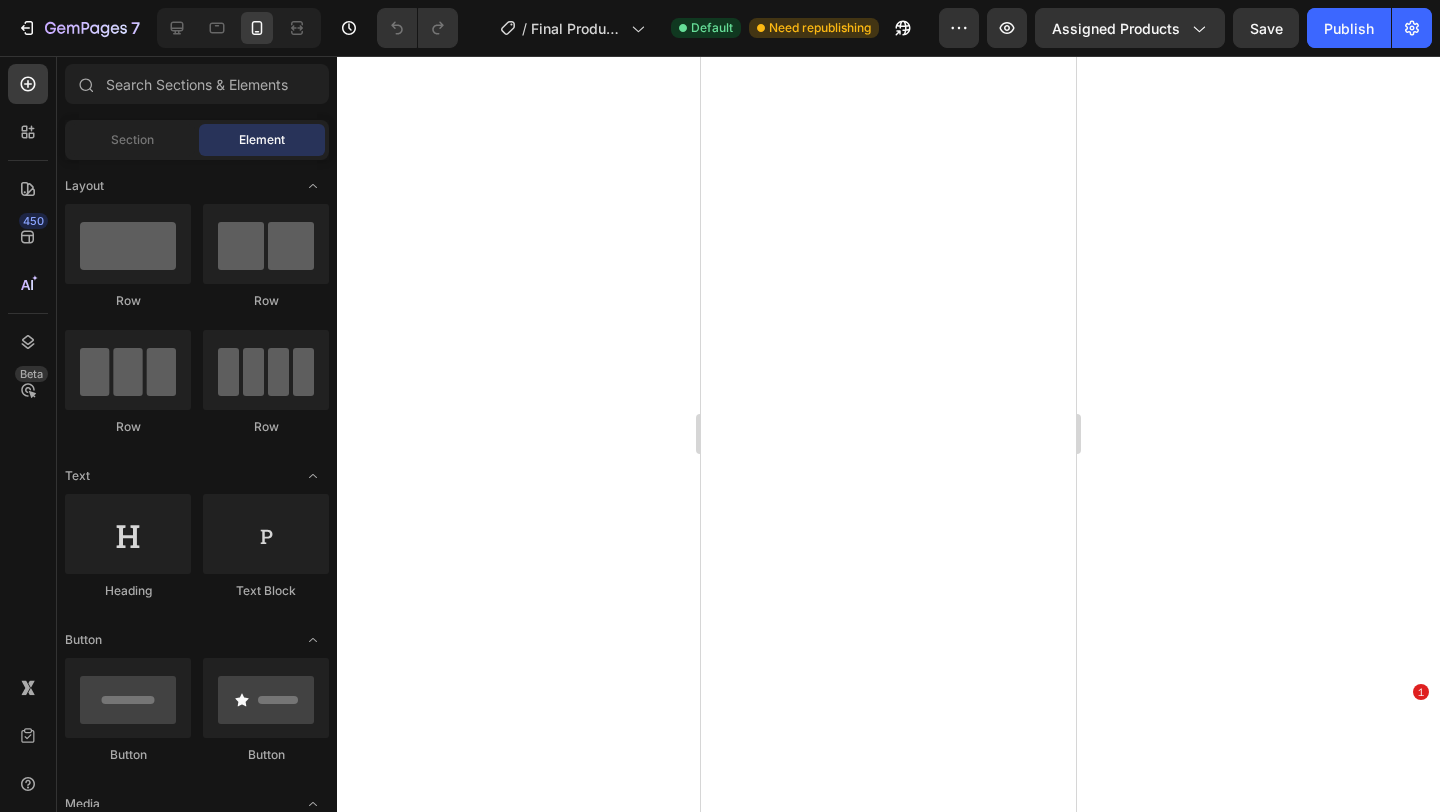 scroll, scrollTop: 0, scrollLeft: 0, axis: both 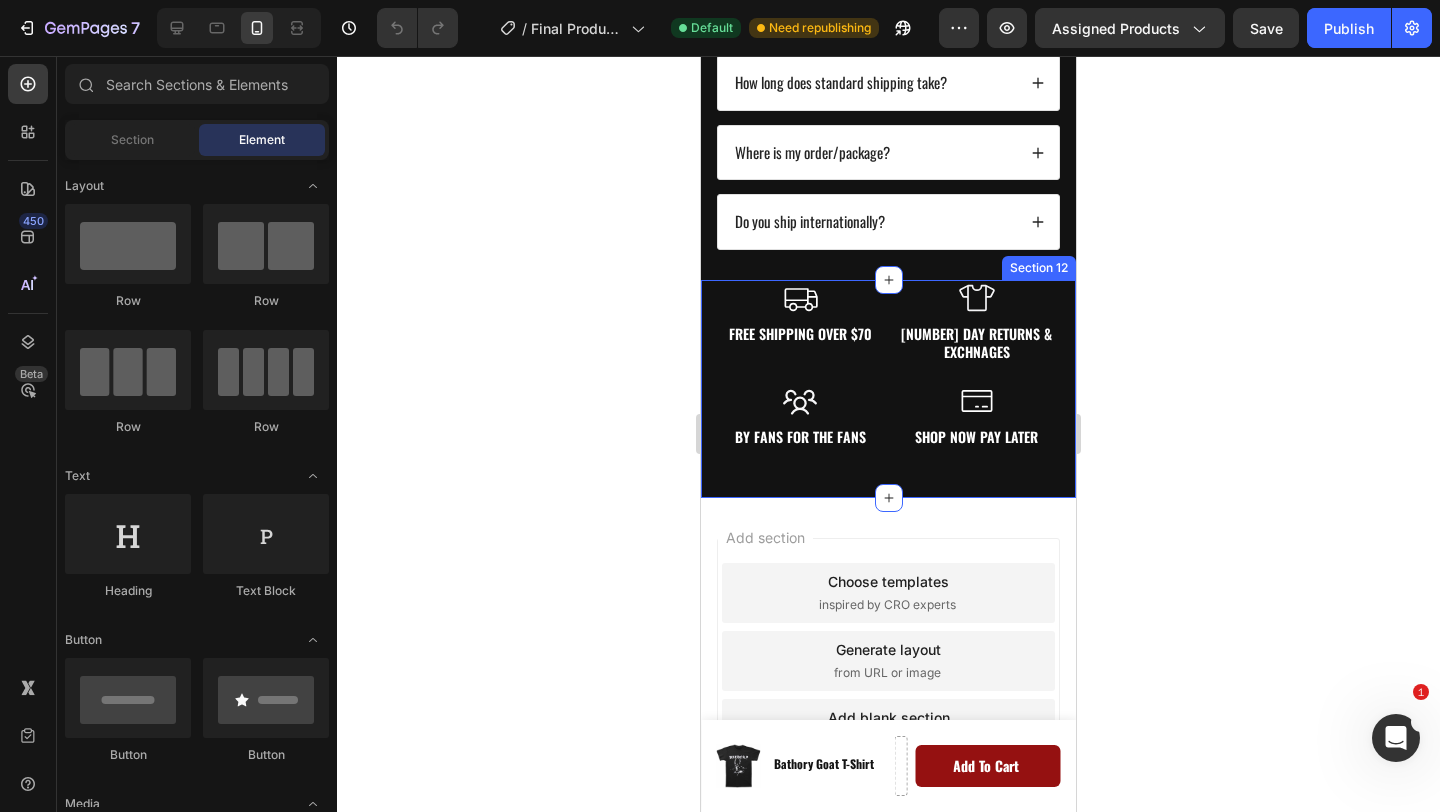 click on "Icon Free Shipping Over $70 Text Block
Icon BY FANS FOR THE FANS Text Block
Icon shop now pay later Text Block
Icon 60 Day Returns & Exchnages Text Block Row Section 12" at bounding box center (888, 389) 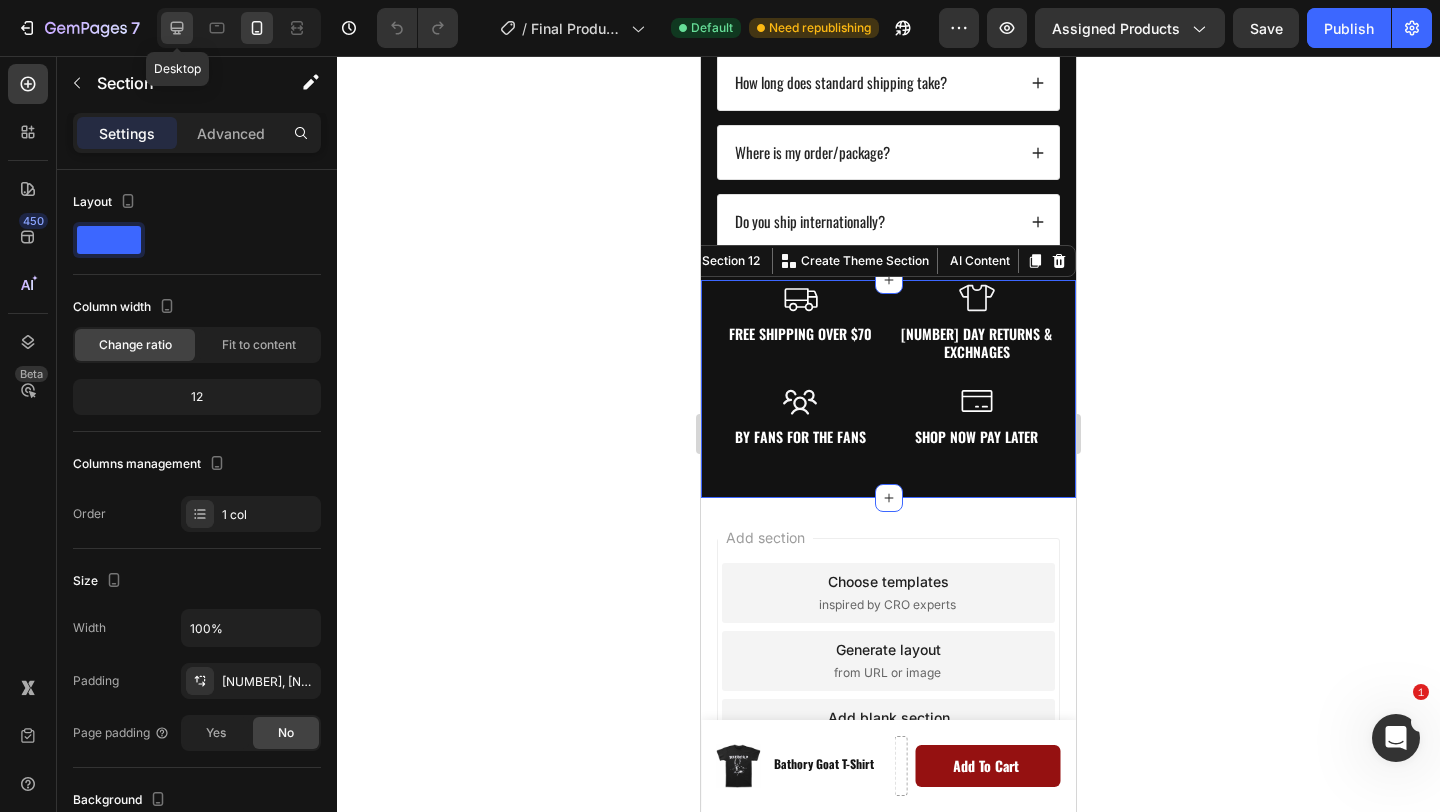 click 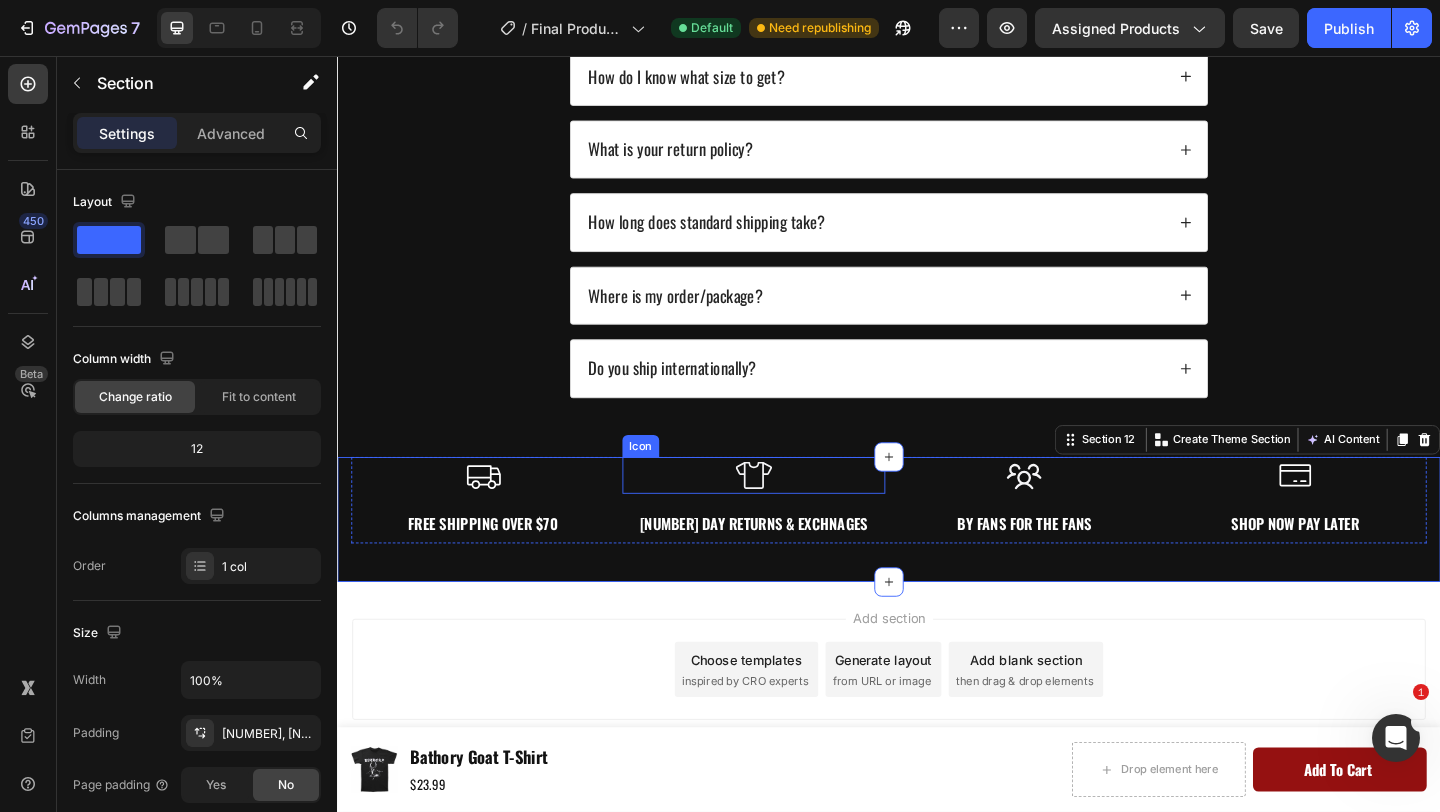 scroll, scrollTop: 5005, scrollLeft: 0, axis: vertical 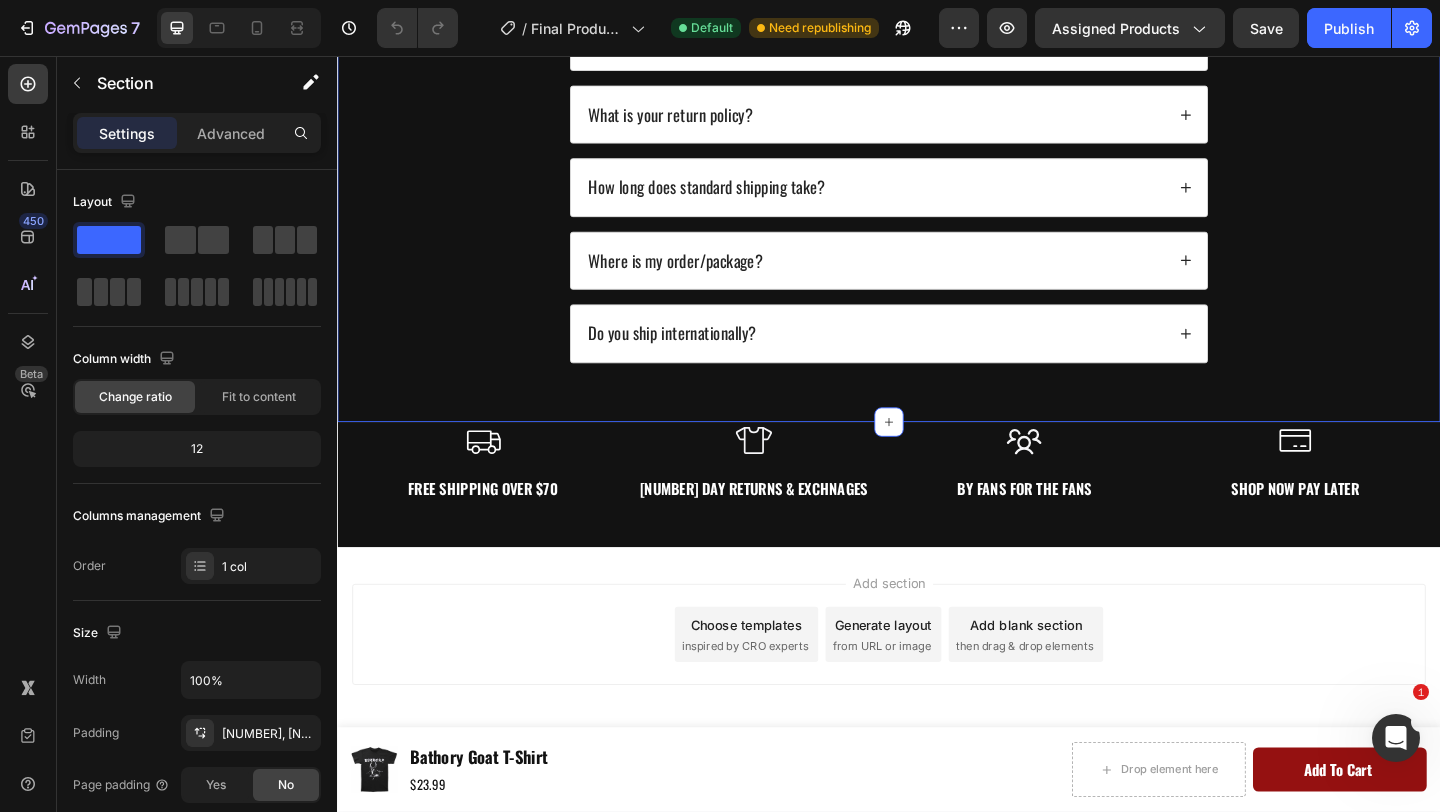 click on "Frequently Asked Questions Heading
How do I wash and take care of my band tee's and patches?
How do I know what size to get?
What is your return policy?
How long does standard shipping take?
Where is my order/package?
Do you ship internationally? Accordion Row Section 10   Create Theme Section AI Content Write with GemAI What would you like to describe here? Tone and Voice Persuasive Product Show more Generate" at bounding box center (937, 131) 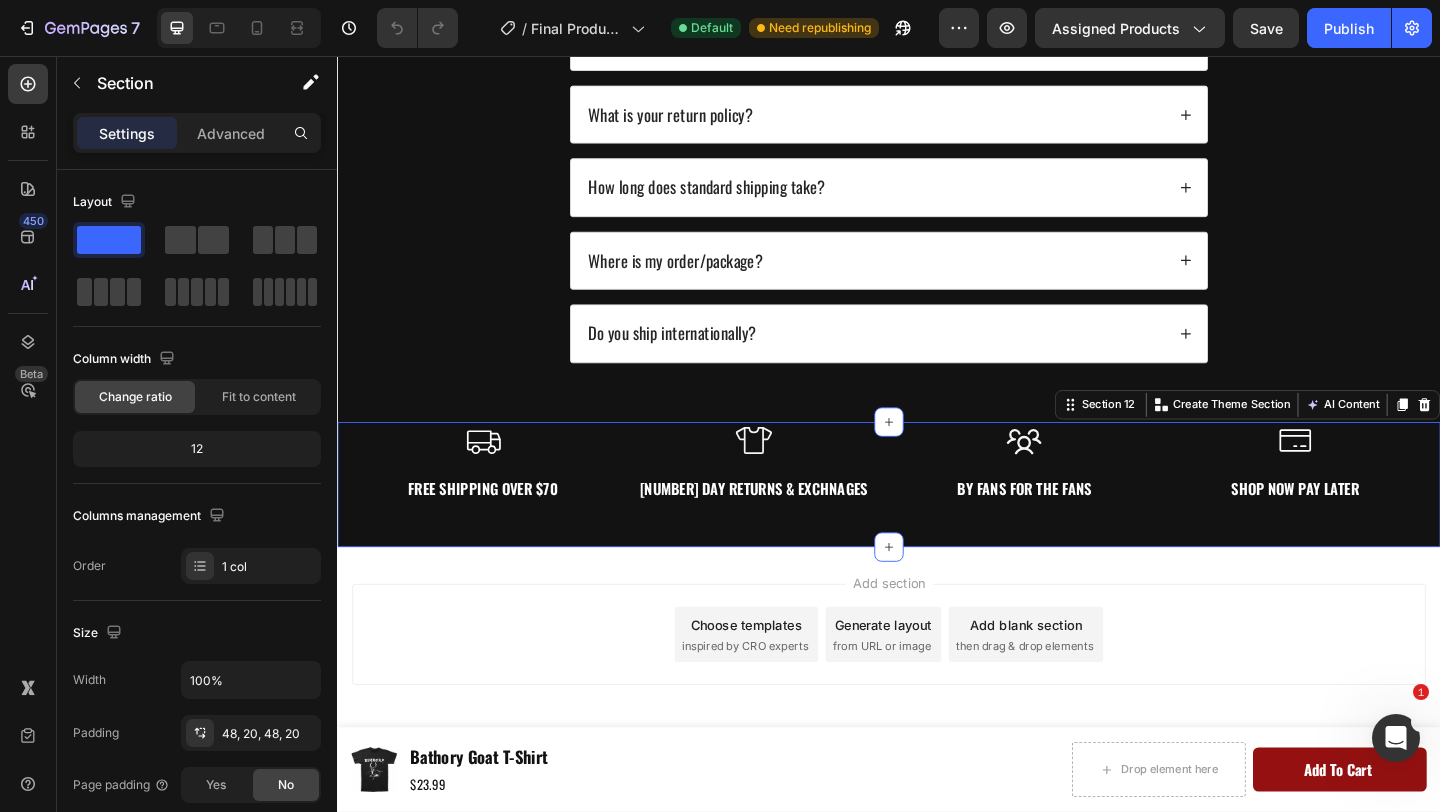 click on "Icon Free Shipping Over $70 Text Block
Icon BY FANS FOR THE FANS Text Block
Icon shop now pay later Text Block
Icon 60 Day Returns & Exchnages Text Block Row Section 12   Create Theme Section AI Content Write with GemAI What would you like to describe here? Tone and Voice Persuasive Product Show more Generate" at bounding box center [937, 522] 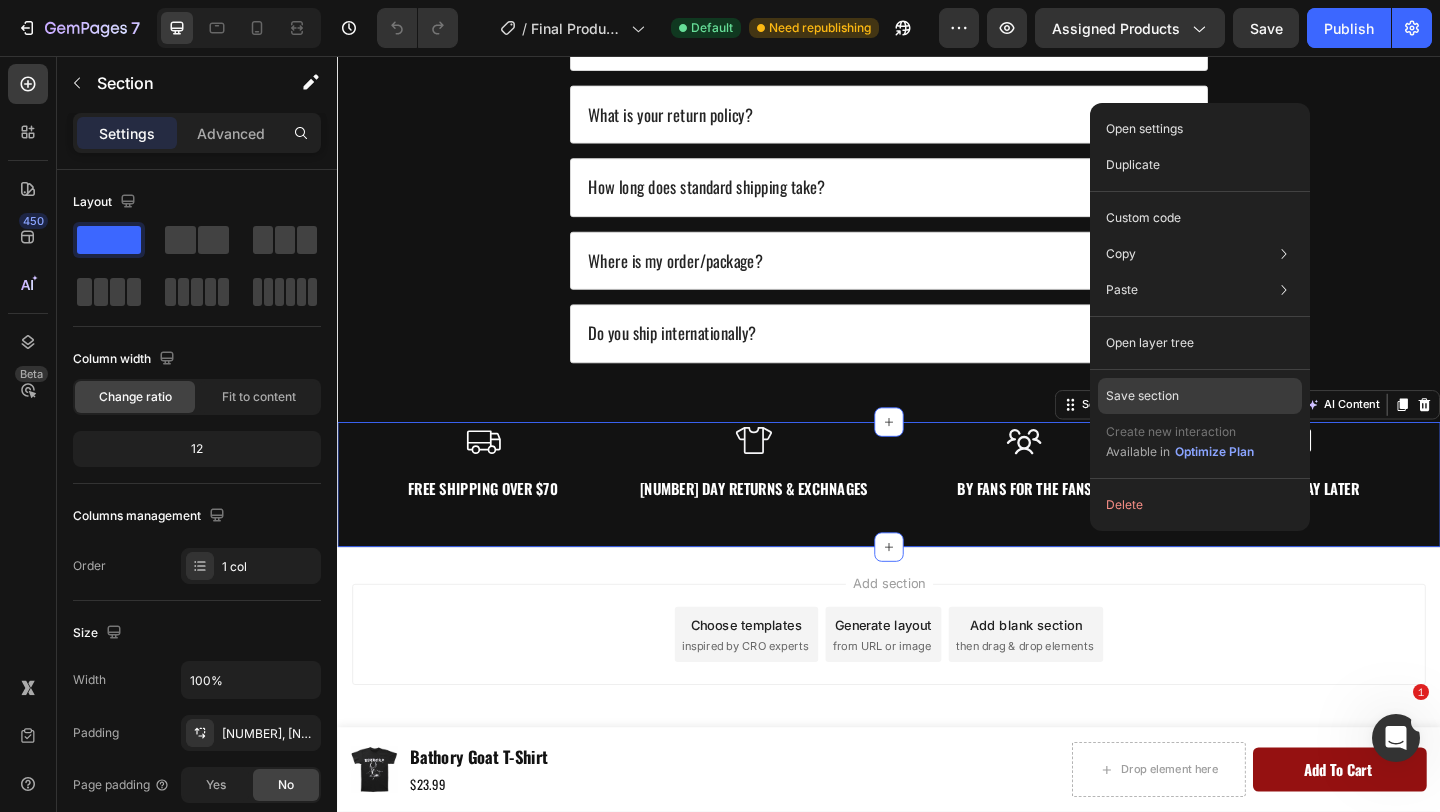 click on "Save section" 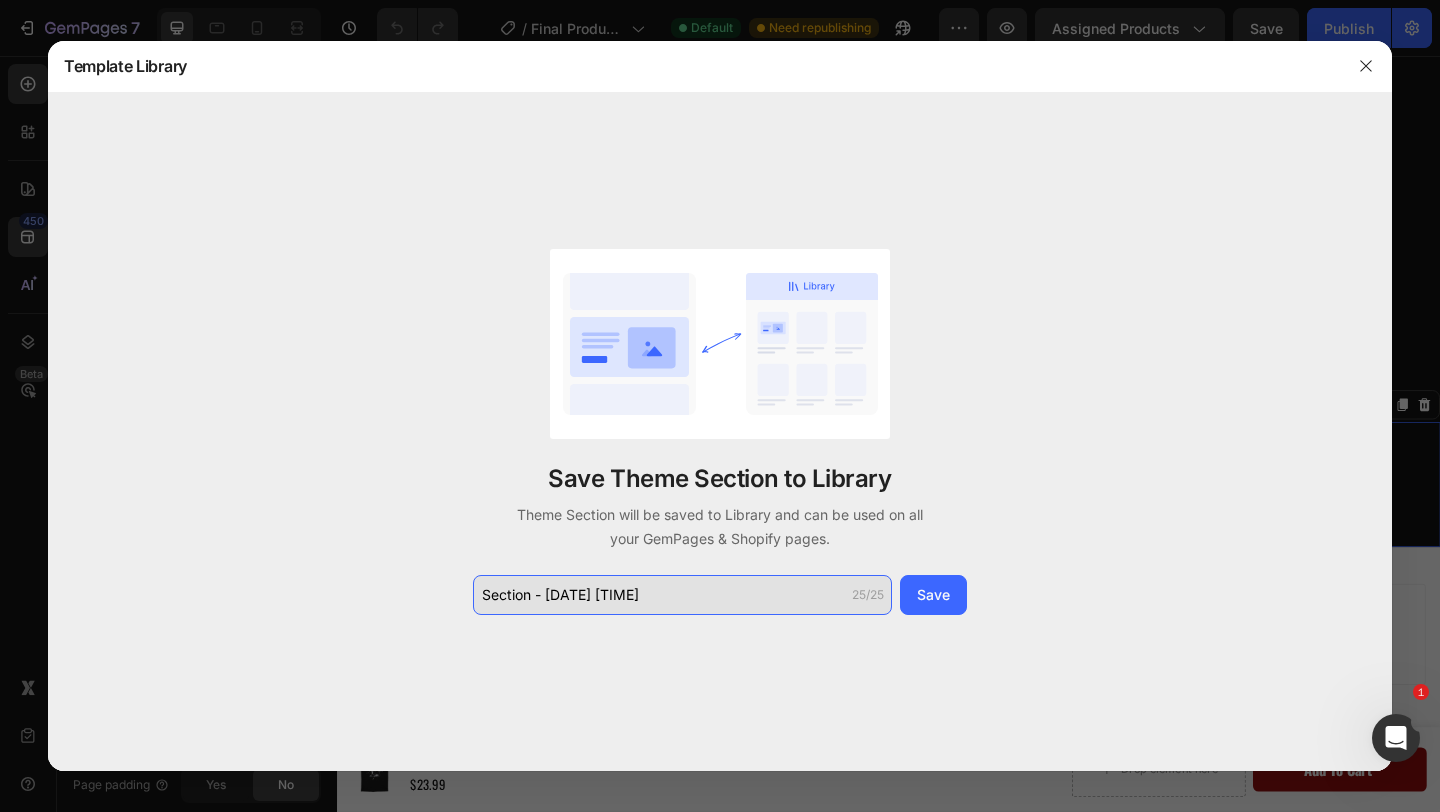 click on "Section - Aug 03 08:37:10" 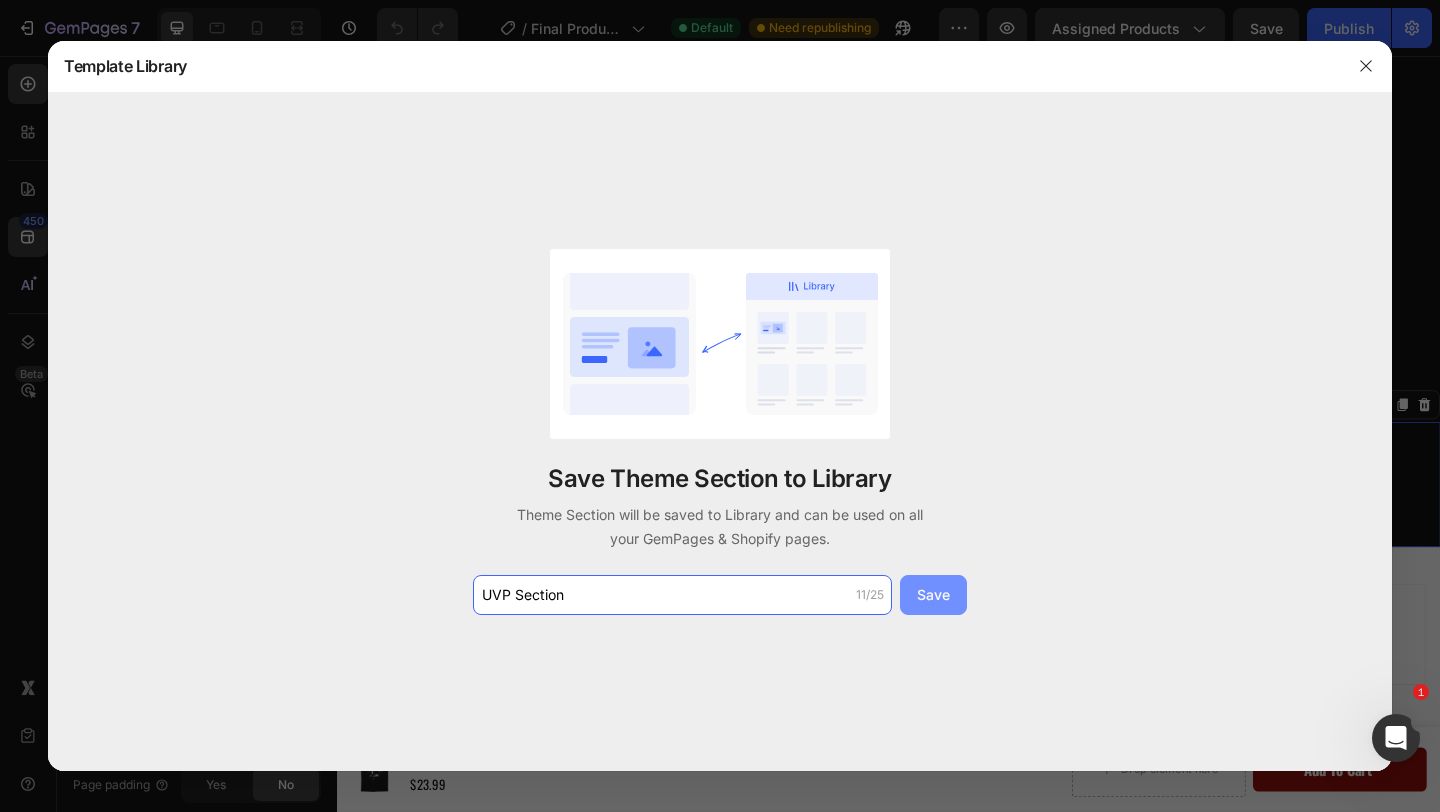 type on "UVP Section" 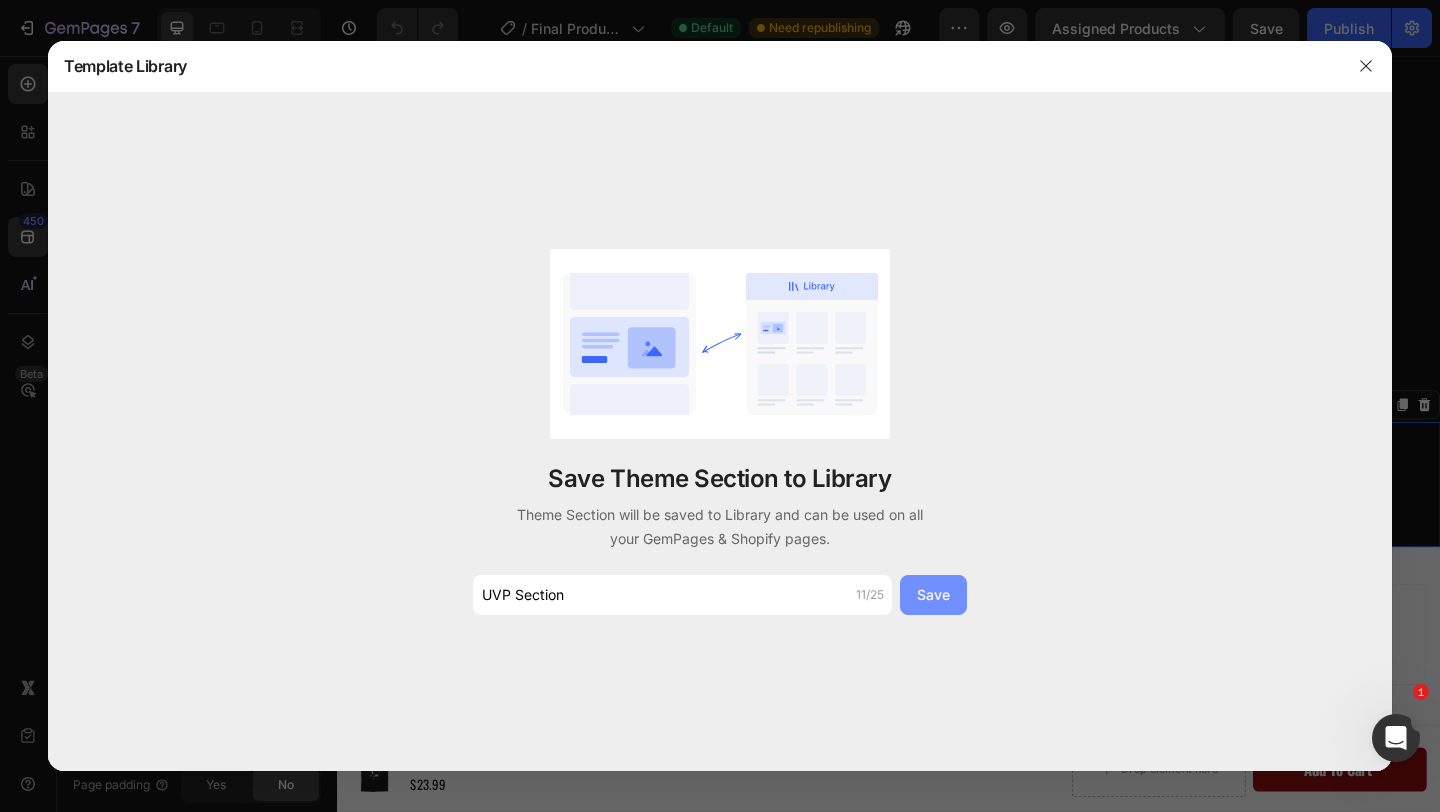 click on "Save" at bounding box center (933, 594) 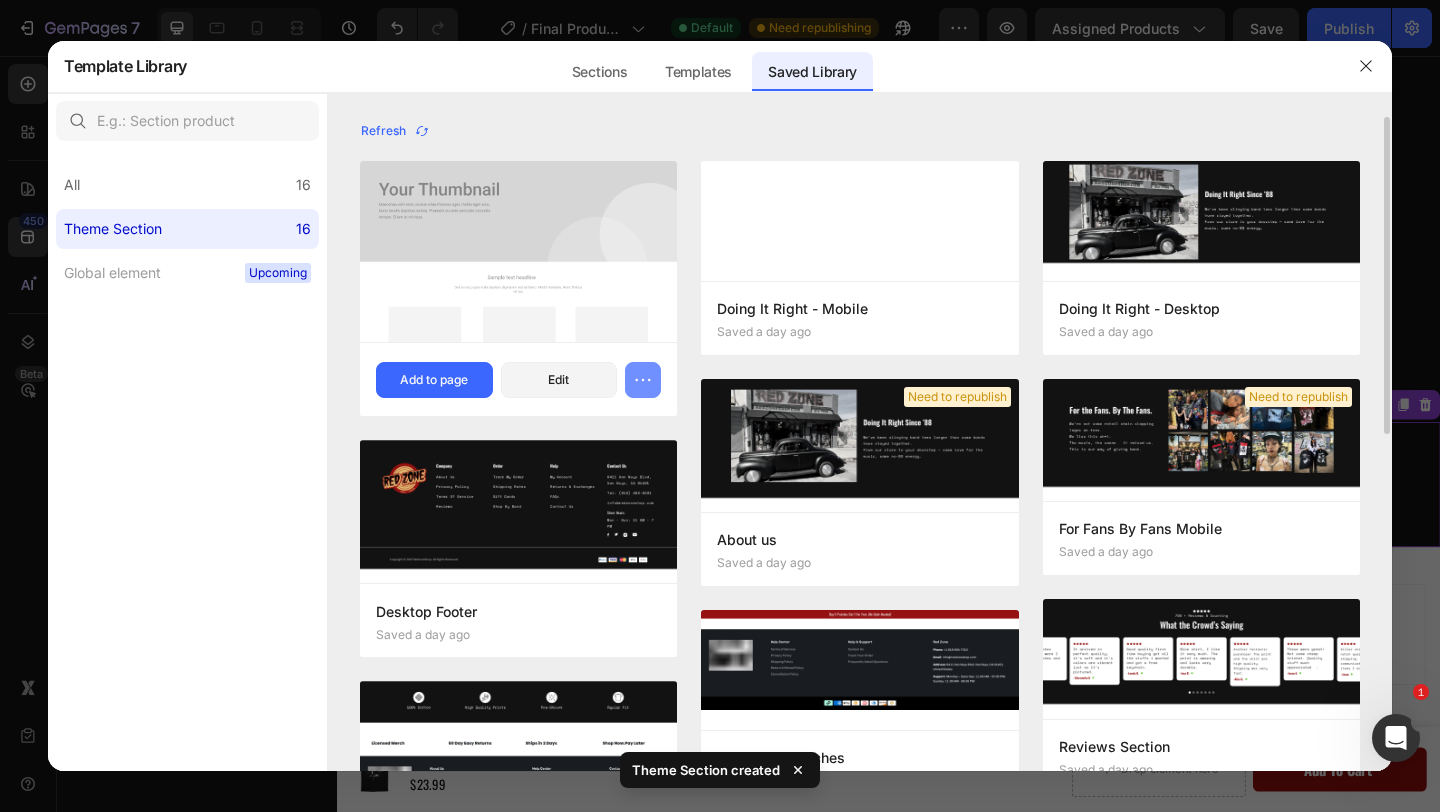 click 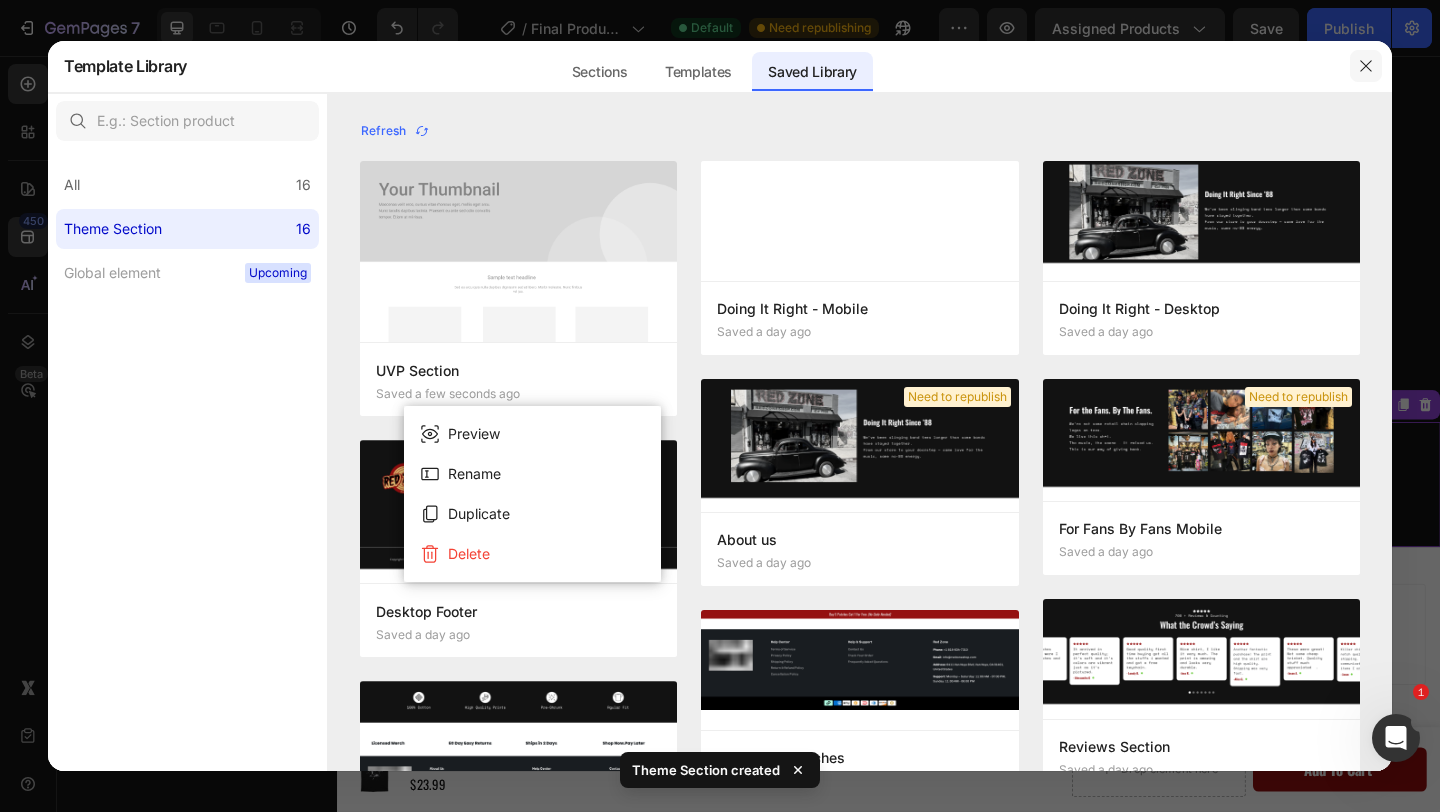 click at bounding box center (1366, 66) 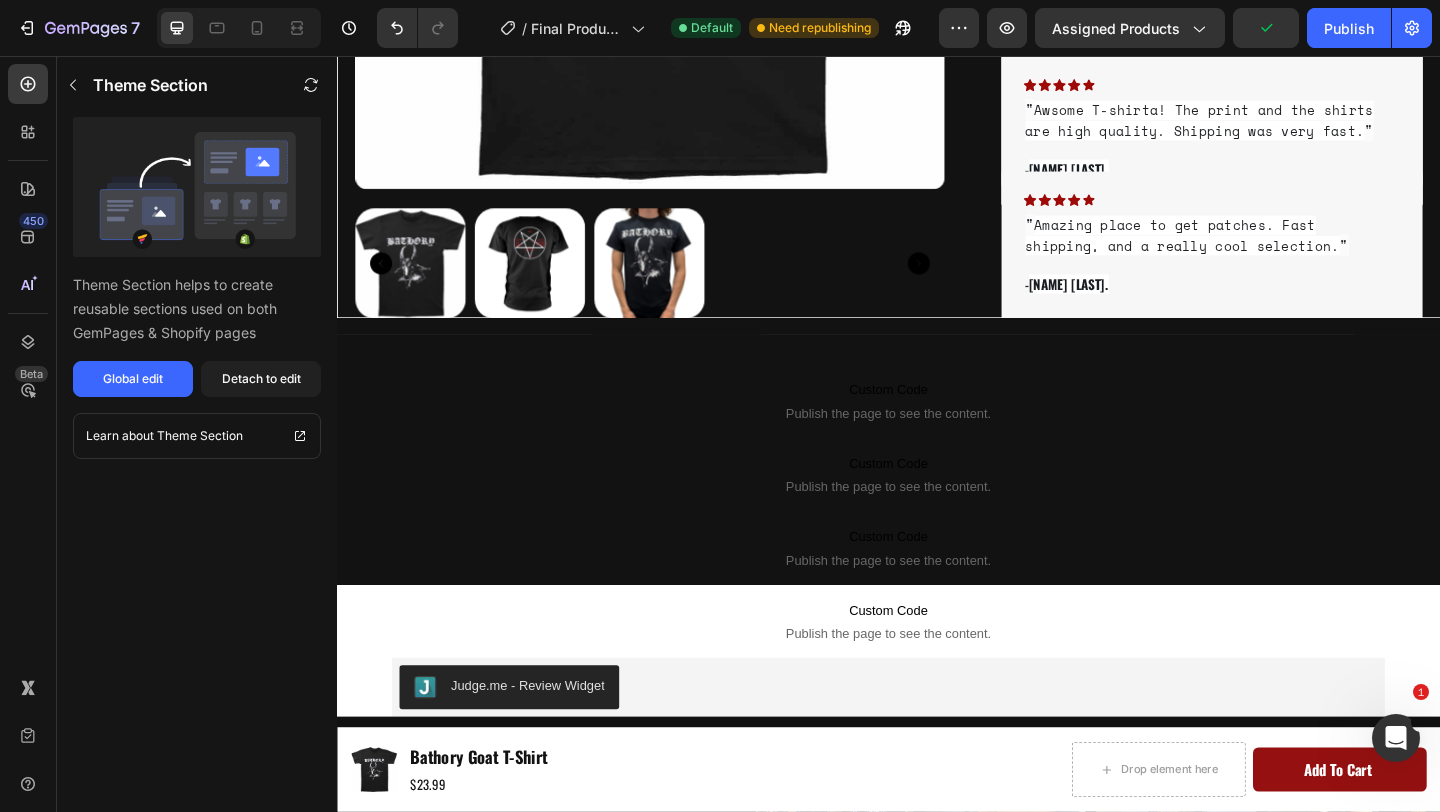 scroll, scrollTop: 2517, scrollLeft: 0, axis: vertical 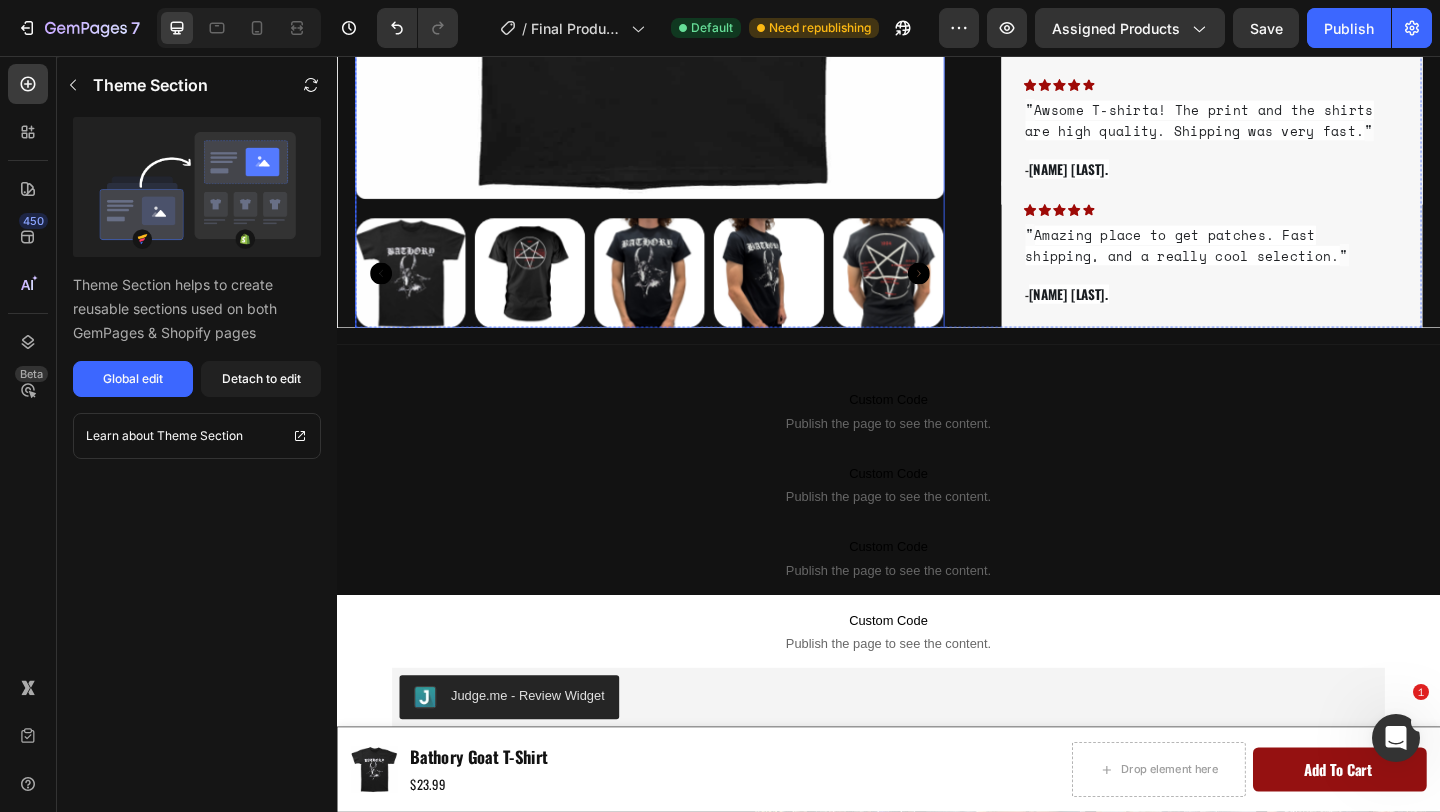 click at bounding box center [677, 291] 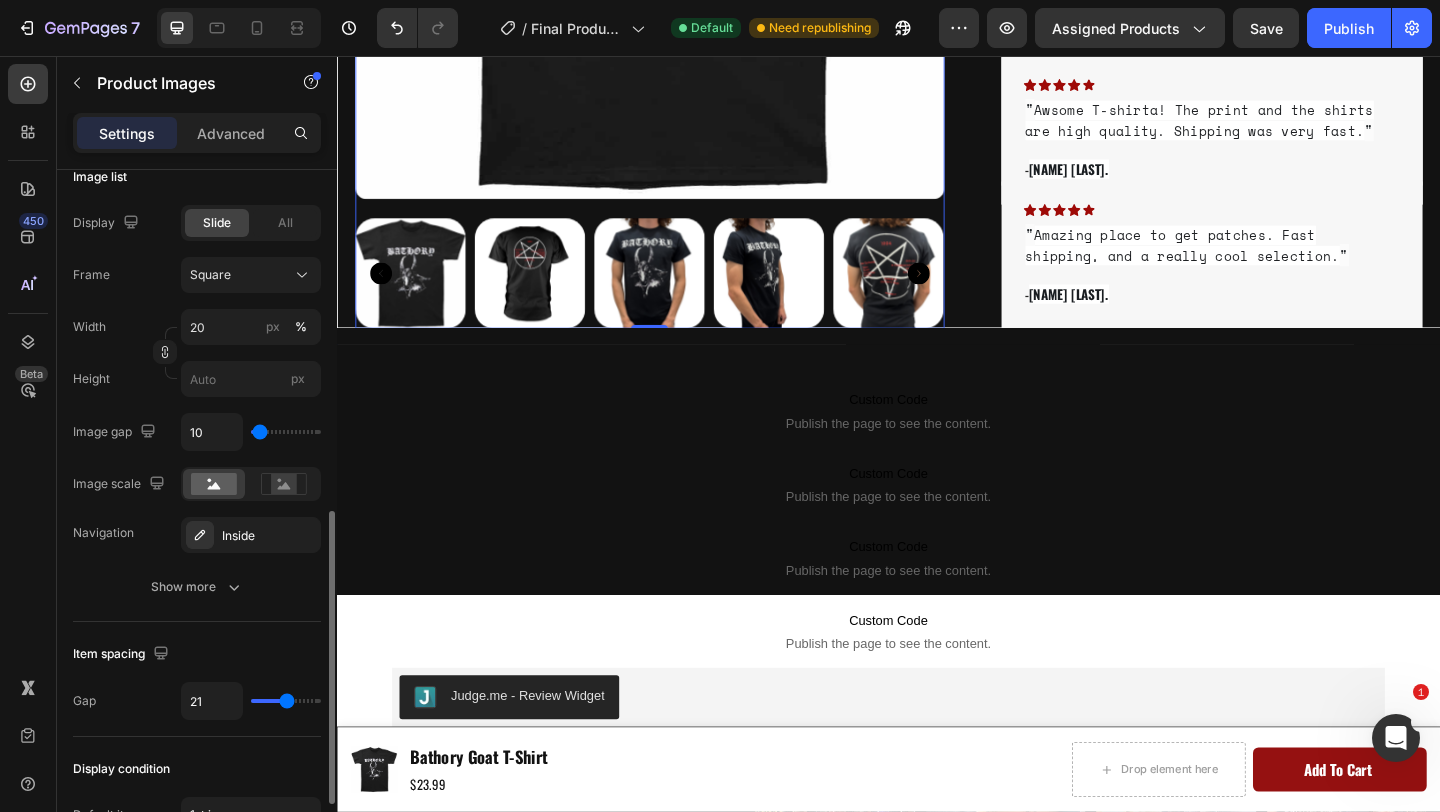 scroll, scrollTop: 734, scrollLeft: 0, axis: vertical 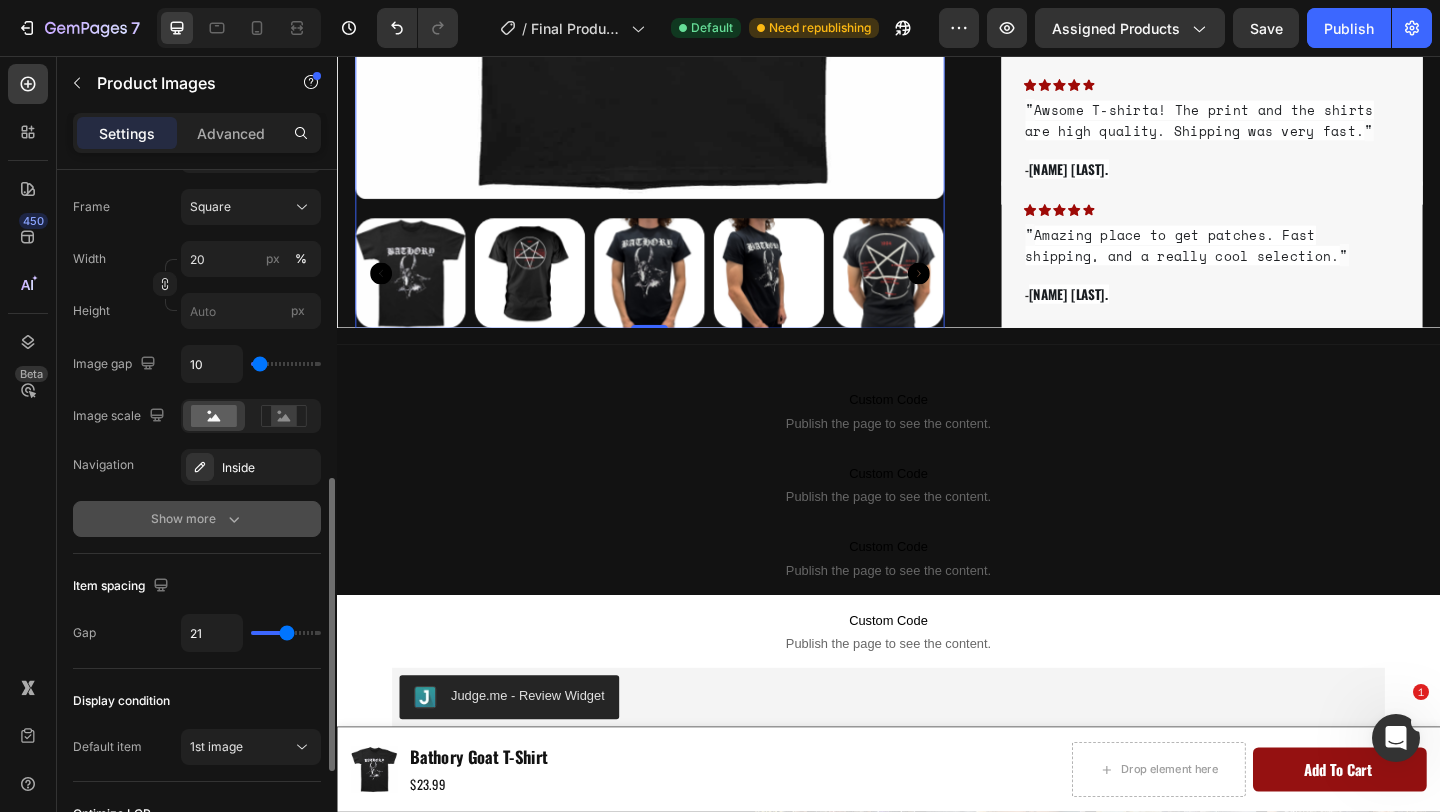 click on "Show more" at bounding box center [197, 519] 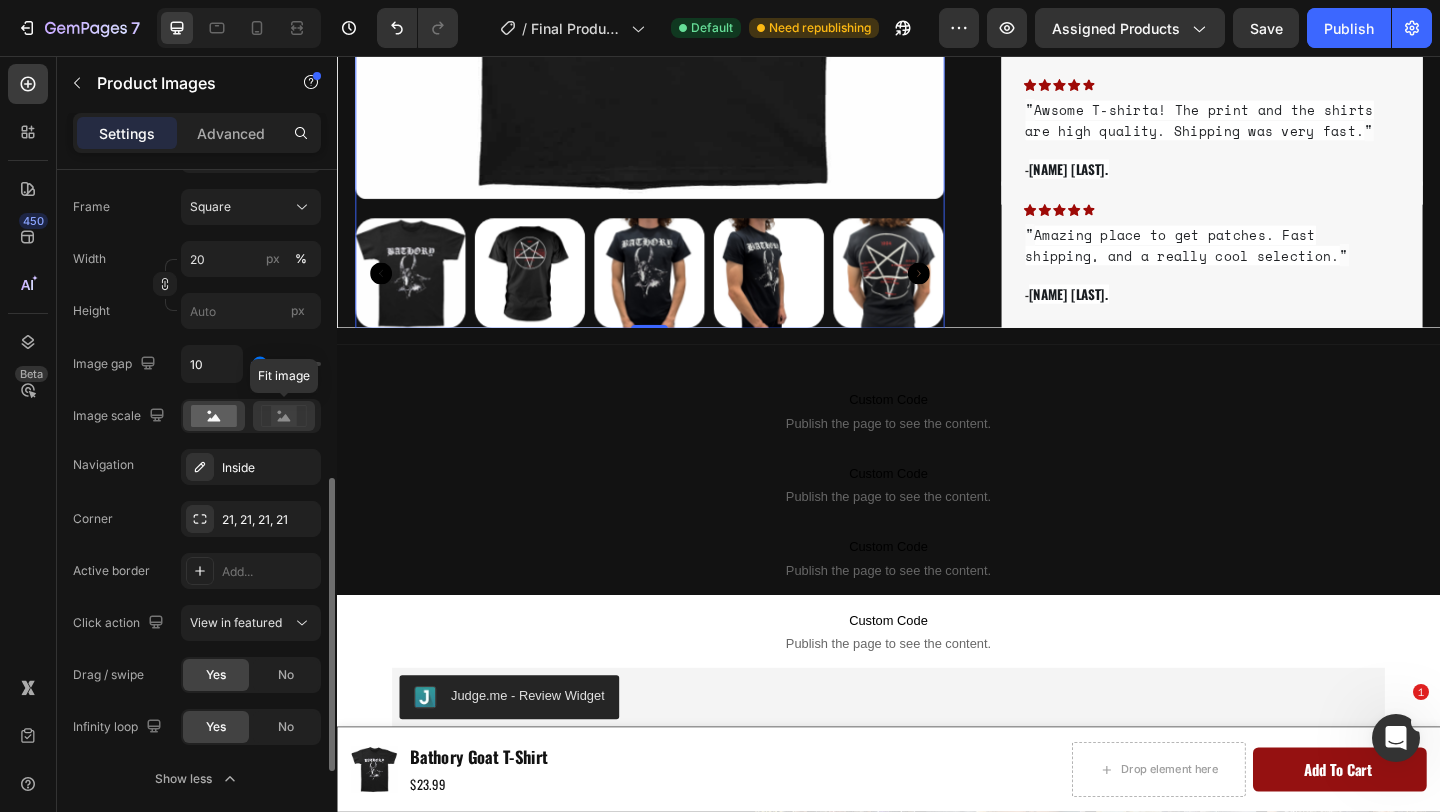 click 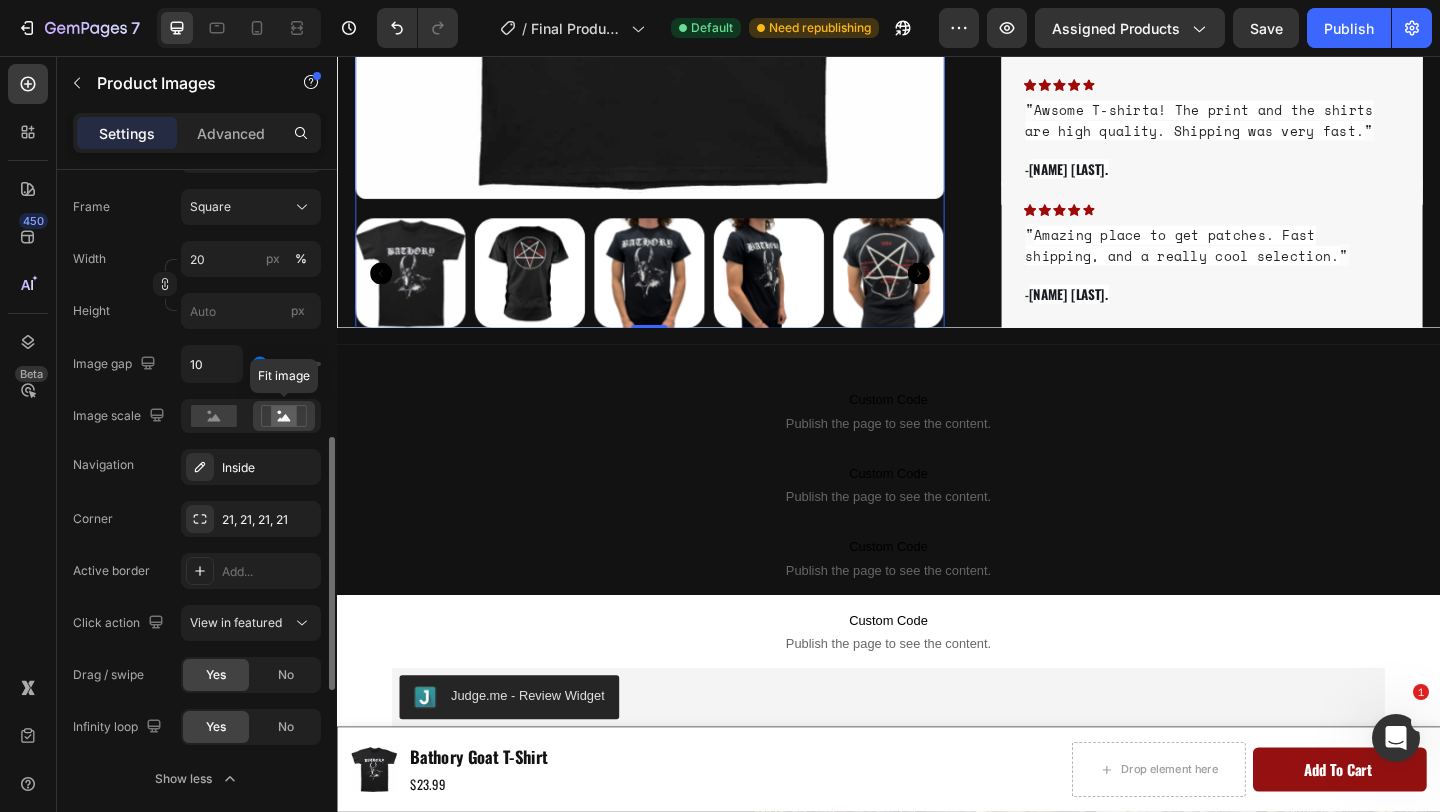 click 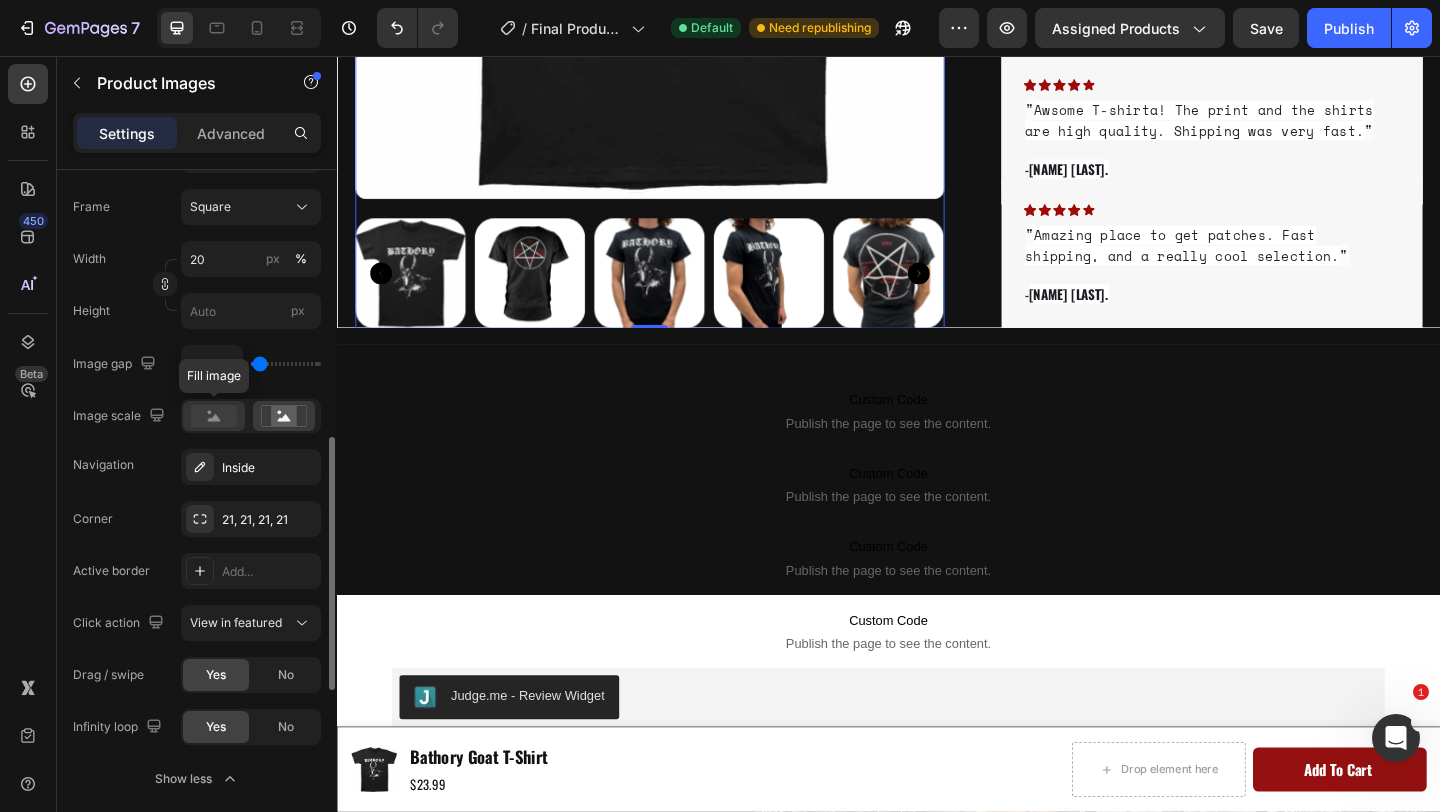 click 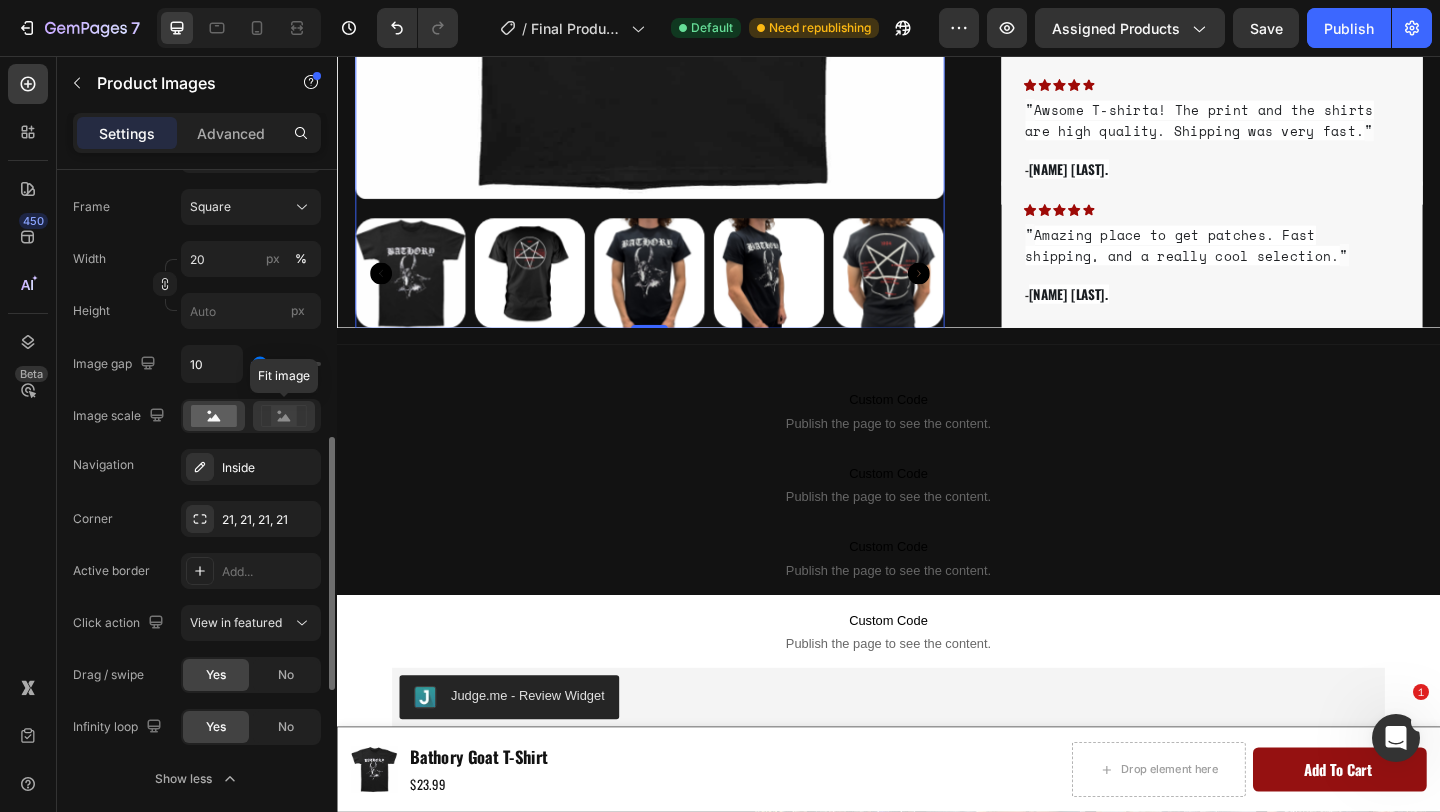 click 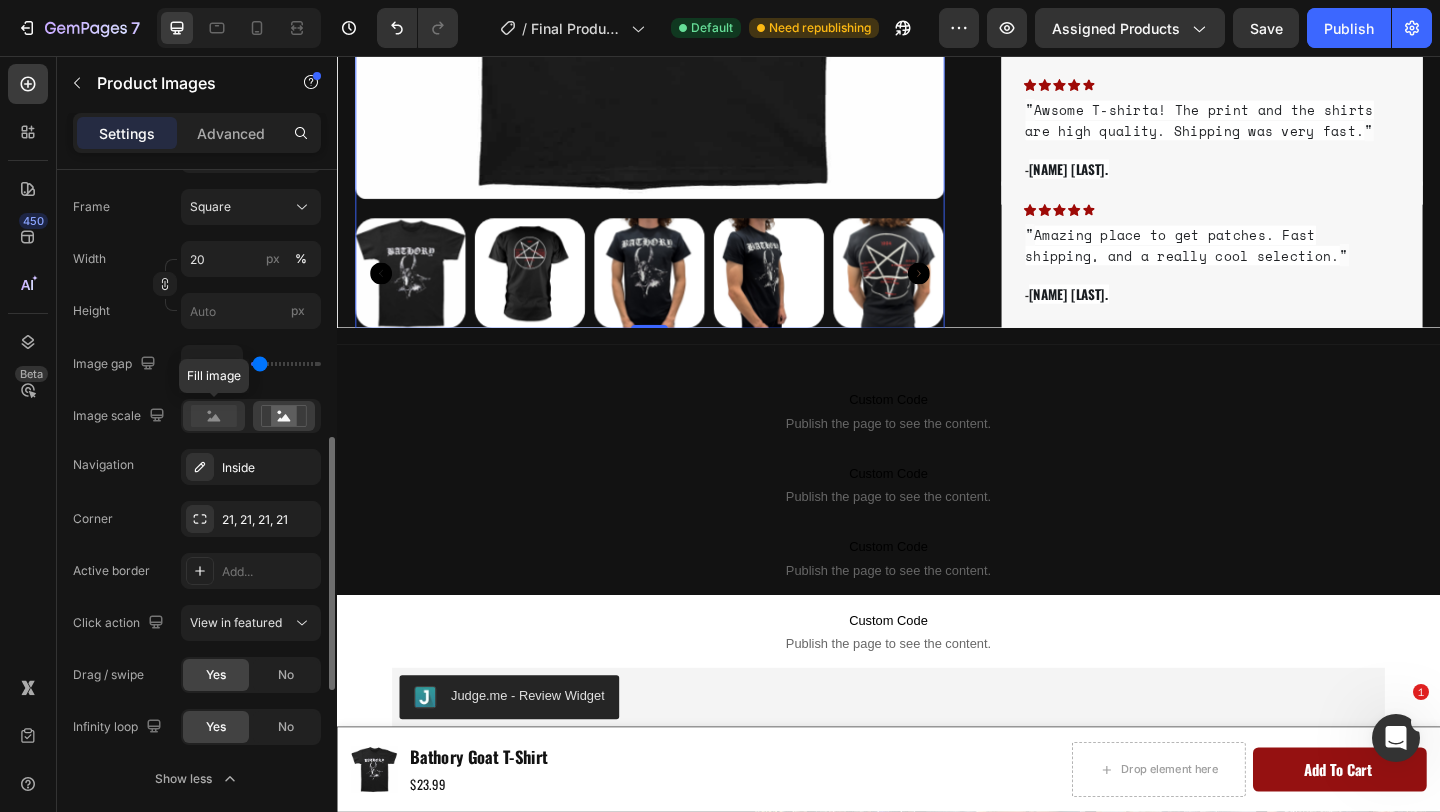 click 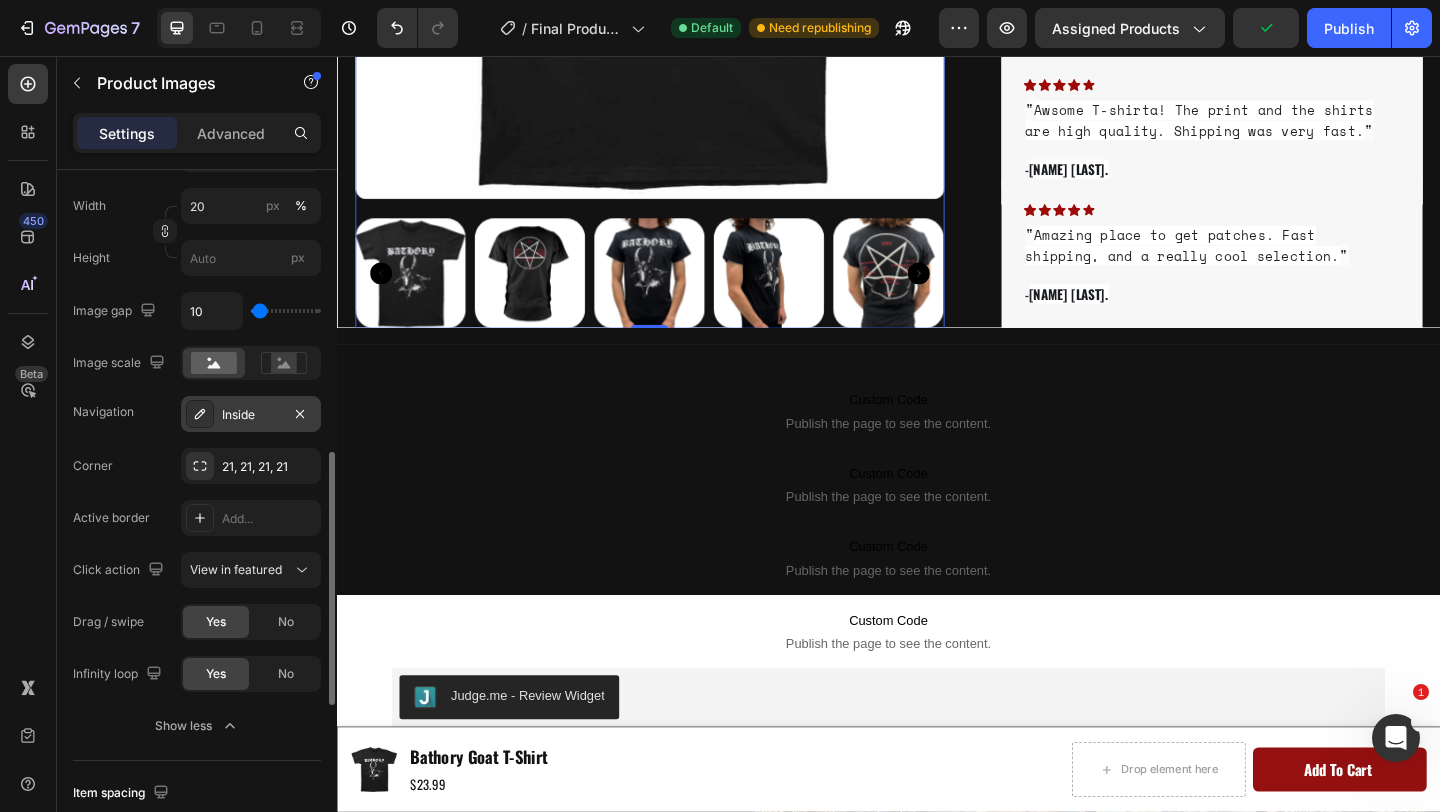 scroll, scrollTop: 792, scrollLeft: 0, axis: vertical 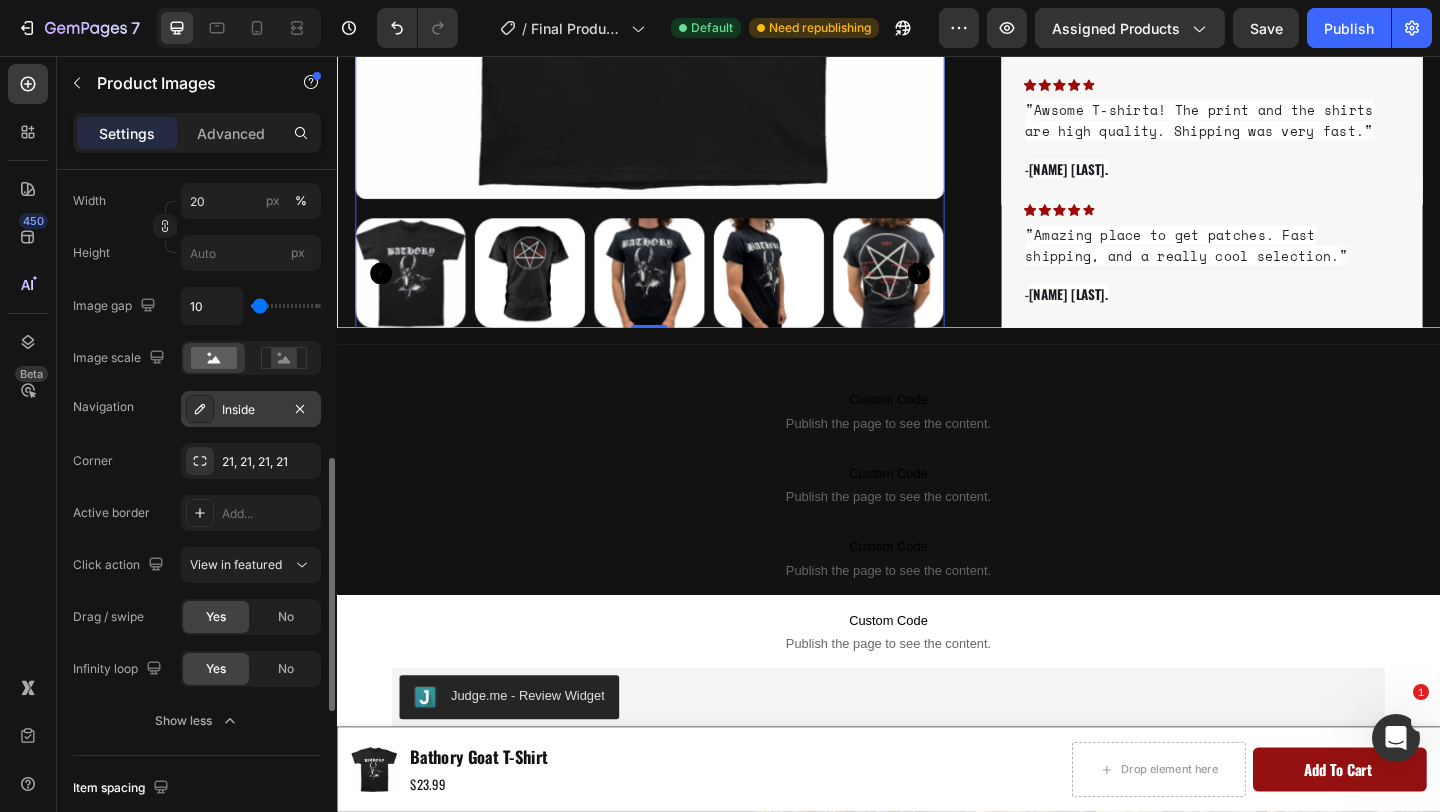 click on "Inside" at bounding box center [251, 410] 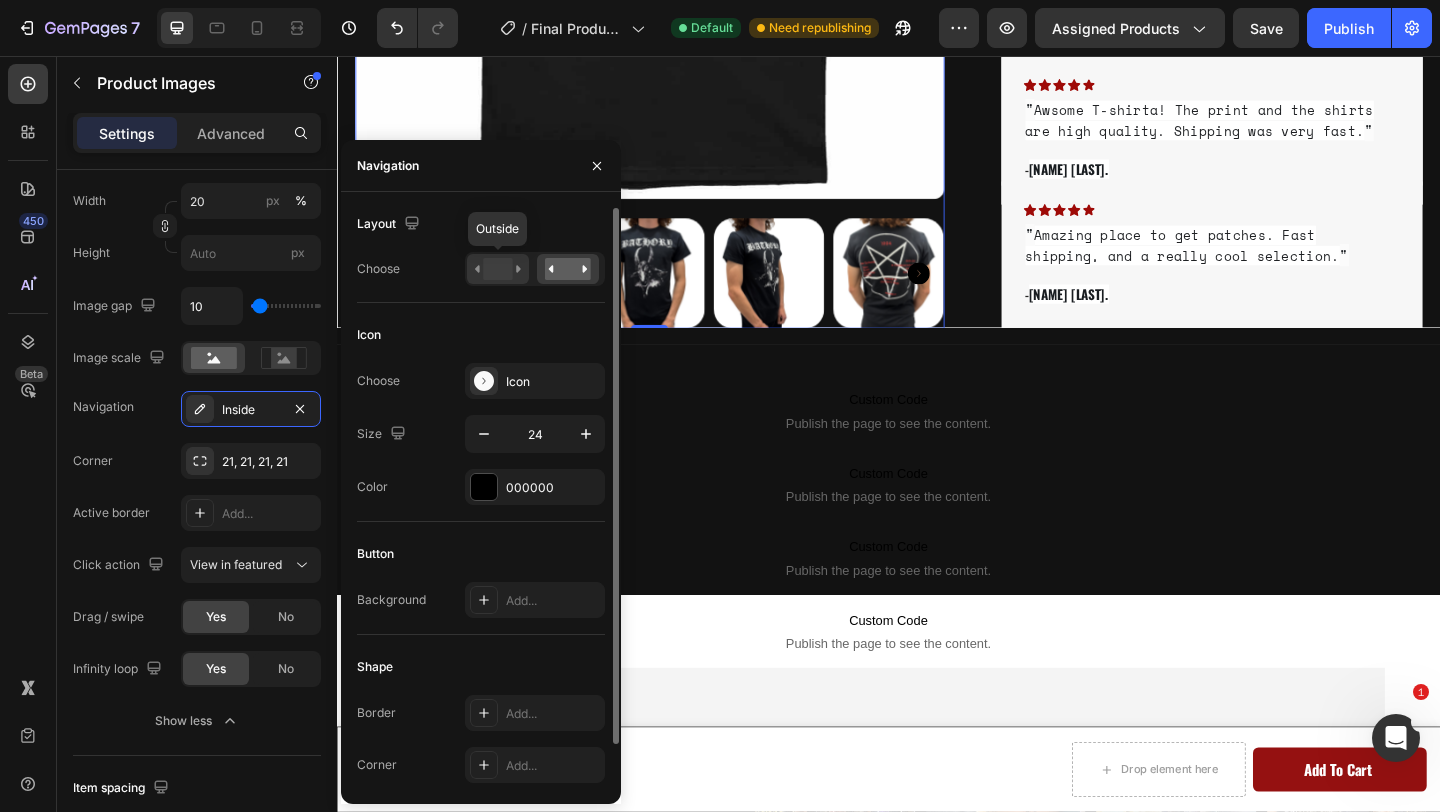 click 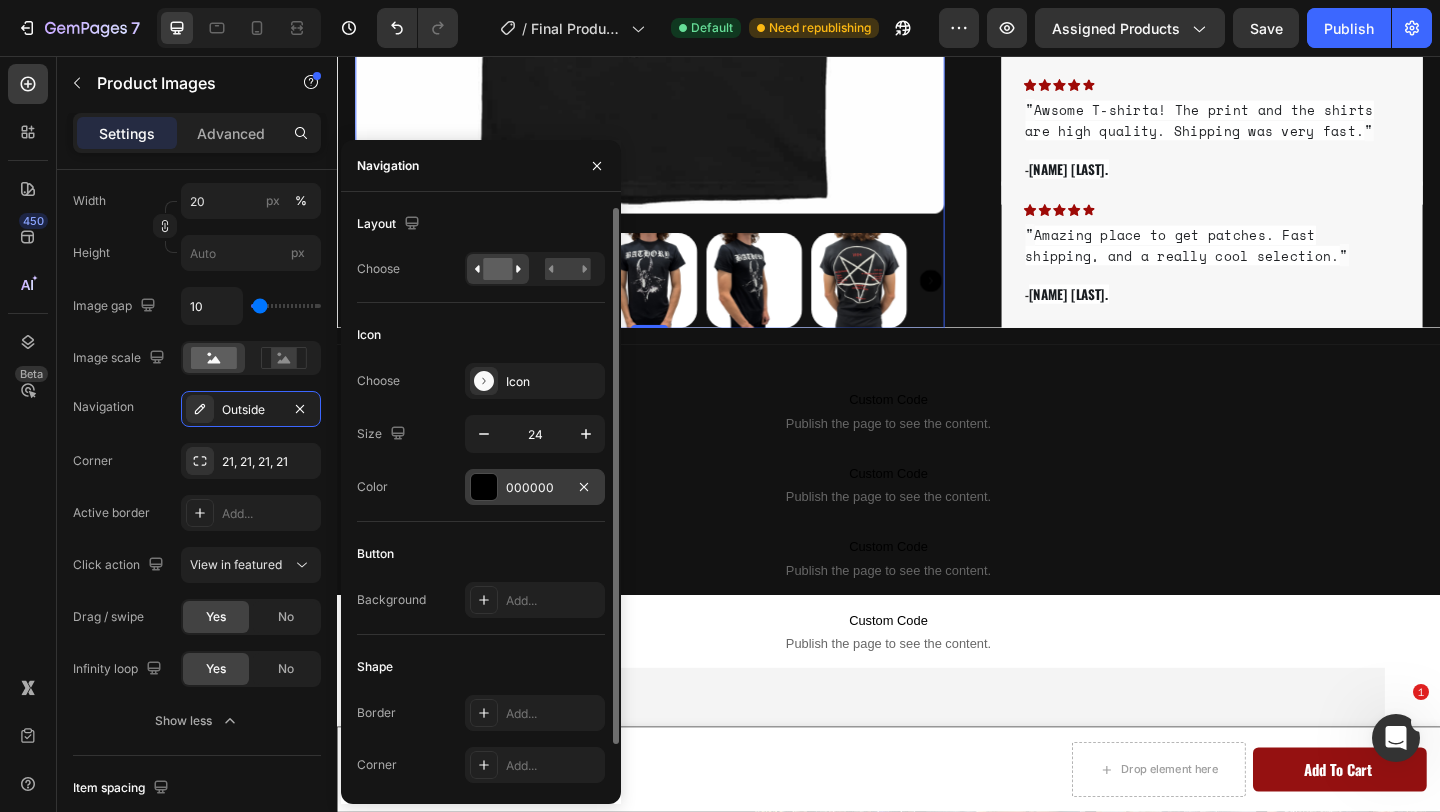 click at bounding box center (484, 487) 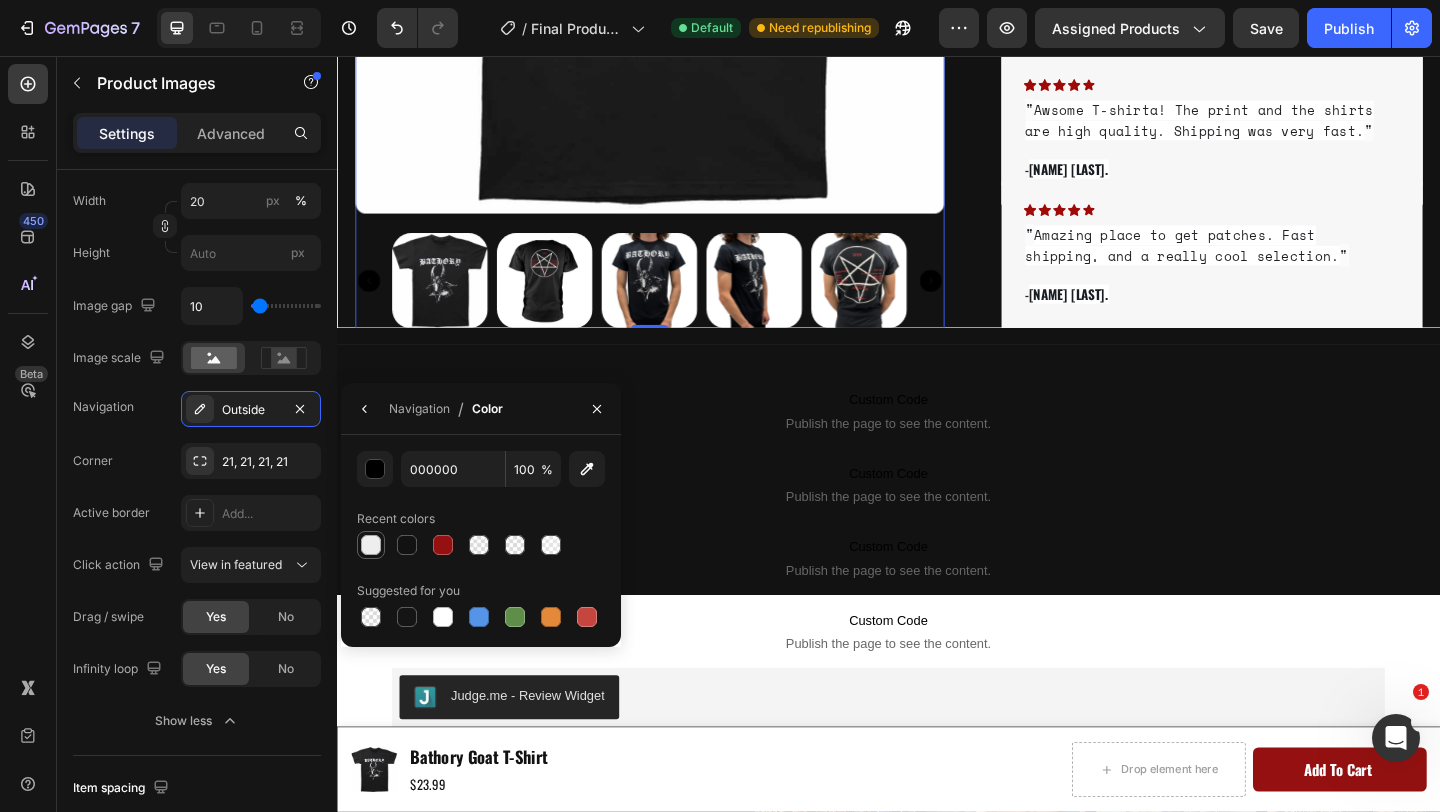 click at bounding box center (371, 545) 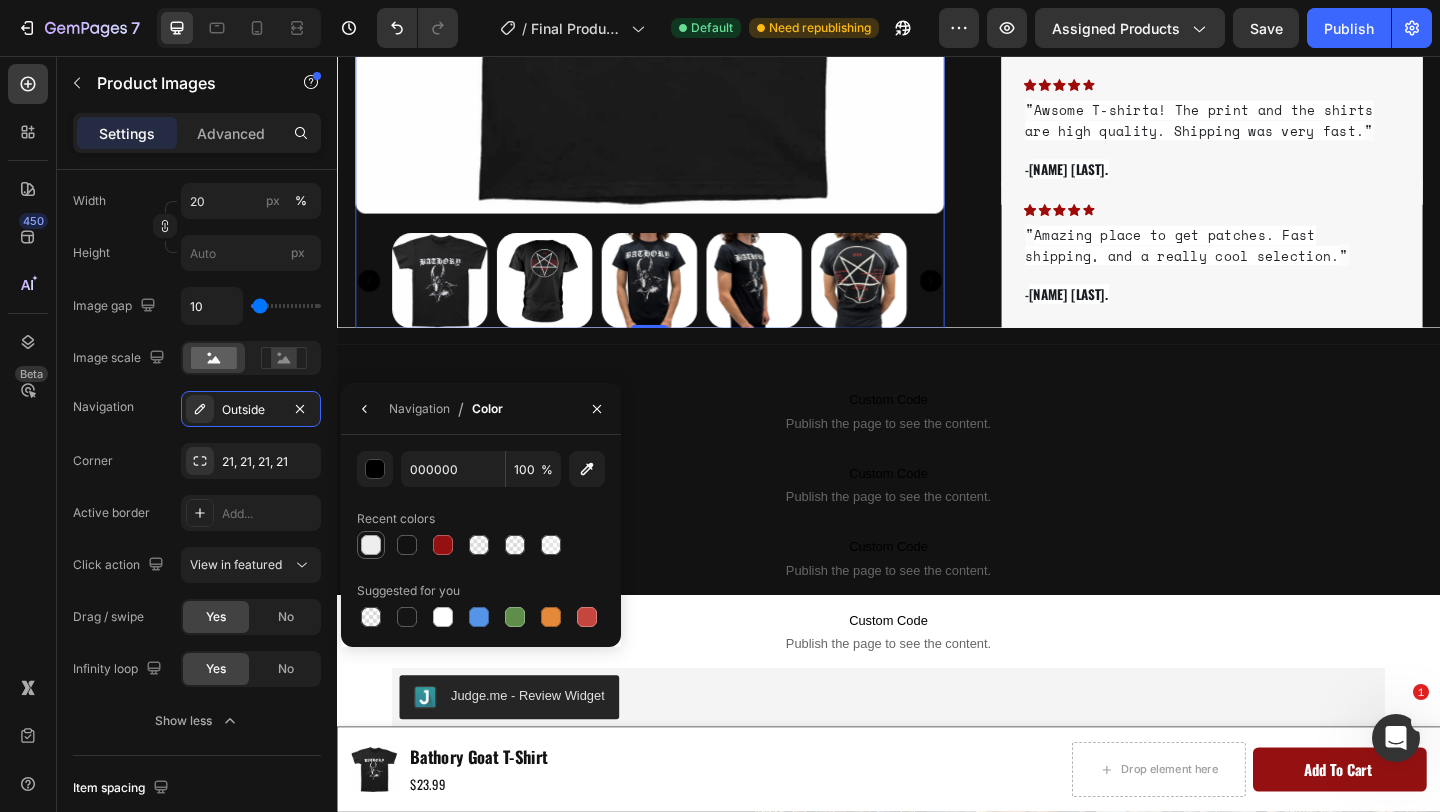 type on "EEEEEE" 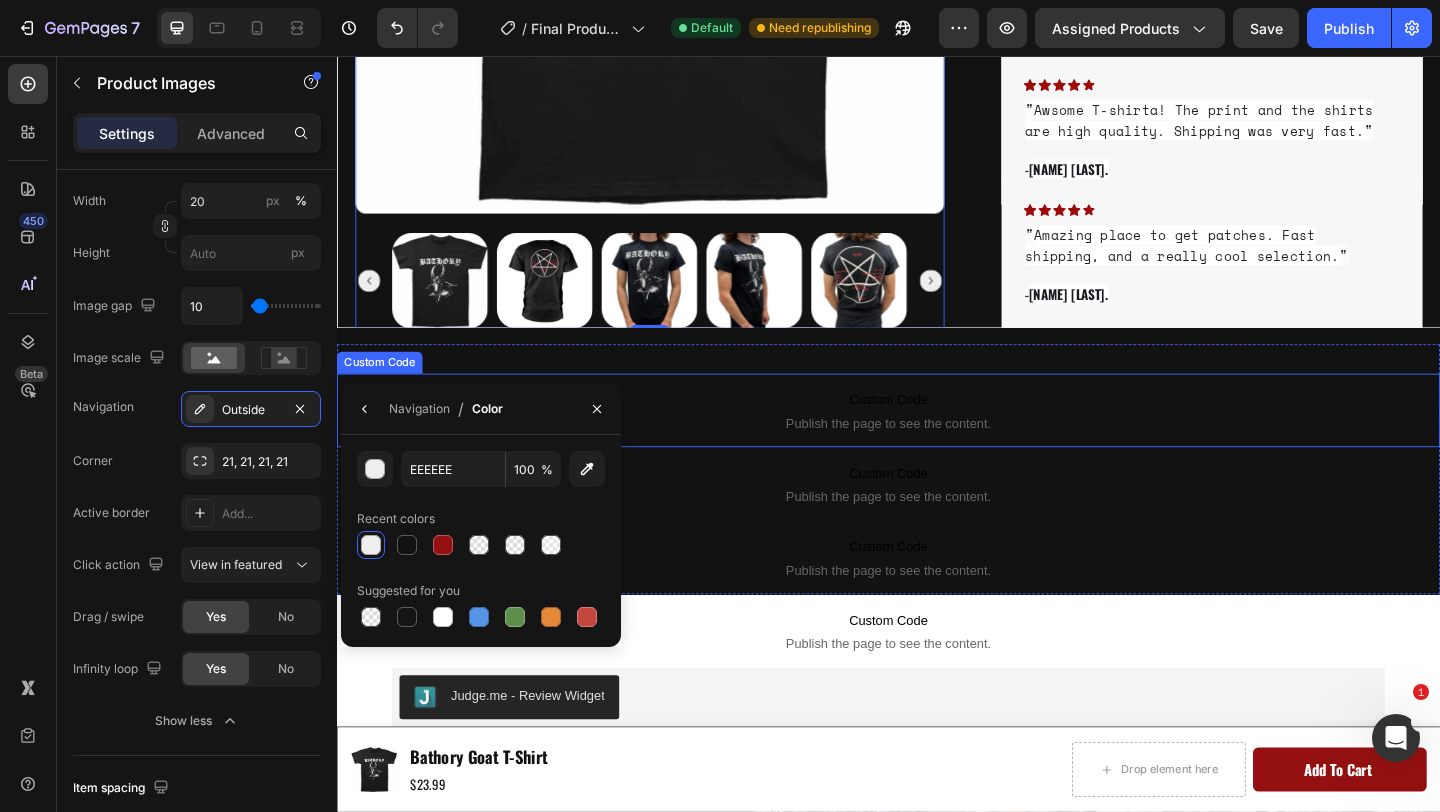 click on "Custom Code" at bounding box center [937, 429] 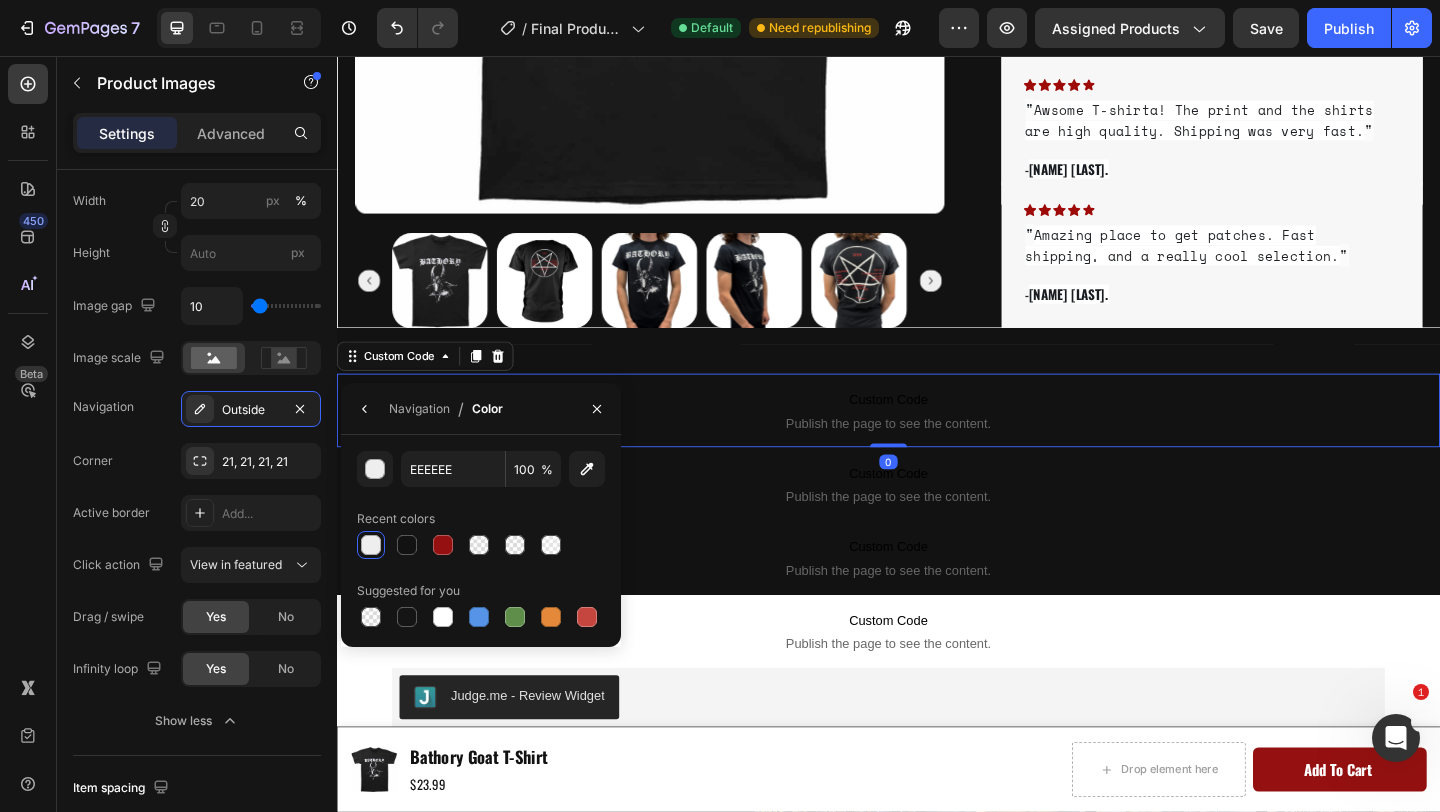 scroll, scrollTop: 0, scrollLeft: 0, axis: both 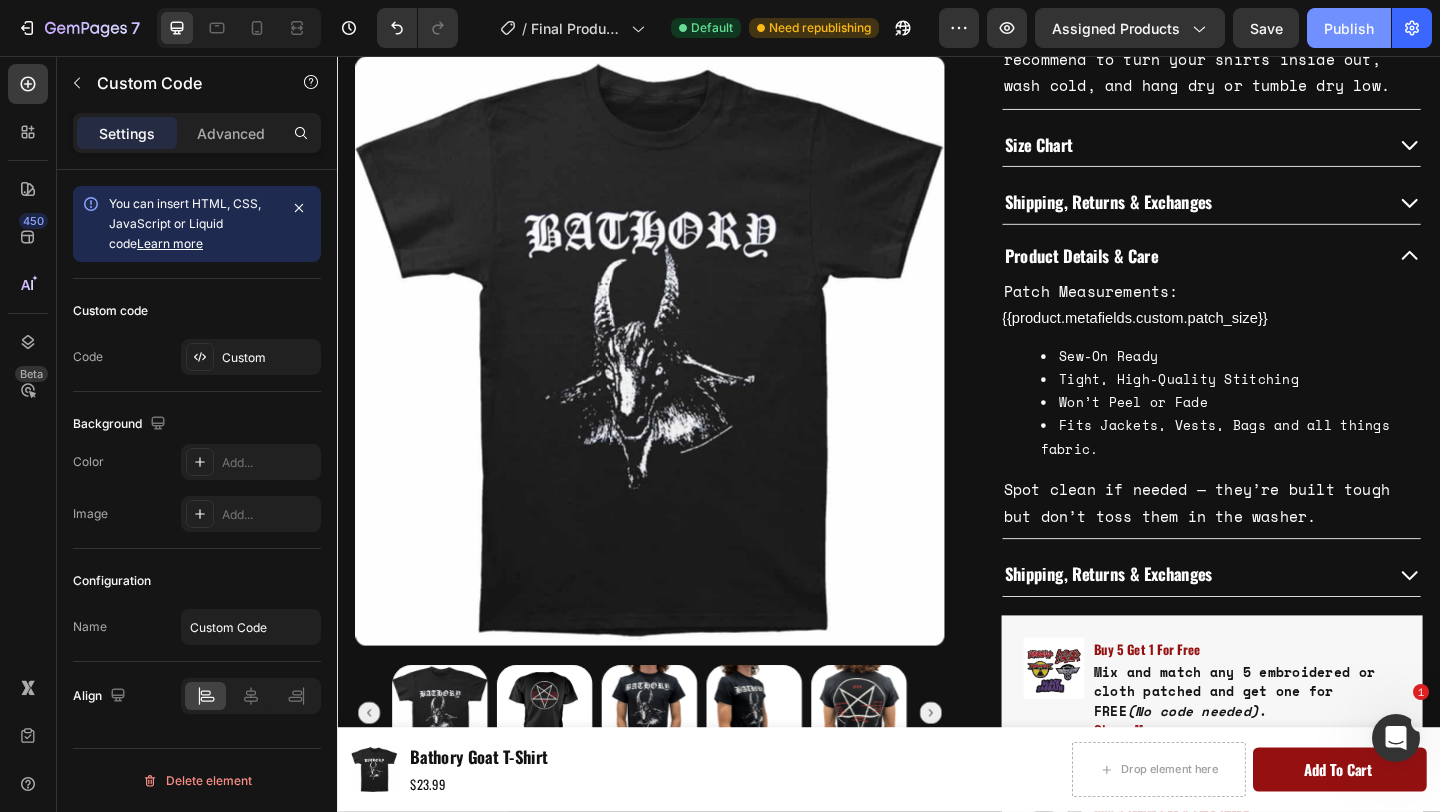 click on "Publish" 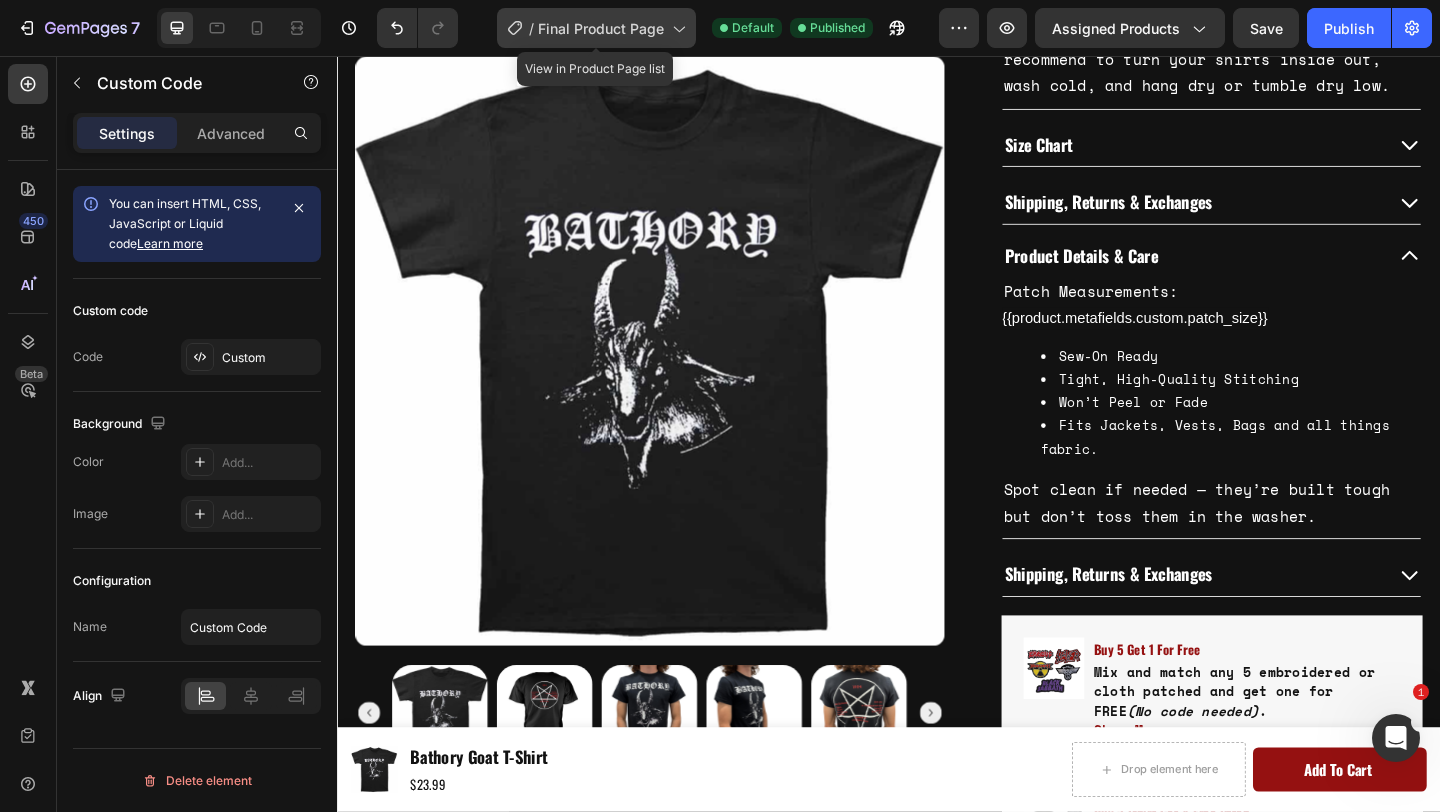 click on "Final Product Page" at bounding box center [601, 28] 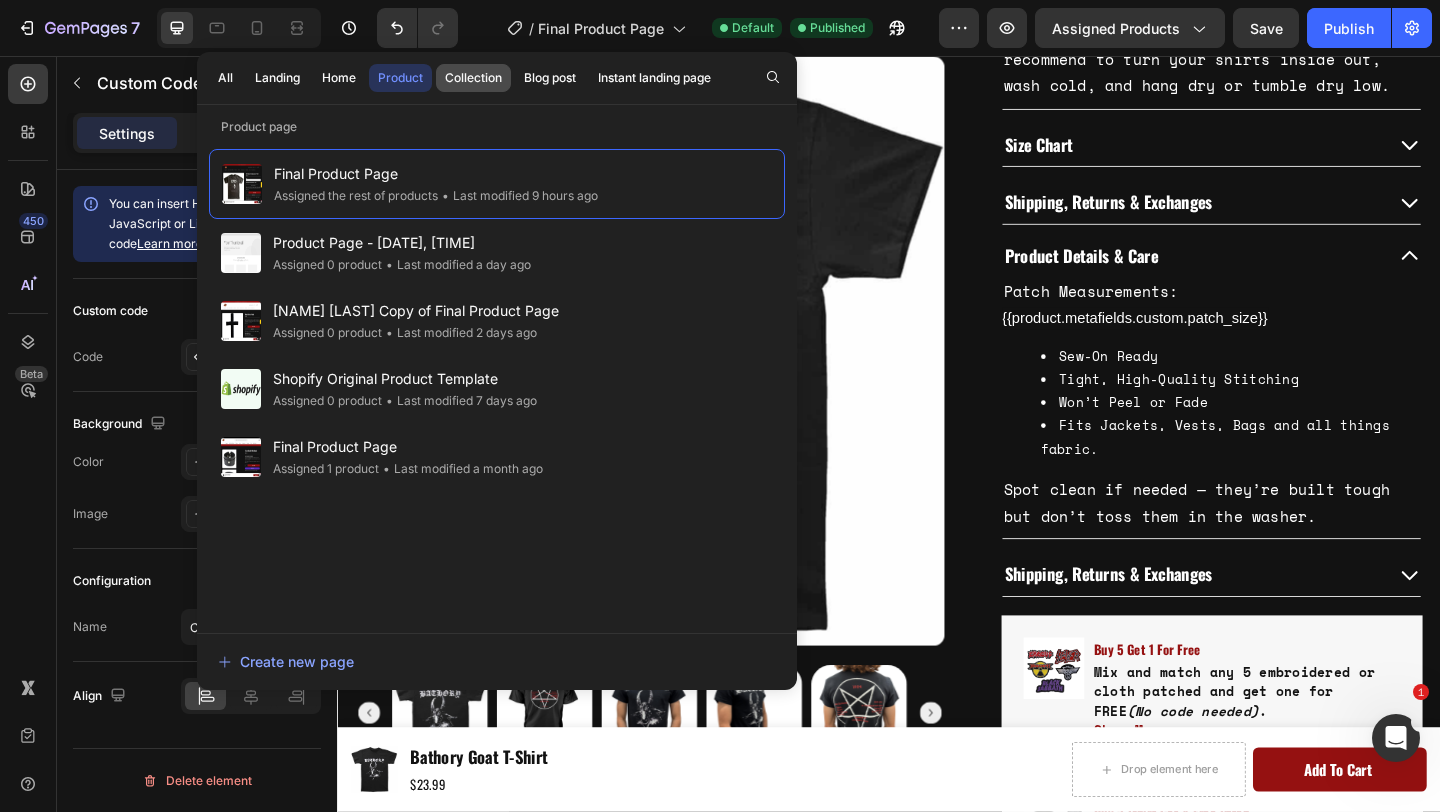 click on "Collection" at bounding box center (473, 78) 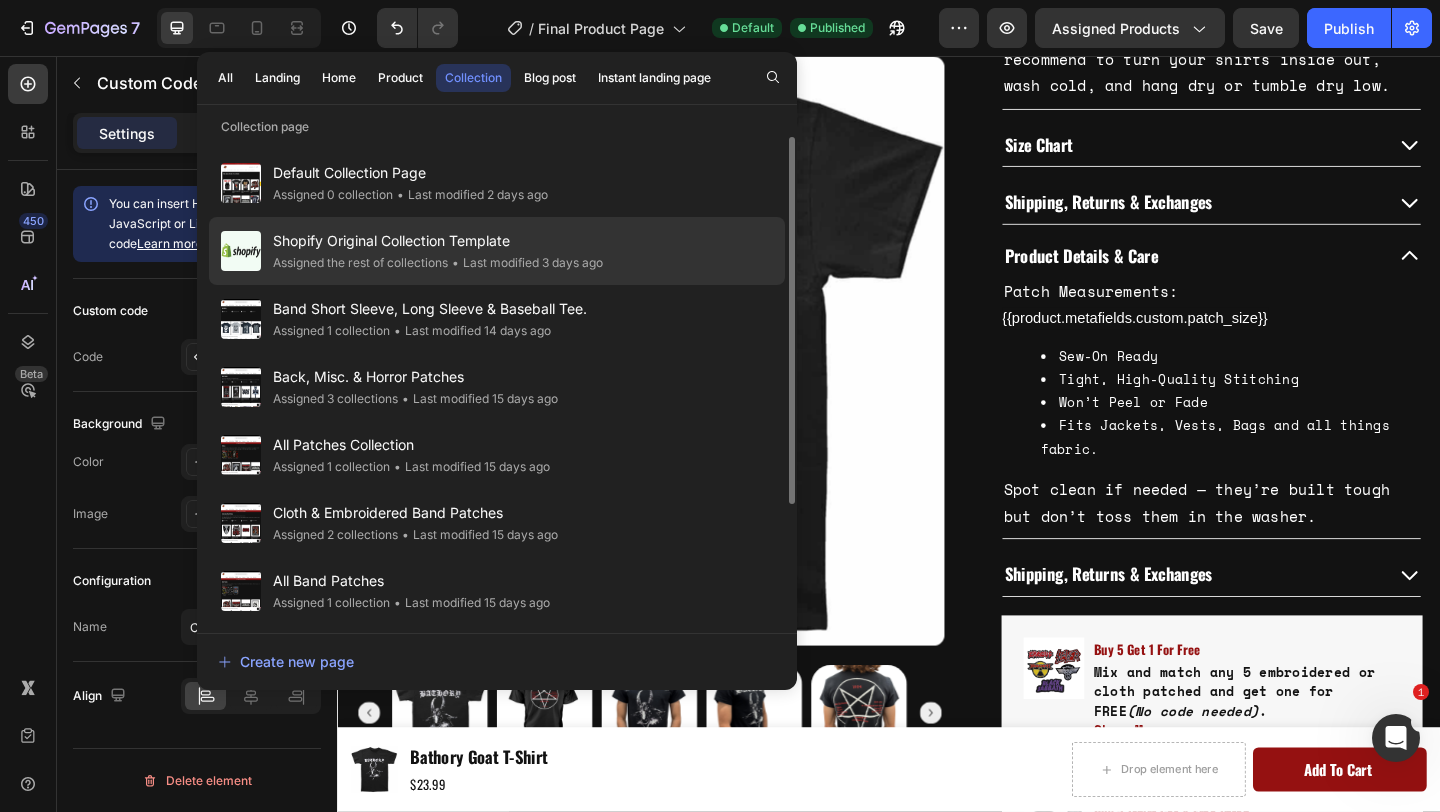 click on "• Last modified 3 days ago" 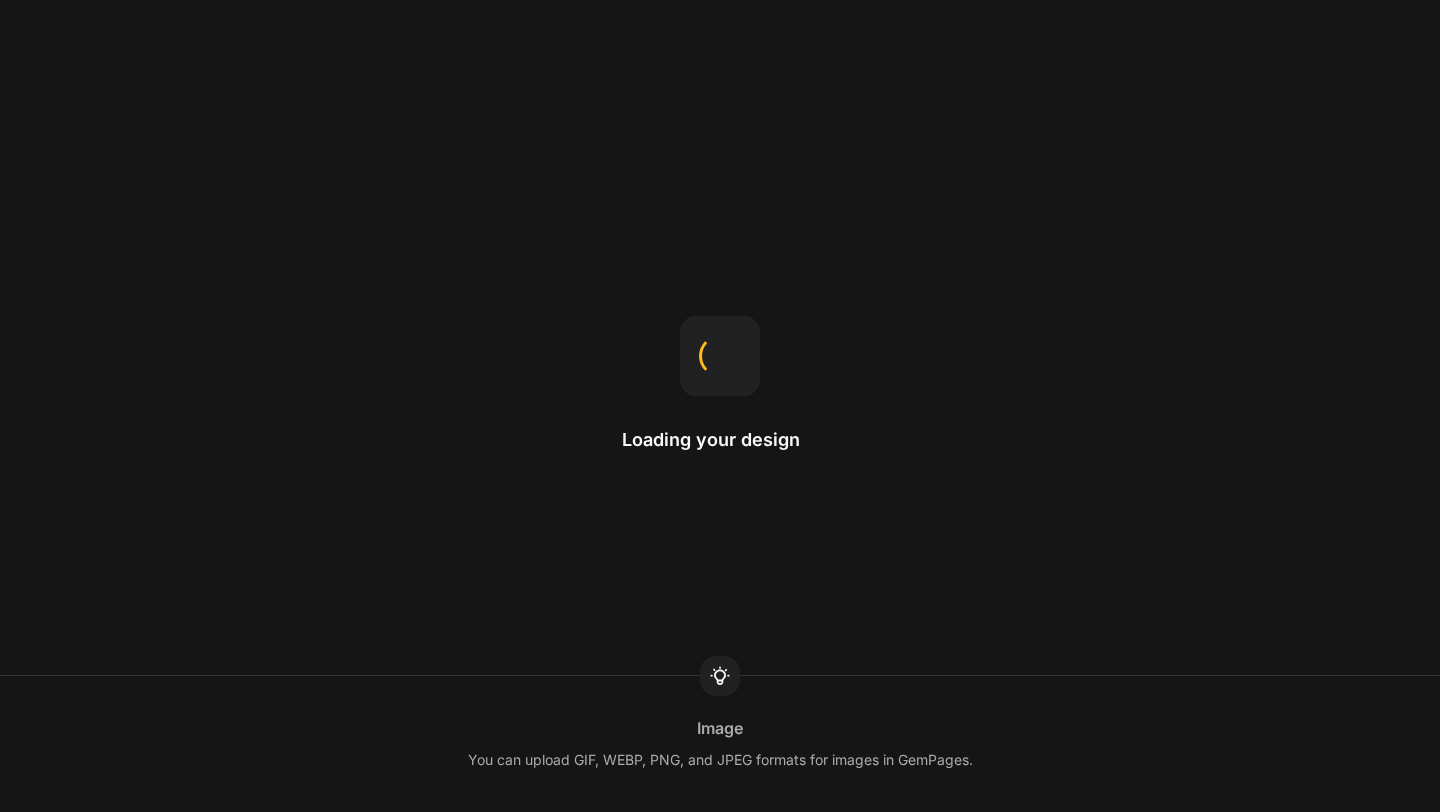 scroll, scrollTop: 0, scrollLeft: 0, axis: both 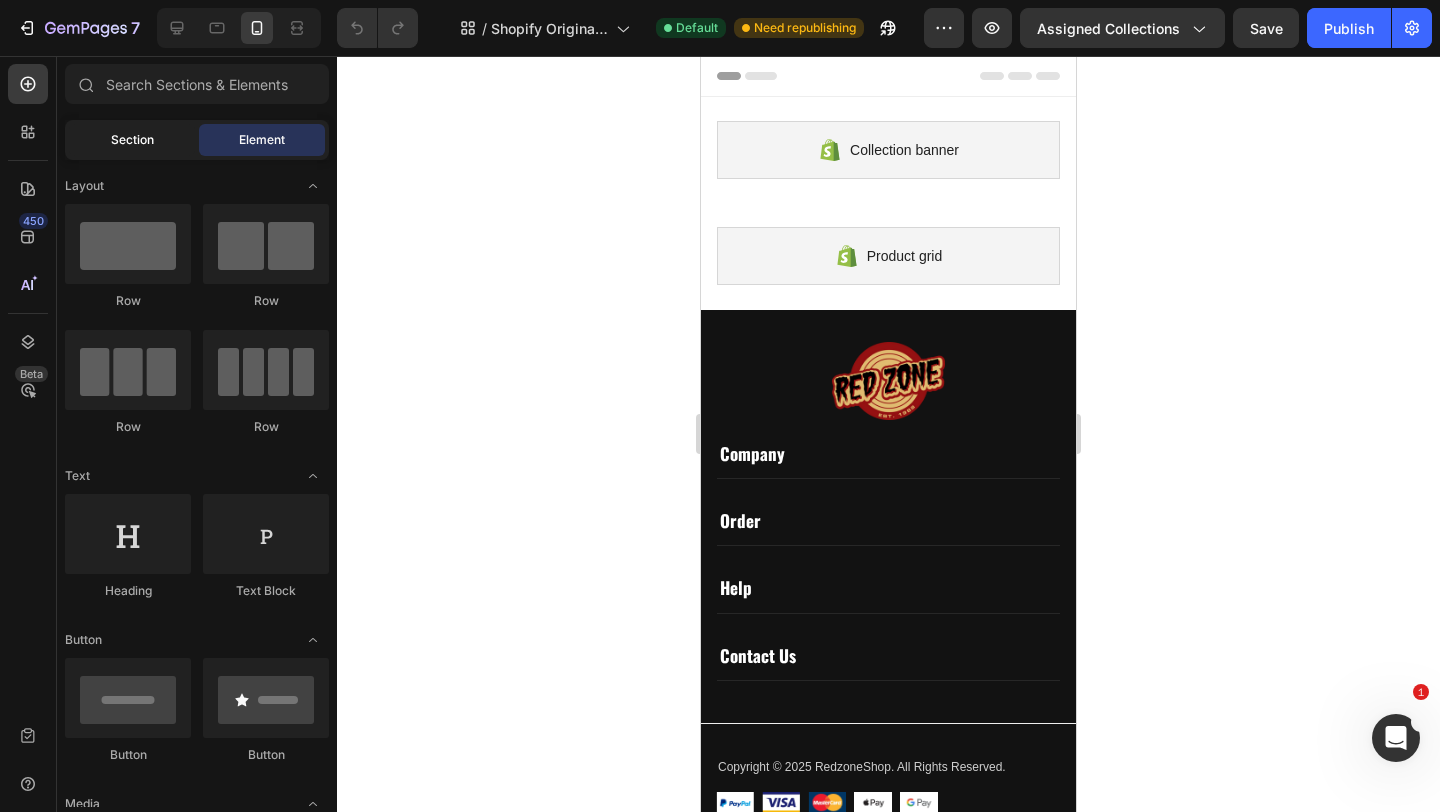 click on "Section" 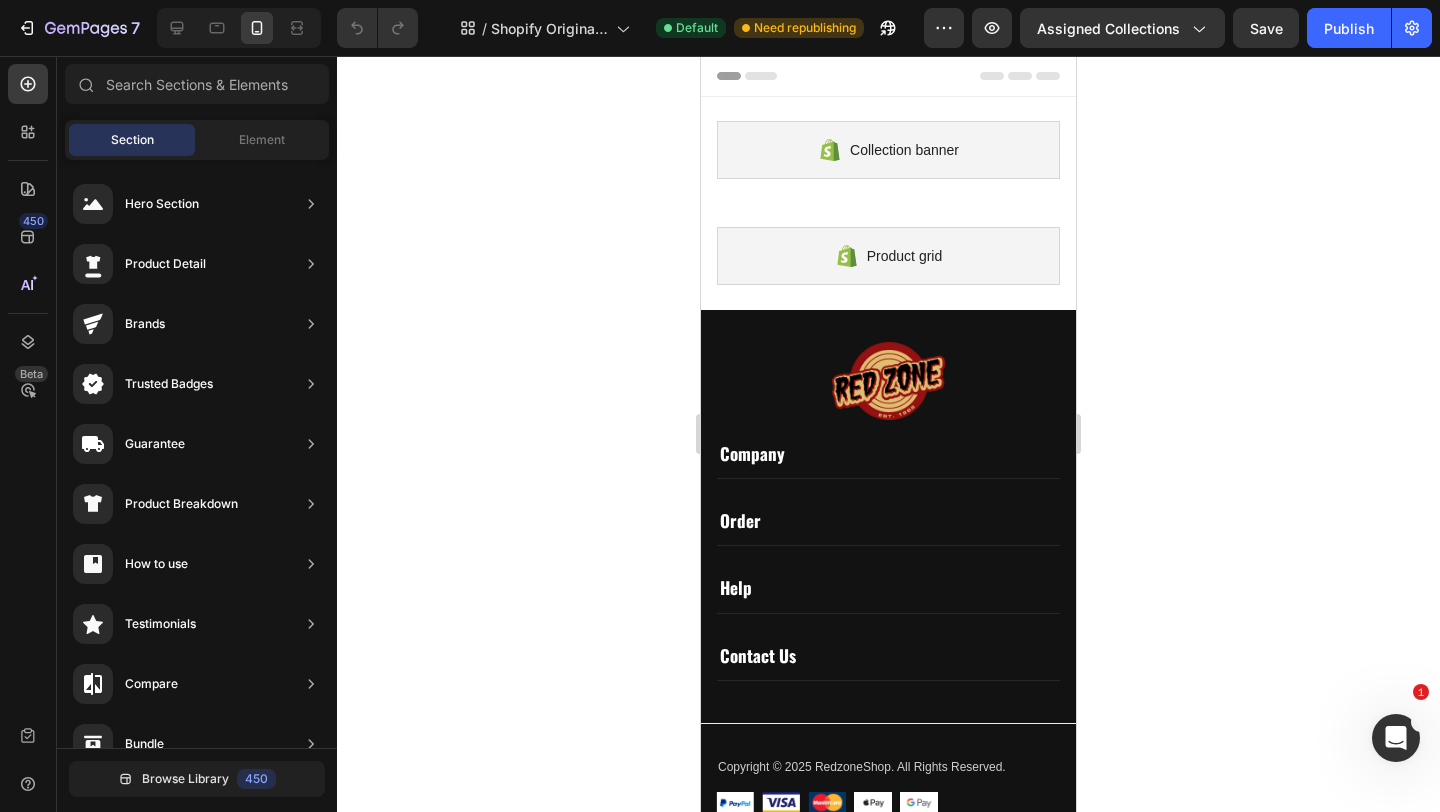 click on "Section" 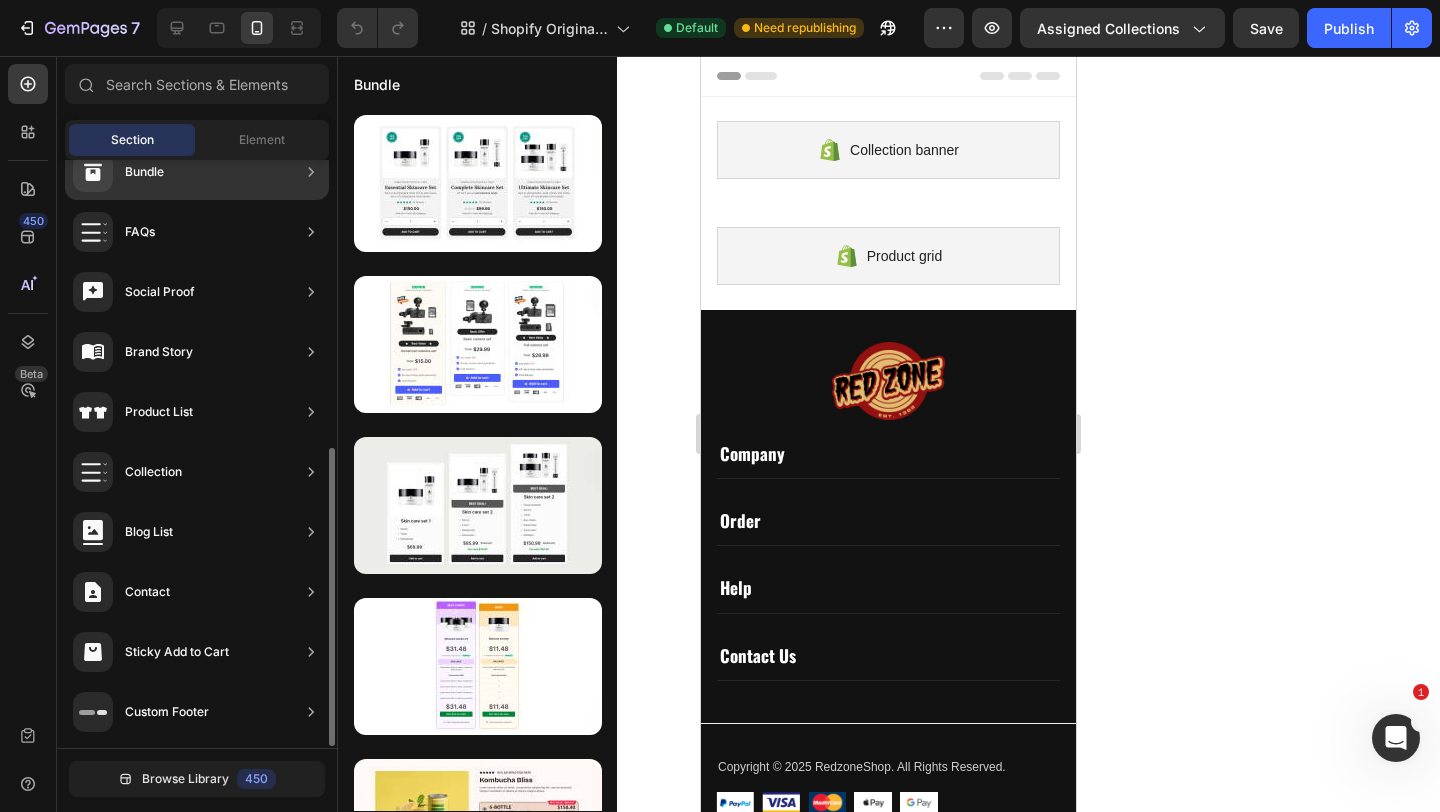 scroll, scrollTop: 0, scrollLeft: 0, axis: both 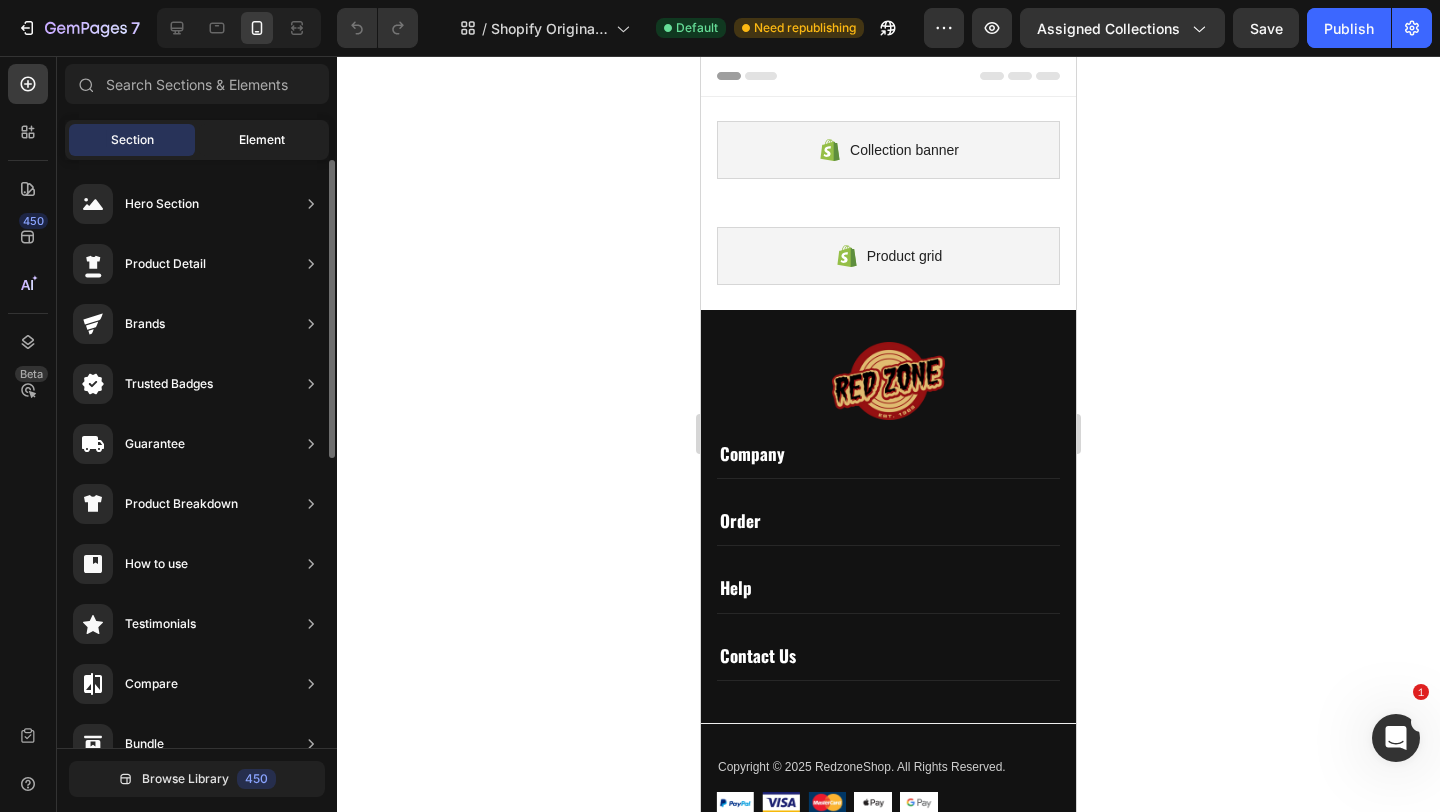 click on "Element" 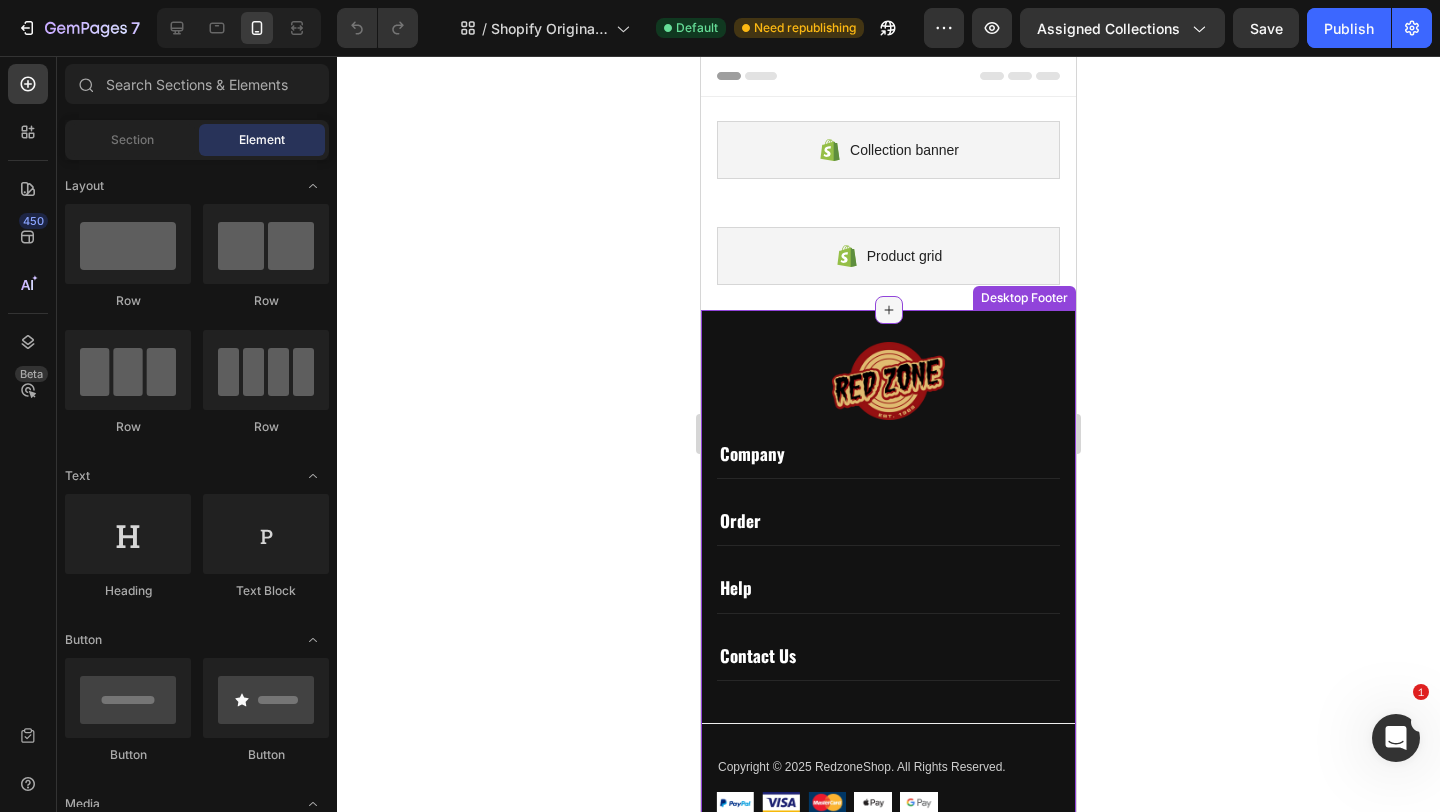 click 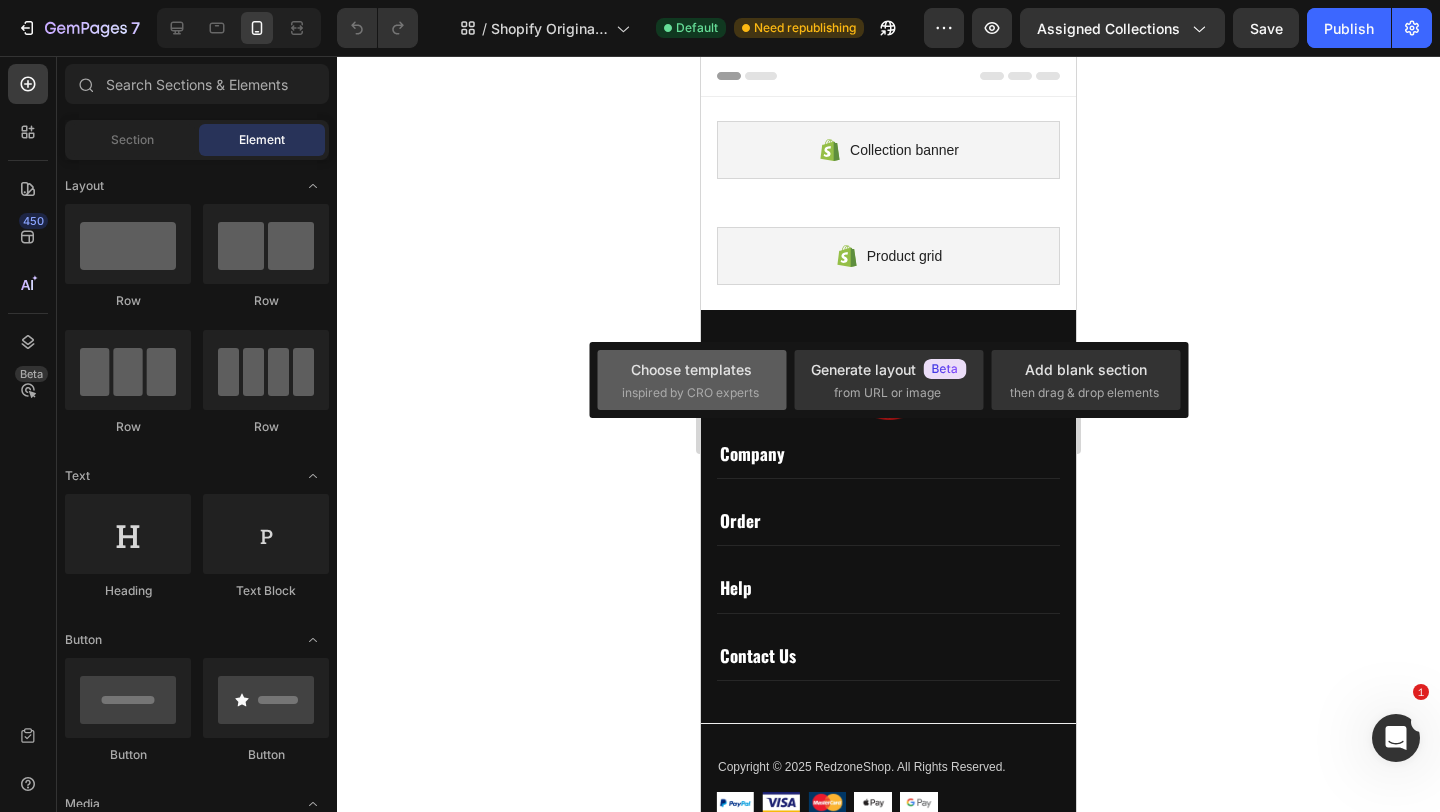 click on "Choose templates  inspired by CRO experts" at bounding box center (692, 380) 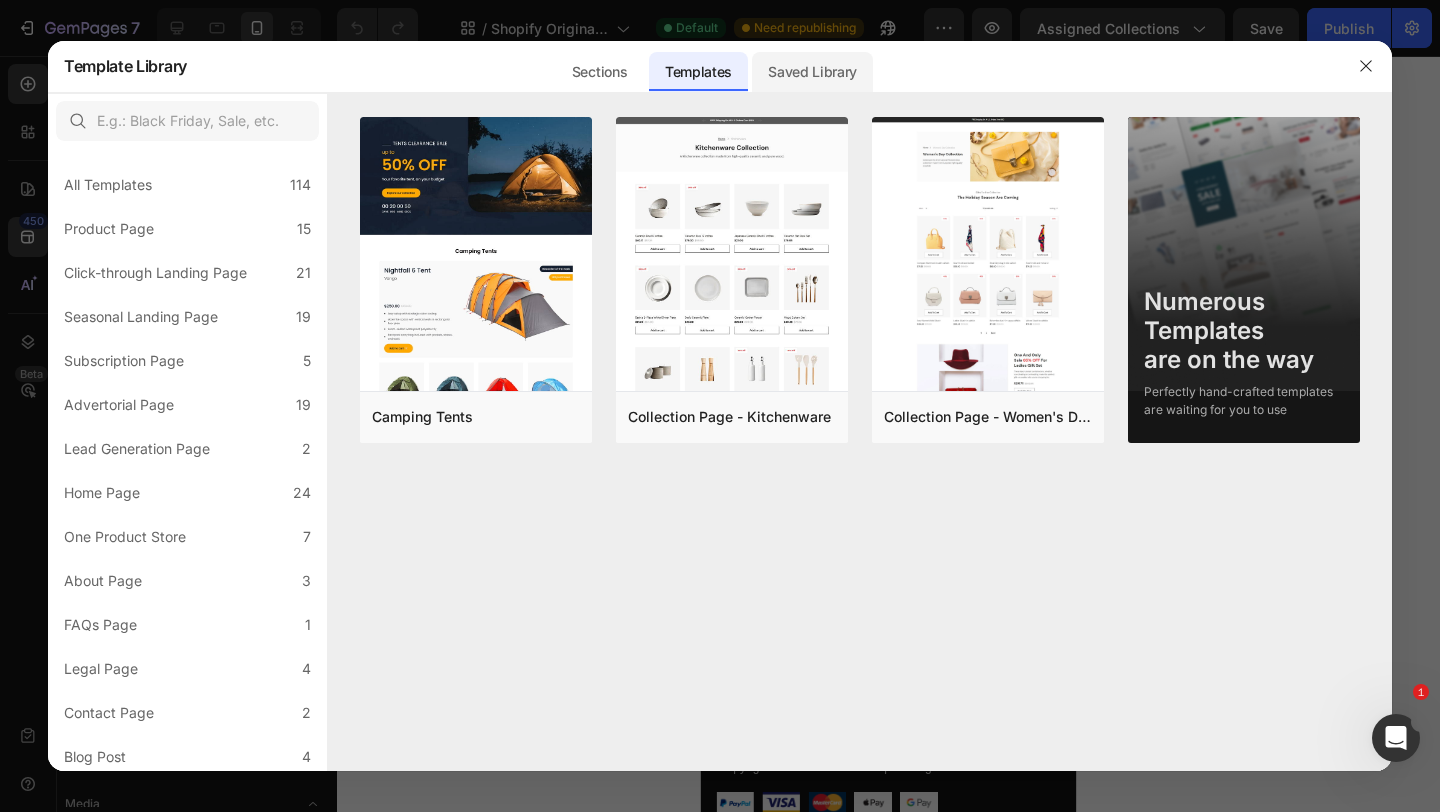 click on "Saved Library" 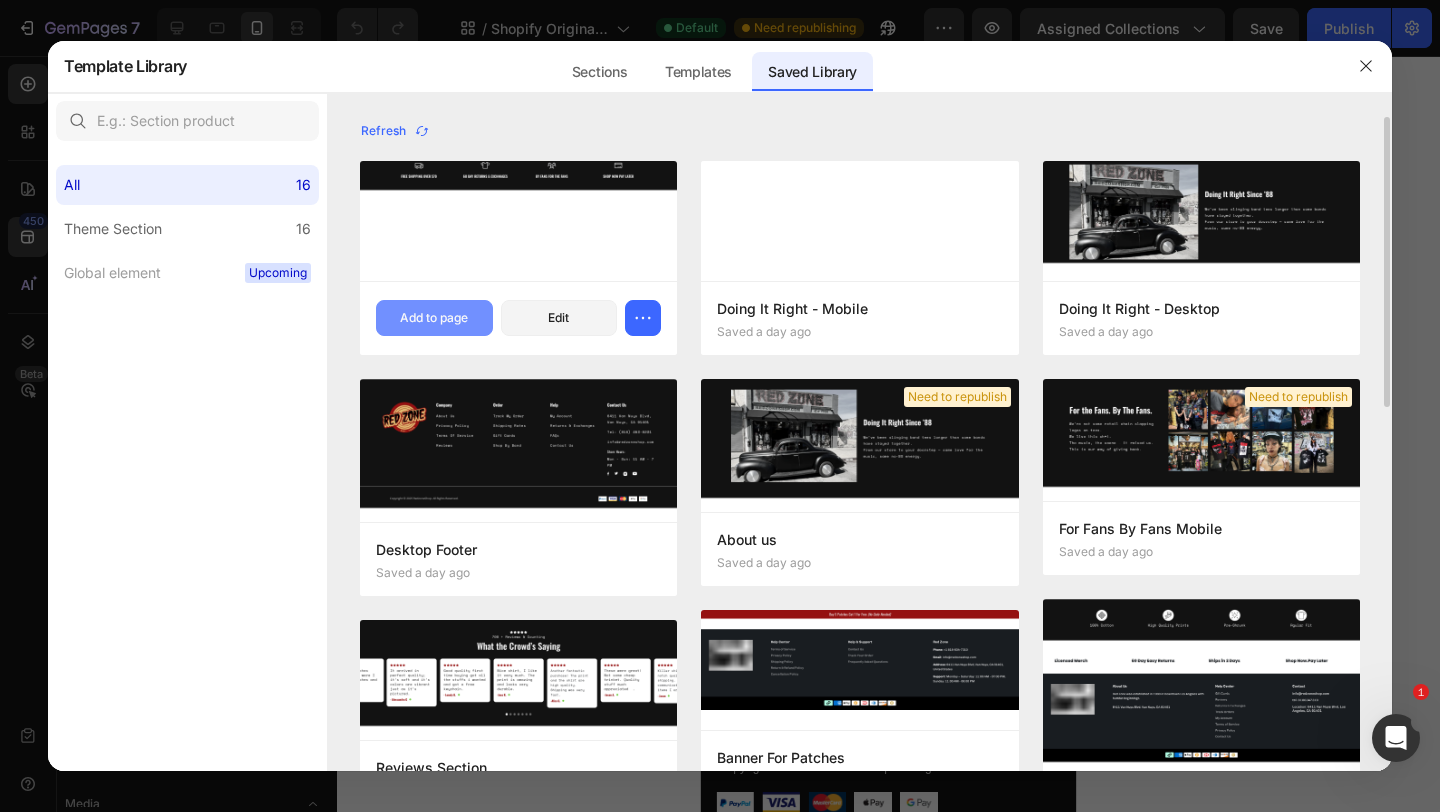 click on "Add to page" at bounding box center [434, 318] 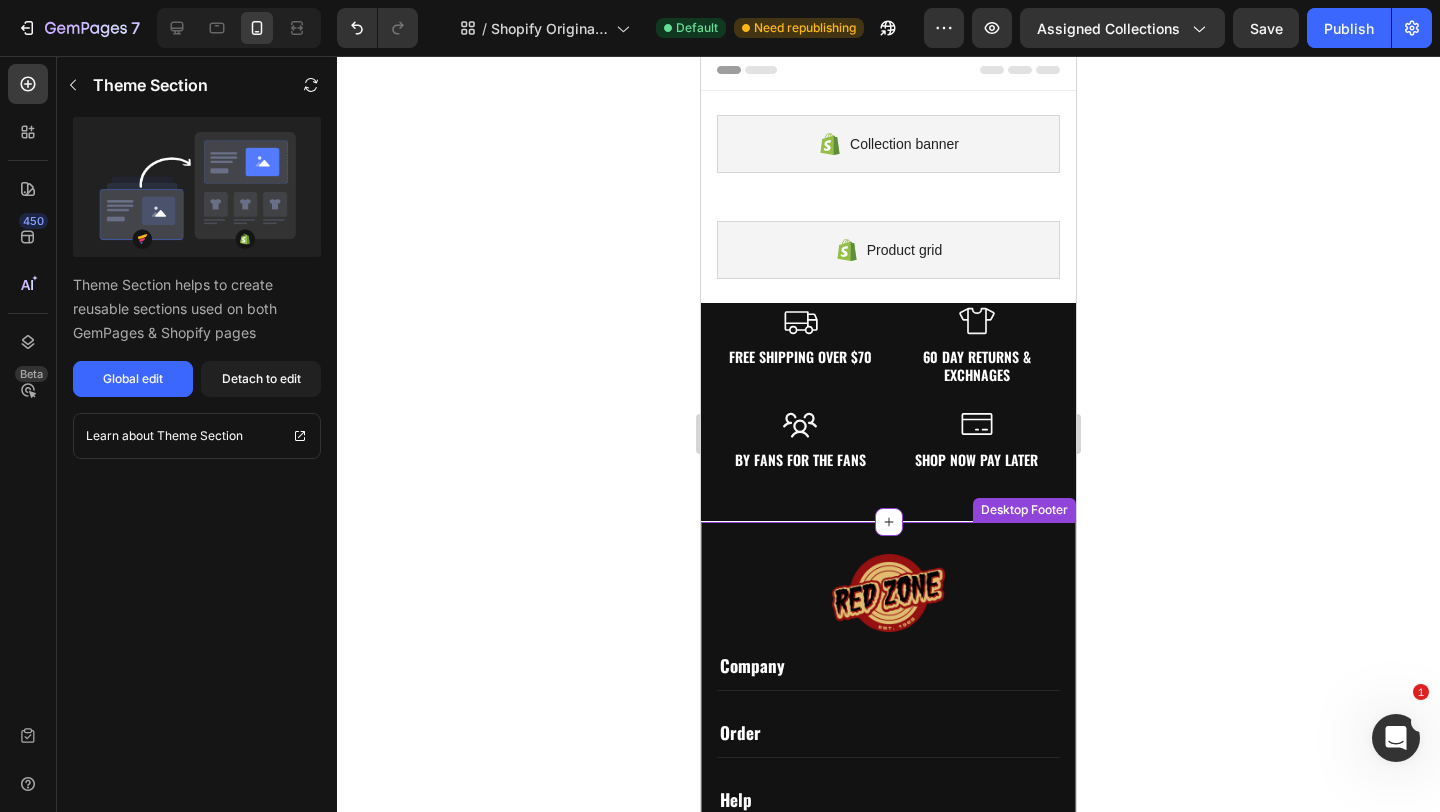 scroll, scrollTop: 0, scrollLeft: 0, axis: both 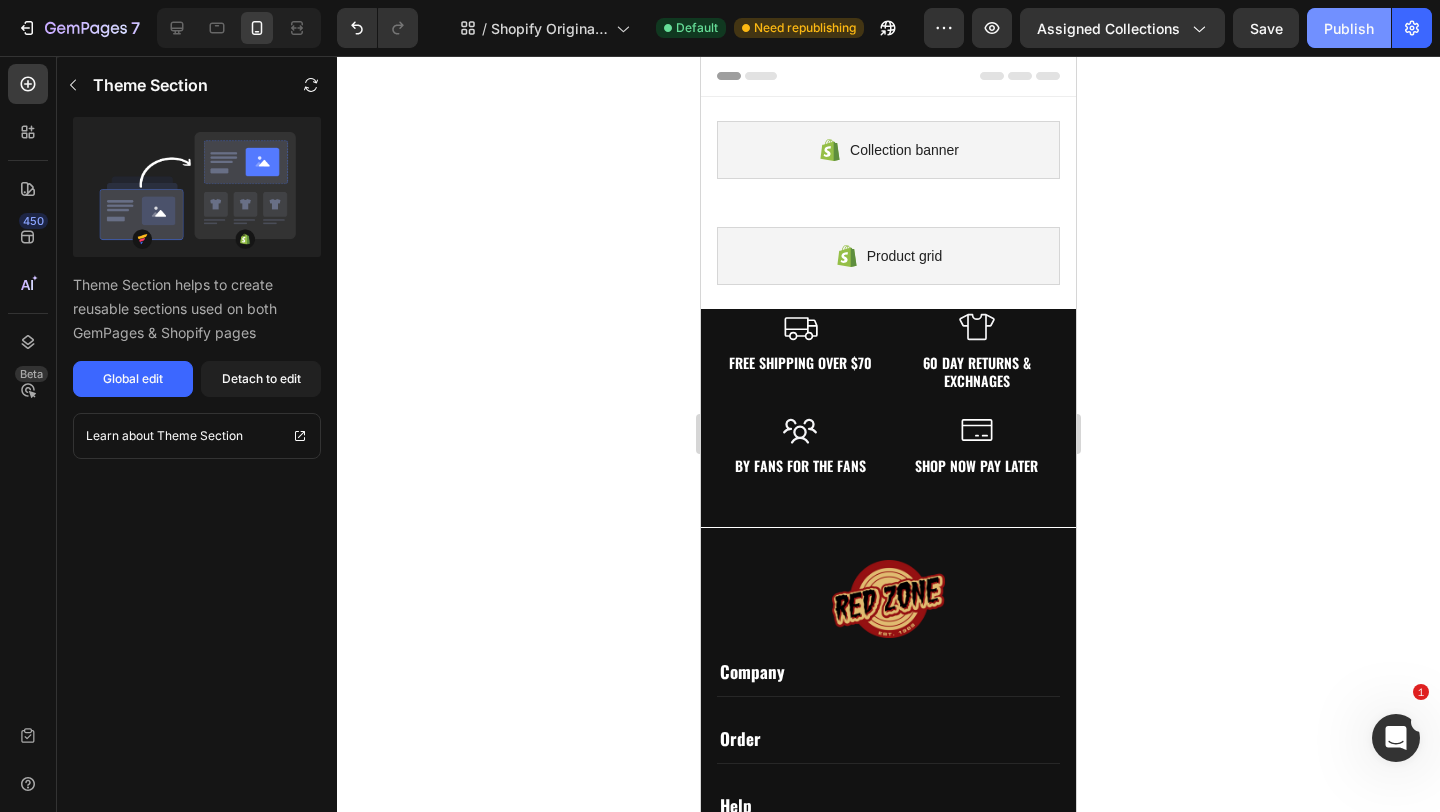 click on "Publish" 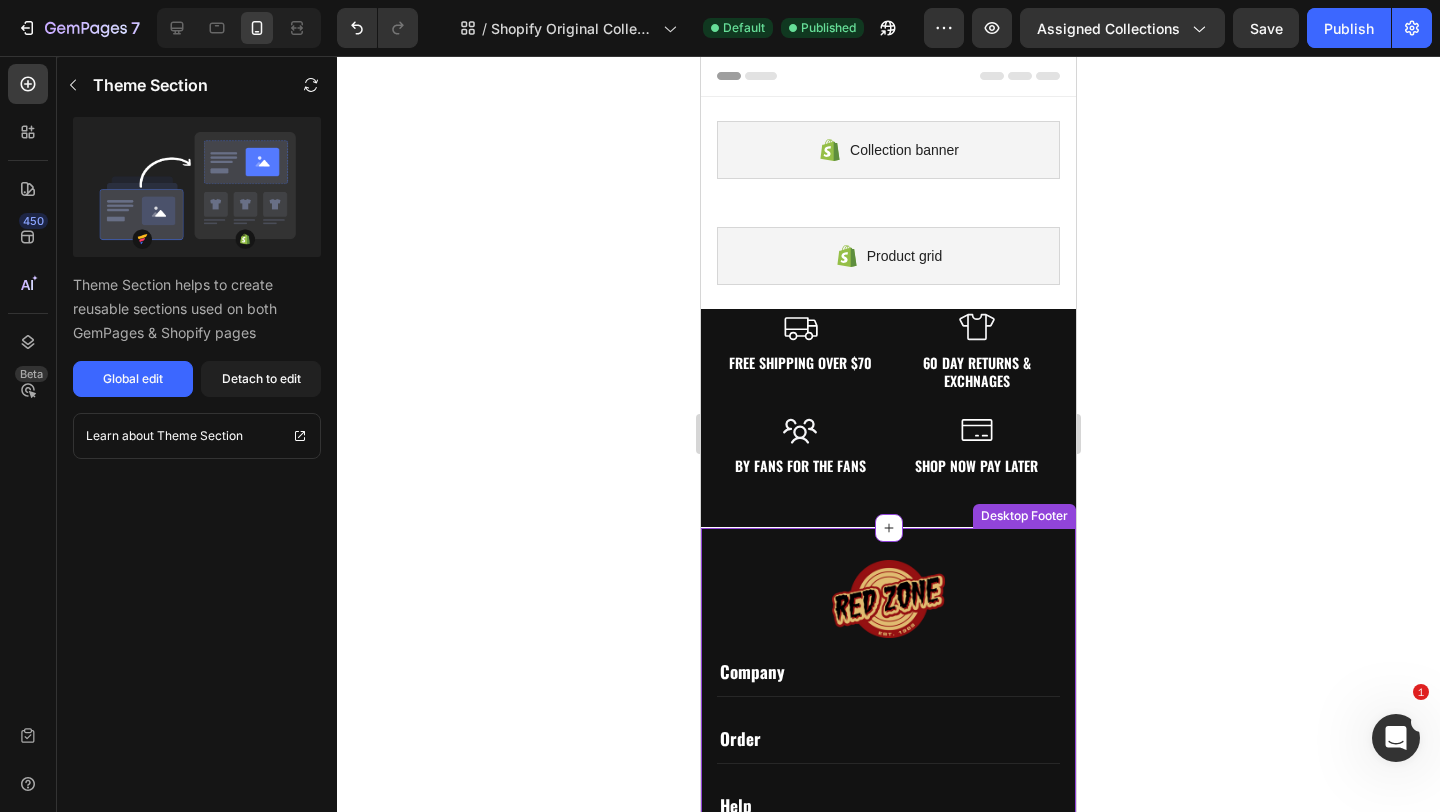 click on "Image Company Text block About Us Button Privacy Policy Button Terms Of Service Button Reviews Button Order  Text block Track My Order Button Shipping Rates Button Gift Cards Button Shop By Band Button Help Text block My Account Button Returns & Exchanges Button FAQs Button Contact Us Button Contact Us Text block 6411 Van Nuys Blvd, Van Nuys, CA 91401 Text block Tel:  (818) 453-8231 Text block info@redzoneshop.com Text block Store Hours: Text block Mon - Sun: 11 AM - 7 PM Text block Image Image Image Image Row Row Image Company Order Help Contact Us Accordion Row                Title Line Copyright © 2025 RedzoneShop. All Rights Reserved. Text block Image Image Image Image Image Row Row Desktop Footer" at bounding box center (888, 794) 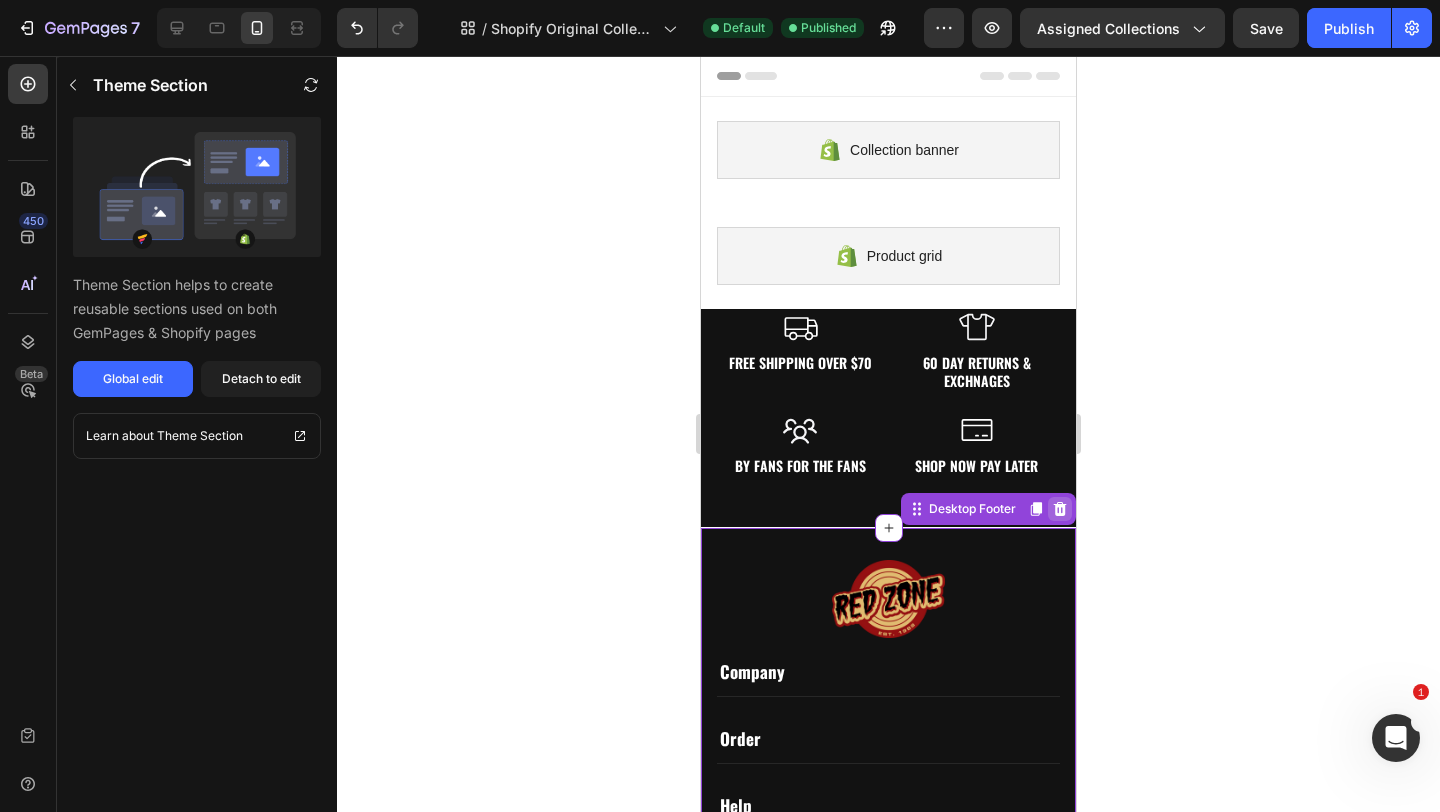 click 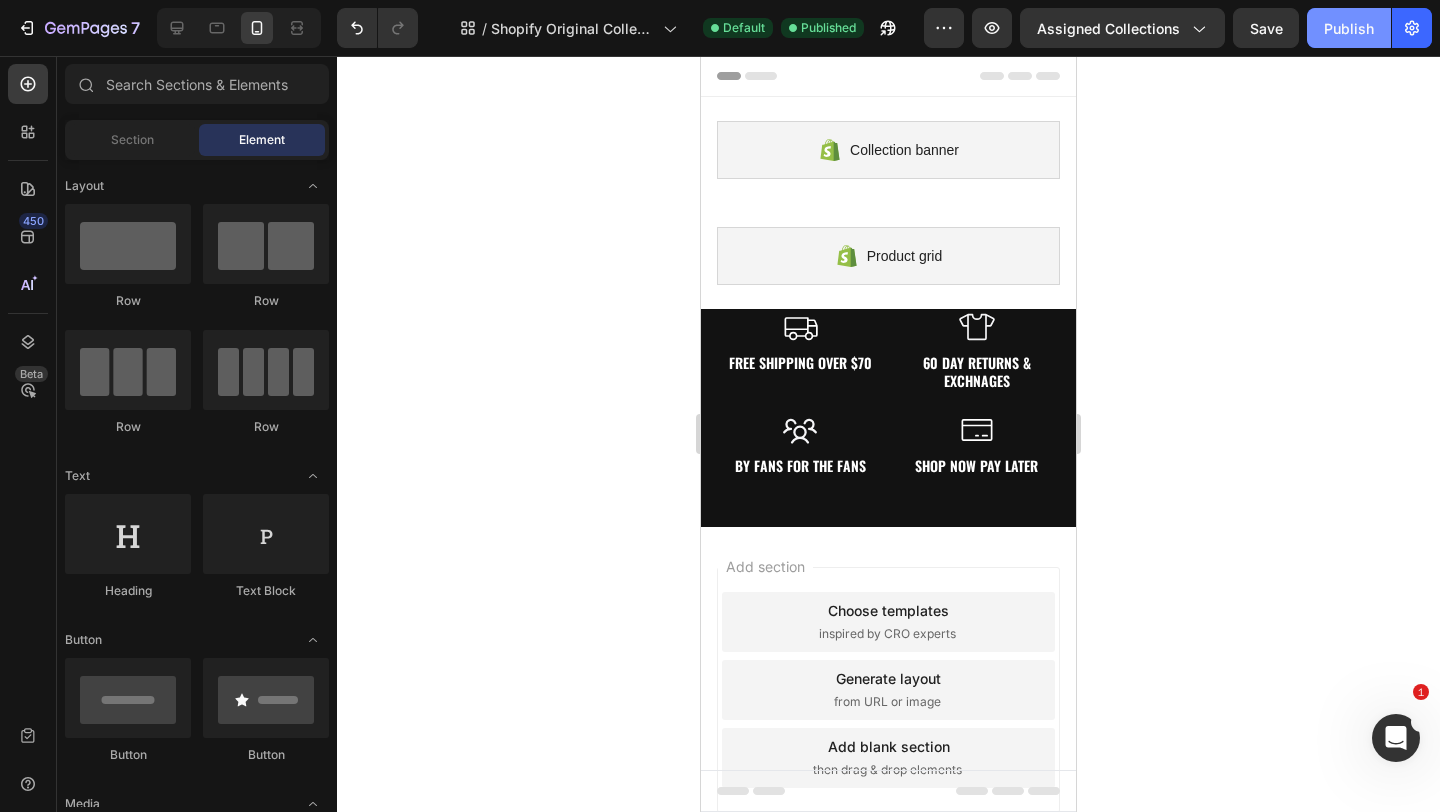 click on "Publish" at bounding box center (1349, 28) 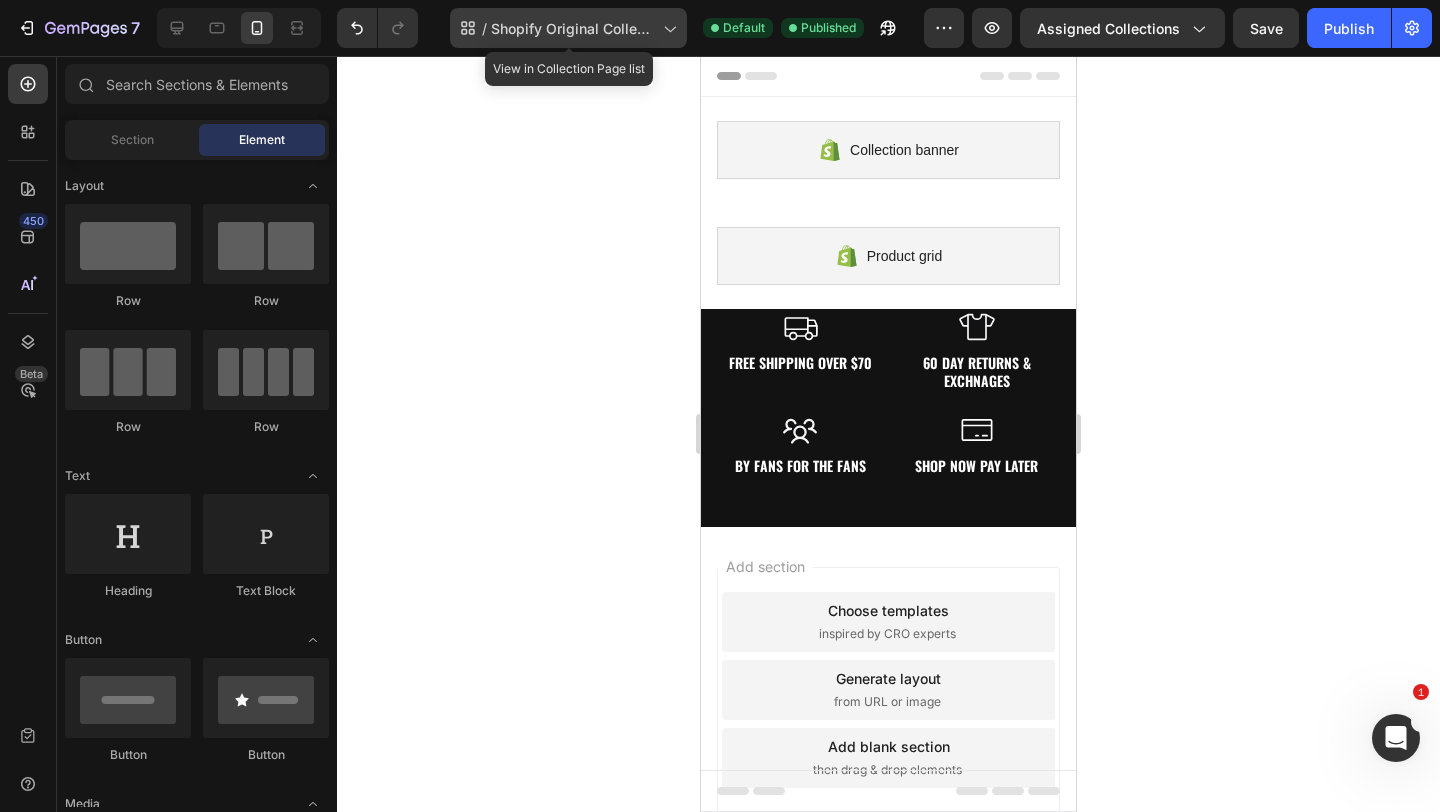 click on "/  Shopify Original Collection Template" 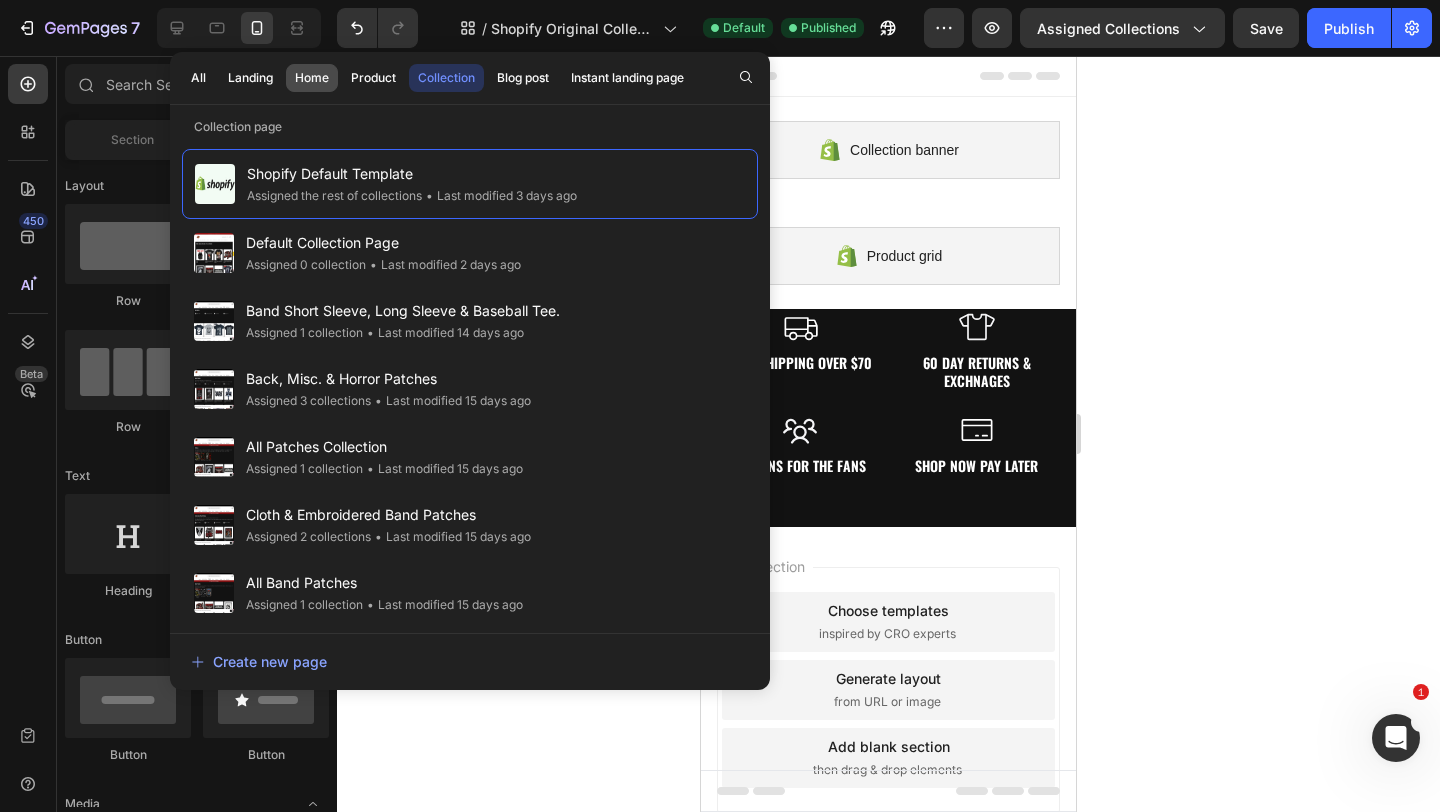 click on "Home" at bounding box center [312, 78] 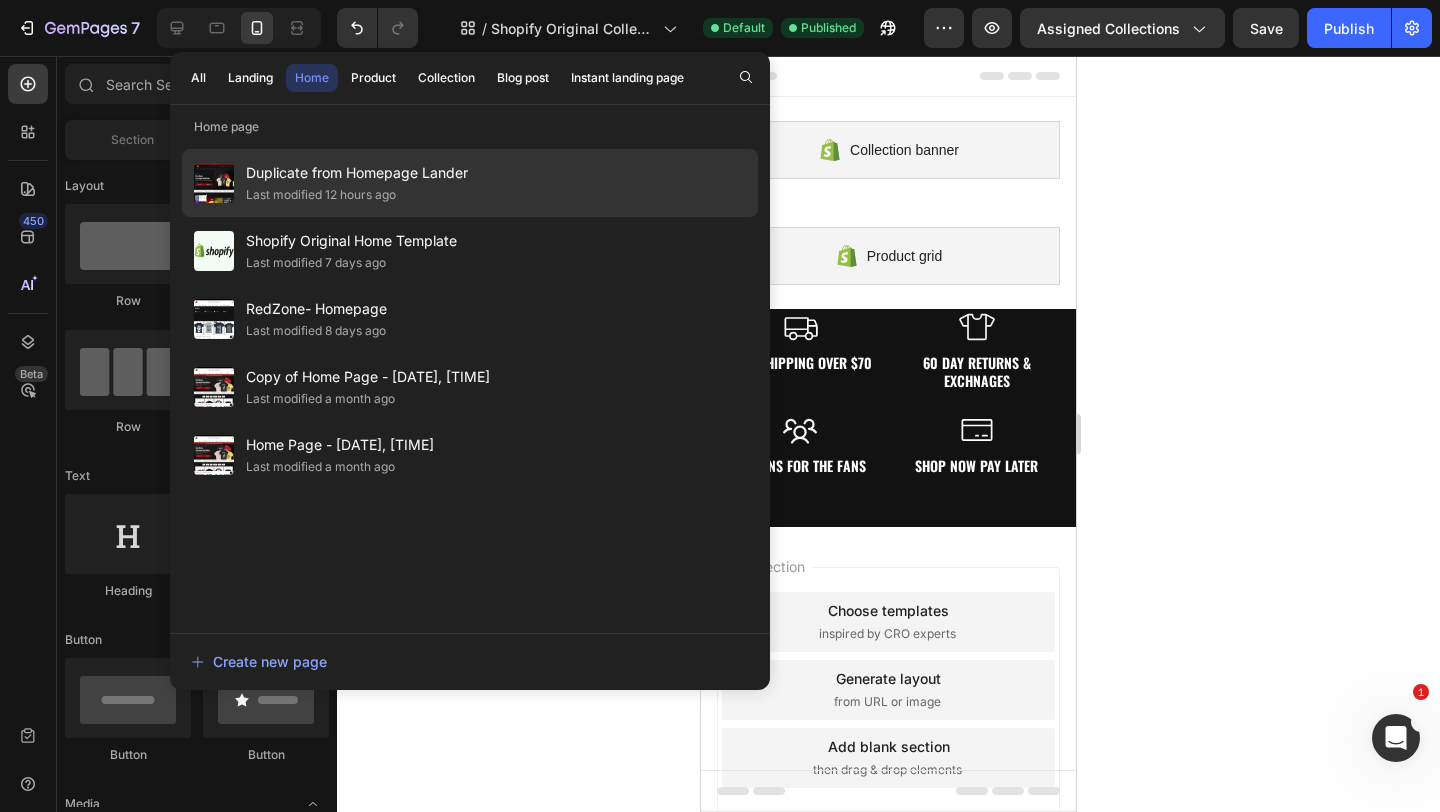 click on "Last modified 12 hours ago" 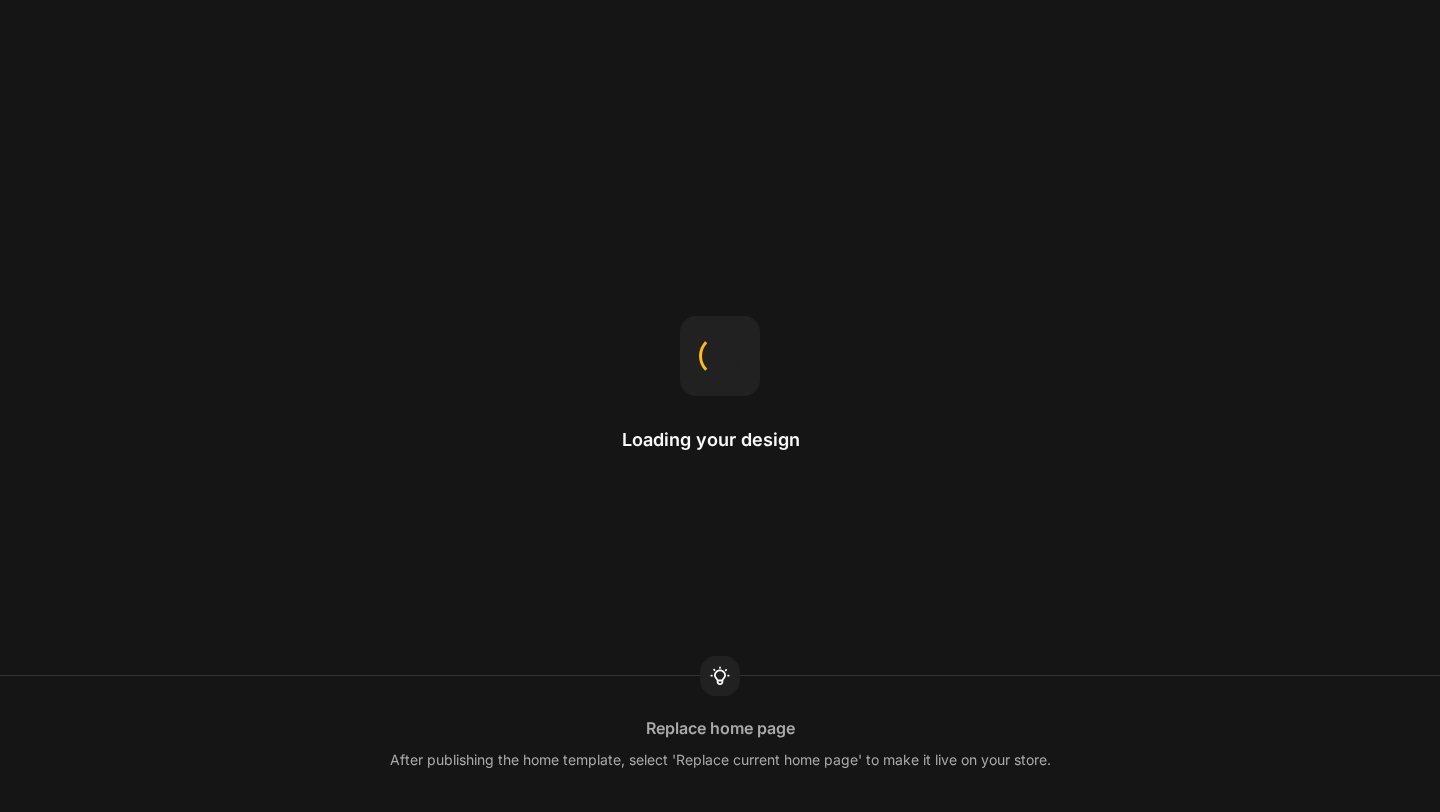 scroll, scrollTop: 0, scrollLeft: 0, axis: both 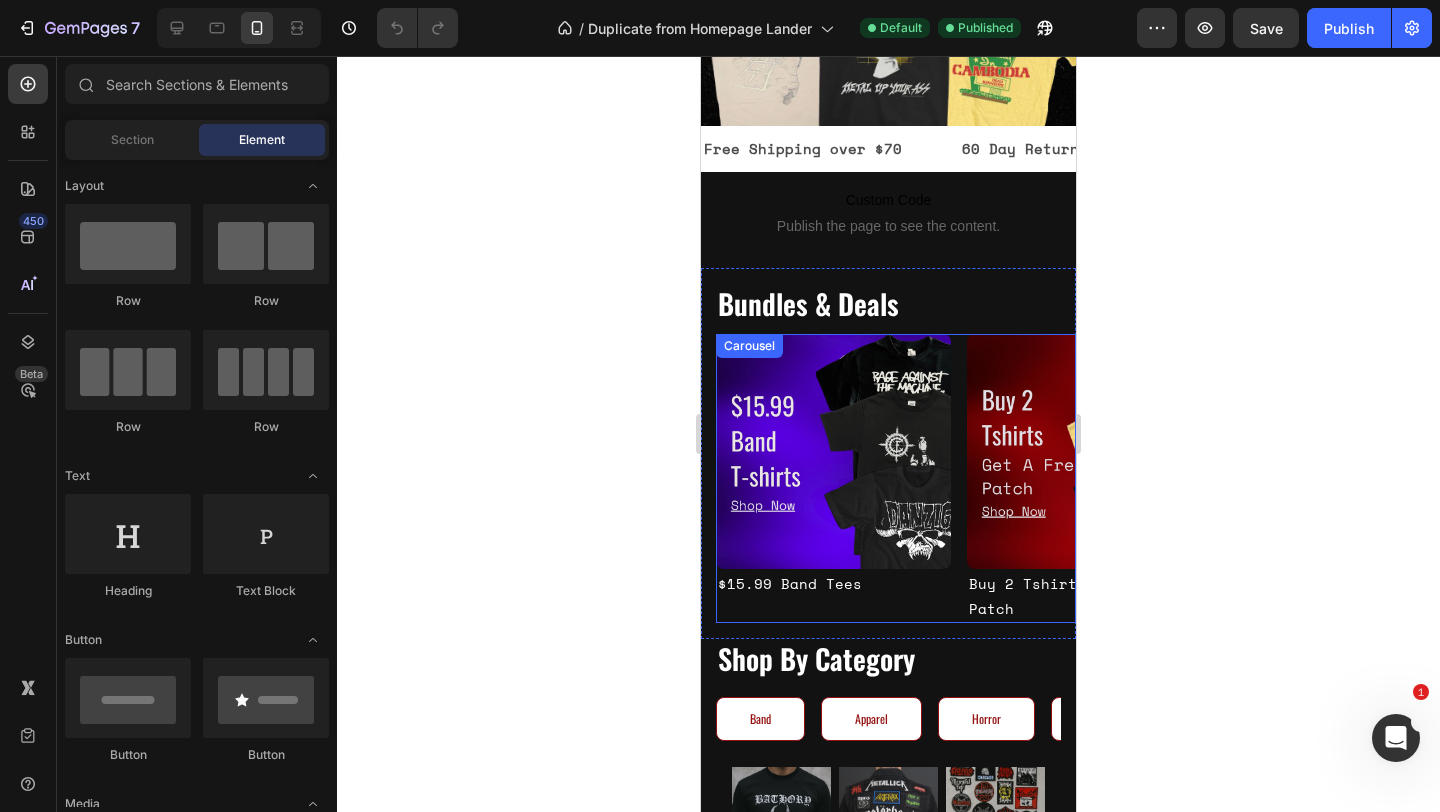 click on "Image $15.99 Band Tees  Text Block Row Image Buy 2 Tshirts Get A Free Patch Text Block Image Buy 5 Patches Get 1 For Free Text Block Image Buy 2 Tee's Get A Free Patch Text Block" at bounding box center (896, 478) 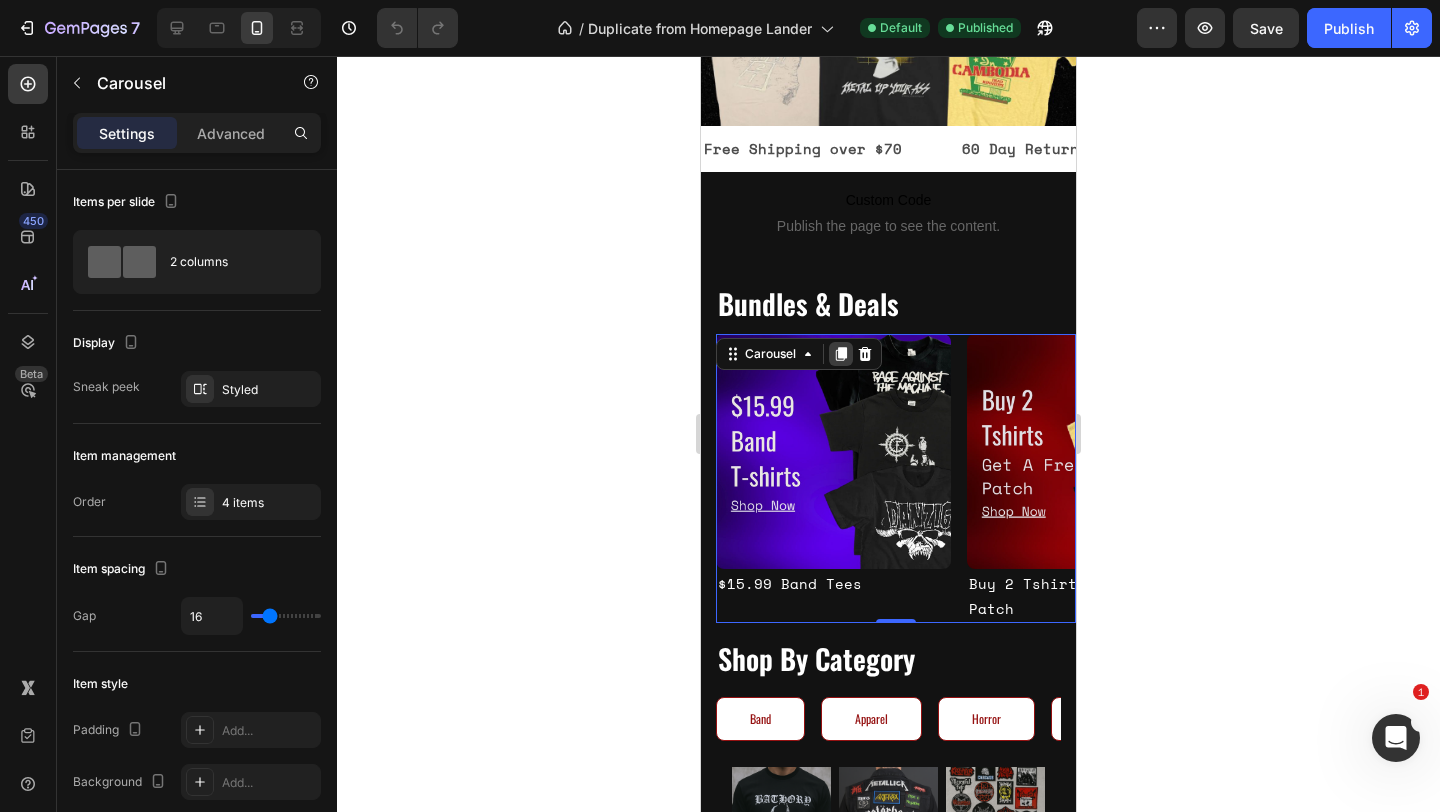 click 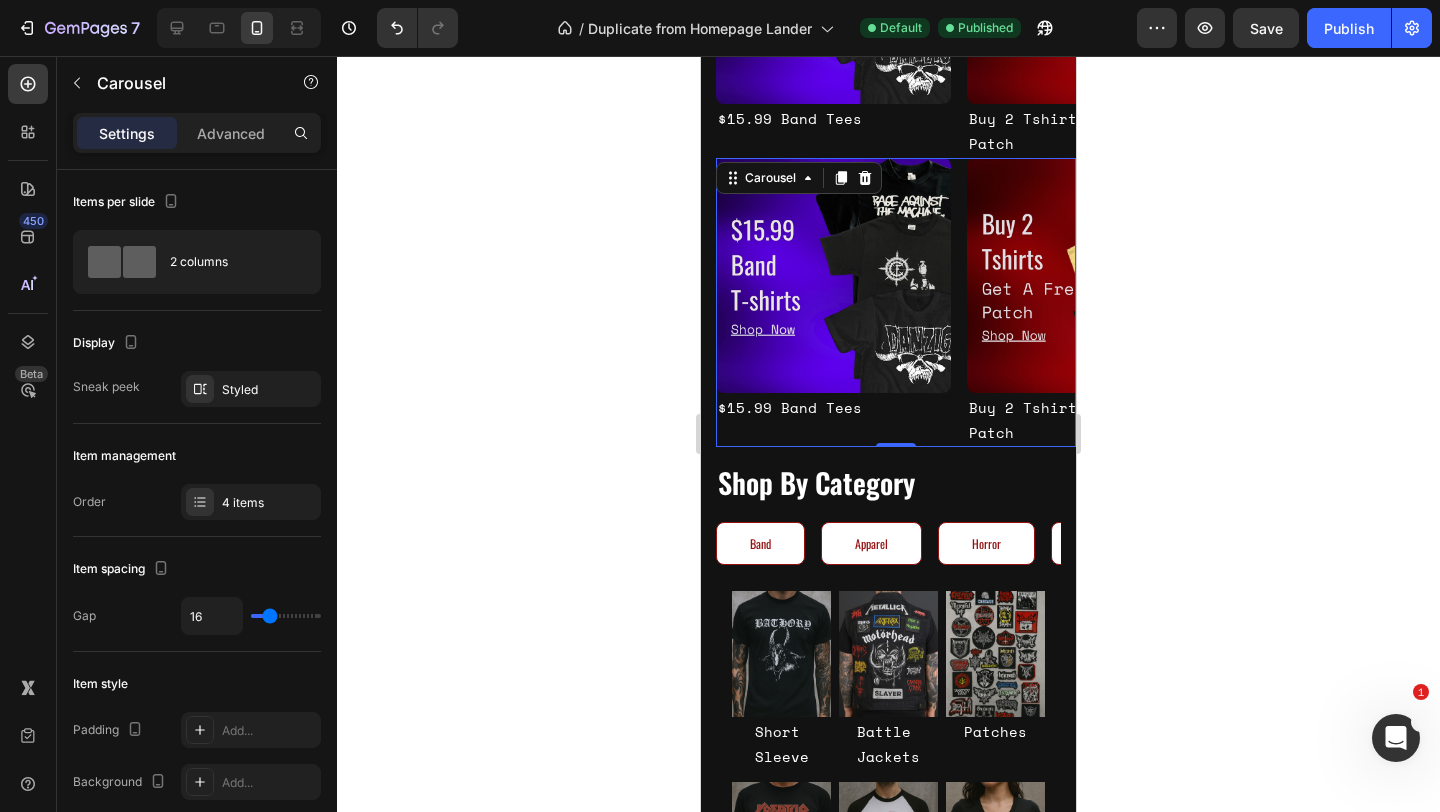 scroll, scrollTop: 1094, scrollLeft: 0, axis: vertical 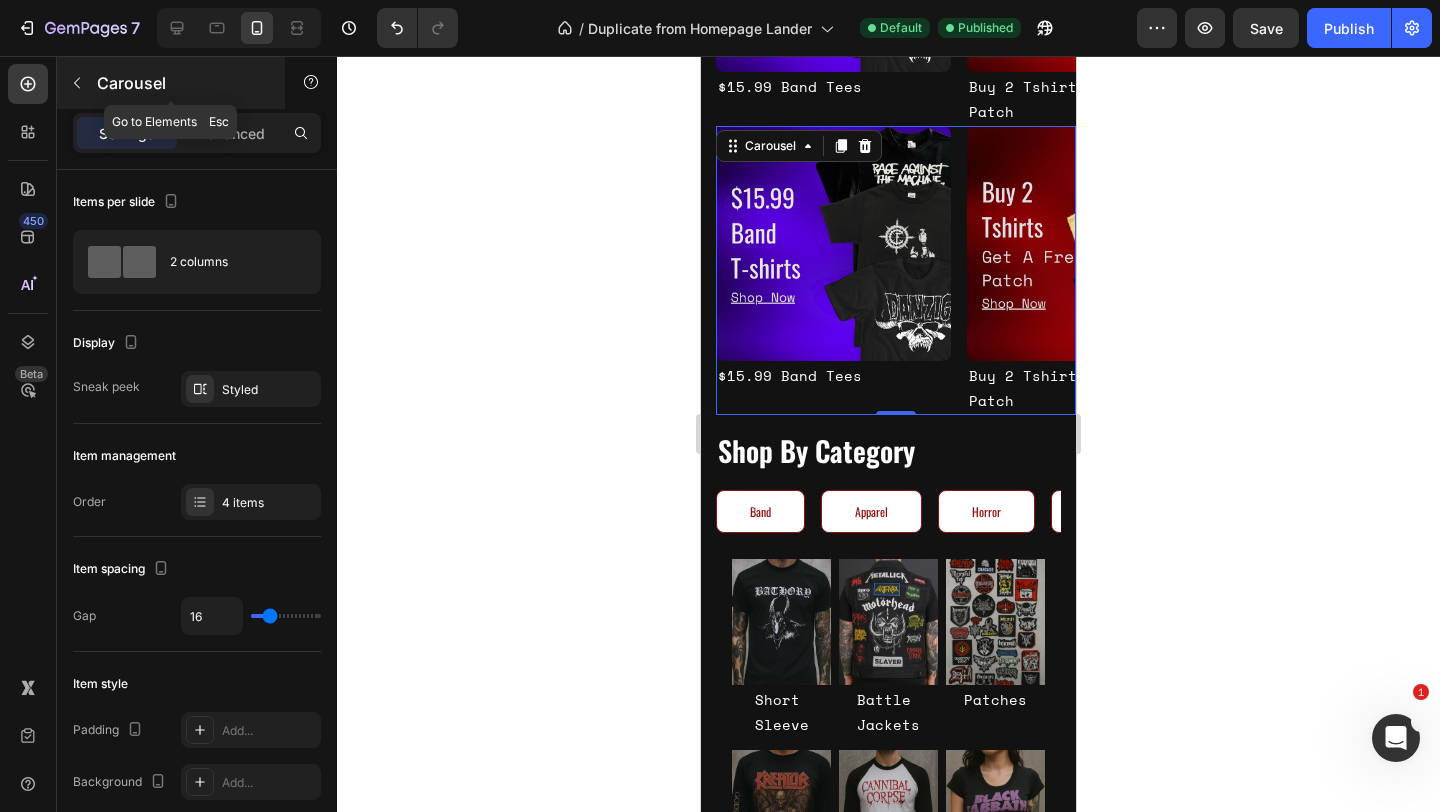click 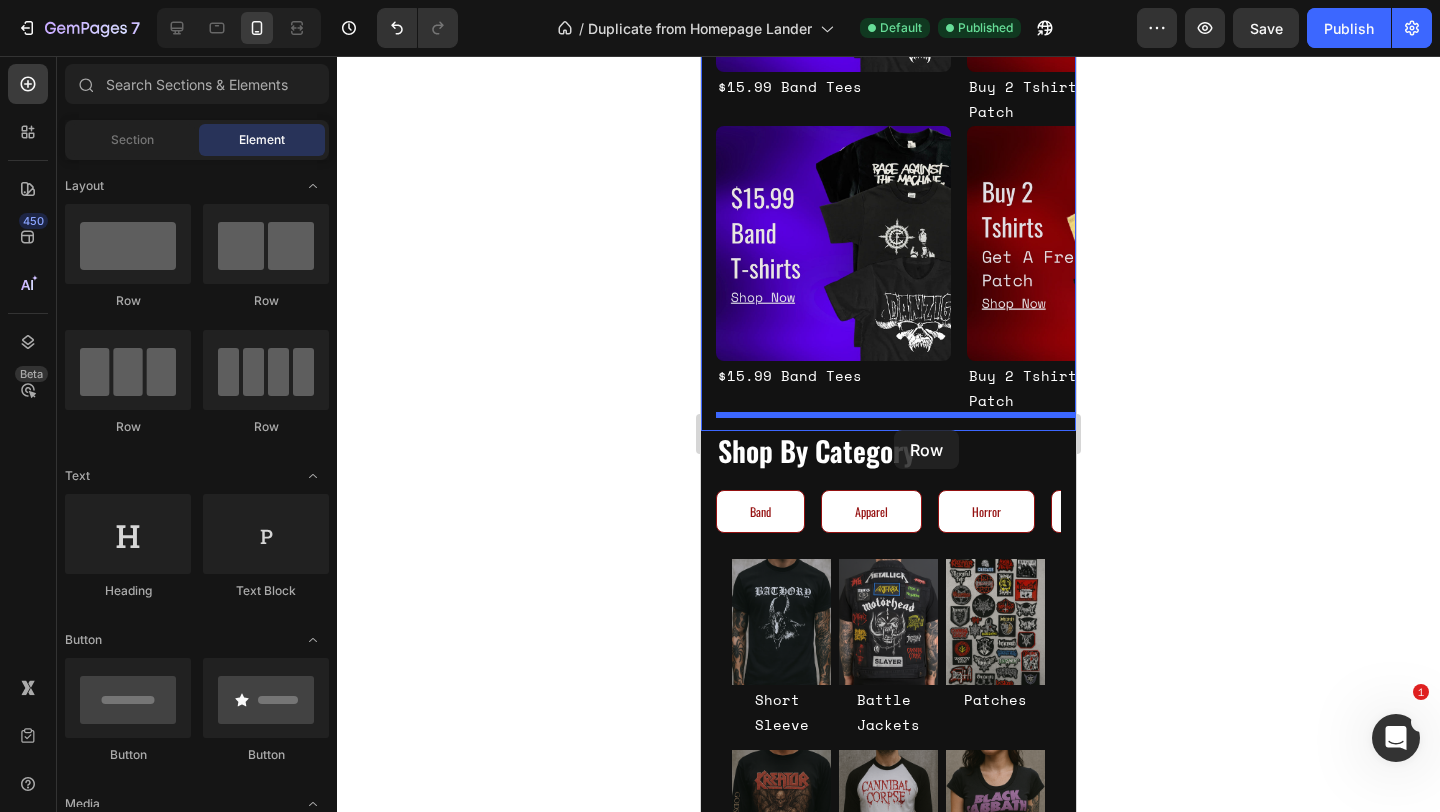 drag, startPoint x: 1024, startPoint y: 311, endPoint x: 894, endPoint y: 430, distance: 176.24132 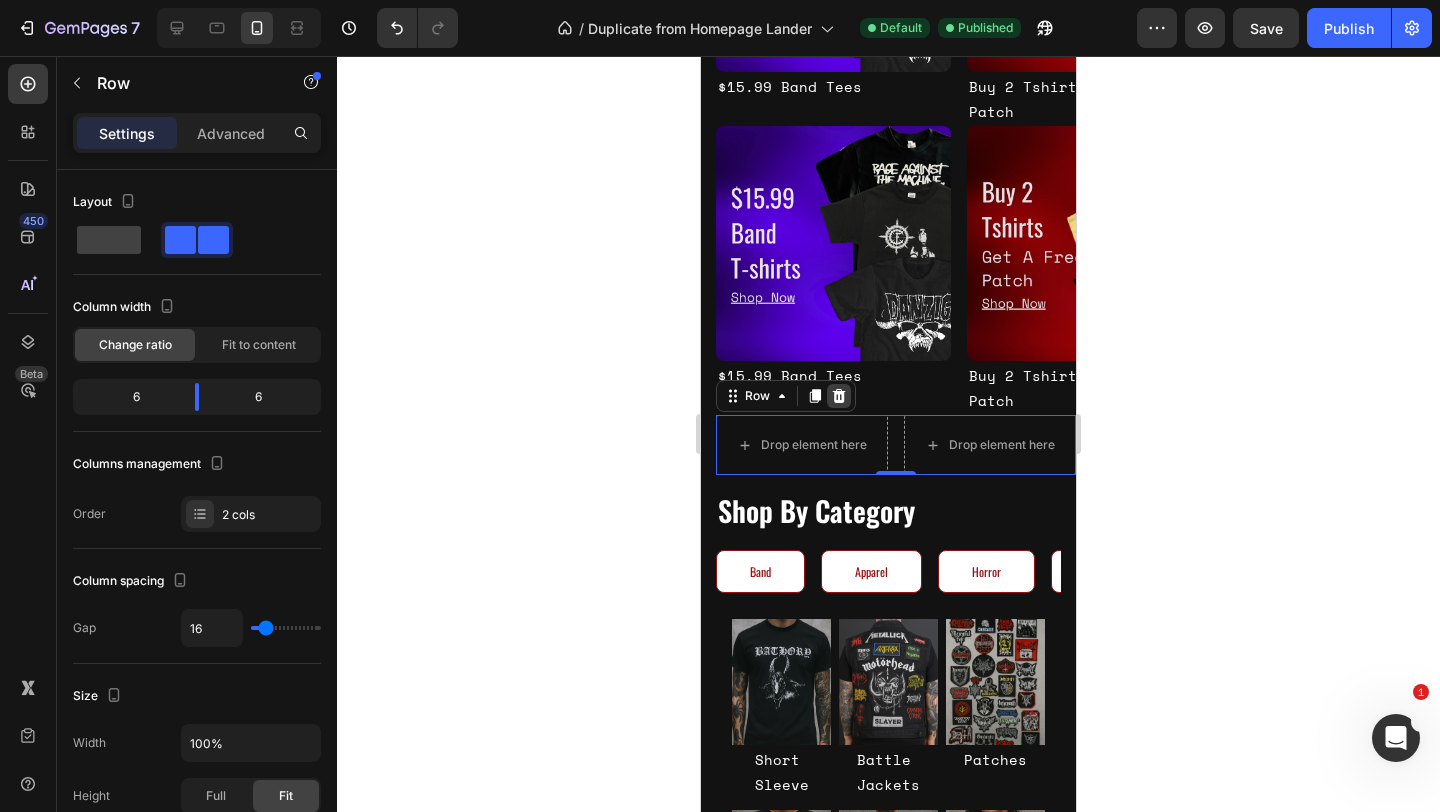 click 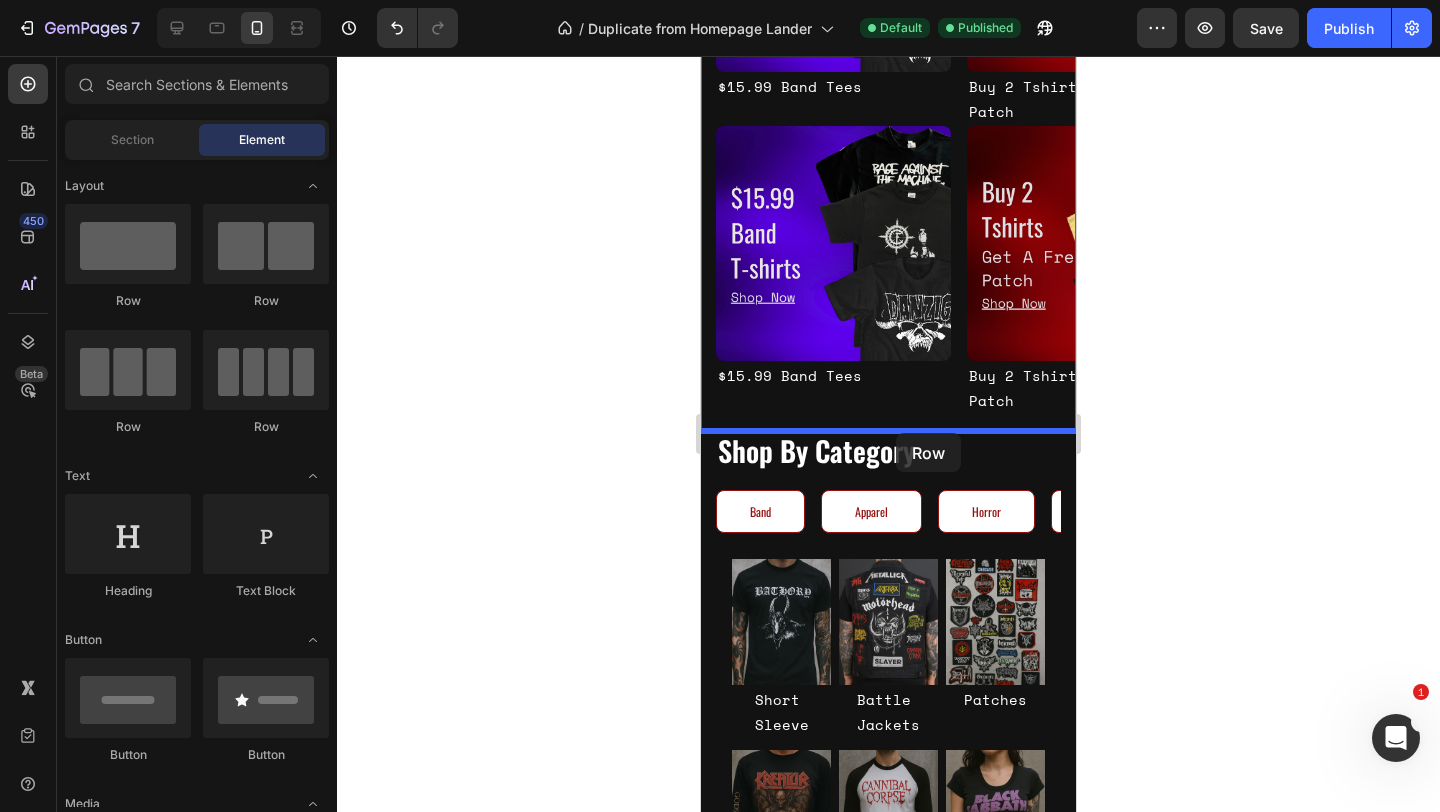 drag, startPoint x: 991, startPoint y: 303, endPoint x: 896, endPoint y: 432, distance: 160.20612 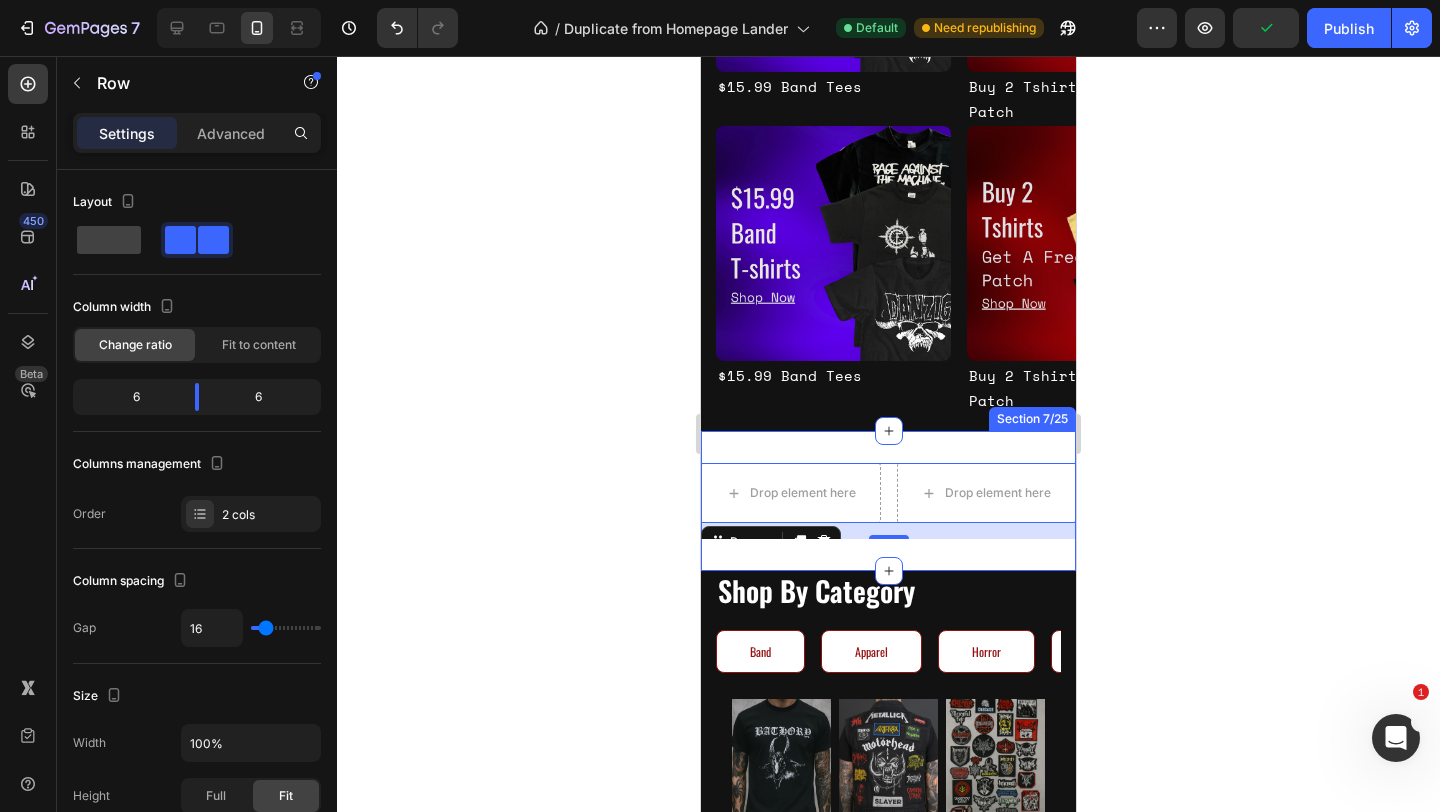click on "Drop element here
Drop element here Row   16 Section 7/25" at bounding box center [888, 501] 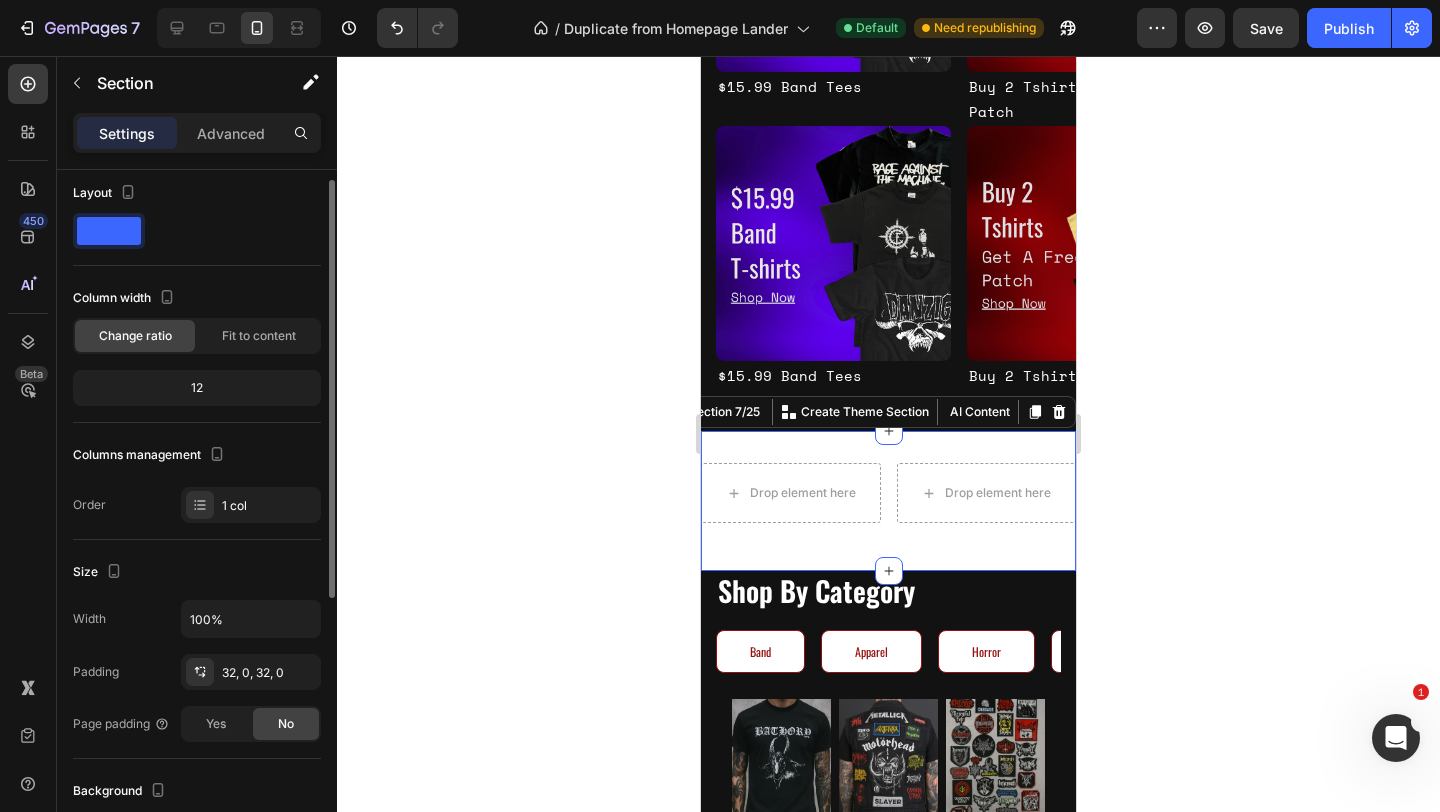 scroll, scrollTop: 12, scrollLeft: 0, axis: vertical 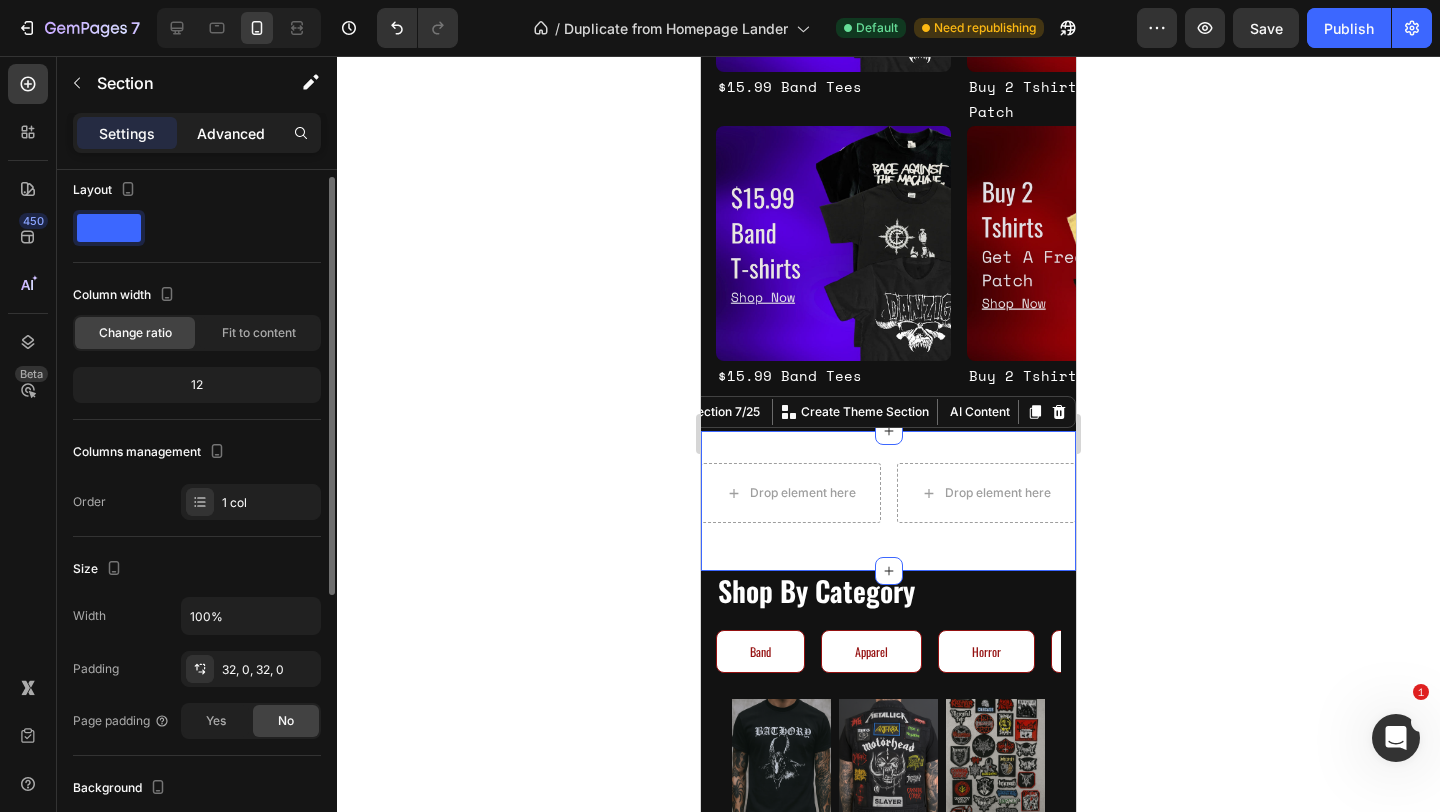 click on "Advanced" 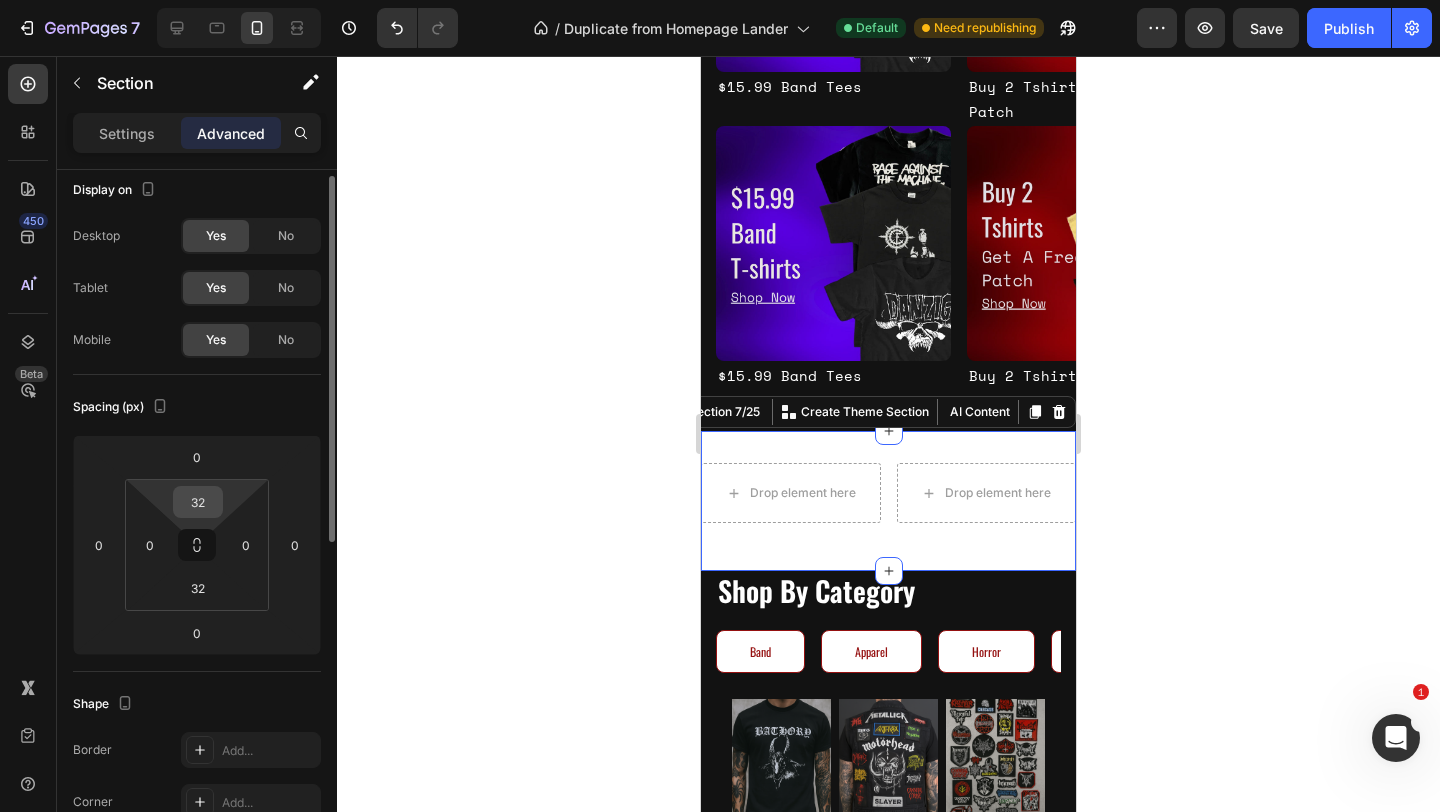 click on "32" at bounding box center [198, 502] 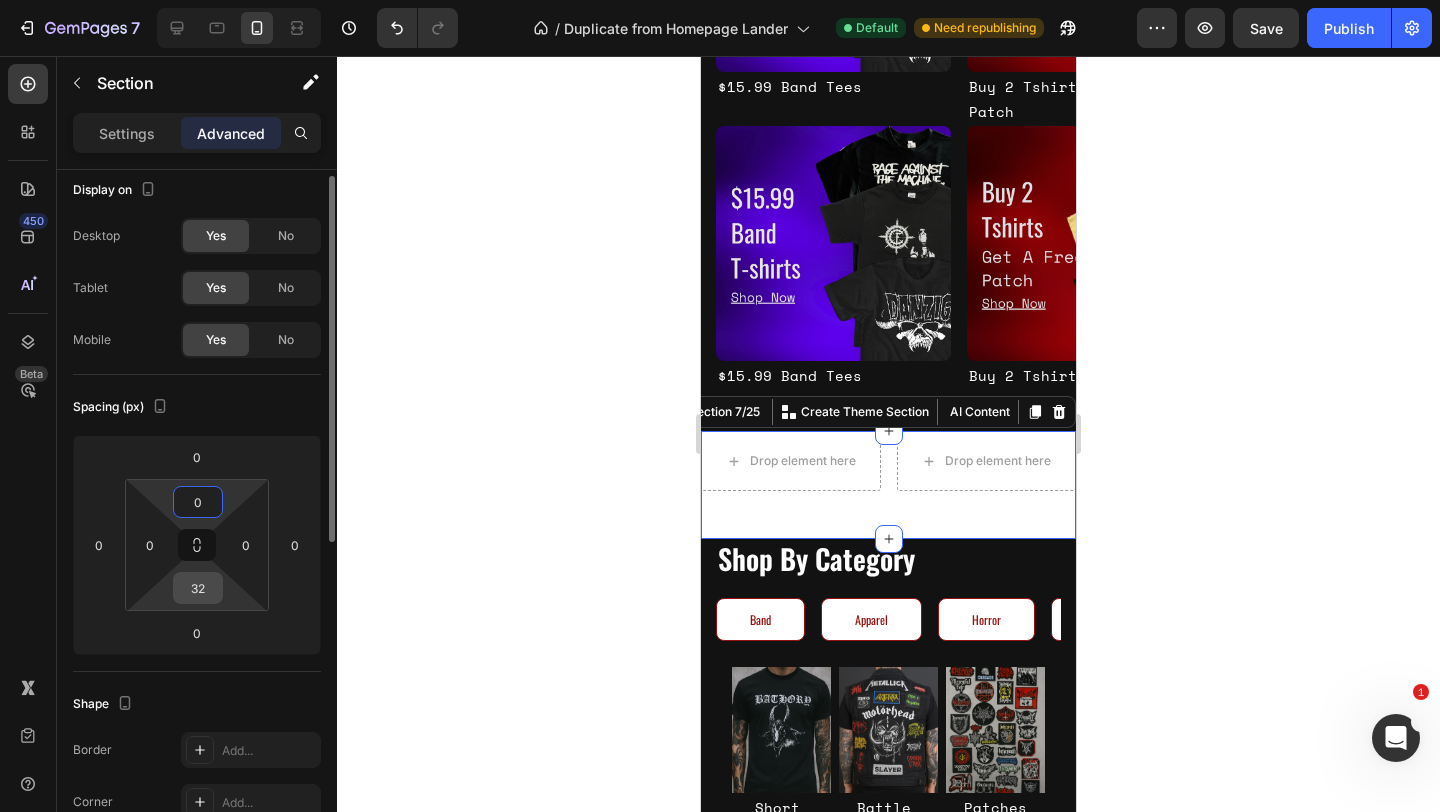 type on "0" 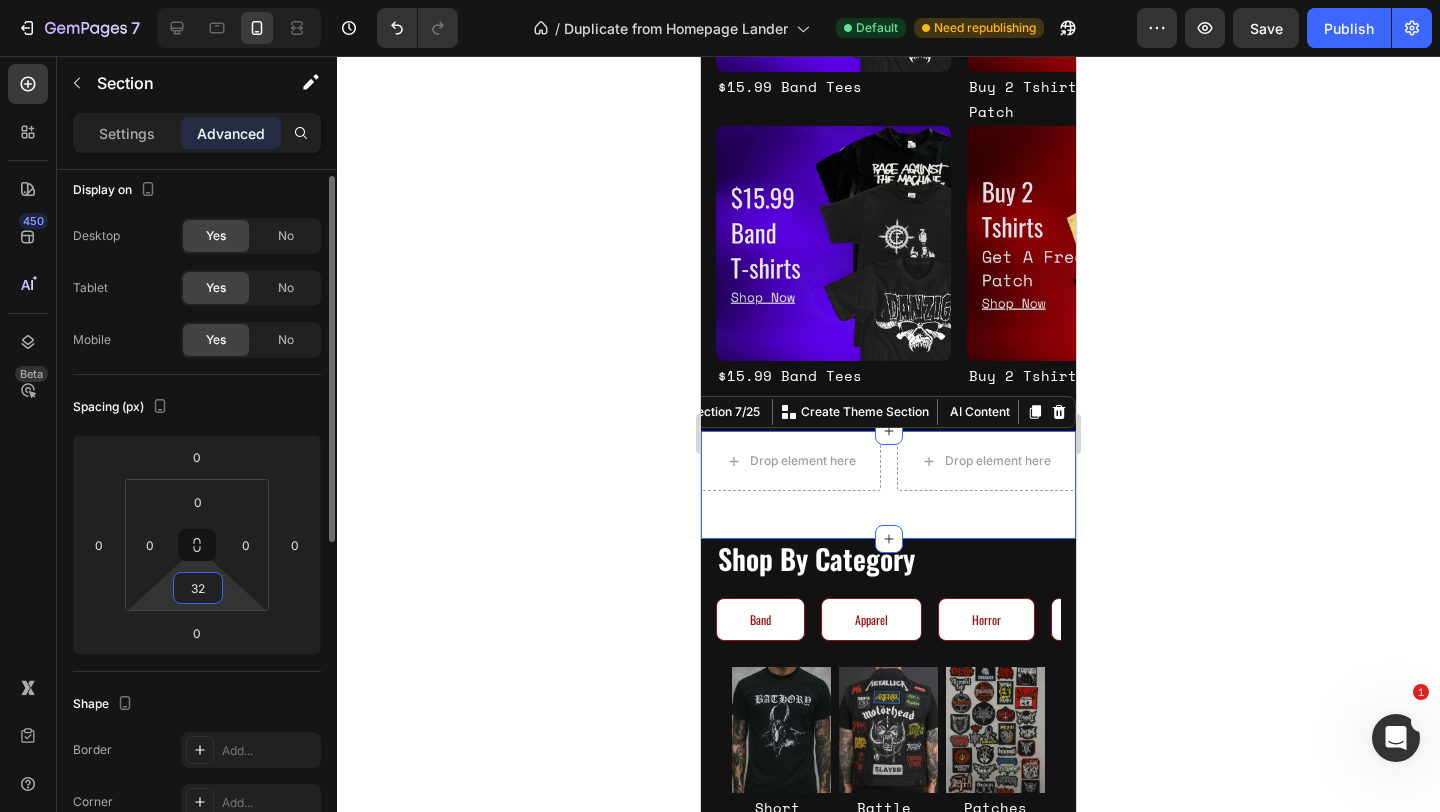 click on "32" at bounding box center [198, 588] 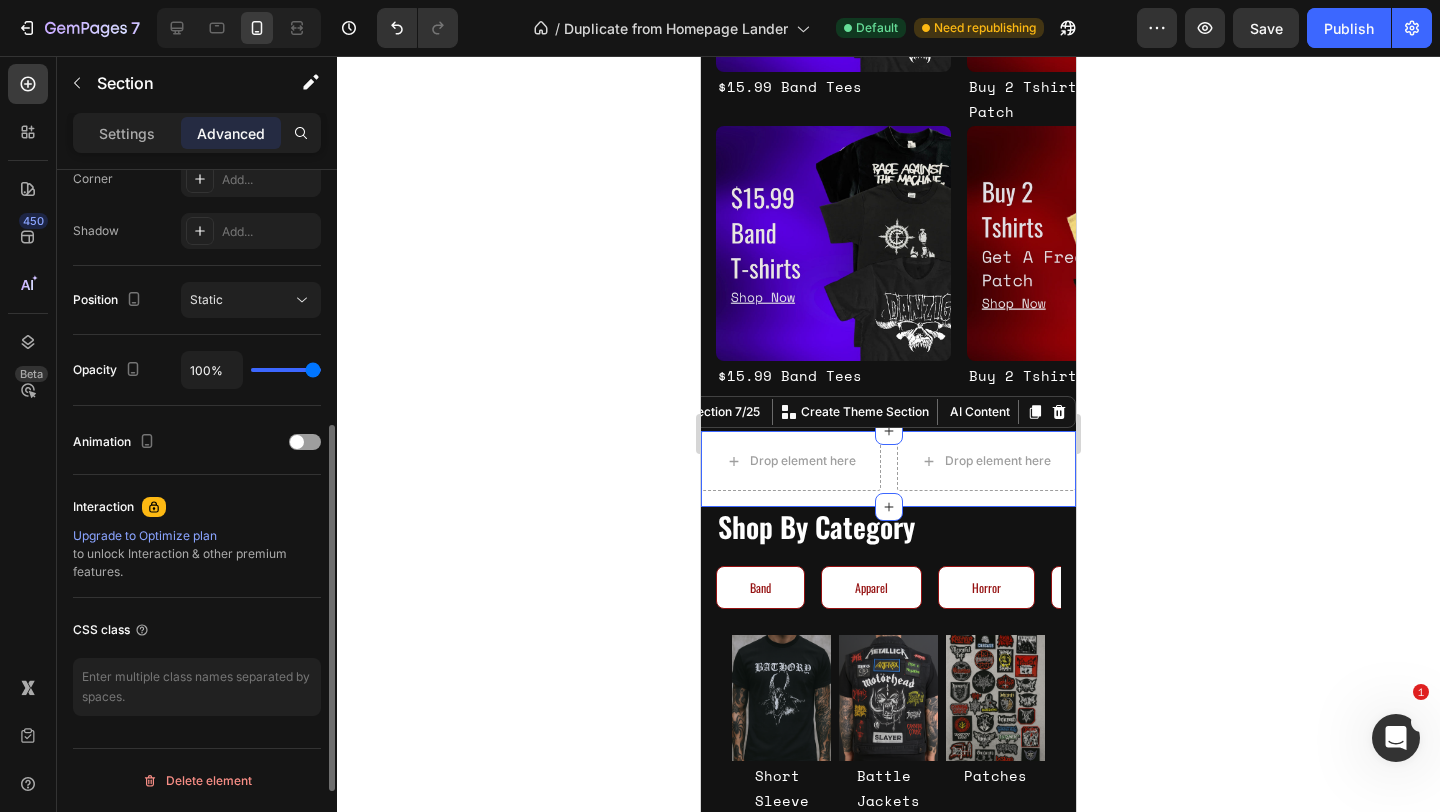 scroll, scrollTop: 185, scrollLeft: 0, axis: vertical 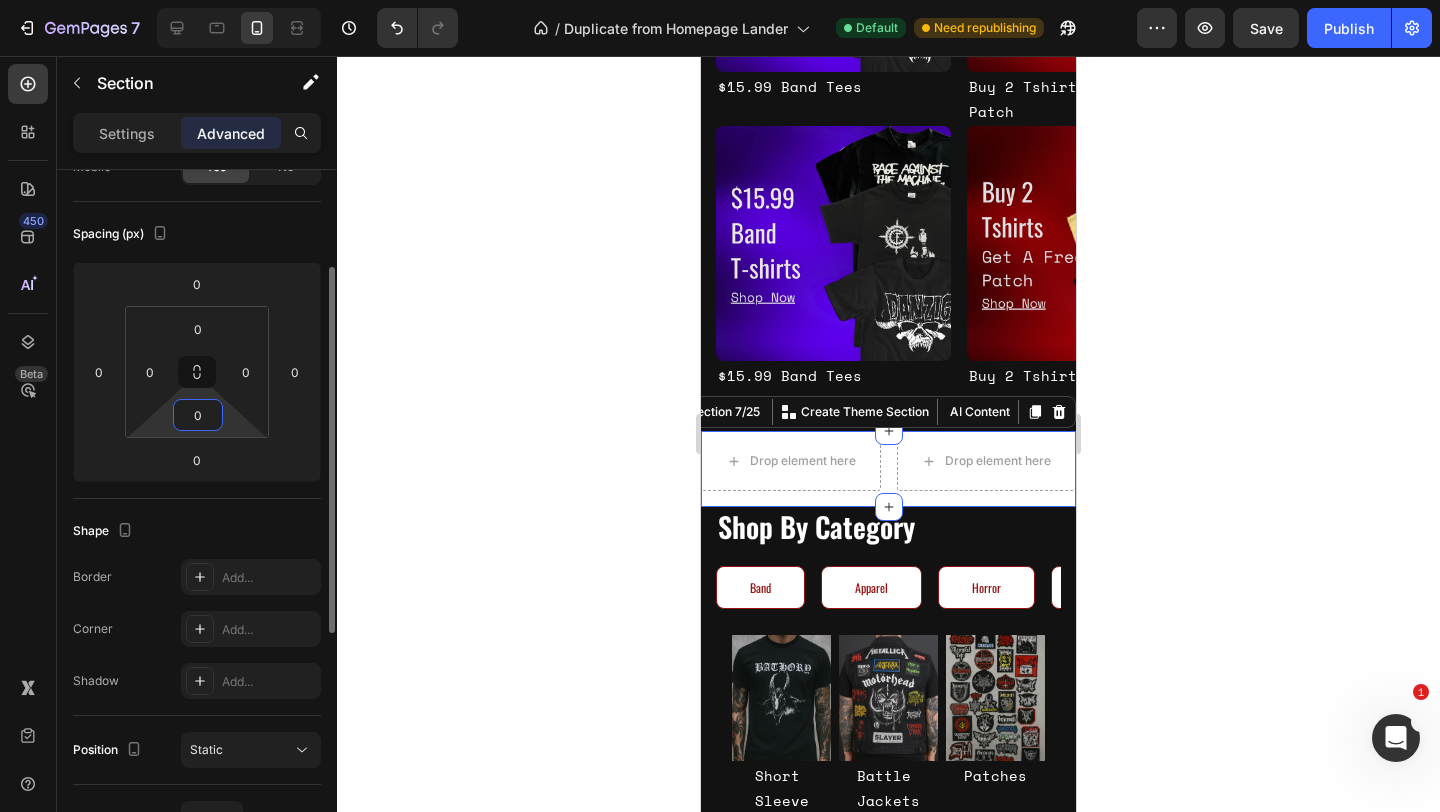 type on "0" 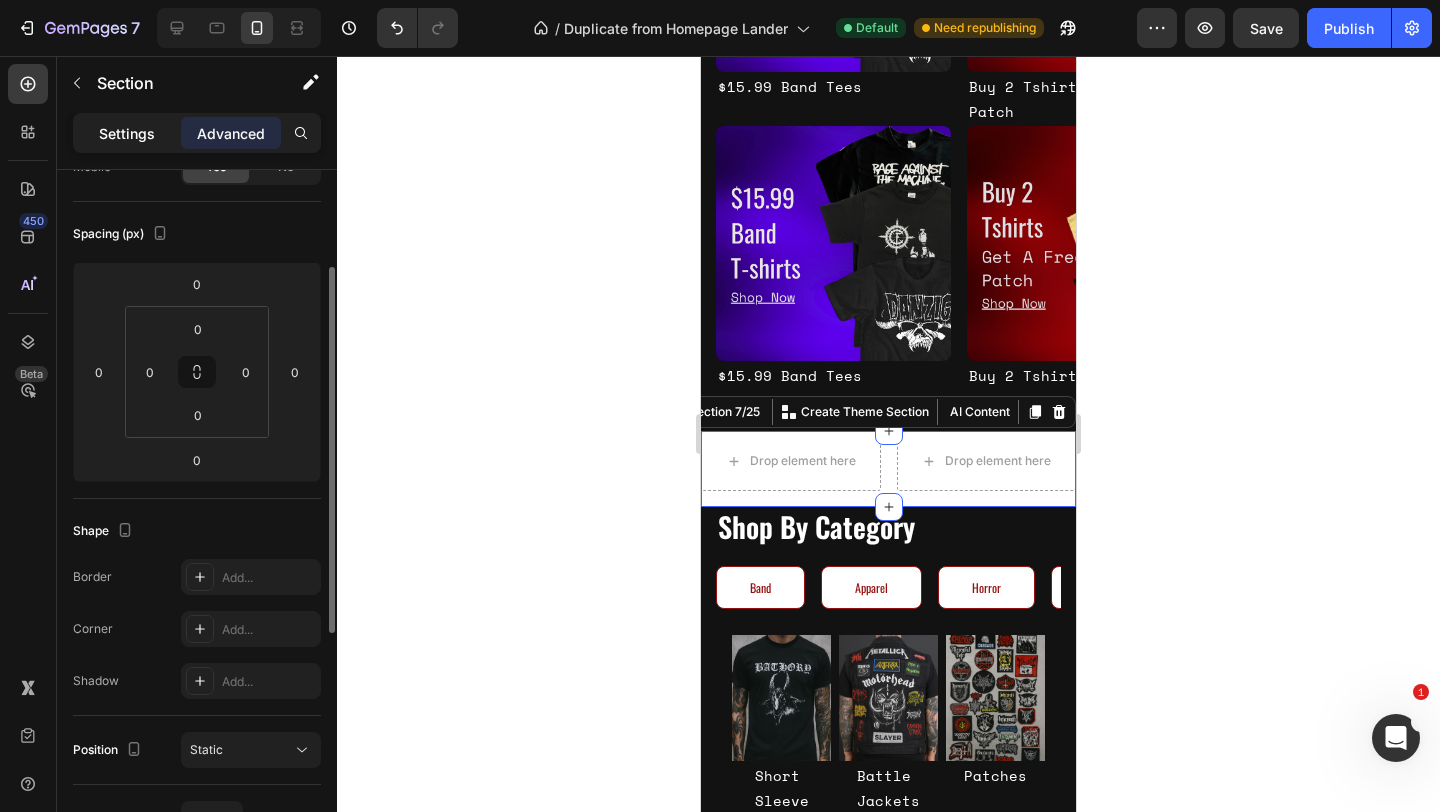 click on "Settings" at bounding box center [127, 133] 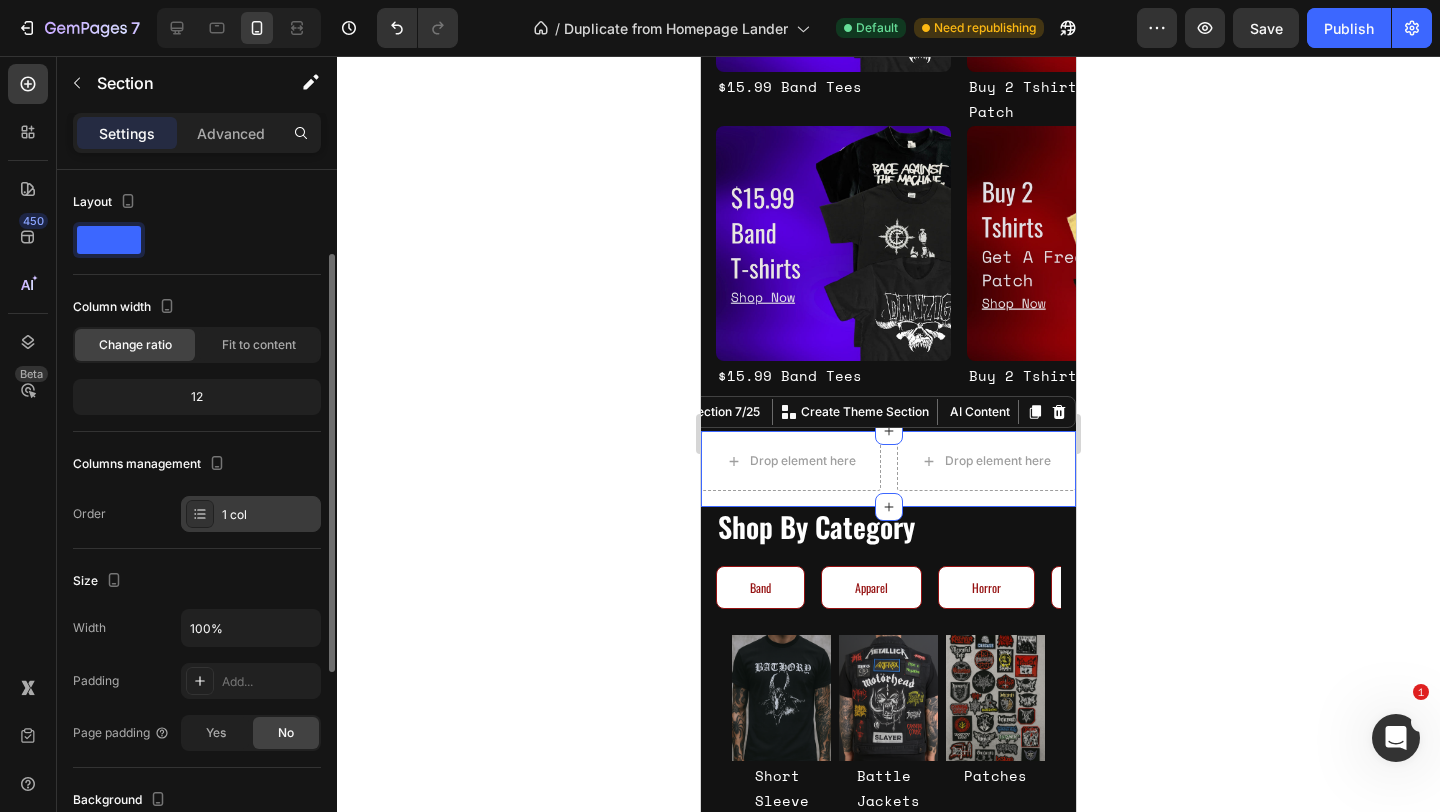 scroll, scrollTop: 469, scrollLeft: 0, axis: vertical 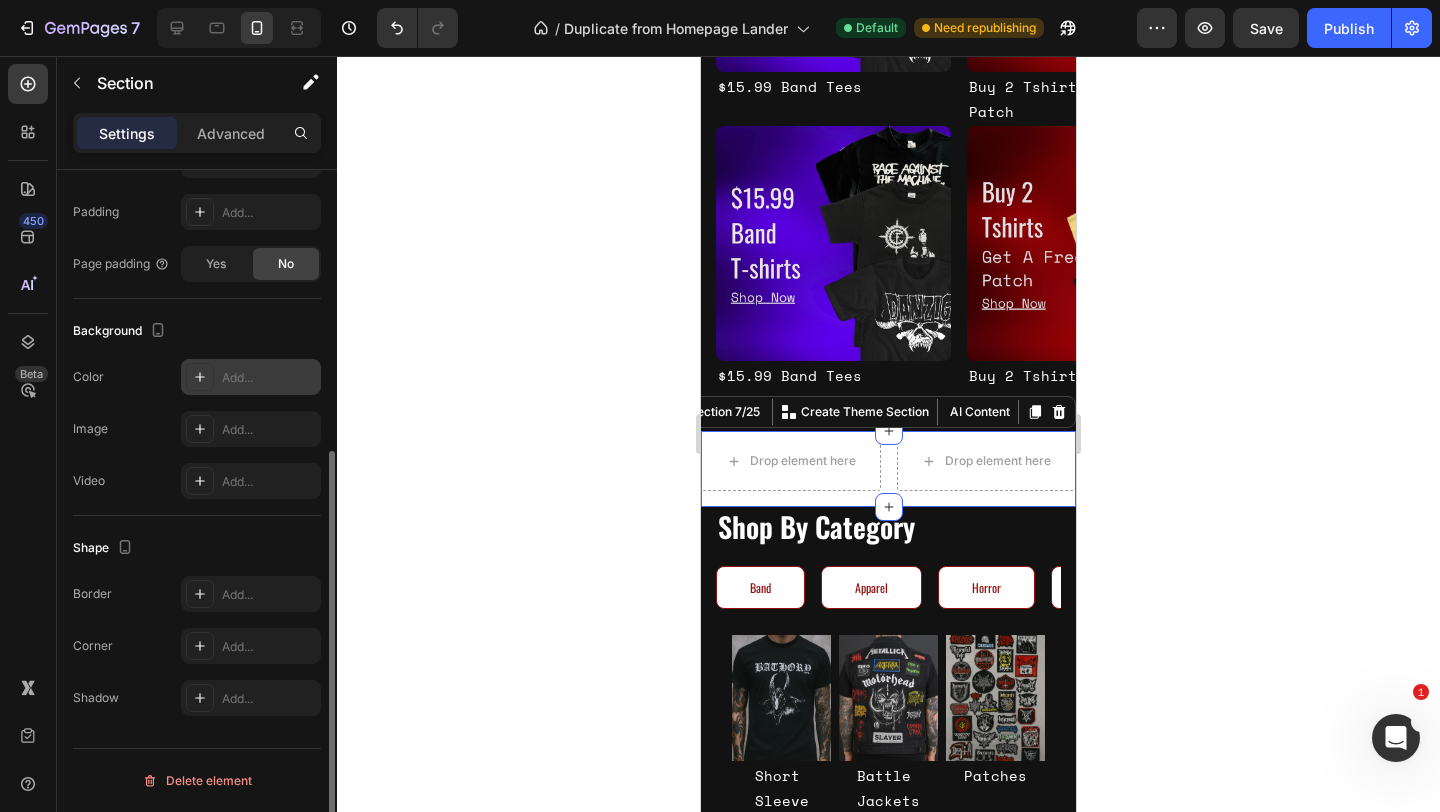 click on "Add..." at bounding box center (269, 378) 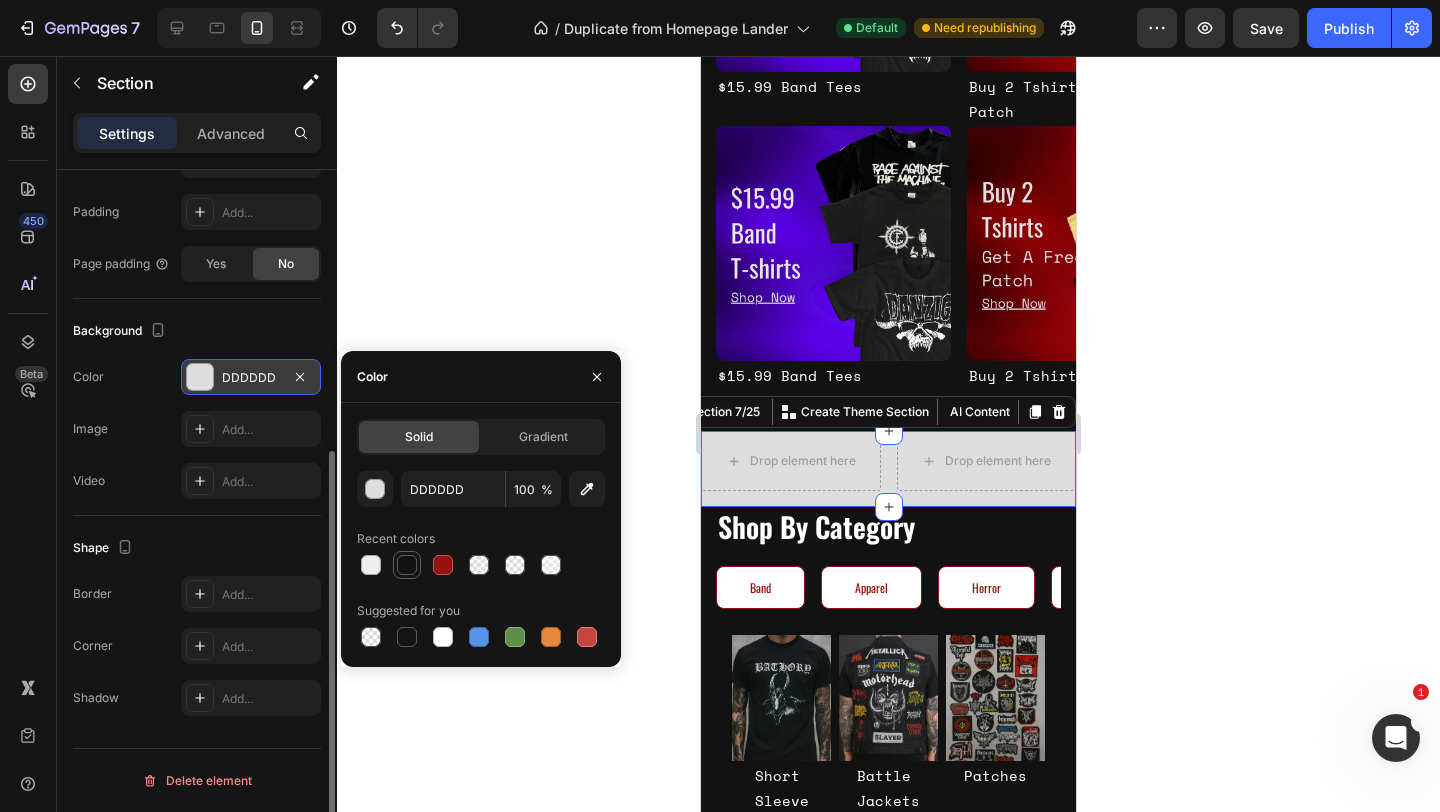 click at bounding box center (407, 565) 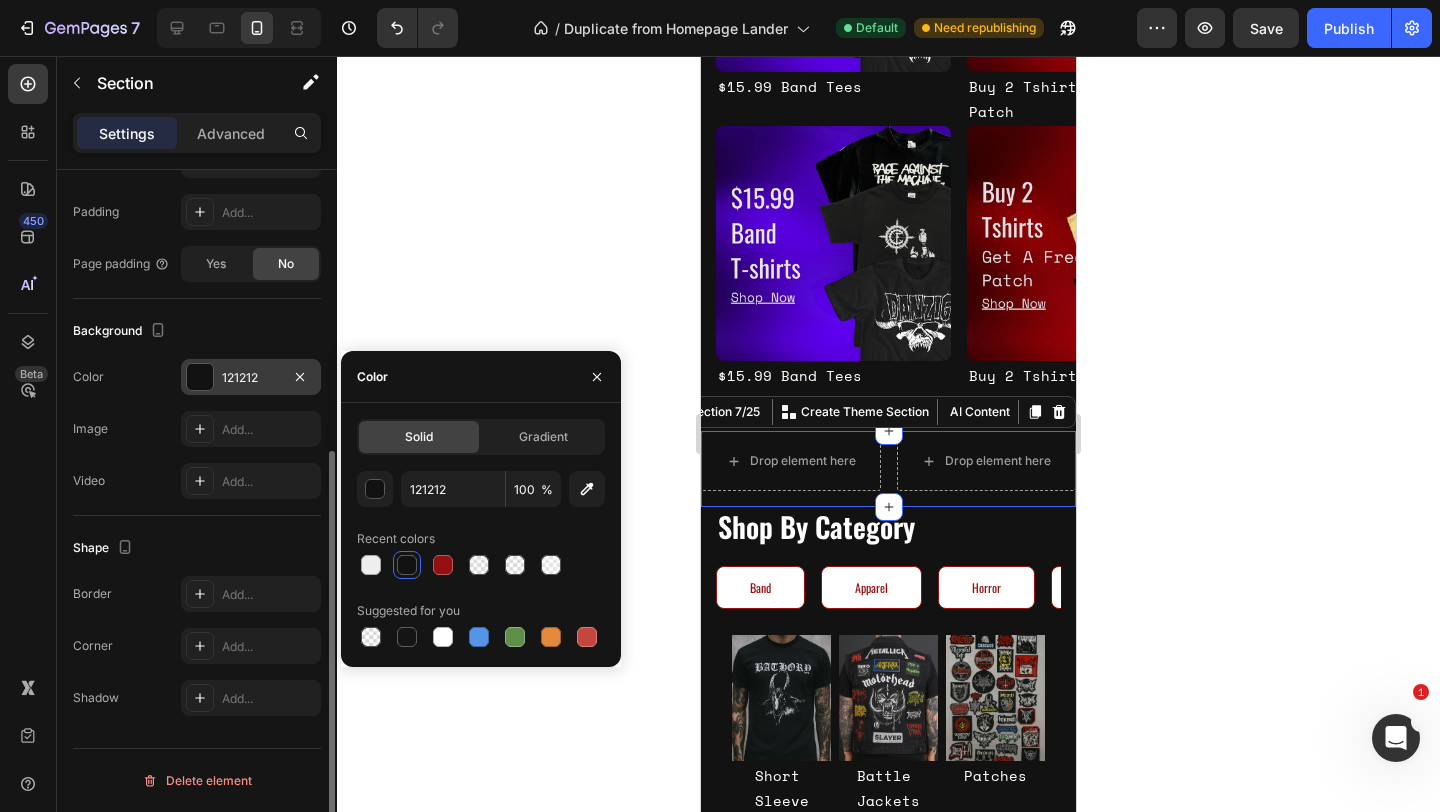 click 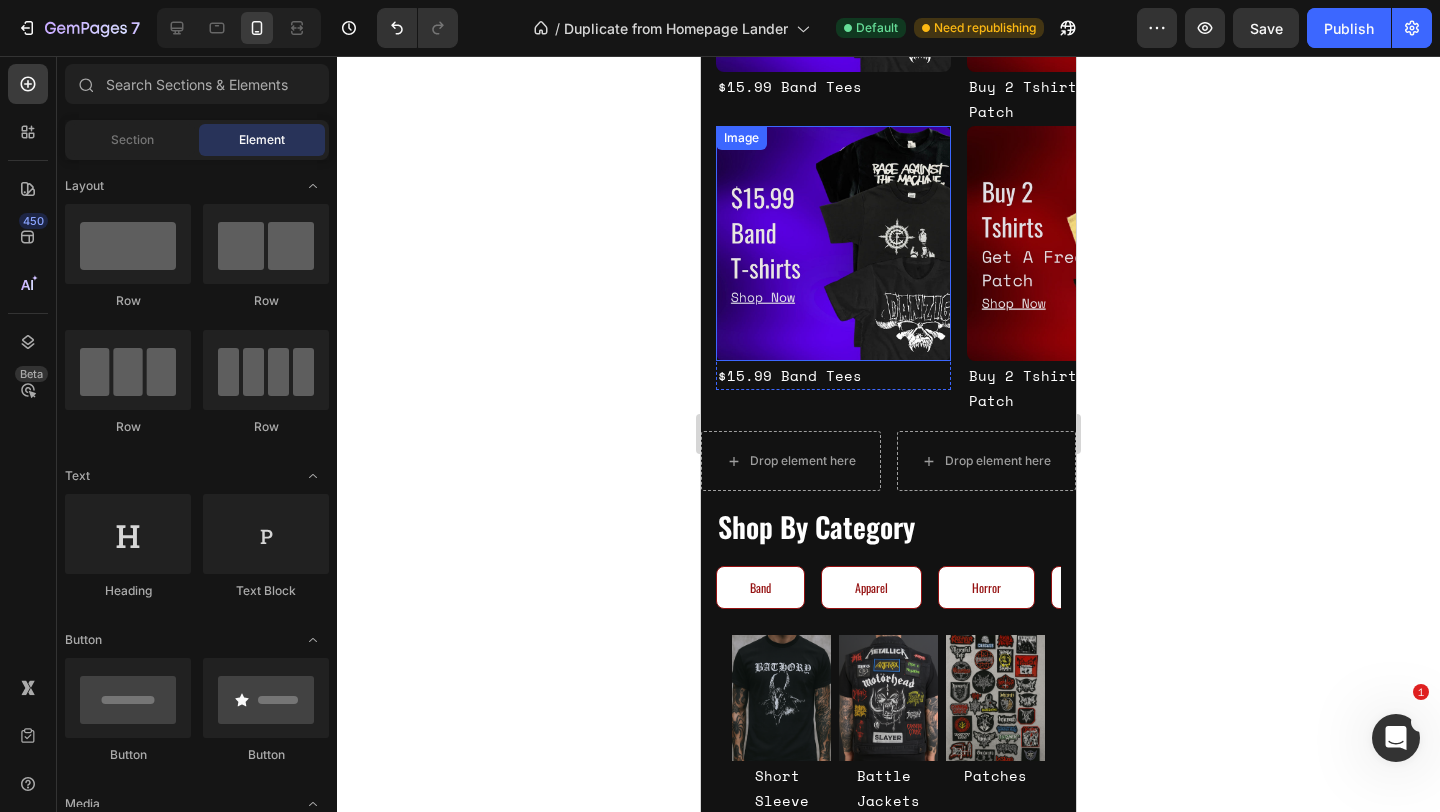 click at bounding box center (833, 243) 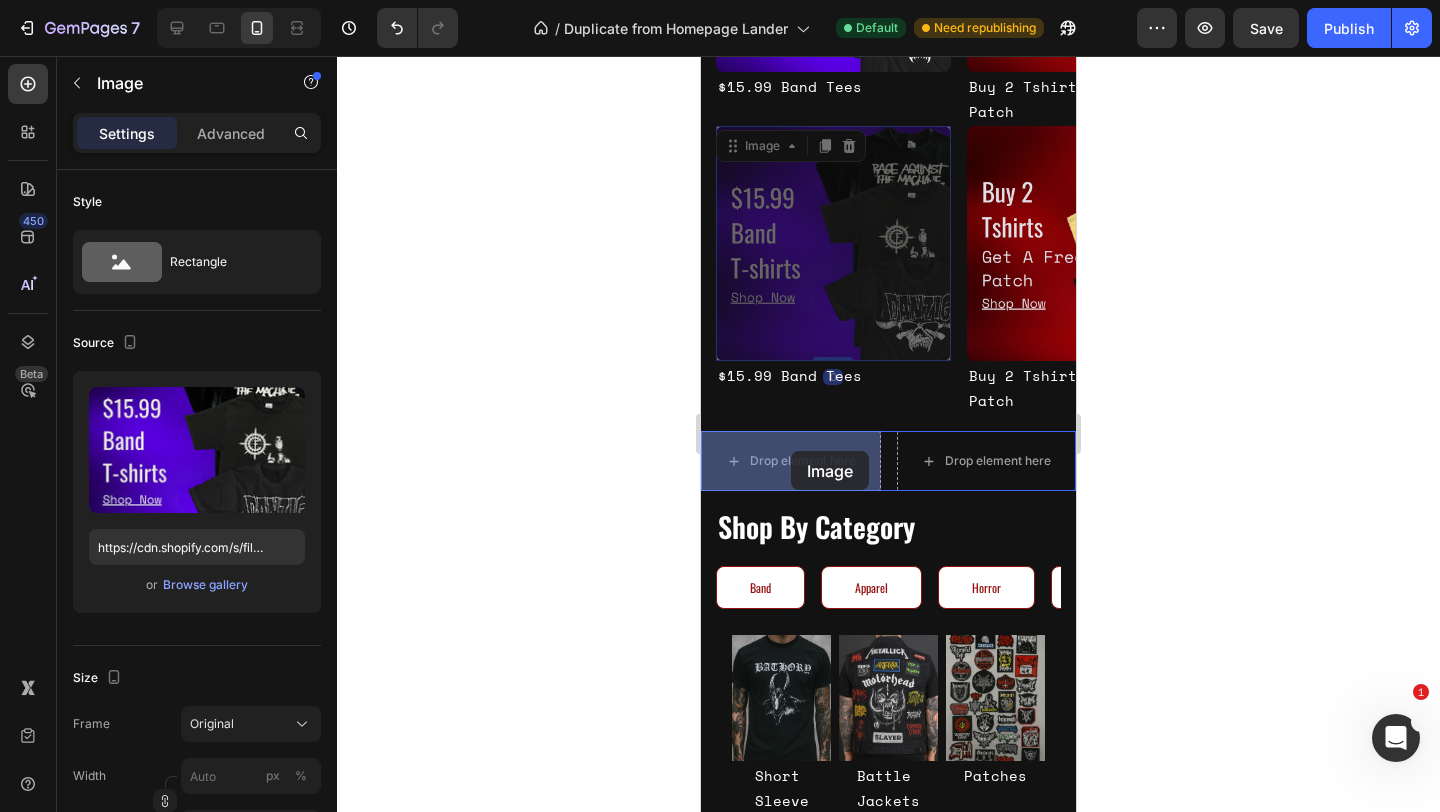 drag, startPoint x: 759, startPoint y: 146, endPoint x: 791, endPoint y: 451, distance: 306.6741 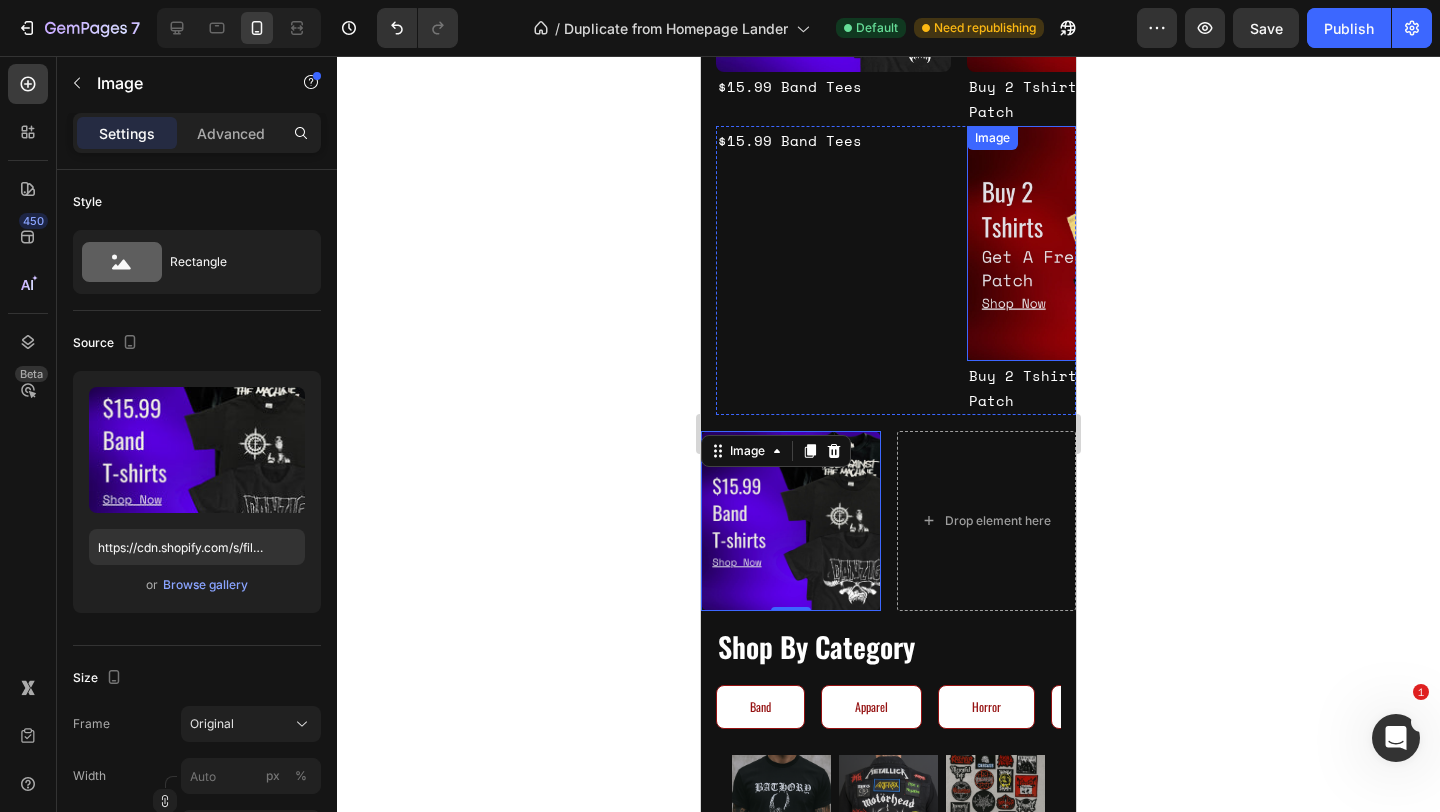 click at bounding box center [1084, 243] 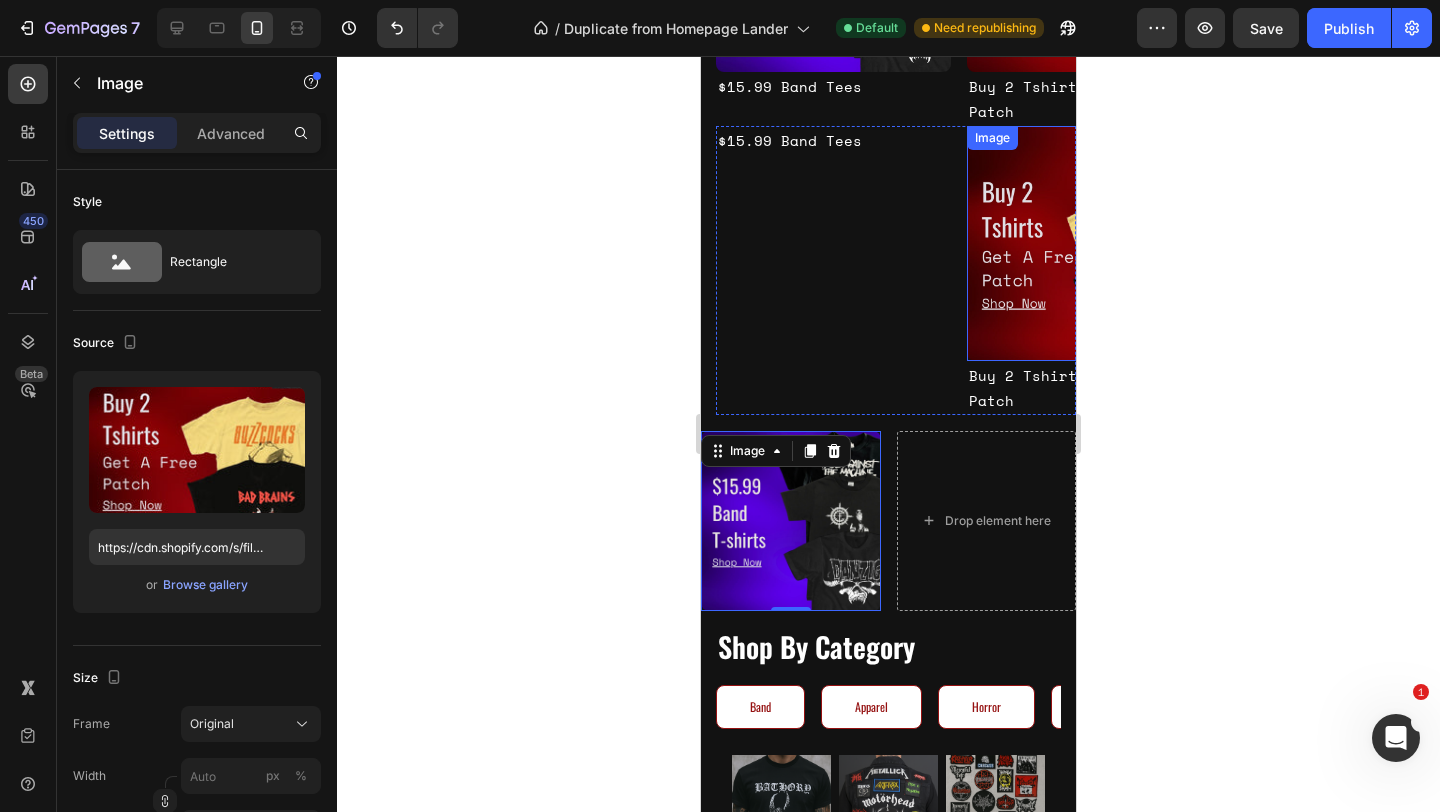scroll, scrollTop: 469, scrollLeft: 0, axis: vertical 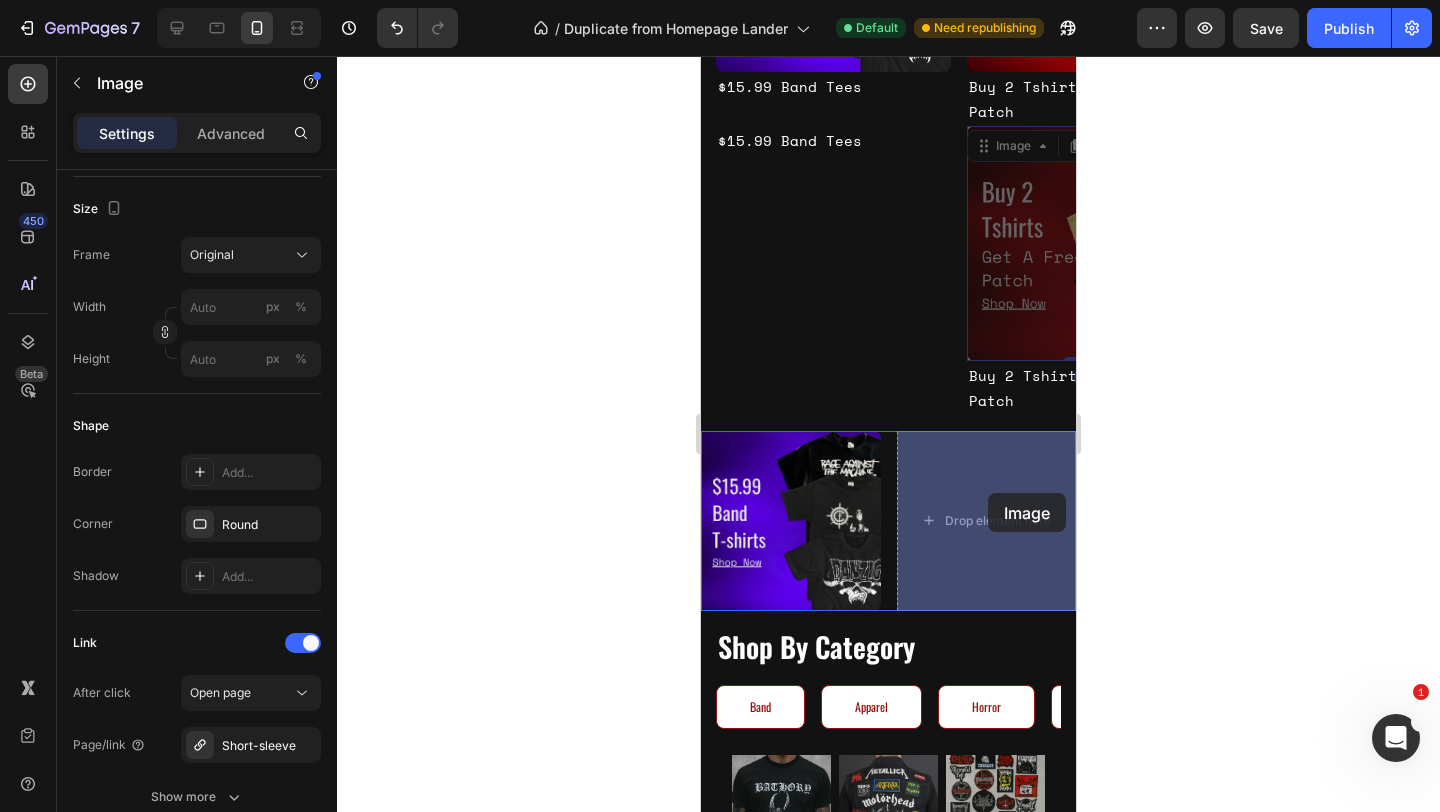 drag, startPoint x: 1001, startPoint y: 149, endPoint x: 988, endPoint y: 493, distance: 344.24554 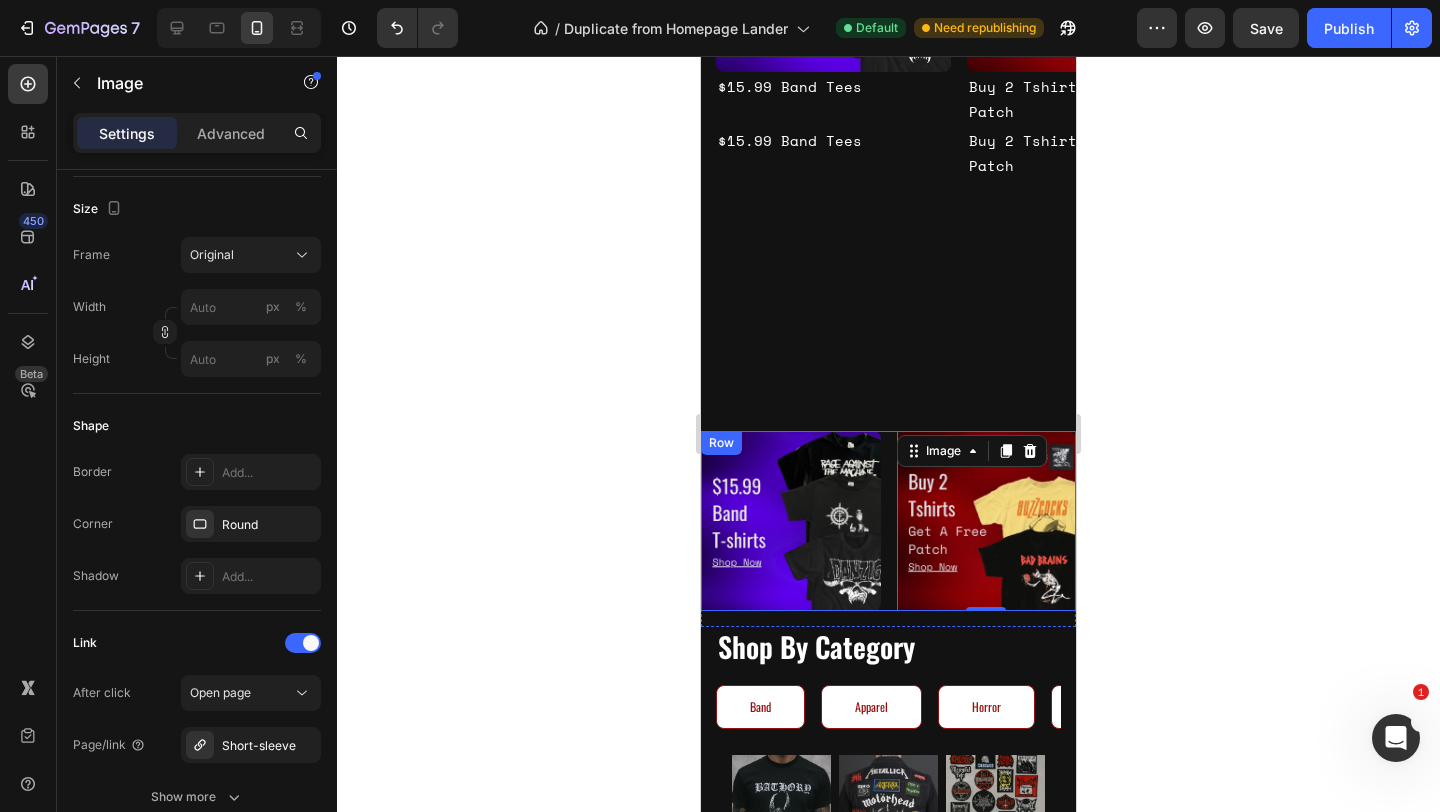 click on "Image Image   0 Row" at bounding box center [888, 521] 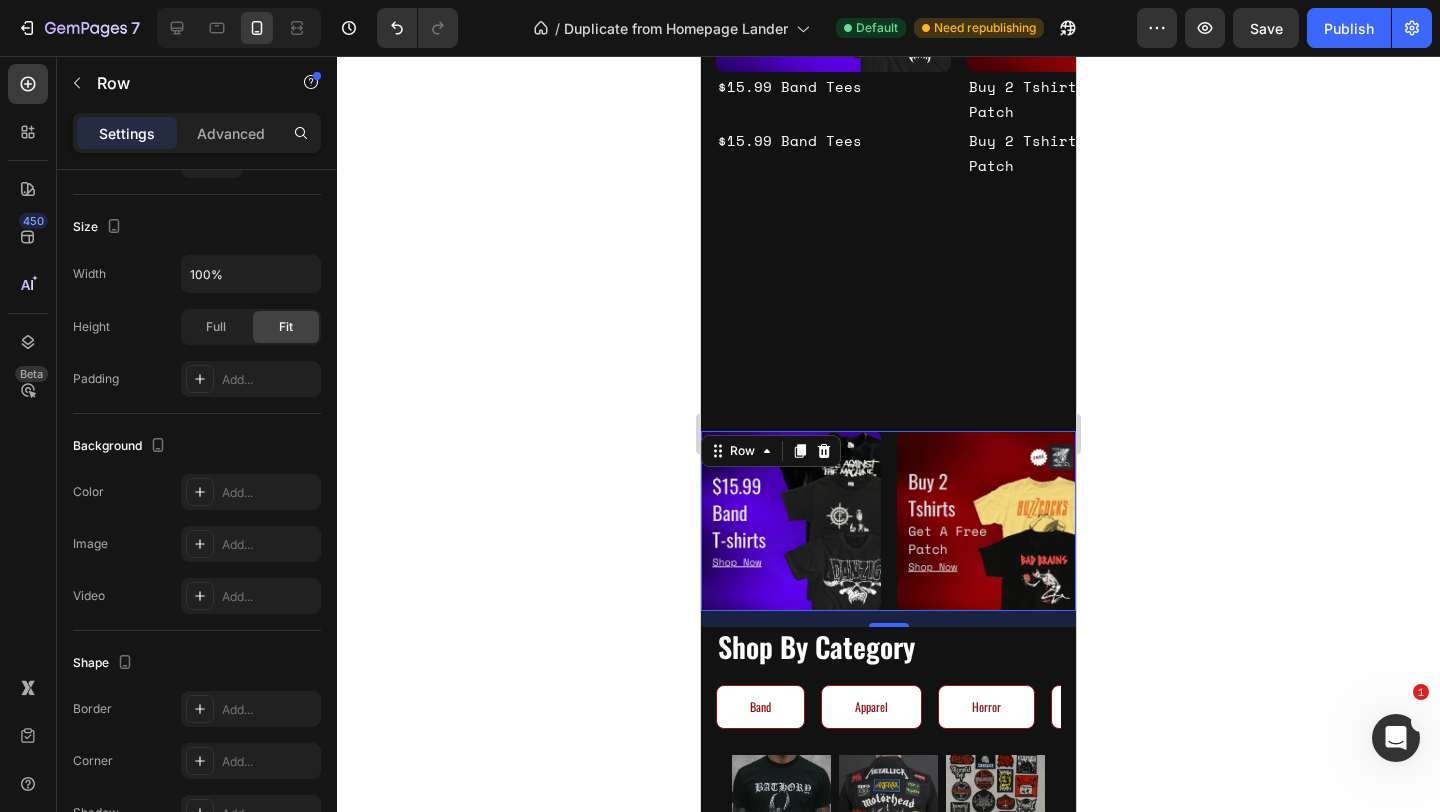 scroll, scrollTop: 0, scrollLeft: 0, axis: both 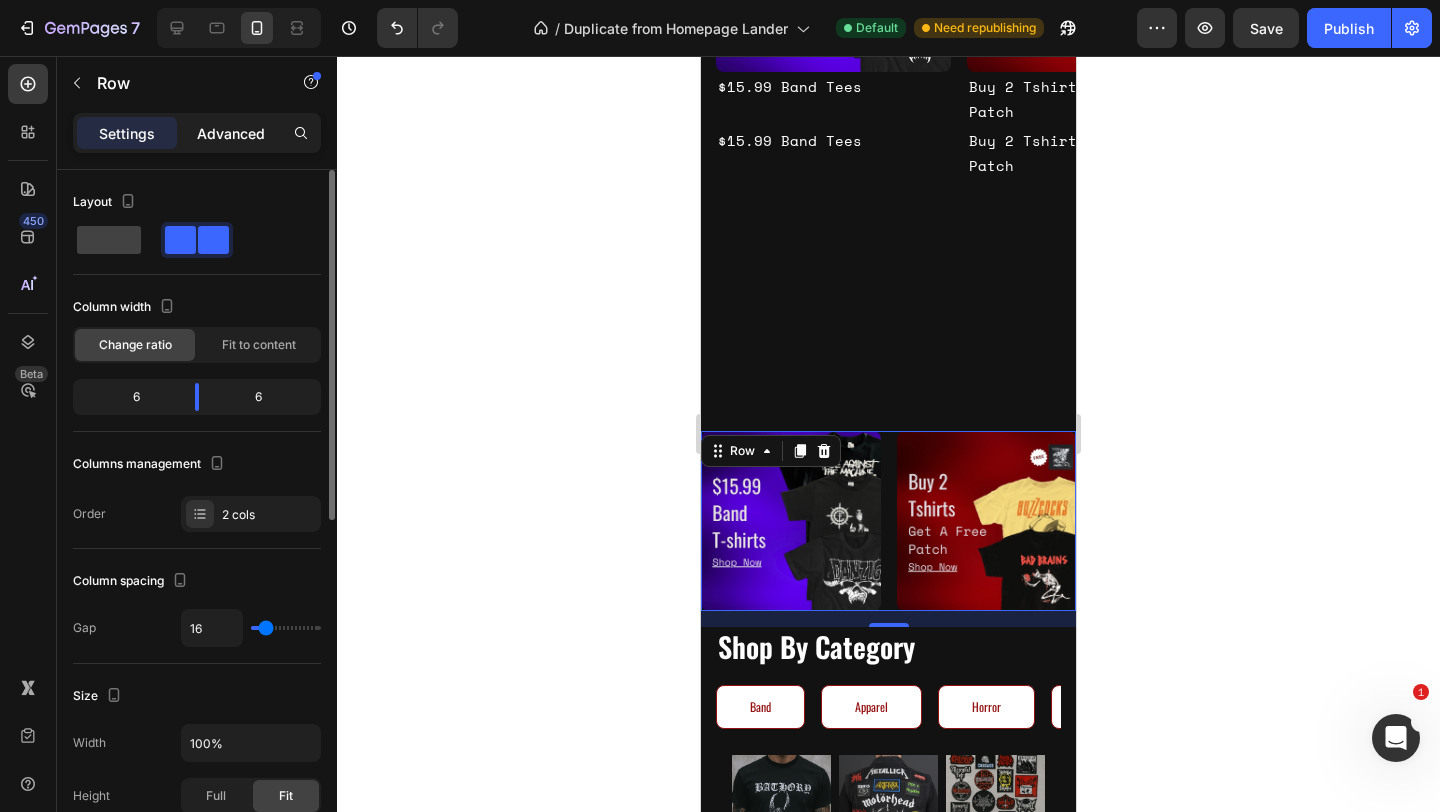 click on "Advanced" at bounding box center [231, 133] 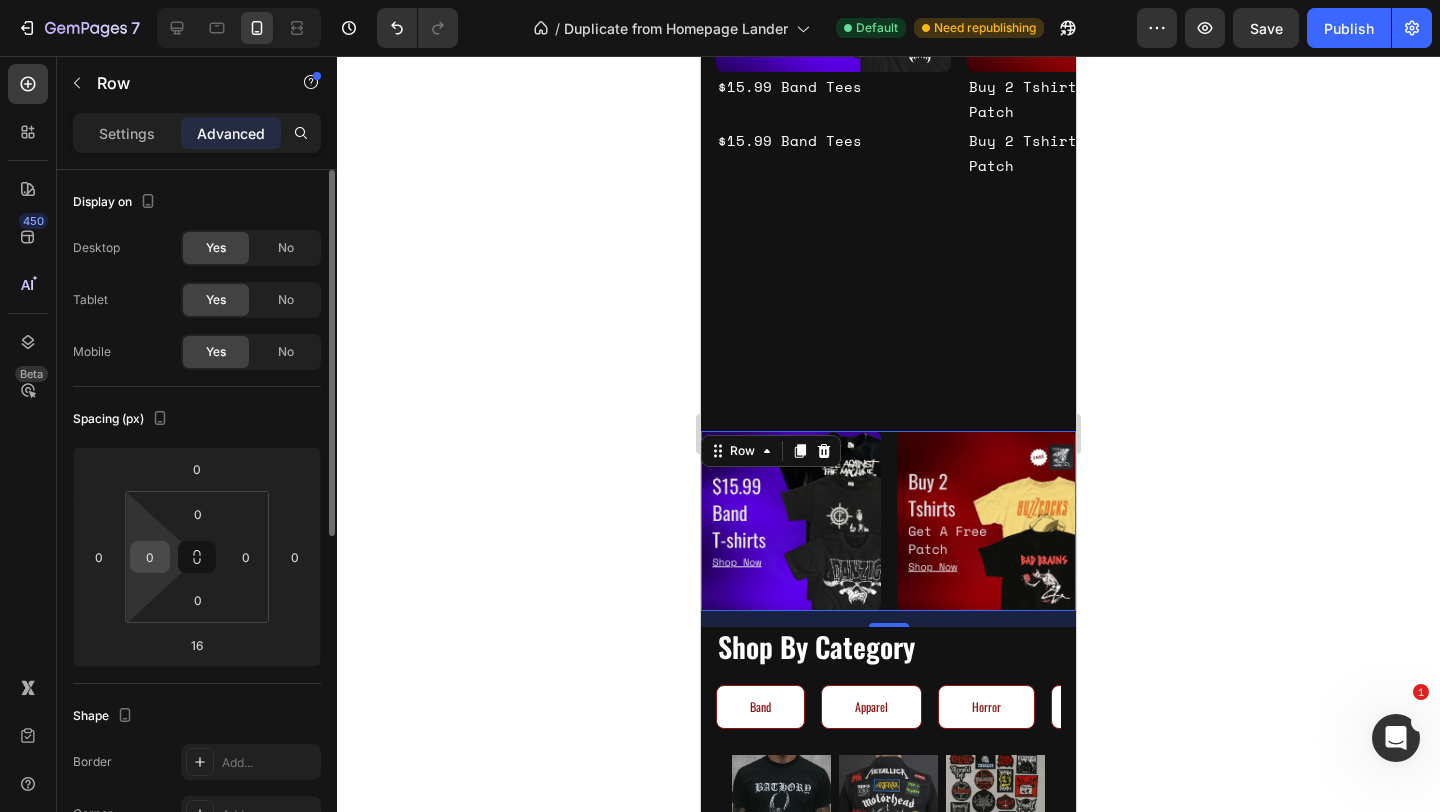 click on "0" at bounding box center [150, 557] 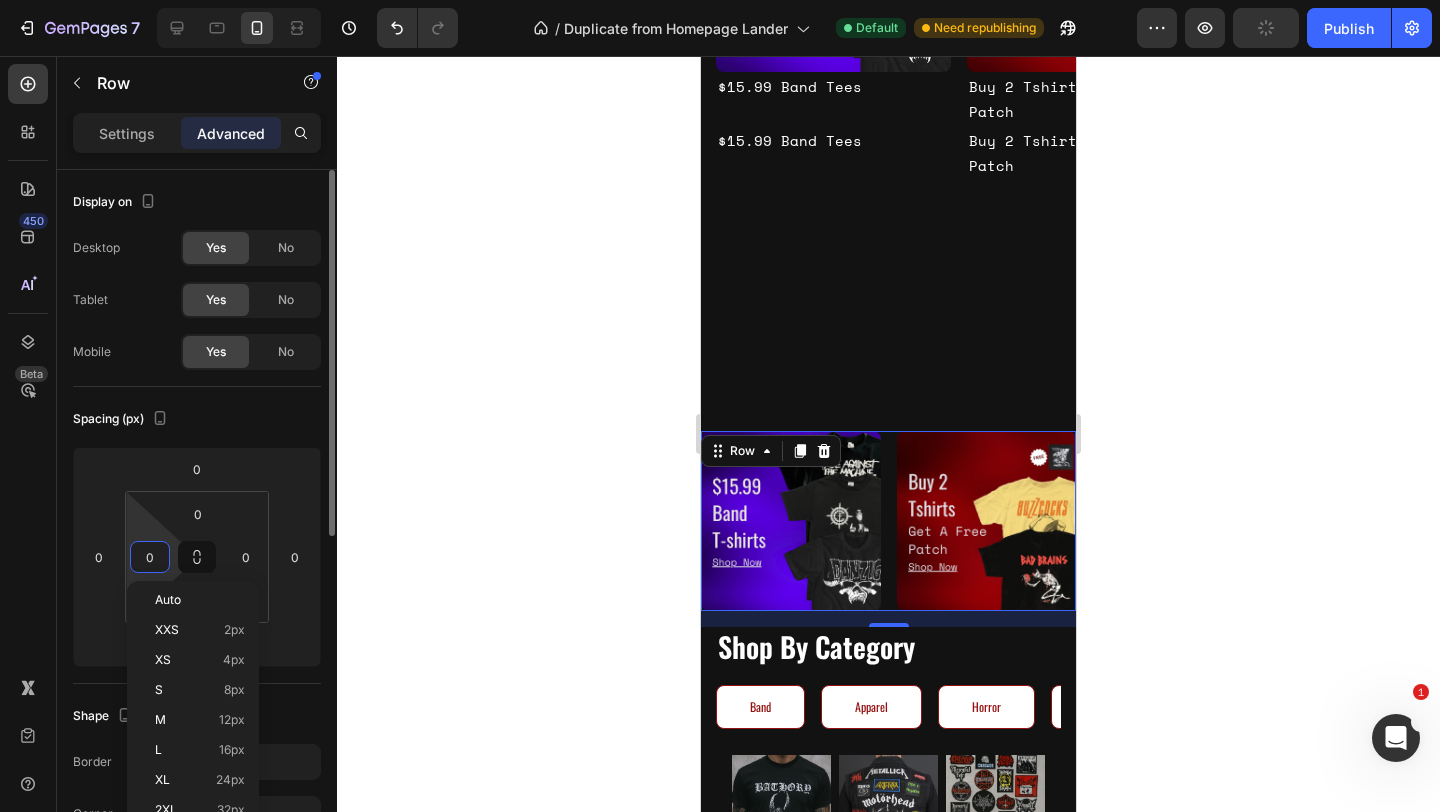 type on "1" 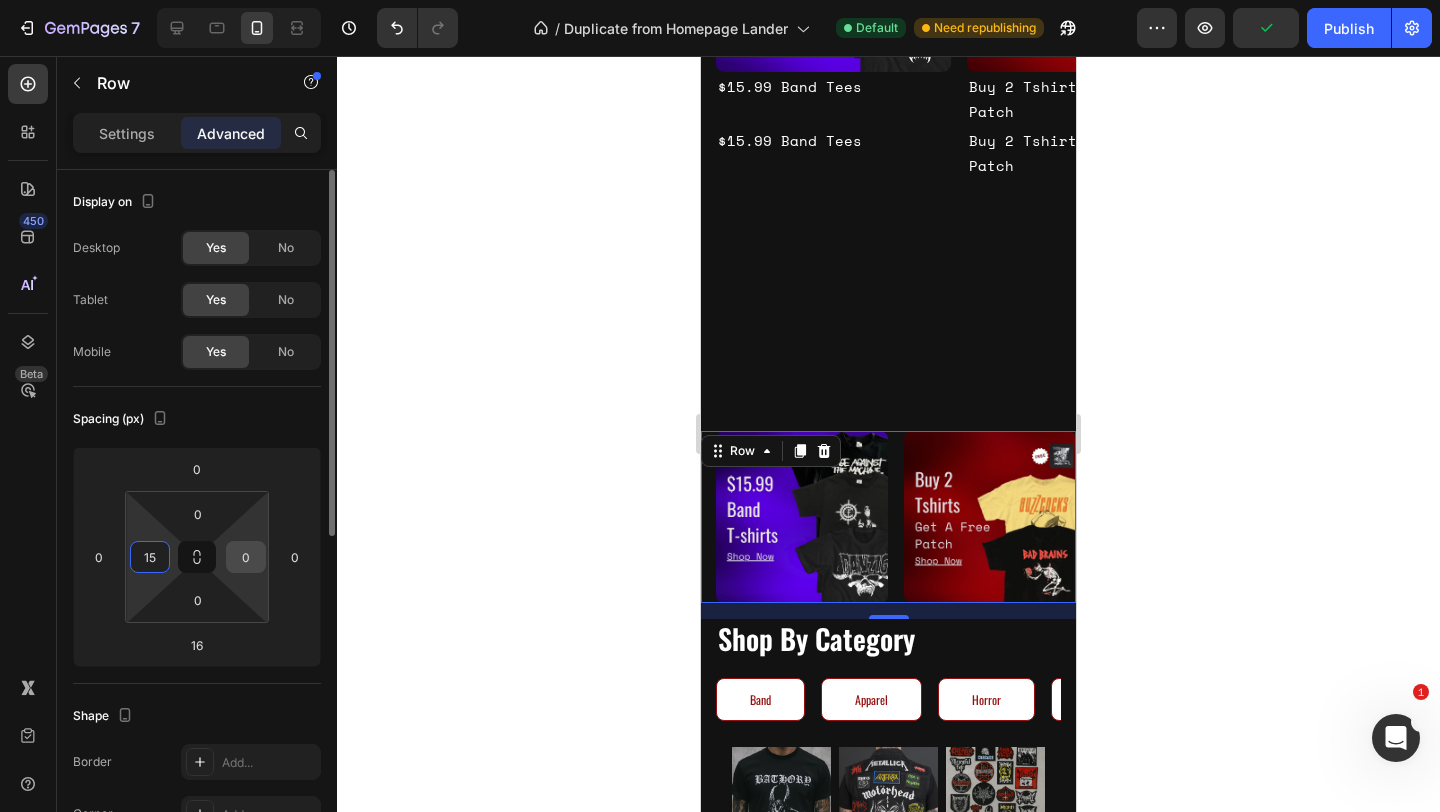 type on "15" 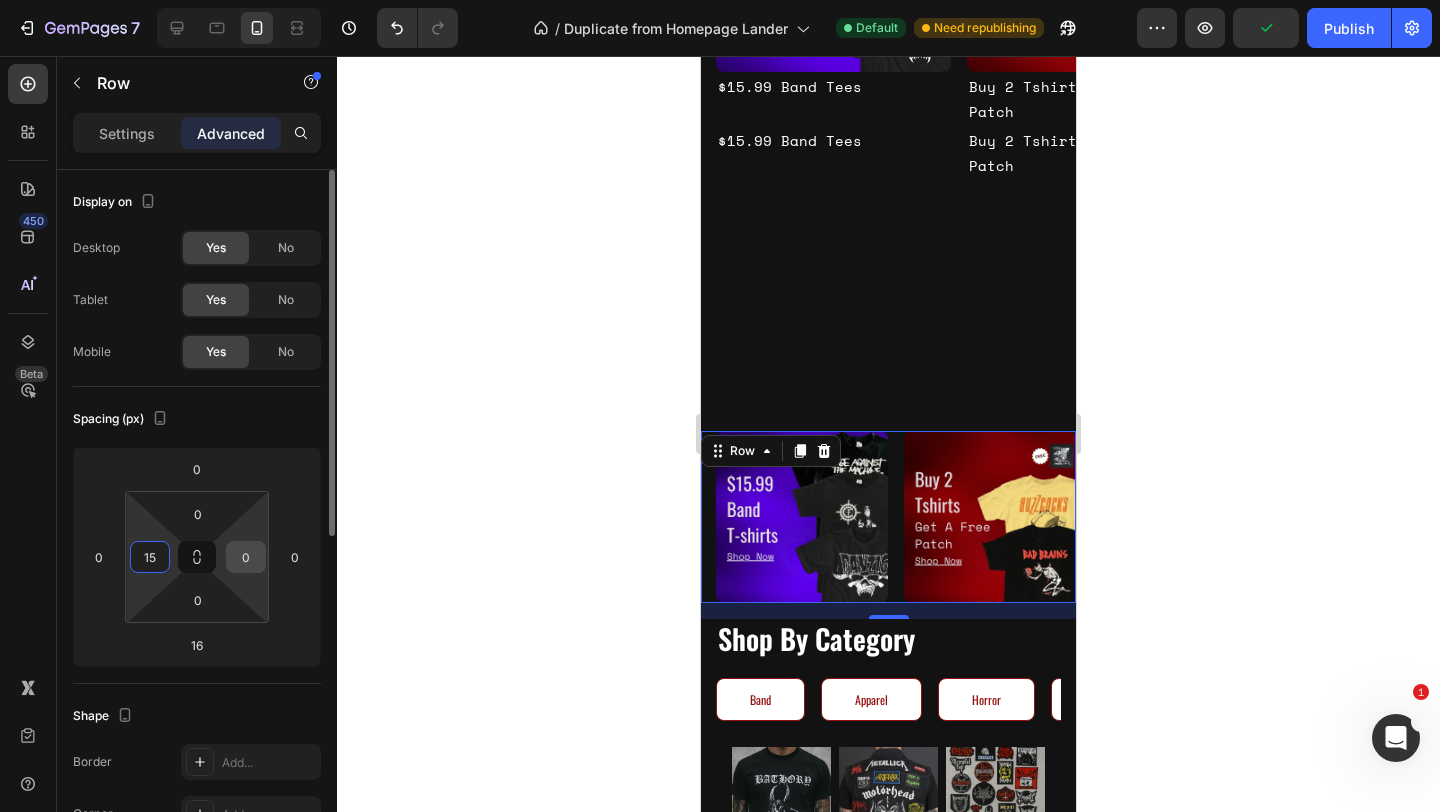 click on "0" at bounding box center (246, 557) 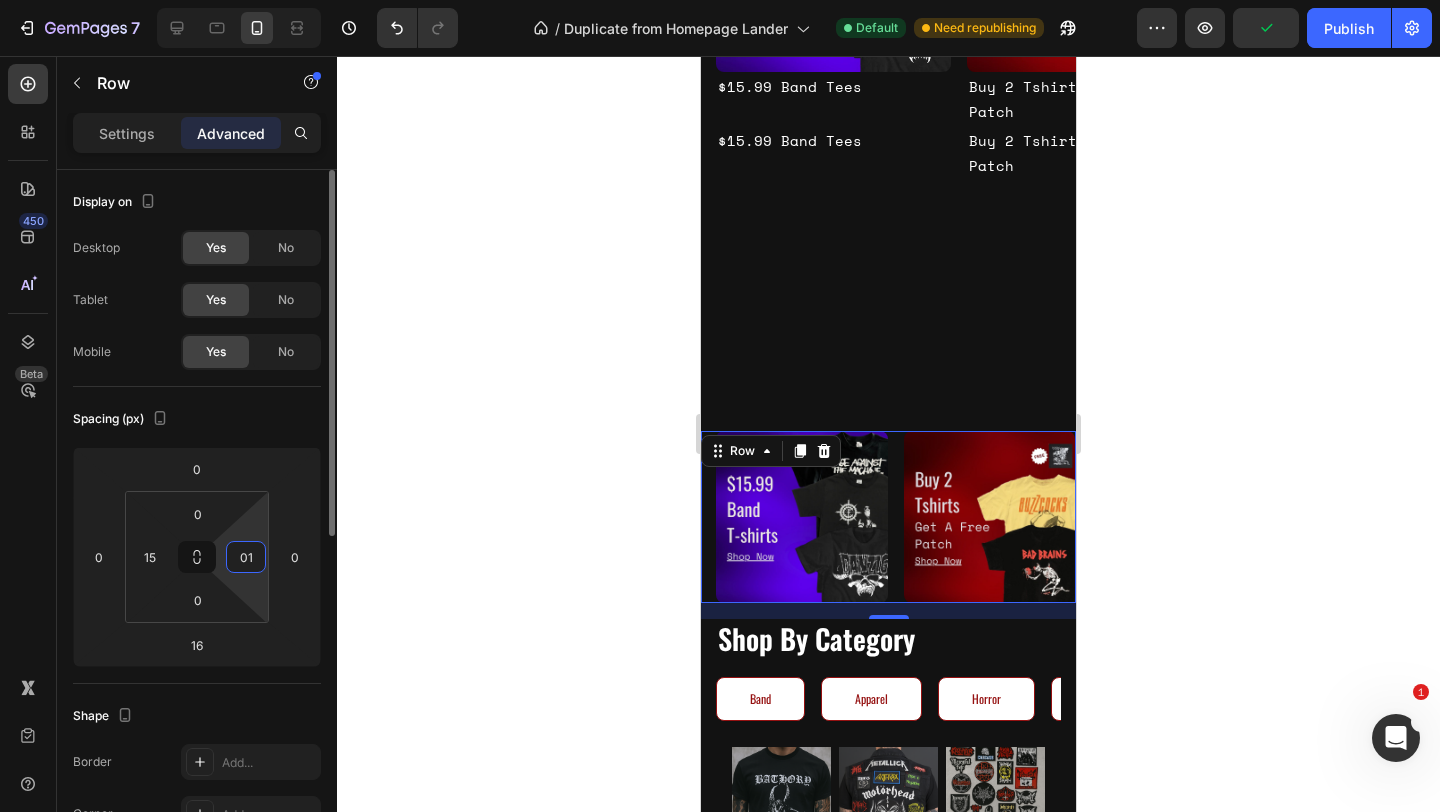 type on "5" 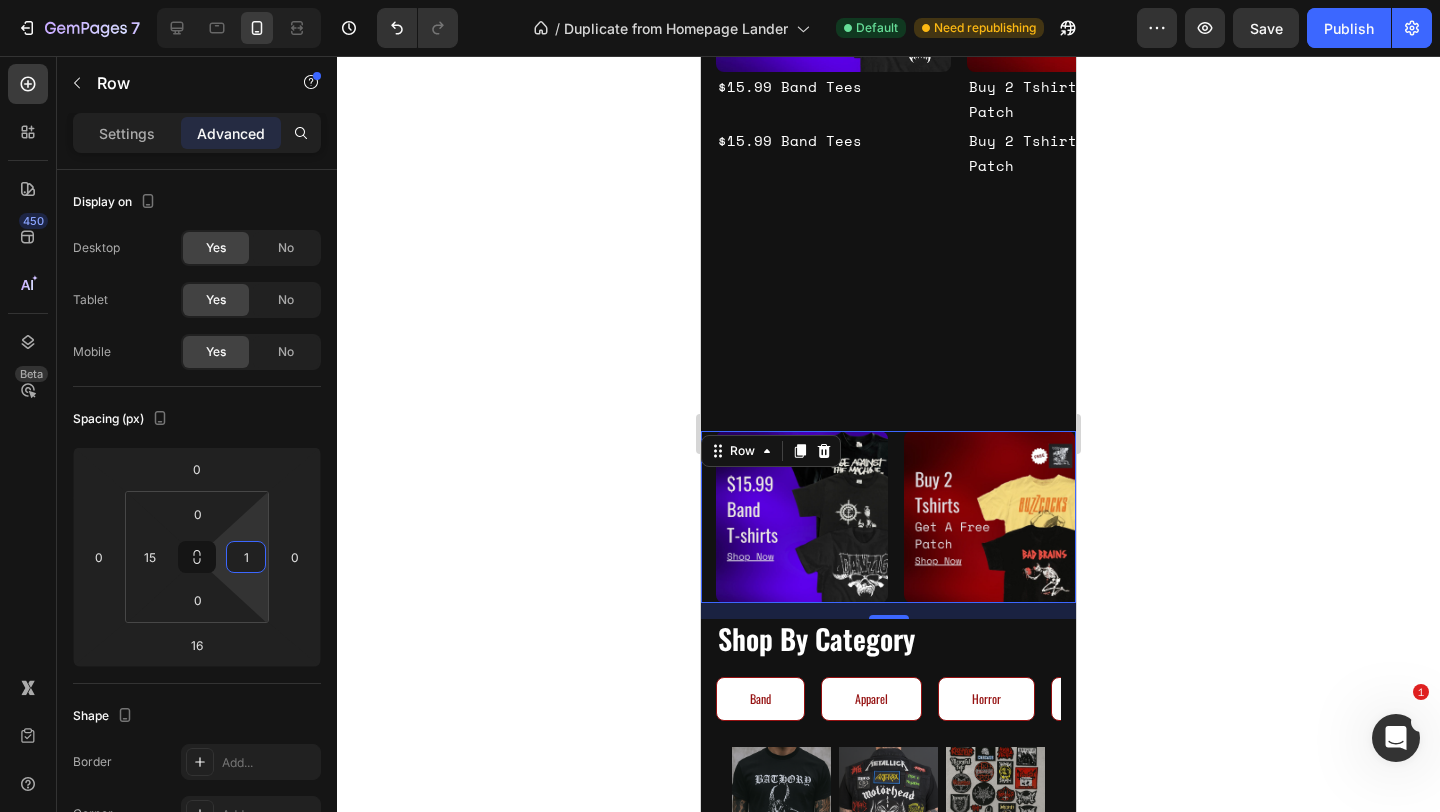 type on "15" 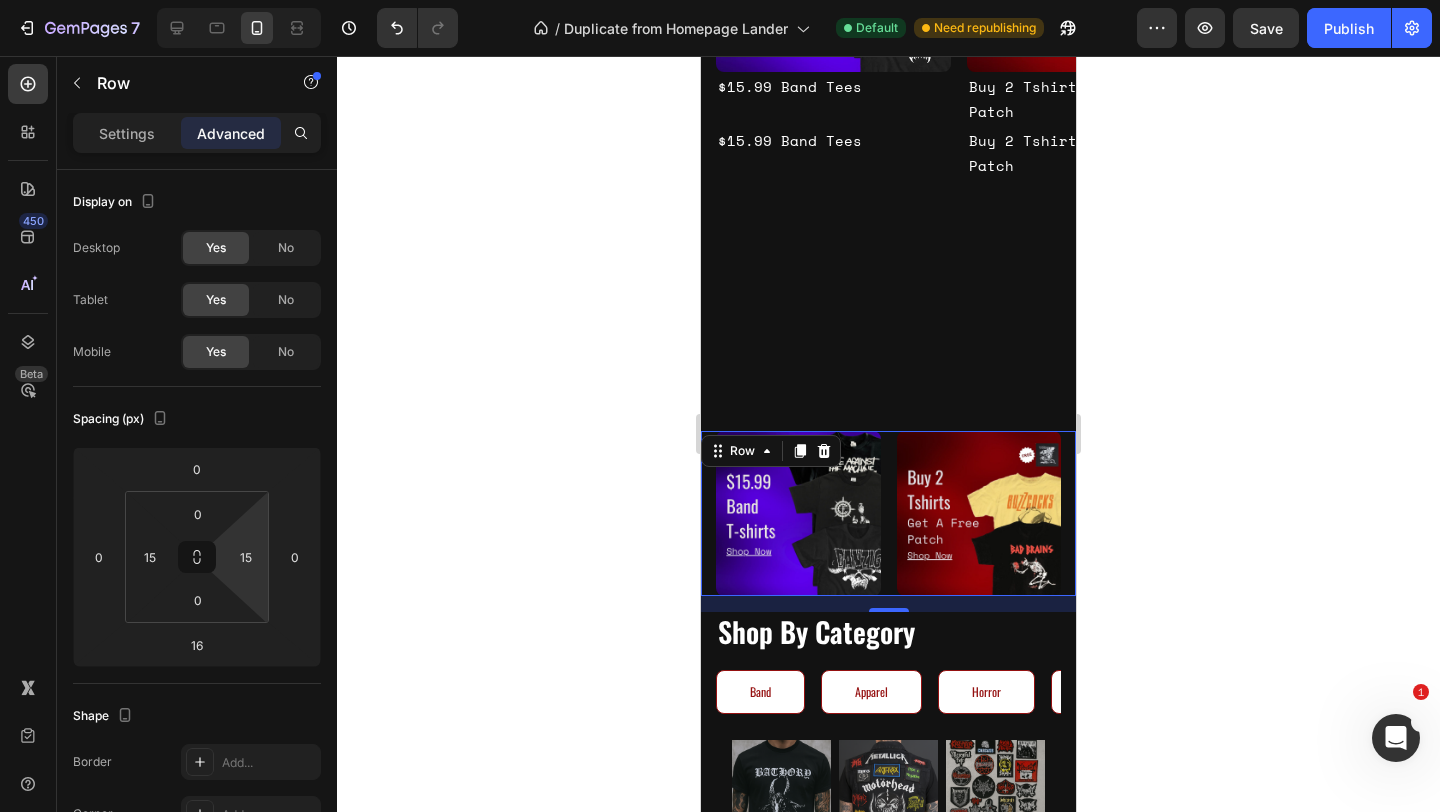click 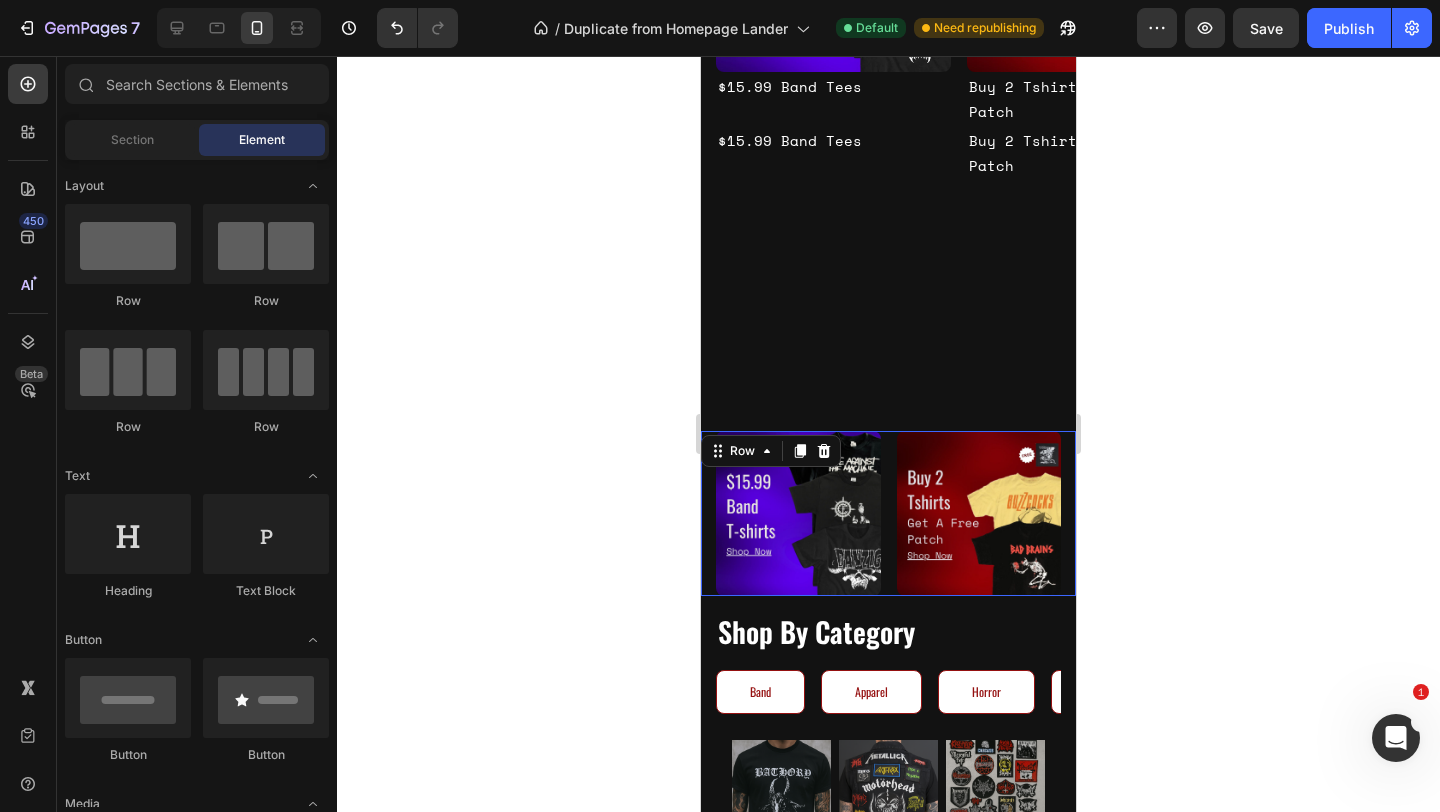 click on "Image Image Row   0" at bounding box center (888, 513) 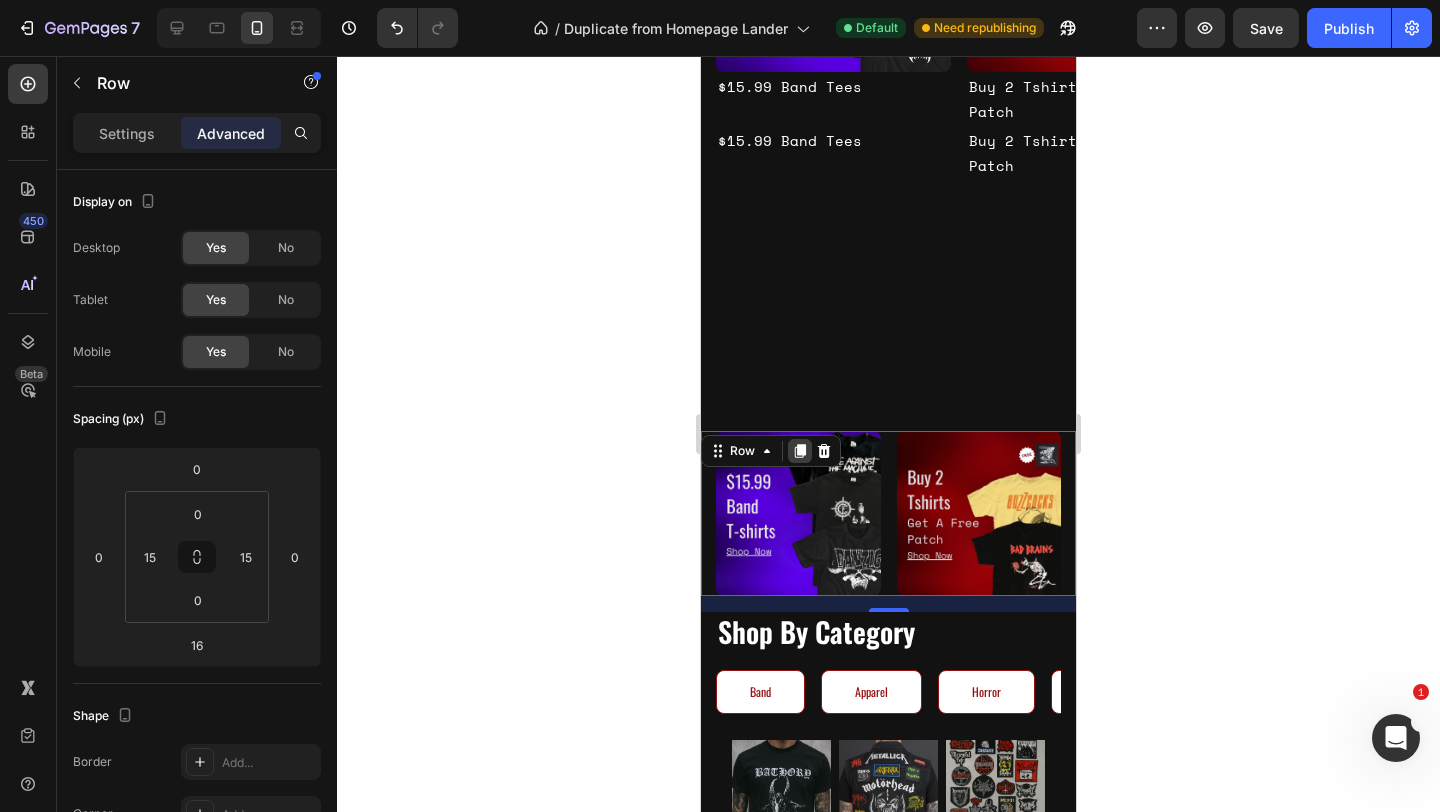 click at bounding box center (800, 451) 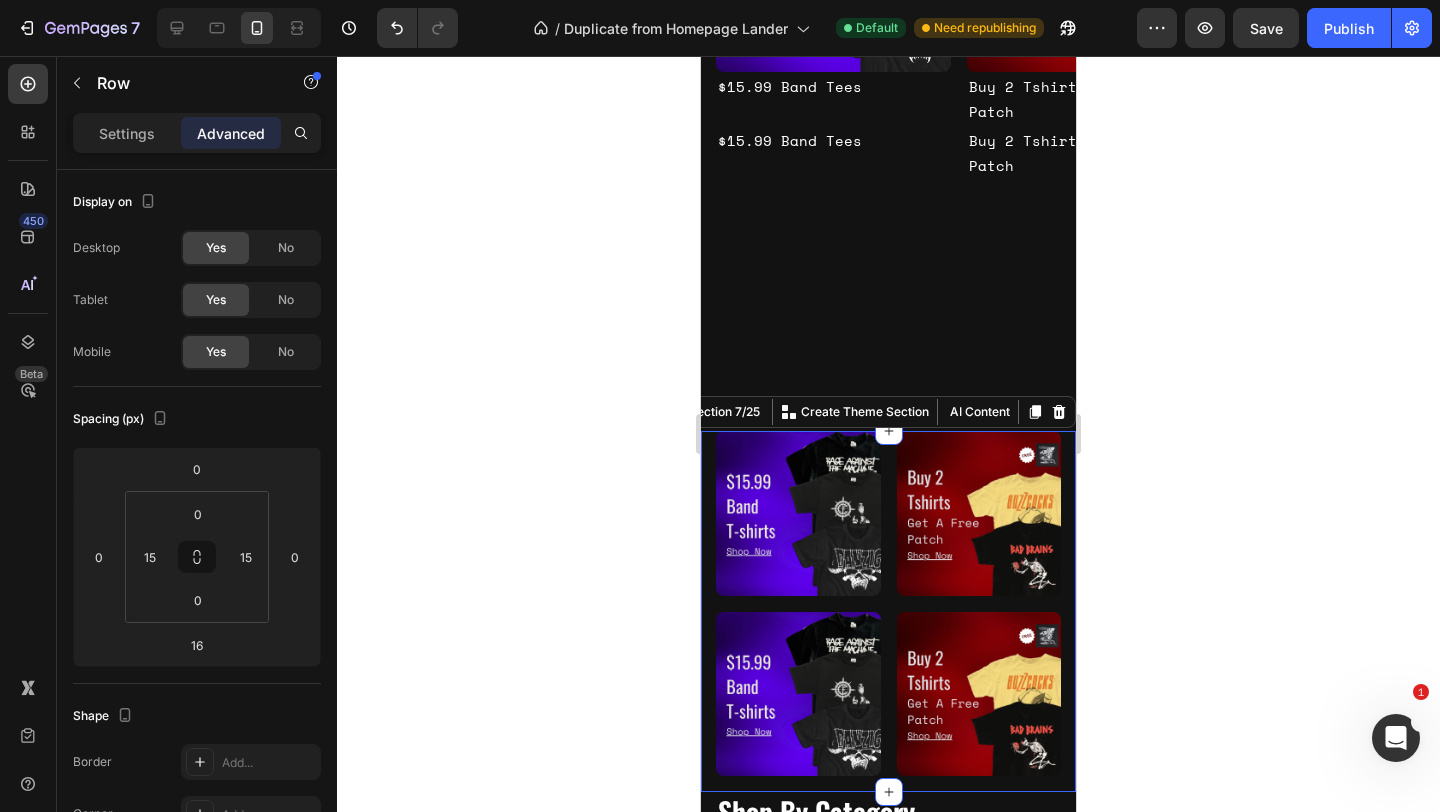 click on "Image Image Row Image Image Row" at bounding box center [888, 611] 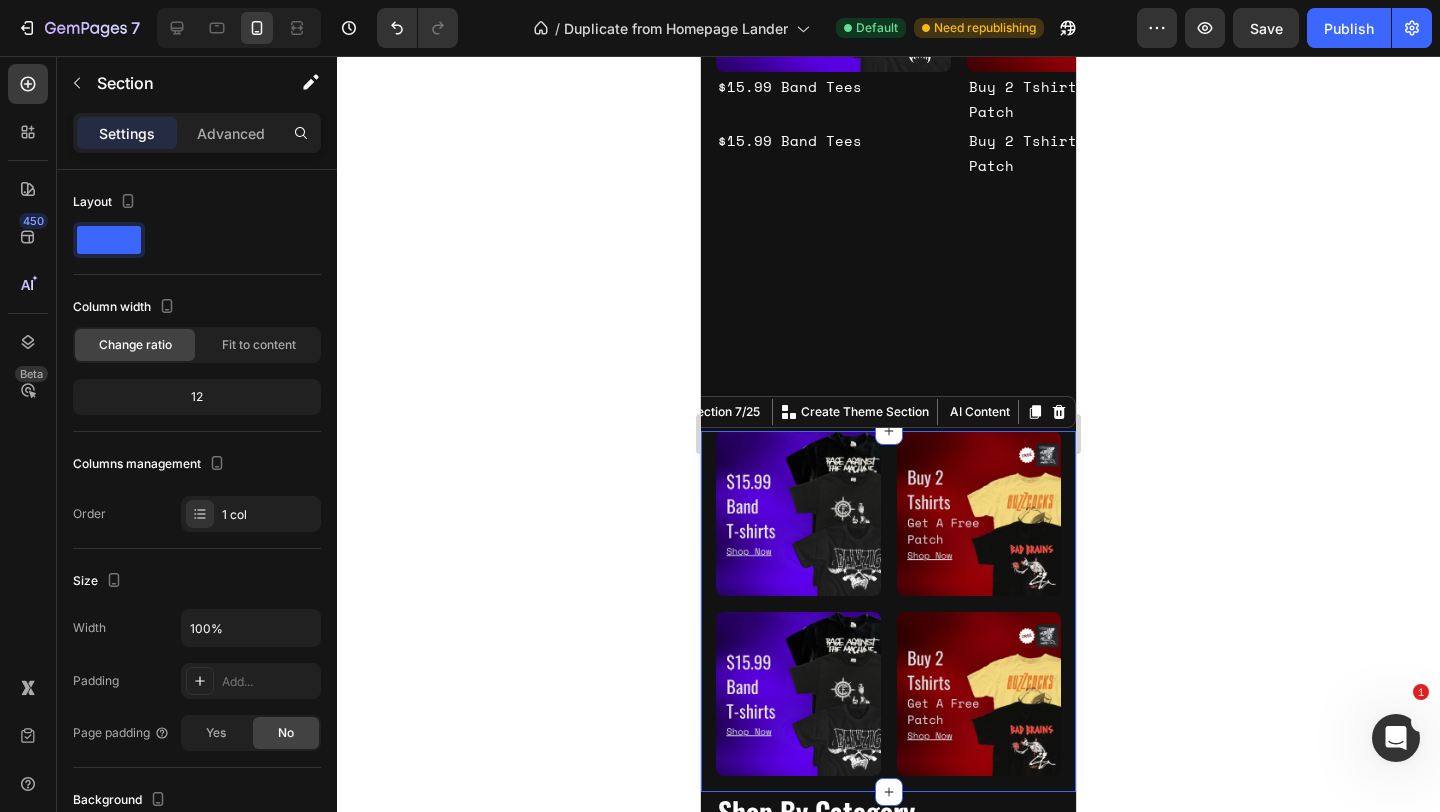 click on "Image Image Row Image Image Row" at bounding box center [888, 611] 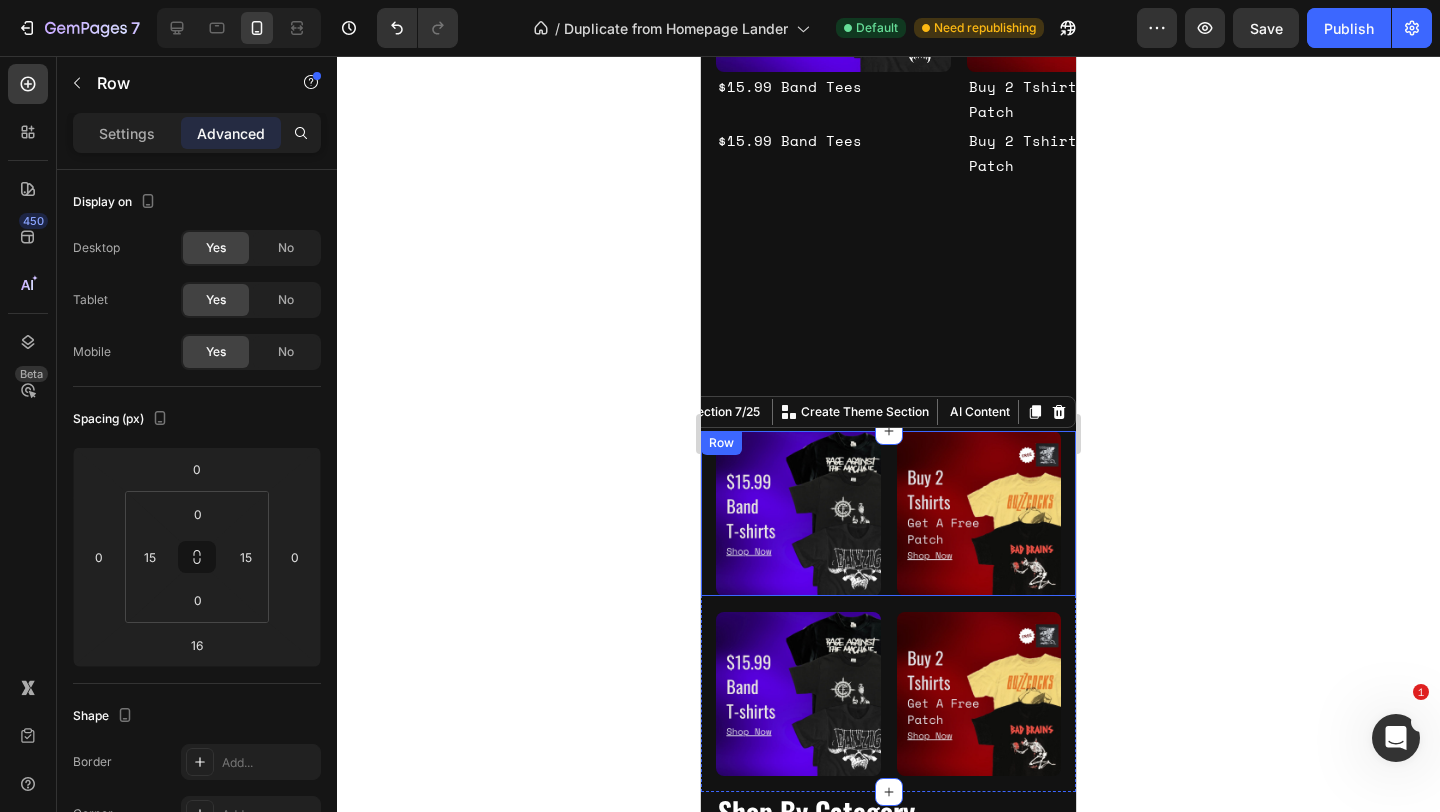 click on "Image Image Row" at bounding box center (888, 513) 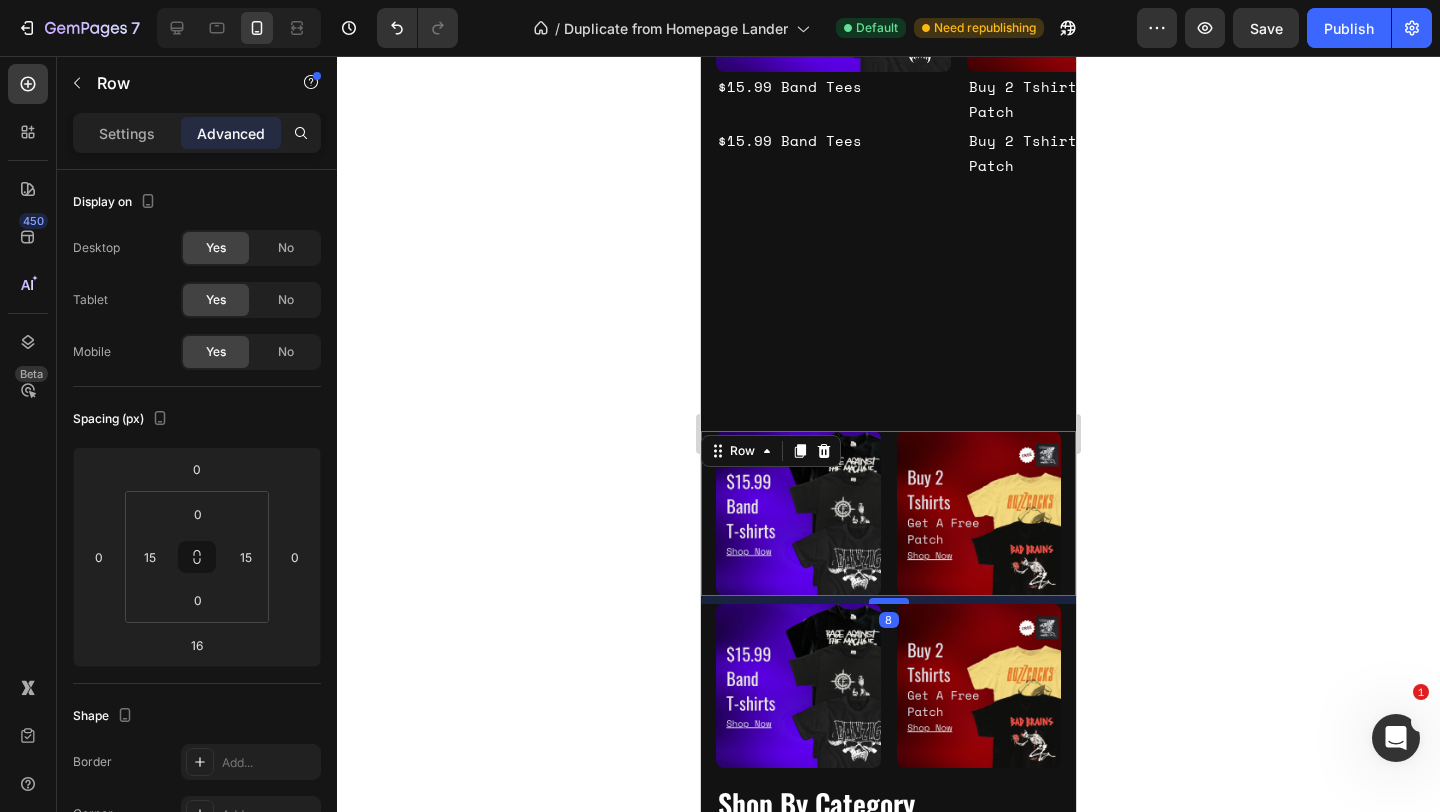 drag, startPoint x: 892, startPoint y: 375, endPoint x: 899, endPoint y: 367, distance: 10.630146 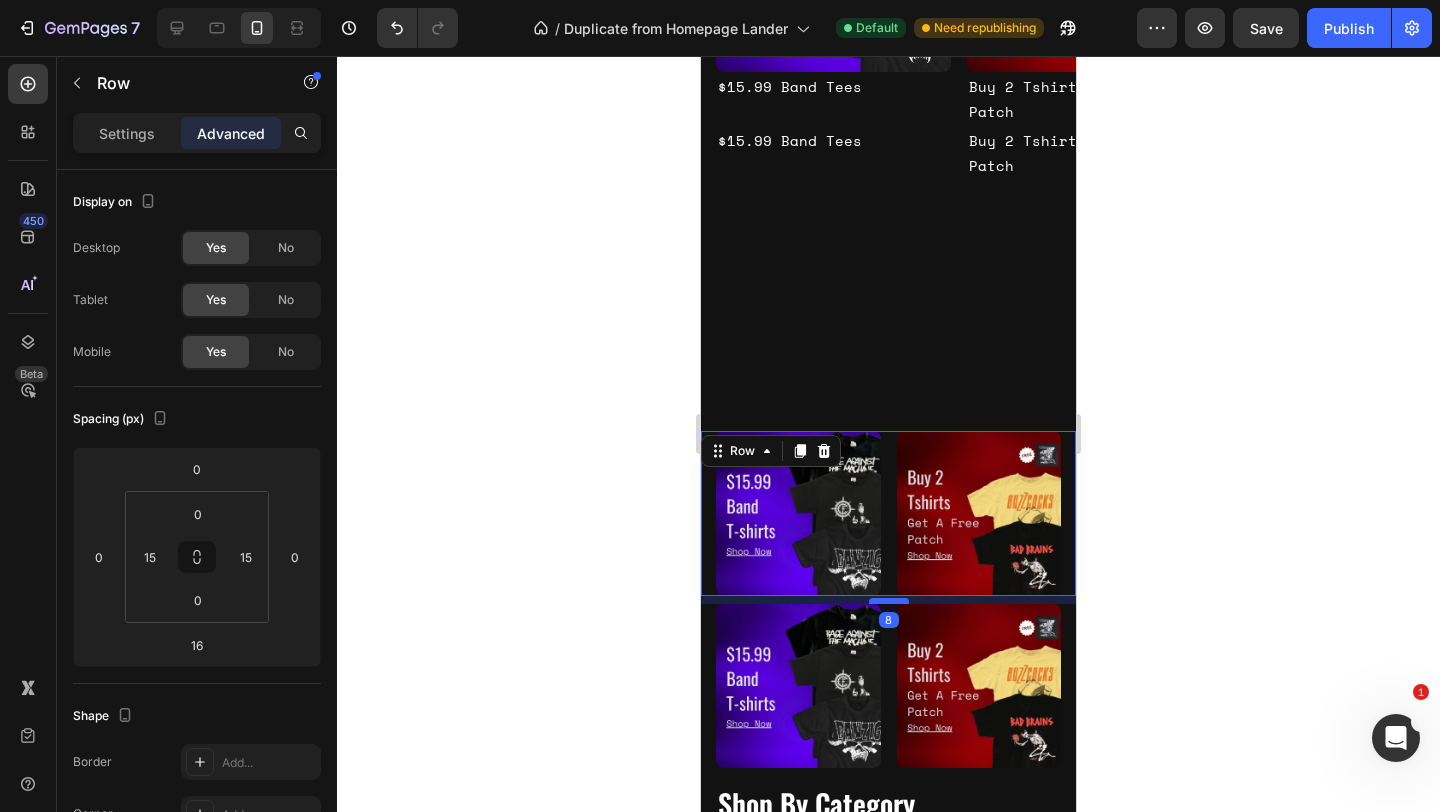 click at bounding box center (889, 601) 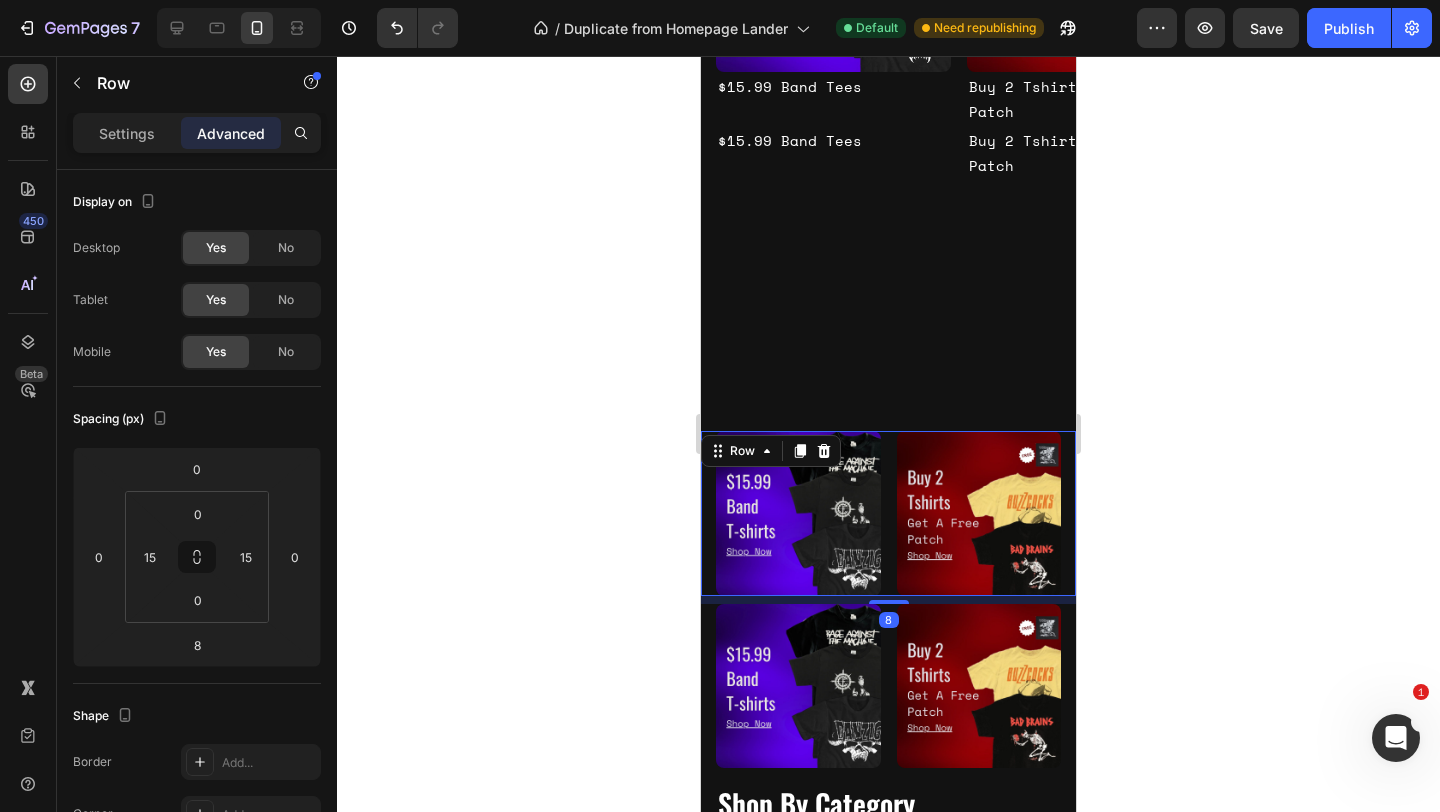 click on "Image Image Row   8" at bounding box center [888, 513] 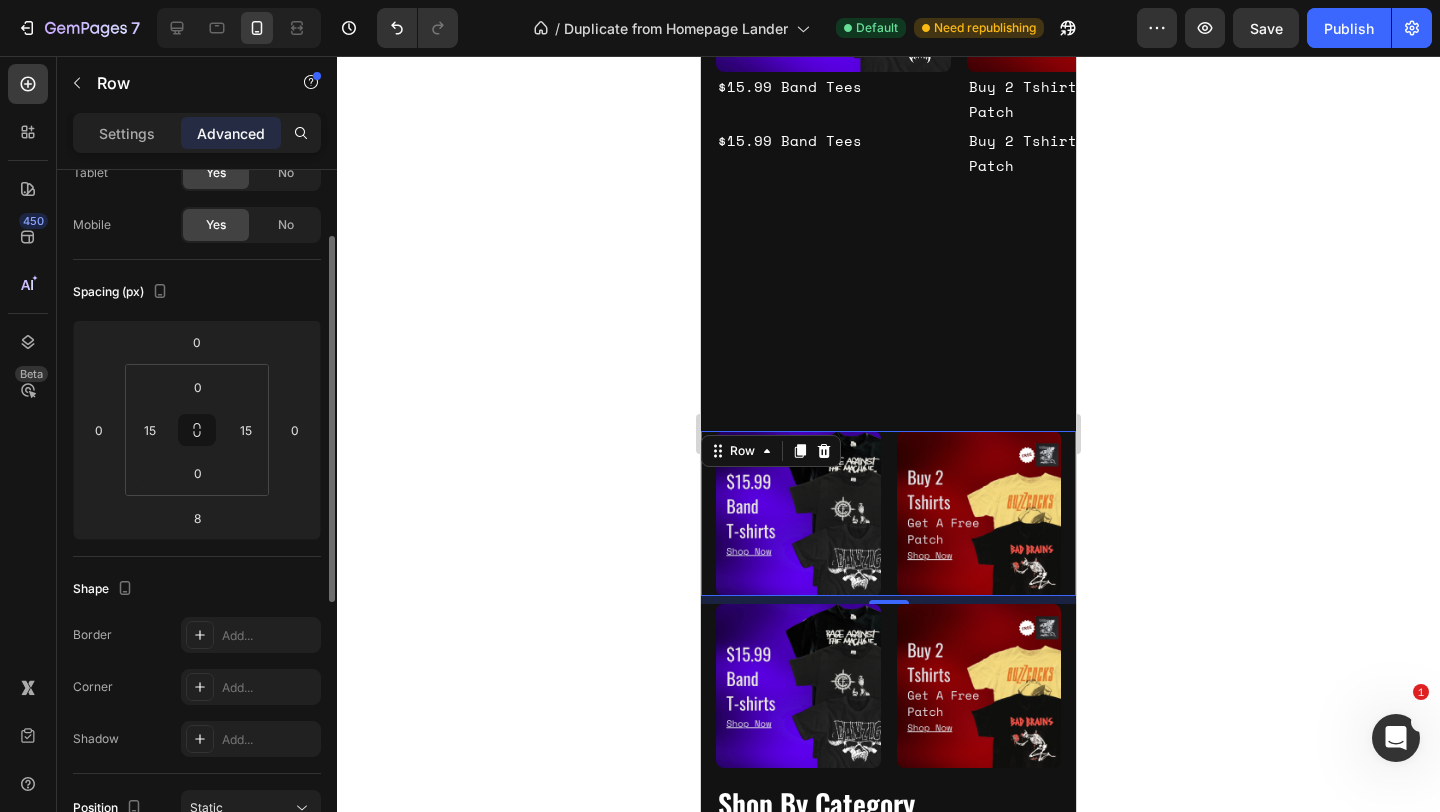 scroll, scrollTop: 0, scrollLeft: 0, axis: both 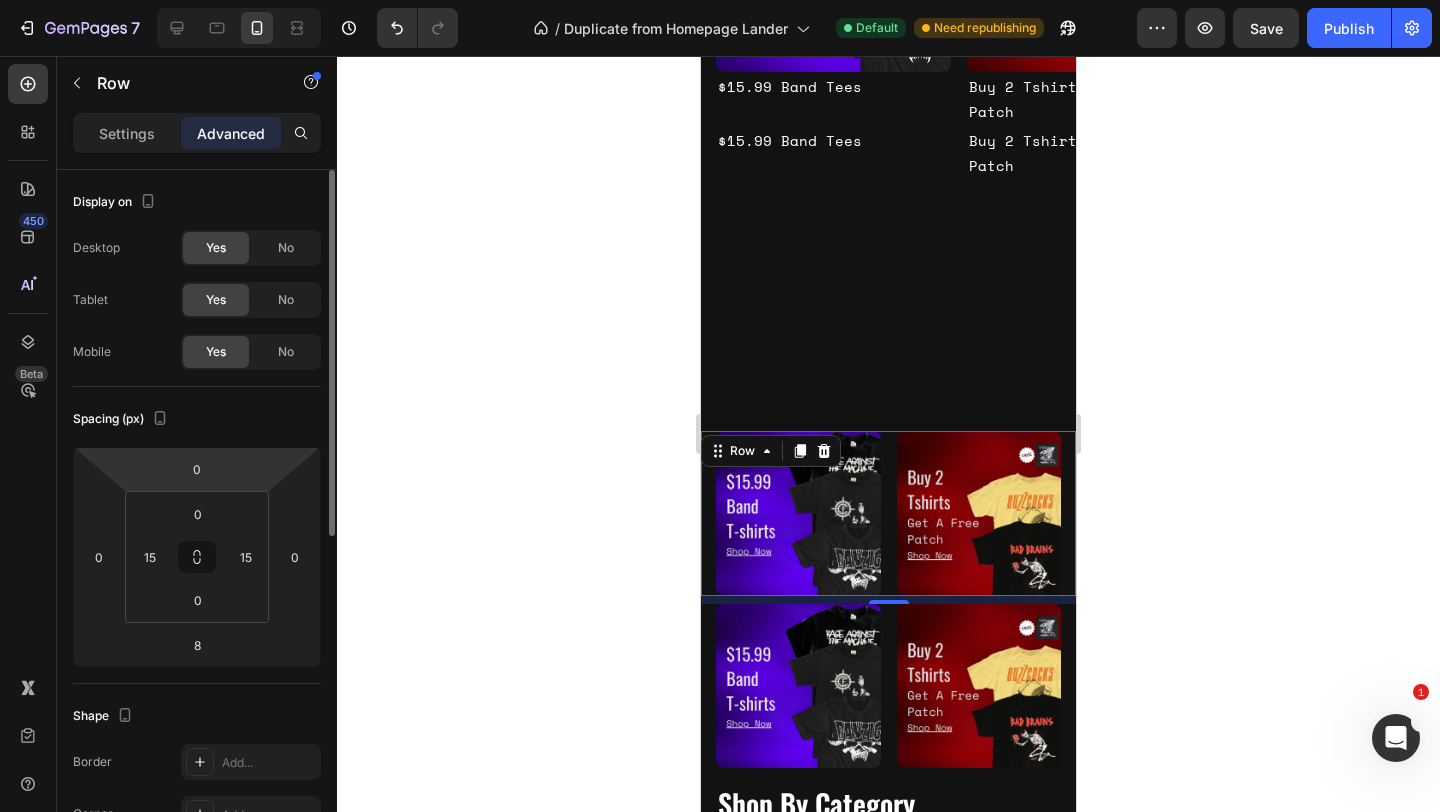 click on "Settings Advanced" at bounding box center [197, 133] 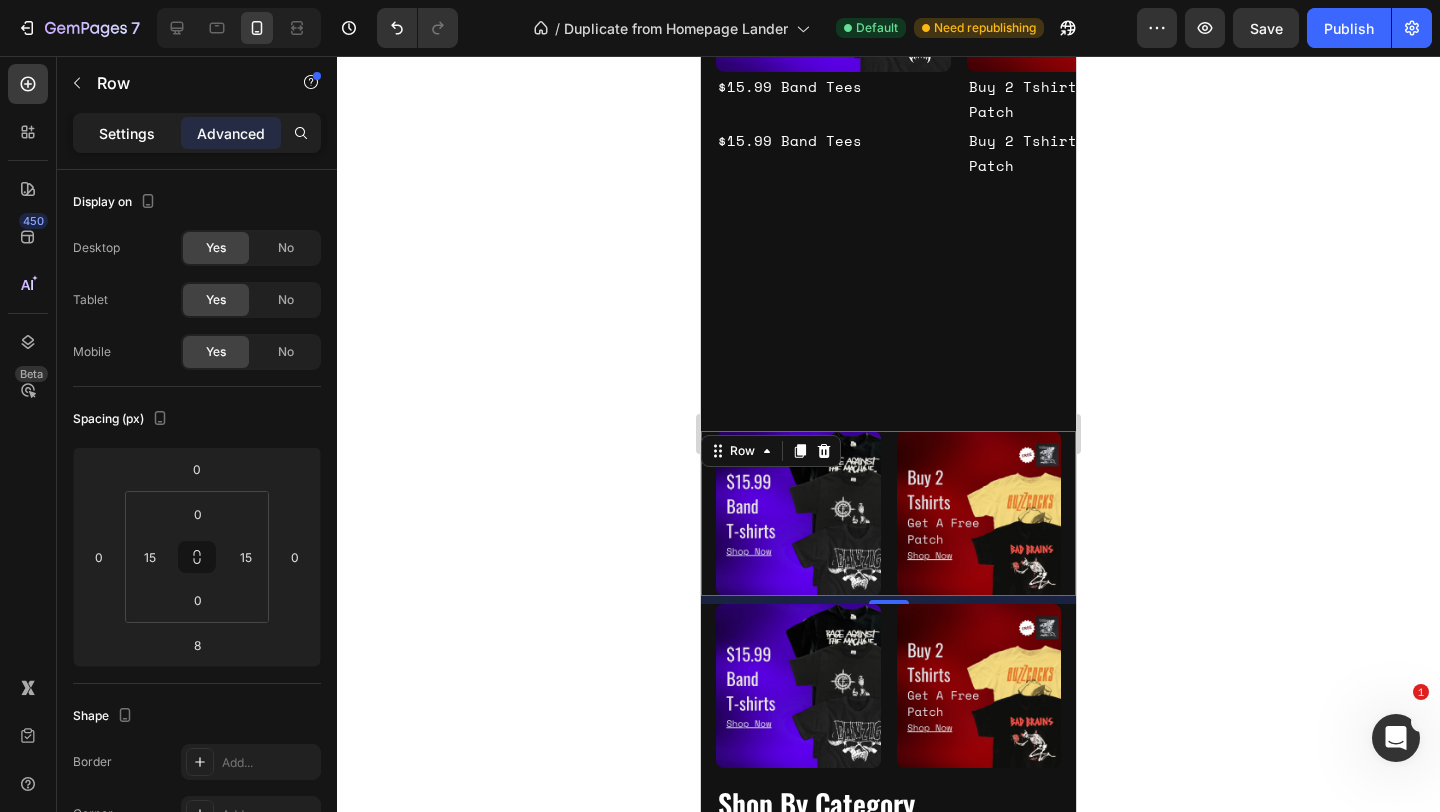 click on "Settings" at bounding box center (127, 133) 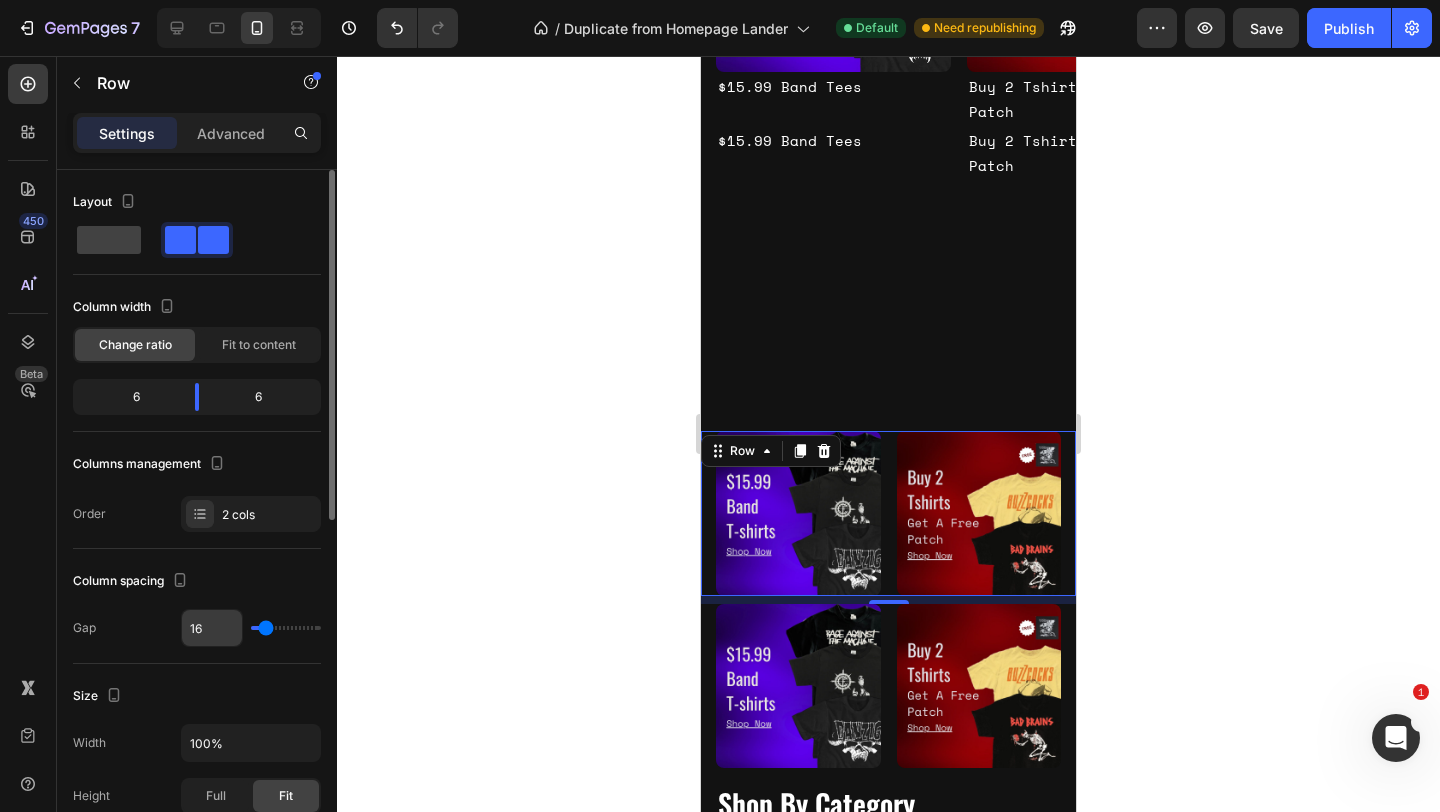 click on "16" at bounding box center (212, 628) 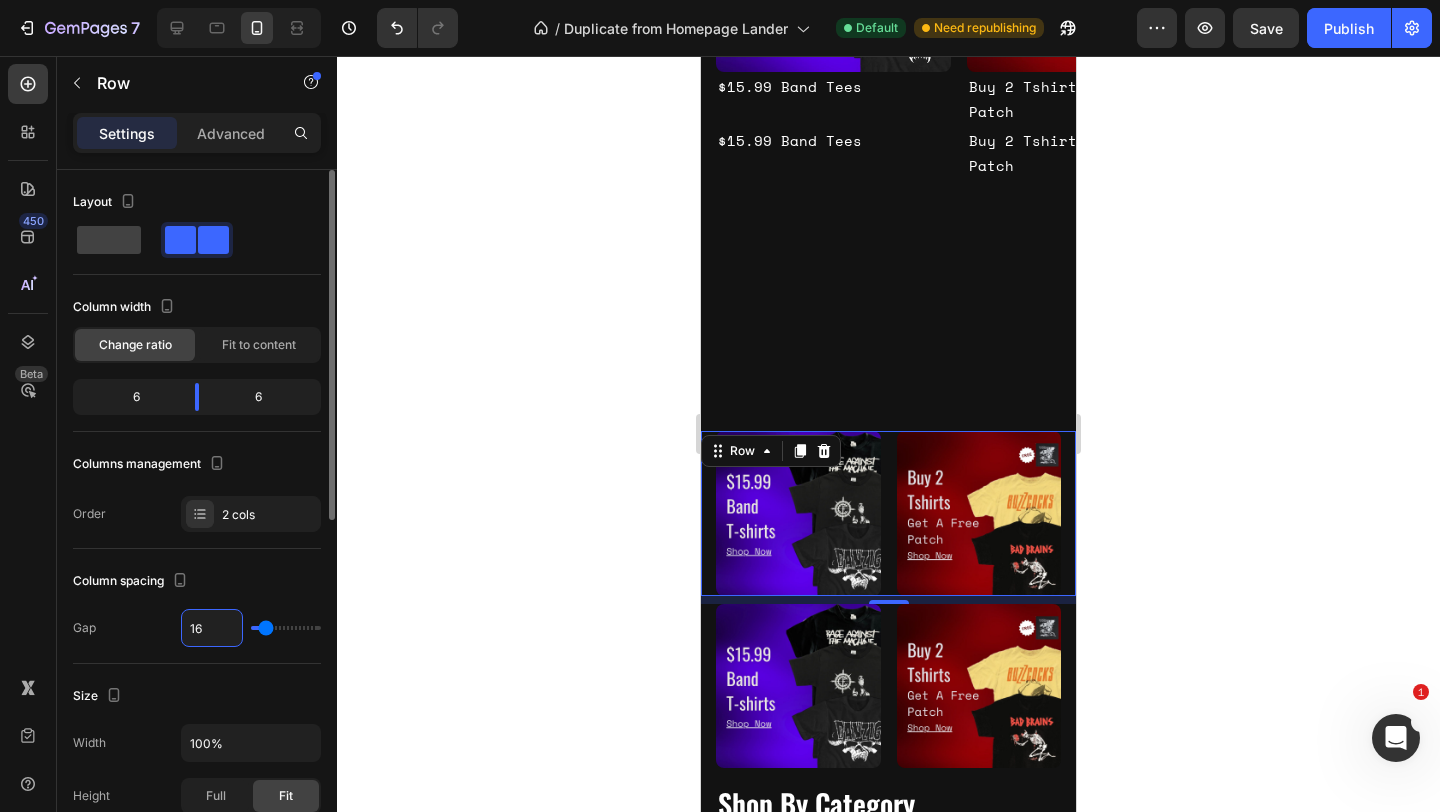 type on "8" 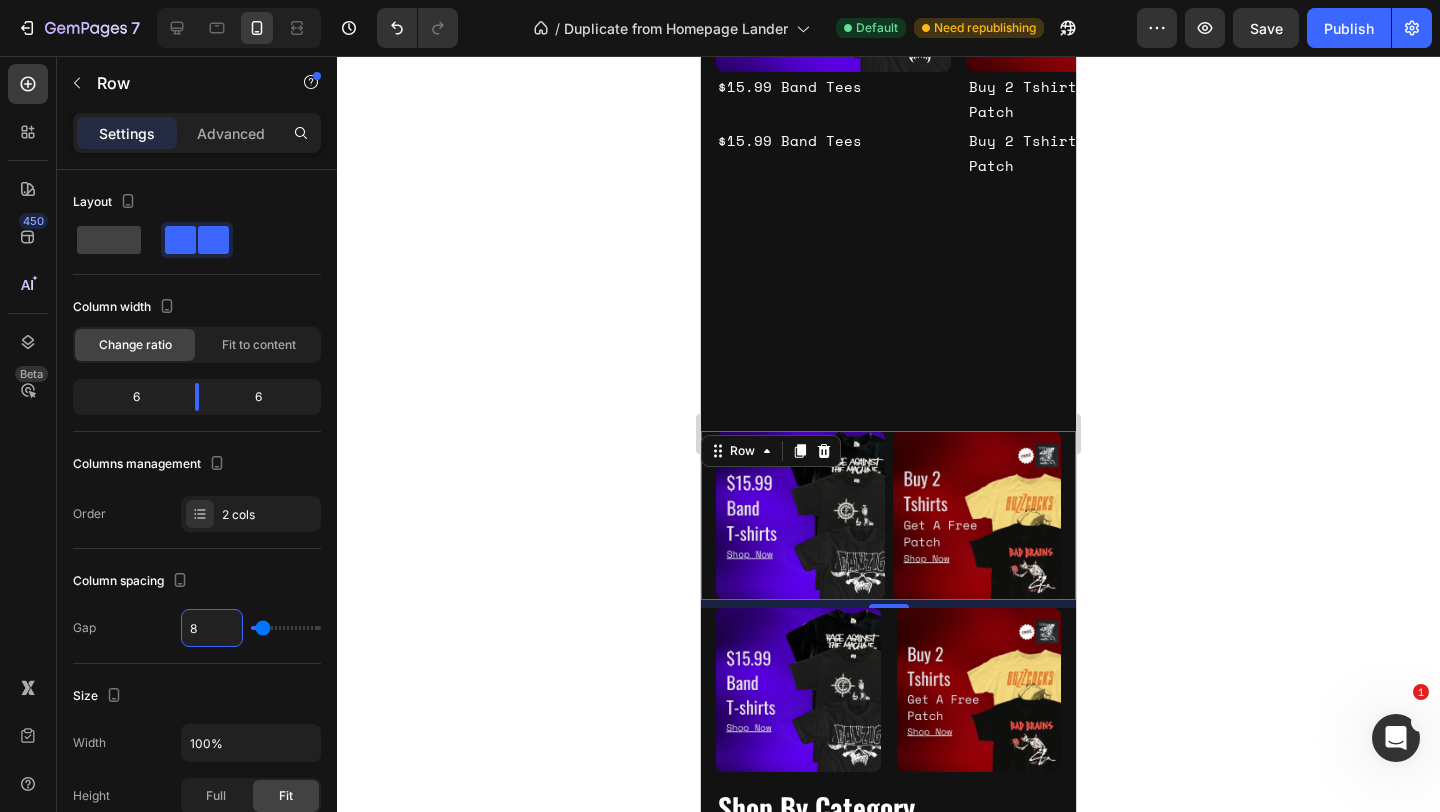 click 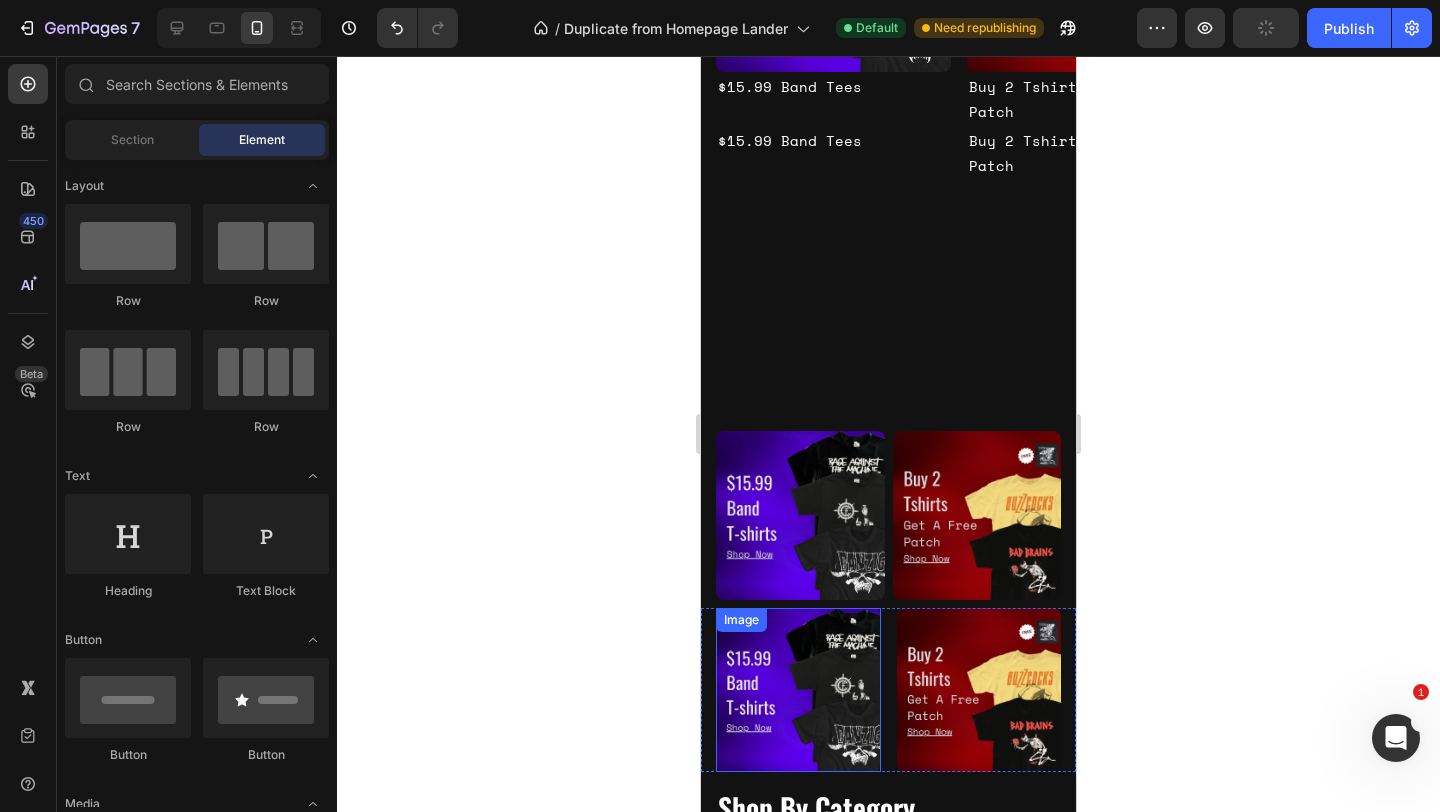 click at bounding box center [798, 690] 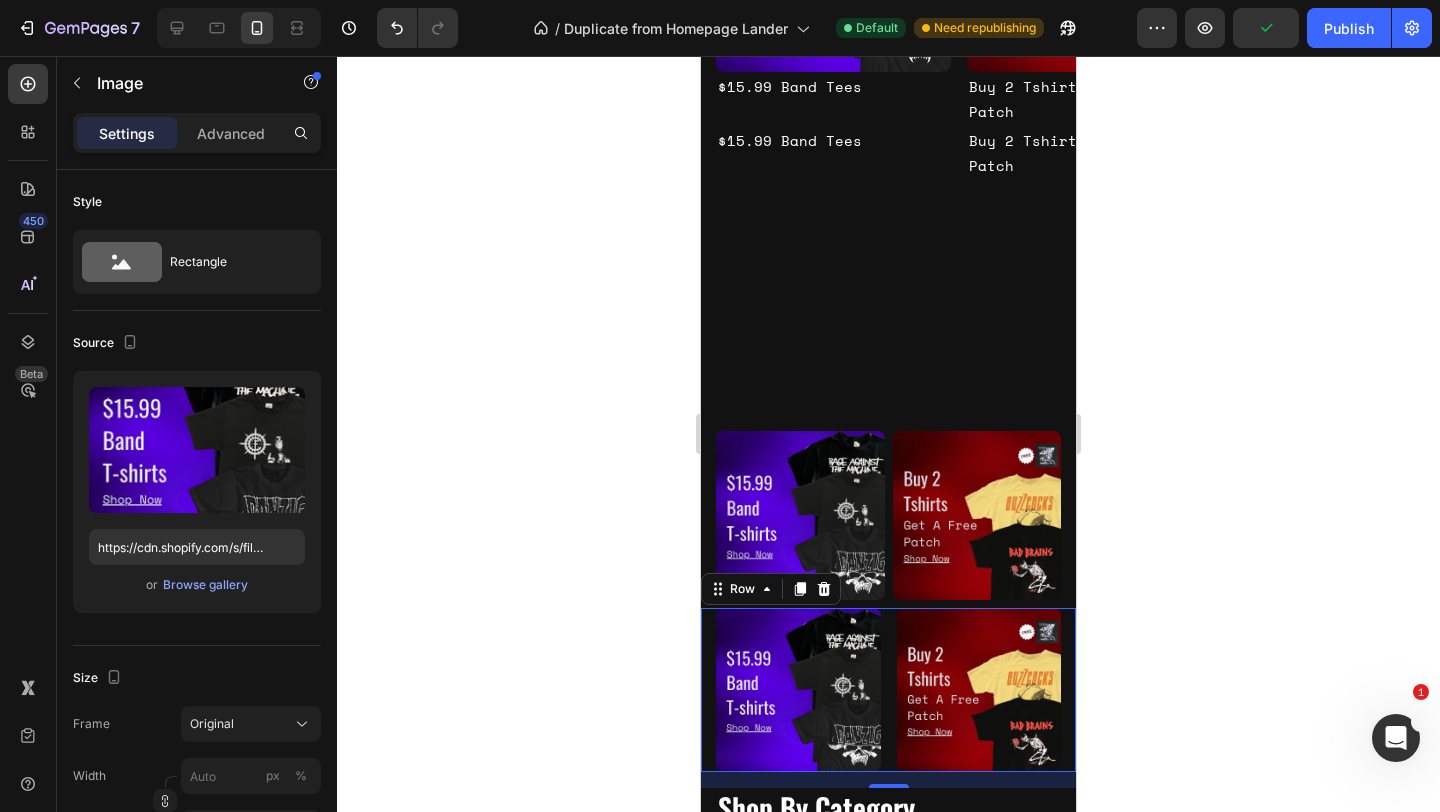 click on "Image Image Row   16" at bounding box center (888, 690) 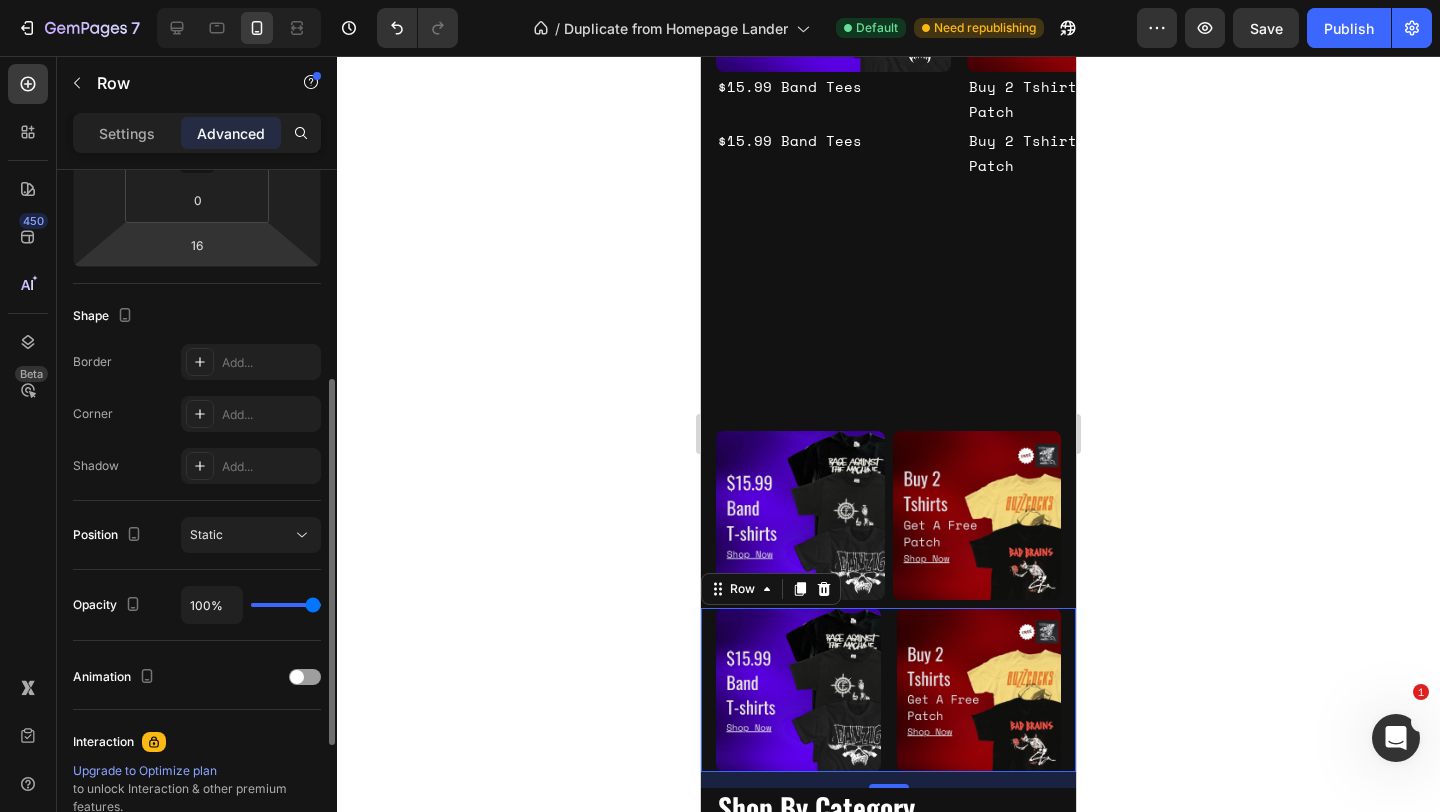 scroll, scrollTop: 0, scrollLeft: 0, axis: both 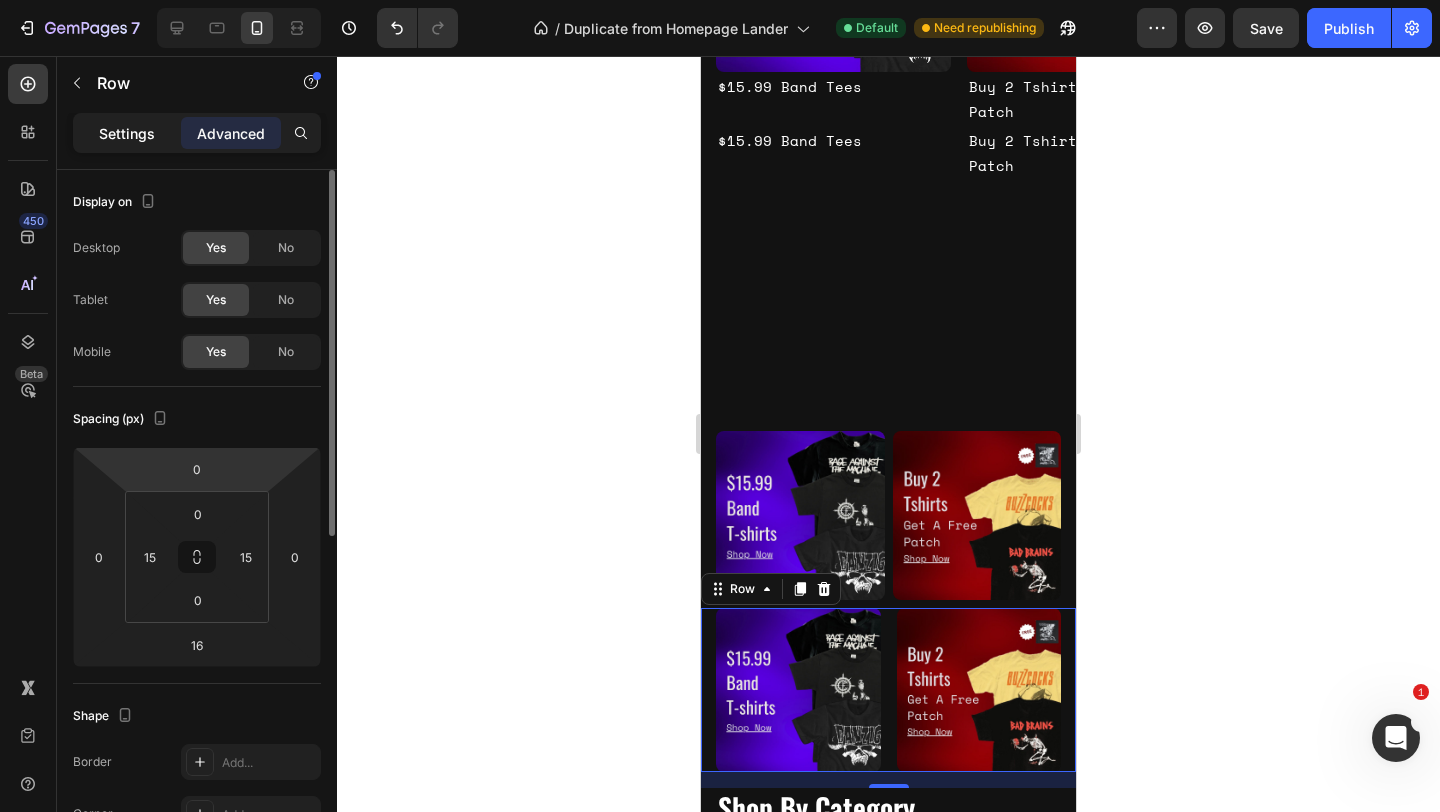 click on "Settings" at bounding box center (127, 133) 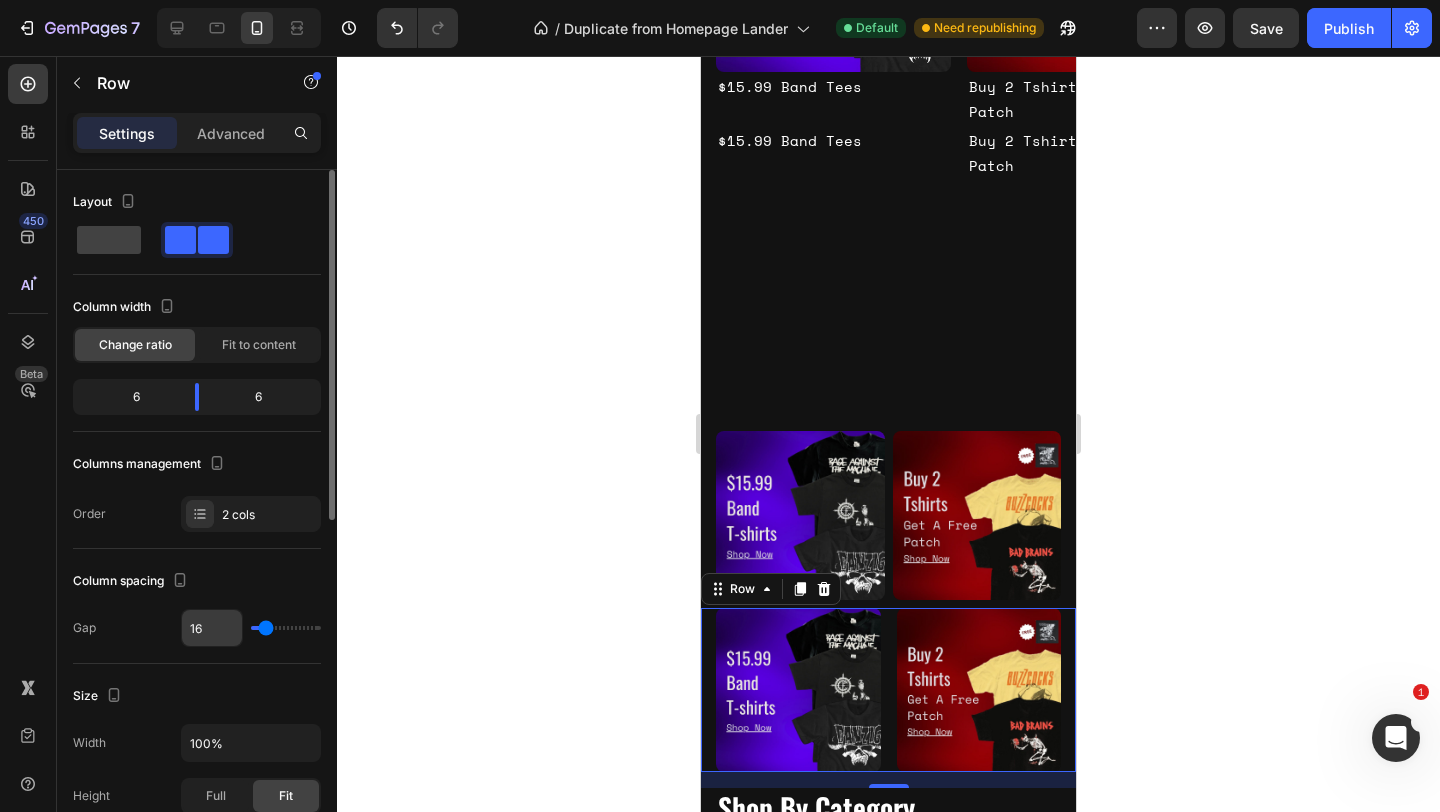 click on "16" at bounding box center (212, 628) 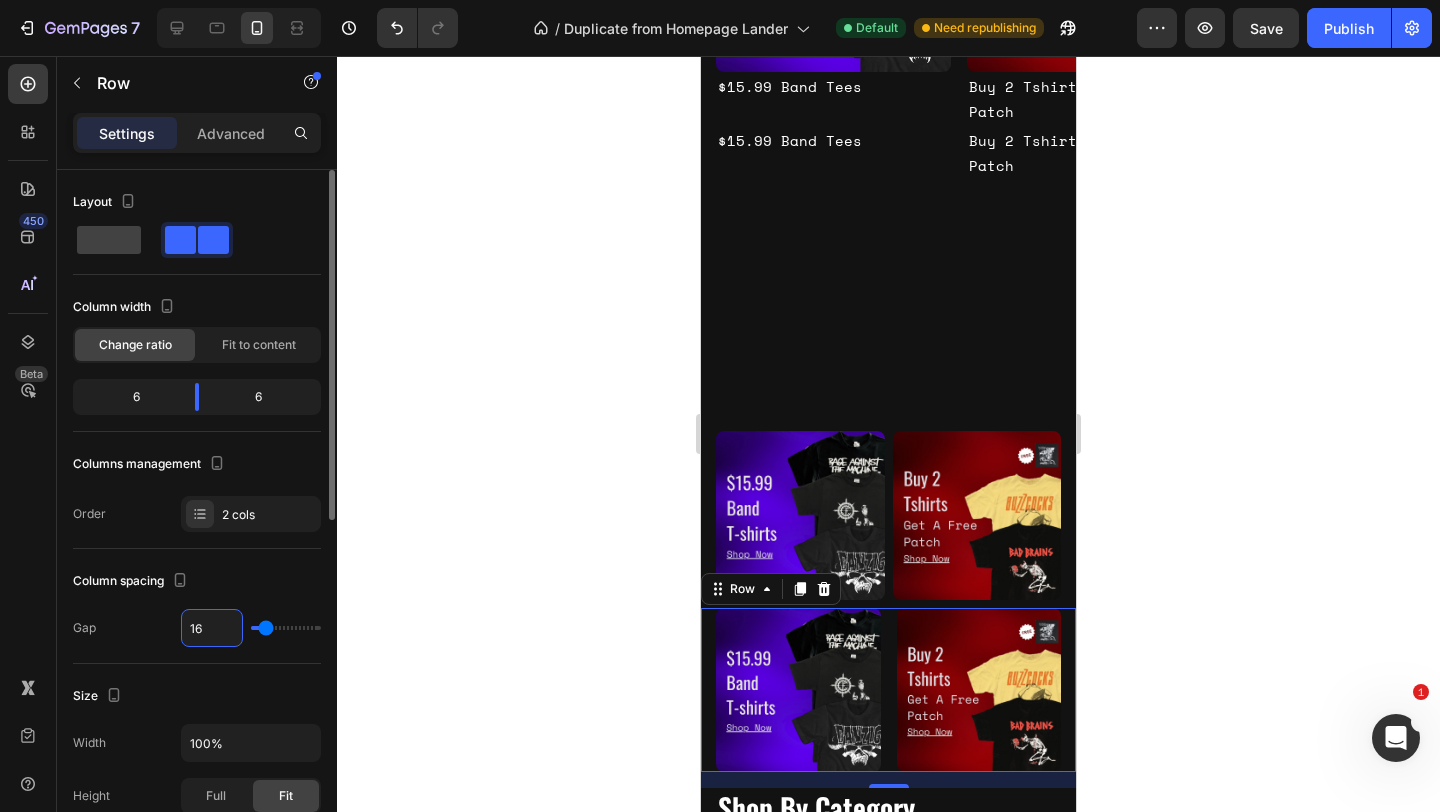 type on "8" 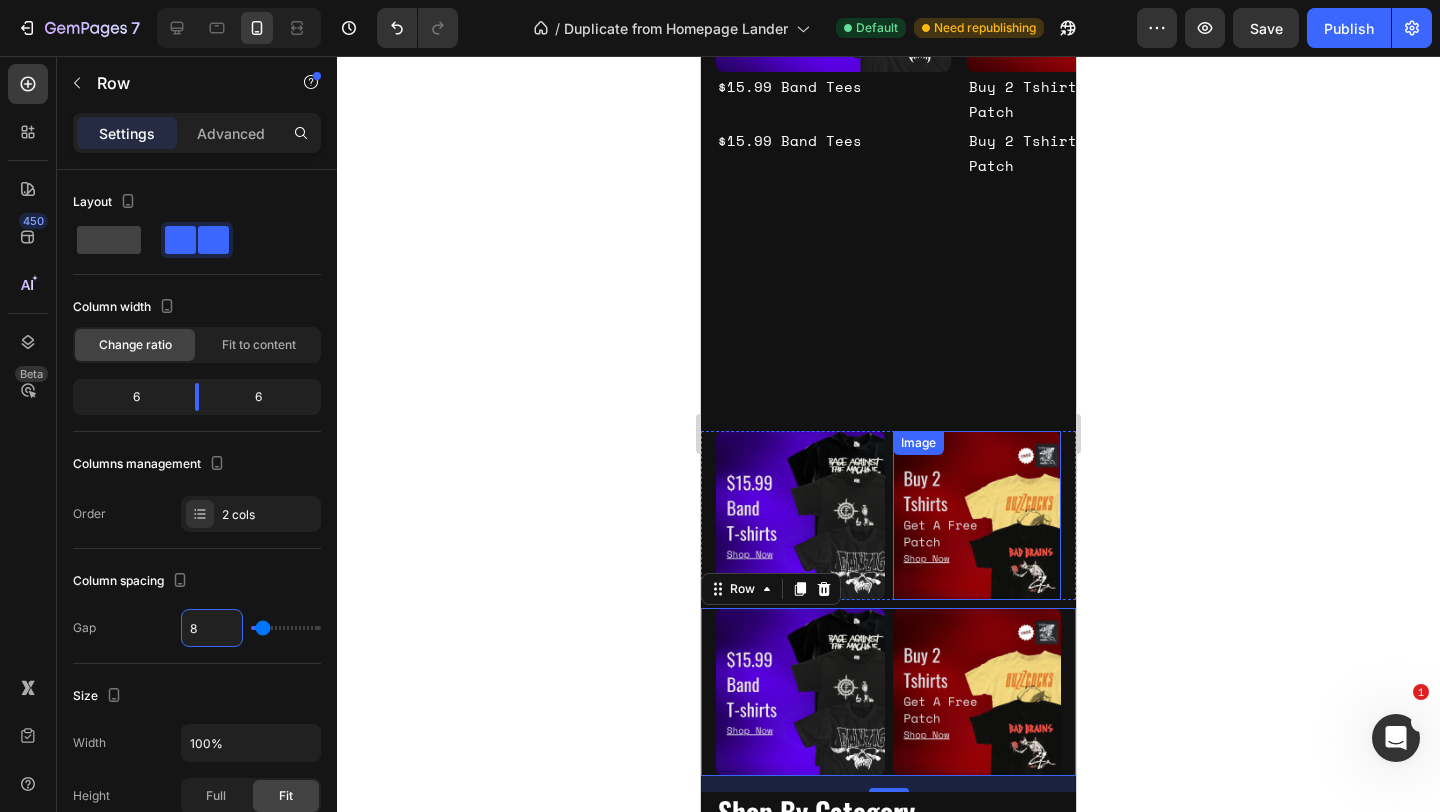 click at bounding box center (977, 515) 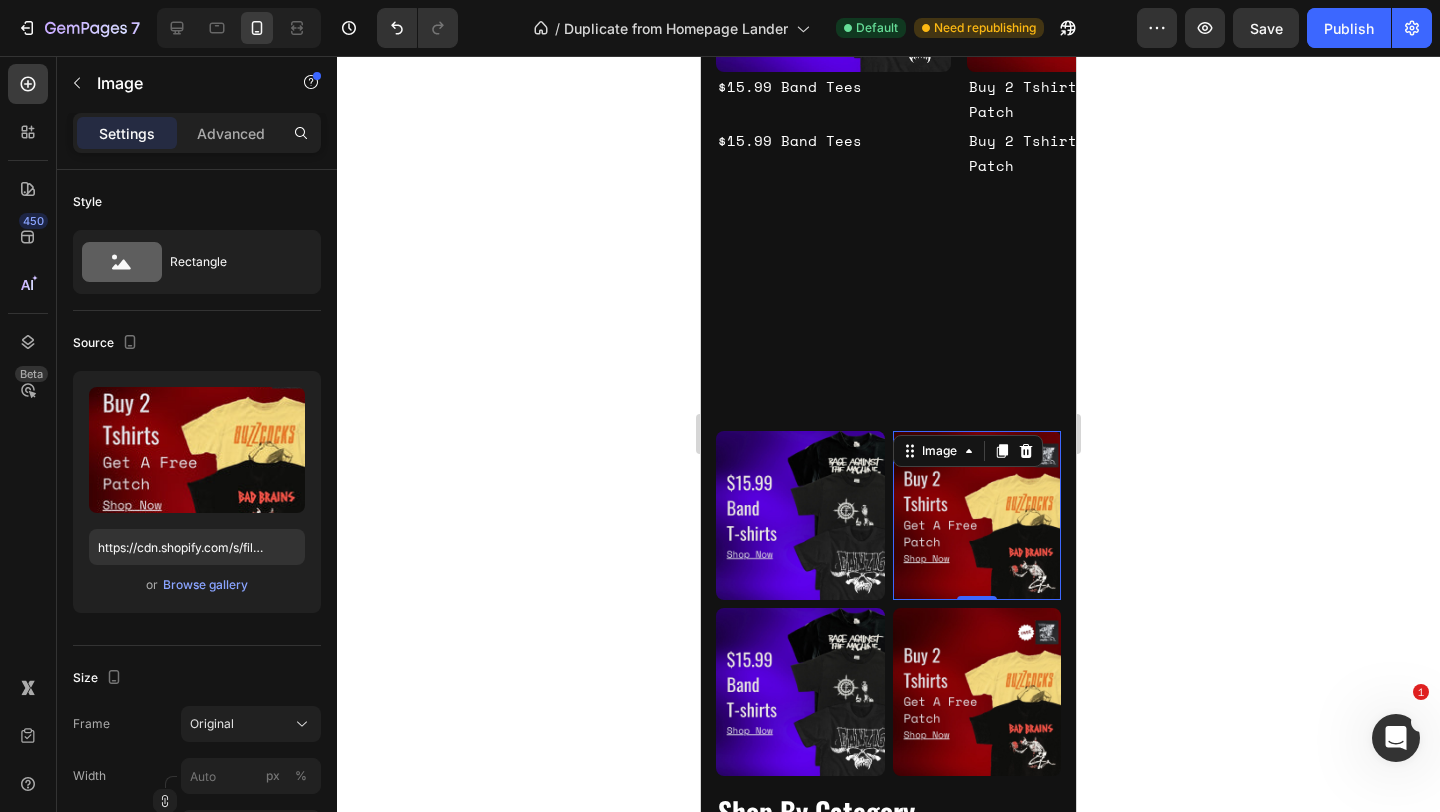 click 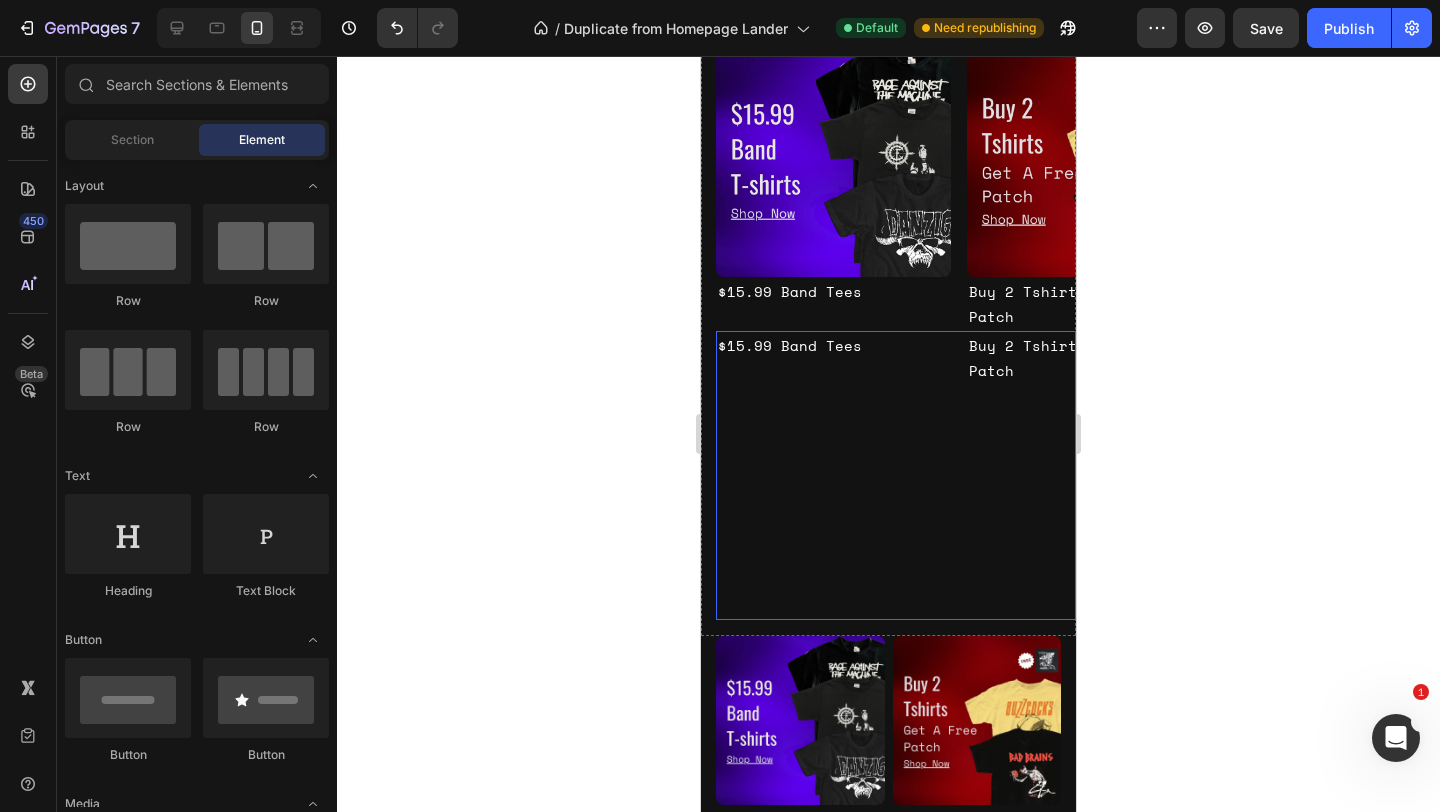 scroll, scrollTop: 866, scrollLeft: 0, axis: vertical 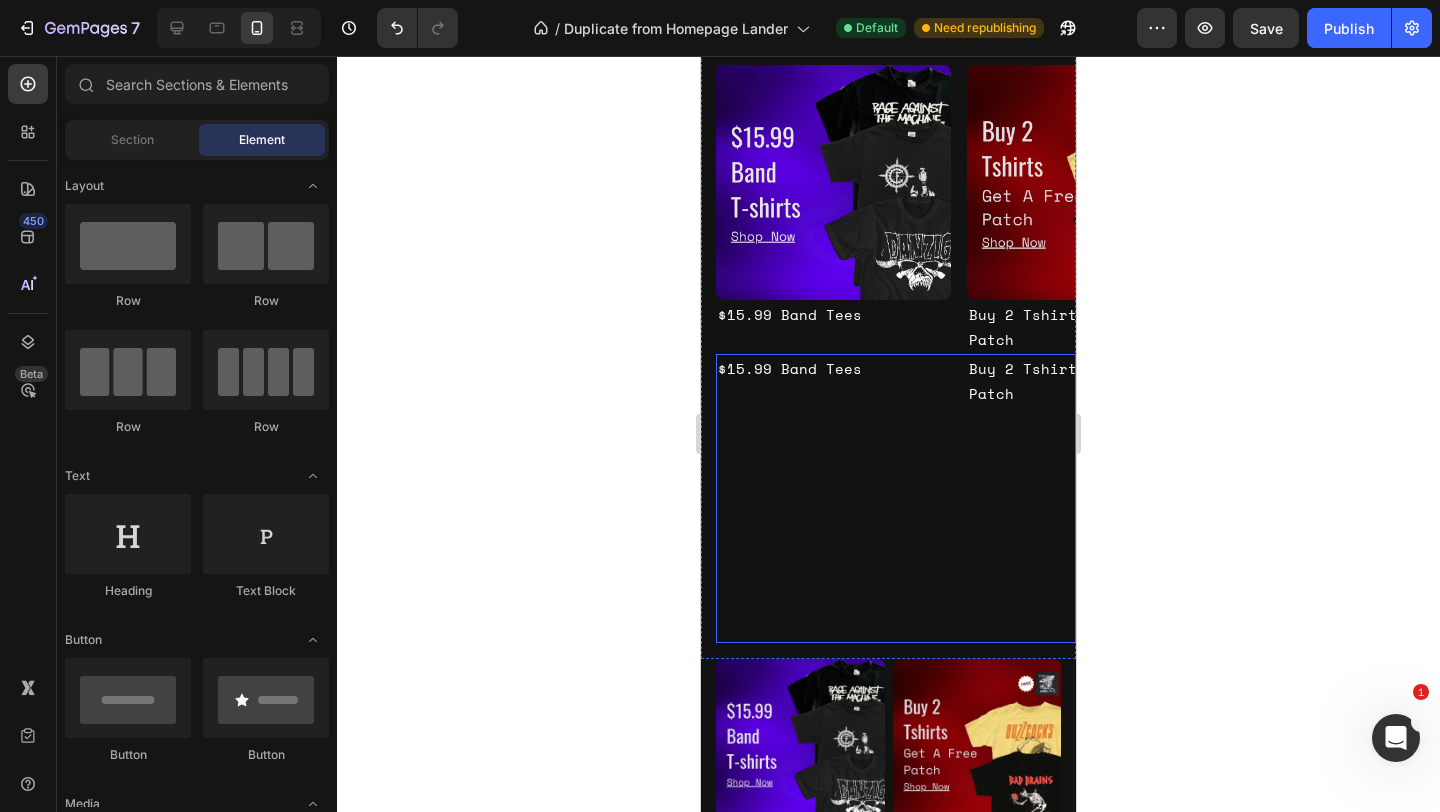 click on "$15.99 Band Tees  Text Block Row" at bounding box center [833, 498] 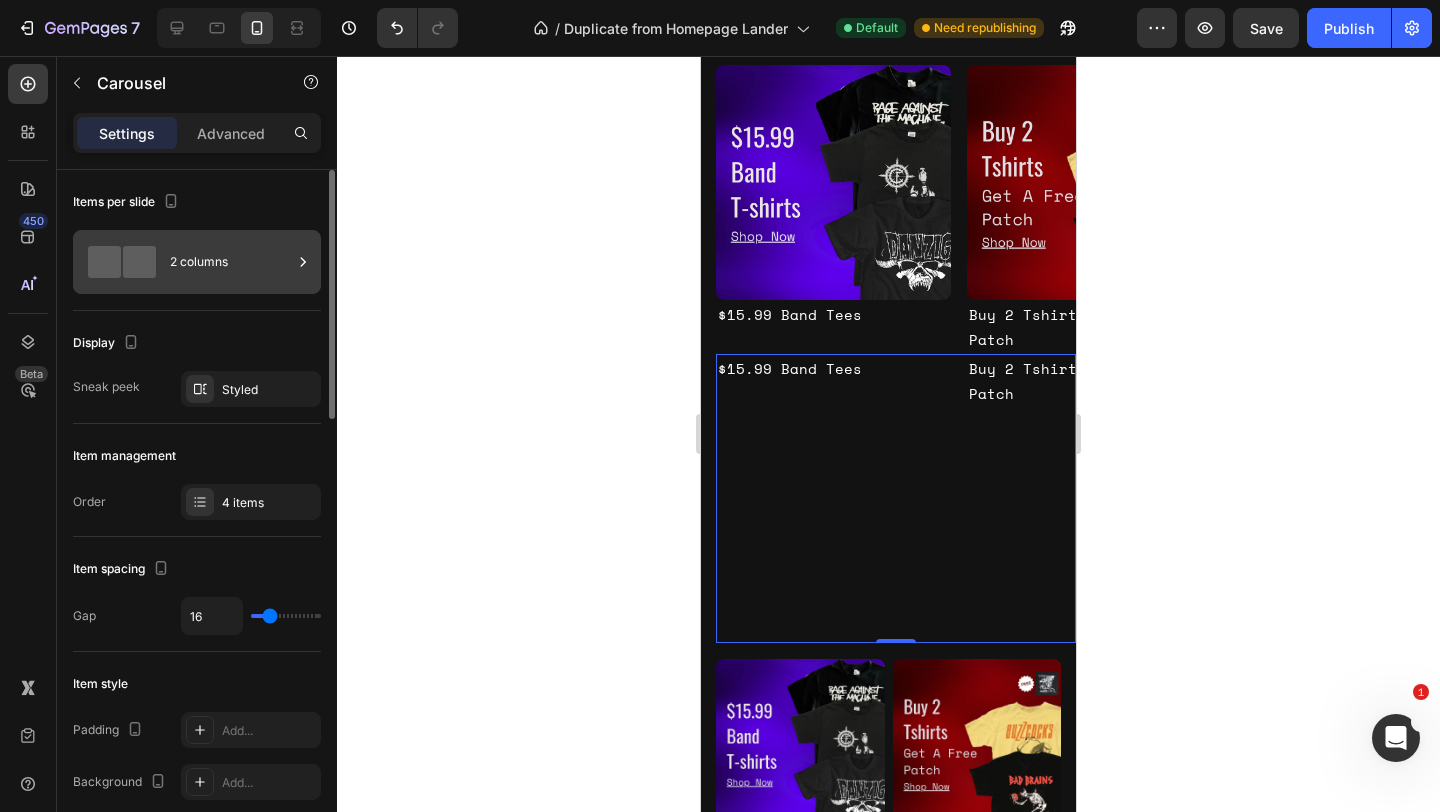 click on "2 columns" at bounding box center [231, 262] 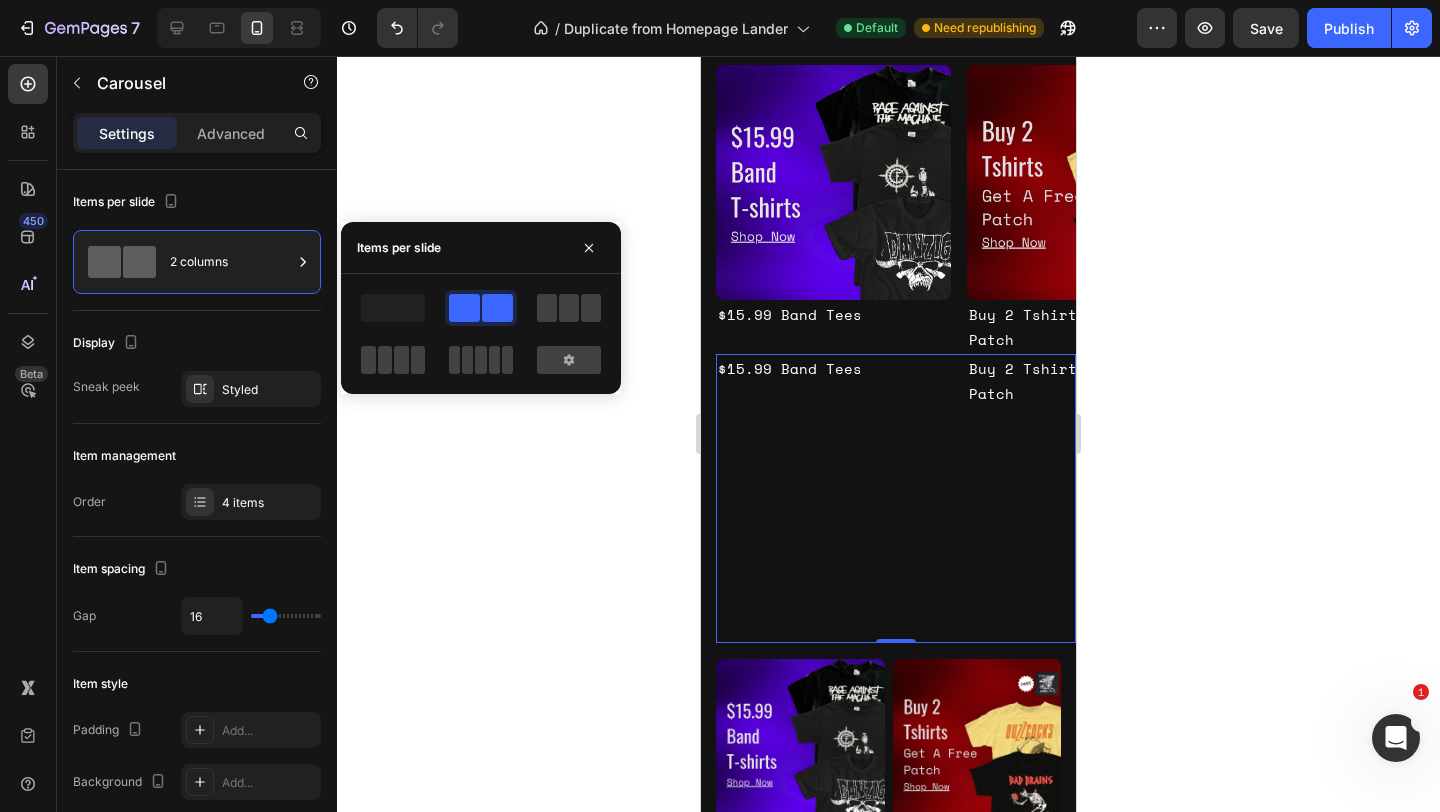 click 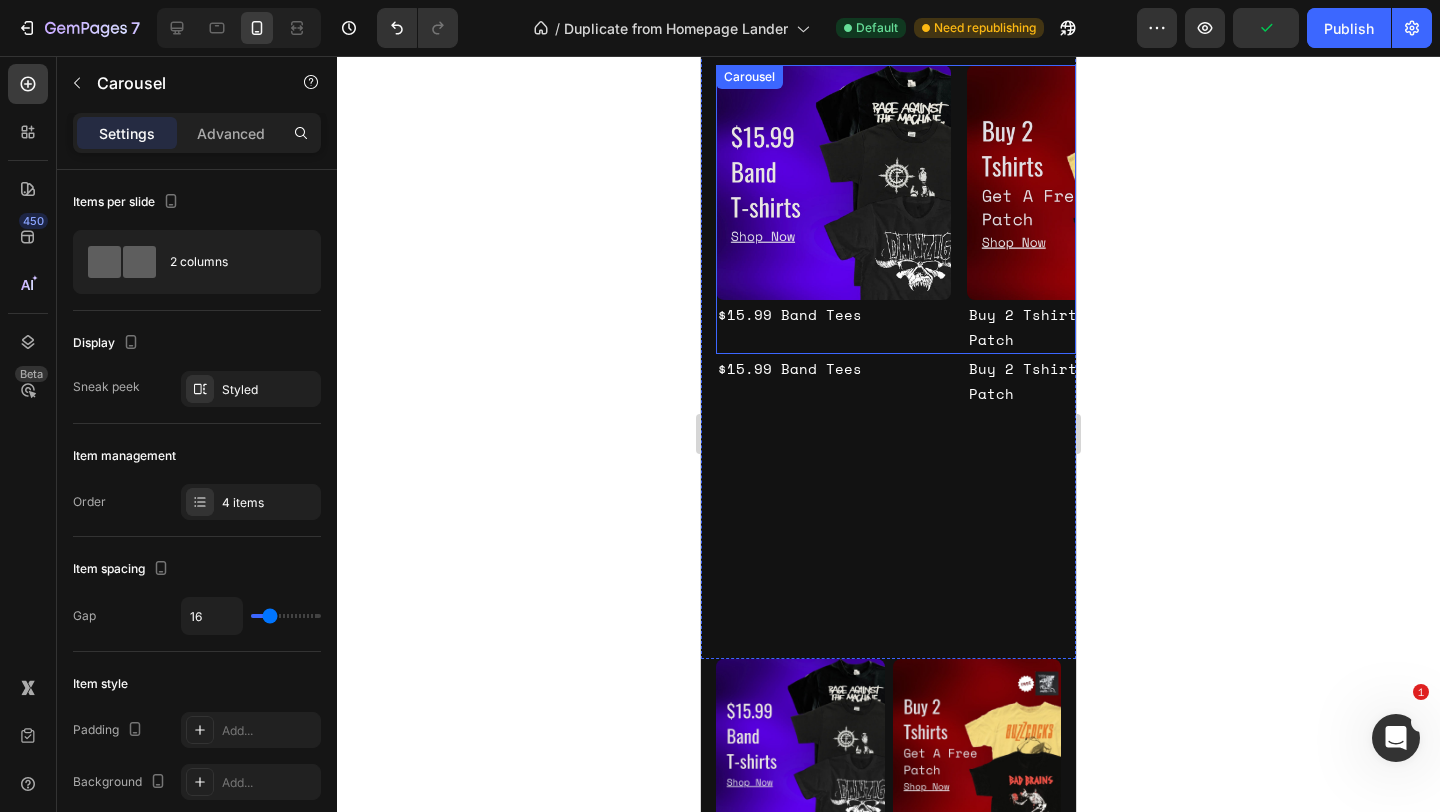 click on "Image $15.99 Band Tees  Text Block Row Image Buy 2 Tshirts Get A Free Patch Text Block Image Buy 5 Patches Get 1 For Free Text Block Image Buy 2 Tee's Get A Free Patch Text Block" at bounding box center (896, 209) 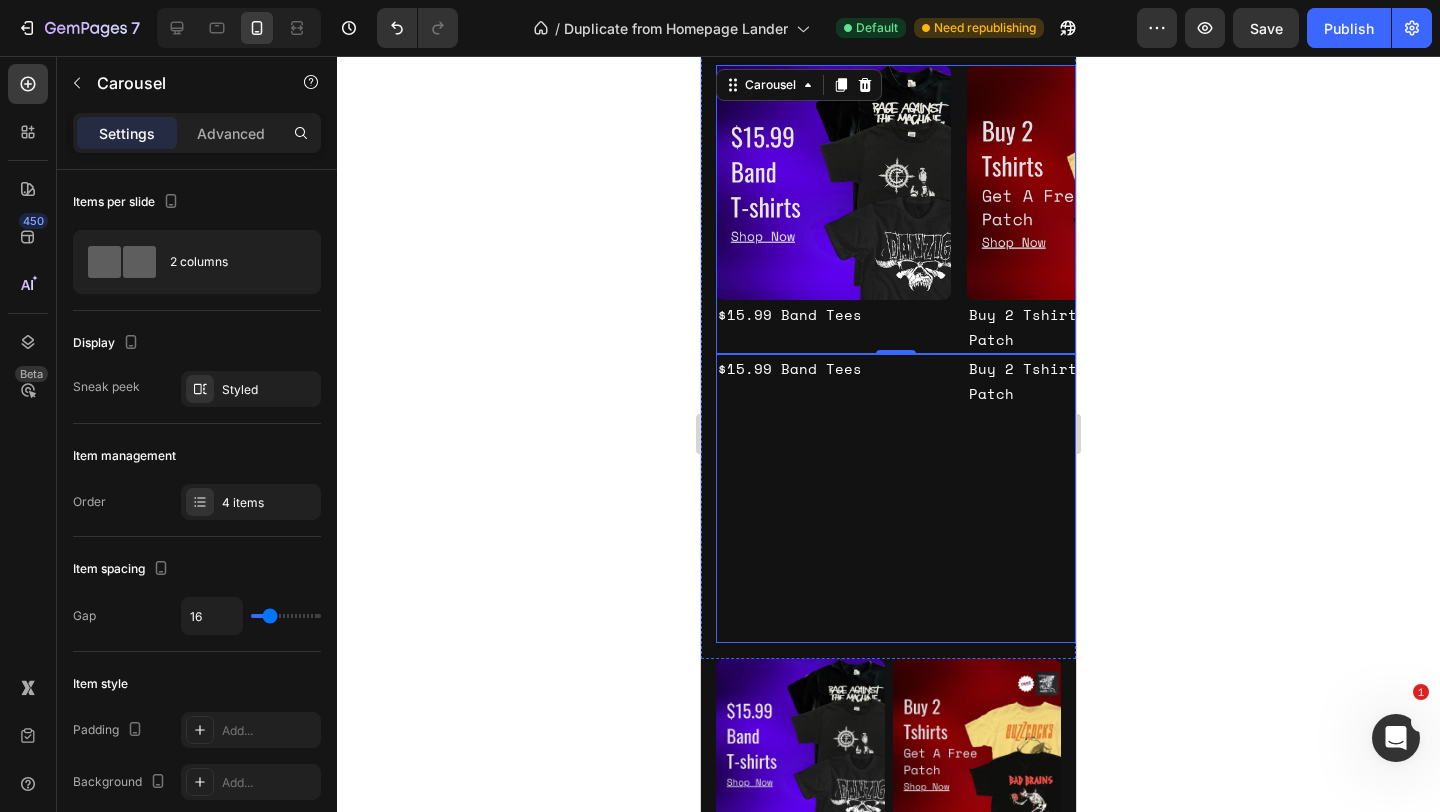 click on "$15.99 Band Tees  Text Block Row Buy 2 Tshirts Get A Free Patch Text Block Image Buy 5 Patches Get 1 For Free Text Block Image Buy 2 Tee's Get A Free Patch Text Block" at bounding box center [896, 498] 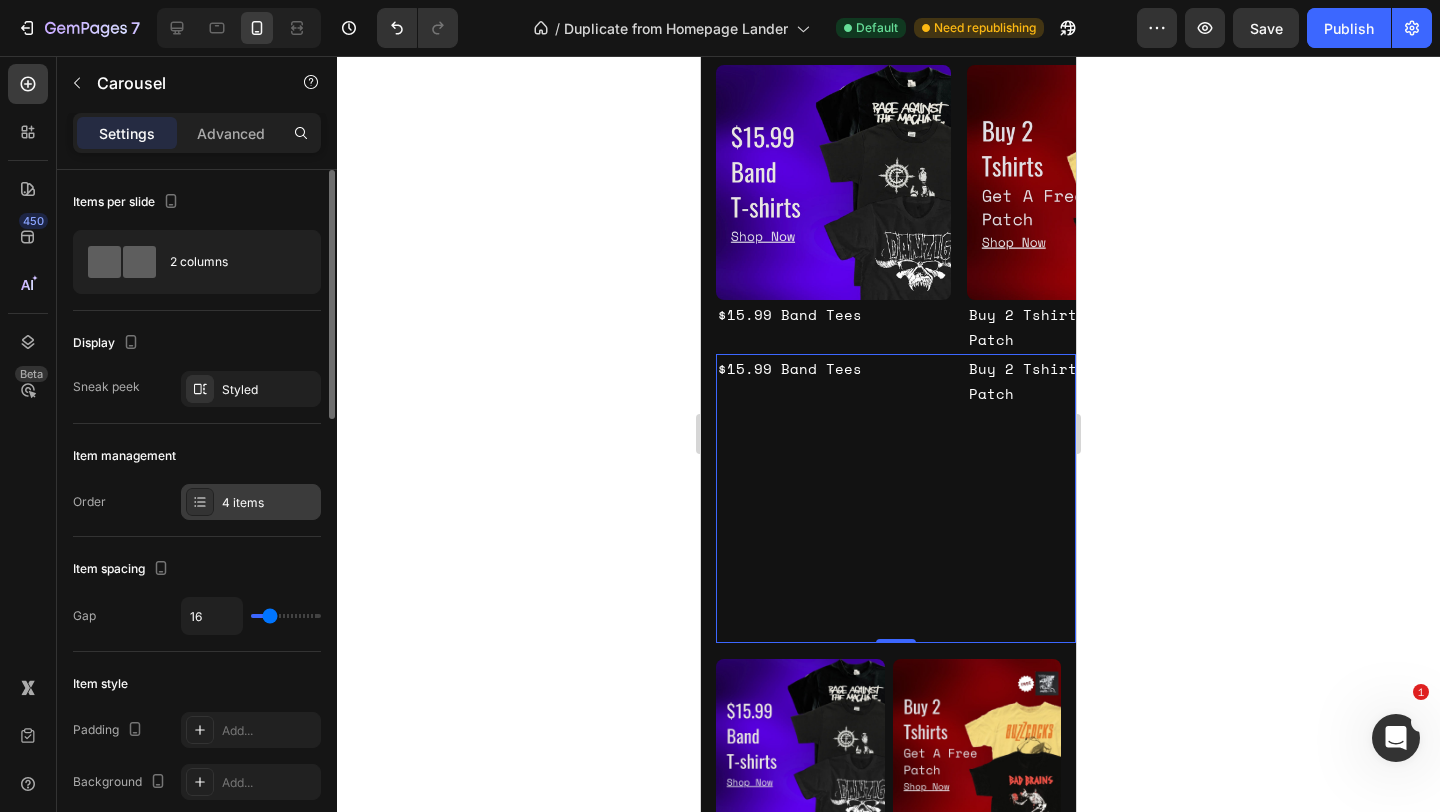 click on "4 items" at bounding box center [269, 503] 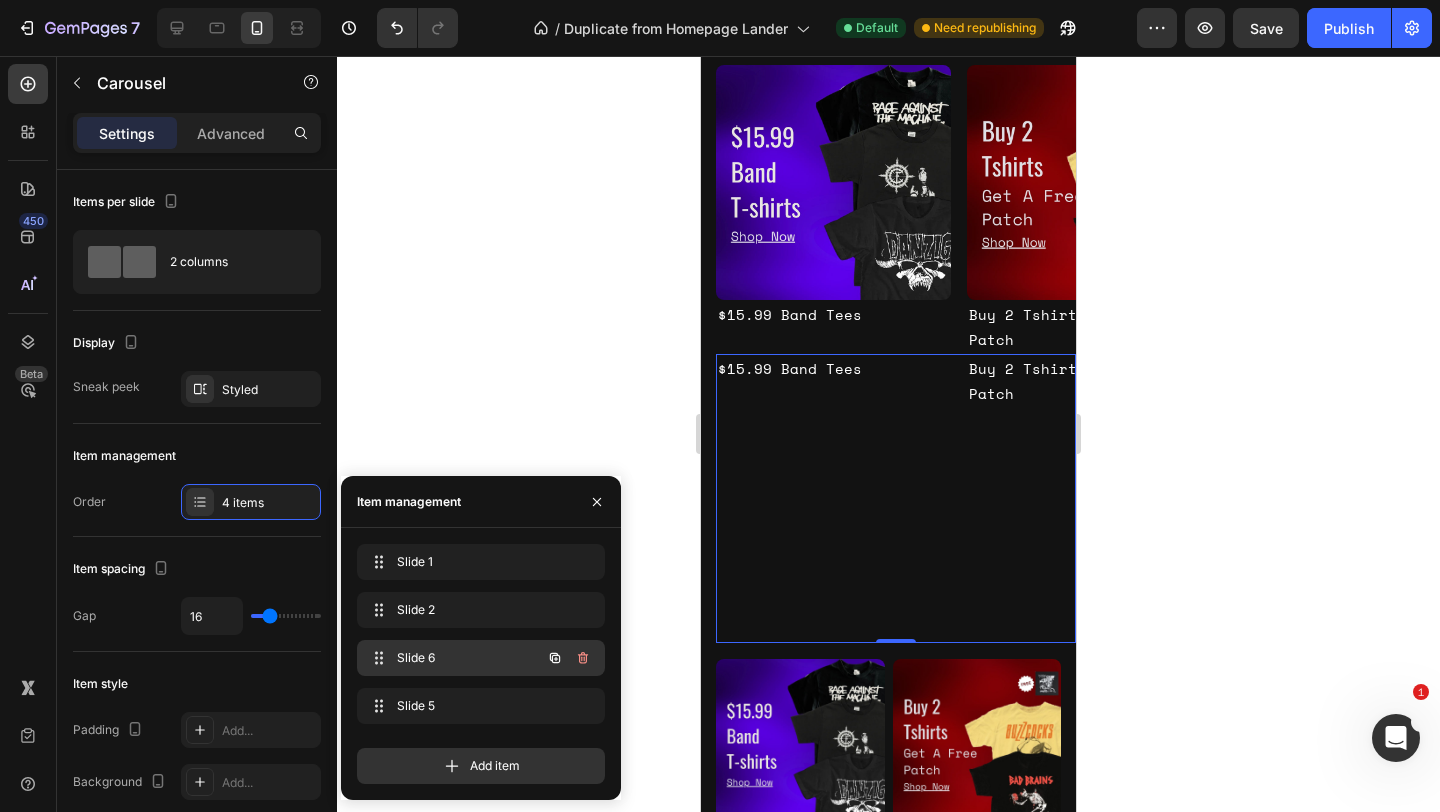 click on "Slide 6" at bounding box center (453, 658) 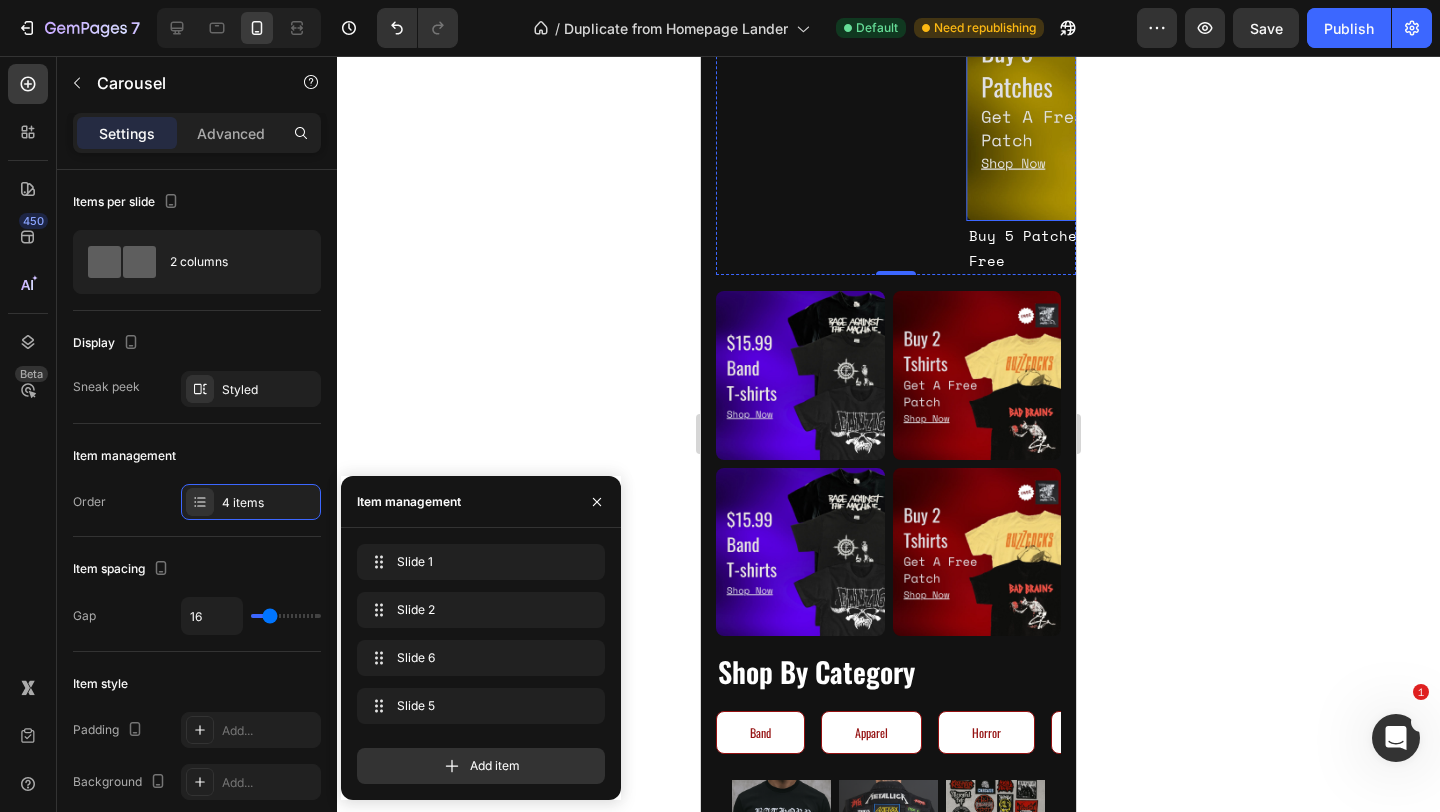 scroll, scrollTop: 1285, scrollLeft: 0, axis: vertical 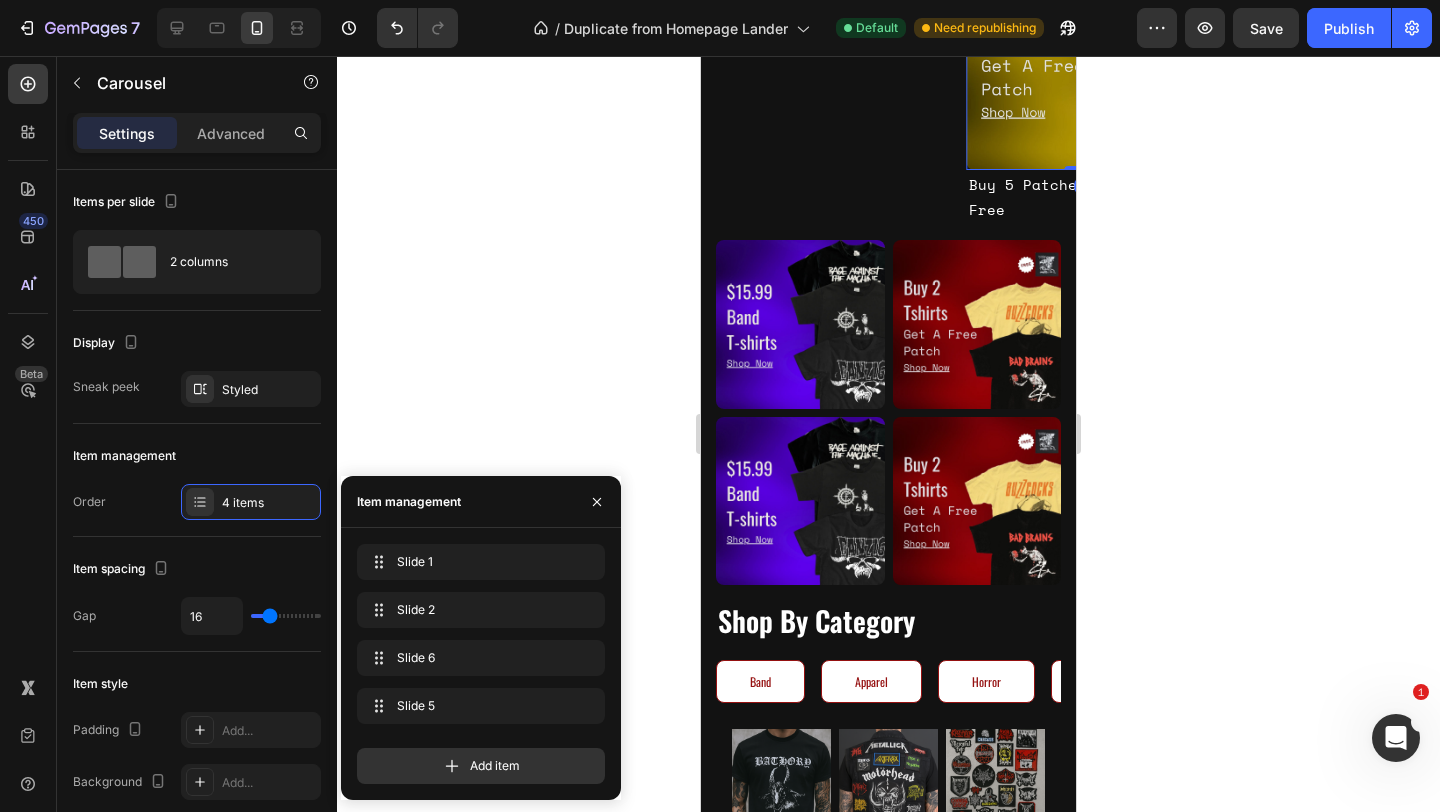 click at bounding box center [1084, 52] 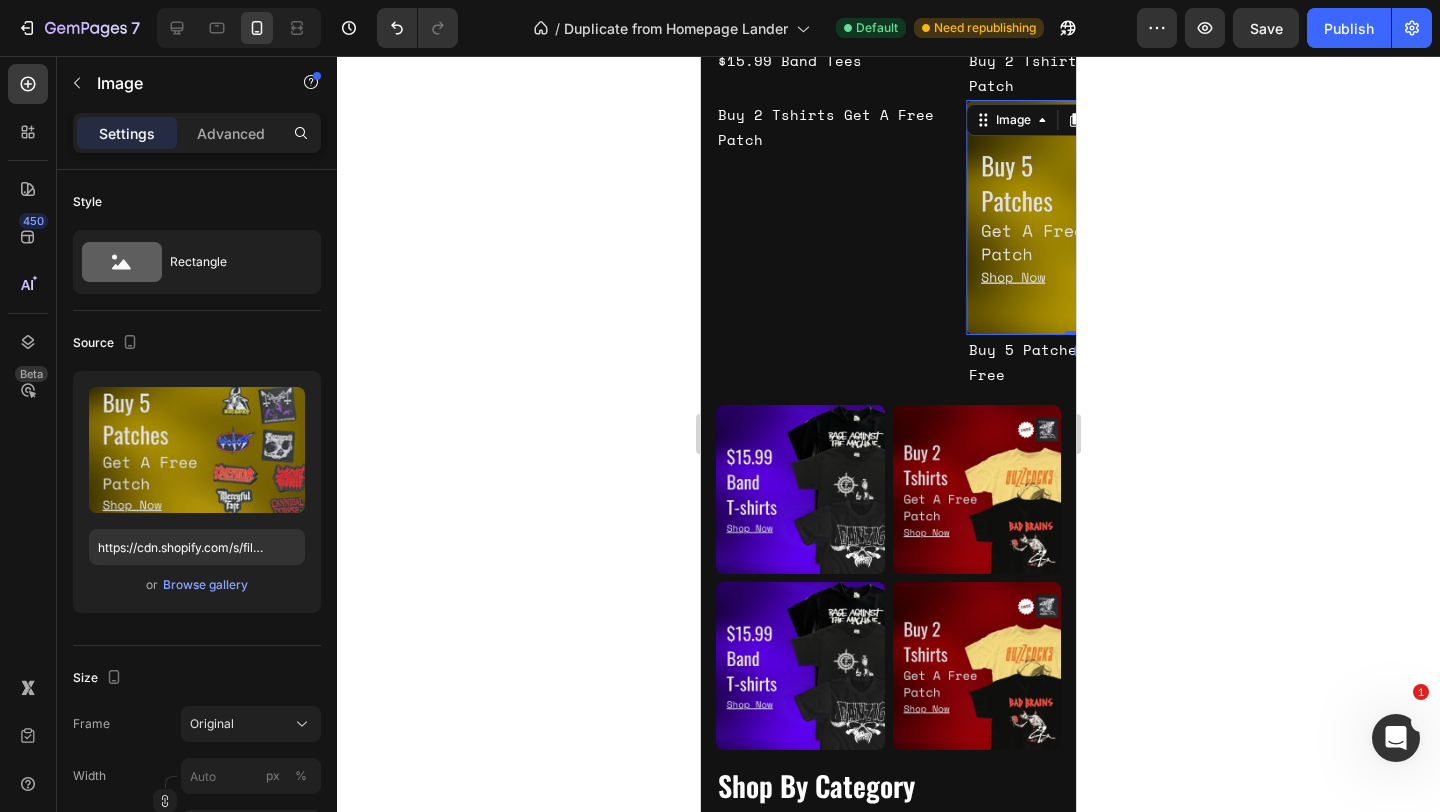 scroll, scrollTop: 1110, scrollLeft: 0, axis: vertical 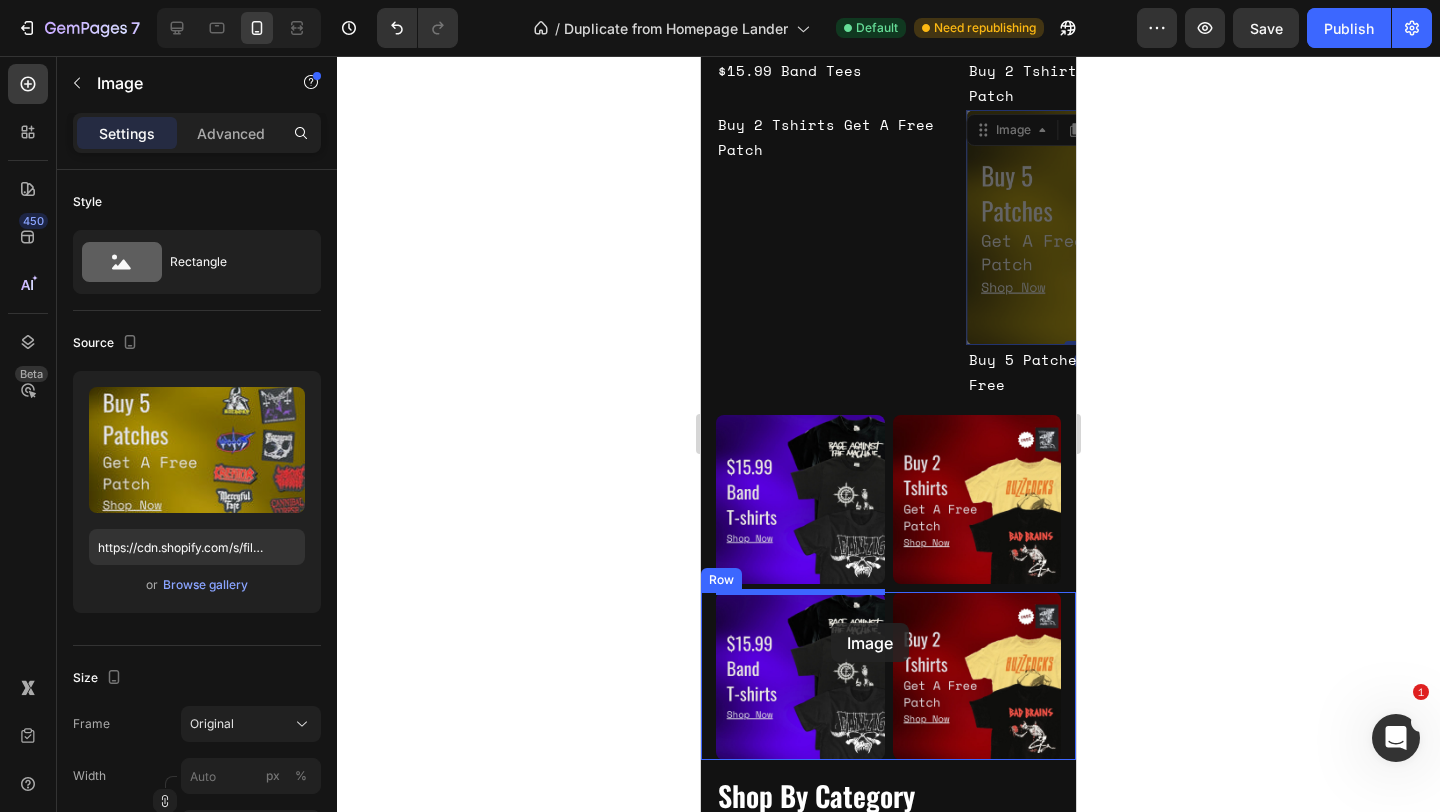 drag, startPoint x: 983, startPoint y: 124, endPoint x: 831, endPoint y: 623, distance: 521.63684 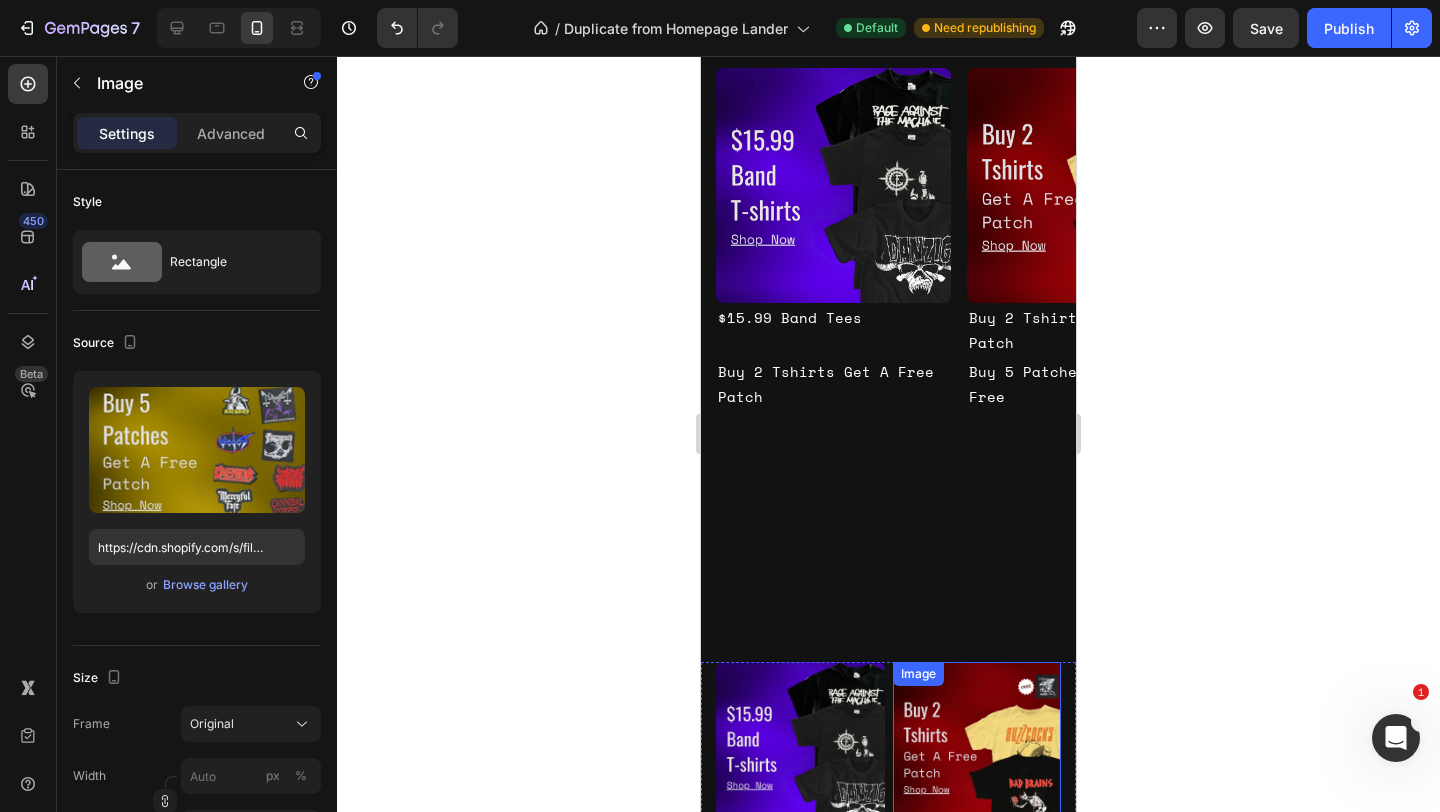 scroll, scrollTop: 858, scrollLeft: 0, axis: vertical 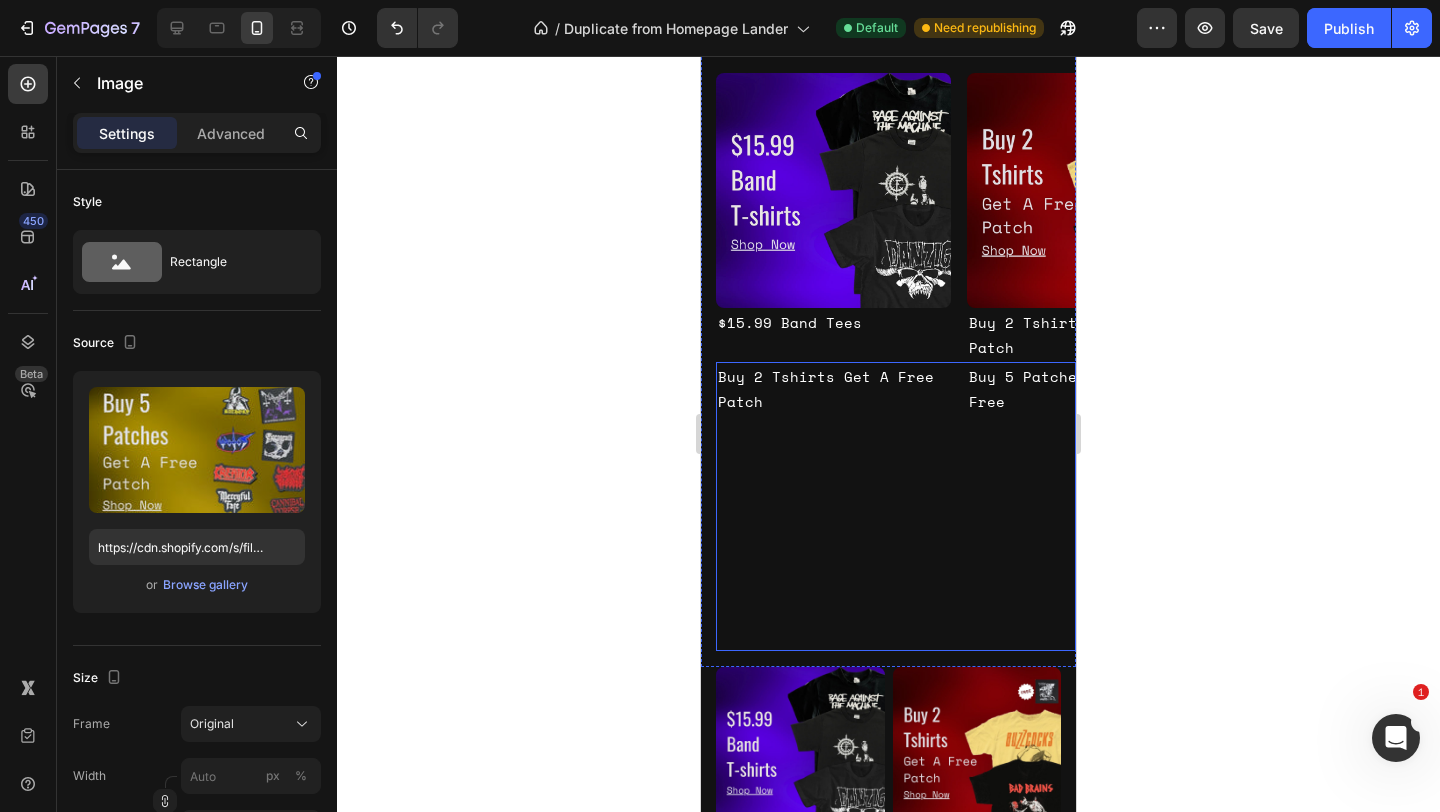 click on "$15.99 Band Tees  Text Block Row Buy 2 Tshirts Get A Free Patch Text Block Buy 5 Patches Get 1 For Free Text Block Image Buy 2 Tee's Get A Free Patch Text Block" at bounding box center [896, 506] 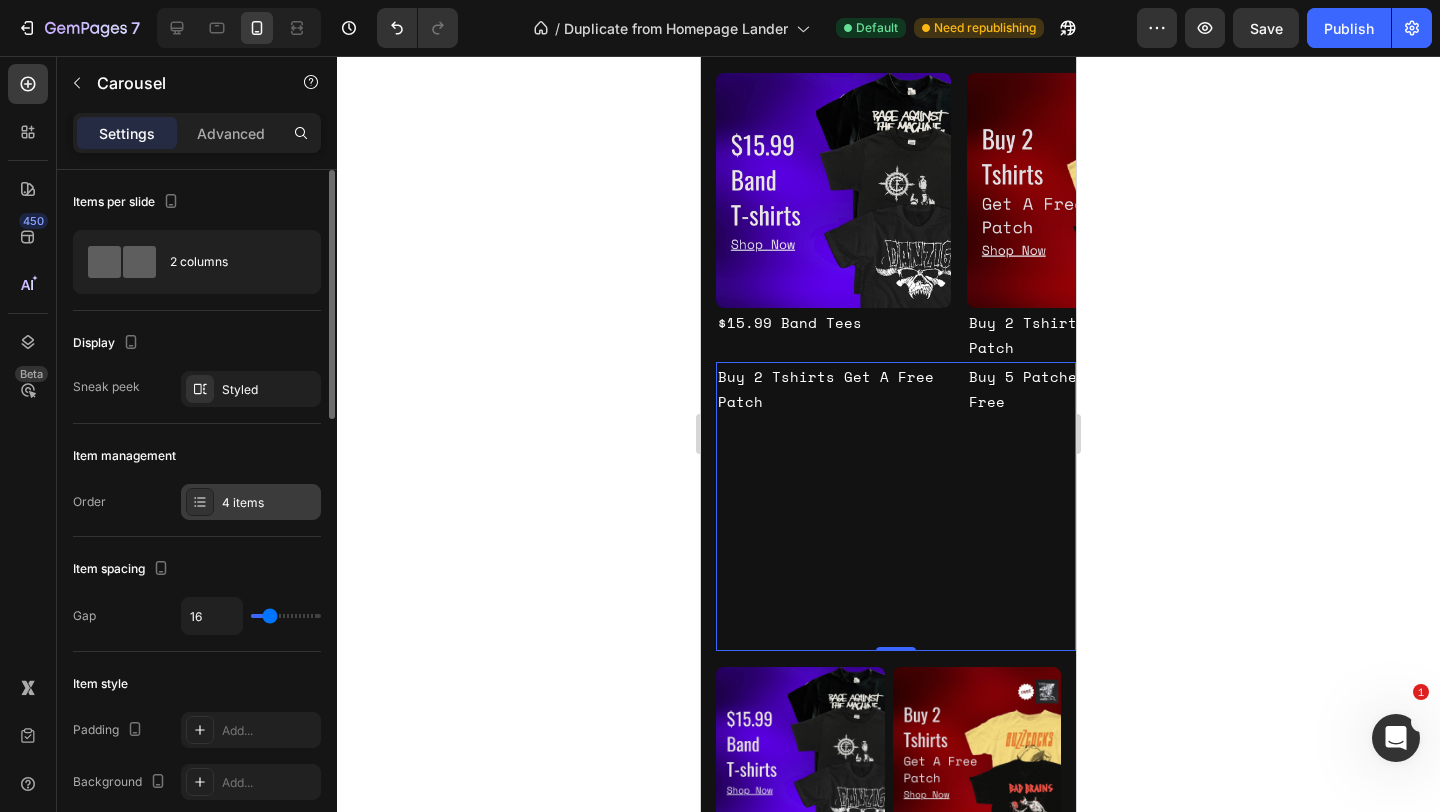 click on "4 items" at bounding box center [269, 503] 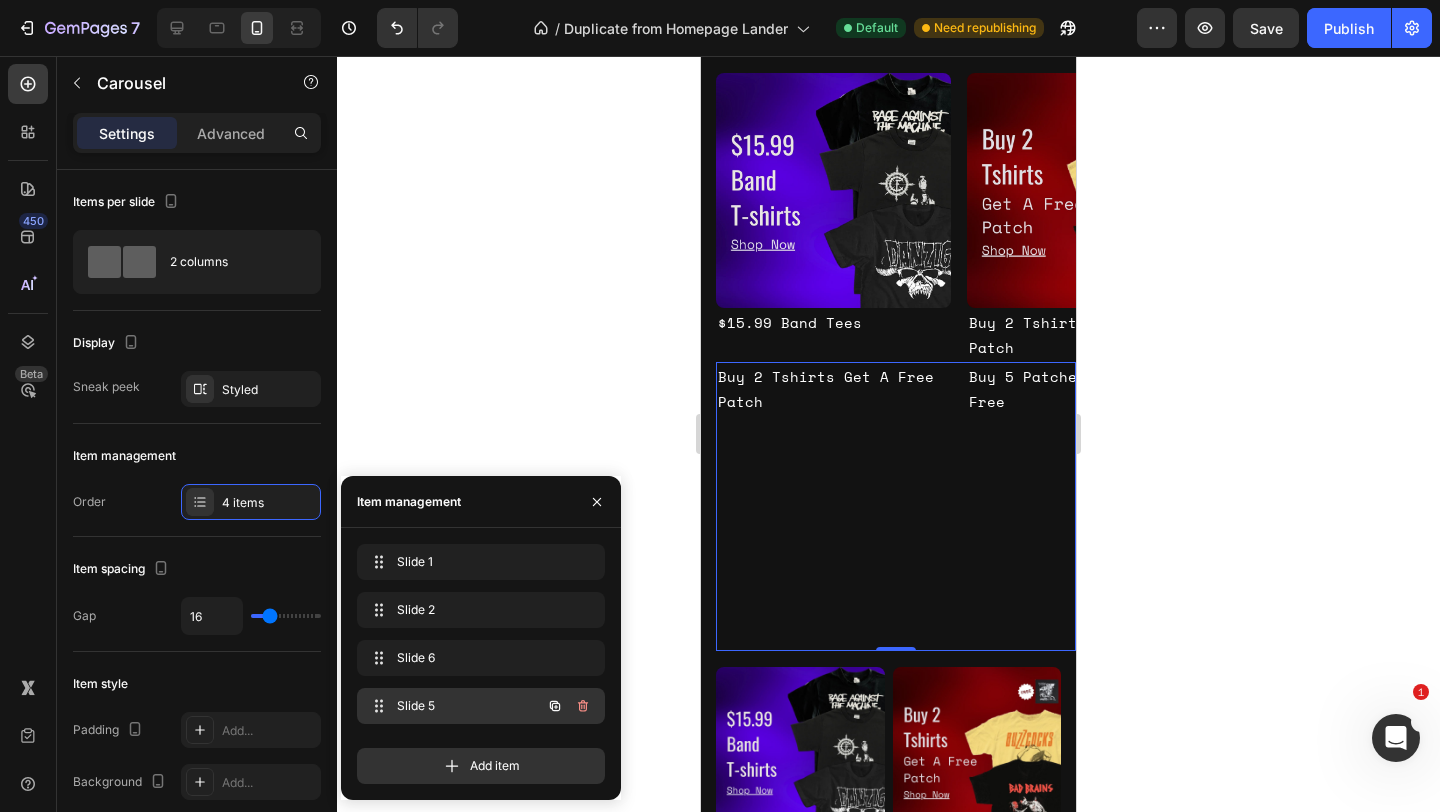 click on "Slide 5" at bounding box center [453, 706] 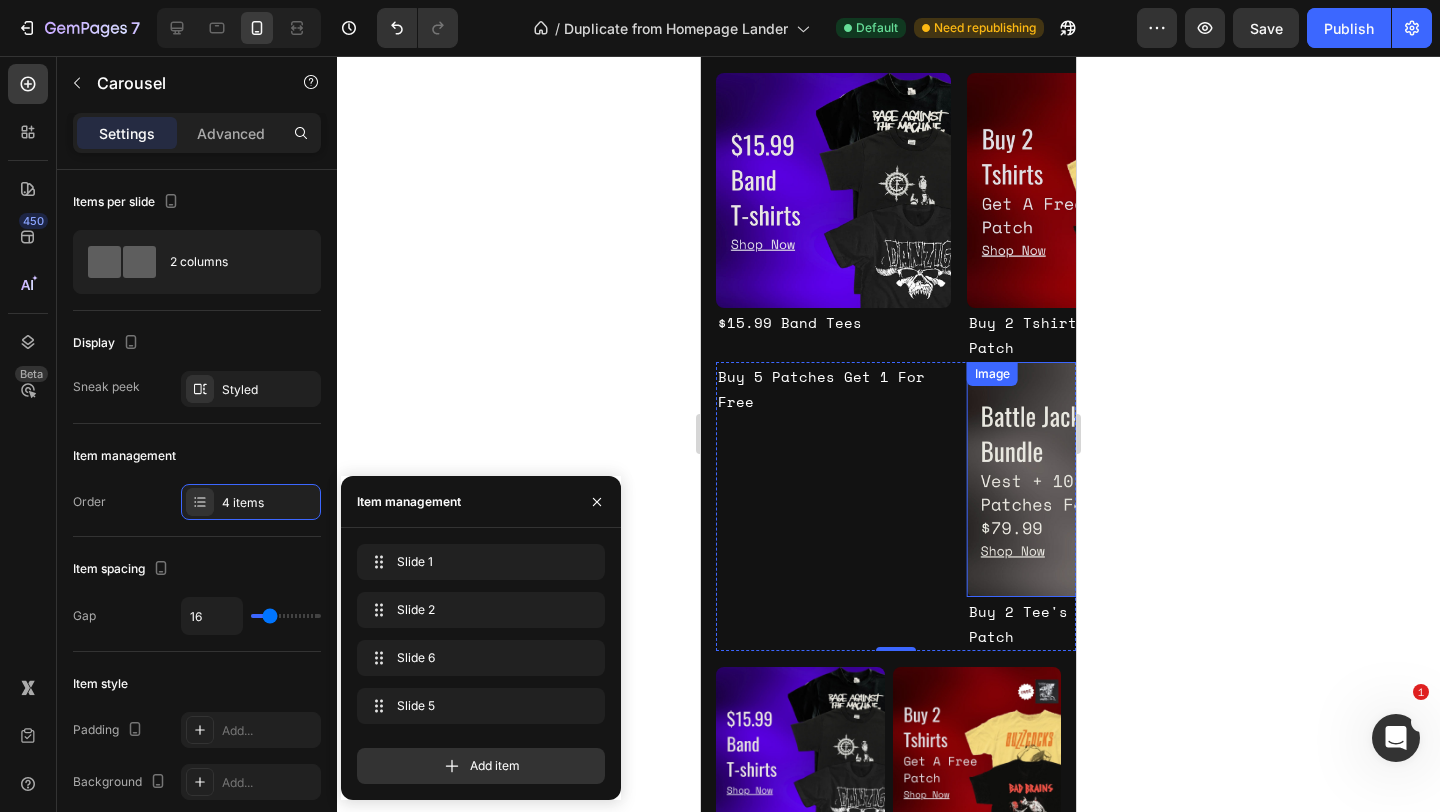 click at bounding box center [1084, 479] 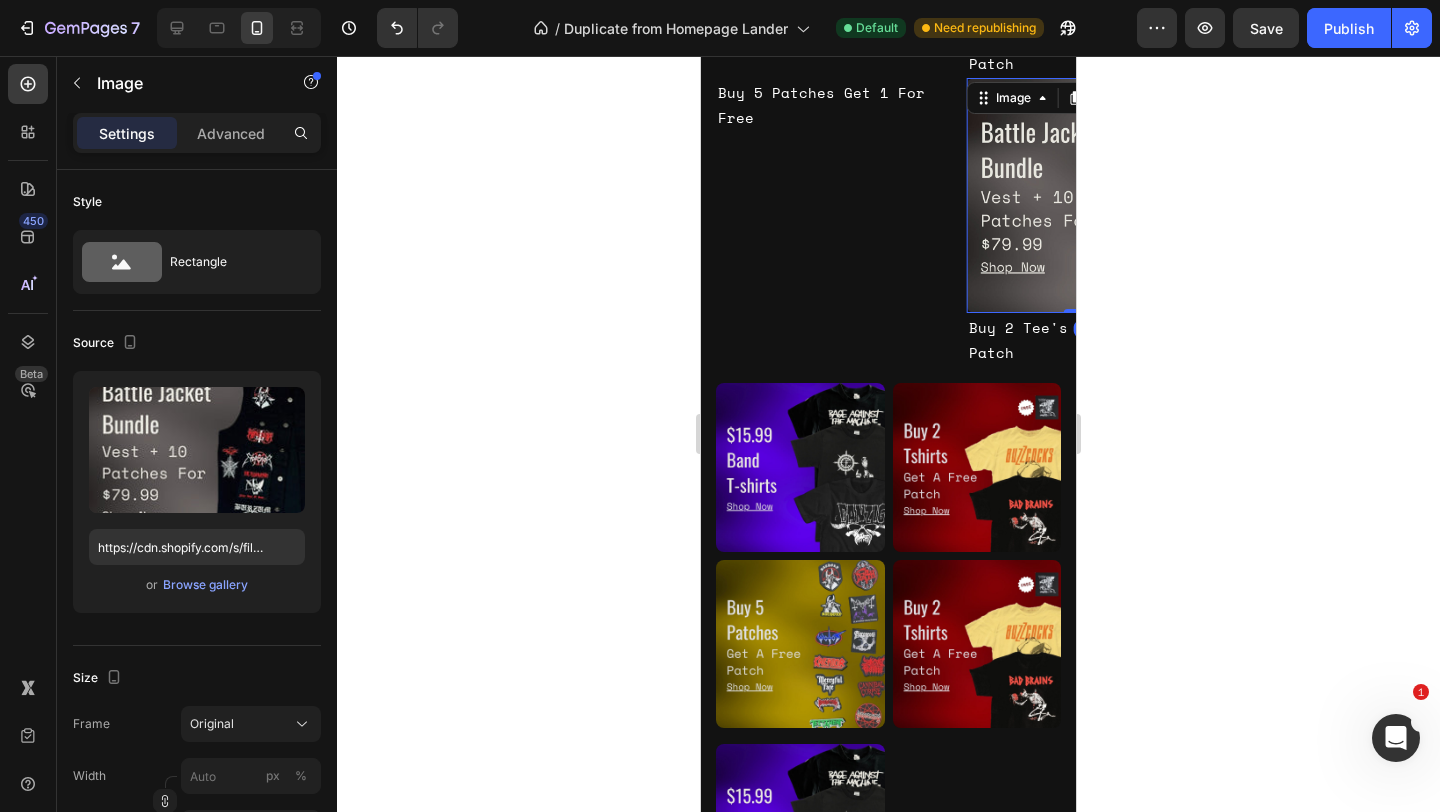 scroll, scrollTop: 1154, scrollLeft: 0, axis: vertical 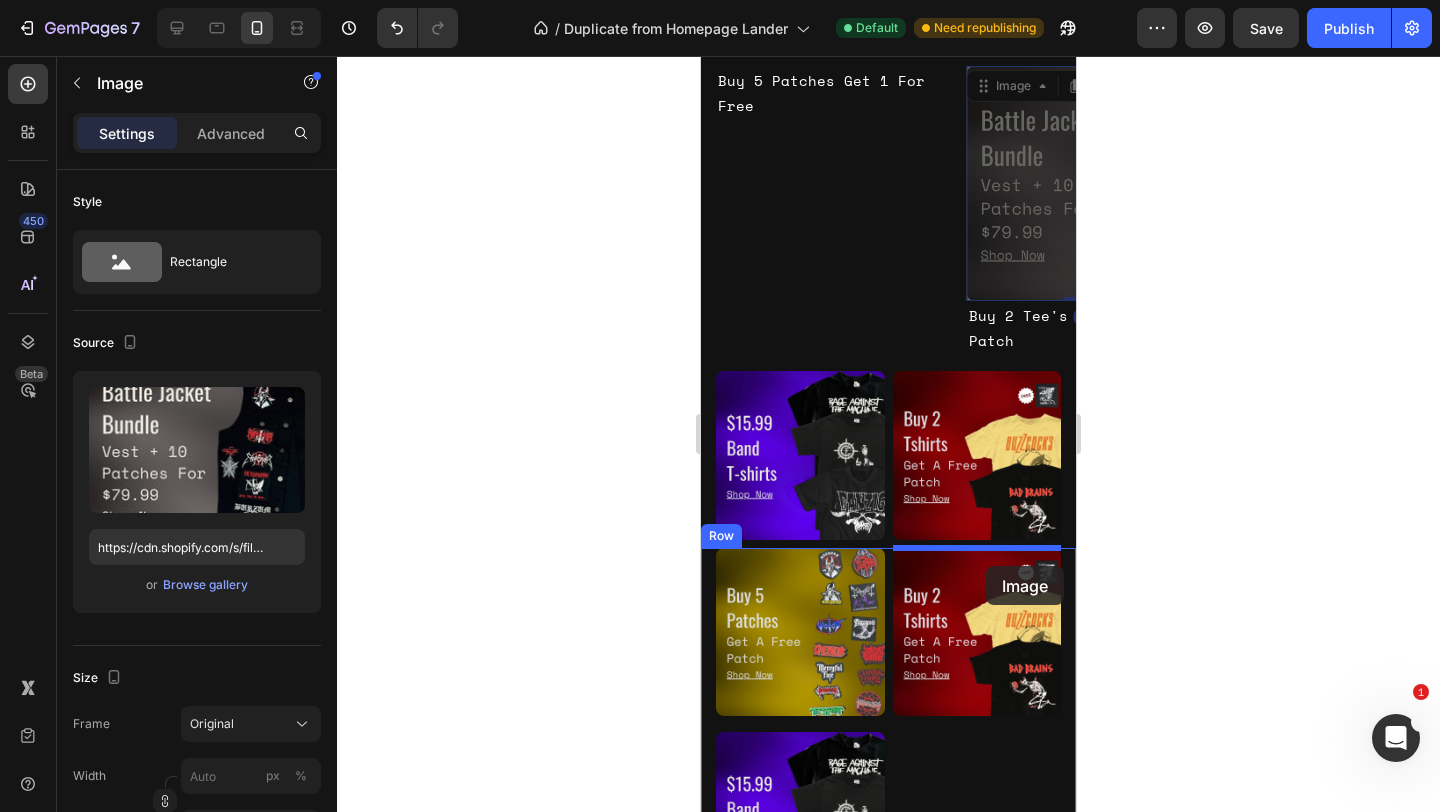 drag, startPoint x: 996, startPoint y: 83, endPoint x: 986, endPoint y: 566, distance: 483.10352 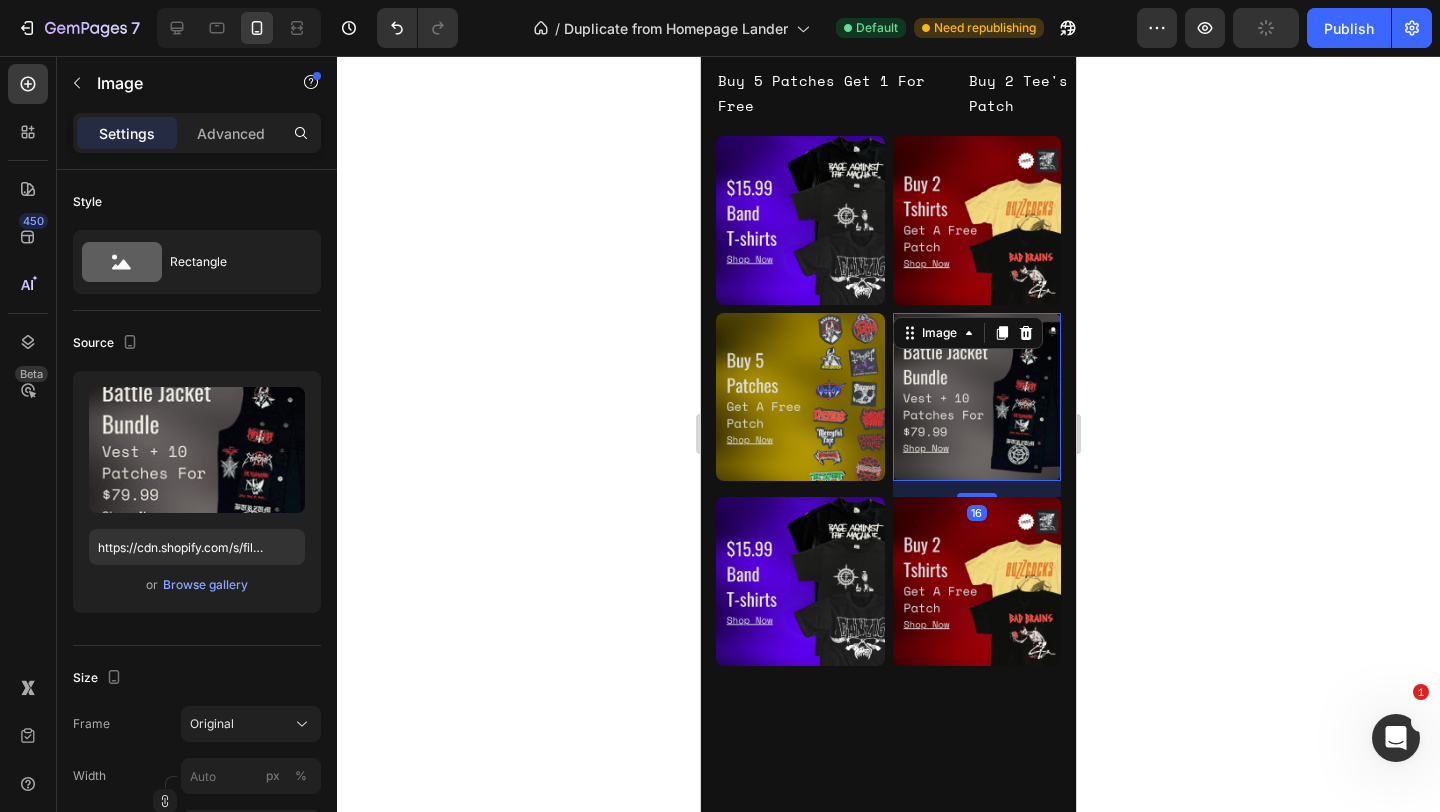 scroll, scrollTop: 1222, scrollLeft: 0, axis: vertical 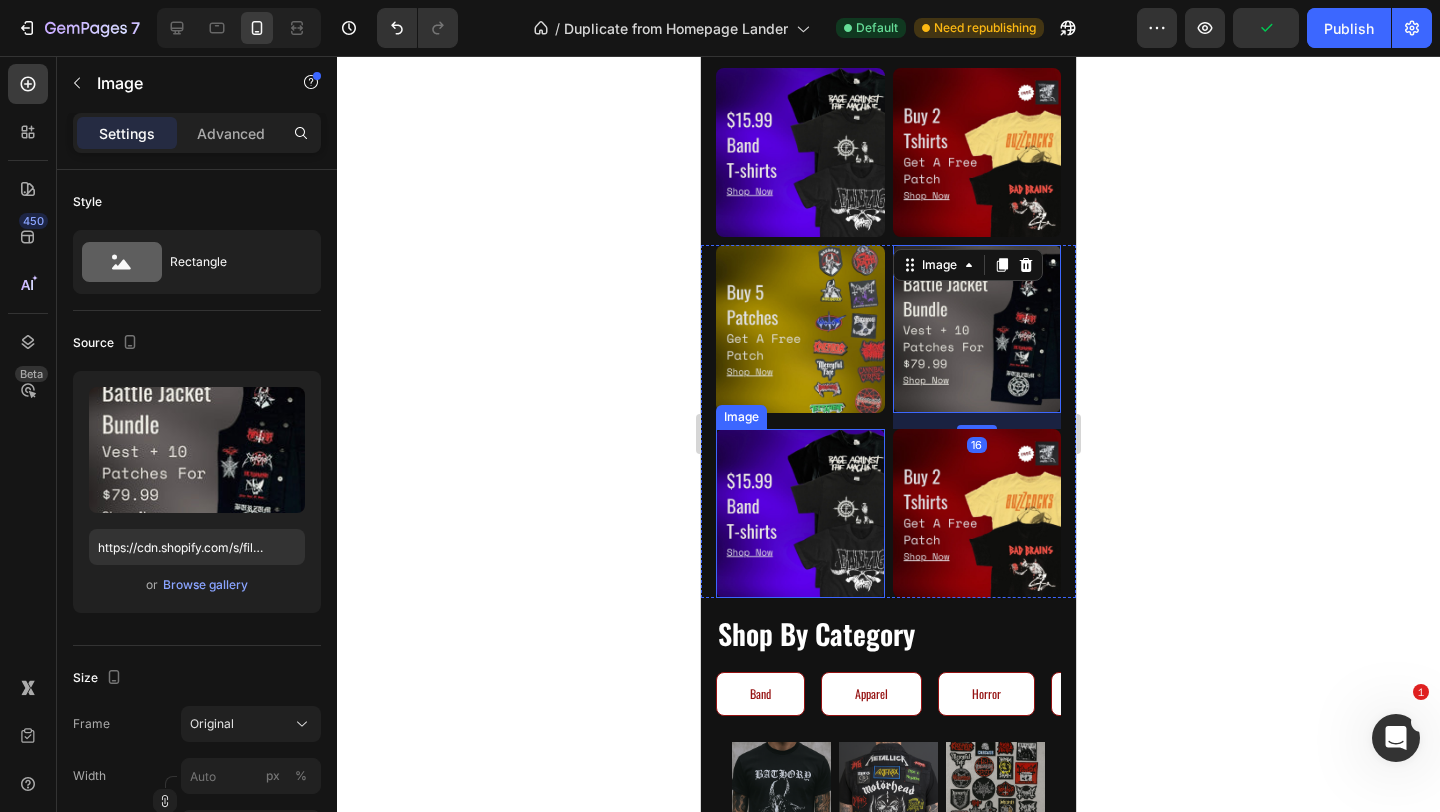 click at bounding box center [800, 513] 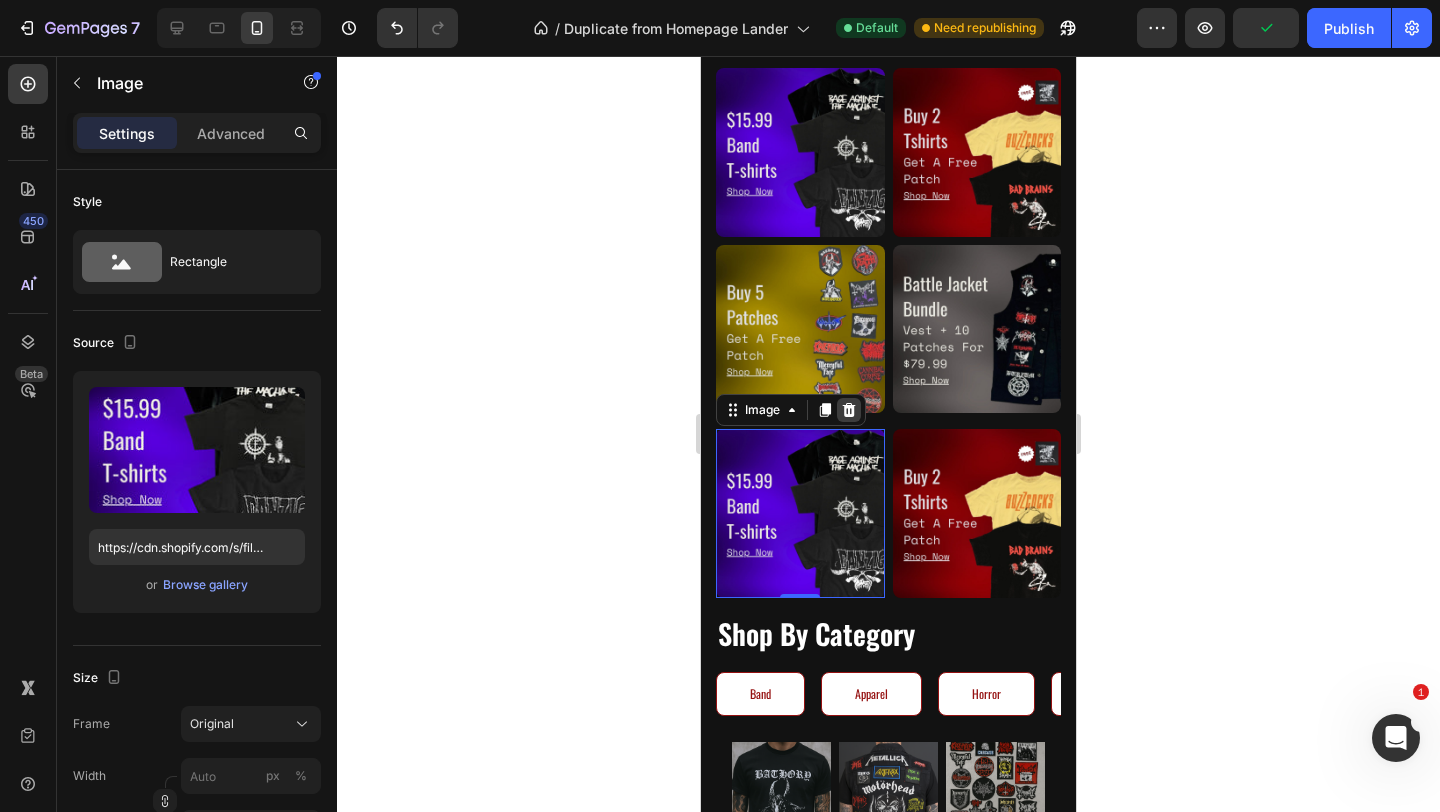 click 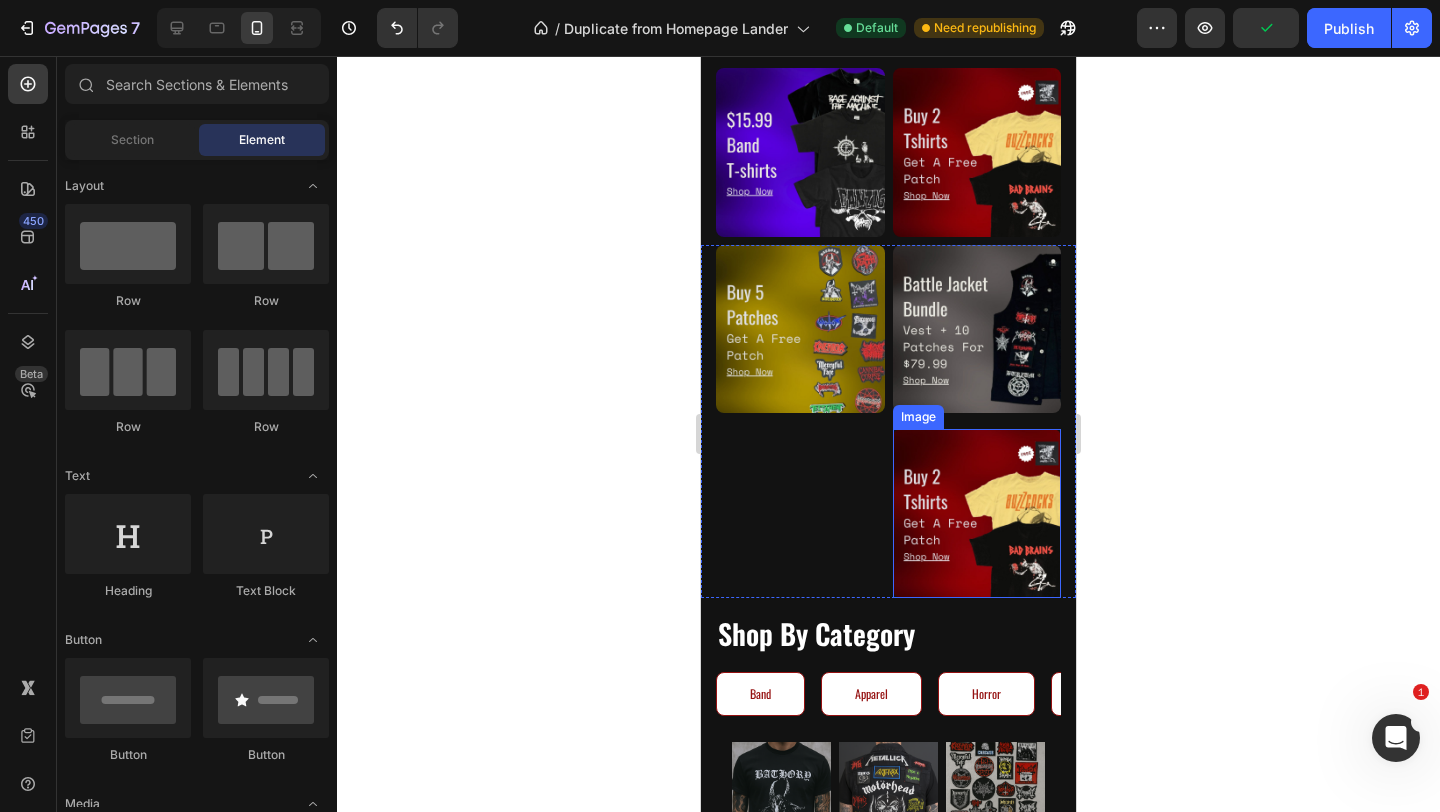 click at bounding box center [977, 513] 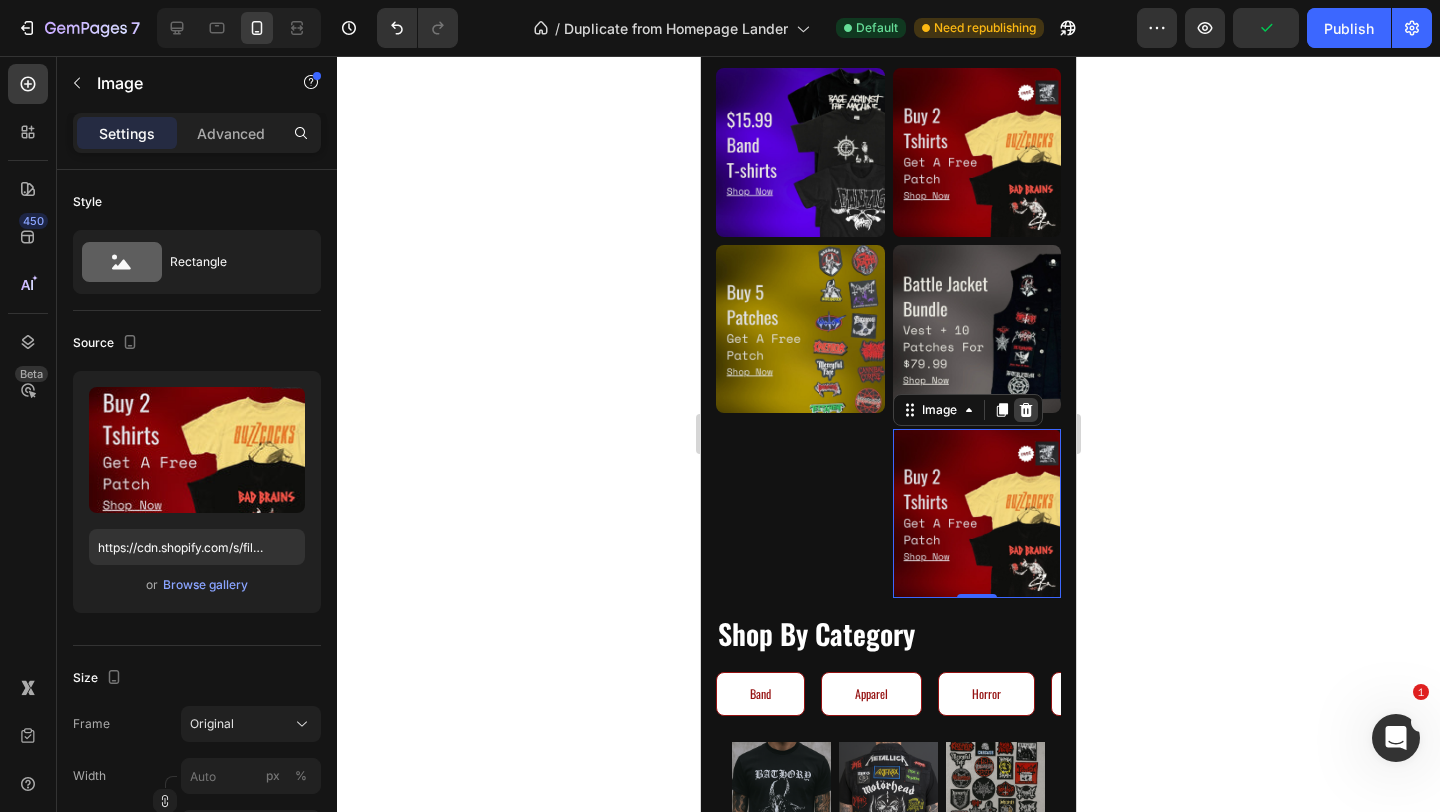 click 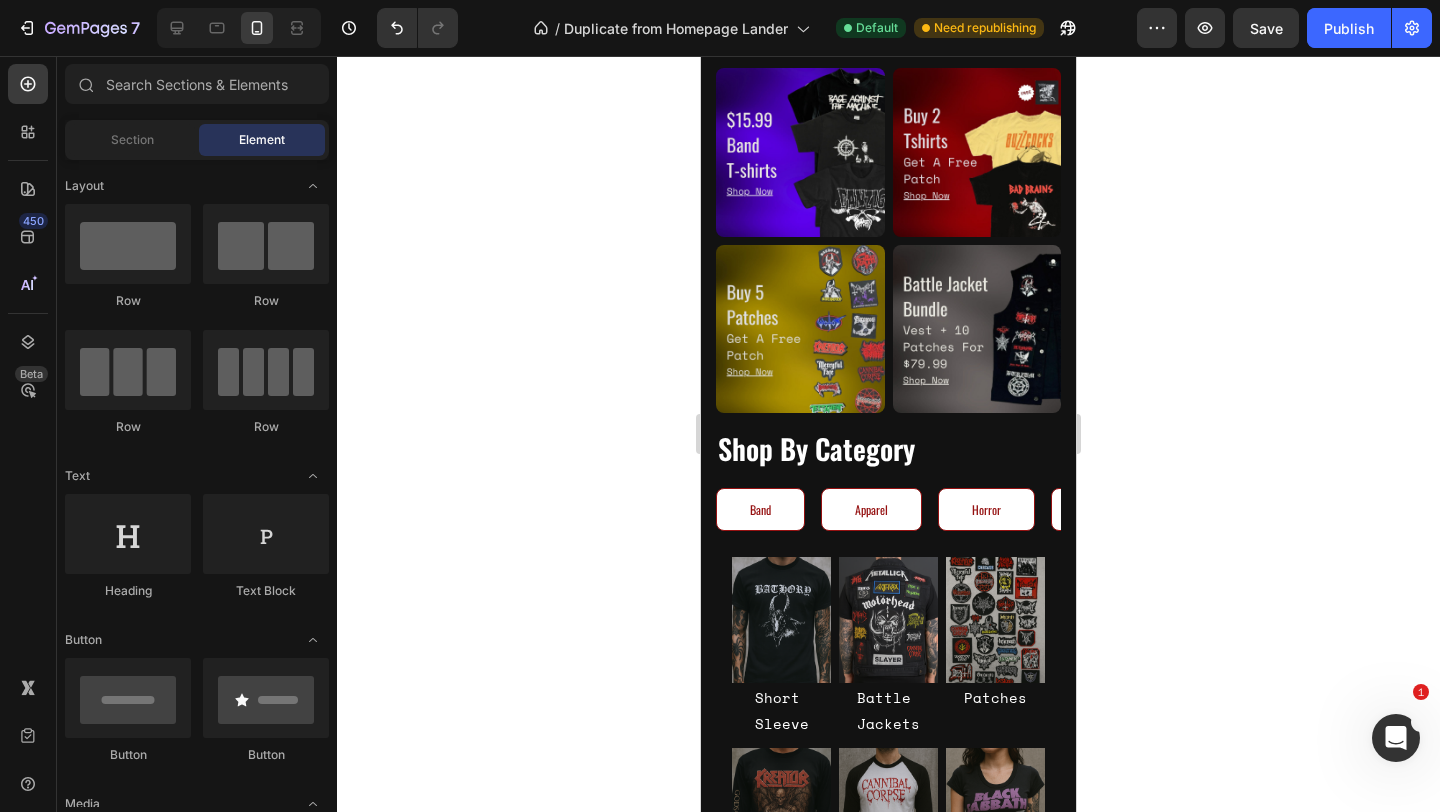 click 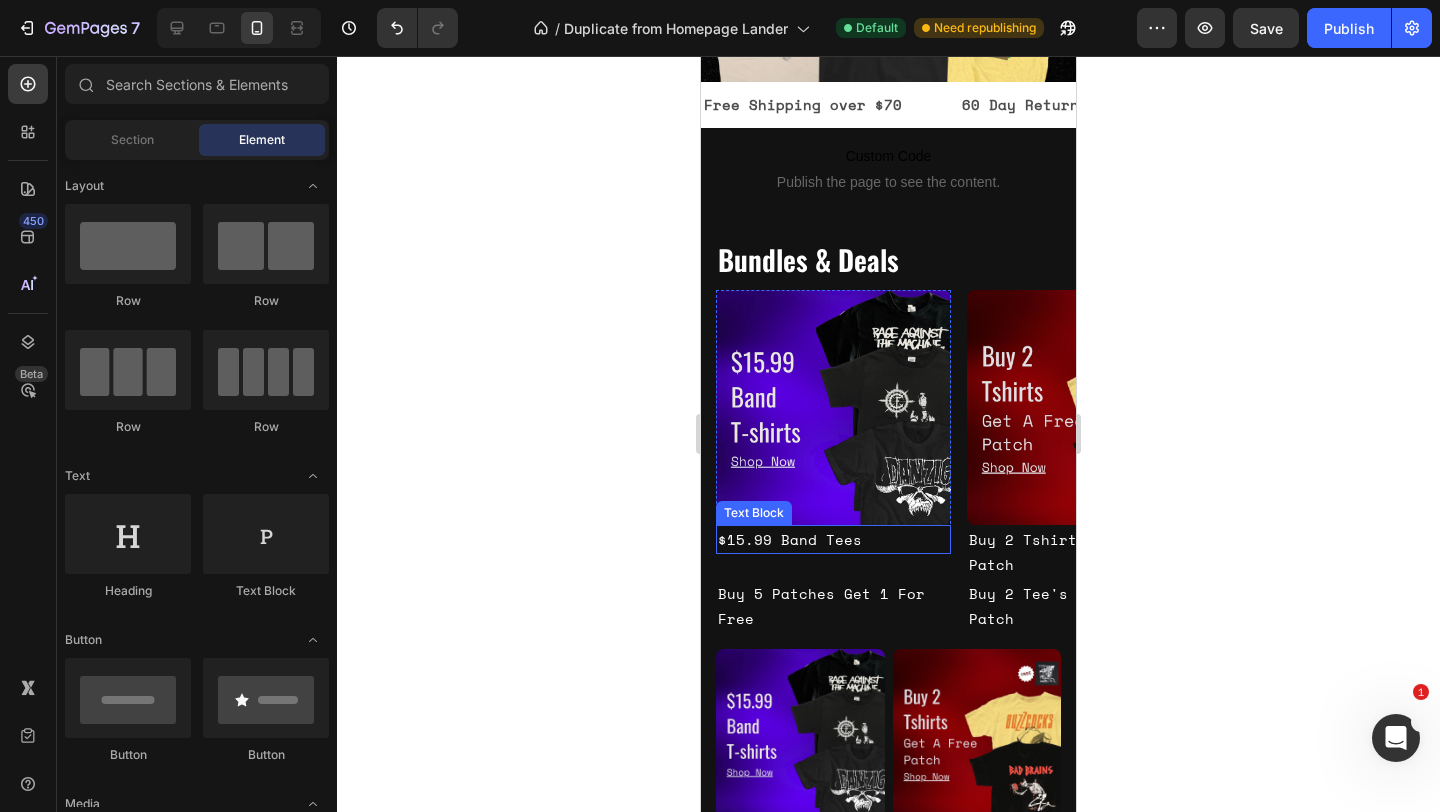 scroll, scrollTop: 642, scrollLeft: 0, axis: vertical 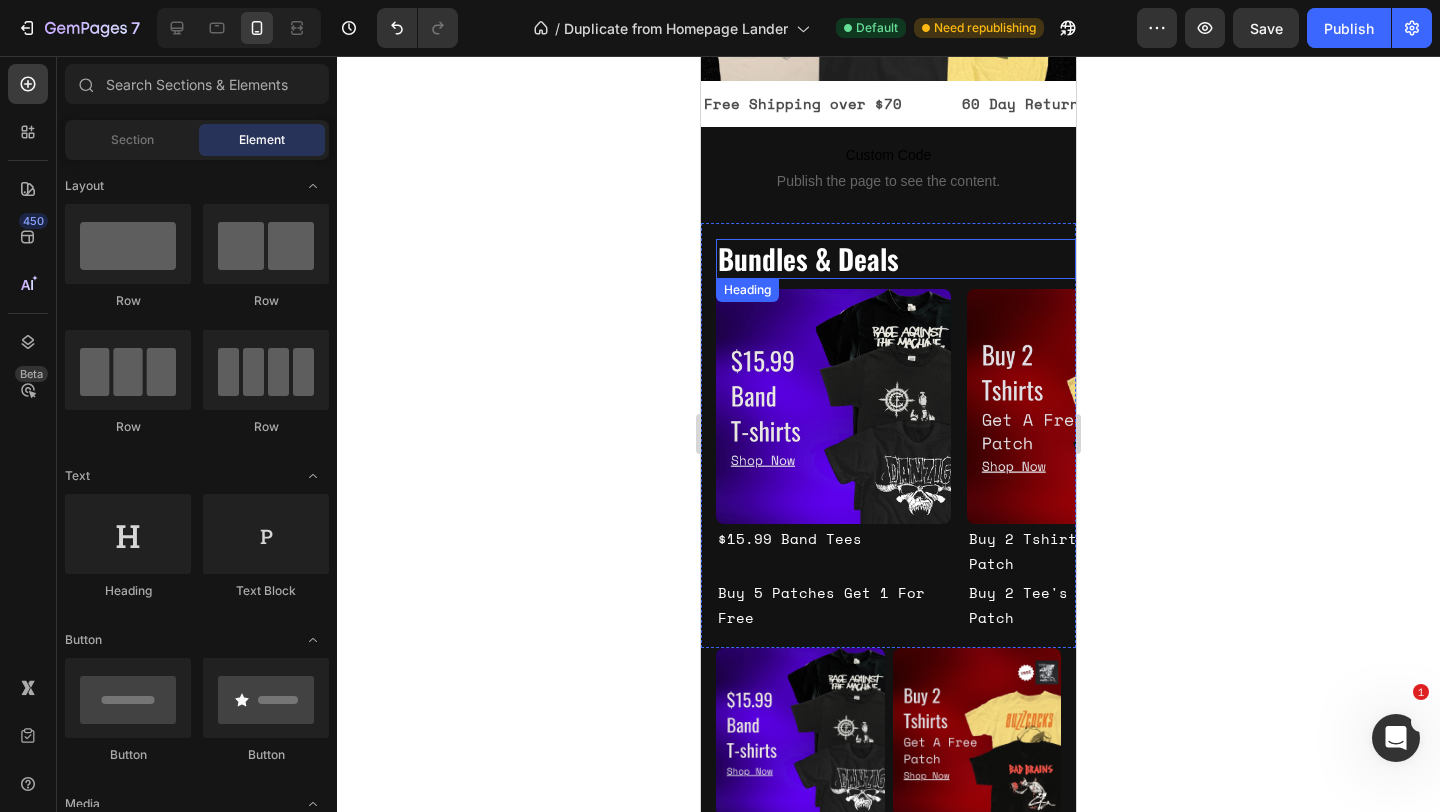 click on "Bundles & Deals" at bounding box center (896, 259) 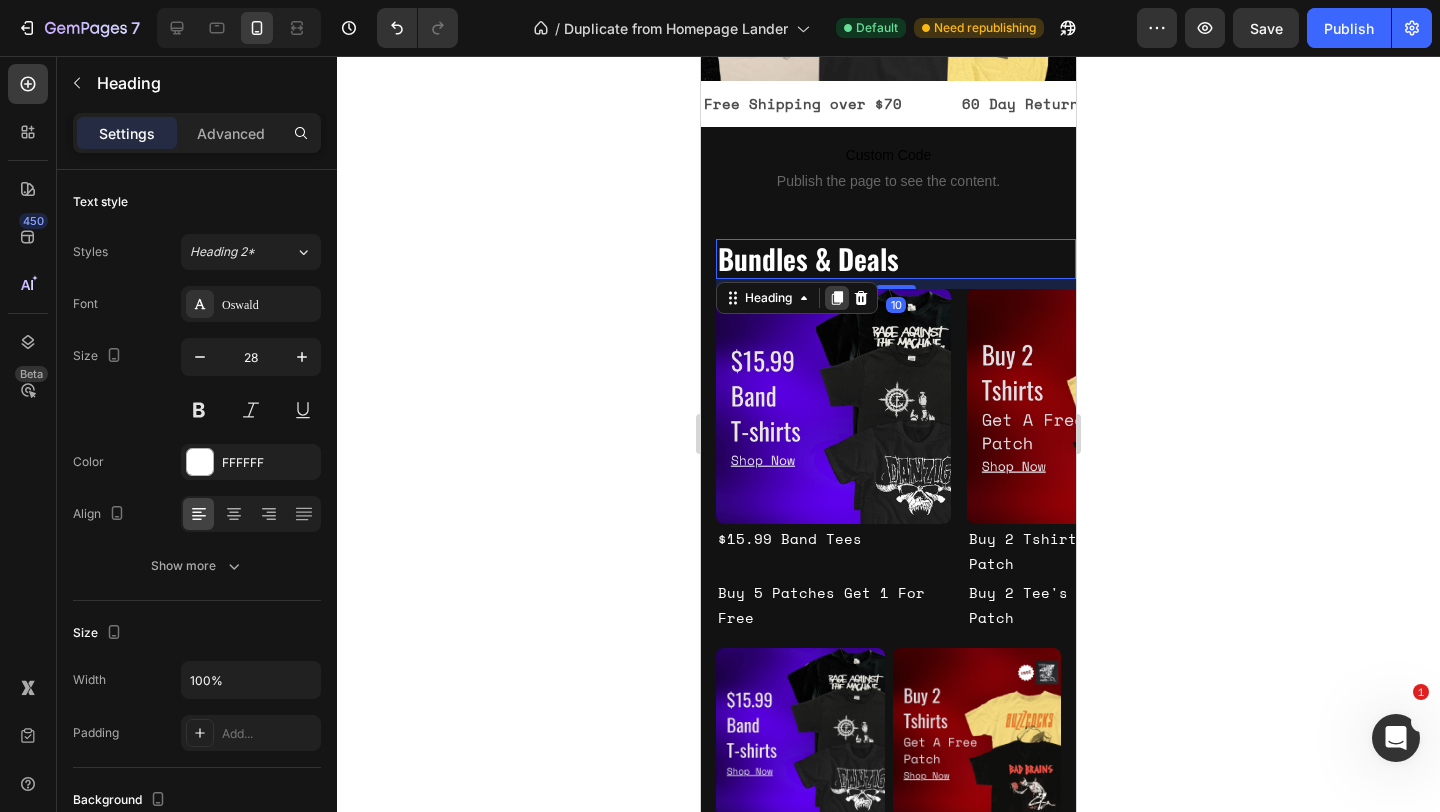 click 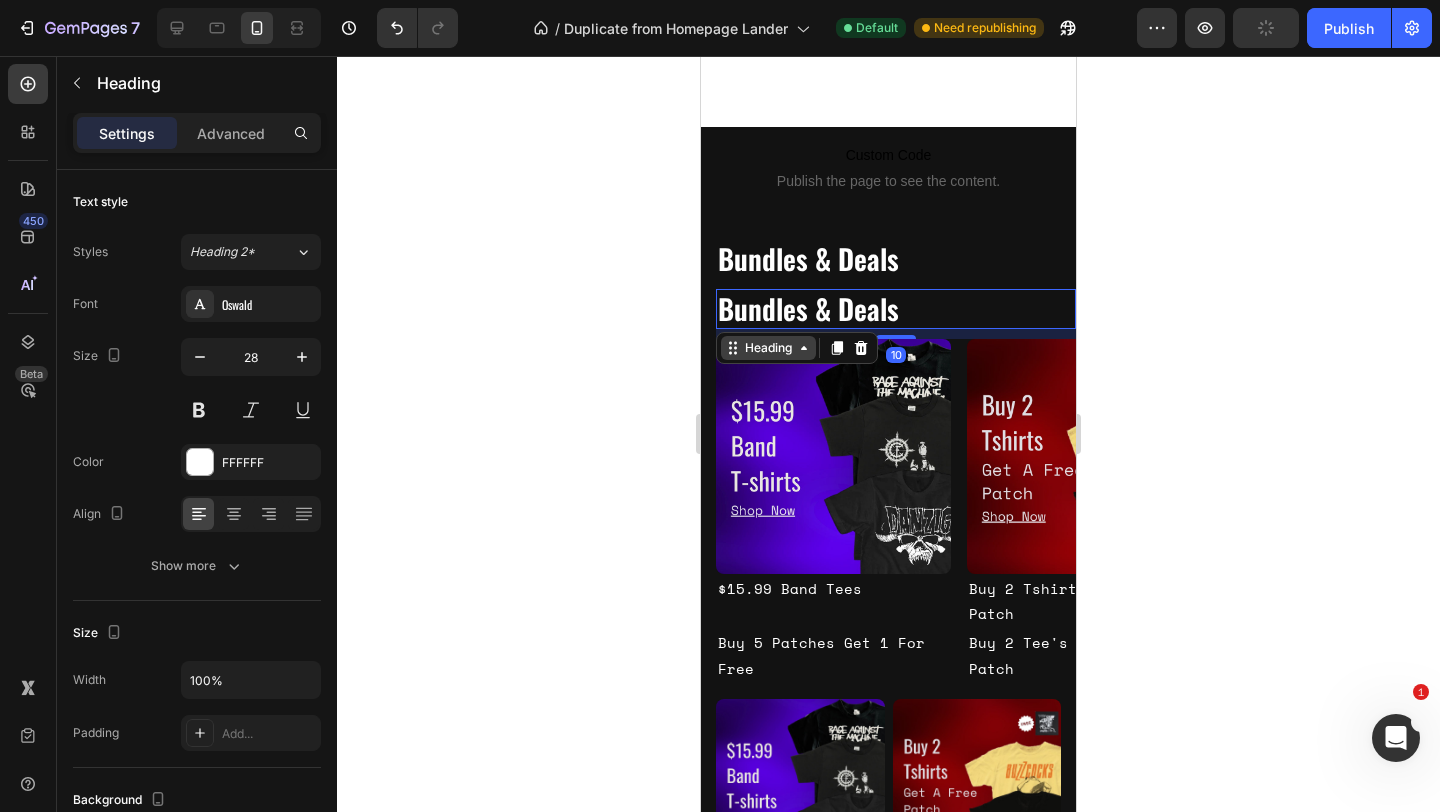 scroll, scrollTop: 758, scrollLeft: 0, axis: vertical 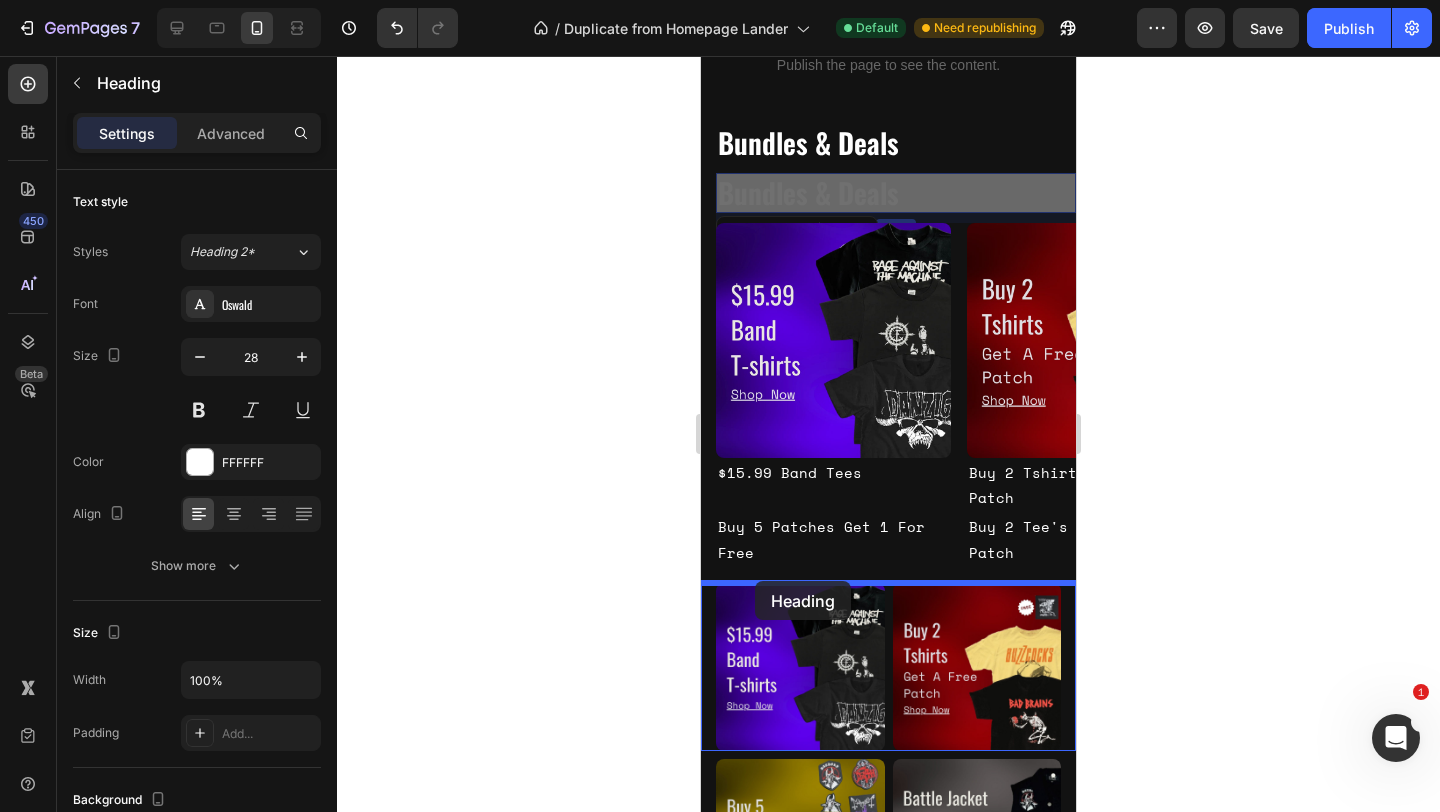 drag, startPoint x: 758, startPoint y: 225, endPoint x: 755, endPoint y: 581, distance: 356.01263 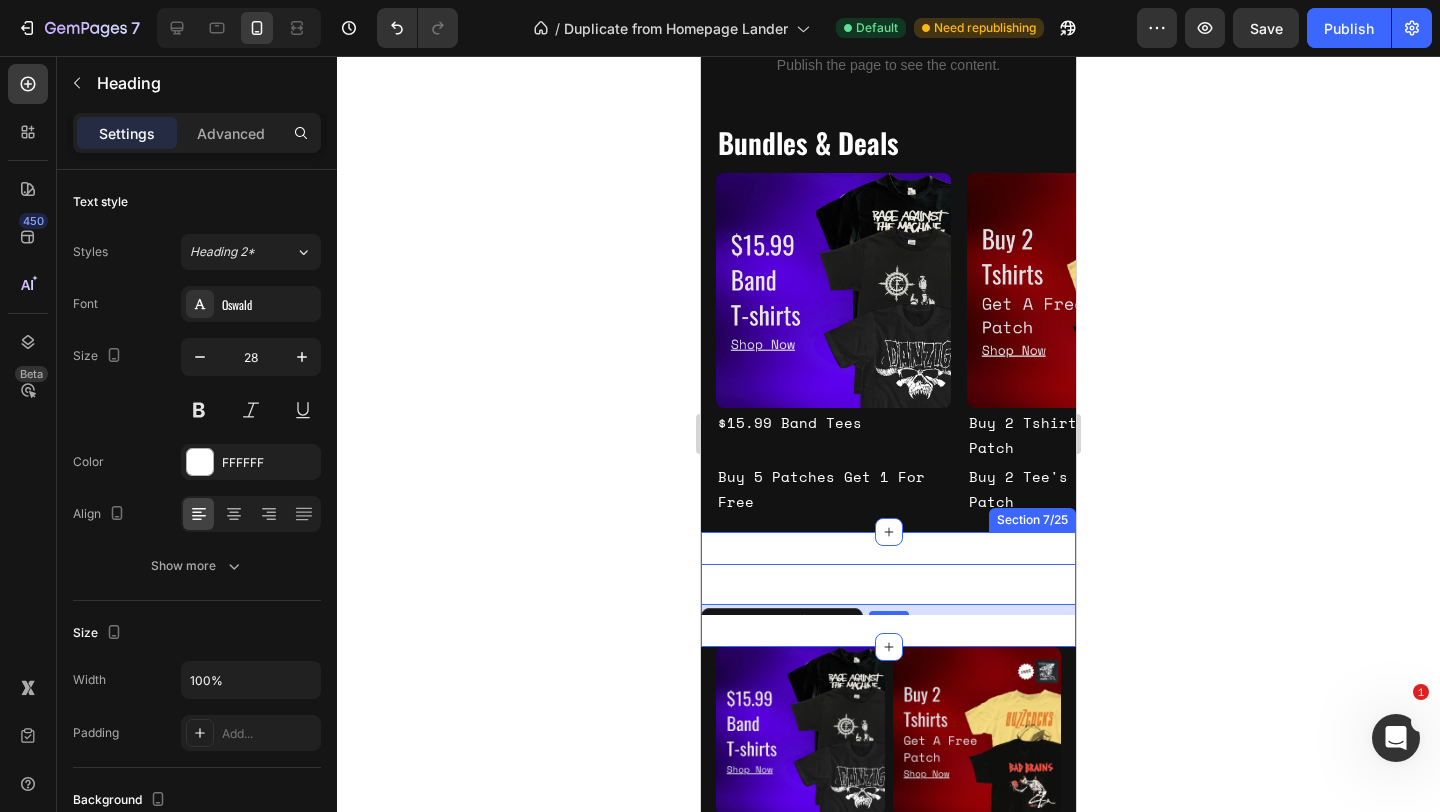 scroll, scrollTop: 0, scrollLeft: 0, axis: both 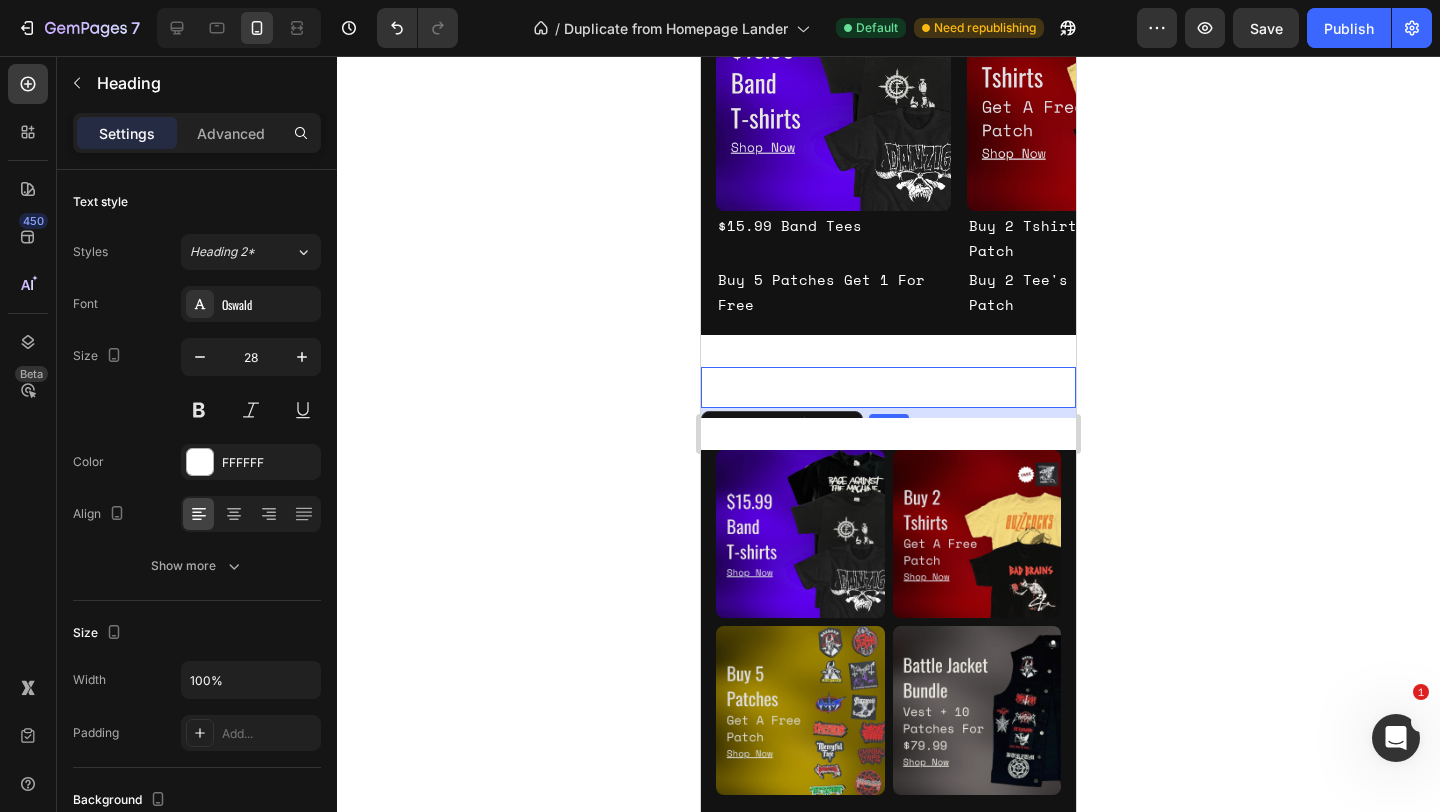 click on "Bundles & Deals Heading   10 Section 7/25" at bounding box center [888, 392] 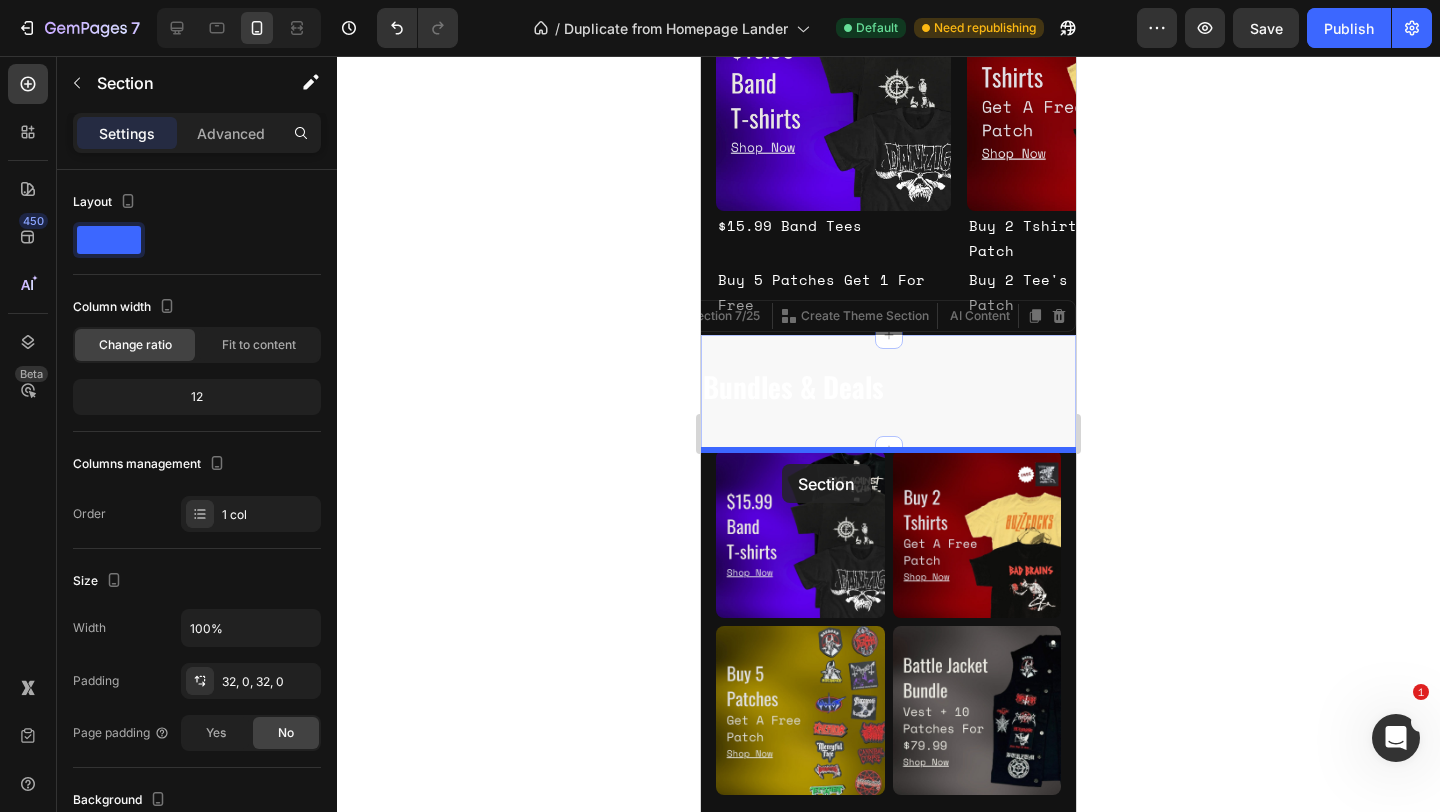 drag, startPoint x: 738, startPoint y: 325, endPoint x: 782, endPoint y: 464, distance: 145.7978 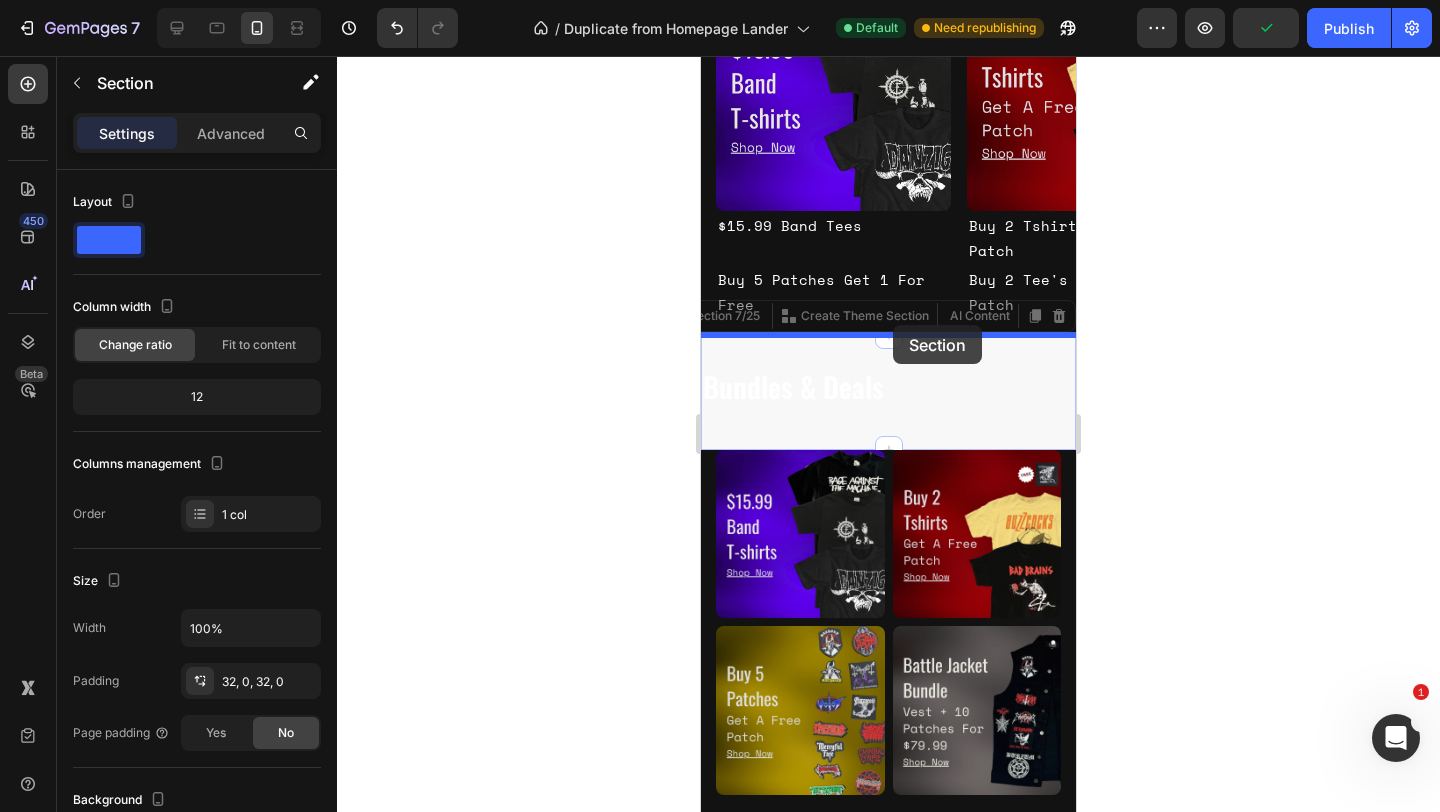 drag, startPoint x: 733, startPoint y: 320, endPoint x: 893, endPoint y: 325, distance: 160.07811 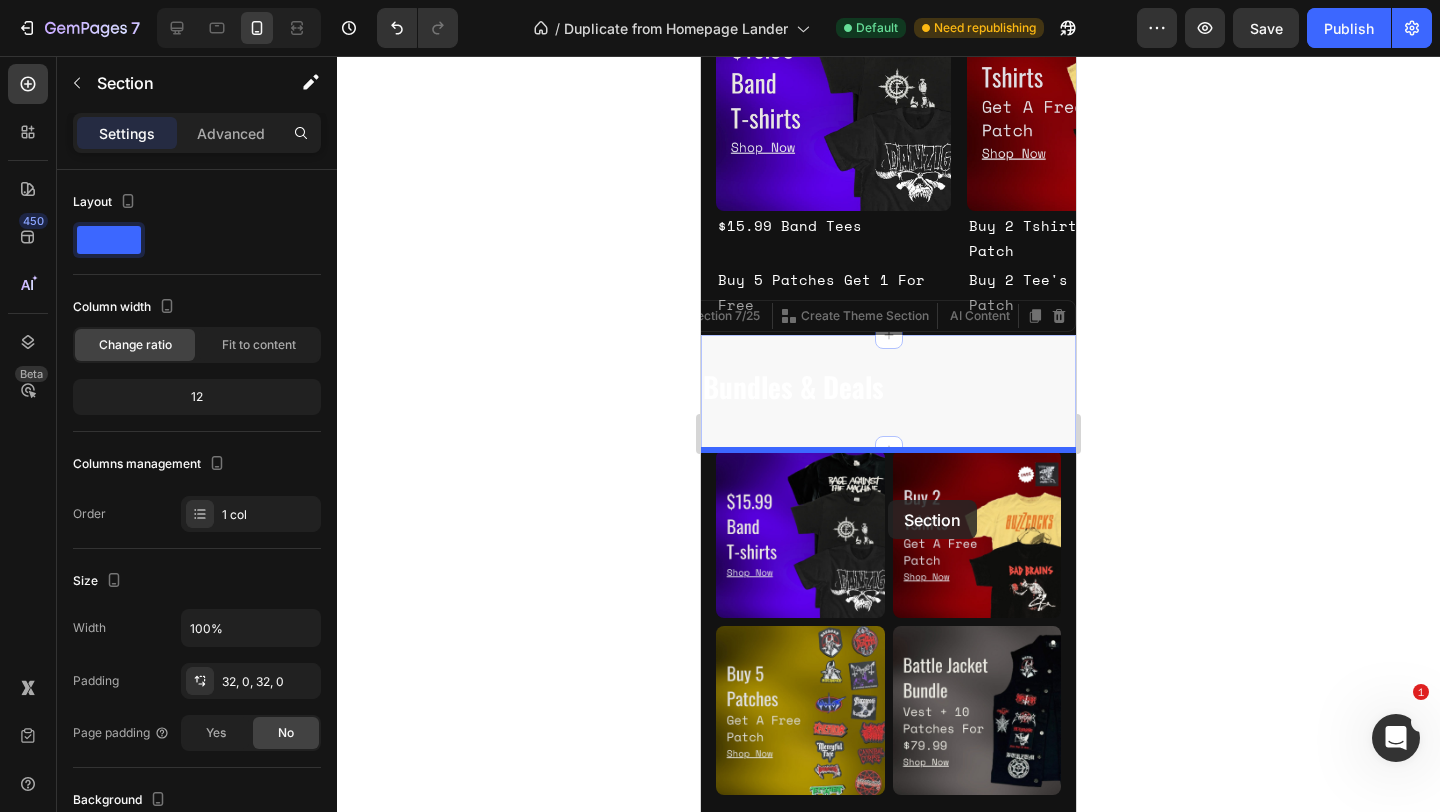 drag, startPoint x: 754, startPoint y: 318, endPoint x: 888, endPoint y: 500, distance: 226.00885 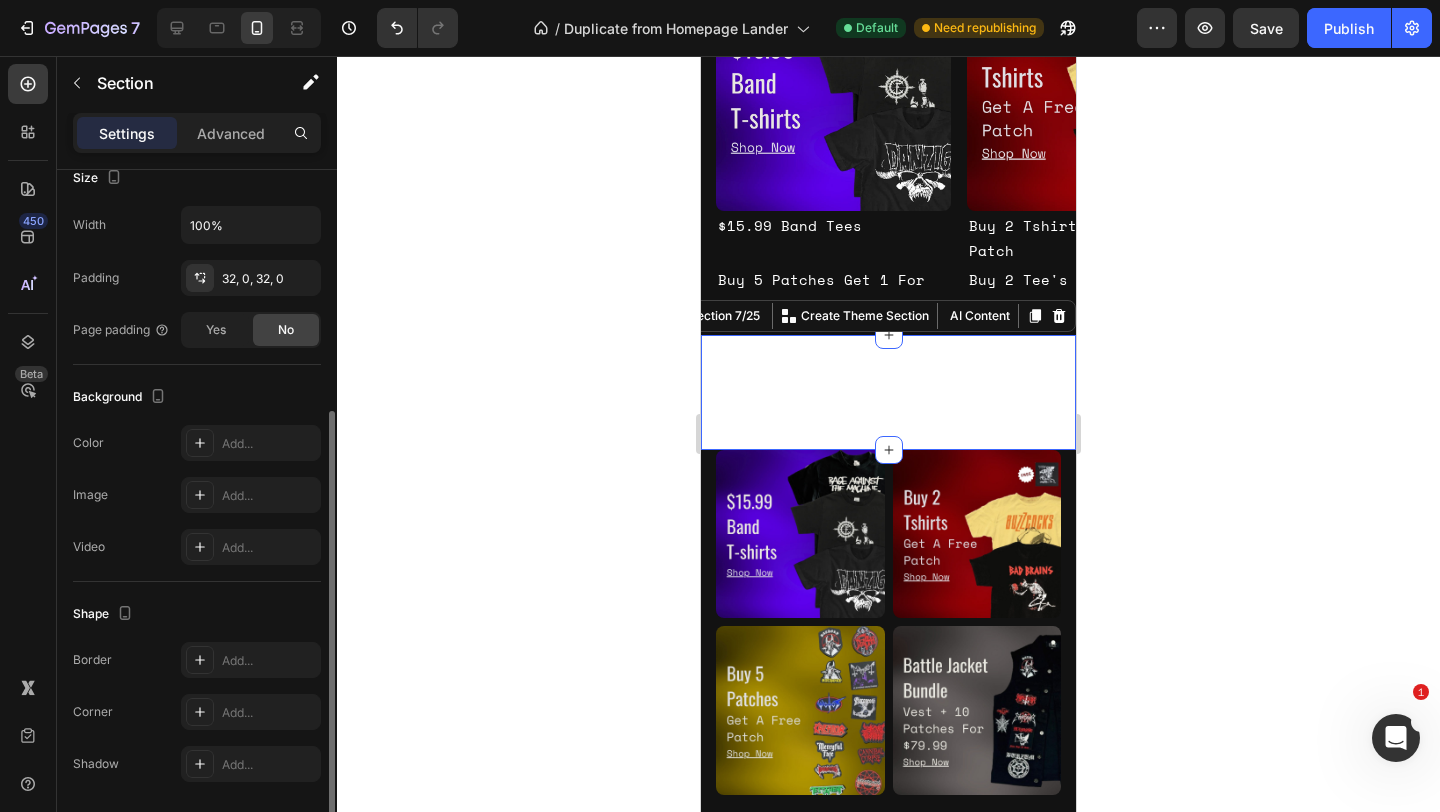scroll, scrollTop: 469, scrollLeft: 0, axis: vertical 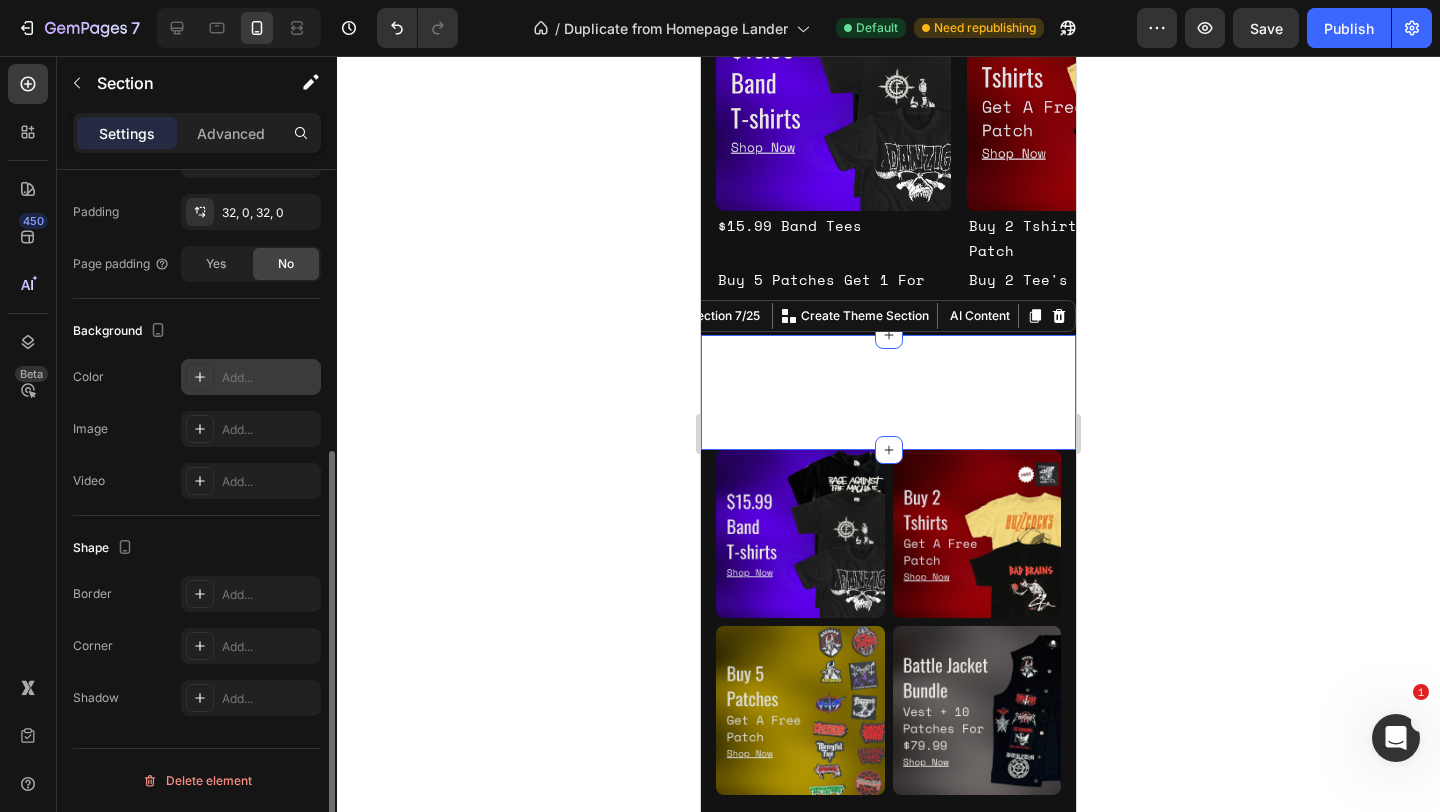 click on "Add..." at bounding box center [251, 377] 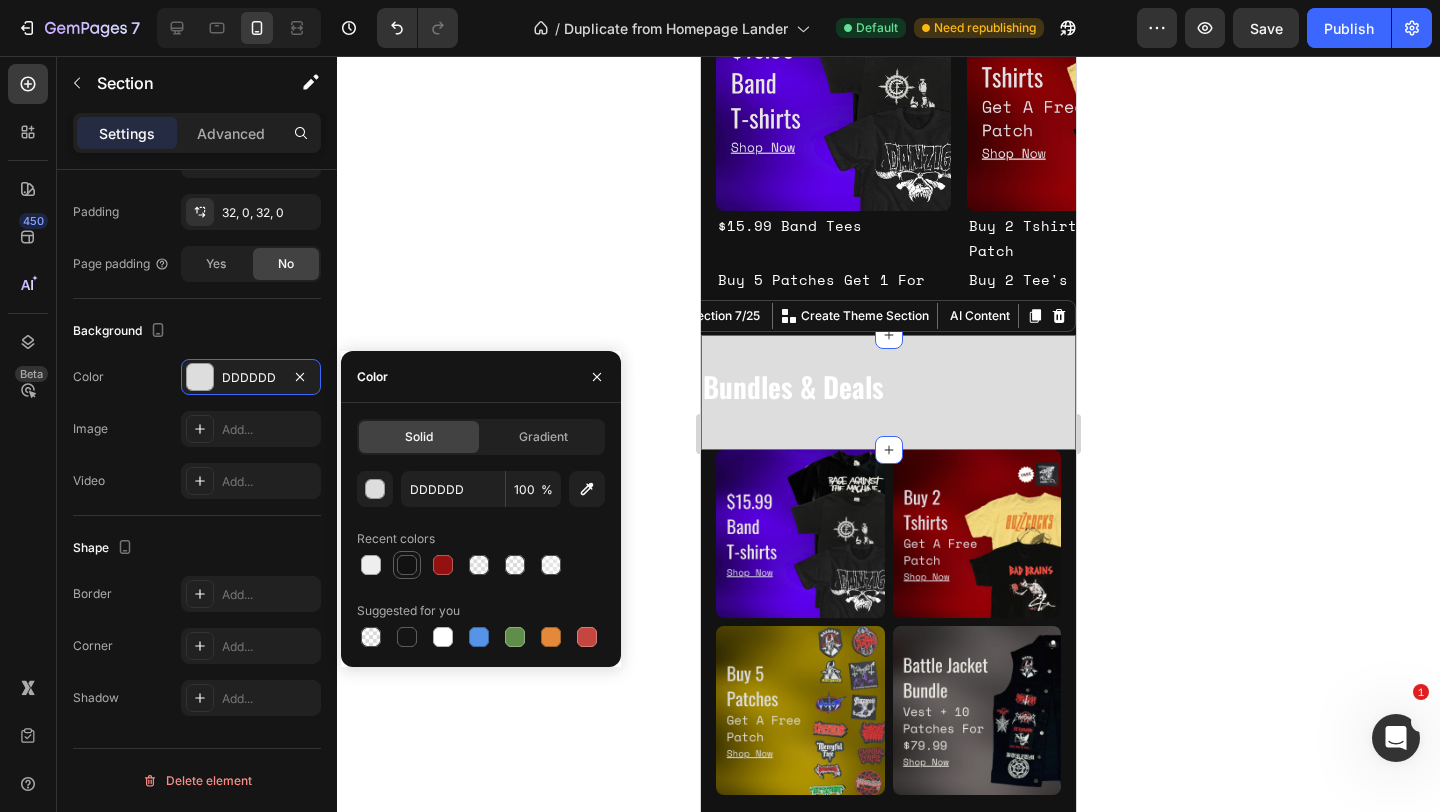 click at bounding box center [407, 565] 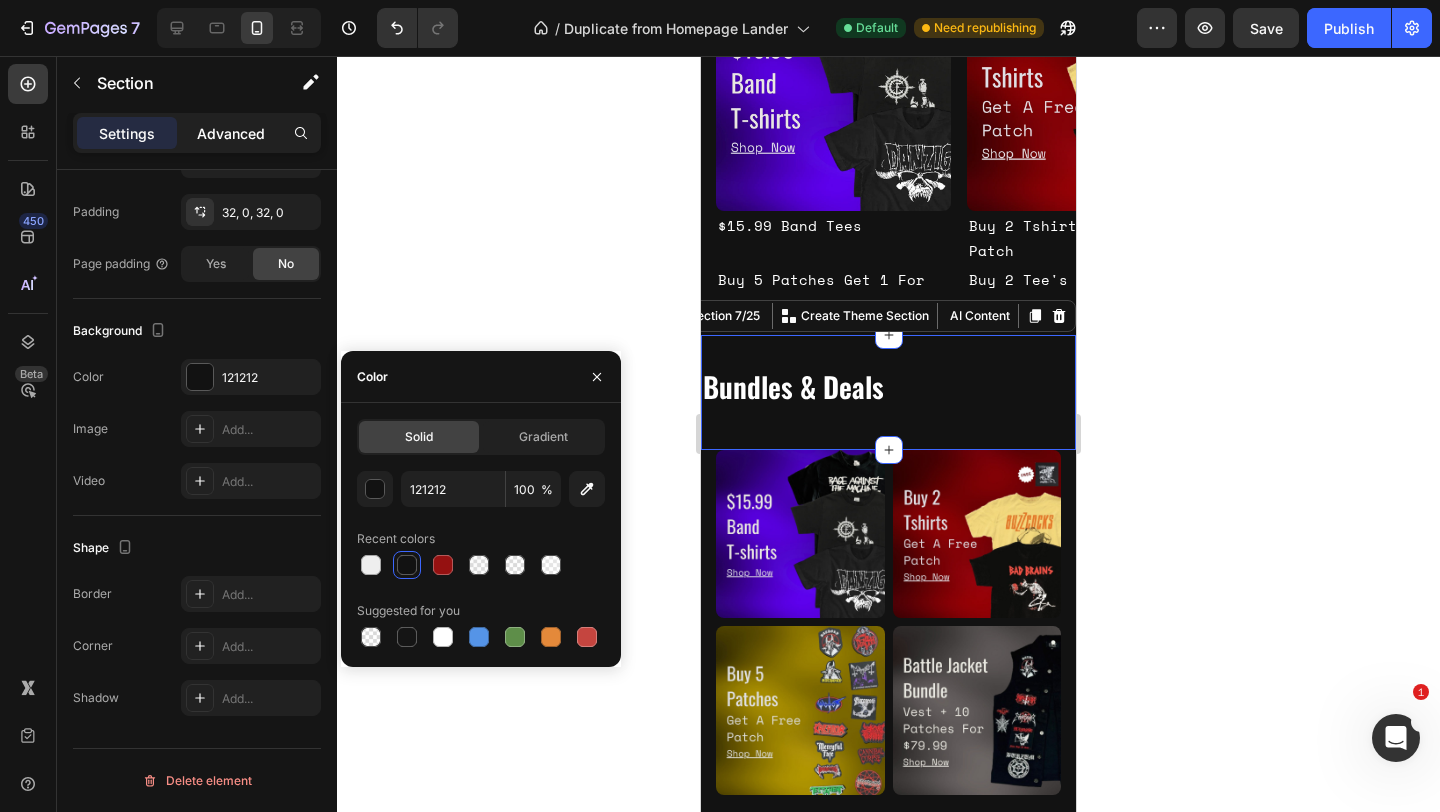 click on "Advanced" 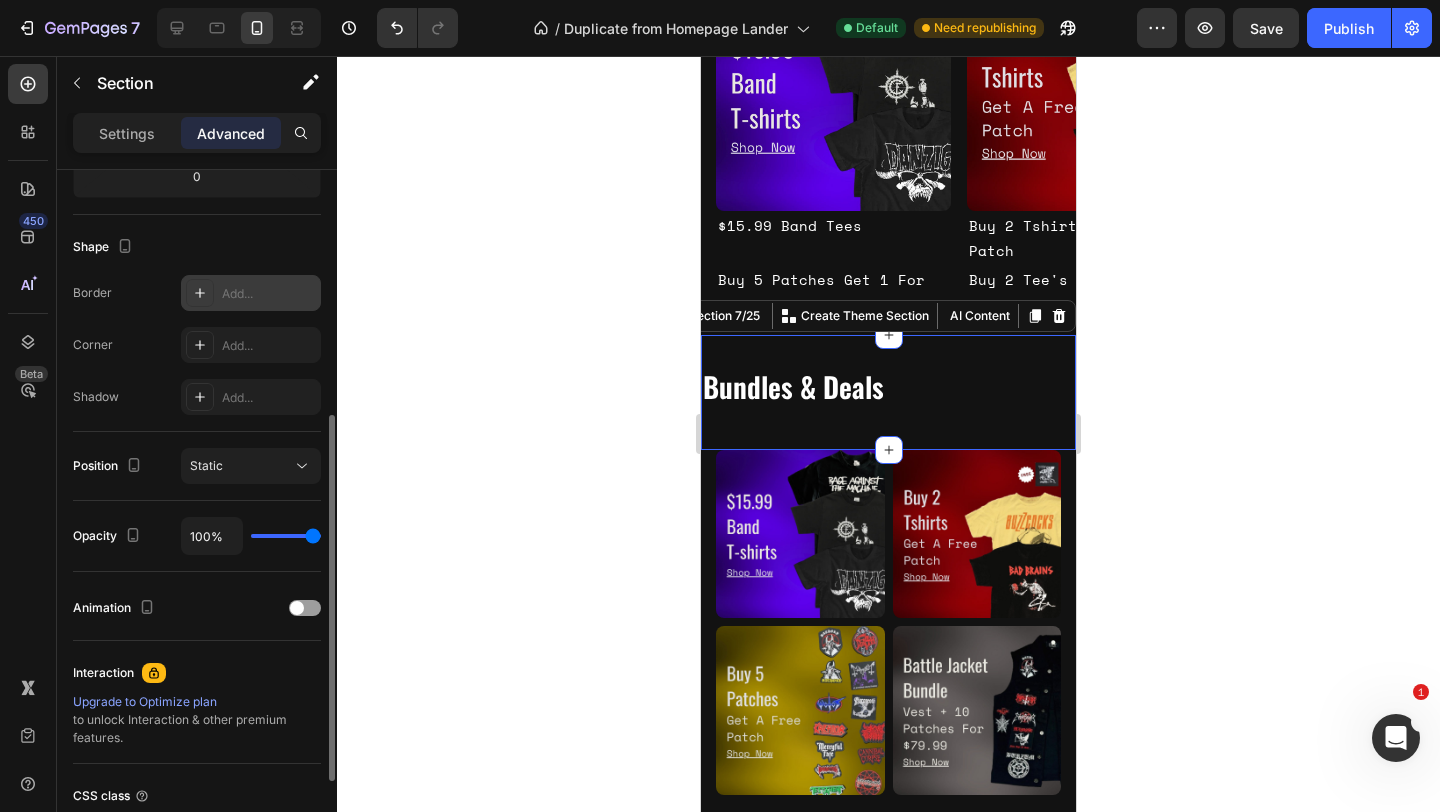 scroll, scrollTop: 0, scrollLeft: 0, axis: both 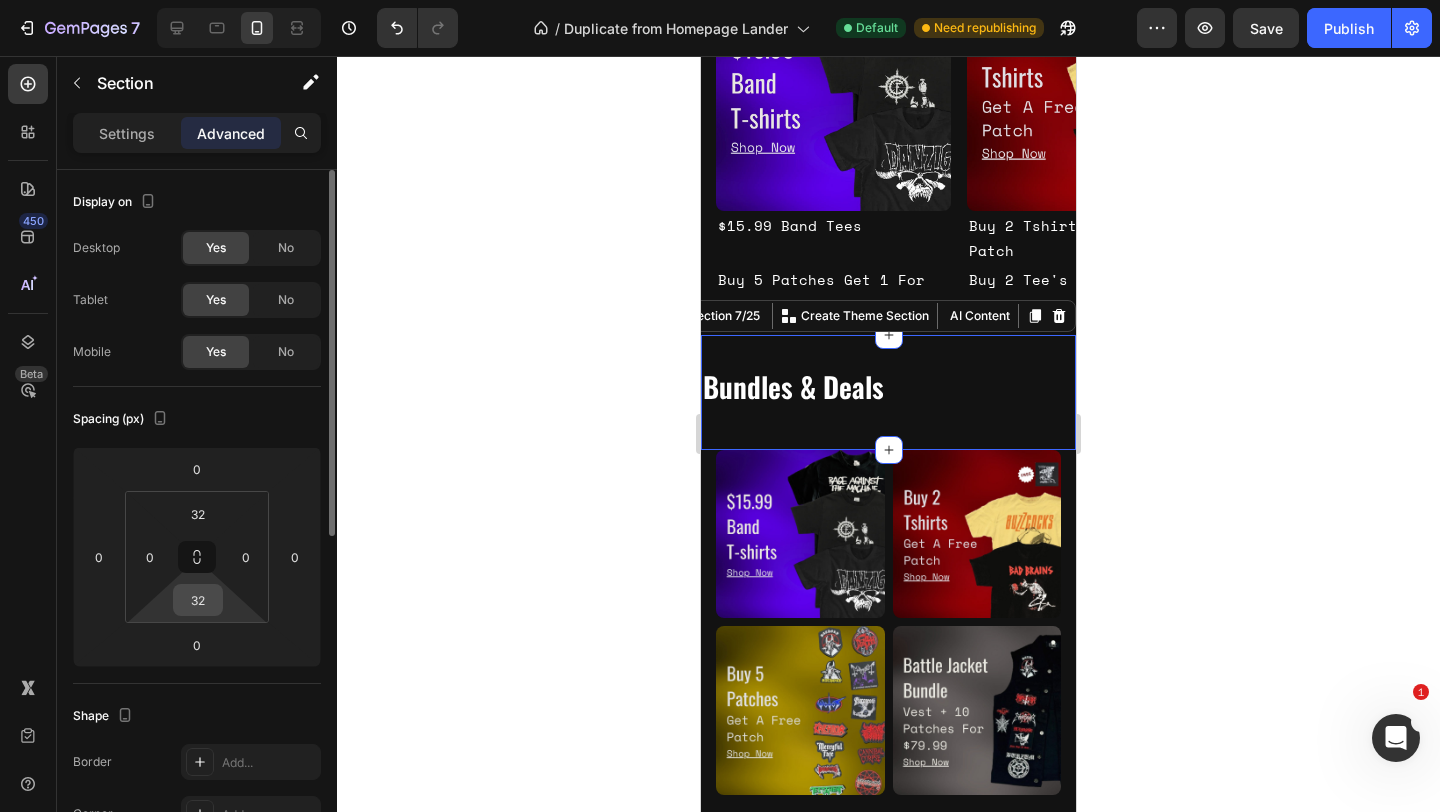 click on "32" at bounding box center (198, 600) 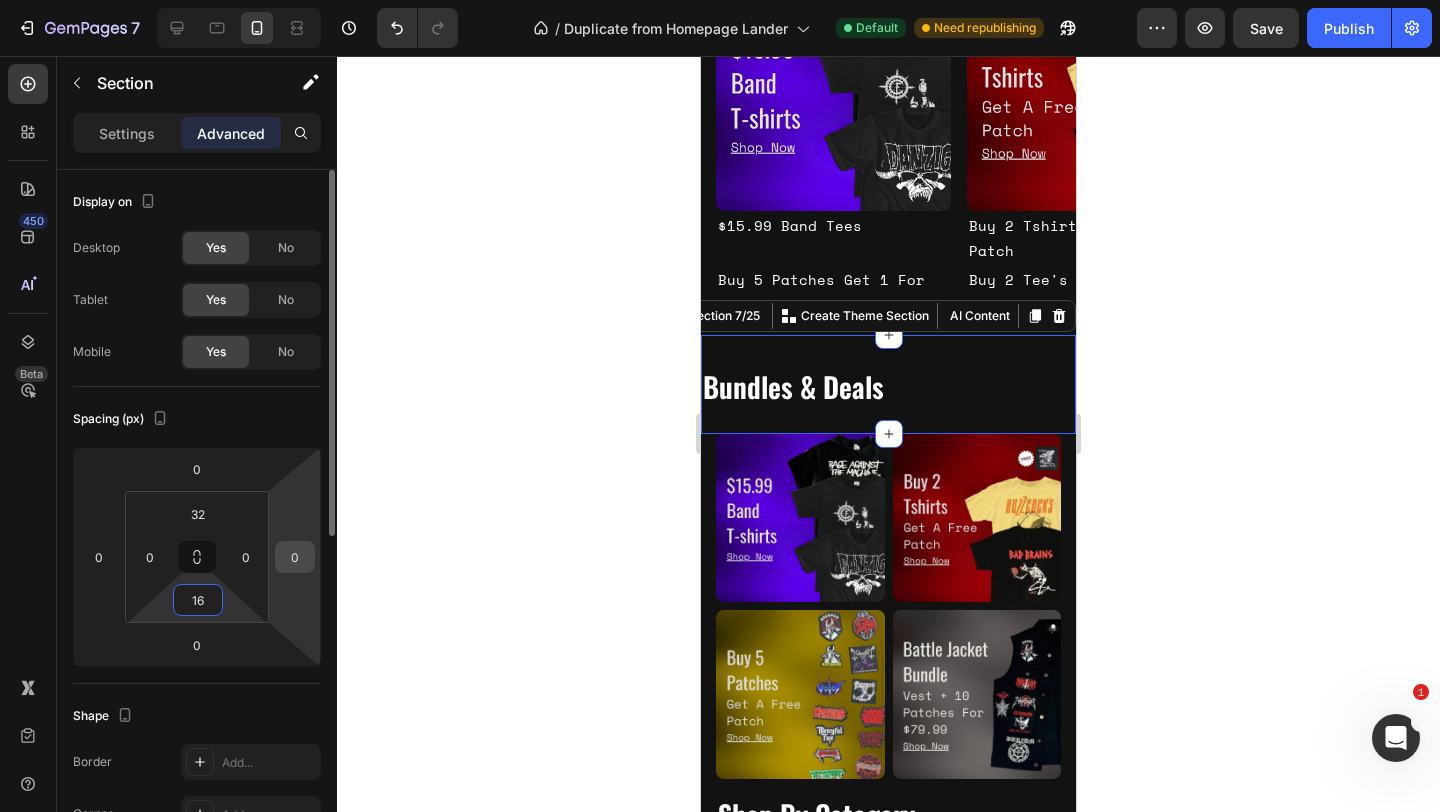 type on "8" 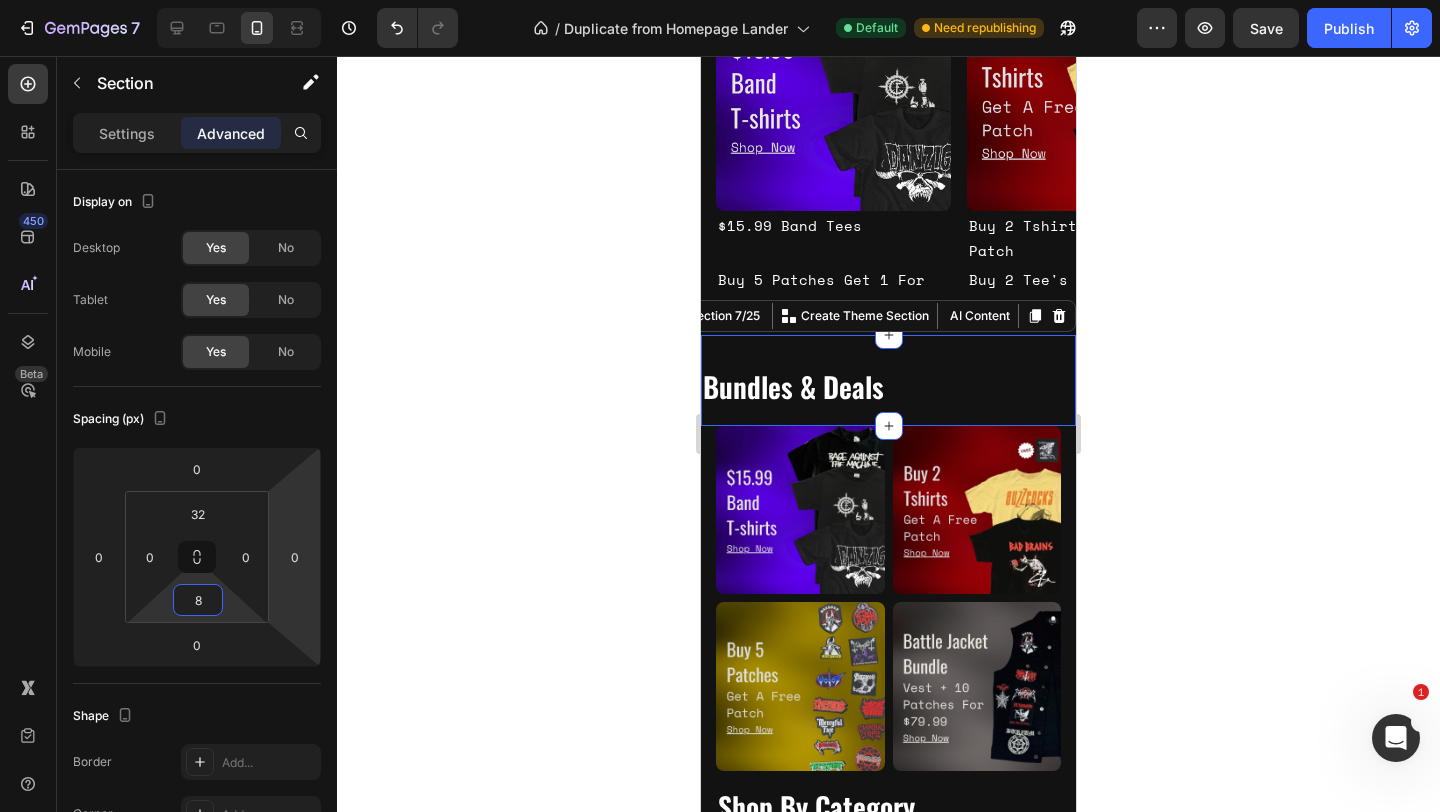 click 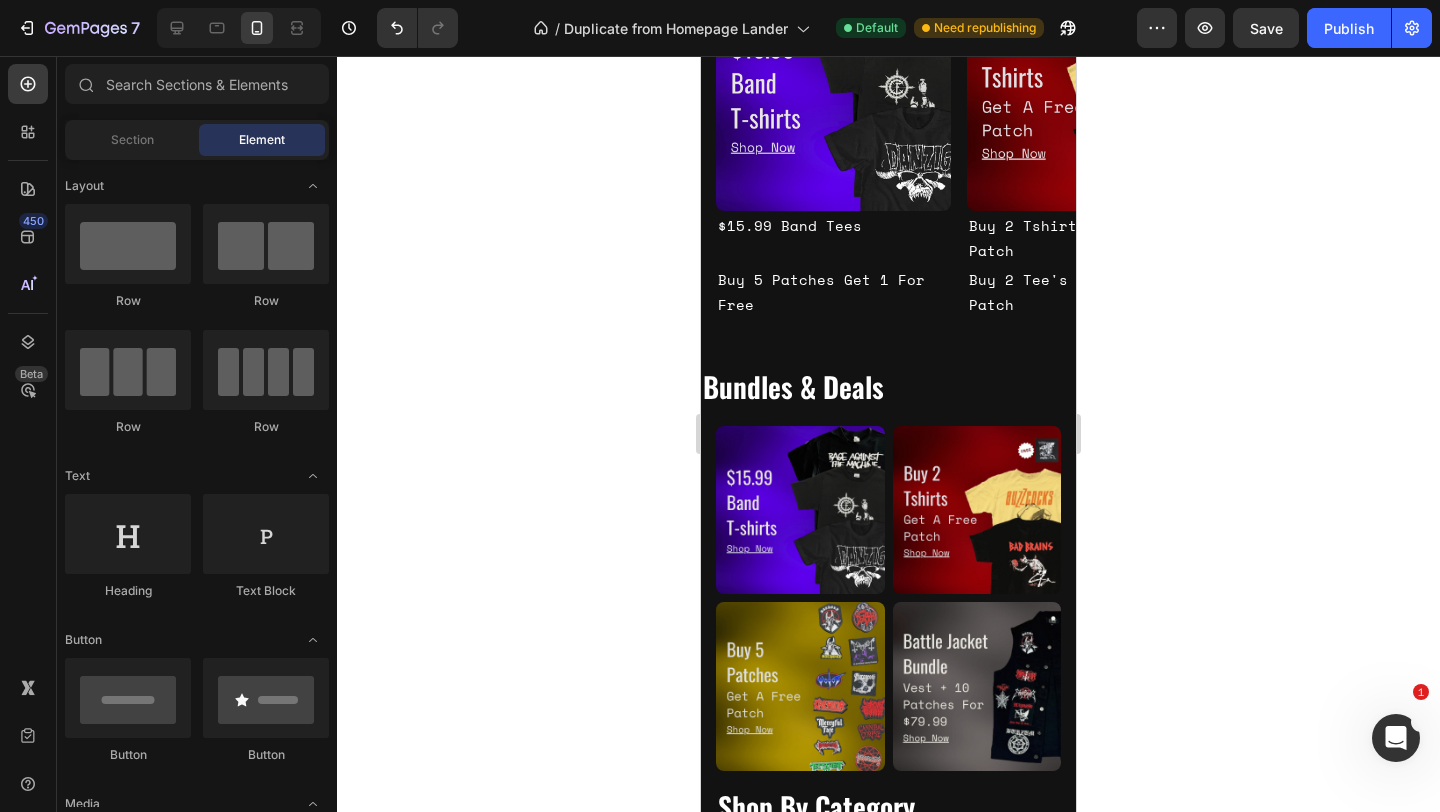 click 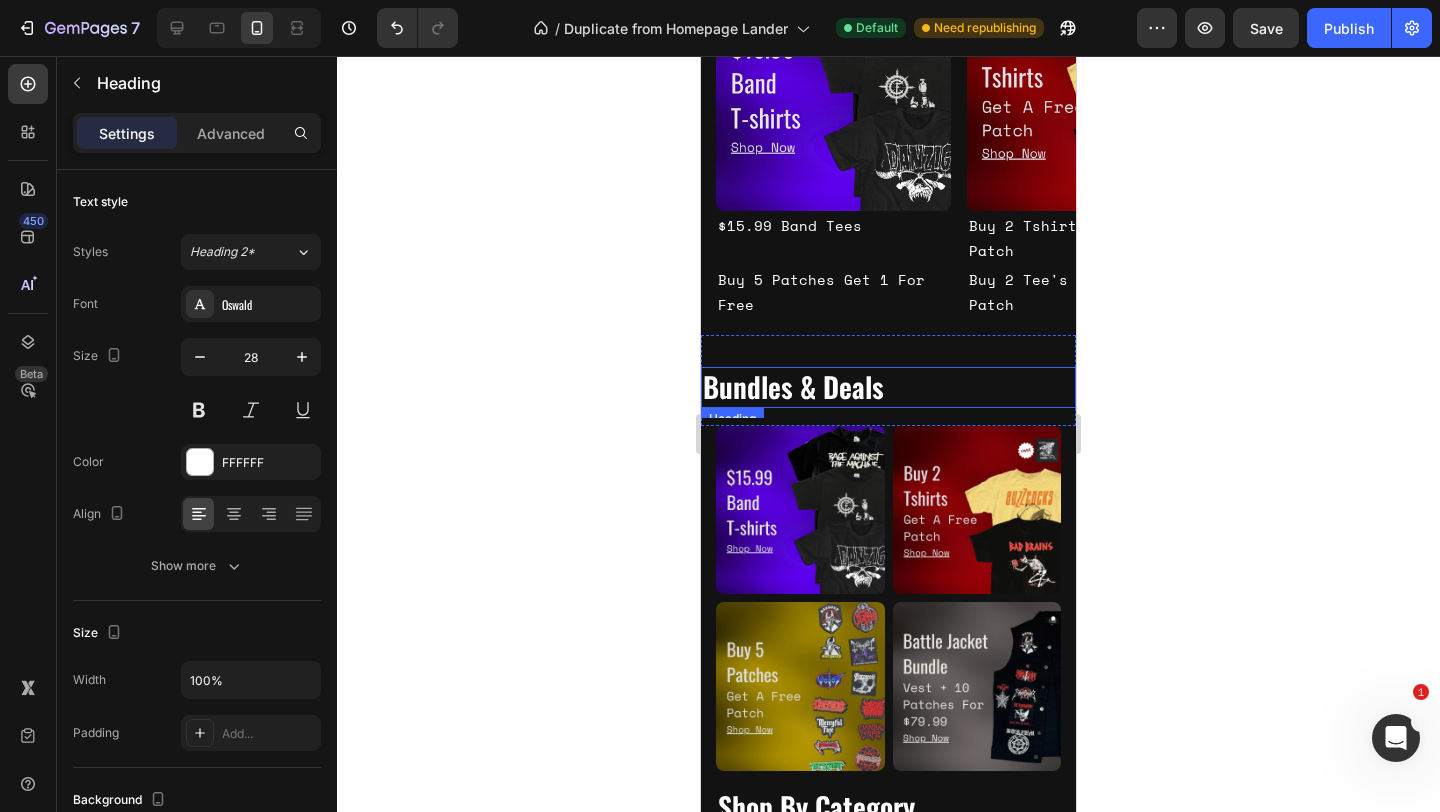 click on "Bundles & Deals" at bounding box center (888, 387) 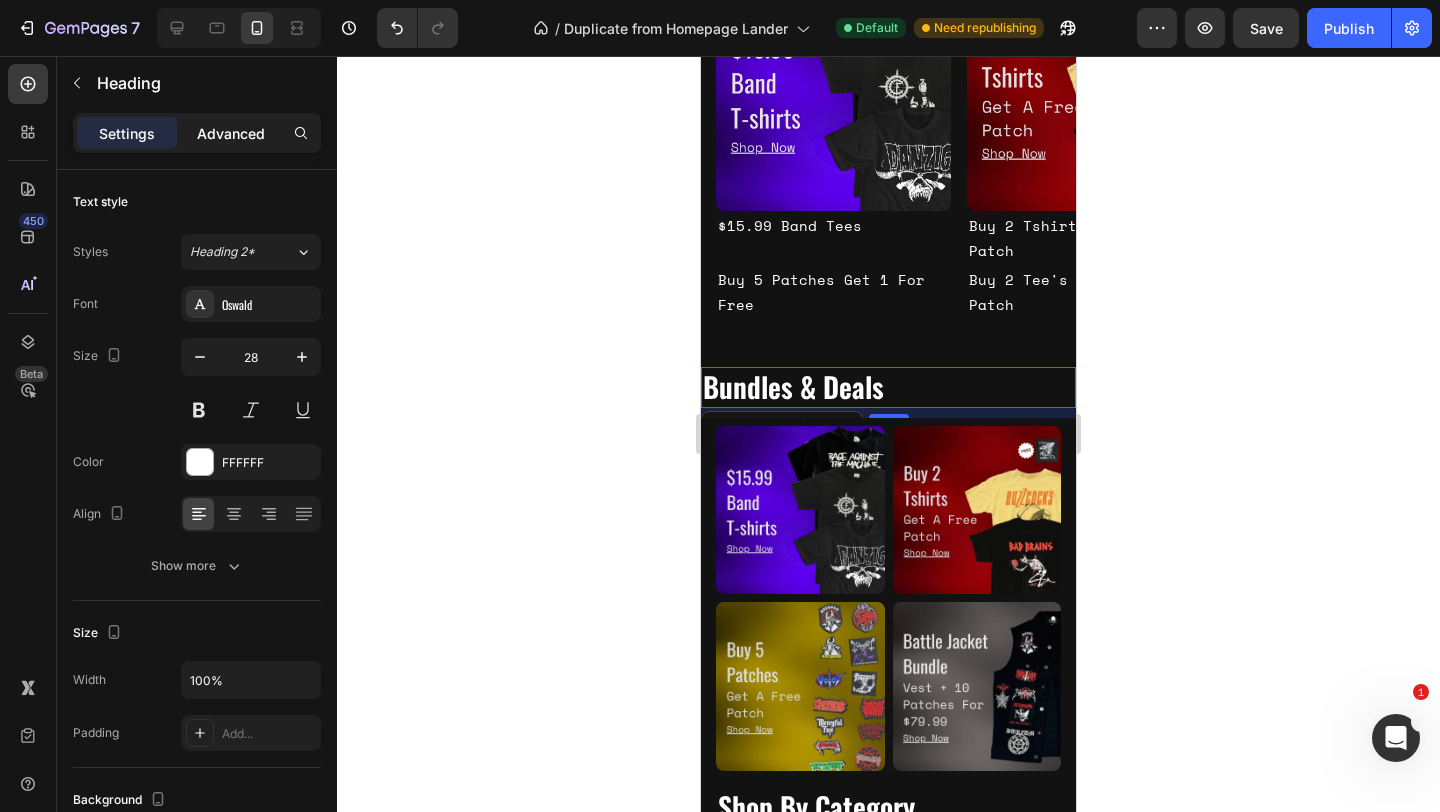click on "Advanced" at bounding box center (231, 133) 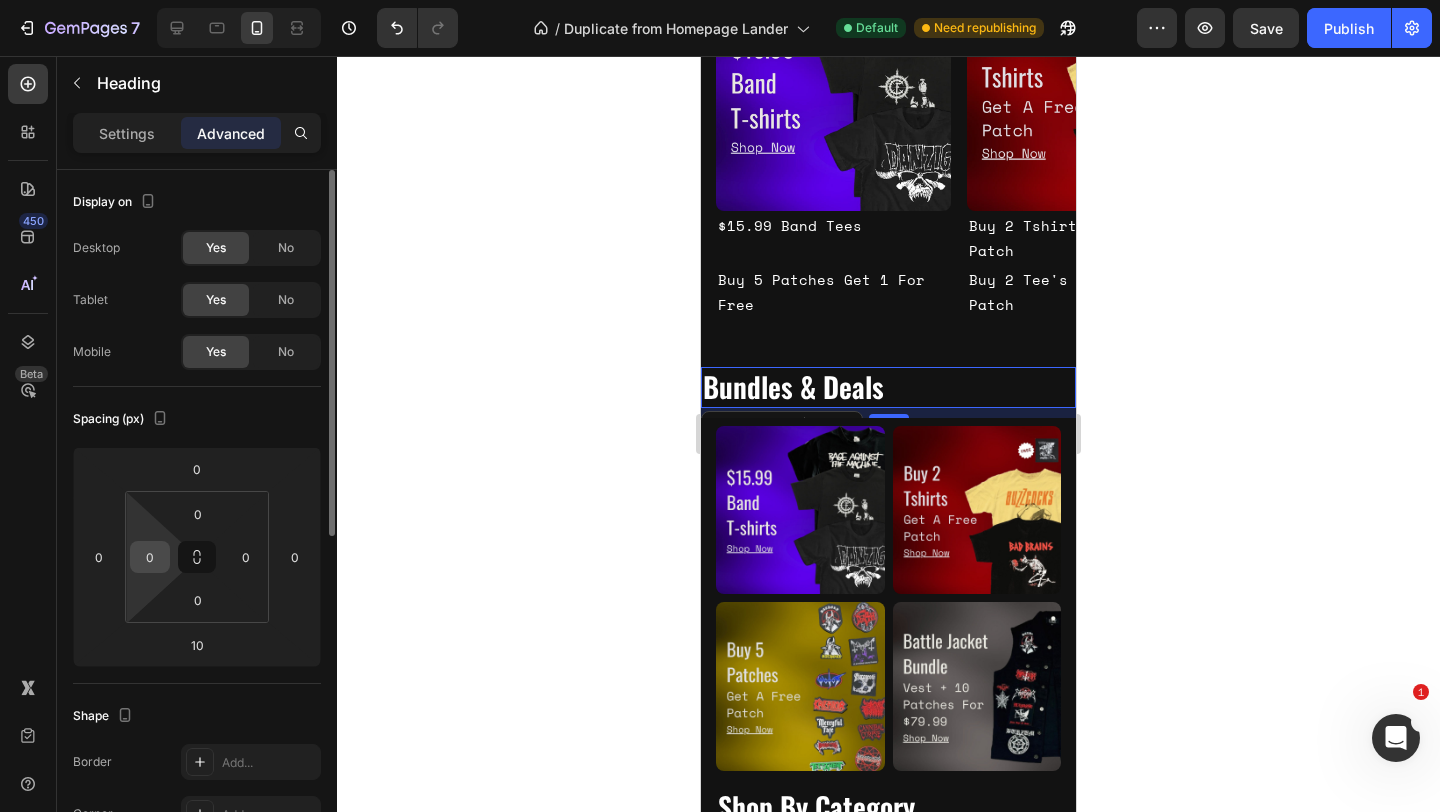 click on "0" at bounding box center (150, 557) 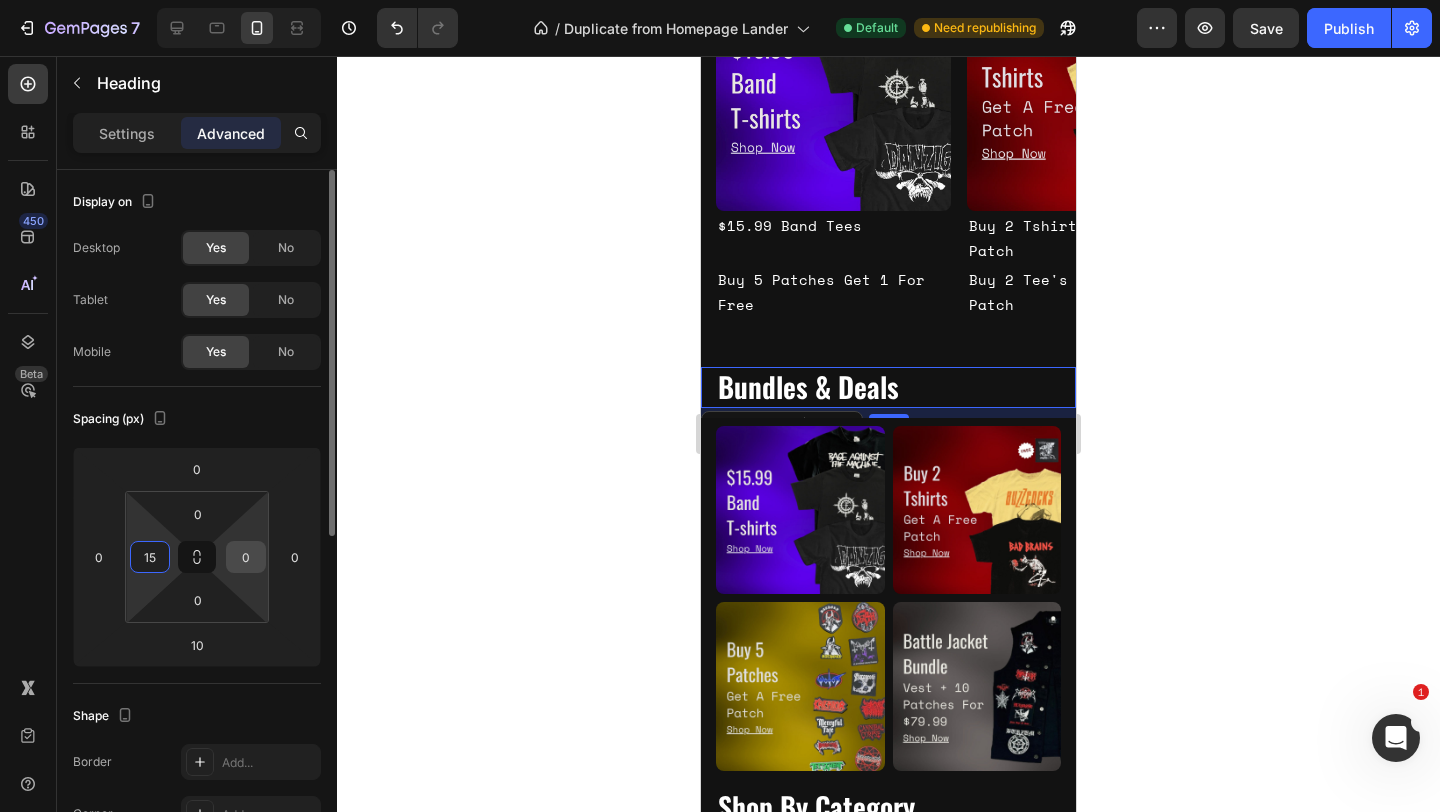 type on "15" 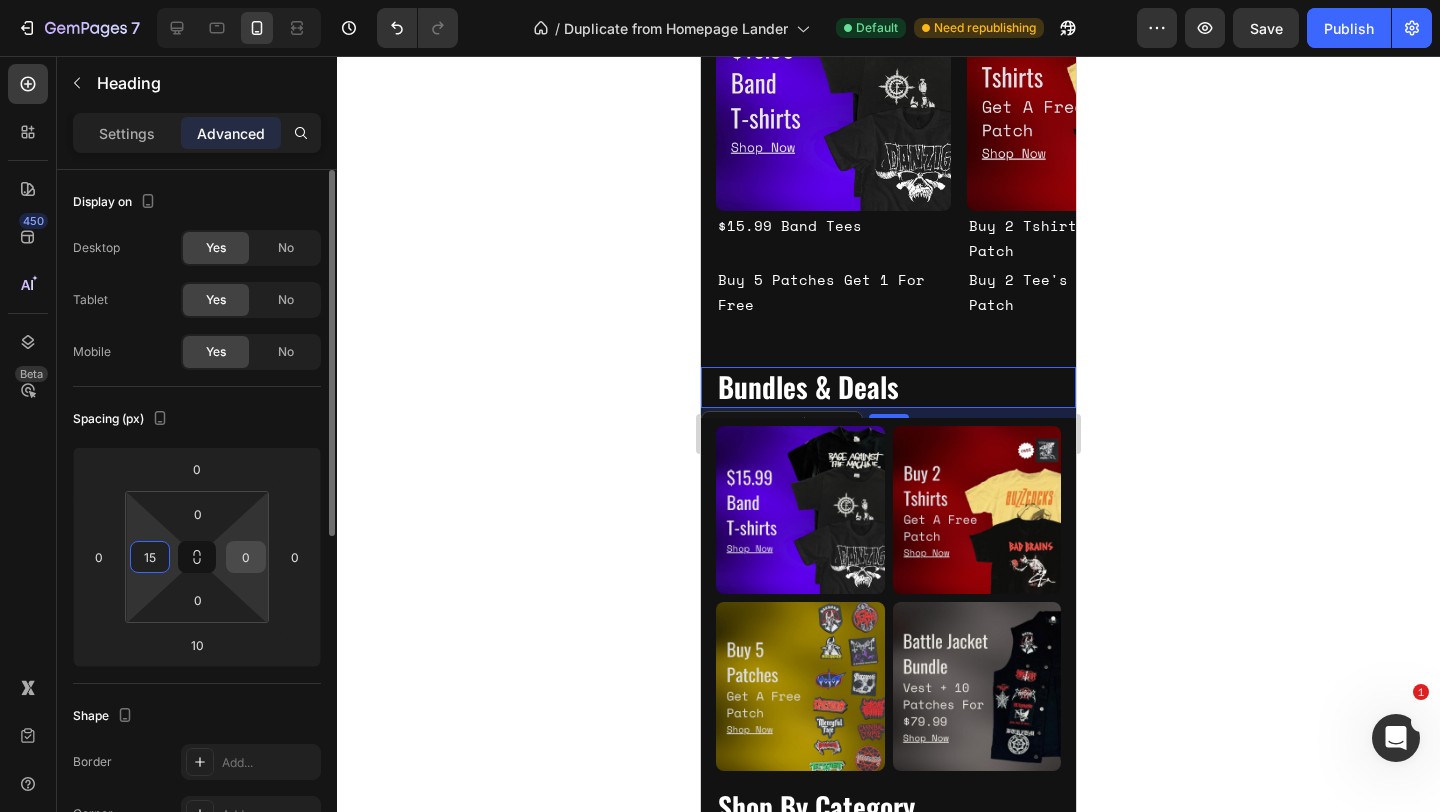 click on "0" at bounding box center (246, 557) 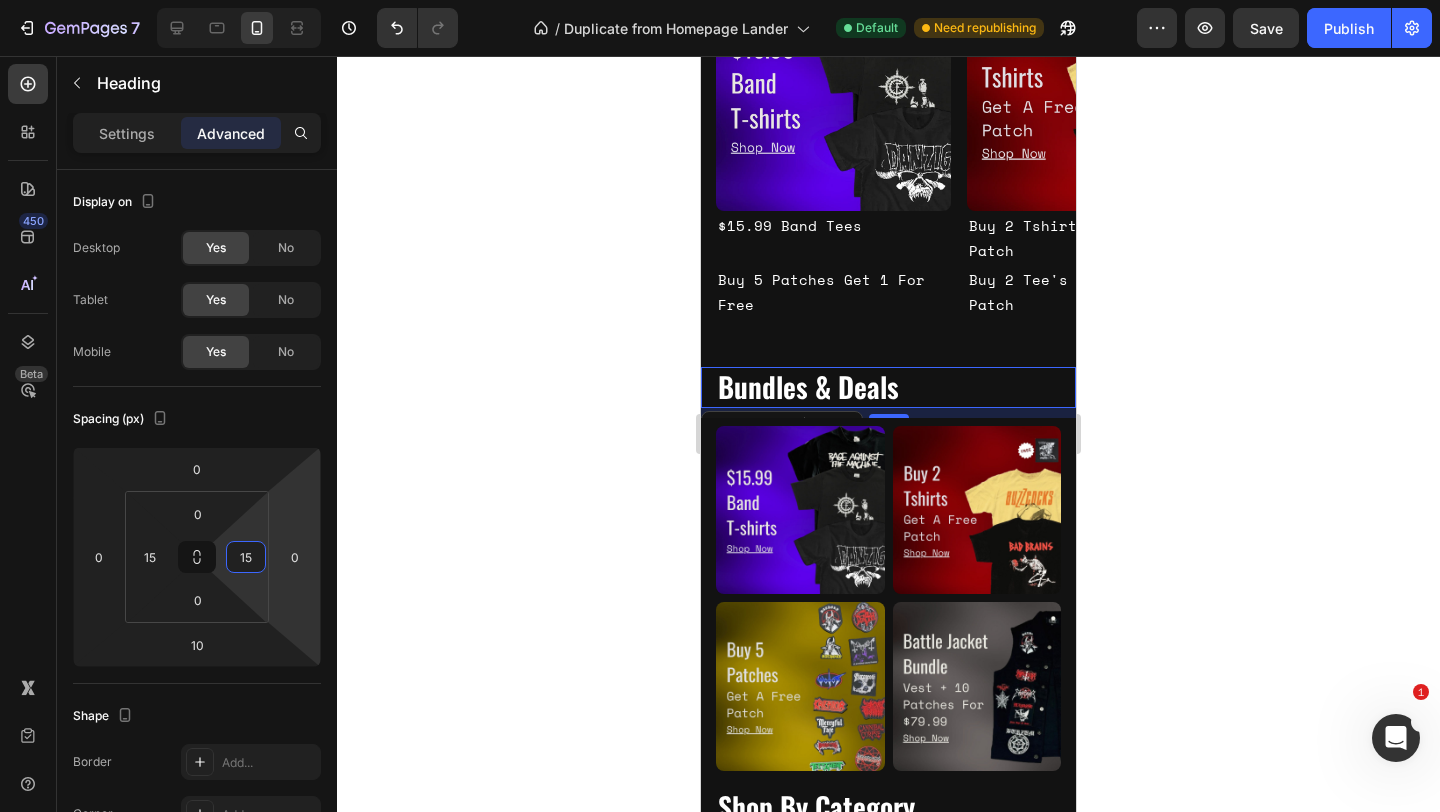 type on "15" 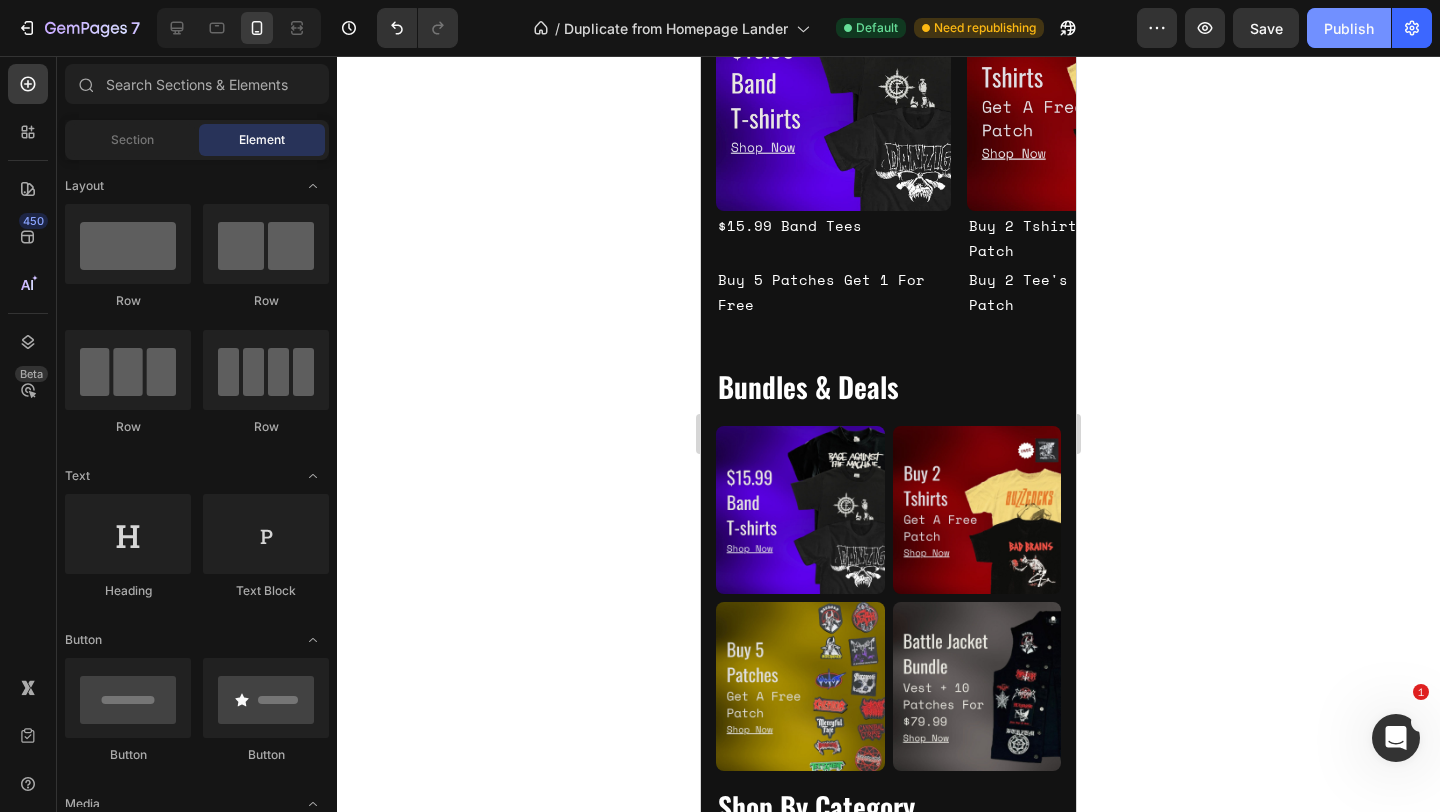 click on "Publish" at bounding box center (1349, 28) 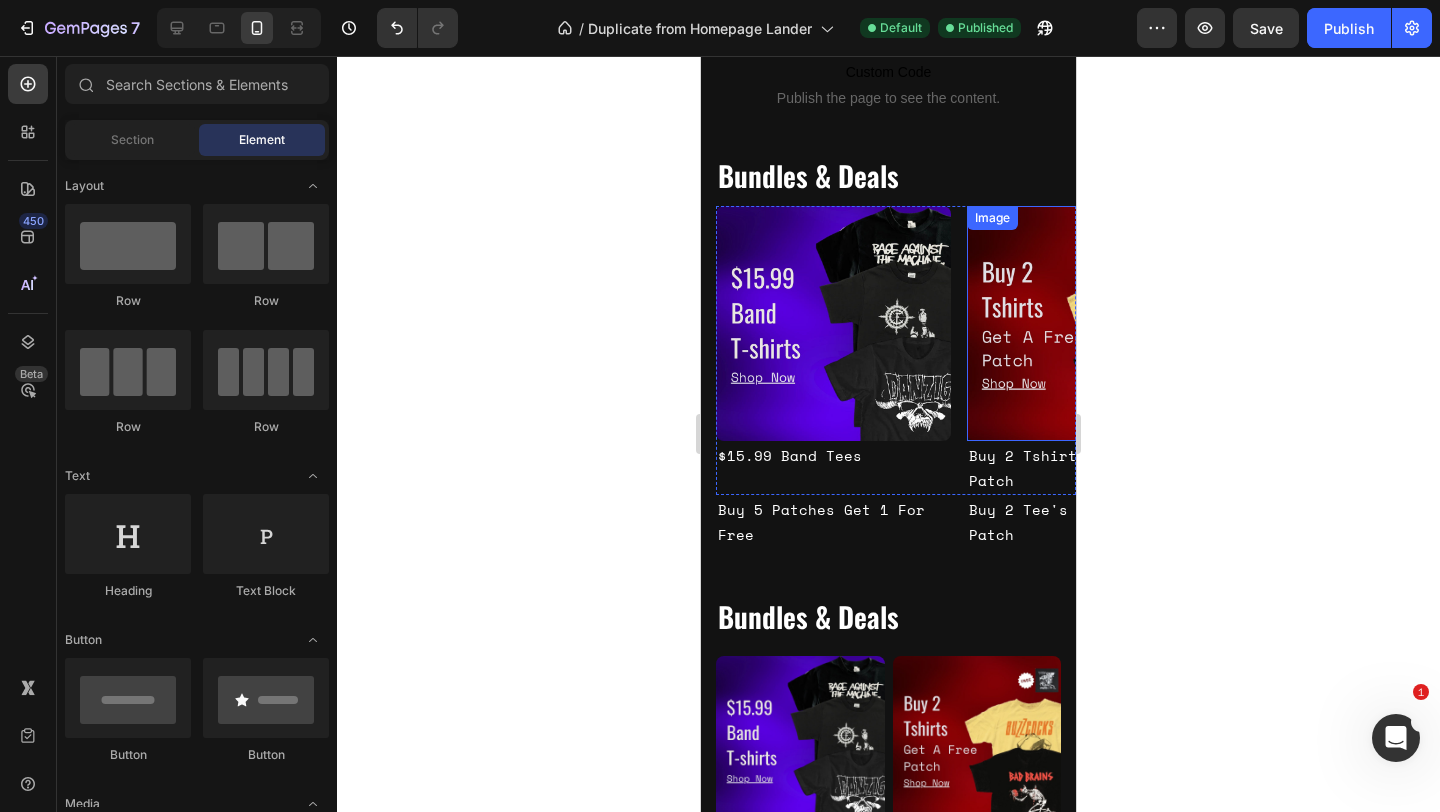 scroll, scrollTop: 727, scrollLeft: 0, axis: vertical 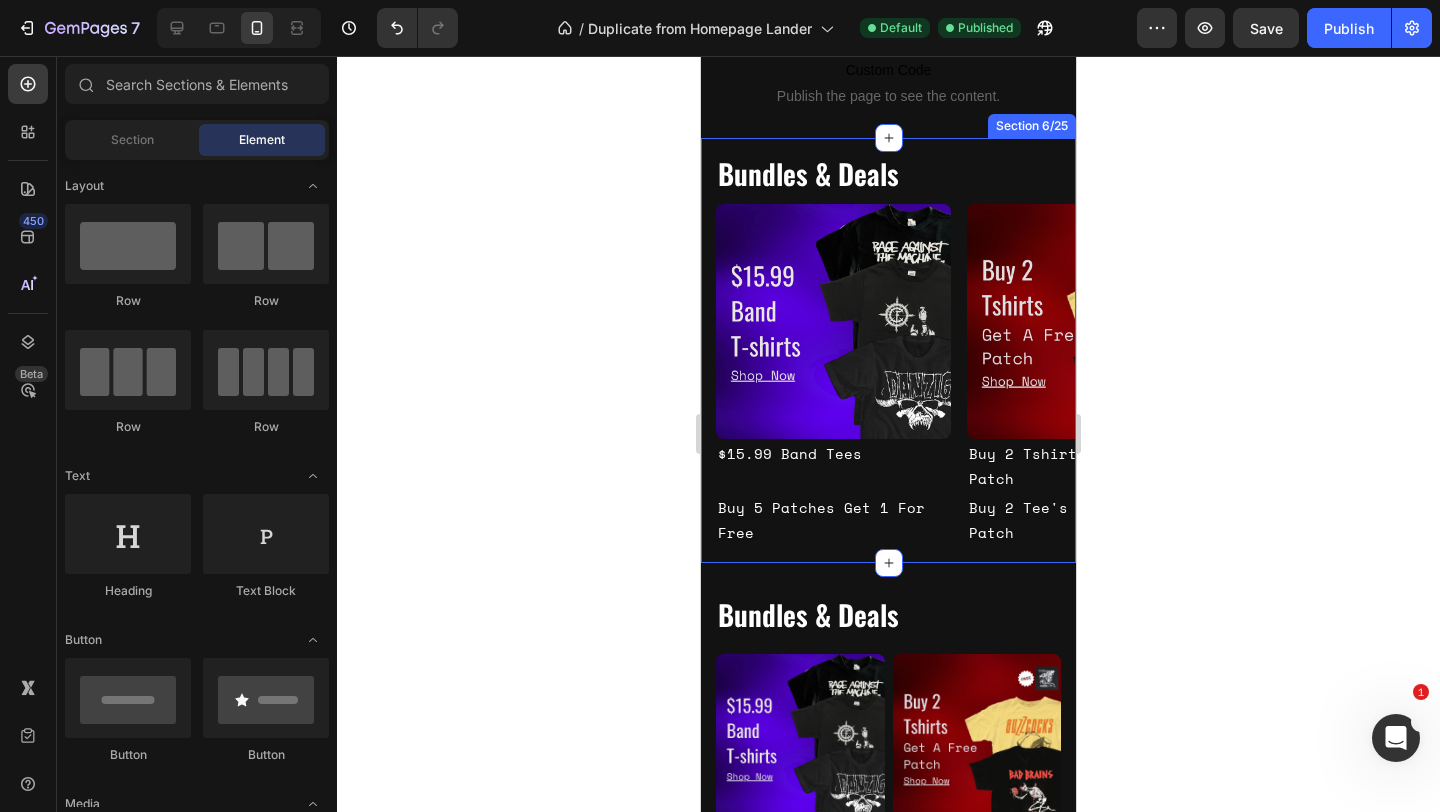 click on "Bundles & Deals Heading Image $15.99 Band Tees  Text Block Row Image Buy 2 Tshirts Get A Free Patch Text Block Image Buy 5 Patches Get 1 For Free Text Block Image Buy 2 Tee's Get A Free Patch Text Block Carousel $15.99 Band Tees  Text Block Row Buy 2 Tshirts Get A Free Patch Text Block Buy 5 Patches Get 1 For Free Text Block Buy 2 Tee's Get A Free Patch Text Block Carousel Section 6/25" at bounding box center [888, 351] 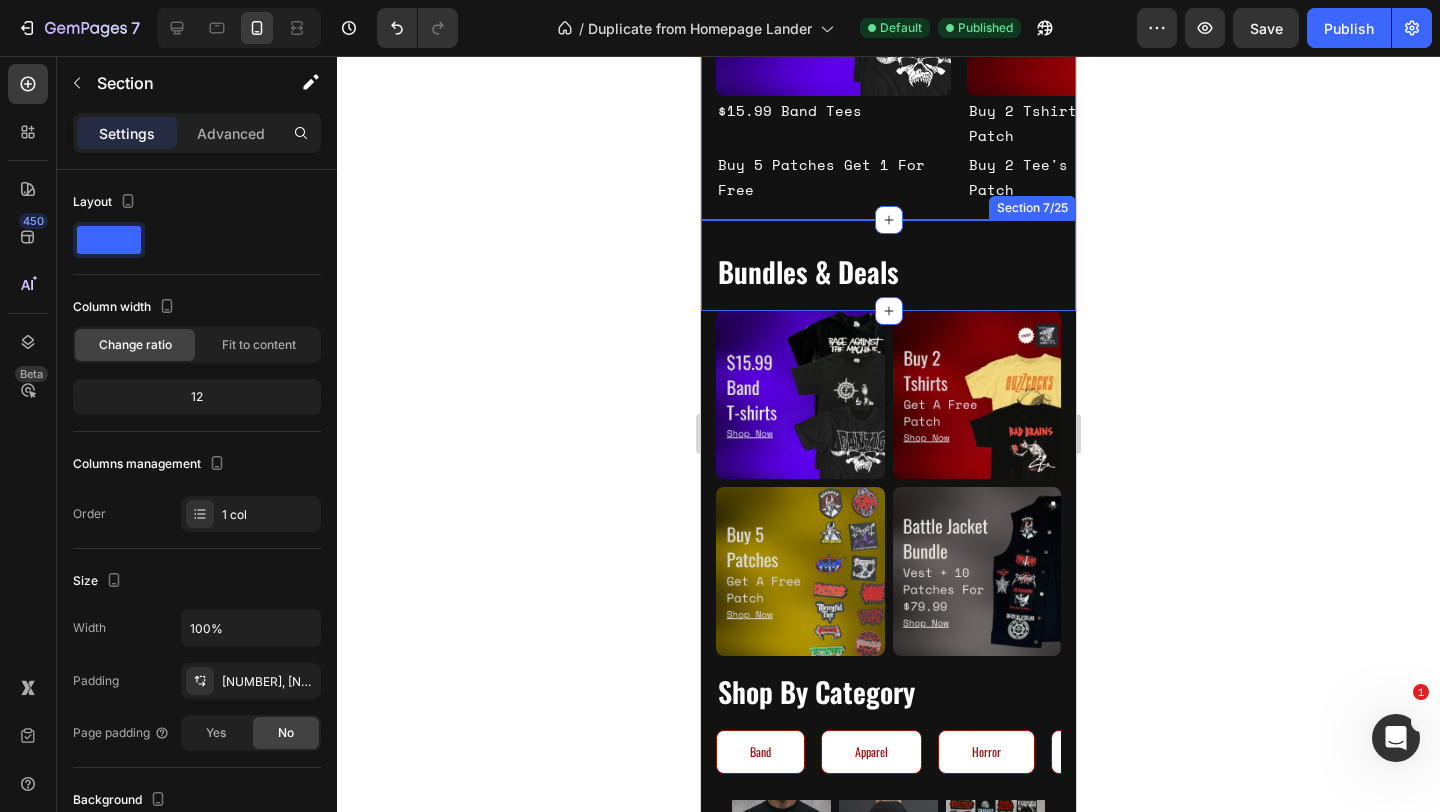 scroll, scrollTop: 1093, scrollLeft: 0, axis: vertical 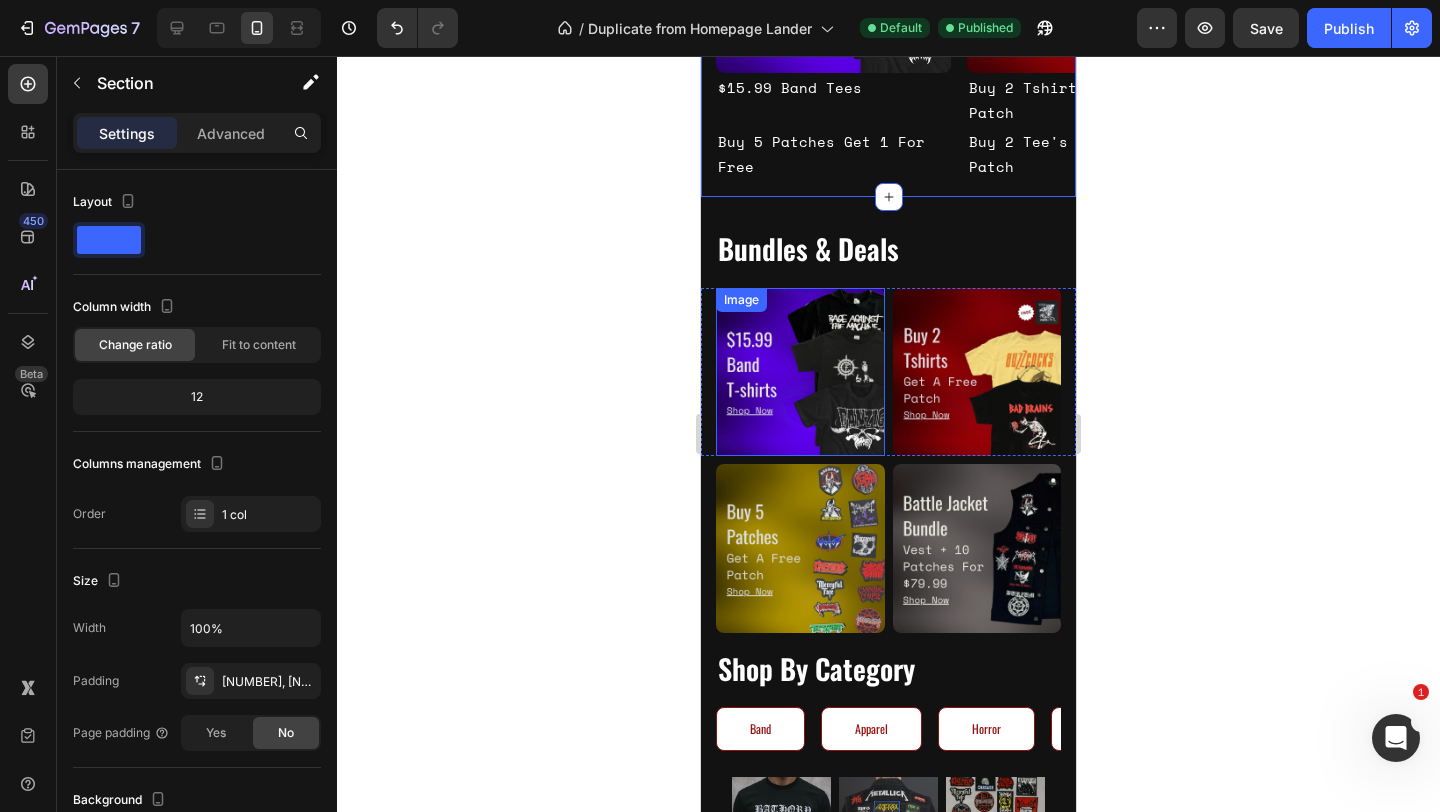 click at bounding box center (800, 372) 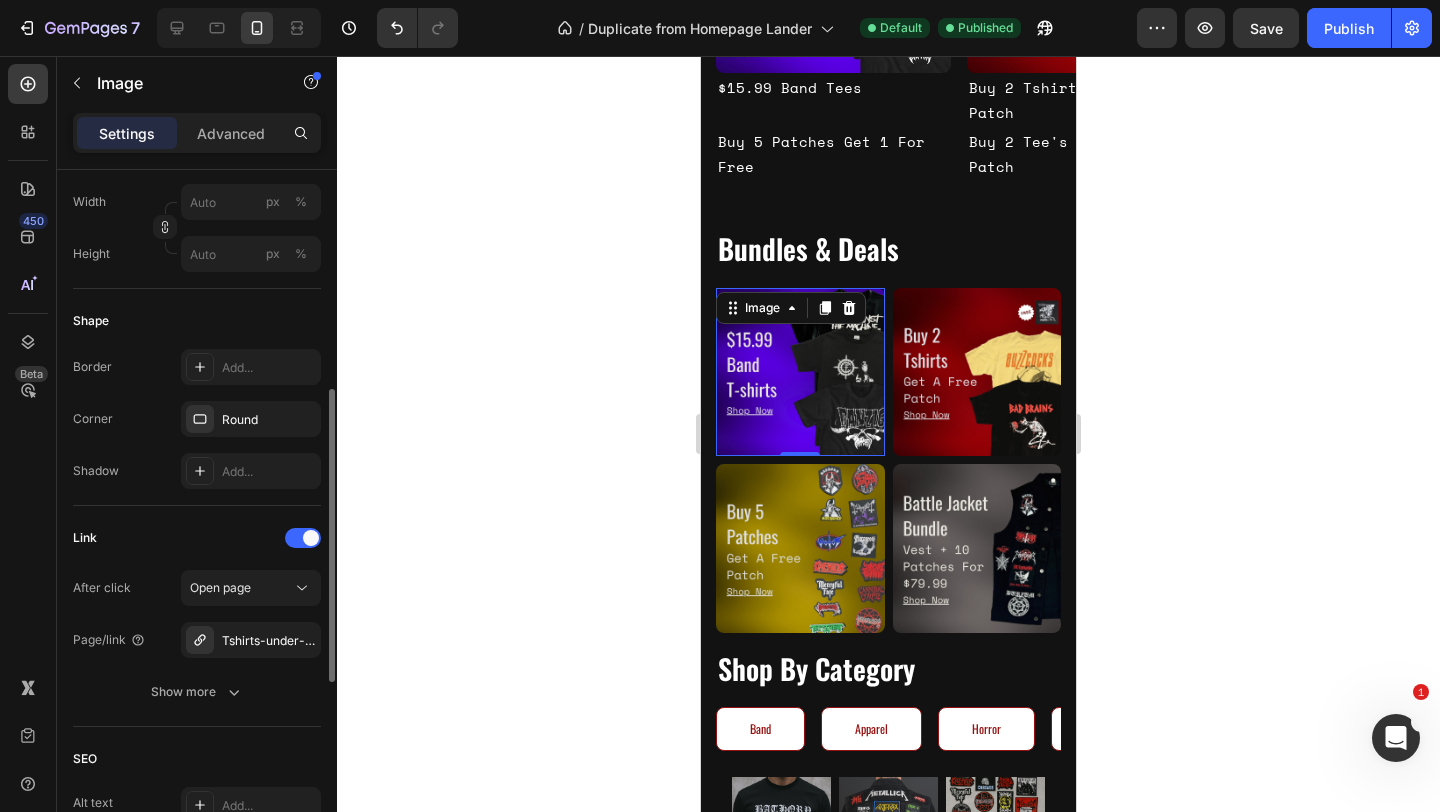 scroll, scrollTop: 605, scrollLeft: 0, axis: vertical 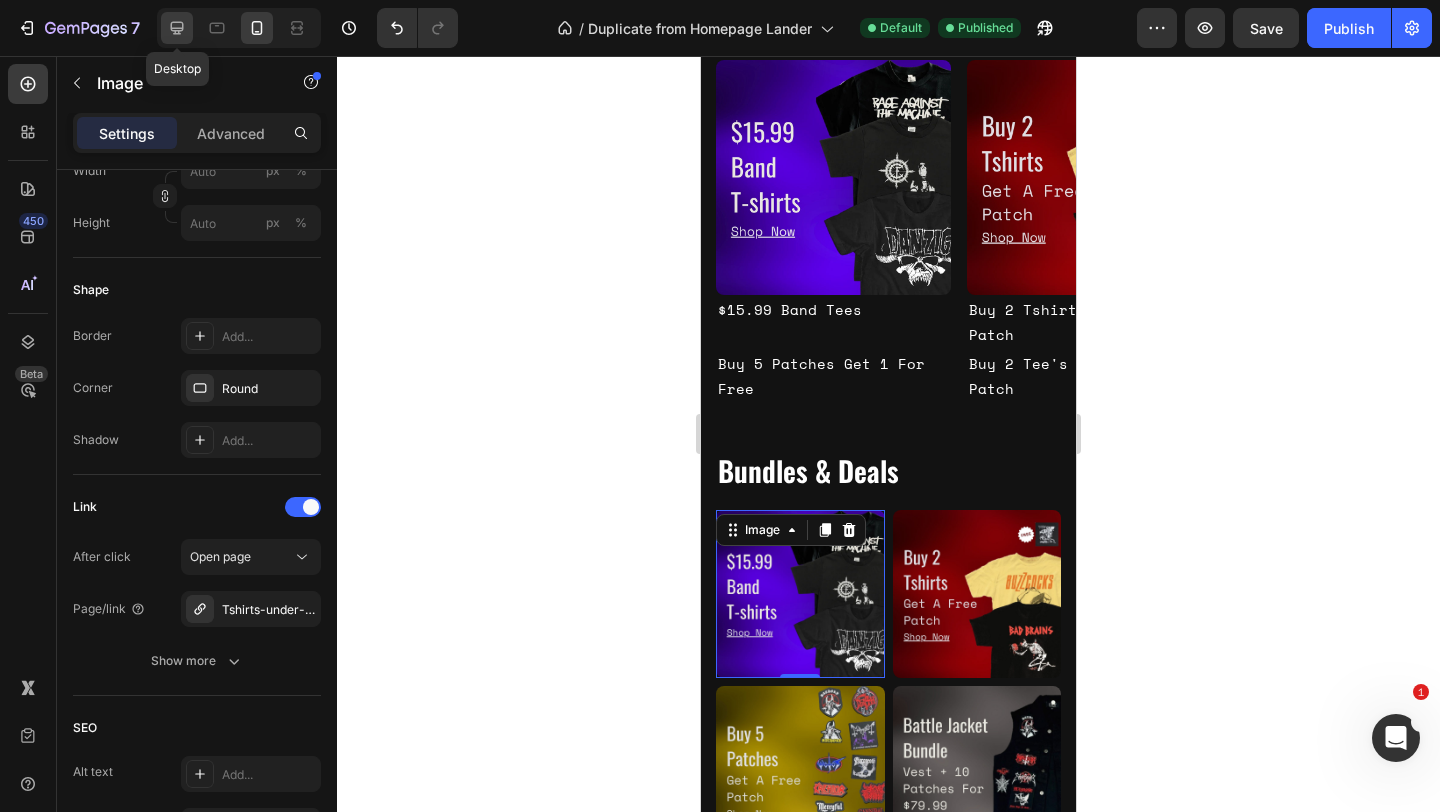 click 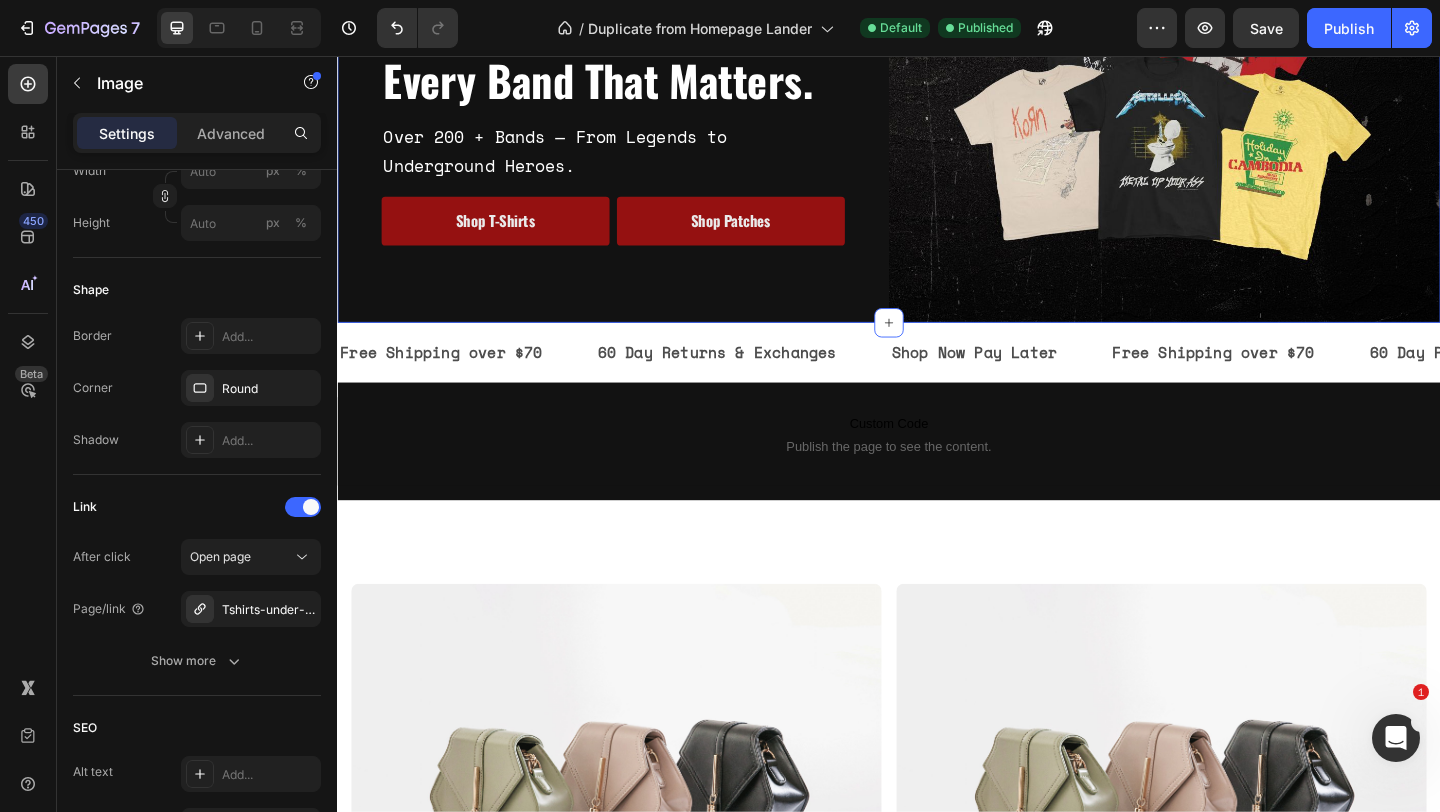 scroll, scrollTop: 197, scrollLeft: 0, axis: vertical 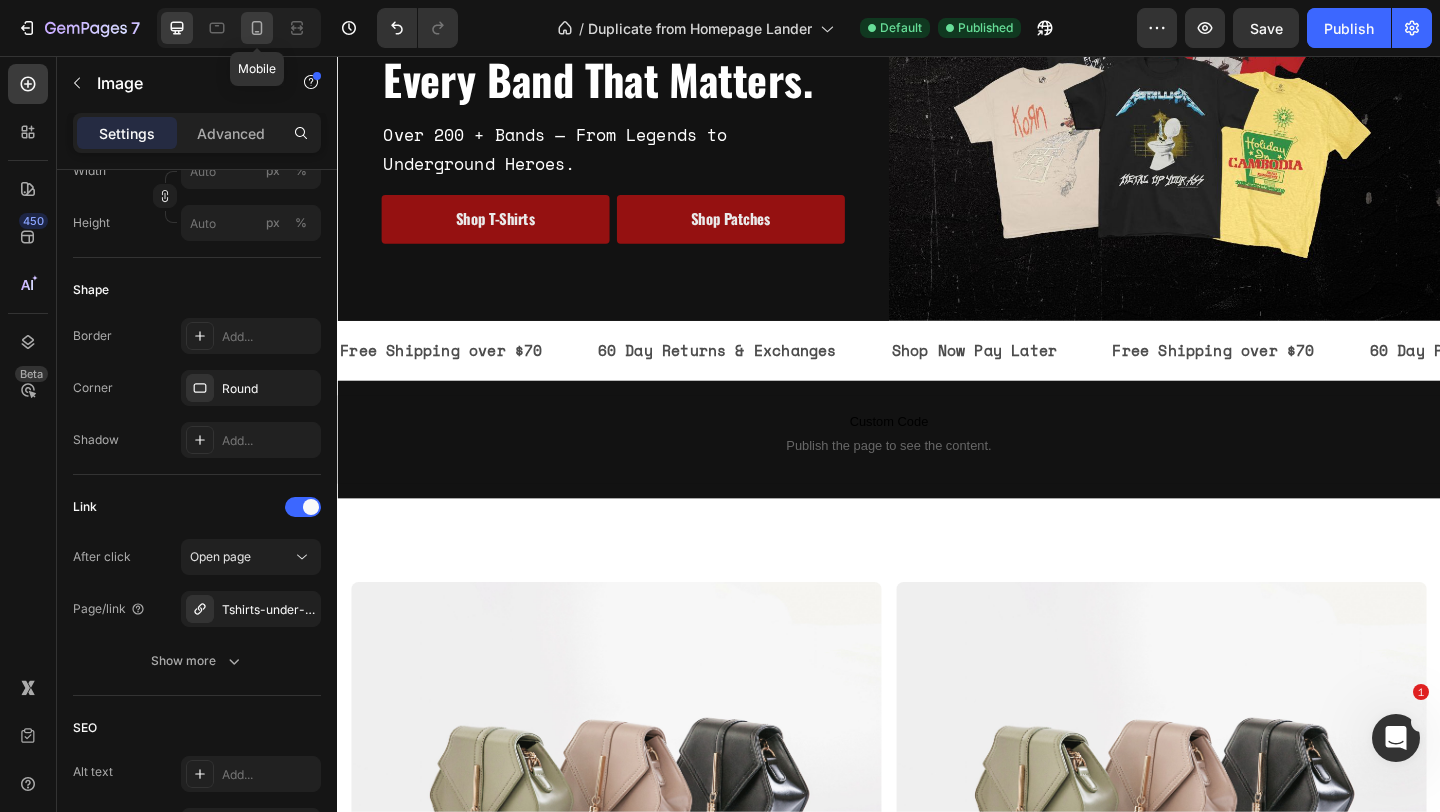 click 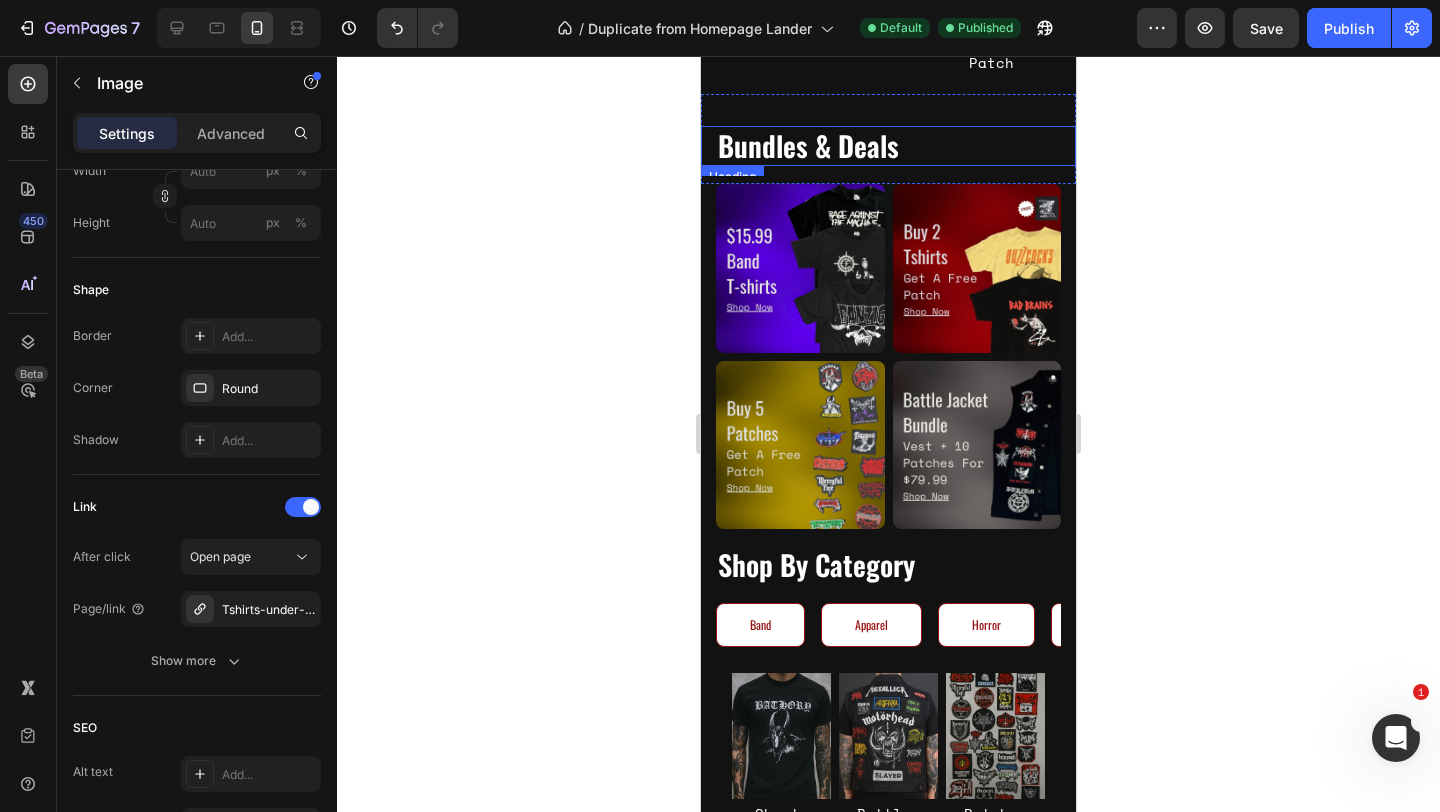 scroll, scrollTop: 1119, scrollLeft: 0, axis: vertical 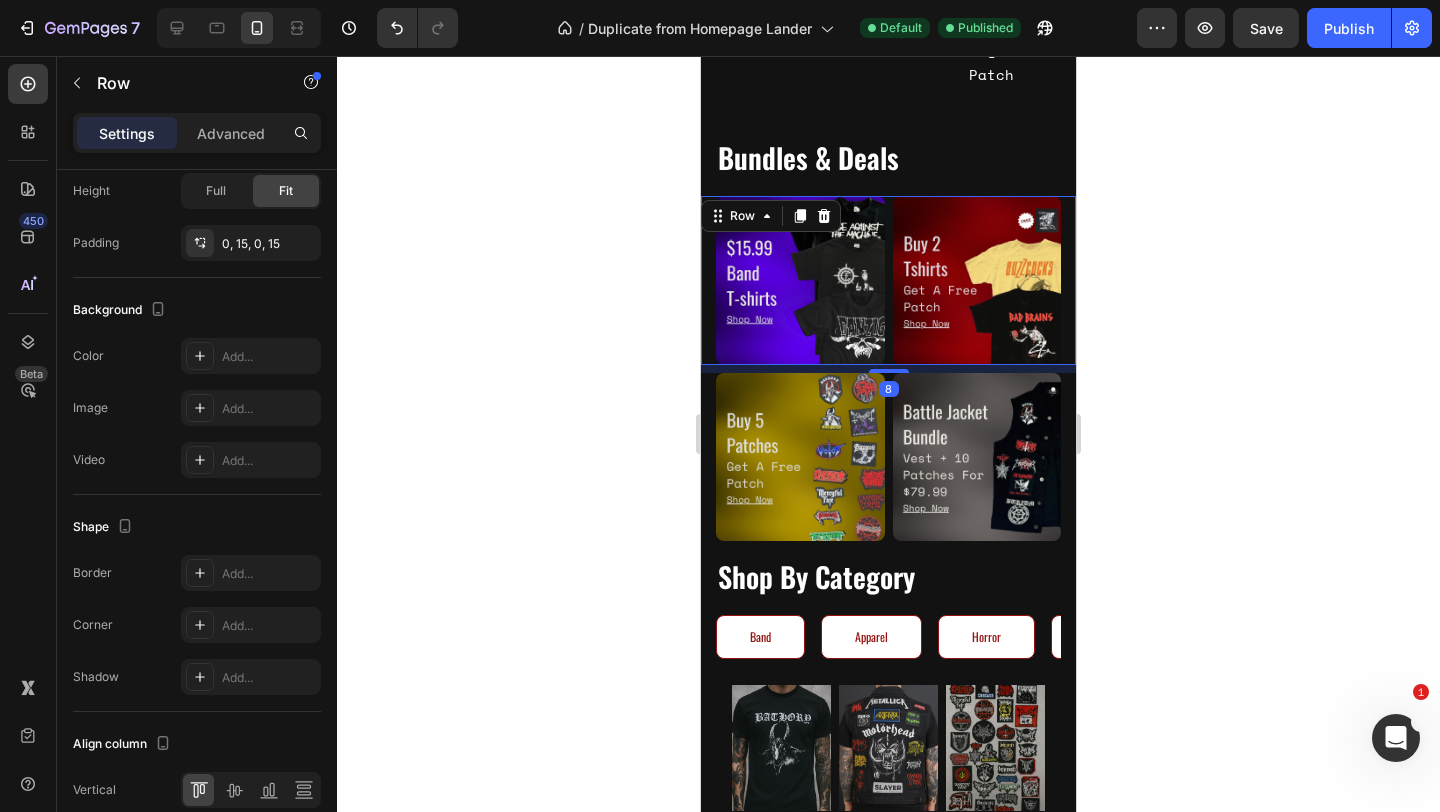 click on "Image Image Row   8" at bounding box center [888, 280] 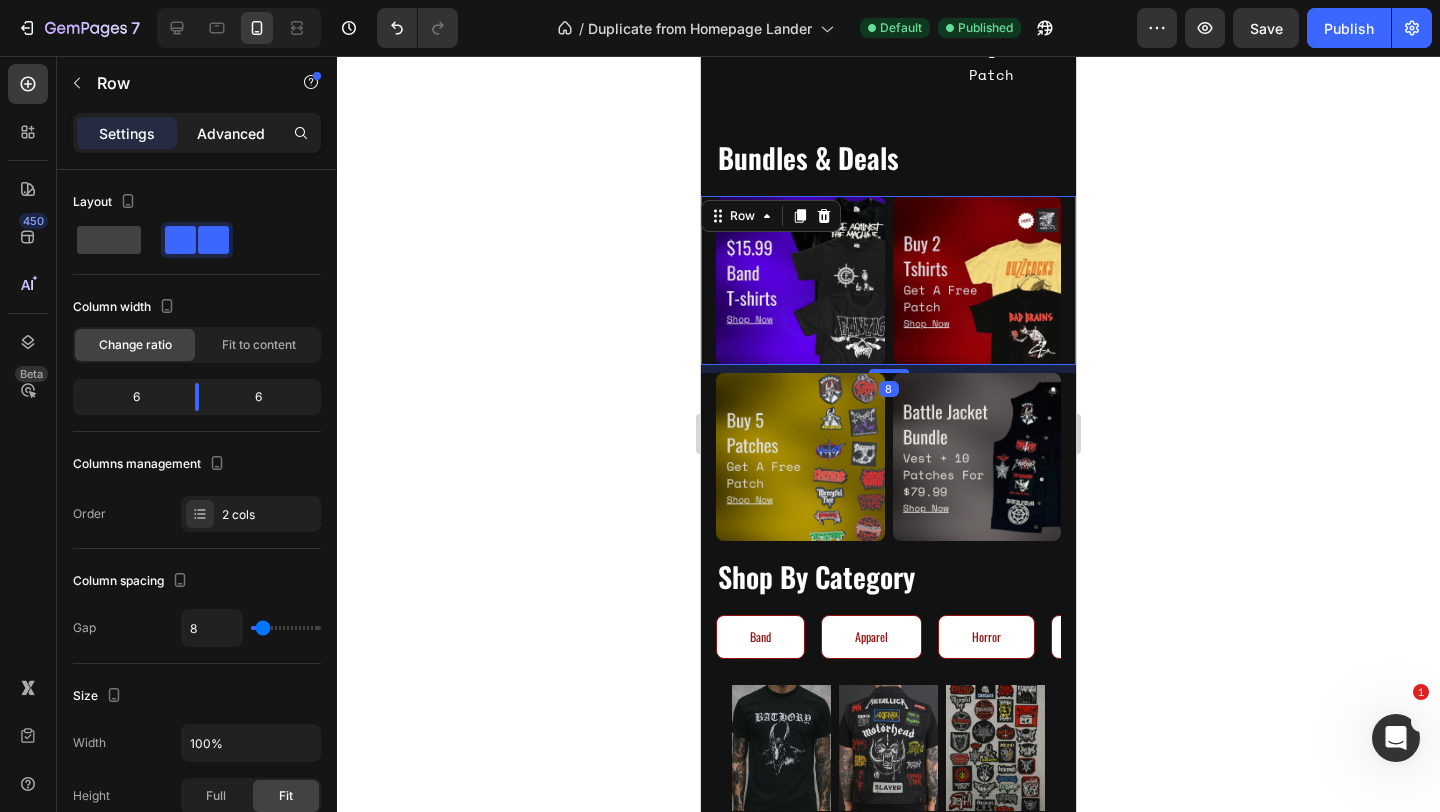 click on "Advanced" at bounding box center [231, 133] 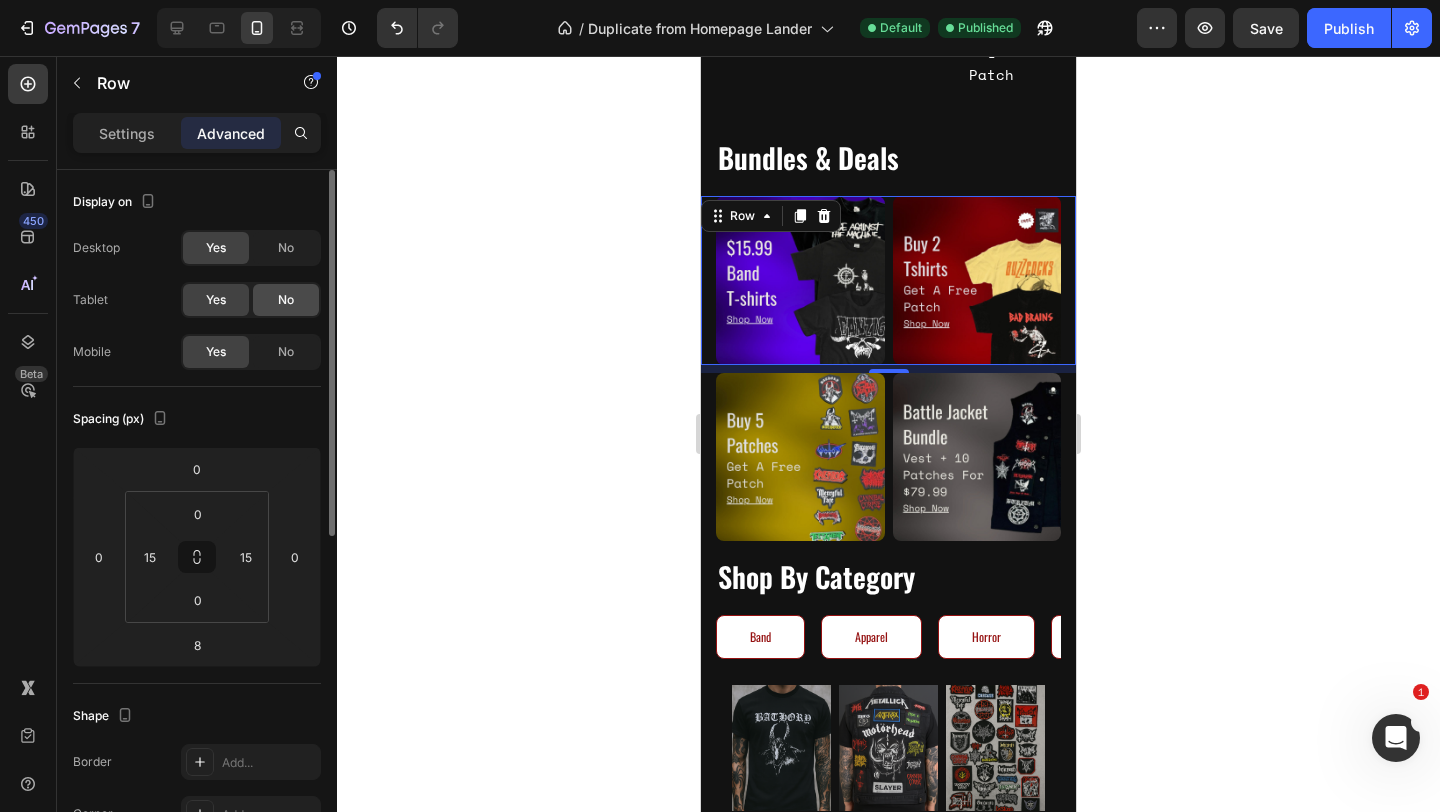 click on "No" 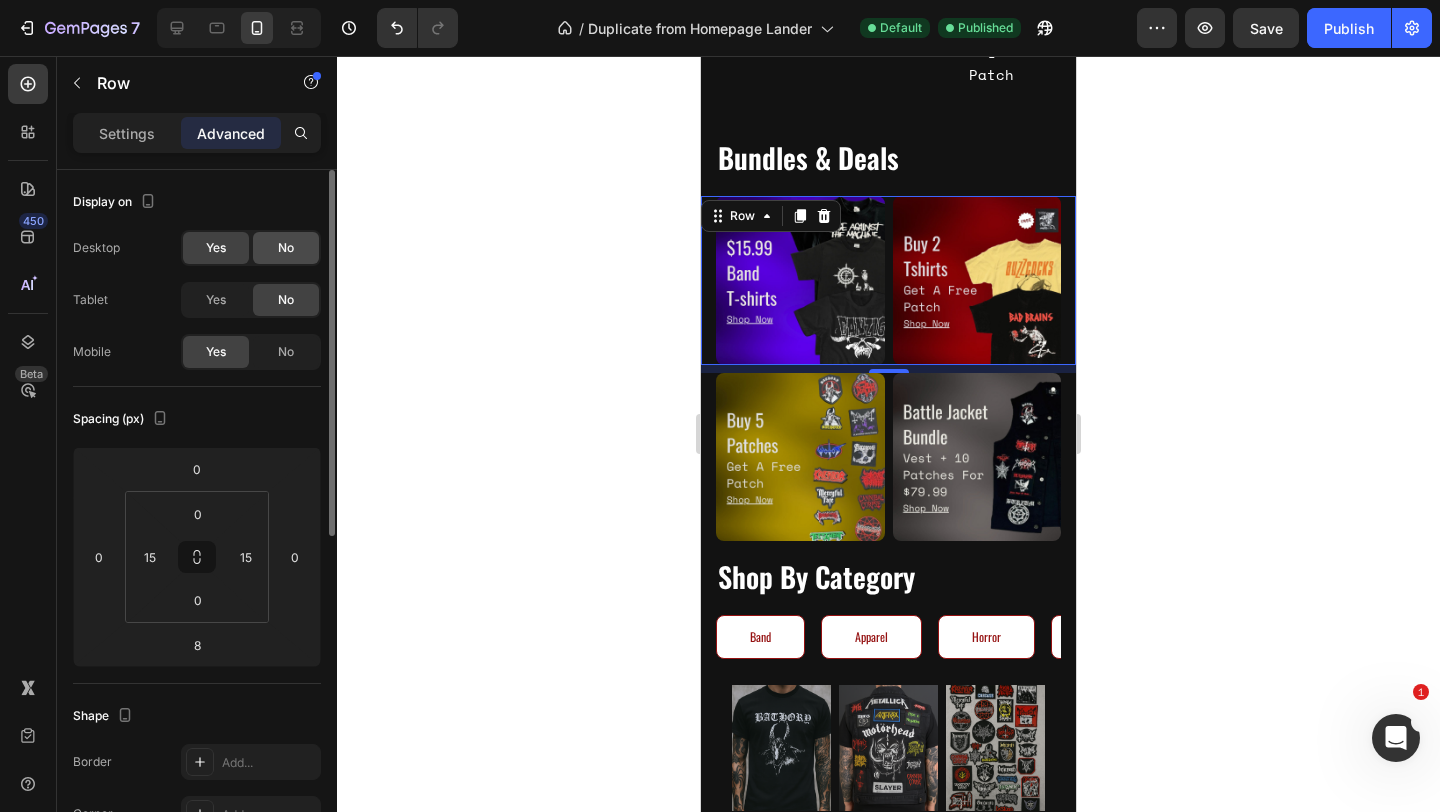 click on "No" 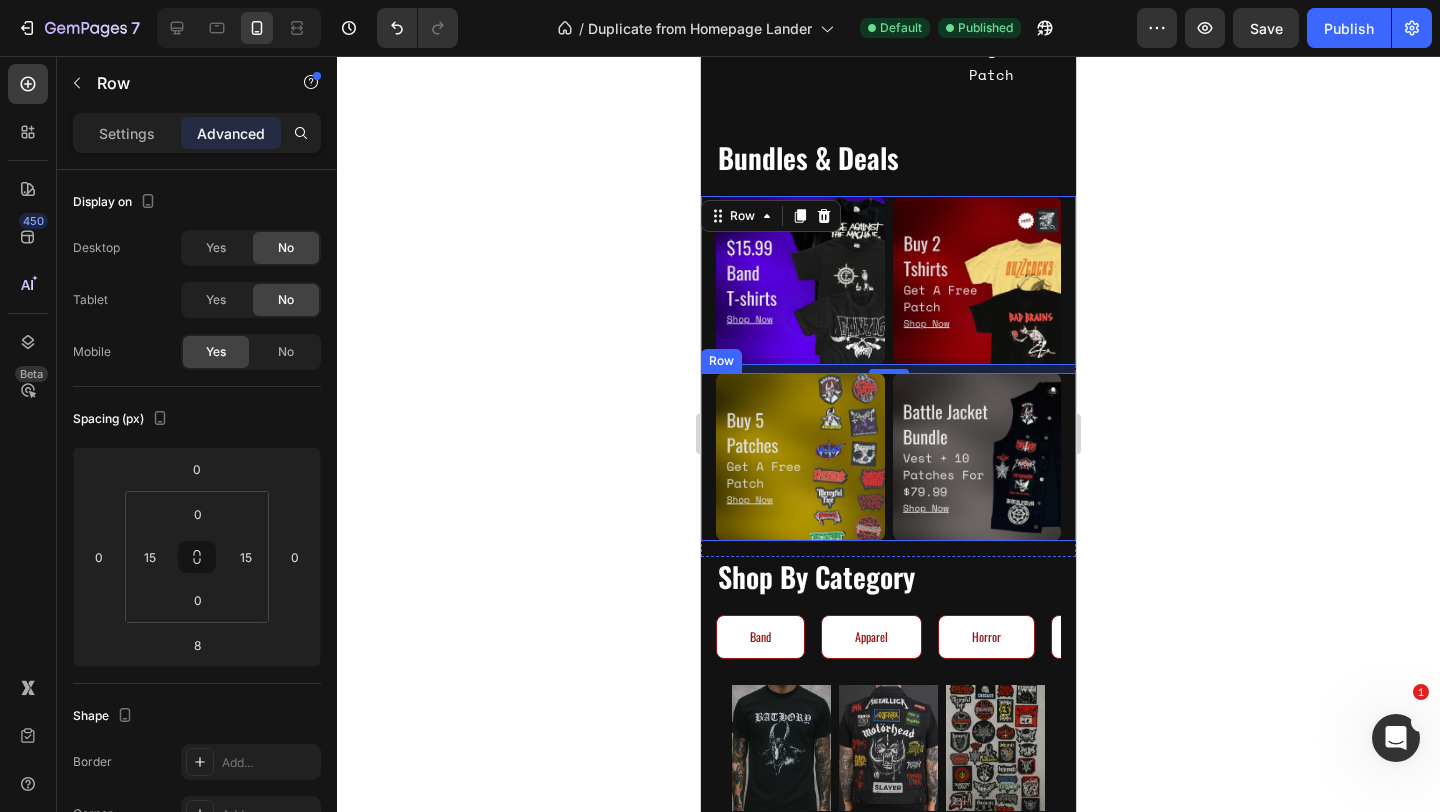 click on "Image Image Row" at bounding box center [888, 457] 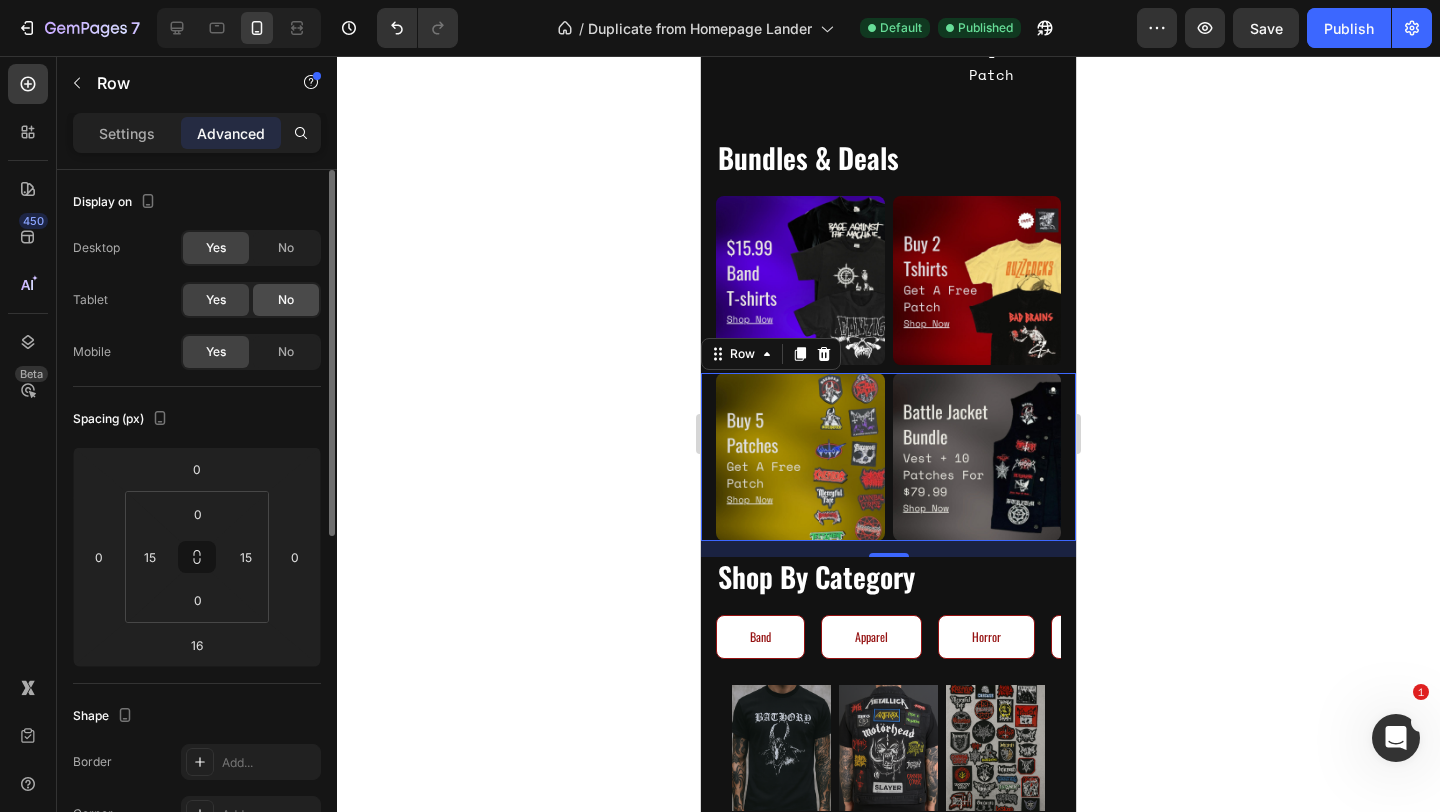 click on "No" 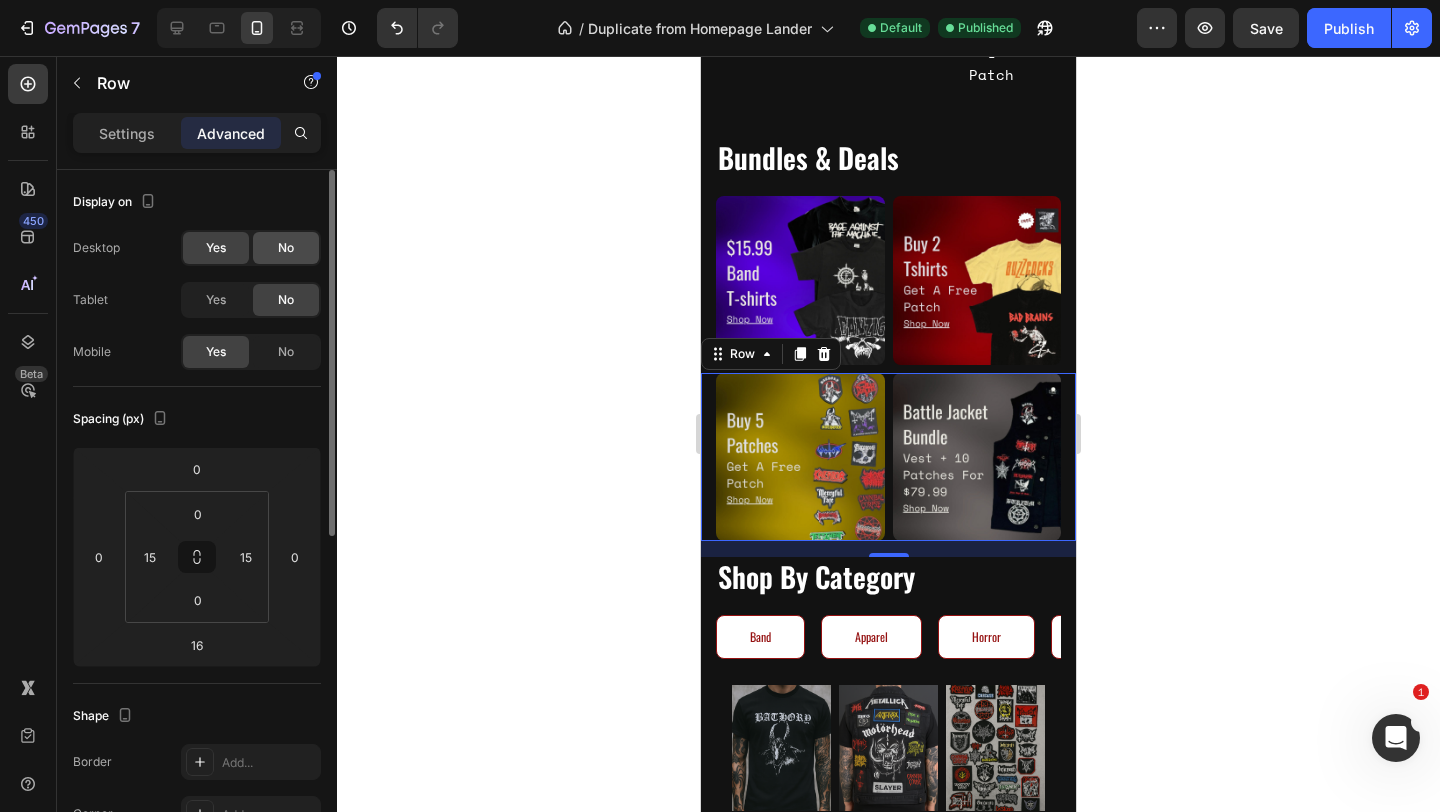 click on "No" 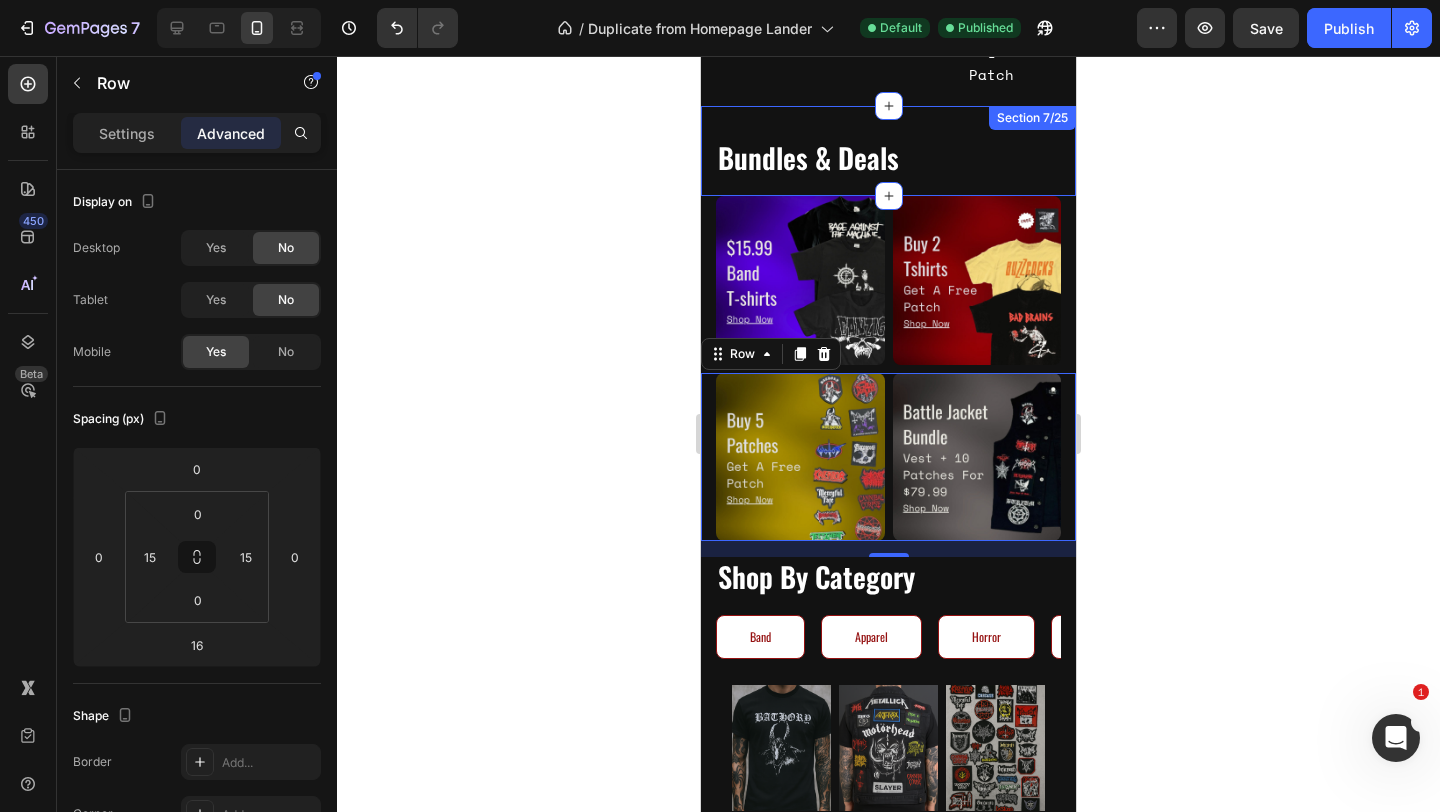 click on "Bundles & Deals Heading Section 7/25" at bounding box center (888, 151) 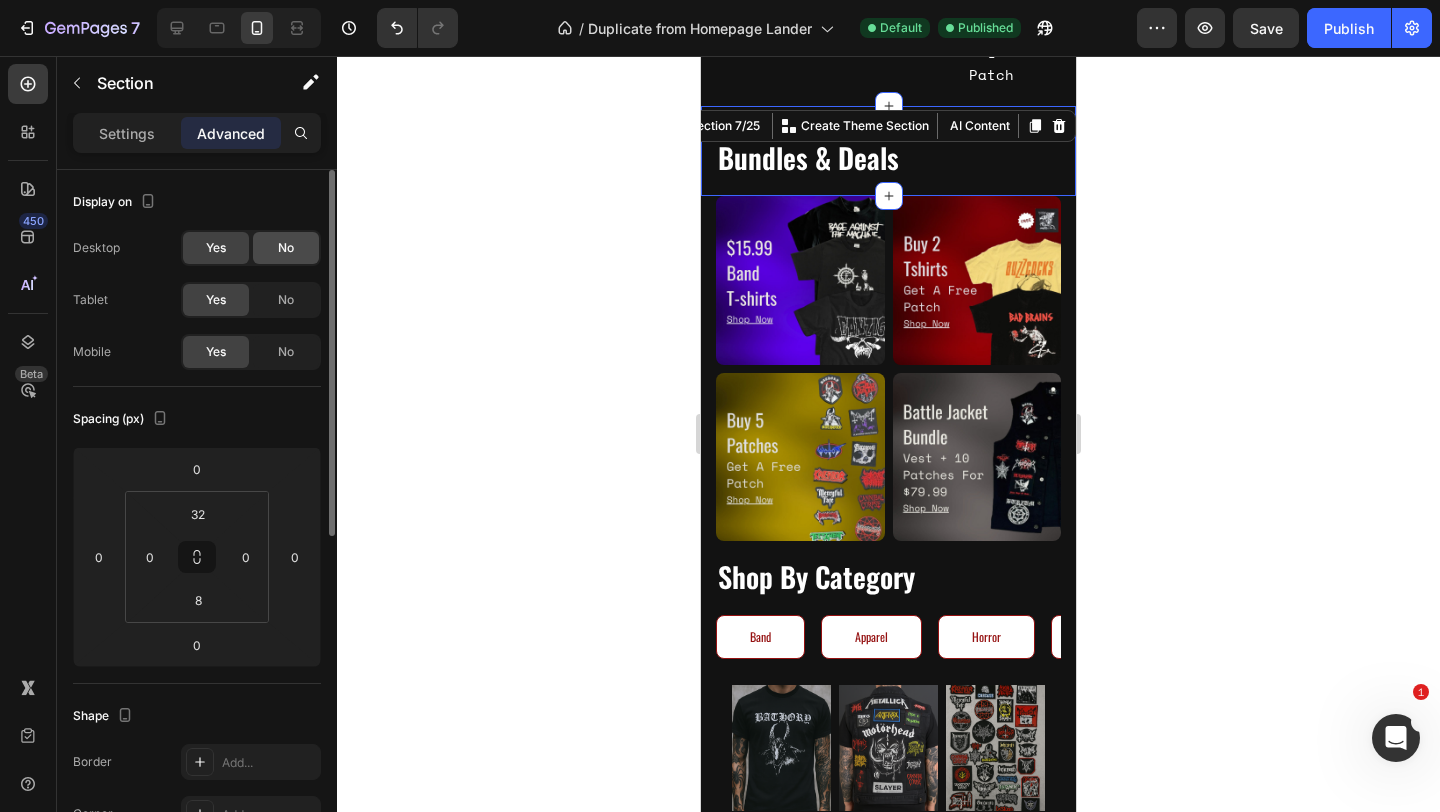 click on "No" 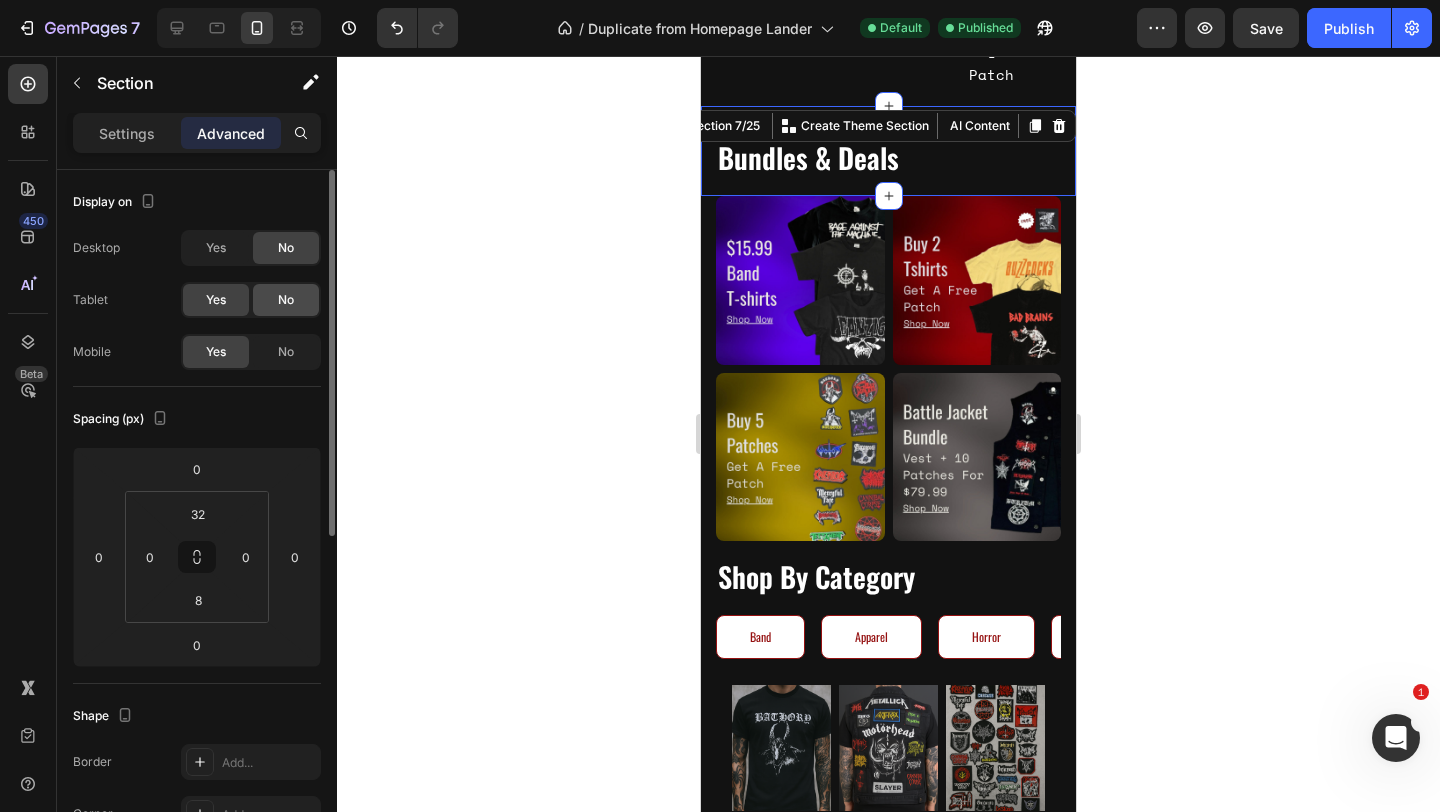 click on "No" 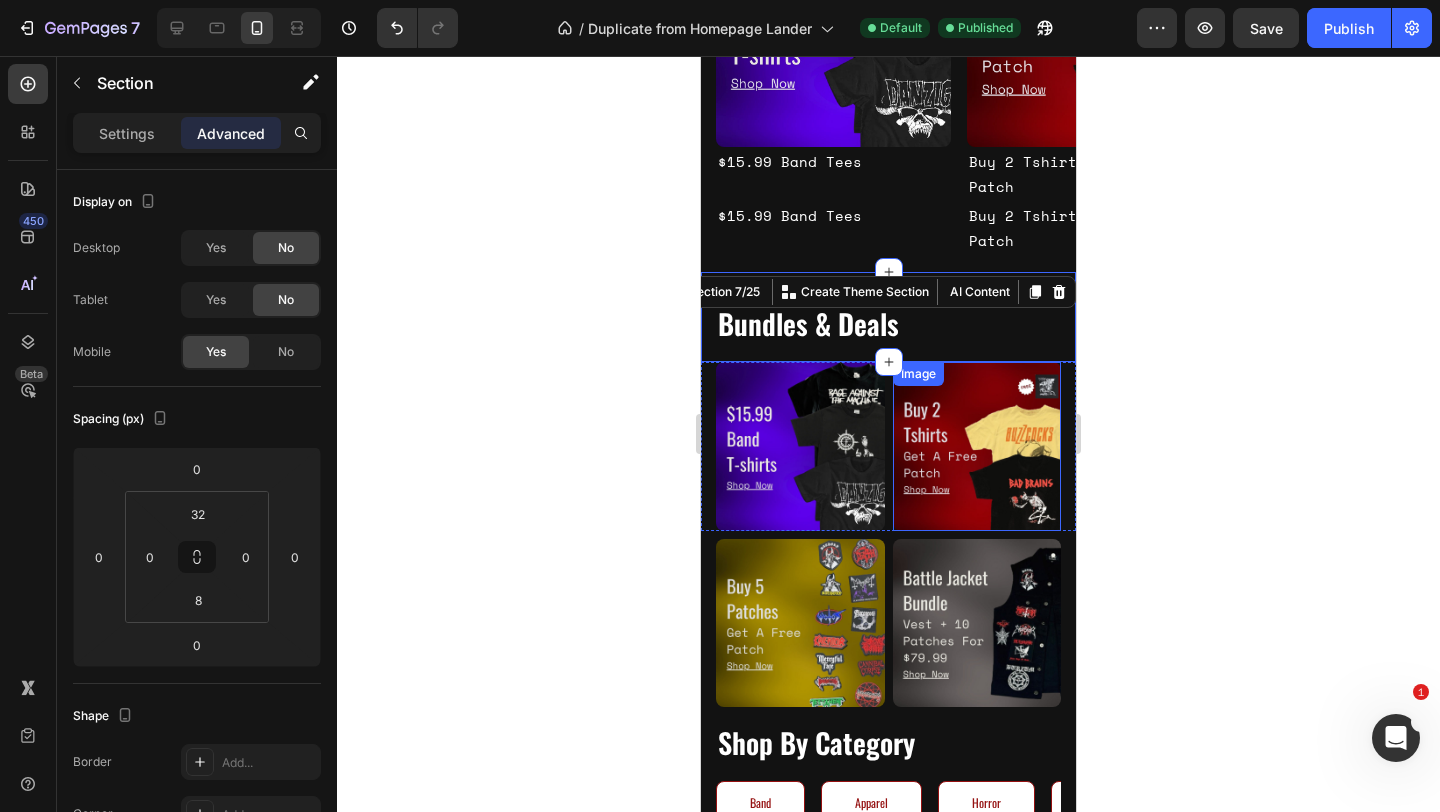 scroll, scrollTop: 613, scrollLeft: 0, axis: vertical 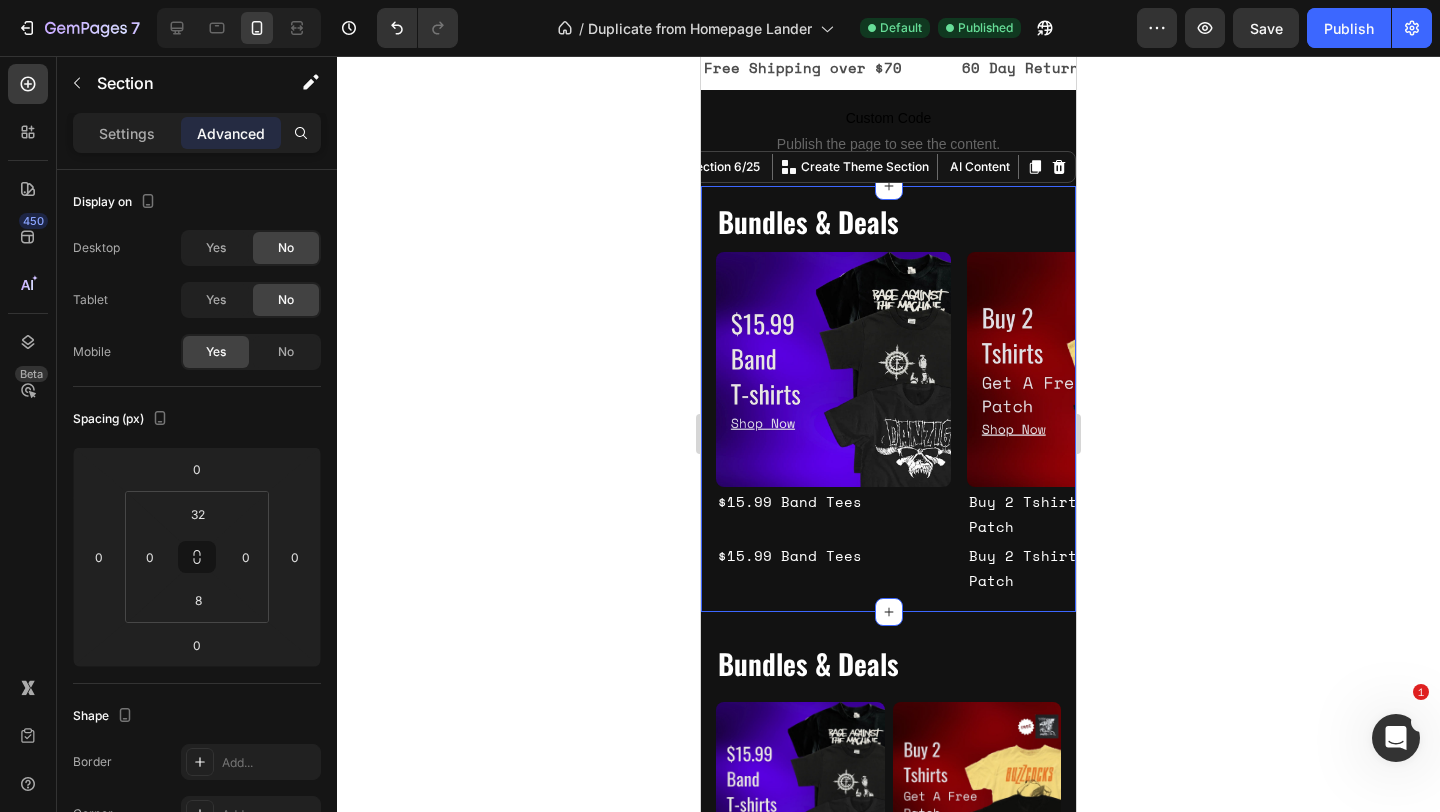 click on "Bundles & Deals Heading Image $15.99 Band Tees  Text Block Row Image Buy 2 Tshirts Get A Free Patch Text Block Image Buy 5 Patches Get 1 For Free Text Block Image Buy 2 Tee's Get A Free Patch Text Block Carousel $15.99 Band Tees  Text Block Row Buy 2 Tshirts Get A Free Patch Text Block Buy 5 Patches Get 1 For Free Text Block Buy 2 Tee's Get A Free Patch Text Block Carousel Section 6/25   Create Theme Section AI Content Write with GemAI What would you like to describe here? Tone and Voice Persuasive Product Bullet for My Valentine Skull T-Shirt Show more Generate" at bounding box center [888, 399] 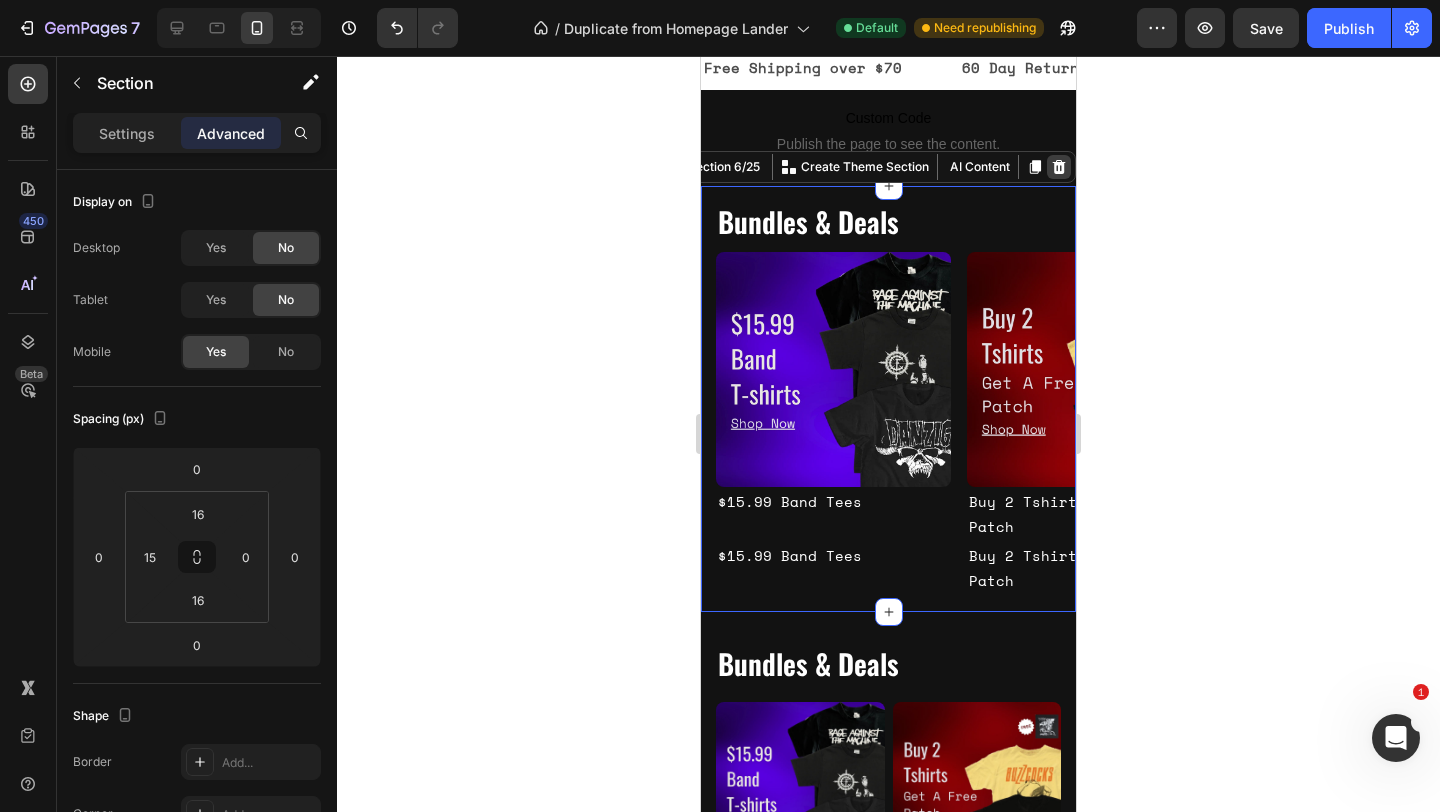 click 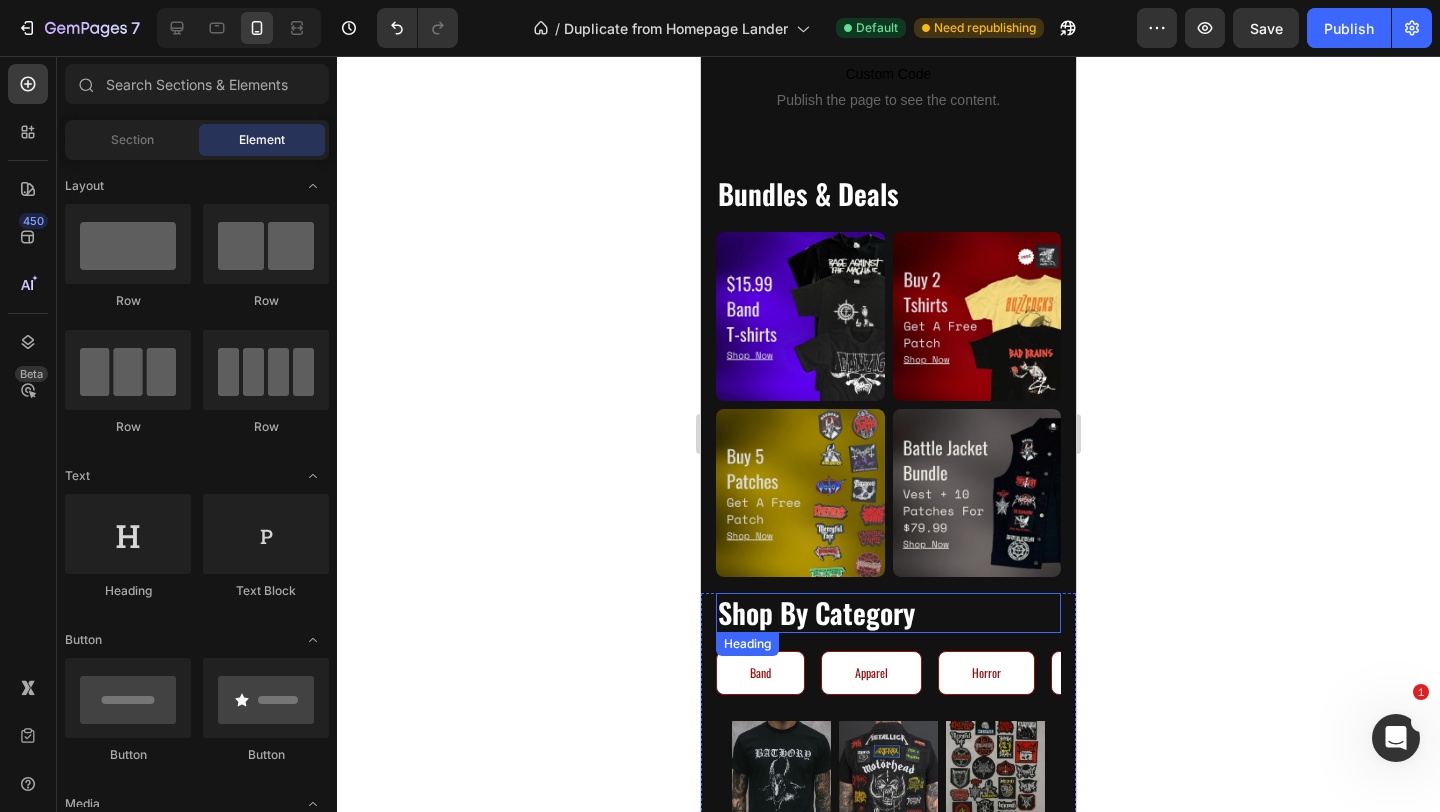 scroll, scrollTop: 728, scrollLeft: 0, axis: vertical 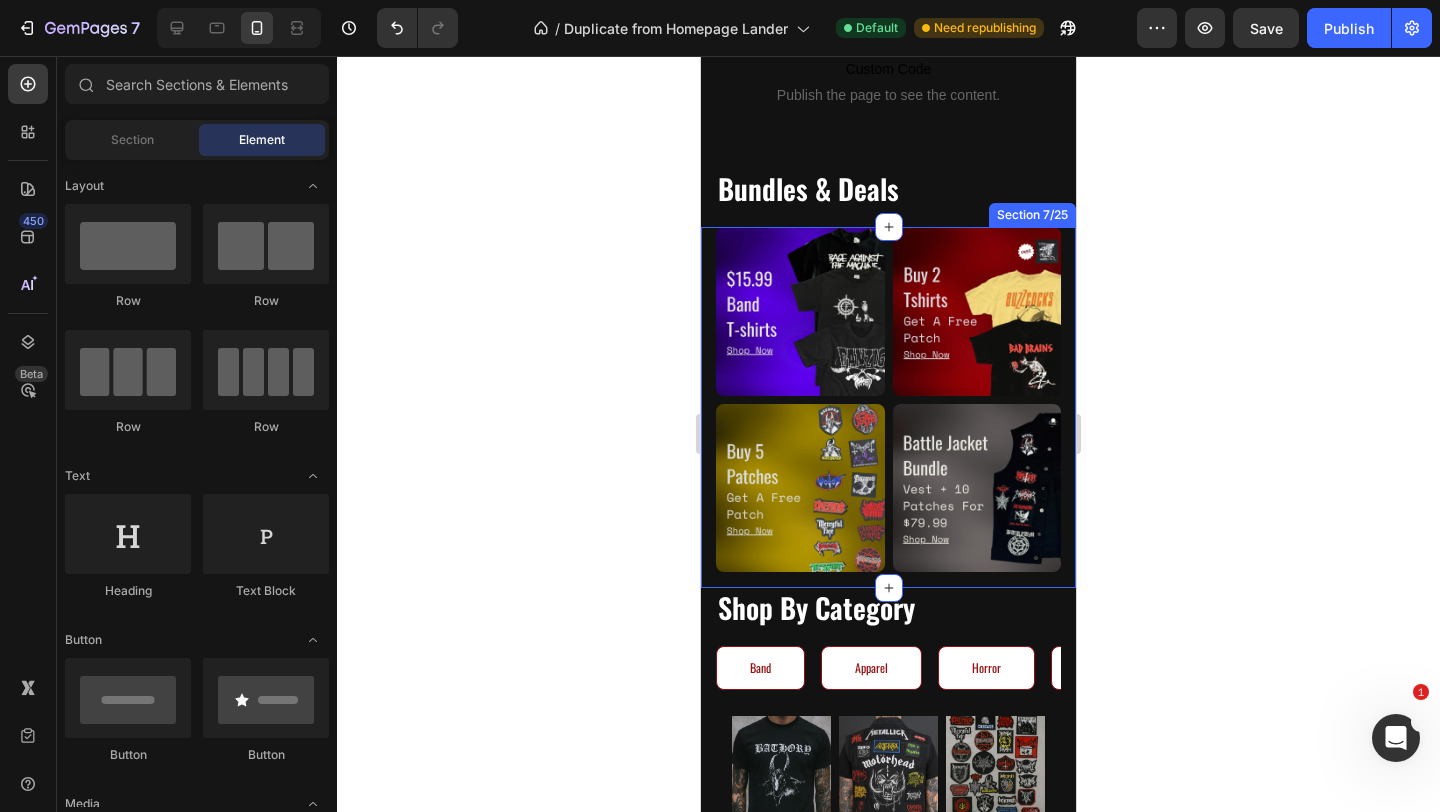 click on "Image Image Row Image Image Row" at bounding box center [888, 407] 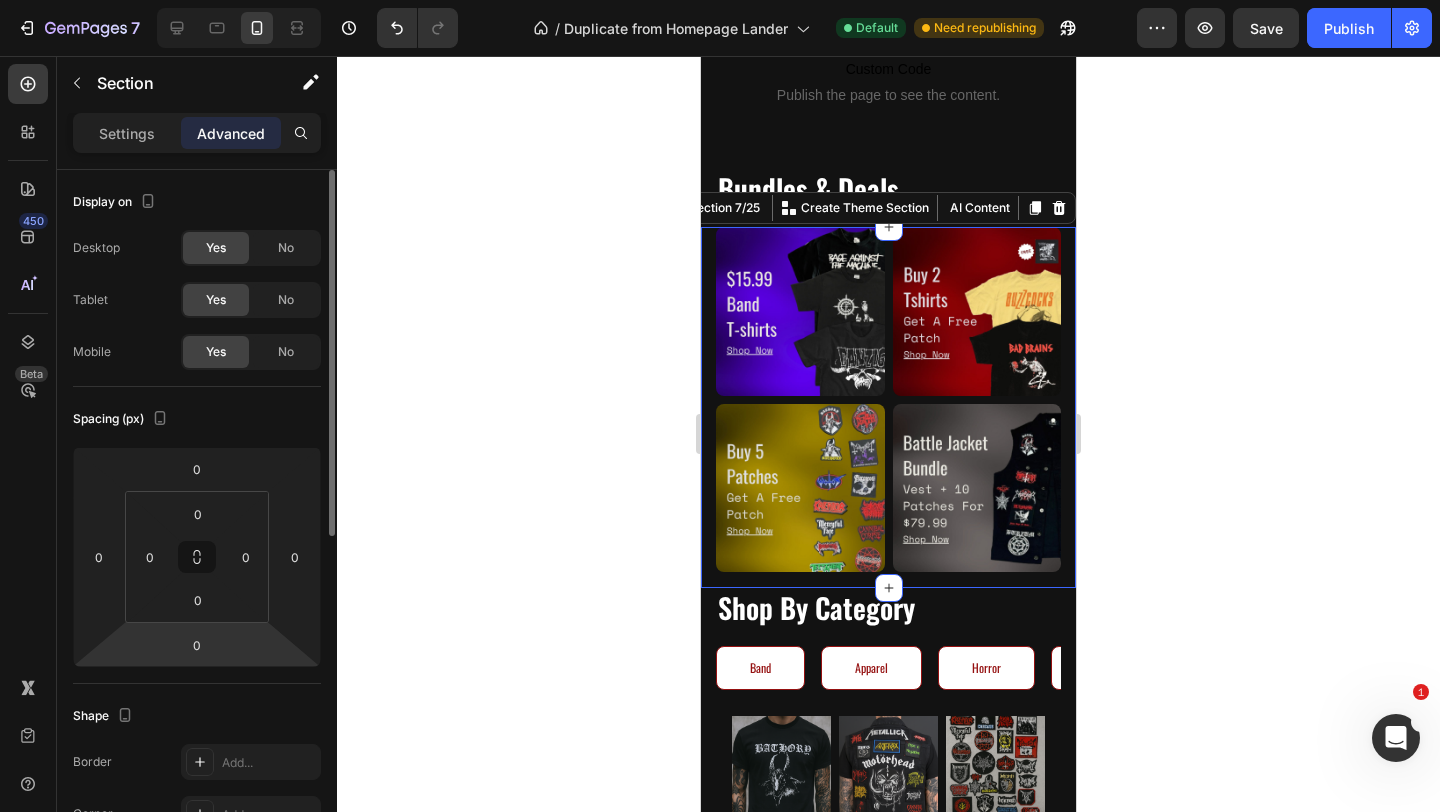 click on "7  Version history  /  Duplicate from Homepage Lander Default Need republishing Preview  Save   Publish  450 Beta Sections(18) Elements(83) Section Element Hero Section Product Detail Brands Trusted Badges Guarantee Product Breakdown How to use Testimonials Compare Bundle FAQs Social Proof Brand Story Product List Collection Blog List Contact Sticky Add to Cart Custom Footer Browse Library 450 Layout
Row
Row
Row
Row Text
Heading
Text Block Button
Button
Button Media
Image
Image" at bounding box center (720, 0) 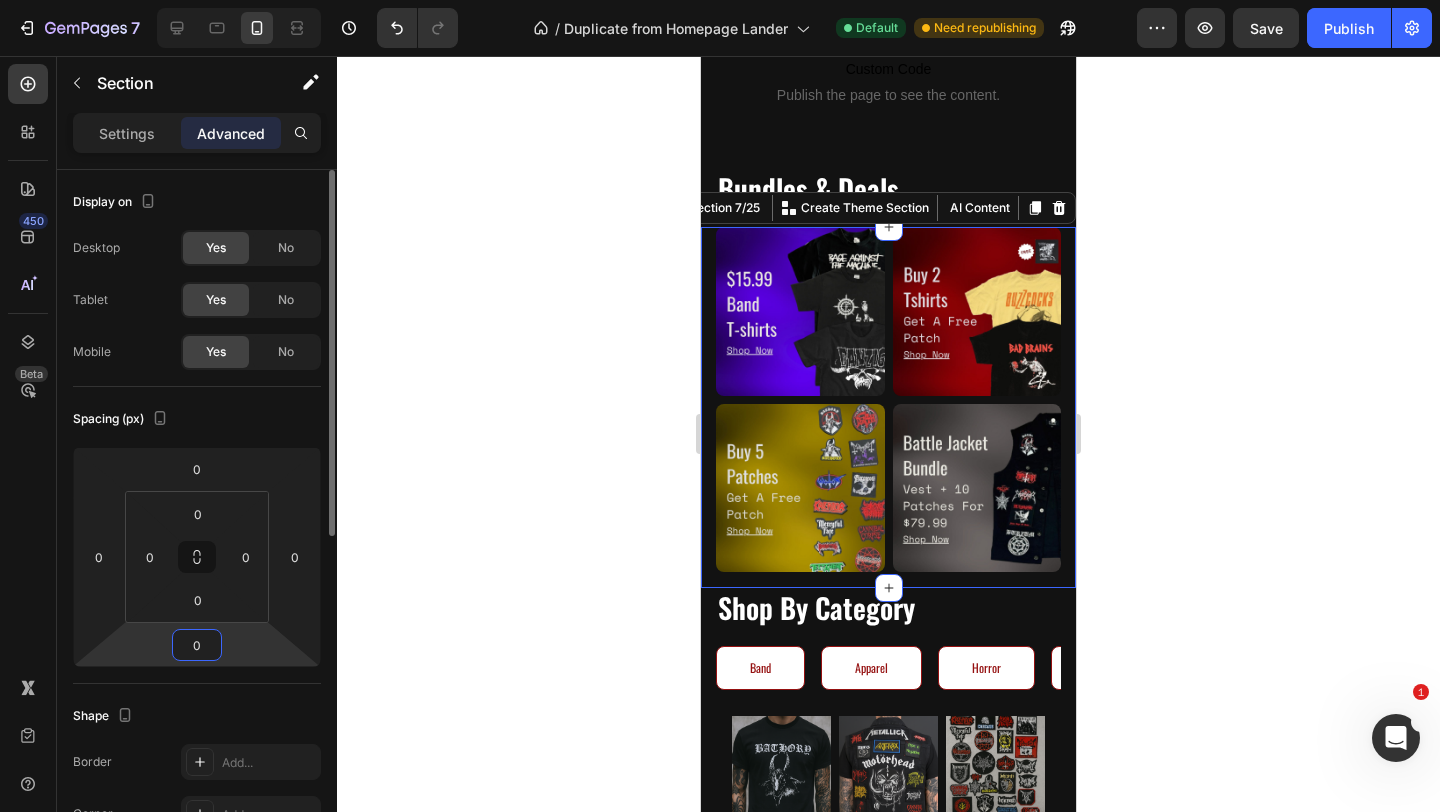 click on "0" at bounding box center (197, 645) 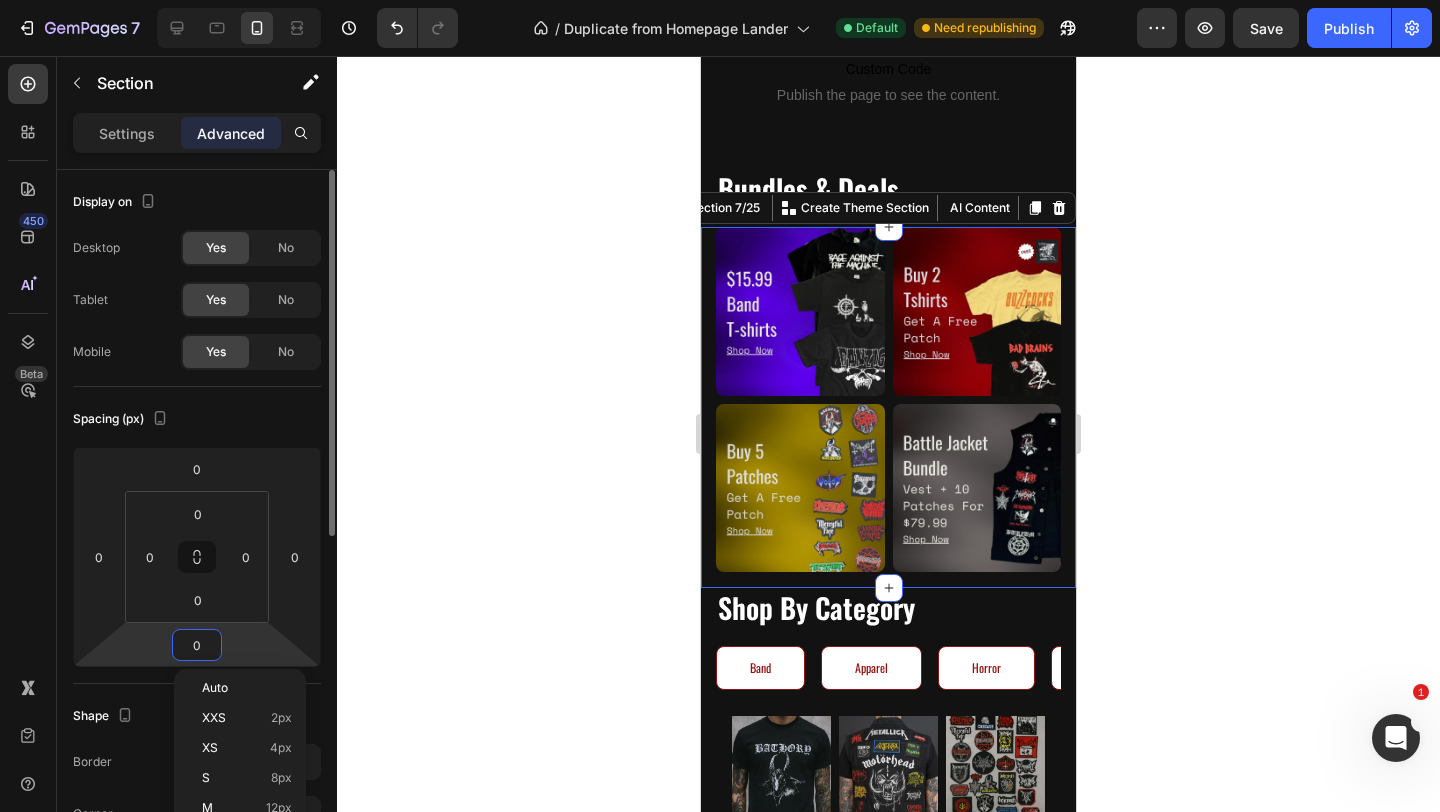 click on "0" at bounding box center [197, 645] 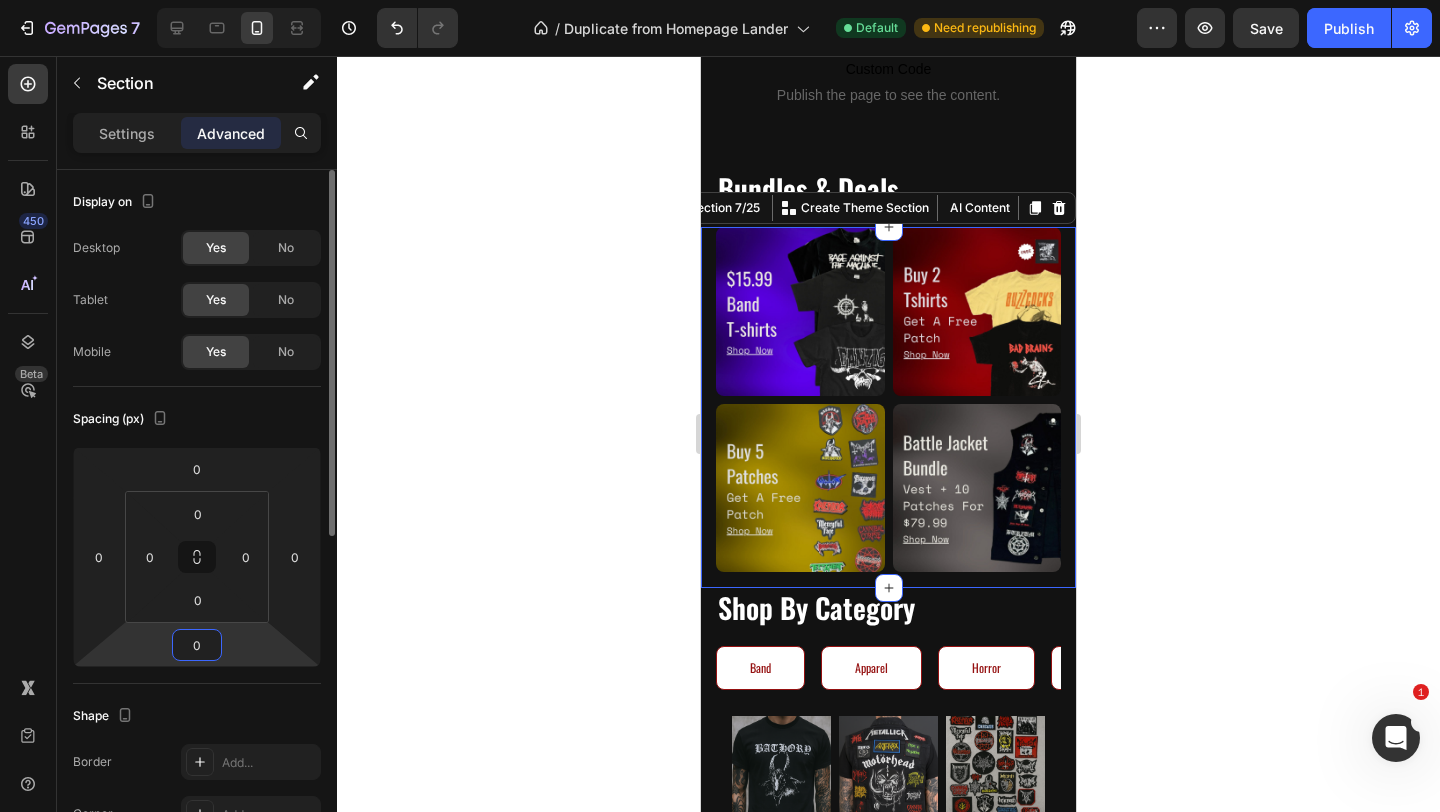 click on "0" at bounding box center [197, 645] 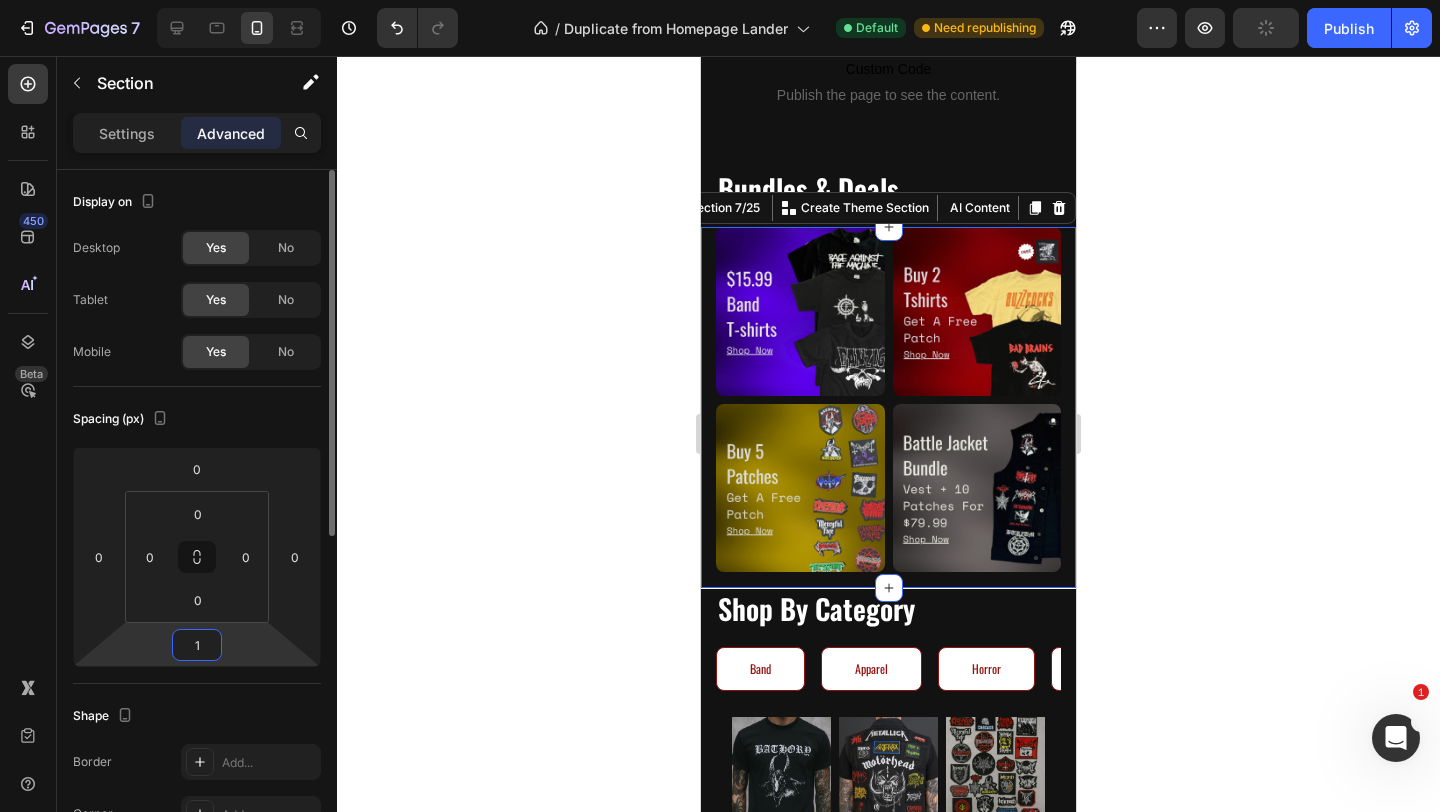 type on "16" 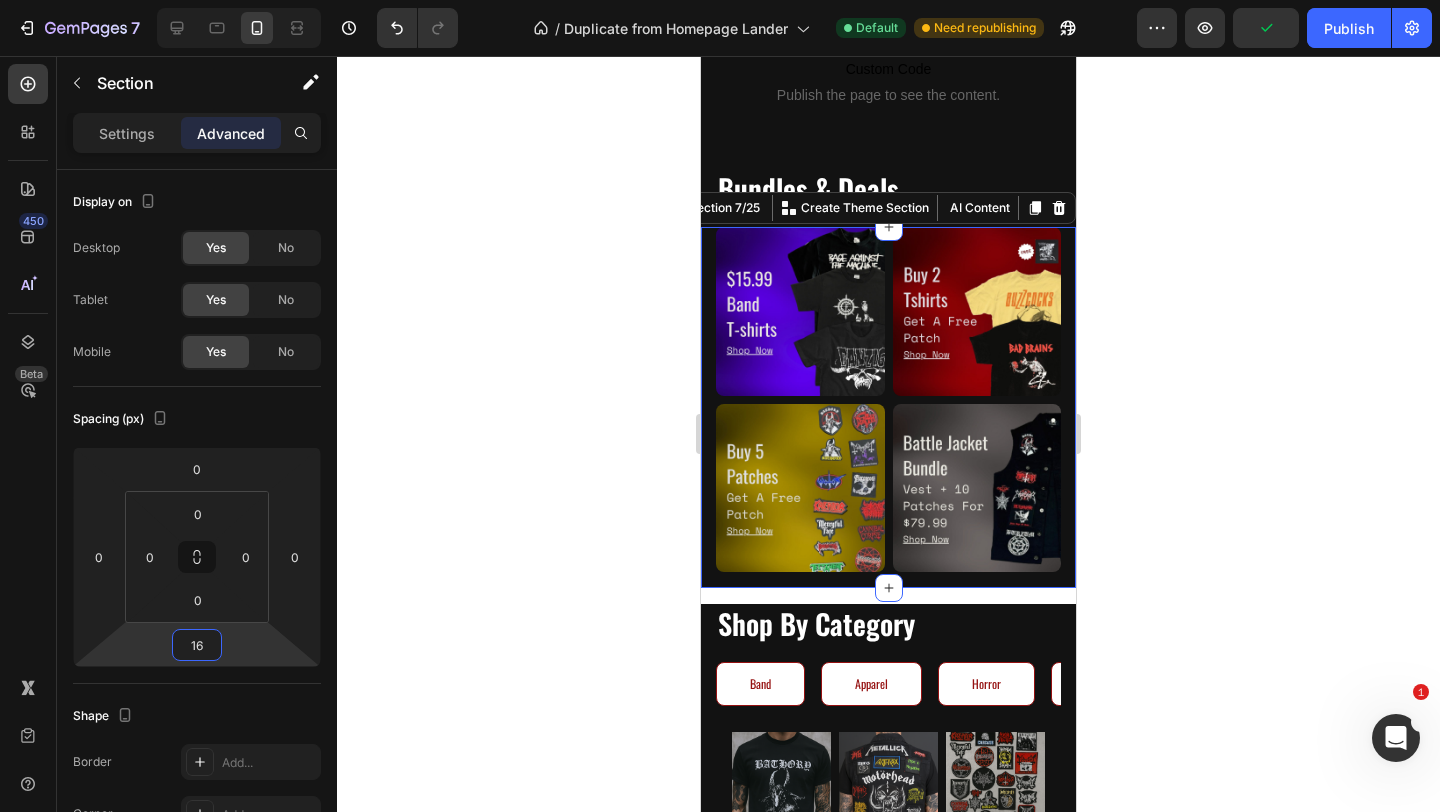 click 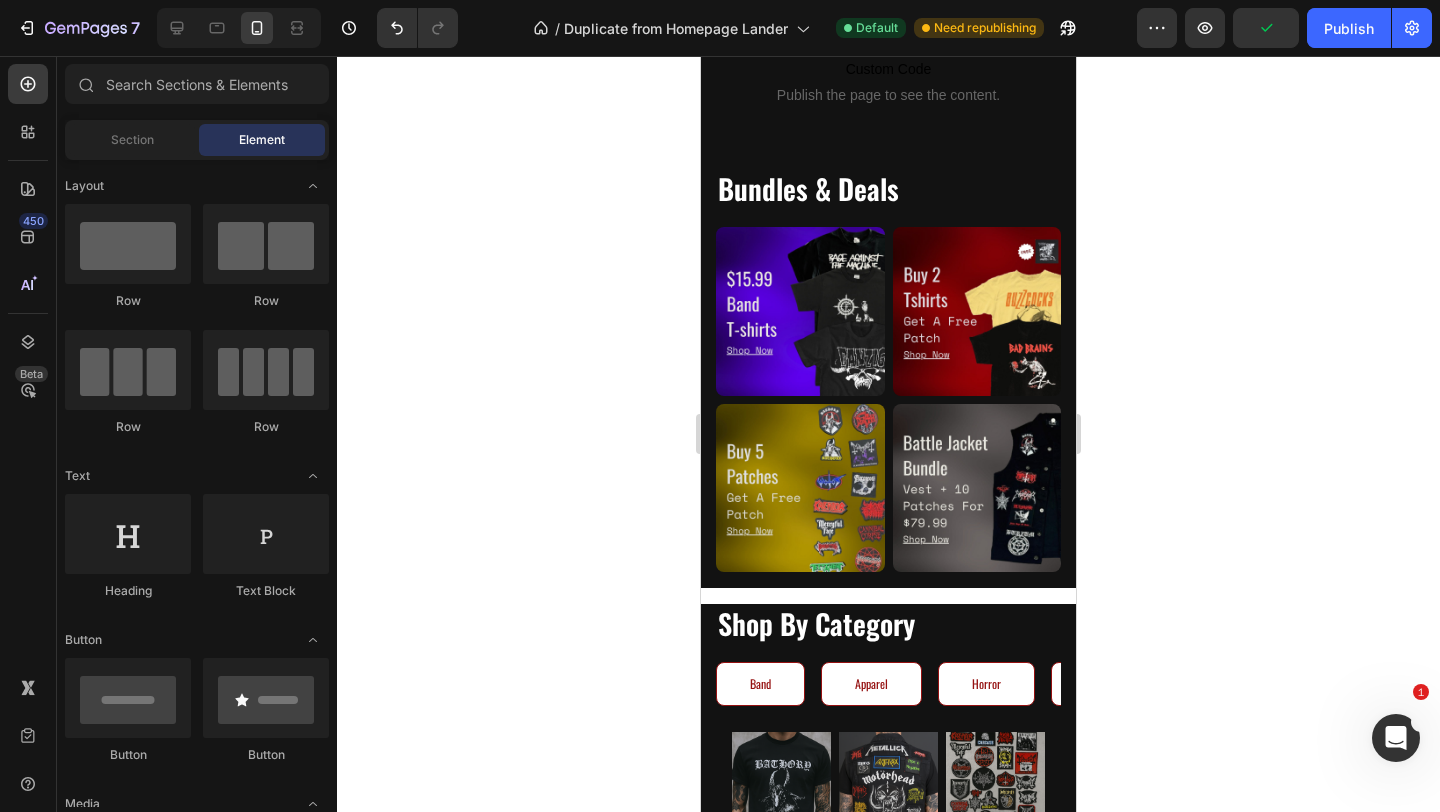 click on "Icon Icon Icon Icon Icon Icon List Rated 4.5/5 Based on 726 Reviews Text Block Row Every Genre.  Every Band That Matters. Heading Over 200 + Bands — From Legends to Underground Heroes. Text Block Shop T-Shirts Button Shop Patches Button Row Row Image Section 3/25
Custom Code
Publish the page to see the content.
Custom Code Section 5/25 Bundles & Deals Heading Section 6/25 Image Image Row Image Image Row Section 7/25 Shop By Category Heading Band  Apparel Horror Accessories Footwear Furniture Image Patches Text Block Image Short Sleeve Text Block Image Battle Jackets Text Block Row Image Long Sleeve Text Block Image Baseball Tee Text Block Image Women's Text Block Row Image Women's Text Block Image Kids Text Block Image Action Figurines Text Block Row Image T-shirts Text Block Image Flannels Text Block Image Jackets/Vest Text Block Row Image Cardigans Text Block Image Bowling Shirts Text Block Image Pants Text Block Row Image Socks Text Block Image Beanies/Hats Text Block" at bounding box center (888, 1656) 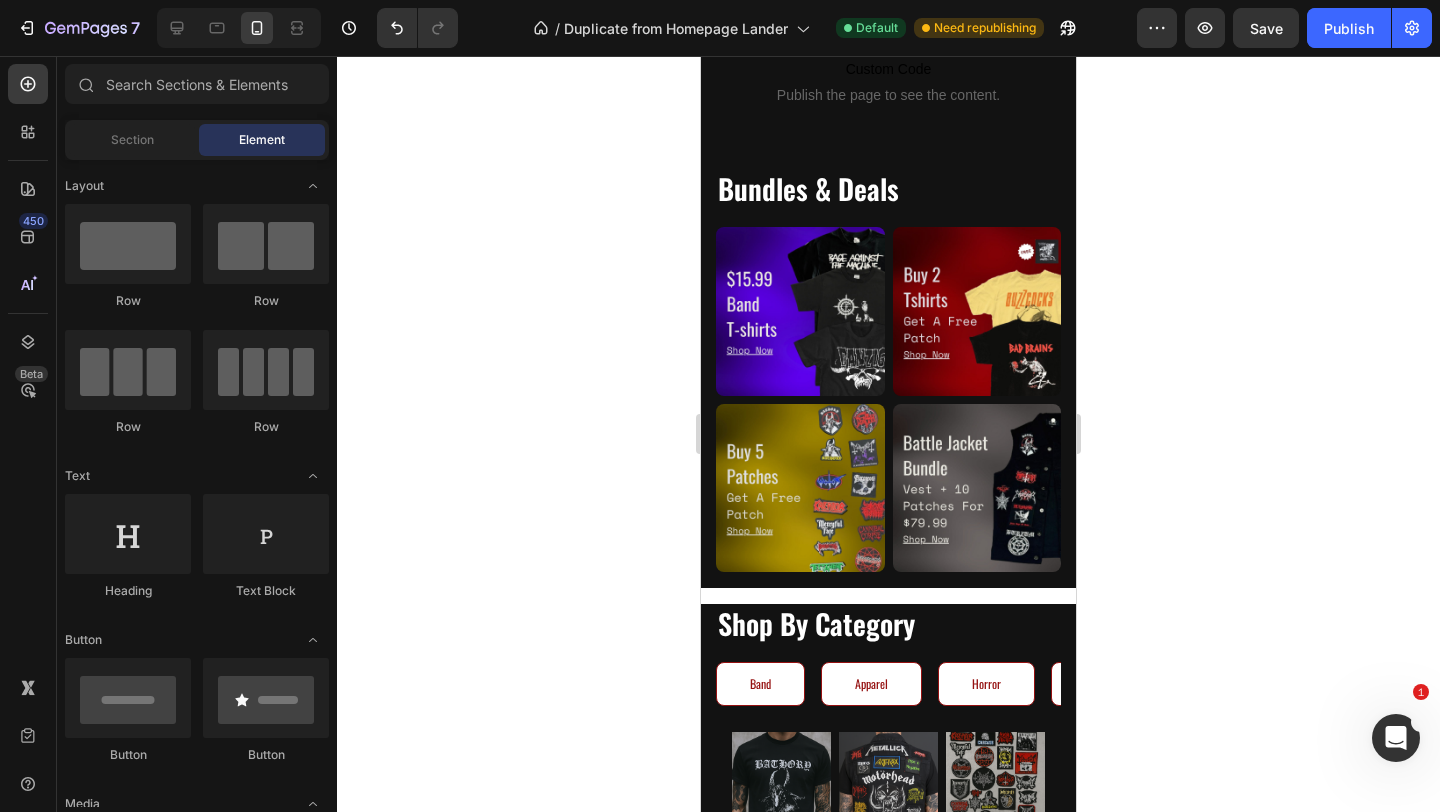 click on "Icon Icon Icon Icon Icon Icon List Rated 4.5/5 Based on 726 Reviews Text Block Row Every Genre.  Every Band That Matters. Heading Over 200 + Bands — From Legends to Underground Heroes. Text Block Shop T-Shirts Button Shop Patches Button Row Row Image Section 3/25
Custom Code
Publish the page to see the content.
Custom Code Section 5/25 Bundles & Deals Heading Section 6/25 Image Image Row Image Image Row Section 7/25 Shop By Category Heading Band  Apparel Horror Accessories Footwear Furniture Image Patches Text Block Image Short Sleeve Text Block Image Battle Jackets Text Block Row Image Long Sleeve Text Block Image Baseball Tee Text Block Image Women's Text Block Row Image Women's Text Block Image Kids Text Block Image Action Figurines Text Block Row Image T-shirts Text Block Image Flannels Text Block Image Jackets/Vest Text Block Row Image Cardigans Text Block Image Bowling Shirts Text Block Image Pants Text Block Row Image Socks Text Block Image Beanies/Hats Text Block" at bounding box center [888, 1656] 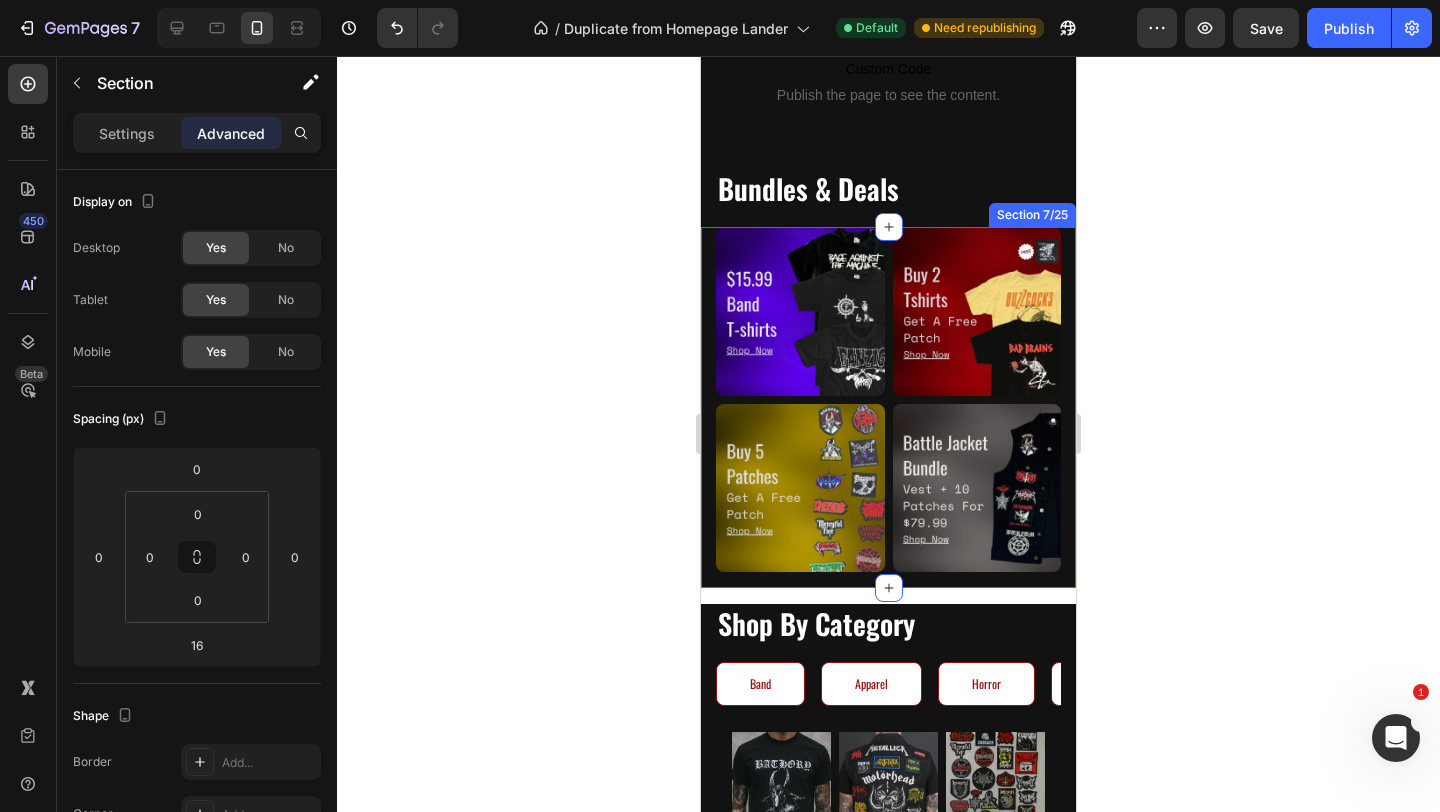 click on "Image Image Row Image Image Row" at bounding box center [888, 407] 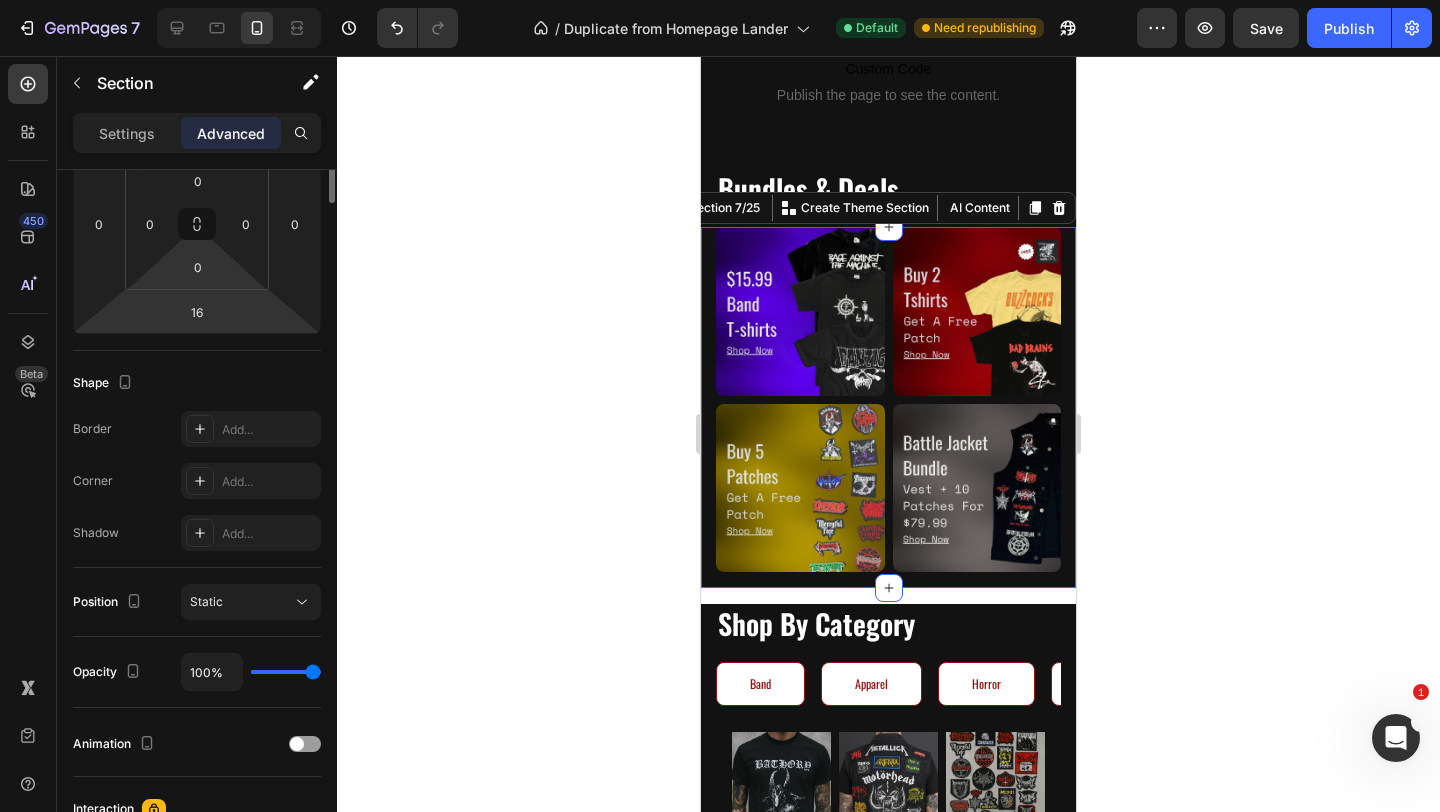 scroll, scrollTop: 0, scrollLeft: 0, axis: both 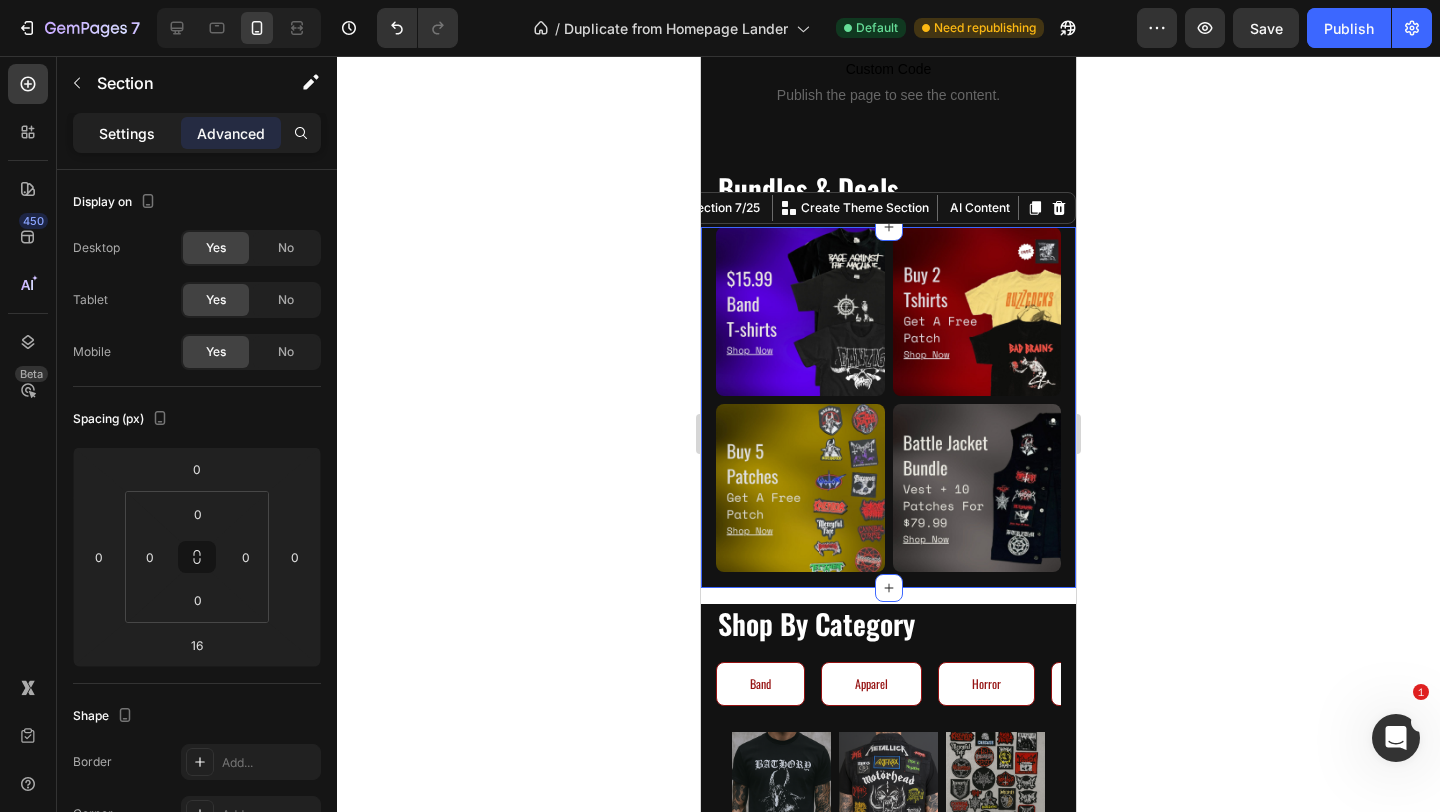 click on "Settings" at bounding box center [127, 133] 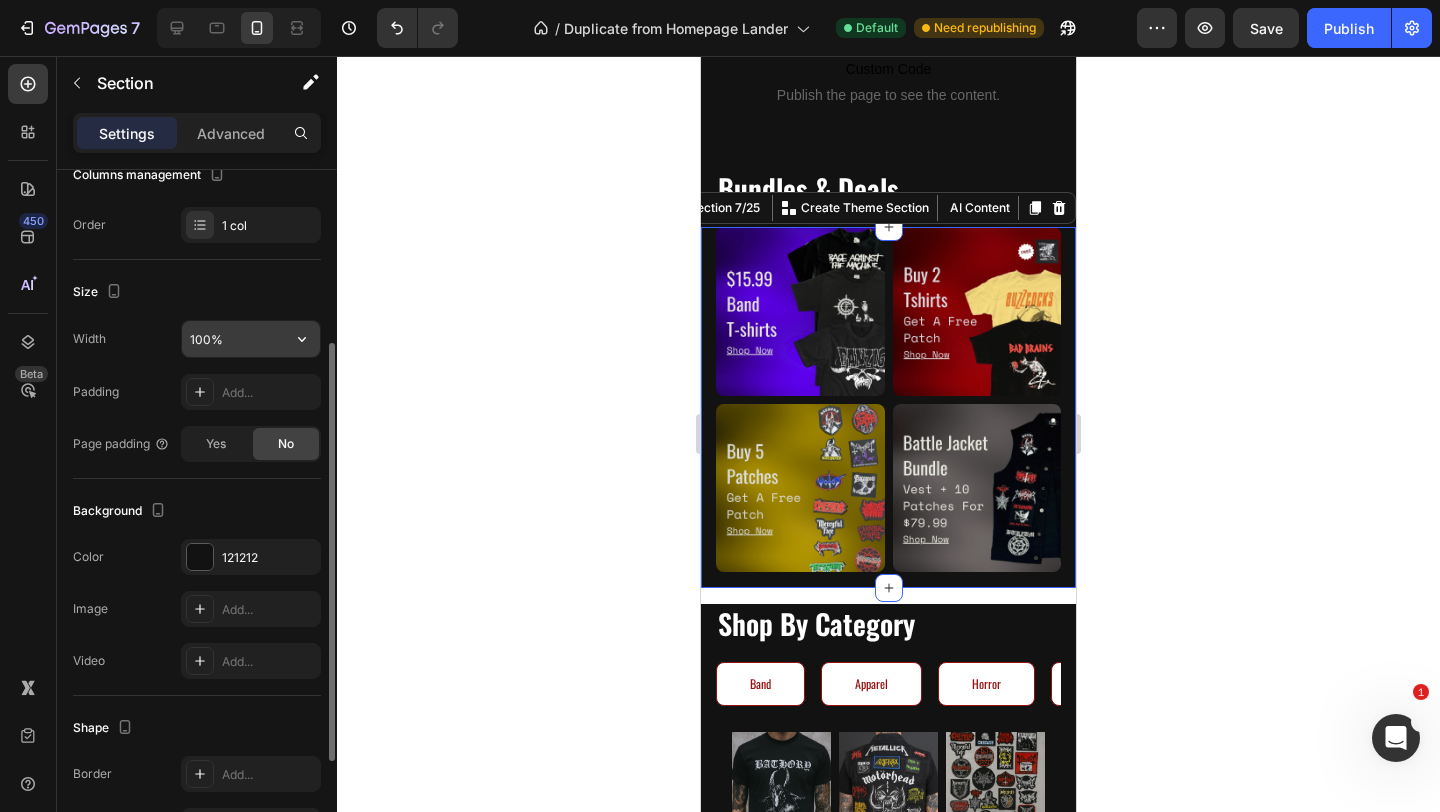 scroll, scrollTop: 0, scrollLeft: 0, axis: both 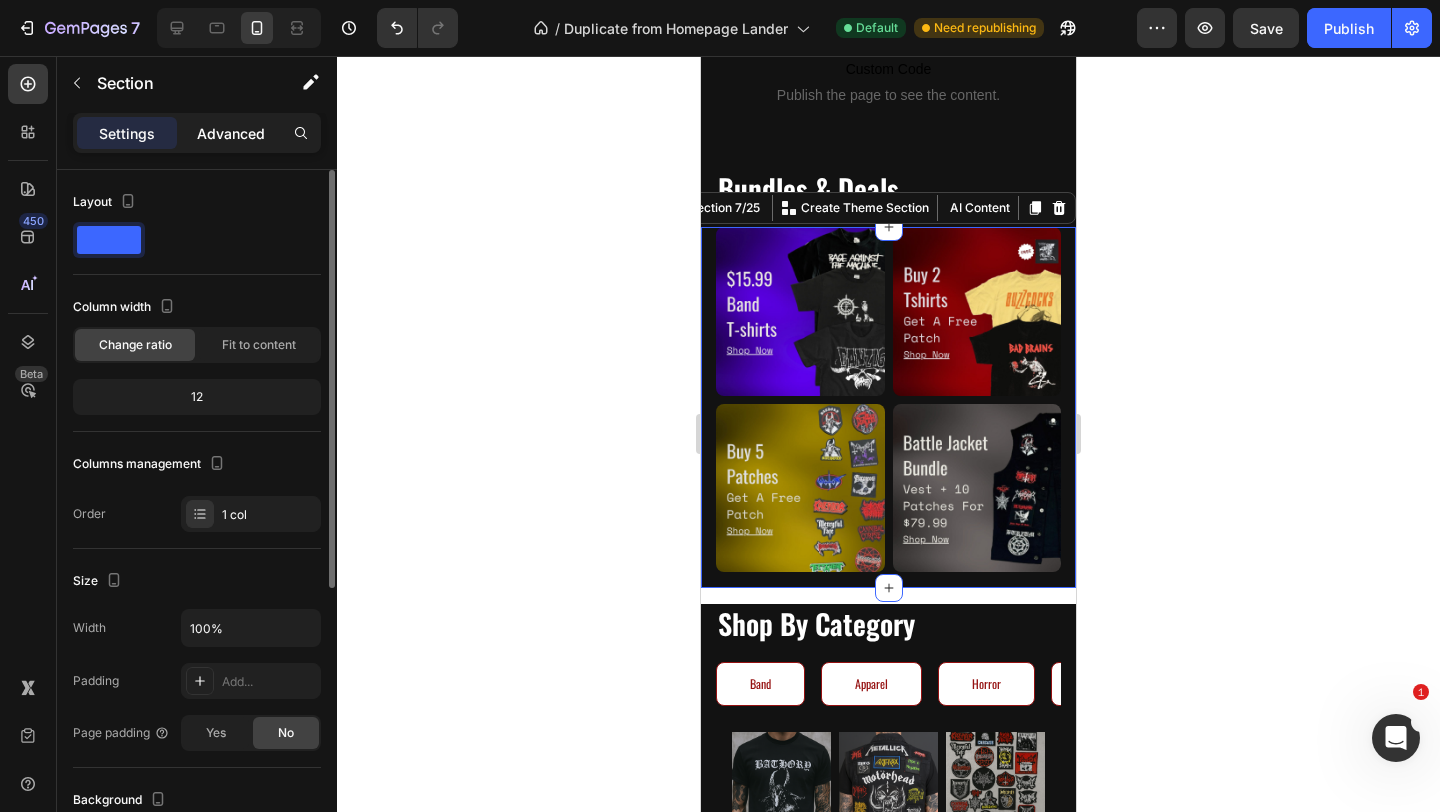 click on "Advanced" at bounding box center [231, 133] 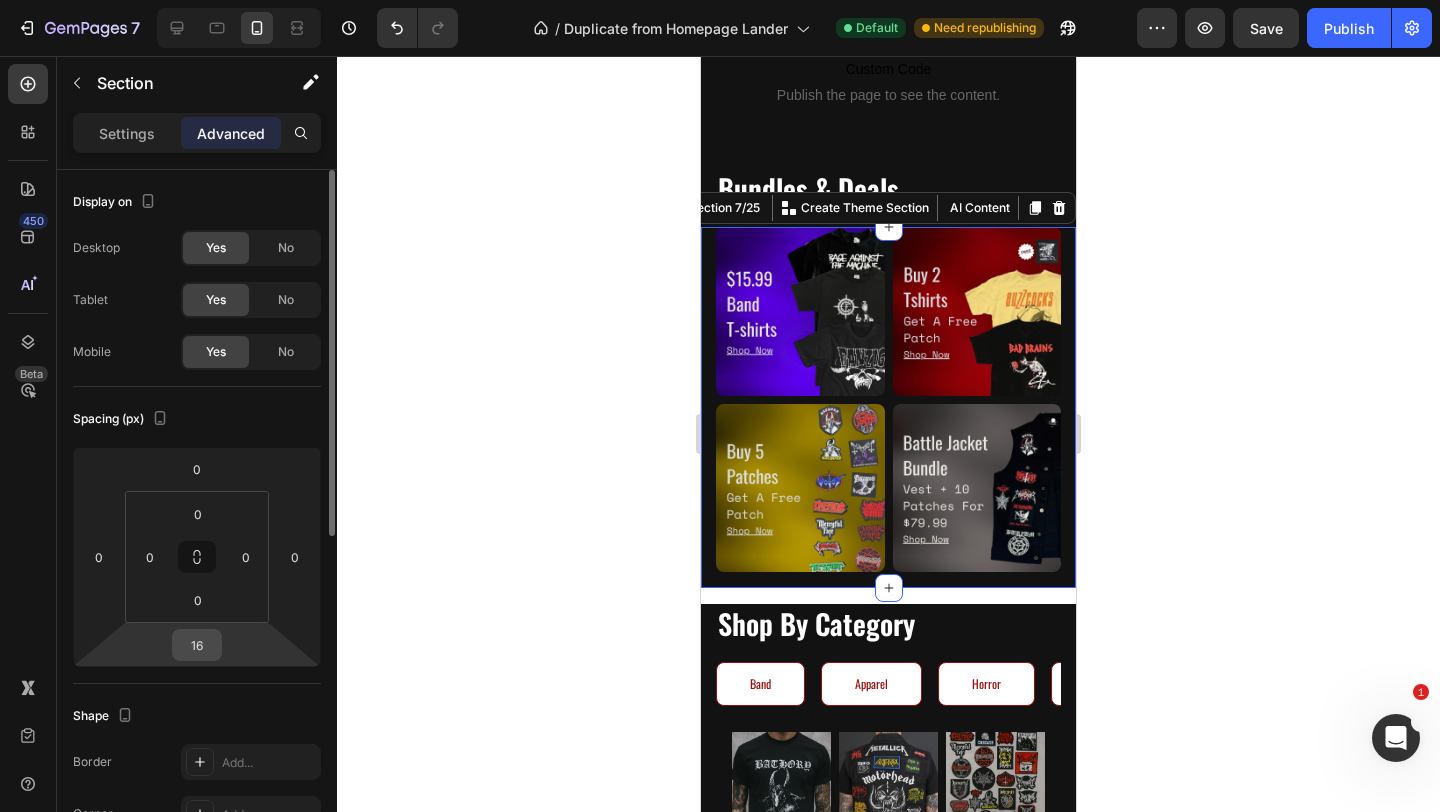 click on "16" at bounding box center (197, 645) 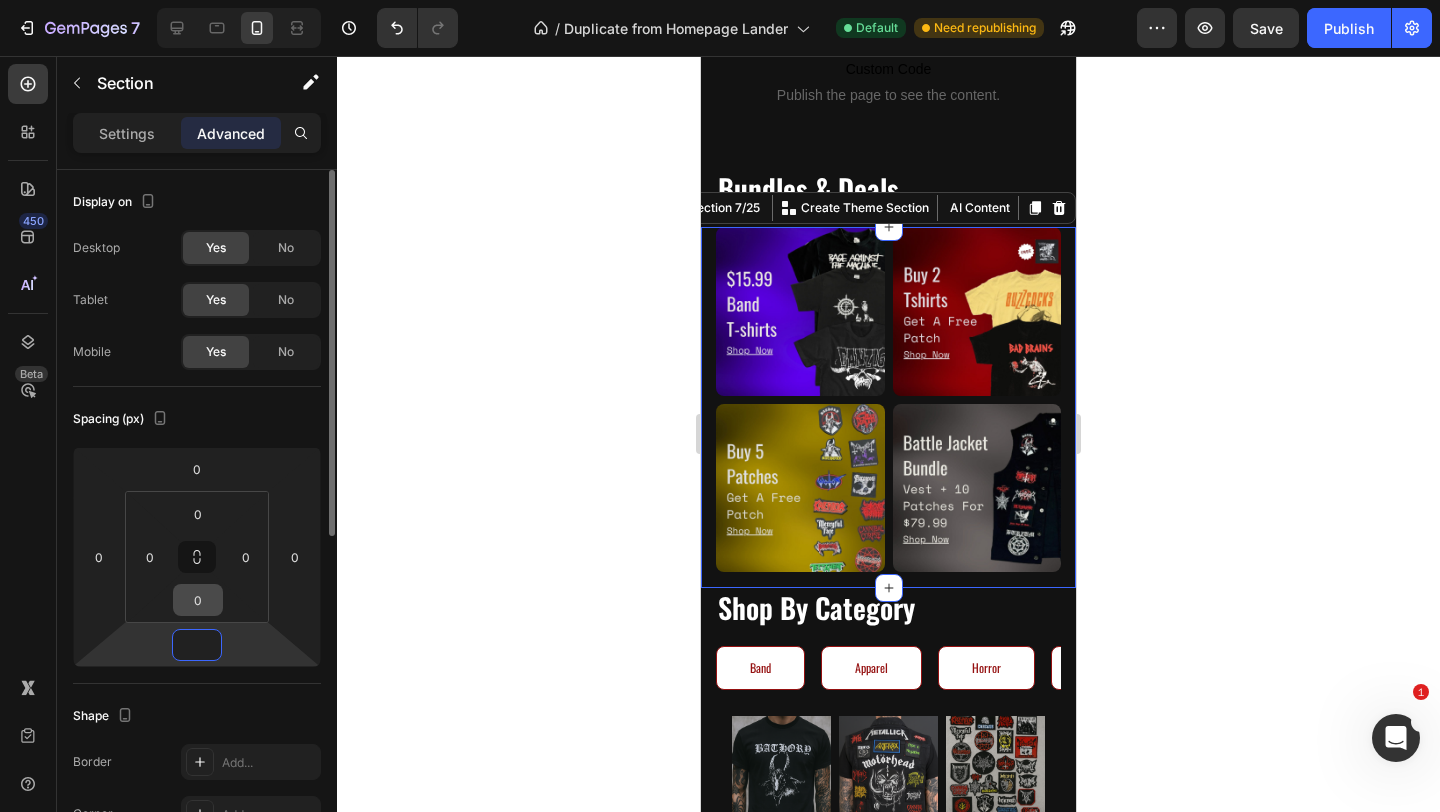 type on "0" 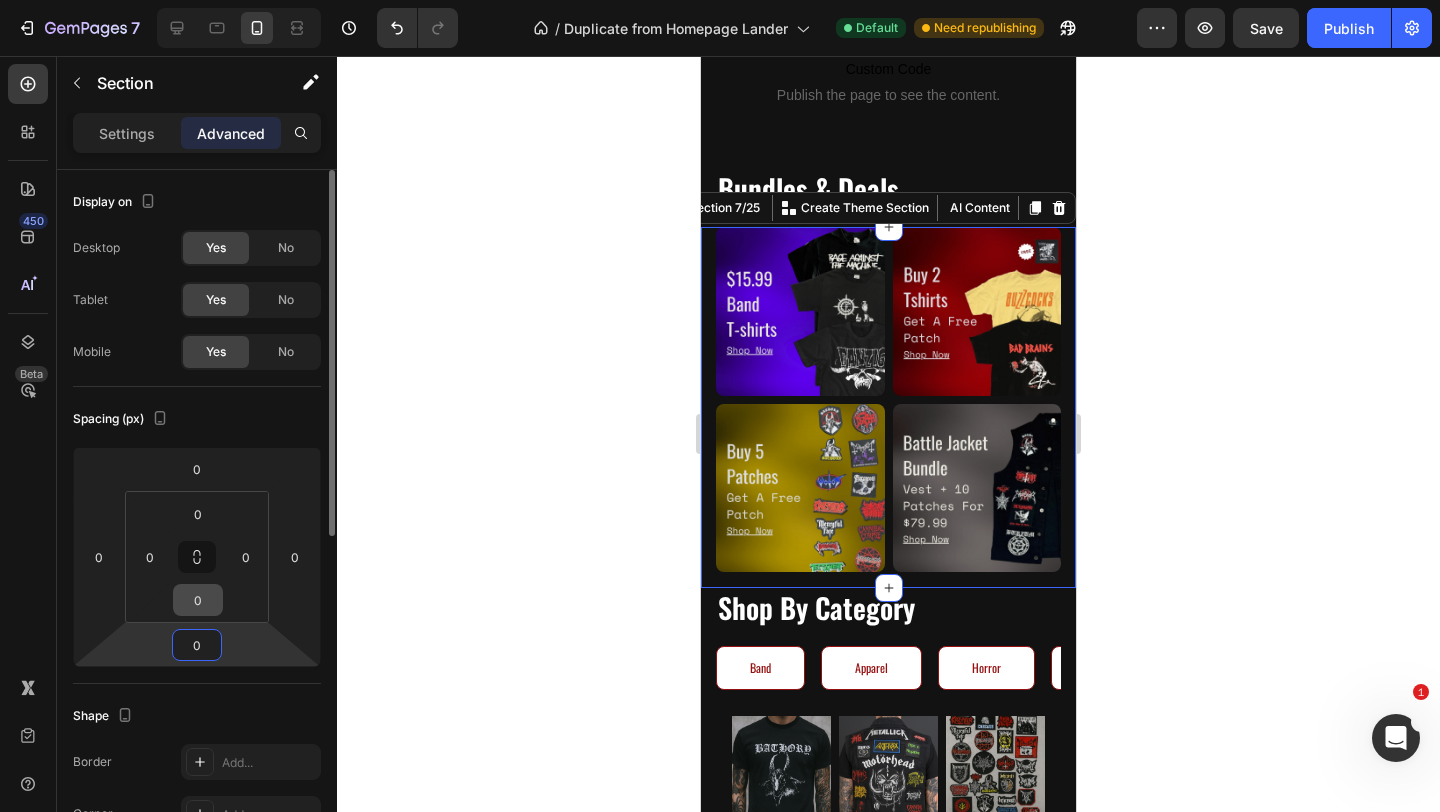 click on "0" at bounding box center (198, 600) 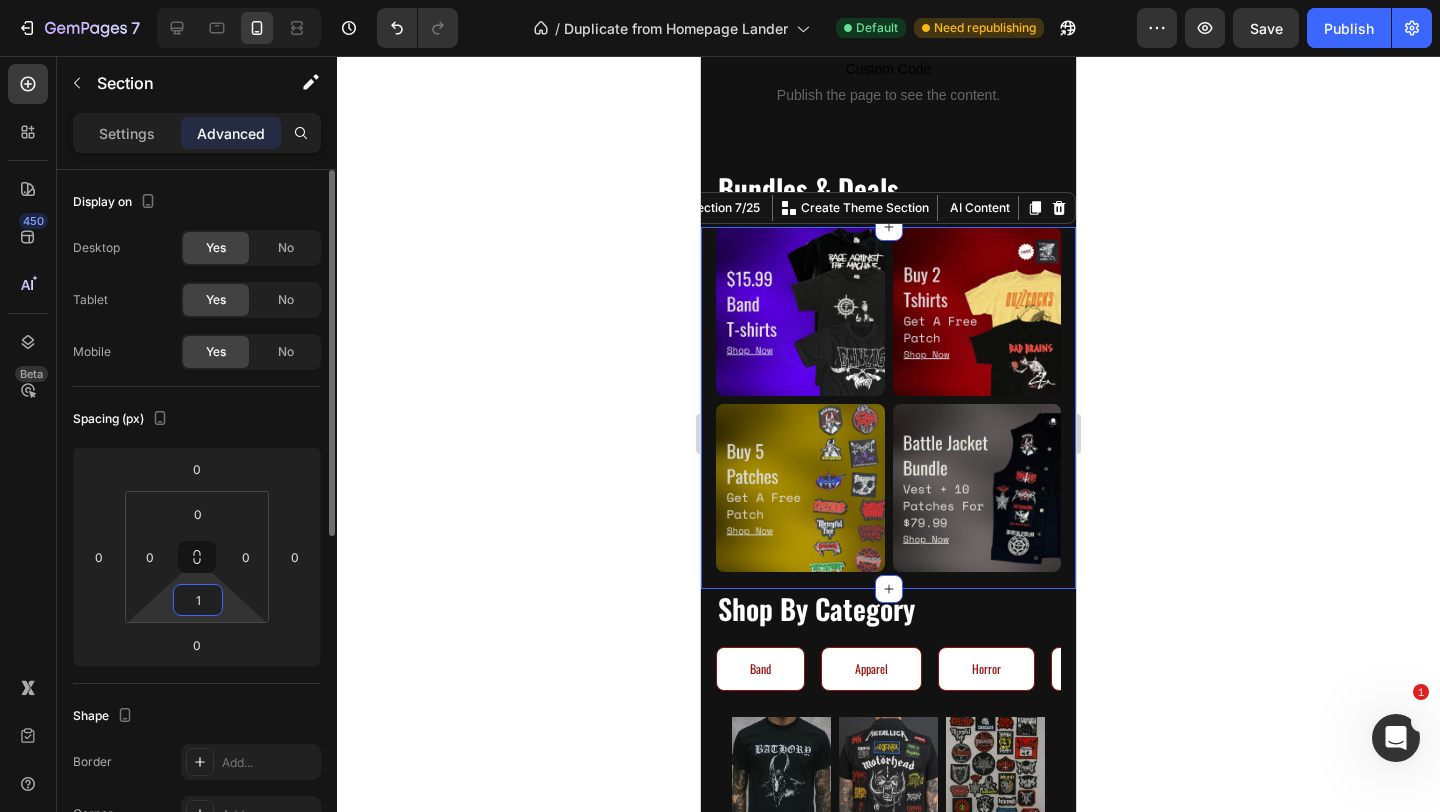type on "16" 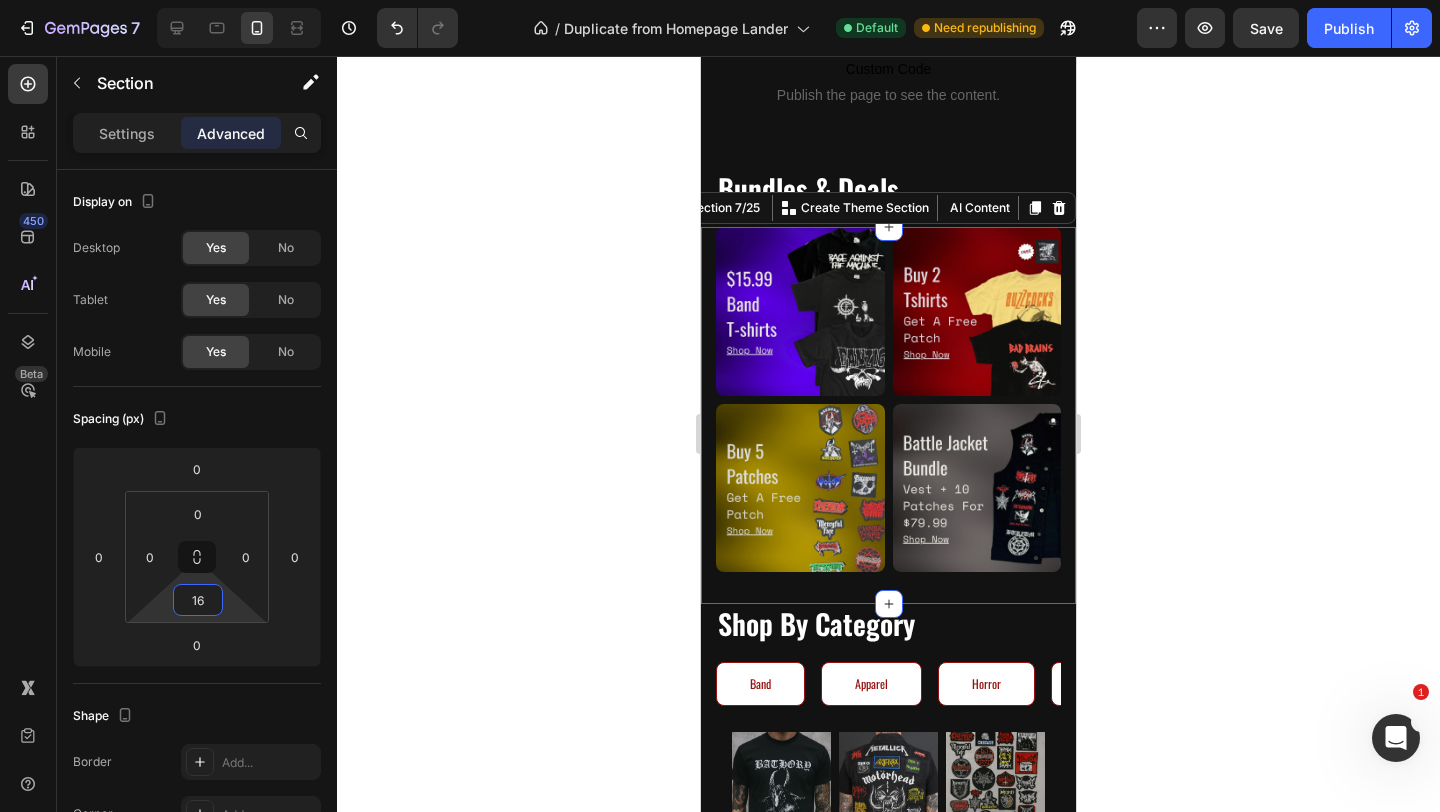 click 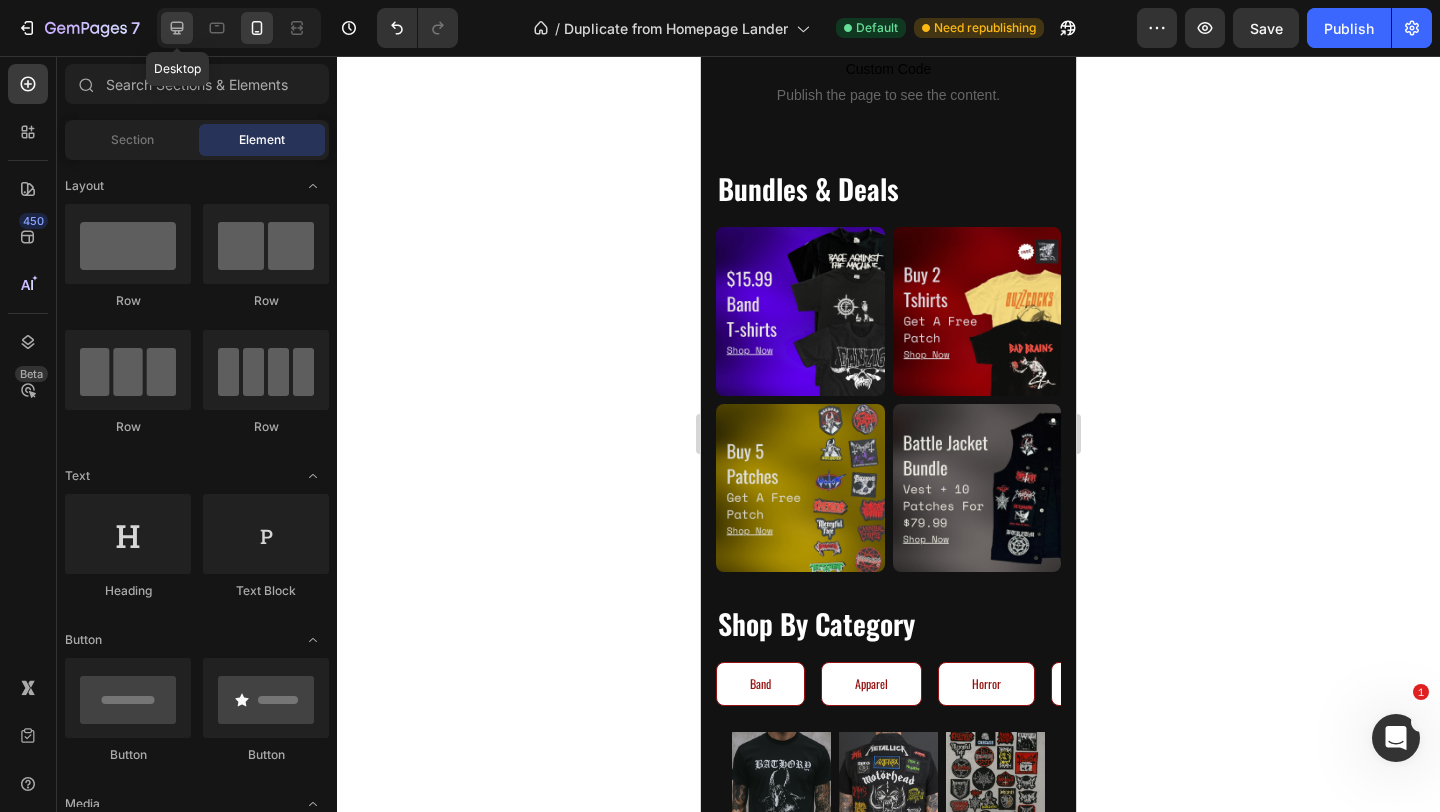click 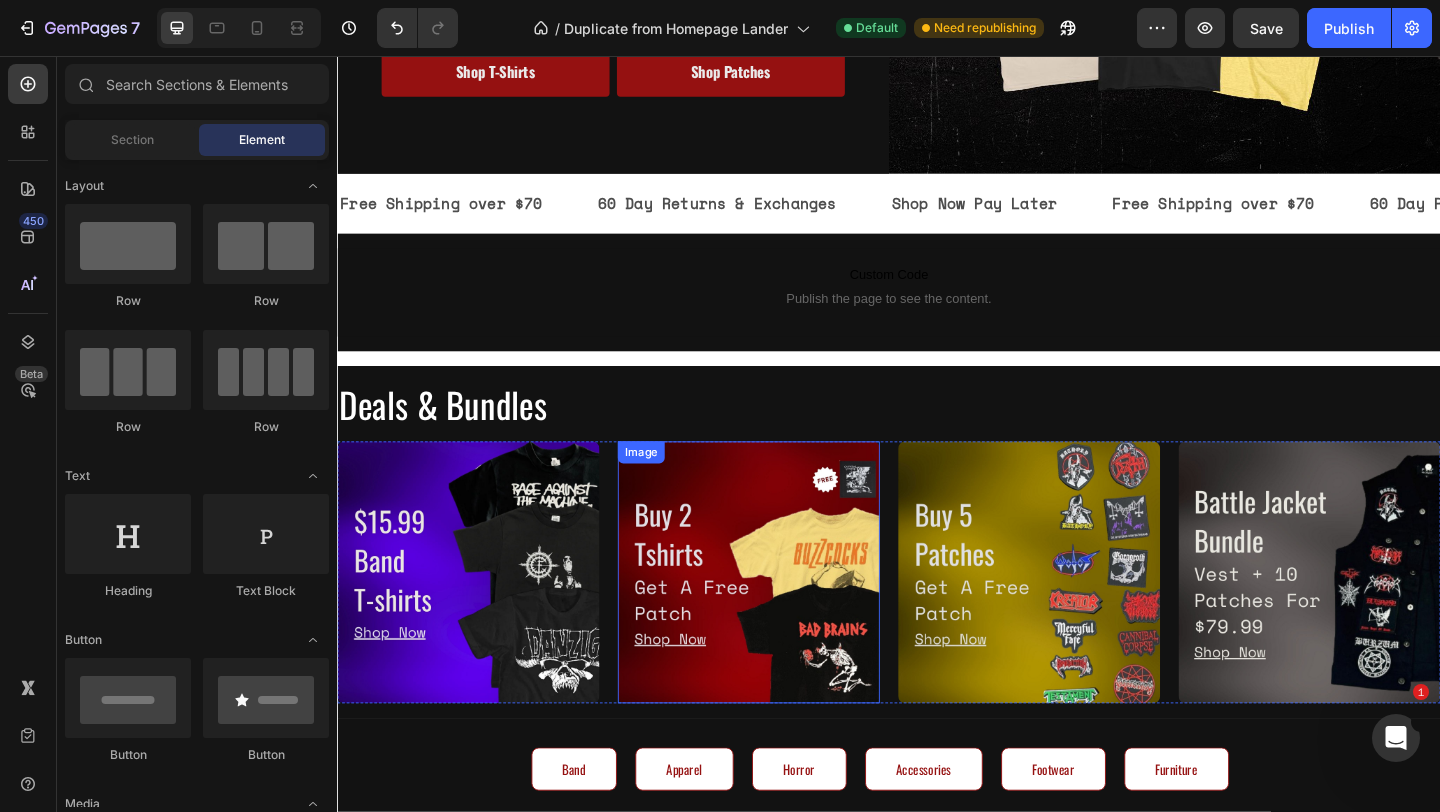 scroll, scrollTop: 337, scrollLeft: 0, axis: vertical 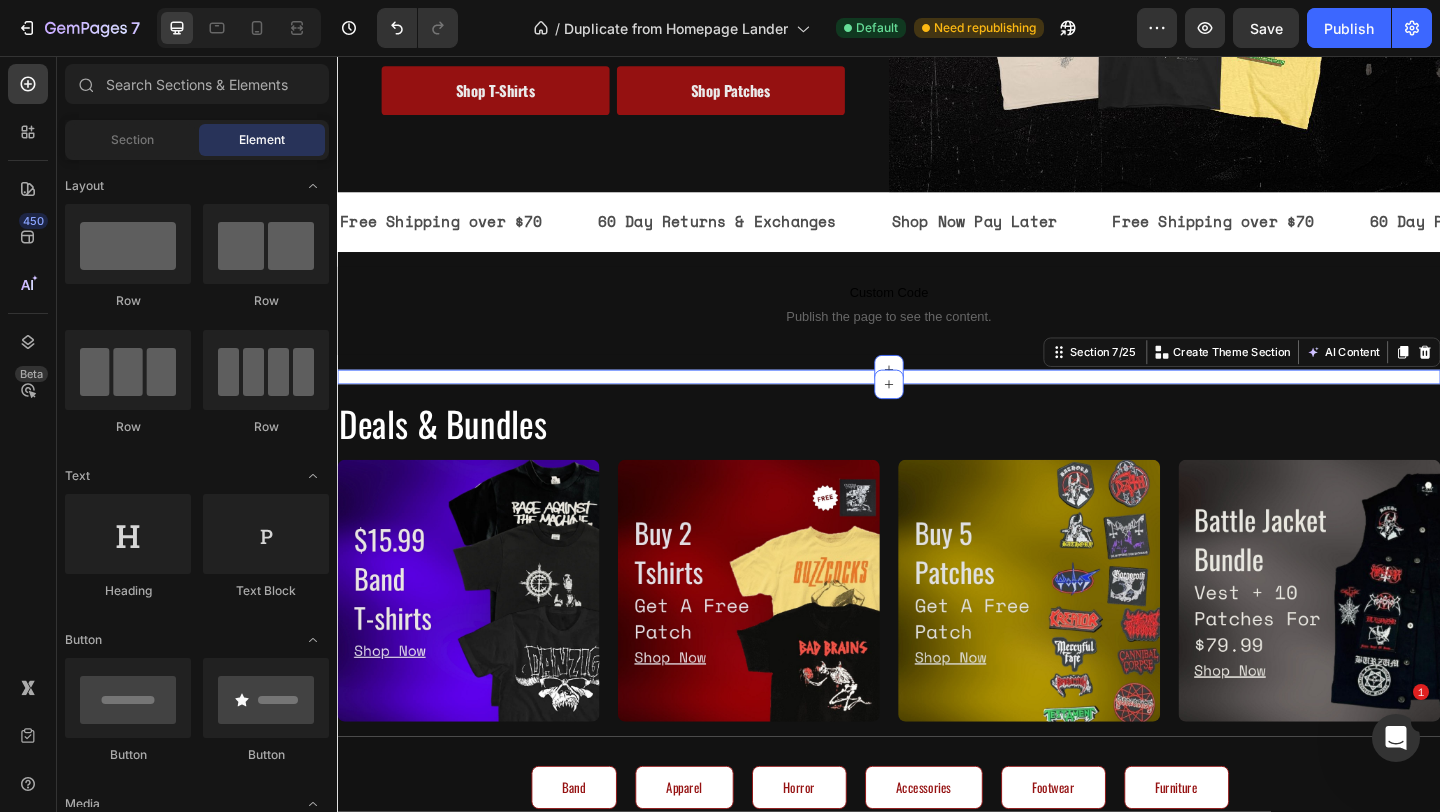 click on "Image Image Row Image Image Row Section 7/25   Create Theme Section AI Content Write with GemAI What would you like to describe here? Tone and Voice Persuasive Product Show more Generate" at bounding box center [937, 405] 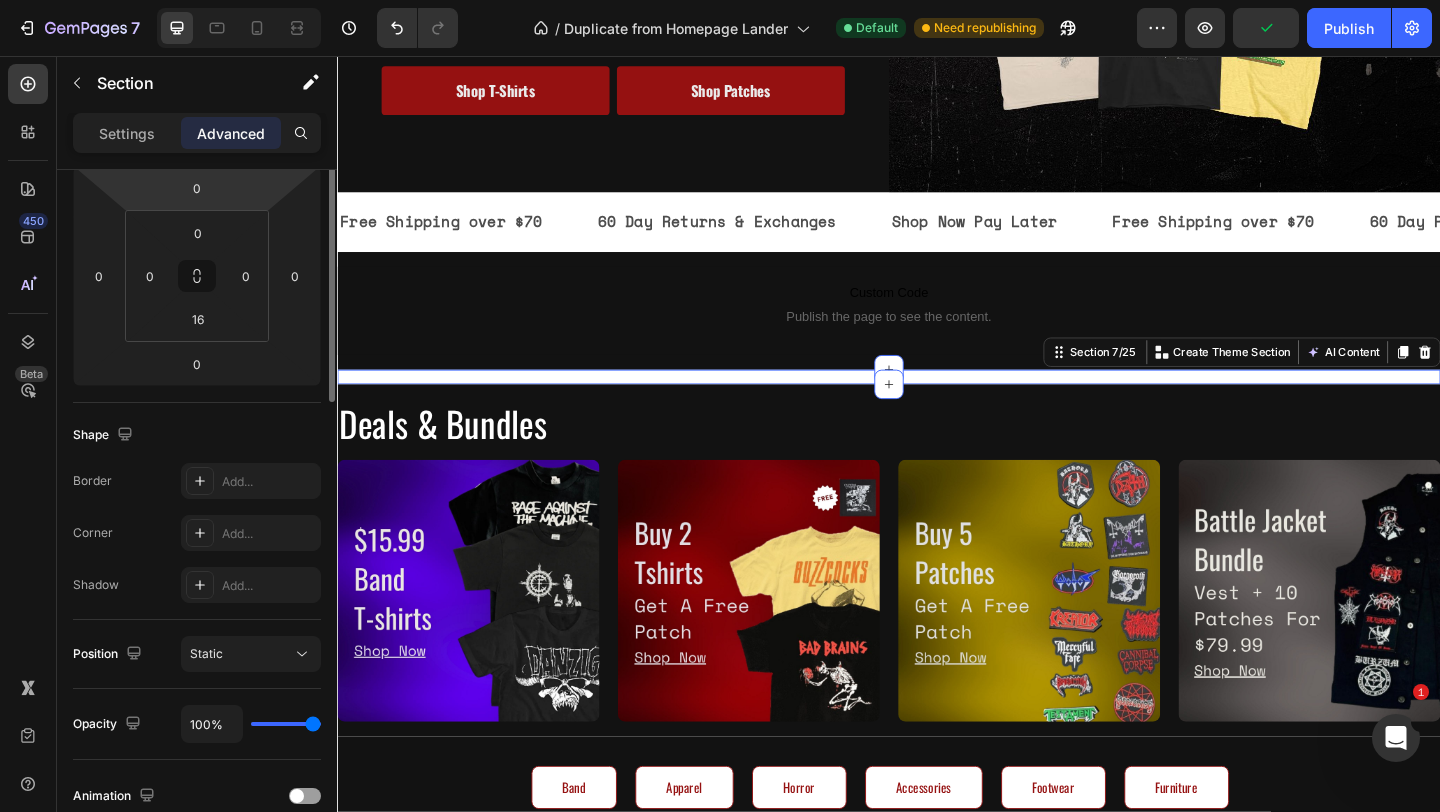 scroll, scrollTop: 0, scrollLeft: 0, axis: both 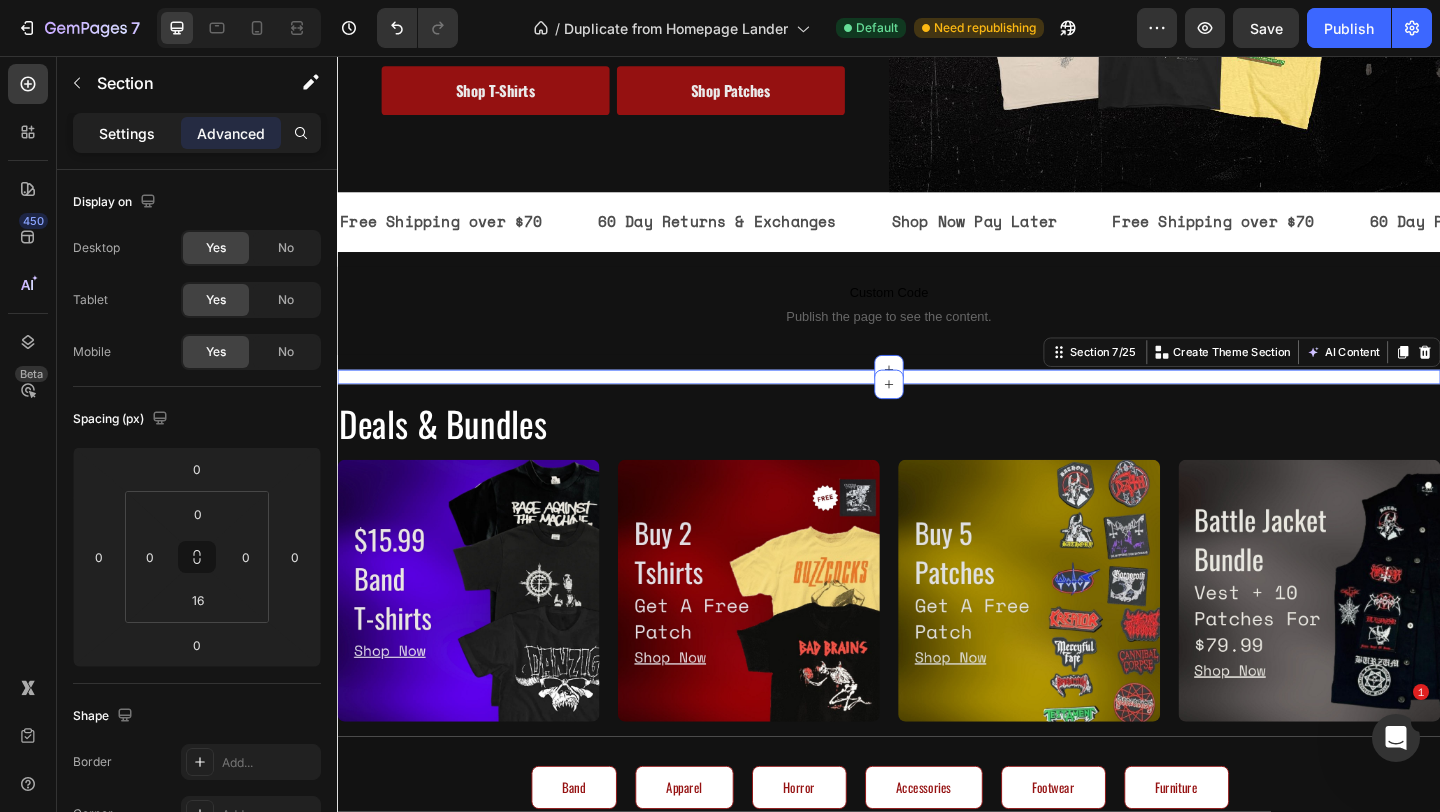 click on "Settings" at bounding box center [127, 133] 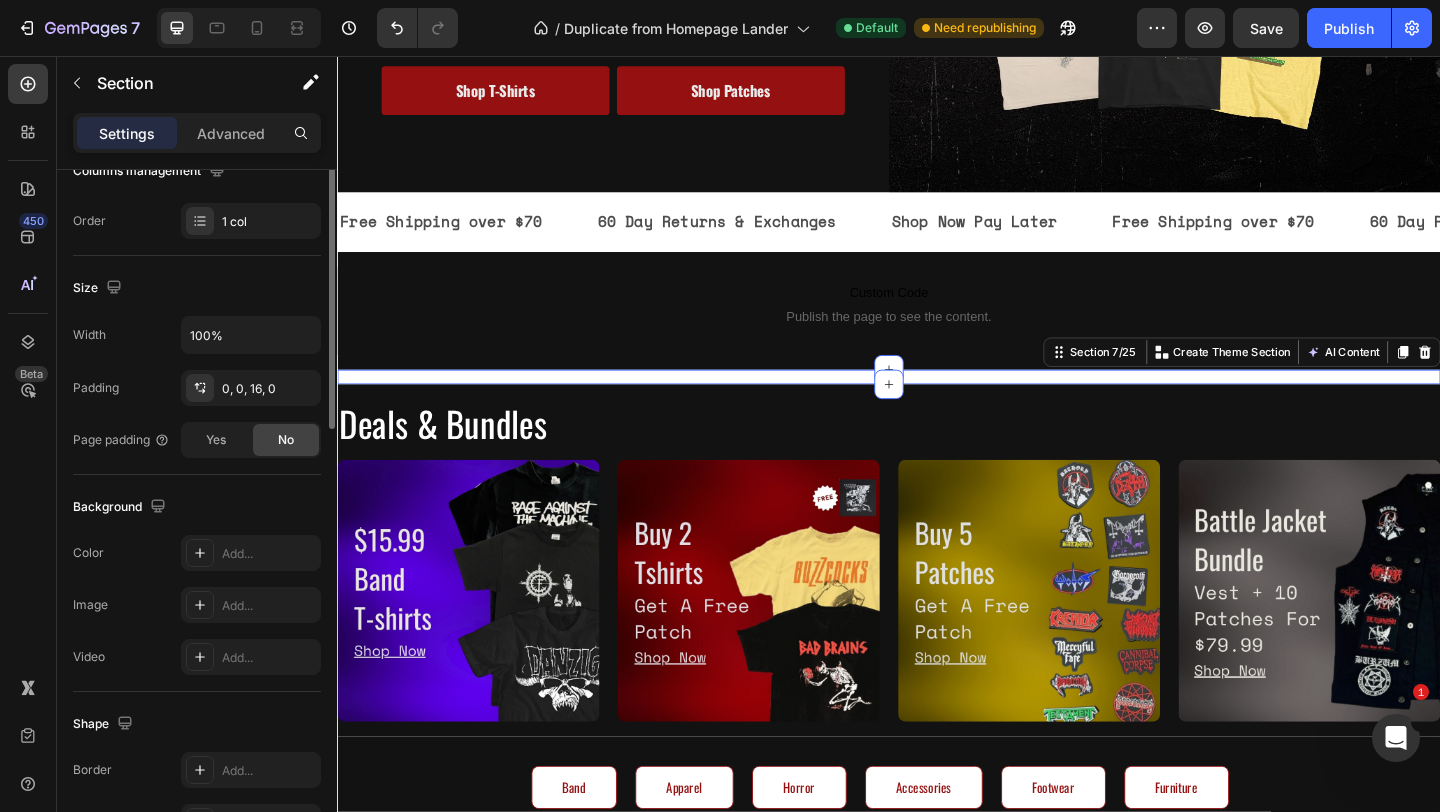scroll, scrollTop: 521, scrollLeft: 0, axis: vertical 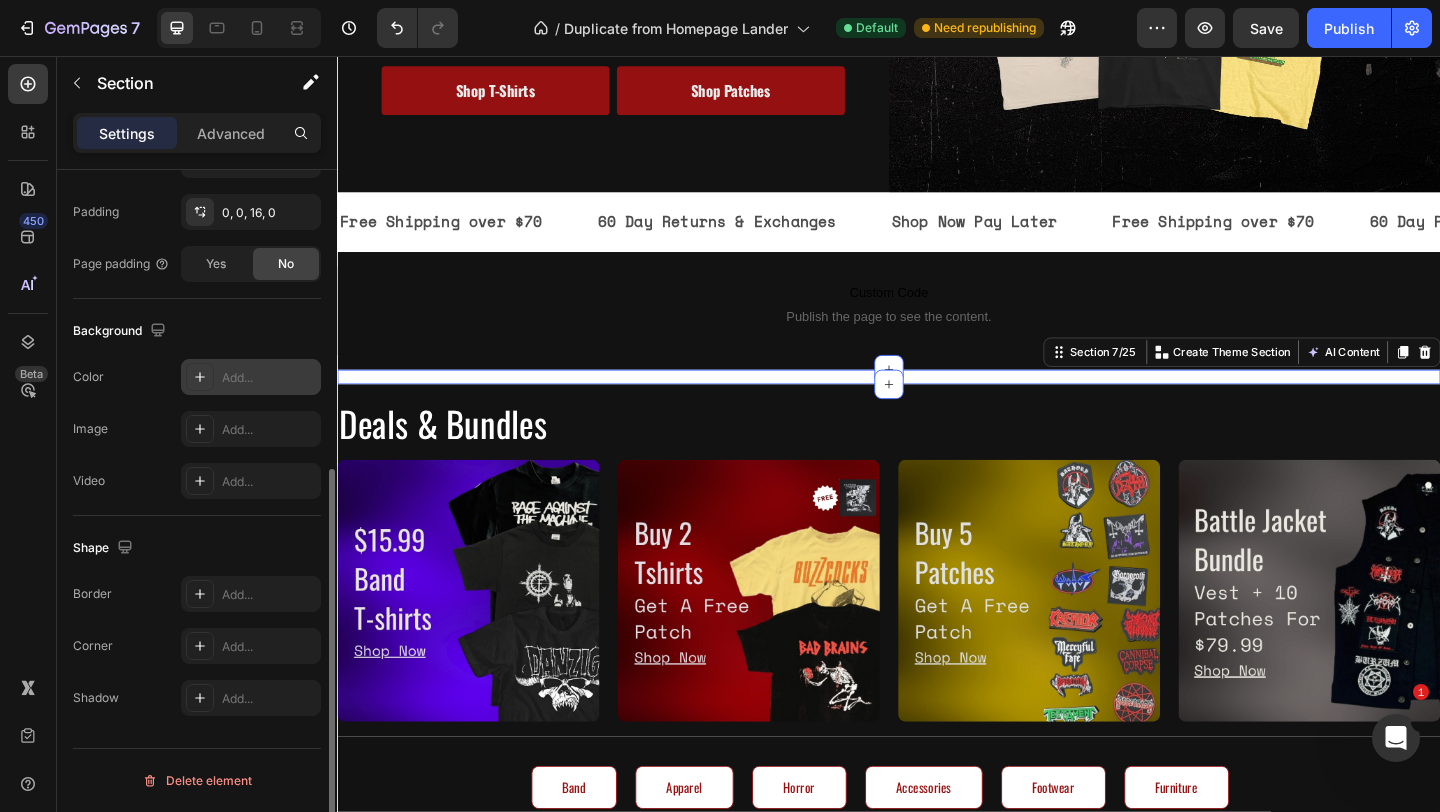 click on "Add..." at bounding box center [269, 378] 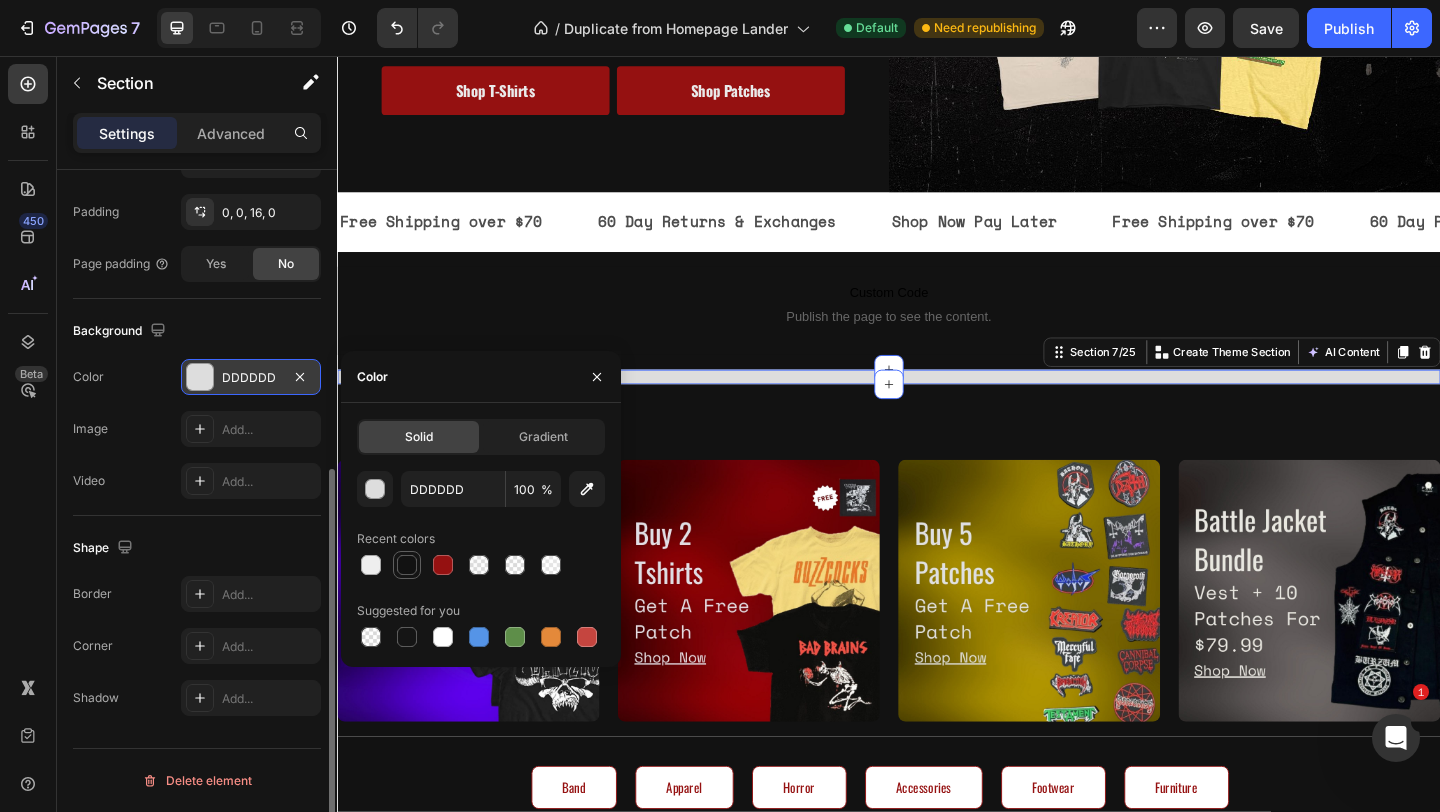 click at bounding box center (407, 565) 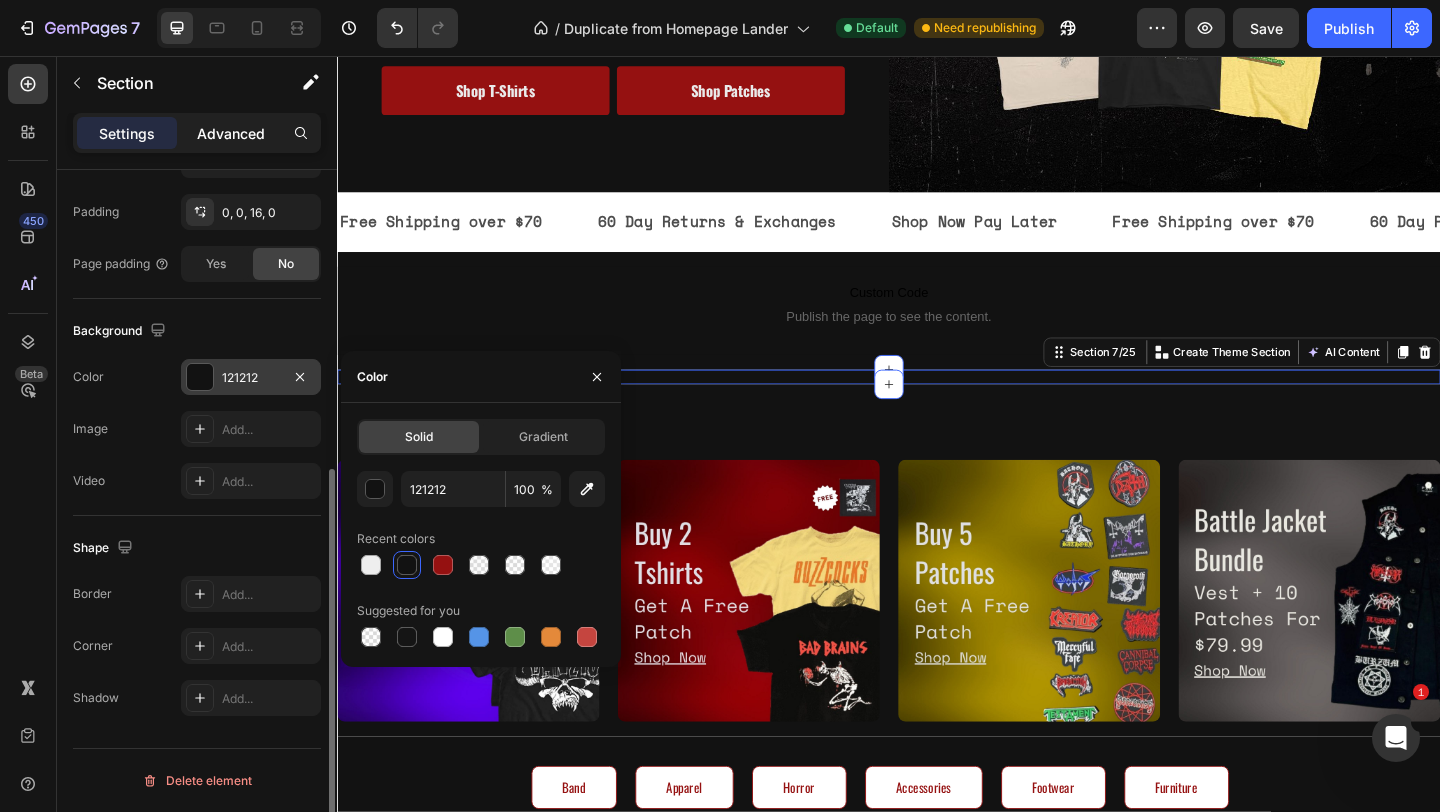 click on "Advanced" at bounding box center (231, 133) 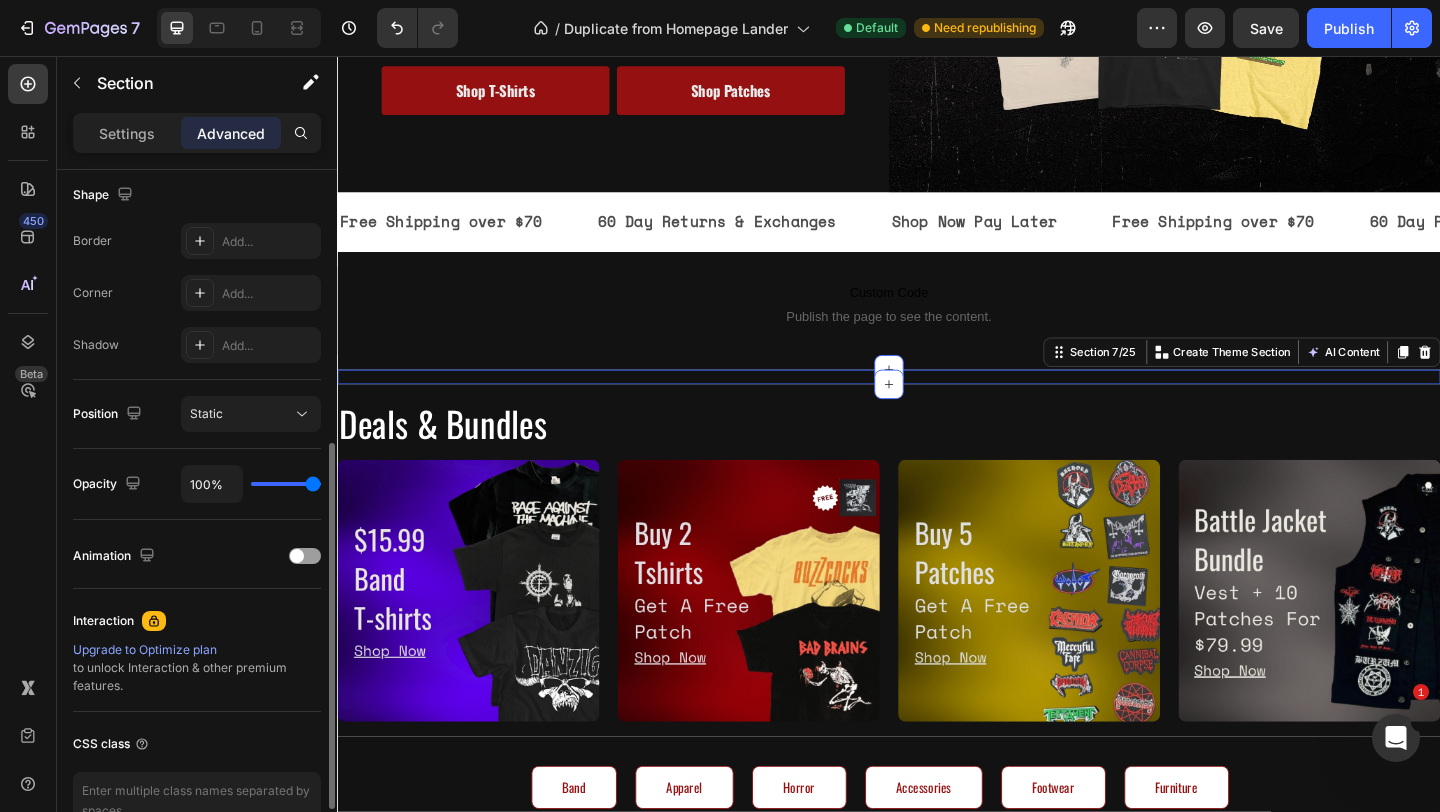 scroll, scrollTop: 0, scrollLeft: 0, axis: both 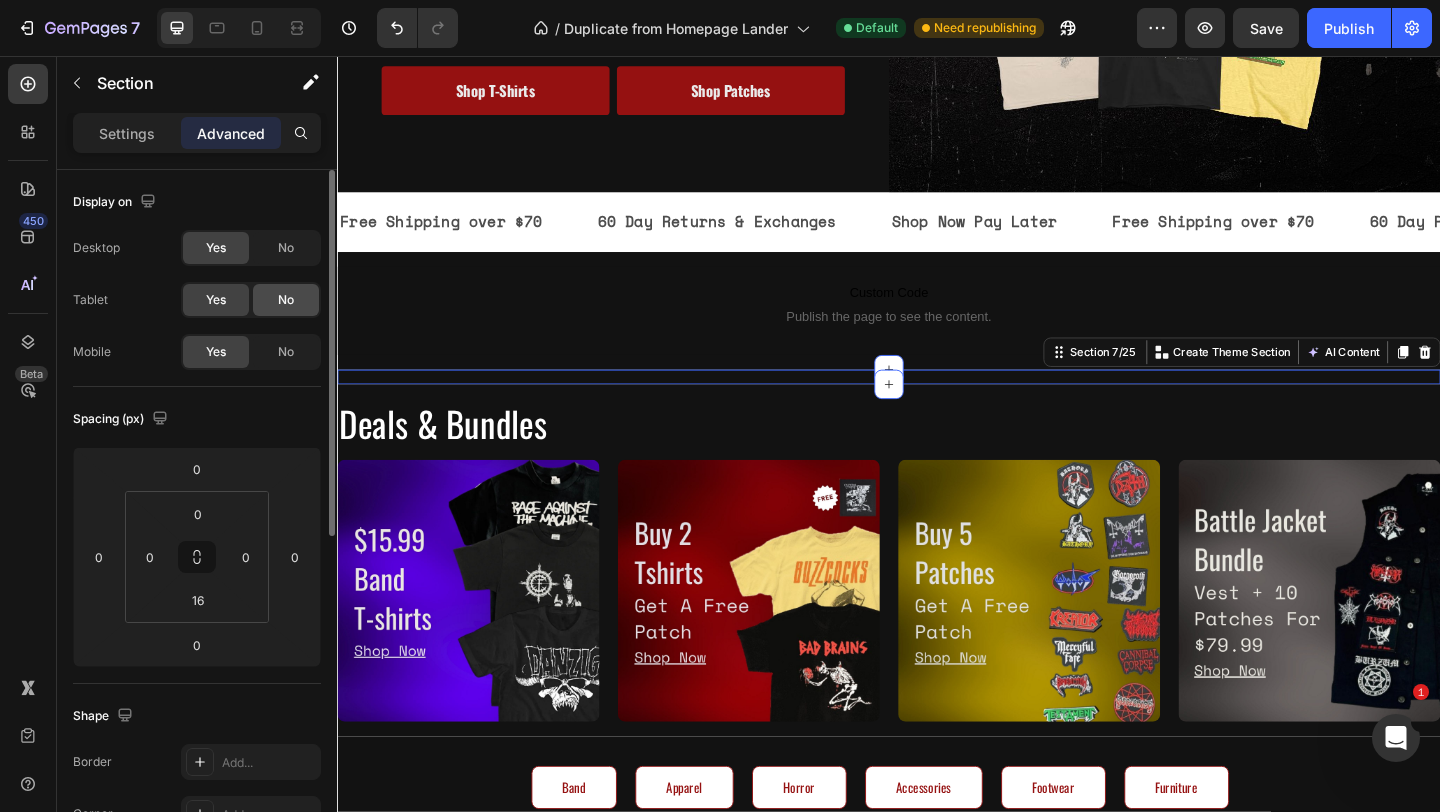 click on "No" 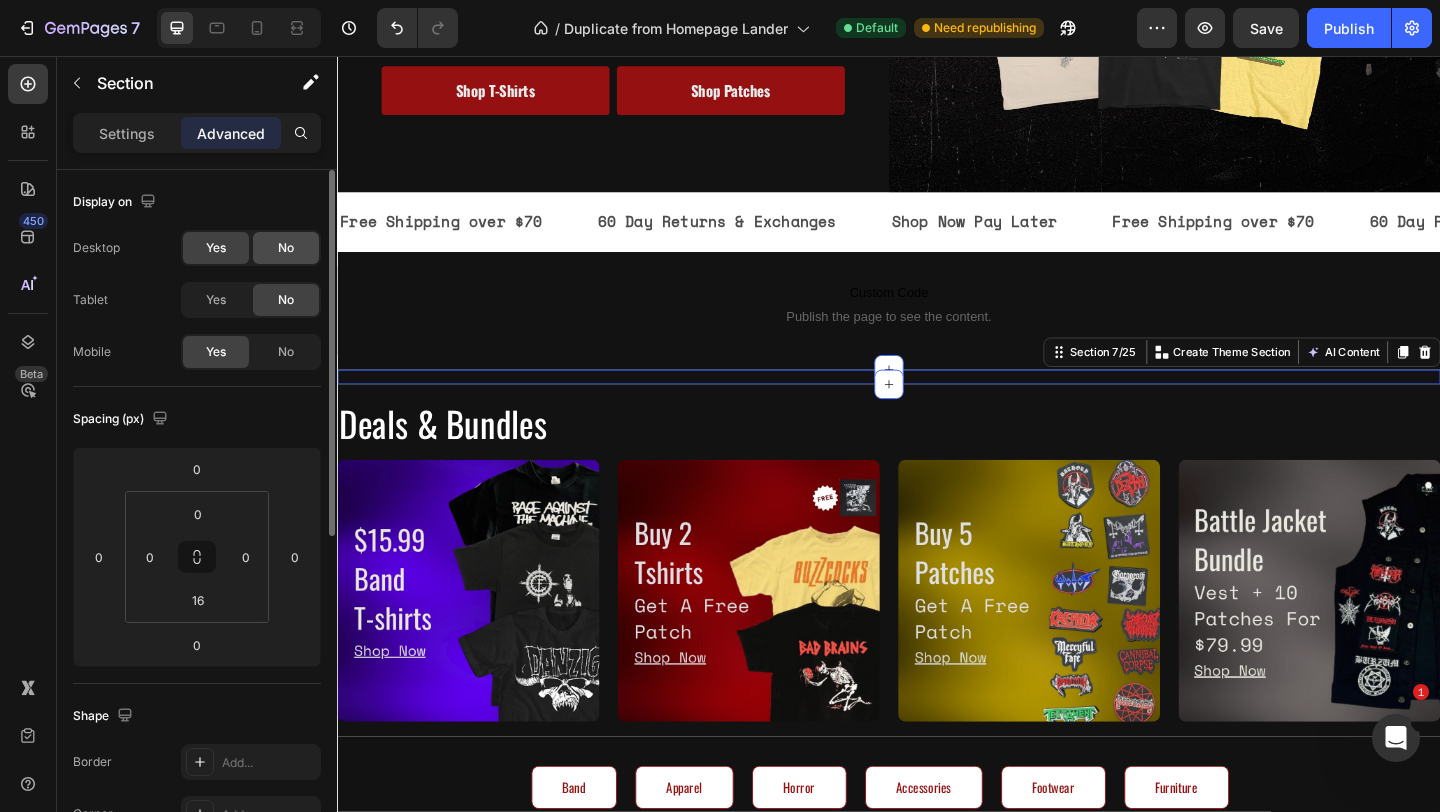 click on "No" 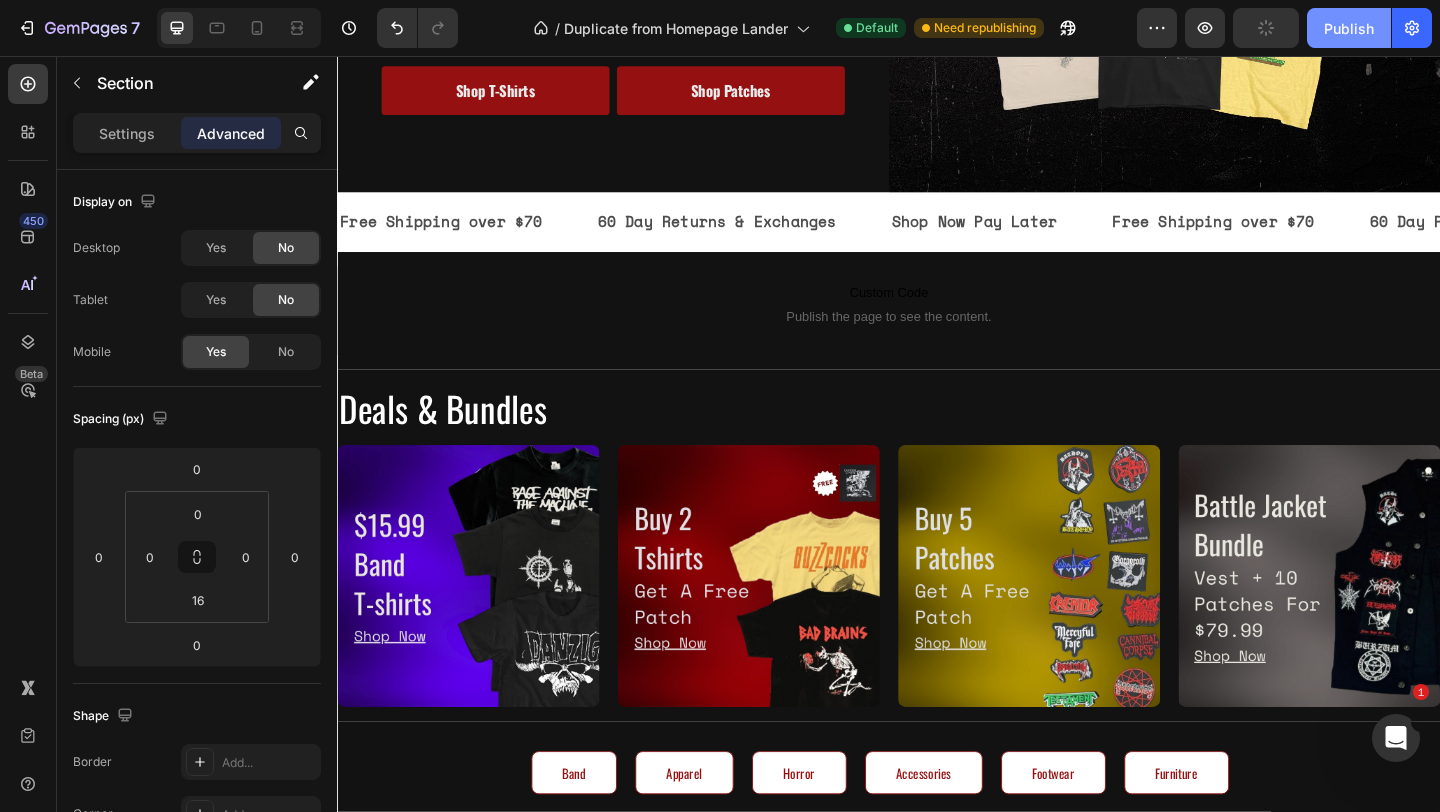 click on "Publish" at bounding box center (1349, 28) 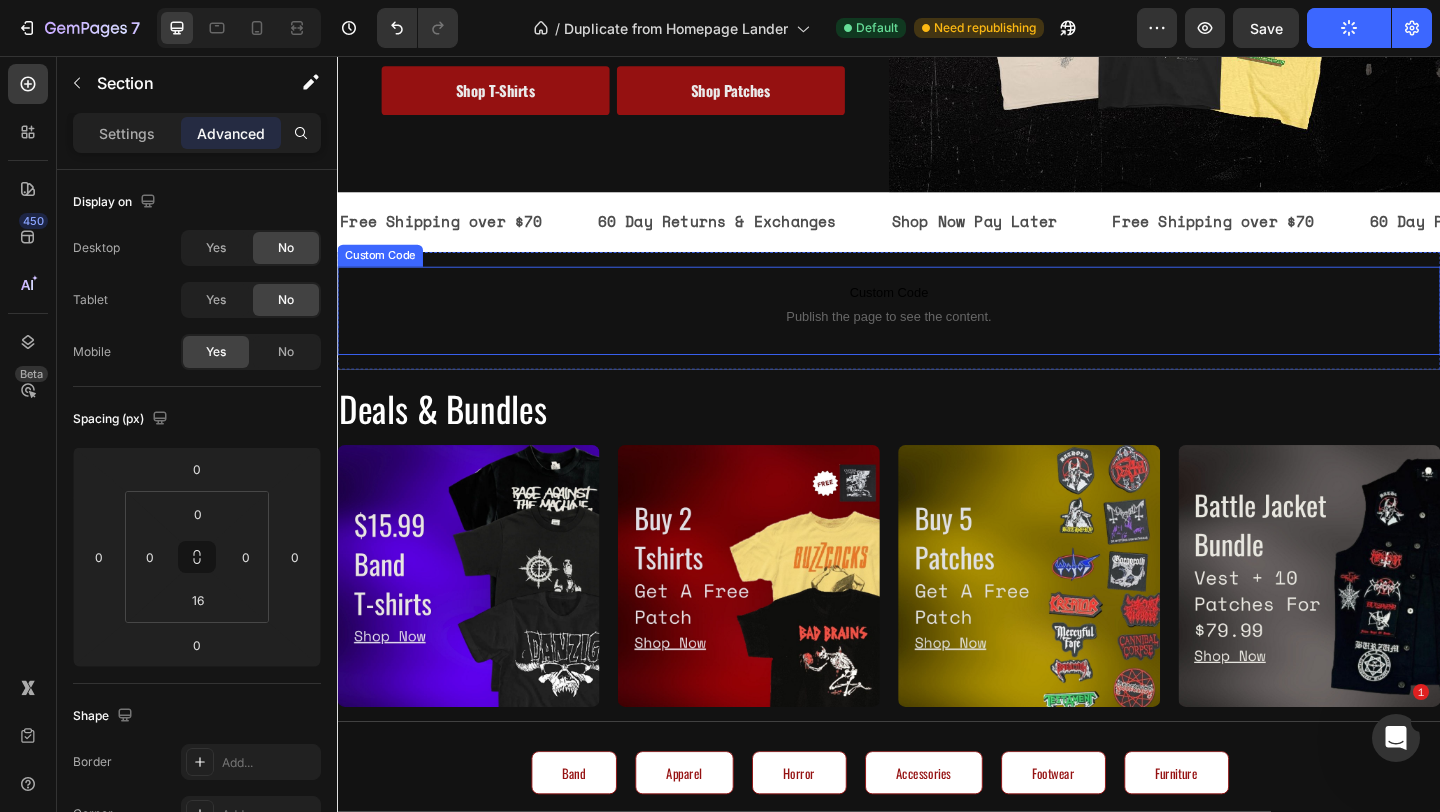 scroll, scrollTop: 0, scrollLeft: 0, axis: both 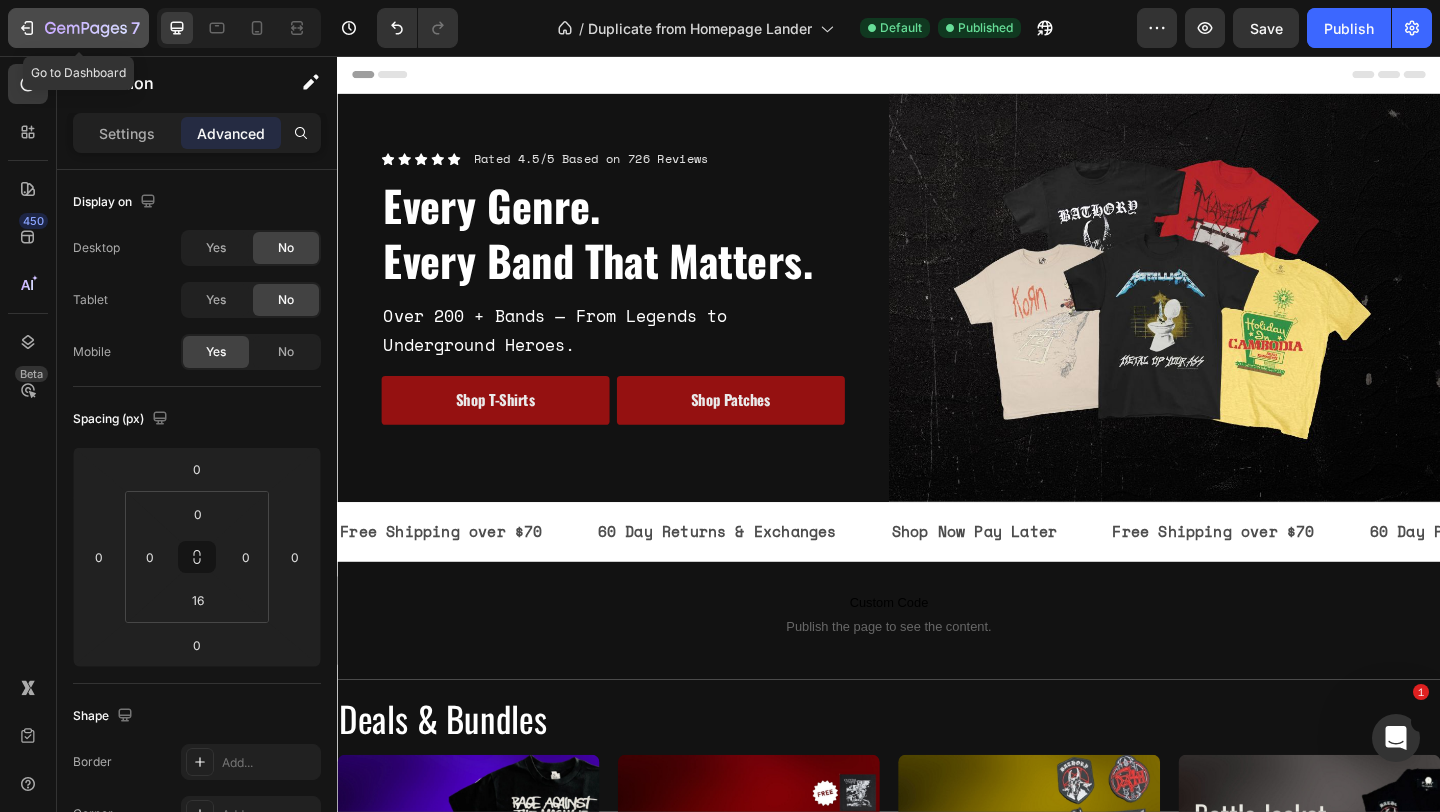 click 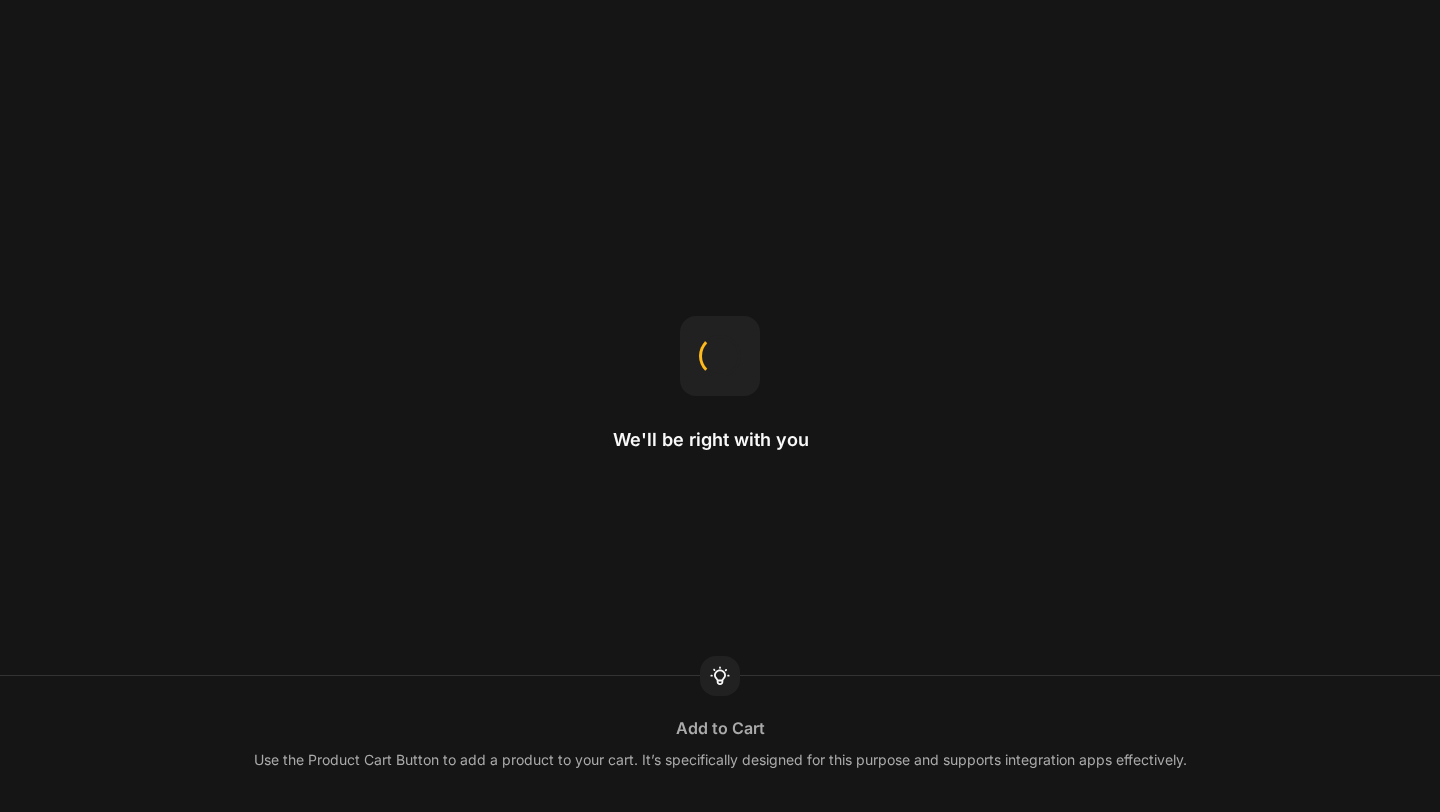 scroll, scrollTop: 0, scrollLeft: 0, axis: both 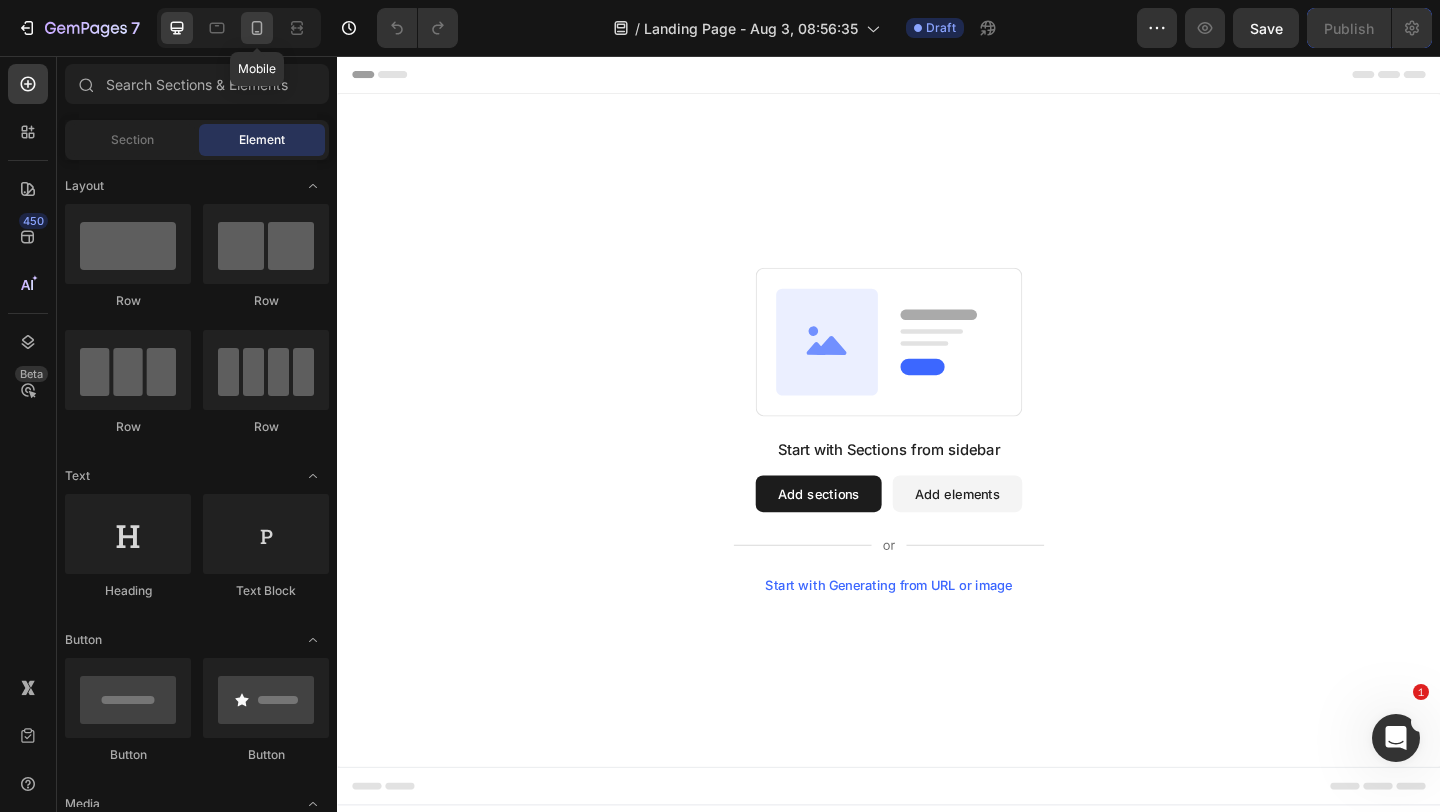 click 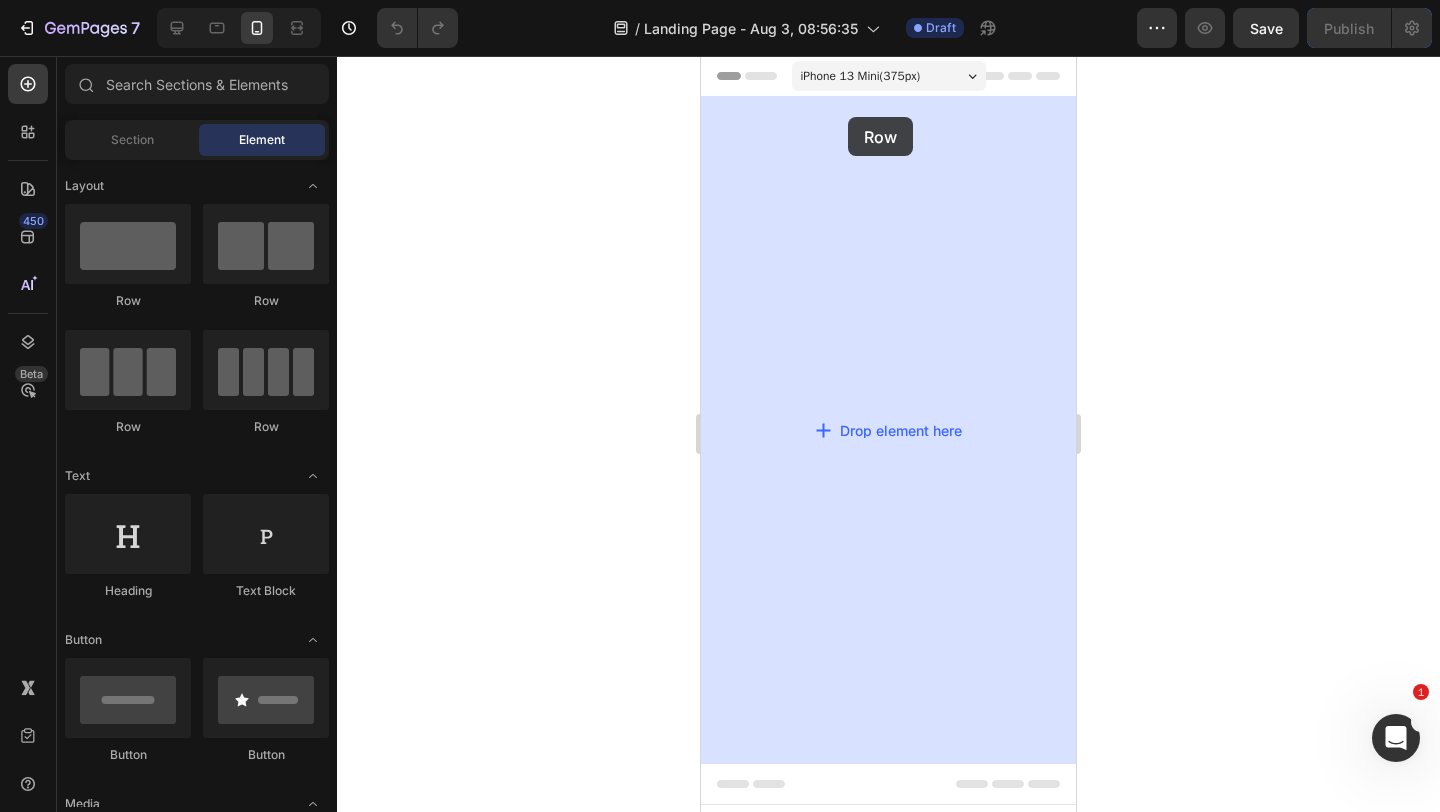 drag, startPoint x: 832, startPoint y: 301, endPoint x: 848, endPoint y: 117, distance: 184.69434 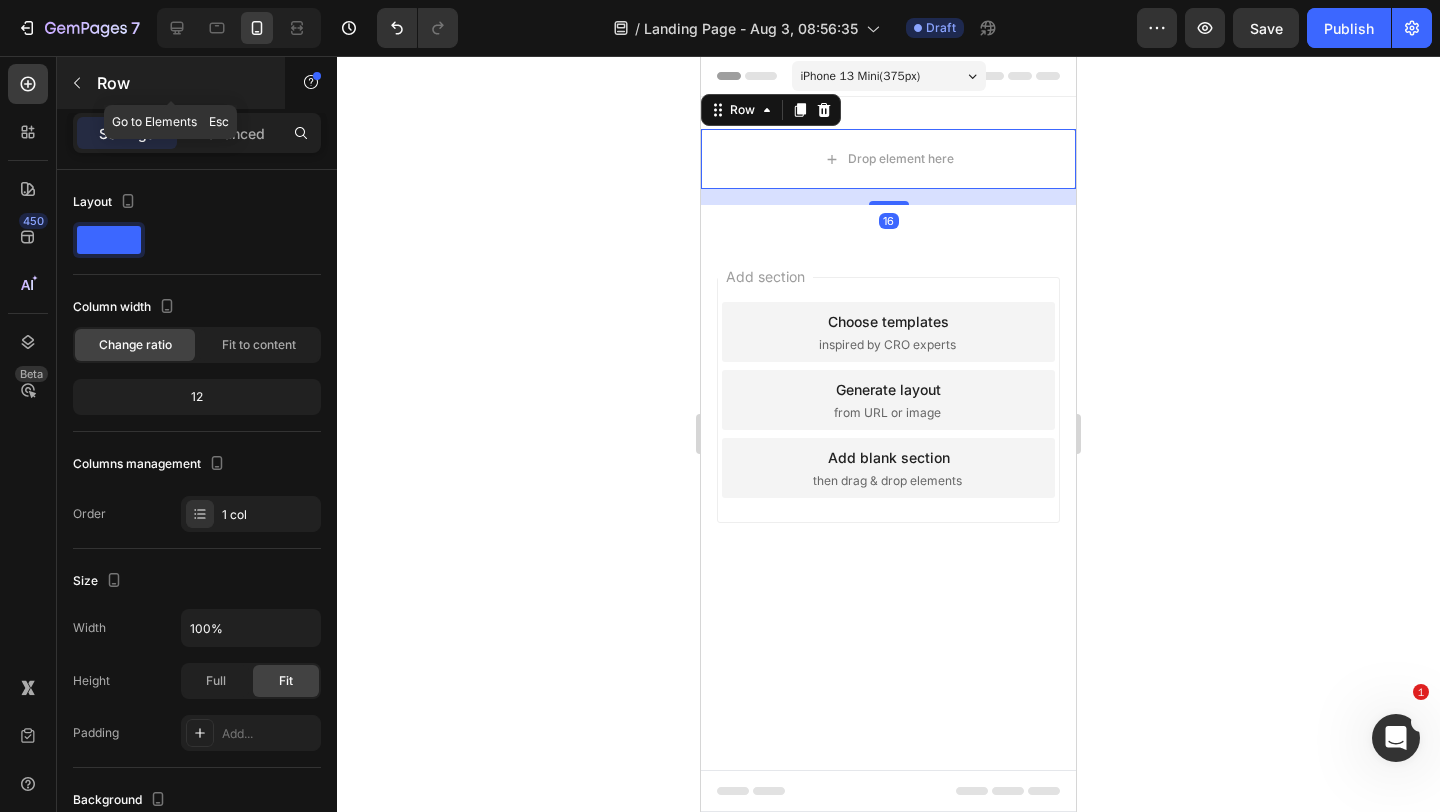 click 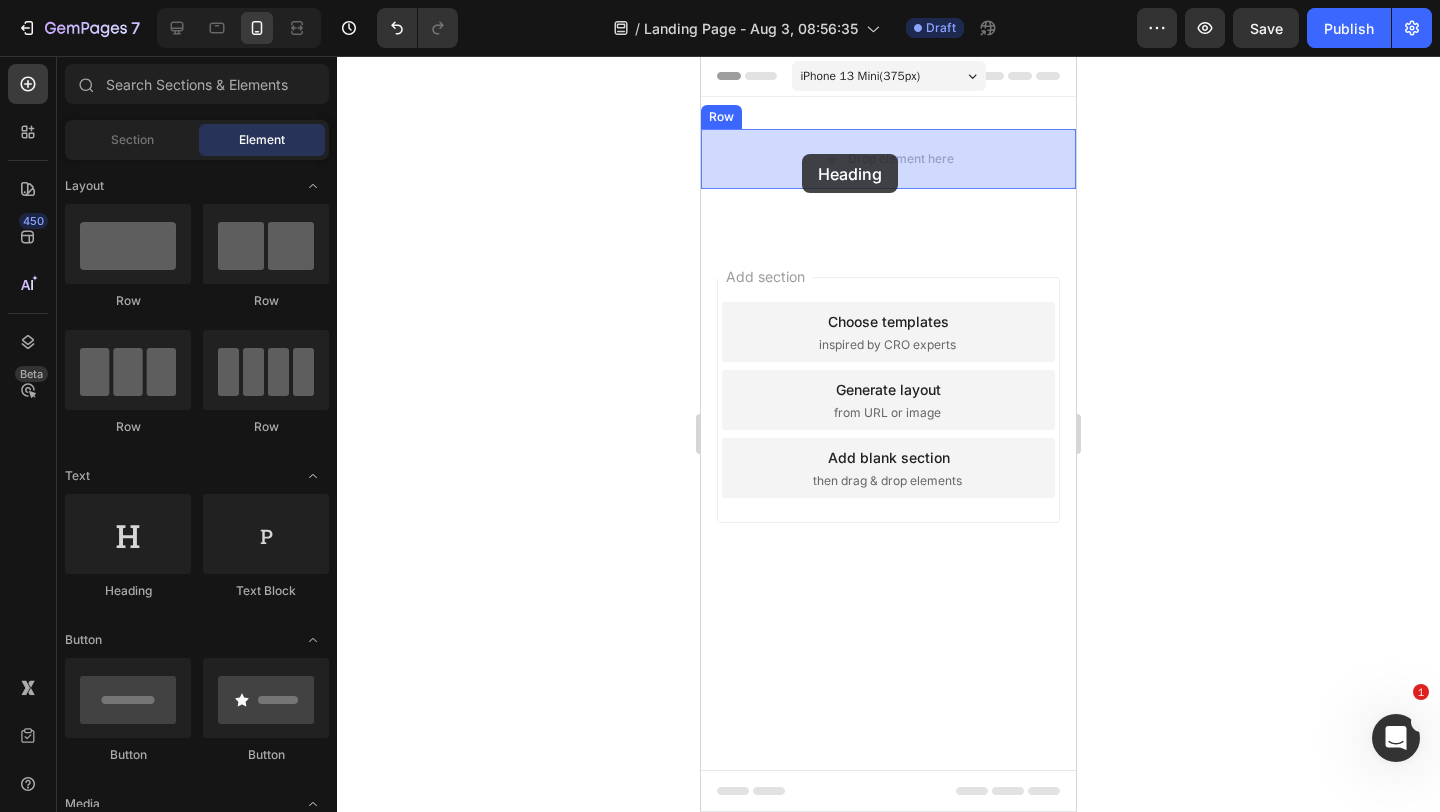 drag, startPoint x: 848, startPoint y: 588, endPoint x: 808, endPoint y: 152, distance: 437.83102 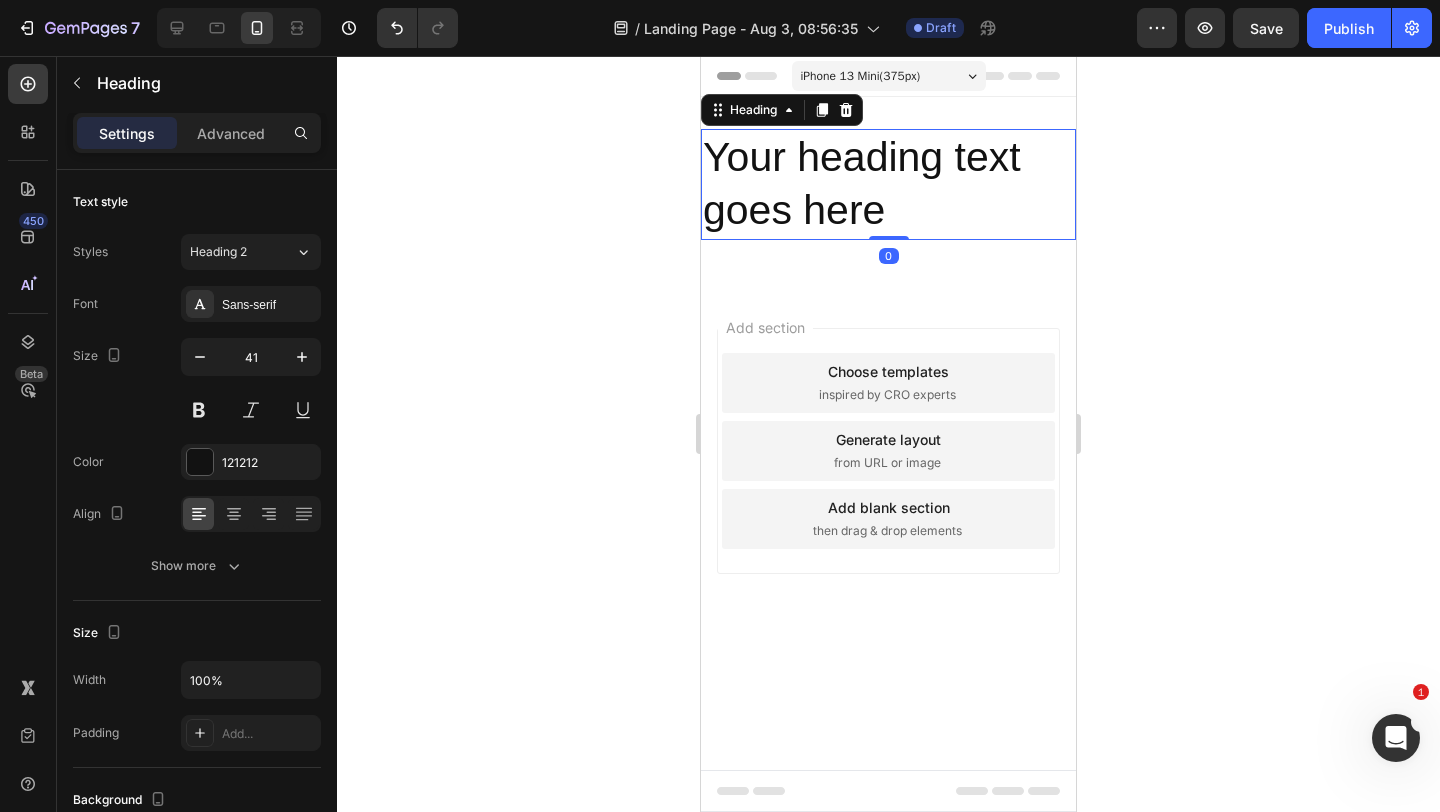 click on "Your heading text goes here" at bounding box center [888, 184] 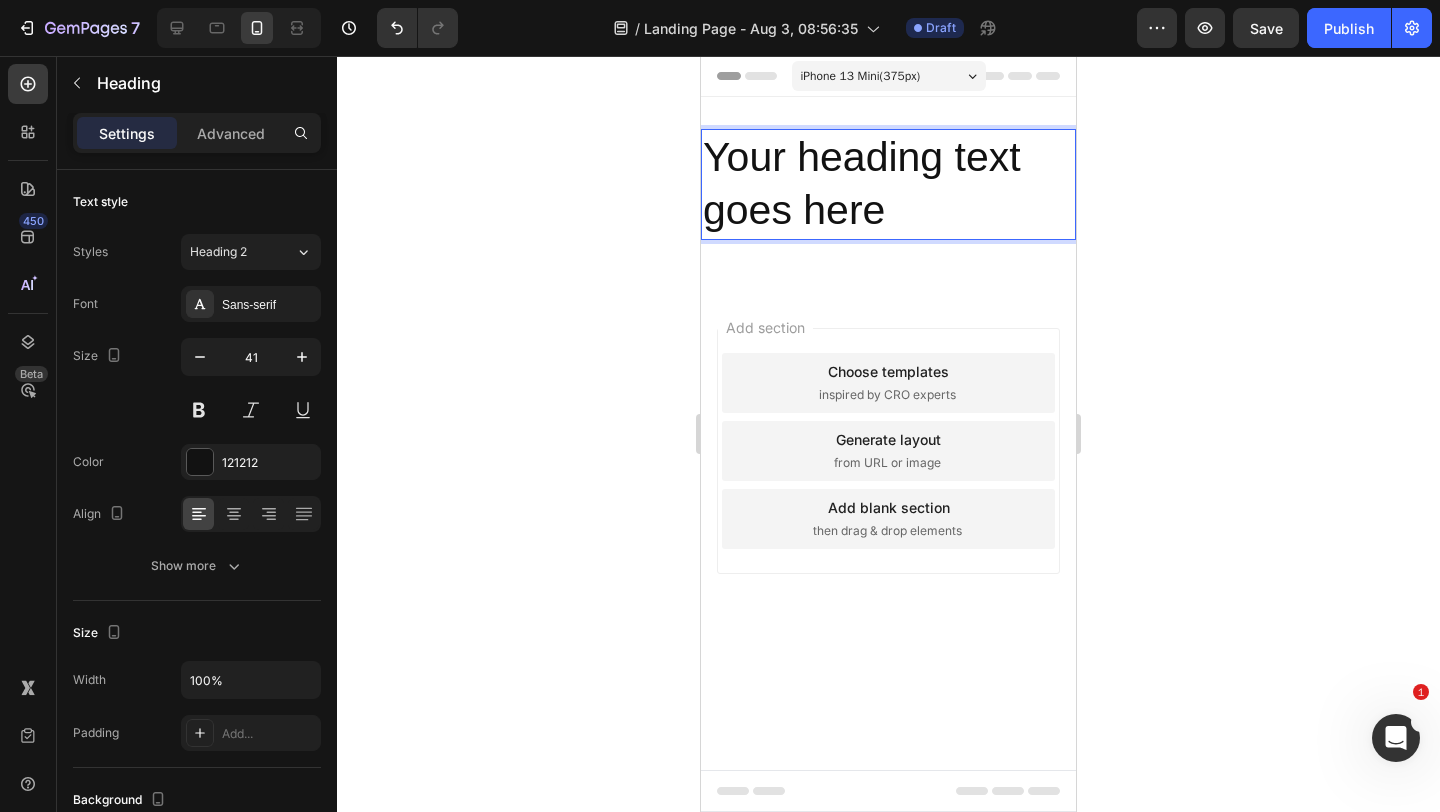 click on "Your heading text goes here" at bounding box center (888, 184) 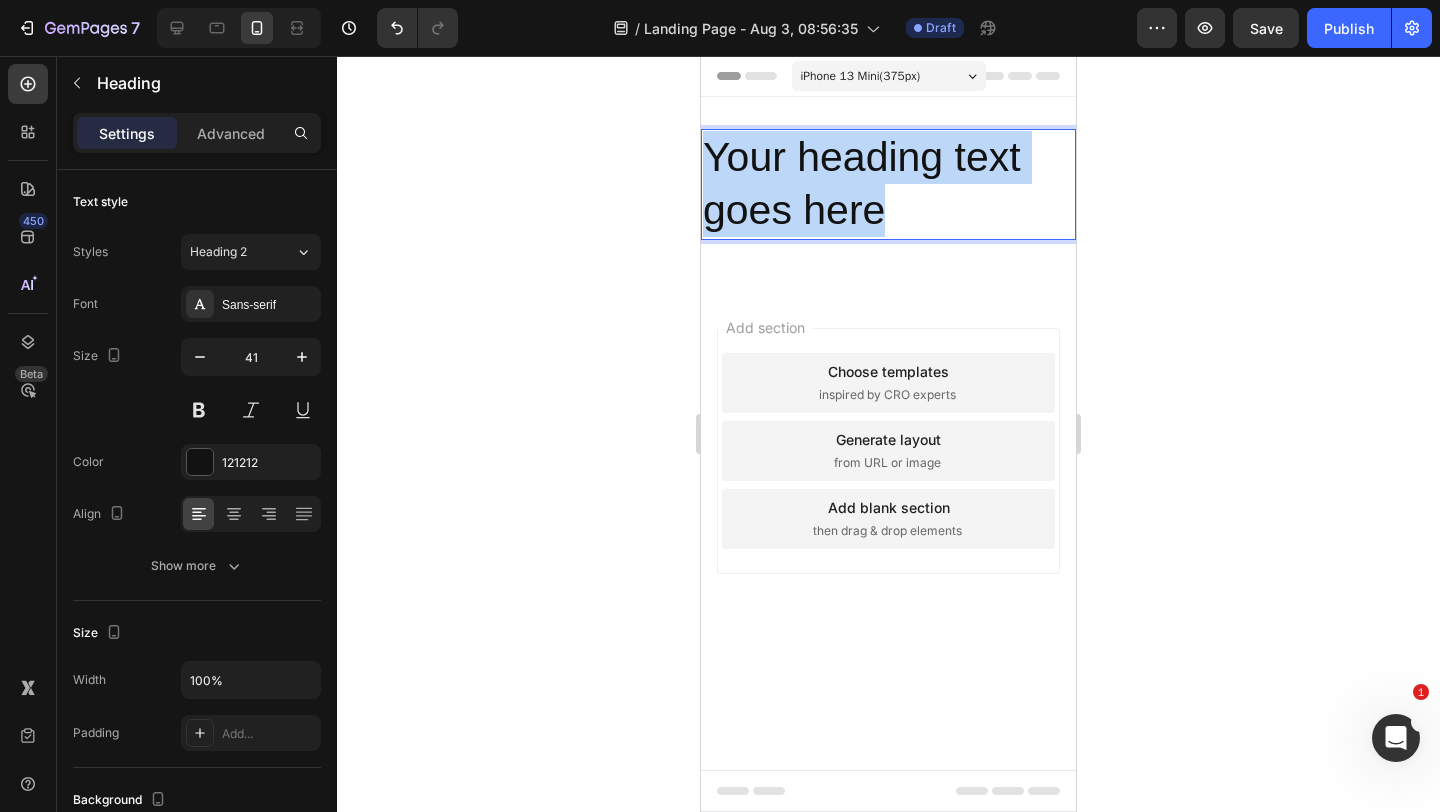 click on "Your heading text goes here" at bounding box center (888, 184) 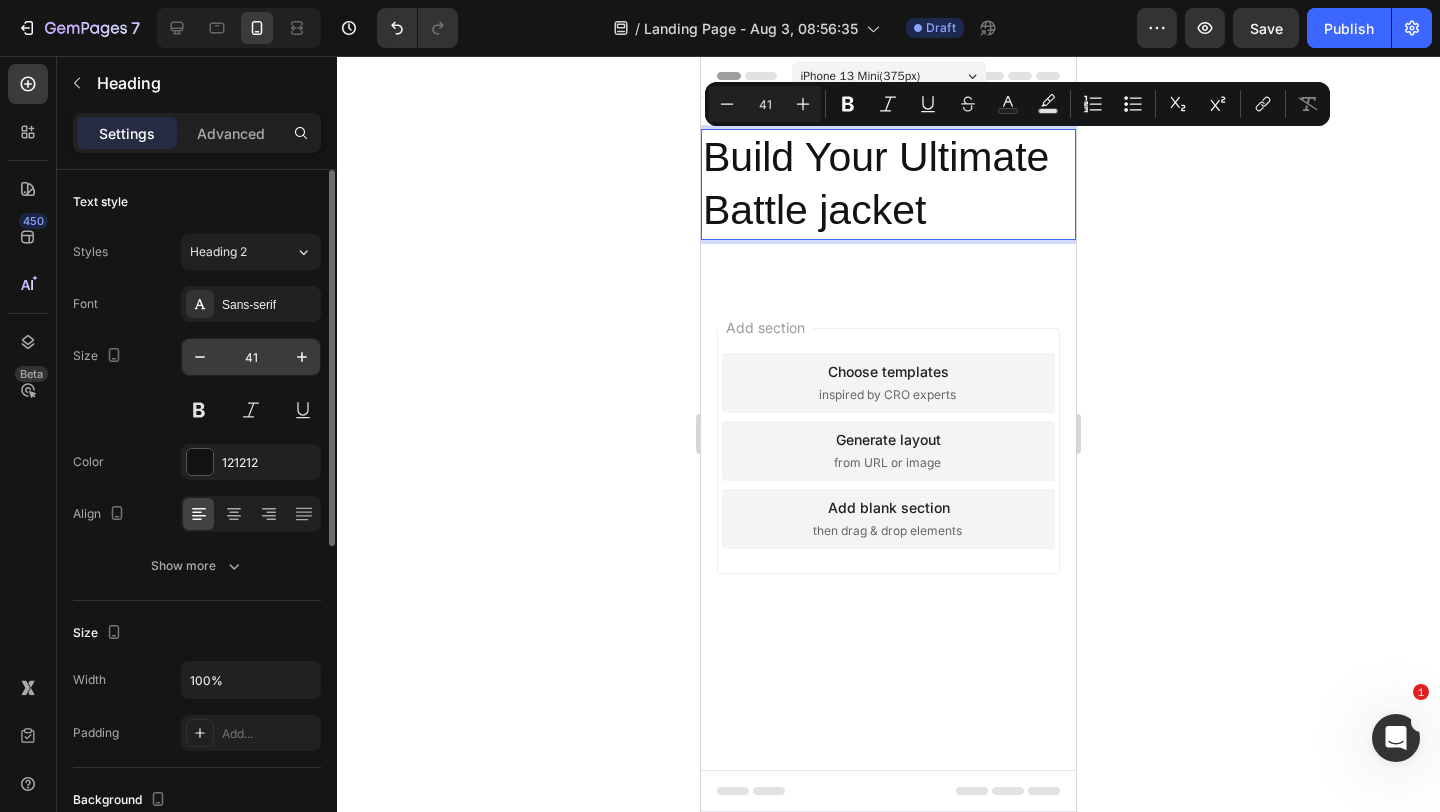 click on "41" at bounding box center [251, 357] 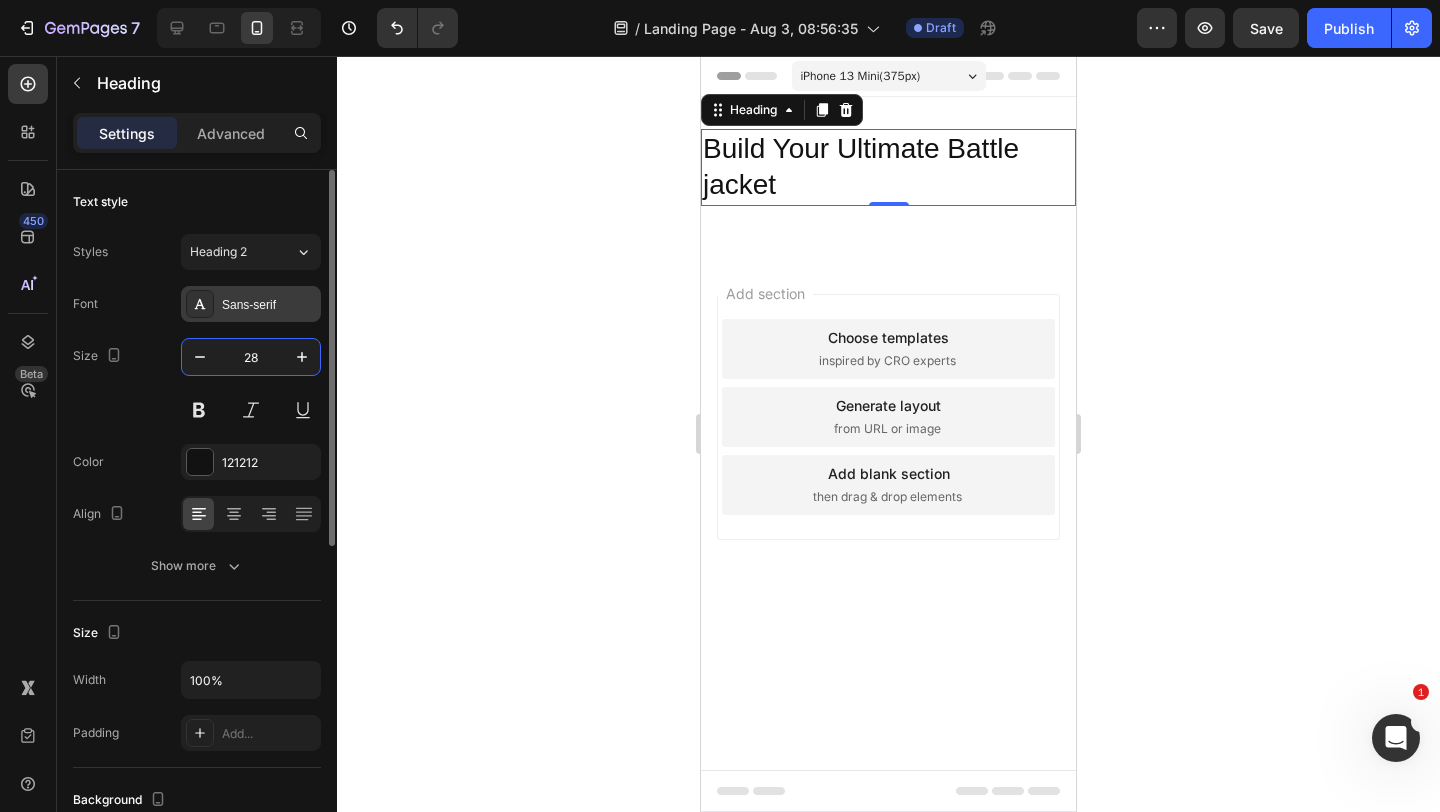 type on "28" 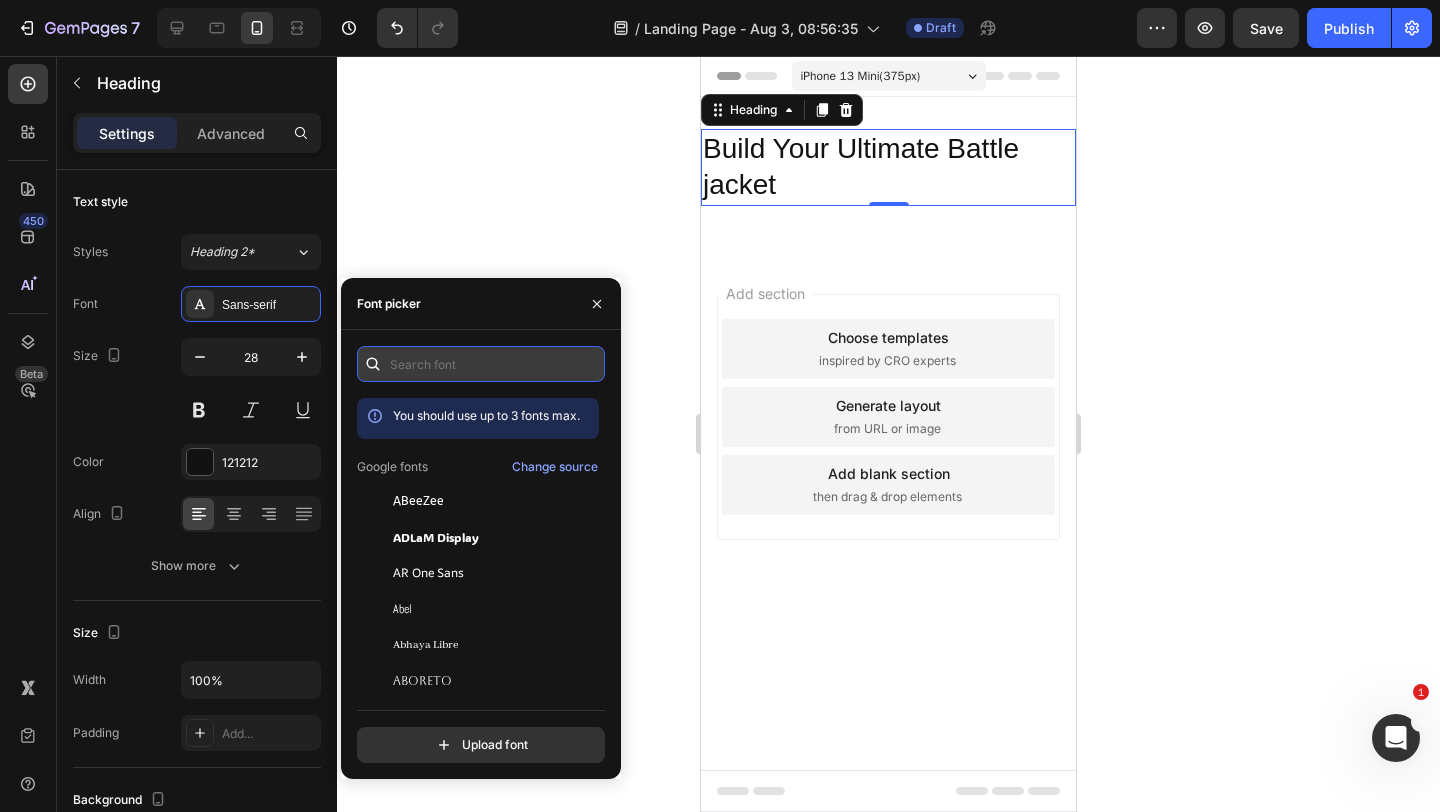 click at bounding box center [481, 364] 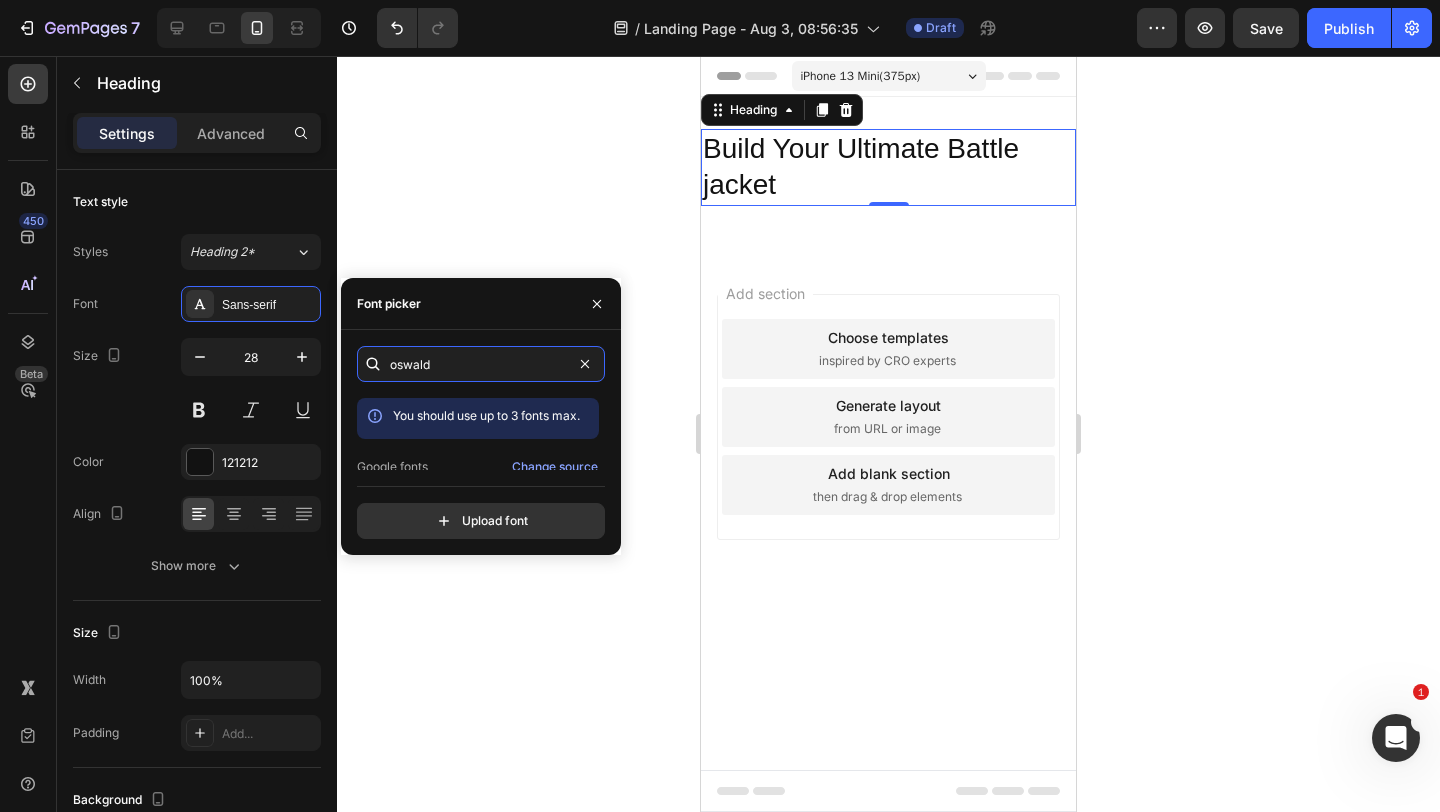scroll, scrollTop: 49, scrollLeft: 0, axis: vertical 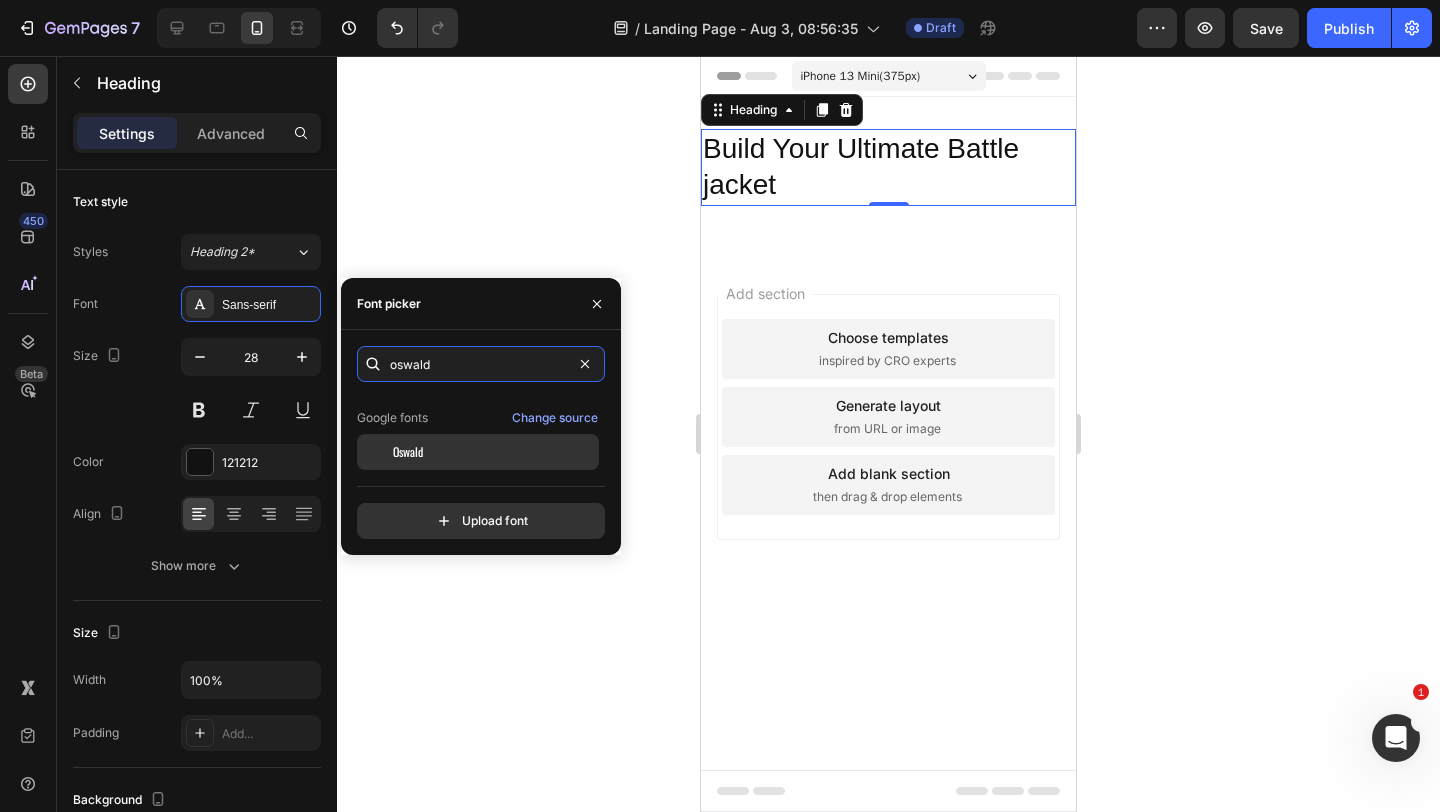 type on "oswald" 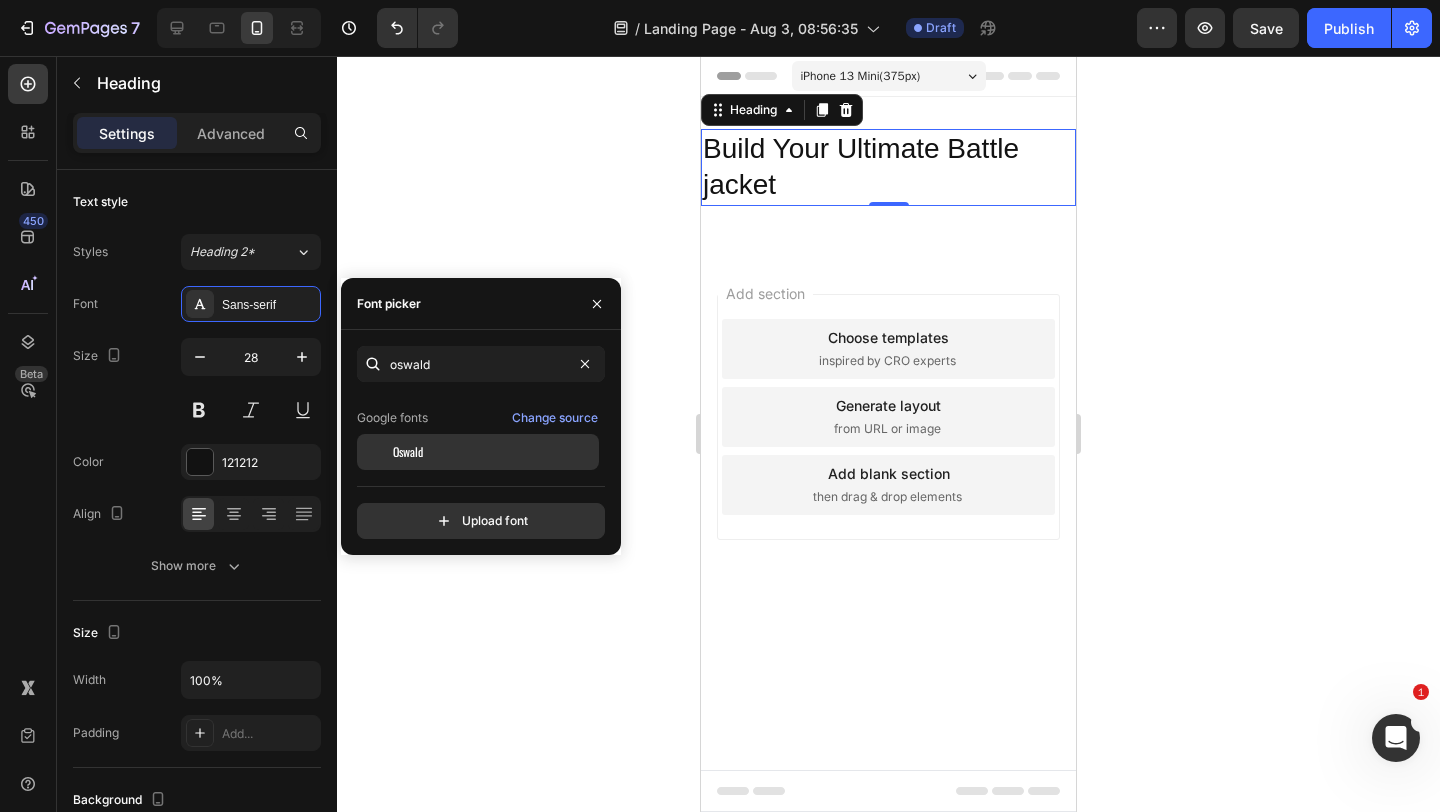 click on "Oswald" at bounding box center [408, 452] 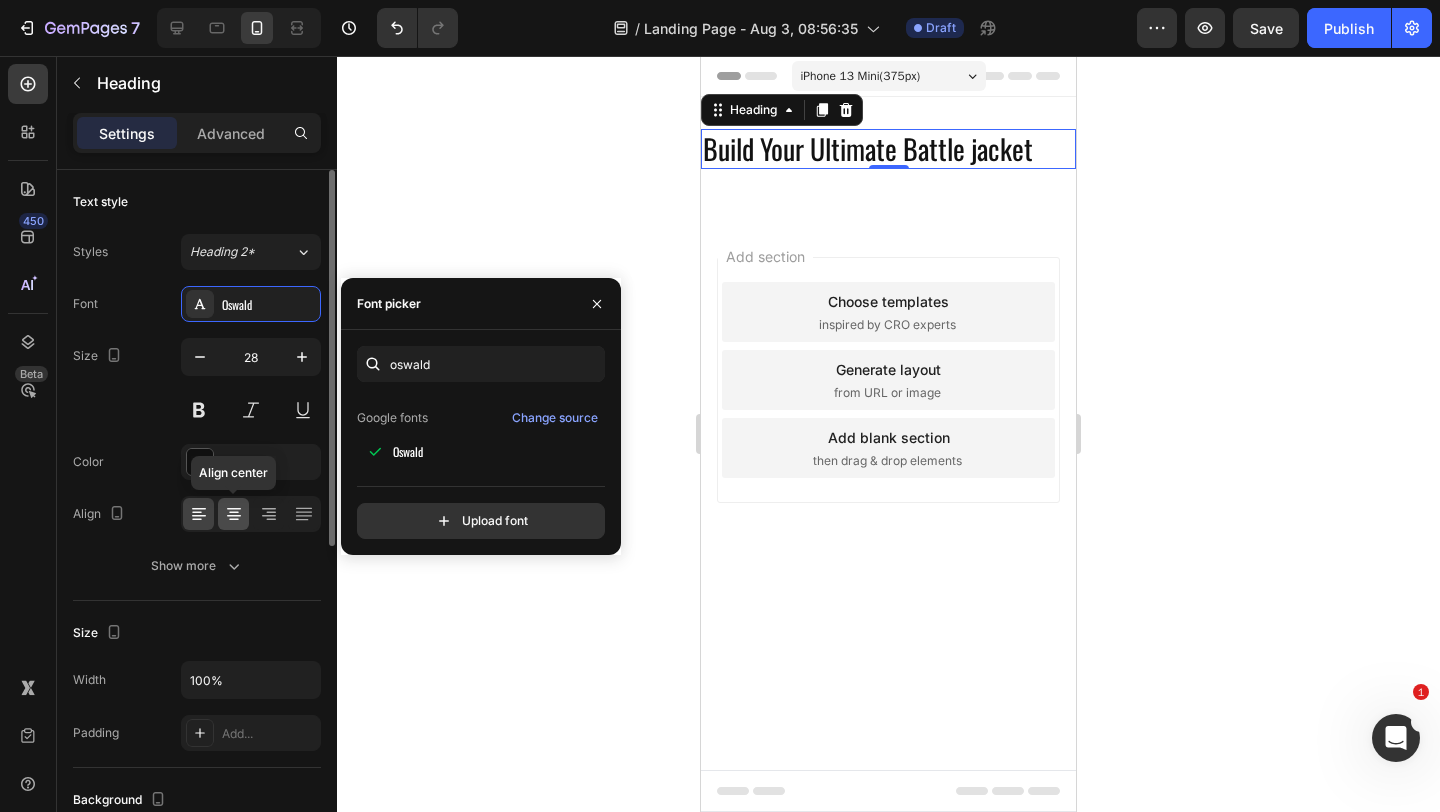 click 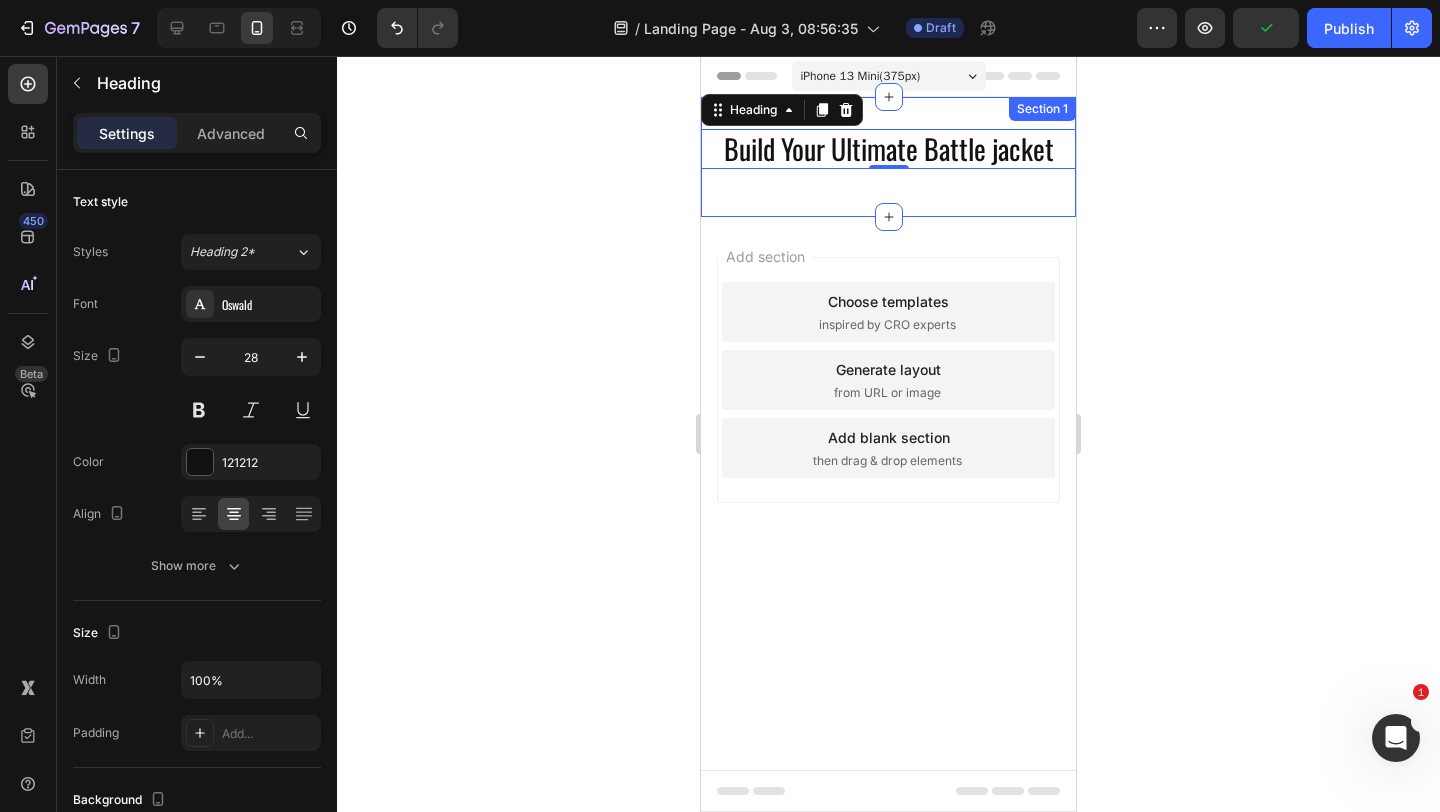 click on "Build Your Ultimate Battle jacket Heading   0 Row" at bounding box center [888, 157] 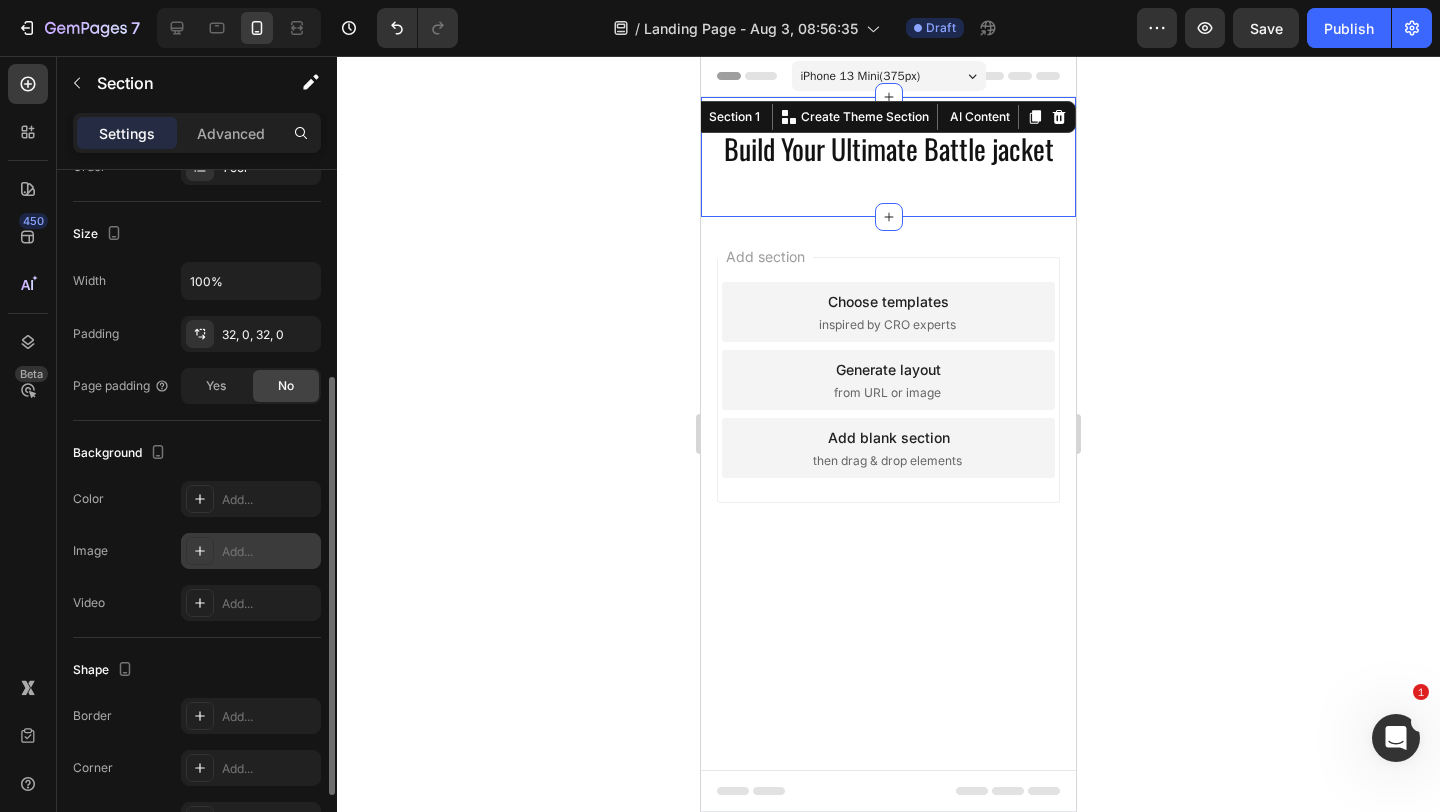 scroll, scrollTop: 469, scrollLeft: 0, axis: vertical 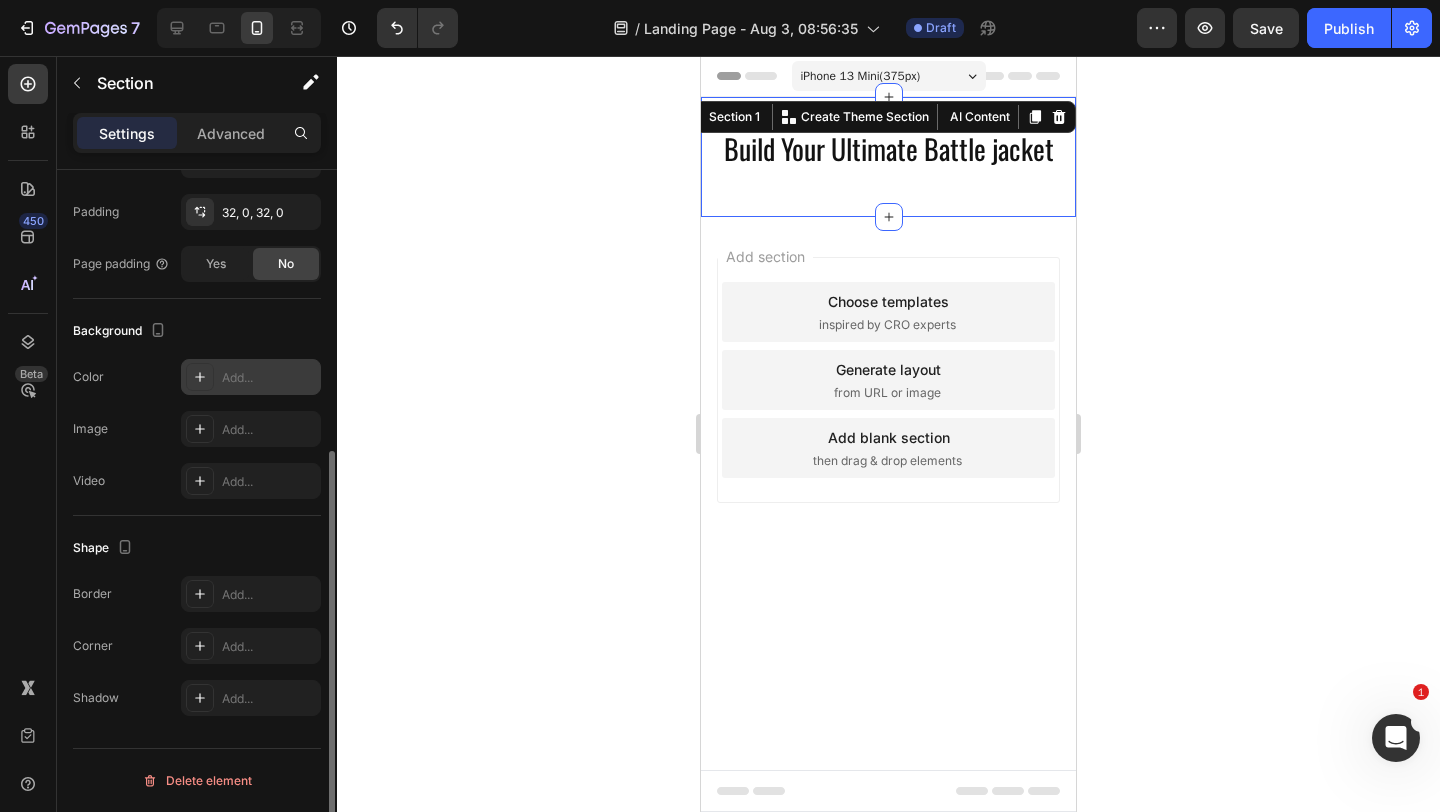 click on "Add..." at bounding box center [269, 378] 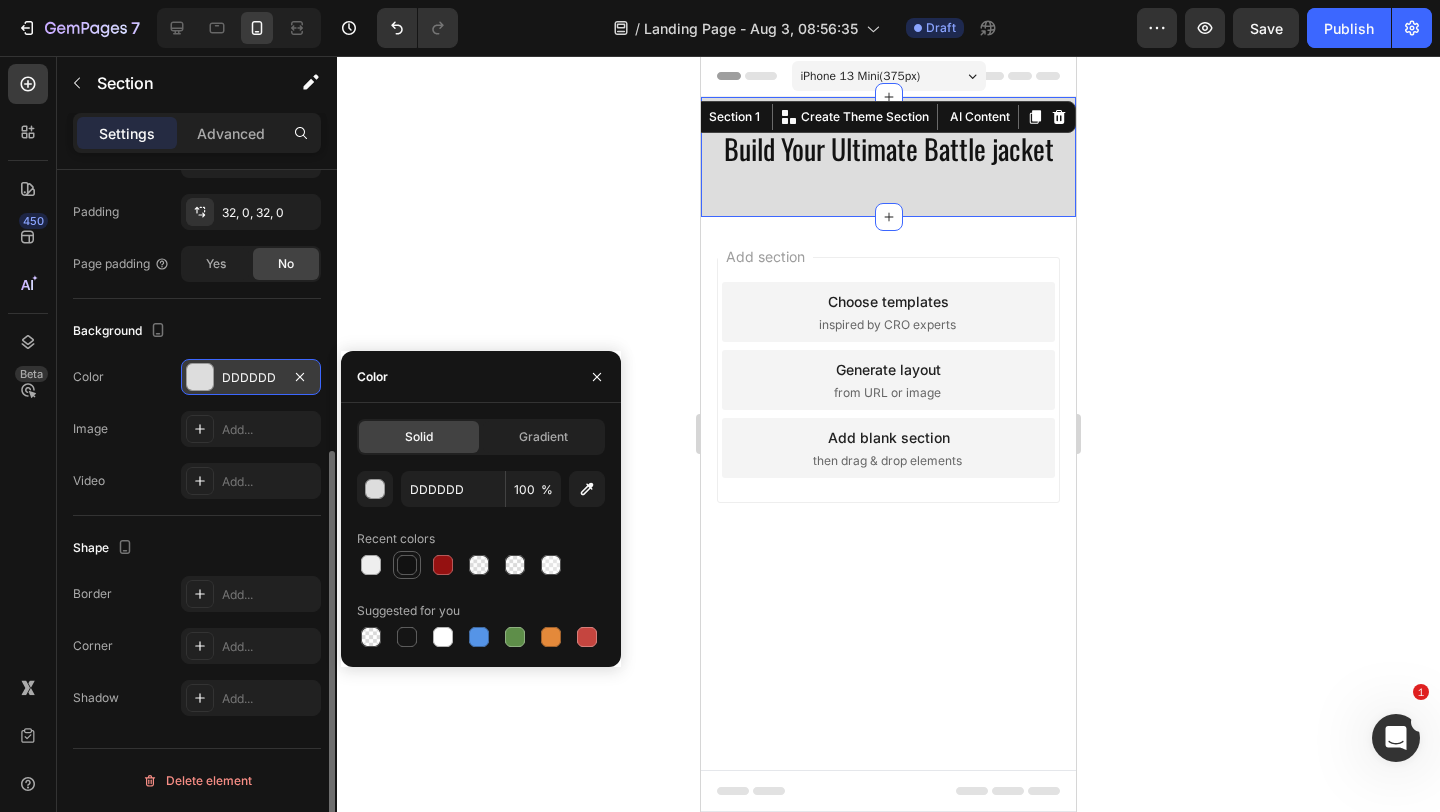 click at bounding box center [407, 565] 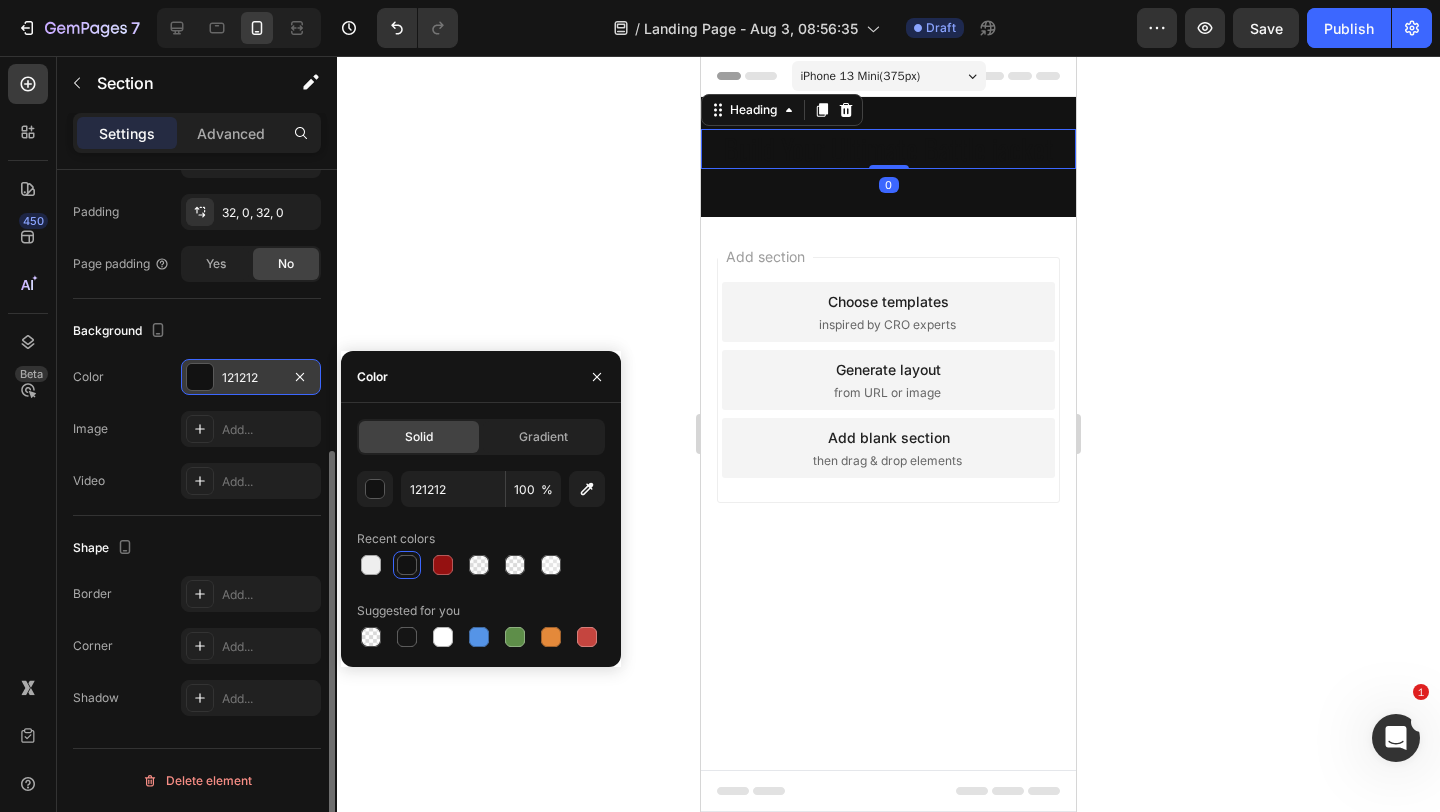 click on "Build Your Ultimate Battle jacket" at bounding box center [888, 149] 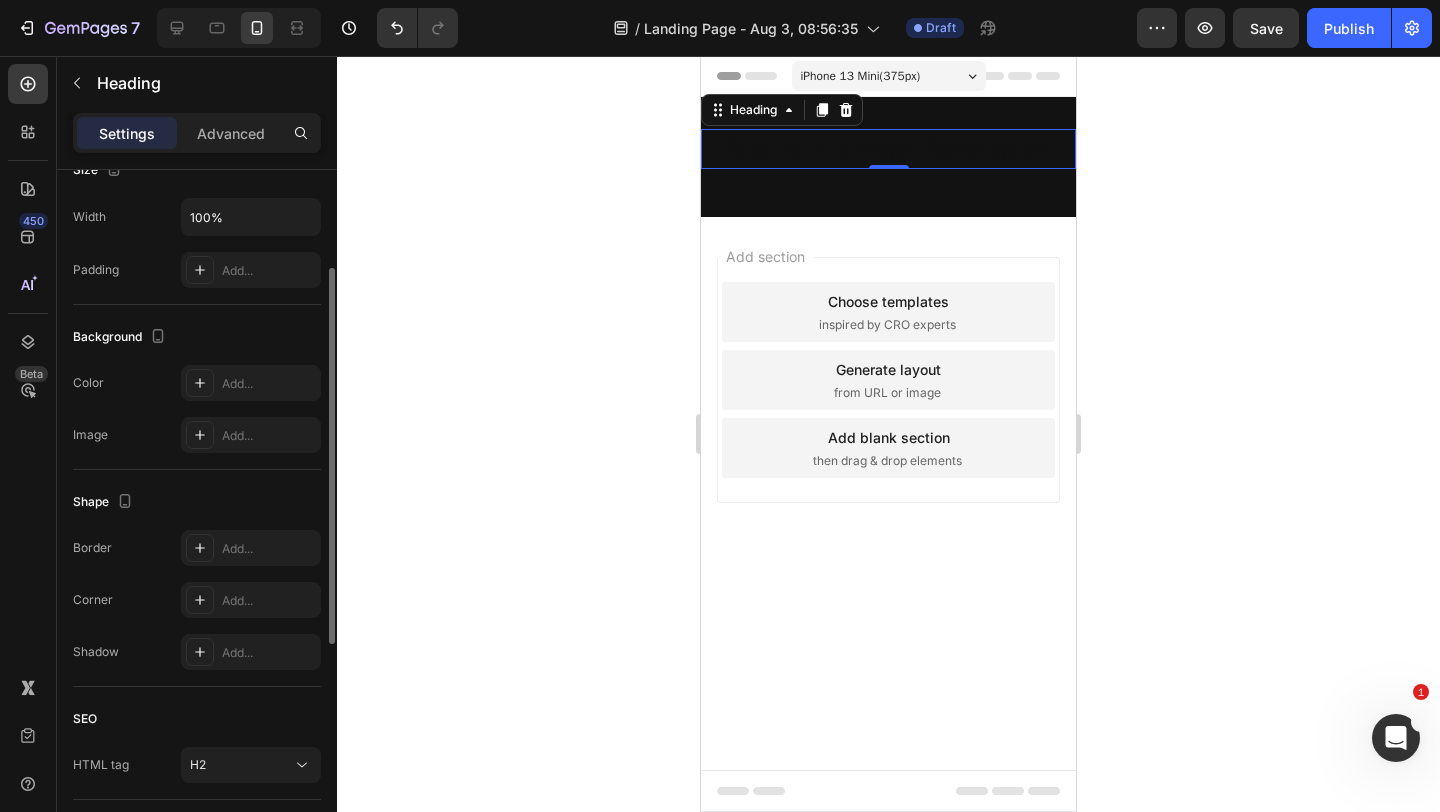 scroll, scrollTop: 0, scrollLeft: 0, axis: both 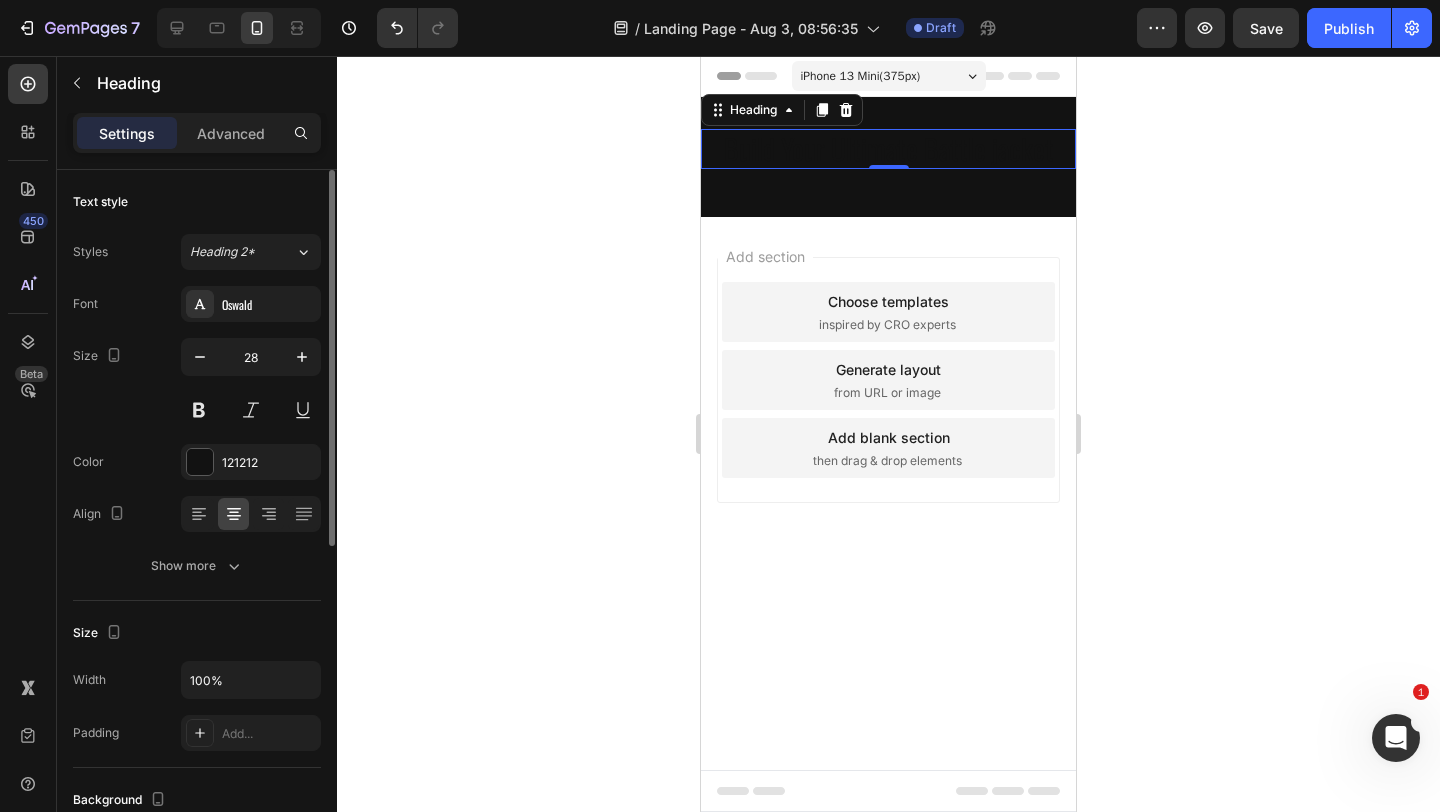 click on "Settings Advanced" at bounding box center (197, 133) 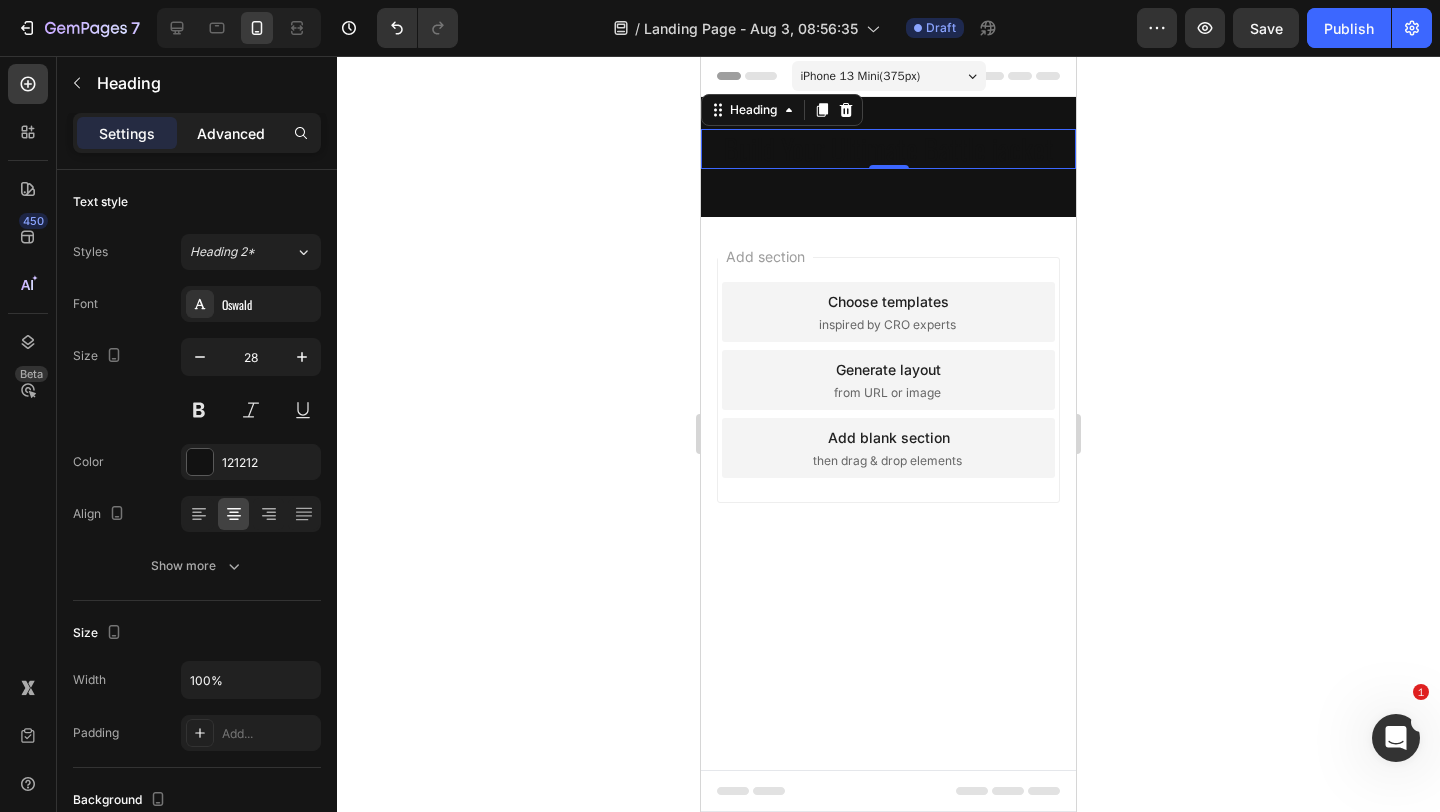 click on "Advanced" at bounding box center [231, 133] 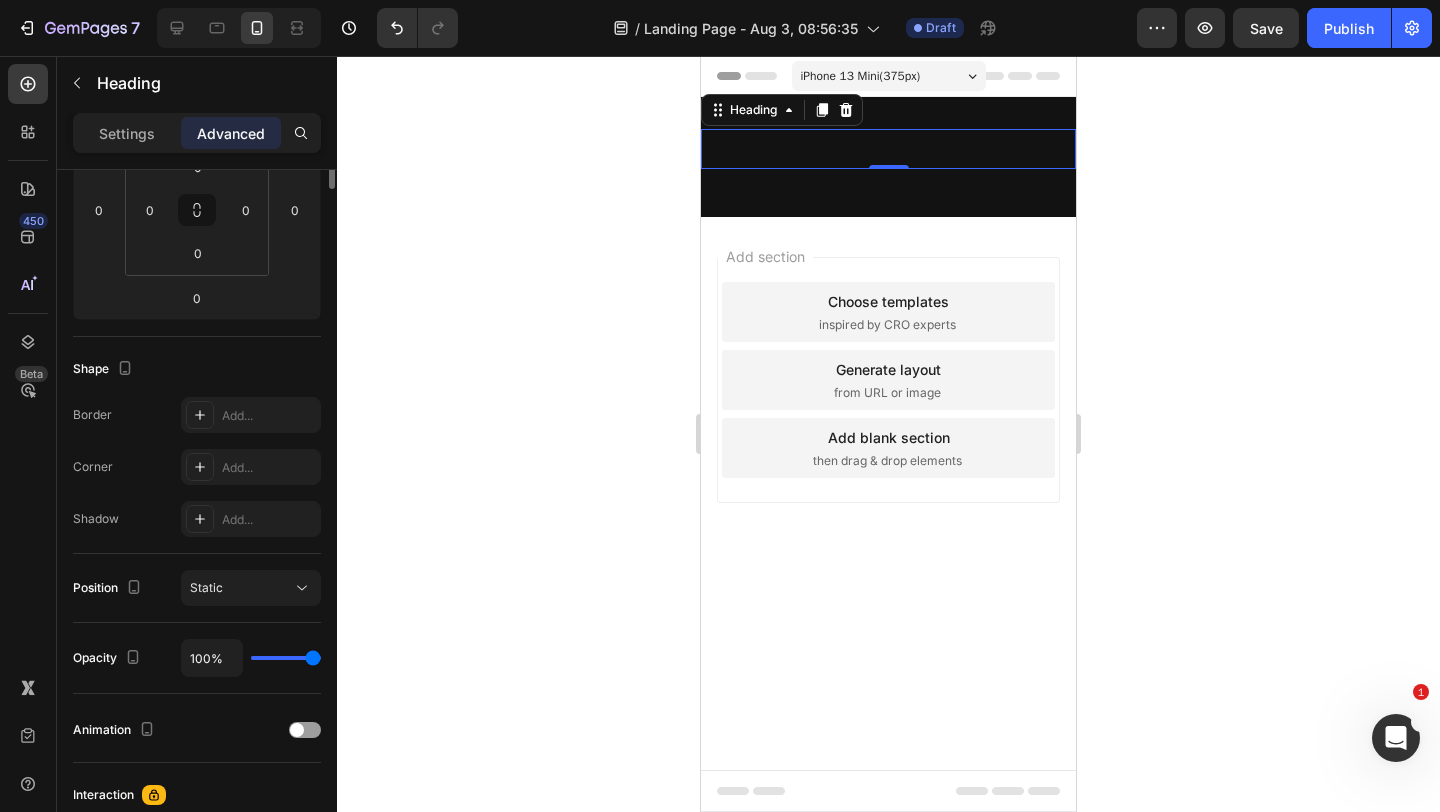 scroll, scrollTop: 0, scrollLeft: 0, axis: both 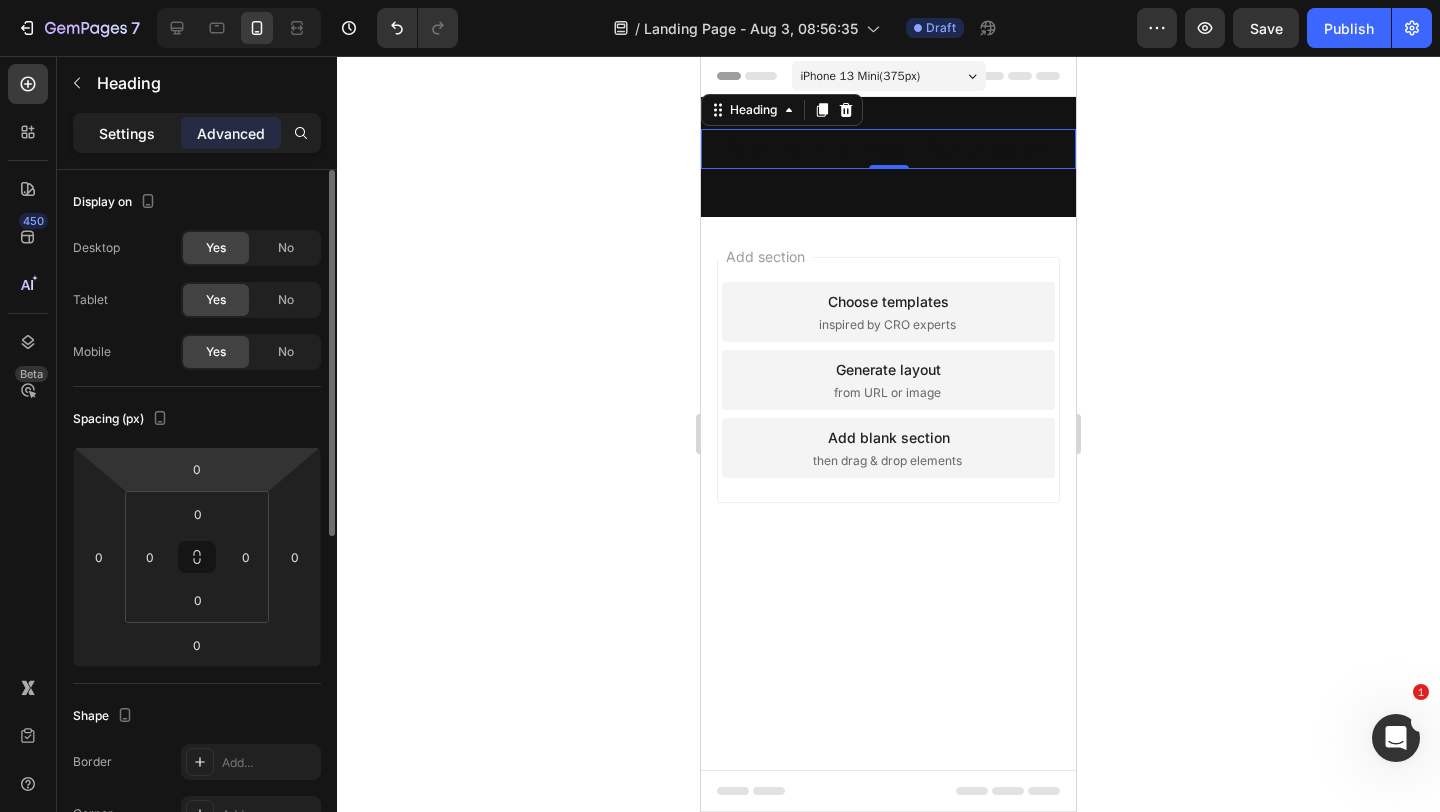 click on "Settings" 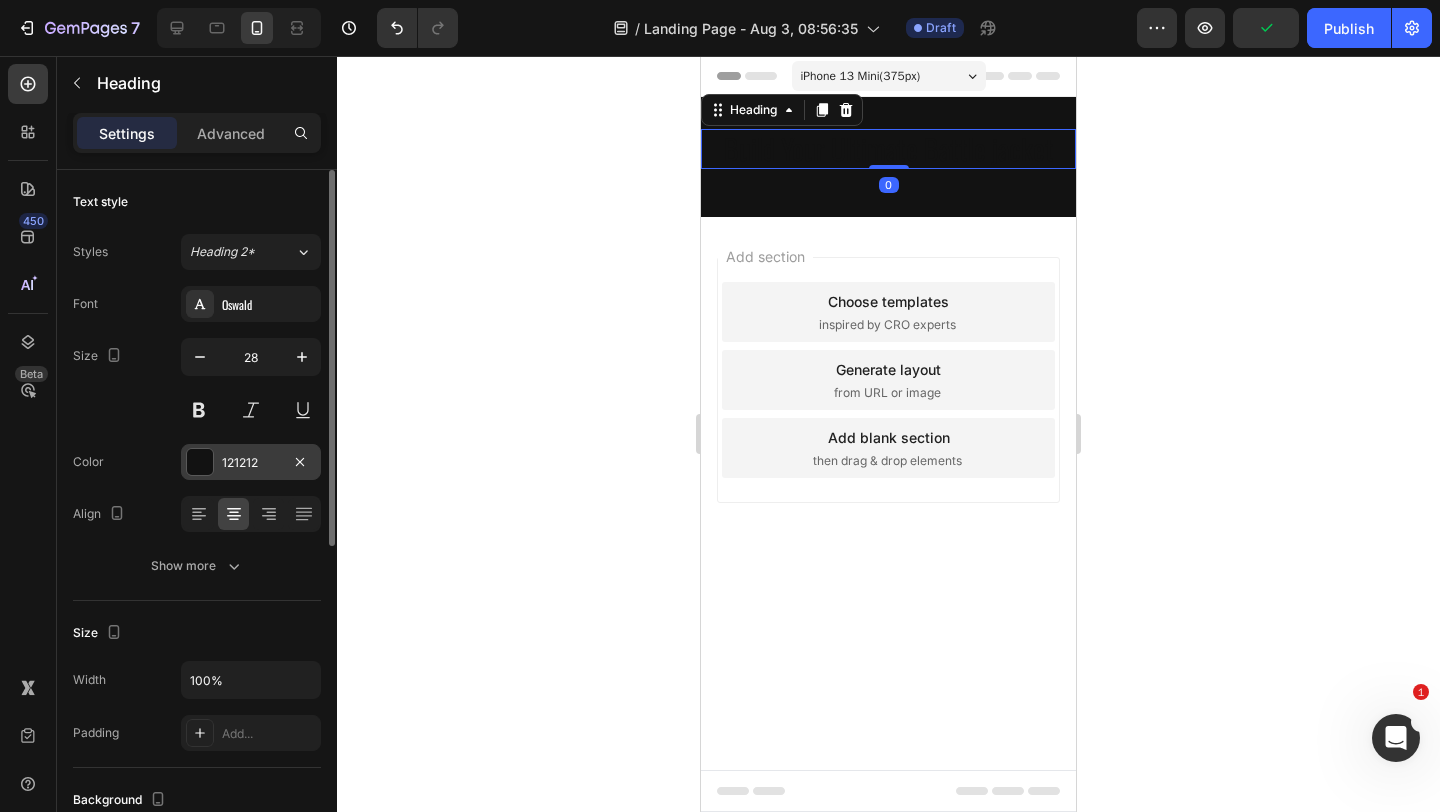 click at bounding box center [200, 462] 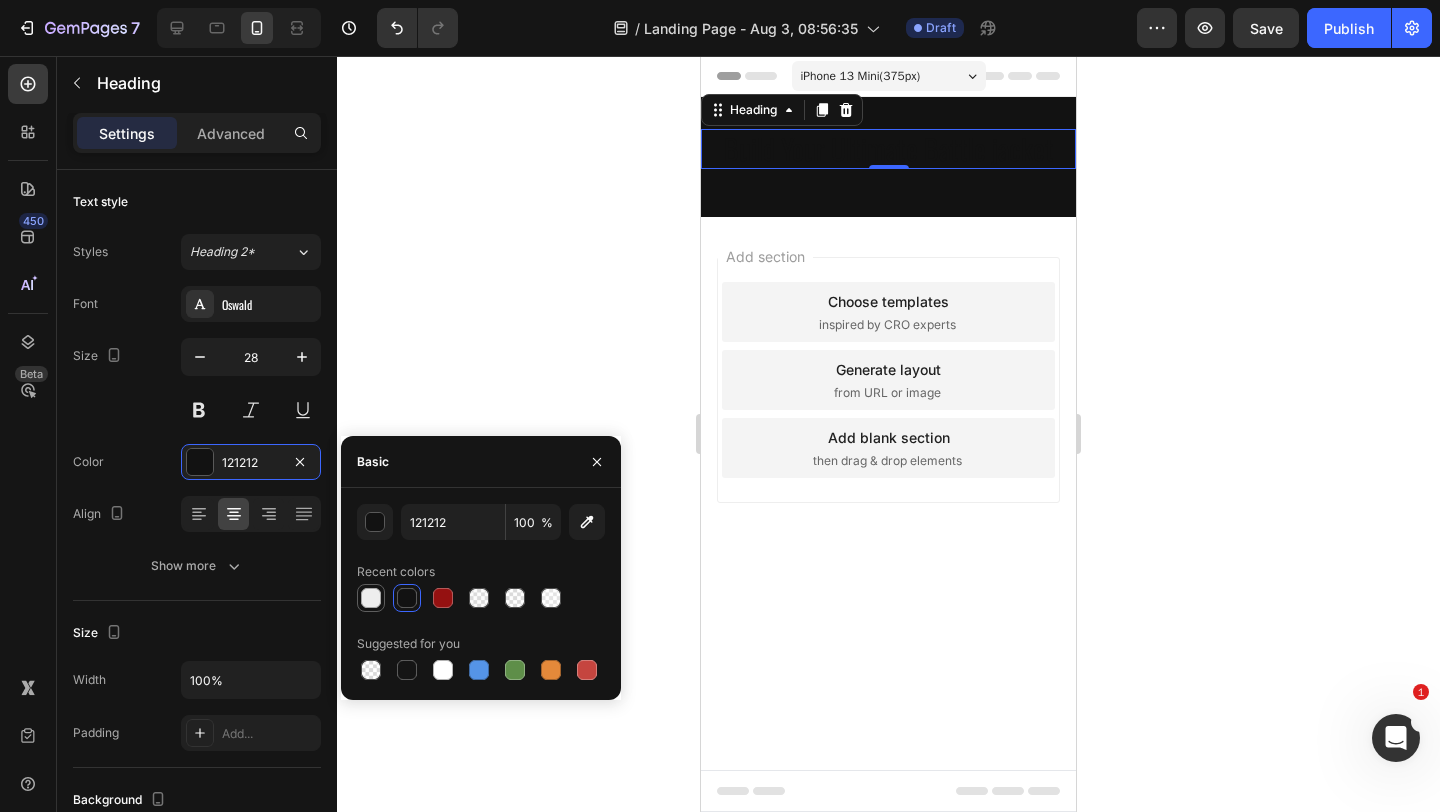 click at bounding box center [371, 598] 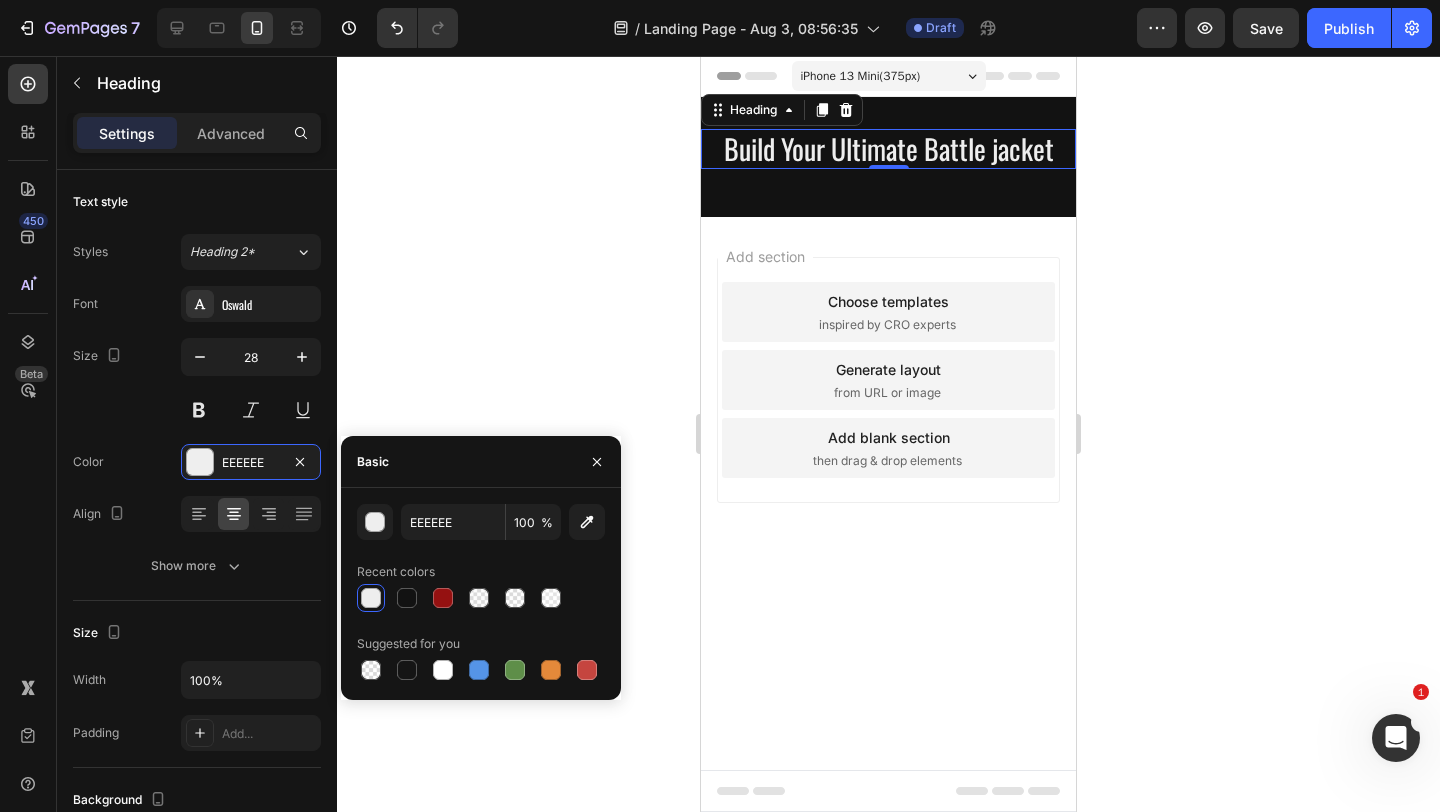 click 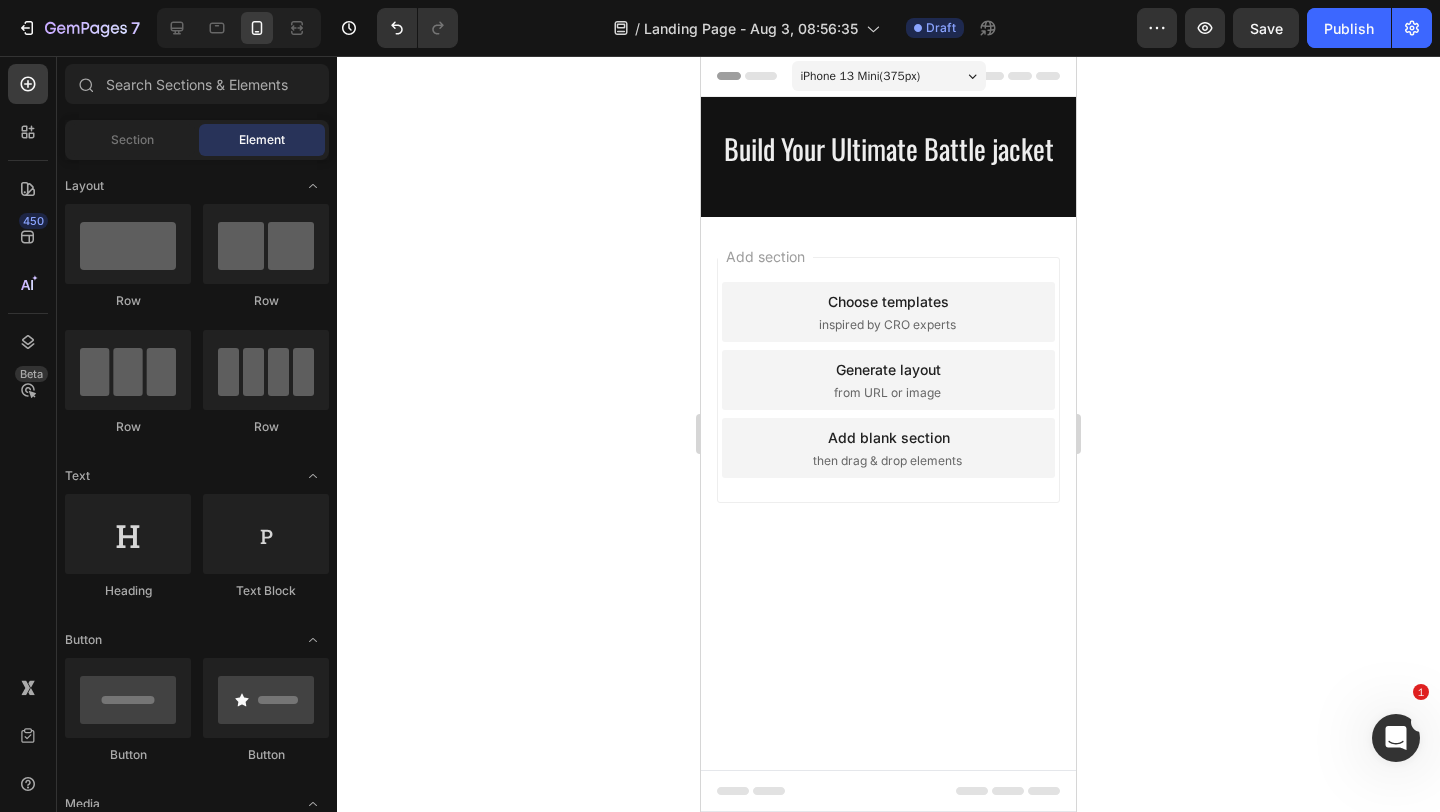 click 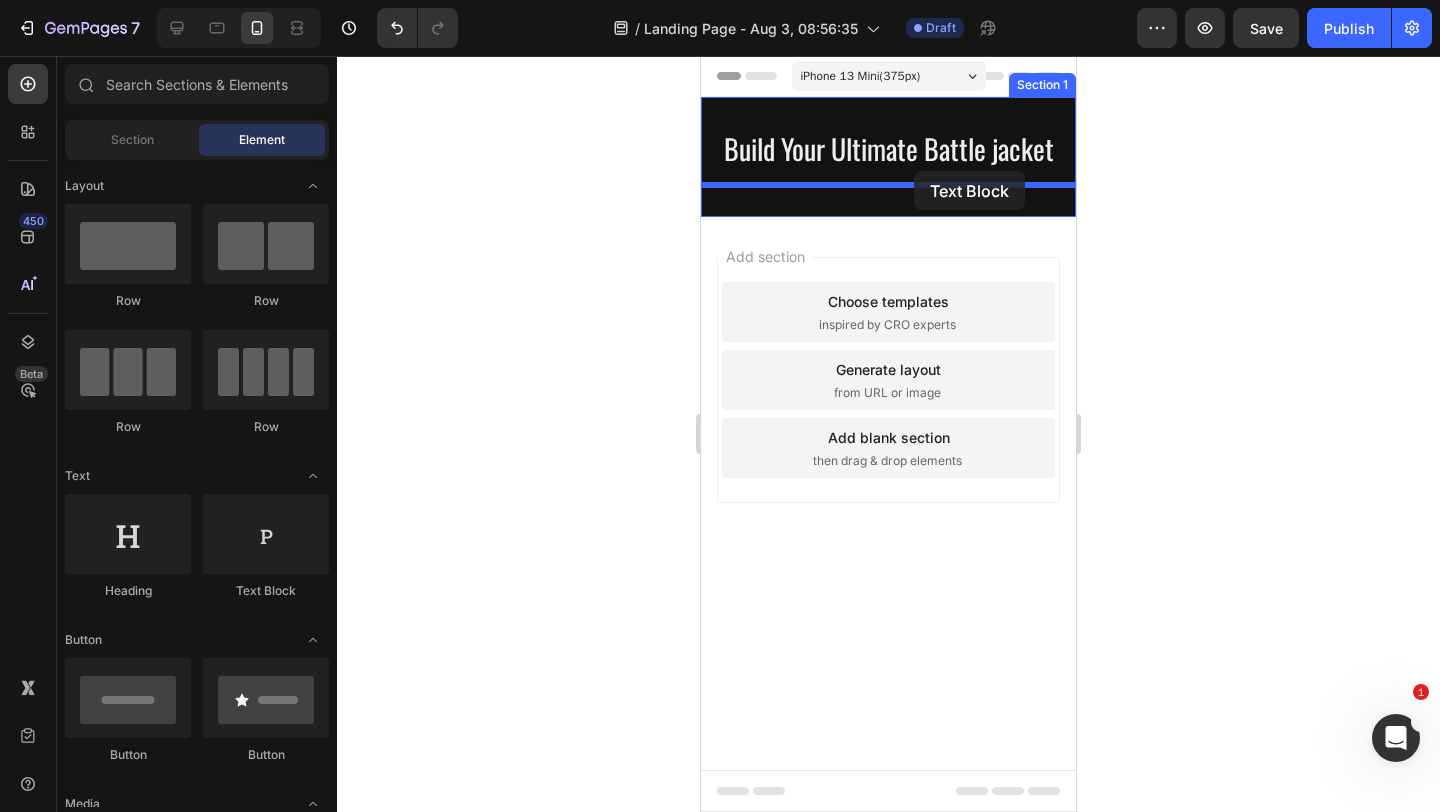 drag, startPoint x: 942, startPoint y: 604, endPoint x: 914, endPoint y: 171, distance: 433.90436 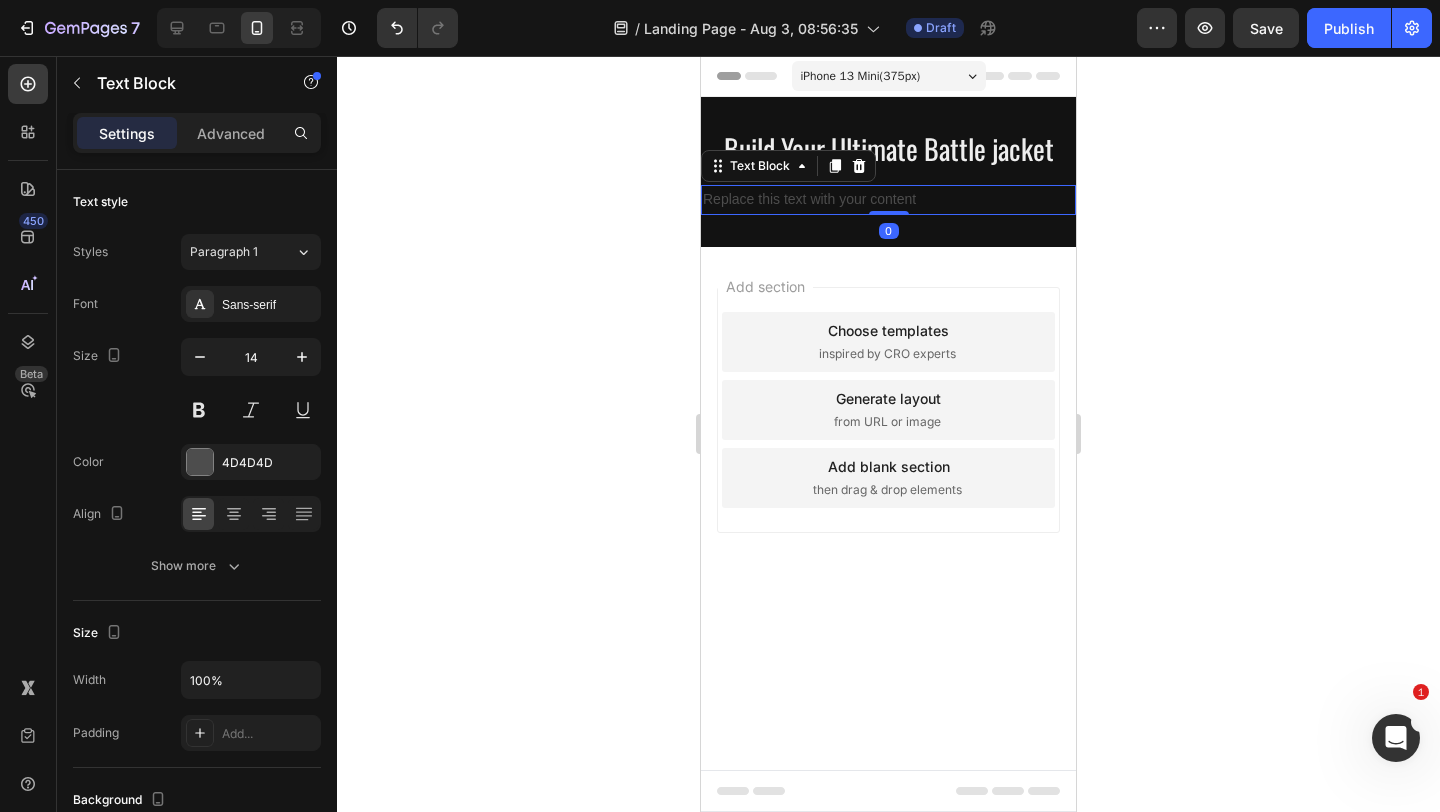 click on "Replace this text with your content" at bounding box center (888, 199) 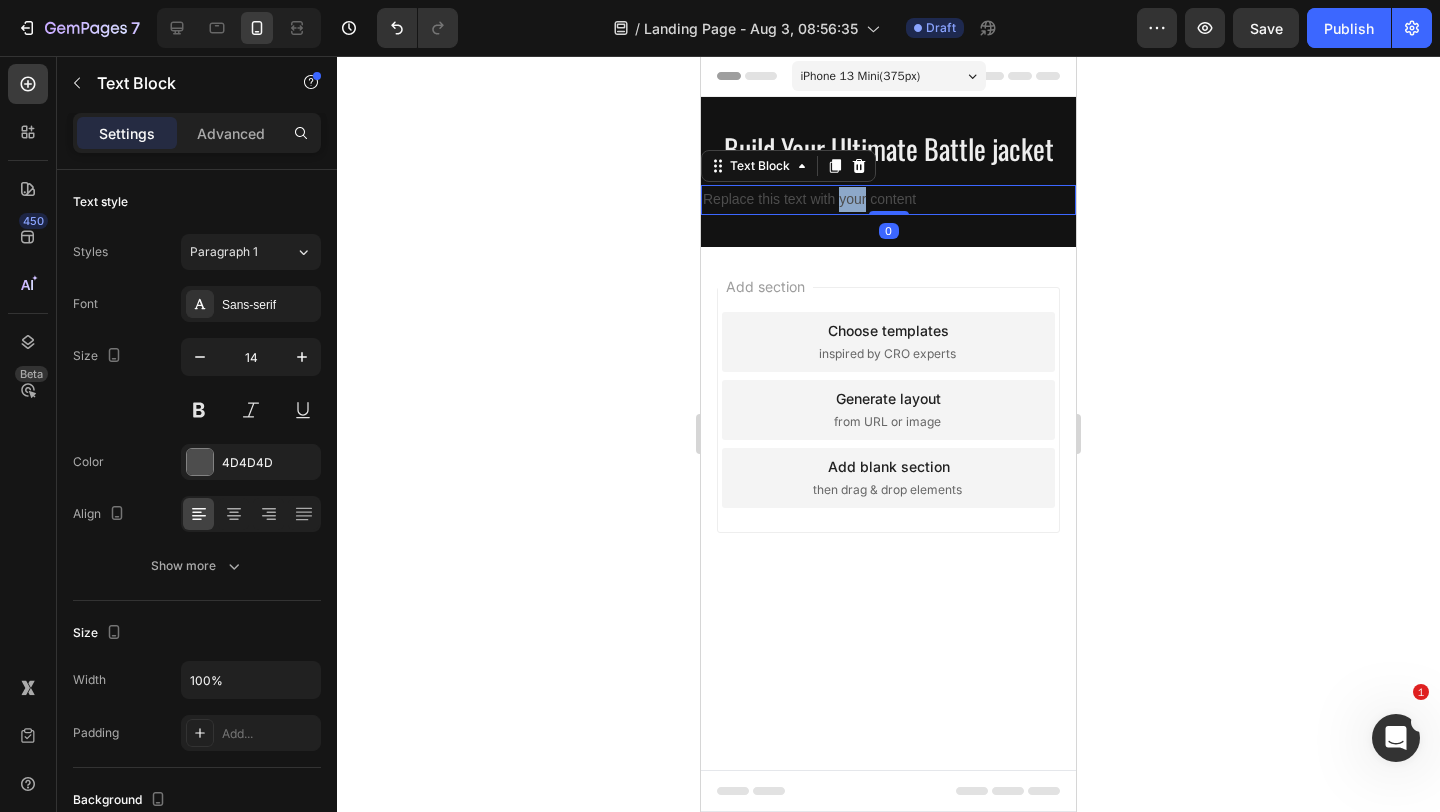 click on "Replace this text with your content" at bounding box center (888, 199) 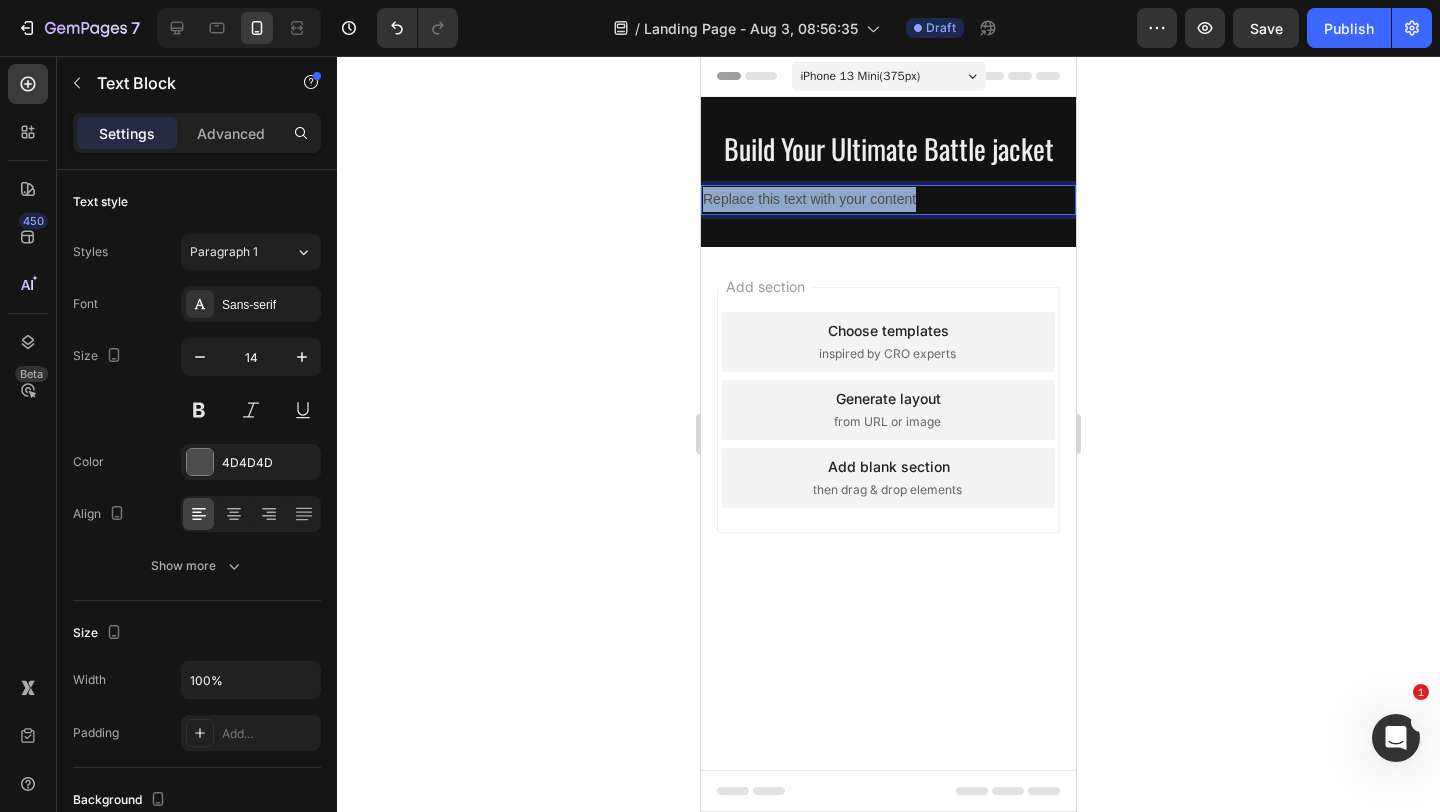 click on "Replace this text with your content" at bounding box center (888, 199) 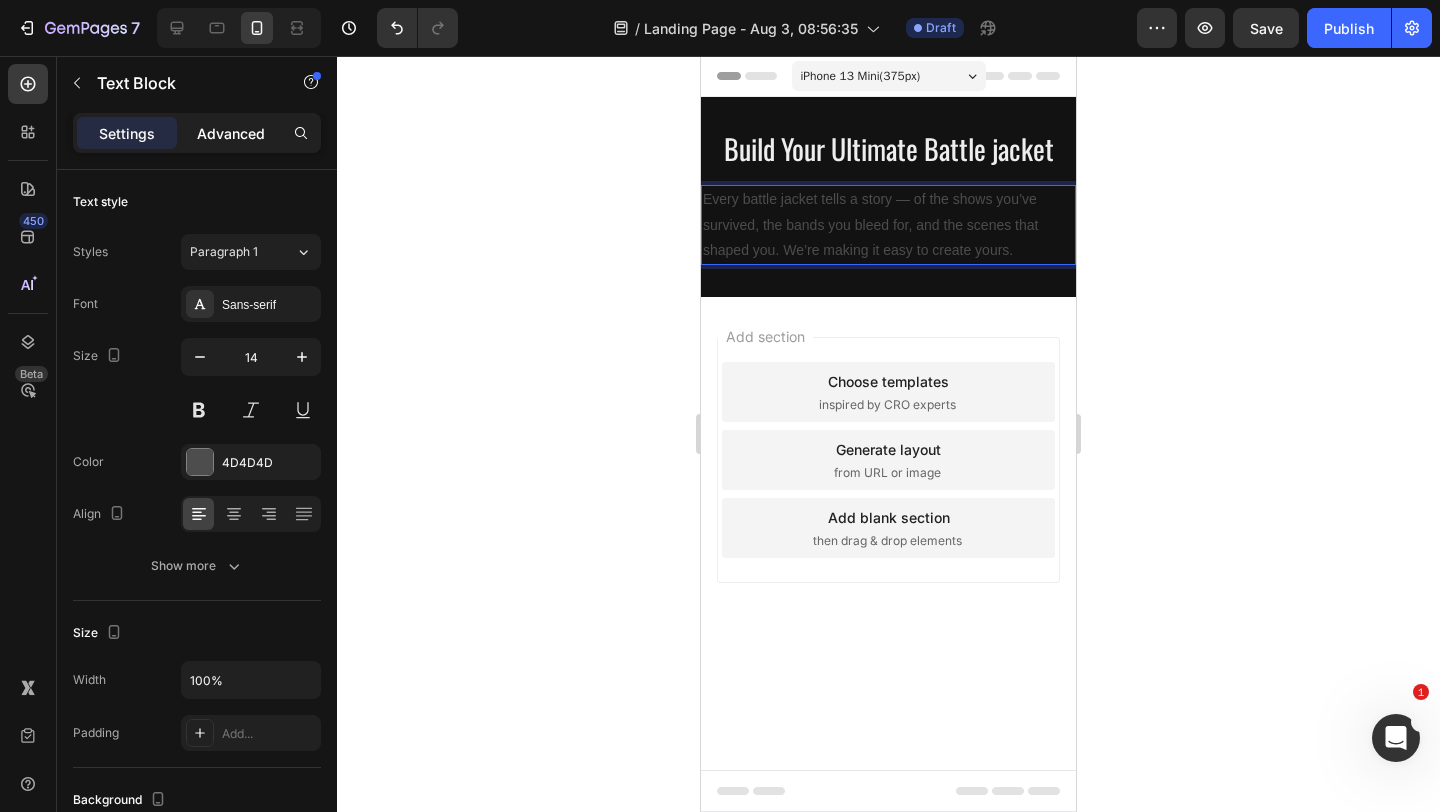 click on "Advanced" at bounding box center [231, 133] 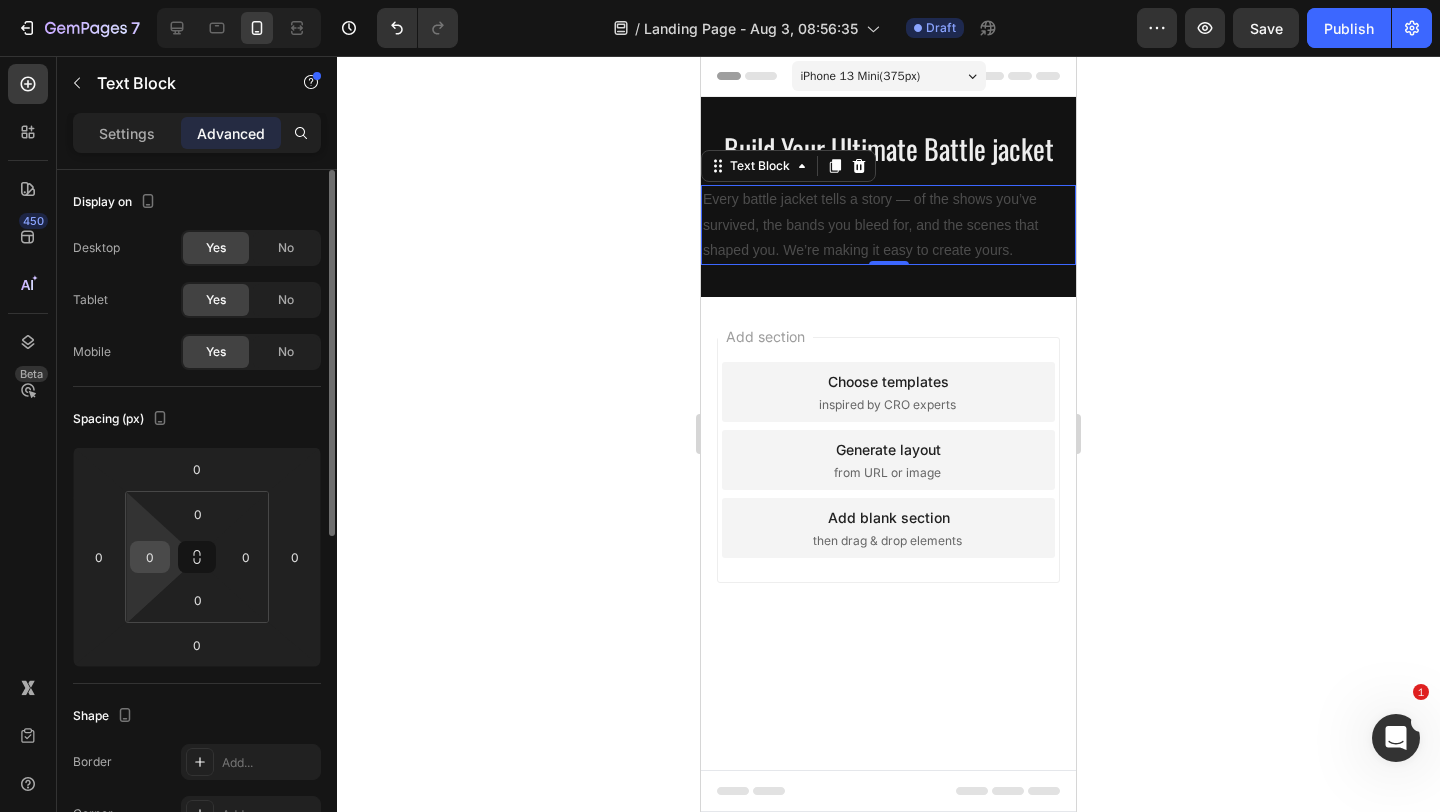 click on "0" at bounding box center [150, 557] 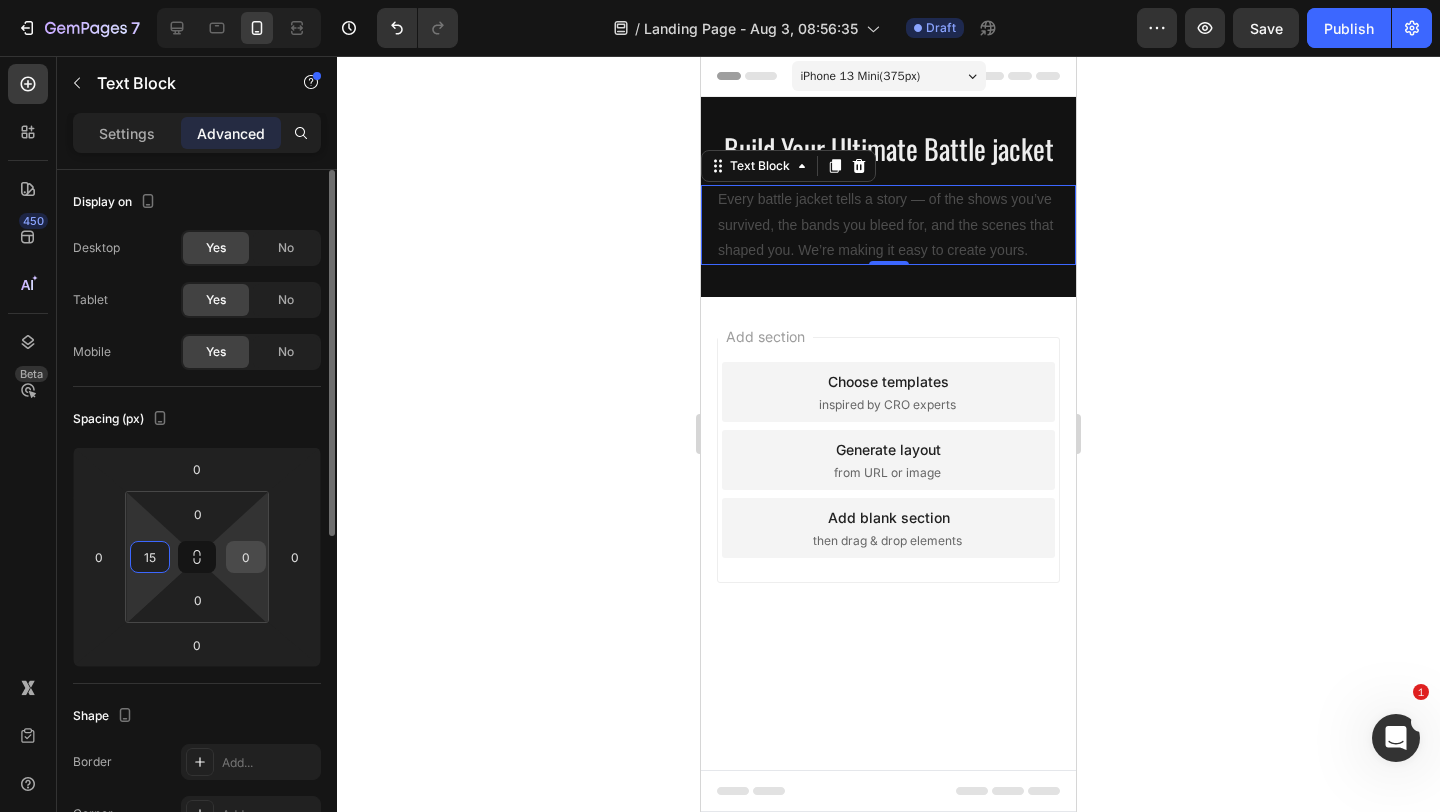 type on "15" 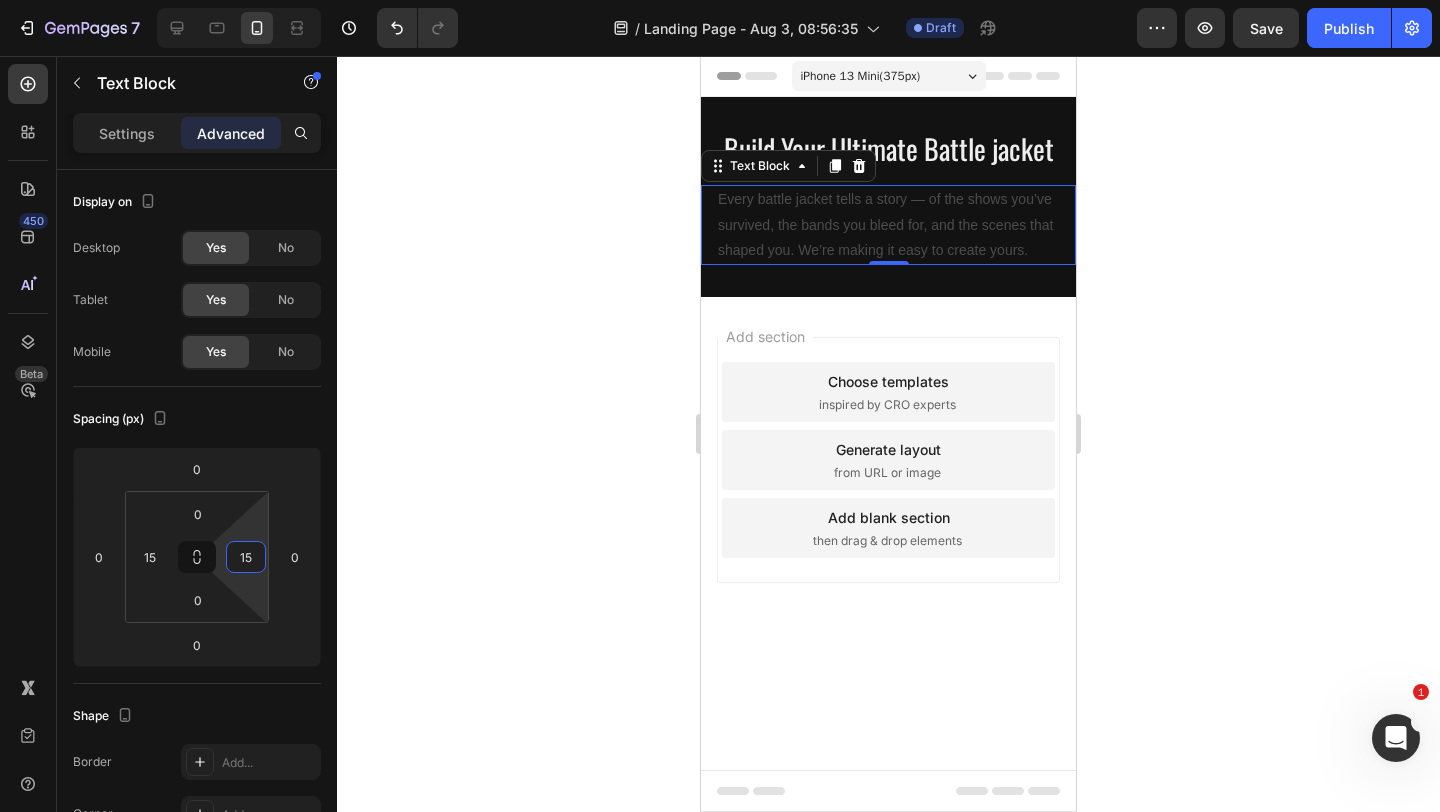 type on "15" 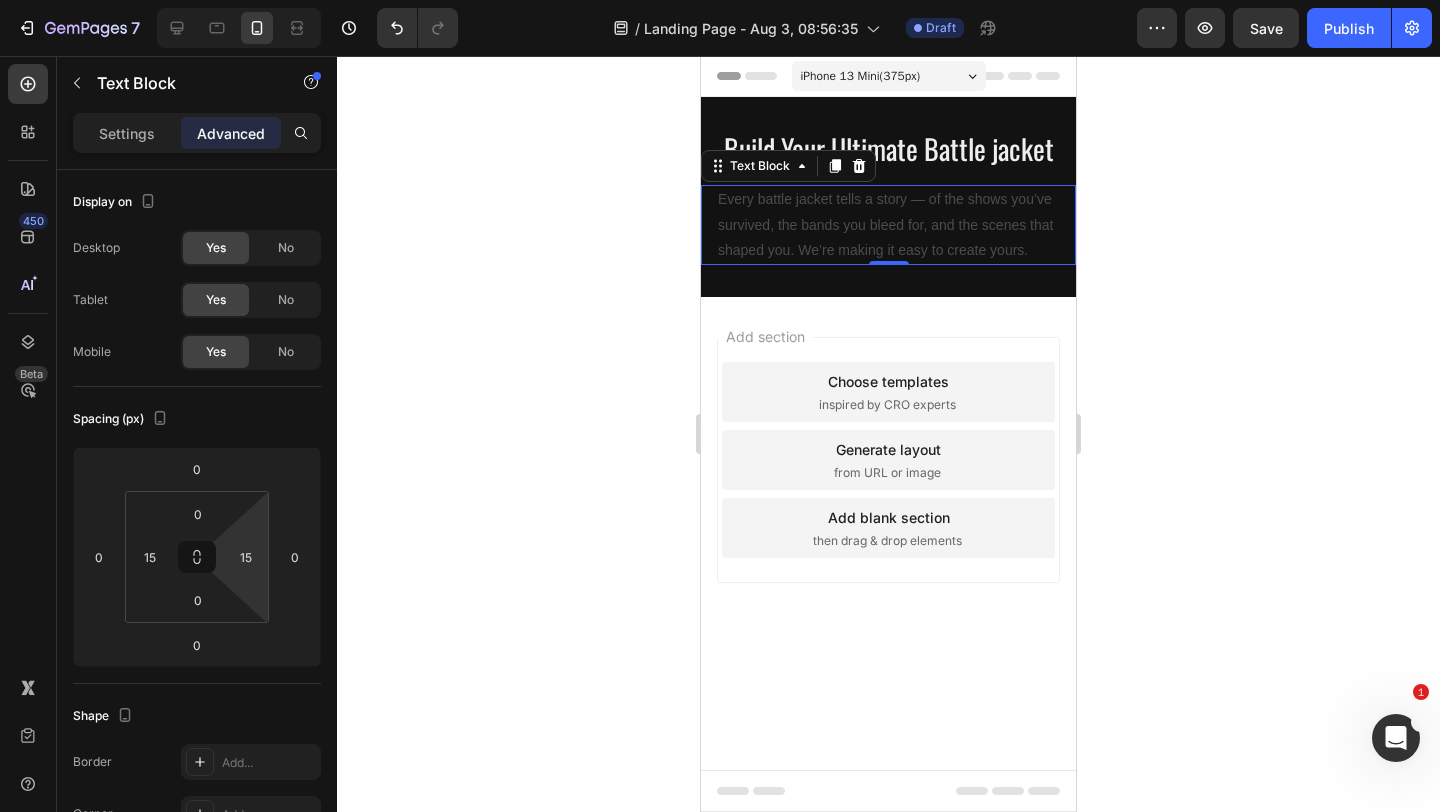 click 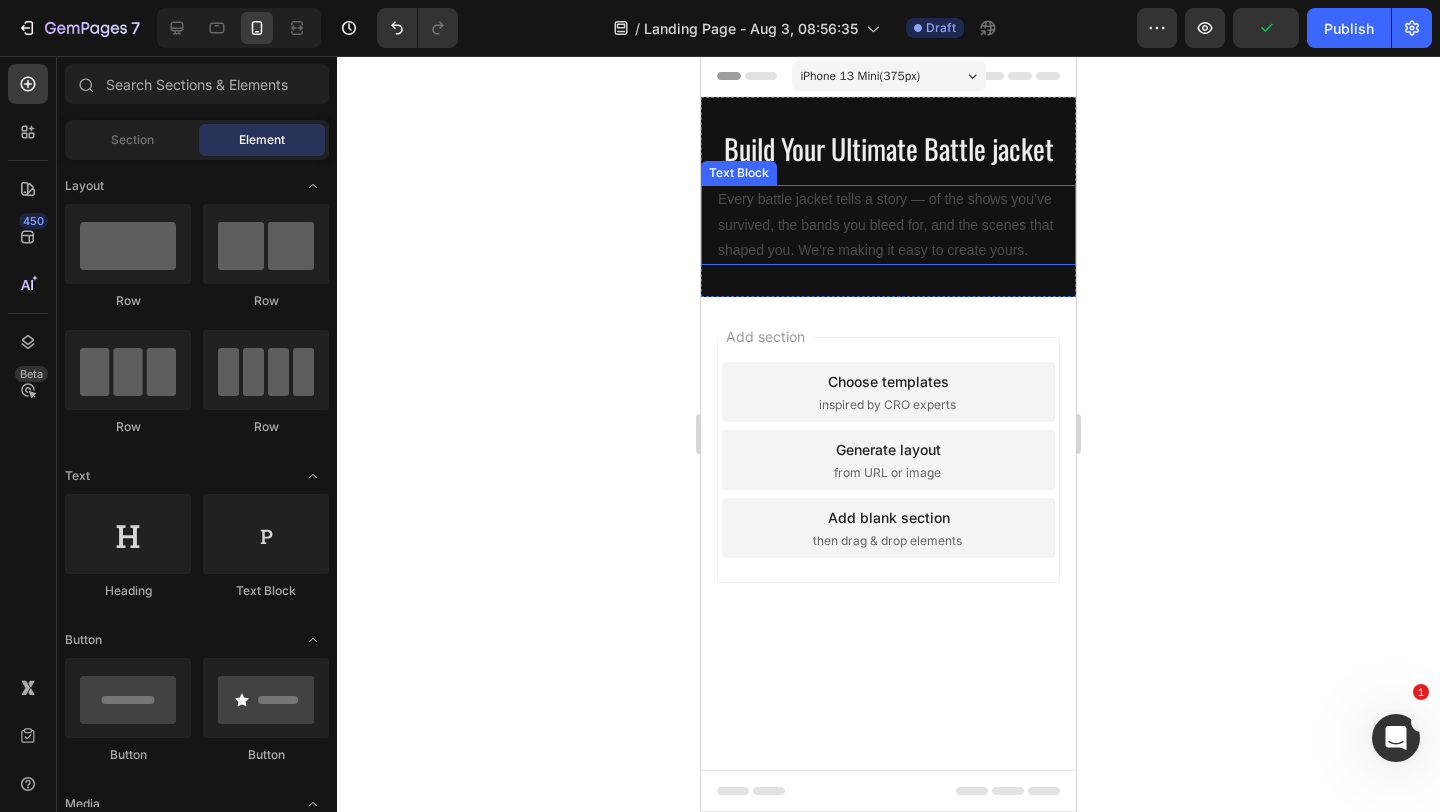 click on "Every battle jacket tells a story — of the shows you’ve survived, the bands you bleed for, and the scenes that shaped you. We’re making it easy to create yours." at bounding box center (888, 225) 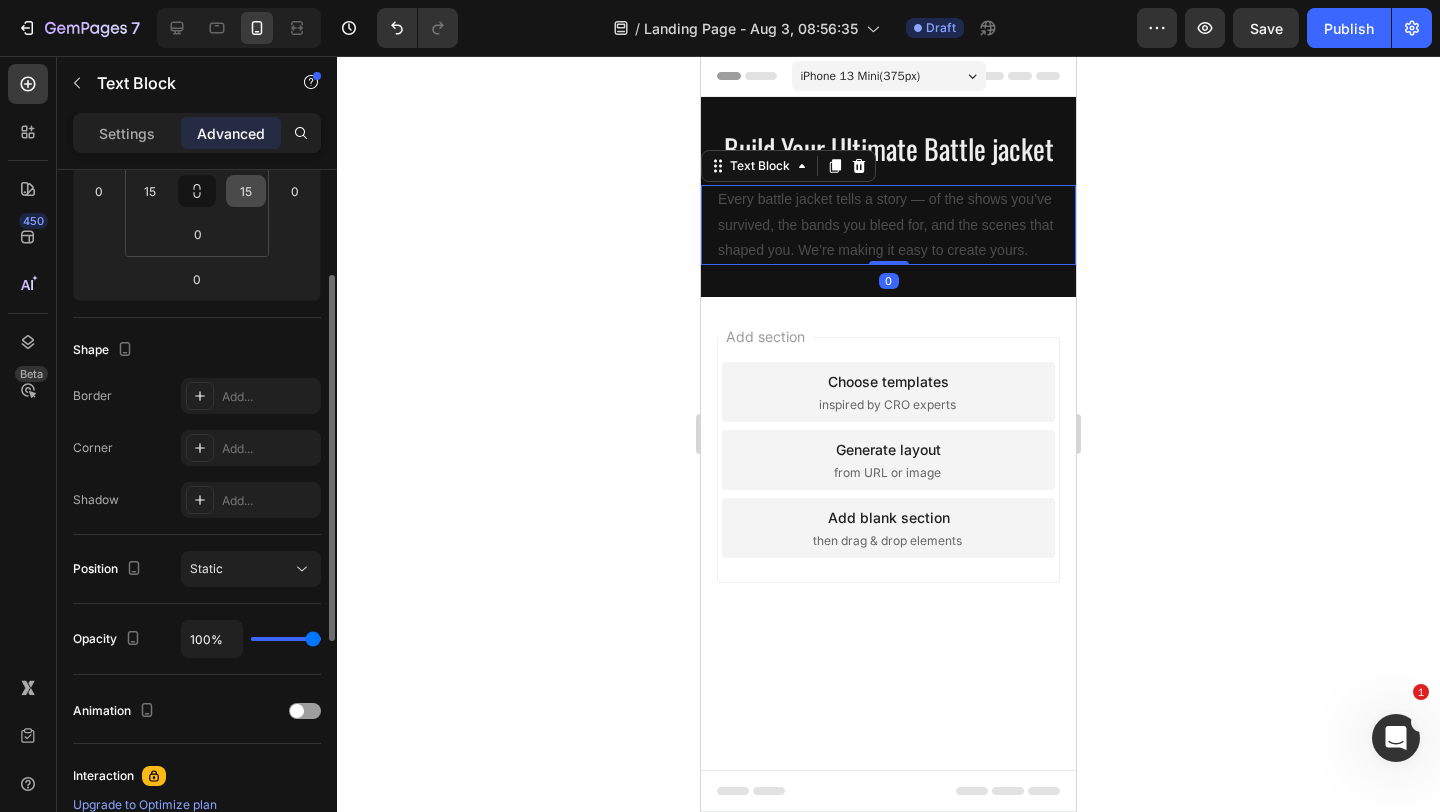 scroll, scrollTop: 0, scrollLeft: 0, axis: both 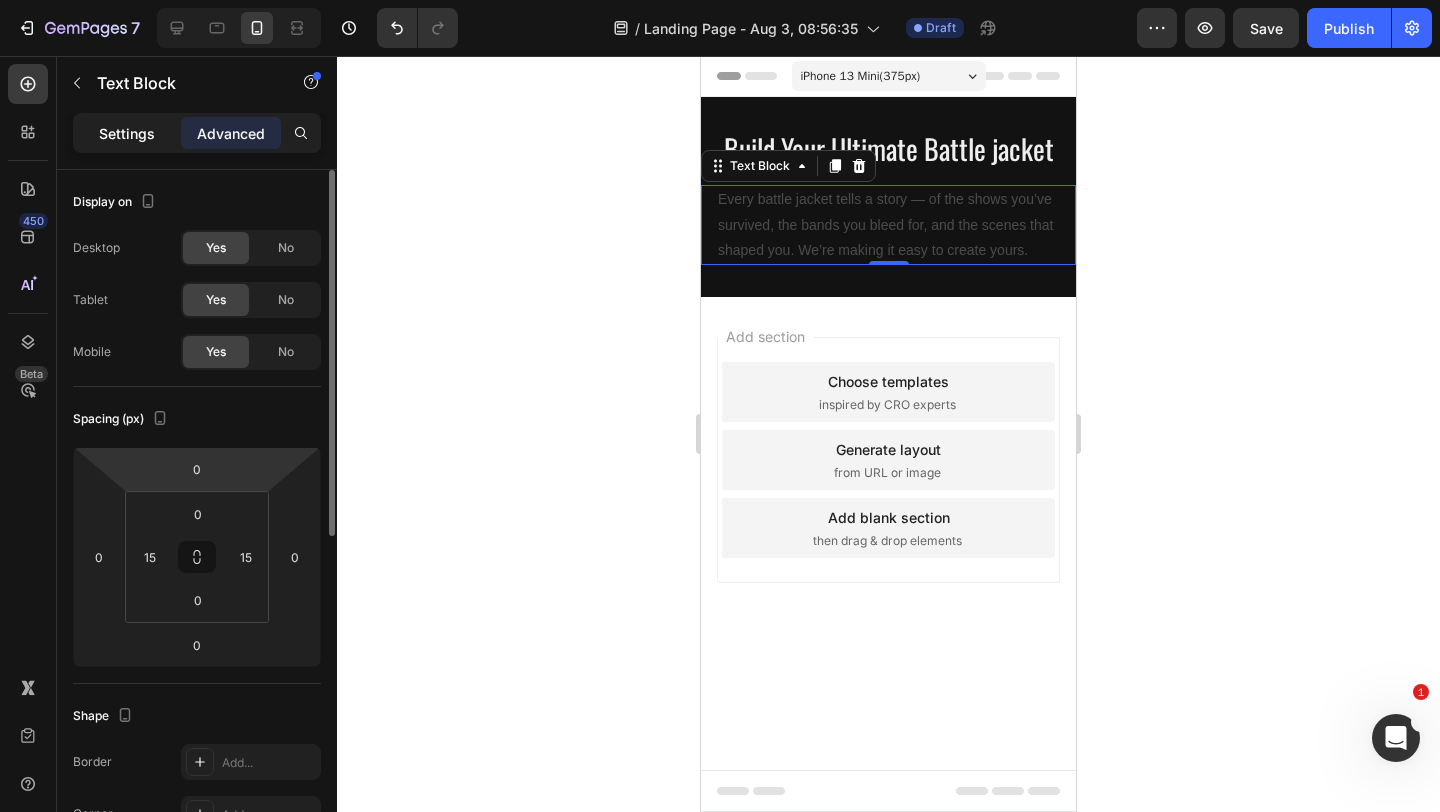 click on "Settings" at bounding box center (127, 133) 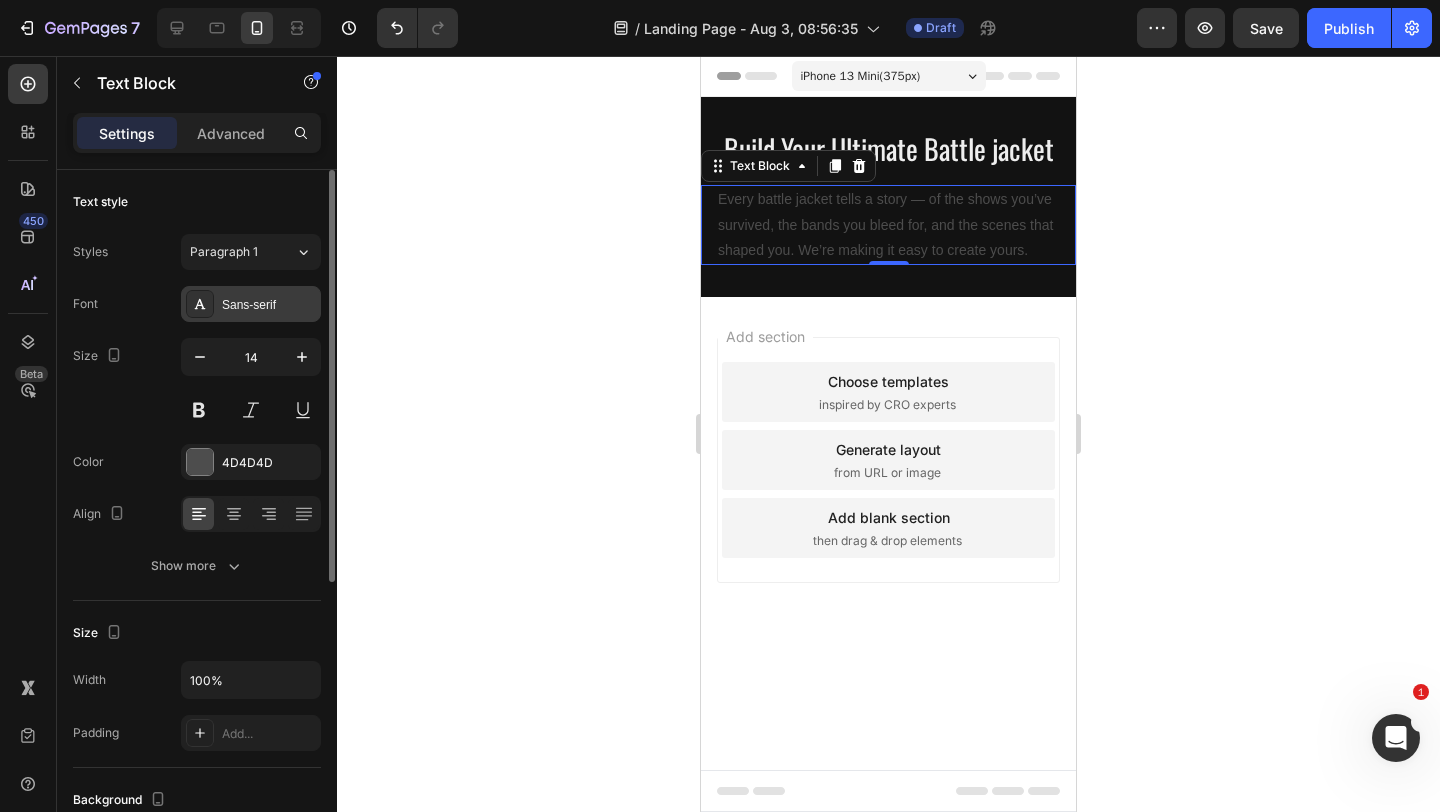 click on "Sans-serif" at bounding box center [251, 304] 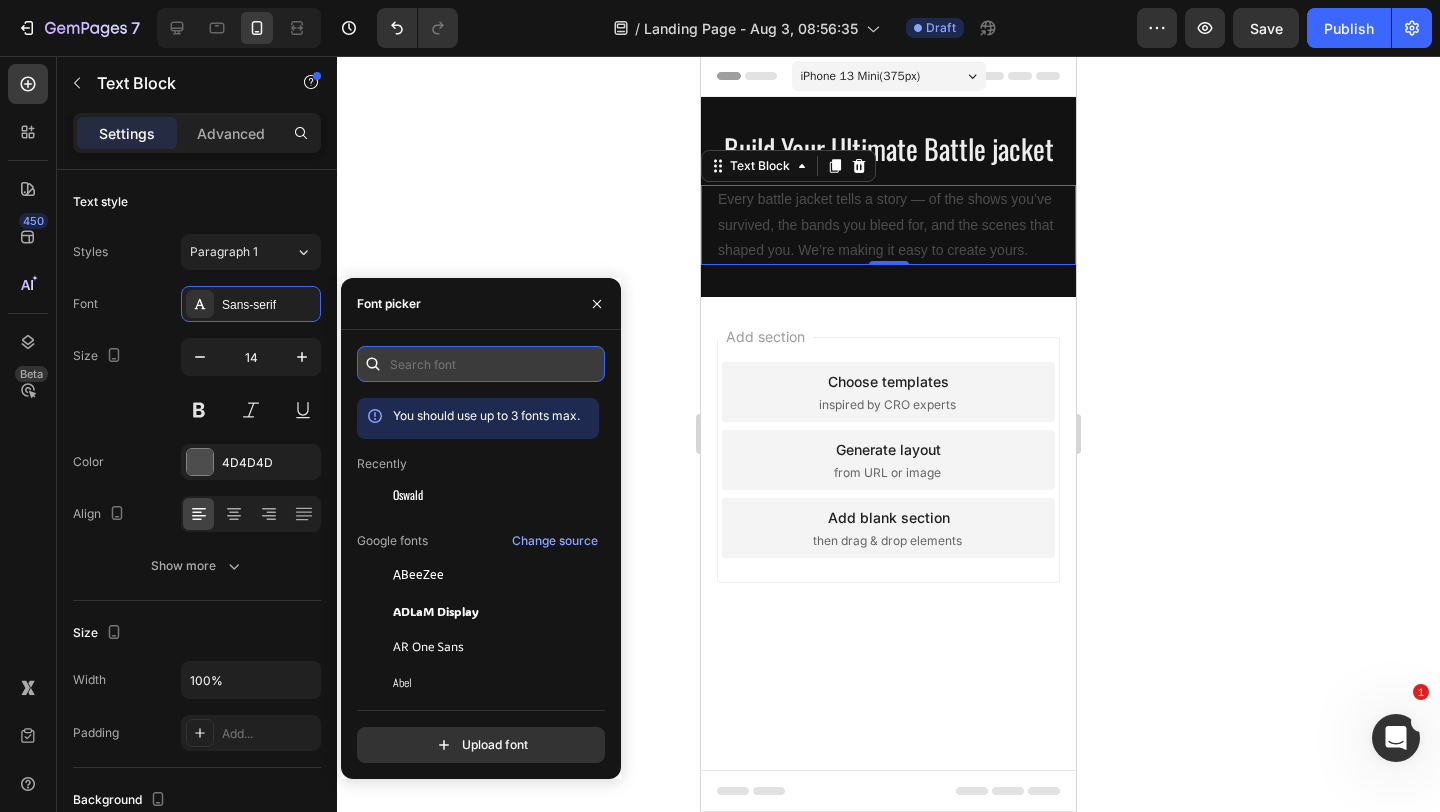 click at bounding box center [481, 364] 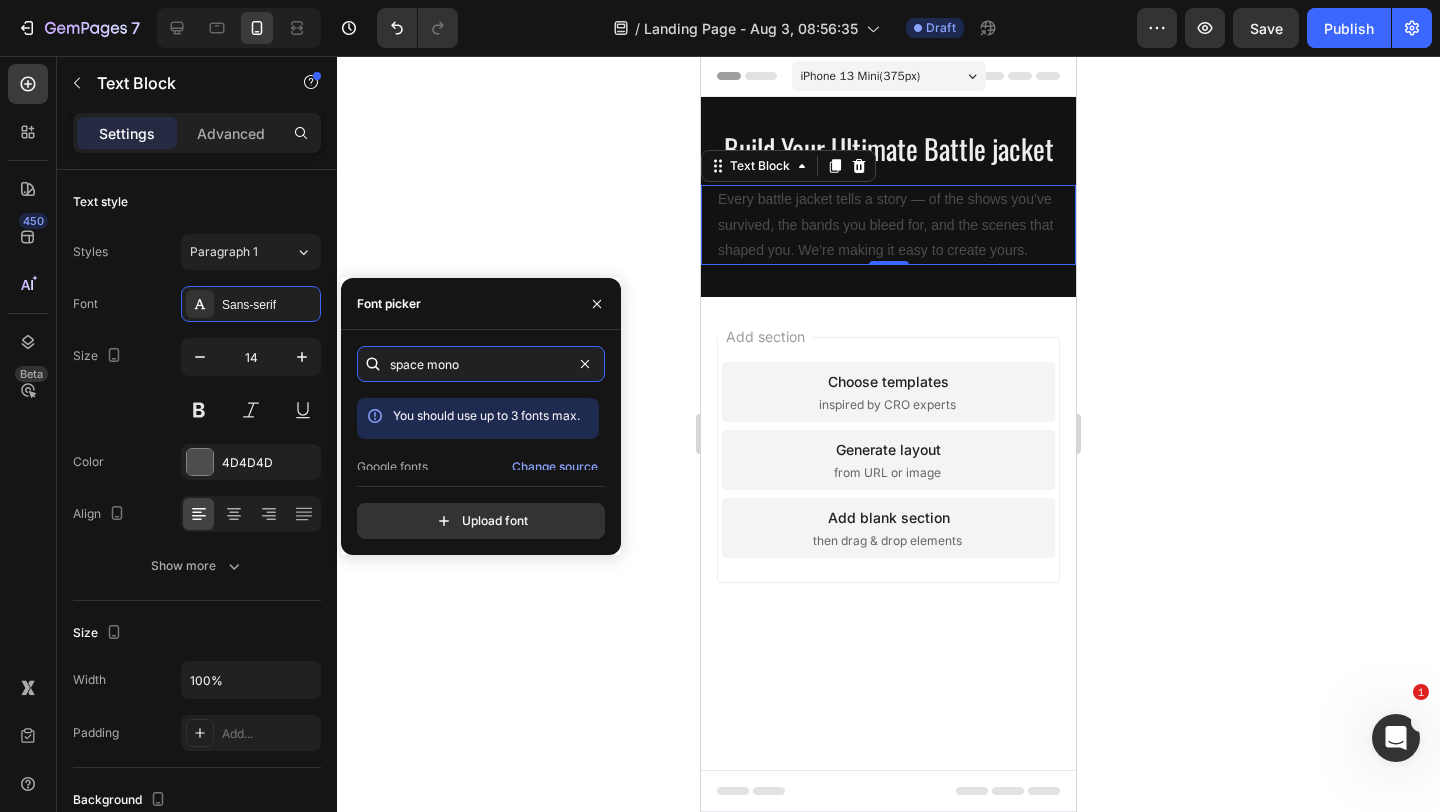 scroll, scrollTop: 49, scrollLeft: 0, axis: vertical 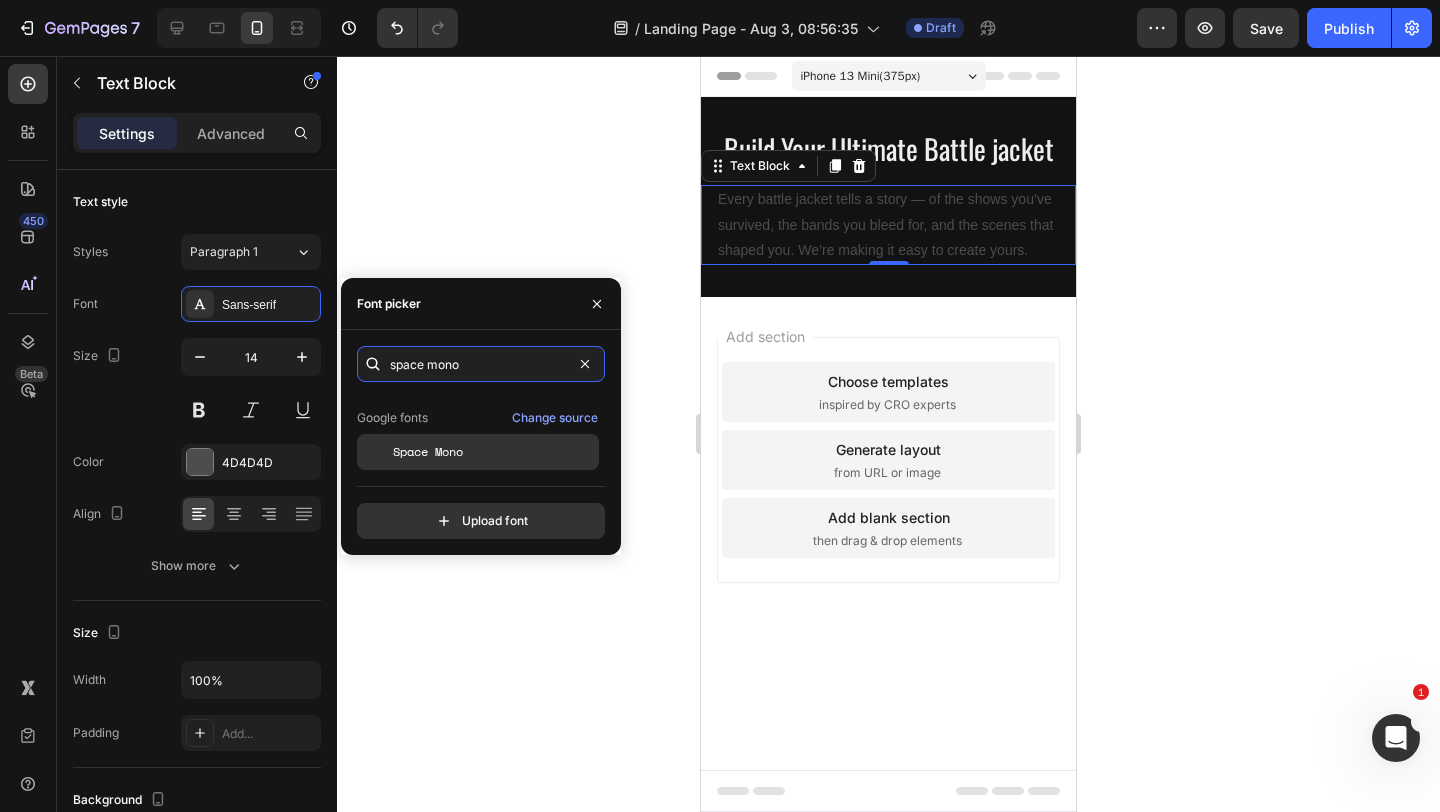 type on "space mono" 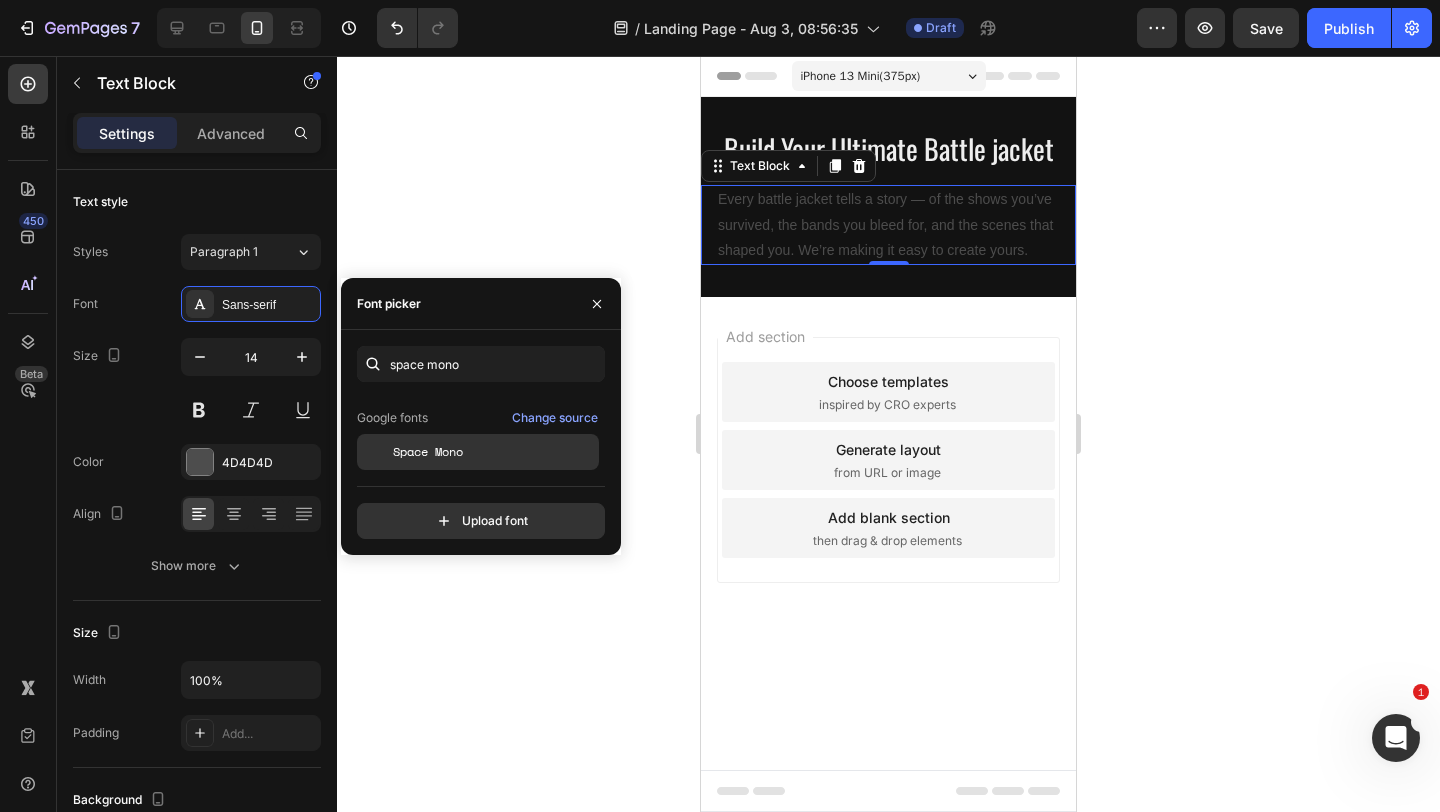 click on "Space Mono" at bounding box center [494, 452] 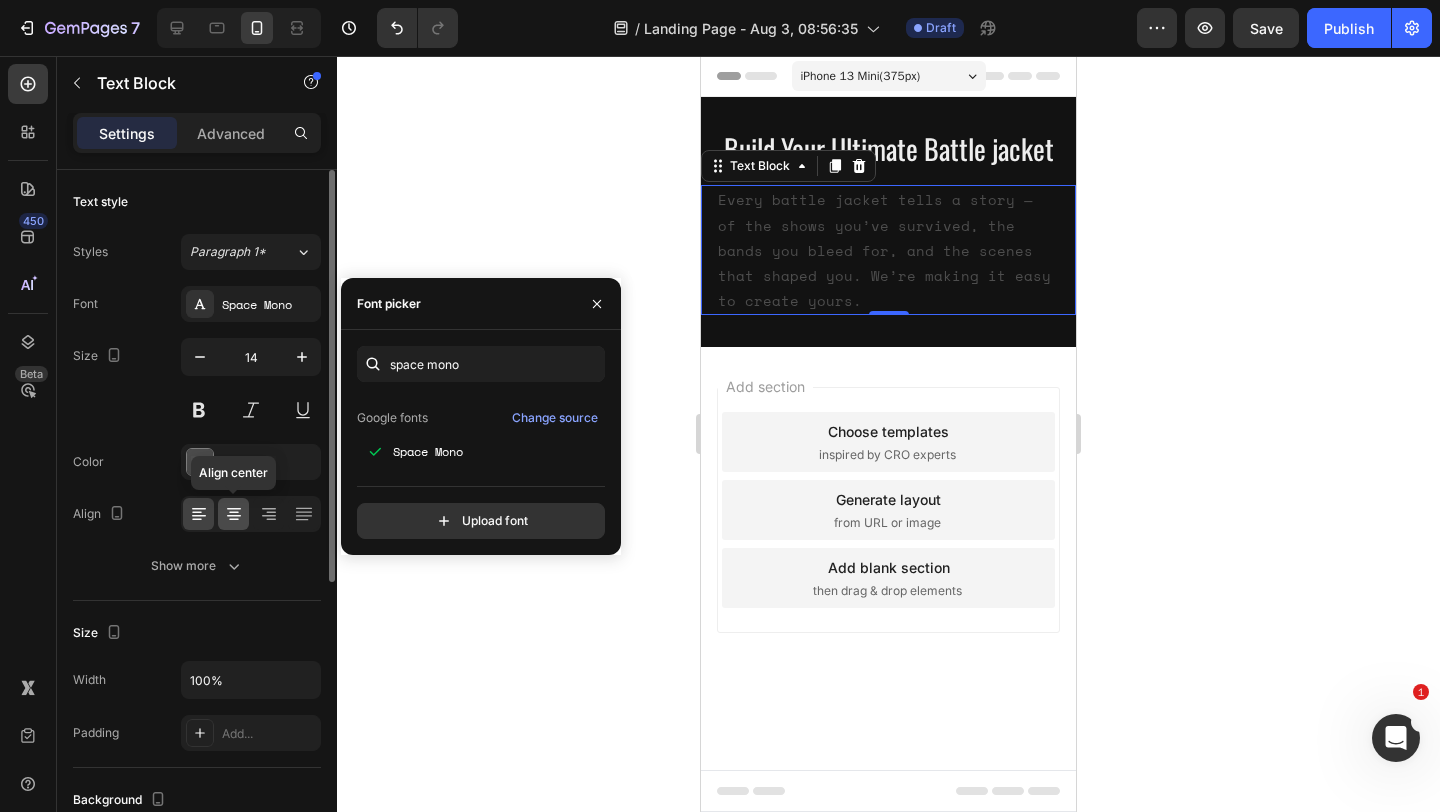 click 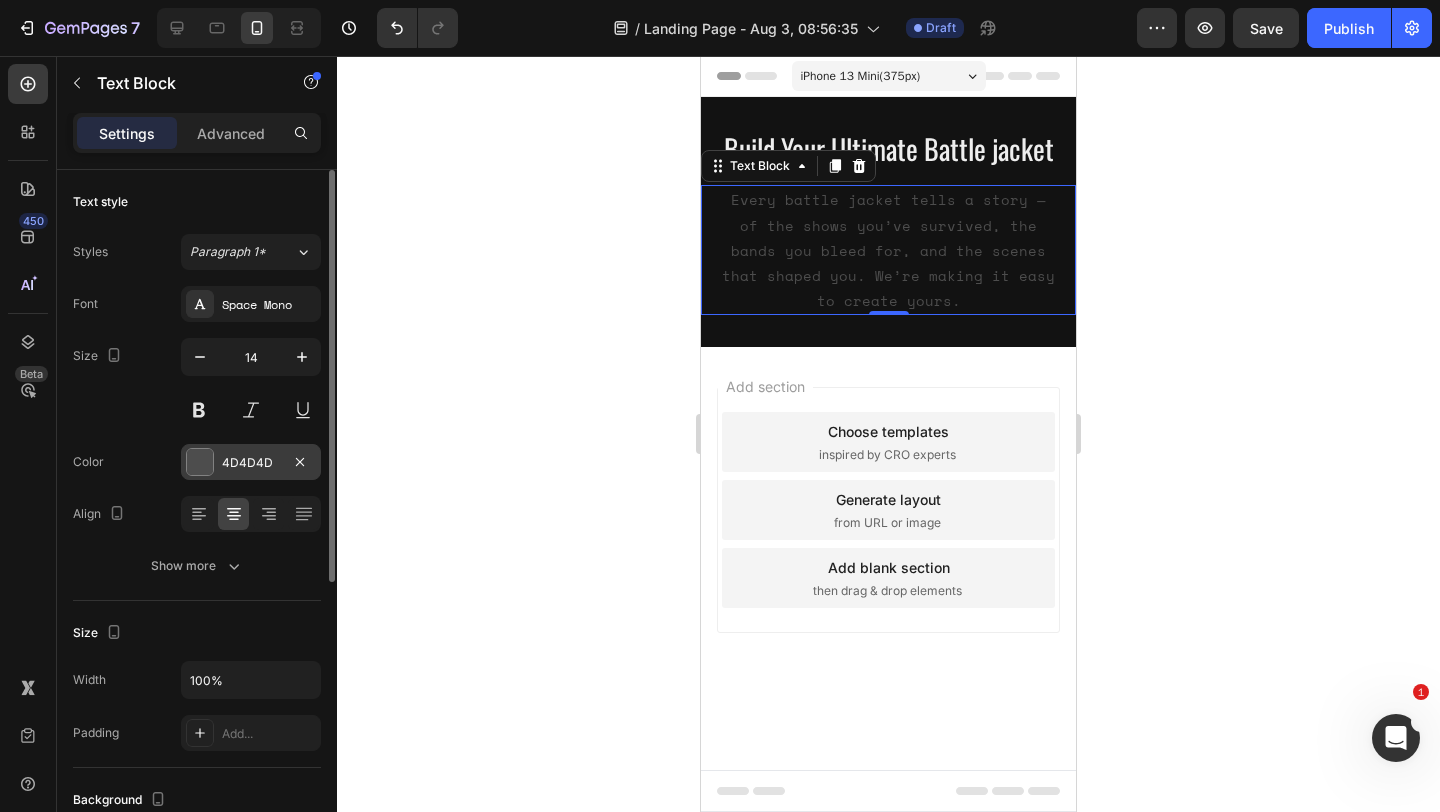 click at bounding box center (200, 462) 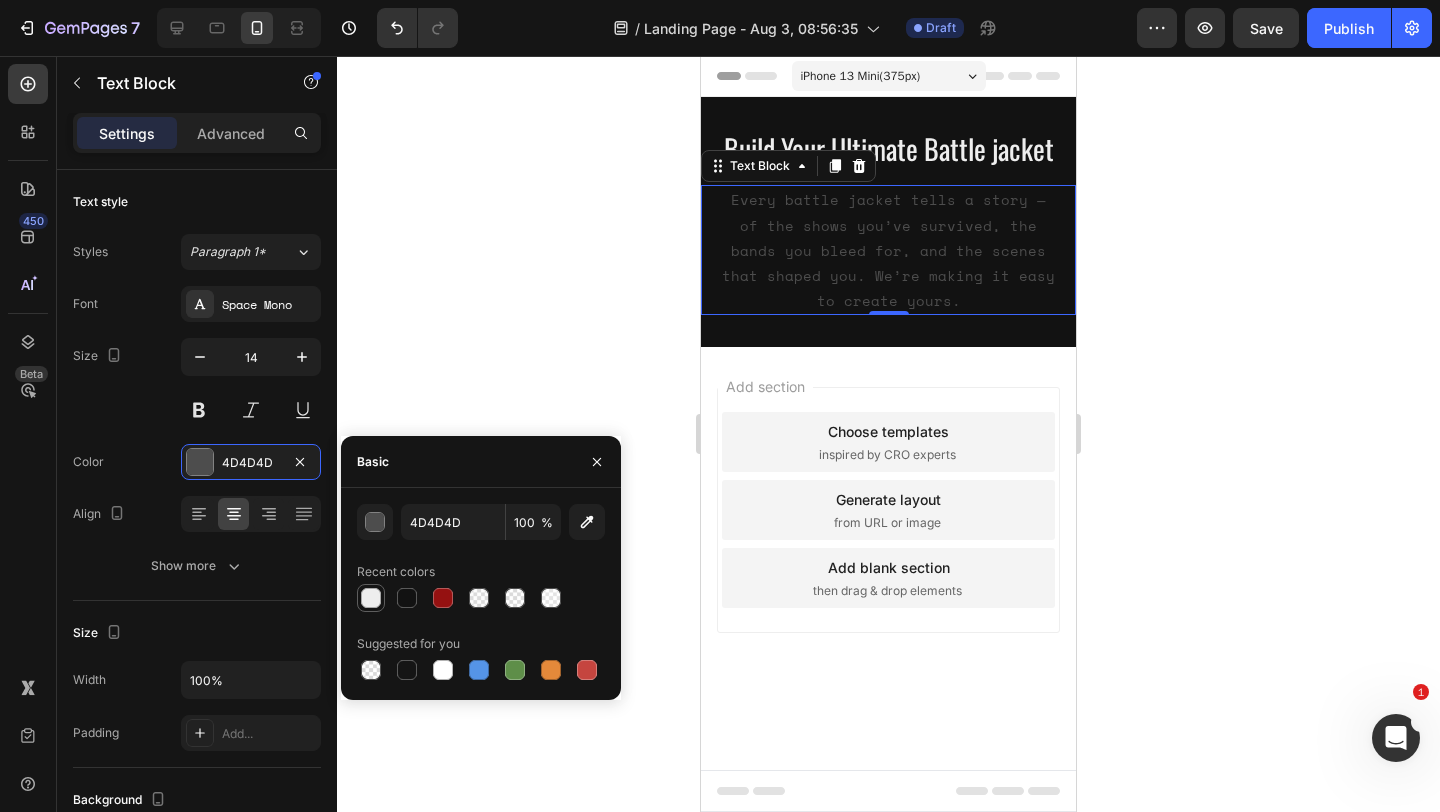 click at bounding box center (371, 598) 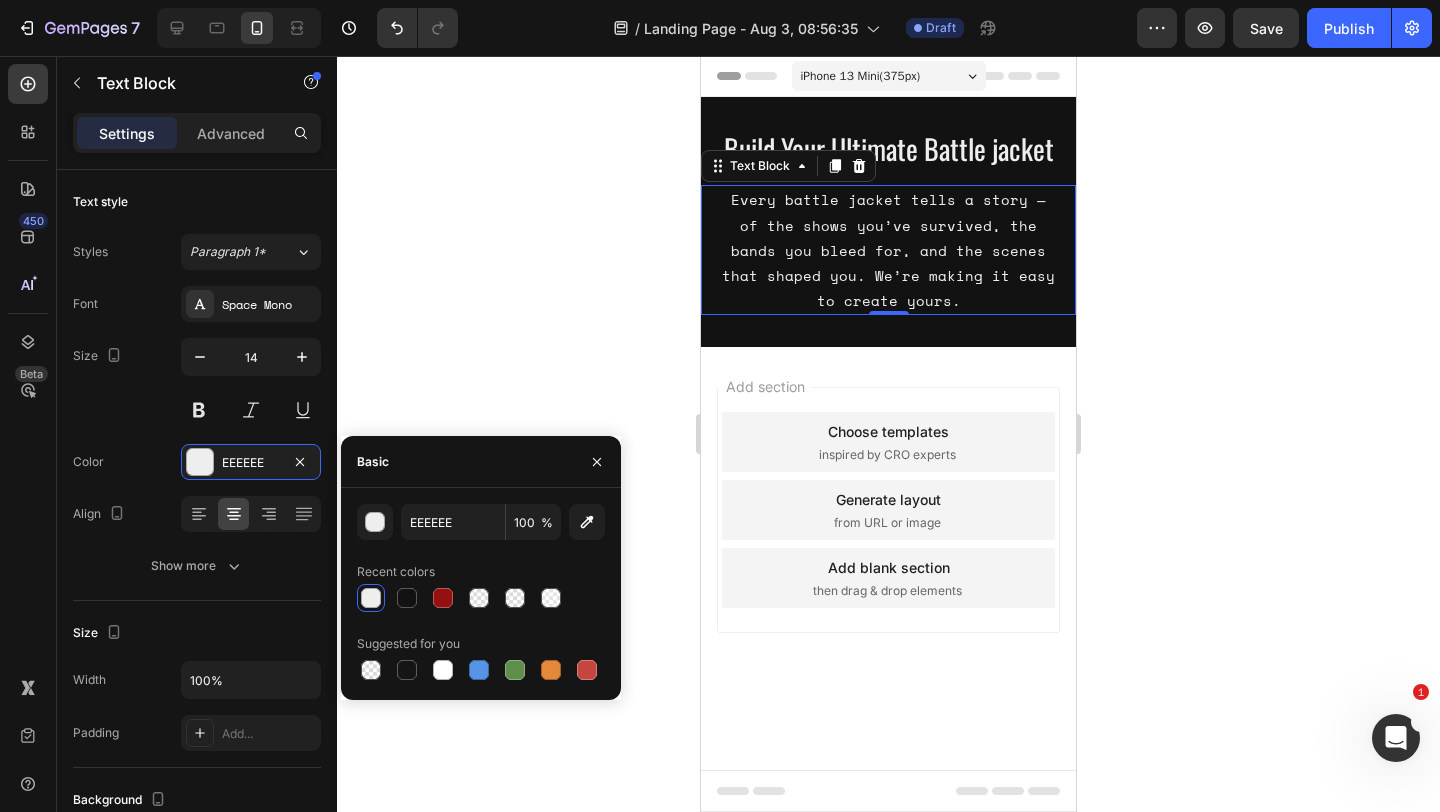 click 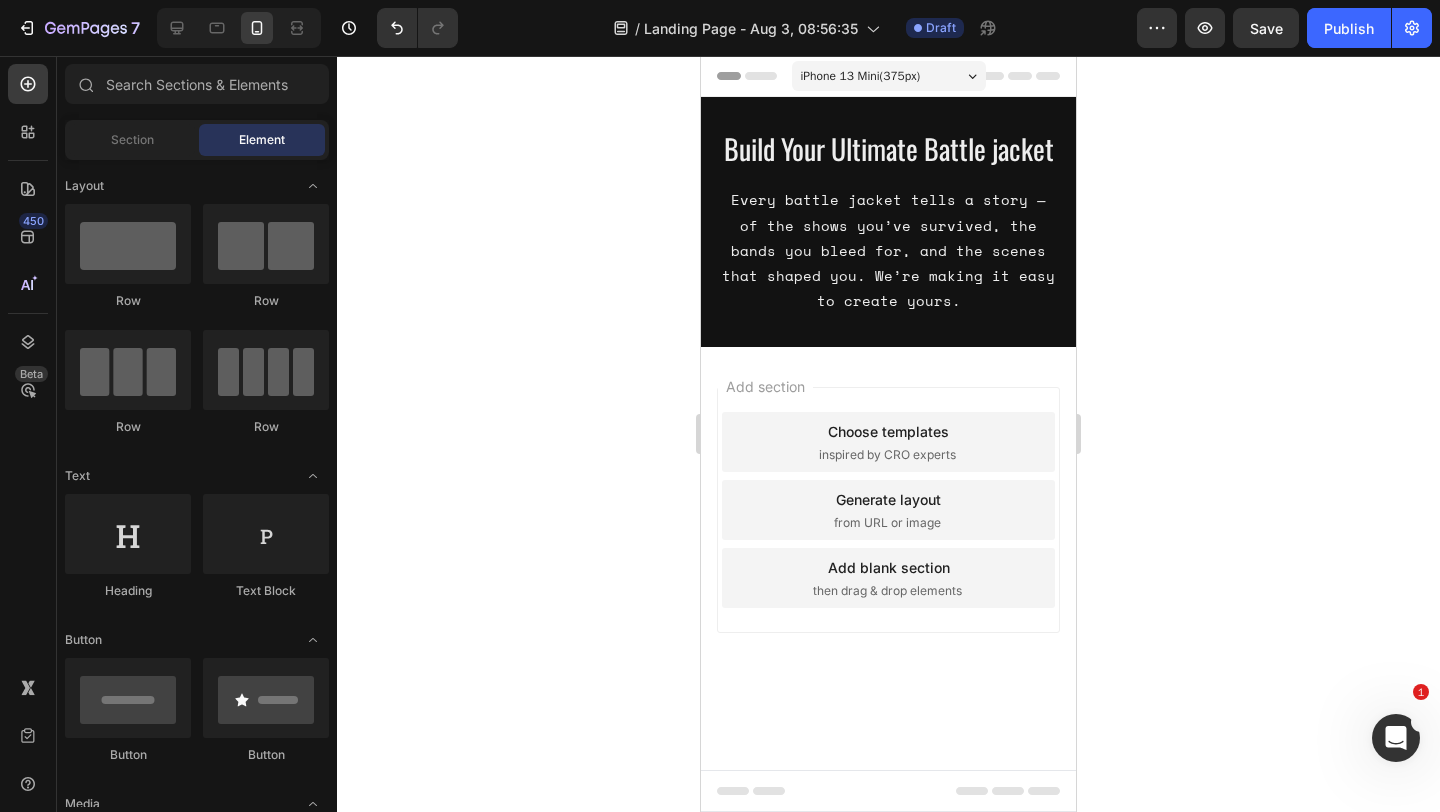 click 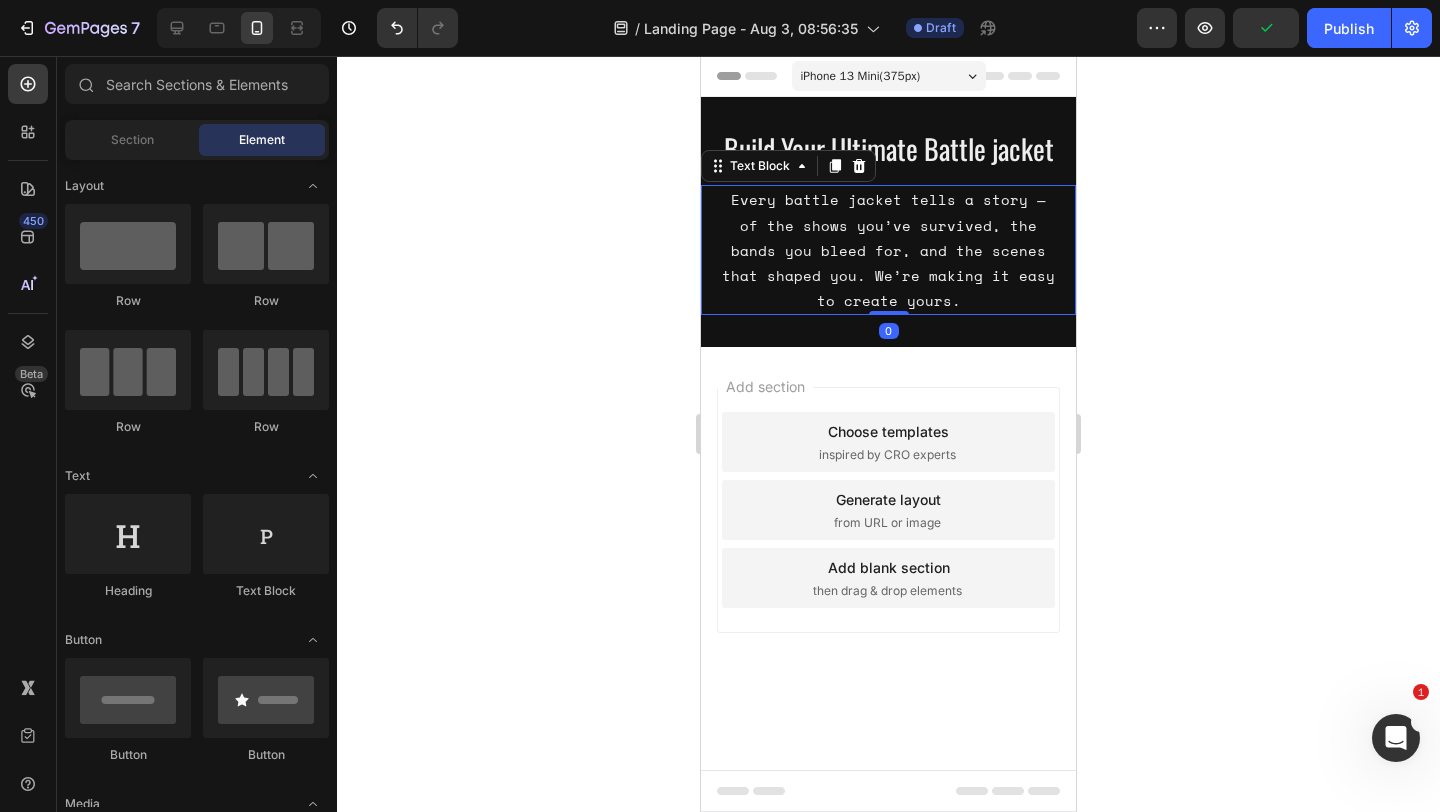 click on "Every battle jacket tells a story — of the shows you’ve survived, the bands you bleed for, and the scenes that shaped you. We’re making it easy to create yours." at bounding box center [888, 250] 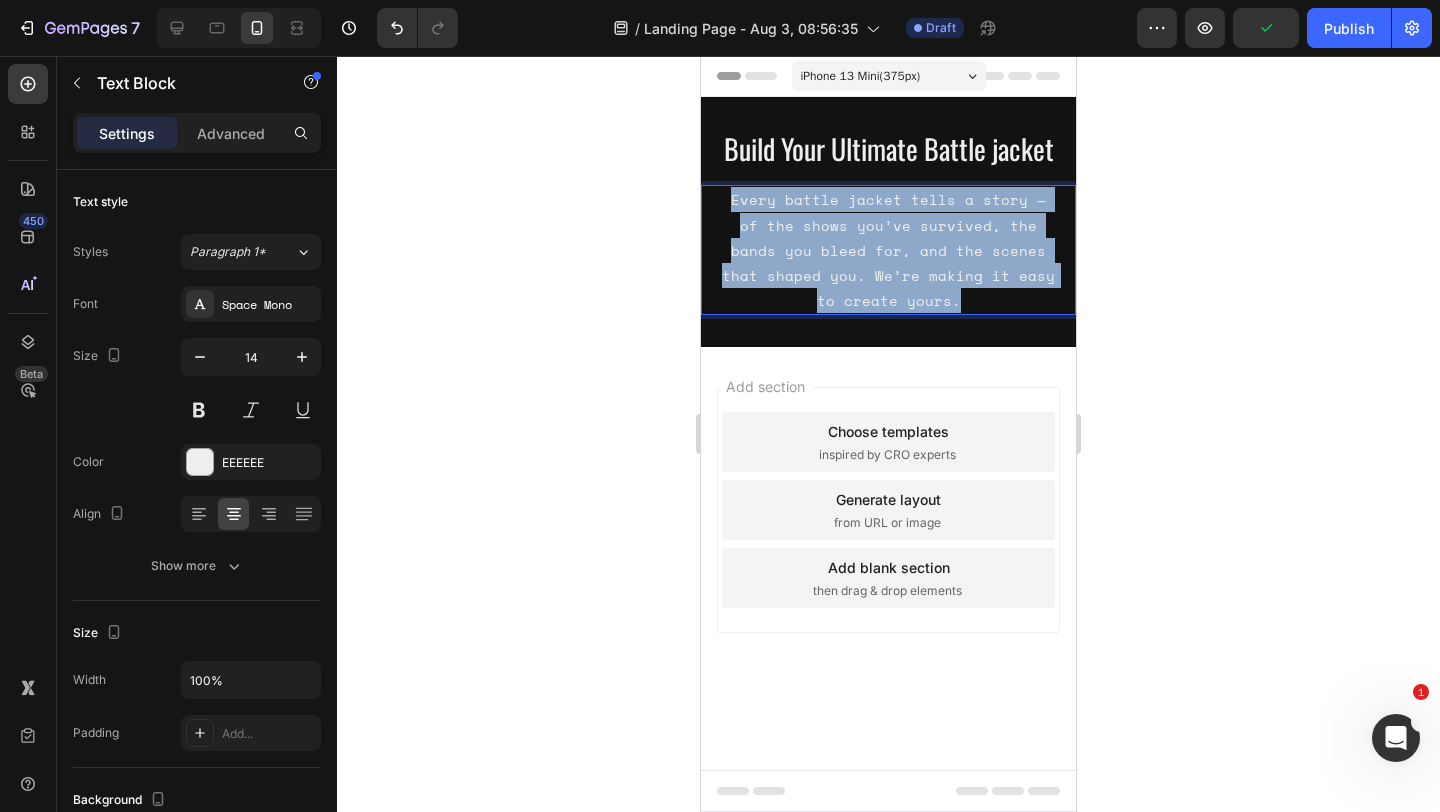 click on "Every battle jacket tells a story — of the shows you’ve survived, the bands you bleed for, and the scenes that shaped you. We’re making it easy to create yours." at bounding box center [888, 250] 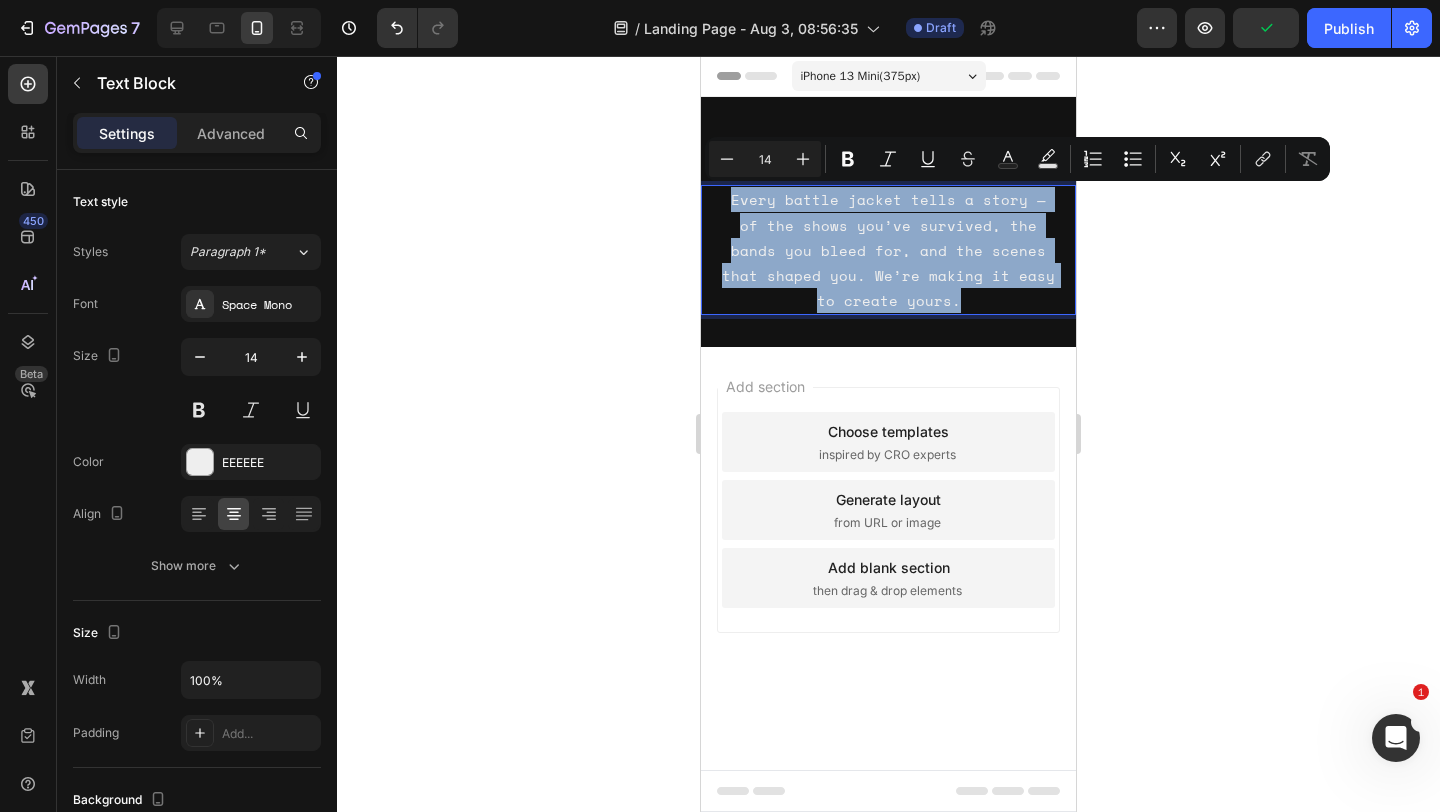 click on "Every battle jacket tells a story — of the shows you’ve survived, the bands you bleed for, and the scenes that shaped you. We’re making it easy to create yours." at bounding box center [888, 250] 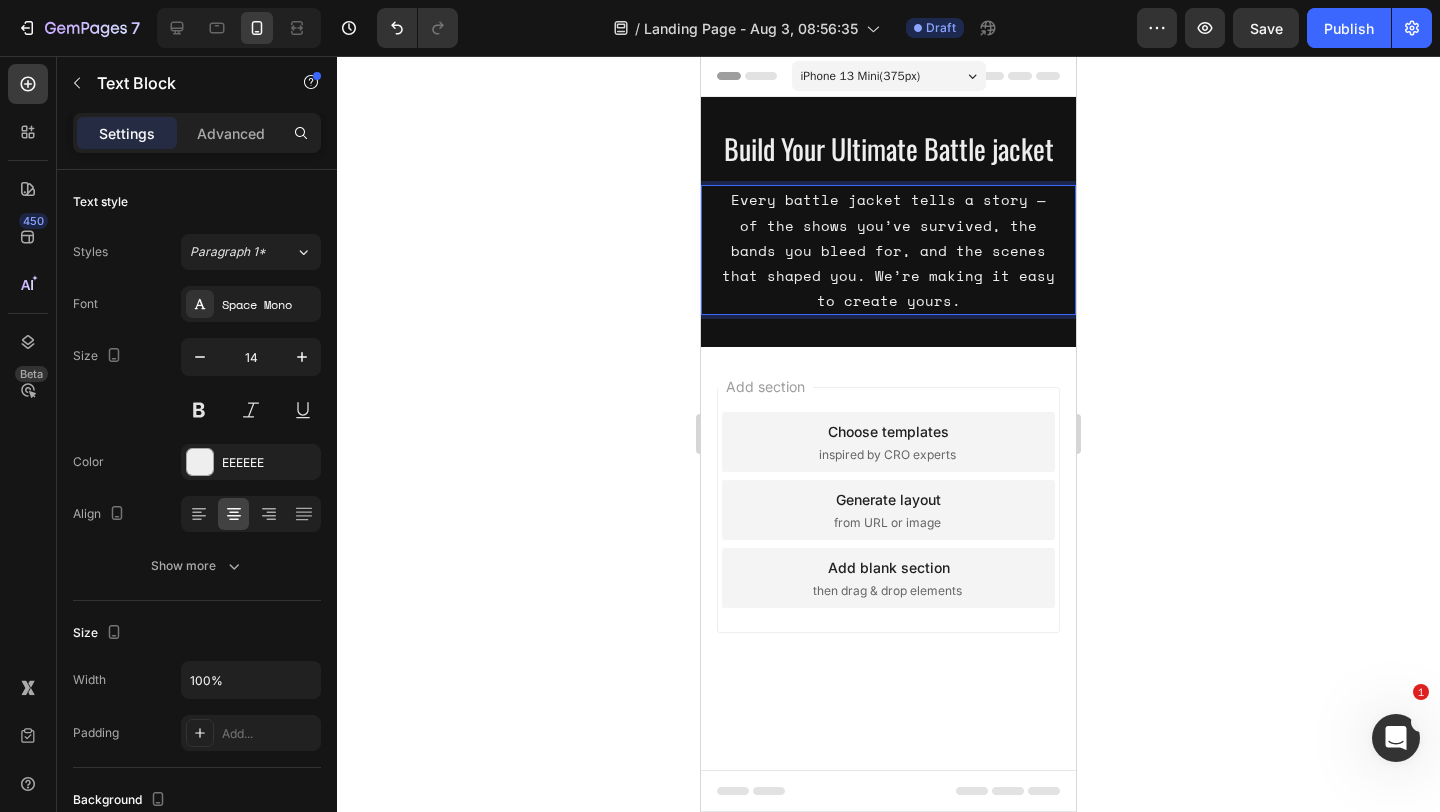 click on "Every battle jacket tells a story — of the shows you’ve survived, the bands you bleed for, and the scenes that shaped you. We’re making it easy to create yours." at bounding box center [888, 250] 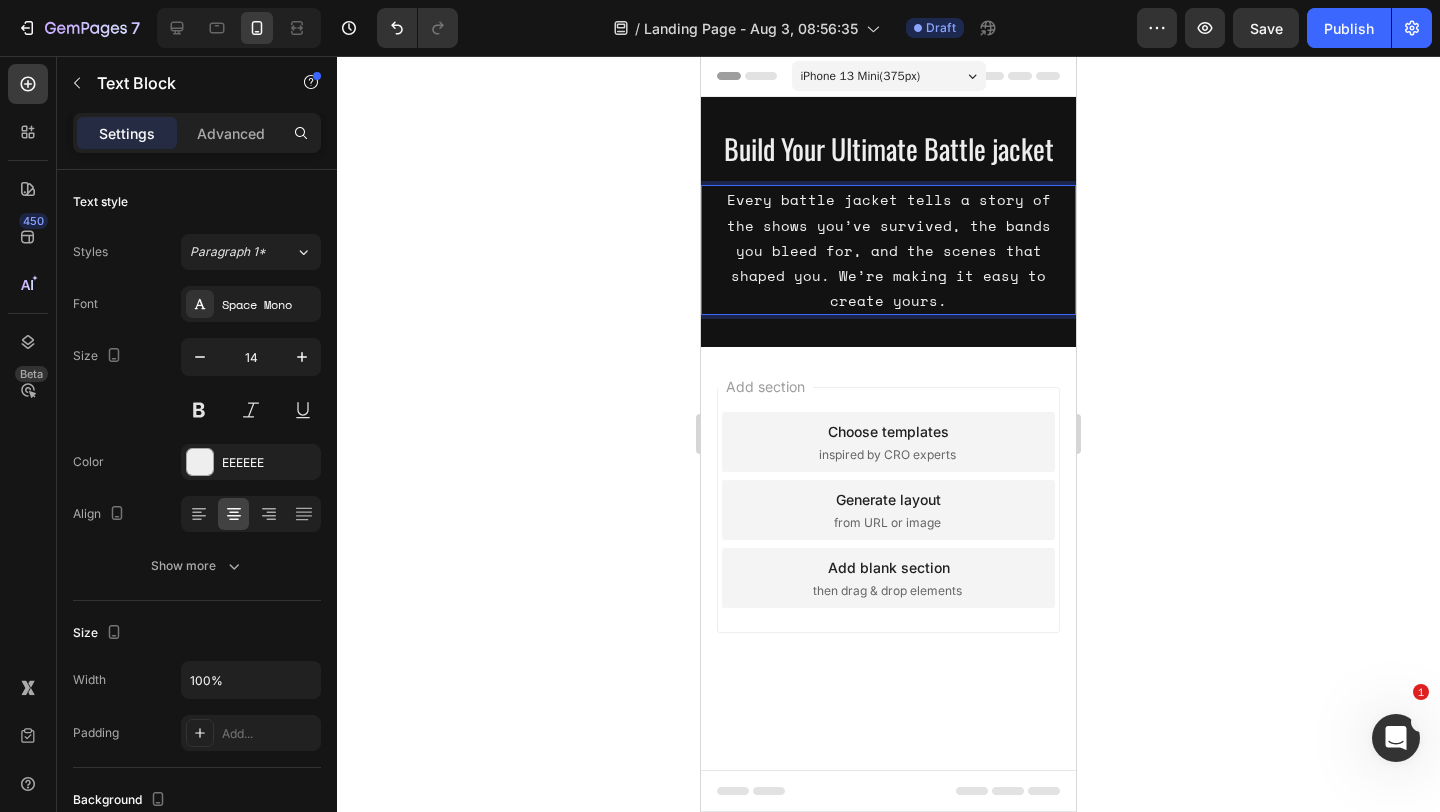 click on "Every battle jacket tells a story of the shows you’ve survived, the bands you bleed for, and the scenes that shaped you. We’re making it easy to create yours." at bounding box center (888, 250) 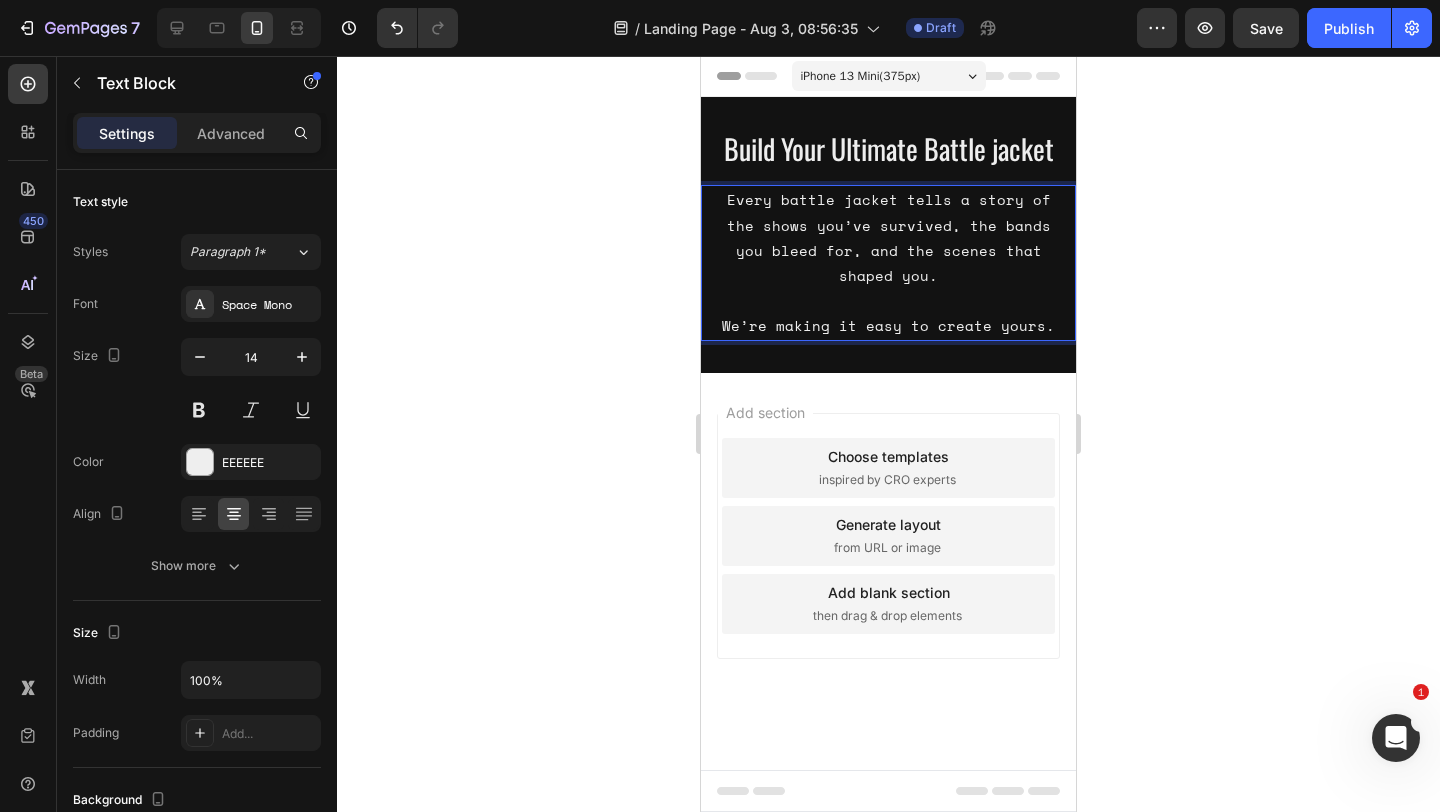 click 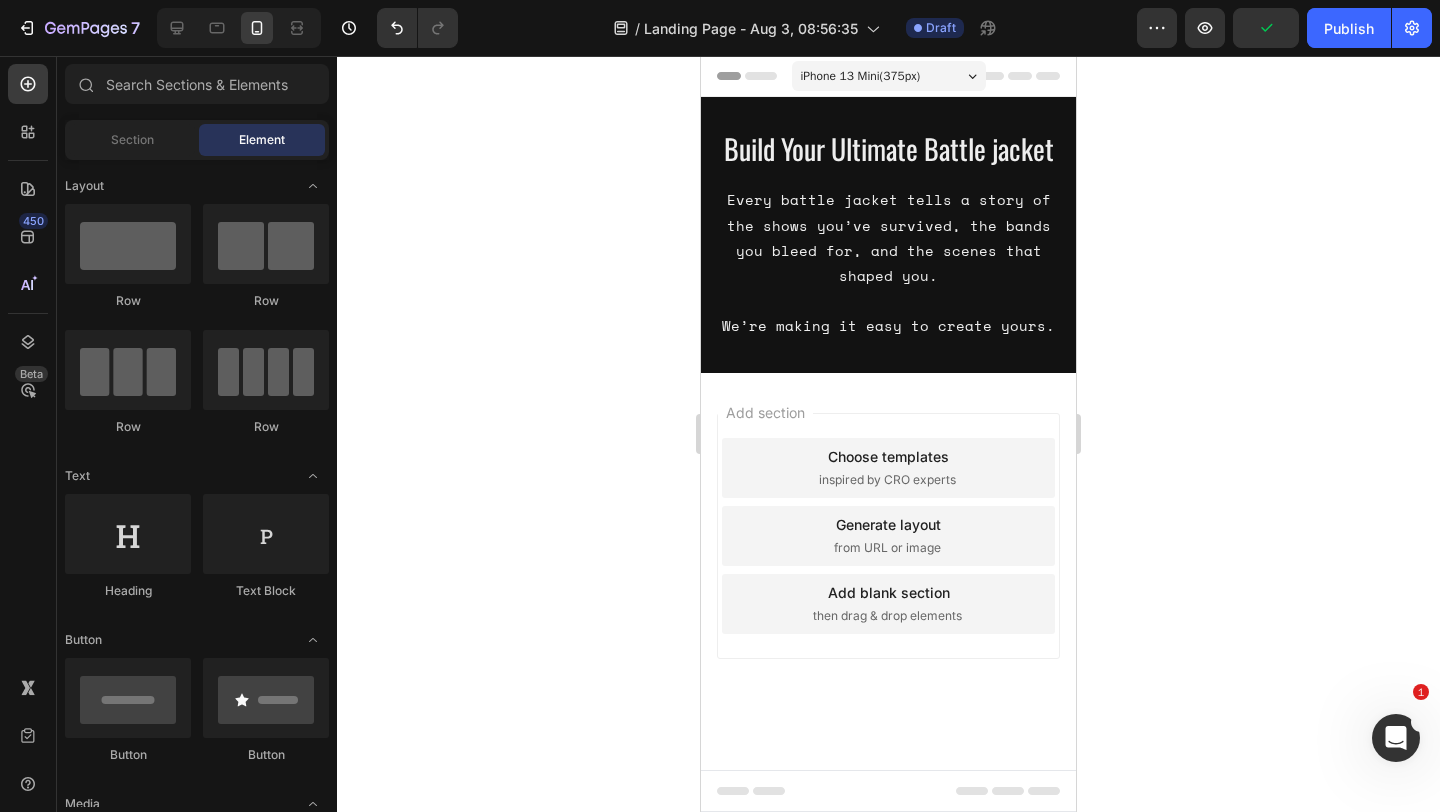 click 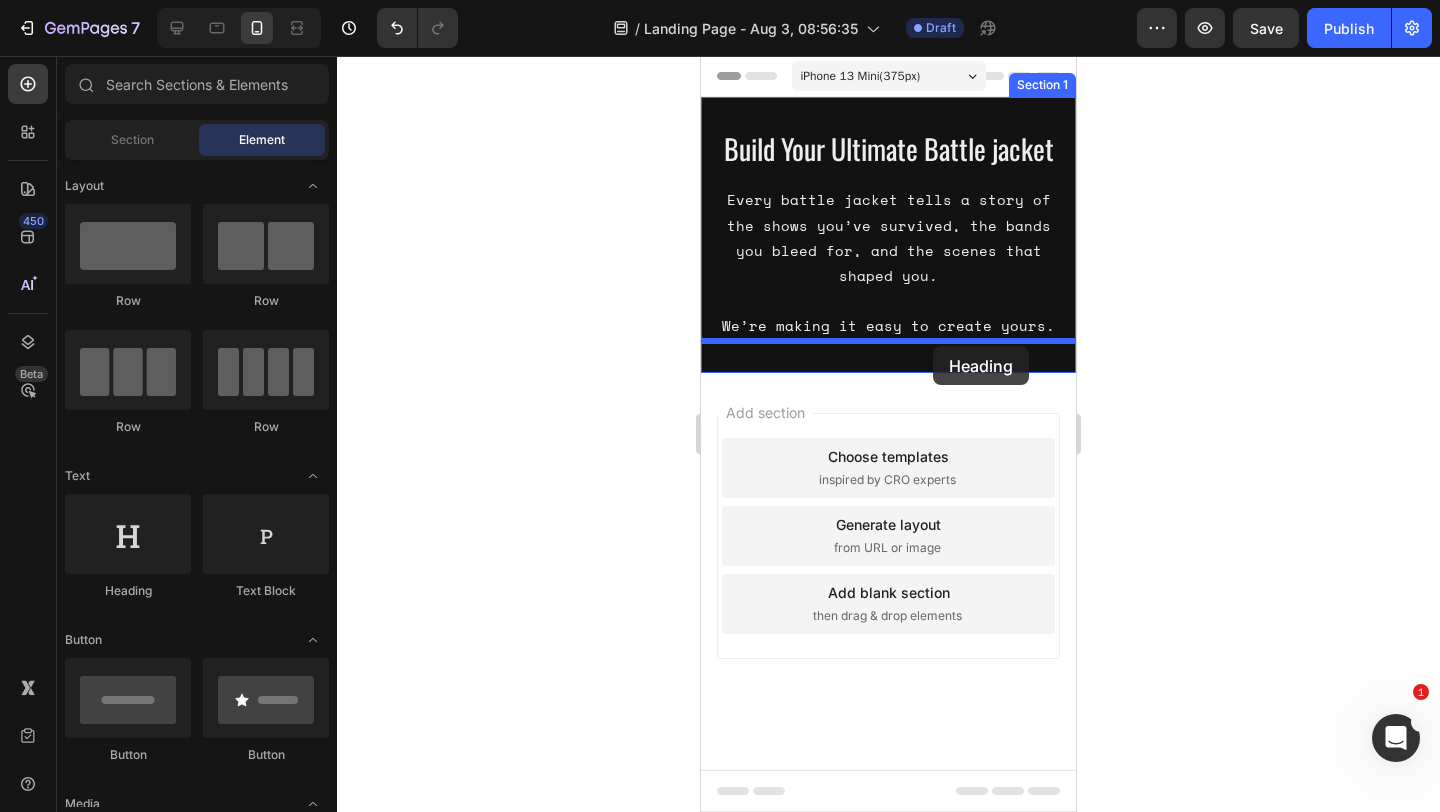 drag, startPoint x: 897, startPoint y: 601, endPoint x: 933, endPoint y: 347, distance: 256.53848 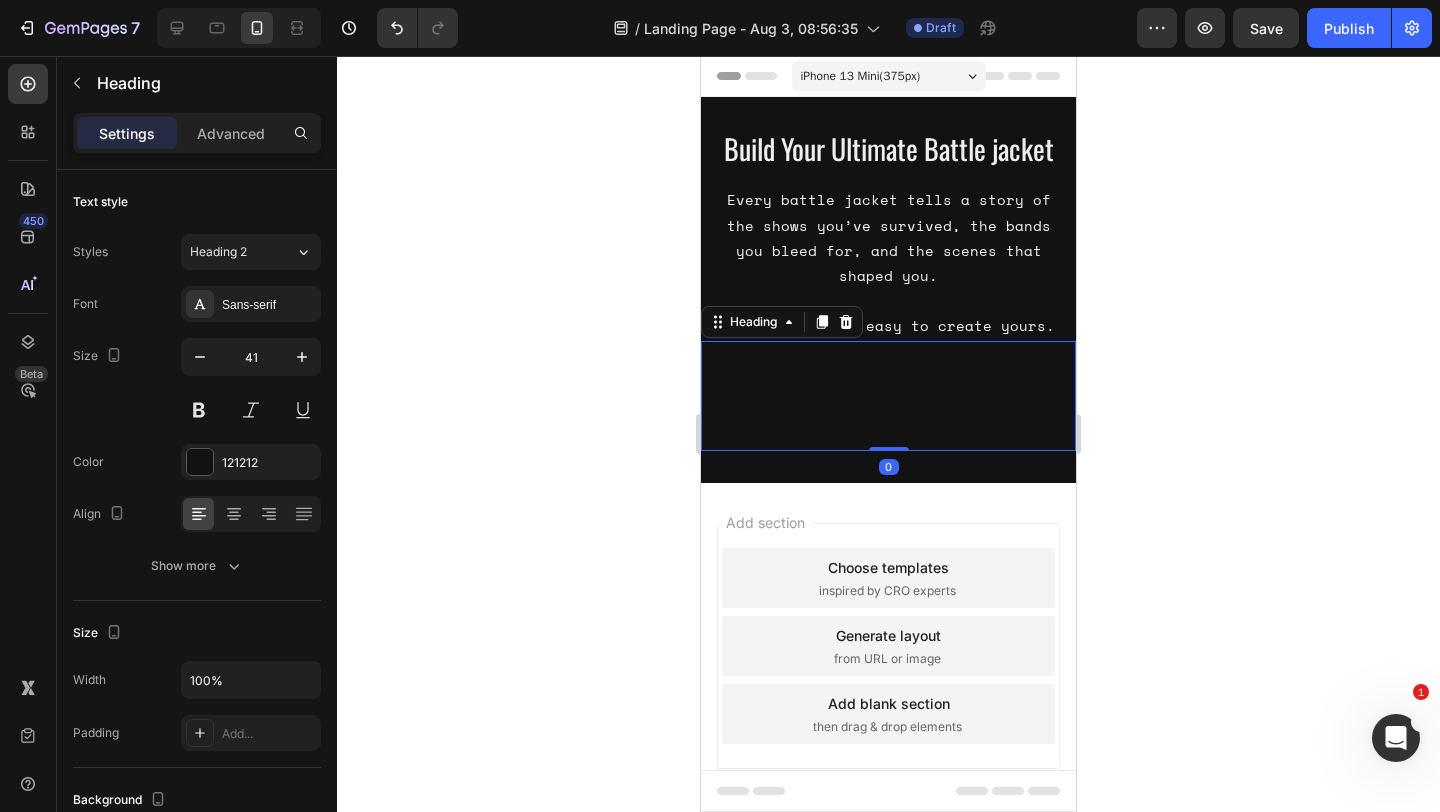 click on "Your heading text goes here" at bounding box center (888, 396) 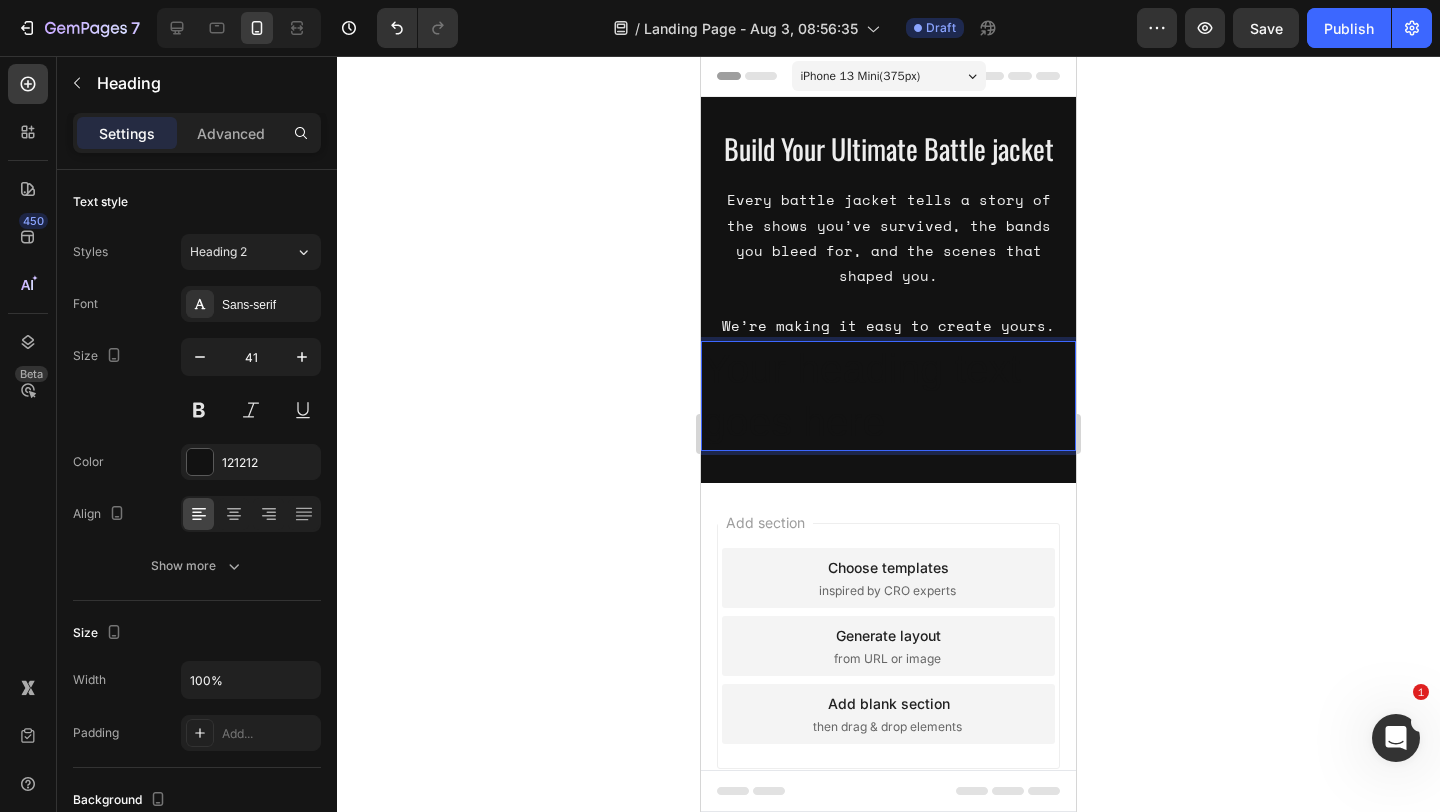click on "Your heading text goes here" at bounding box center [888, 396] 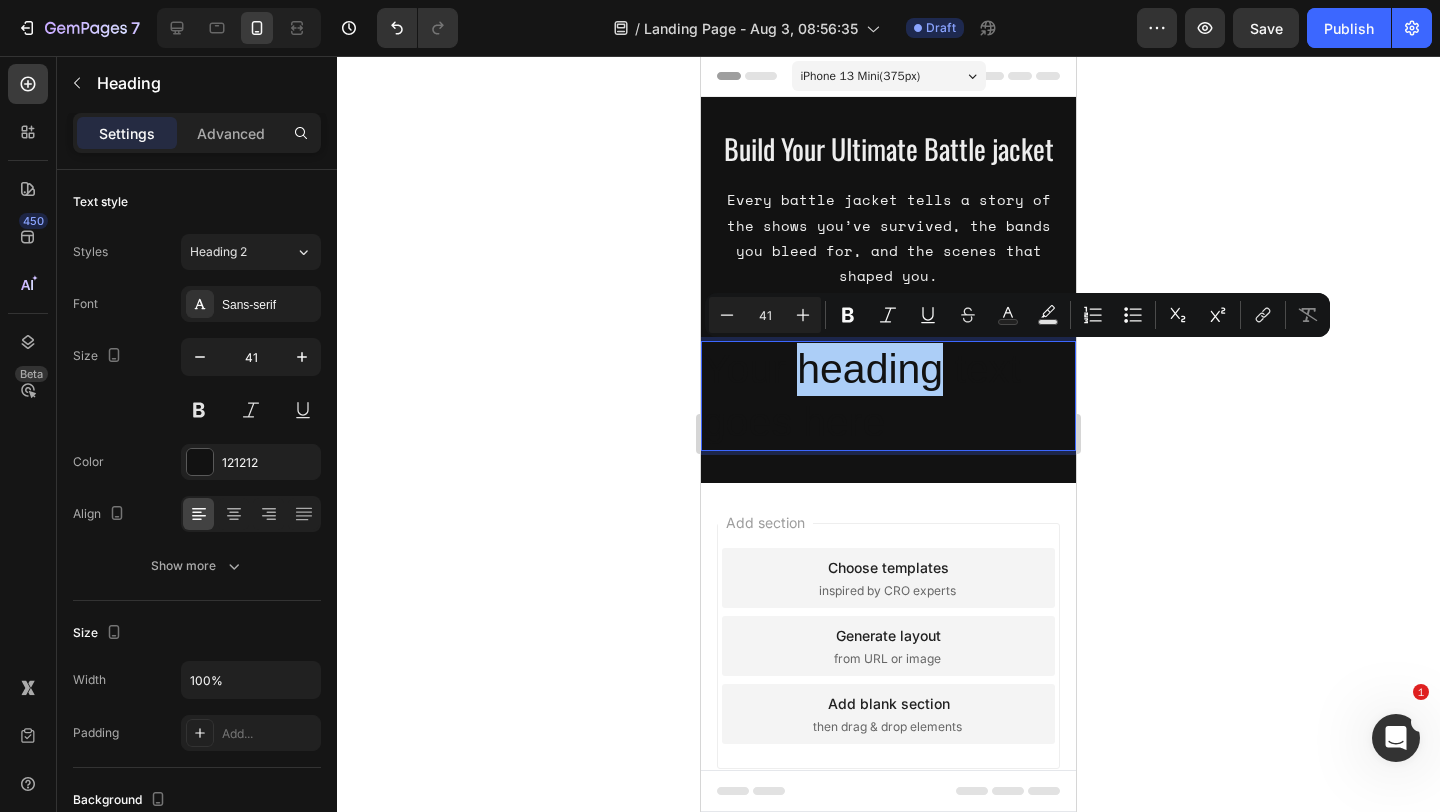click 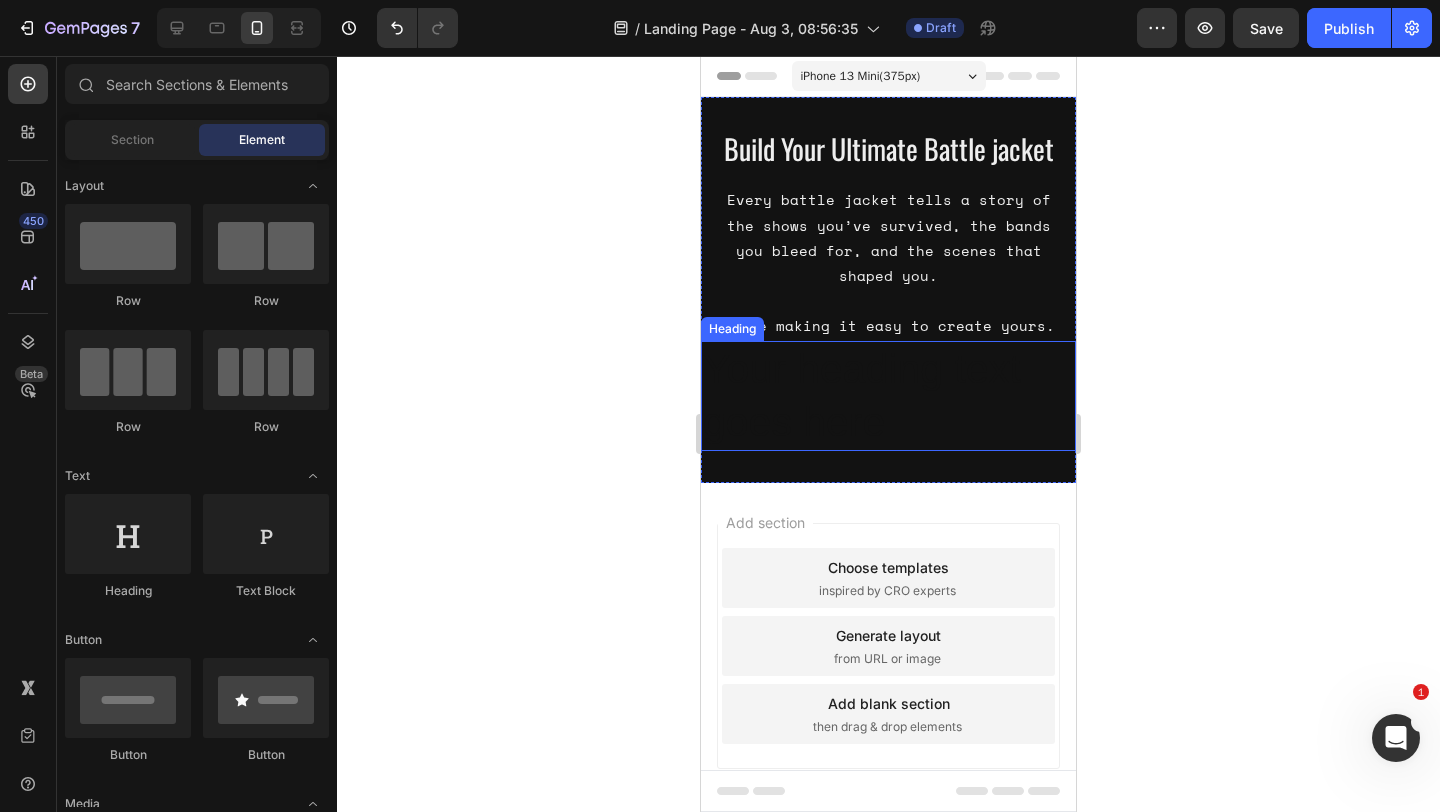 click on "Your heading text goes here" at bounding box center (888, 396) 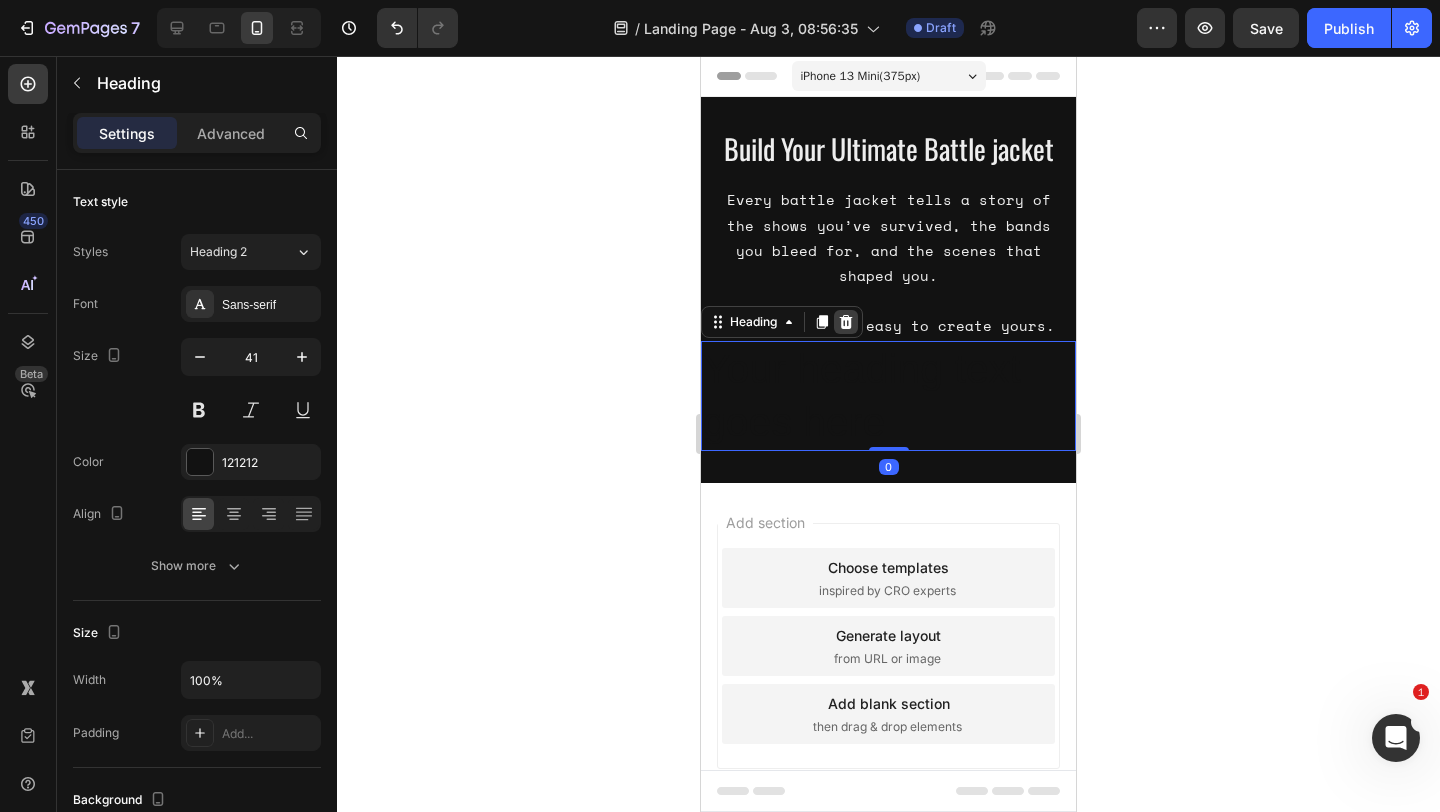 click 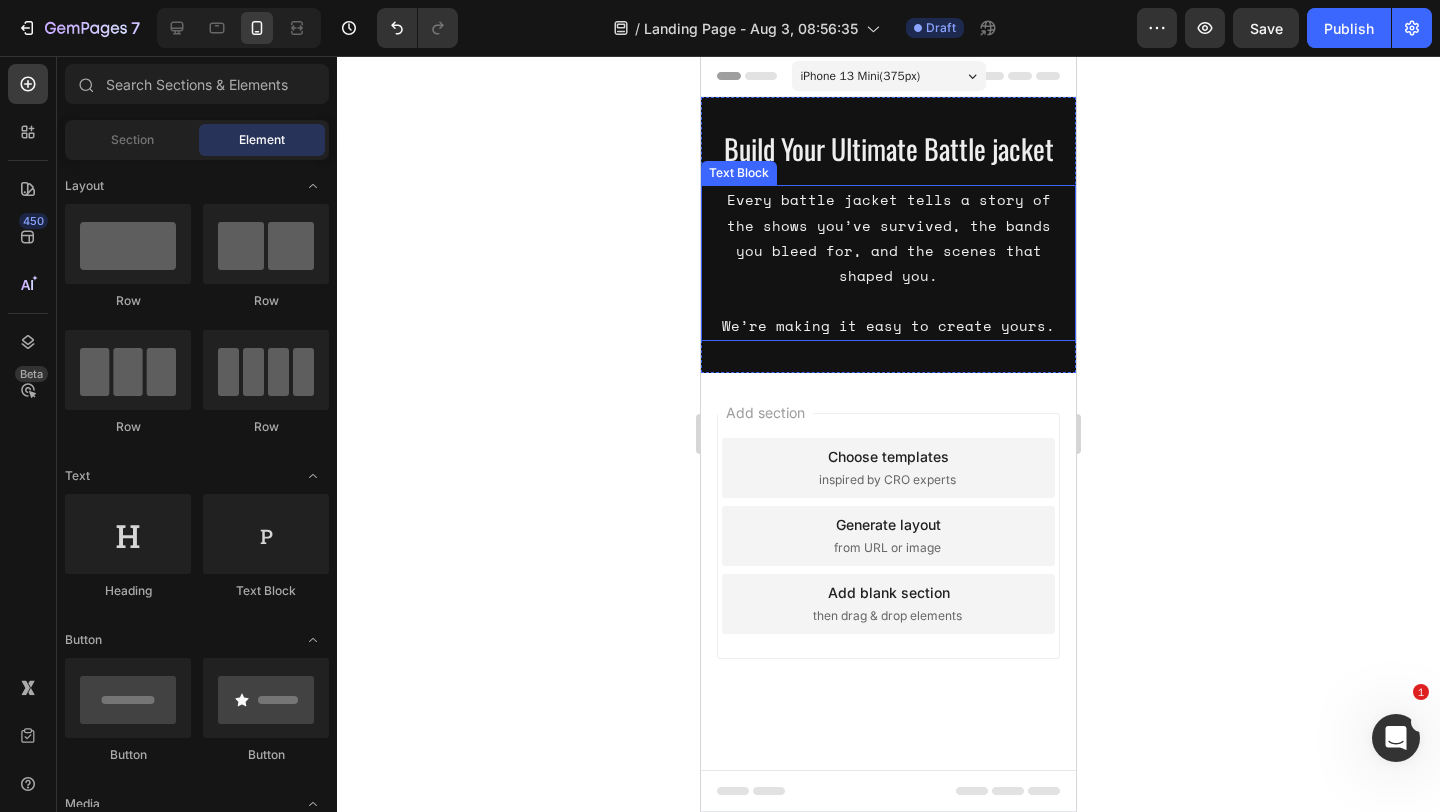 click 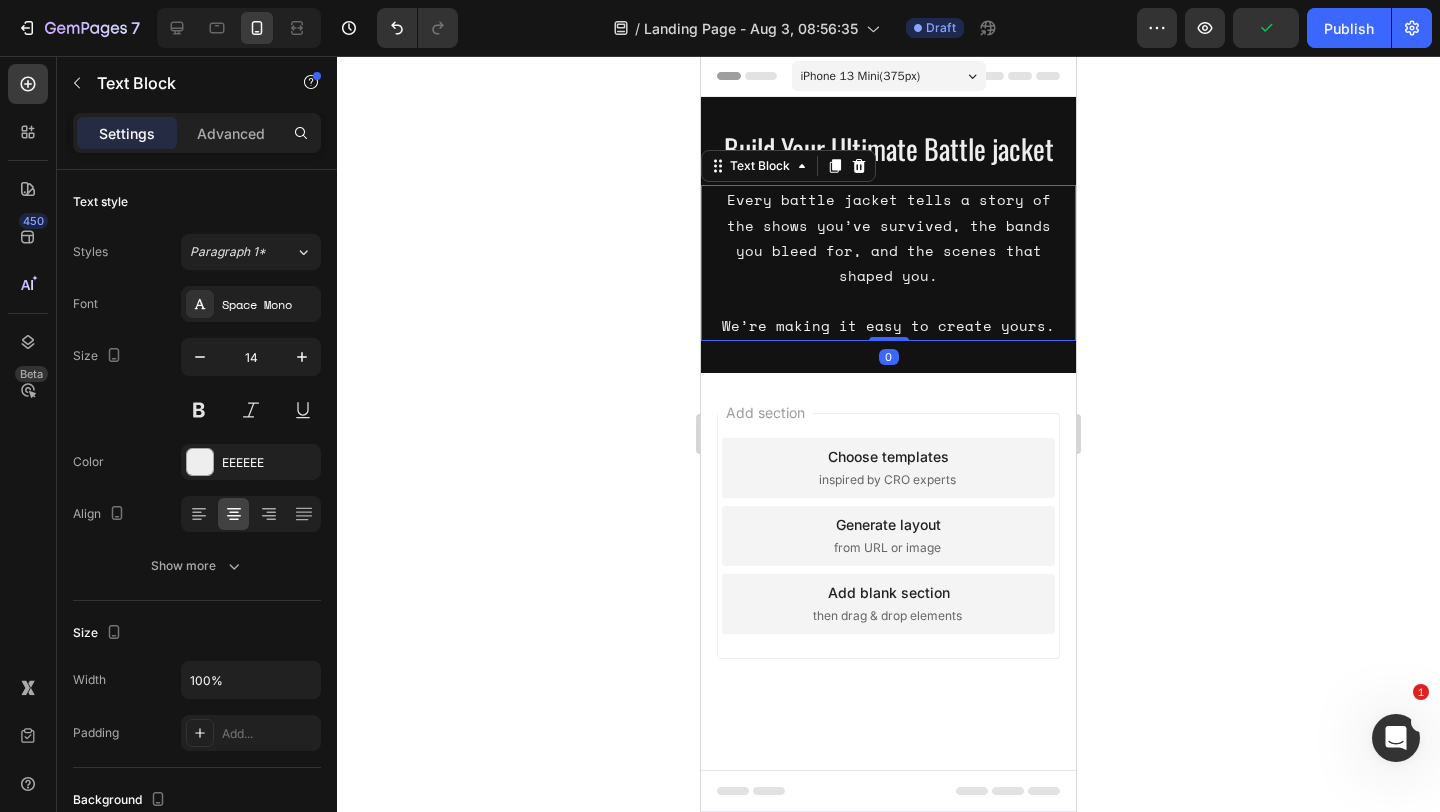 click on "Every battle jacket tells a story of the shows you’ve survived, the bands you bleed for, and the scenes that shaped you.  We’re making it easy to create yours." at bounding box center (888, 262) 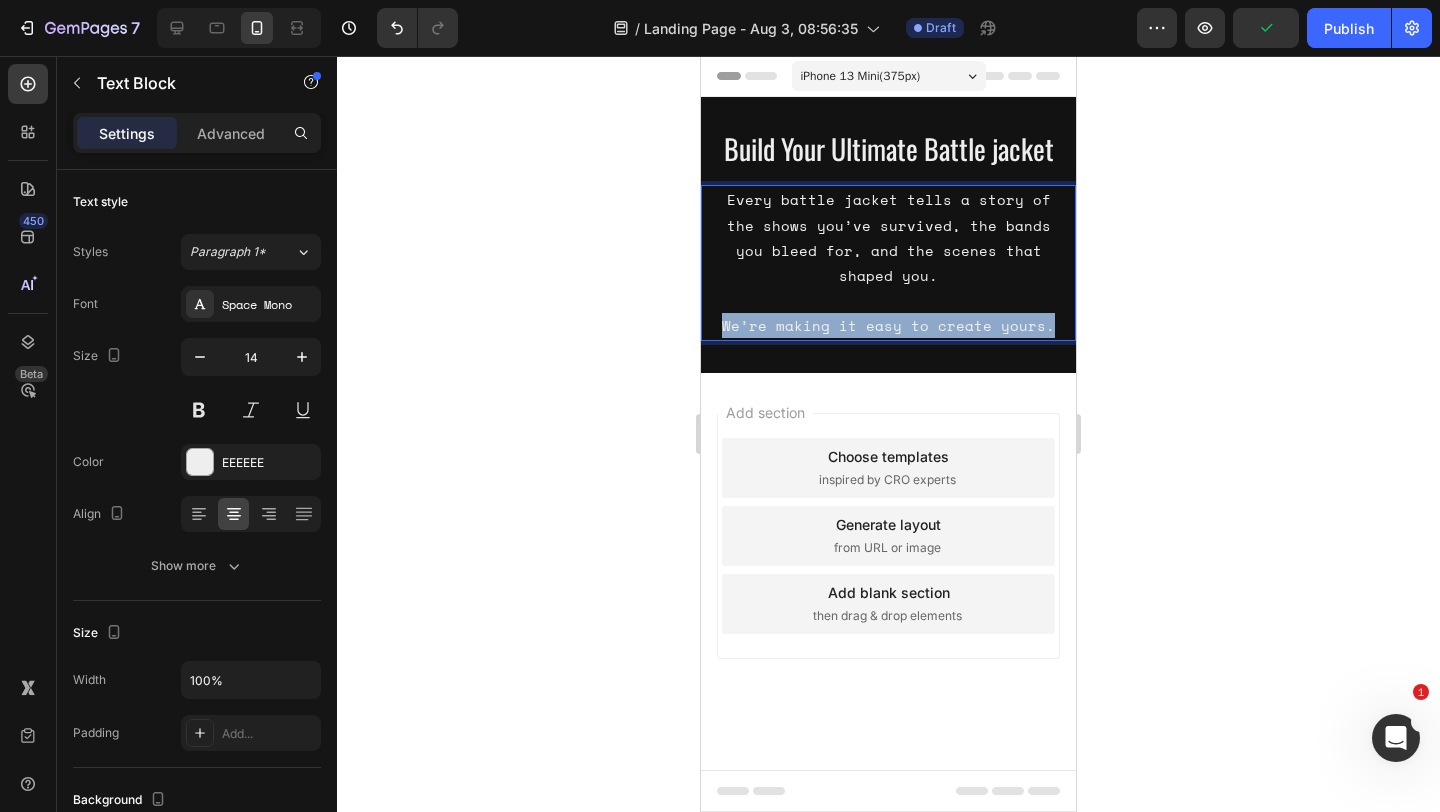 click on "Every battle jacket tells a story of the shows you’ve survived, the bands you bleed for, and the scenes that shaped you.  We’re making it easy to create yours." at bounding box center [888, 262] 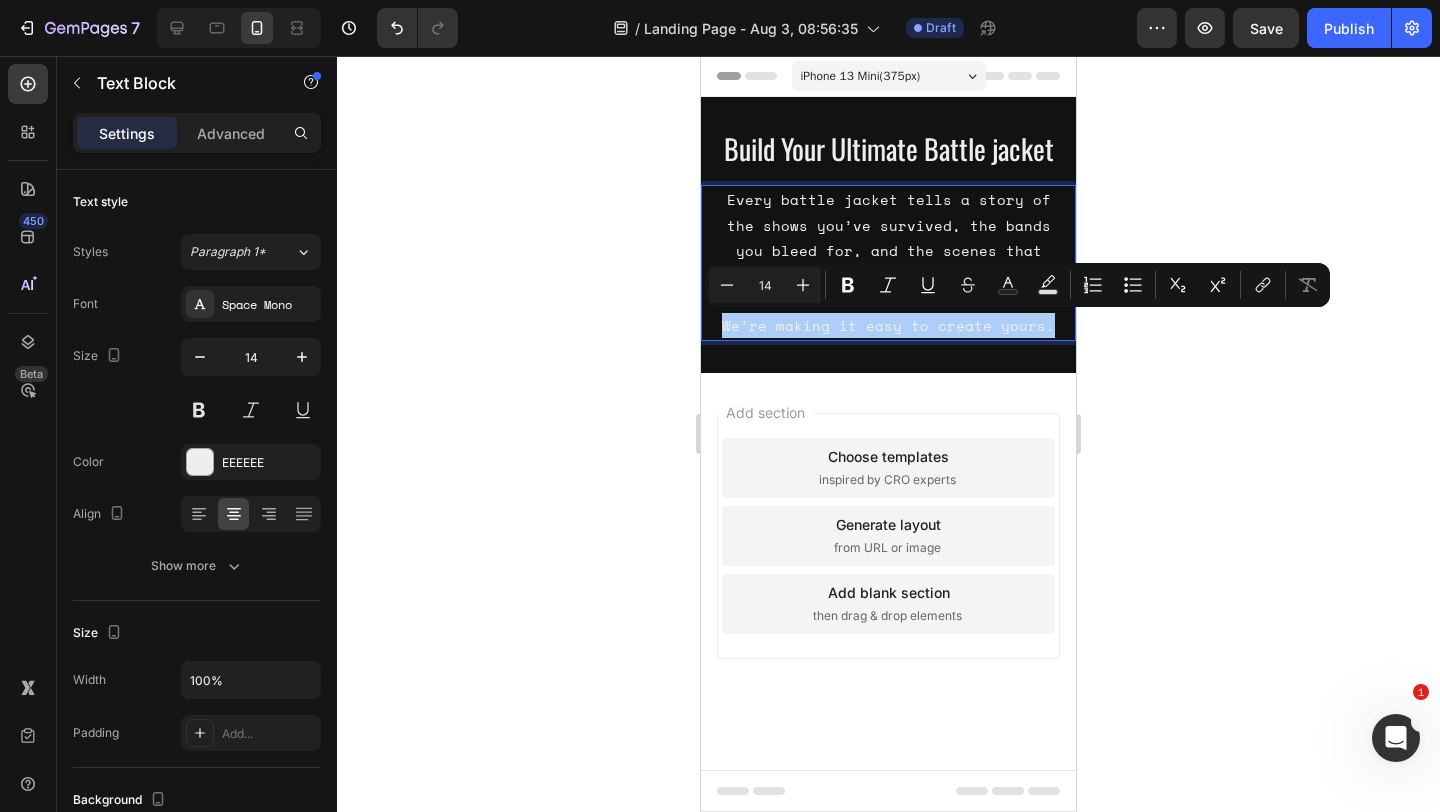 click 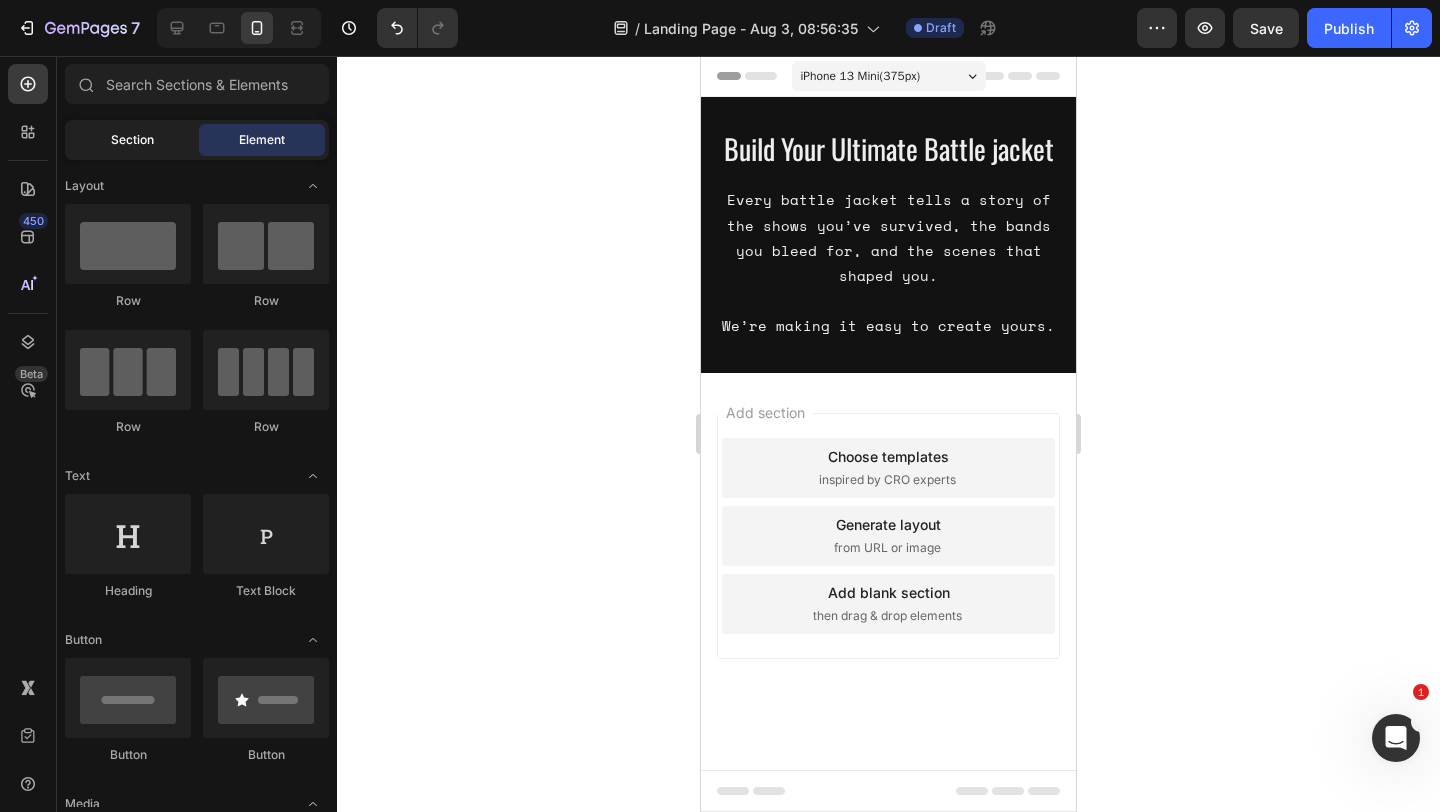 click on "Section" 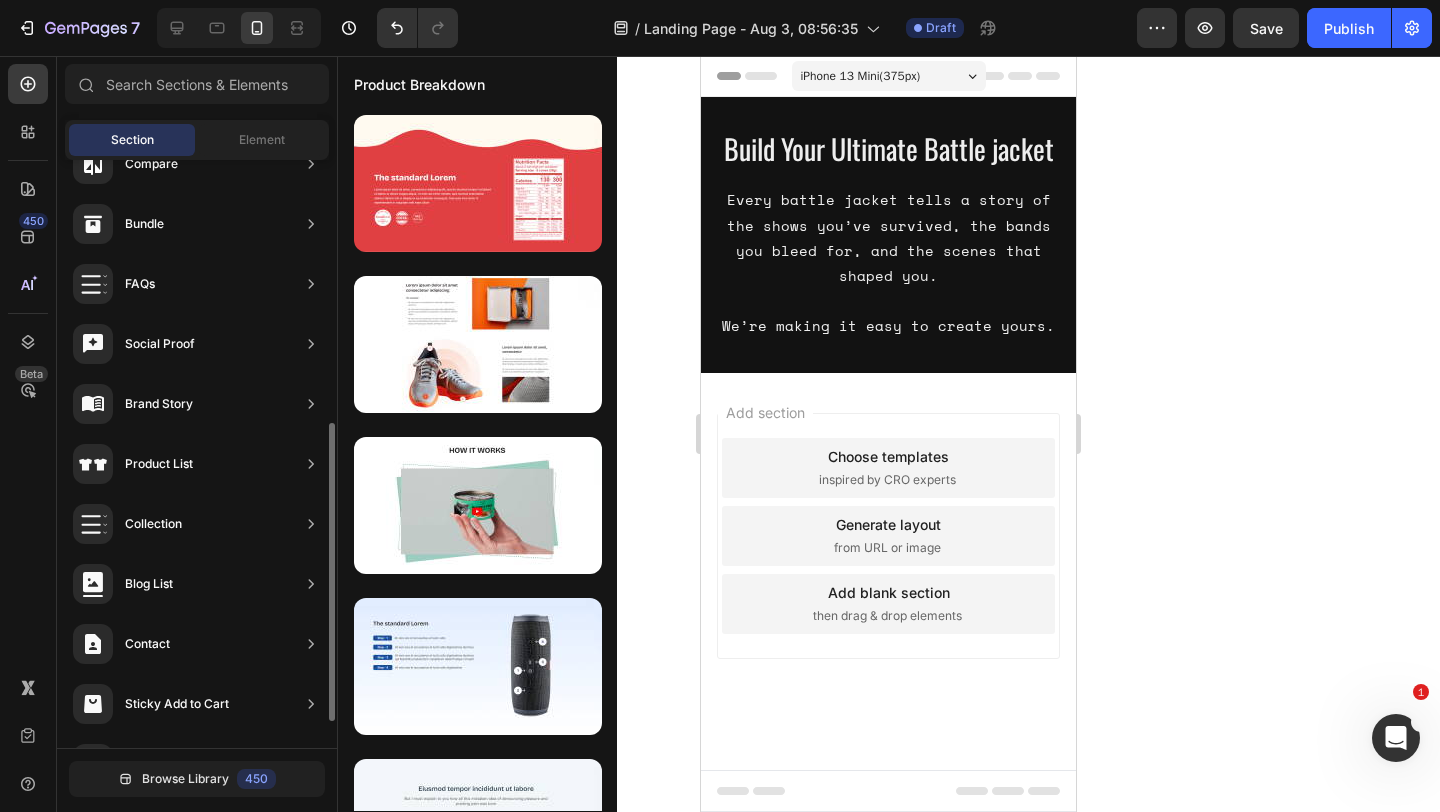 scroll, scrollTop: 572, scrollLeft: 0, axis: vertical 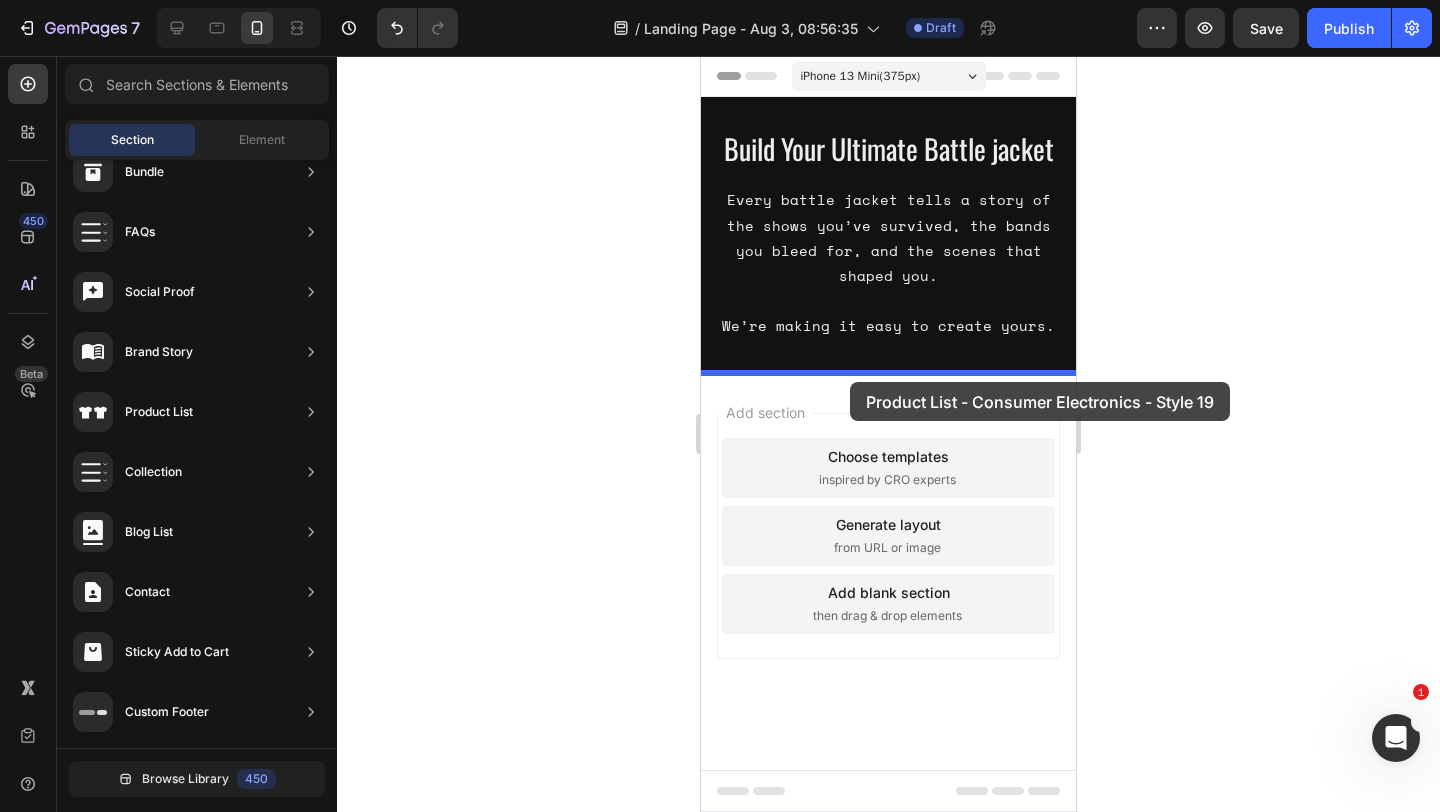drag, startPoint x: 1174, startPoint y: 582, endPoint x: 850, endPoint y: 382, distance: 380.75714 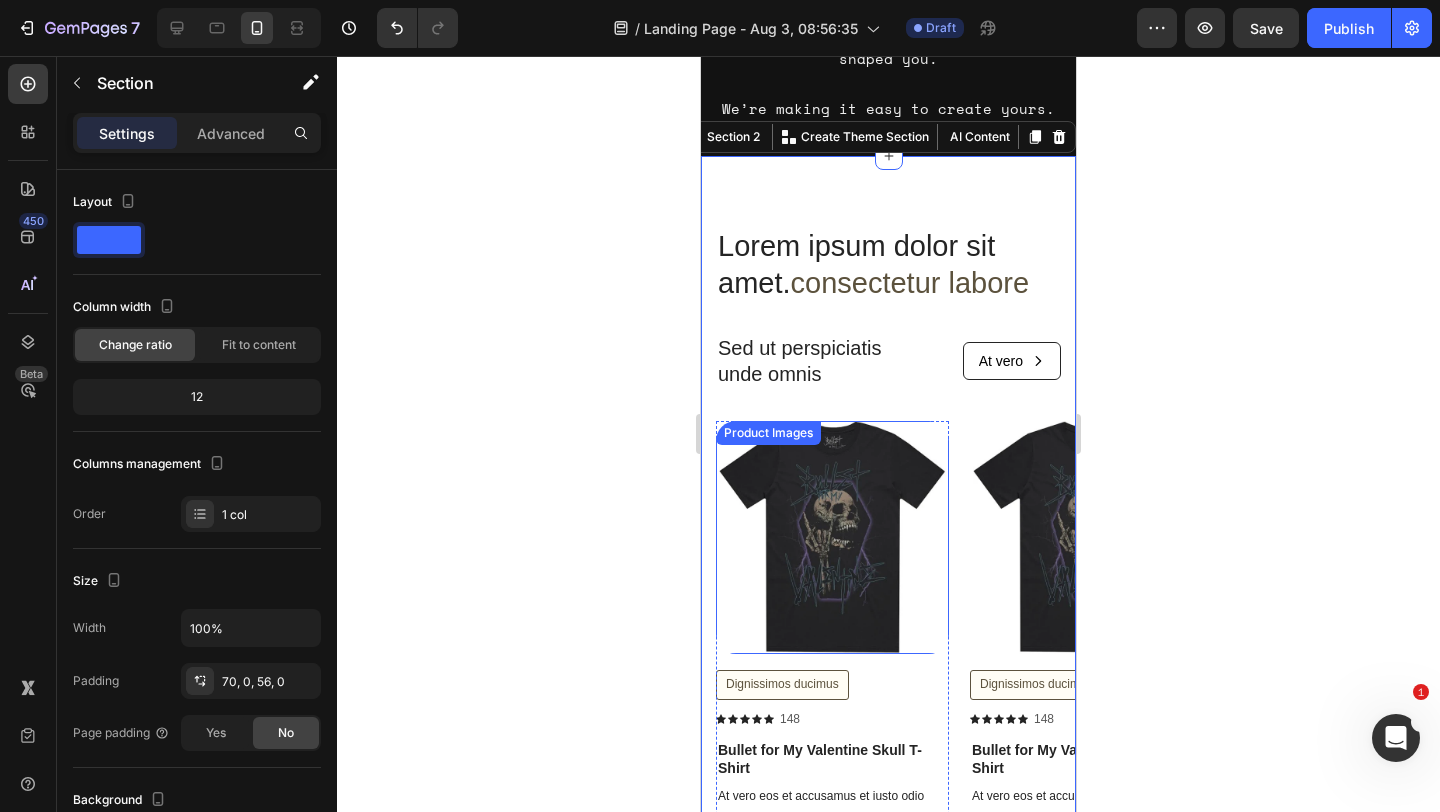 scroll, scrollTop: 207, scrollLeft: 0, axis: vertical 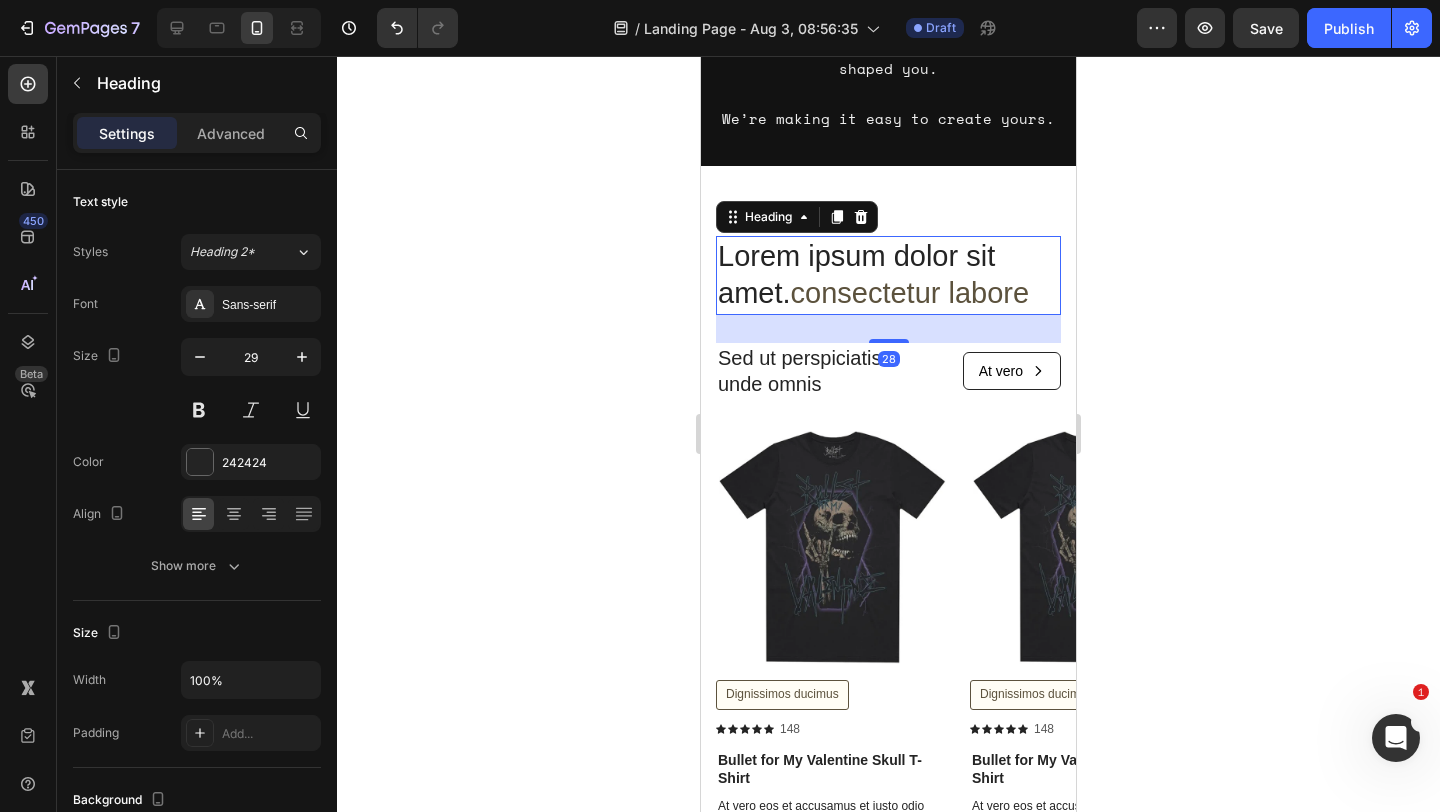 click on "Lorem ipsum dolor sit amet.  consectetur labore" at bounding box center [888, 275] 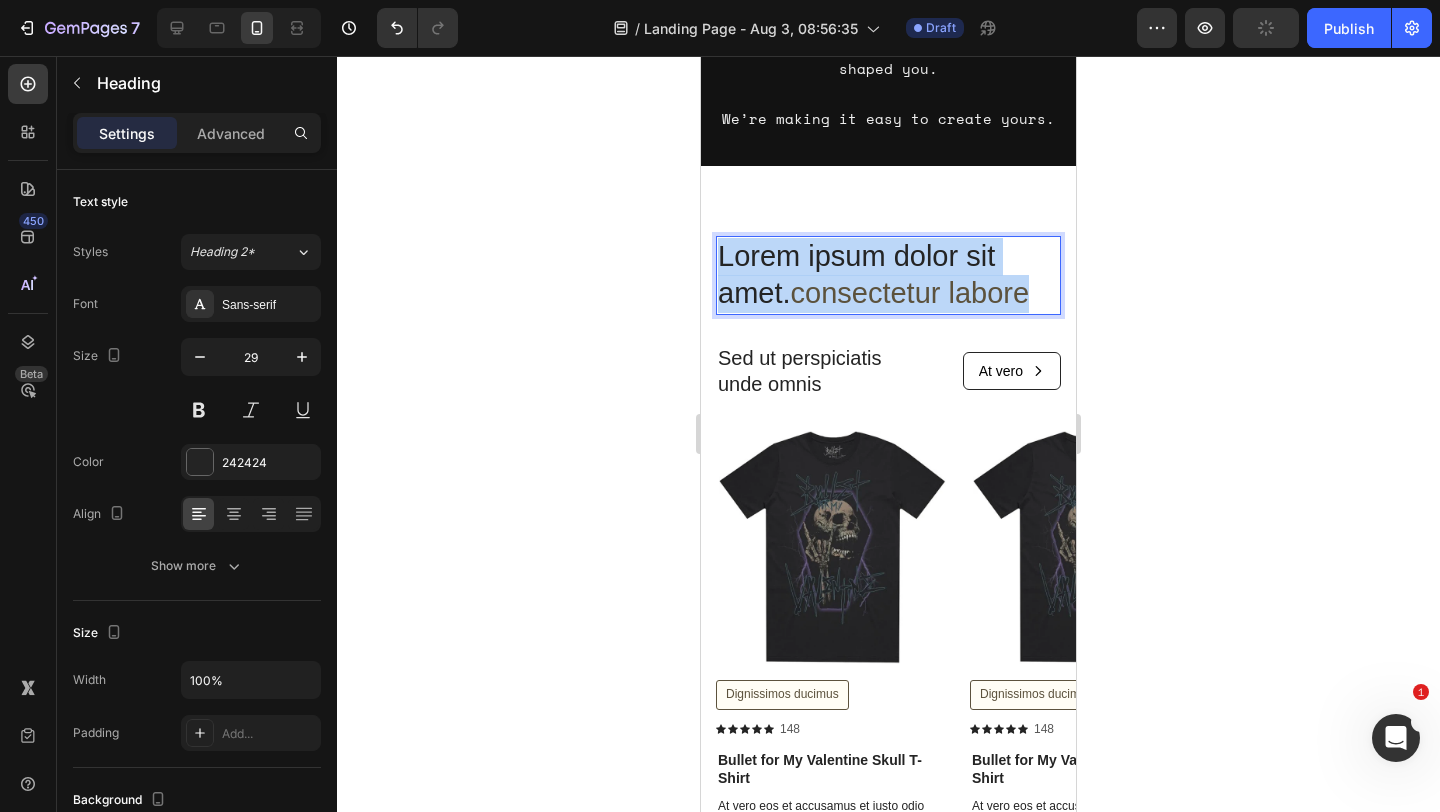 click on "Lorem ipsum dolor sit amet.  consectetur labore" at bounding box center [888, 275] 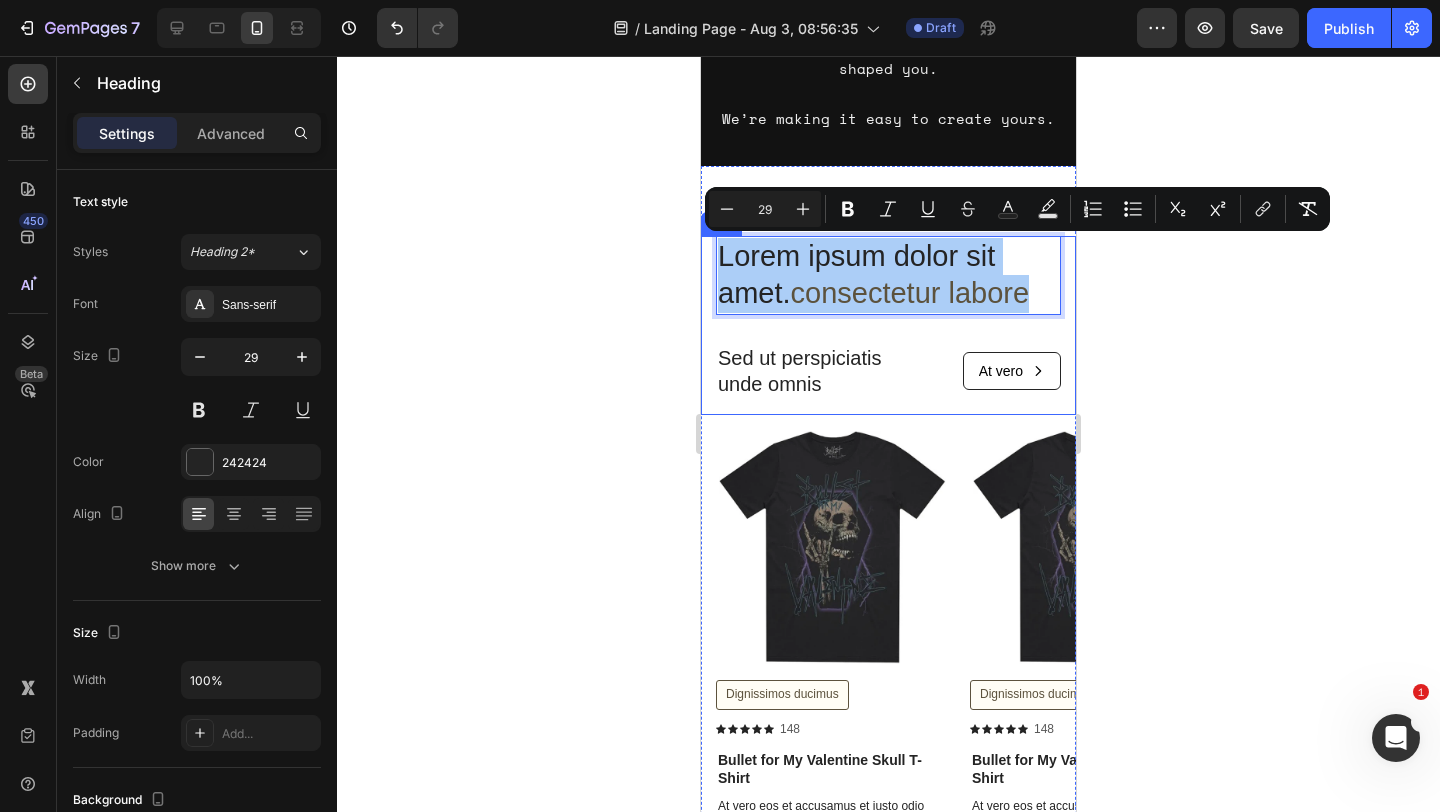 click 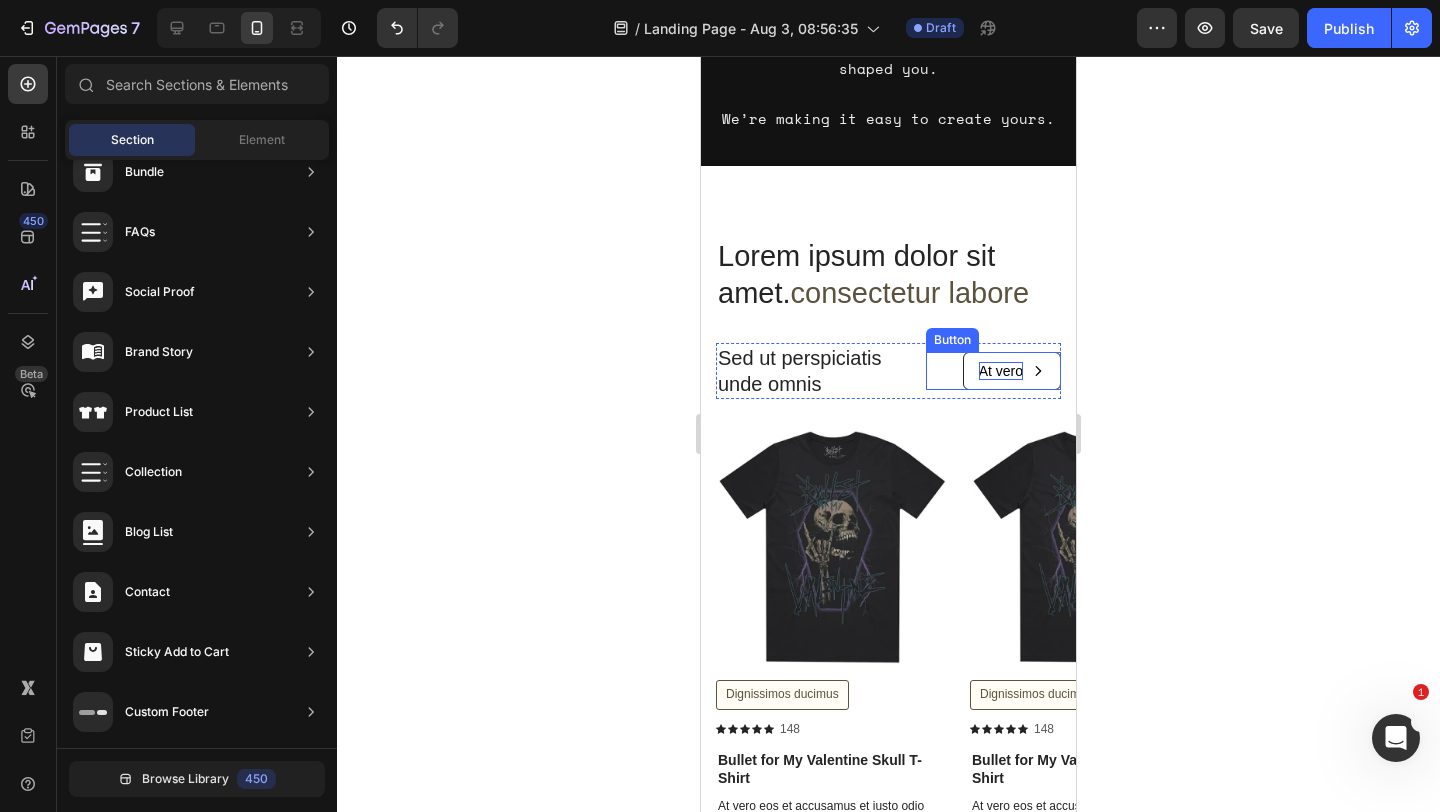 click on "At vero" at bounding box center [1001, 371] 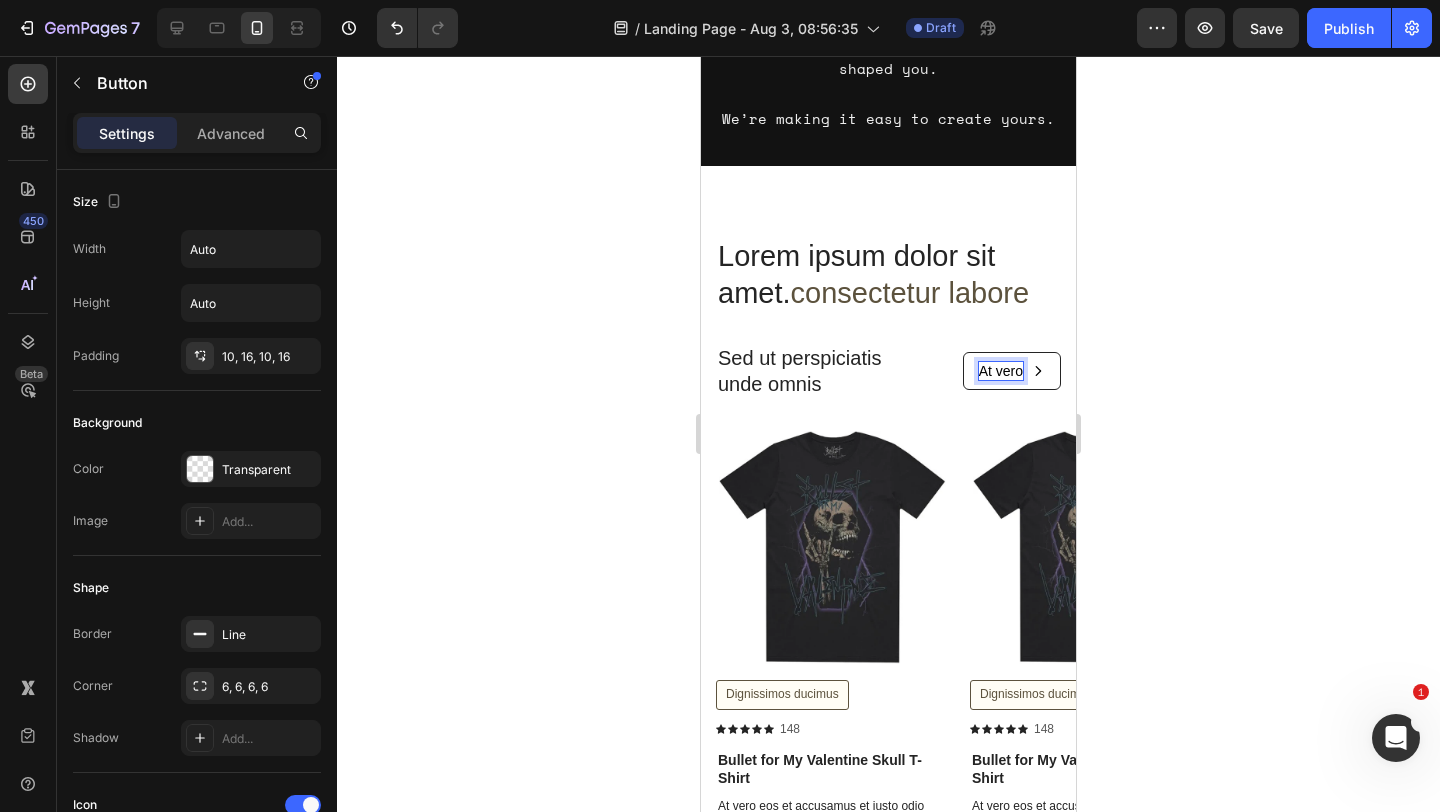 click on "At vero" at bounding box center [1001, 371] 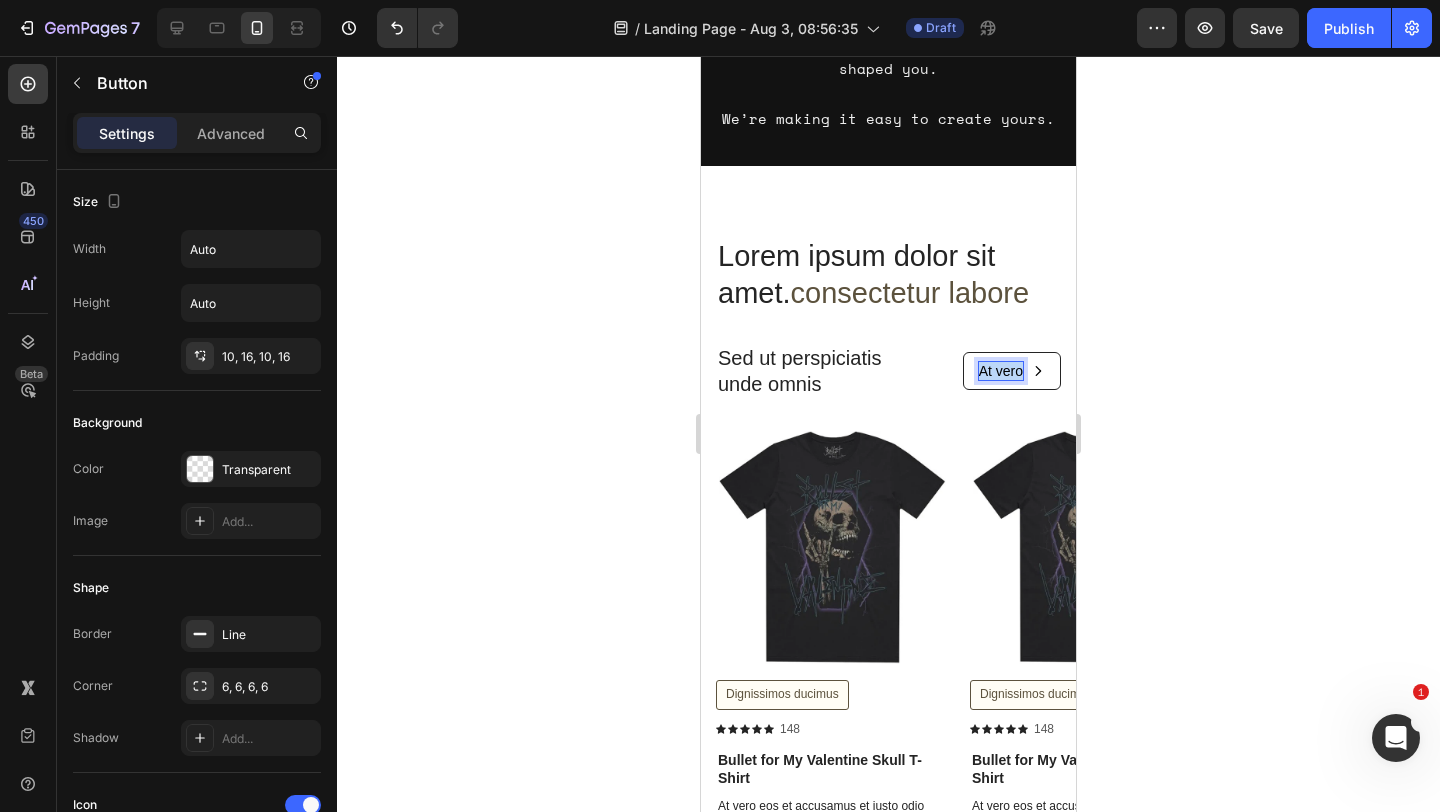 click on "At vero" at bounding box center [1001, 371] 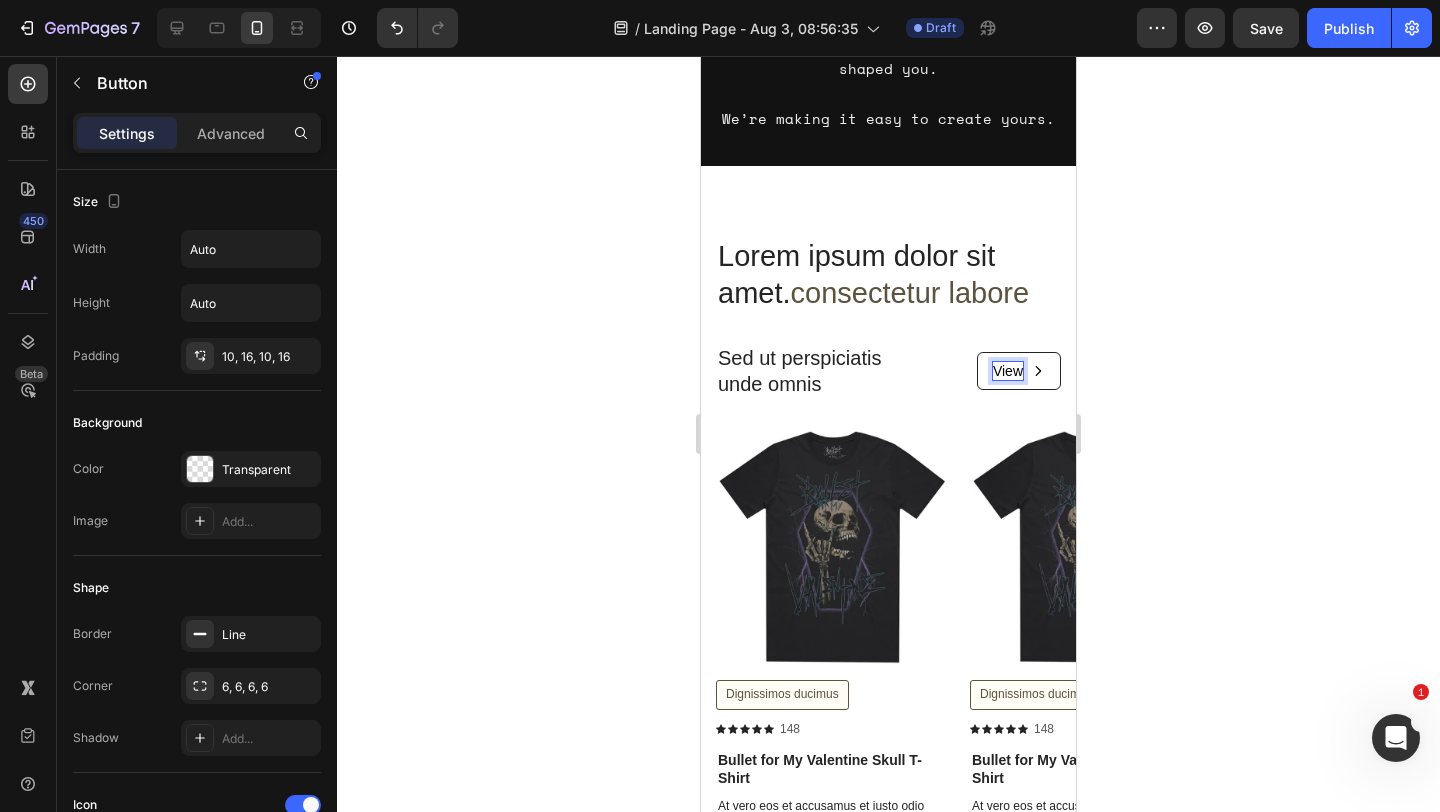 click on "View" at bounding box center [1019, 371] 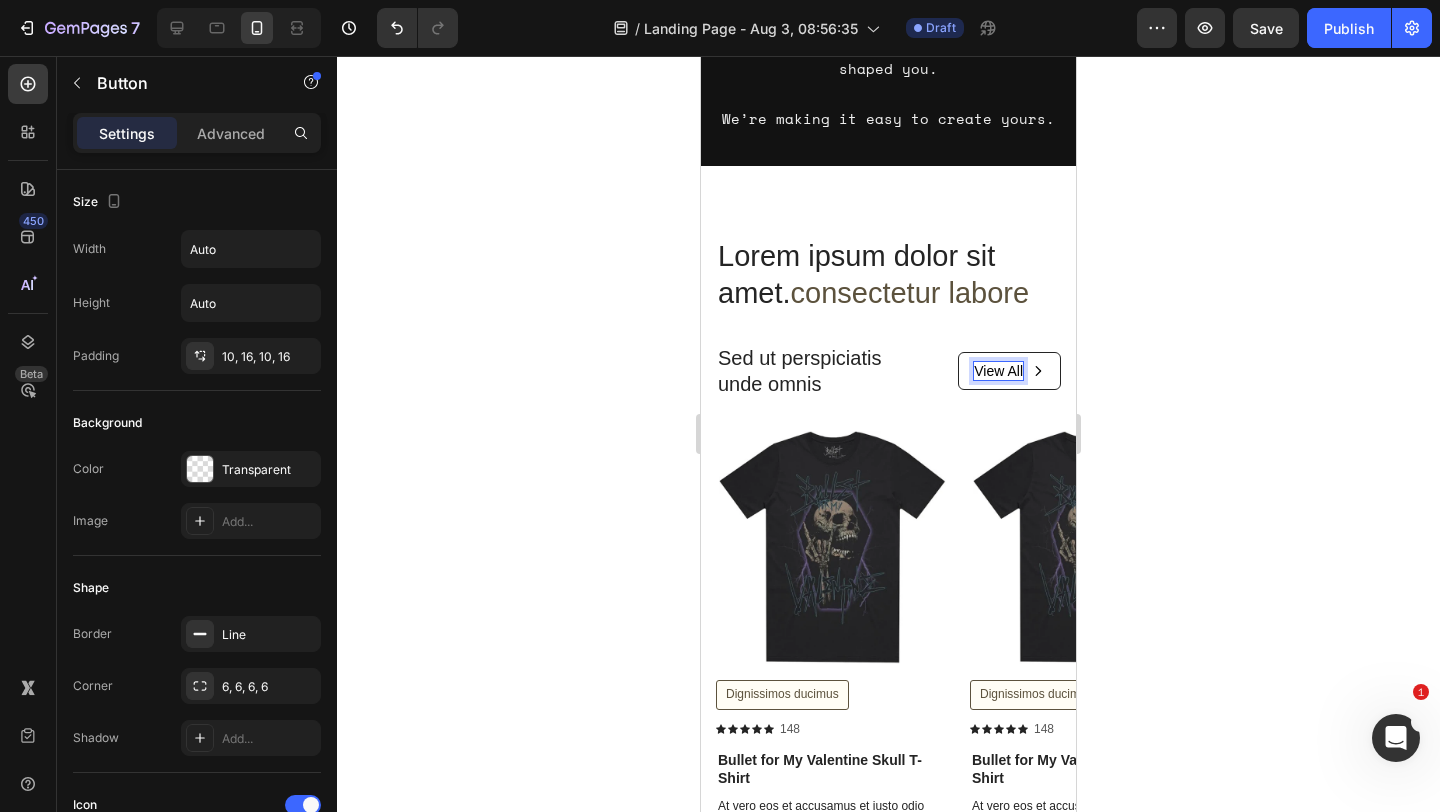 click on "View All" at bounding box center (1009, 371) 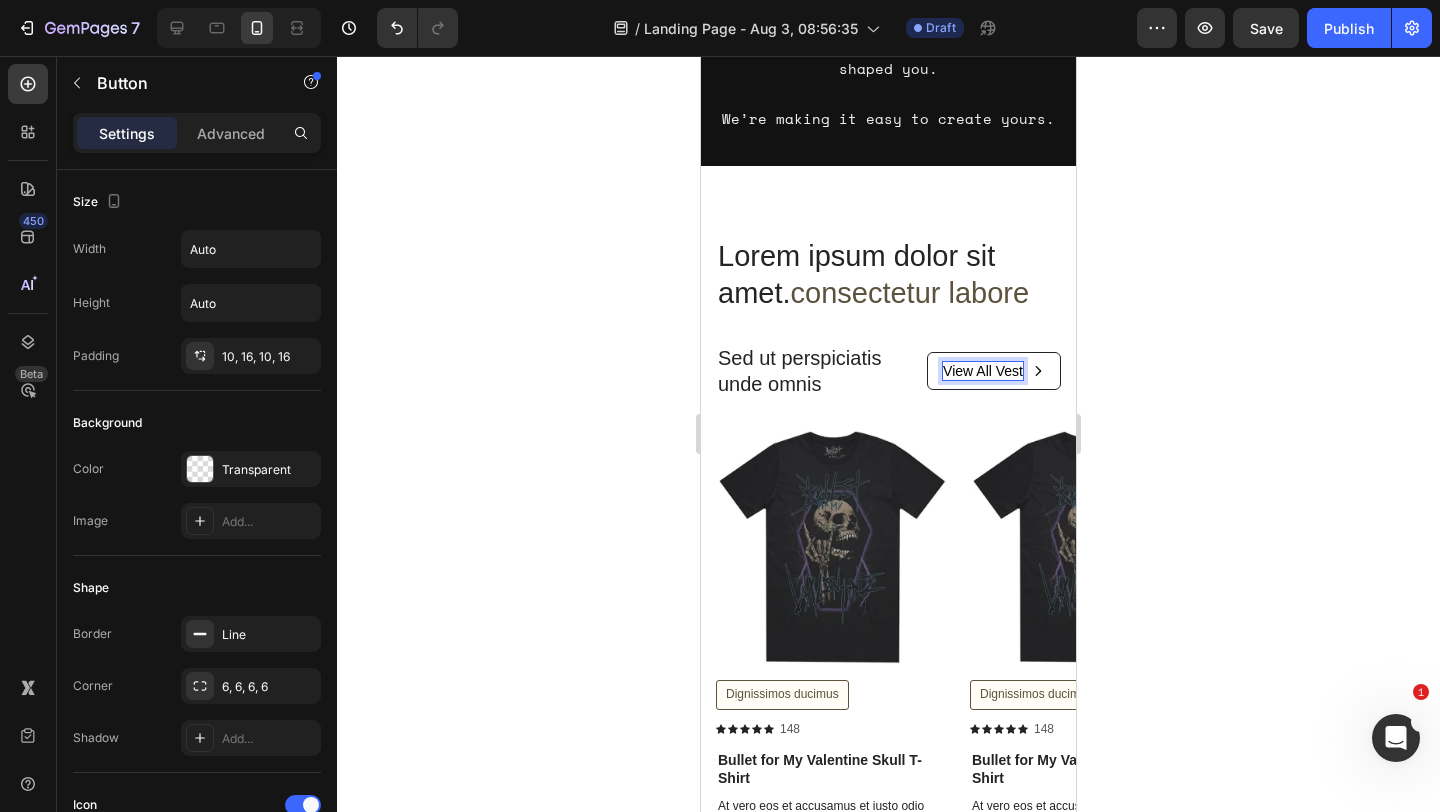 scroll, scrollTop: 198, scrollLeft: 0, axis: vertical 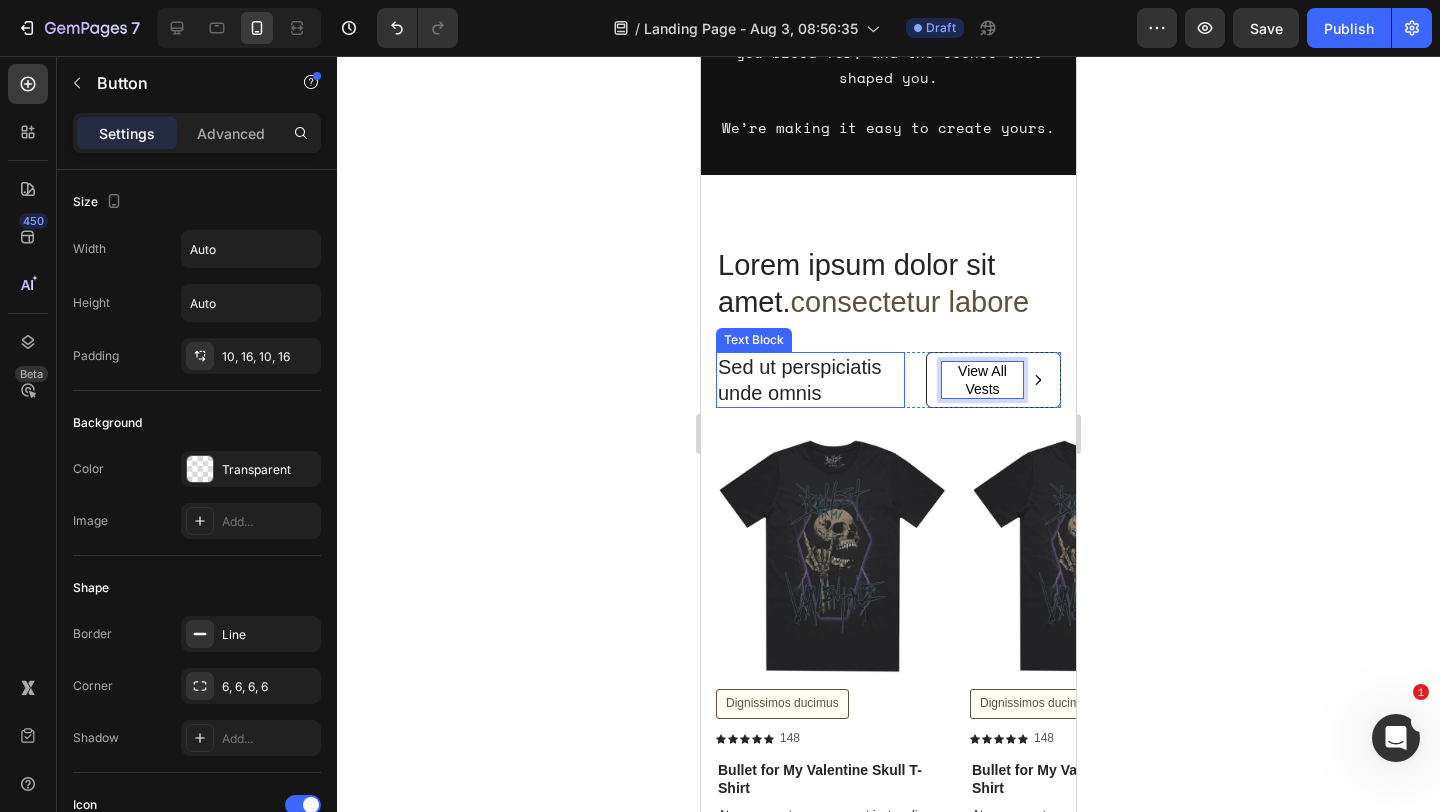 click on "Sed ut perspiciatis unde omnis" at bounding box center [810, 380] 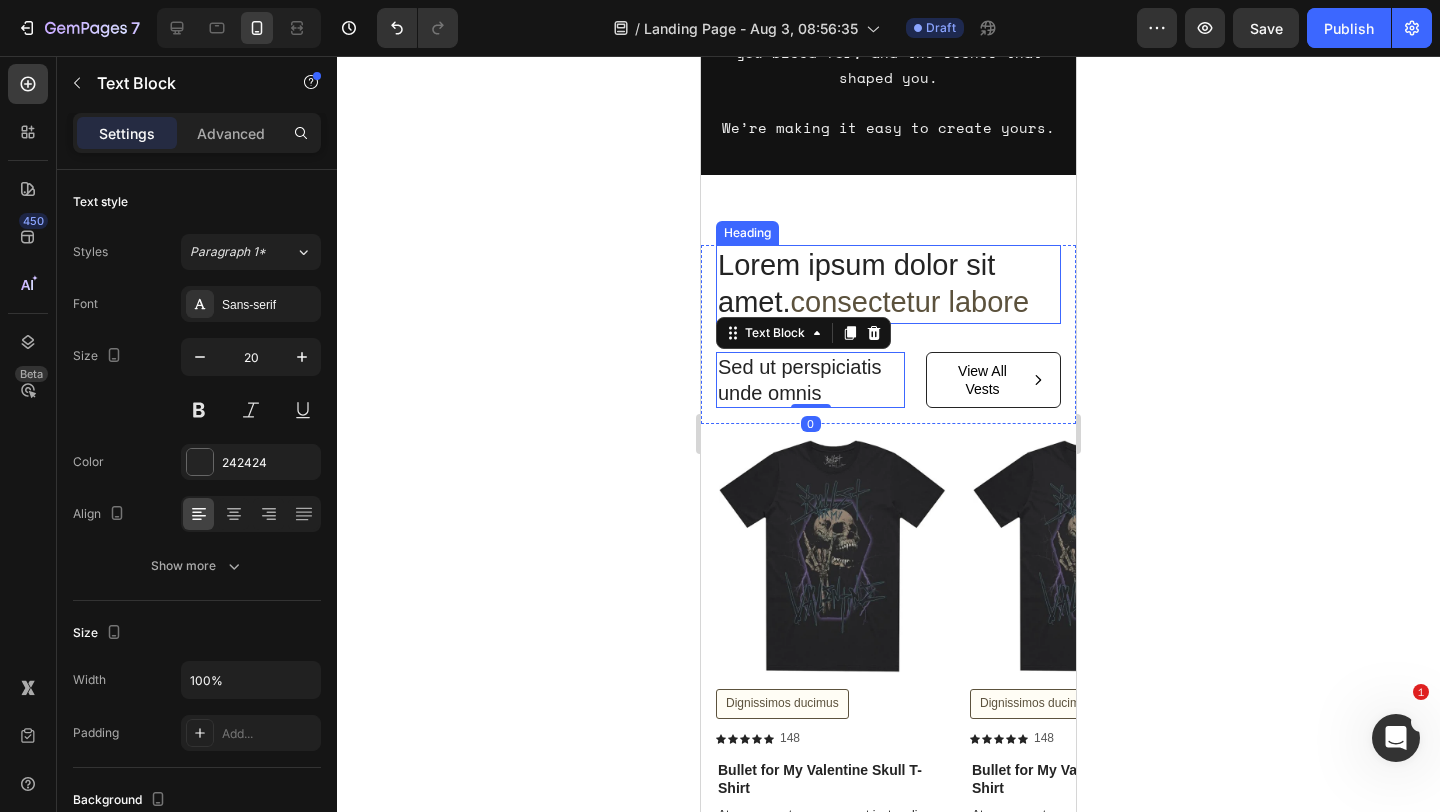 click on "Lorem ipsum dolor sit amet.  consectetur labore" at bounding box center [888, 284] 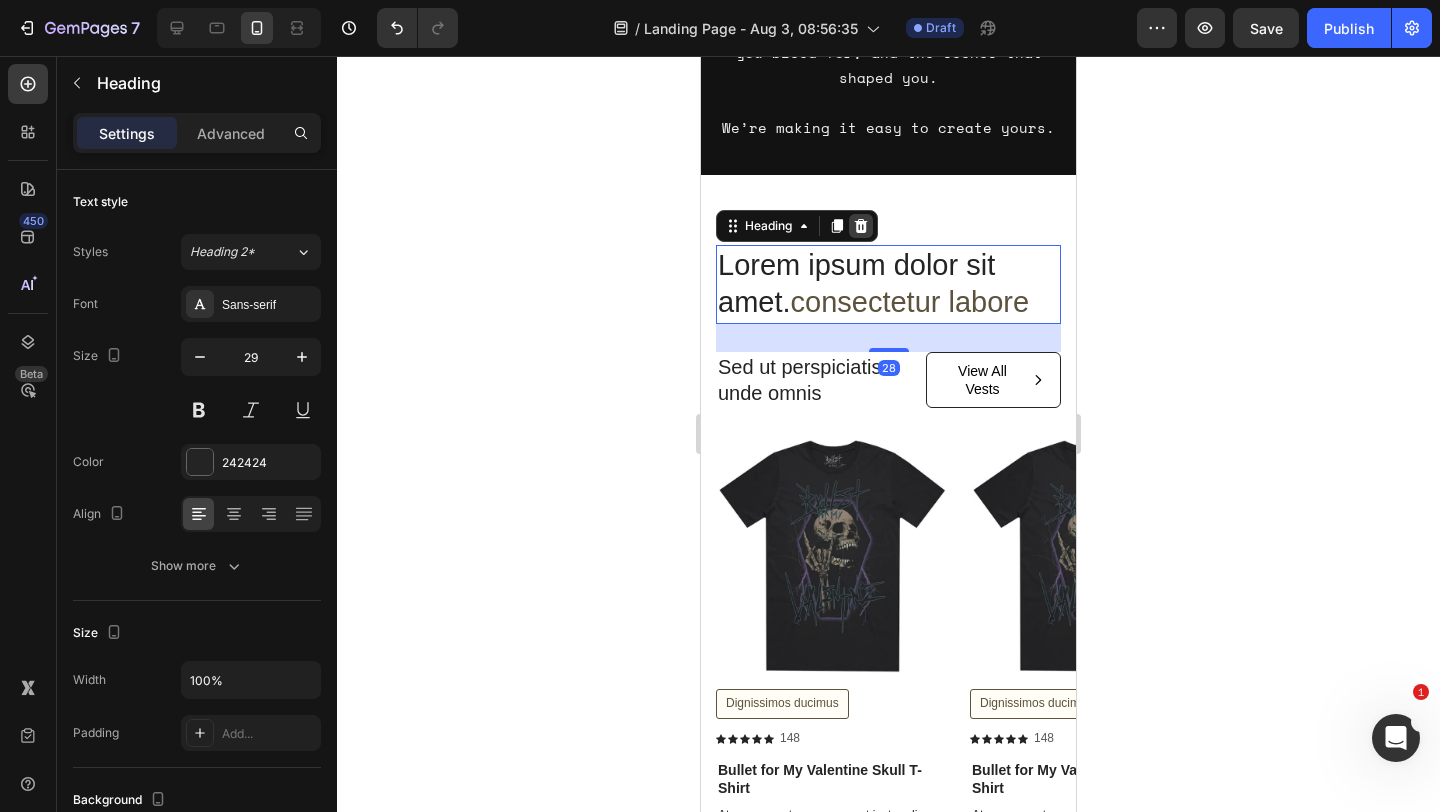 click 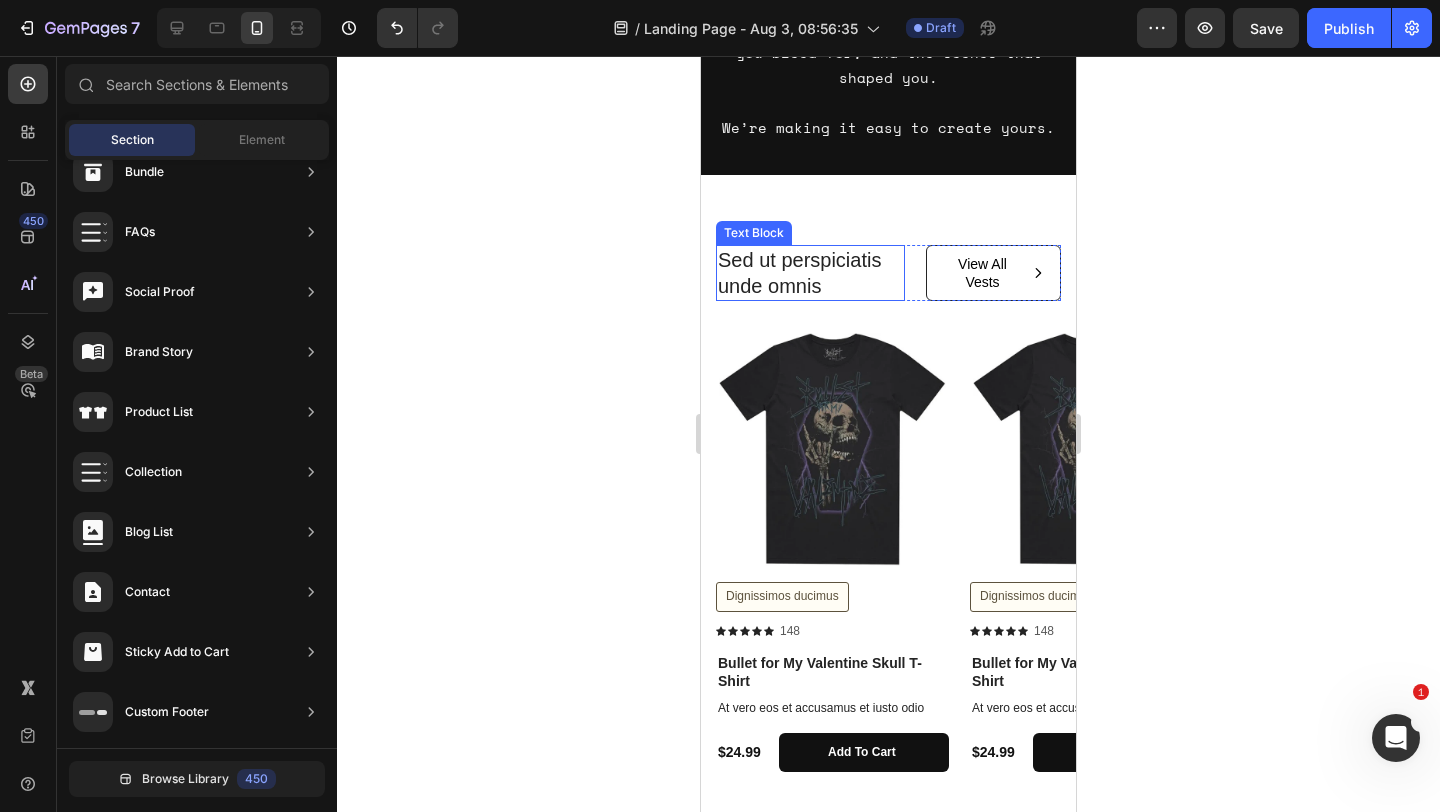 click on "Sed ut perspiciatis unde omnis" at bounding box center (810, 273) 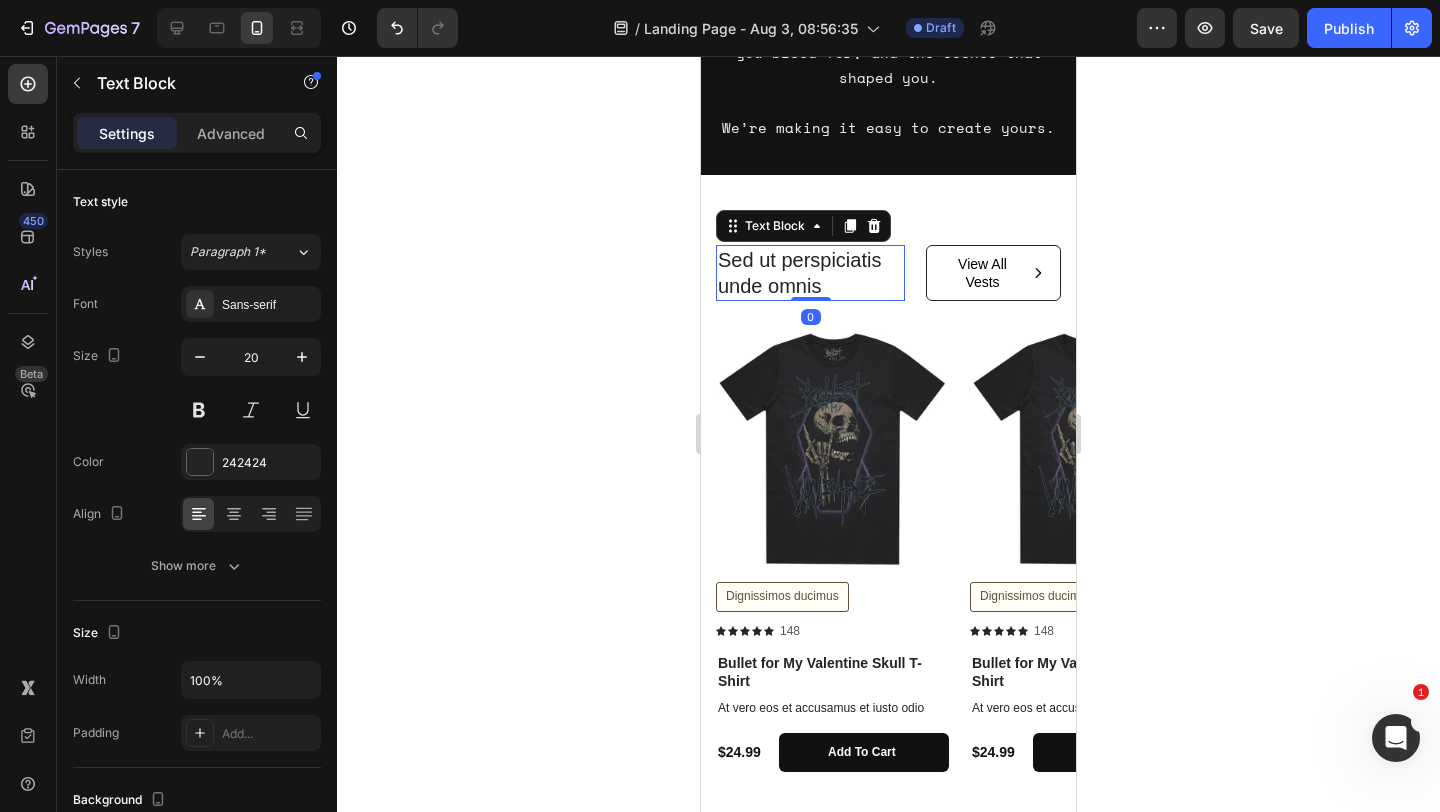 click on "Sed ut perspiciatis unde omnis" at bounding box center (810, 273) 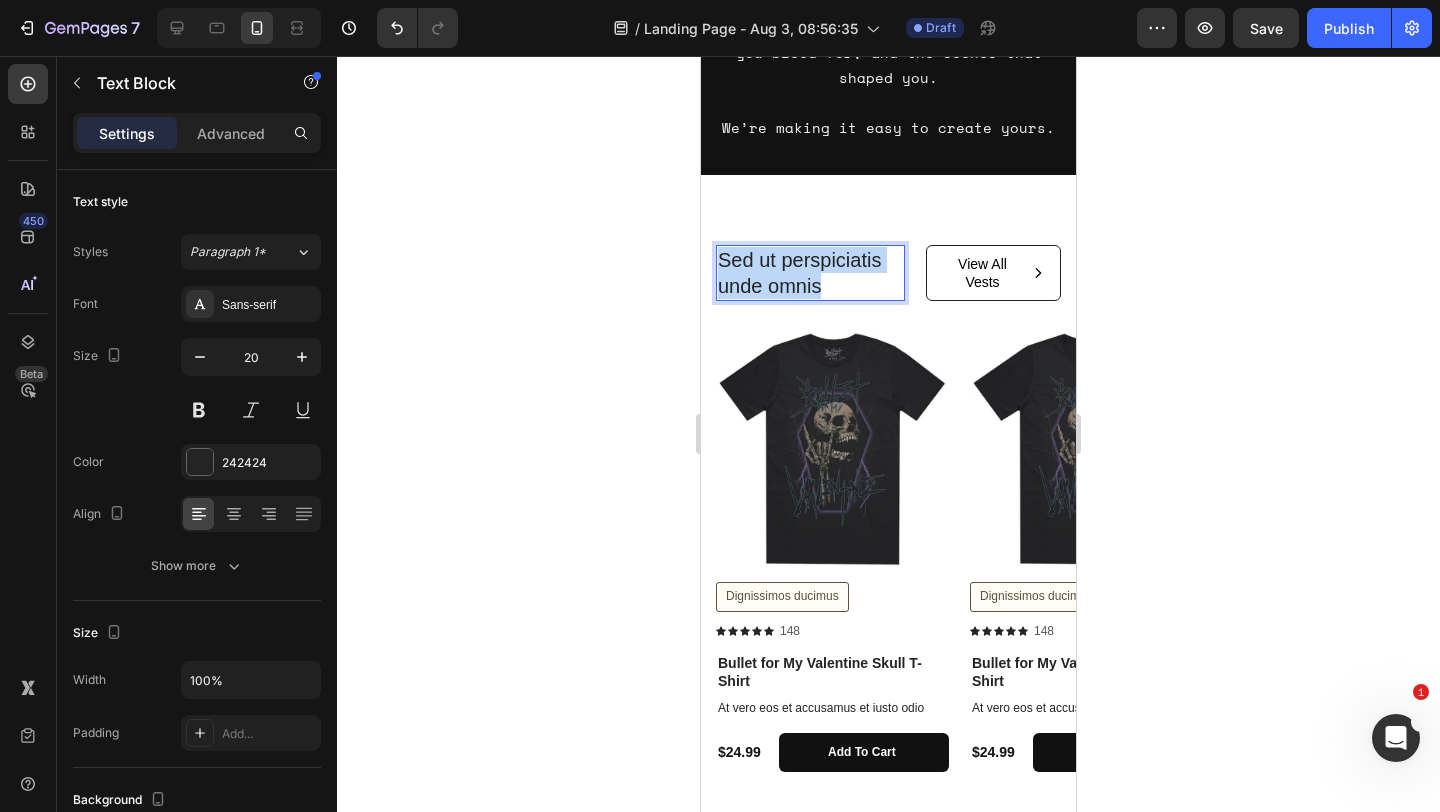 click on "Sed ut perspiciatis unde omnis" at bounding box center (810, 273) 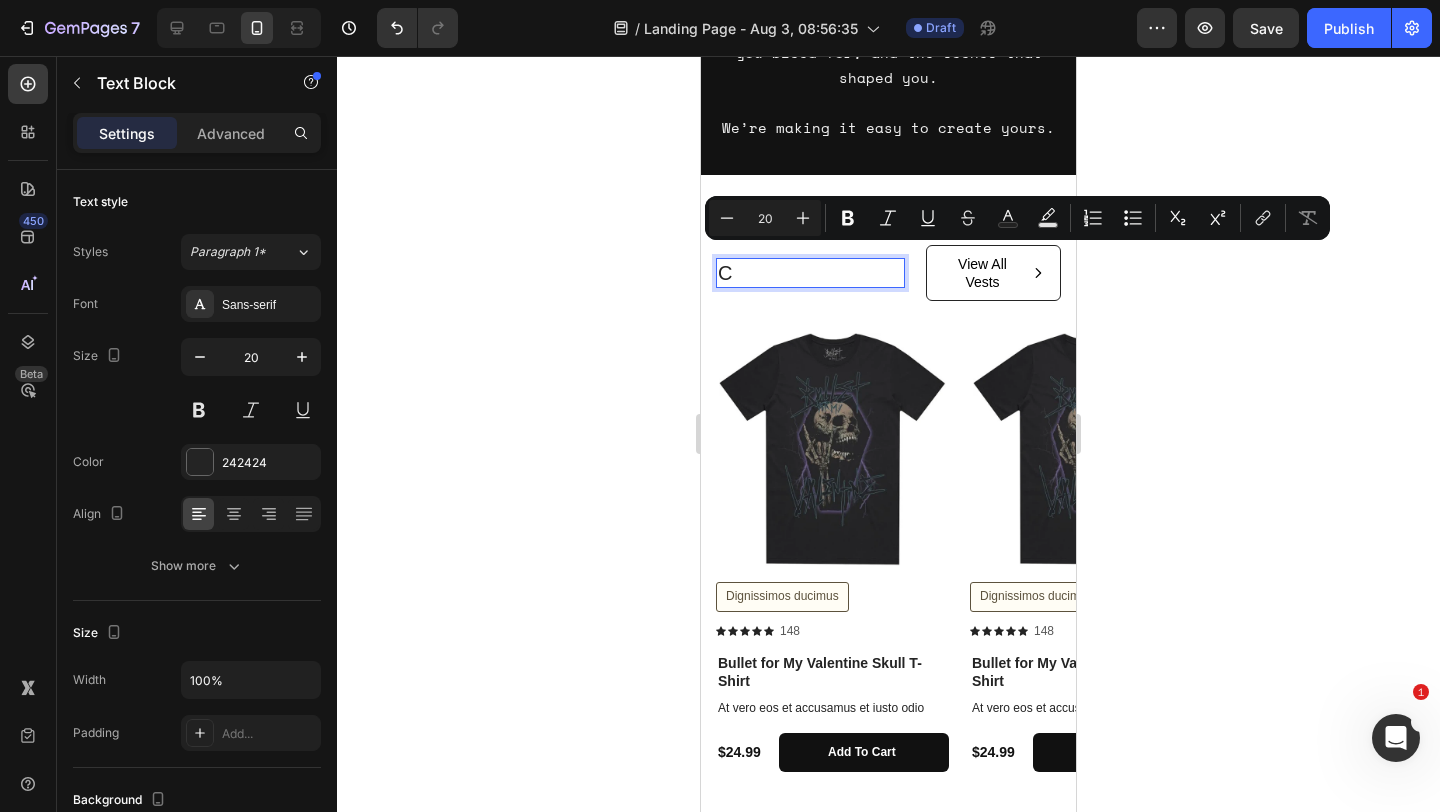 scroll, scrollTop: 211, scrollLeft: 0, axis: vertical 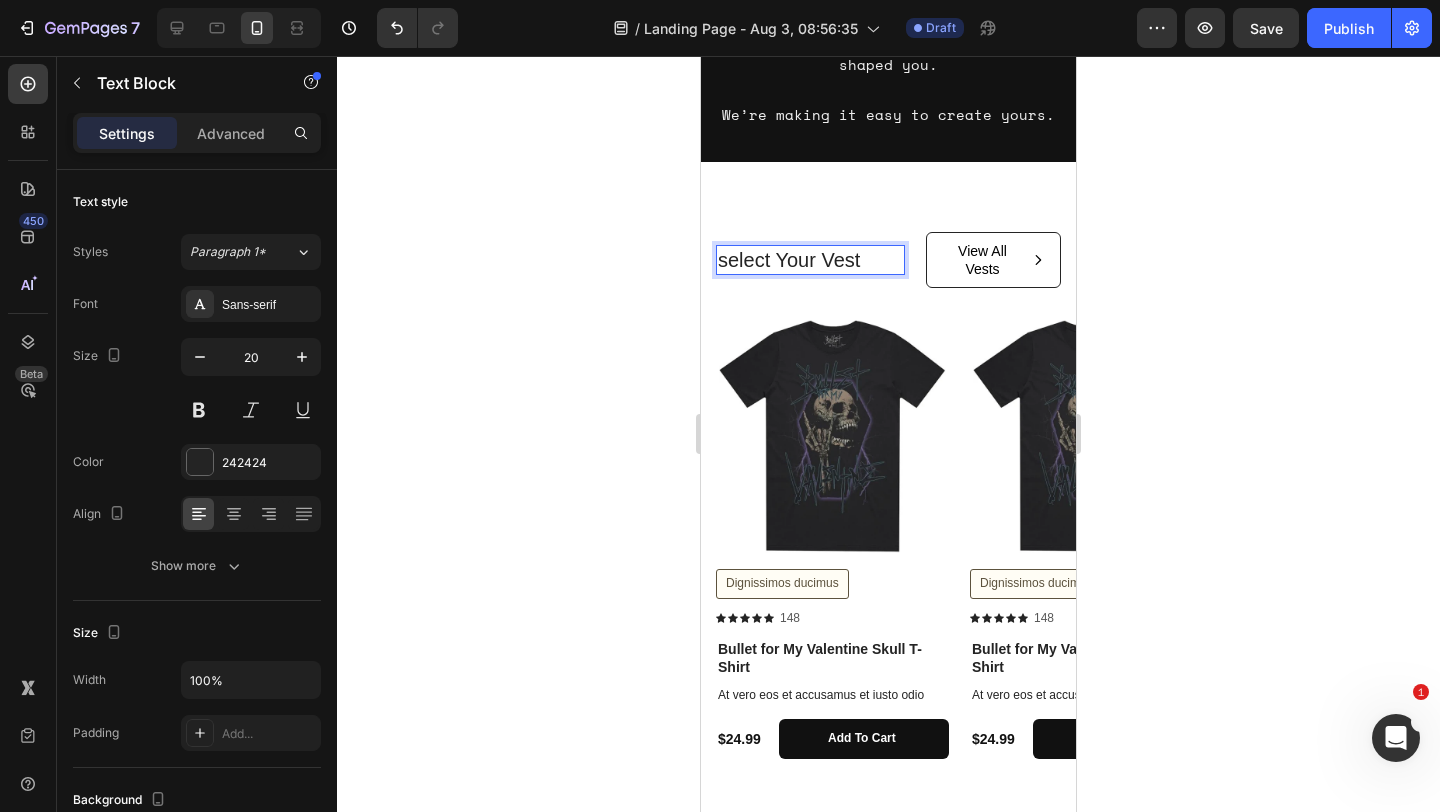 click 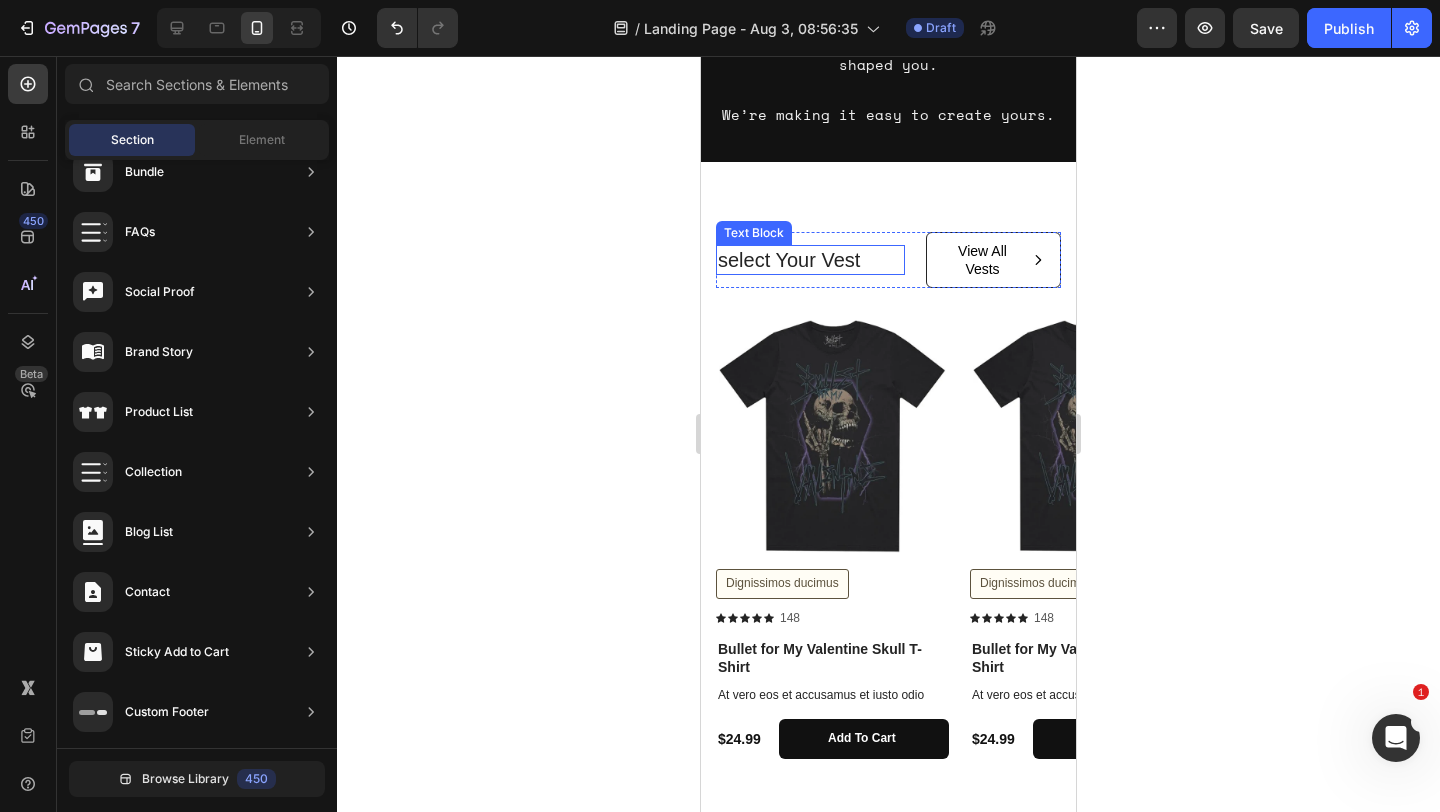 click on "select Your Vest" at bounding box center (810, 260) 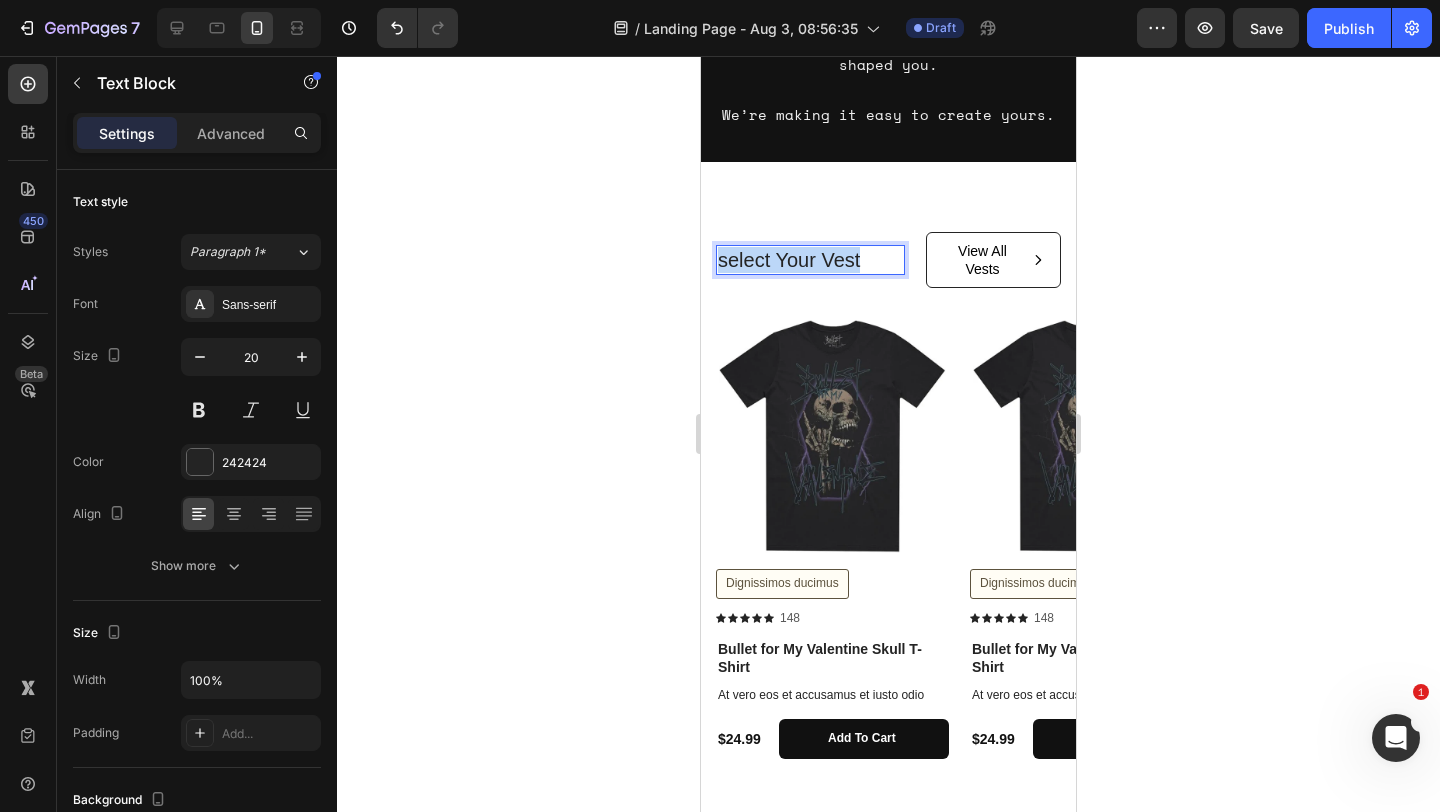 click on "select Your Vest" at bounding box center [810, 260] 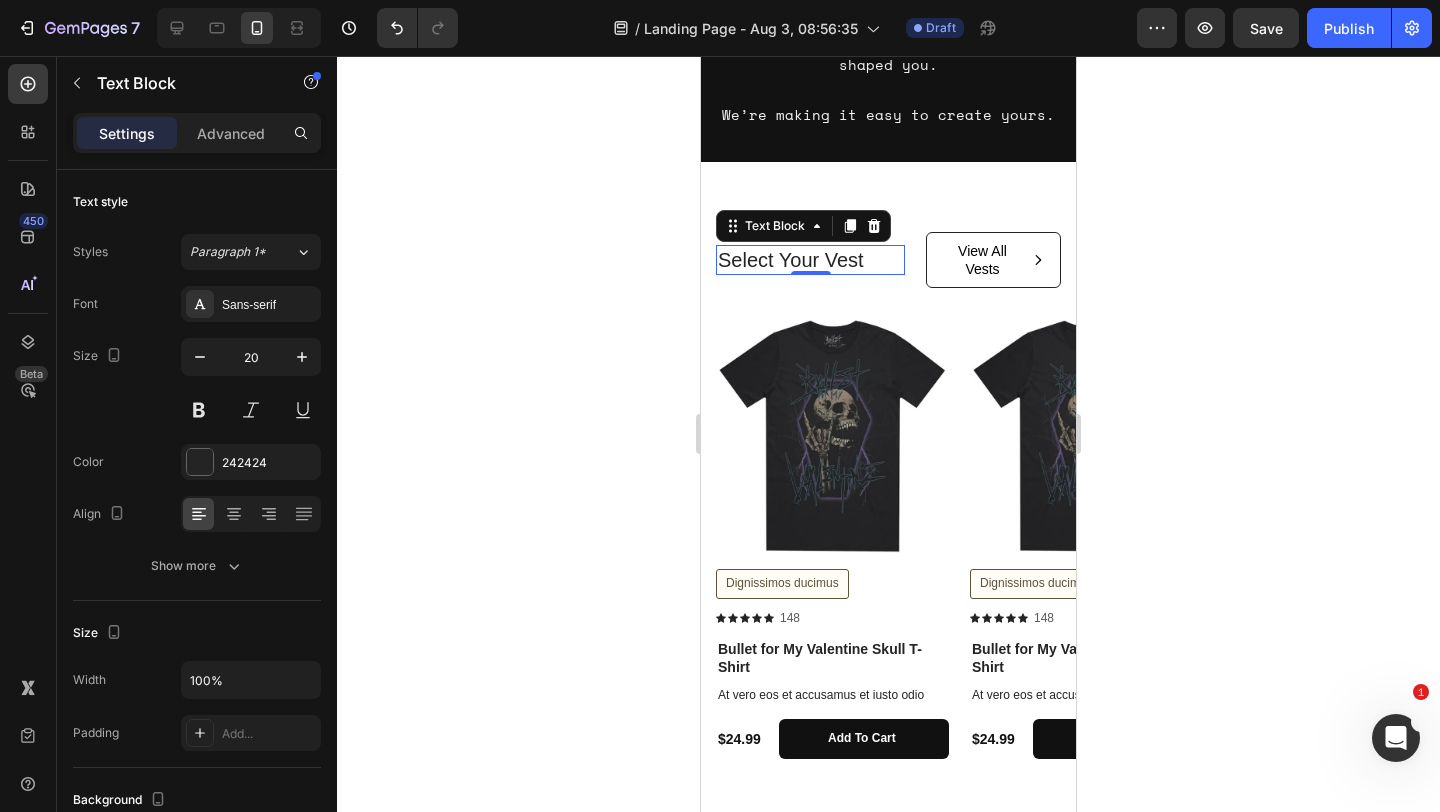 click 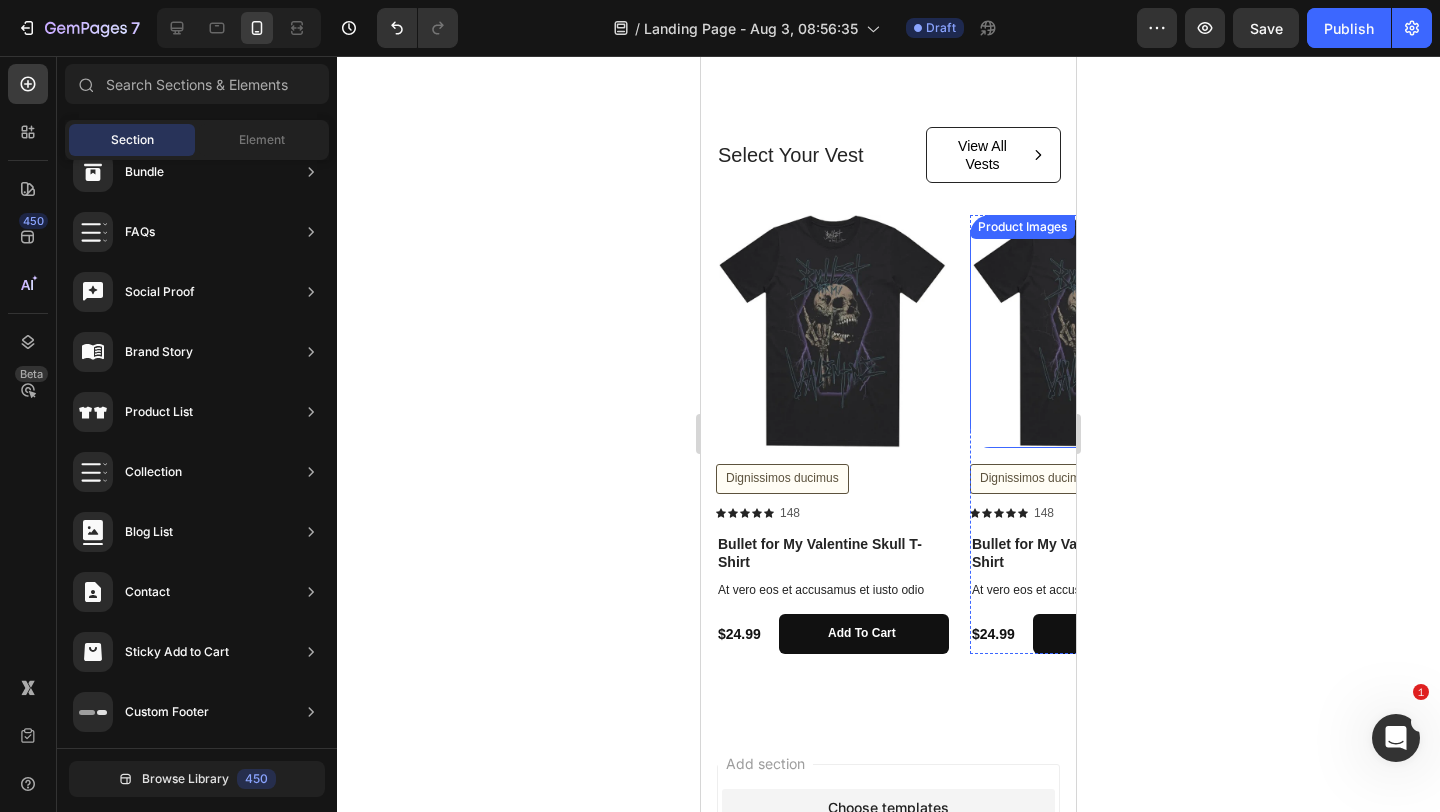 scroll, scrollTop: 328, scrollLeft: 0, axis: vertical 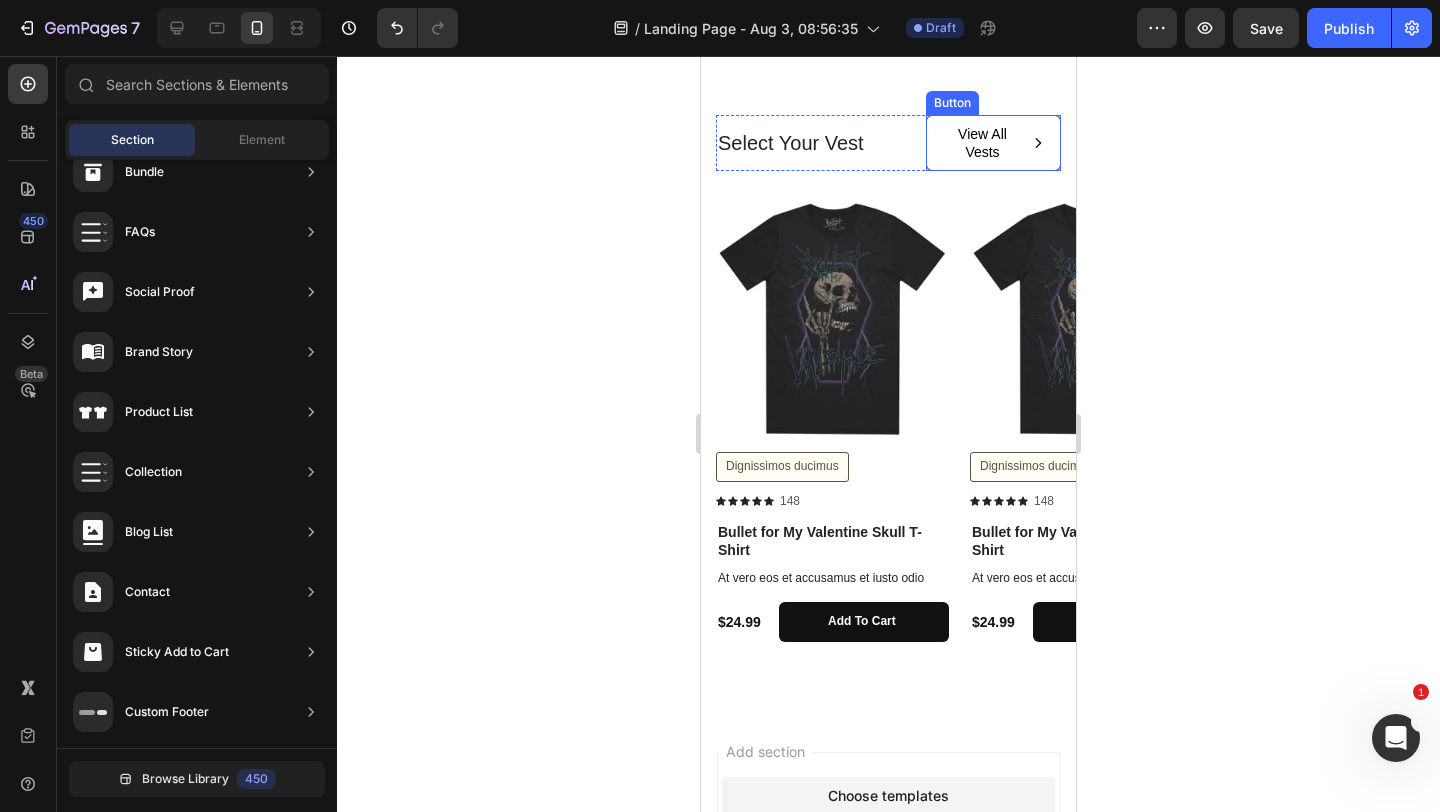 click on "View All Vests" at bounding box center [993, 143] 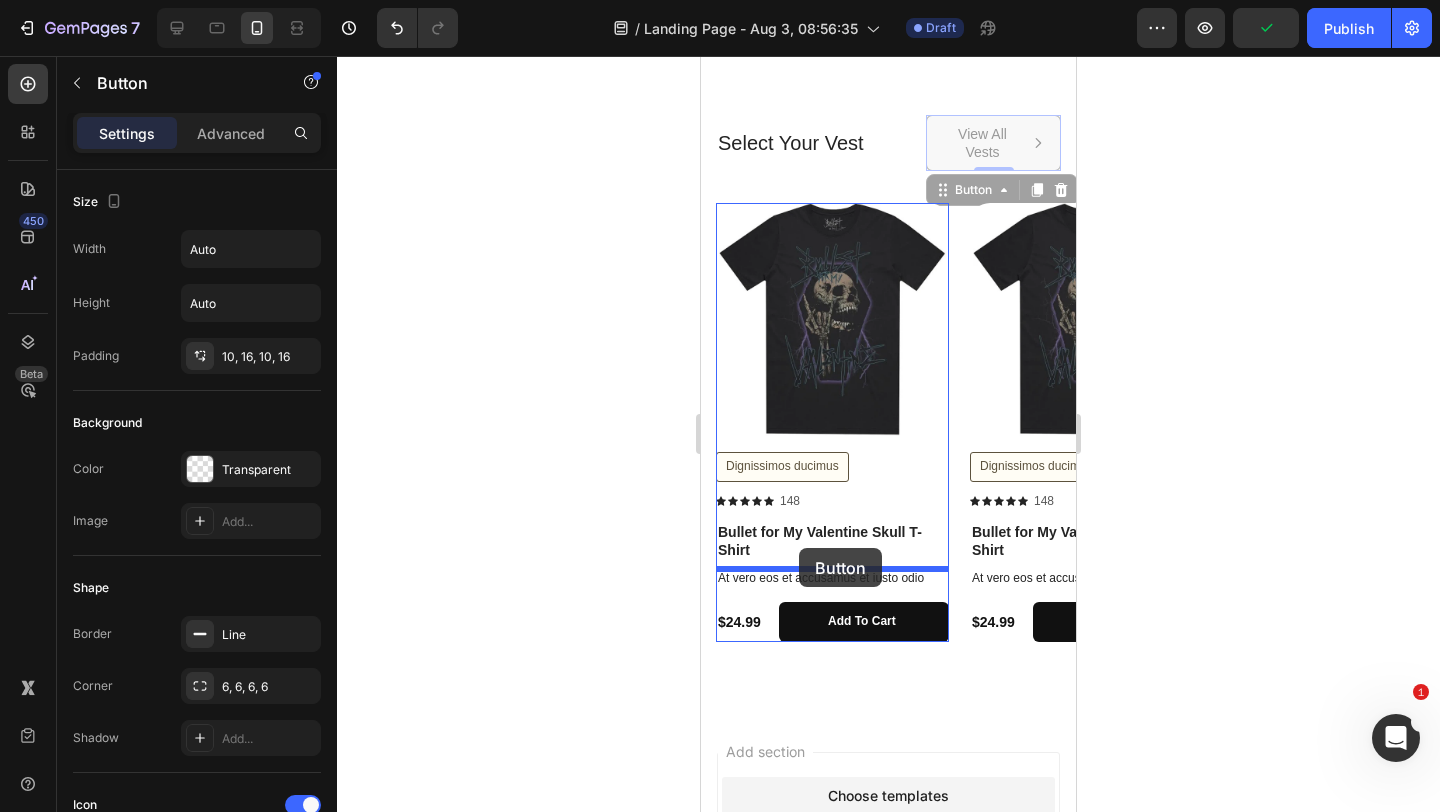 drag, startPoint x: 945, startPoint y: 177, endPoint x: 789, endPoint y: 648, distance: 496.16226 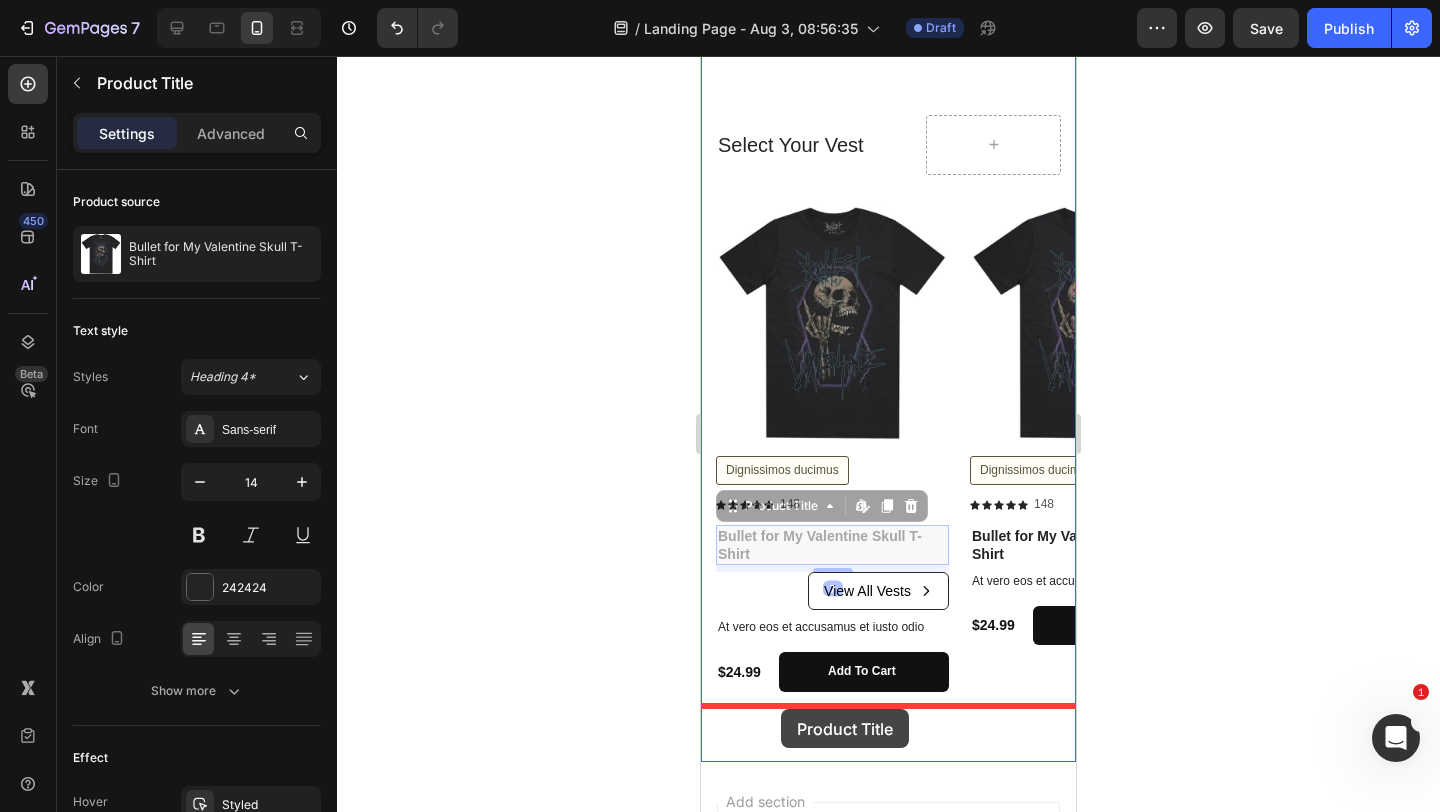 drag, startPoint x: 789, startPoint y: 648, endPoint x: 781, endPoint y: 709, distance: 61.522354 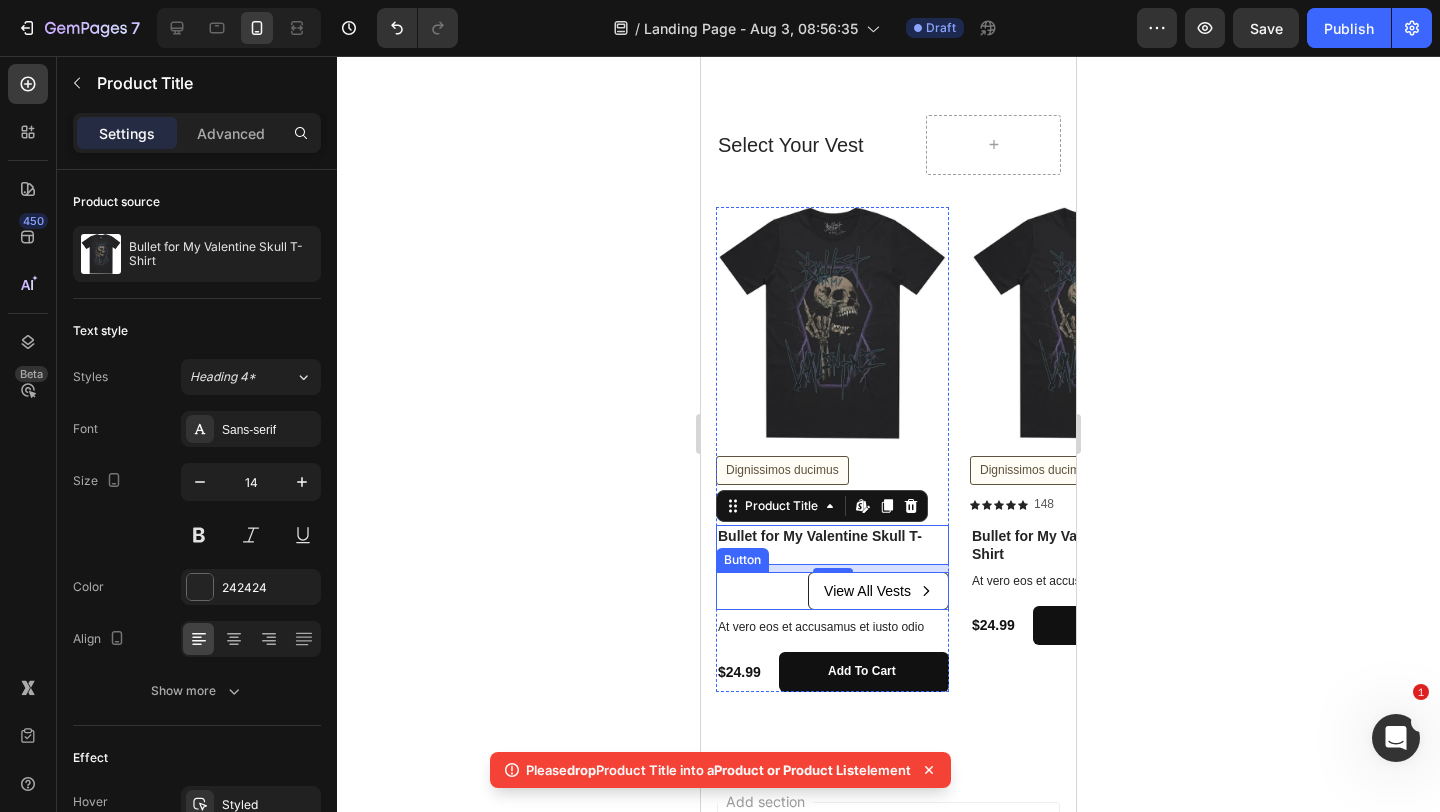 click on "View All Vests" at bounding box center [878, 591] 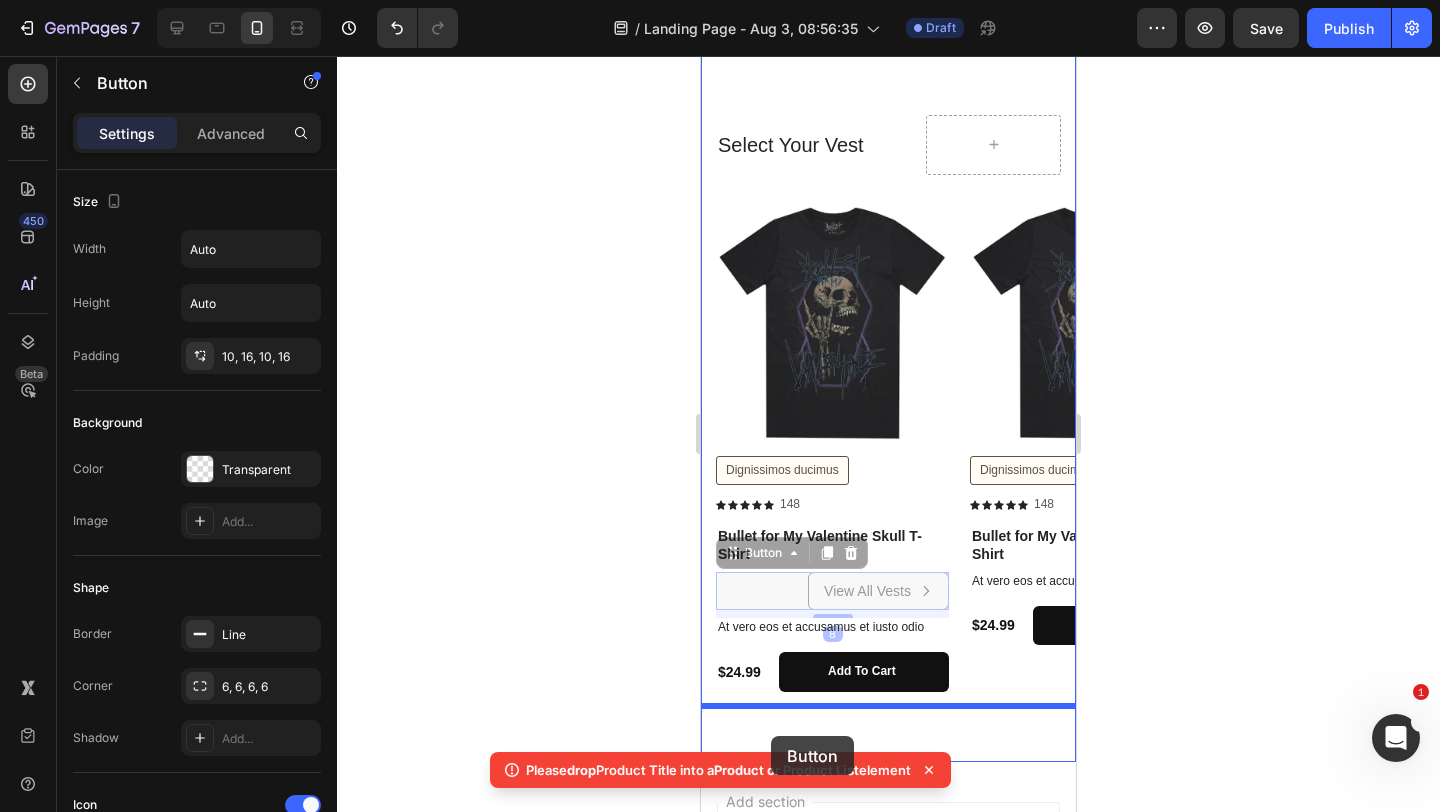 drag, startPoint x: 760, startPoint y: 558, endPoint x: 771, endPoint y: 736, distance: 178.33957 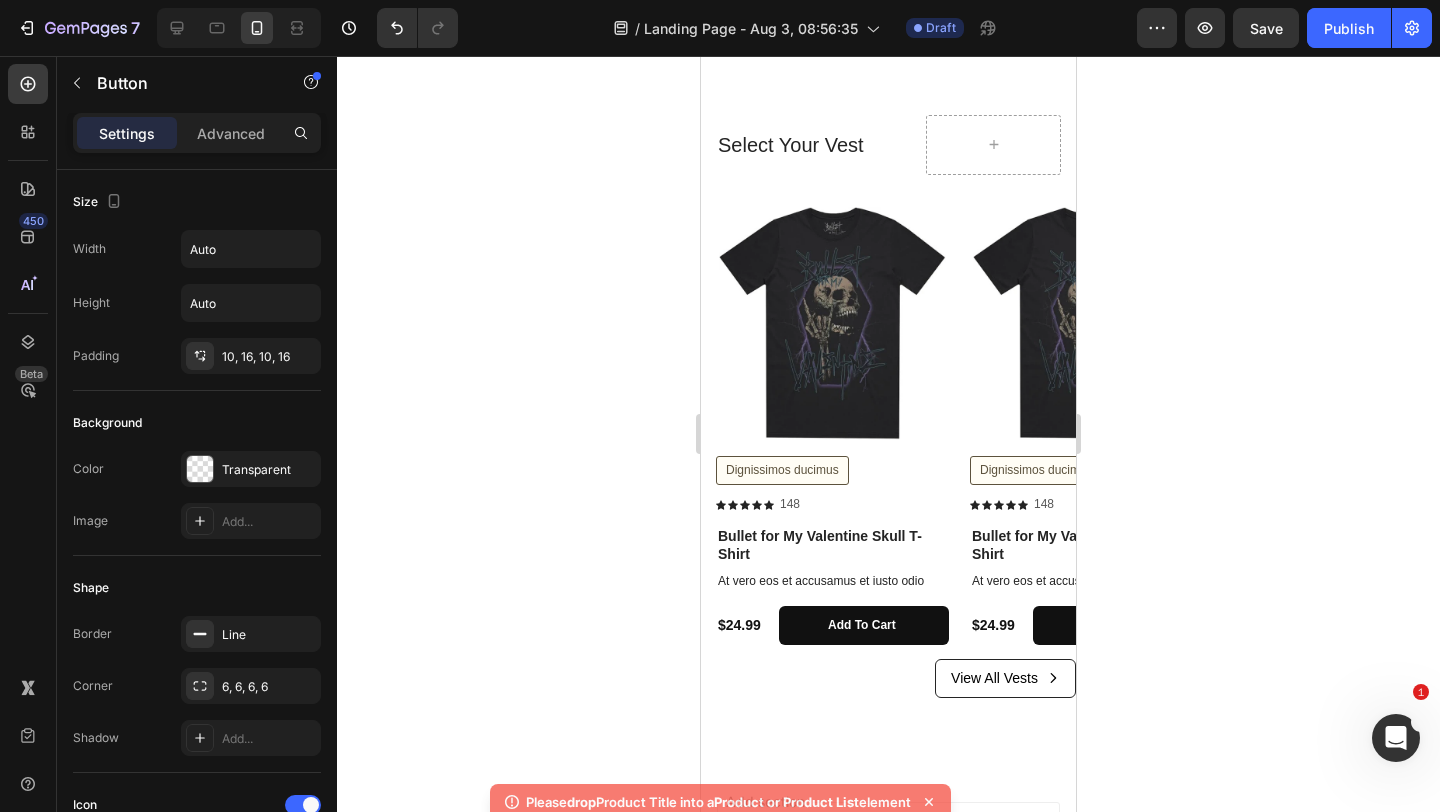 click on "View All Vests Button   0" at bounding box center [888, 678] 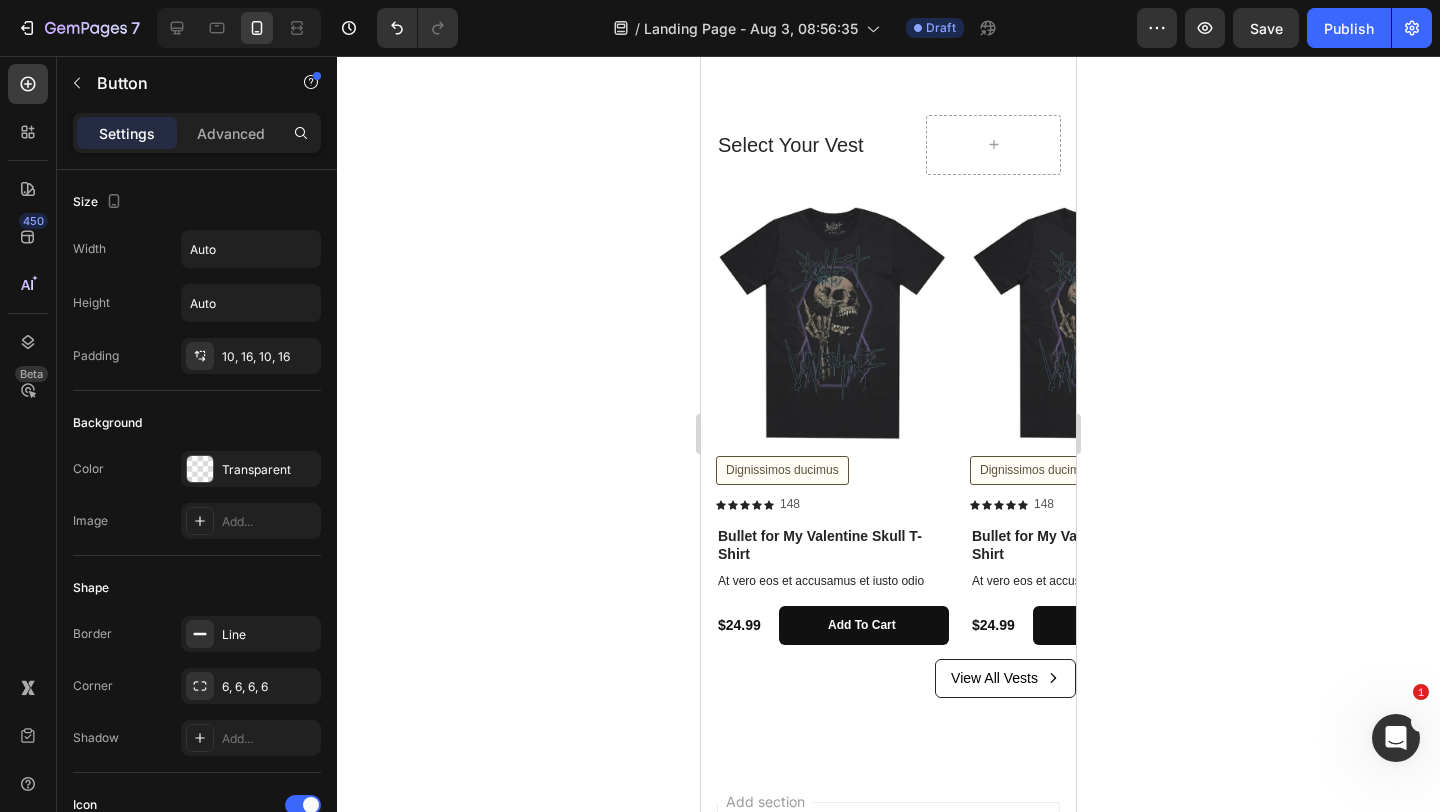 click on "View All Vests" at bounding box center [1005, 678] 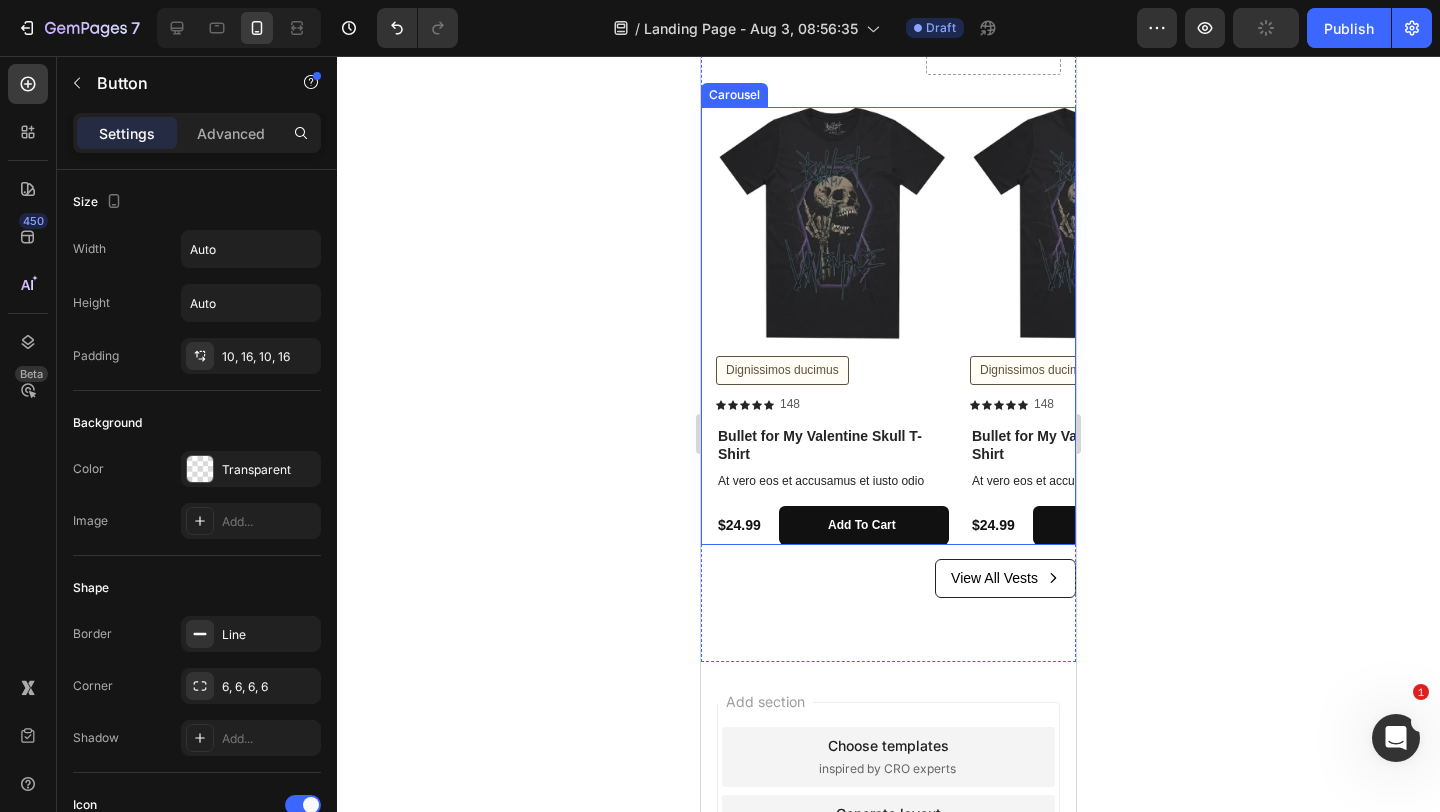 scroll, scrollTop: 431, scrollLeft: 0, axis: vertical 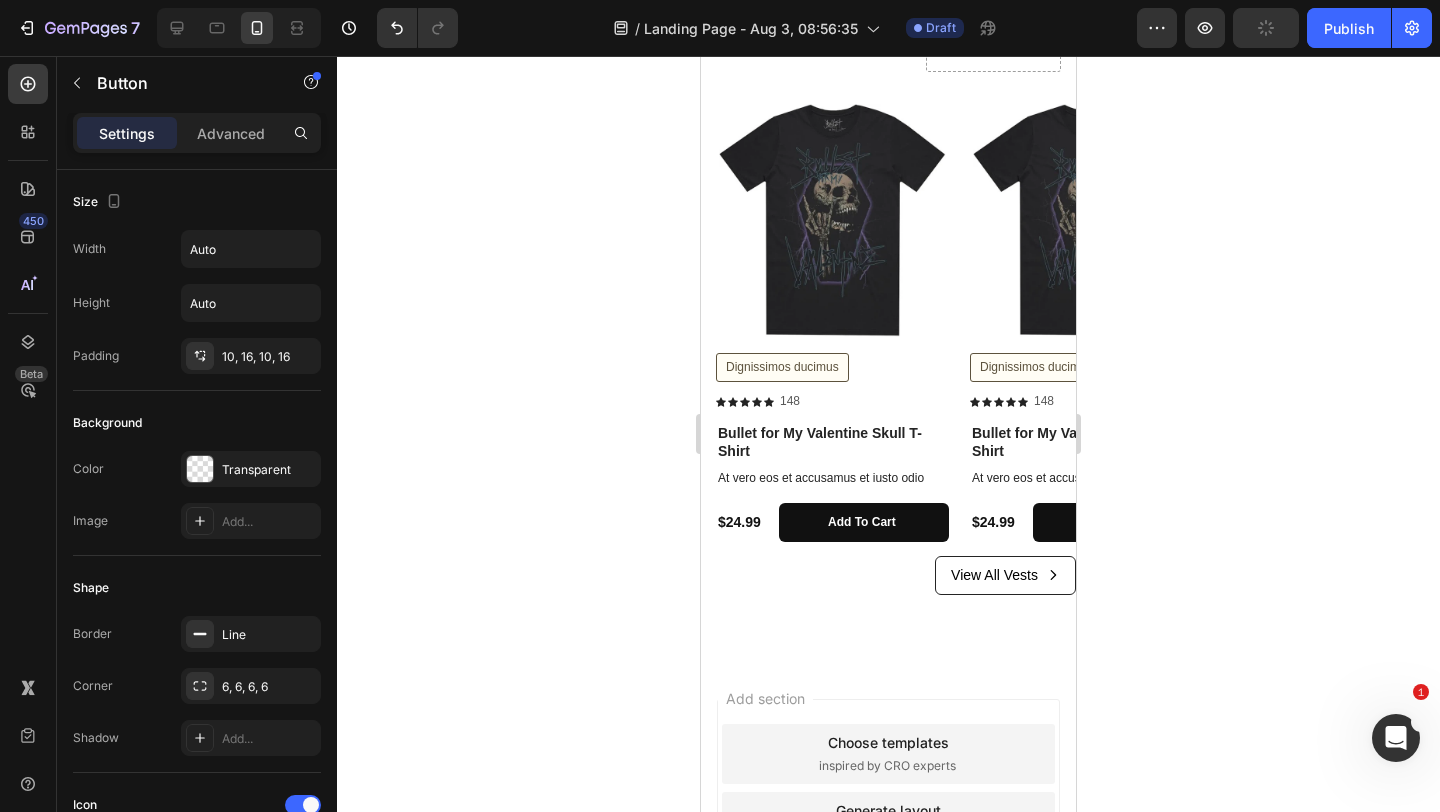 click 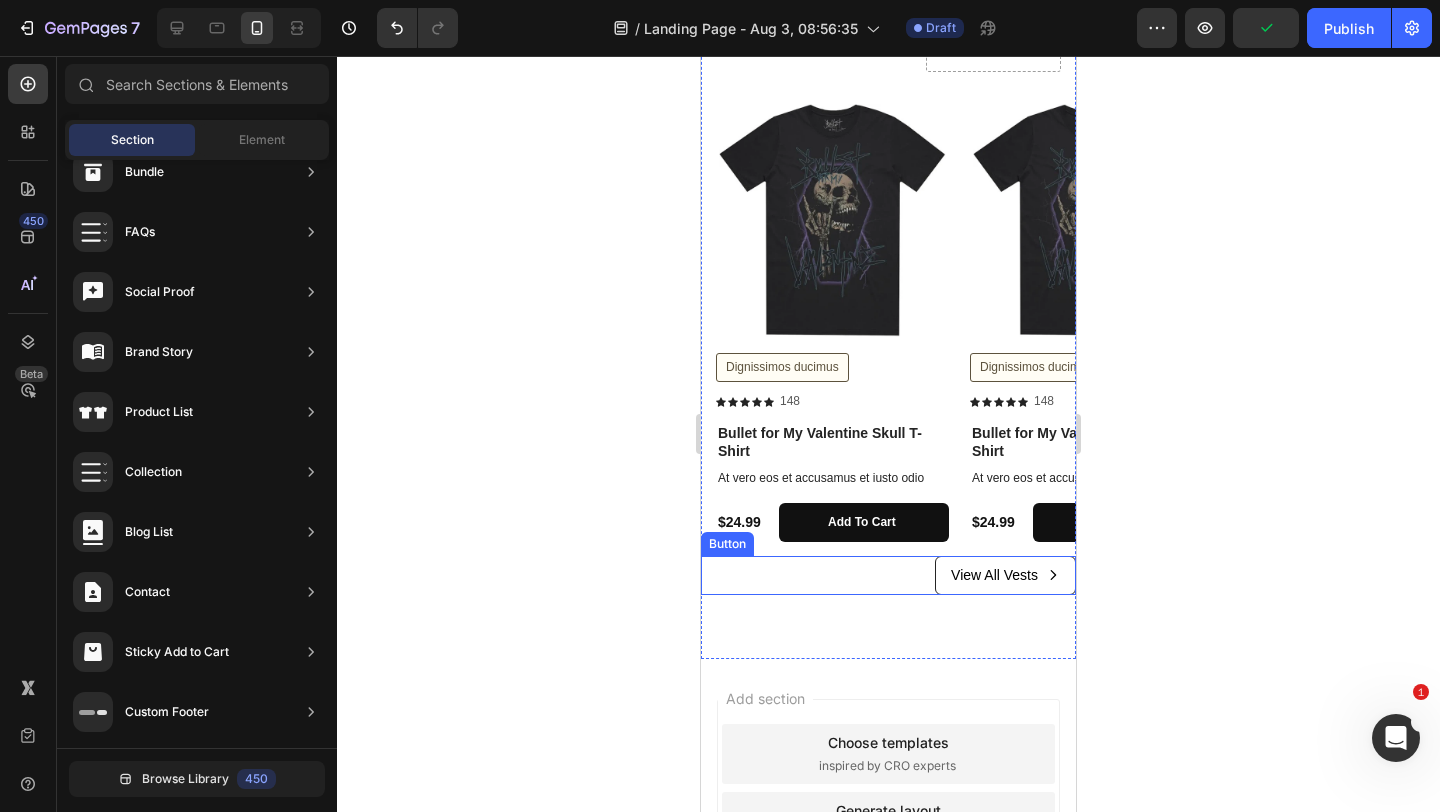 click on "View All Vests" at bounding box center [1005, 575] 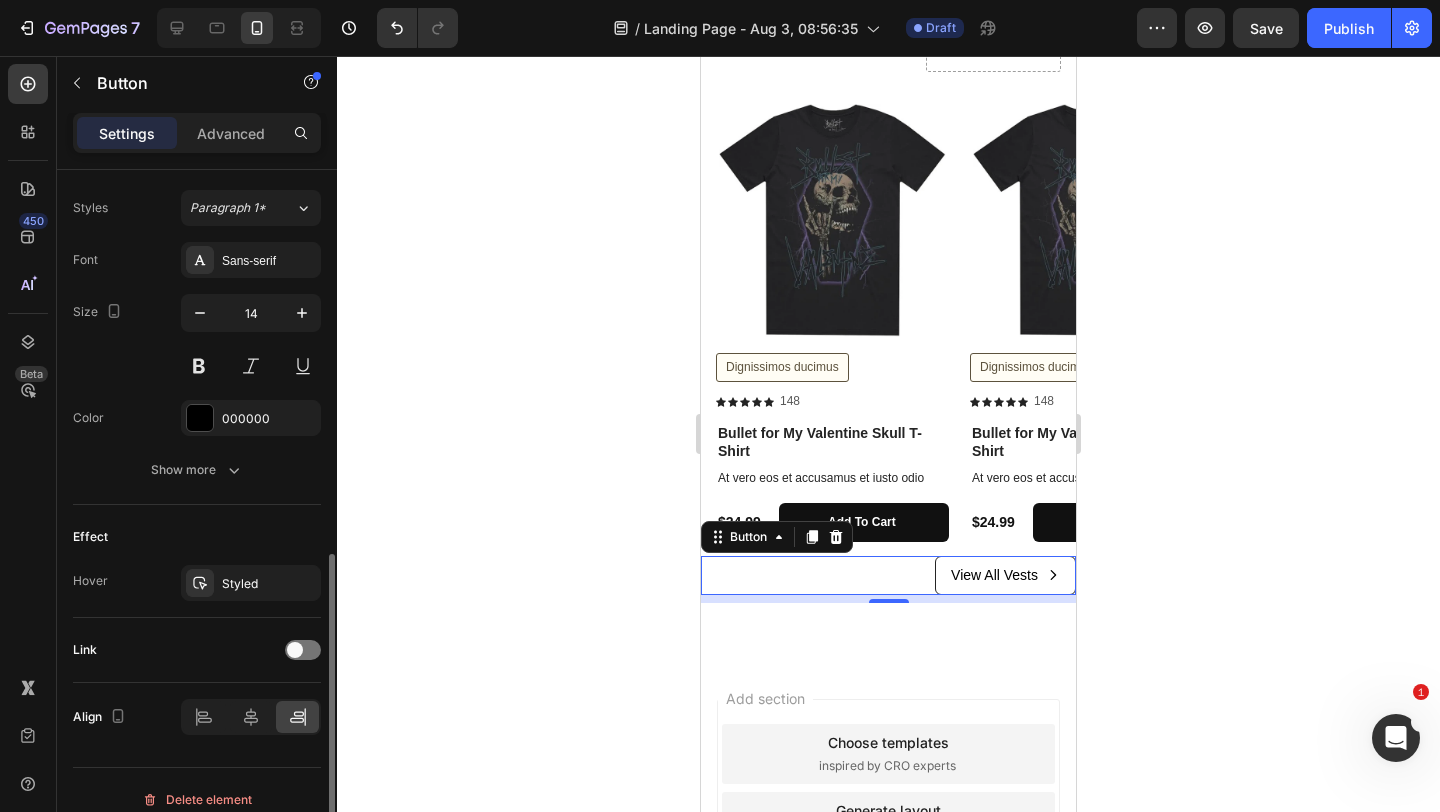 scroll, scrollTop: 893, scrollLeft: 0, axis: vertical 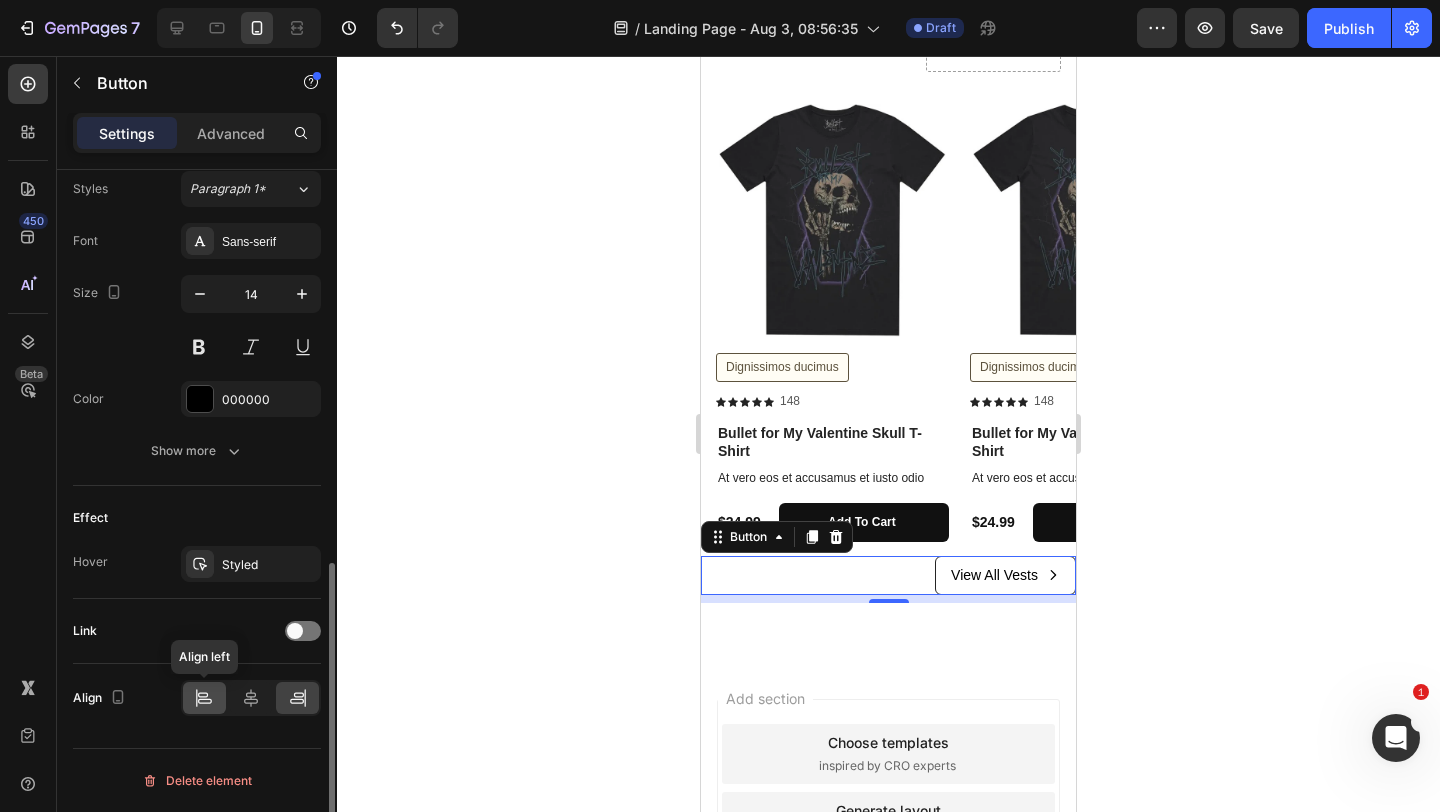 click 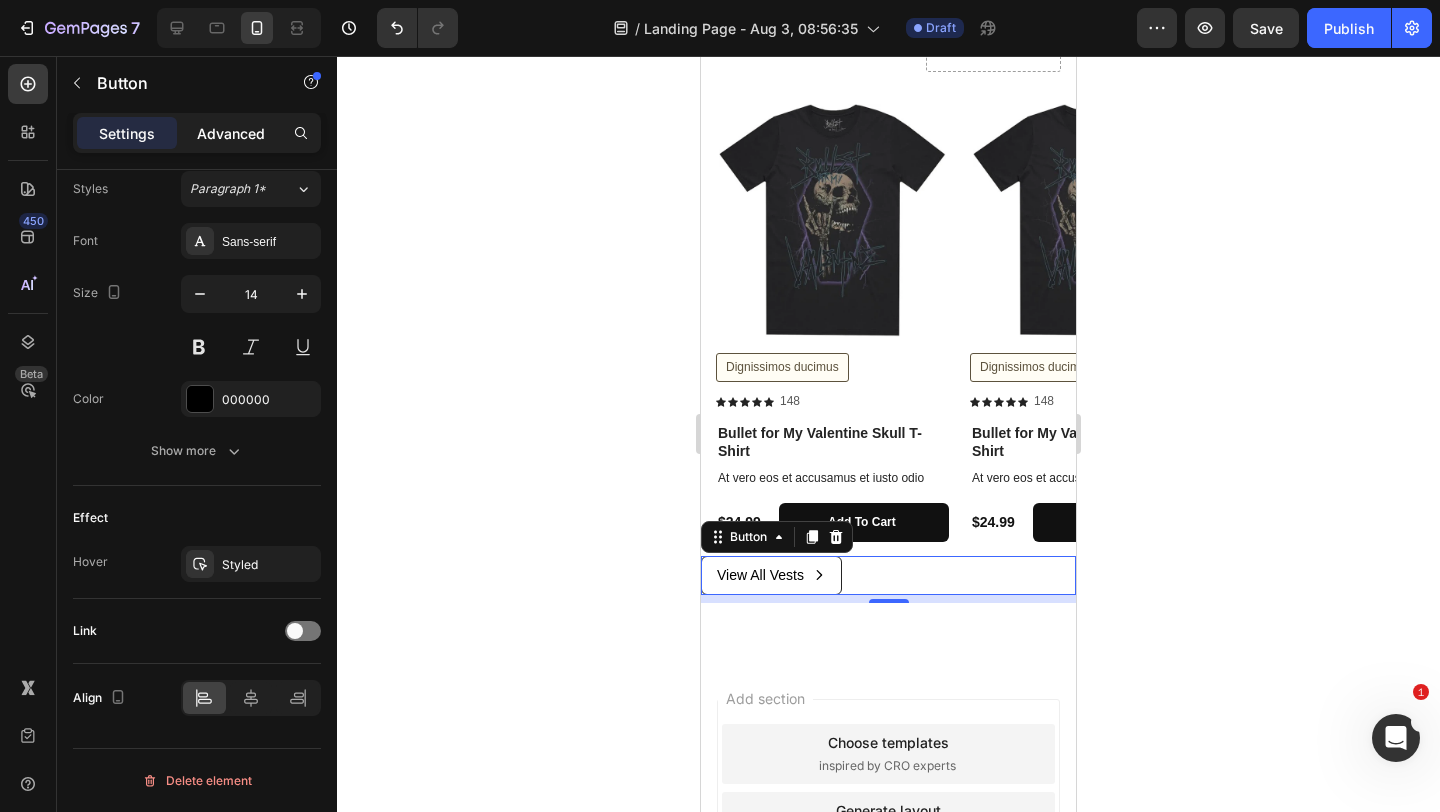 click on "Advanced" at bounding box center (231, 133) 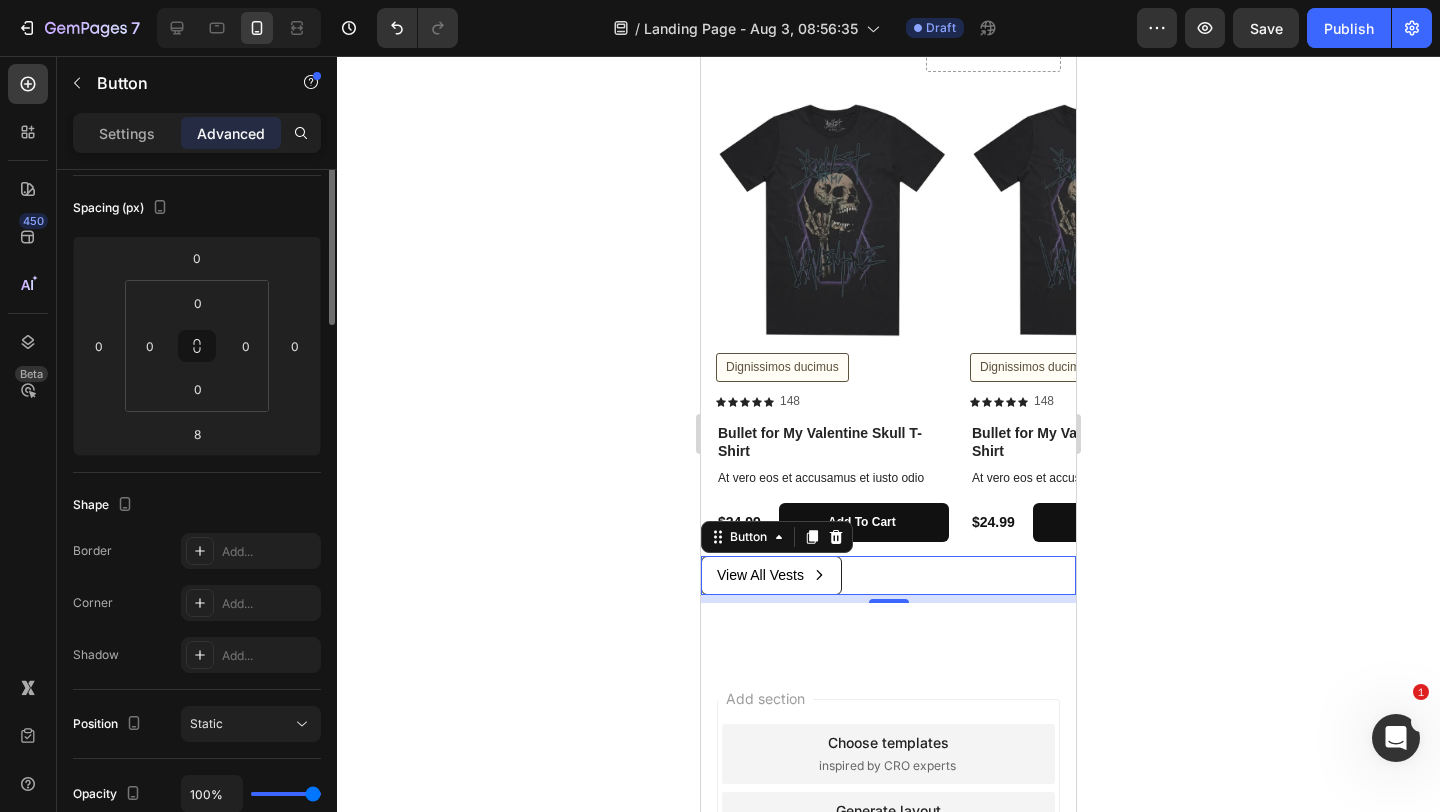 scroll, scrollTop: 0, scrollLeft: 0, axis: both 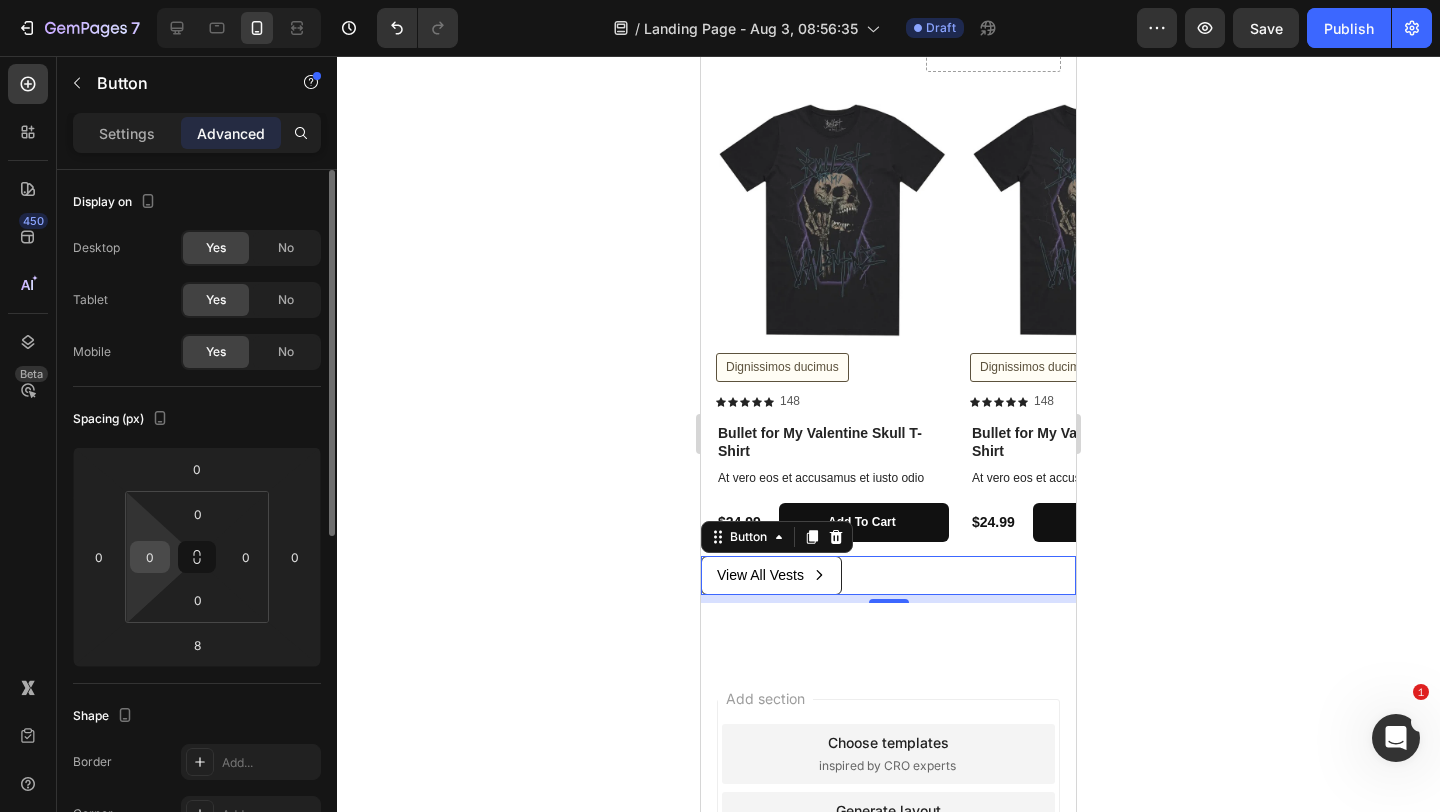click on "0" at bounding box center (150, 557) 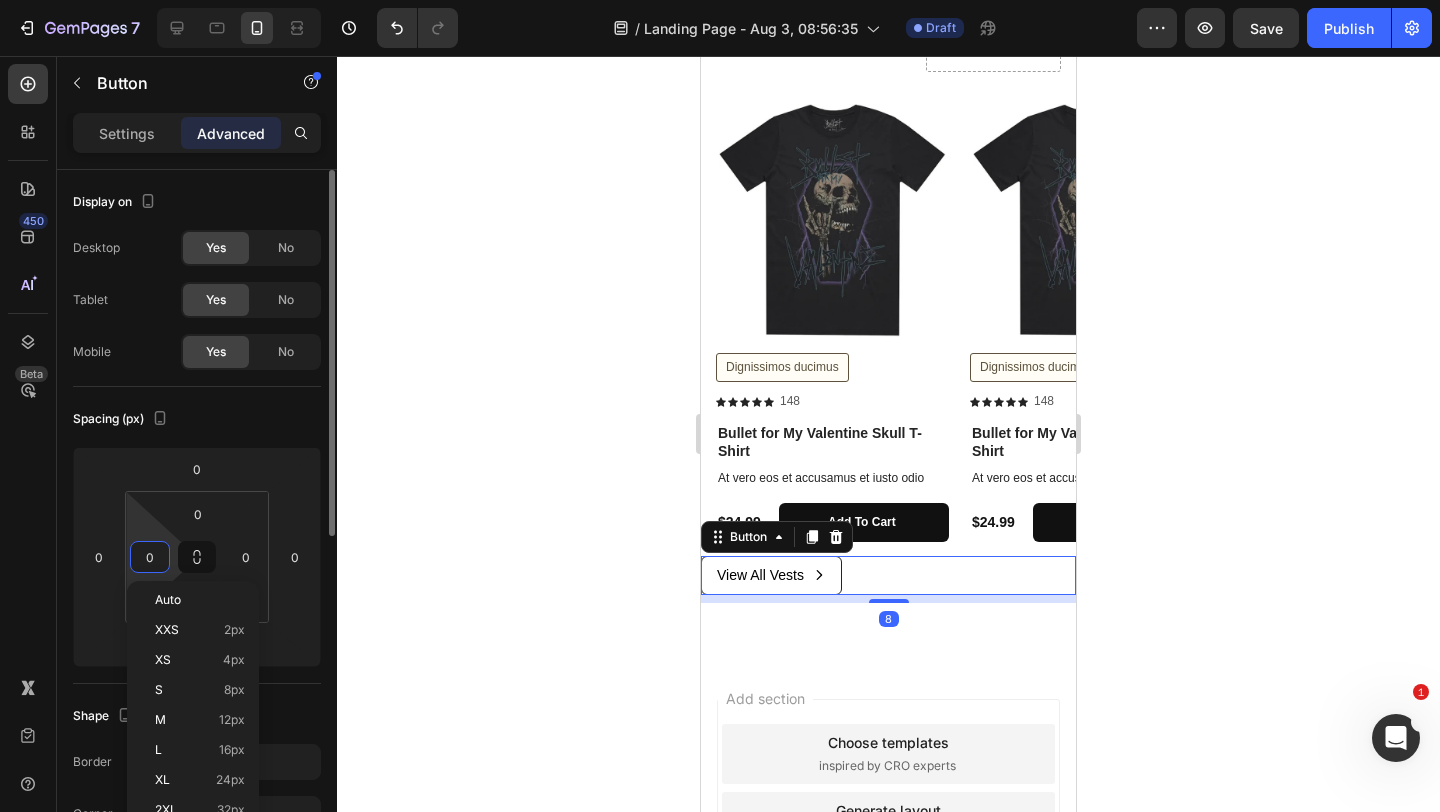 click on "0" at bounding box center (150, 557) 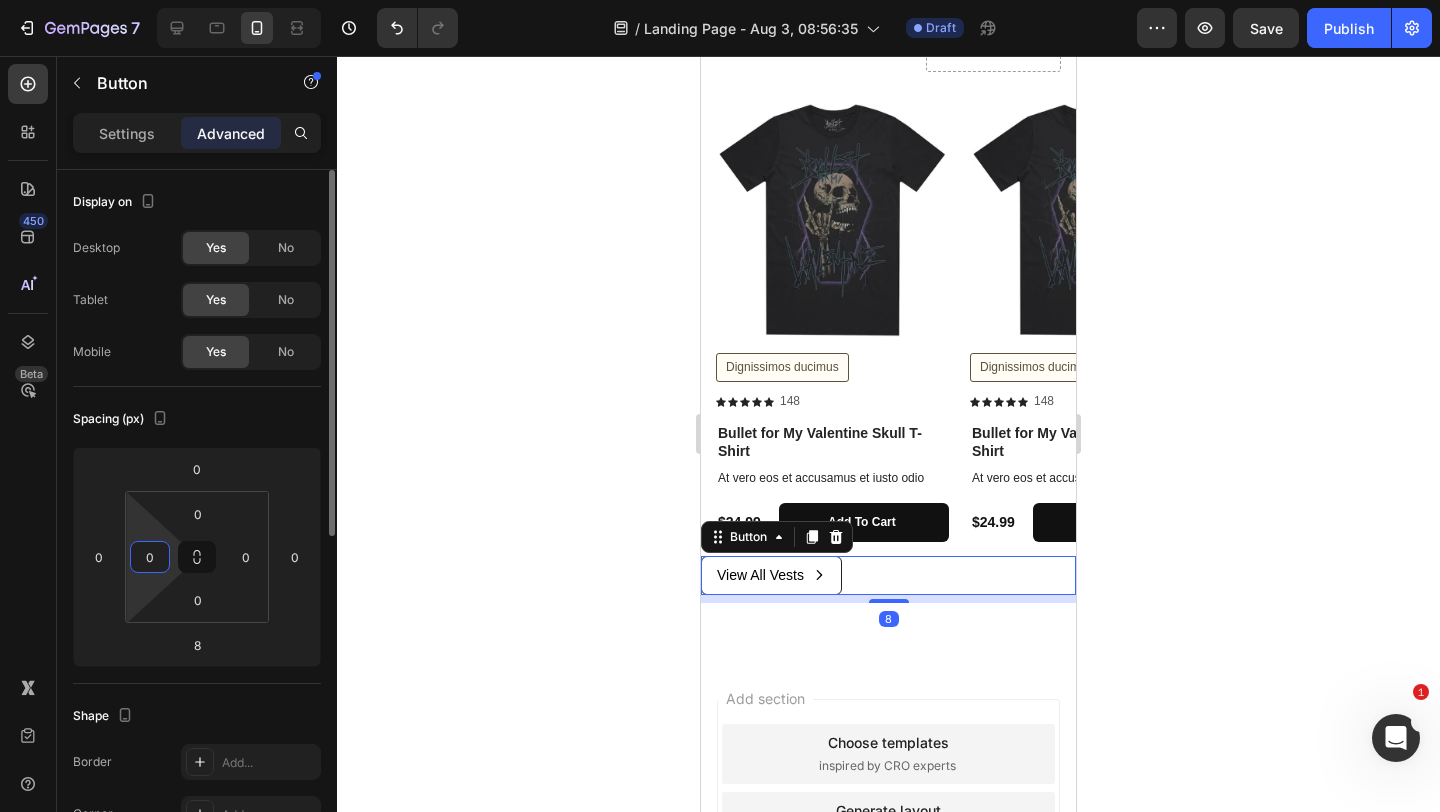 click on "0" at bounding box center (150, 557) 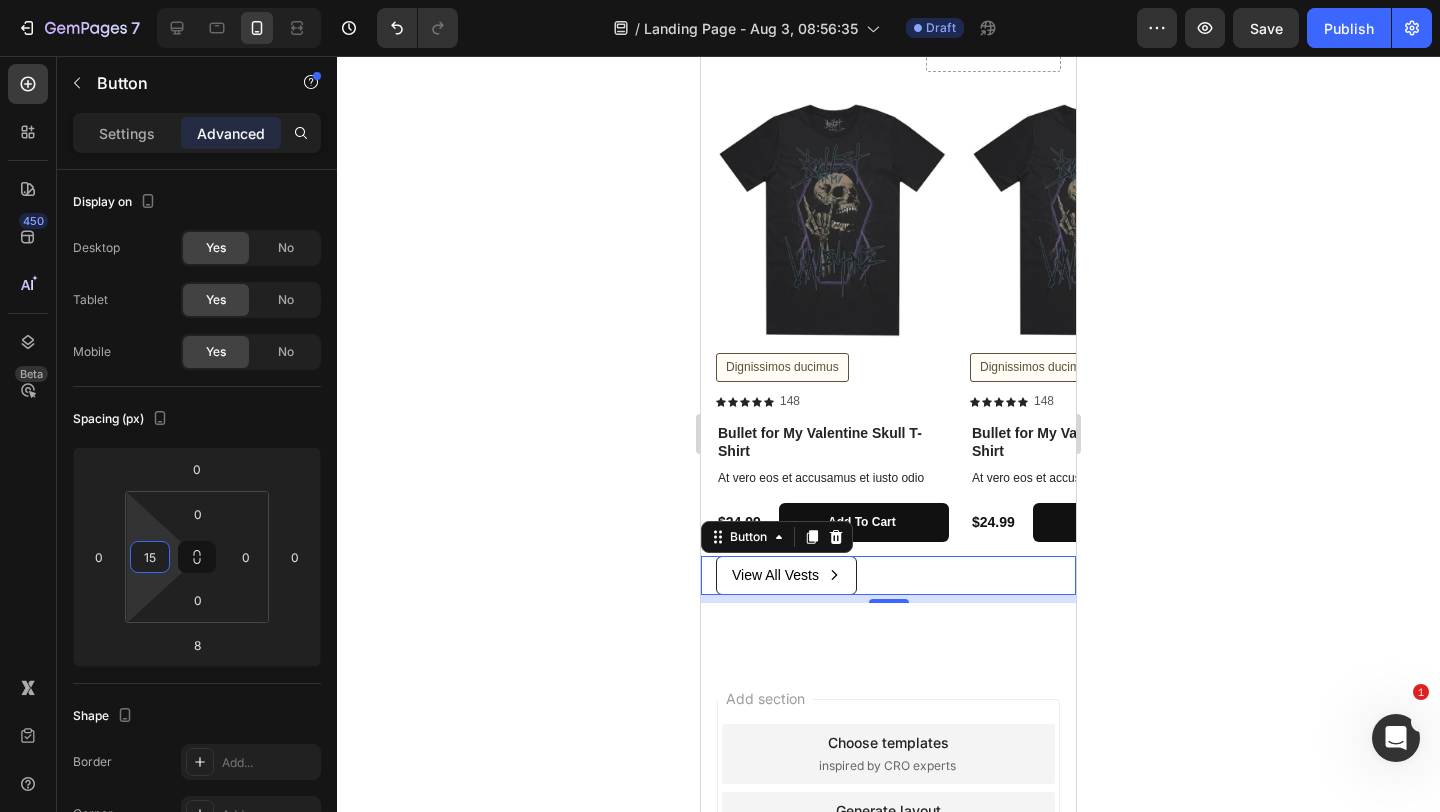 type on "15" 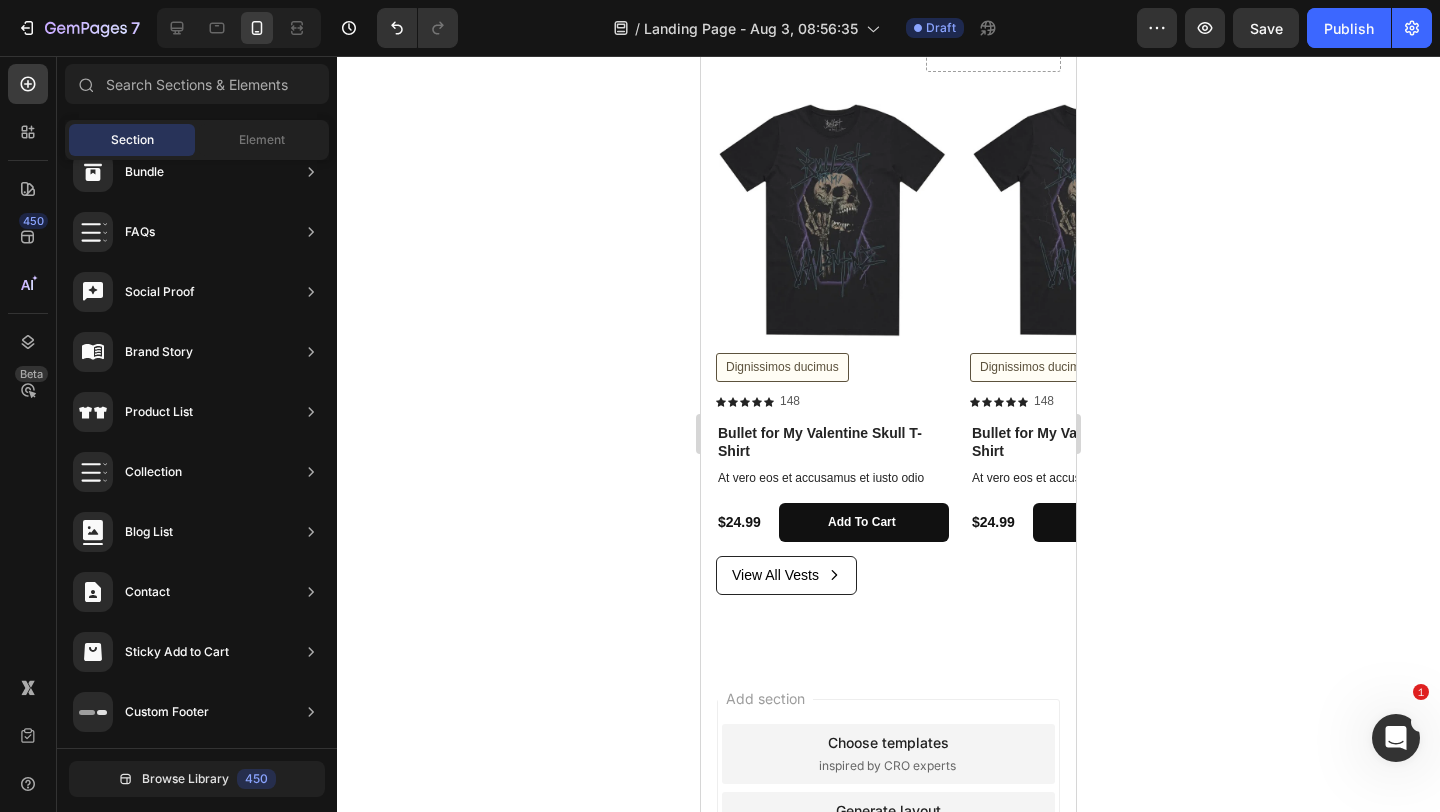 click 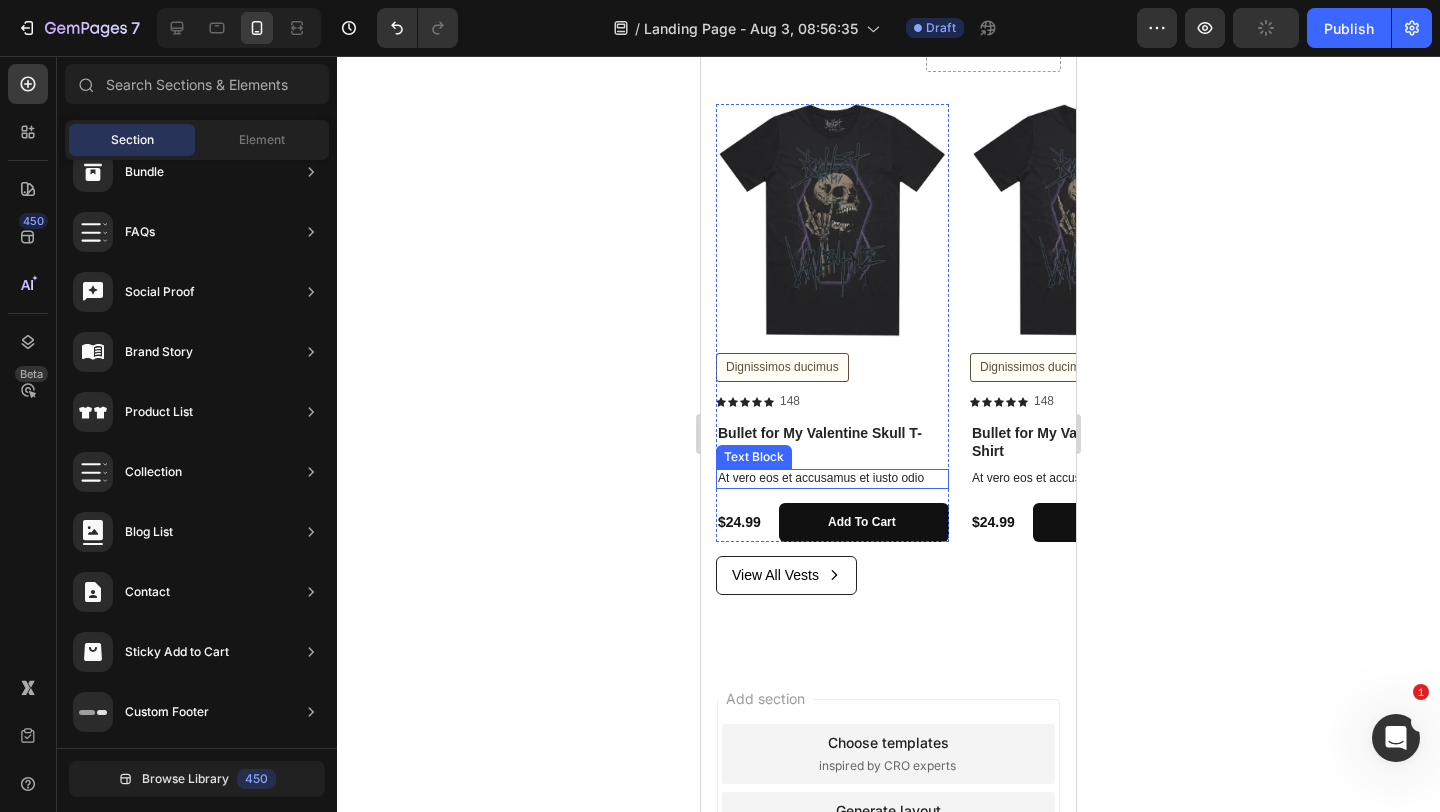 click on "At vero eos et accusamus et iusto odio" at bounding box center (832, 479) 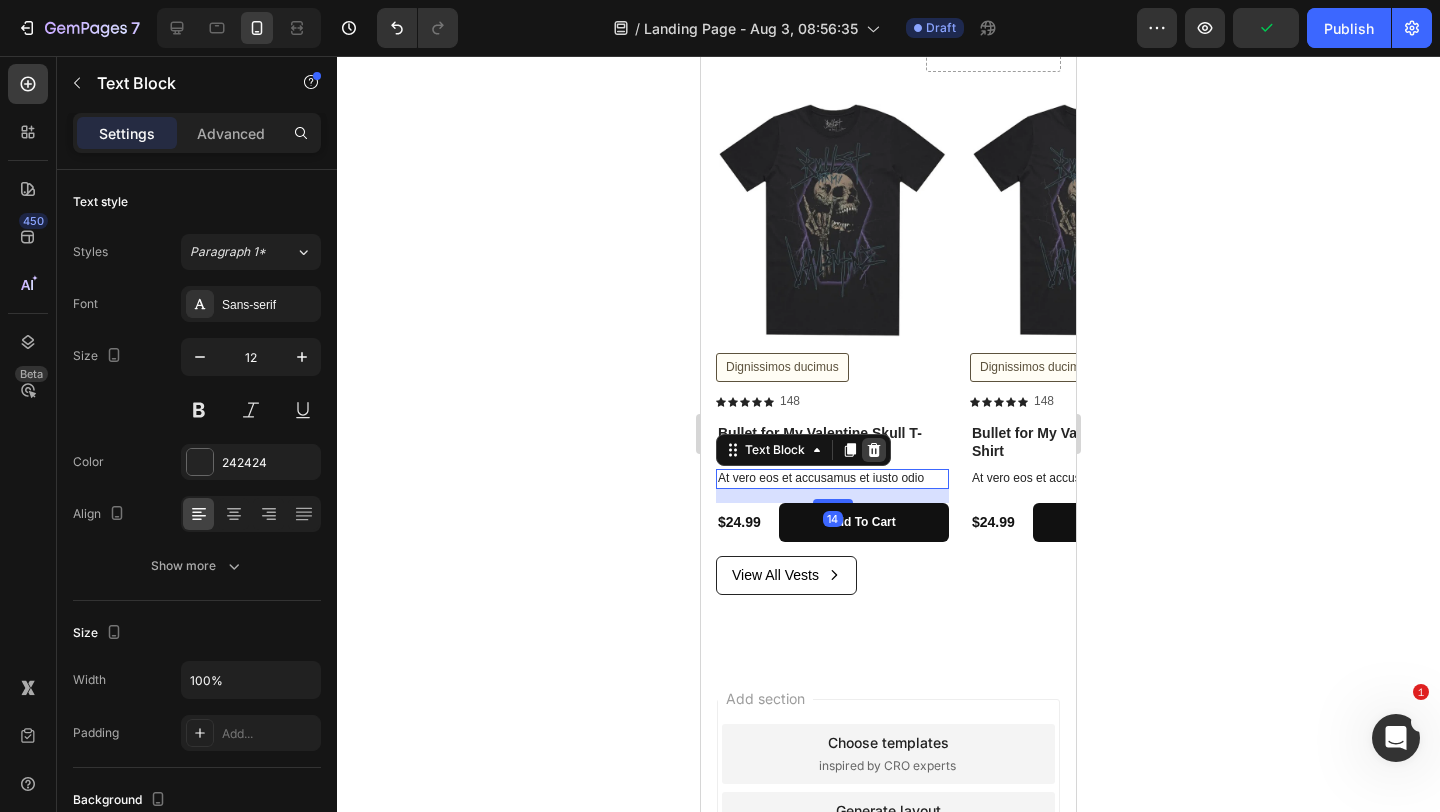 click 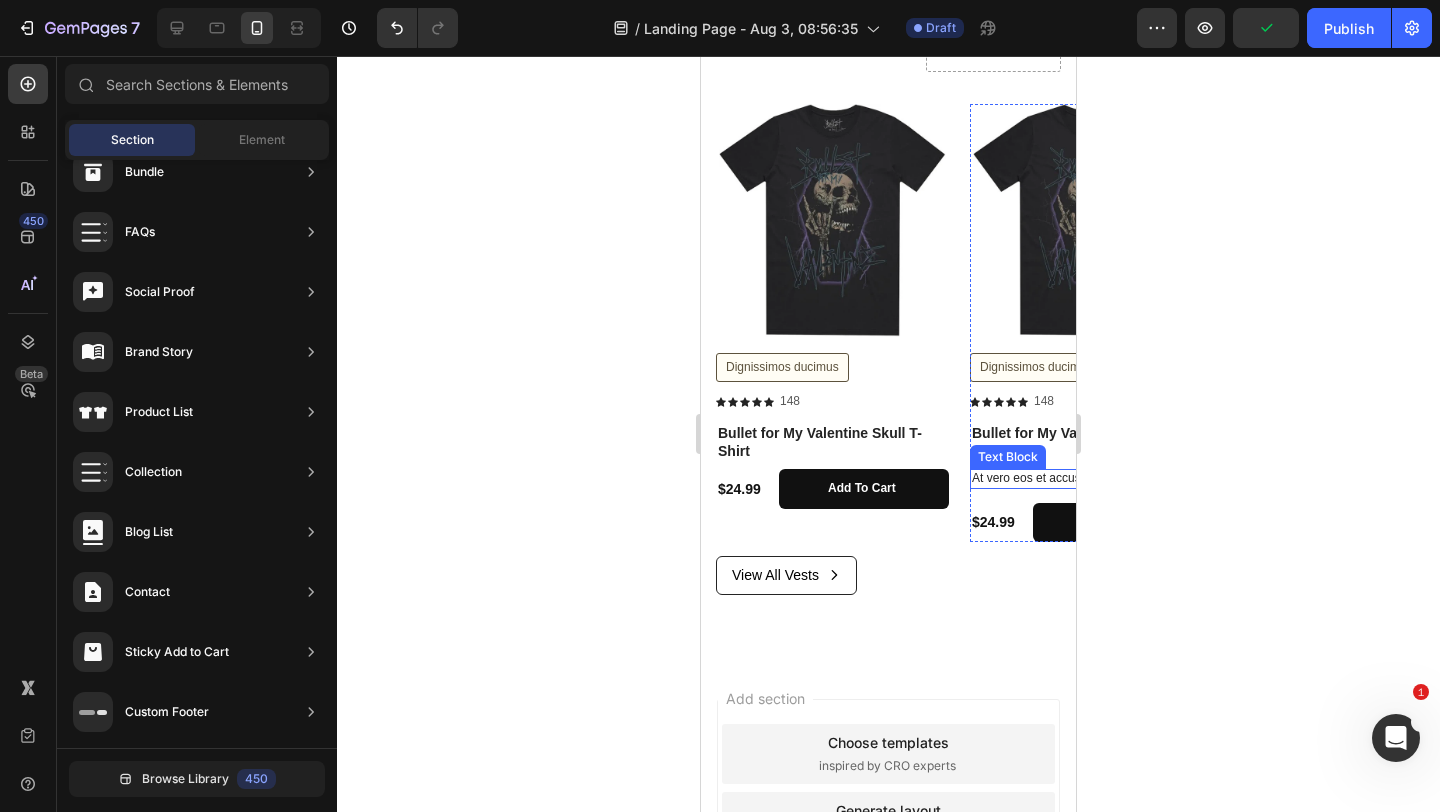 click on "At vero eos et accusamus et iusto odio" at bounding box center (1086, 479) 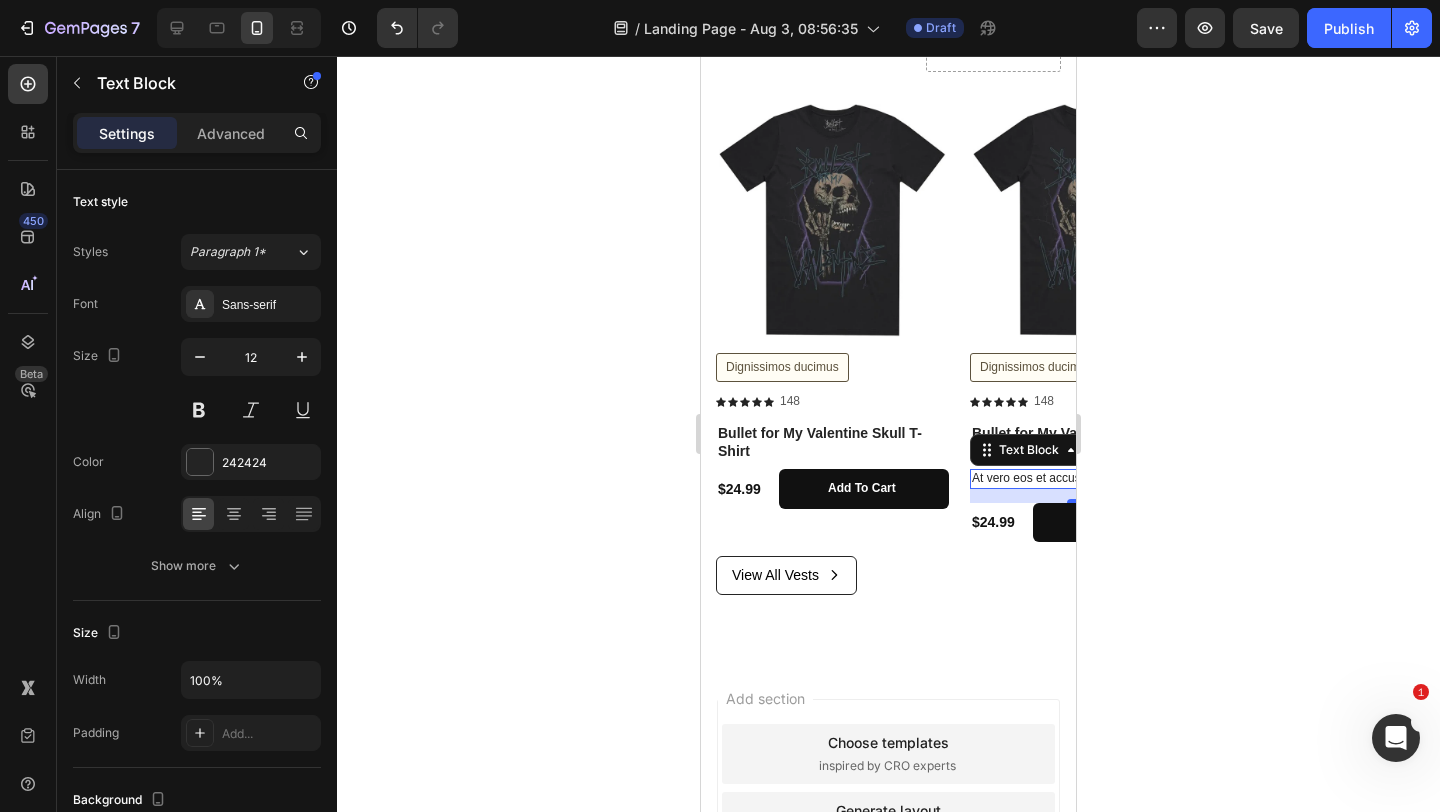 click 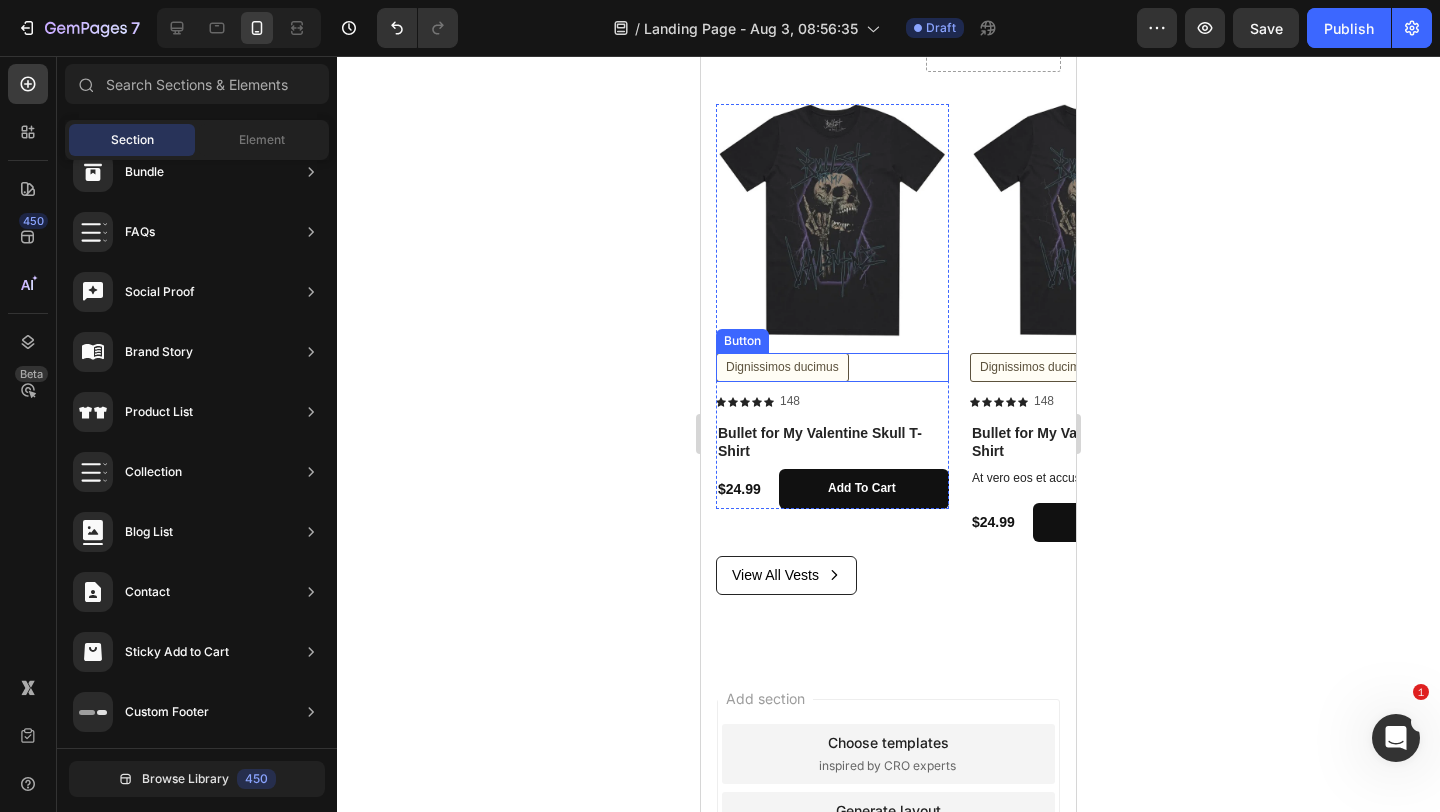 scroll, scrollTop: 334, scrollLeft: 0, axis: vertical 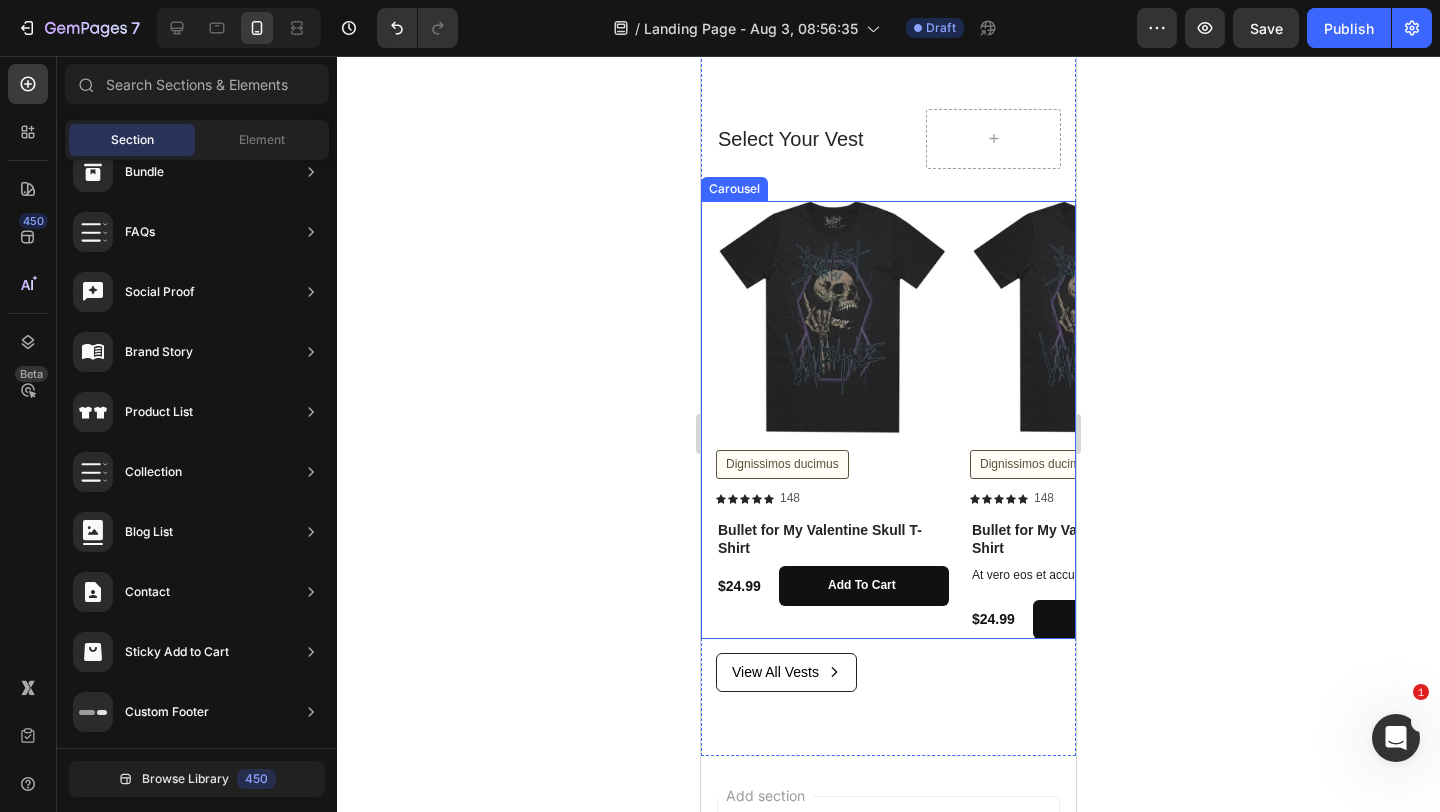 click on "Product Images Dignissimos ducimus Button Icon Icon Icon Icon Icon Icon List 148 Text Block Row Bullet for My Valentine Skull T-Shirt Product Title $24.99 Product Price Product Price Add to cart Add to Cart Row Product Product Images Dignissimos ducimus Button Icon Icon Icon Icon Icon Icon List 148 Text Block Row Bullet for My Valentine Skull T-Shirt Product Title At vero eos et accusamus et iusto odio Text Block $24.99 Product Price Product Price Add to cart Add to Cart Row Product Product Images Dignissimos ducimus Button Icon Icon Icon Icon Icon Icon List 148 Text Block Row Bullet for My Valentine Skull T-Shirt Product Title At vero eos et accusamus et iusto odio Text Block $24.99 Product Price Product Price Add to cart Add to Cart Row Product Product Images Dignissimos ducimus Button Icon Icon Icon Icon Icon Icon List 148 Text Block Row Bullet for My Valentine Skull T-Shirt Product Title At vero eos et accusamus et iusto odio Text Block $24.99 Product Price Product Price Add to cart Add to Cart Row Button" at bounding box center (896, 420) 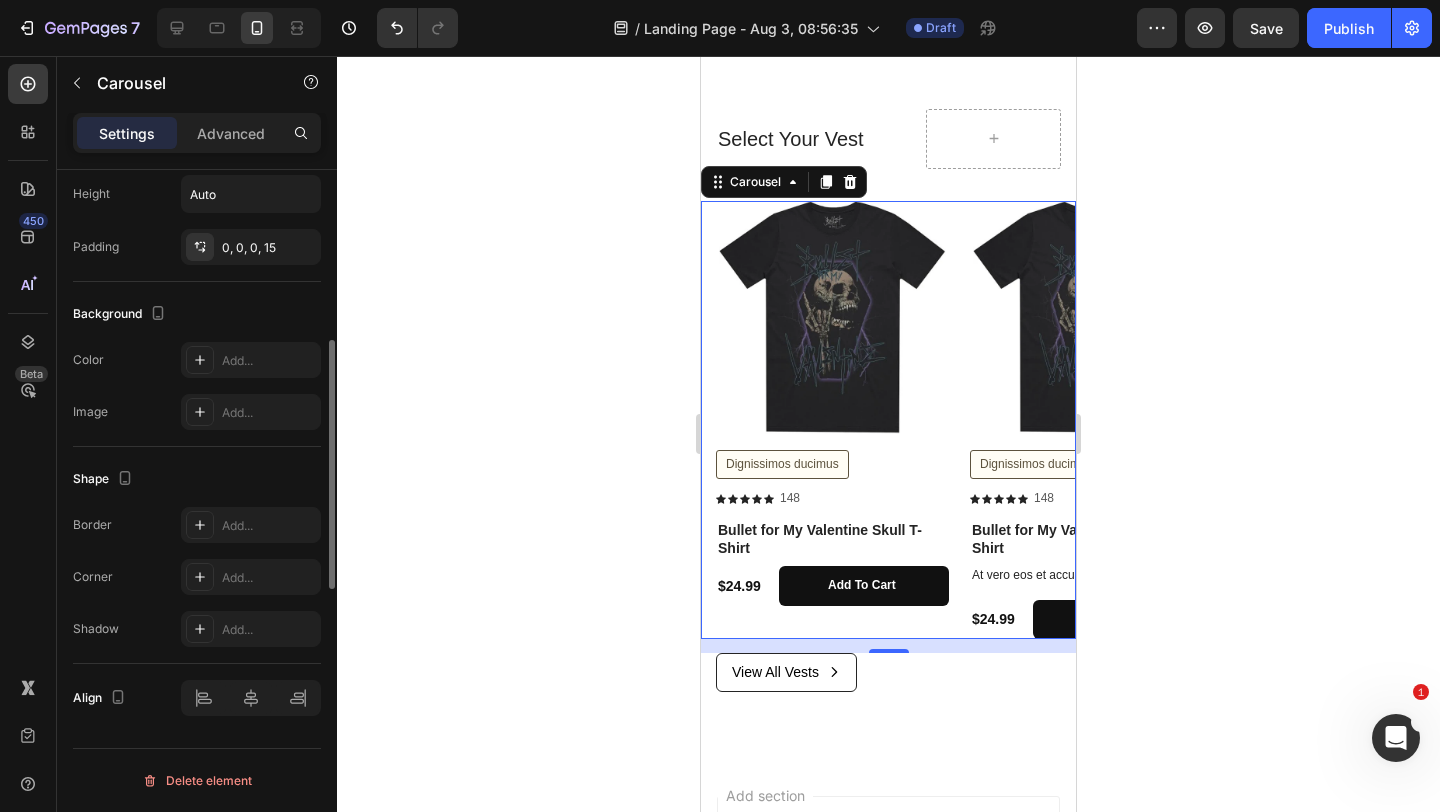 scroll, scrollTop: 0, scrollLeft: 0, axis: both 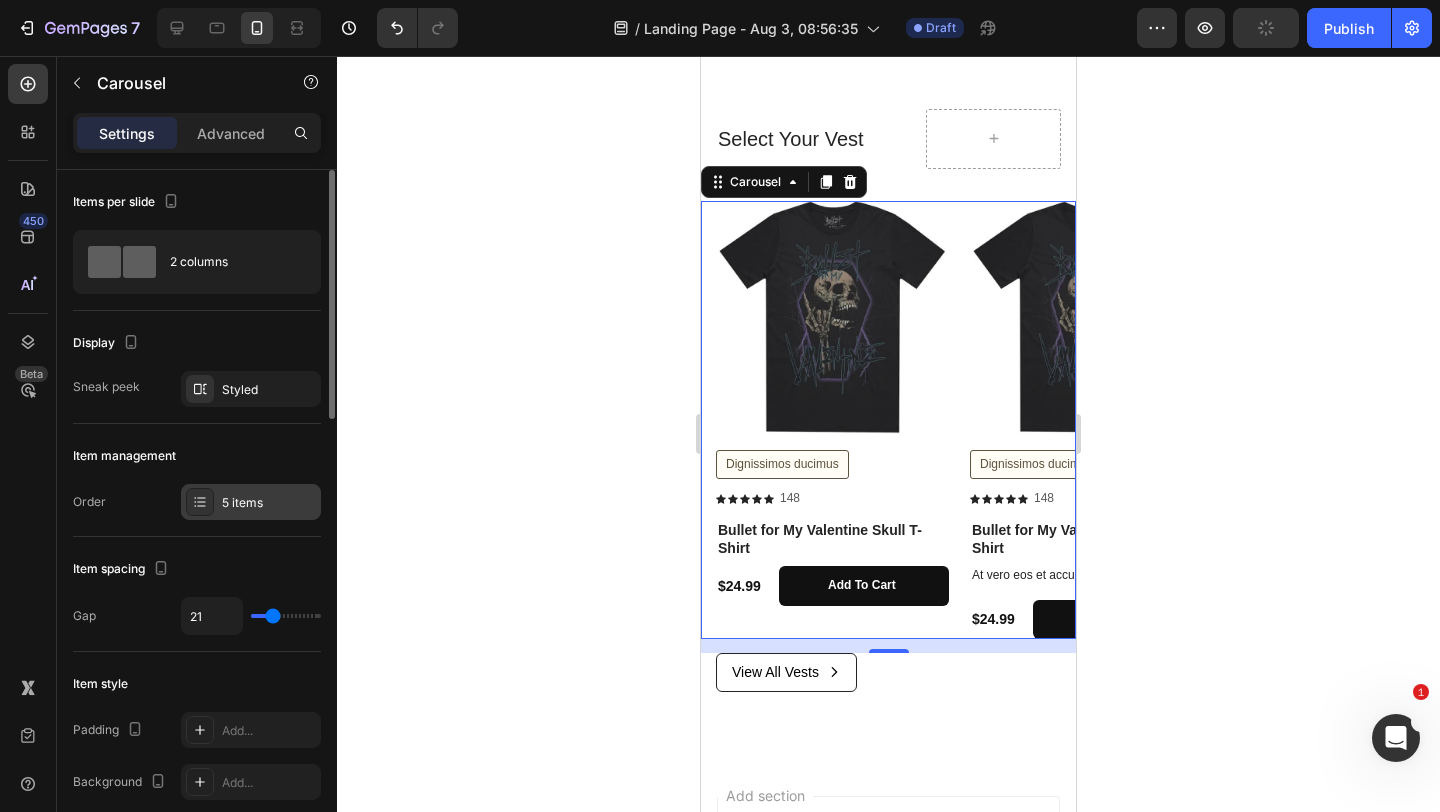 click on "5 items" at bounding box center (269, 503) 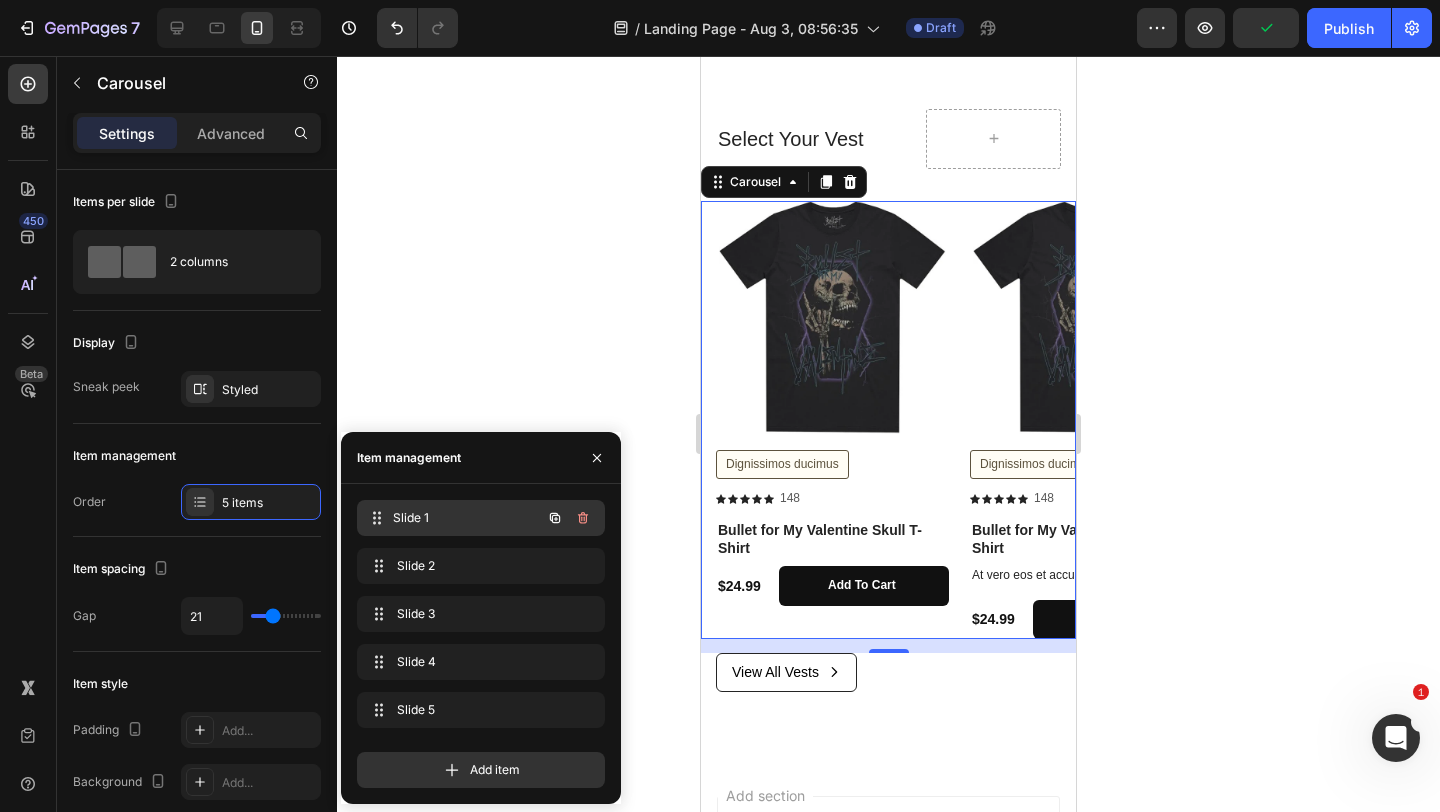 click on "Slide 1" at bounding box center [467, 518] 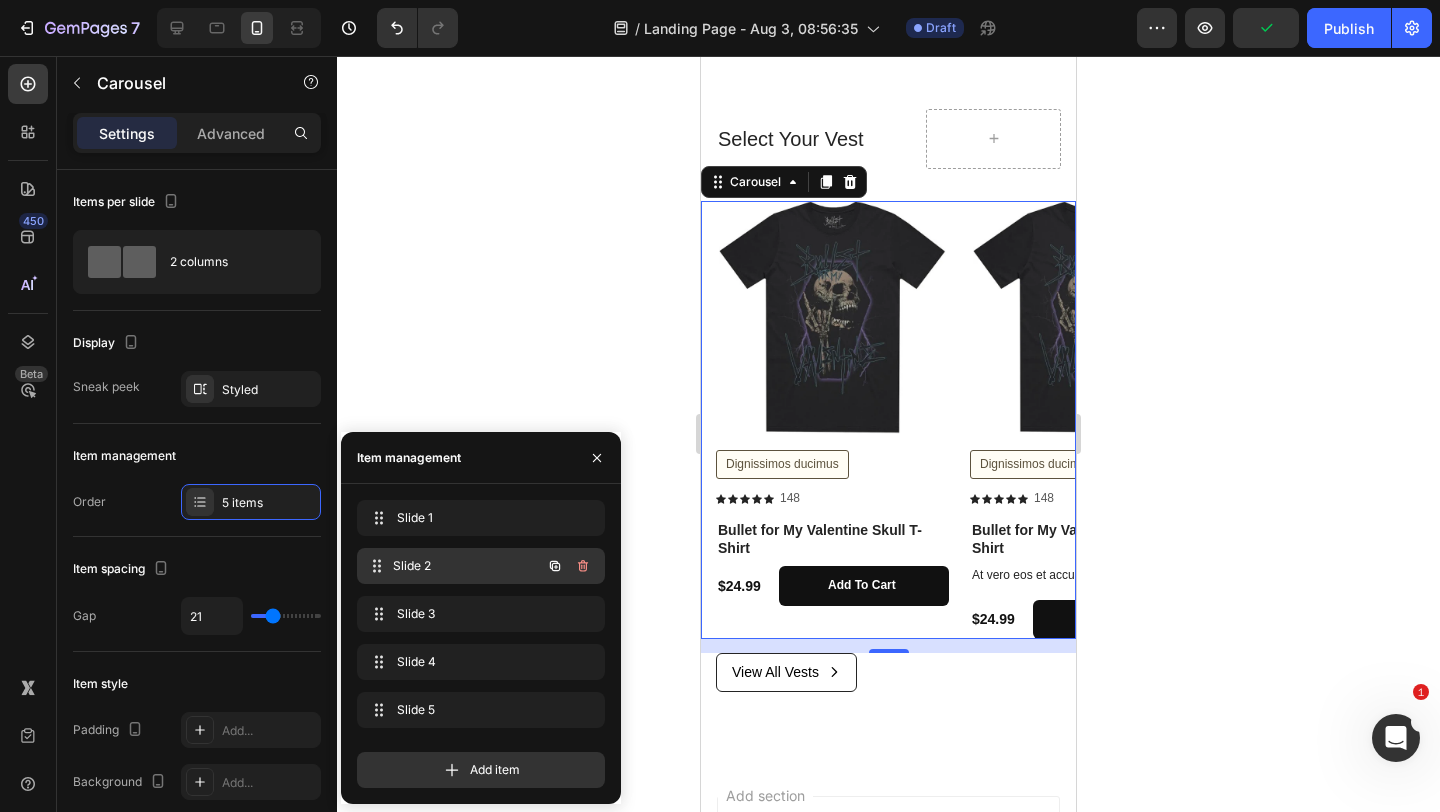 click on "Slide 2 Slide 2" at bounding box center (453, 566) 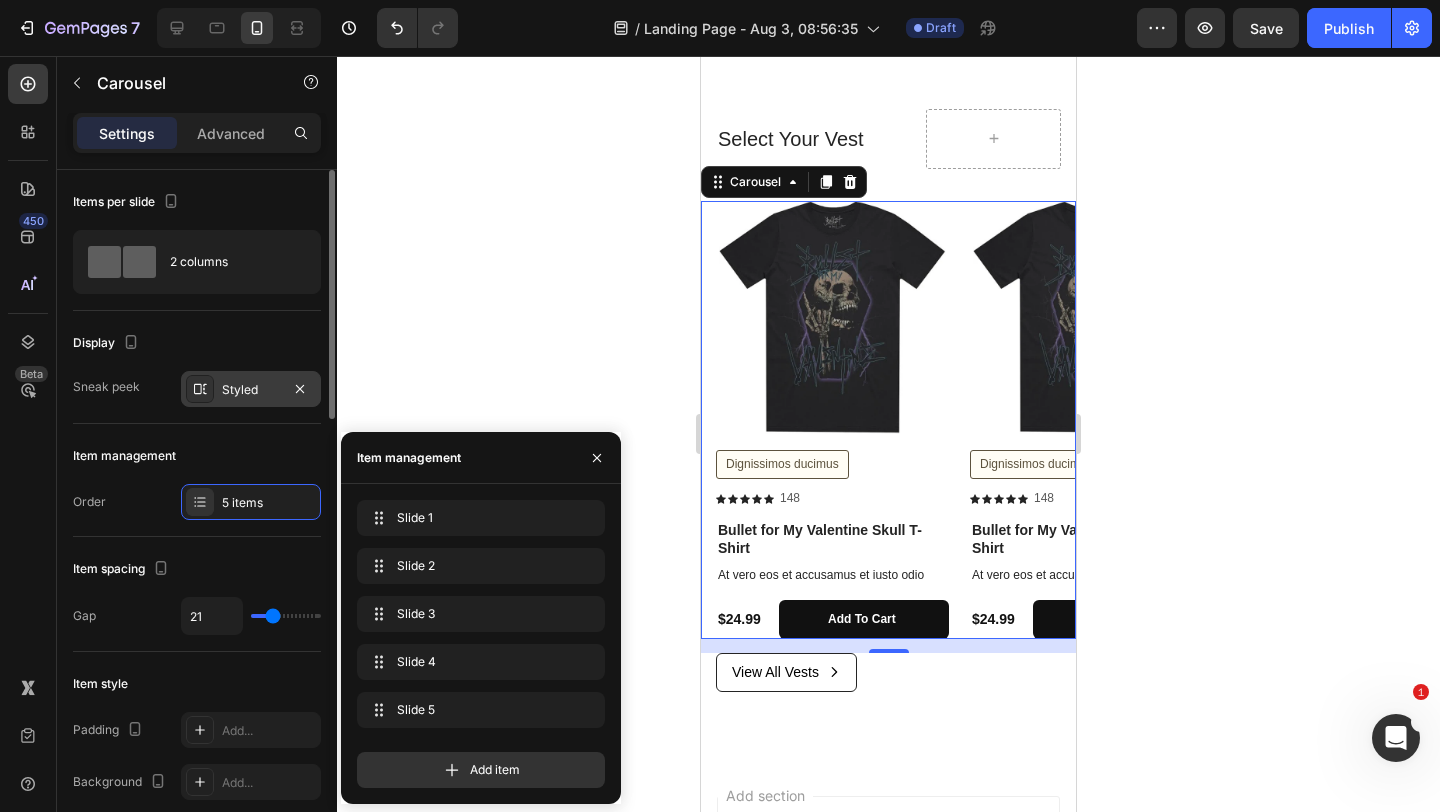 click at bounding box center [200, 389] 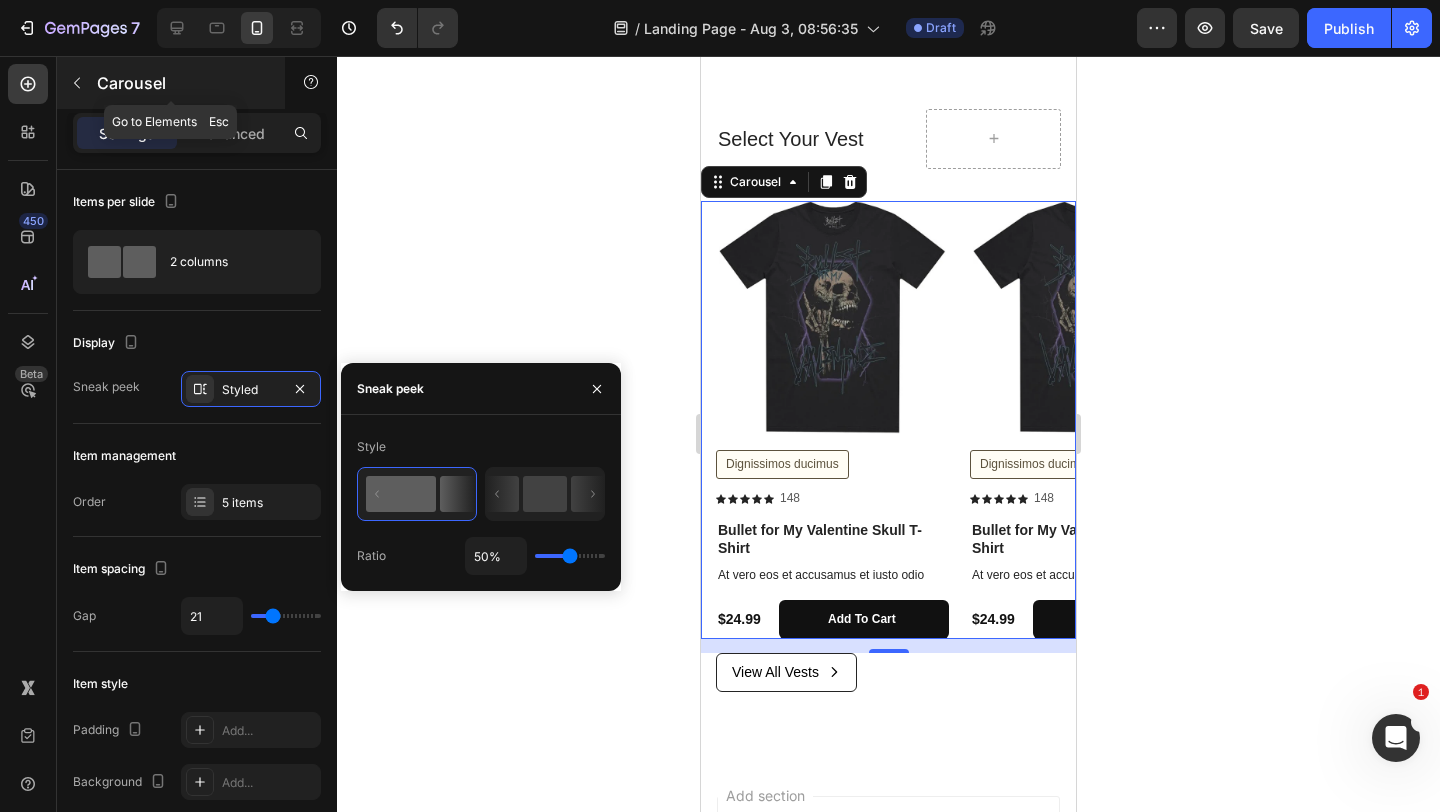 click 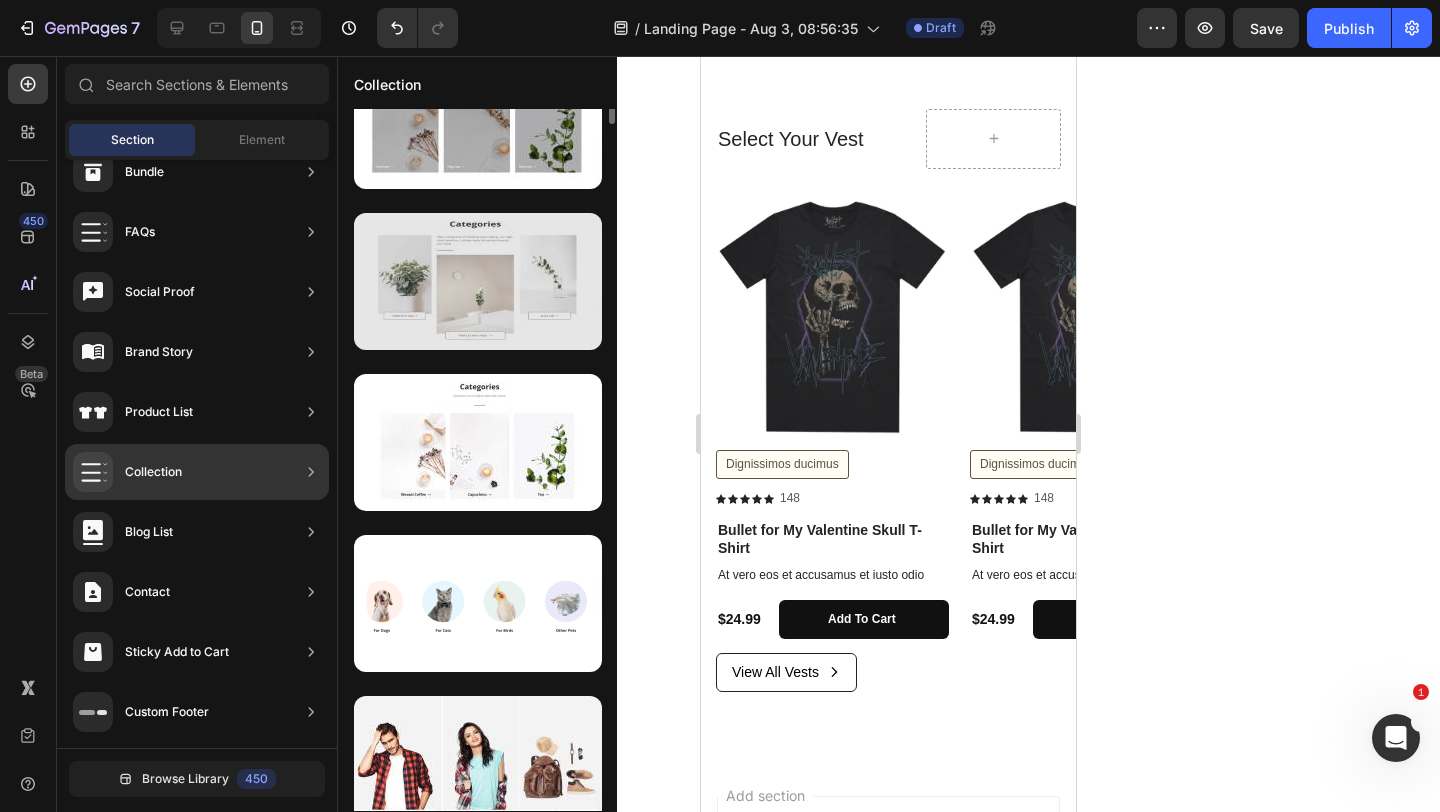 scroll, scrollTop: 0, scrollLeft: 0, axis: both 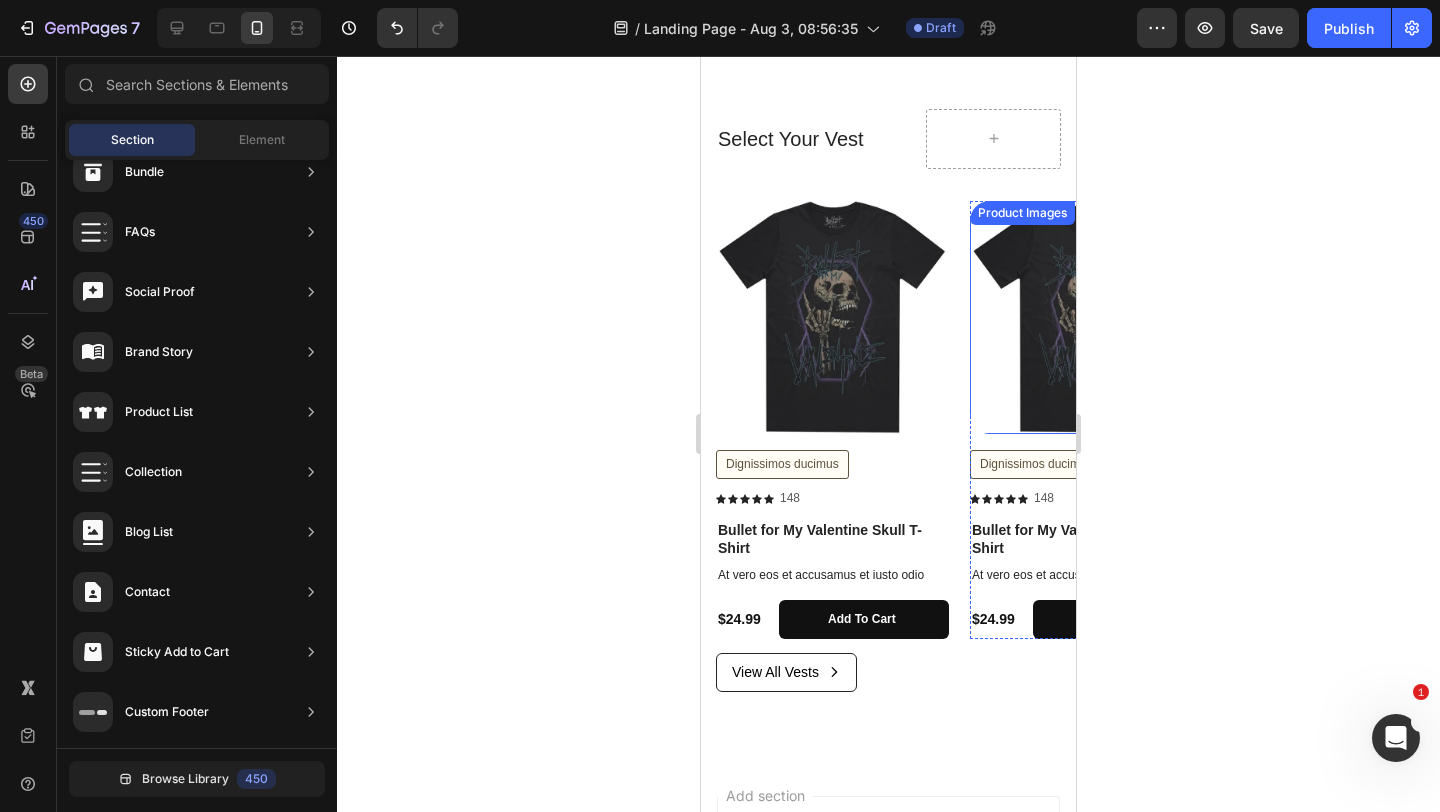 click 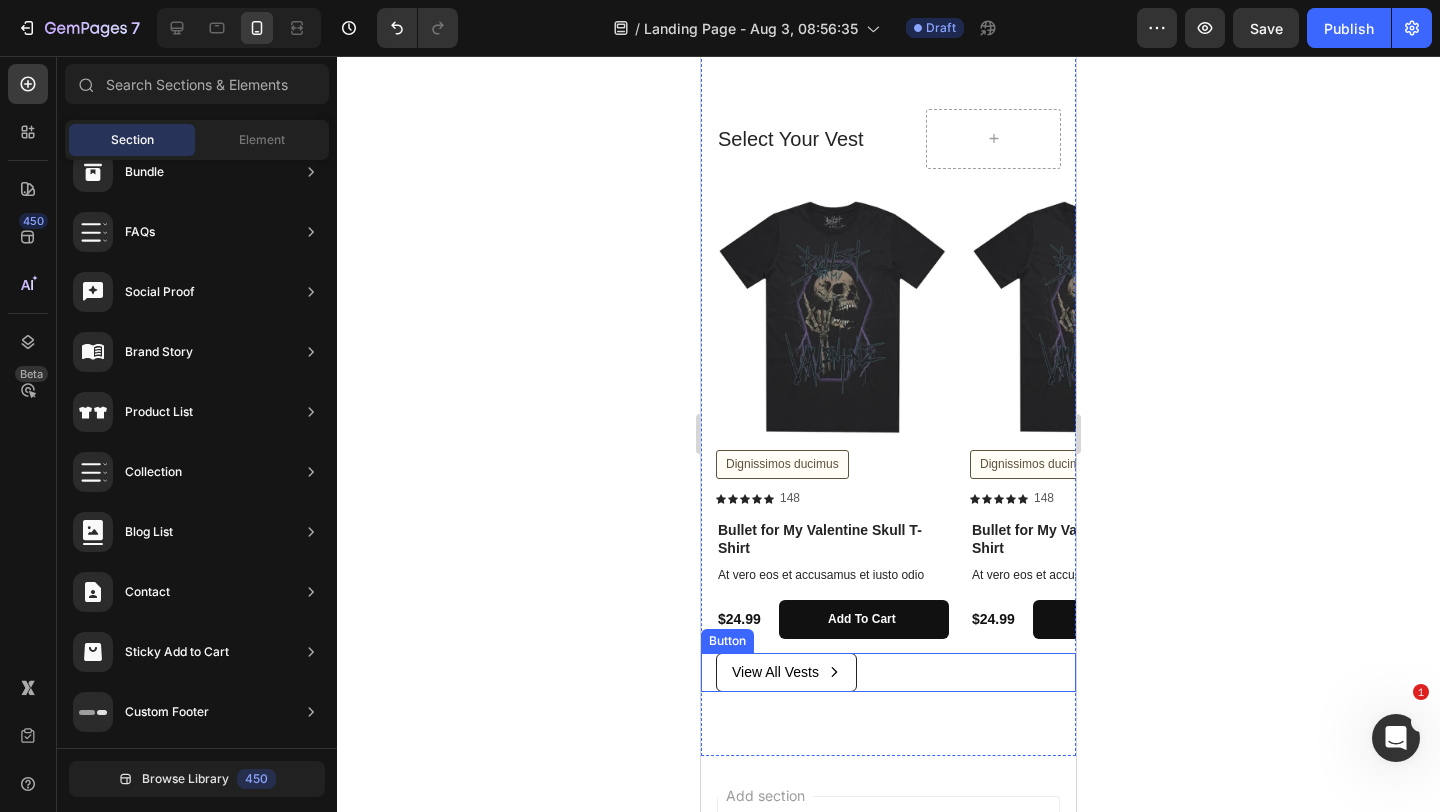 click on "View All Vests Button" at bounding box center (888, 672) 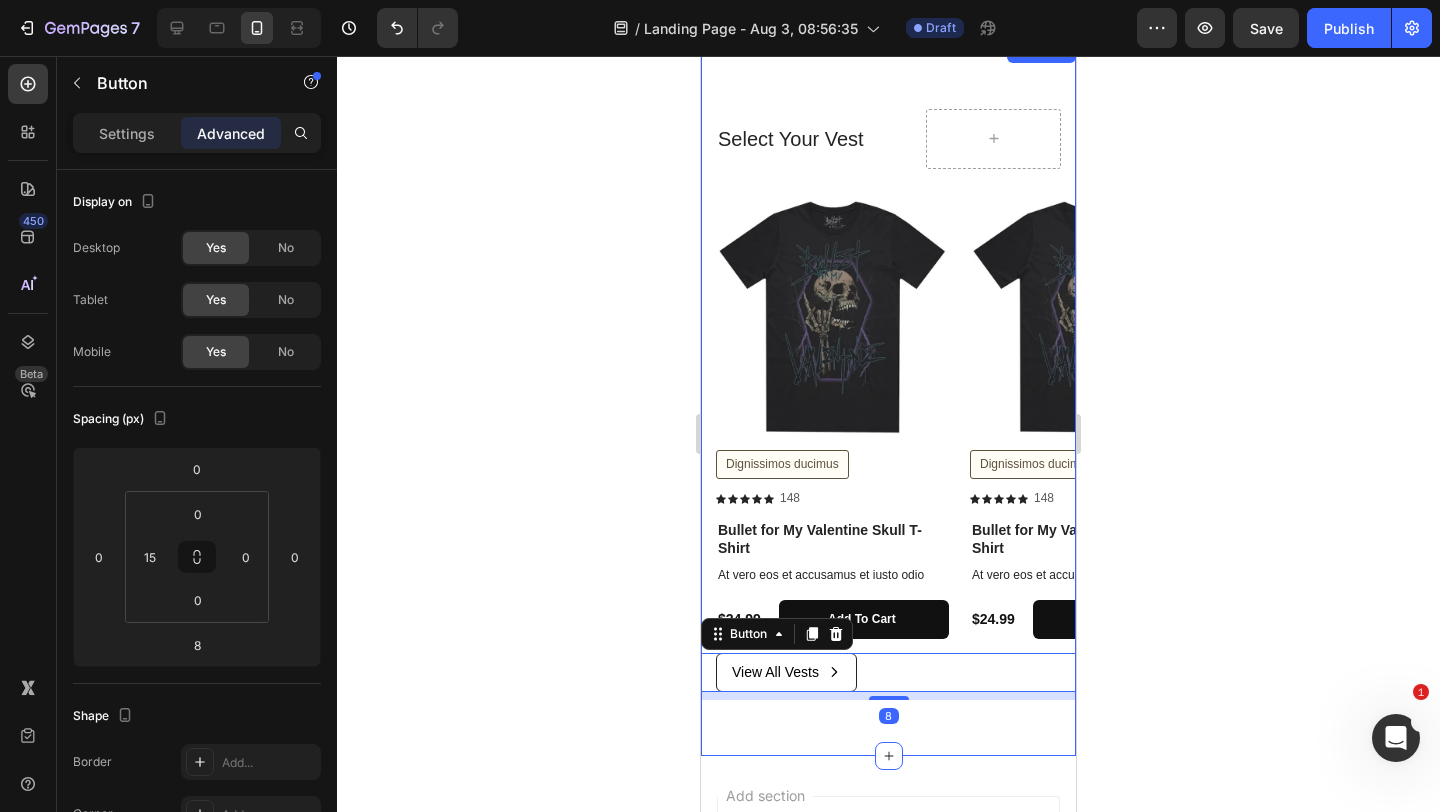 click on "Select Your Vest Text Block
Row Row Product Images Dignissimos ducimus Button Icon Icon Icon Icon Icon Icon List 148 Text Block Row Bullet for My Valentine Skull T-Shirt Product Title $24.99 Product Price Product Price Add to cart Add to Cart Row Product Product Images Dignissimos ducimus Button Icon Icon Icon Icon Icon Icon List 148 Text Block Row Bullet for My Valentine Skull T-Shirt Product Title At vero eos et accusamus et iusto odio Text Block $24.99 Product Price Product Price Add to cart Add to Cart Row Product Product Images Dignissimos ducimus Button Icon Icon Icon Icon Icon Icon List 148 Text Block Row Bullet for My Valentine Skull T-Shirt Product Title At vero eos et accusamus et iusto odio Text Block $24.99 Product Price Product Price Add to cart Add to Cart Row Product Product Images Dignissimos ducimus Button Icon Icon Icon Icon Icon Icon List 148 Text Block Row Bullet for My Valentine Skull T-Shirt Product Title At vero eos et accusamus et iusto odio Text Block $24.99 Row Icon" at bounding box center (888, 397) 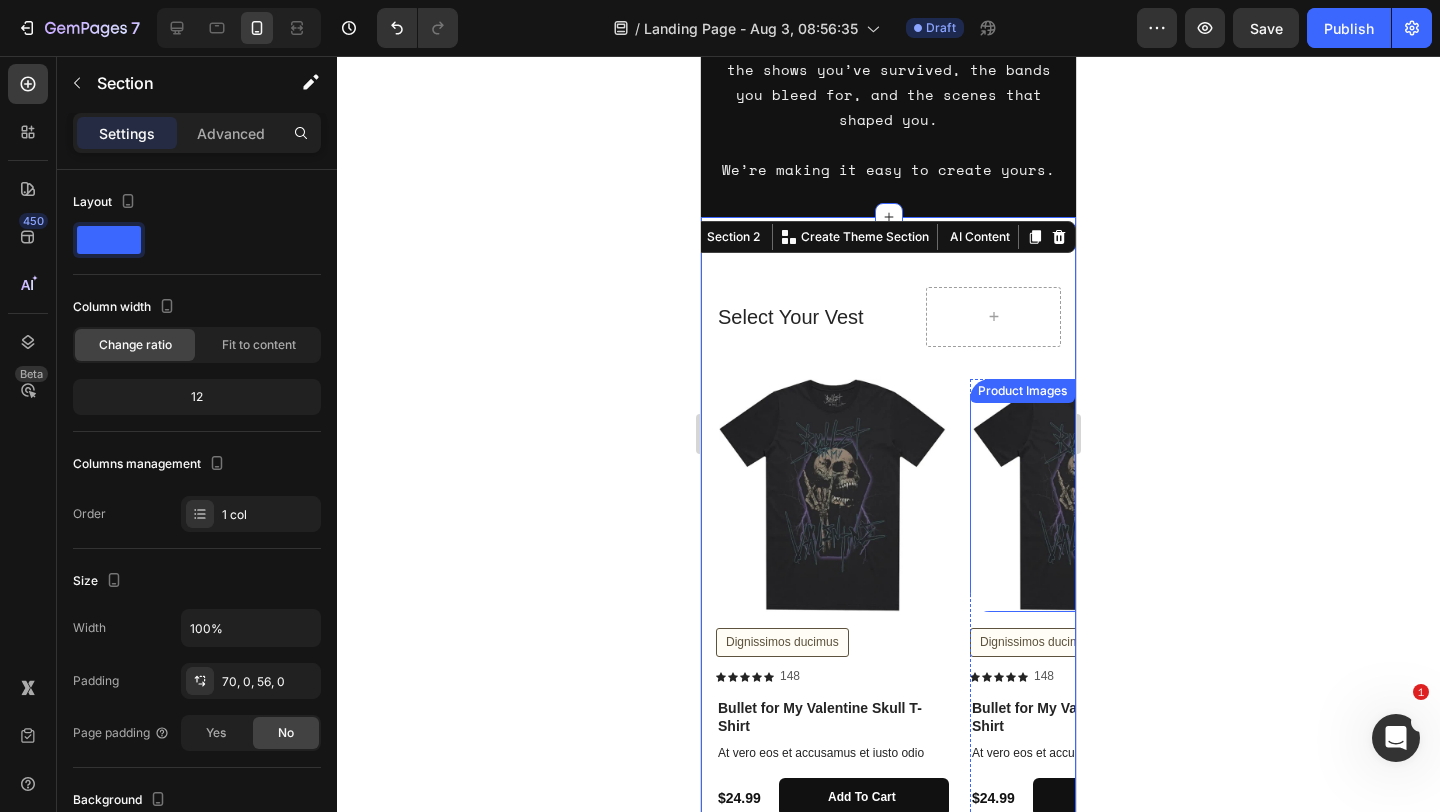 scroll, scrollTop: 150, scrollLeft: 0, axis: vertical 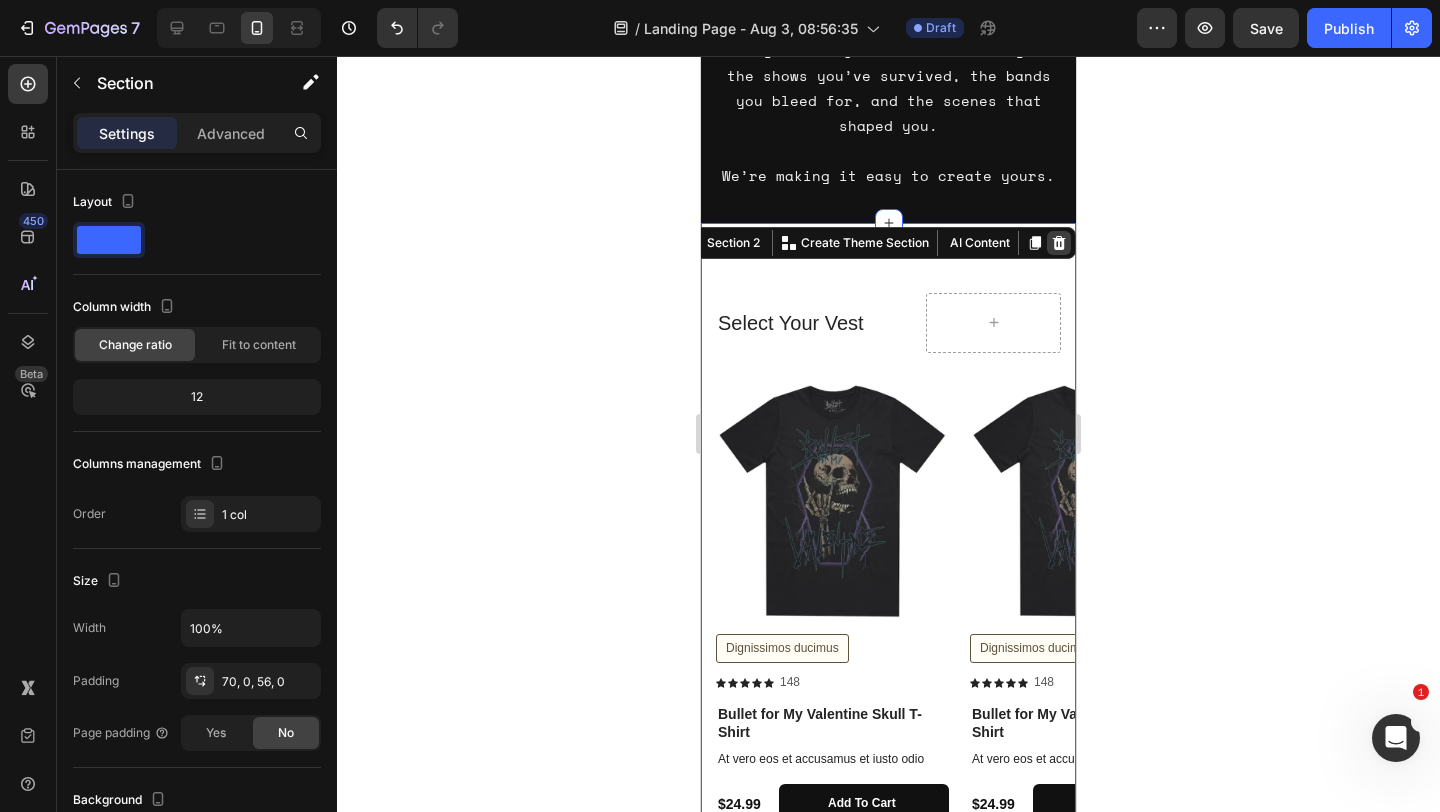 click 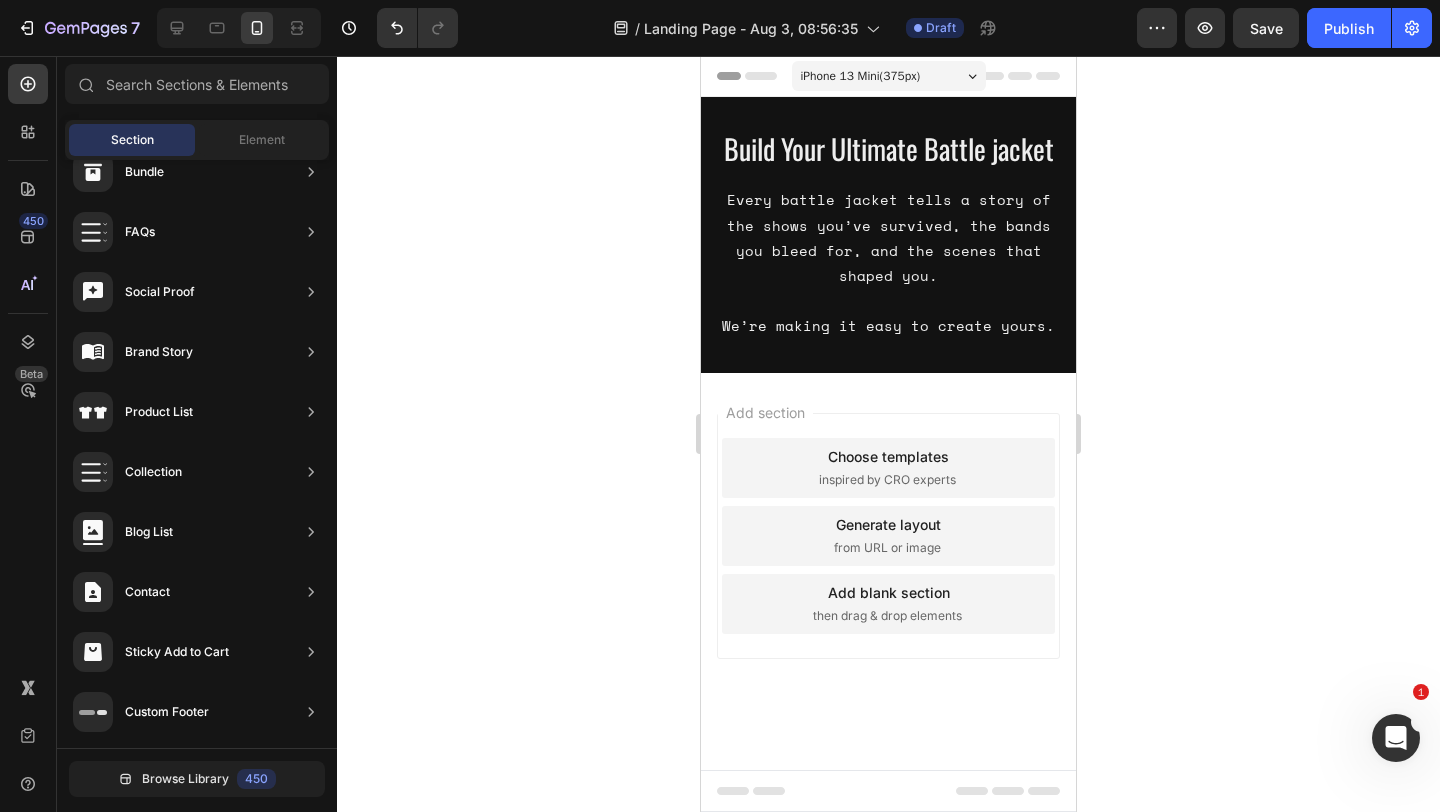 scroll, scrollTop: 0, scrollLeft: 0, axis: both 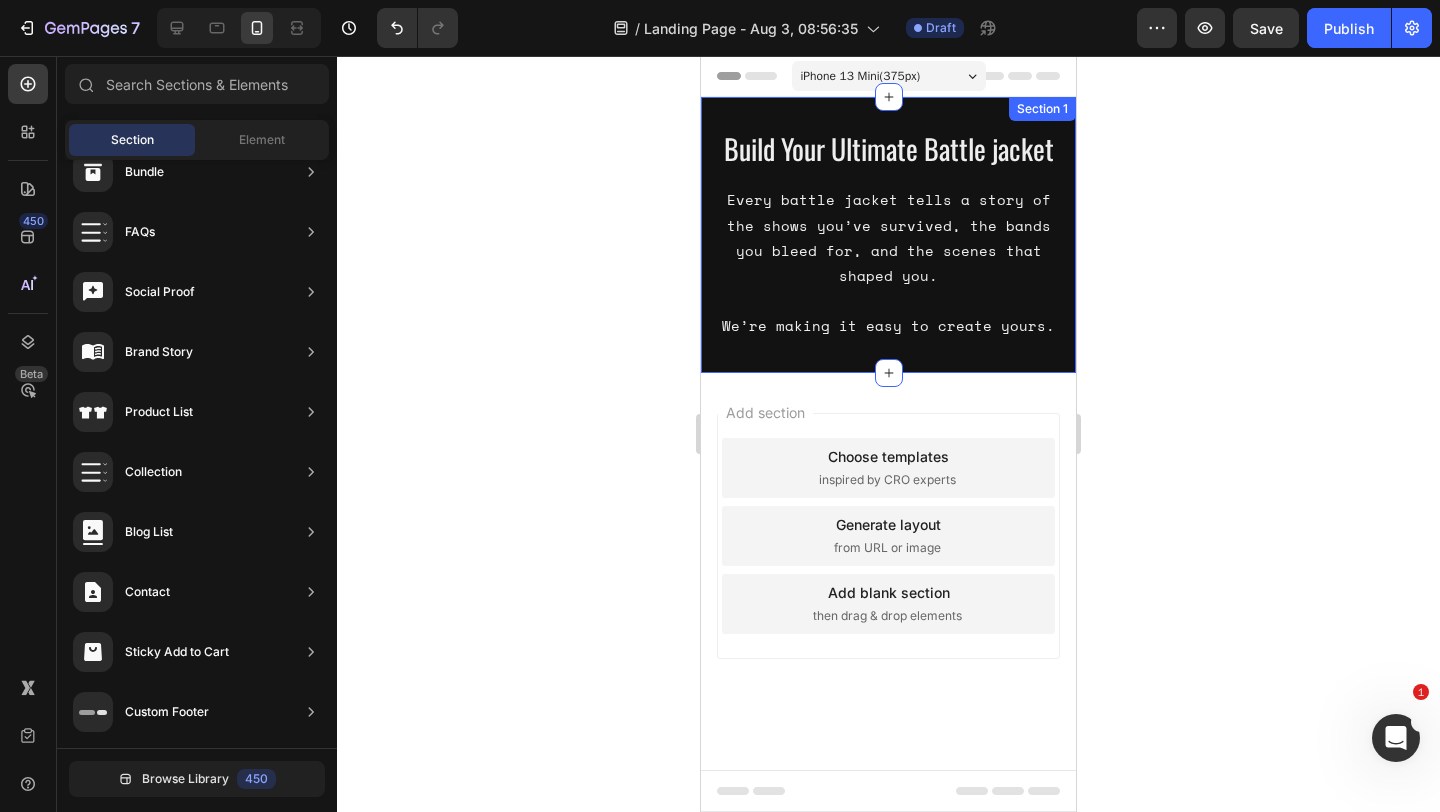 click on "Build Your Ultimate Battle jacket Heading Row Every battle jacket tells a story of the shows you’ve survived, the bands you bleed for, and the scenes that shaped you.  We’re making it easy to create yours. Text Block Section 1" at bounding box center (888, 235) 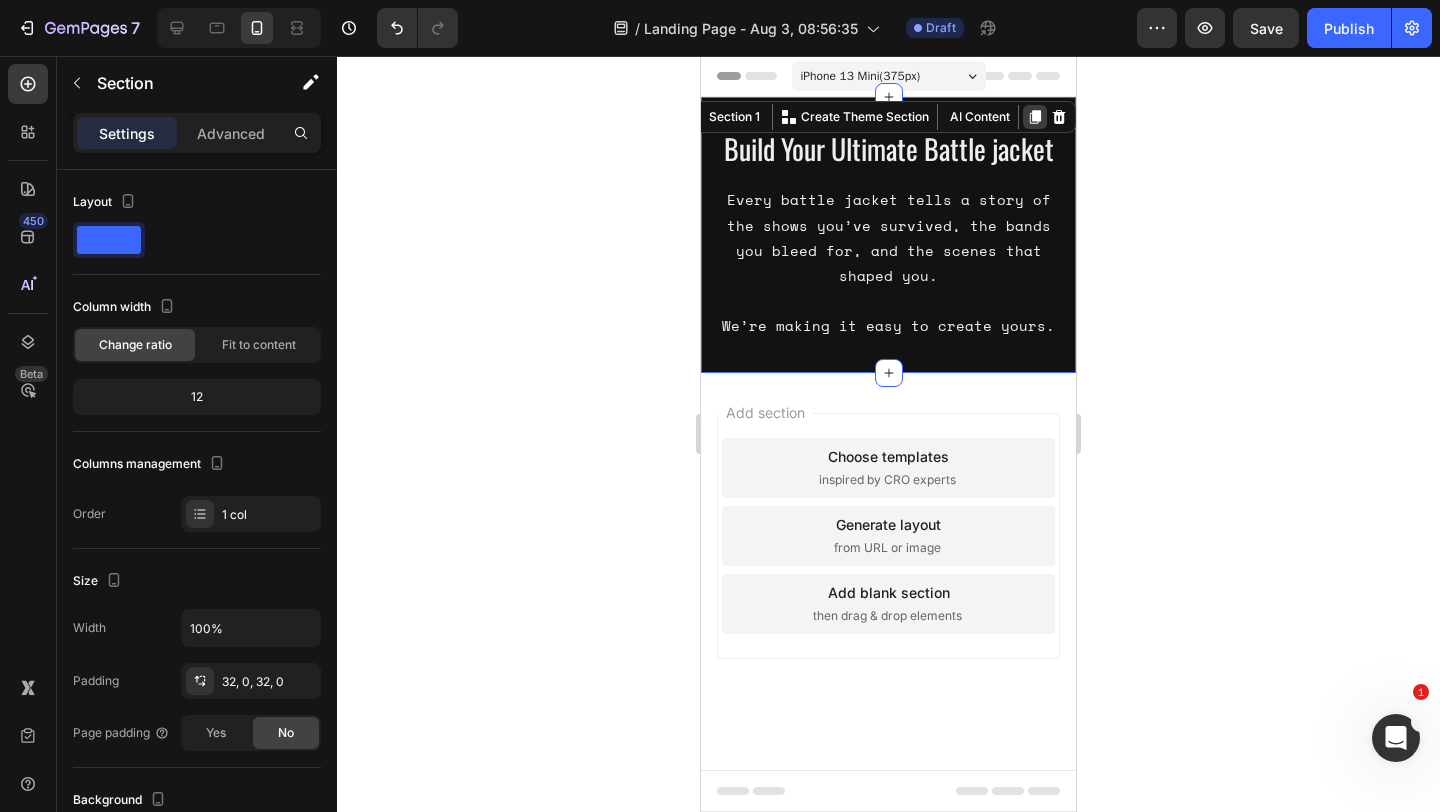 click 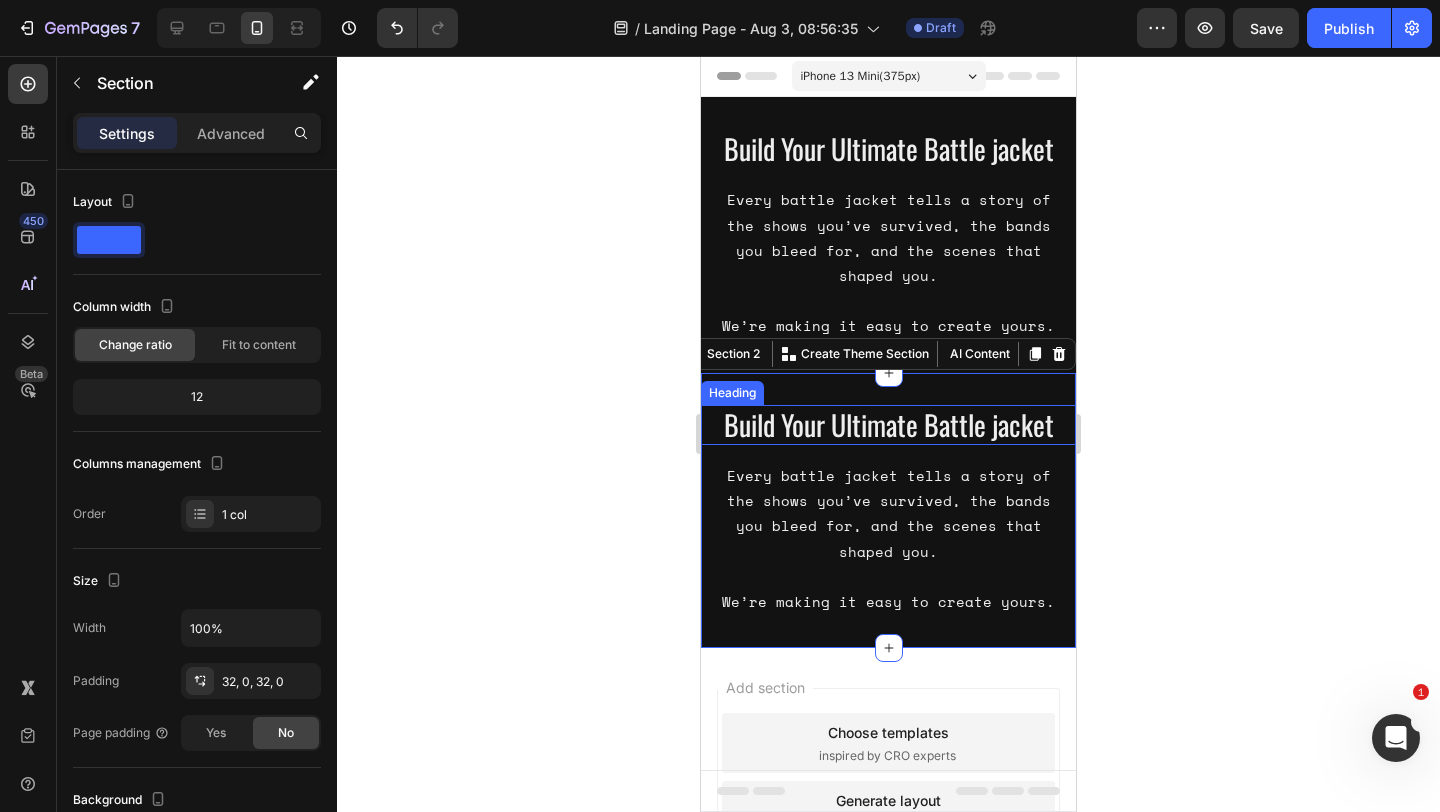 click on "Build Your Ultimate Battle jacket" at bounding box center (888, 425) 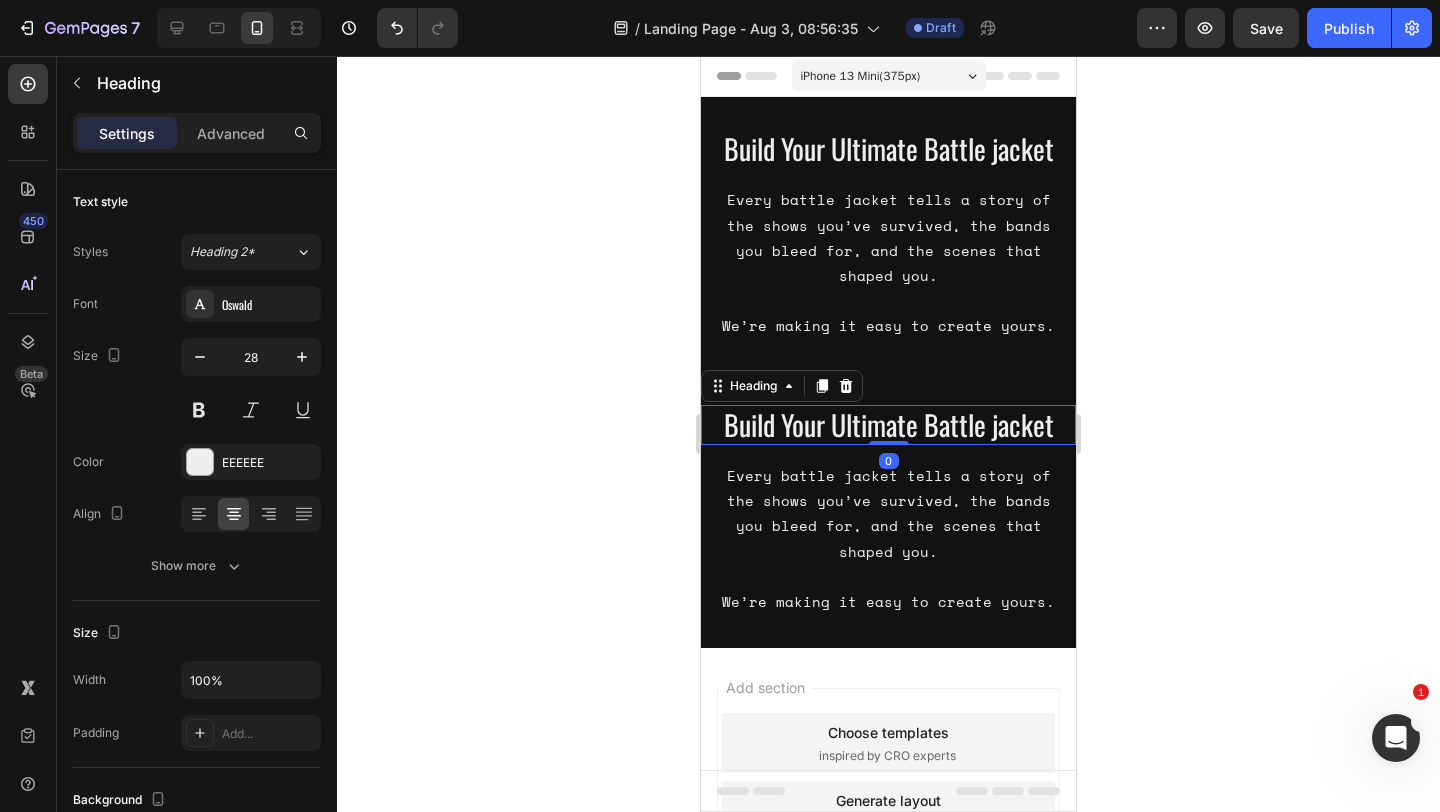 click on "Build Your Ultimate Battle jacket" at bounding box center [888, 425] 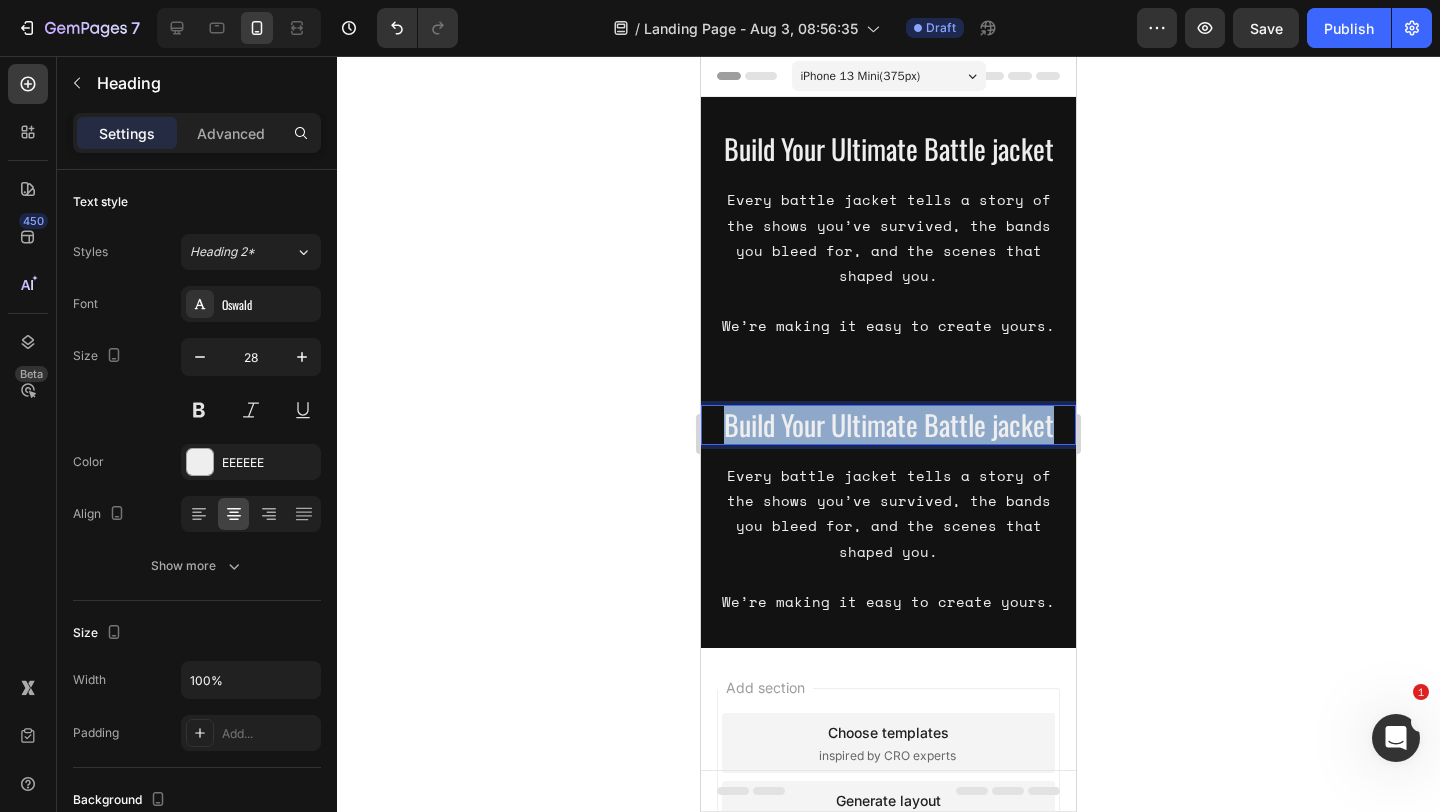 click on "Build Your Ultimate Battle jacket" at bounding box center (888, 425) 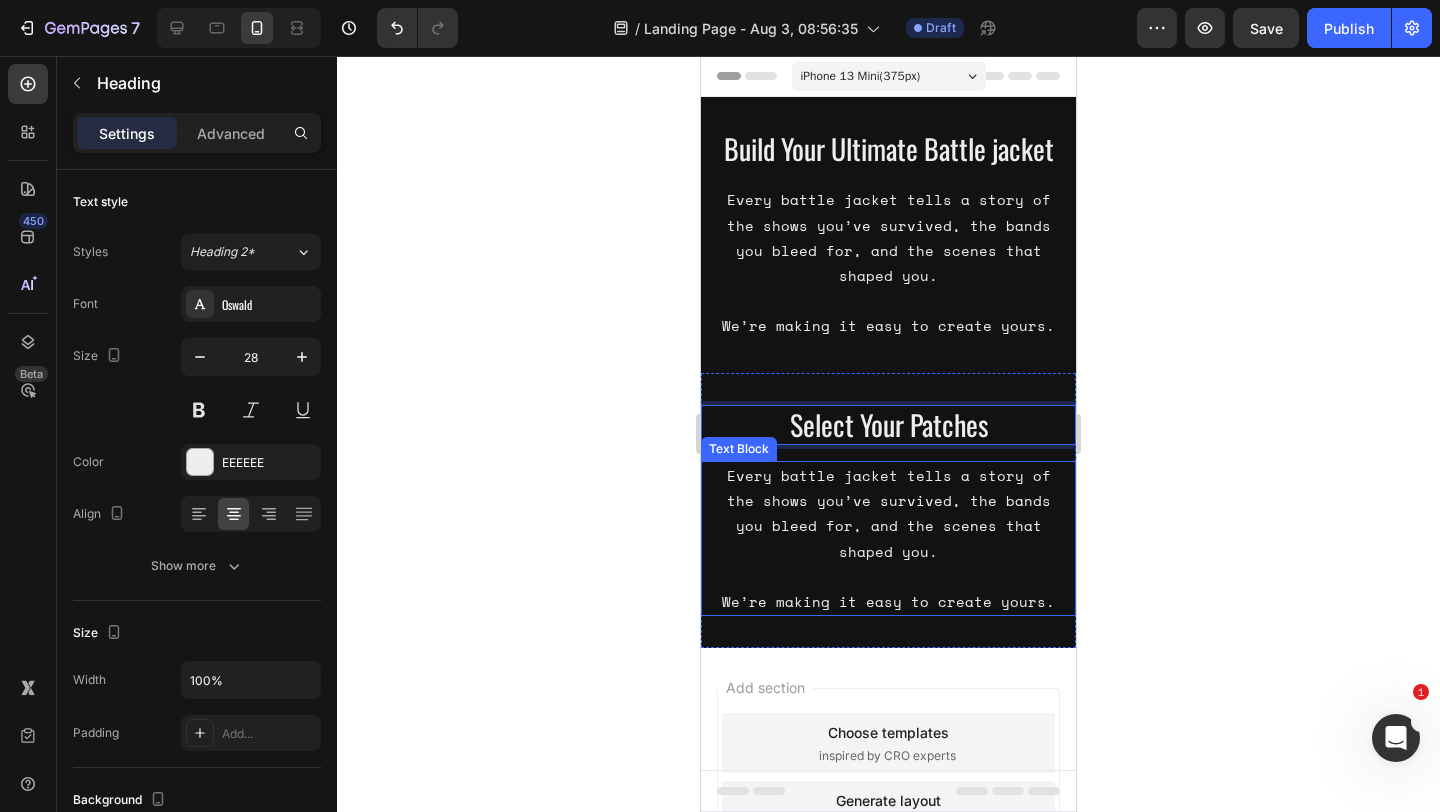 click on "Every battle jacket tells a story of the shows you’ve survived, the bands you bleed for, and the scenes that shaped you.  We’re making it easy to create yours." at bounding box center [888, 538] 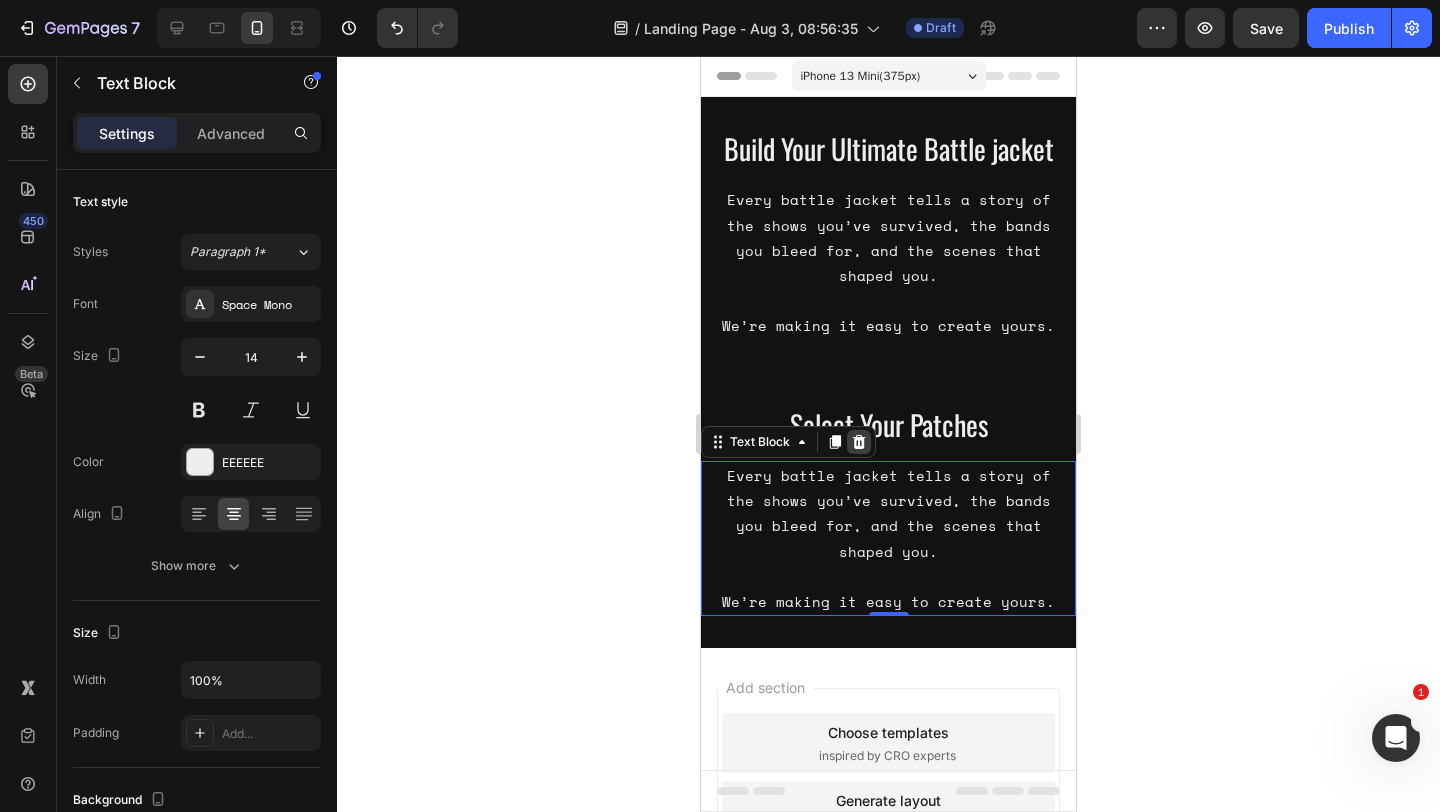 click 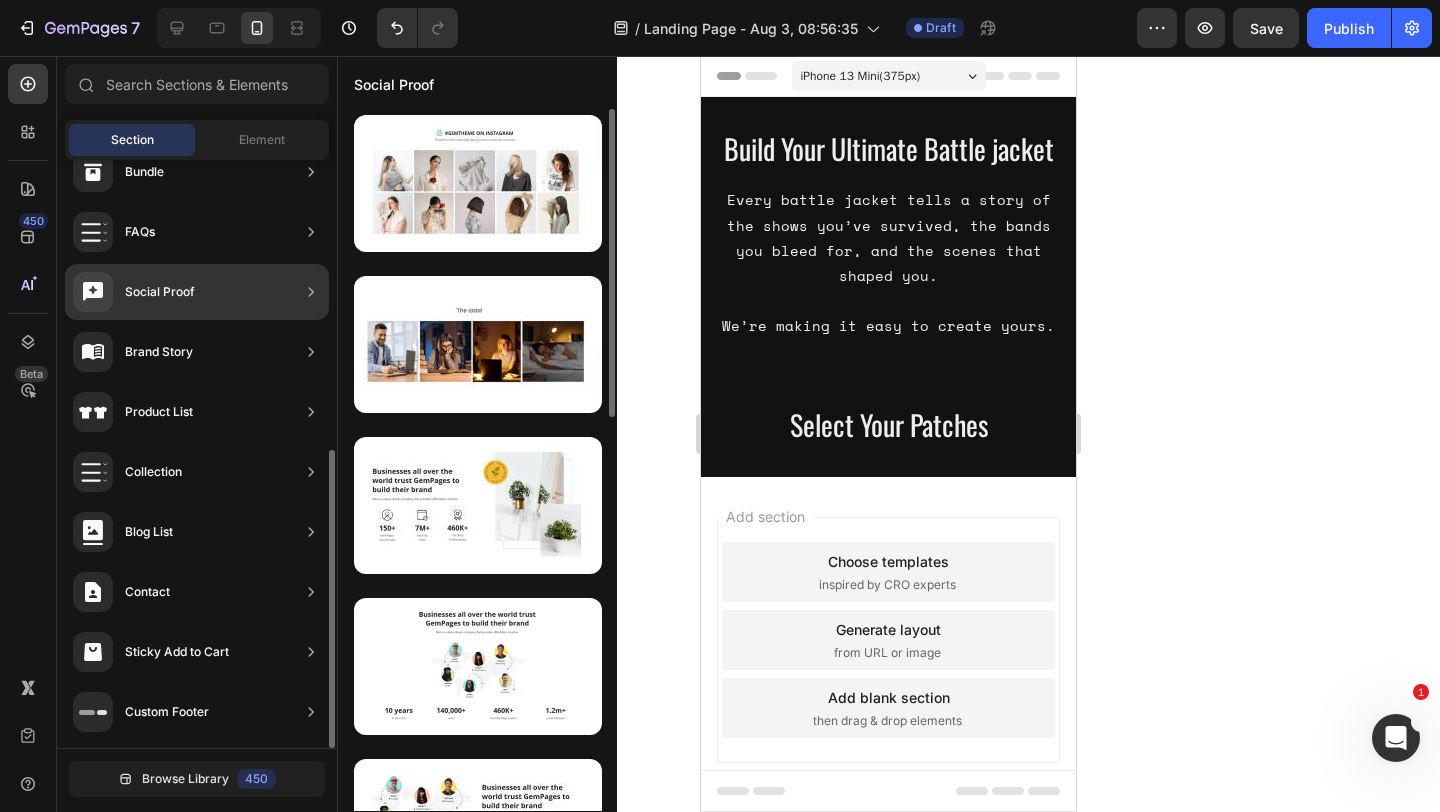 scroll, scrollTop: 0, scrollLeft: 0, axis: both 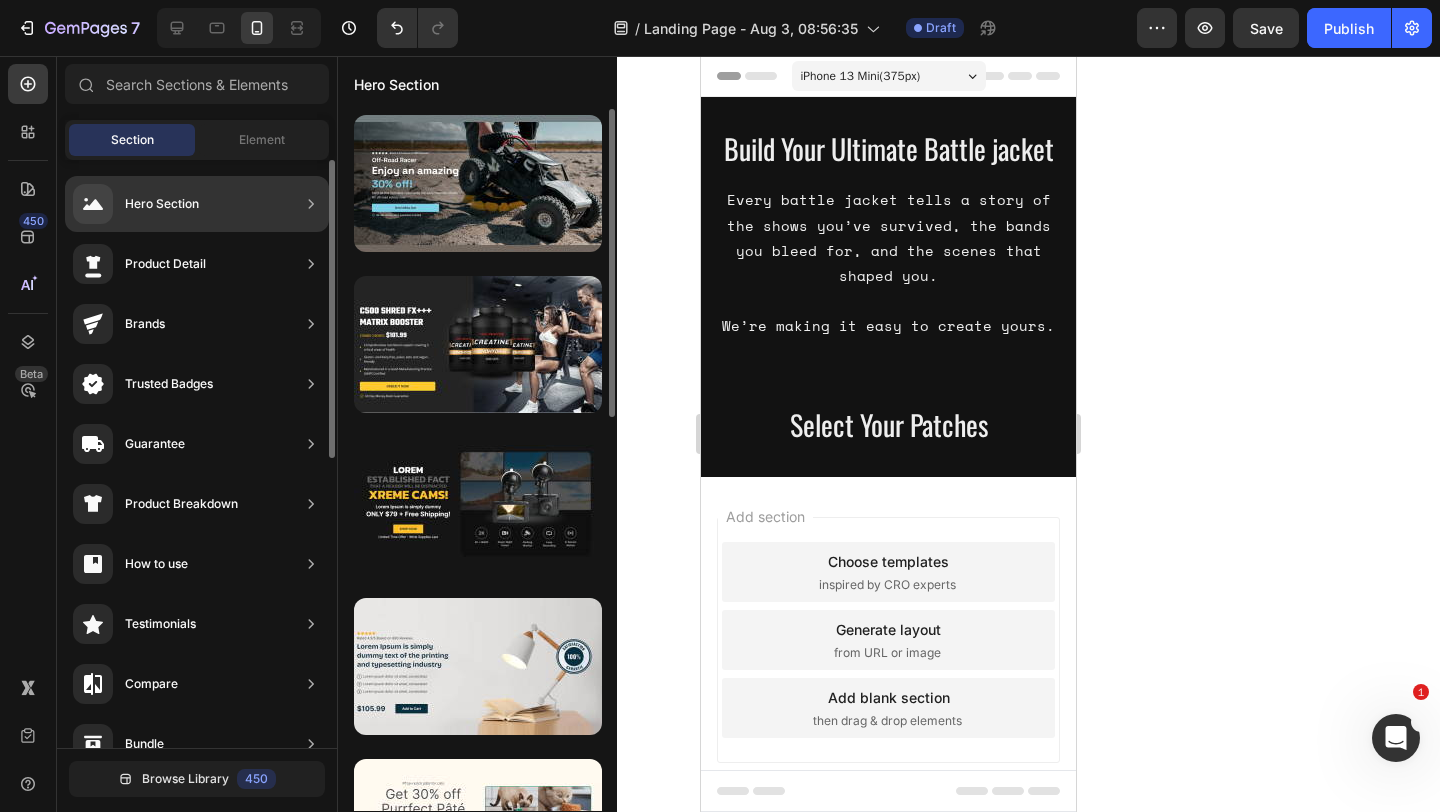 click on "Hero Section" at bounding box center [136, 204] 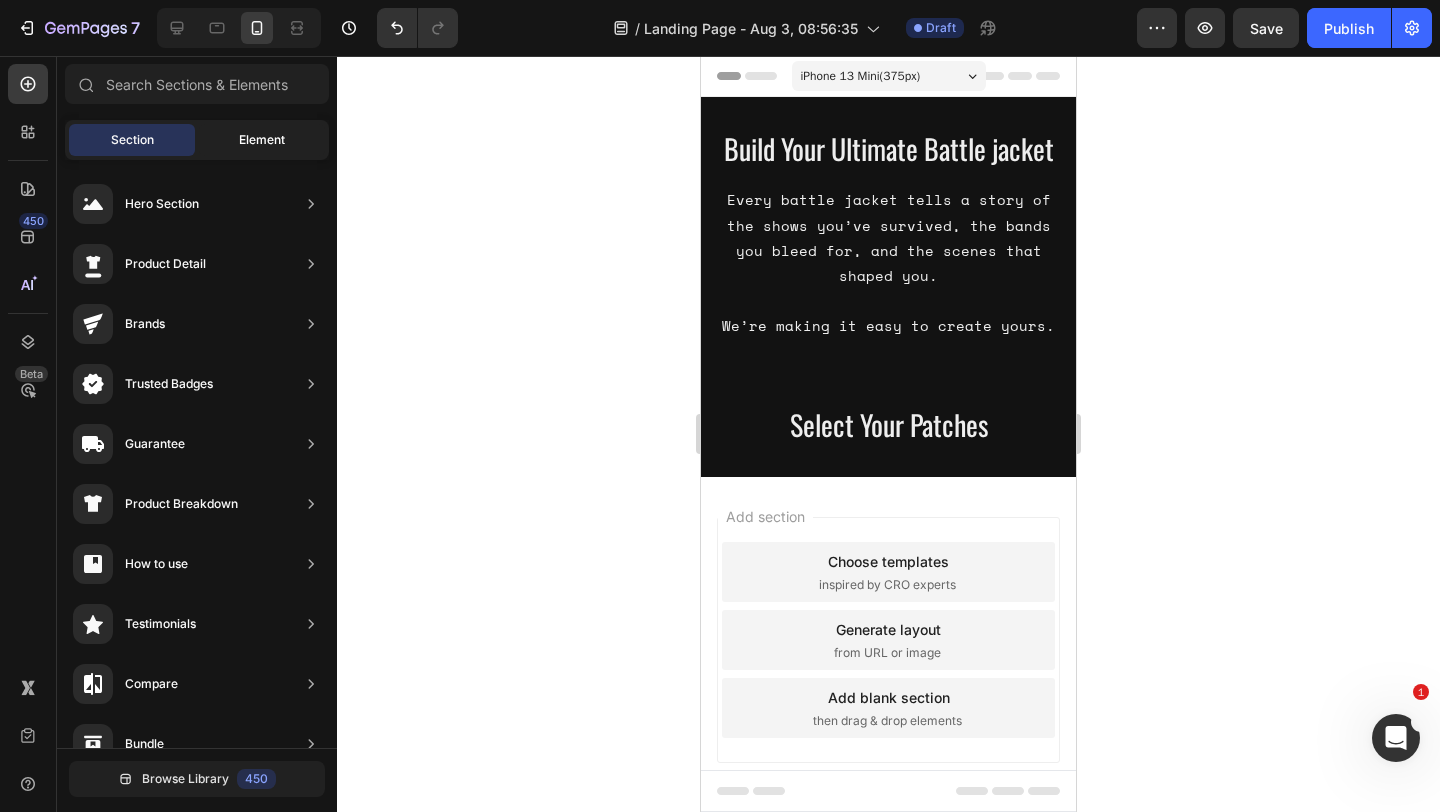 click on "Element" 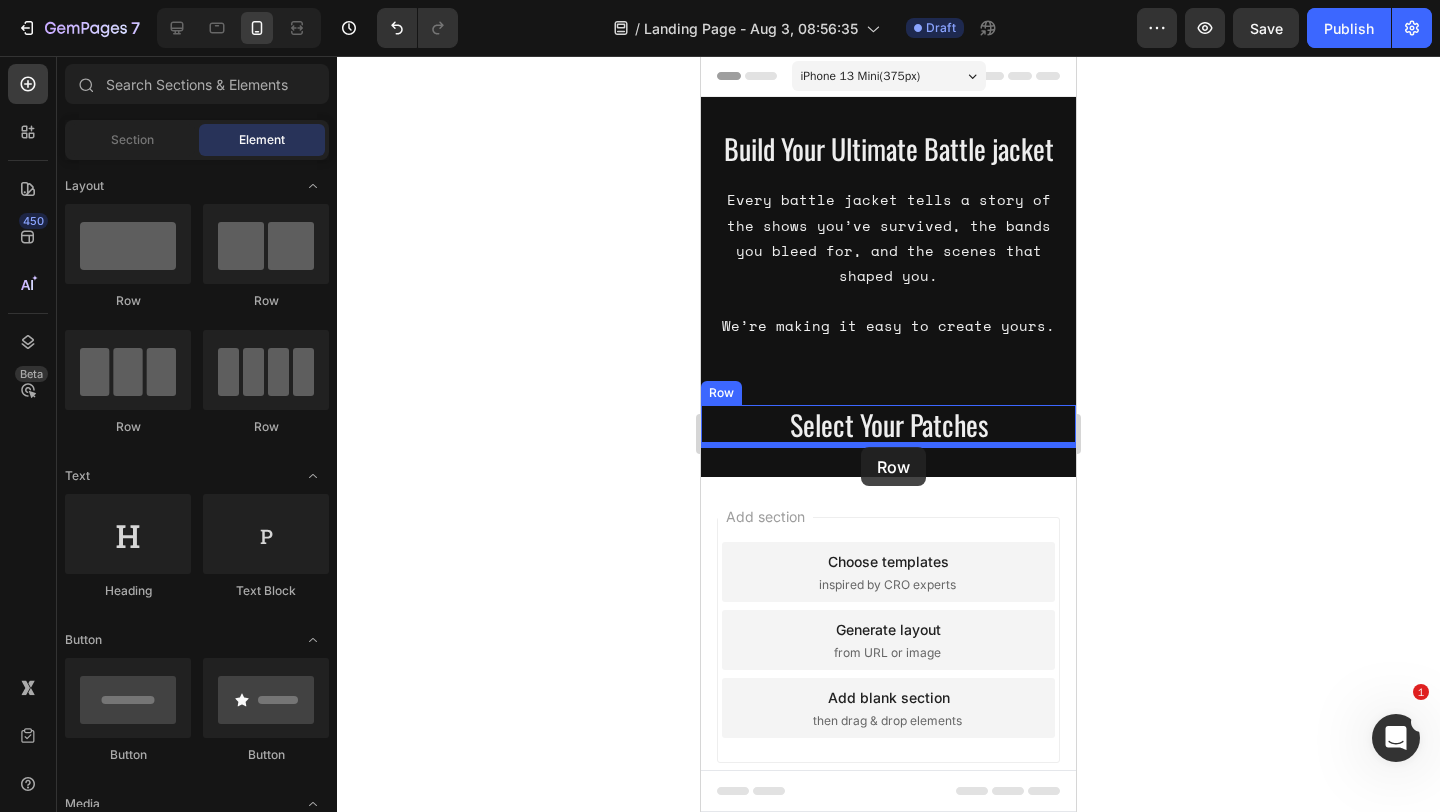 drag, startPoint x: 966, startPoint y: 282, endPoint x: 861, endPoint y: 447, distance: 195.57607 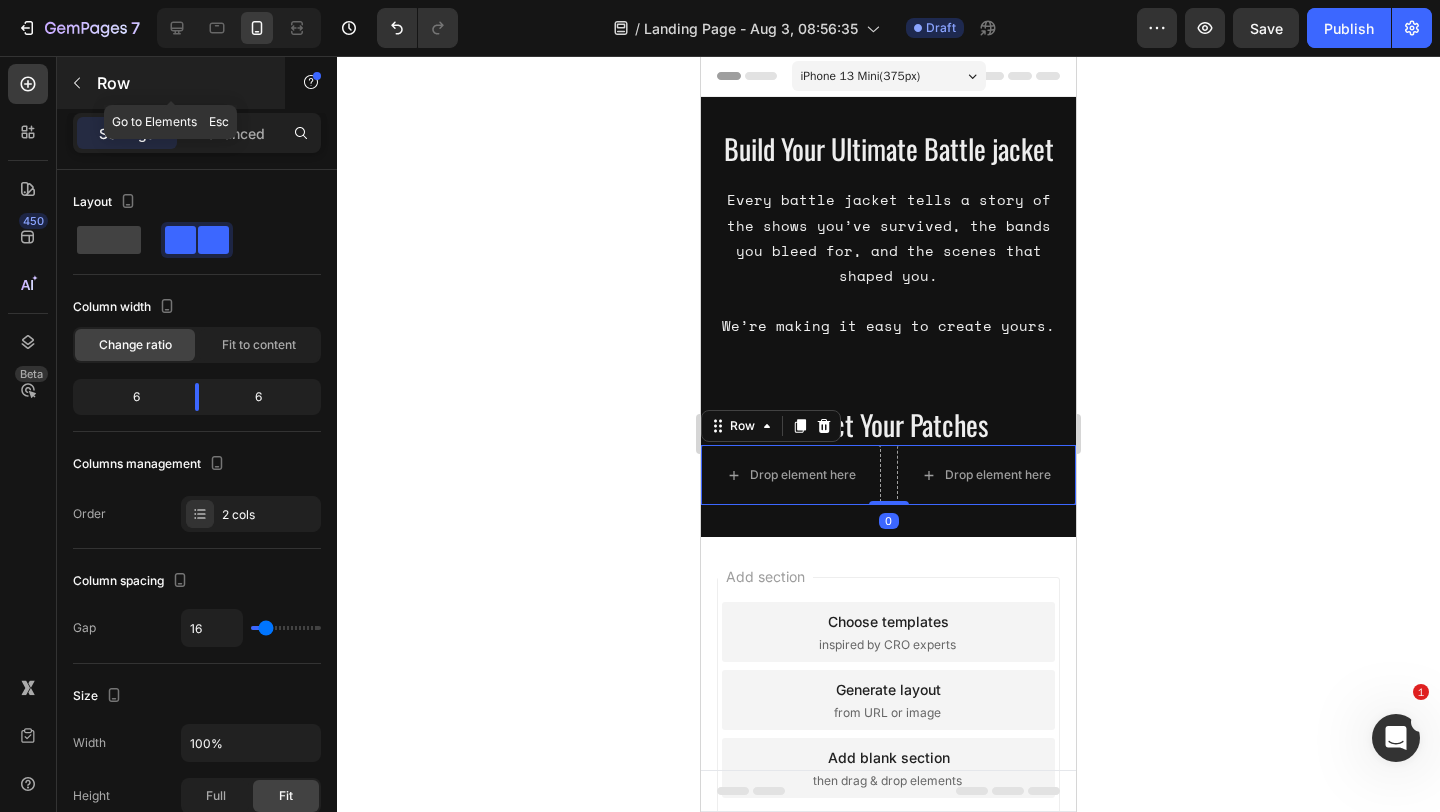 click on "Row" at bounding box center (171, 83) 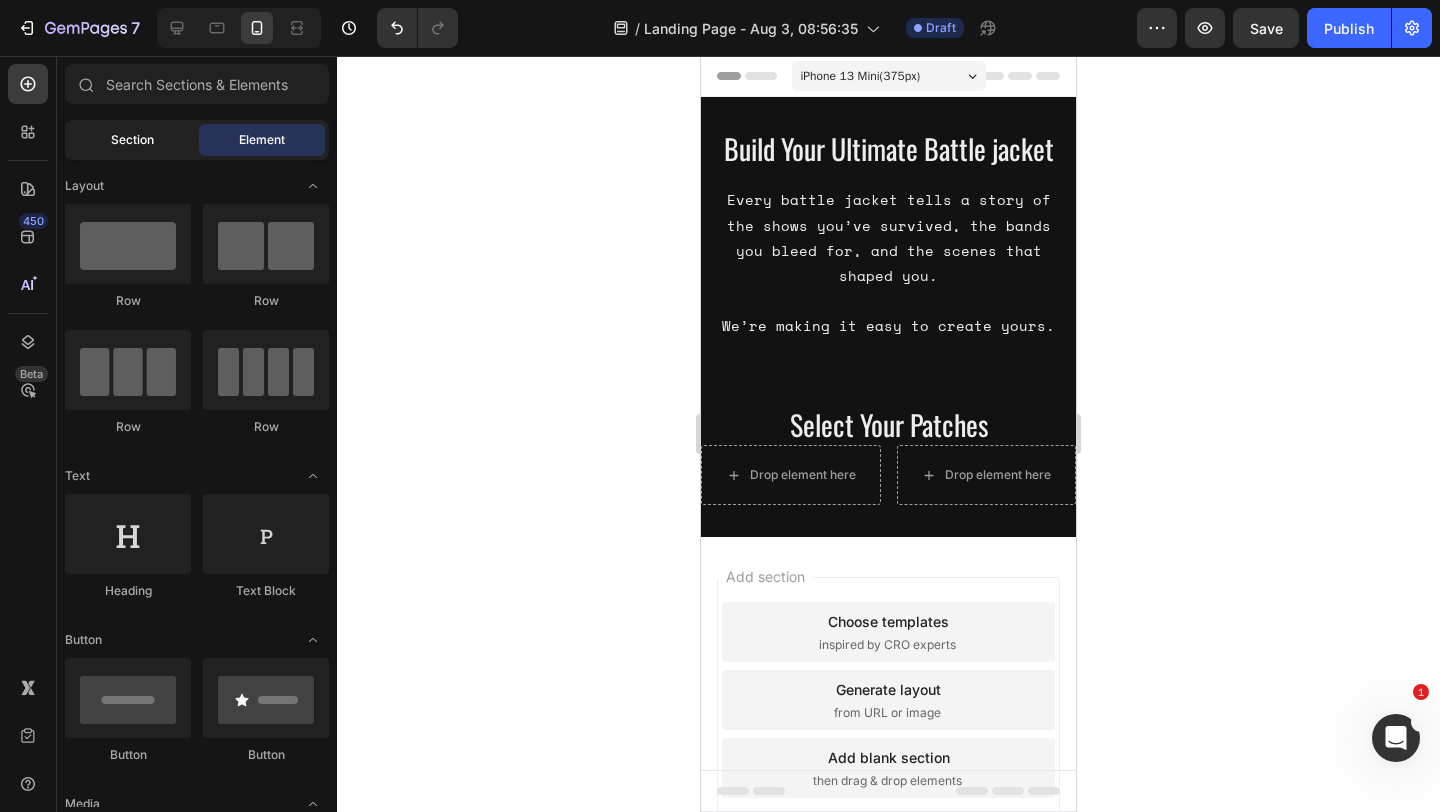 click on "Section" 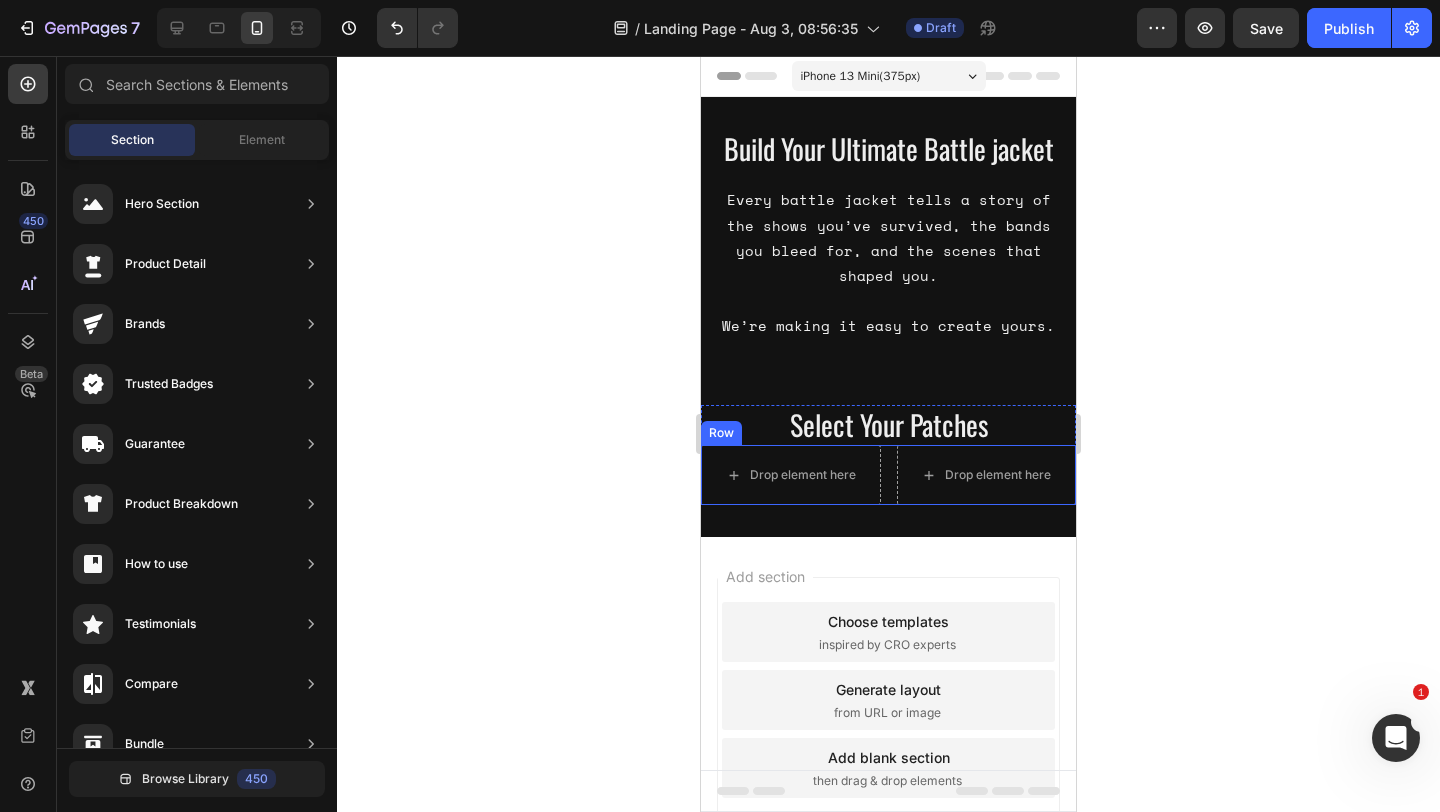 click on "Drop element here
Drop element here Row" at bounding box center (888, 475) 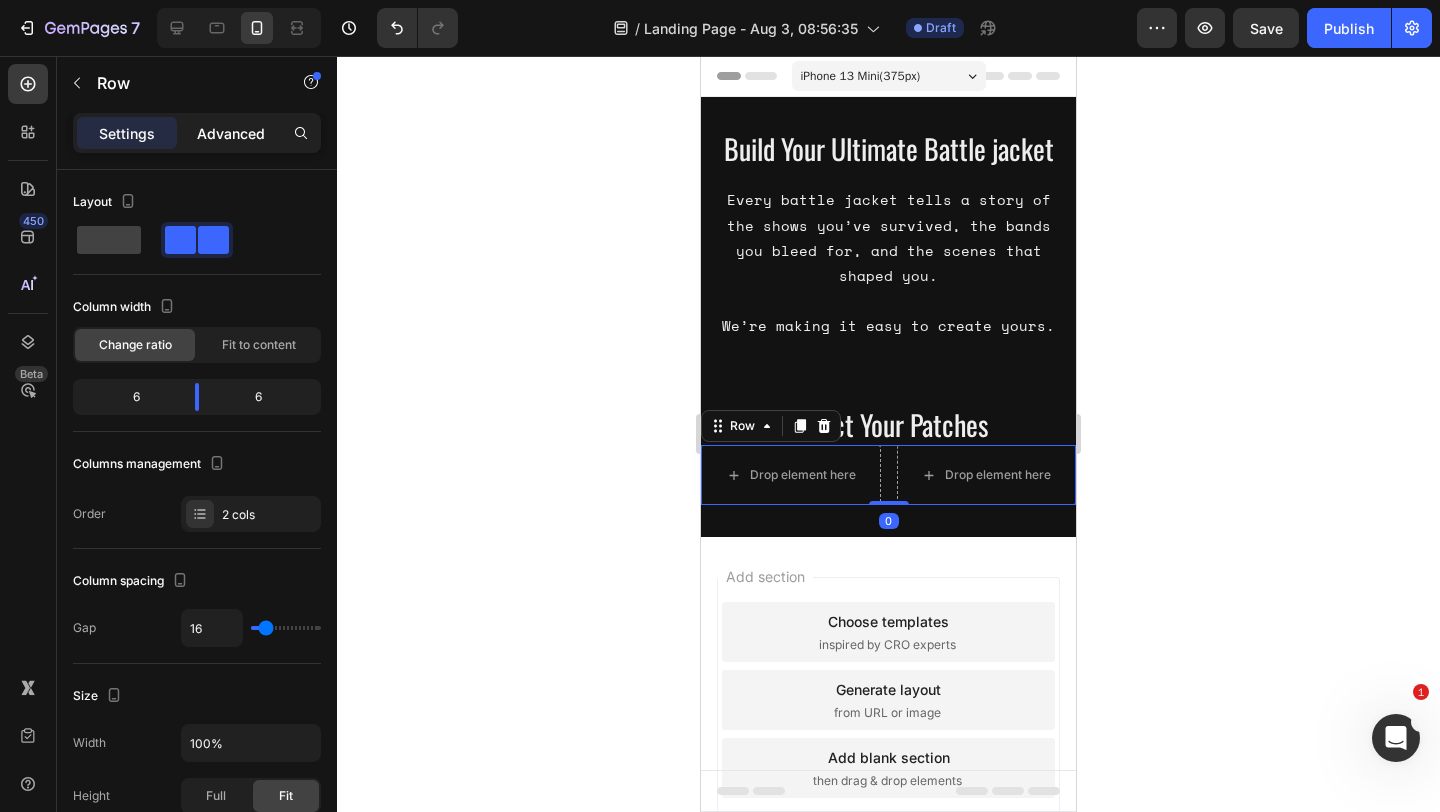 click on "Advanced" at bounding box center (231, 133) 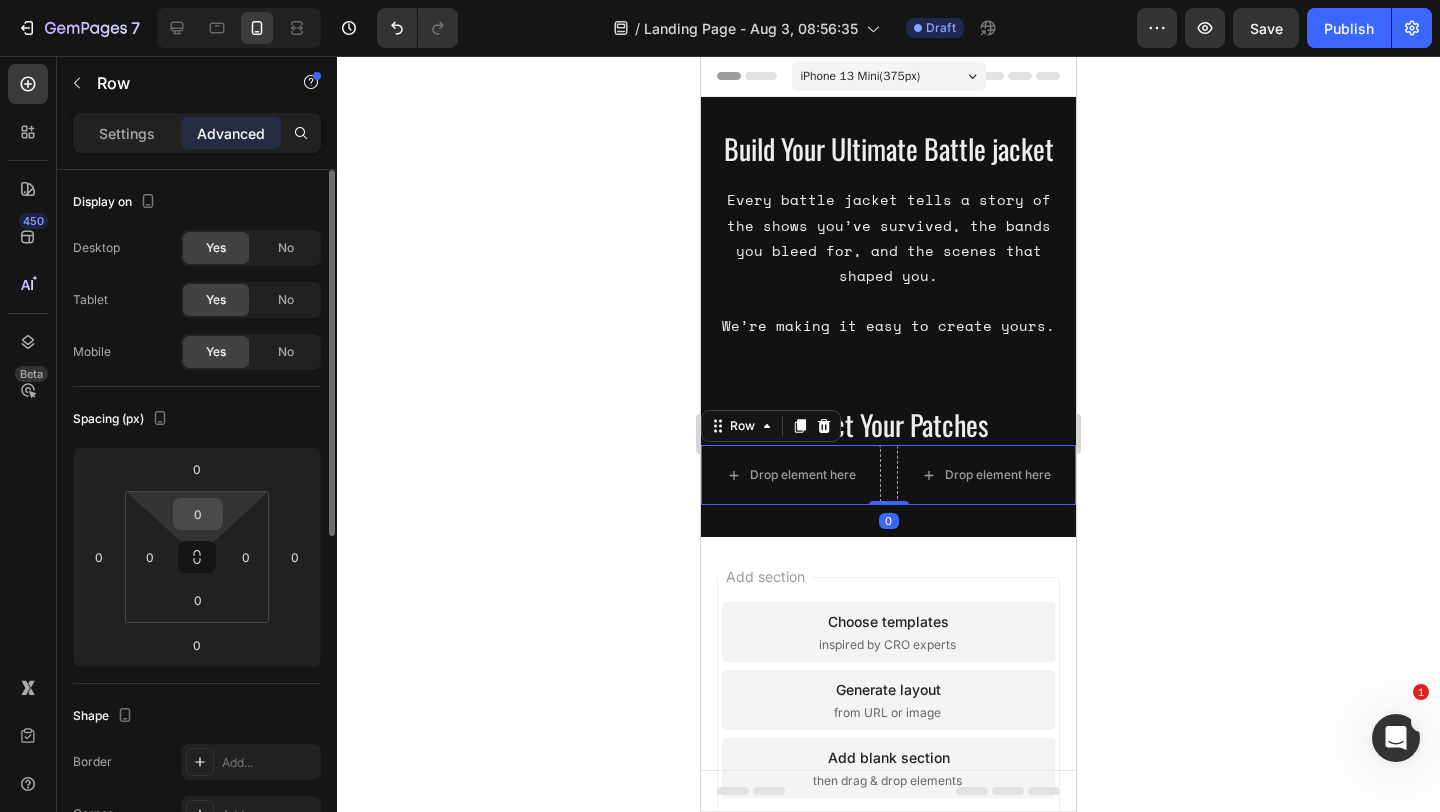 click on "0" at bounding box center [198, 514] 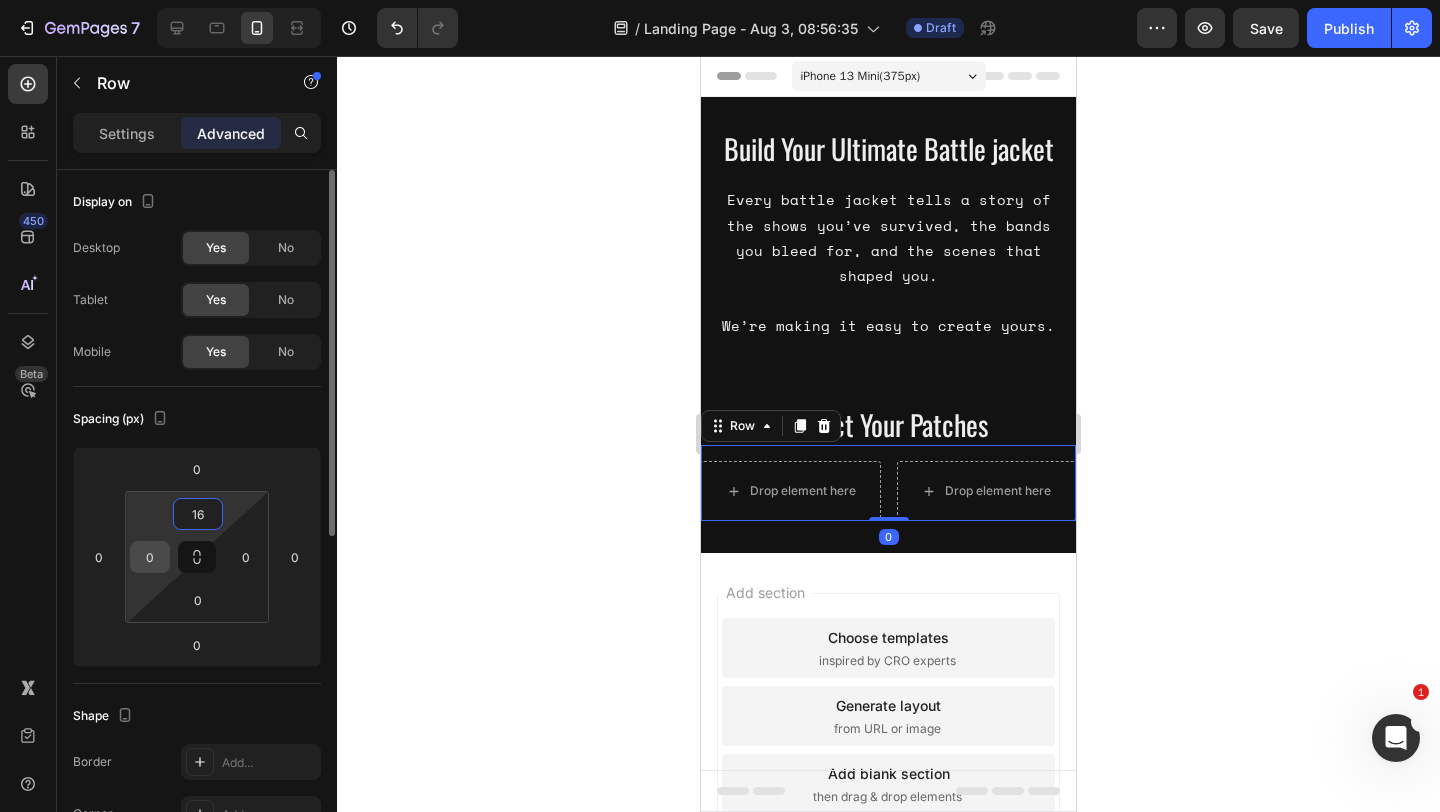 type on "16" 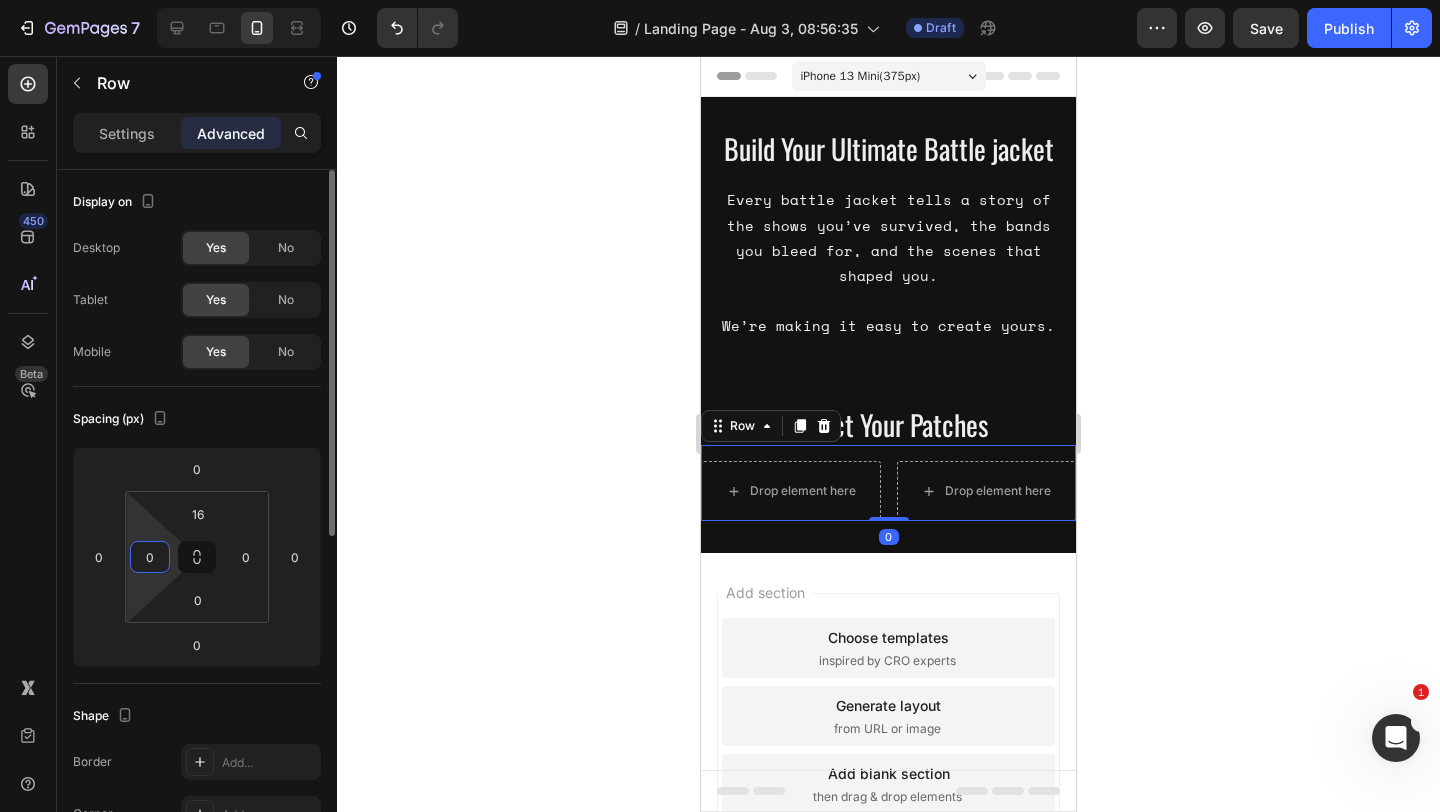 click on "0" at bounding box center [150, 557] 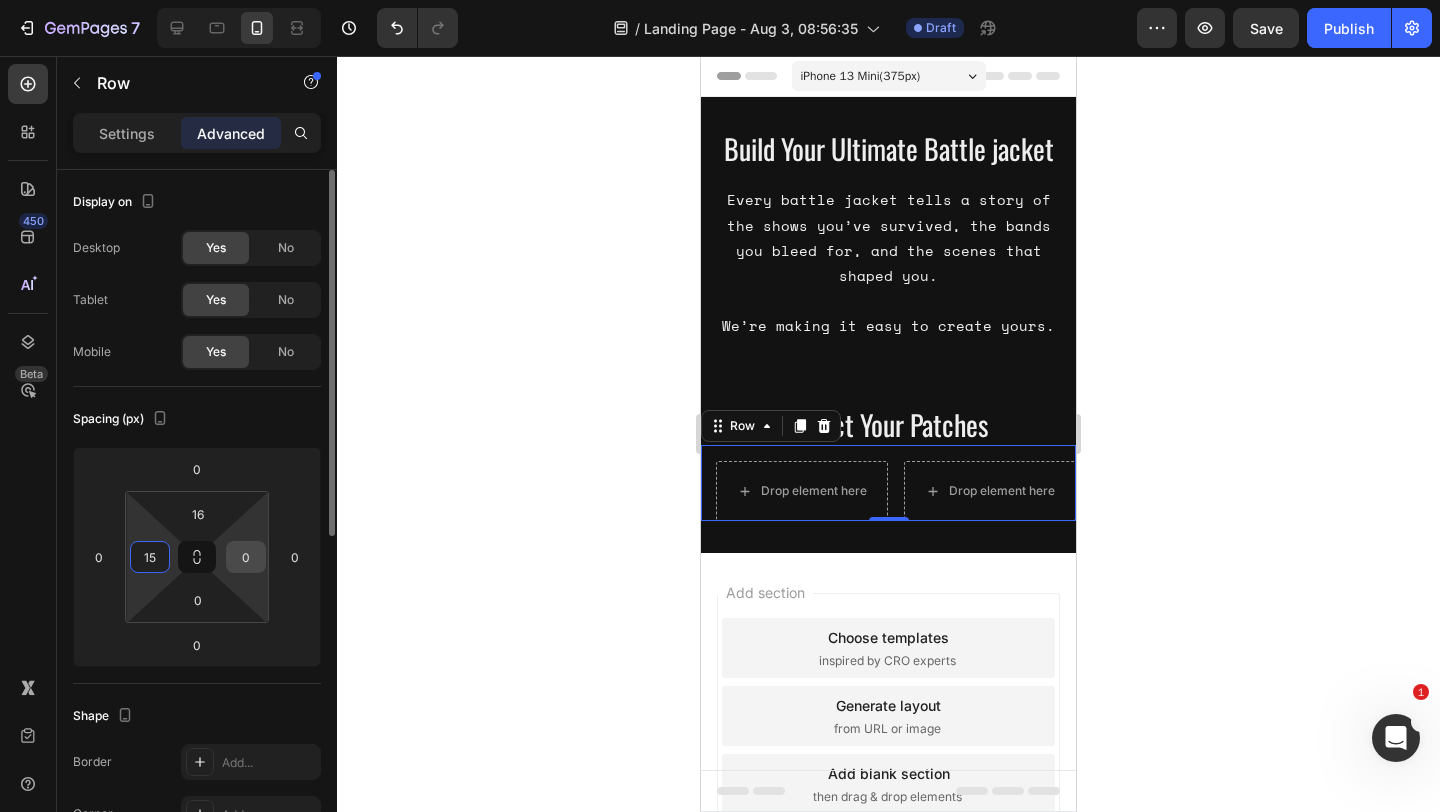 type on "15" 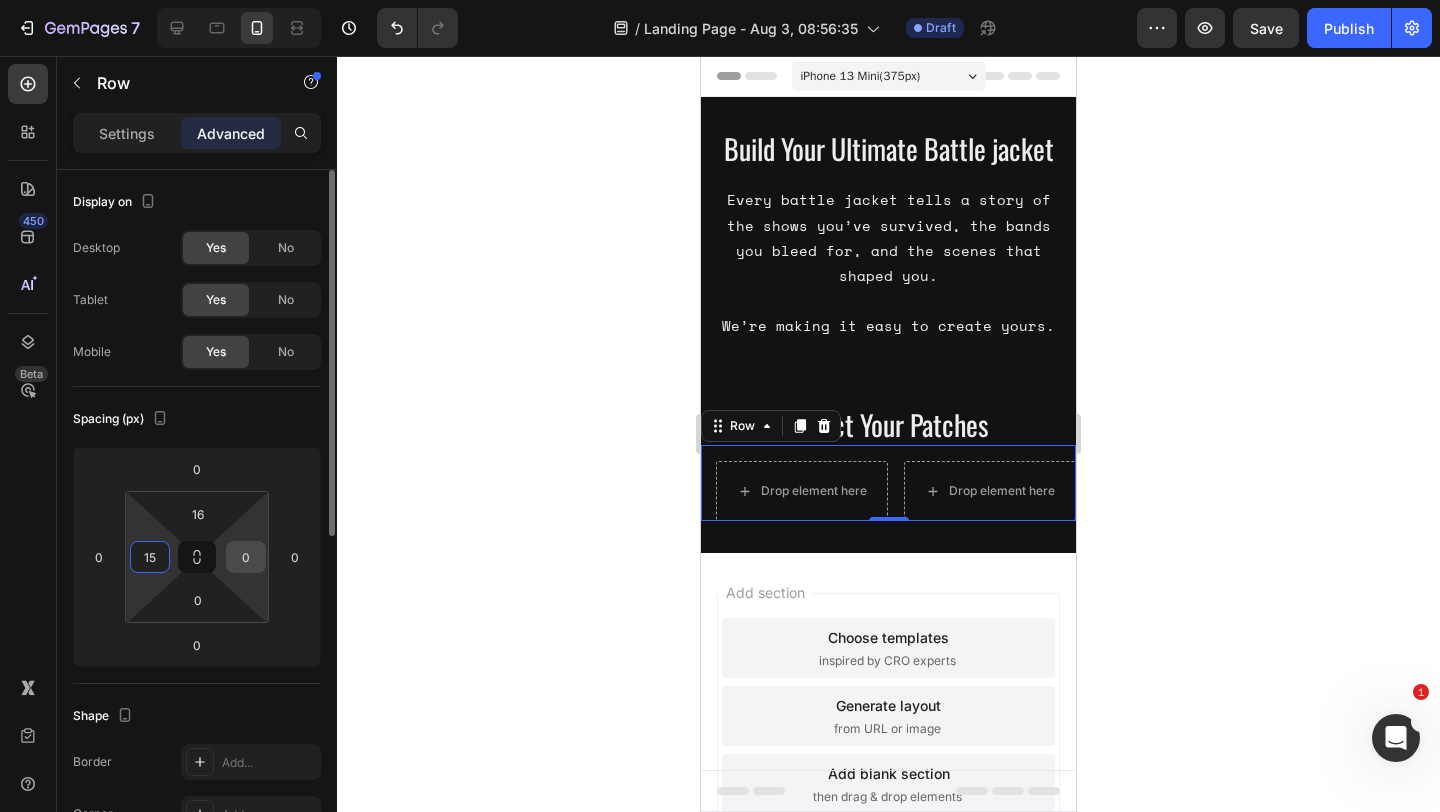 click on "0" at bounding box center (246, 557) 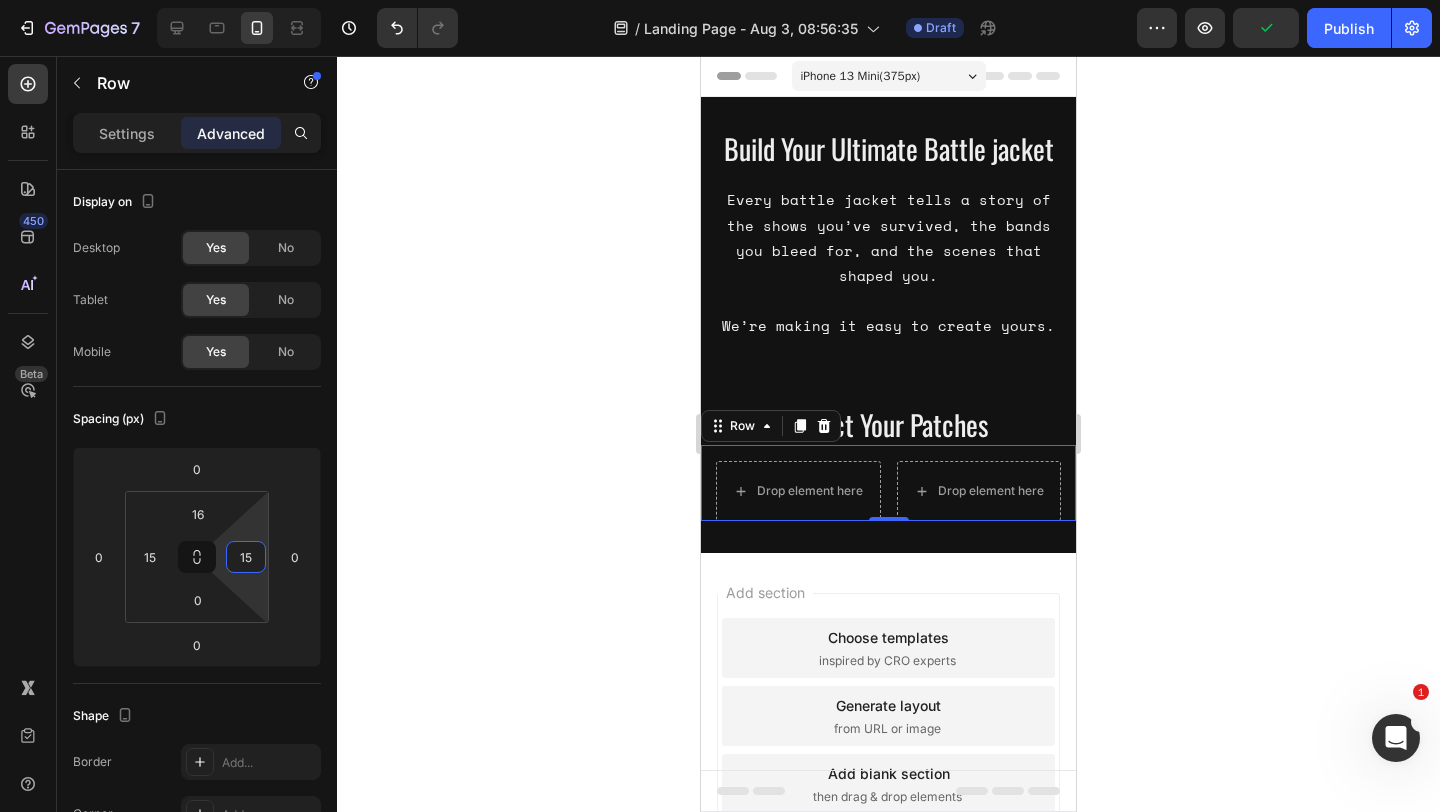 type on "15" 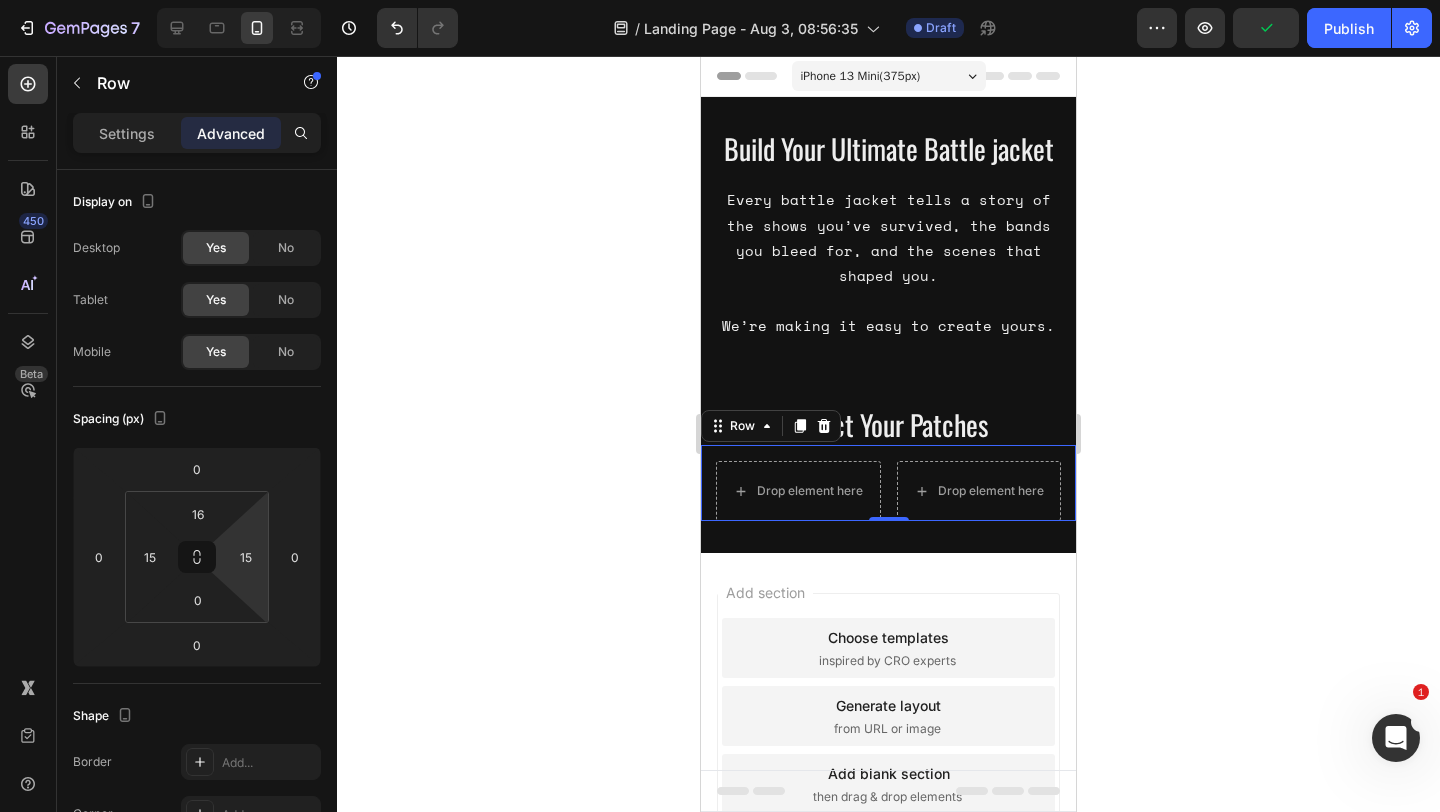 click 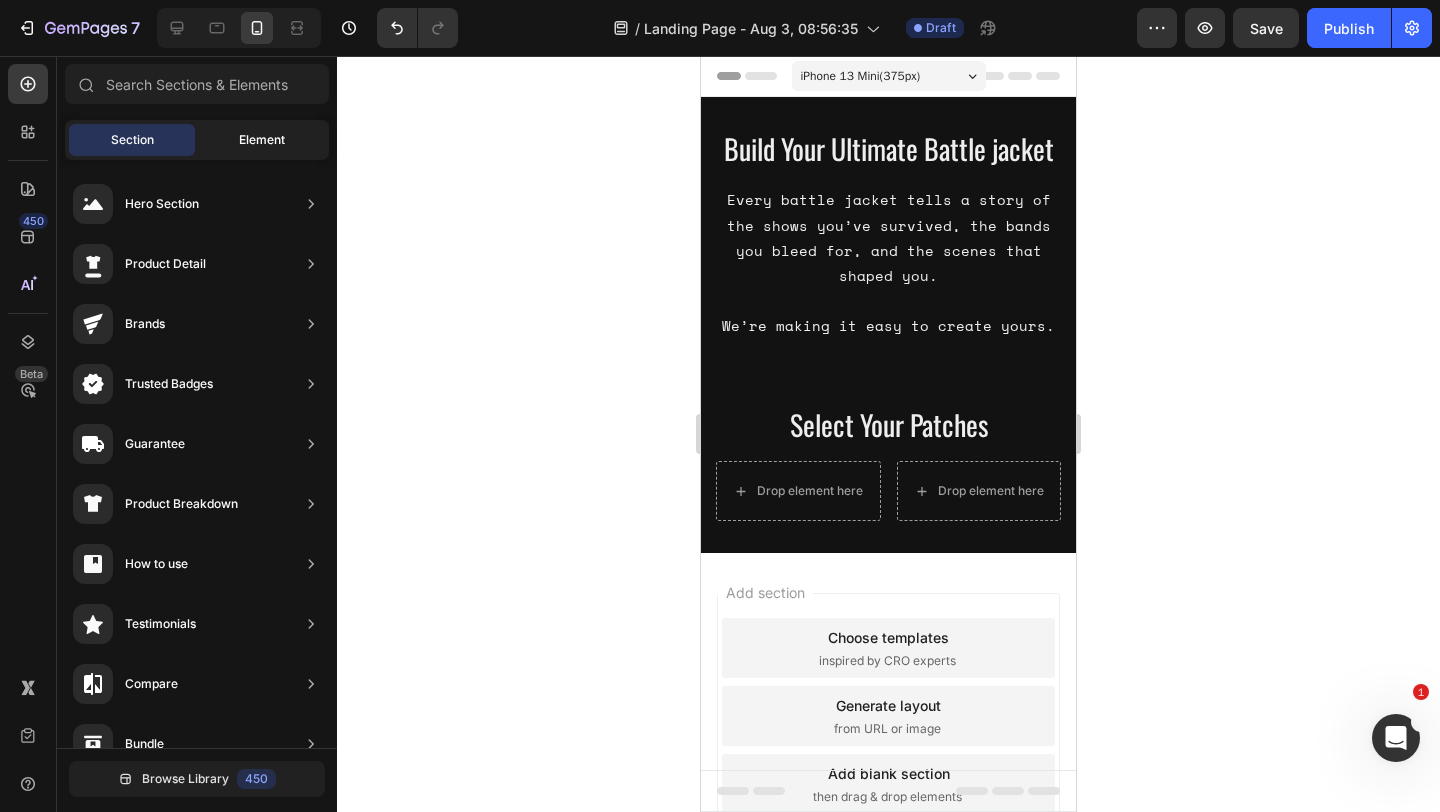 click on "Element" at bounding box center (262, 140) 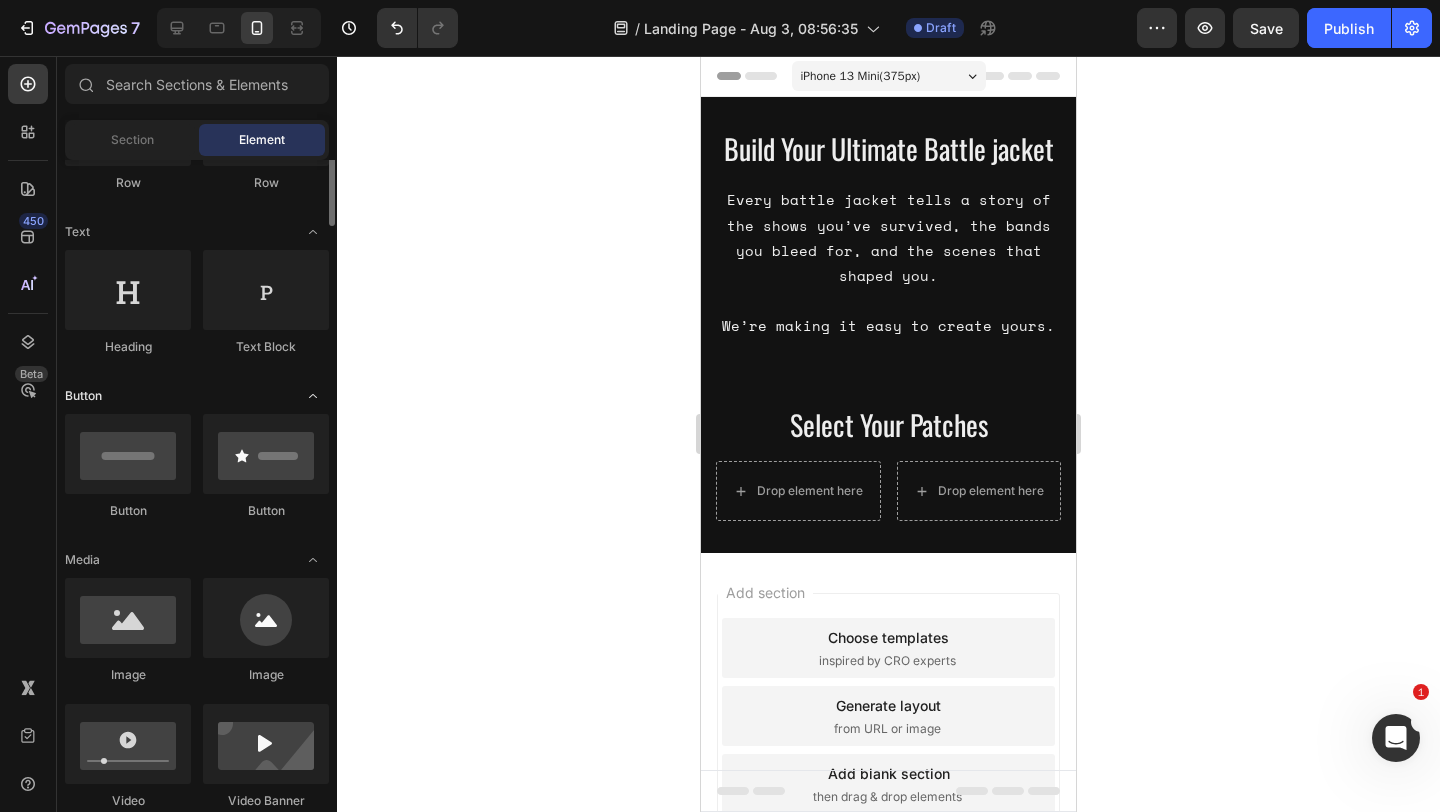 scroll, scrollTop: 261, scrollLeft: 0, axis: vertical 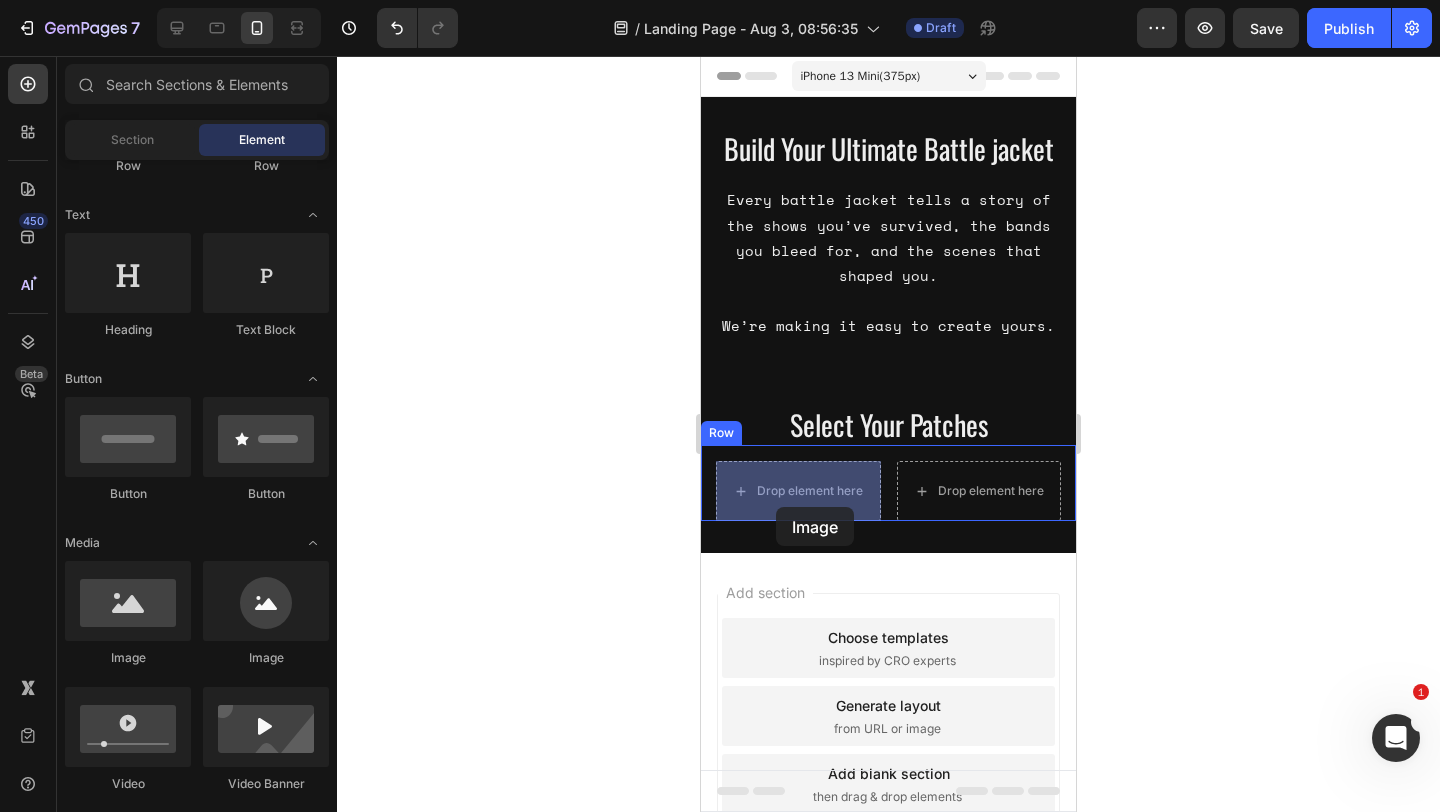 drag, startPoint x: 836, startPoint y: 663, endPoint x: 779, endPoint y: 499, distance: 173.62315 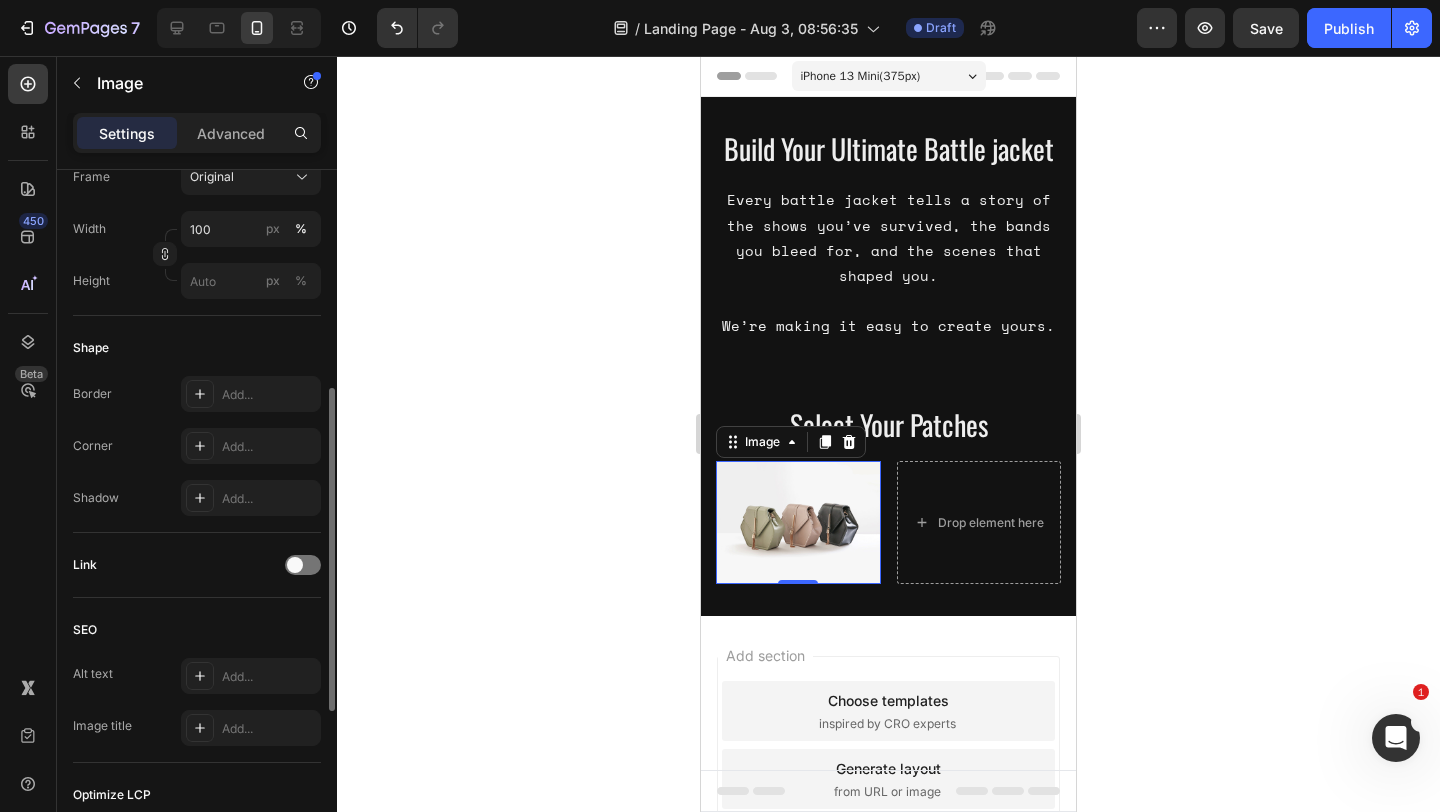 scroll, scrollTop: 509, scrollLeft: 0, axis: vertical 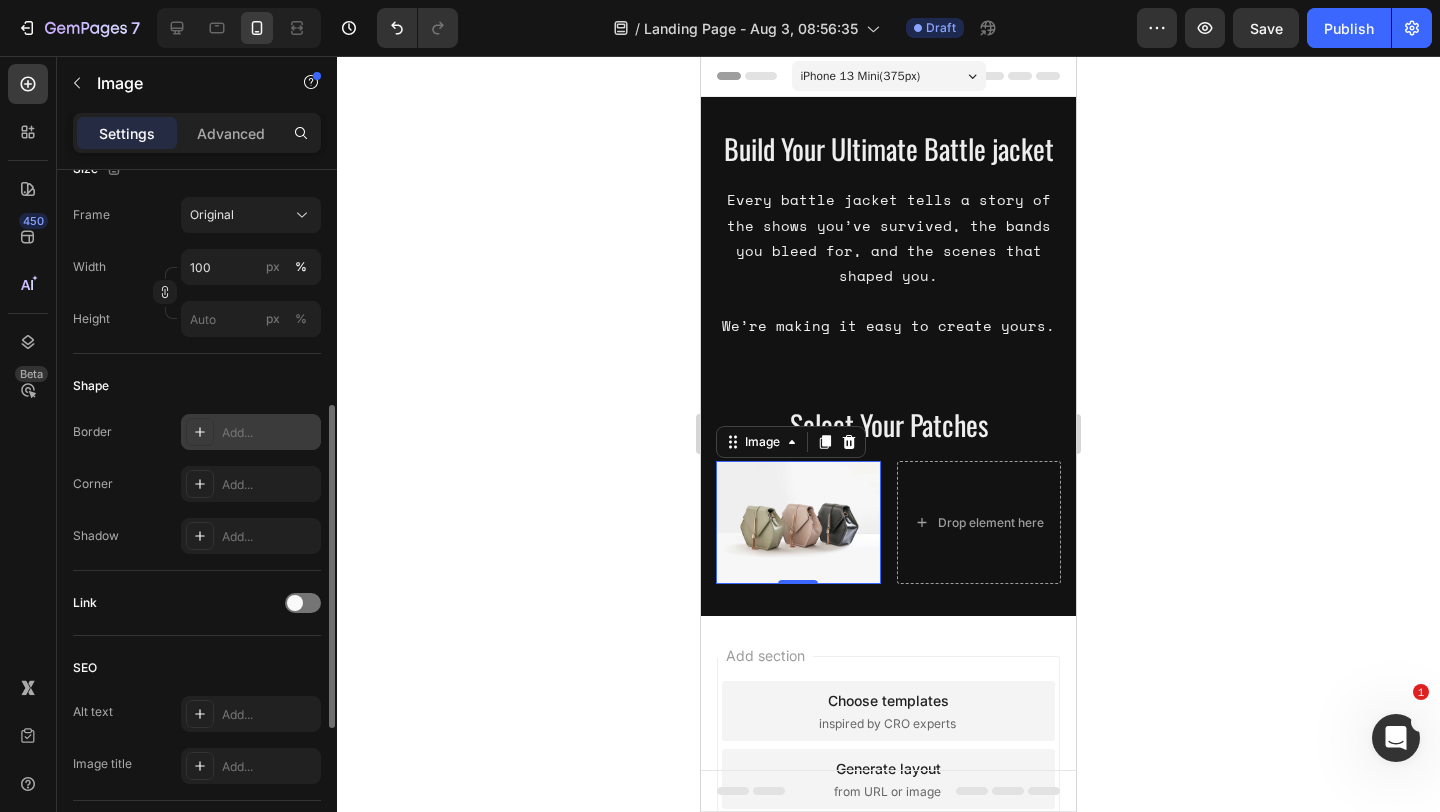 click on "Add..." at bounding box center [269, 433] 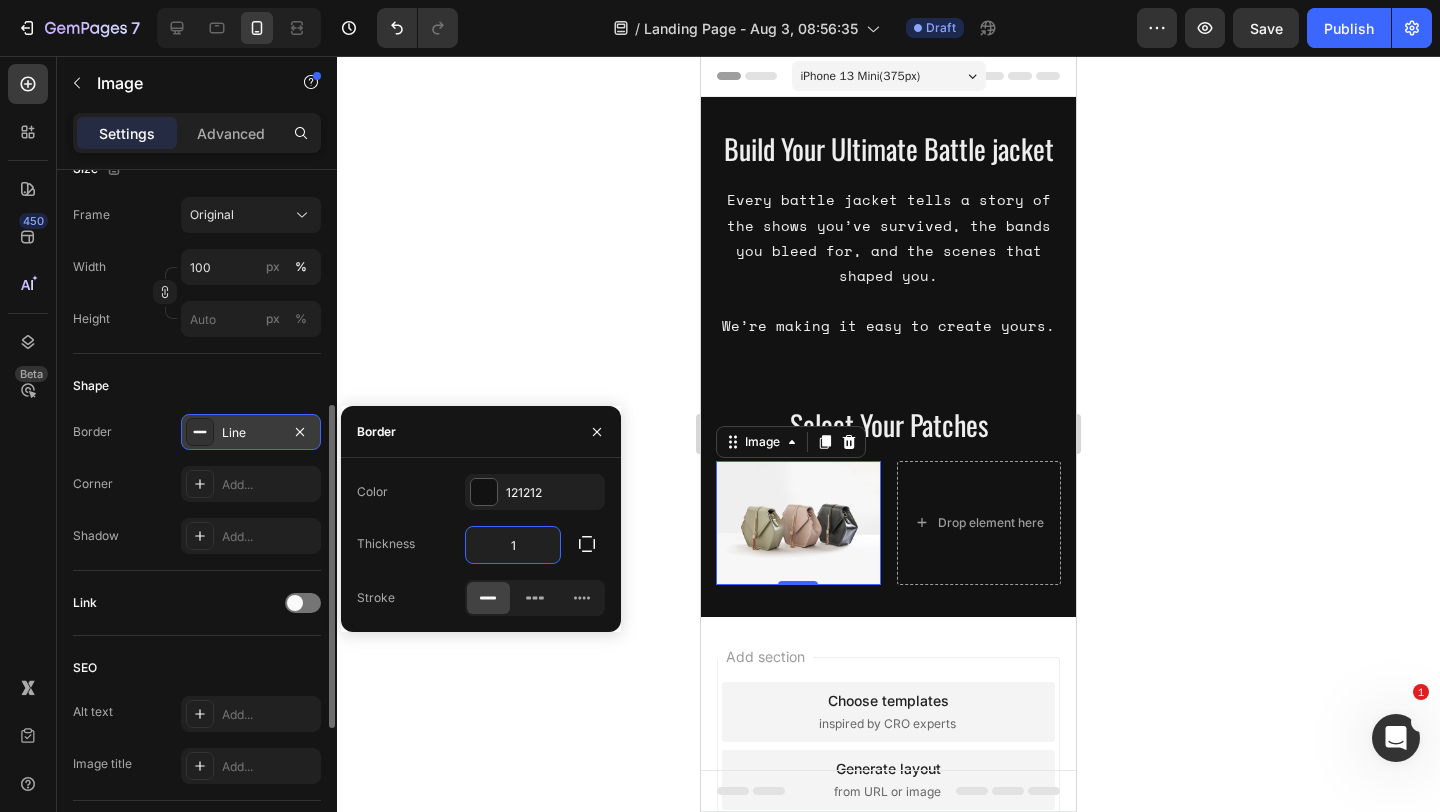click on "1" at bounding box center [513, 545] 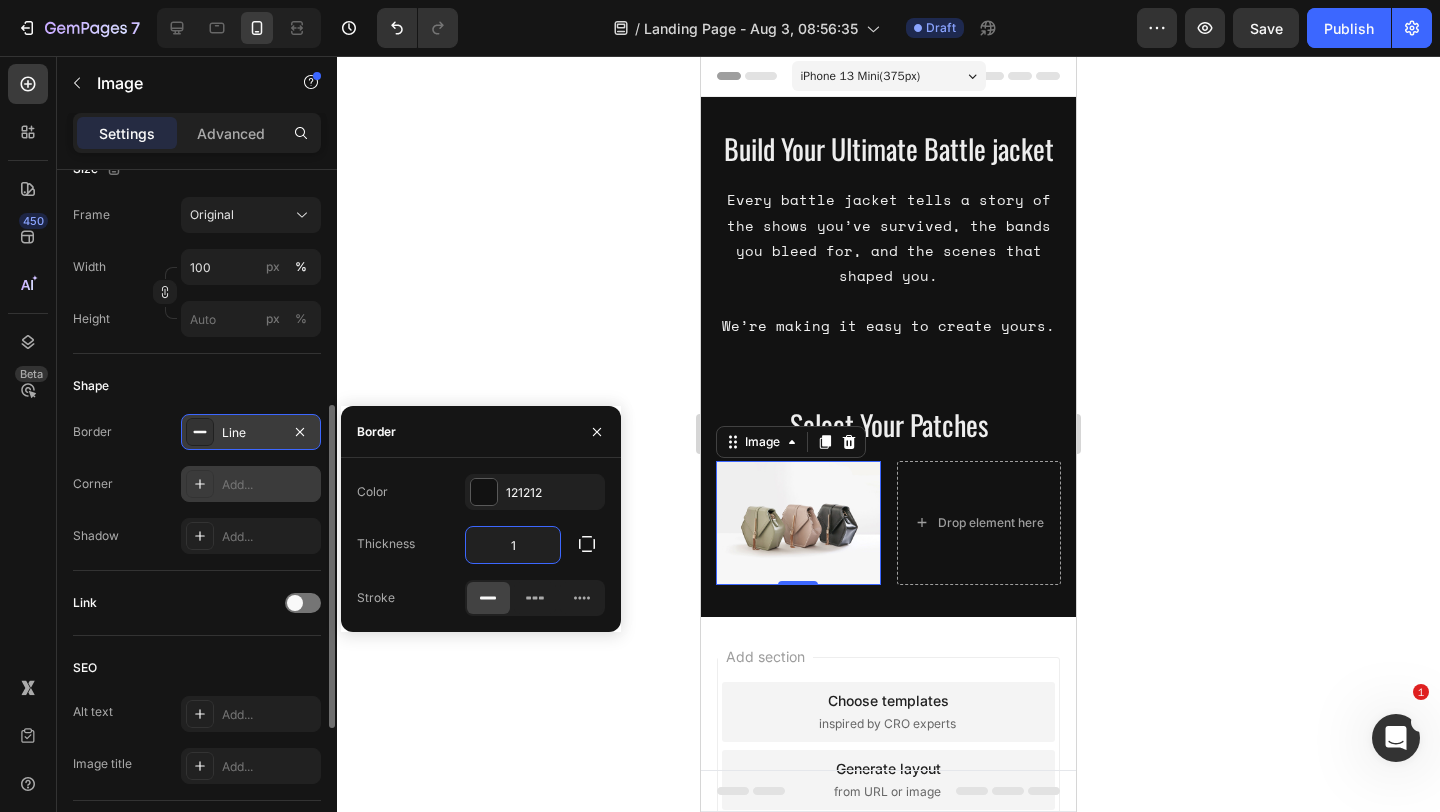 click on "Add..." at bounding box center [269, 485] 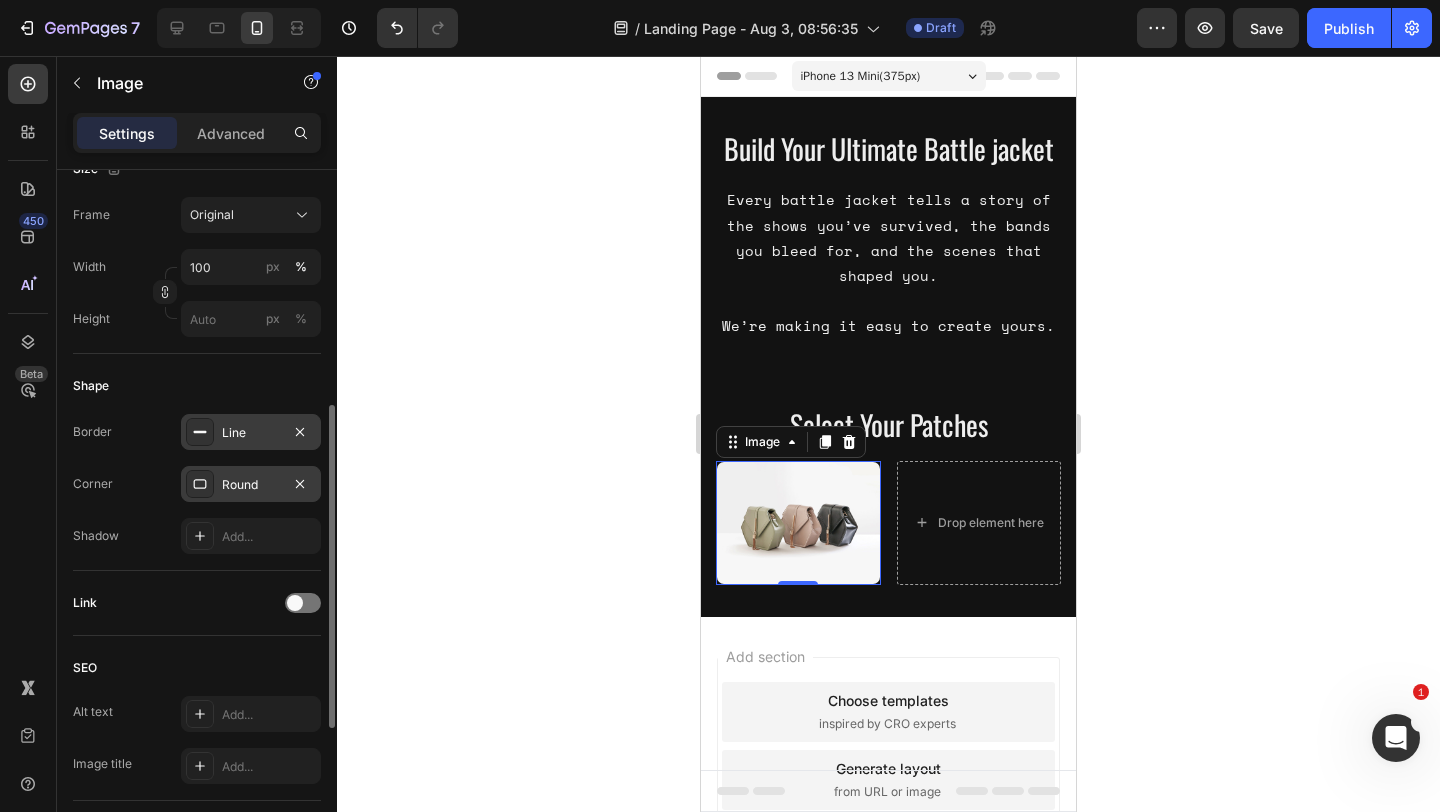 click 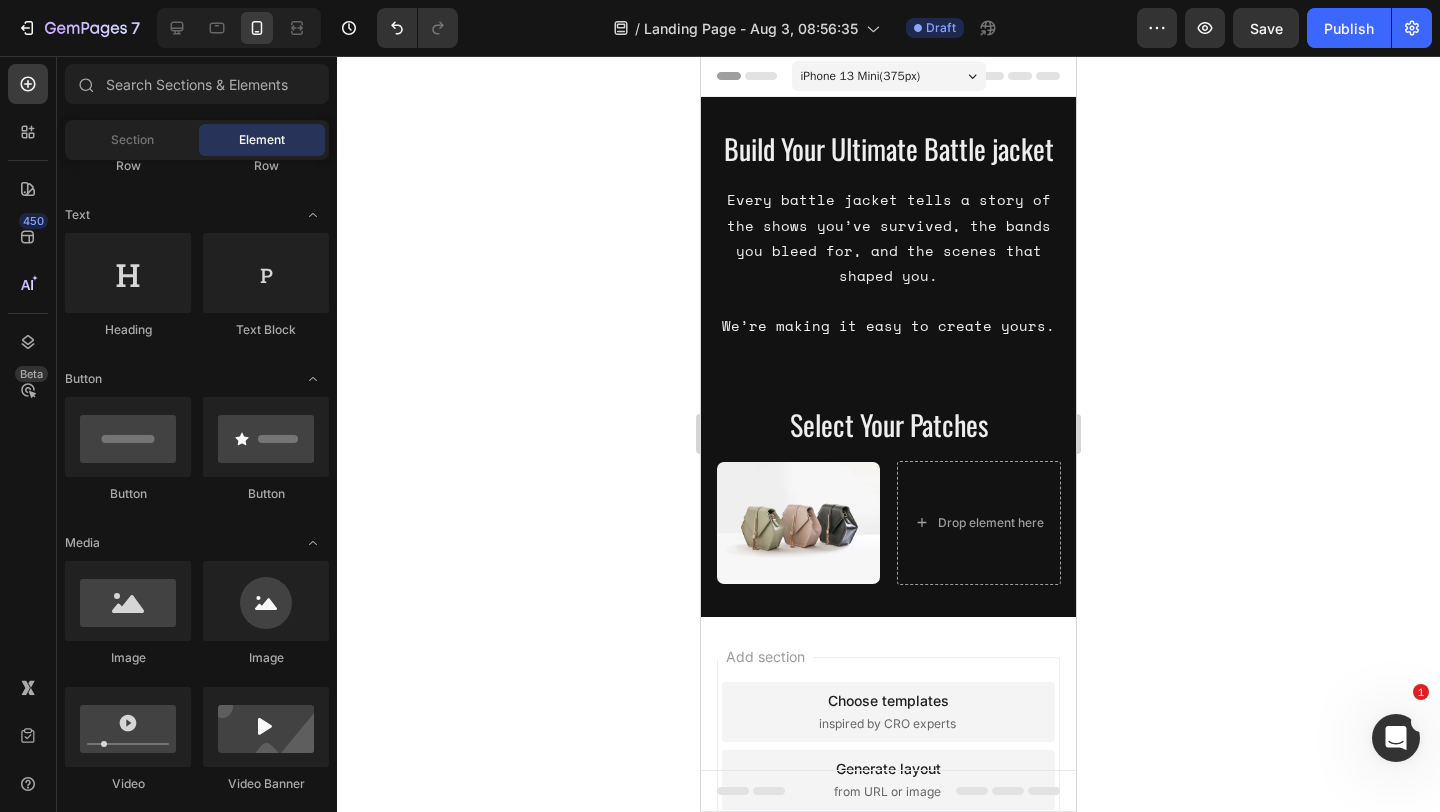 scroll, scrollTop: 0, scrollLeft: 0, axis: both 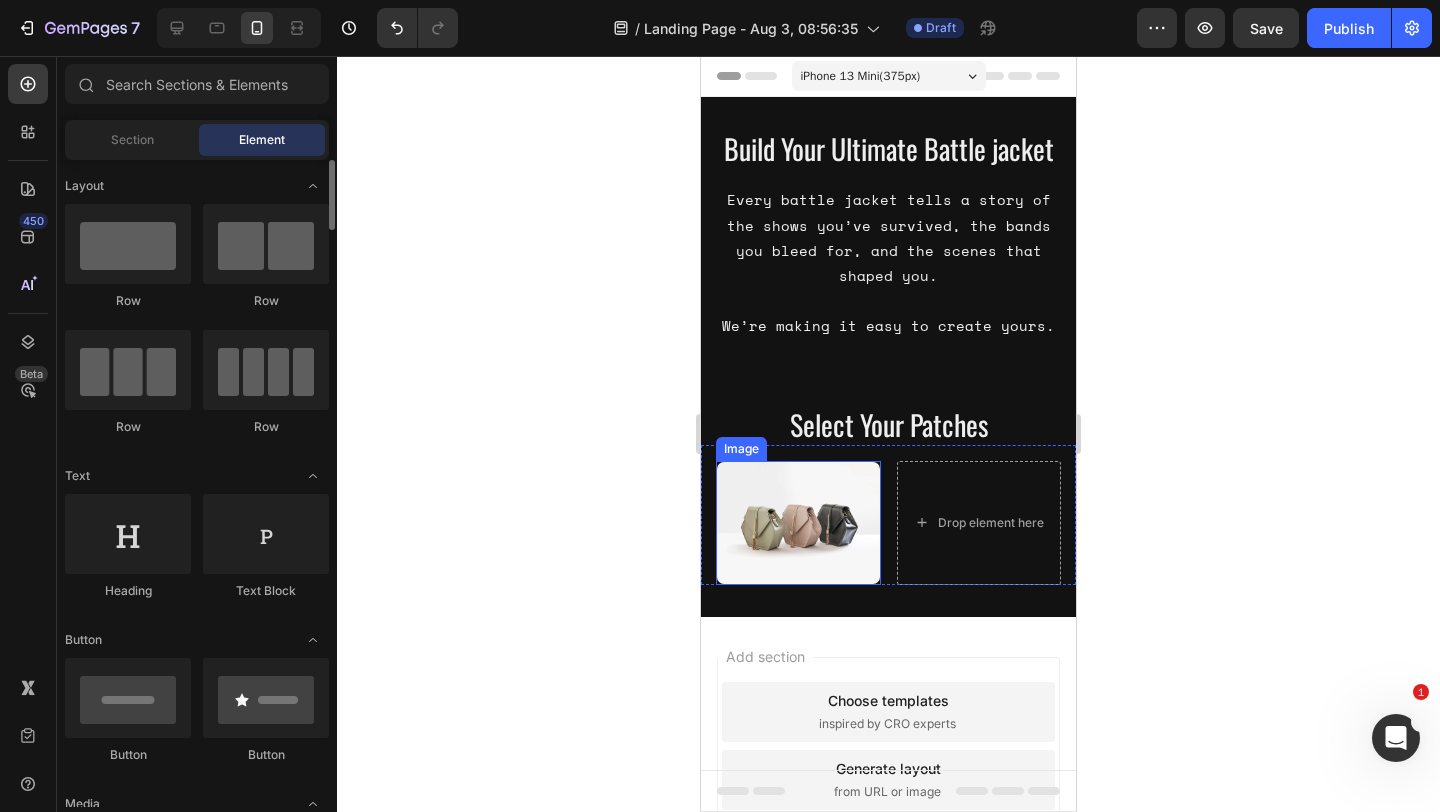 click at bounding box center (798, 523) 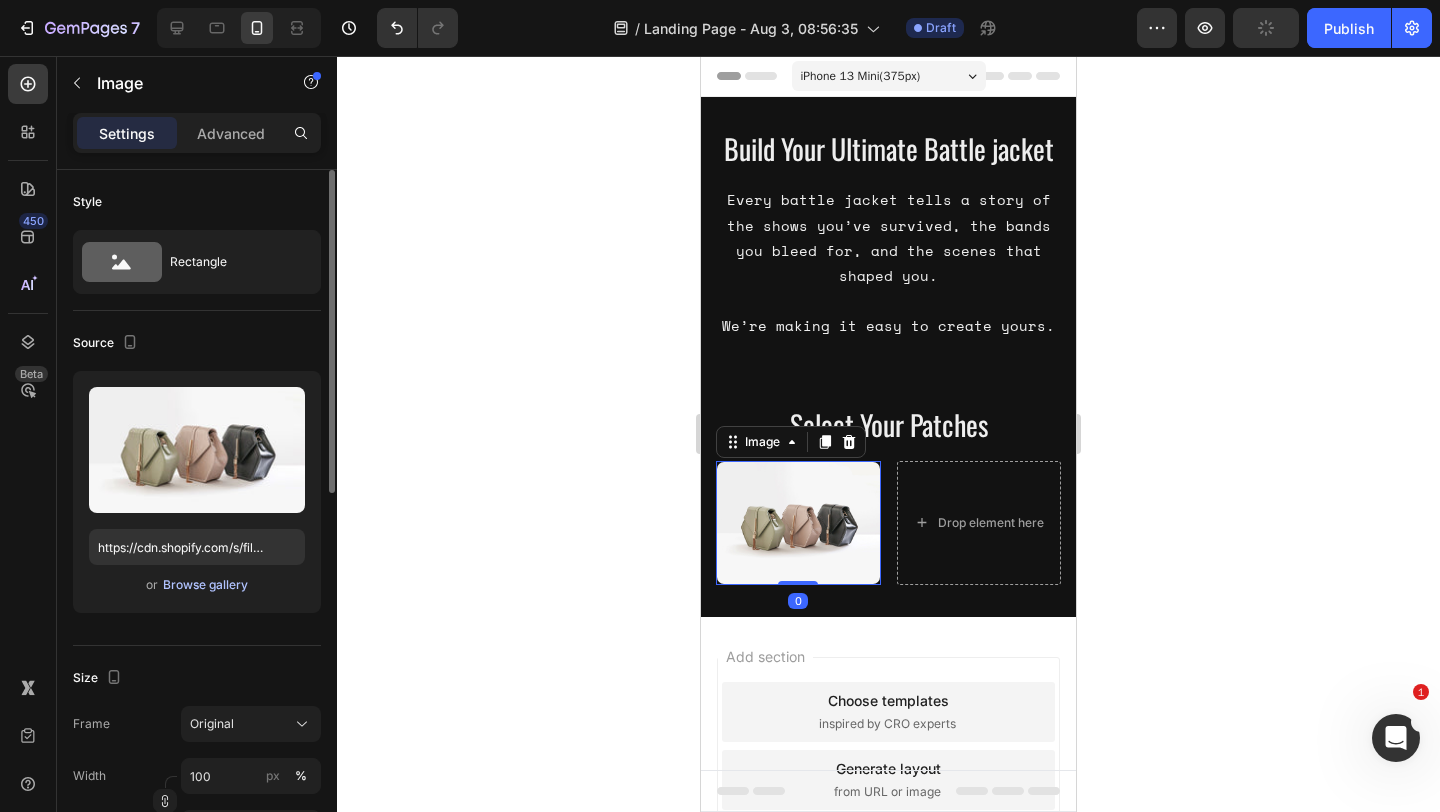 click on "Browse gallery" at bounding box center (205, 585) 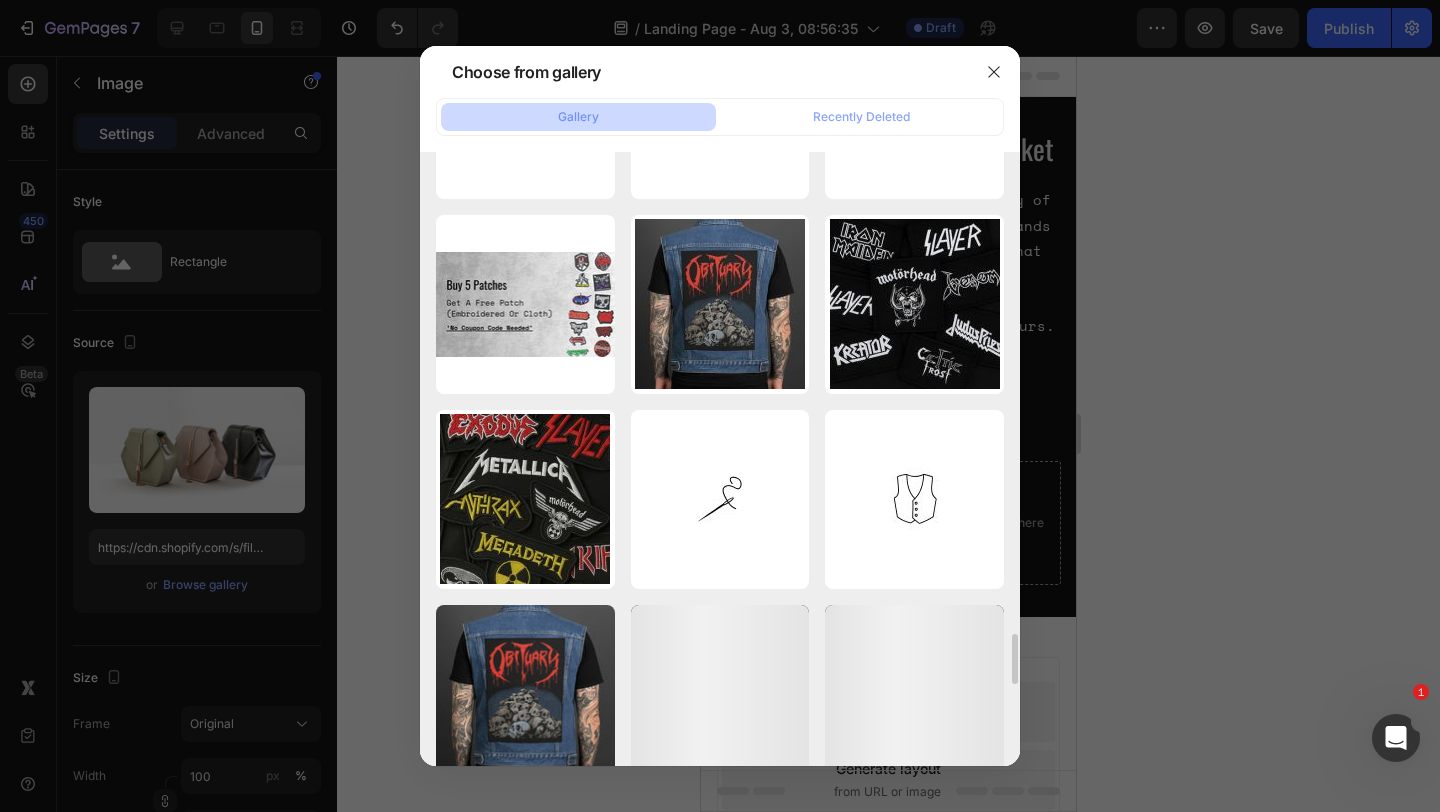 scroll, scrollTop: 5795, scrollLeft: 0, axis: vertical 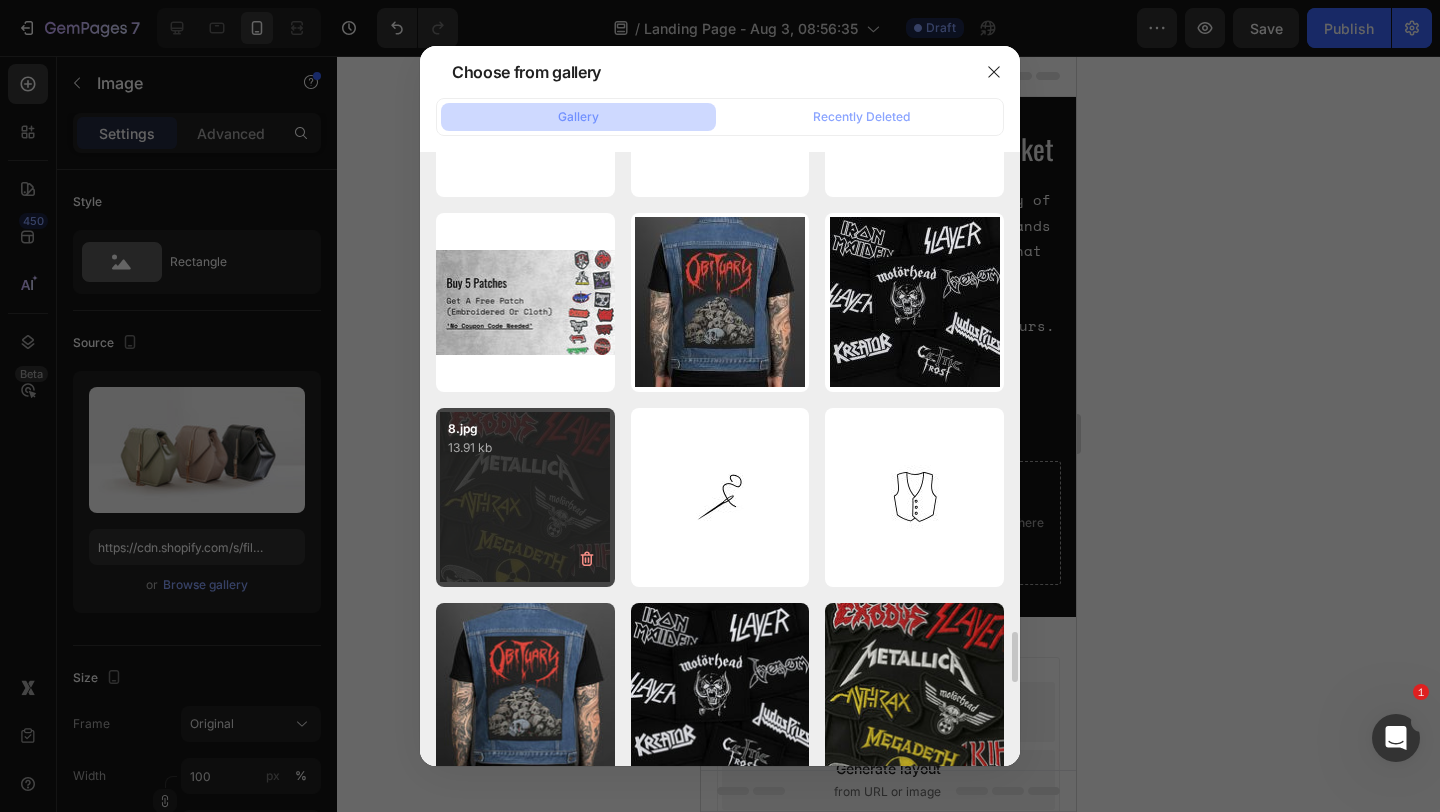 click on "8.jpg 13.91 kb" at bounding box center [525, 497] 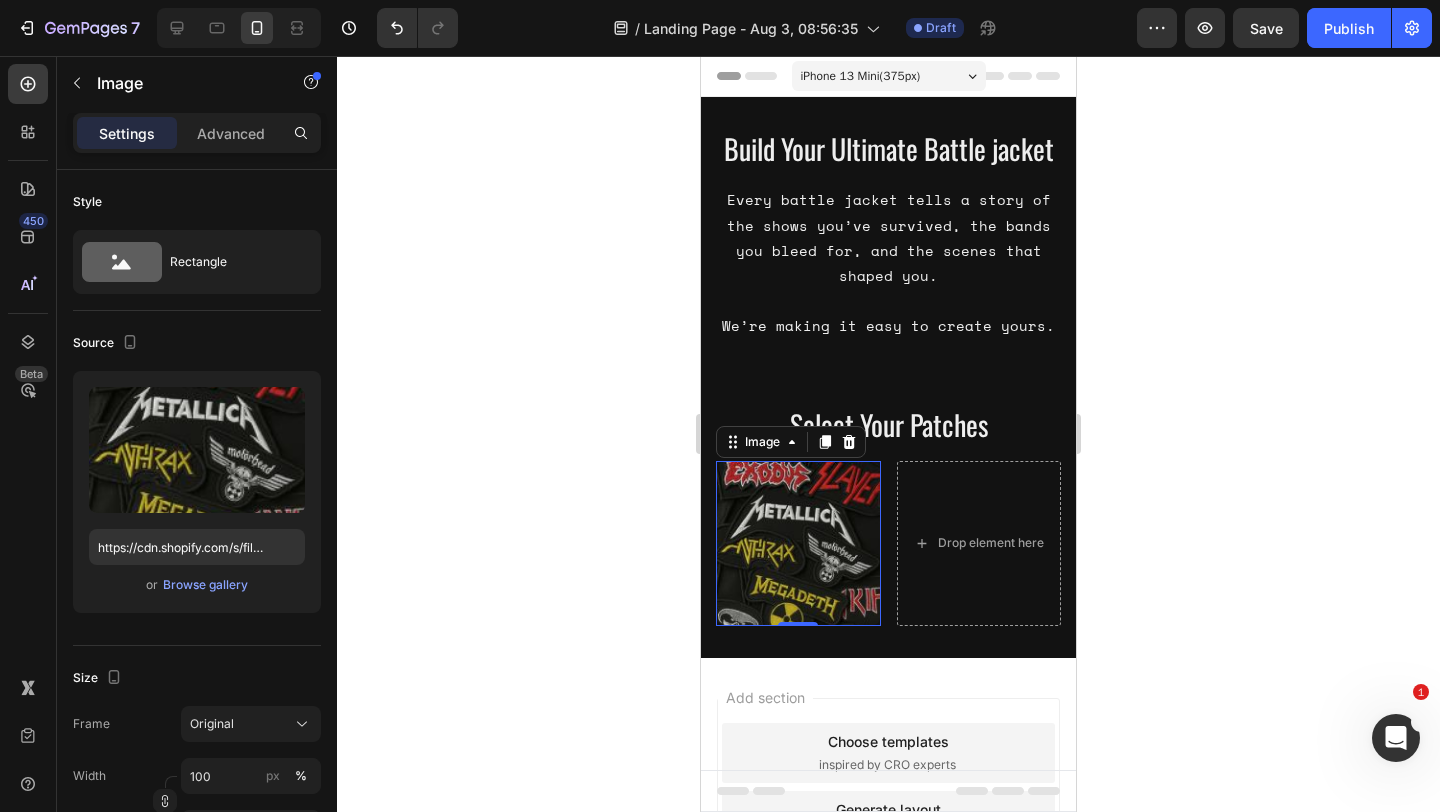 drag, startPoint x: 1143, startPoint y: 525, endPoint x: 305, endPoint y: 449, distance: 841.4393 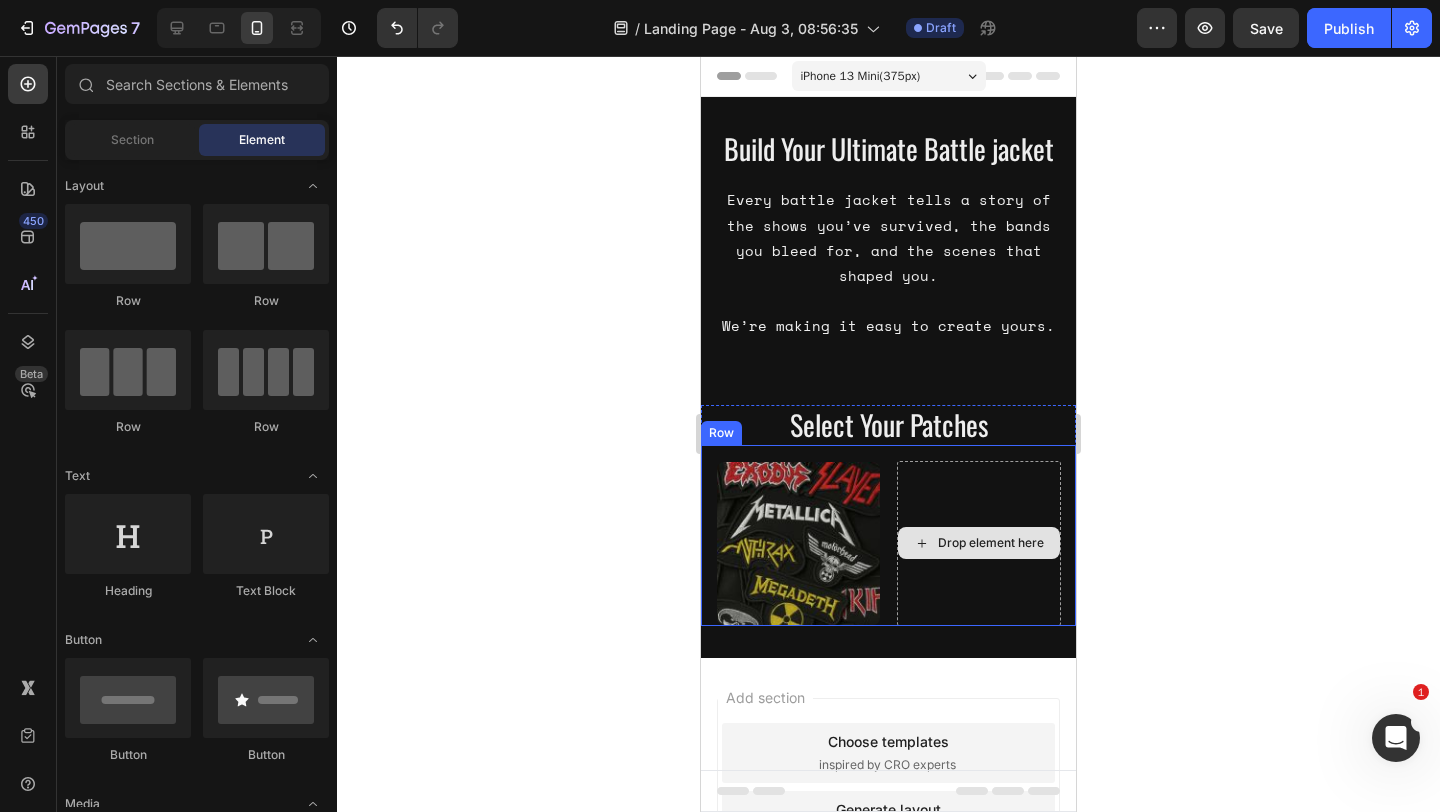 click on "Drop element here" at bounding box center [979, 543] 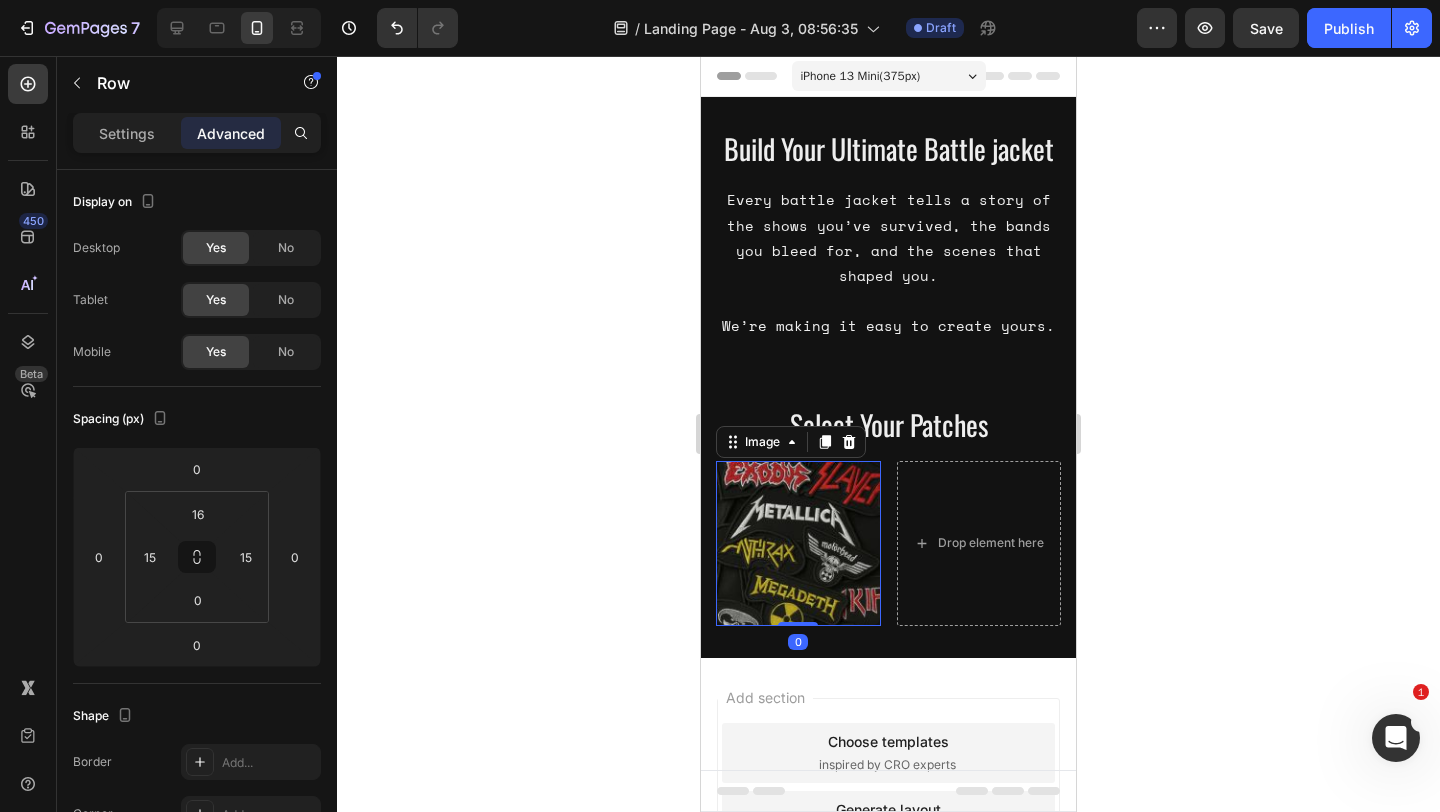 click at bounding box center (798, 543) 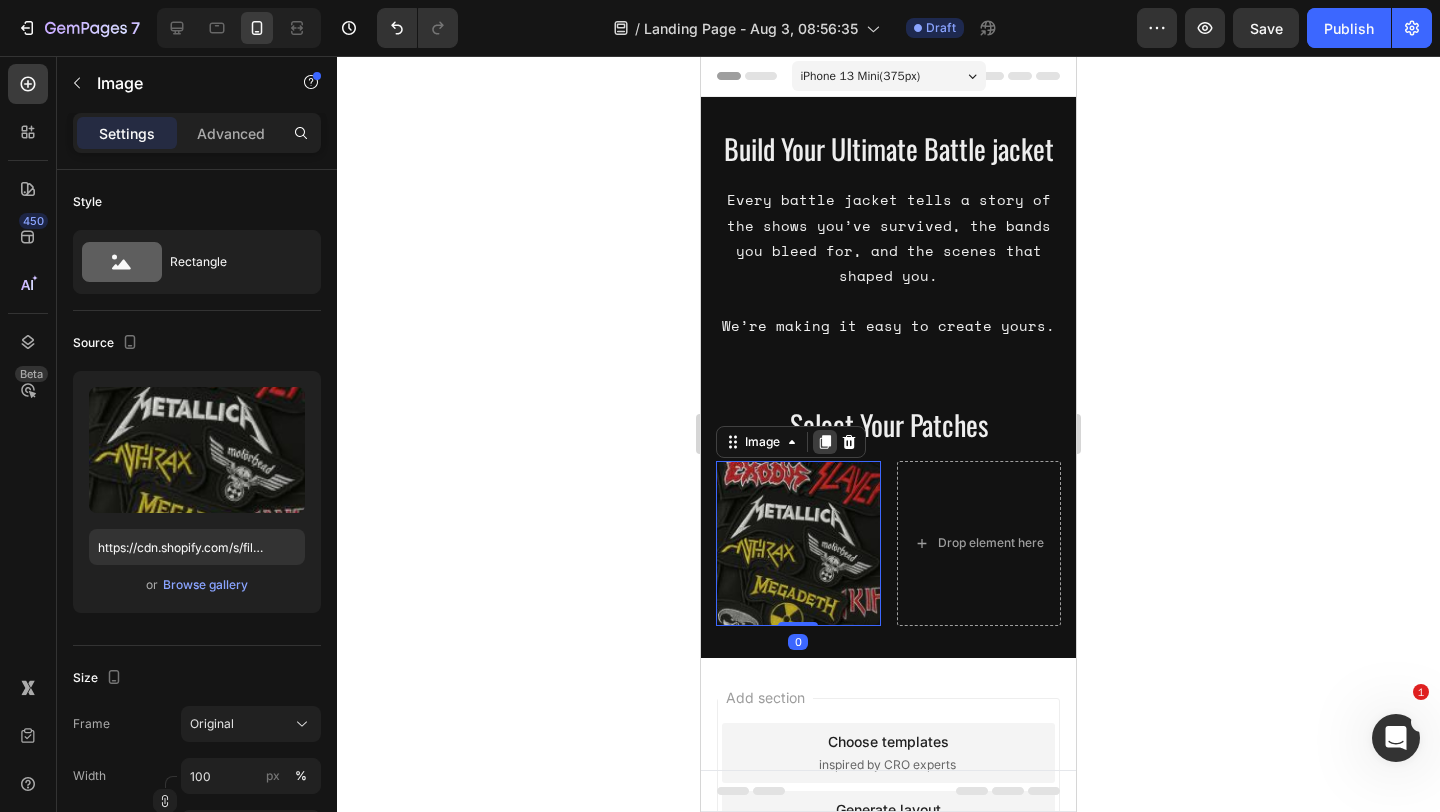 click 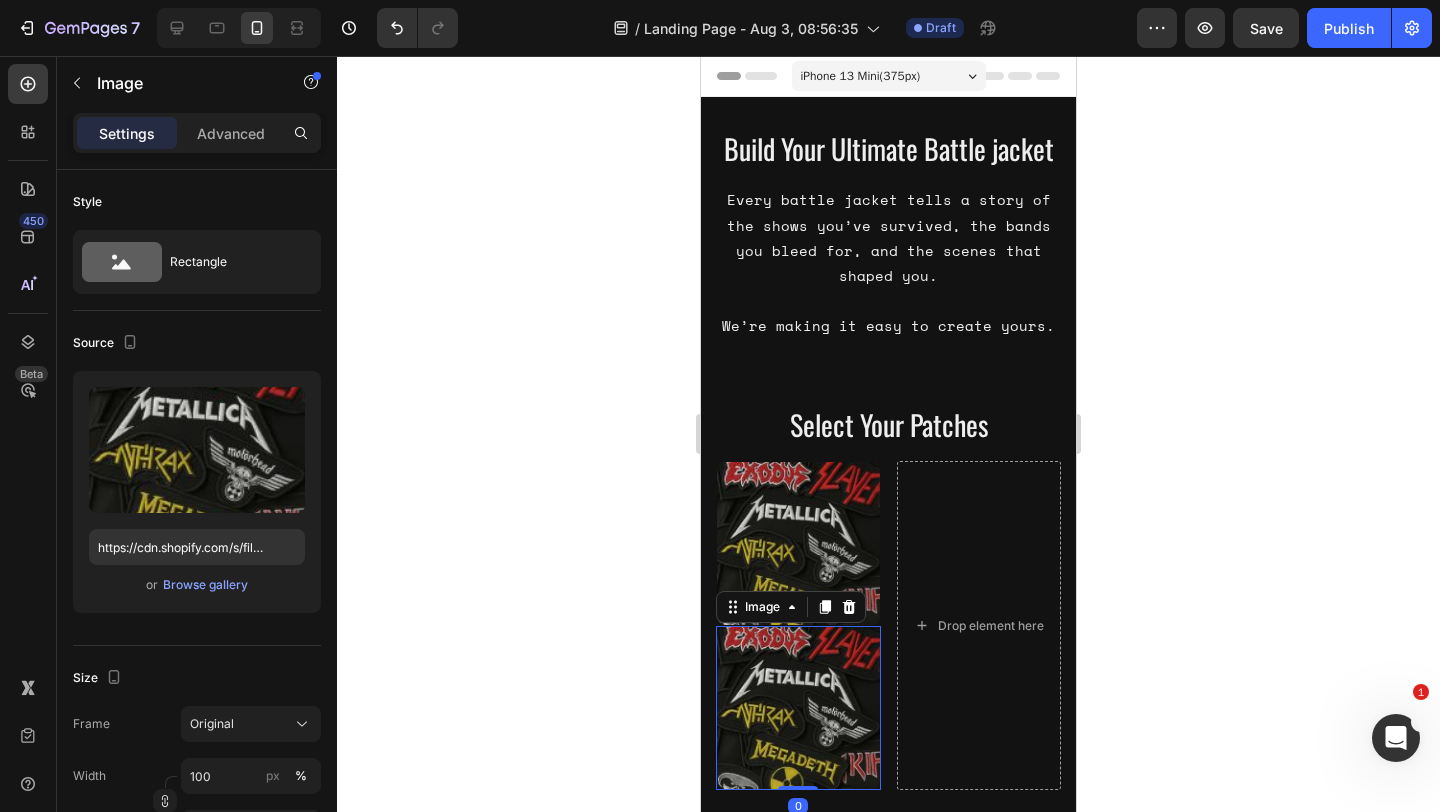 scroll, scrollTop: 509, scrollLeft: 0, axis: vertical 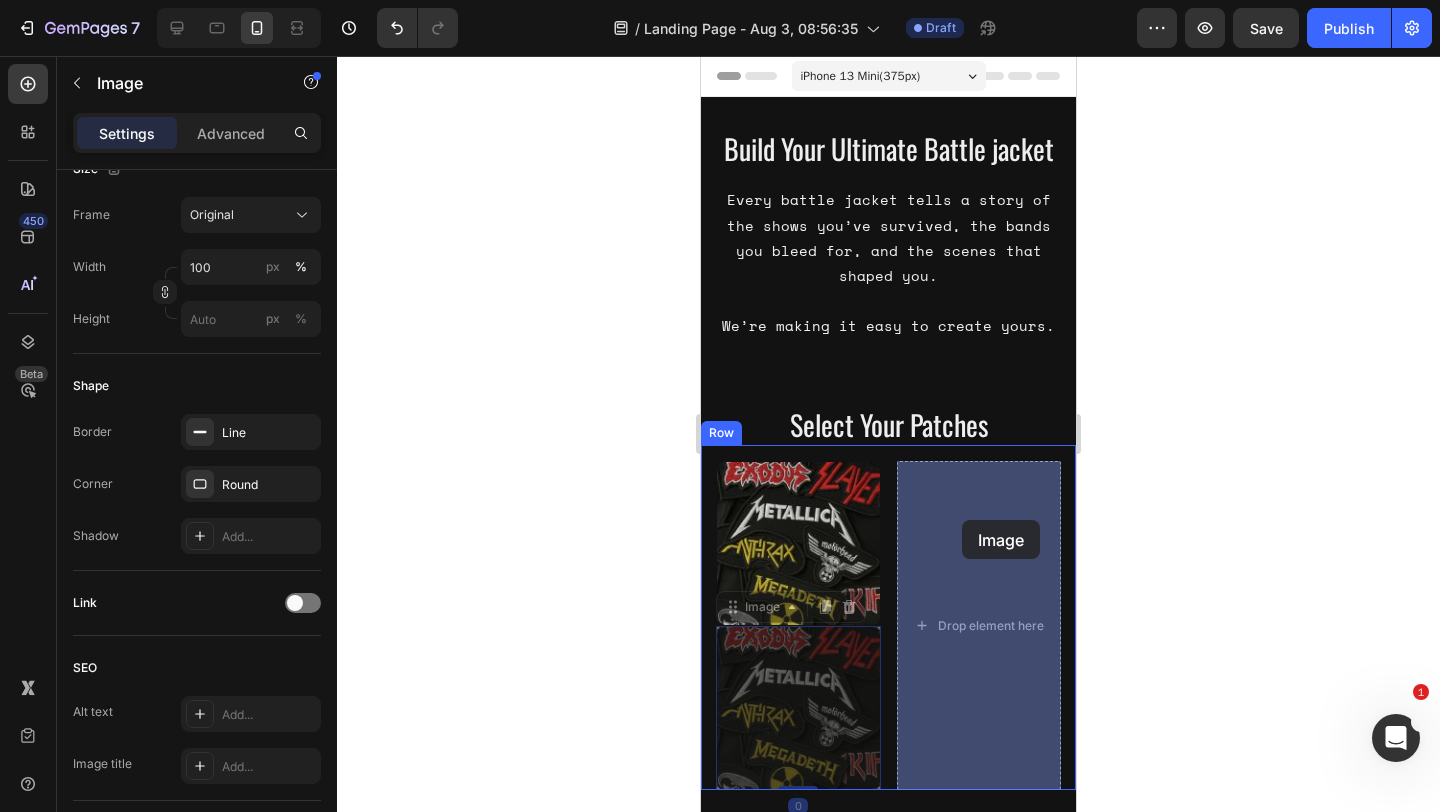 drag, startPoint x: 743, startPoint y: 609, endPoint x: 962, endPoint y: 520, distance: 236.39374 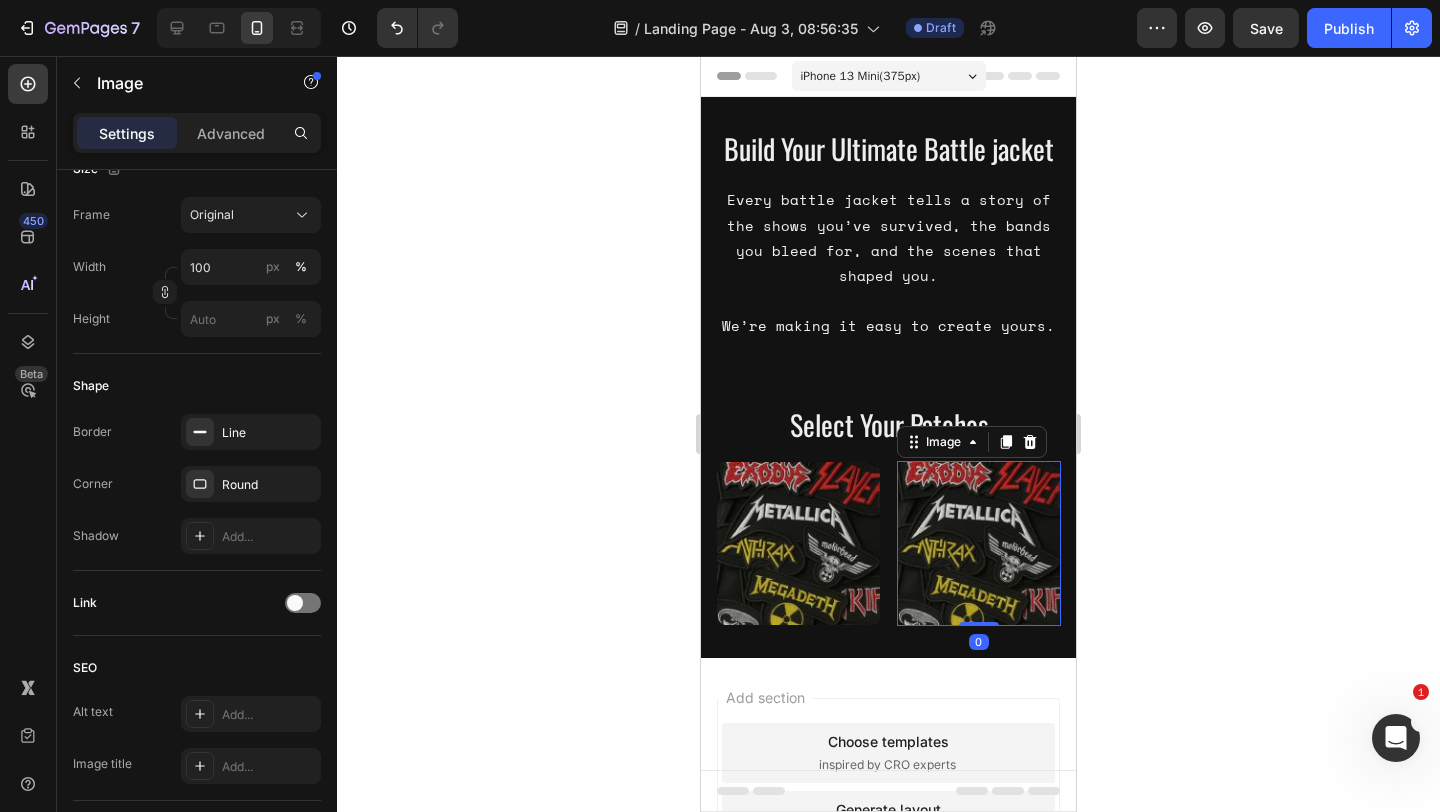 click at bounding box center (979, 543) 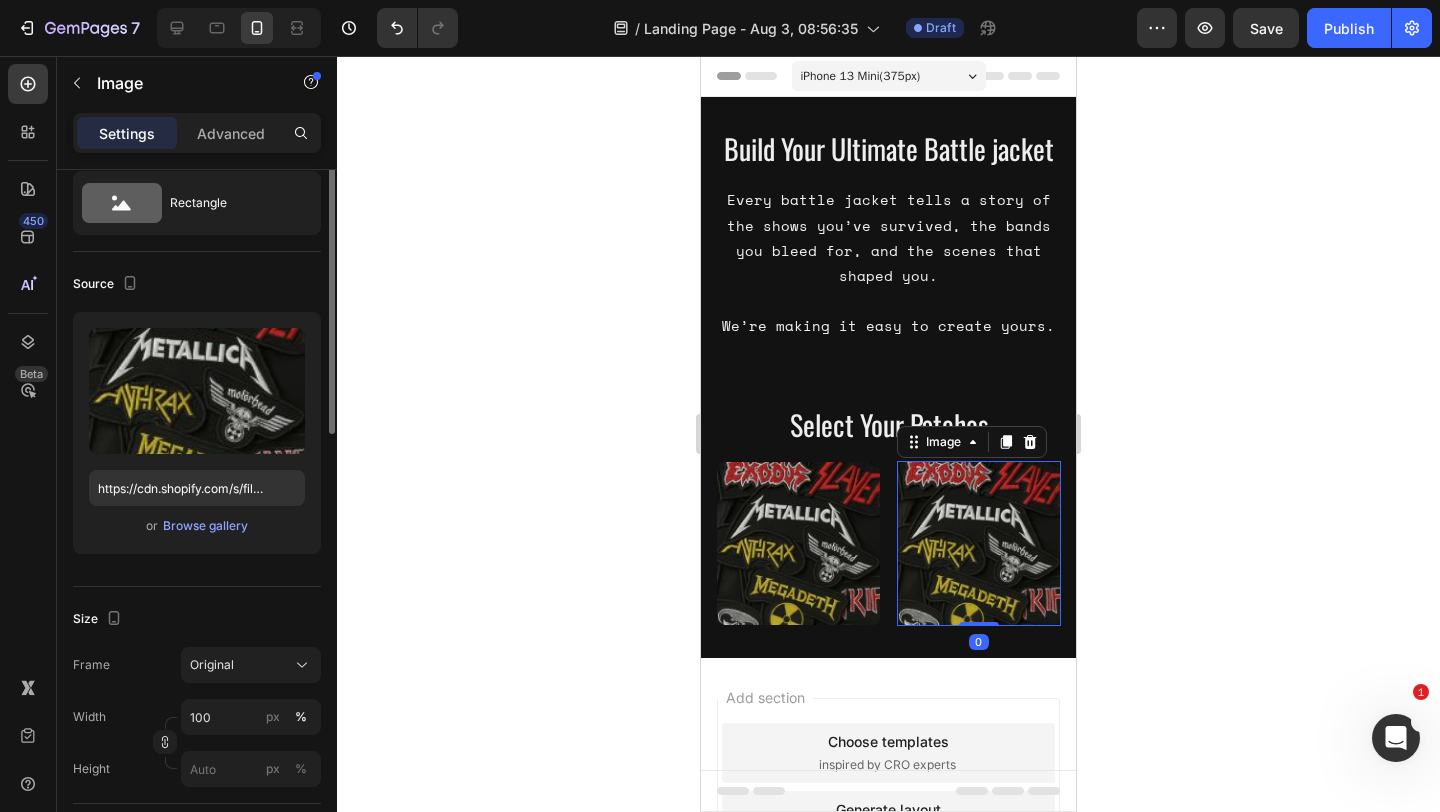 scroll, scrollTop: 0, scrollLeft: 0, axis: both 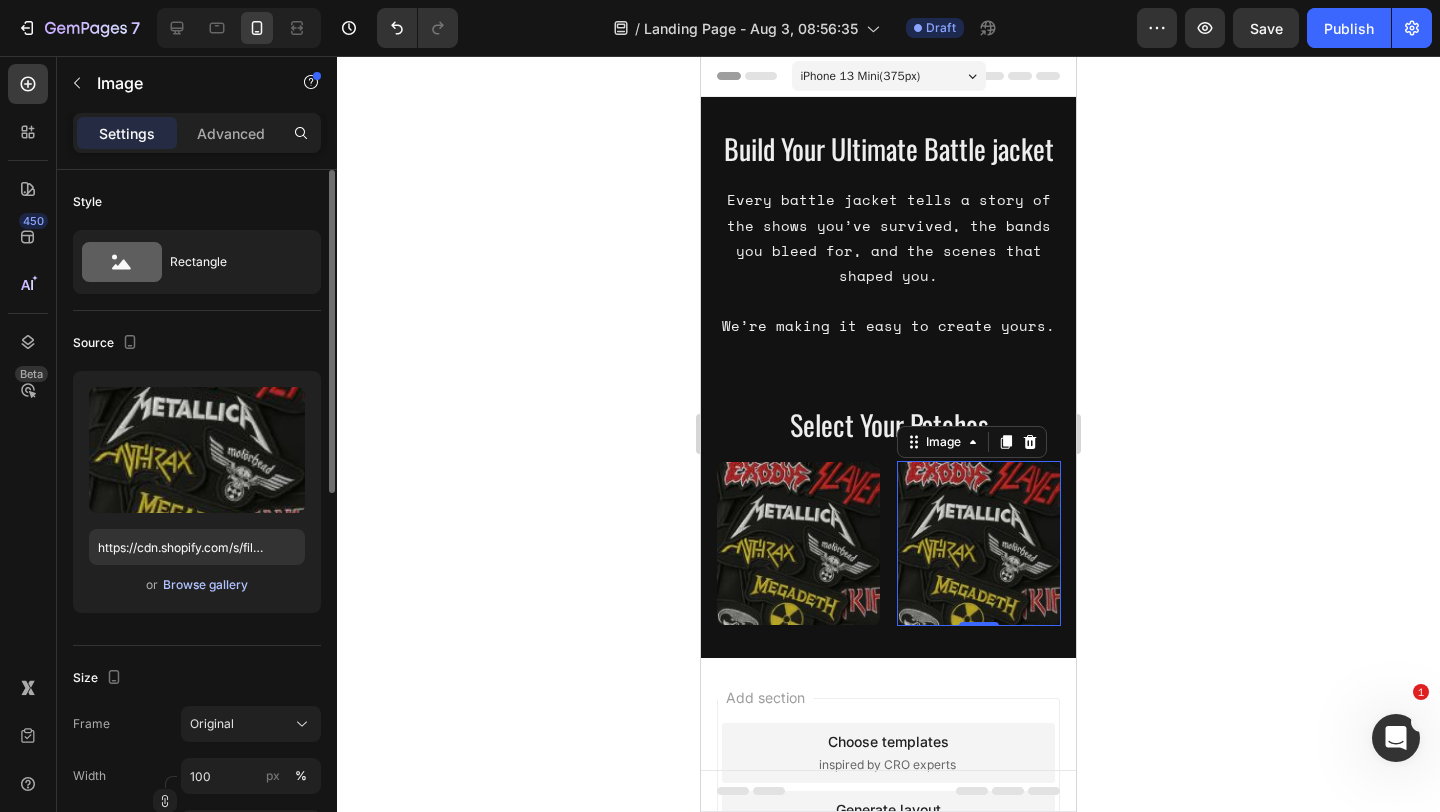 click on "Browse gallery" at bounding box center (205, 585) 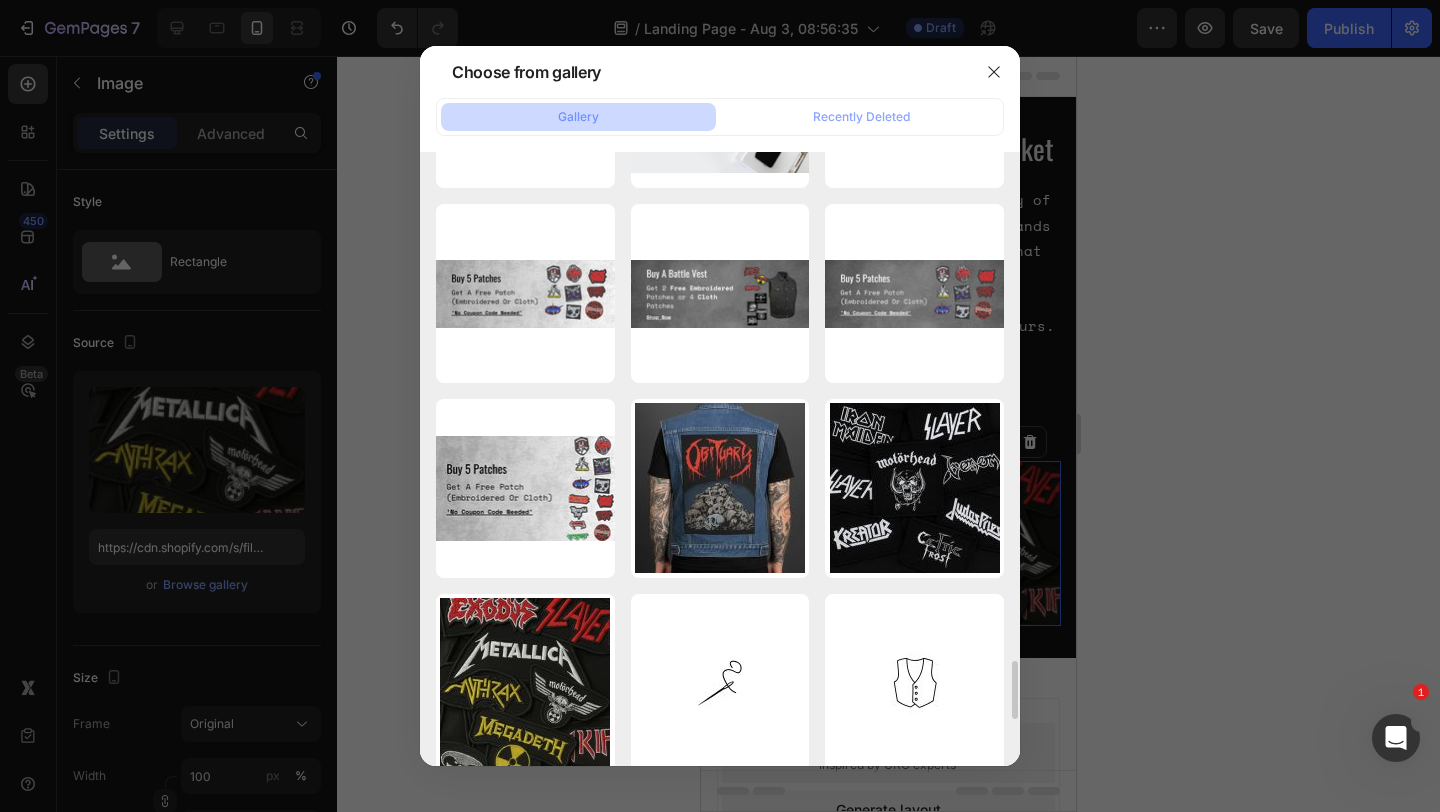 scroll, scrollTop: 5615, scrollLeft: 0, axis: vertical 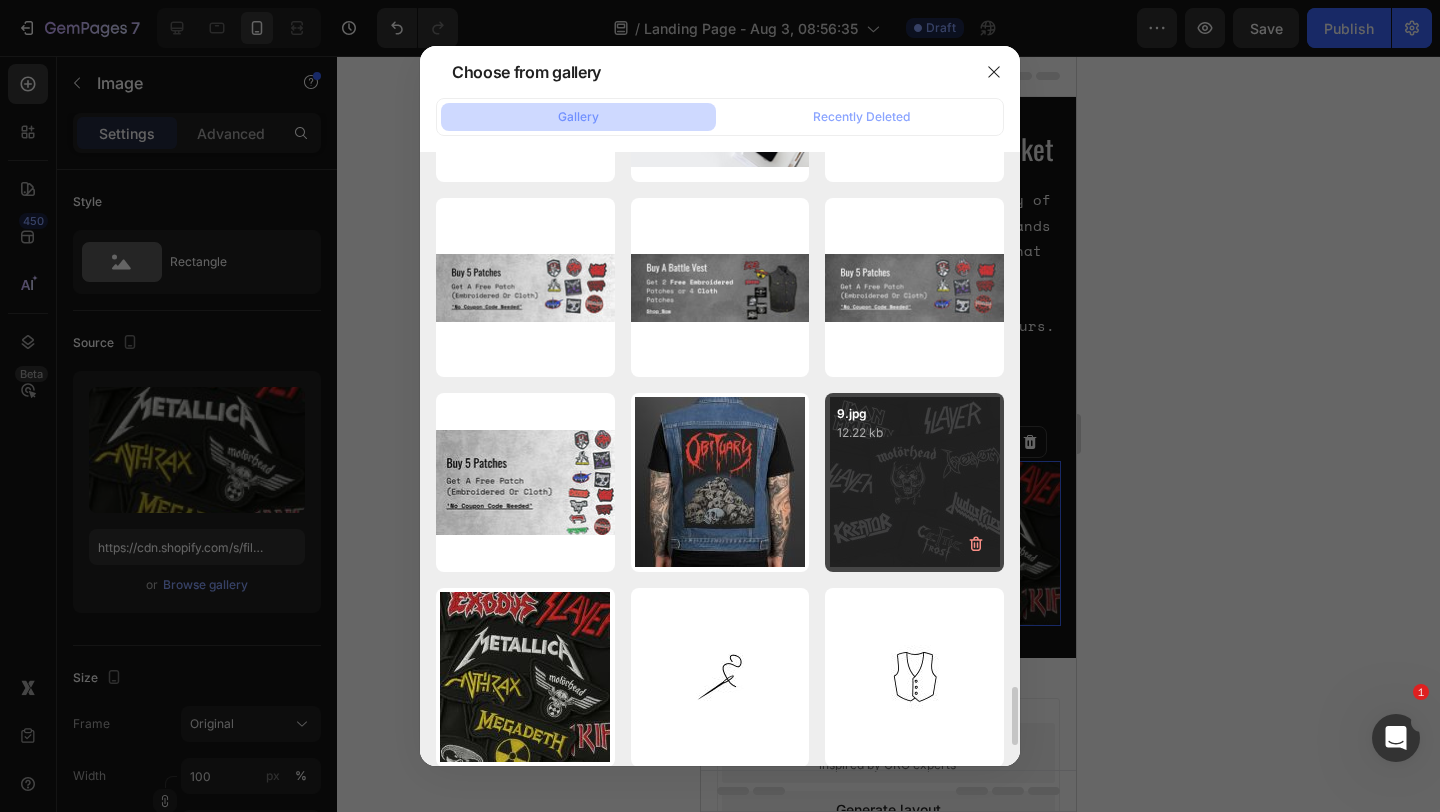 click on "9.jpg 12.22 kb" at bounding box center (914, 482) 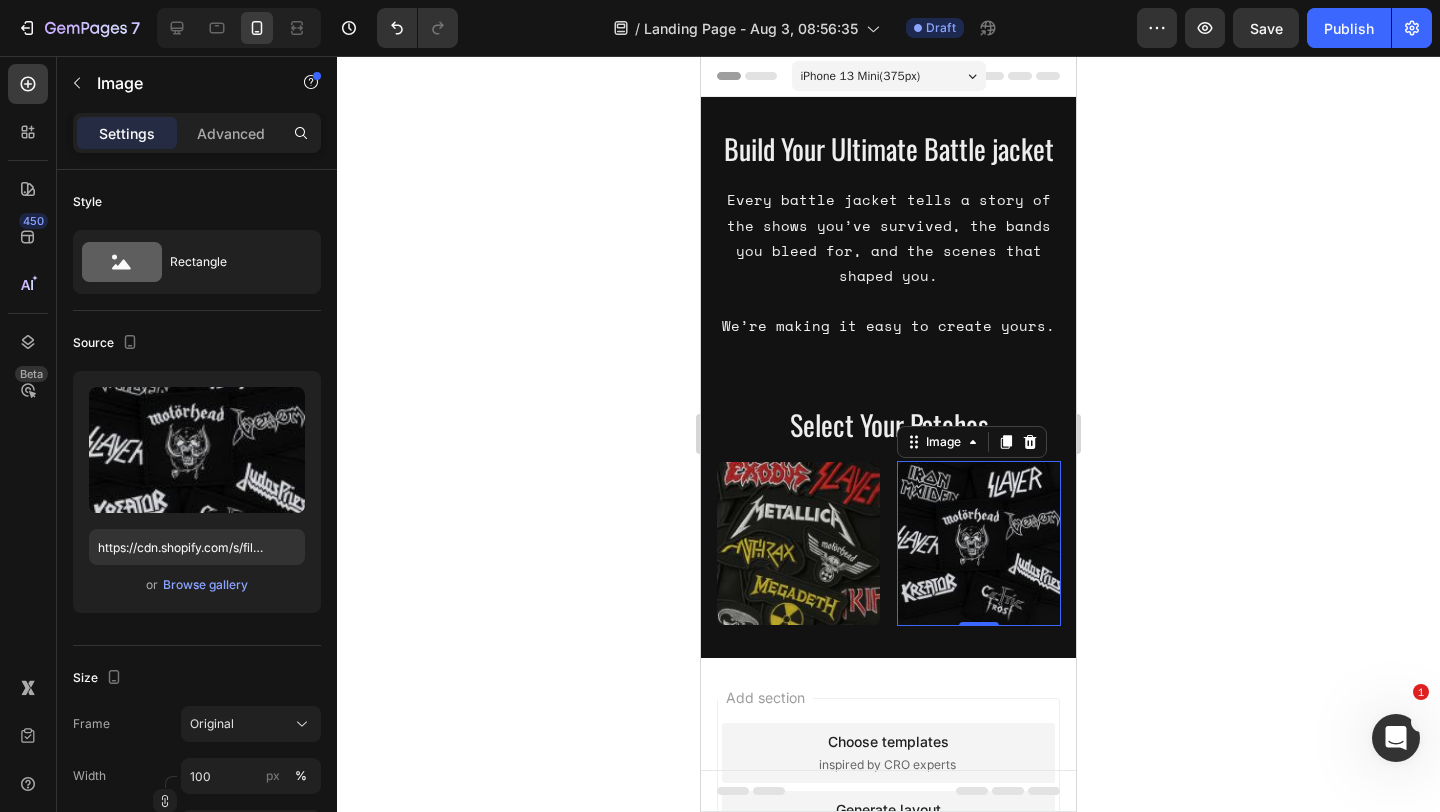 click 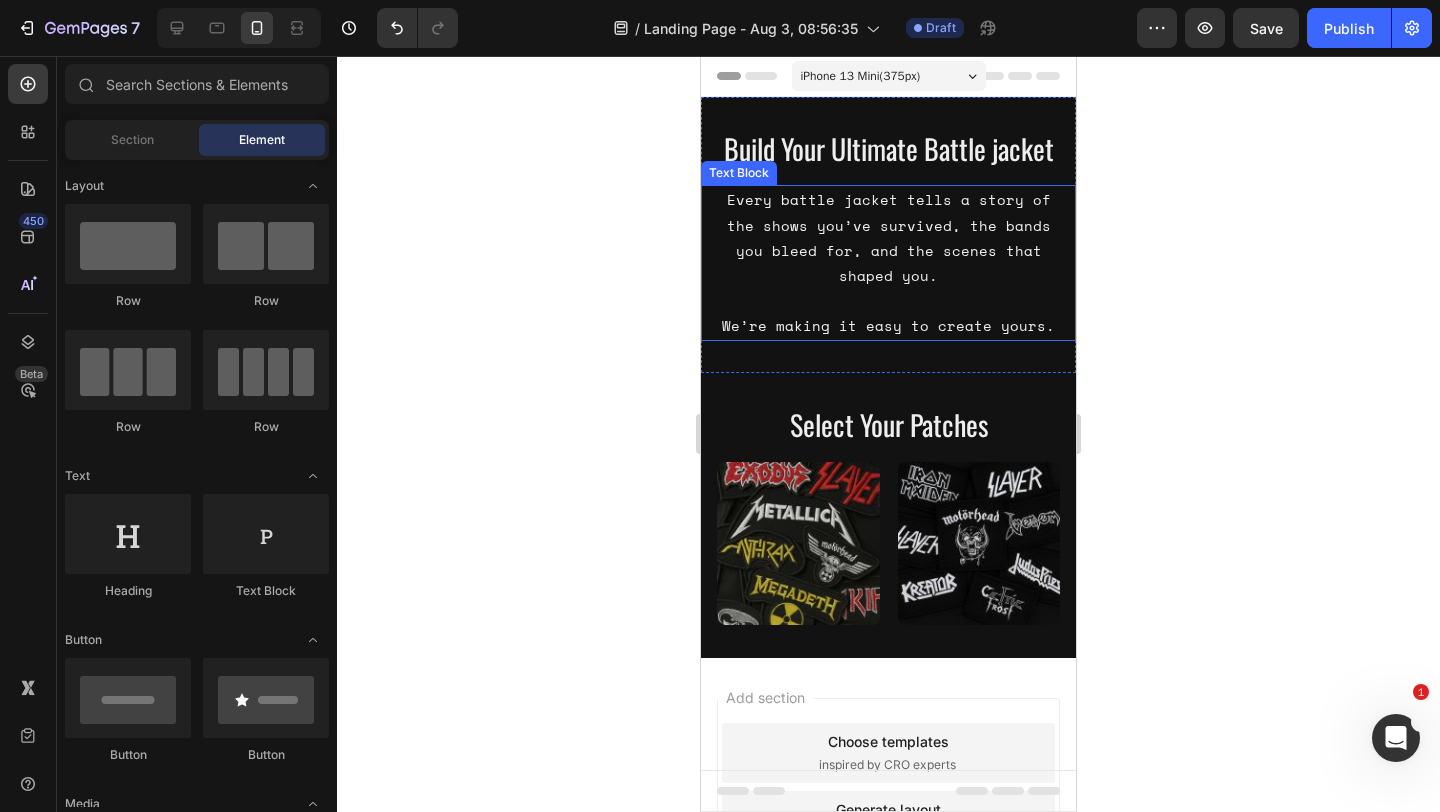 click on "Every battle jacket tells a story of the shows you’ve survived, the bands you bleed for, and the scenes that shaped you.  We’re making it easy to create yours." at bounding box center (888, 262) 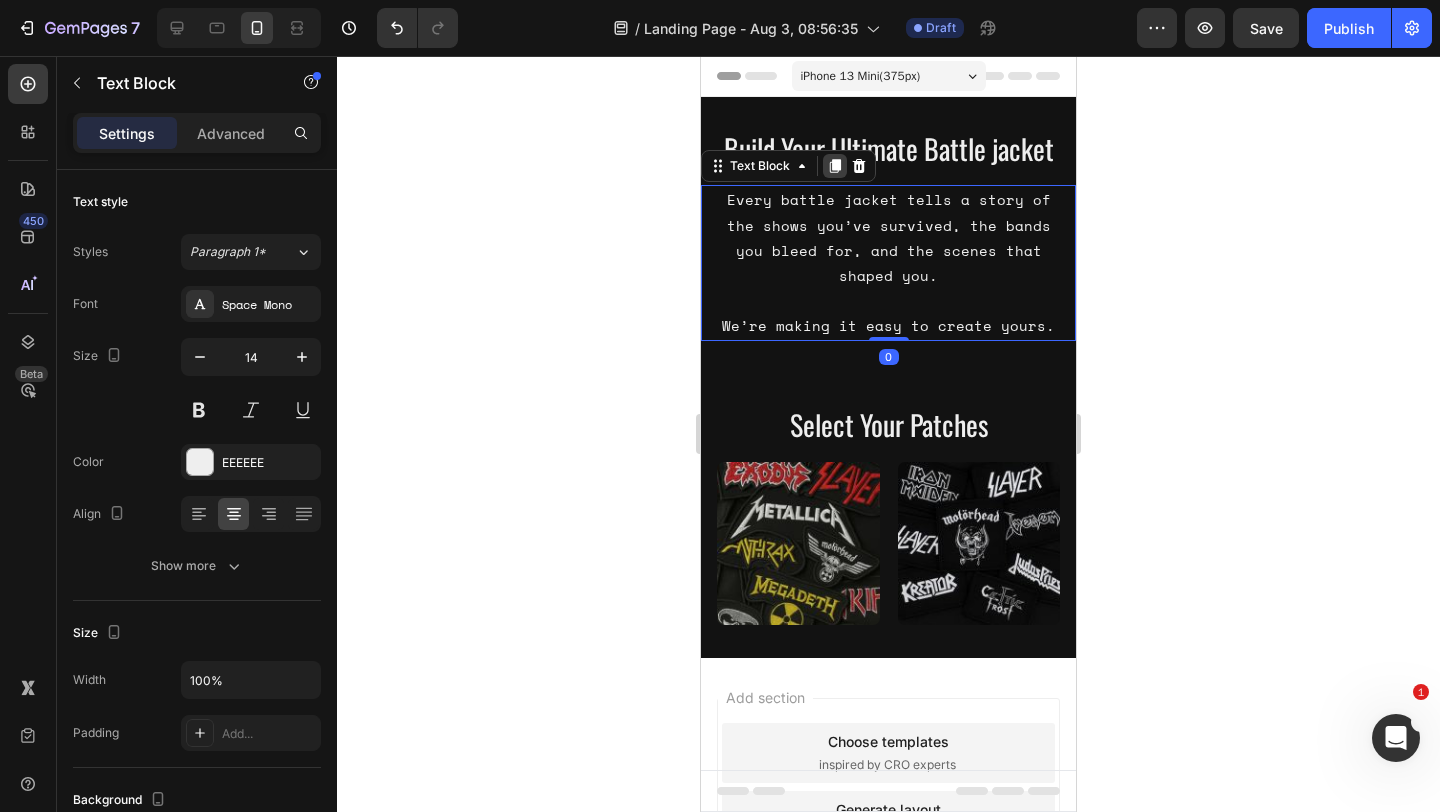 click 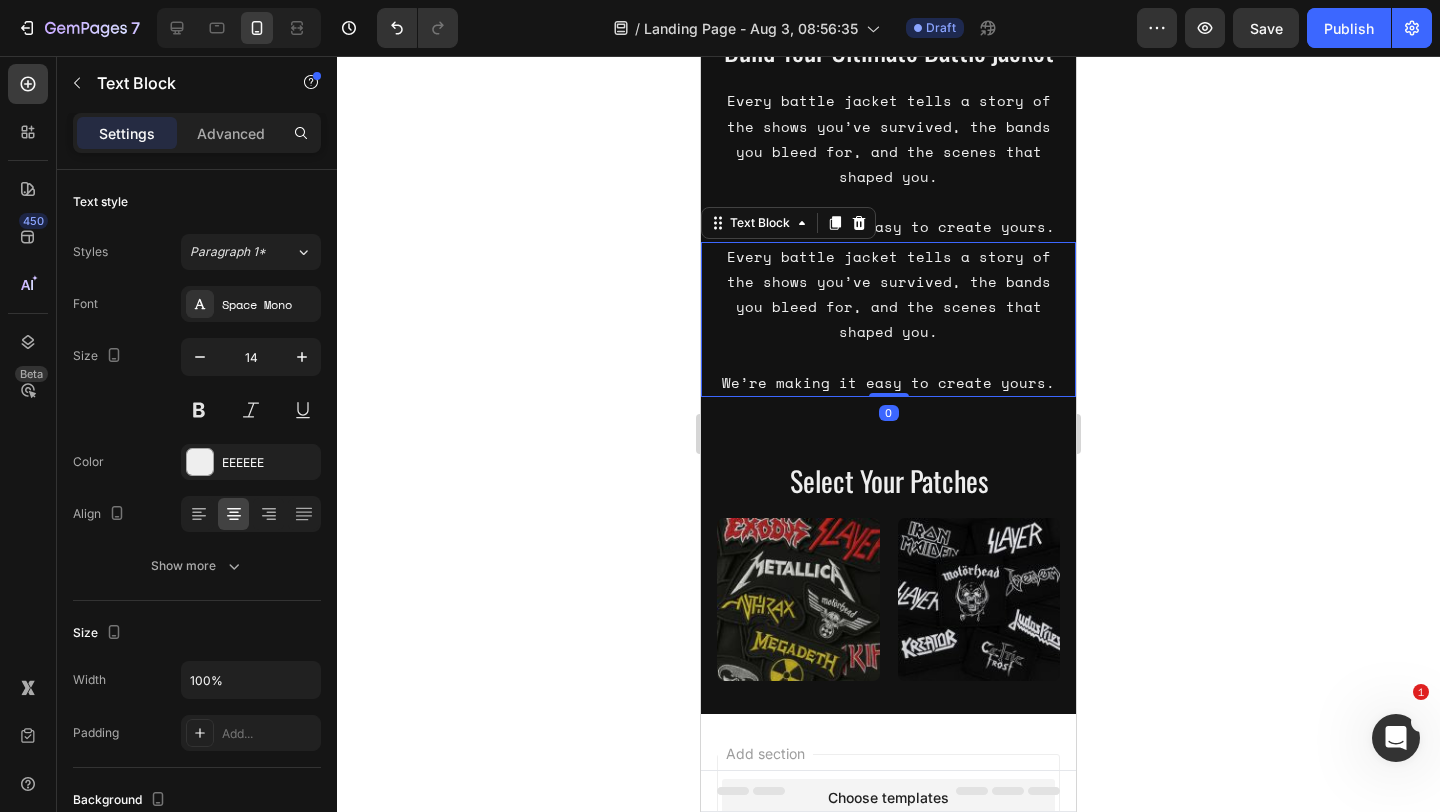 scroll, scrollTop: 103, scrollLeft: 0, axis: vertical 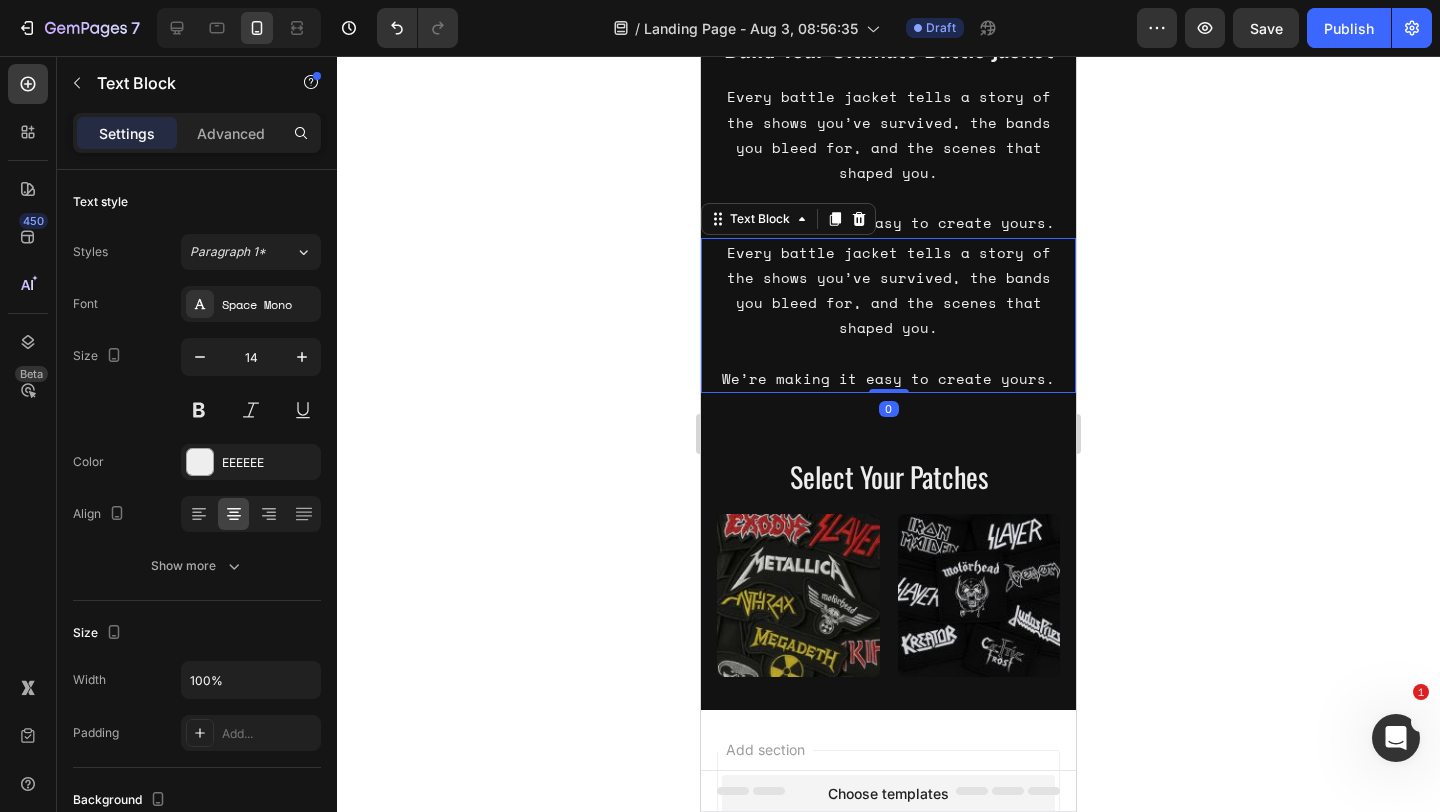 click on "Every battle jacket tells a story of the shows you’ve survived, the bands you bleed for, and the scenes that shaped you.  We’re making it easy to create yours." at bounding box center [888, 315] 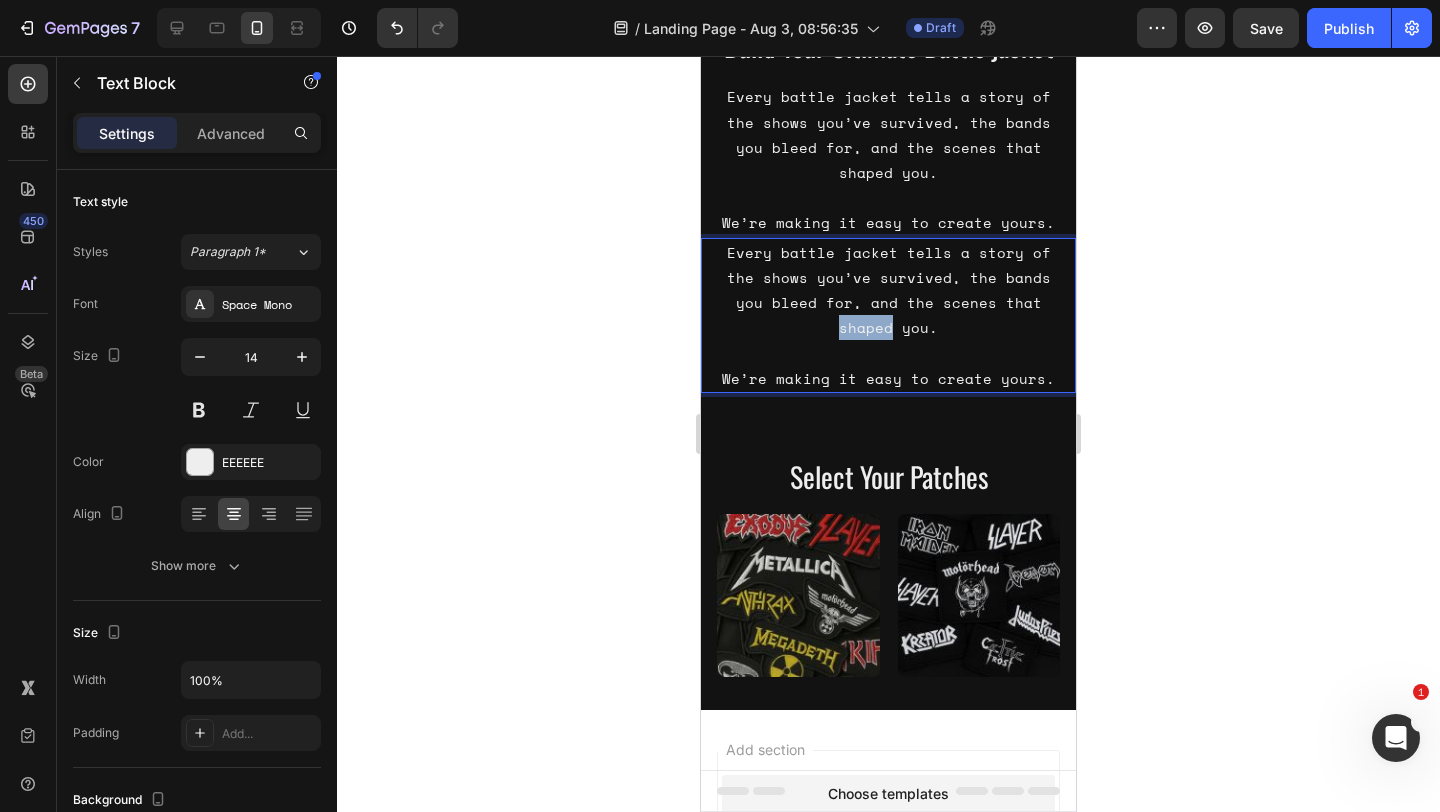 click on "Every battle jacket tells a story of the shows you’ve survived, the bands you bleed for, and the scenes that shaped you.  We’re making it easy to create yours." at bounding box center (888, 315) 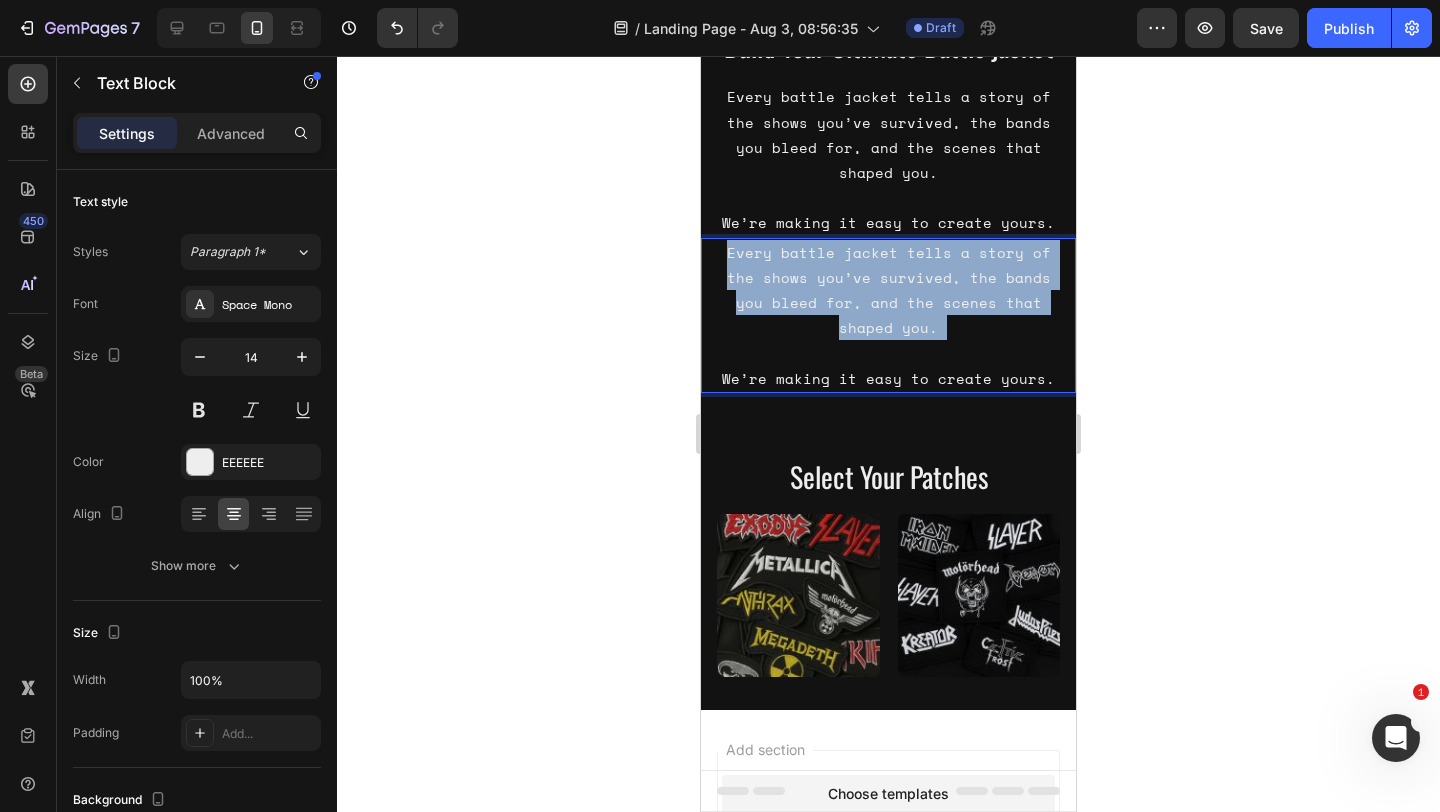 click on "Every battle jacket tells a story of the shows you’ve survived, the bands you bleed for, and the scenes that shaped you.  We’re making it easy to create yours." at bounding box center [888, 315] 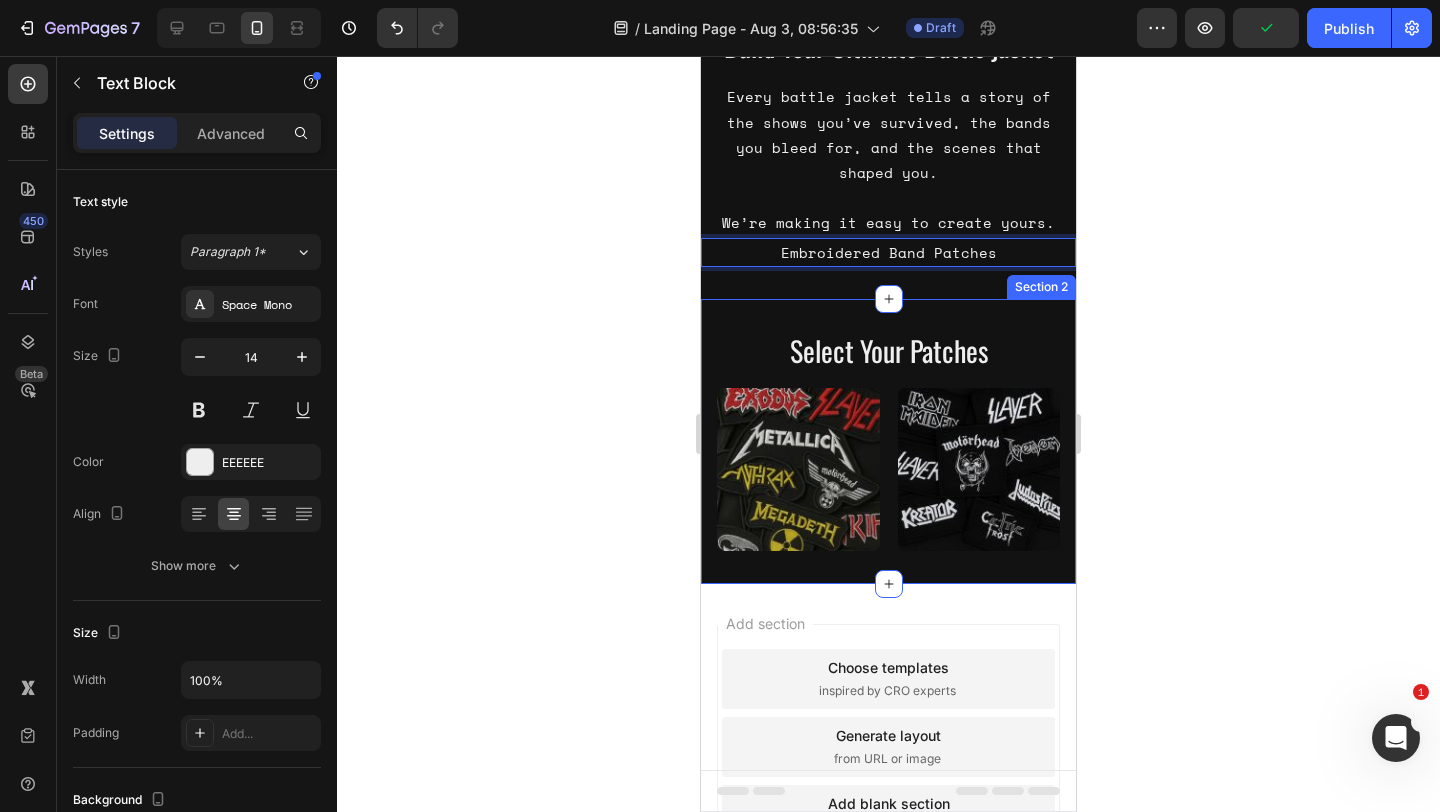 click 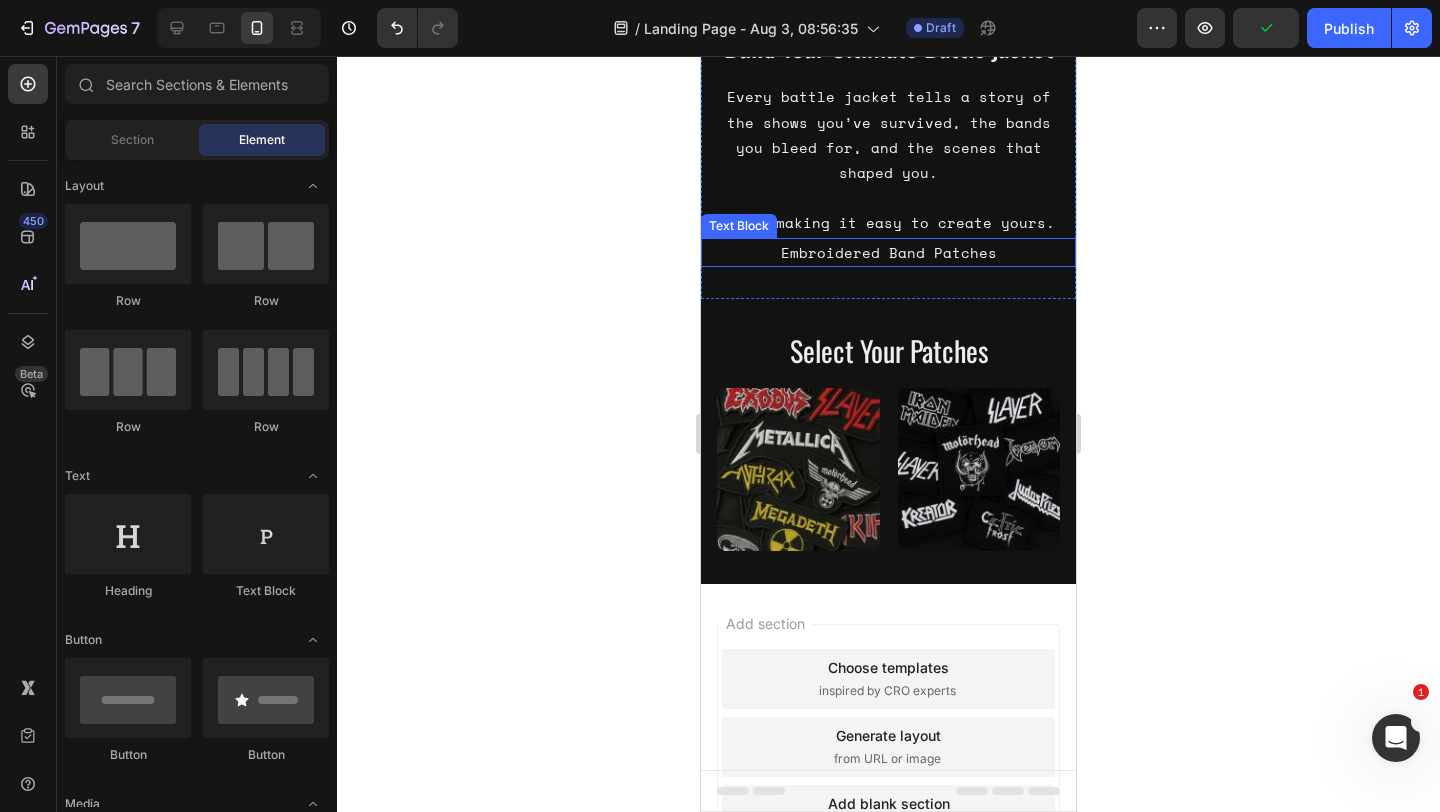 click on "Embroidered Band Patches" at bounding box center (888, 252) 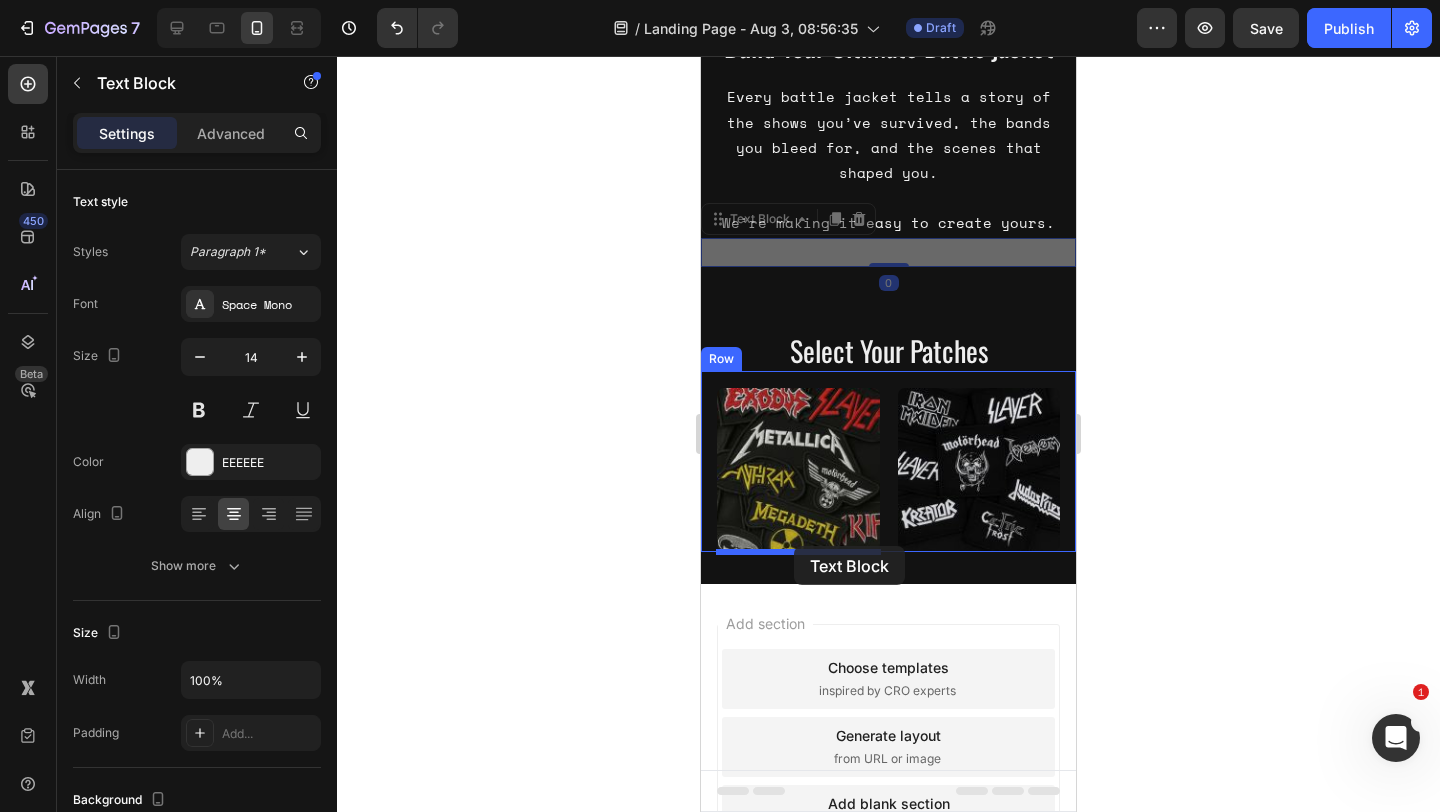 drag, startPoint x: 764, startPoint y: 221, endPoint x: 793, endPoint y: 546, distance: 326.2913 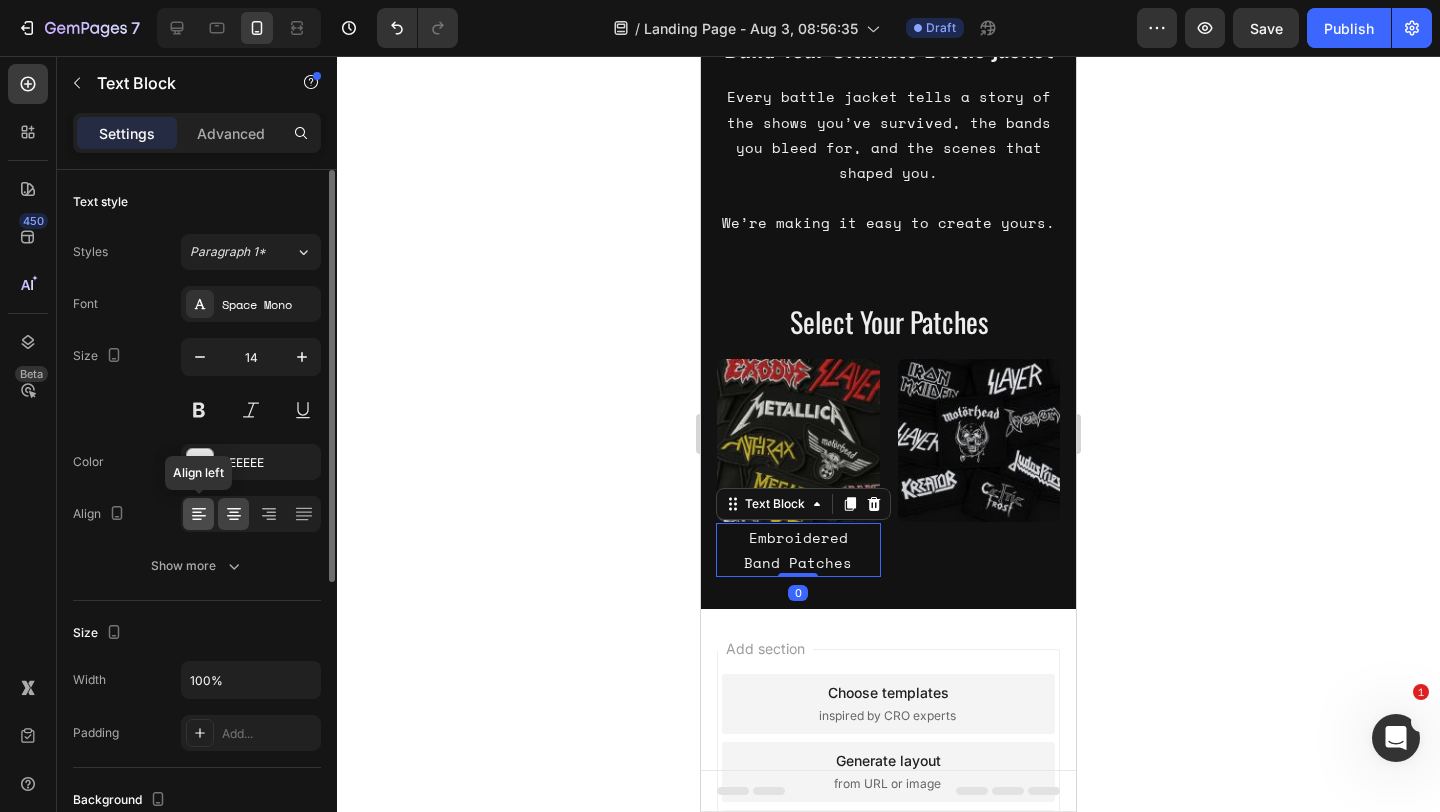 click 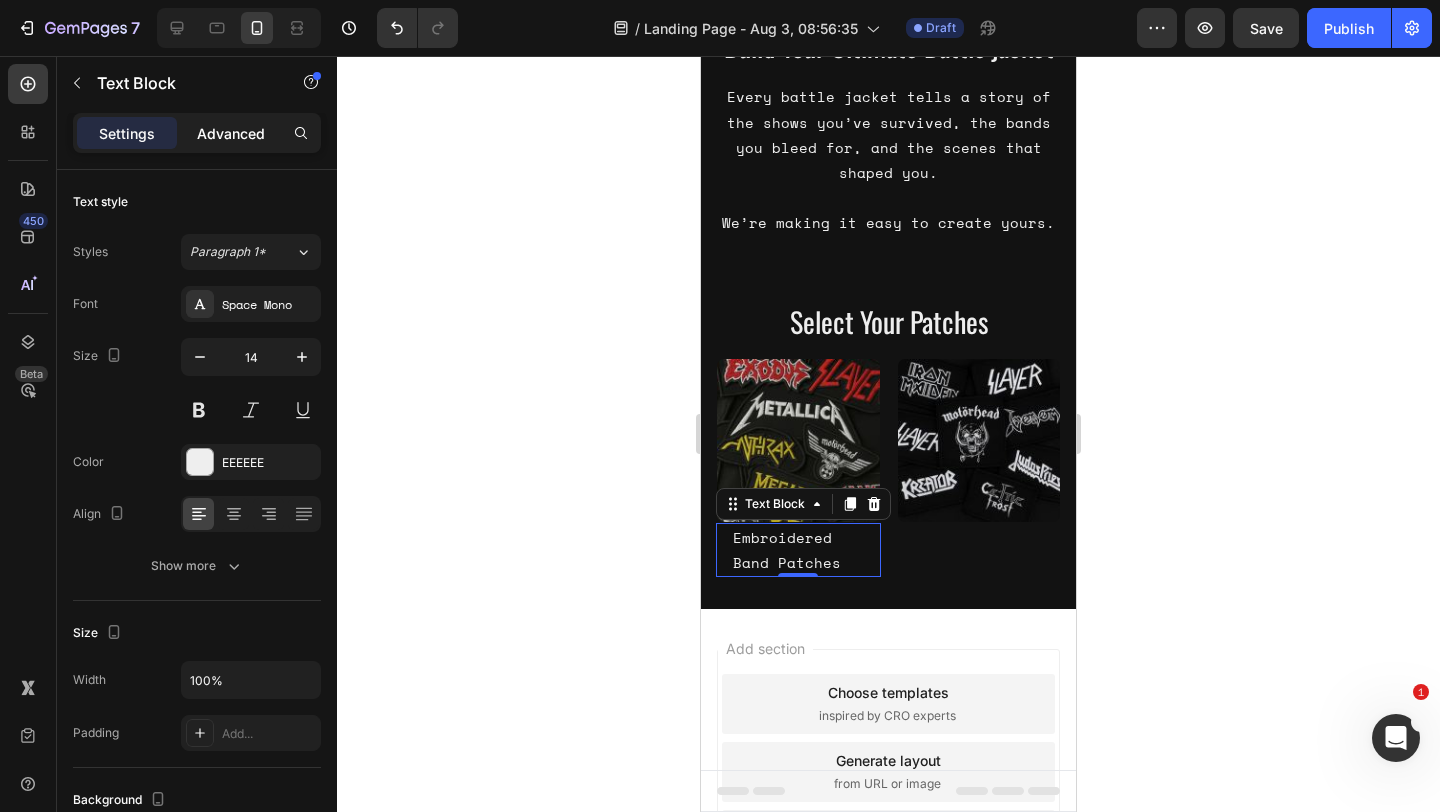 click on "Advanced" at bounding box center [231, 133] 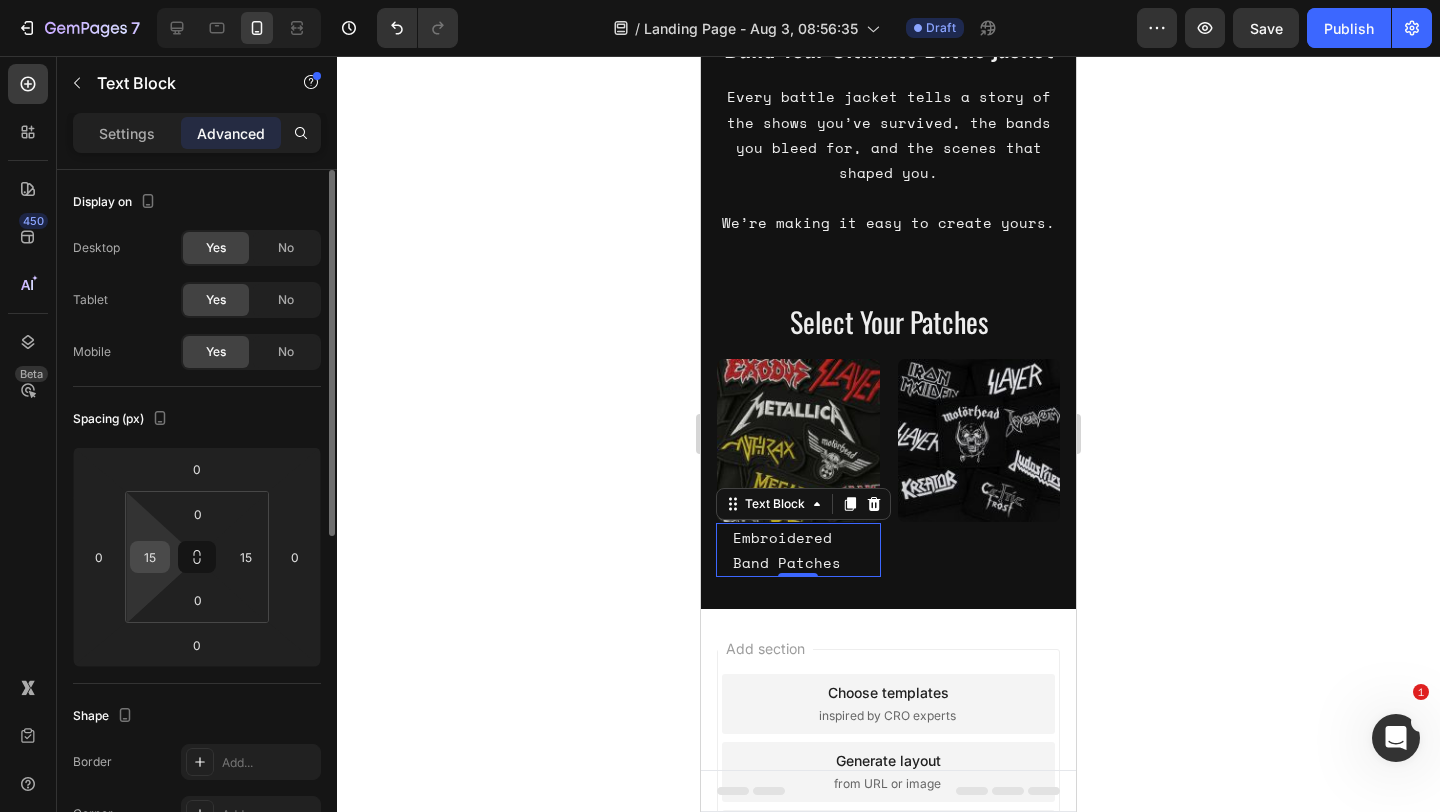 click on "15" at bounding box center (150, 557) 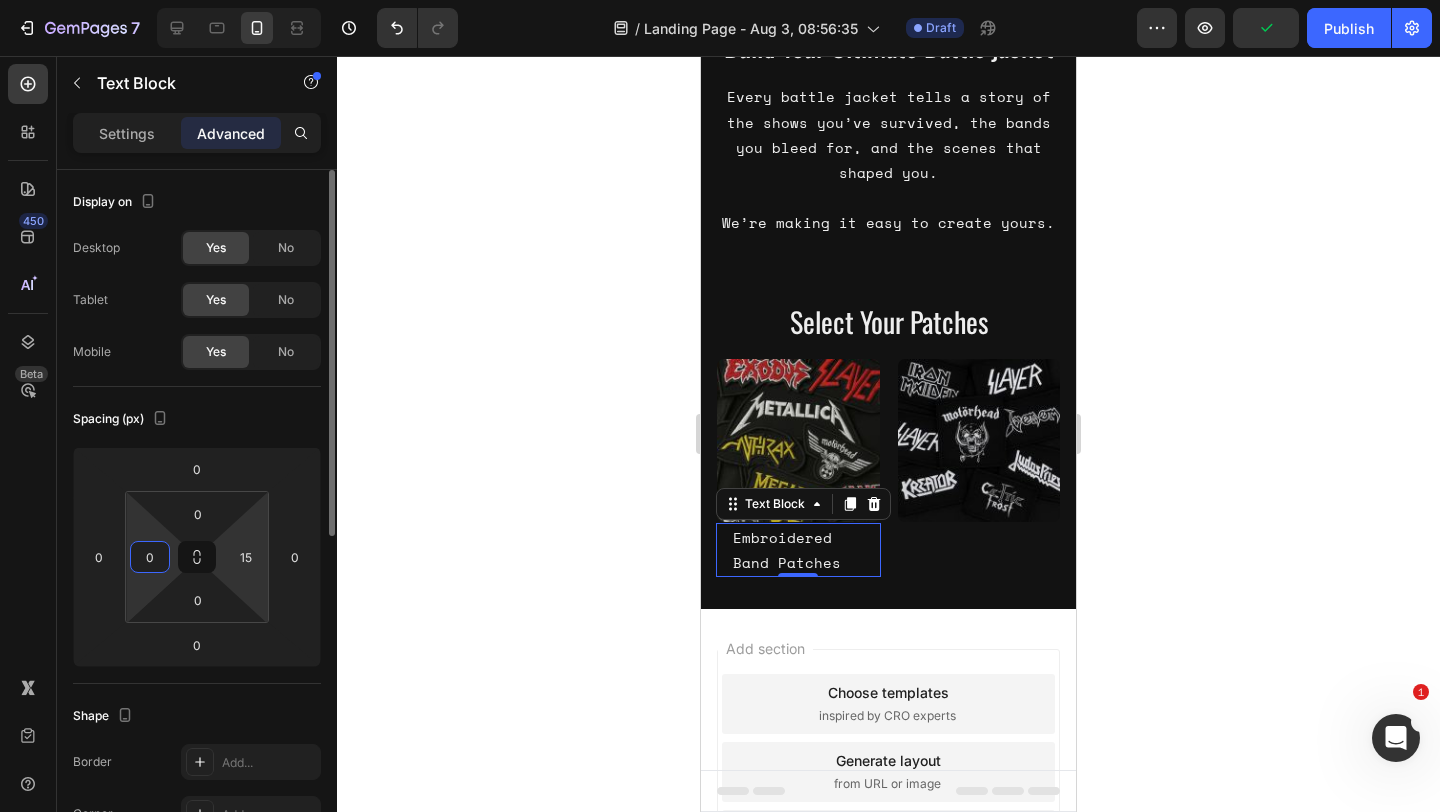 type on "0" 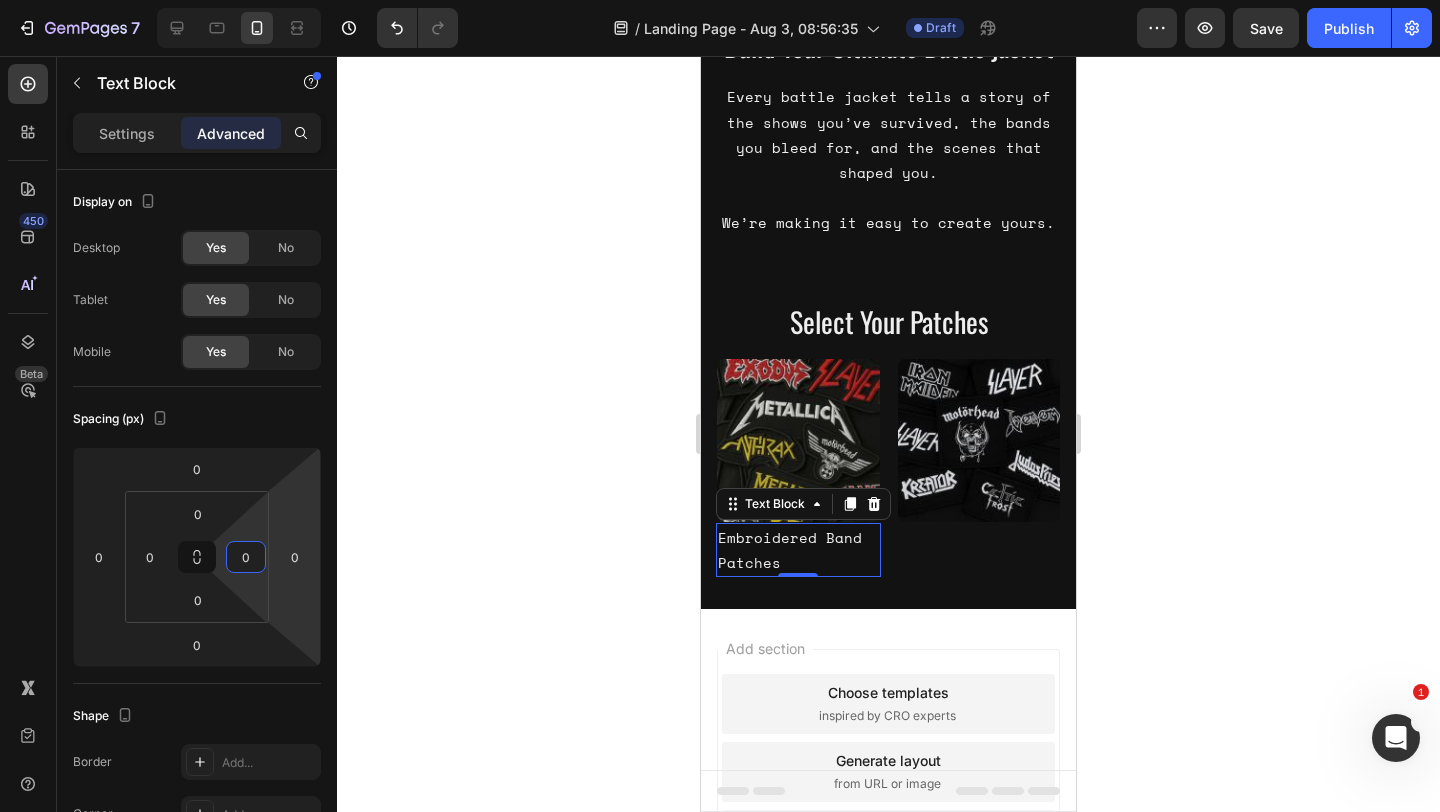 type on "0" 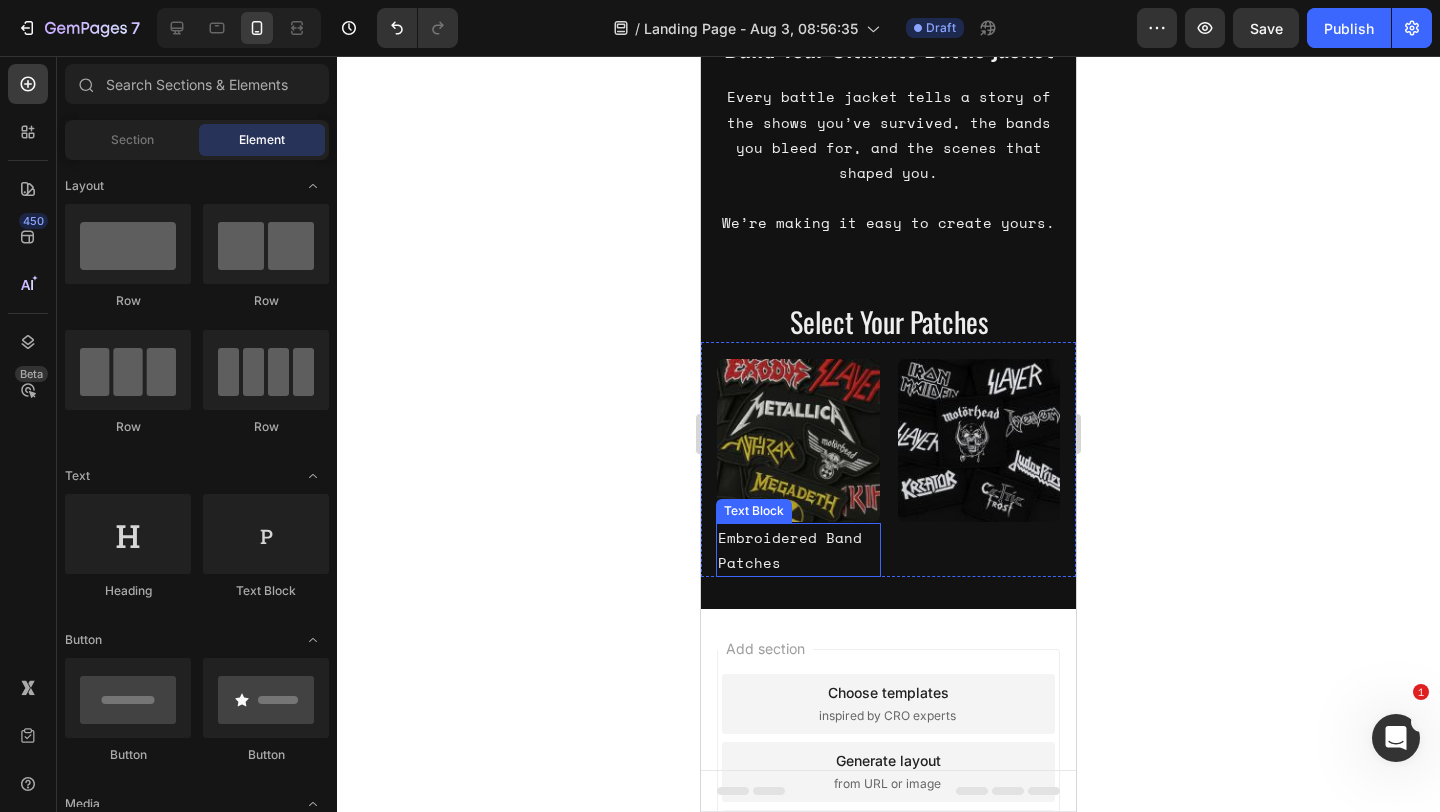 click on "Embroidered Band Patches" at bounding box center (798, 550) 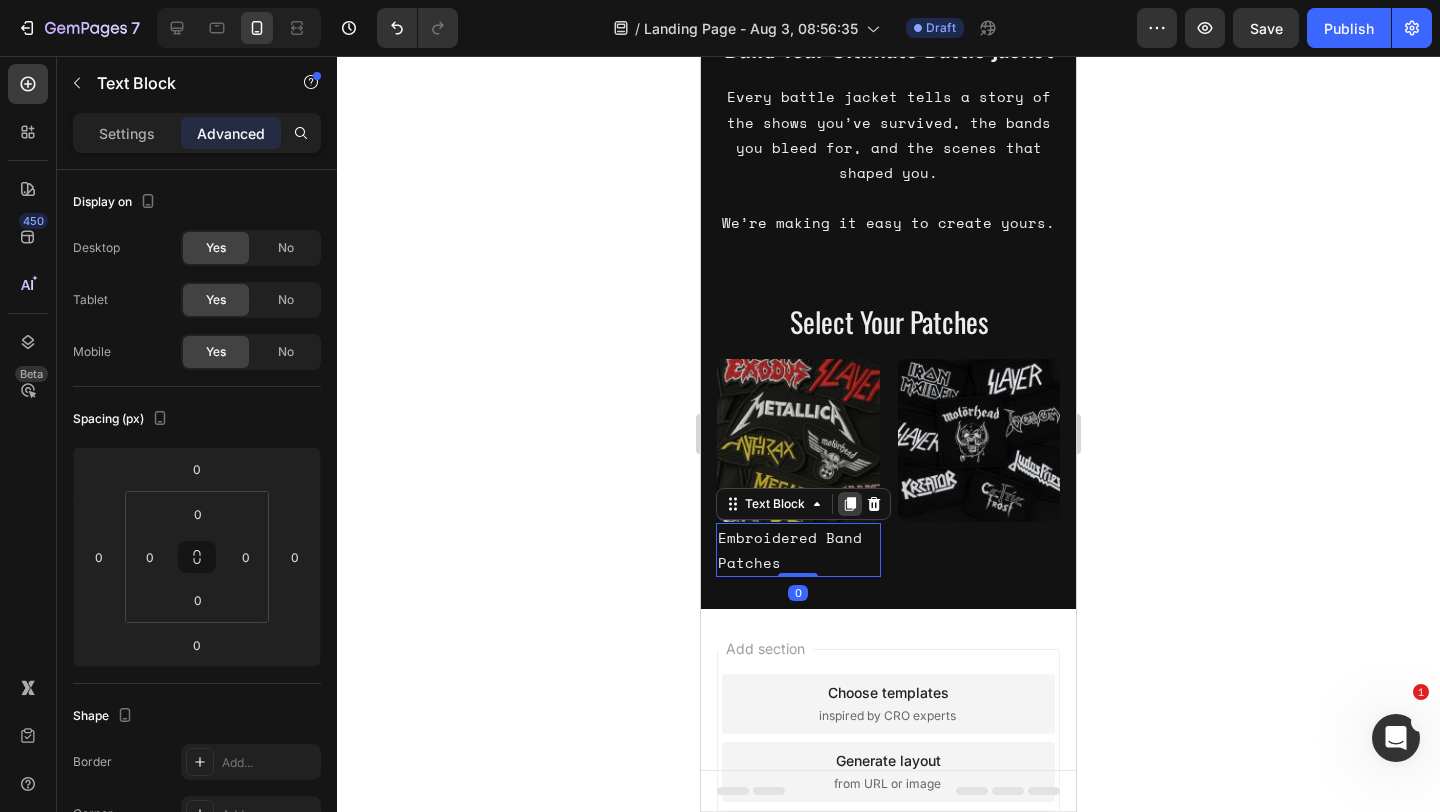 click 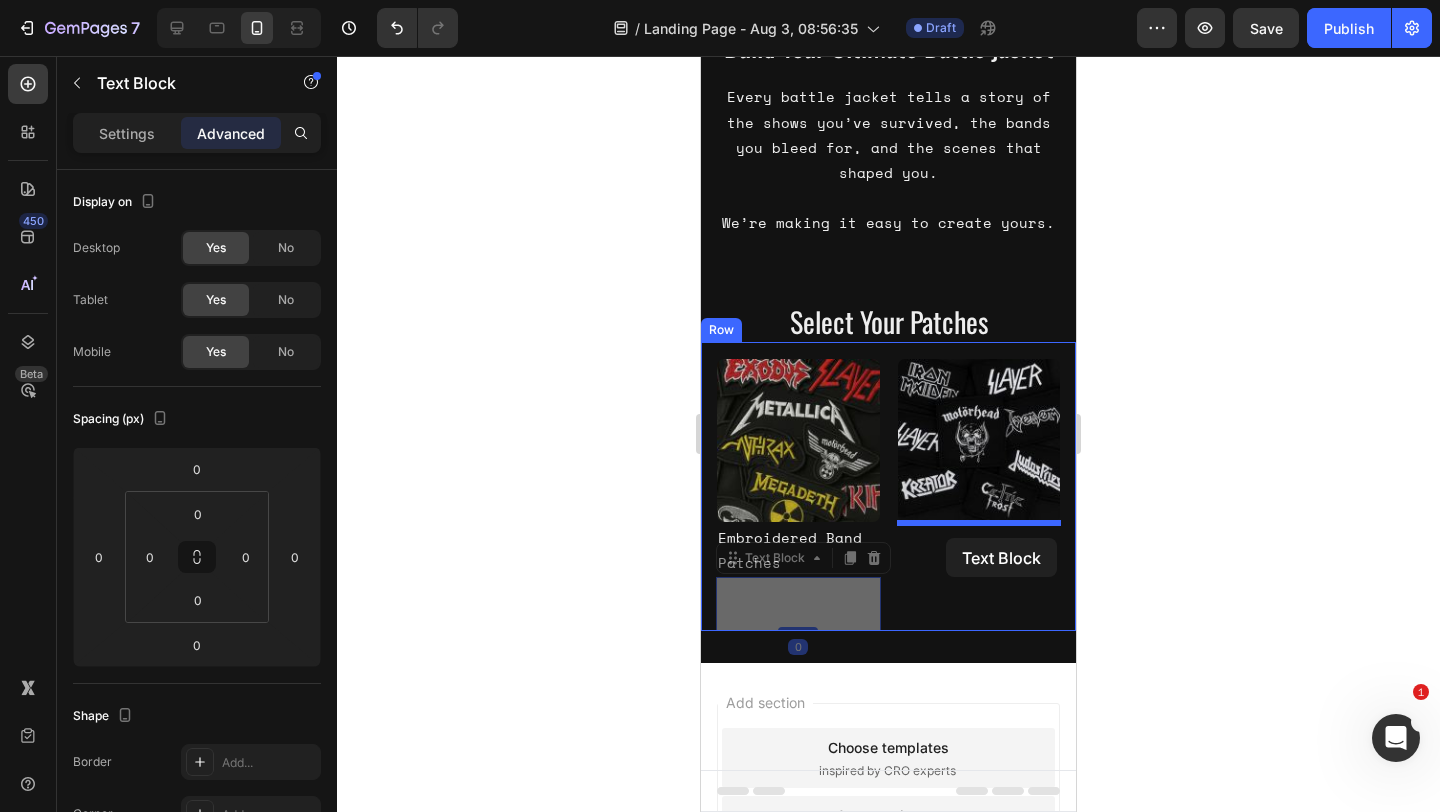 drag, startPoint x: 758, startPoint y: 557, endPoint x: 947, endPoint y: 537, distance: 190.05525 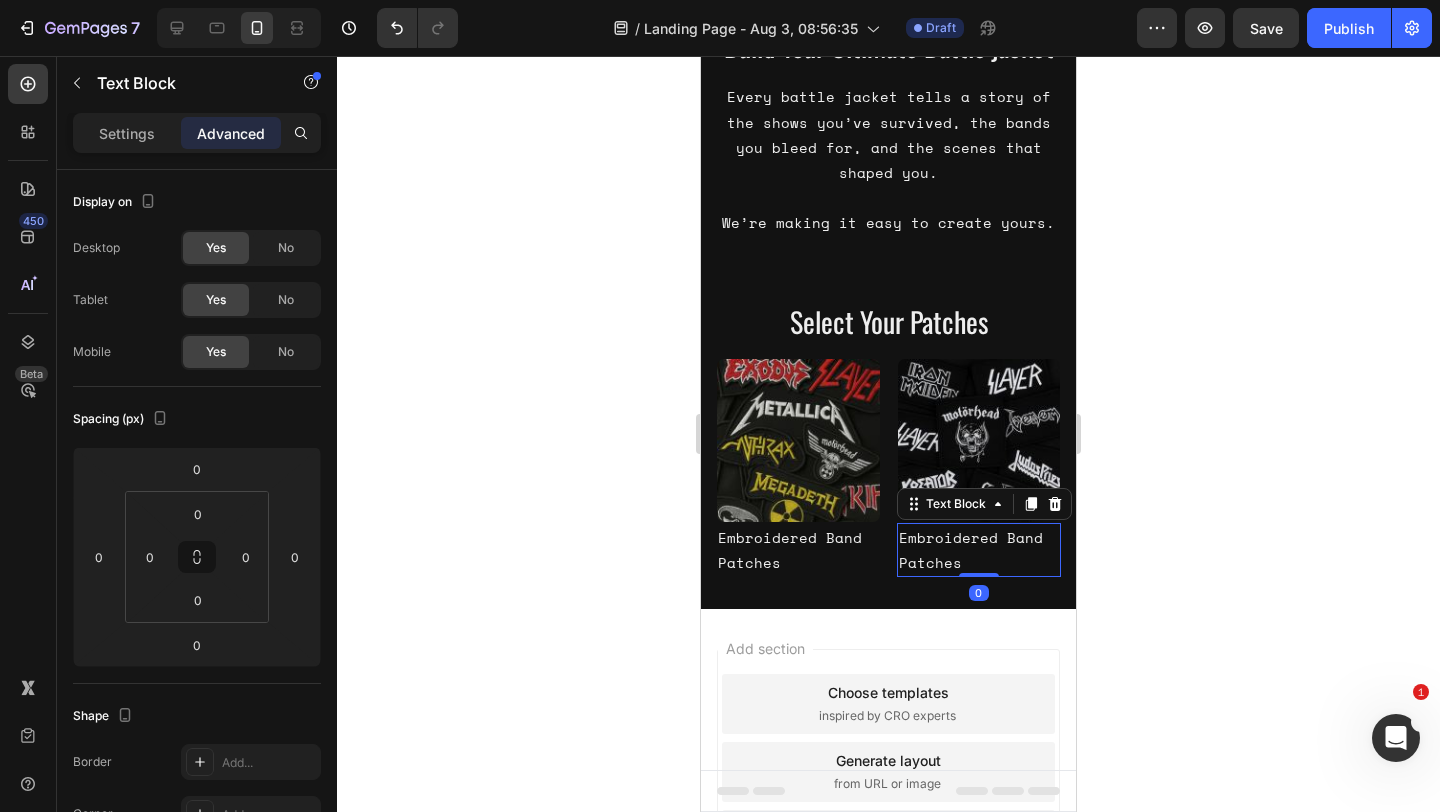 click on "Embroidered Band Patches" at bounding box center [979, 550] 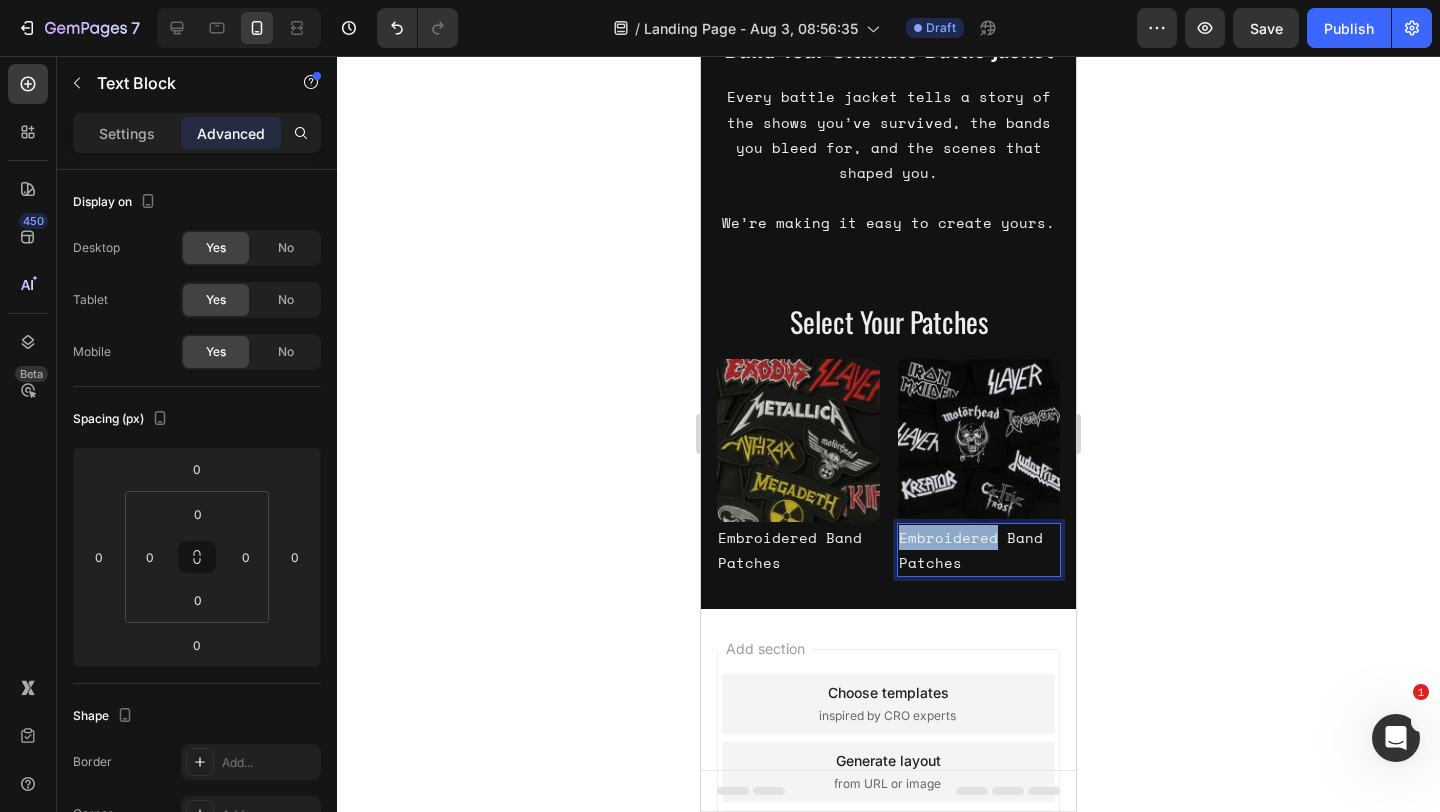 click on "Embroidered Band Patches" at bounding box center (979, 550) 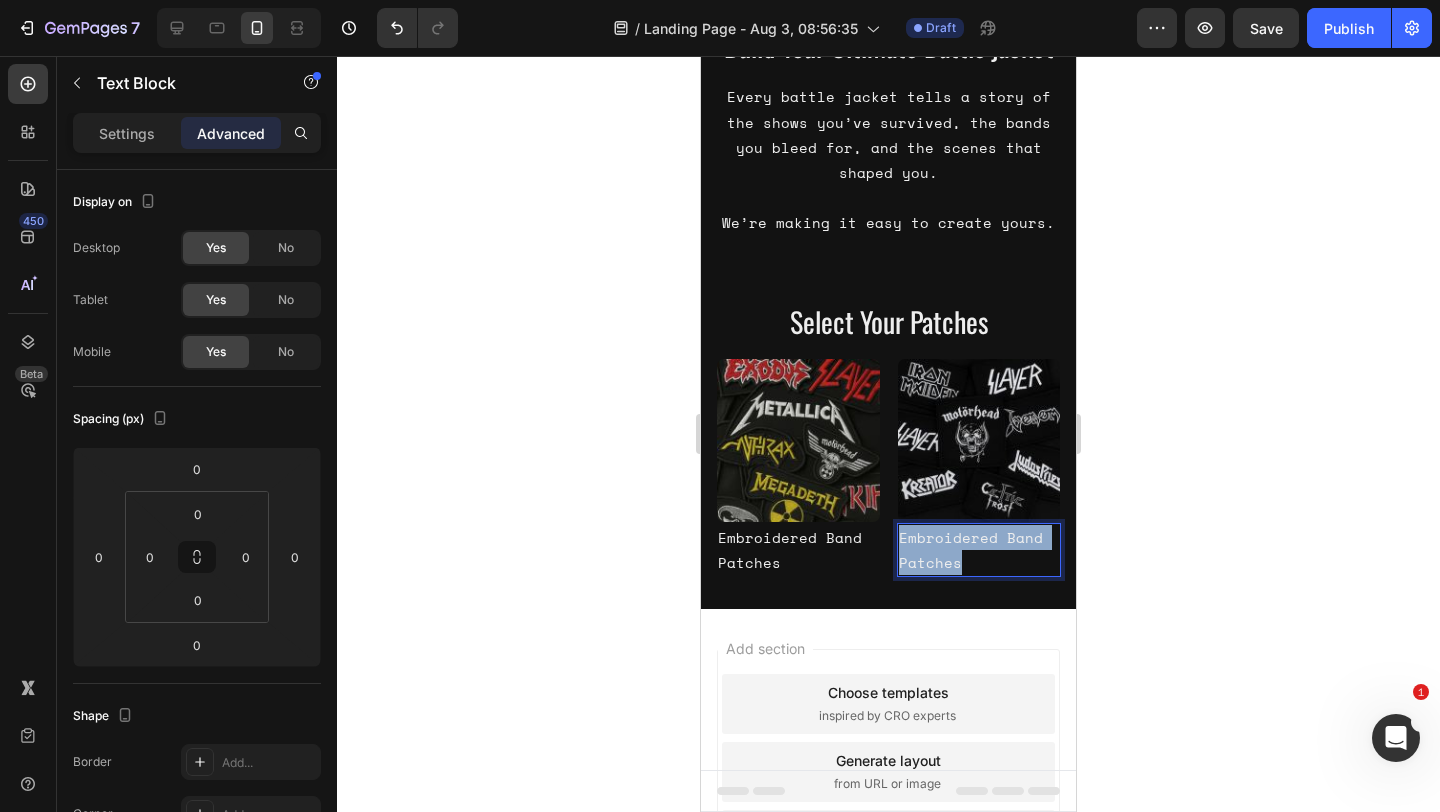 click on "Embroidered Band Patches" at bounding box center [979, 550] 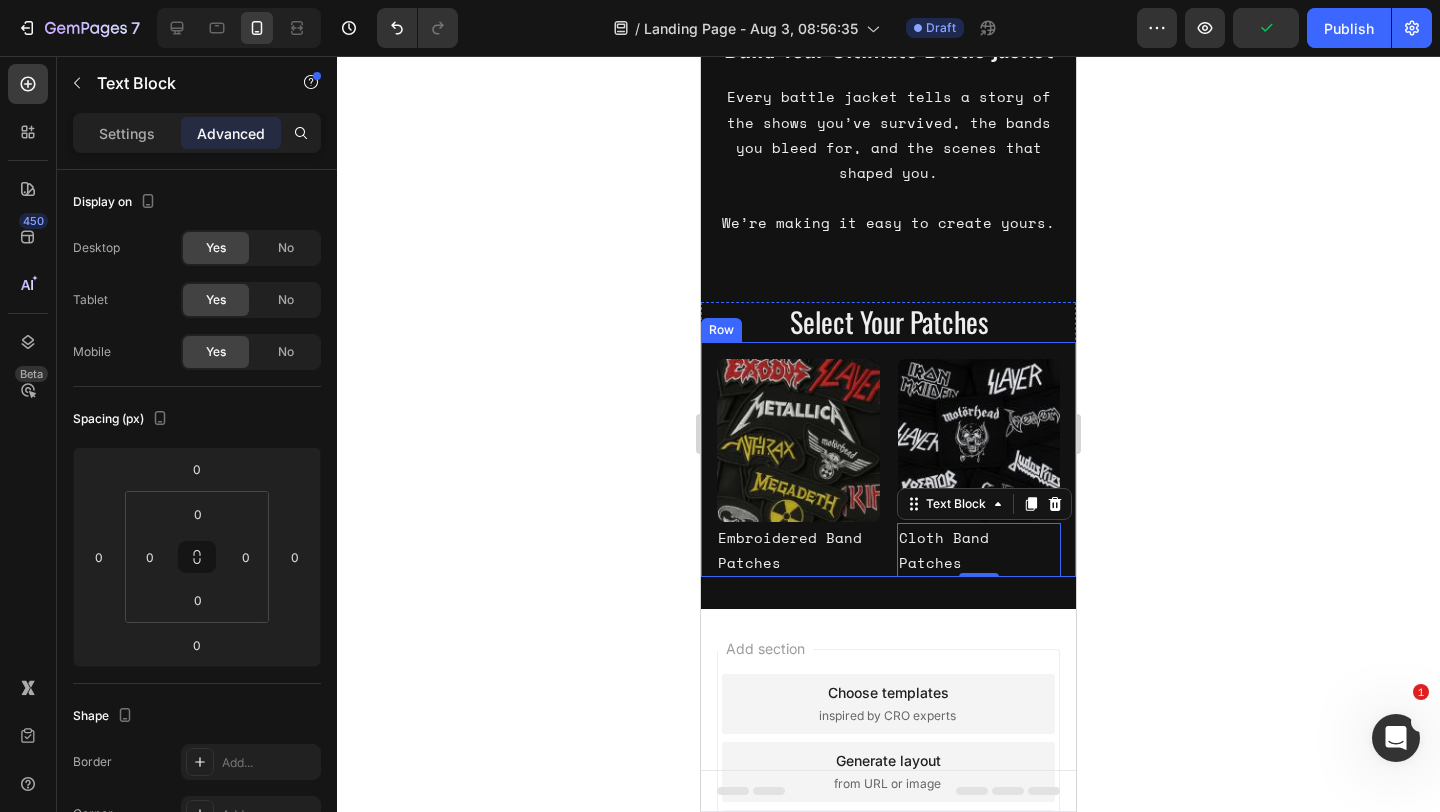 click 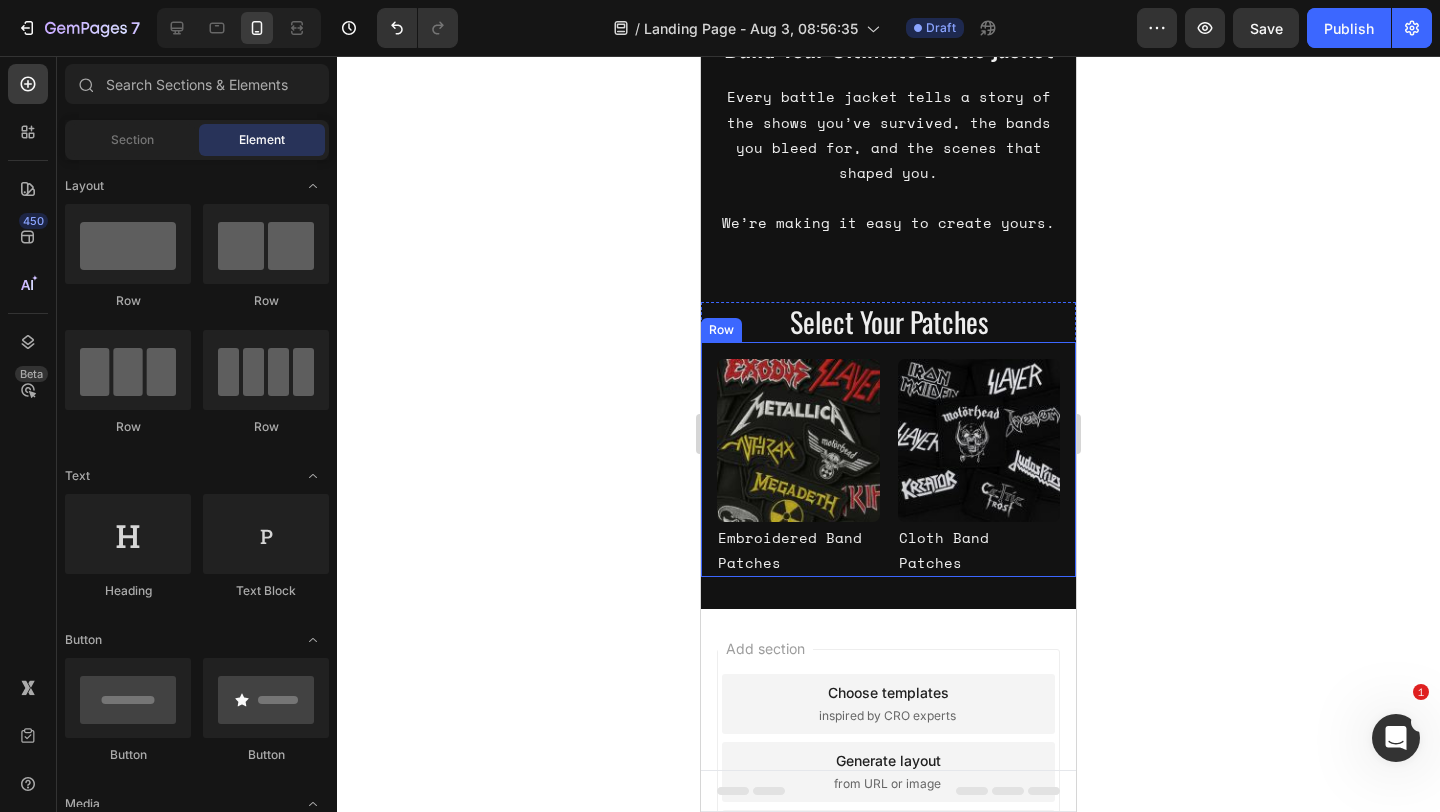 click on "Image Embroidered Band Patches Text Block Image Cloth Band Patches Text Block Row" at bounding box center [888, 459] 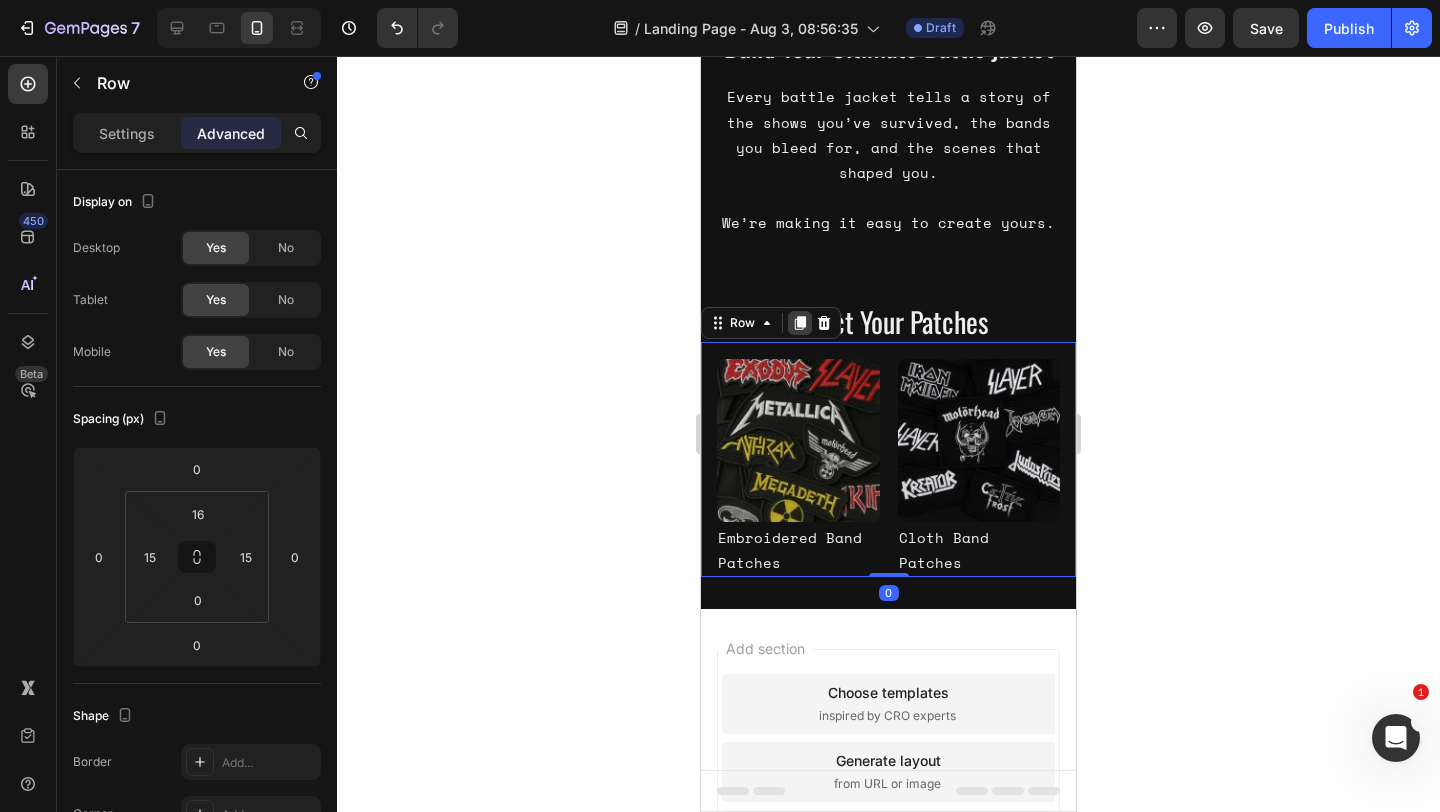 click 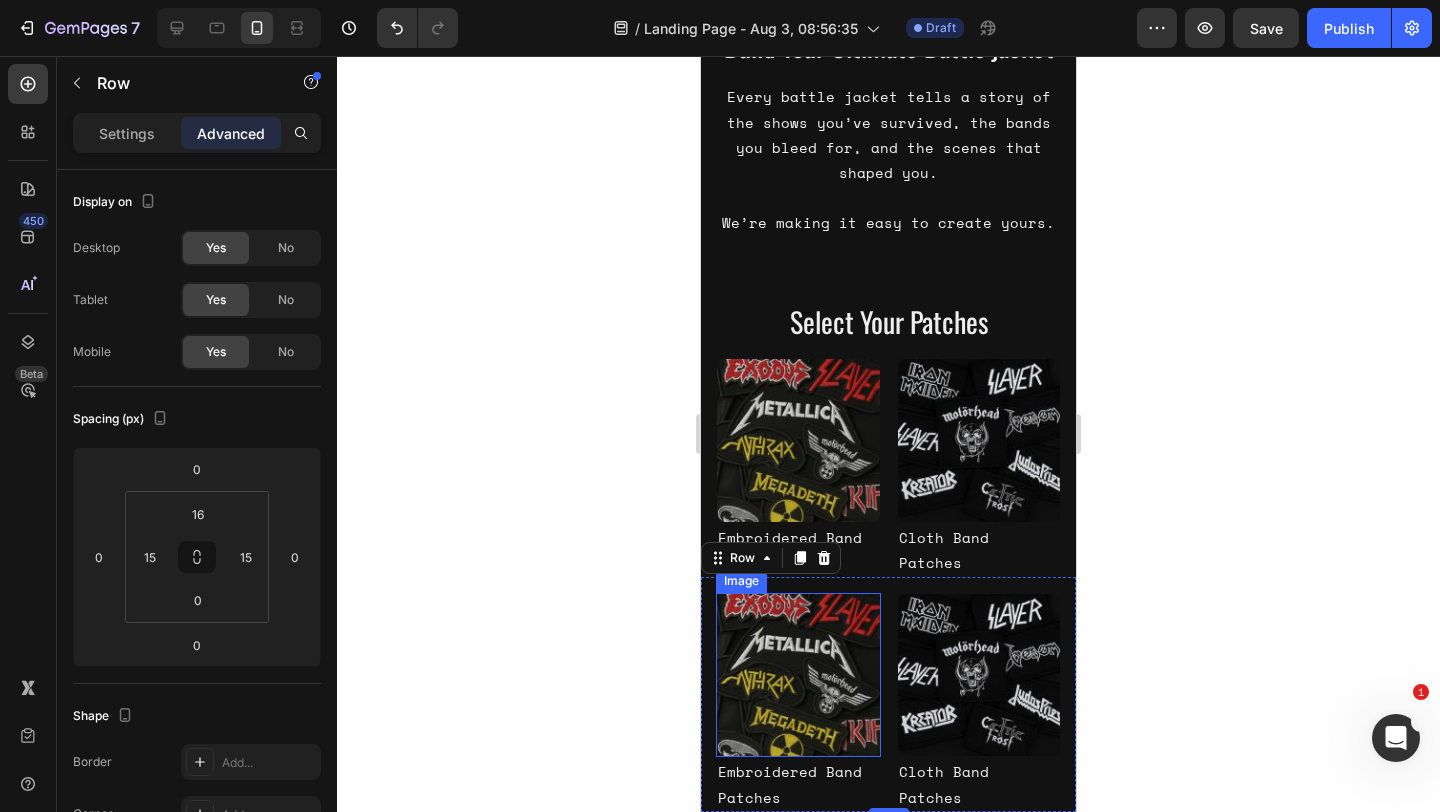 click at bounding box center (798, 675) 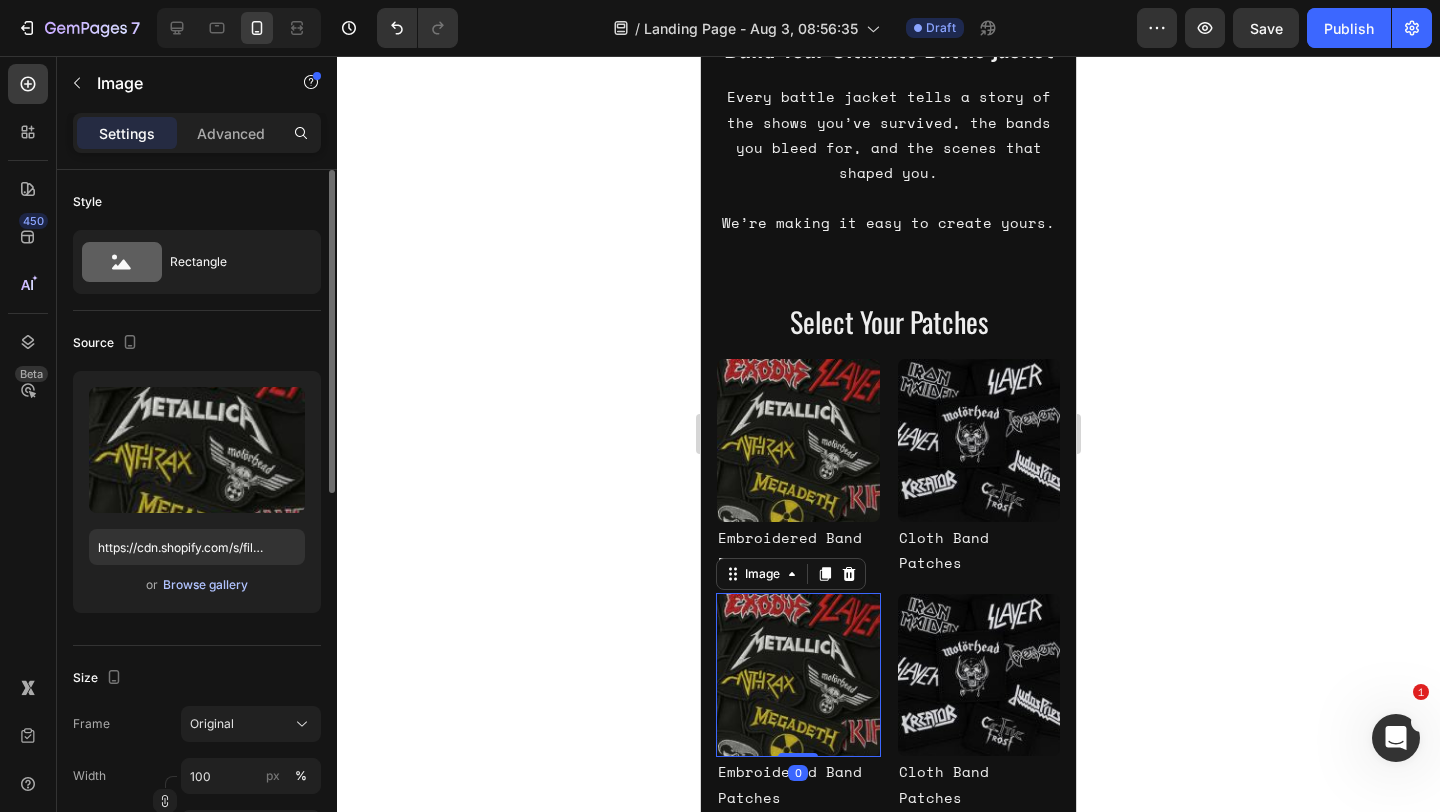 click on "Browse gallery" at bounding box center [205, 585] 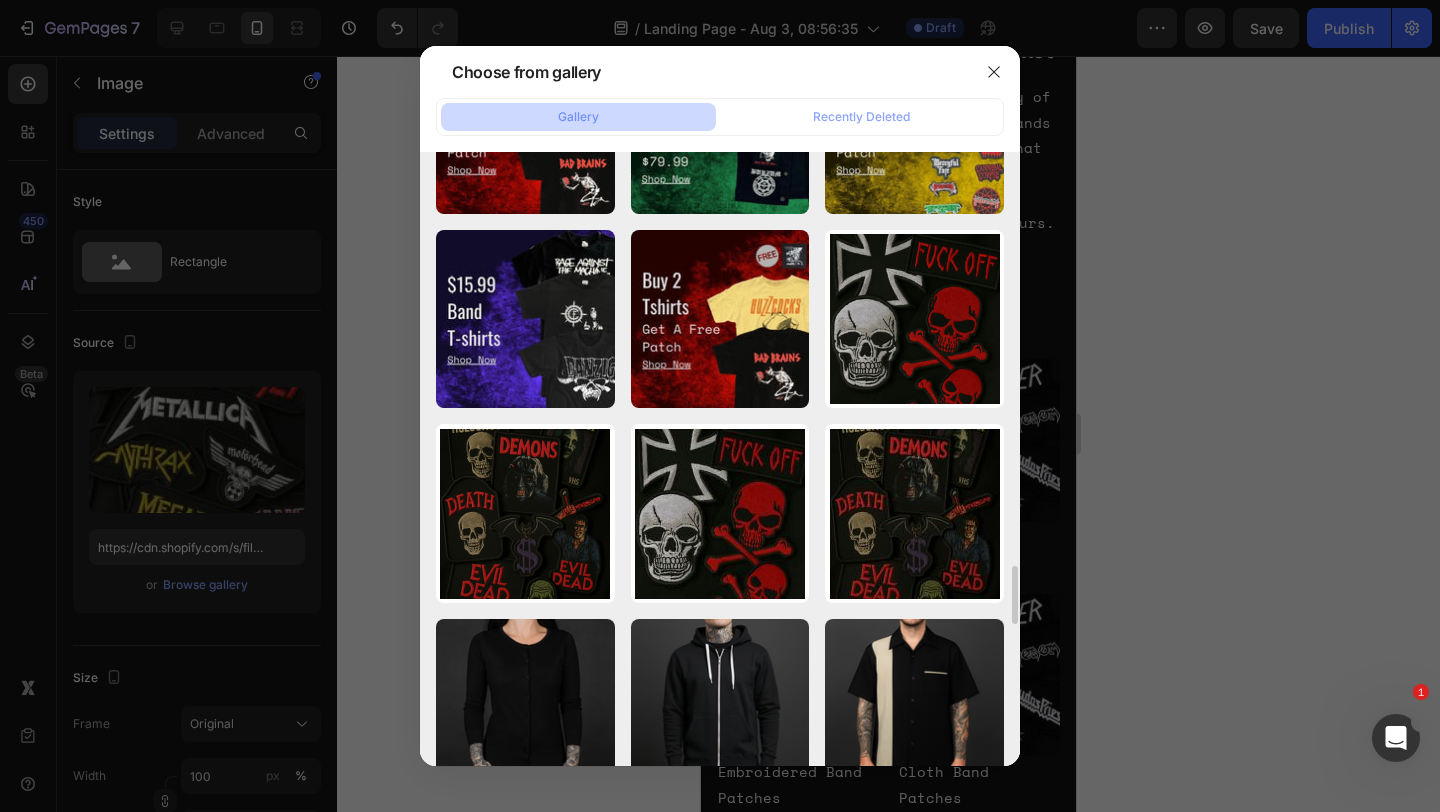 scroll, scrollTop: 4216, scrollLeft: 0, axis: vertical 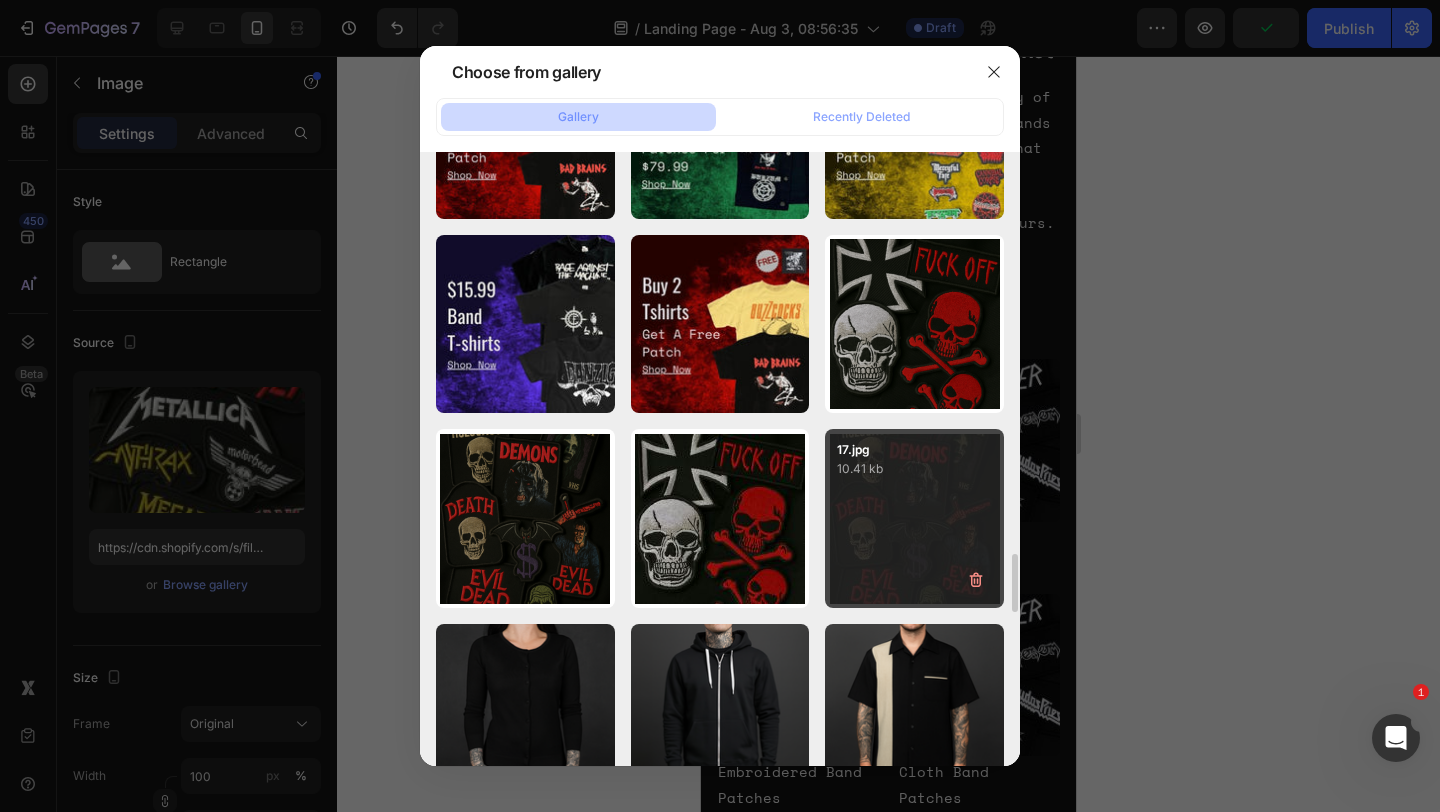 click on "17.jpg 10.41 kb" at bounding box center [914, 518] 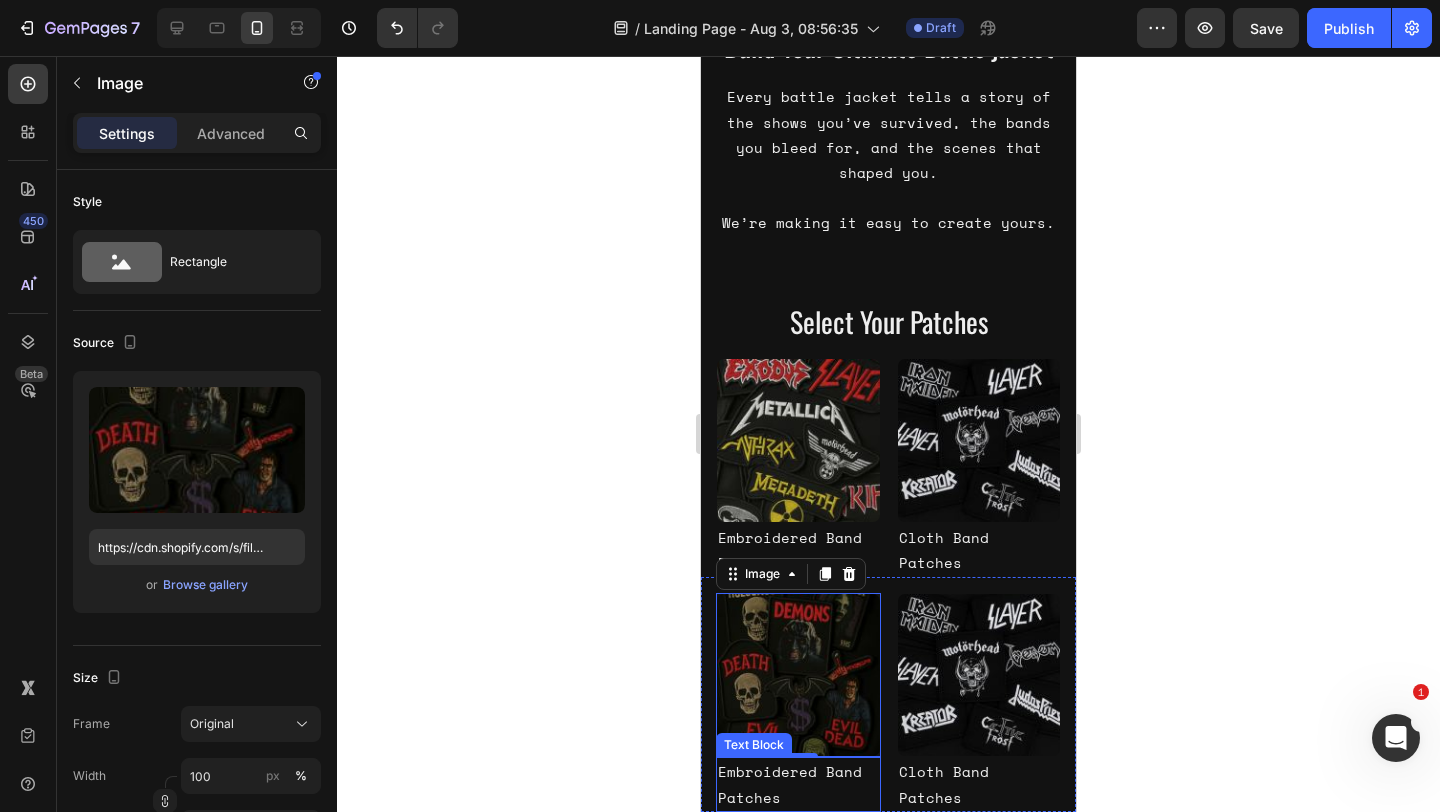 click on "Embroidered Band Patches" at bounding box center (798, 784) 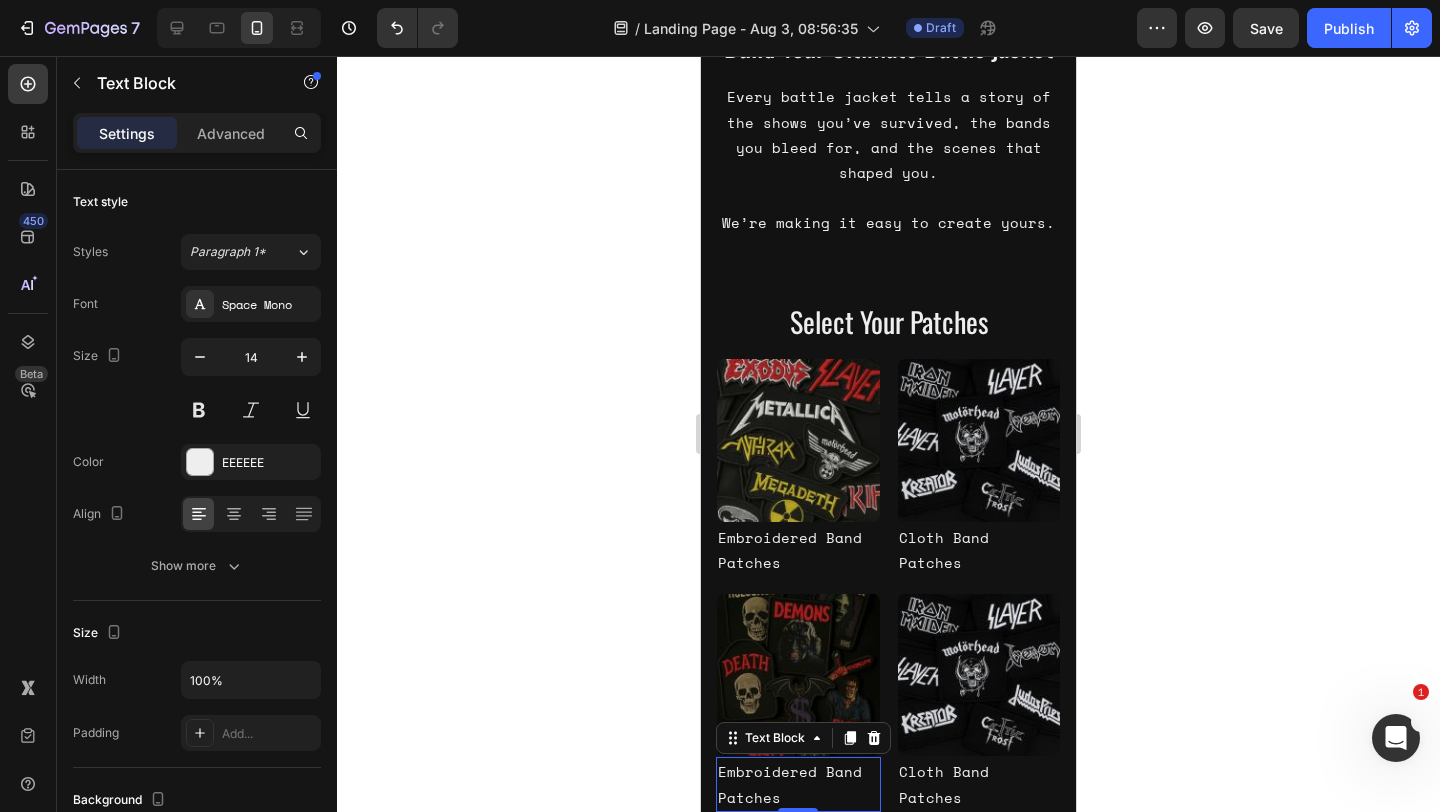 click on "Embroidered Band Patches" at bounding box center (798, 784) 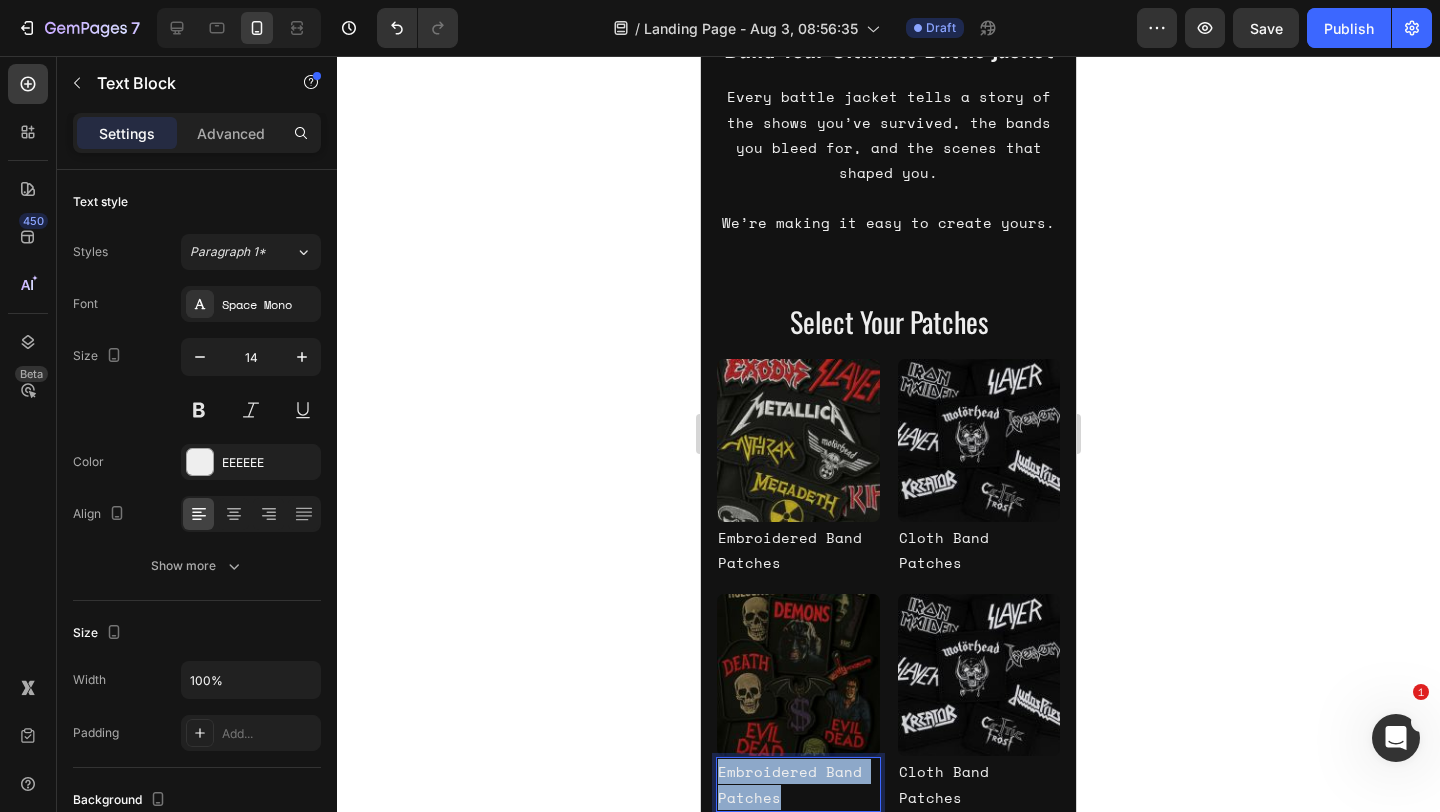 click on "Embroidered Band Patches" at bounding box center [798, 784] 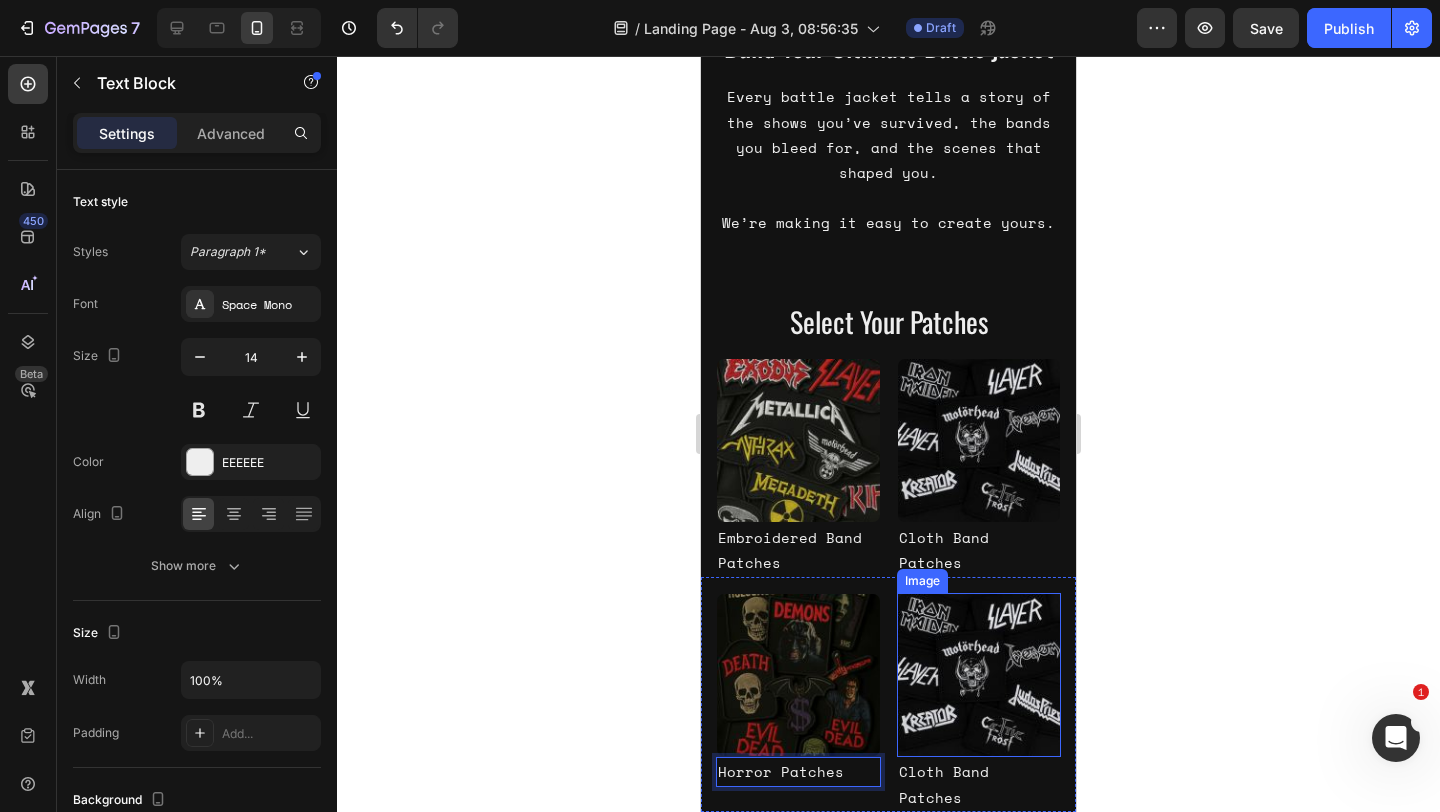 click at bounding box center (979, 675) 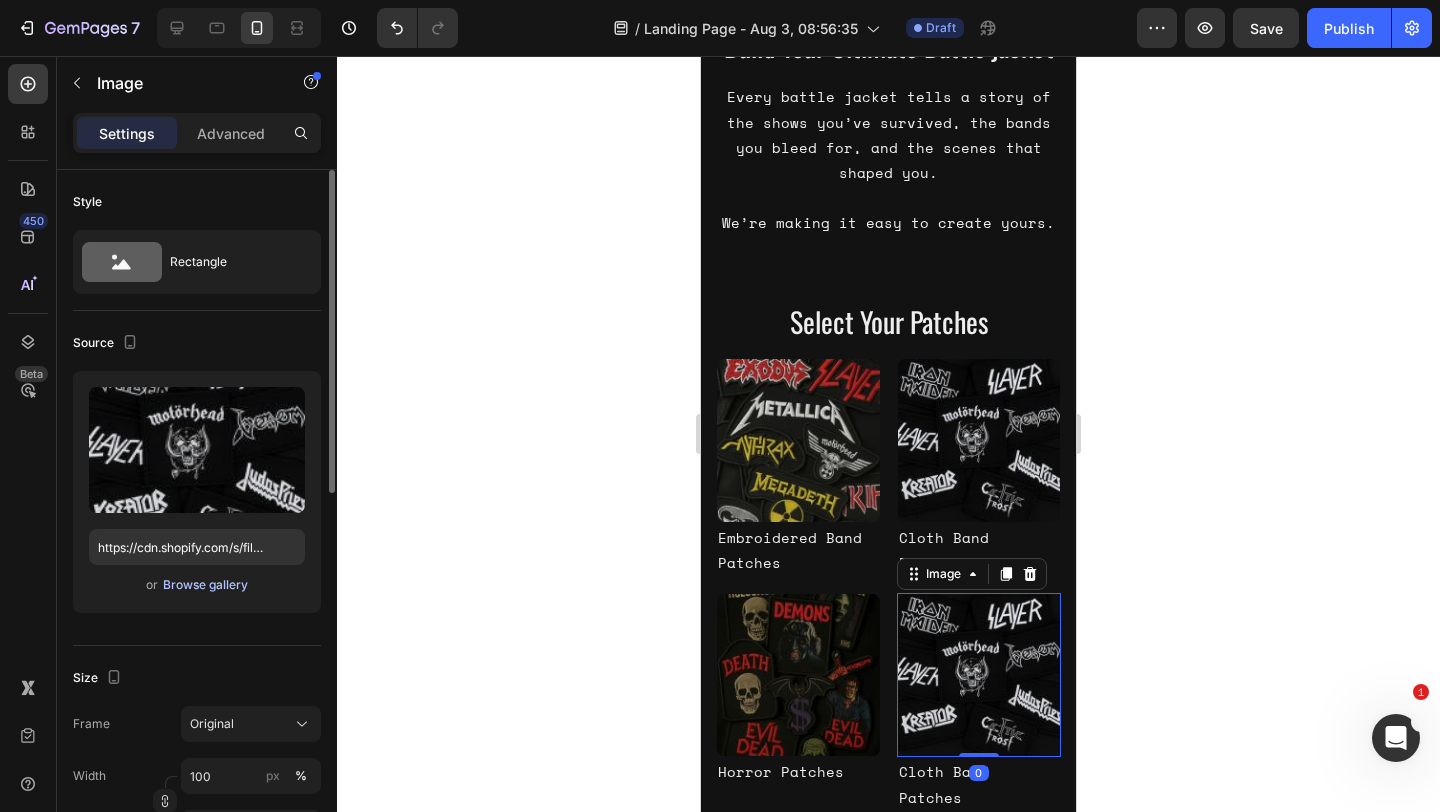 click on "Browse gallery" at bounding box center (205, 585) 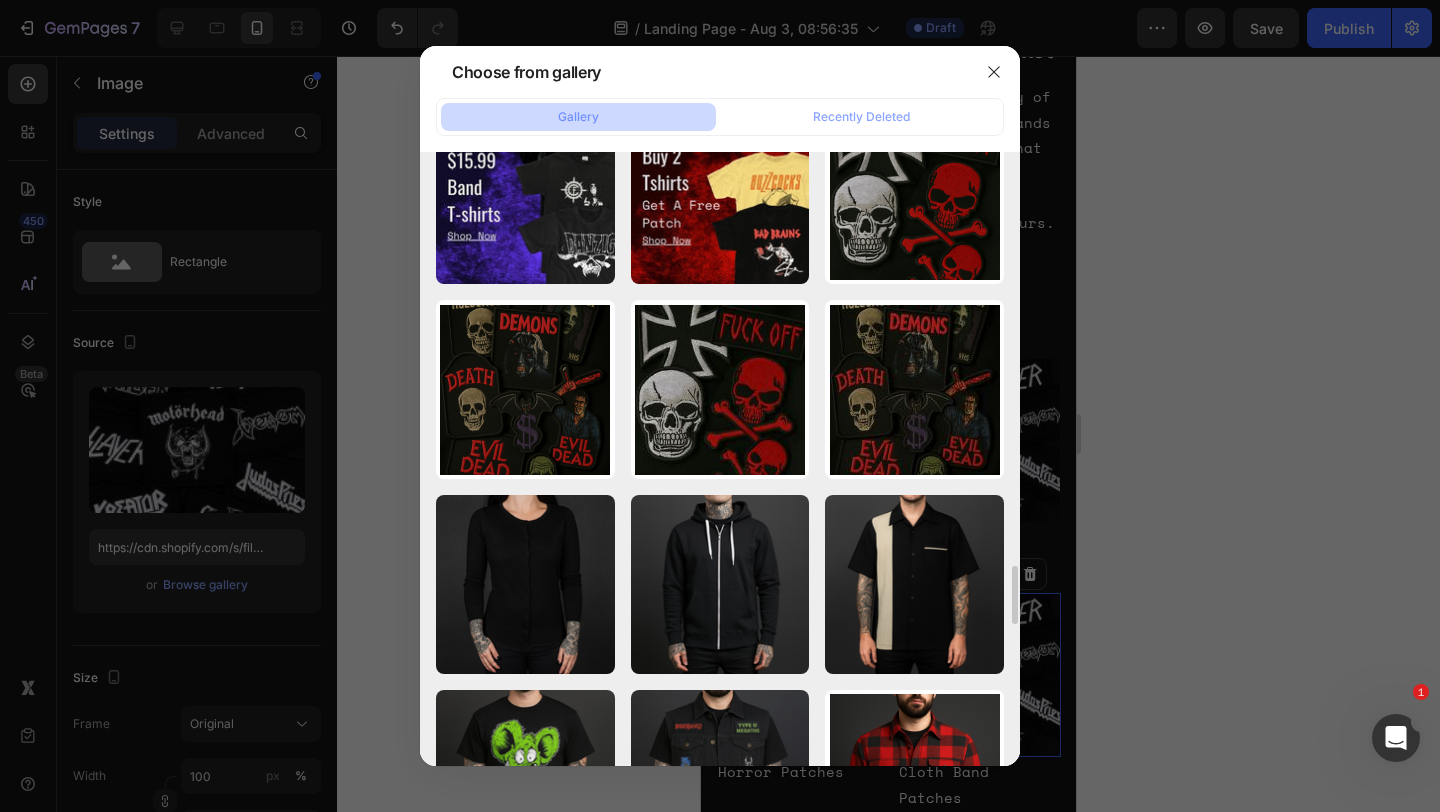 scroll, scrollTop: 4294, scrollLeft: 0, axis: vertical 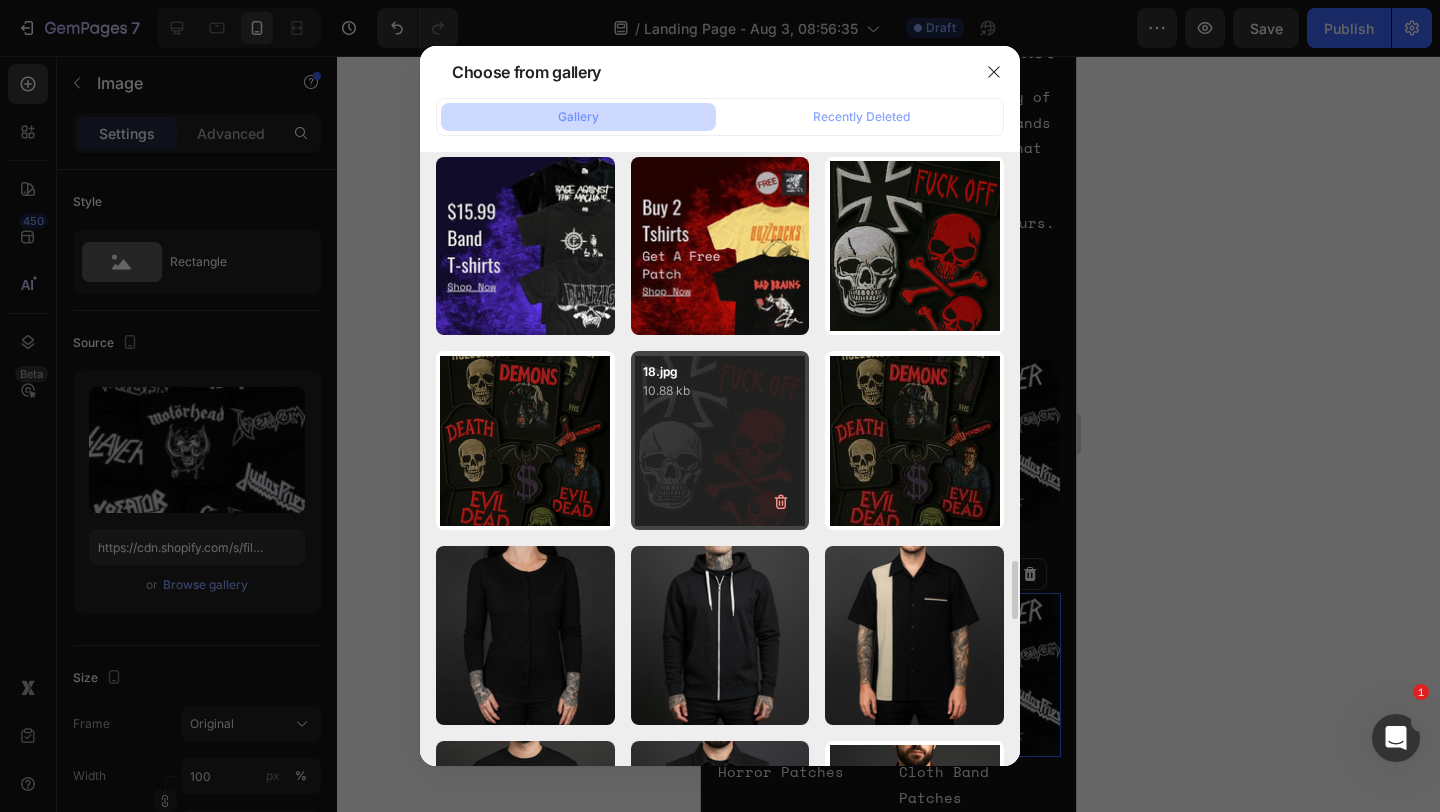 click on "18.jpg 10.88 kb" at bounding box center [720, 440] 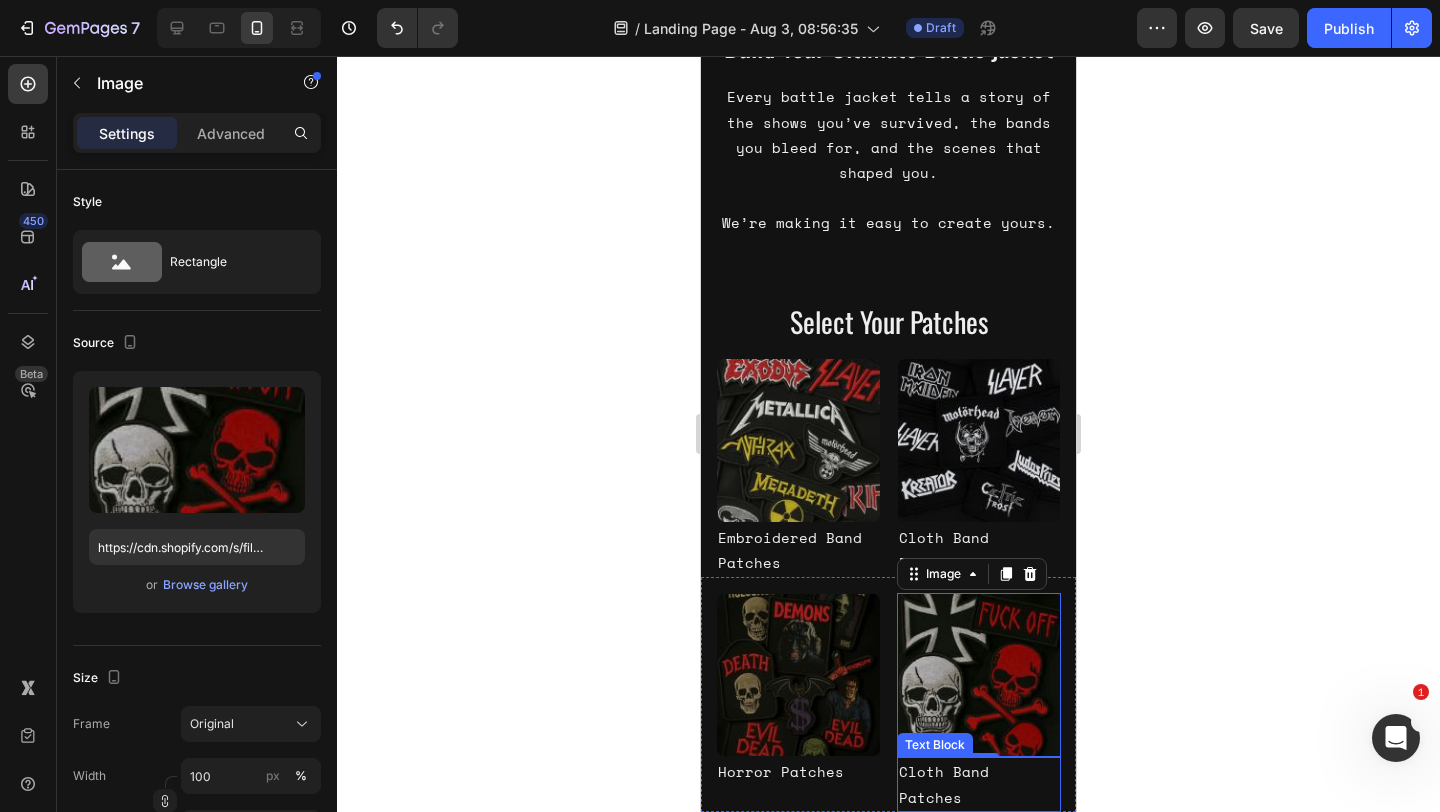 click on "Cloth Band Patches" at bounding box center (979, 784) 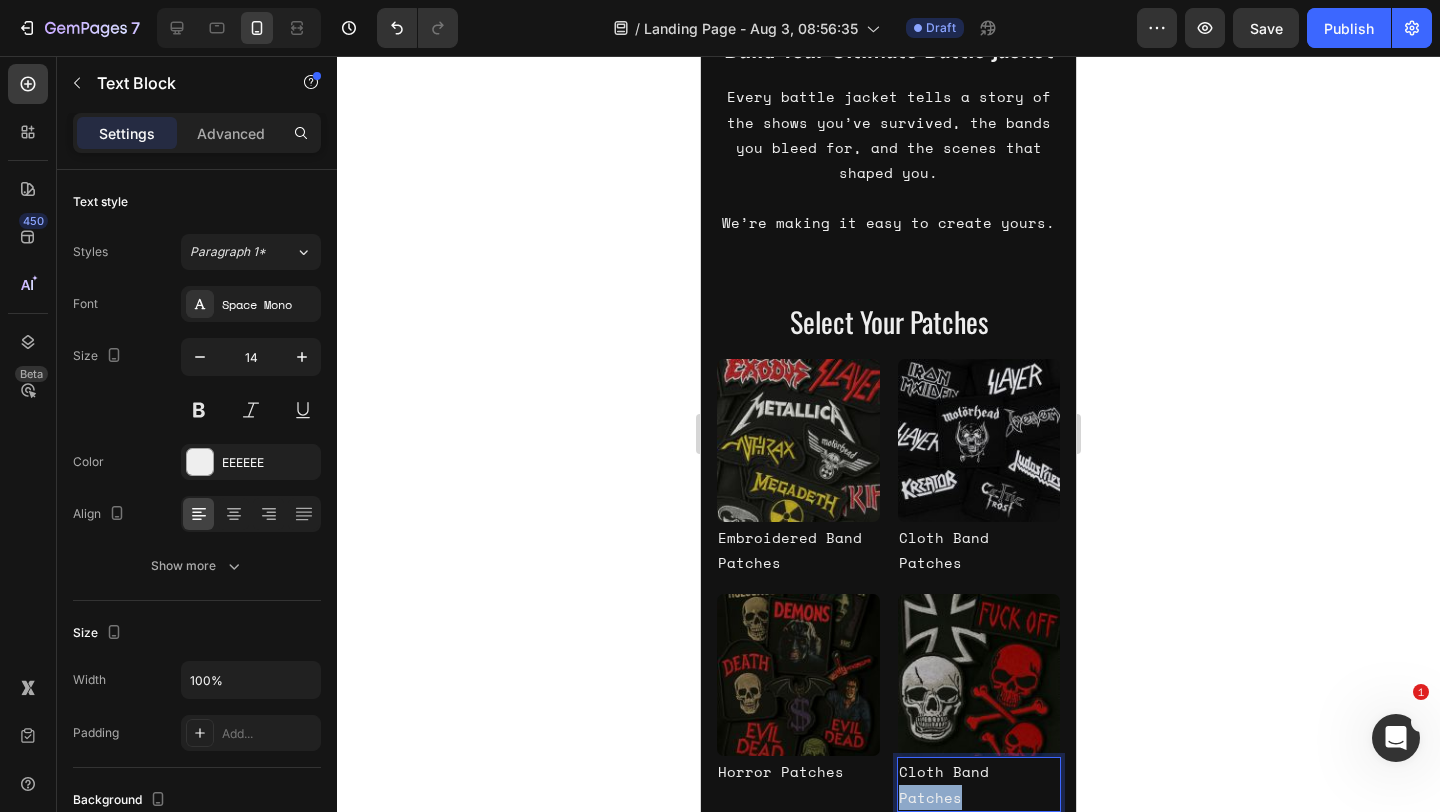 click on "Cloth Band Patches" at bounding box center [979, 784] 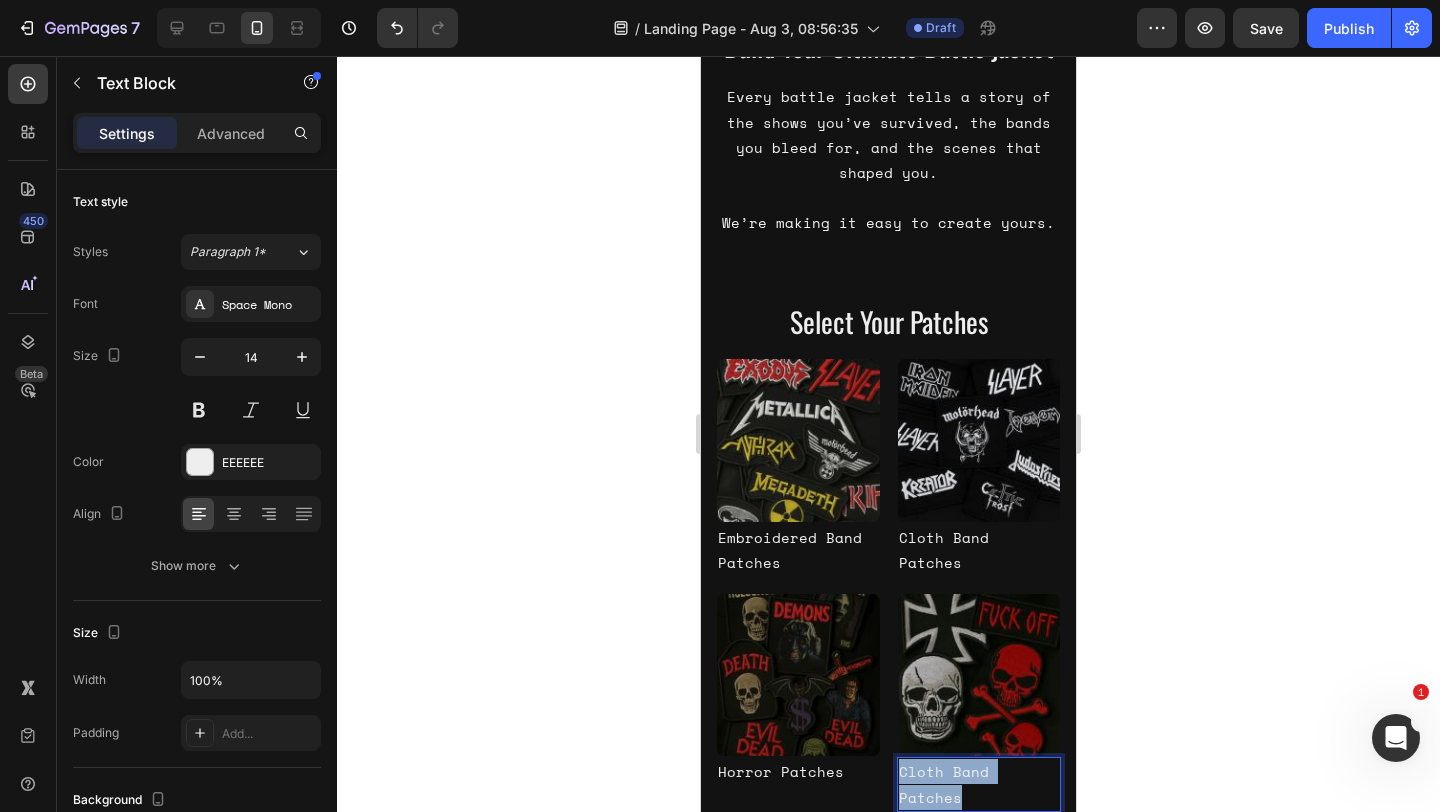 click on "Cloth Band Patches" at bounding box center (979, 784) 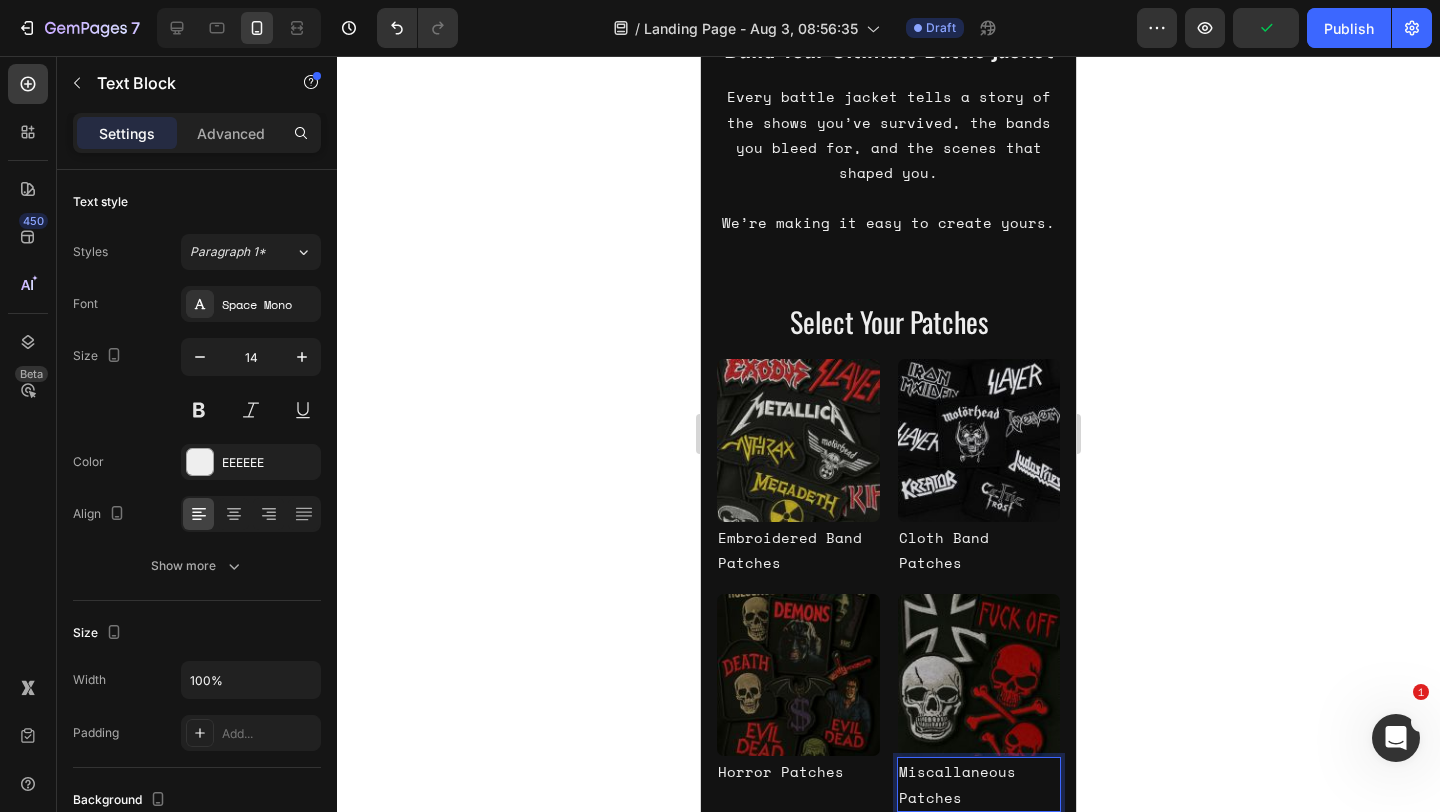 click 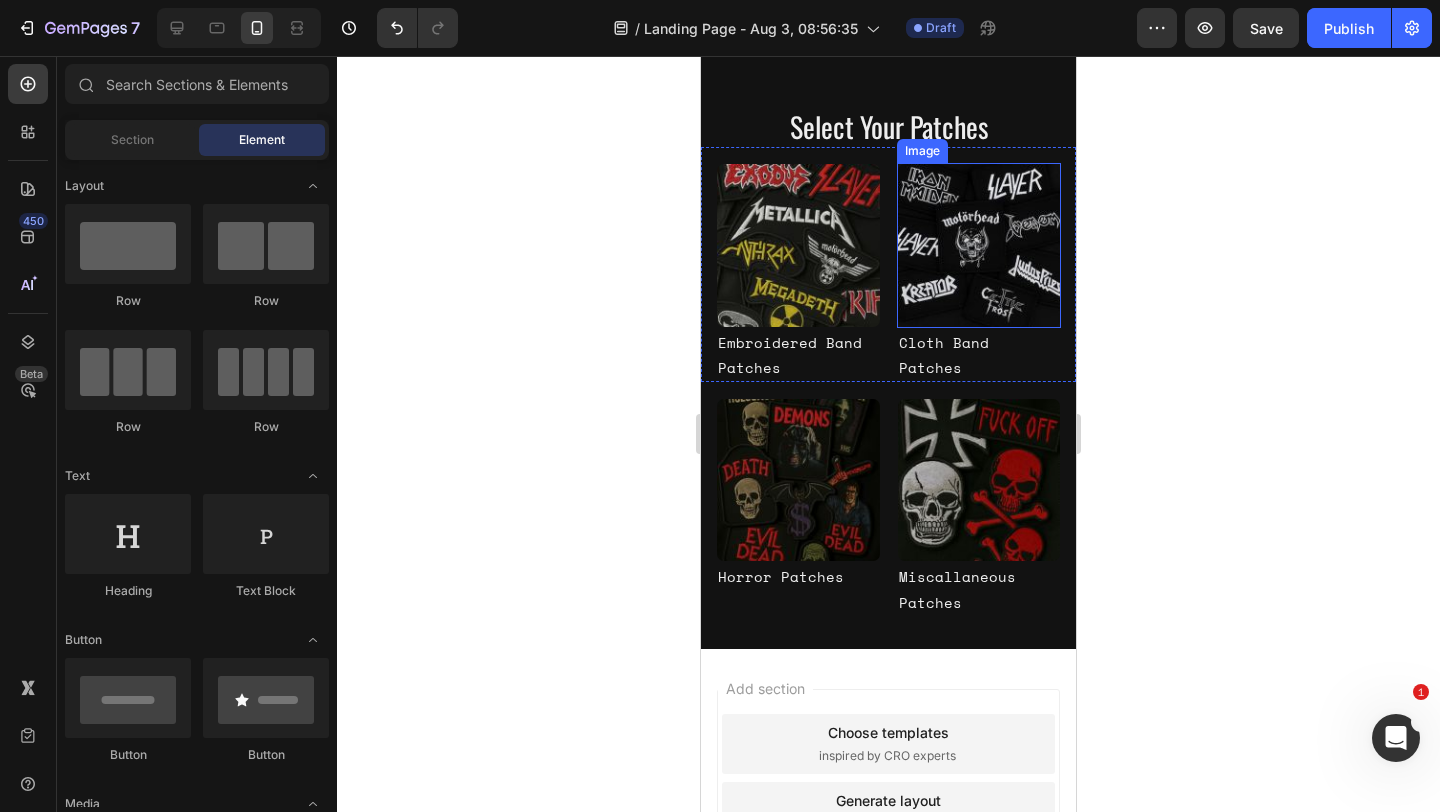 scroll, scrollTop: 299, scrollLeft: 0, axis: vertical 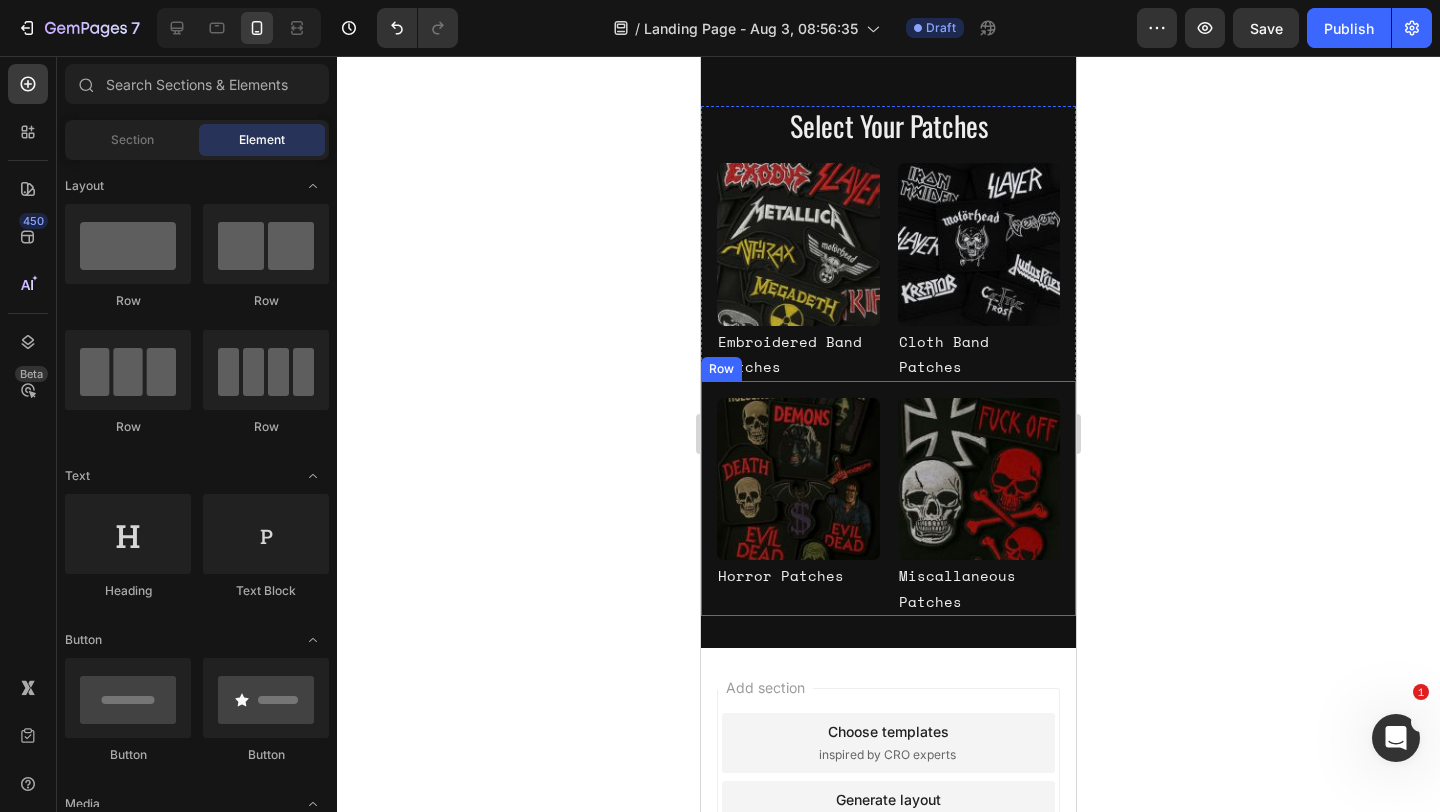 click on "Image Horror Patches Text Block Image Miscallaneous Patches Text Block Row" at bounding box center (888, 498) 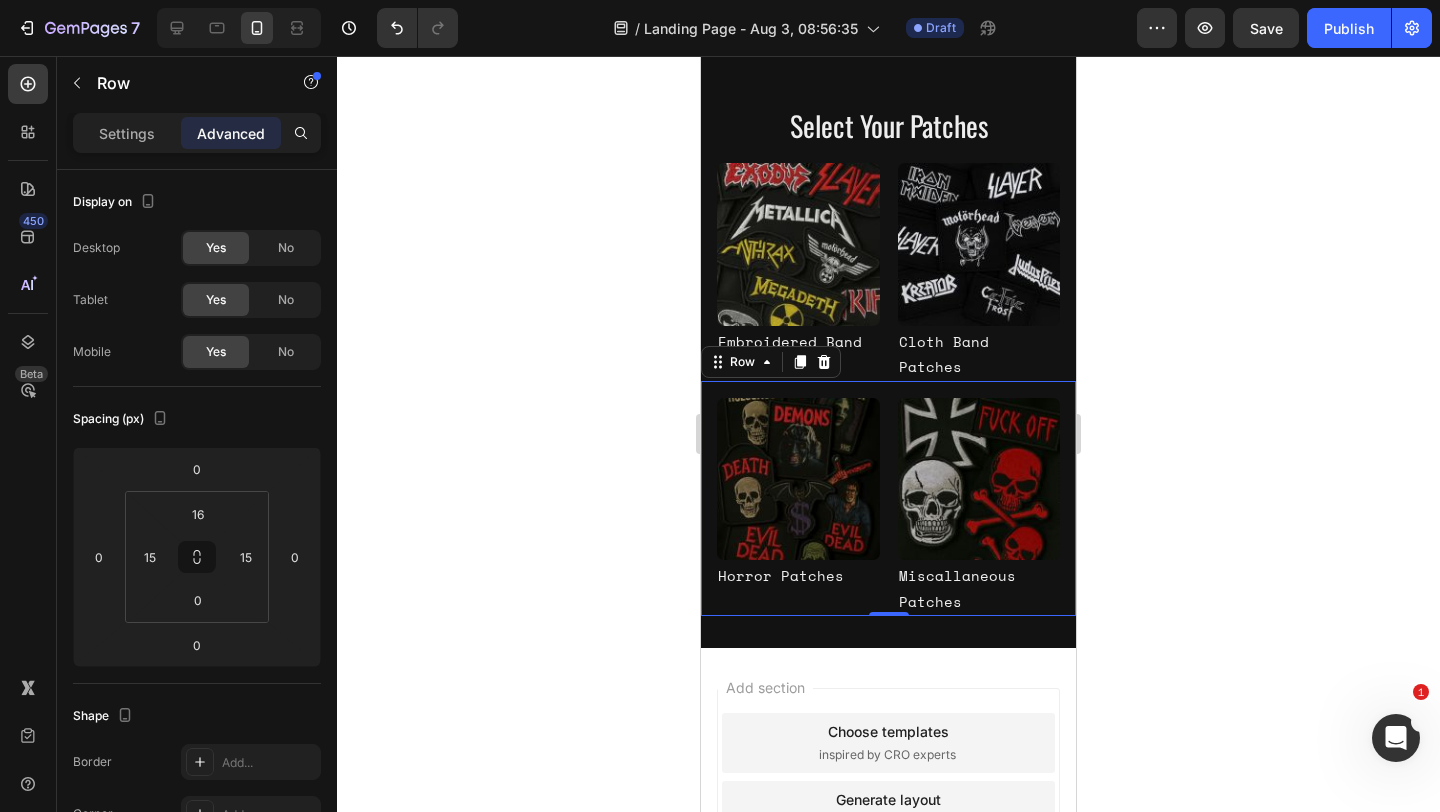 click 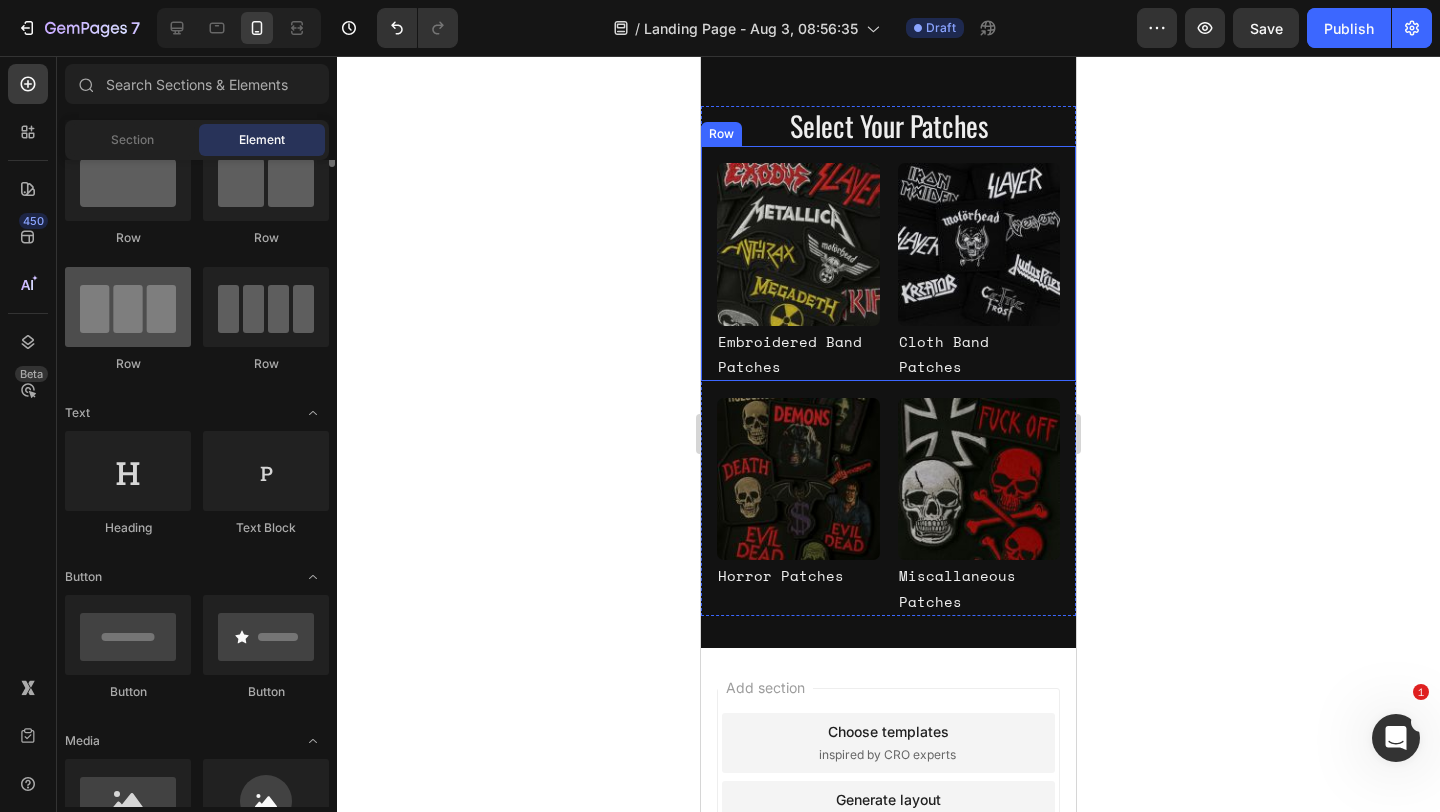 scroll, scrollTop: 0, scrollLeft: 0, axis: both 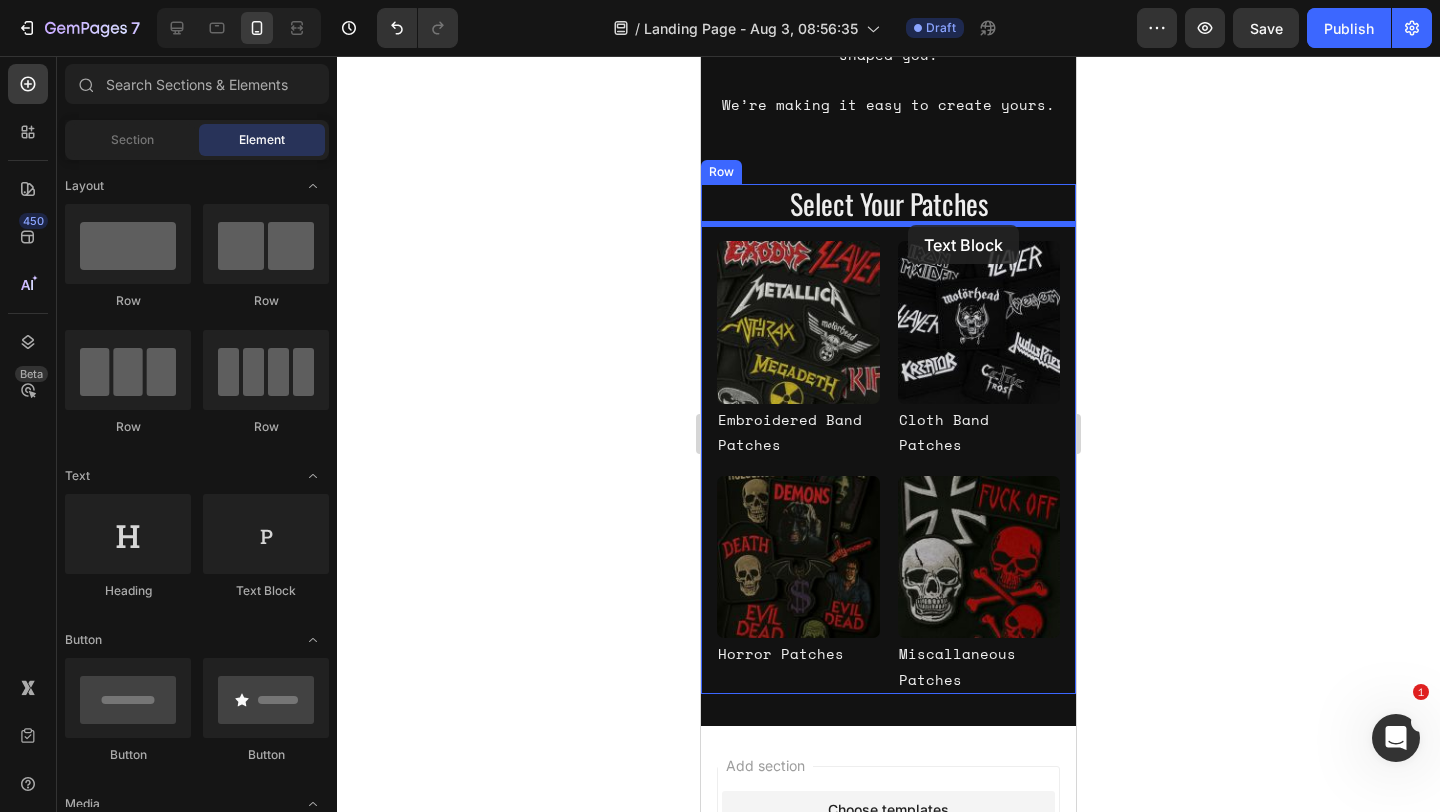 drag, startPoint x: 931, startPoint y: 613, endPoint x: 908, endPoint y: 226, distance: 387.68286 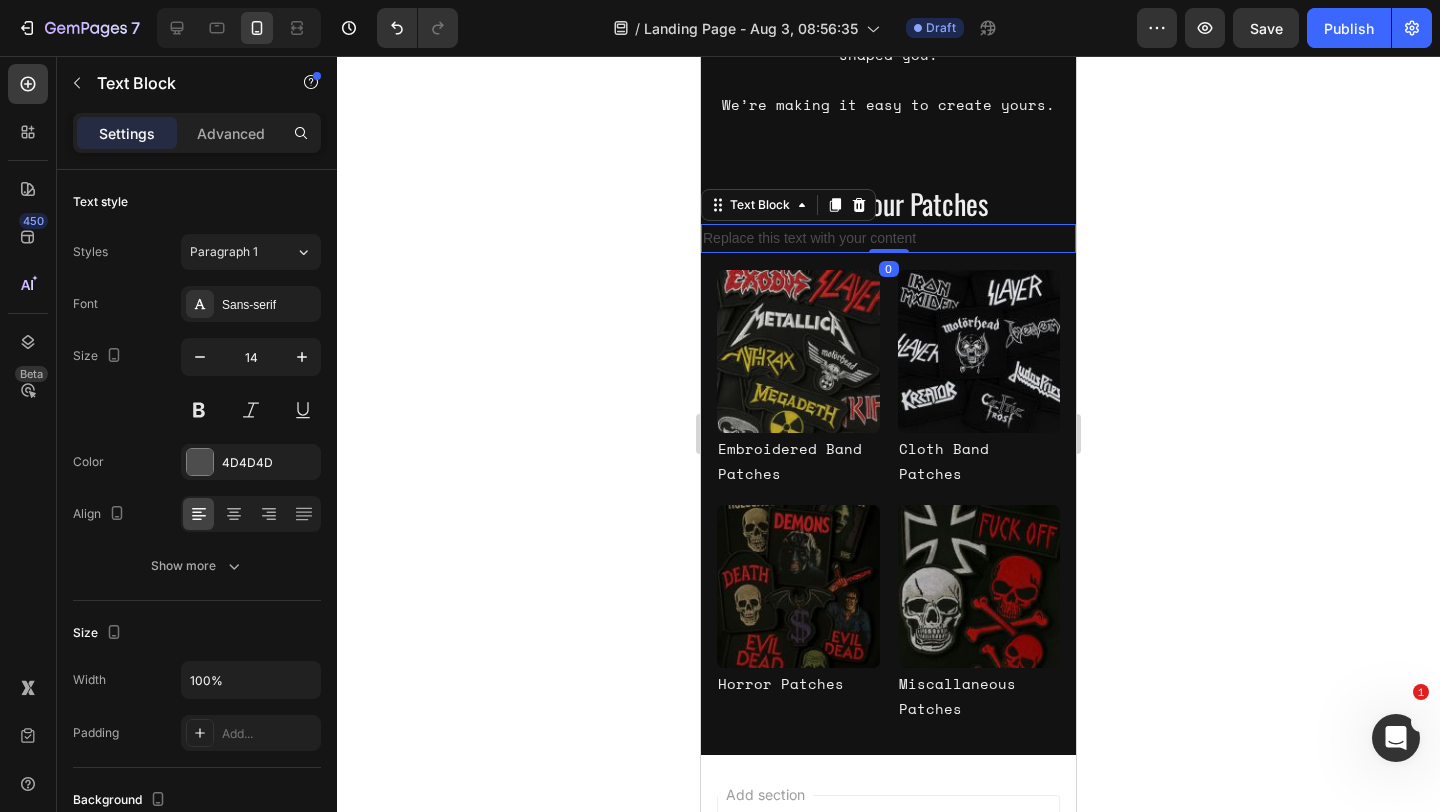 click on "Replace this text with your content" at bounding box center (888, 238) 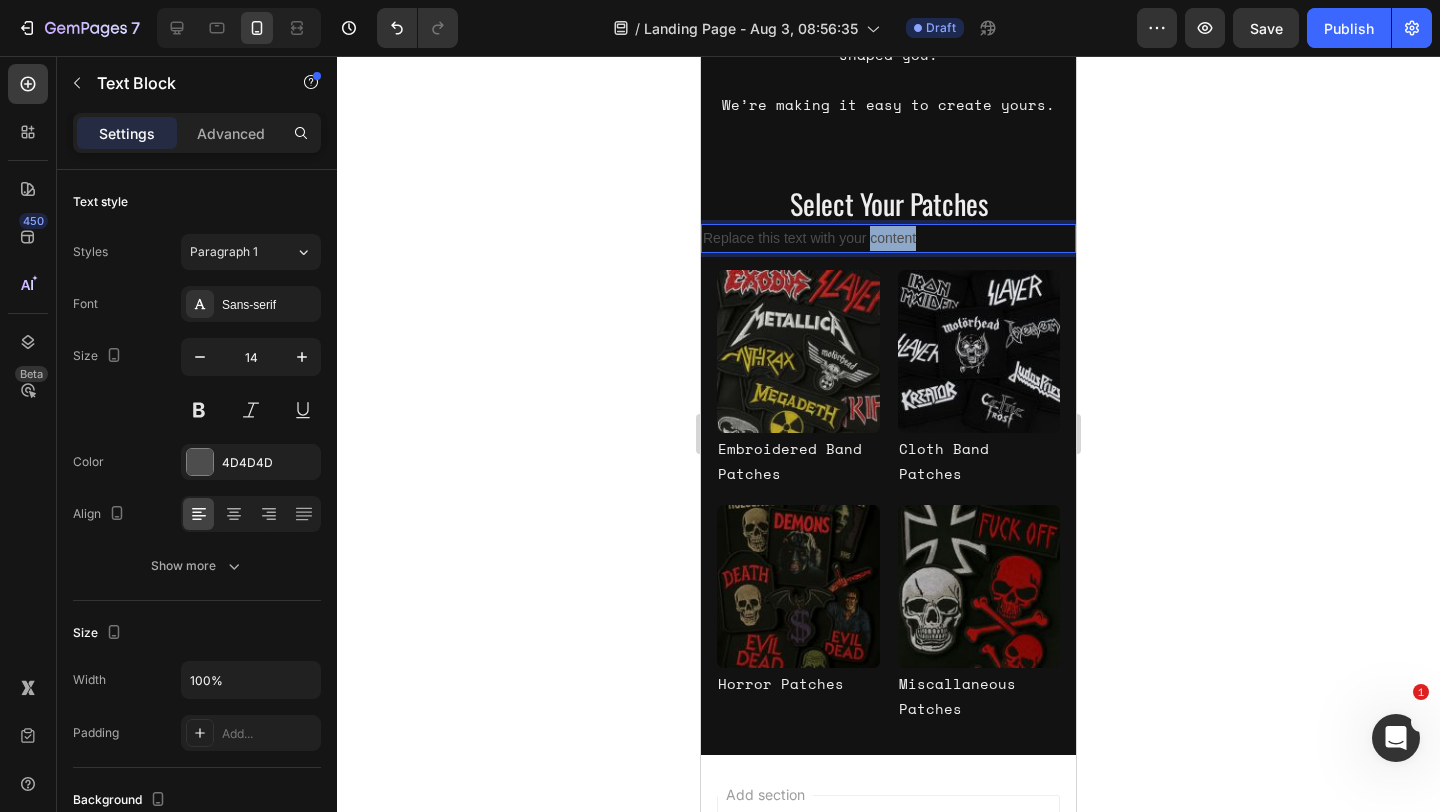 click on "Replace this text with your content" at bounding box center [888, 238] 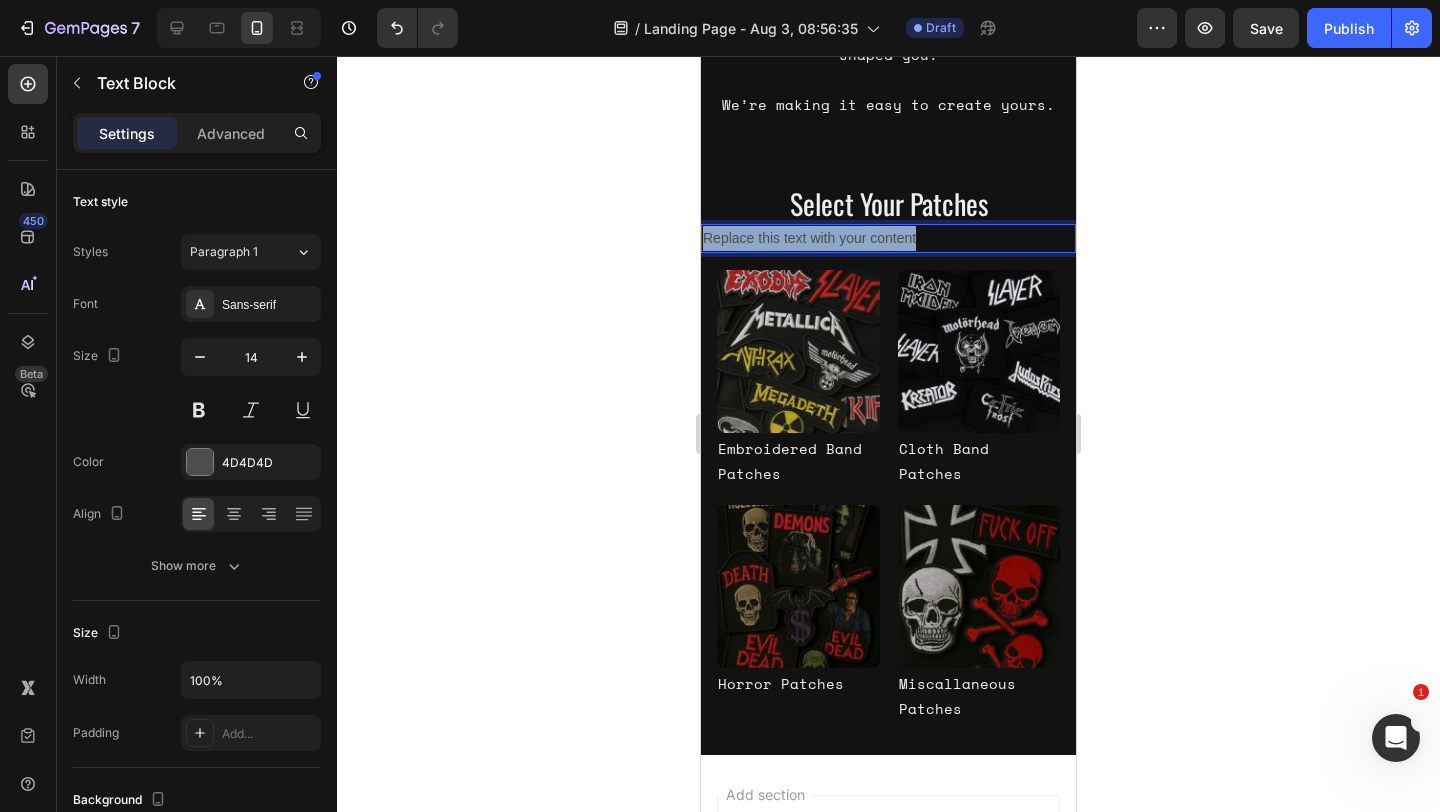 click on "Replace this text with your content" at bounding box center [888, 238] 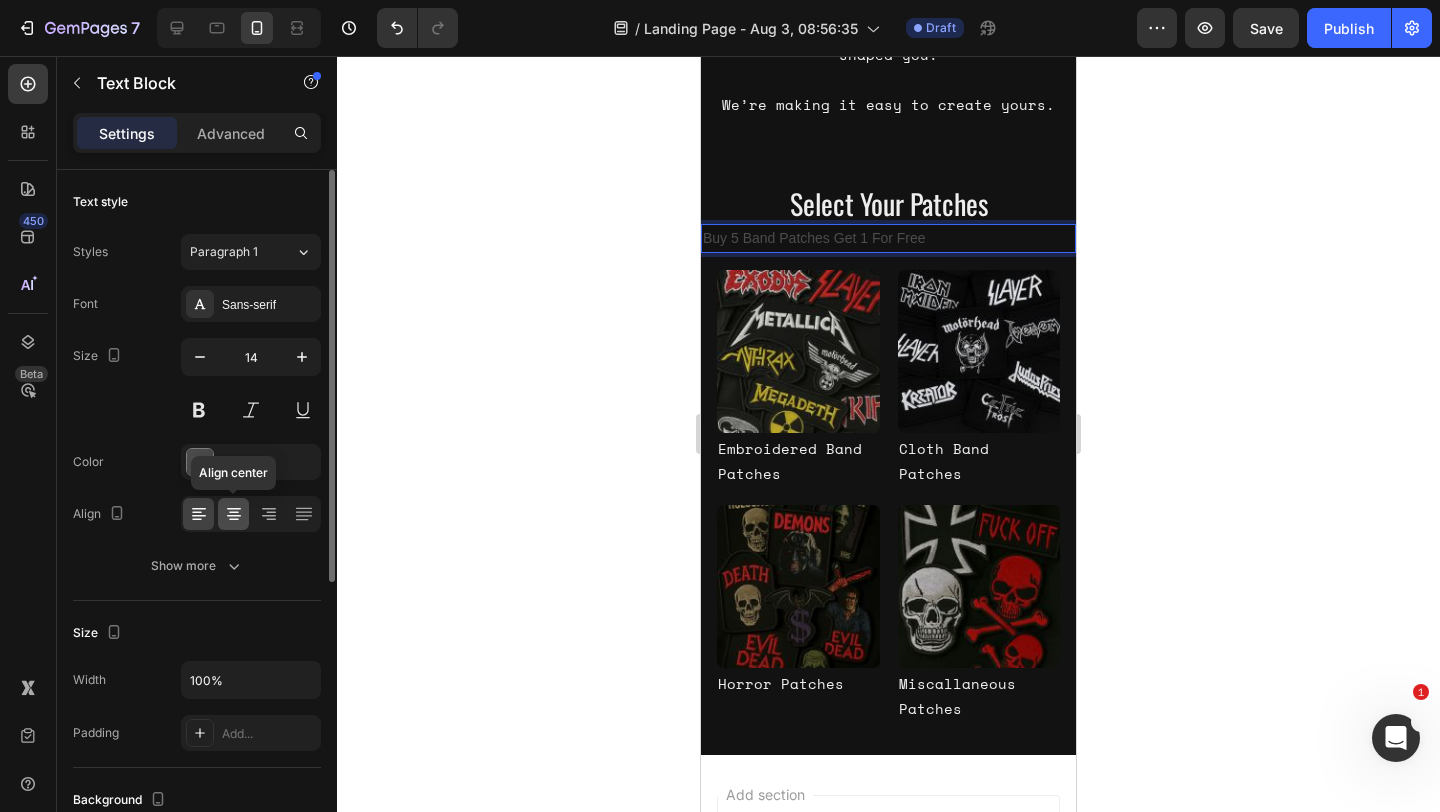 click 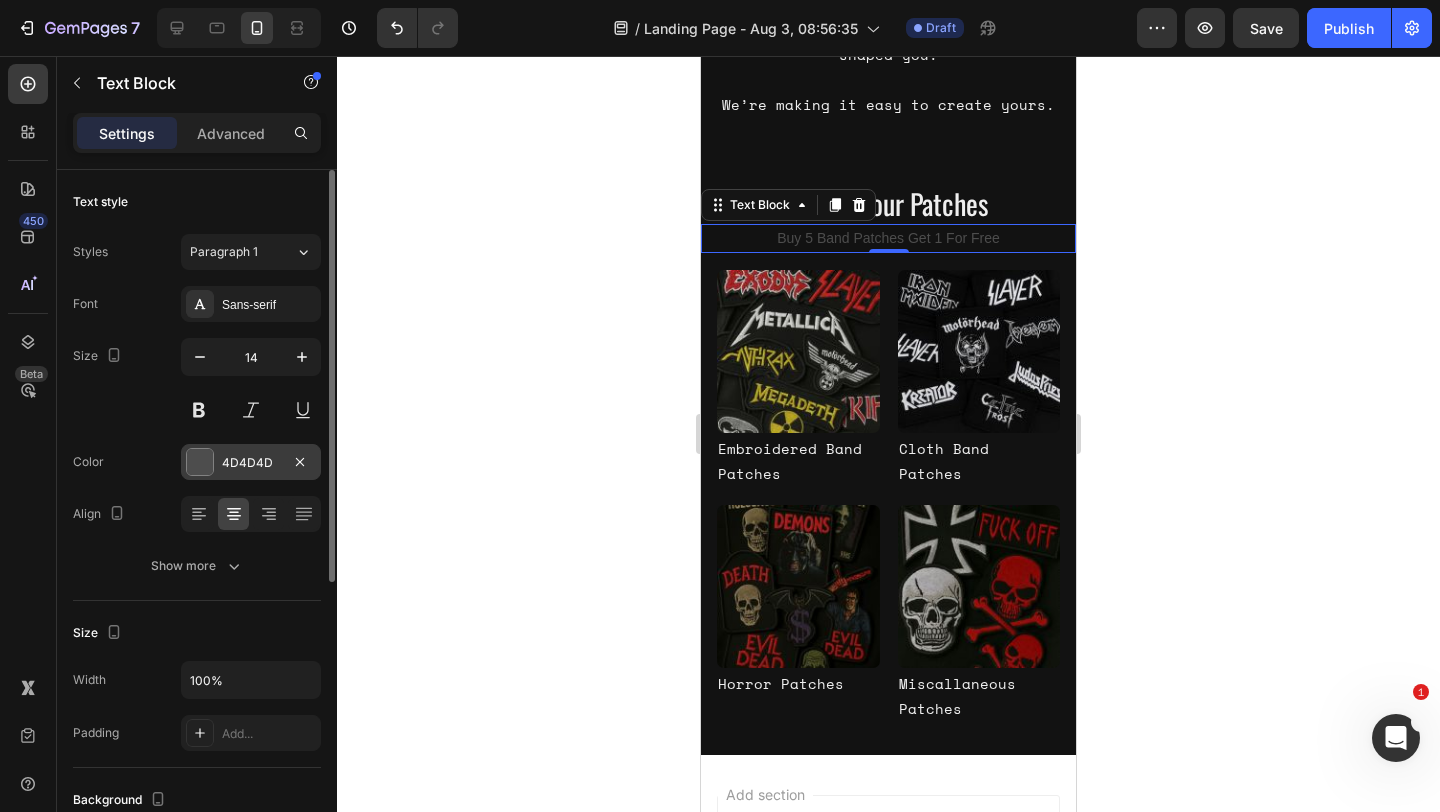 click at bounding box center (200, 462) 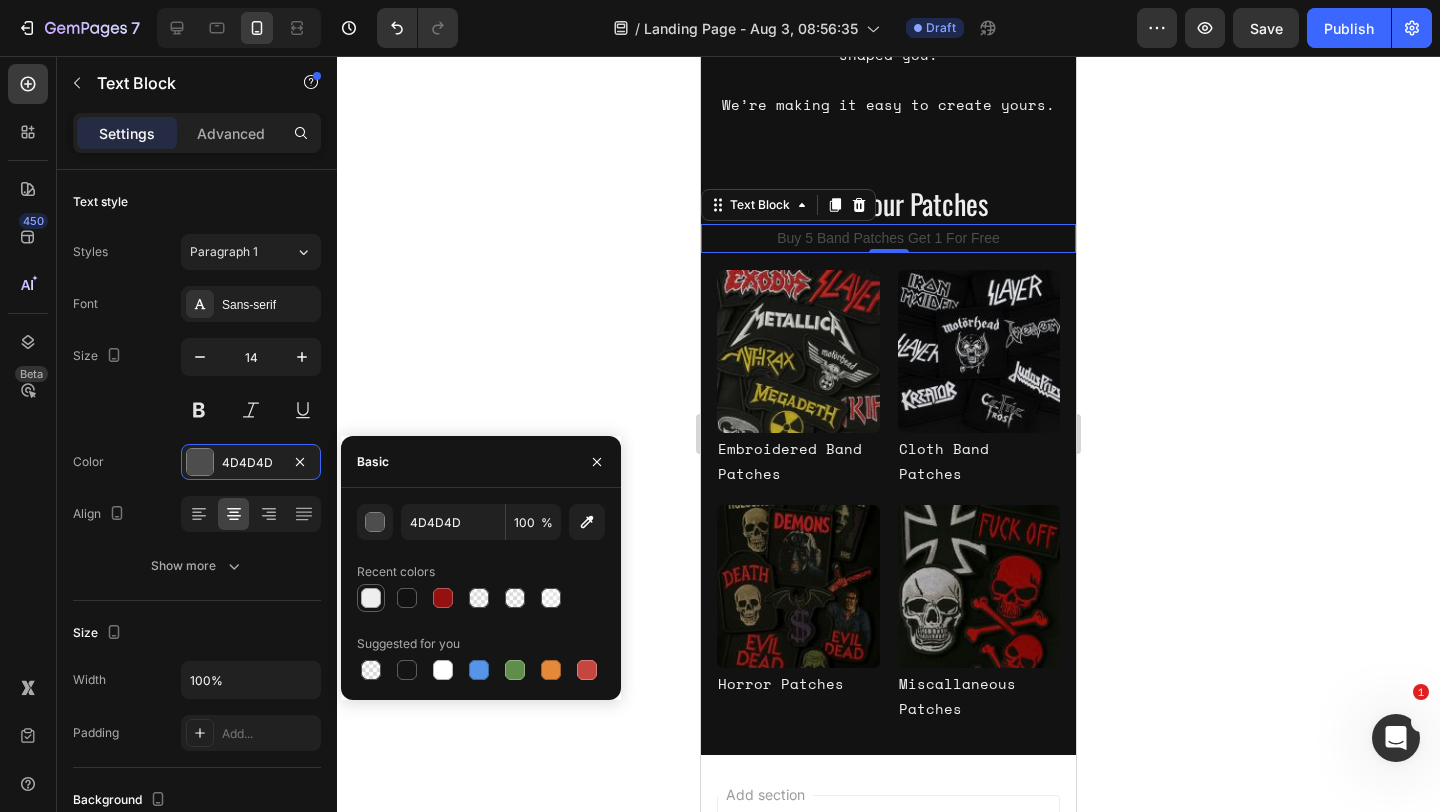 click at bounding box center [371, 598] 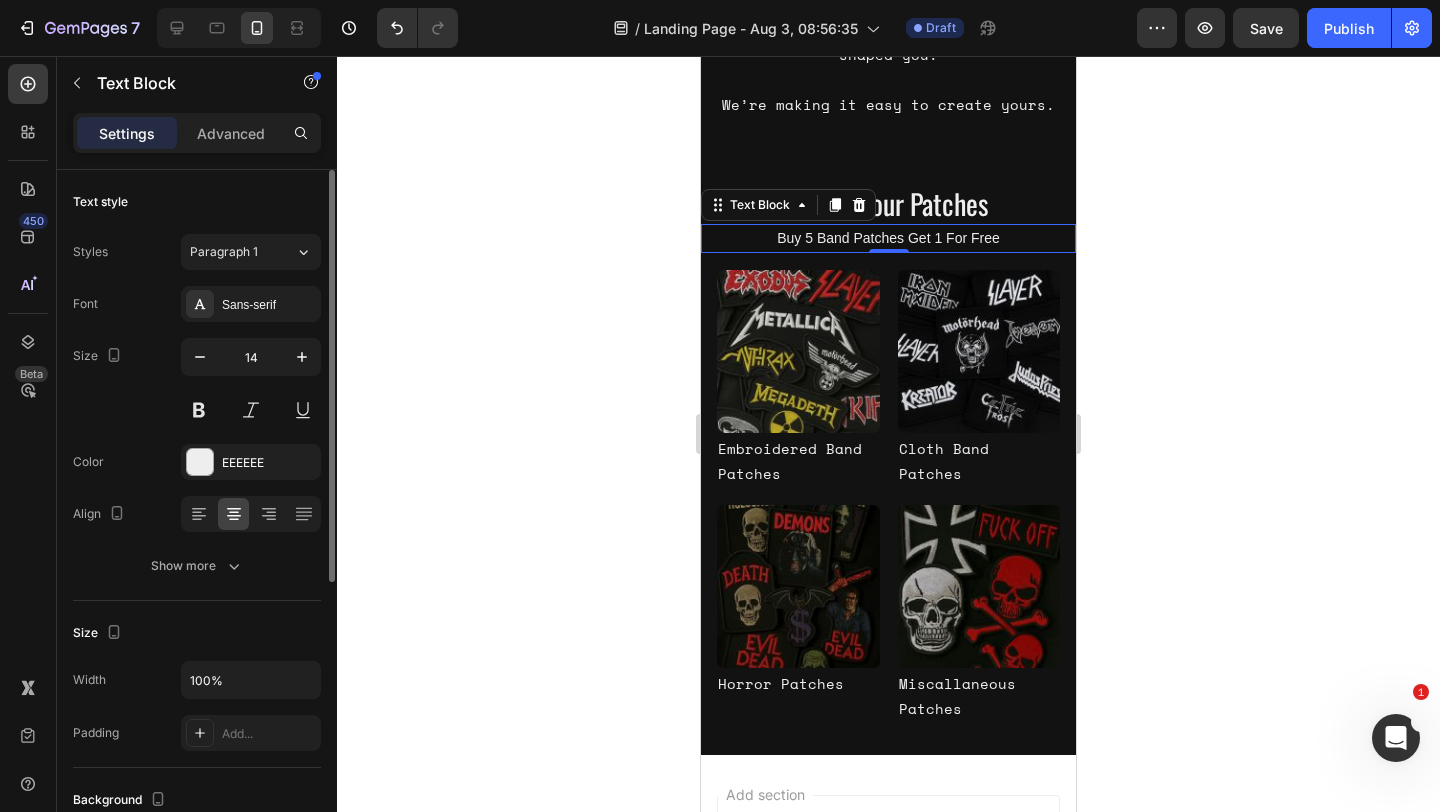 click on "Size" at bounding box center (197, 633) 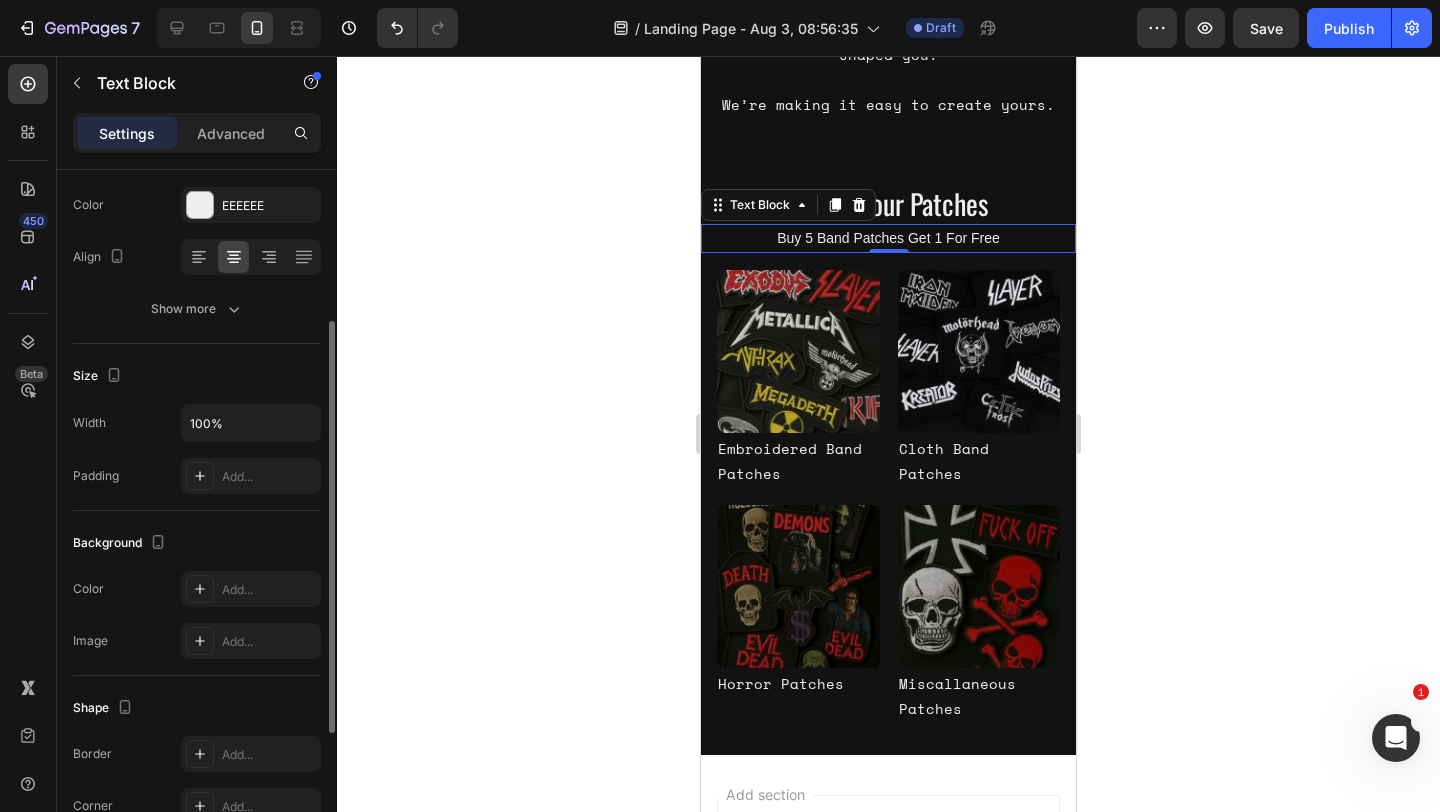 scroll, scrollTop: 0, scrollLeft: 0, axis: both 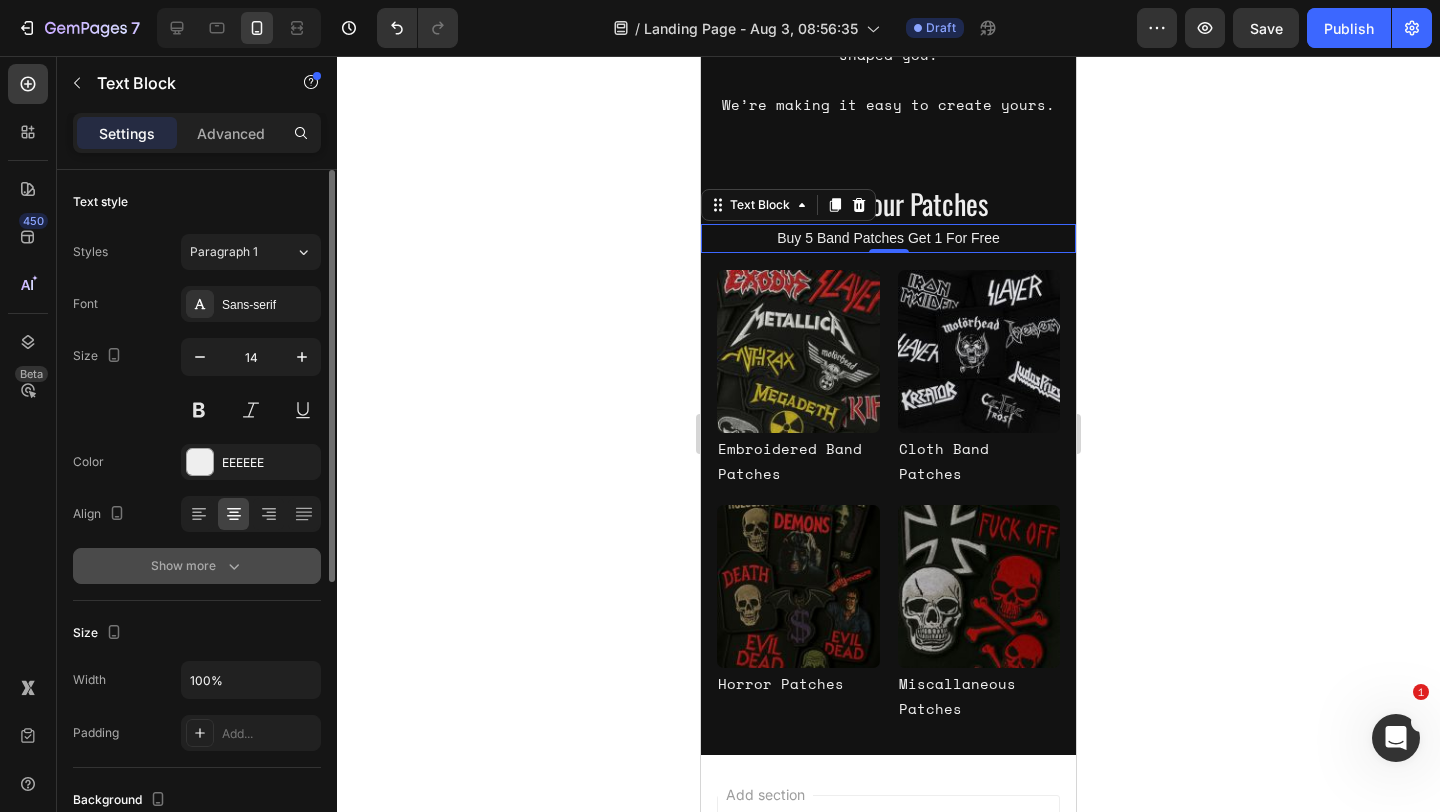 click on "Show more" at bounding box center [197, 566] 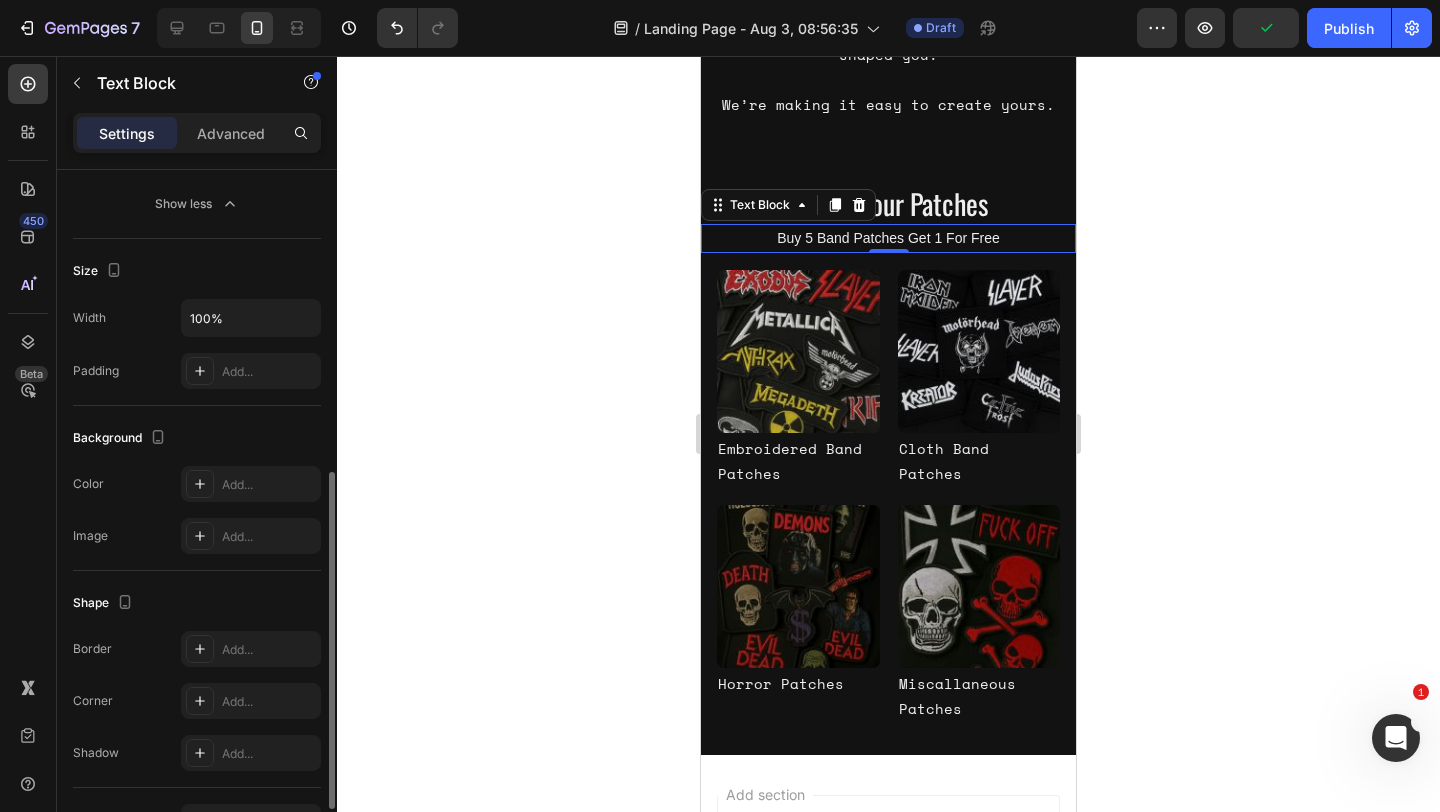 scroll, scrollTop: 629, scrollLeft: 0, axis: vertical 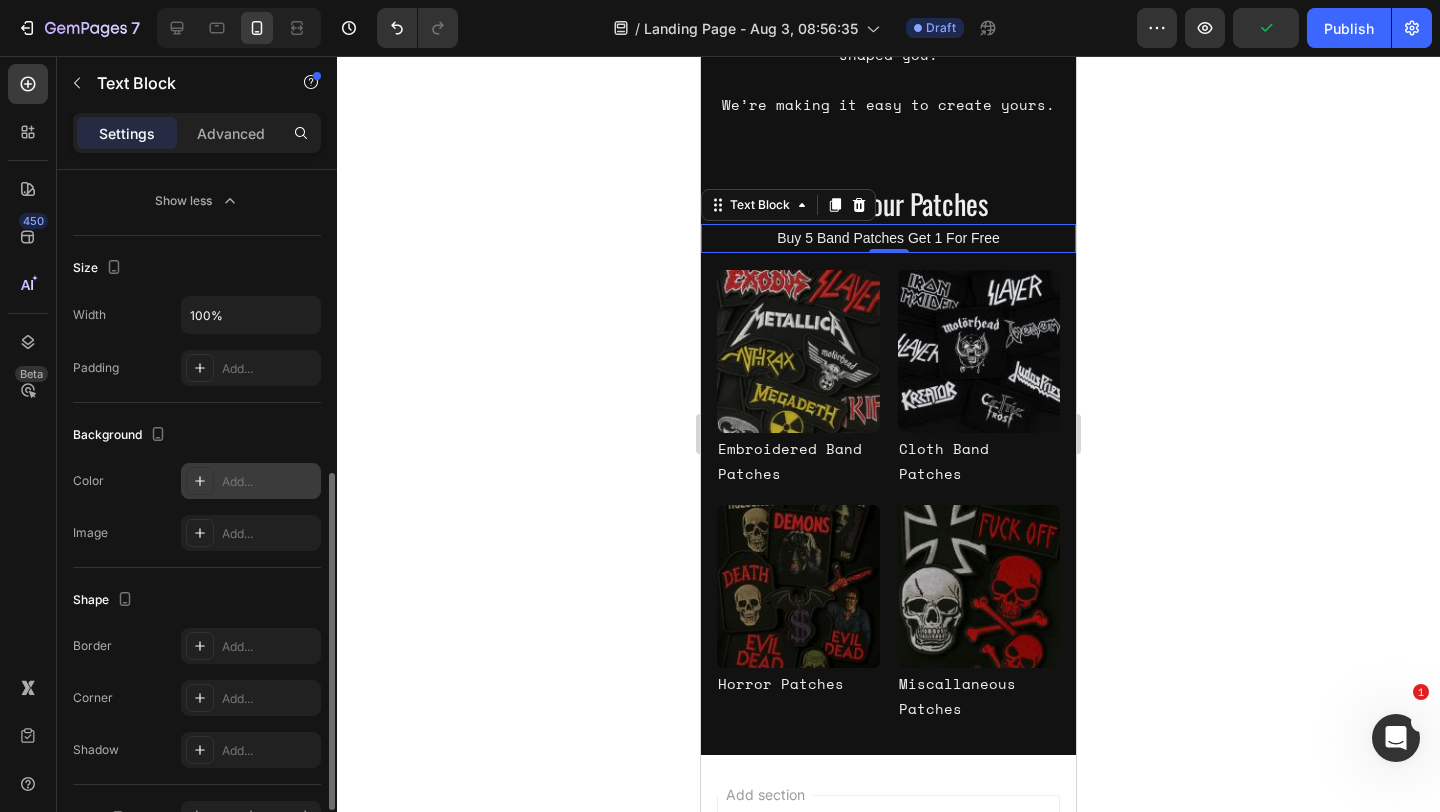 click on "Add..." at bounding box center (269, 482) 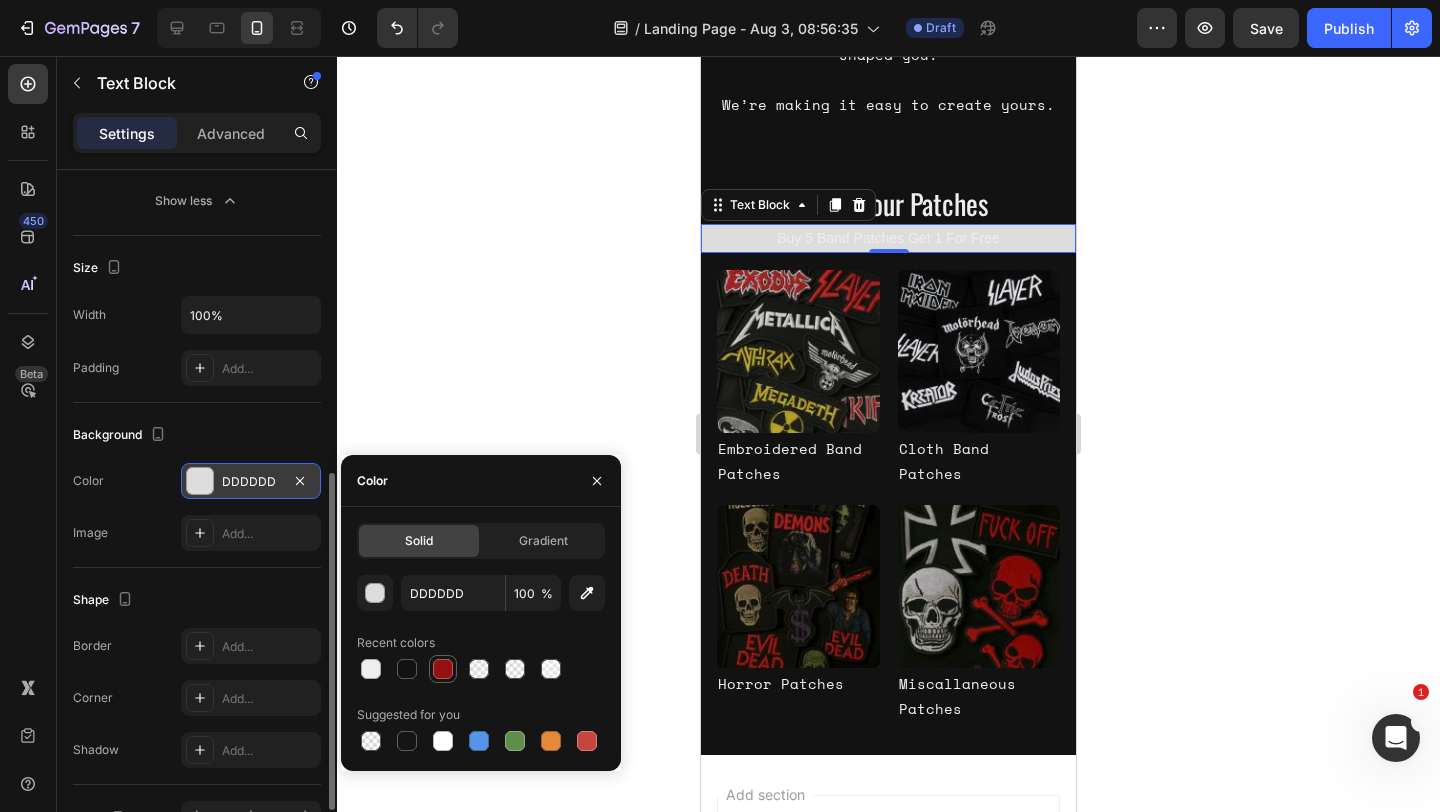 click at bounding box center [443, 669] 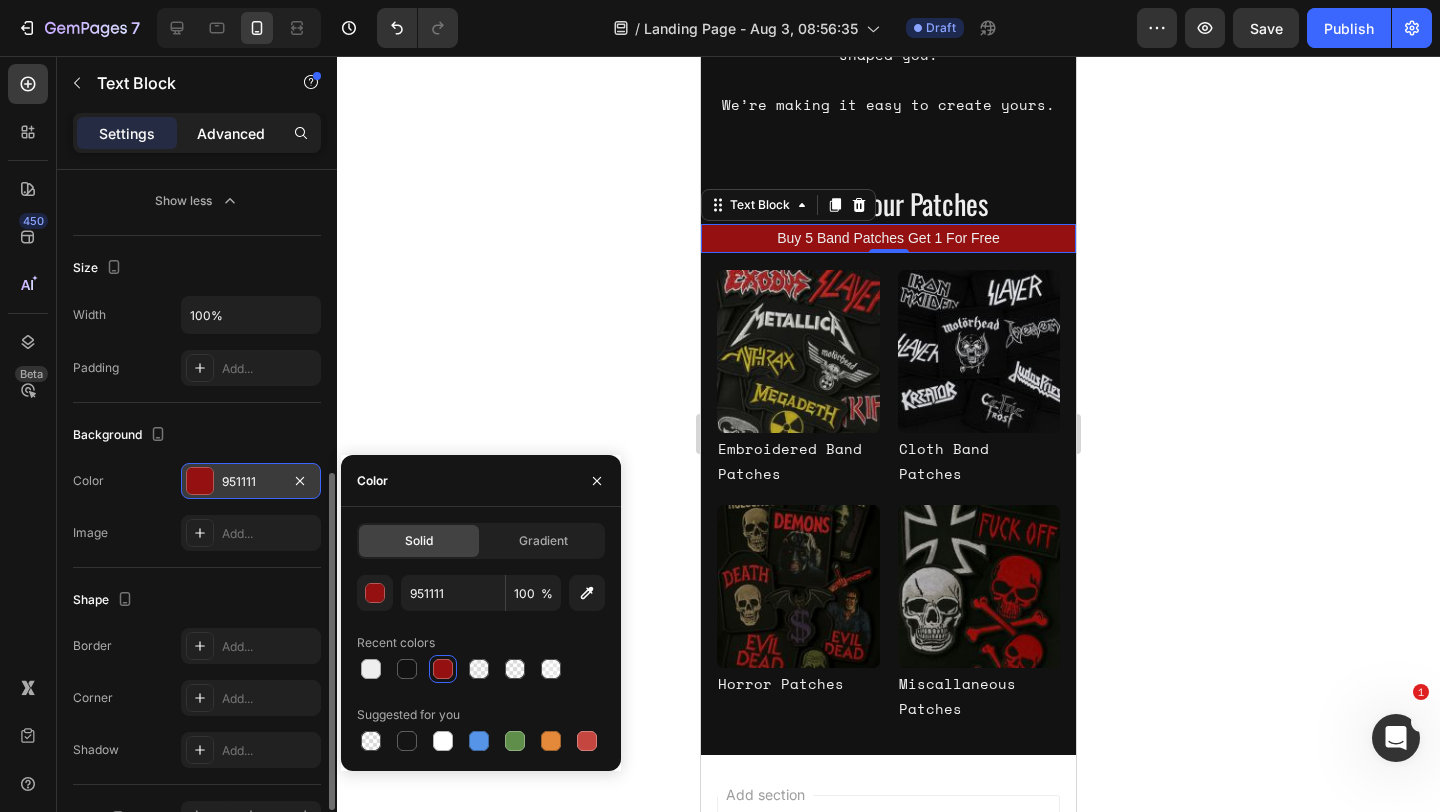 click on "Advanced" 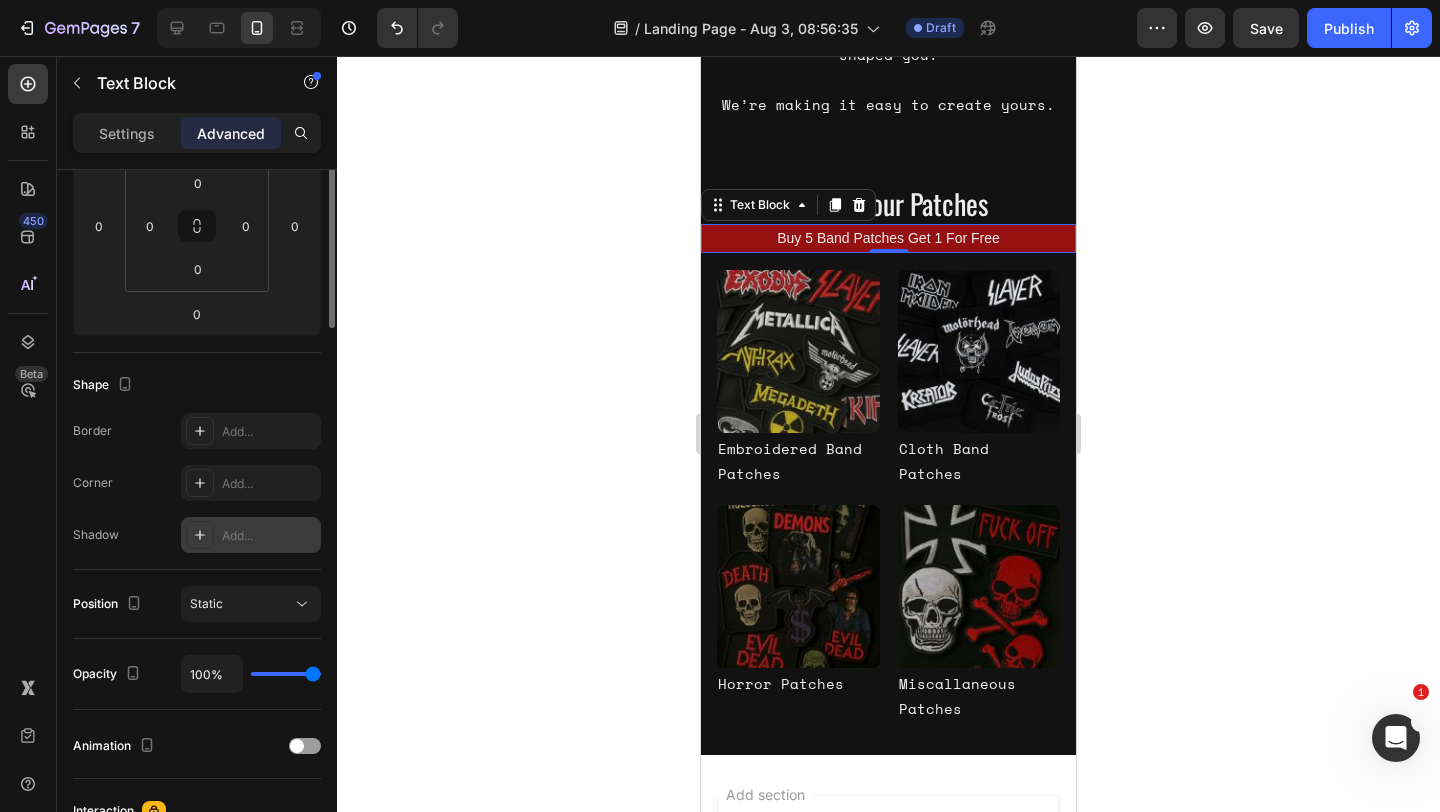 scroll, scrollTop: 0, scrollLeft: 0, axis: both 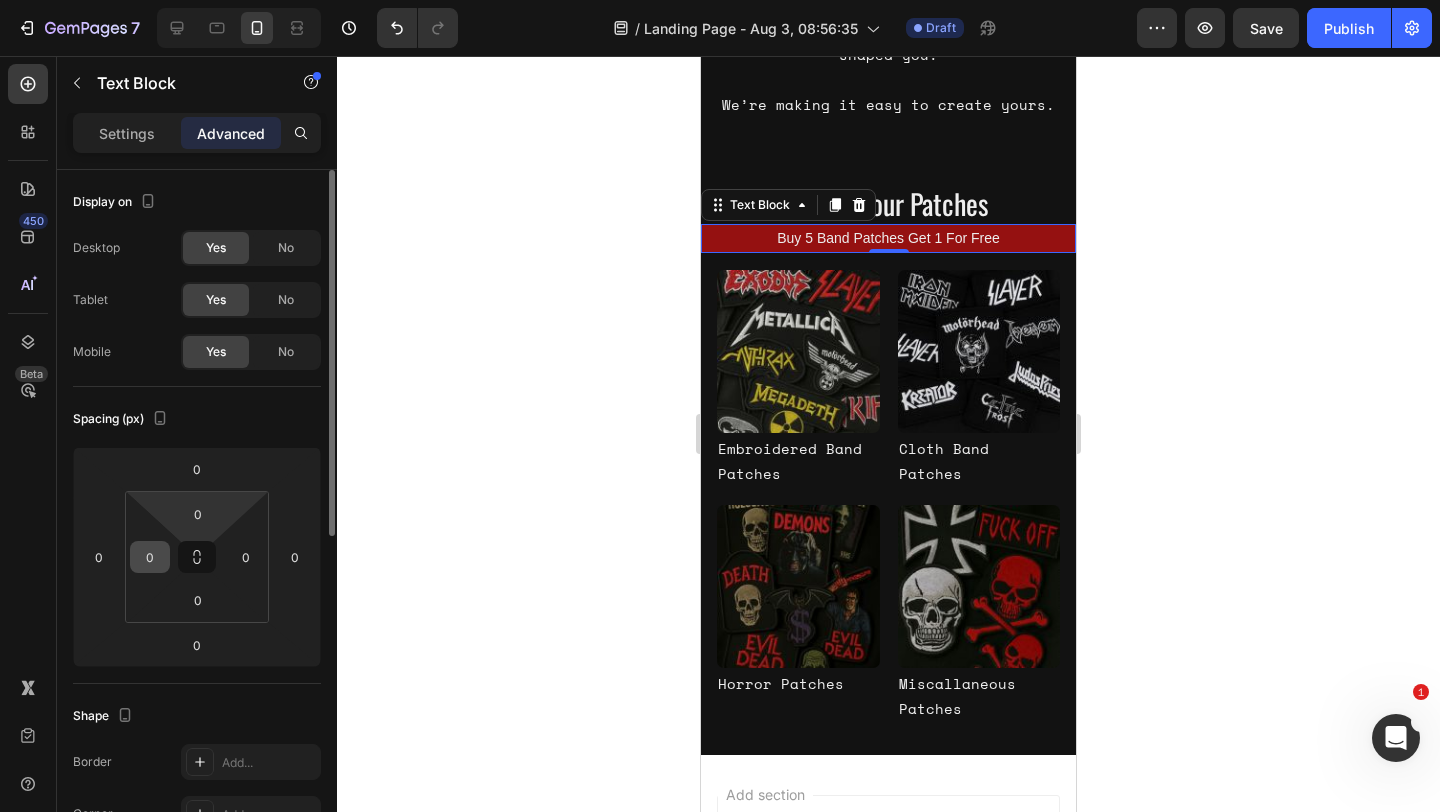 click on "0" at bounding box center [150, 557] 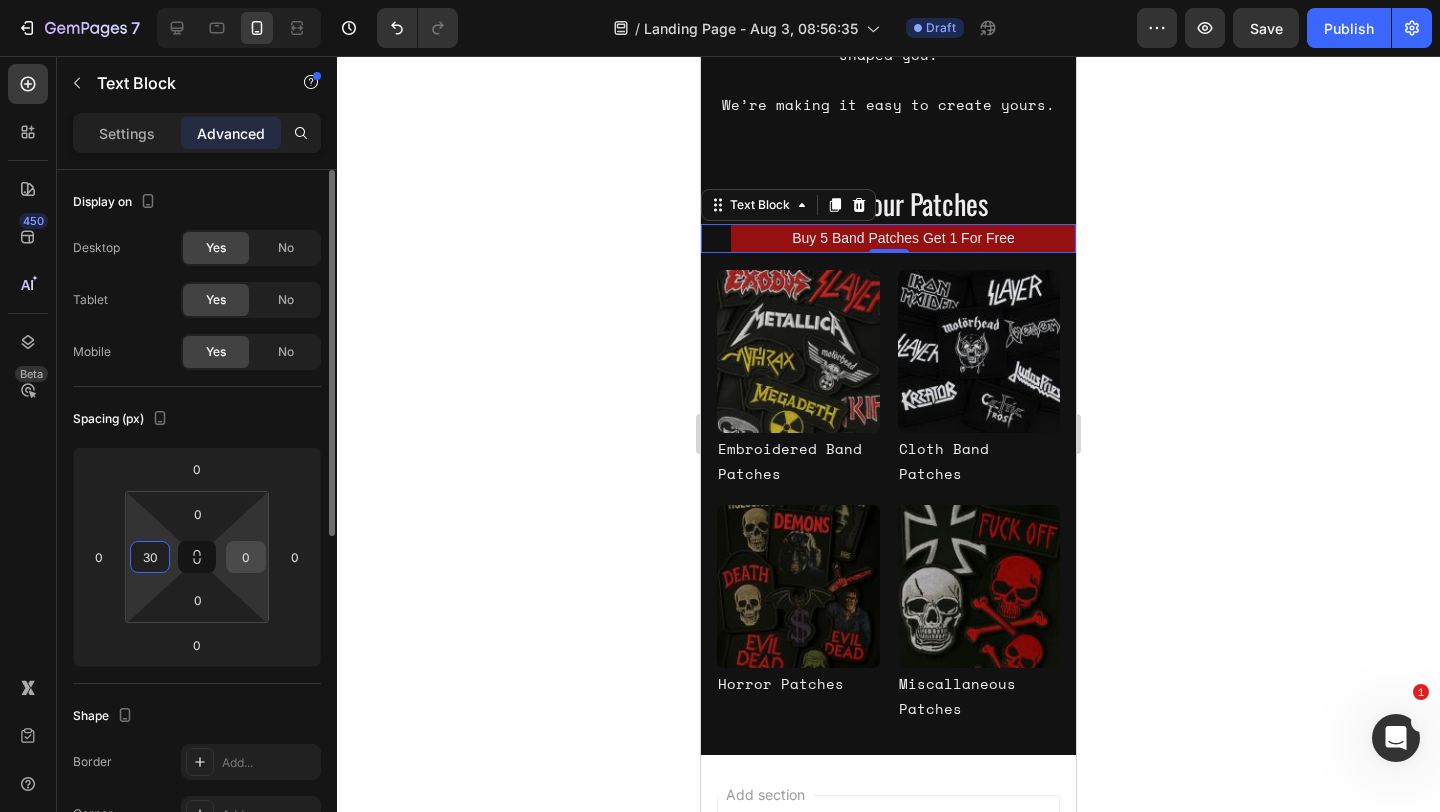 type on "30" 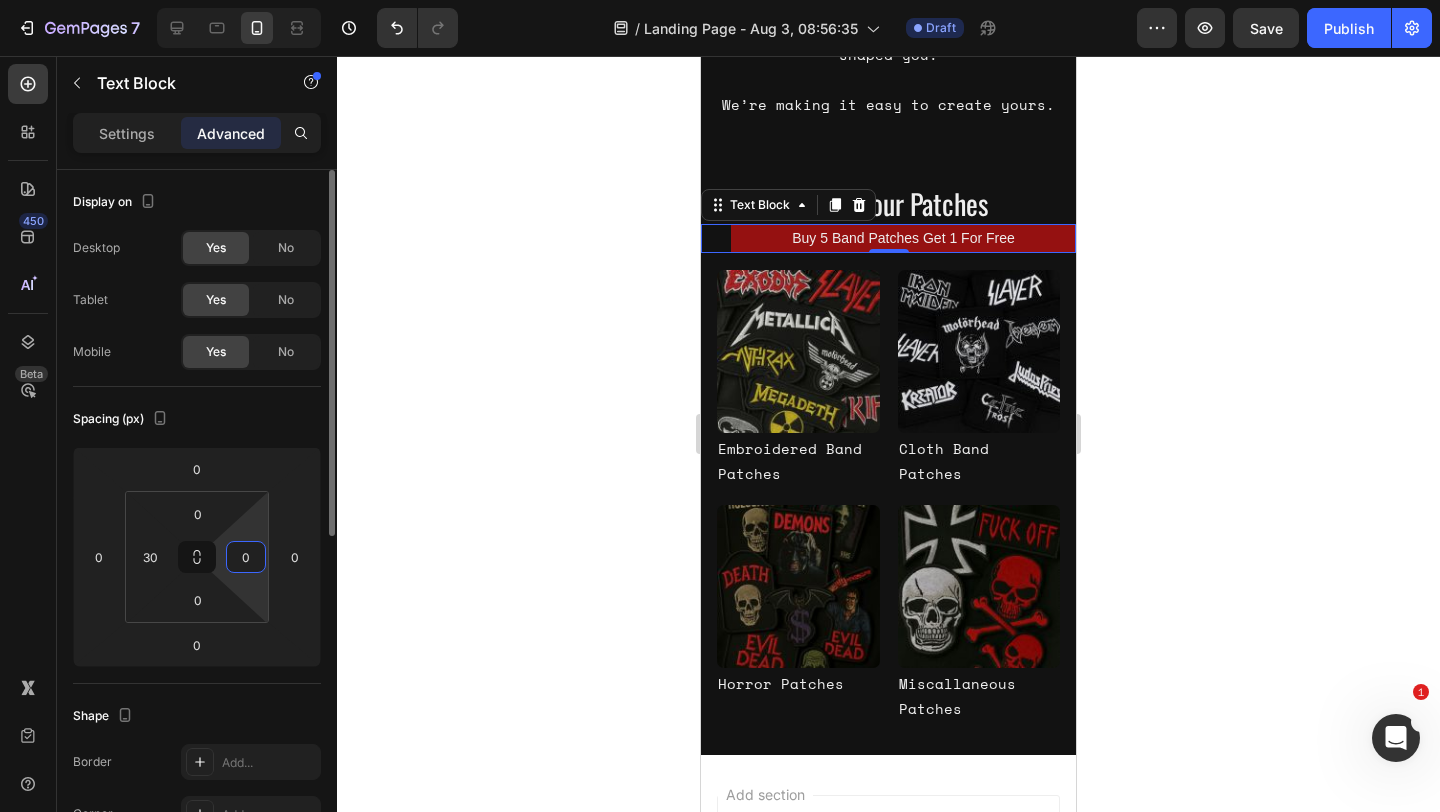 click on "0" at bounding box center [246, 557] 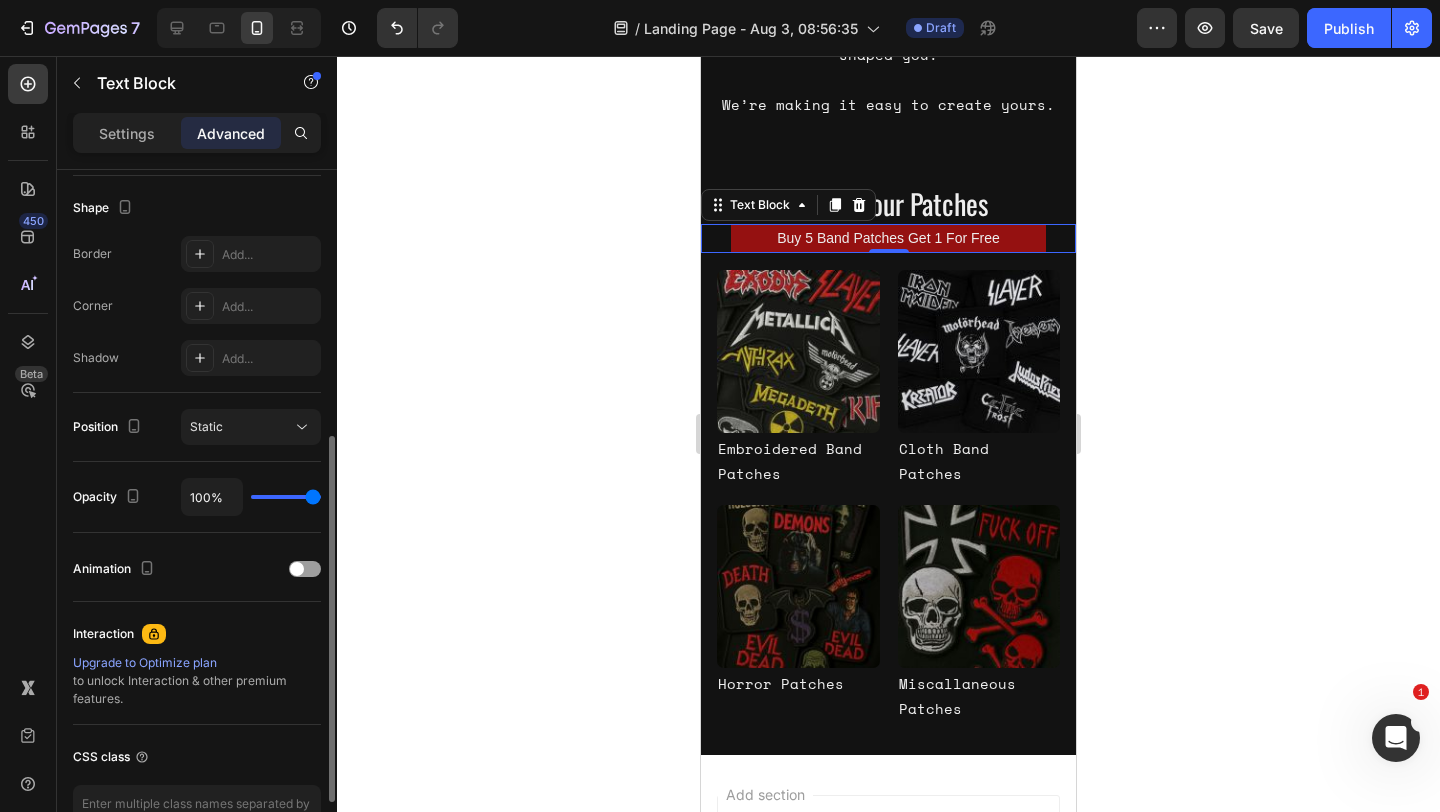scroll, scrollTop: 635, scrollLeft: 0, axis: vertical 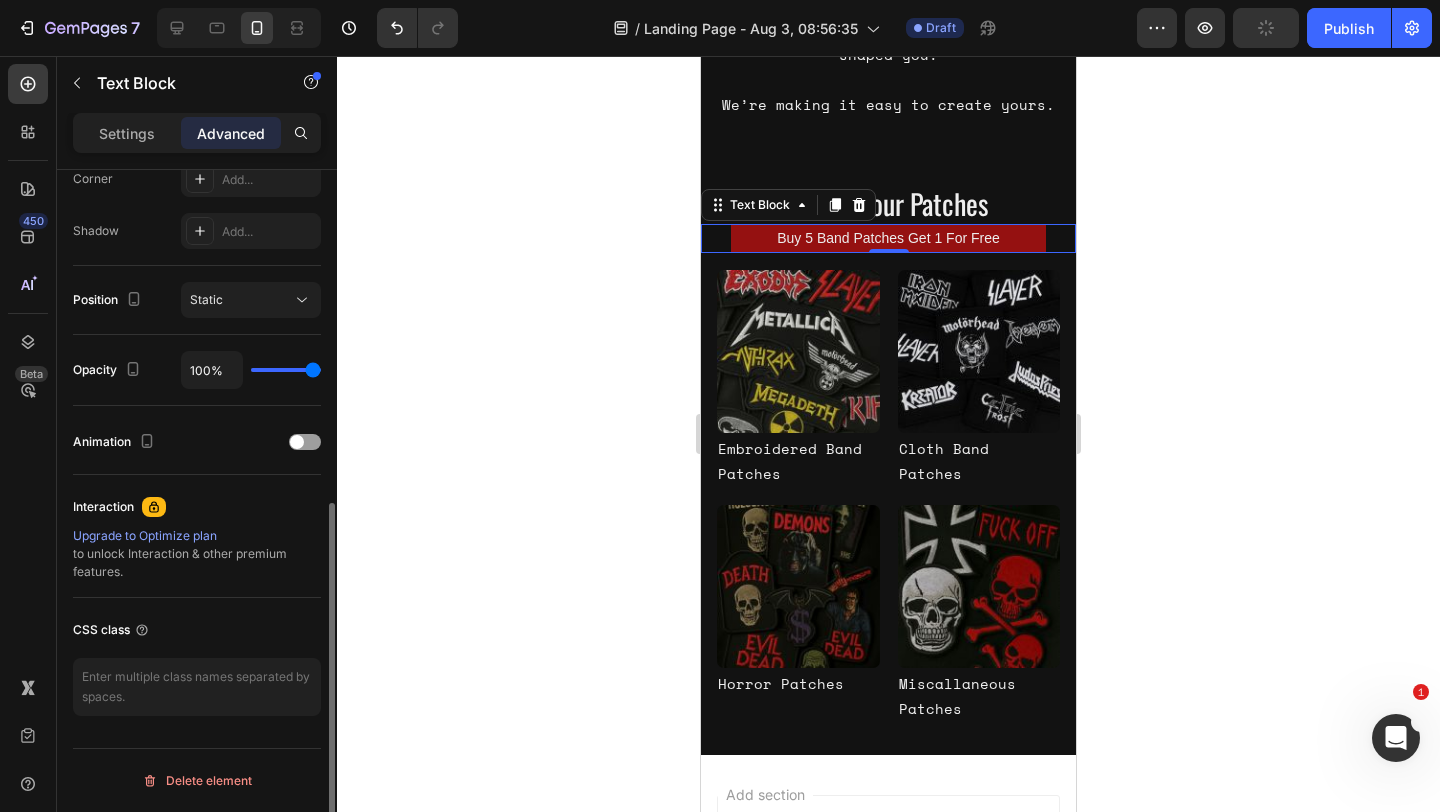 type on "30" 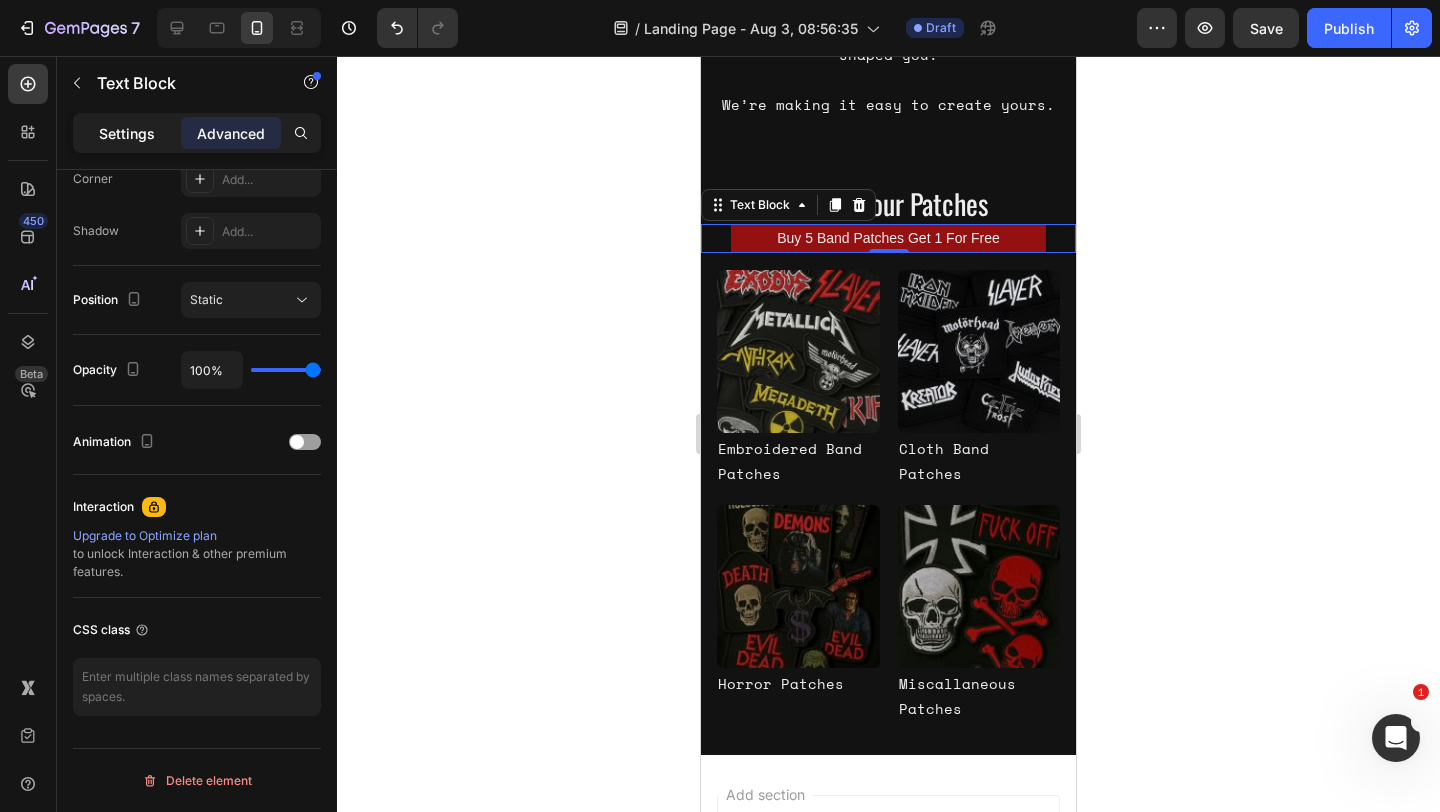 click on "Settings" 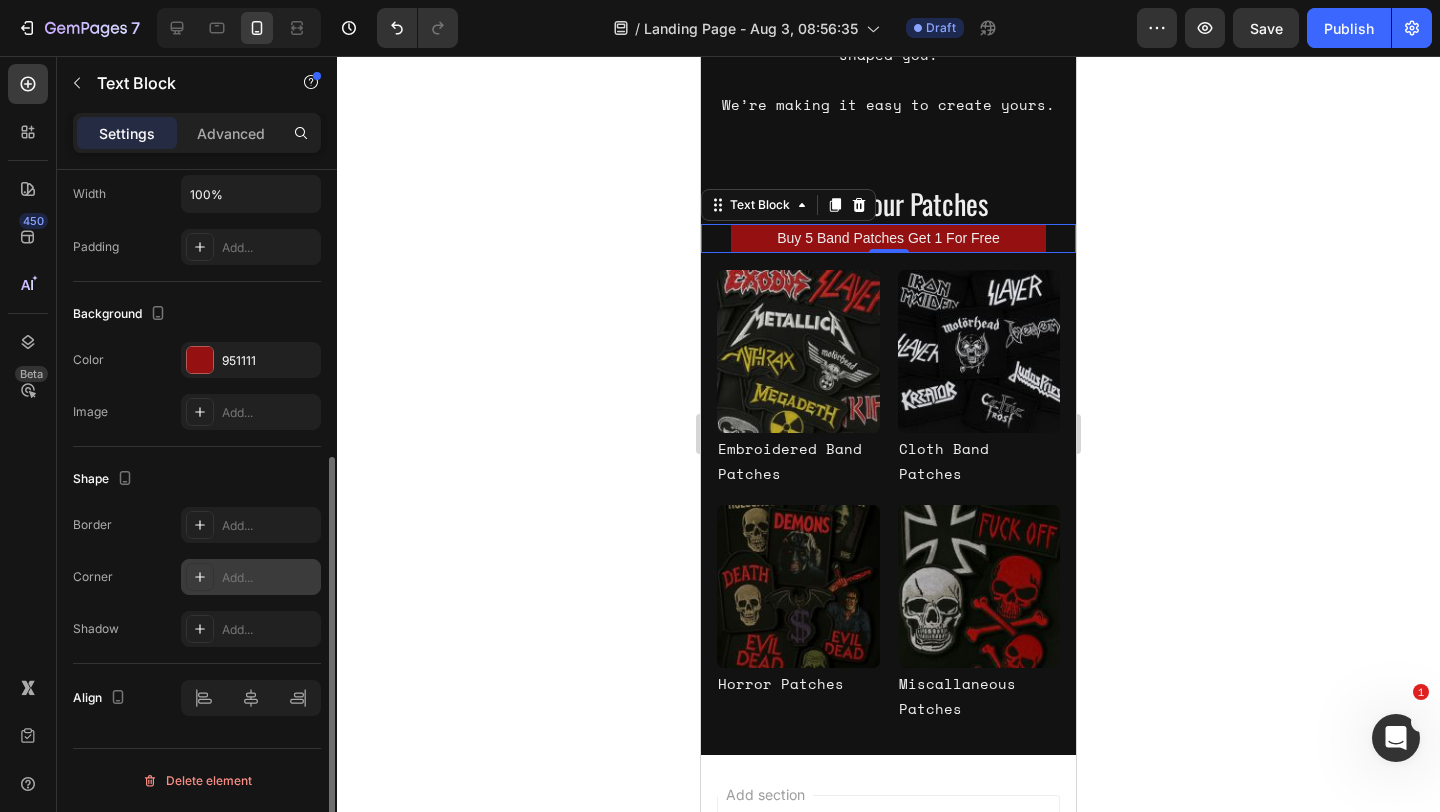 click on "Add..." at bounding box center [269, 578] 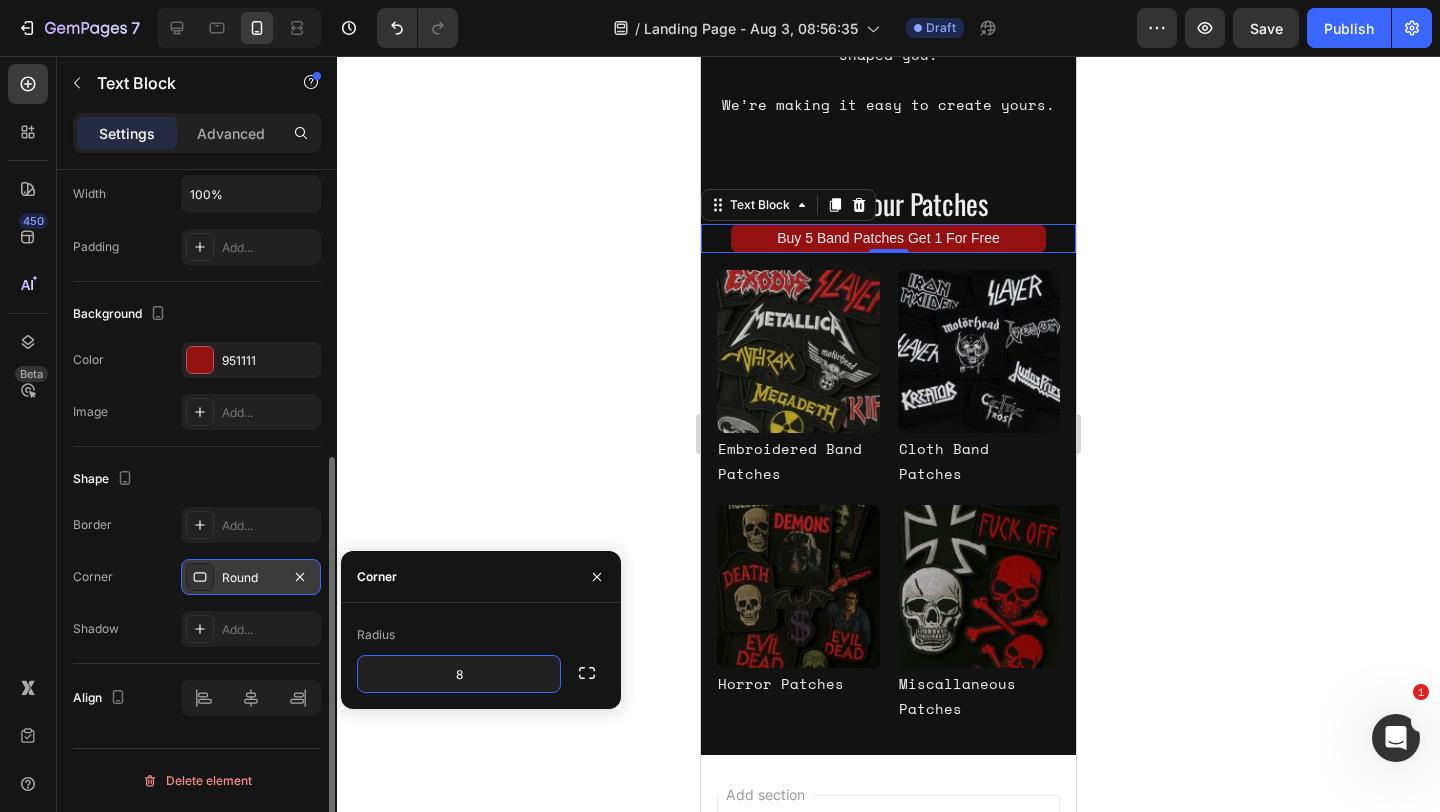 click on "Image Embroidered Band Patches Text Block Image Cloth Band Patches Text Block Row" at bounding box center (888, 370) 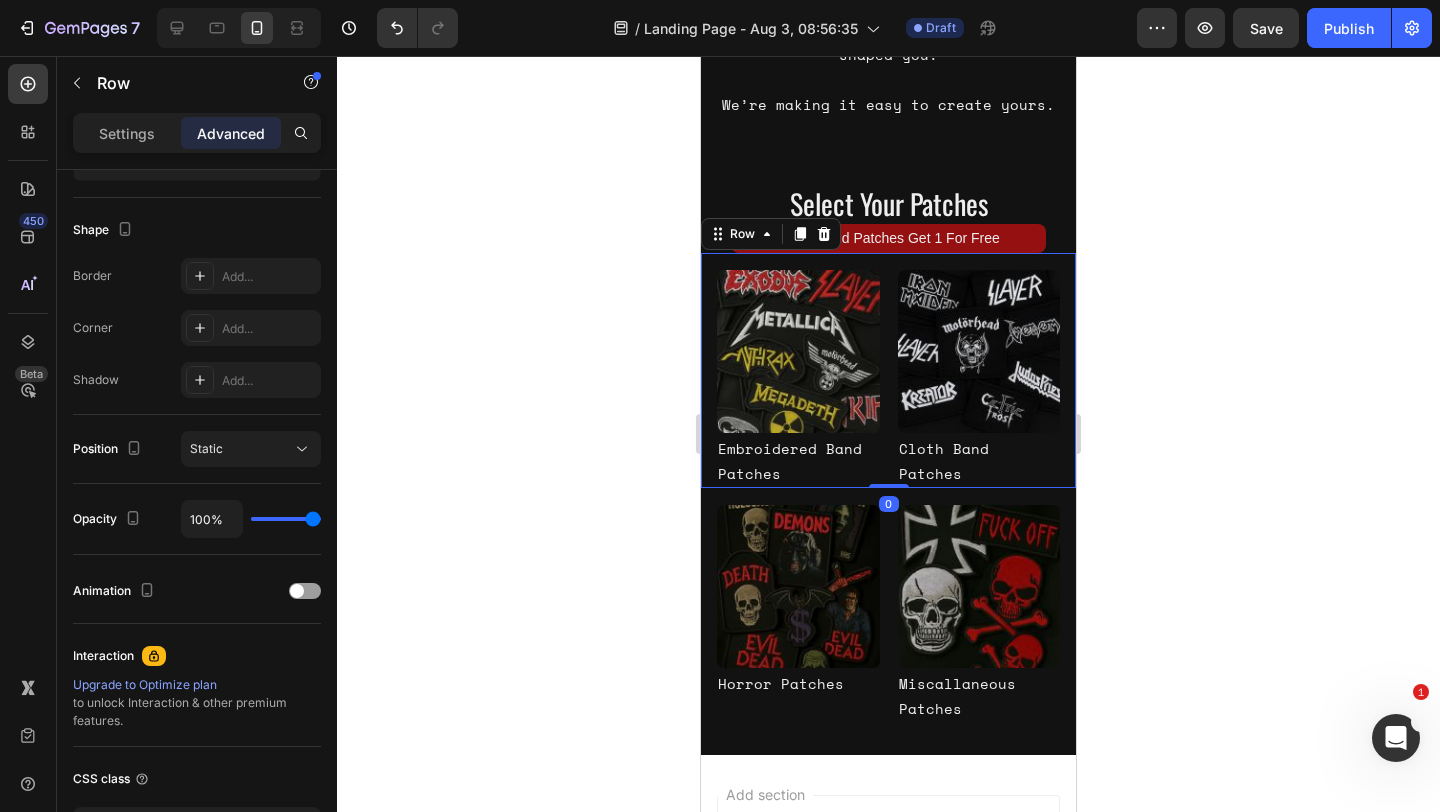 scroll, scrollTop: 0, scrollLeft: 0, axis: both 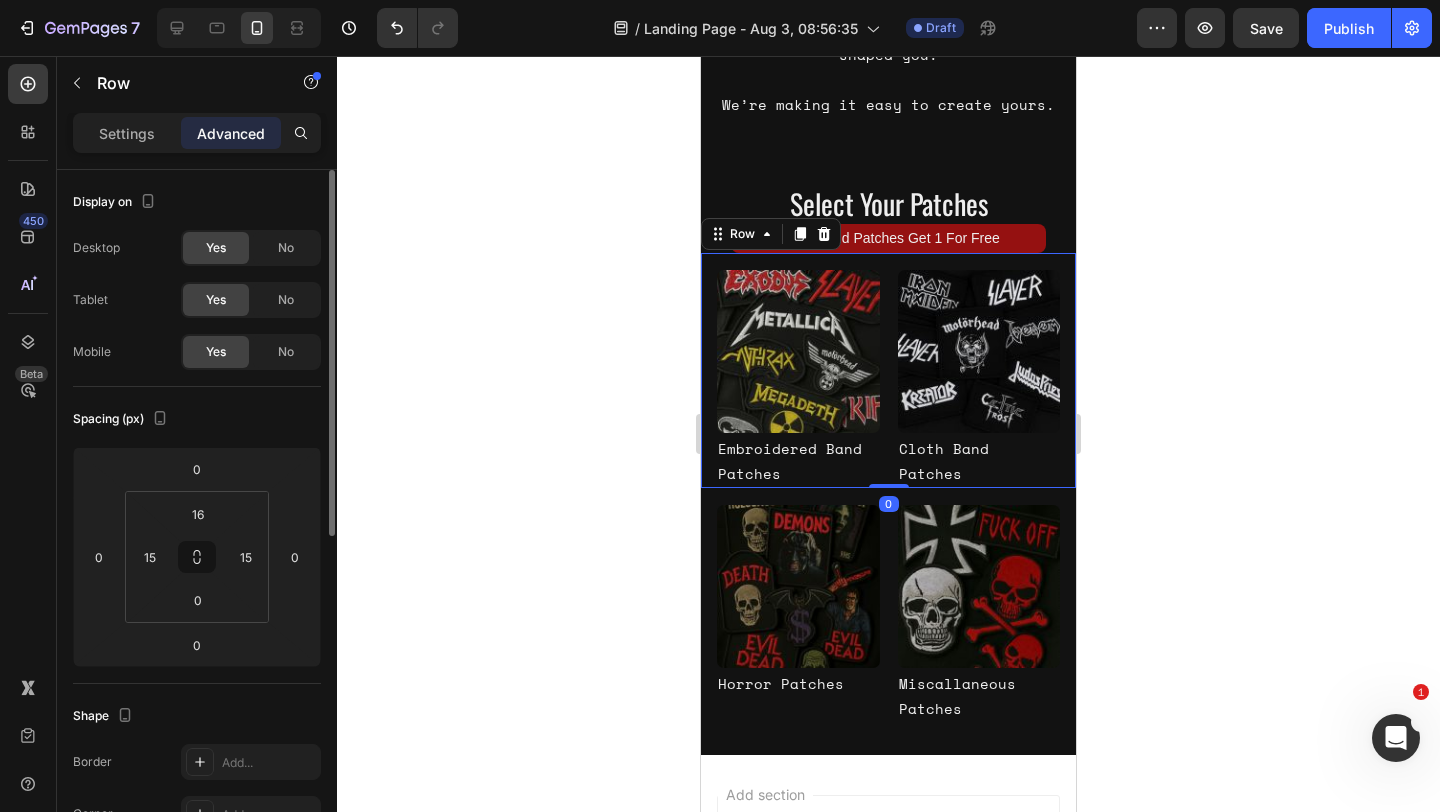 click 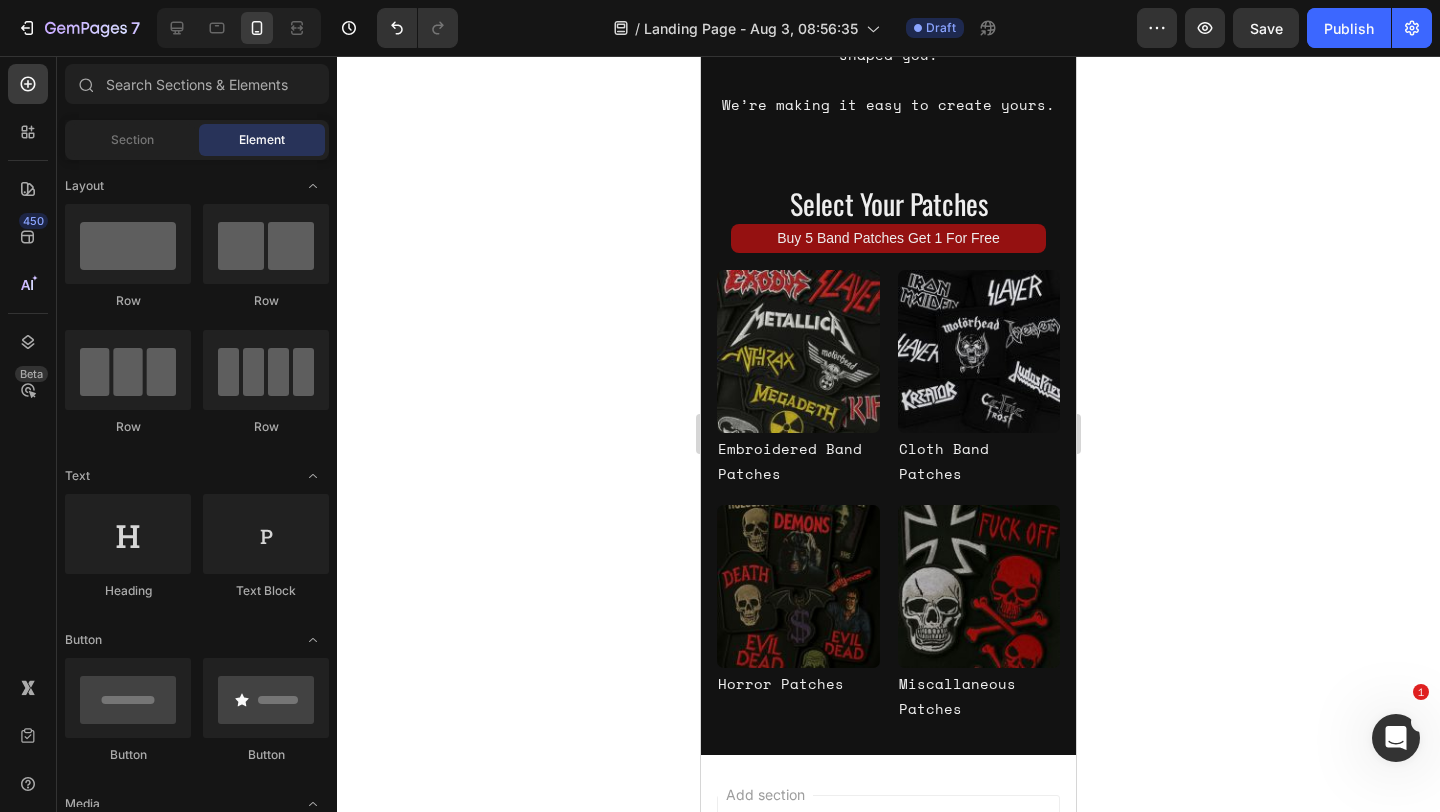 click 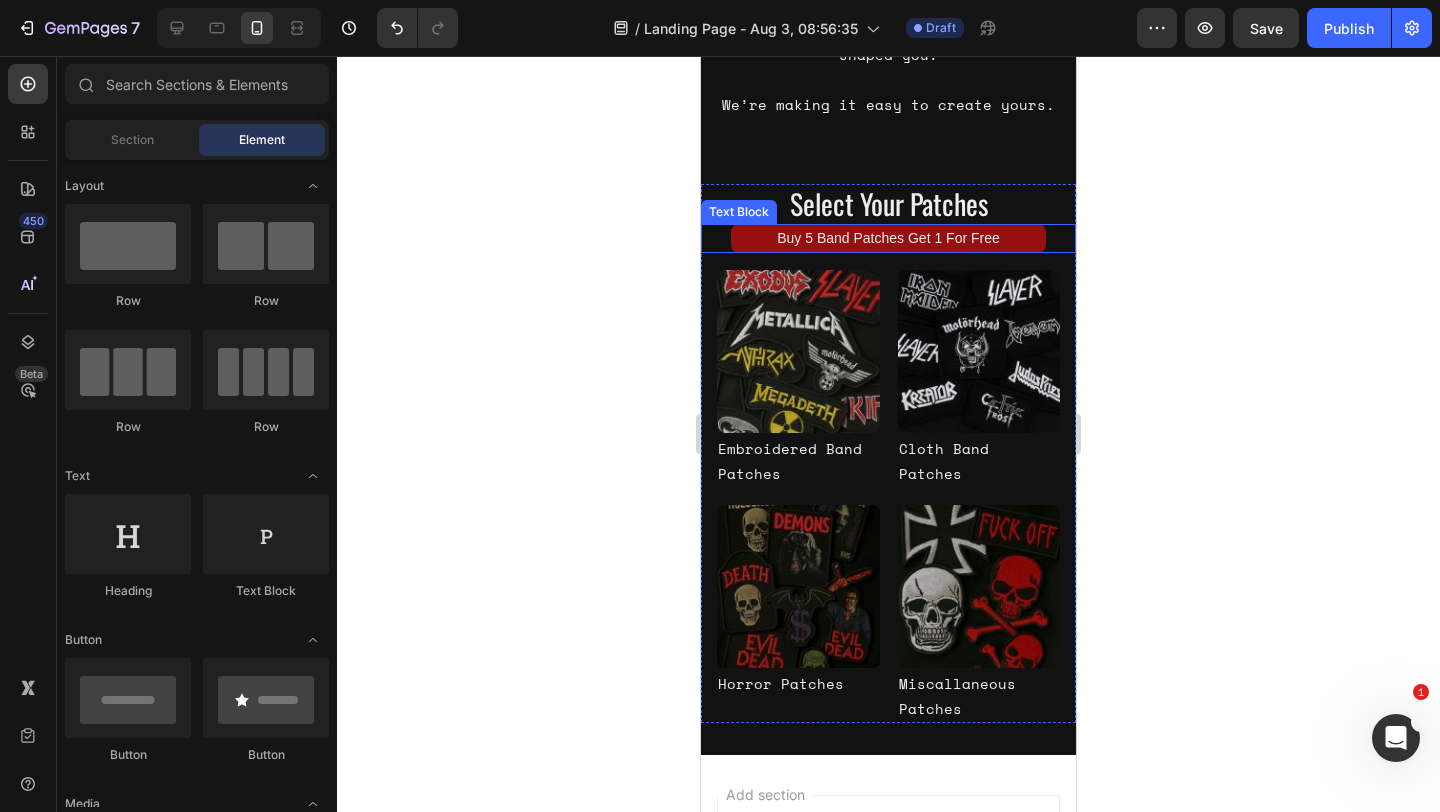 click on "Buy 5 Band Patches Get 1 For Free" at bounding box center (888, 238) 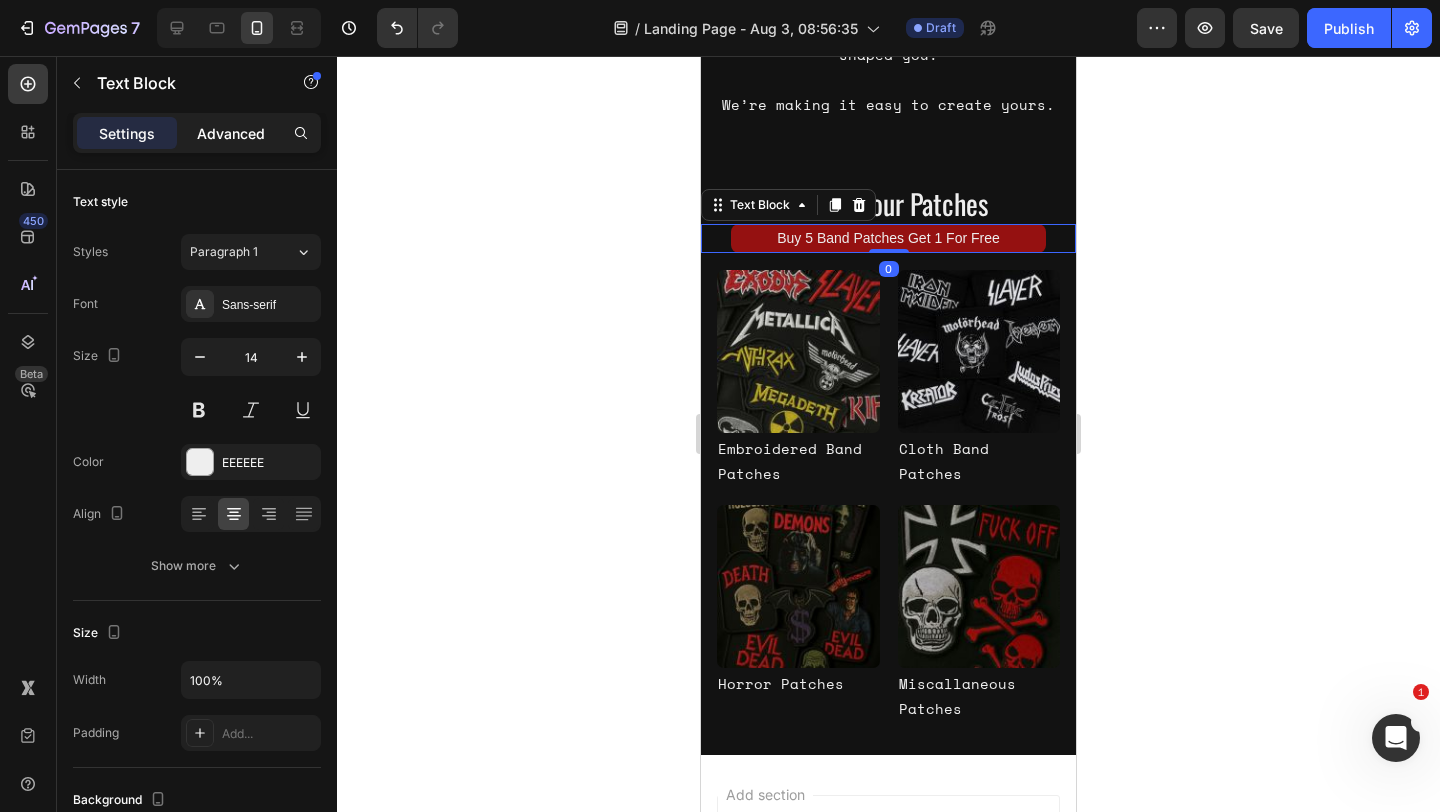 click on "Advanced" 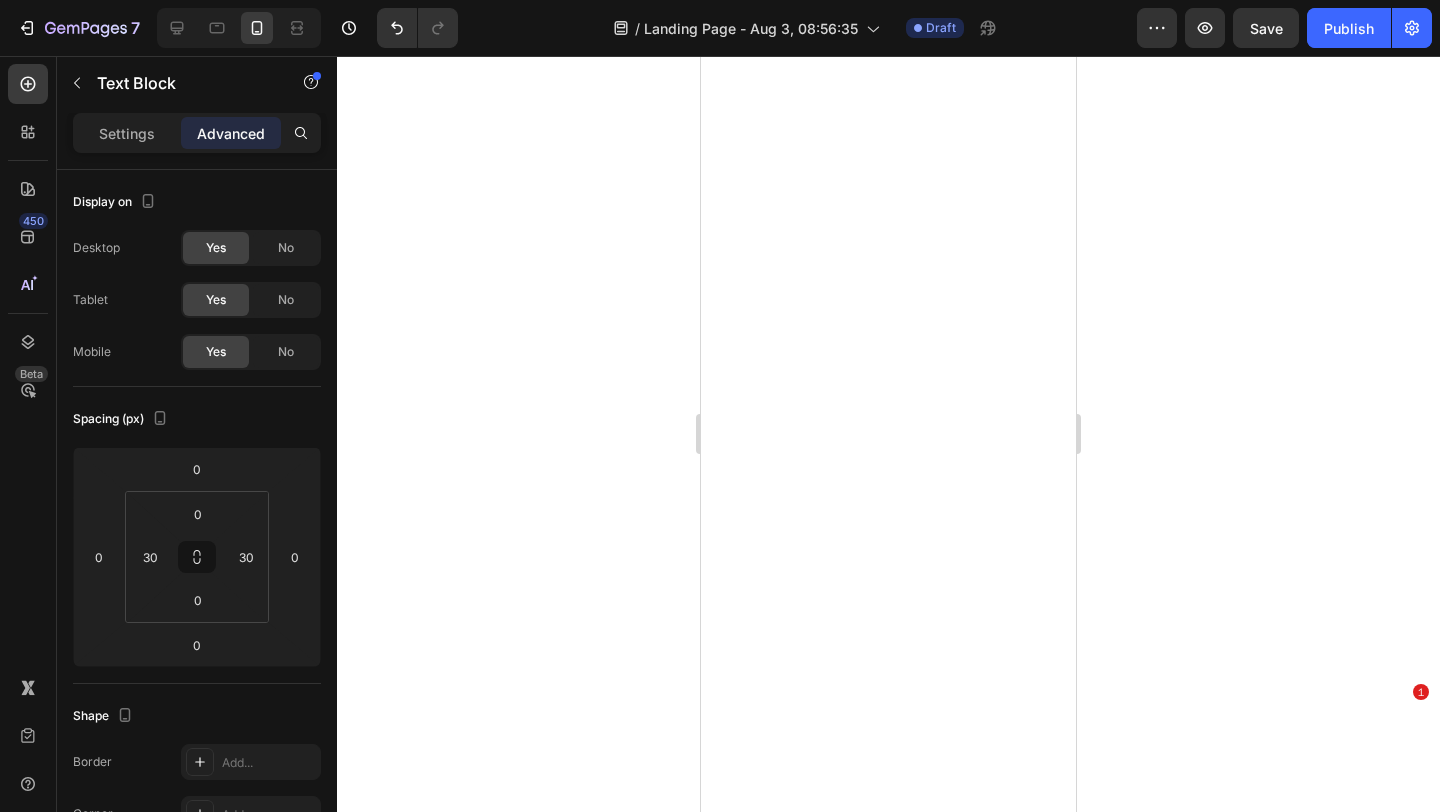 scroll, scrollTop: 0, scrollLeft: 0, axis: both 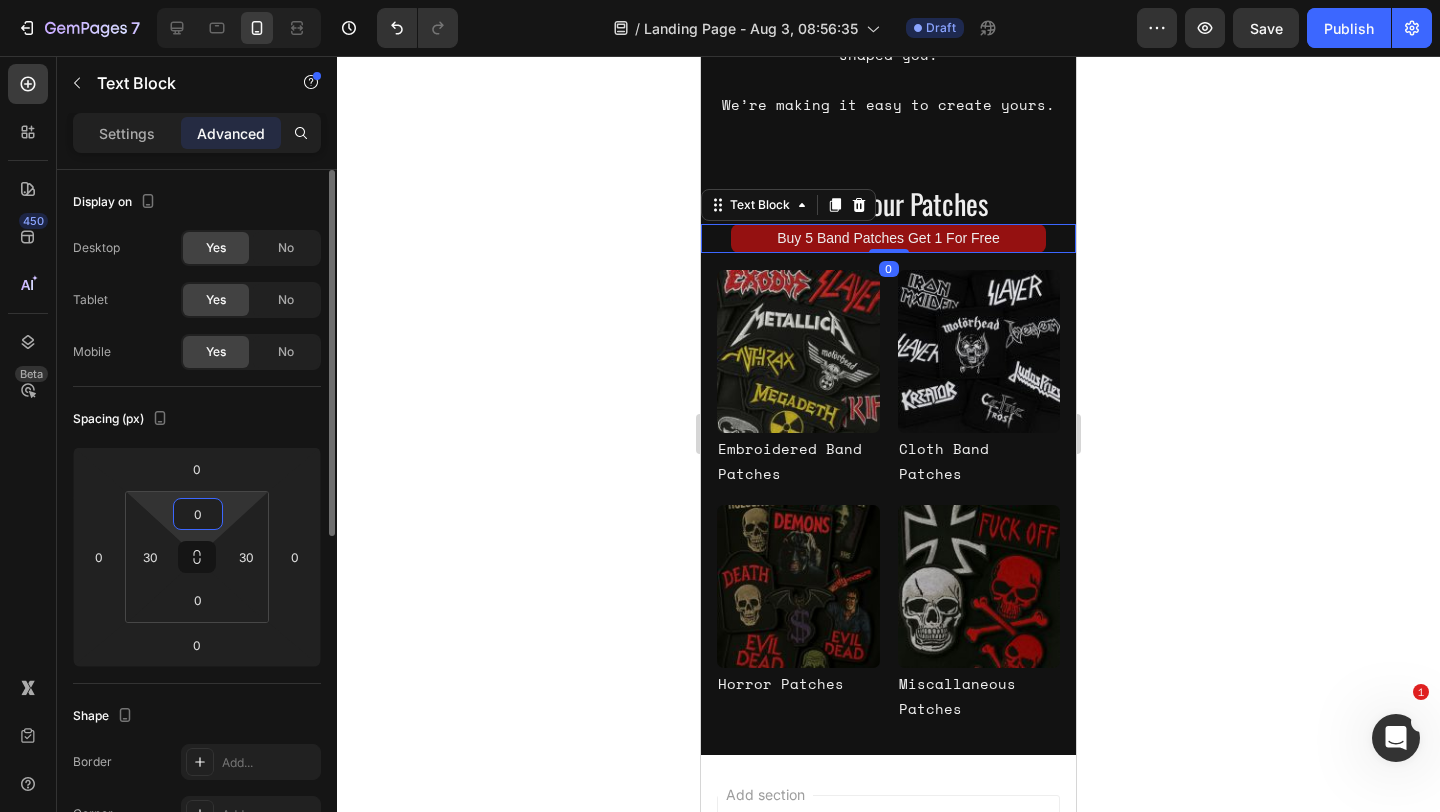 click on "0" at bounding box center (198, 514) 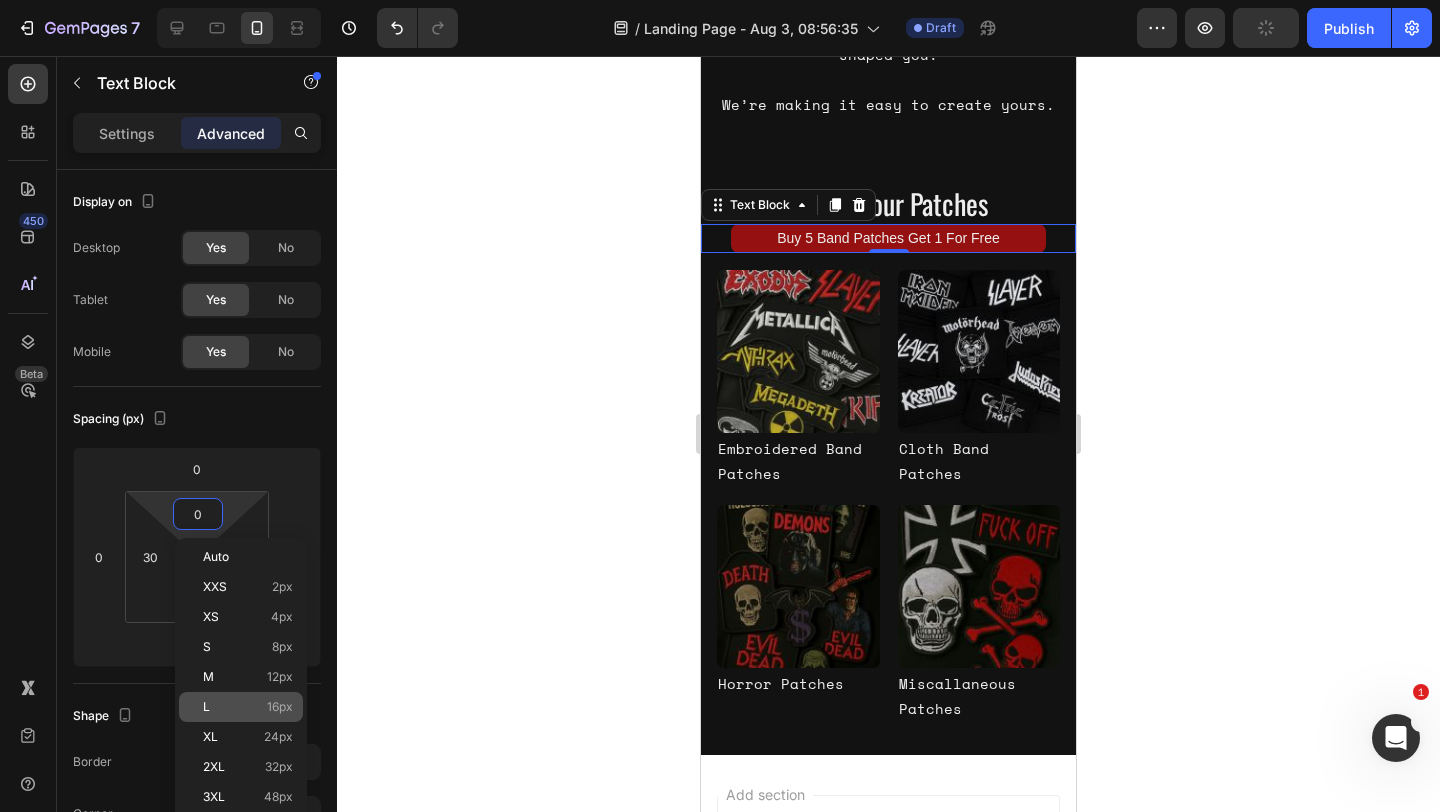 click on "L 16px" at bounding box center [248, 707] 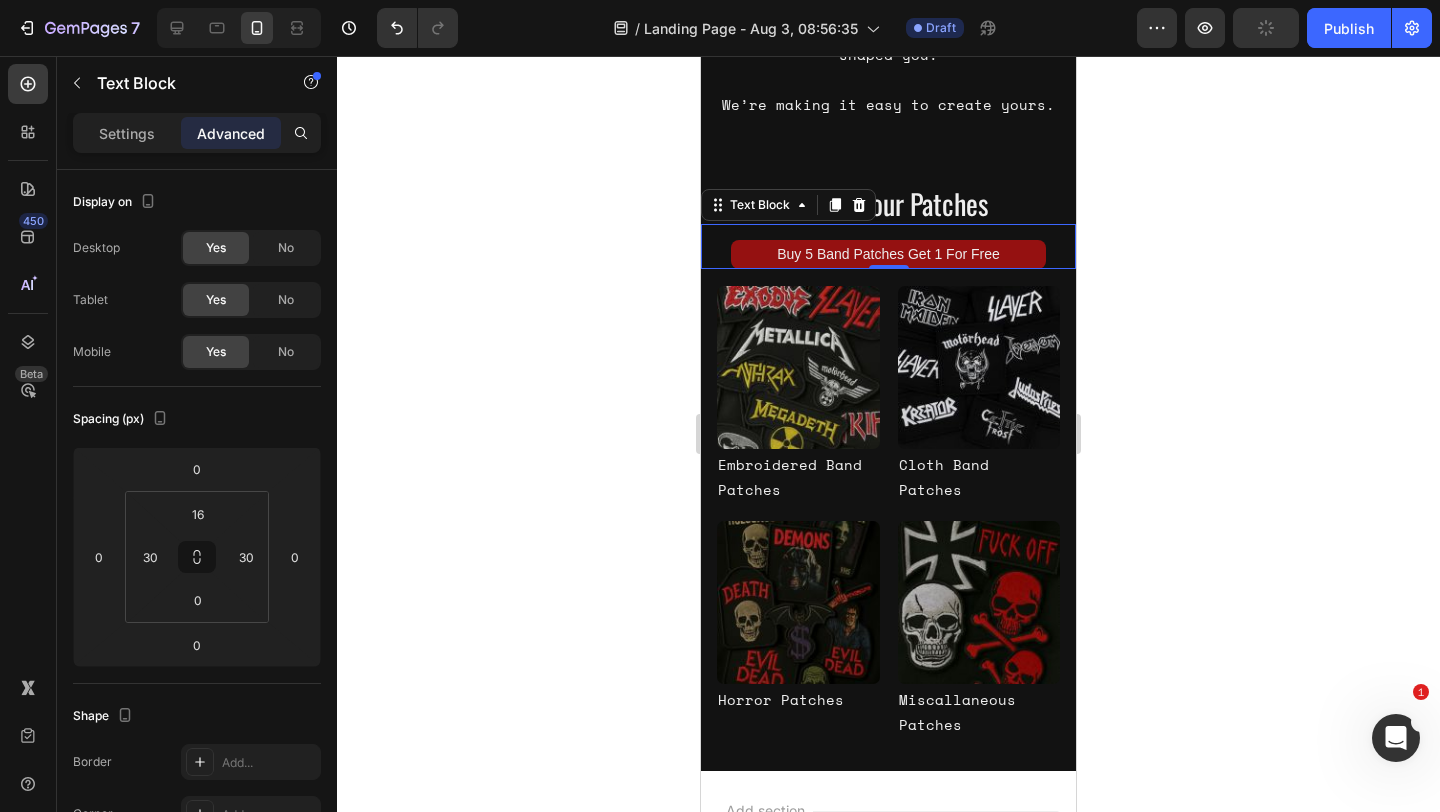 click 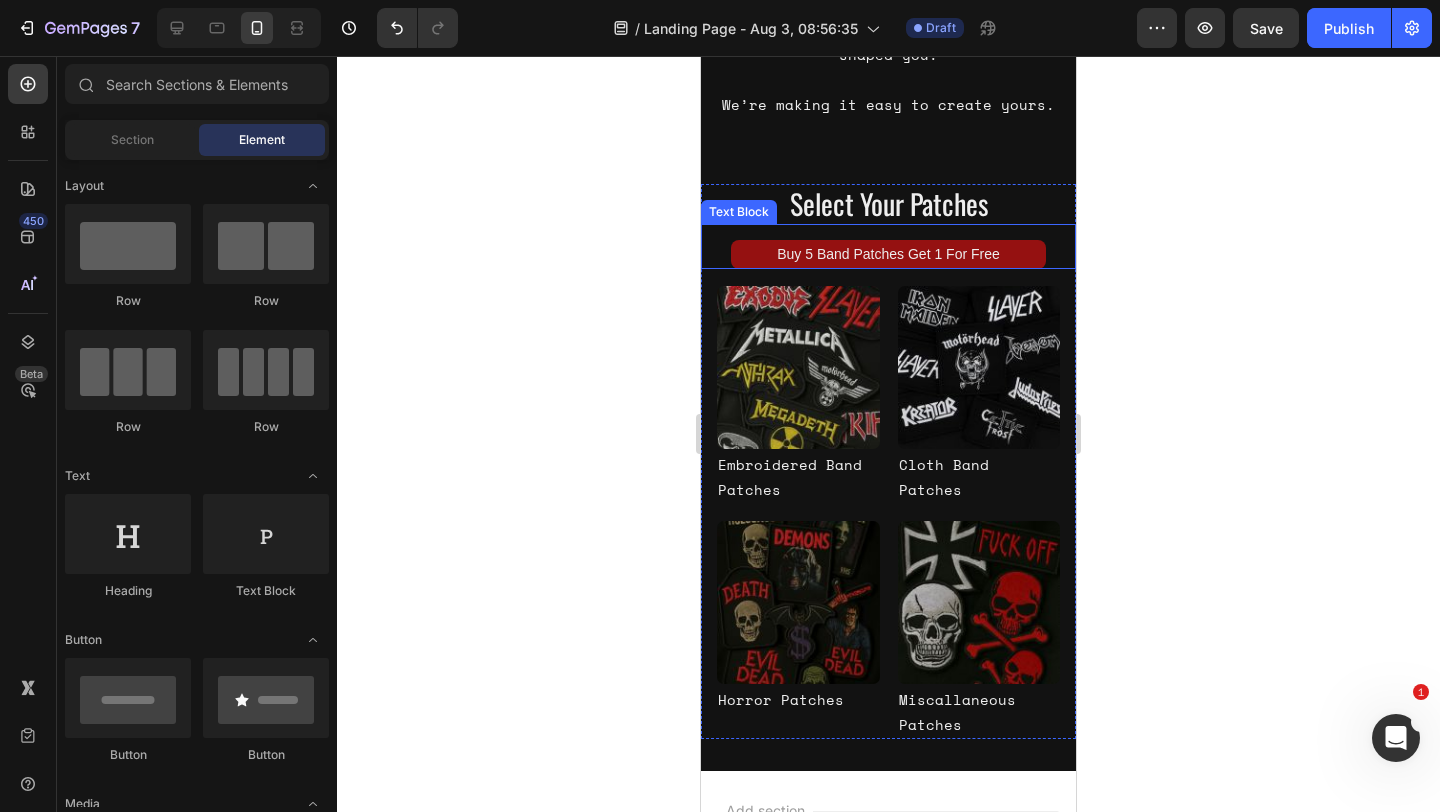 click 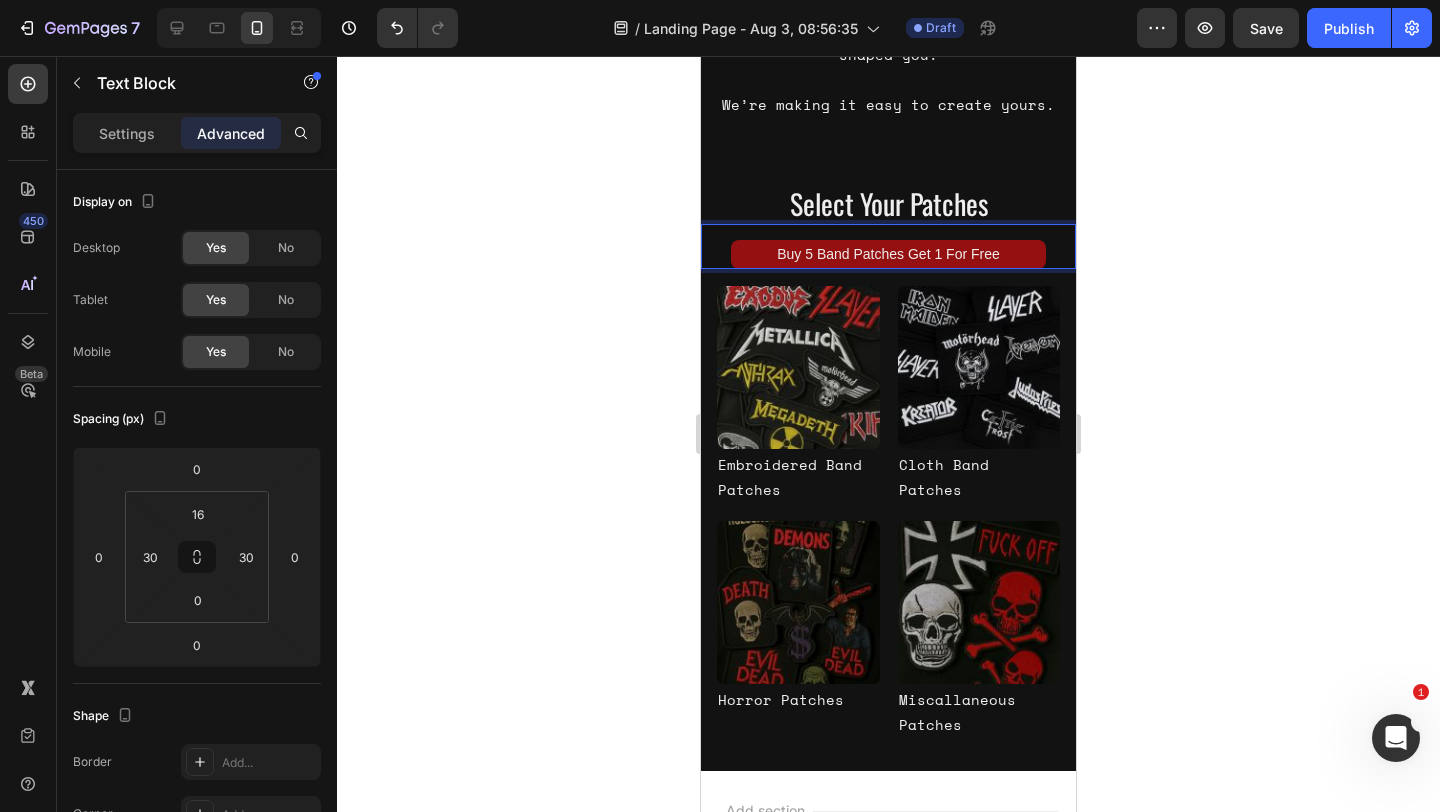 click on "Buy 5 Band Patches Get 1 For Free" at bounding box center [888, 254] 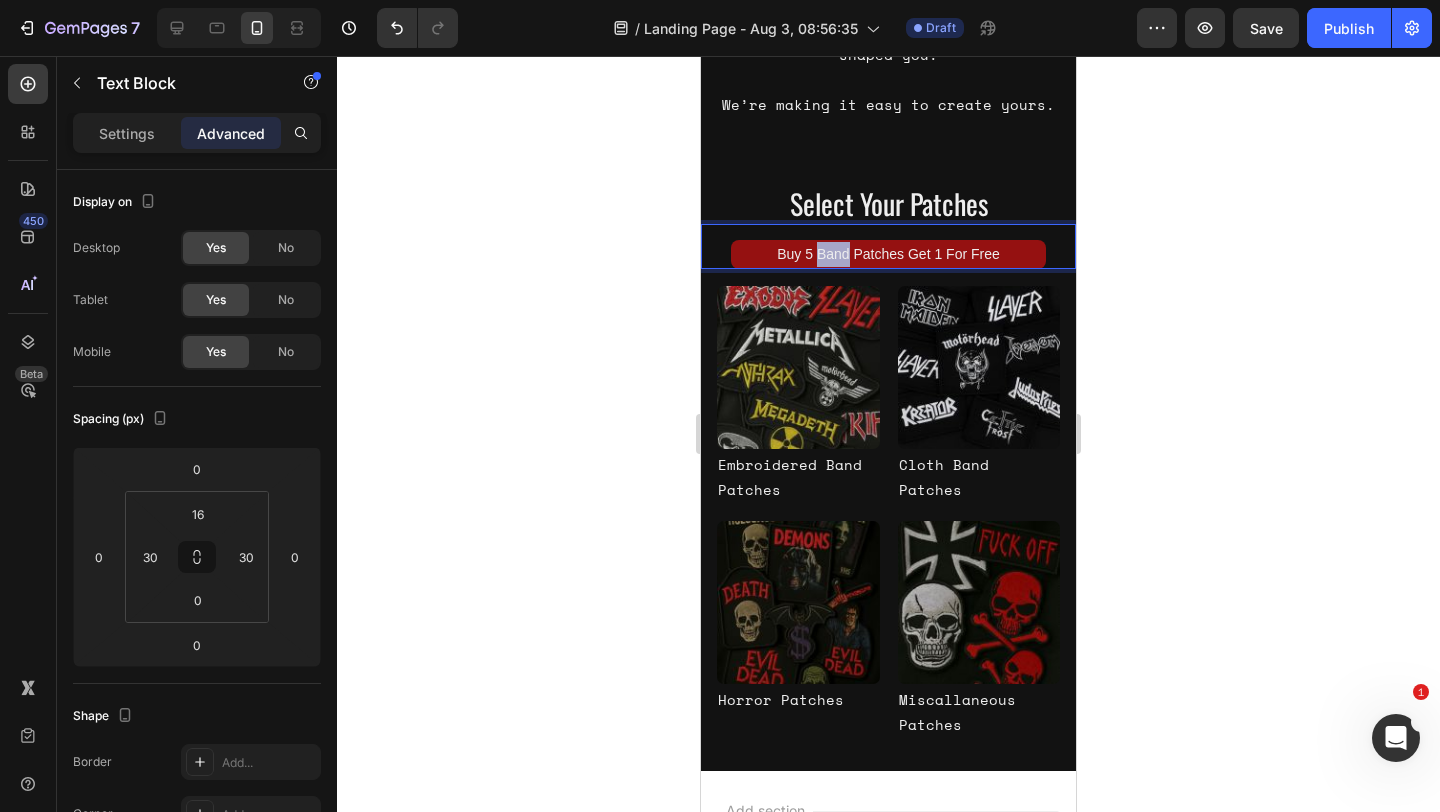 click on "Buy 5 Band Patches Get 1 For Free" at bounding box center [888, 254] 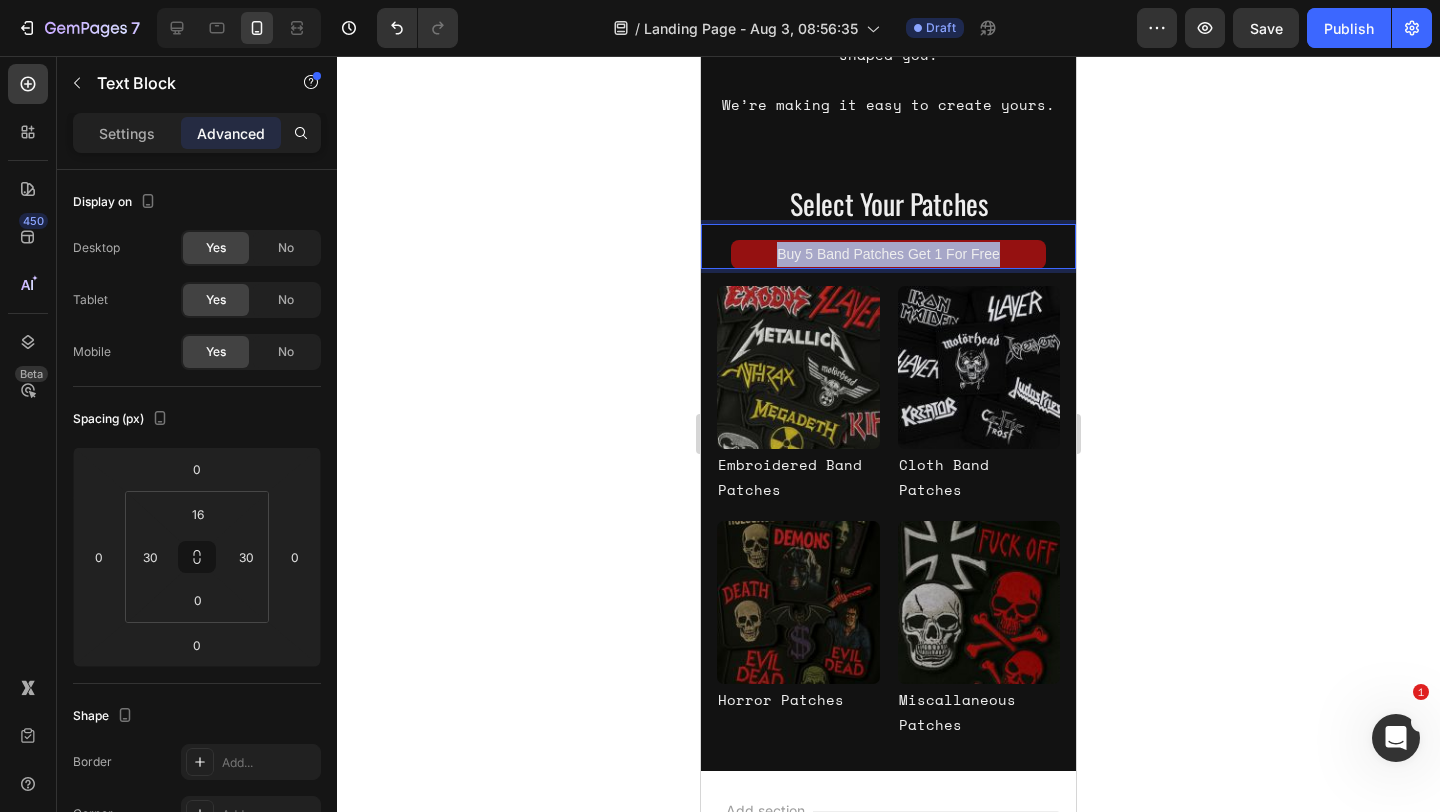 click on "Buy 5 Band Patches Get 1 For Free" at bounding box center [888, 254] 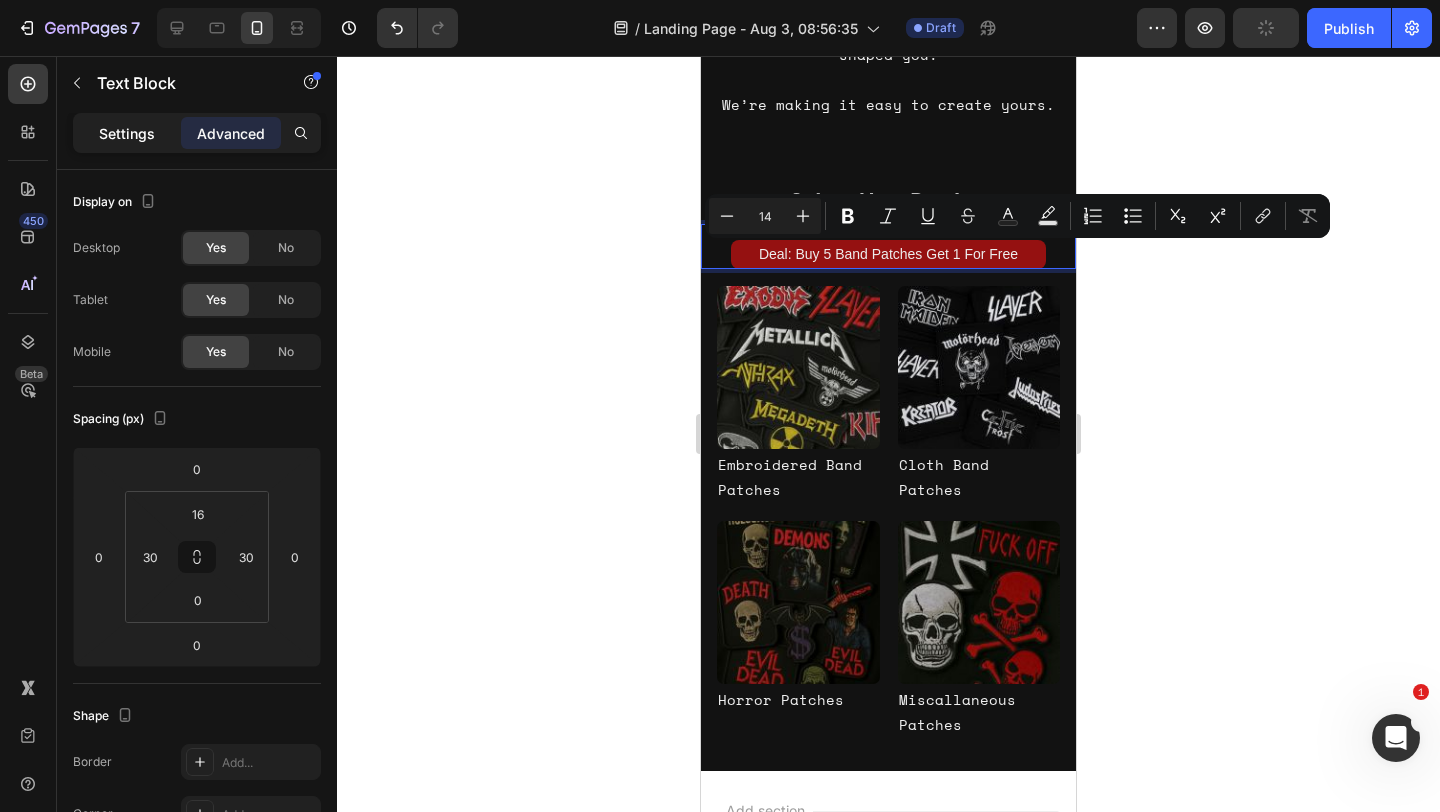 click on "Settings" at bounding box center (127, 133) 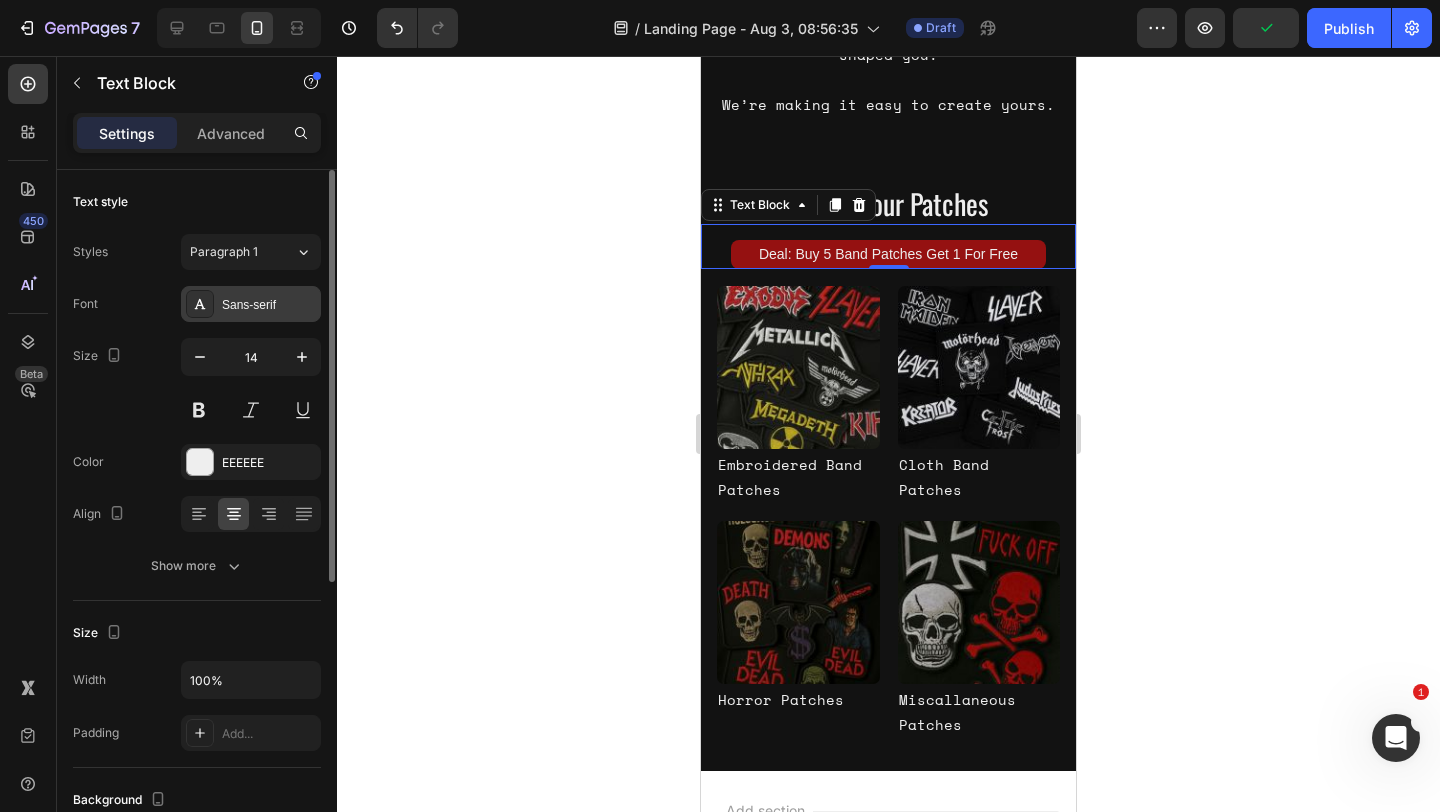 click on "Sans-serif" at bounding box center (269, 305) 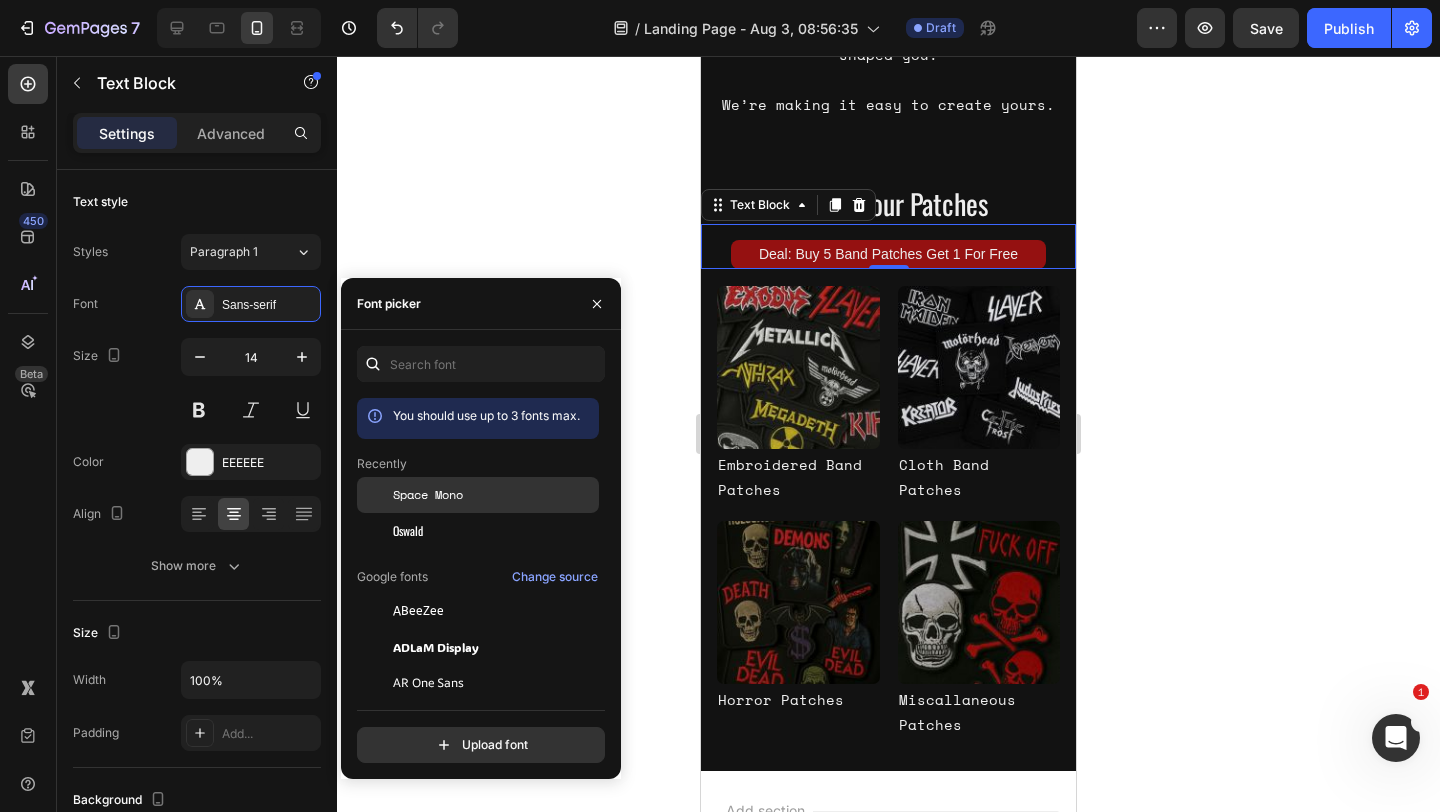click on "Space Mono" at bounding box center (428, 495) 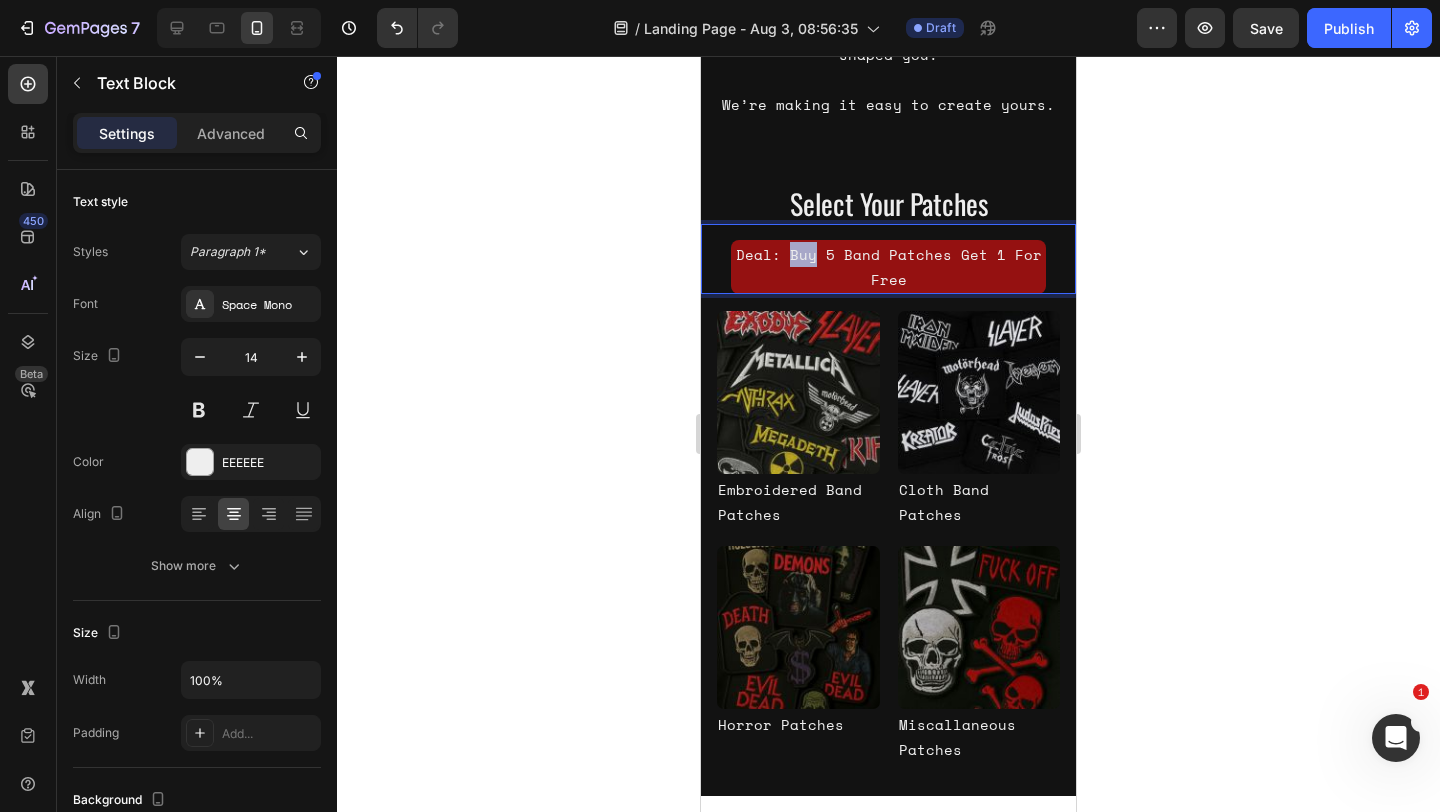 click on "Deal: Buy 5 Band Patches Get 1 For Free" at bounding box center [888, 267] 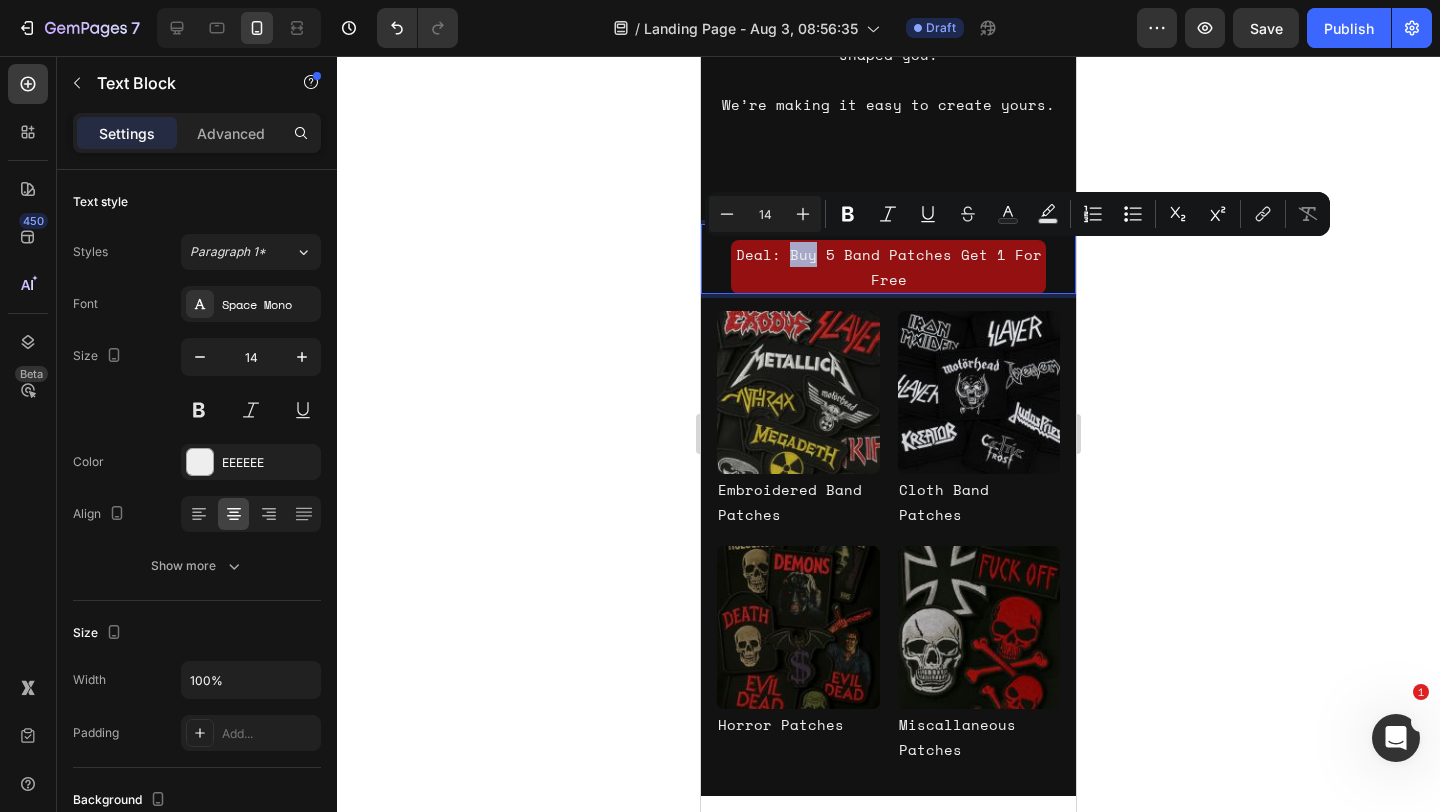 click on "Deal: Buy 5 Band Patches Get 1 For Free" at bounding box center (888, 267) 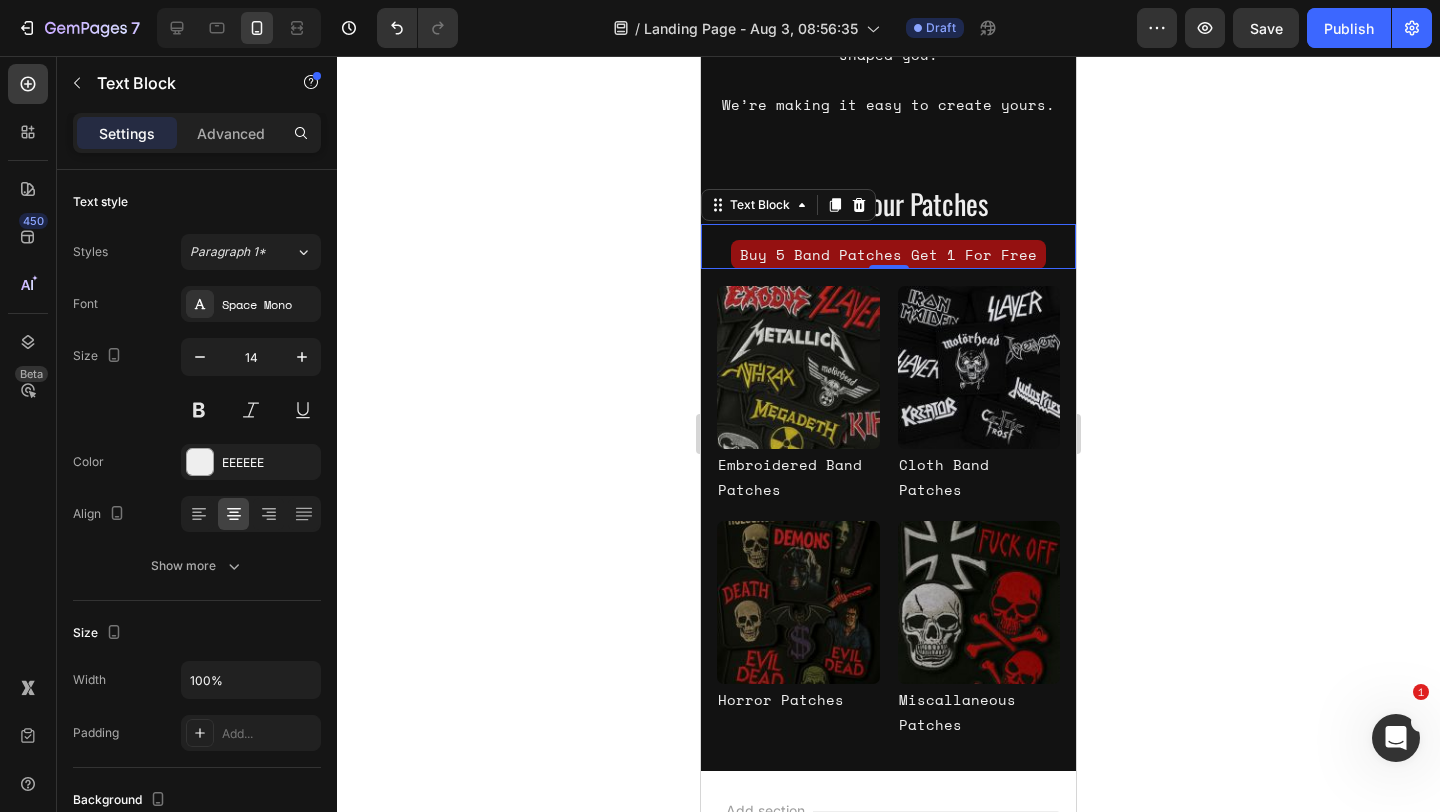 click 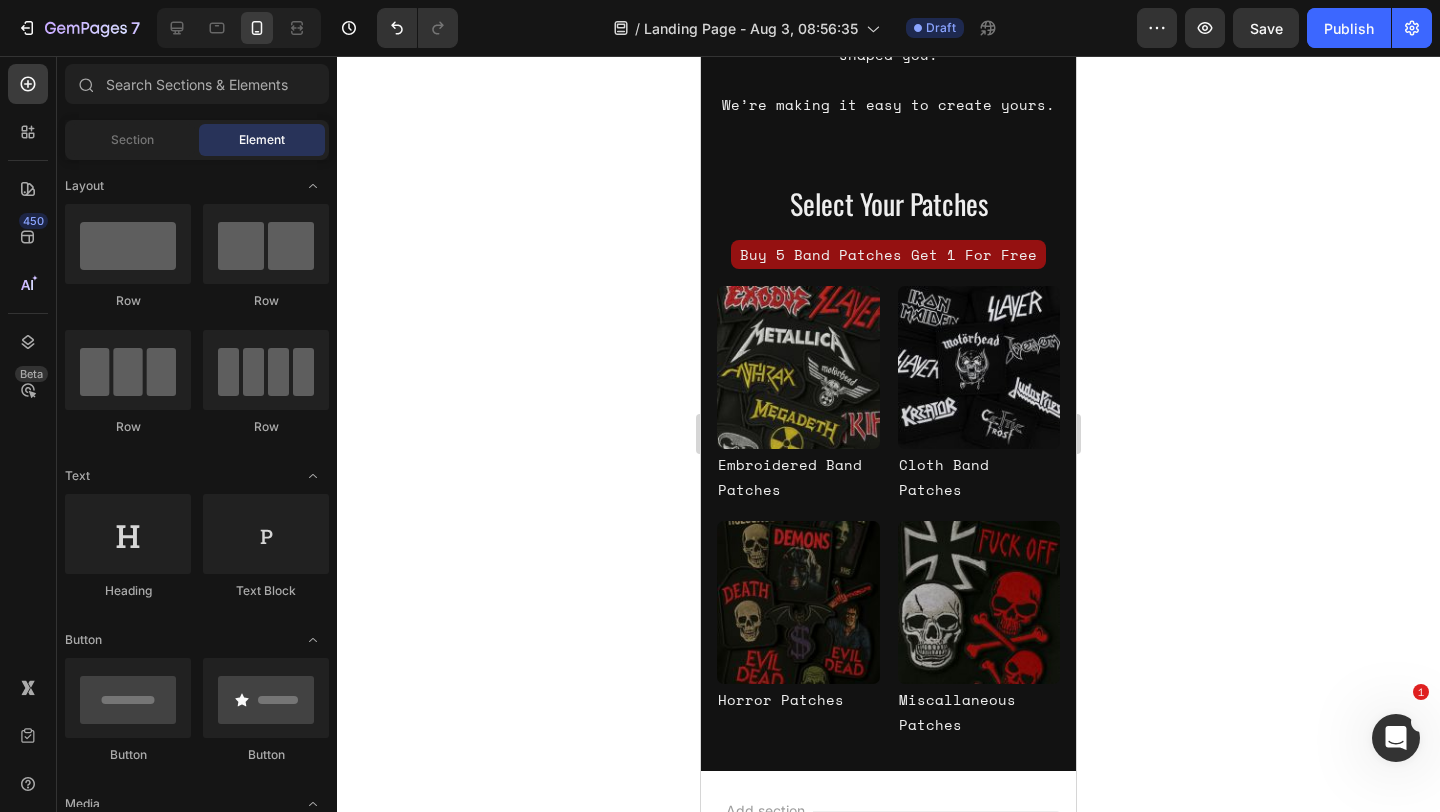 click 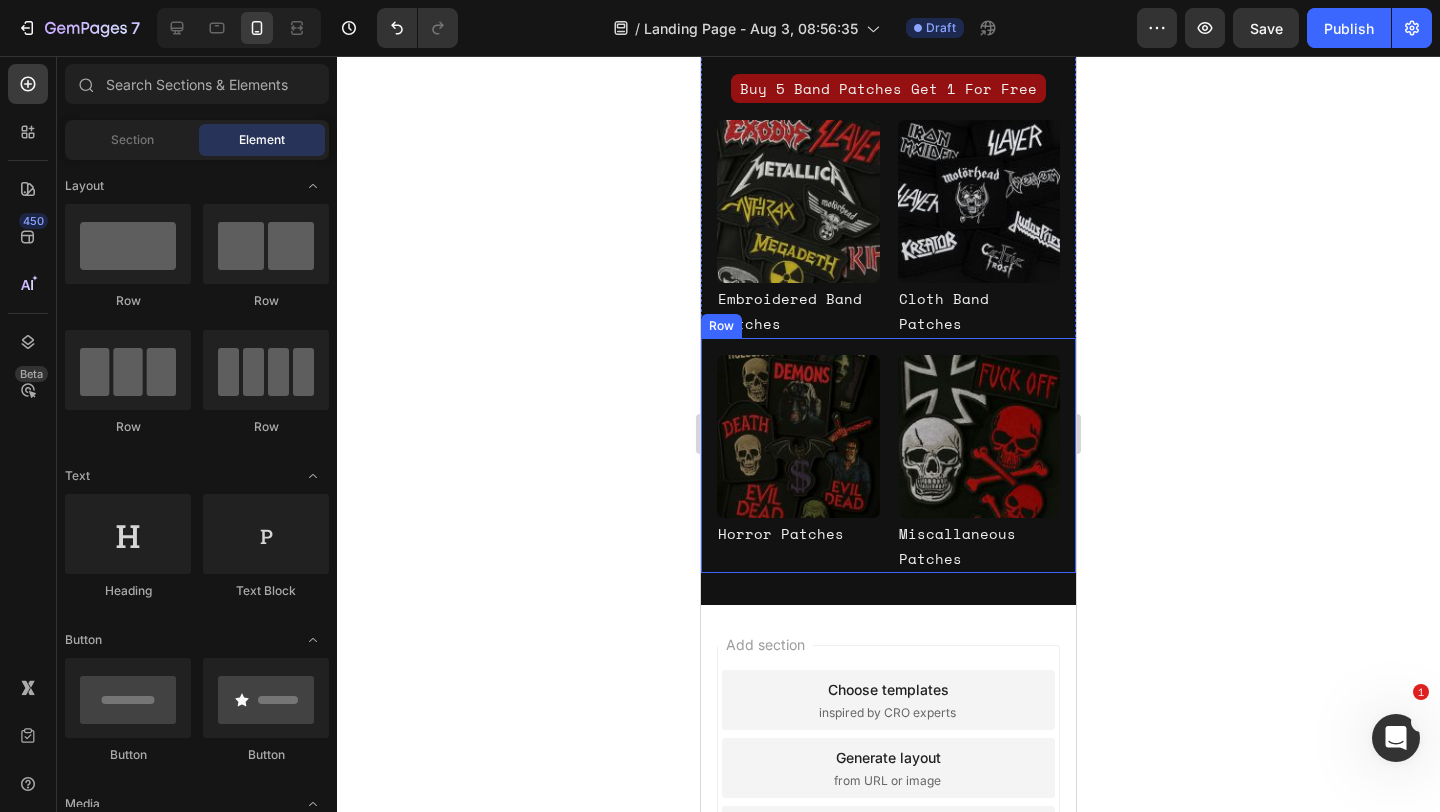 scroll, scrollTop: 427, scrollLeft: 0, axis: vertical 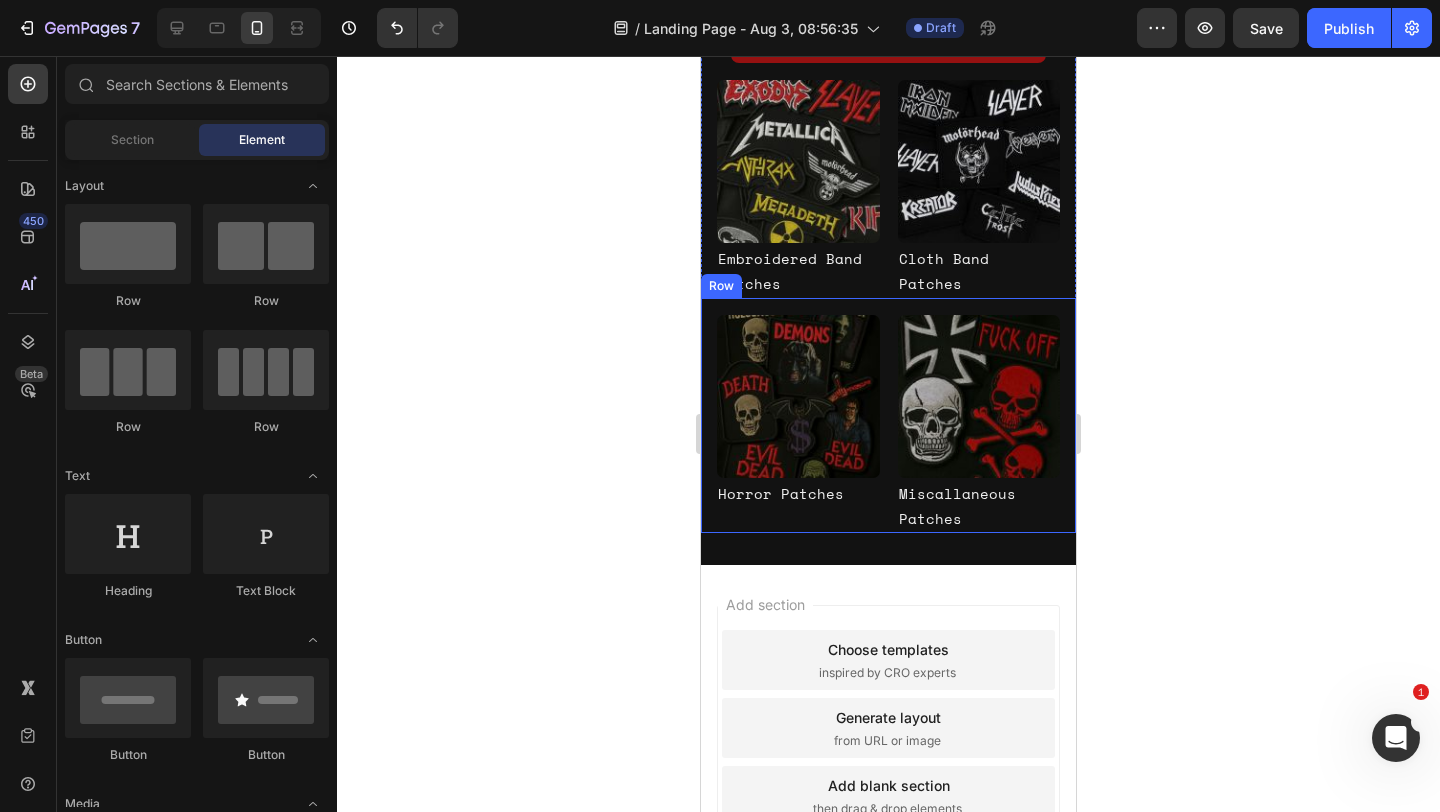 click on "Image Horror Patches Text Block Image Miscallaneous Patches Text Block Row" at bounding box center (888, 415) 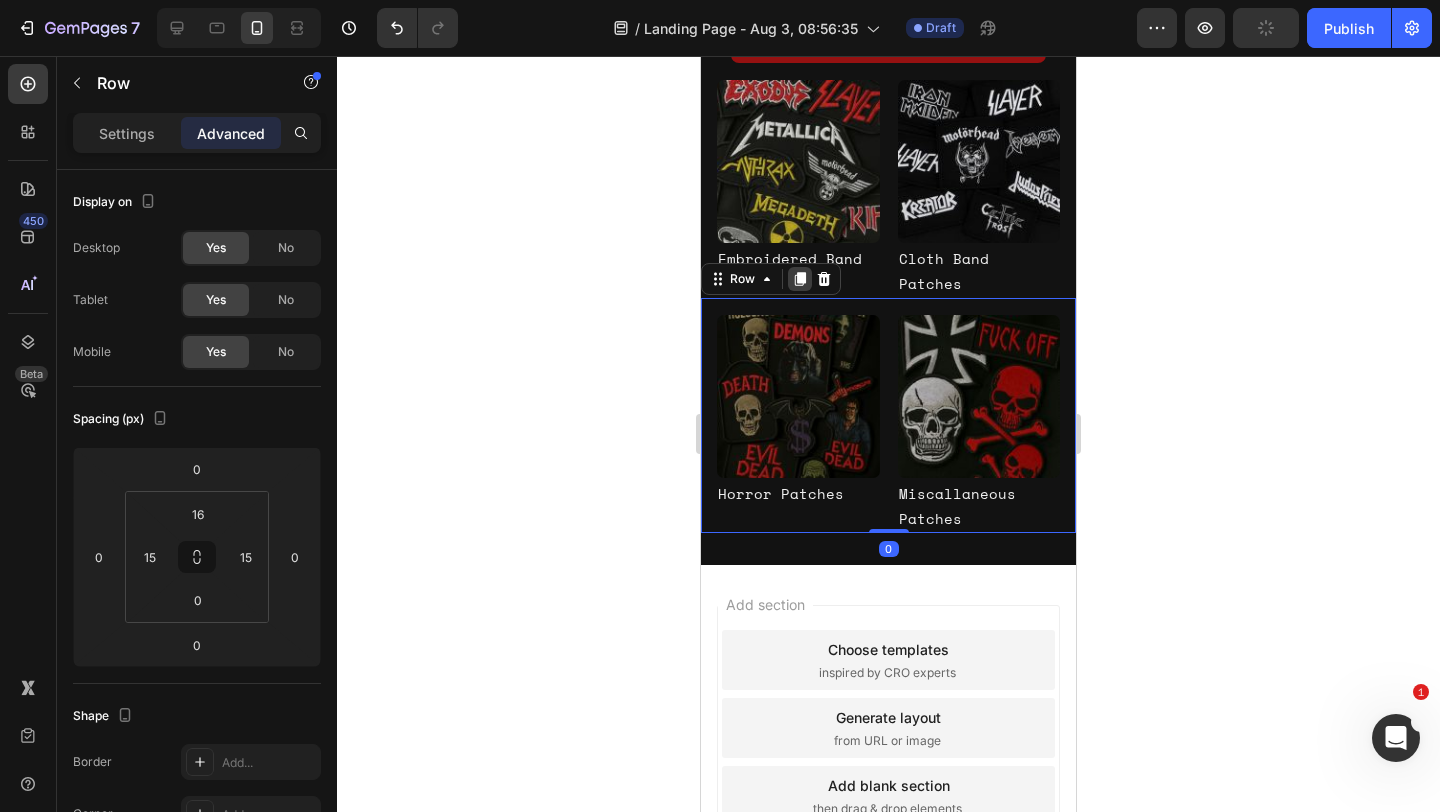 click 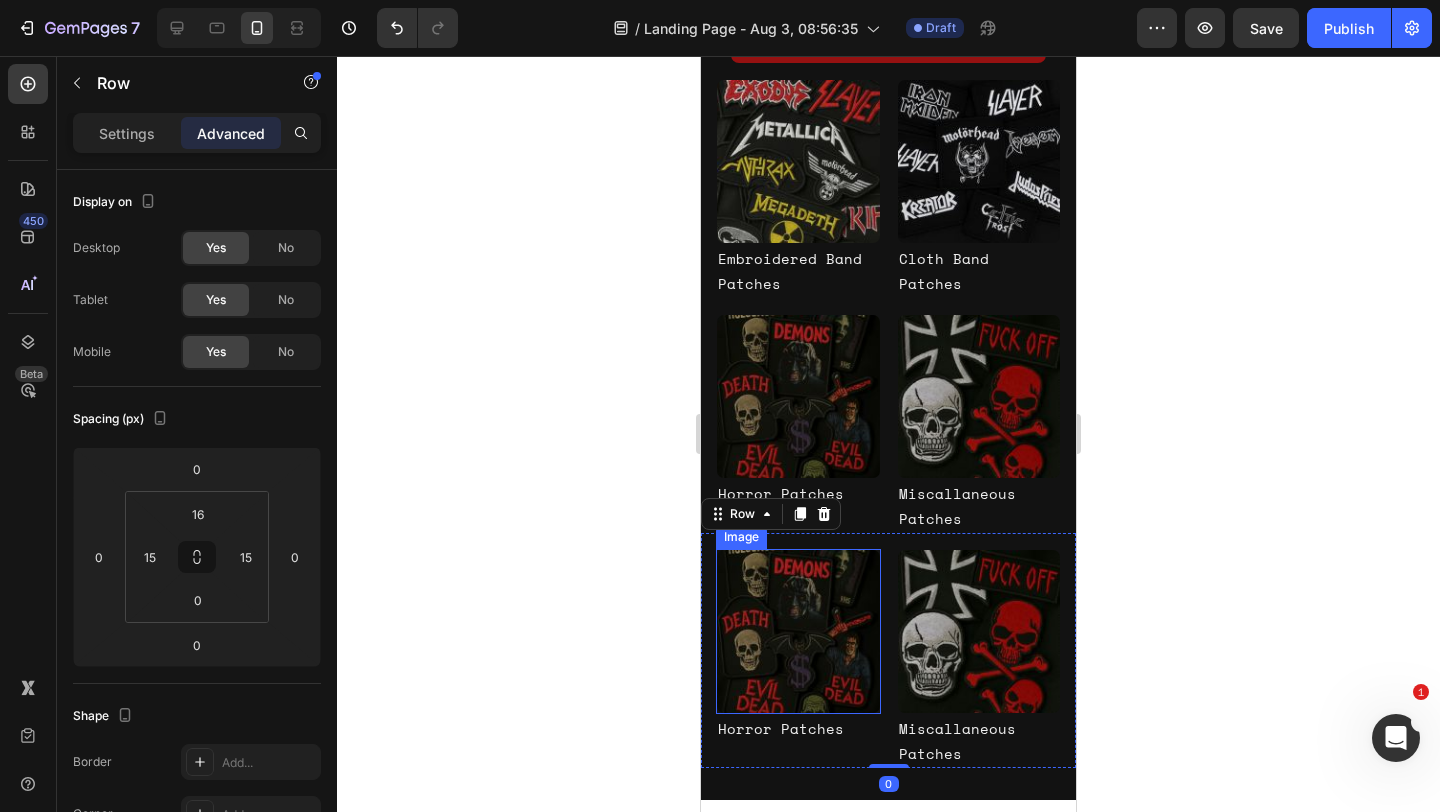 click at bounding box center [798, 631] 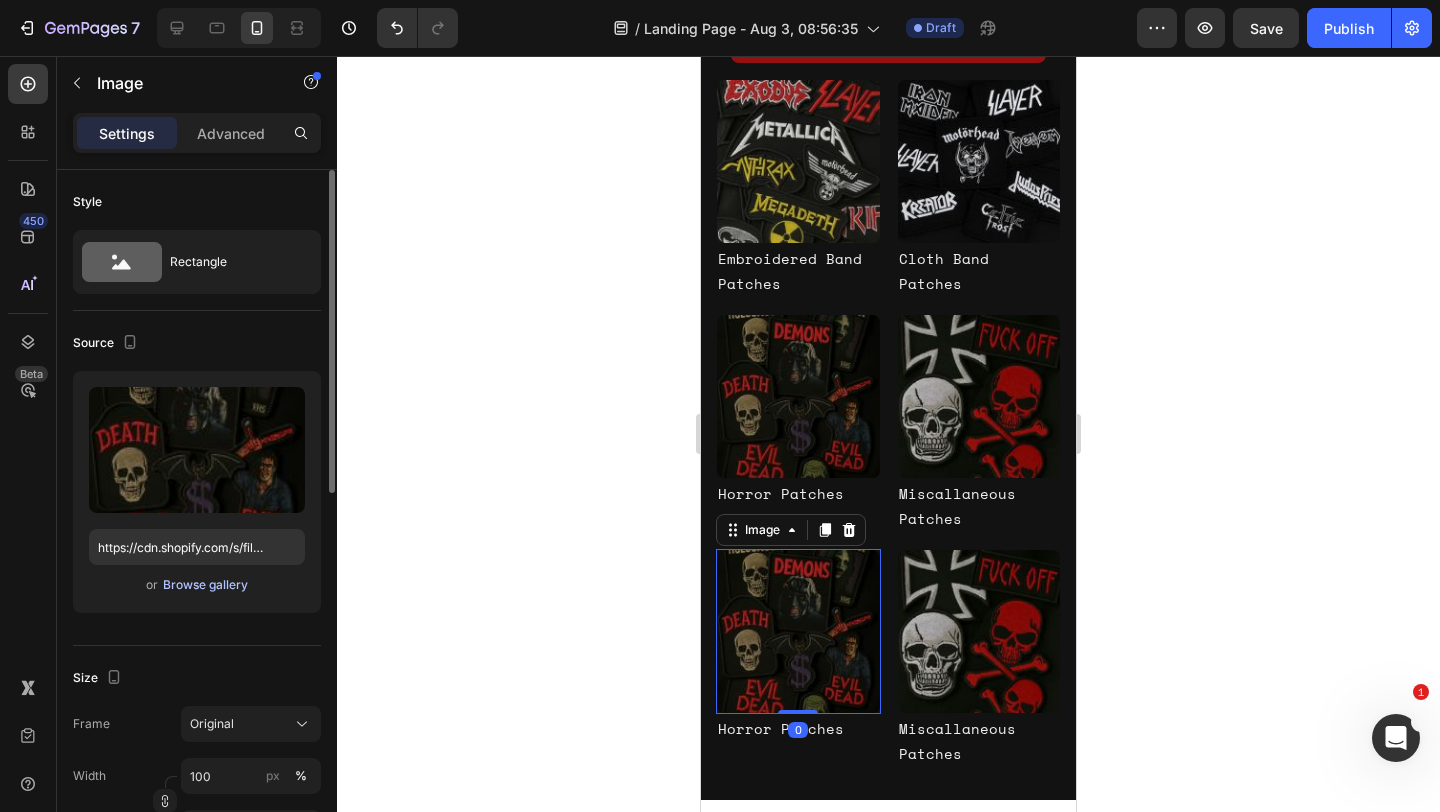 click on "Browse gallery" at bounding box center [205, 585] 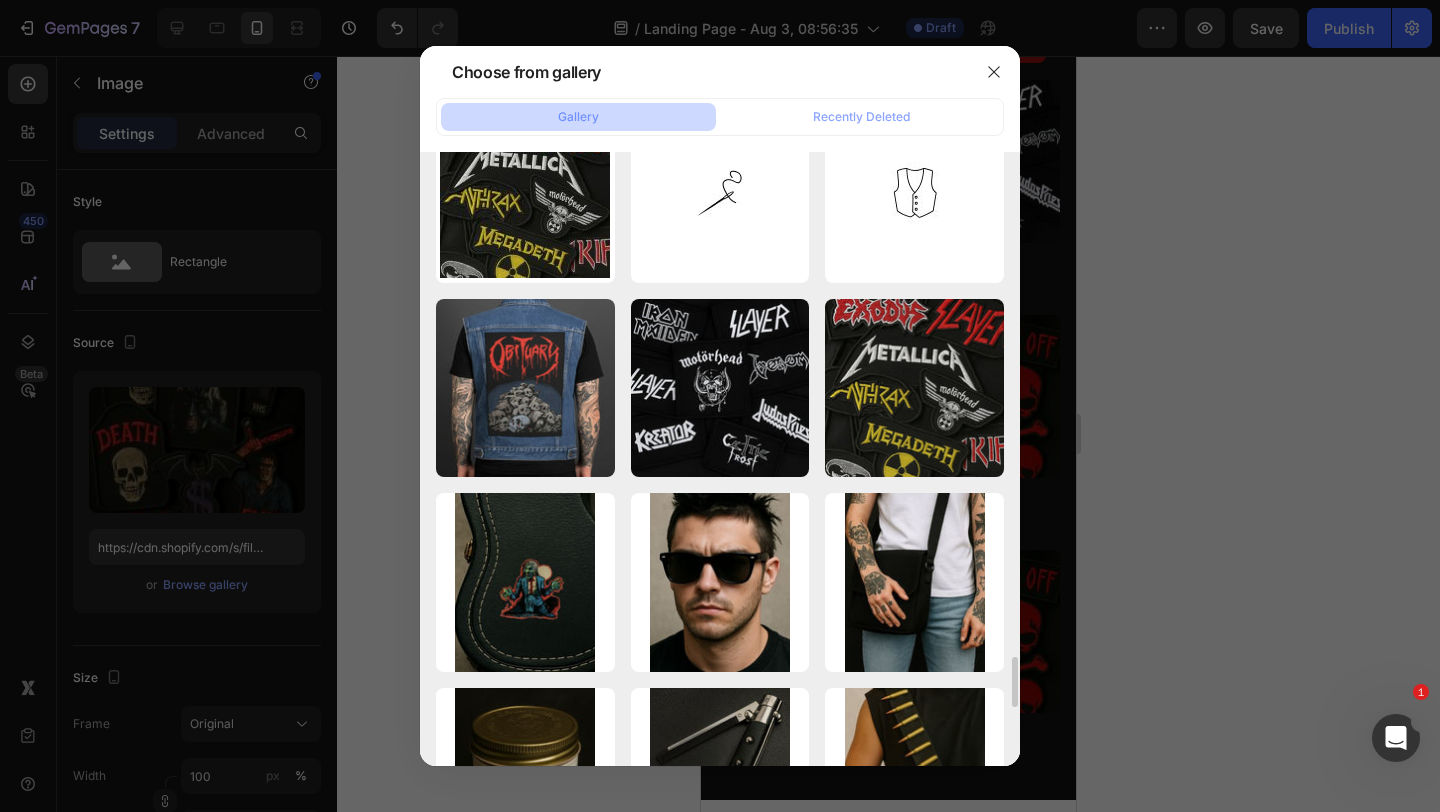 scroll, scrollTop: 6100, scrollLeft: 0, axis: vertical 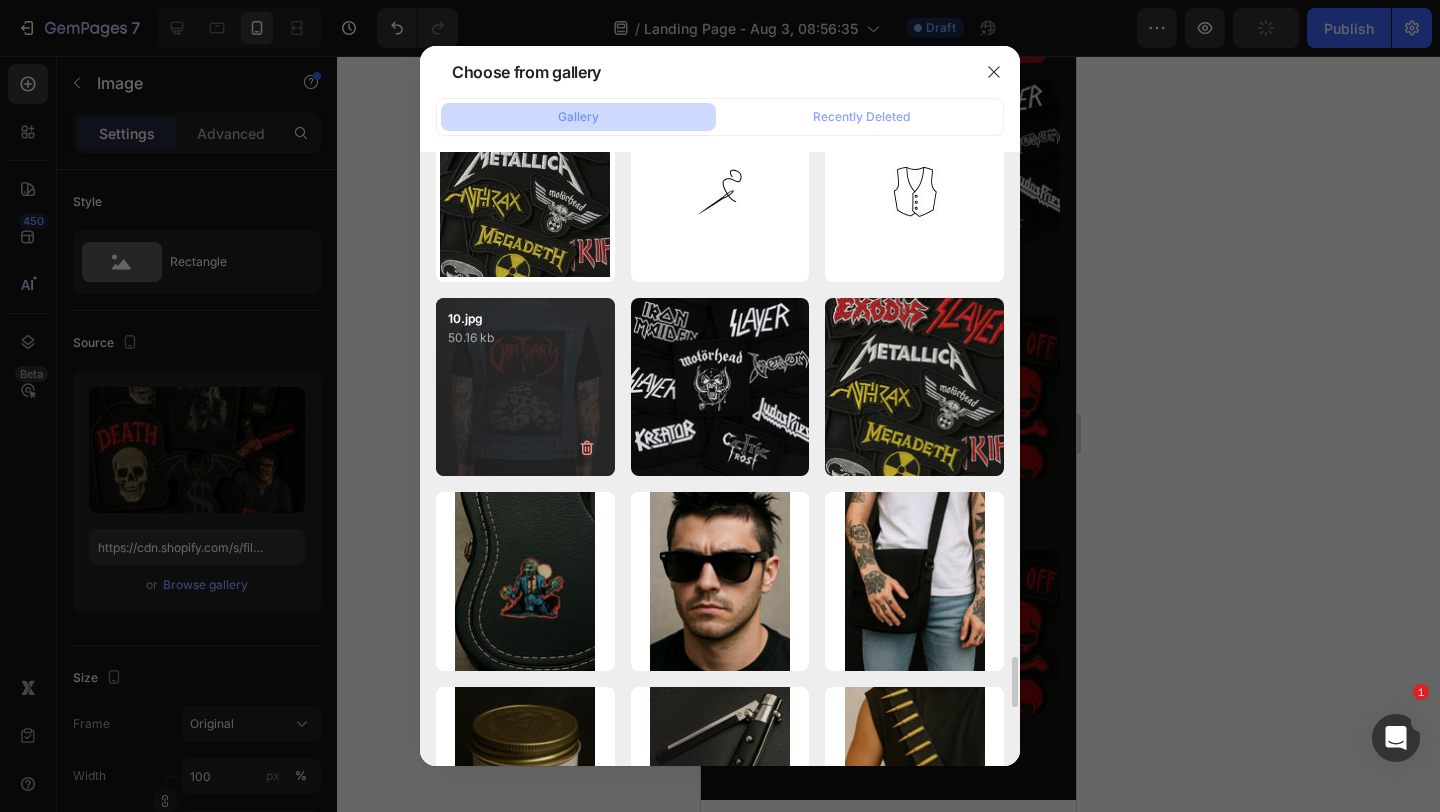 click on "10.jpg 50.16 kb" at bounding box center [525, 387] 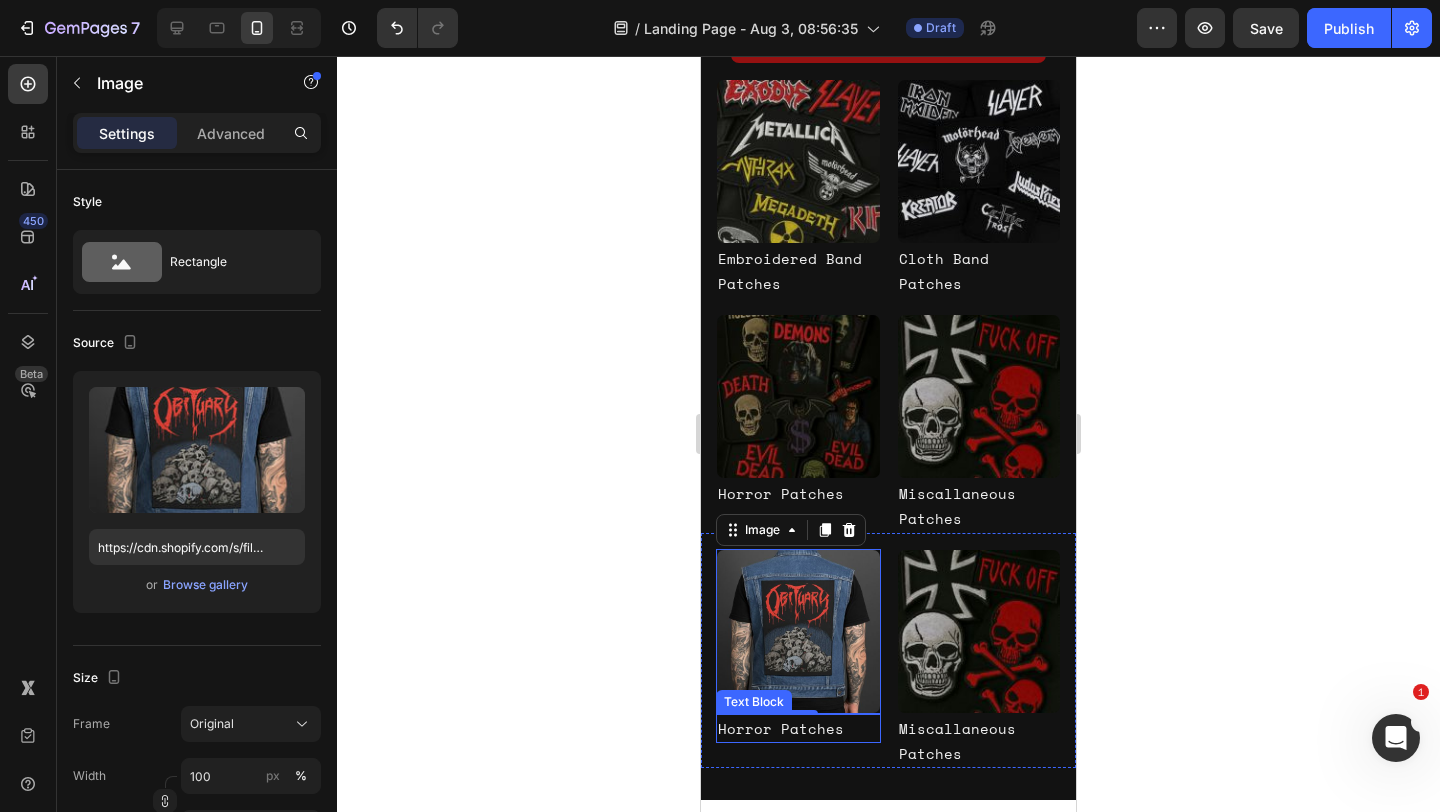click on "Horror Patches" at bounding box center [798, 728] 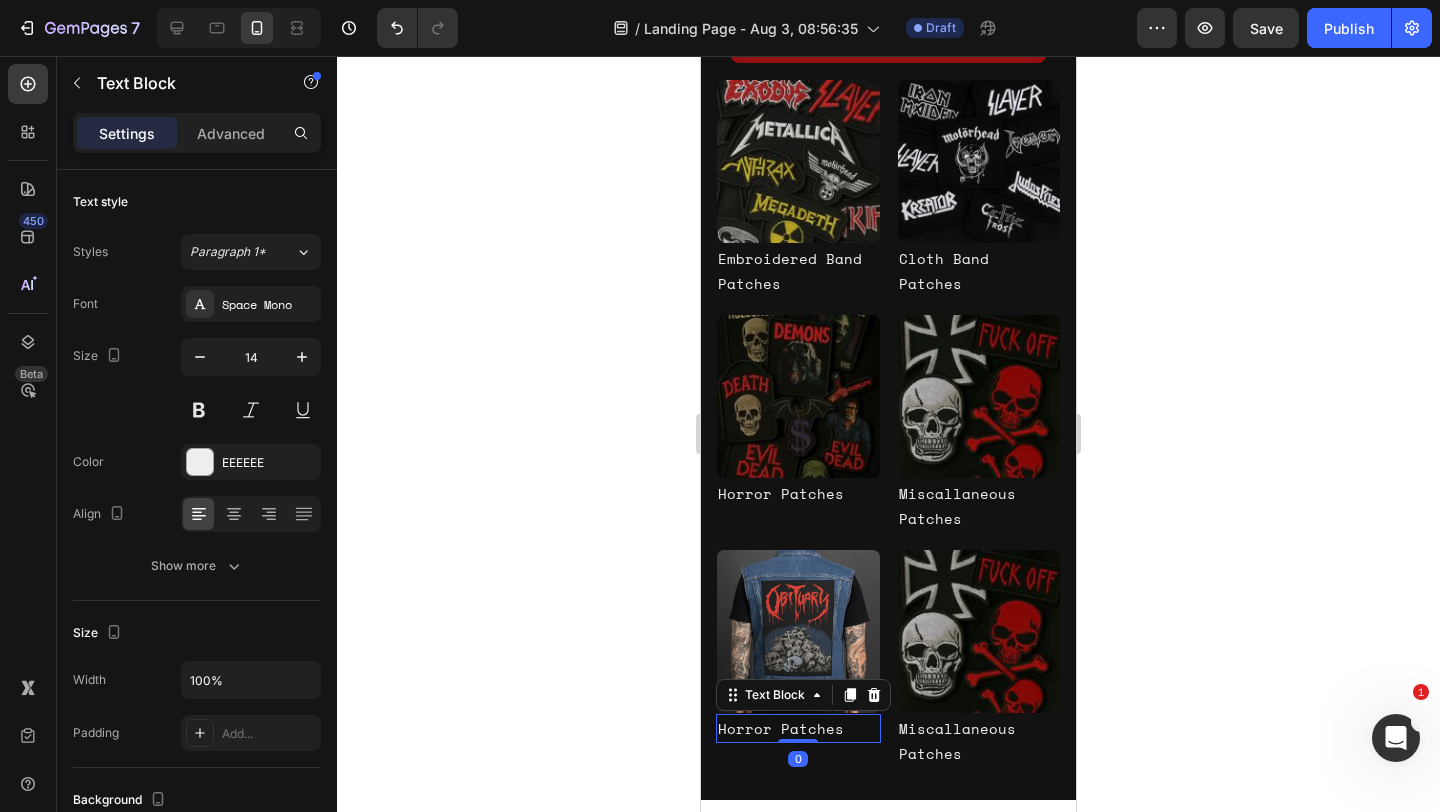 click on "Horror Patches" at bounding box center (798, 728) 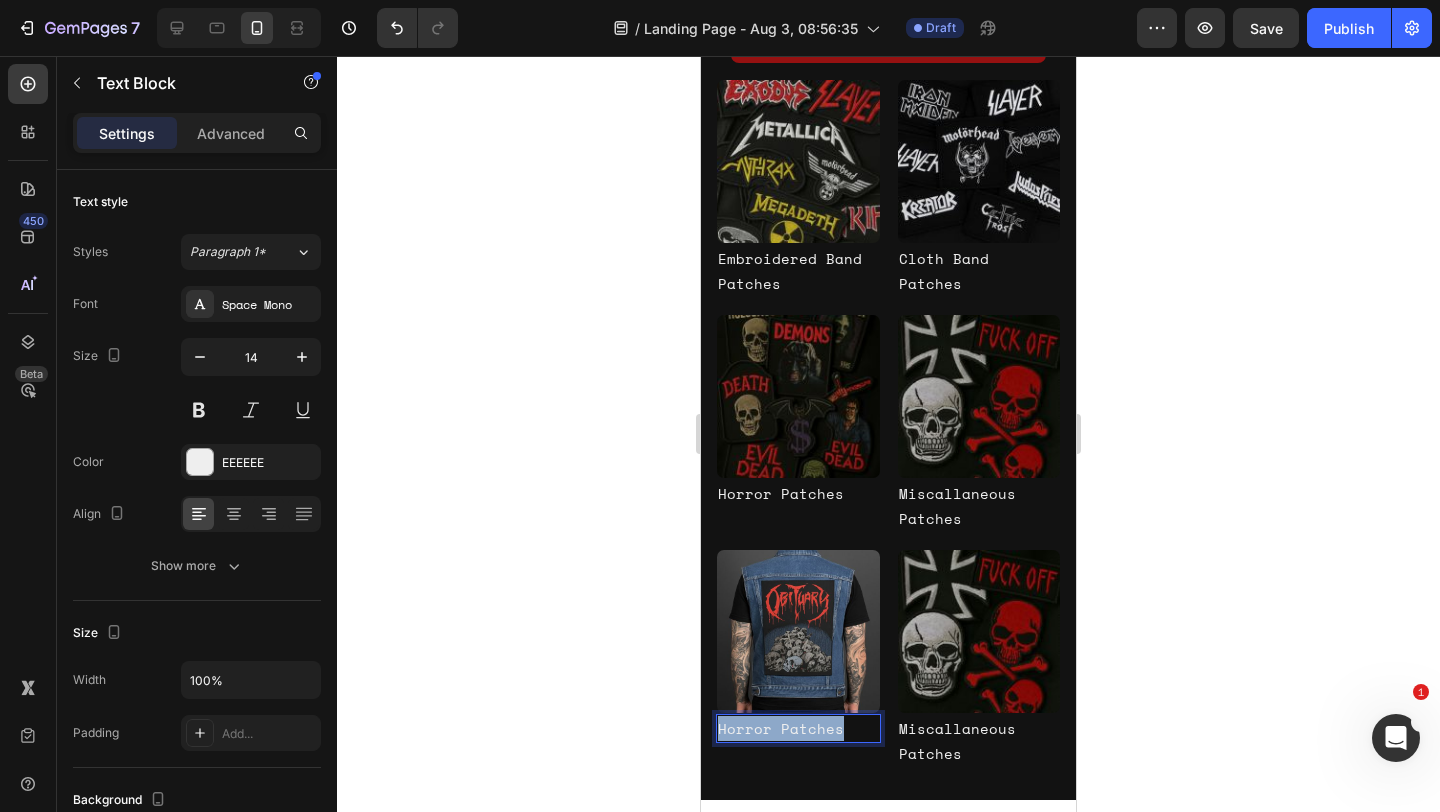 click on "Horror Patches" at bounding box center (798, 728) 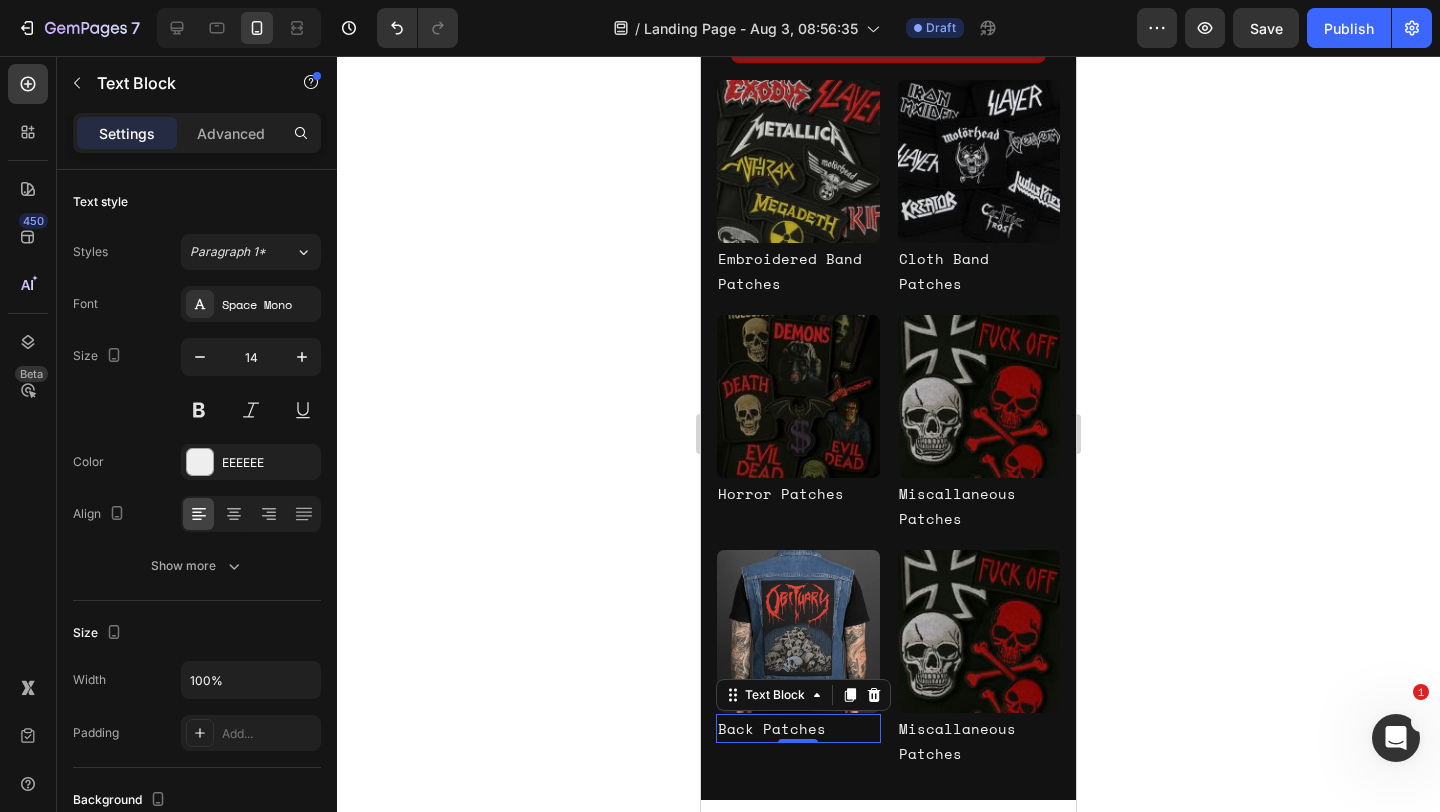 click 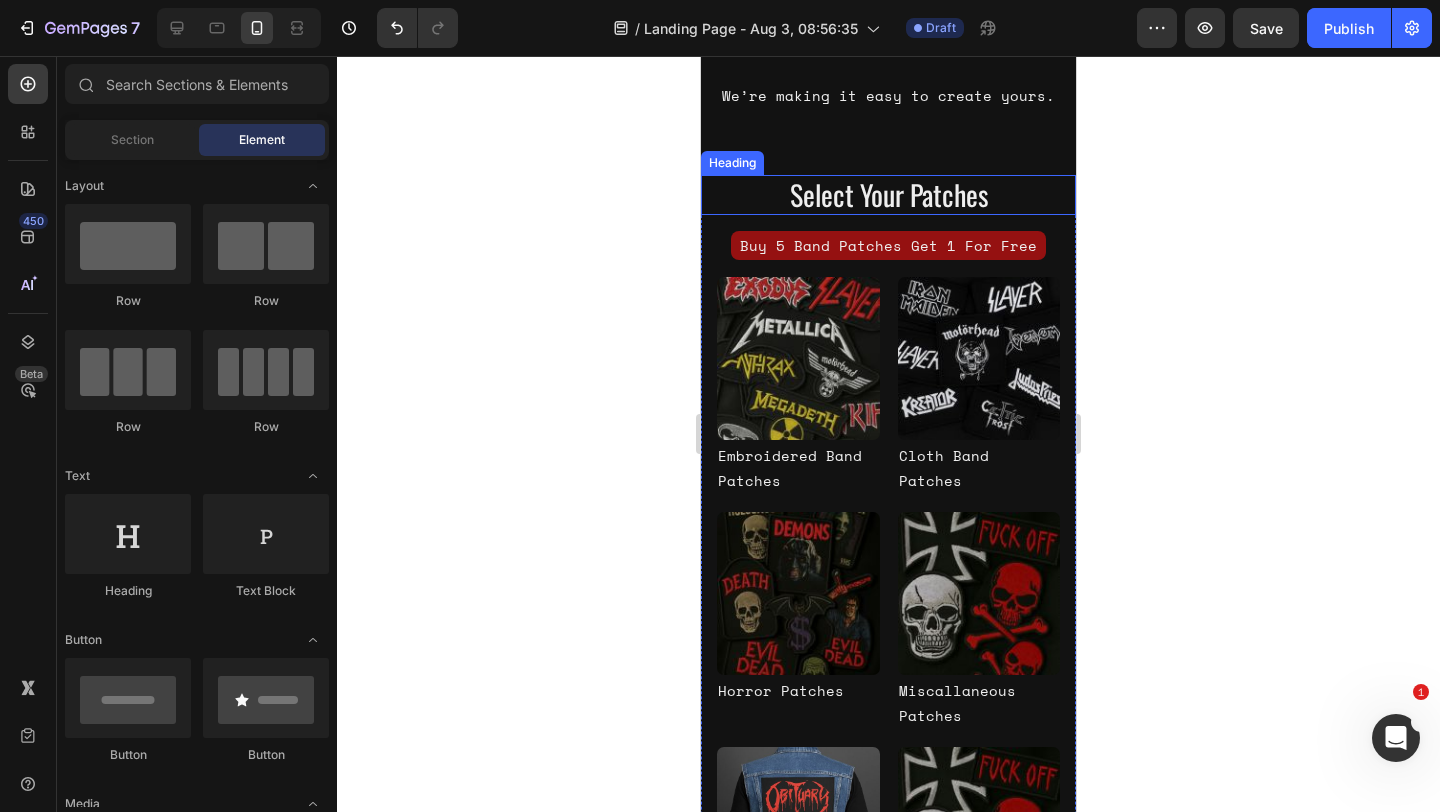 scroll, scrollTop: 0, scrollLeft: 0, axis: both 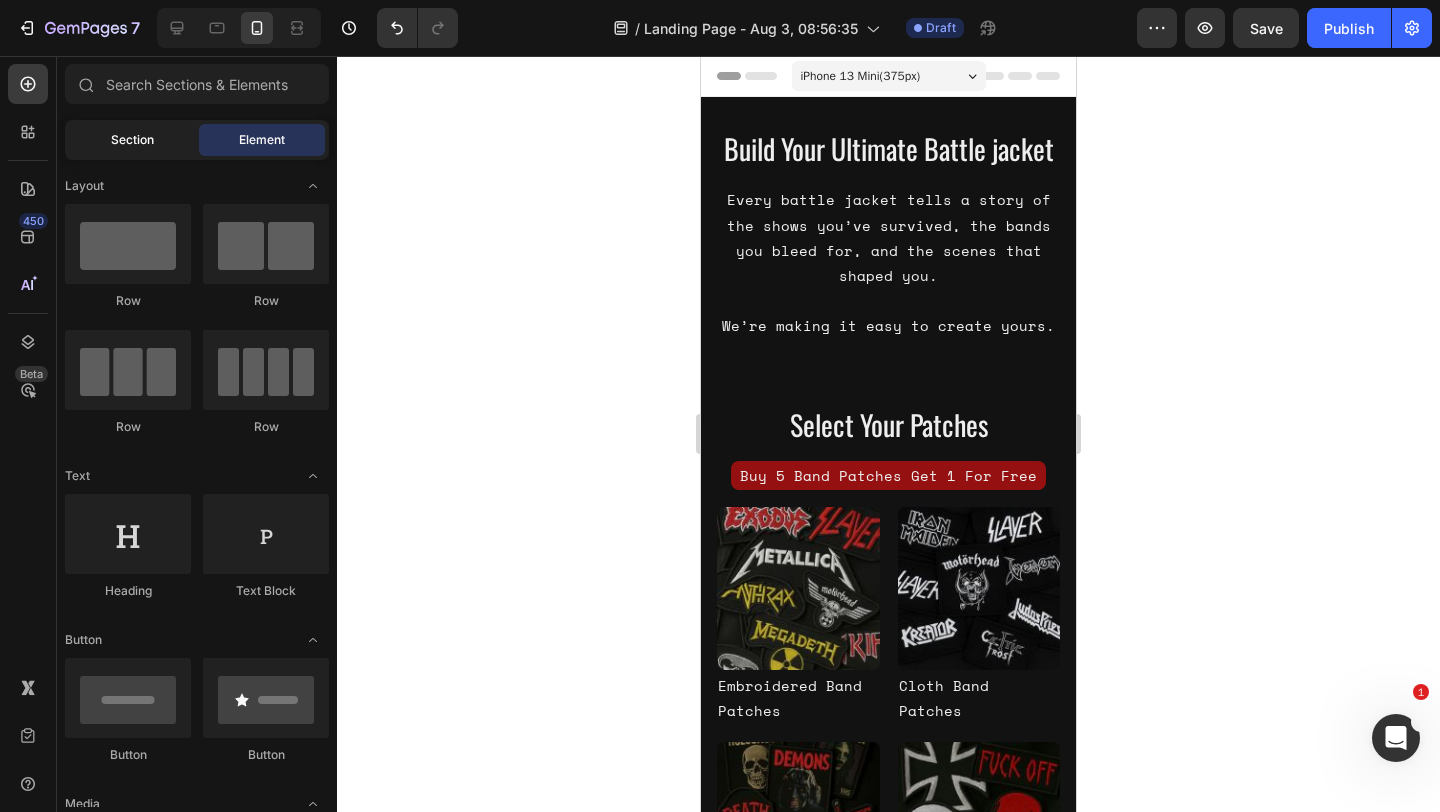 click on "Section" 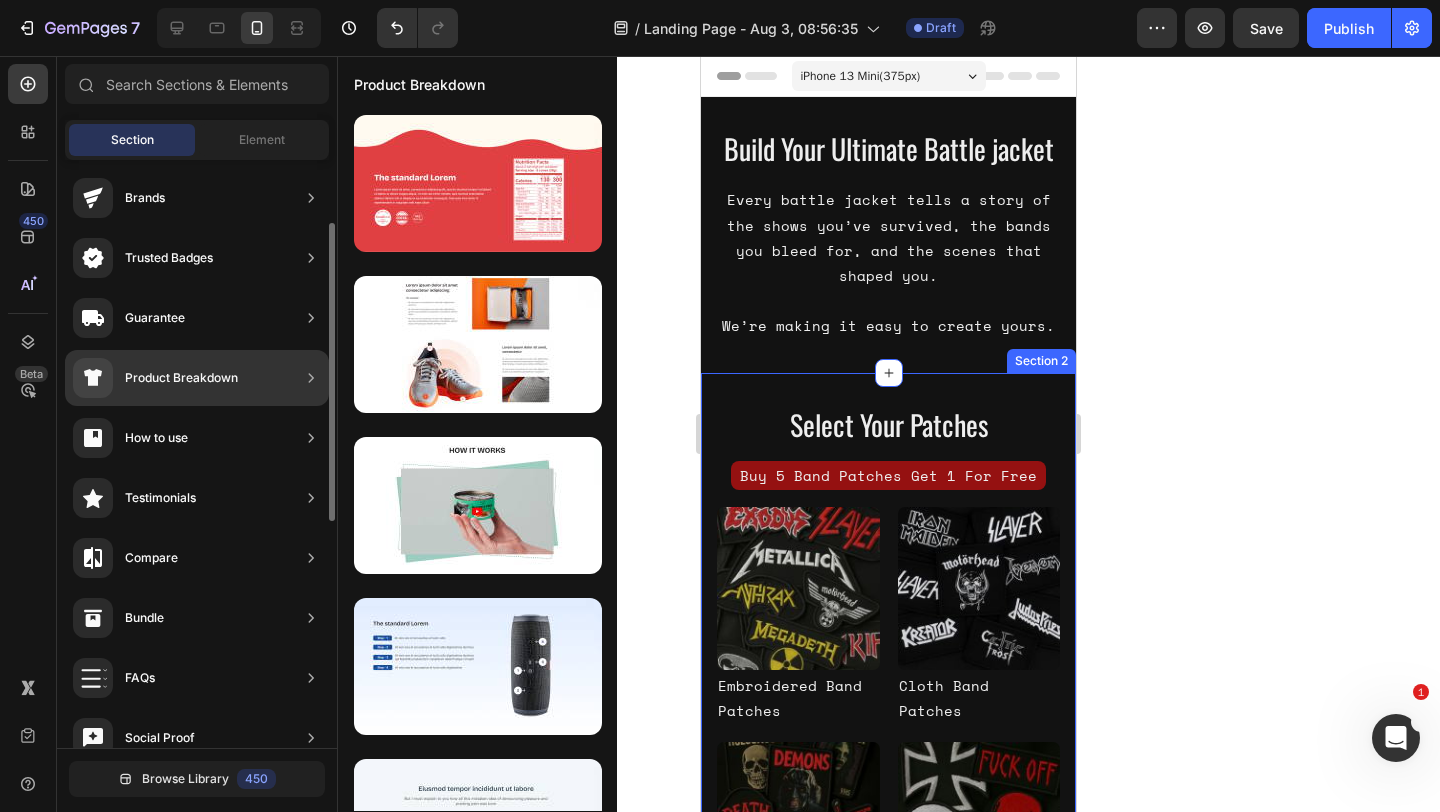 scroll, scrollTop: 0, scrollLeft: 0, axis: both 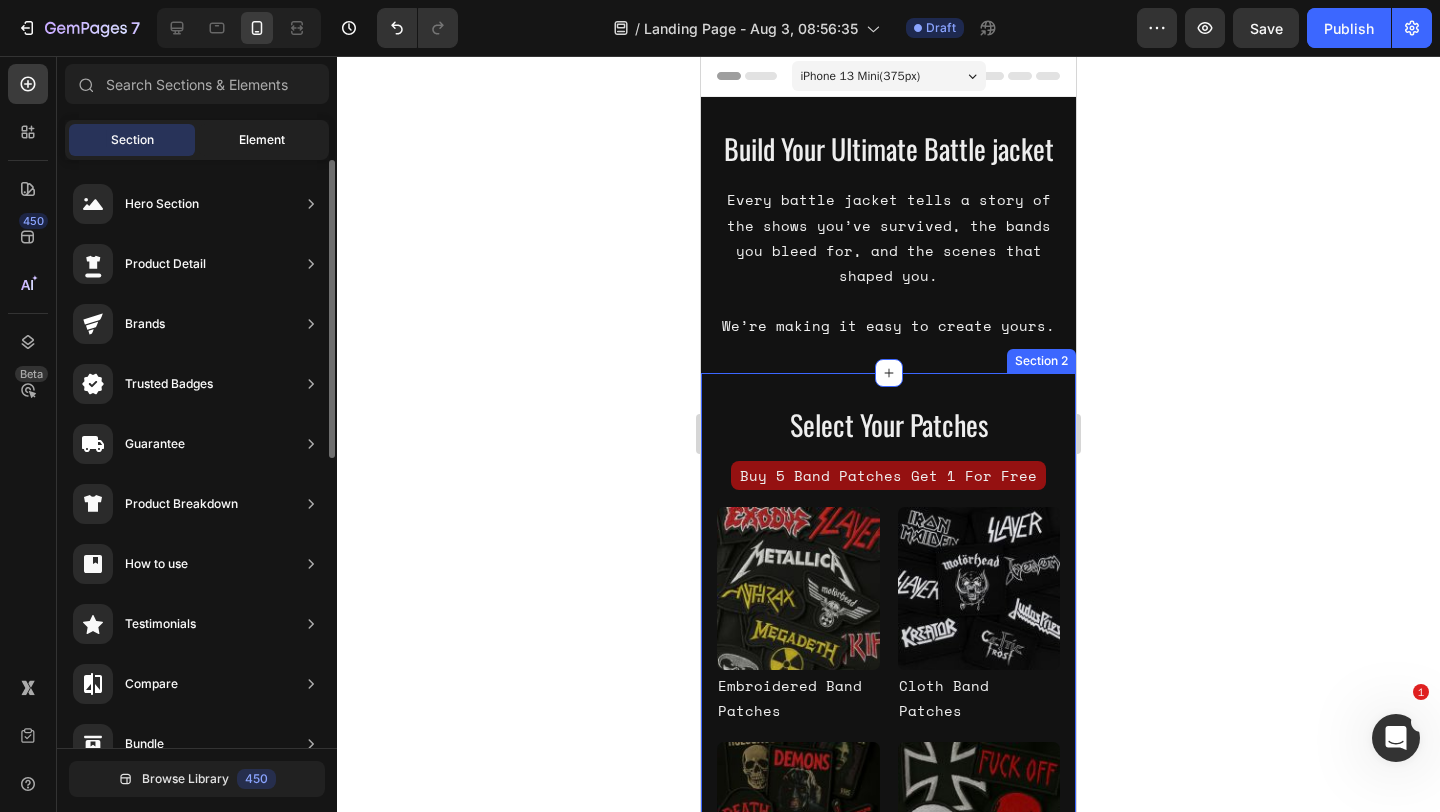 click on "Element" at bounding box center [262, 140] 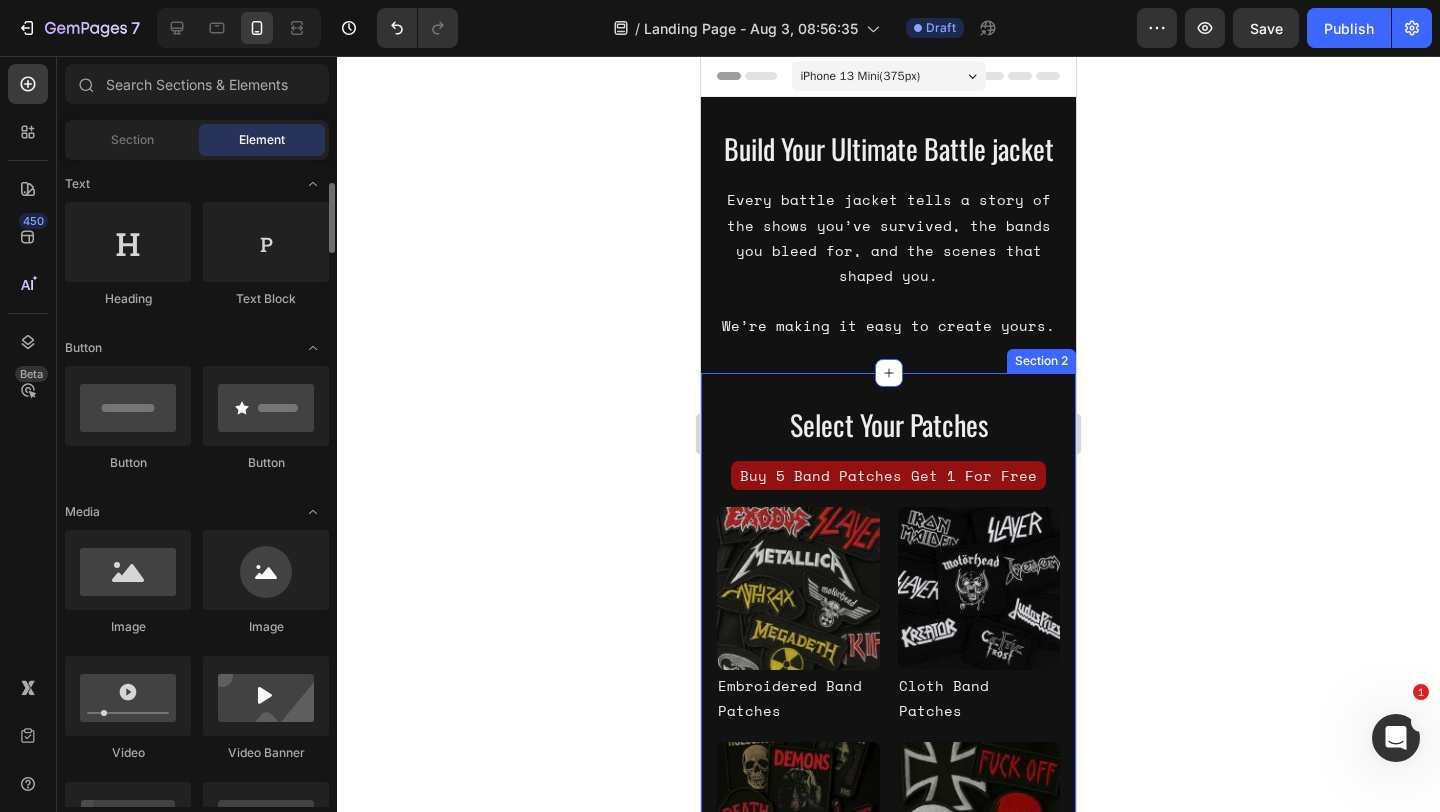 scroll, scrollTop: 306, scrollLeft: 0, axis: vertical 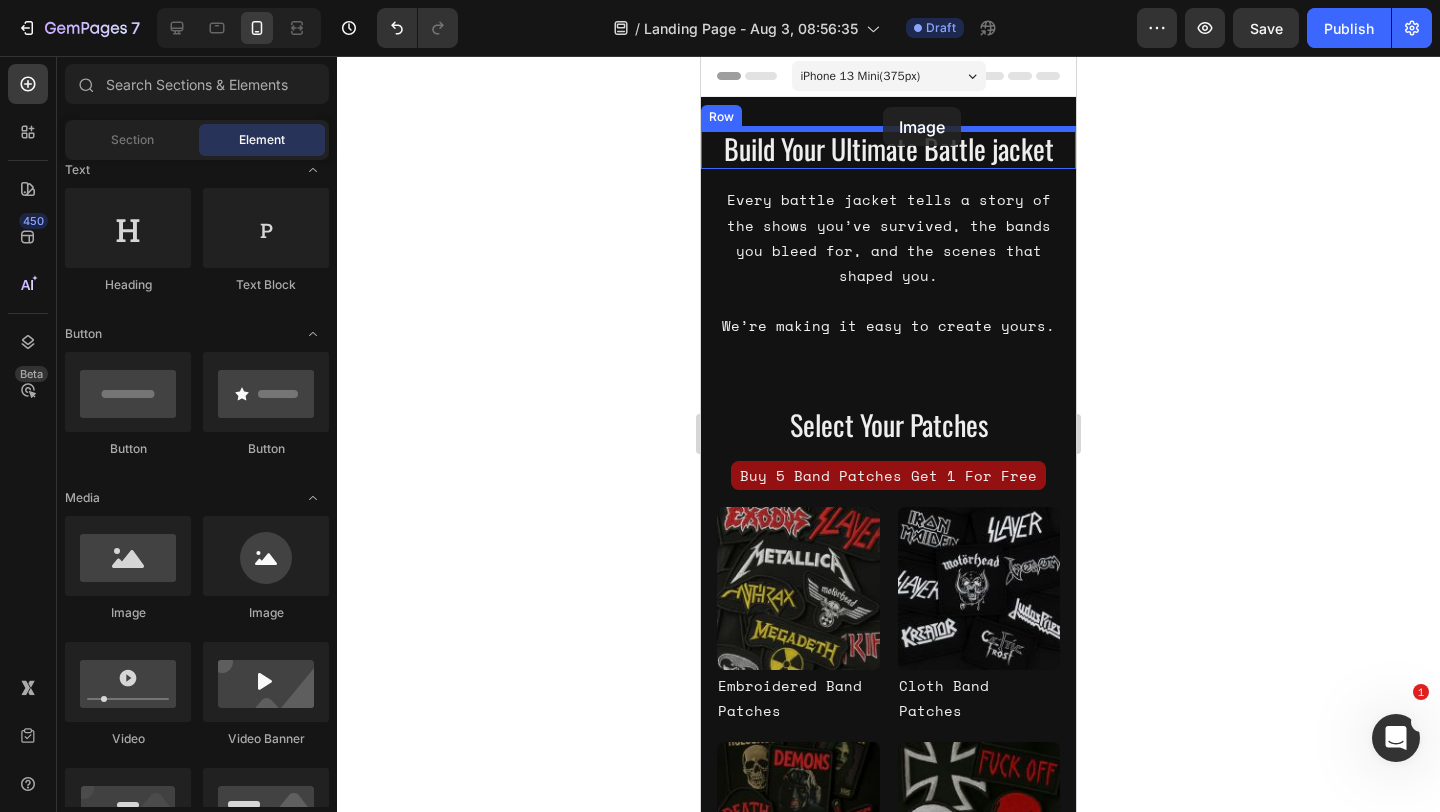 drag, startPoint x: 835, startPoint y: 606, endPoint x: 883, endPoint y: 107, distance: 501.3033 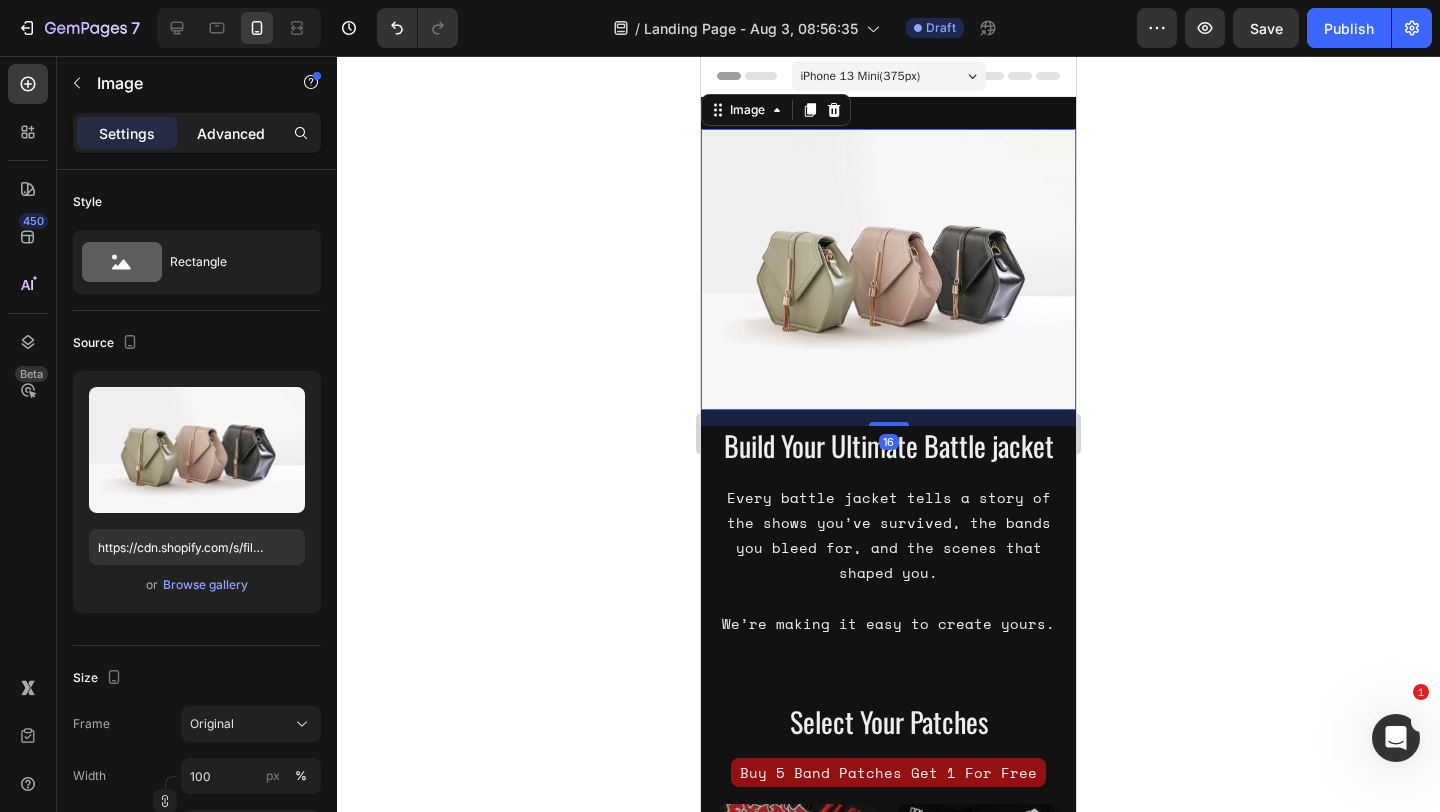 click on "Advanced" at bounding box center (231, 133) 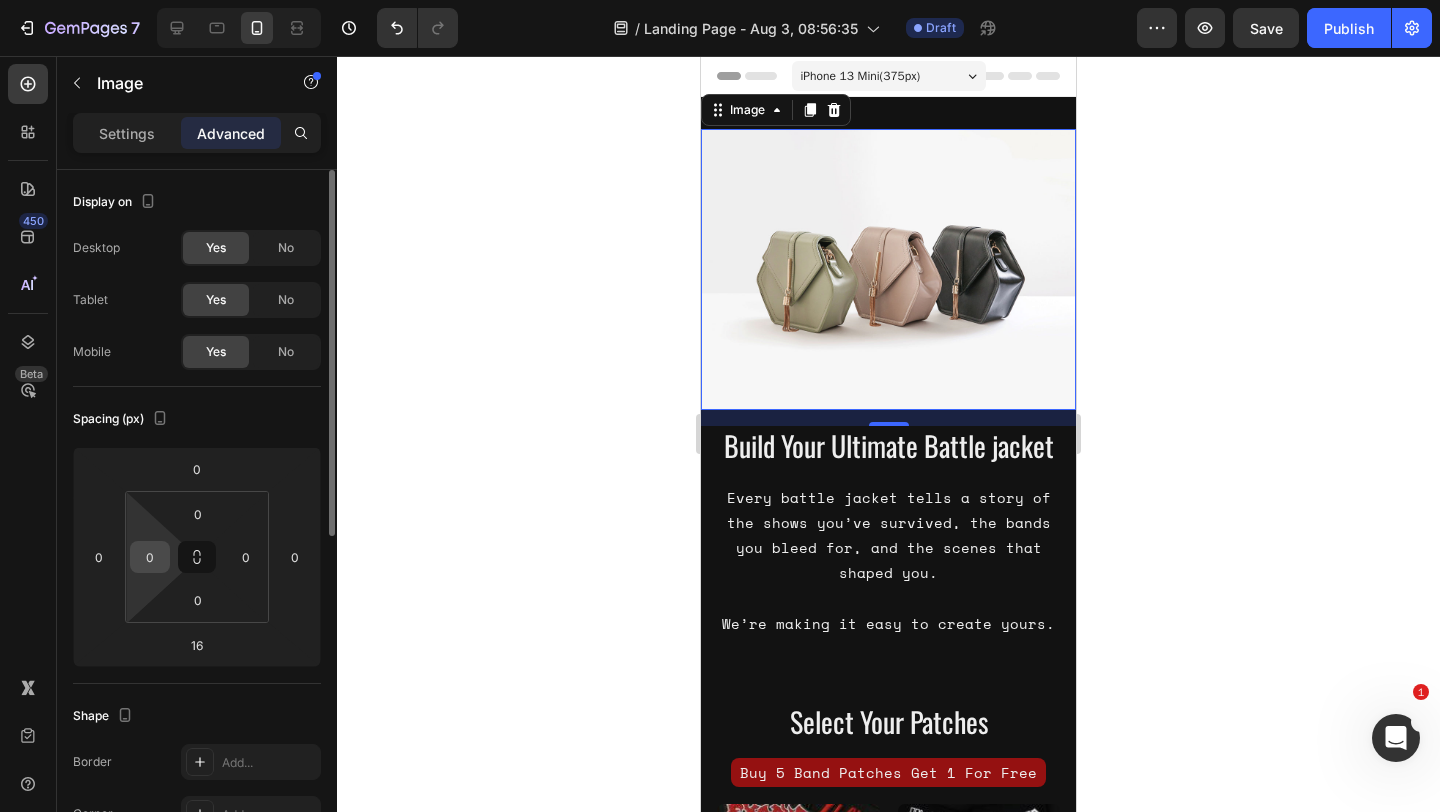 click on "0" at bounding box center [150, 557] 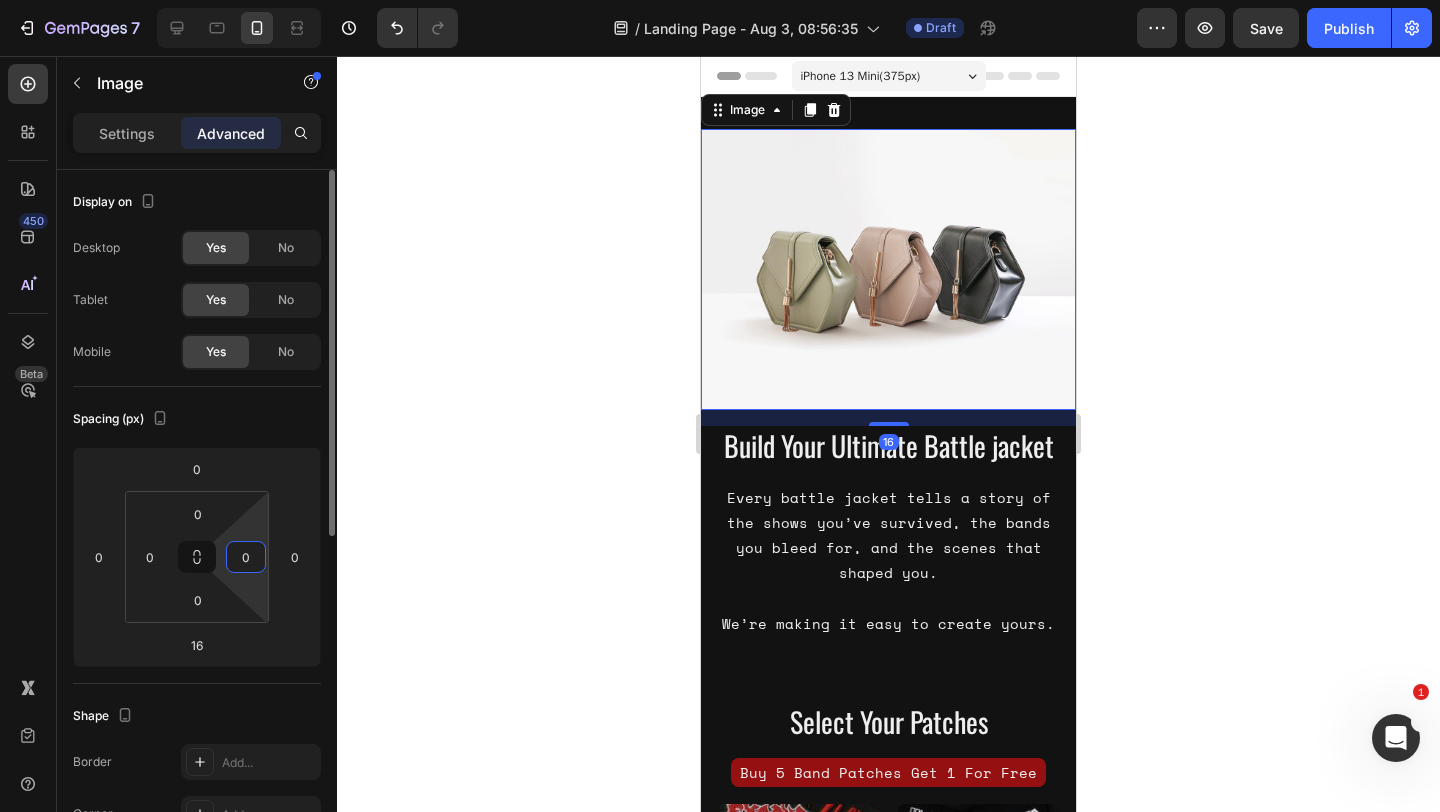 click on "0" at bounding box center [246, 557] 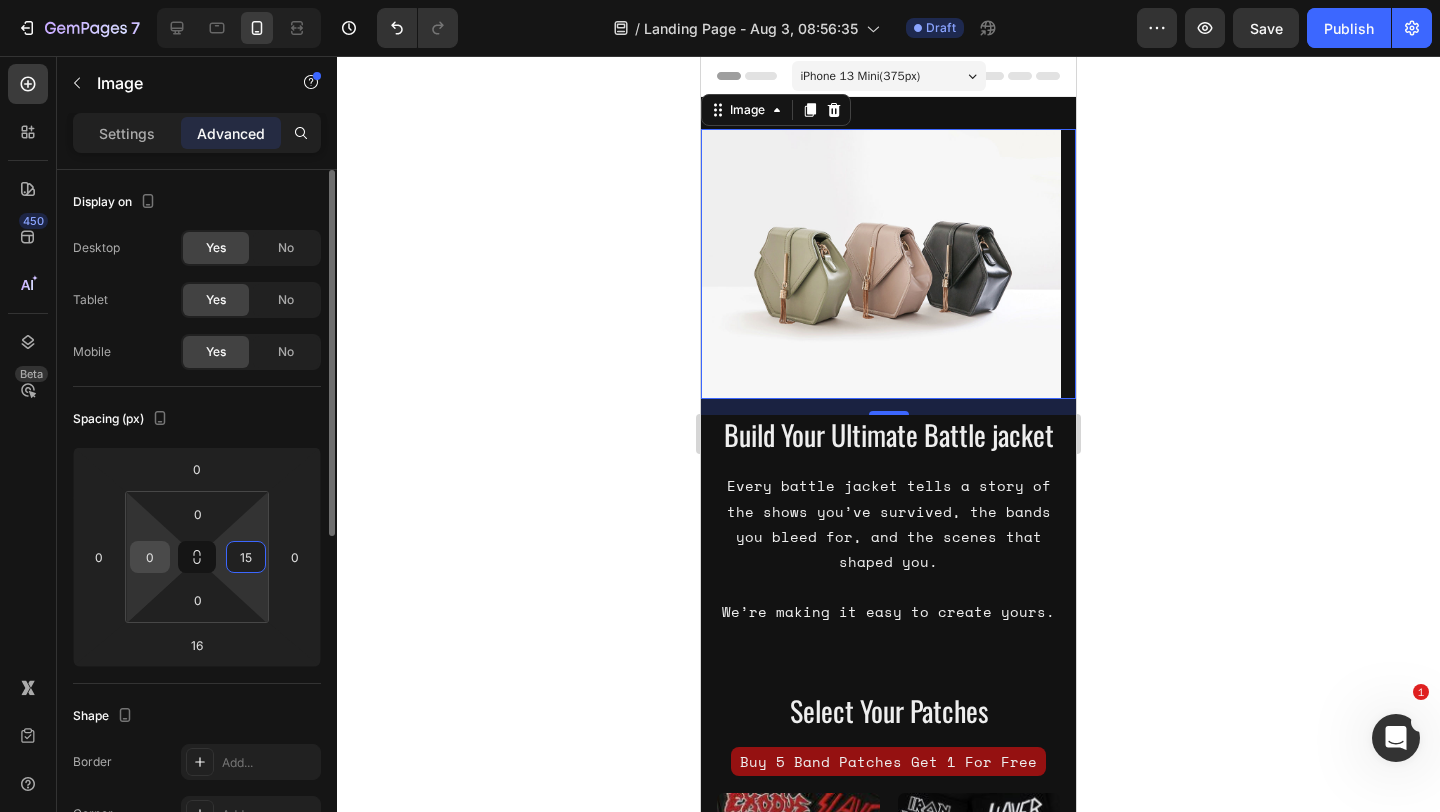 type on "15" 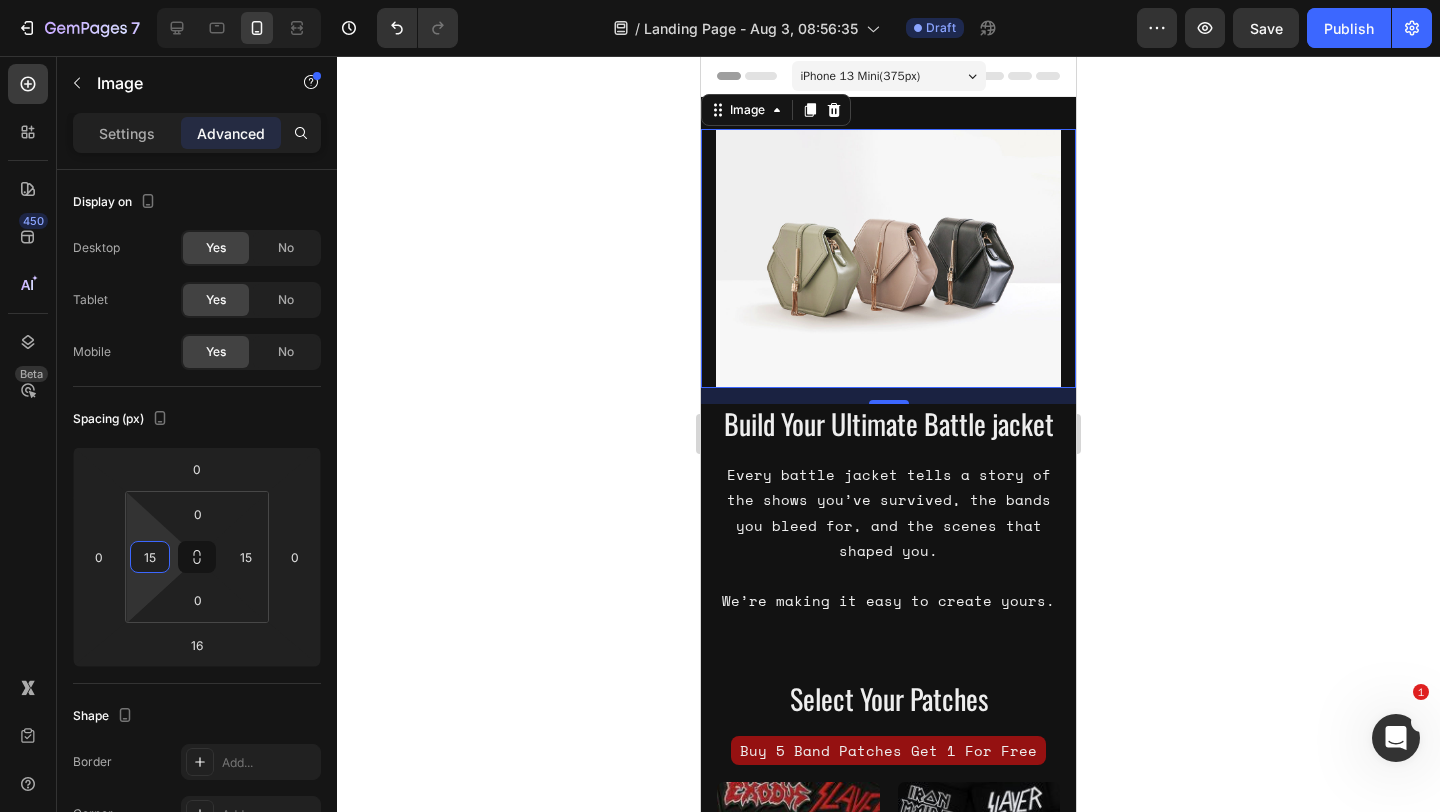 type on "15" 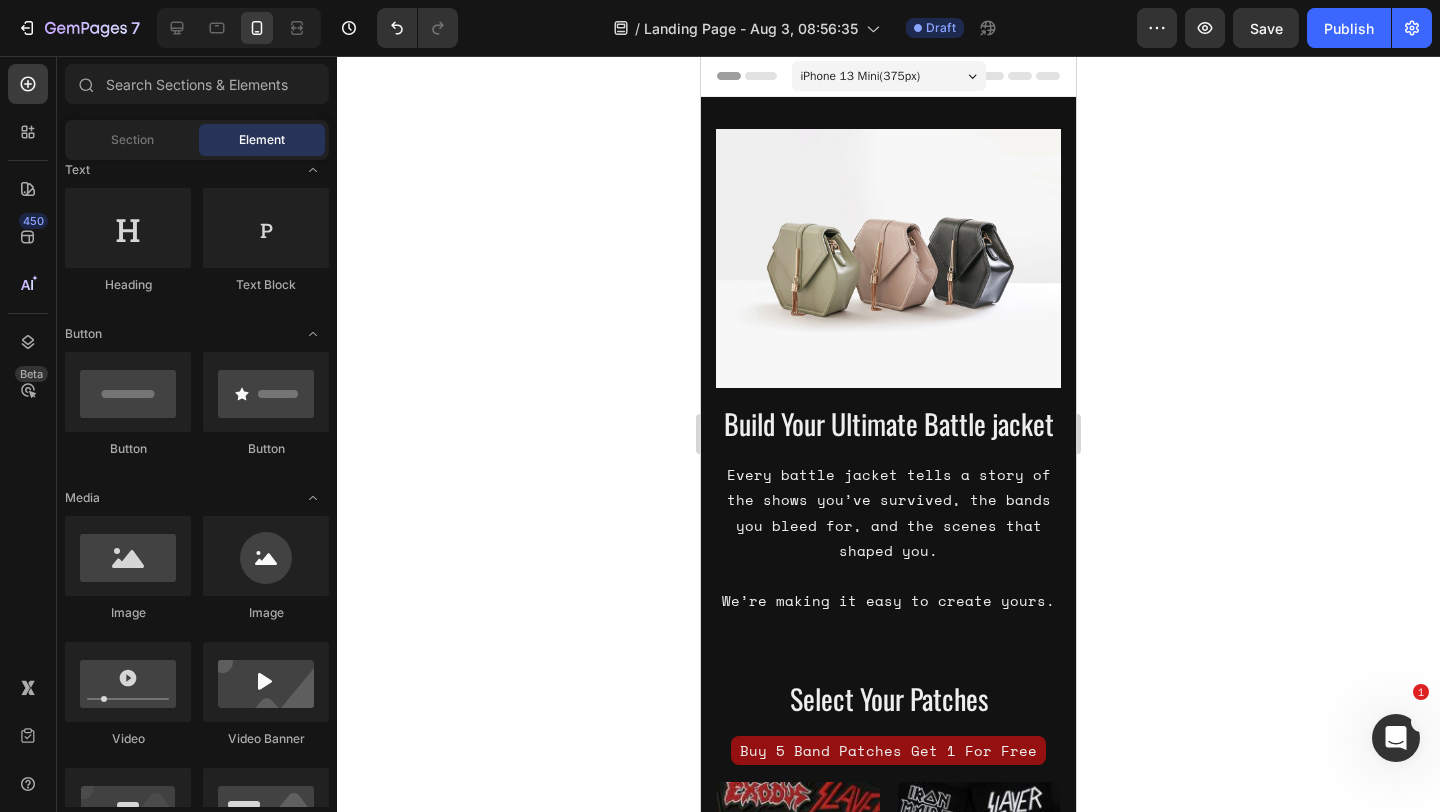 click at bounding box center [888, 258] 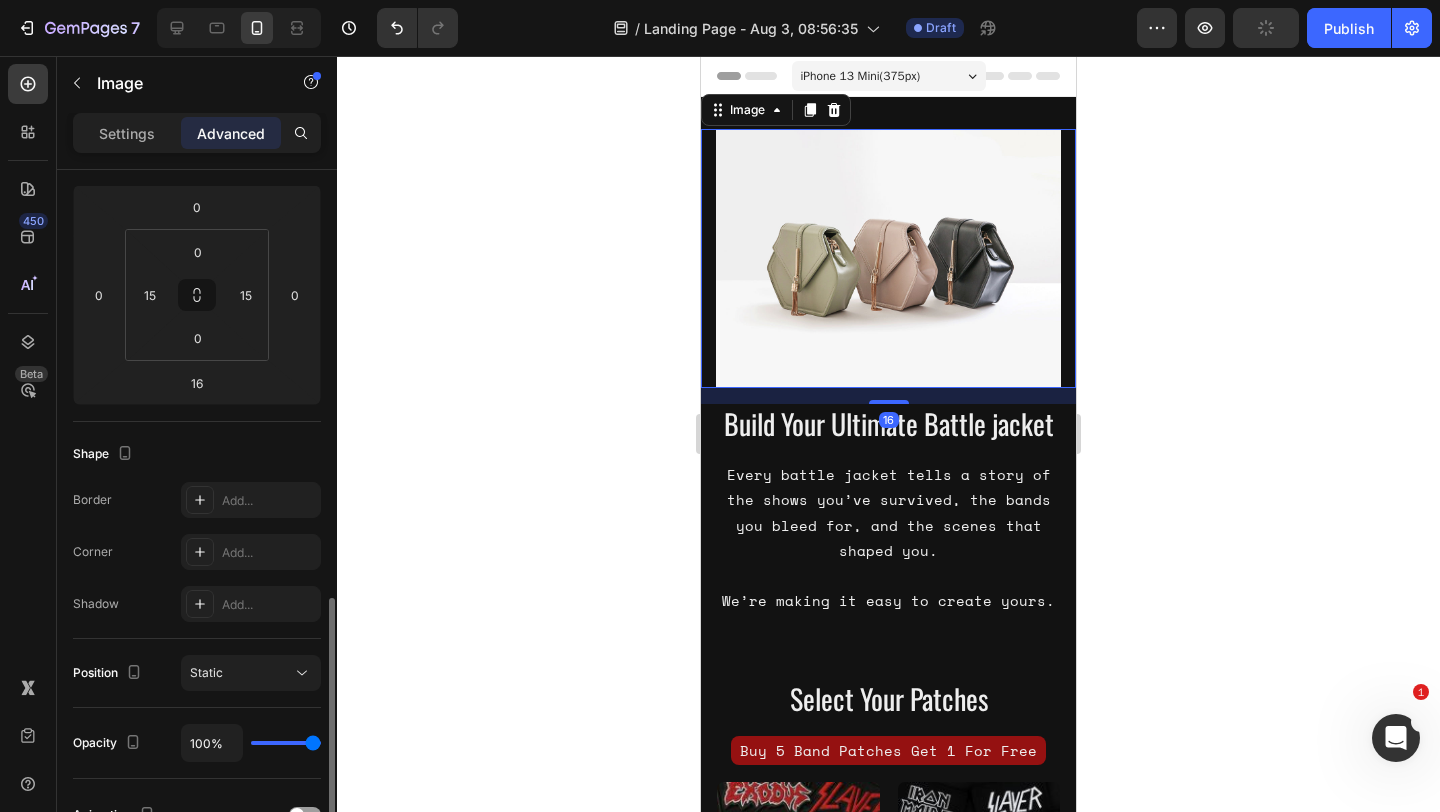 scroll, scrollTop: 635, scrollLeft: 0, axis: vertical 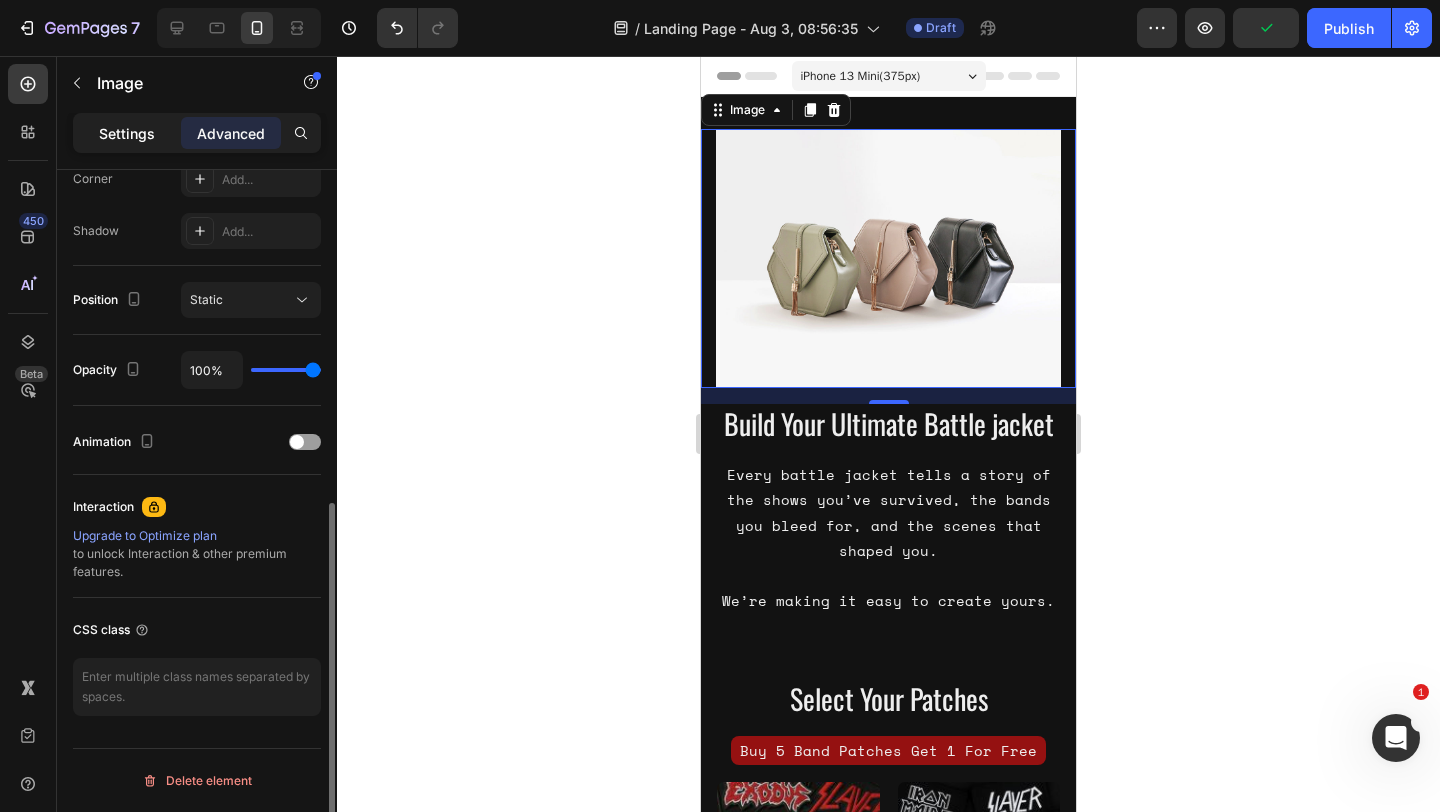 click on "Settings" 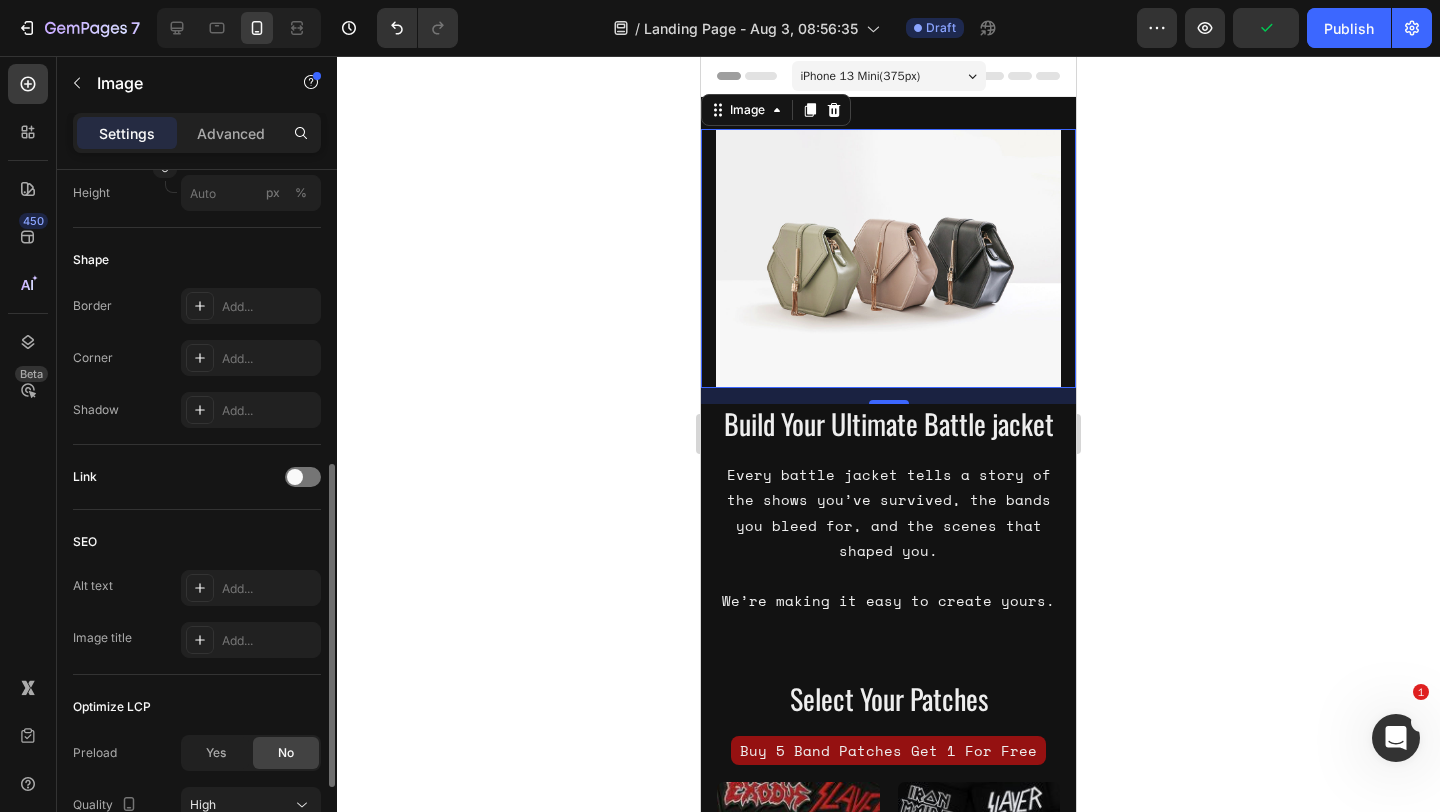 scroll, scrollTop: 811, scrollLeft: 0, axis: vertical 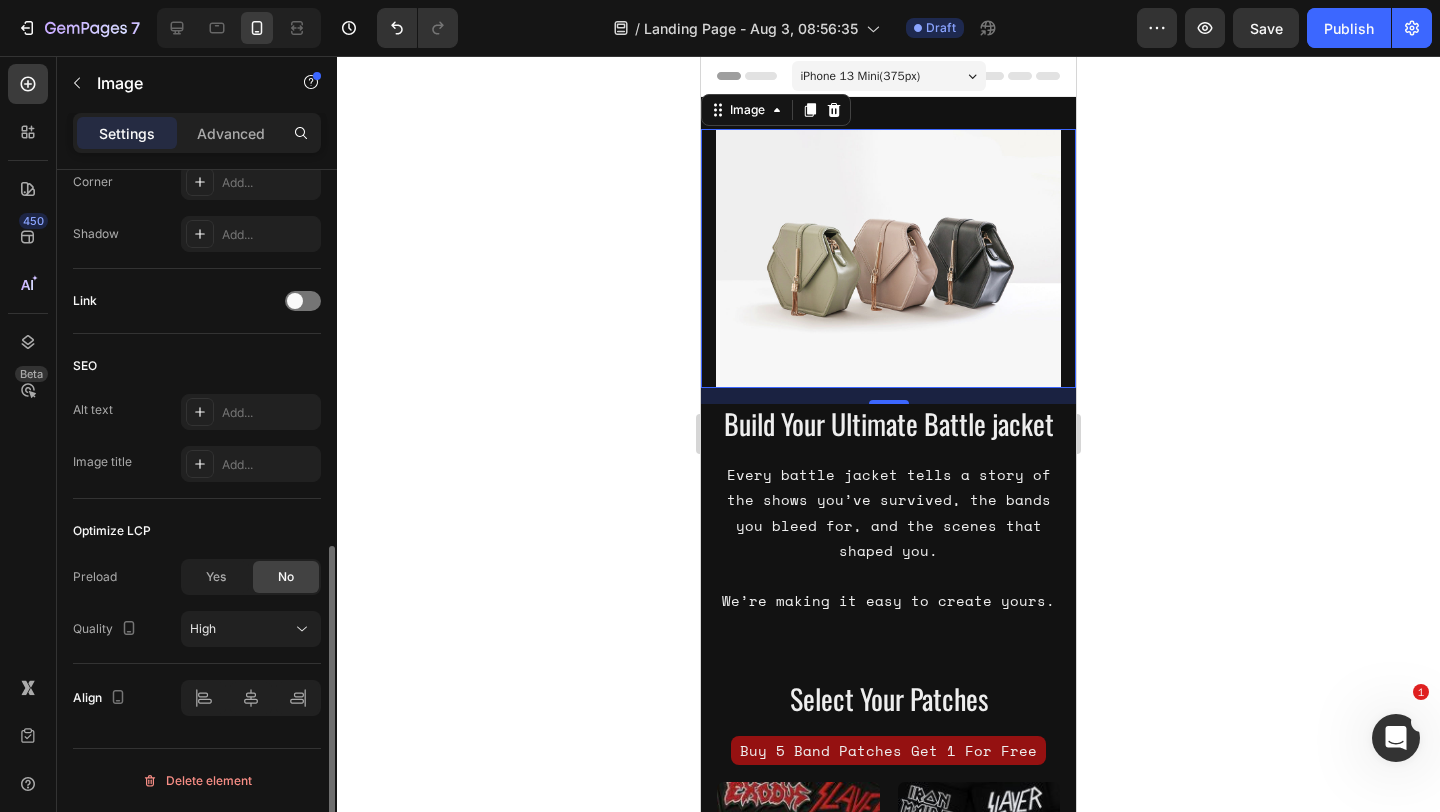 click at bounding box center (888, 258) 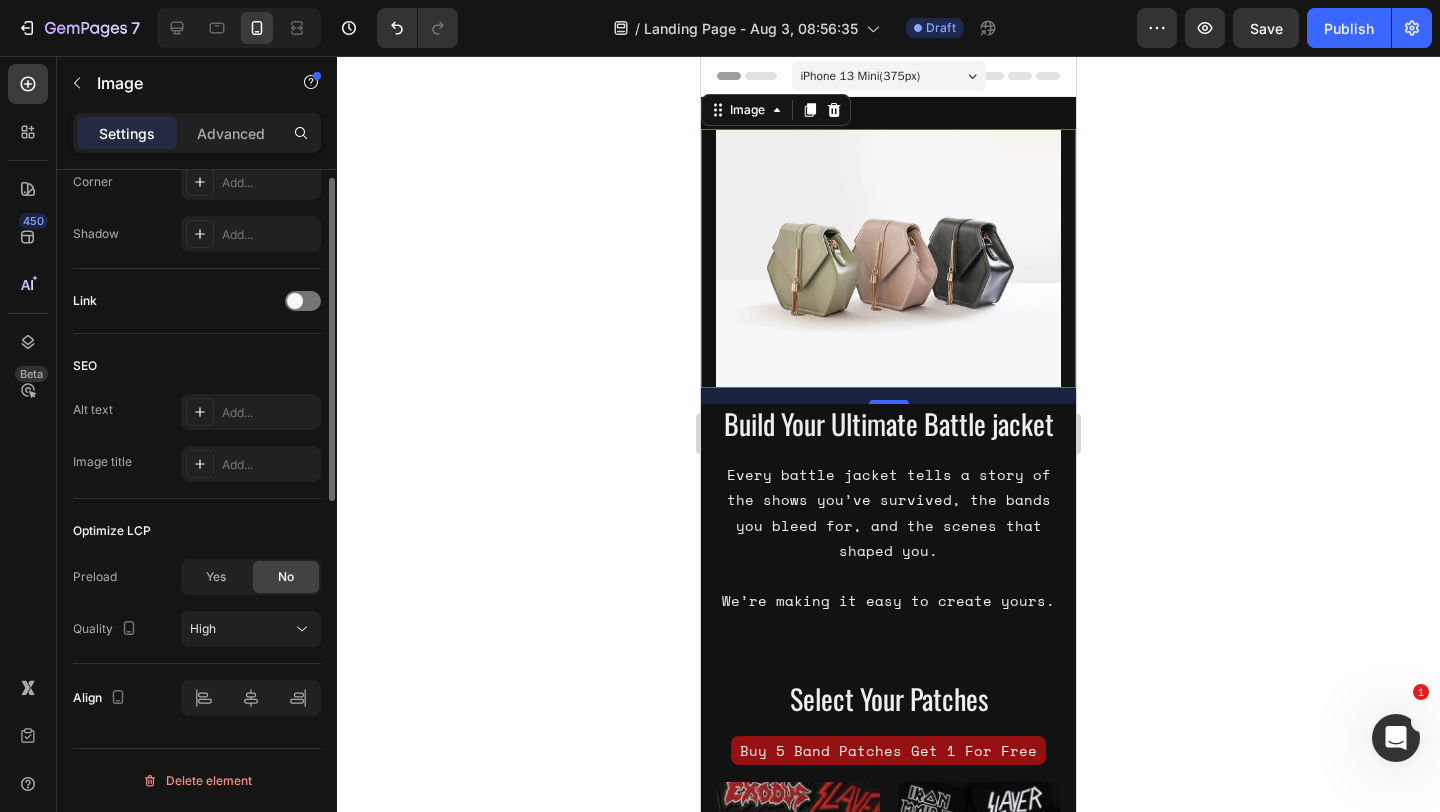 scroll, scrollTop: 0, scrollLeft: 0, axis: both 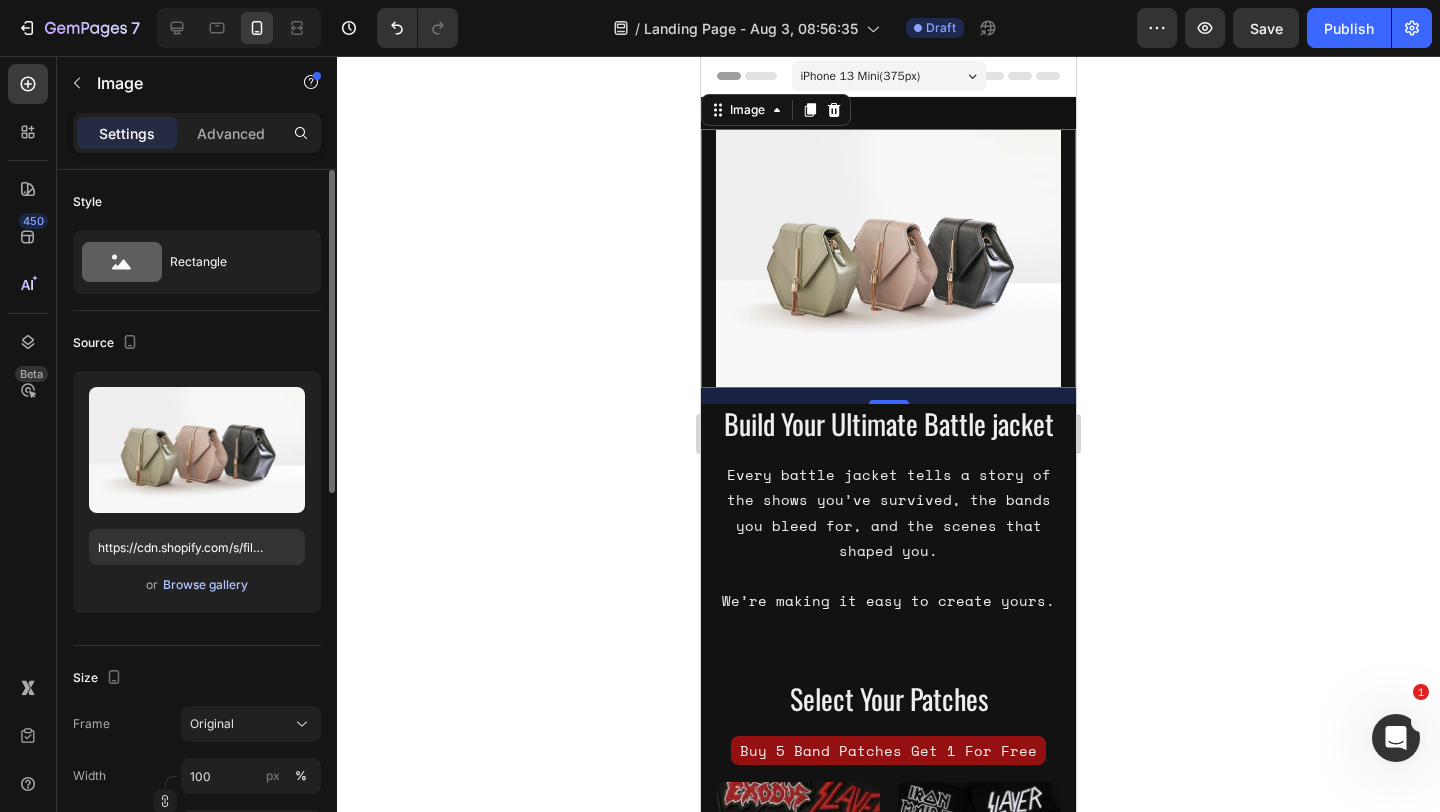 click on "Browse gallery" at bounding box center [205, 585] 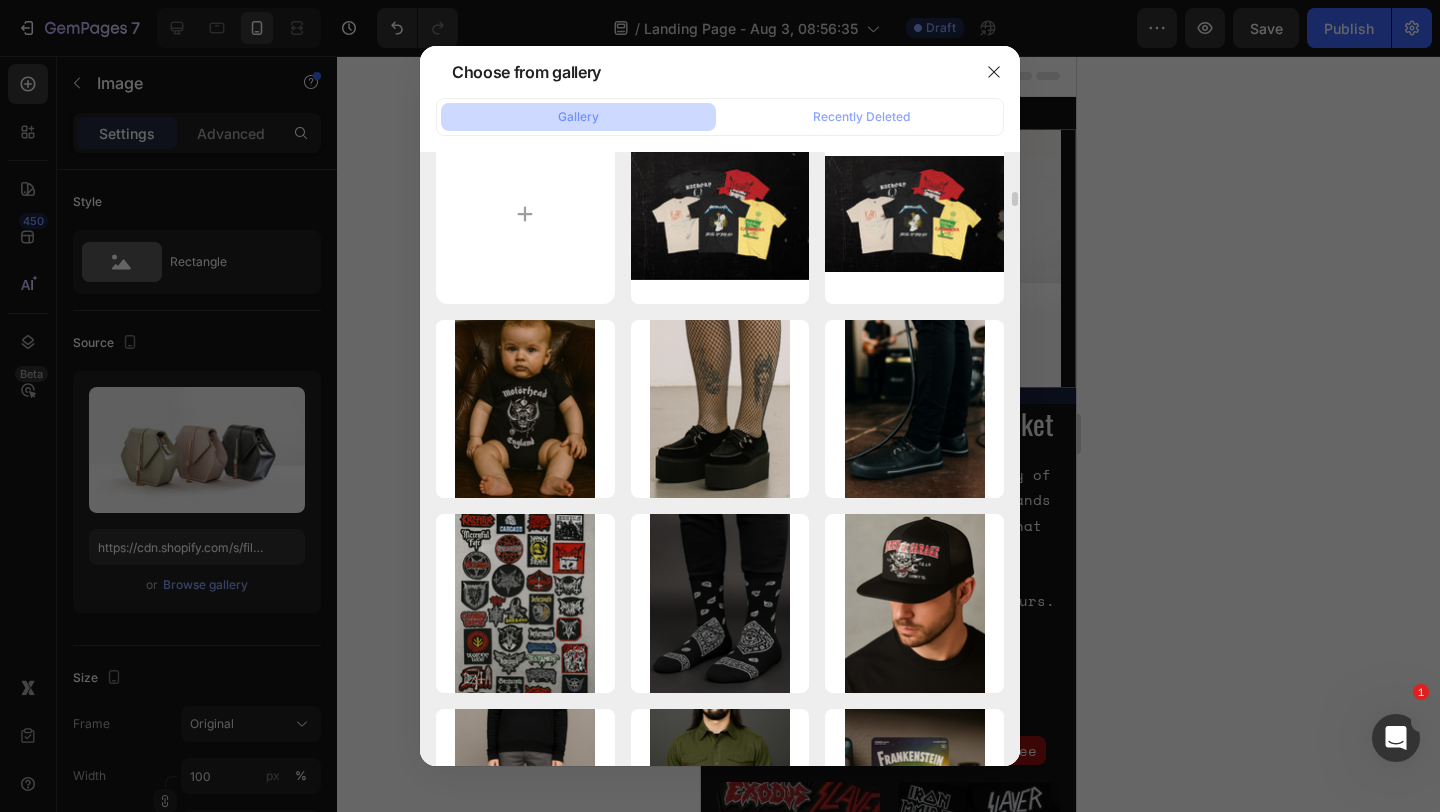 scroll, scrollTop: 0, scrollLeft: 0, axis: both 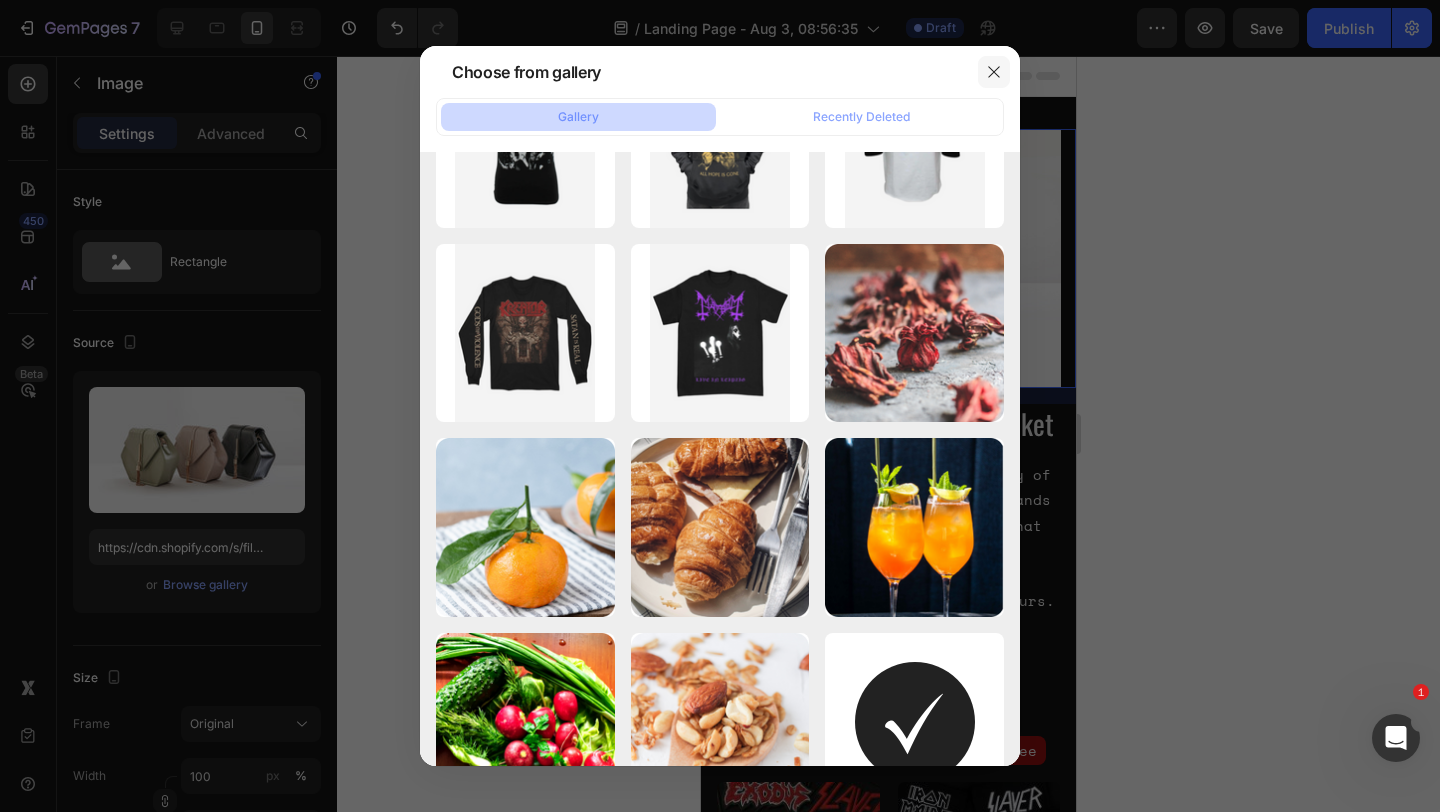 click at bounding box center [994, 72] 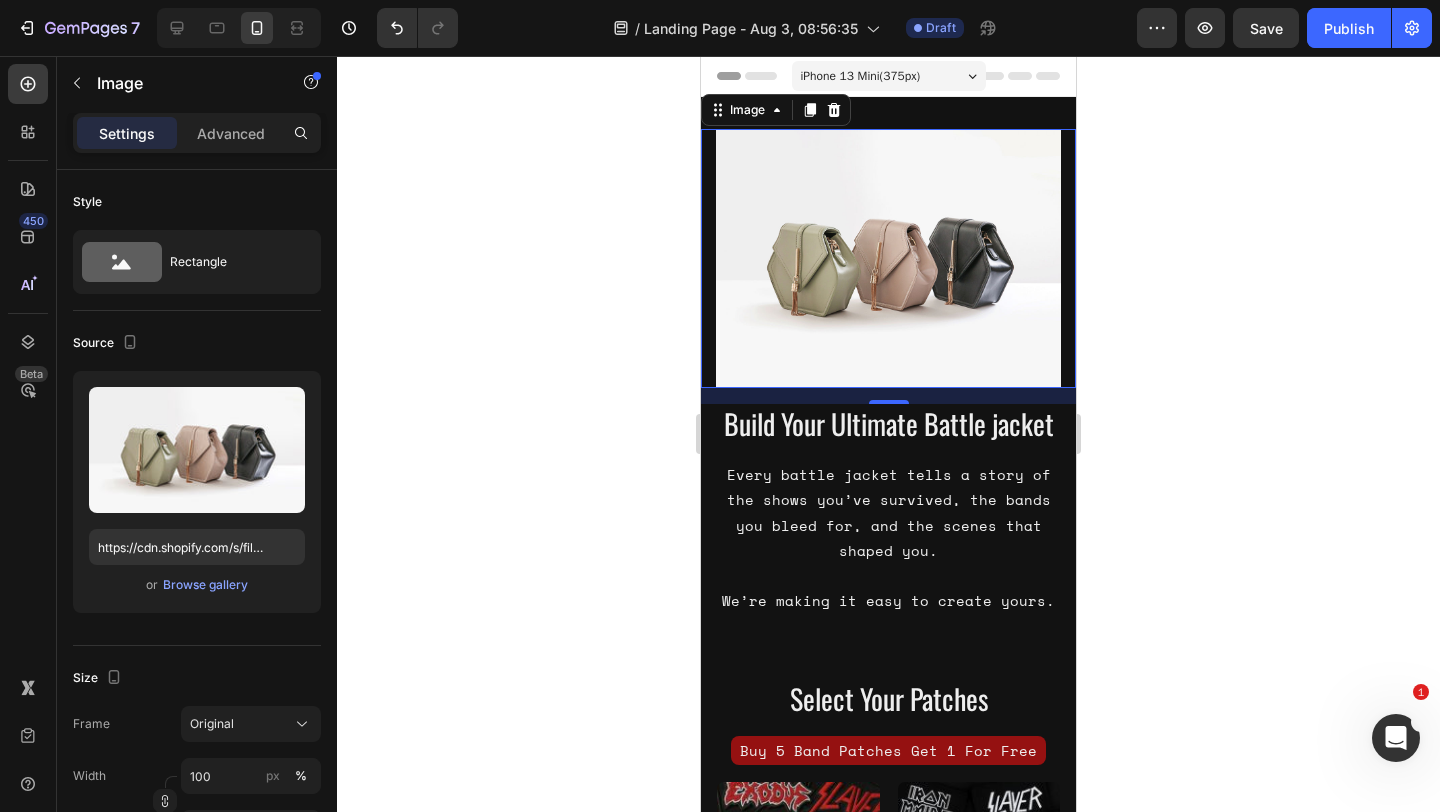 click 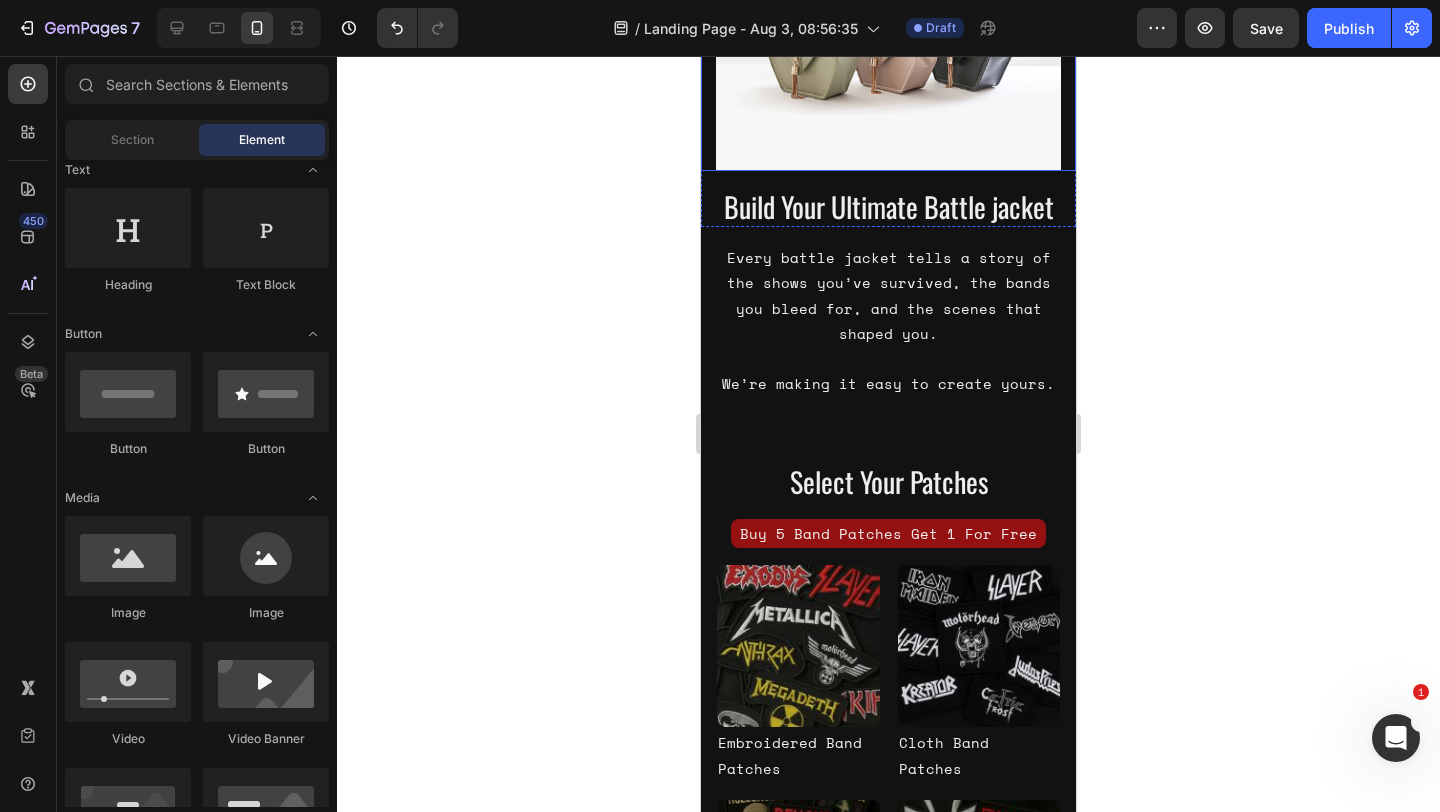 scroll, scrollTop: 223, scrollLeft: 0, axis: vertical 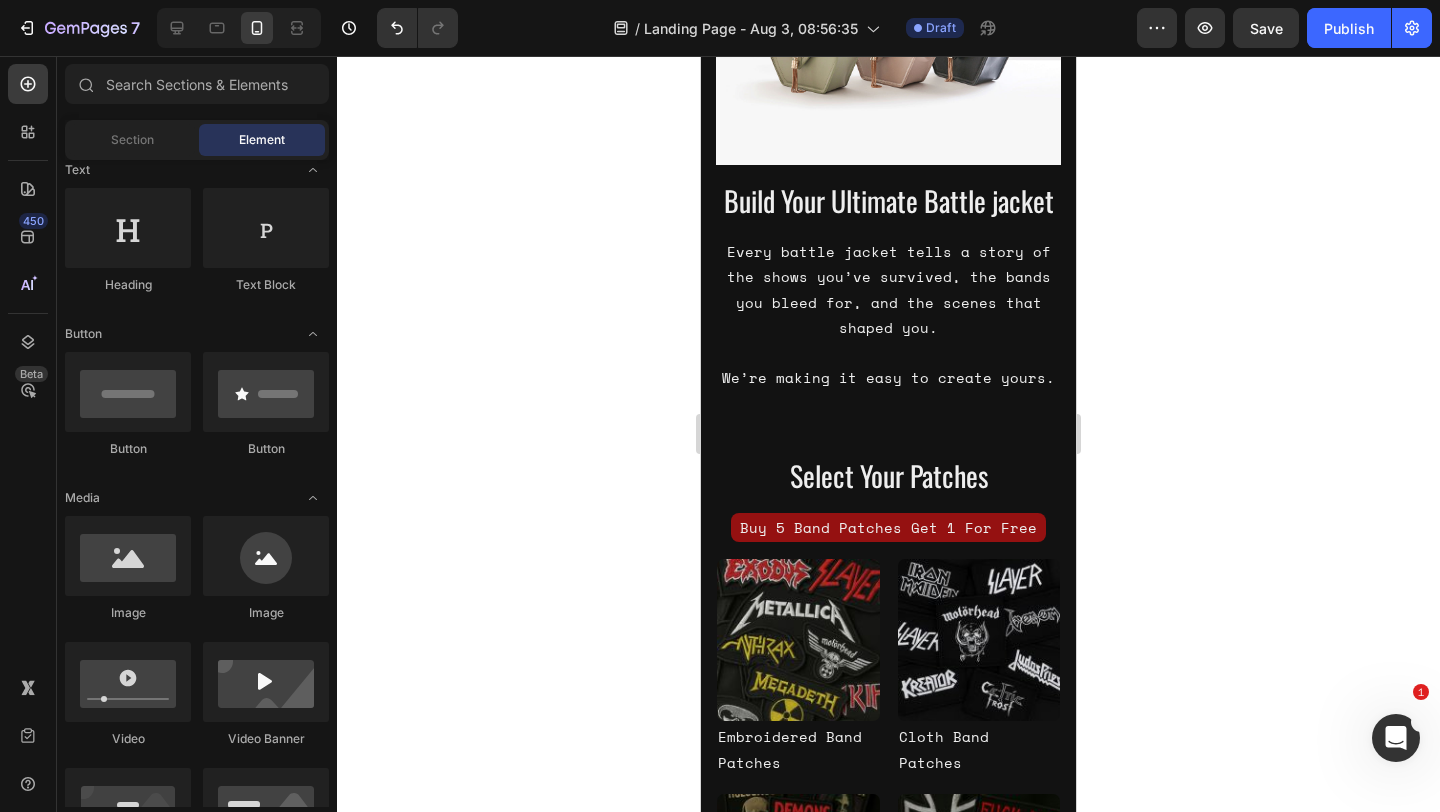 click 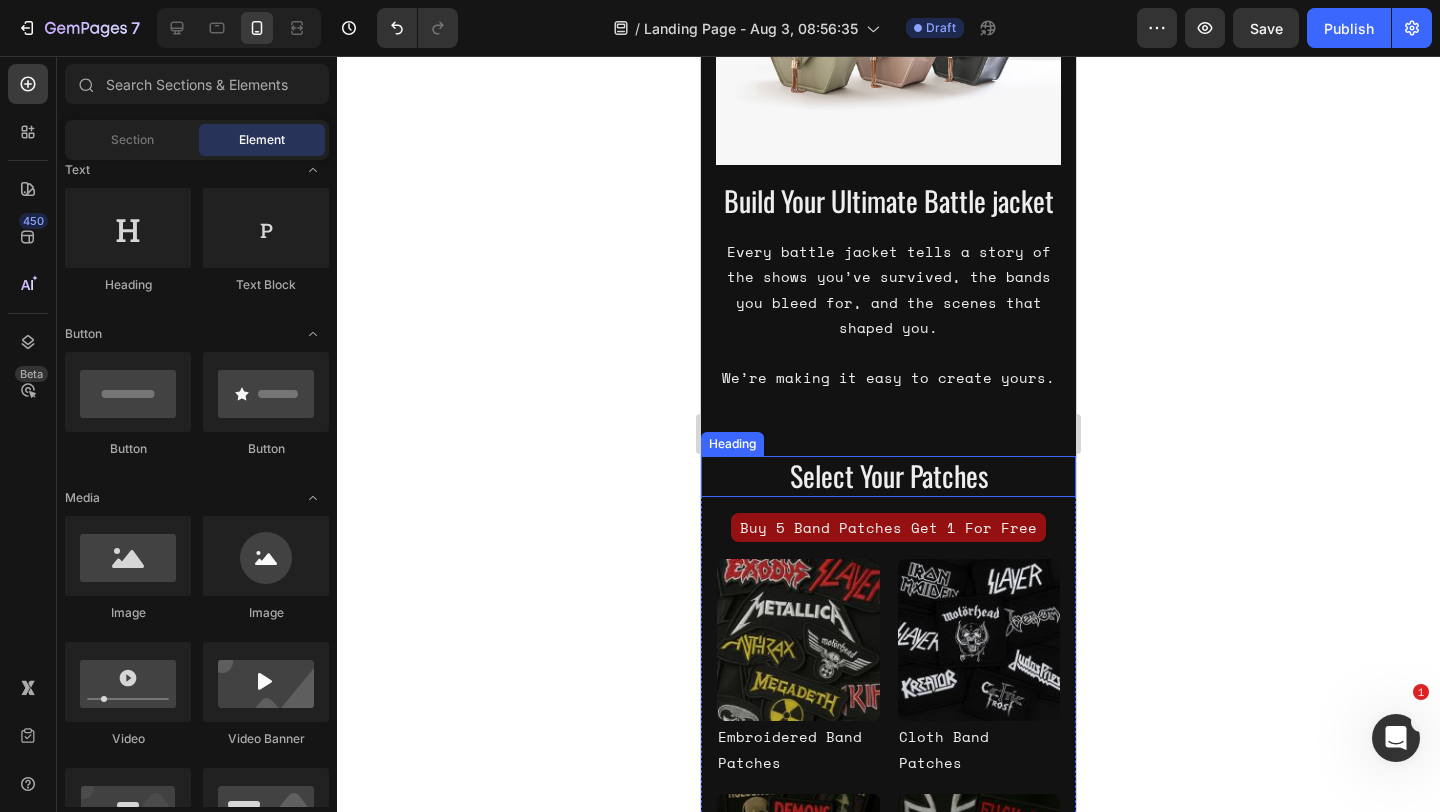 click on "Select Your Patches" at bounding box center [888, 476] 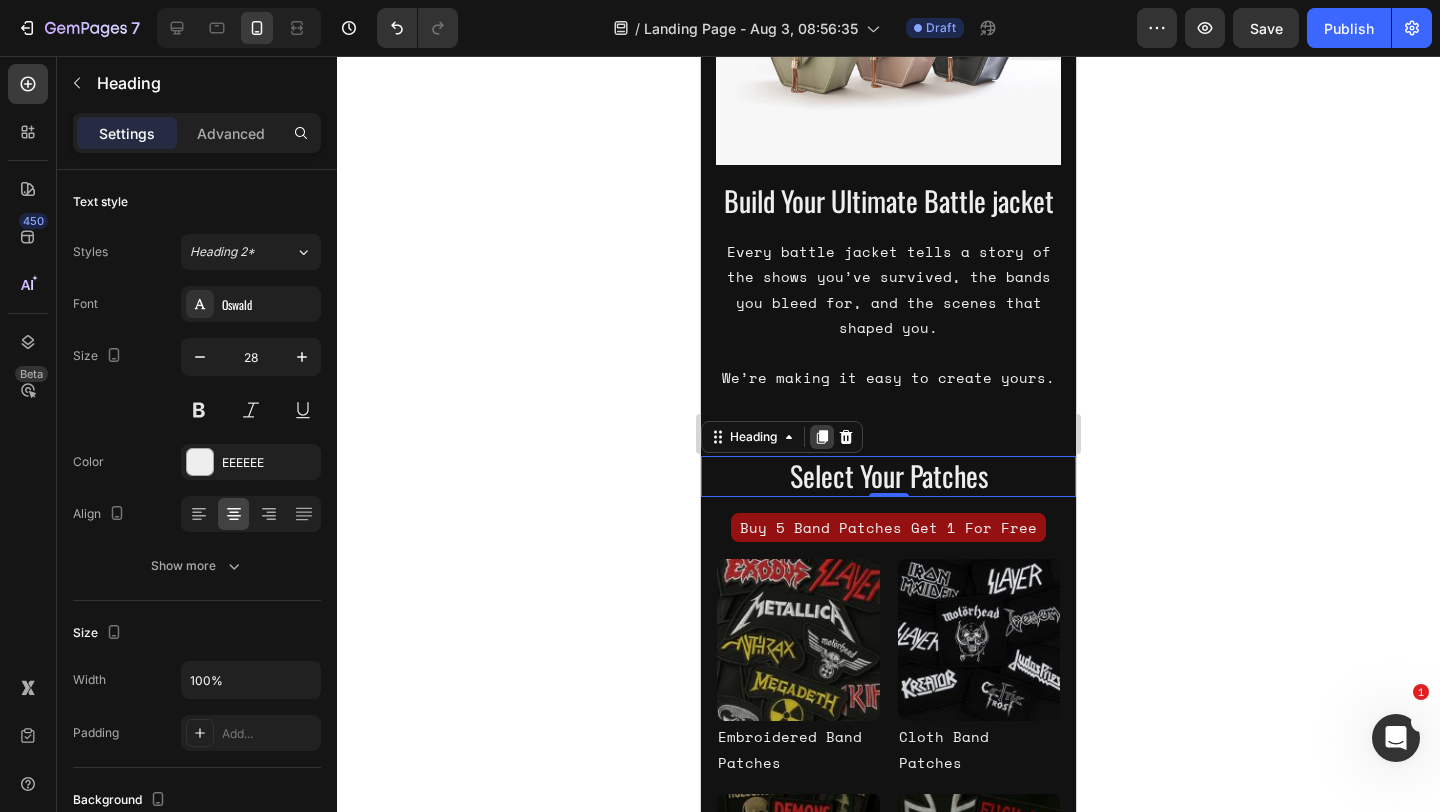 click 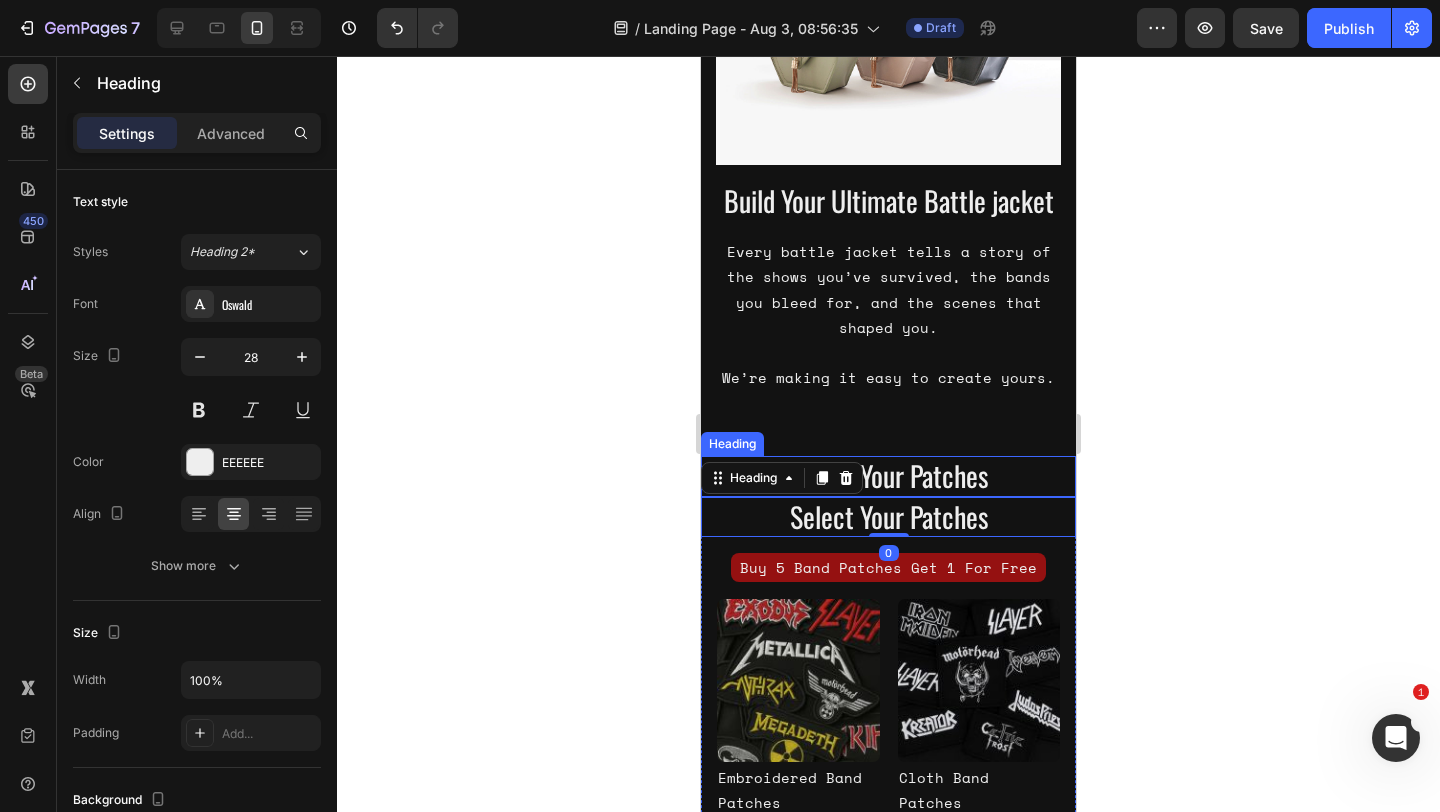 click on "Select Your Patches" at bounding box center (888, 476) 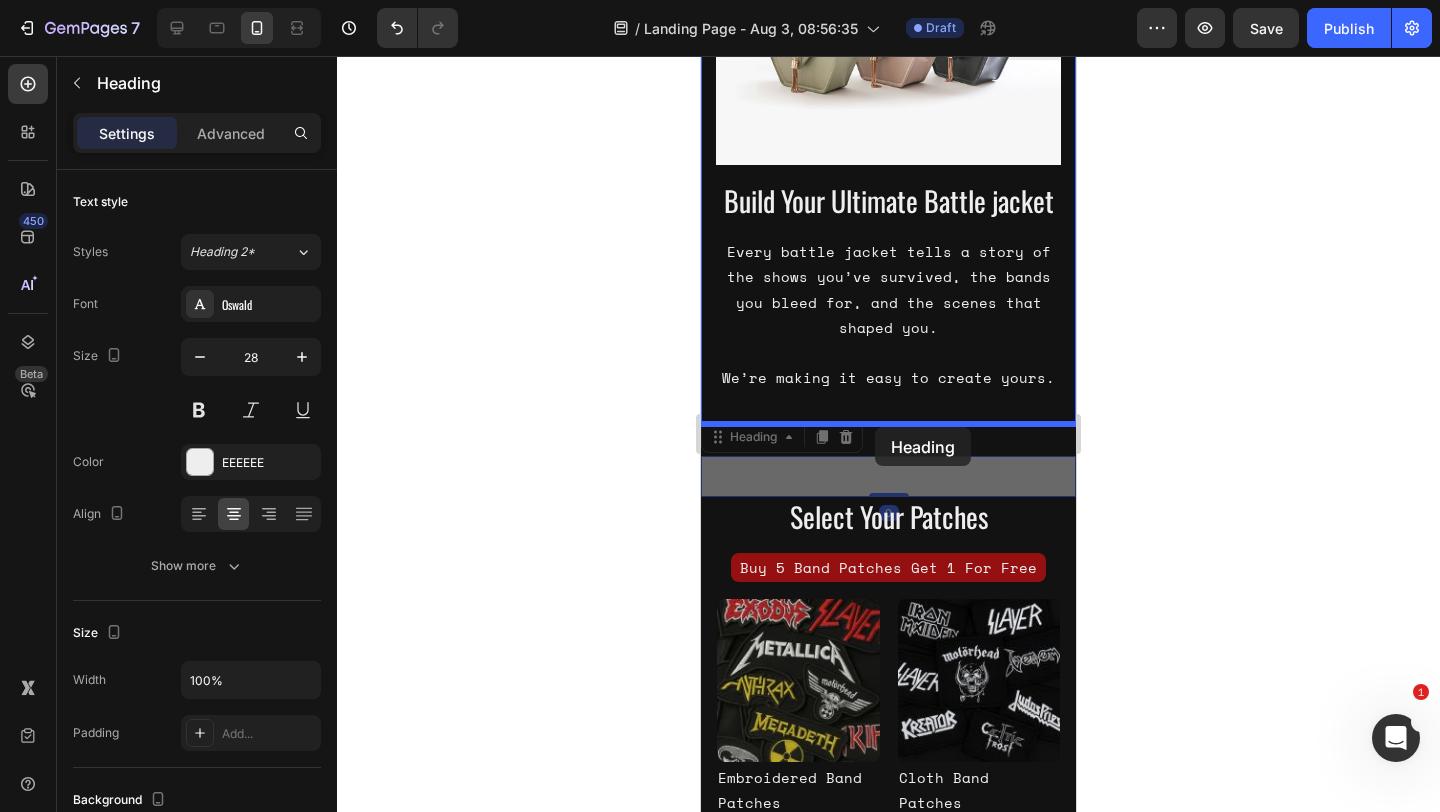 drag, startPoint x: 762, startPoint y: 444, endPoint x: 875, endPoint y: 427, distance: 114.27161 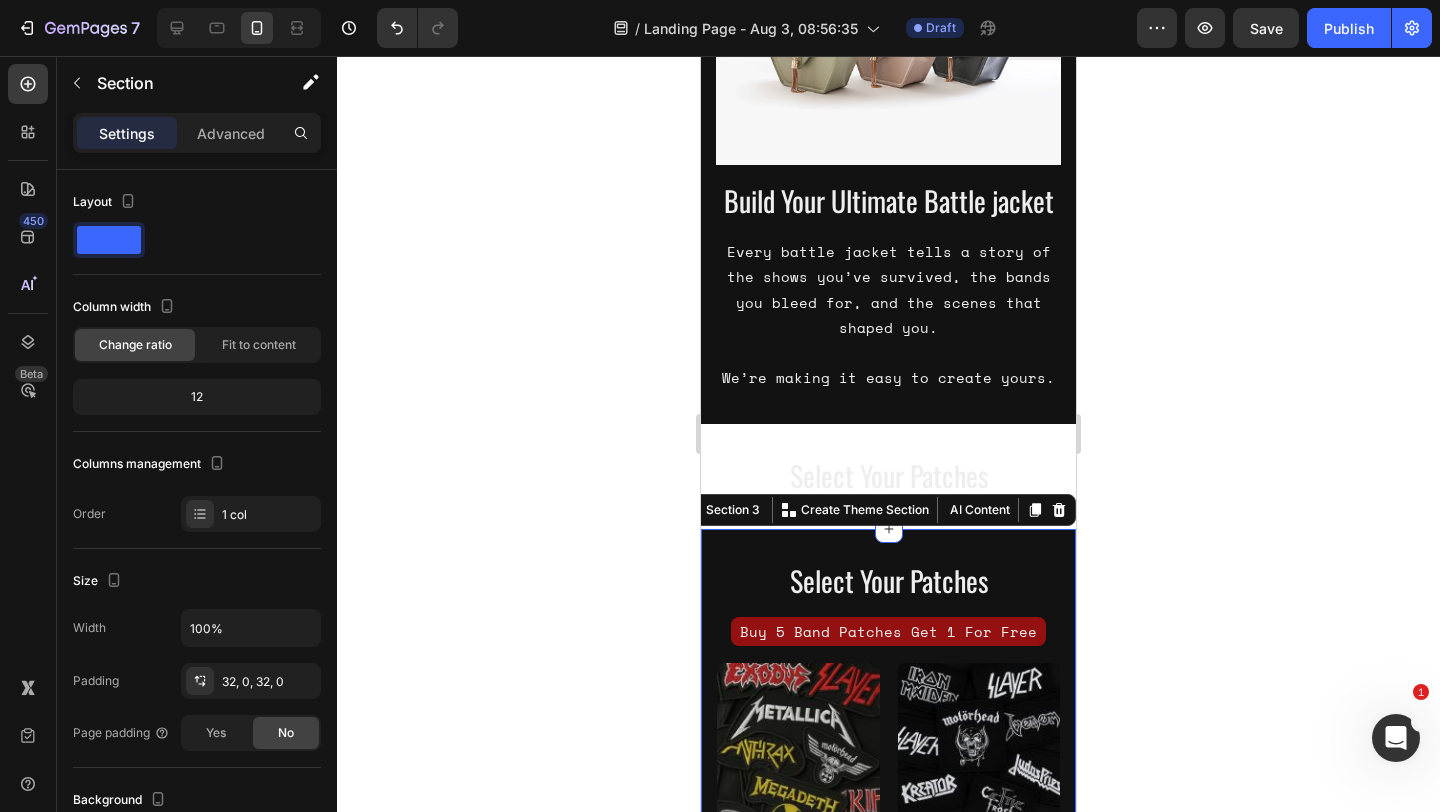 click on "Select Your Patches Heading Buy 5 Band Patches Get 1 For Free Text Block Image Embroidered Band Patches Text Block Image Cloth Band Patches Text Block Row Image Horror Patches Text Block Image Miscallaneous Patches Text Block Row Image Back Patches Text Block Image Miscallaneous Patches Text Block Row Row Section 3   Create Theme Section AI Content Write with GemAI What would you like to describe here? Tone and Voice Persuasive Product Bullet for My Valentine Skull T-Shirt Show more Generate" at bounding box center (888, 956) 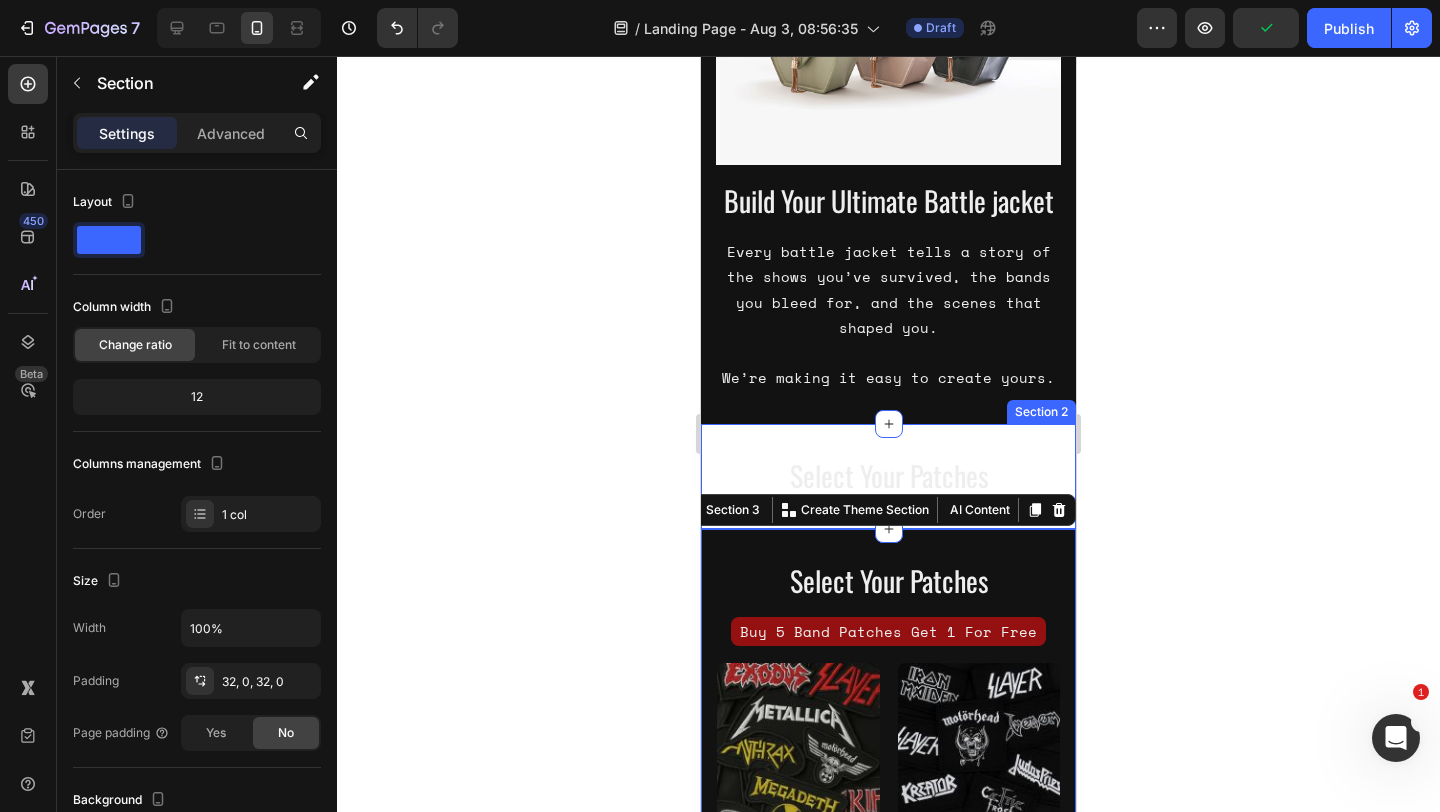click 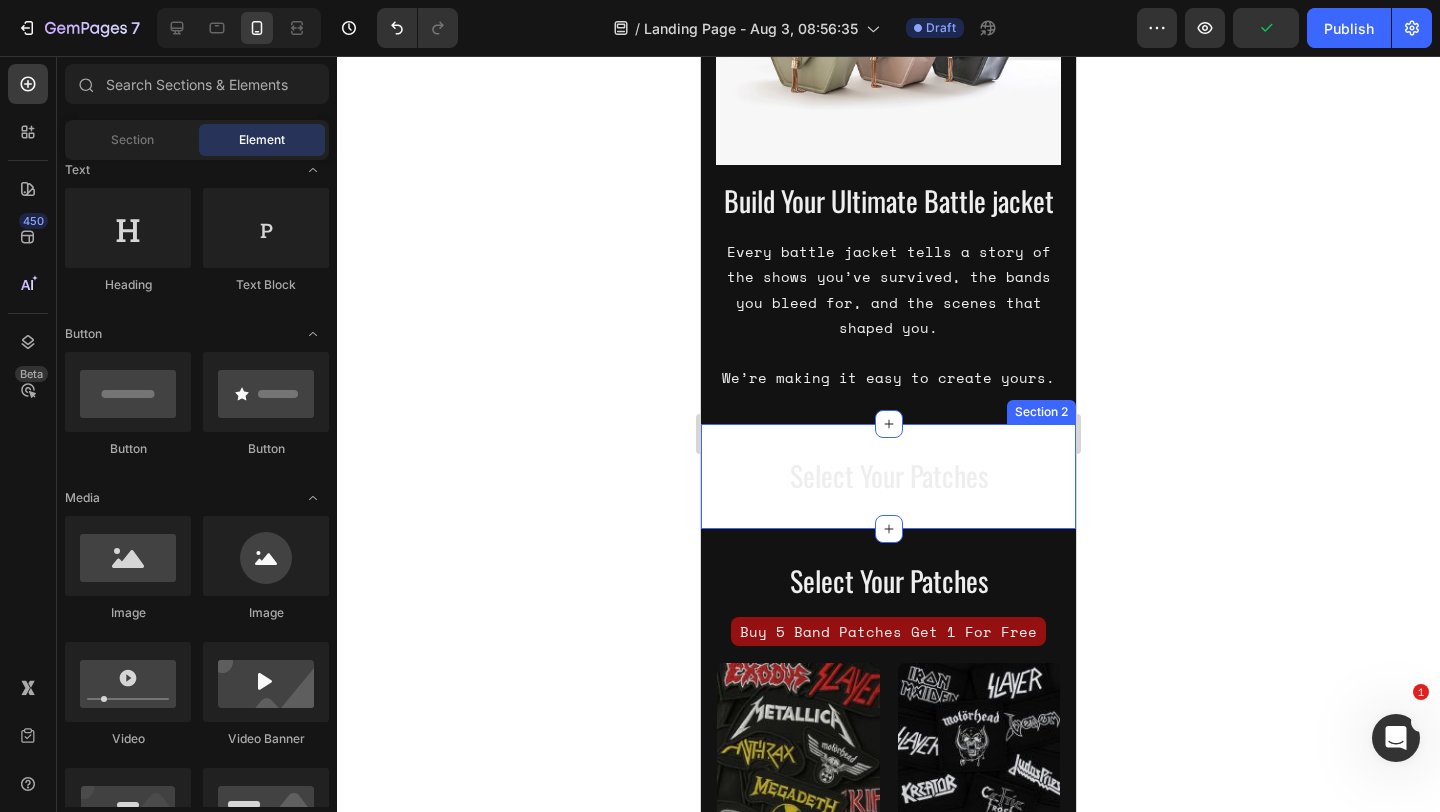 click on "Select Your Patches Heading Section 2" at bounding box center [888, 476] 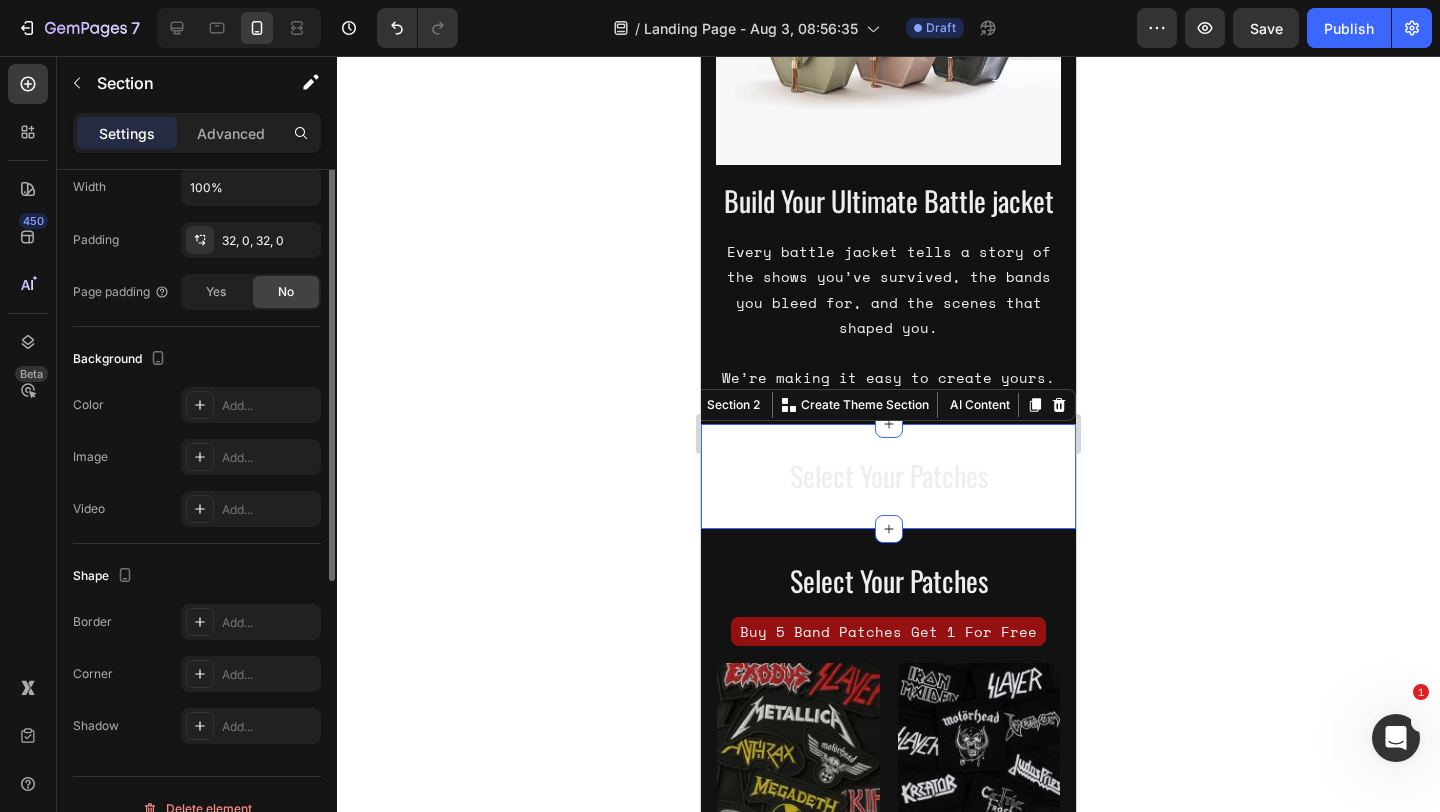 scroll, scrollTop: 469, scrollLeft: 0, axis: vertical 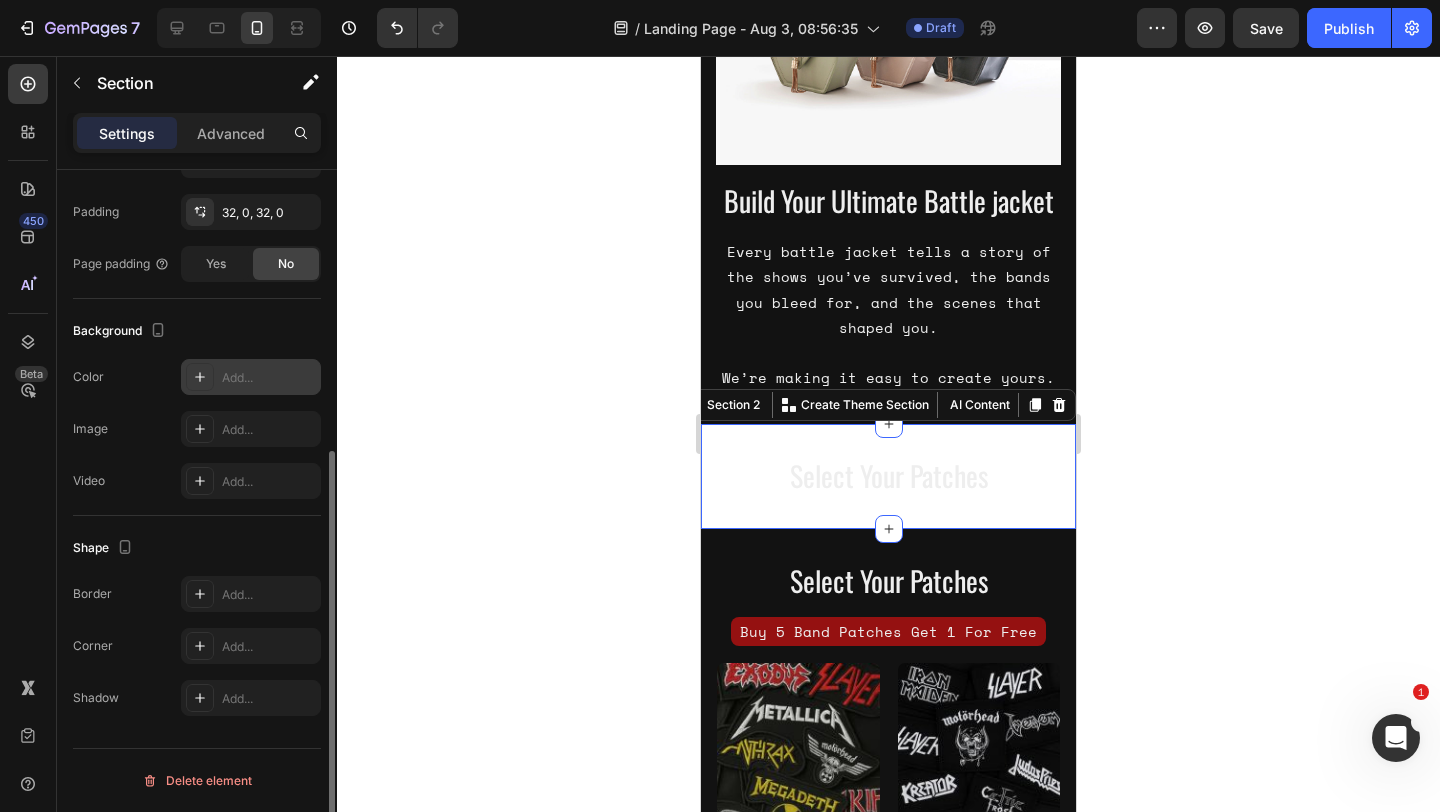 click on "Add..." at bounding box center [251, 377] 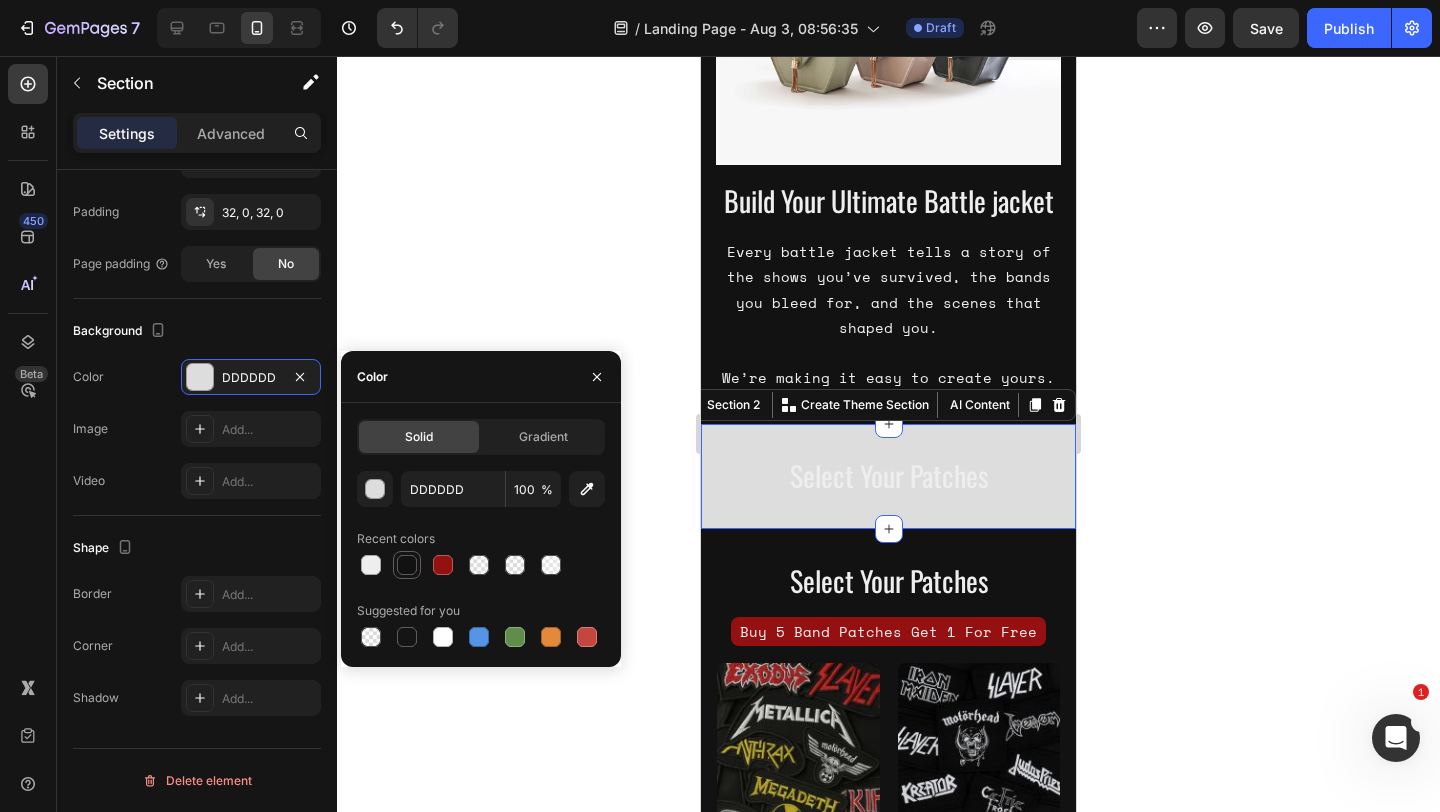 click at bounding box center (407, 565) 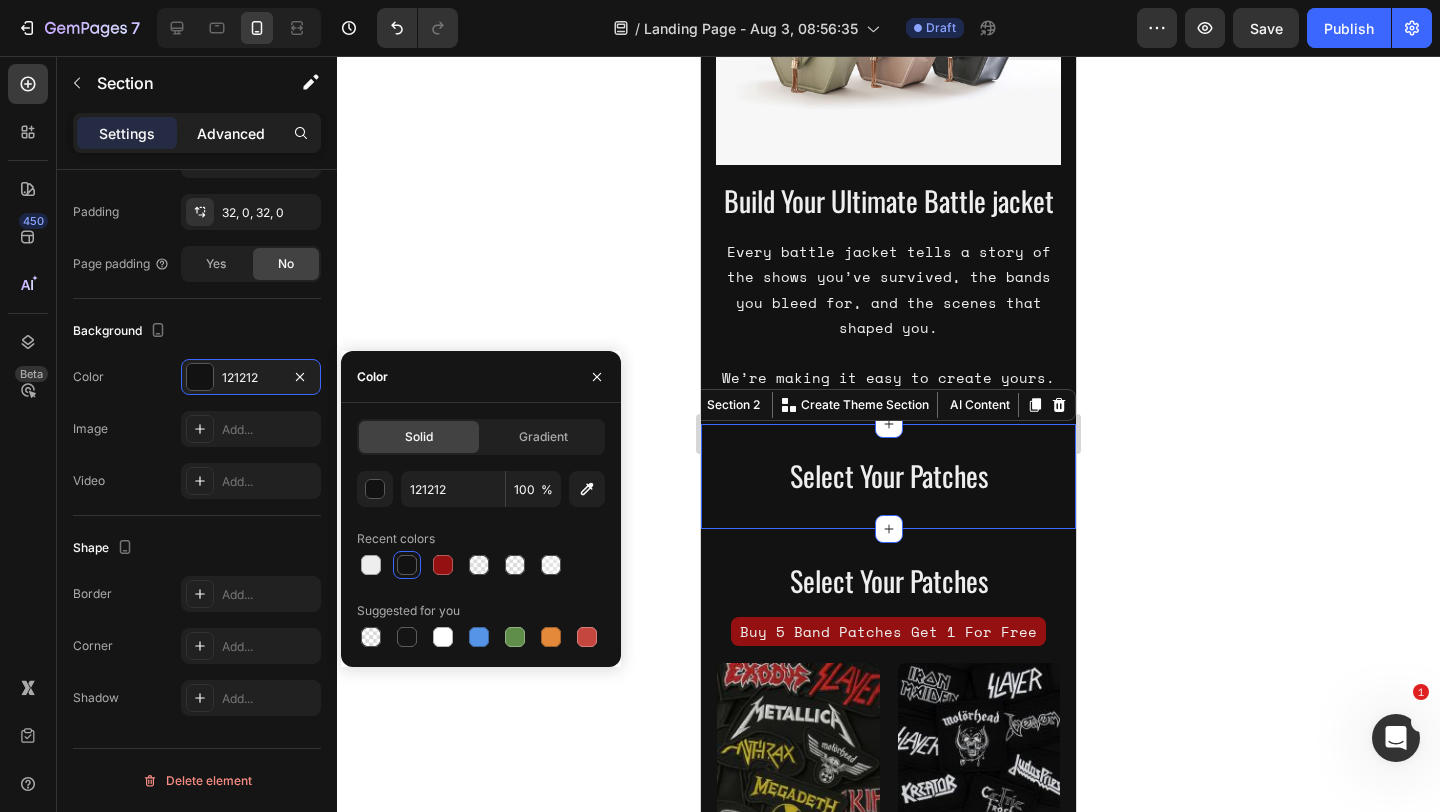 click on "Advanced" at bounding box center [231, 133] 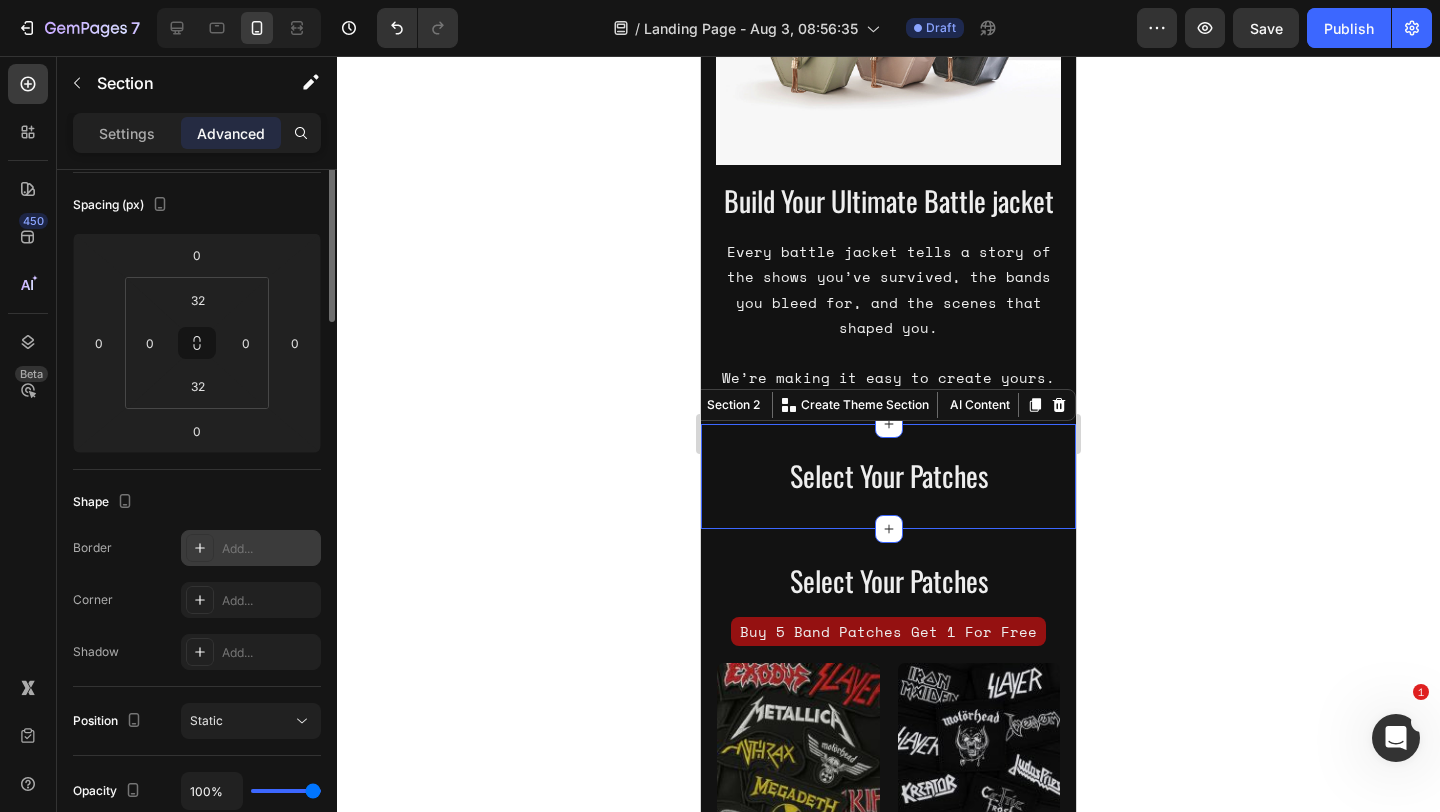 scroll, scrollTop: 0, scrollLeft: 0, axis: both 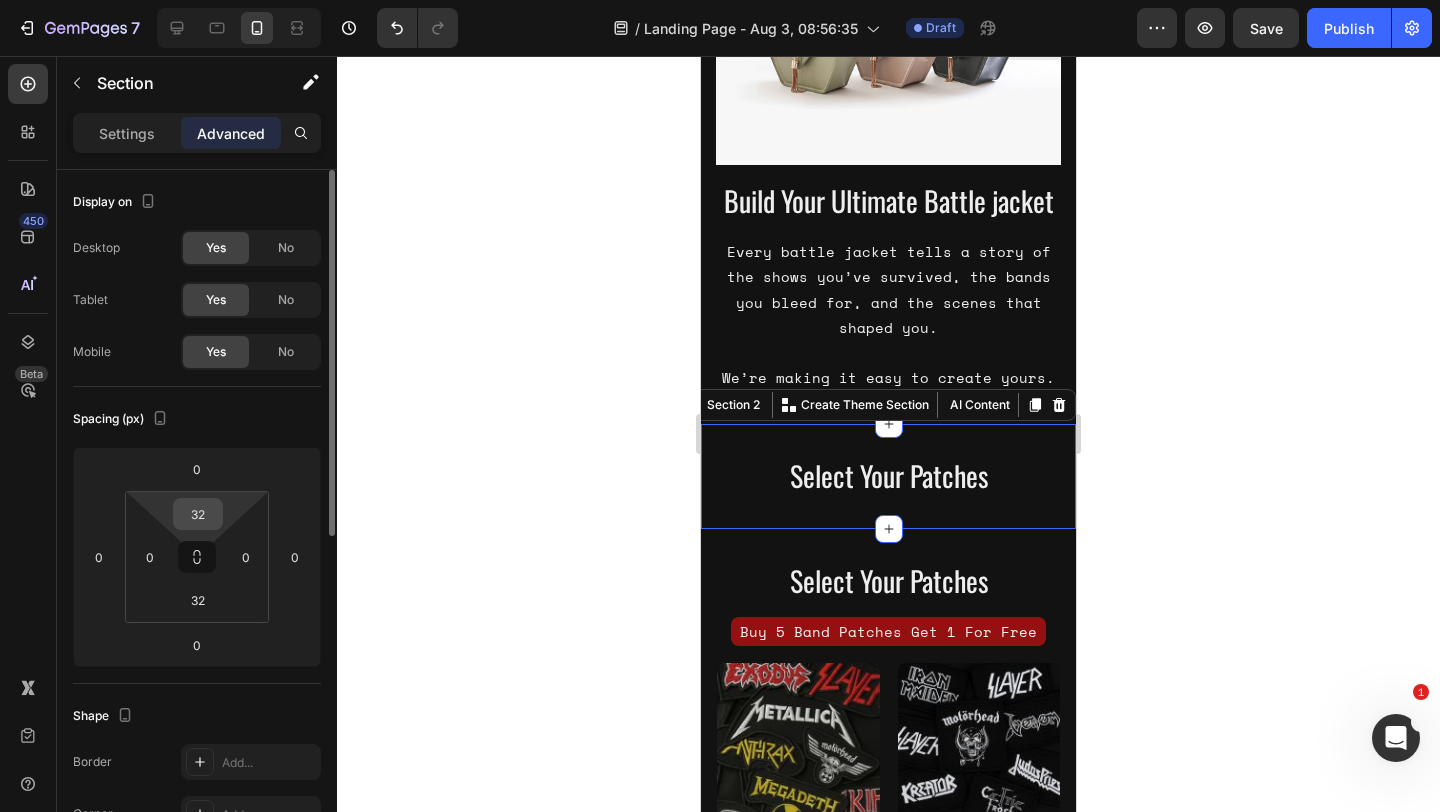 click on "32" at bounding box center [198, 514] 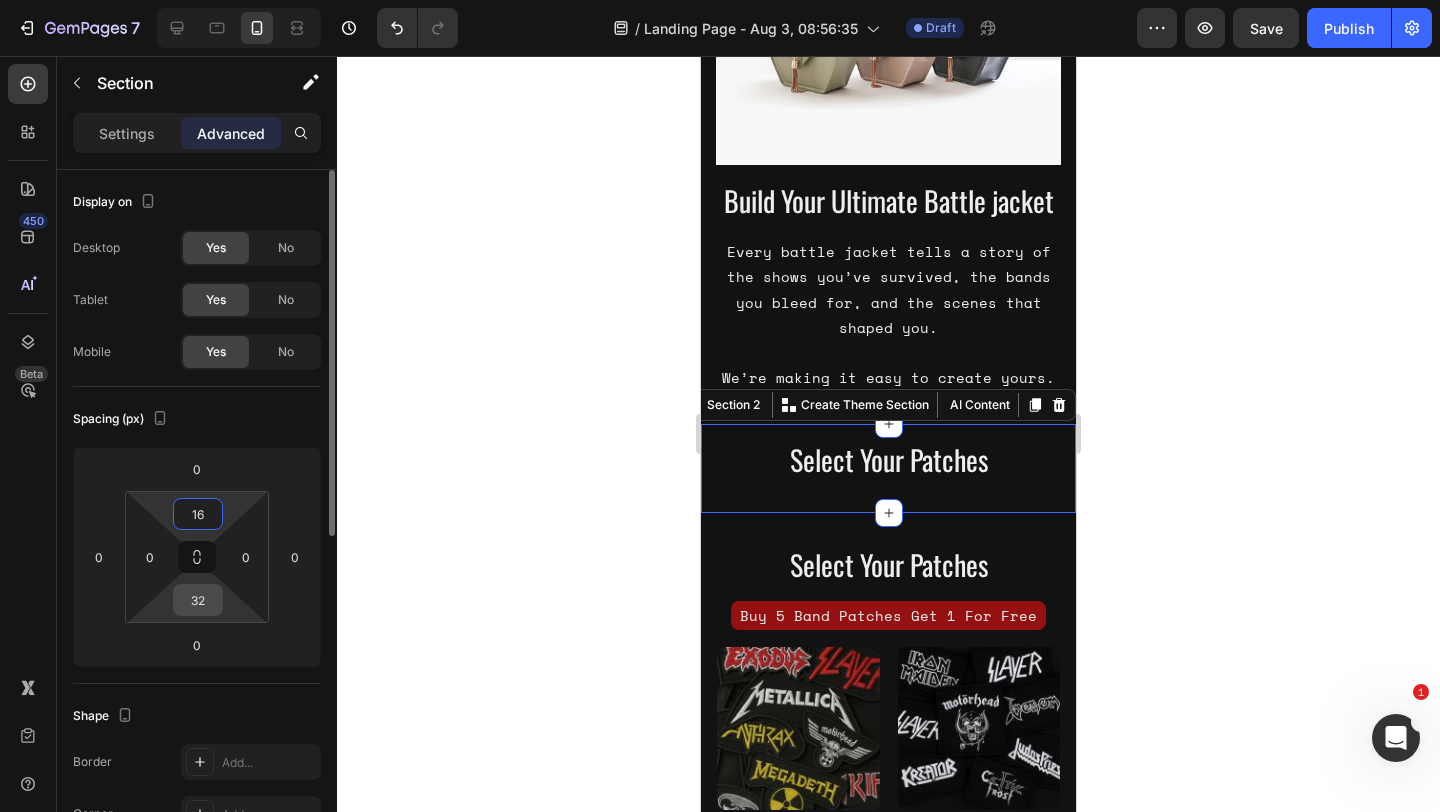 type on "16" 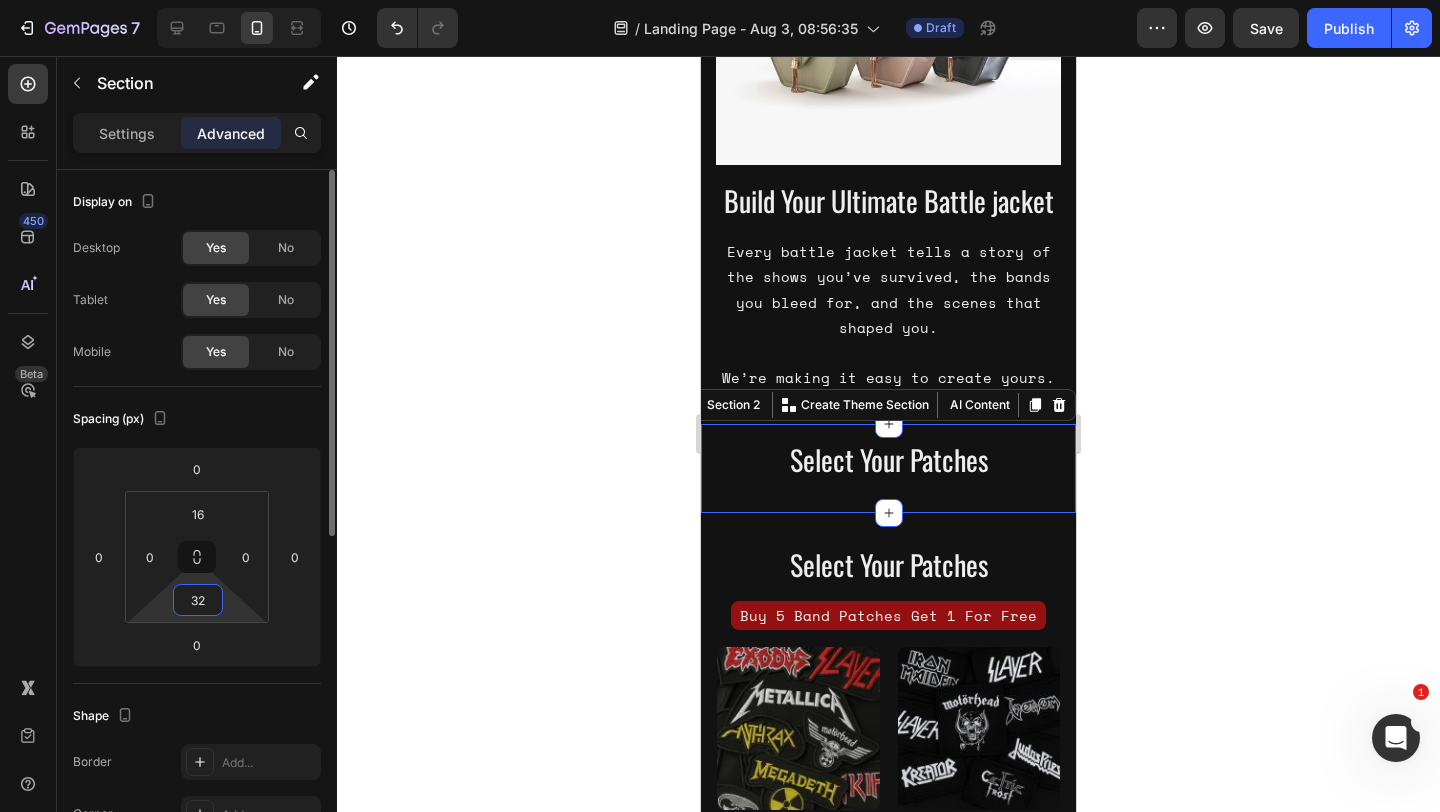 click on "32" at bounding box center [198, 600] 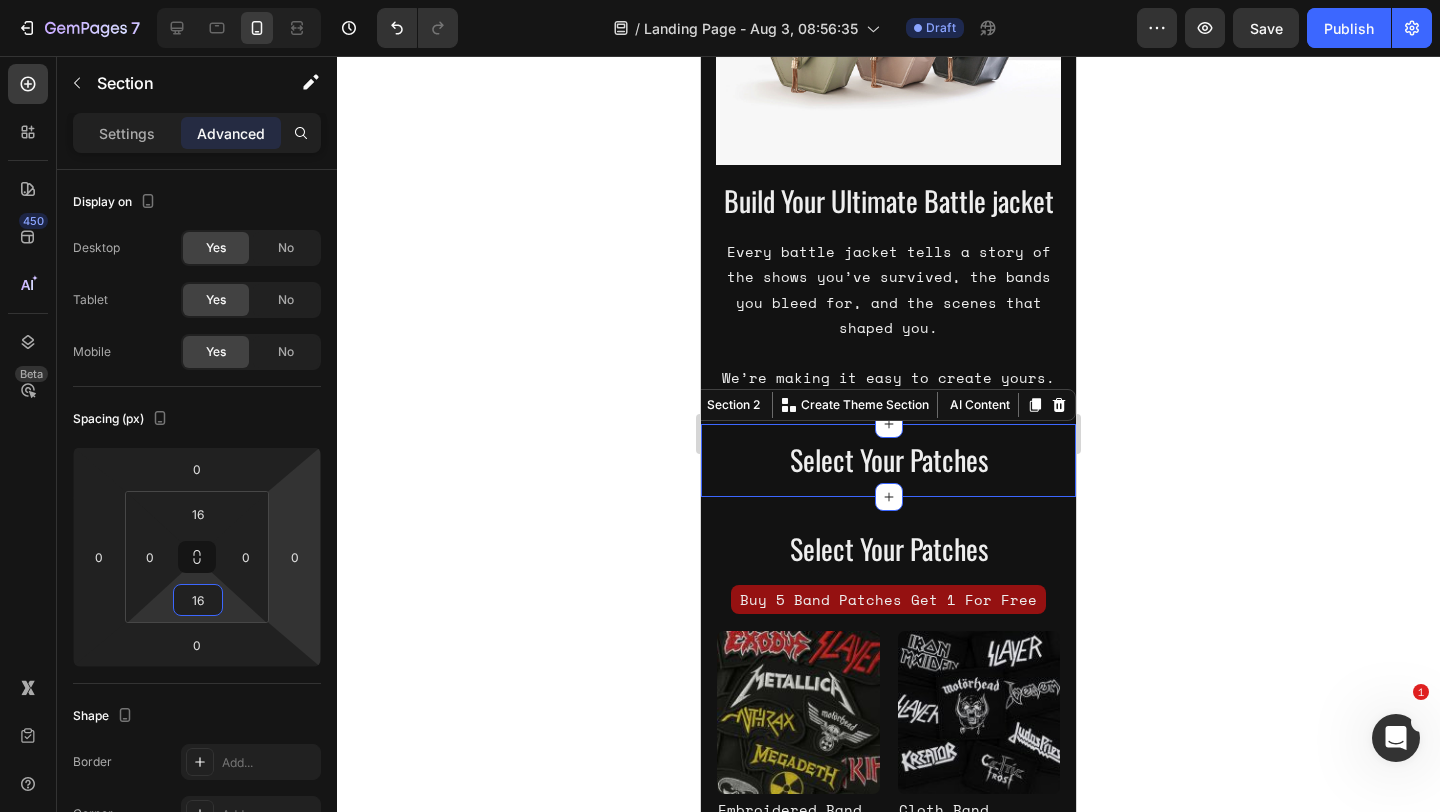 type on "16" 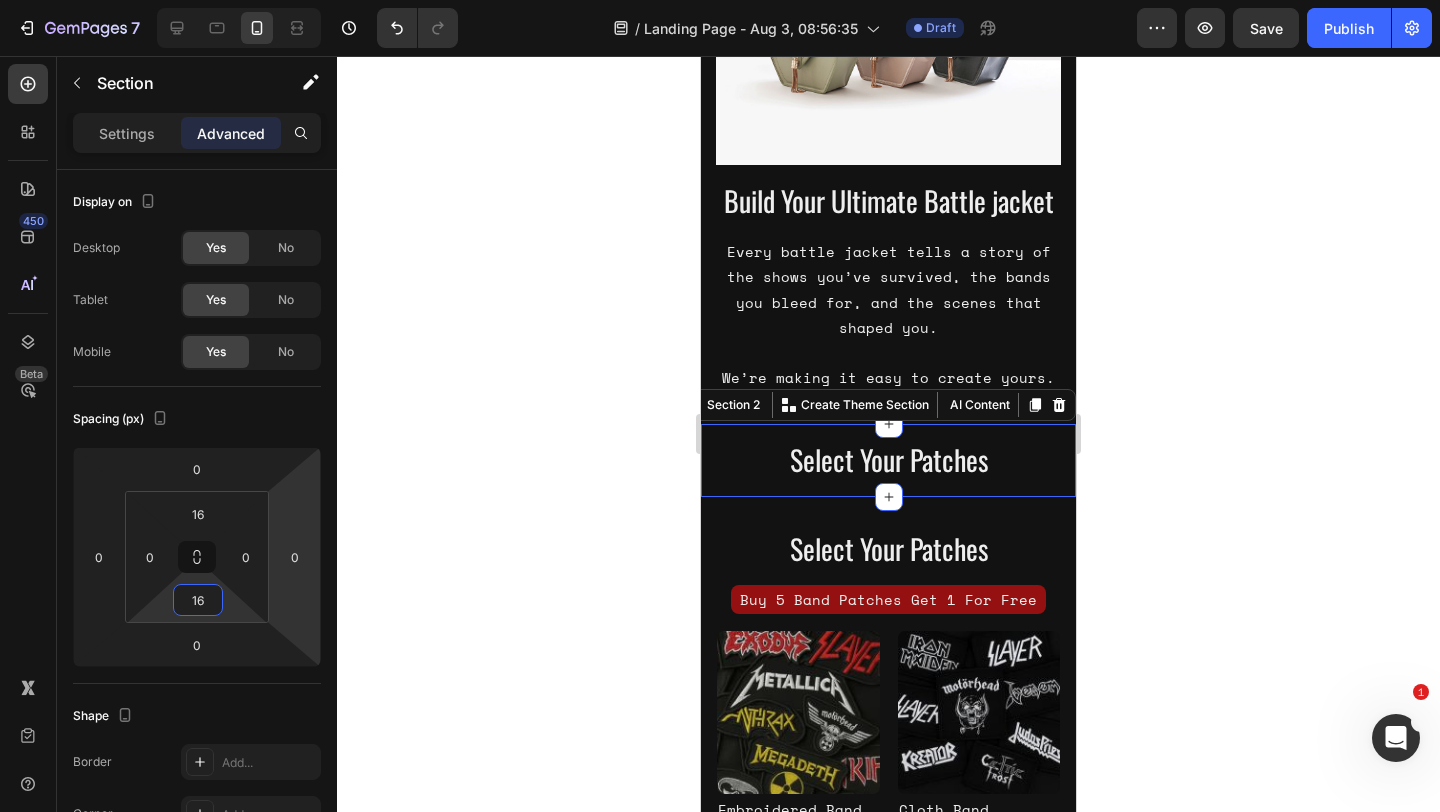 click 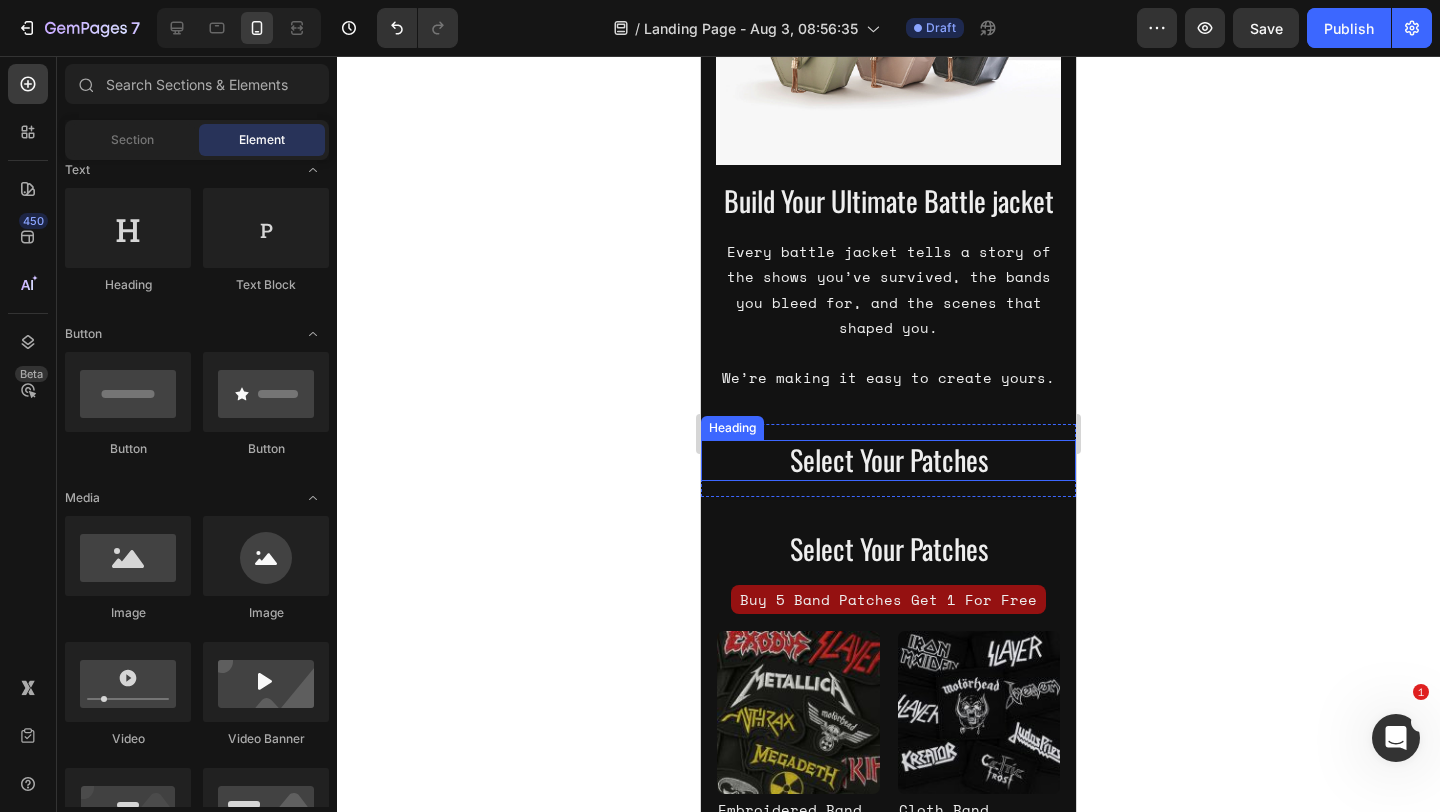 click on "Select Your Patches" at bounding box center (888, 460) 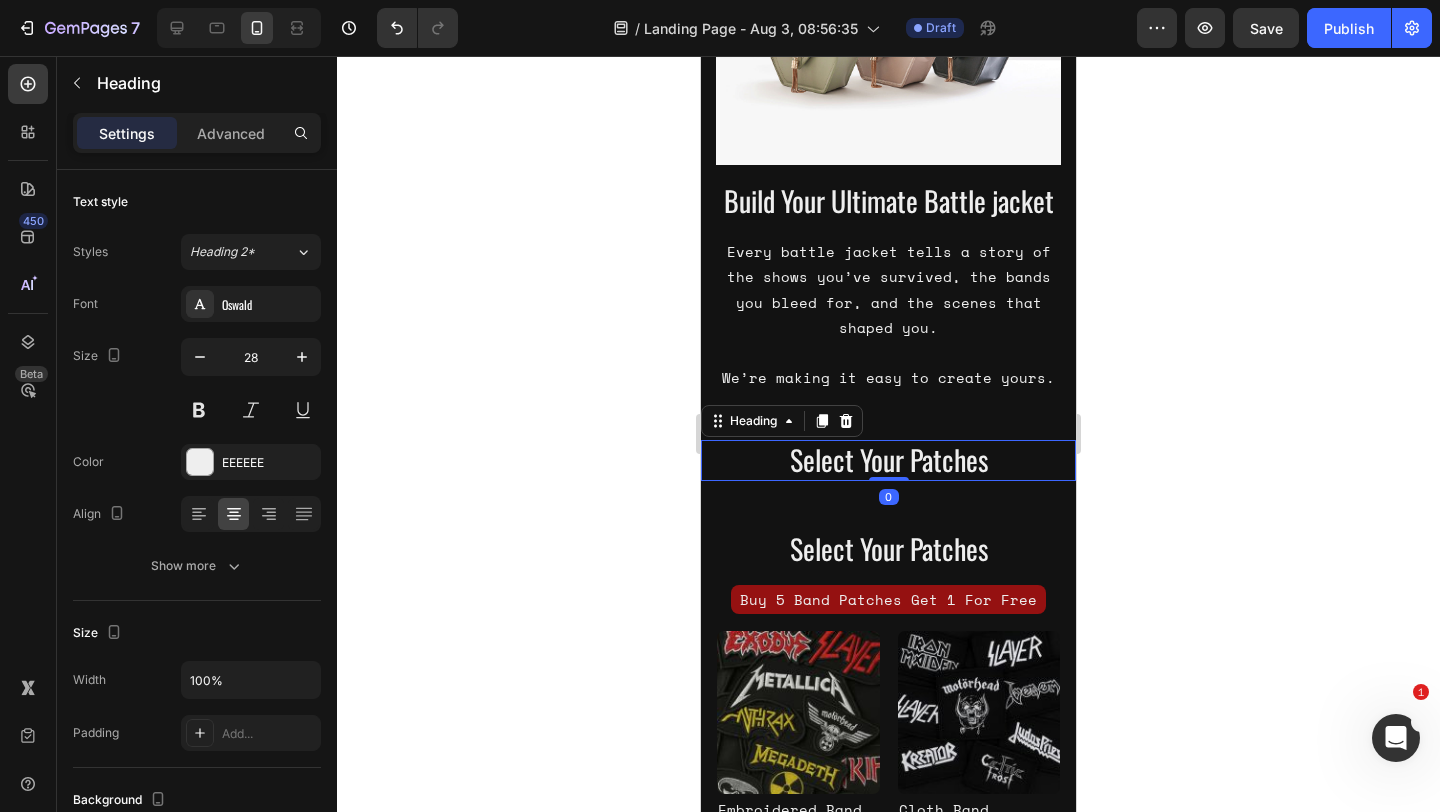 click on "Select Your Patches" at bounding box center (888, 460) 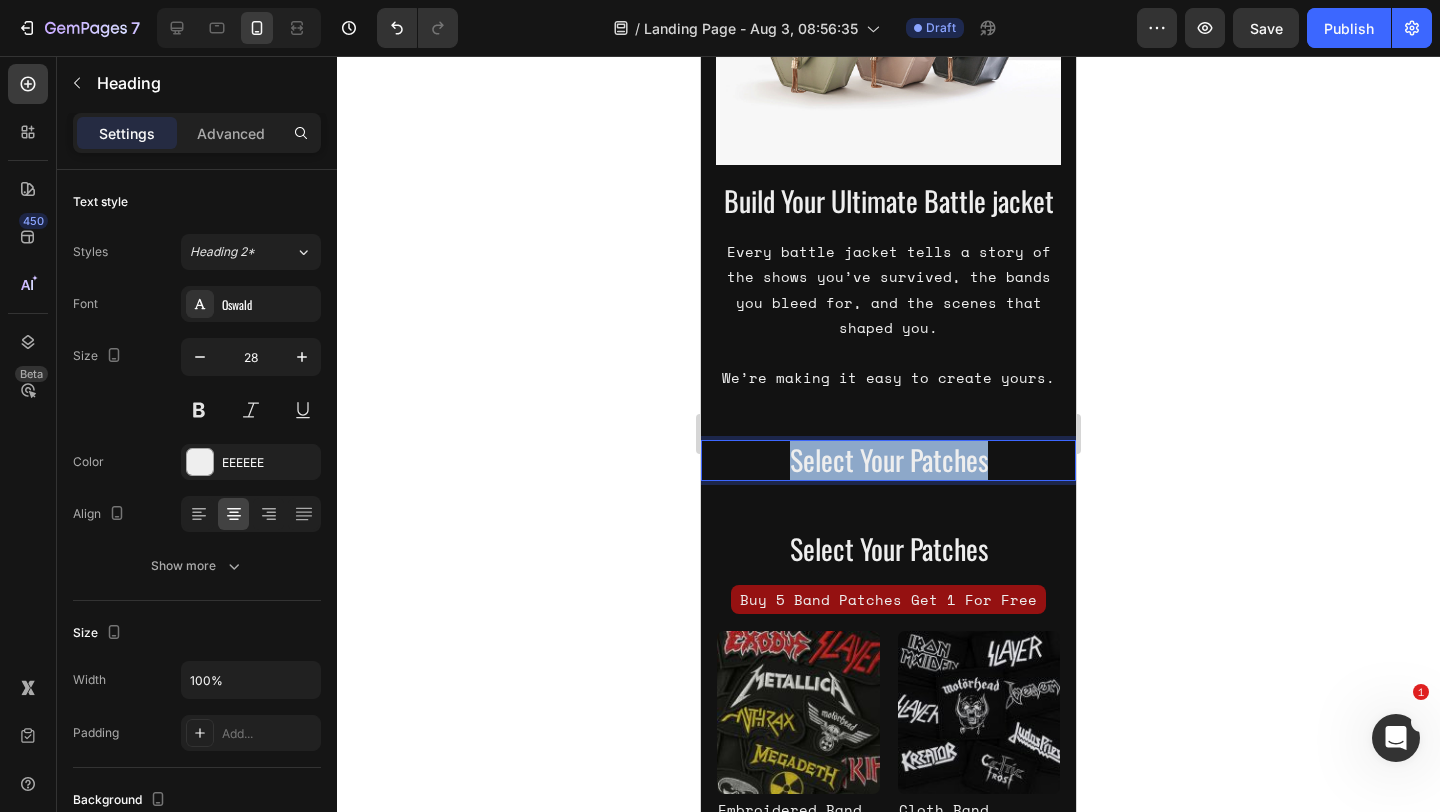 click on "Select Your Patches" at bounding box center [888, 460] 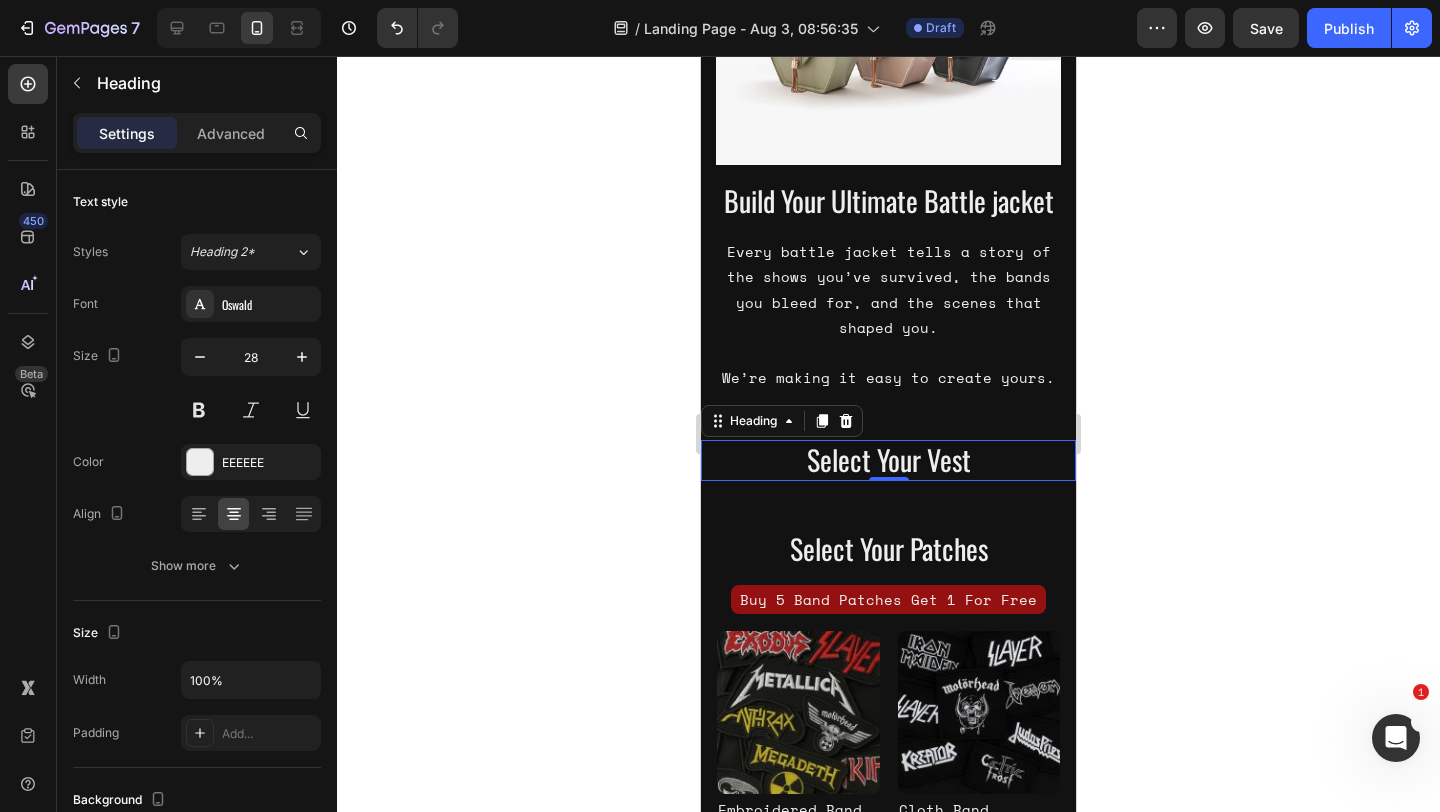 click 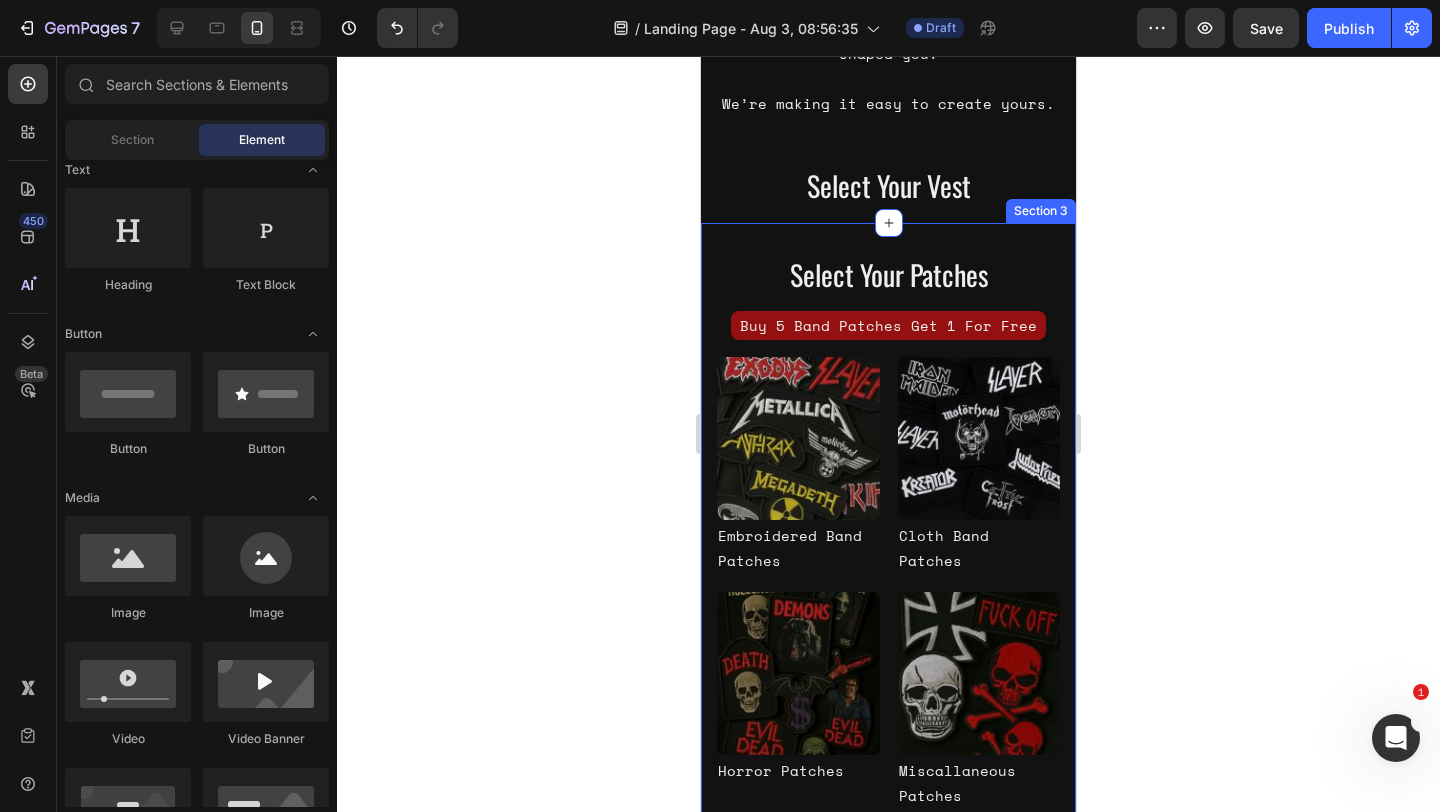 scroll, scrollTop: 510, scrollLeft: 0, axis: vertical 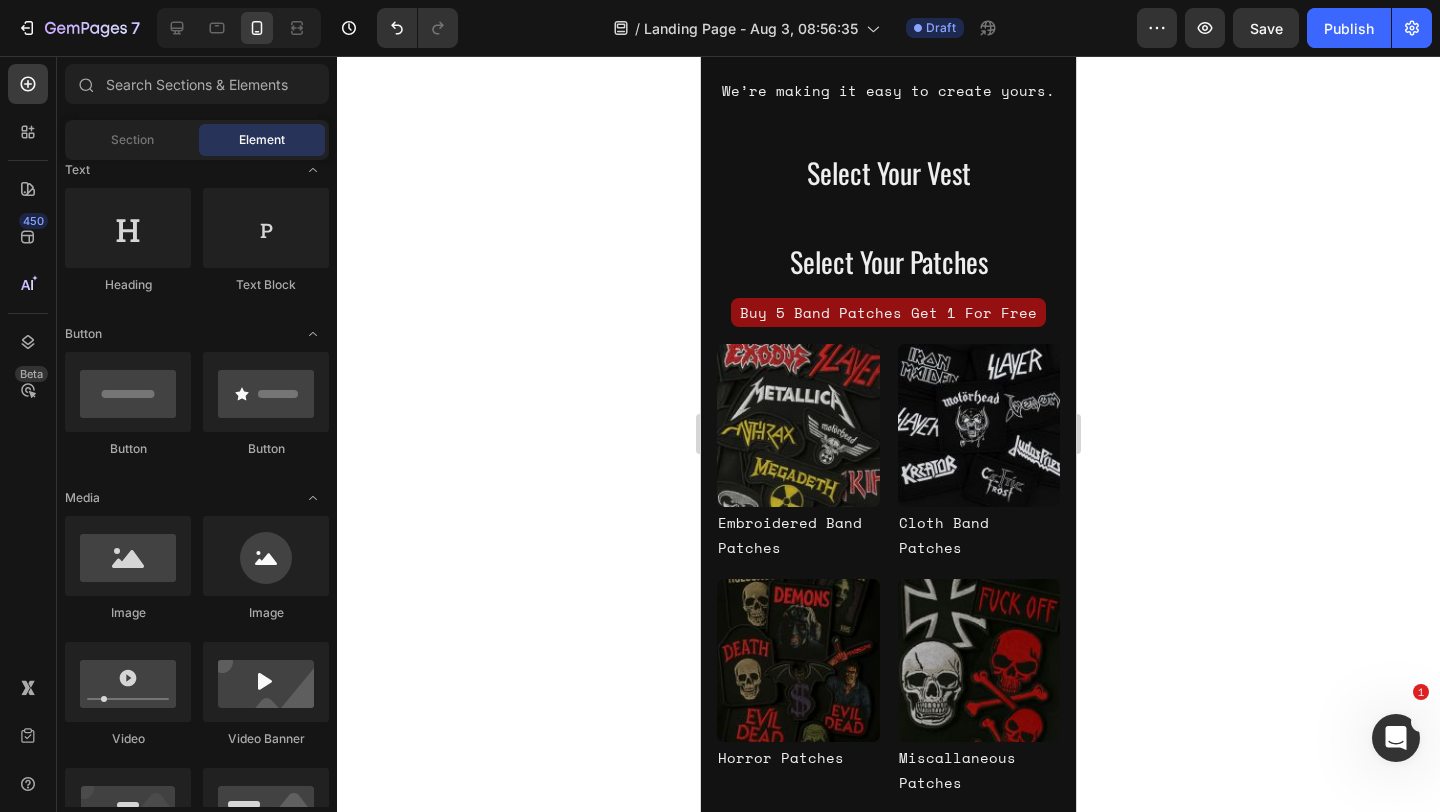 click 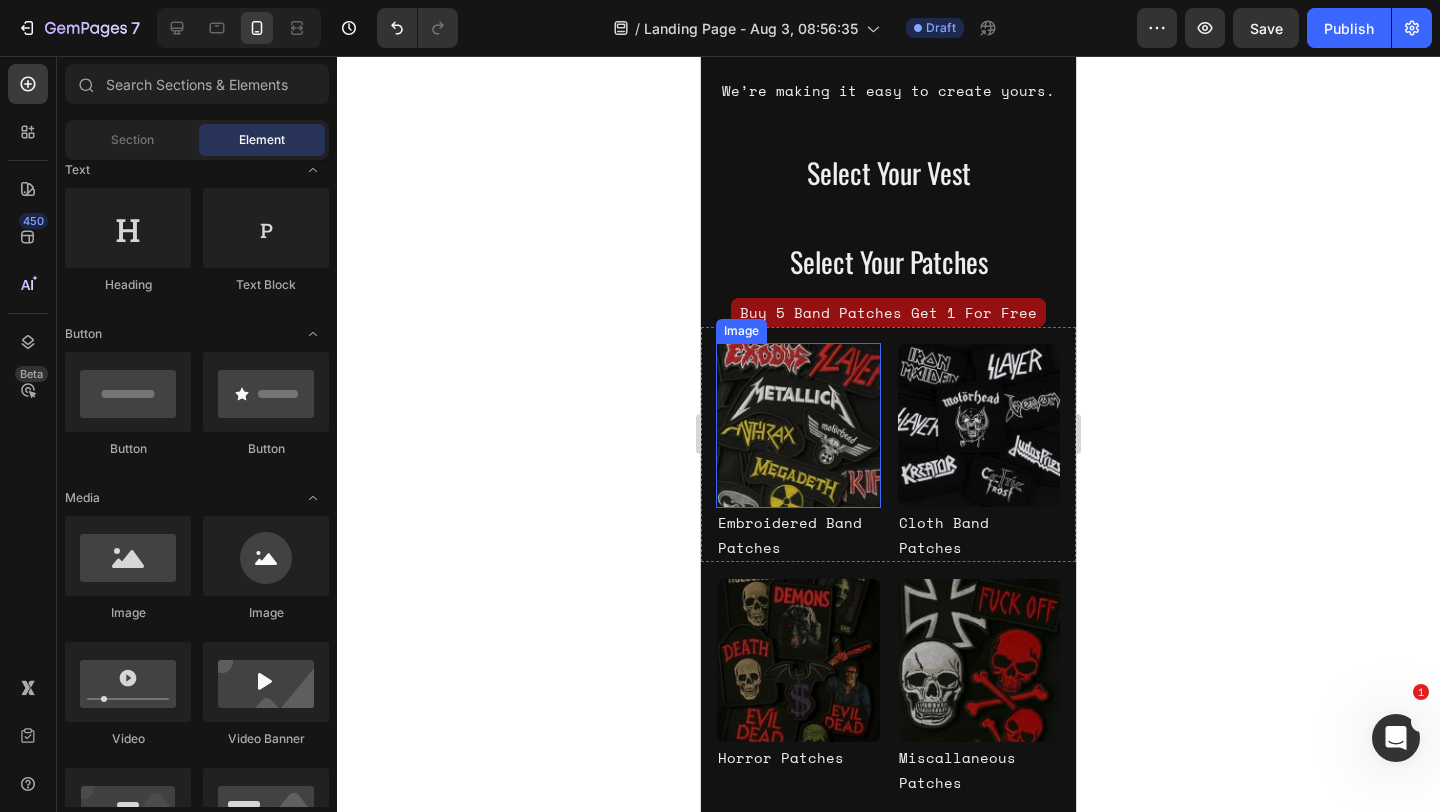 click at bounding box center [798, 425] 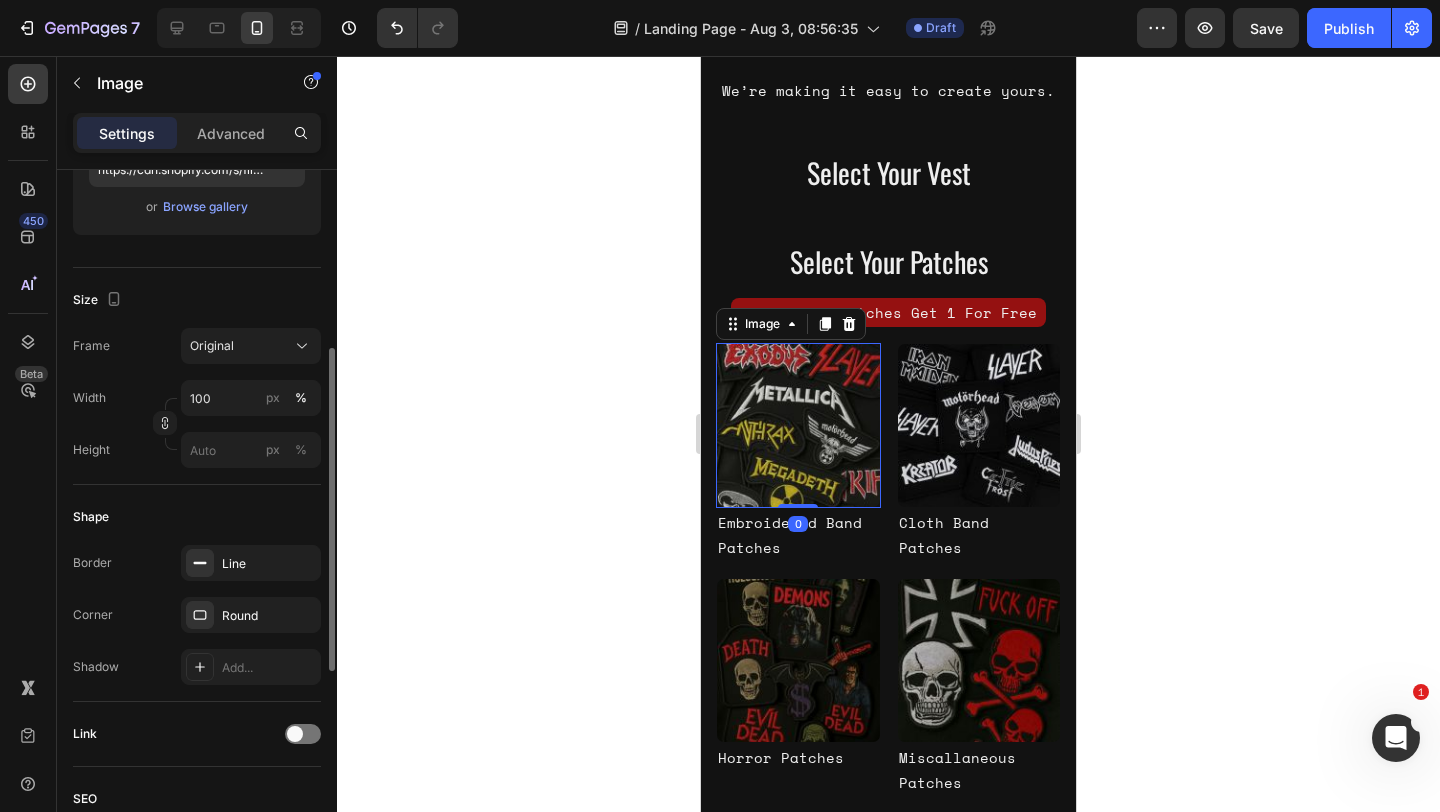 scroll, scrollTop: 392, scrollLeft: 0, axis: vertical 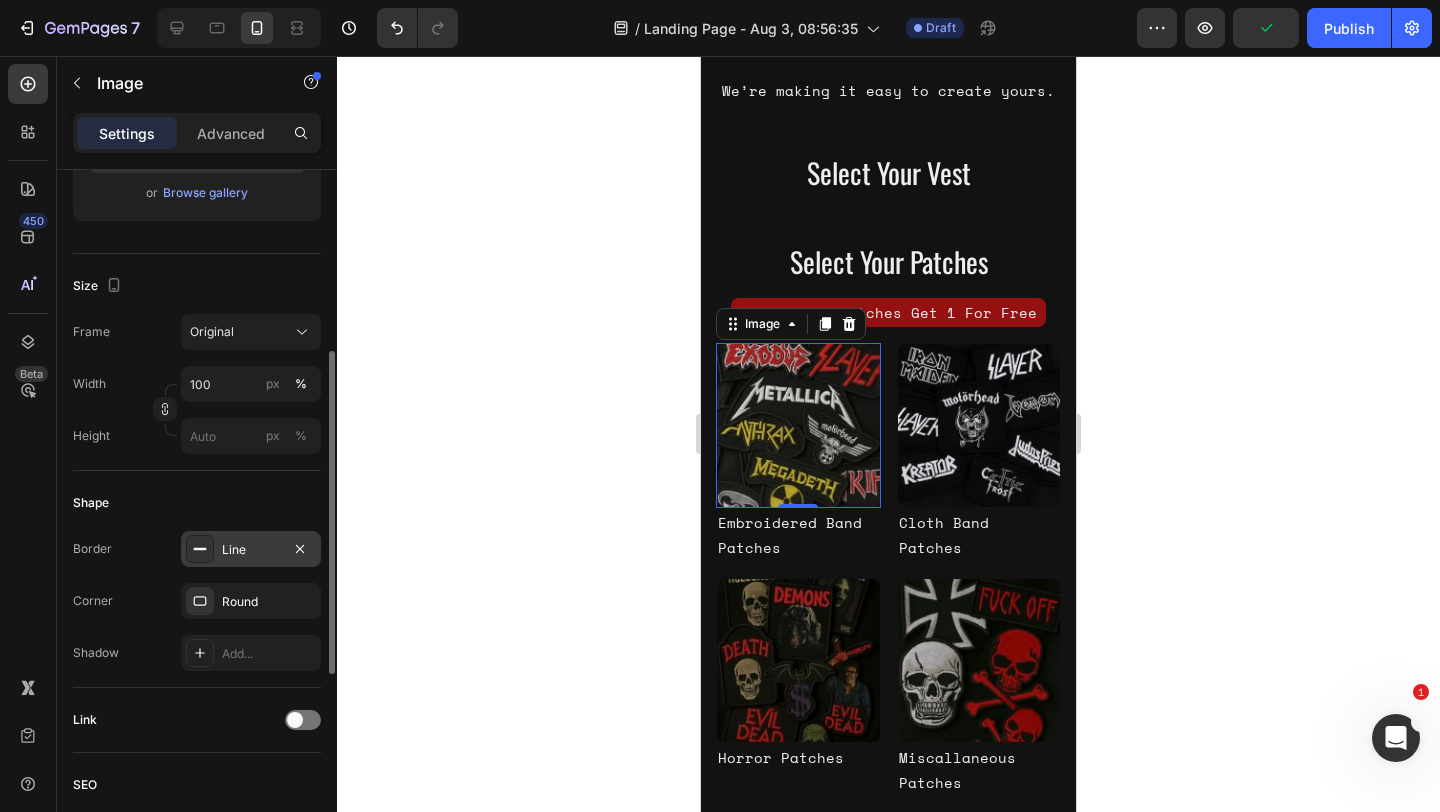 click on "Line" at bounding box center (251, 550) 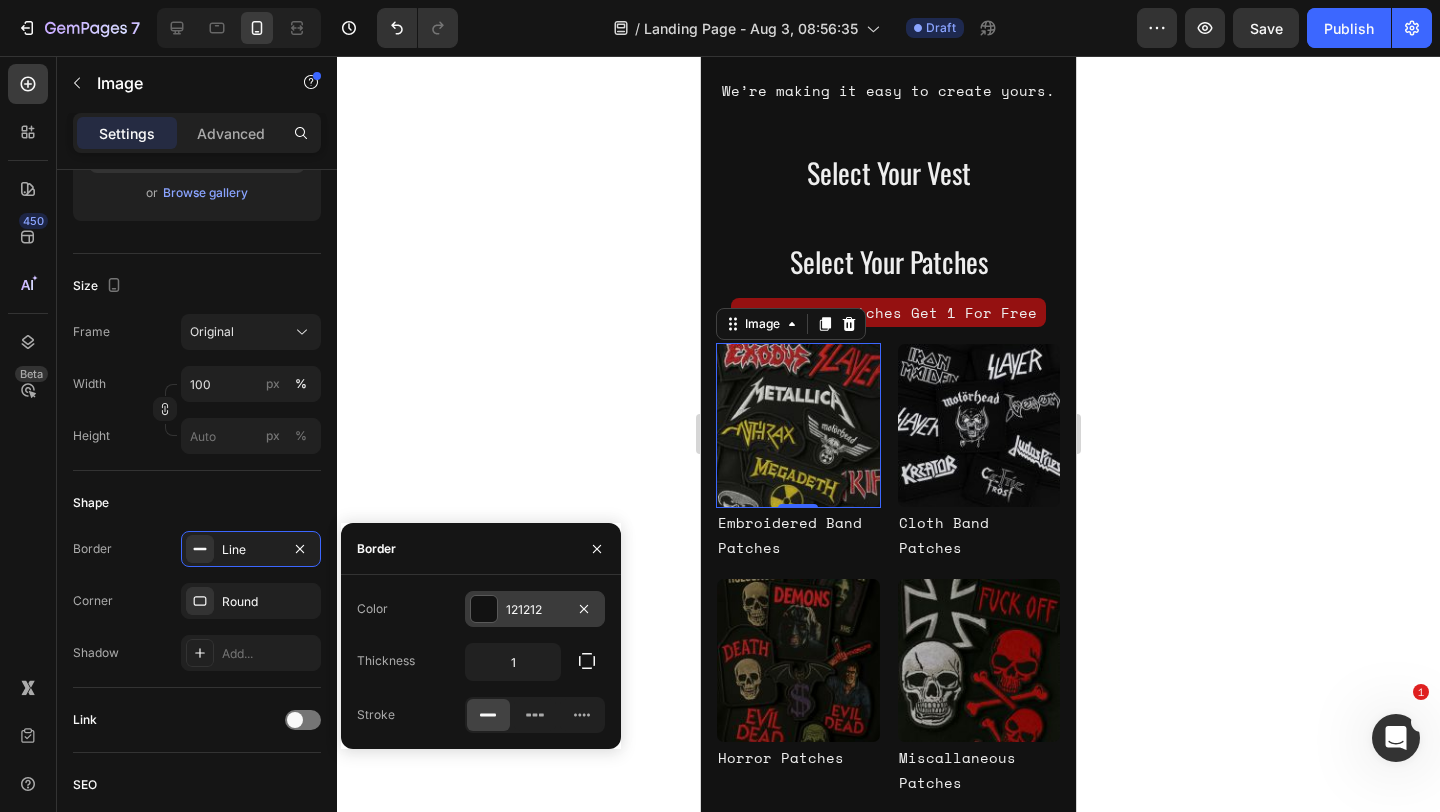 click at bounding box center (484, 609) 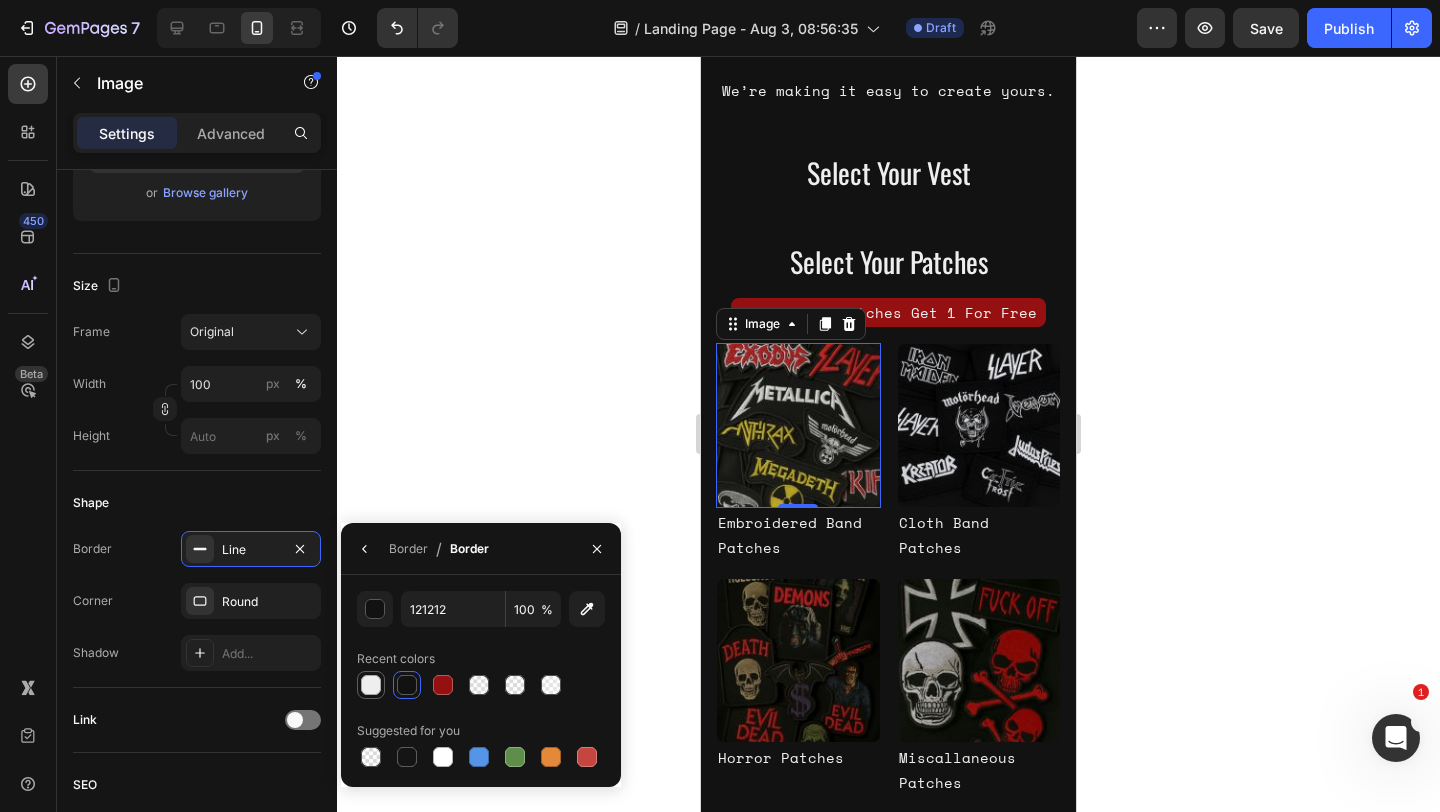 click at bounding box center [371, 685] 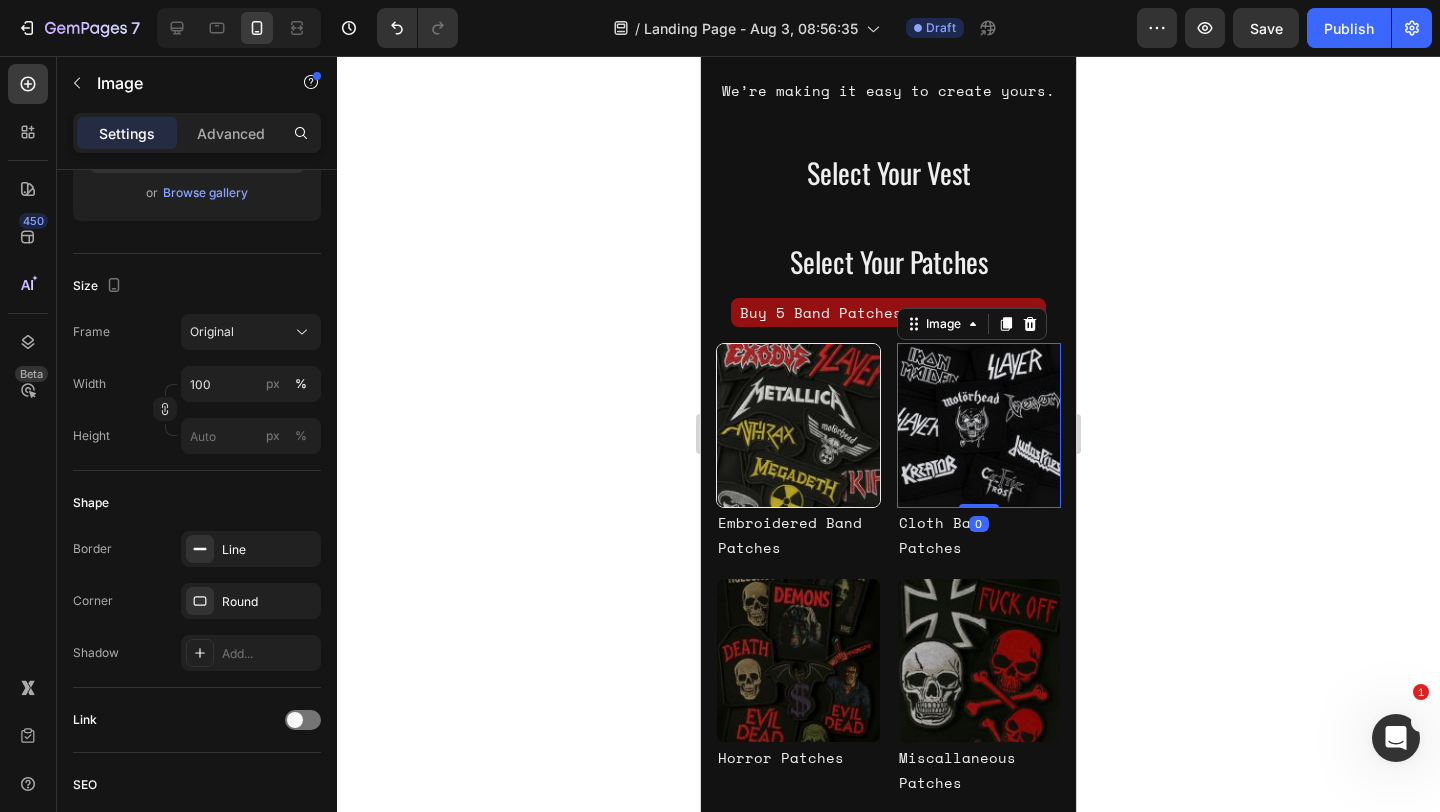 click at bounding box center [979, 425] 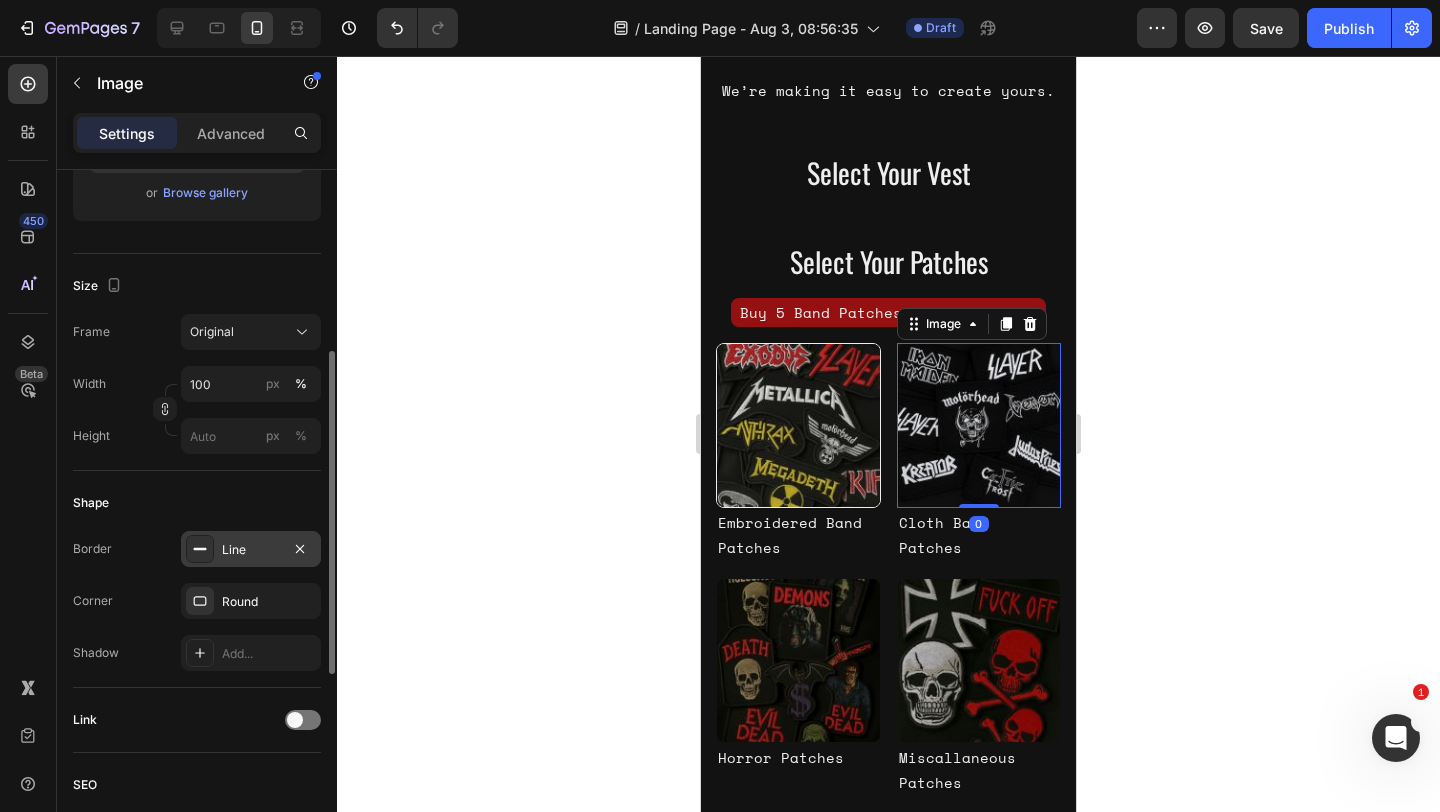 click on "Line" at bounding box center (251, 550) 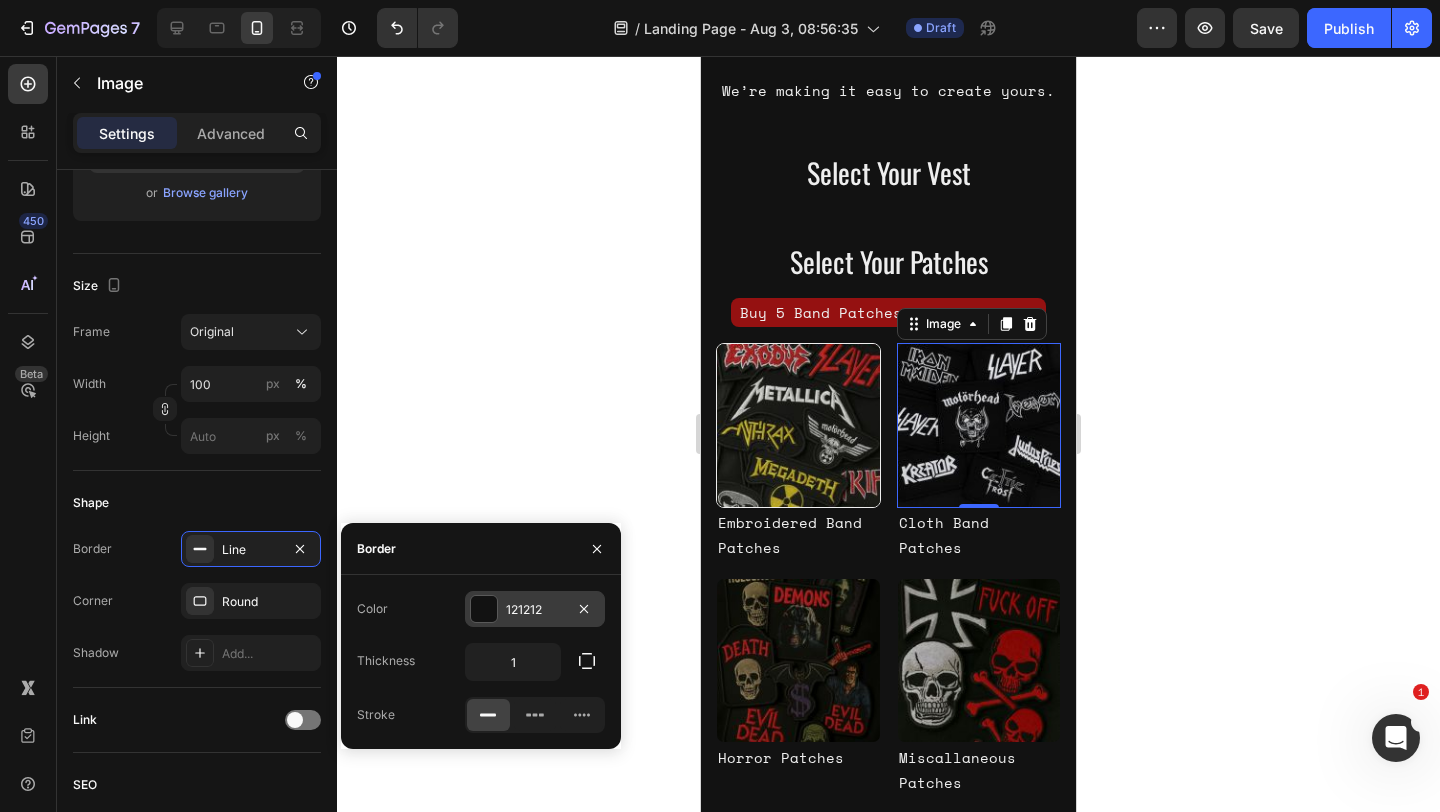 click at bounding box center [484, 609] 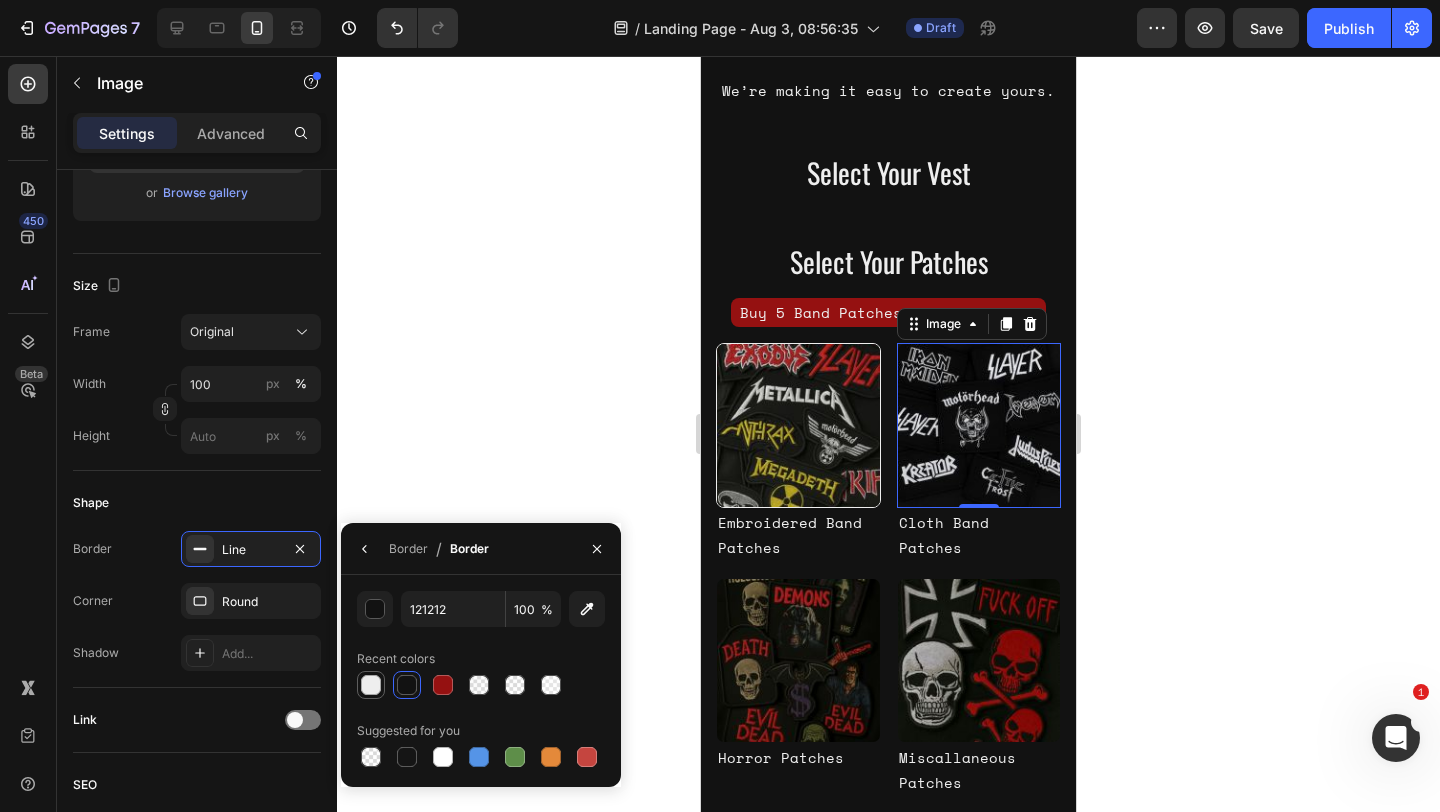 click at bounding box center (371, 685) 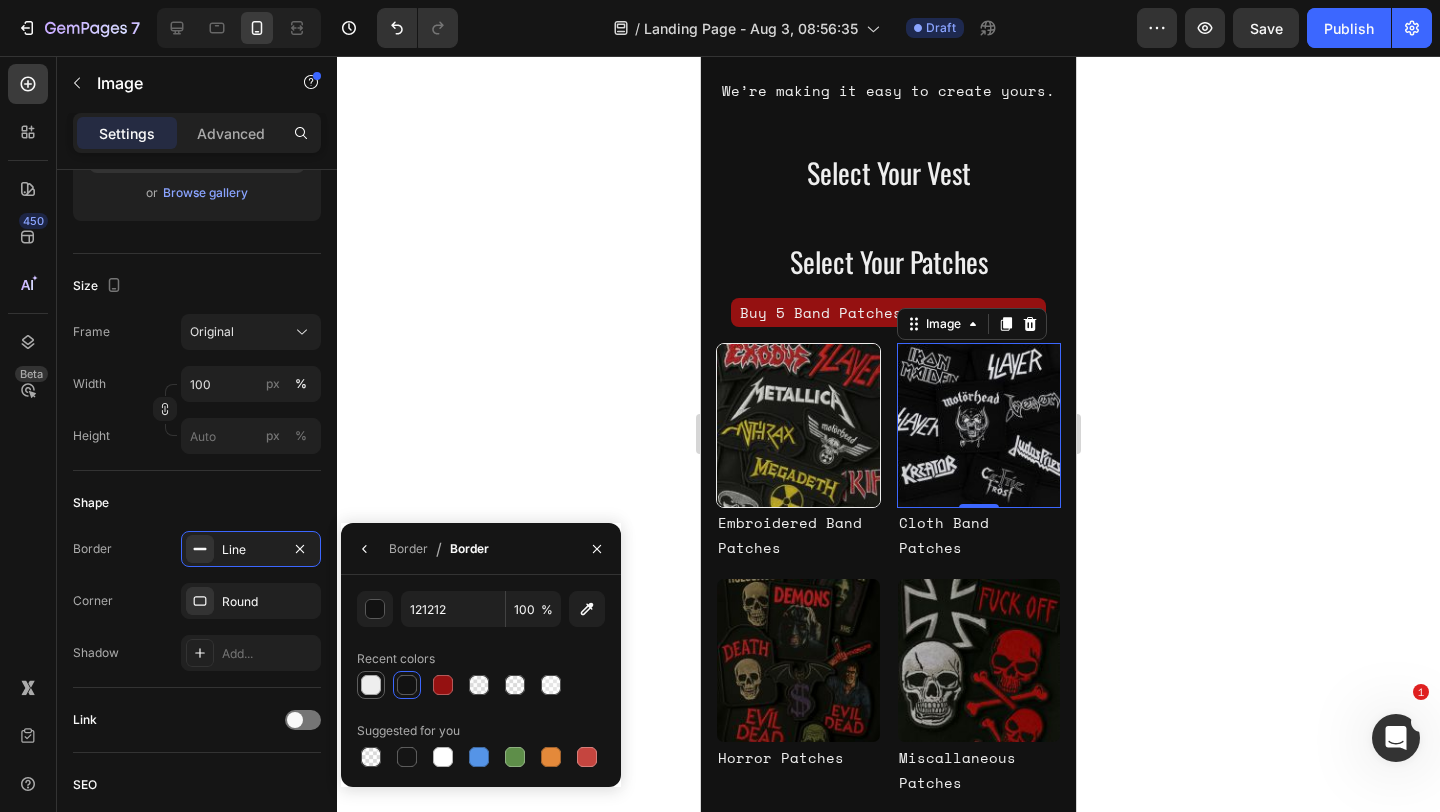 type on "EEEEEE" 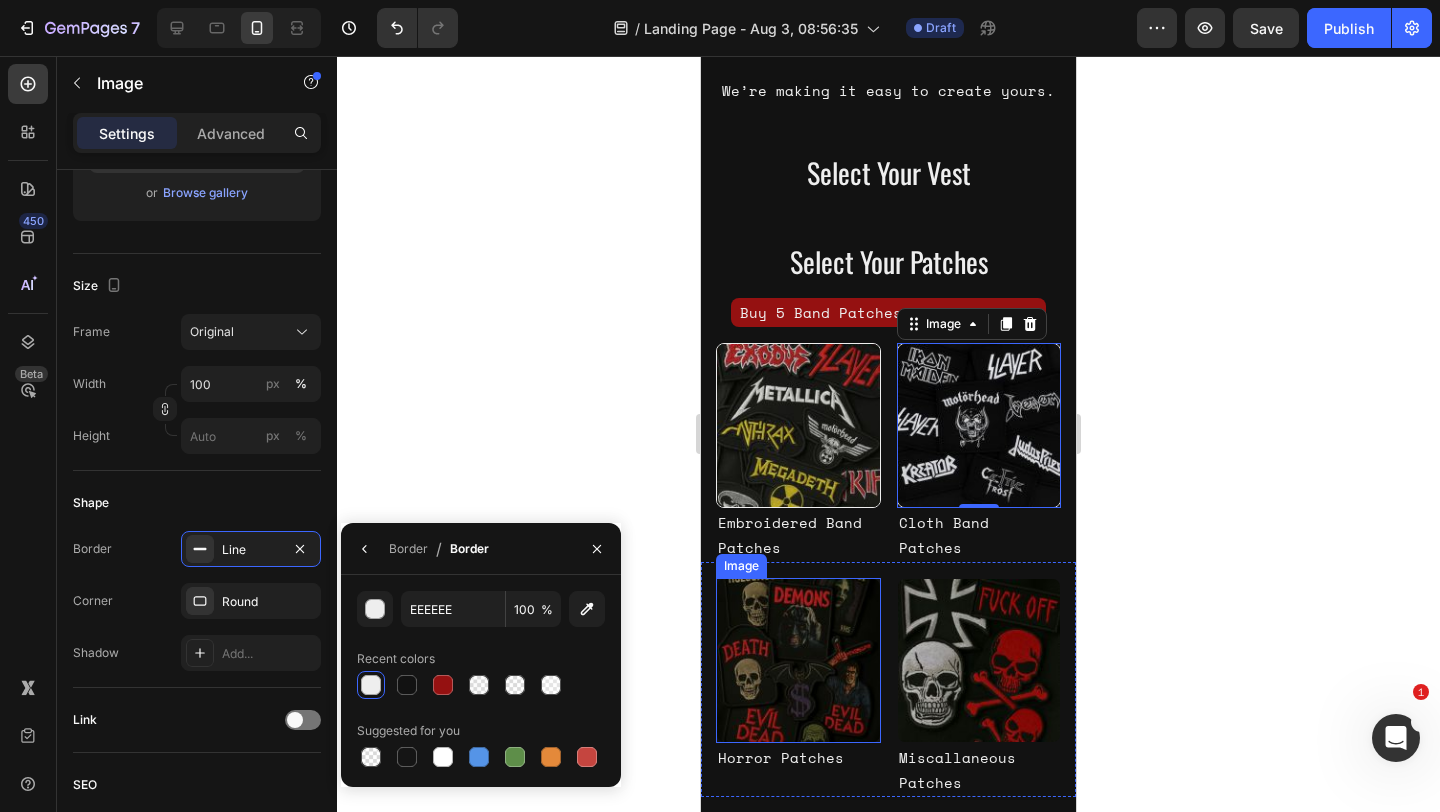 click at bounding box center (798, 660) 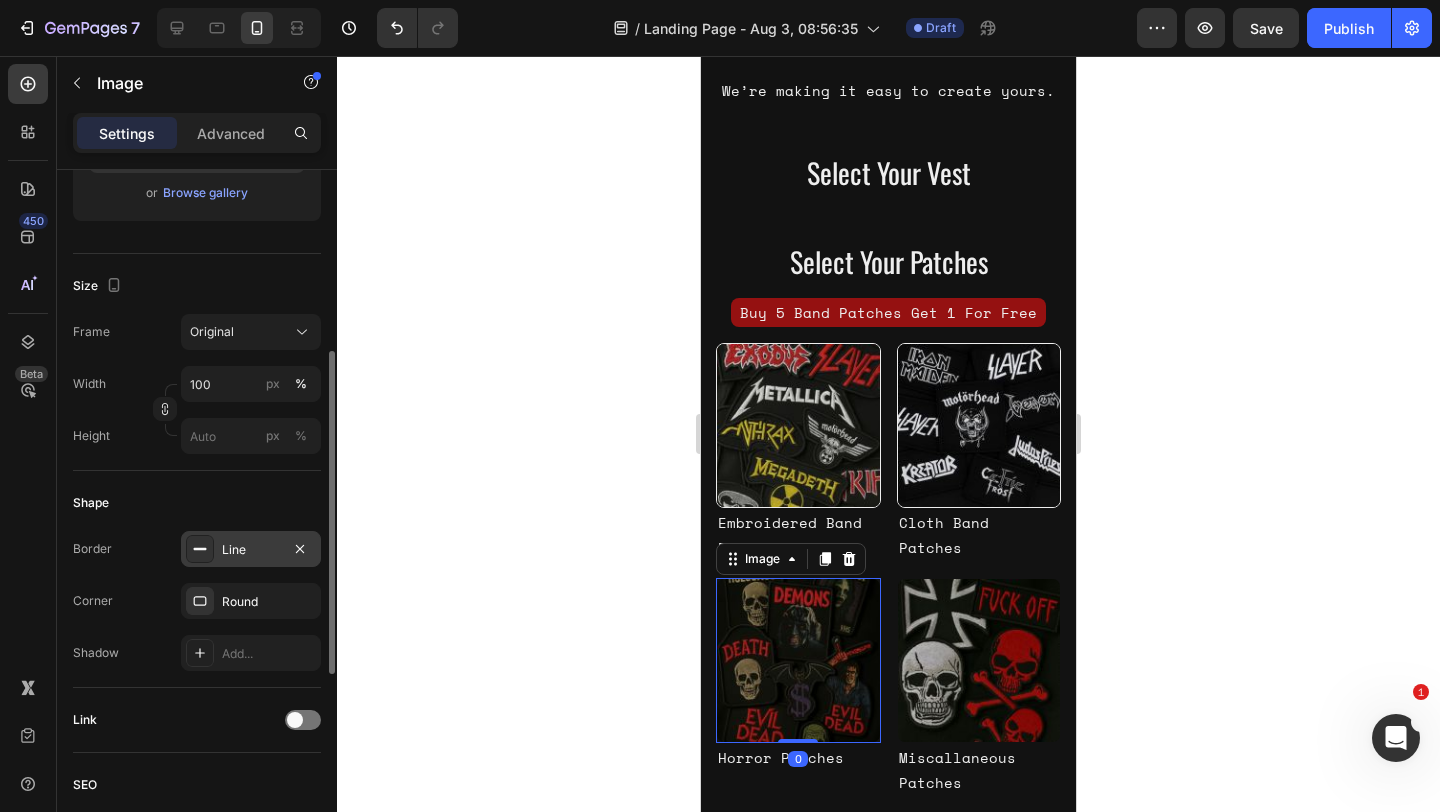 click on "Line" at bounding box center (251, 549) 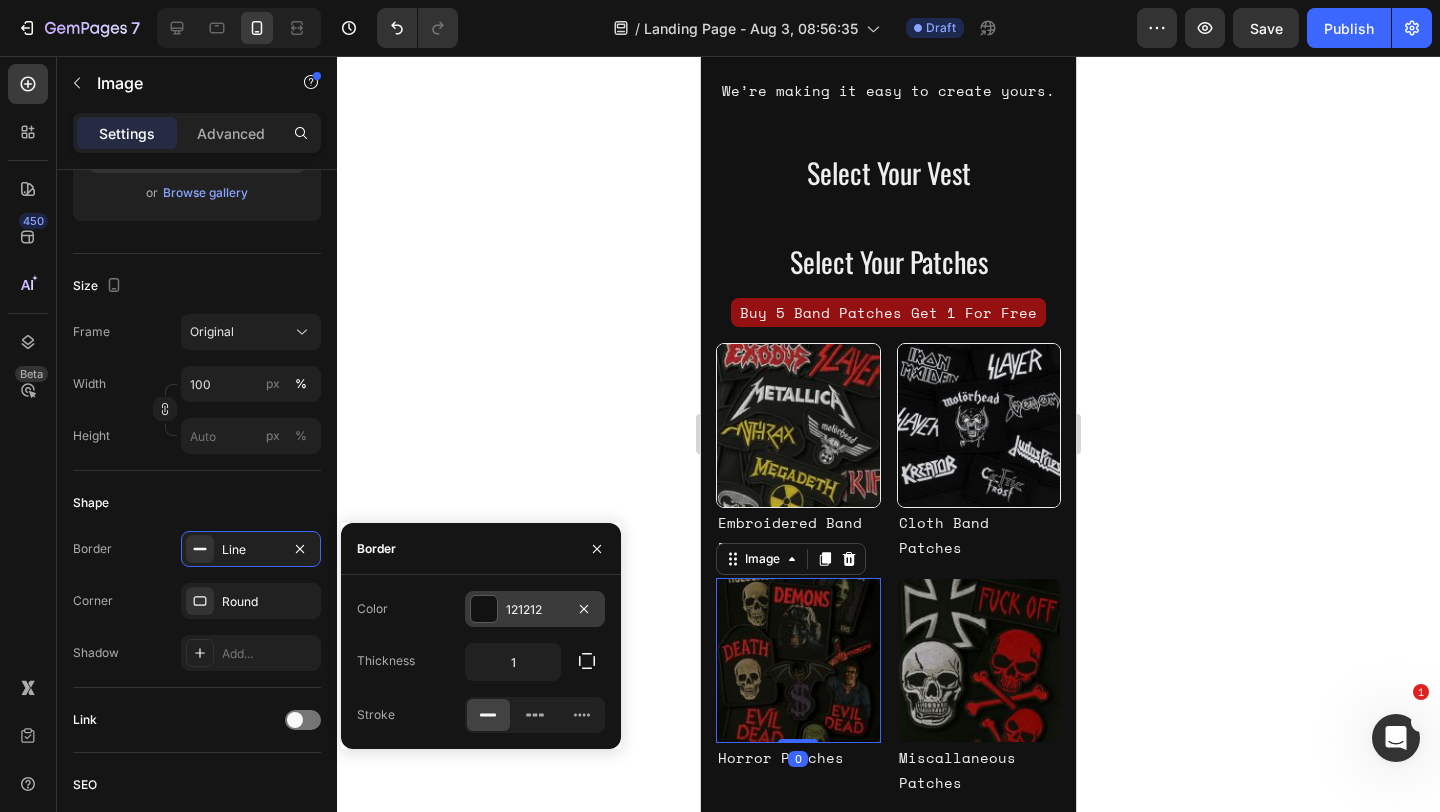 click on "121212" at bounding box center [535, 609] 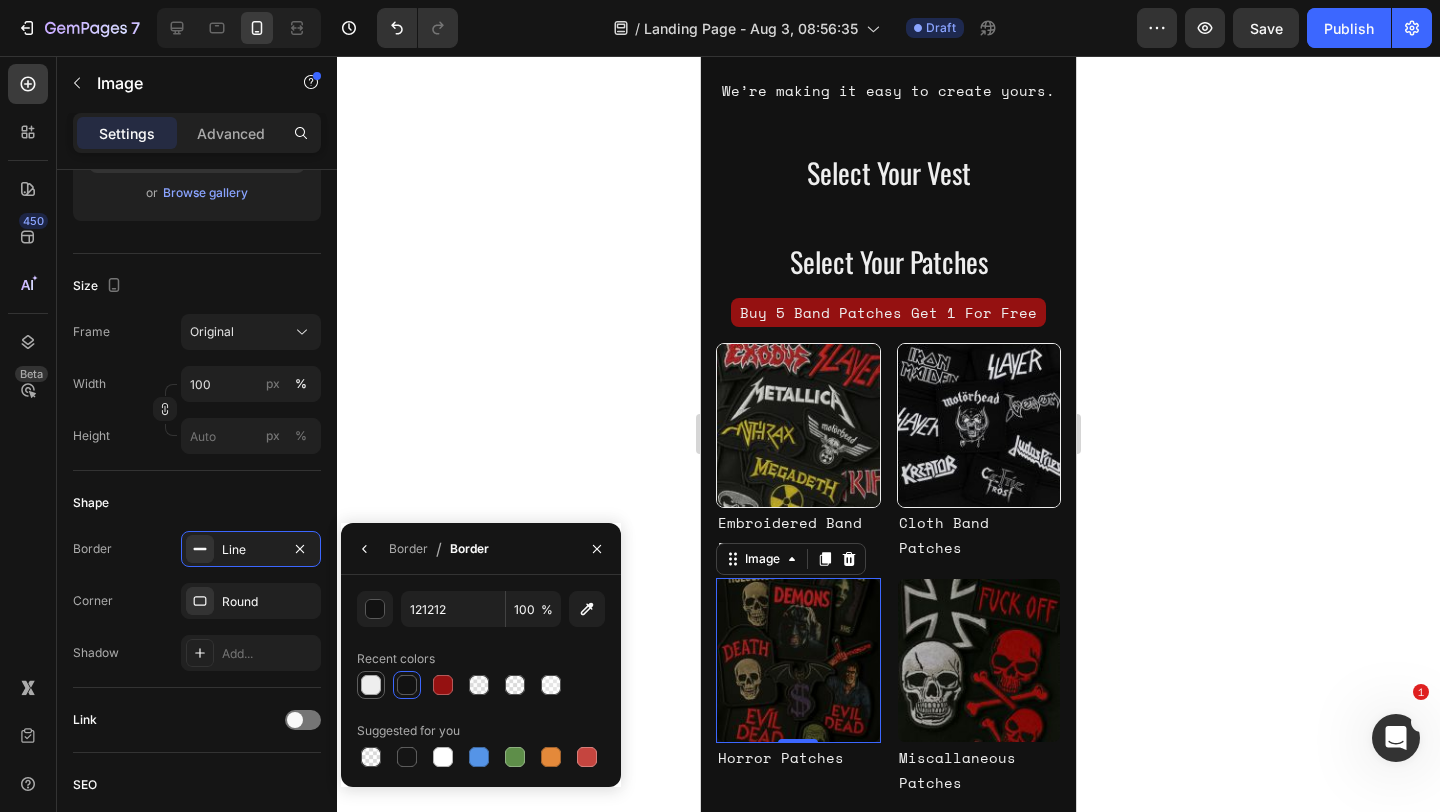 click at bounding box center [371, 685] 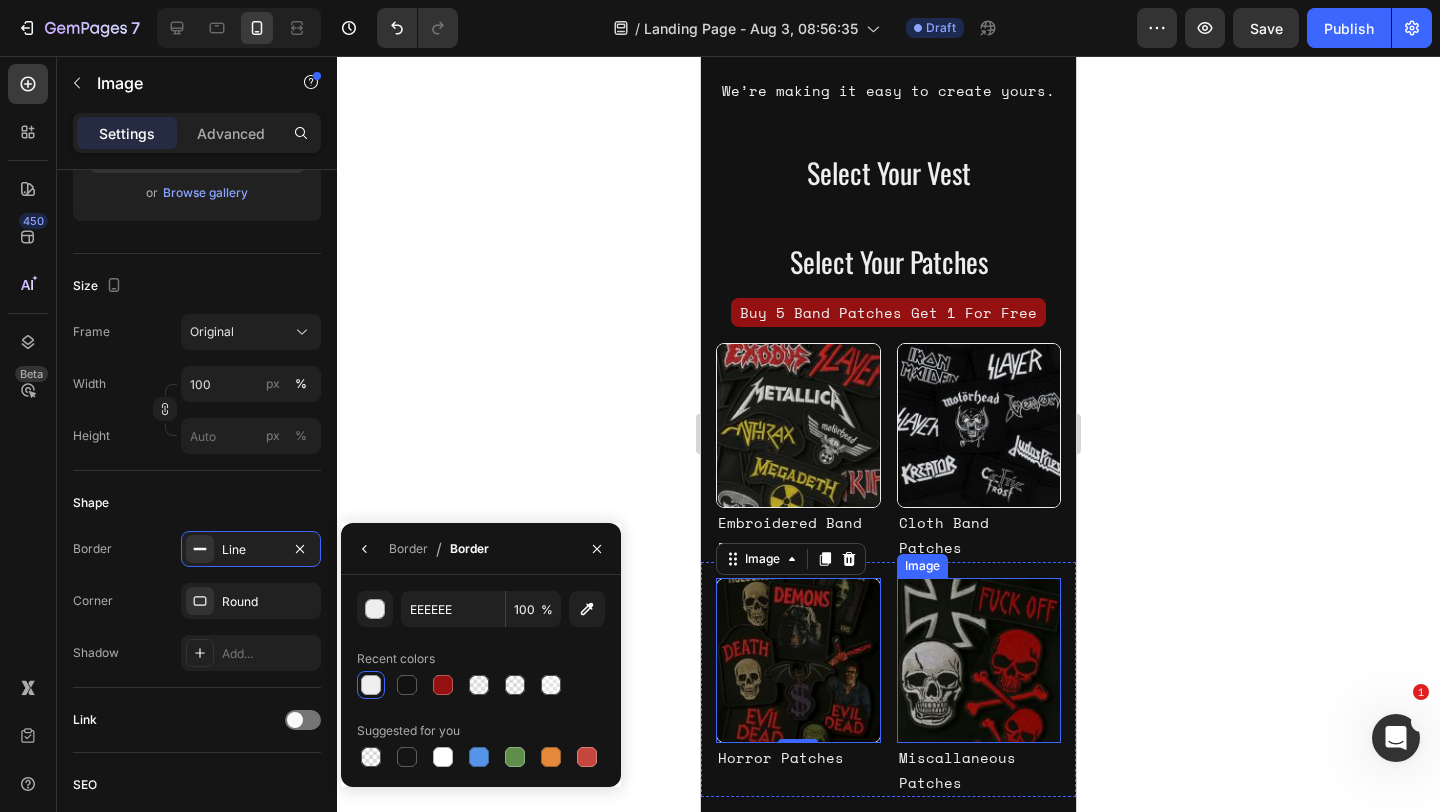 click at bounding box center (979, 660) 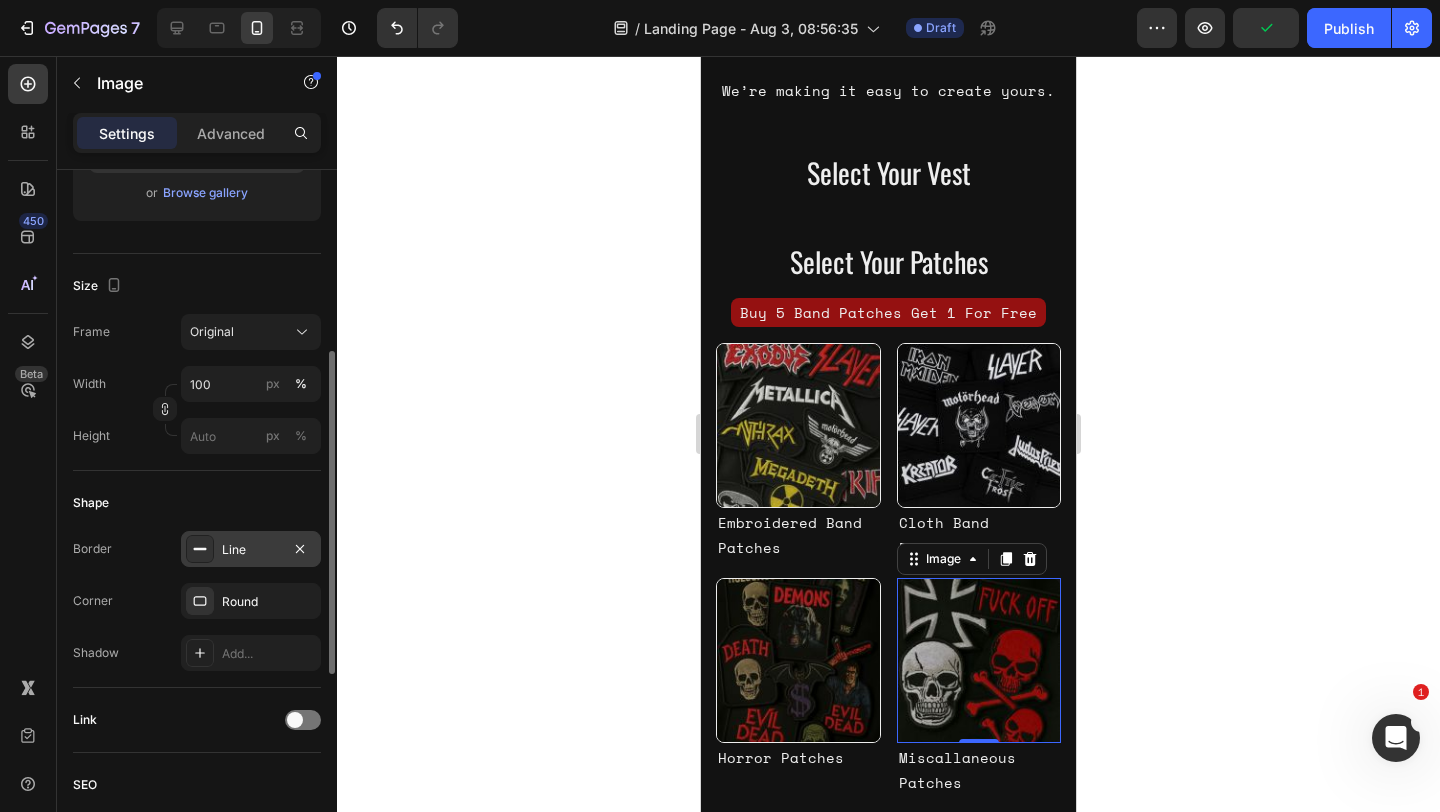 click on "Line" at bounding box center [251, 549] 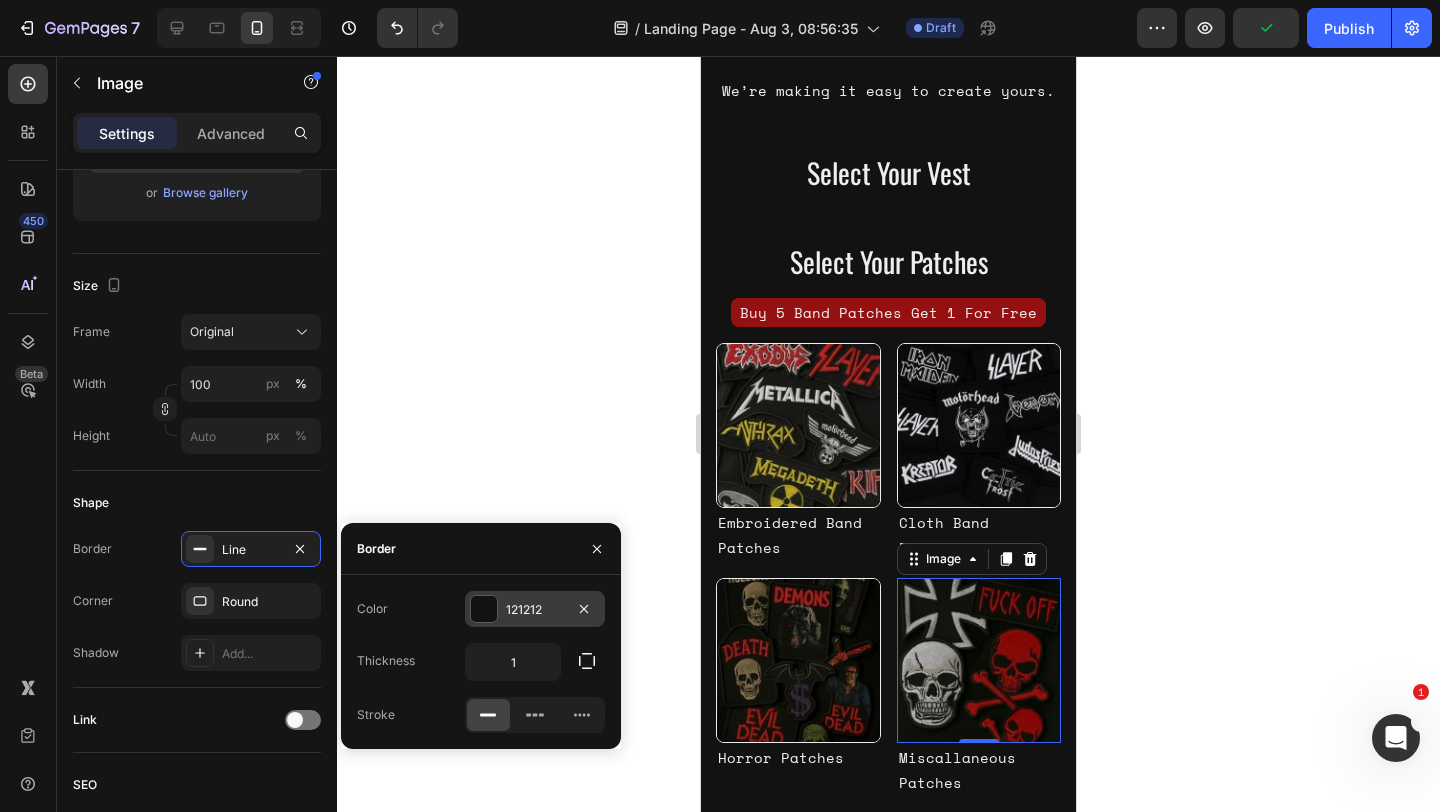 click at bounding box center [484, 609] 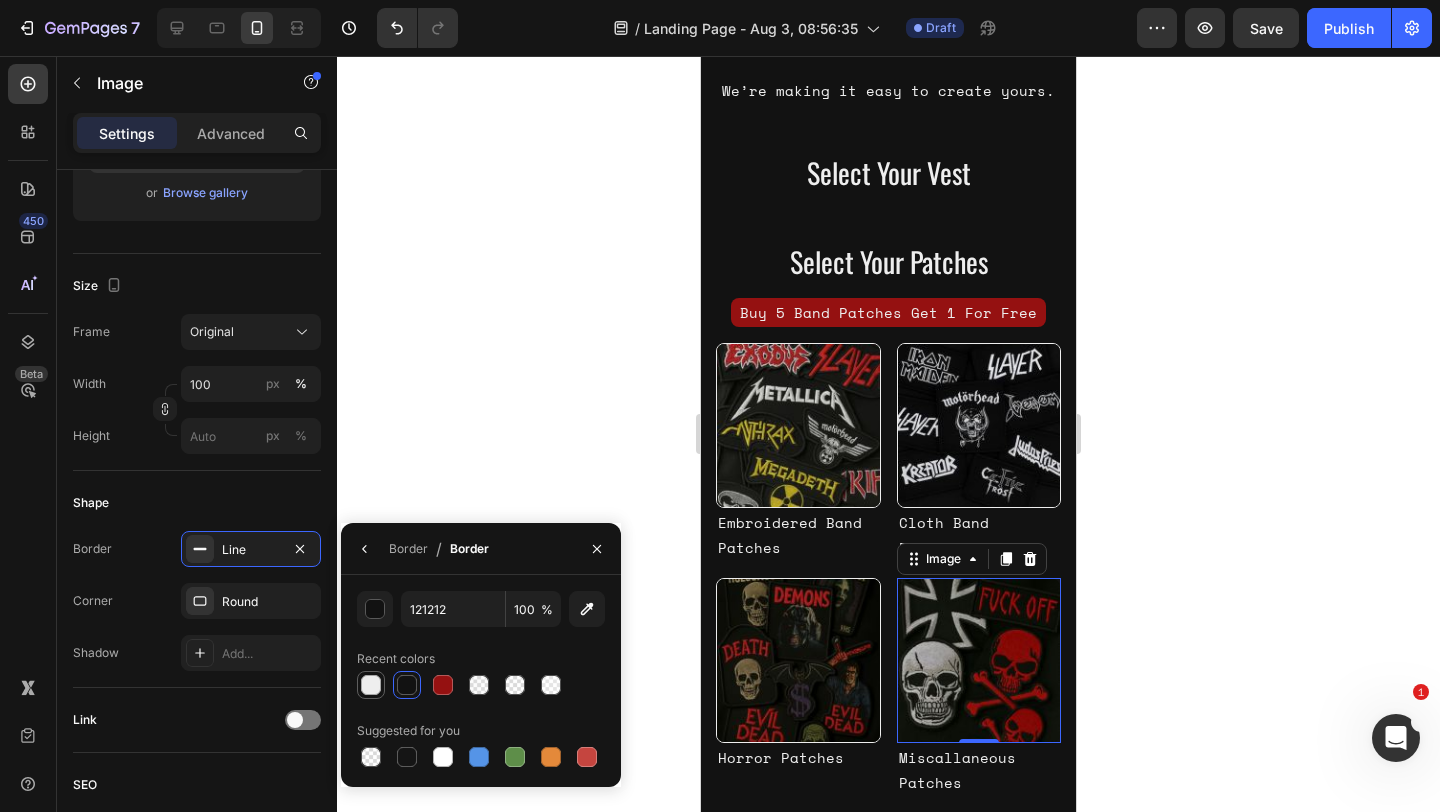 click at bounding box center [371, 685] 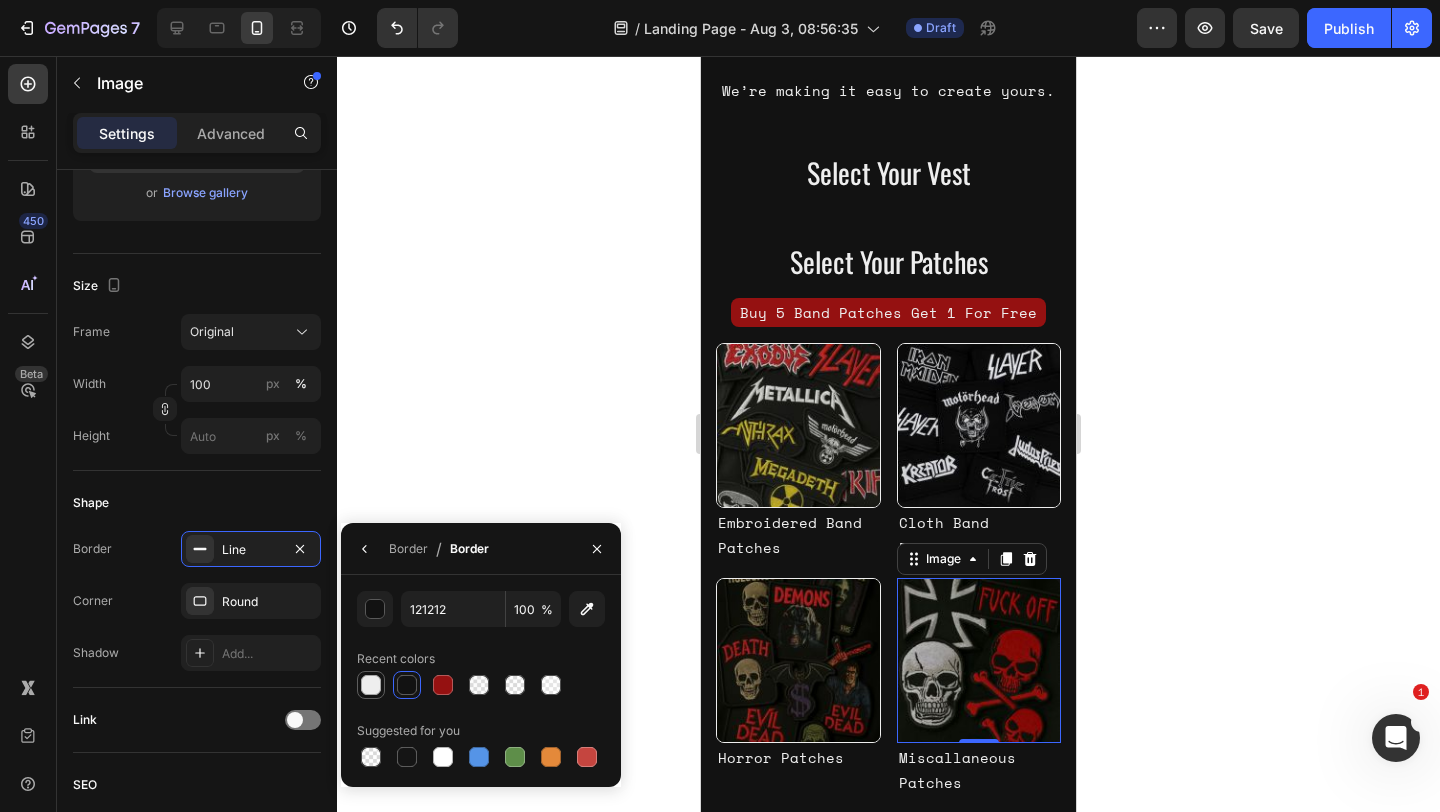 type on "EEEEEE" 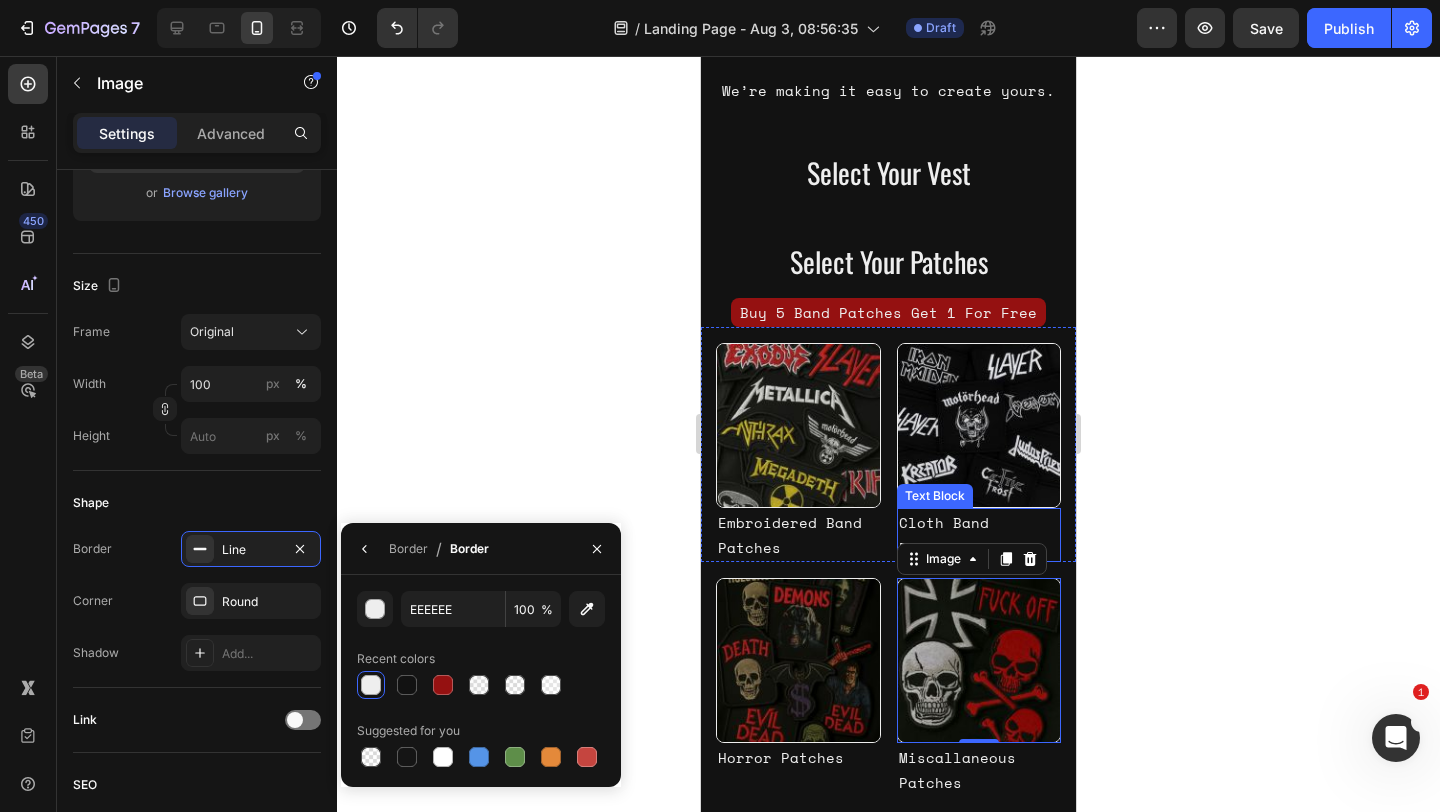 click 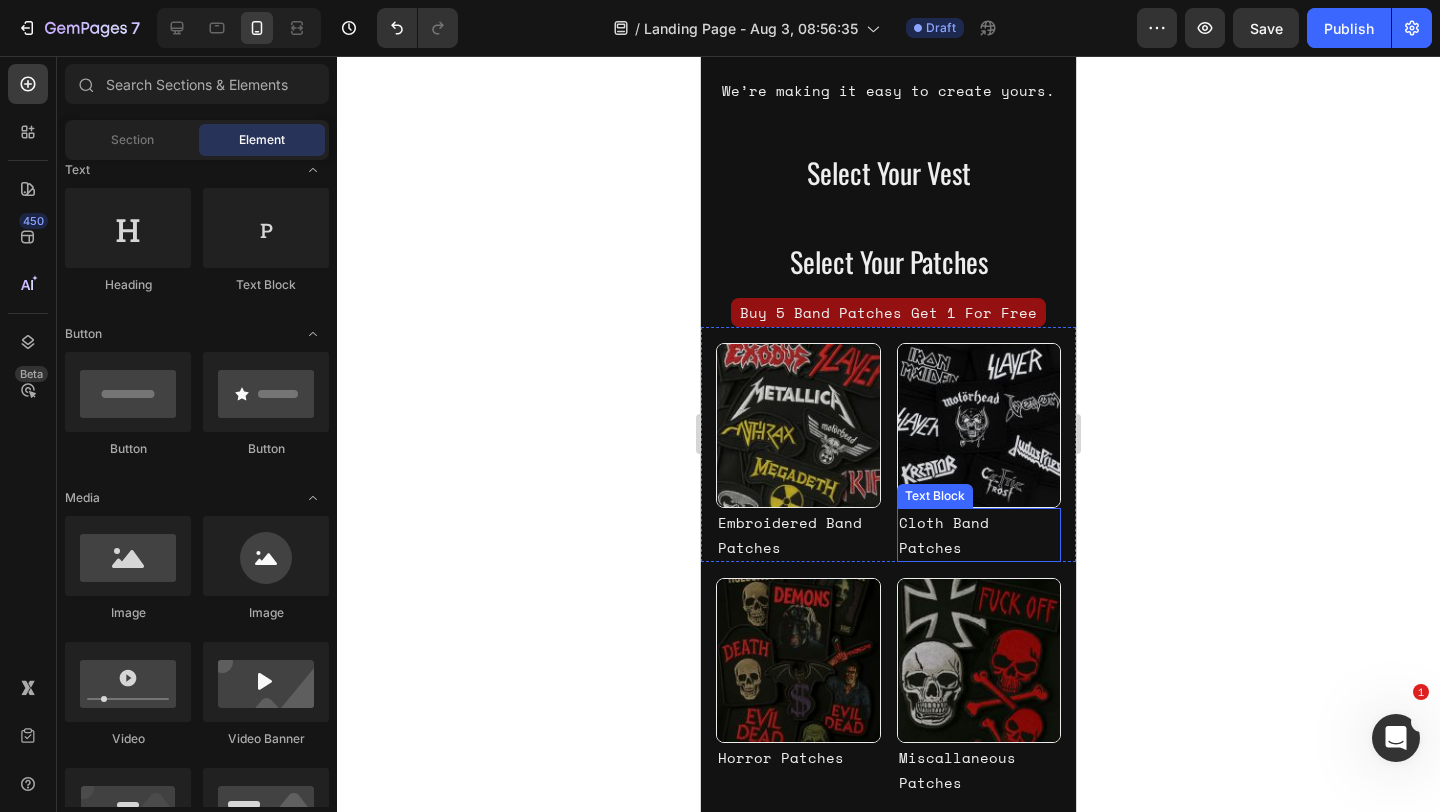 click 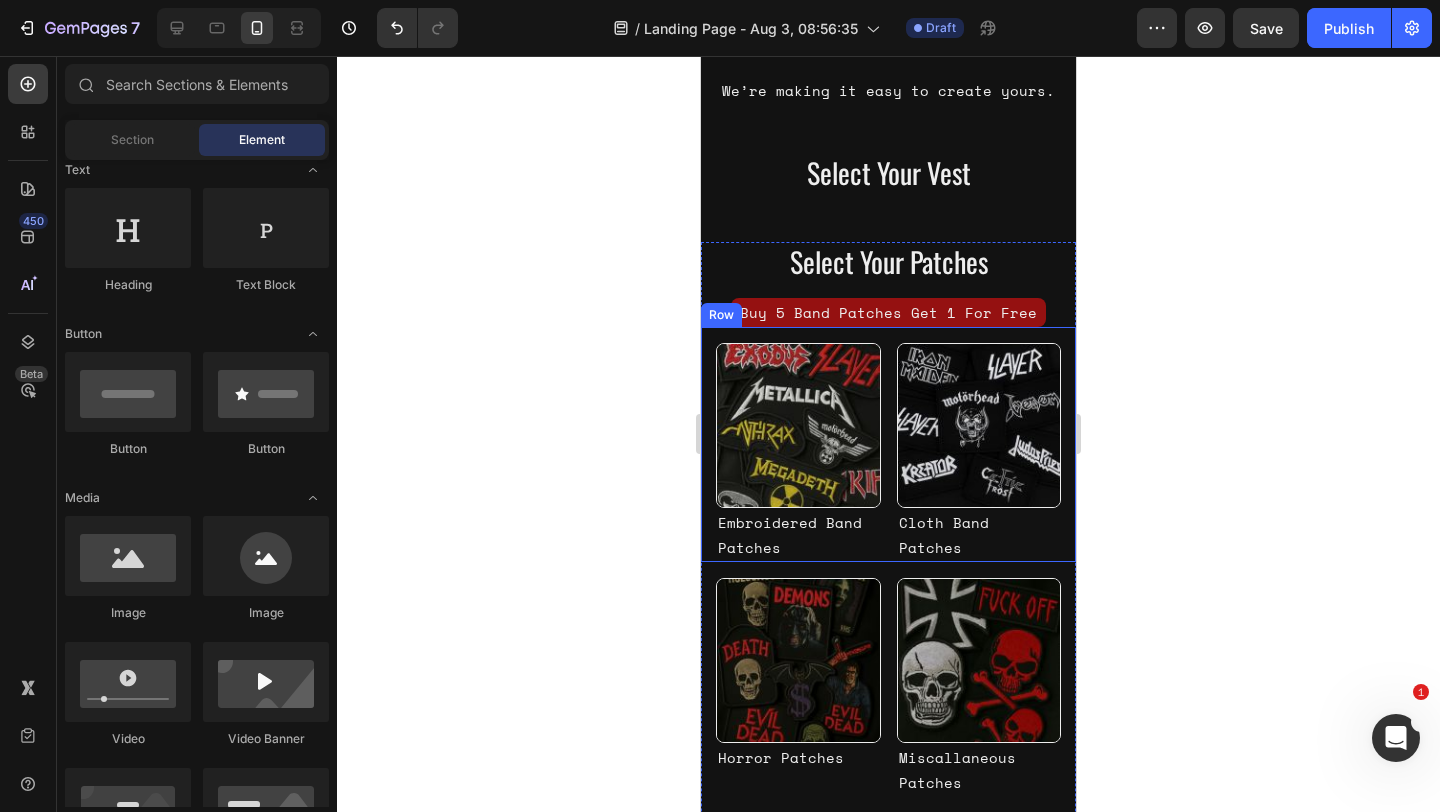 click on "Image Embroidered Band Patches Text Block Image Cloth Band Patches Text Block Row" at bounding box center [888, 444] 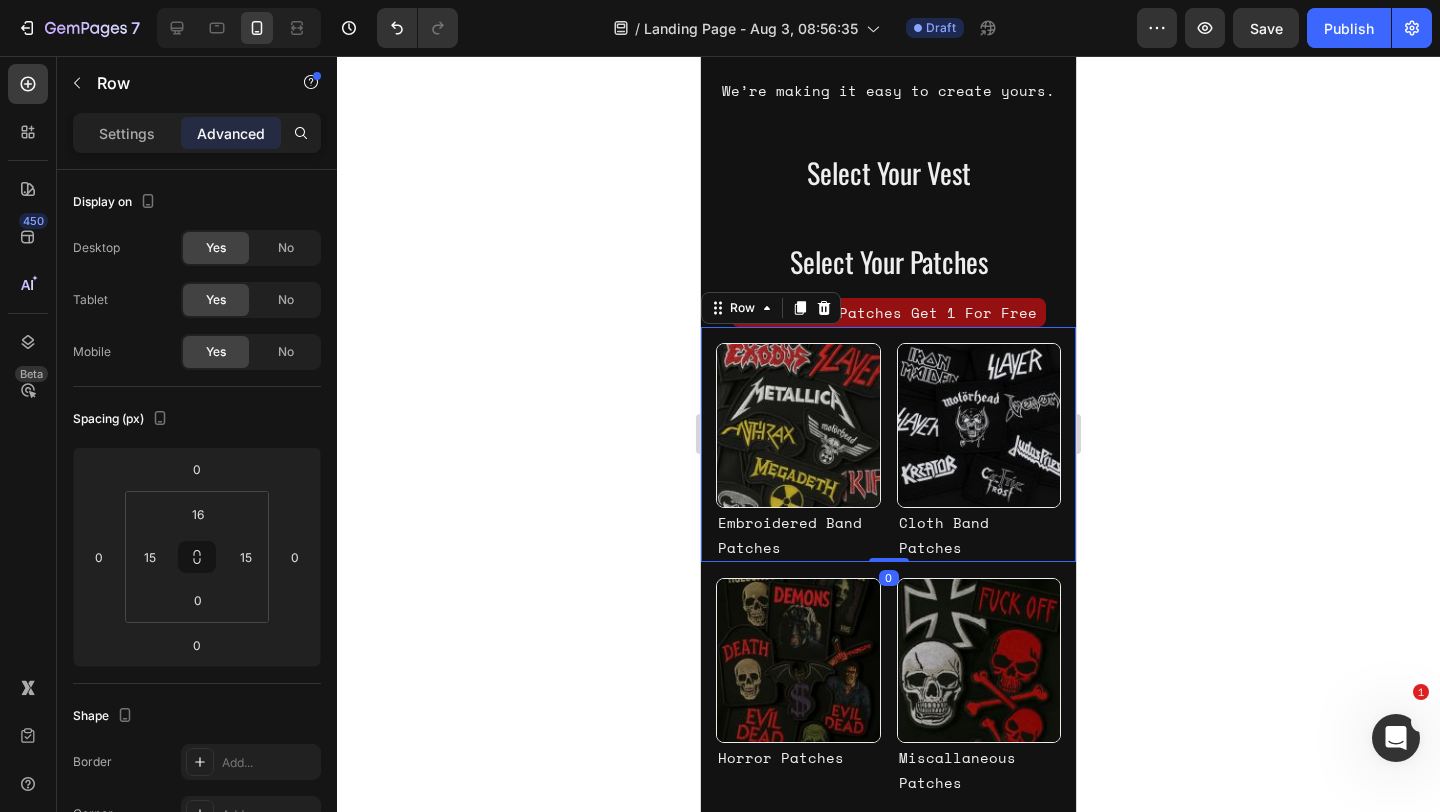 click 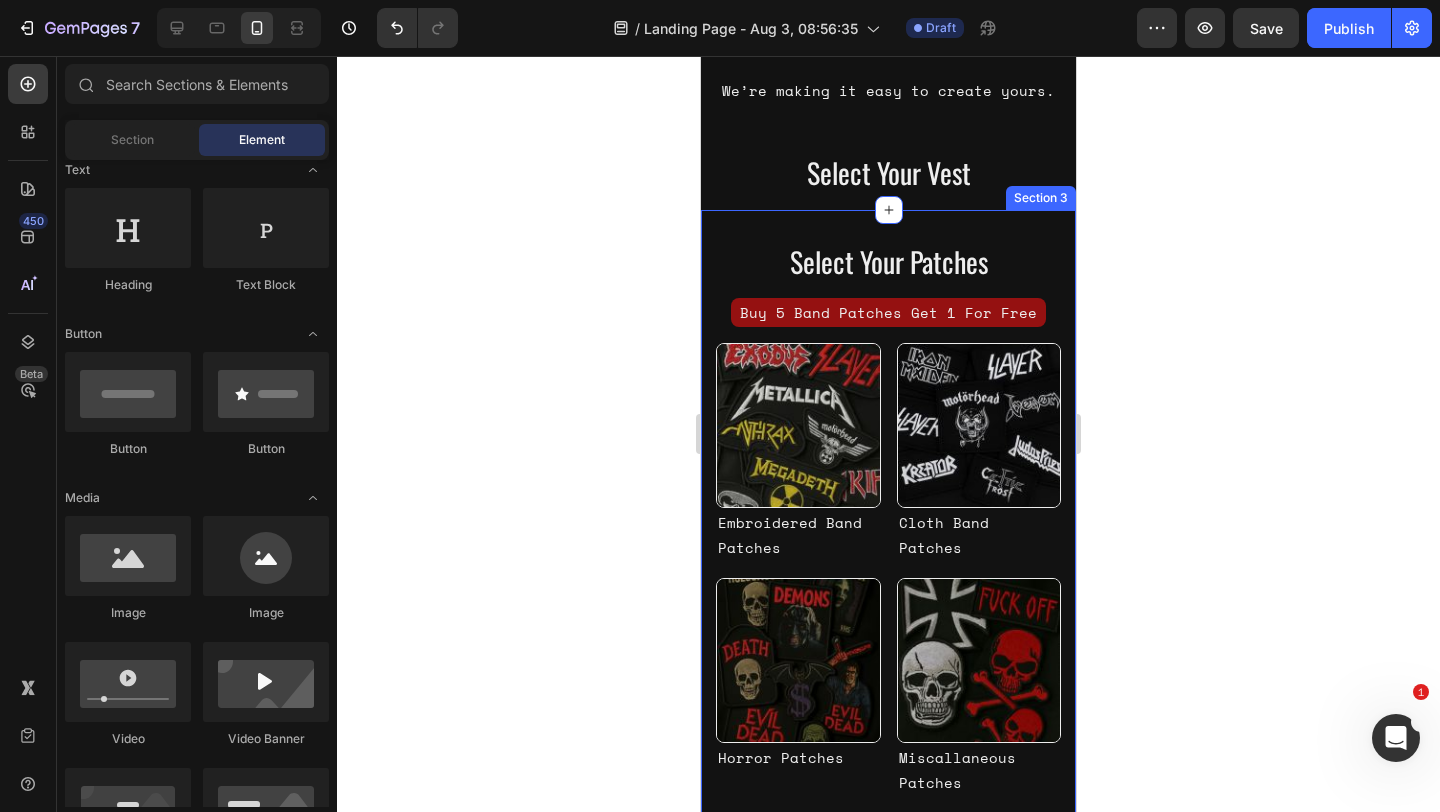 click on "Select Your Patches Heading Buy 5 Band Patches Get 1 For Free Text Block Image Embroidered Band Patches Text Block Image Cloth Band Patches Text Block Row Image Horror Patches Text Block Image Miscallaneous Patches Text Block Row Image Back Patches Text Block Image Miscallaneous Patches Text Block Row Row Section 3" at bounding box center [888, 637] 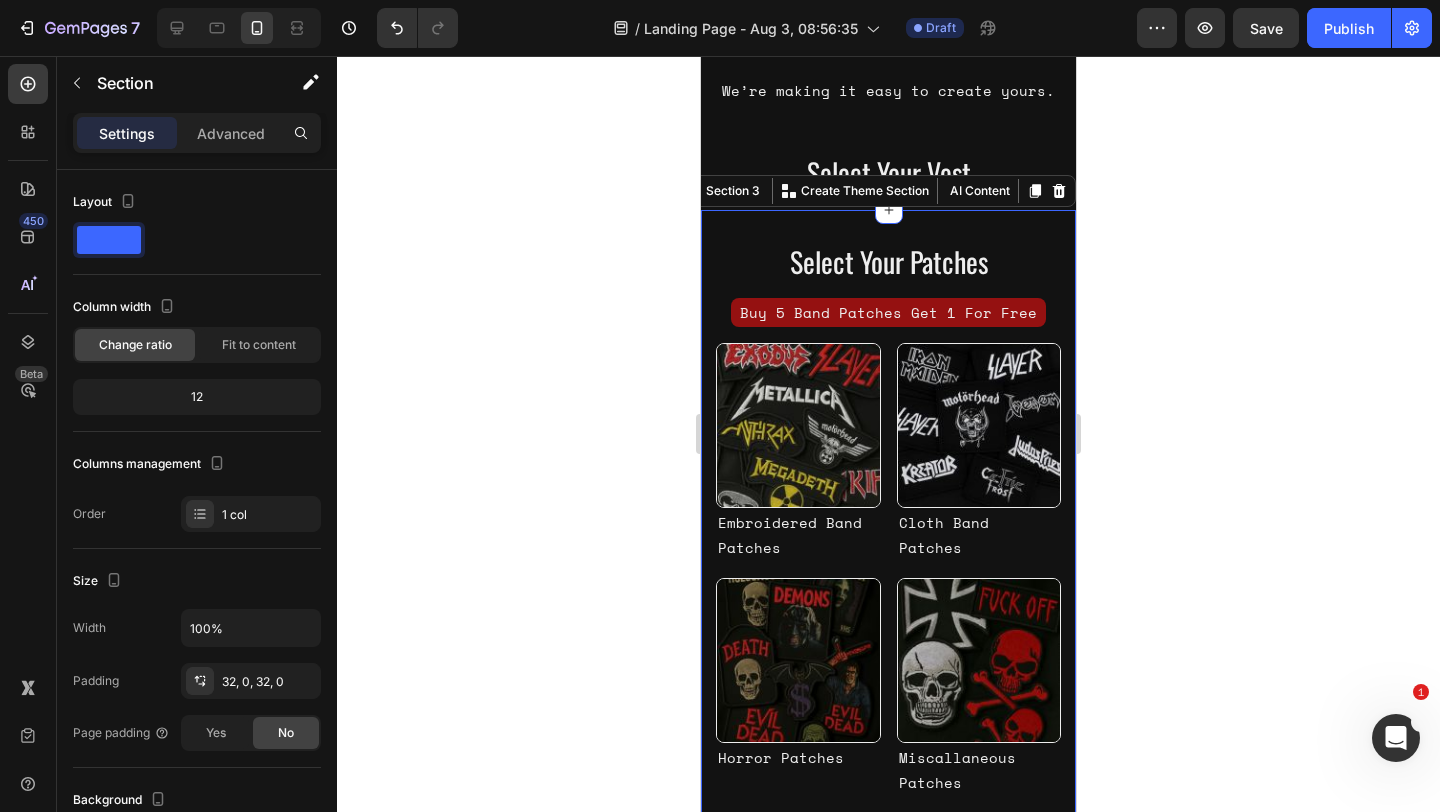 click 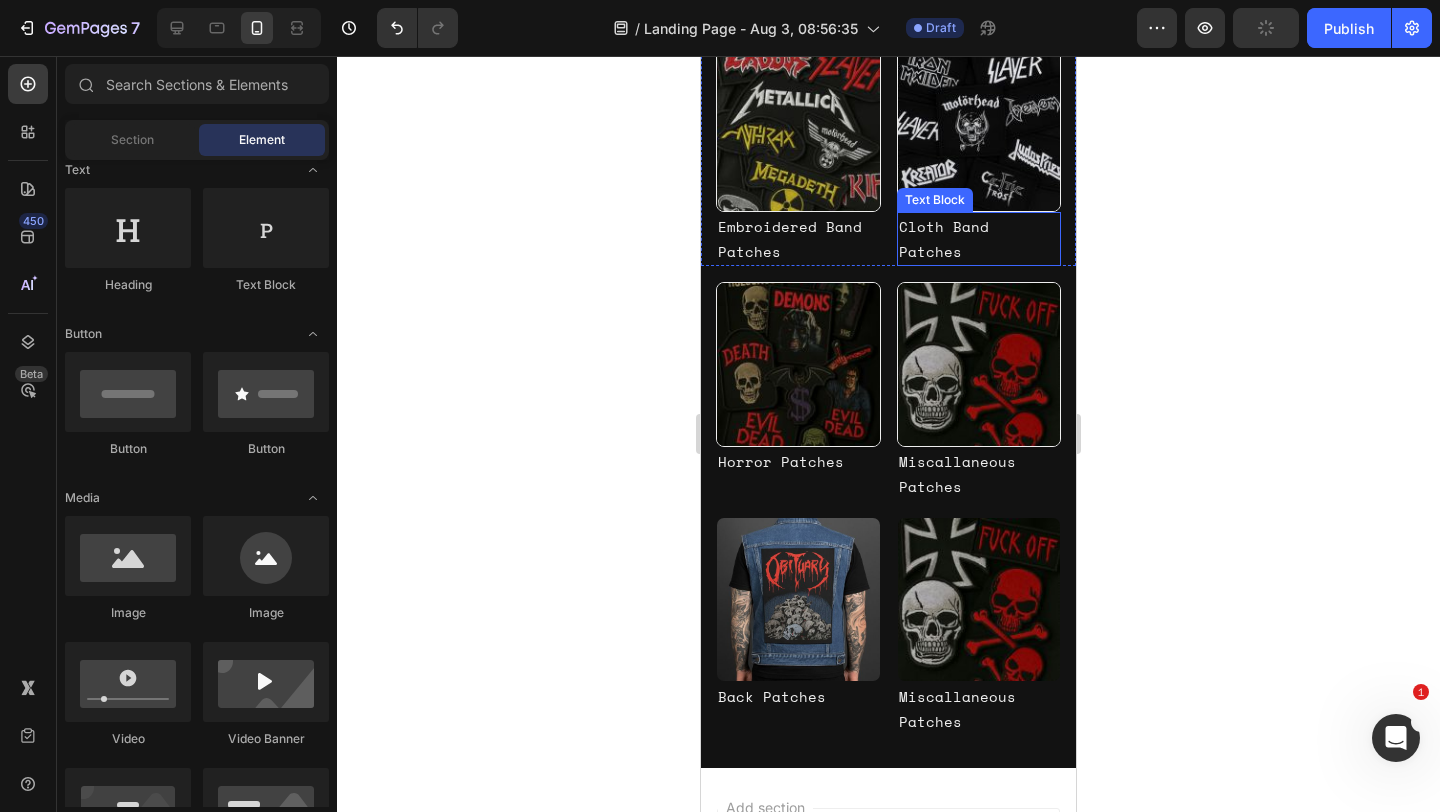 scroll, scrollTop: 809, scrollLeft: 0, axis: vertical 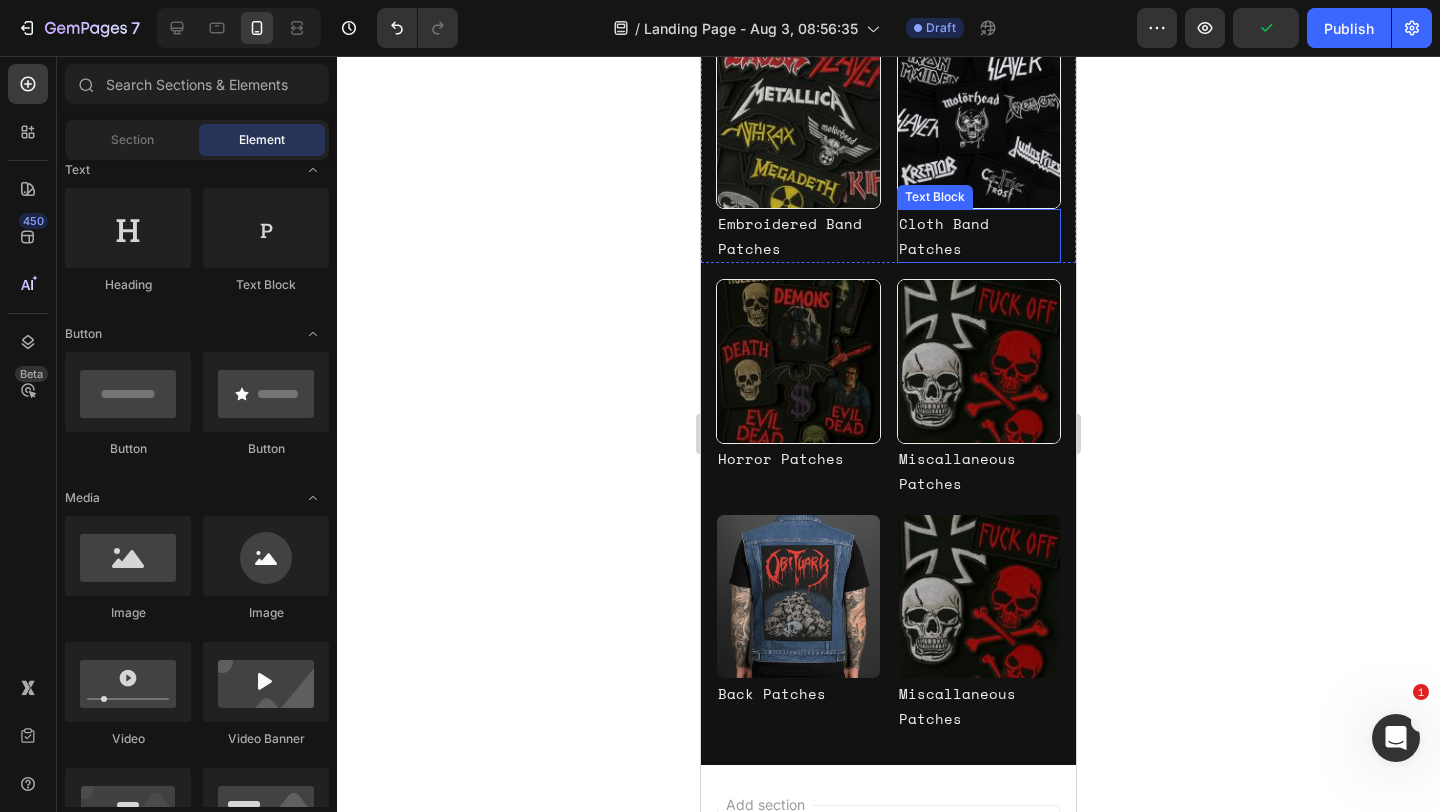 click at bounding box center [979, 596] 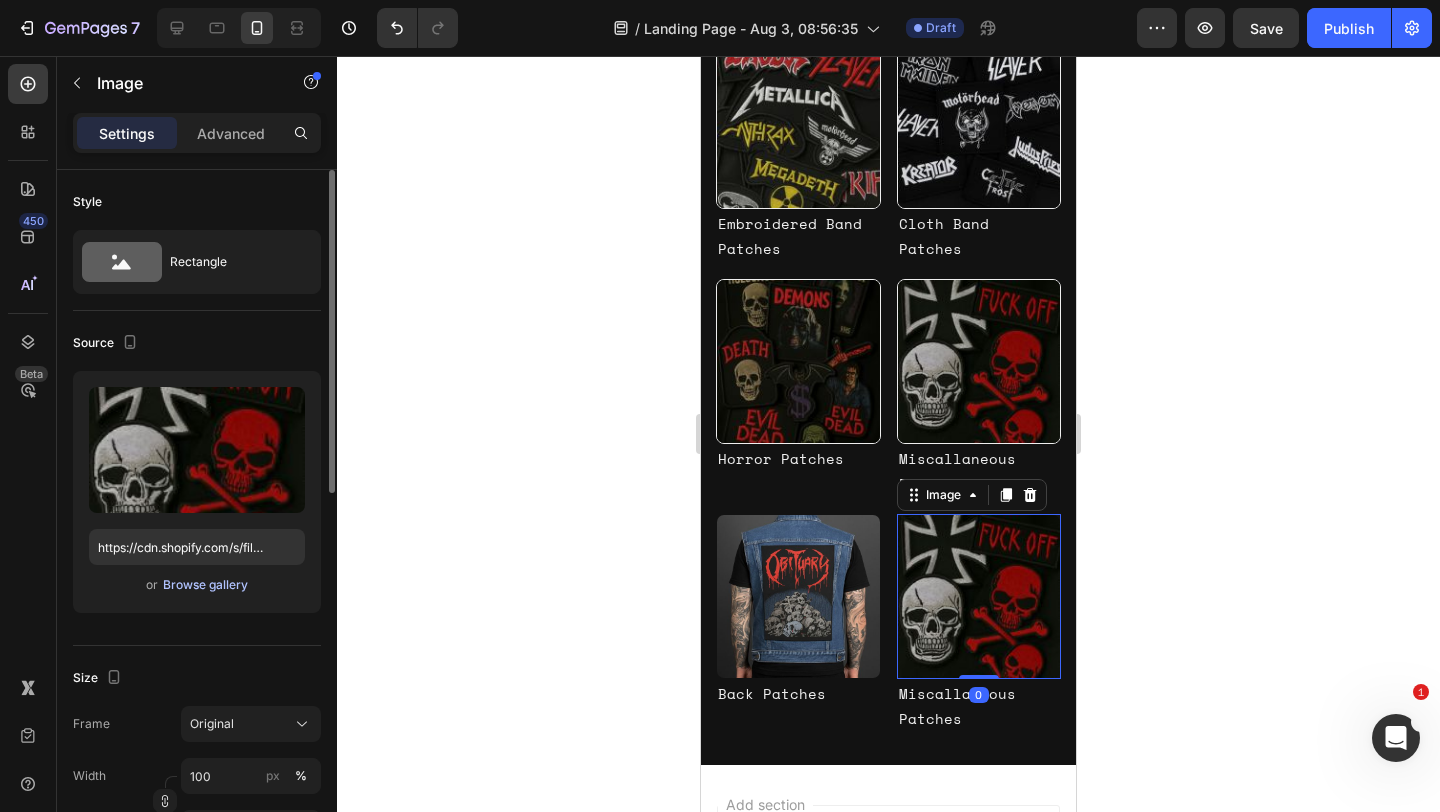 click on "Browse gallery" at bounding box center (205, 585) 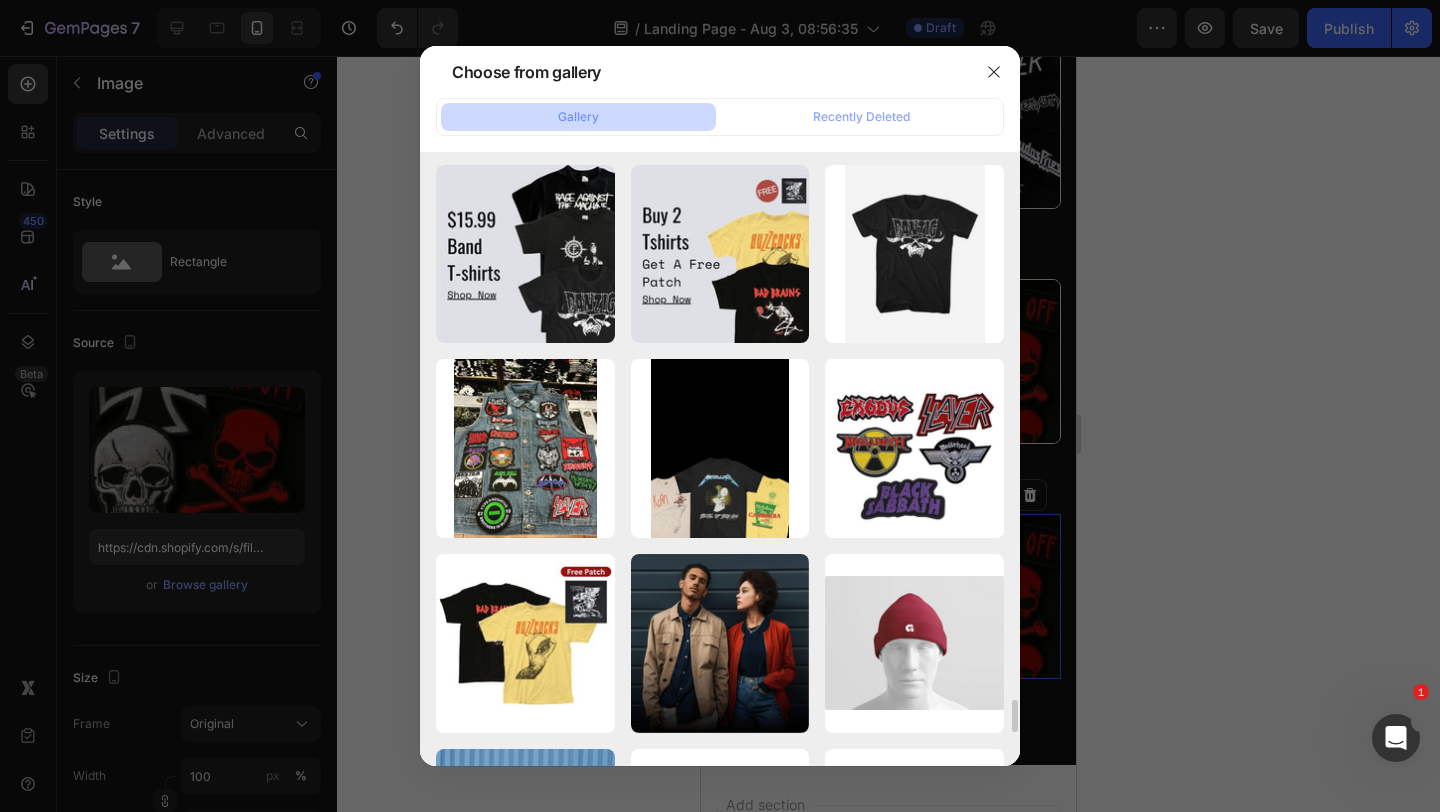 scroll, scrollTop: 10318, scrollLeft: 0, axis: vertical 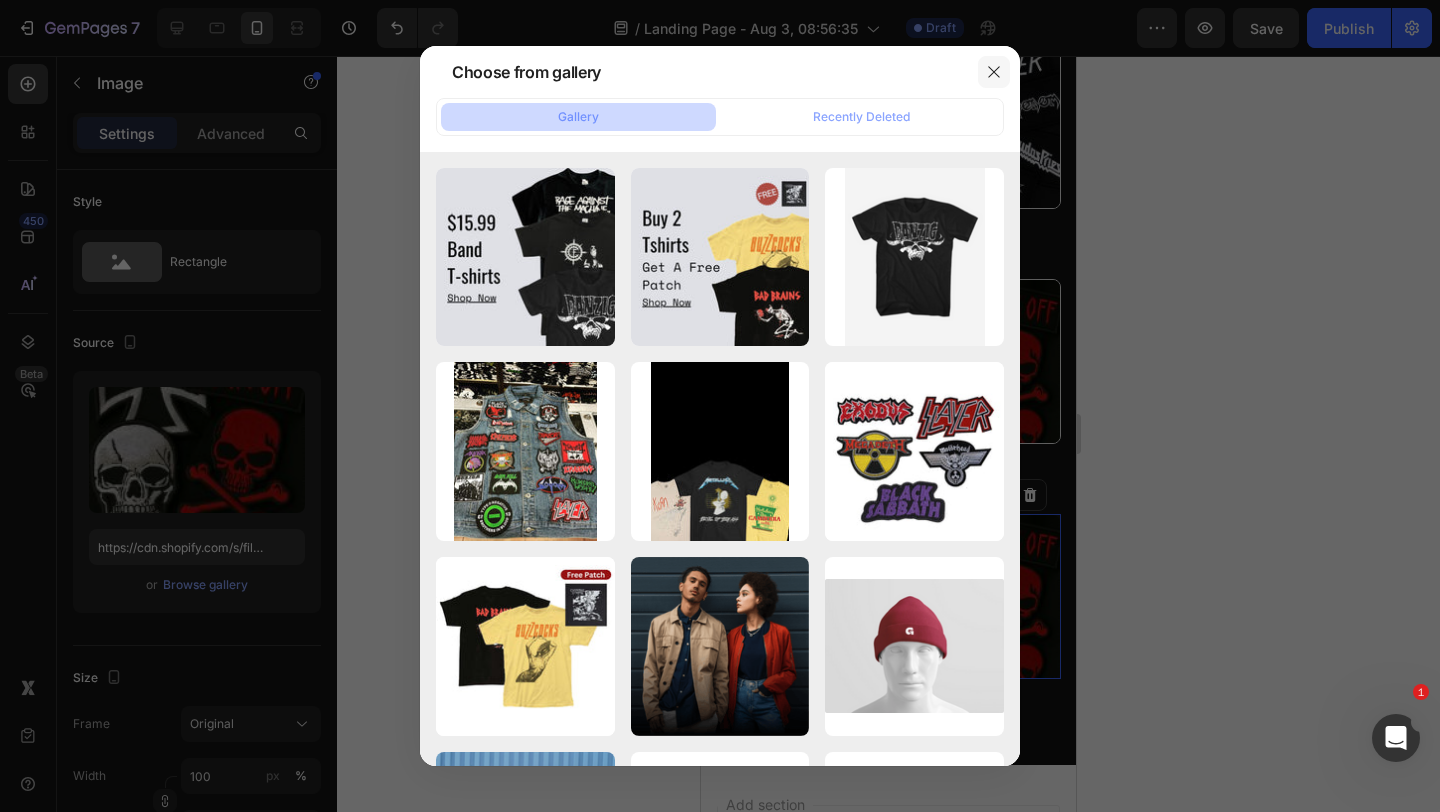 click 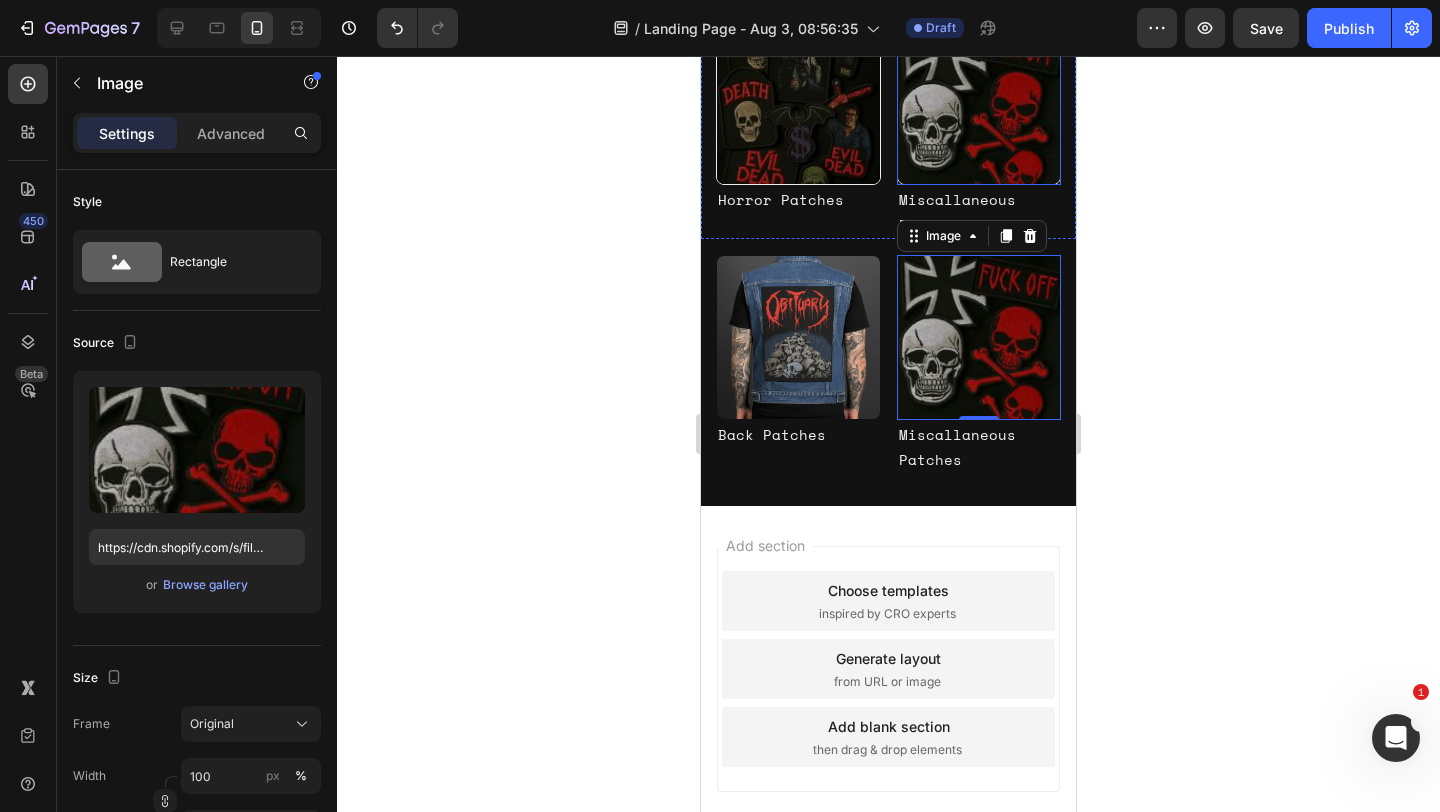 scroll, scrollTop: 0, scrollLeft: 0, axis: both 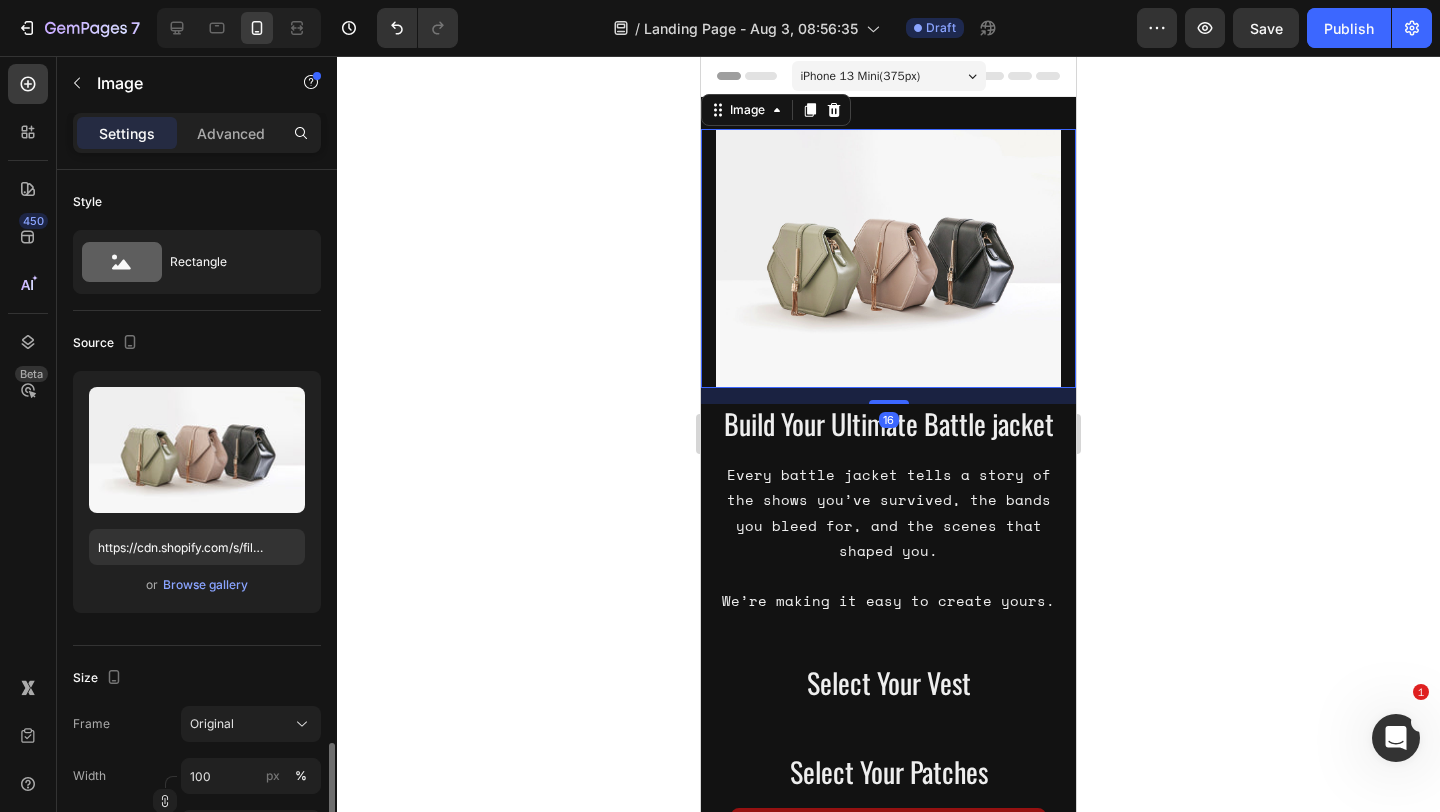 click at bounding box center (888, 258) 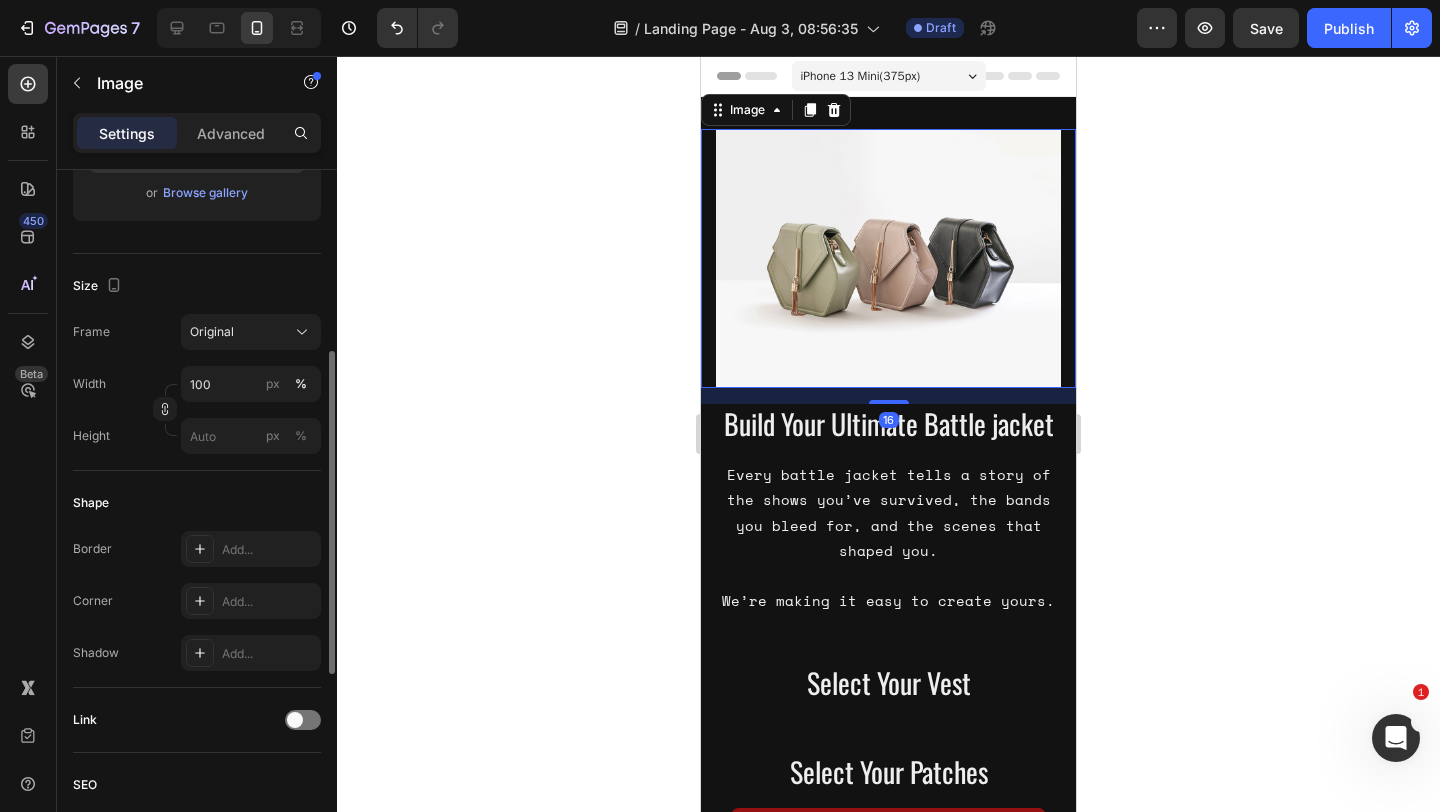 click on "Upload Image https://cdn.shopify.com/s/files/1/2005/9307/files/image_demo.jpg or  Browse gallery" at bounding box center [197, 100] 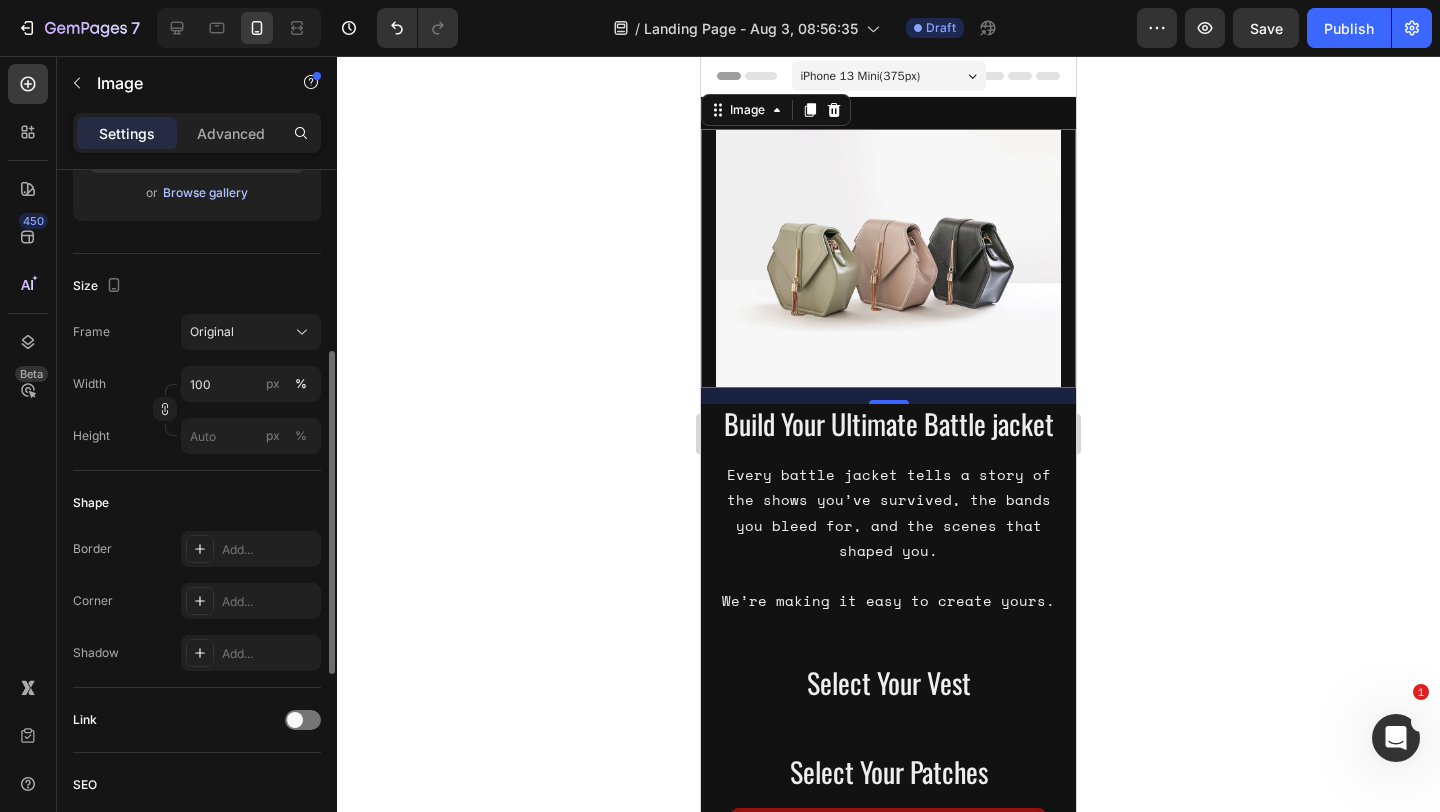click on "Browse gallery" at bounding box center (205, 193) 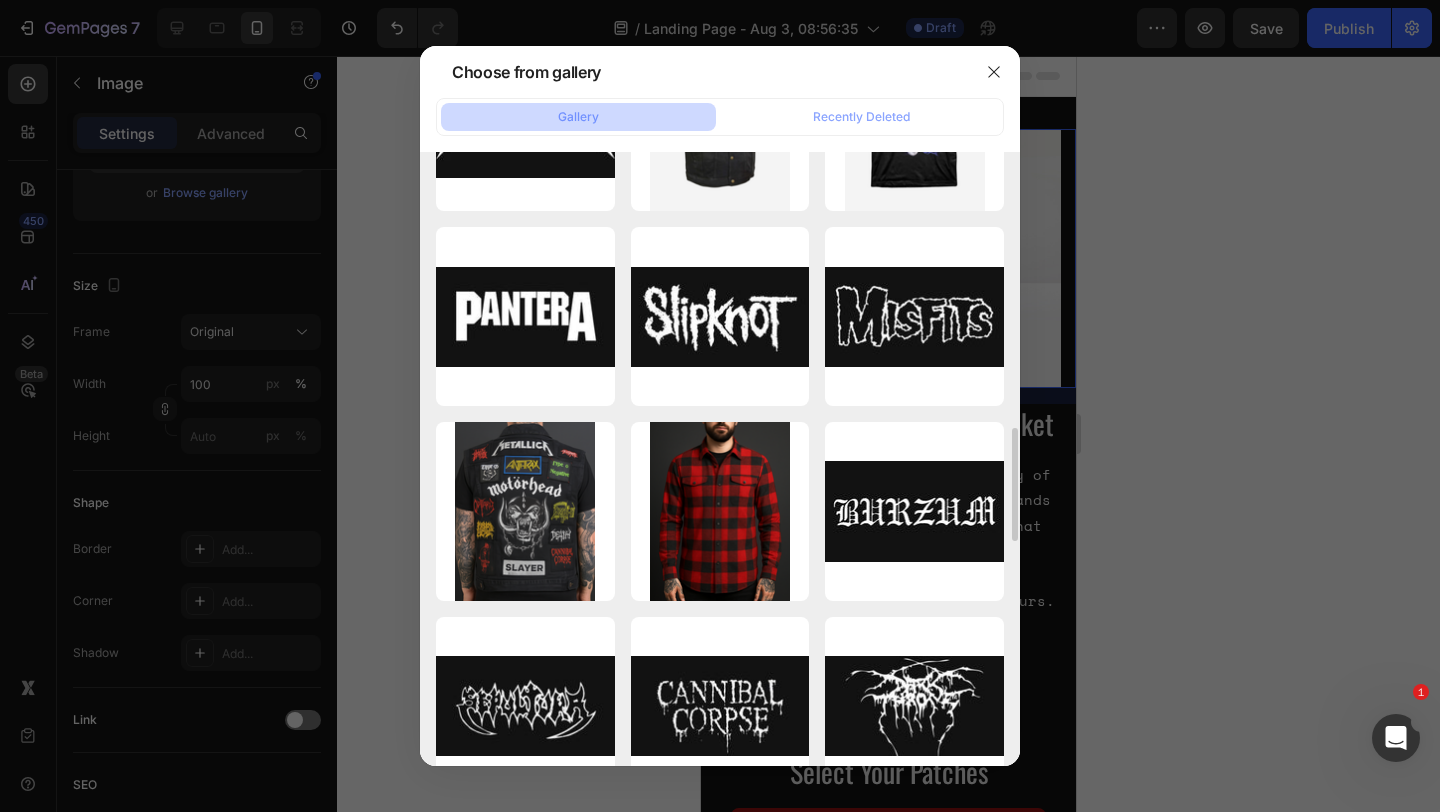 scroll, scrollTop: 1492, scrollLeft: 0, axis: vertical 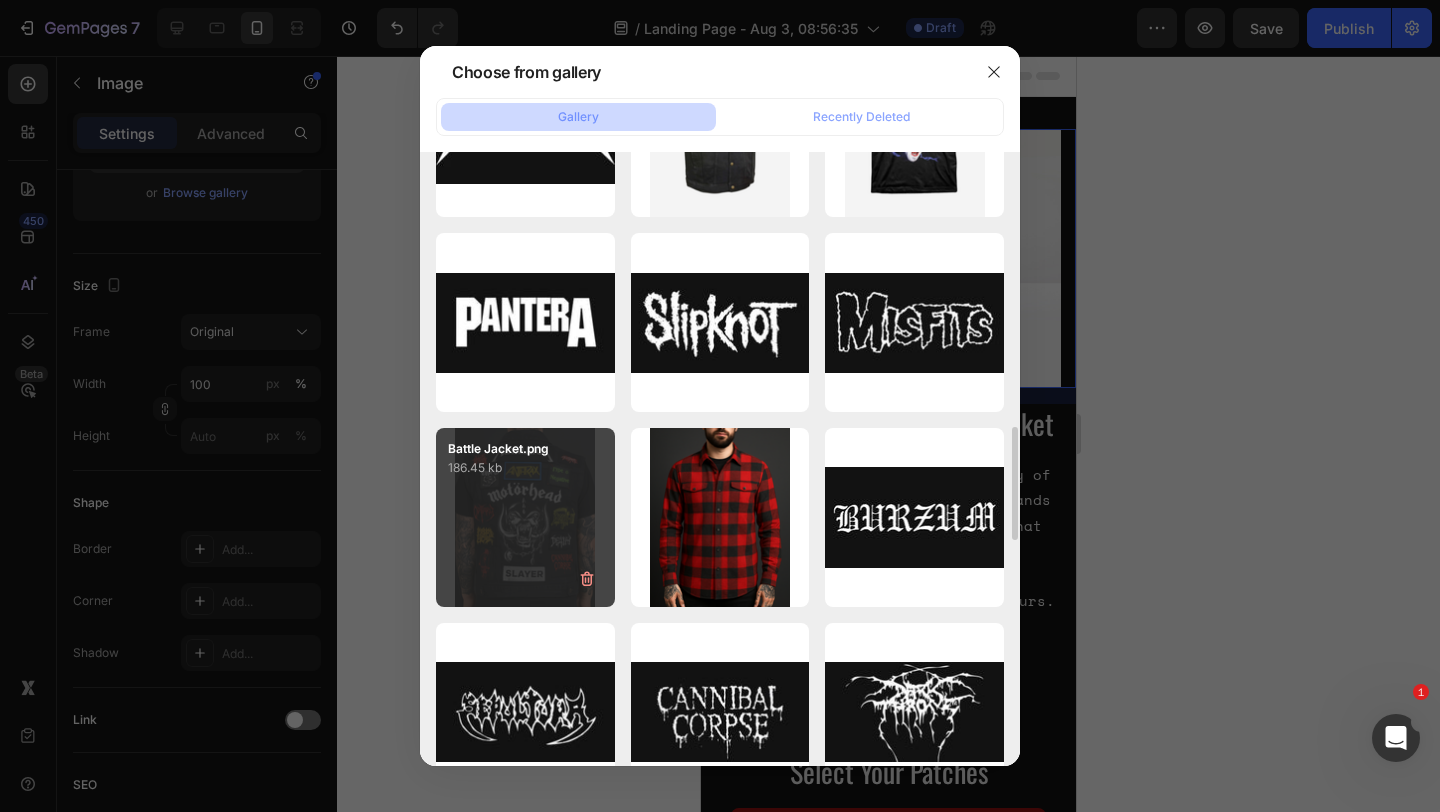 click on "Battle Jacket.png 186.45 kb" at bounding box center (525, 517) 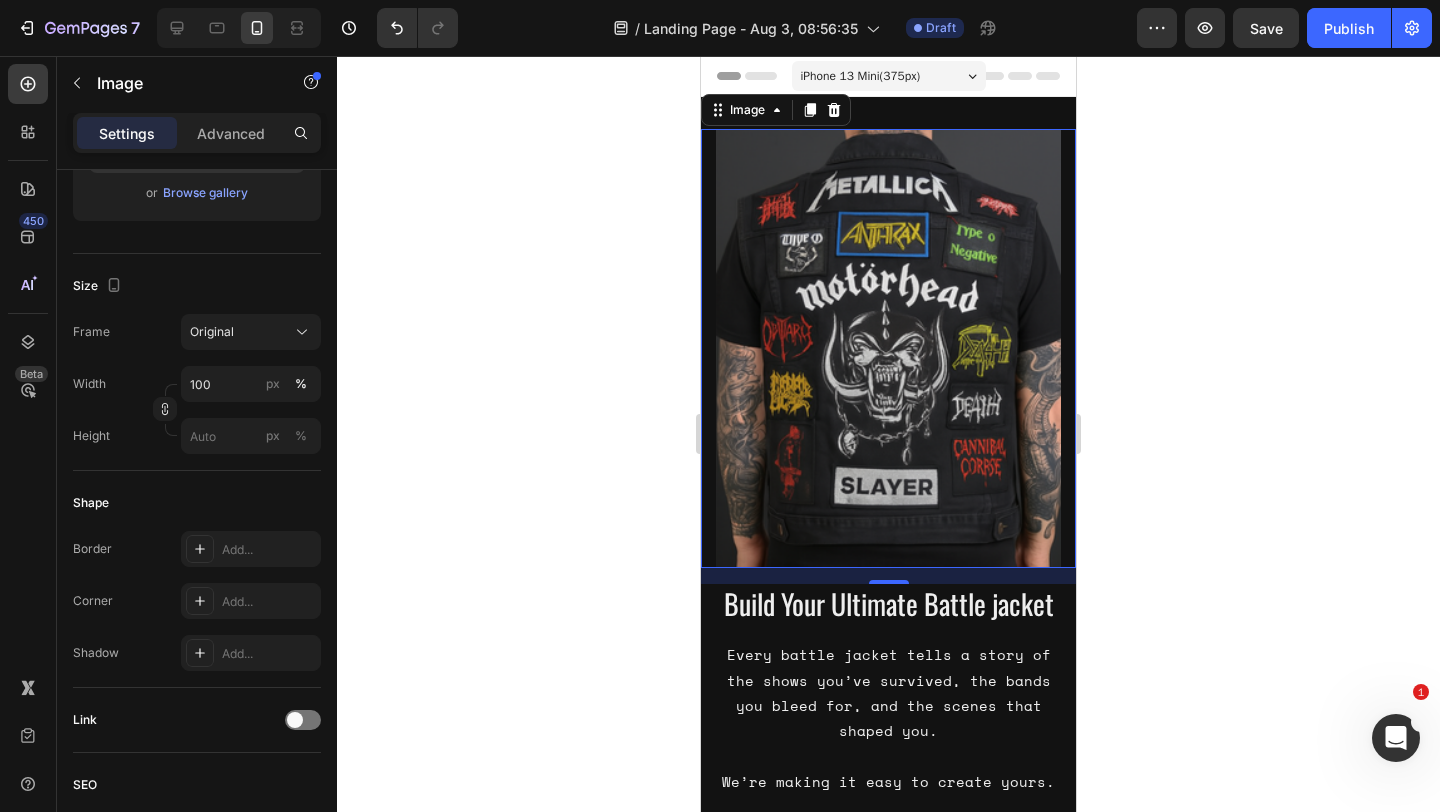 click 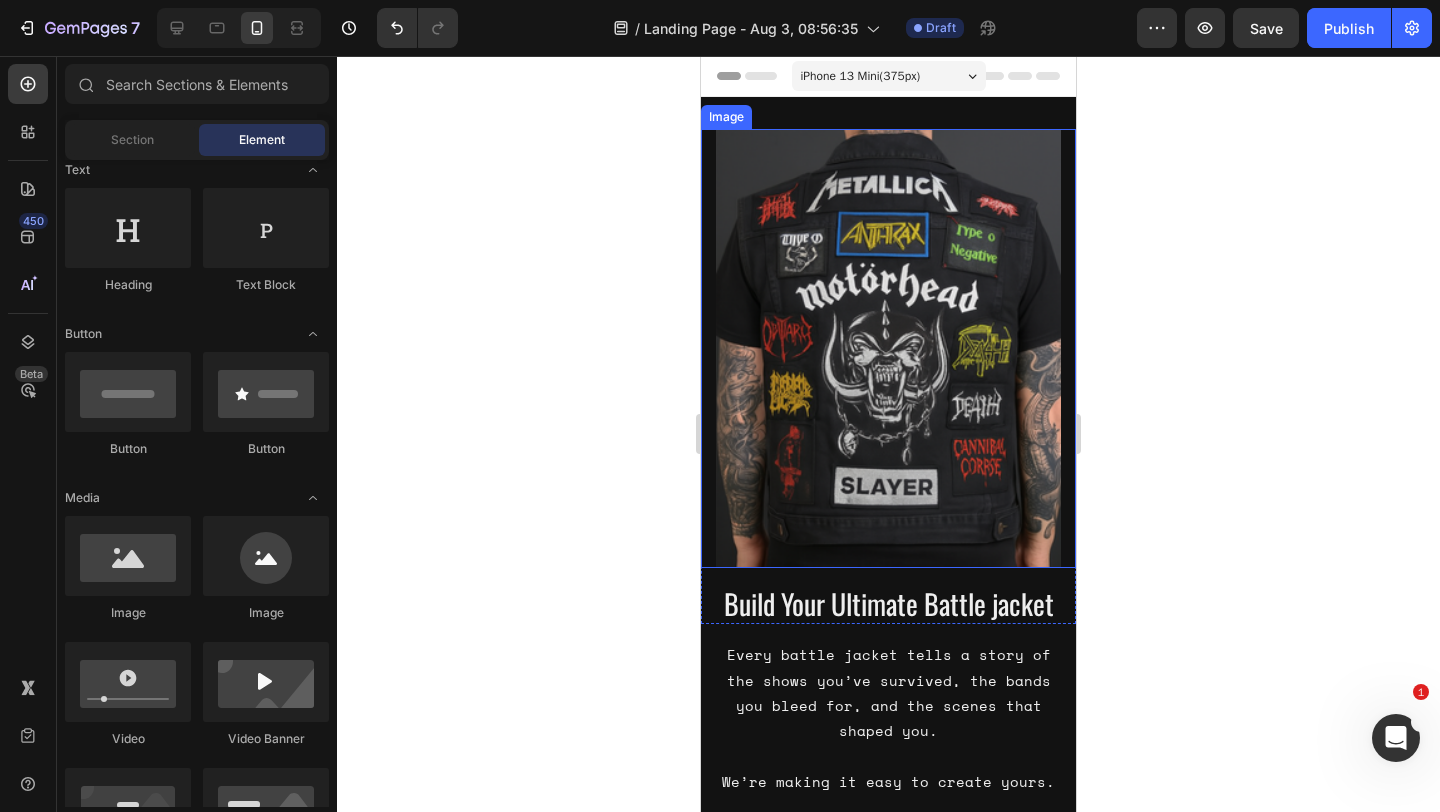 click at bounding box center [888, 348] 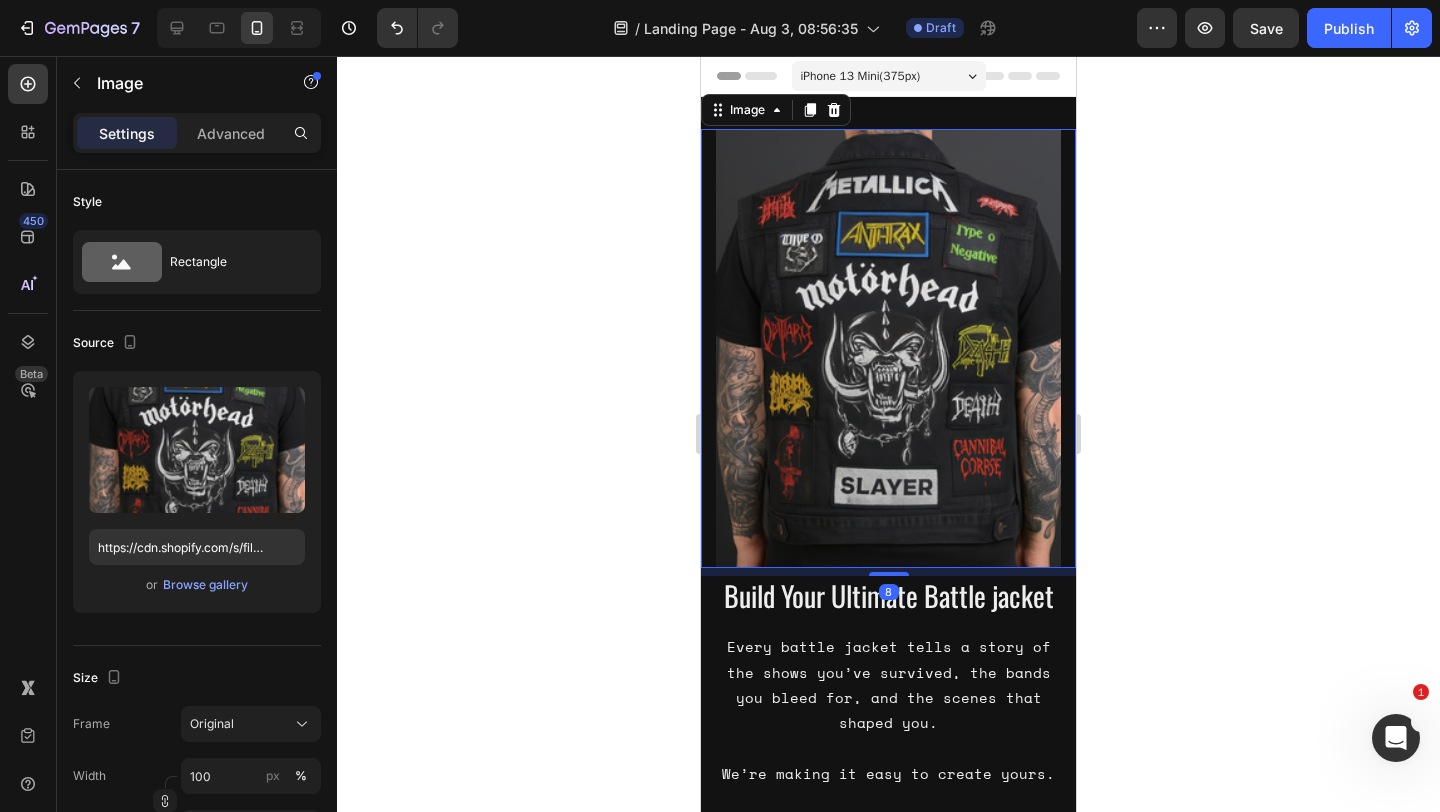 drag, startPoint x: 895, startPoint y: 581, endPoint x: 922, endPoint y: 573, distance: 28.160255 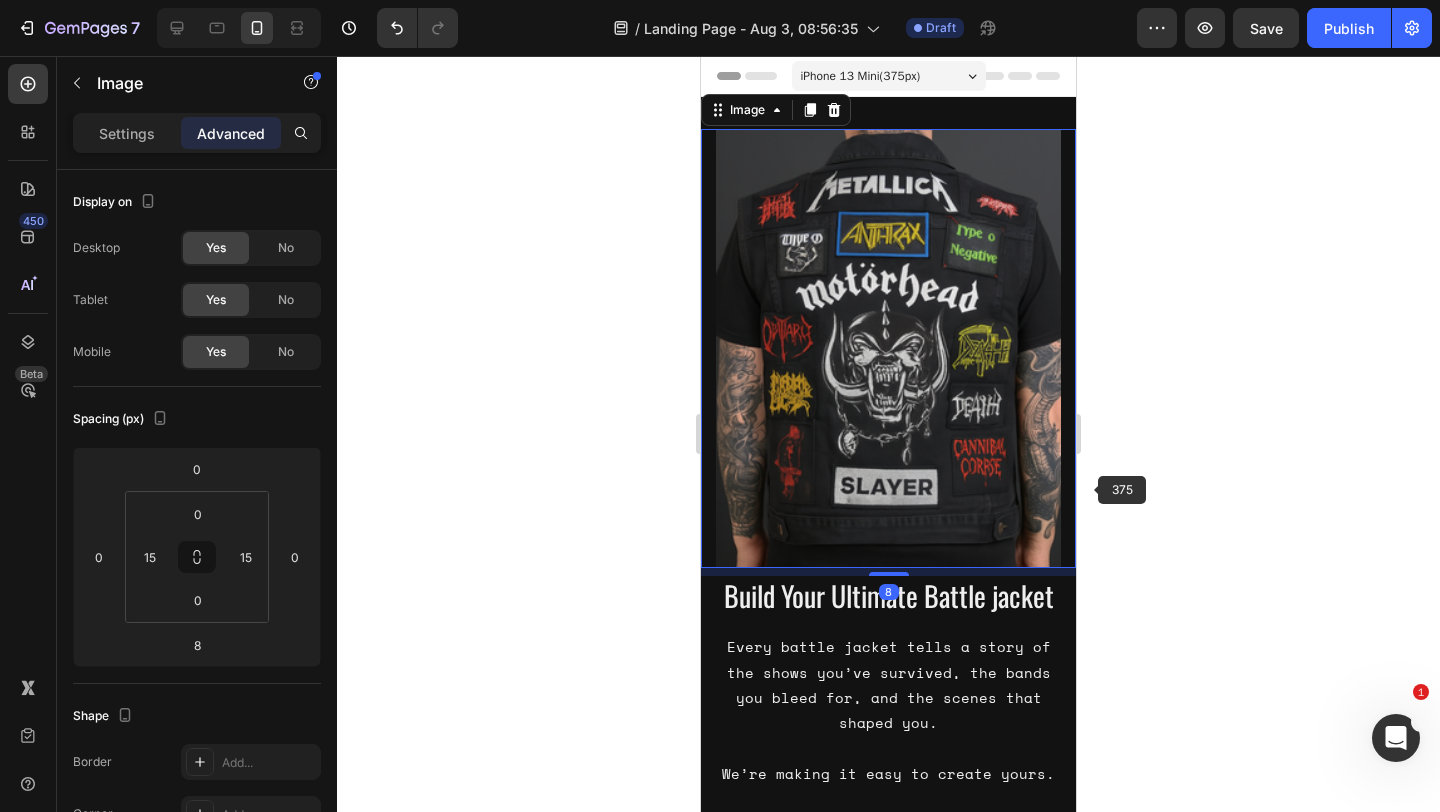 click 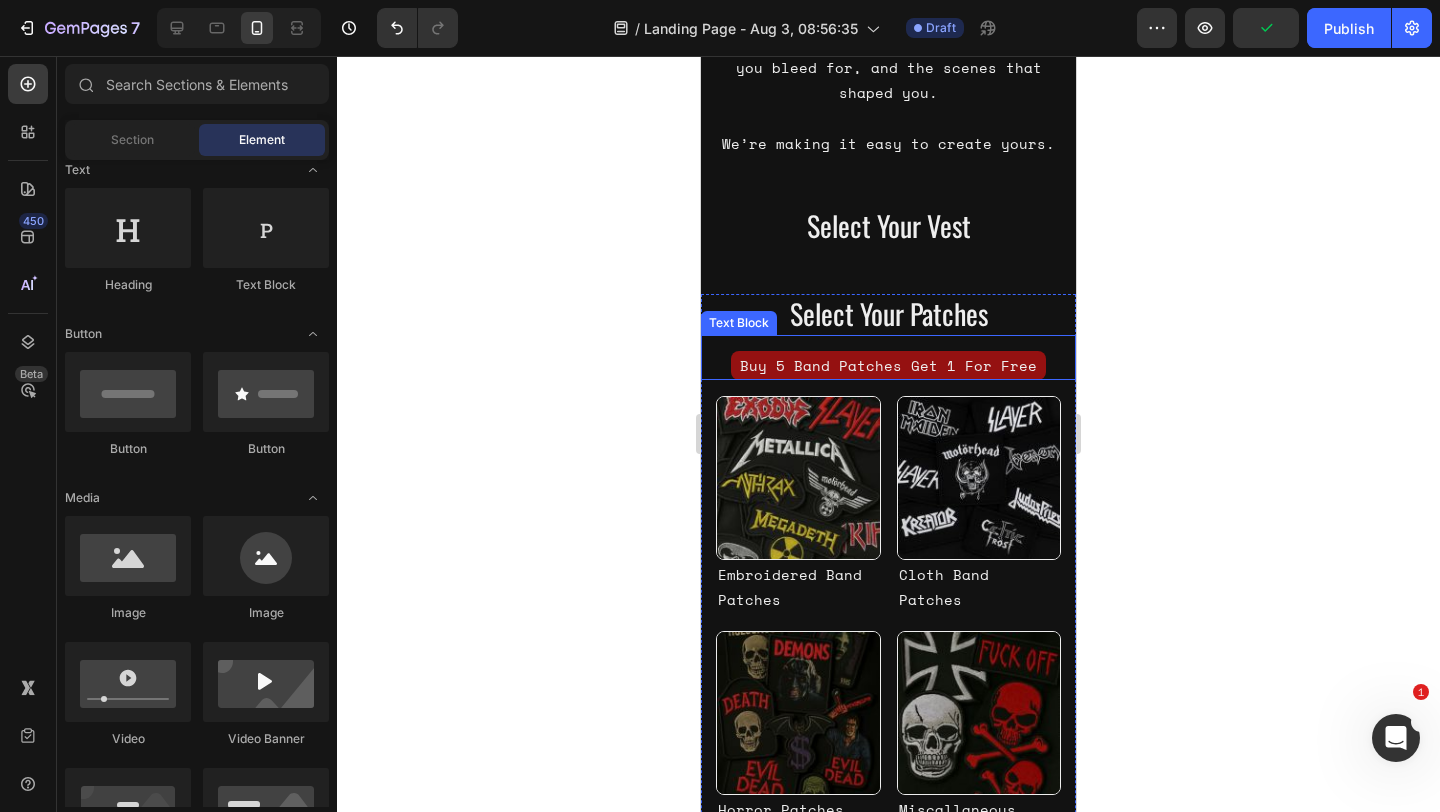 scroll, scrollTop: 642, scrollLeft: 0, axis: vertical 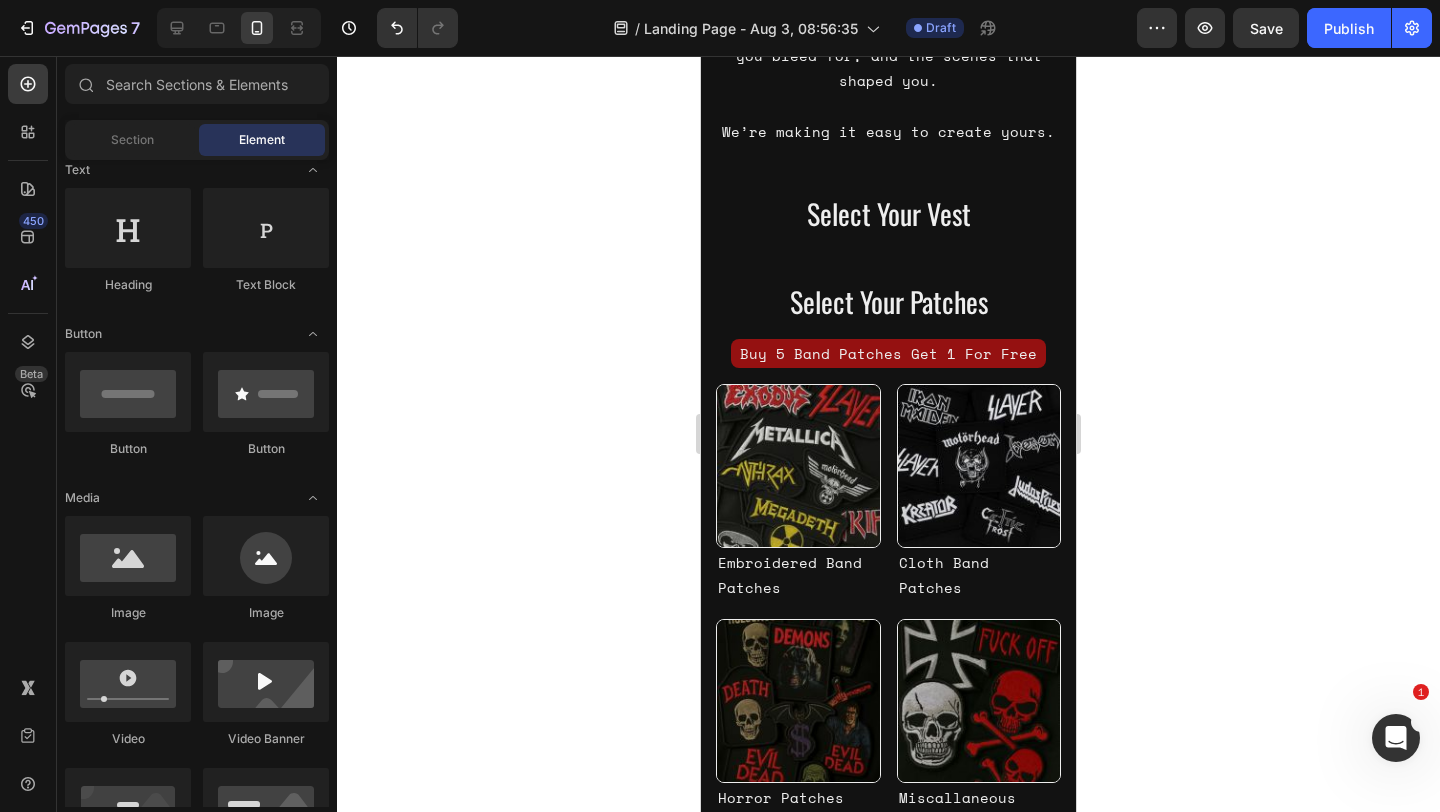 click 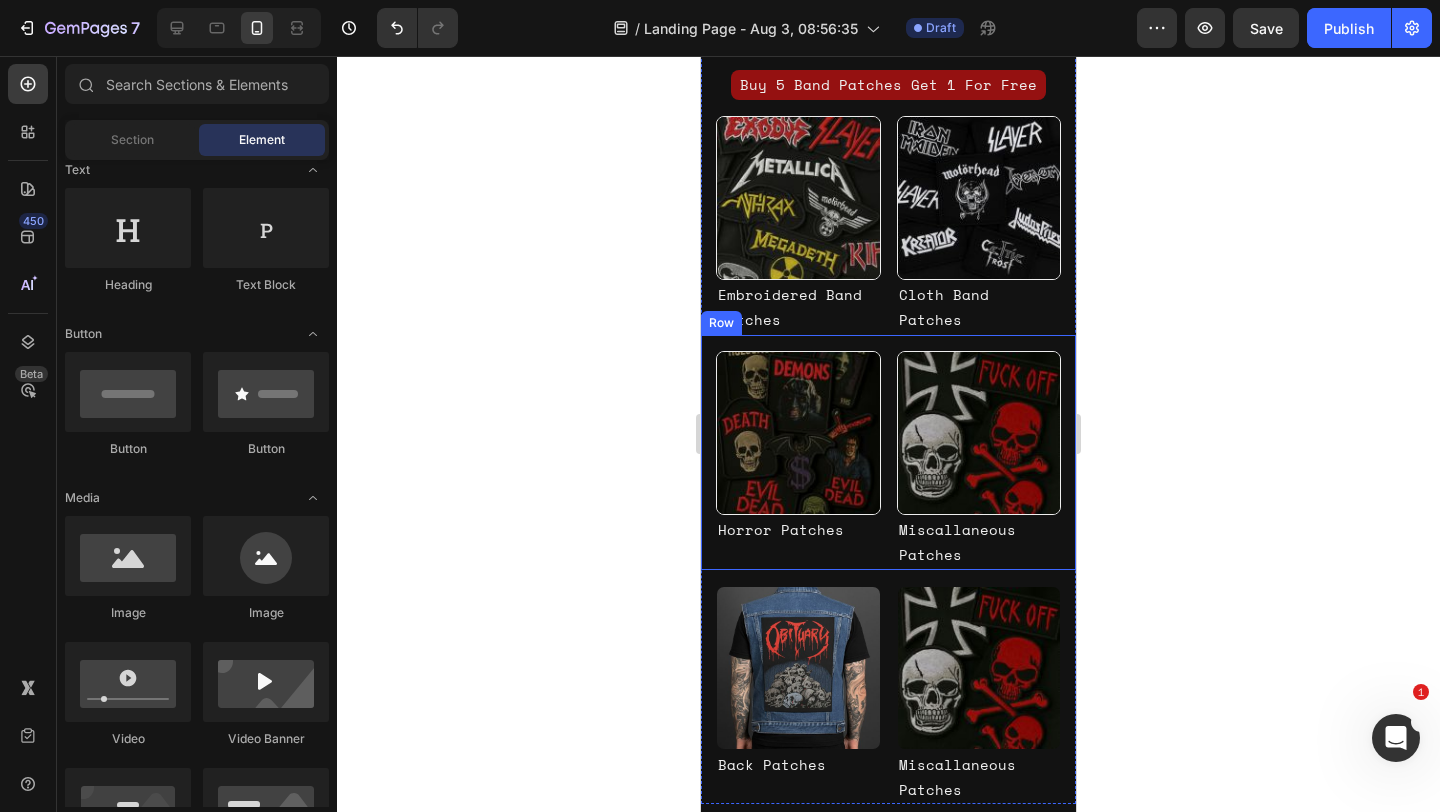 scroll, scrollTop: 915, scrollLeft: 0, axis: vertical 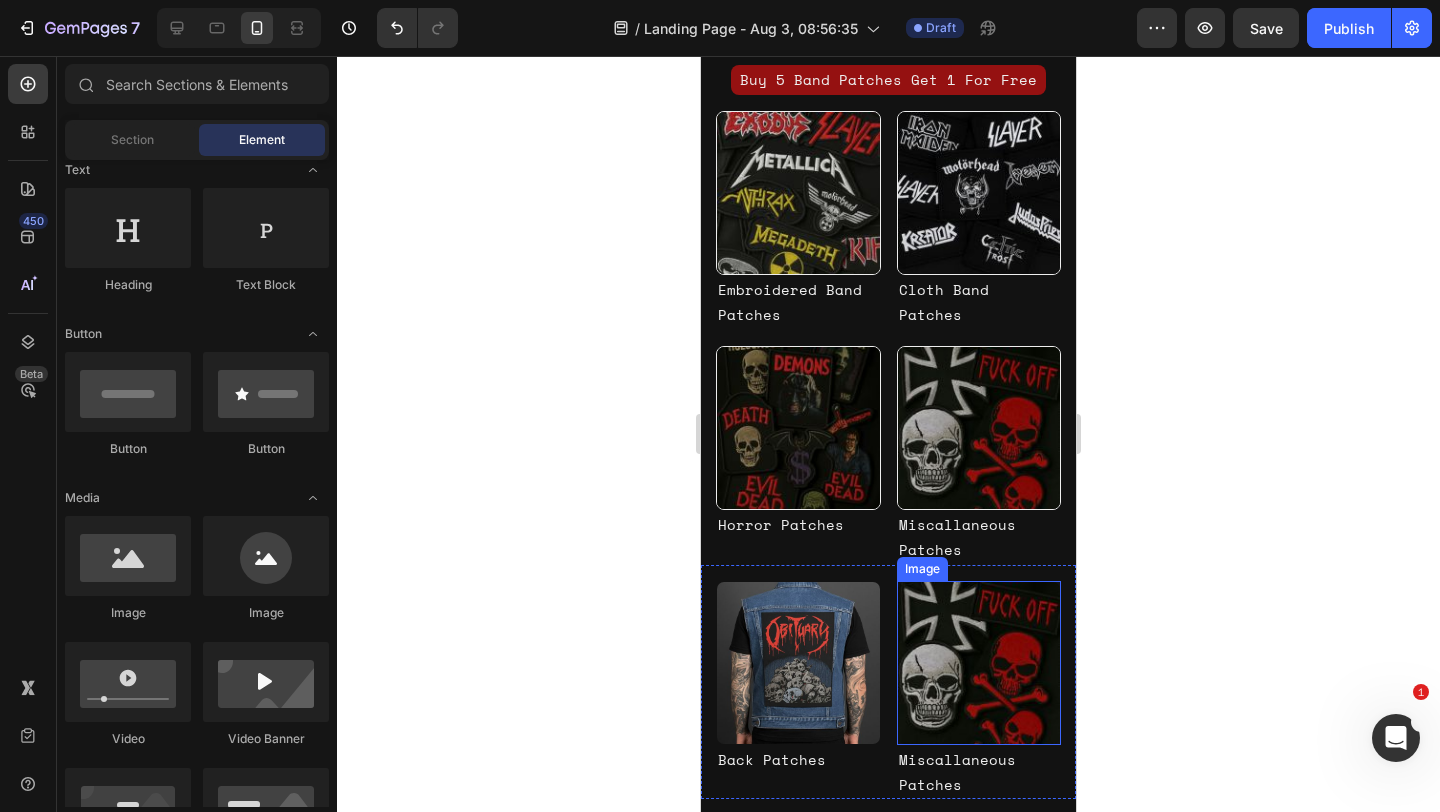 click at bounding box center (979, 663) 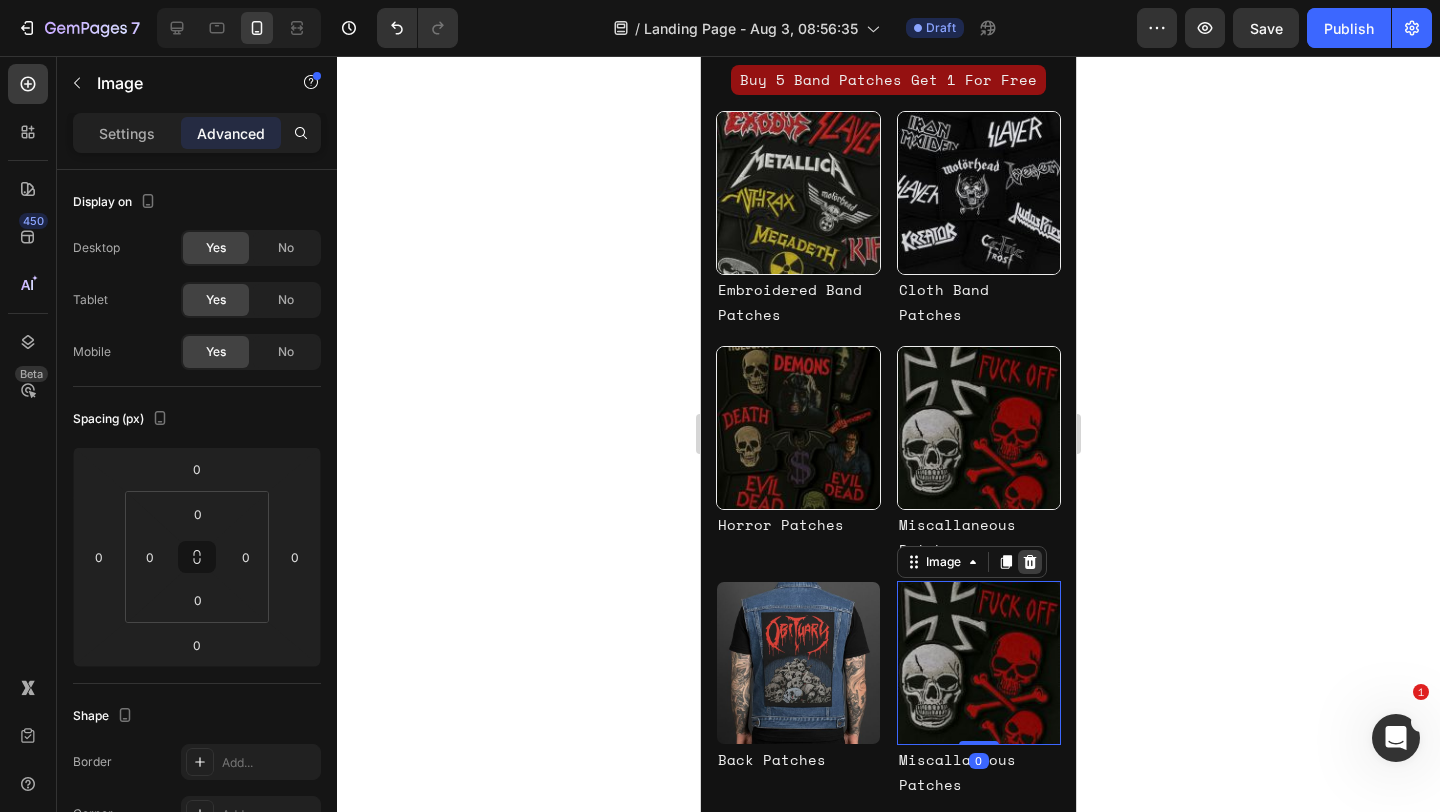 click 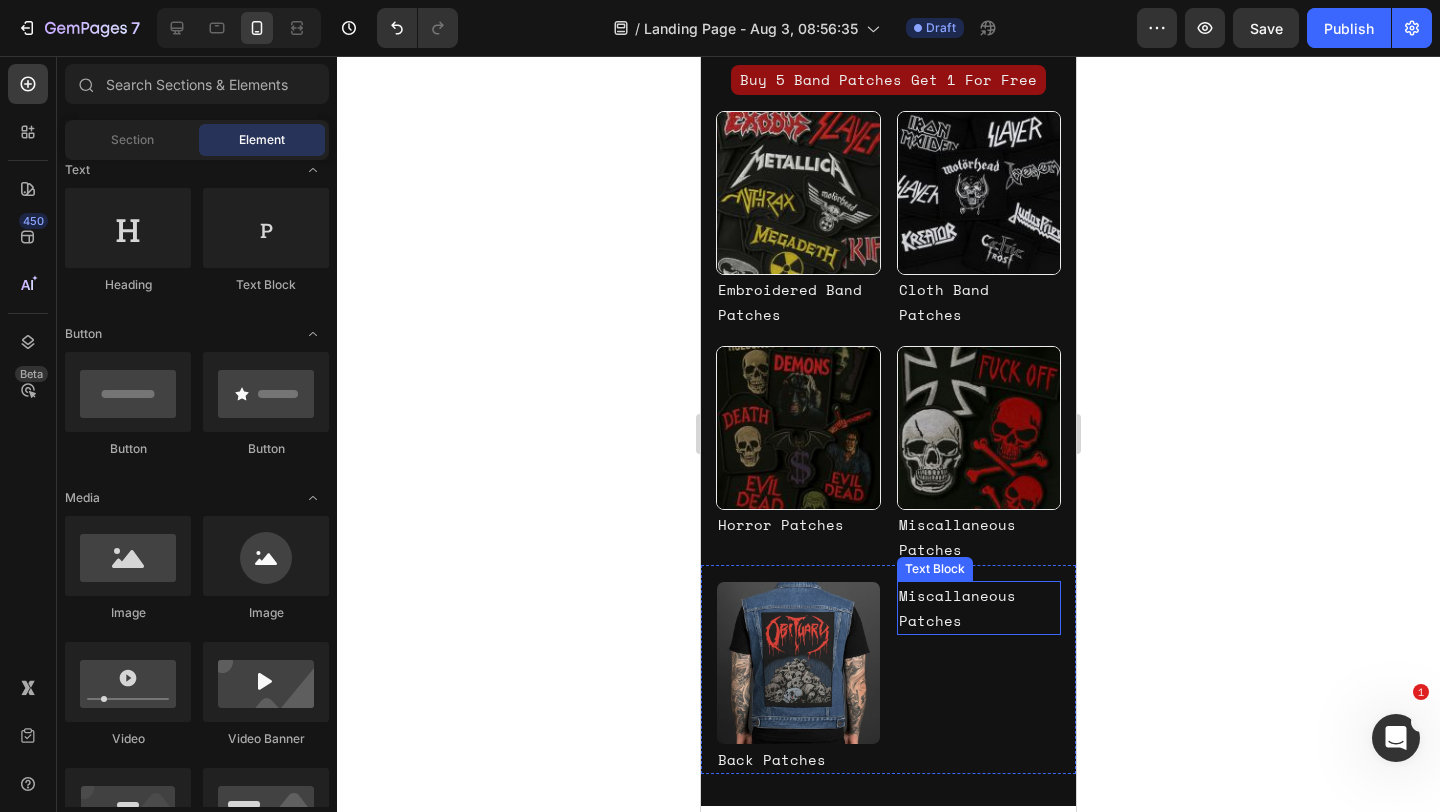 click on "Miscallaneous Patches" at bounding box center (979, 608) 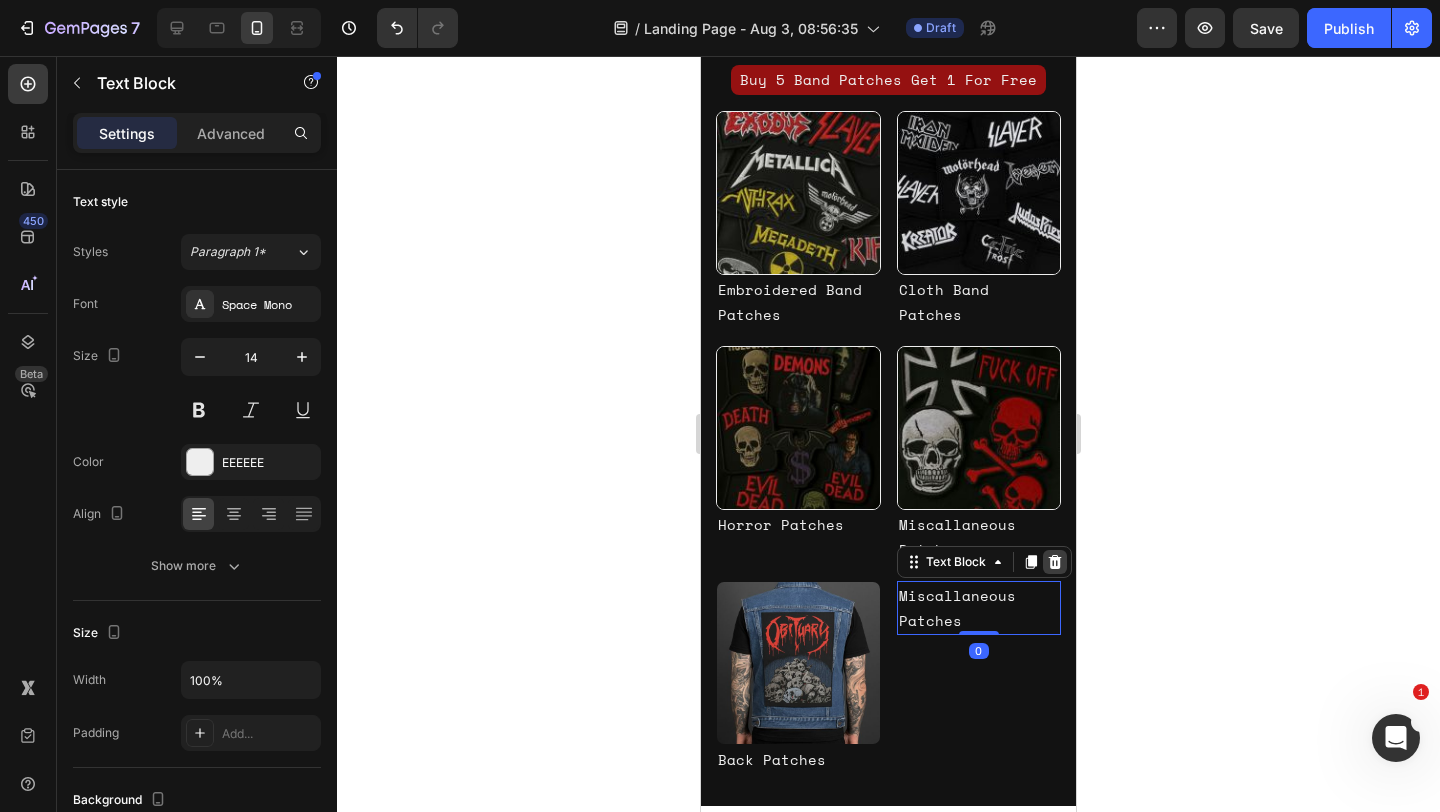 click 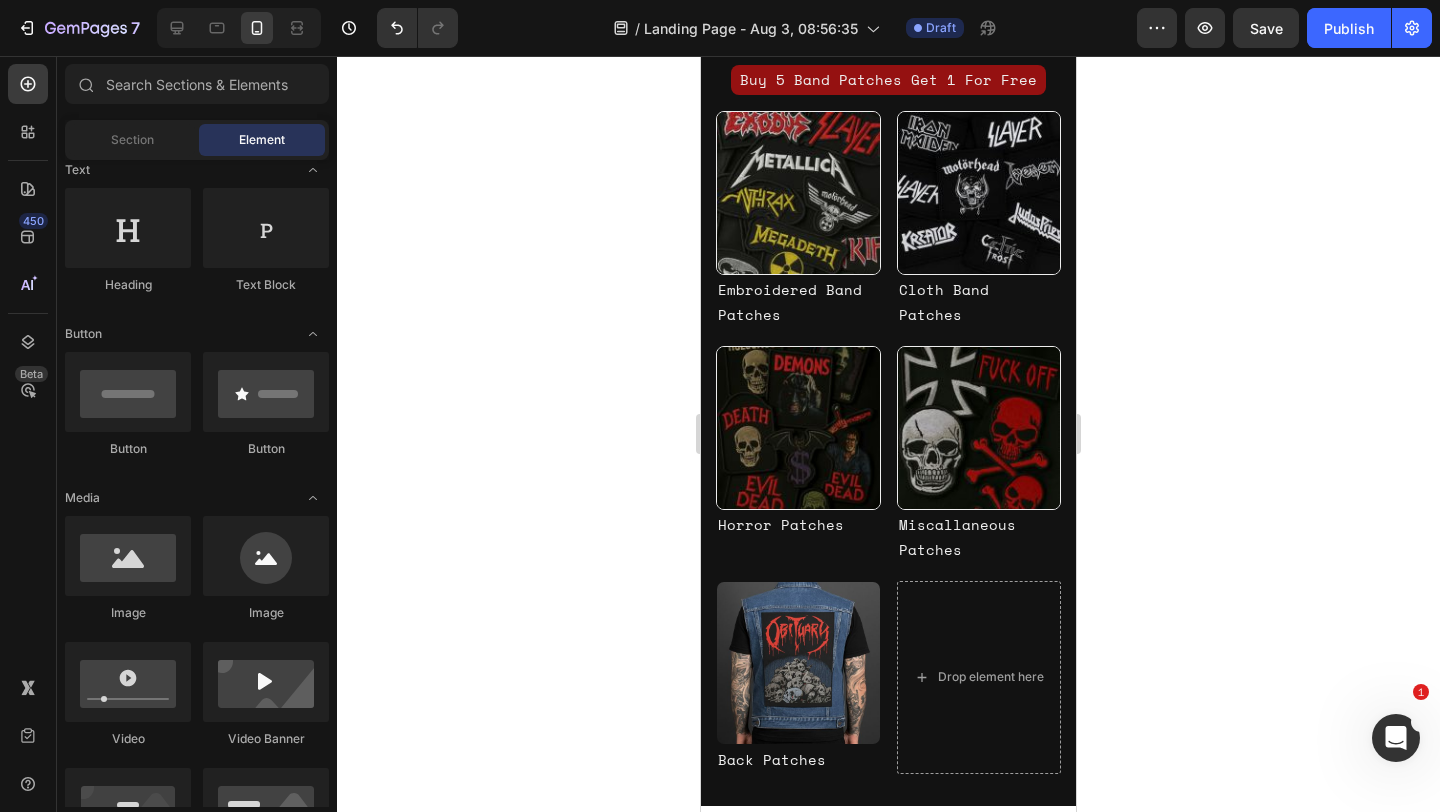 click 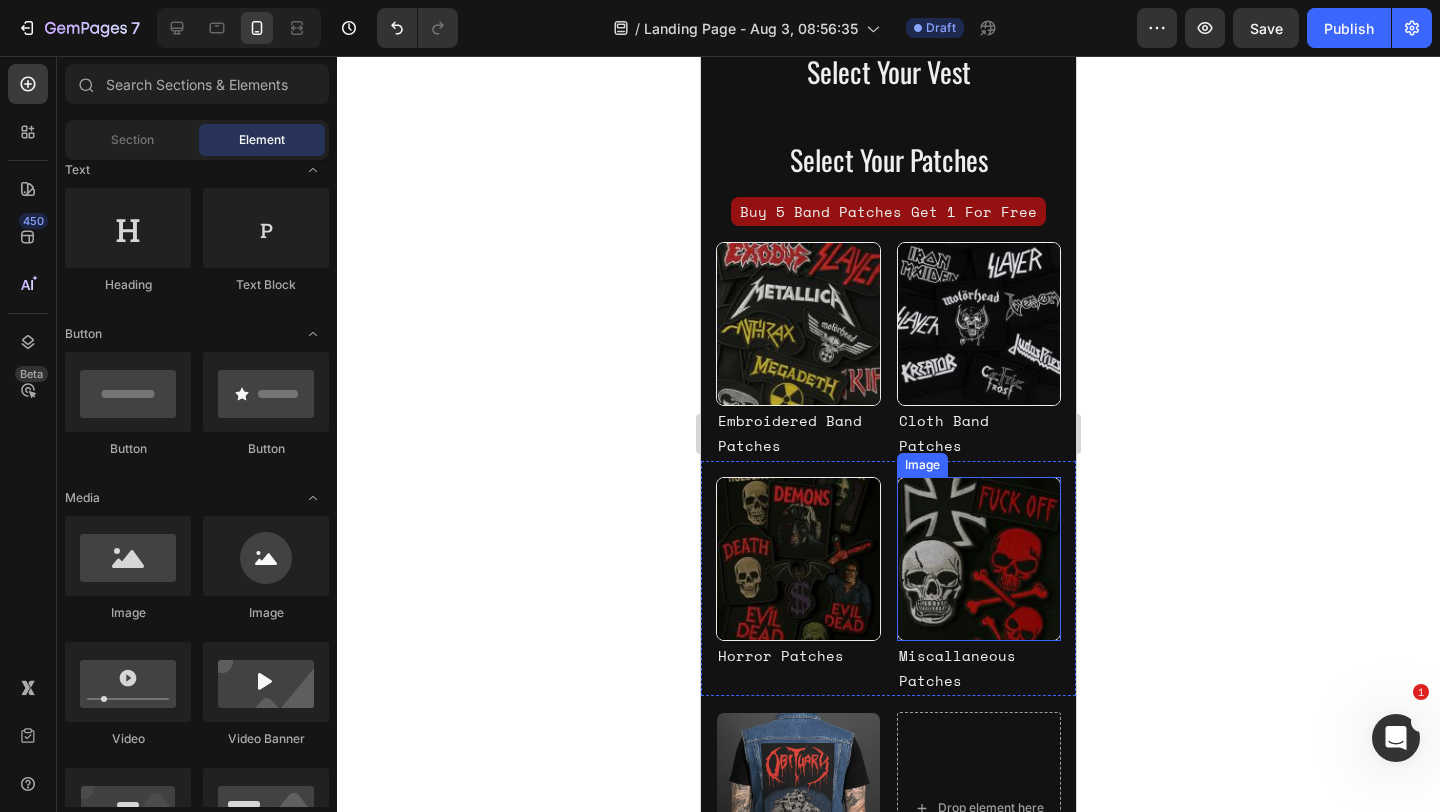 scroll, scrollTop: 757, scrollLeft: 0, axis: vertical 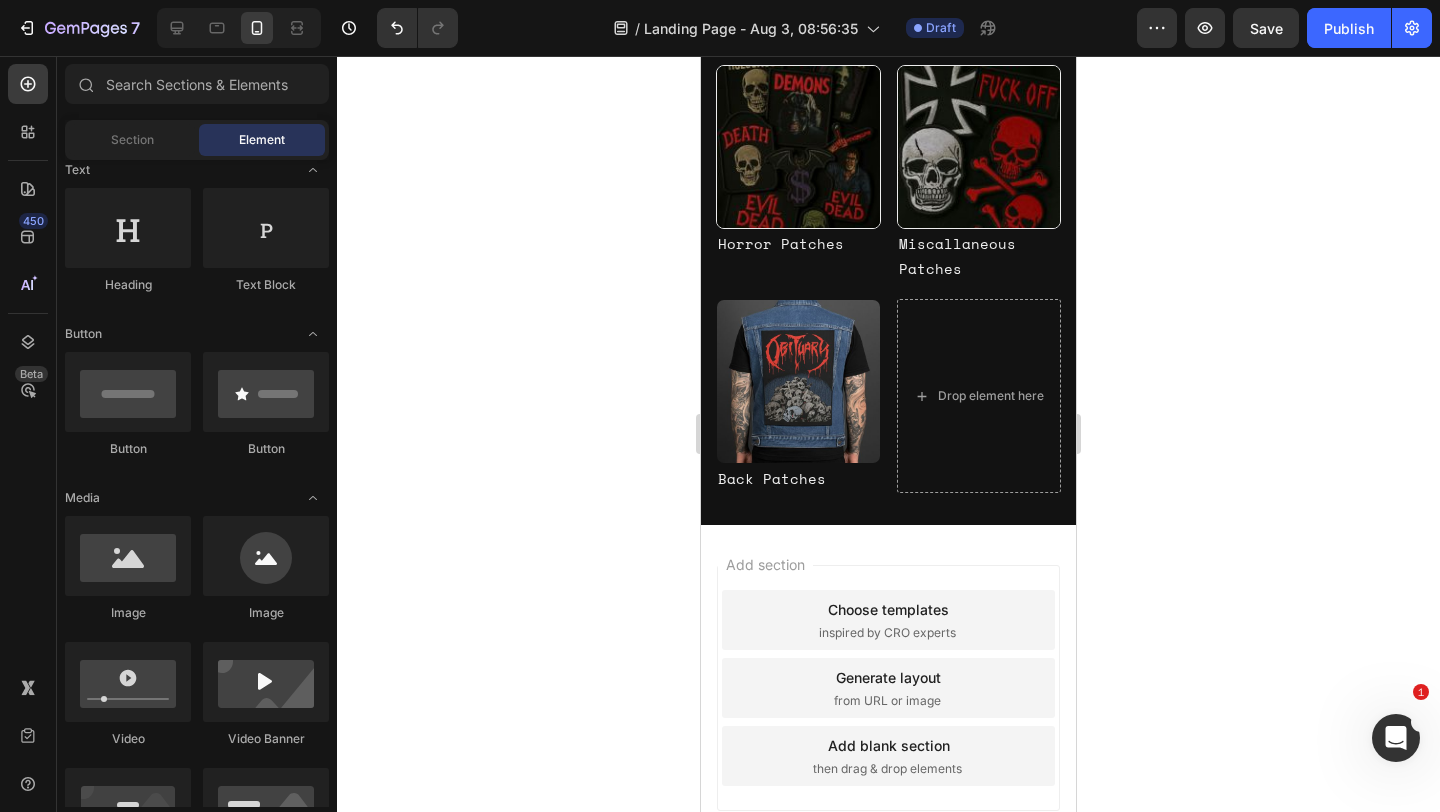 click 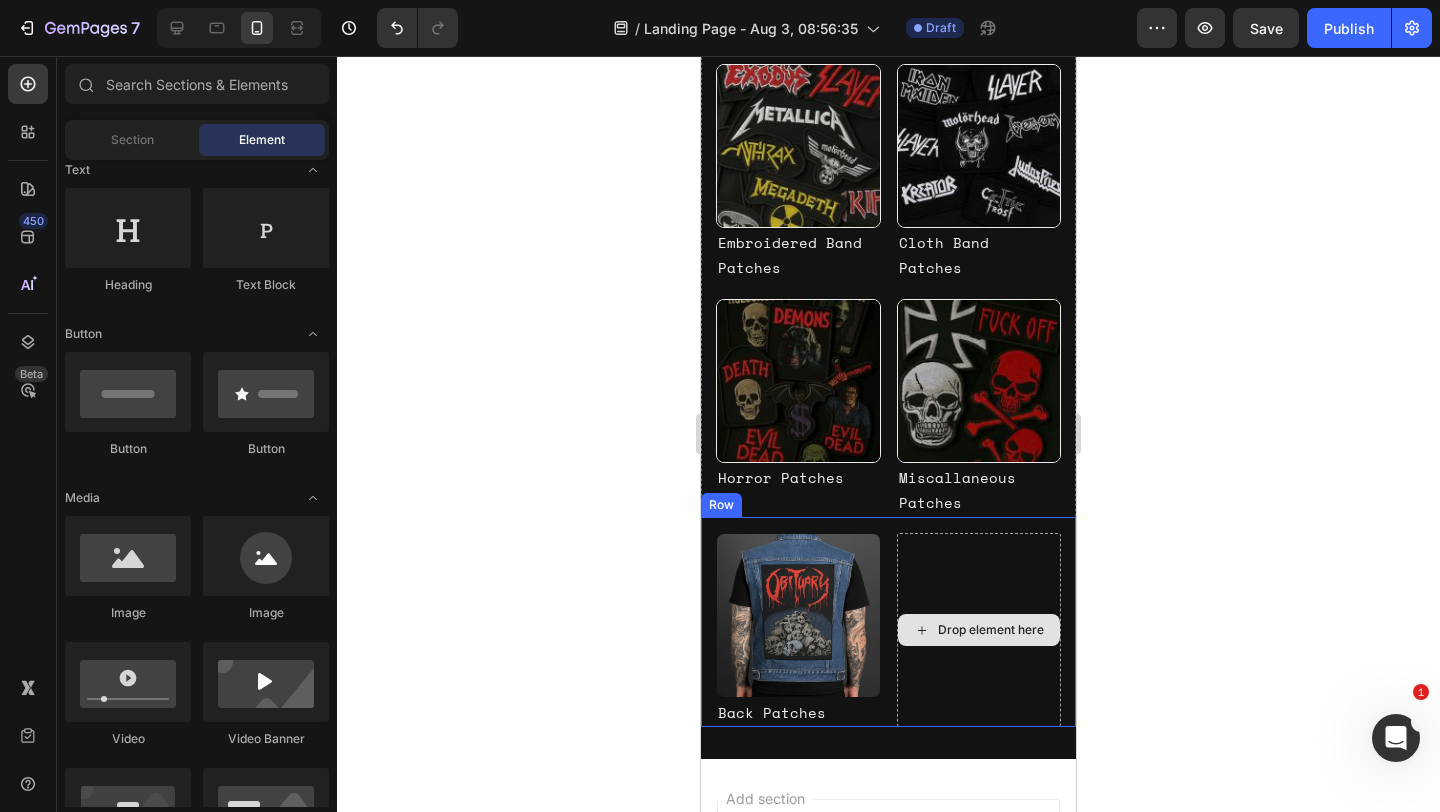 scroll, scrollTop: 492, scrollLeft: 0, axis: vertical 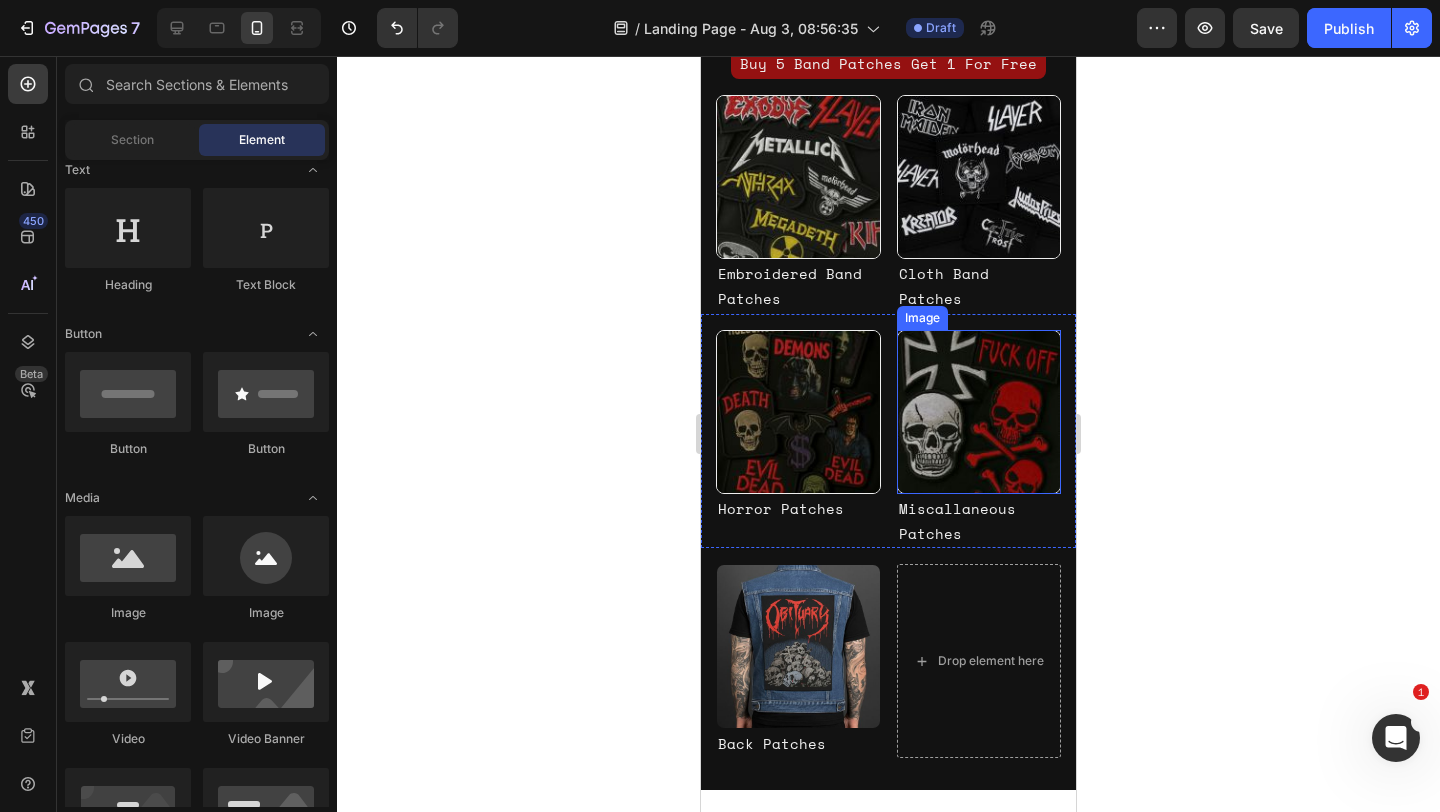 click 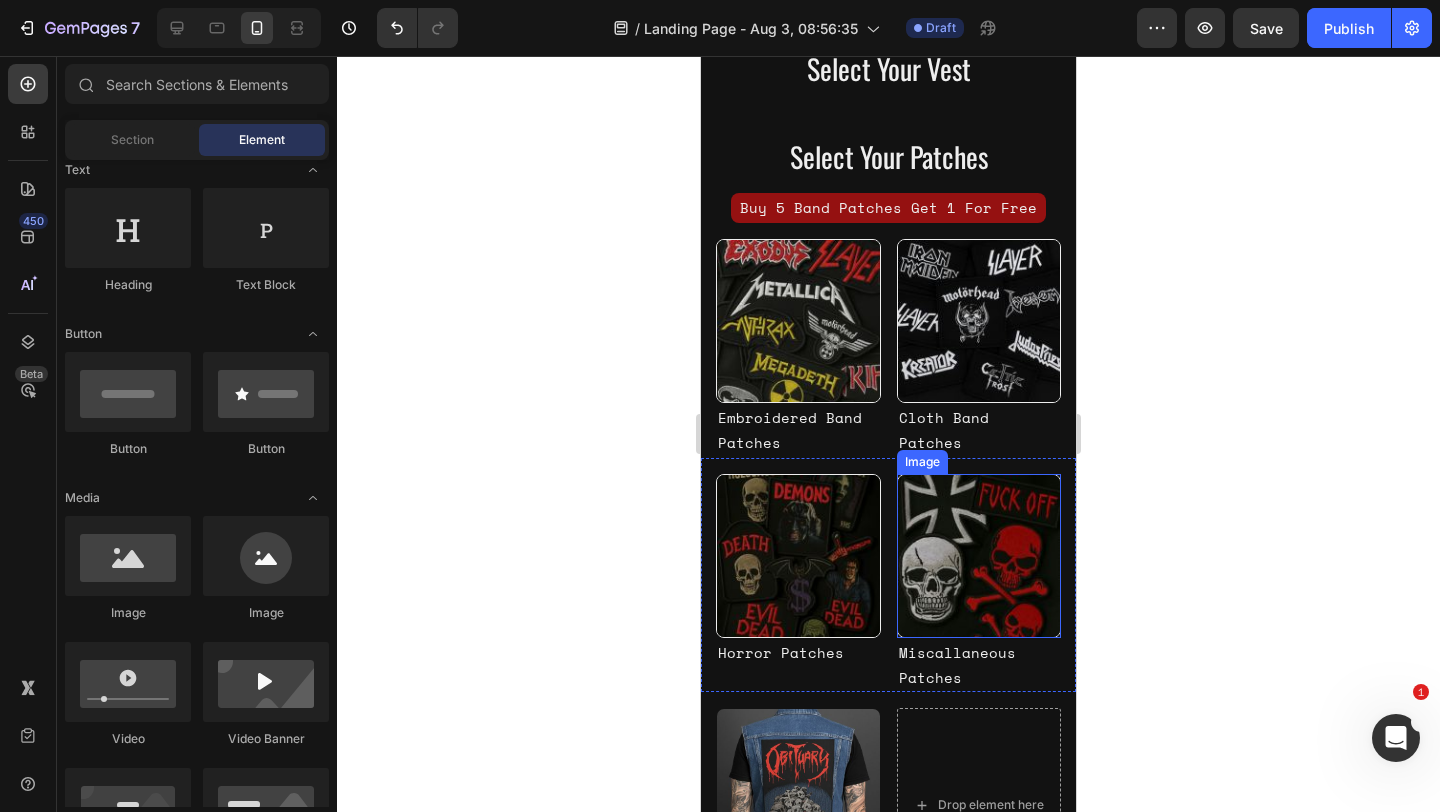 scroll, scrollTop: 345, scrollLeft: 0, axis: vertical 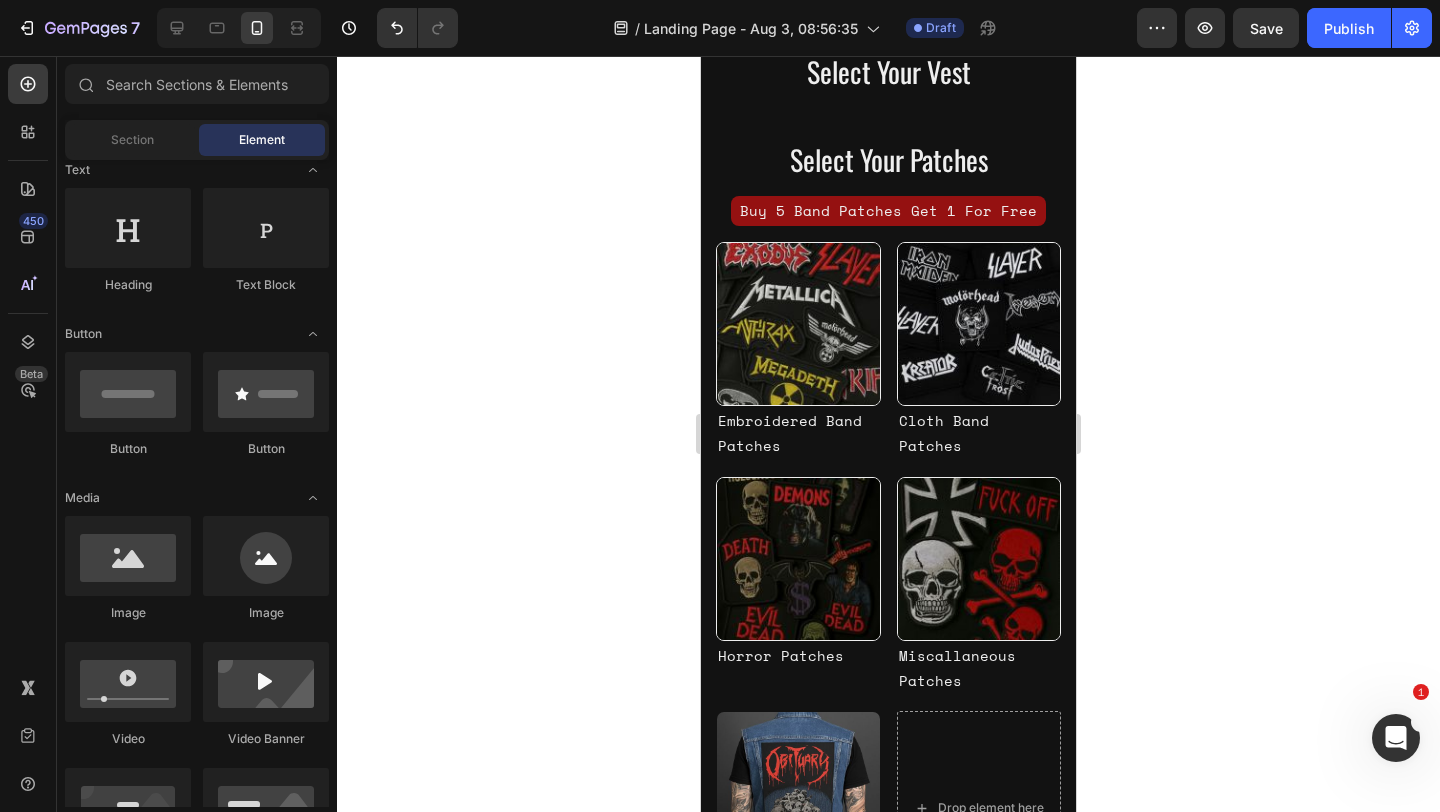 click 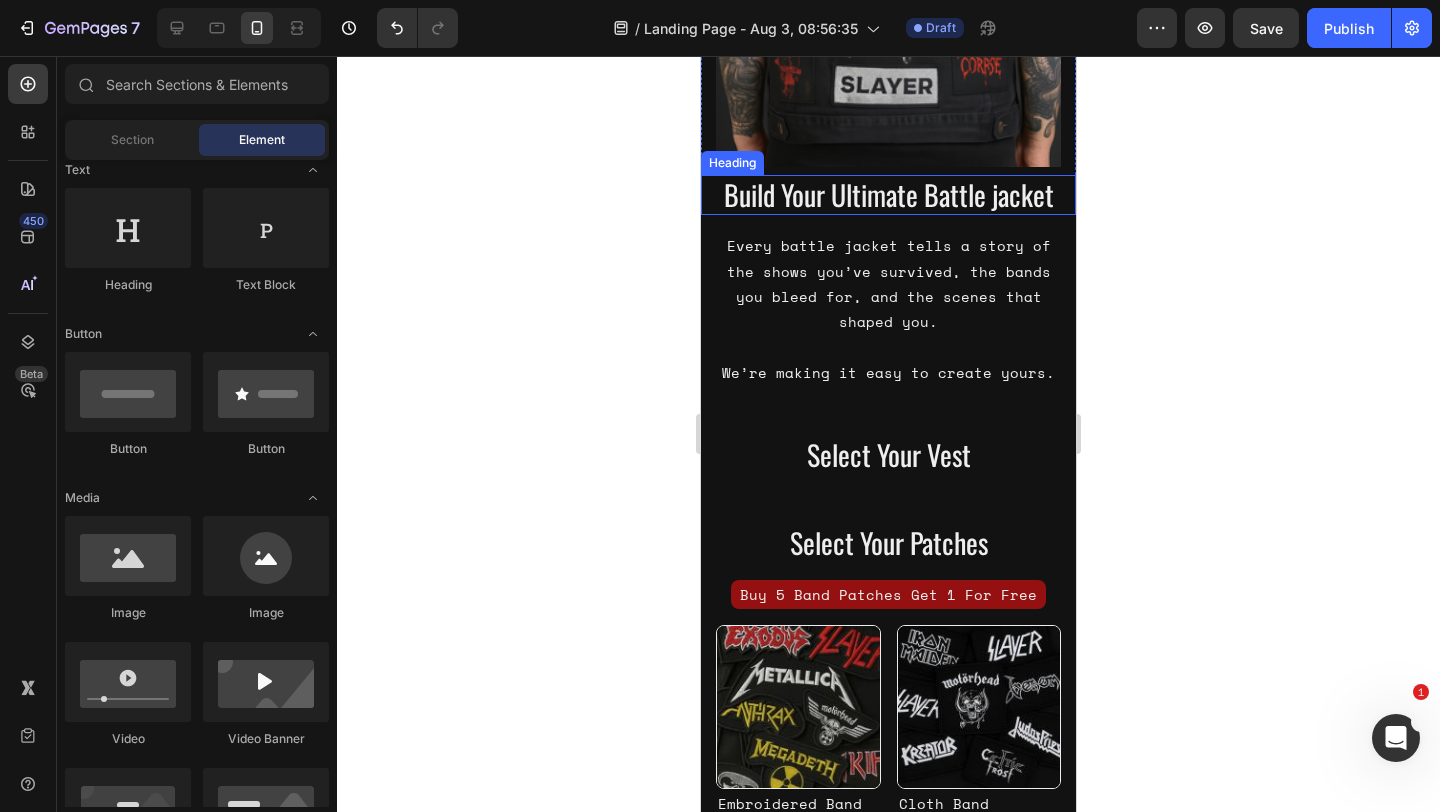 scroll, scrollTop: 404, scrollLeft: 0, axis: vertical 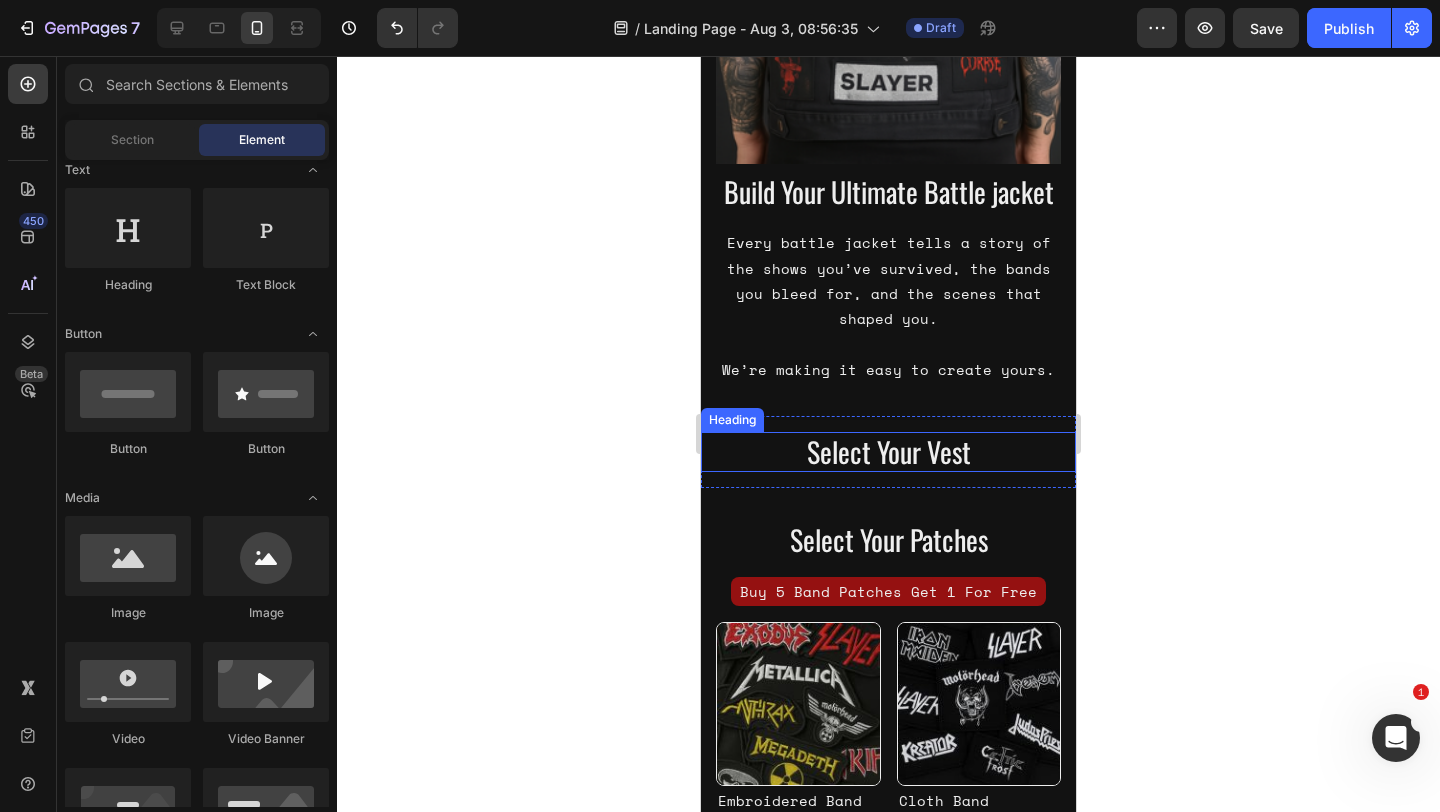 click on "Select Your Vest" at bounding box center [888, 452] 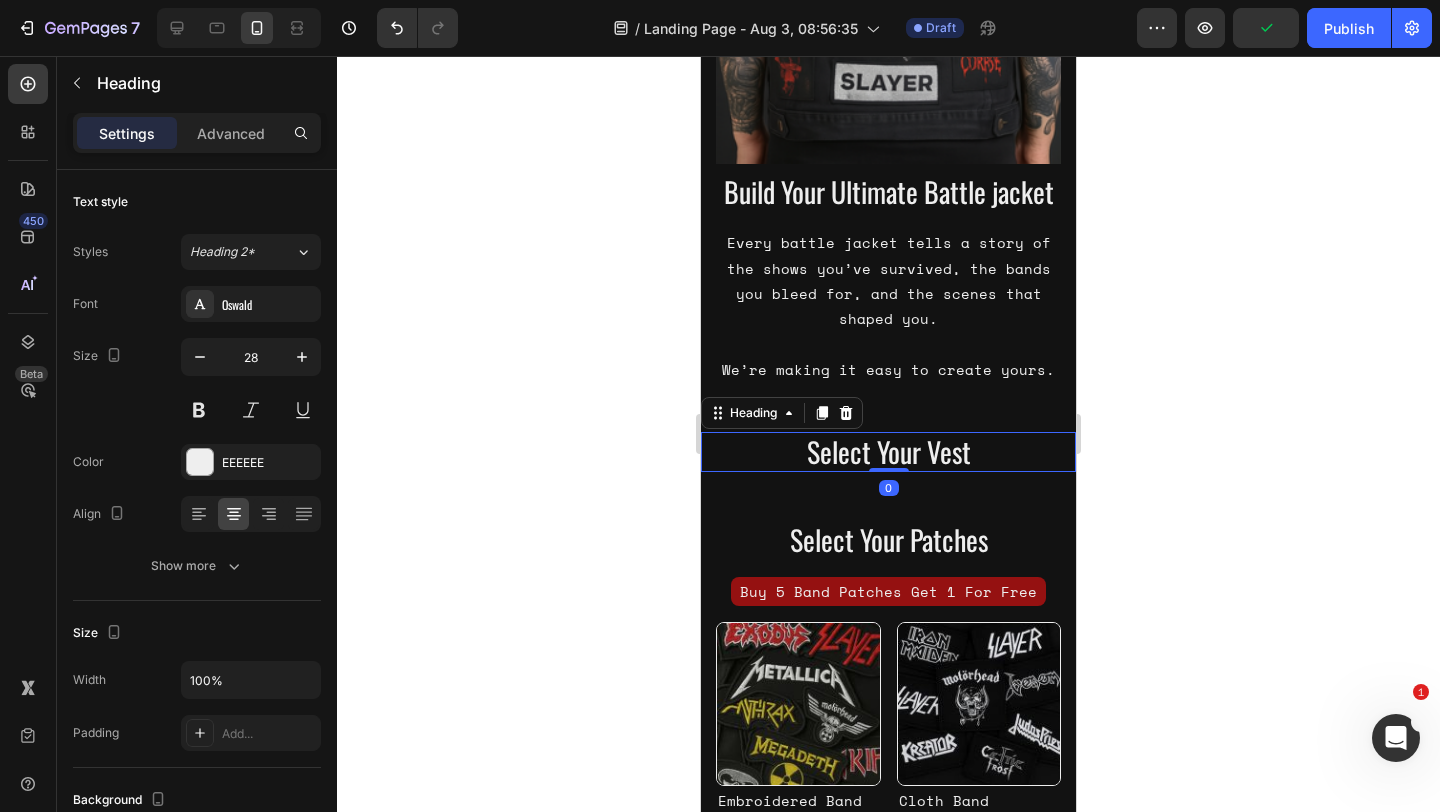 click 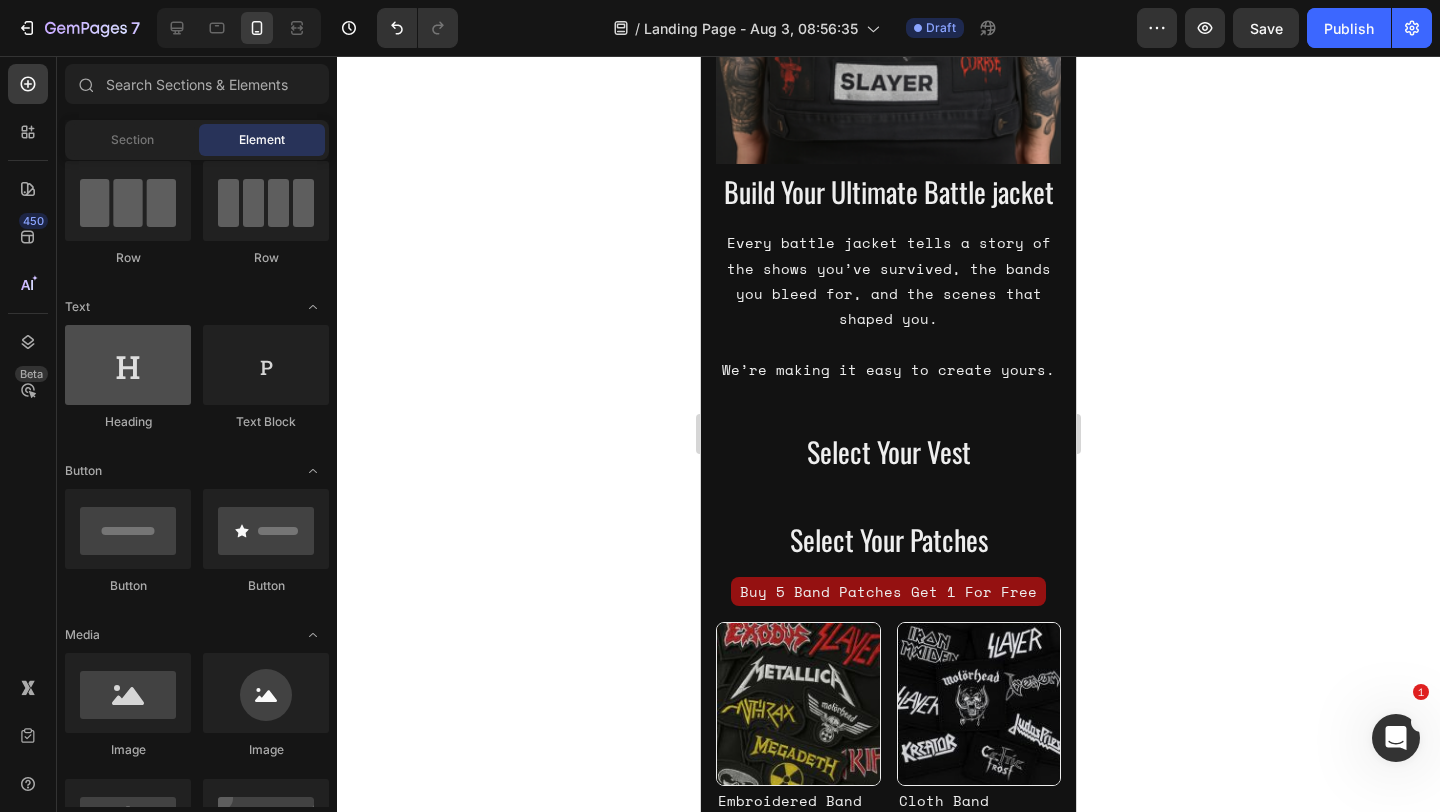 scroll, scrollTop: 0, scrollLeft: 0, axis: both 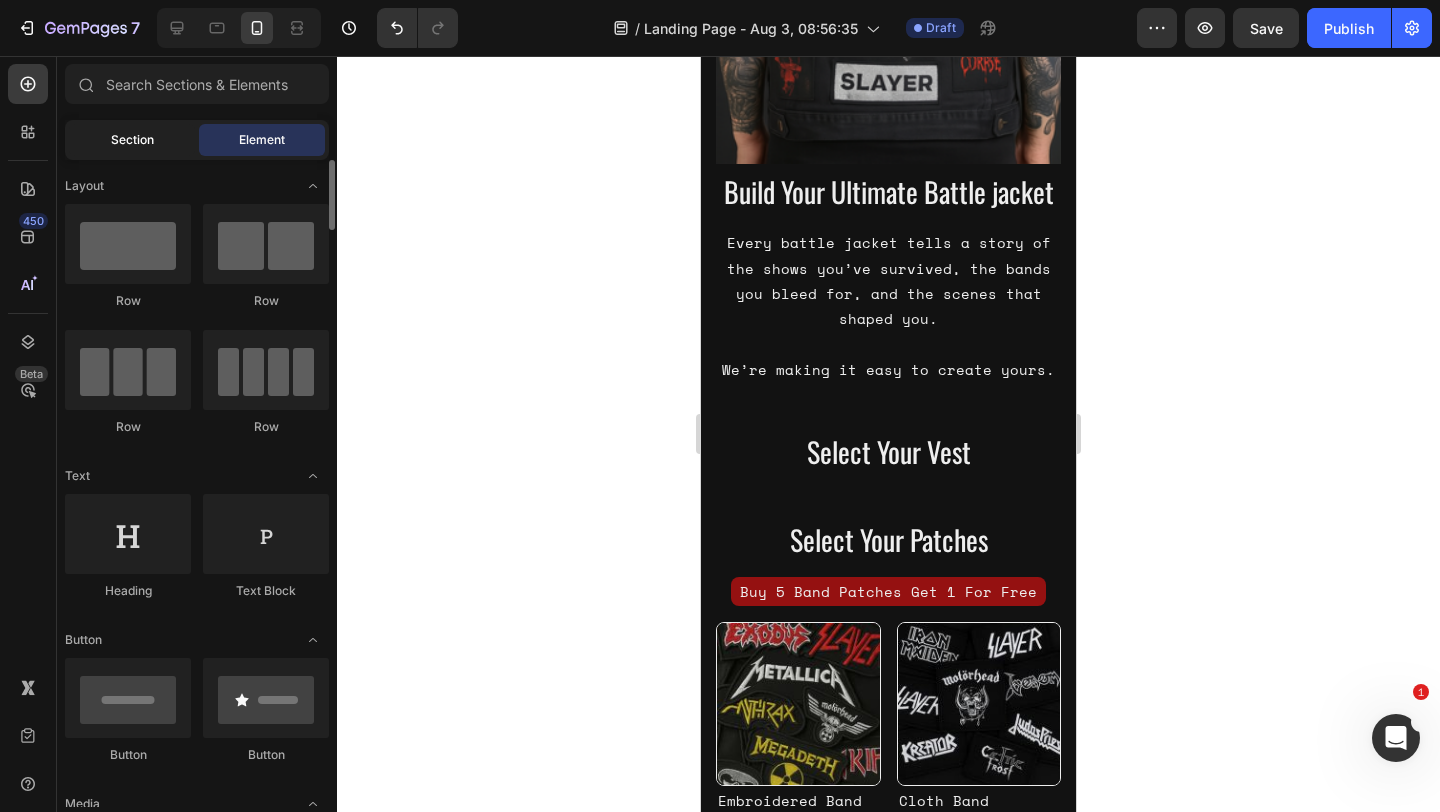 click on "Section" 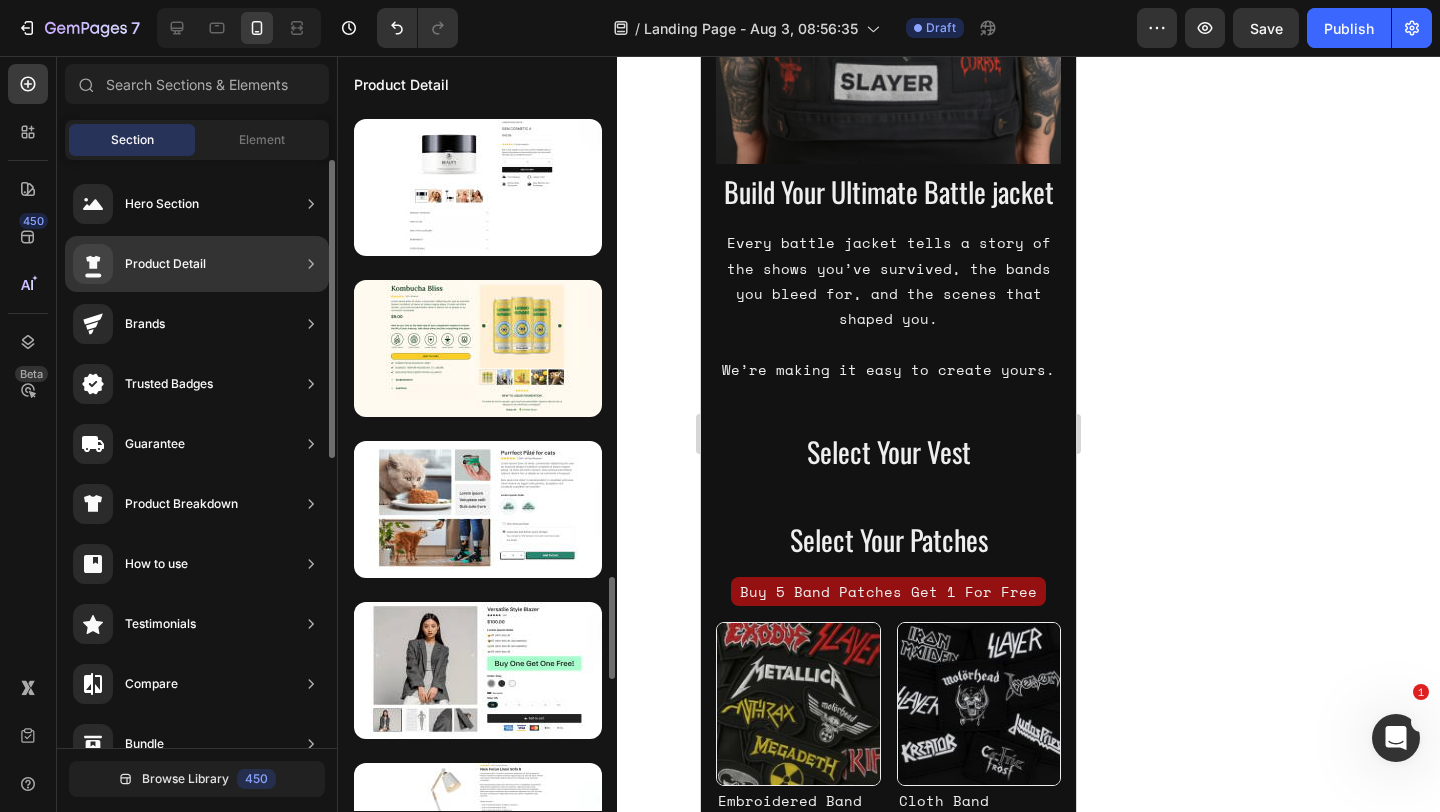 scroll, scrollTop: 252, scrollLeft: 0, axis: vertical 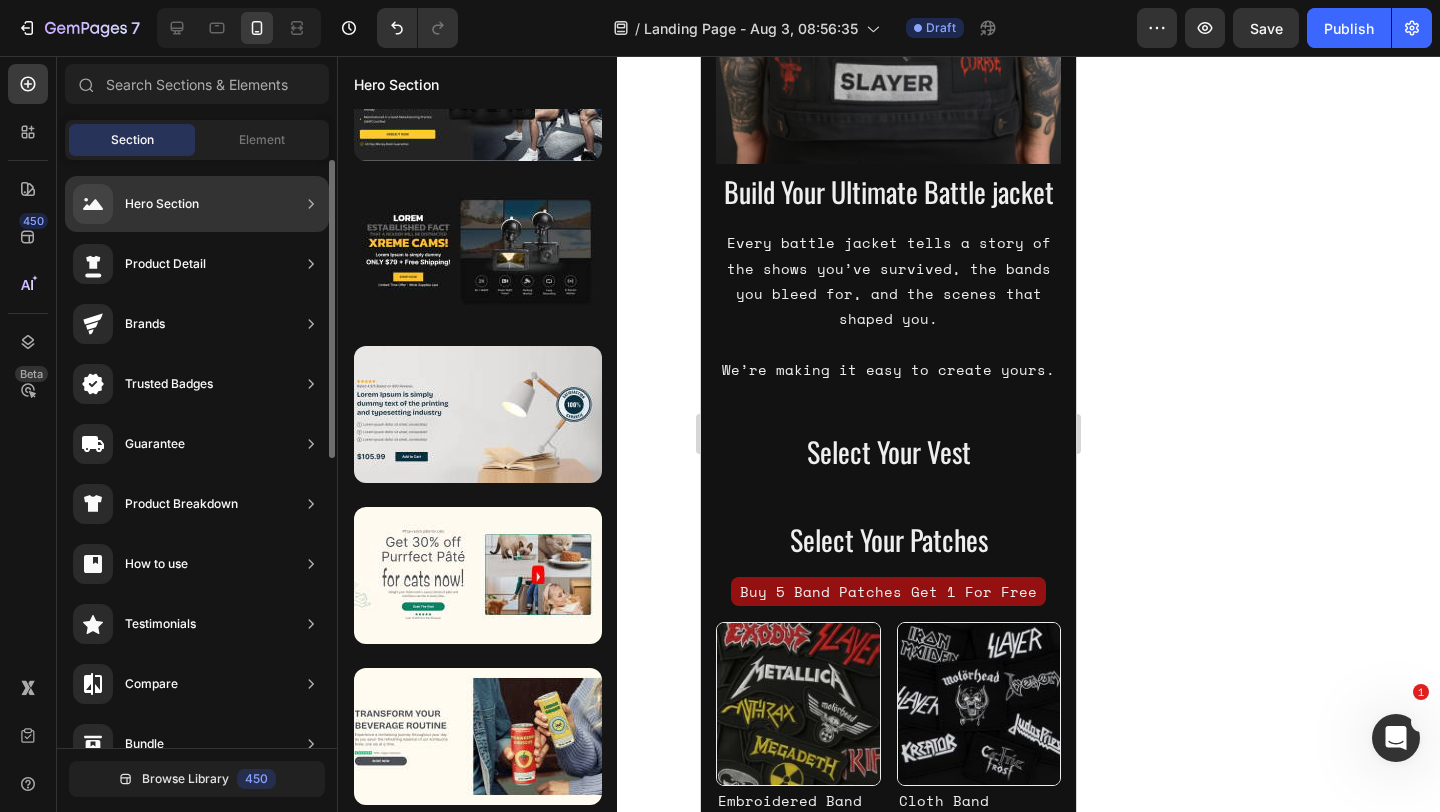 click on "Hero Section" 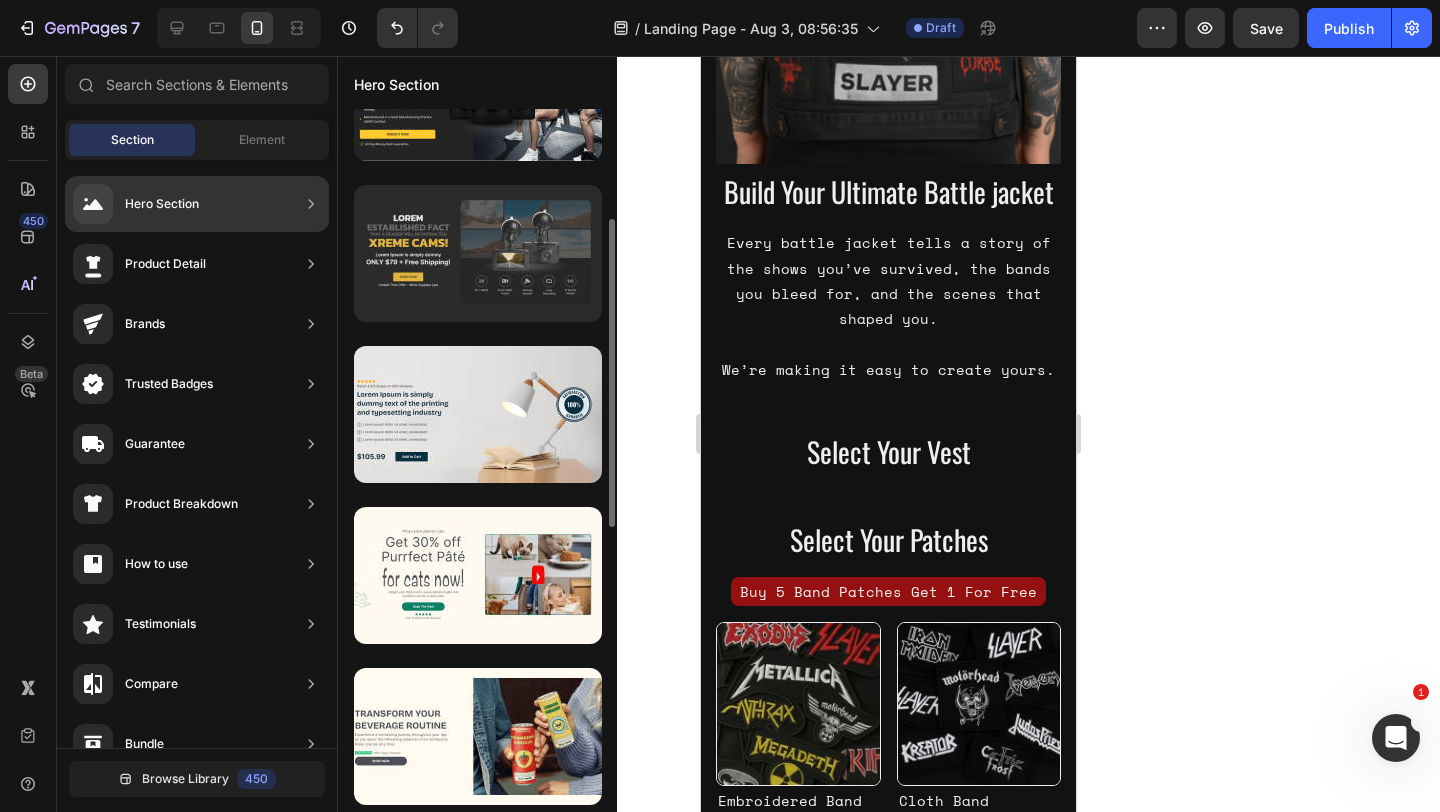 scroll, scrollTop: 0, scrollLeft: 0, axis: both 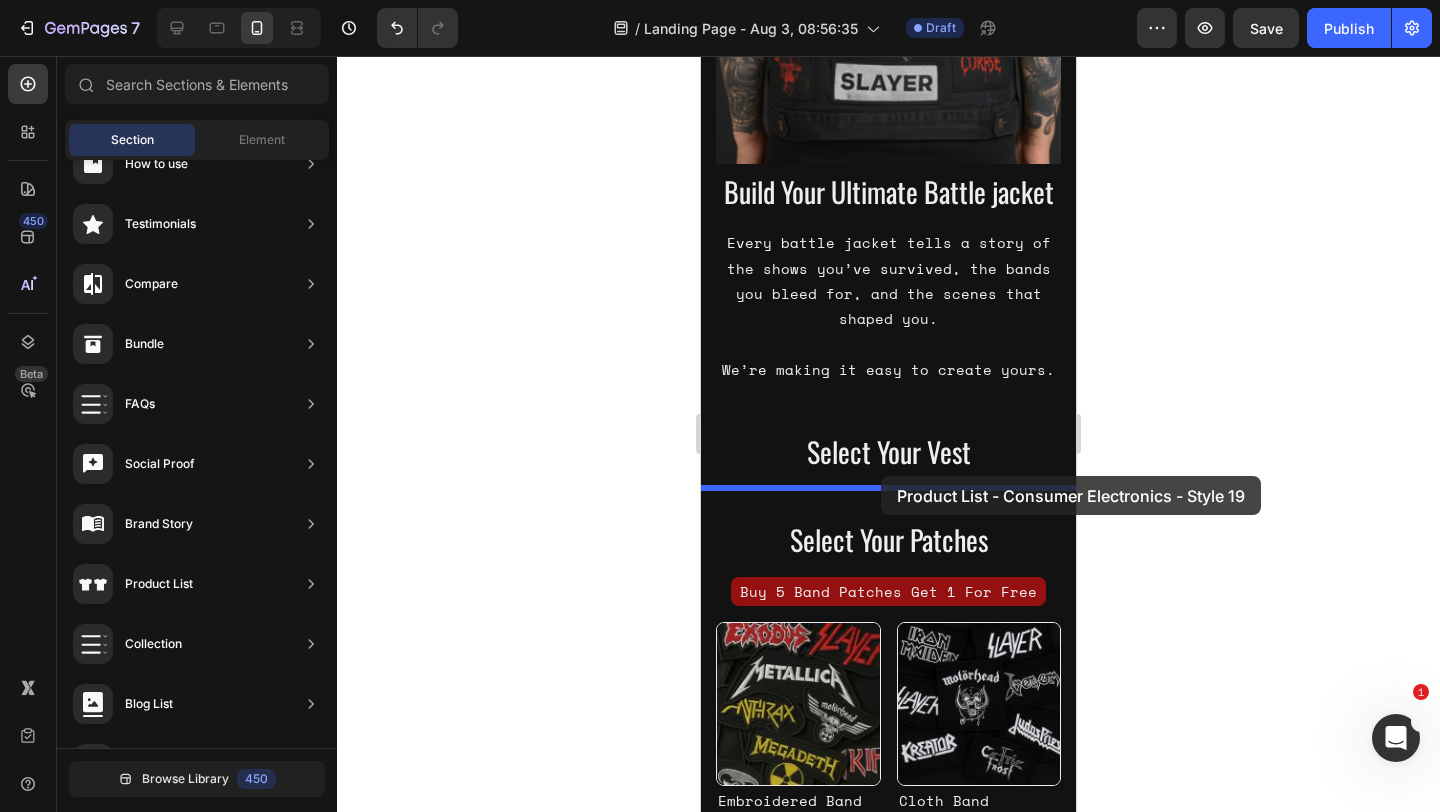 drag, startPoint x: 1153, startPoint y: 690, endPoint x: 881, endPoint y: 476, distance: 346.09247 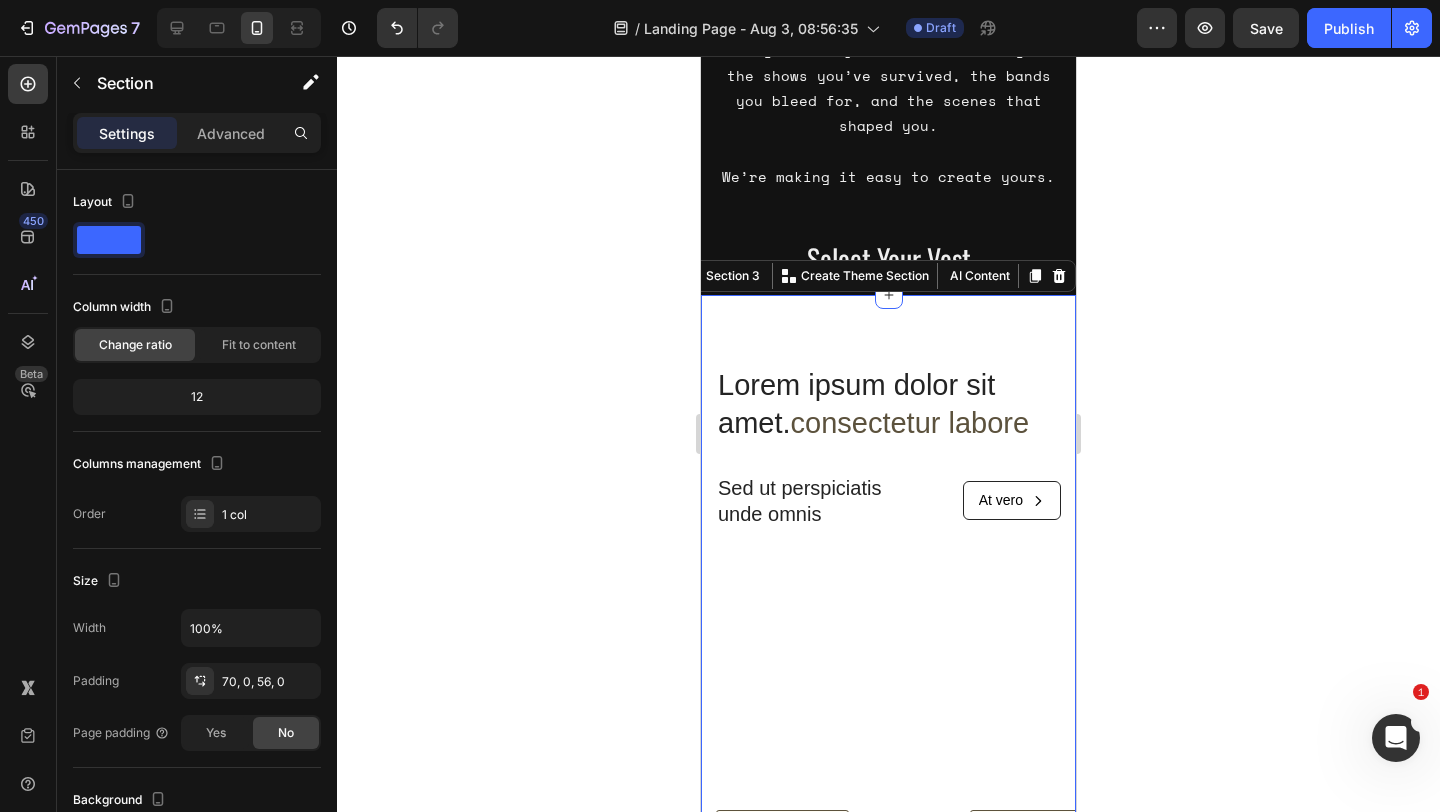 scroll, scrollTop: 766, scrollLeft: 0, axis: vertical 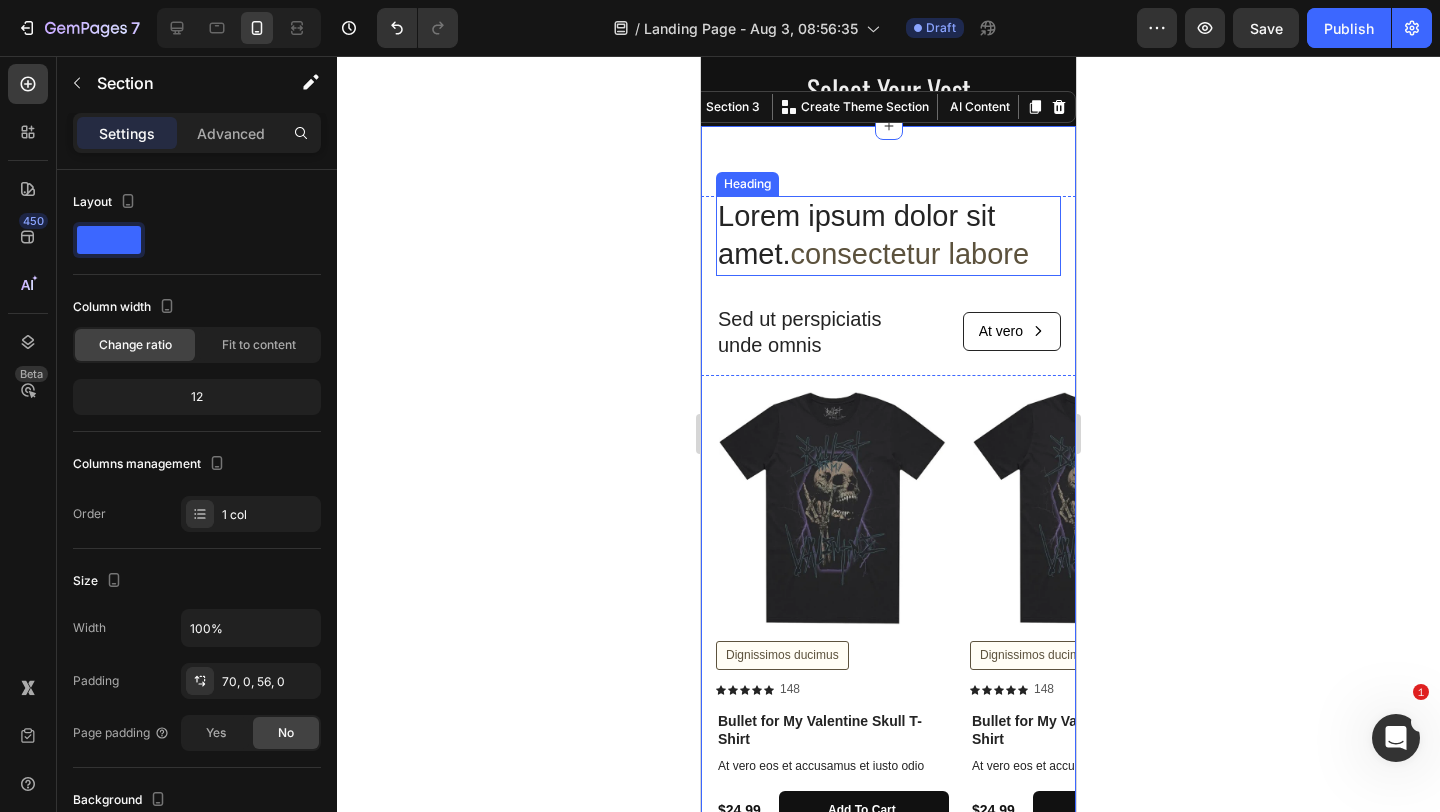 click on "consectetur labore" at bounding box center [910, 254] 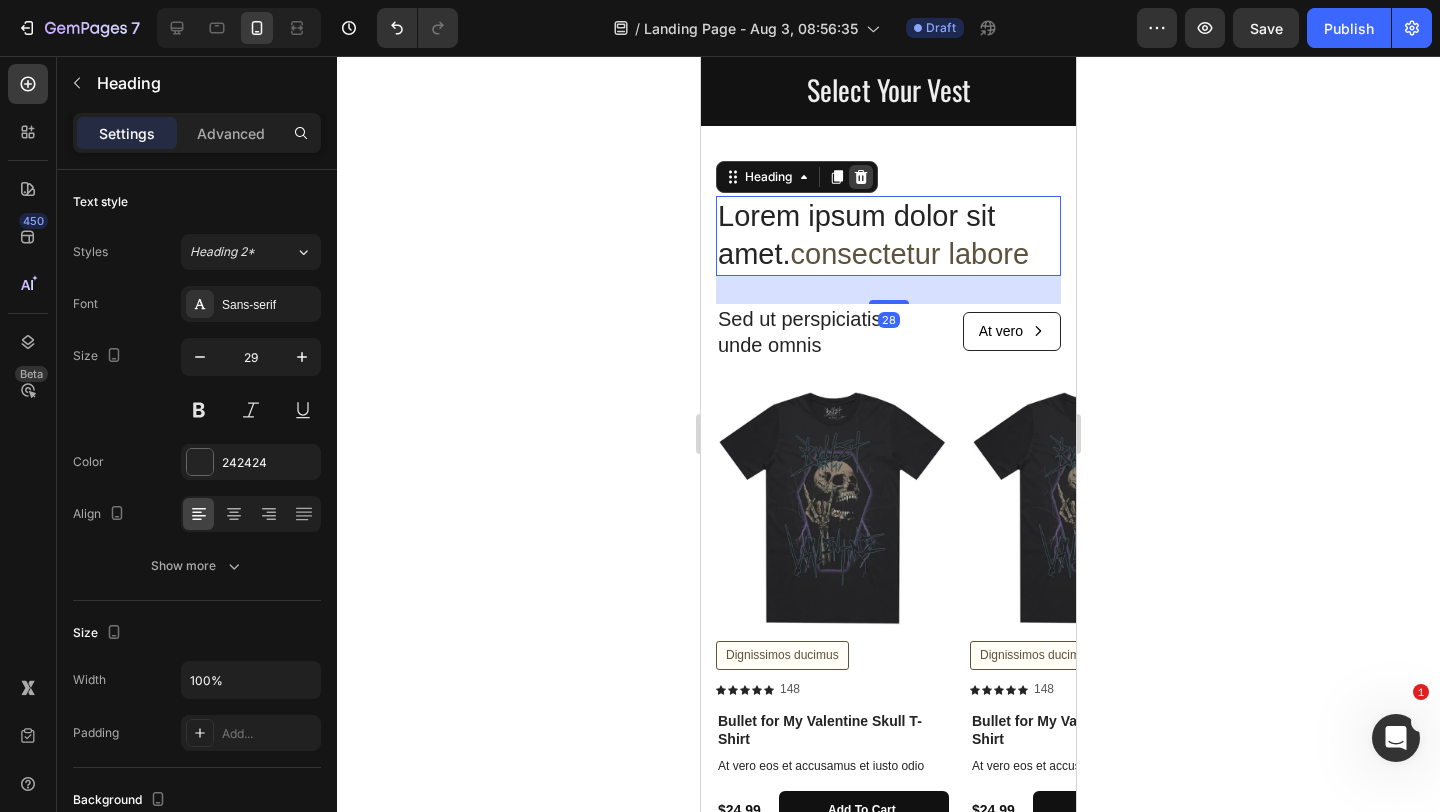 click 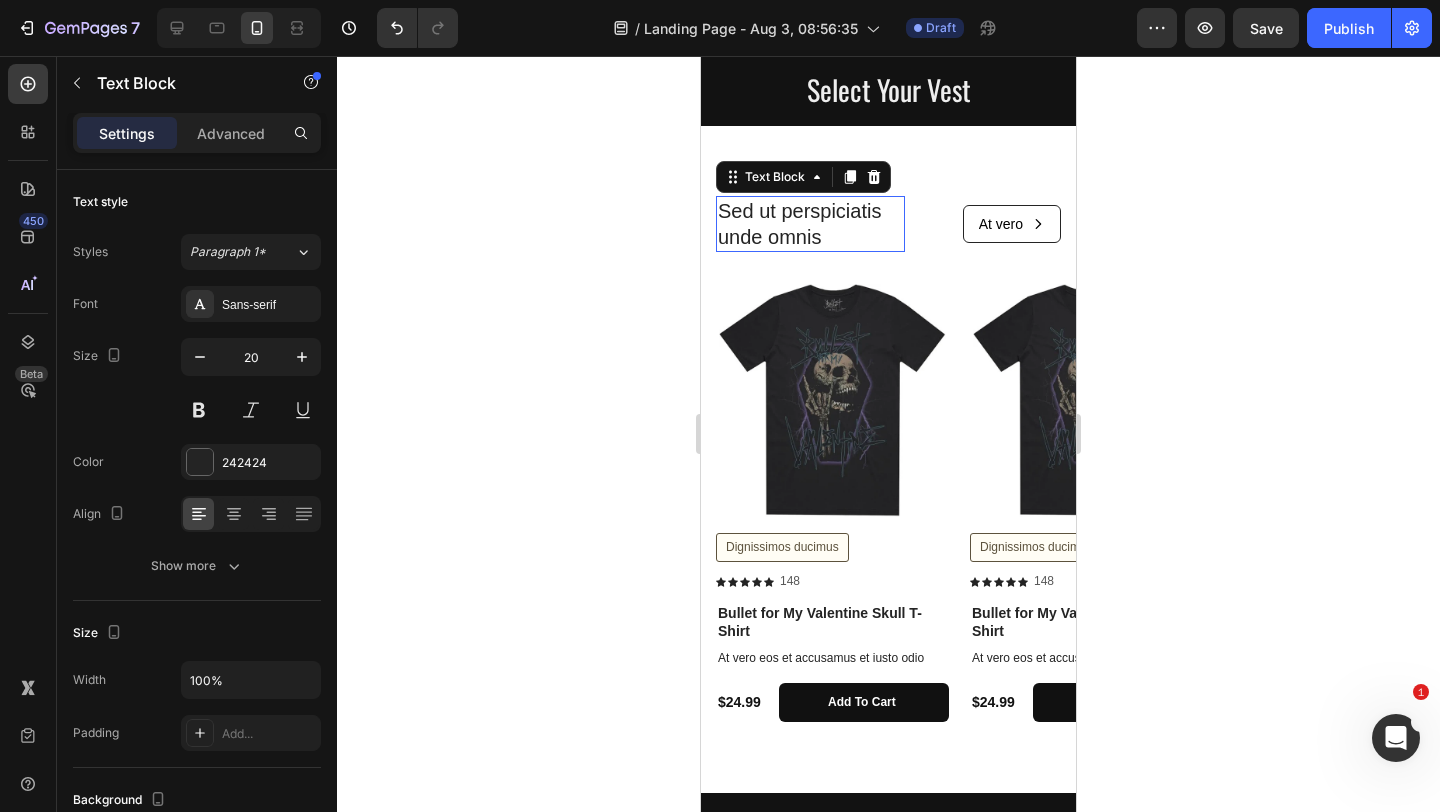 click on "Sed ut perspiciatis unde omnis" at bounding box center (810, 224) 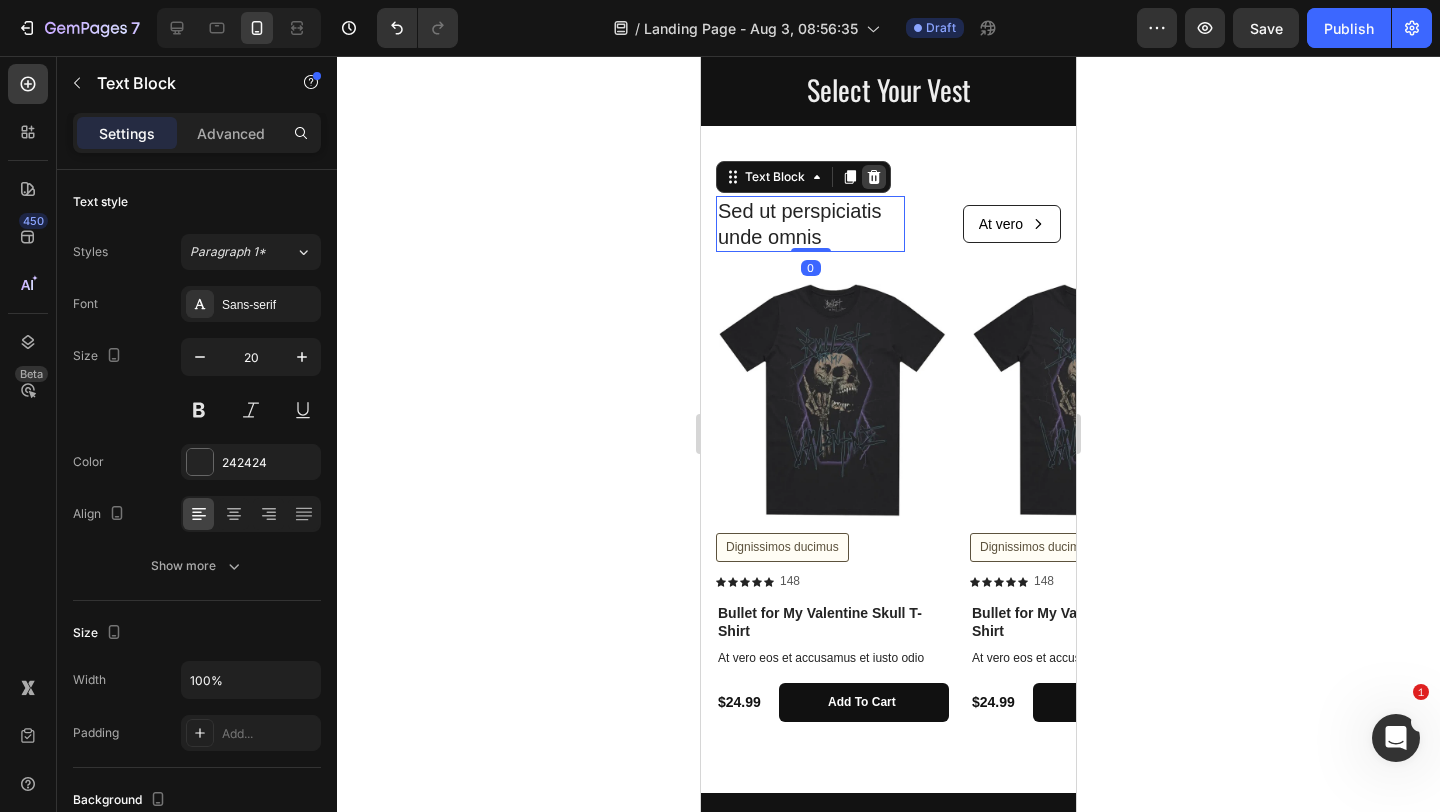 click 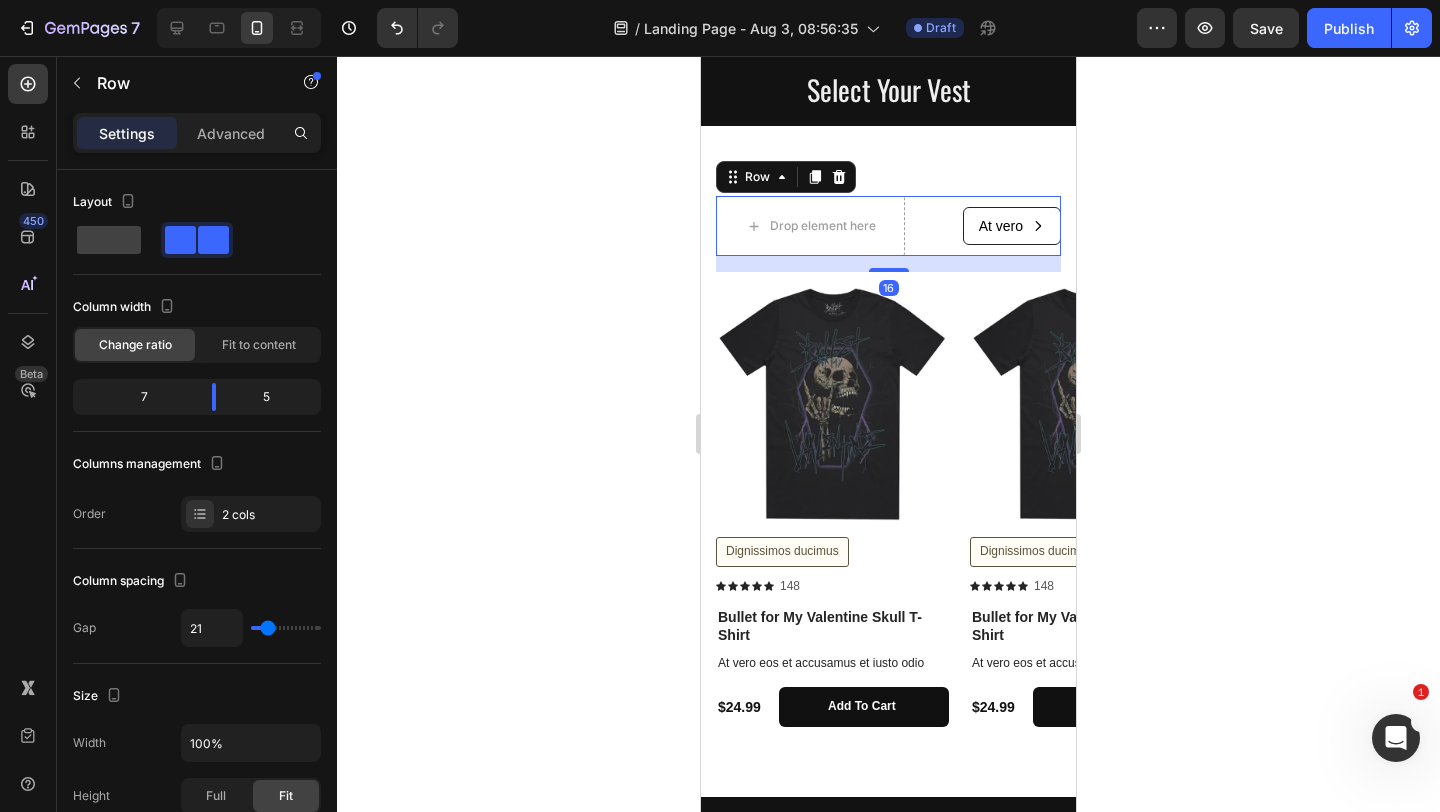 click on "Drop element here
At vero Button Row   16" at bounding box center (888, 226) 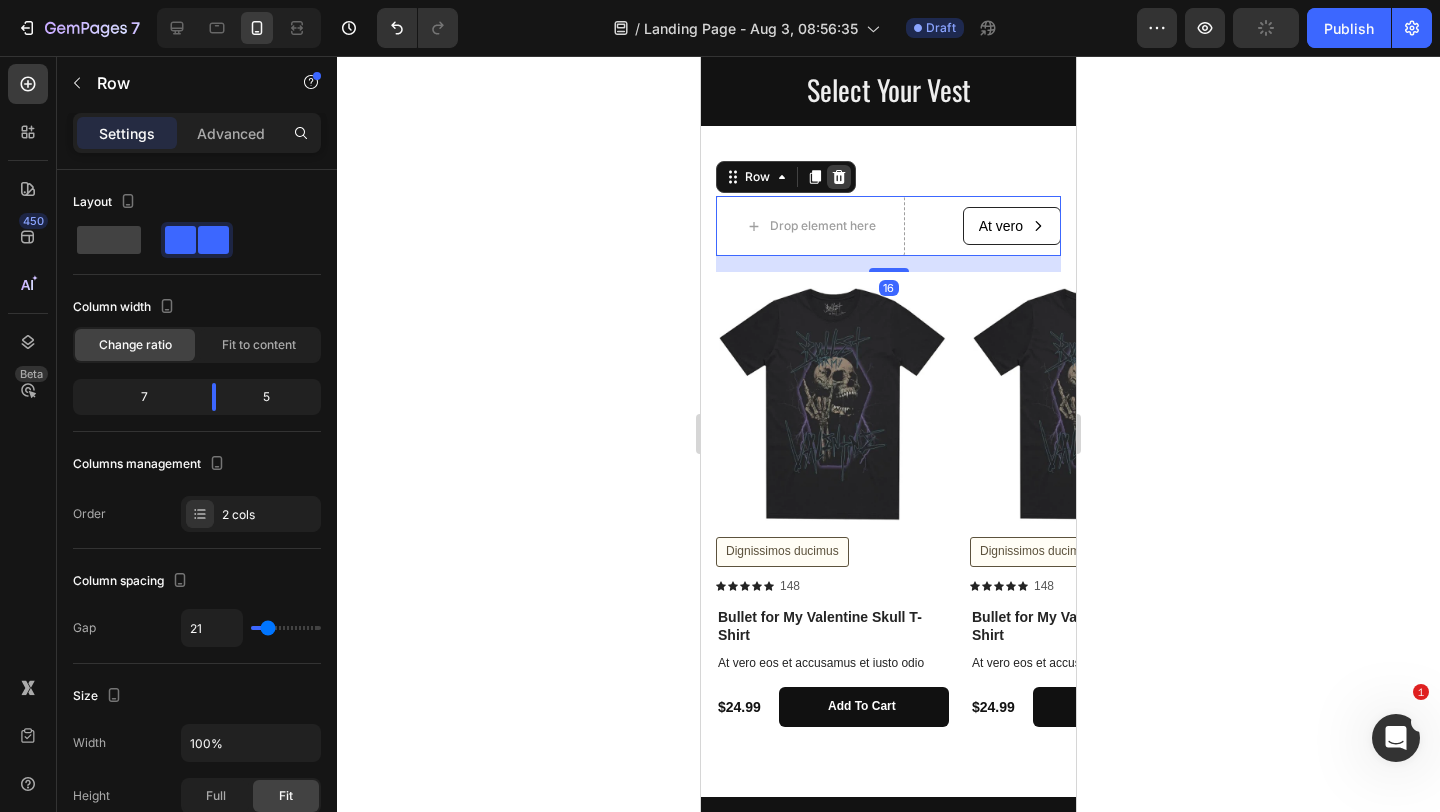 click 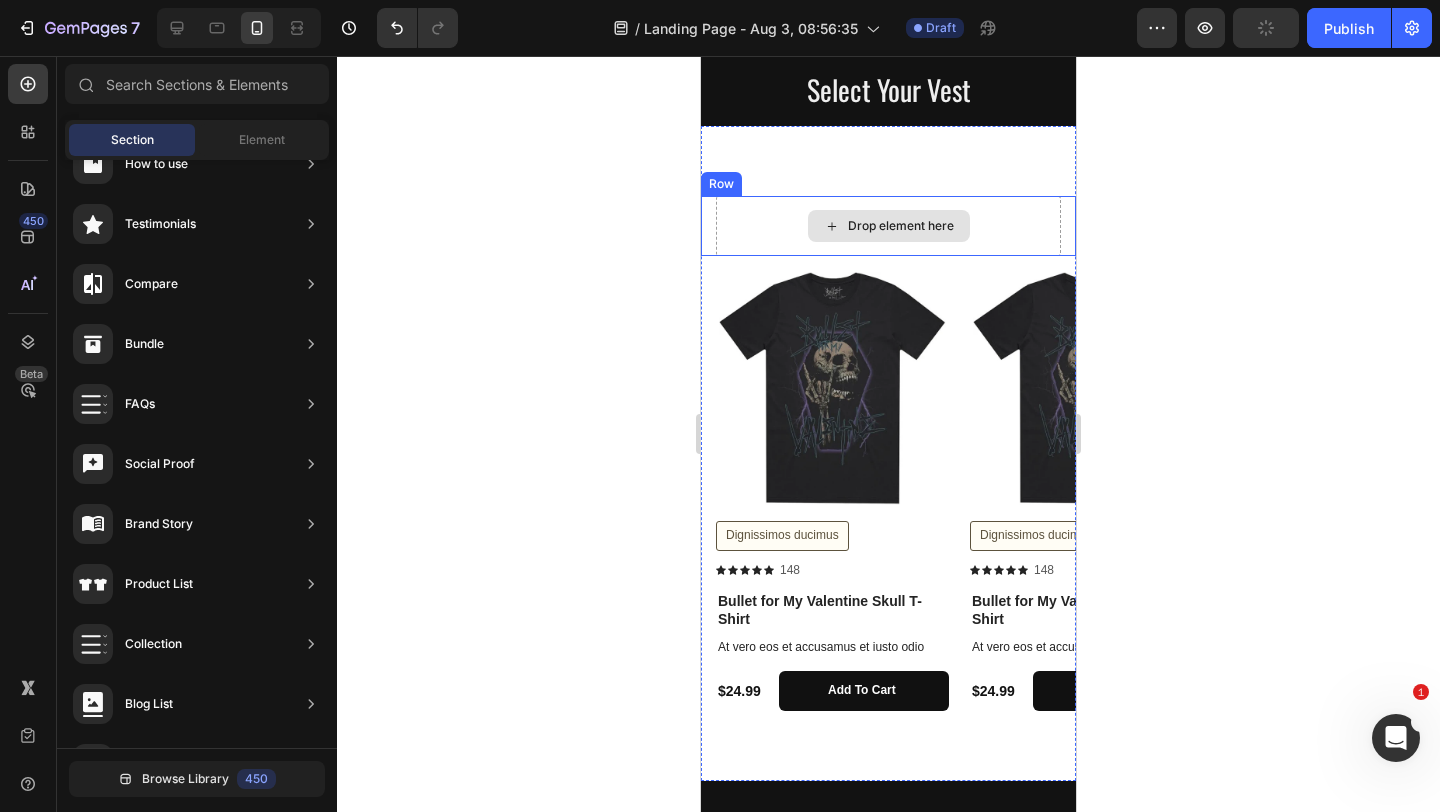click on "Drop element here" at bounding box center [888, 226] 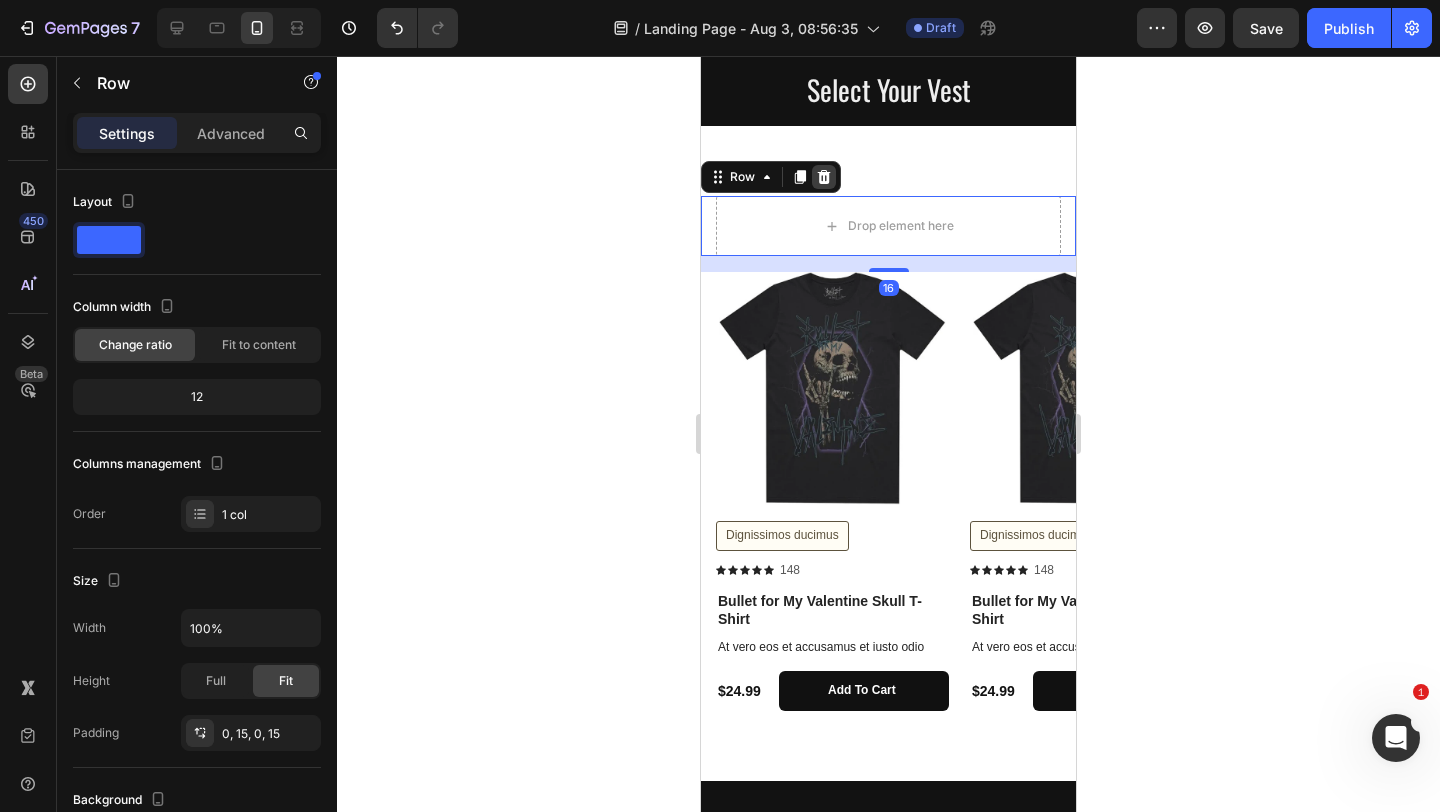 click at bounding box center [824, 177] 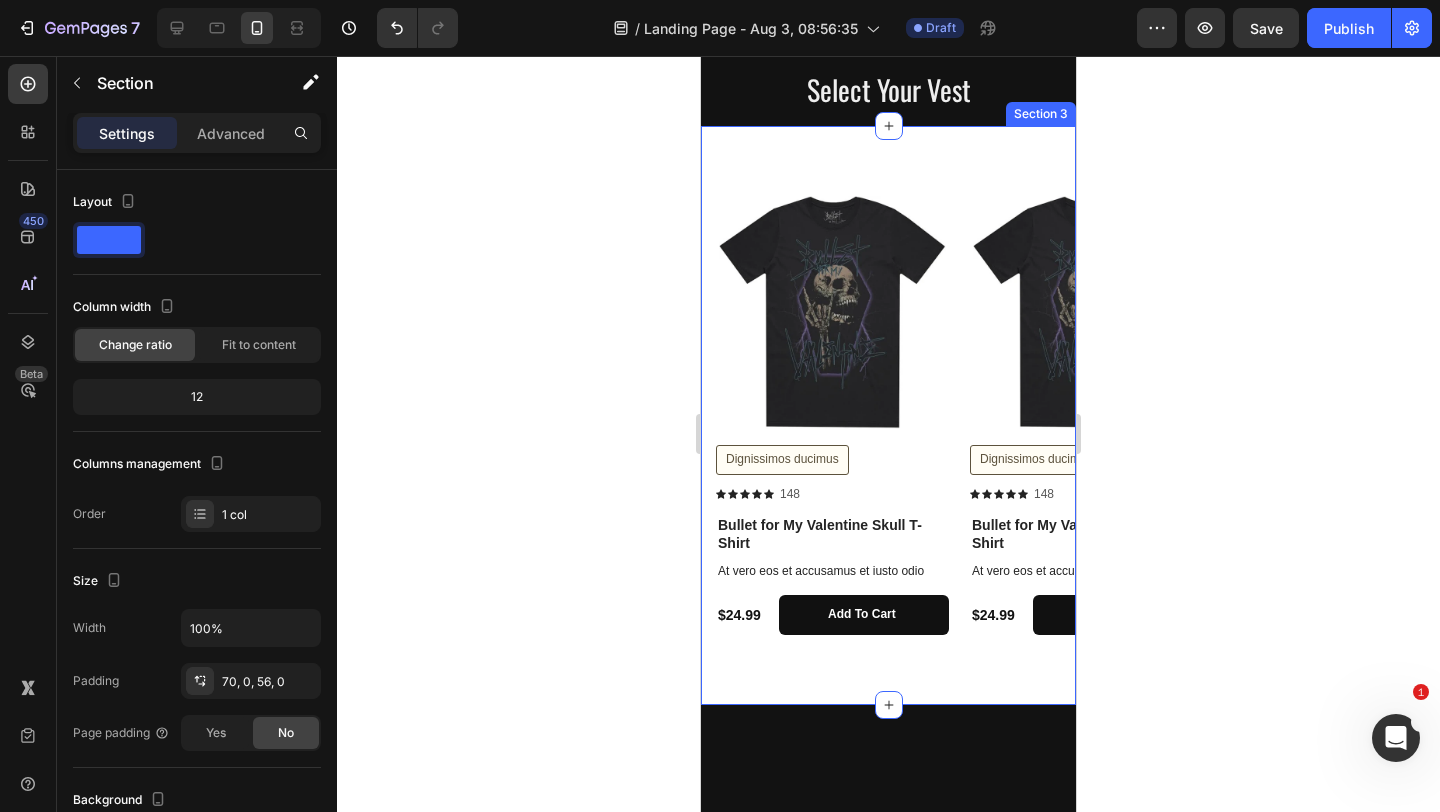 click on "Product Images Dignissimos ducimus Button Icon Icon Icon Icon Icon Icon List 148 Text Block Row Bullet for My Valentine Skull T-Shirt Product Title At vero eos et accusamus et iusto odio Text Block $24.99 Product Price Product Price Add to cart Add to Cart Row Product Product Images Dignissimos ducimus Button Icon Icon Icon Icon Icon Icon List 148 Text Block Row Bullet for My Valentine Skull T-Shirt Product Title At vero eos et accusamus et iusto odio Text Block $24.99 Product Price Product Price Add to cart Add to Cart Row Product Product Images Dignissimos ducimus Button Icon Icon Icon Icon Icon Icon List 148 Text Block Row Bullet for My Valentine Skull T-Shirt Product Title At vero eos et accusamus et iusto odio Text Block $24.99 Product Price Product Price Add to cart Add to Cart Row Product Product Images Dignissimos ducimus Button Icon Icon Icon Icon Icon Icon List 148 Text Block Row Bullet for My Valentine Skull T-Shirt Product Title At vero eos et accusamus et iusto odio Text Block $24.99 Add to cart" at bounding box center (888, 415) 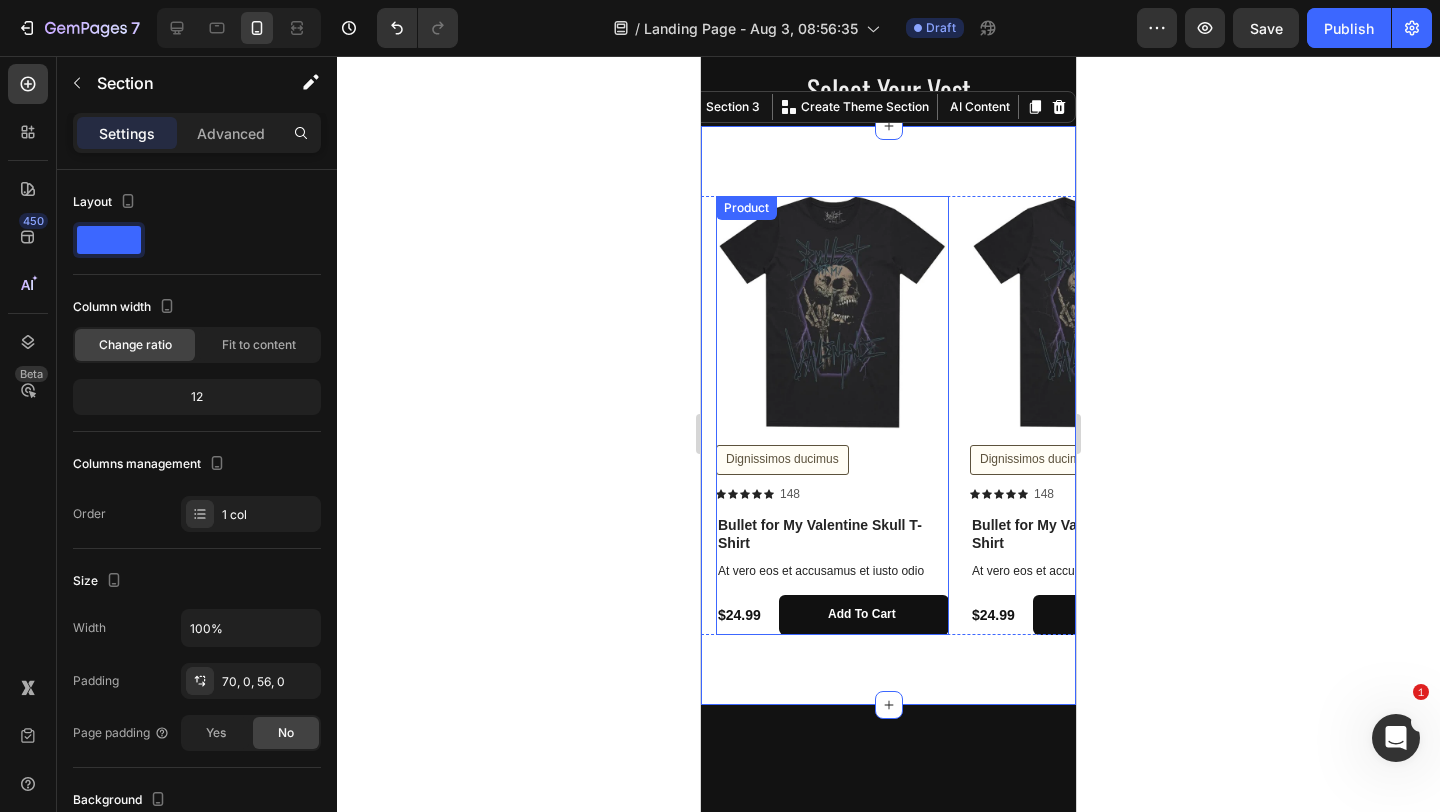 click on "Product Images Dignissimos ducimus Button Icon Icon Icon Icon Icon Icon List 148 Text Block Row" at bounding box center [832, 355] 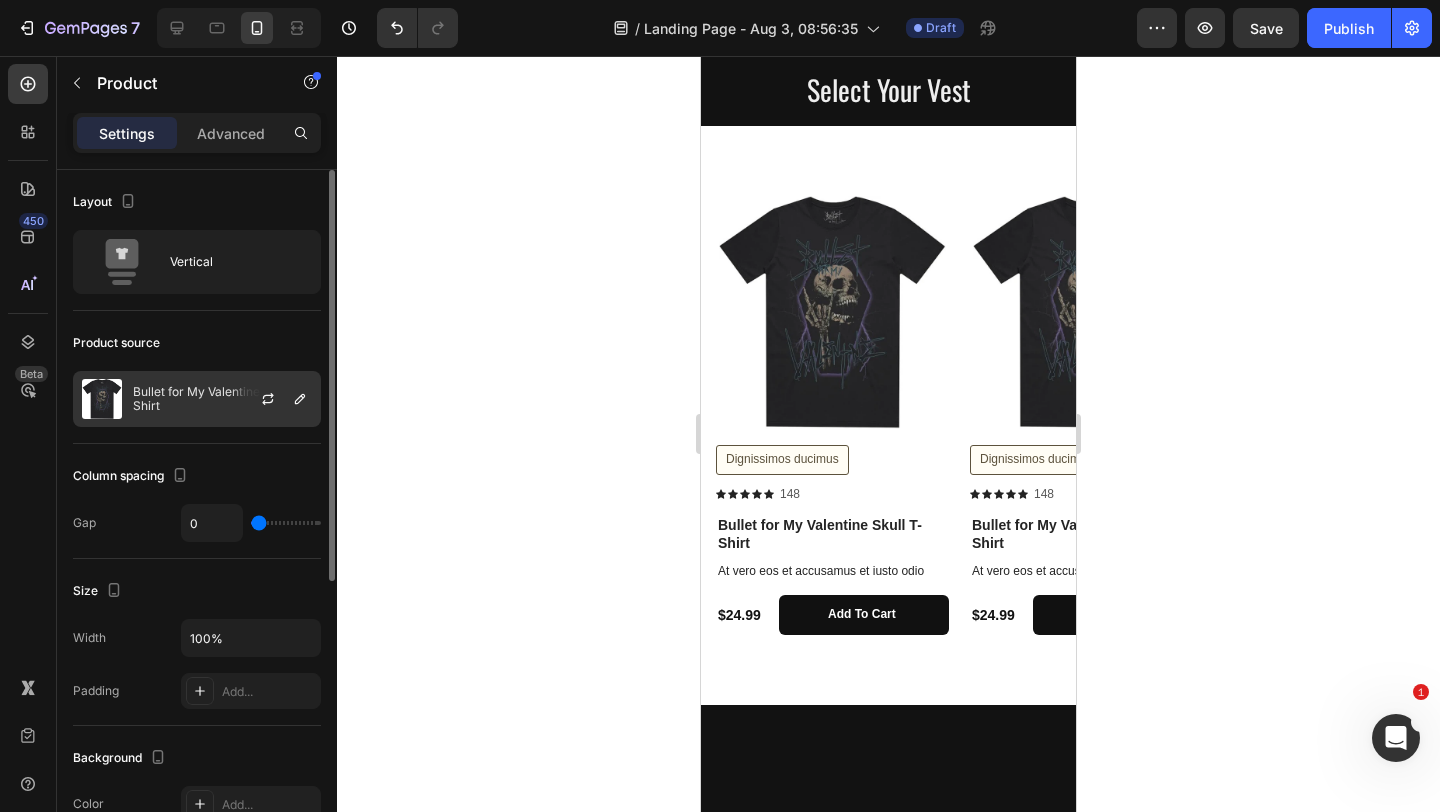 click on "Bullet for My Valentine Skull T-Shirt" at bounding box center (222, 399) 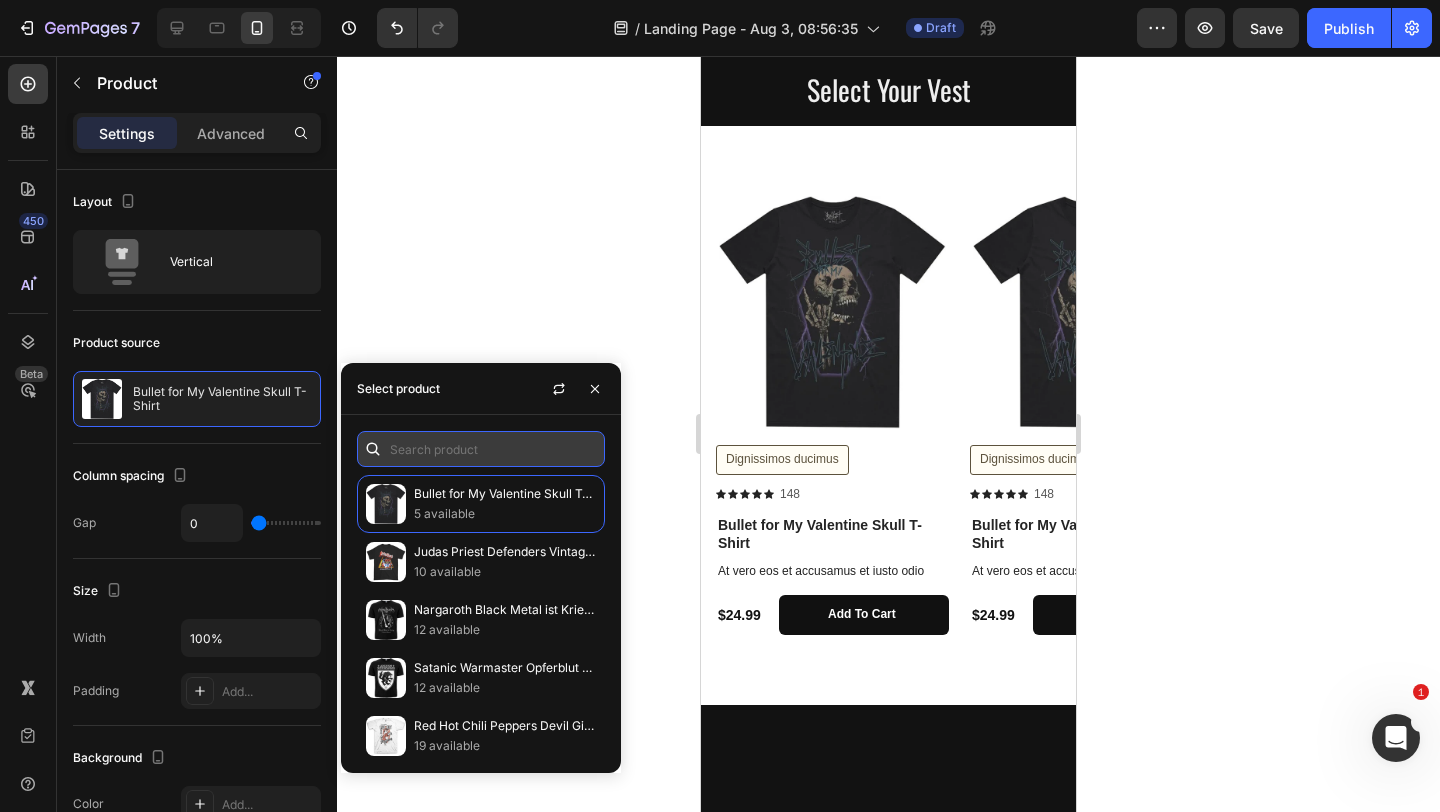 click at bounding box center [481, 449] 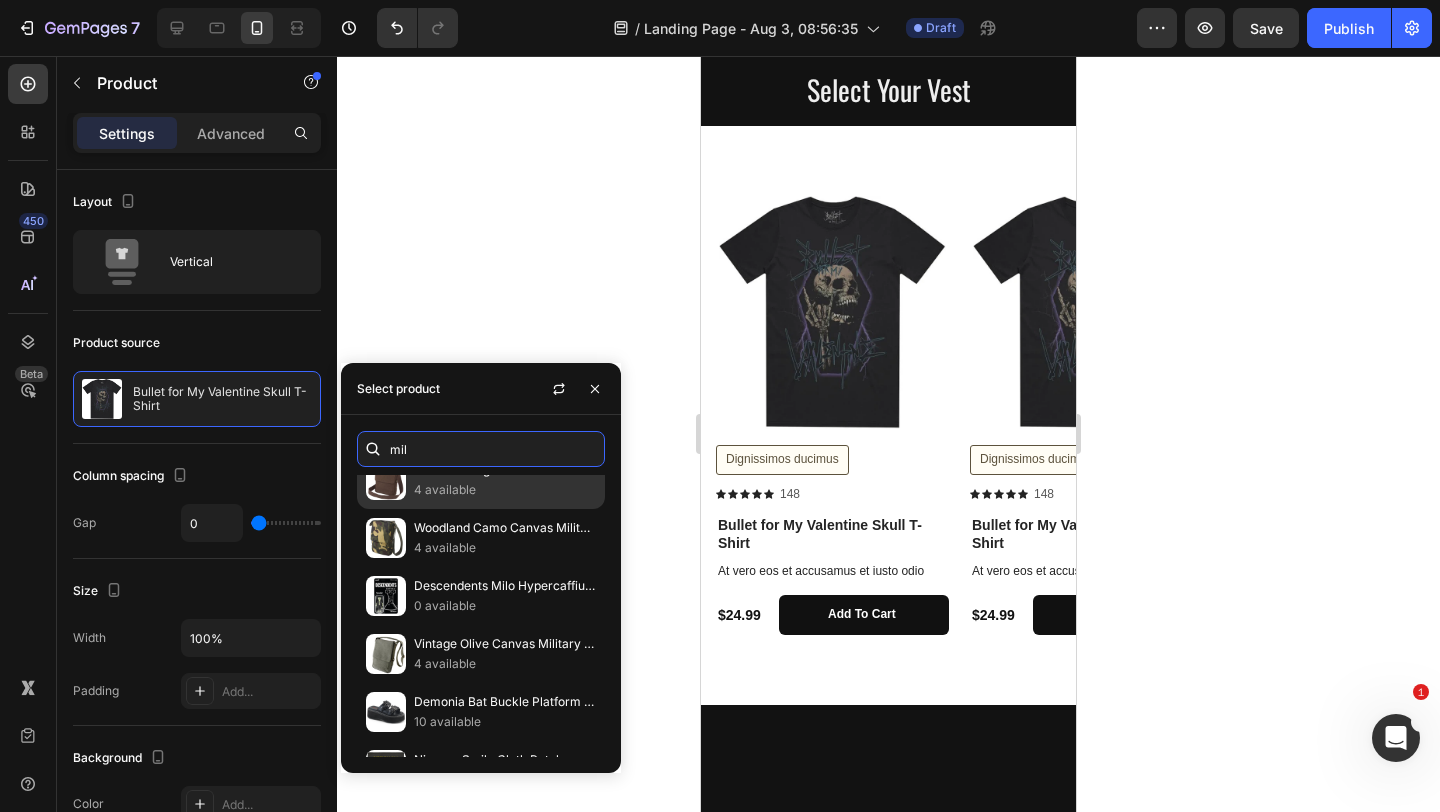 scroll, scrollTop: 0, scrollLeft: 0, axis: both 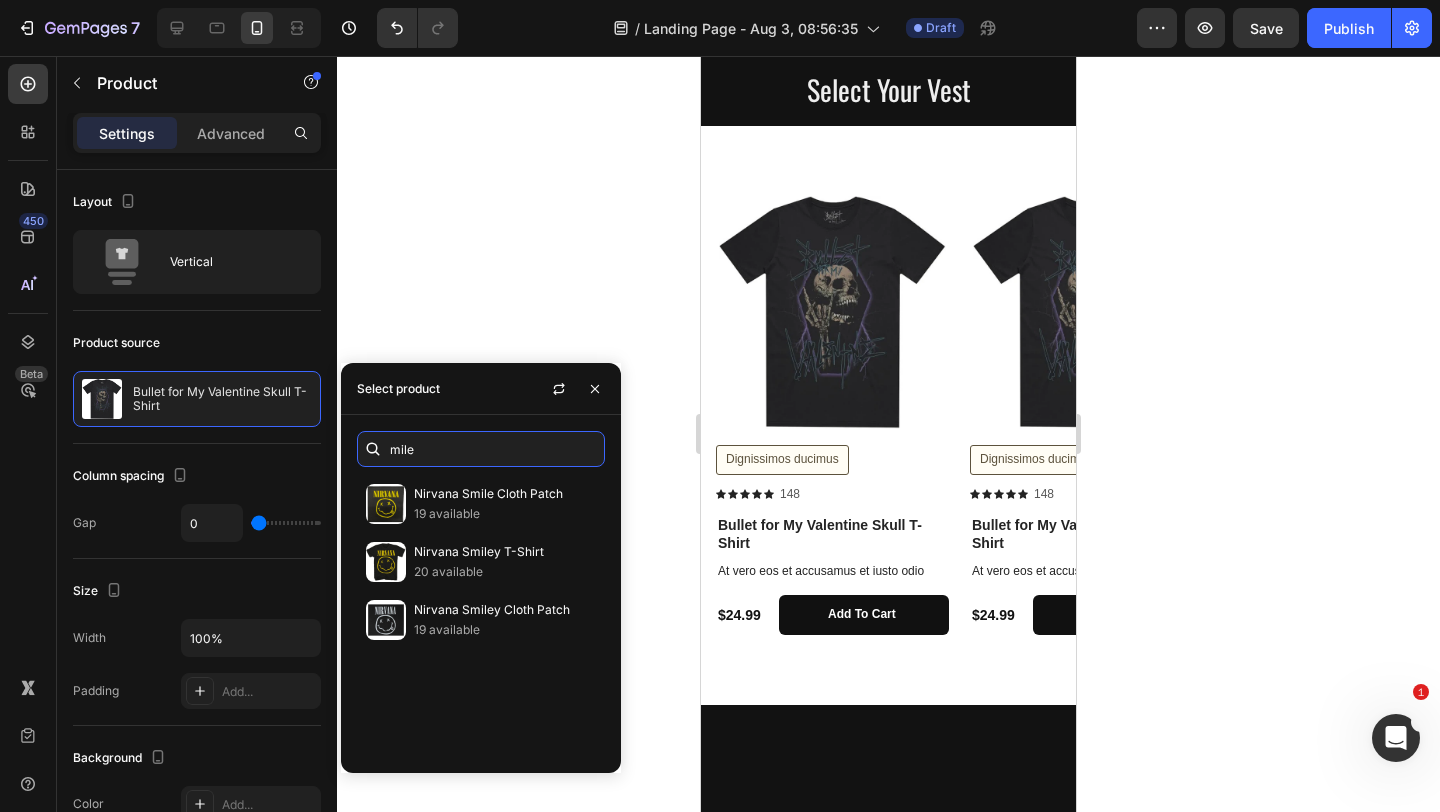 type on "mil" 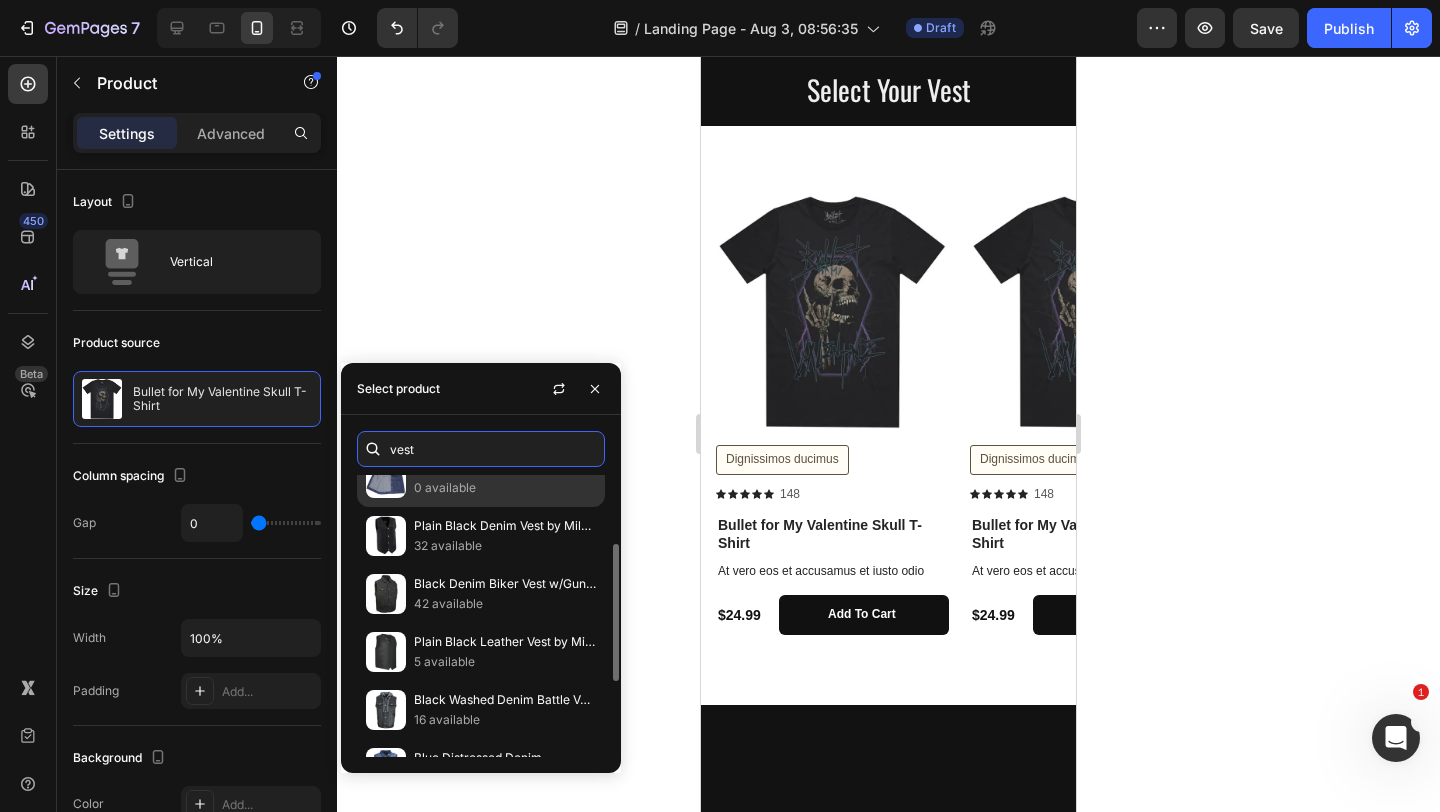 scroll, scrollTop: 144, scrollLeft: 0, axis: vertical 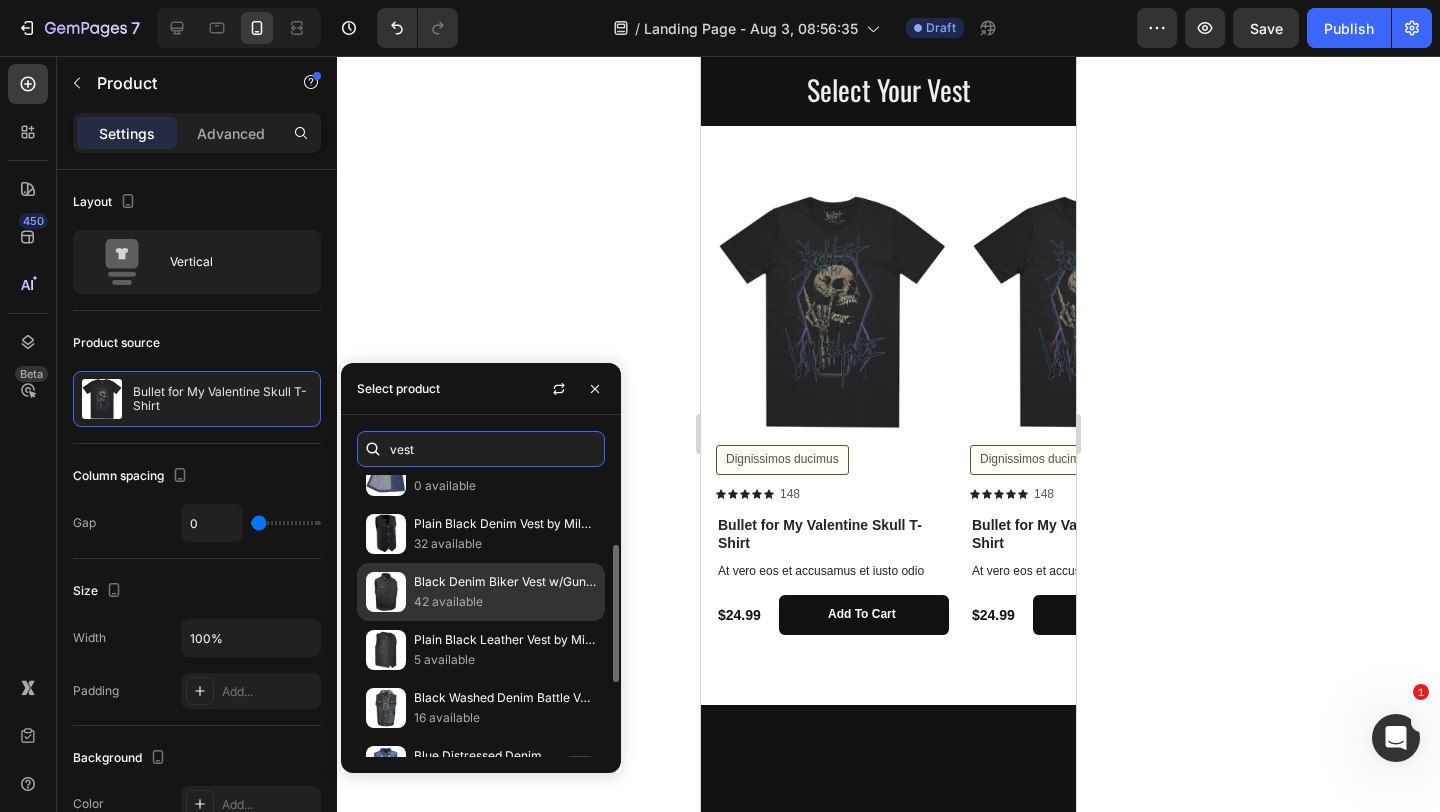 type on "vest" 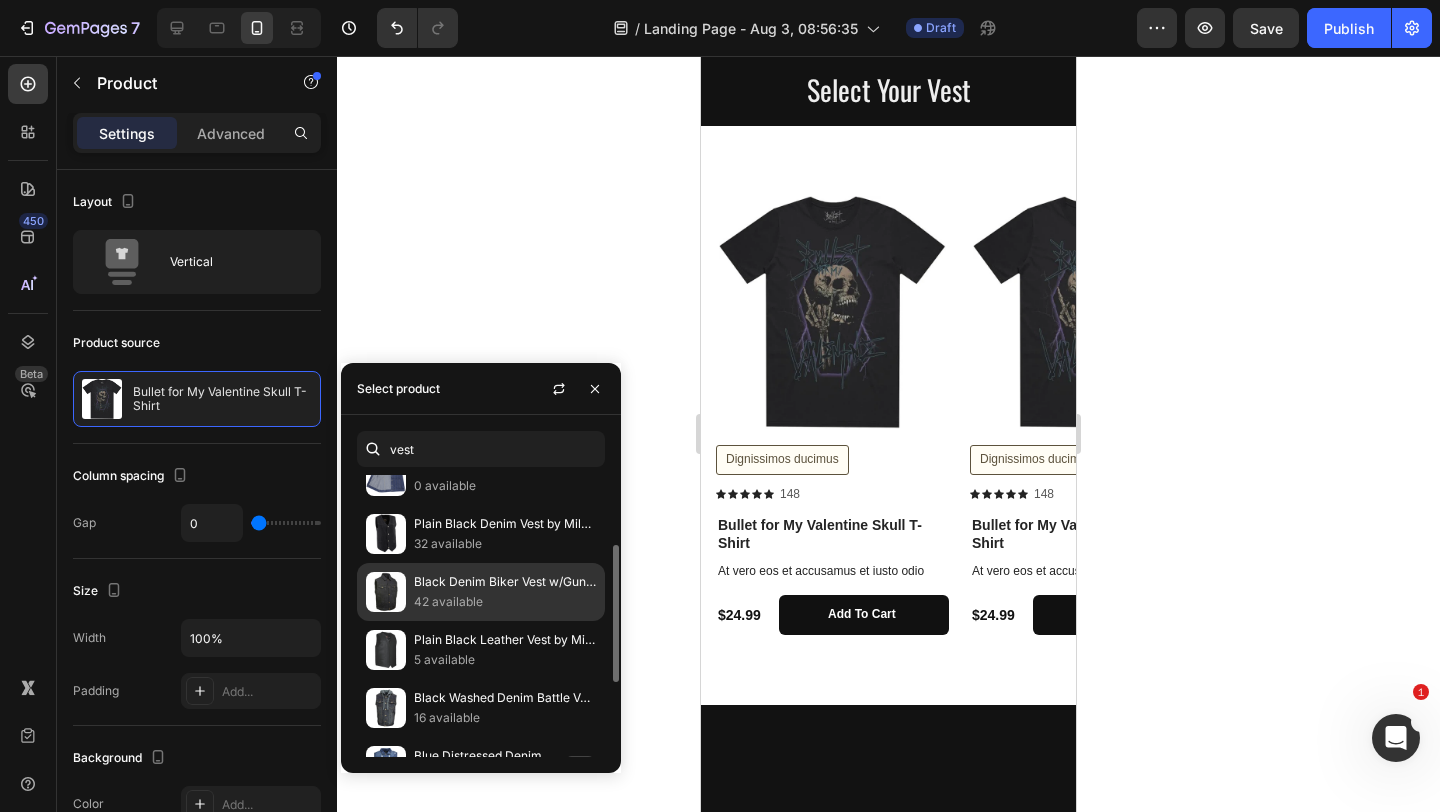 click on "Black Denim Biker Vest w/Gun Pockets By Milwaukee Leather" at bounding box center (505, 582) 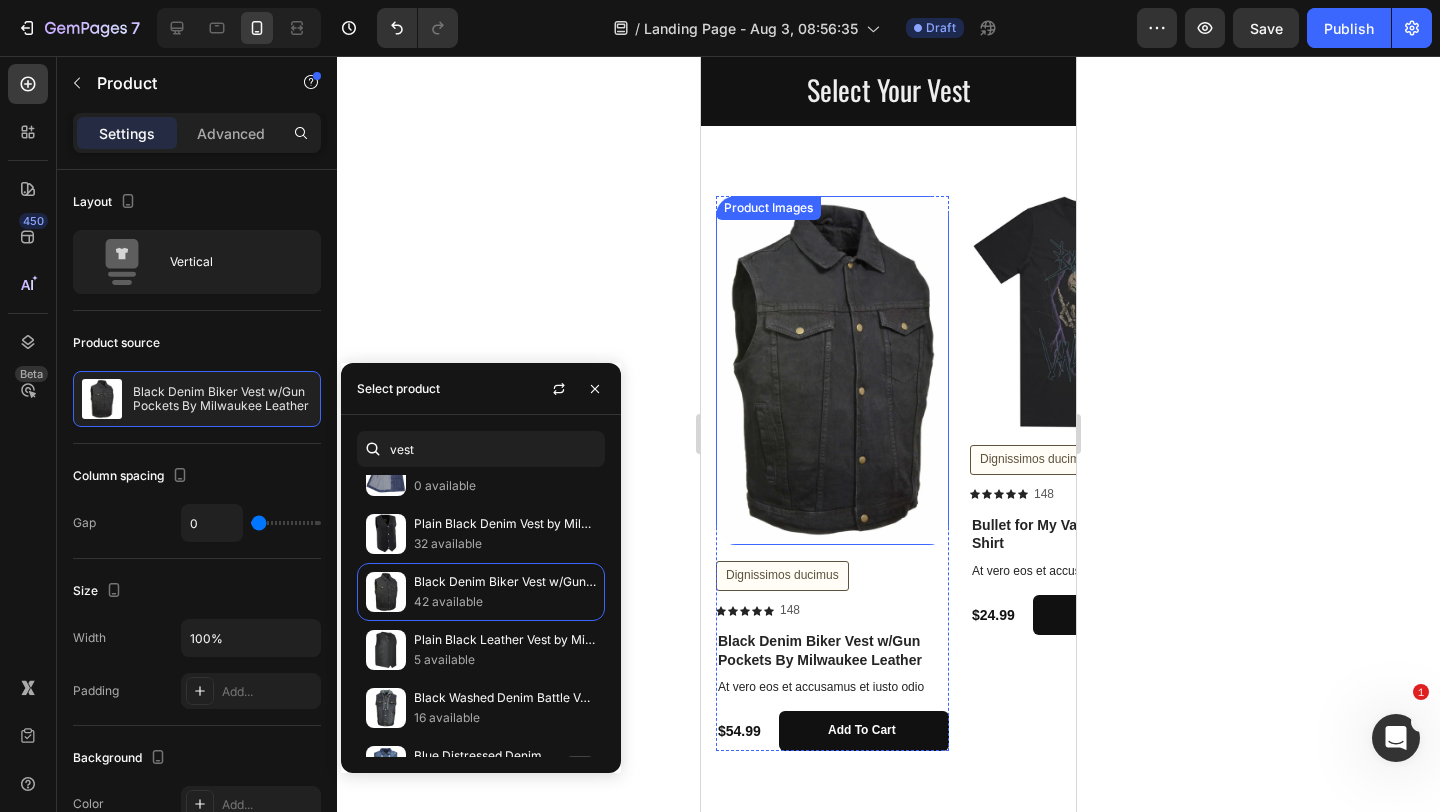 click at bounding box center (832, 370) 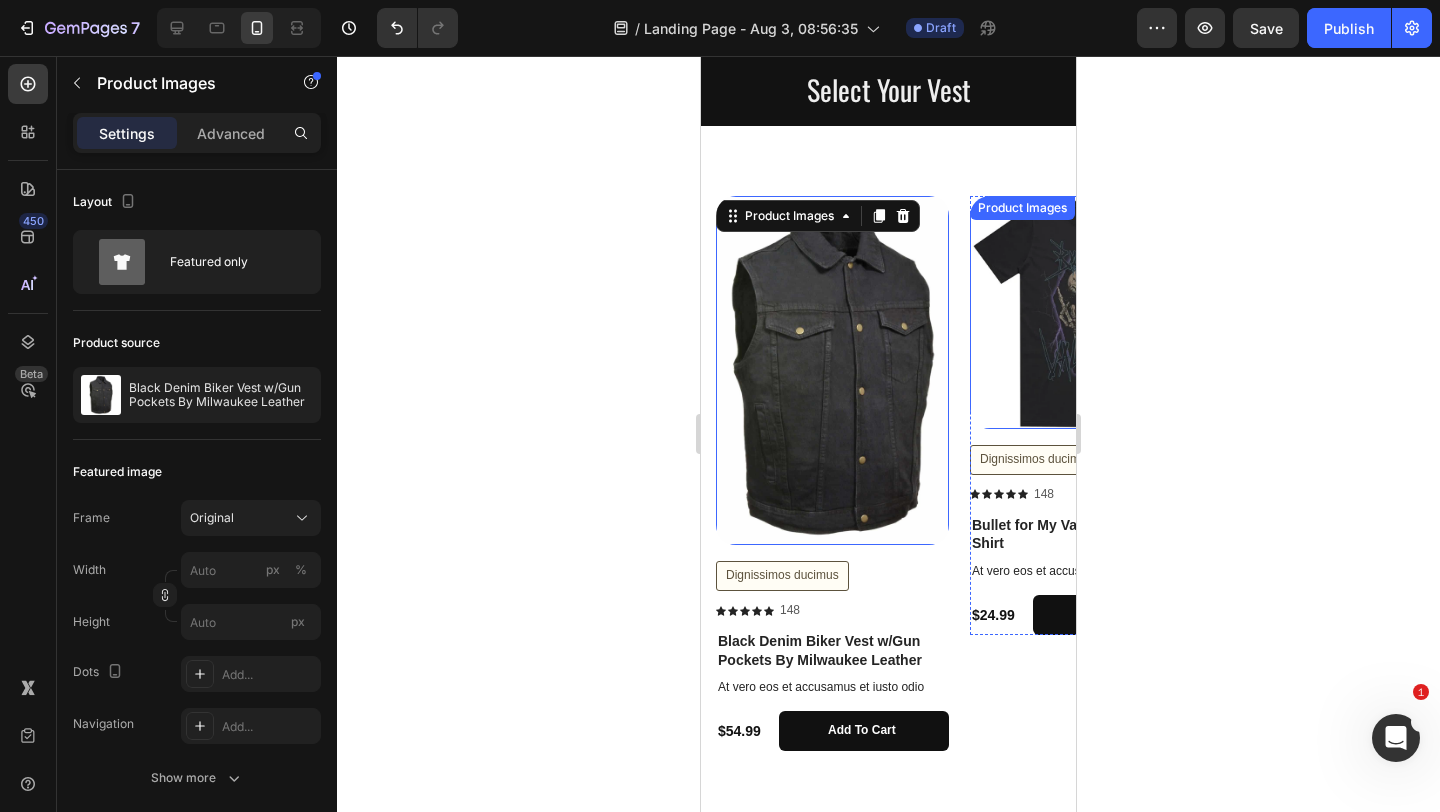 click on "Product Images" at bounding box center (1086, 312) 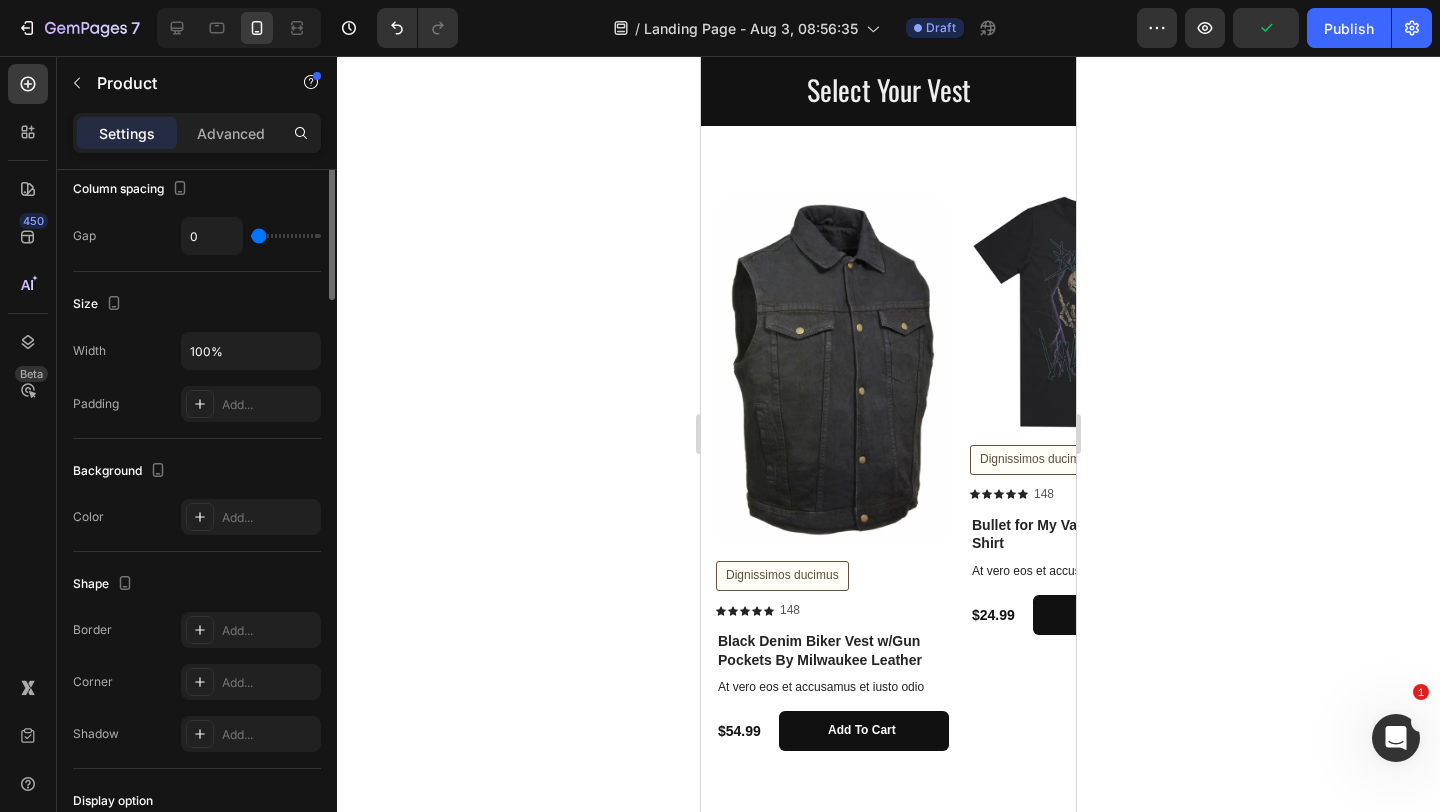 scroll, scrollTop: 0, scrollLeft: 0, axis: both 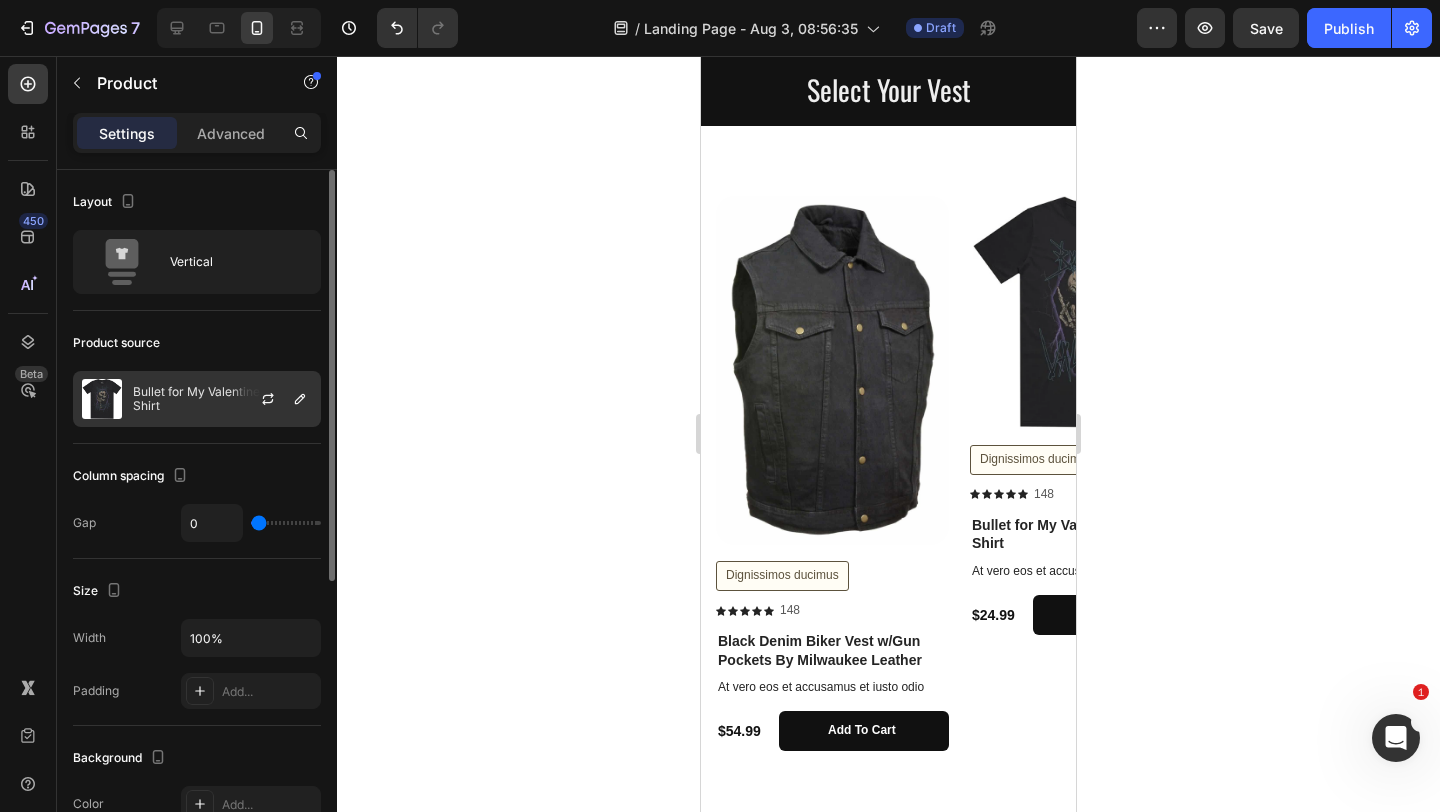 click on "Bullet for My Valentine Skull T-Shirt" at bounding box center (222, 399) 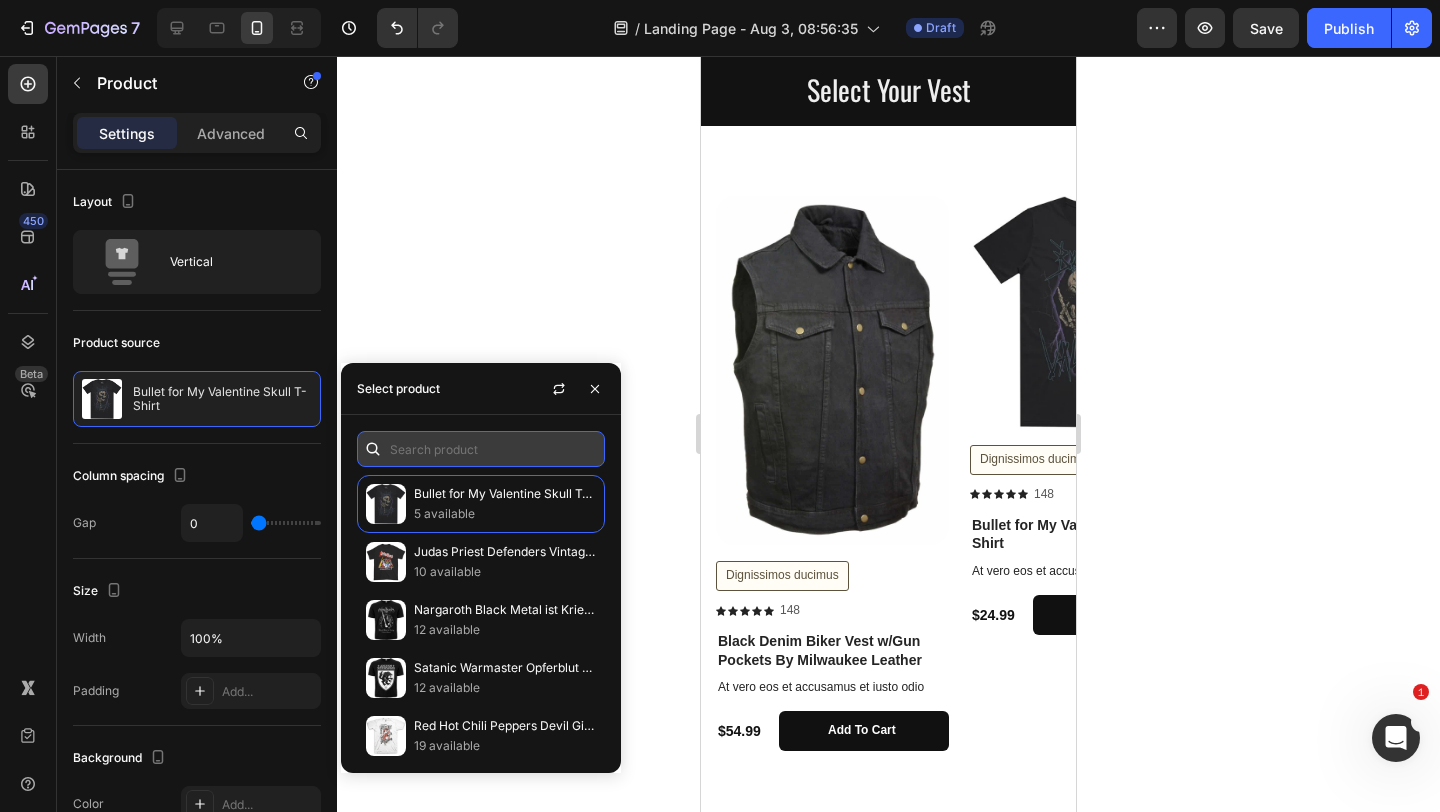 click at bounding box center (481, 449) 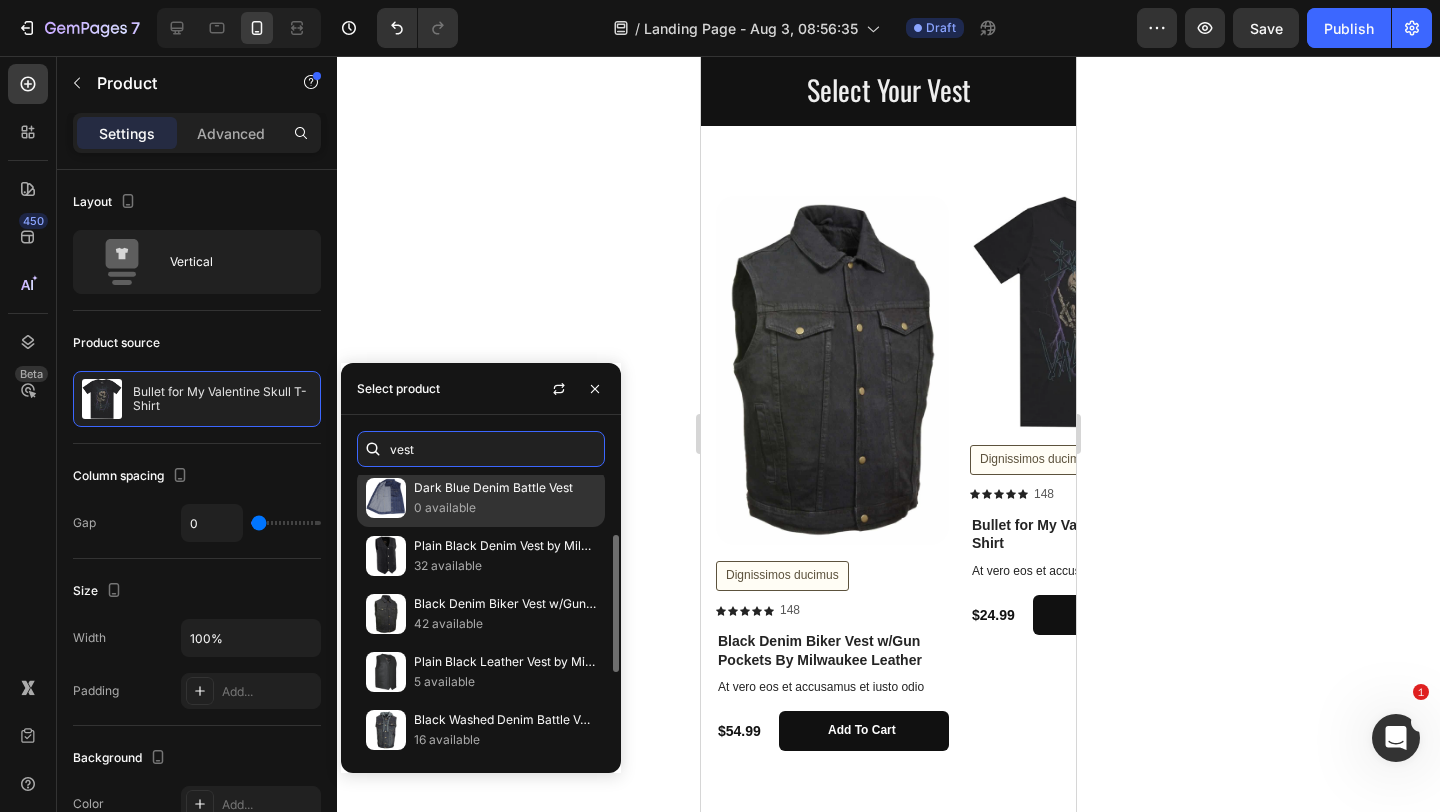 scroll, scrollTop: 123, scrollLeft: 0, axis: vertical 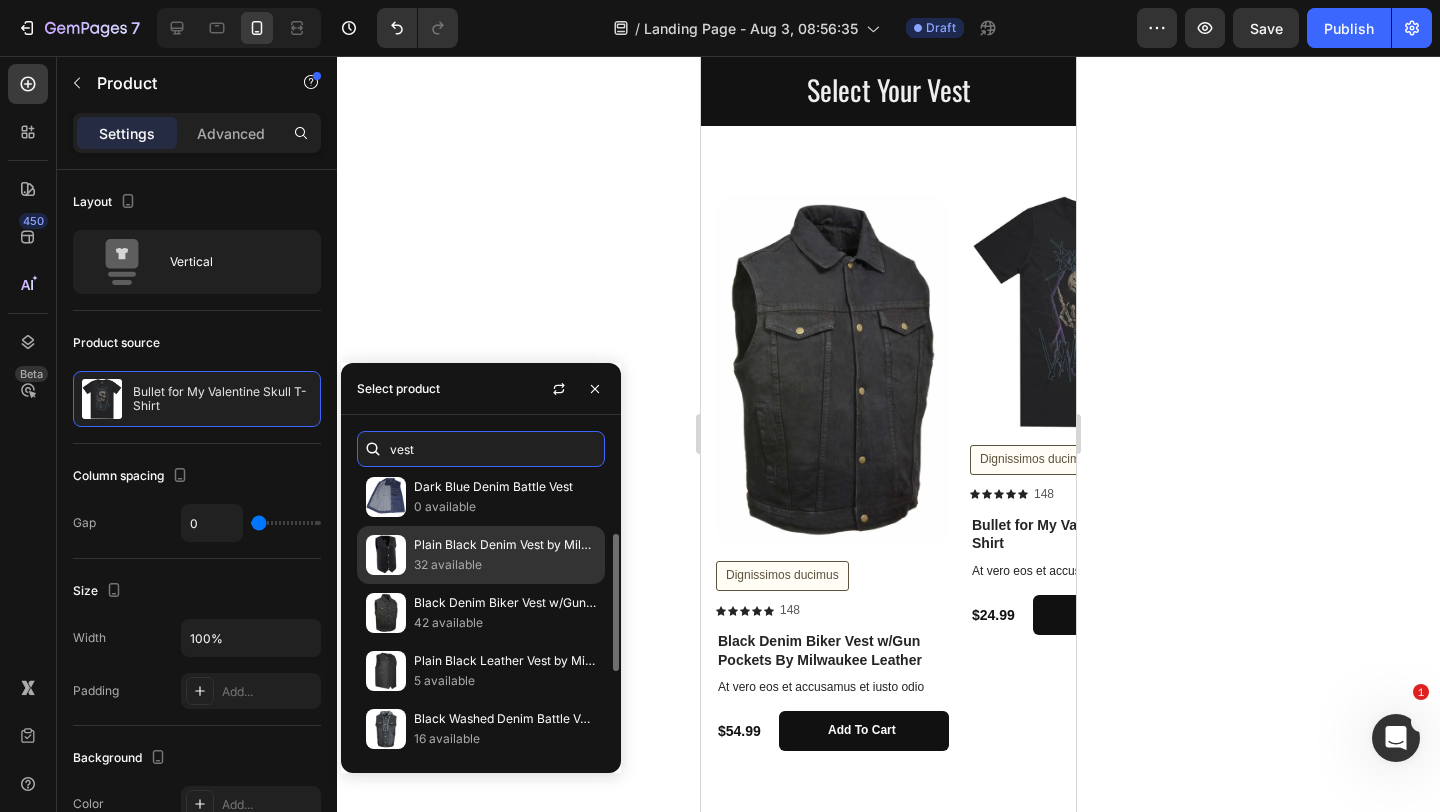 type on "vest" 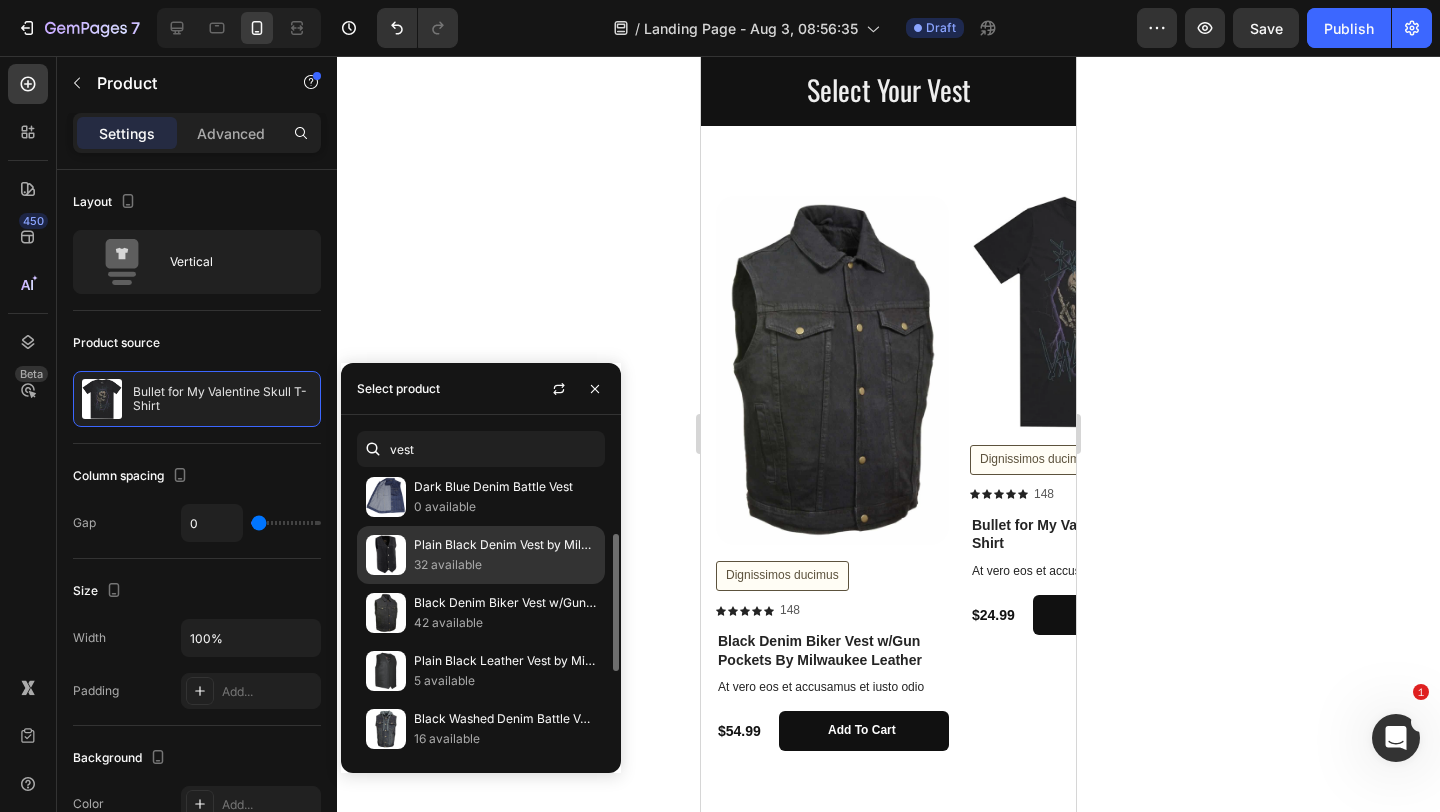 click on "32 available" at bounding box center (505, 565) 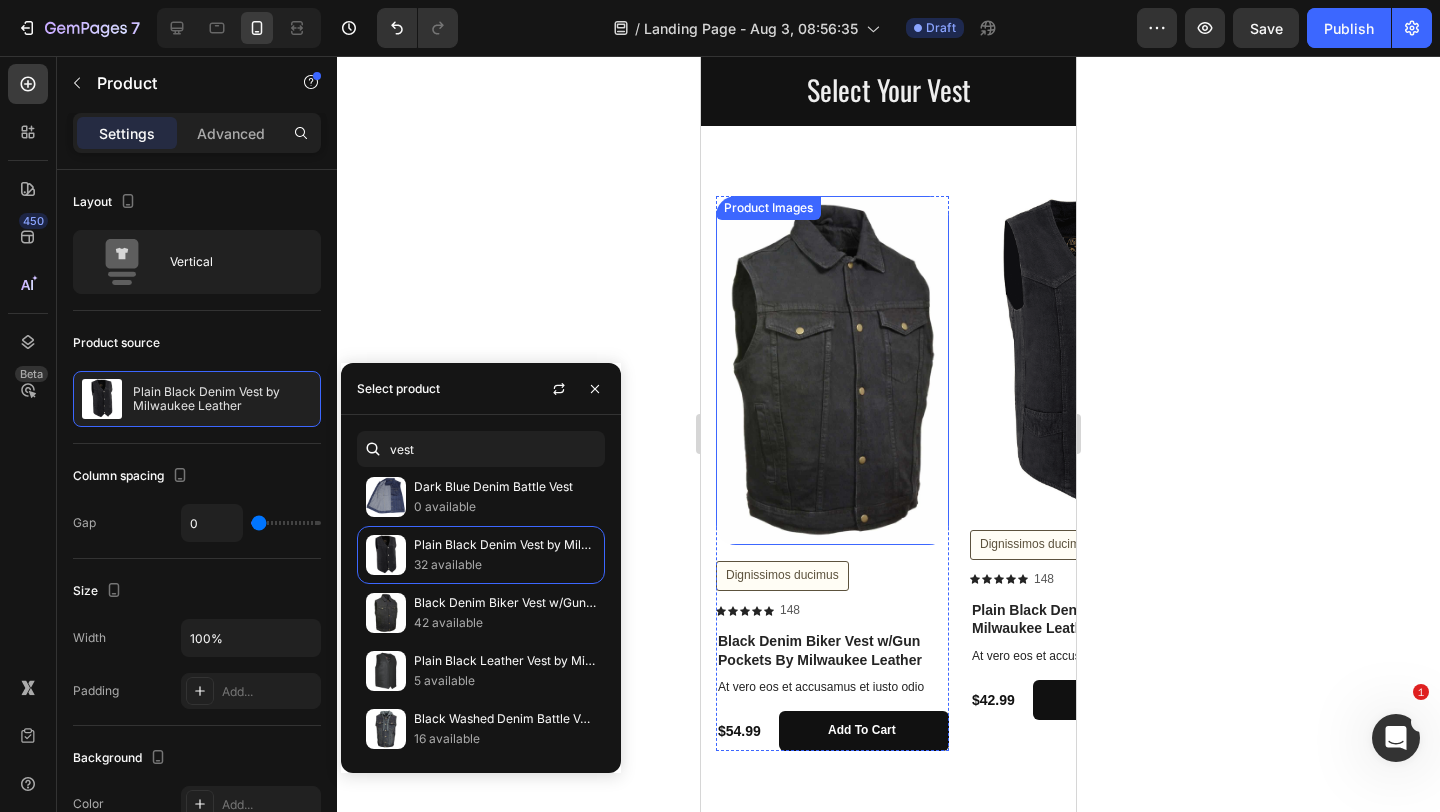 click at bounding box center (832, 370) 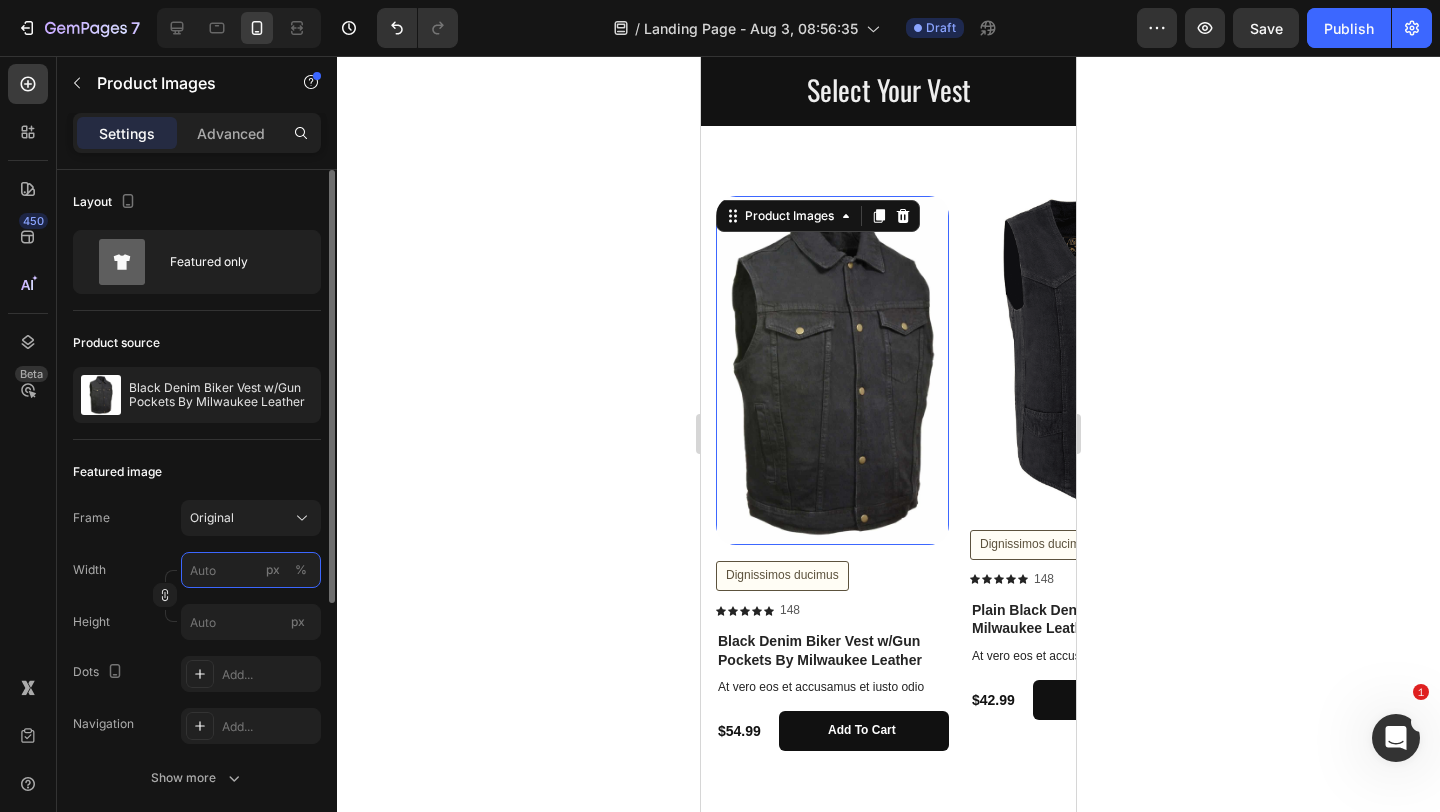 click on "px %" at bounding box center [251, 570] 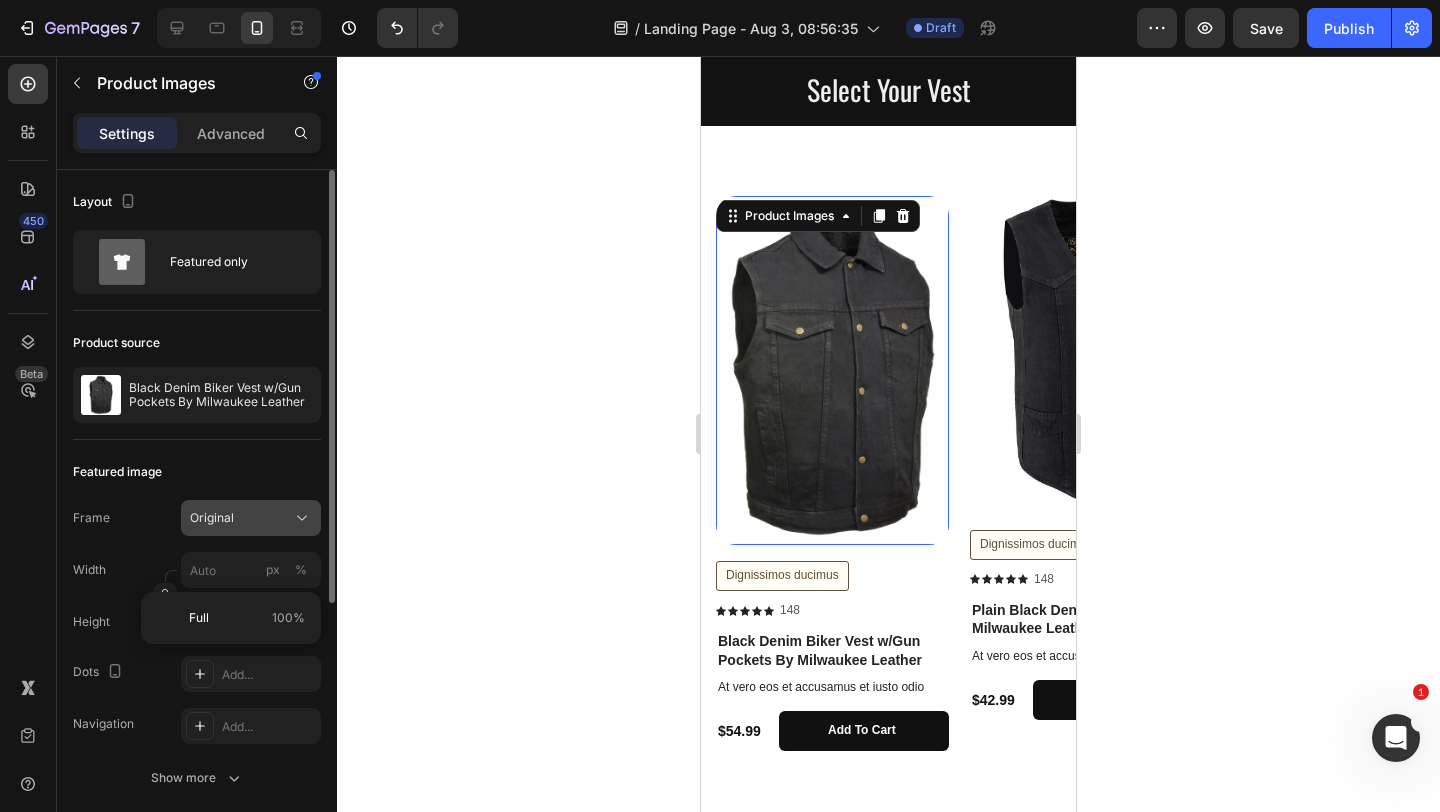 click on "Original" at bounding box center [251, 518] 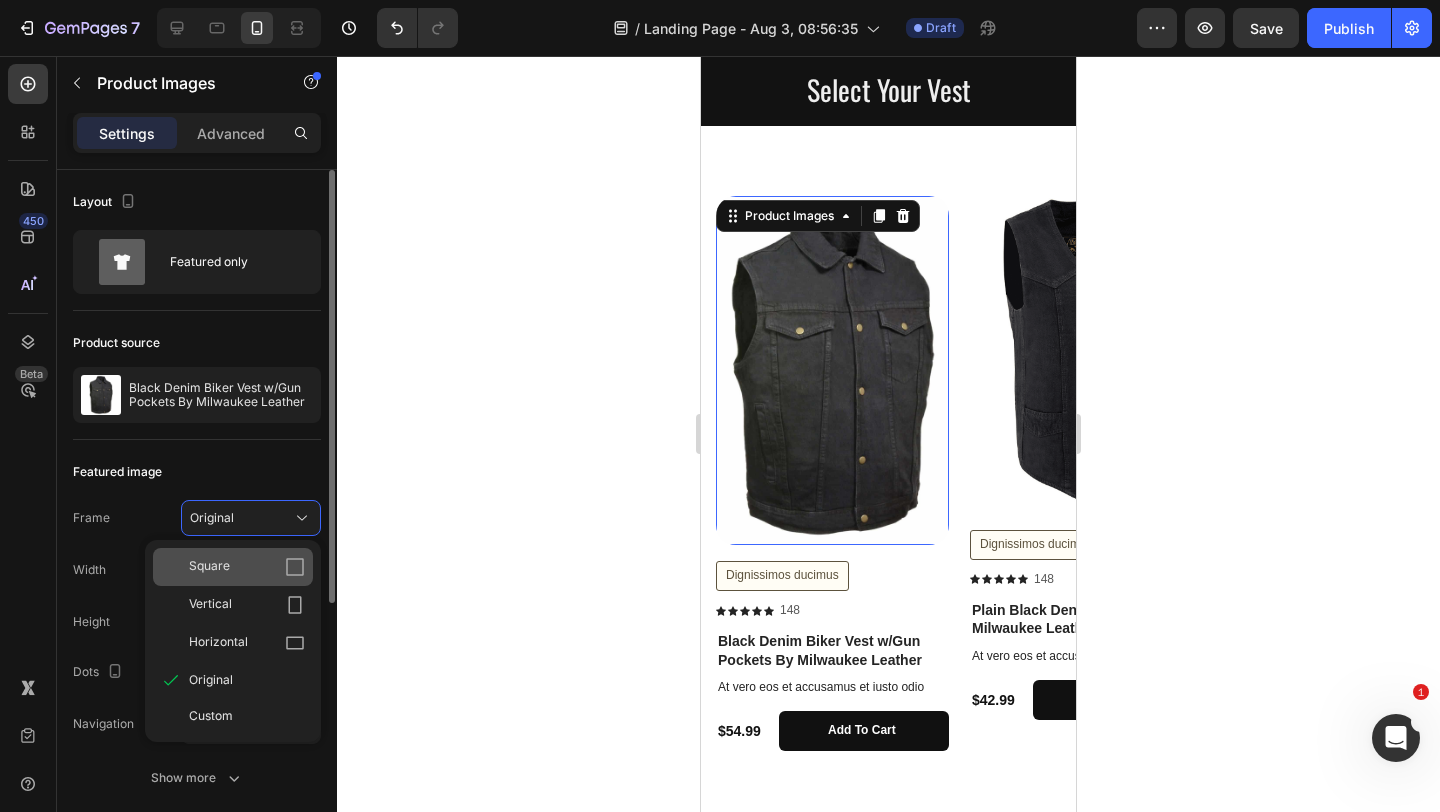 click on "Square" at bounding box center [247, 567] 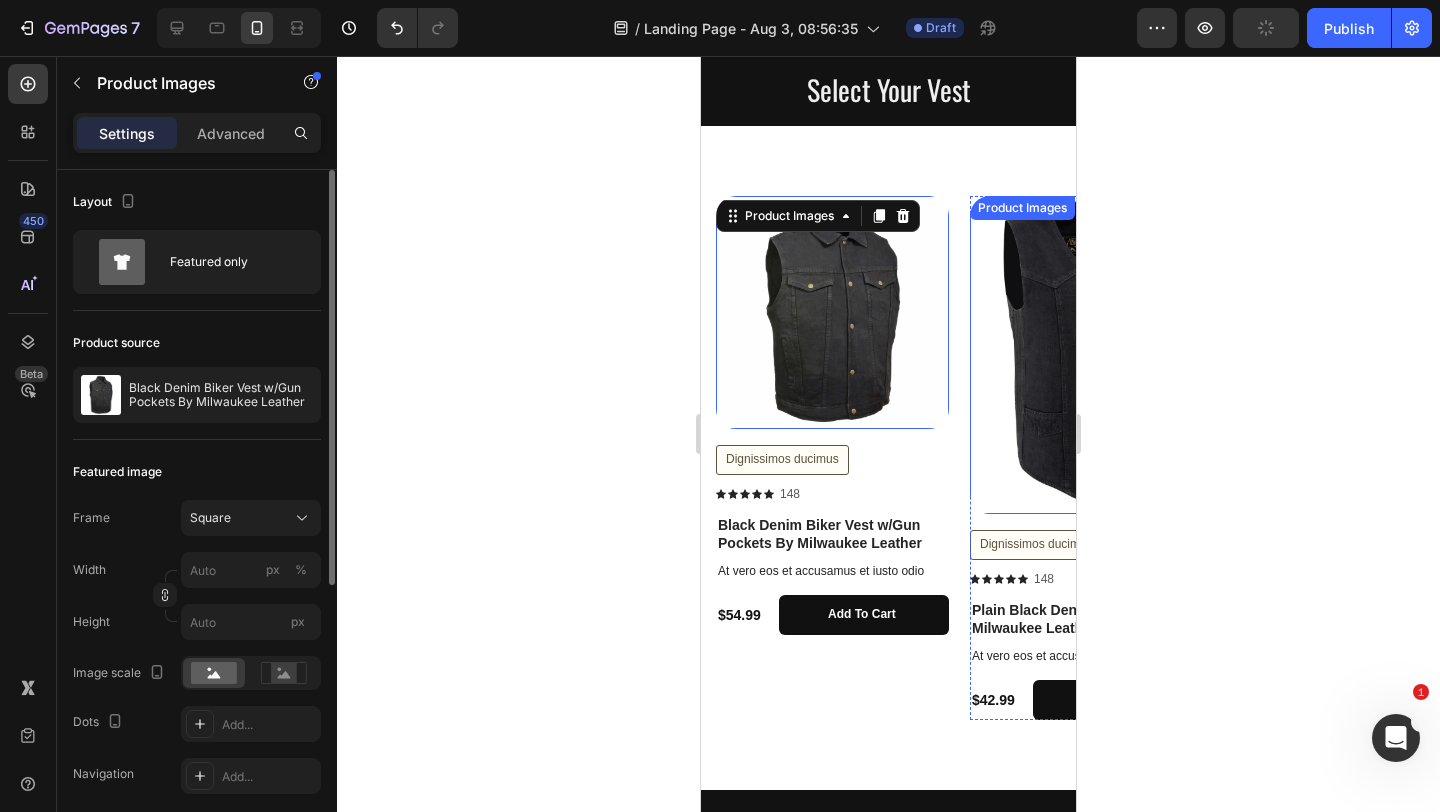 click at bounding box center [1086, 355] 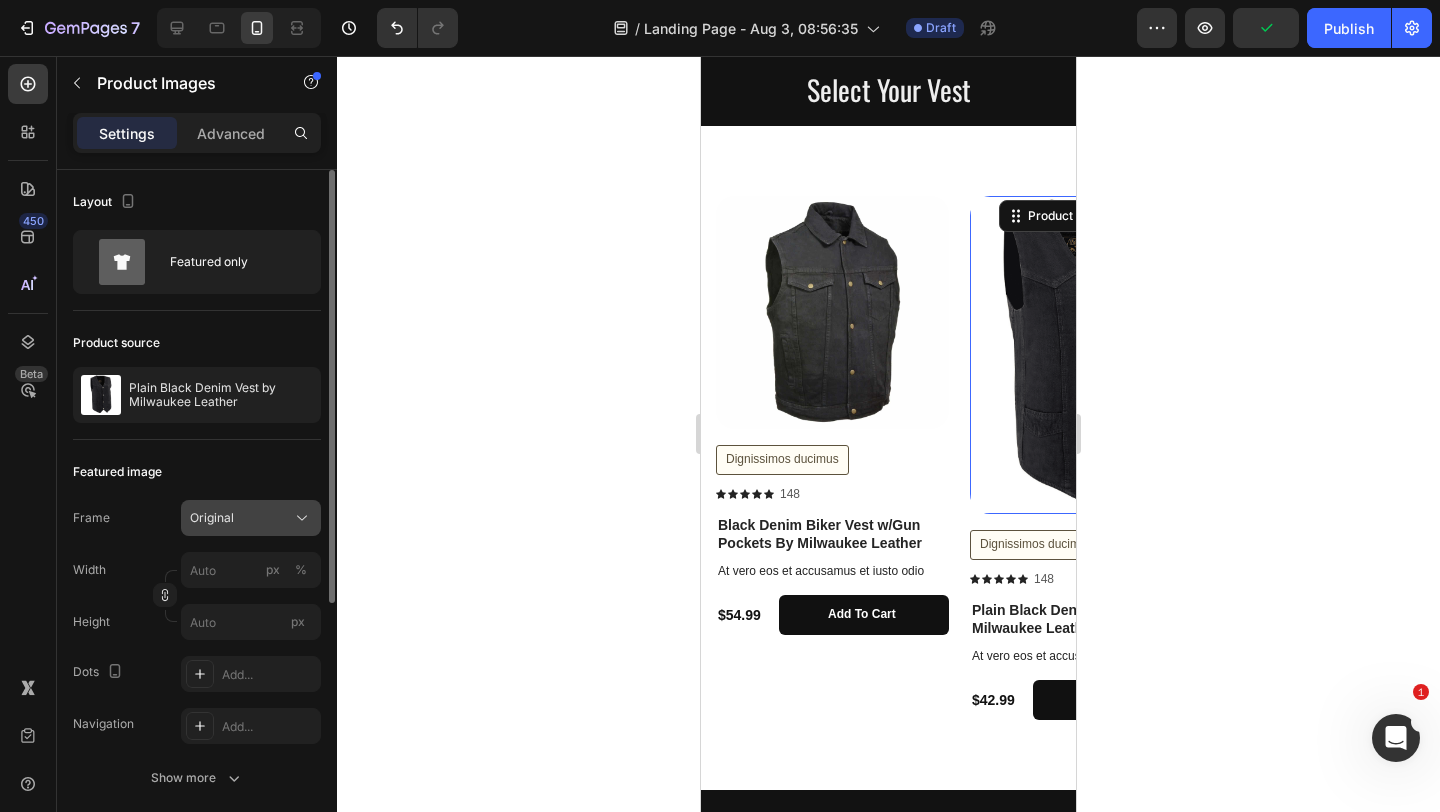 click on "Original" 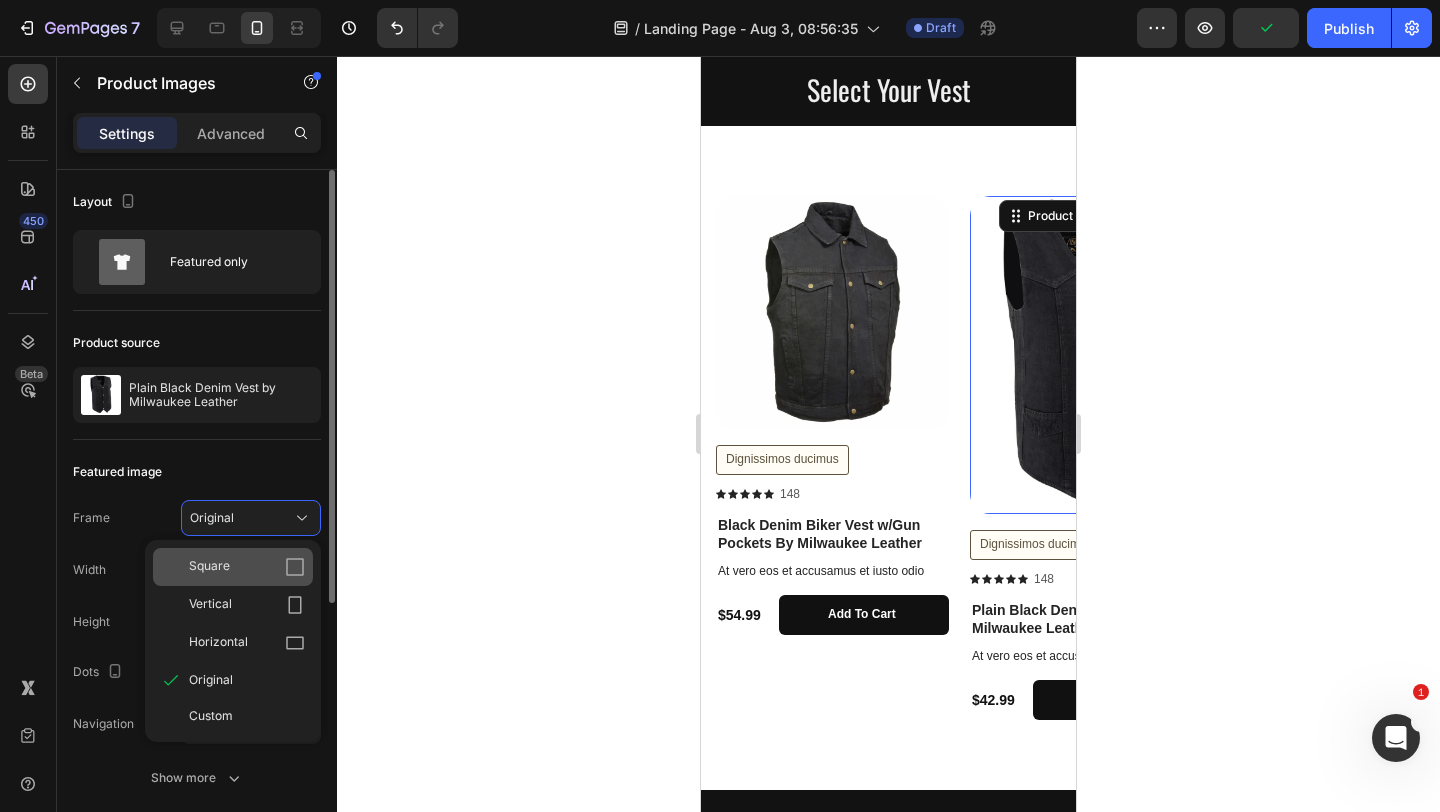 click on "Square" at bounding box center (247, 567) 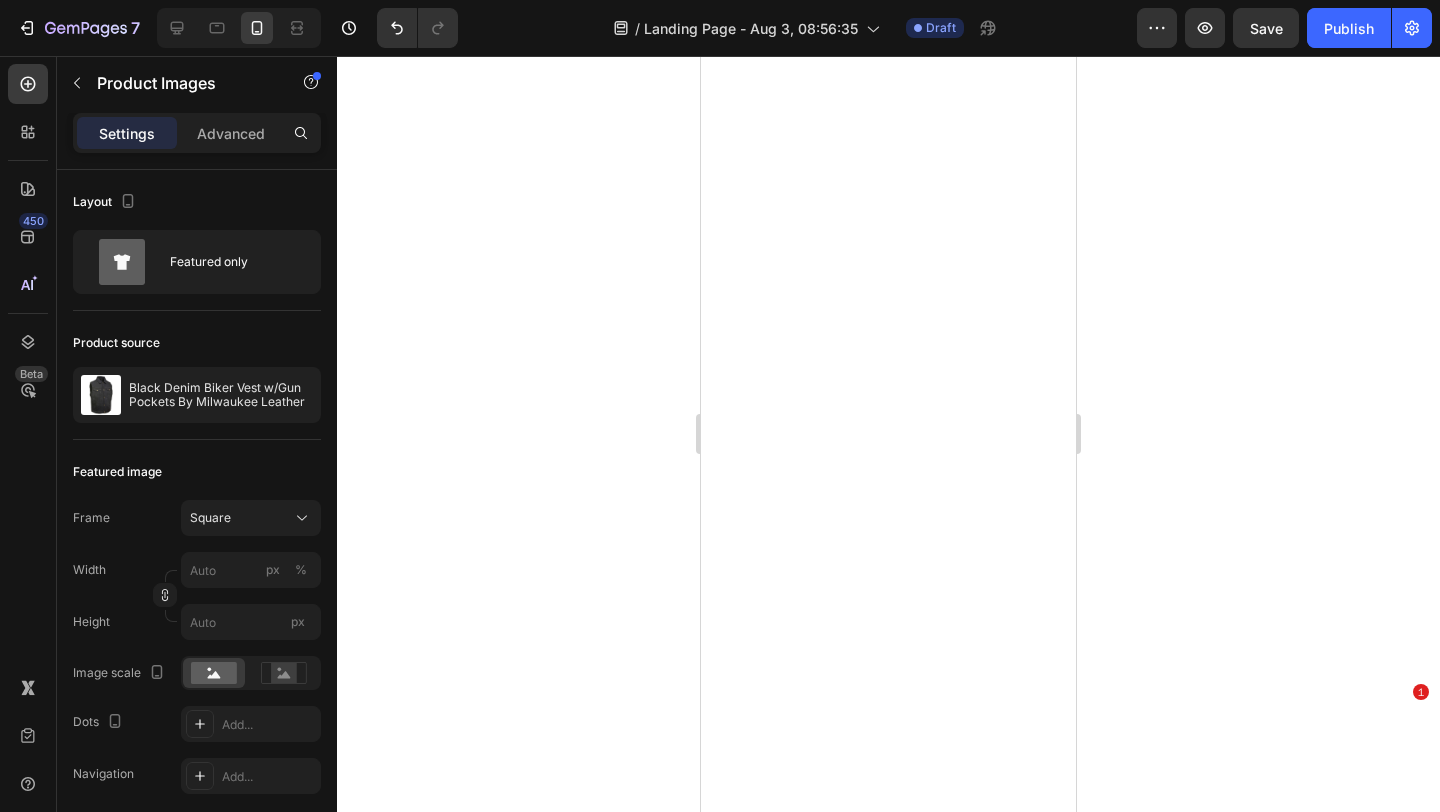 scroll, scrollTop: 0, scrollLeft: 0, axis: both 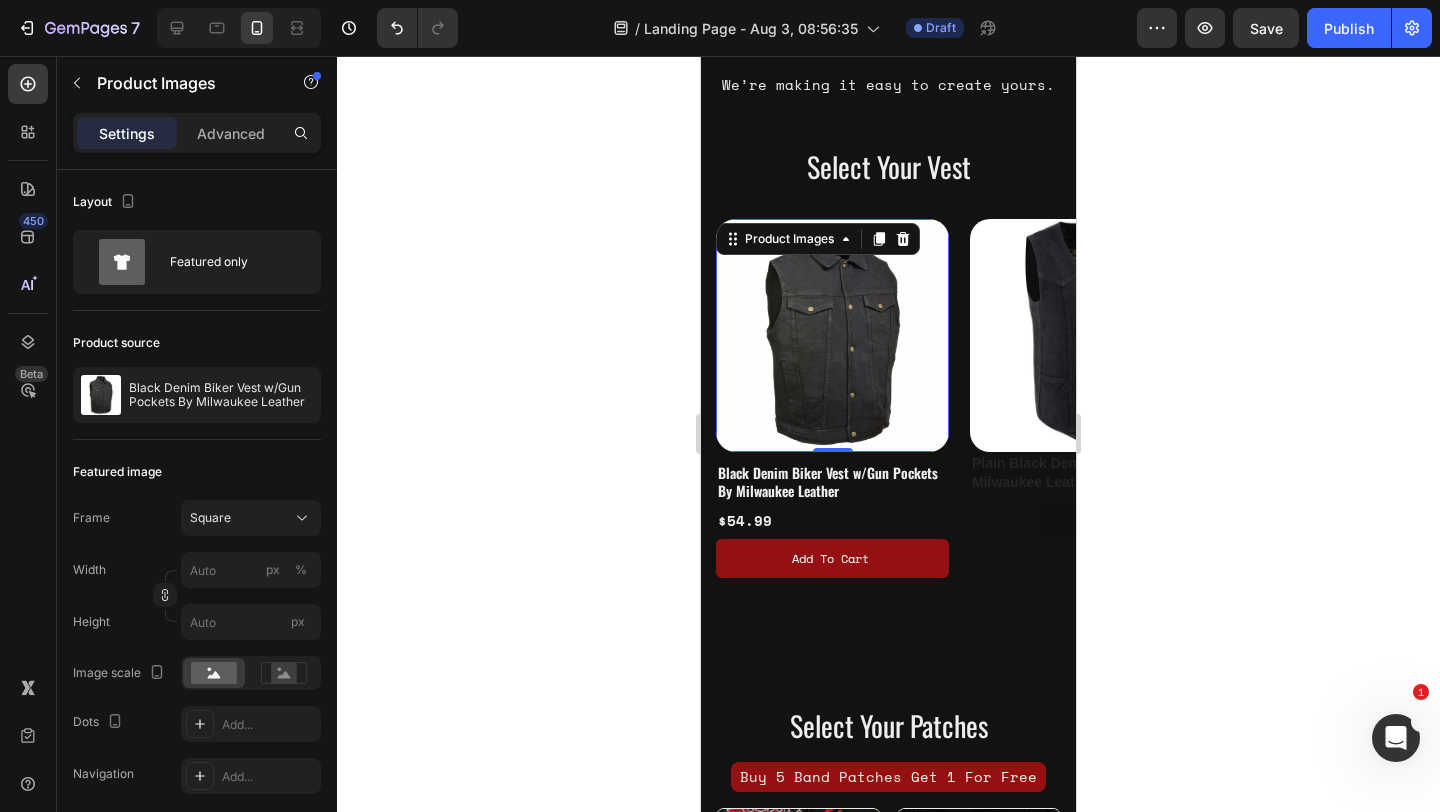click 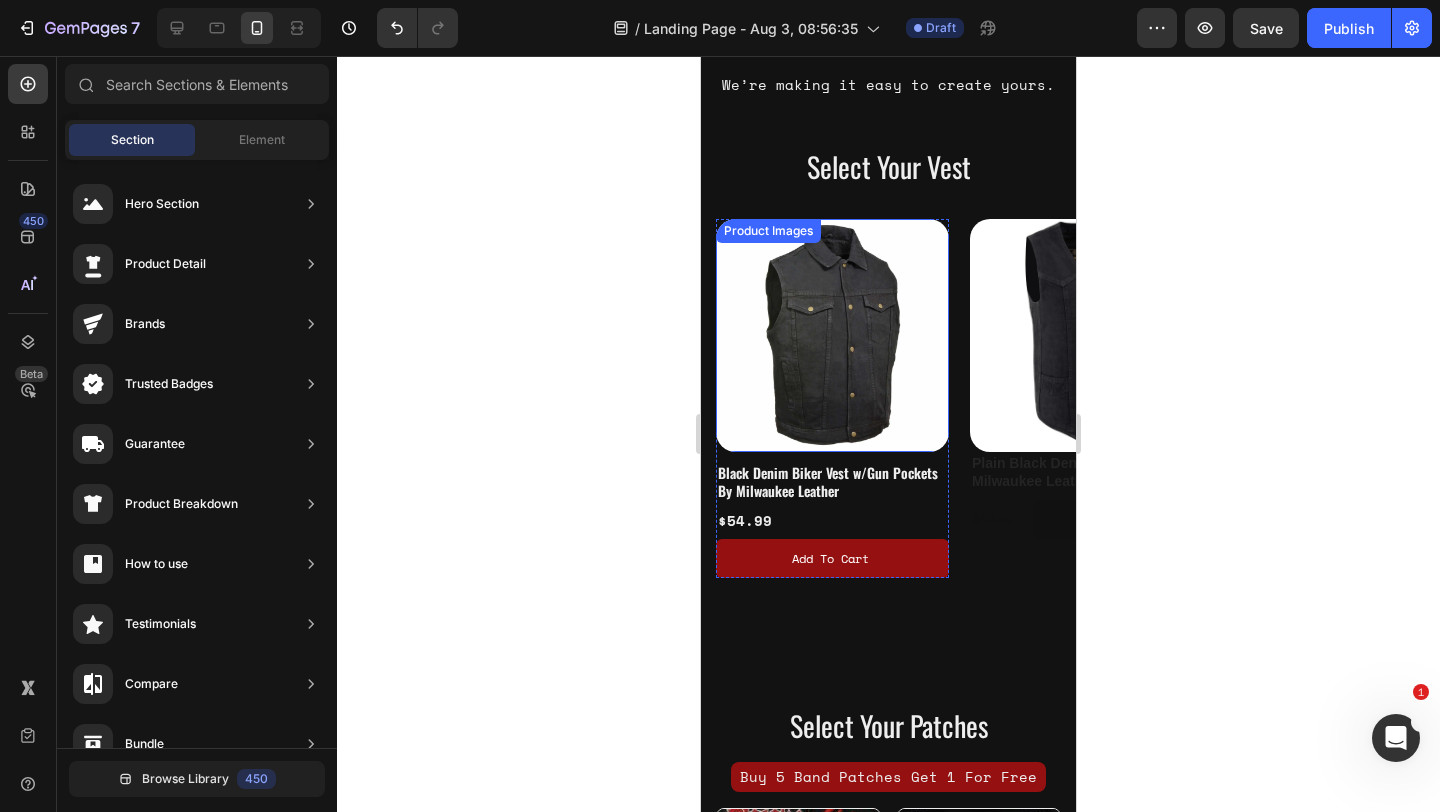 click on "Product Images" at bounding box center [768, 231] 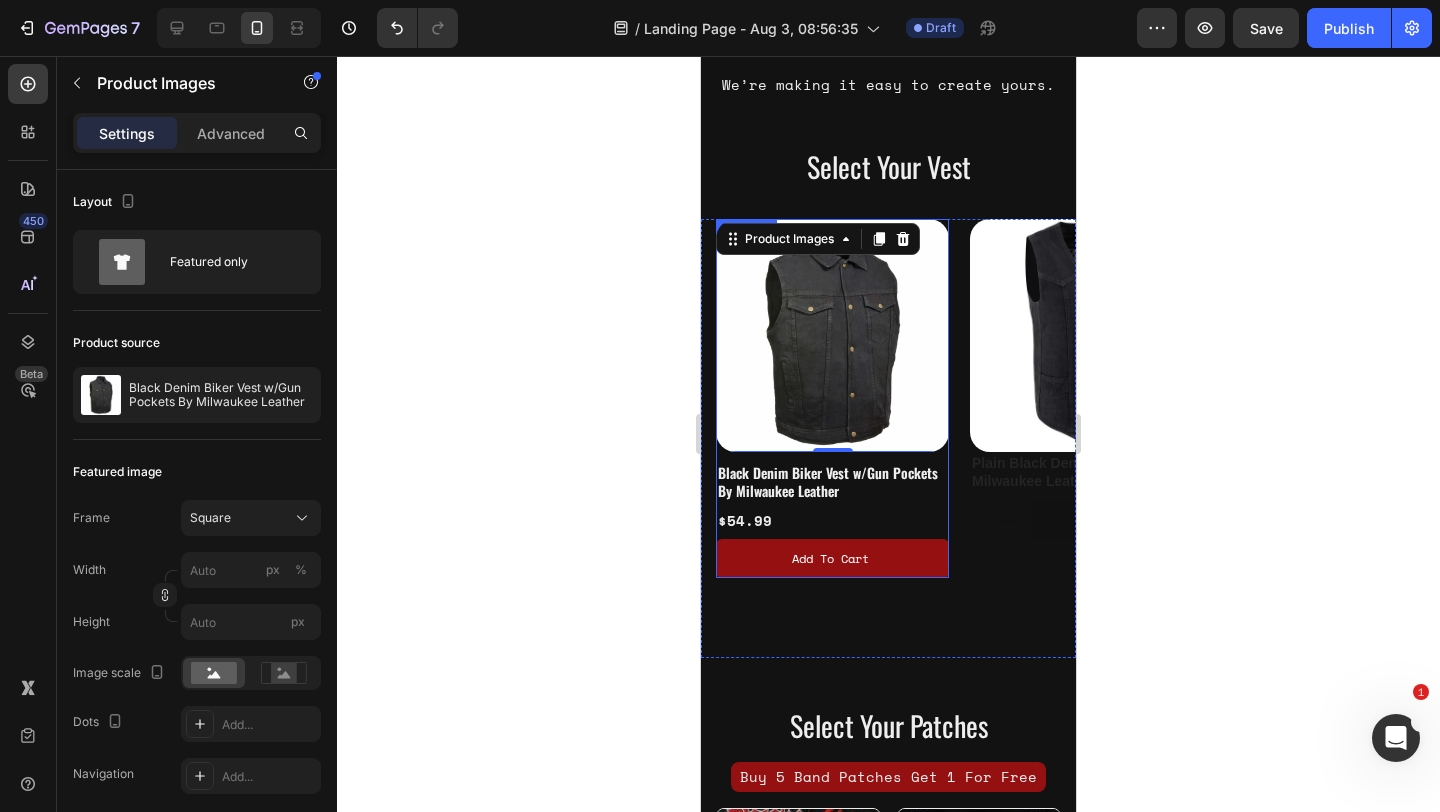click on "Black Denim Biker Vest w/Gun Pockets By Milwaukee Leather Product Title $[PRICE] Product Price Product Price Add to cart Add to Cart" at bounding box center (832, 515) 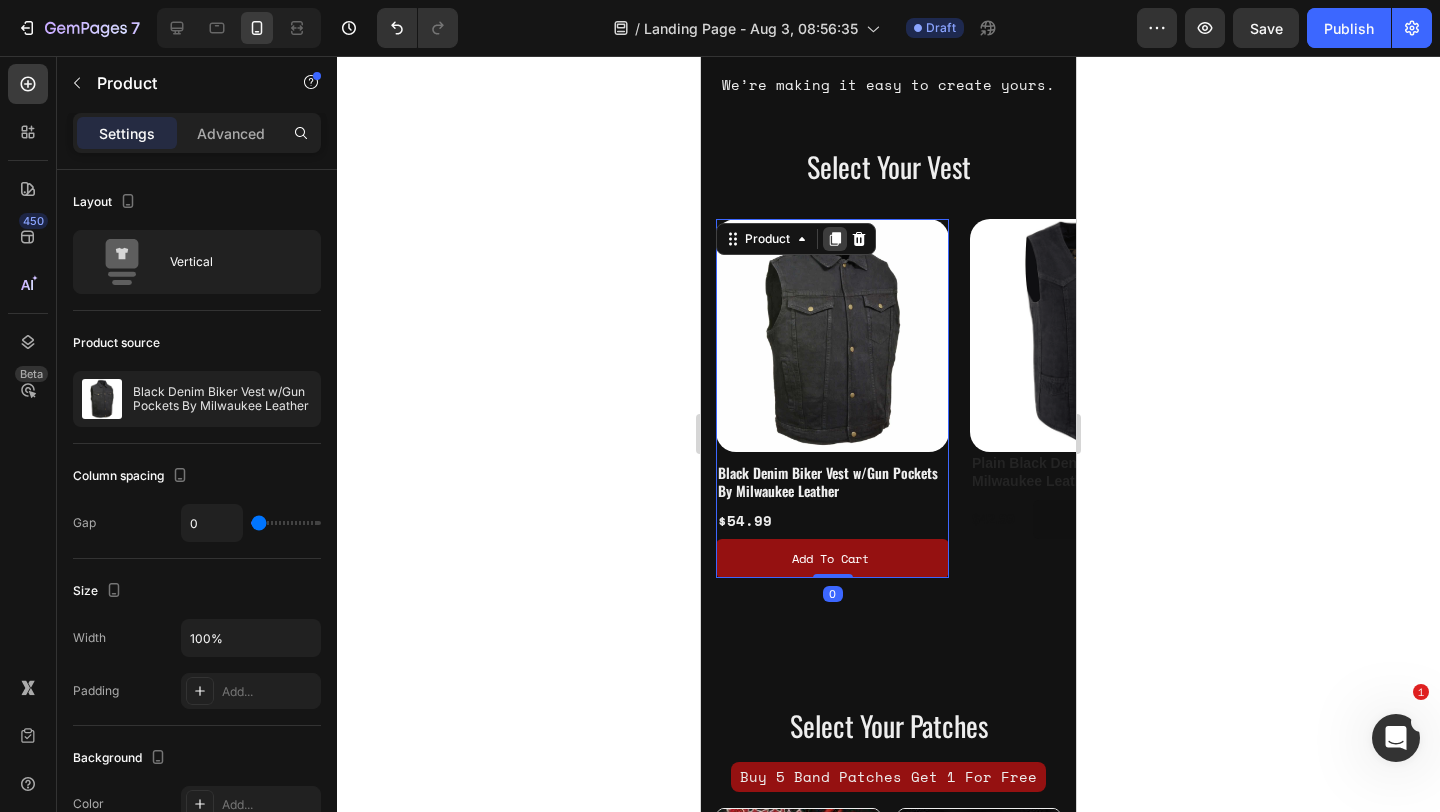 click 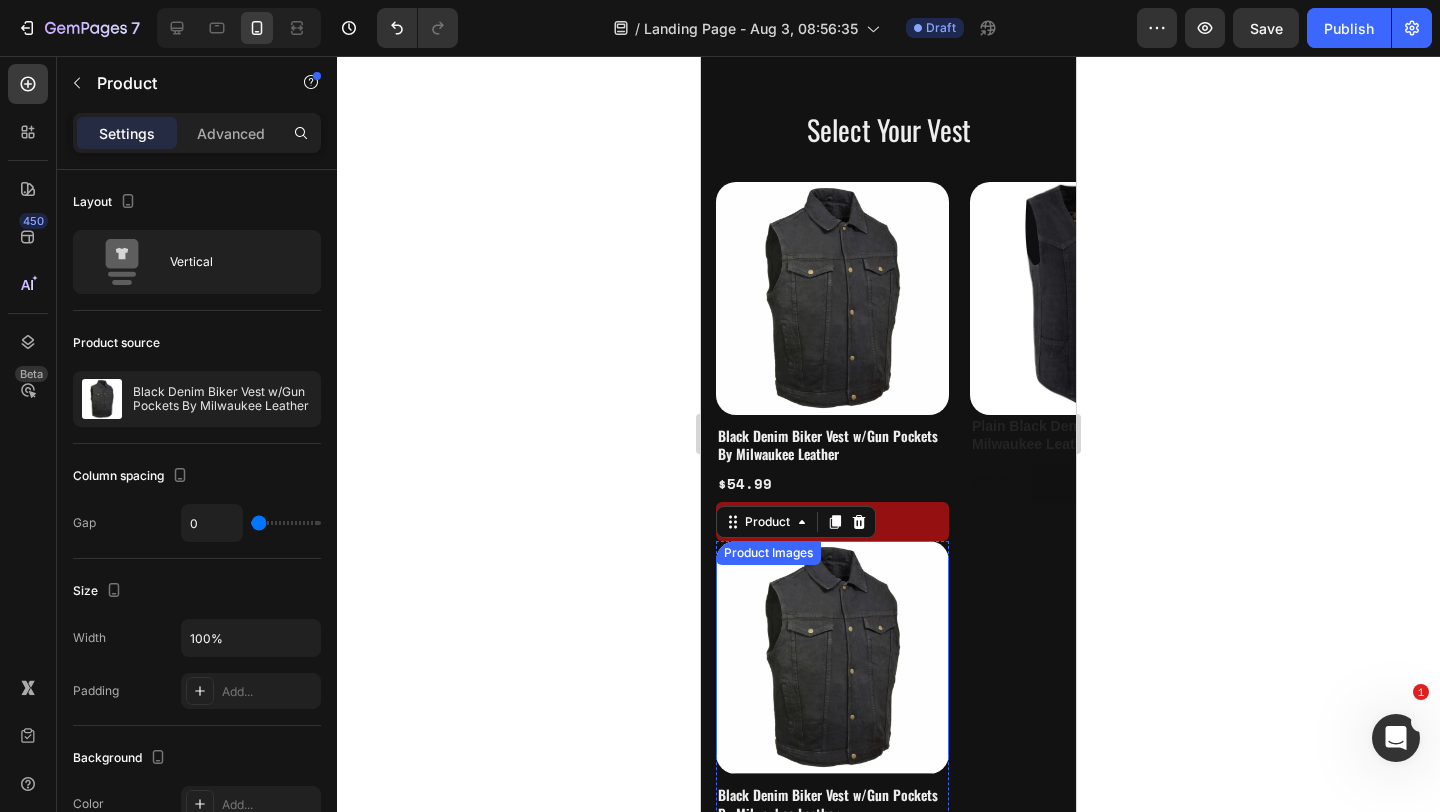 scroll, scrollTop: 717, scrollLeft: 0, axis: vertical 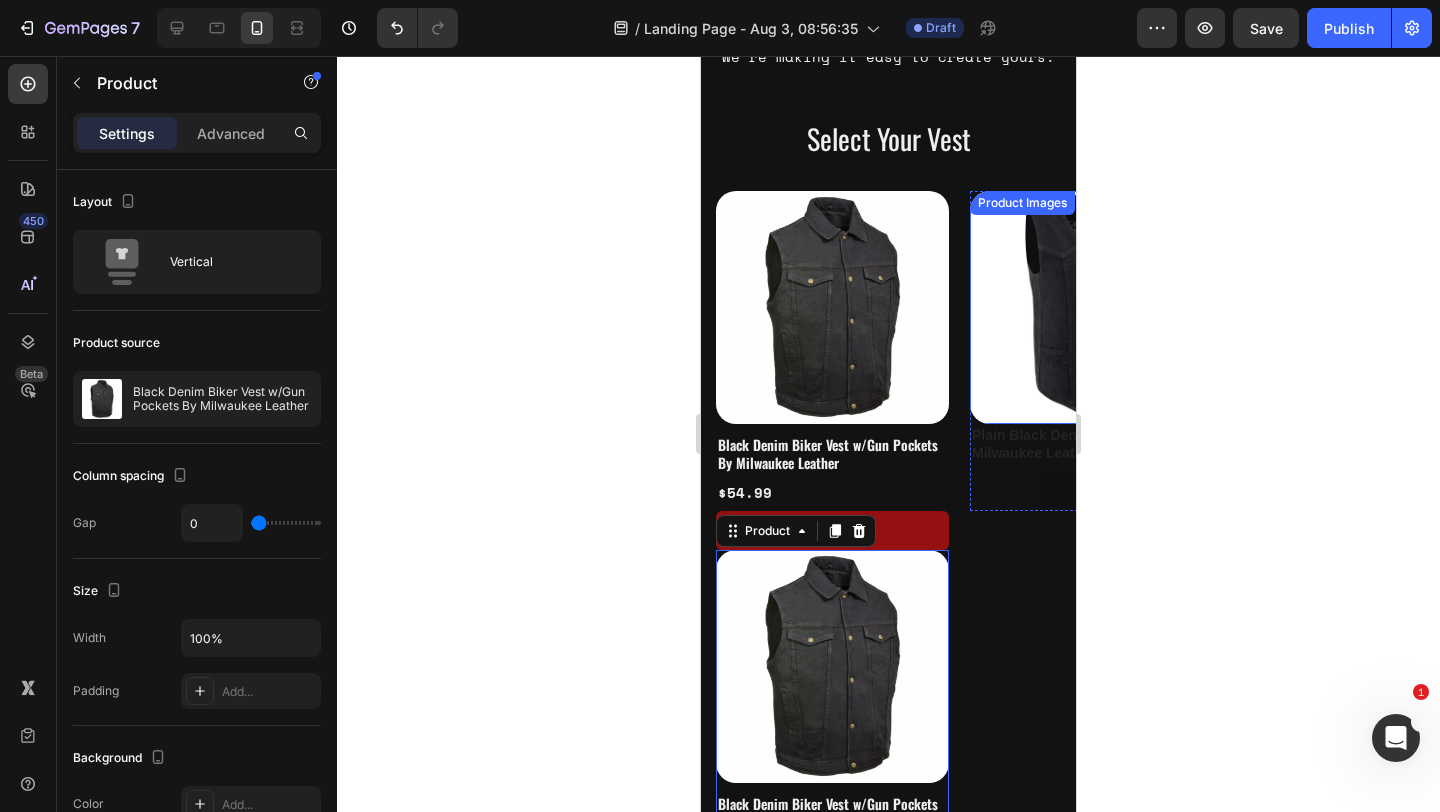 click on "Product Images" at bounding box center [1086, 307] 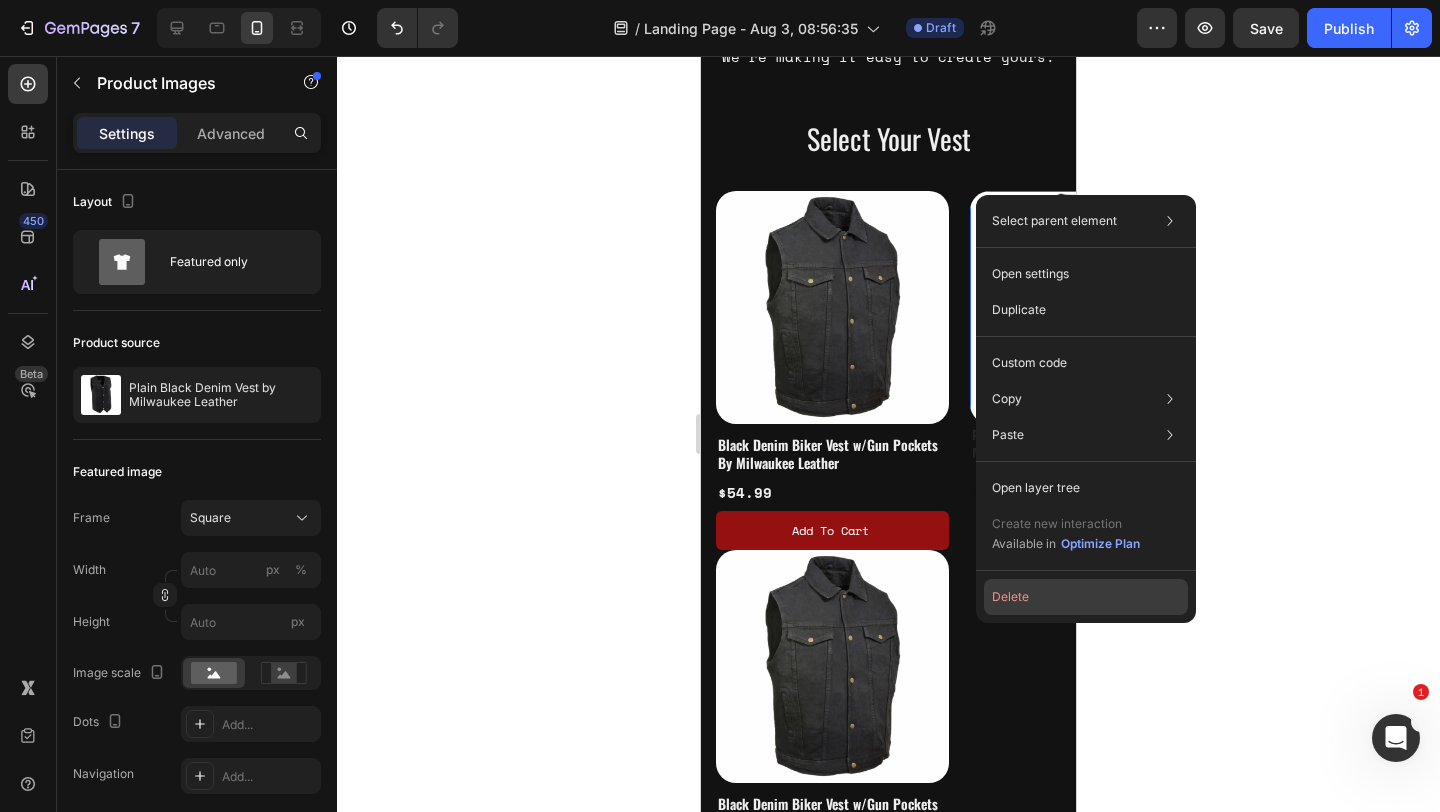 click on "Delete" 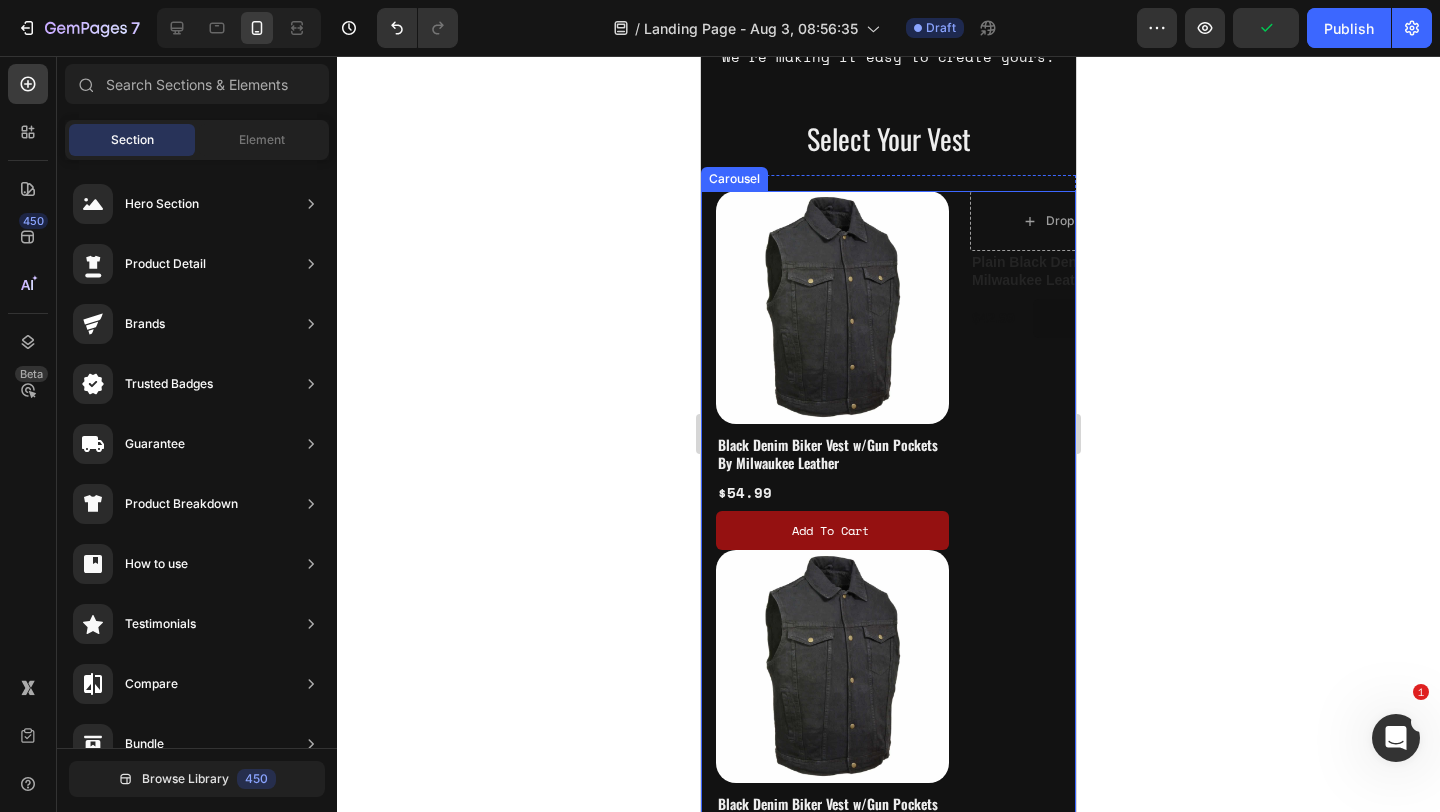 click on "Drop element here Plain Black Denim Vest by Milwaukee Leather Product Title $[PRICE] Product Price Product Price Add to cart Add to Cart Row Product" at bounding box center (1086, 550) 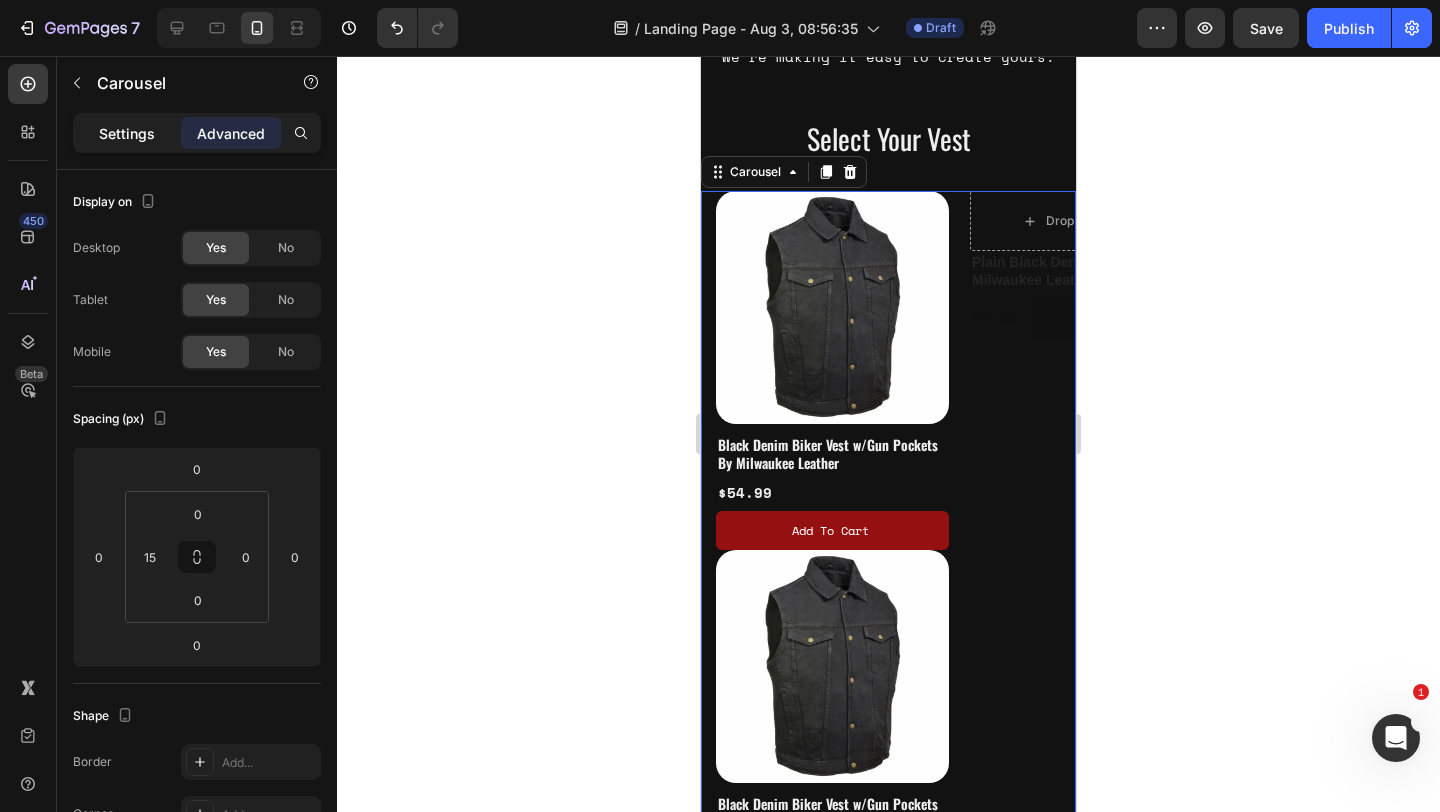 click on "Settings" at bounding box center (127, 133) 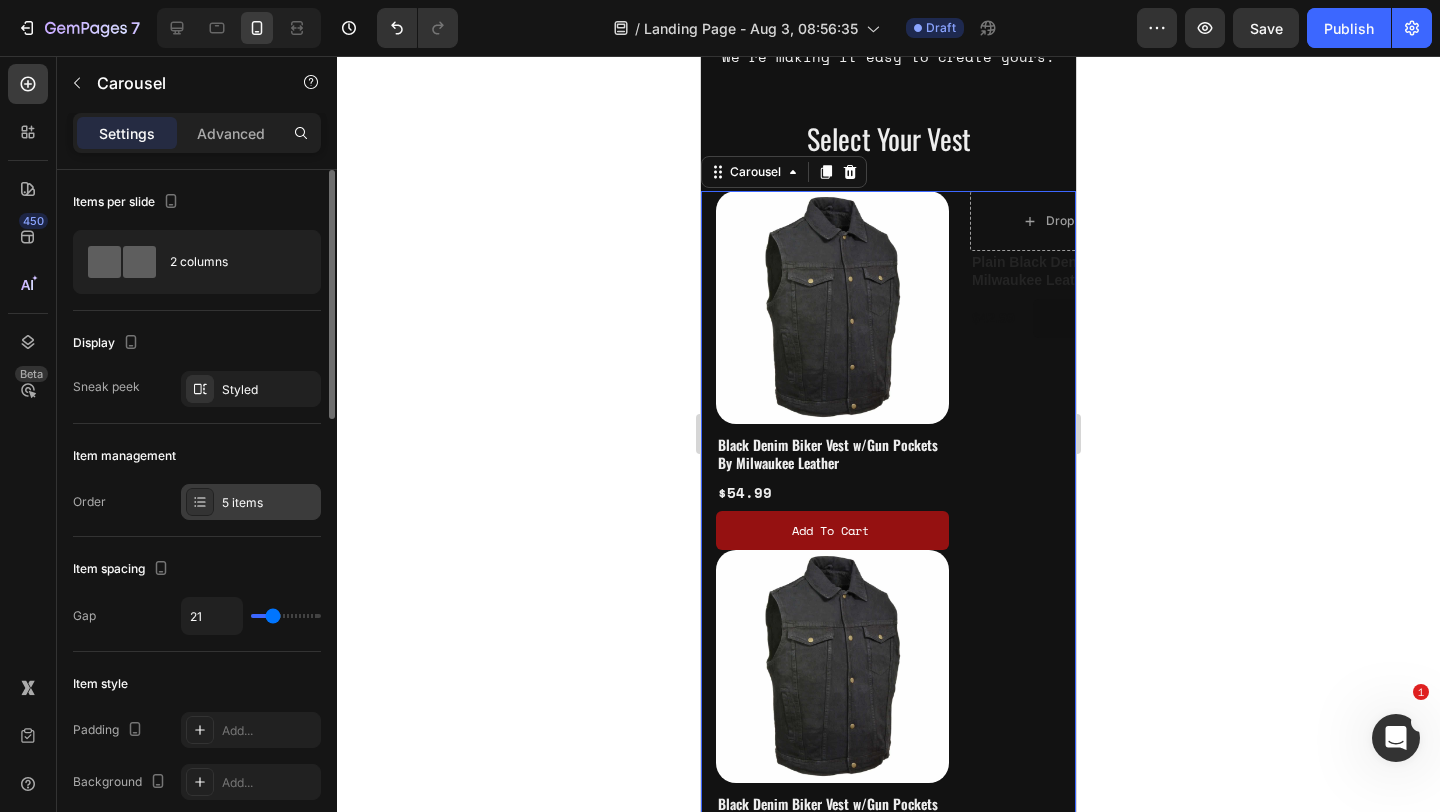 click on "5 items" at bounding box center [251, 502] 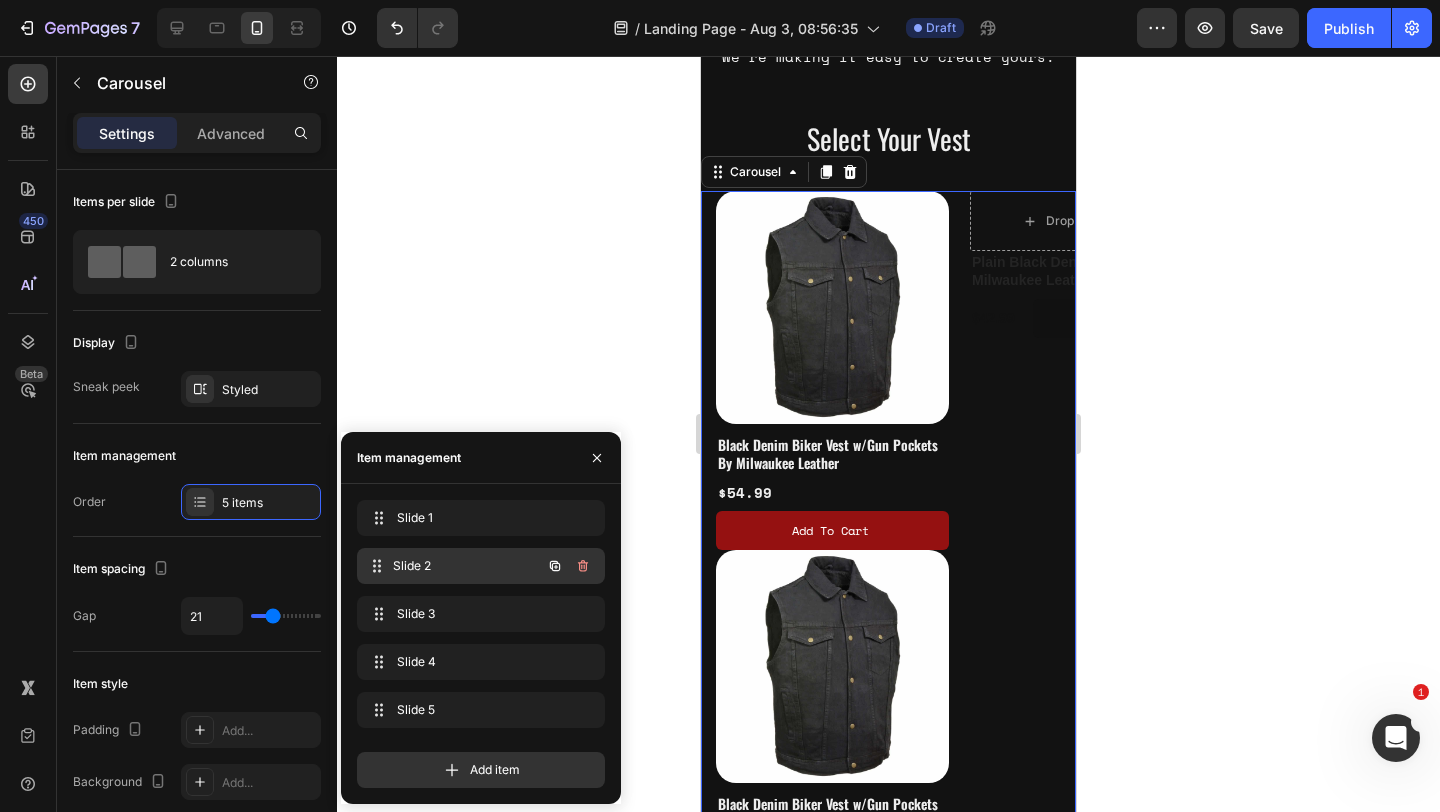 click on "Slide 2" at bounding box center [467, 566] 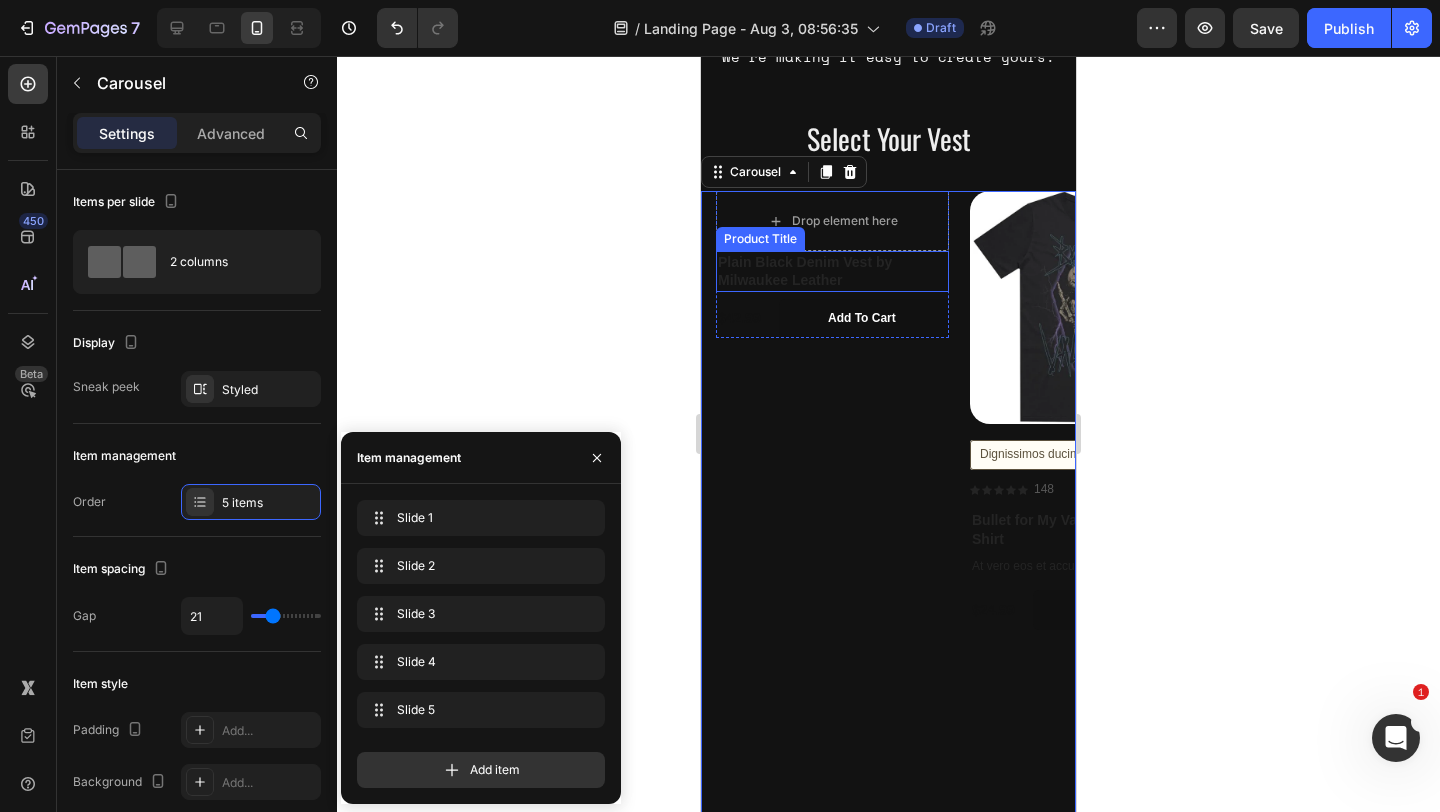 click on "Plain Black Denim Vest by Milwaukee Leather" at bounding box center [832, 271] 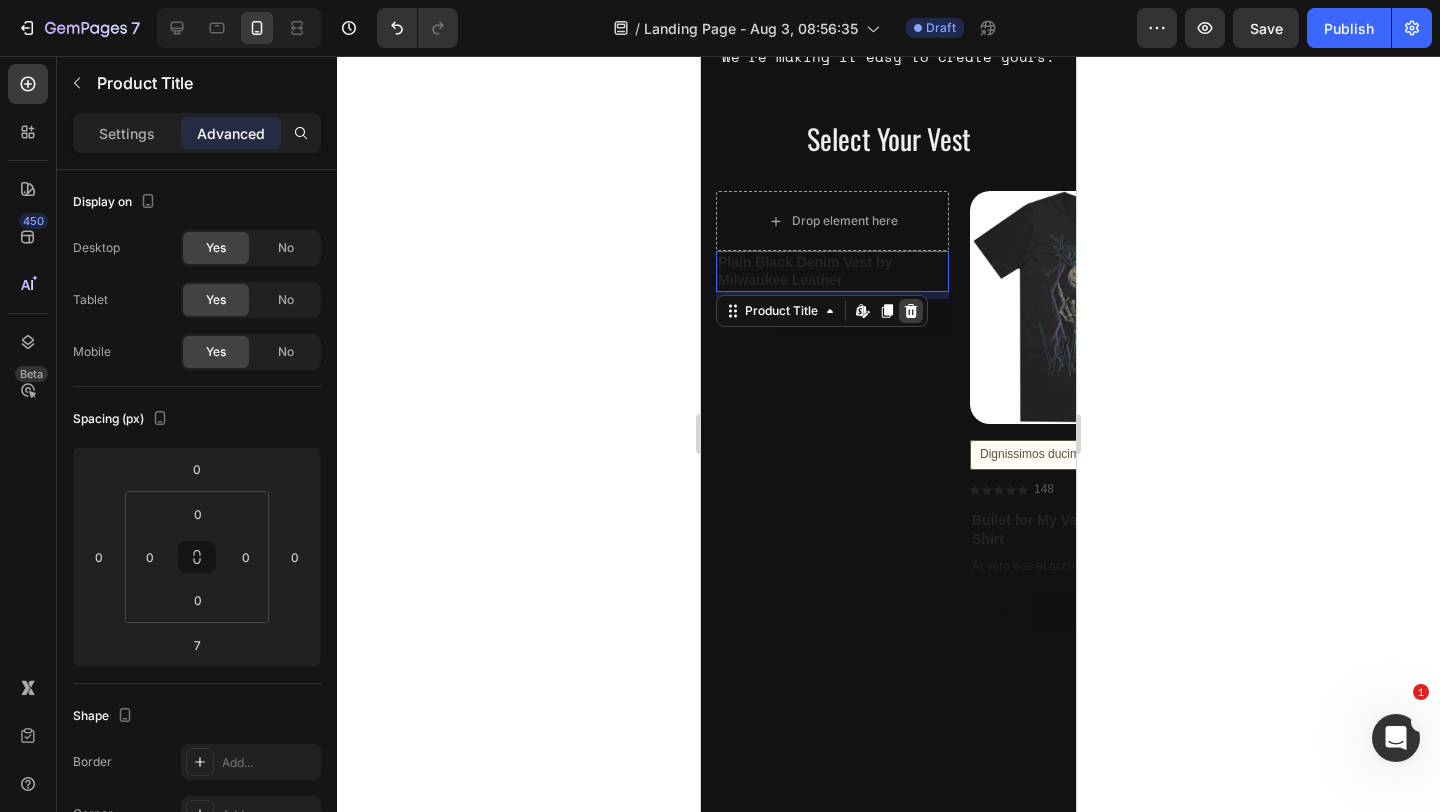 click 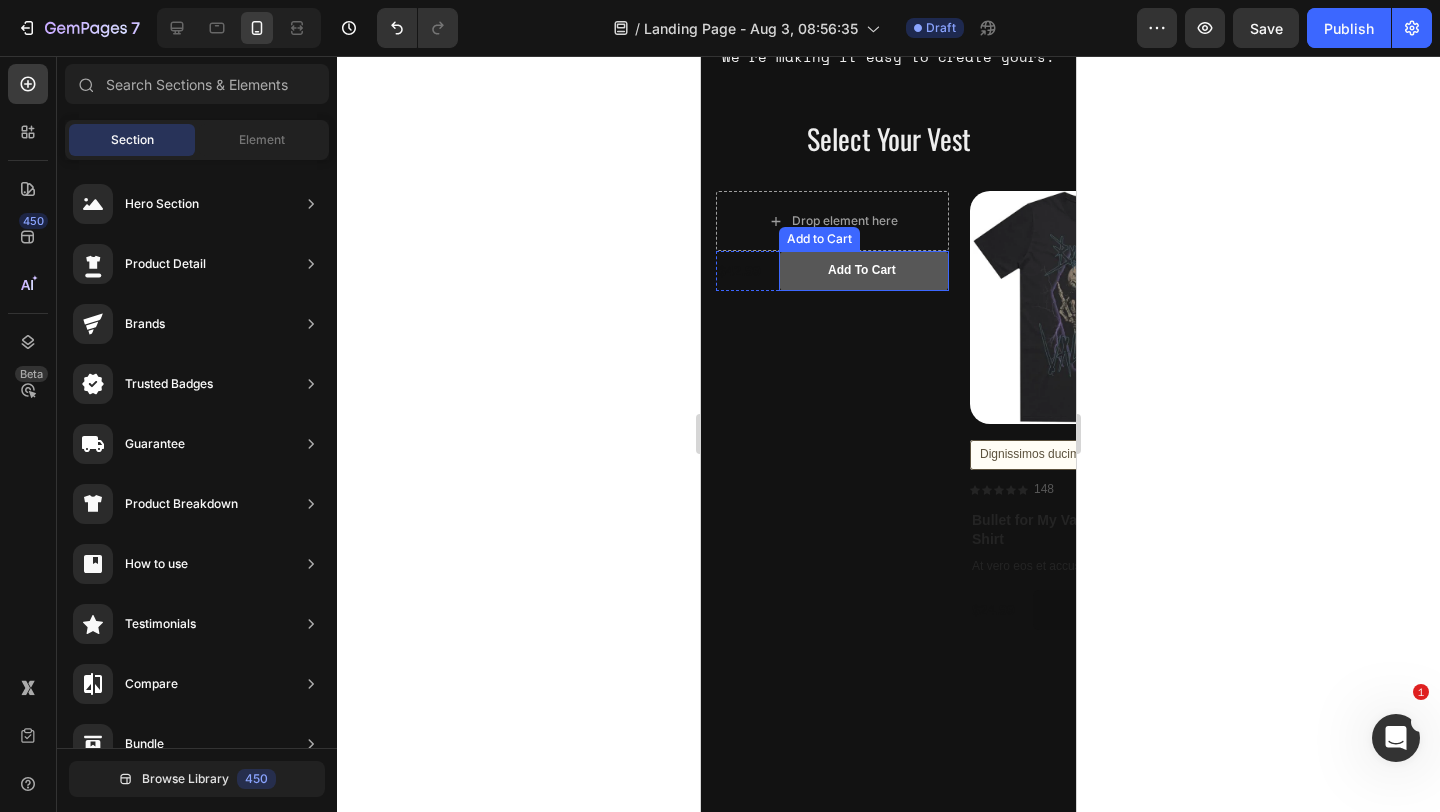 click on "Add to cart" at bounding box center (864, 271) 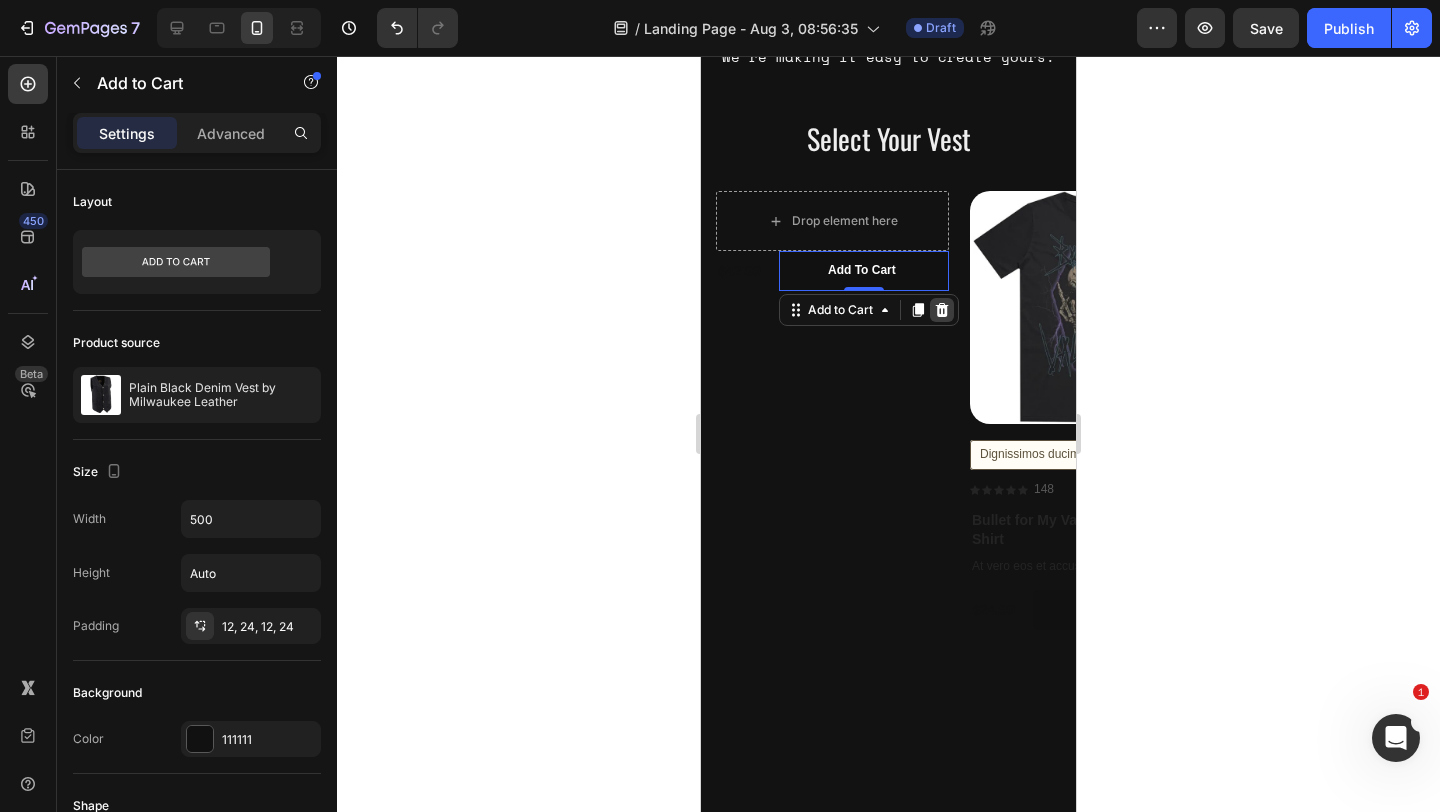 click 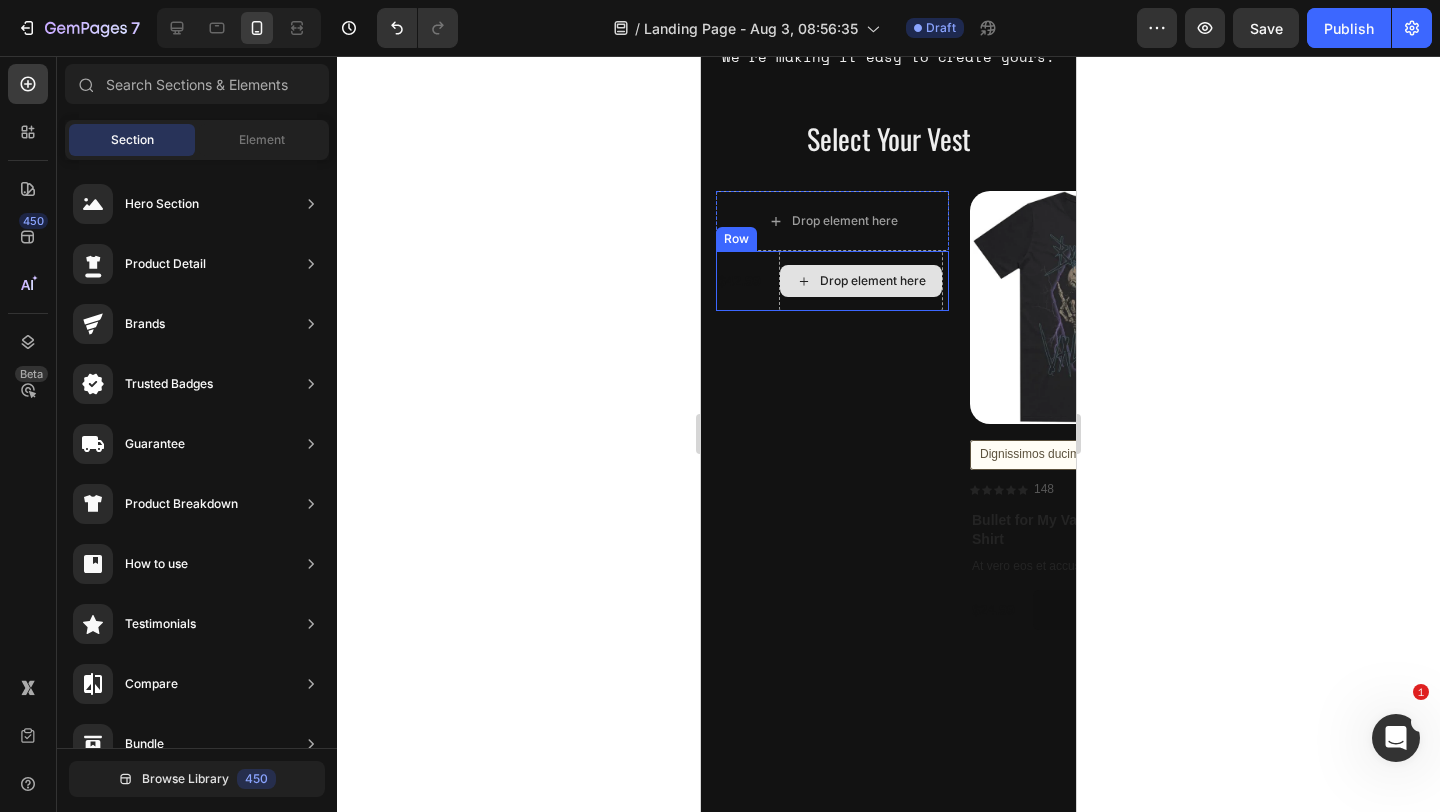click on "Drop element here" at bounding box center [861, 281] 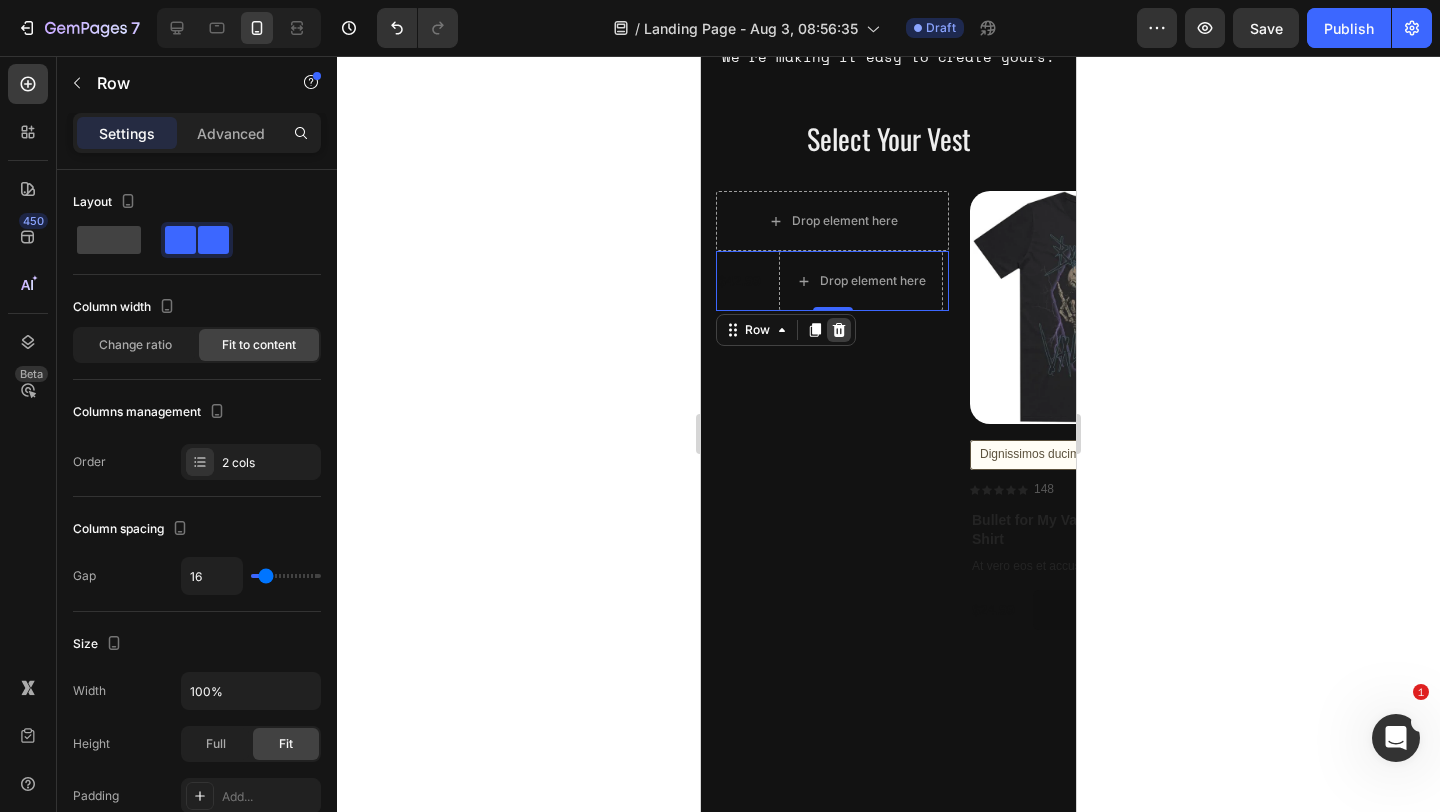 click 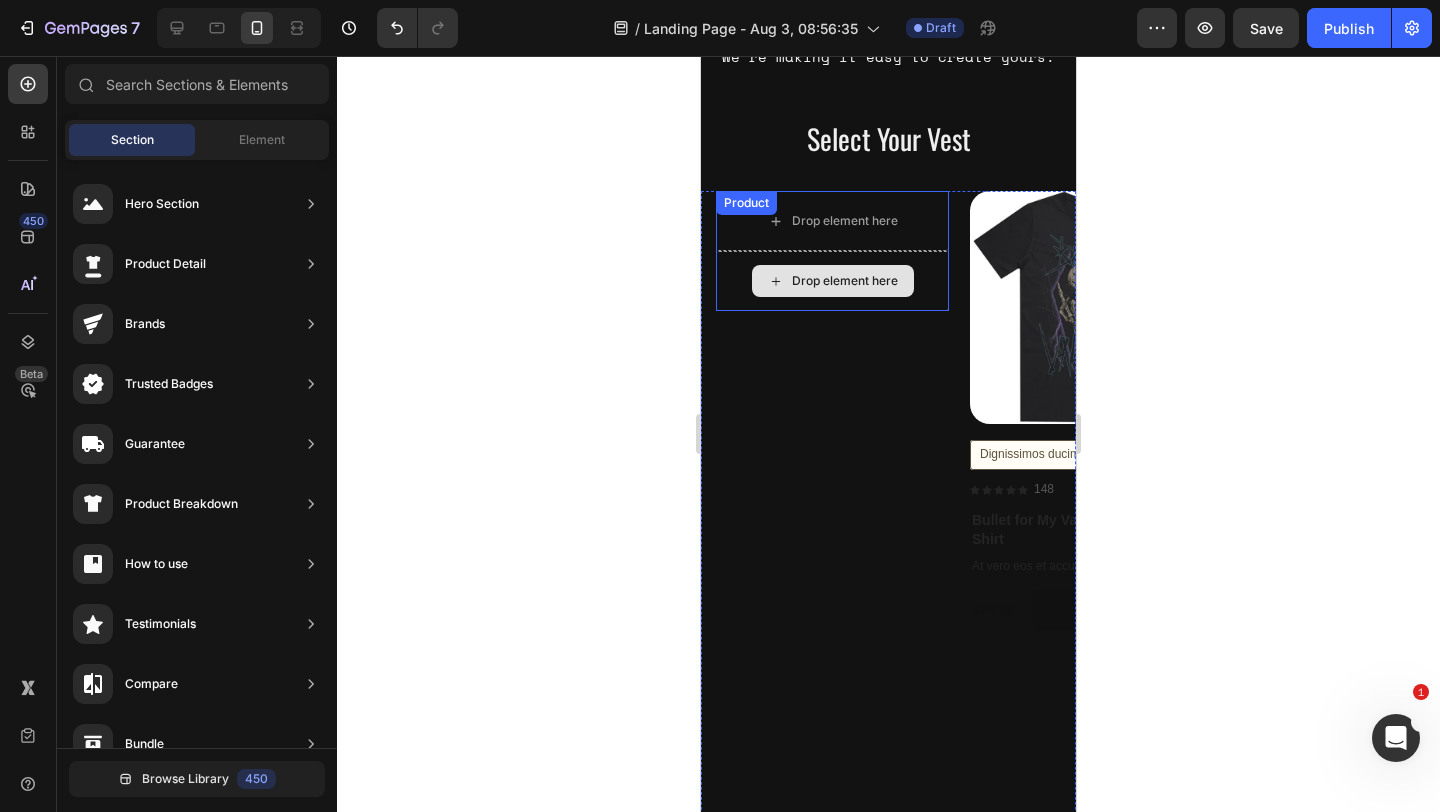 click on "Drop element here" at bounding box center [832, 281] 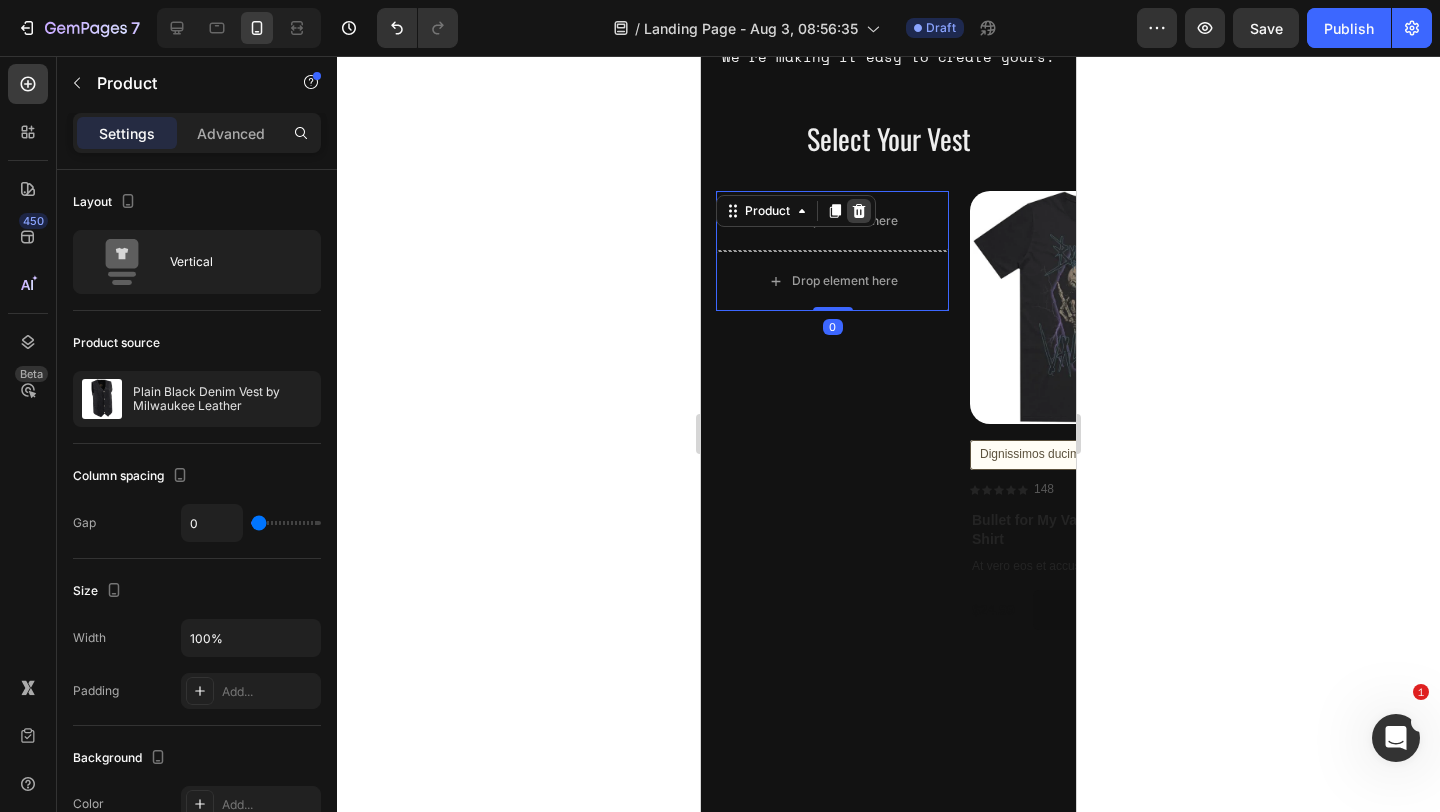 click 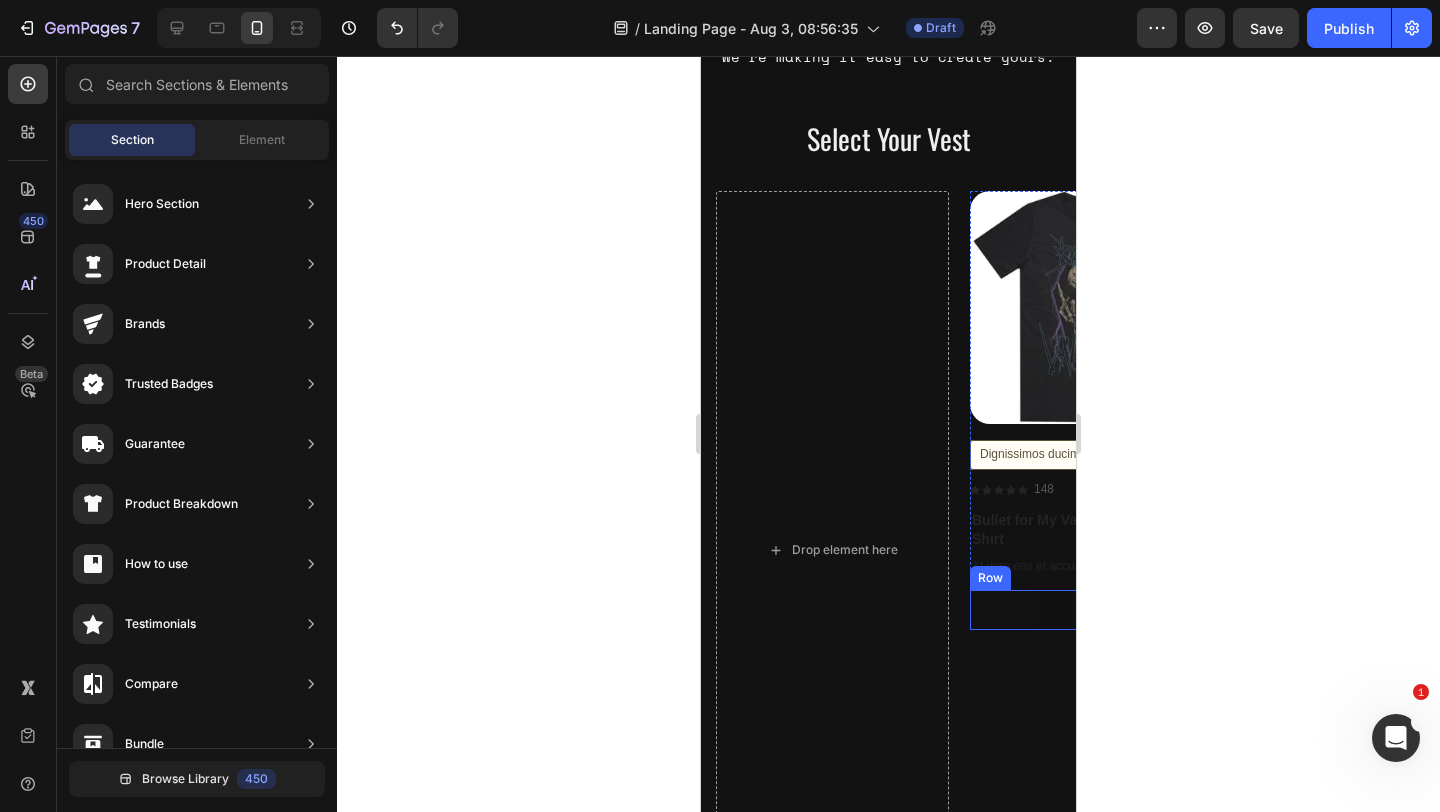 click on "$[PRICE] Product Price Product Price" at bounding box center (993, 610) 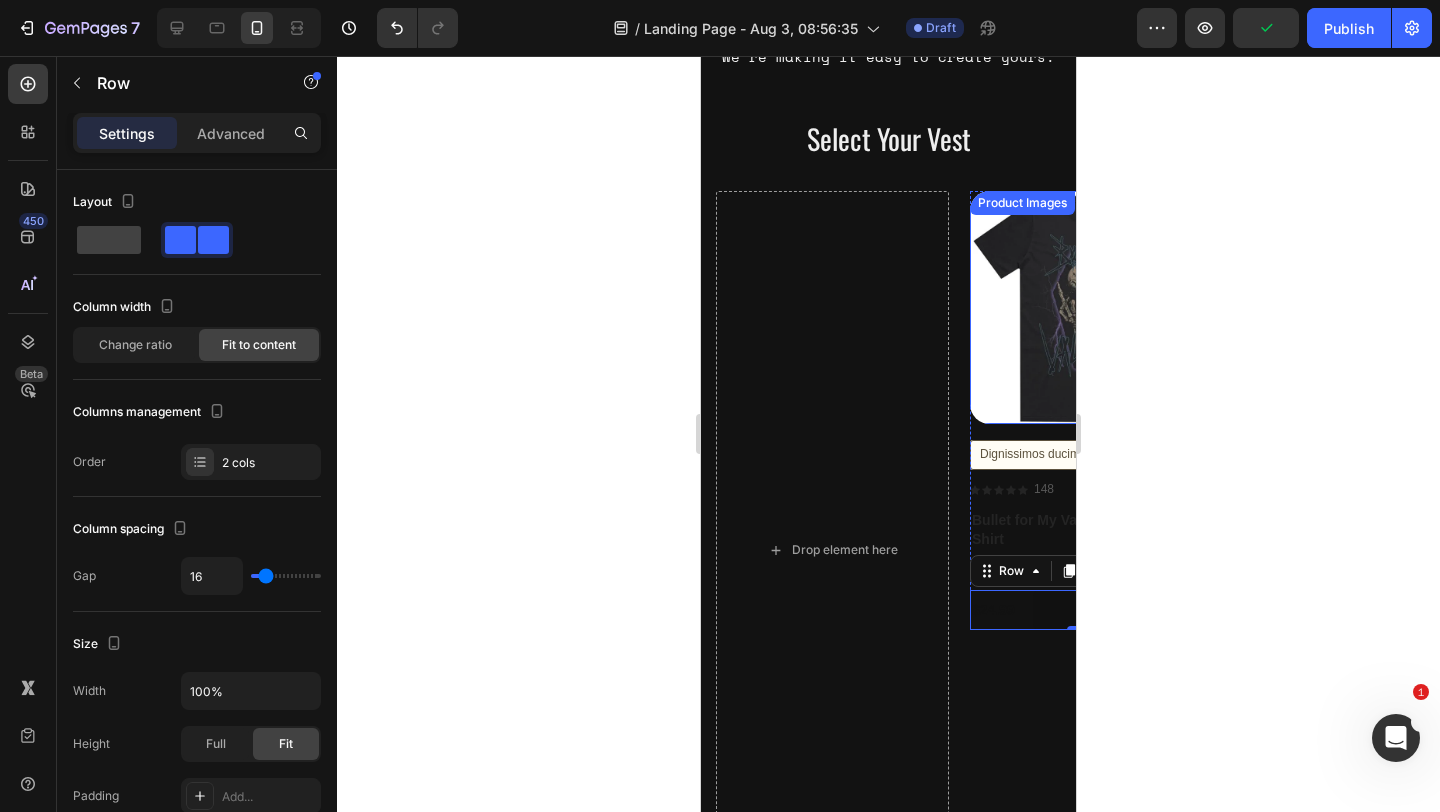 click at bounding box center (1086, 307) 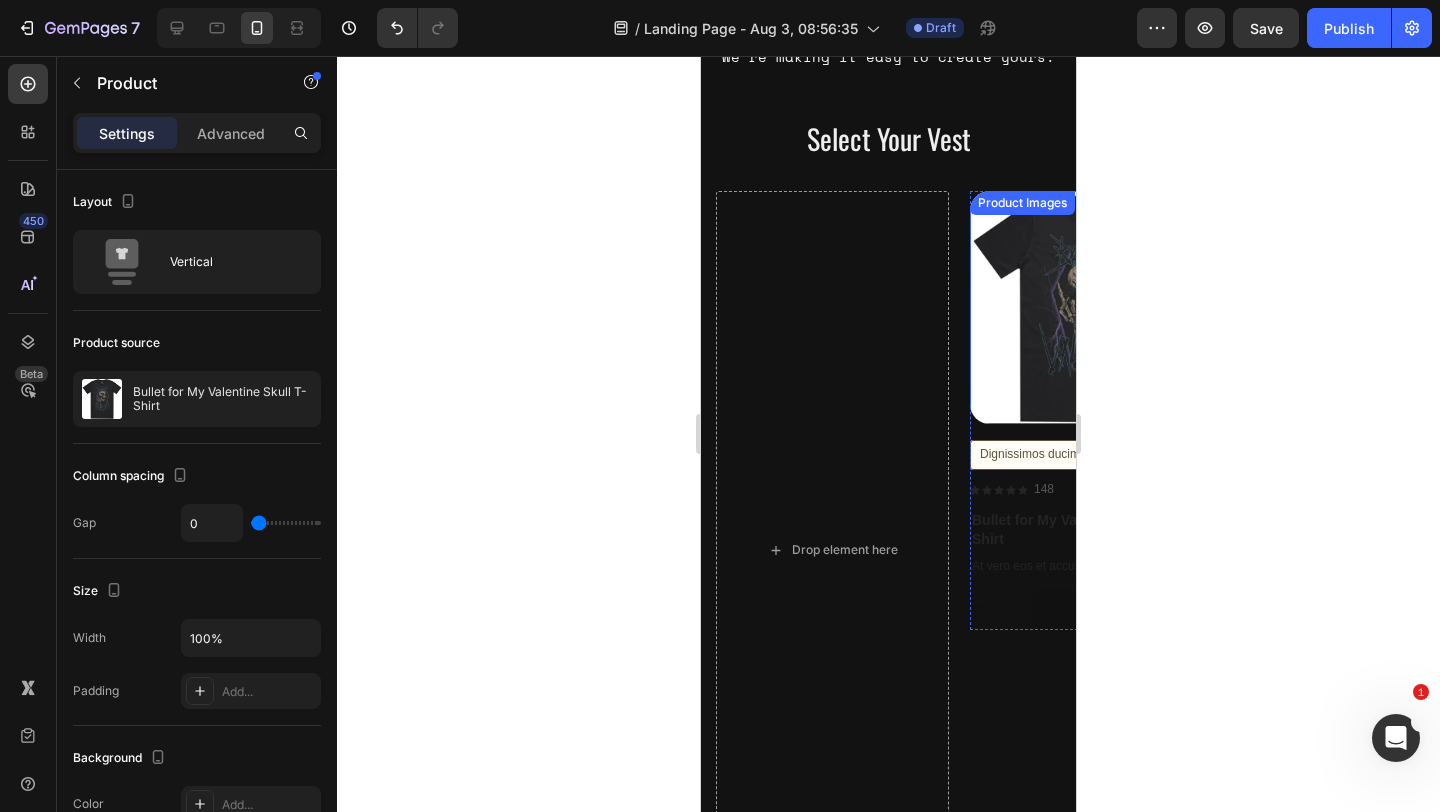 click at bounding box center [1086, 307] 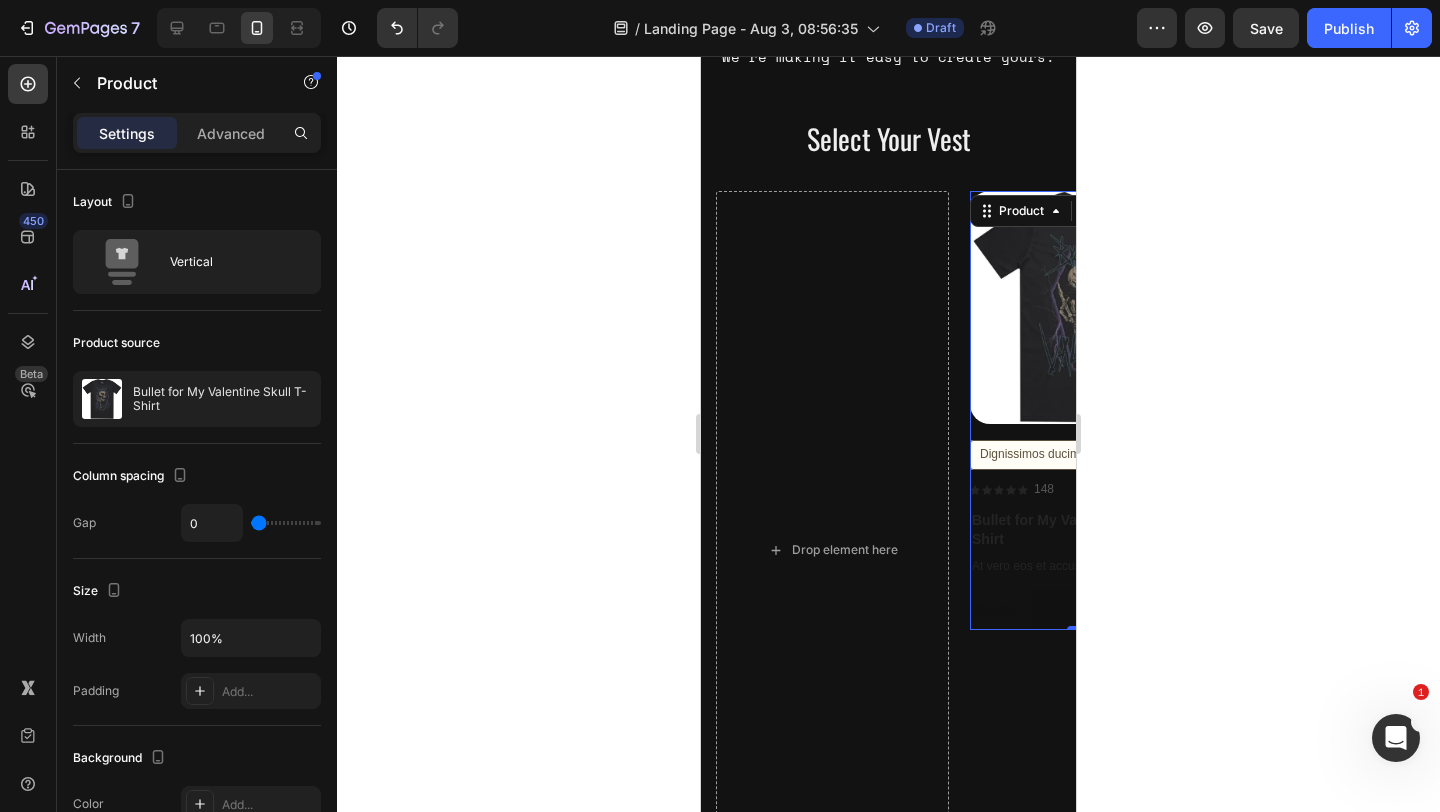 click on "Product Images Dignissimos ducimus Button Icon Icon Icon Icon Icon Icon List 148 Text Block Row" at bounding box center [1086, 350] 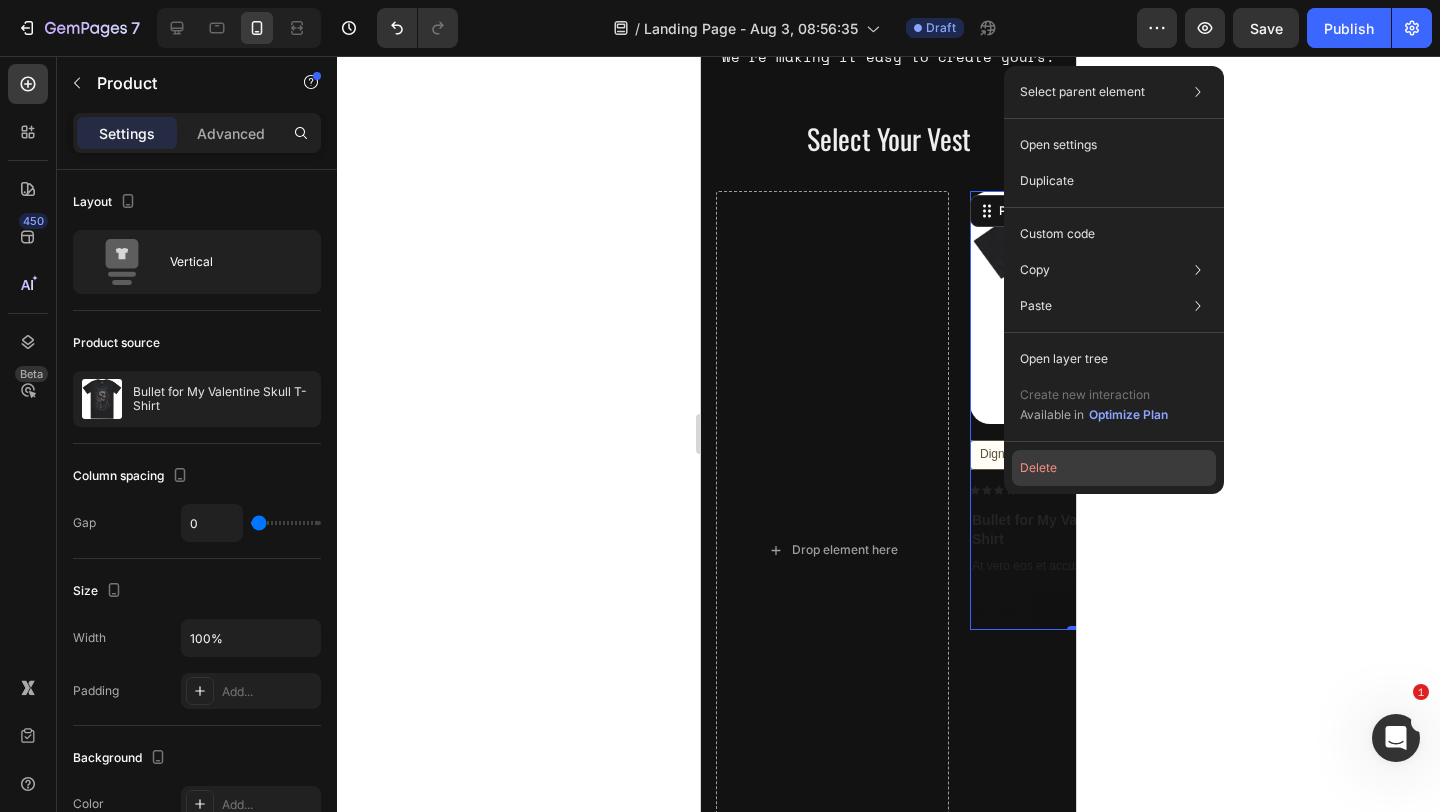 click on "Delete" 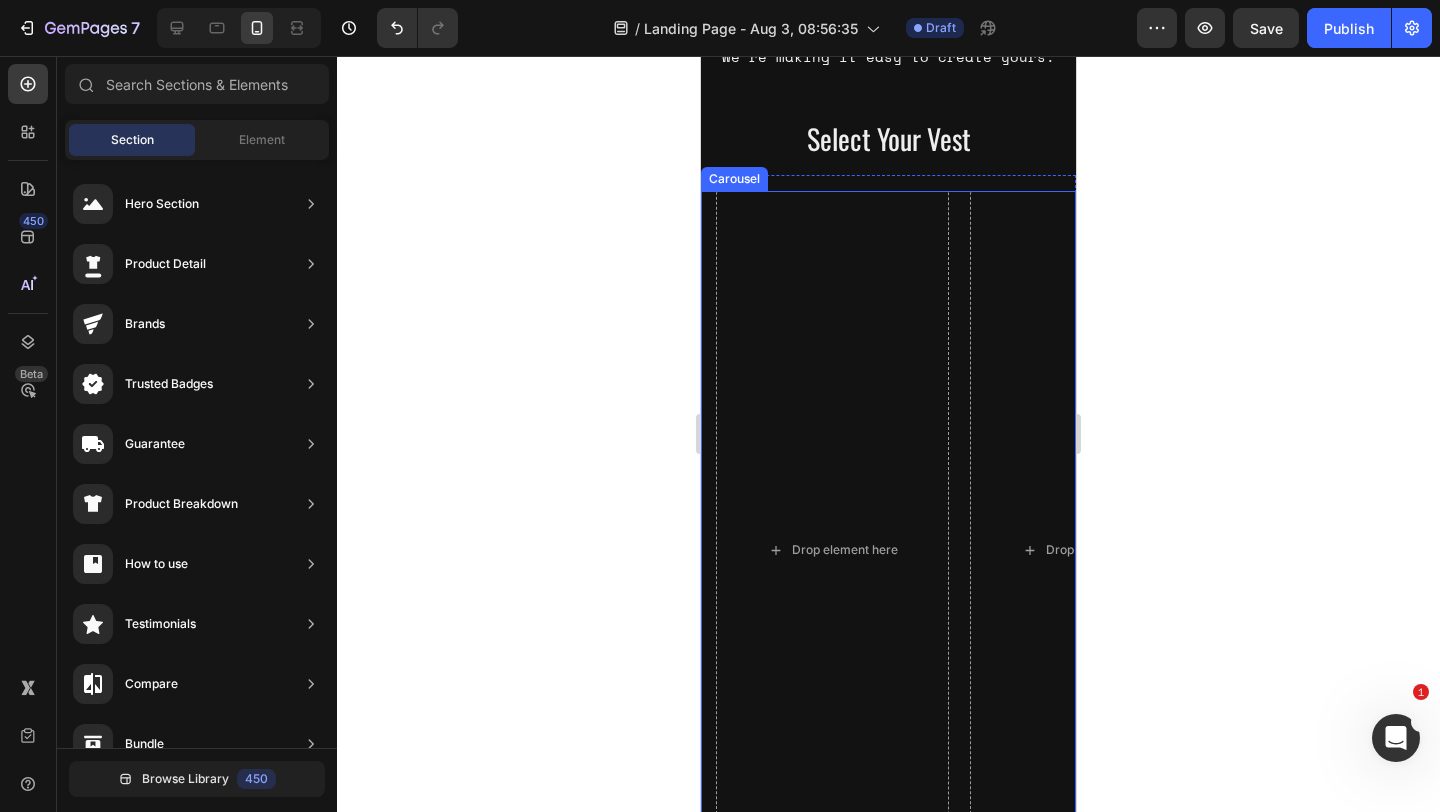 click on "Product Images Black Denim Biker Vest w/Gun Pockets By Milwaukee Leather Product Title $[PRICE] Product Price Product Price Add to cart Add to Cart Product Product Images Plain Black Denim Vest by Milwaukee Leather Product Title $[PRICE] Product Price Product Price Add to cart Add to Cart Product Product Images Blue Distressed Denim Battle Vest Product Title $[PRICE] Product Price Product Price Add to cart Add to Cart Product Product Images Dignissimos ducimus Button Icon Icon Icon Icon Icon Icon List 148 Text Block Row Bullet for My Valentine Skull T-Shirt Product Title At vero eos et accusamus et iusto odio Text Block $[PRICE] Product Price Product Price Add to cart Add to Cart Row Product Product Images Dignissimos ducimus Button Icon Icon Icon Icon Icon Icon List 148 Text Block Row Bullet for My Valentine Skull T-Shirt Product Title At vero eos et accusamus et iusto odio Text Block $[PRICE] Product Price Product Price Add to cart Add to Cart Row Product" at bounding box center [896, 550] 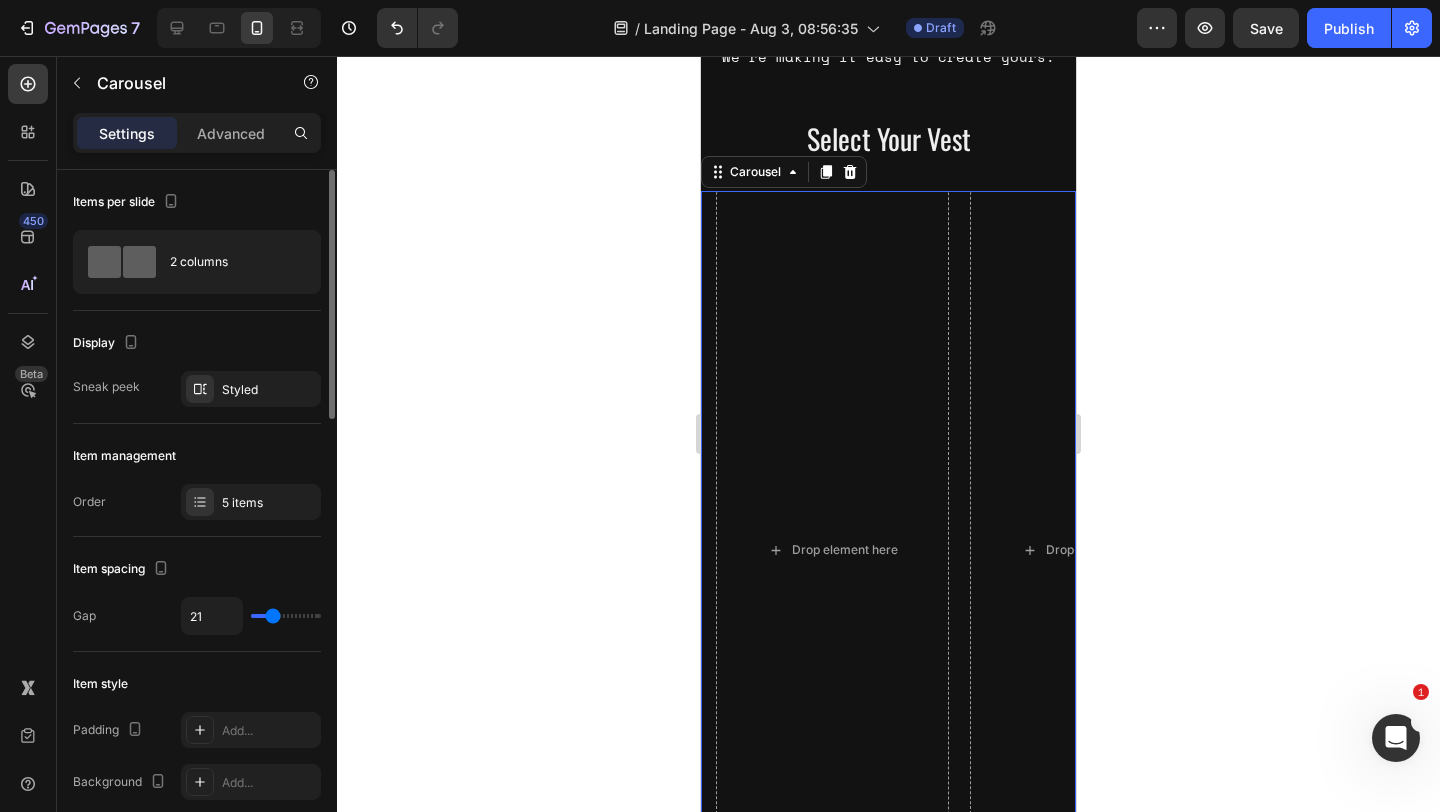 click on "Item management Order 5 items" 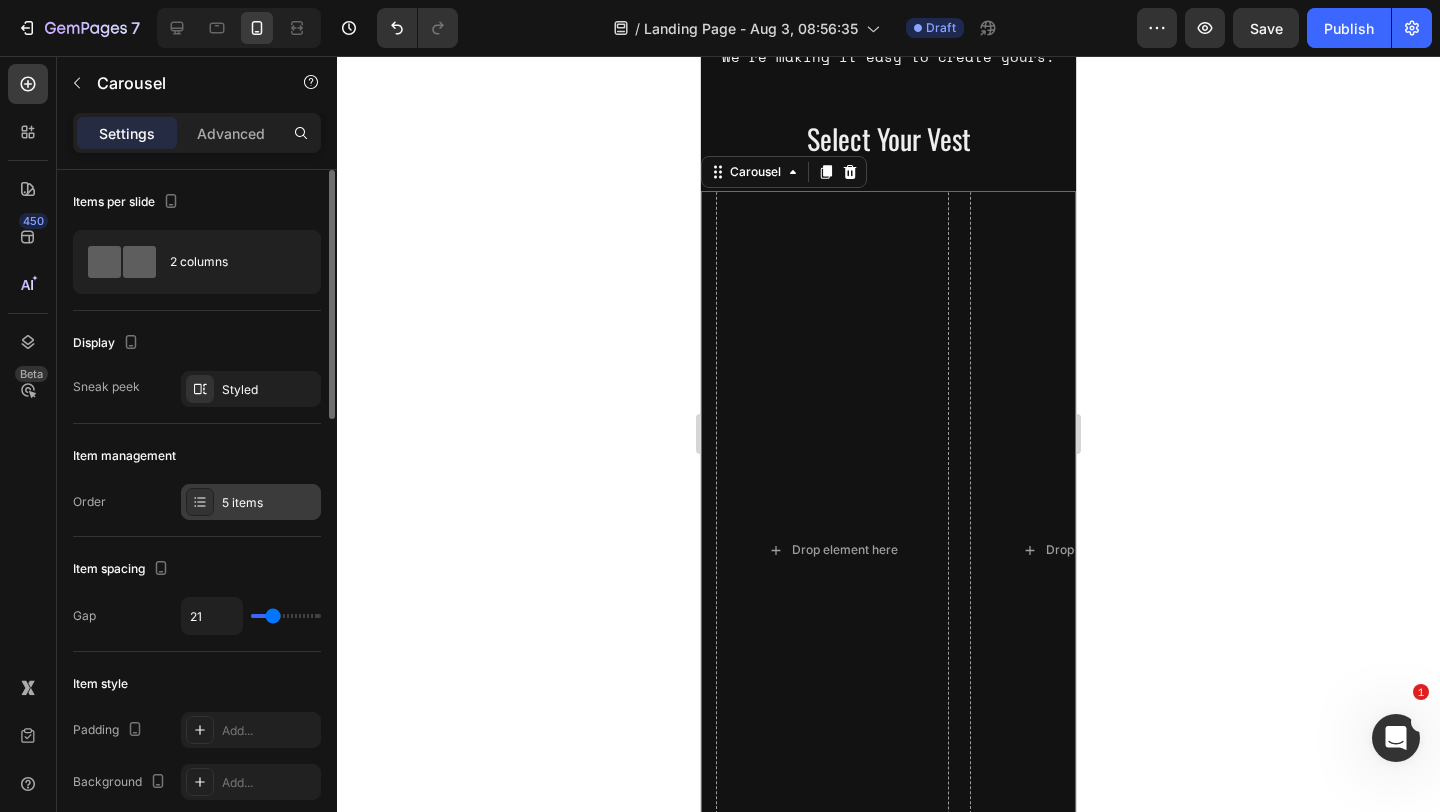 click on "5 items" at bounding box center (251, 502) 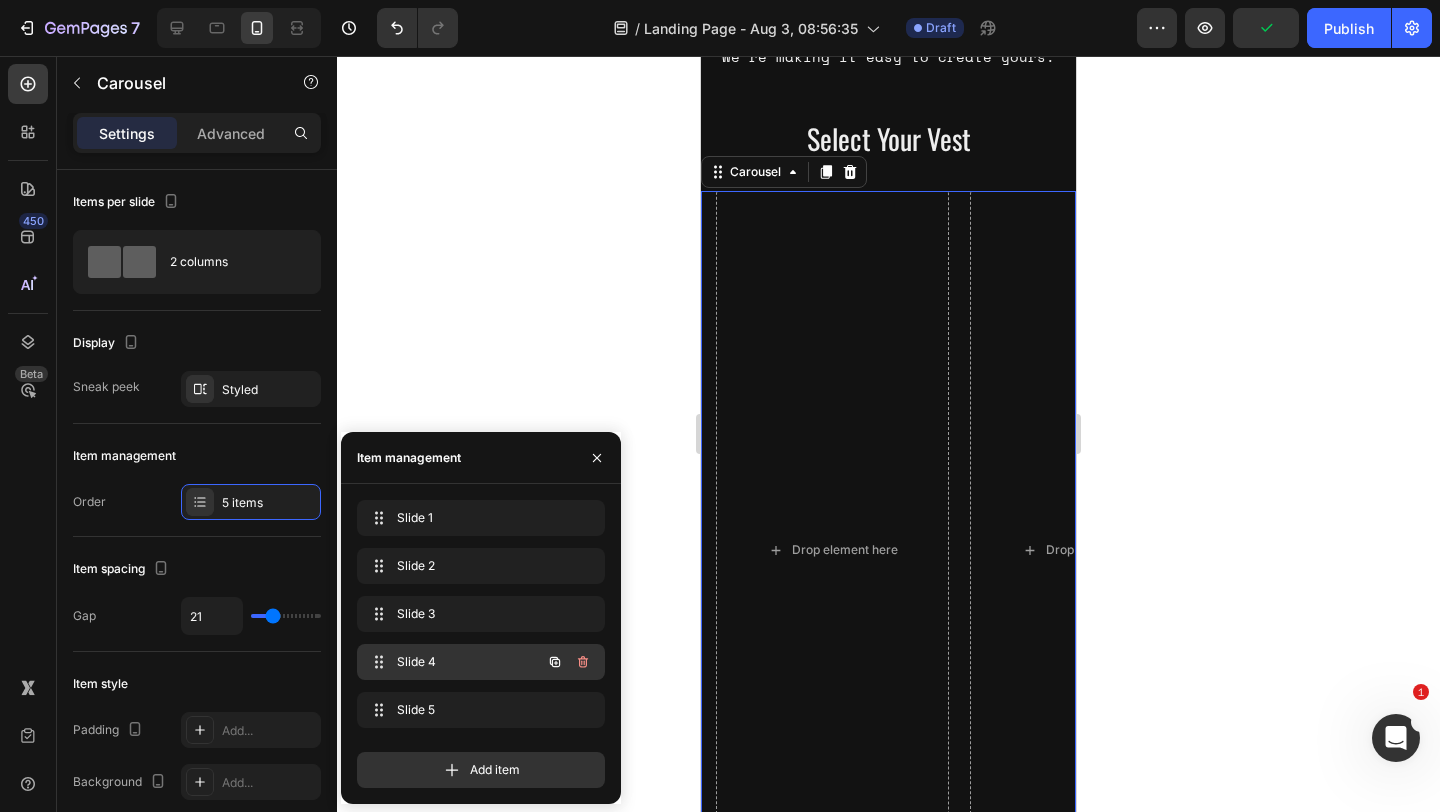 click on "Slide 4" at bounding box center (453, 662) 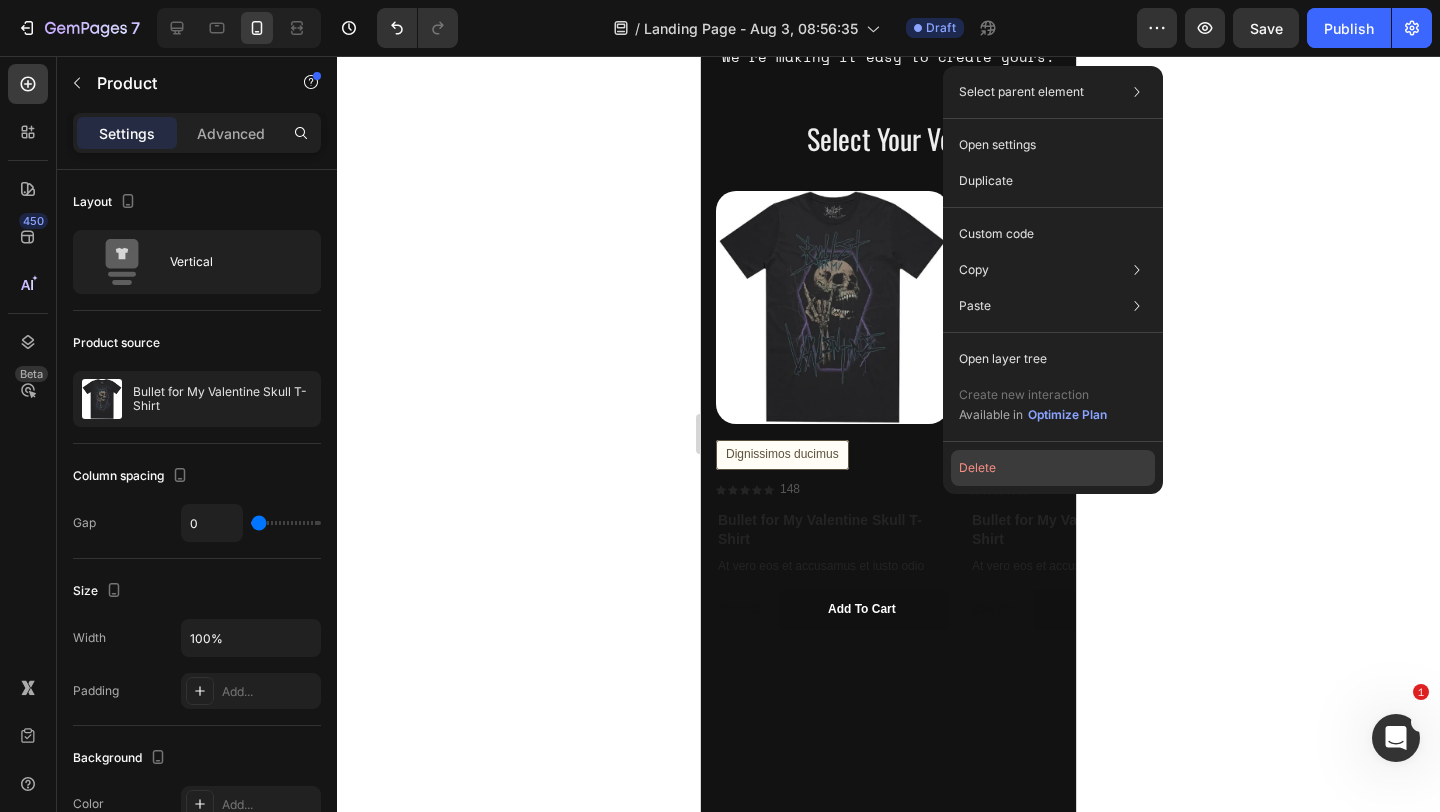 click on "Delete" 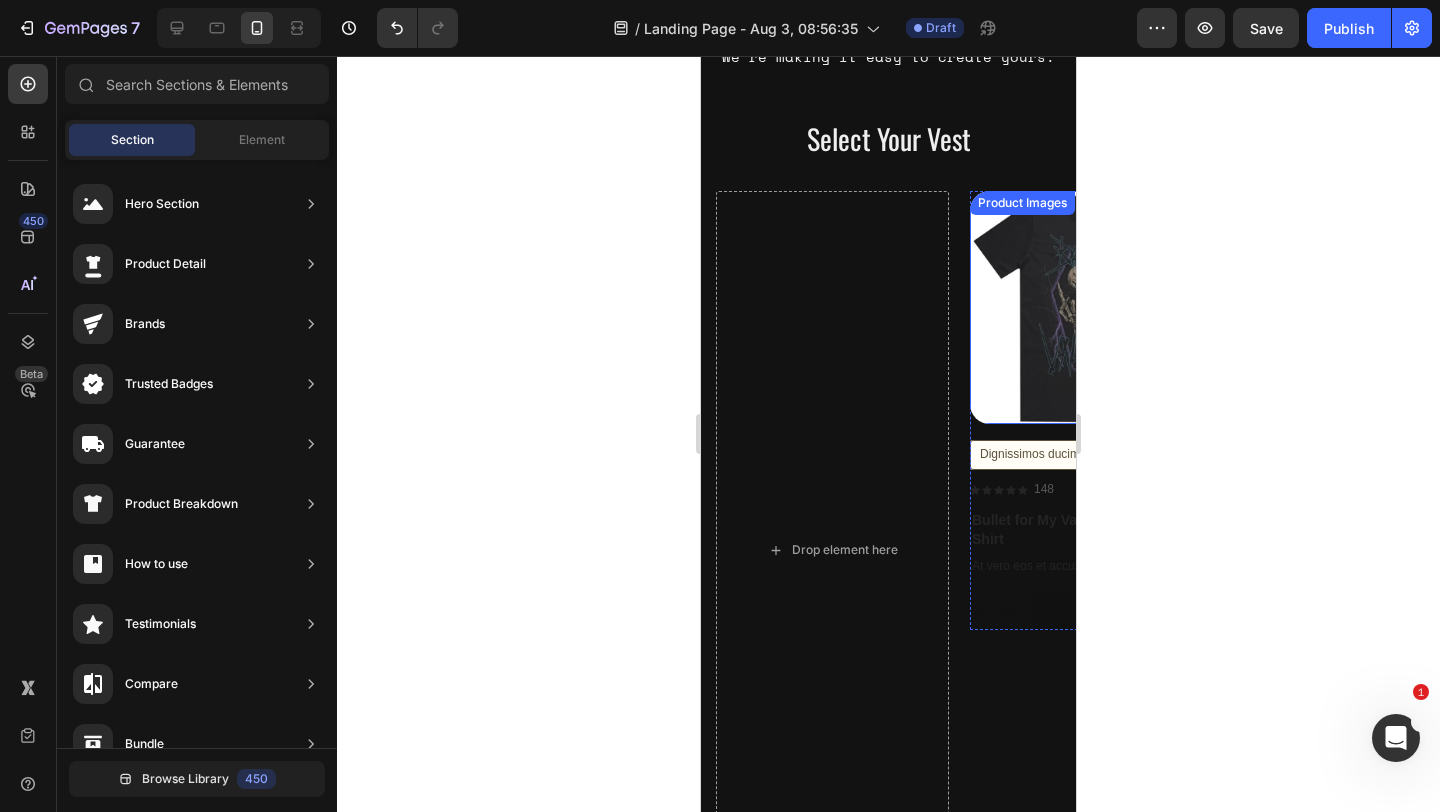 click at bounding box center (1086, 307) 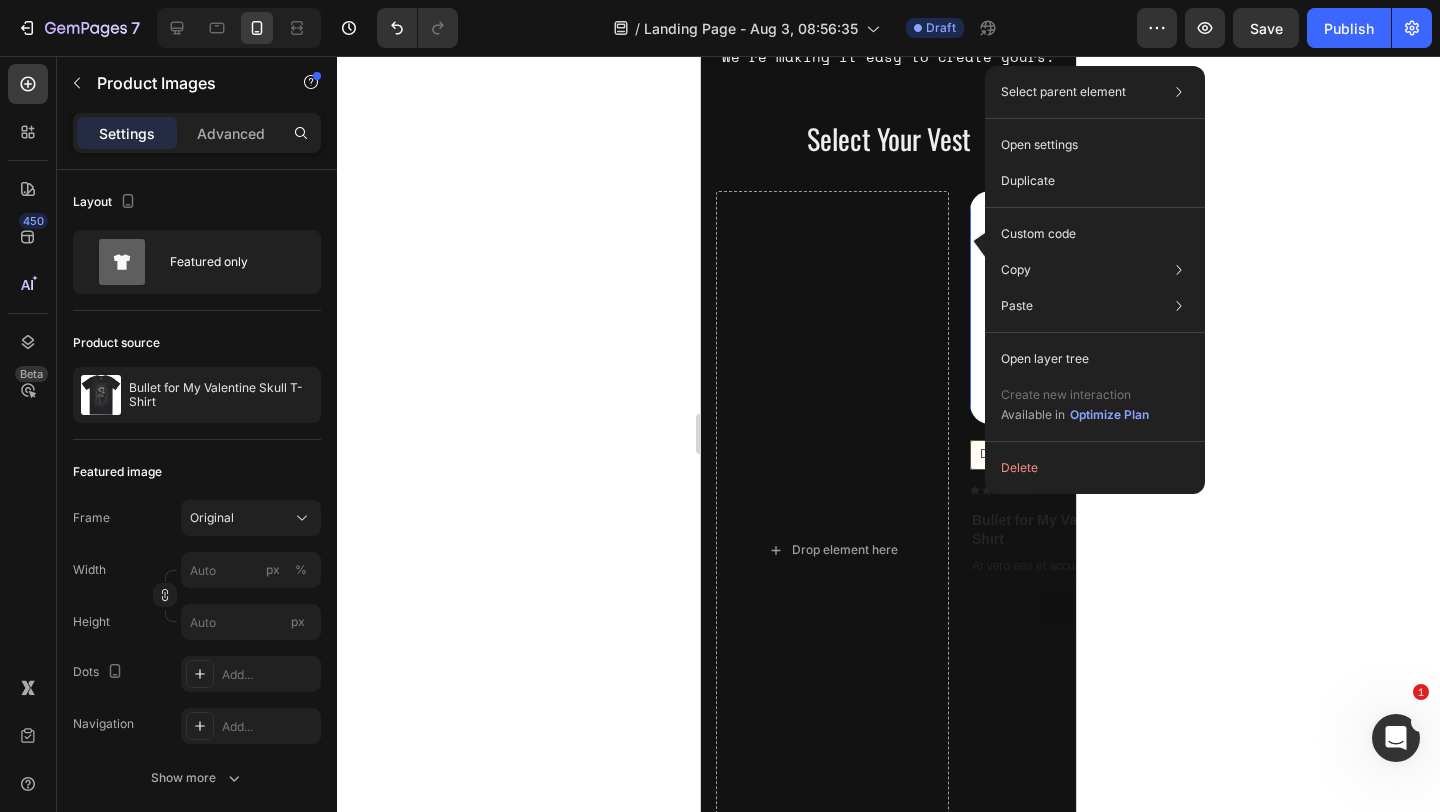 drag, startPoint x: 985, startPoint y: 422, endPoint x: 1686, endPoint y: 482, distance: 703.56305 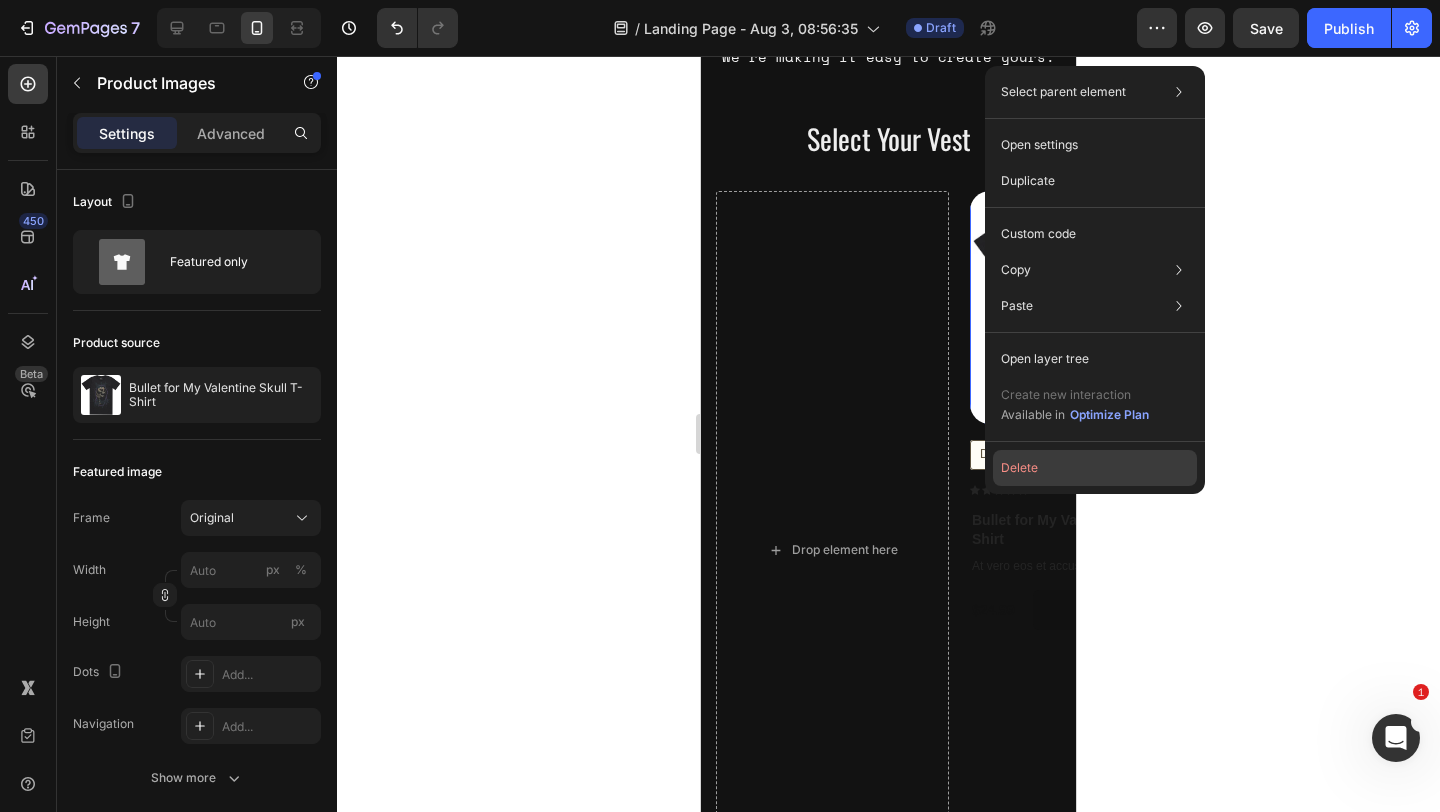 click on "Delete" 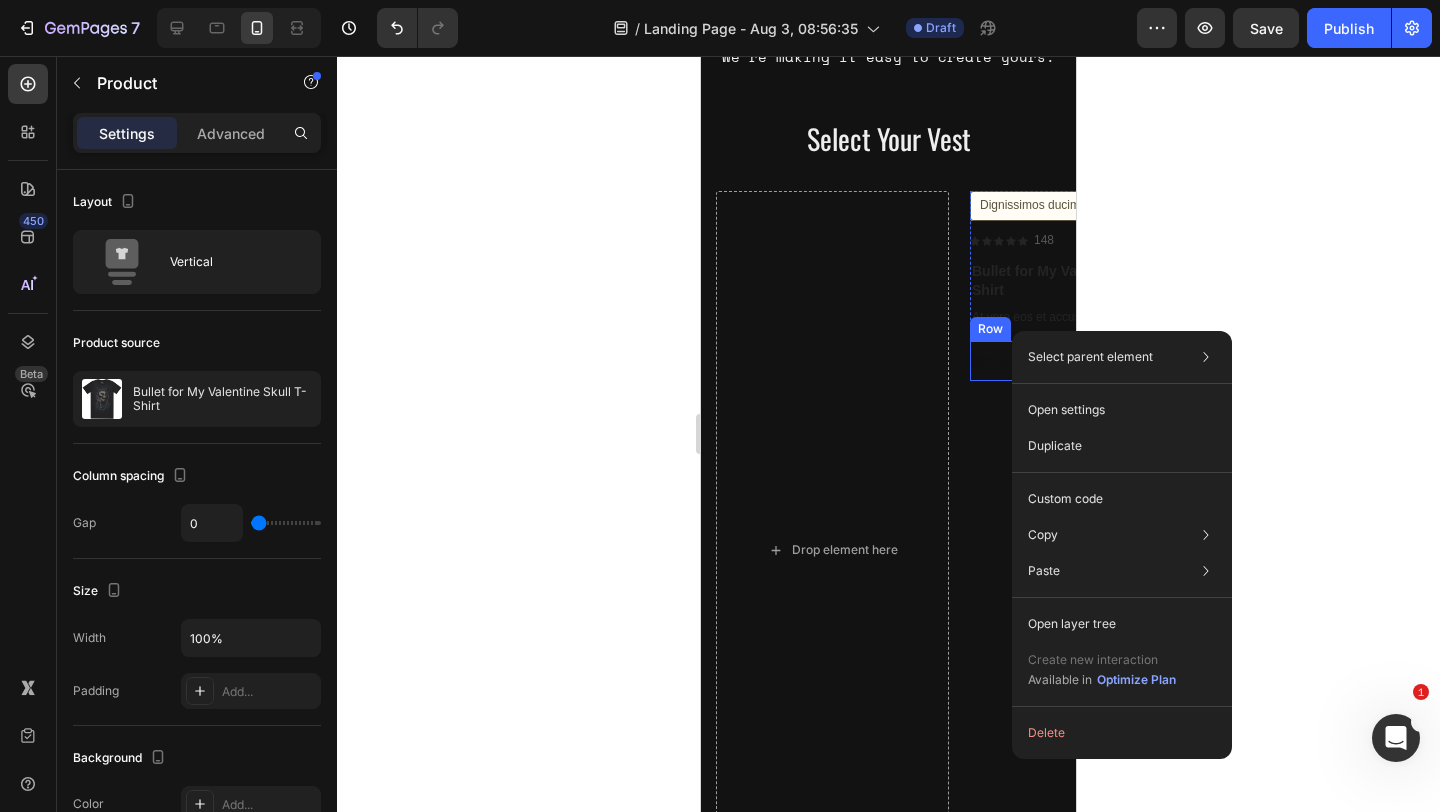 click on "$[PRICE] Product Price Product Price" at bounding box center (993, 361) 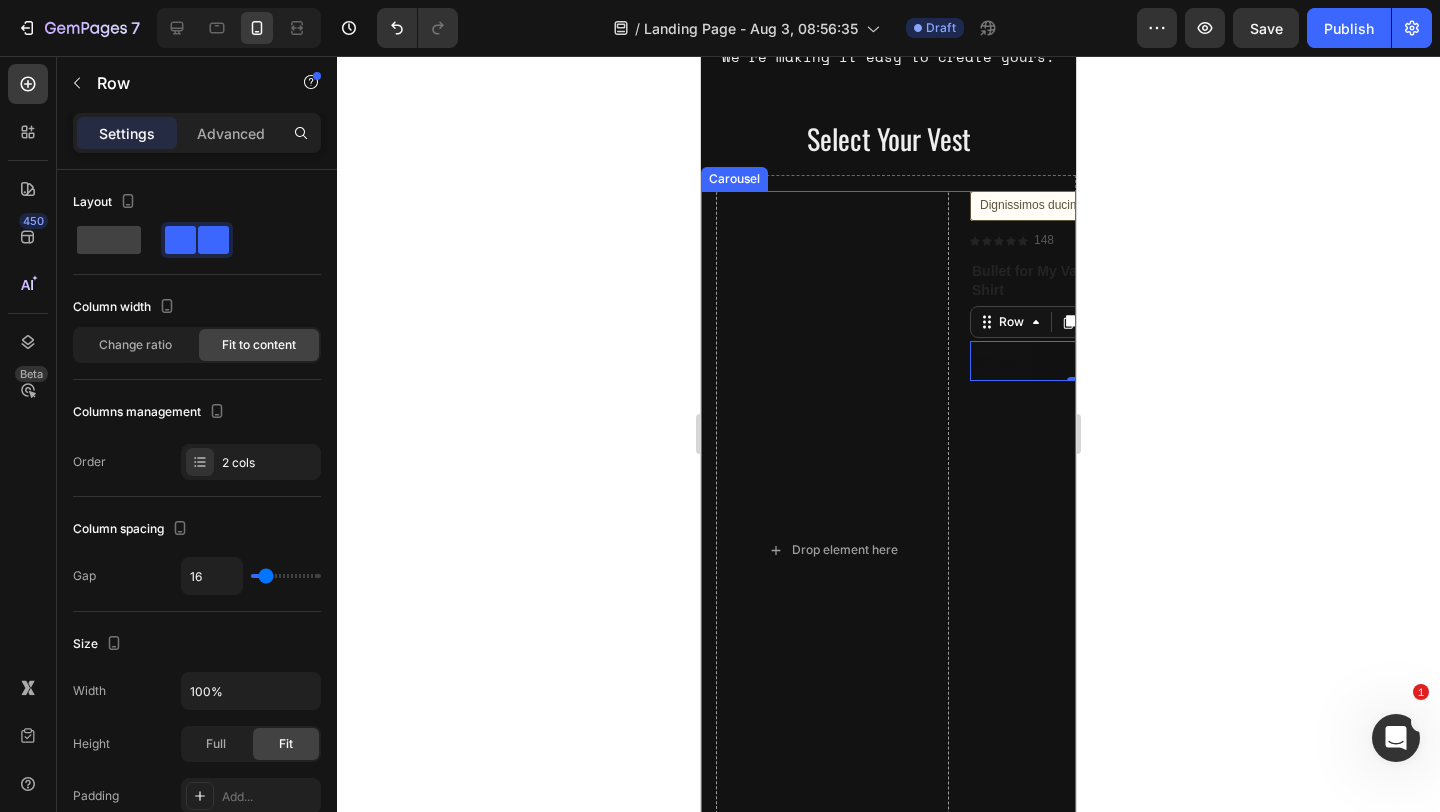 click on "Dignissimos ducimus Button Icon Icon Icon Icon Icon Icon List 148 Text Block Row Bullet for My Valentine Skull T-Shirt Product Title At vero eos et accusamus et iusto odio Text Block $[PRICE] Product Price Product Price Add to cart Add to Cart Row   0 Product" at bounding box center (1086, 550) 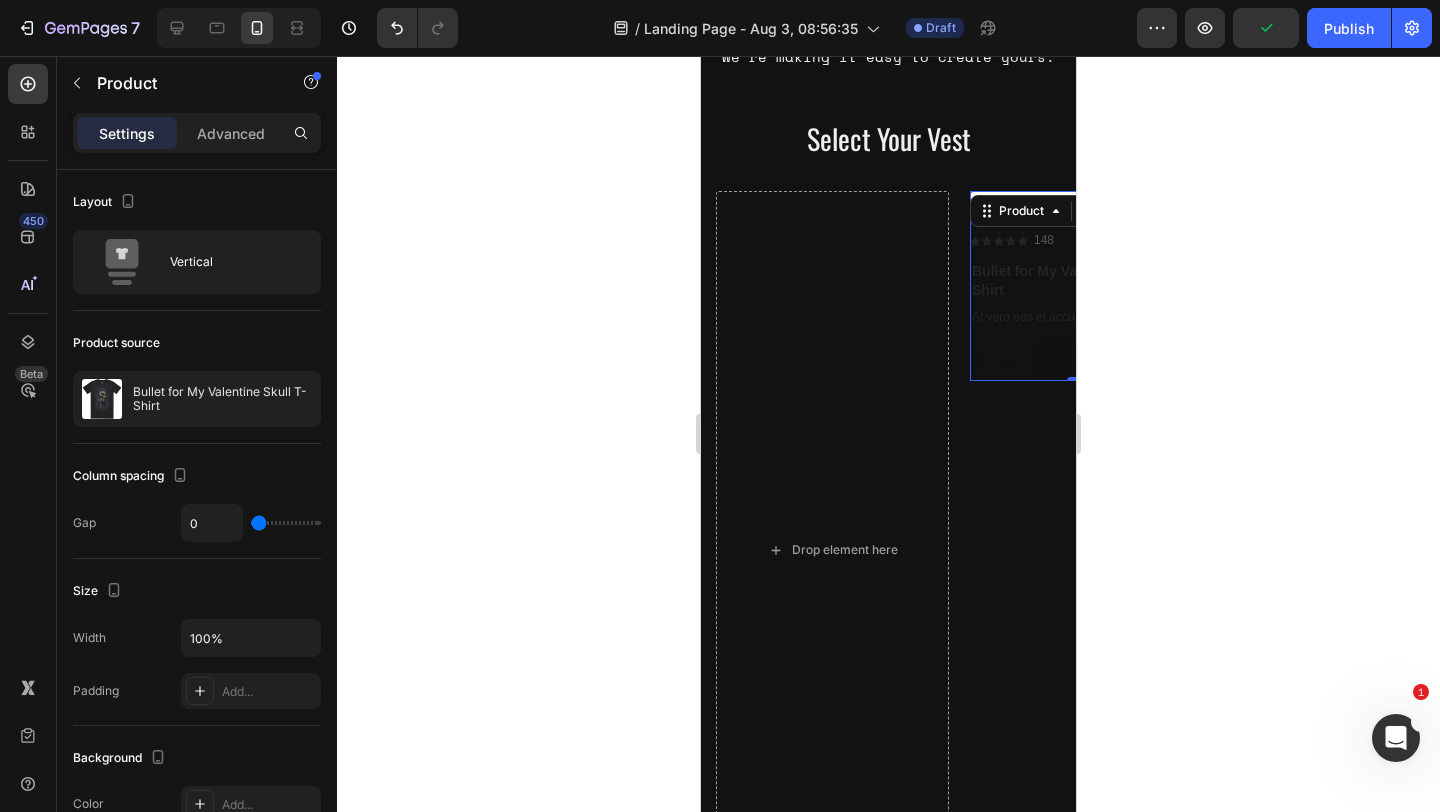 click on "Bullet for My Valentine Skull T-Shirt Product Title At vero eos et accusamus et iusto odio Text Block $[PRICE] Product Price Product Price Add to cart Add to Cart Row" at bounding box center (1086, 320) 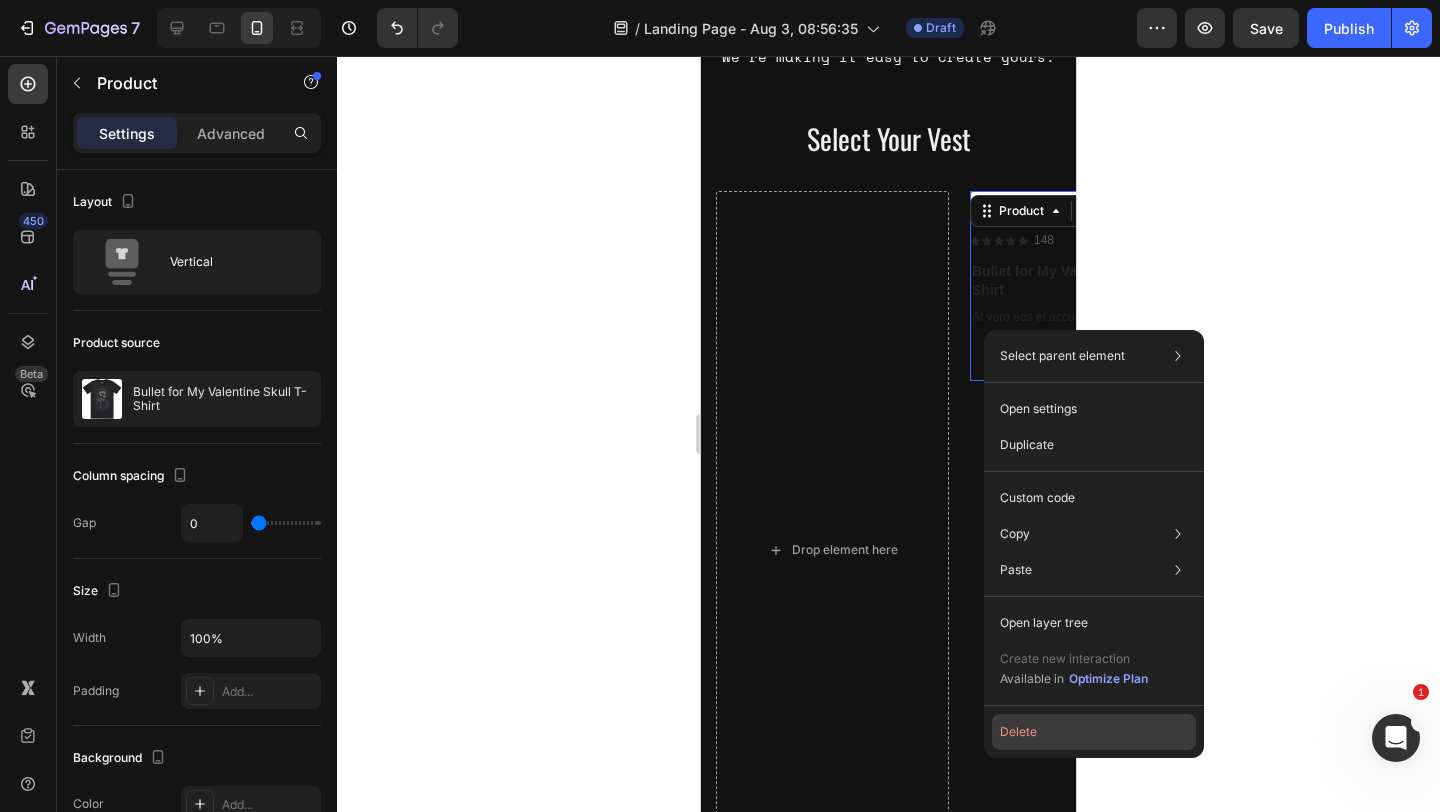 click on "Delete" 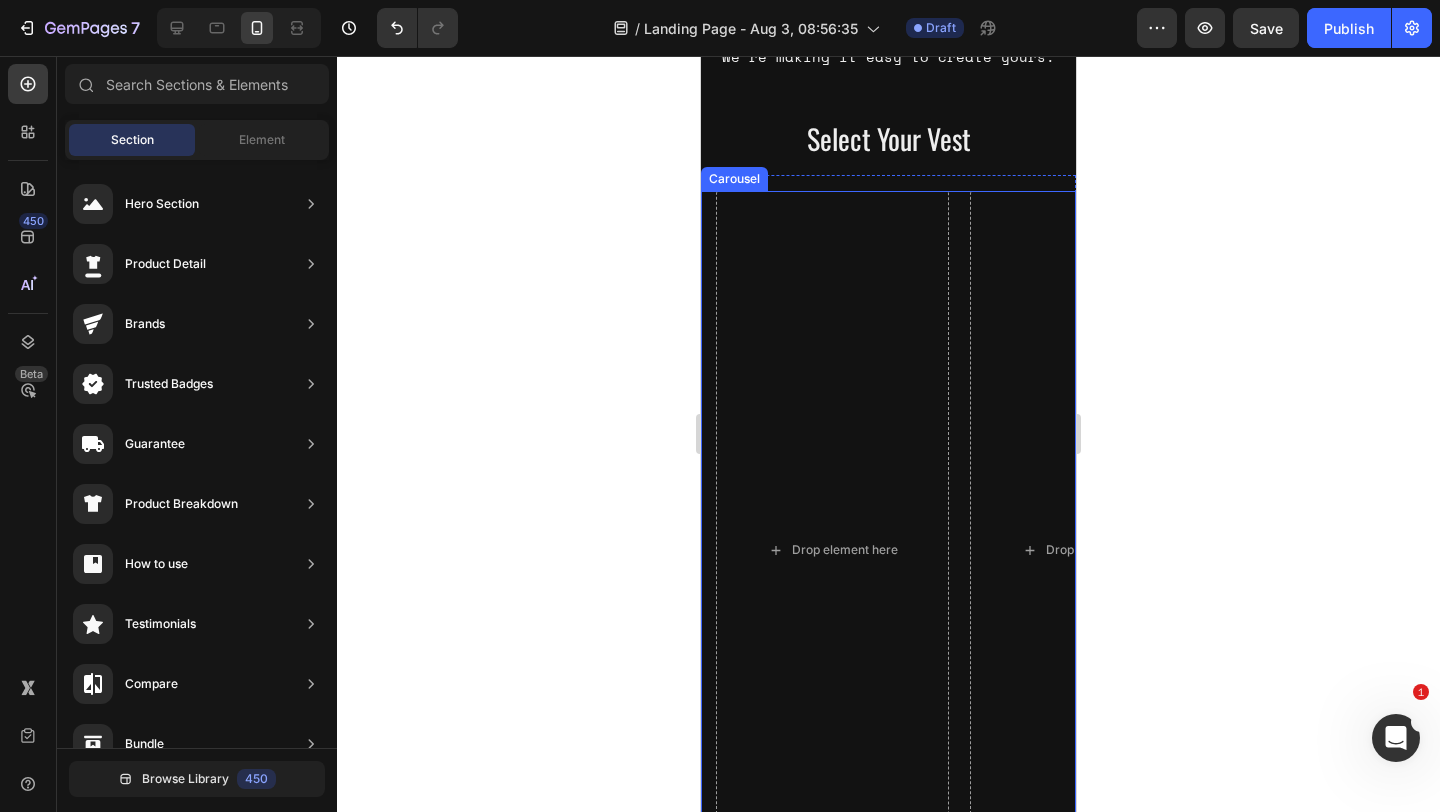 click on "Product Images Black Denim Biker Vest w/Gun Pockets By Milwaukee Leather Product Title $[PRICE] Product Price Product Price Add to cart Add to Cart Product Product Images Black Denim Biker Vest w/Gun Pockets By Milwaukee Leather Product Title $[PRICE] Product Price Product Price Add to cart Add to Cart Product
Drop element here
Drop element here
Drop element here
Drop element here" at bounding box center [896, 550] 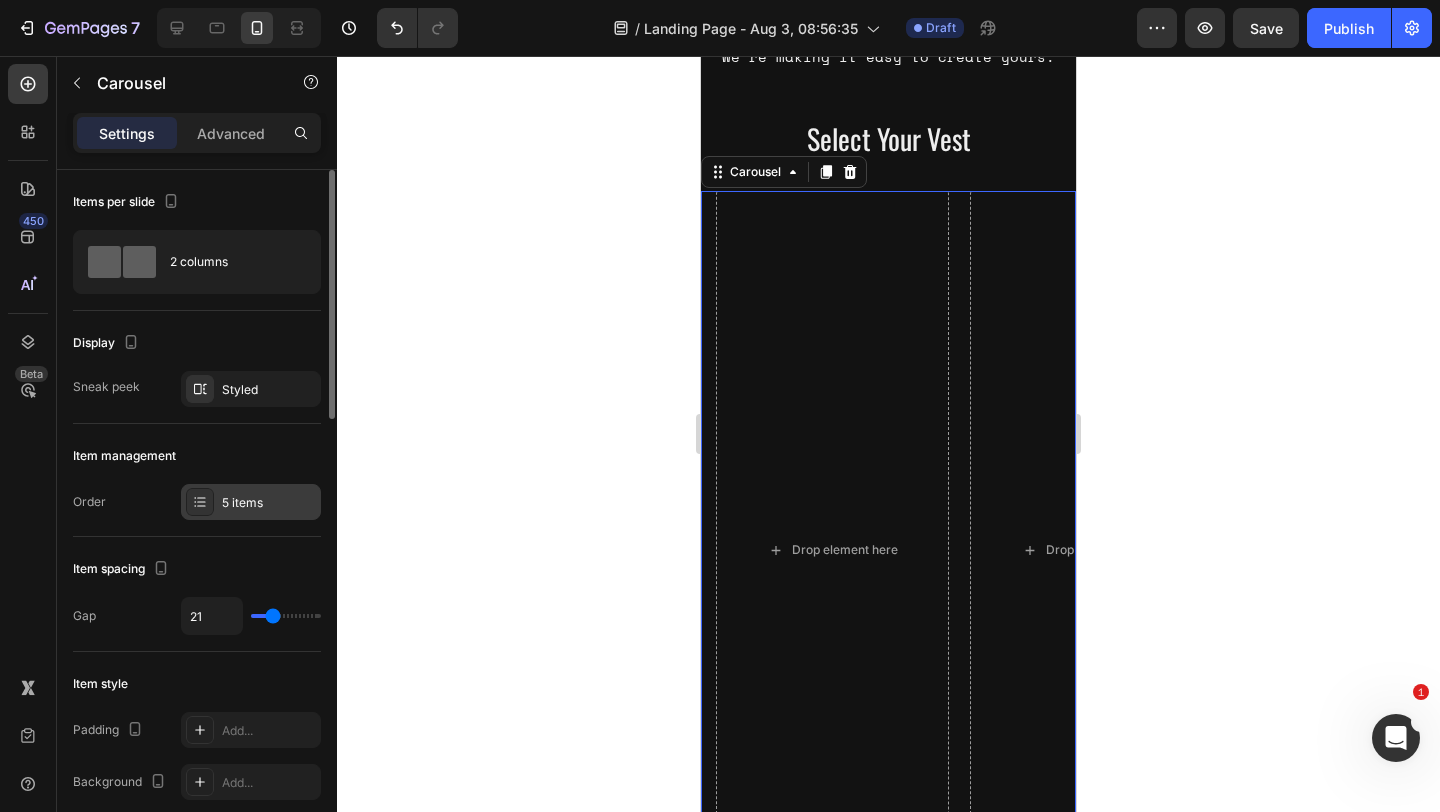 click on "5 items" at bounding box center [251, 502] 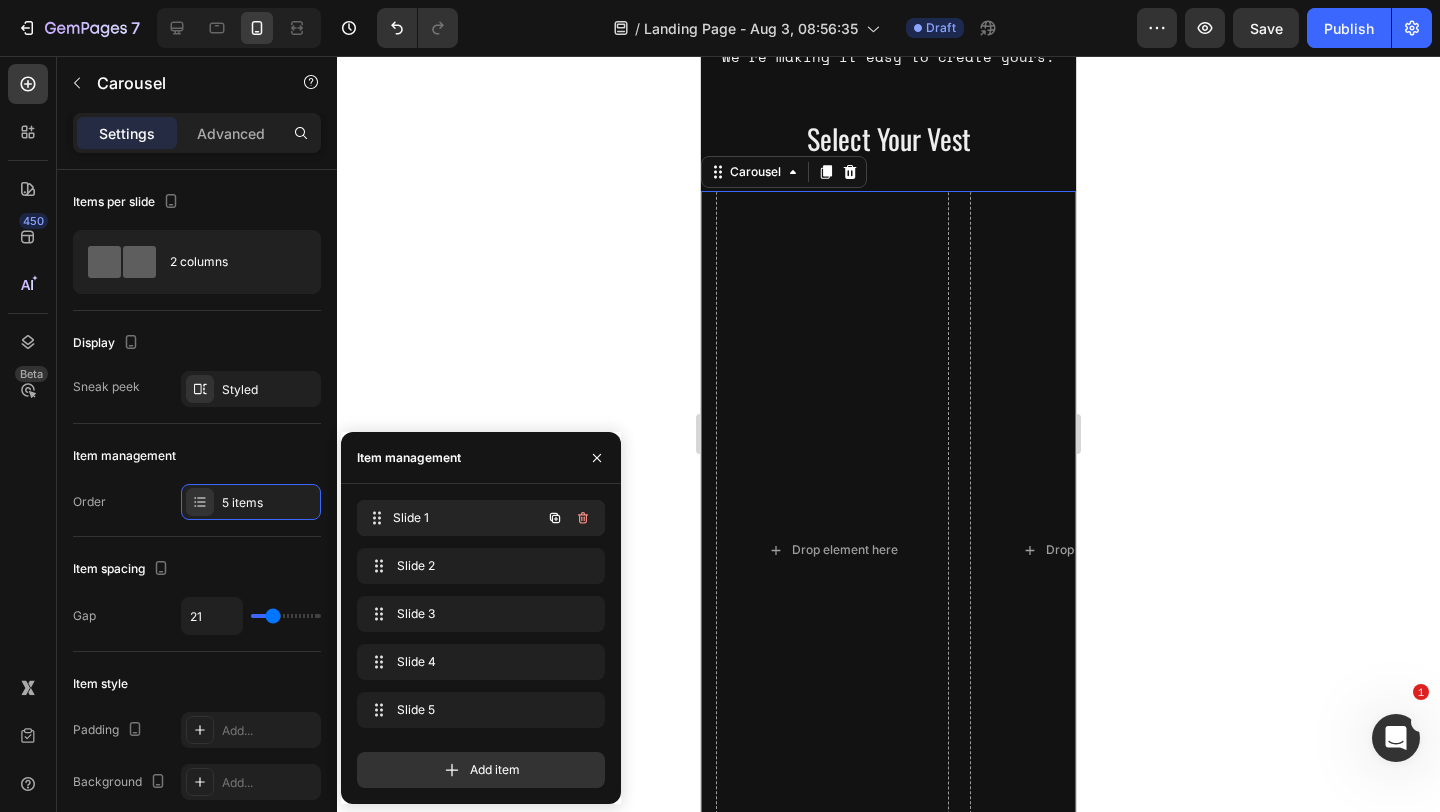 click on "Slide 1" at bounding box center (467, 518) 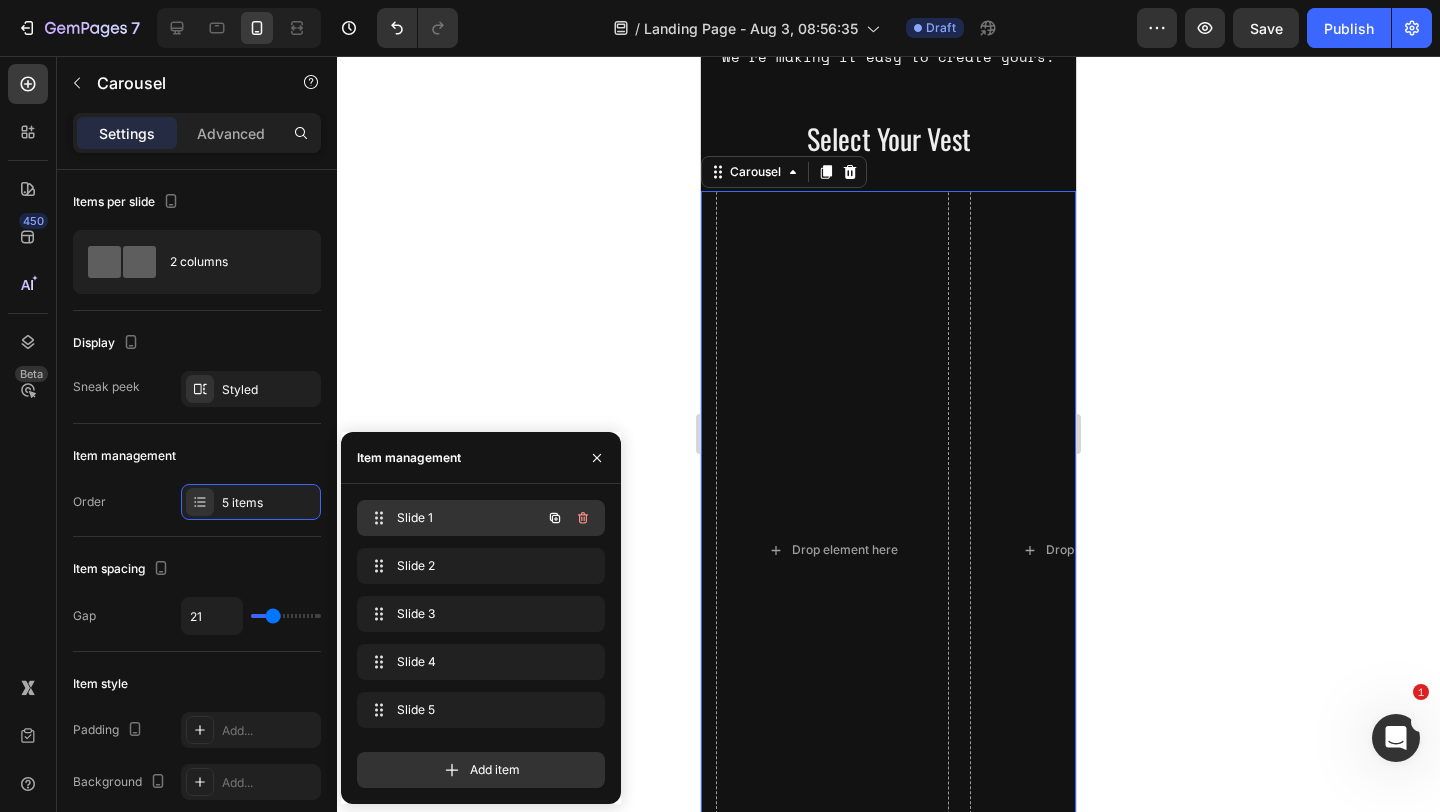 click on "Slide 1" at bounding box center (453, 518) 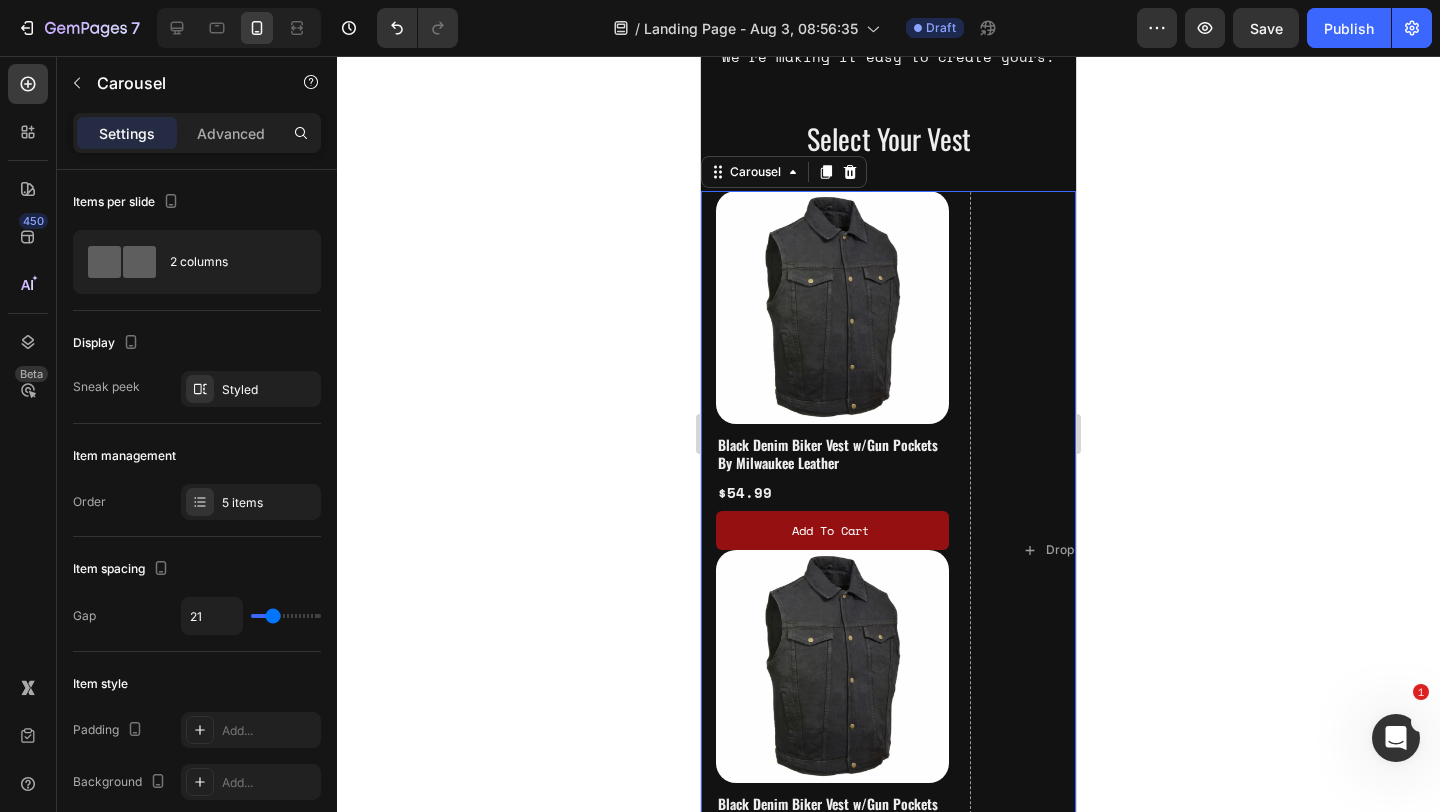 click on "Product Images Black Denim Biker Vest w/Gun Pockets By Milwaukee Leather Product Title $[PRICE] Product Price Product Price Add to cart Add to Cart Product Product Images Black Denim Biker Vest w/Gun Pockets By Milwaukee Leather Product Title $[PRICE] Product Price Product Price Add to cart Add to Cart Product
Drop element here
Drop element here
Drop element here
Drop element here" at bounding box center (896, 550) 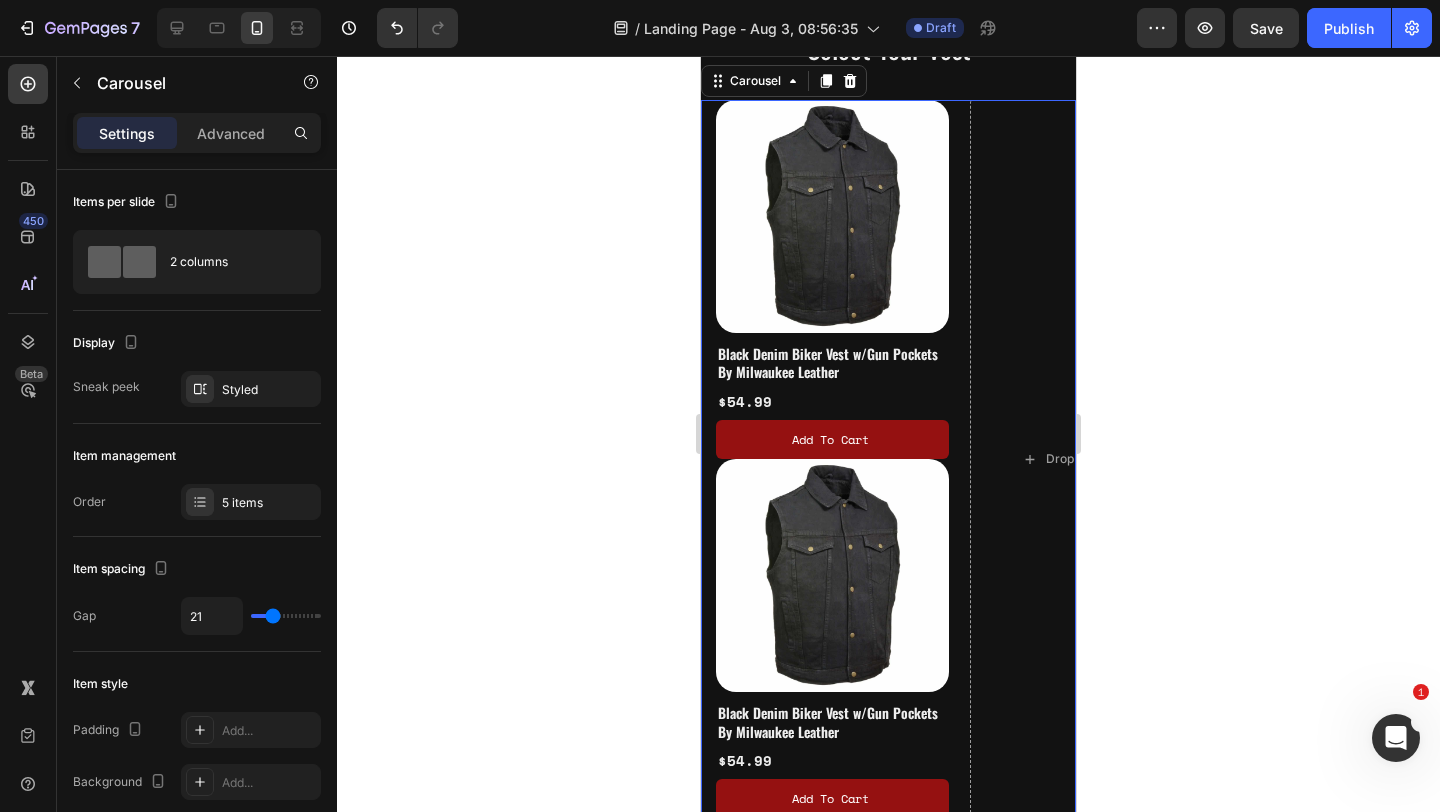 scroll, scrollTop: 818, scrollLeft: 0, axis: vertical 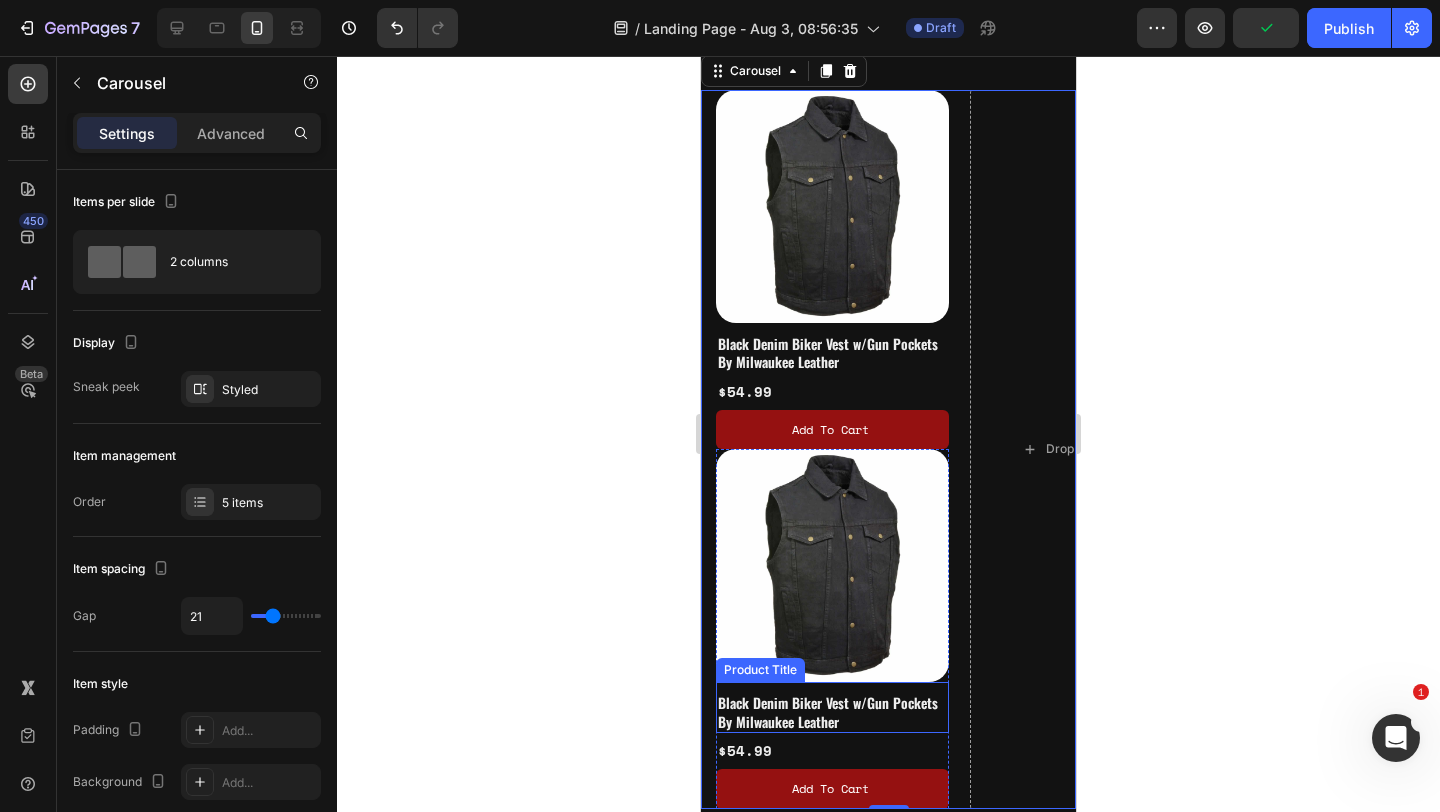 click on "Black Denim Biker Vest w/Gun Pockets By Milwaukee Leather Product Title" at bounding box center (832, 707) 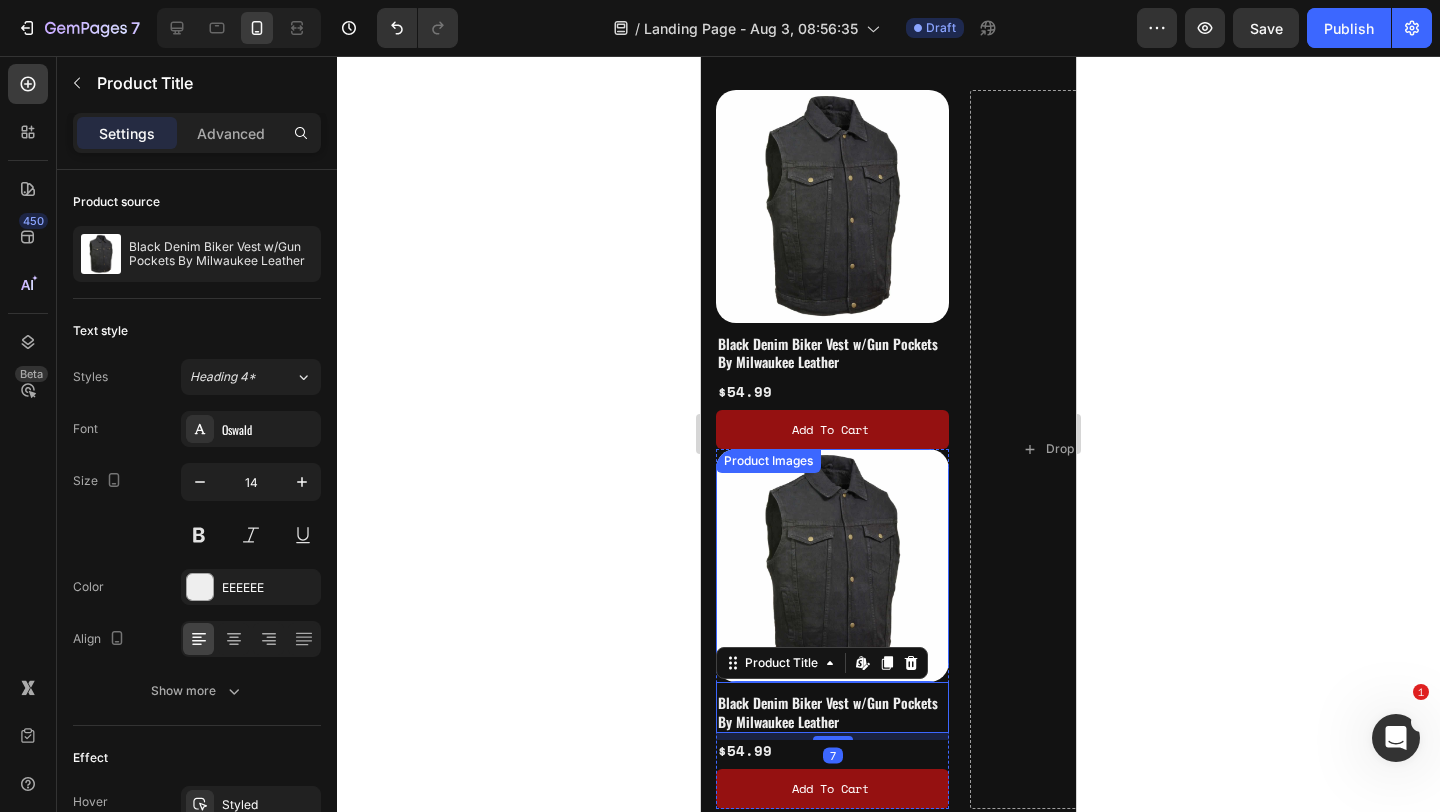 click at bounding box center [832, 565] 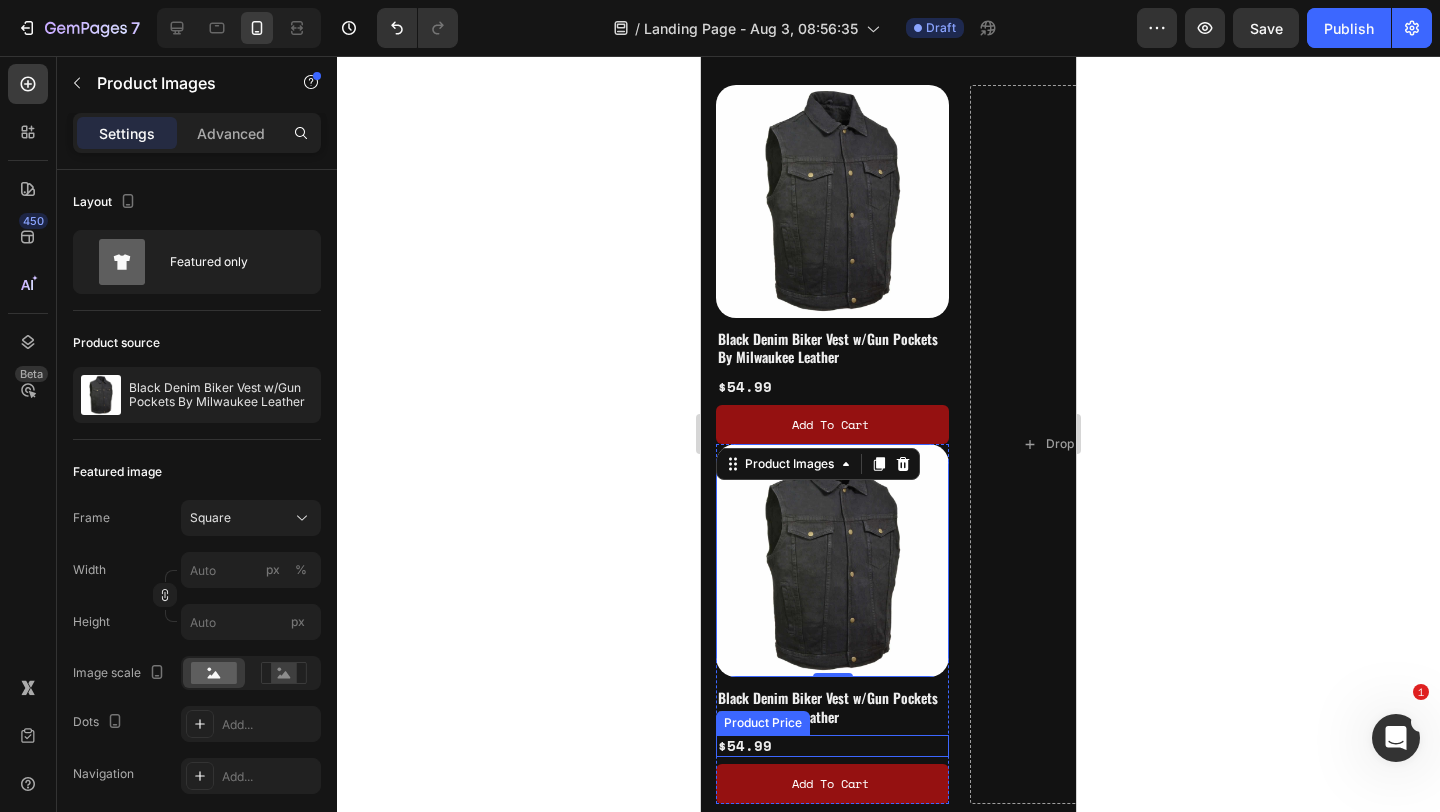 scroll, scrollTop: 902, scrollLeft: 0, axis: vertical 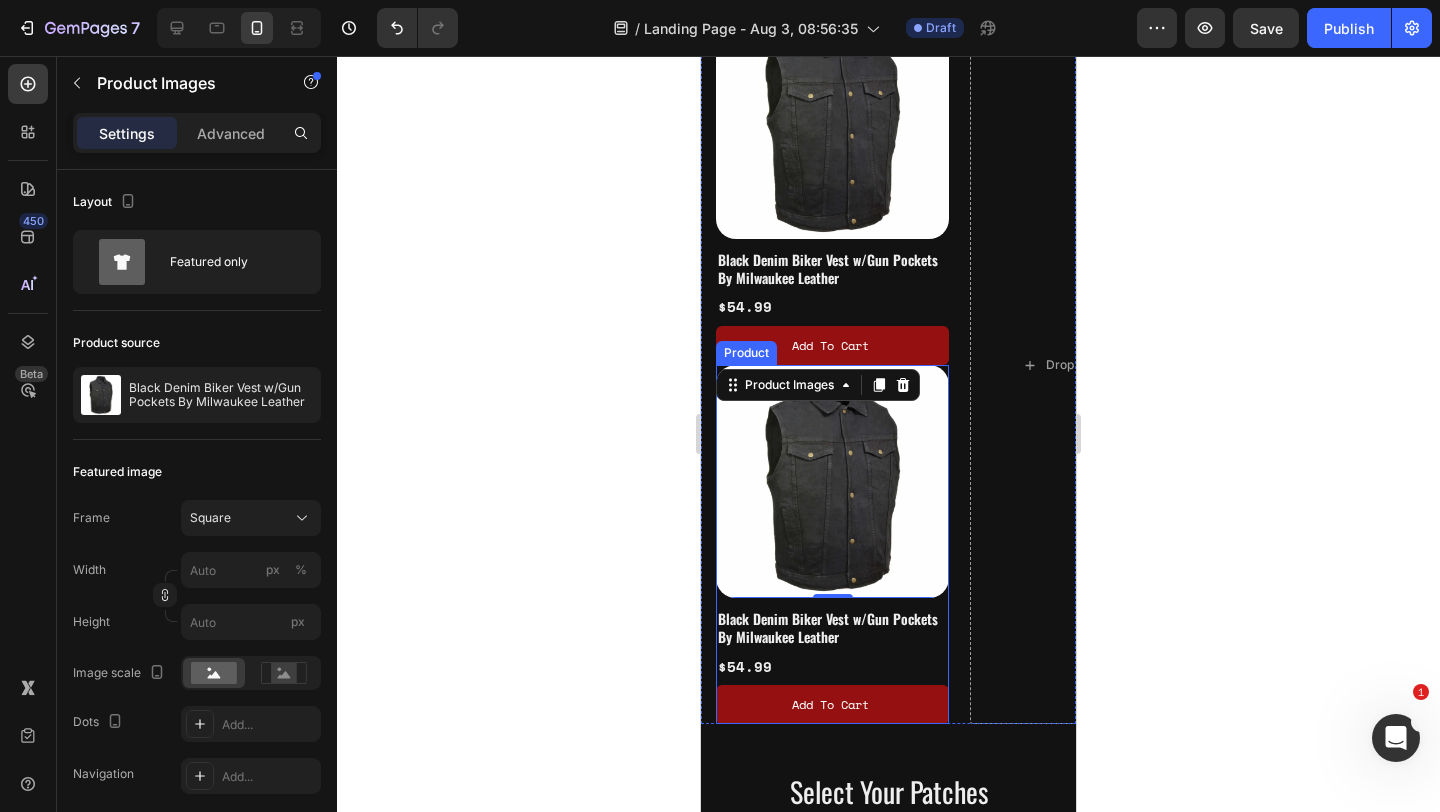 click on "Black Denim Biker Vest w/Gun Pockets By Milwaukee Leather Product Title $[PRICE] Product Price Product Price Add to cart Add to Cart" at bounding box center (832, 661) 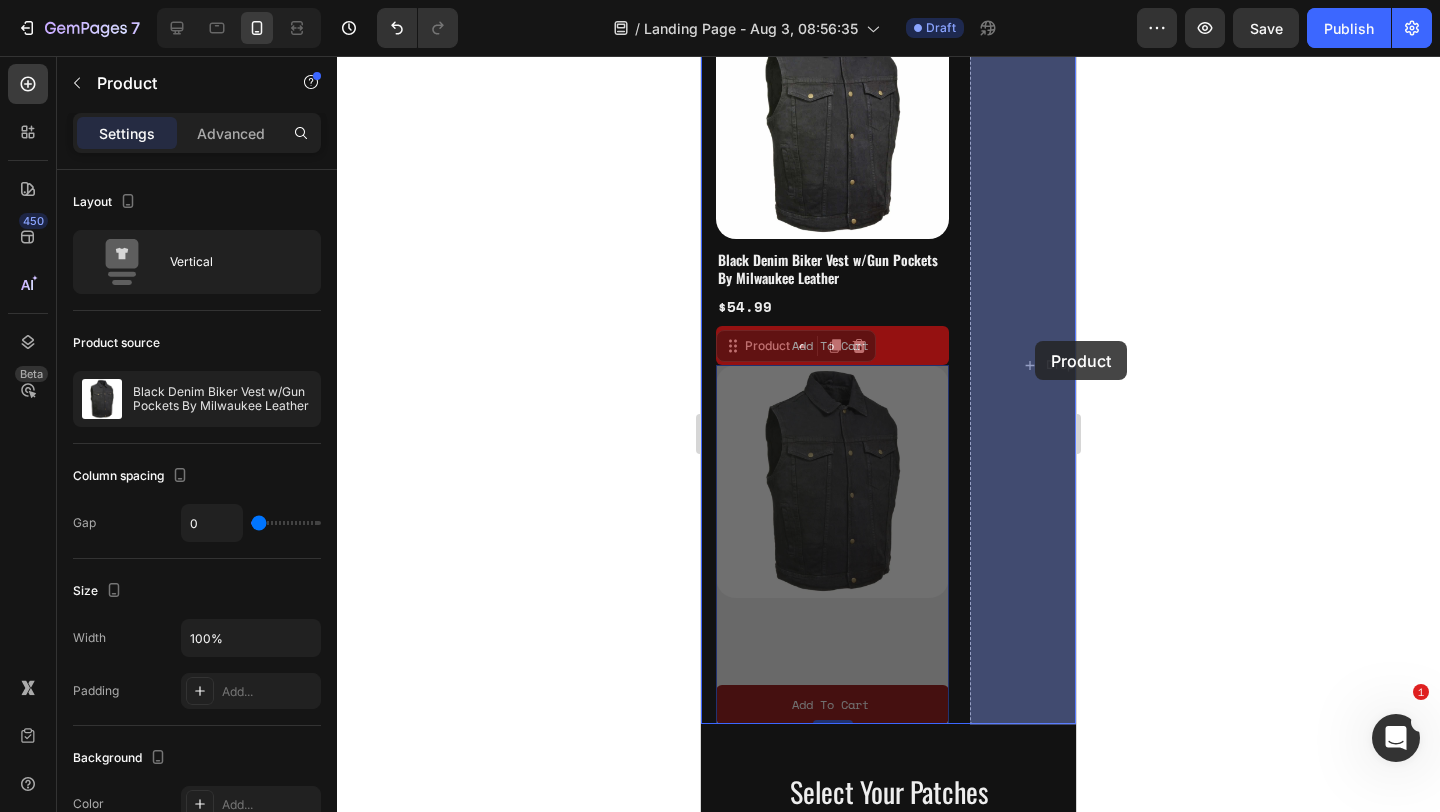 drag, startPoint x: 739, startPoint y: 348, endPoint x: 1033, endPoint y: 341, distance: 294.0833 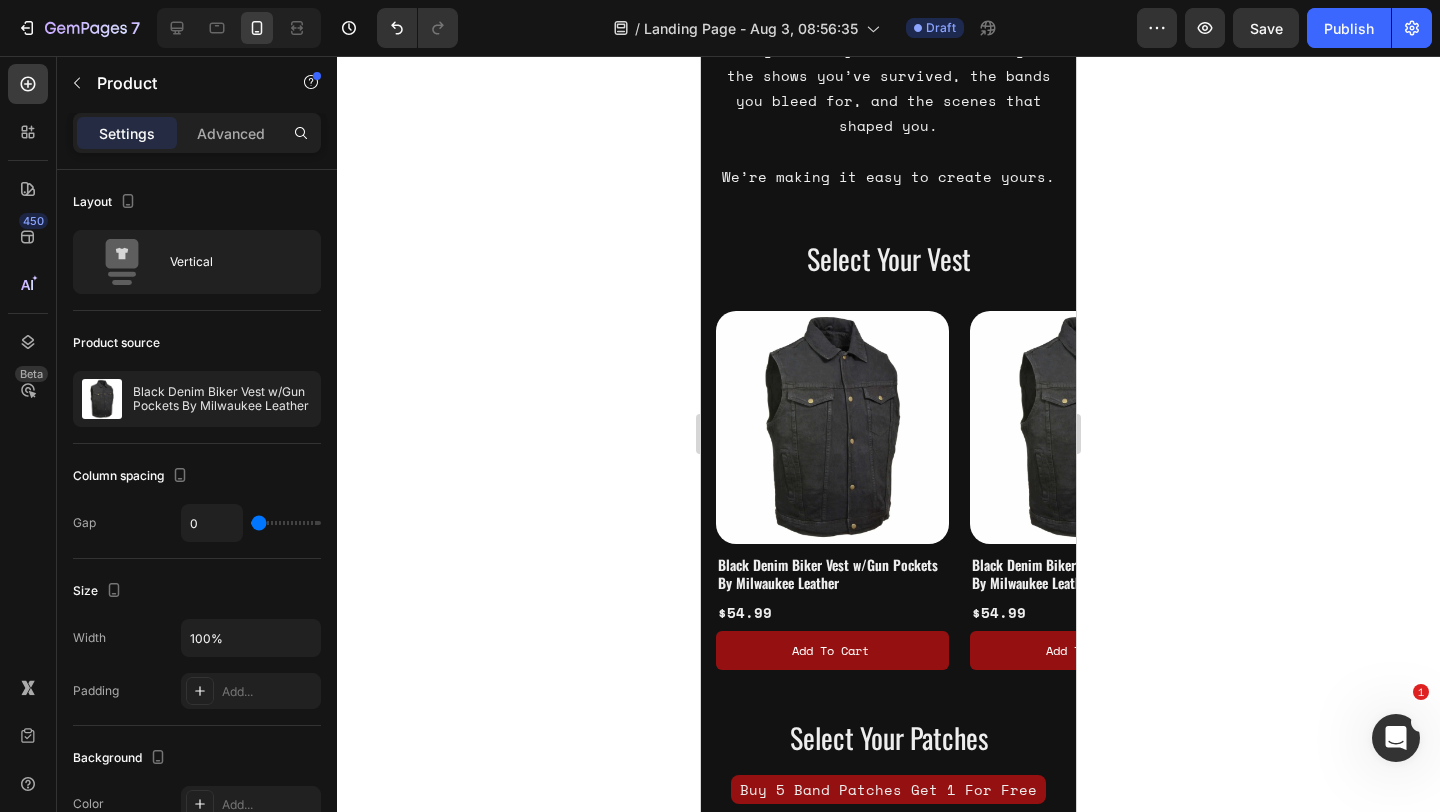 scroll, scrollTop: 606, scrollLeft: 0, axis: vertical 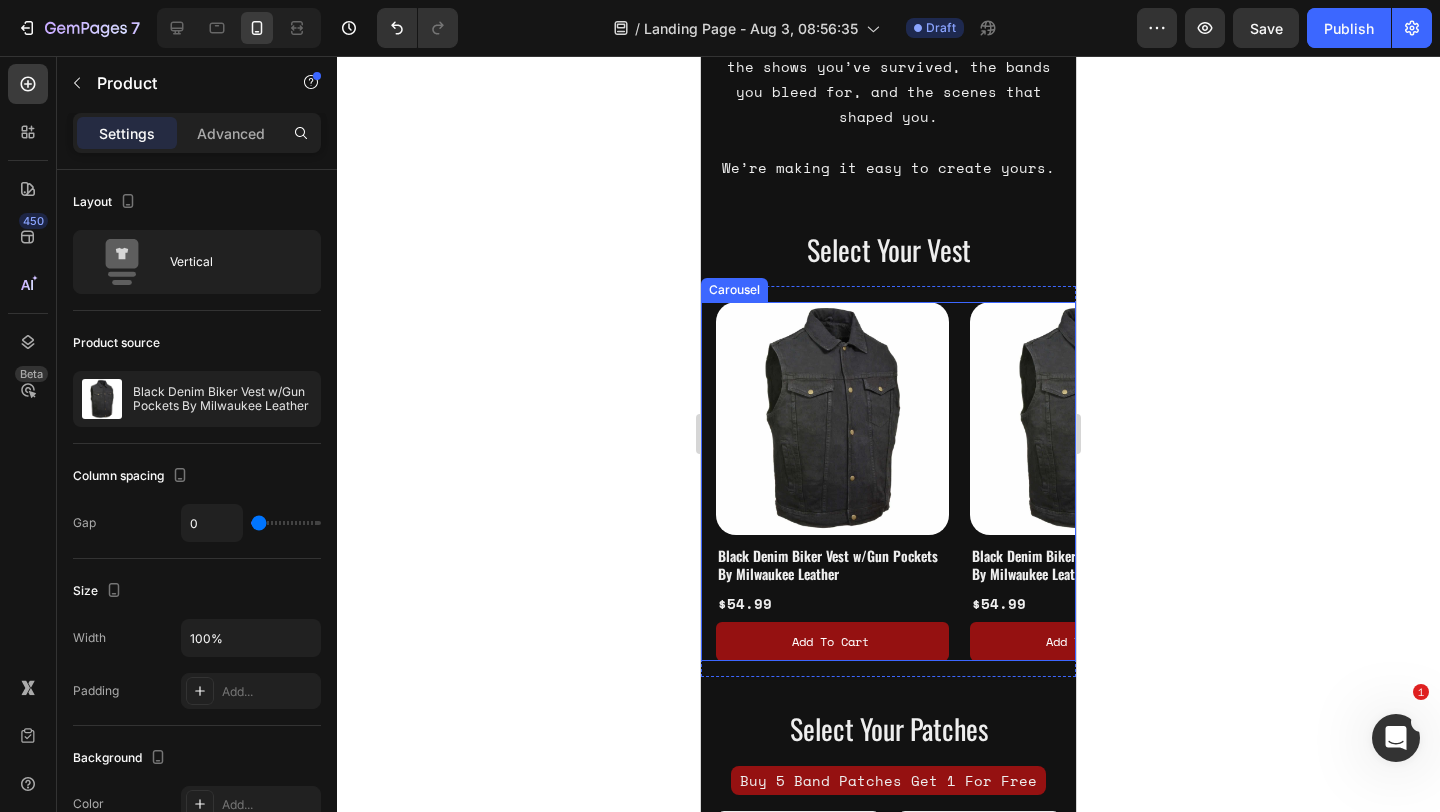 click on "Product Images Black Denim Biker Vest w/Gun Pockets By Milwaukee Leather Product Title $[PRICE] Product Price Product Price Add to cart Add to Cart Product Product Images Black Denim Biker Vest w/Gun Pockets By Milwaukee Leather Product Title $[PRICE] Product Price Product Price Add to cart Add to Cart Product   0
Drop element here
Drop element here
Drop element here
Drop element here" at bounding box center (896, 481) 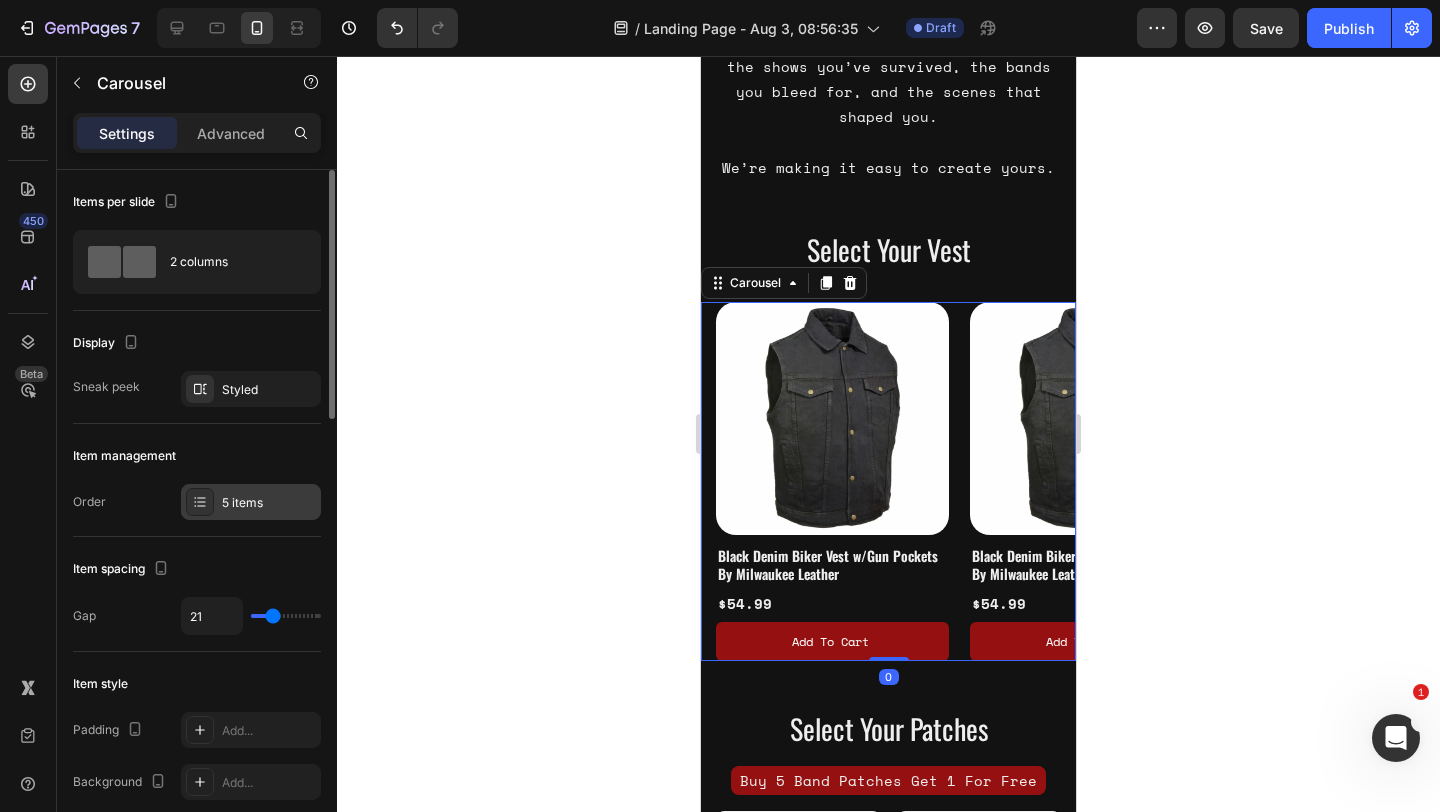 click on "5 items" at bounding box center [269, 503] 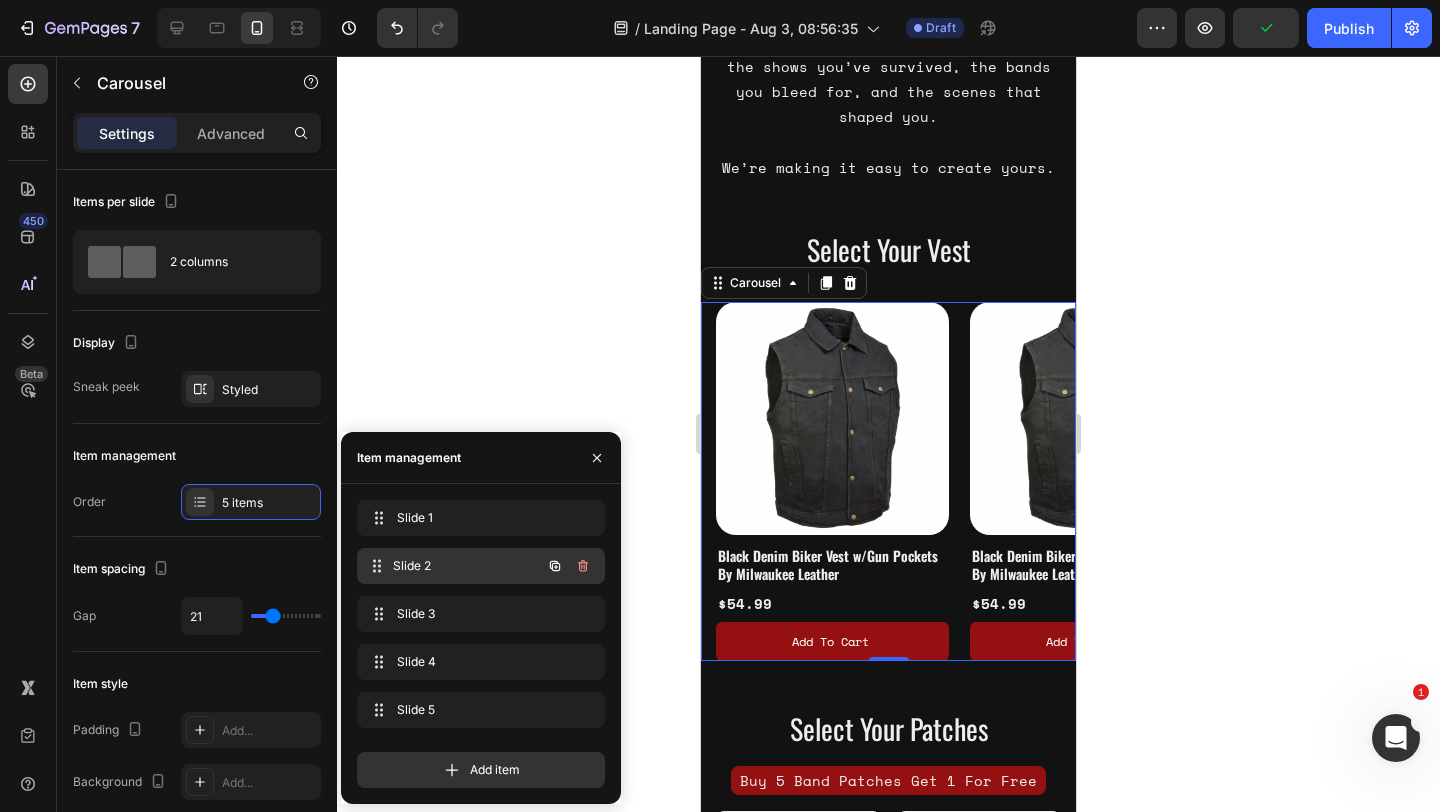 click on "Slide 2 Slide 2" at bounding box center [453, 566] 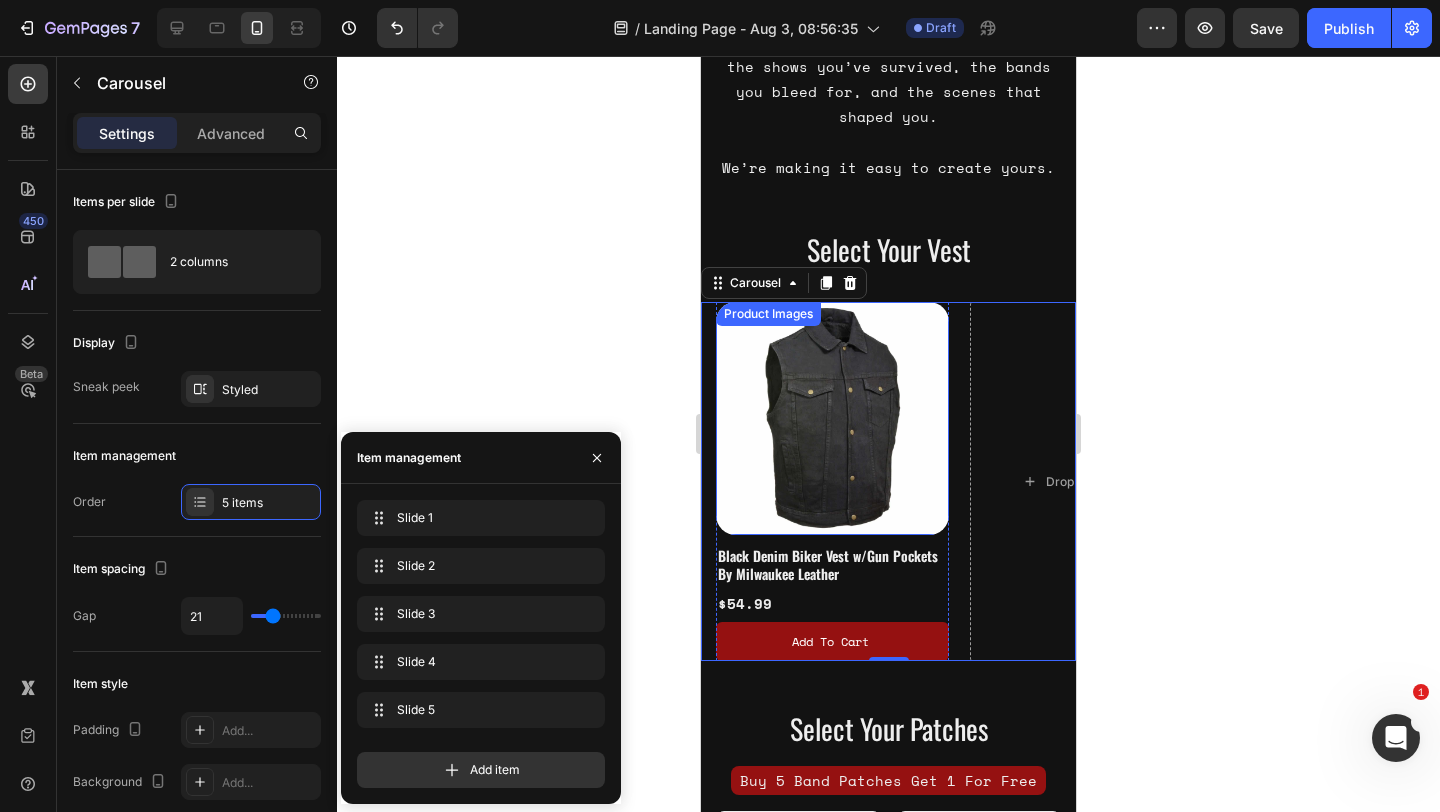 click at bounding box center [832, 418] 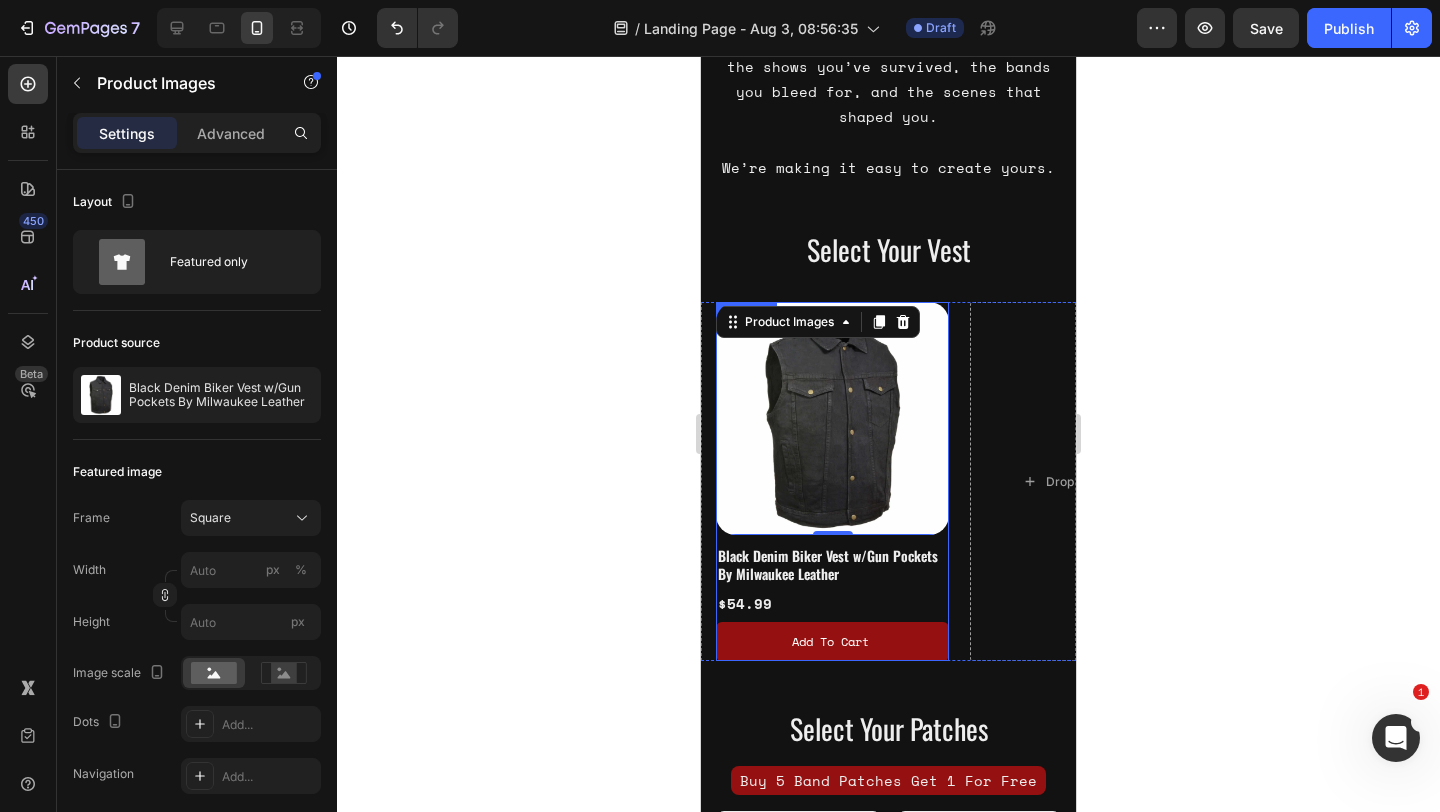 click on "Black Denim Biker Vest w/Gun Pockets By Milwaukee Leather Product Title $[PRICE] Product Price Product Price Add to cart Add to Cart" at bounding box center [832, 598] 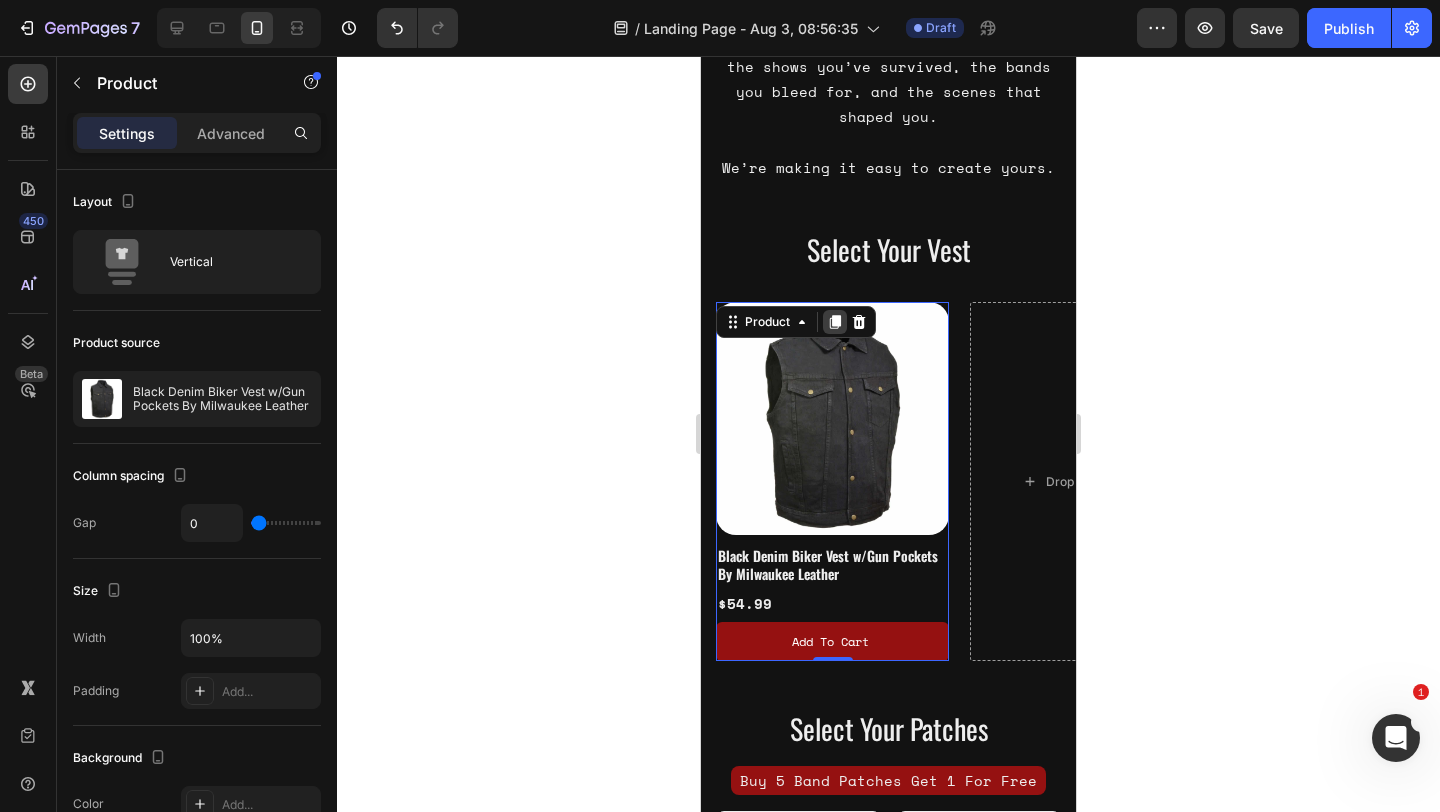 click 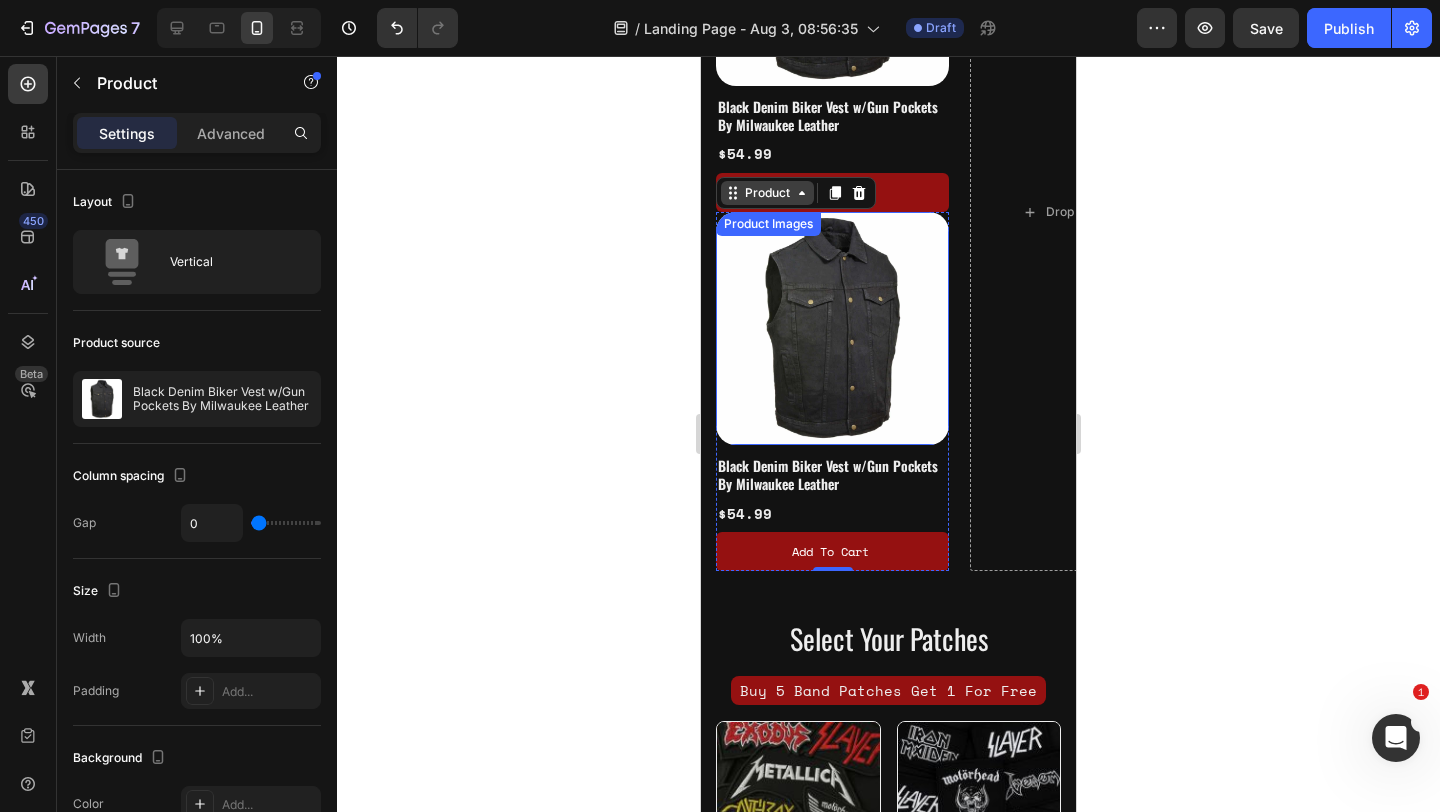 scroll, scrollTop: 1053, scrollLeft: 0, axis: vertical 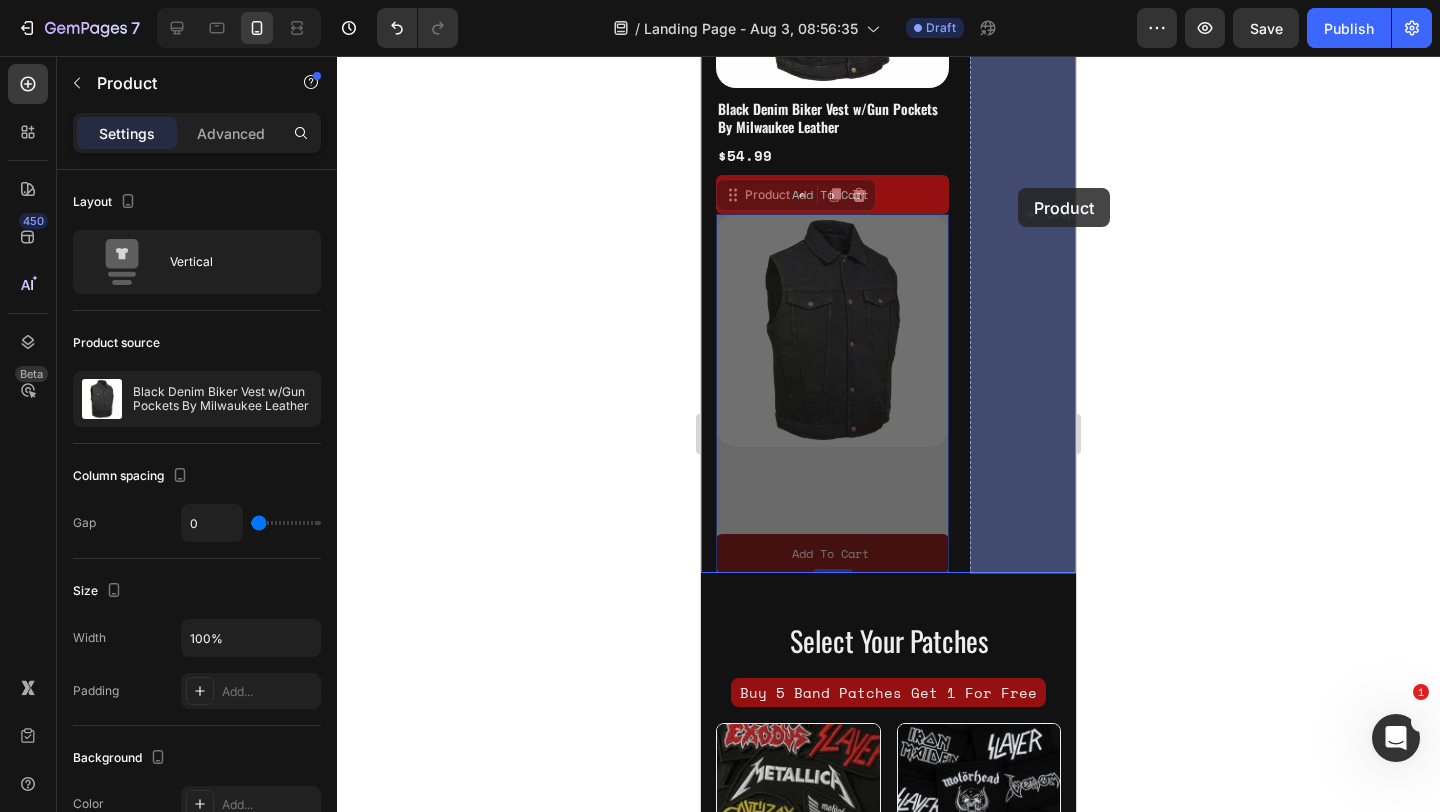 drag, startPoint x: 738, startPoint y: 194, endPoint x: 1018, endPoint y: 188, distance: 280.06427 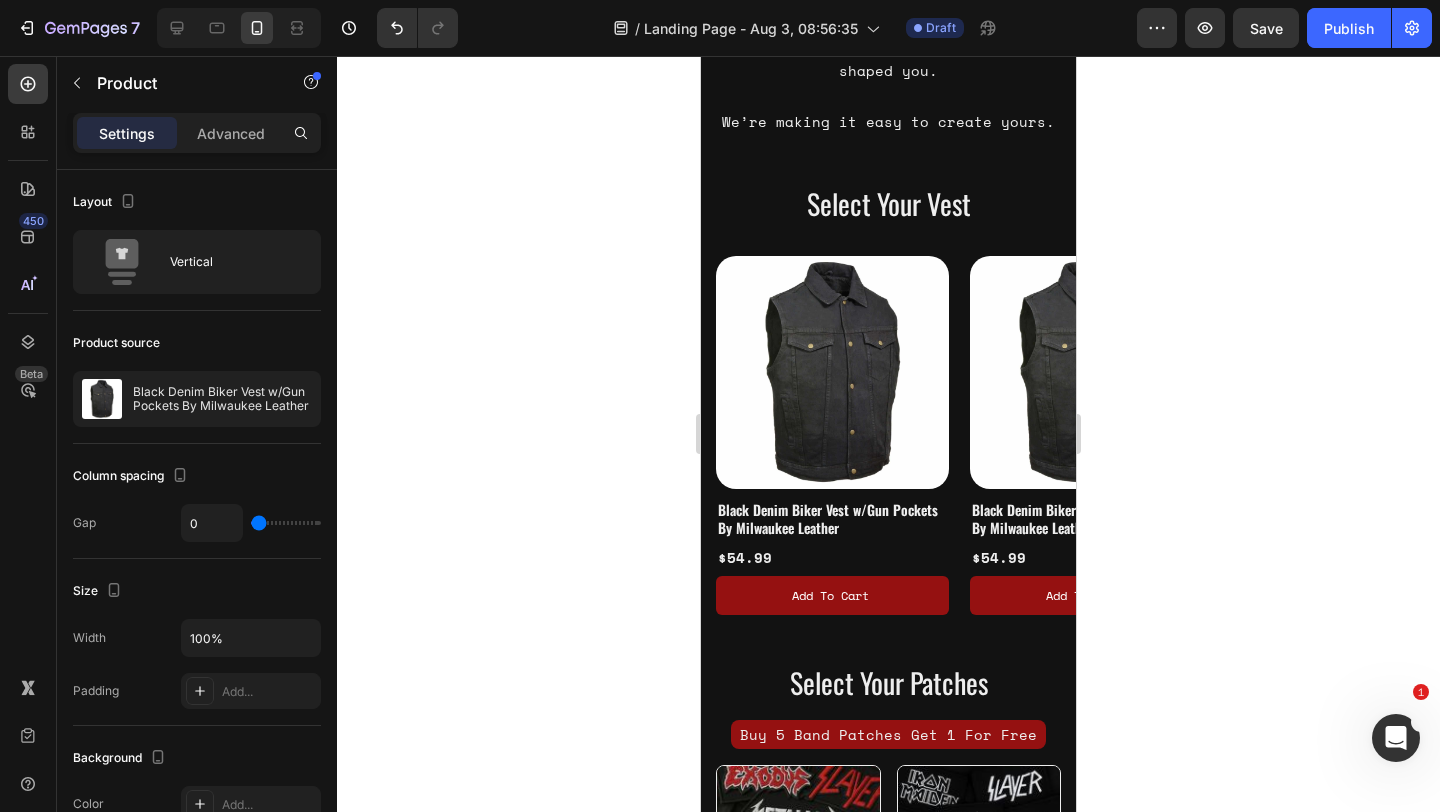 scroll, scrollTop: 639, scrollLeft: 0, axis: vertical 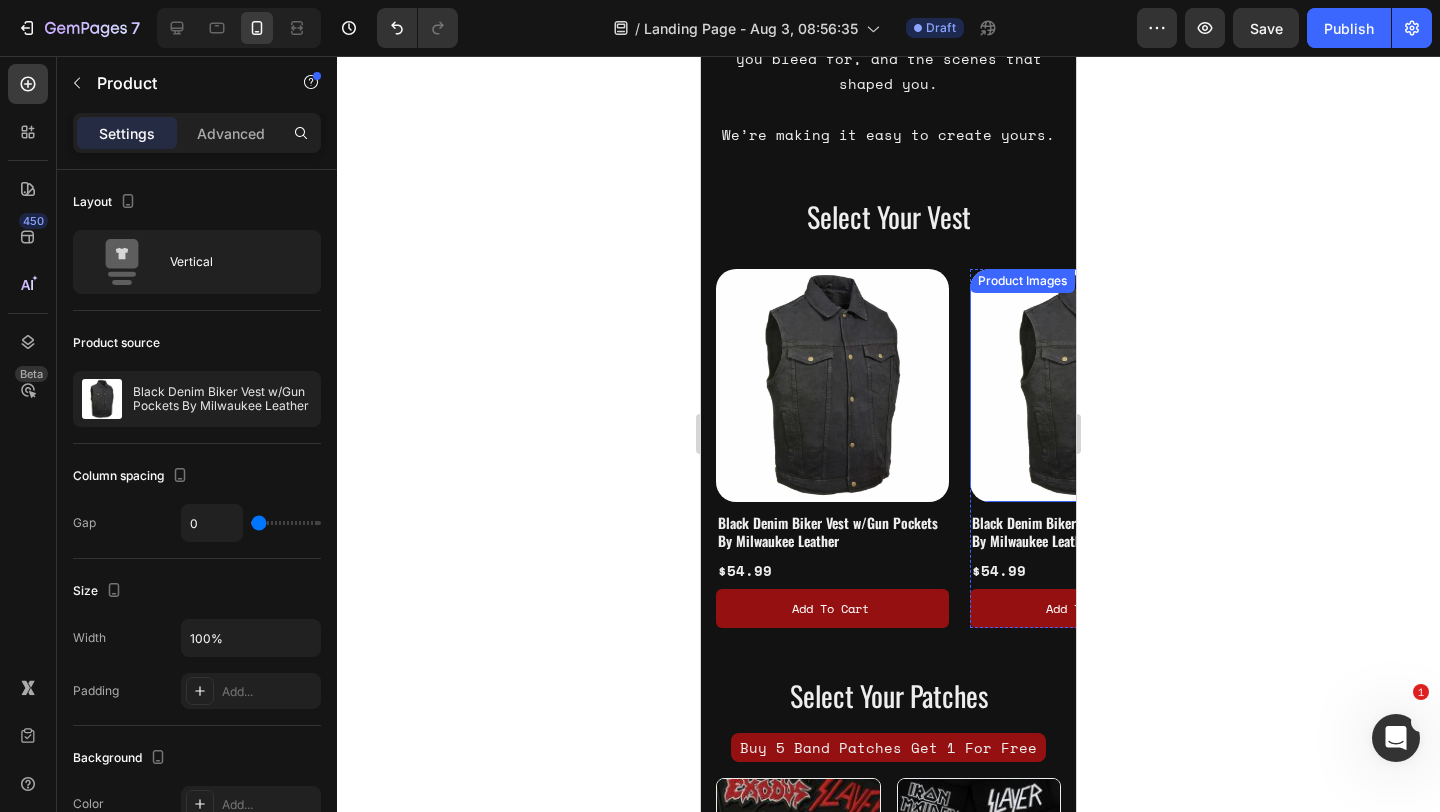 click at bounding box center (1086, 385) 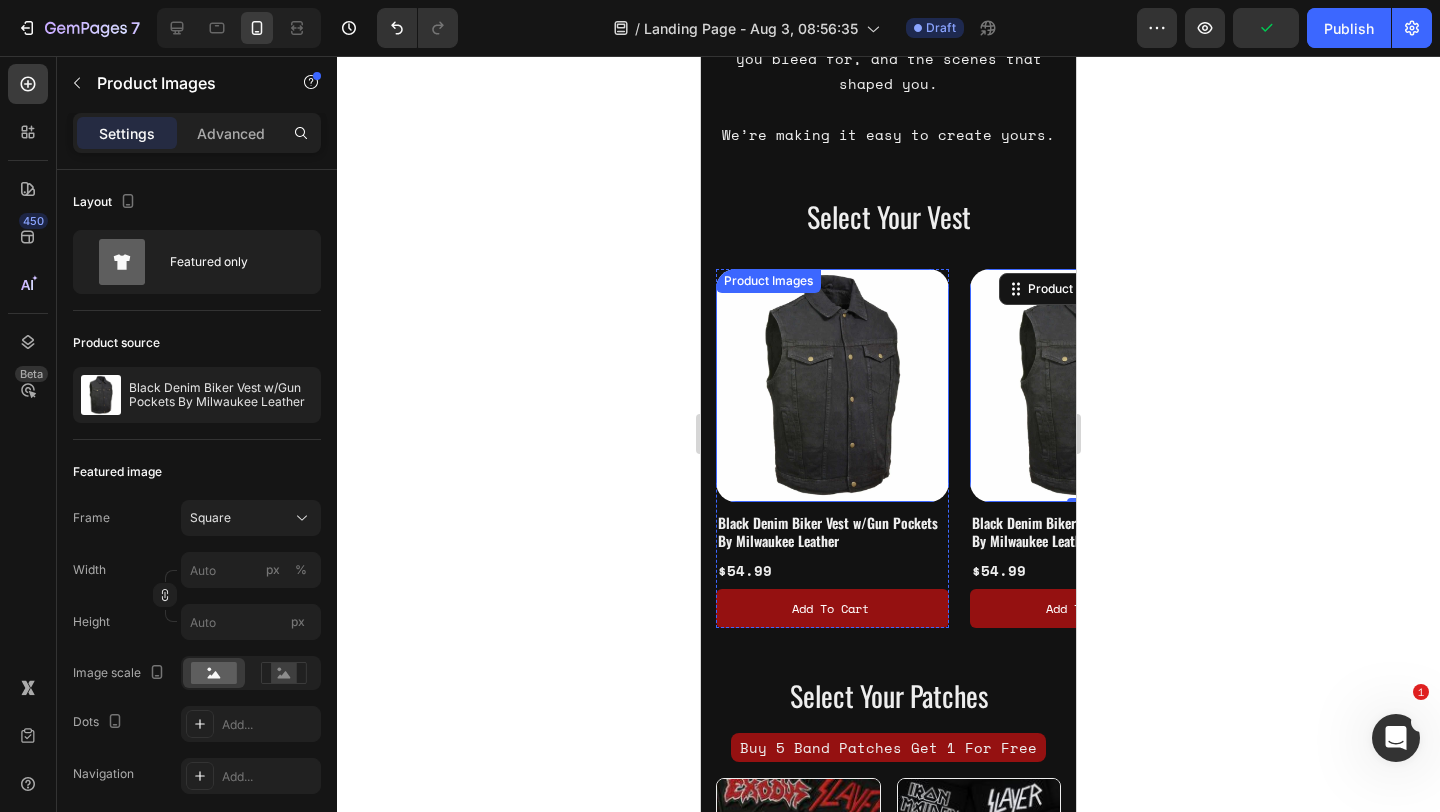 click at bounding box center [832, 385] 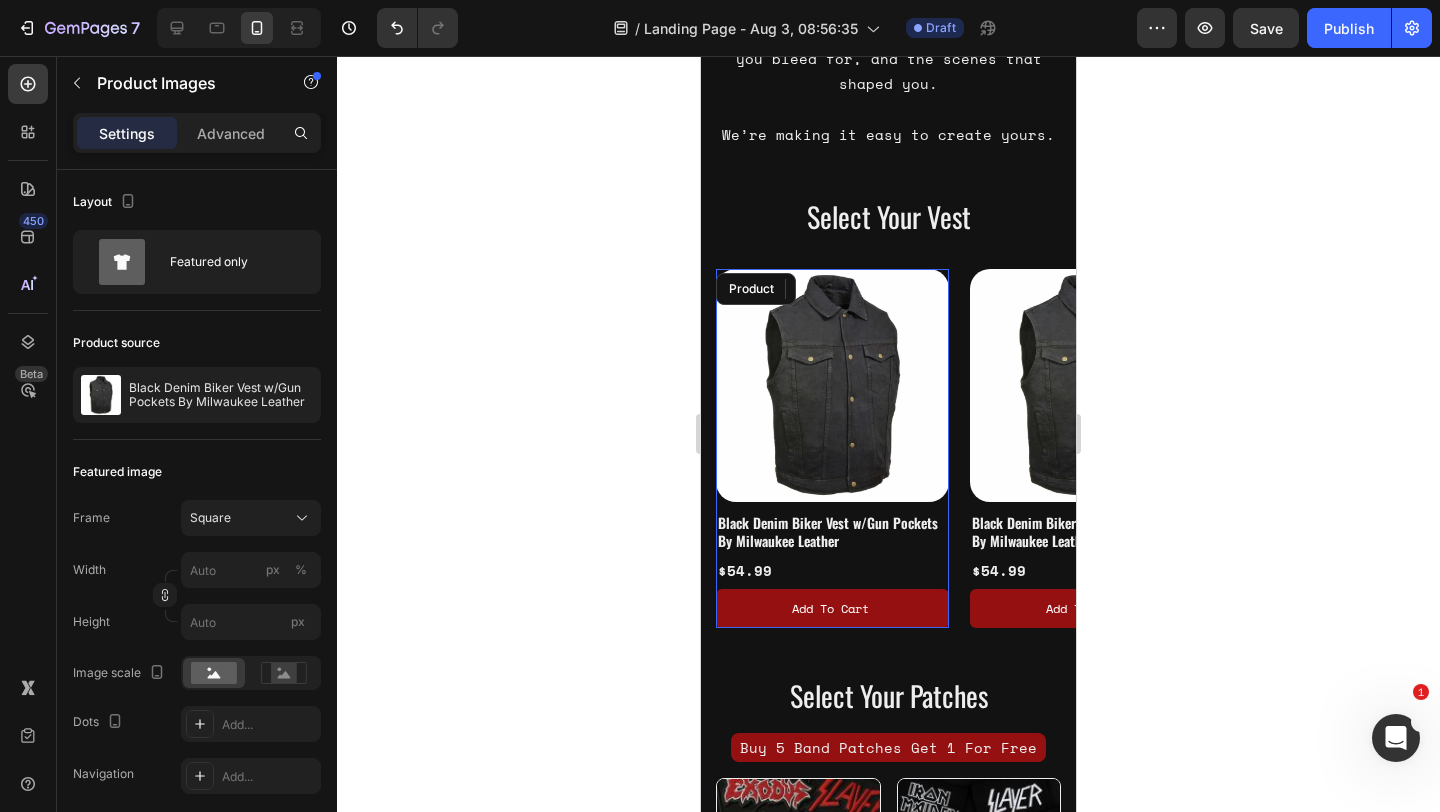 click on "Black Denim Biker Vest w/Gun Pockets By Milwaukee Leather Product Title $[PRICE] Product Price Product Price Add to cart Add to Cart" at bounding box center (832, 565) 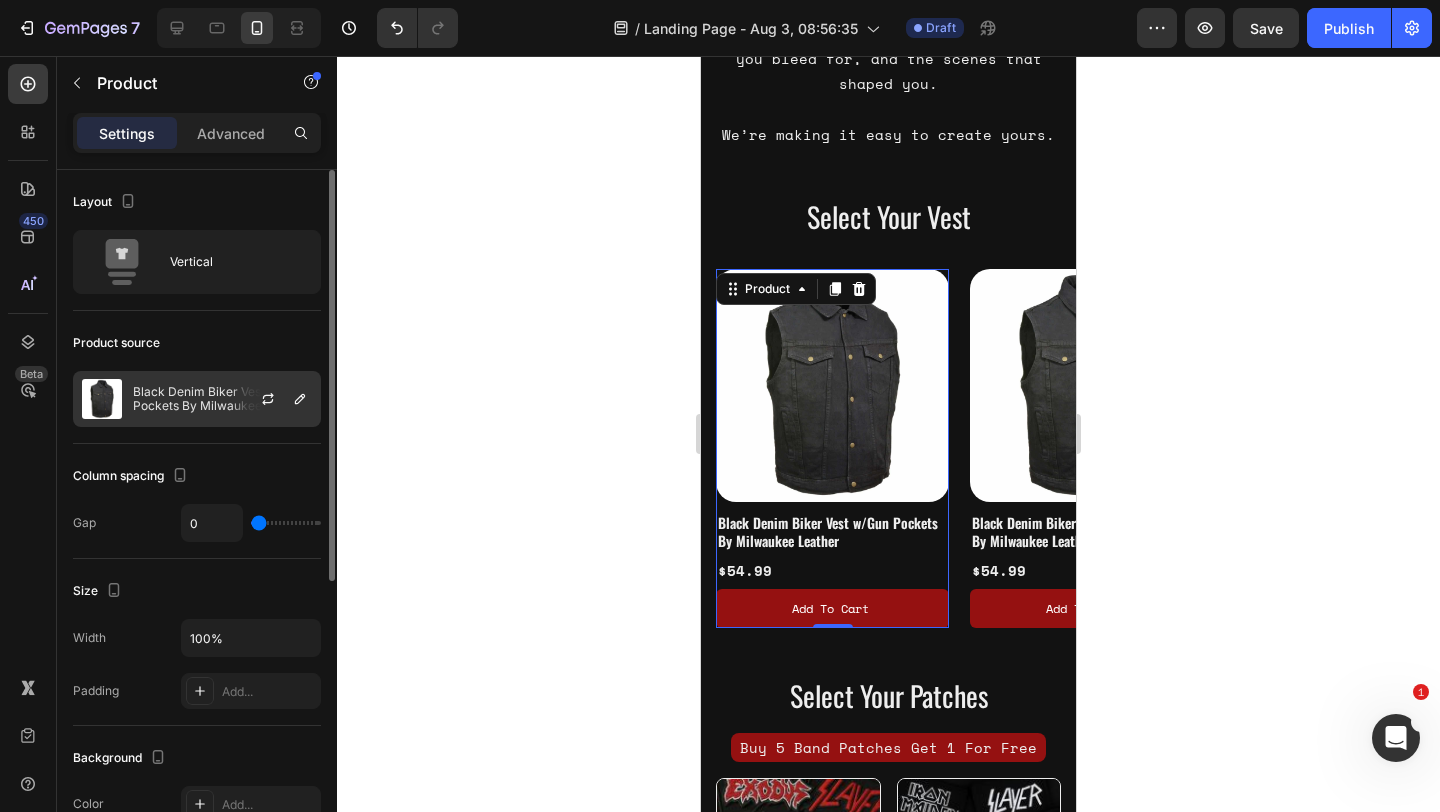 click on "Black Denim Biker Vest w/Gun Pockets By Milwaukee Leather" at bounding box center [222, 399] 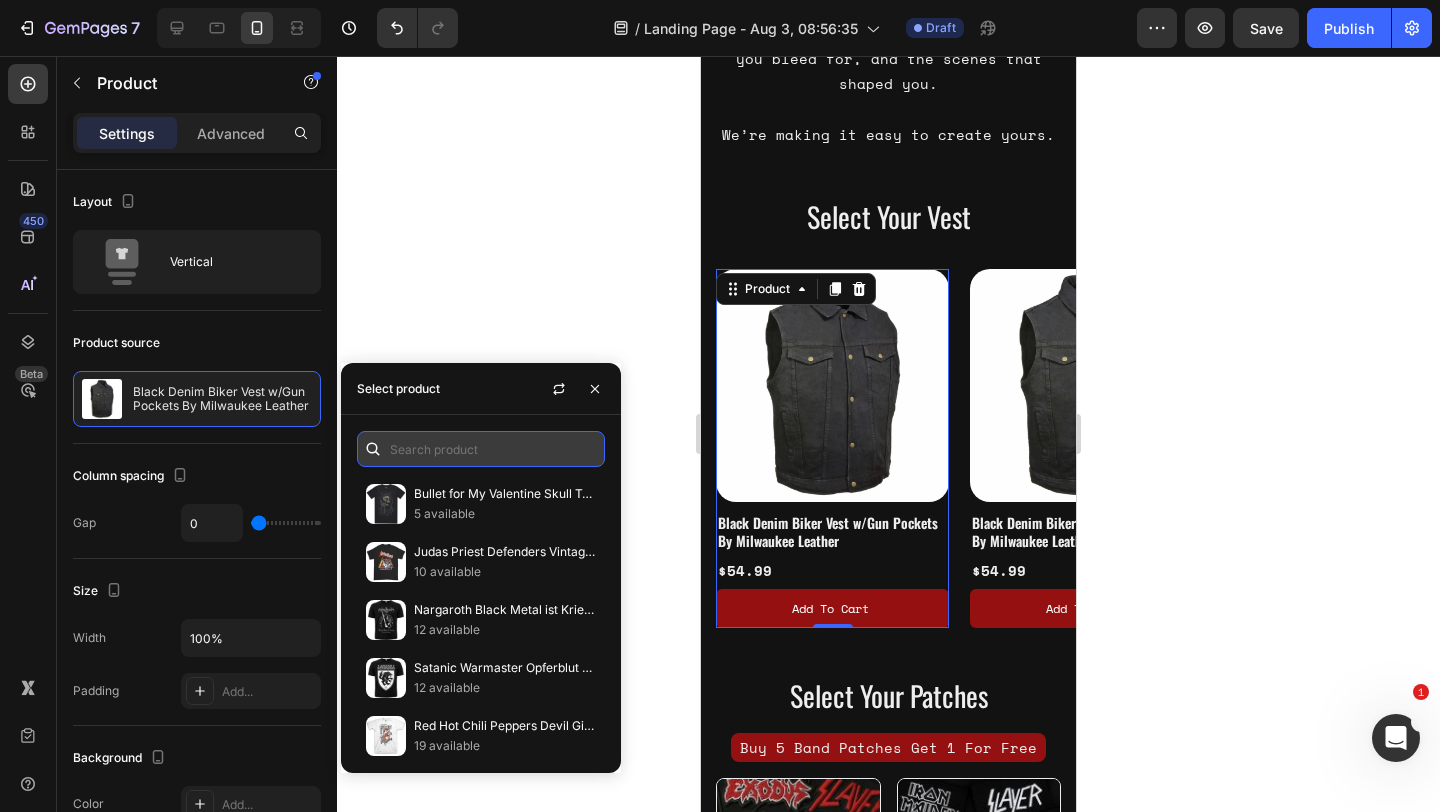 click at bounding box center (481, 449) 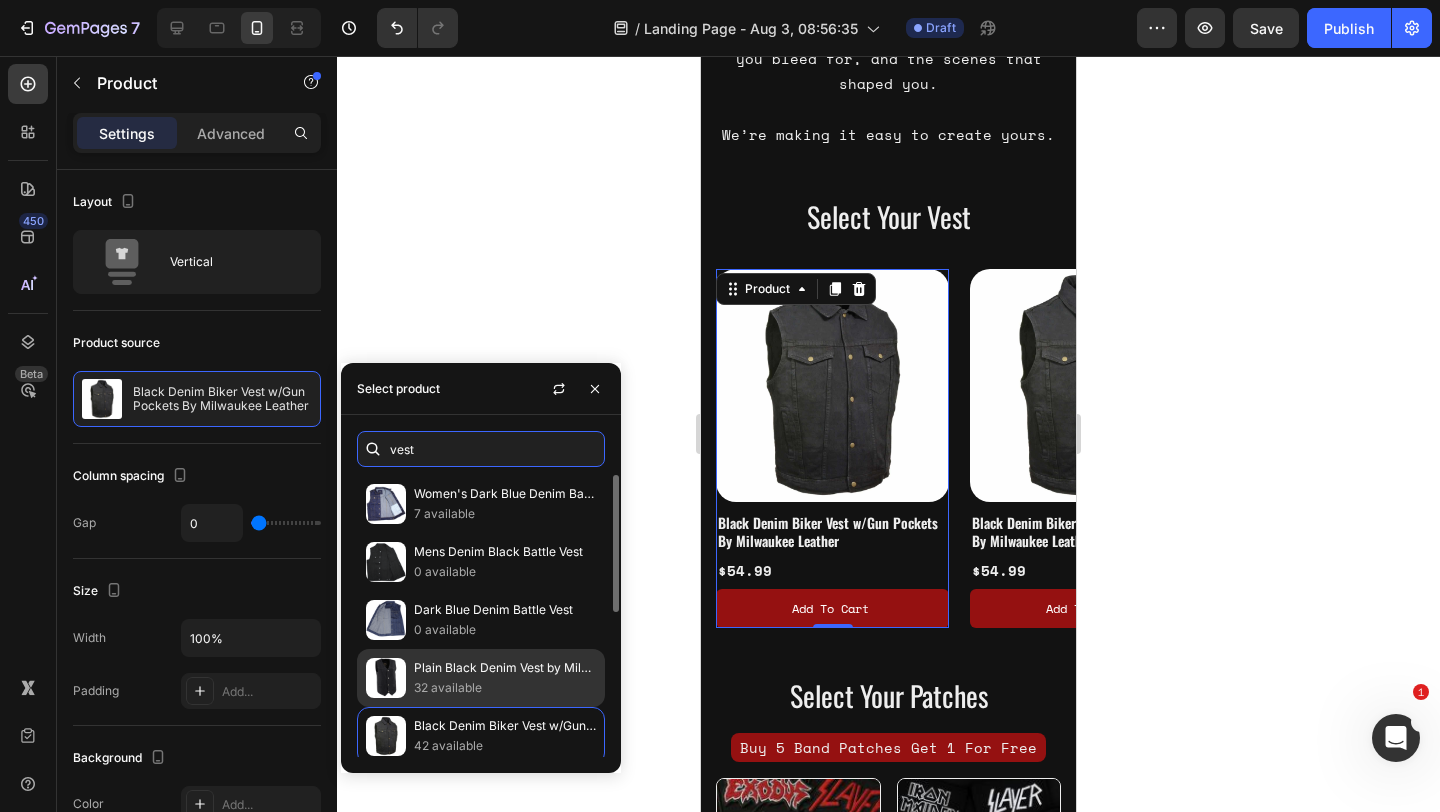 type on "vest" 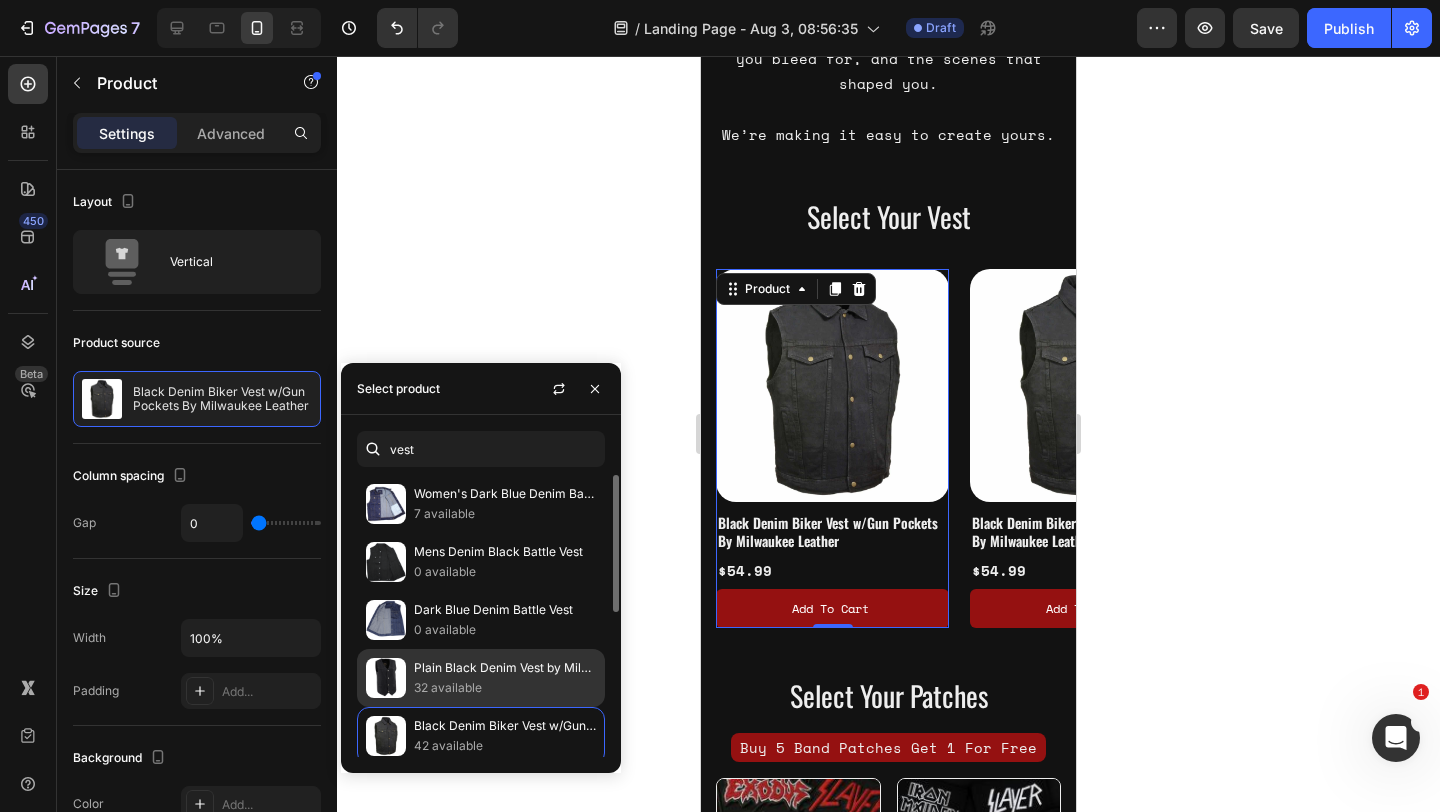 click on "Plain Black Denim Vest by Milwaukee Leather" at bounding box center (505, 668) 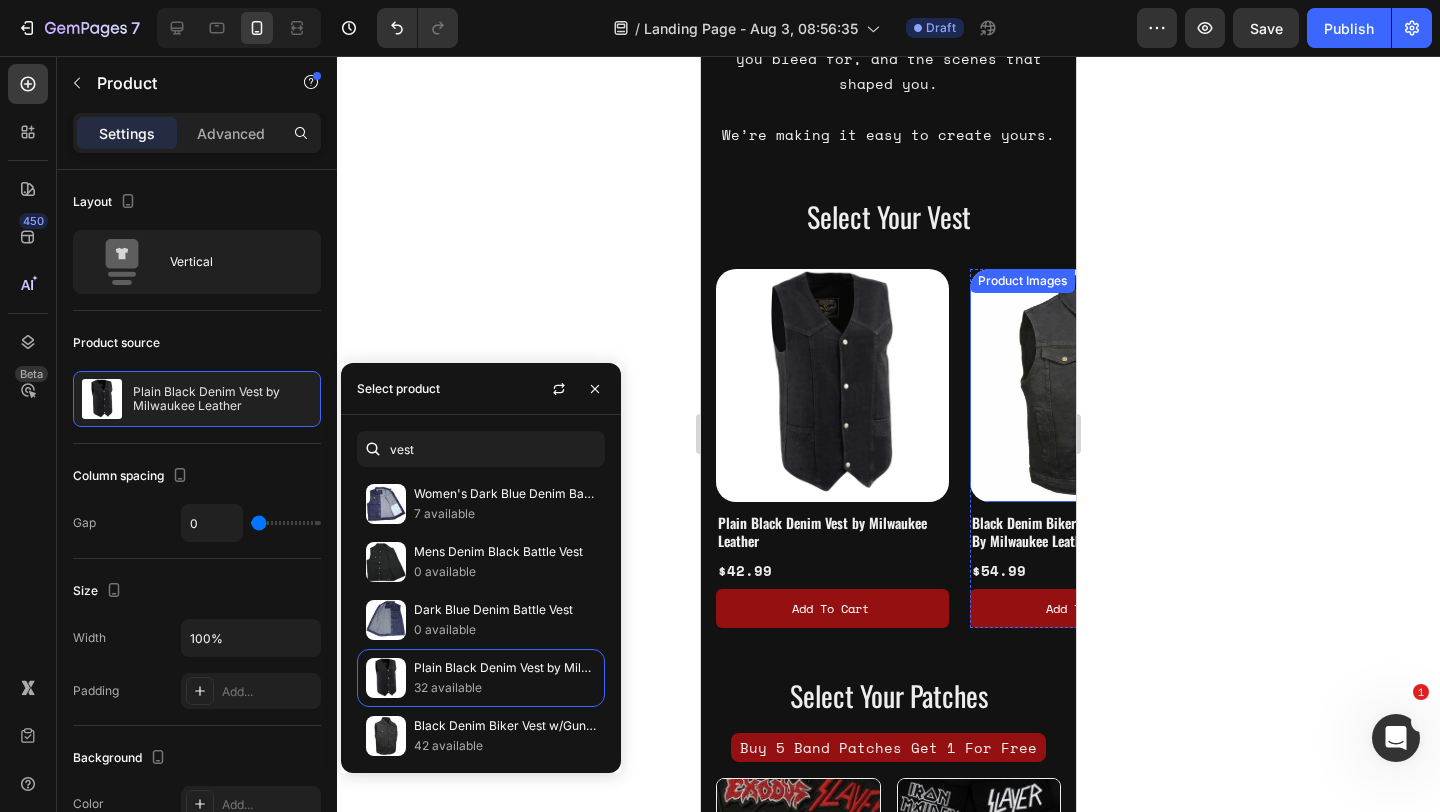 click at bounding box center (1086, 385) 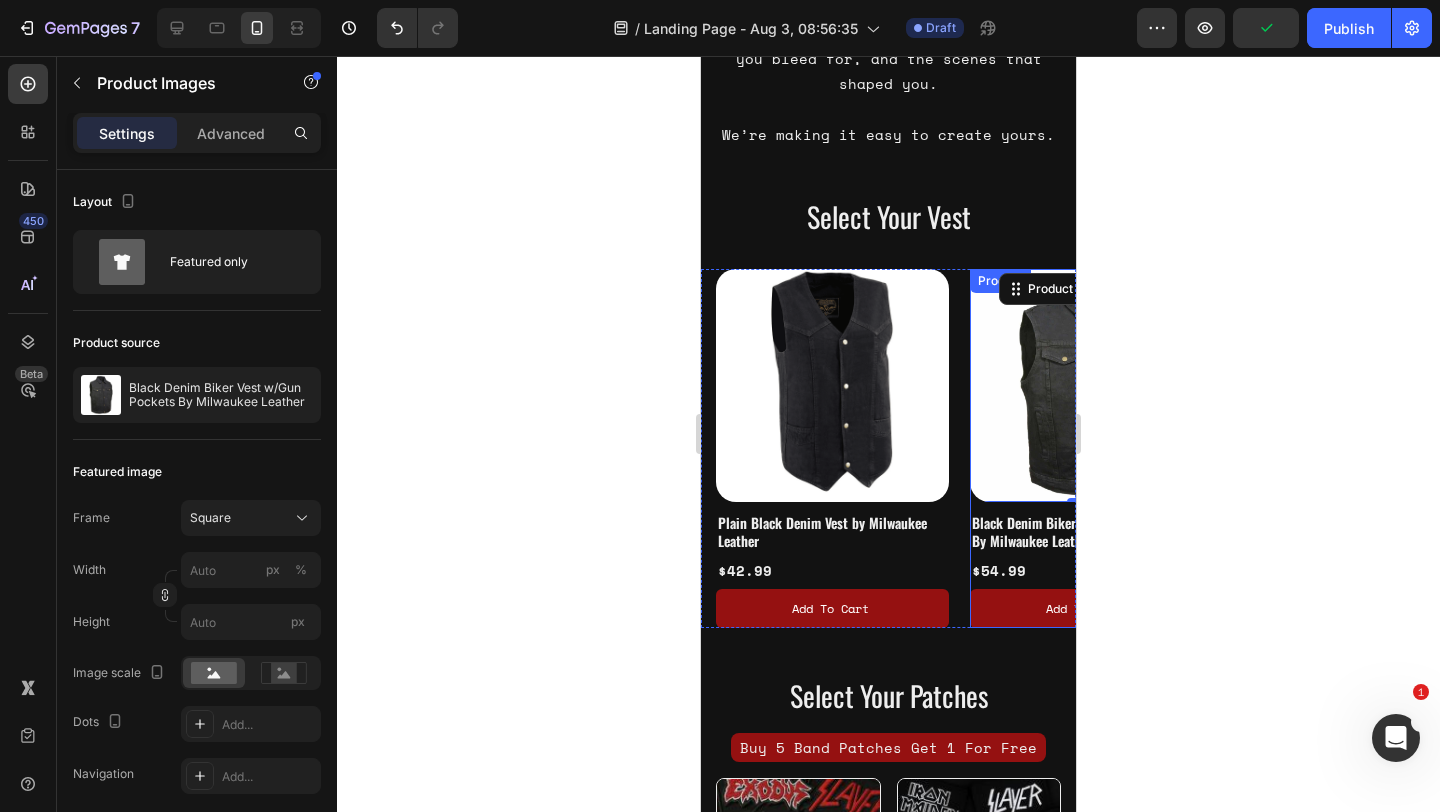 click on "Black Denim Biker Vest w/Gun Pockets By Milwaukee Leather Product Title $[PRICE] Product Price Product Price Add to cart Add to Cart" at bounding box center [1086, 565] 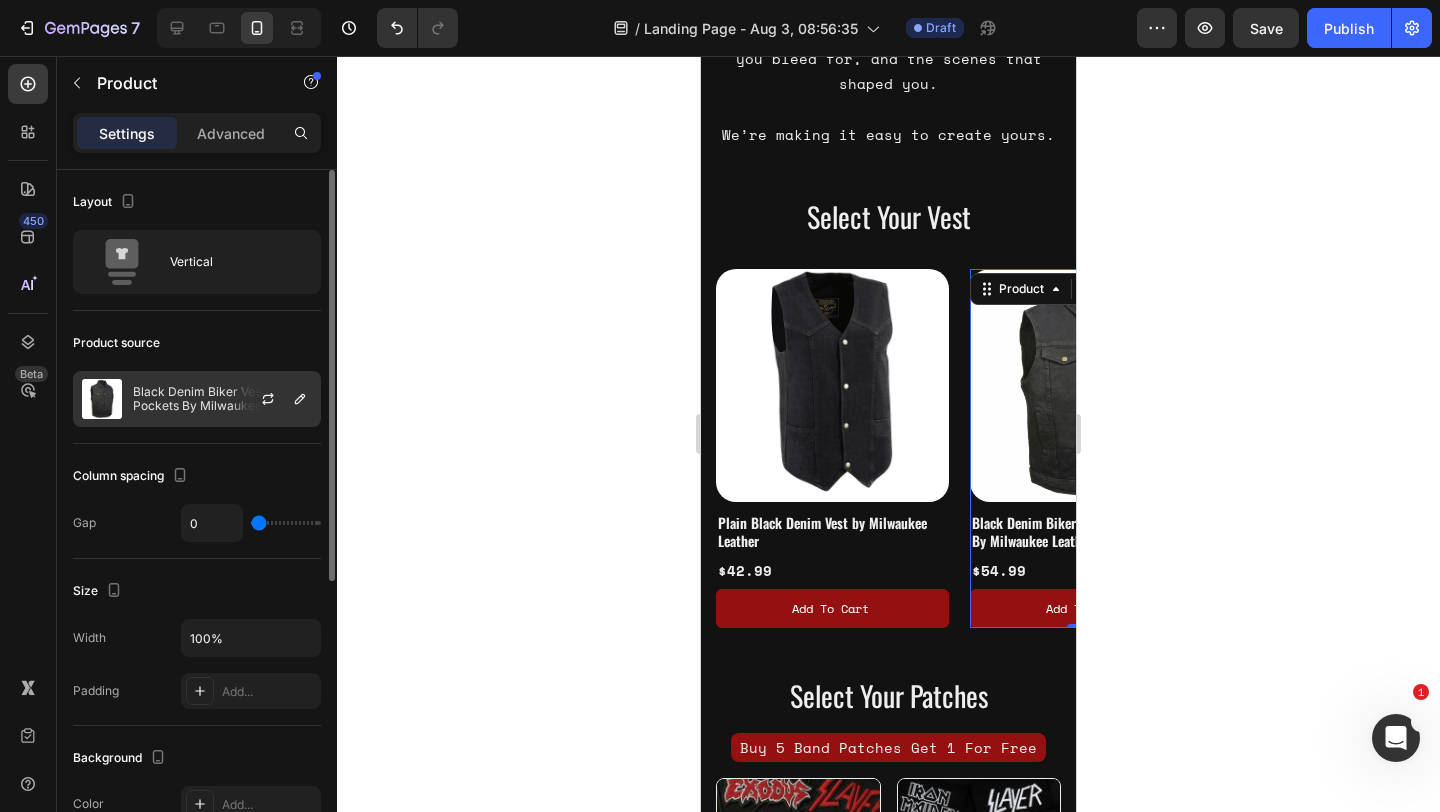 click on "Black Denim Biker Vest w/Gun Pockets By Milwaukee Leather" at bounding box center (222, 399) 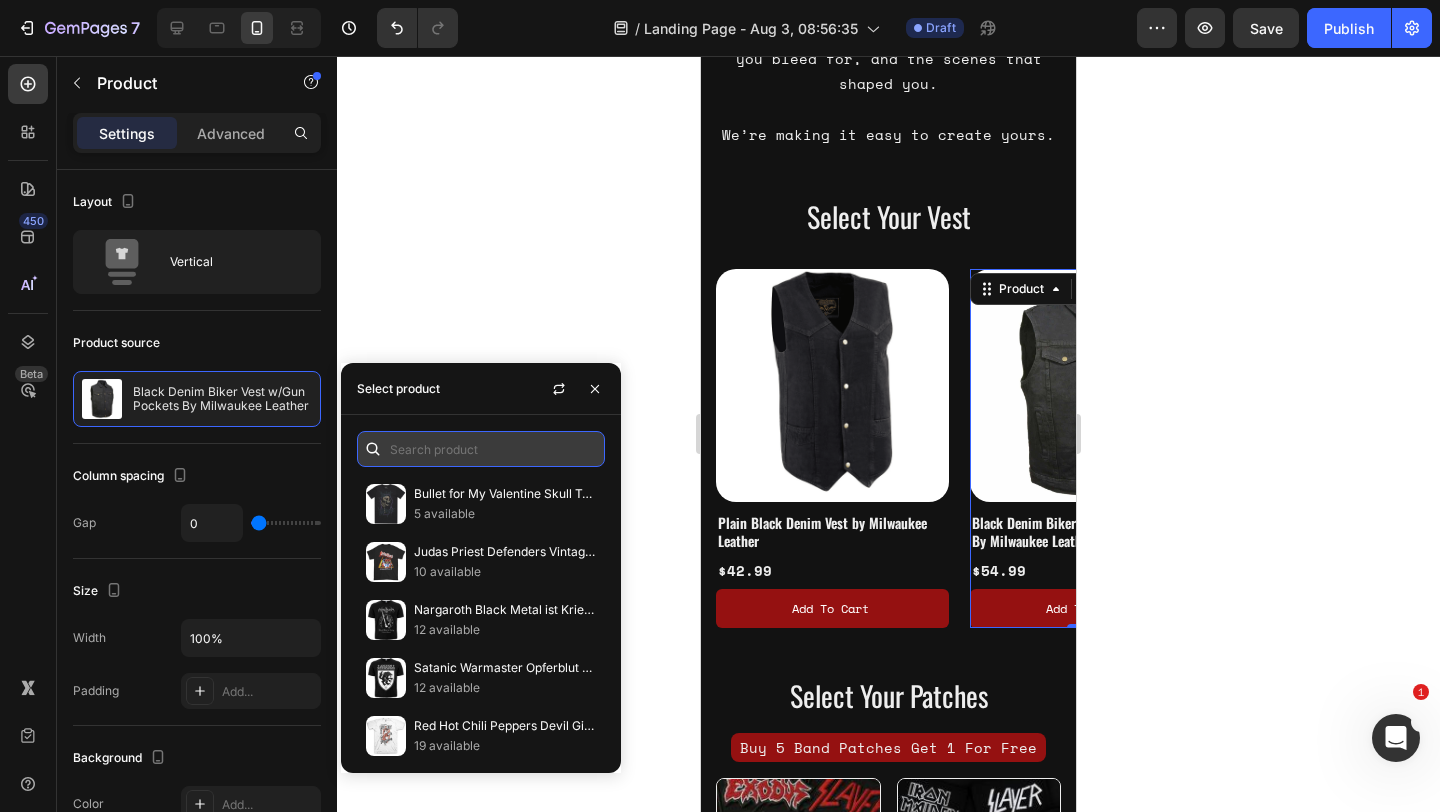 click at bounding box center (481, 449) 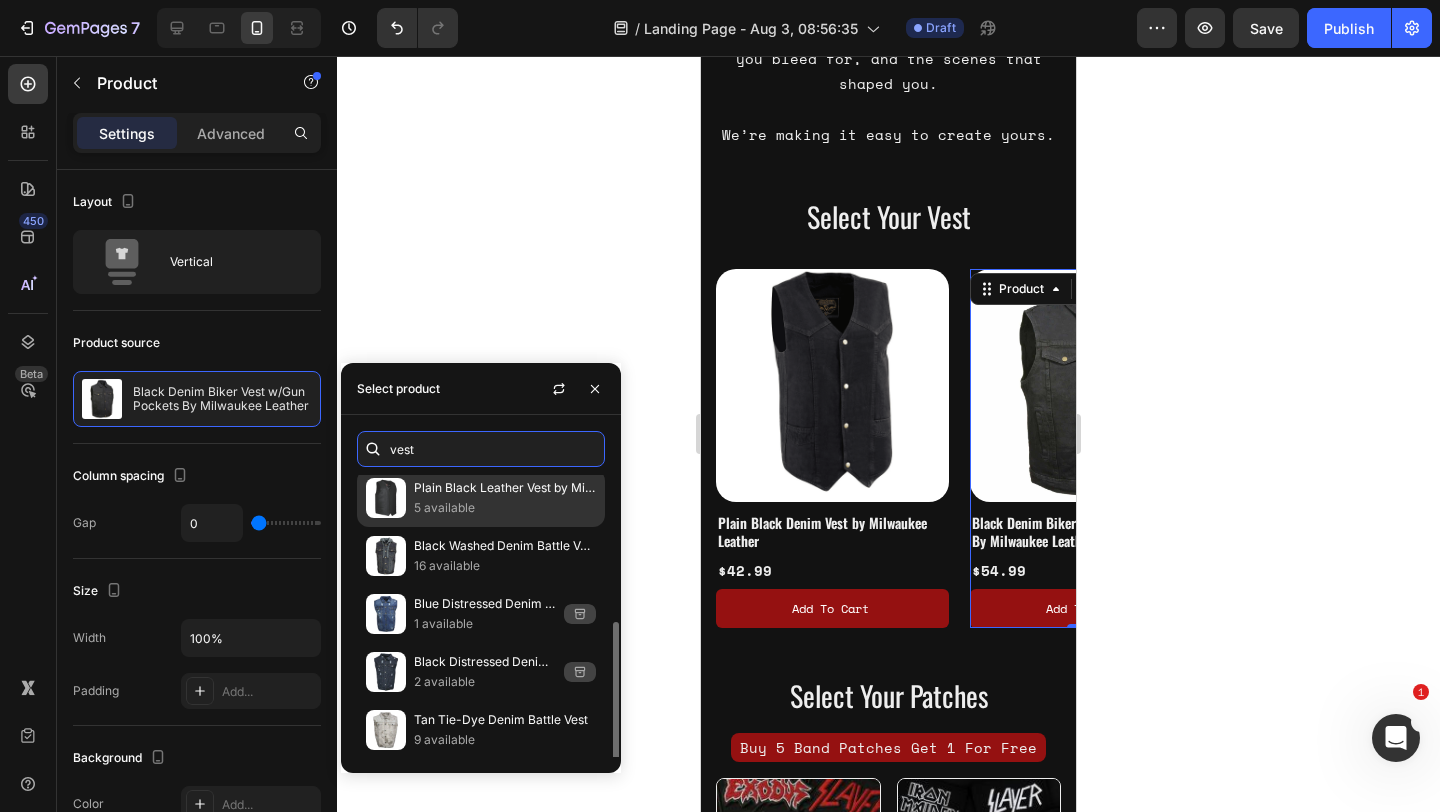 scroll, scrollTop: 298, scrollLeft: 0, axis: vertical 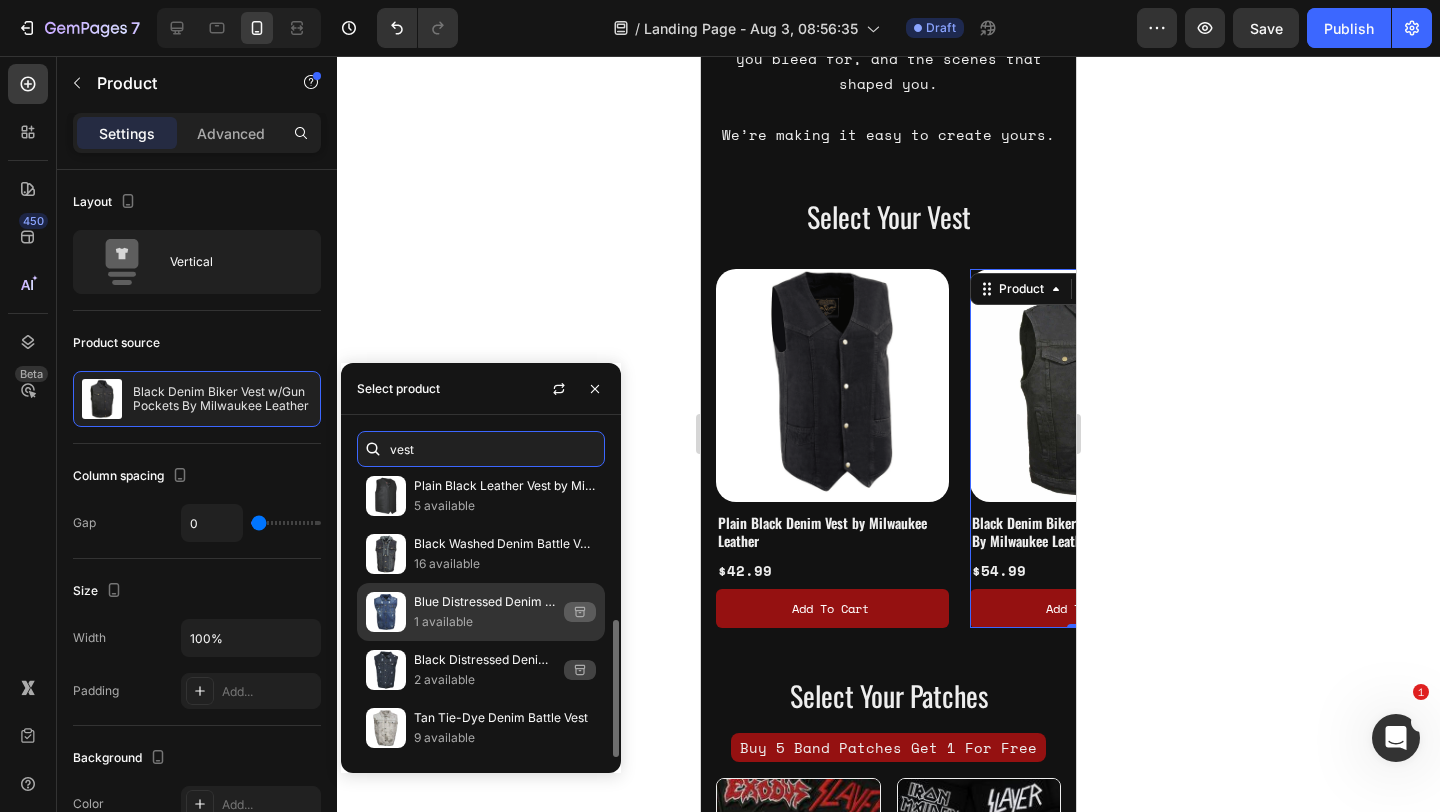 type on "vest" 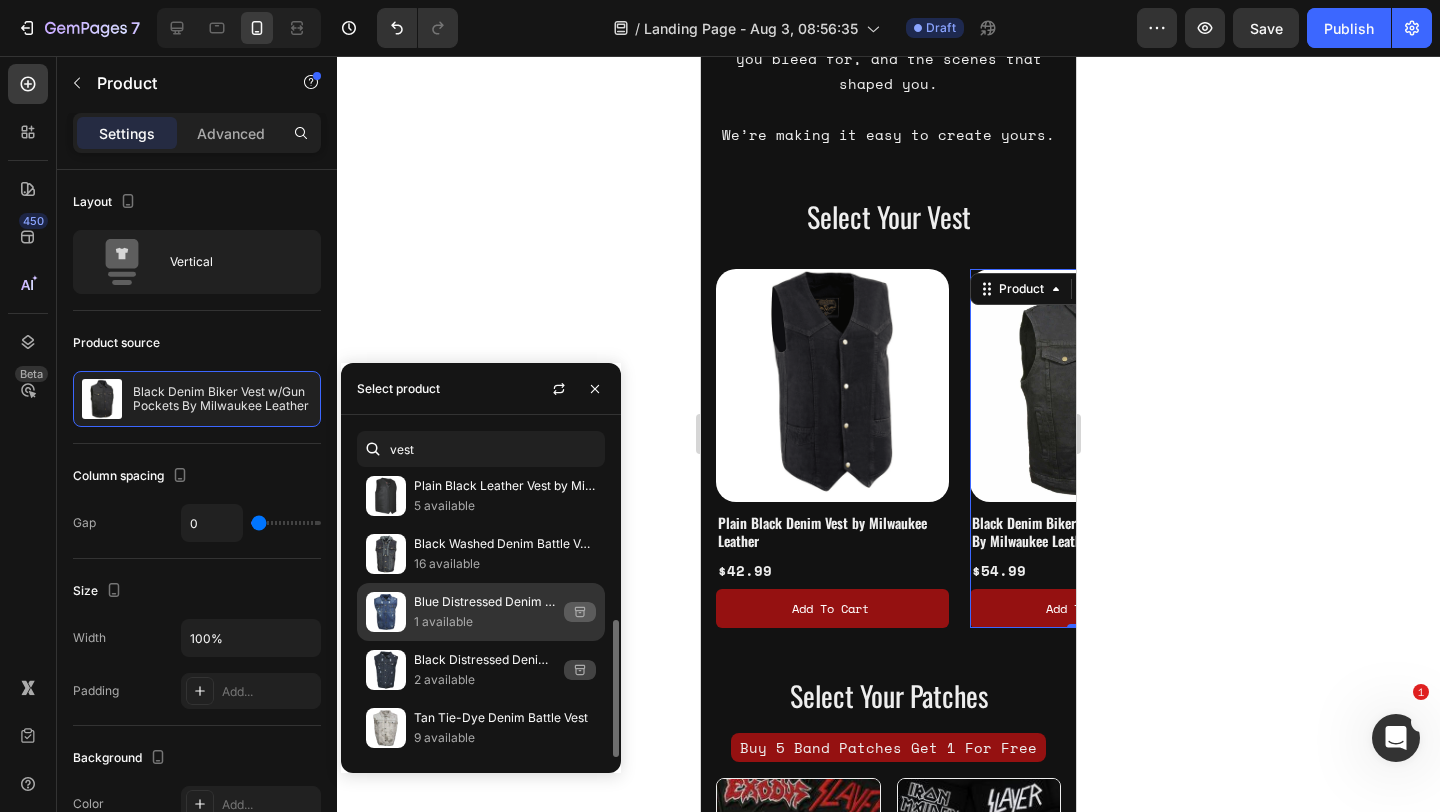 click on "Blue Distressed Denim Battle Vest" at bounding box center [485, 602] 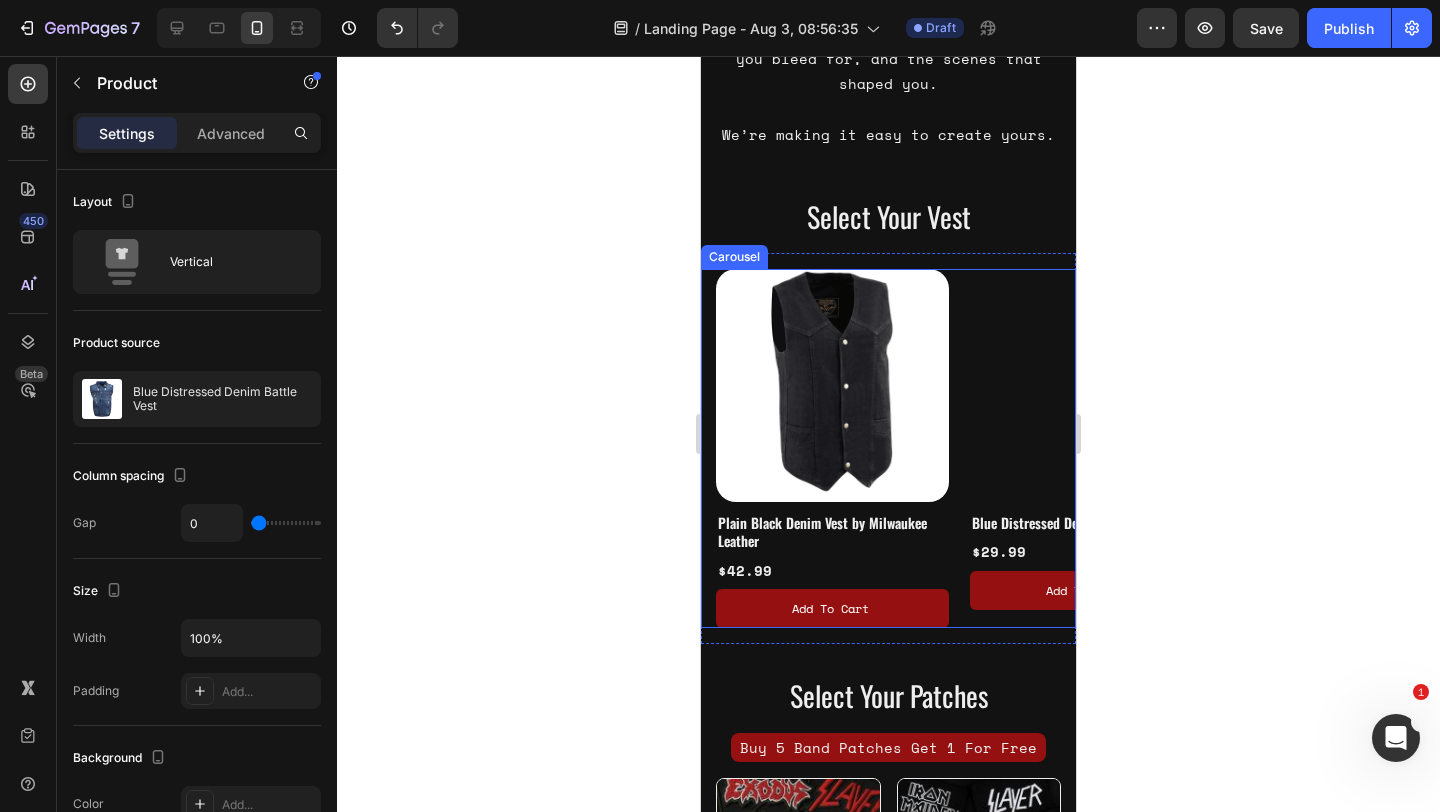 click 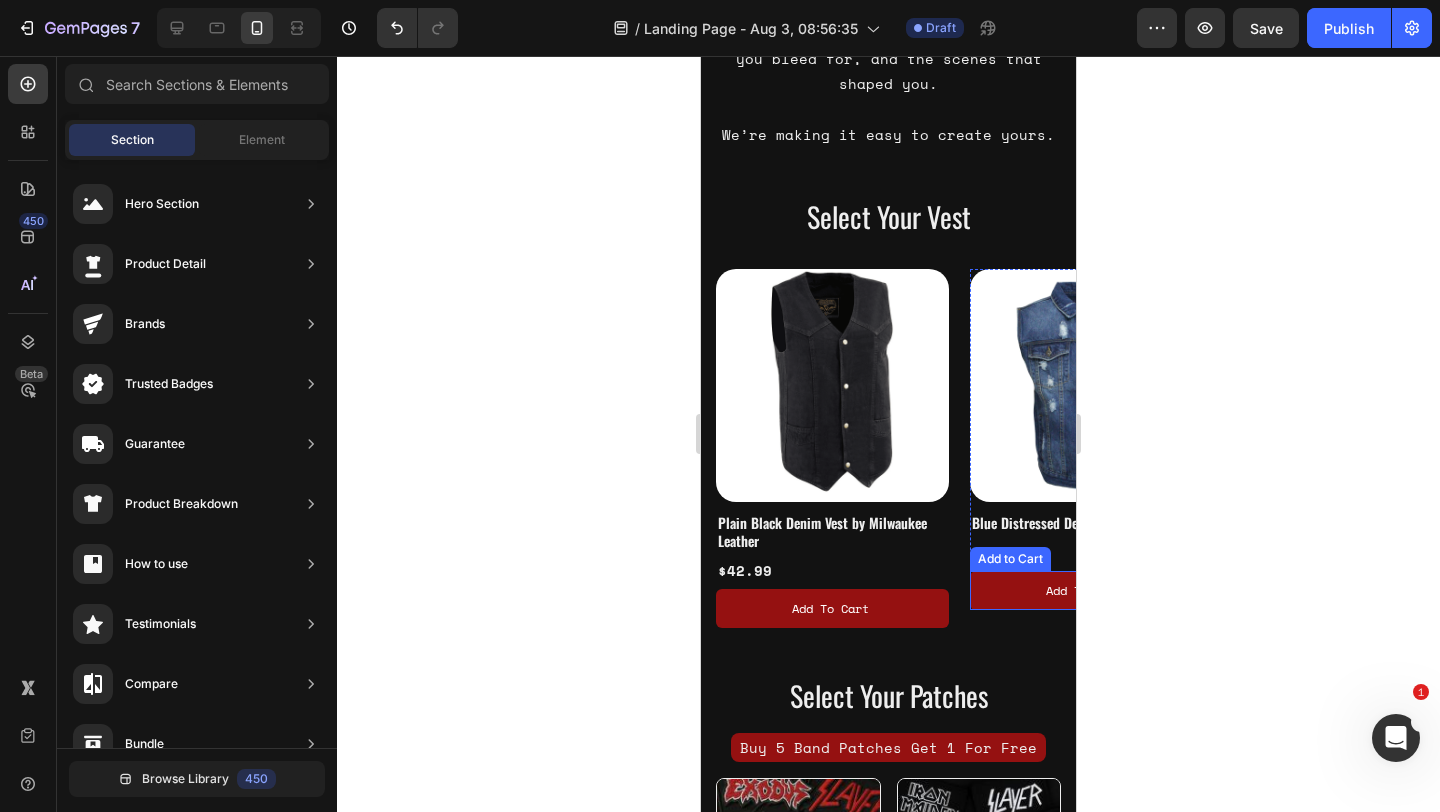 click 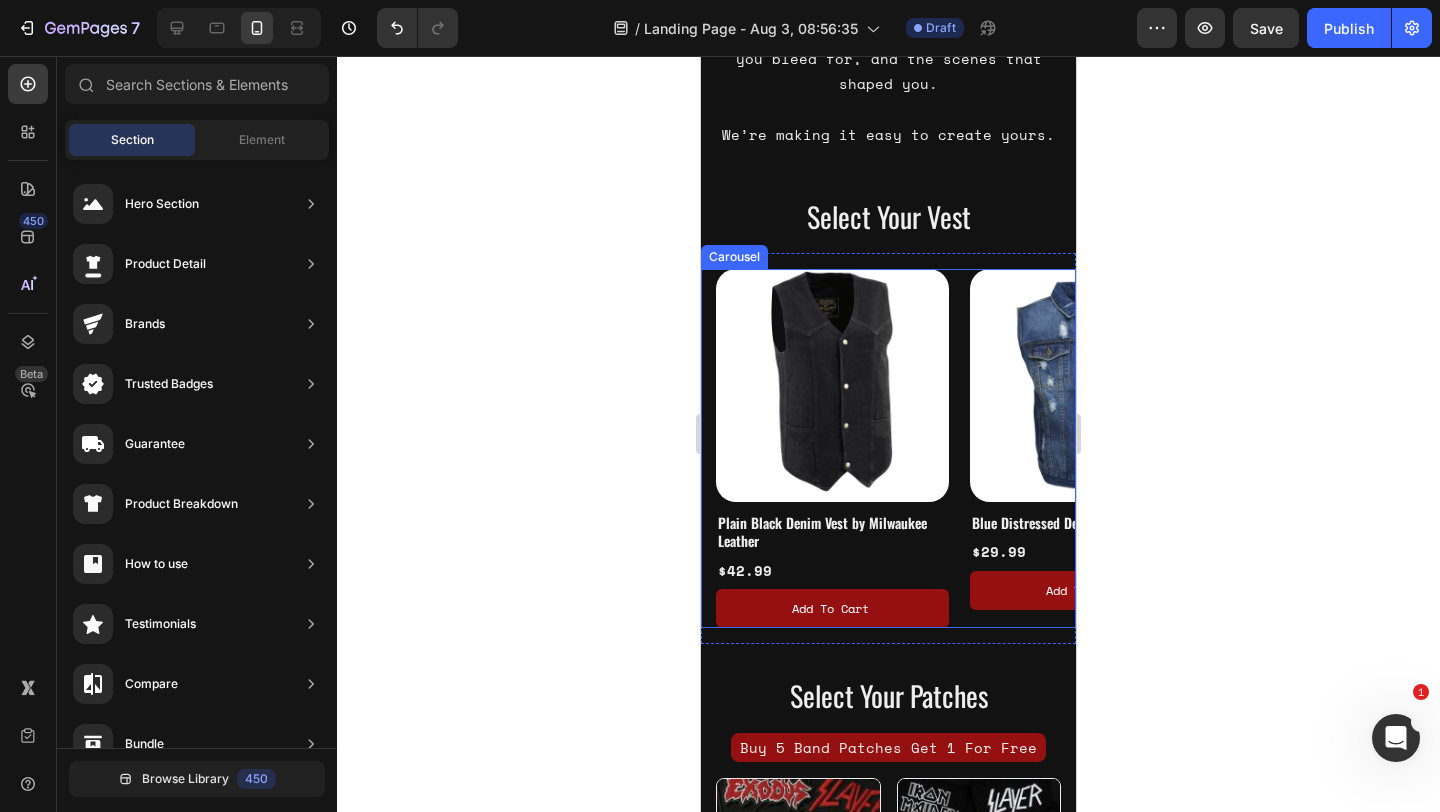 click on "Product Images Black Denim Biker Vest w/Gun Pockets By Milwaukee Leather Product Title $54.99 Product Price Product Price Add to cart Add to Cart Product Product Images Plain Black Denim Vest by Milwaukee Leather Product Title $42.99 Product Price Product Price Add to cart Add to Cart Product Product Images Blue Distressed Denim Battle Vest Product Title $29.99 Product Price Product Price Add to cart Add to Cart Product
Drop element here
Drop element here" at bounding box center [896, 448] 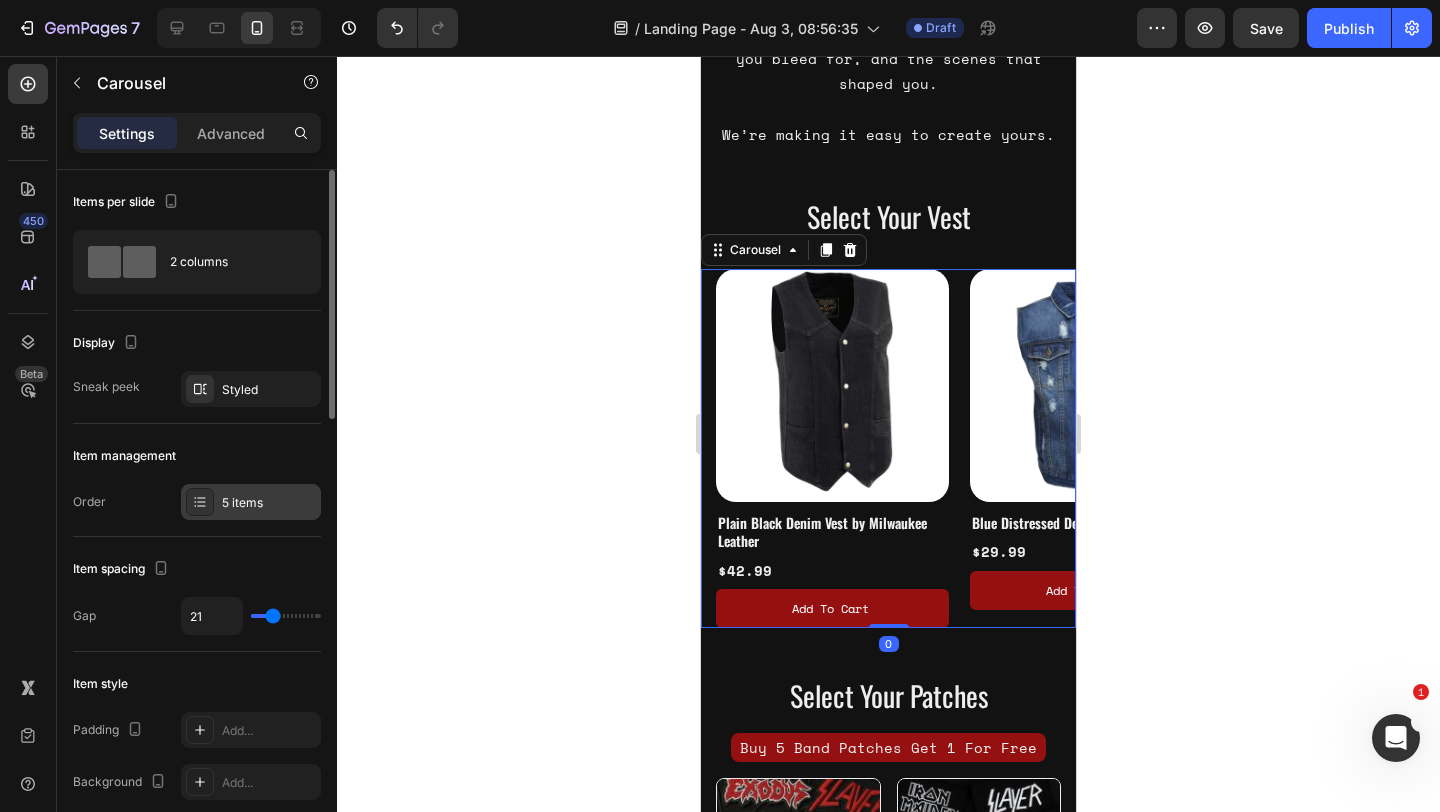 click on "5 items" at bounding box center [269, 503] 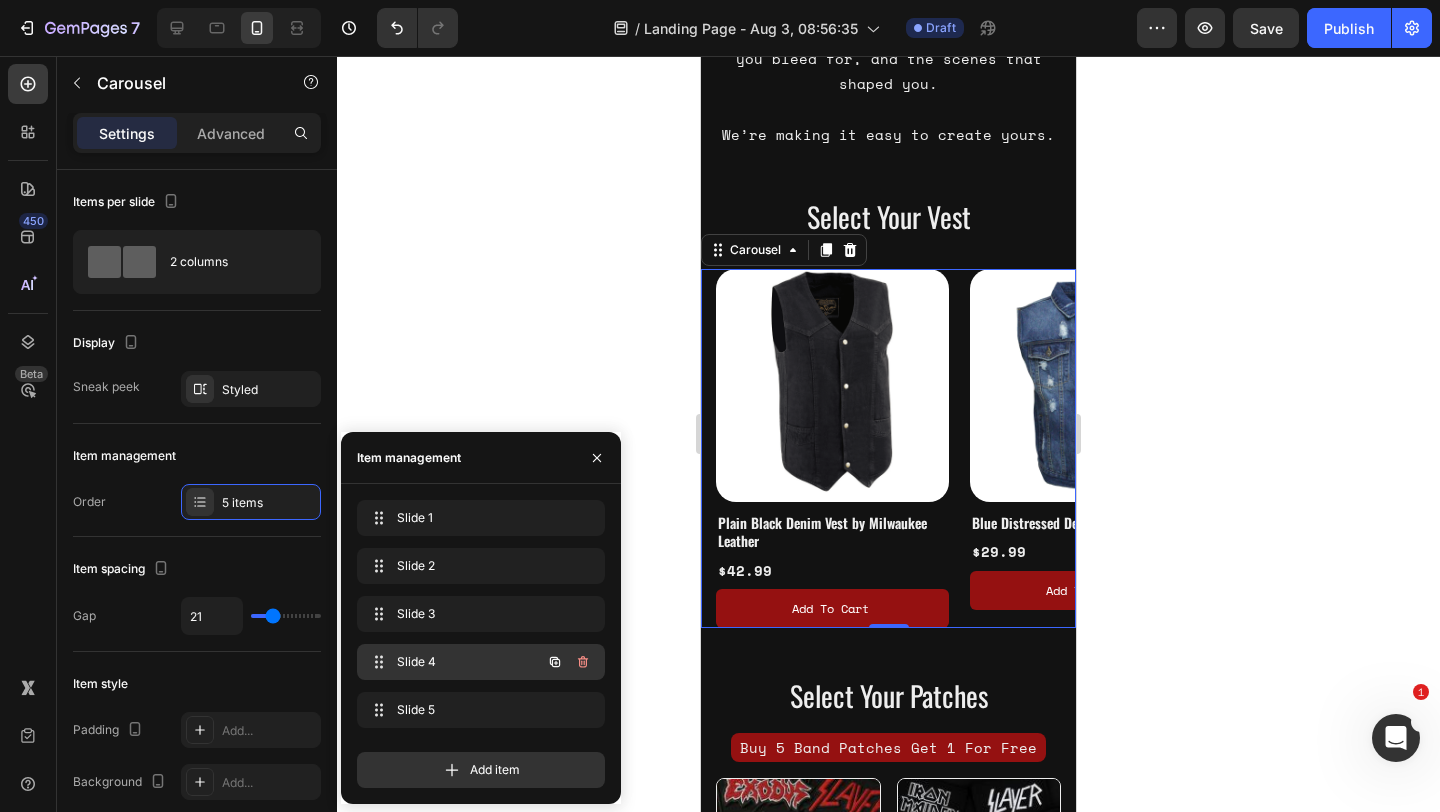 click on "Slide 4" at bounding box center (453, 662) 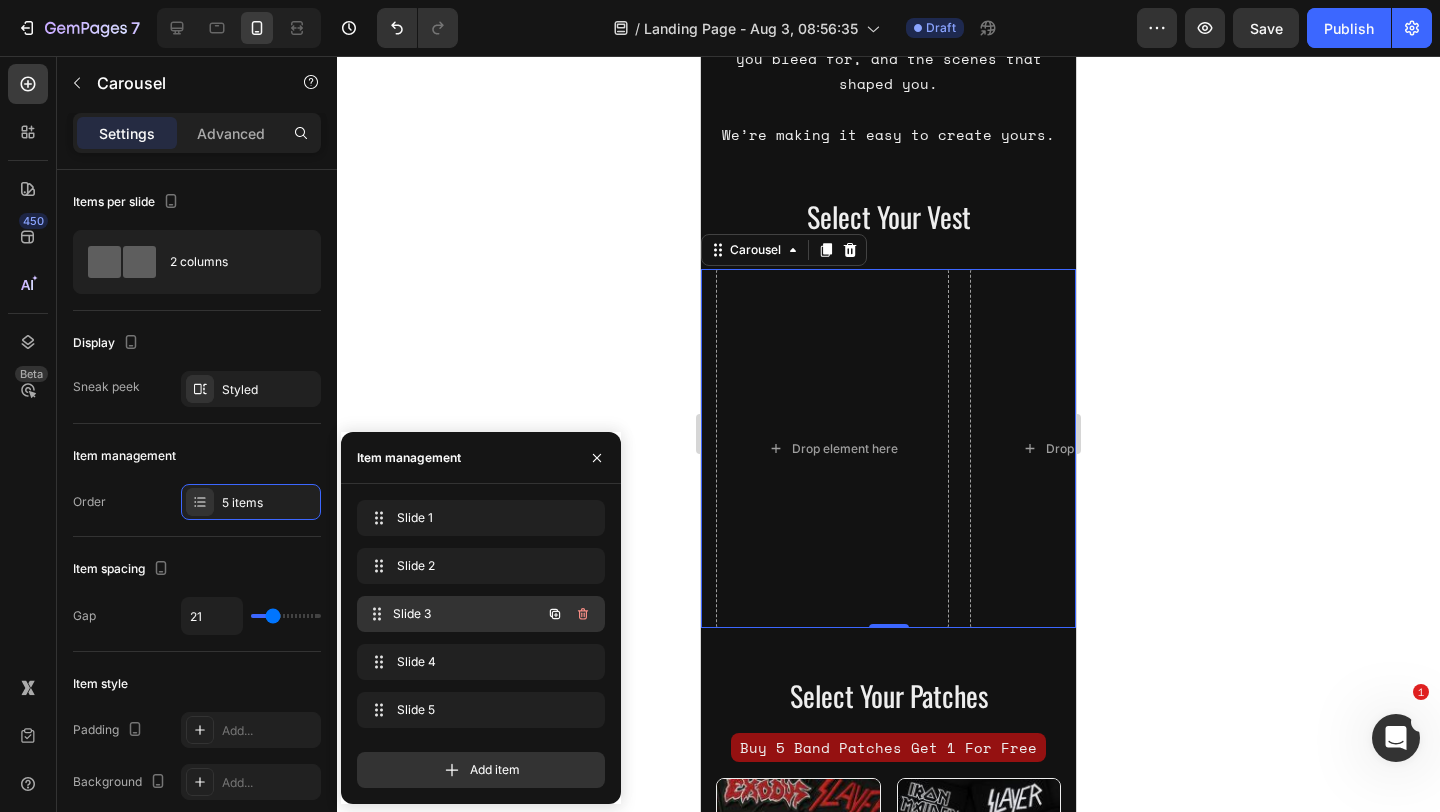 click on "Slide 3" at bounding box center (467, 614) 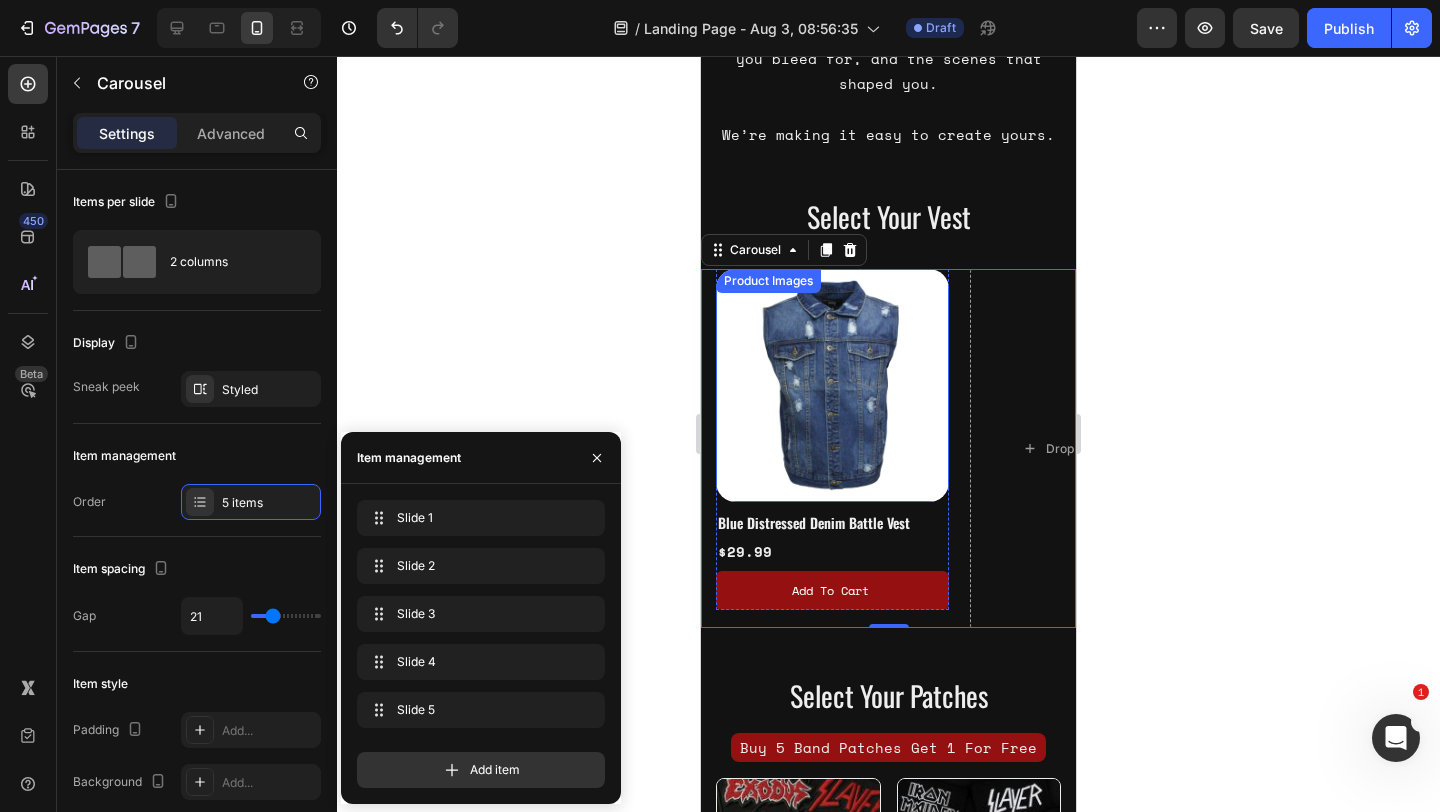 click at bounding box center (832, 385) 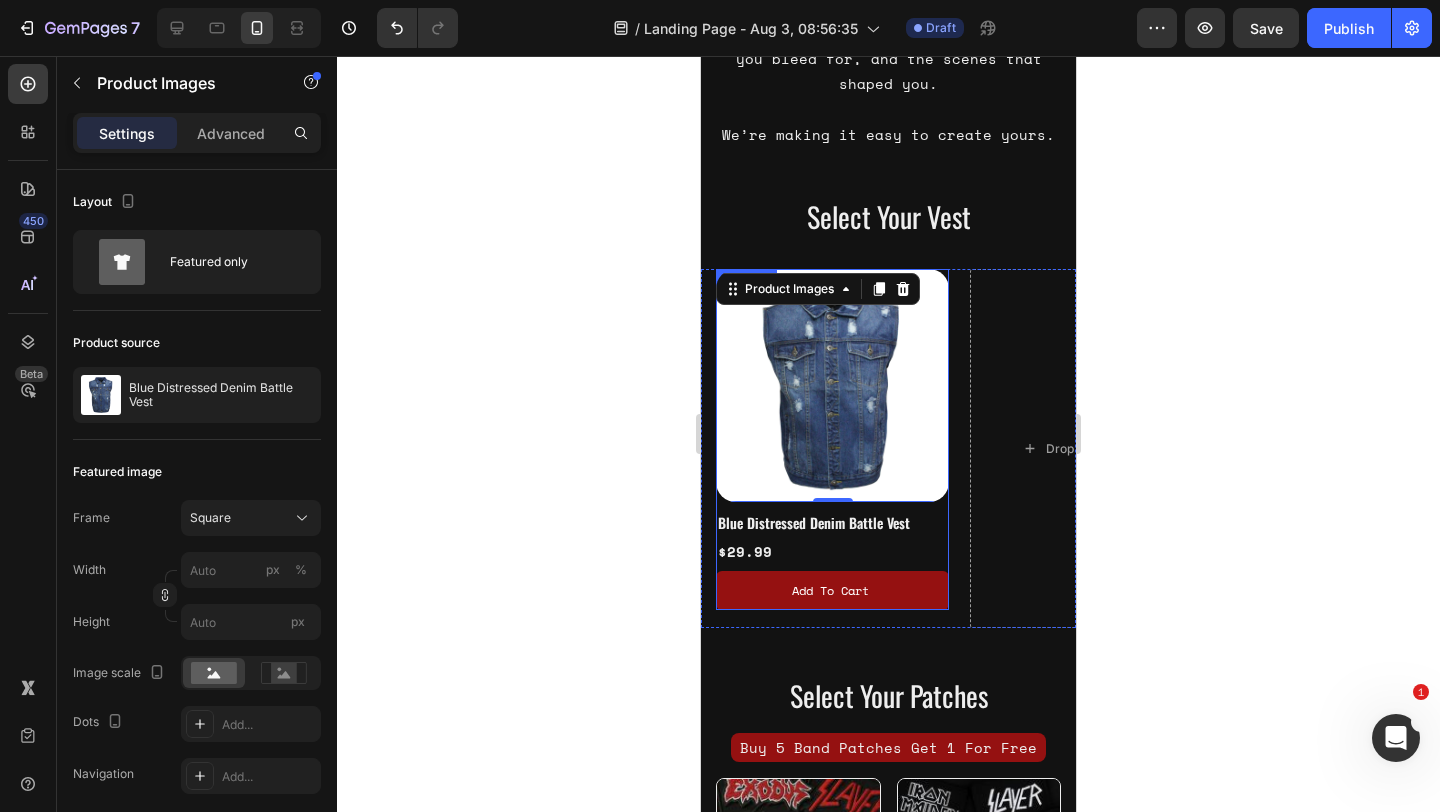 click on "Blue Distressed Denim Battle Vest Product Title $29.99 Product Price Product Price Add to cart Add to Cart" at bounding box center (832, 556) 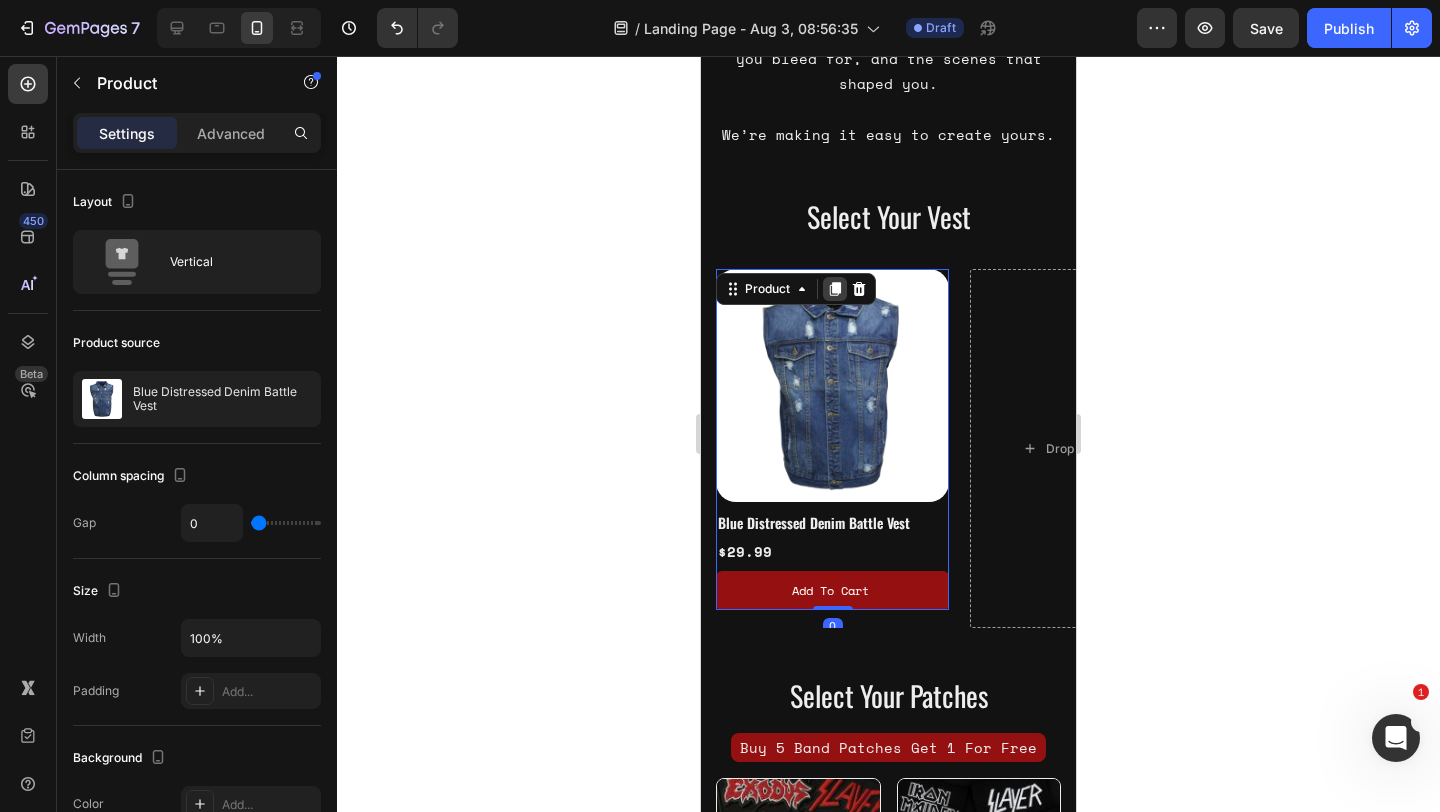 click 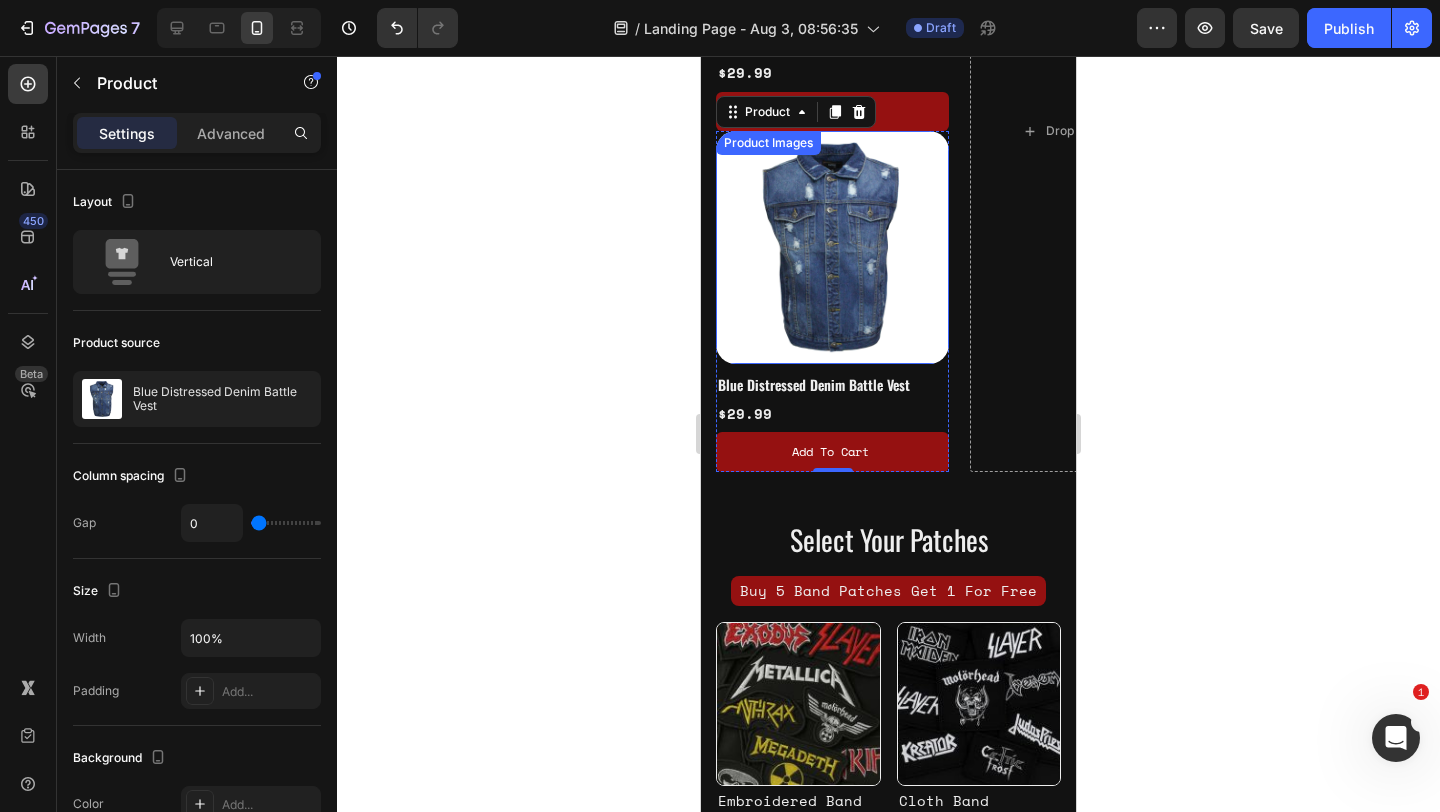 scroll, scrollTop: 1123, scrollLeft: 0, axis: vertical 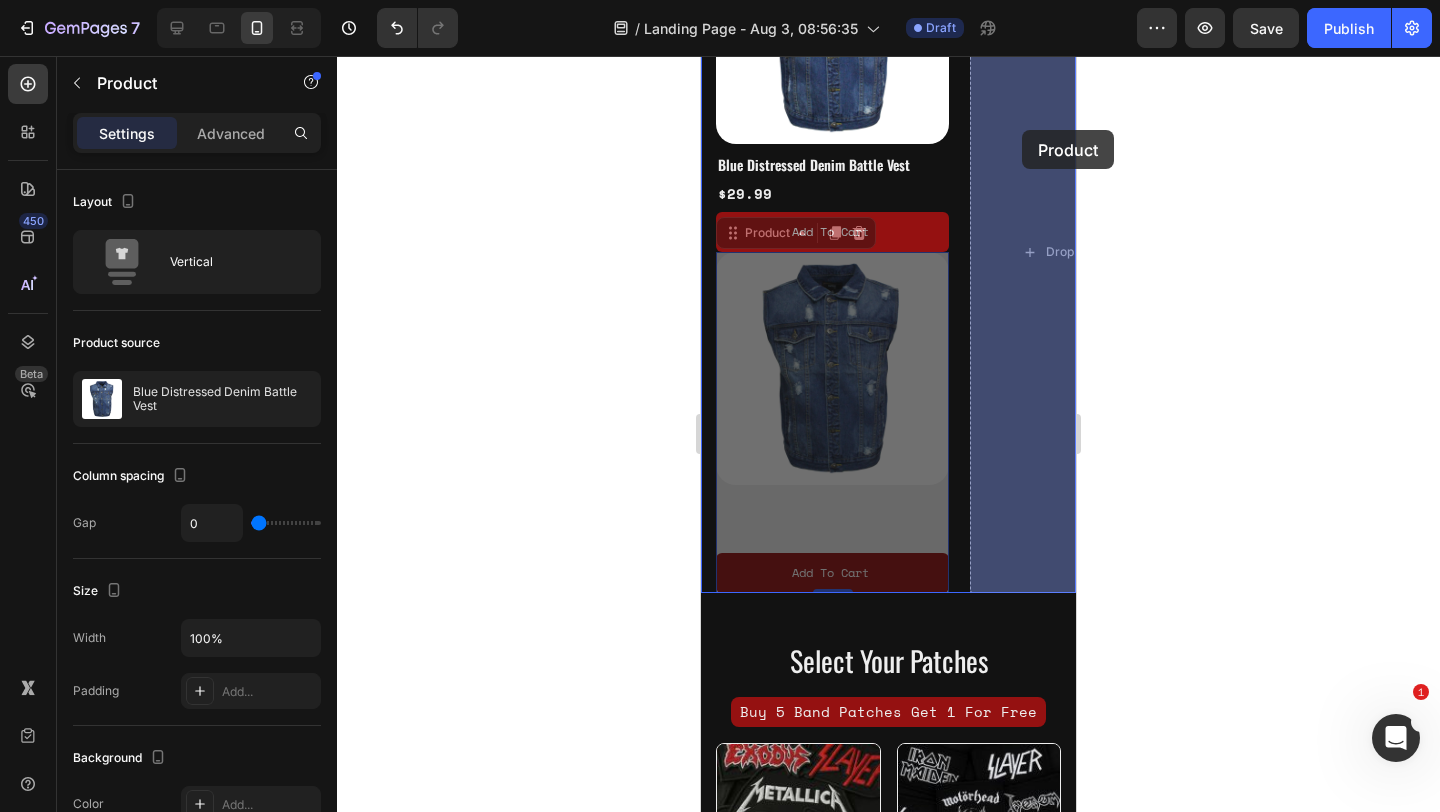 drag, startPoint x: 733, startPoint y: 107, endPoint x: 1019, endPoint y: 131, distance: 287.00522 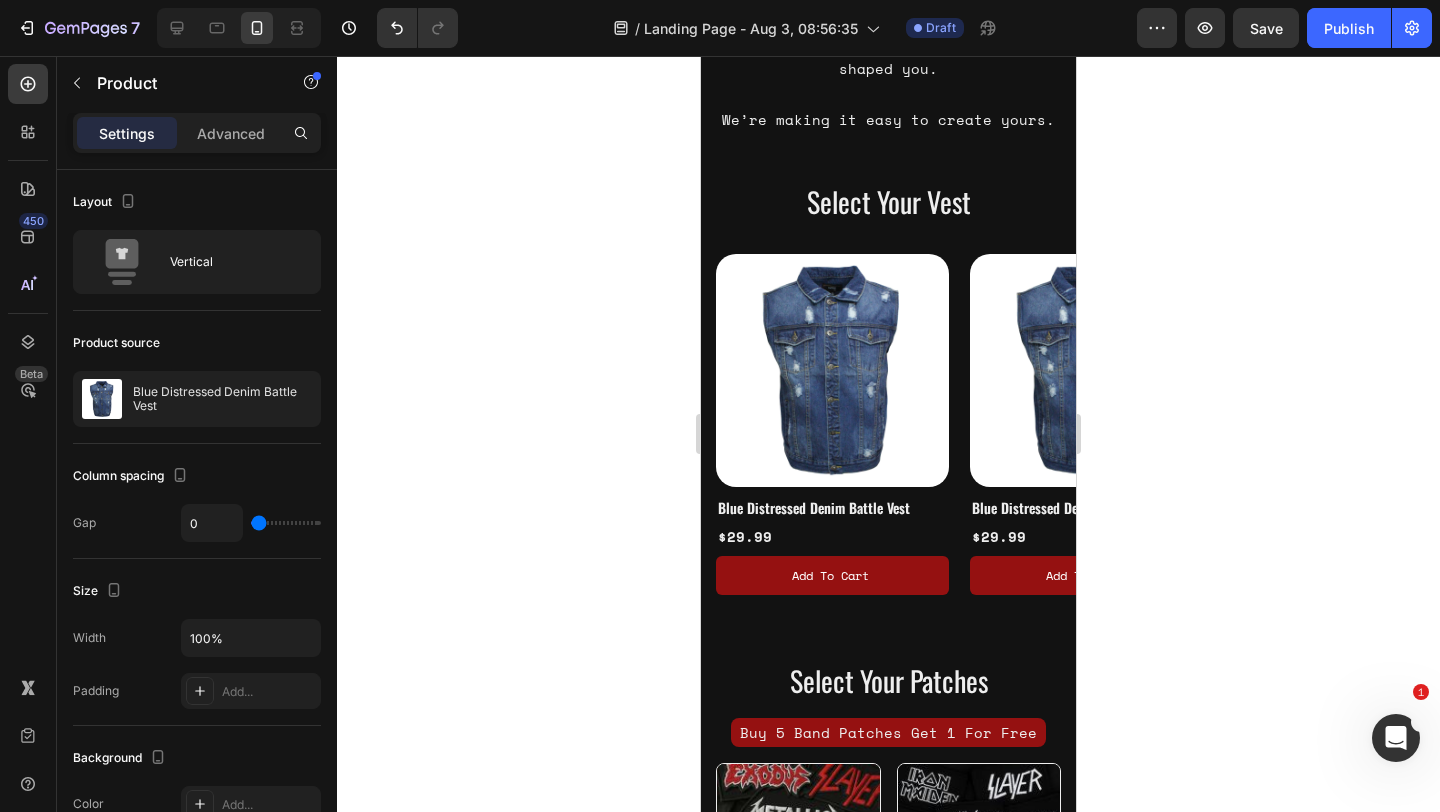 scroll, scrollTop: 696, scrollLeft: 0, axis: vertical 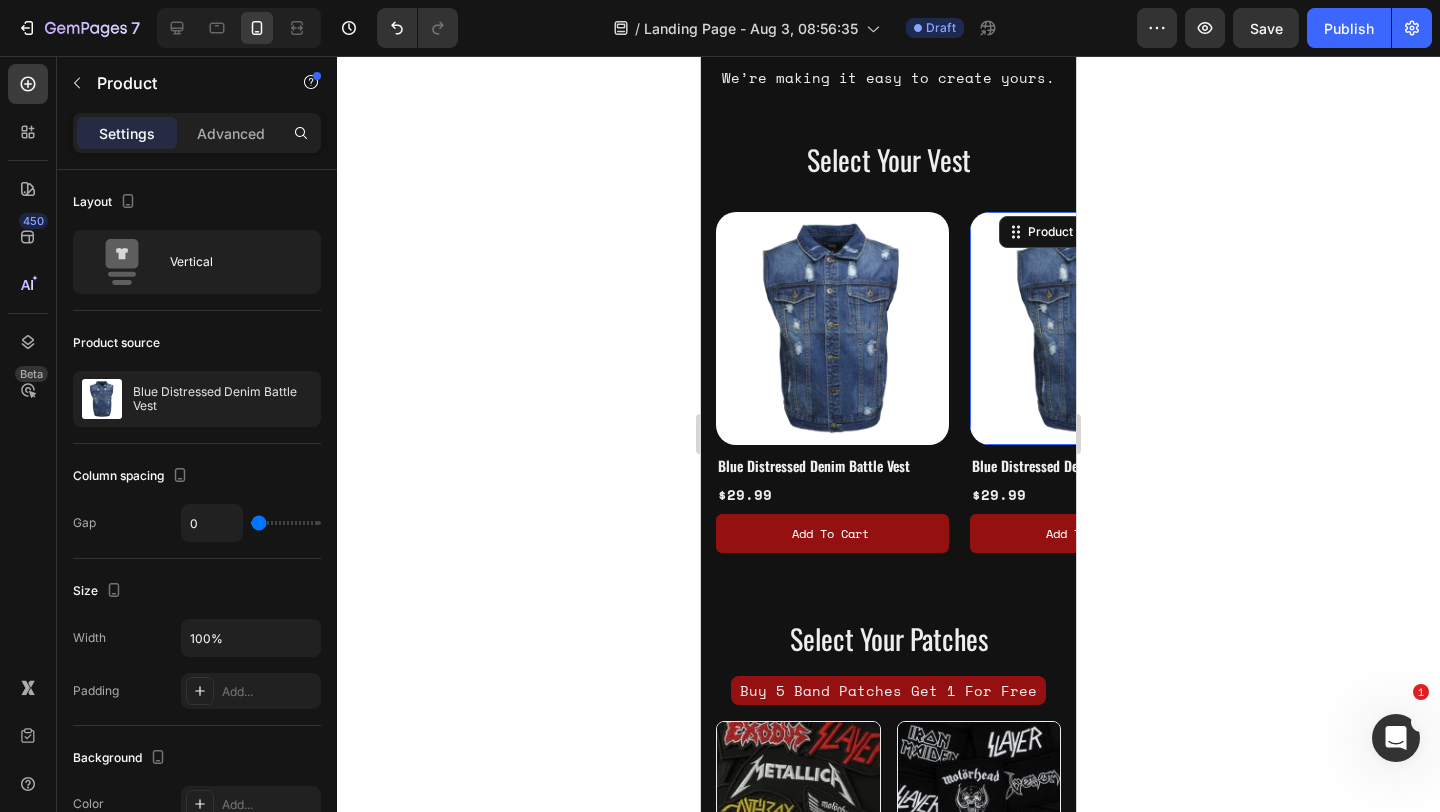 click at bounding box center [1086, 328] 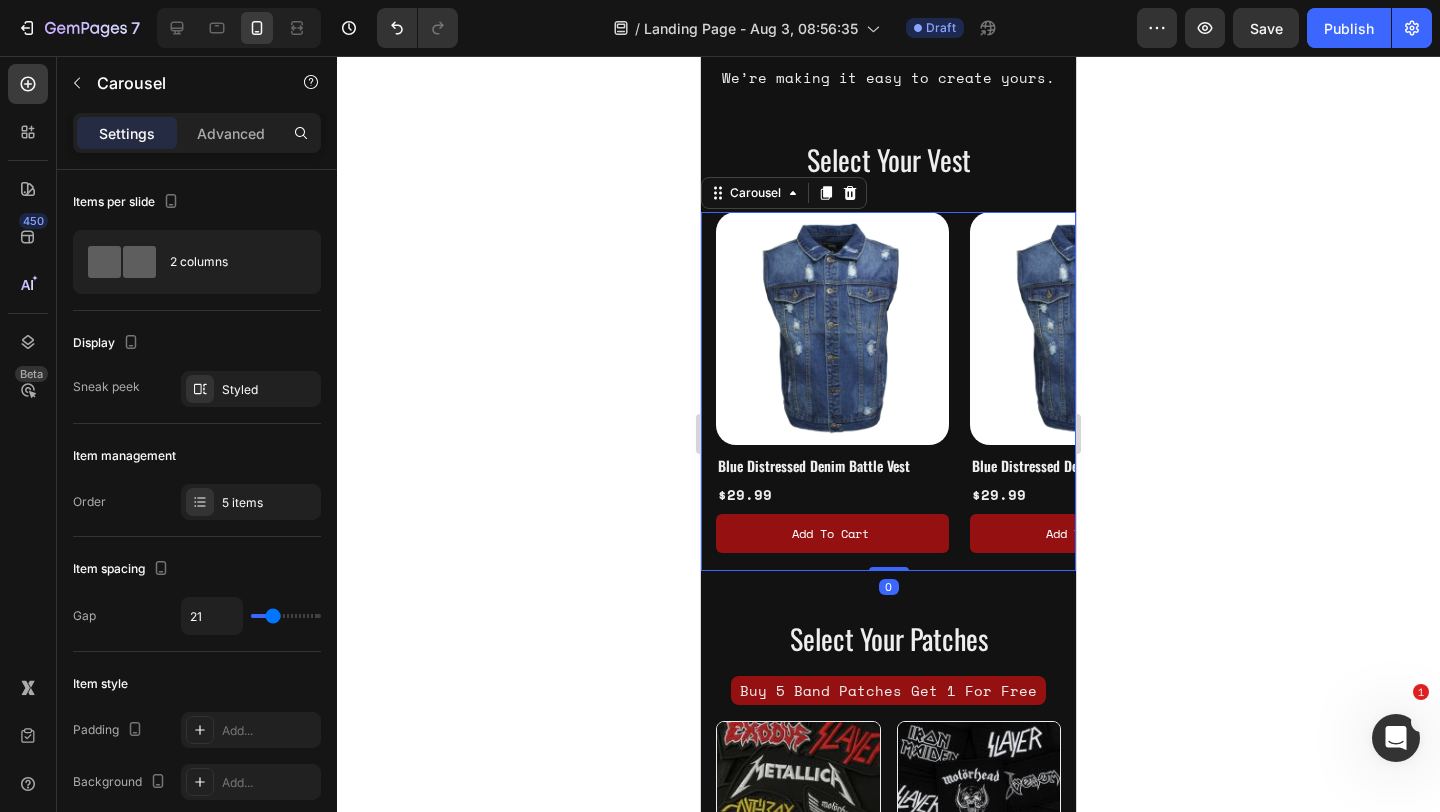 click on "Product Images Black Denim Biker Vest w/Gun Pockets By Milwaukee Leather Product Title $[PRICE] Product Price Product Price Add to cart Add to Cart Product Product Images Plain Black Denim Vest by Milwaukee Leather Product Title $[PRICE] Product Price Product Price Add to cart Add to Cart Product Product Images Blue Distressed Denim Battle Vest Product Title $[PRICE] Product Price Product Price Add to cart Add to Cart Product Product Images Blue Distressed Denim Battle Vest Product Title $[PRICE] Product Price Product Price Add to cart Add to Cart Product
Drop element here" at bounding box center (896, 391) 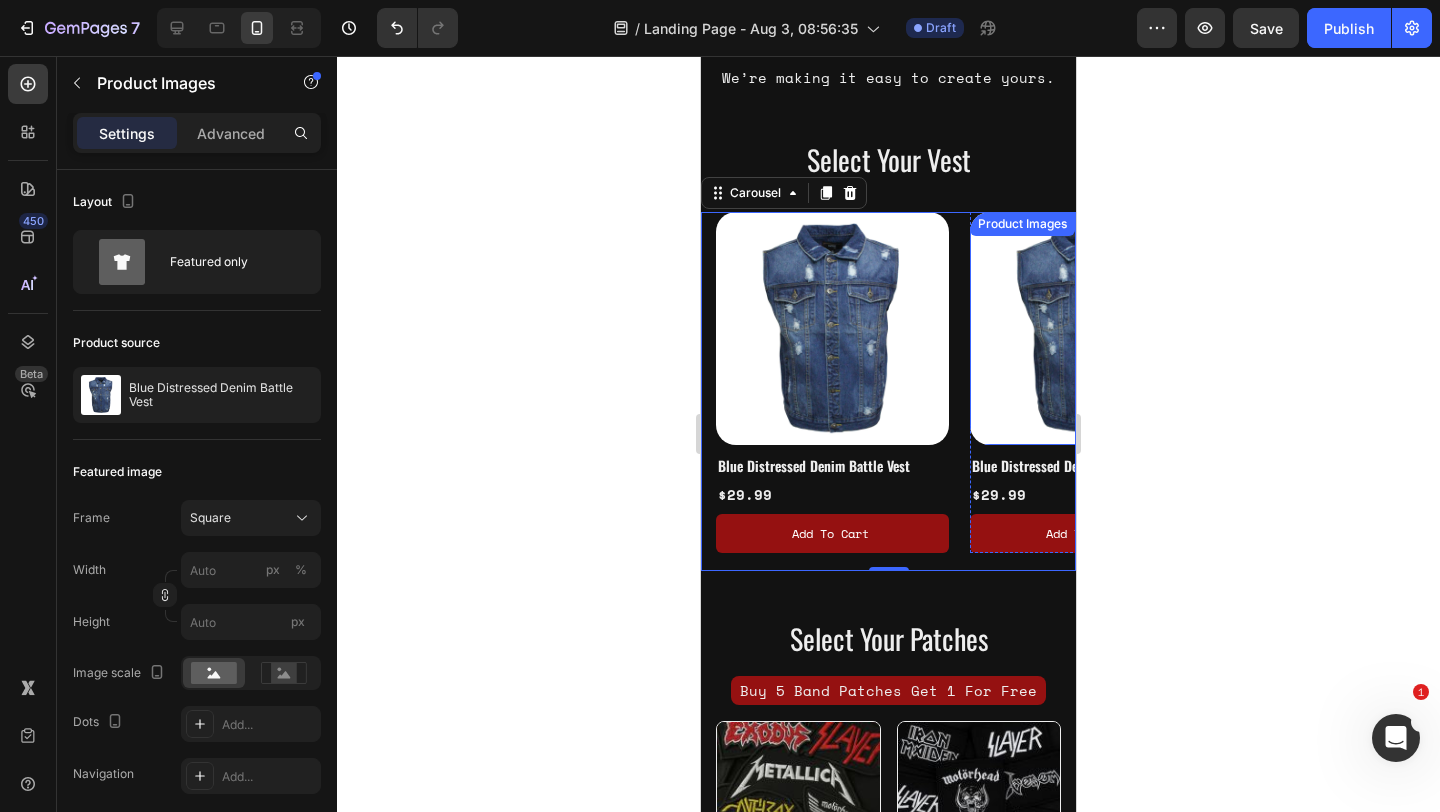 click at bounding box center (1086, 328) 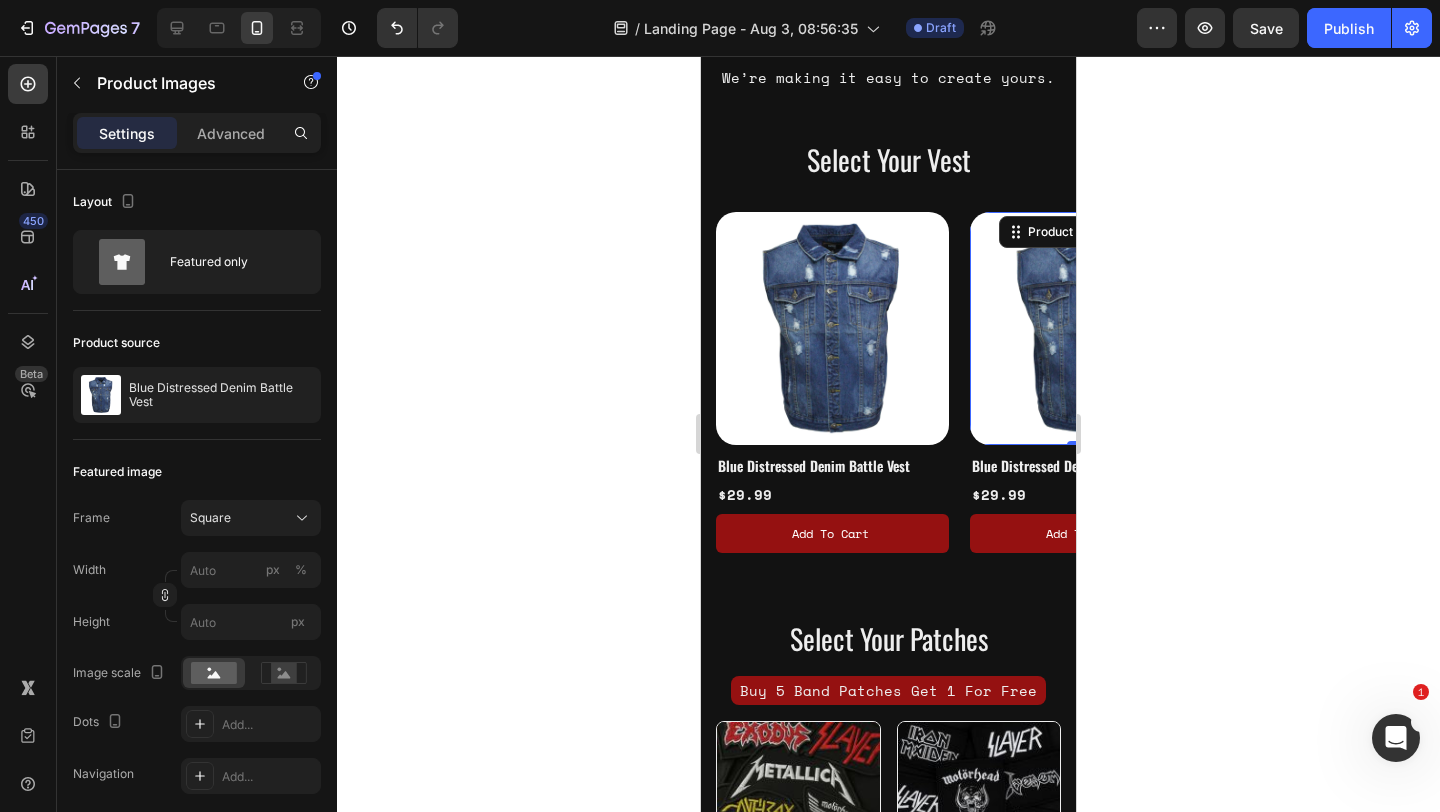 click at bounding box center (1086, 328) 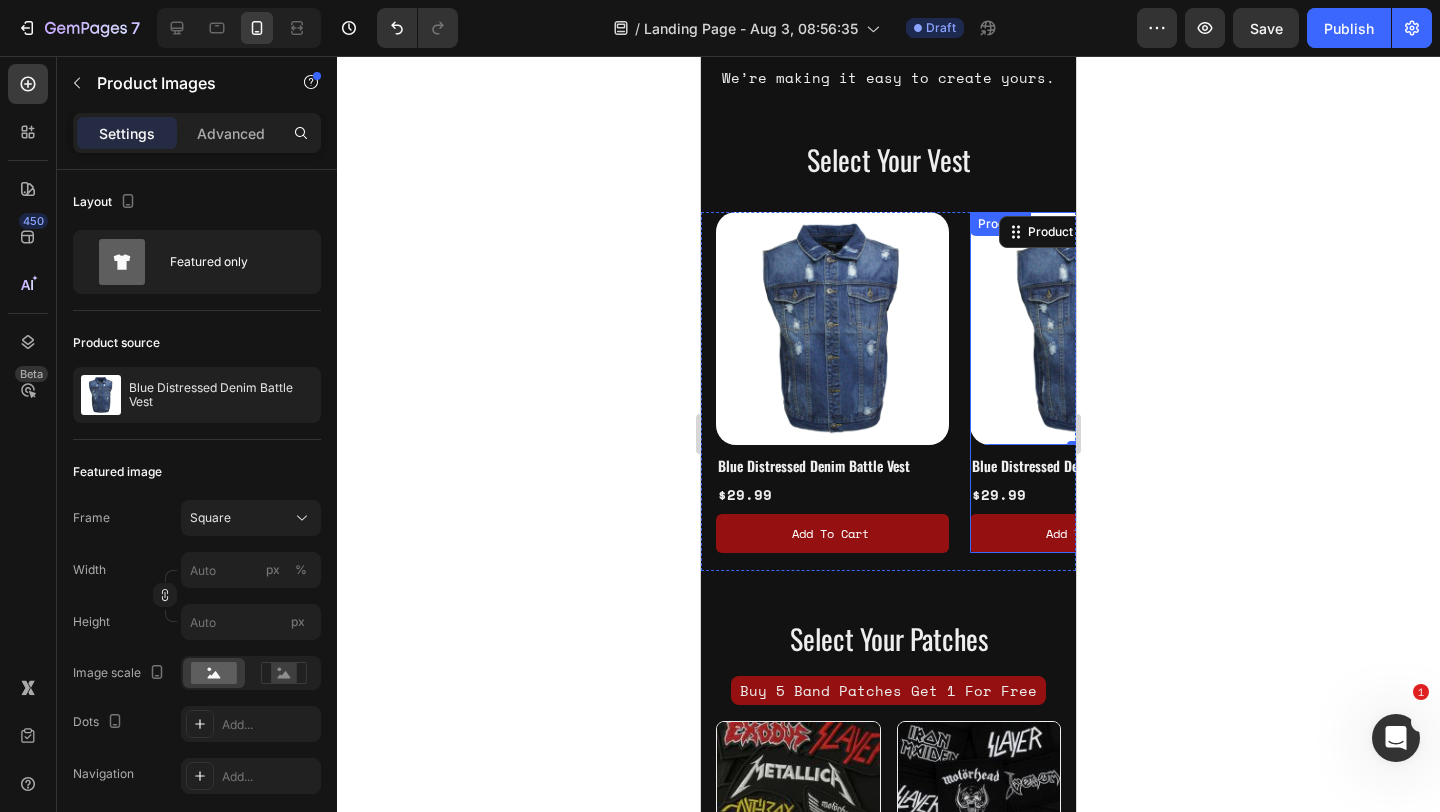 click on "Blue Distressed Denim Battle Vest Product Title $29.99 Product Price Product Price Add to cart Add to Cart" at bounding box center [1086, 499] 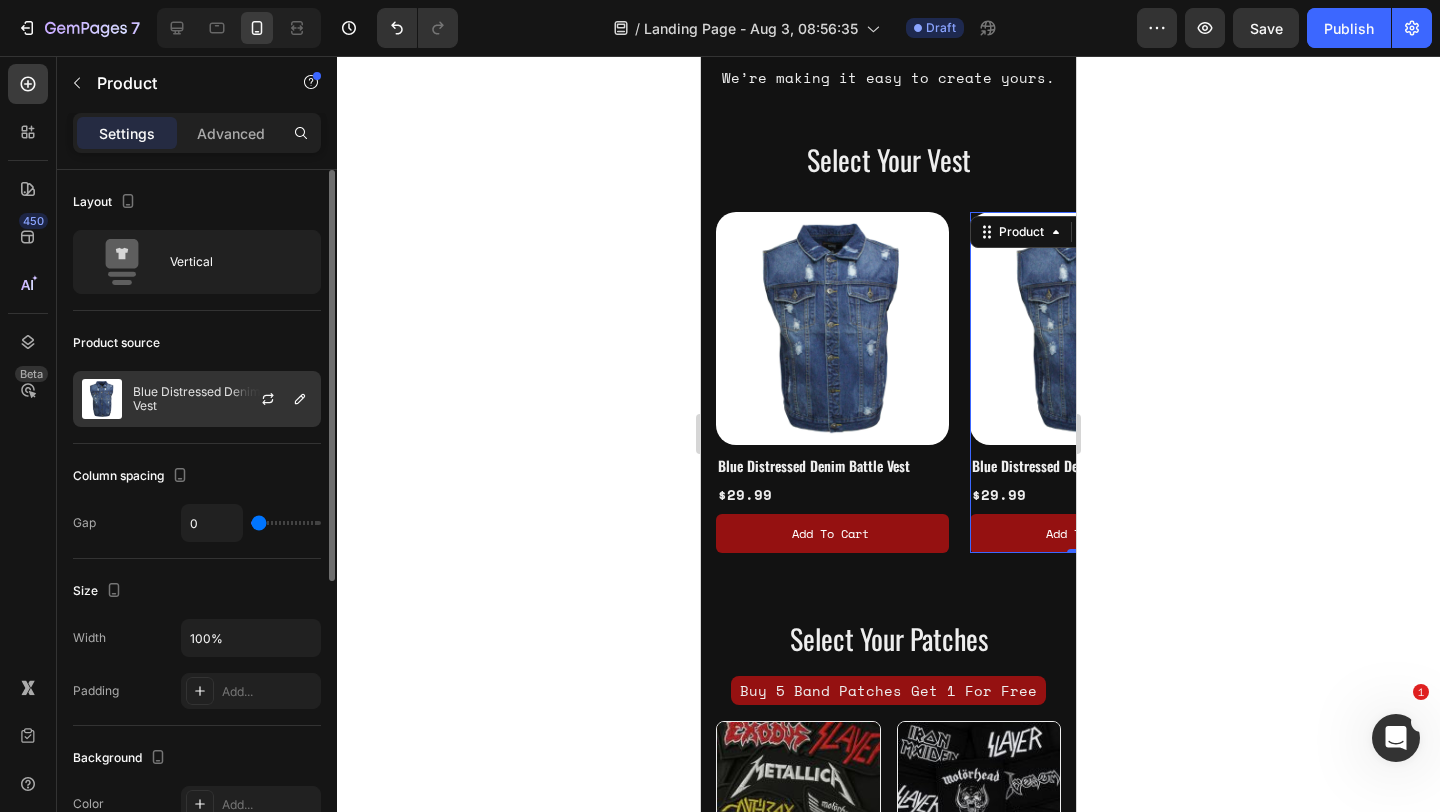 click on "Blue Distressed Denim Battle Vest" at bounding box center (222, 399) 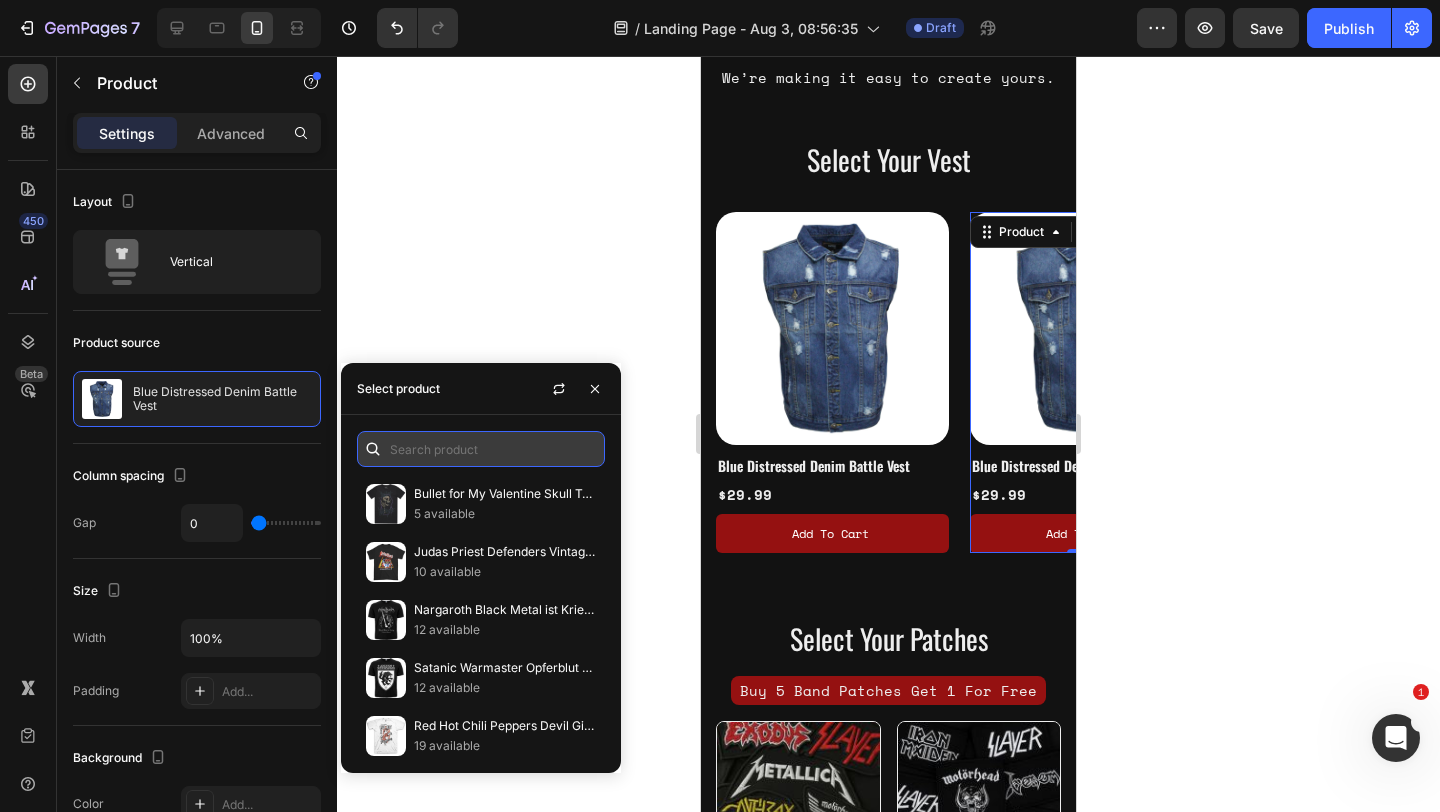 click at bounding box center (481, 449) 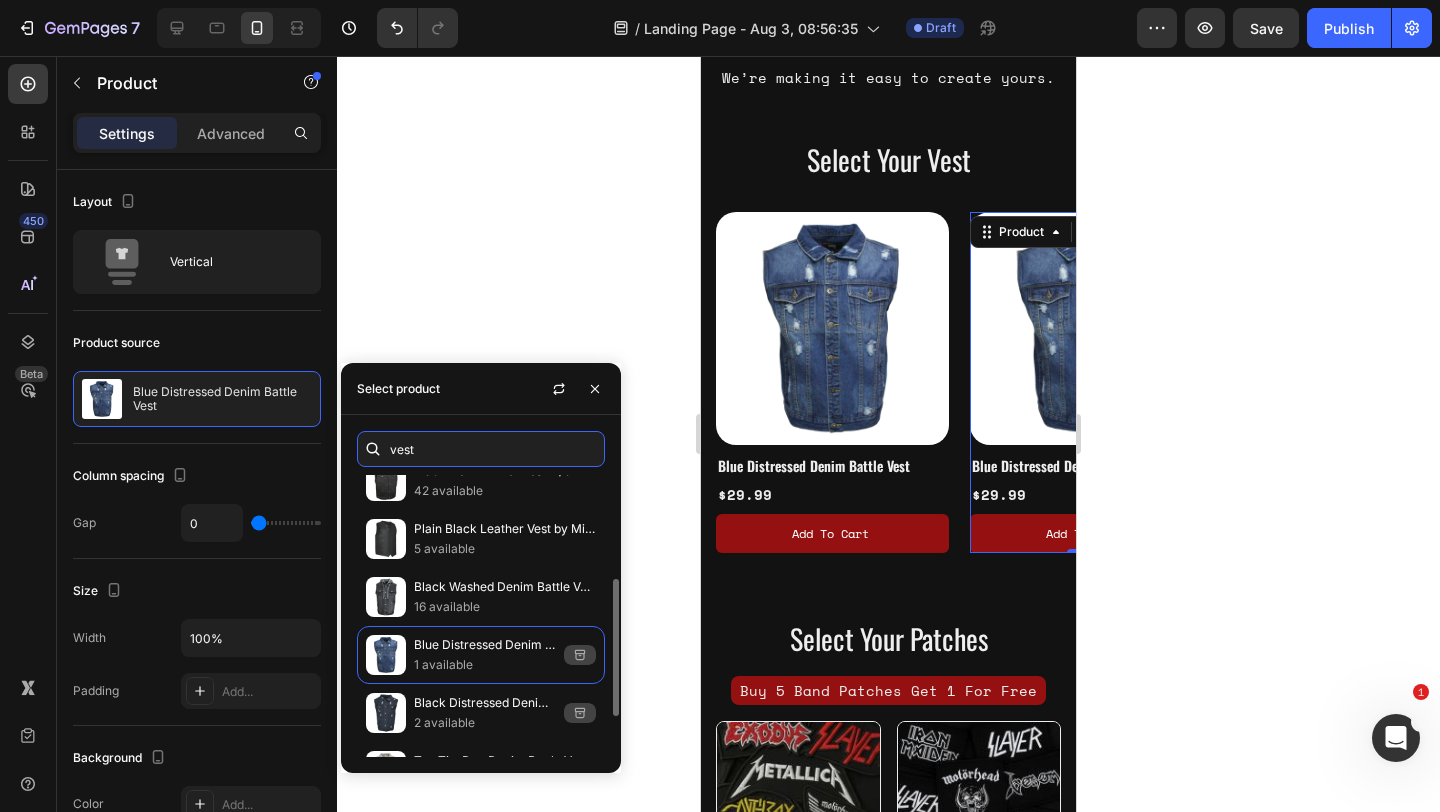 scroll, scrollTop: 298, scrollLeft: 0, axis: vertical 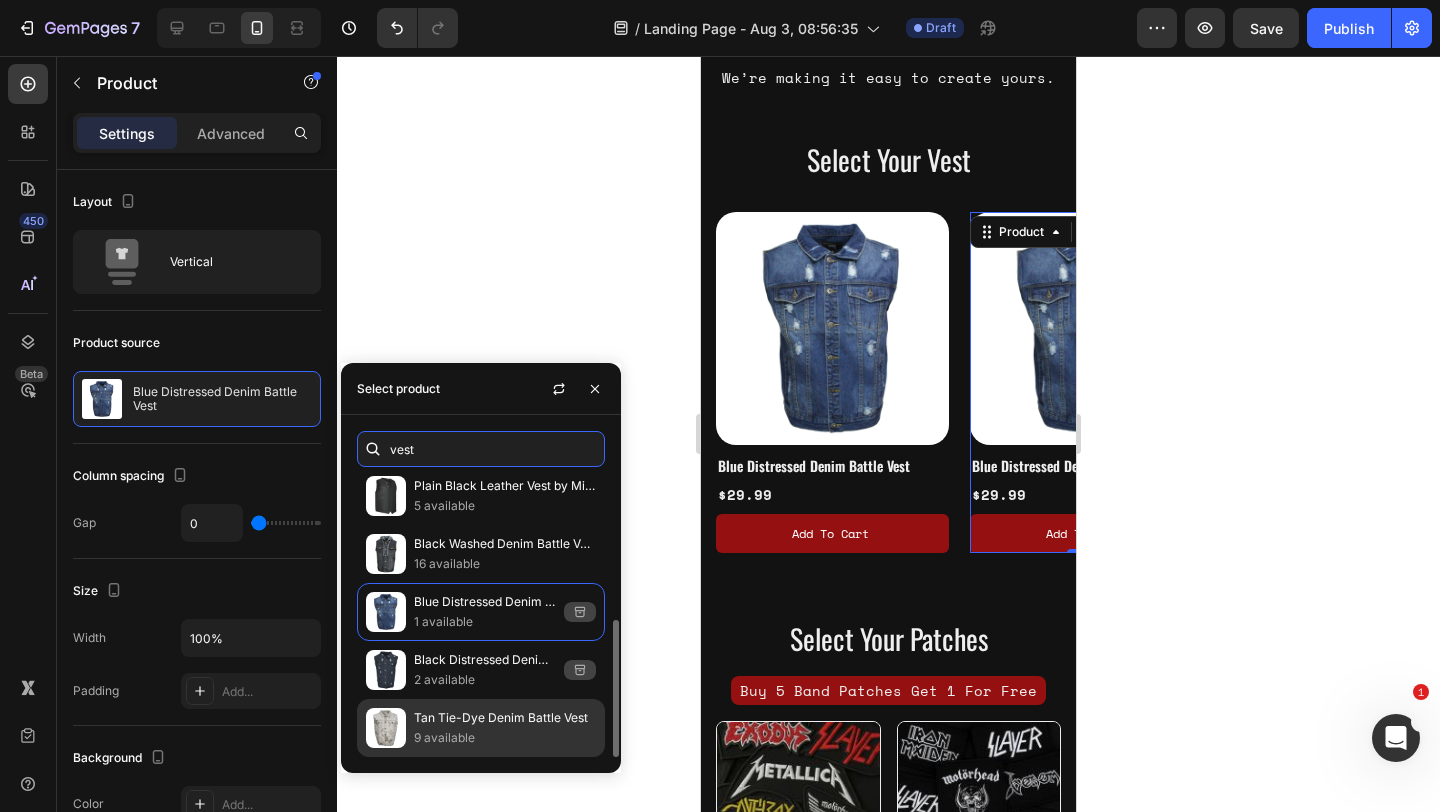 type on "vest" 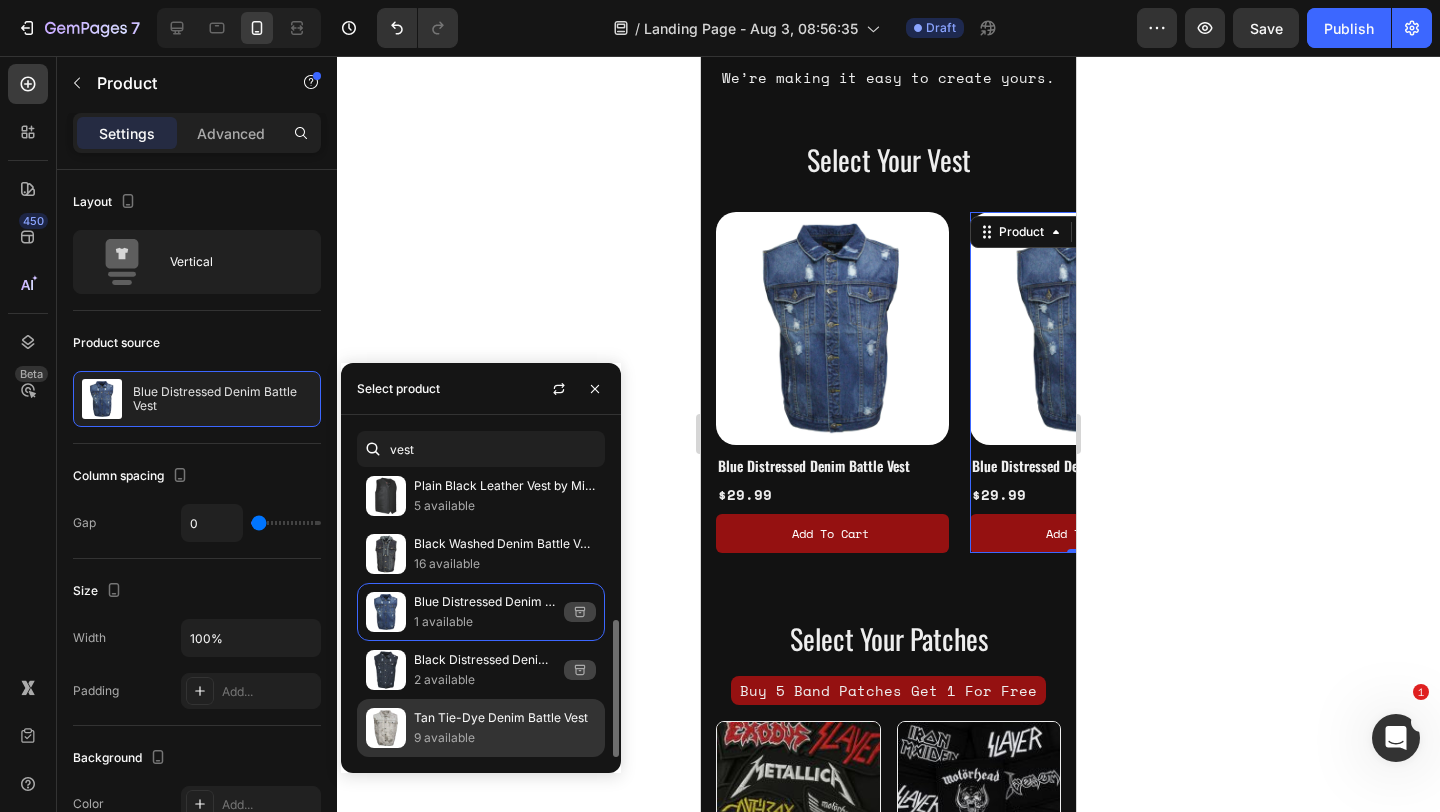 click on "Tan Tie-Dye Denim Battle Vest" at bounding box center [505, 718] 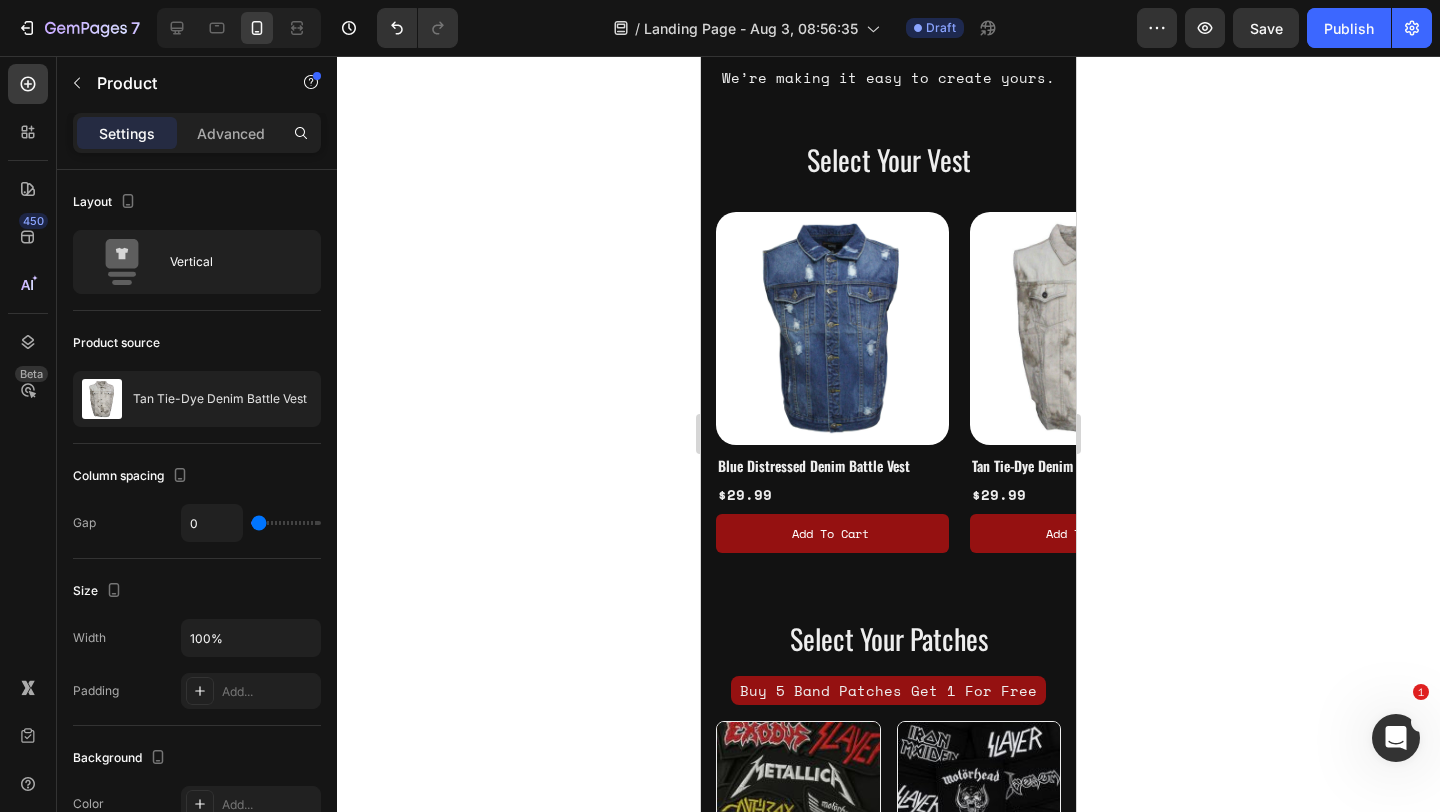 click 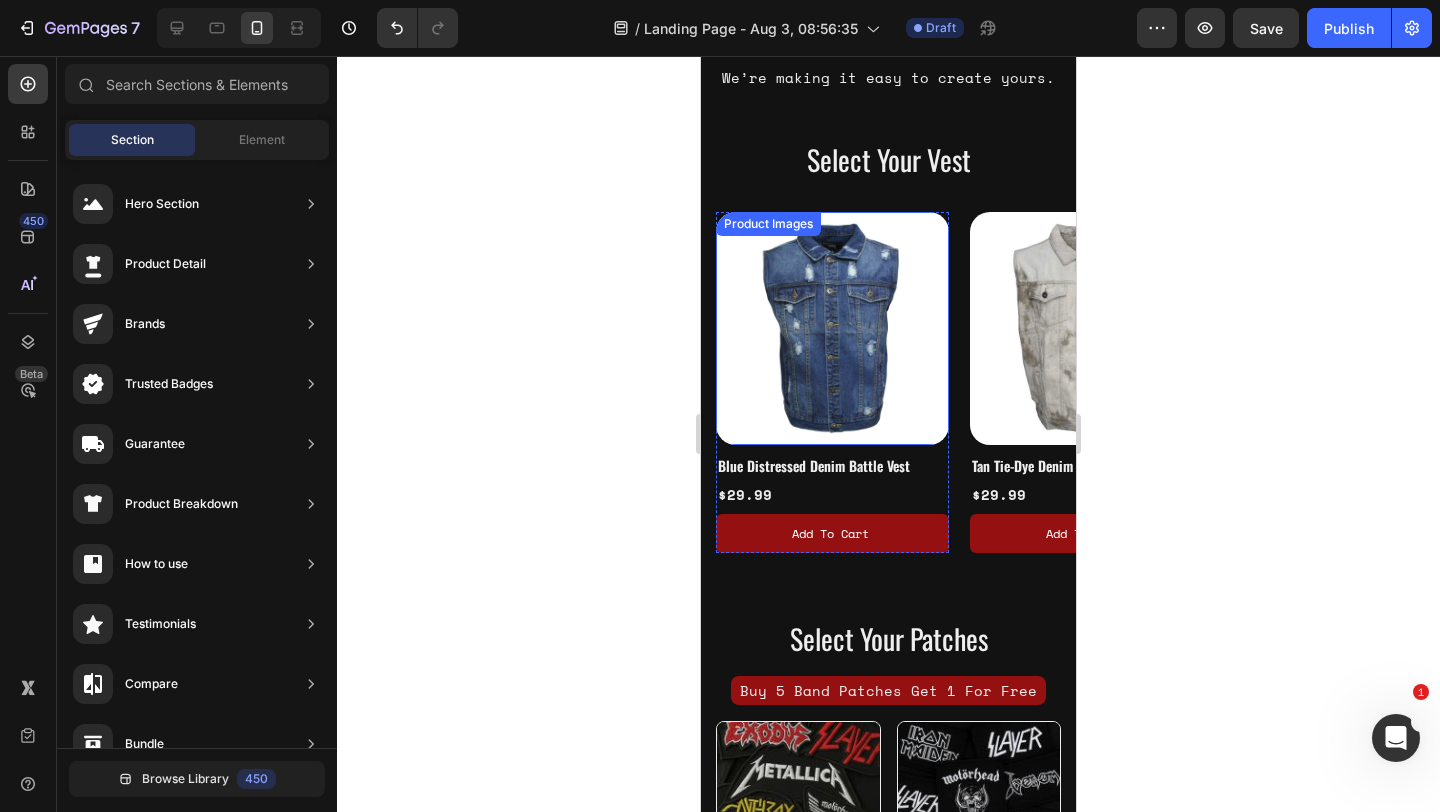 click at bounding box center [832, 328] 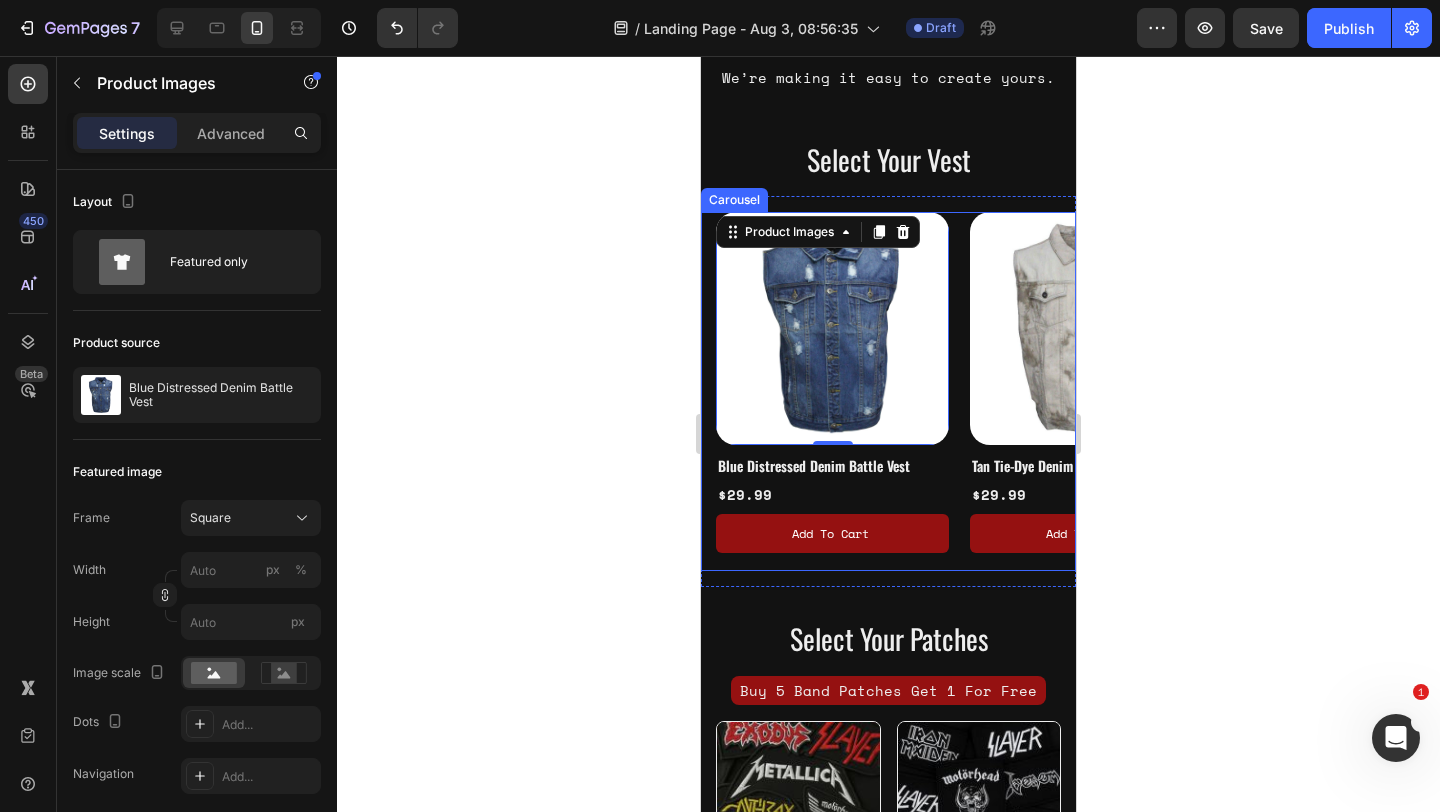 click on "Product Images Black Denim Biker Vest w/Gun Pockets By Milwaukee Leather Product Title $[PRICE] Product Price Product Price Add to cart Add to Cart Product Product Images Plain Black Denim Vest by Milwaukee Leather Product Title $[PRICE] Product Price Product Price Add to cart Add to Cart Product Product Images   0 Blue Distressed Denim Battle Vest Product Title $[PRICE] Product Price Product Price Add to cart Add to Cart Product Product Images Tan Tie-Dye Denim Battle Vest Product Title $[PRICE] Product Price Product Price Add to cart Add to Cart Product
Drop element here" at bounding box center [896, 391] 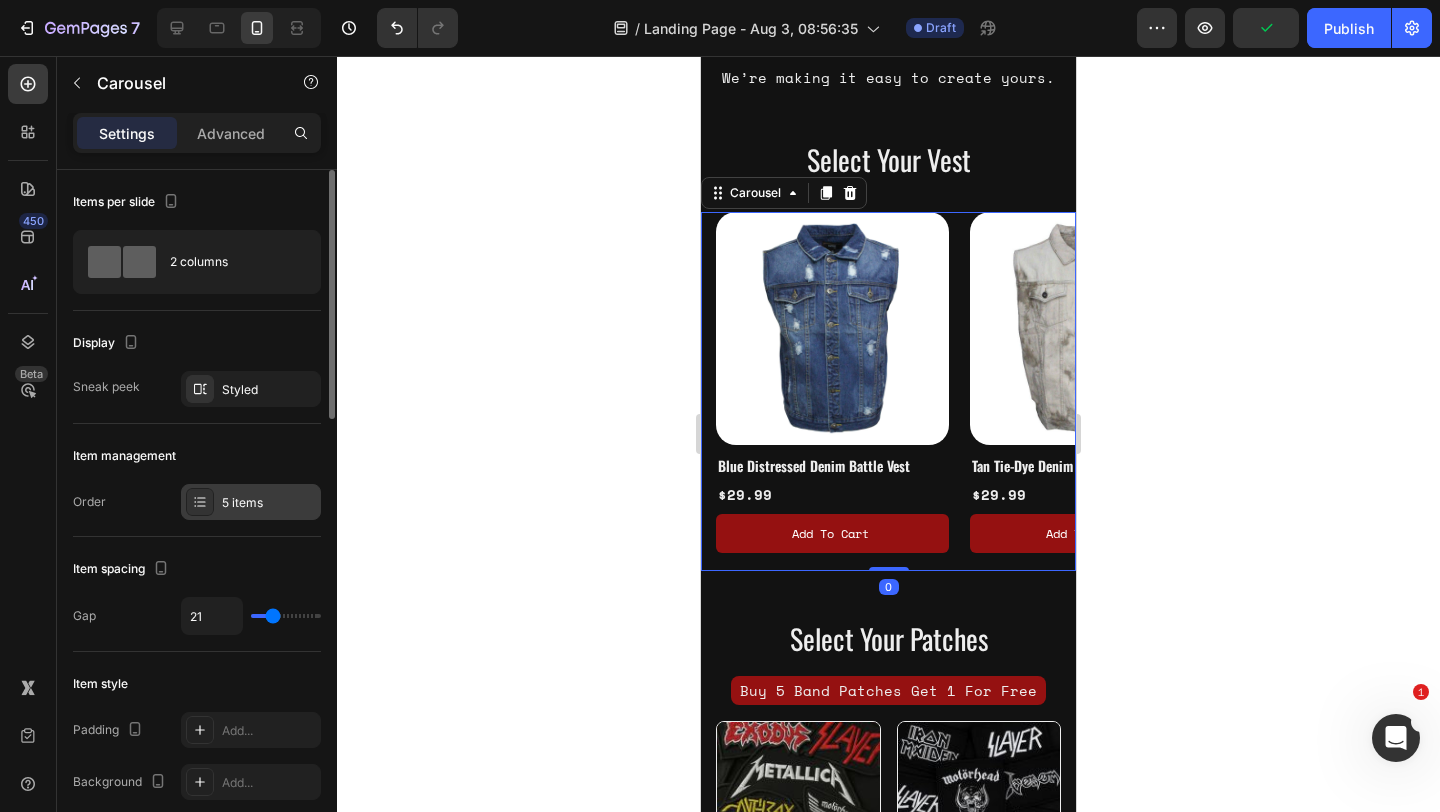 click on "5 items" at bounding box center (269, 503) 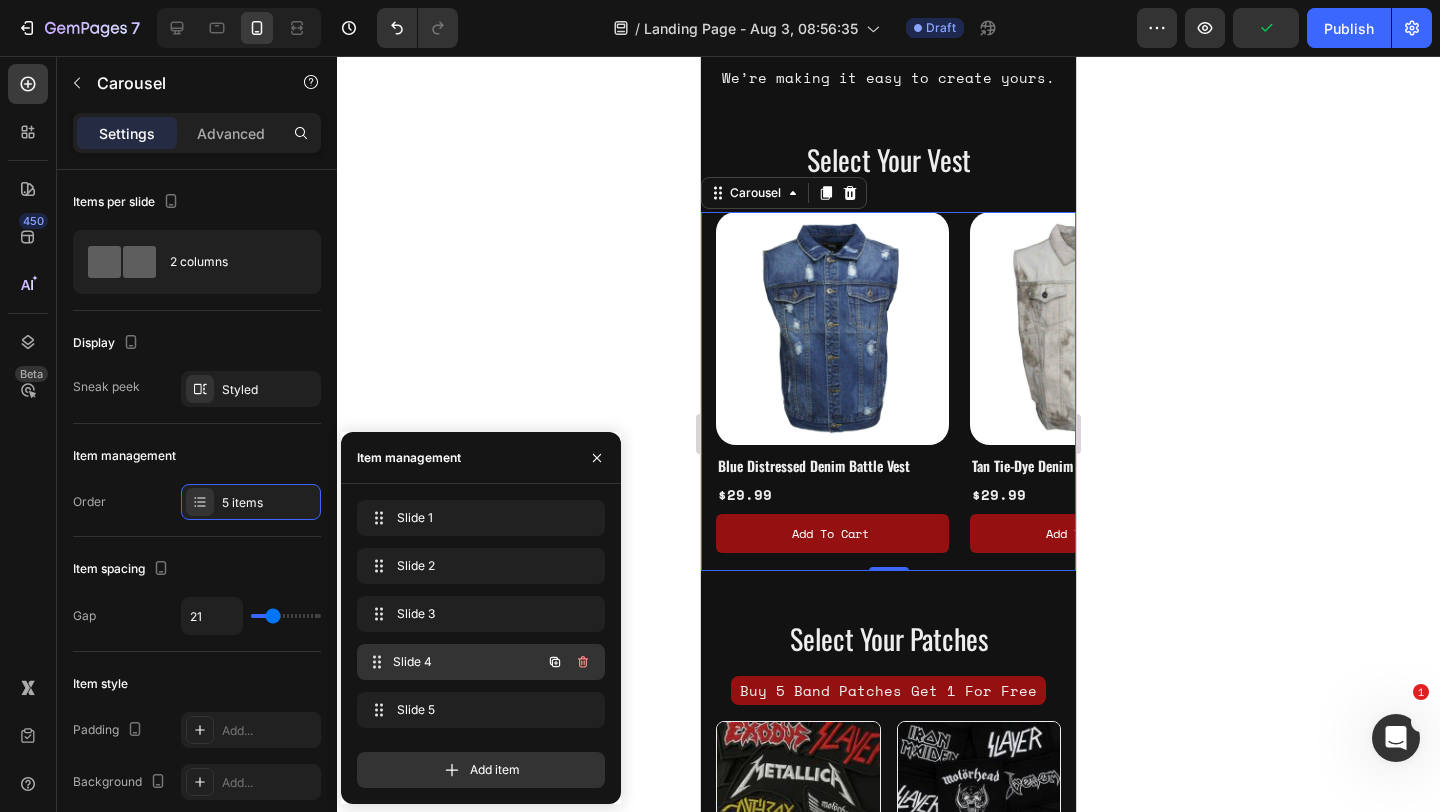 click on "Slide 4" at bounding box center [467, 662] 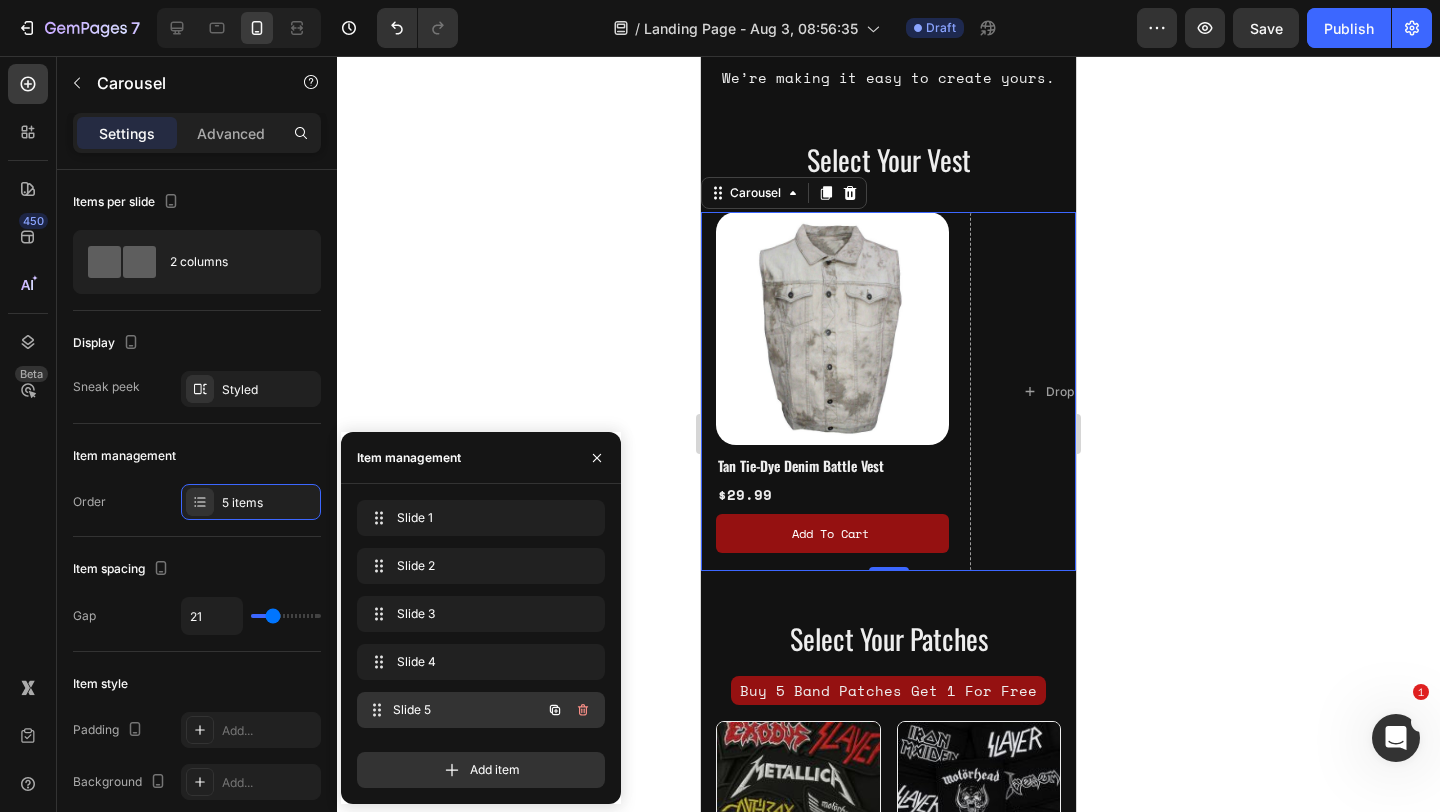 click on "Slide 5" at bounding box center (467, 710) 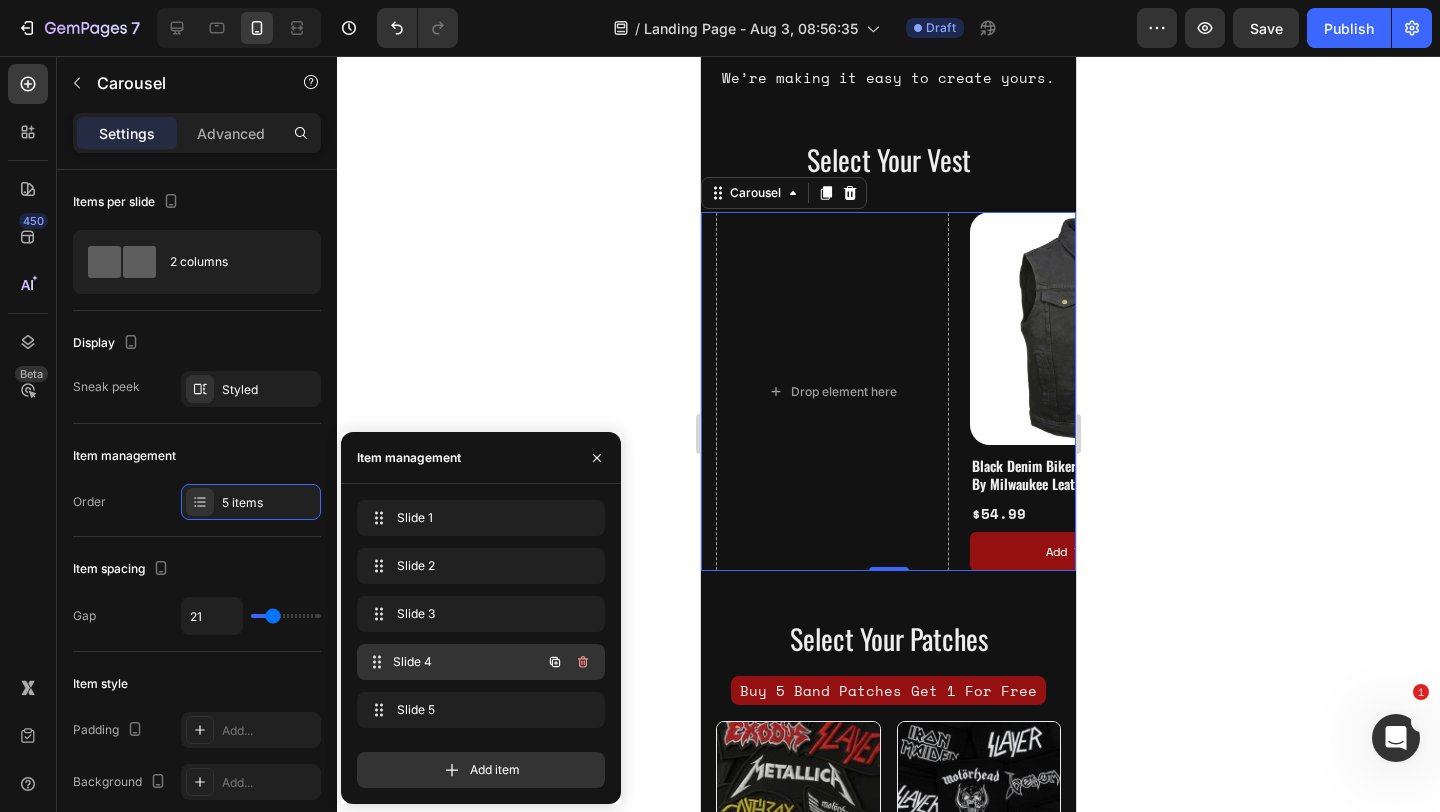 click on "Slide 4" at bounding box center (467, 662) 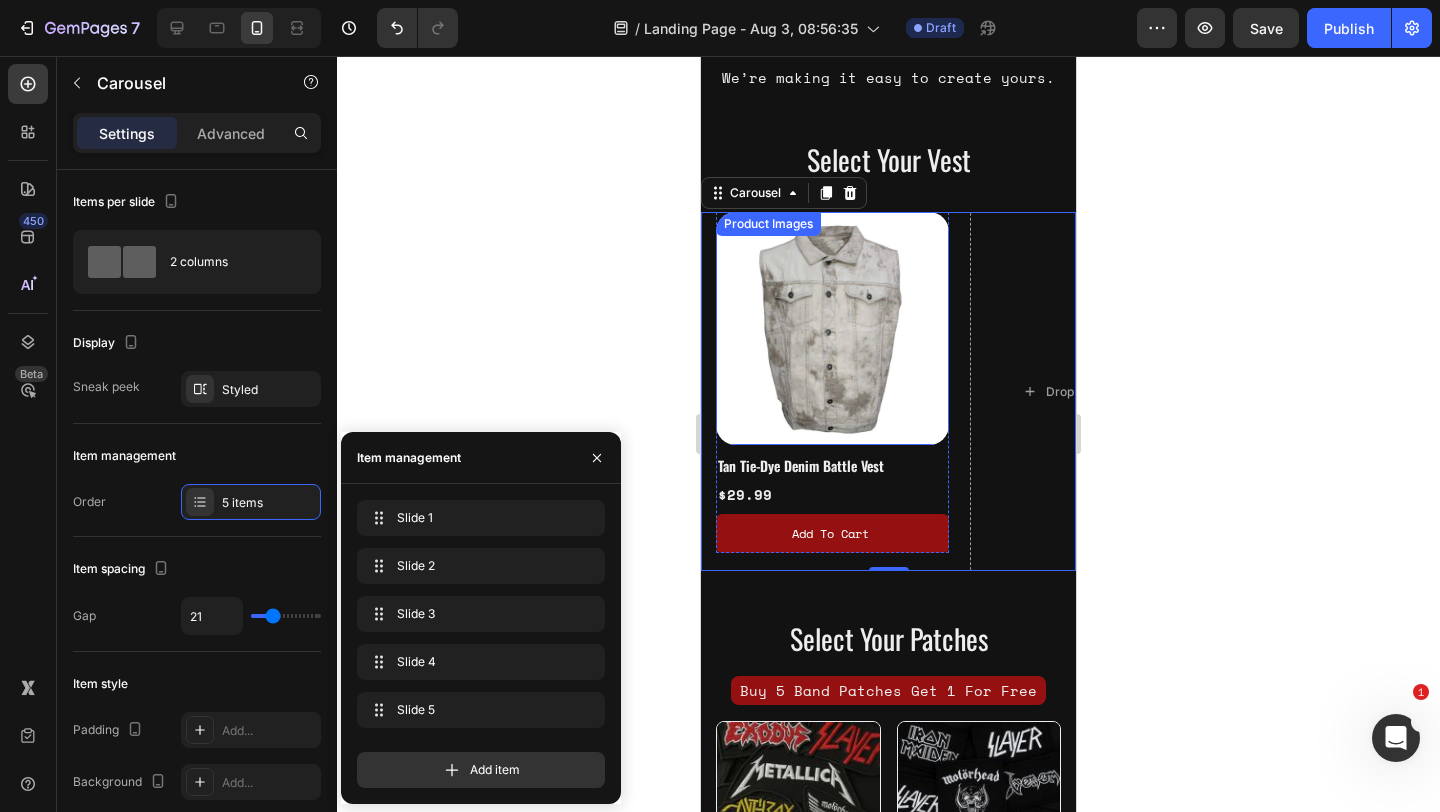 click at bounding box center [832, 328] 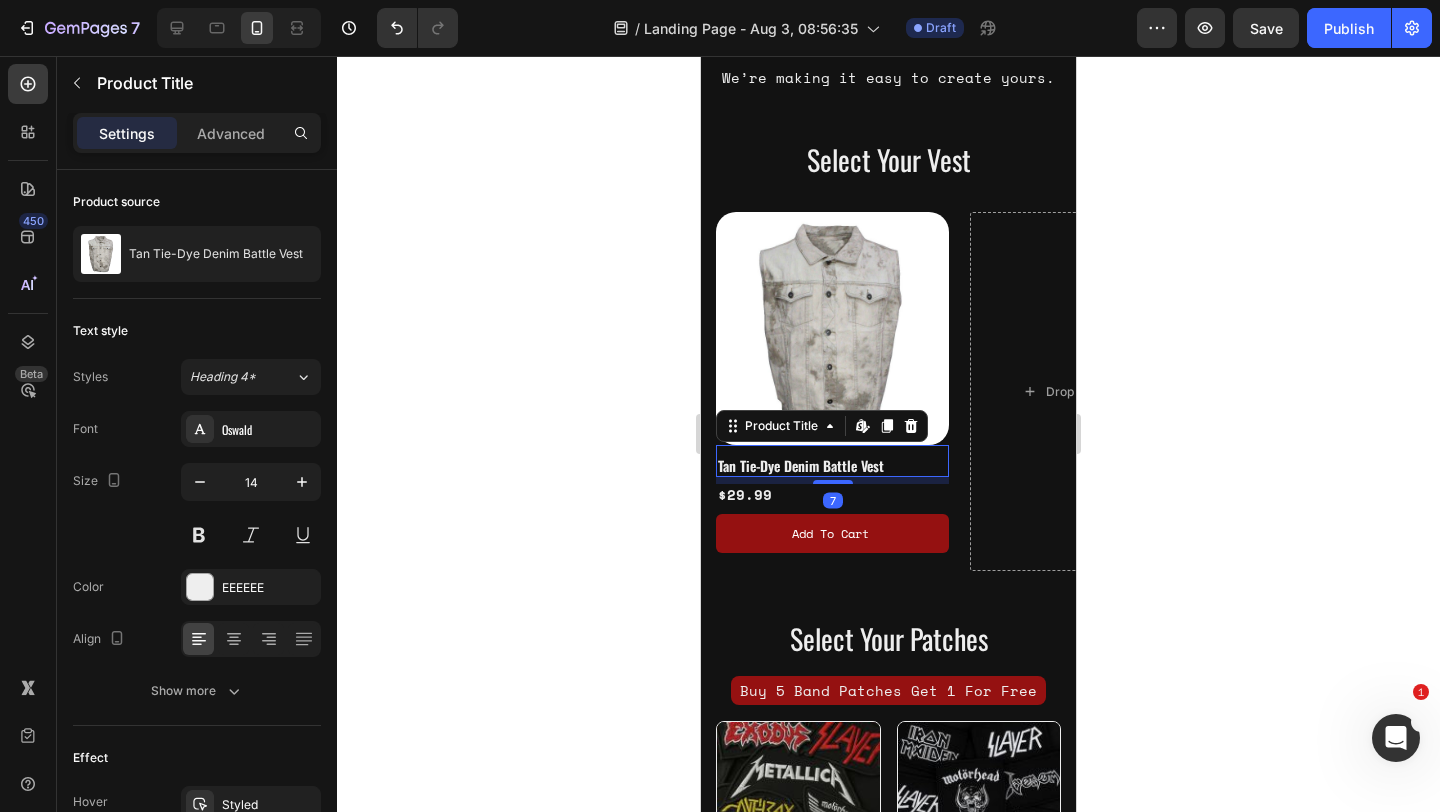 click on "Tan Tie-Dye Denim Battle Vest Product Title   Edit content in Shopify 7" at bounding box center [832, 461] 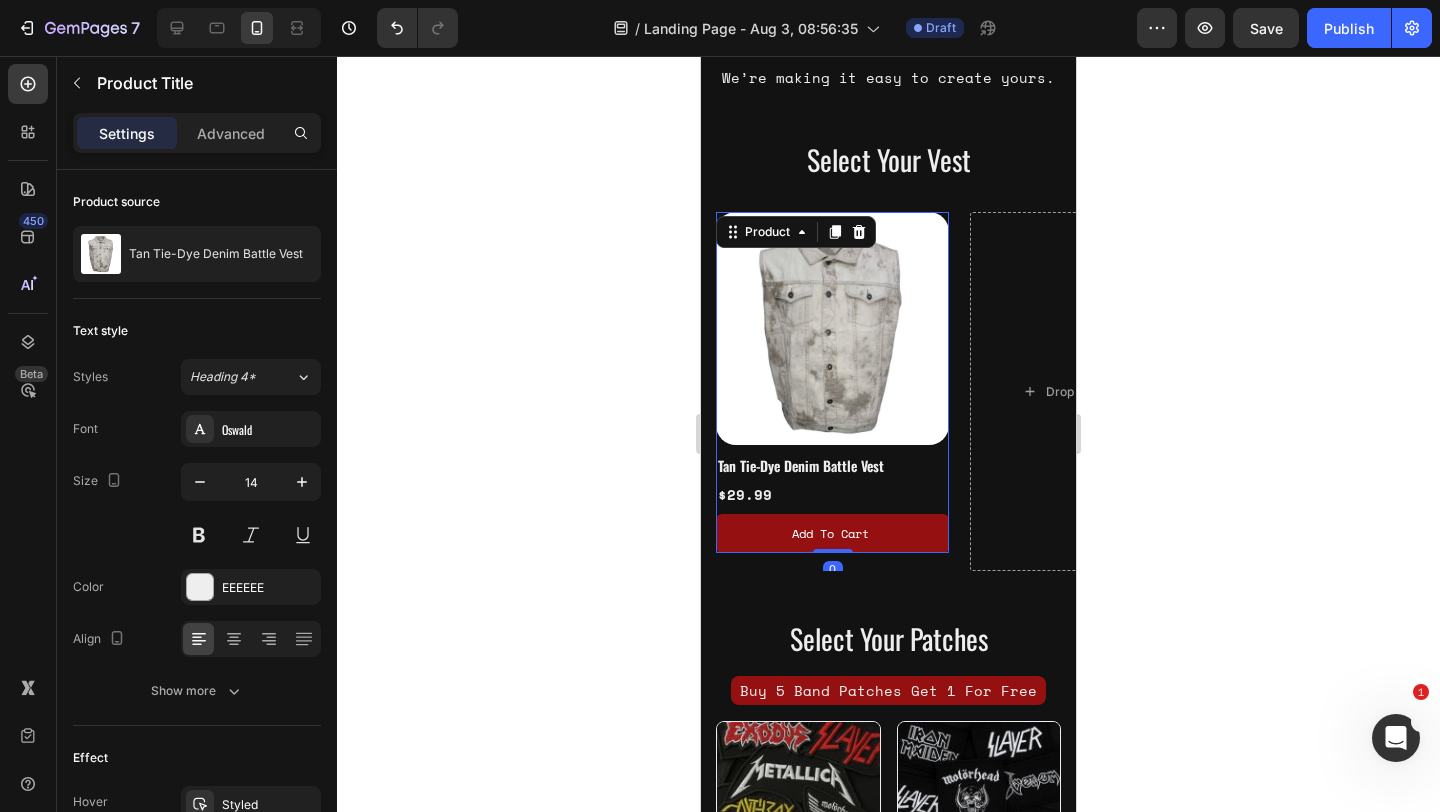 click on "Tan Tie-Dye Denim Battle Vest Product Title $29.99 Product Price Product Price Add to cart Add to Cart" at bounding box center [832, 499] 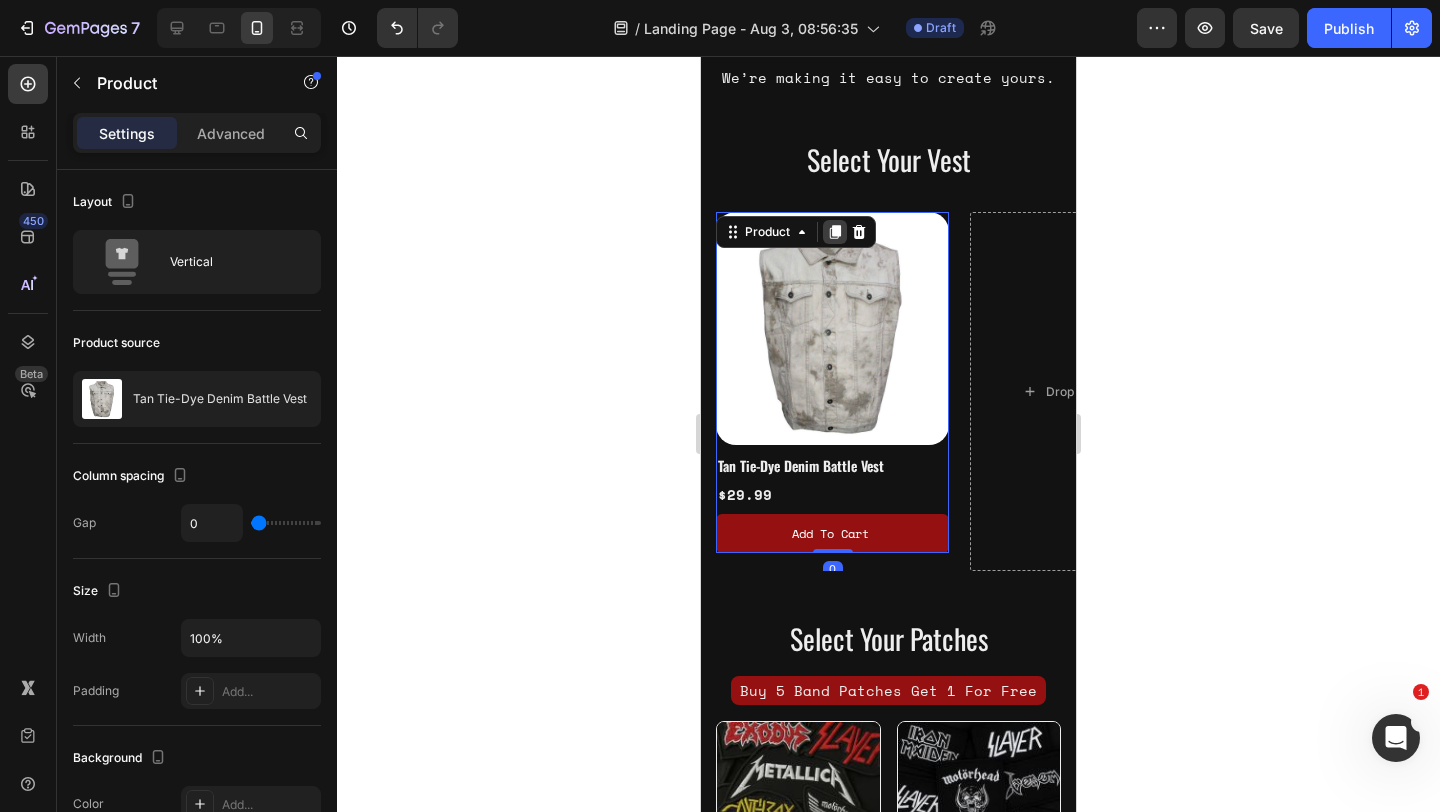 click 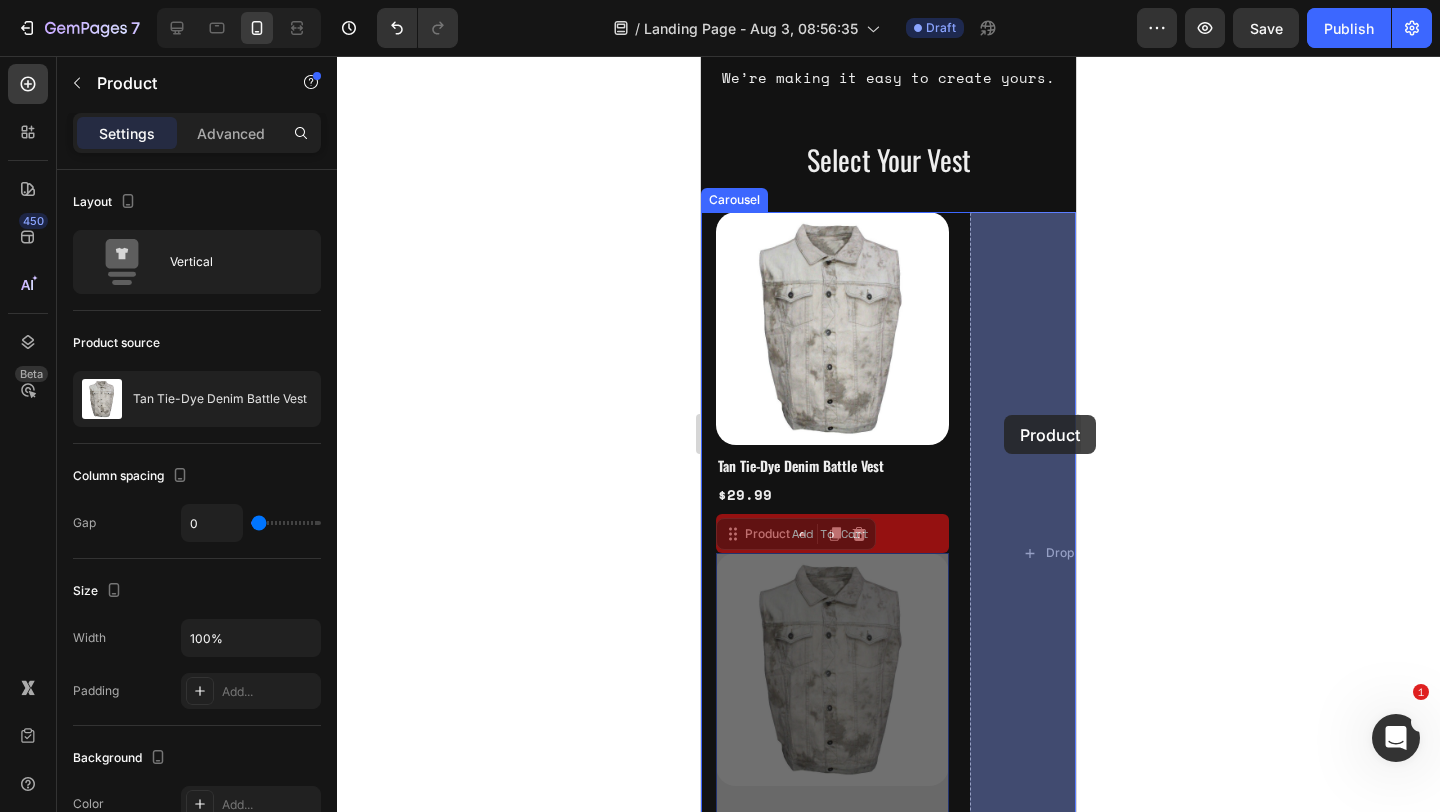 drag, startPoint x: 749, startPoint y: 536, endPoint x: 1004, endPoint y: 415, distance: 282.25165 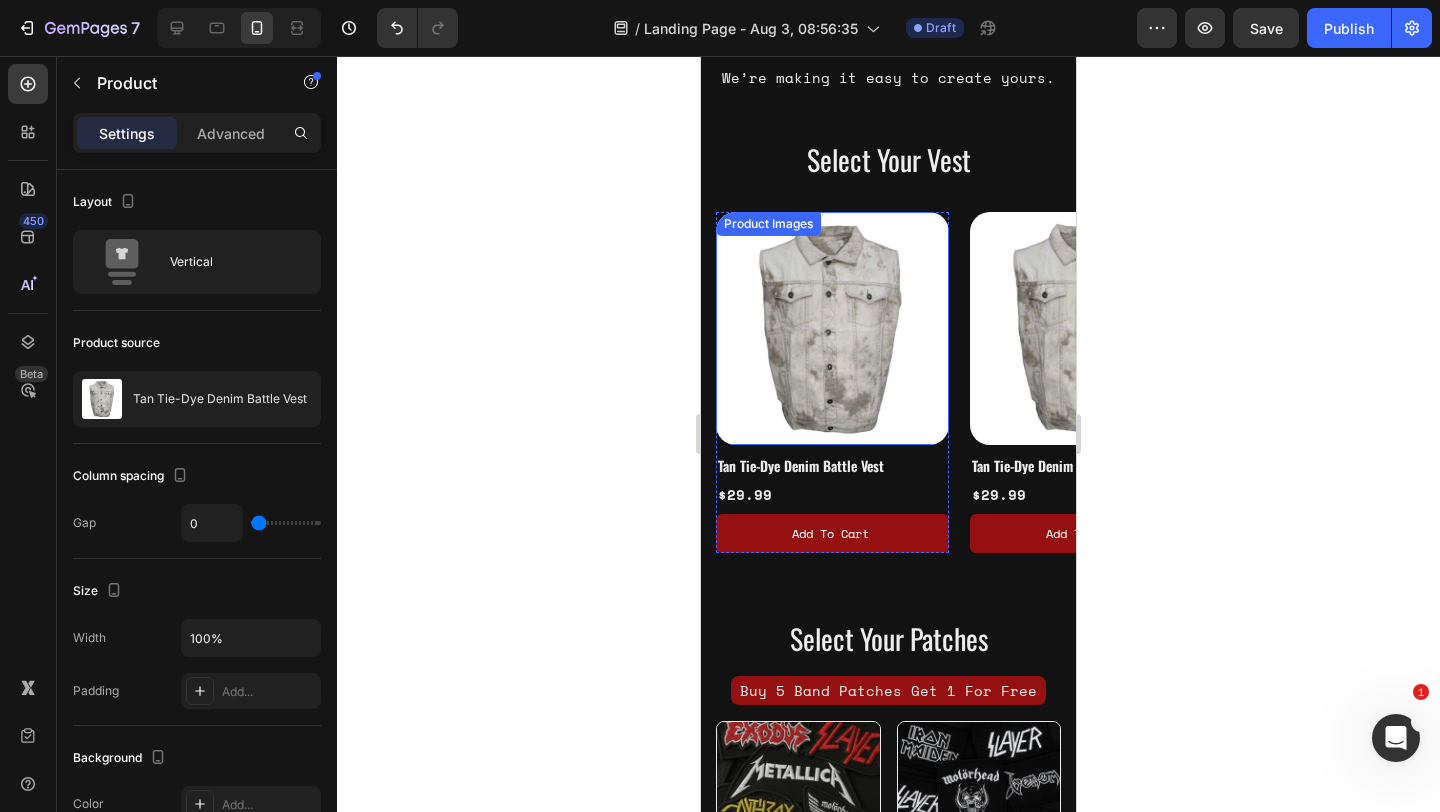 click at bounding box center (832, 328) 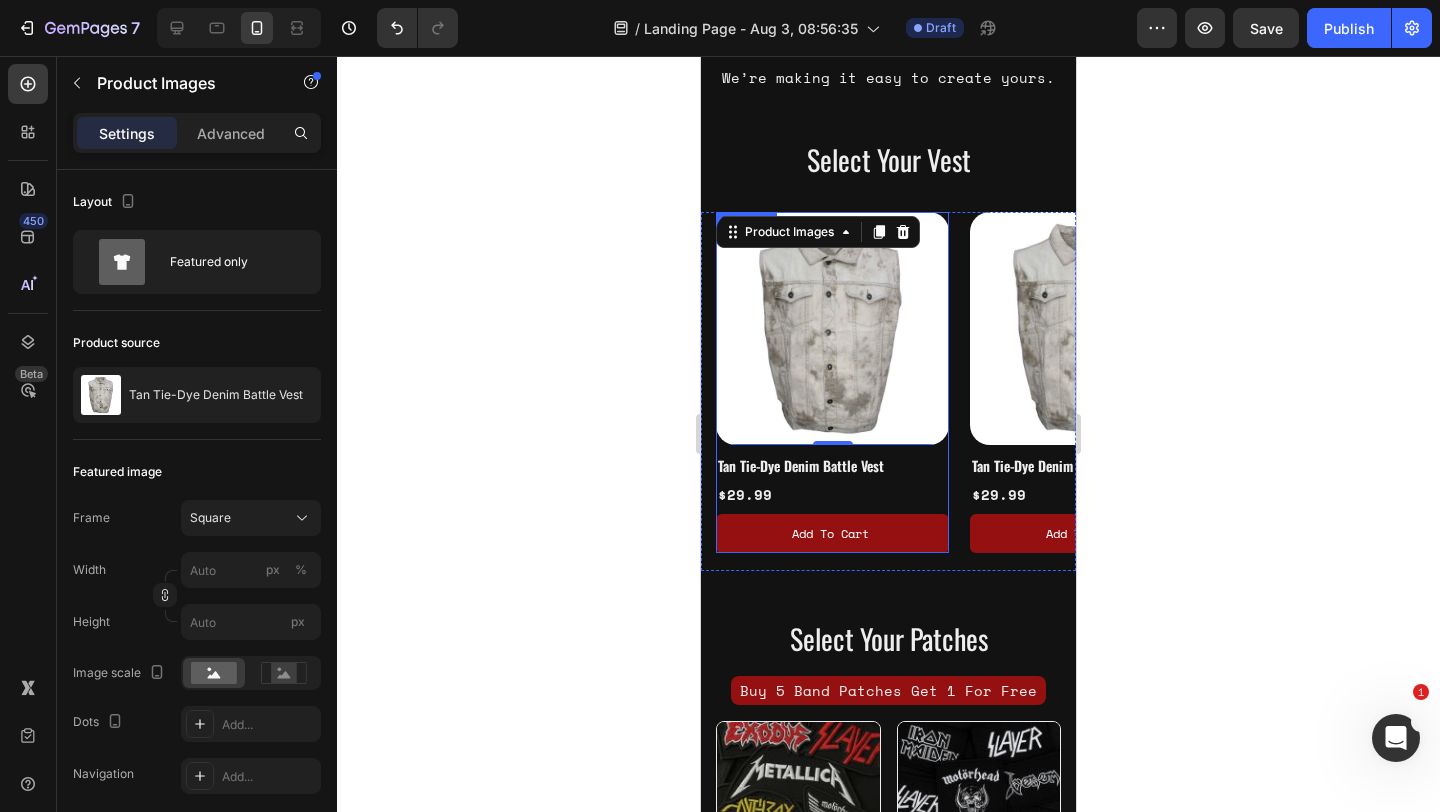 click on "Tan Tie-Dye Denim Battle Vest Product Title $29.99 Product Price Product Price Add to cart Add to Cart" at bounding box center [832, 499] 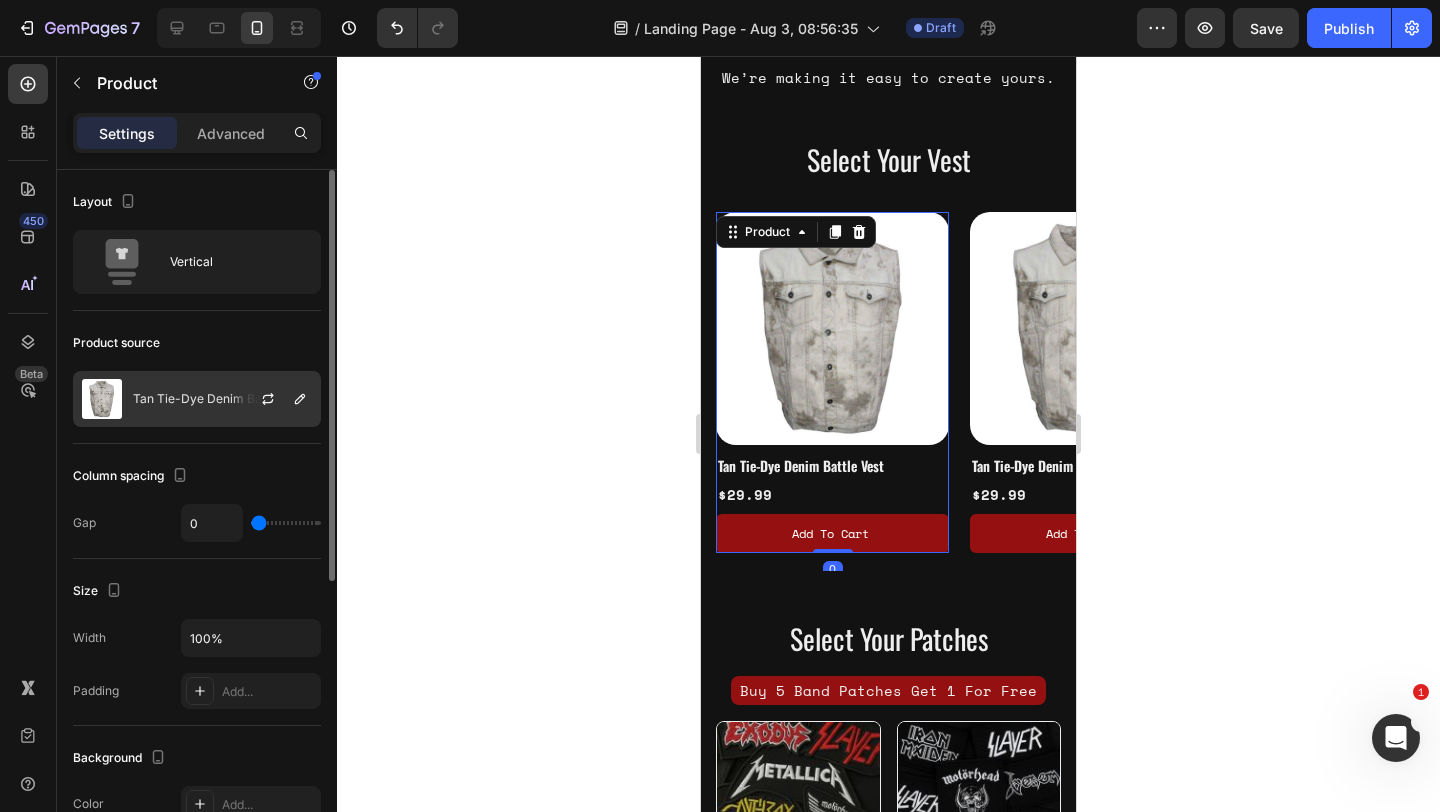 click on "Tan Tie-Dye Denim Battle Vest" at bounding box center (220, 399) 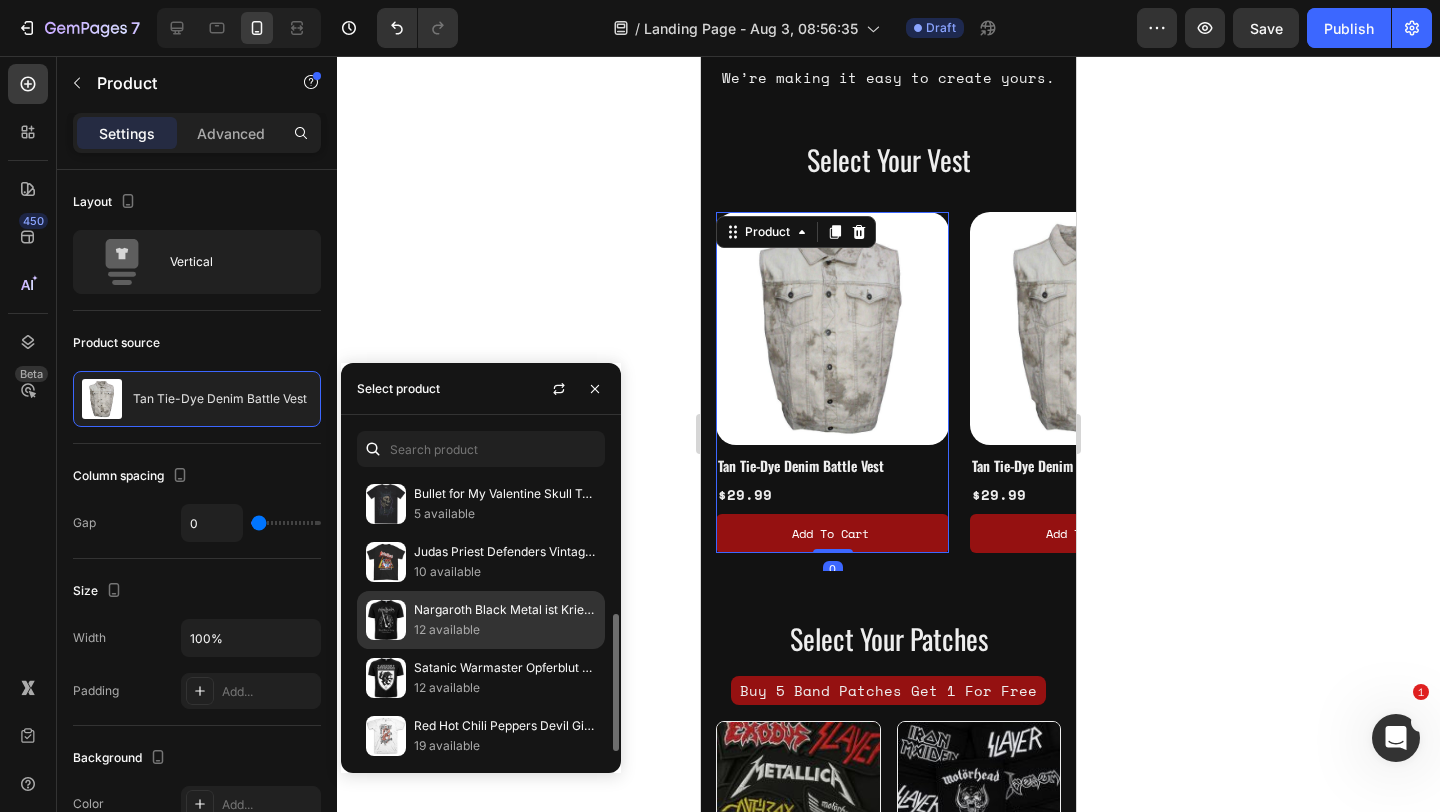 scroll, scrollTop: 334, scrollLeft: 0, axis: vertical 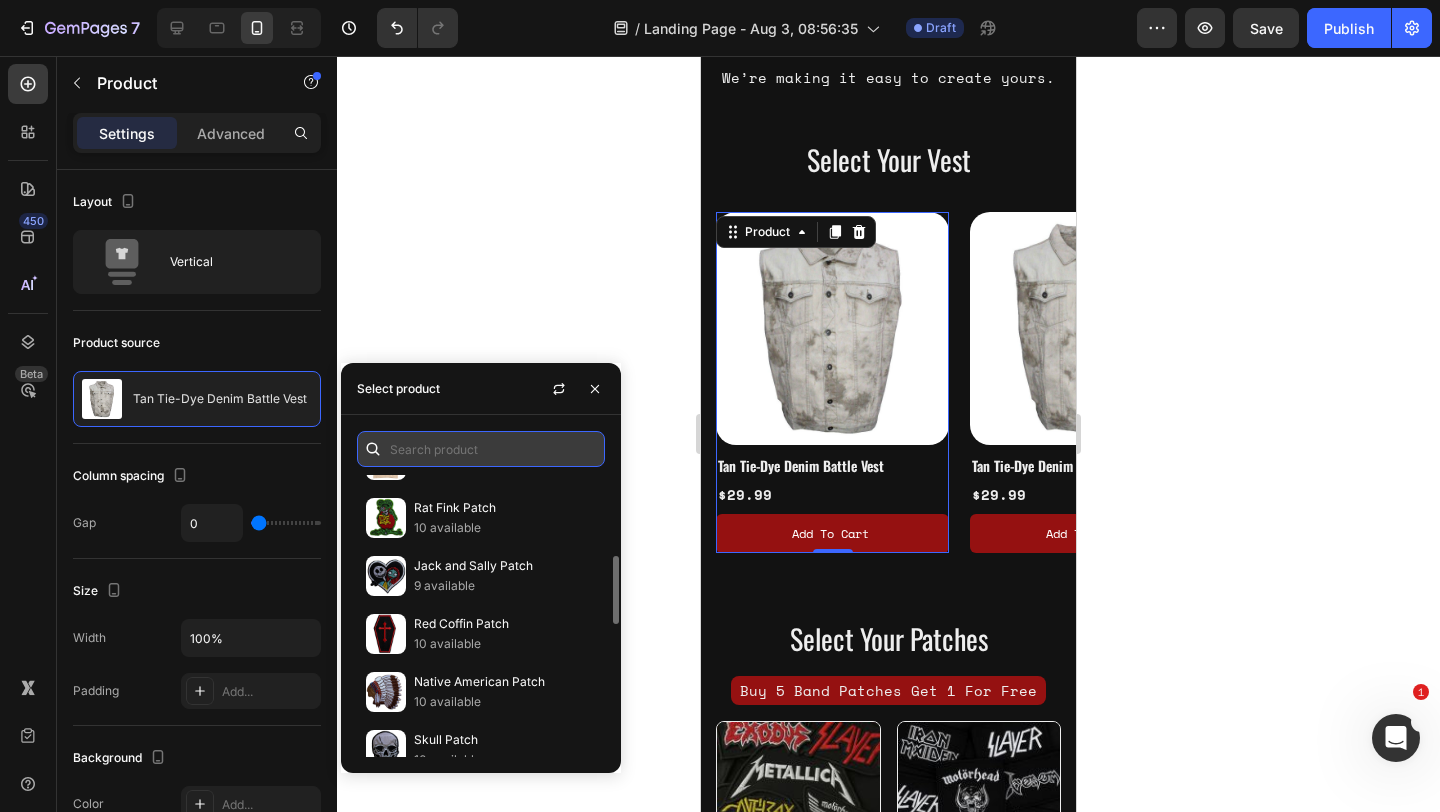 click at bounding box center (481, 449) 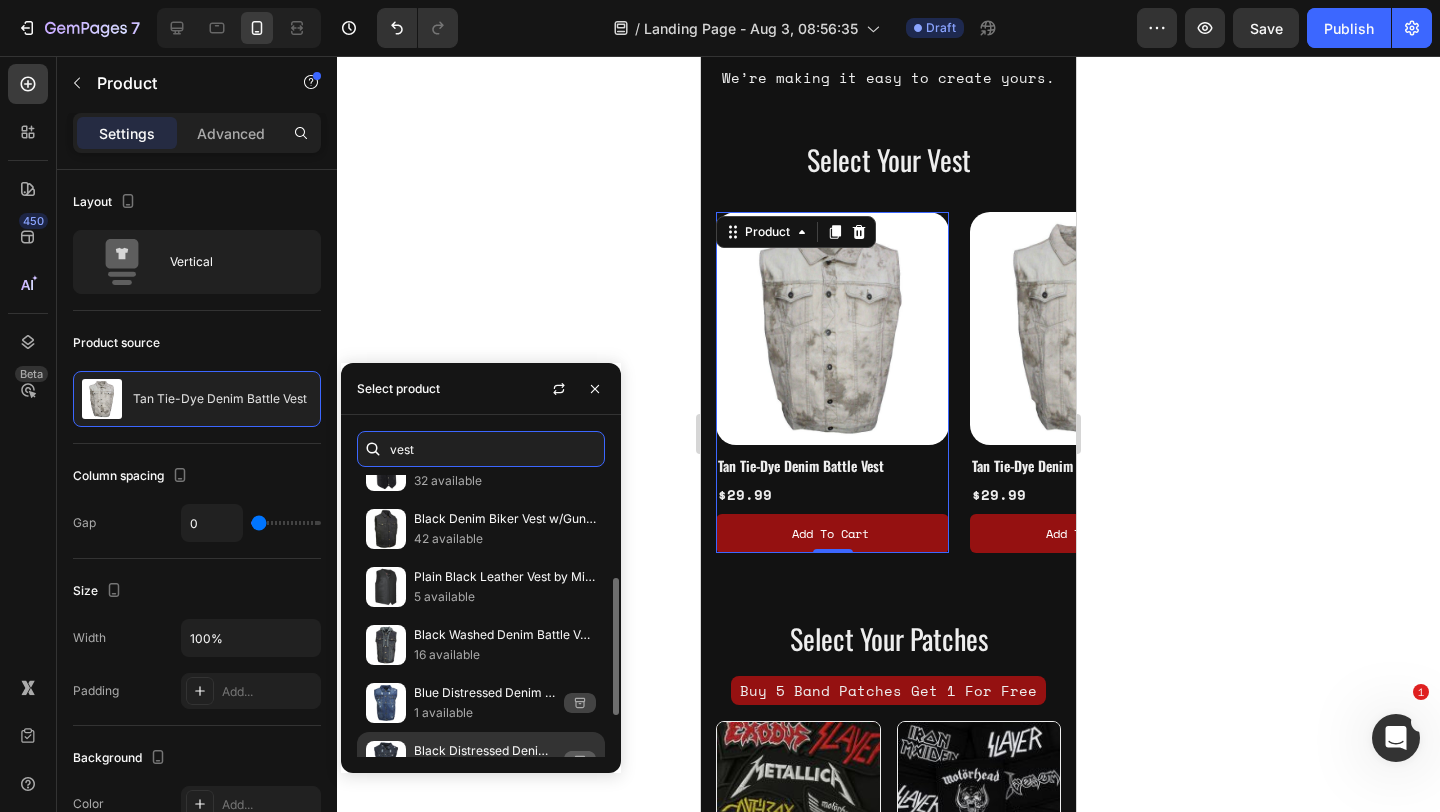 scroll, scrollTop: 209, scrollLeft: 0, axis: vertical 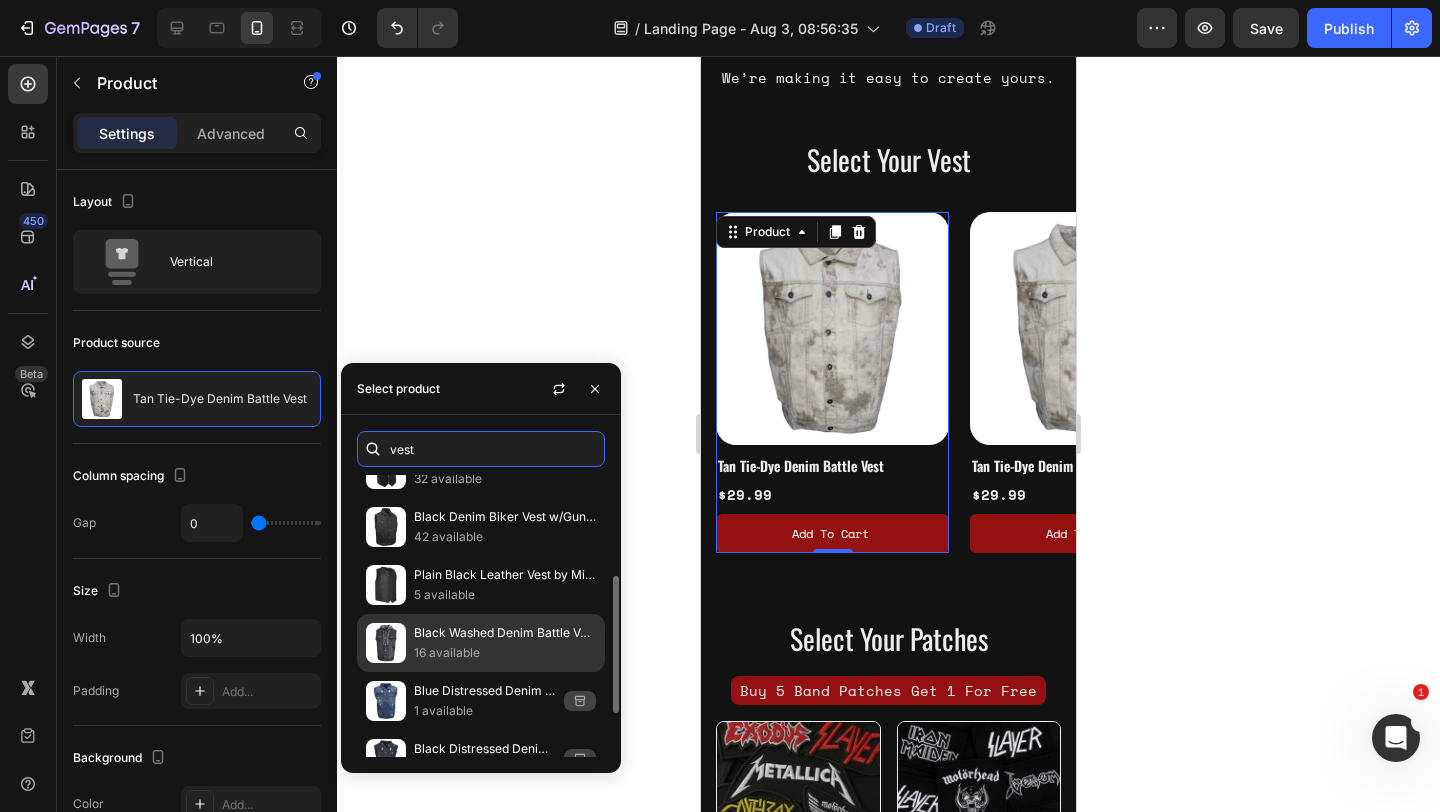 type on "vest" 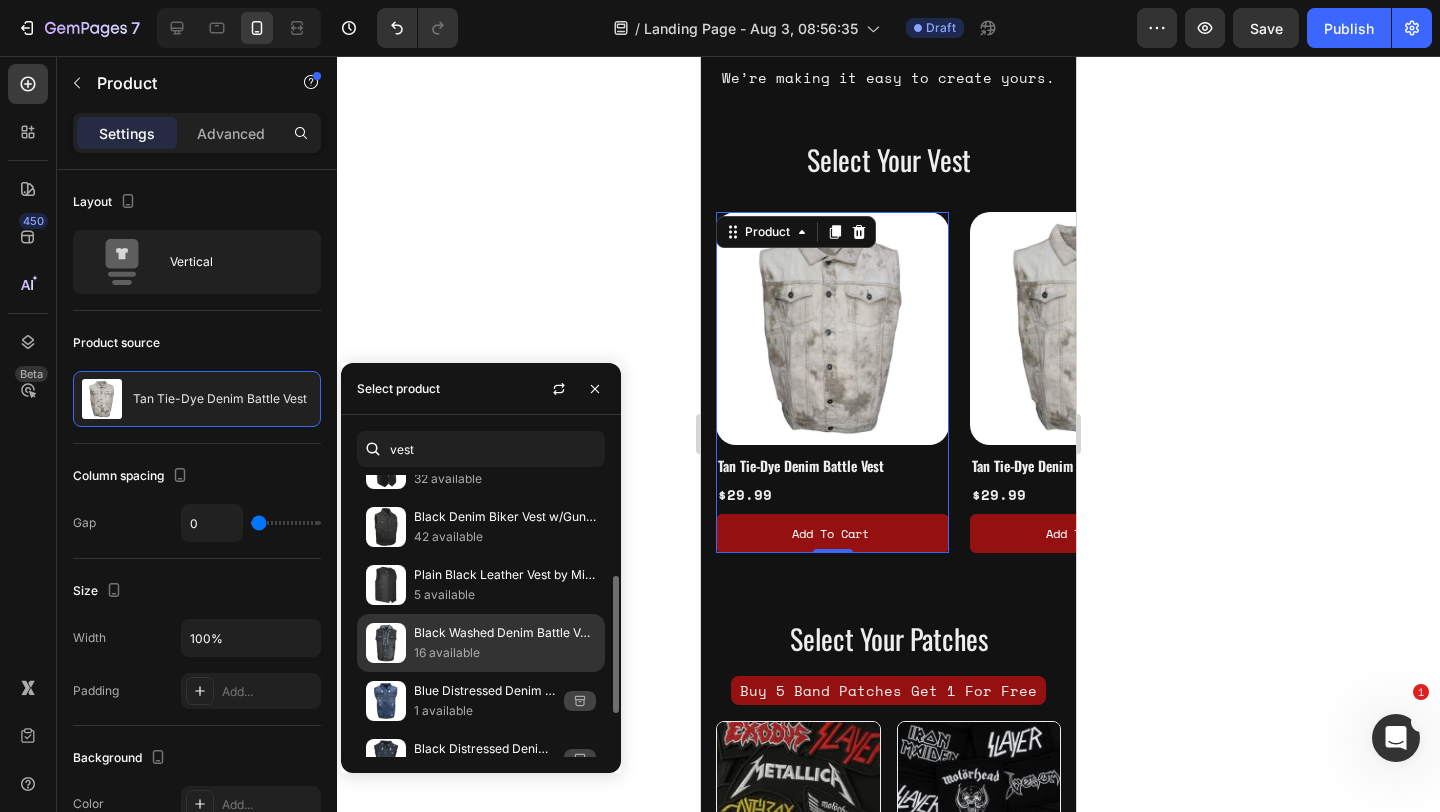 click on "Black Washed Denim Battle Vest w/ Detachable Hoodie" at bounding box center [505, 633] 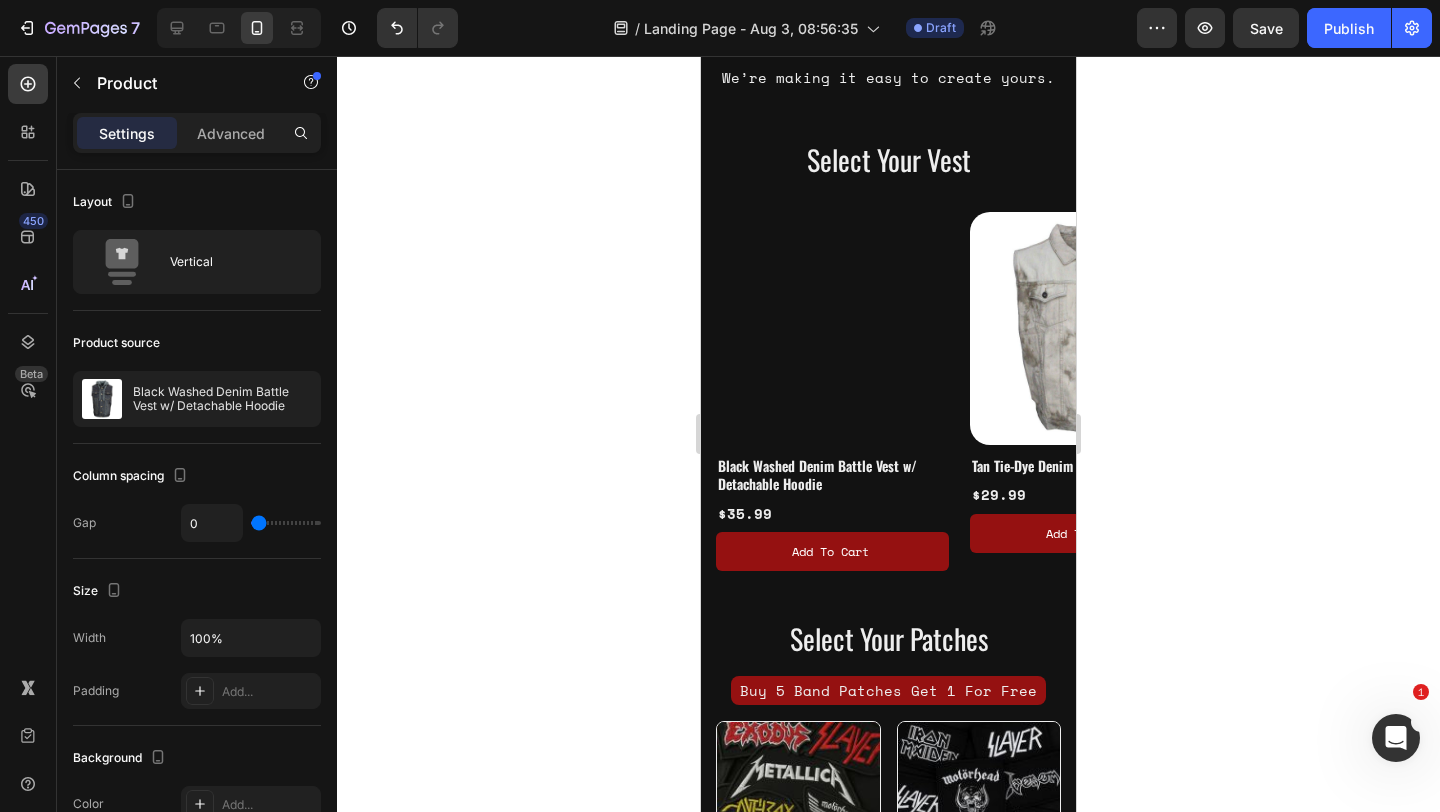 click 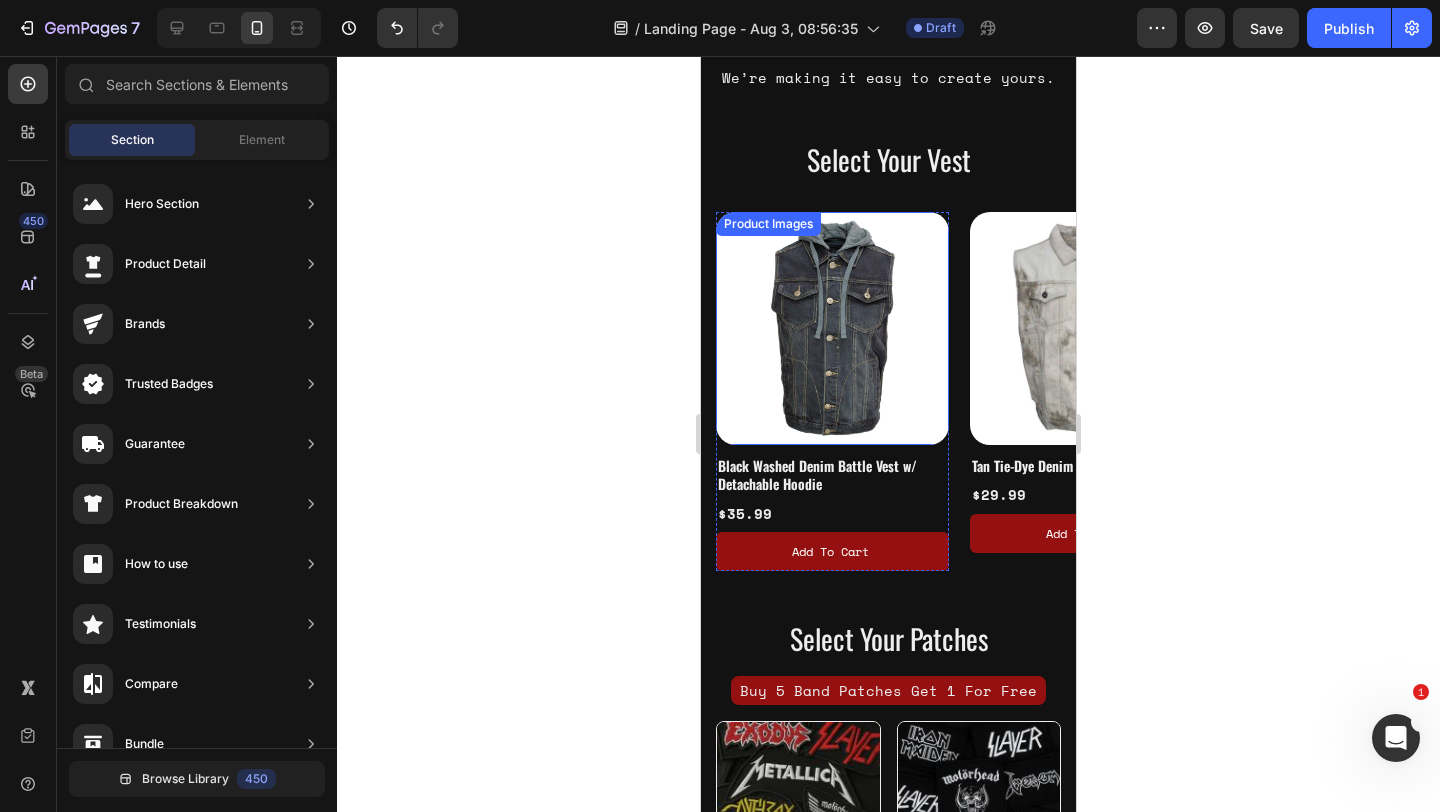 click at bounding box center [832, 328] 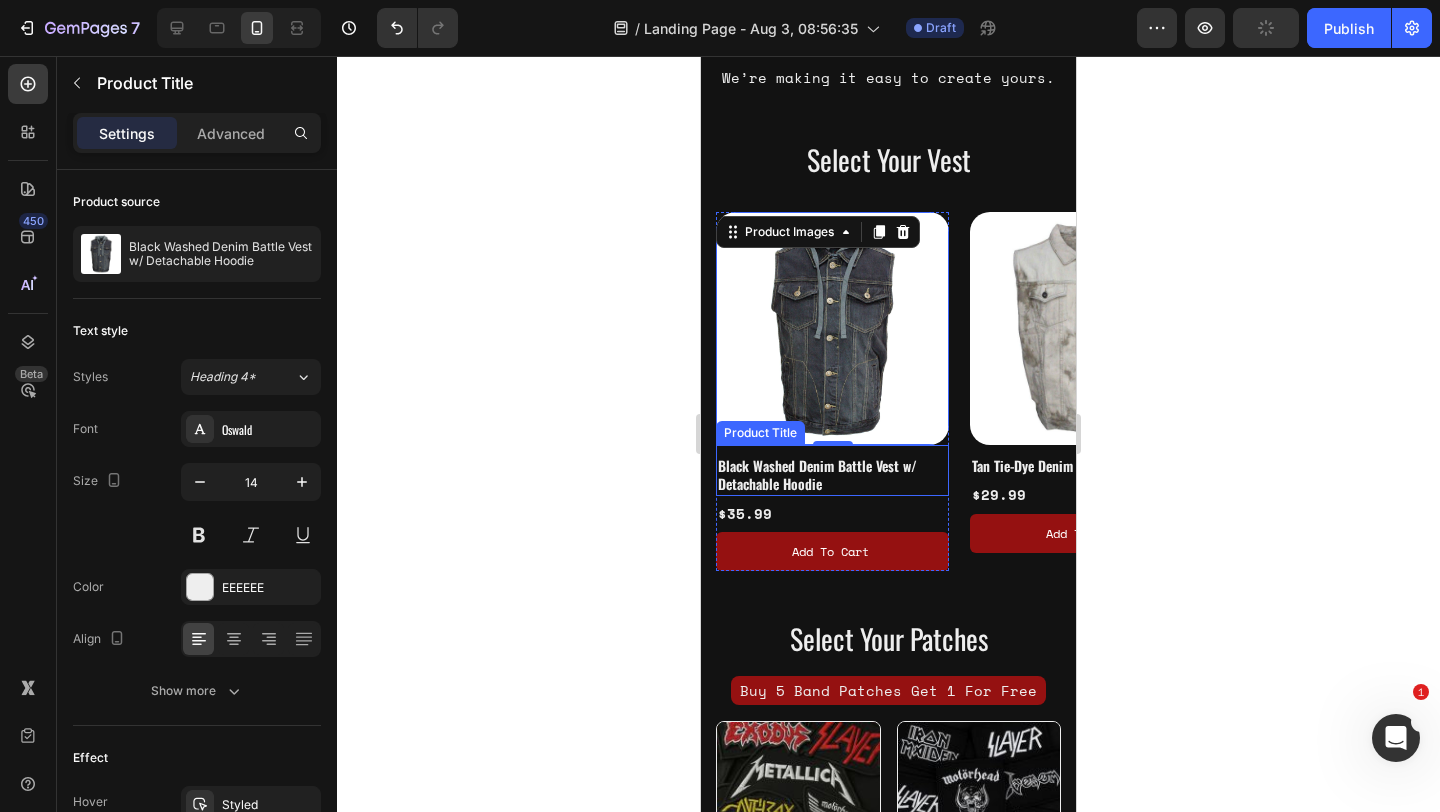 click on "Black Washed Denim Battle Vest w/ Detachable Hoodie Product Title" at bounding box center [832, 470] 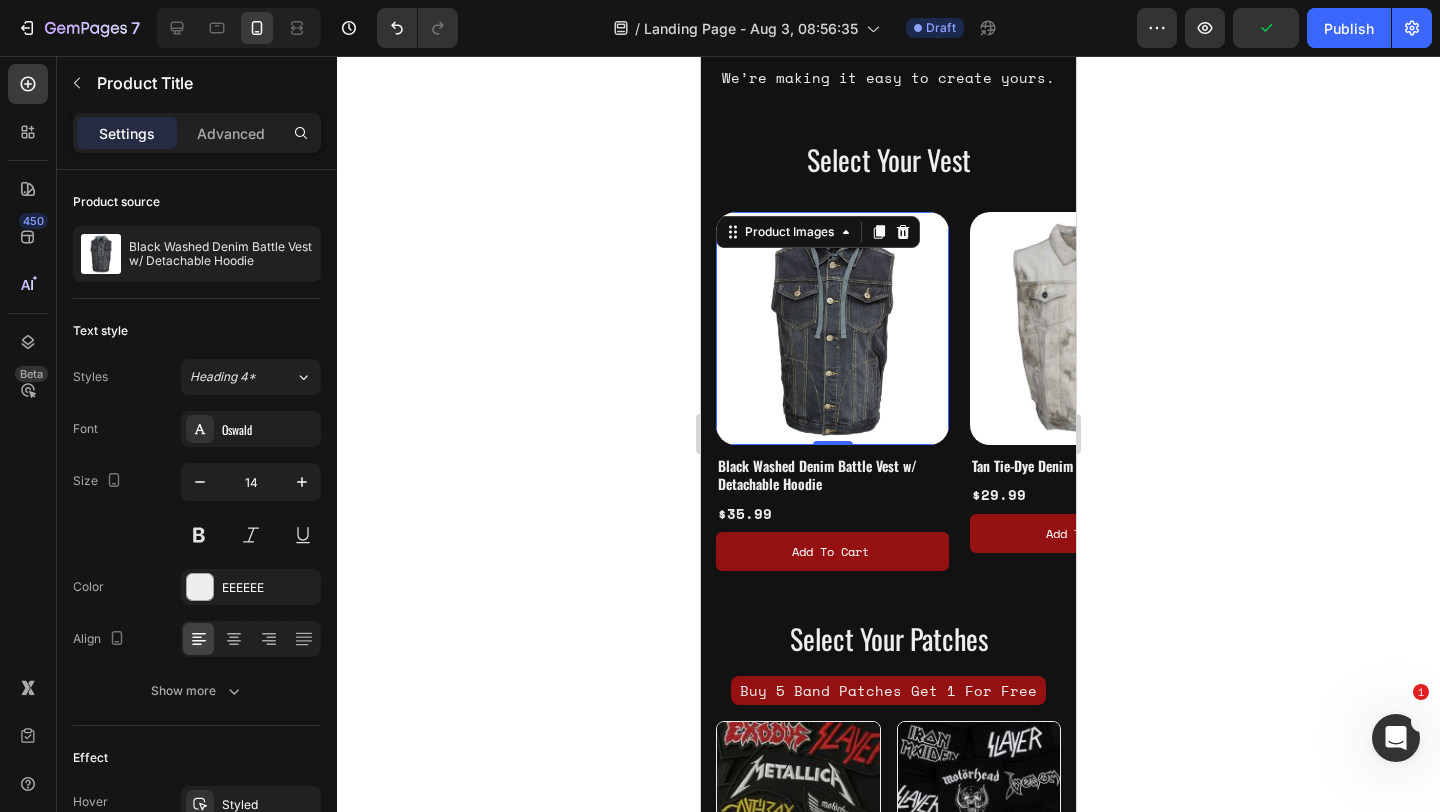 click at bounding box center [832, 328] 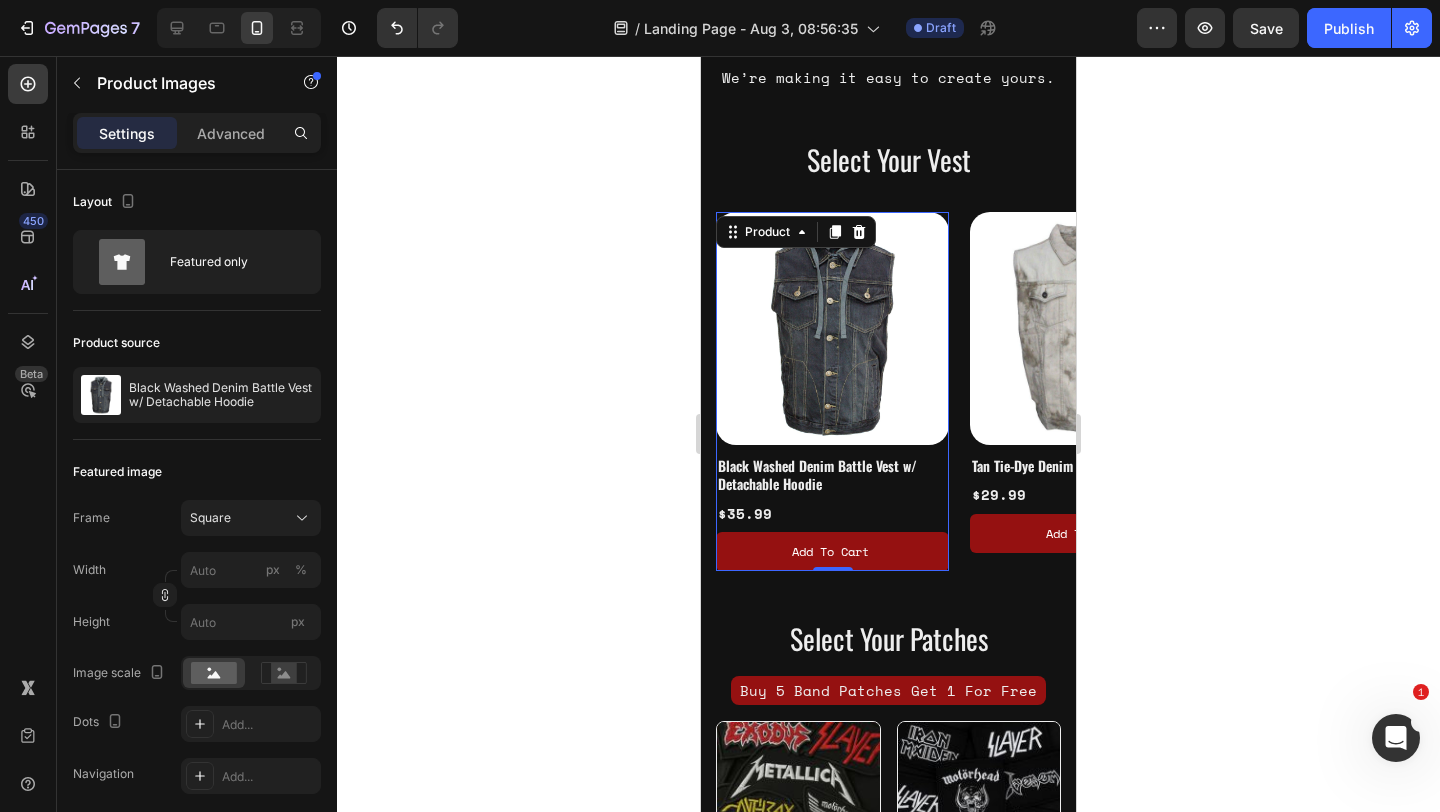 click on "Black Washed Denim Battle Vest w/ Detachable Hoodie Product Title $[PRICE] Product Price Product Price Add to cart Add to Cart" at bounding box center (832, 508) 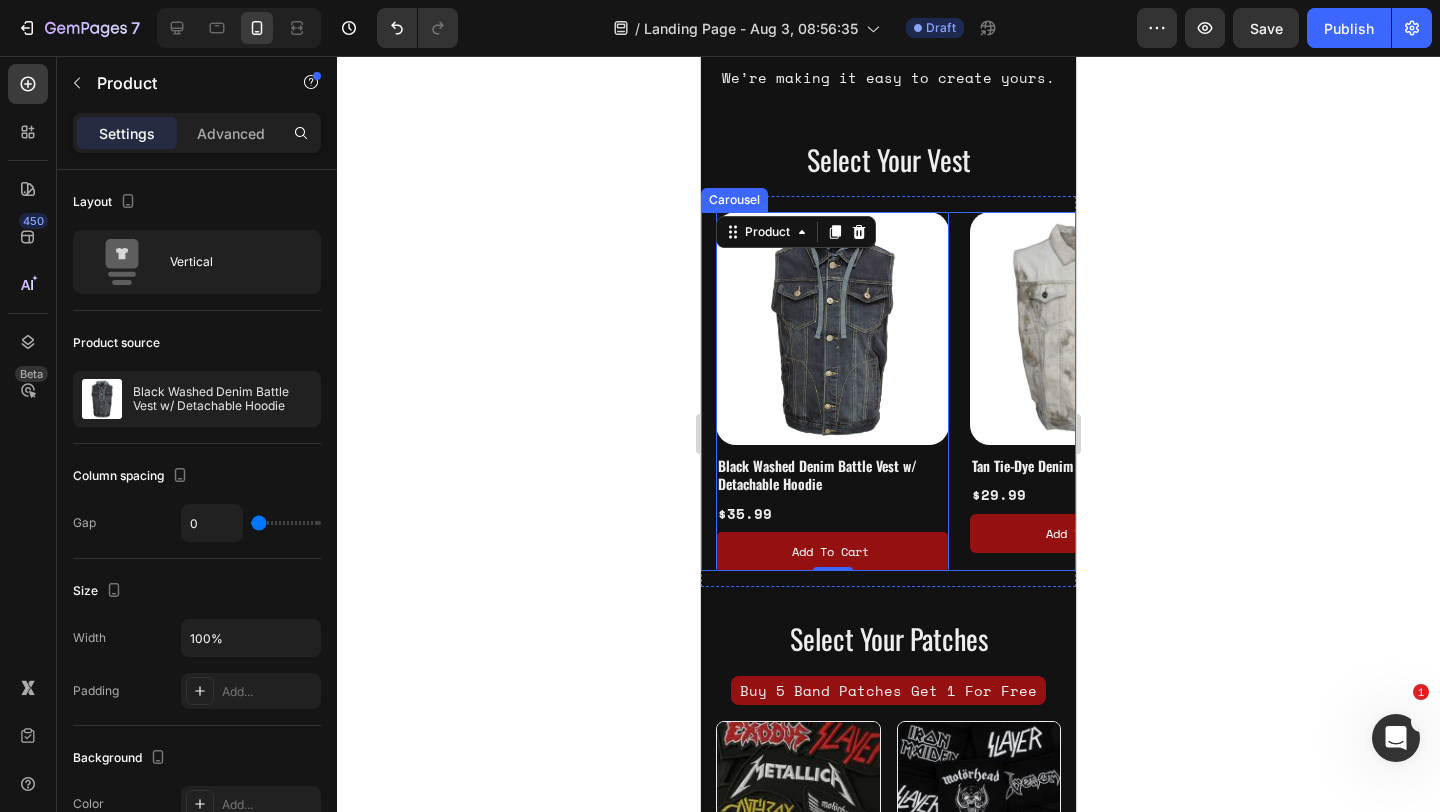 click on "Product Images Black Denim Biker Vest w/Gun Pockets By Milwaukee Leather Product Title $[PRICE] Product Price Product Price Add to cart Add to Cart Product Product Images Plain Black Denim Vest by Milwaukee Leather Product Title $[PRICE] Product Price Product Price Add to cart Add to Cart Product Product Images Blue Distressed Denim Battle Vest Product Title $[PRICE] Product Price Product Price Add to cart Add to Cart Product Product Images Black Washed Denim Battle Vest w/ Detachable Hoodie Product Title $[PRICE] Product Price Product Price Add to cart Add to Cart Product Product Images Tan Tie-Dye Denim Battle Vest Product Title $[PRICE] Product Price Product Price Add to cart Add to Cart Product Carousel" at bounding box center [888, 391] 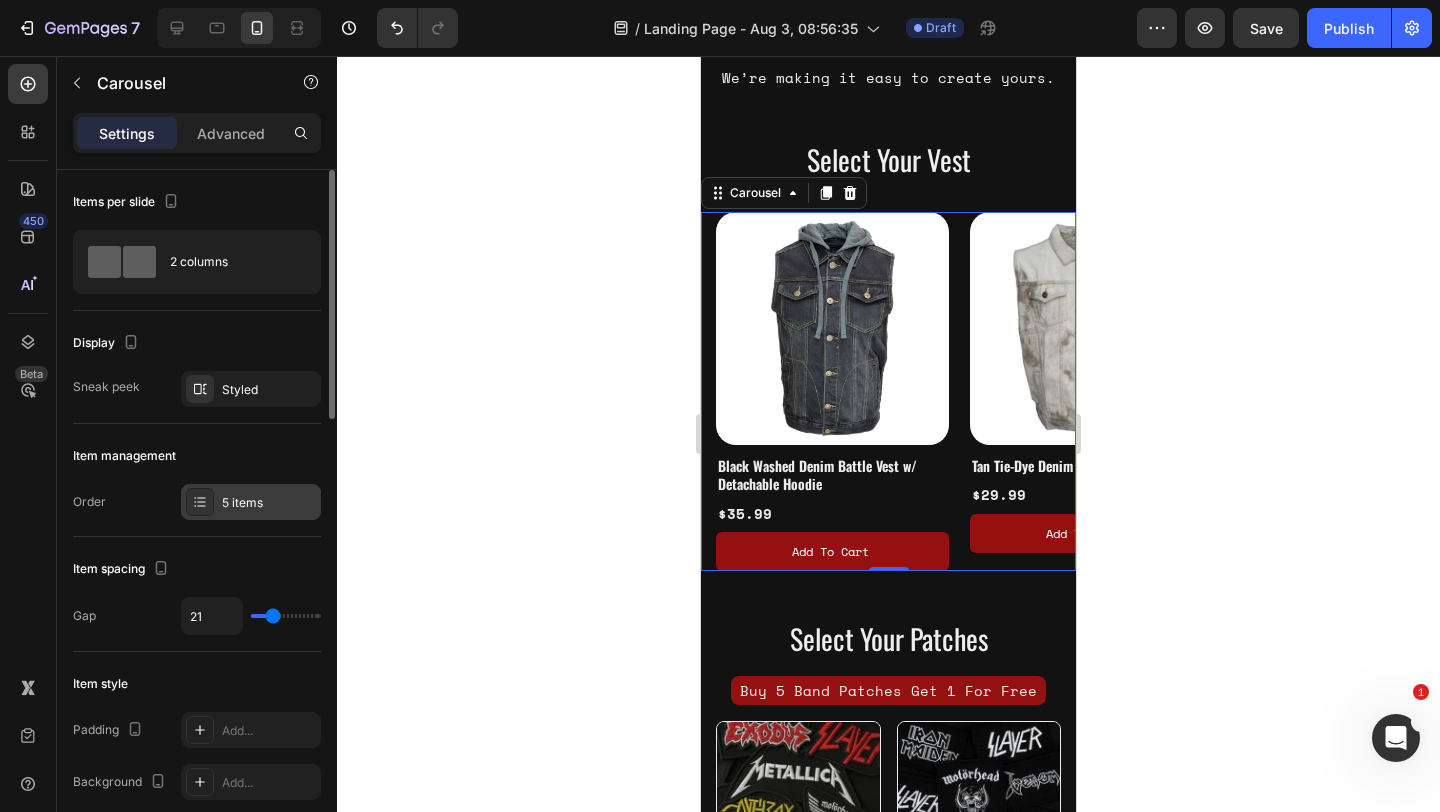 click on "5 items" at bounding box center (269, 503) 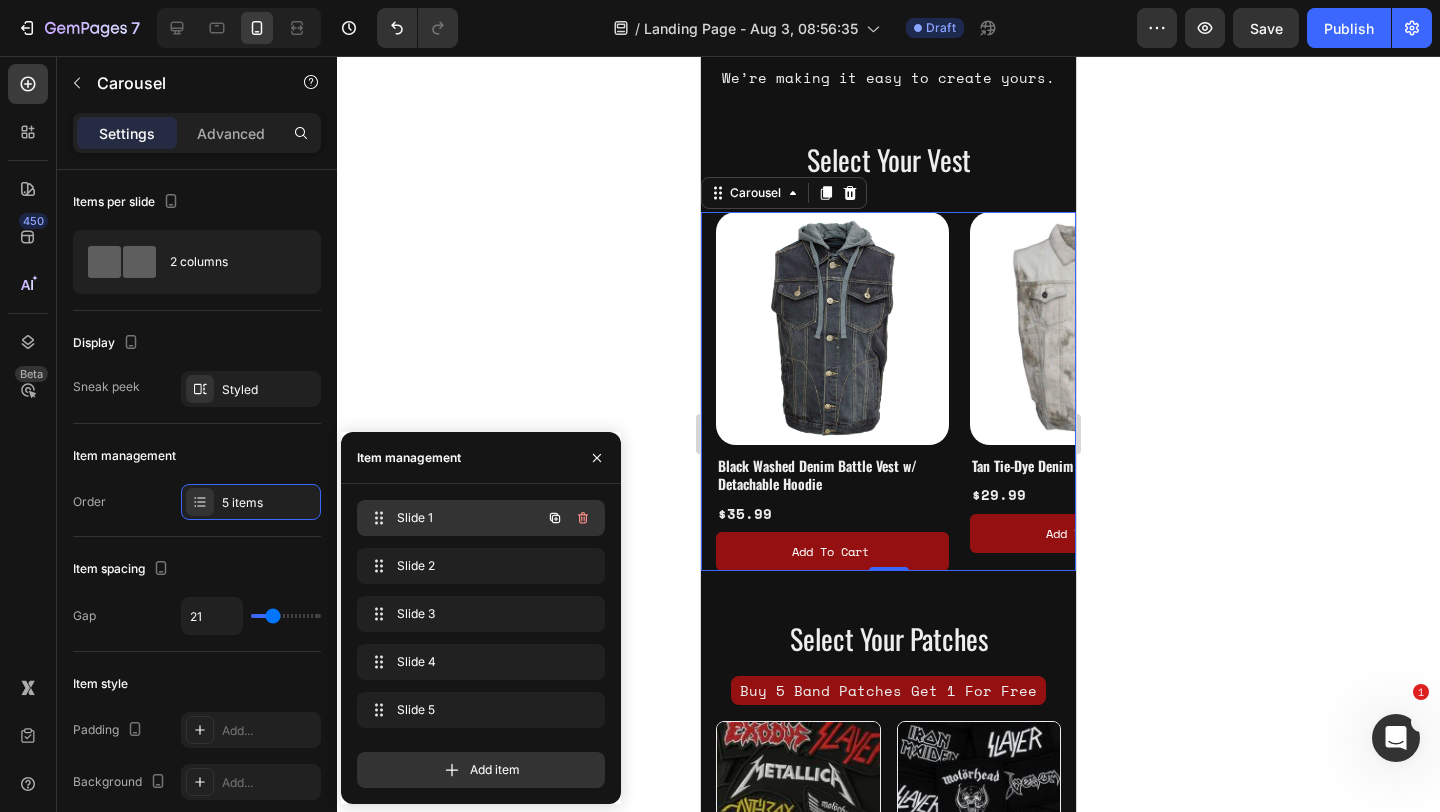 click on "Slide 1" at bounding box center [453, 518] 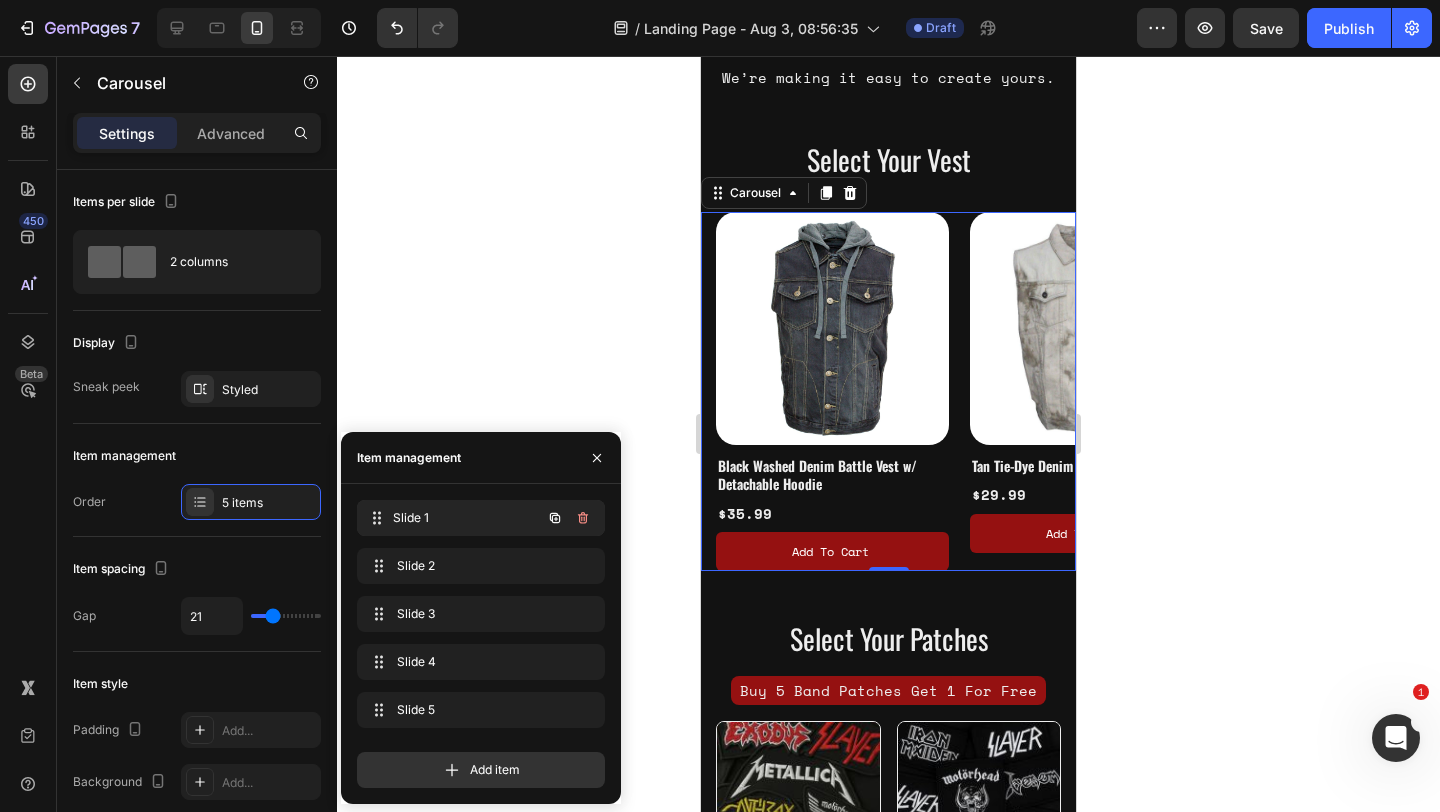 click on "Slide 1" at bounding box center [467, 518] 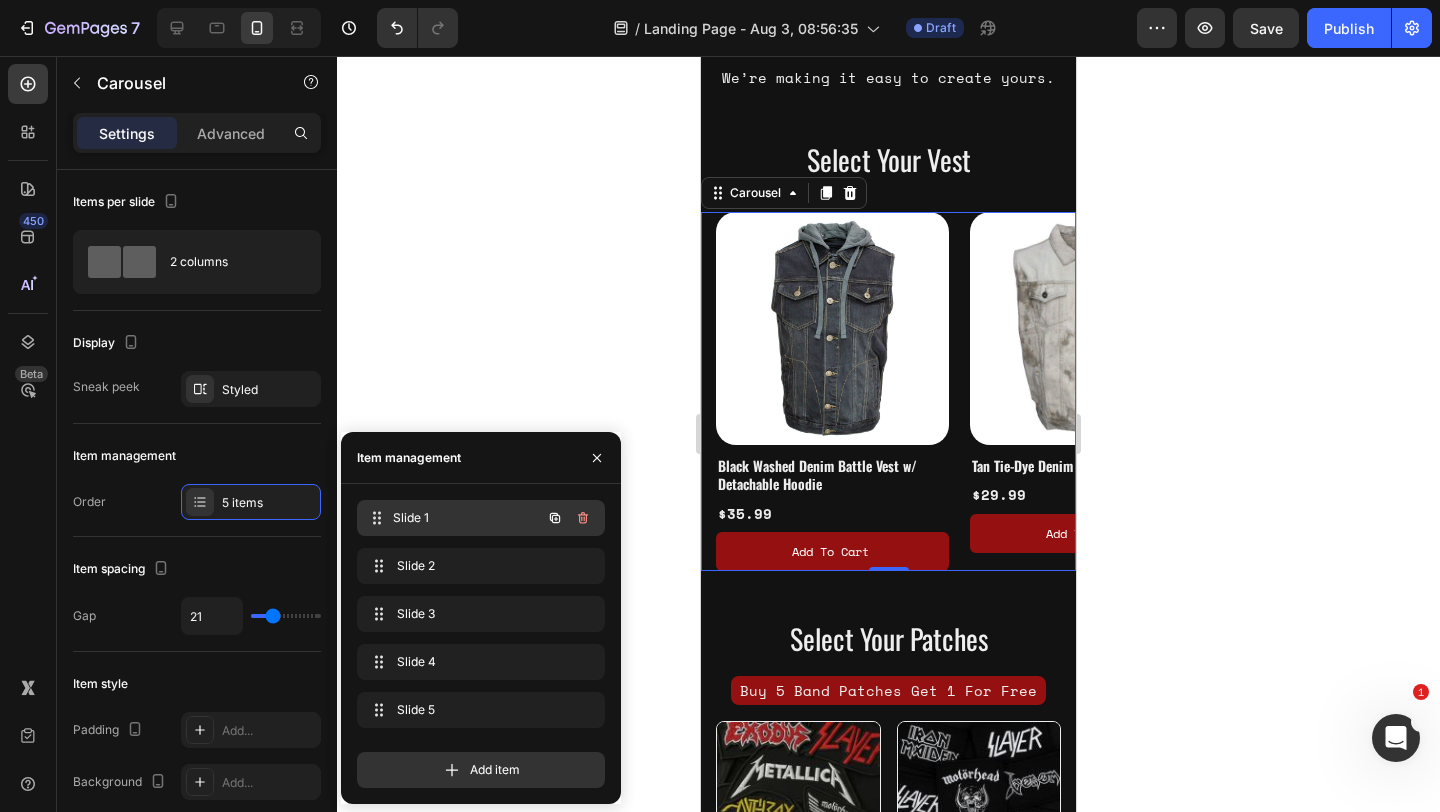 click on "Slide 1" at bounding box center [467, 518] 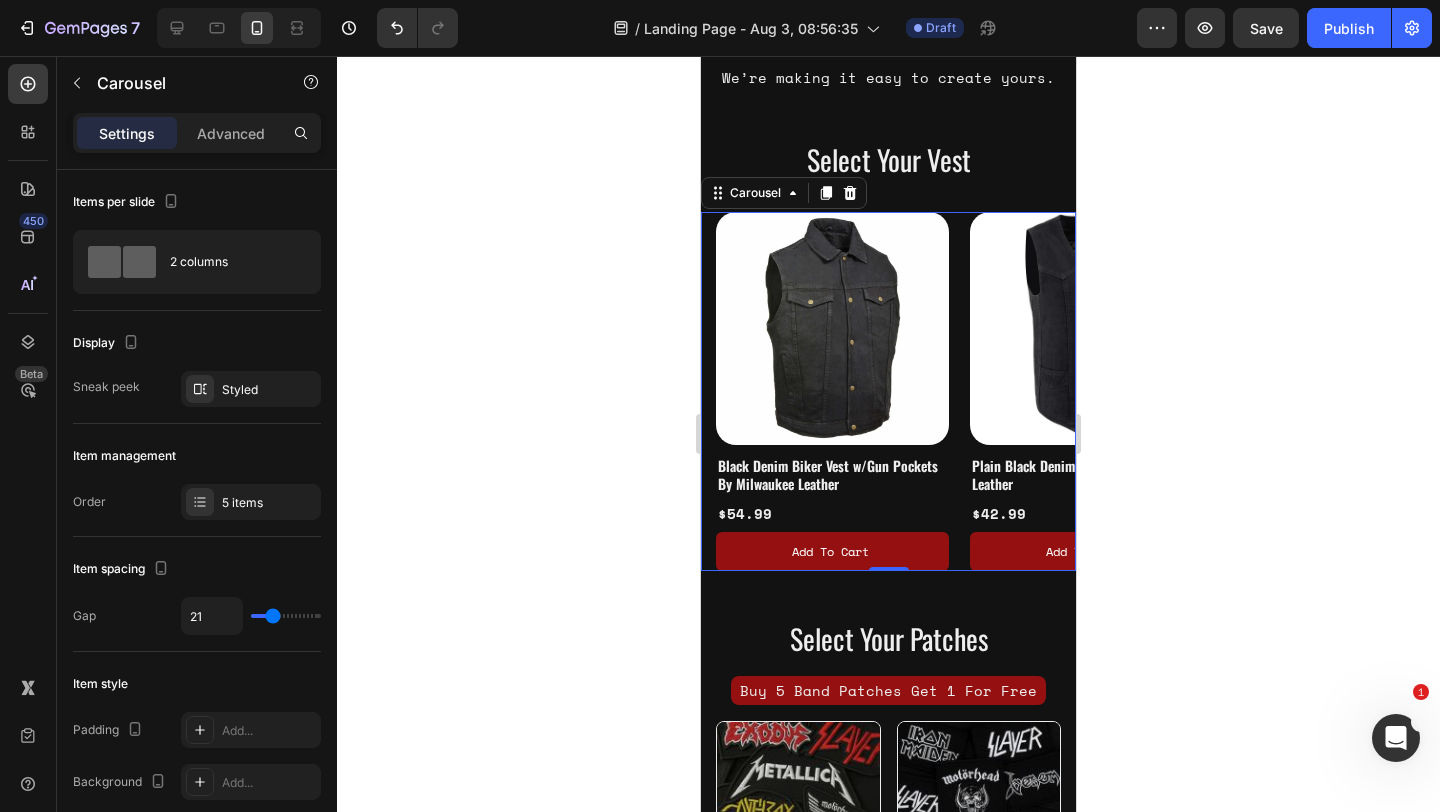 click 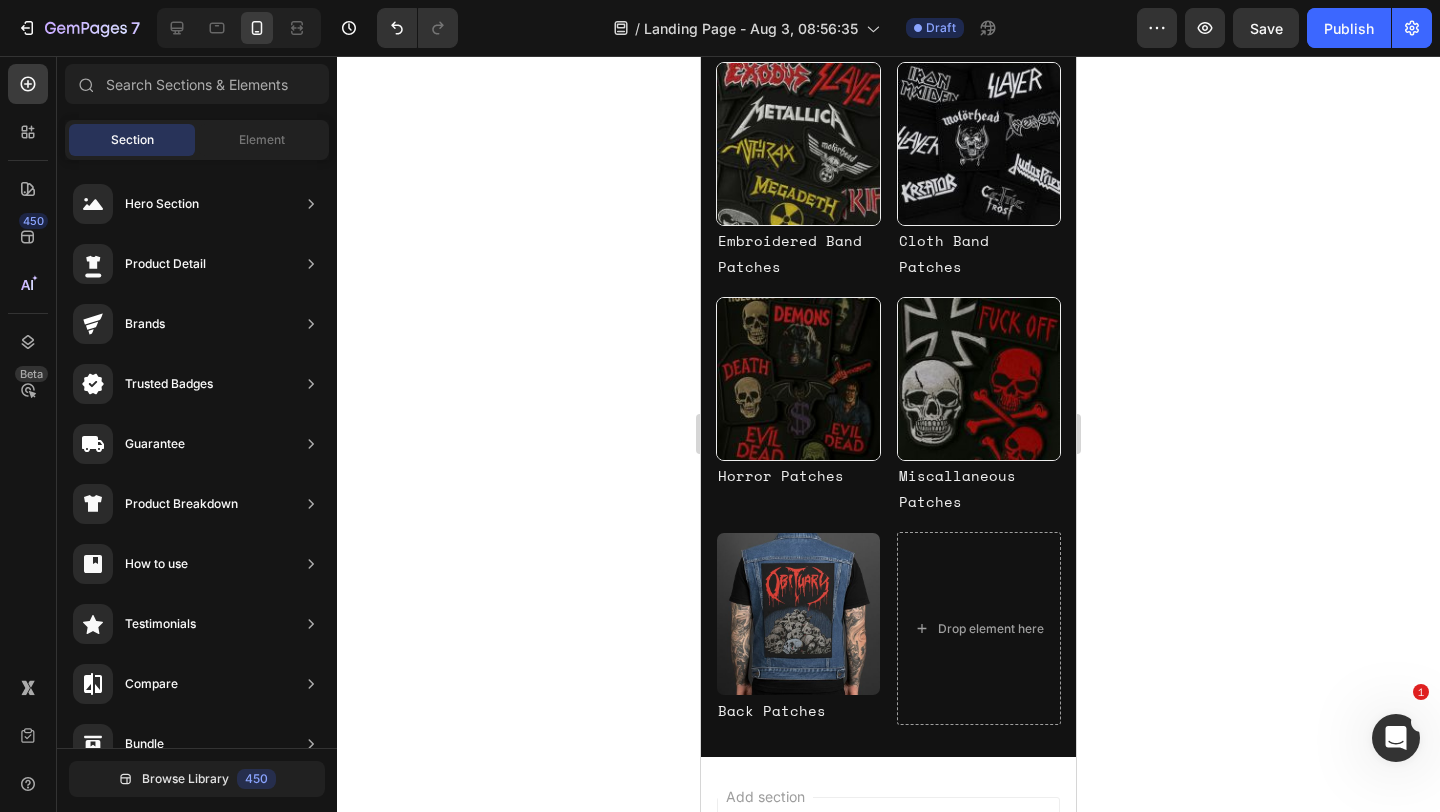 scroll, scrollTop: 1529, scrollLeft: 0, axis: vertical 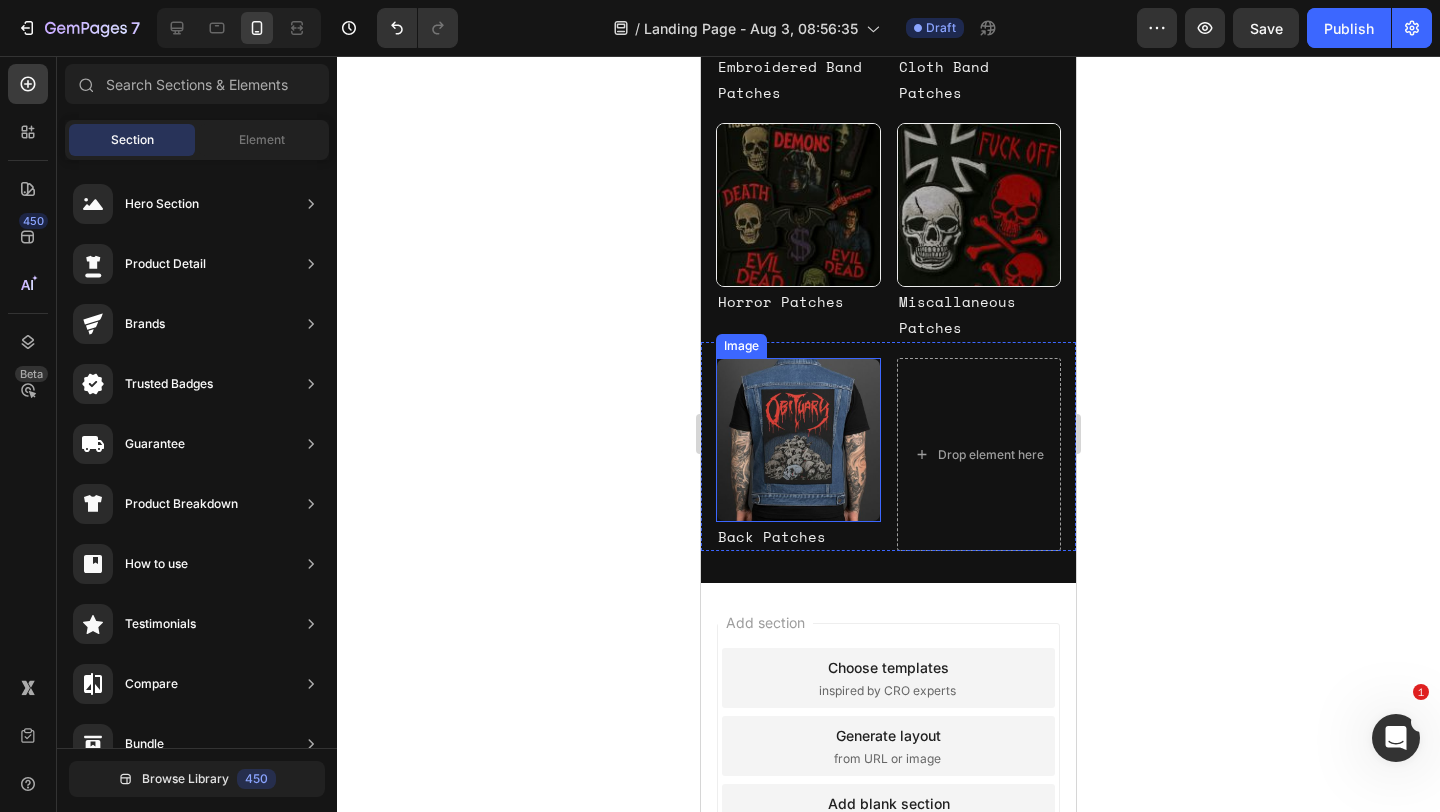 click at bounding box center [798, 440] 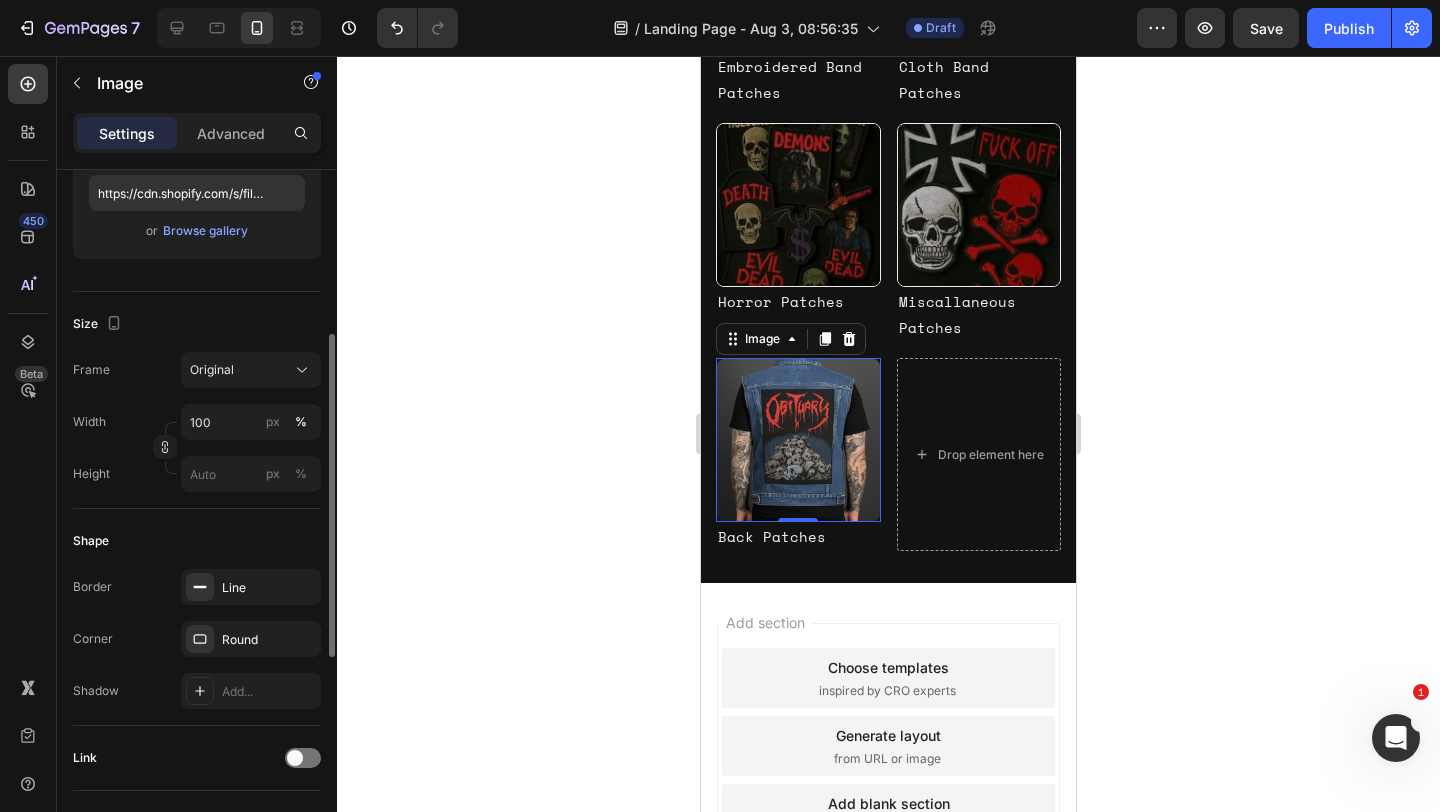 scroll, scrollTop: 358, scrollLeft: 0, axis: vertical 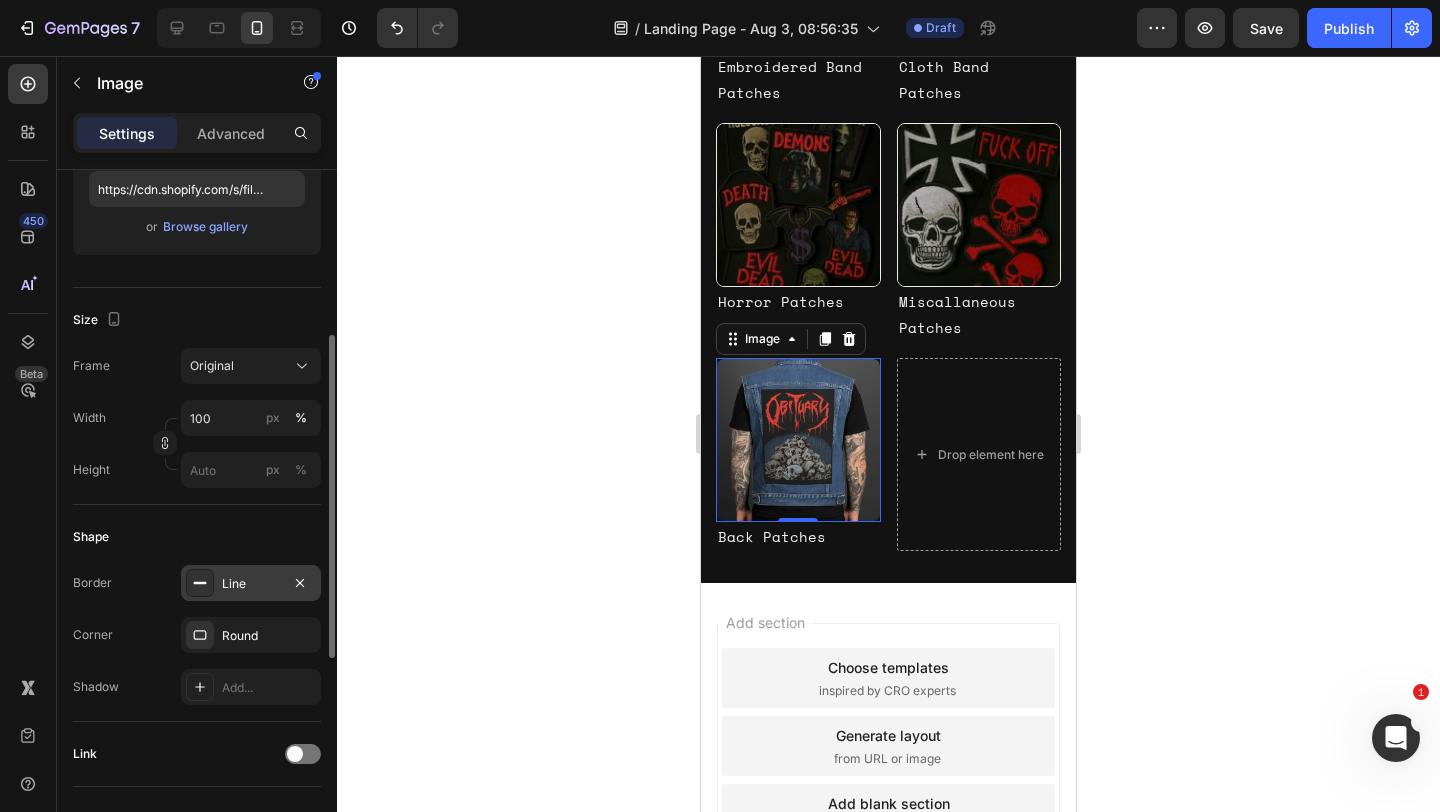 click on "Line" at bounding box center (251, 584) 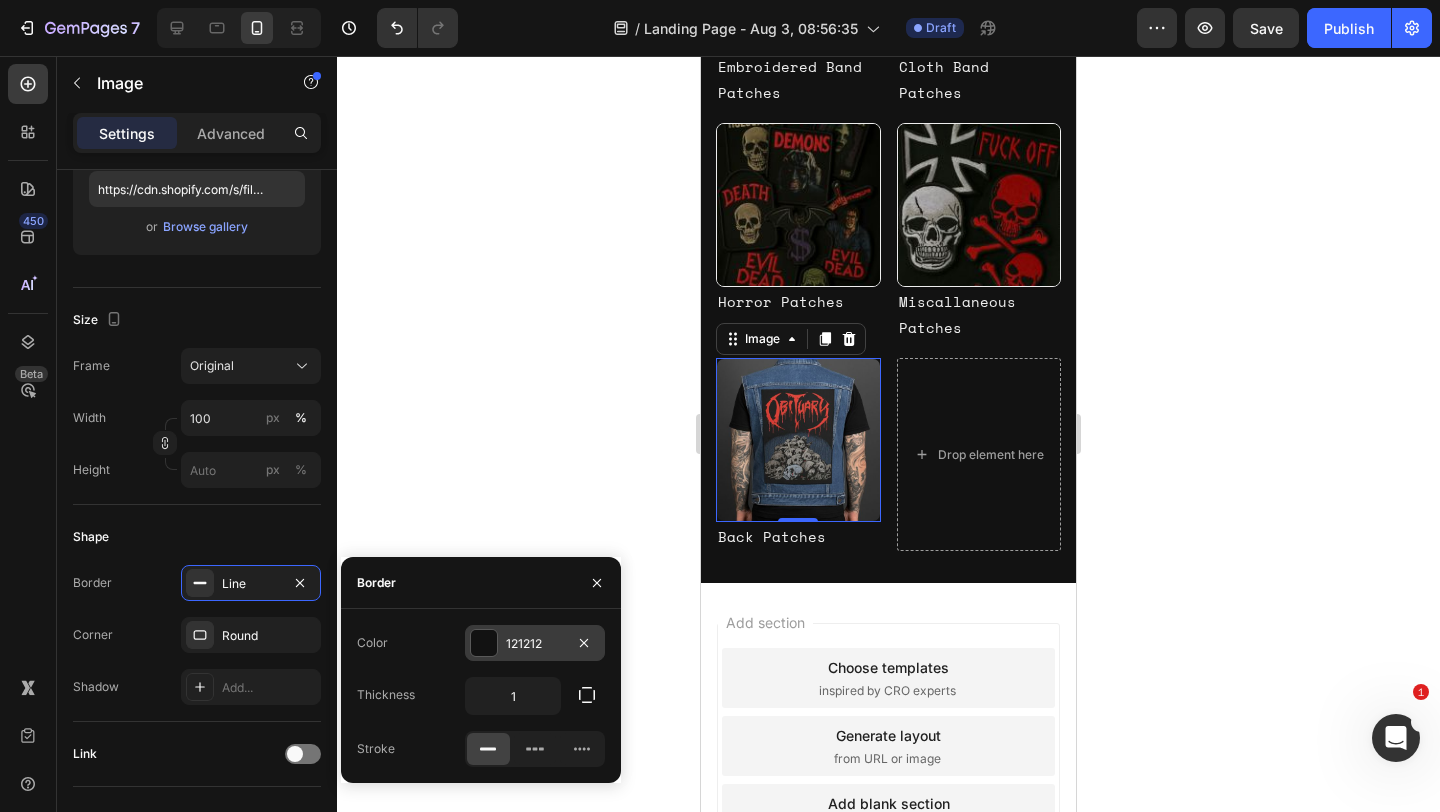 click at bounding box center (484, 643) 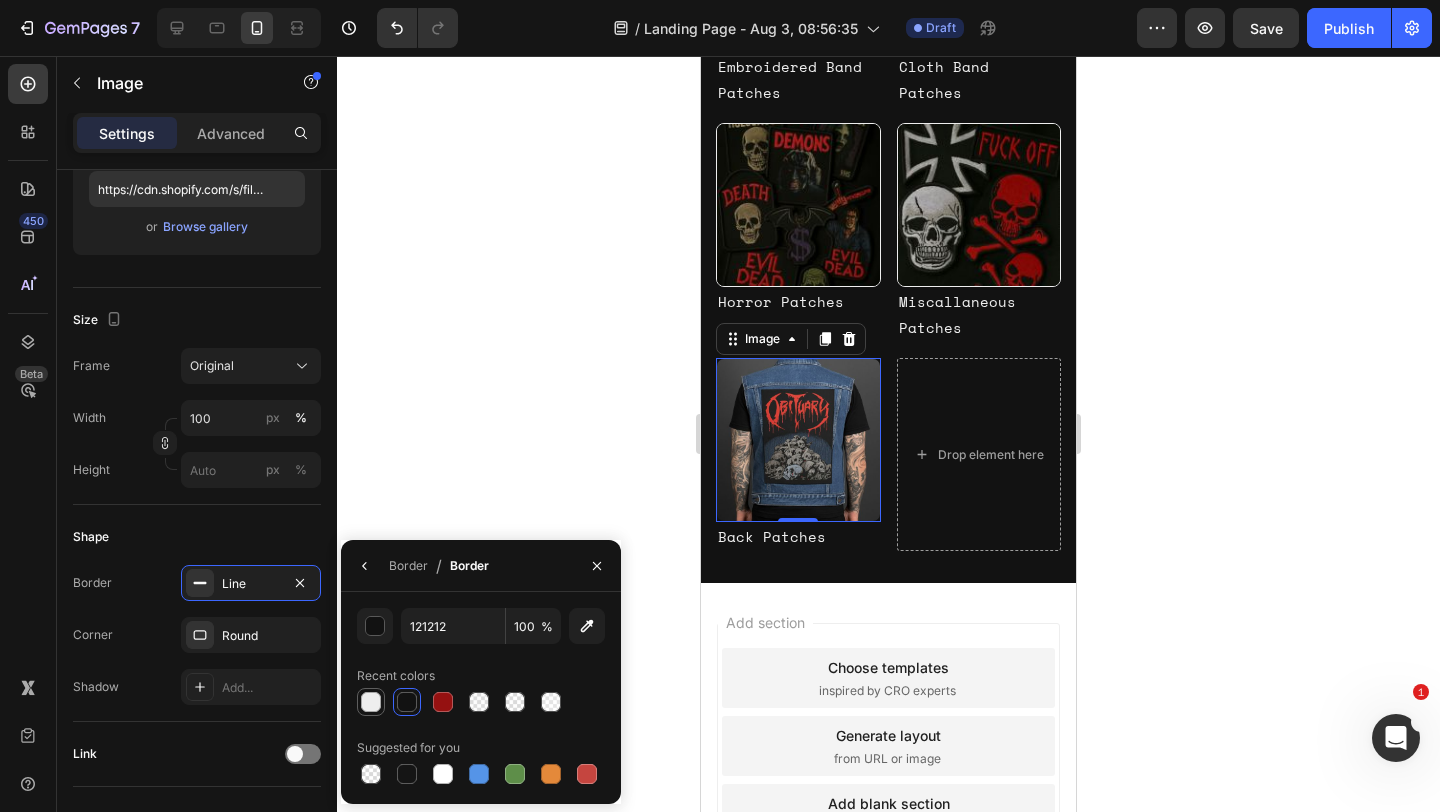 click at bounding box center (371, 702) 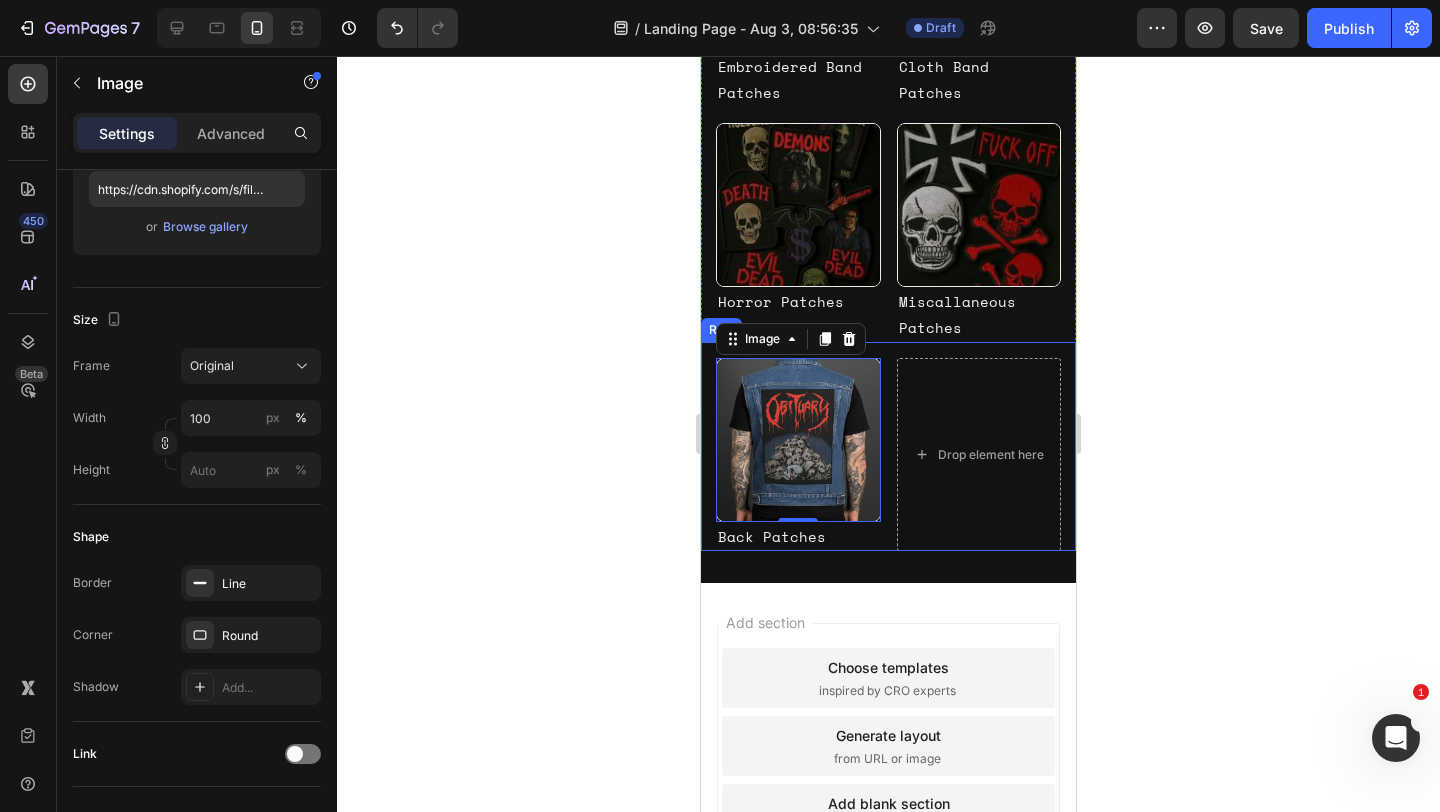 click 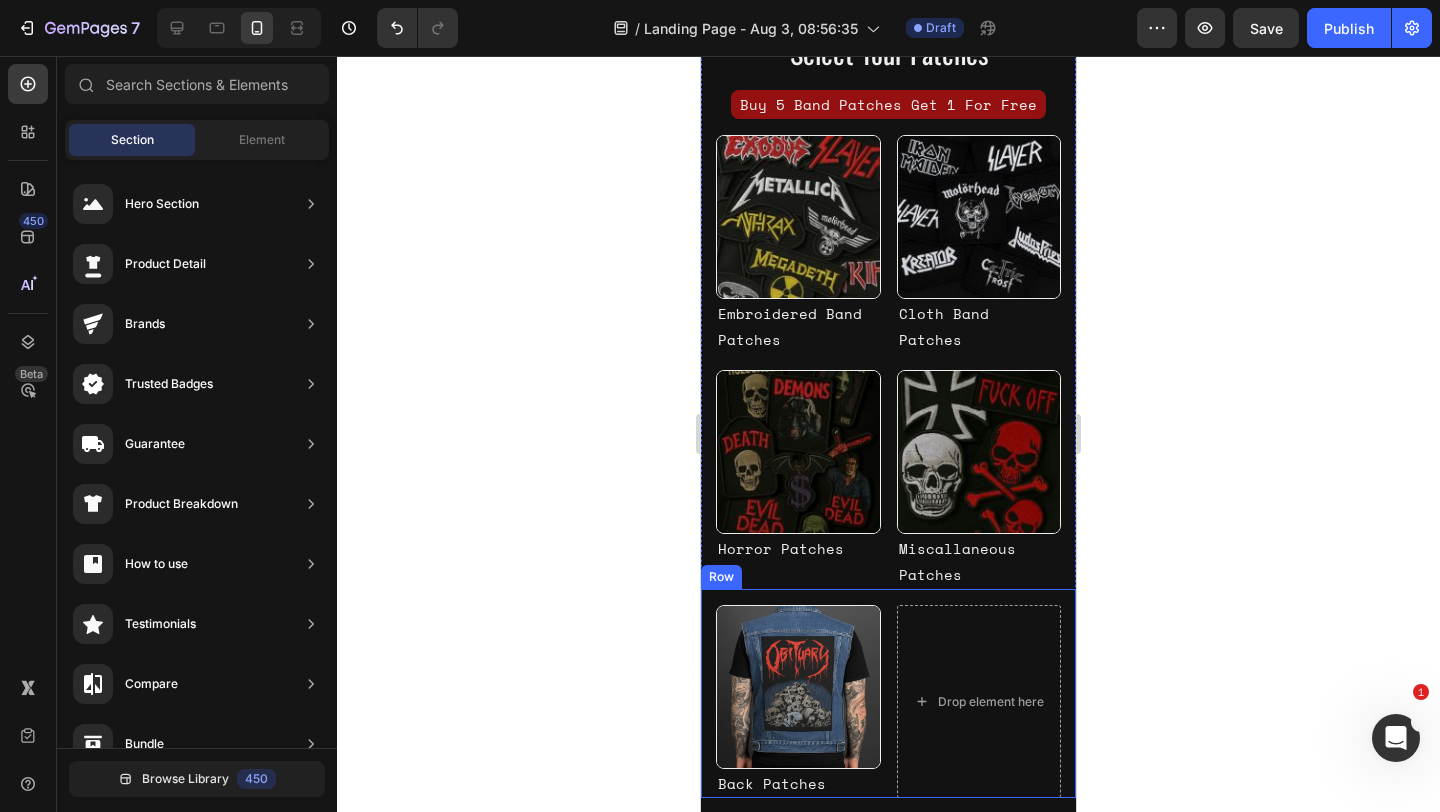 scroll, scrollTop: 1173, scrollLeft: 0, axis: vertical 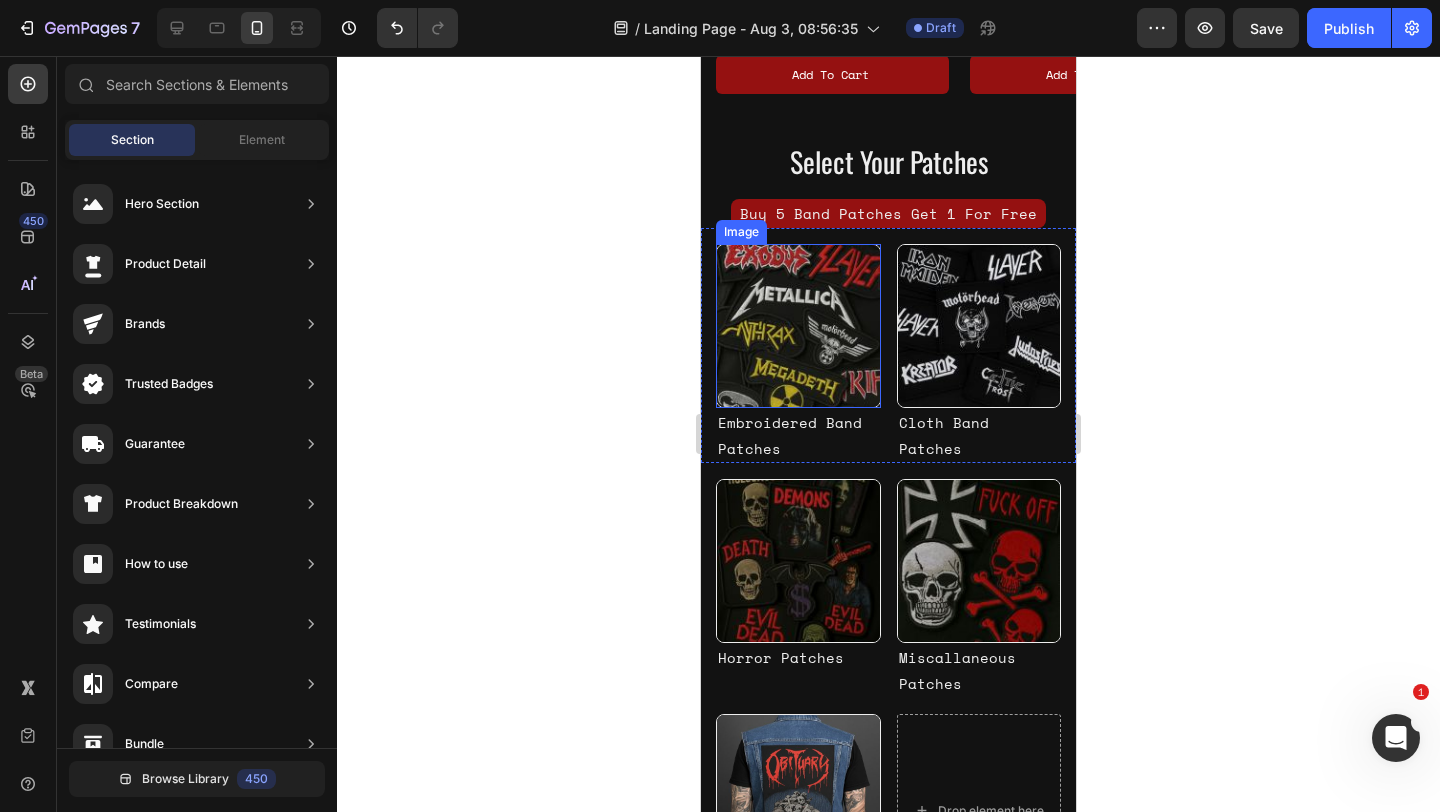 click at bounding box center (798, 326) 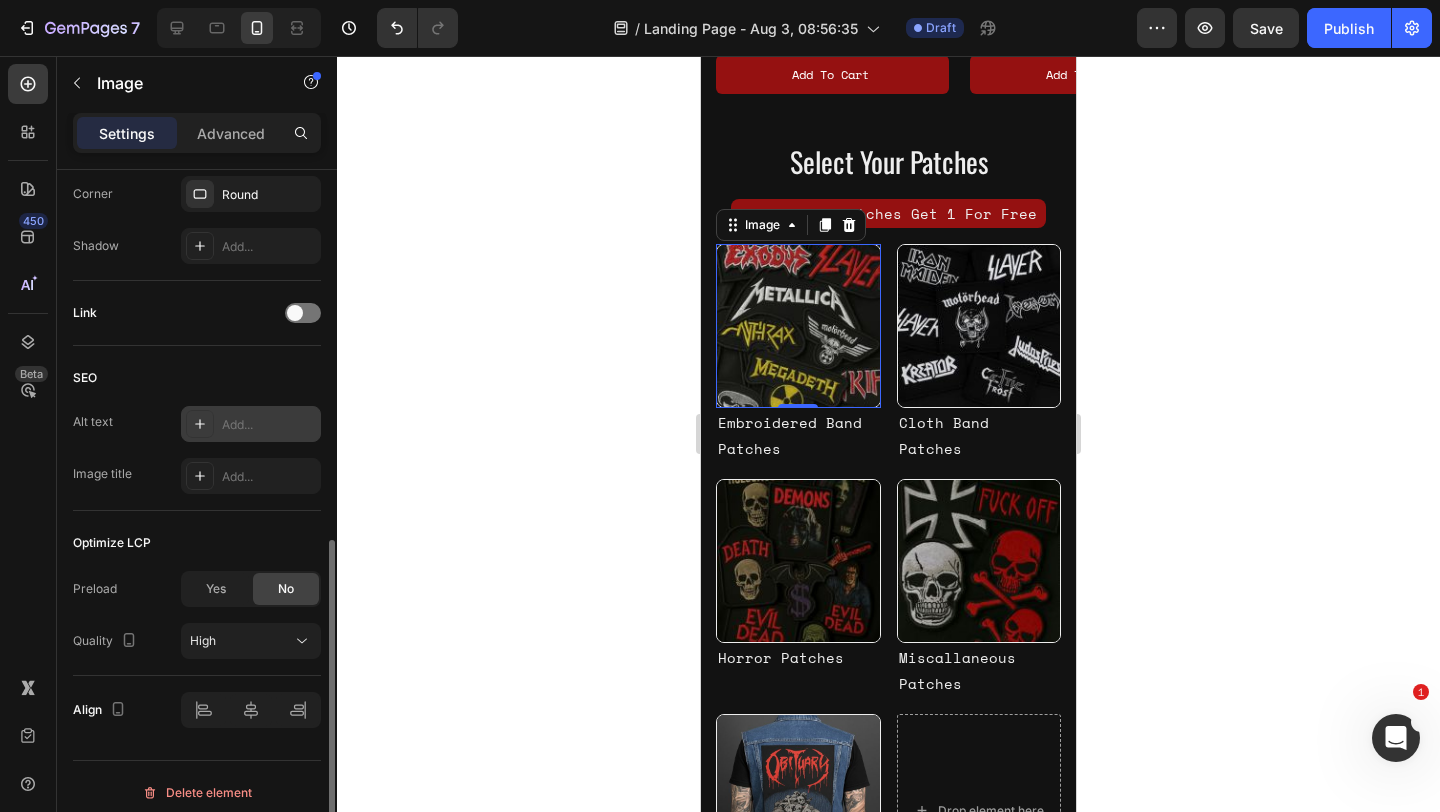 scroll, scrollTop: 811, scrollLeft: 0, axis: vertical 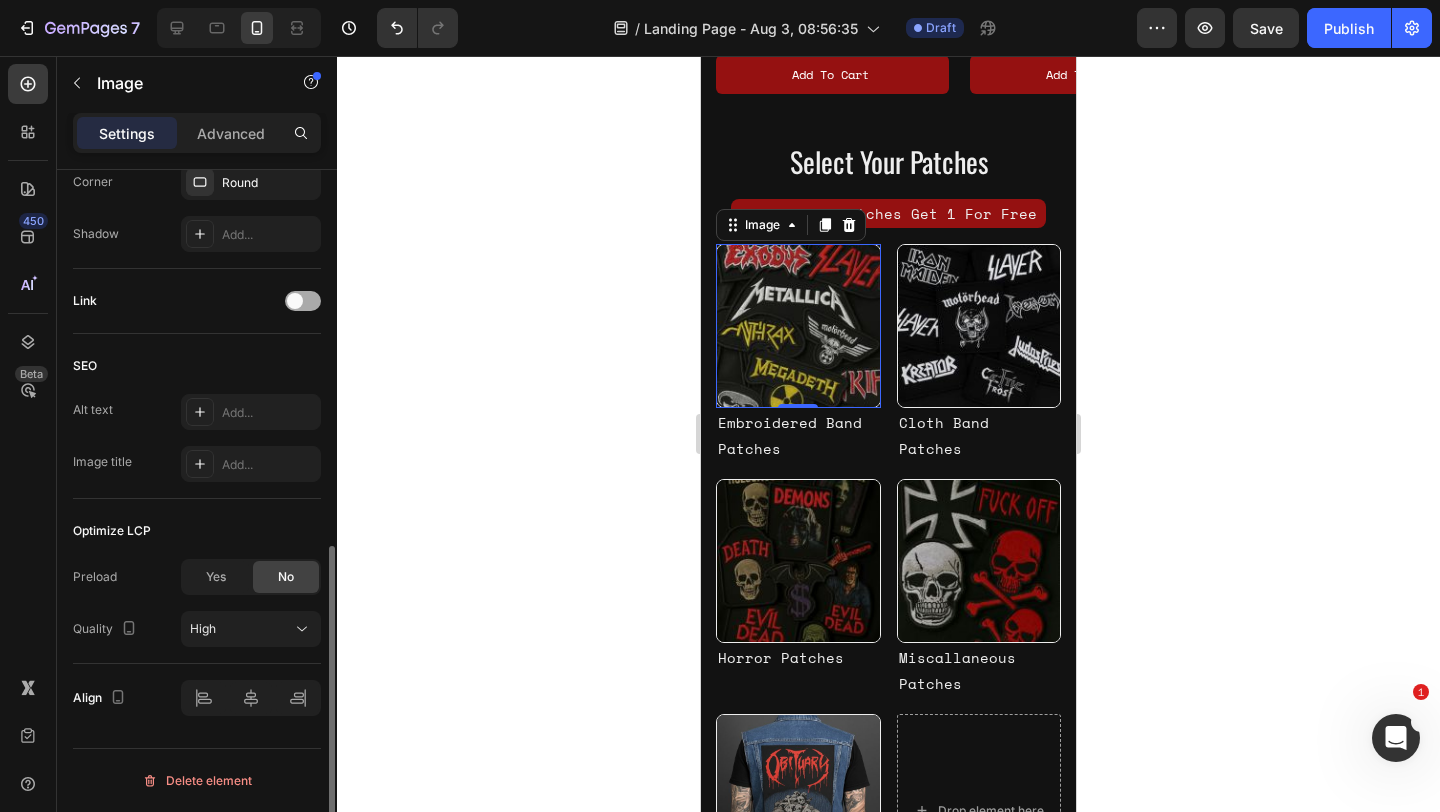 click at bounding box center (303, 301) 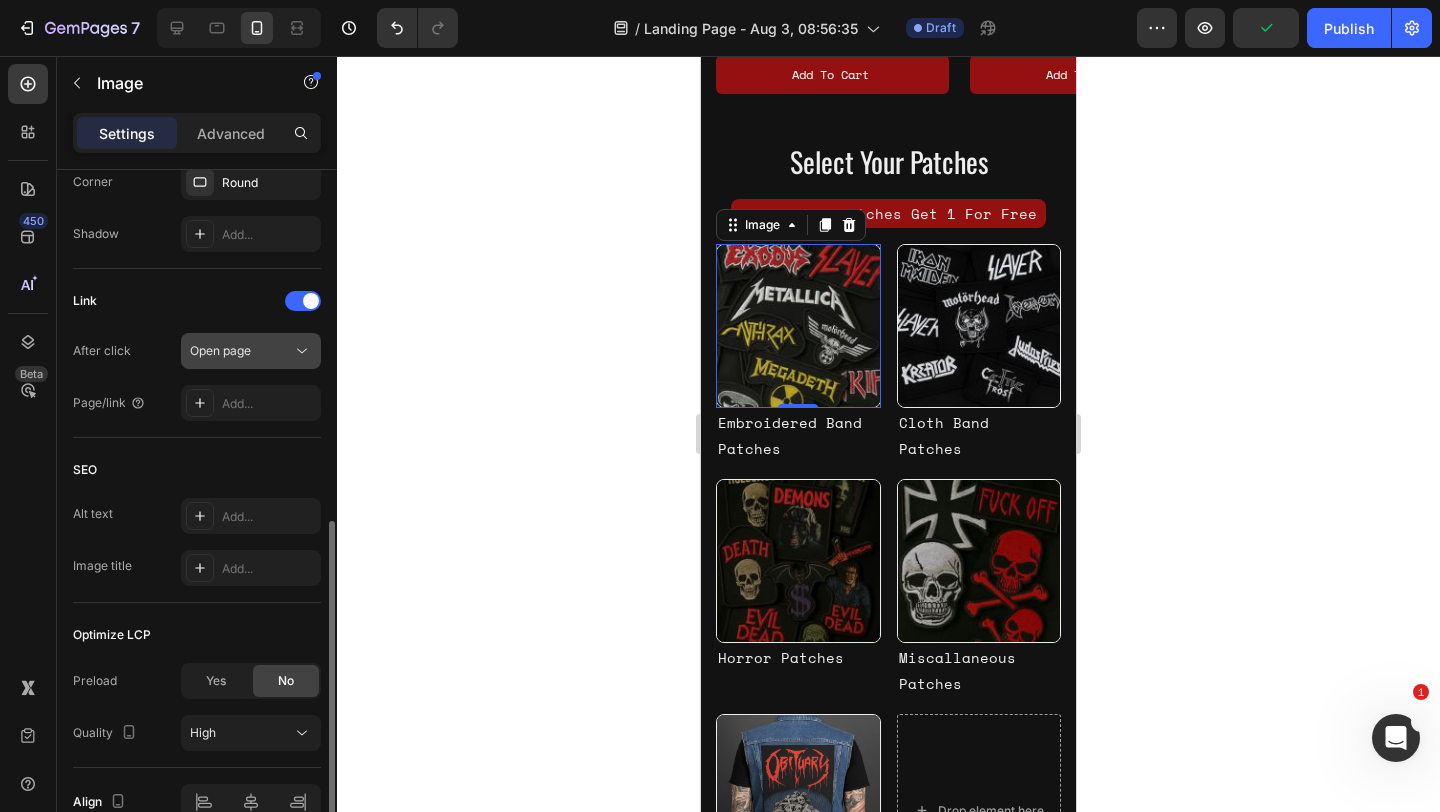 click on "Open page" at bounding box center (241, 351) 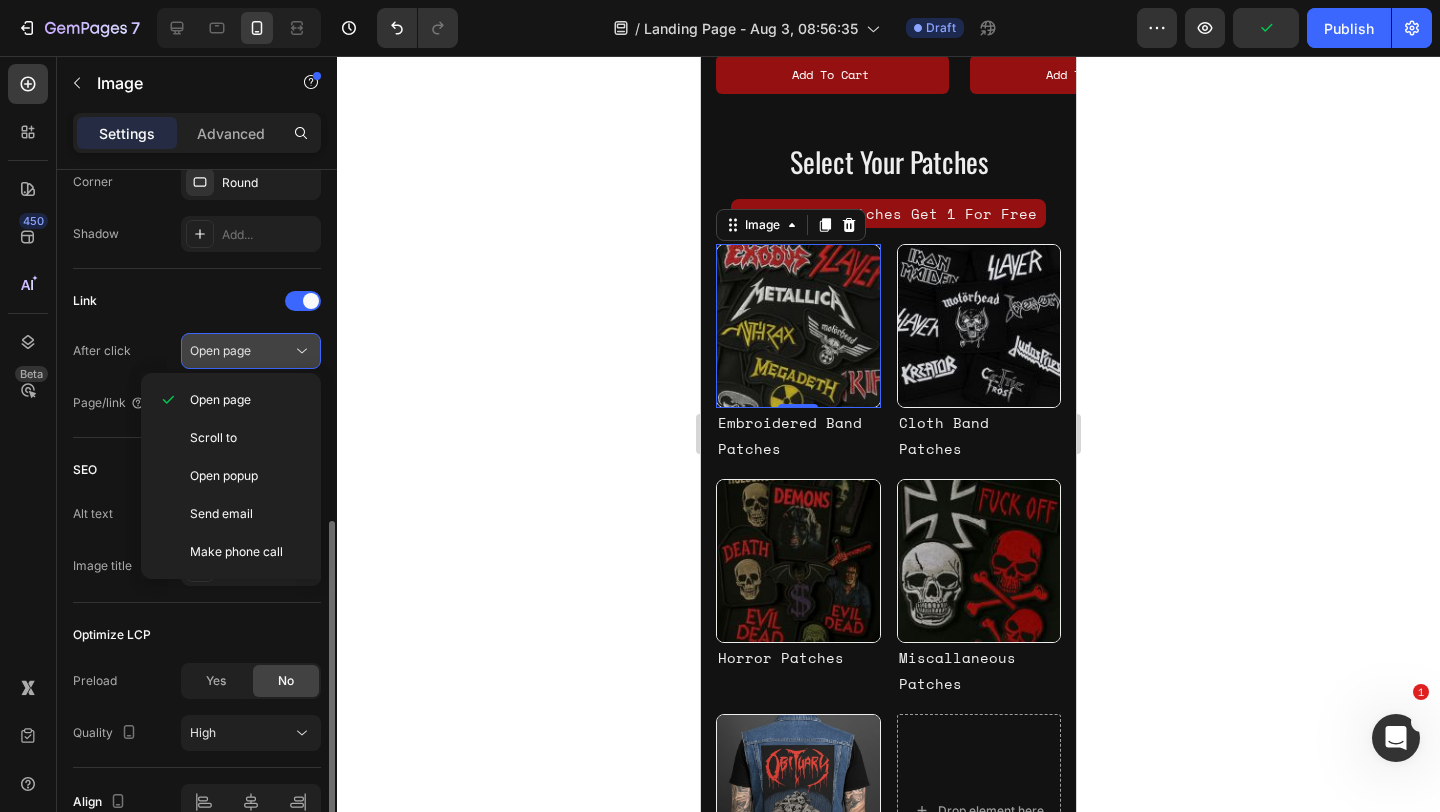 click on "Open page" at bounding box center (241, 351) 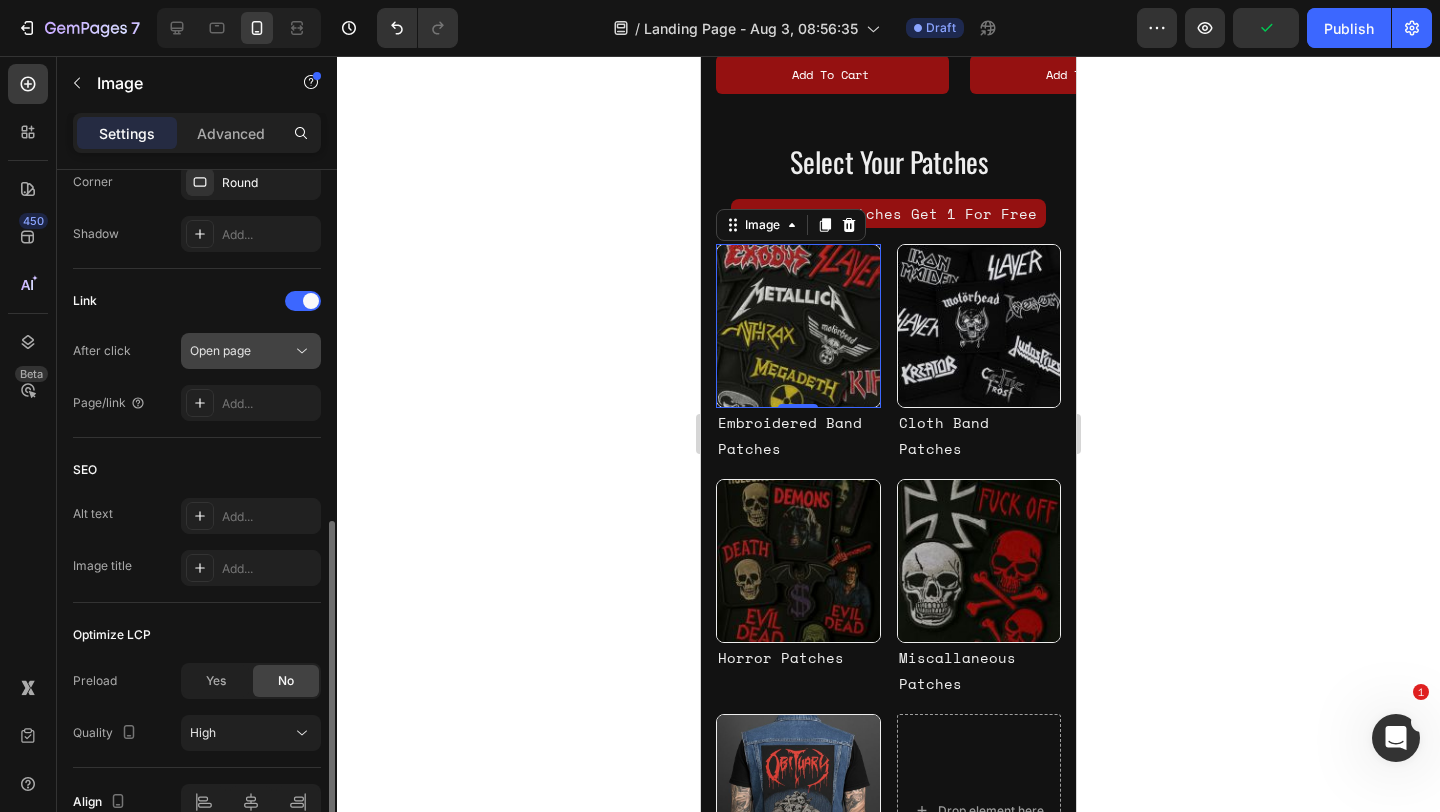 click on "Open page" at bounding box center [241, 351] 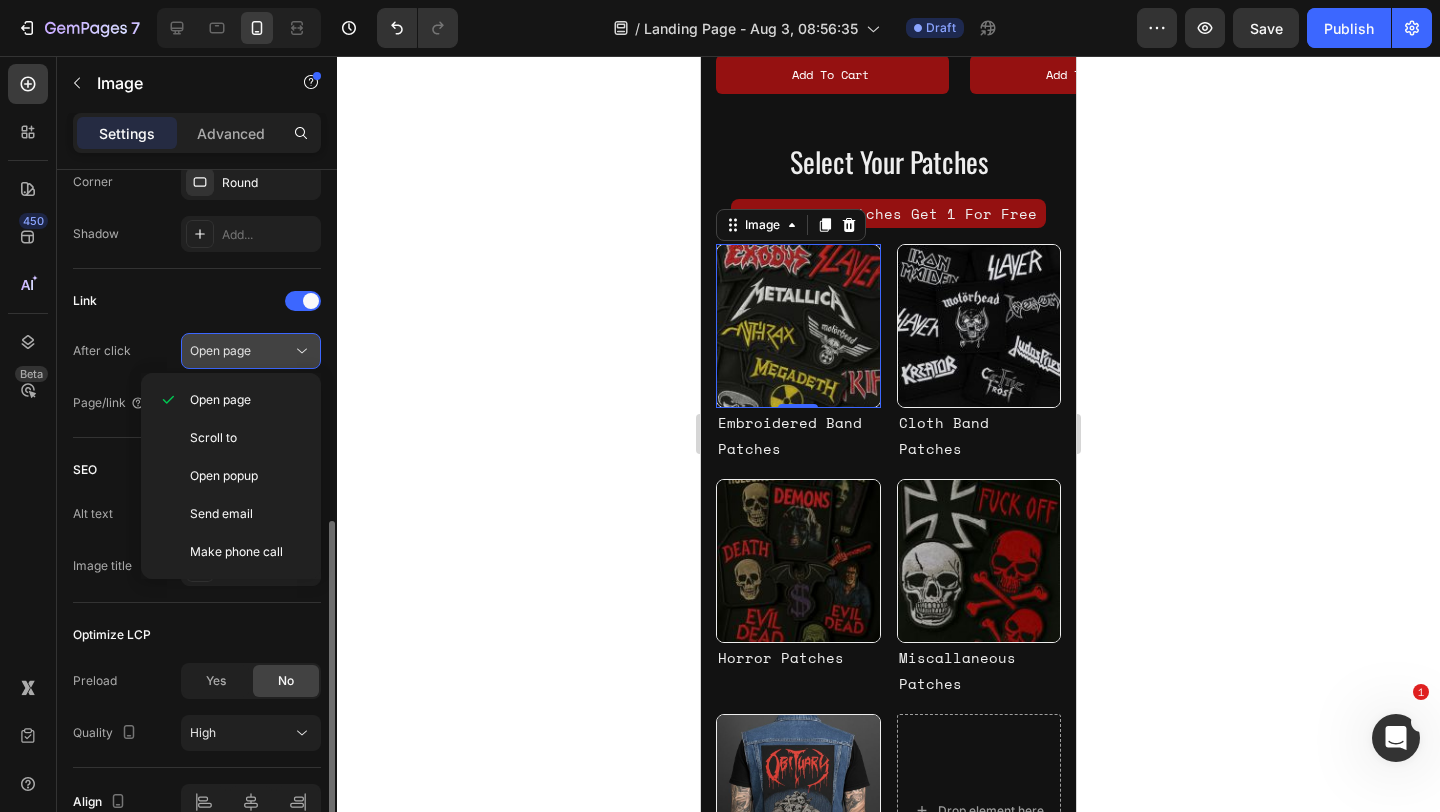 click on "Open page" at bounding box center [241, 351] 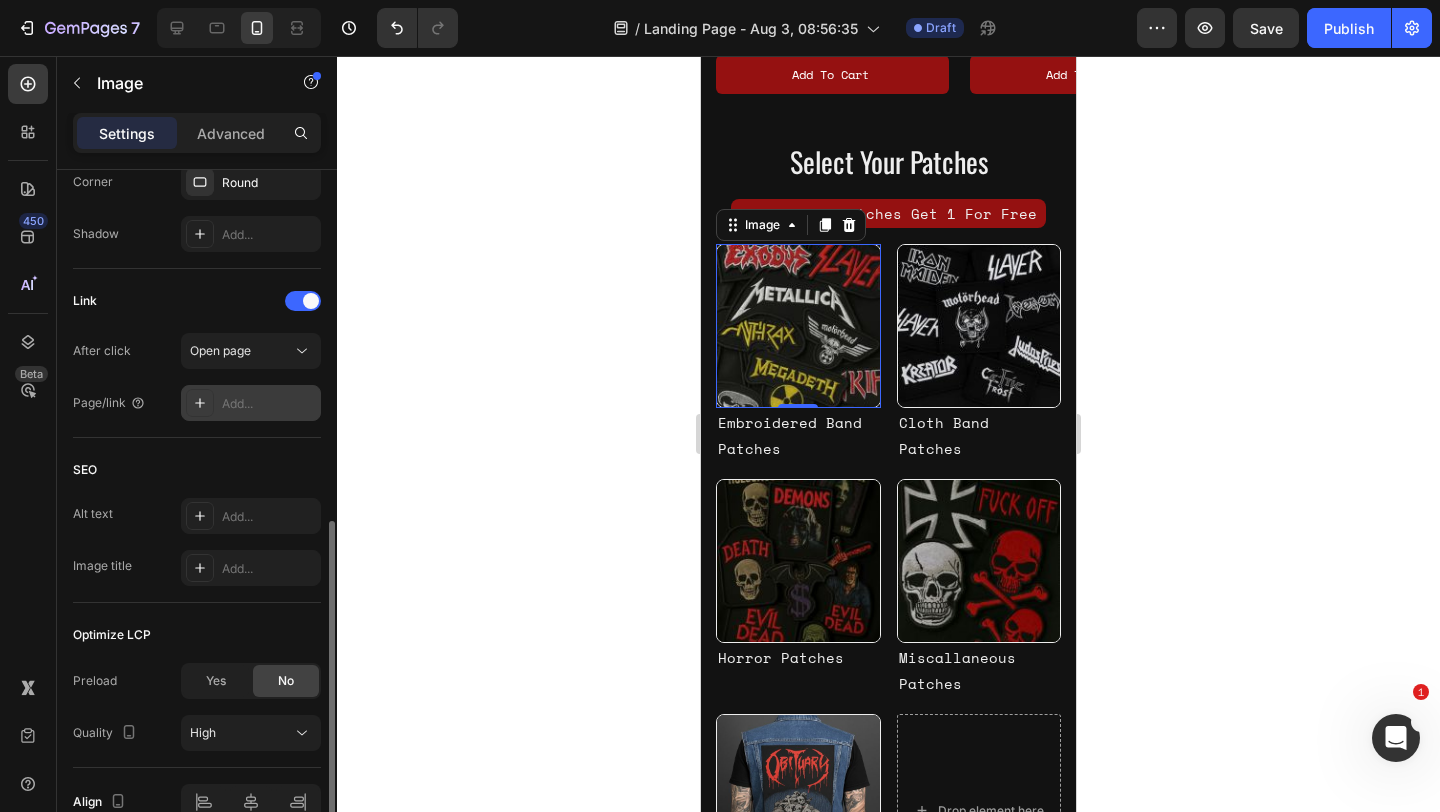 click on "Add..." at bounding box center [269, 404] 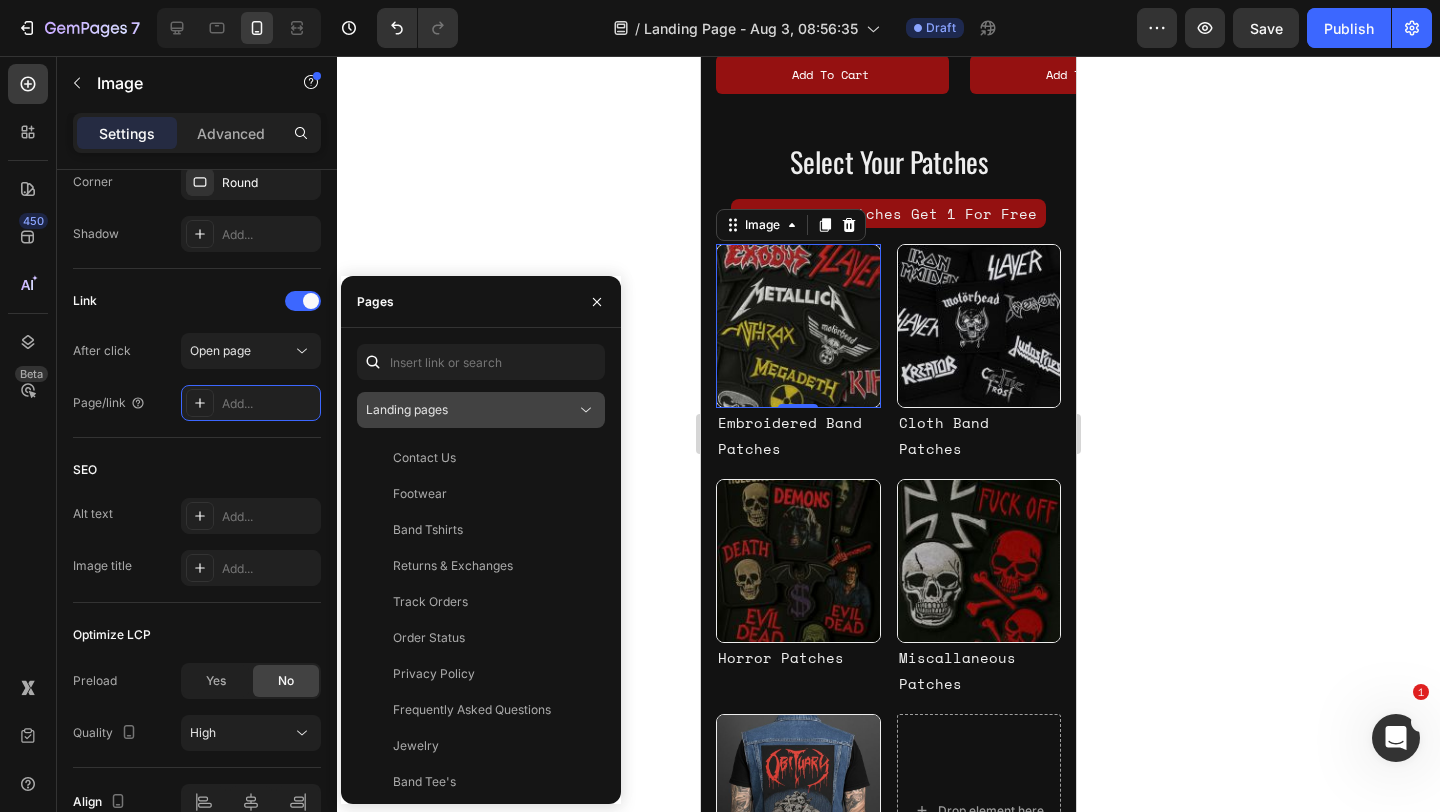 click on "Landing pages" 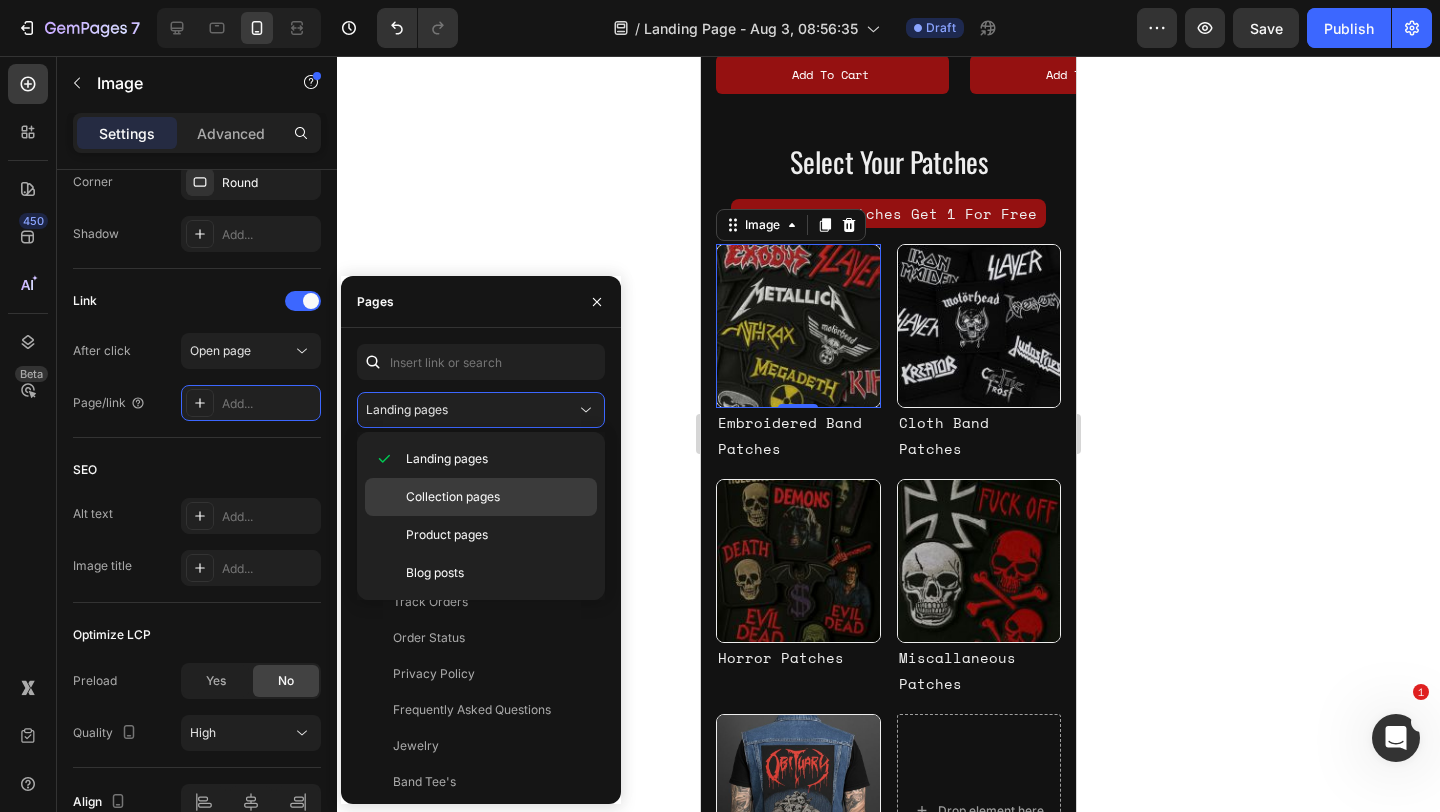 click on "Collection pages" at bounding box center (453, 497) 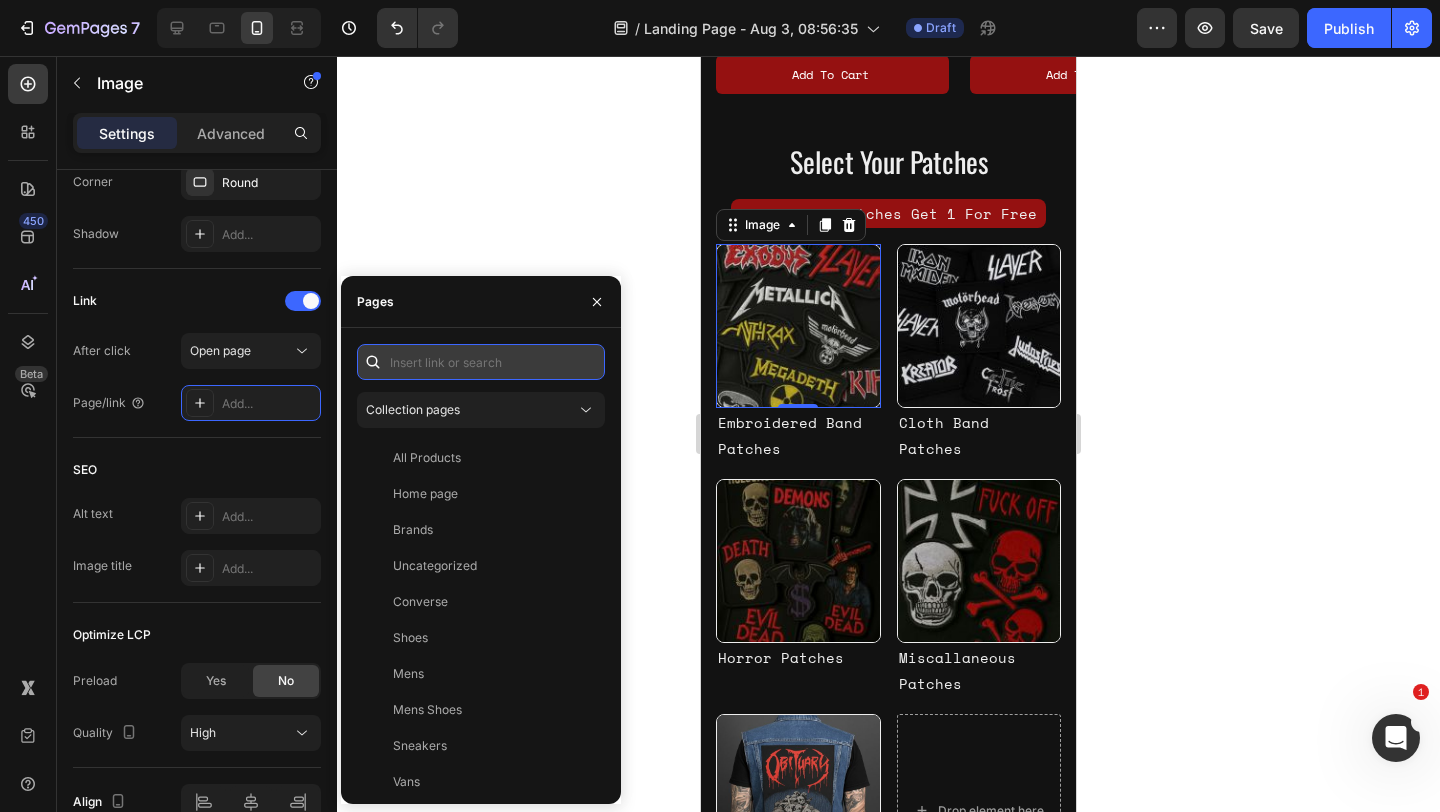click at bounding box center (481, 362) 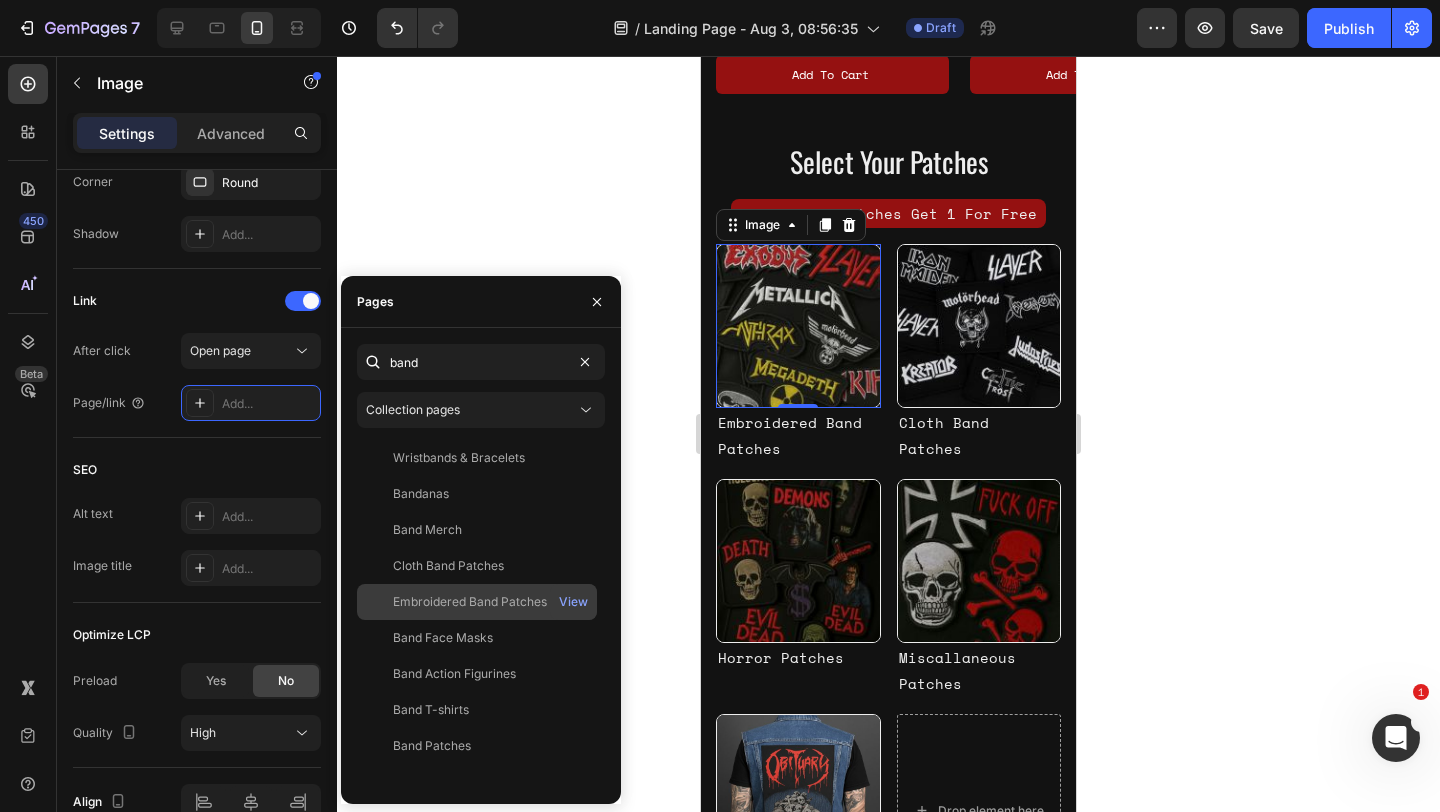 type on "band" 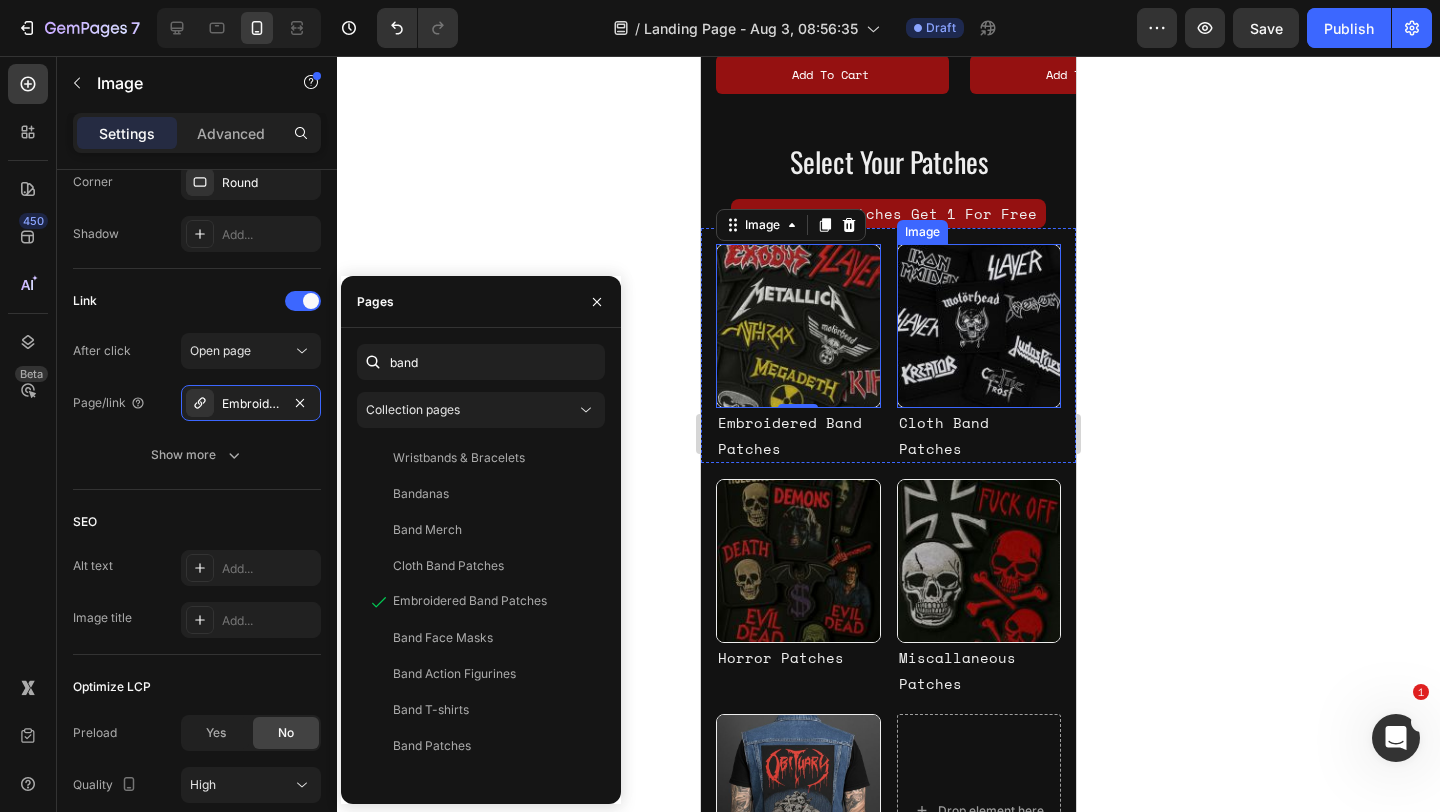 click at bounding box center [979, 326] 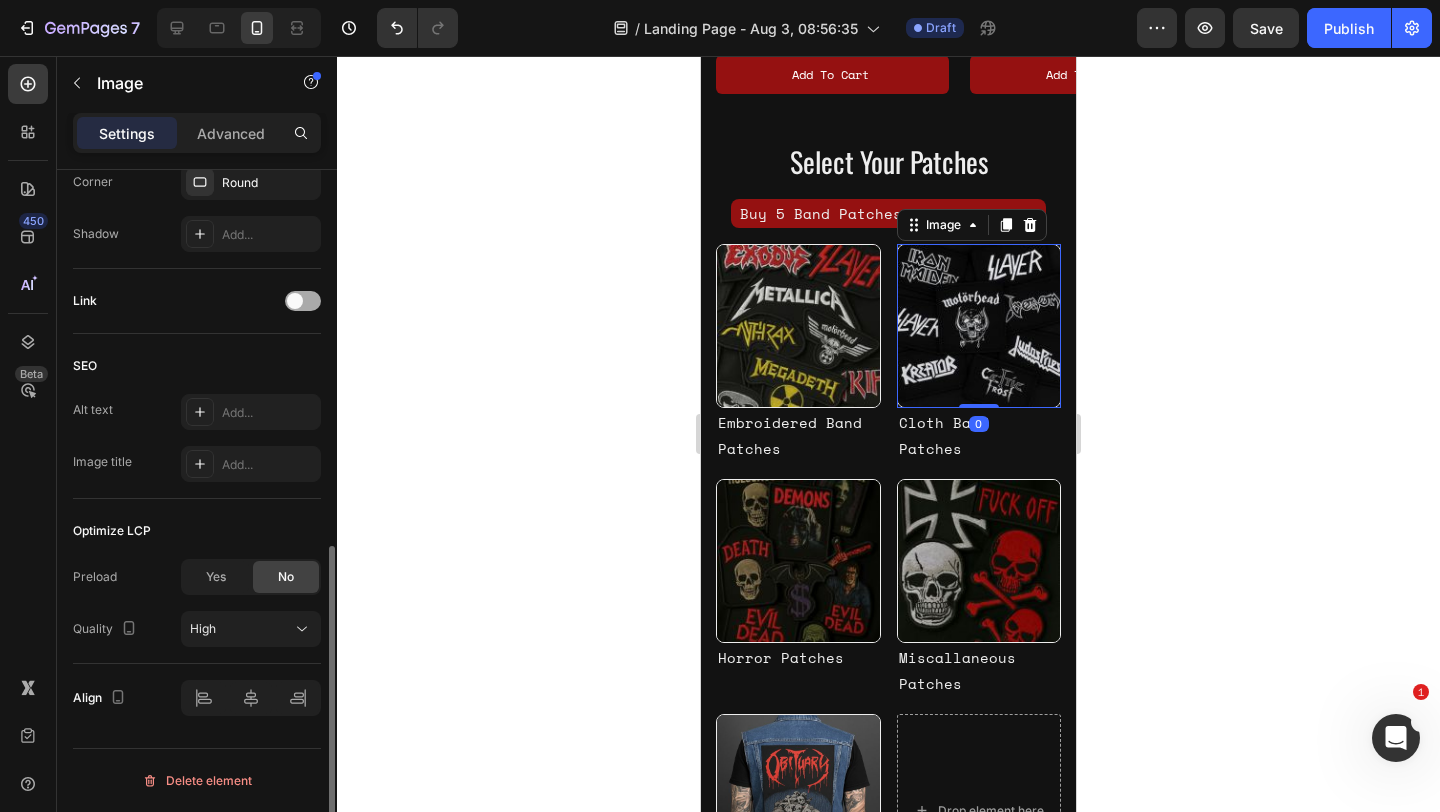 click at bounding box center (303, 301) 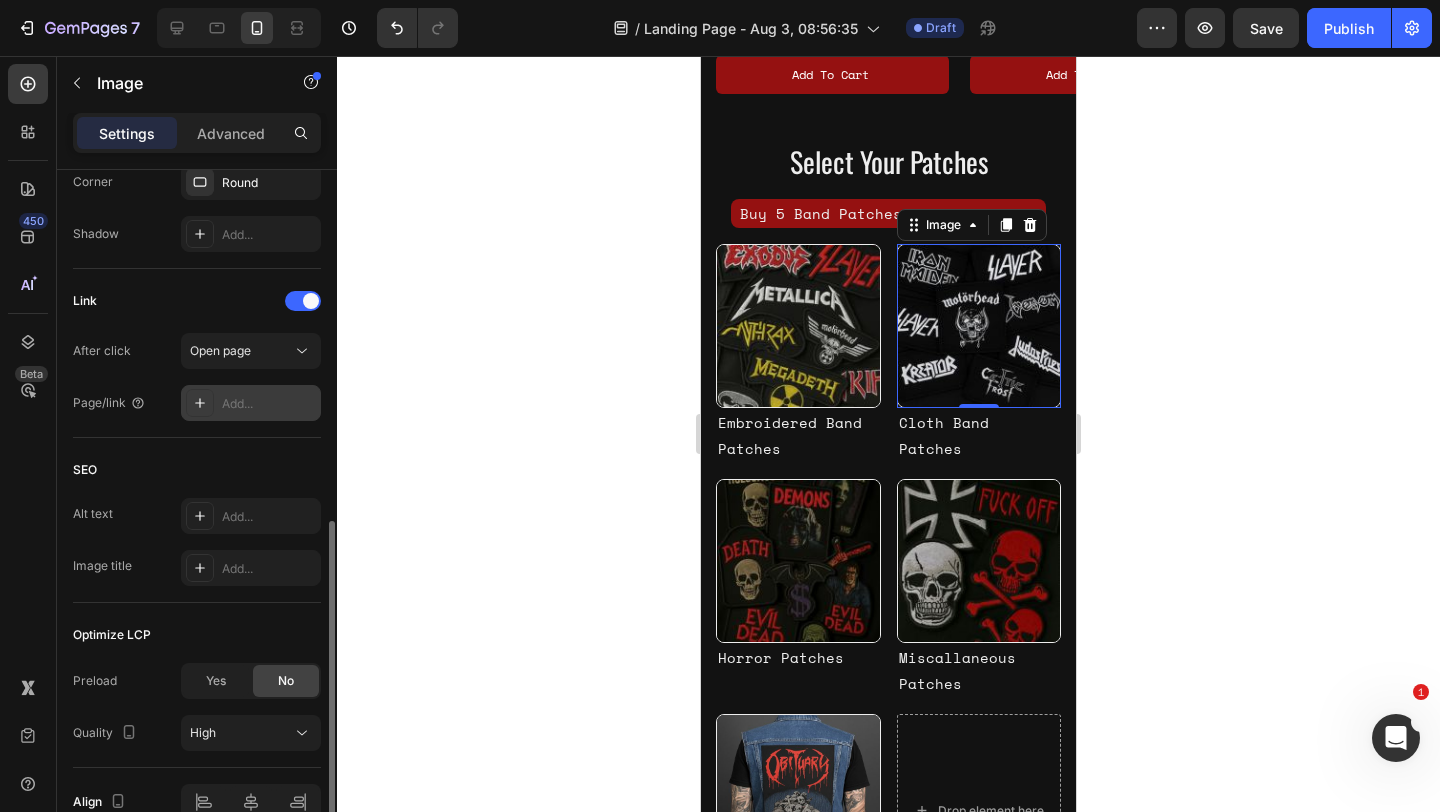 click on "Add..." at bounding box center [269, 404] 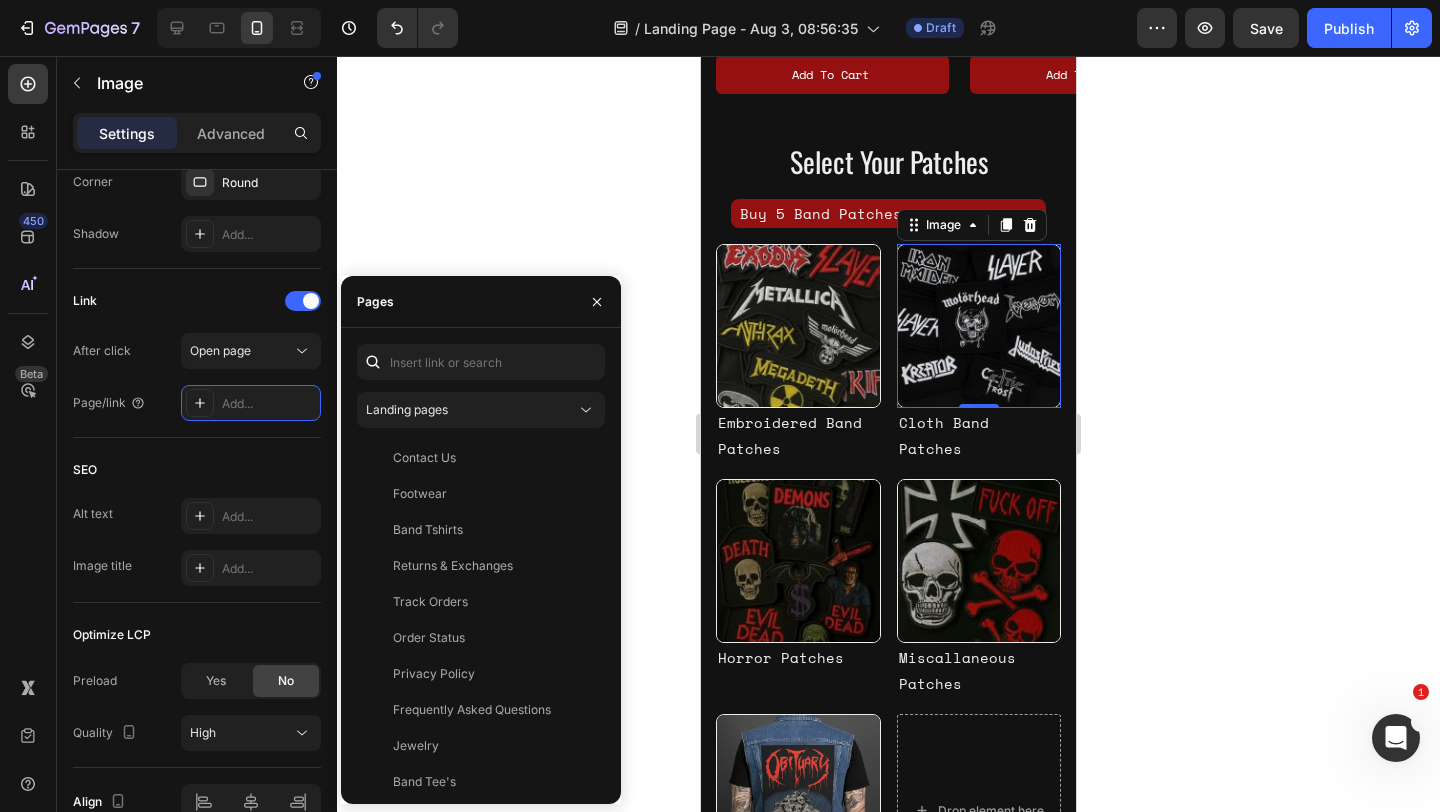 click on "Landing pages Contact Us   View Footwear   View Band Tshirts   View Returns & Exchanges   View Track Orders   View Order Status   View Privacy Policy   View Frequently Asked Questions   View Jewelry   View Band Tee's   View Build A Battle Jacket   View Terms of Use   View Returns & Exchanges   View Cyber Deals   View Christmas Deals   View Holiday Deals   View Reviews   View REDZONESHOPSAVE10 Subscribe Page   View Search Results   View Black Friday Landing Page   View Buy 2 Shirts Get A Free Patch   View Milwuakee 5 Free Cloth Patches   View Builder Test   View Search Results   View Bands   View Contact   View Homepage Lander   View Cancellation Policy   View About Us   View Shipping policy   View" 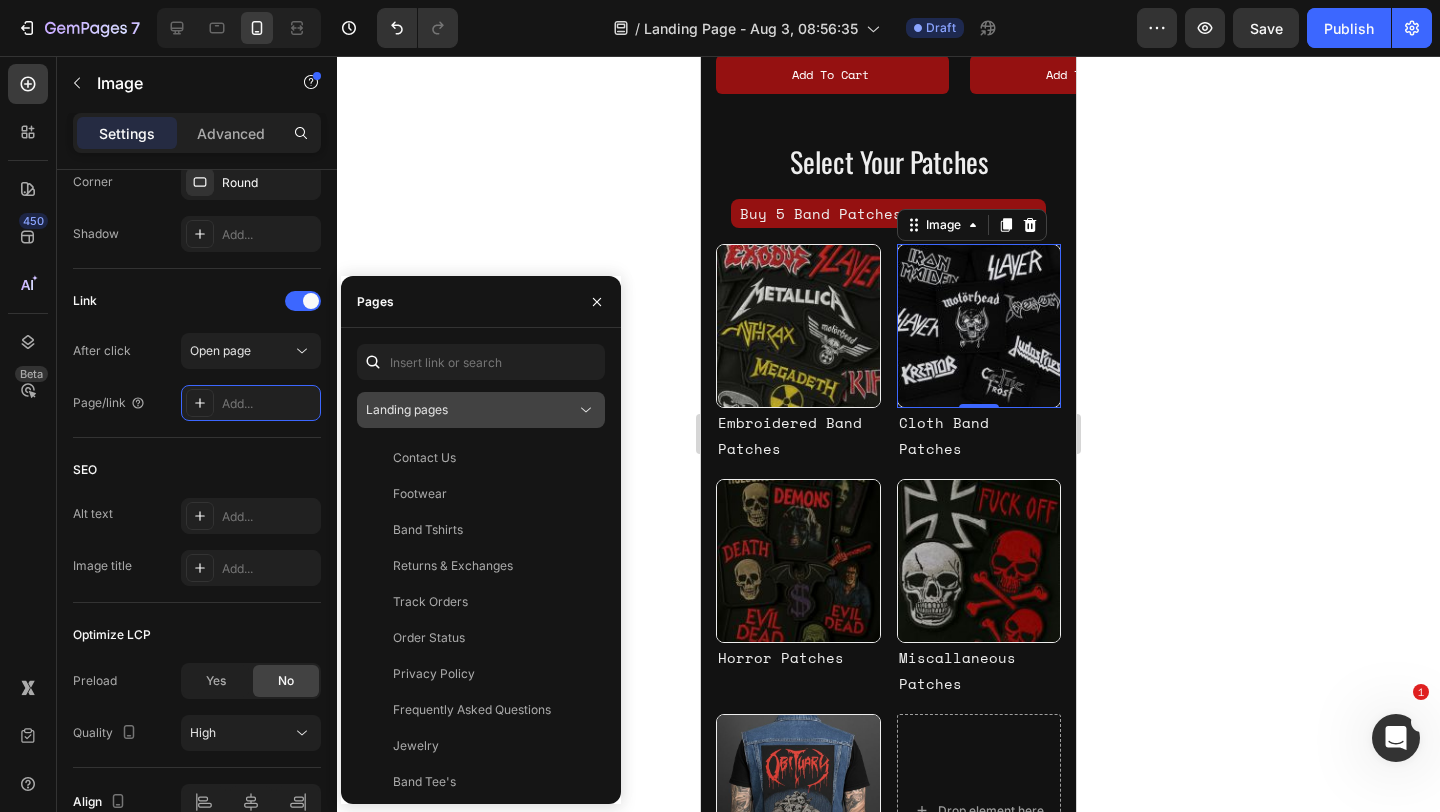 click on "Landing pages" at bounding box center (407, 409) 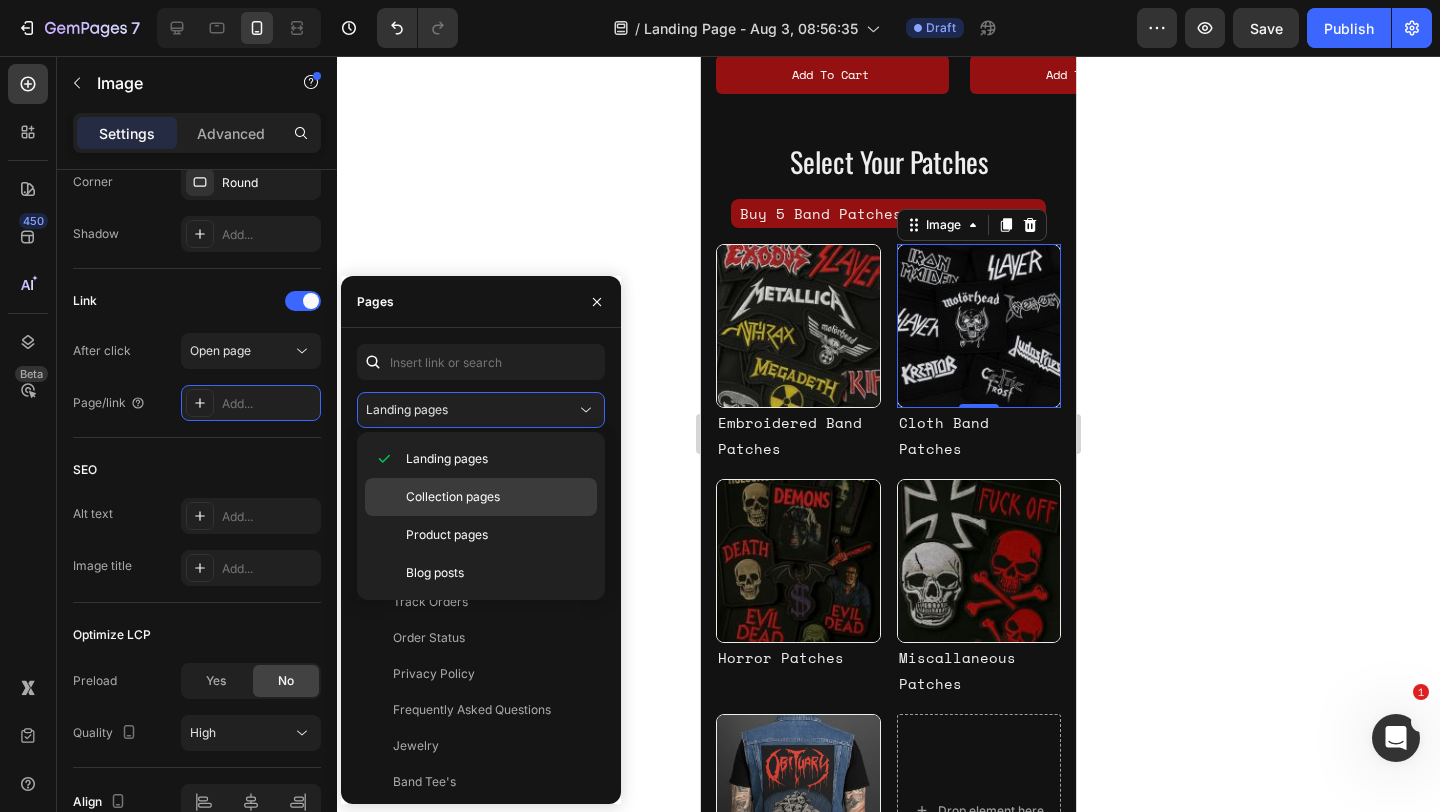 click on "Collection pages" at bounding box center [453, 497] 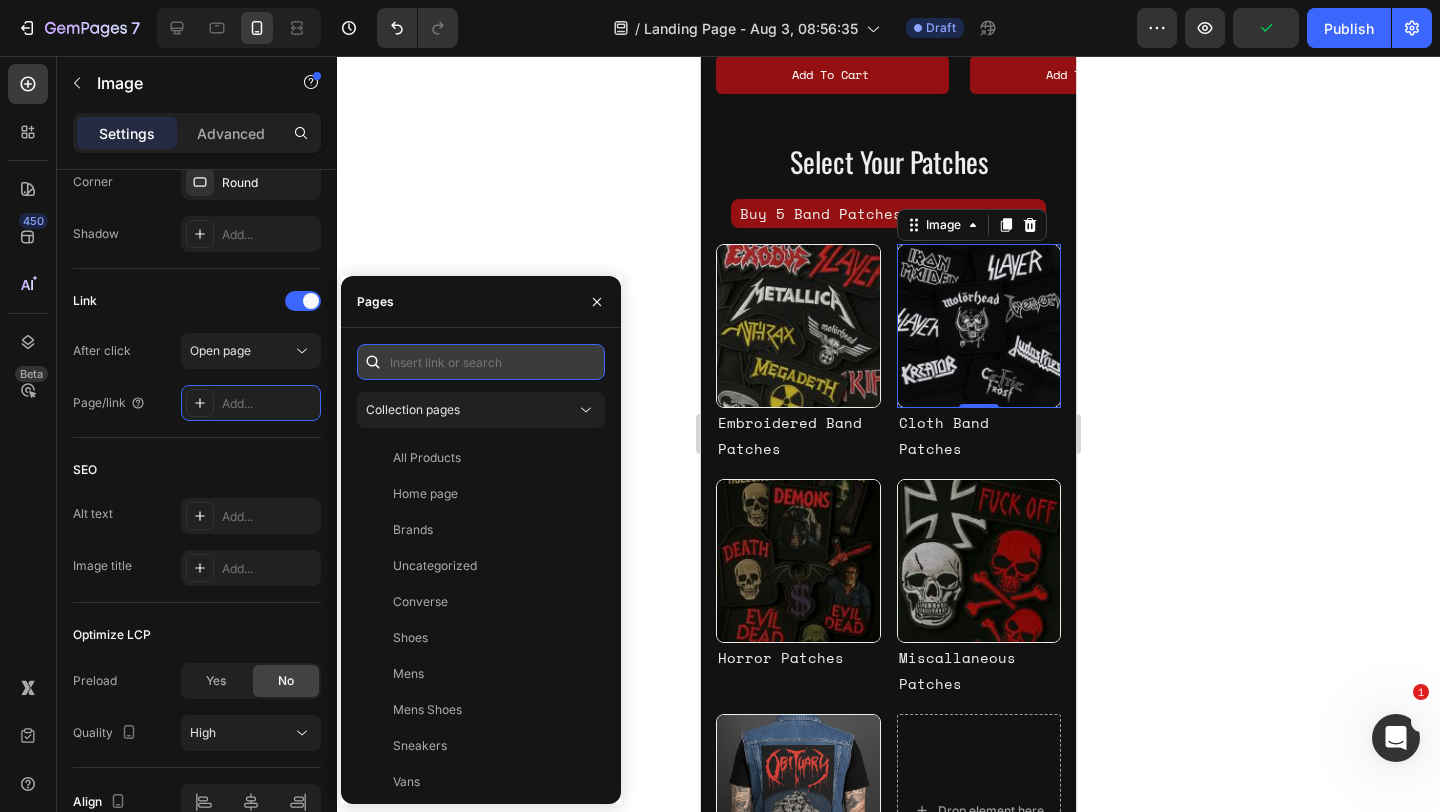 click at bounding box center (481, 362) 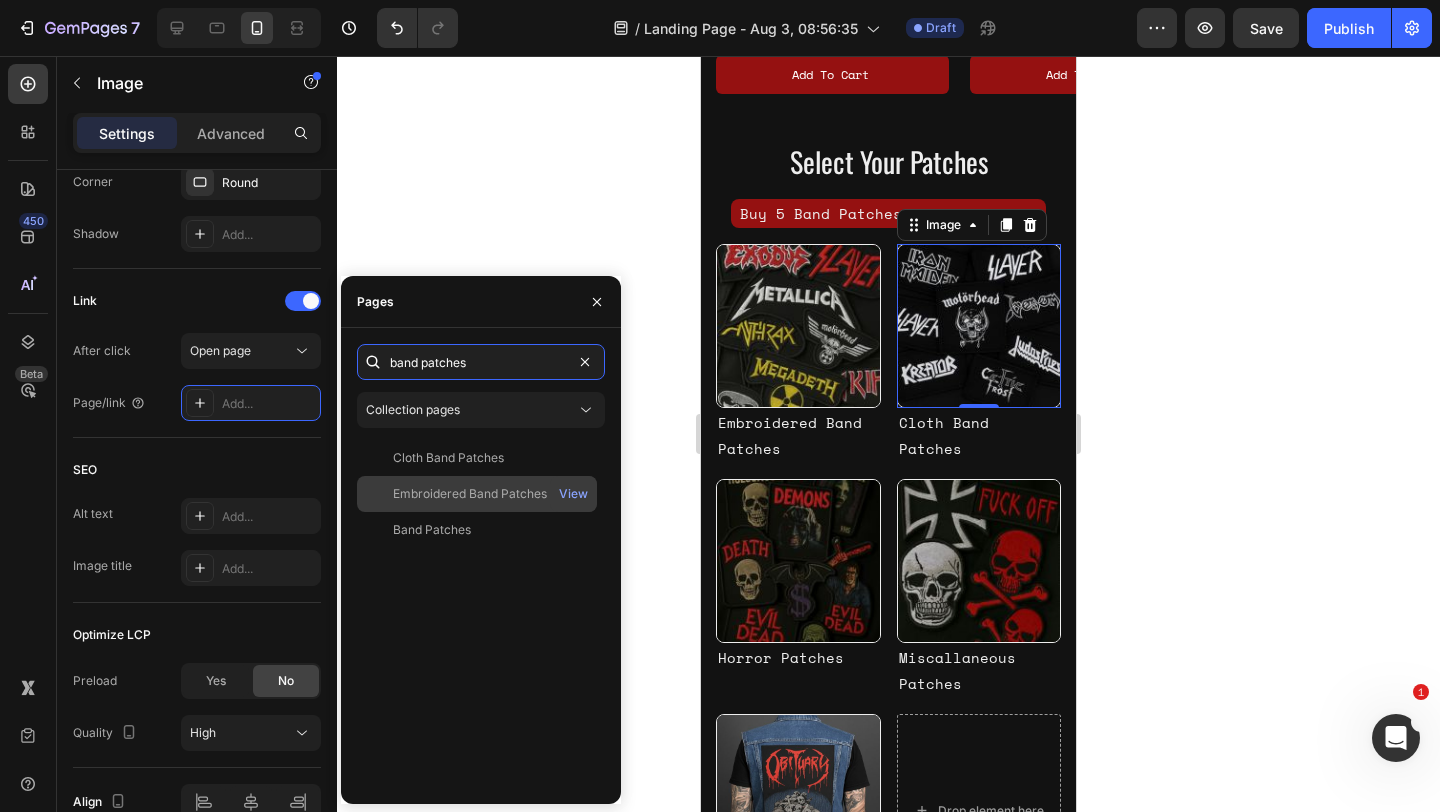 type on "band patches" 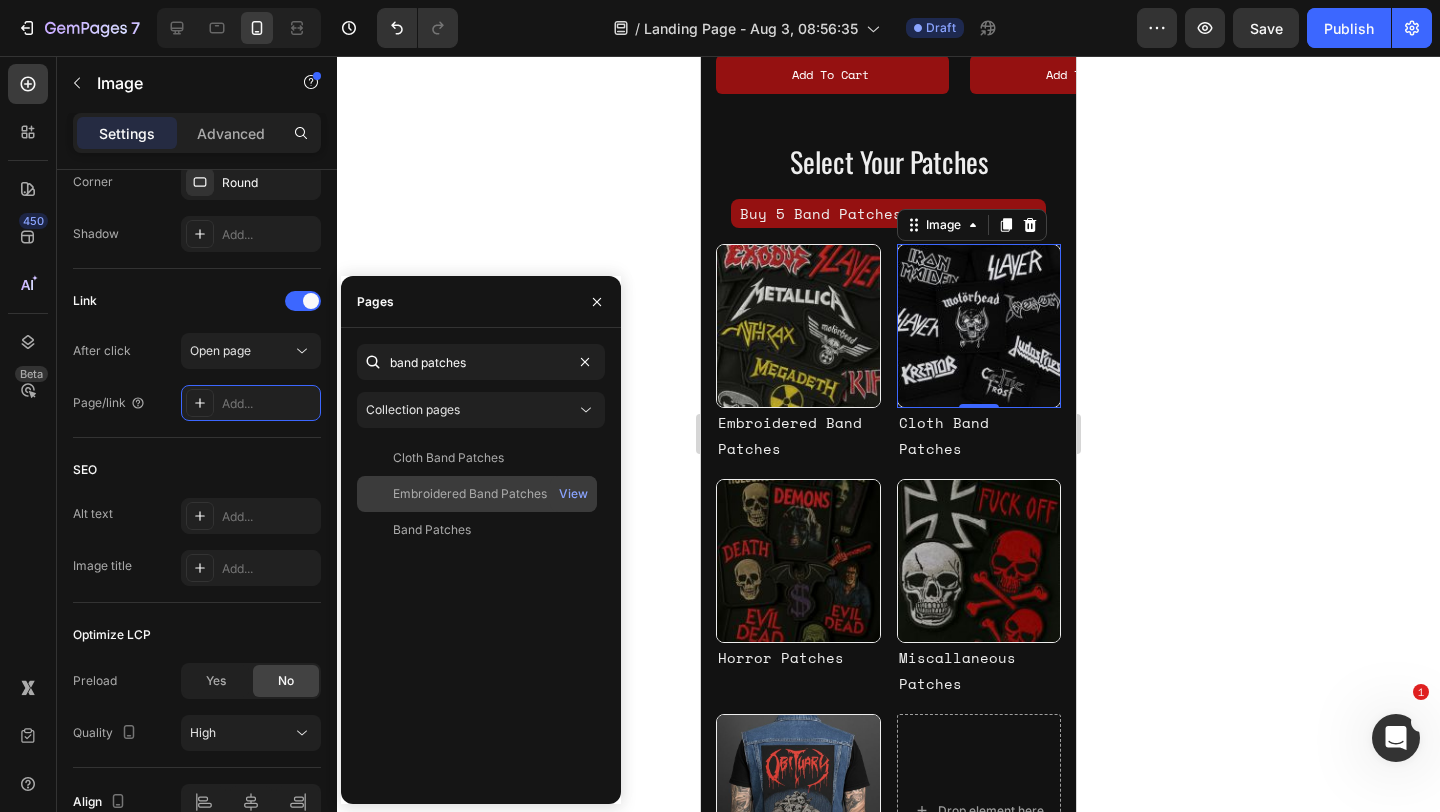 click on "Embroidered Band Patches" 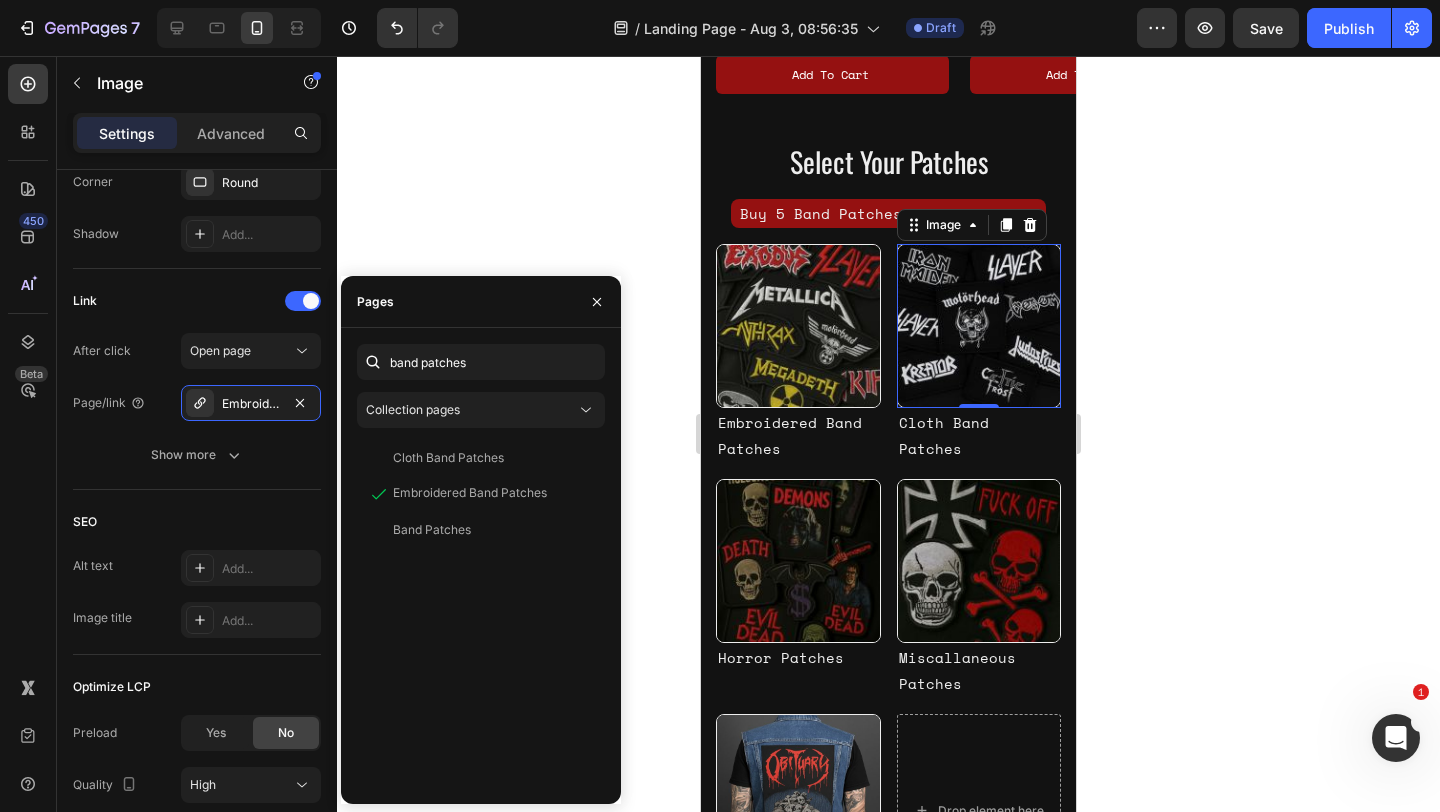 click 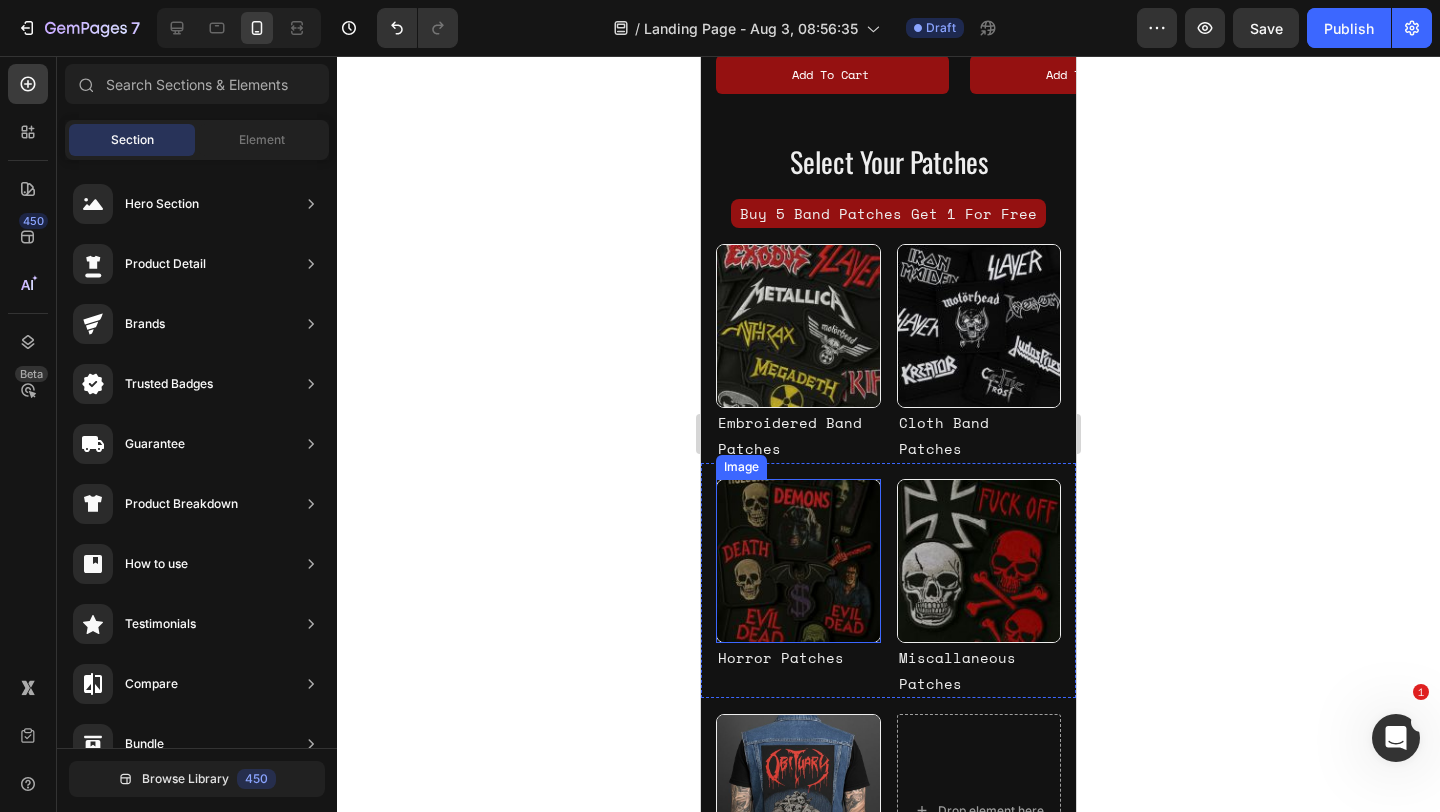 click at bounding box center (798, 561) 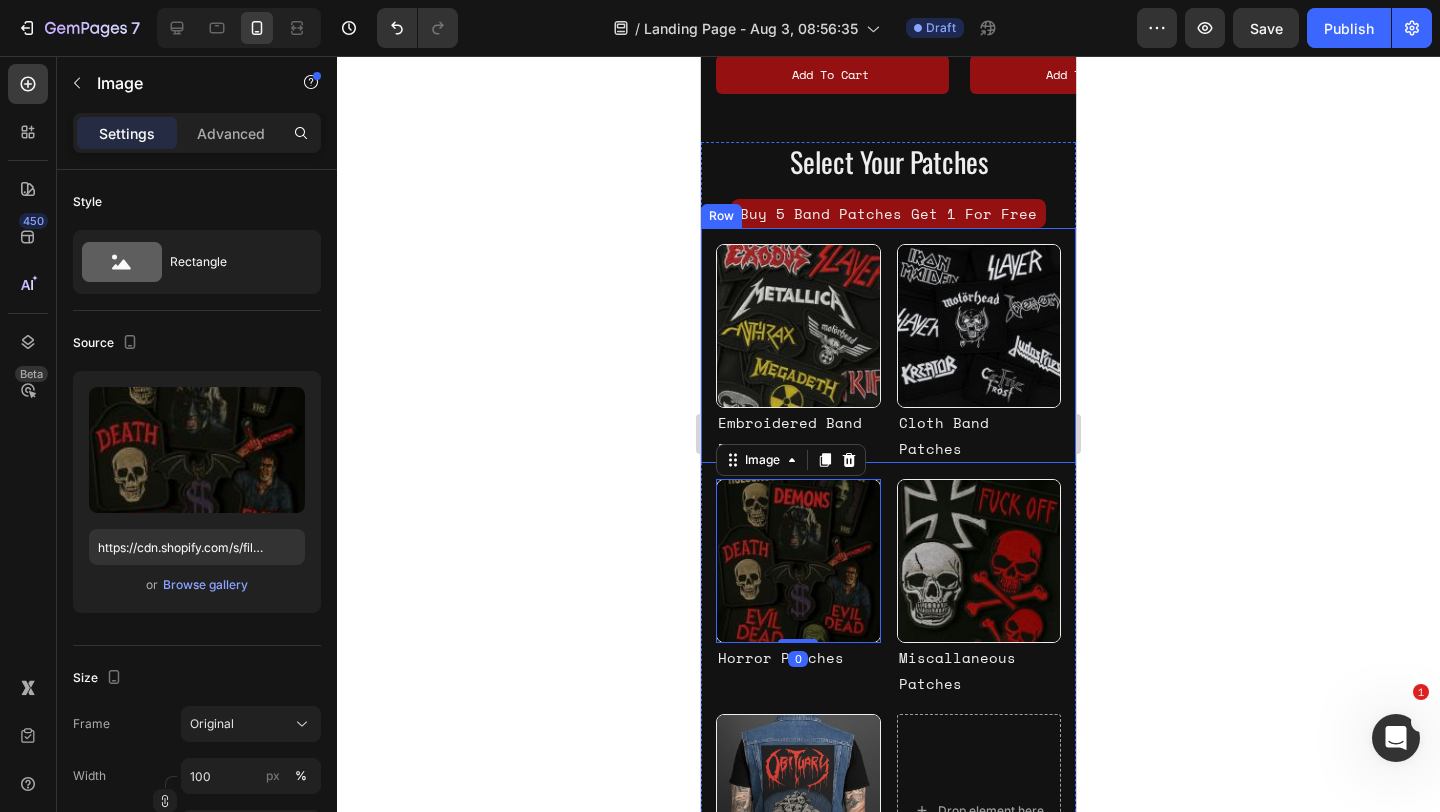 click on "Image Embroidered Band Patches Text Block Image Cloth Band Patches Text Block Row" at bounding box center [888, 345] 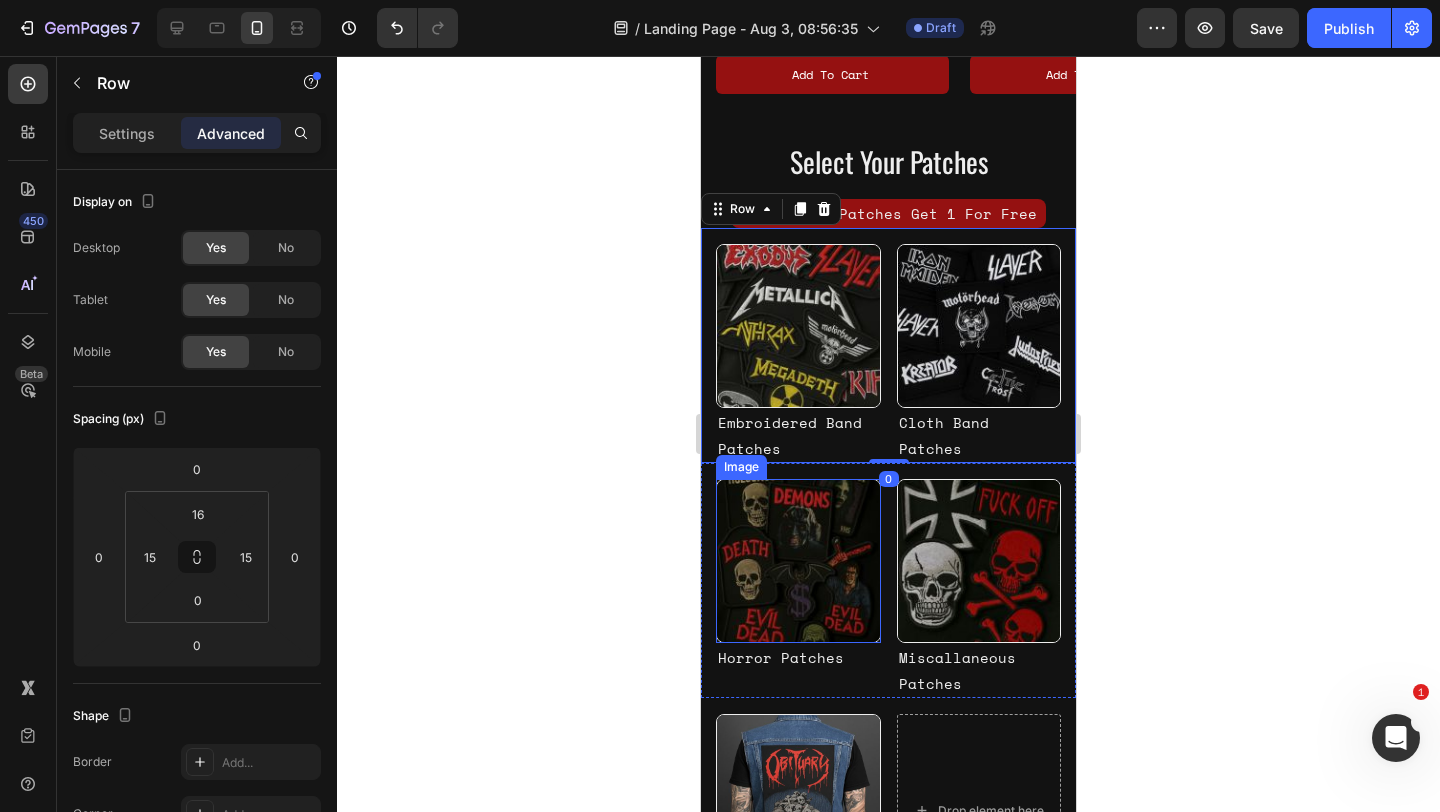 click at bounding box center (798, 561) 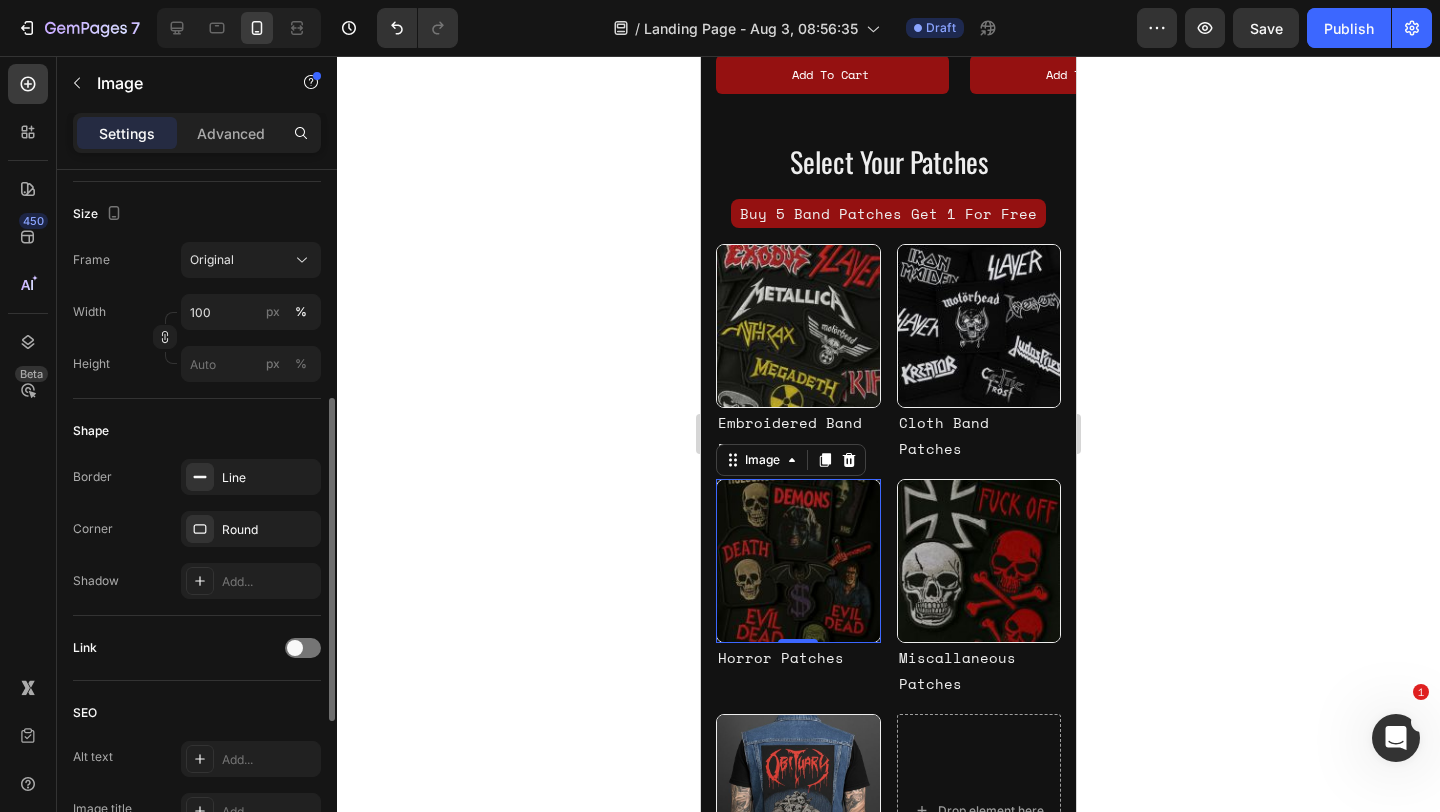 scroll, scrollTop: 475, scrollLeft: 0, axis: vertical 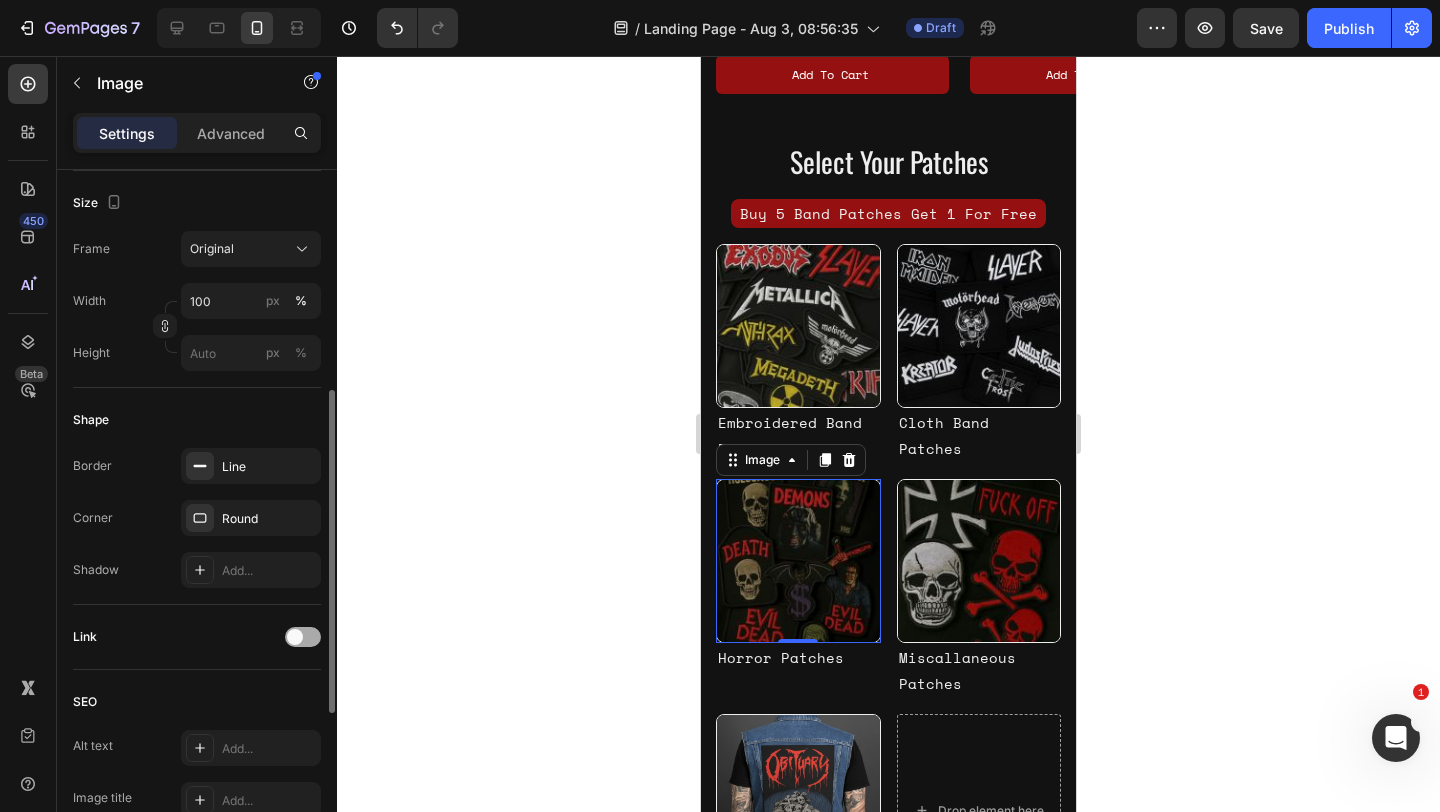 click at bounding box center (303, 637) 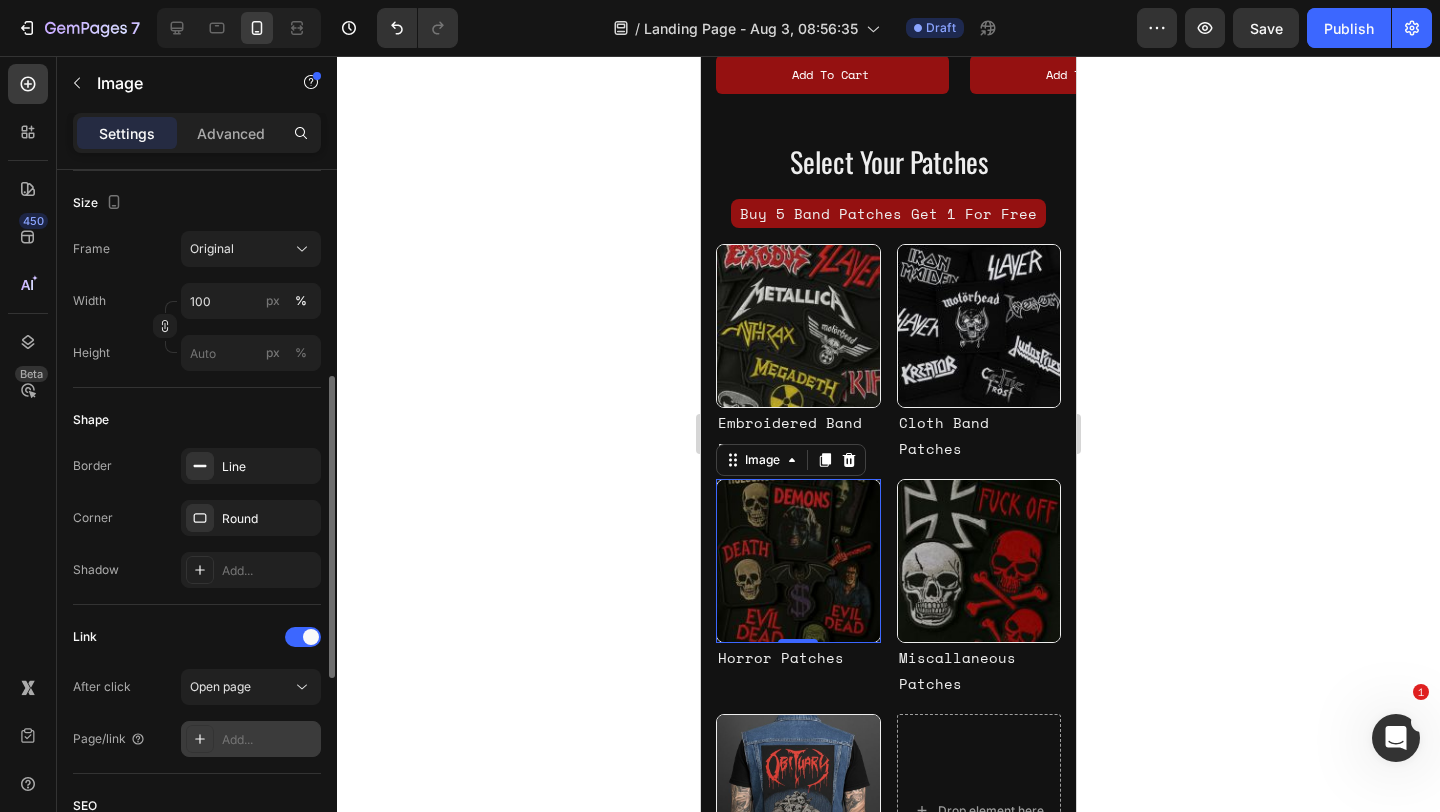 click on "Add..." at bounding box center (269, 740) 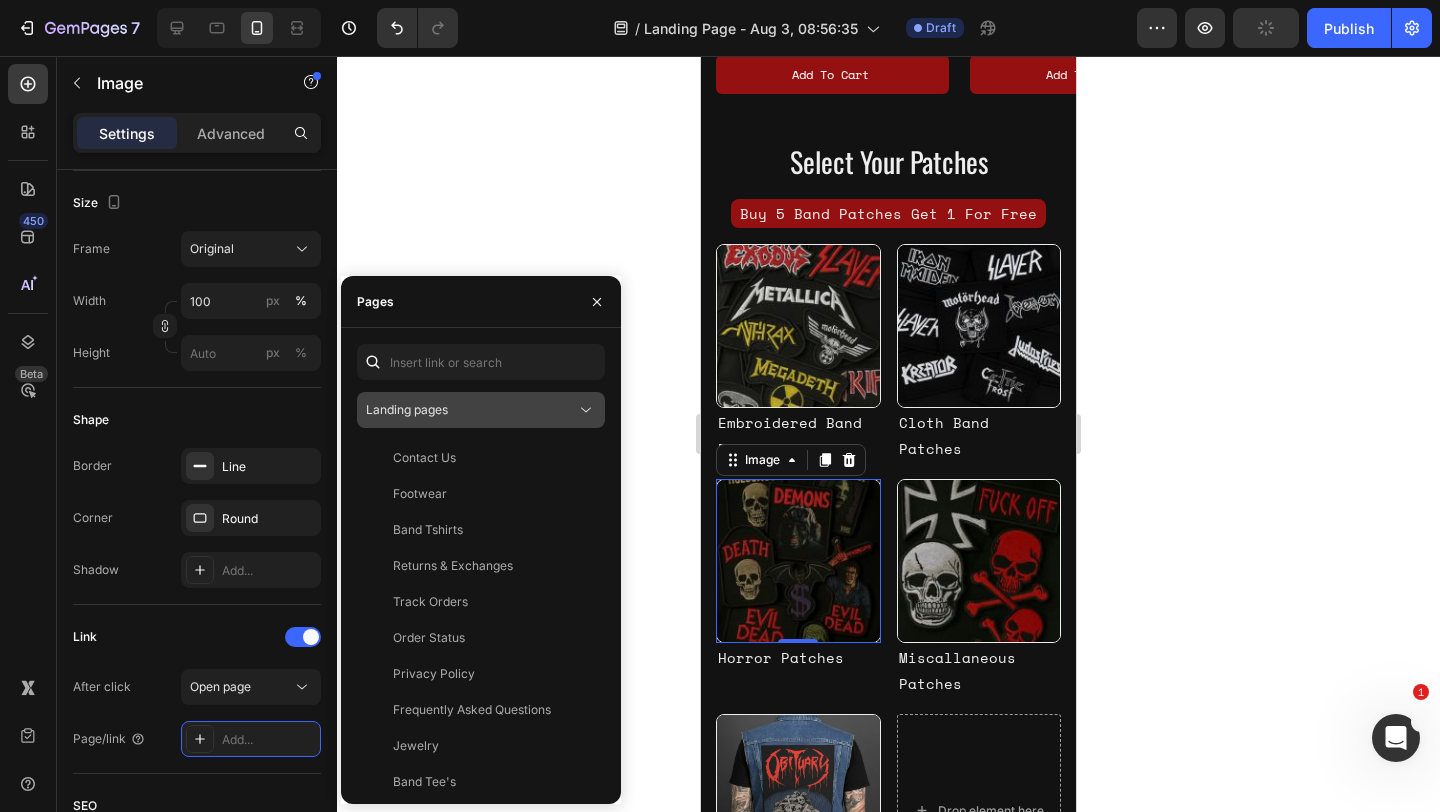 click on "Landing pages" at bounding box center [471, 410] 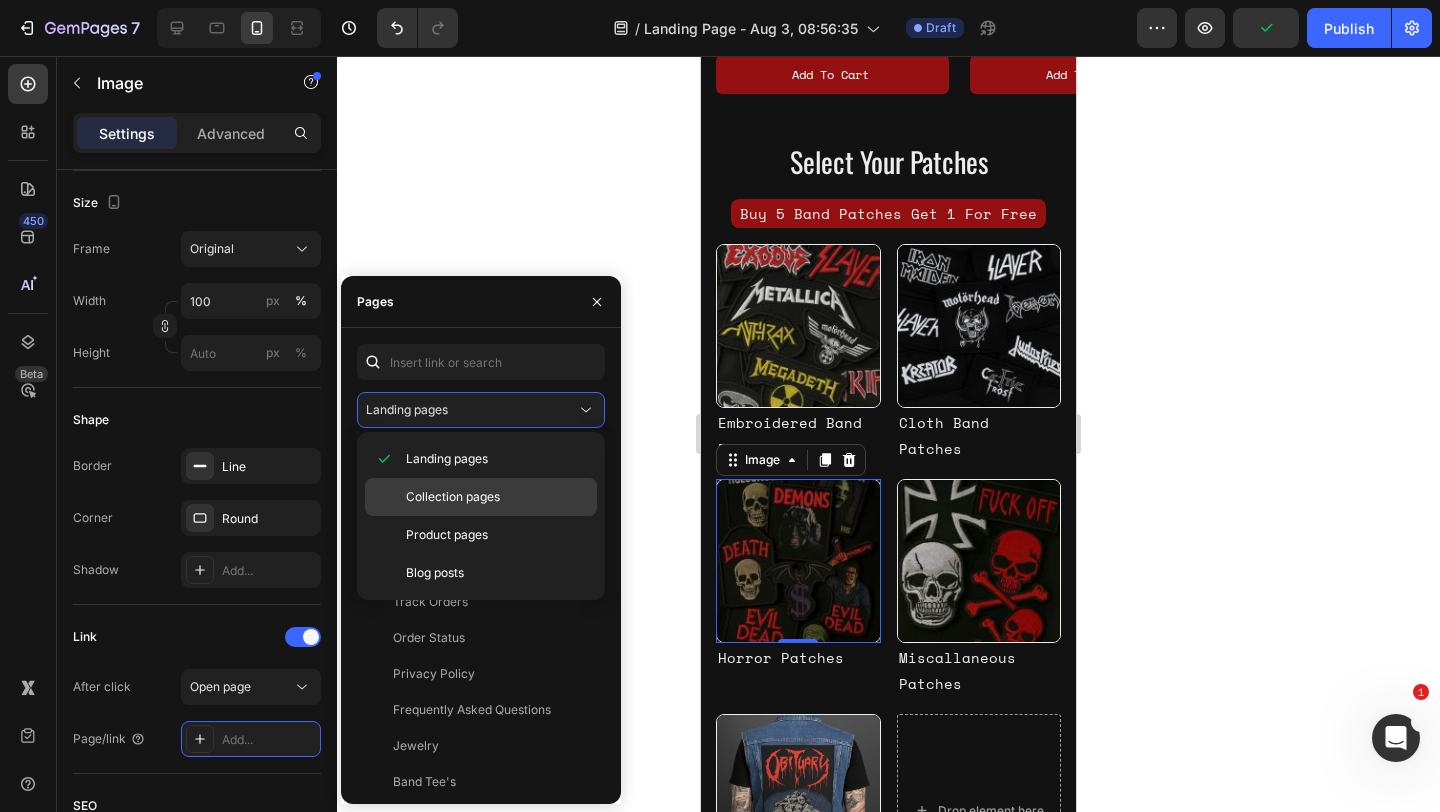 click on "Collection pages" 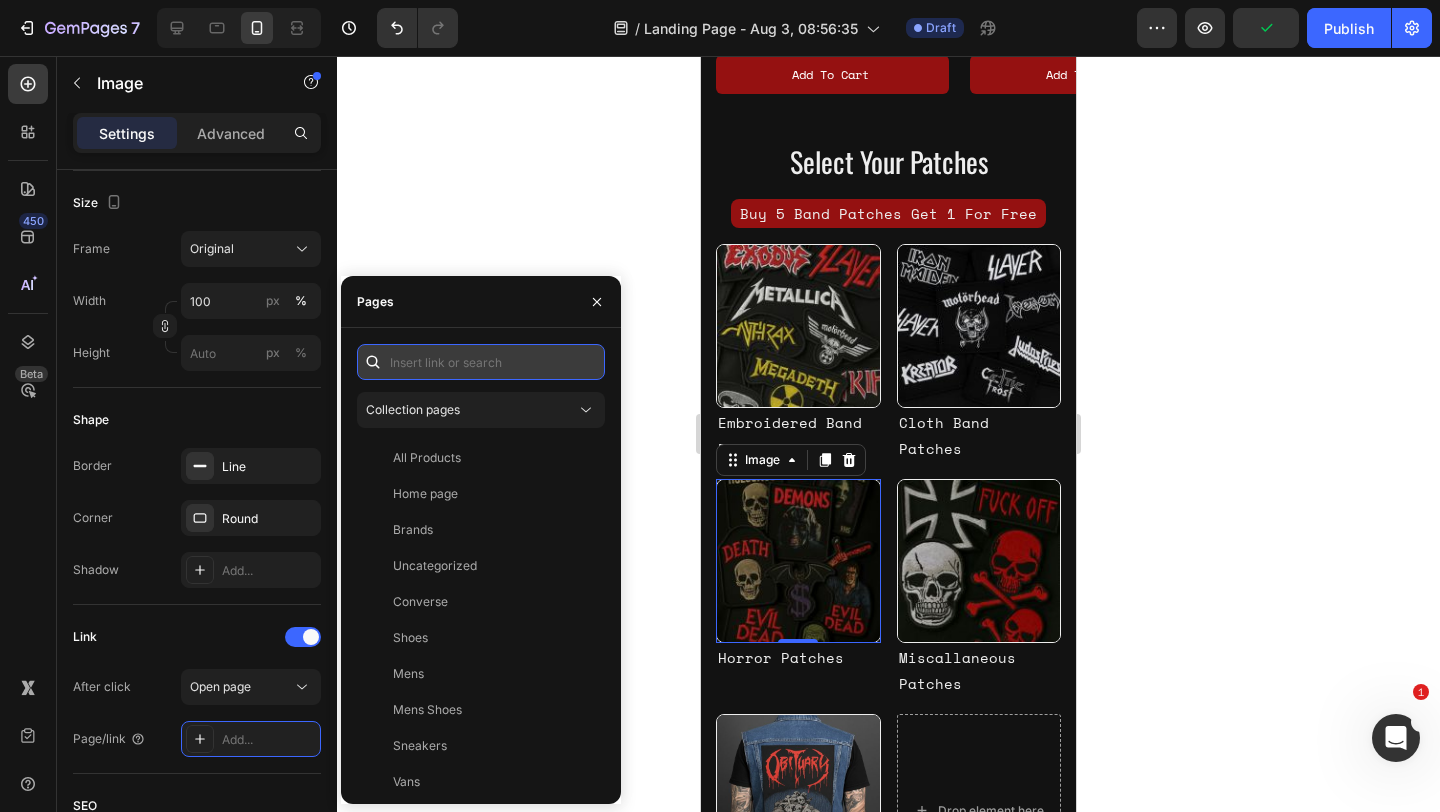 click at bounding box center (481, 362) 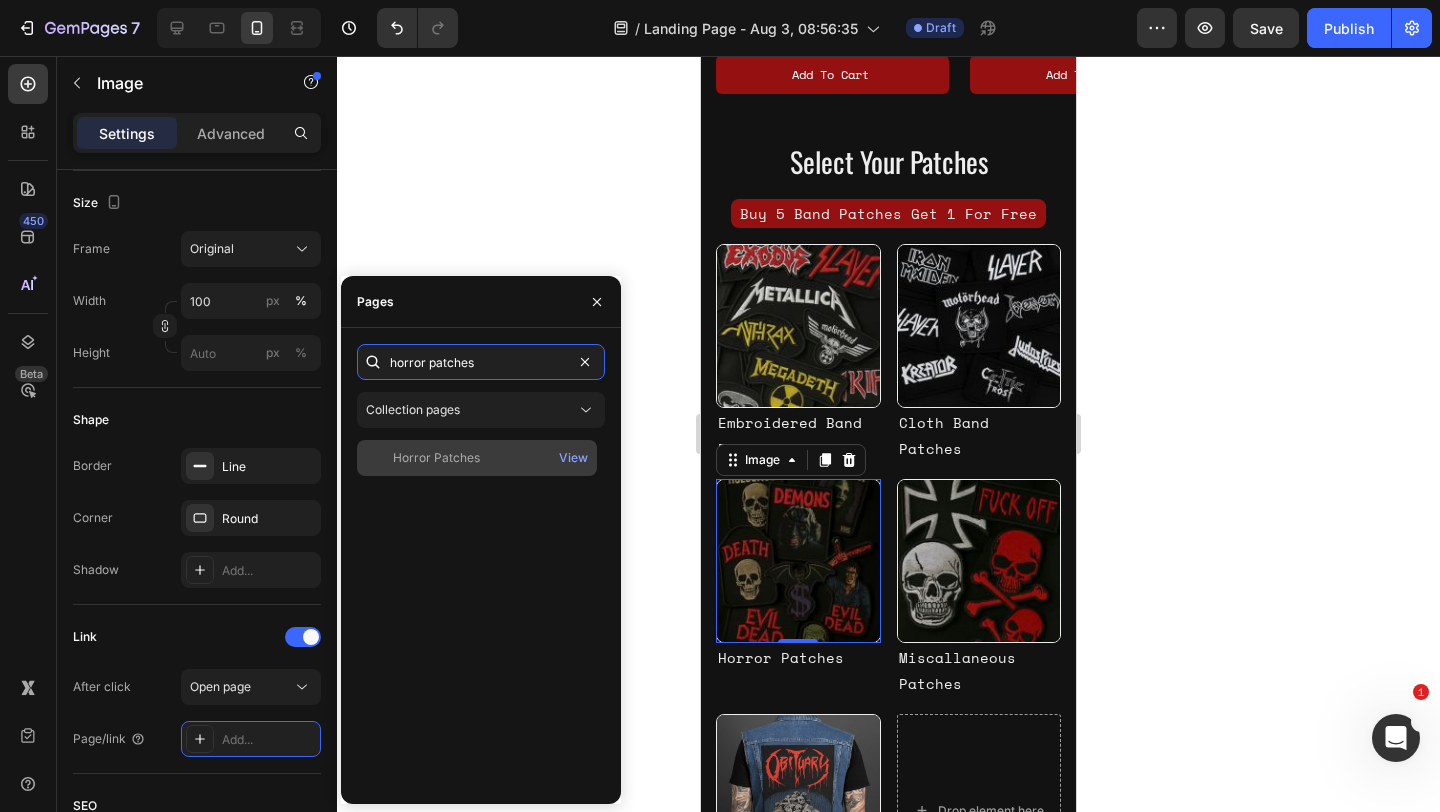type on "horror patches" 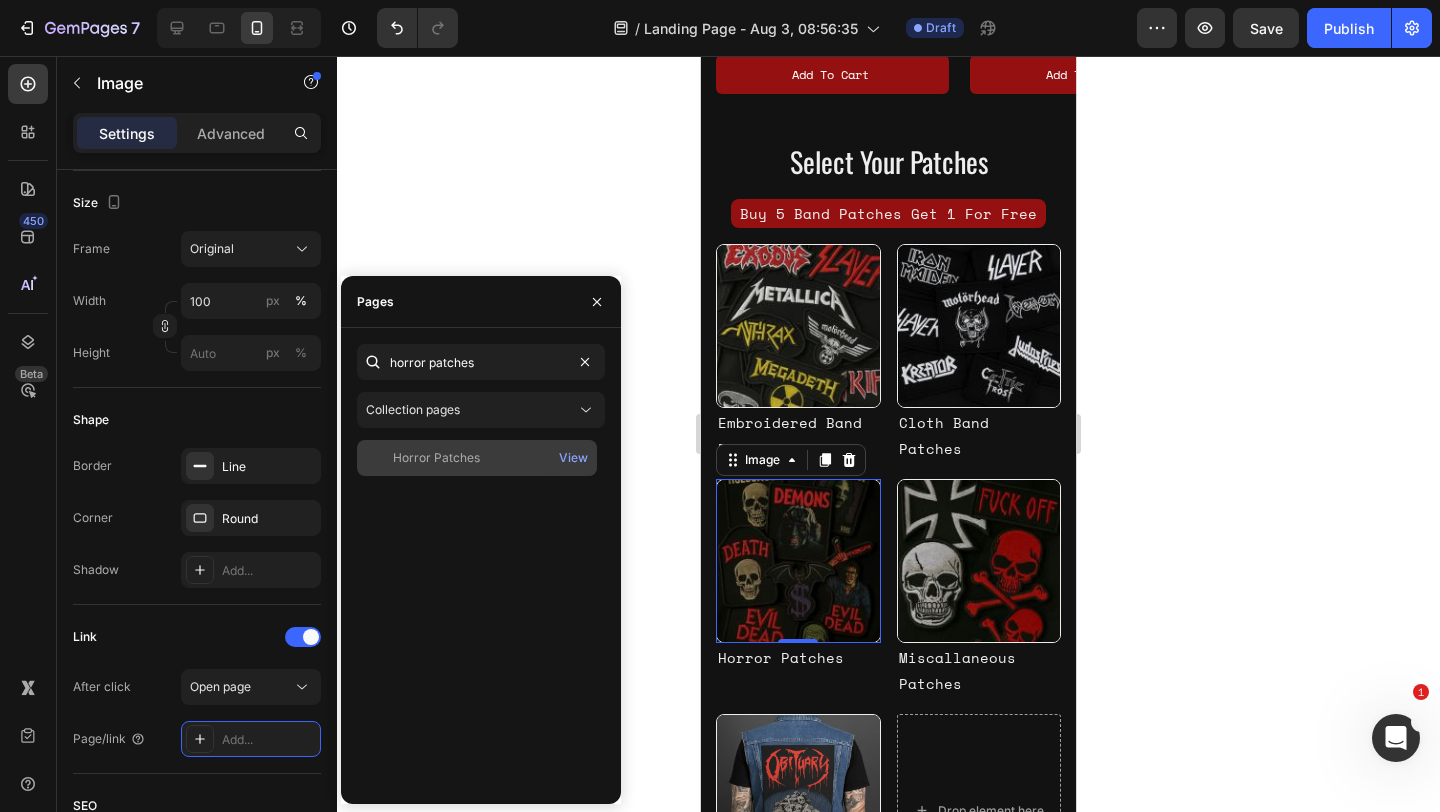 click on "Horror Patches" 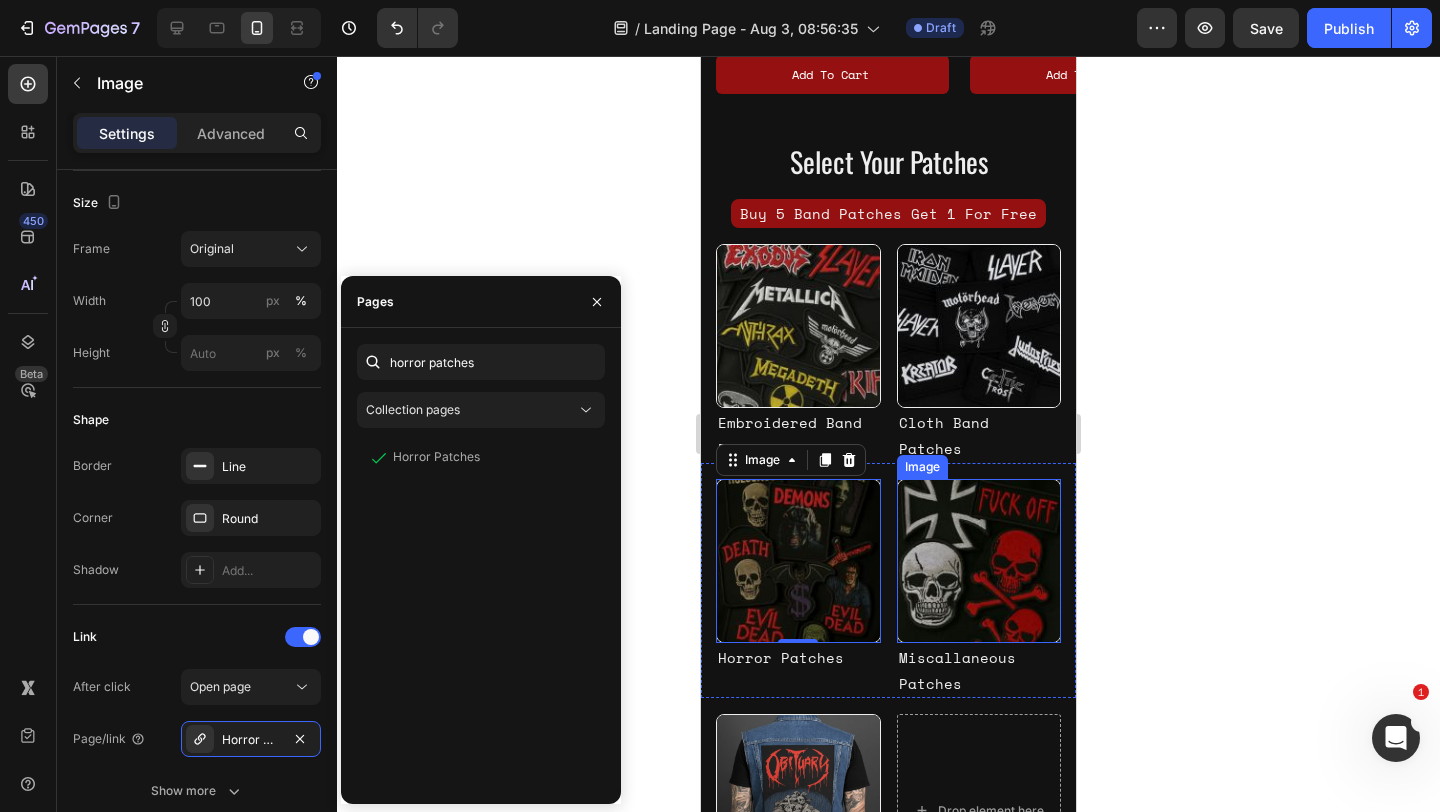 click at bounding box center (979, 561) 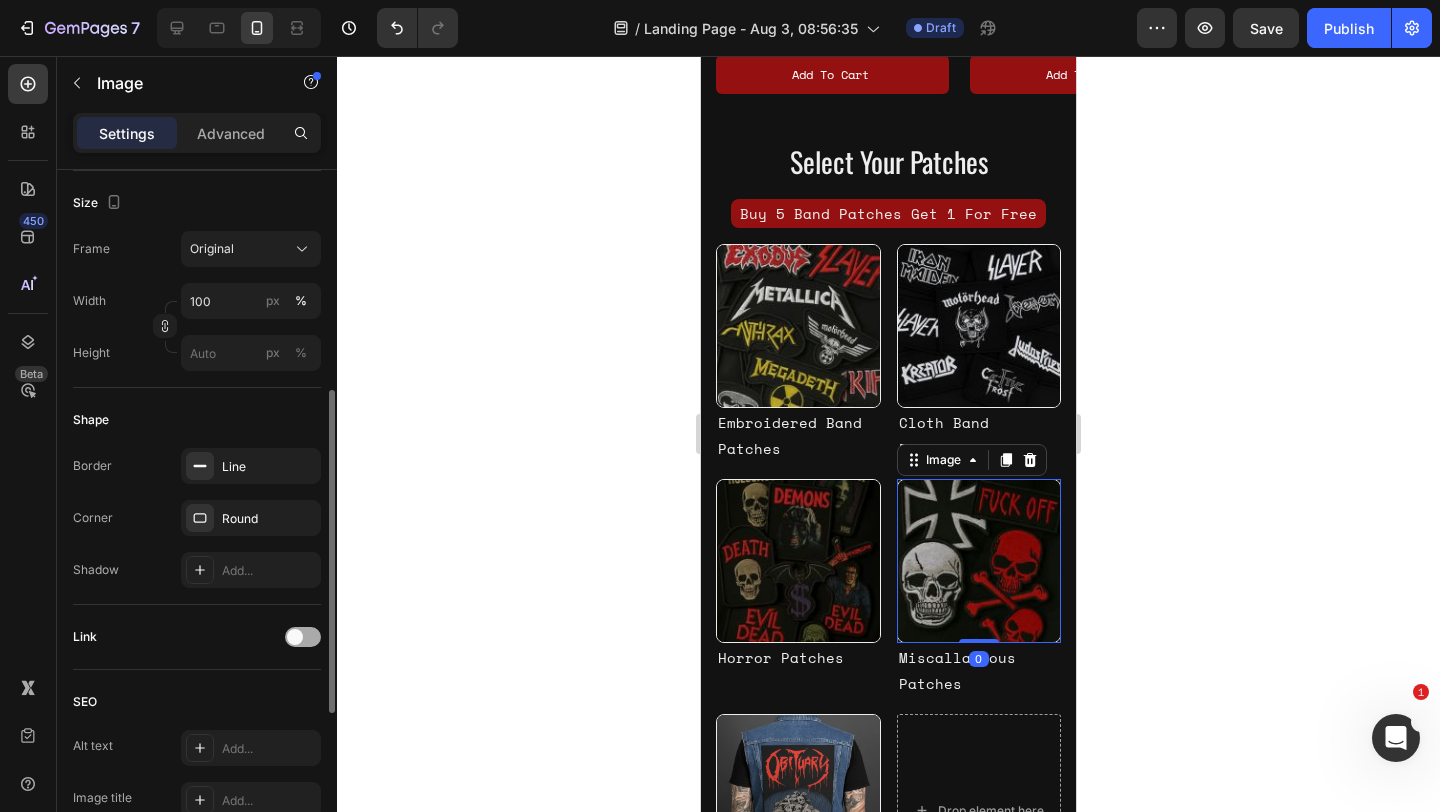 click at bounding box center (303, 637) 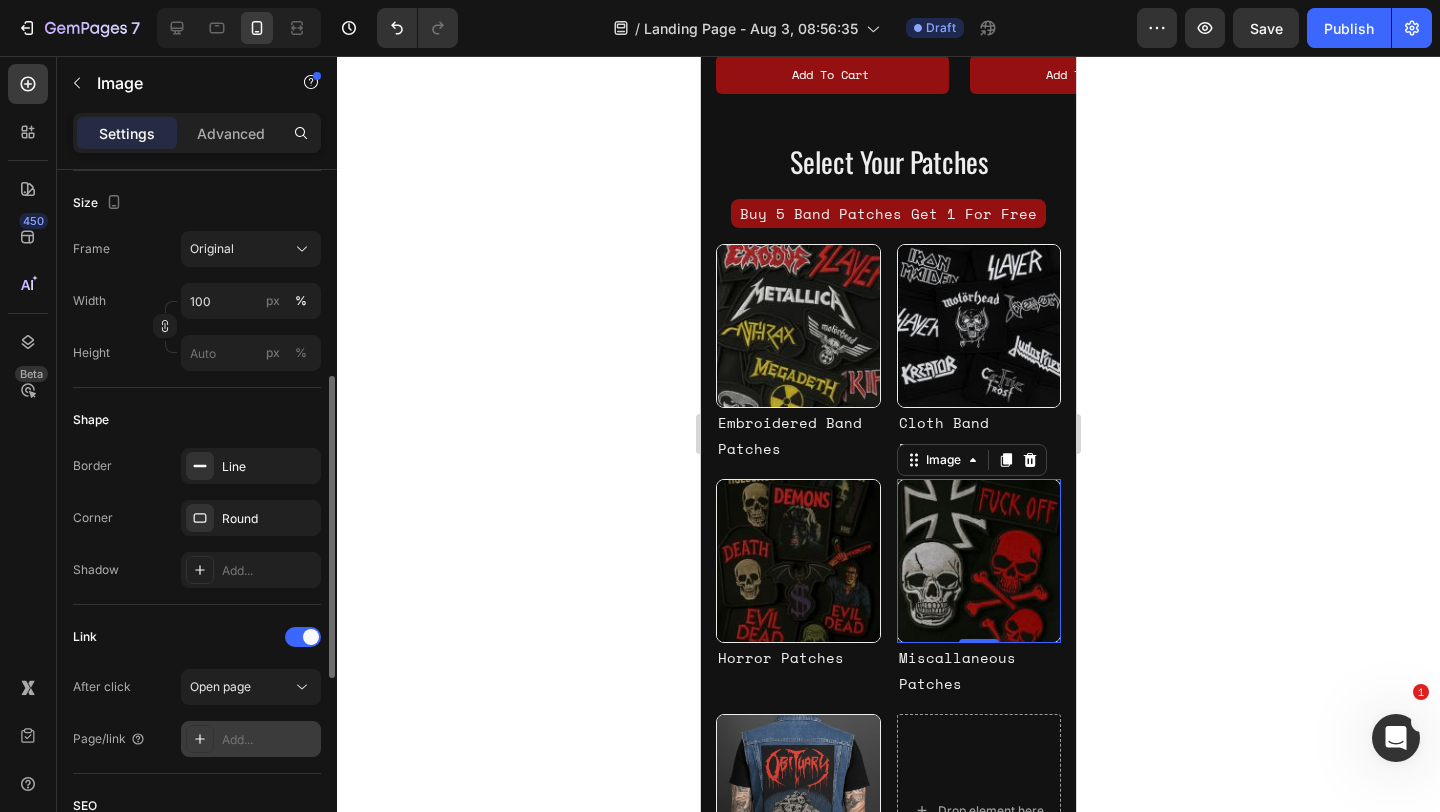 click on "Add..." at bounding box center (251, 739) 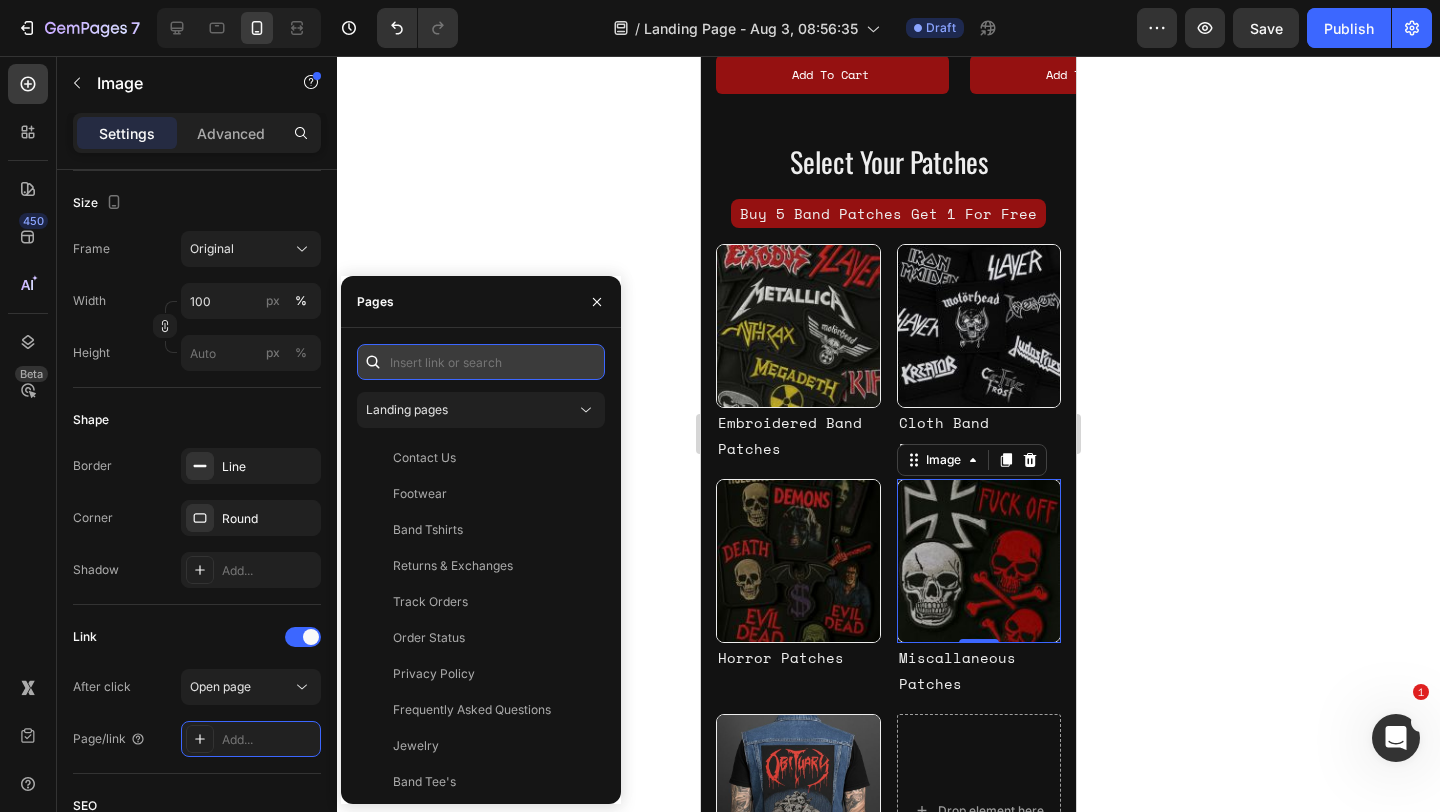 click at bounding box center [481, 362] 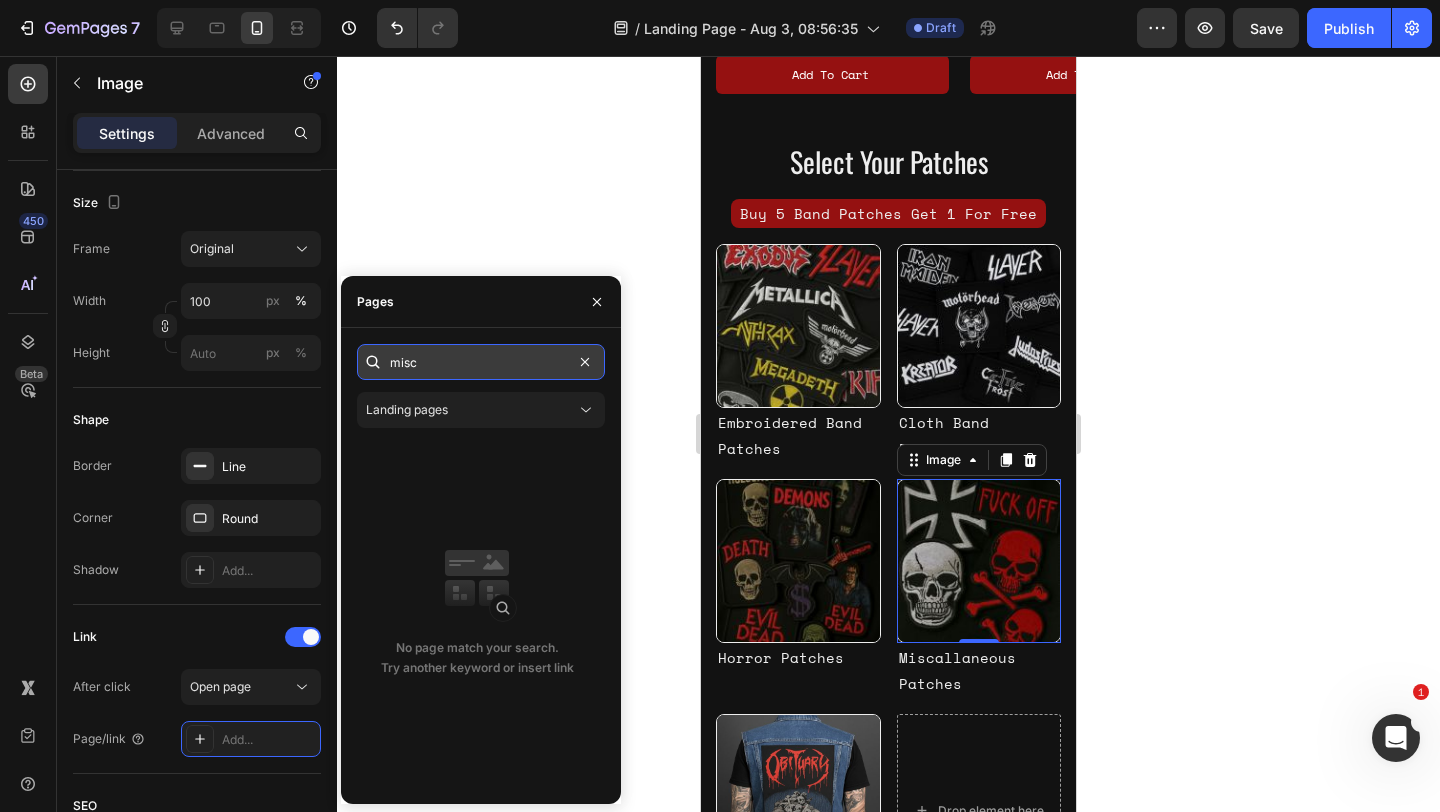 click on "misc" at bounding box center [481, 362] 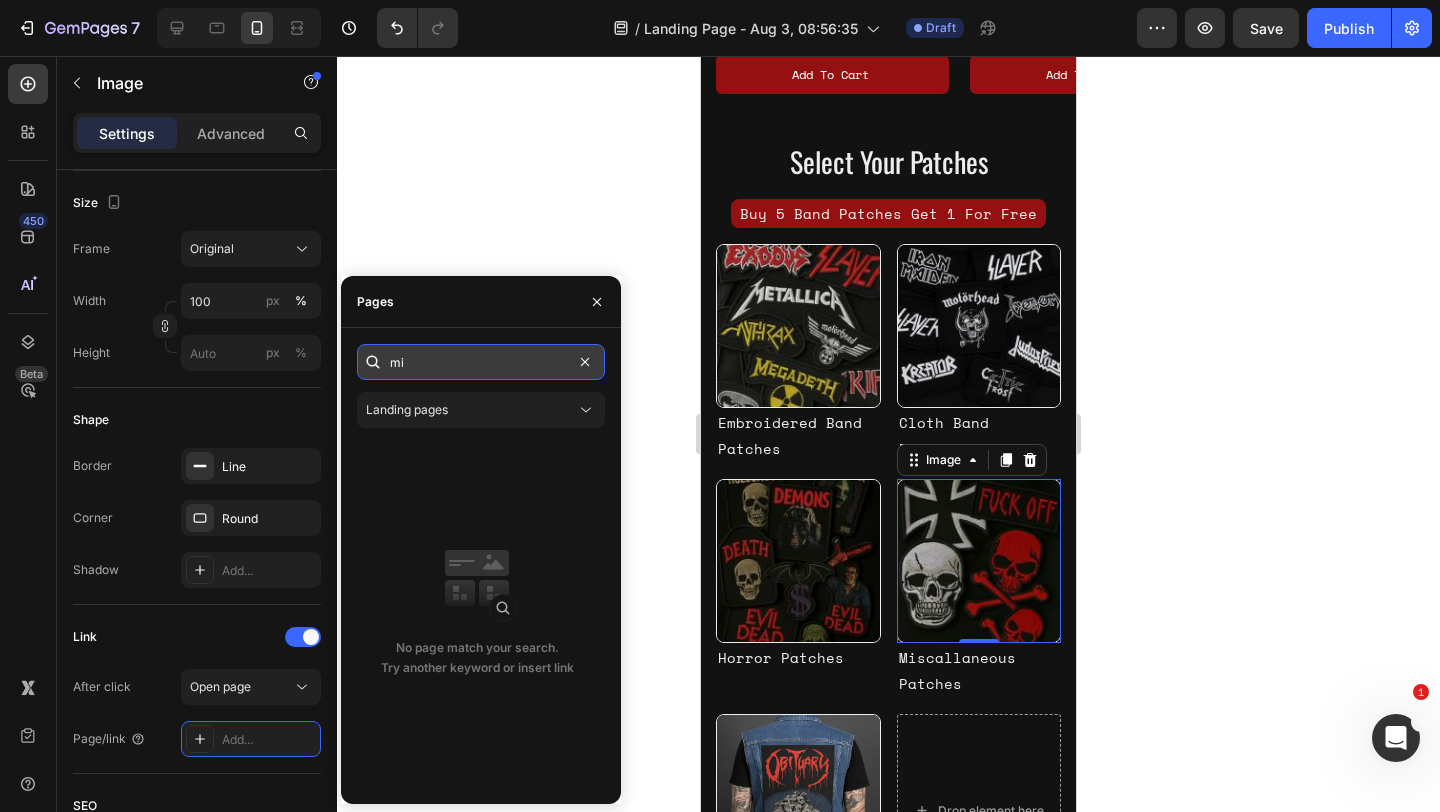 type on "m" 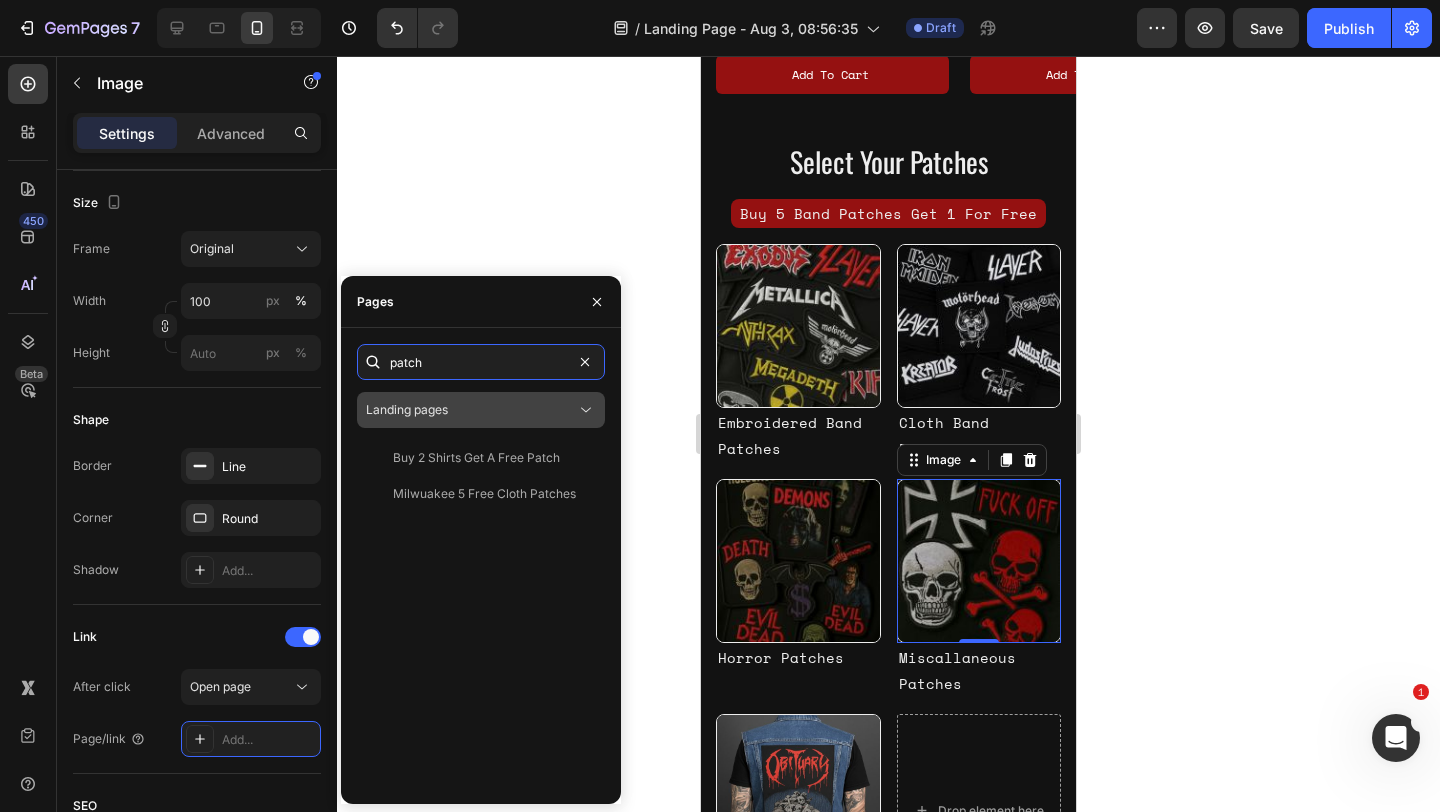 type on "patch" 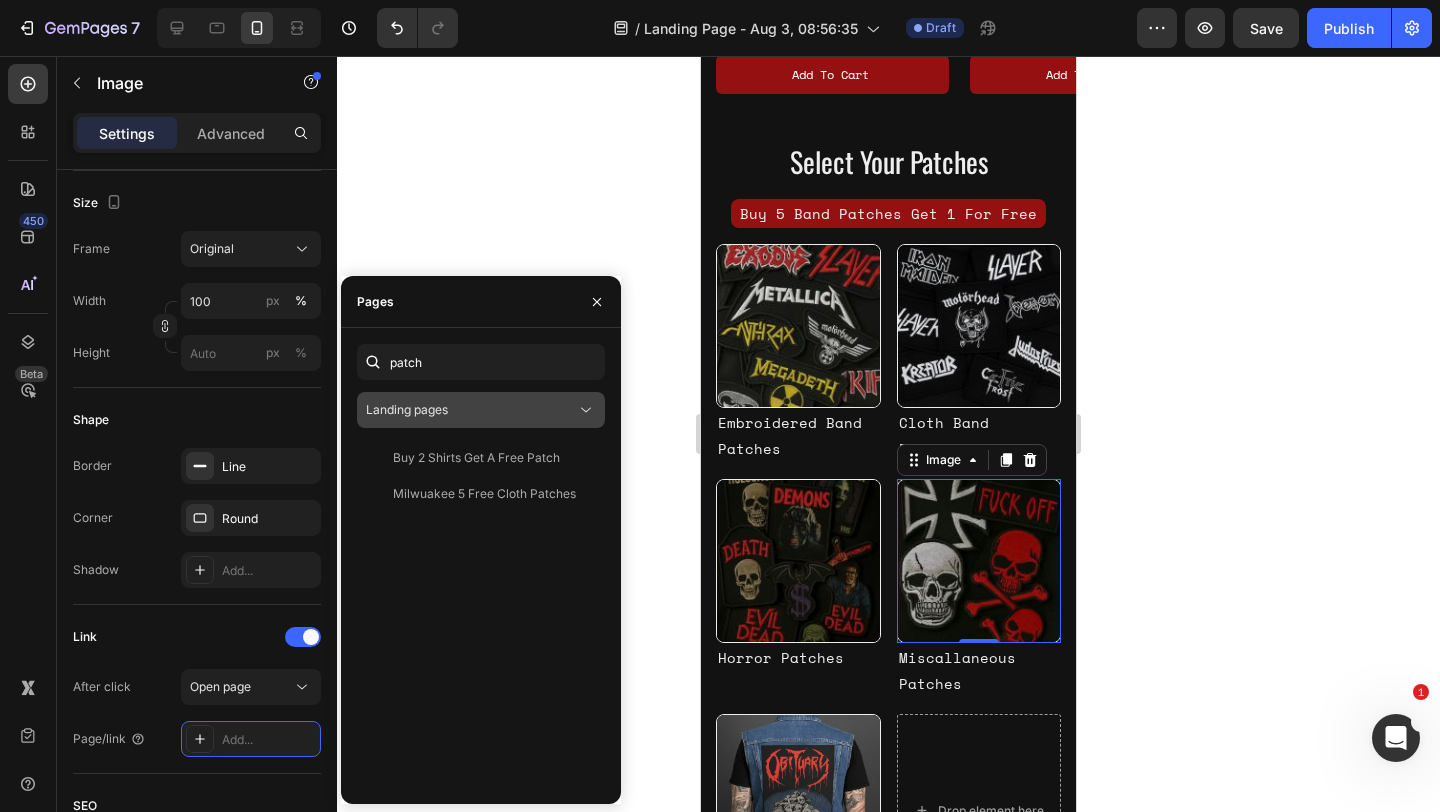 click on "Landing pages" 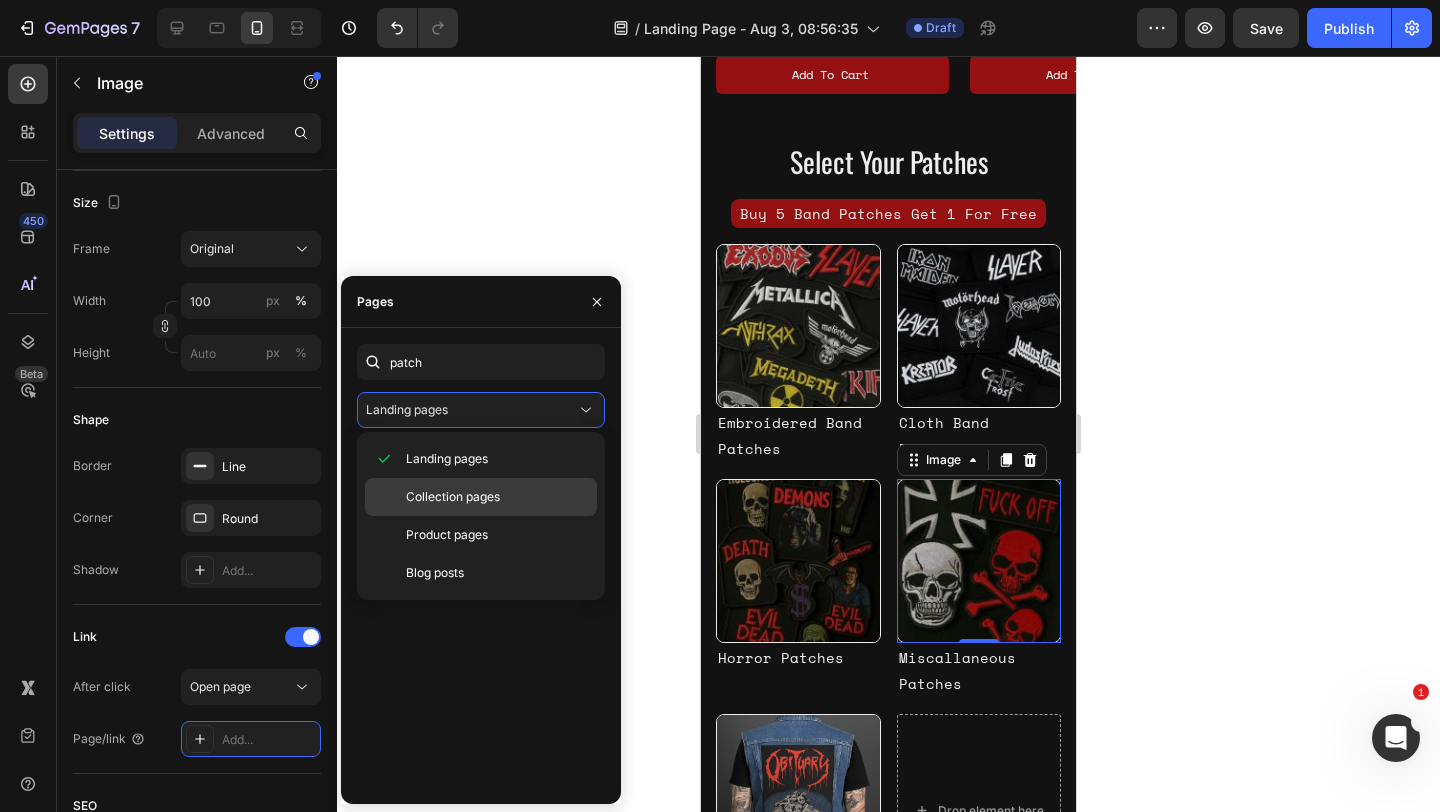 click on "Collection pages" 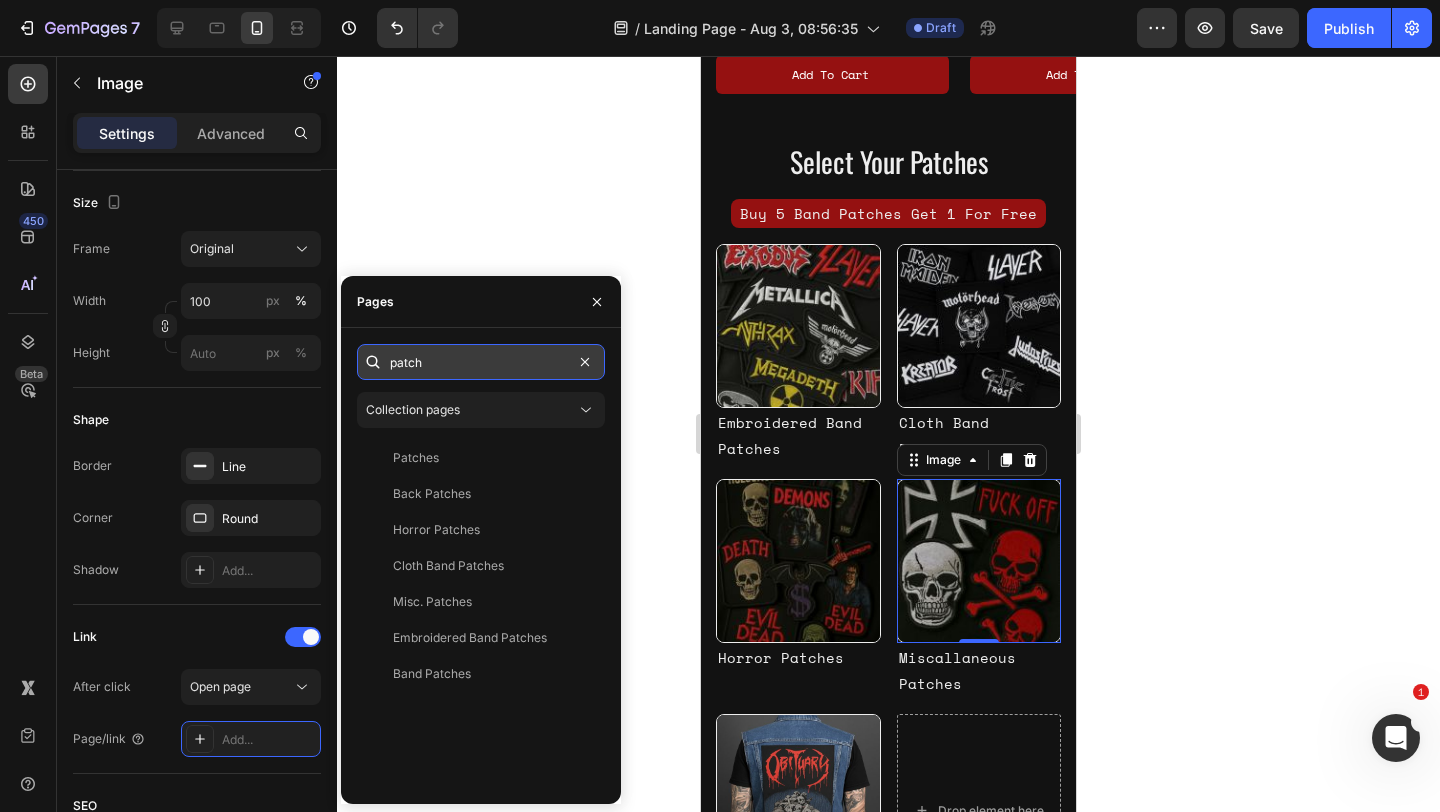 click on "patch" at bounding box center [481, 362] 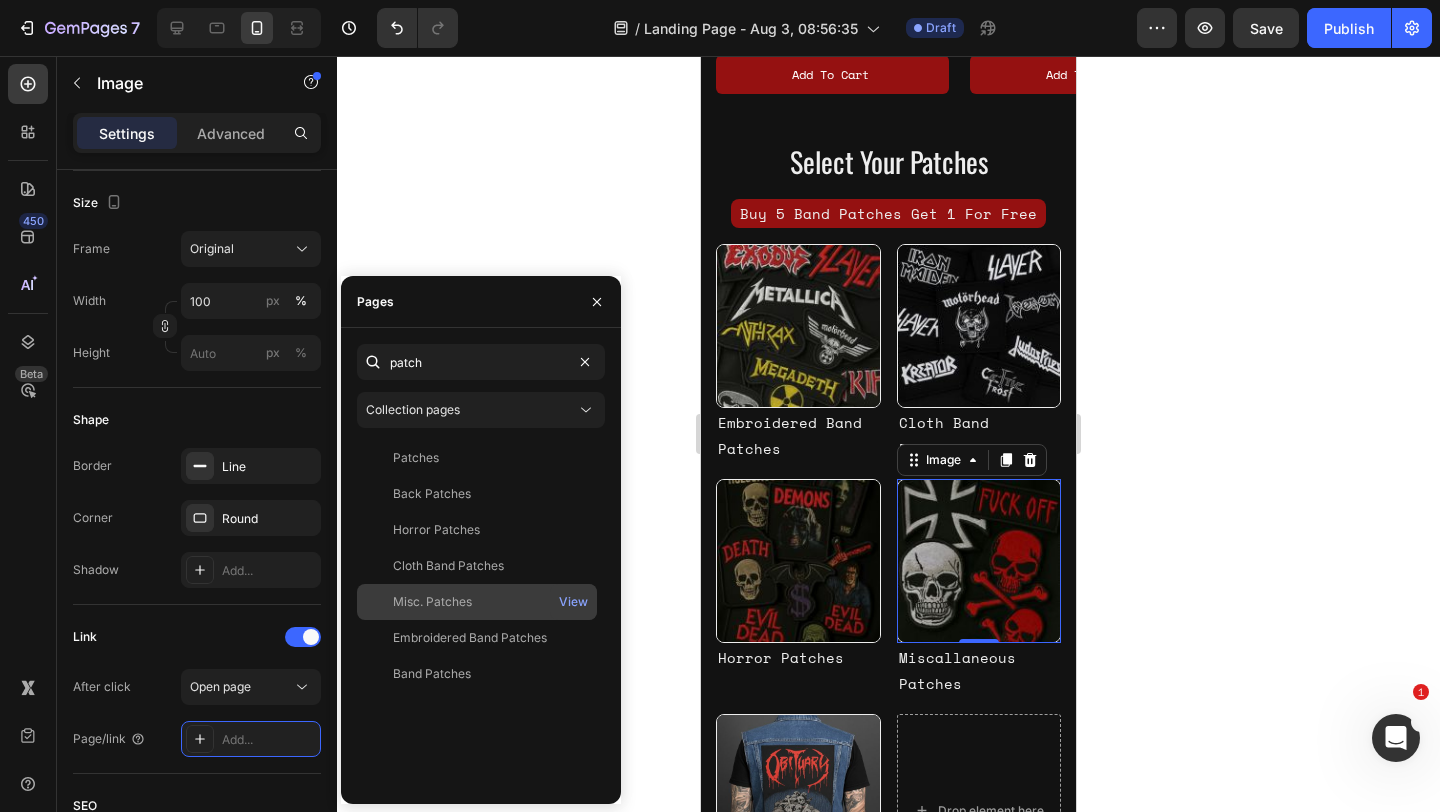 click on "Misc. Patches   View" 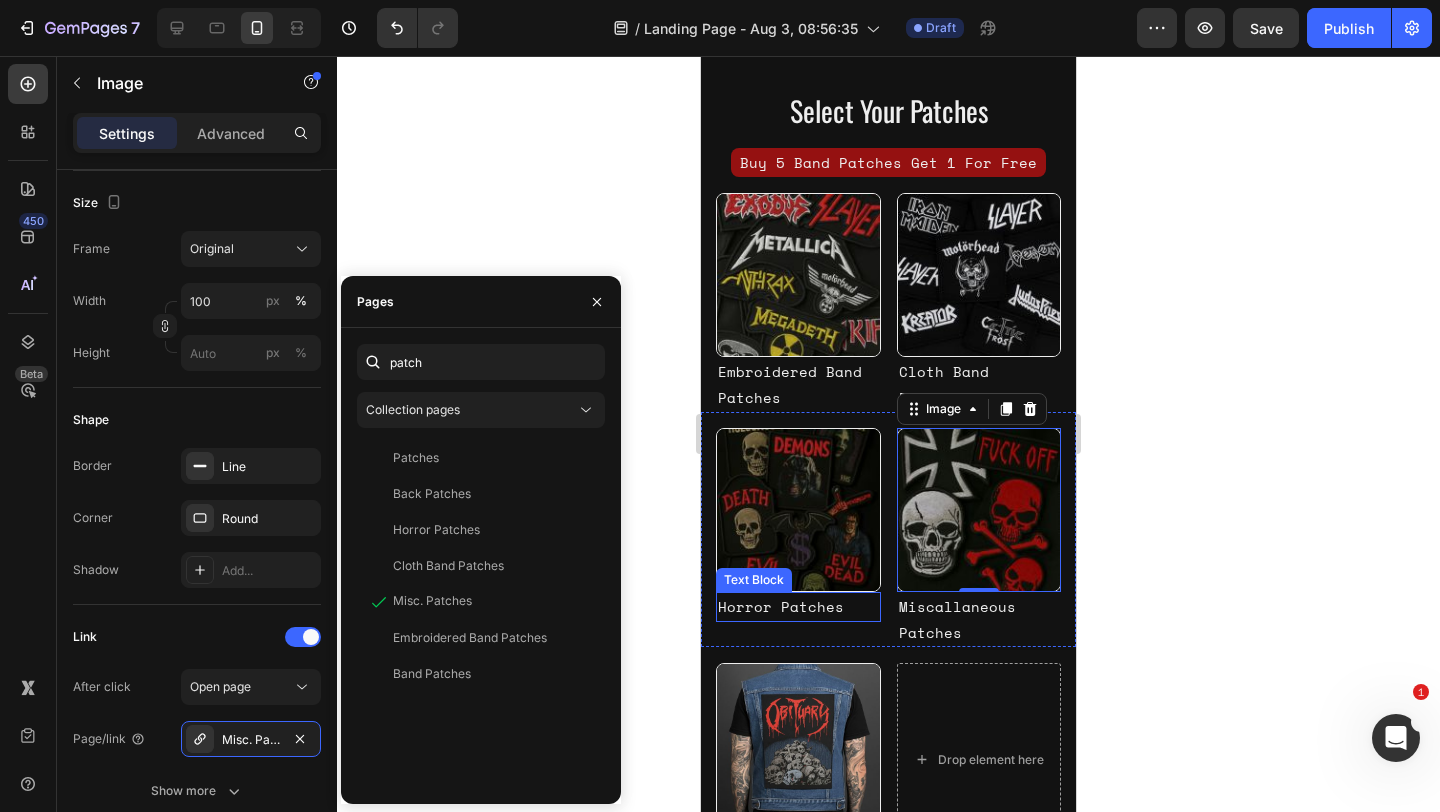 scroll, scrollTop: 1288, scrollLeft: 0, axis: vertical 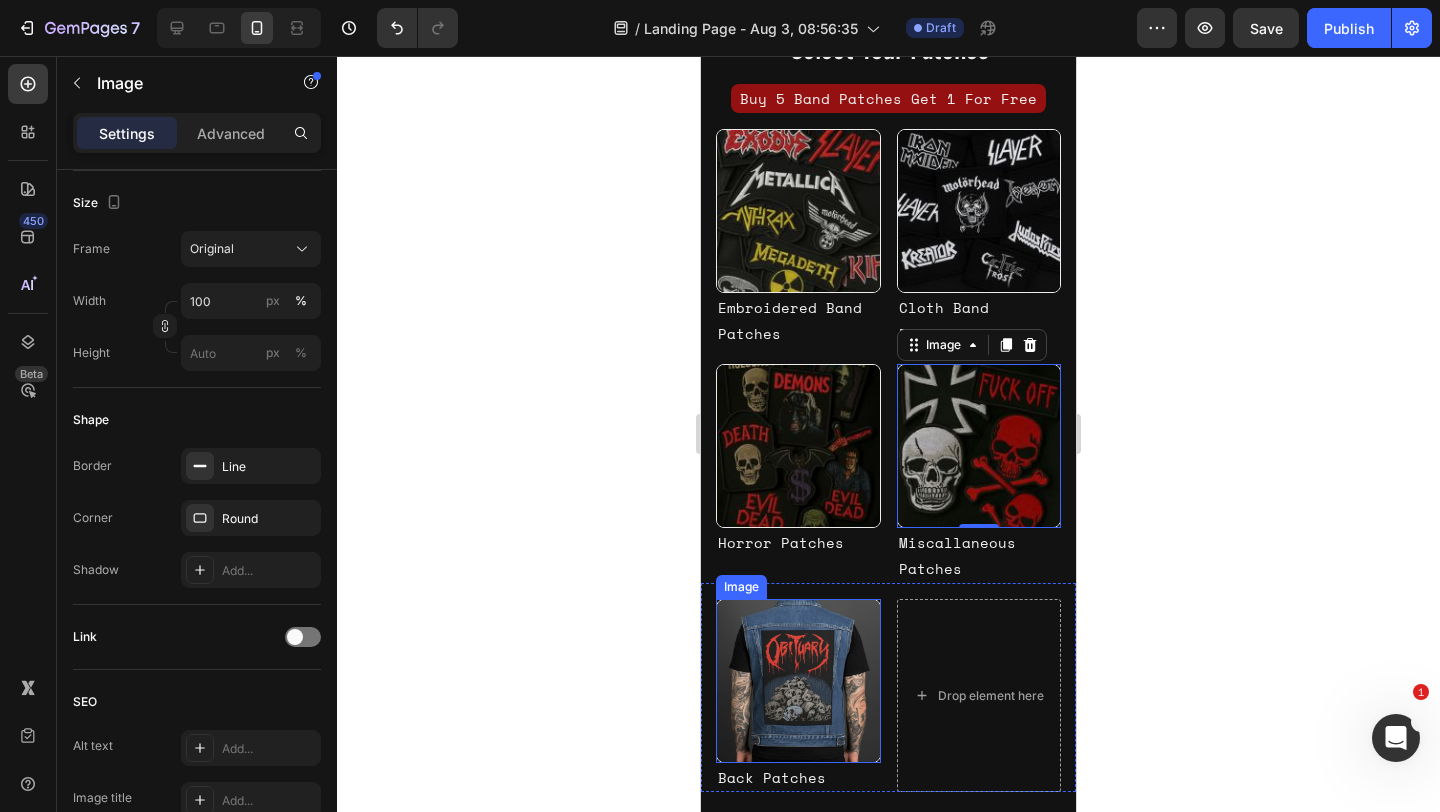 click at bounding box center (798, 681) 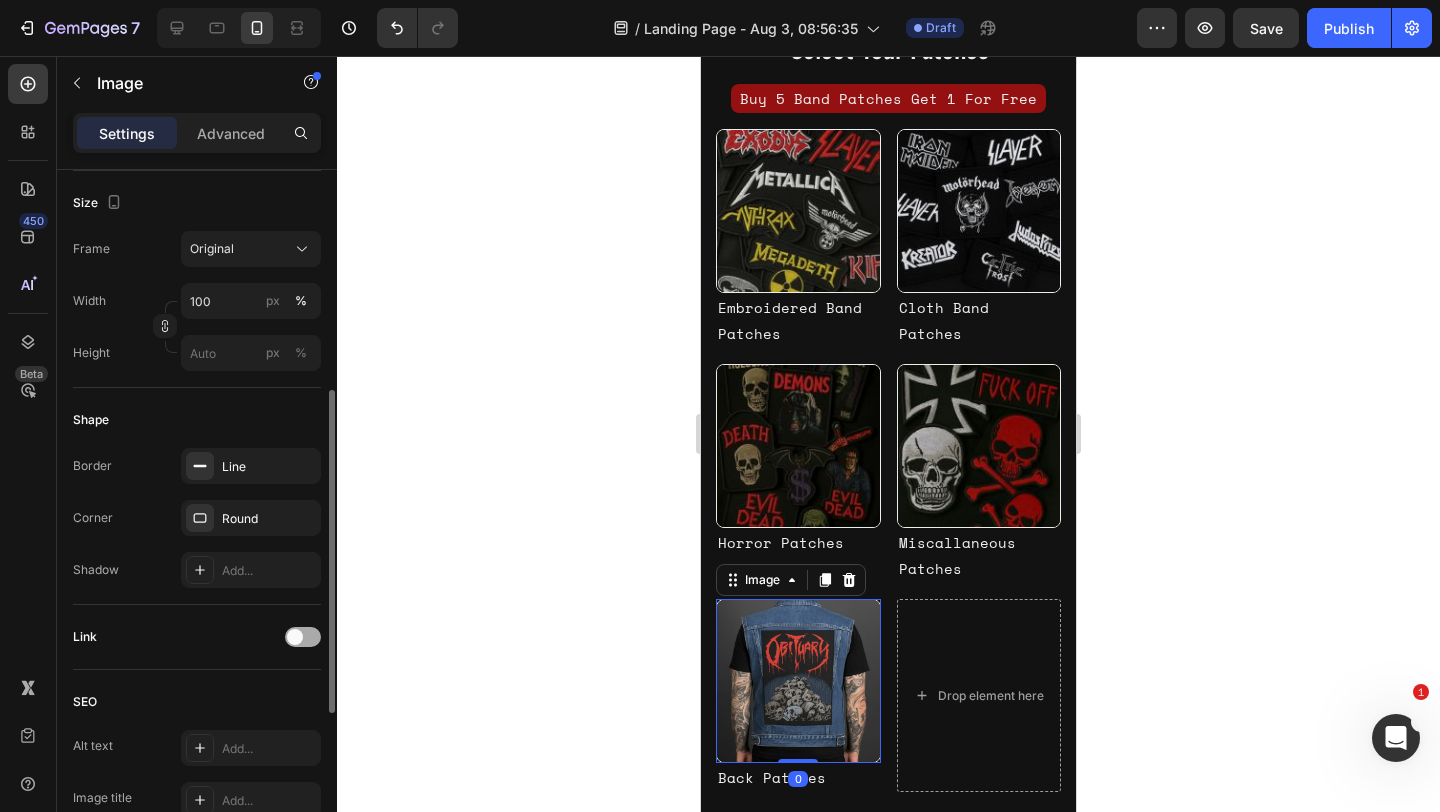 click at bounding box center (303, 637) 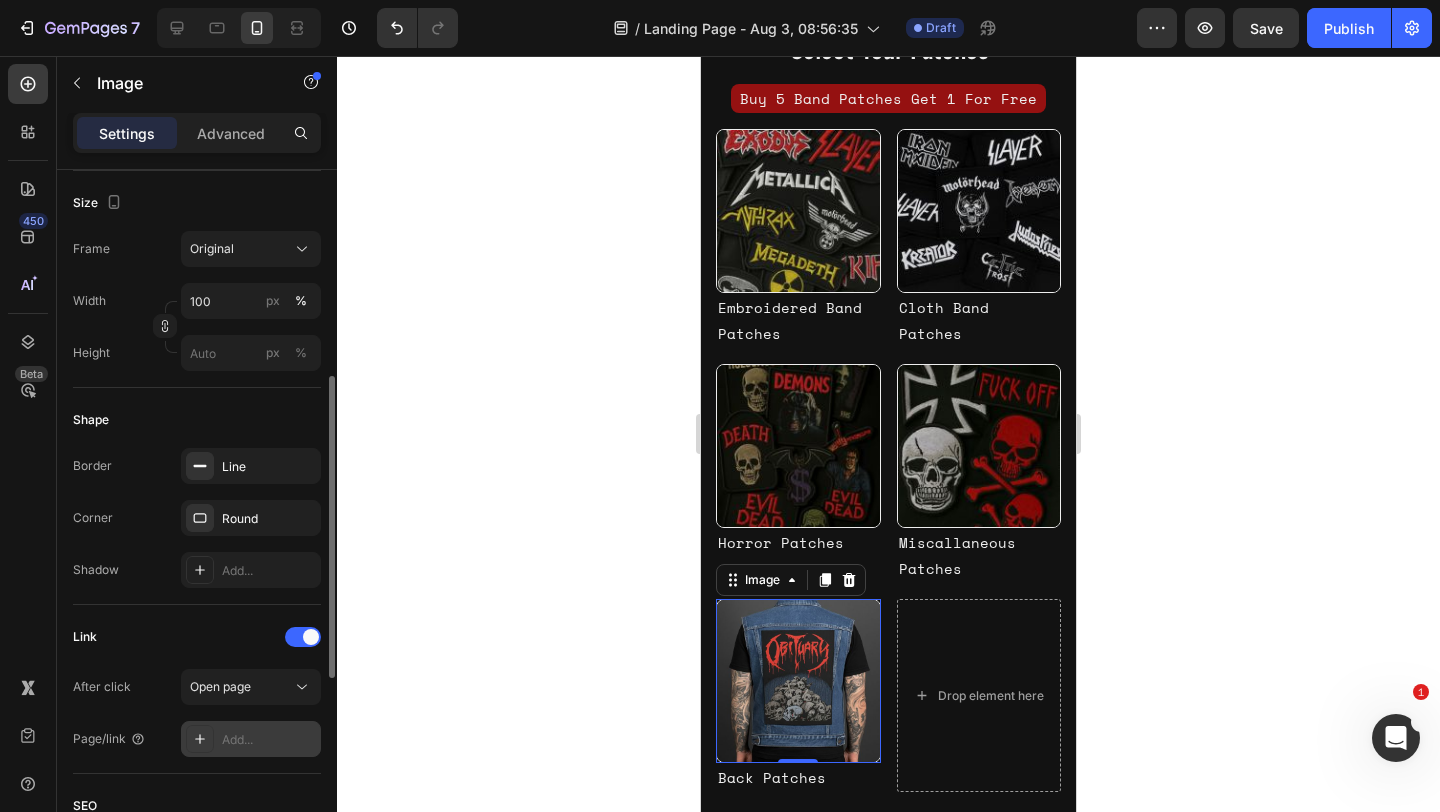 click on "Add..." at bounding box center (269, 740) 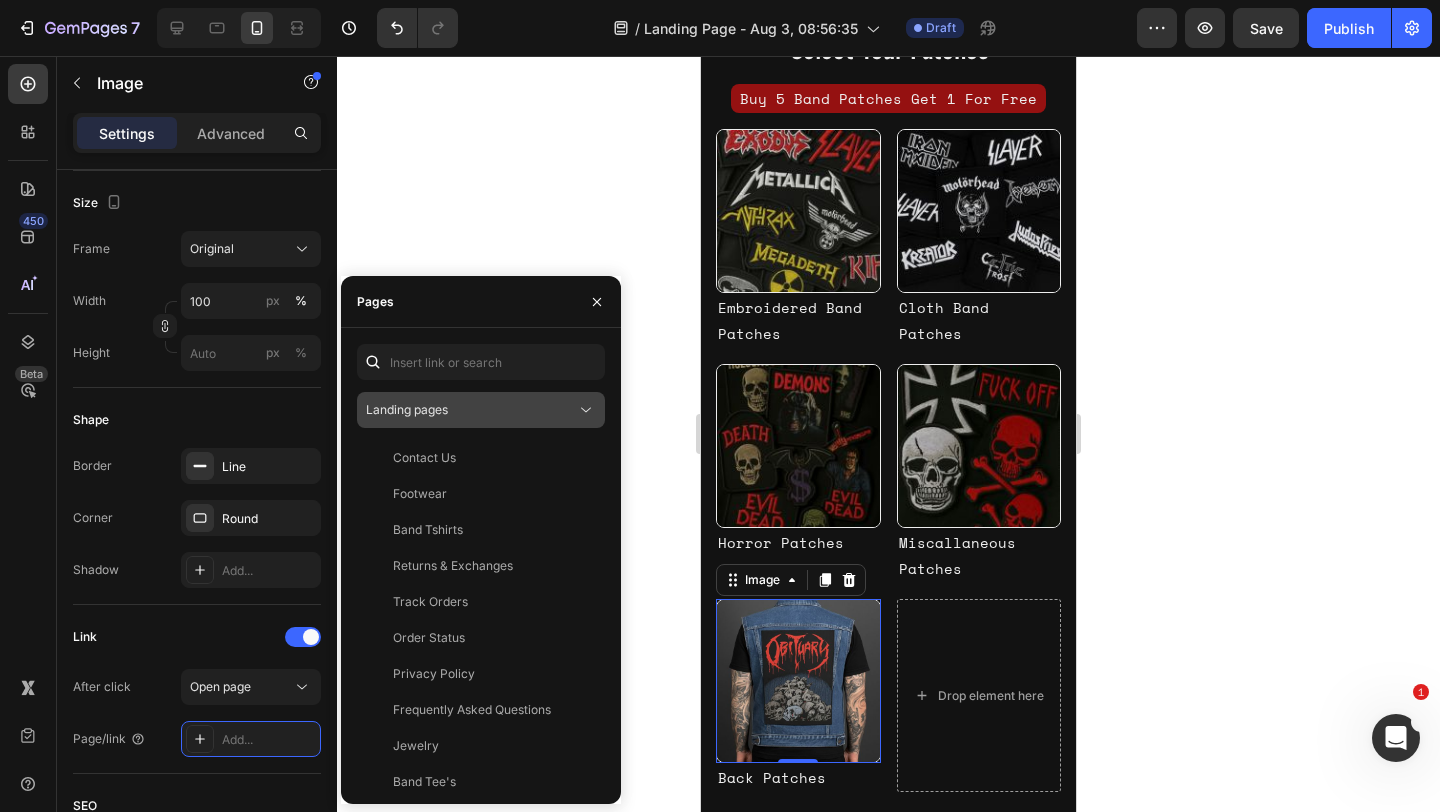 click on "Landing pages" 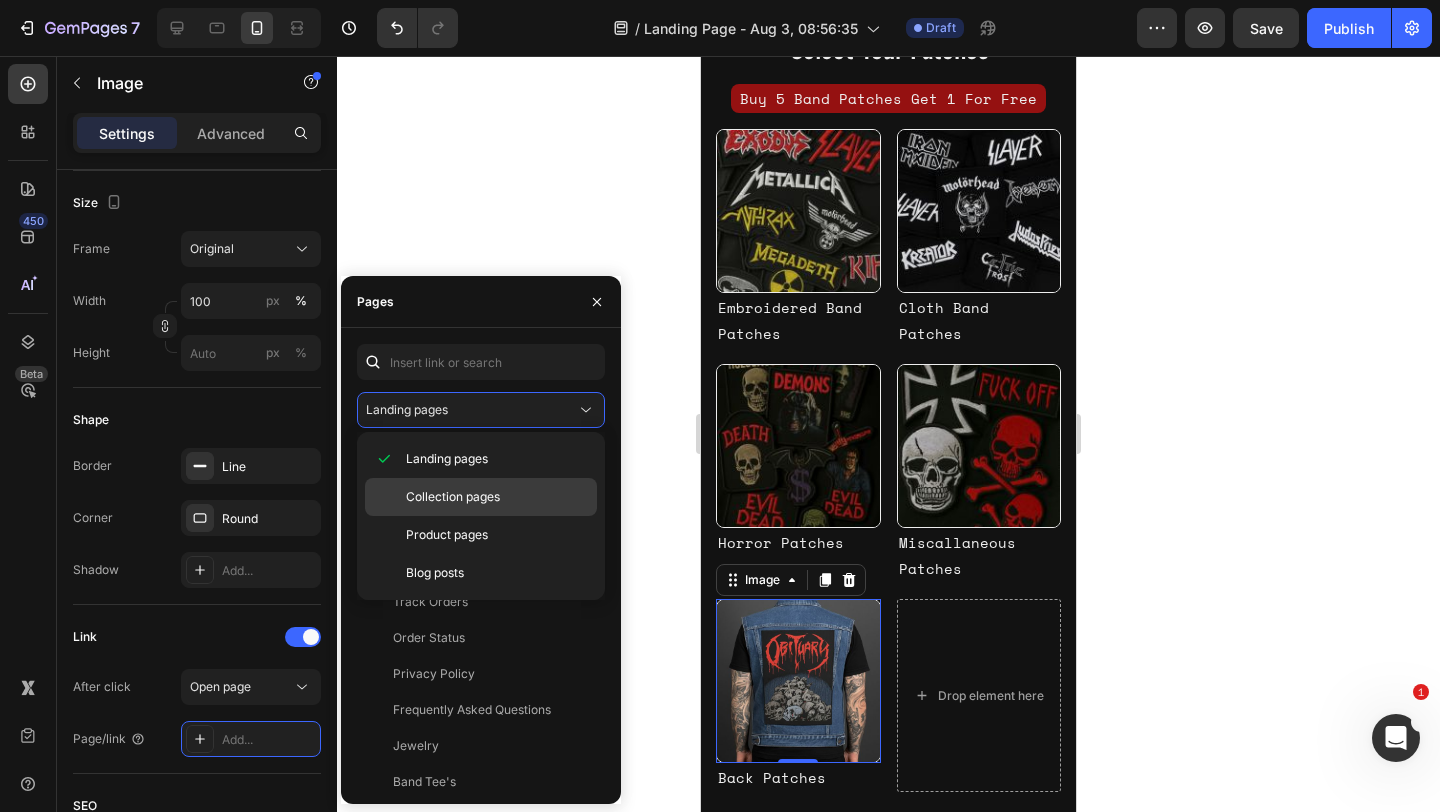 click on "Collection pages" at bounding box center (453, 497) 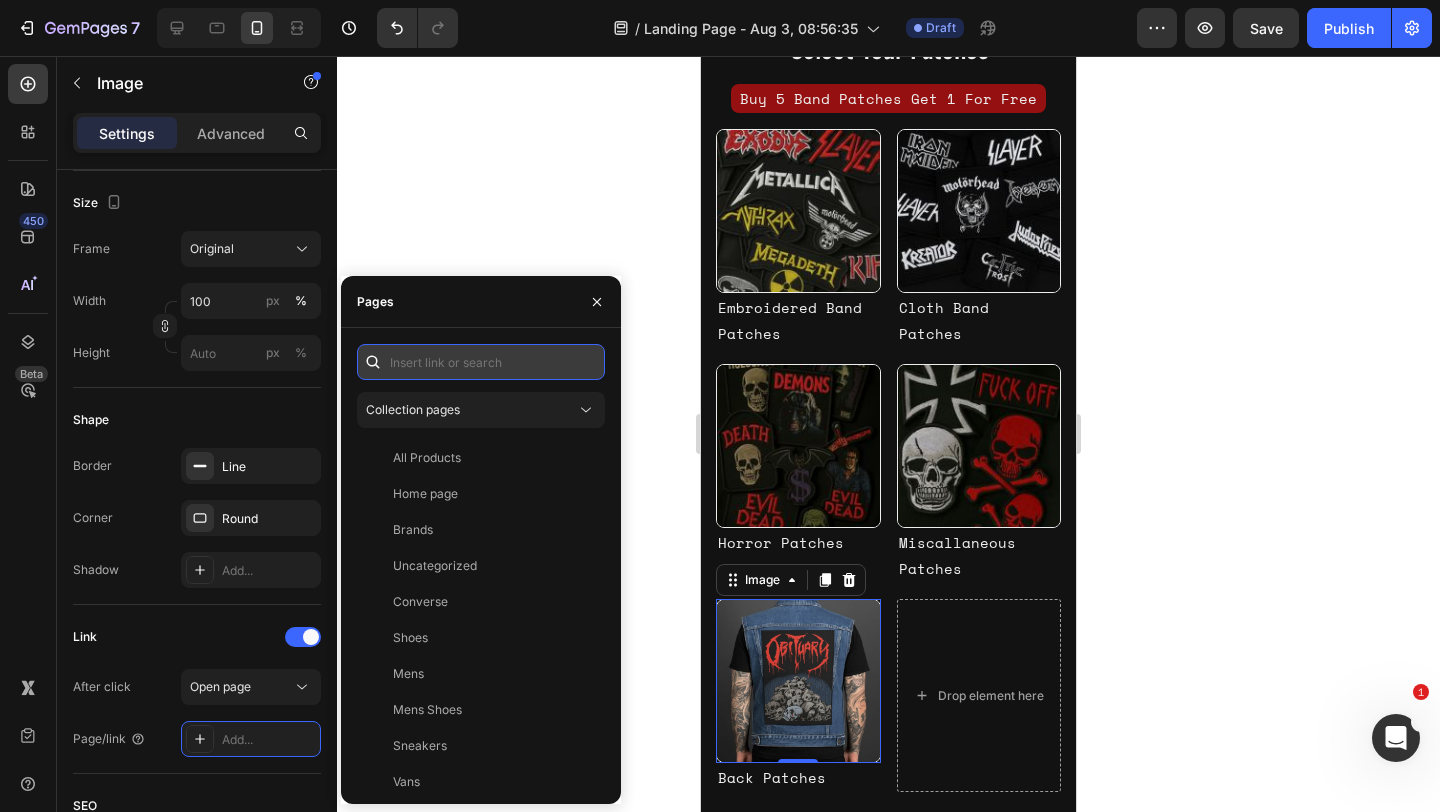 click at bounding box center (481, 362) 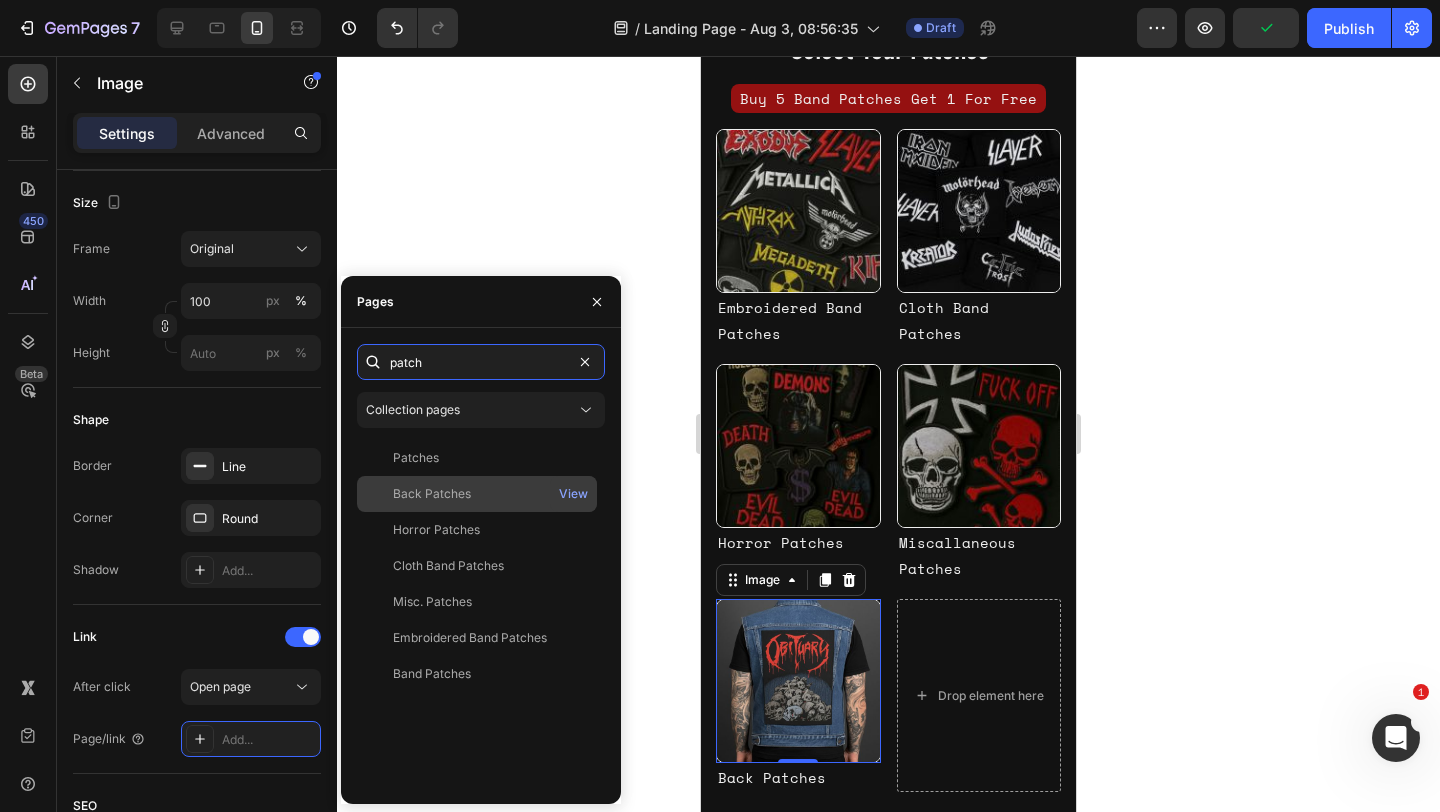 type on "patch" 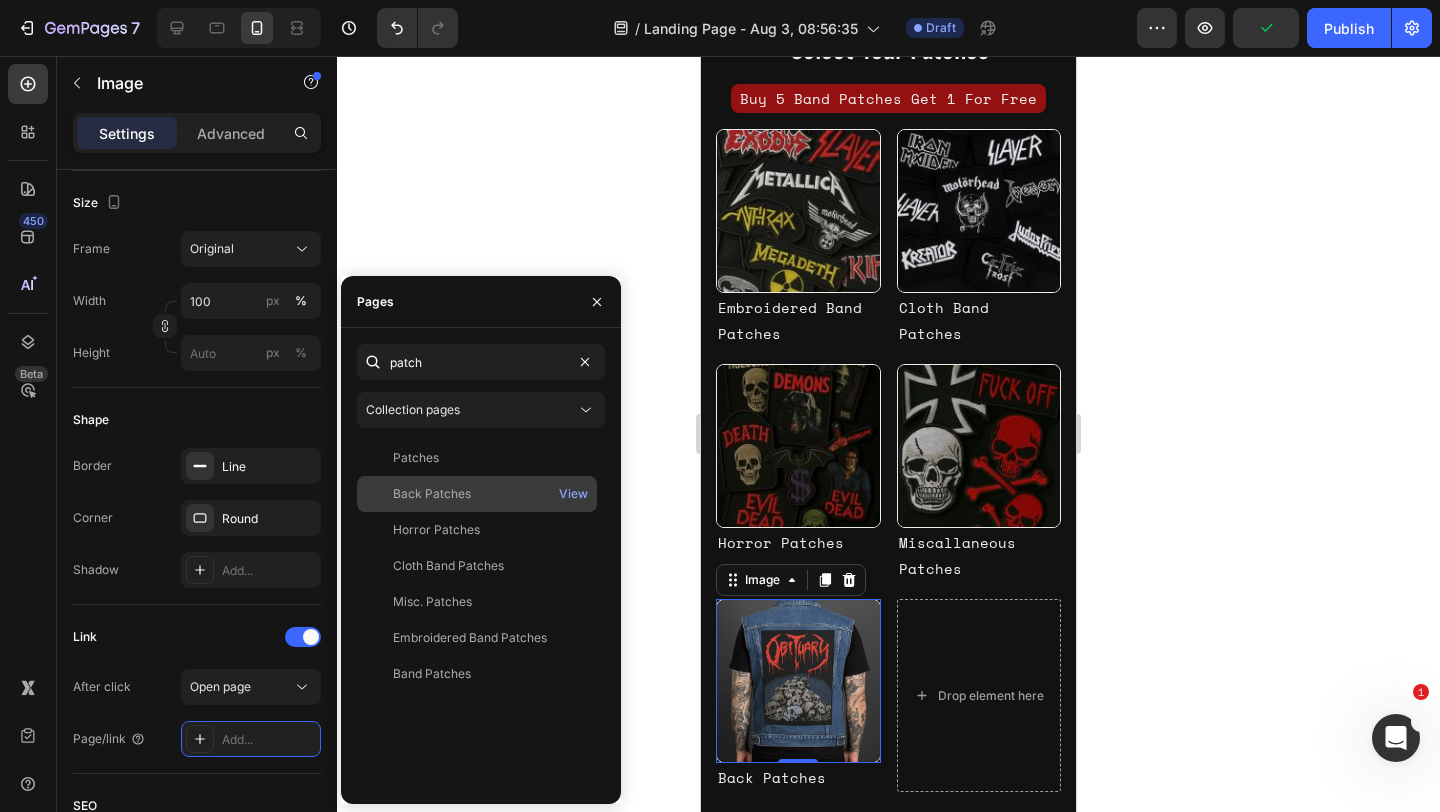 click on "Back Patches" at bounding box center [477, 494] 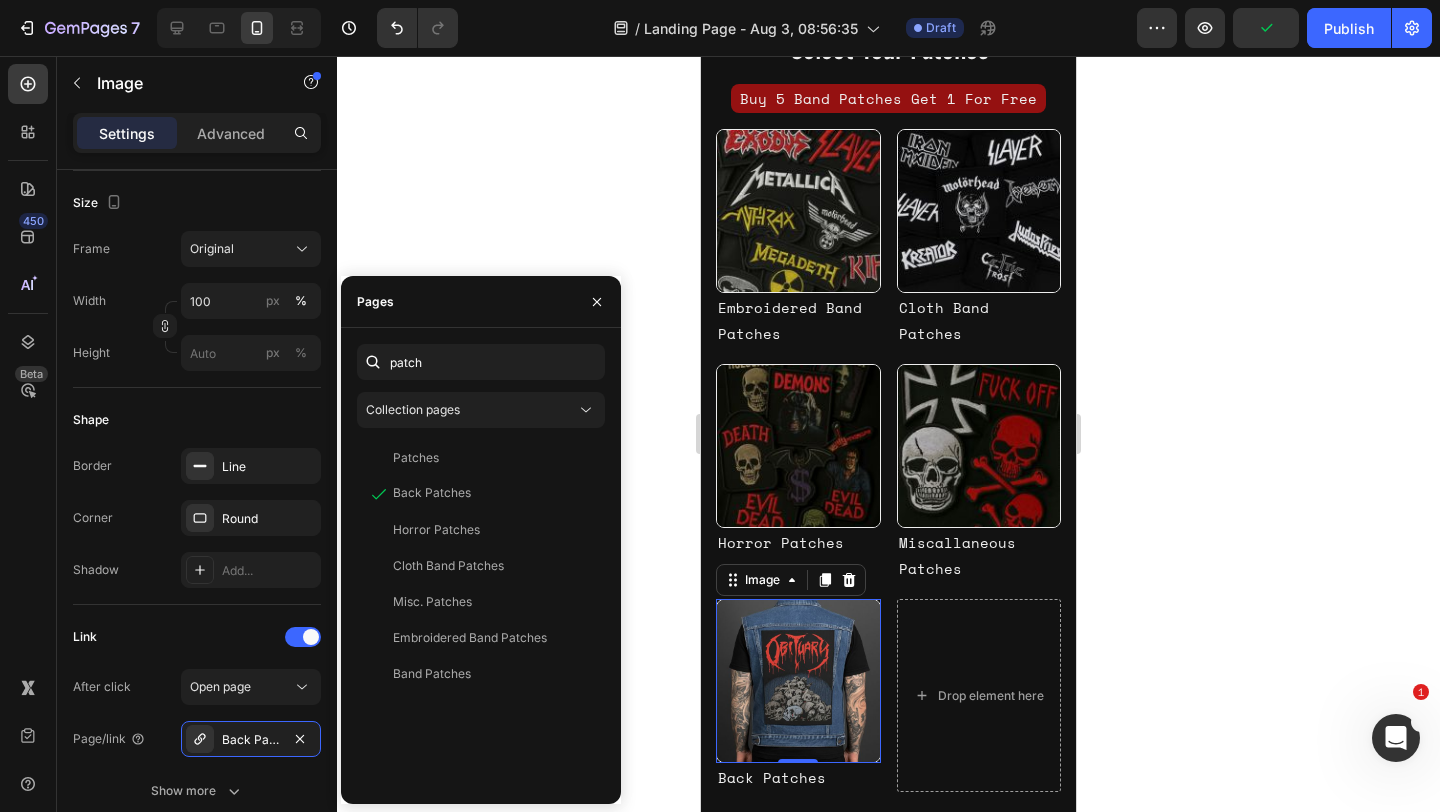 click 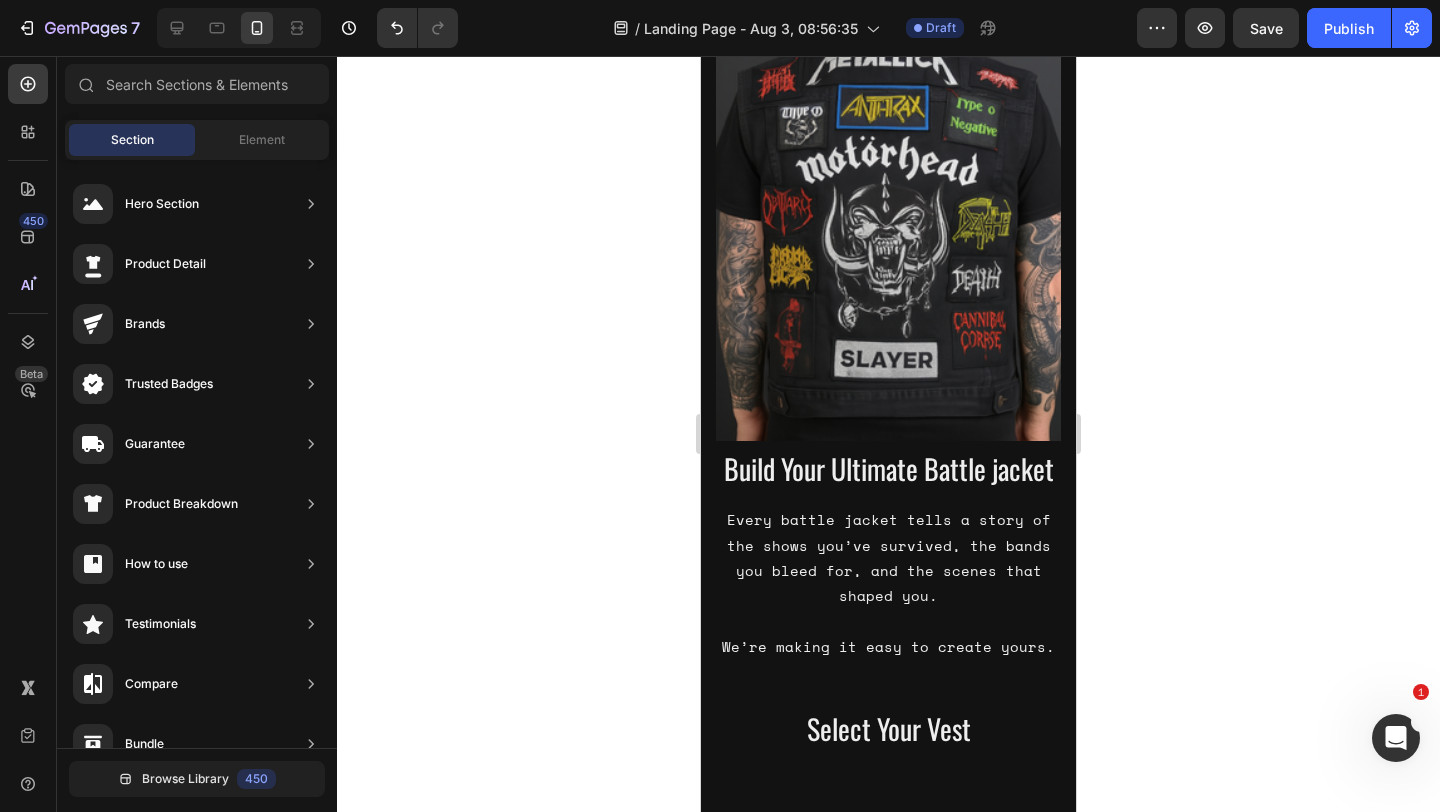 scroll, scrollTop: 0, scrollLeft: 0, axis: both 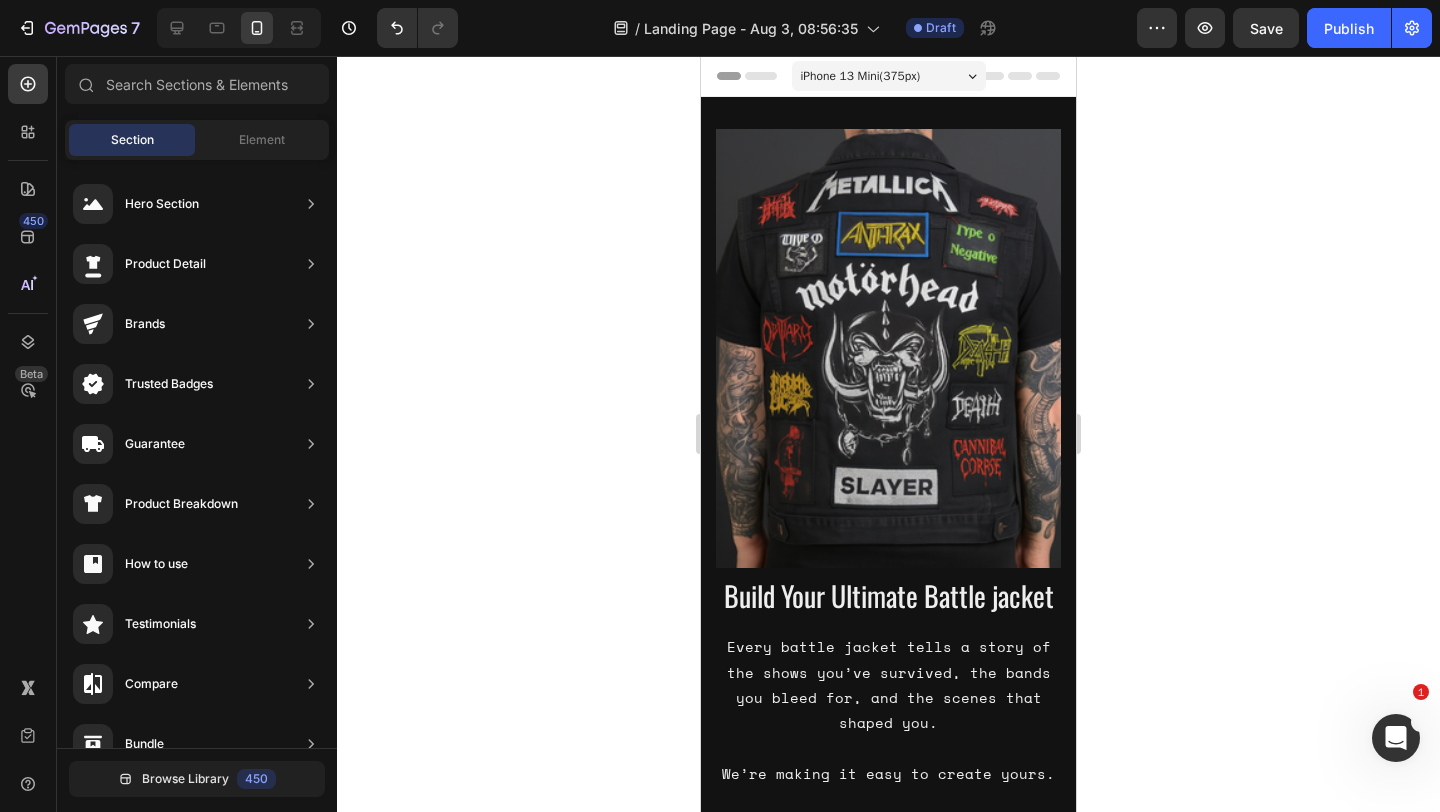 click 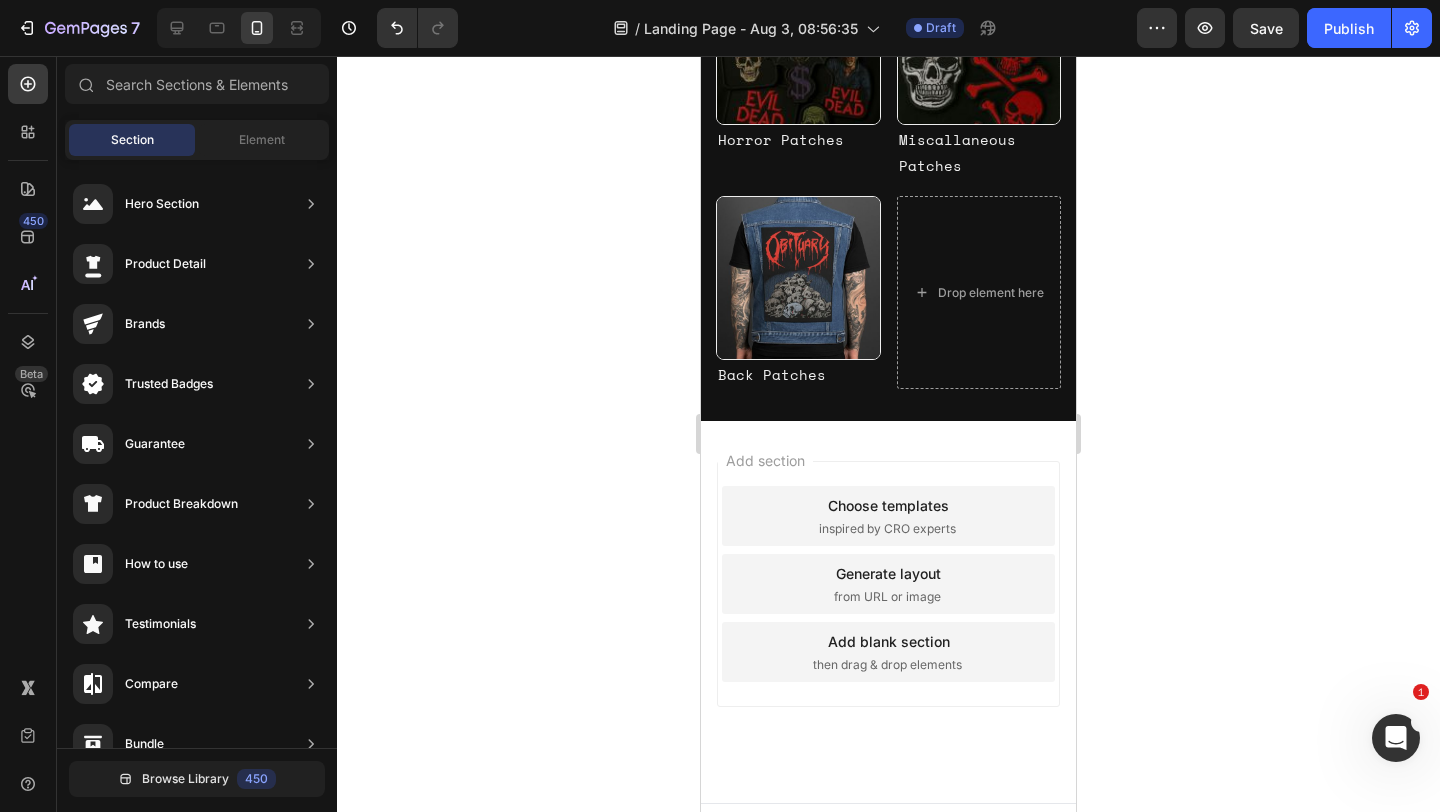 scroll, scrollTop: 1724, scrollLeft: 0, axis: vertical 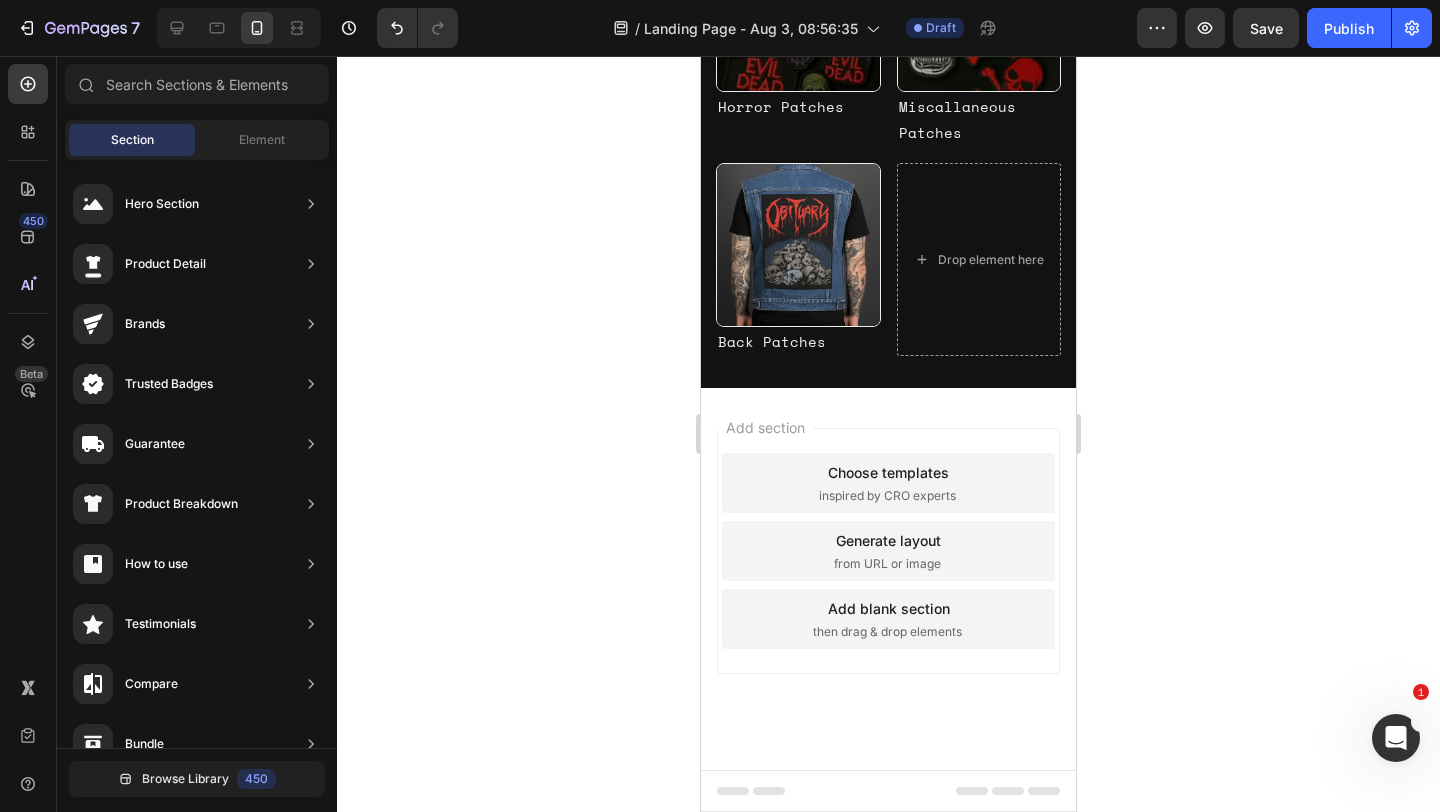 click 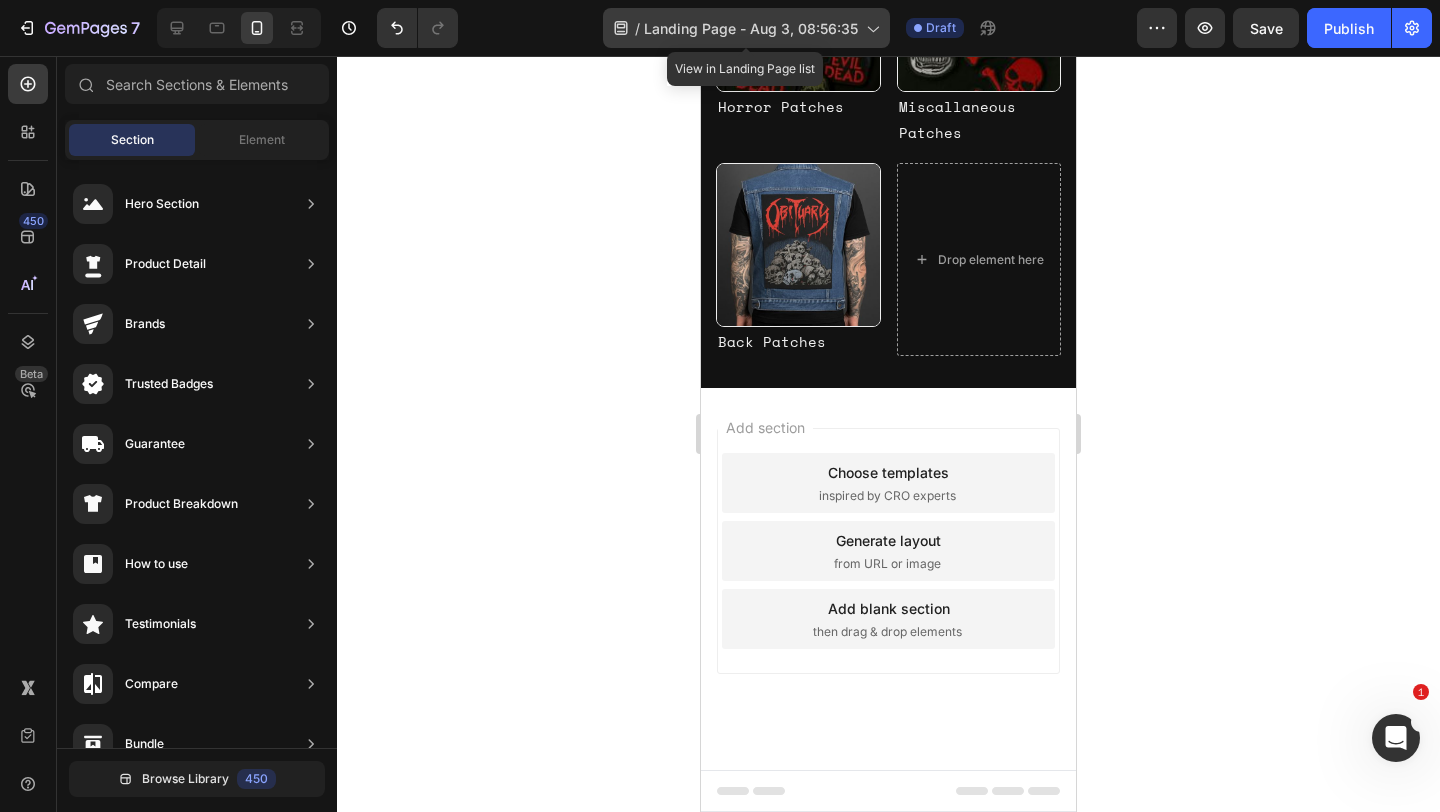 click on "/  Landing Page - [DATE]" 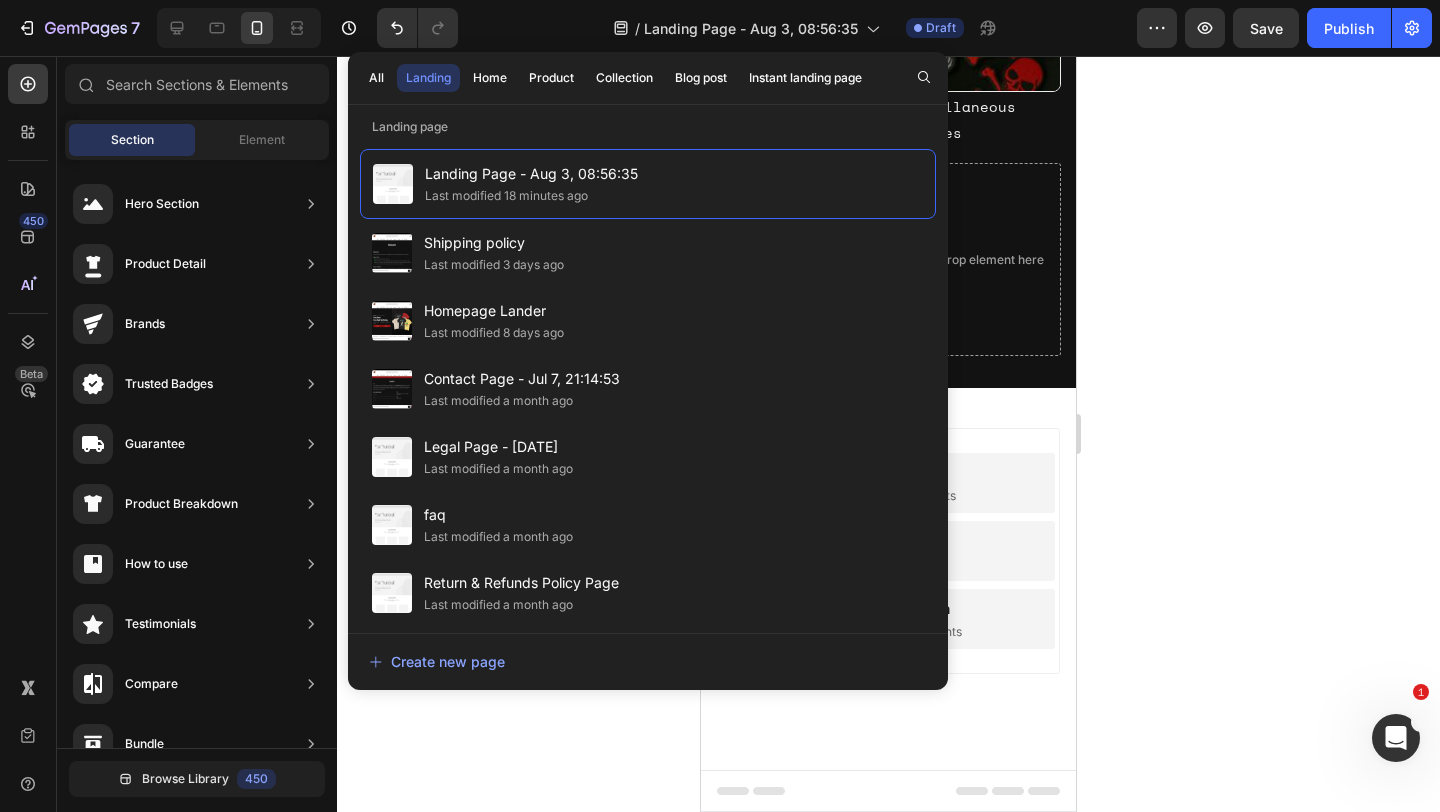 click 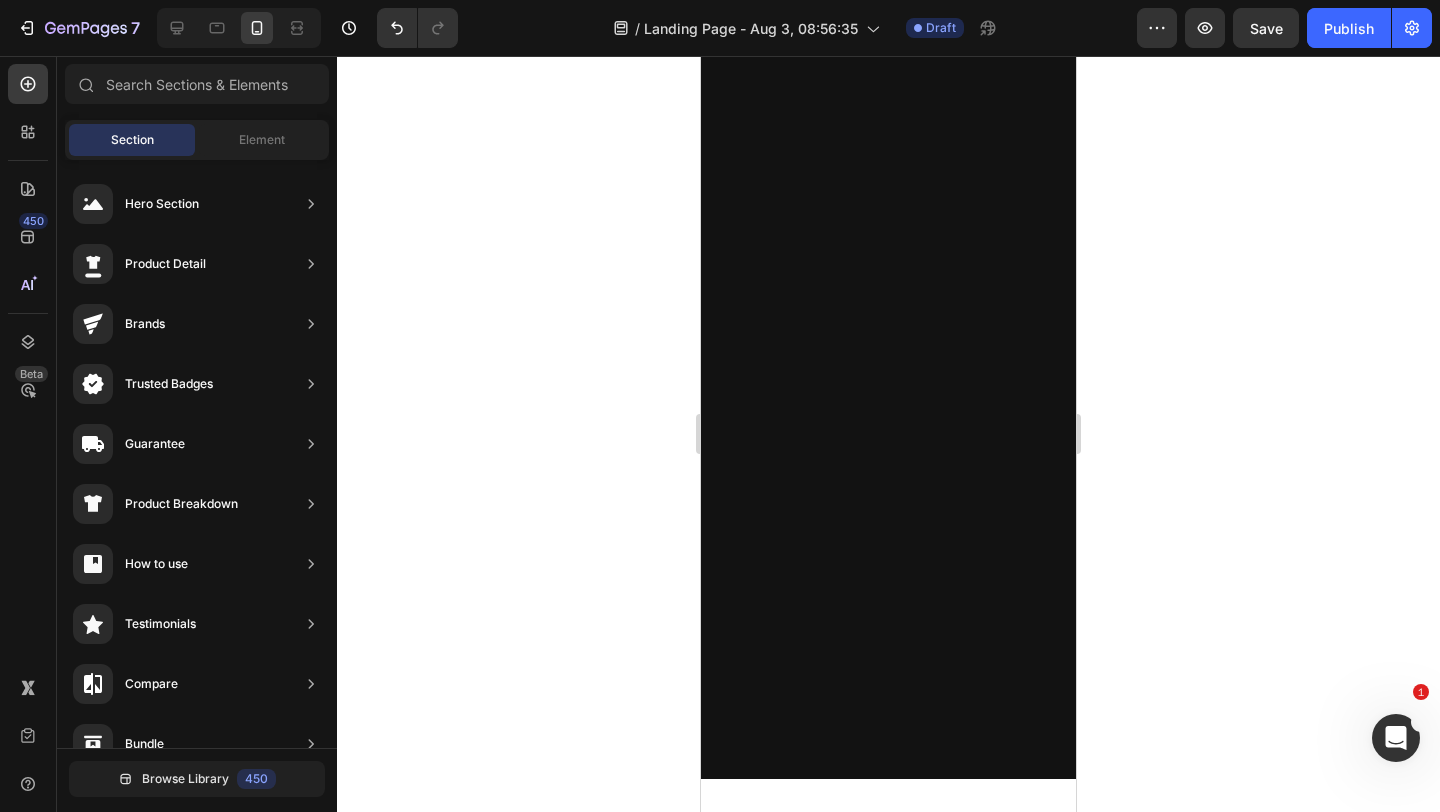 scroll, scrollTop: 0, scrollLeft: 0, axis: both 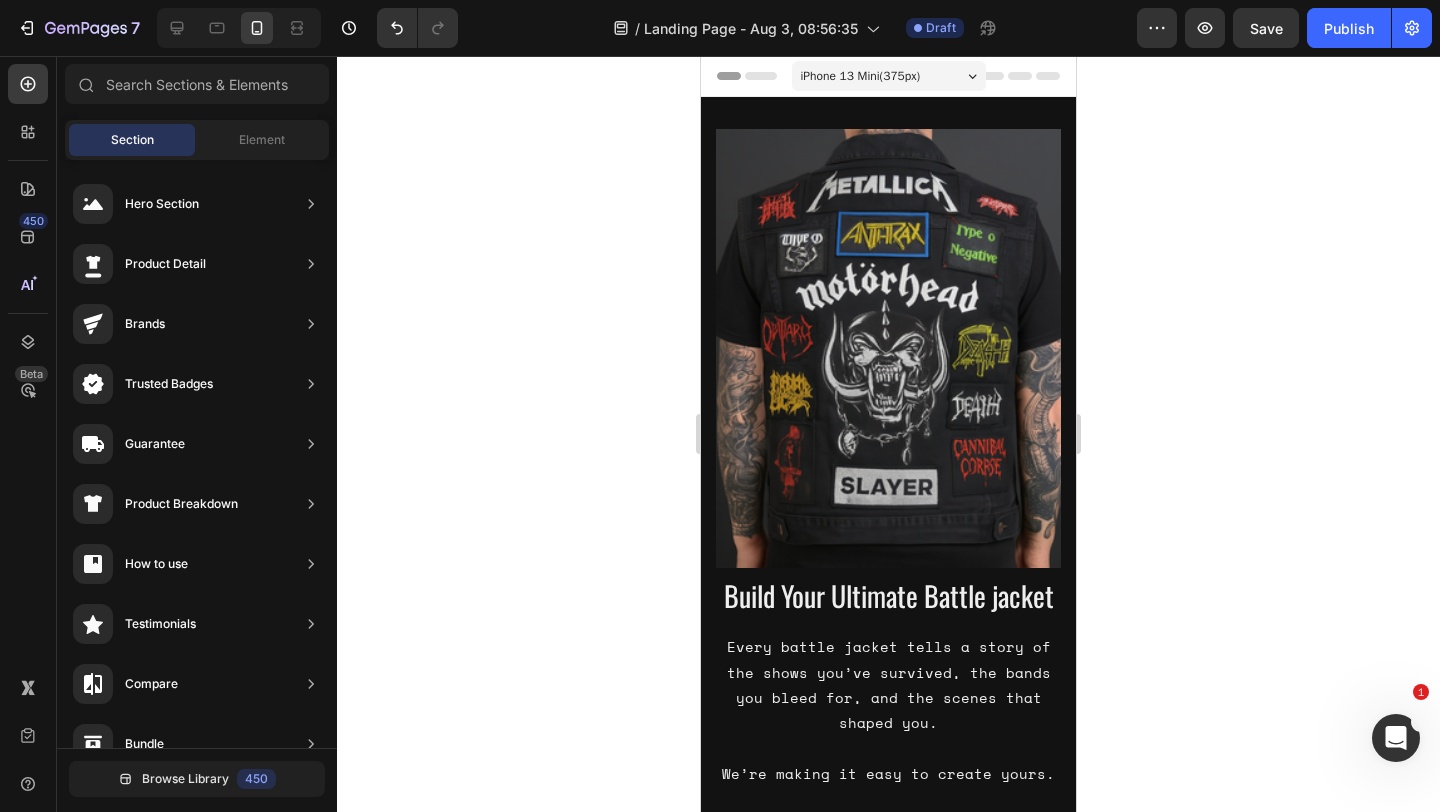 click 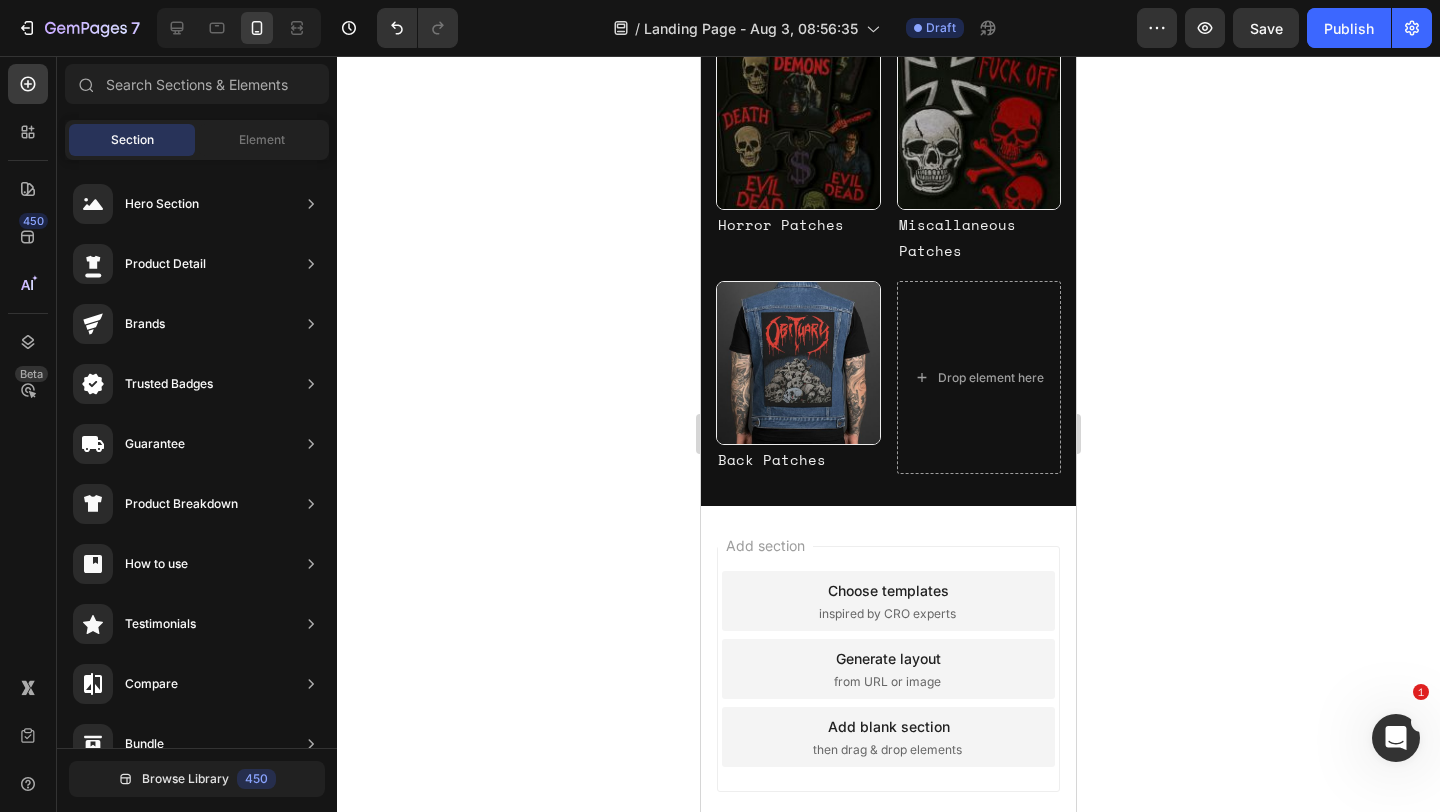 scroll, scrollTop: 1622, scrollLeft: 0, axis: vertical 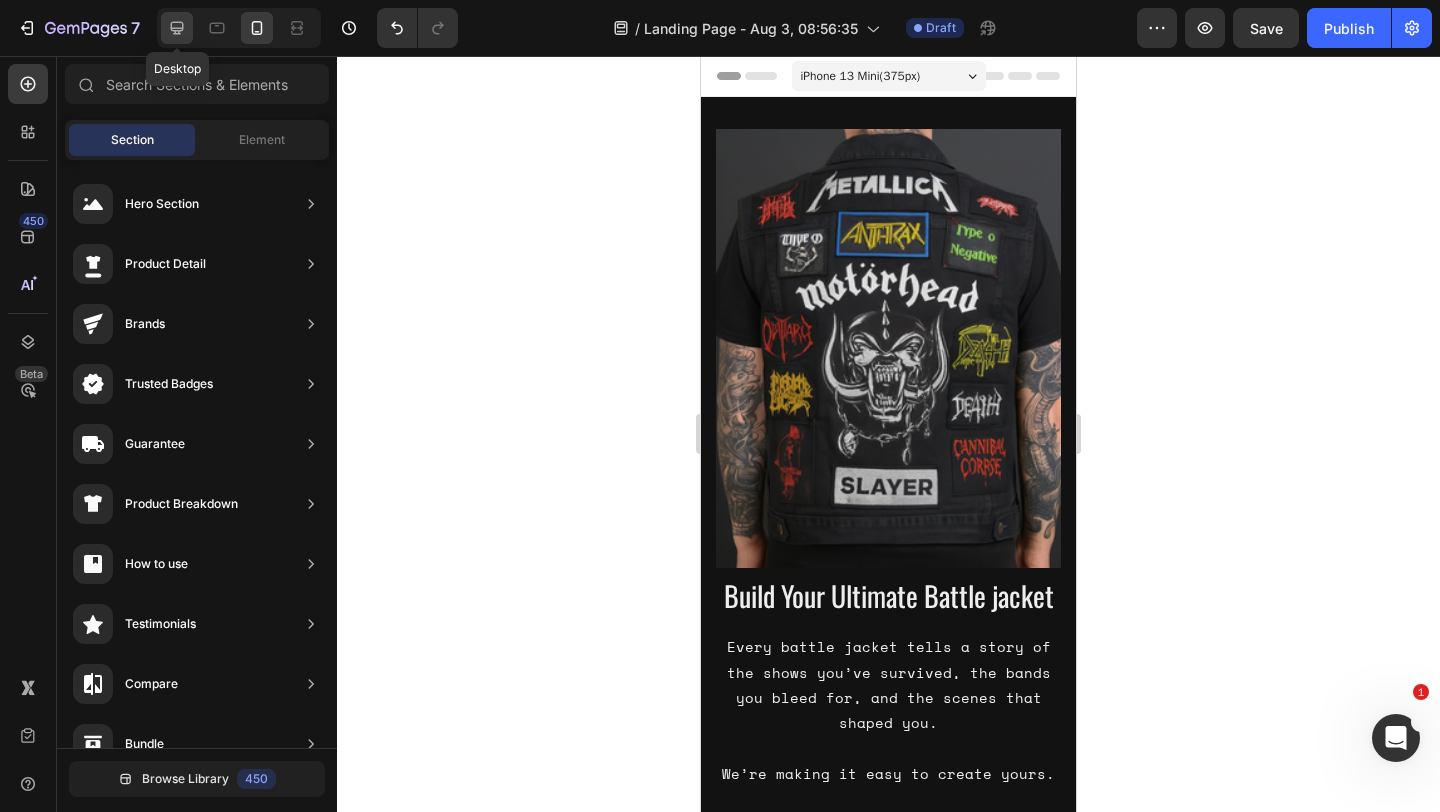click 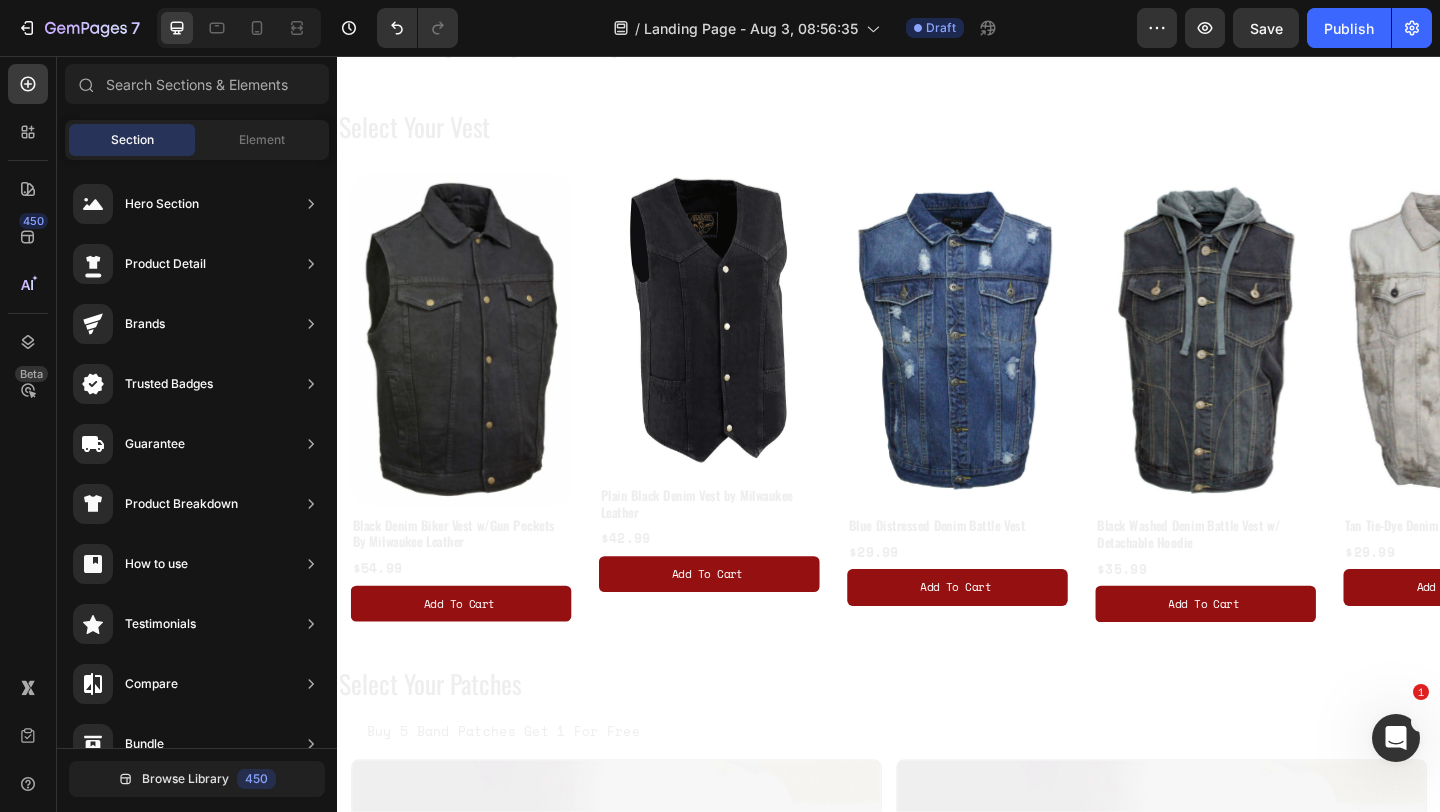 scroll, scrollTop: 1102, scrollLeft: 0, axis: vertical 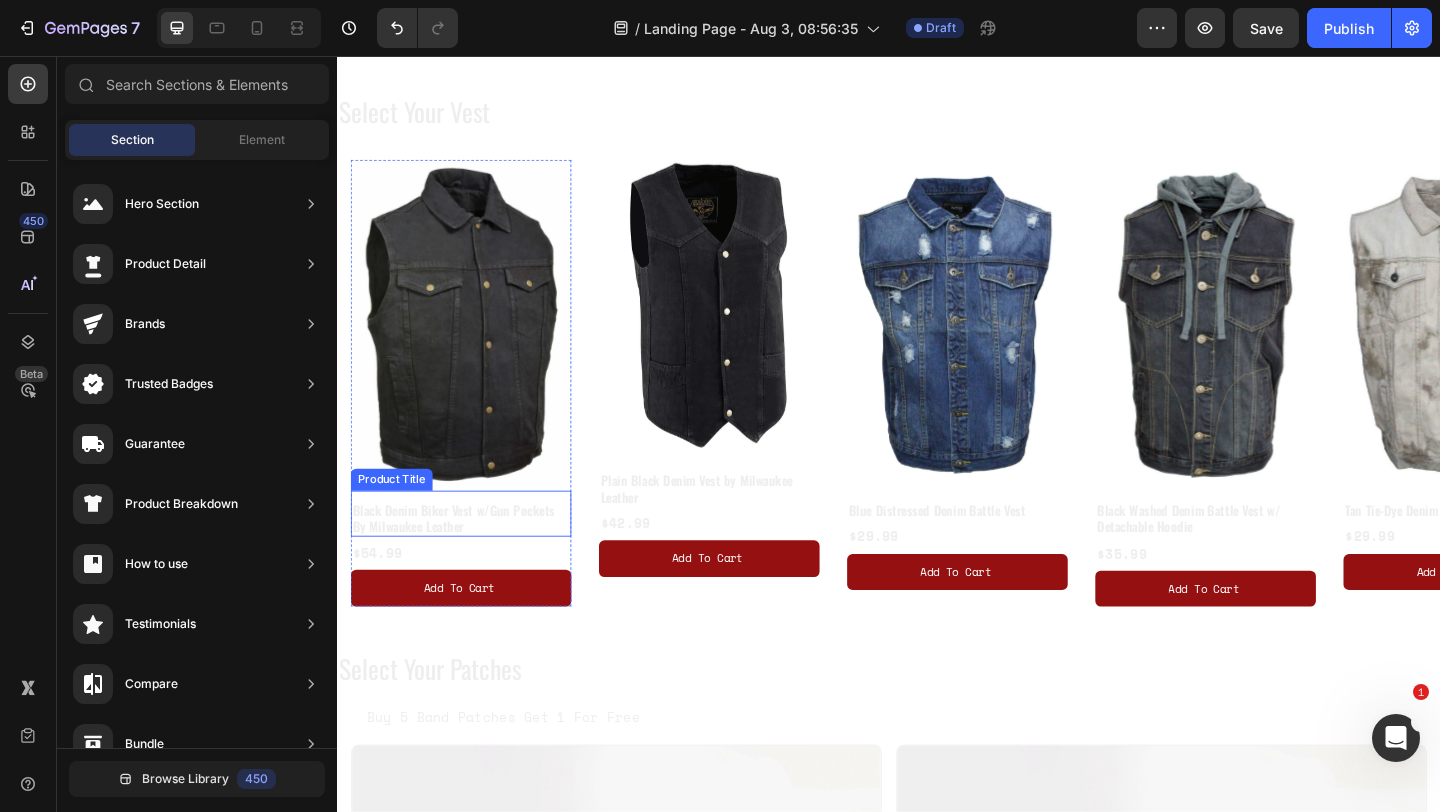 click on "Black Denim Biker Vest w/Gun Pockets By Milwaukee Leather" at bounding box center [472, 559] 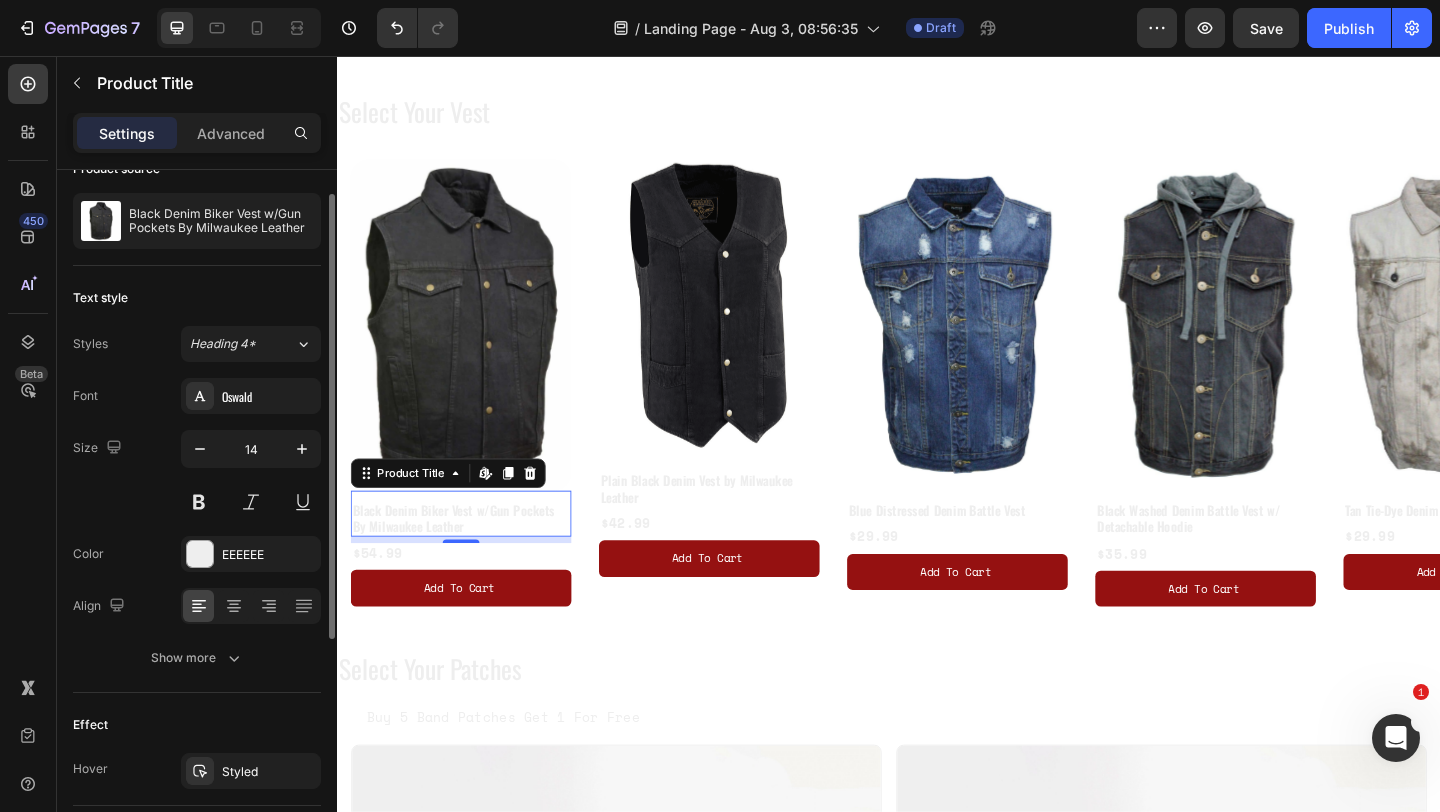 scroll, scrollTop: 35, scrollLeft: 0, axis: vertical 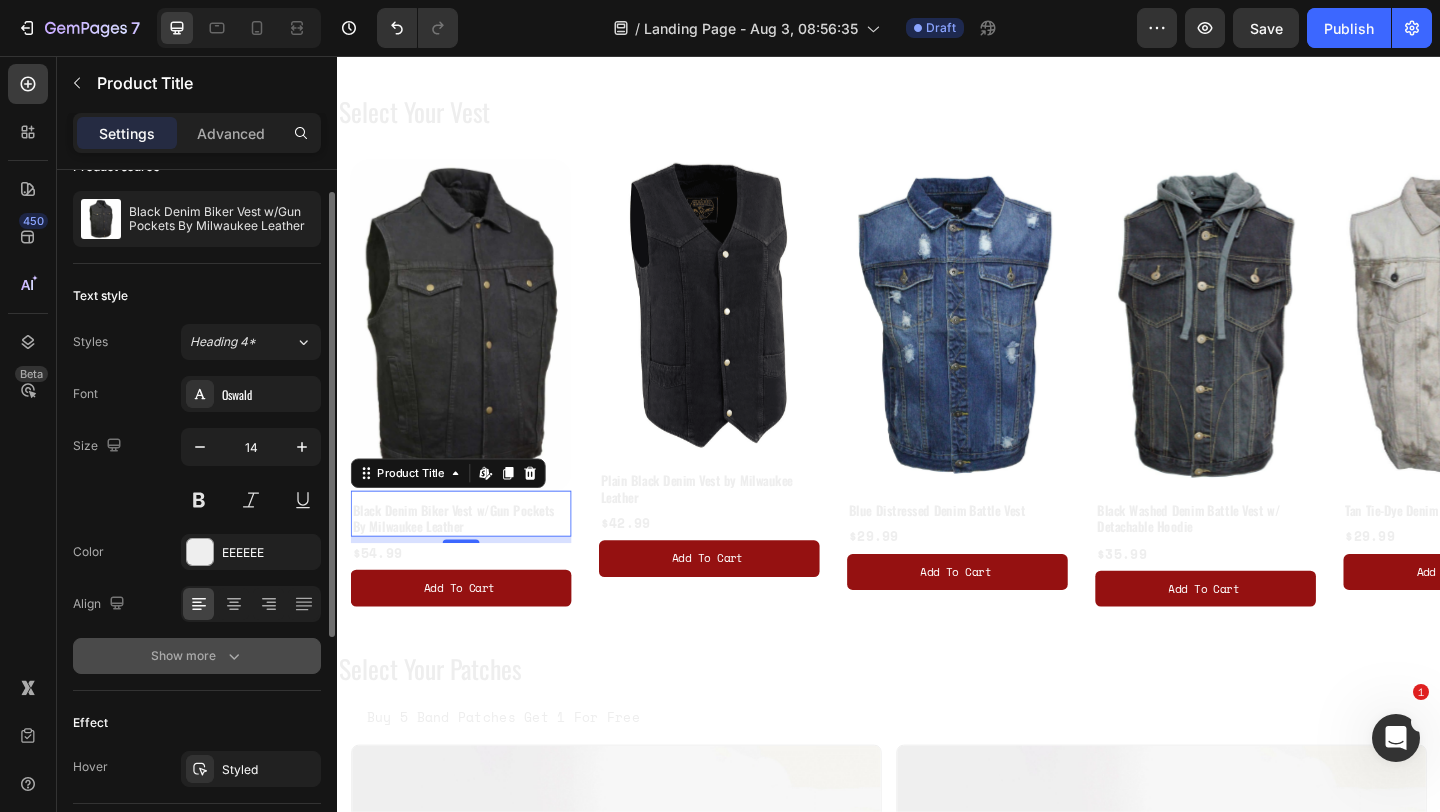 click on "Show more" at bounding box center [197, 656] 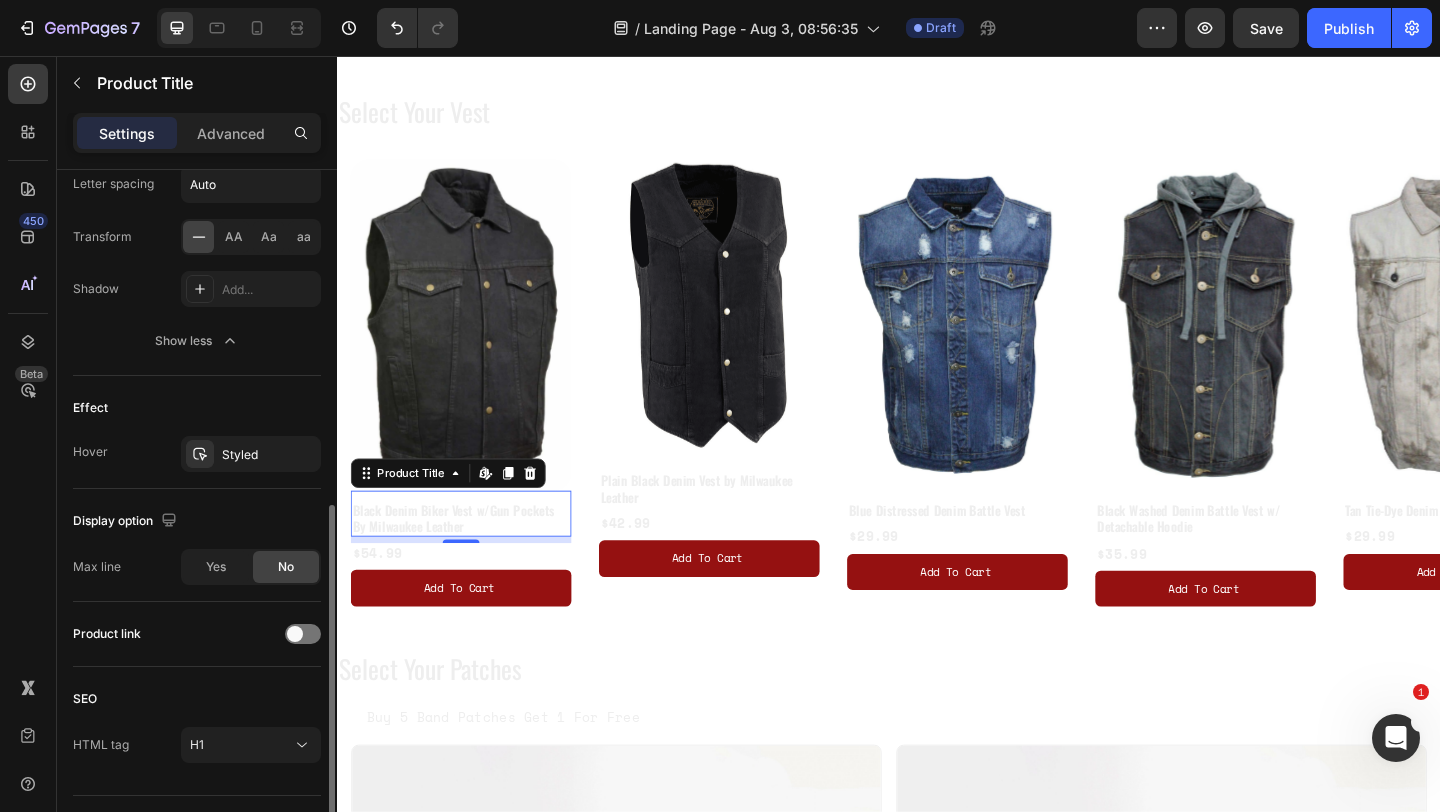 scroll, scrollTop: 661, scrollLeft: 0, axis: vertical 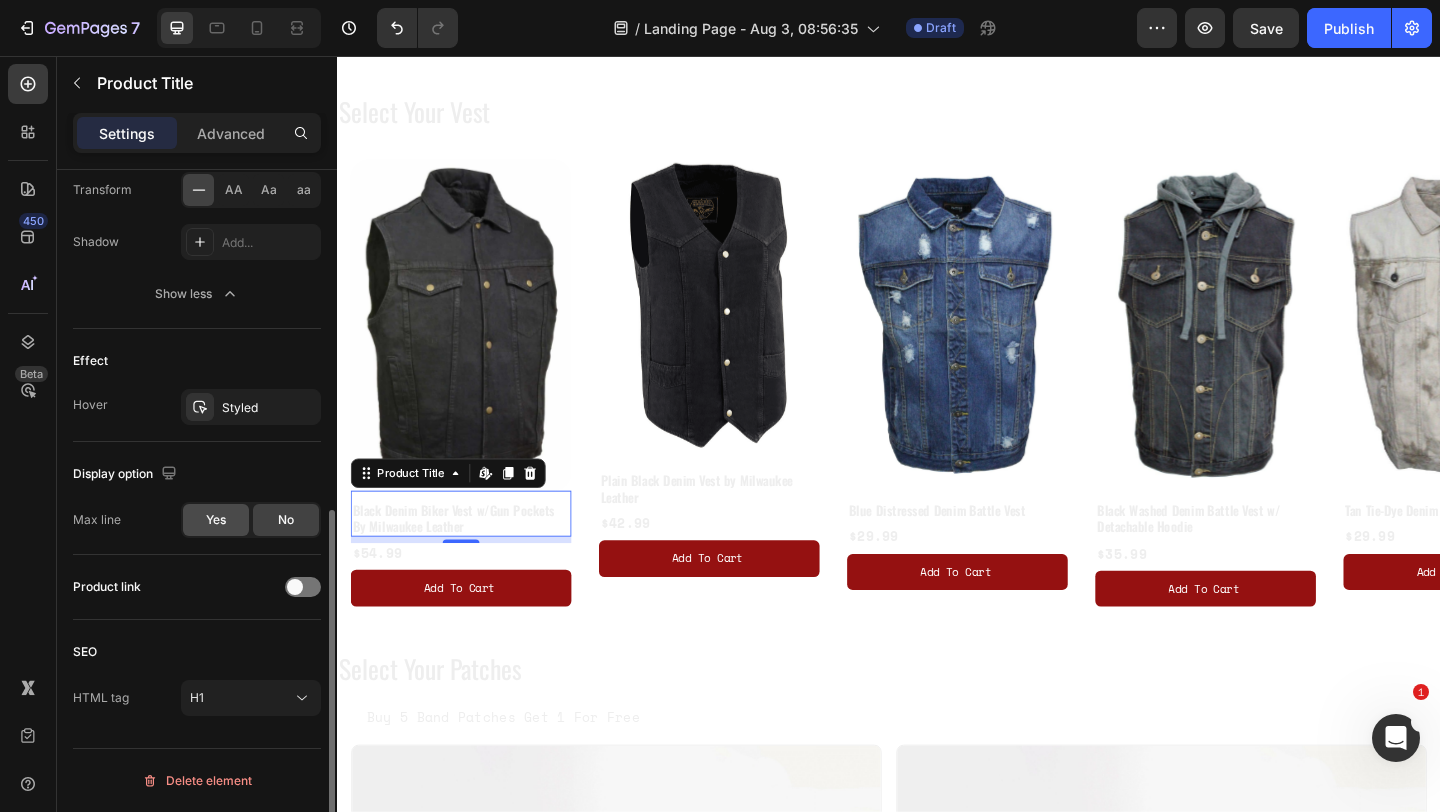 click on "Yes" 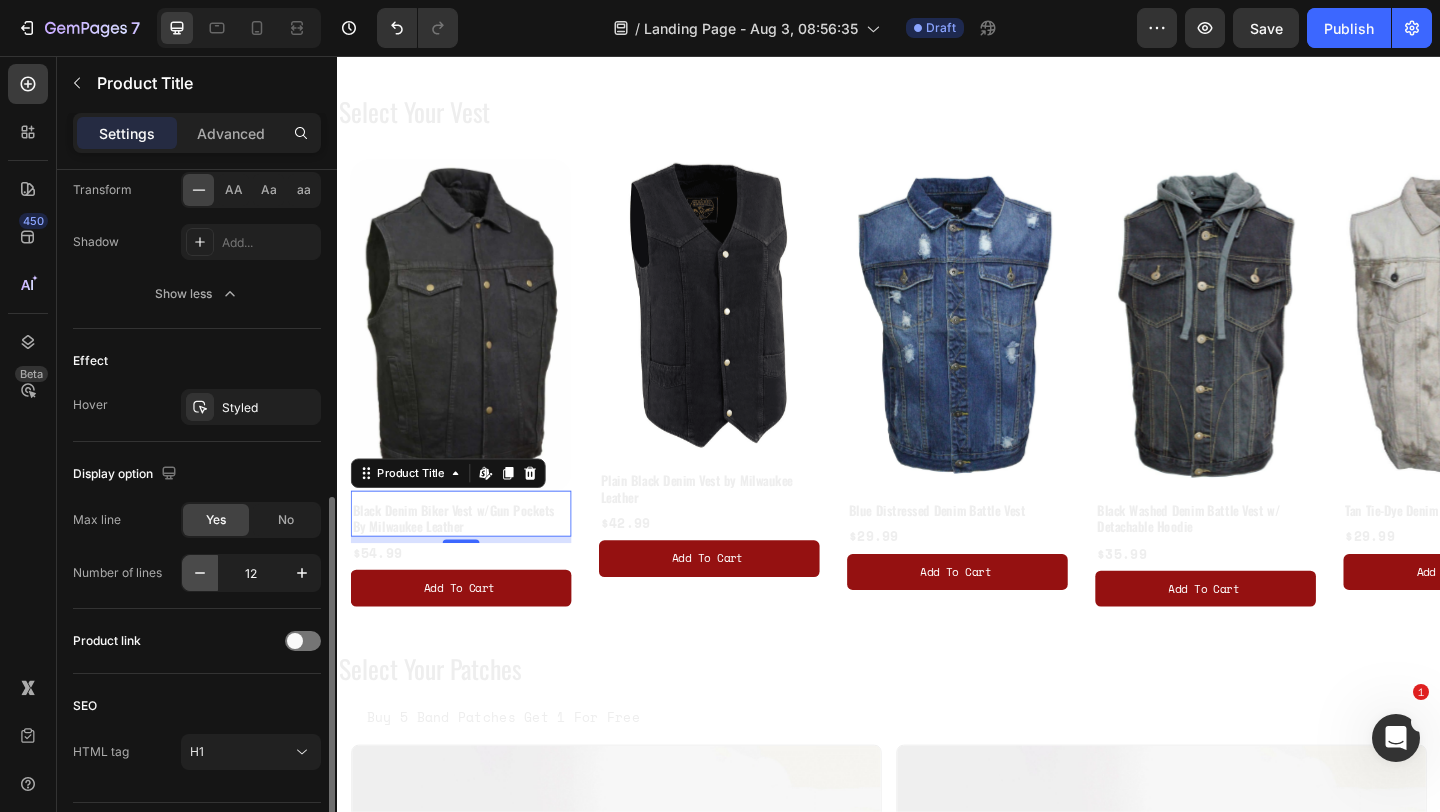 click 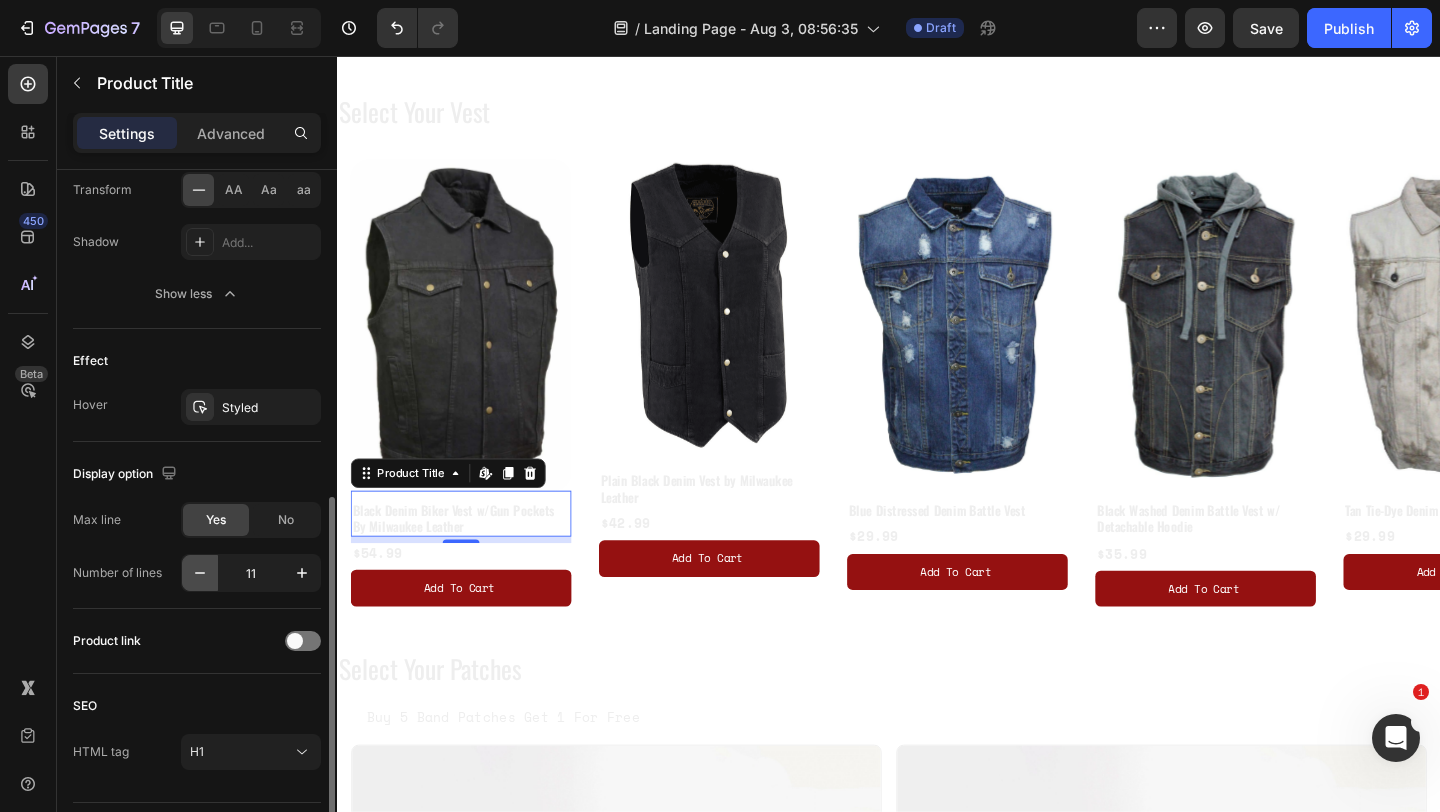 click 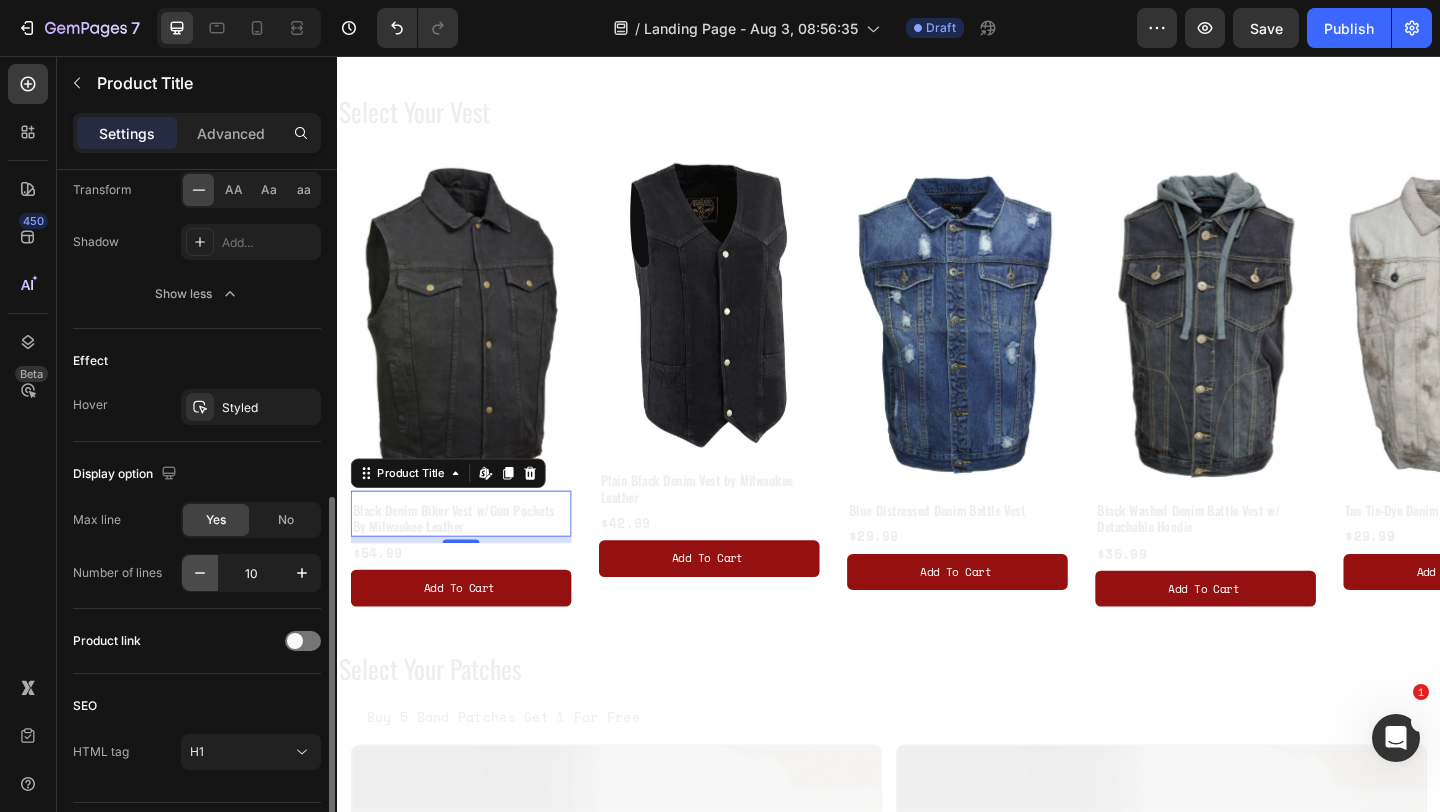 click 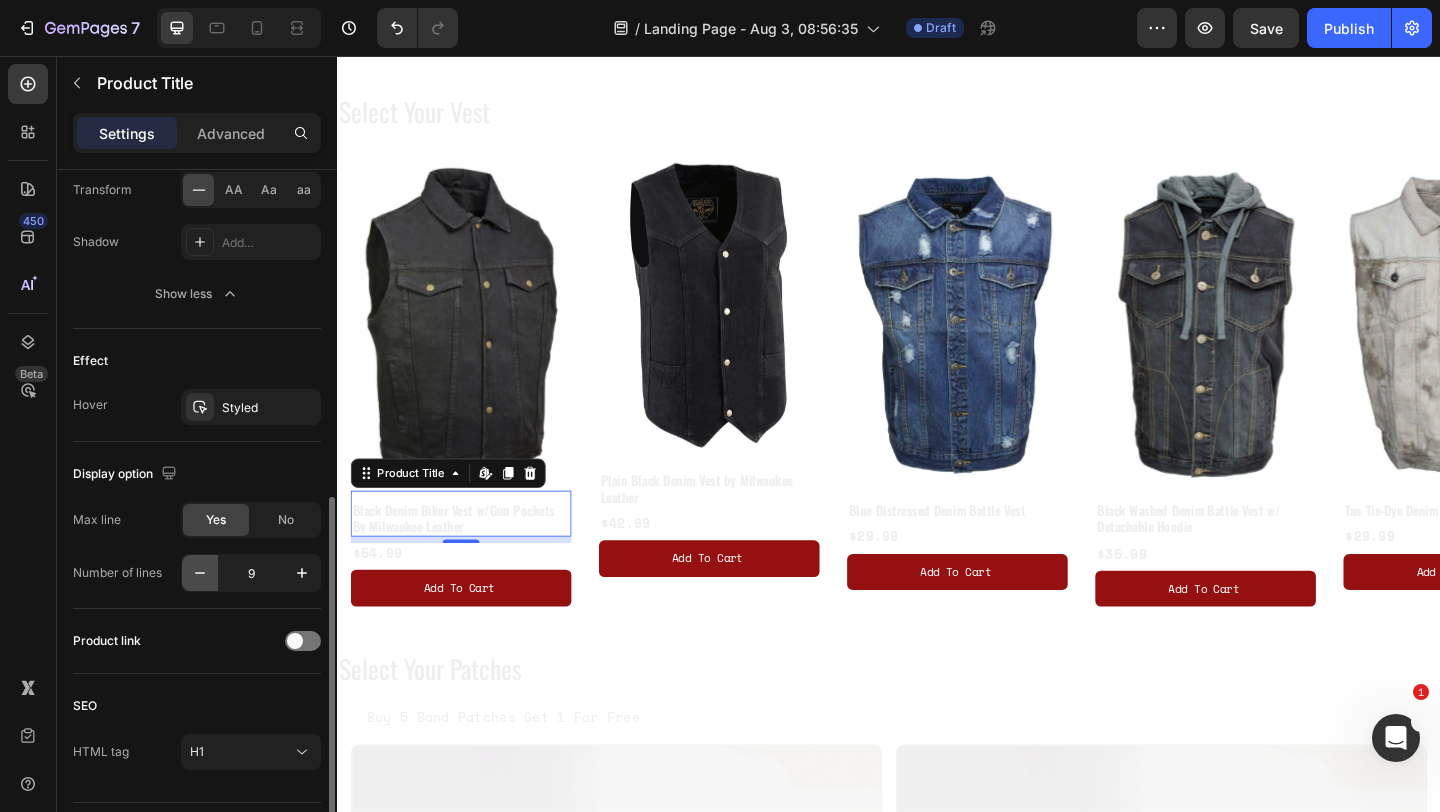 click 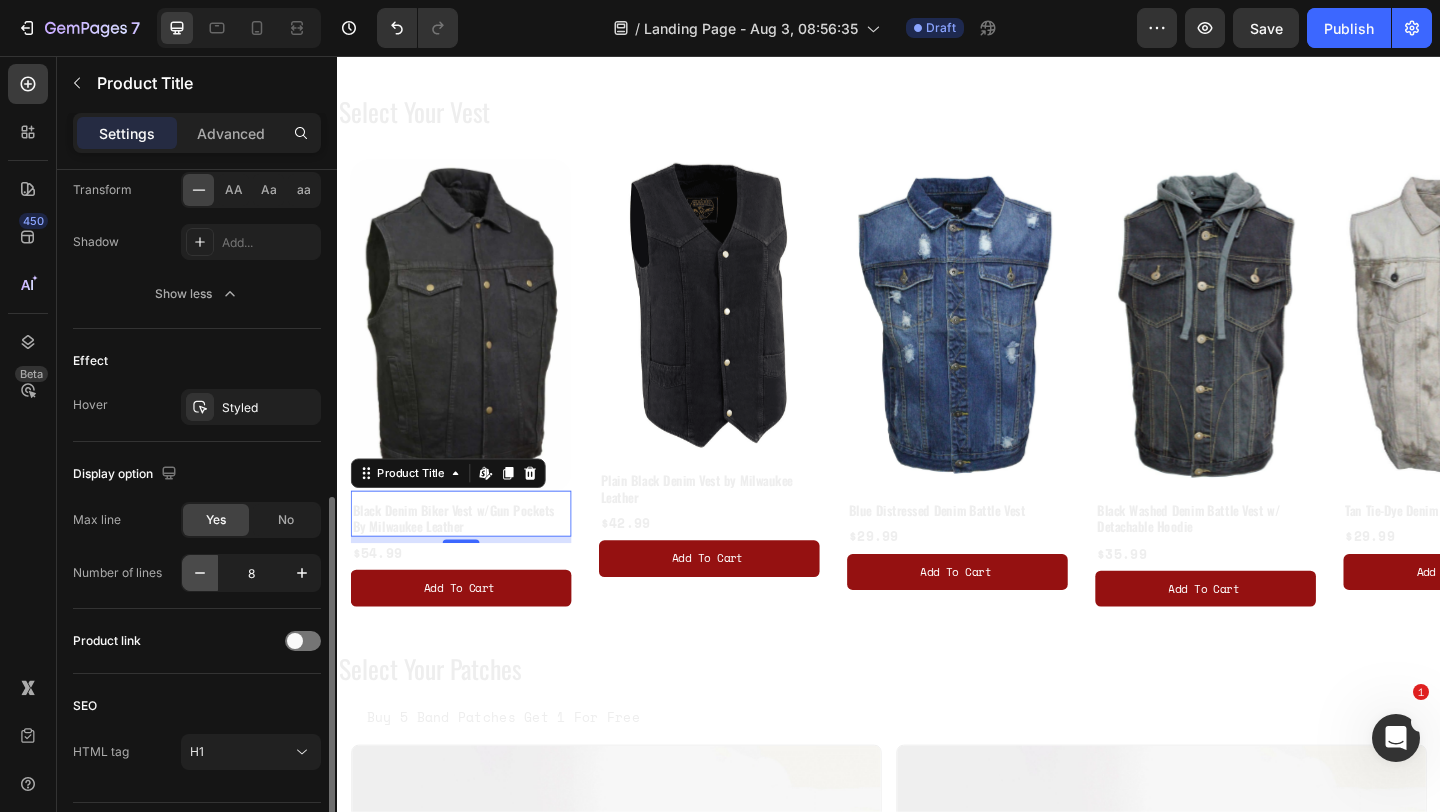 click 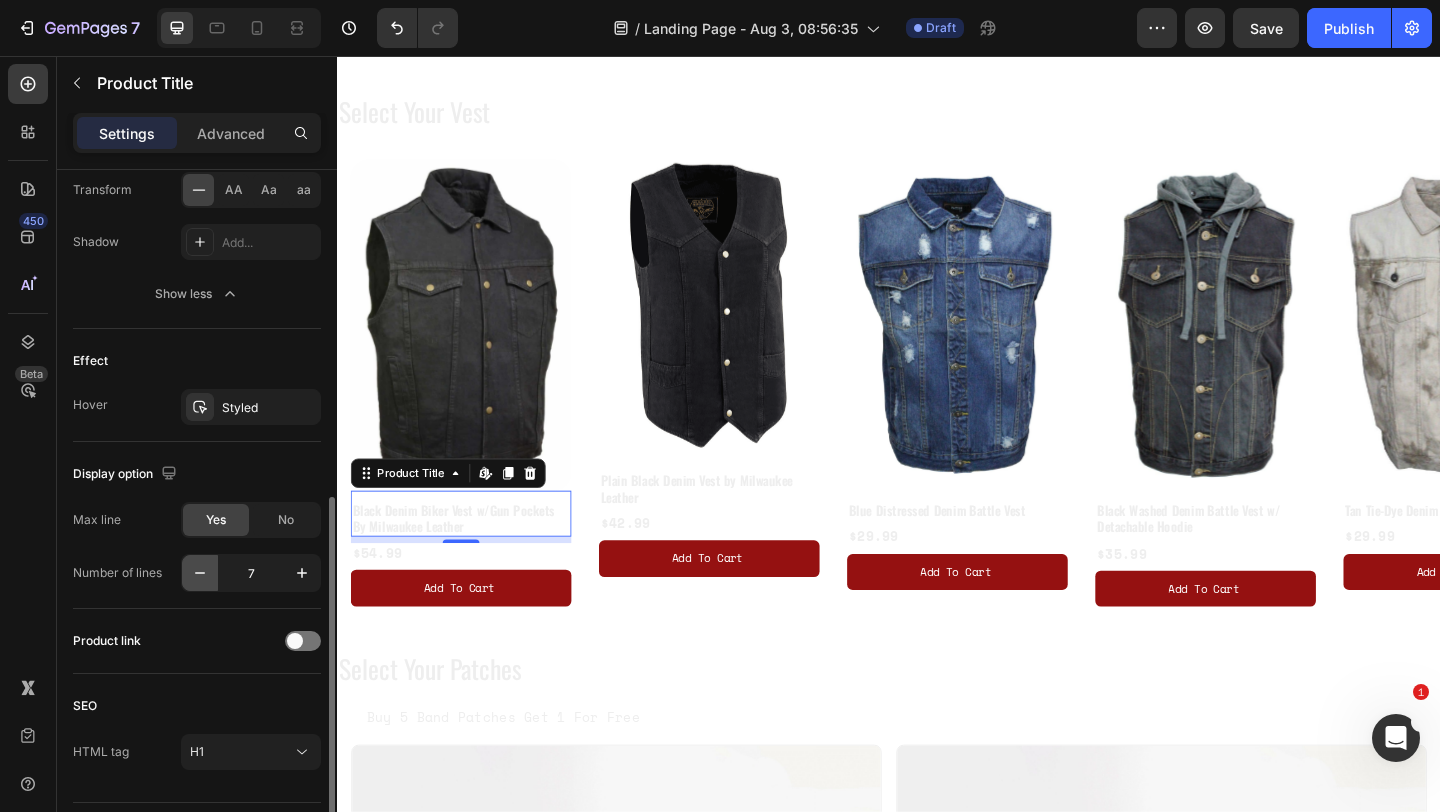 click 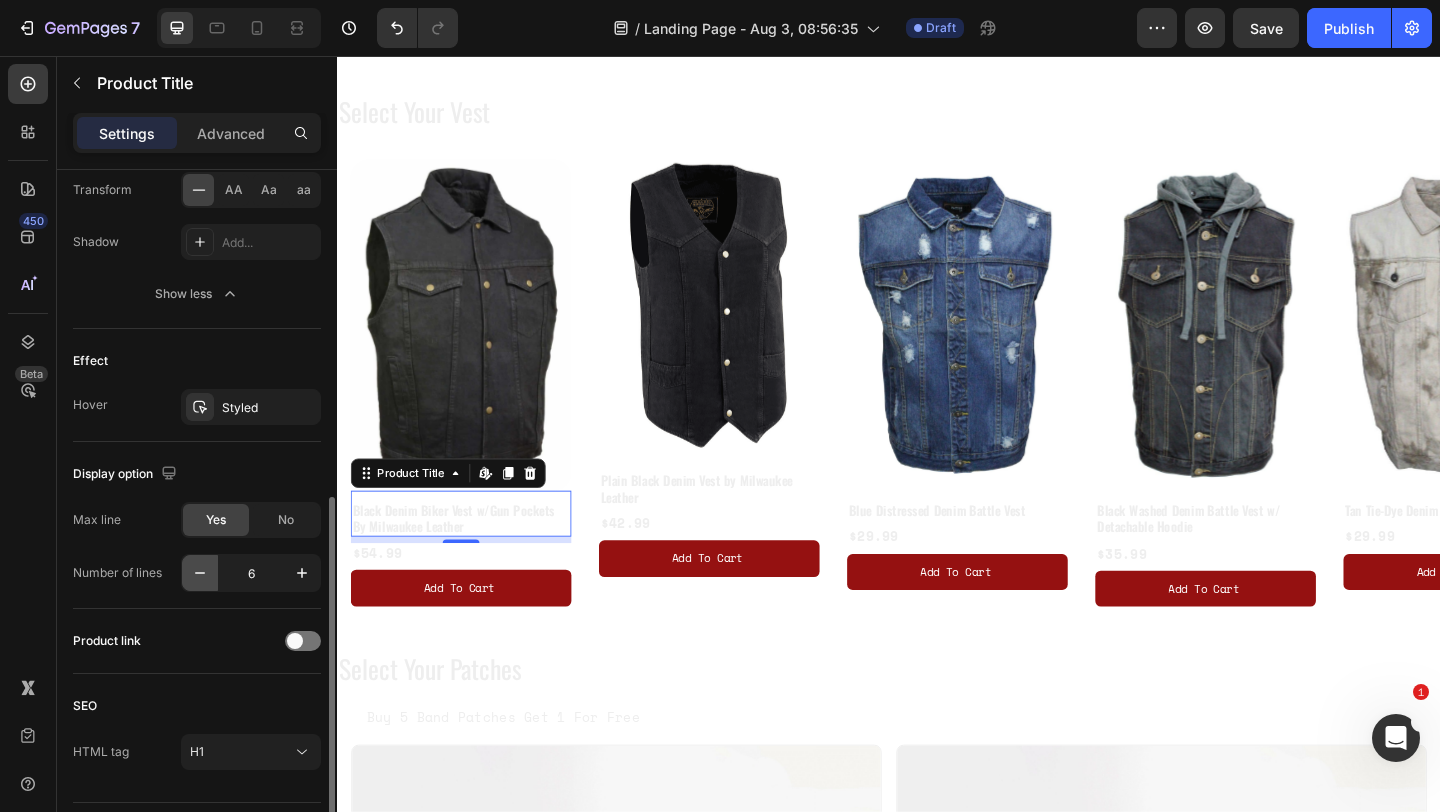 click 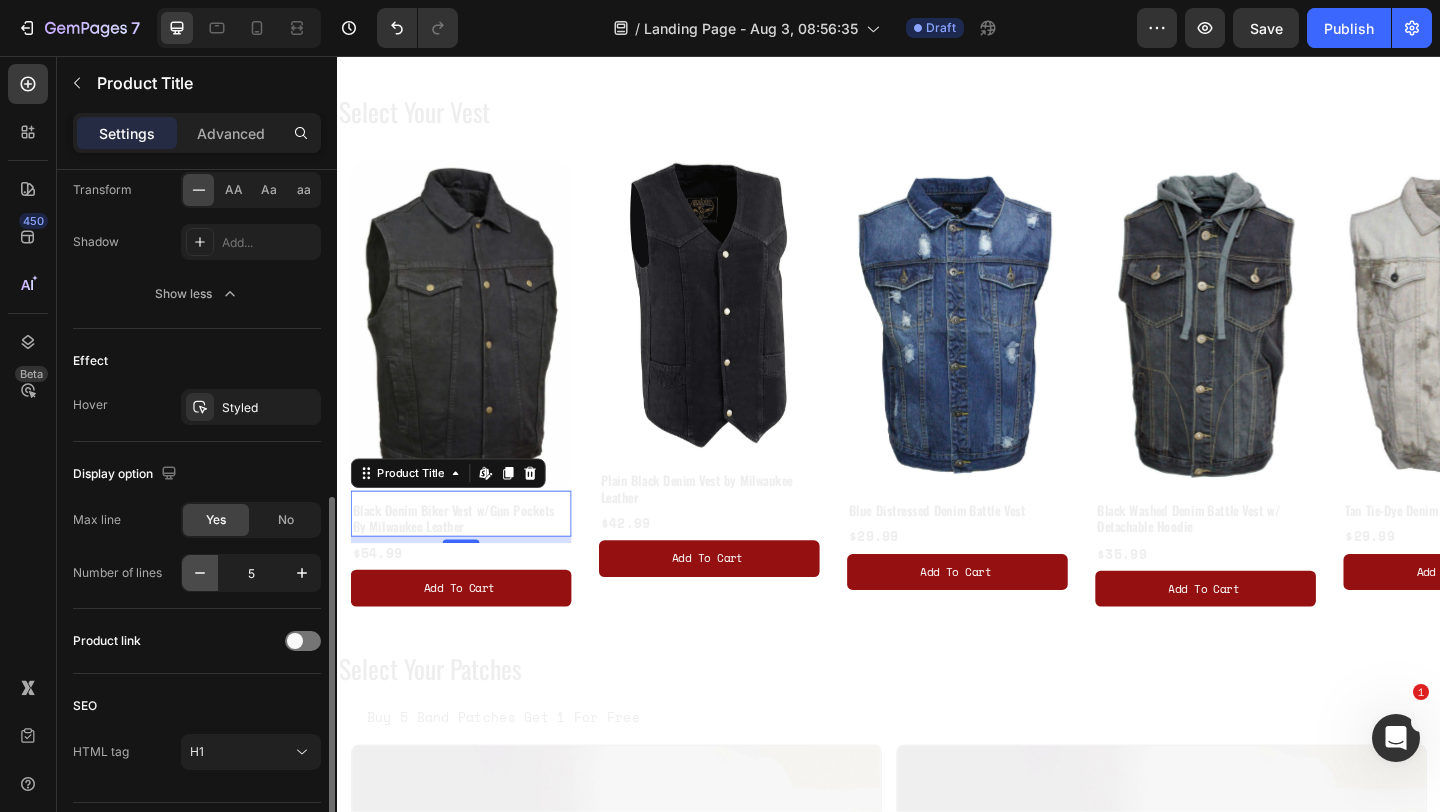click 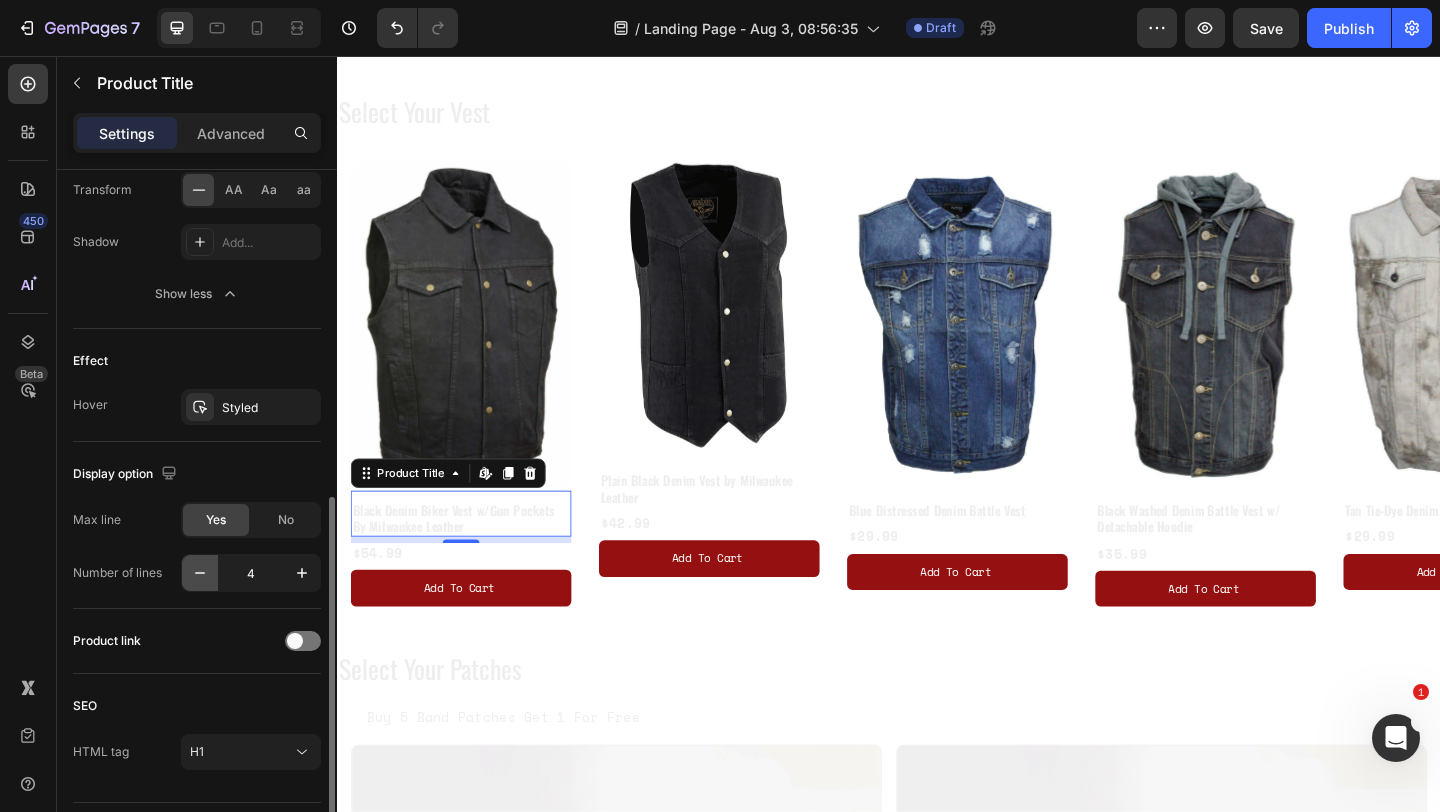 click 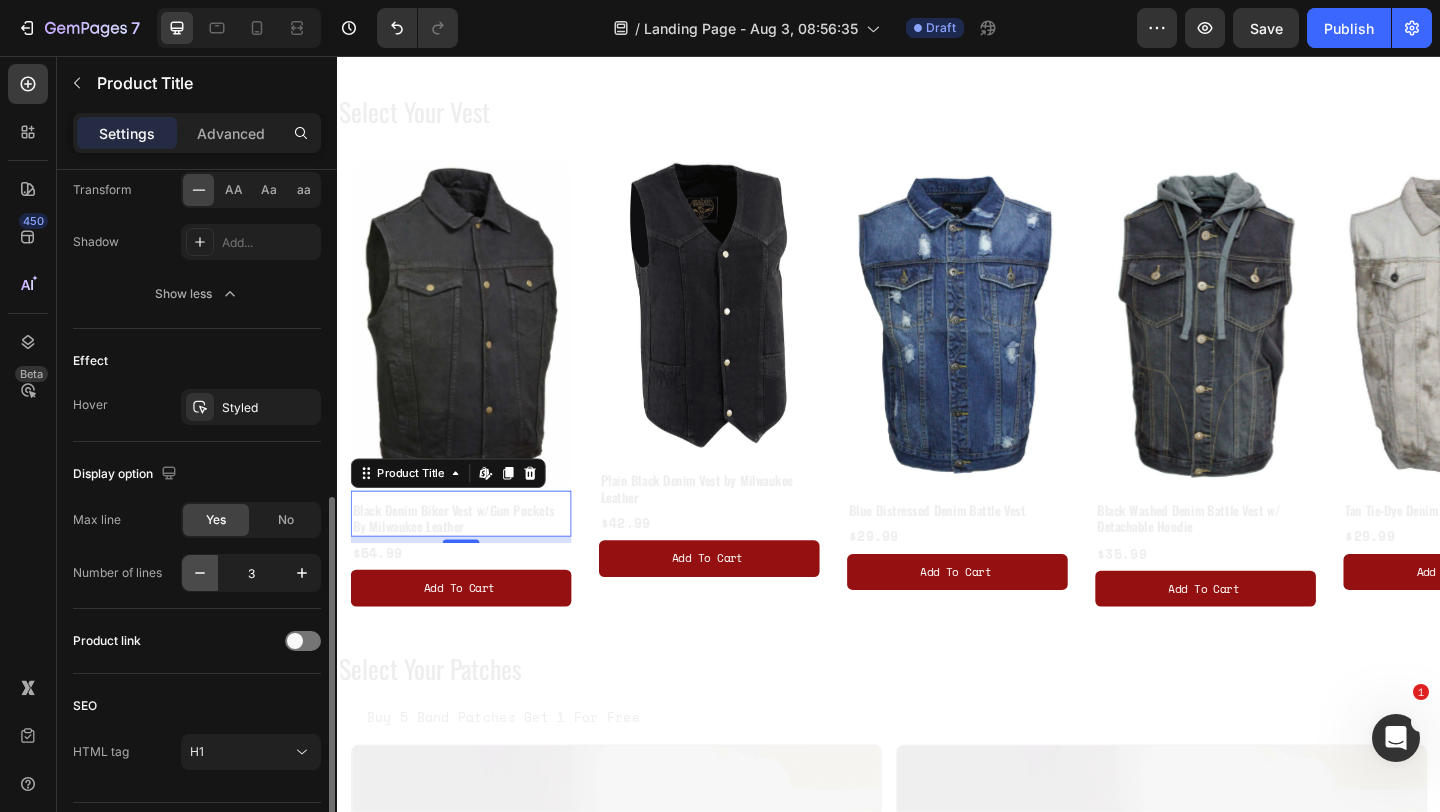 click 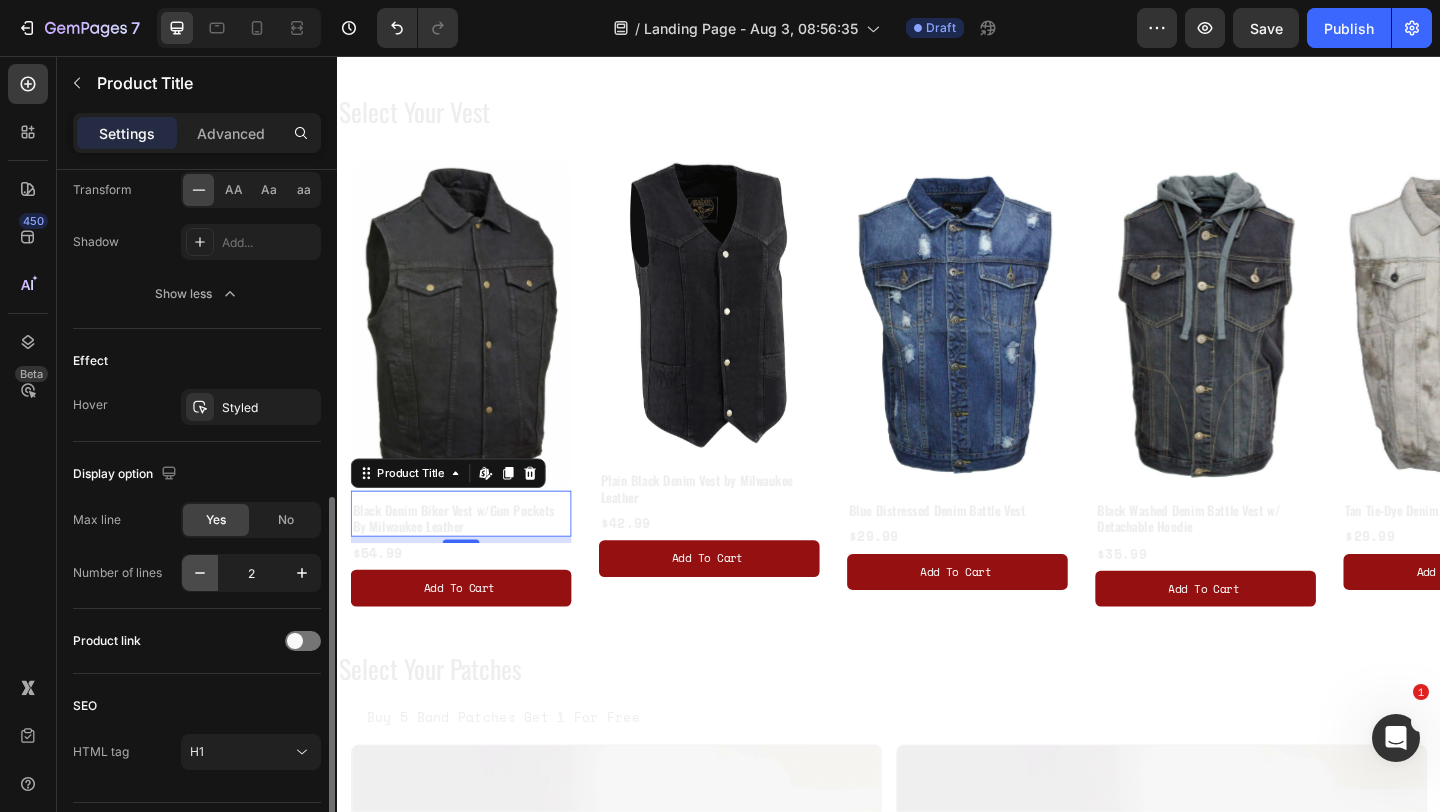 click 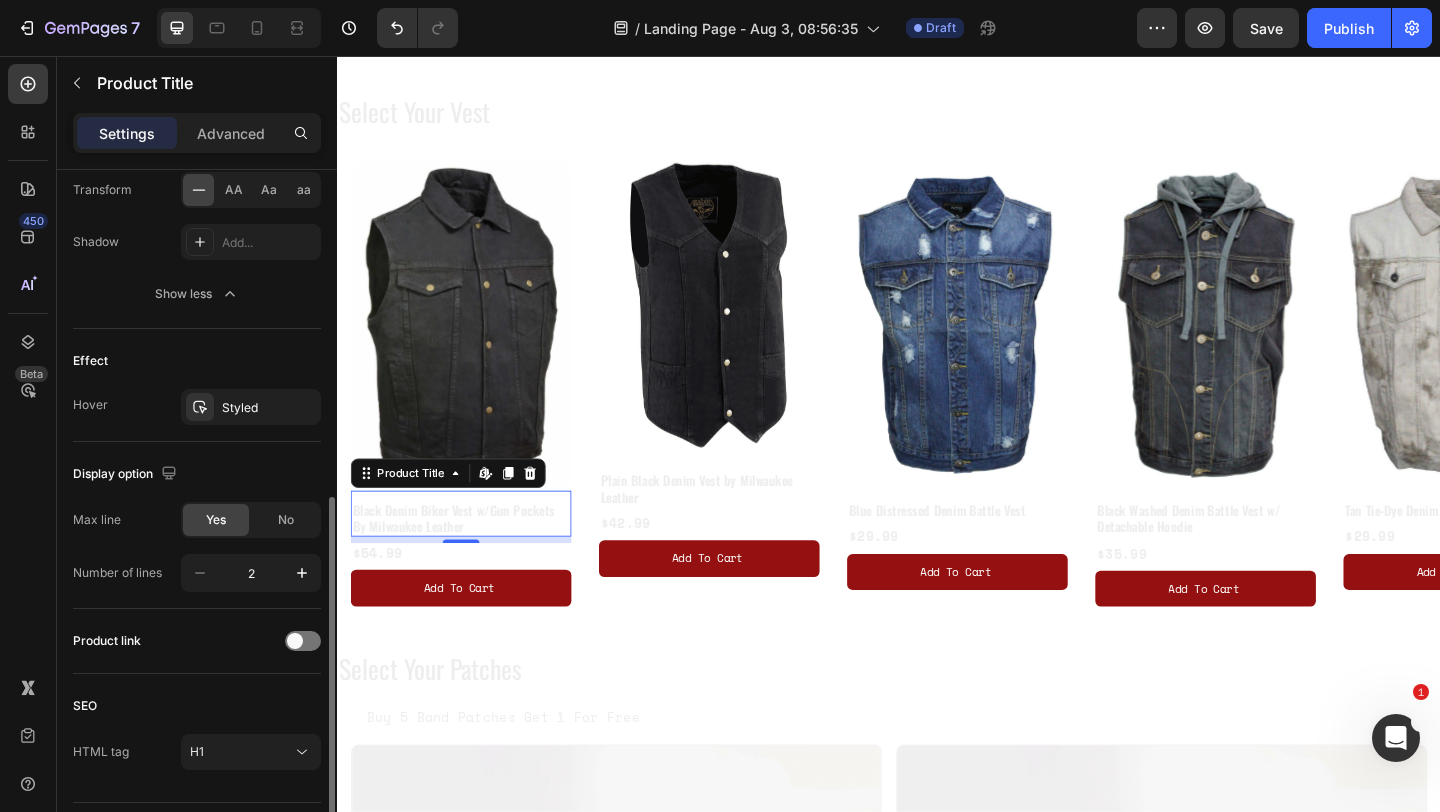 type on "1" 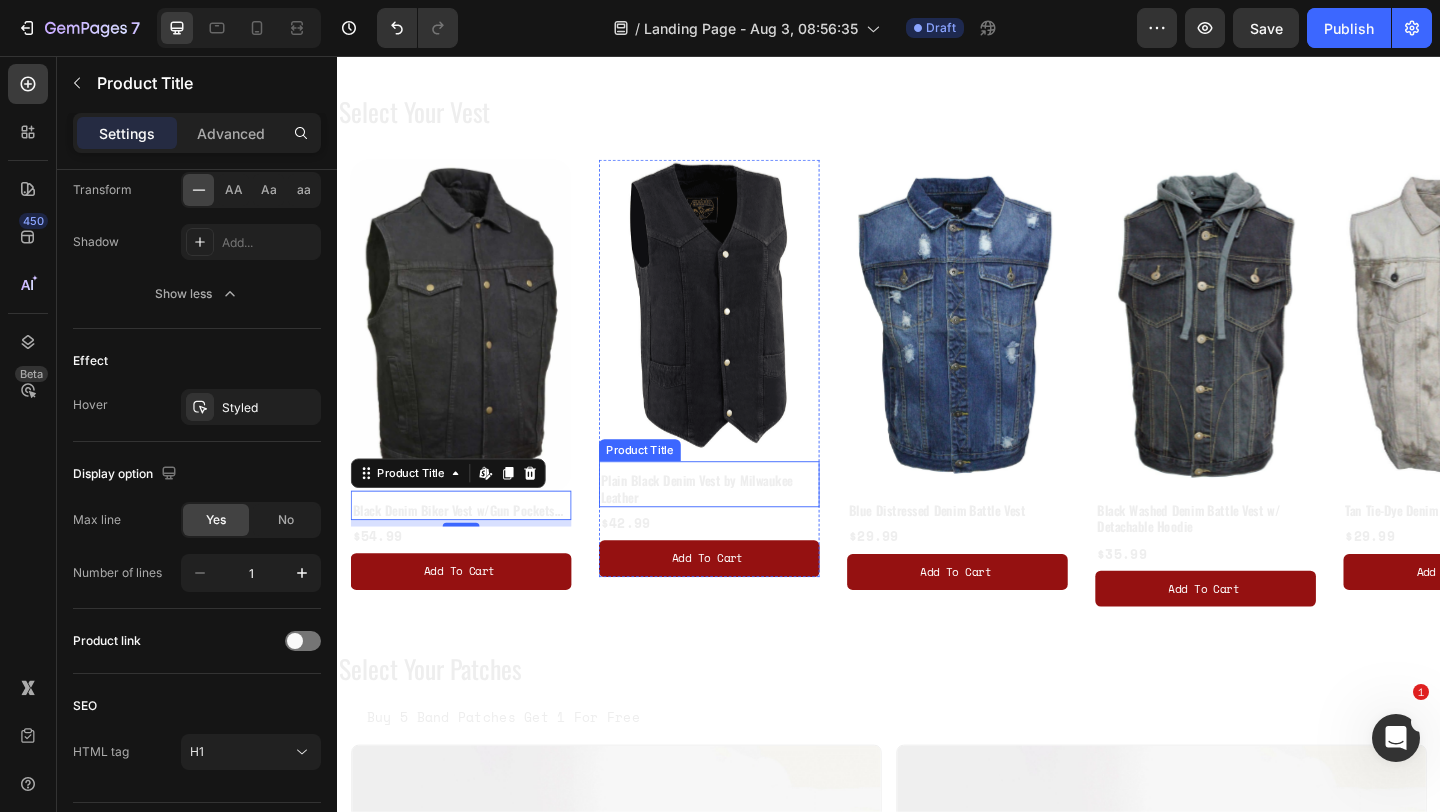 click on "Plain Black Denim Vest by Milwaukee Leather" at bounding box center (742, 527) 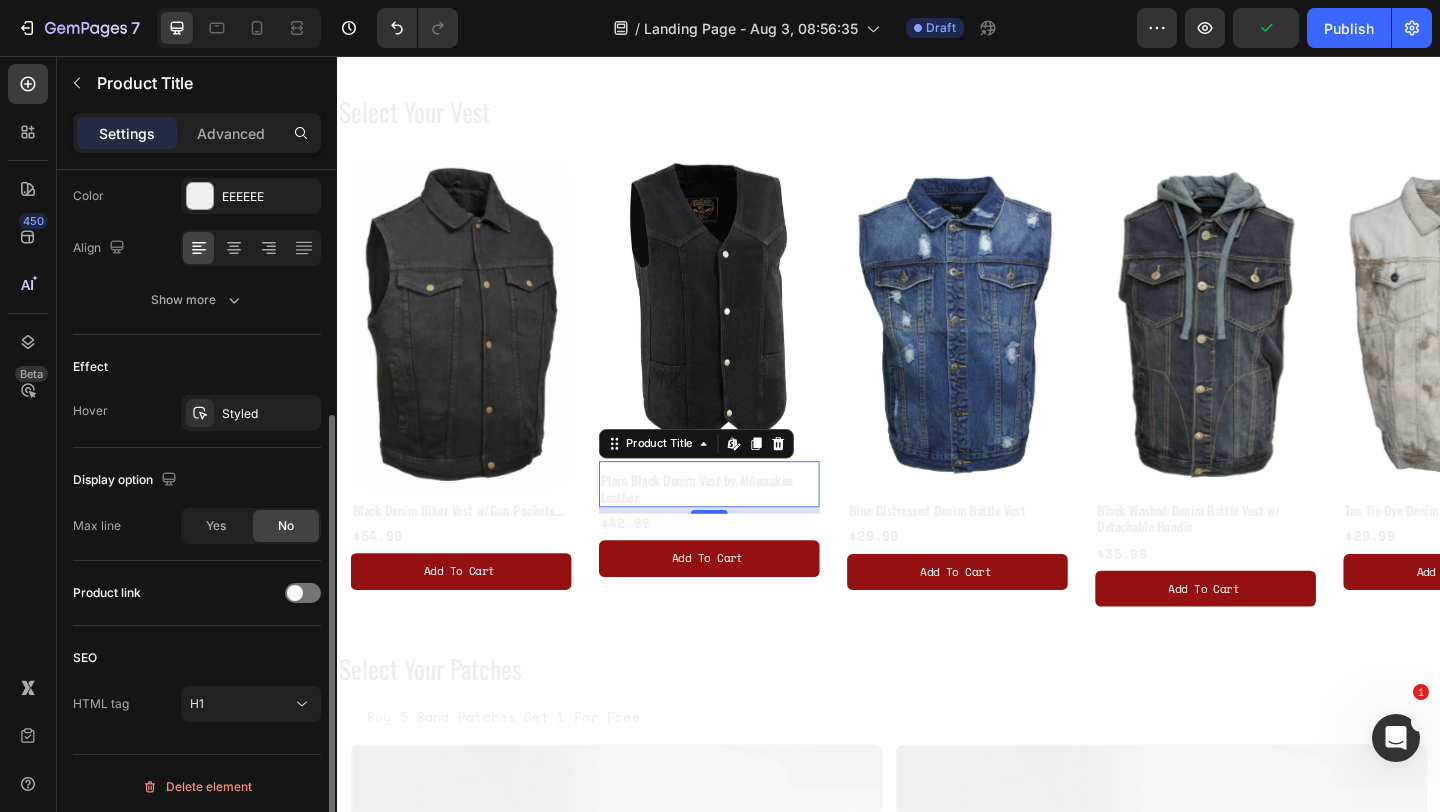 scroll, scrollTop: 387, scrollLeft: 0, axis: vertical 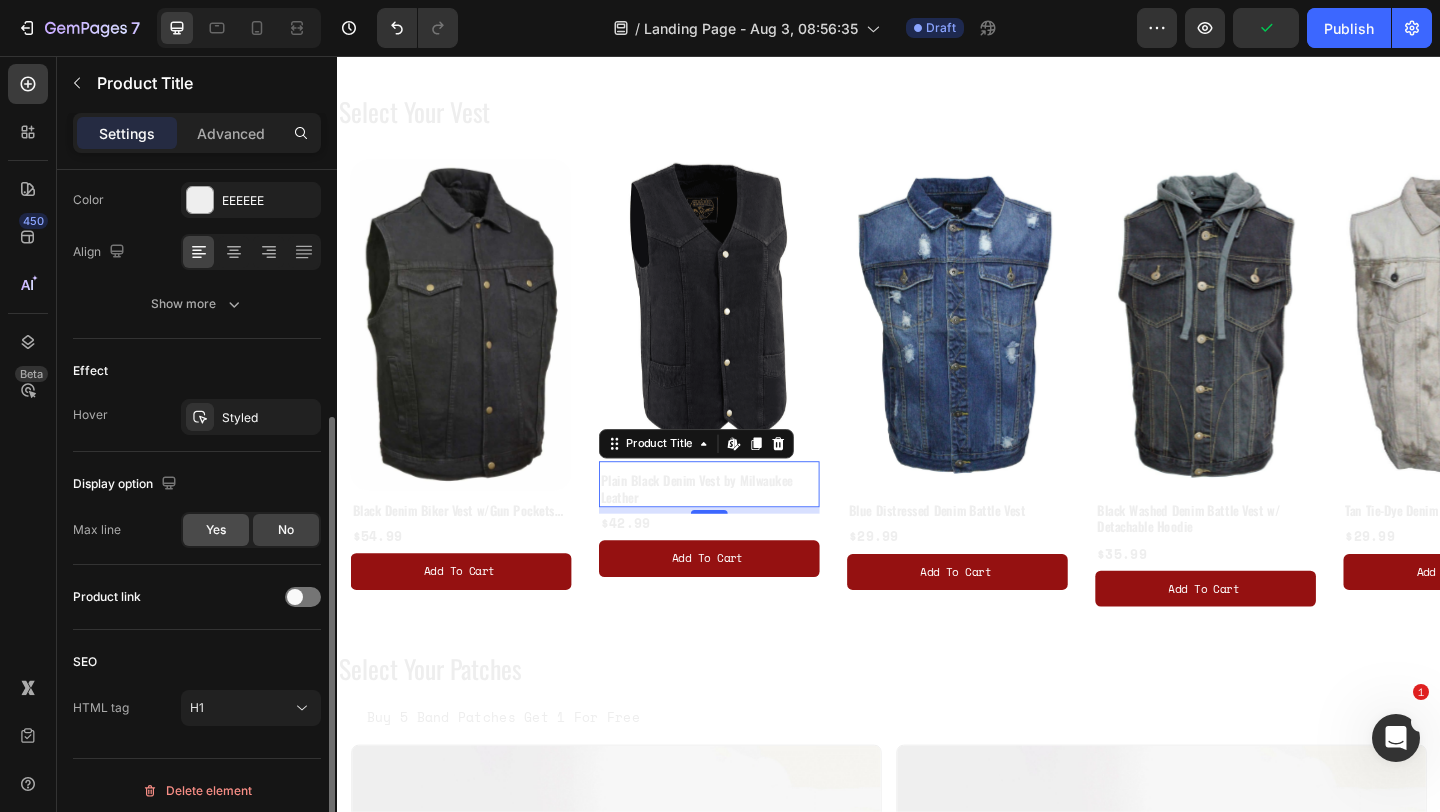click on "Yes" 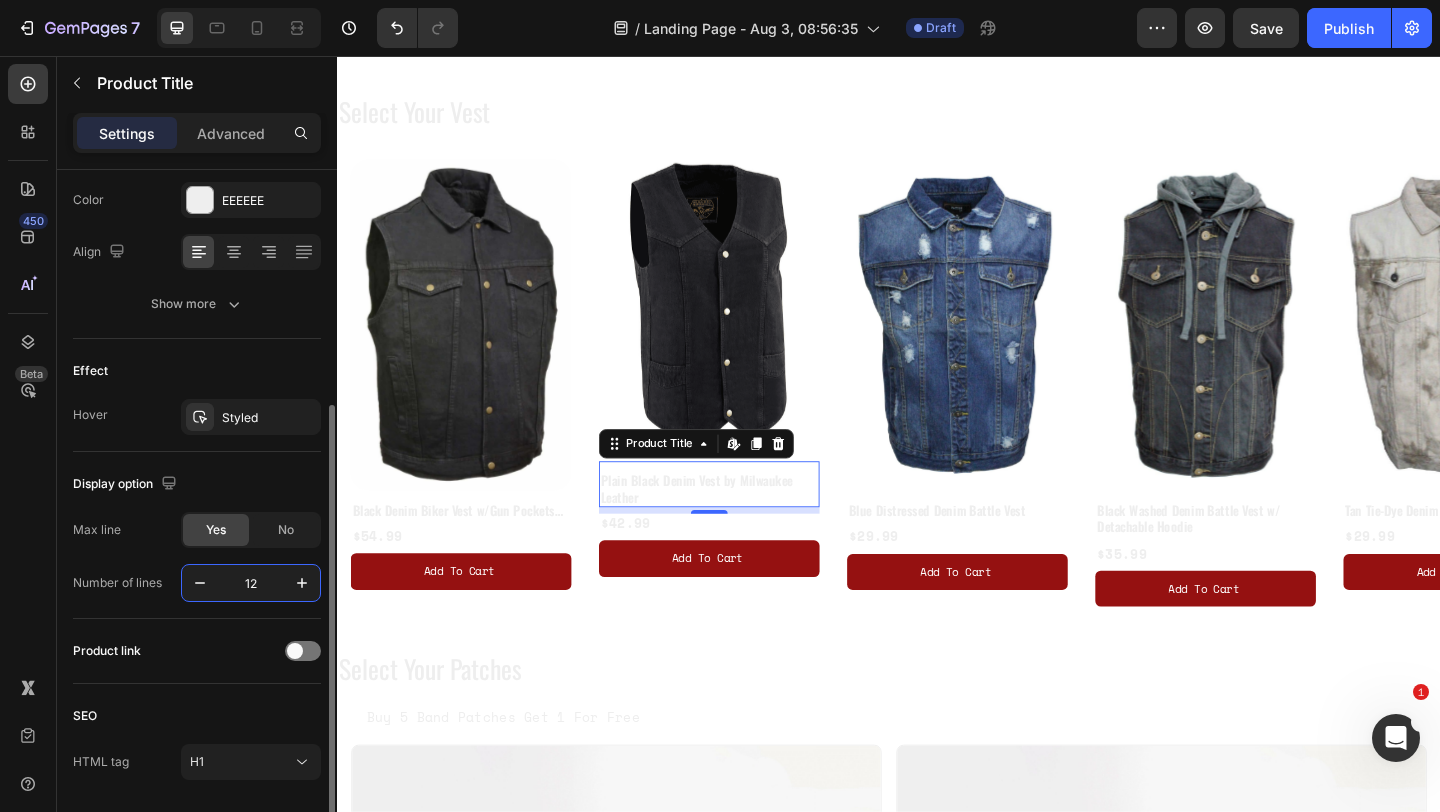 click on "12" at bounding box center (251, 583) 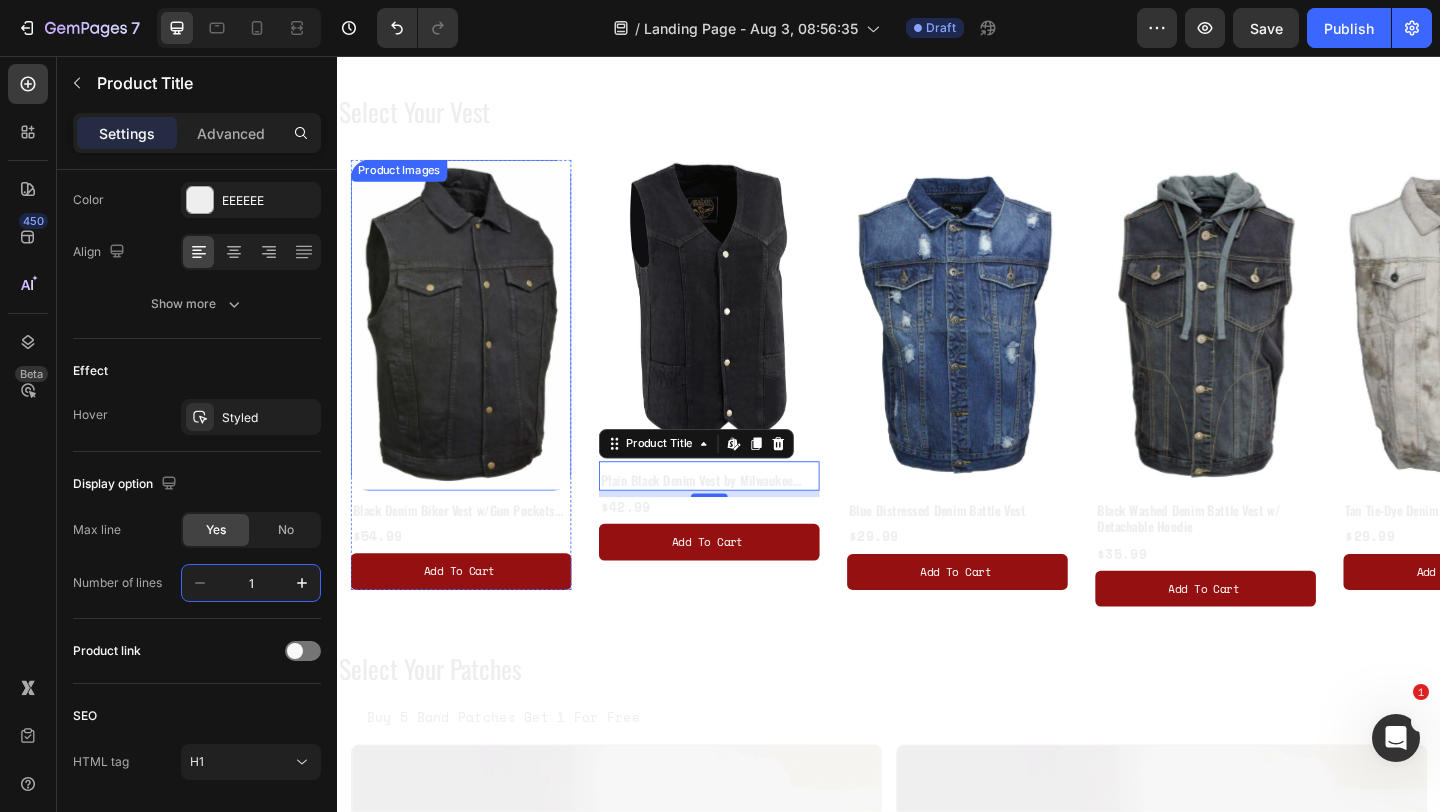 click at bounding box center (472, 349) 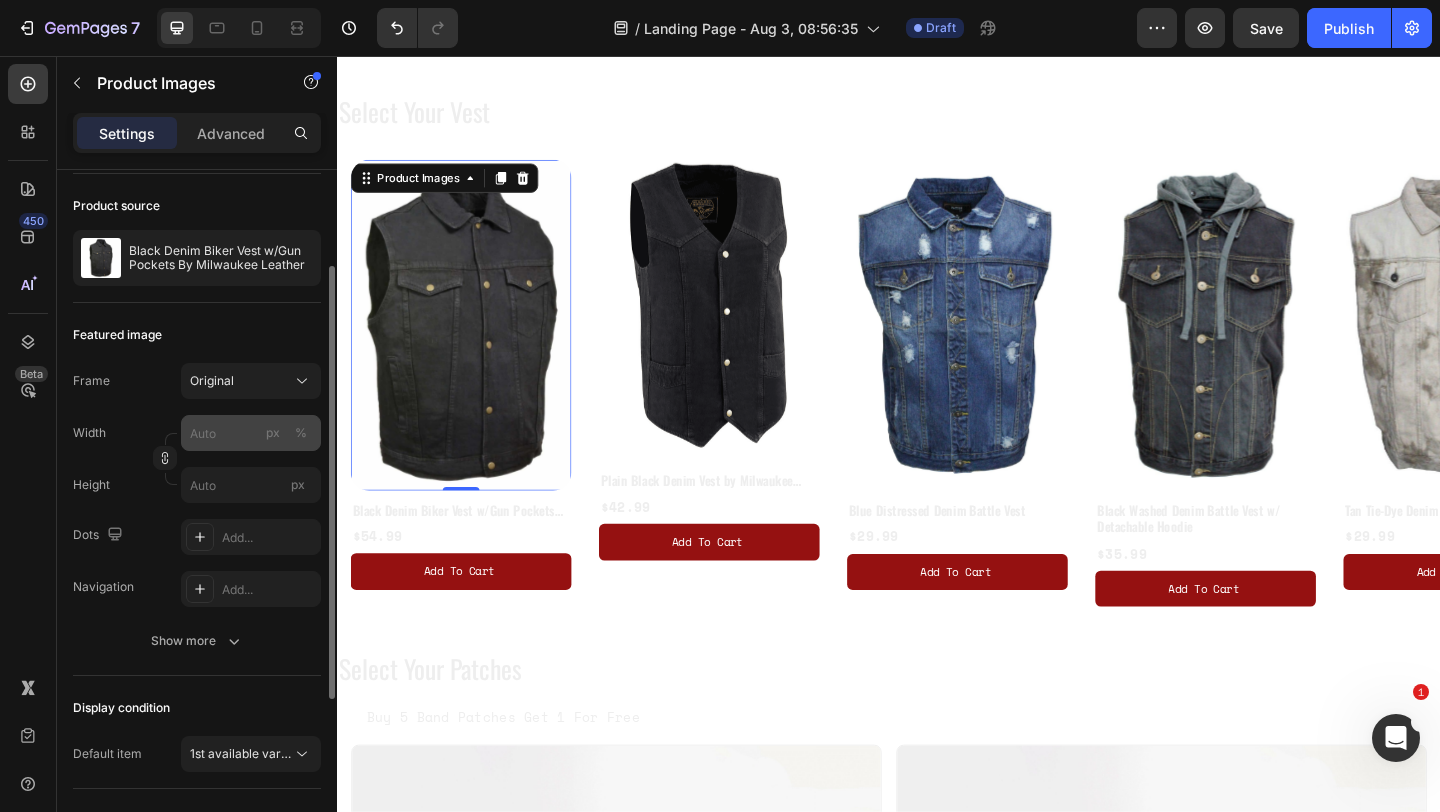 scroll, scrollTop: 144, scrollLeft: 0, axis: vertical 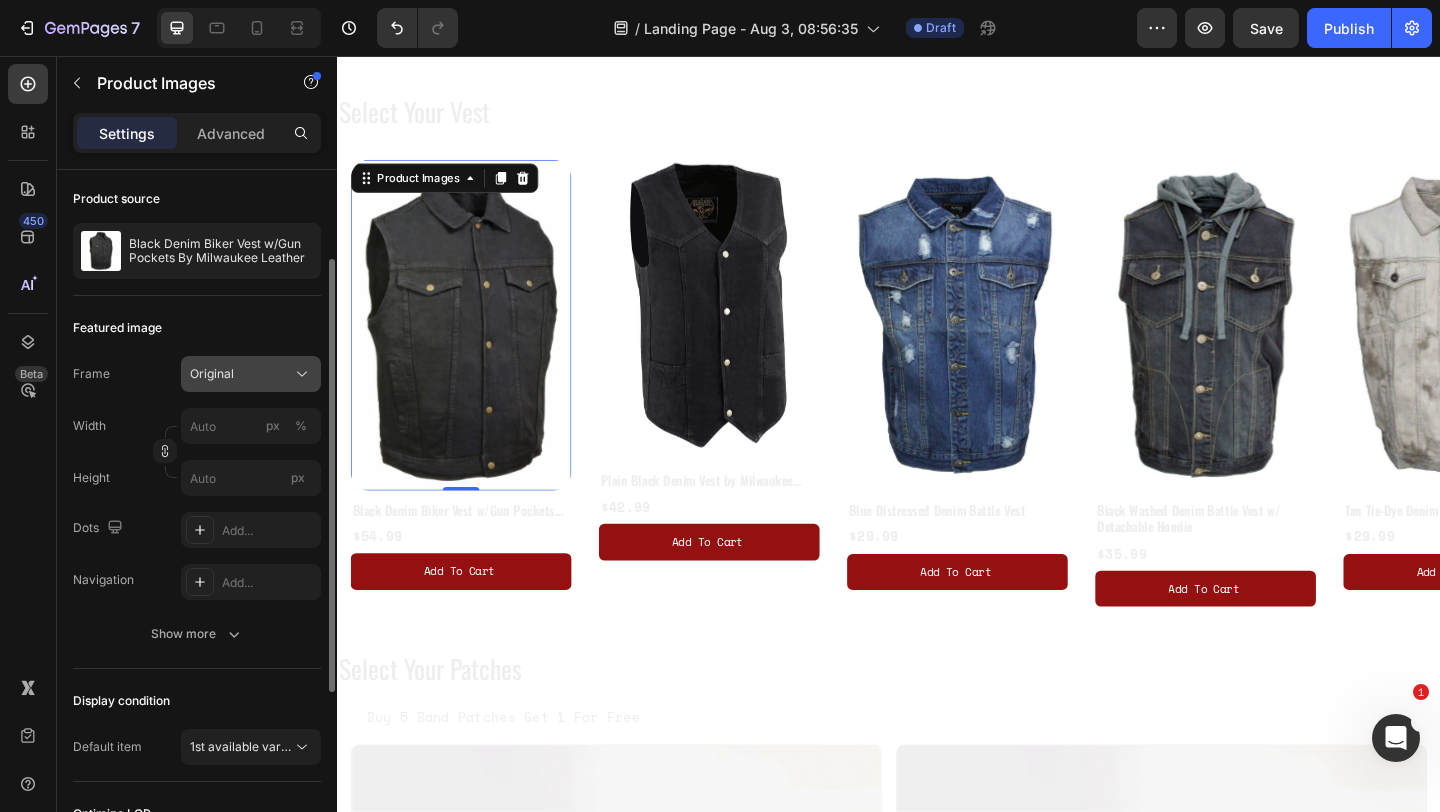 click on "Original" at bounding box center [212, 374] 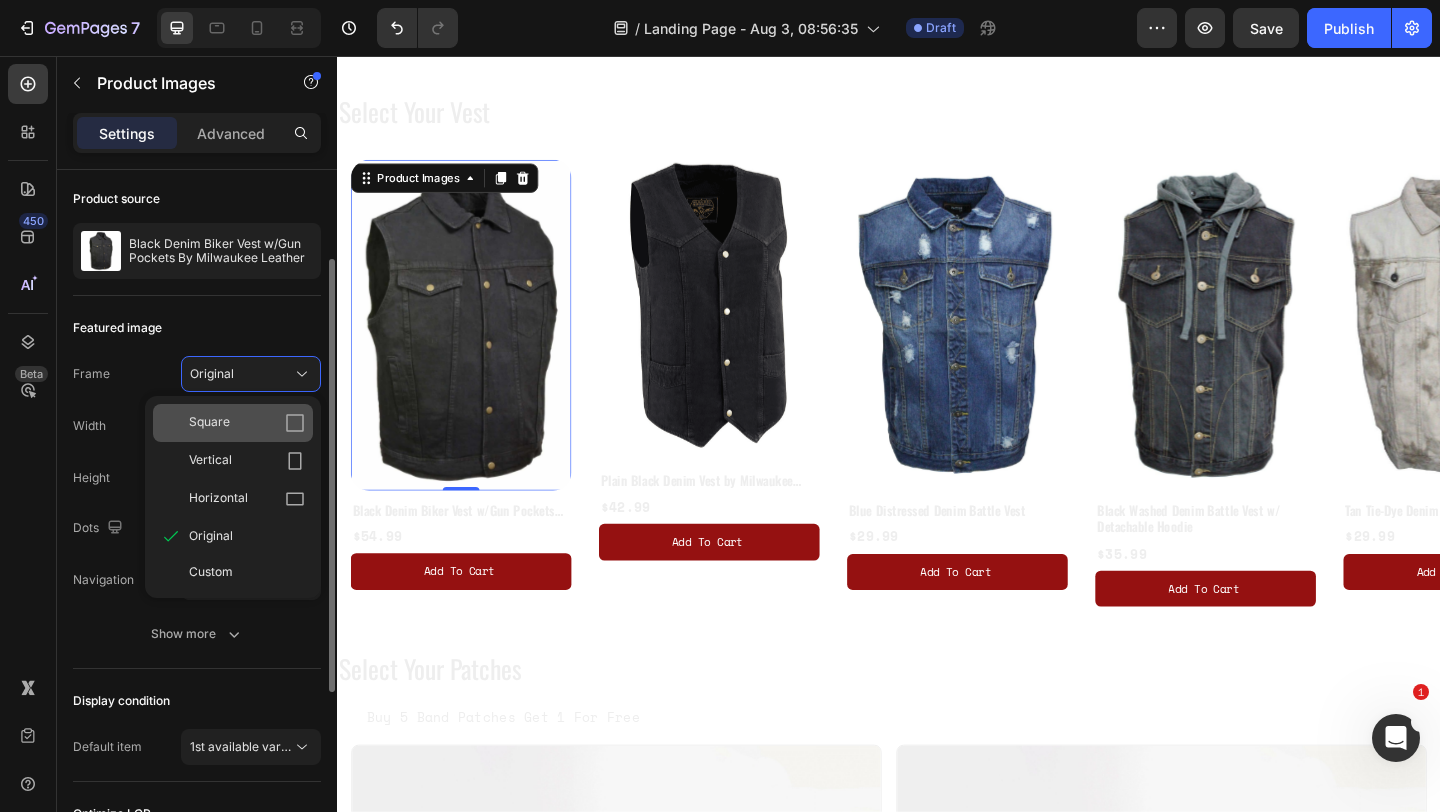 click on "Square" at bounding box center [247, 423] 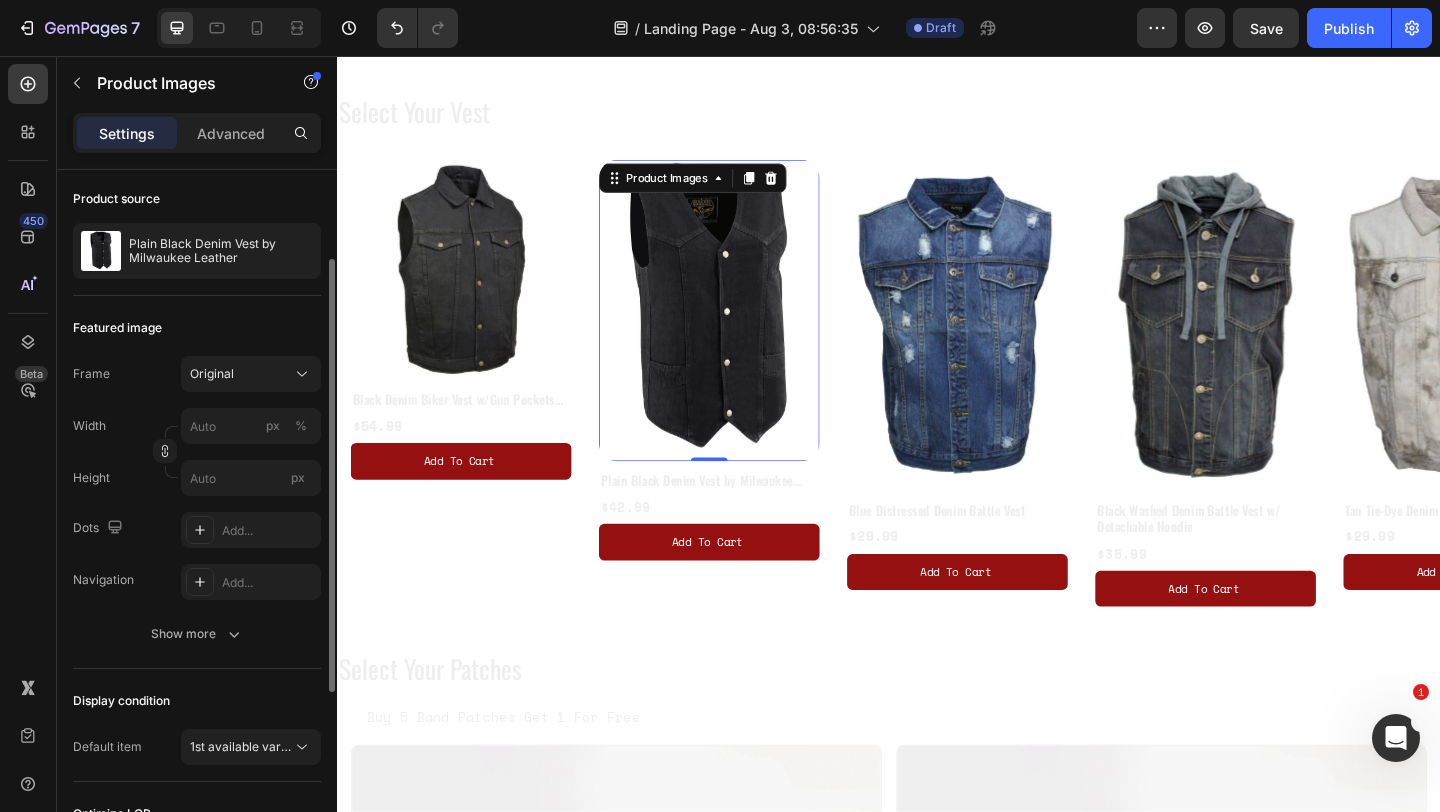 click at bounding box center [742, 333] 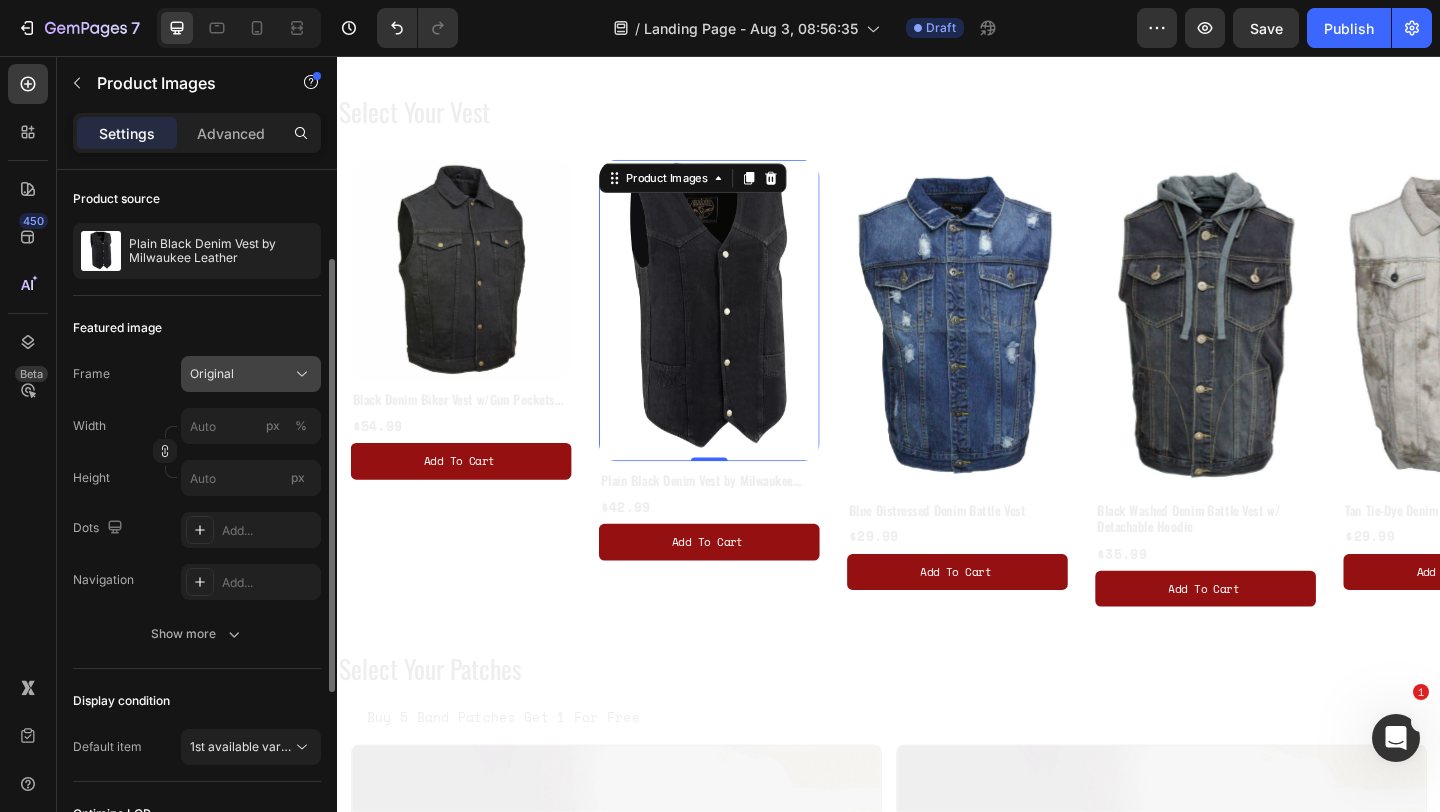 click on "Original" at bounding box center [212, 374] 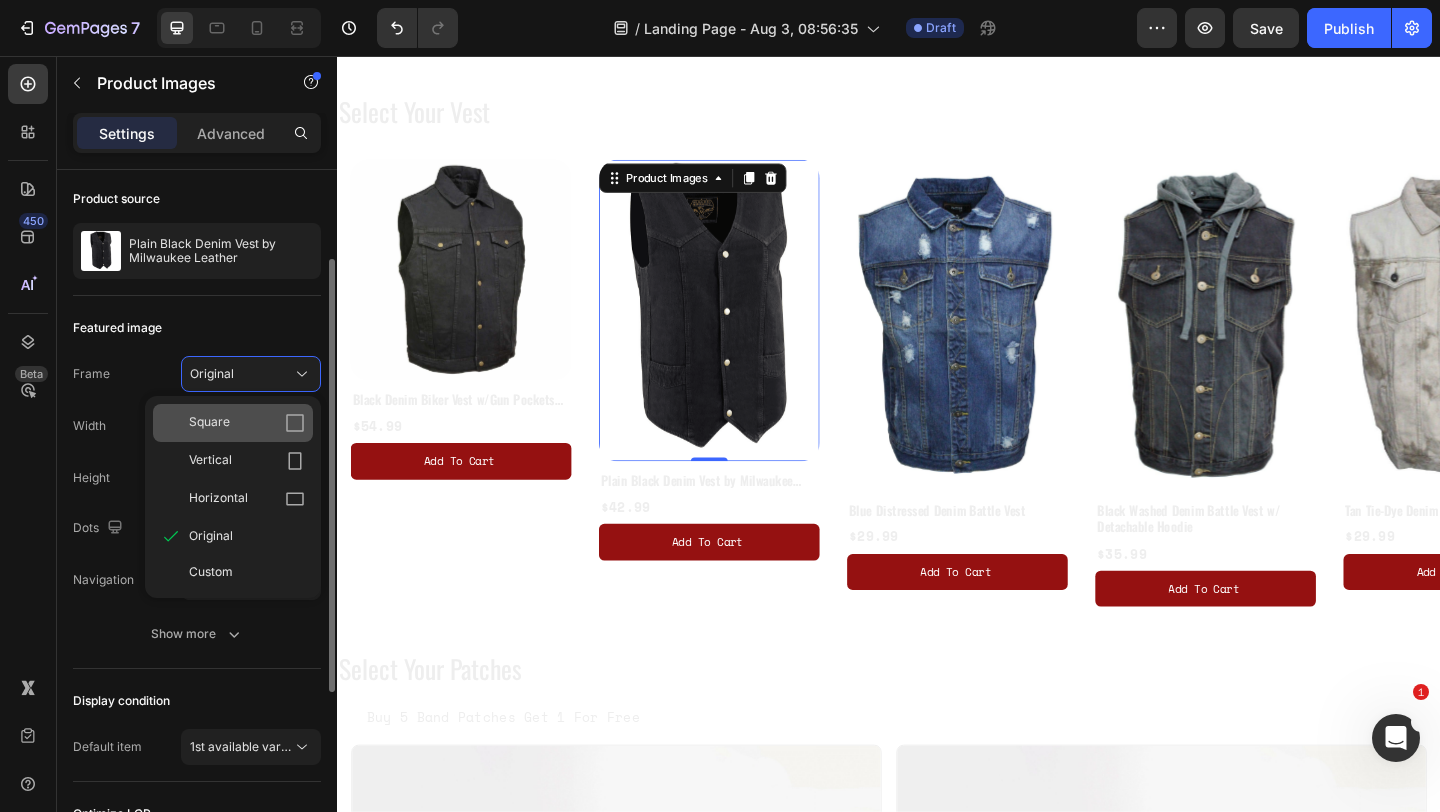 click on "Square" at bounding box center [247, 423] 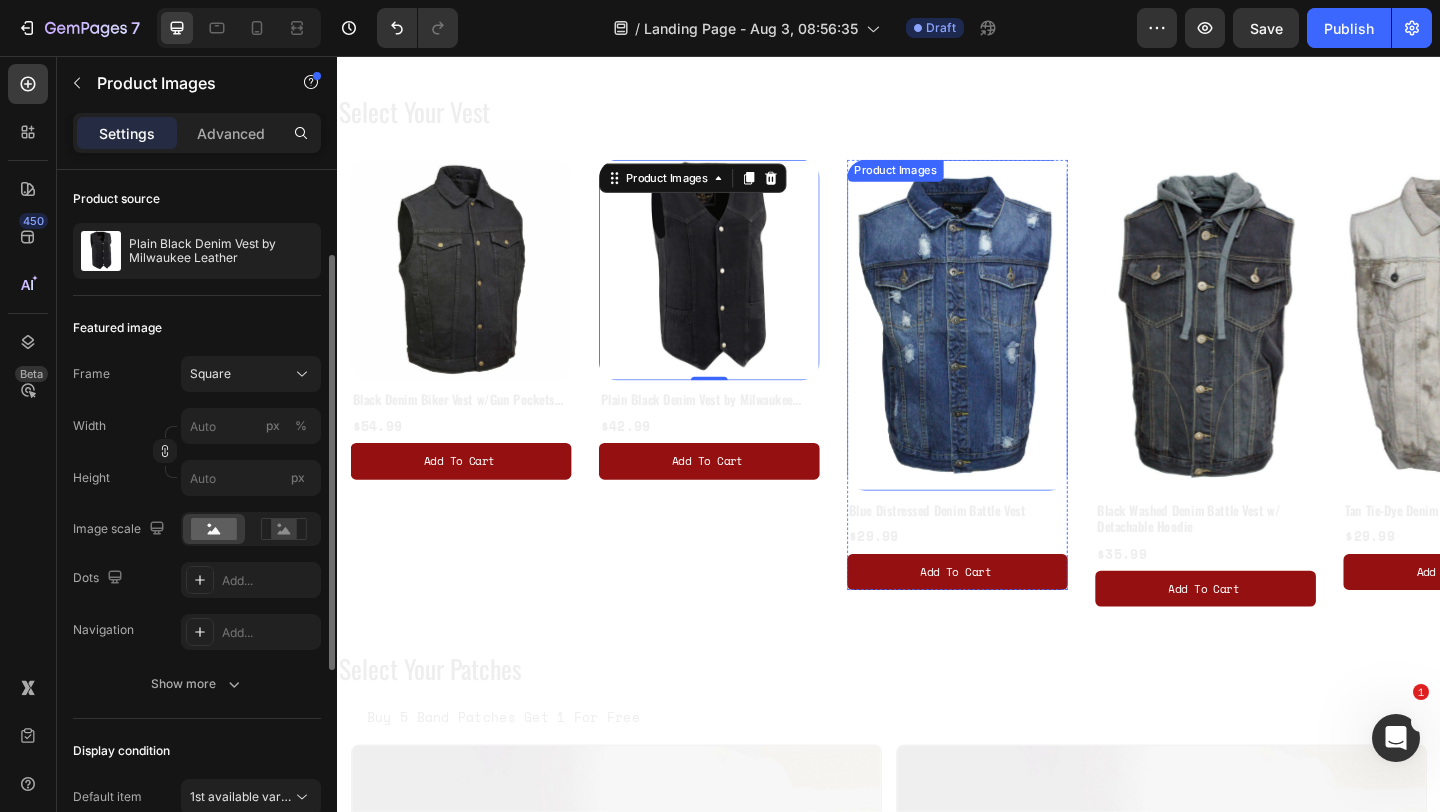 click at bounding box center (1012, 349) 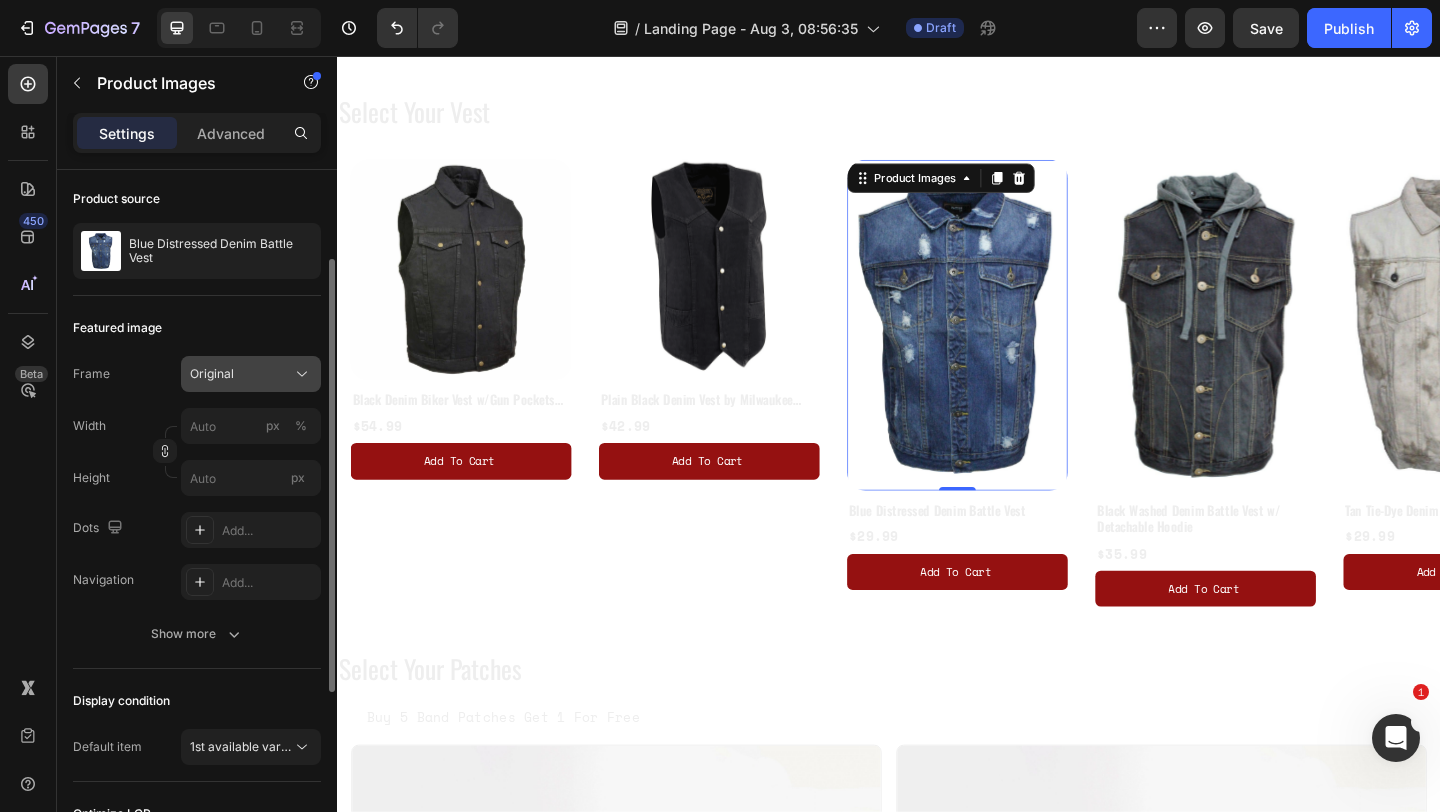 click on "Original" at bounding box center (251, 374) 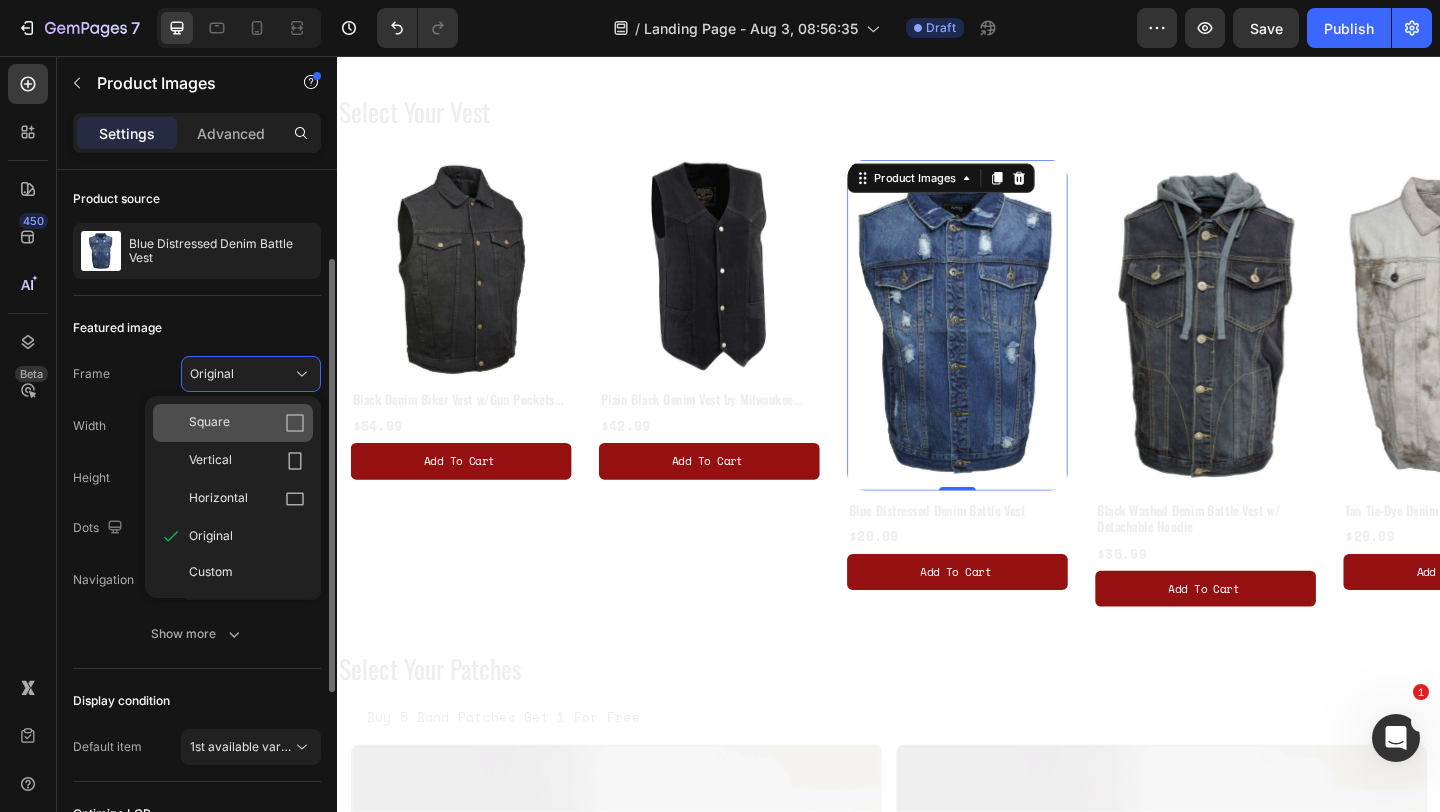 click on "Square" at bounding box center [247, 423] 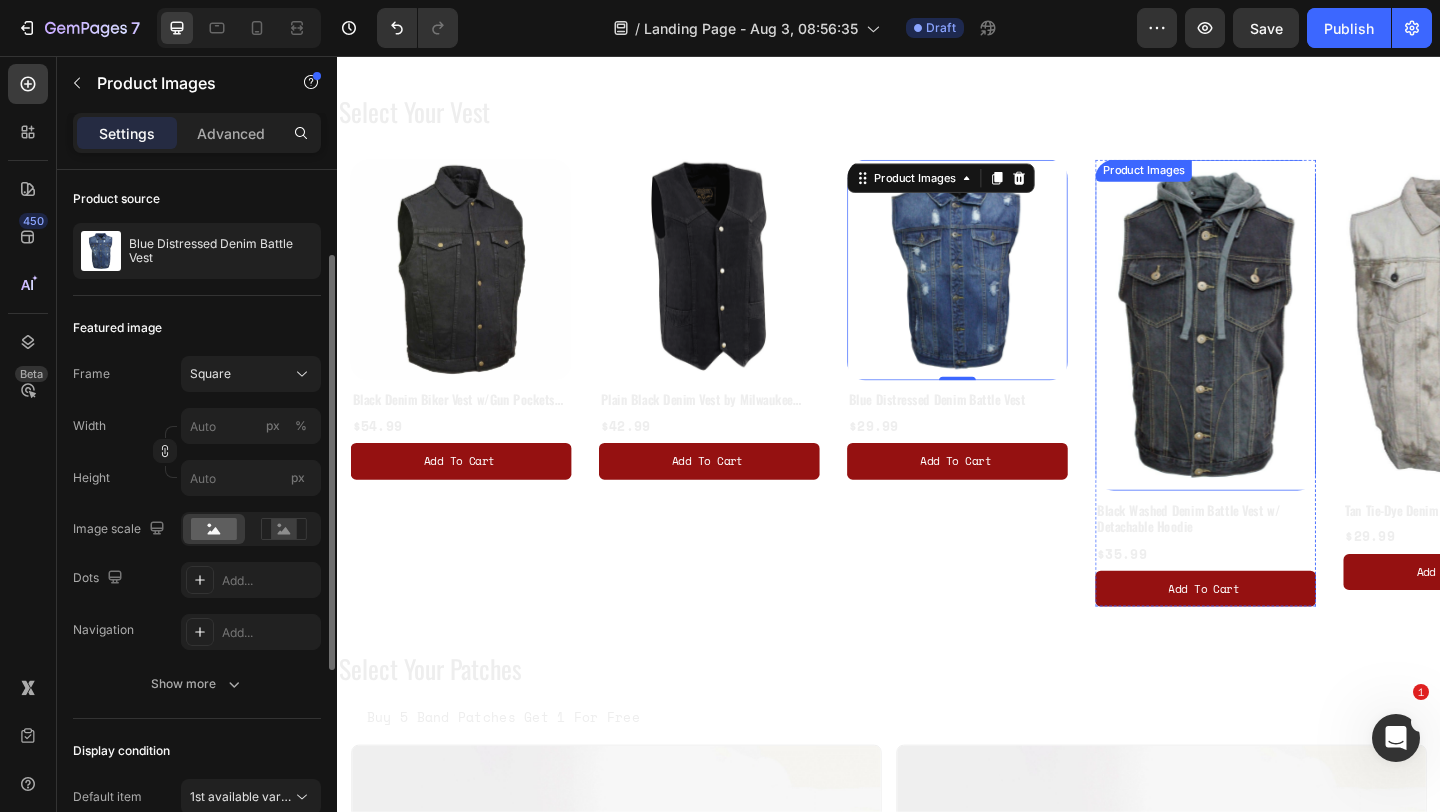 click at bounding box center (1282, 349) 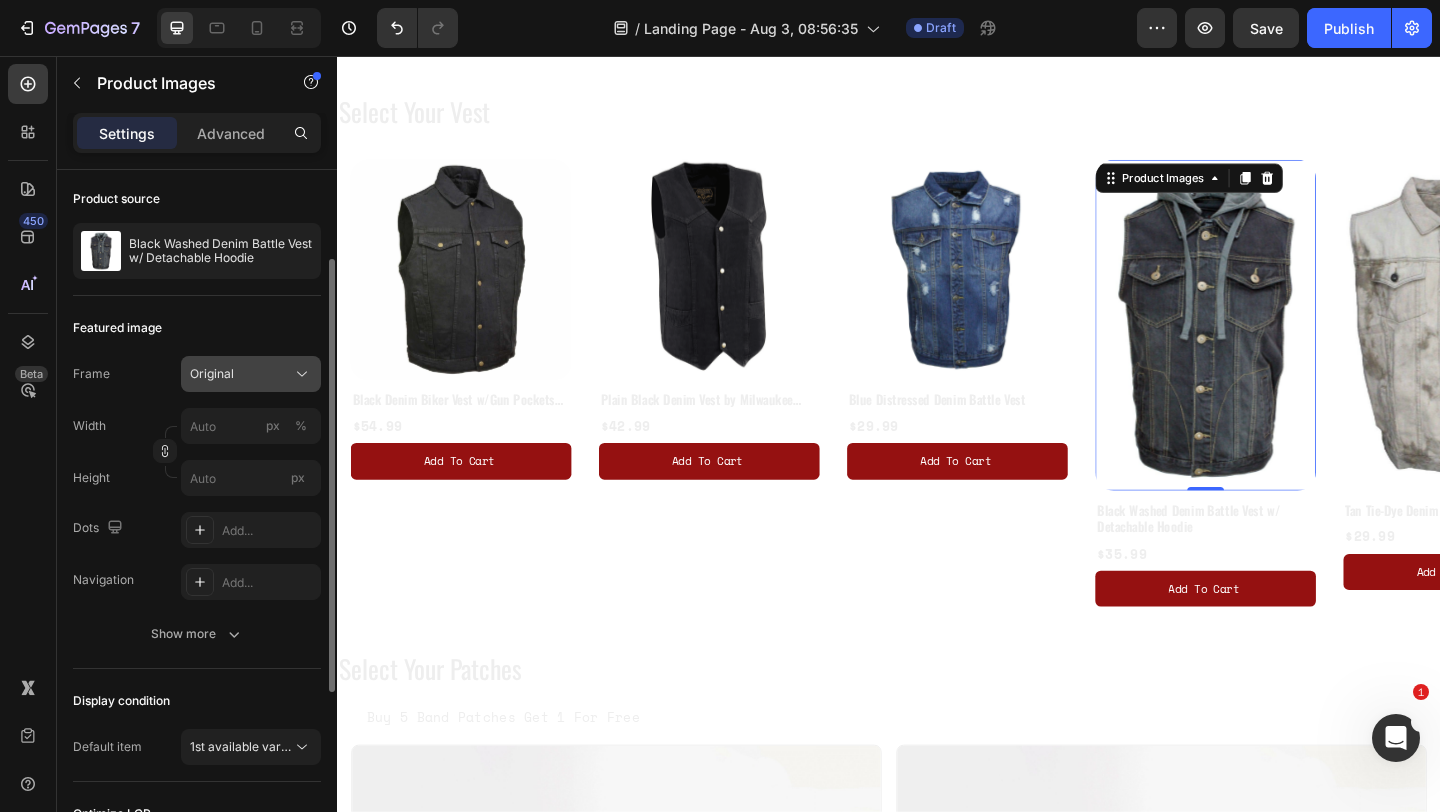 click on "Original" 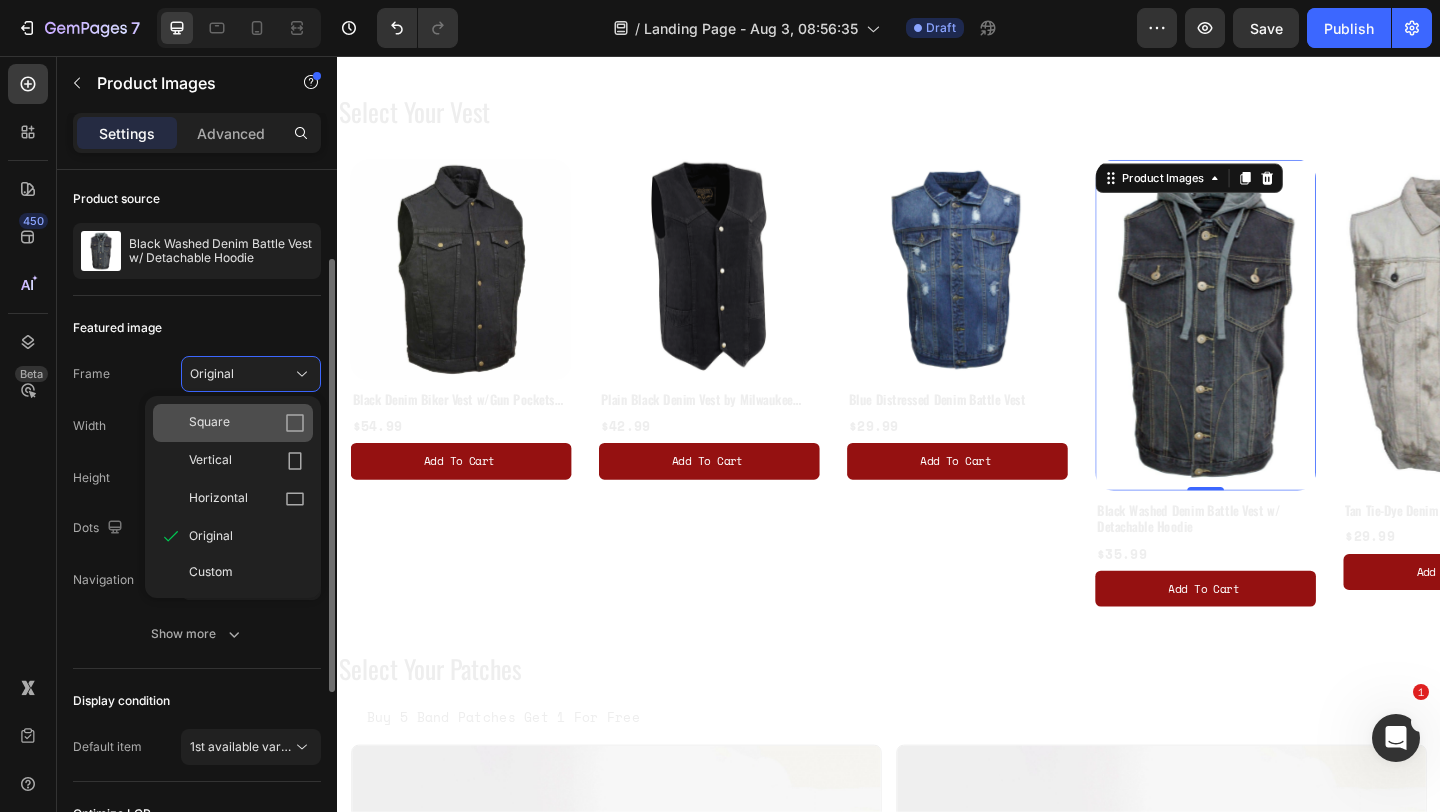 click on "Square" at bounding box center [247, 423] 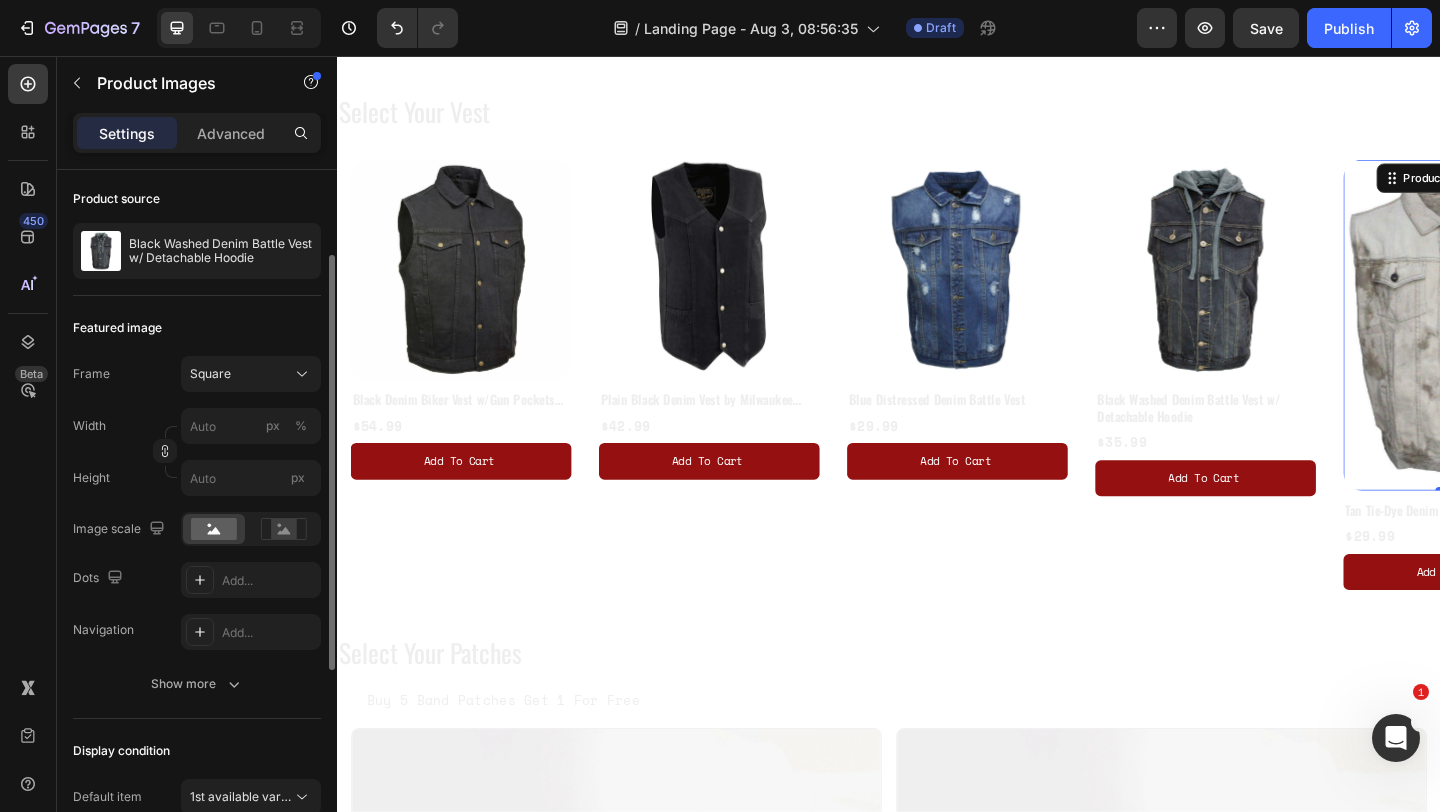 click at bounding box center [1552, 349] 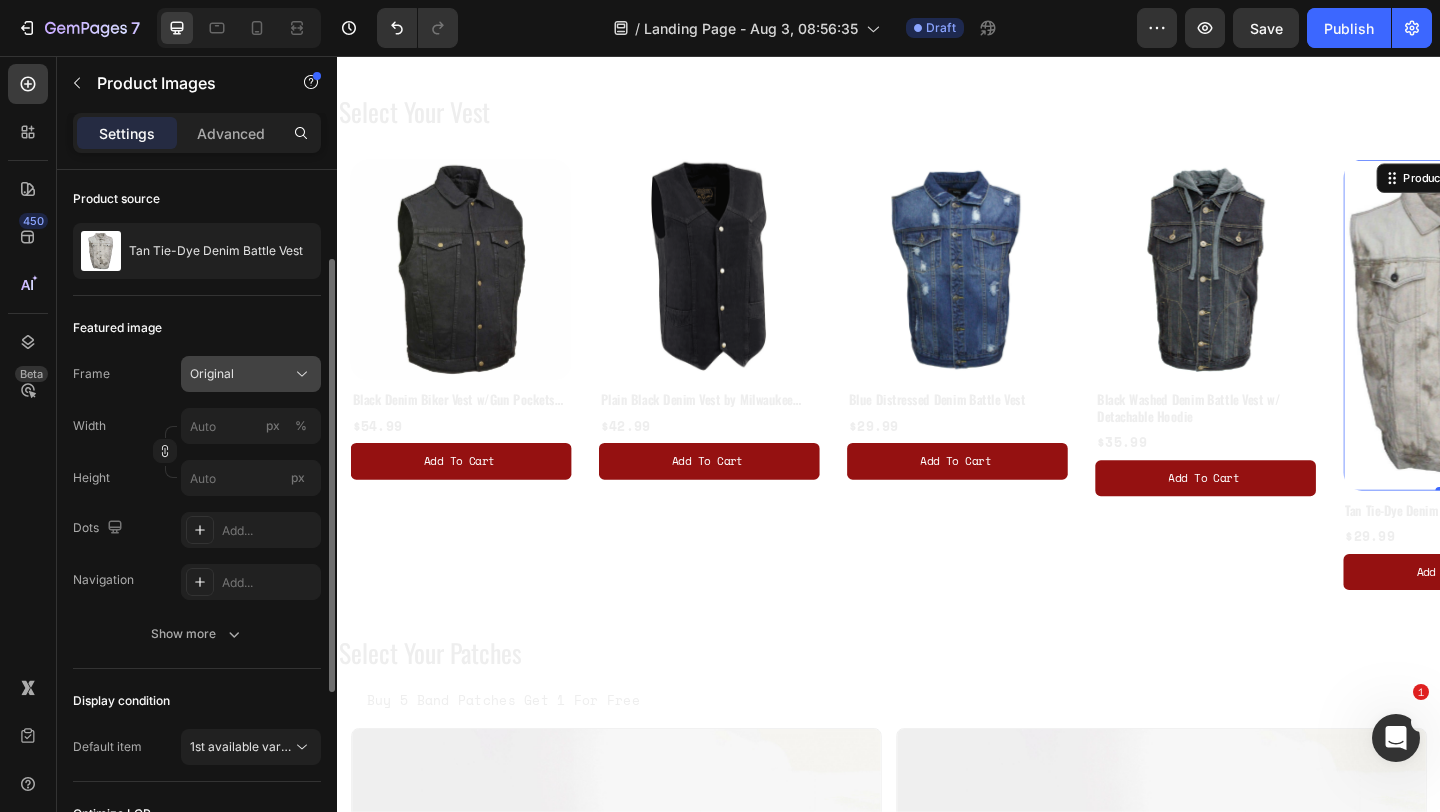 click on "Original" 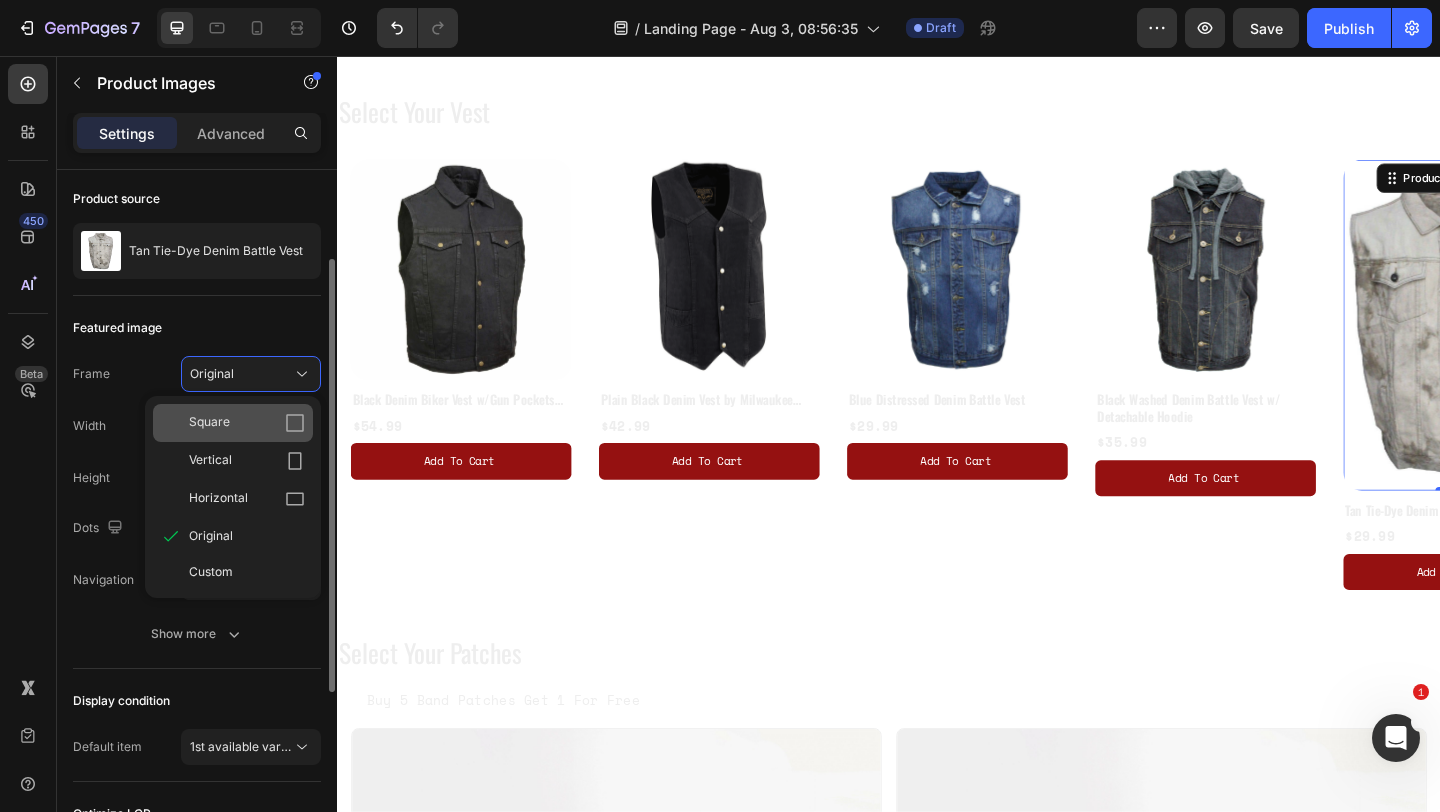 click on "Square" at bounding box center [247, 423] 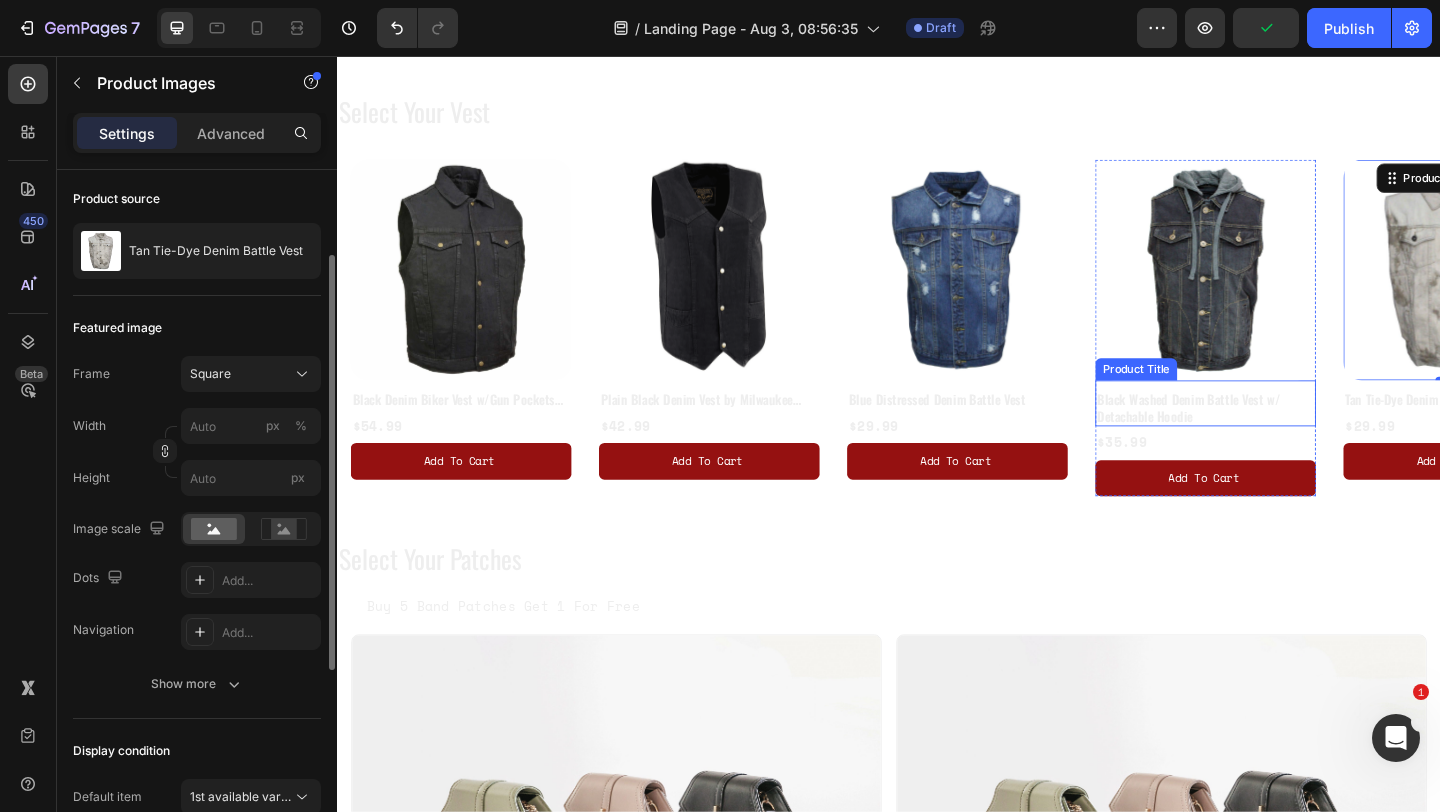 click on "Black Washed Denim Battle Vest w/ Detachable Hoodie" at bounding box center (1282, 439) 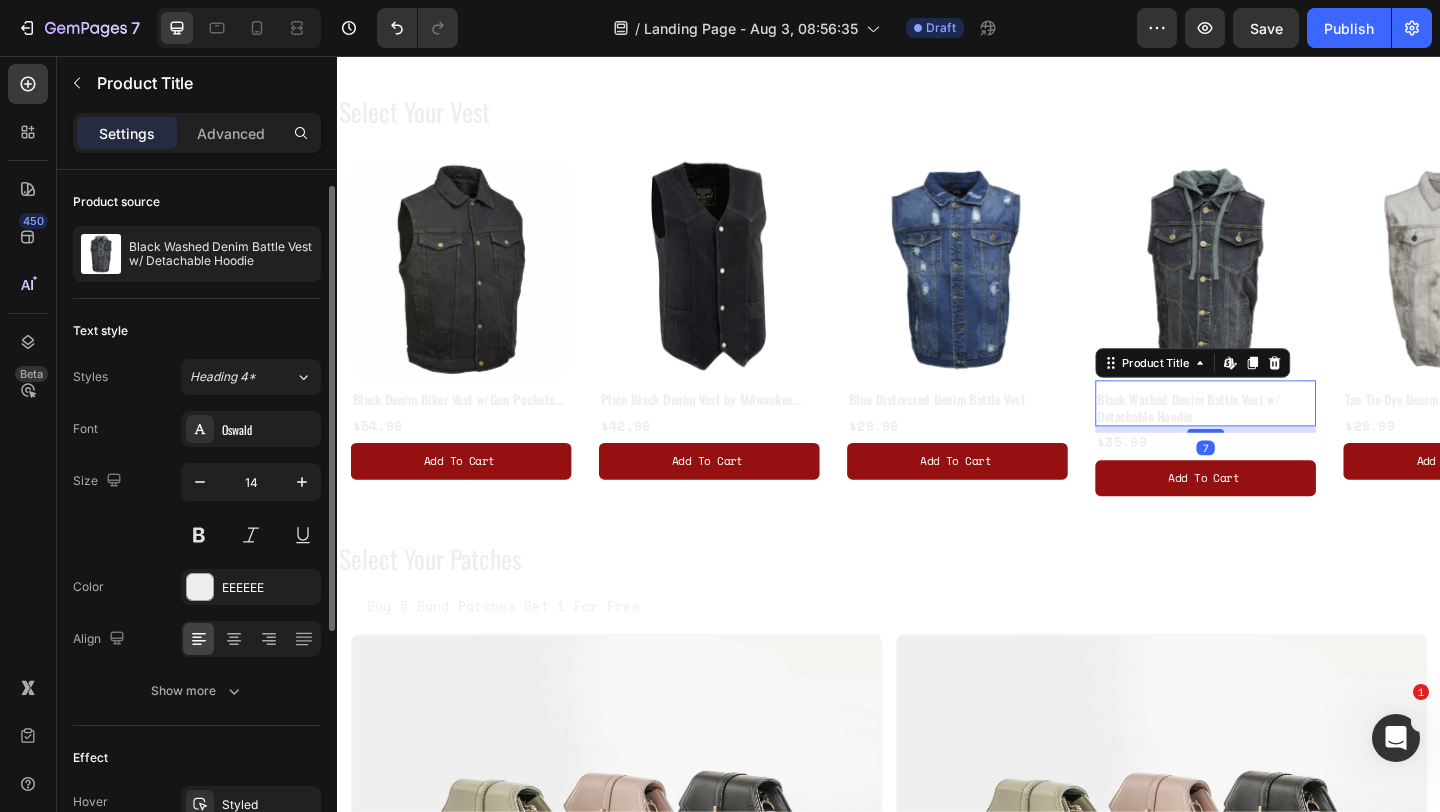 scroll, scrollTop: 397, scrollLeft: 0, axis: vertical 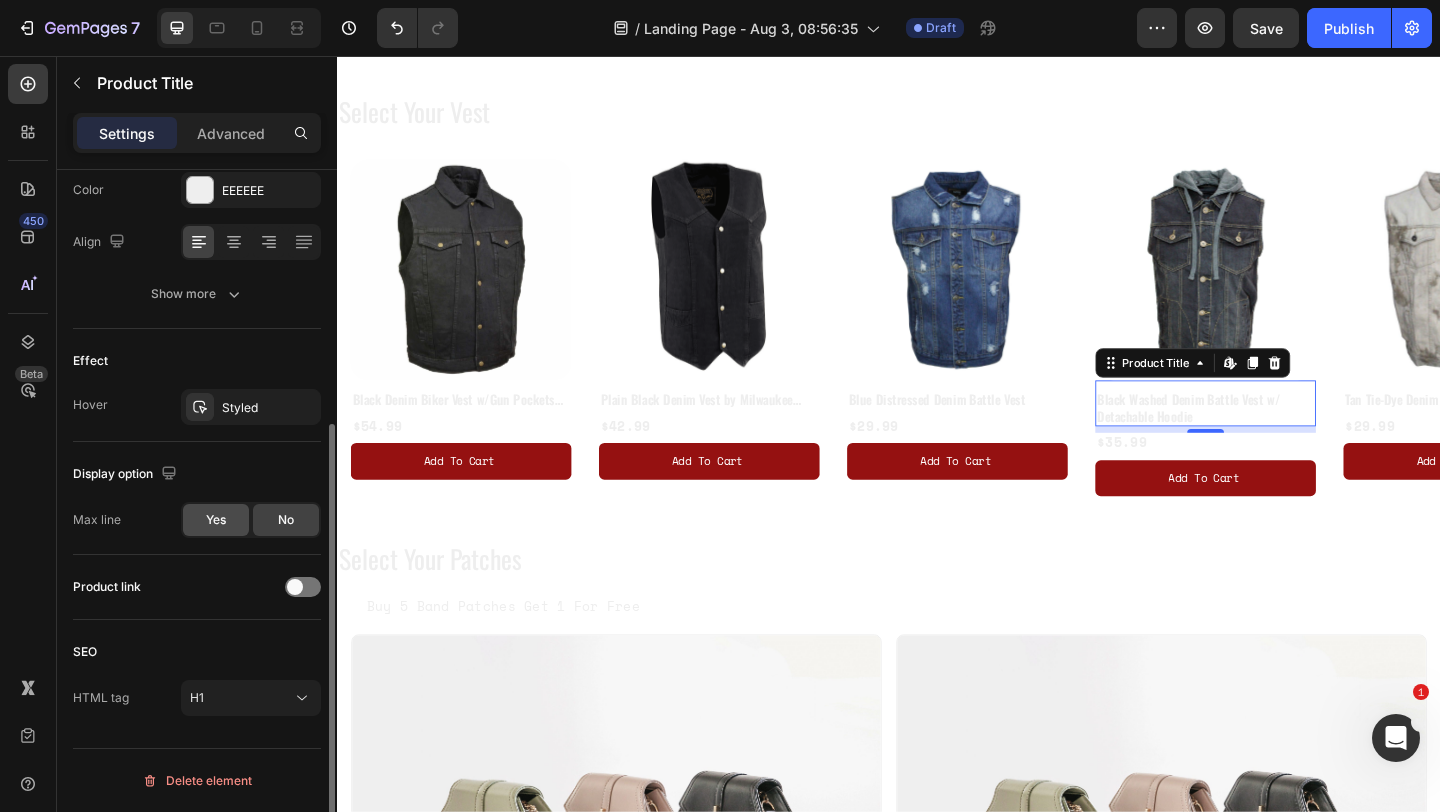 click on "Yes" 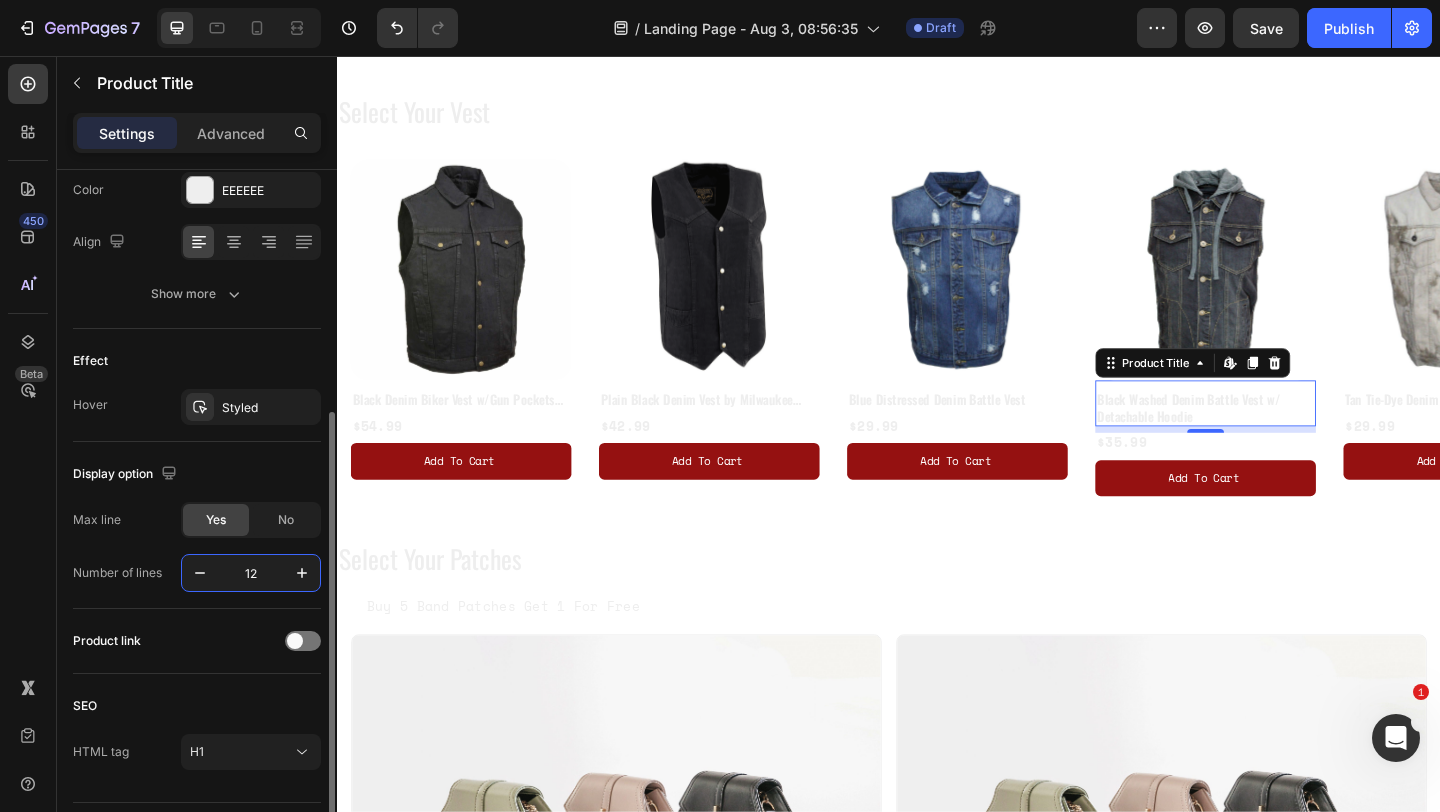 click on "12" at bounding box center [251, 573] 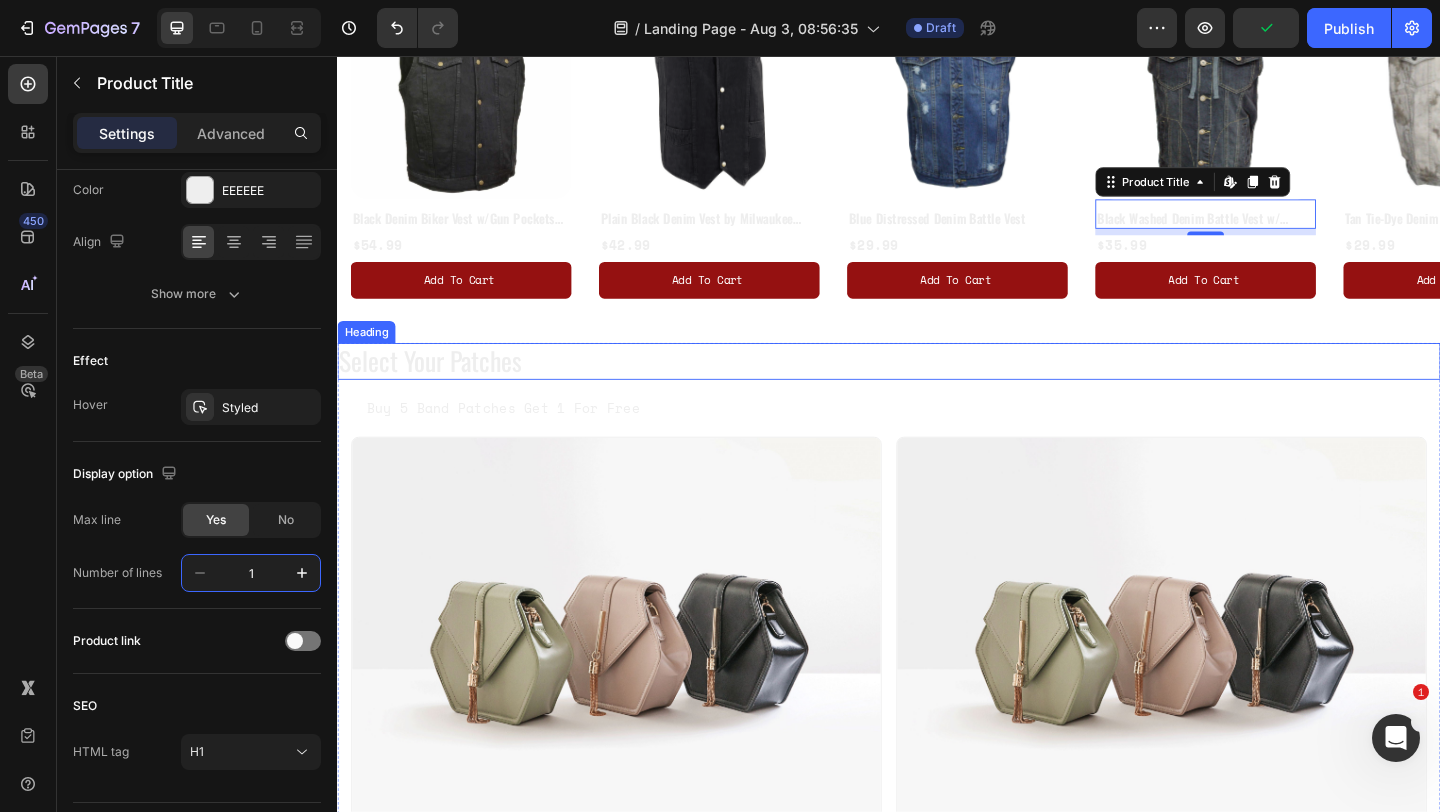 scroll, scrollTop: 1233, scrollLeft: 0, axis: vertical 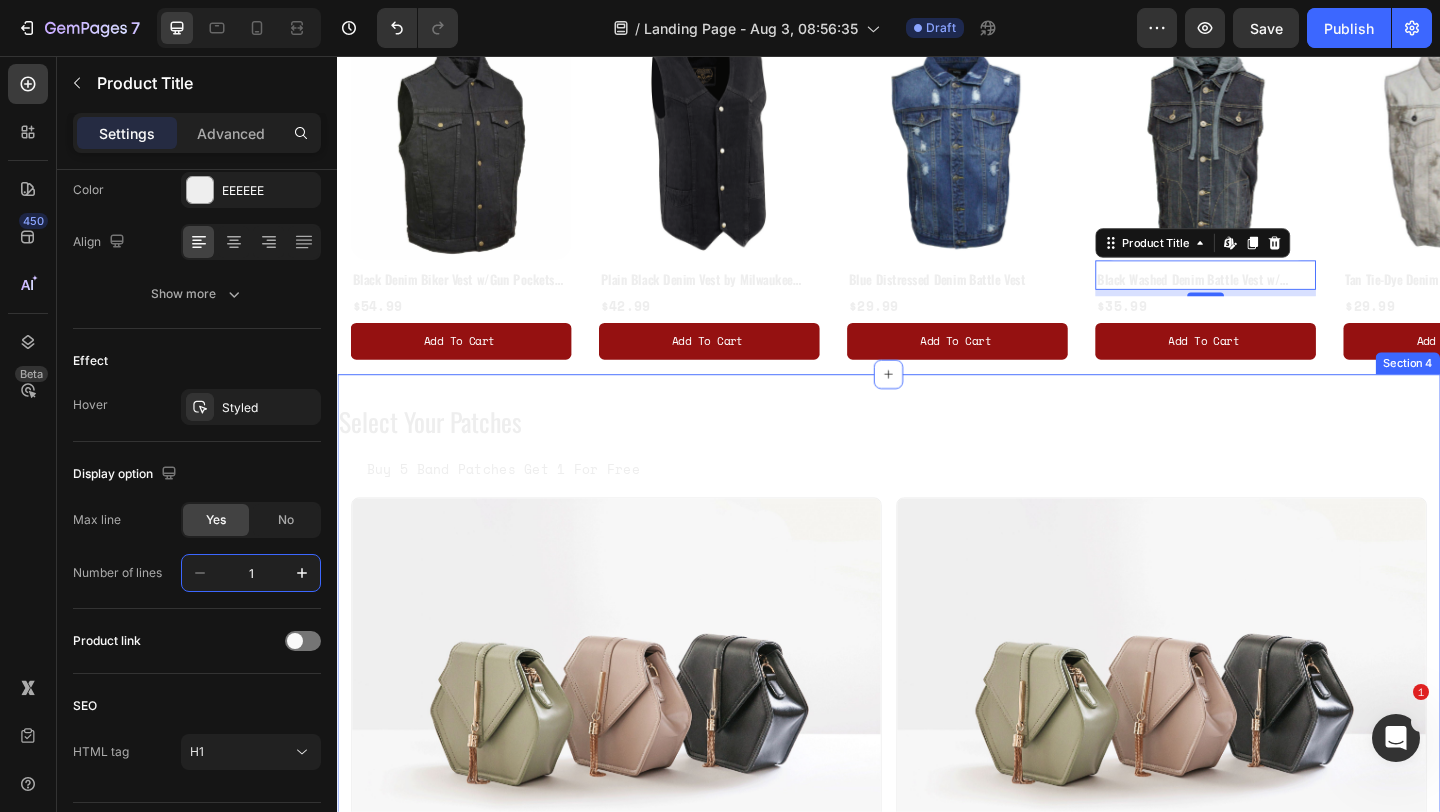click on "Select Your Patches Heading Buy 5 Band Patches Get 1 For Free Text Block Image Embroidered Band Patches Text Block Image Cloth Band Patches Text Block Row Image Horror Patches Text Block Image Miscallaneous Patches Text Block Row Image Back Patches Text Block
Drop element here Row Row Section 4" at bounding box center (937, 1194) 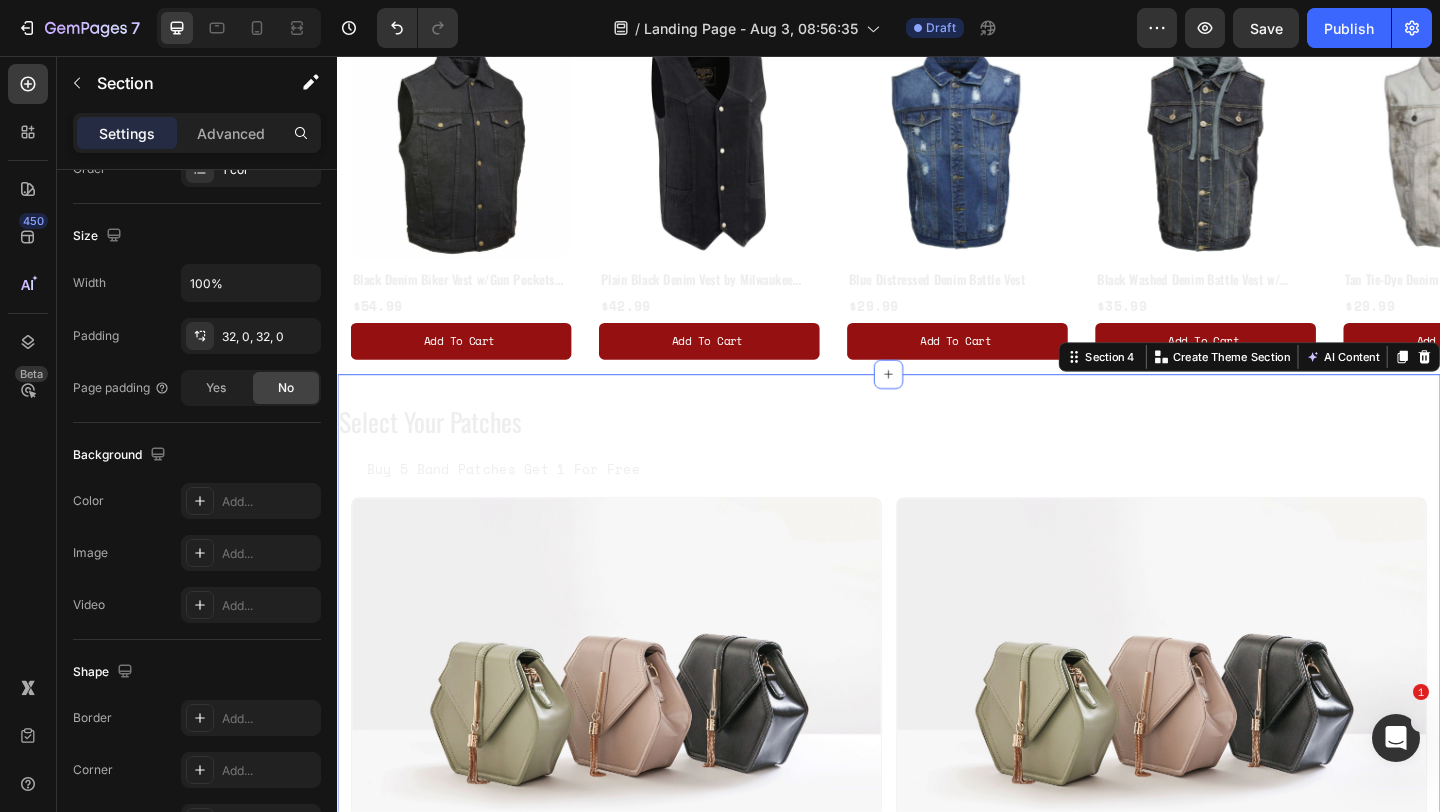scroll, scrollTop: 0, scrollLeft: 0, axis: both 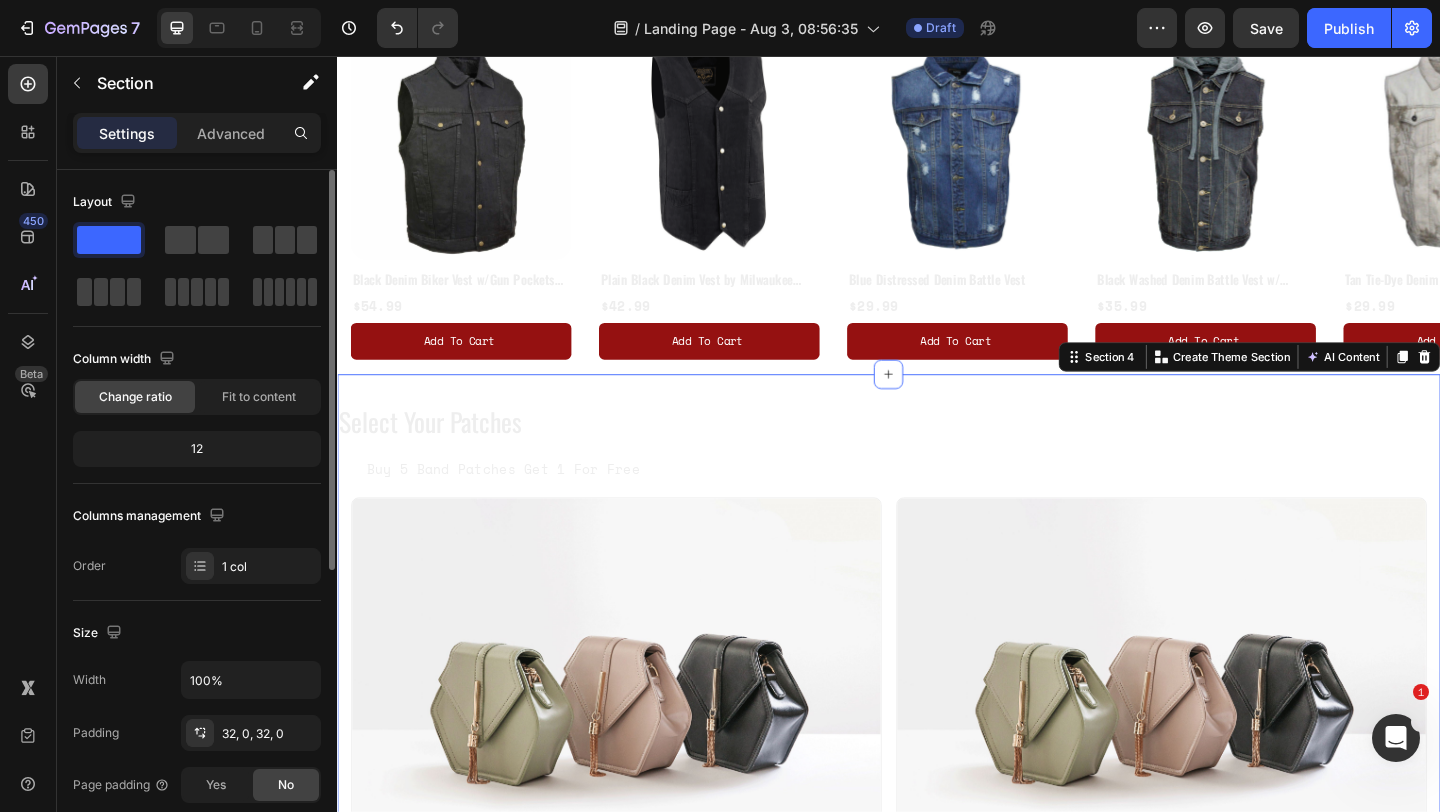 click on "Settings Advanced" at bounding box center (197, 133) 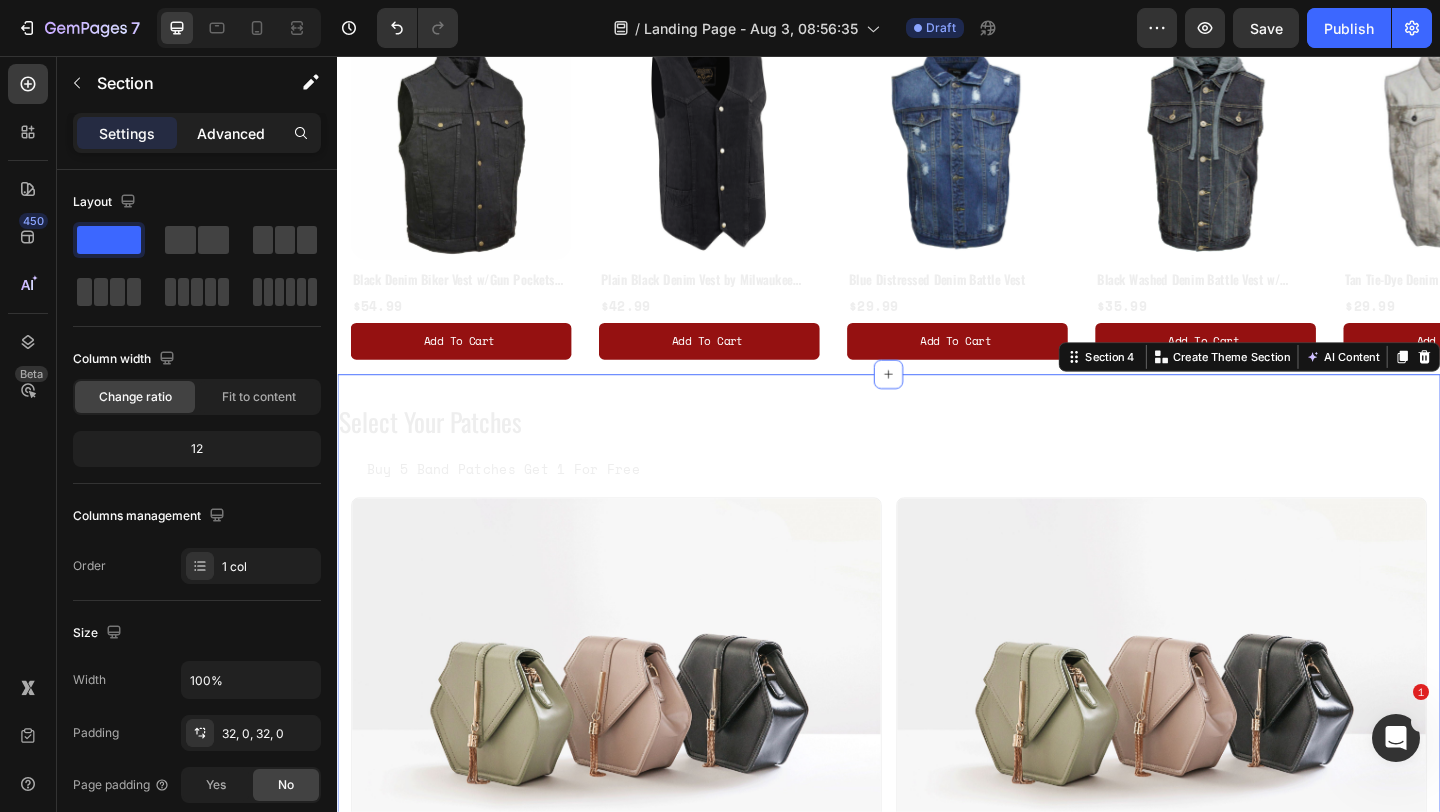 click on "Advanced" at bounding box center [231, 133] 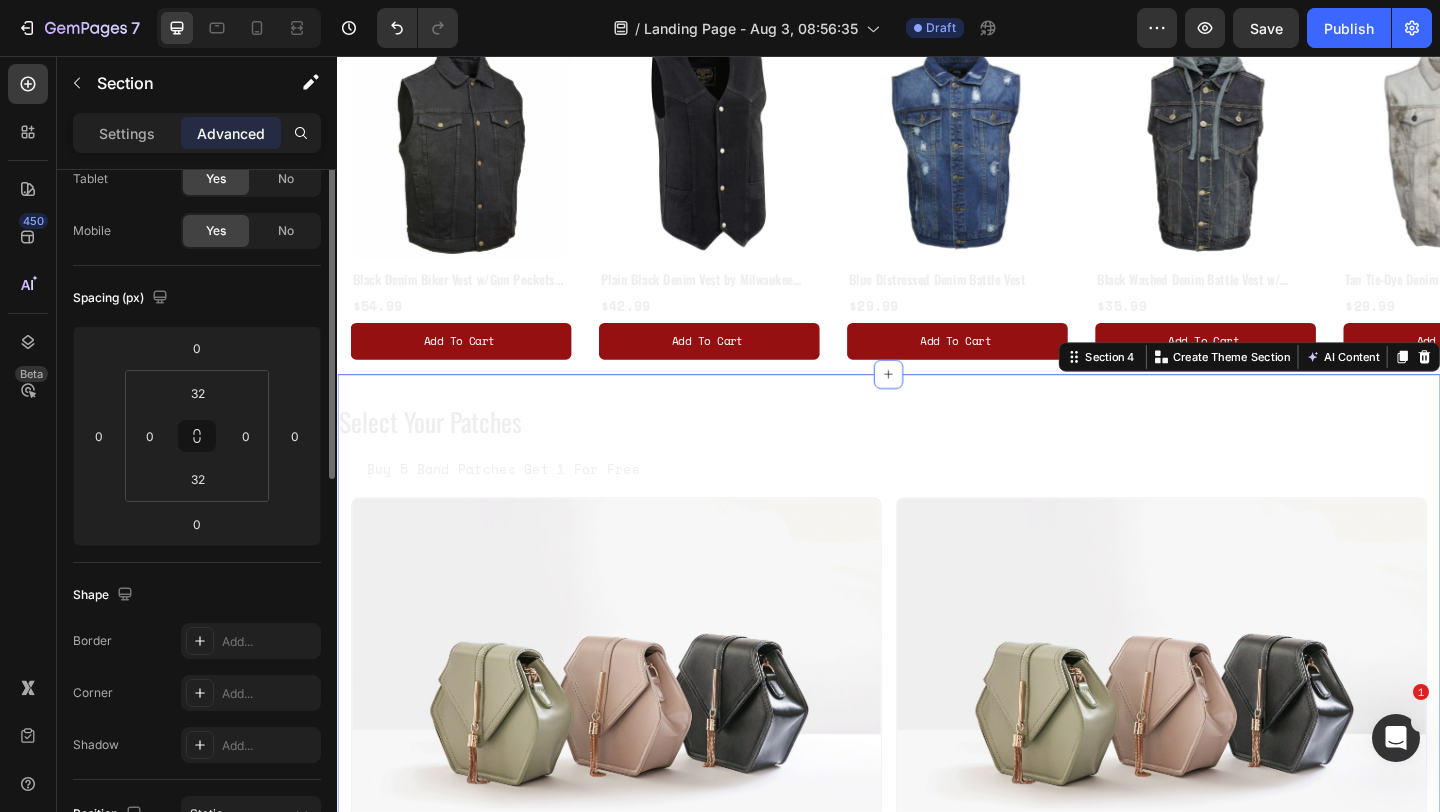scroll, scrollTop: 30, scrollLeft: 0, axis: vertical 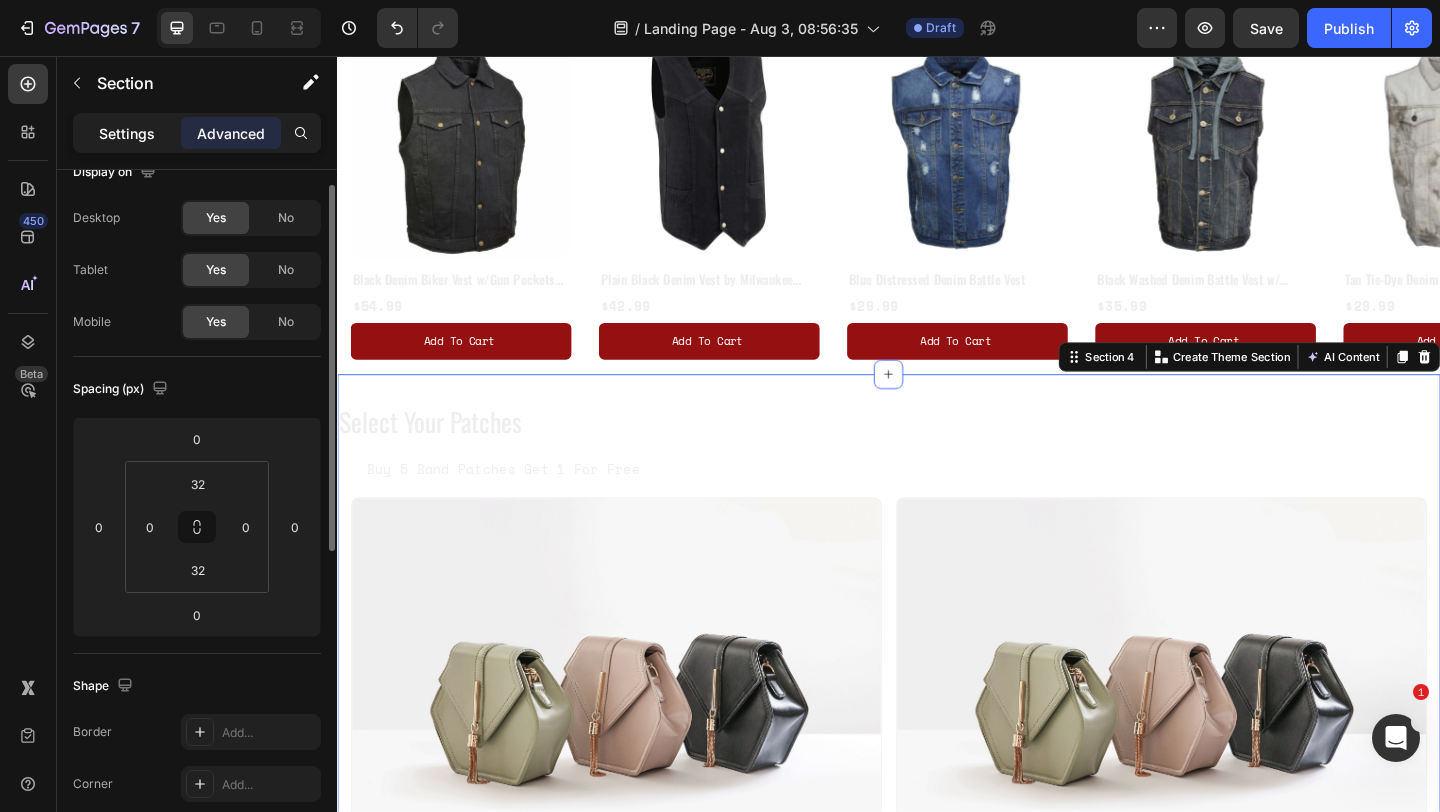 click on "Settings" at bounding box center (127, 133) 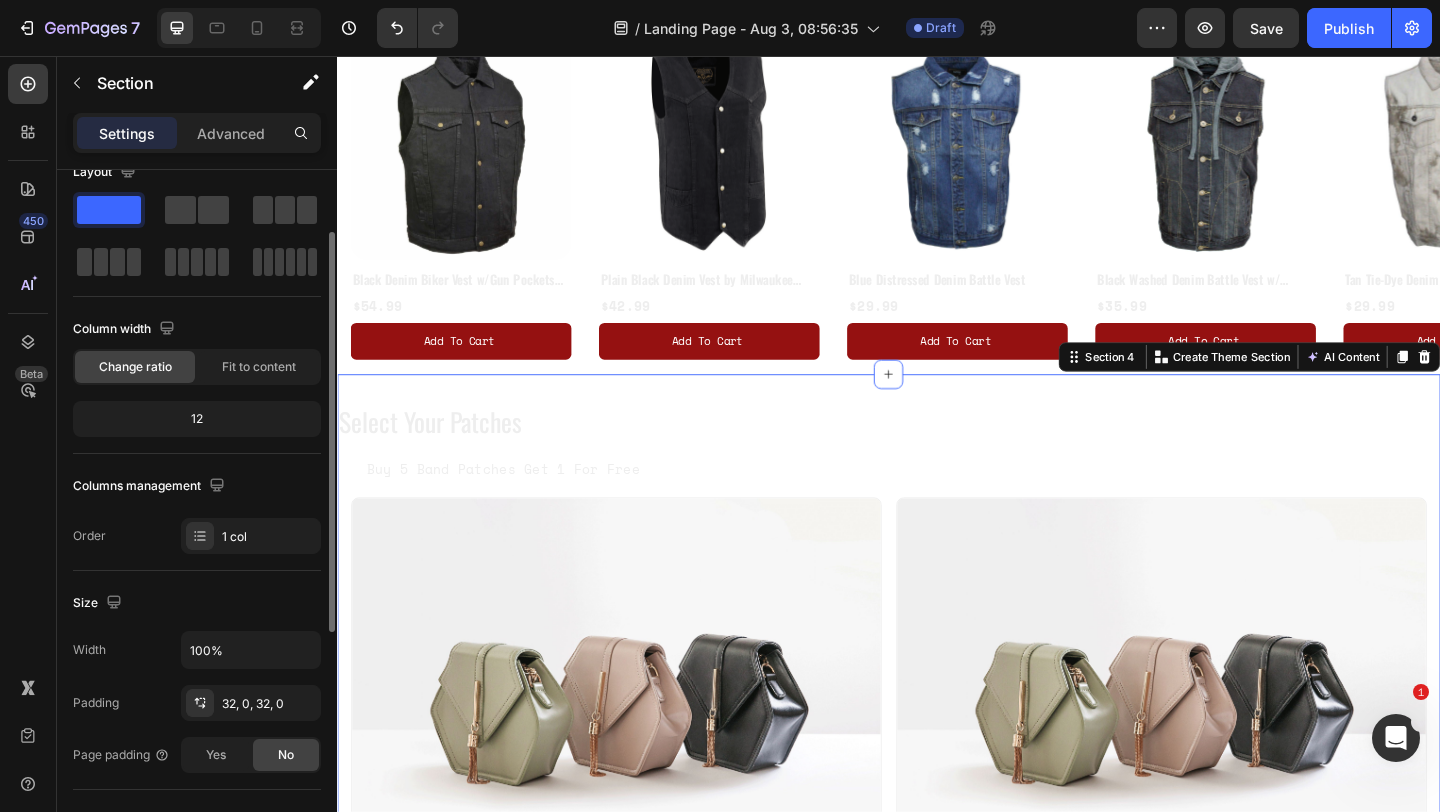 scroll, scrollTop: 521, scrollLeft: 0, axis: vertical 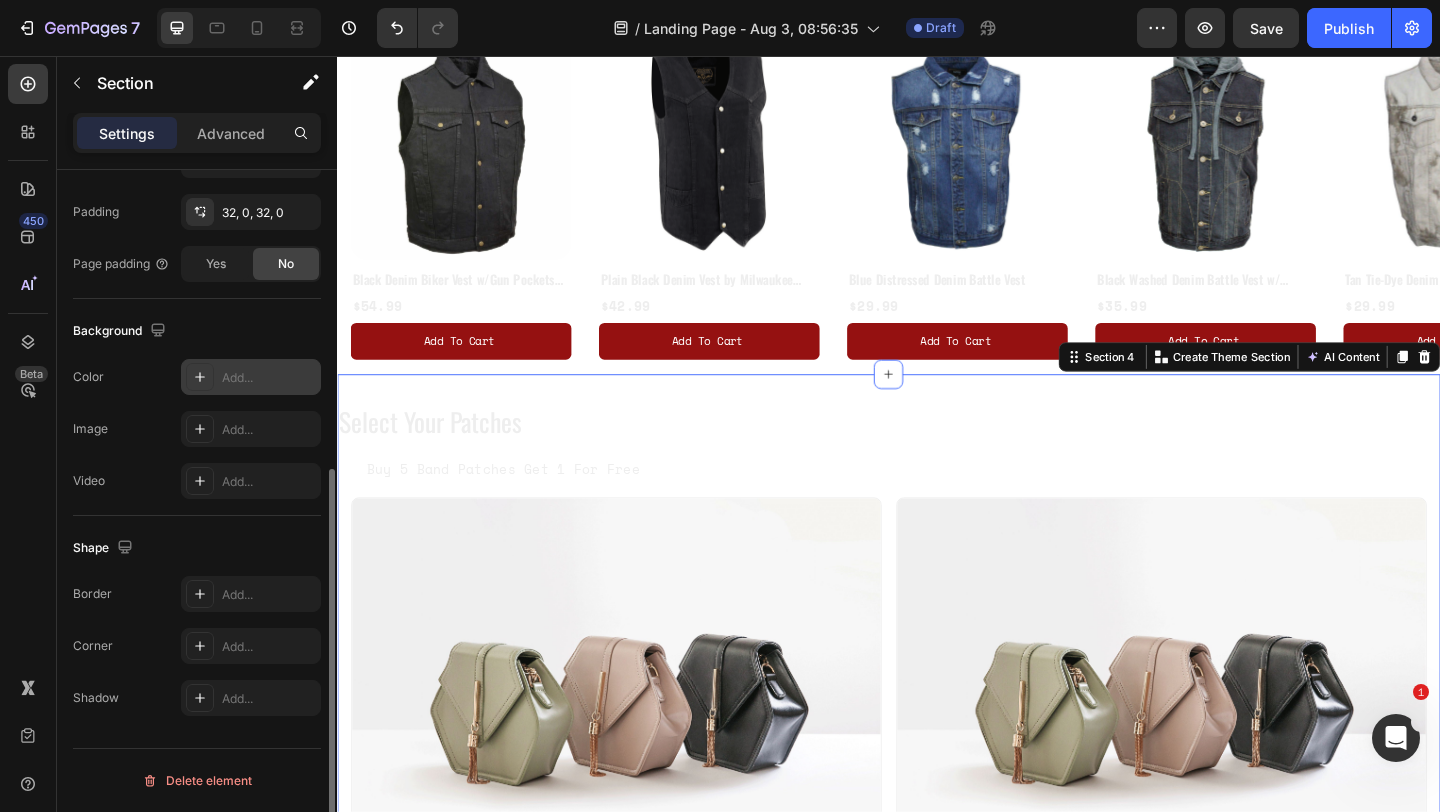 click on "Add..." at bounding box center (269, 378) 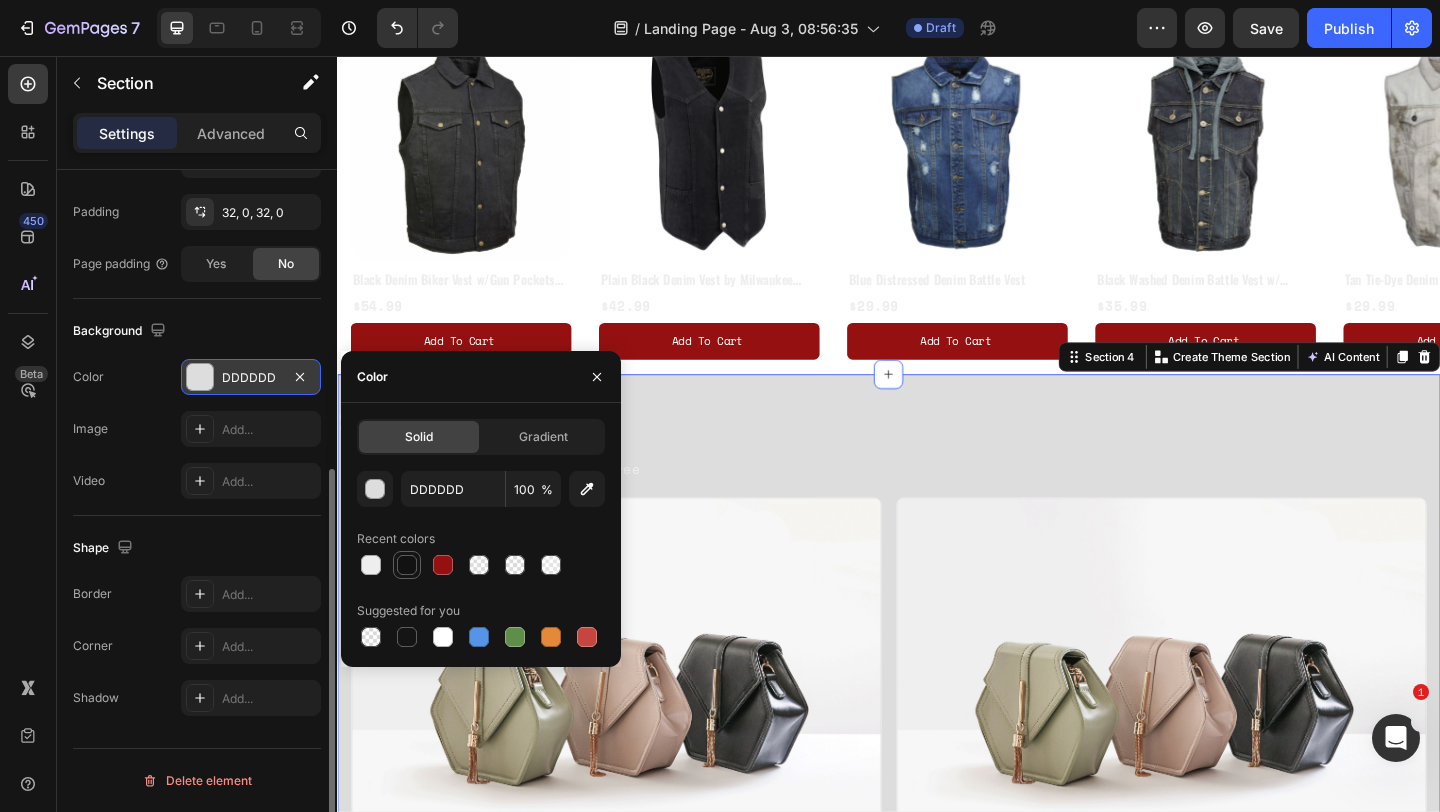 click at bounding box center [407, 565] 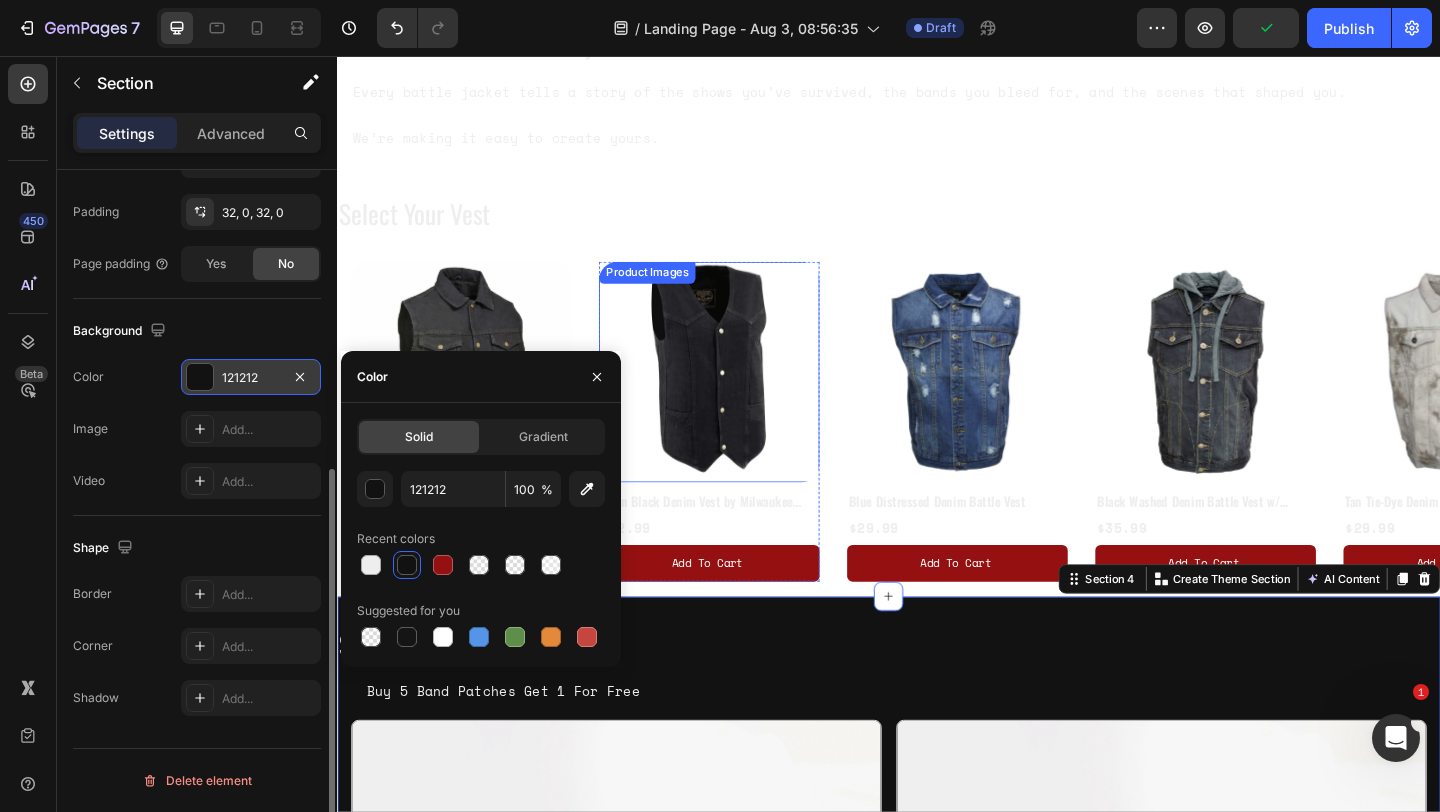 scroll, scrollTop: 992, scrollLeft: 0, axis: vertical 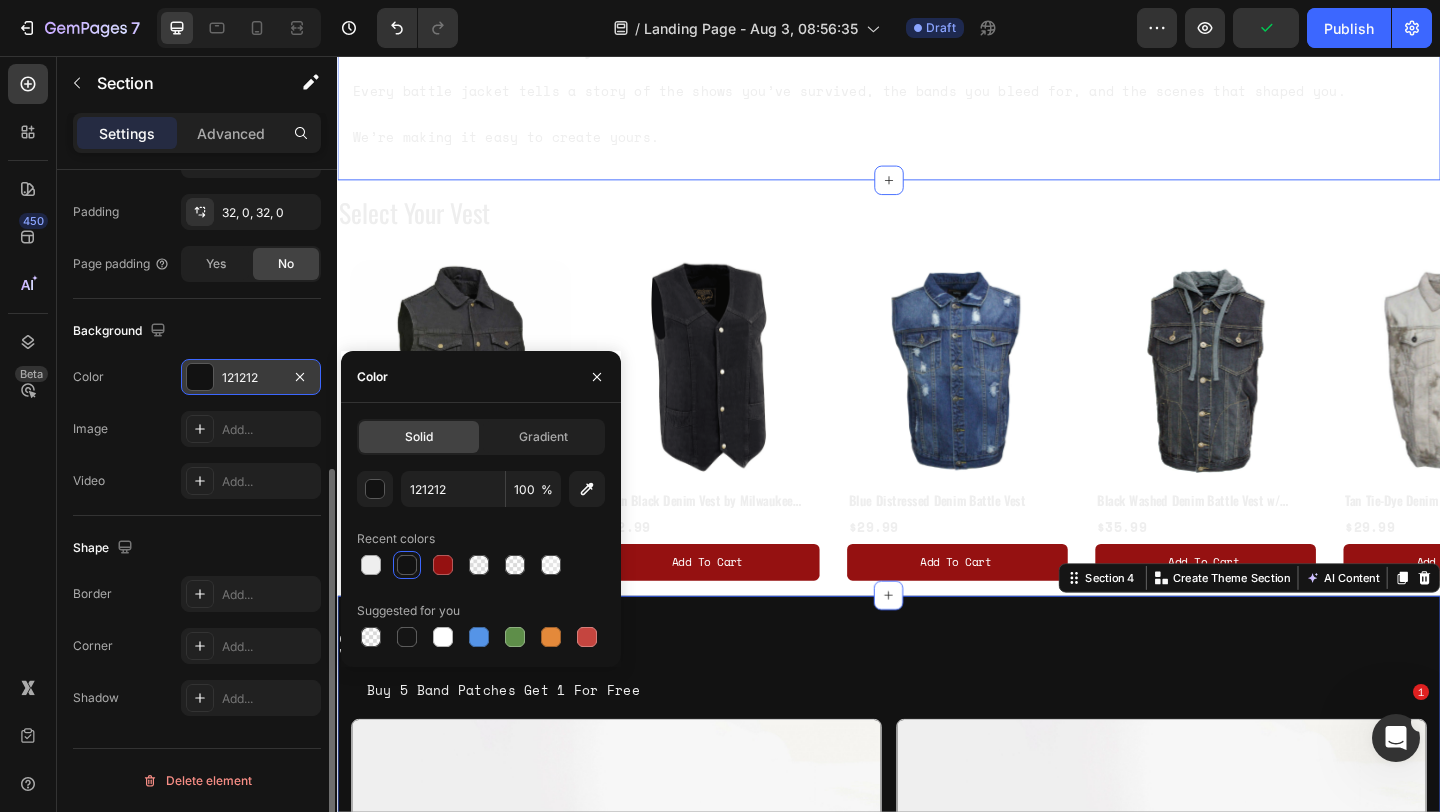 click on "Image Build Your Ultimate Battle jacket Heading Row Every battle jacket tells a story of the shows you’ve survived, the bands you bleed for, and the scenes that shaped you.  We’re making it easy to create yours. Text Block Section 1" at bounding box center (937, -352) 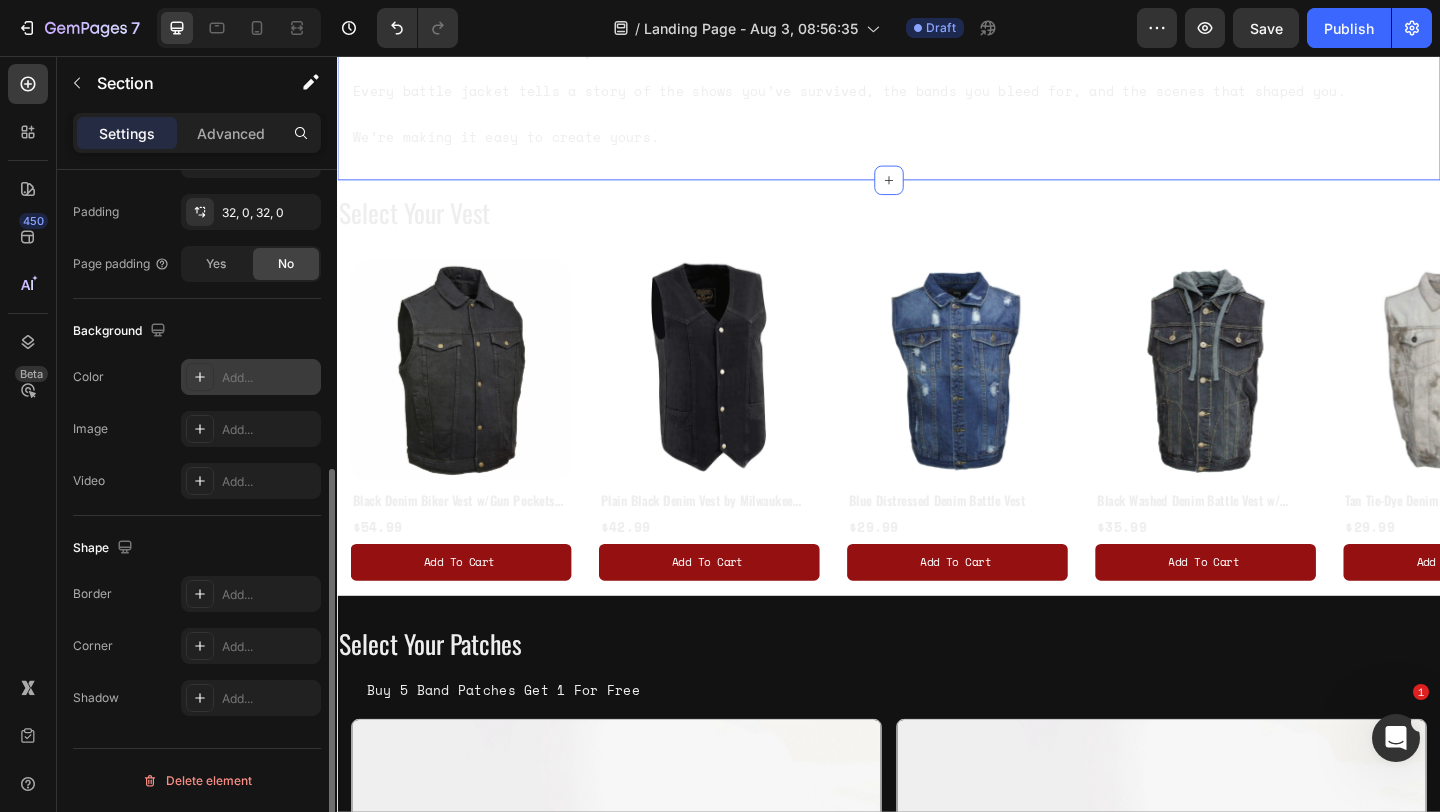click on "Add..." at bounding box center (269, 378) 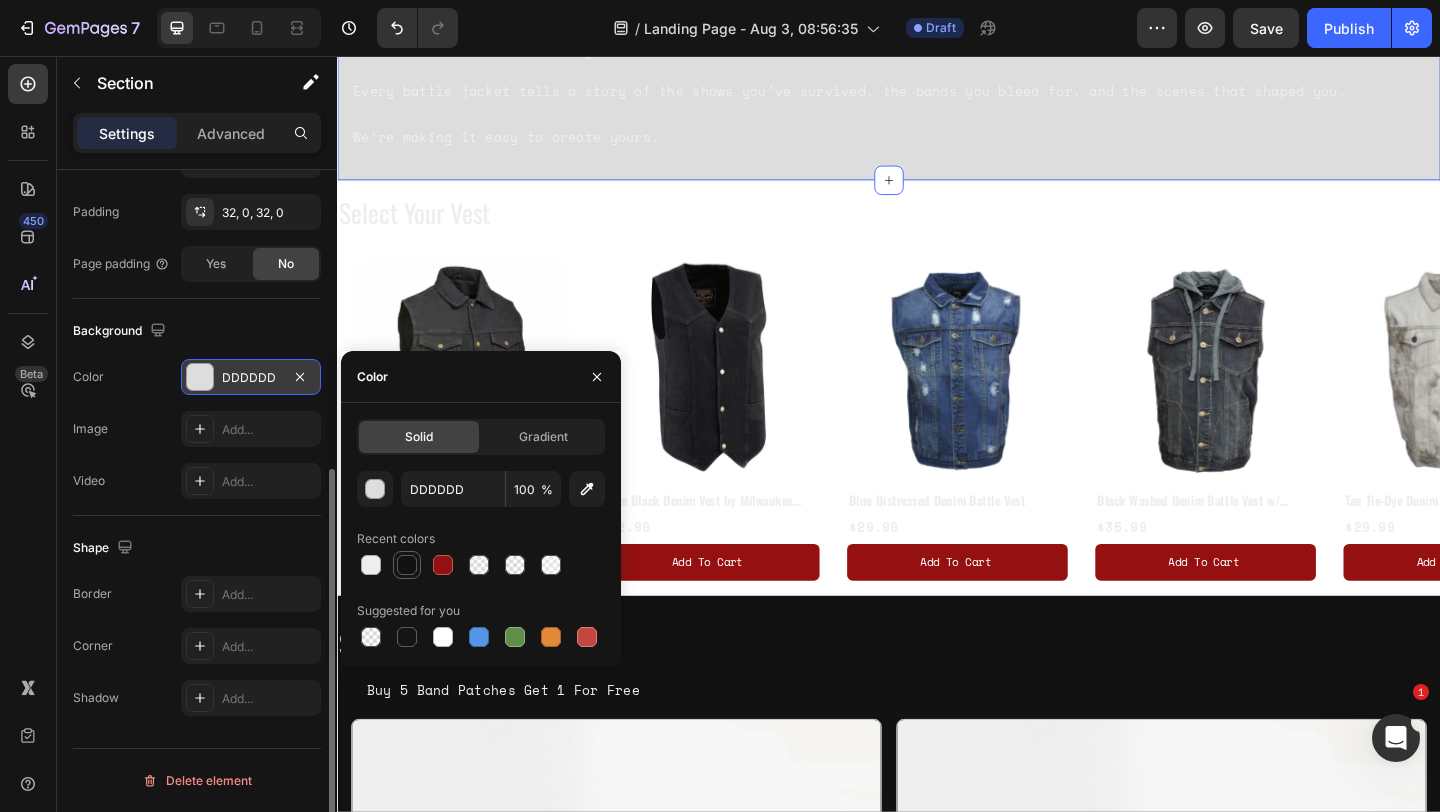 click at bounding box center [407, 565] 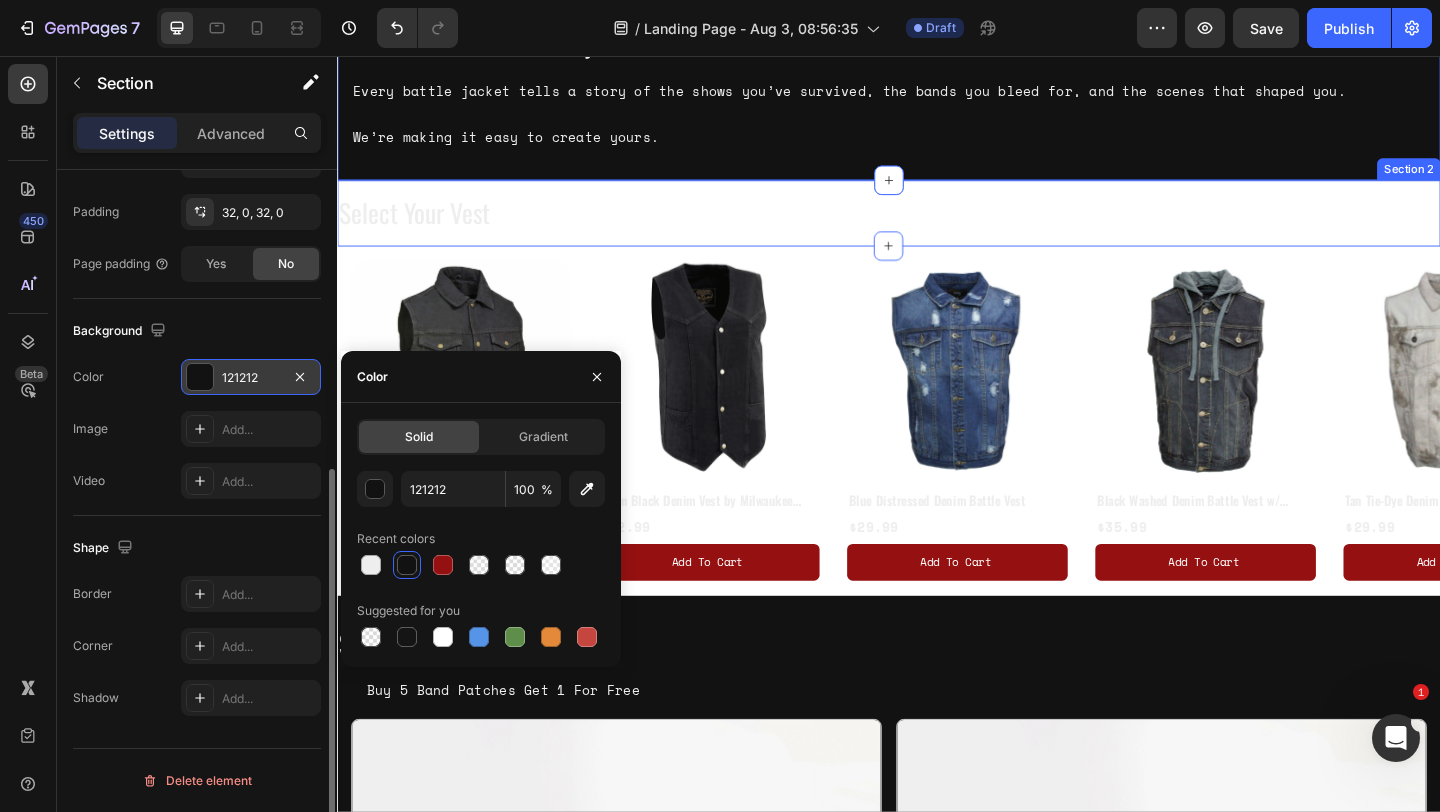 click on "Select Your Vest Heading Section 2" at bounding box center [937, 227] 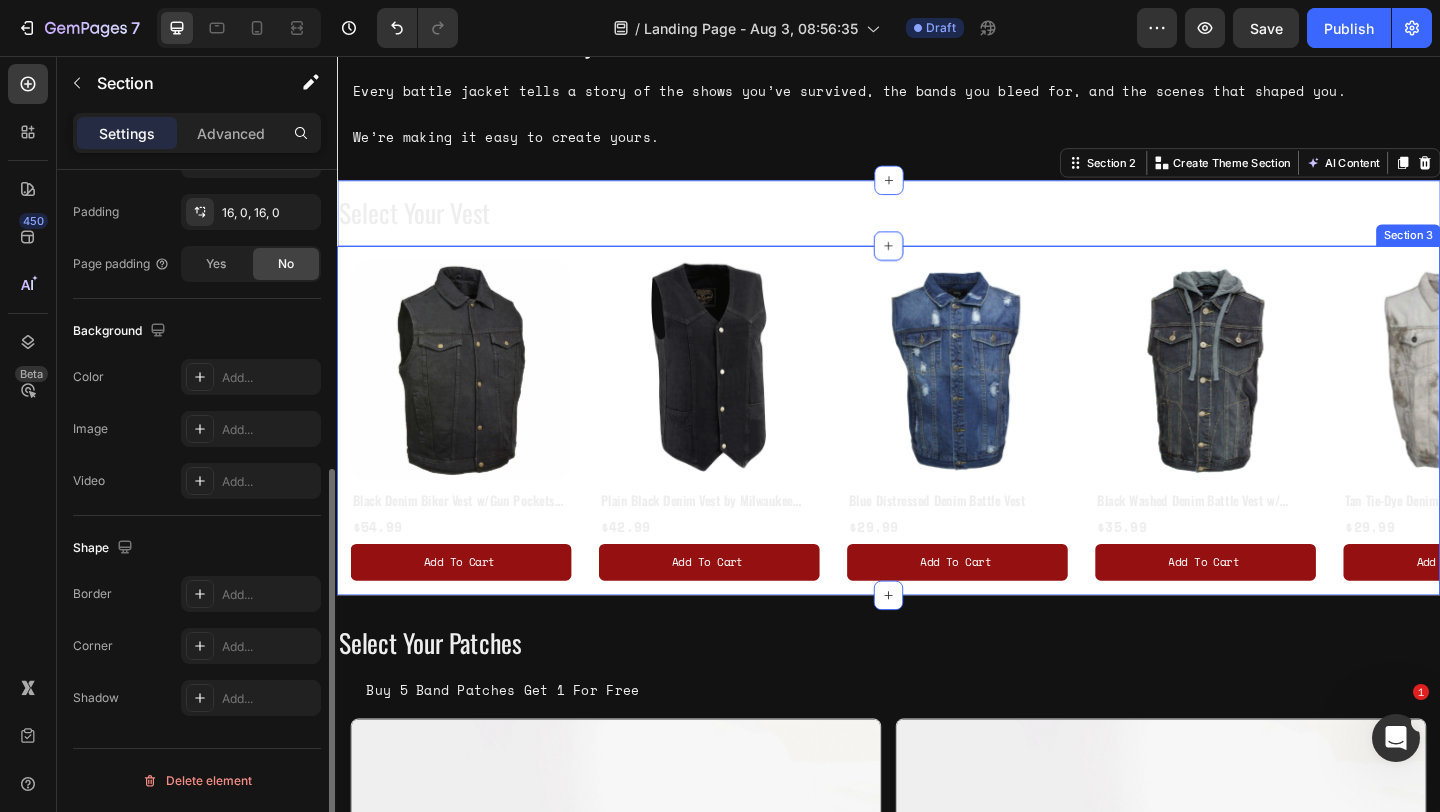 click on "Product Images Black Denim Biker Vest w/Gun Pockets By Milwaukee Leather Product Title $54.99 Product Price Product Price Add to cart Add to Cart Product Product Images Plain Black Denim Vest by Milwaukee Leather Product Title $42.99 Product Price Product Price Add to cart Add to Cart Product Product Images Blue Distressed Denim Battle Vest Product Title $29.99 Product Price Product Price Add to cart Add to Cart Product Product Images Black Washed Denim Battle Vest w/ Detachable Hoodie Product Title $35.99 Product Price Product Price Add to cart Add to Cart Product Product Images Tan Tie-Dye Denim Battle Vest Product Title $29.99 Product Price Product Price Add to cart Add to Cart Product Carousel Section 3" at bounding box center (937, 453) 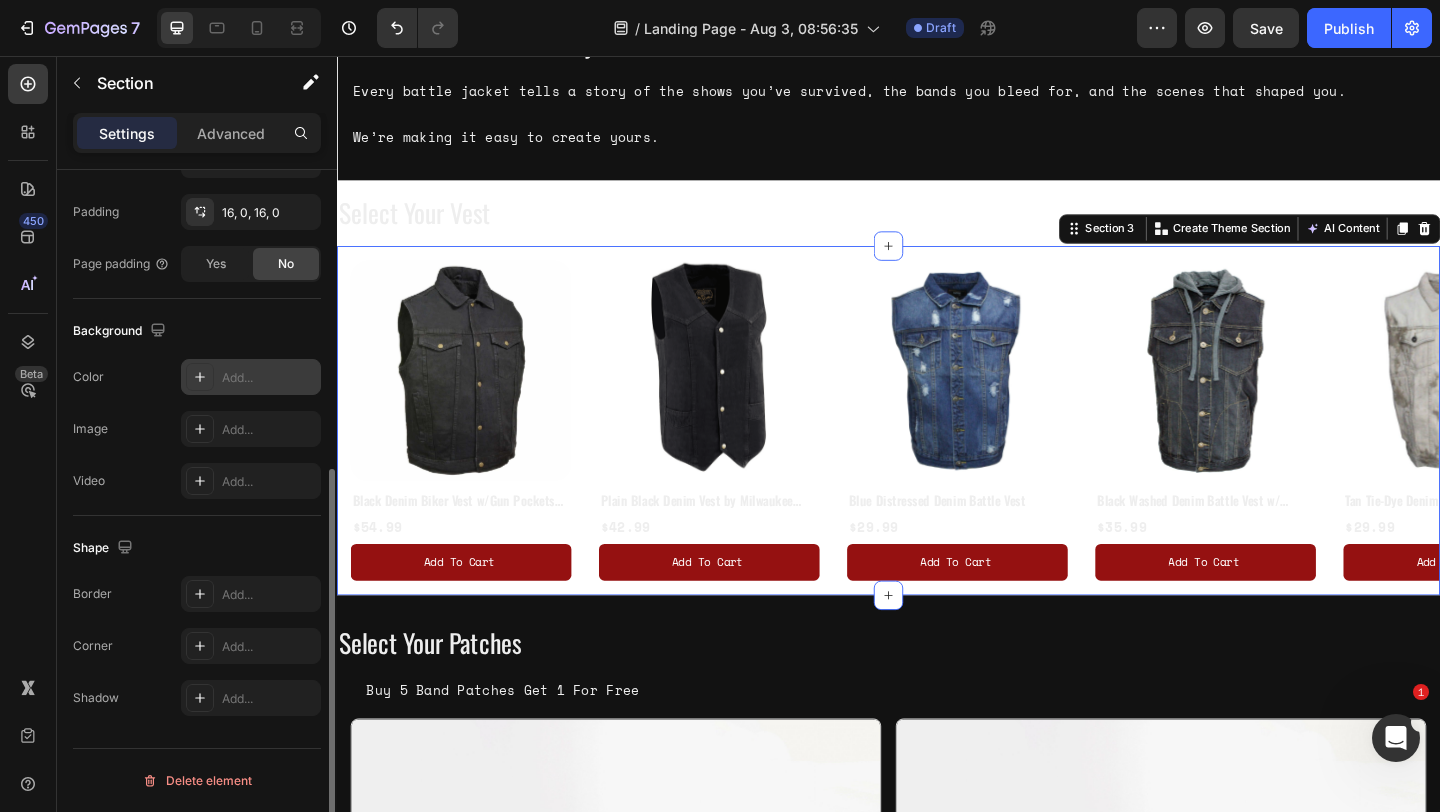 click on "Add..." at bounding box center [251, 377] 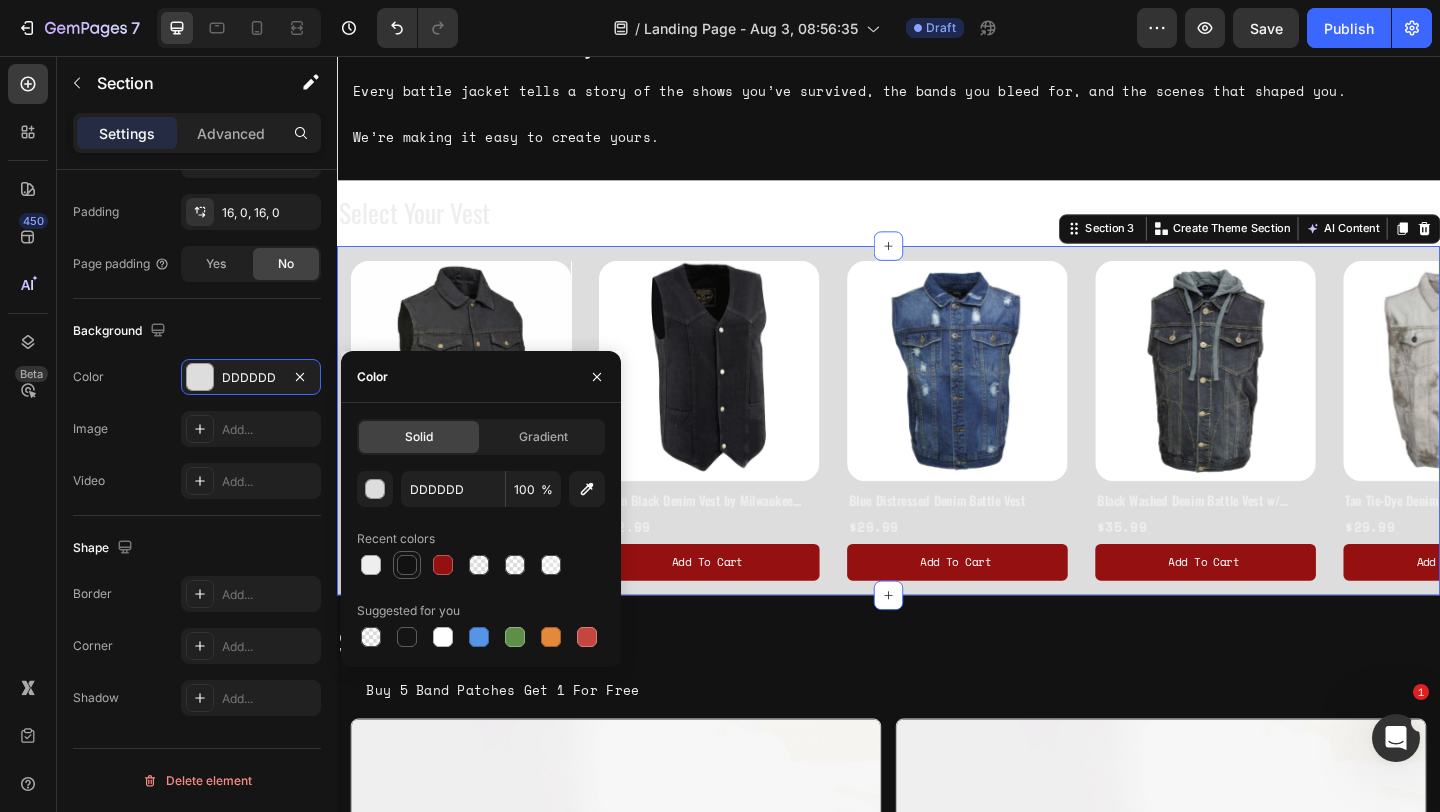 click at bounding box center [407, 565] 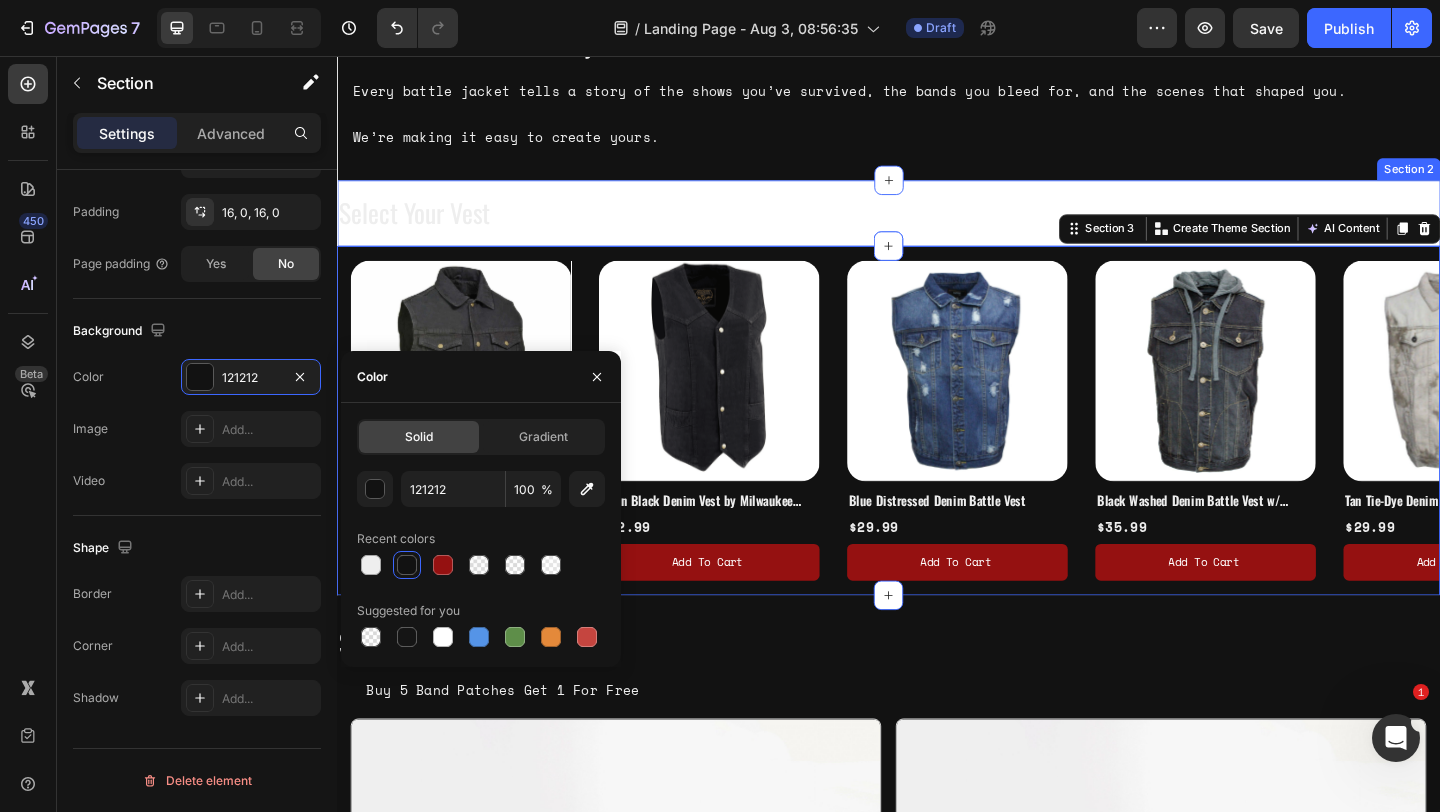 click on "Select Your Vest Heading Section 2" at bounding box center (937, 227) 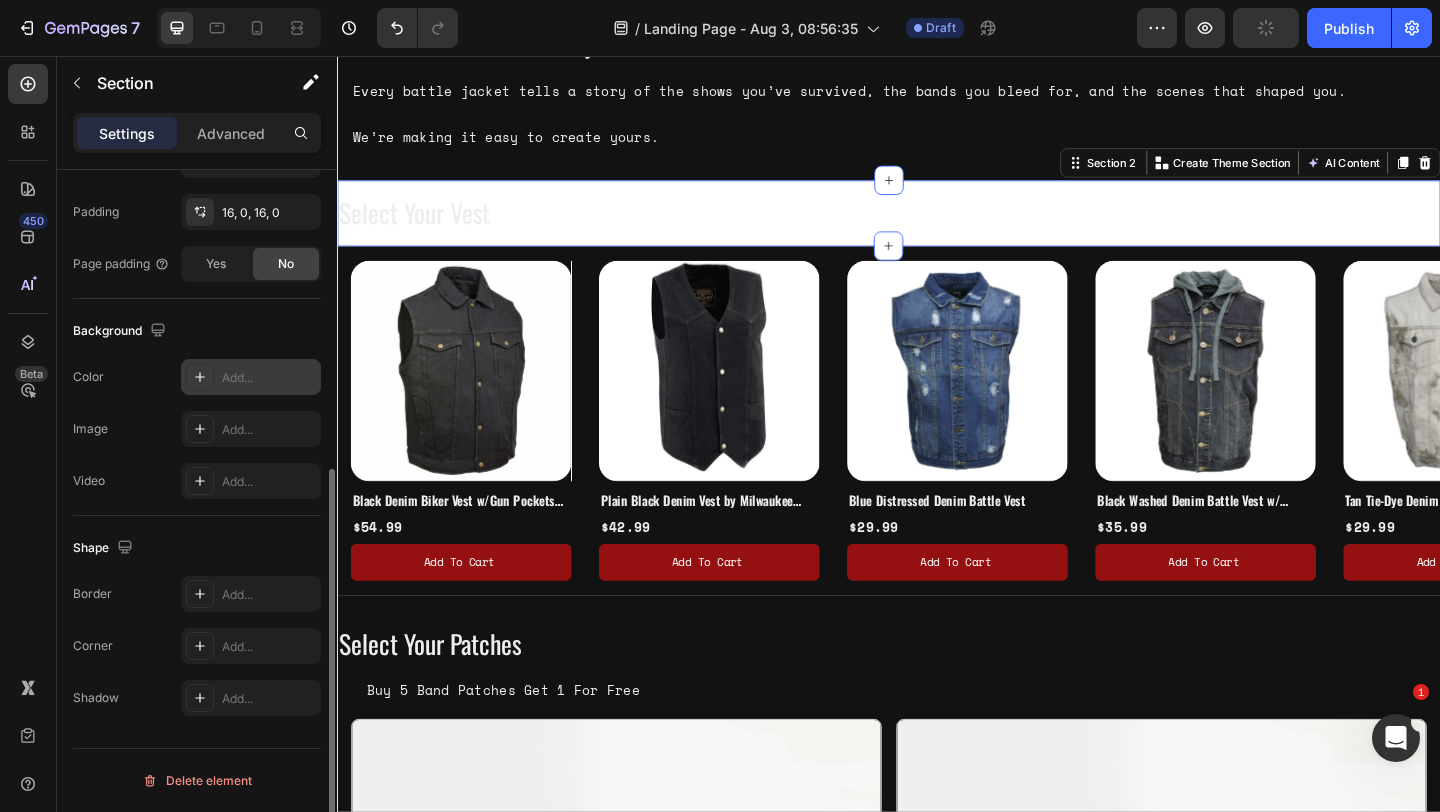 click on "Add..." at bounding box center (269, 378) 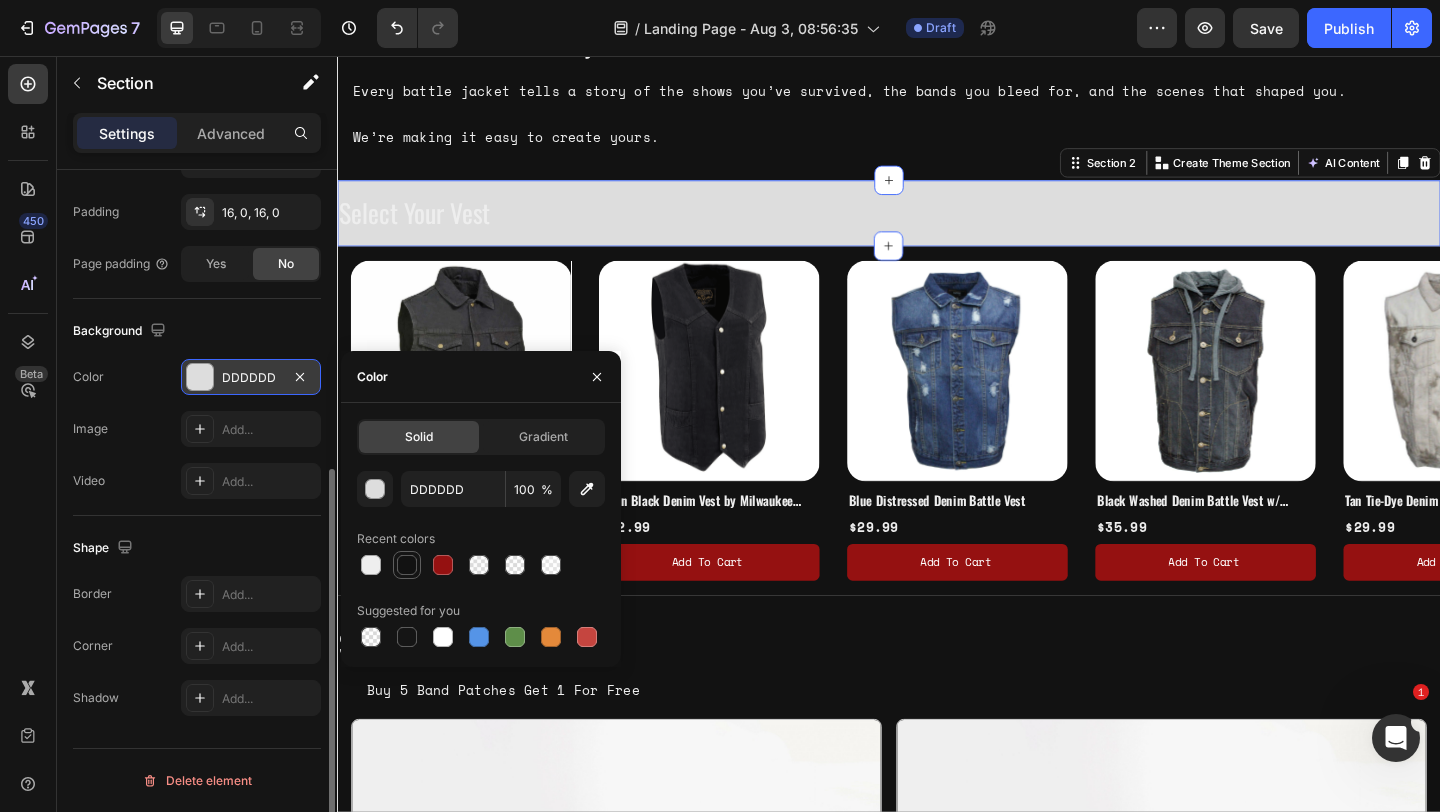 click at bounding box center [407, 565] 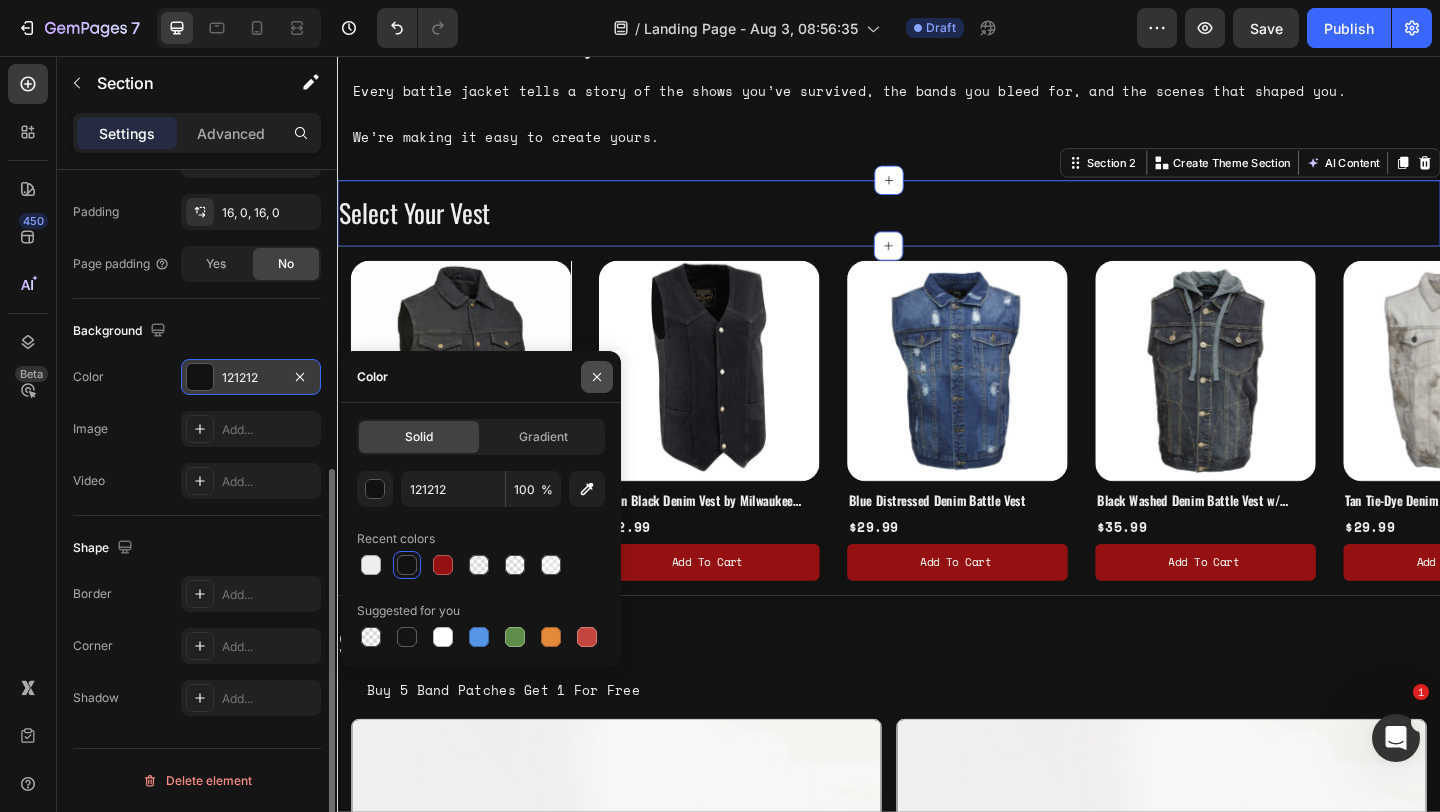 click 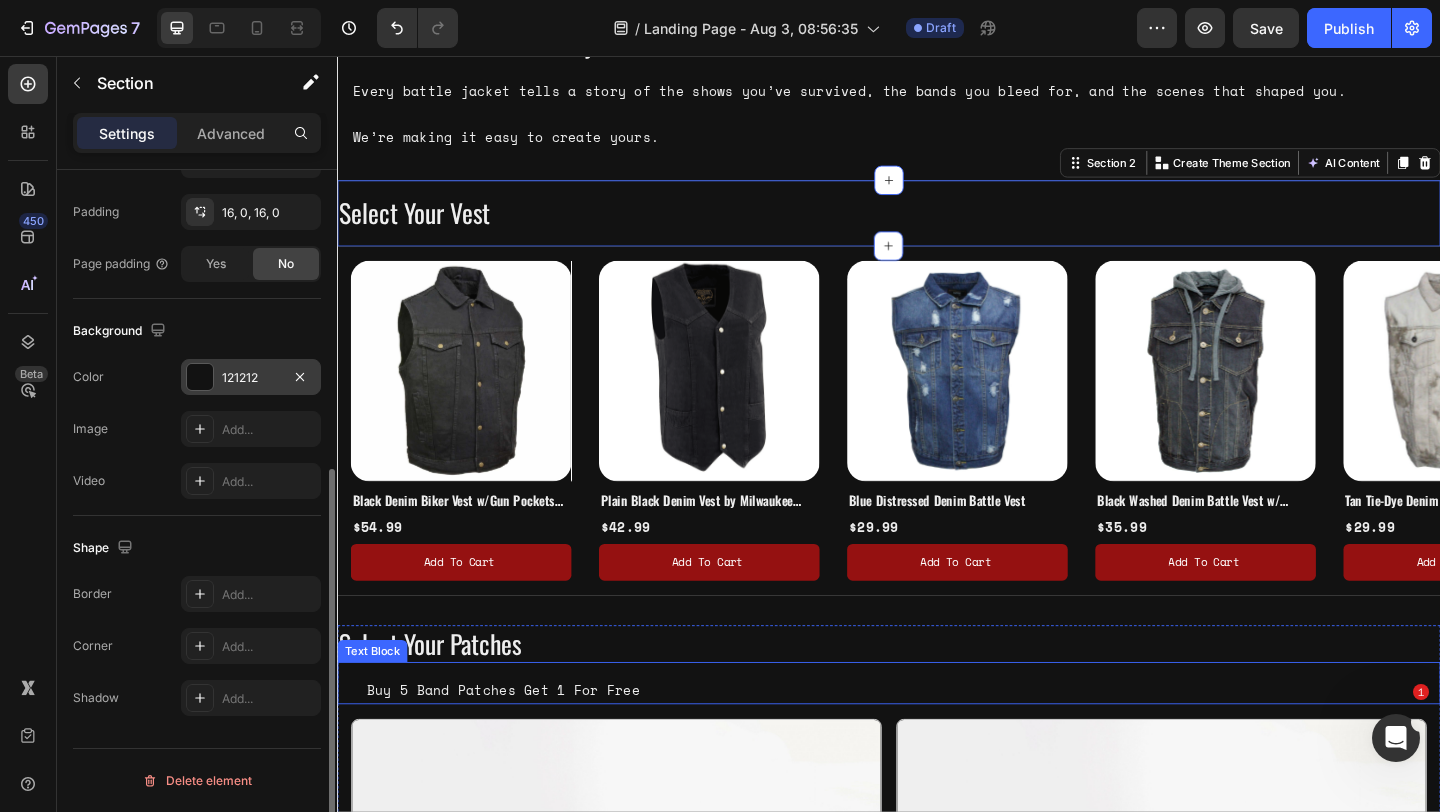 click on "Buy 5 Band Patches Get 1 For Free Text Block" at bounding box center [937, 737] 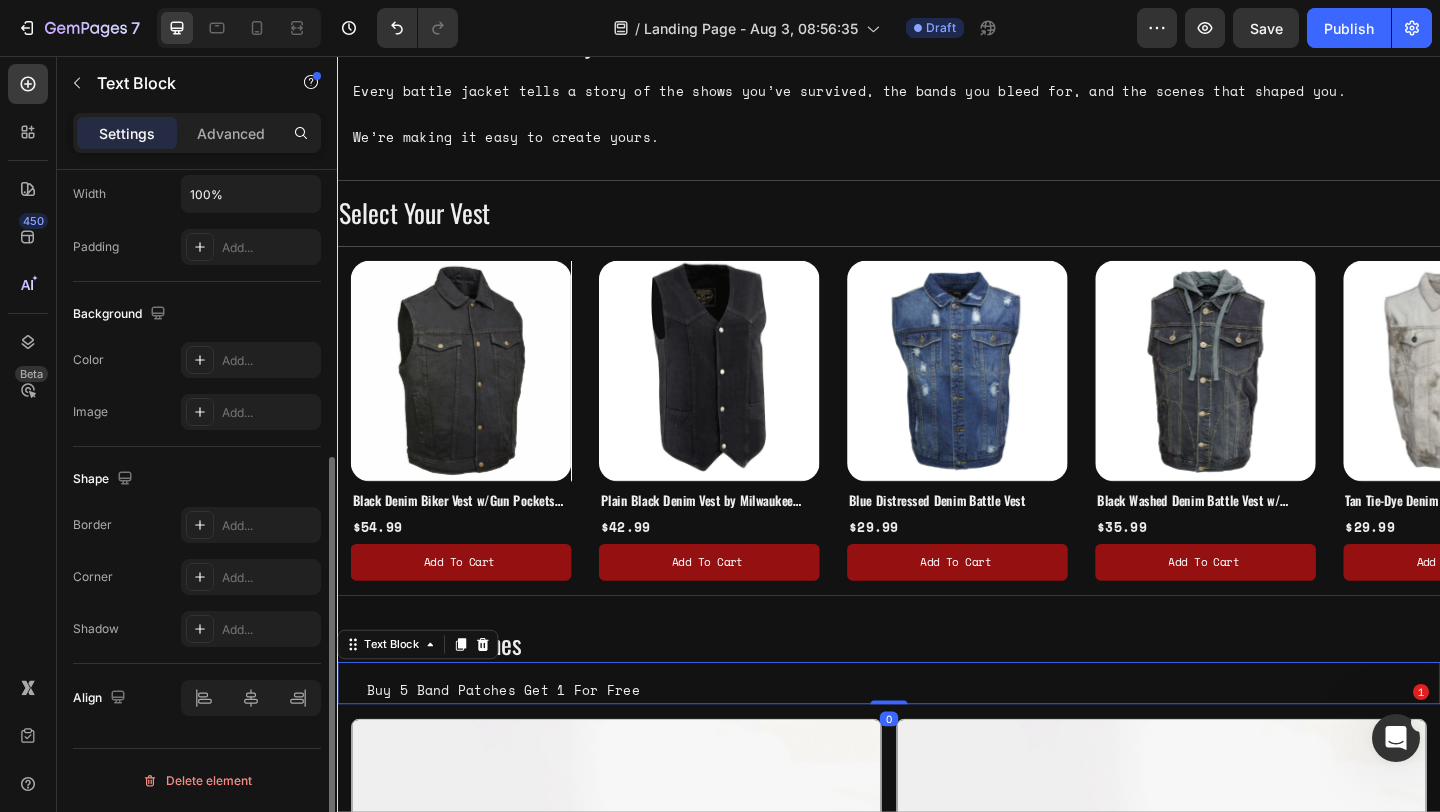 scroll, scrollTop: 0, scrollLeft: 0, axis: both 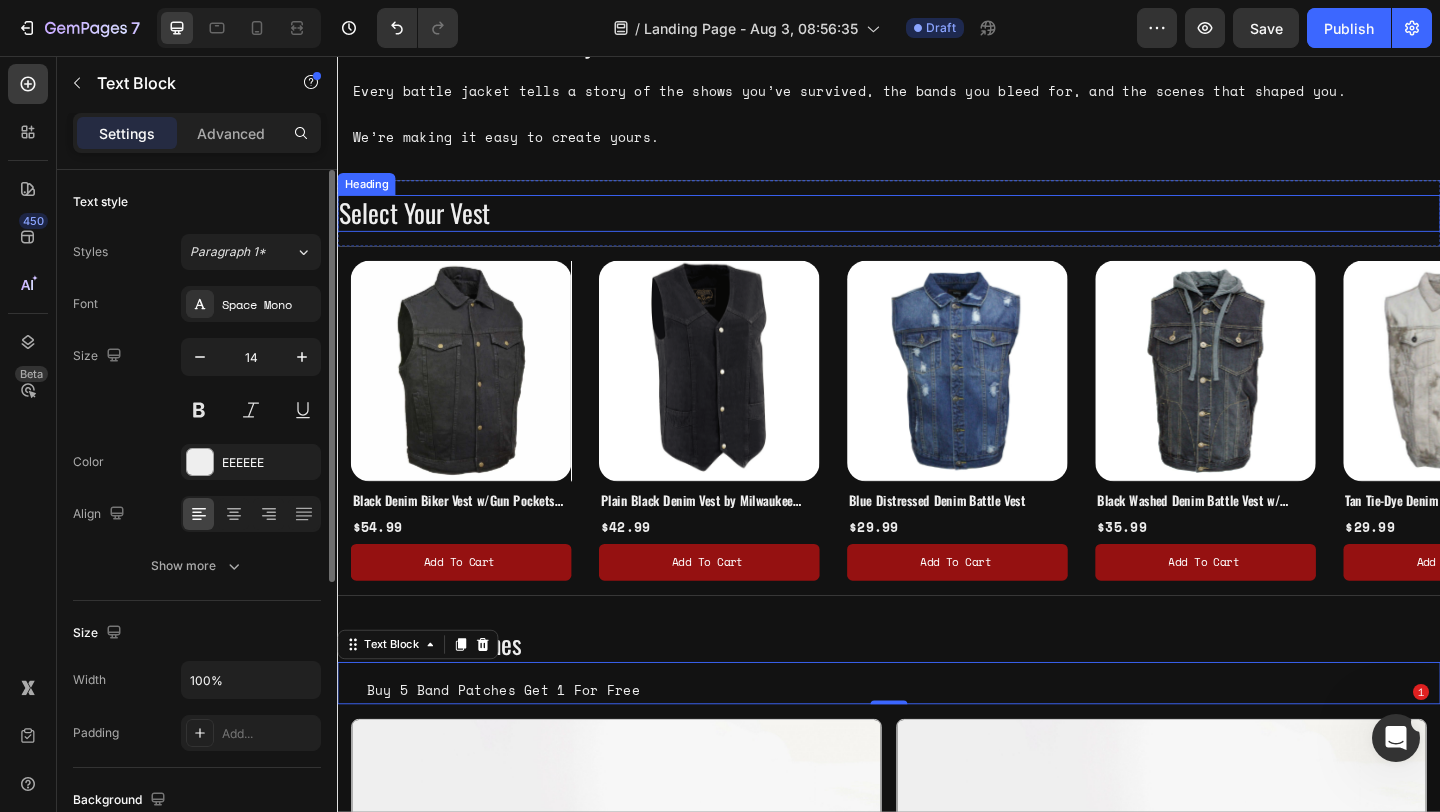 click on "Select Your Vest" at bounding box center (937, 227) 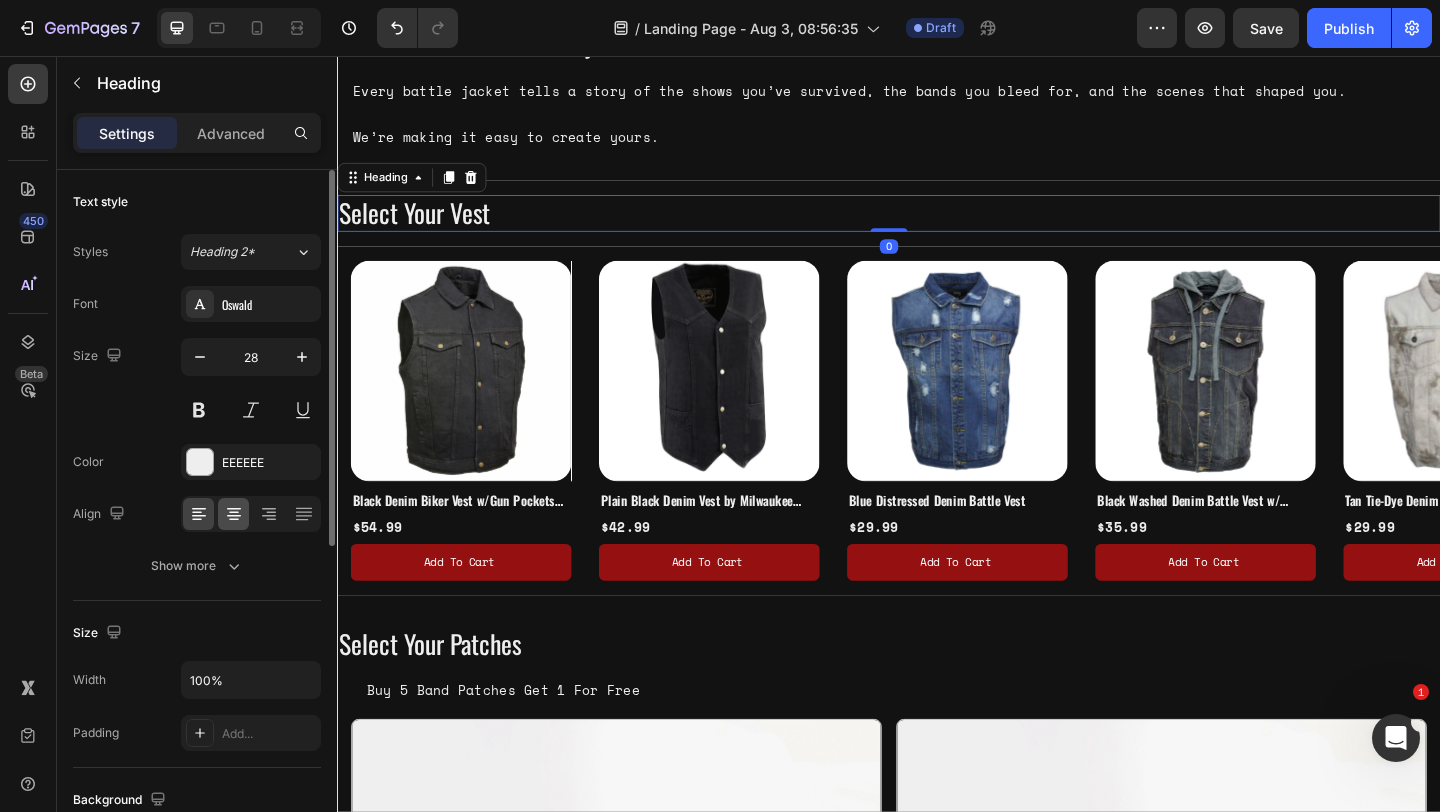 click 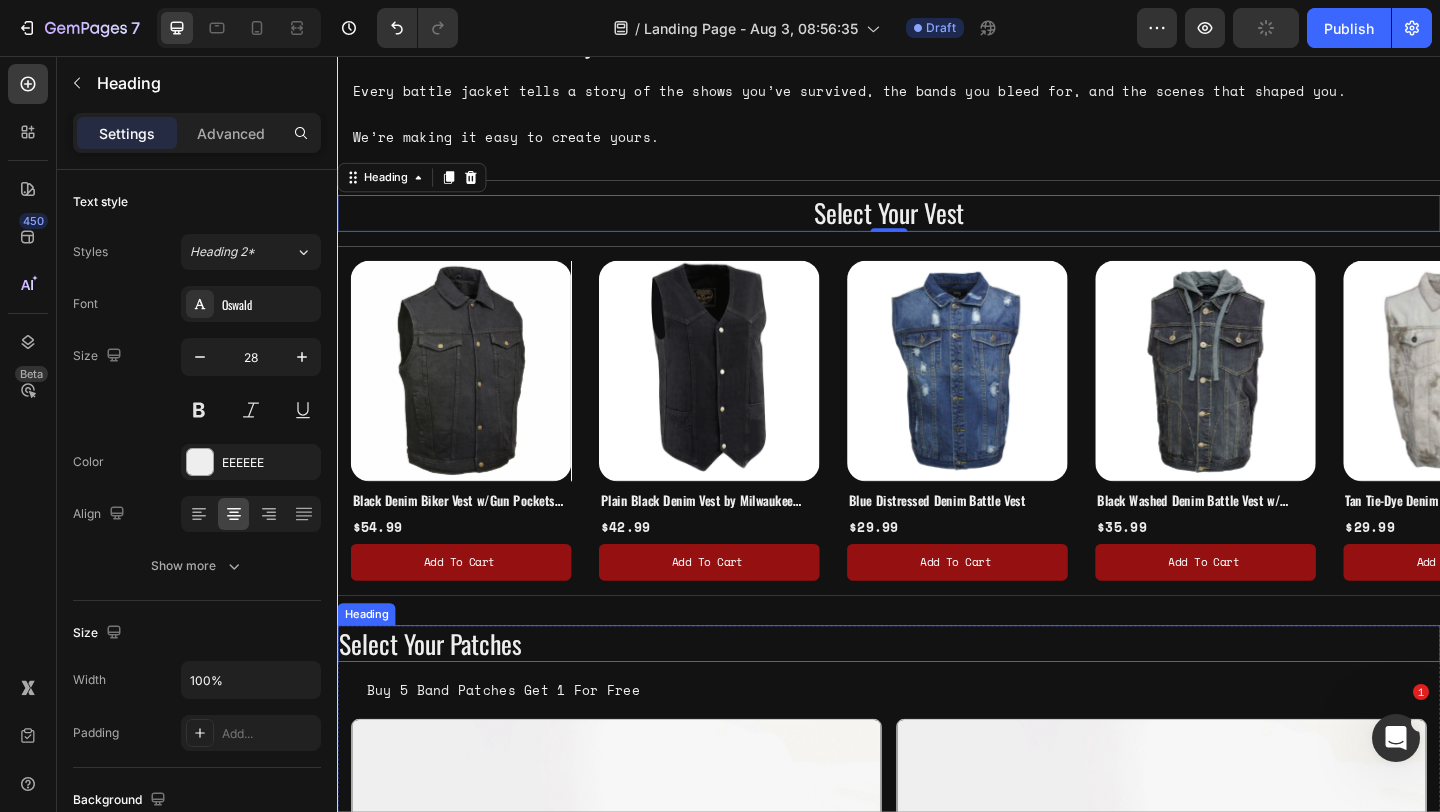 click on "Select Your Patches" at bounding box center (937, 695) 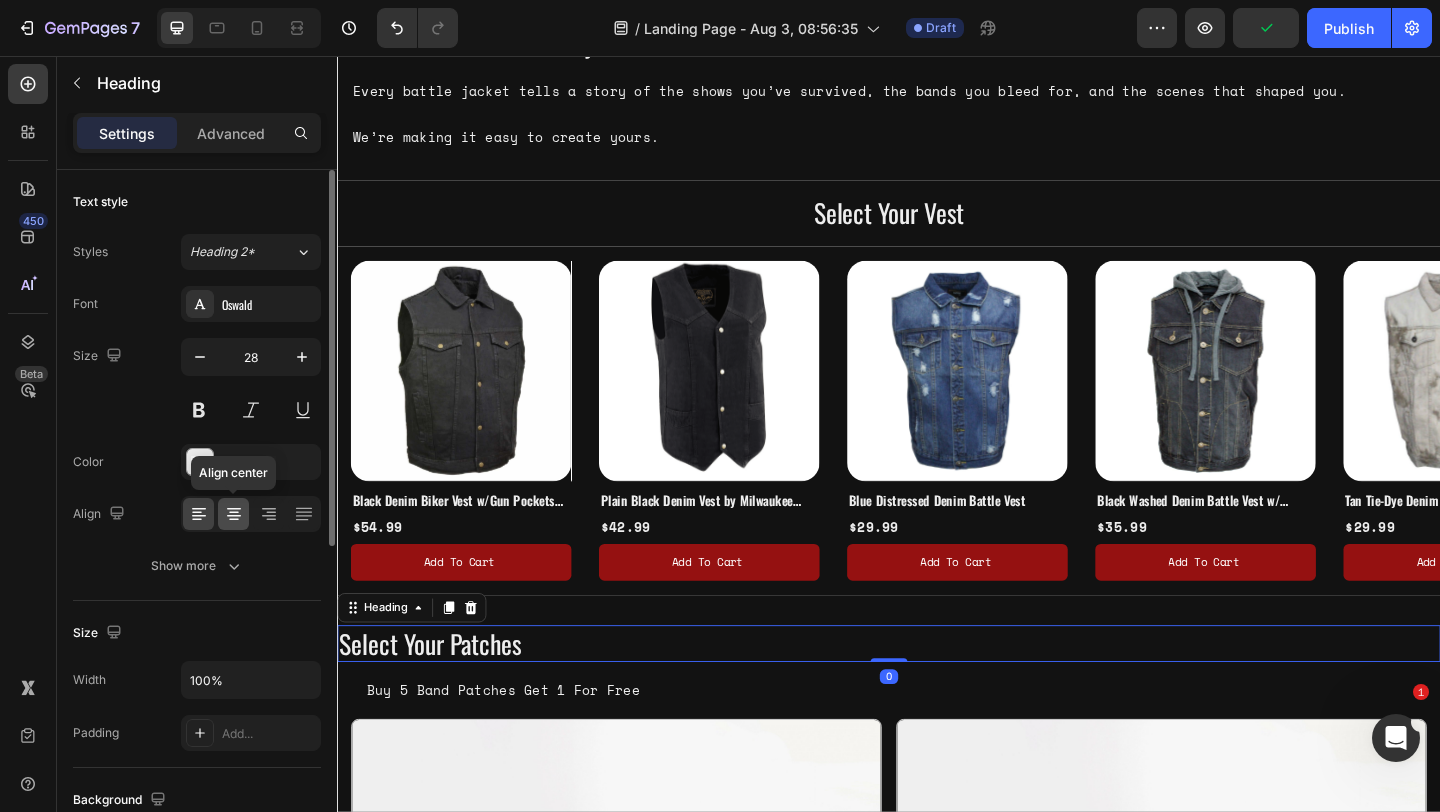 click 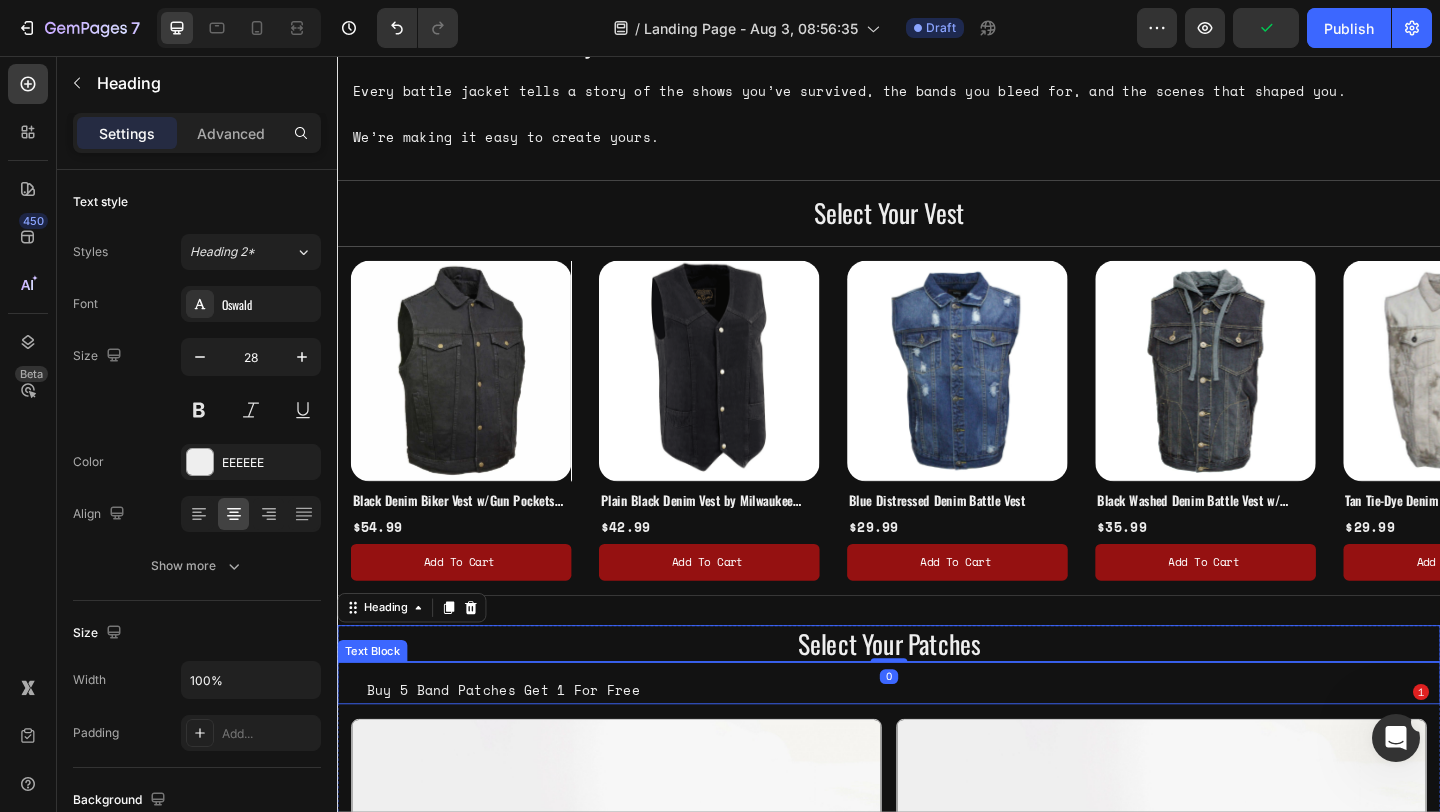 click on "Buy 5 Band Patches Get 1 For Free" at bounding box center (937, 745) 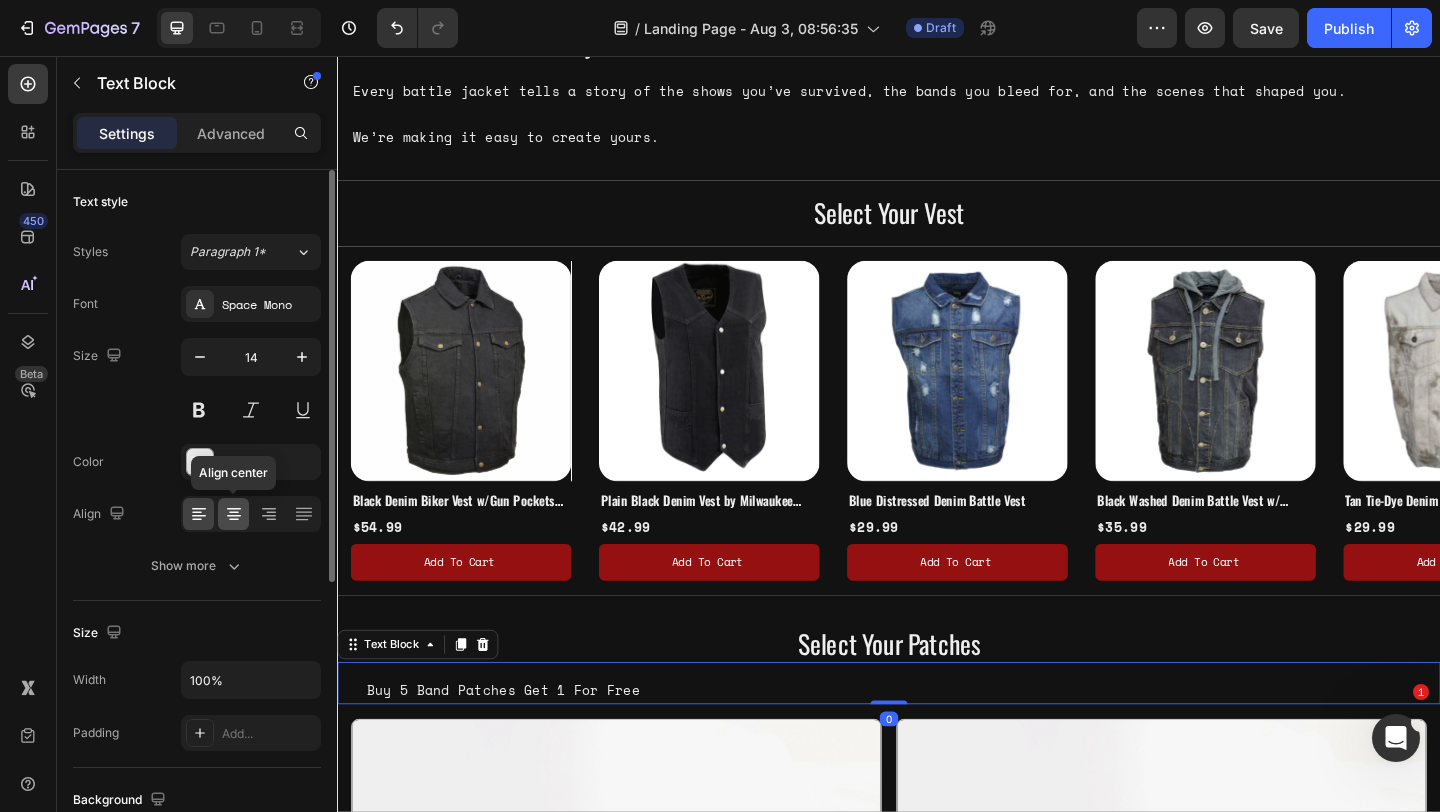click 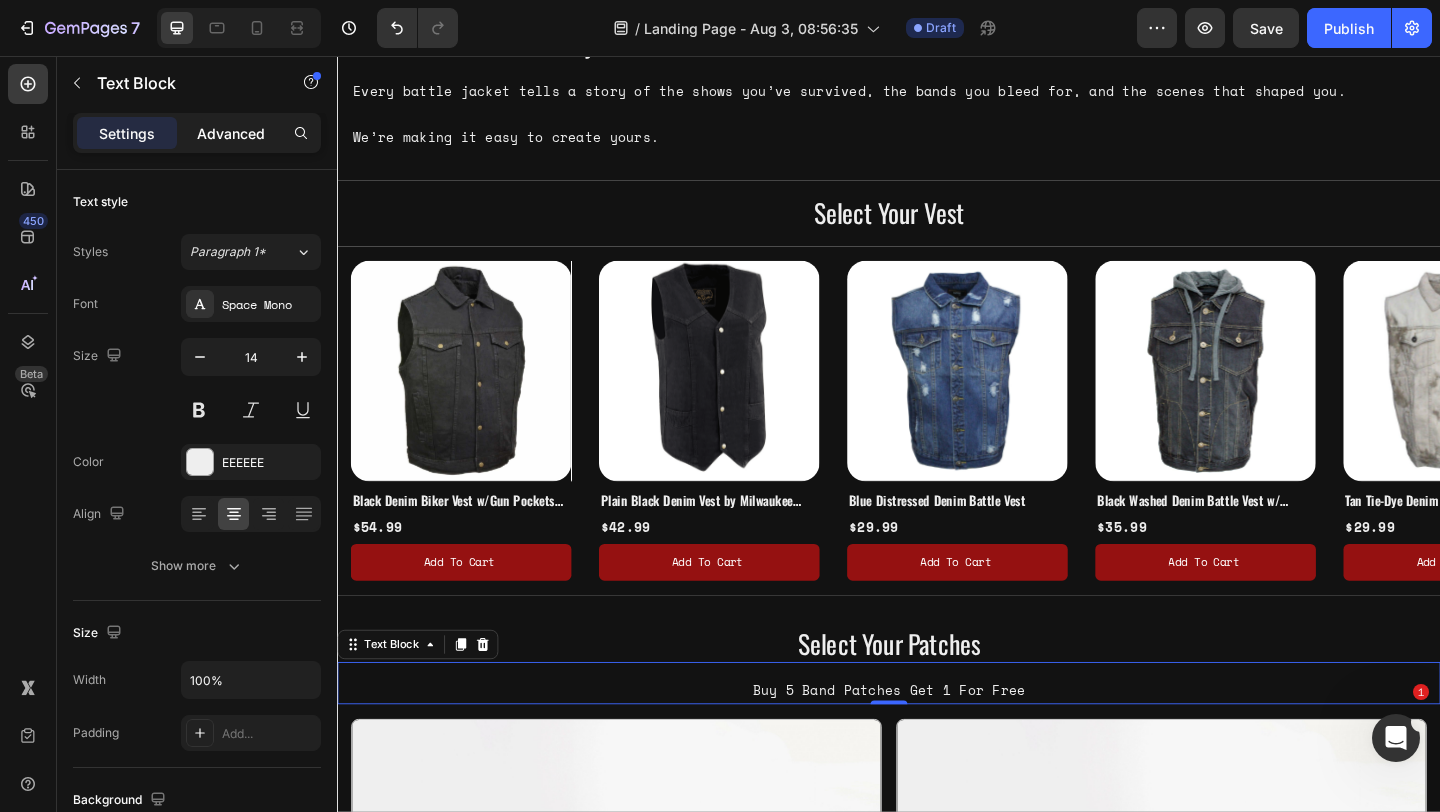 click on "Advanced" at bounding box center (231, 133) 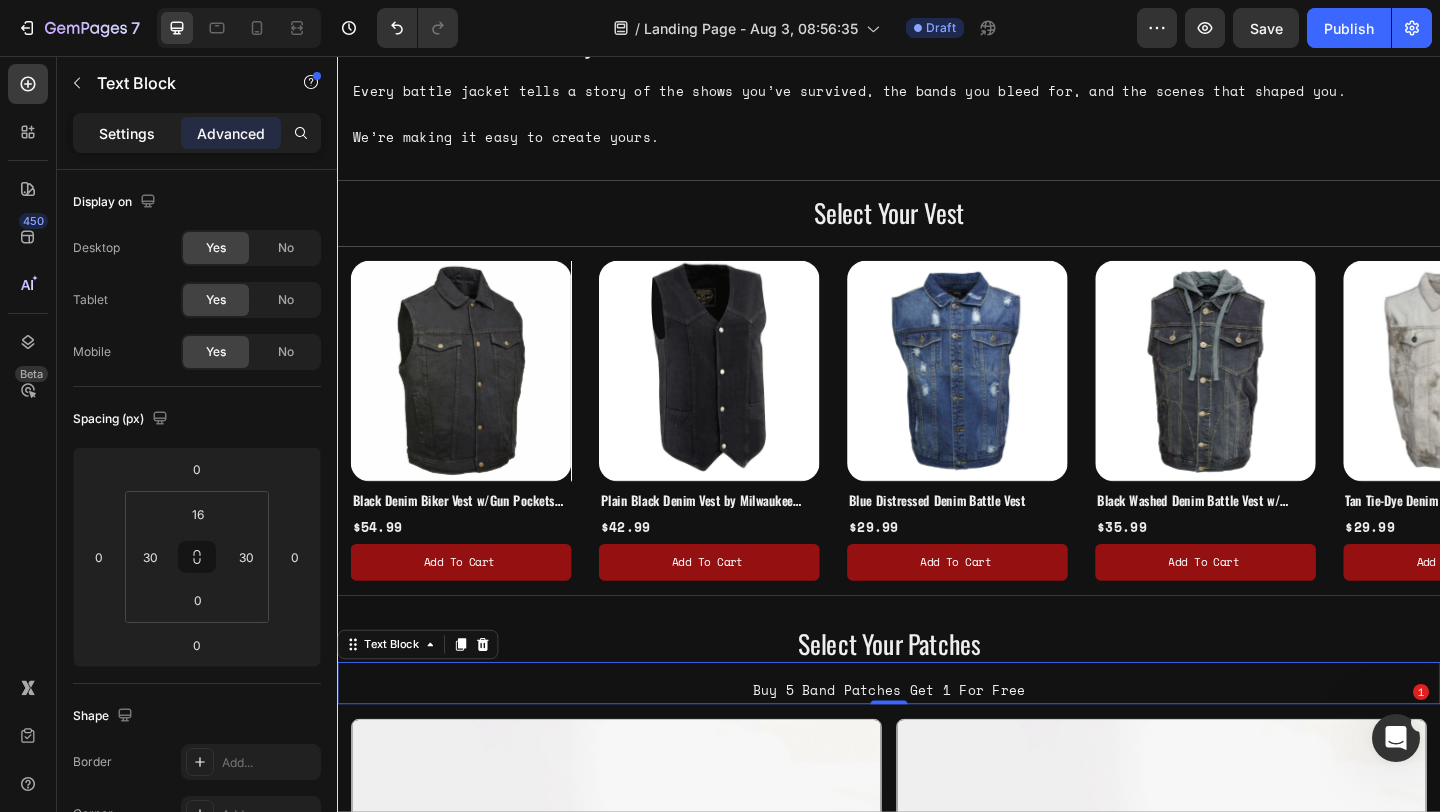 click on "Settings" at bounding box center [127, 133] 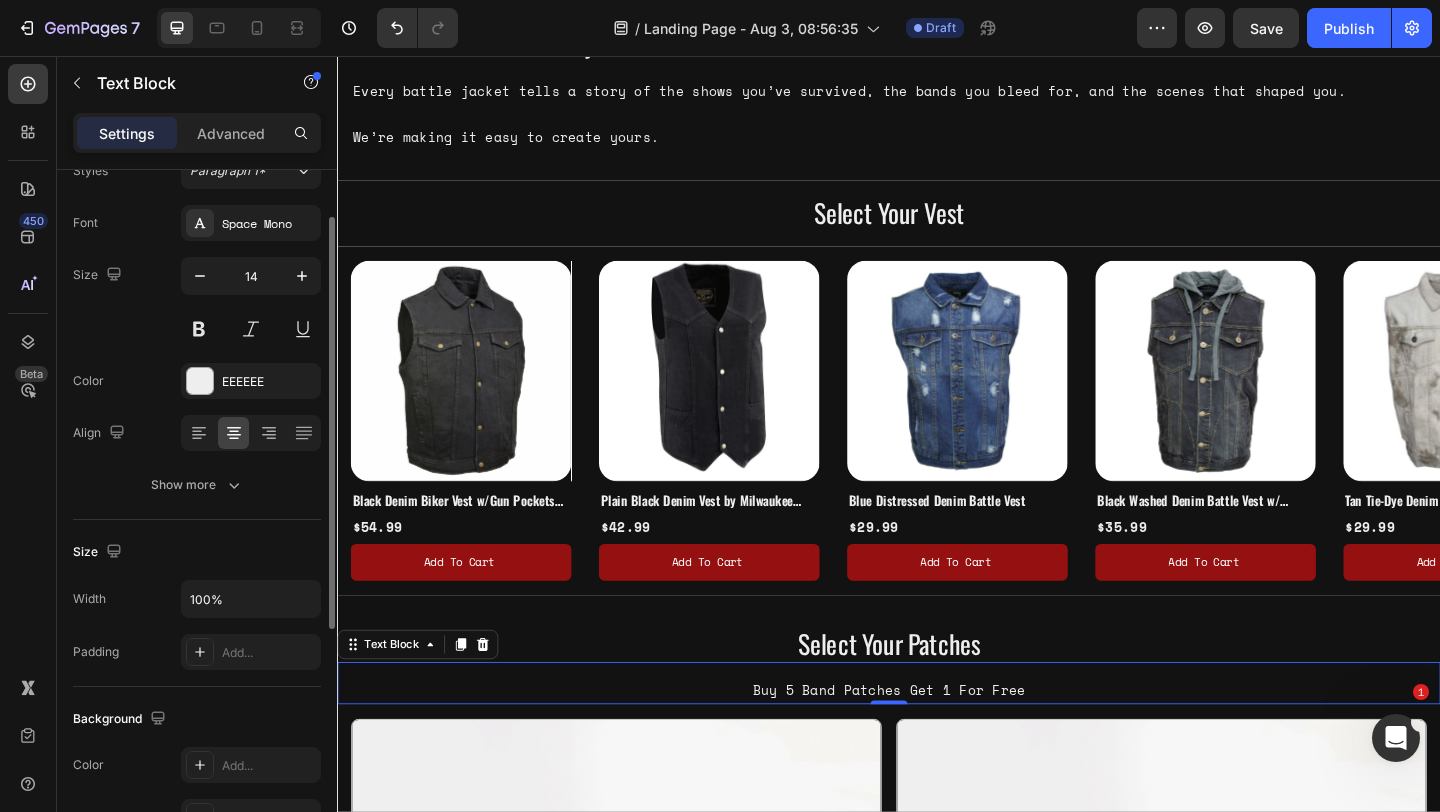 scroll, scrollTop: 92, scrollLeft: 0, axis: vertical 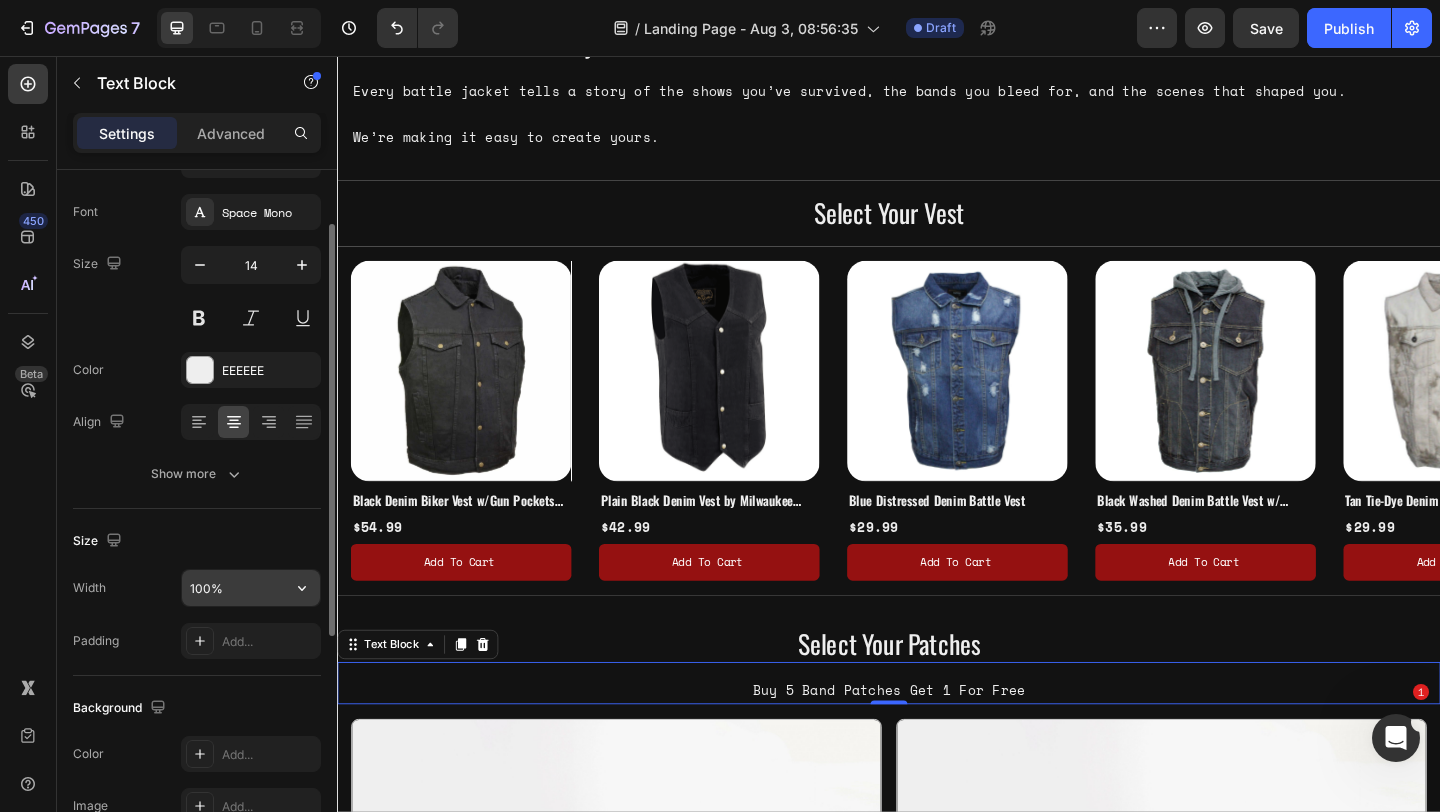click on "100%" at bounding box center [251, 588] 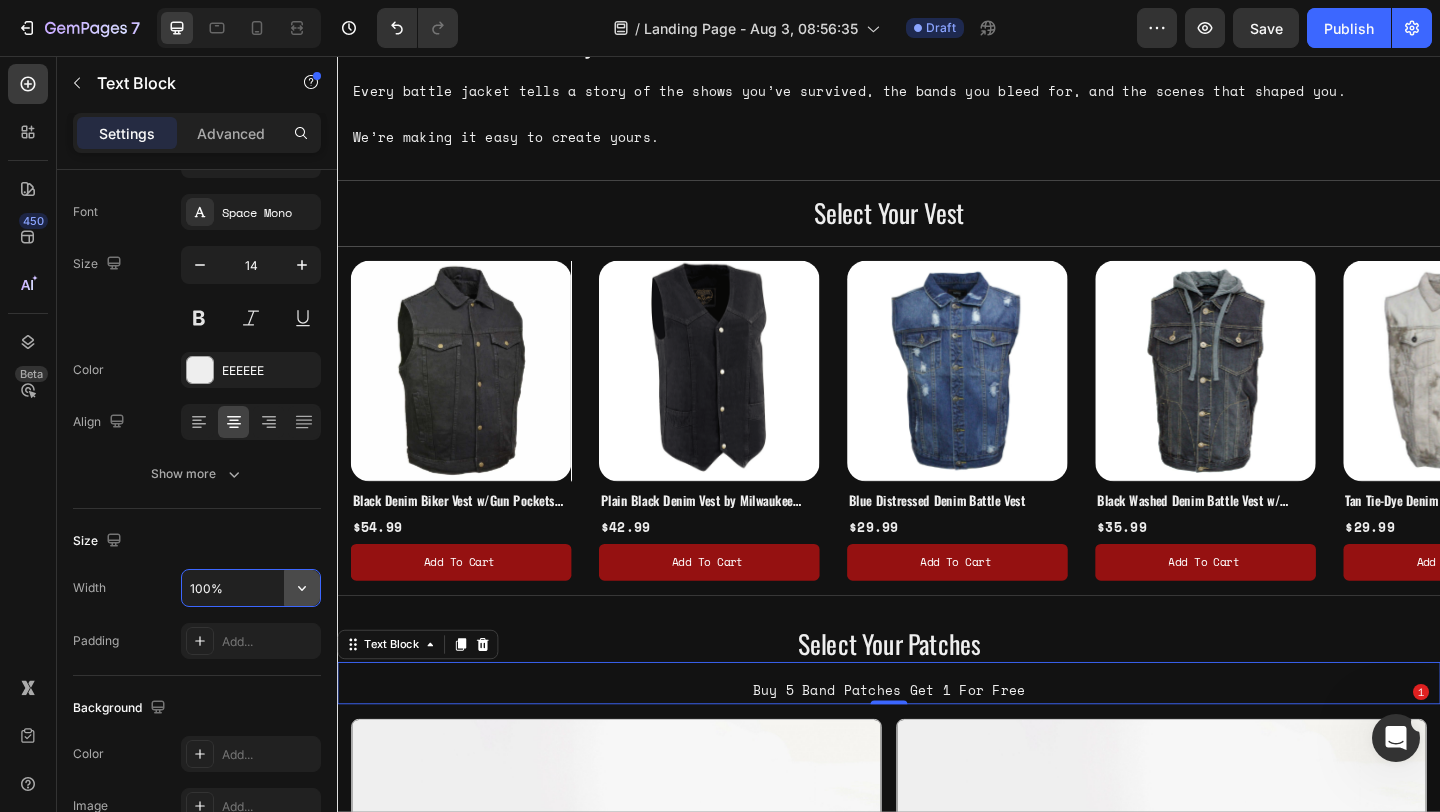 click 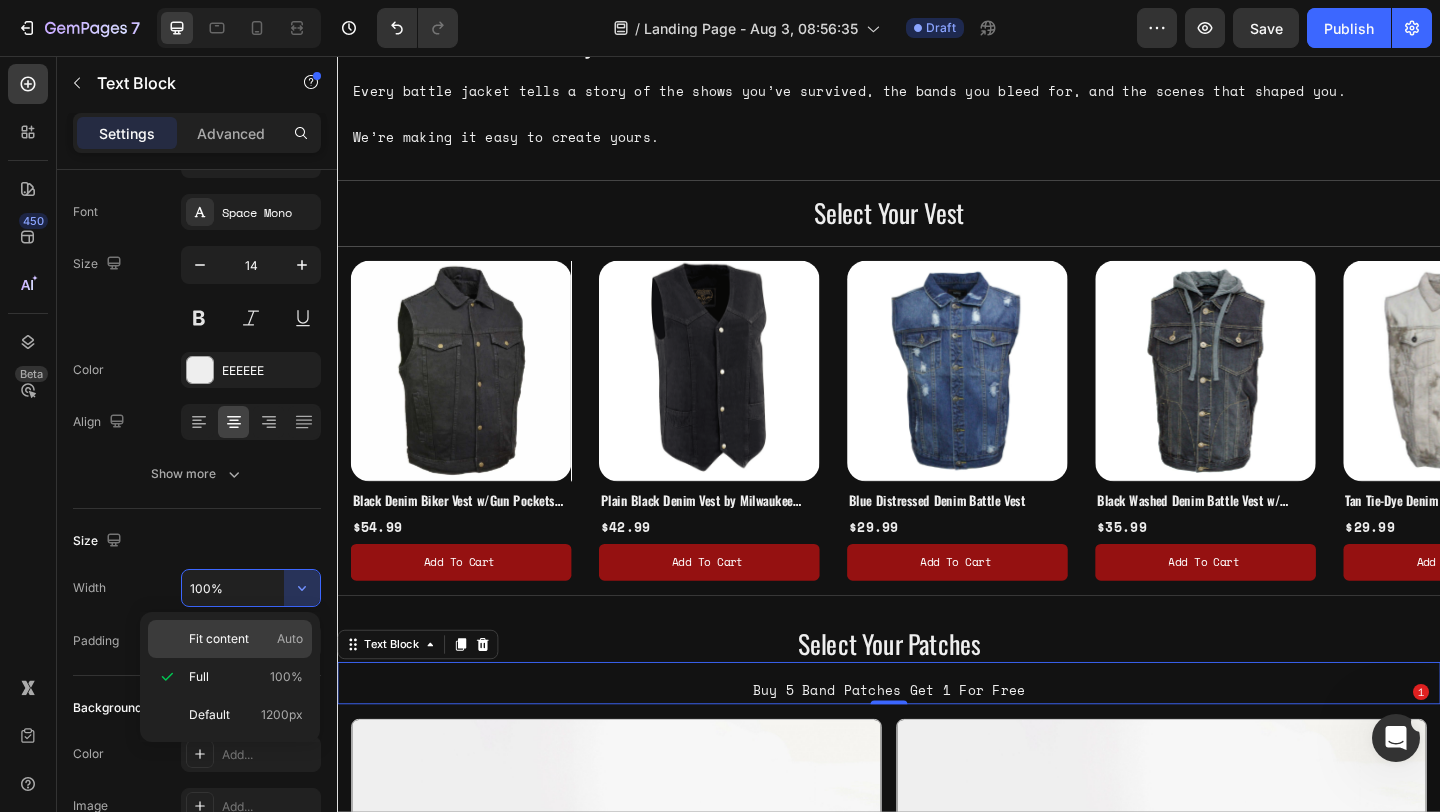 click on "Auto" at bounding box center [290, 639] 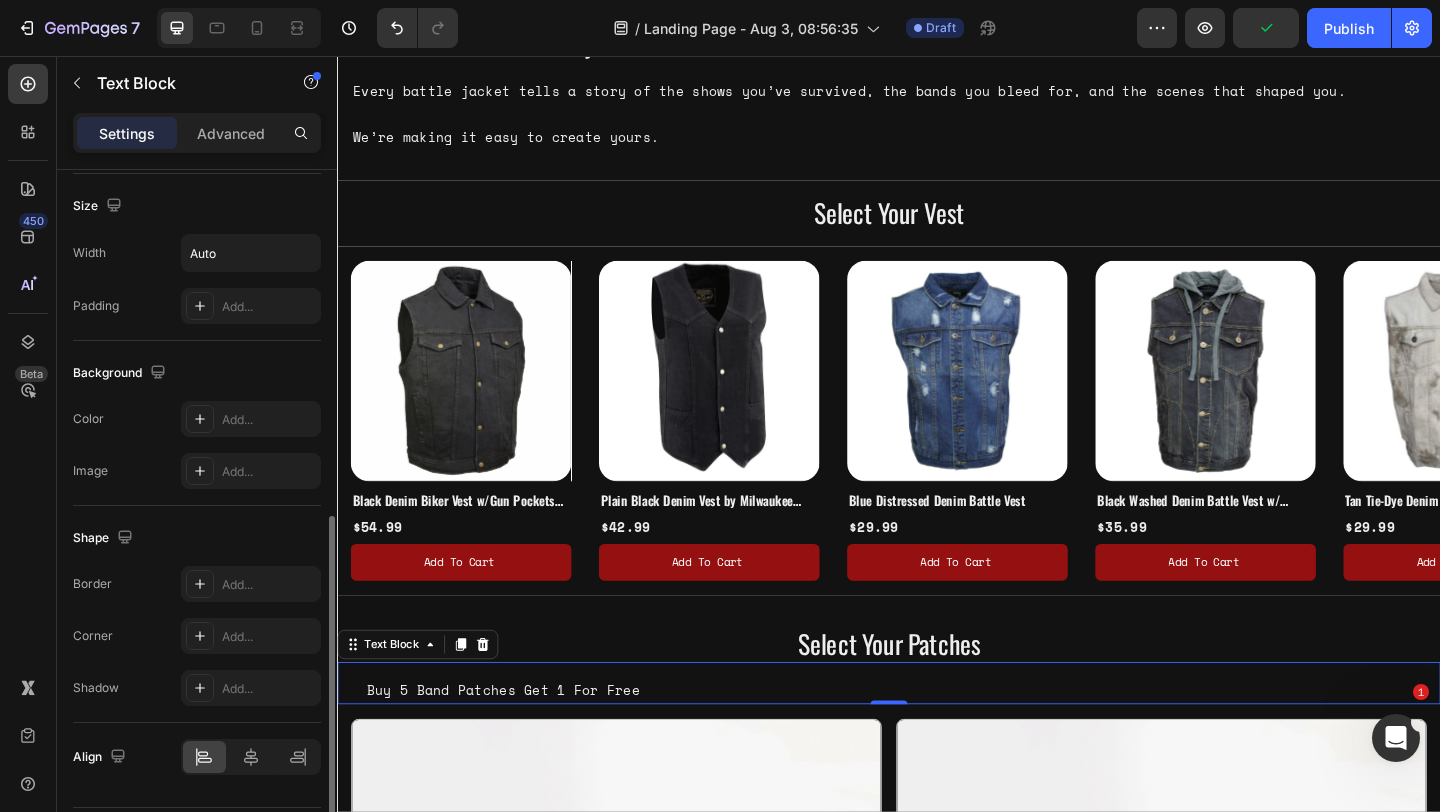scroll, scrollTop: 486, scrollLeft: 0, axis: vertical 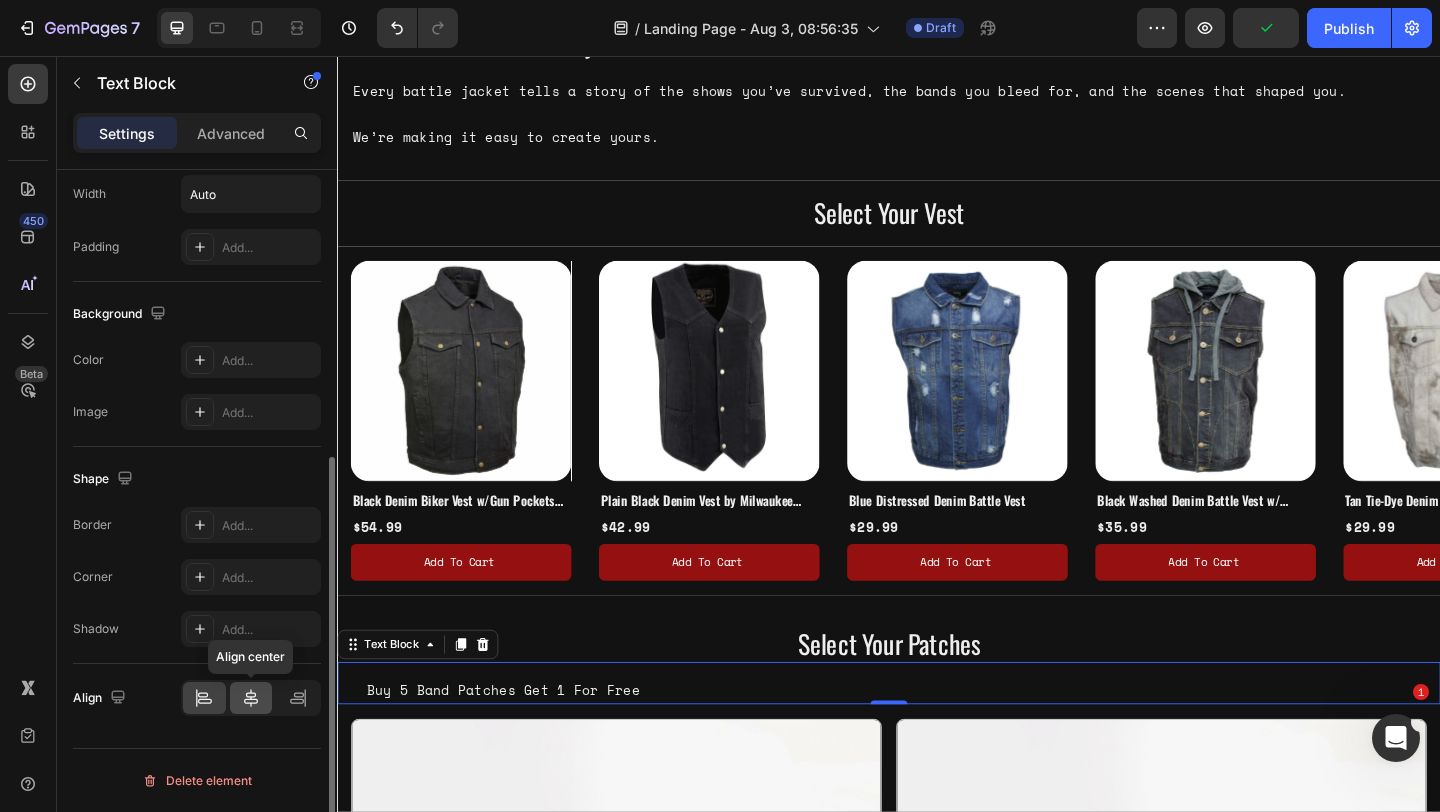 click 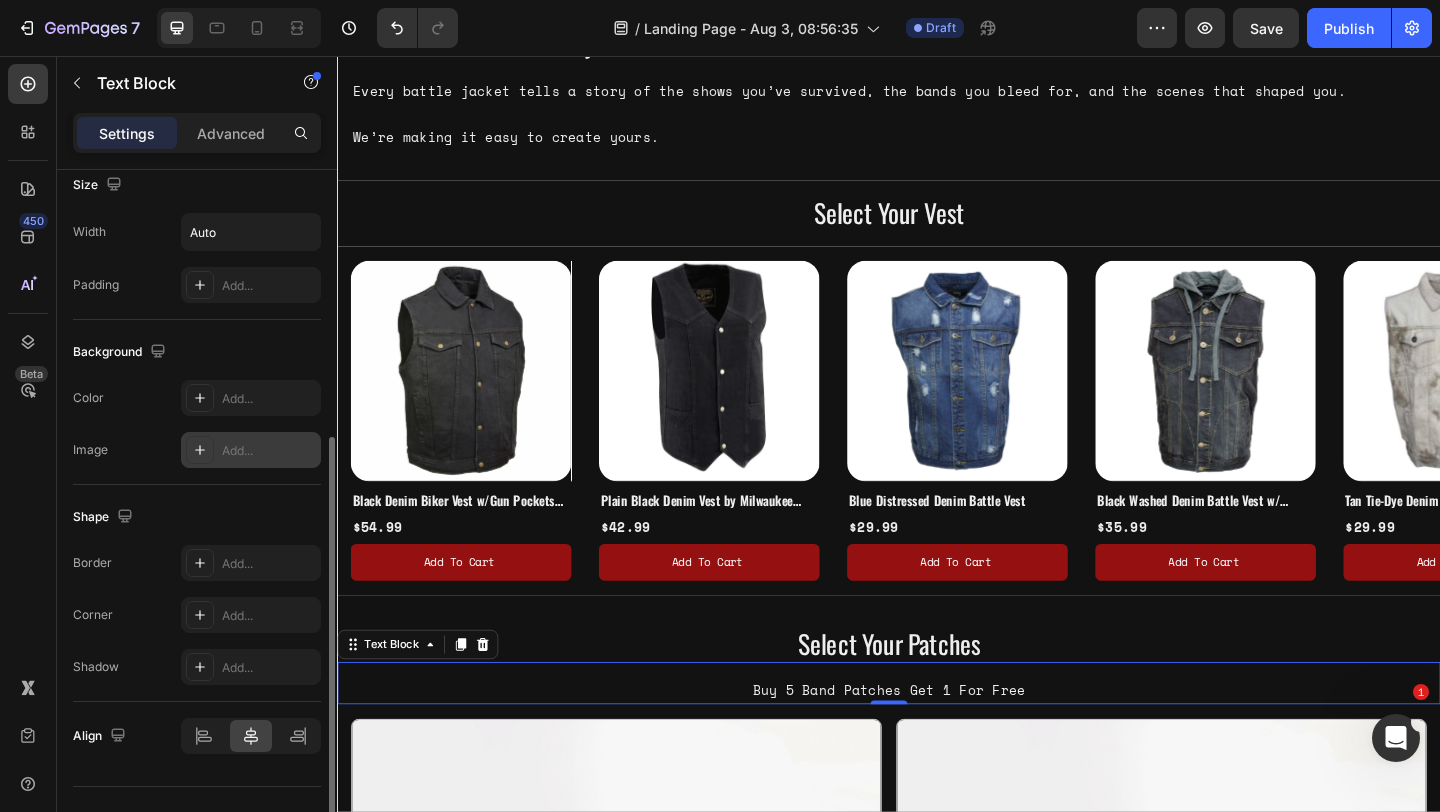 scroll, scrollTop: 444, scrollLeft: 0, axis: vertical 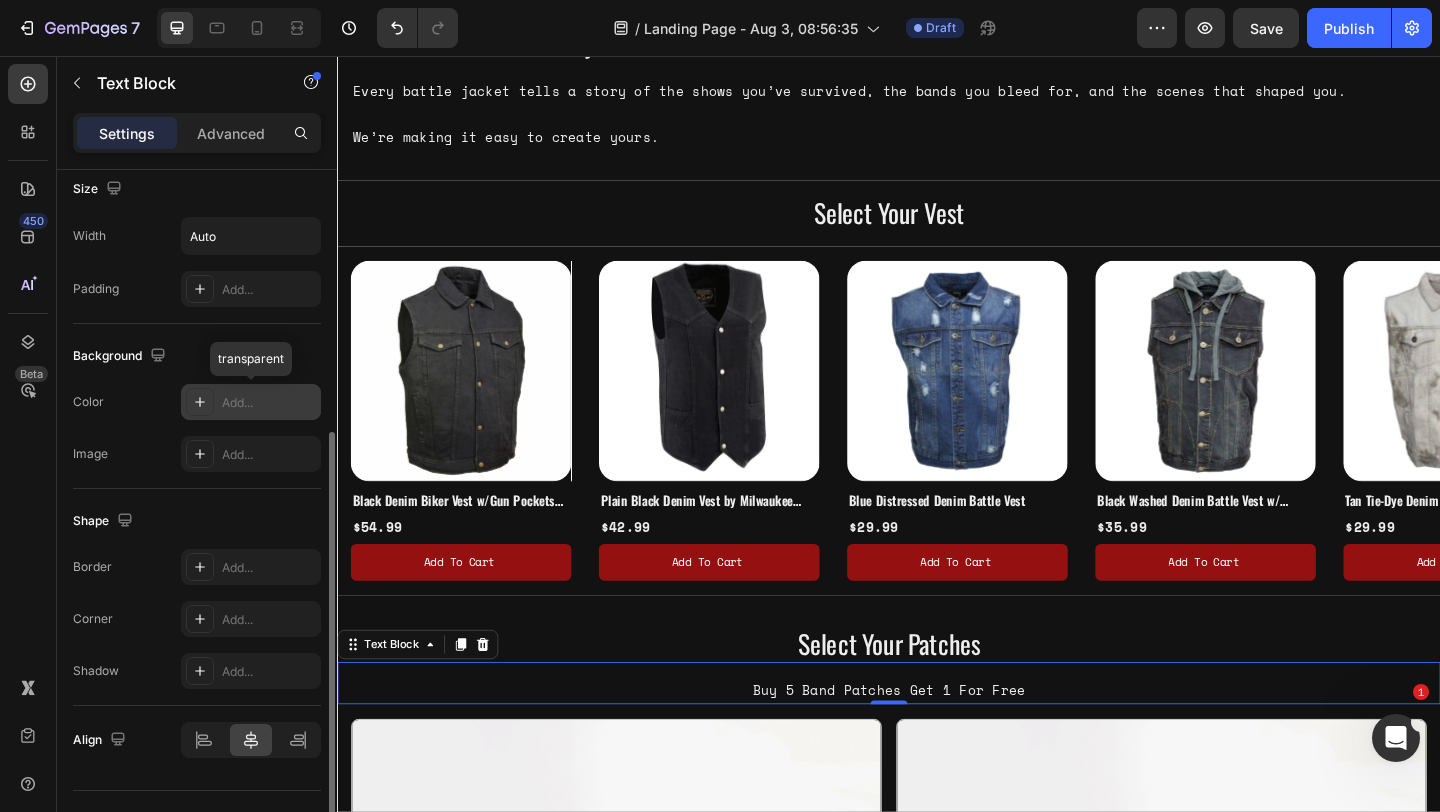 click on "Add..." at bounding box center (269, 403) 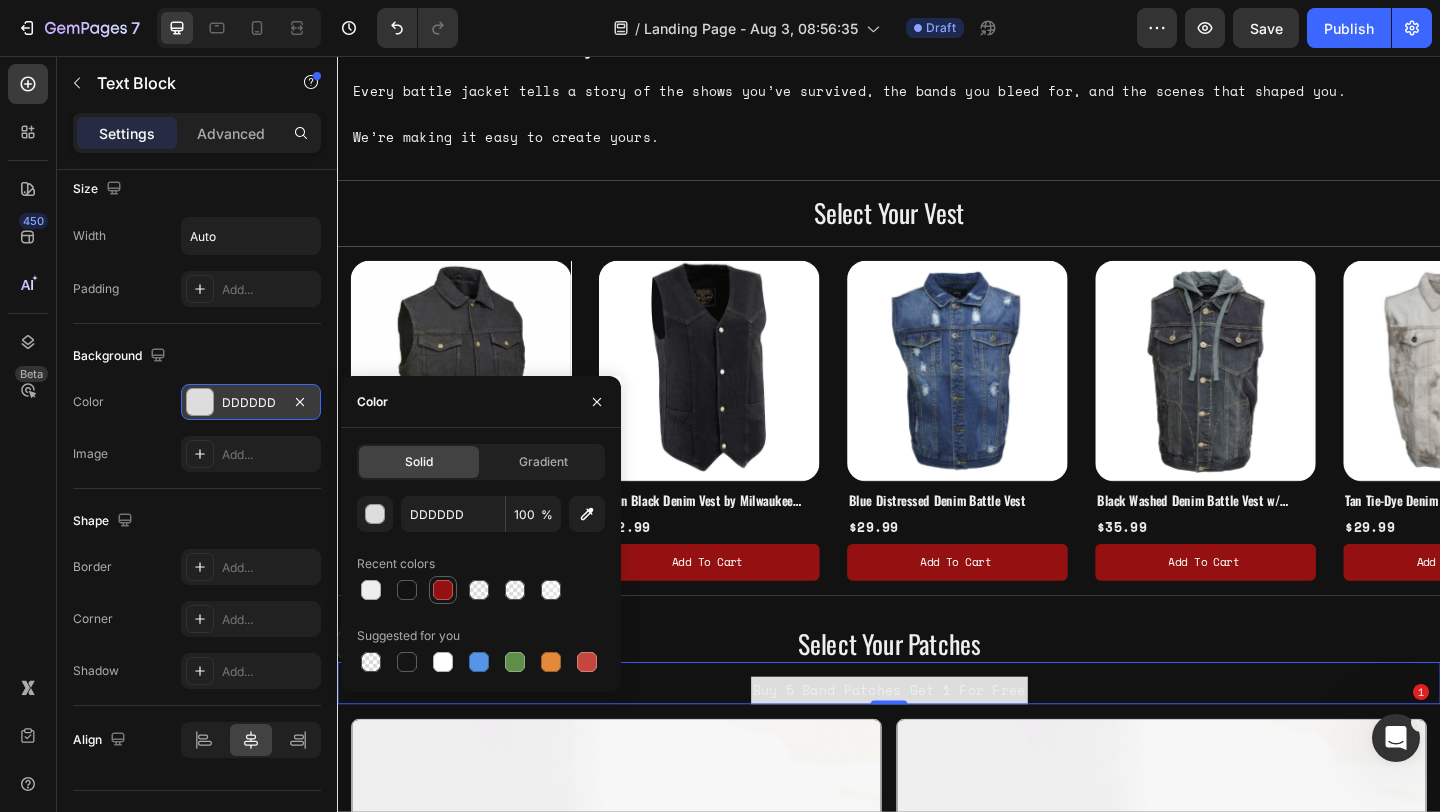 click at bounding box center [443, 590] 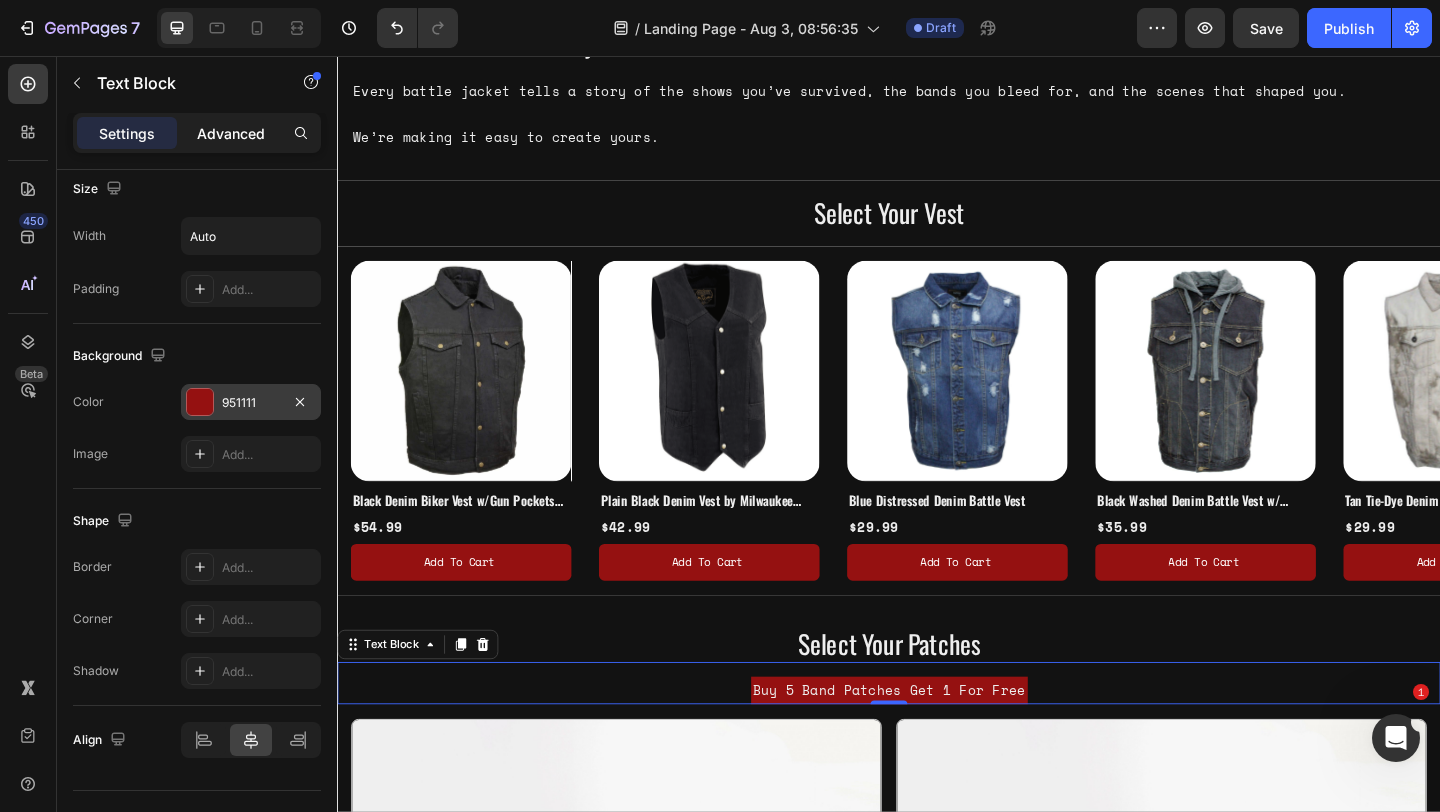click on "Advanced" at bounding box center (231, 133) 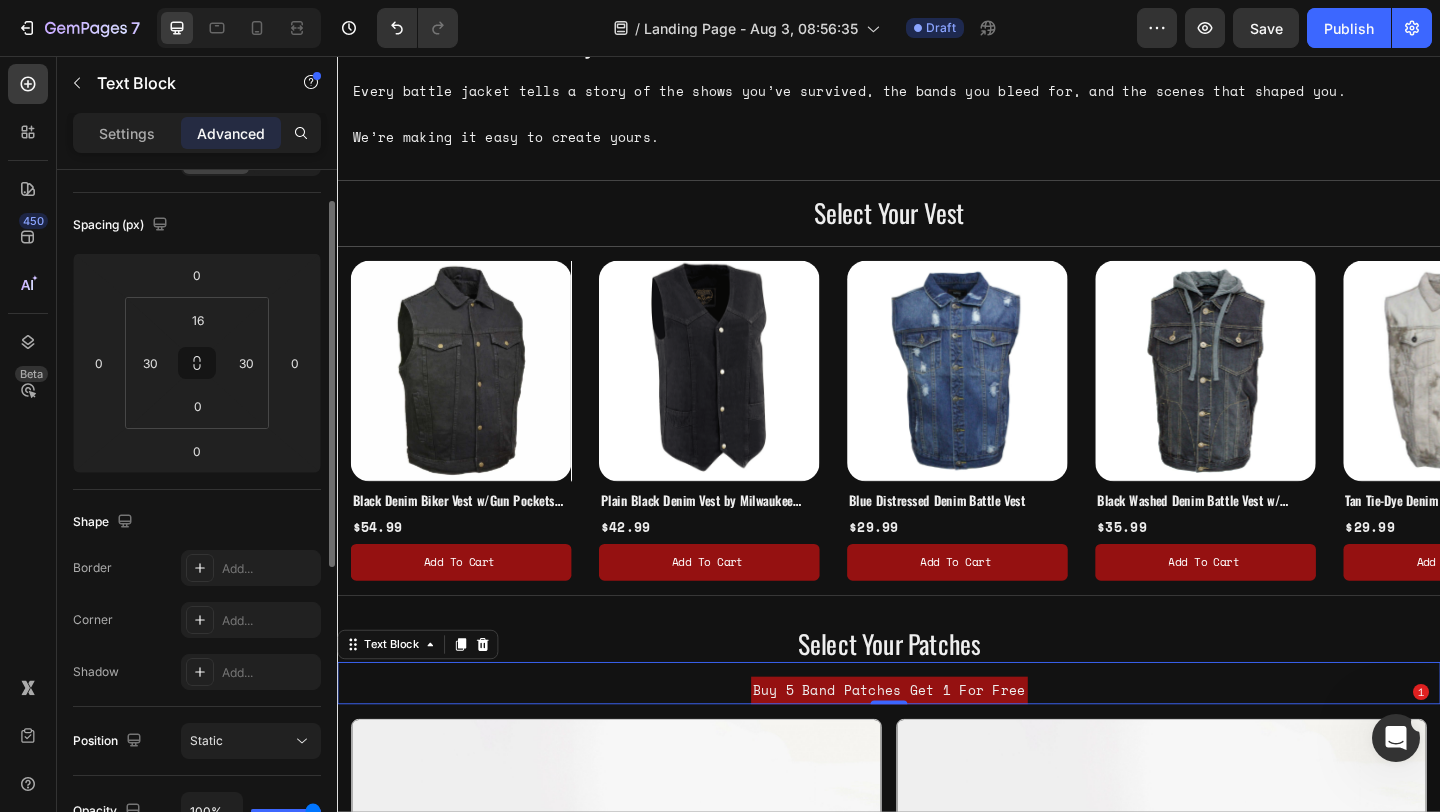 scroll, scrollTop: 109, scrollLeft: 0, axis: vertical 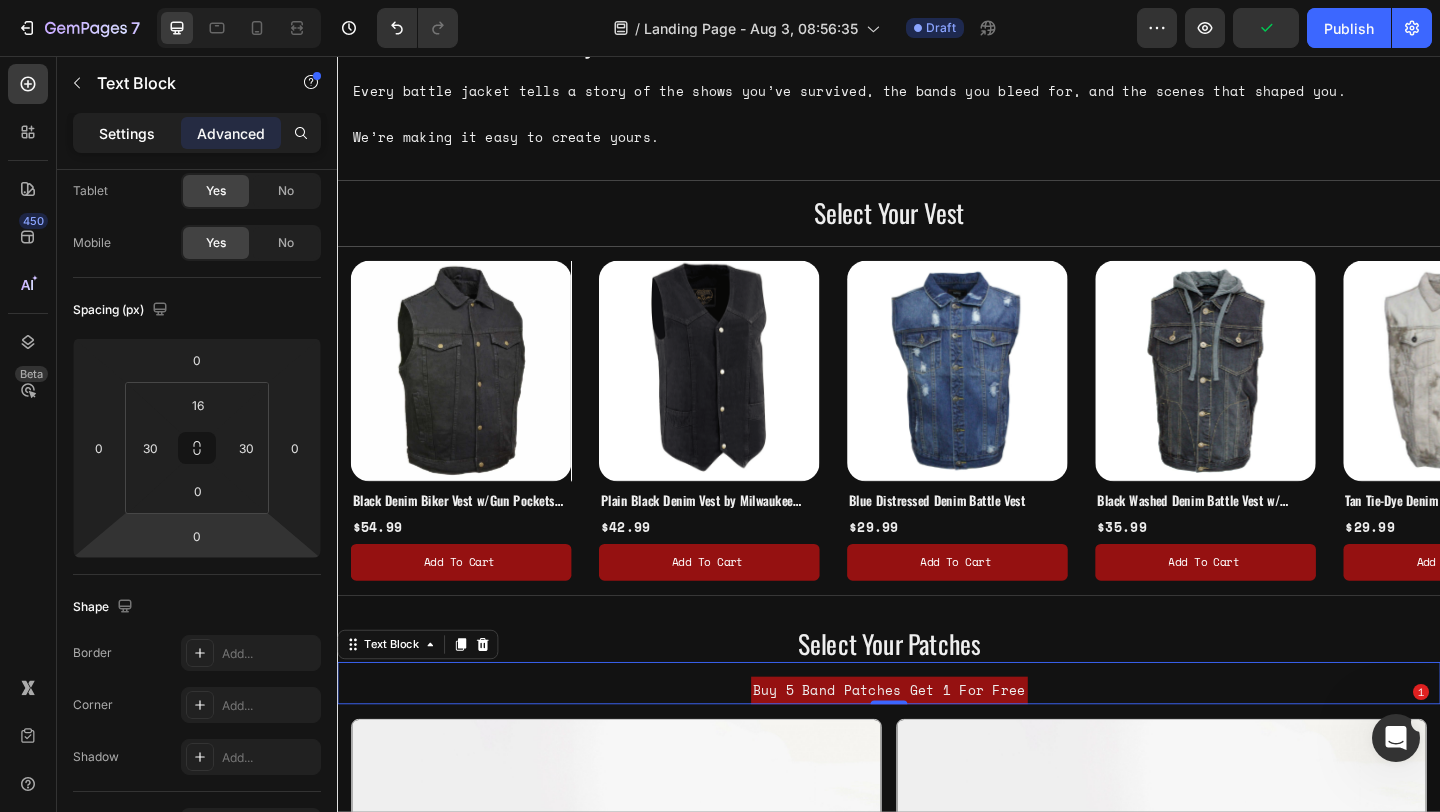 click on "Settings" at bounding box center [127, 133] 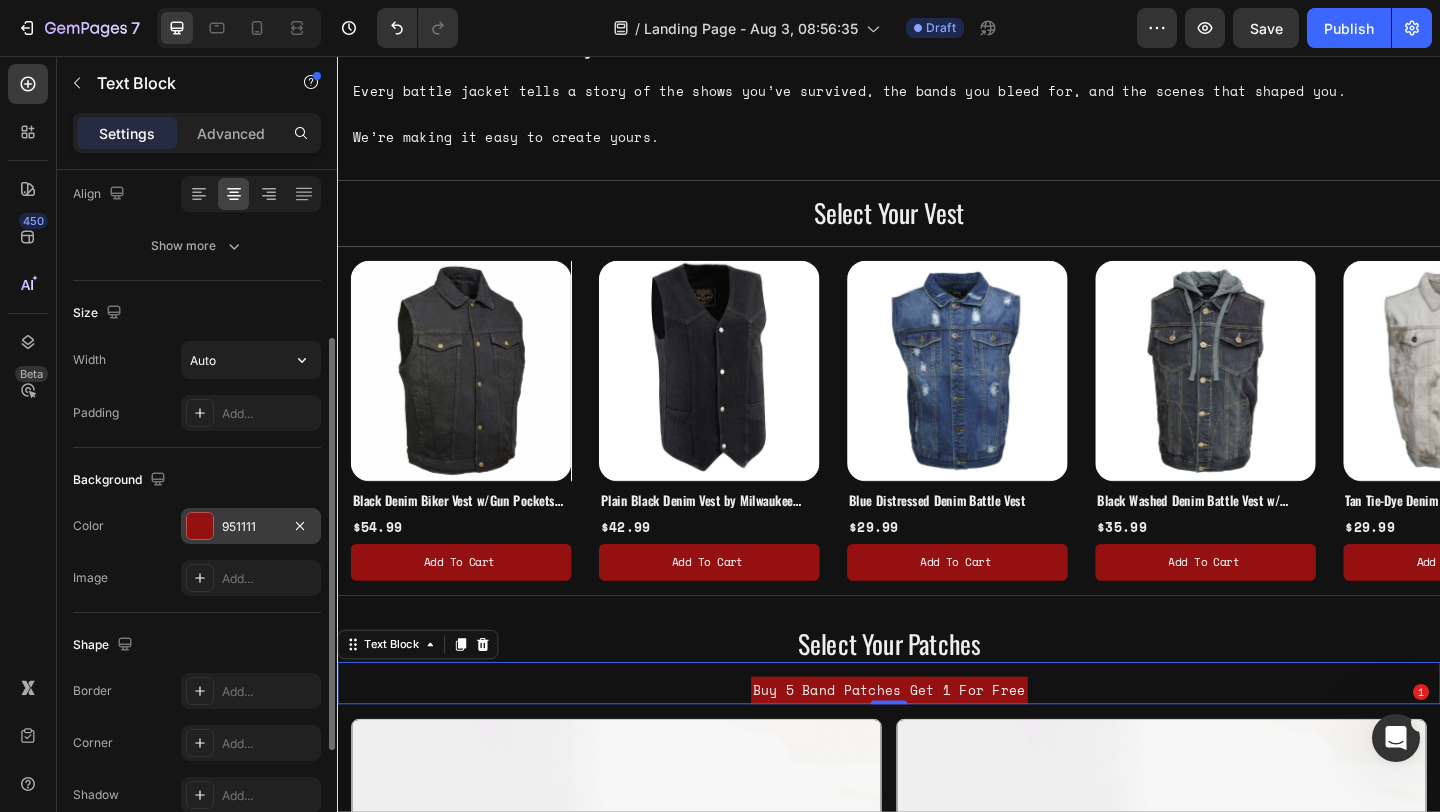 scroll, scrollTop: 307, scrollLeft: 0, axis: vertical 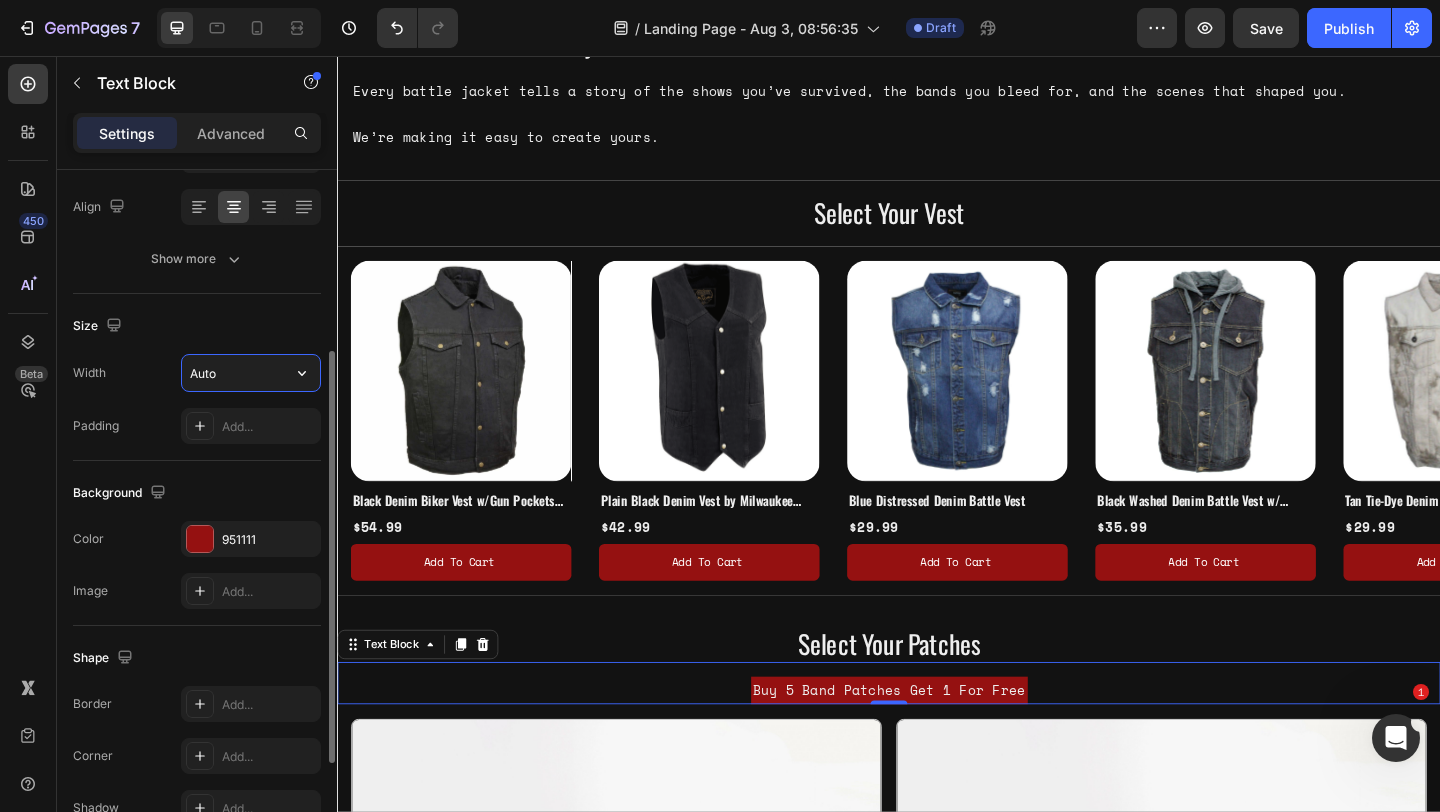 click on "Auto" at bounding box center [251, 373] 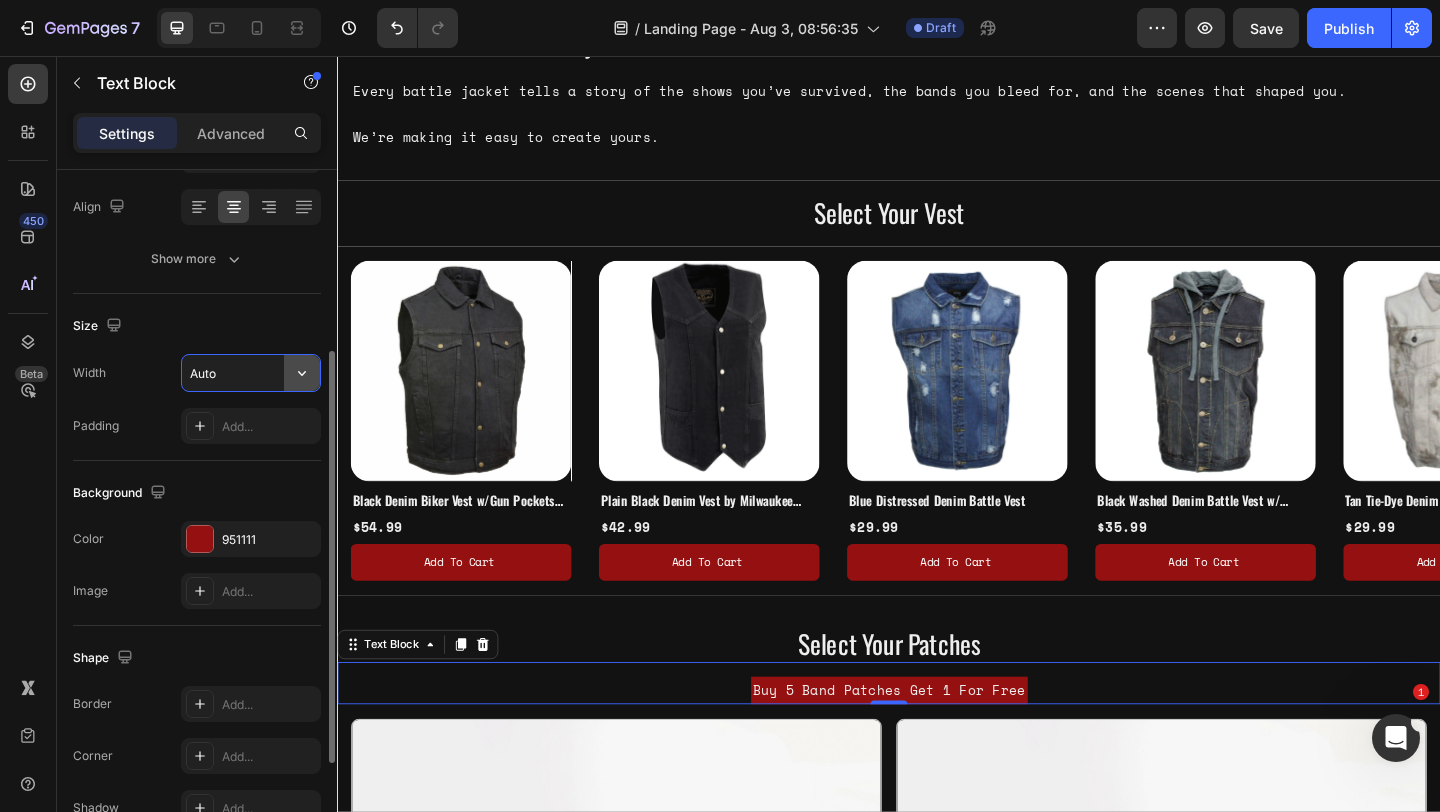 click 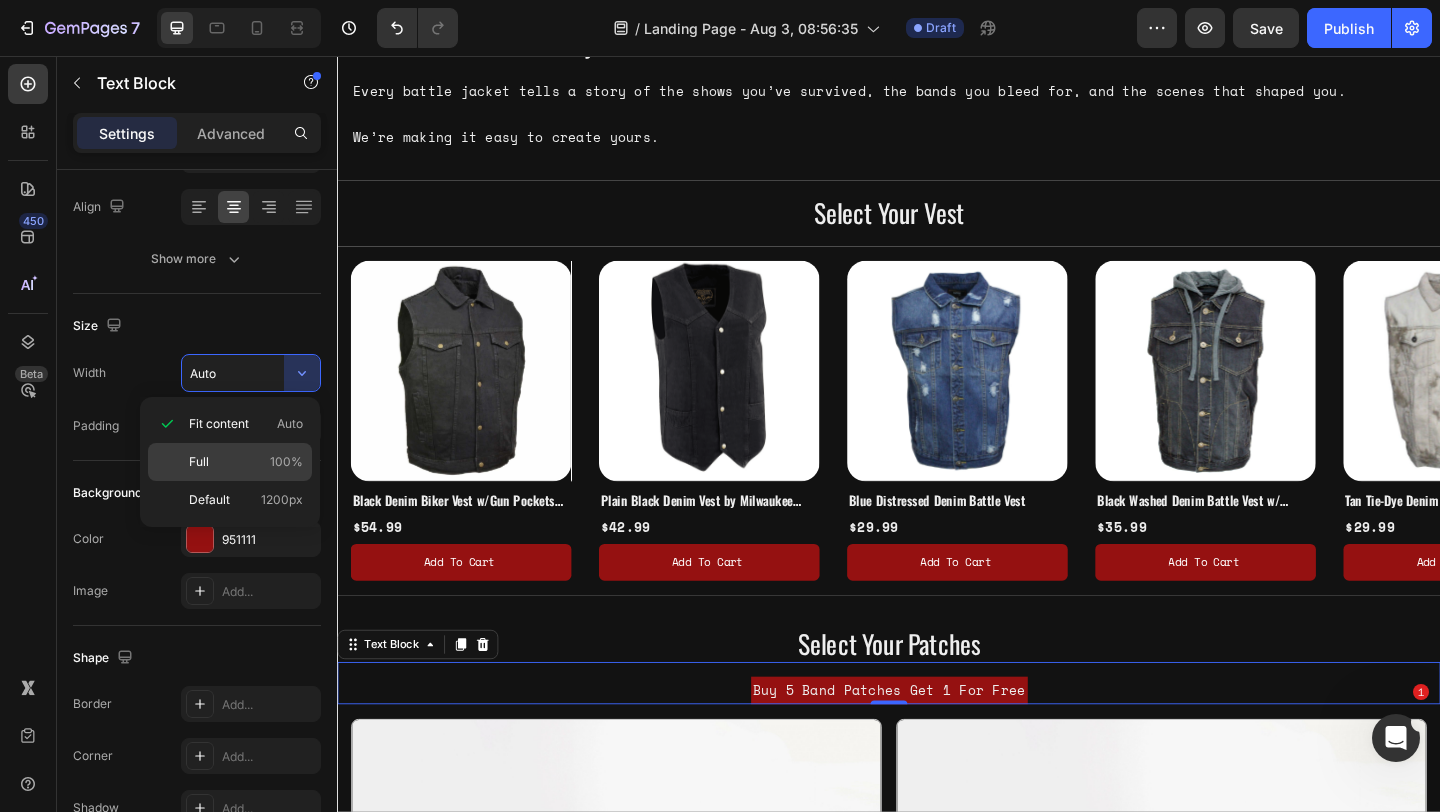 click on "Full 100%" 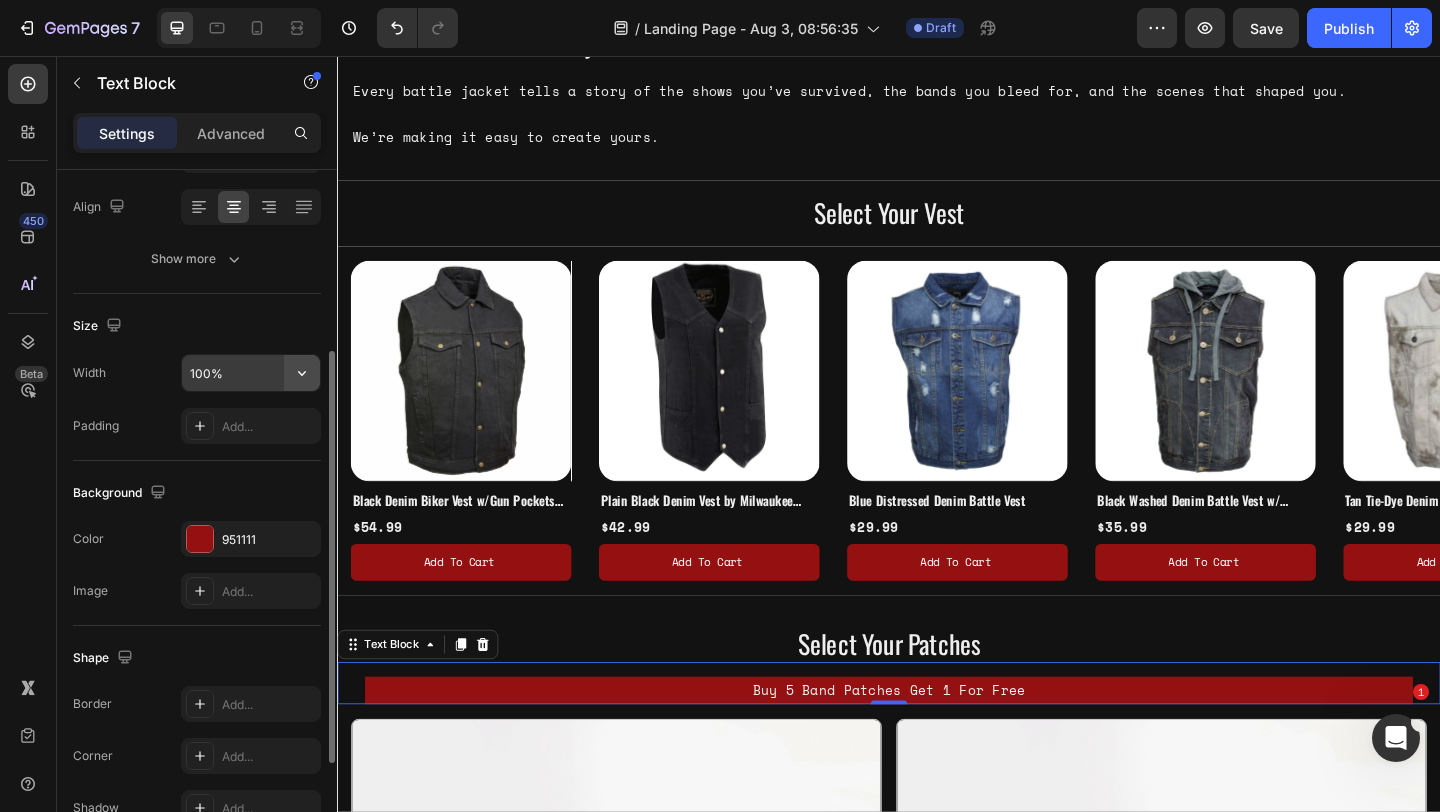 click 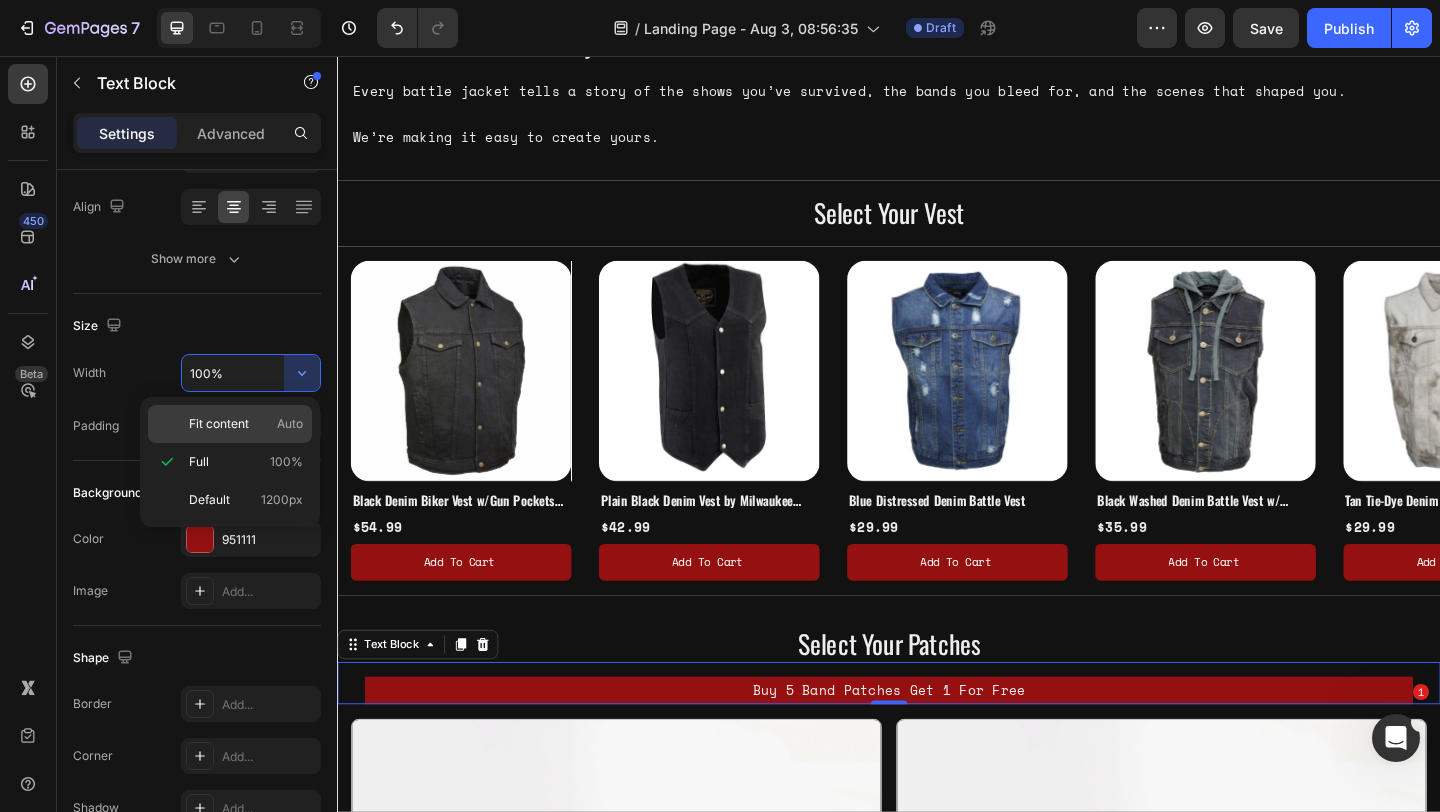 click on "Auto" at bounding box center (290, 424) 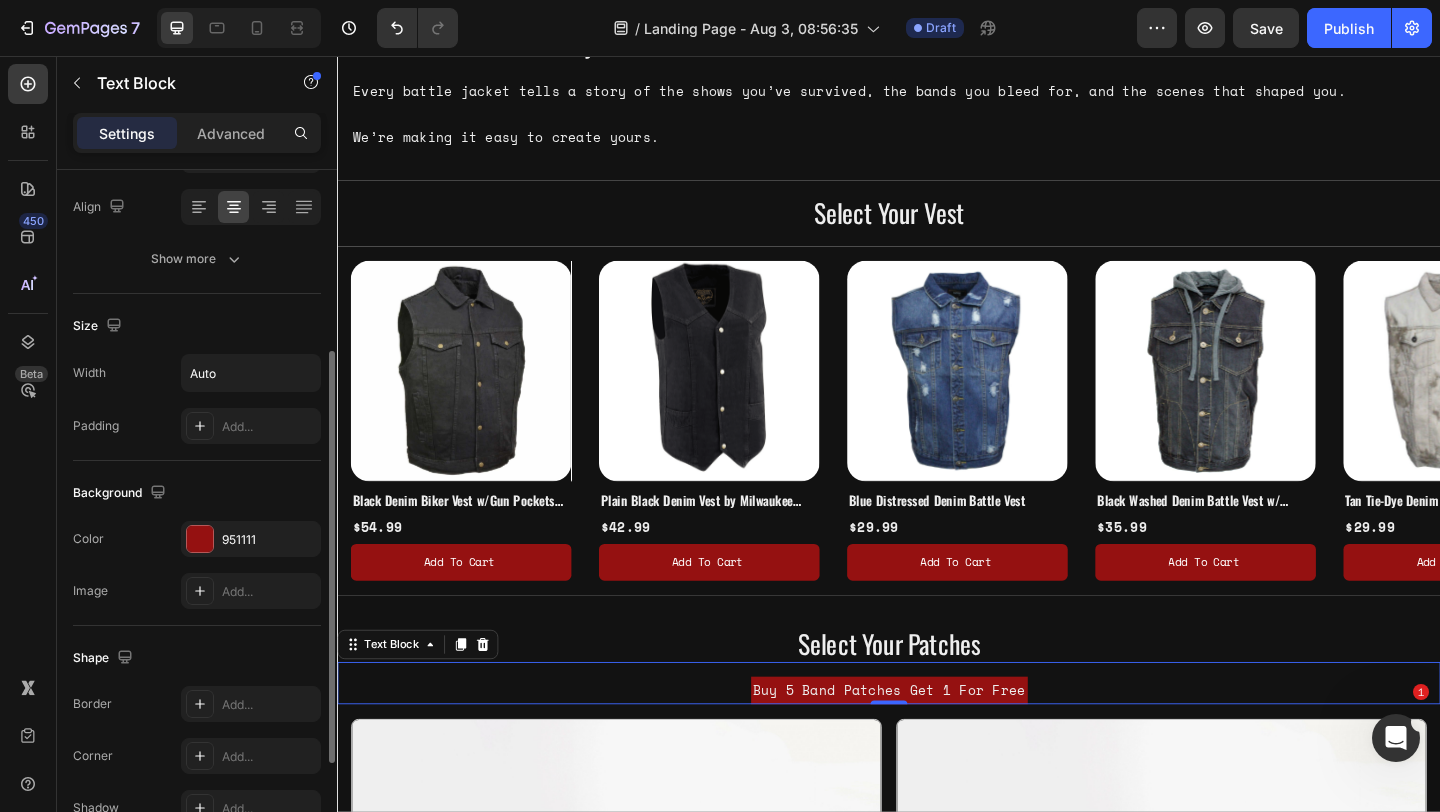 click on "Background The changes might be hidden by  the video. Color 951111 Image Add..." 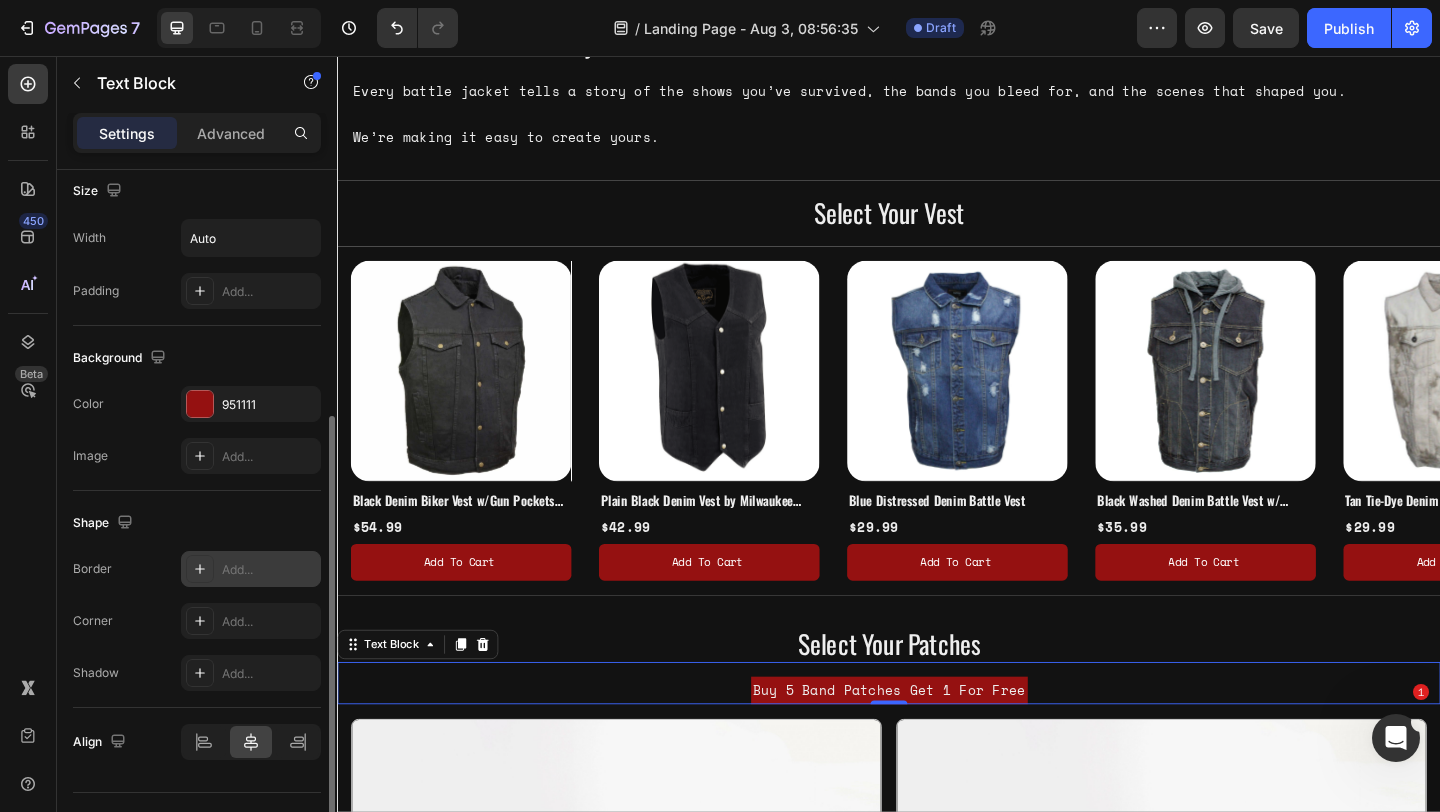 scroll, scrollTop: 444, scrollLeft: 0, axis: vertical 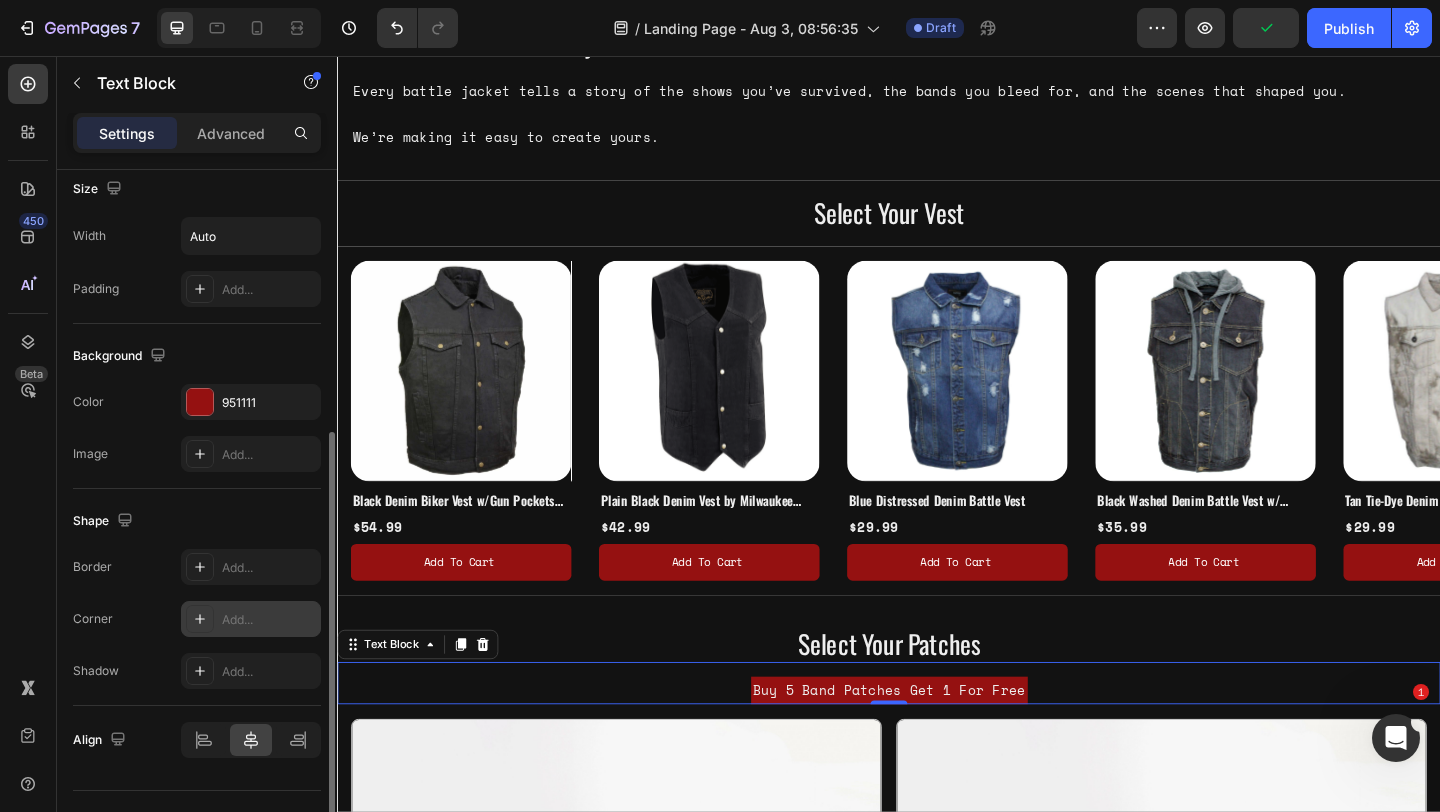 click on "Add..." at bounding box center (269, 620) 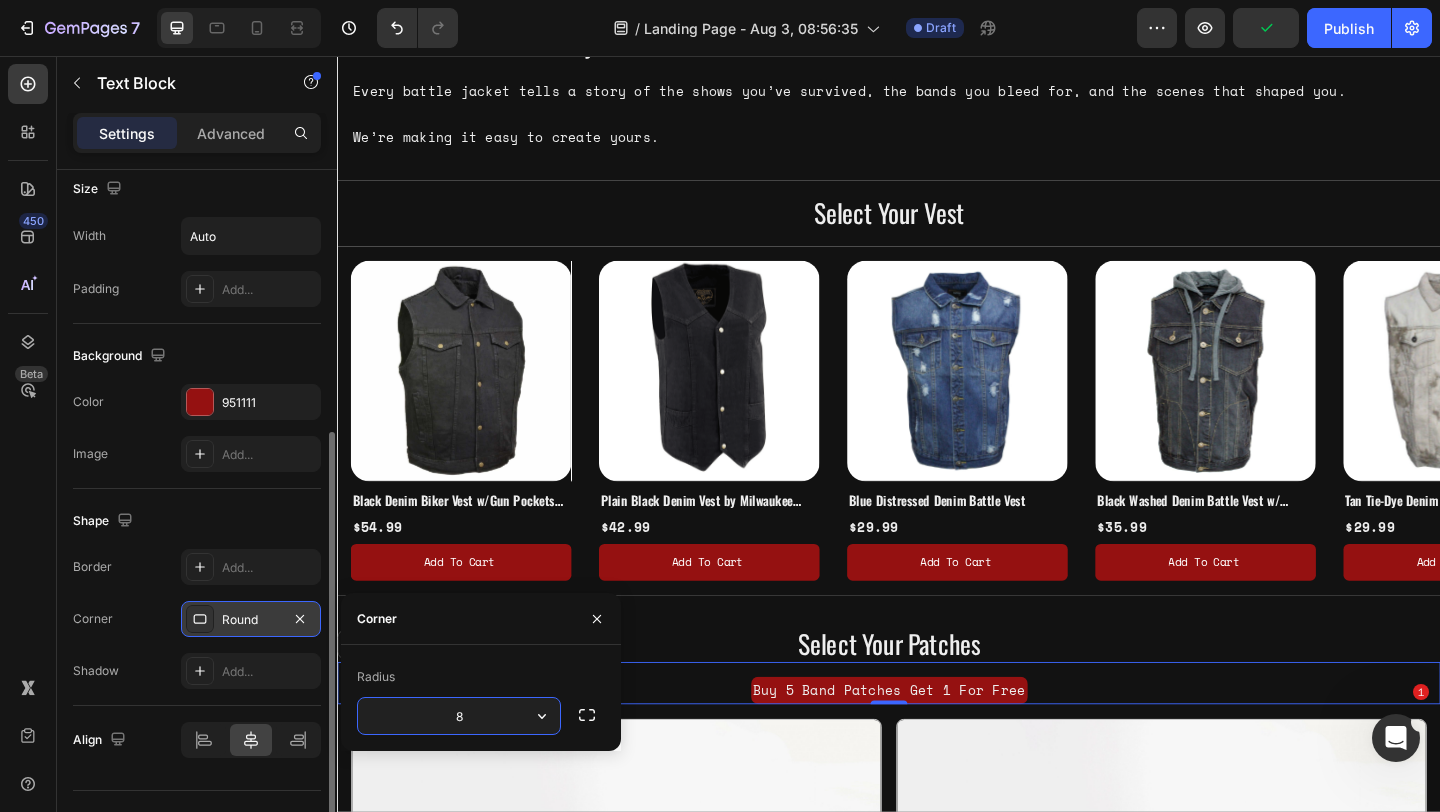 click on "8" at bounding box center (459, 716) 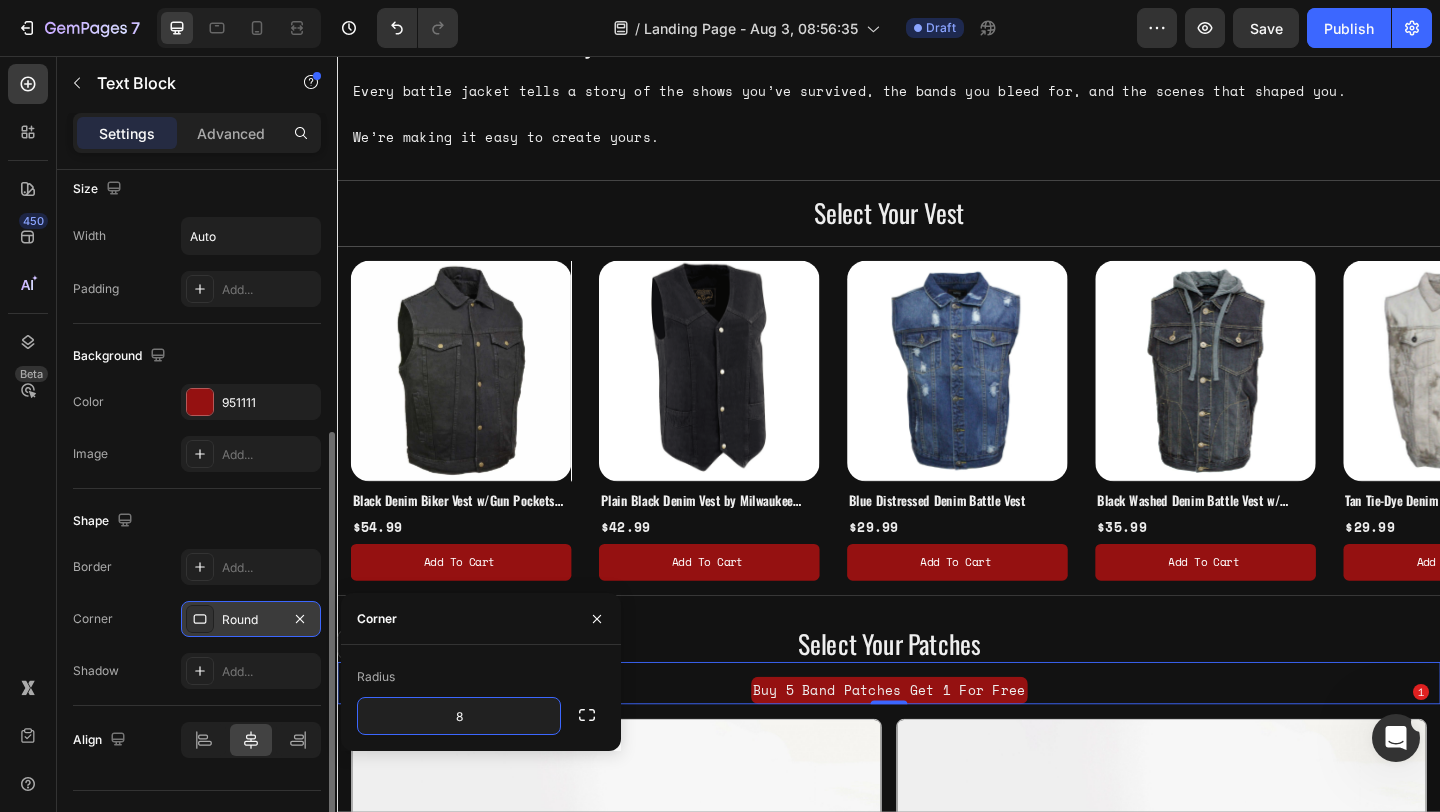 click on "Shape" at bounding box center (197, 521) 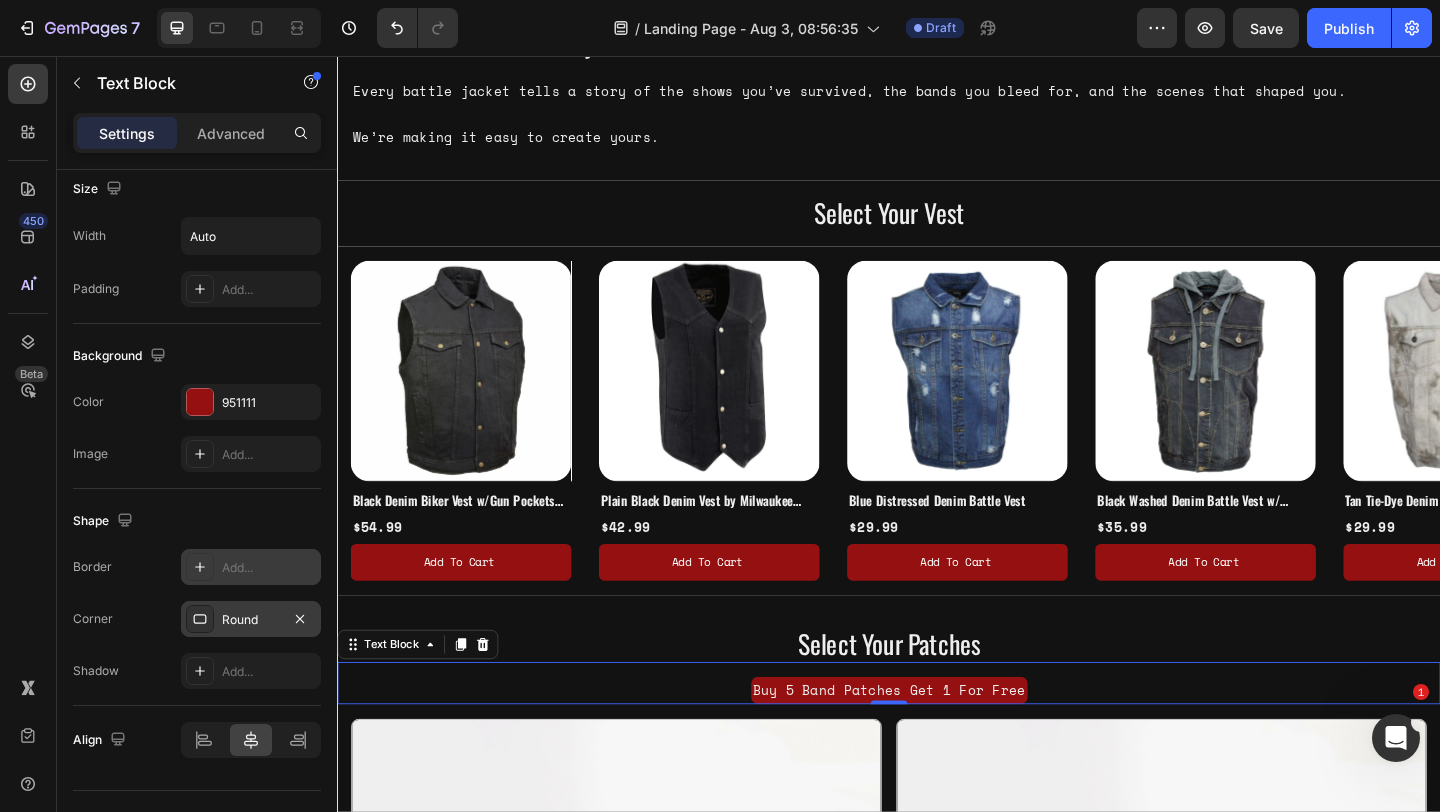 click on "Add..." at bounding box center [269, 568] 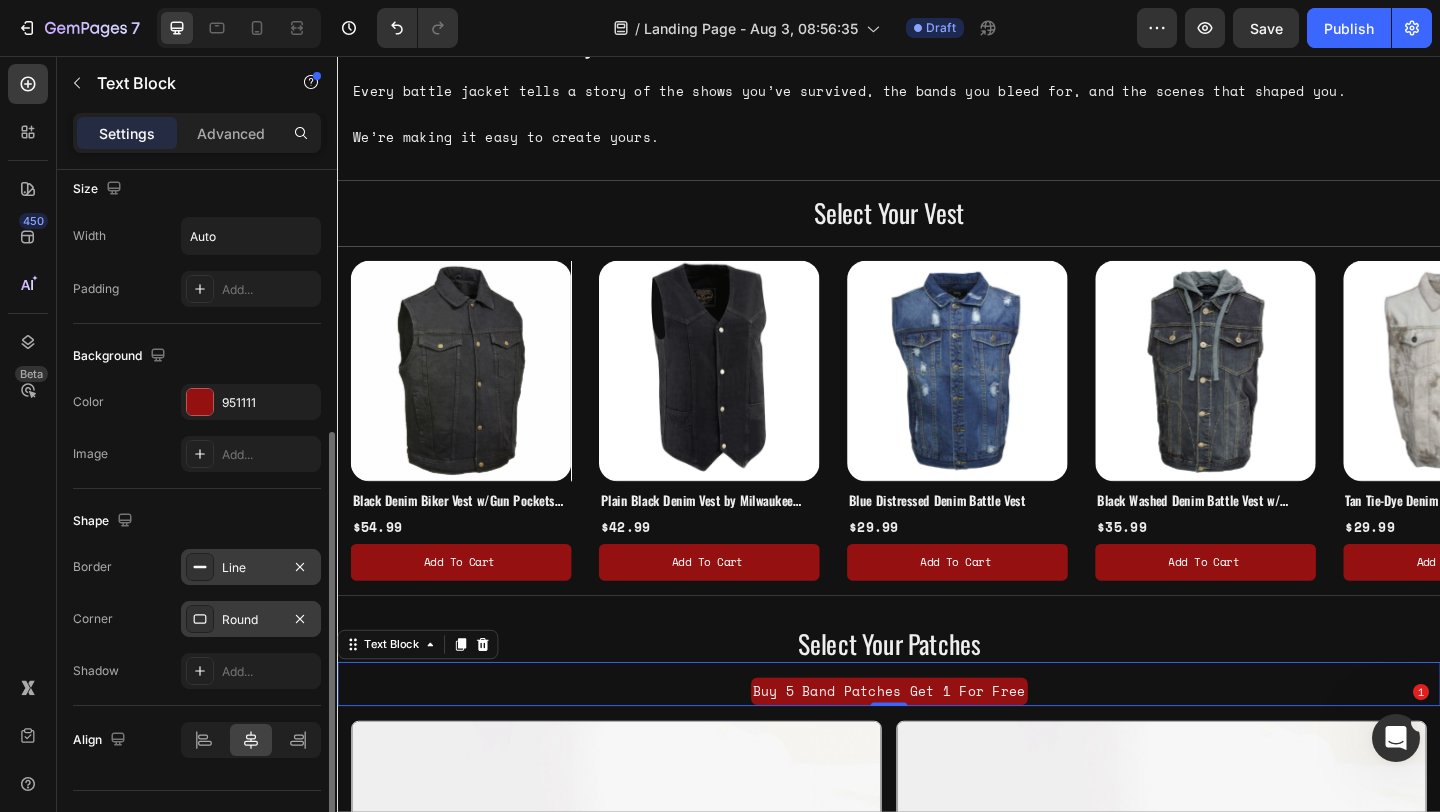 click on "Shape" at bounding box center [197, 521] 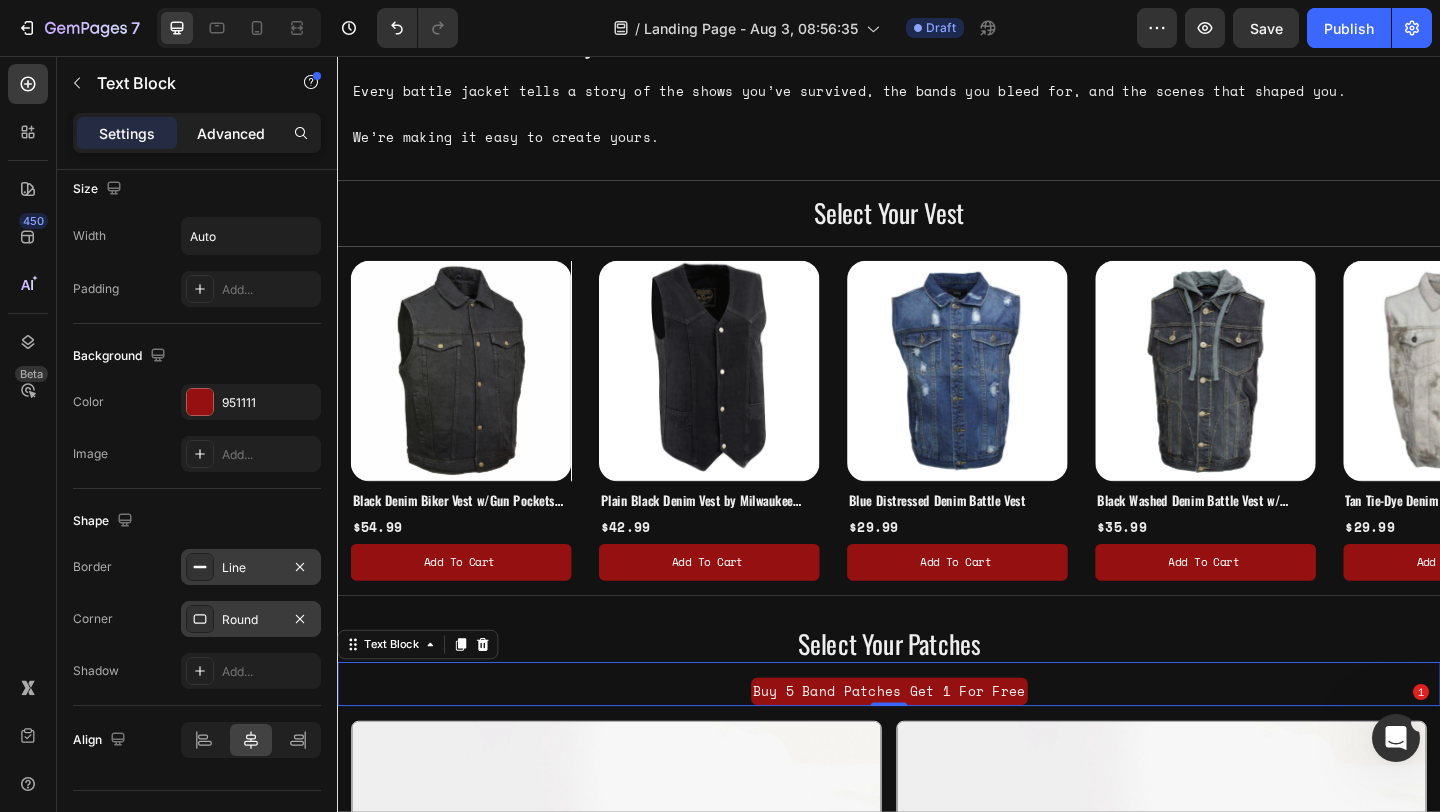 click on "Advanced" at bounding box center (231, 133) 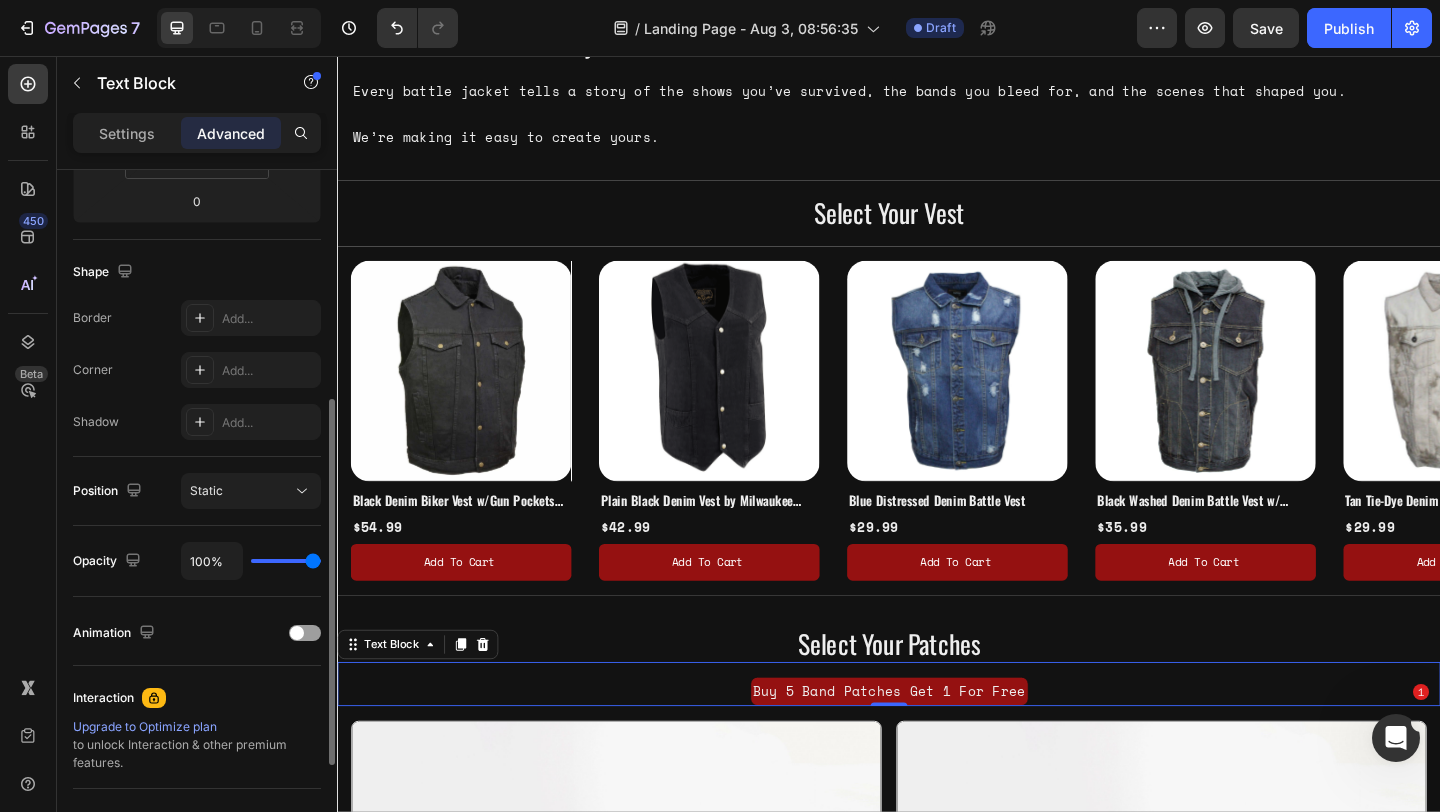 scroll, scrollTop: 0, scrollLeft: 0, axis: both 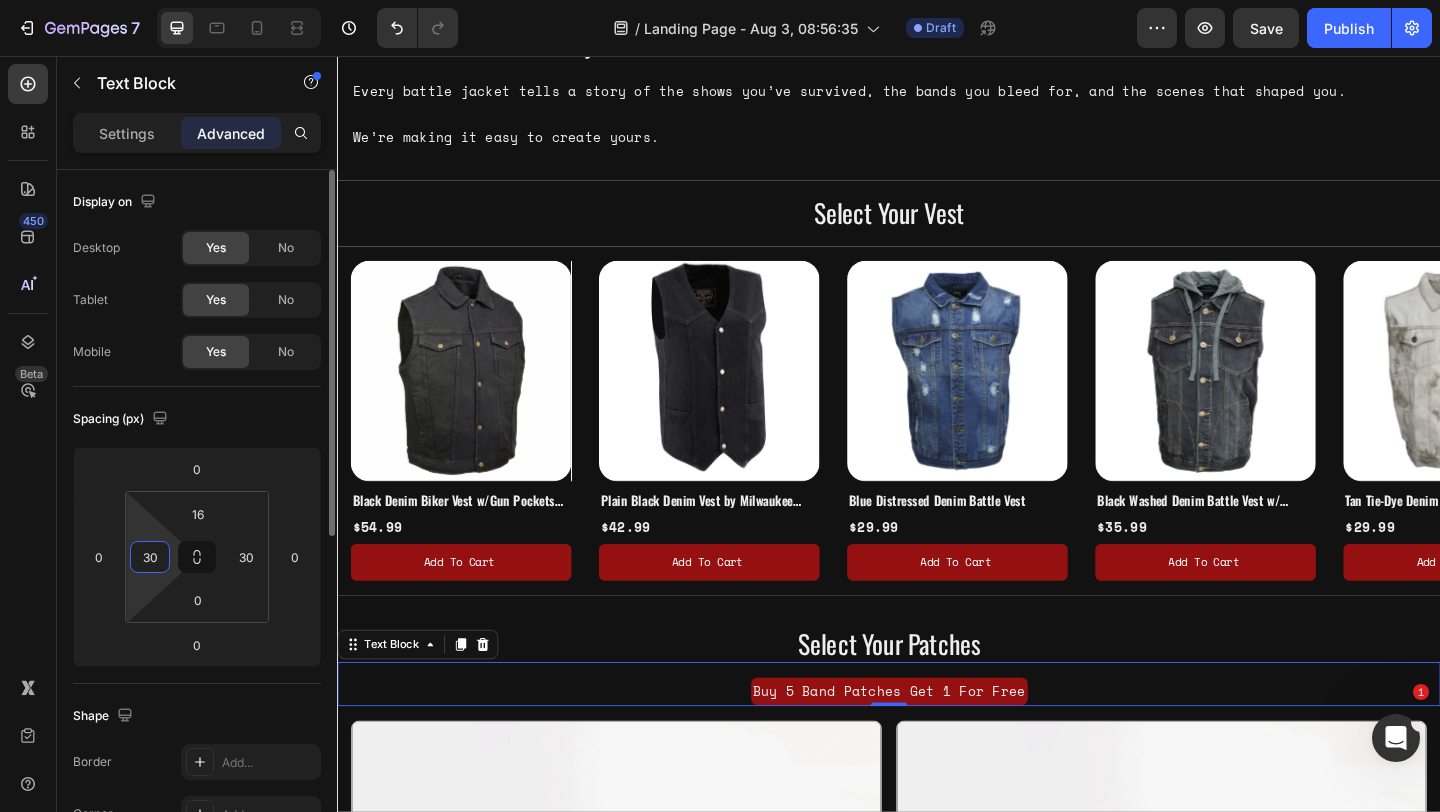 click on "30" at bounding box center (150, 557) 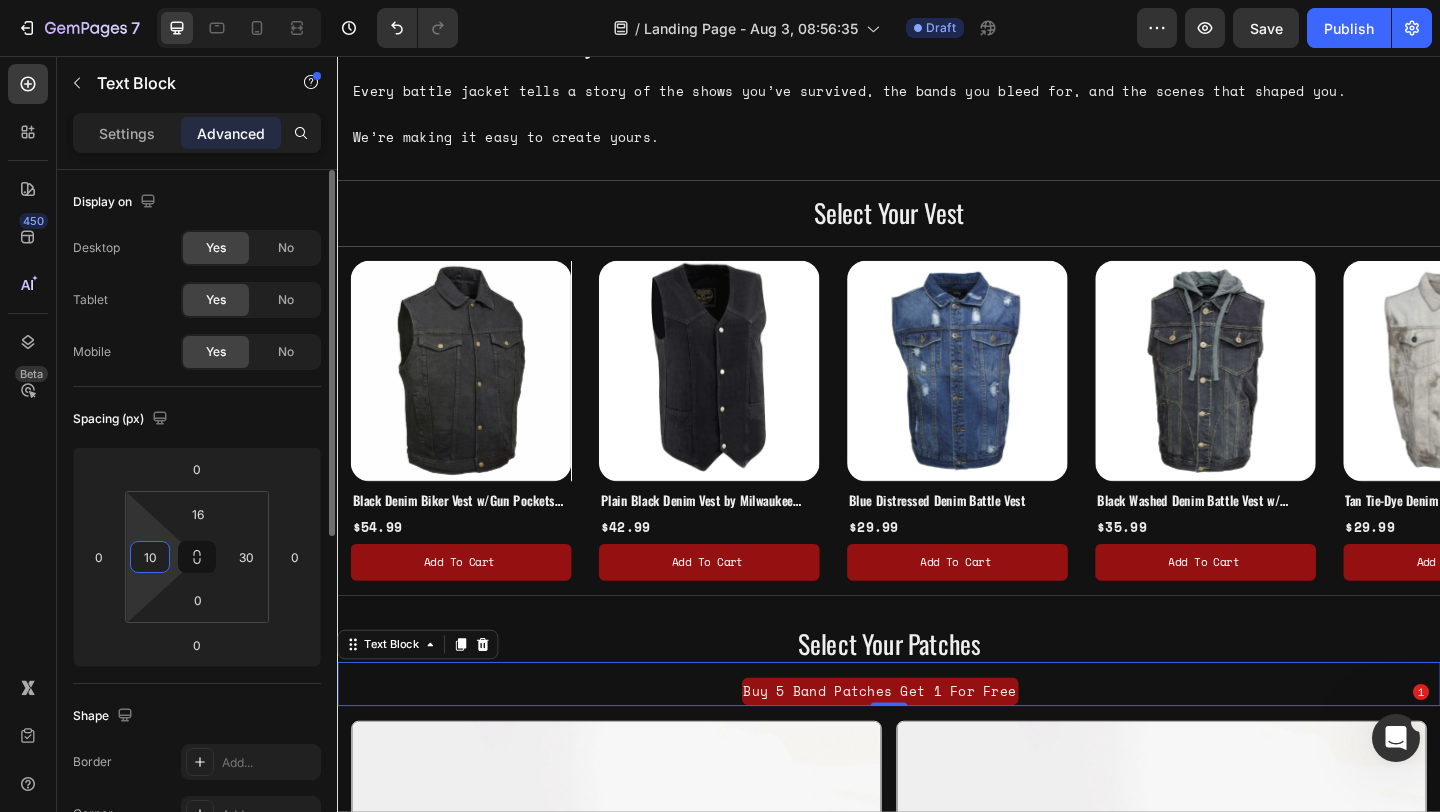 type on "1" 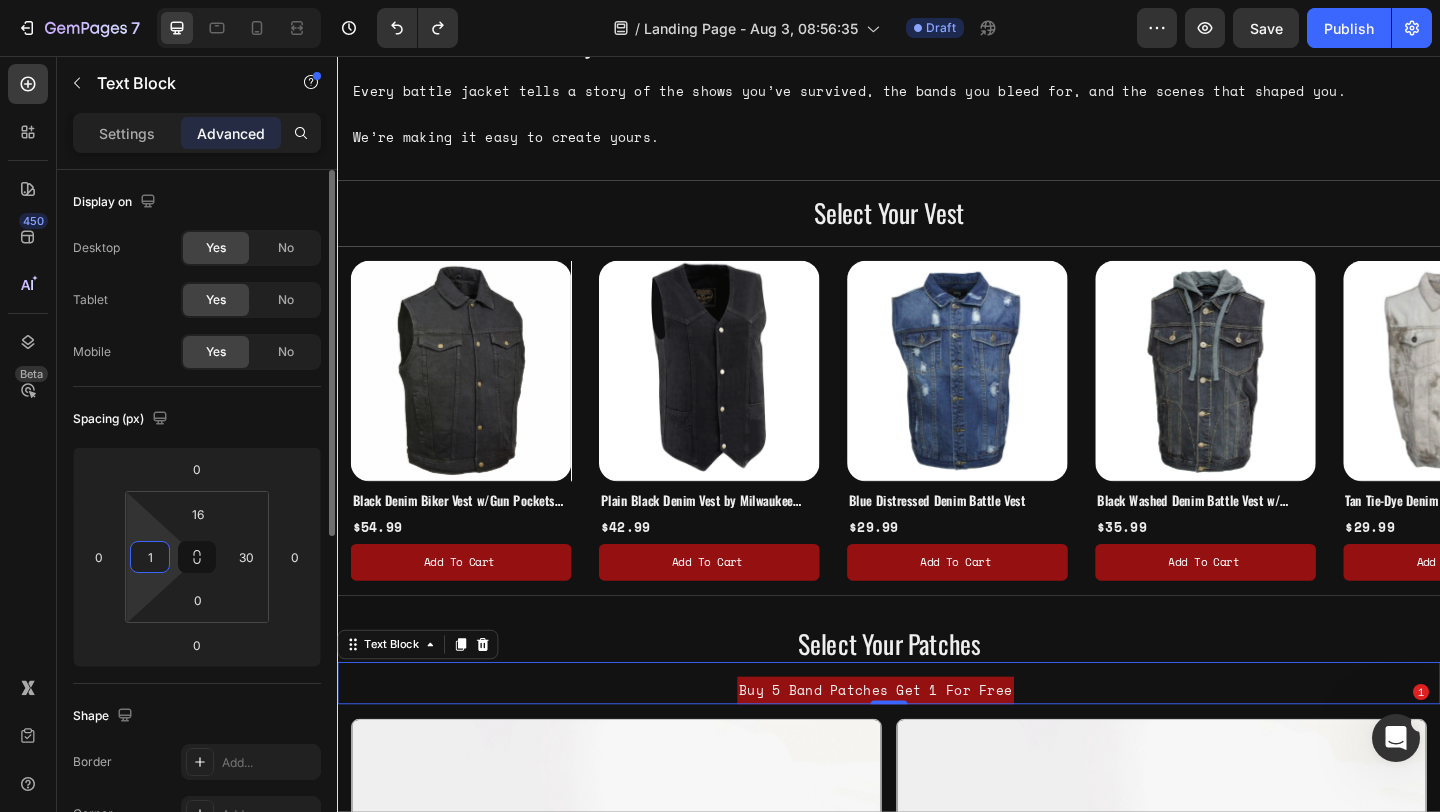 type on "30" 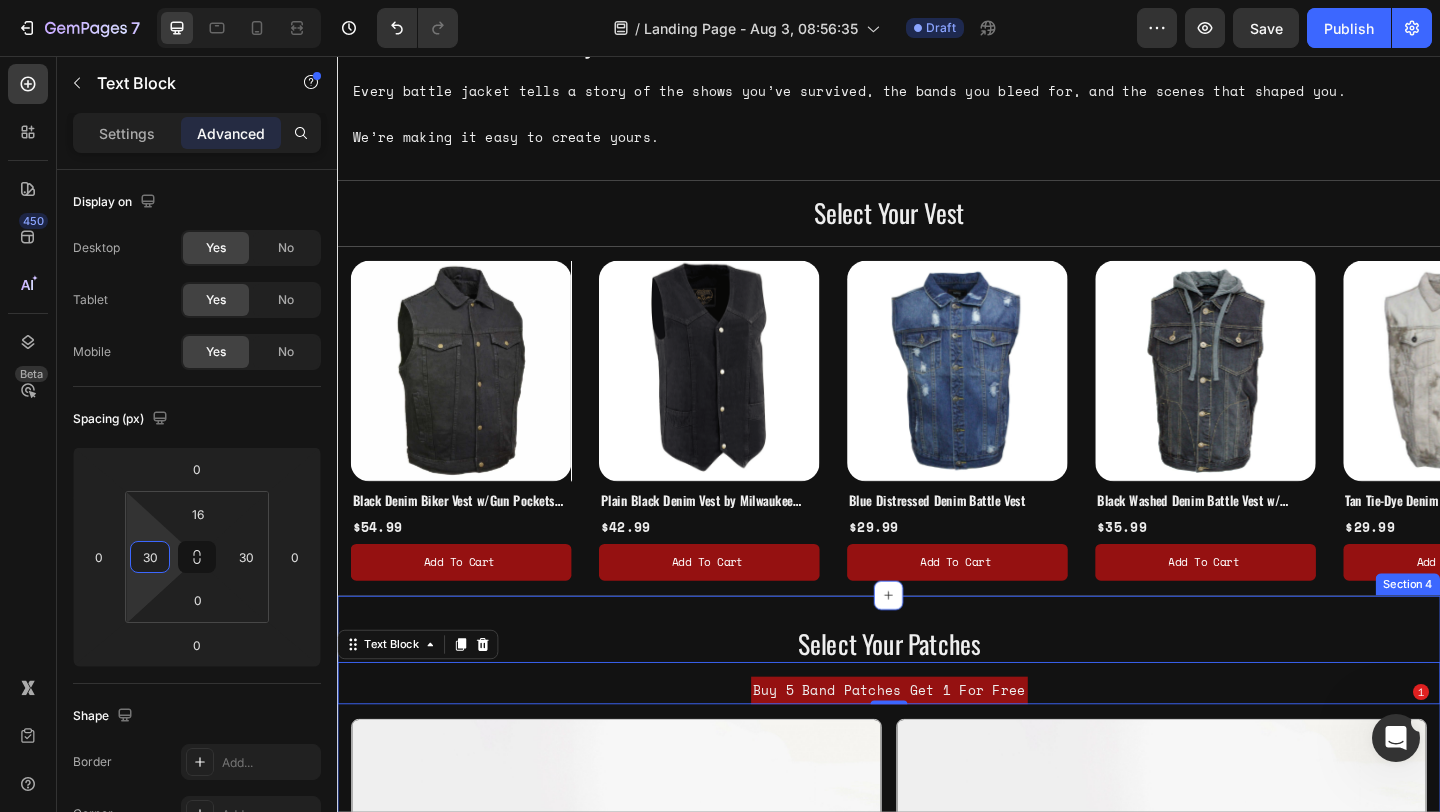 click on "Select Your Patches Heading Buy 5 Band Patches Get 1 For Free Text Block   0 Image Embroidered Band Patches Text Block Image Cloth Band Patches Text Block Row Image Horror Patches Text Block Image Miscallaneous Patches Text Block Row Image Back Patches Text Block
Drop element here Row Row Section 4" at bounding box center [937, 1435] 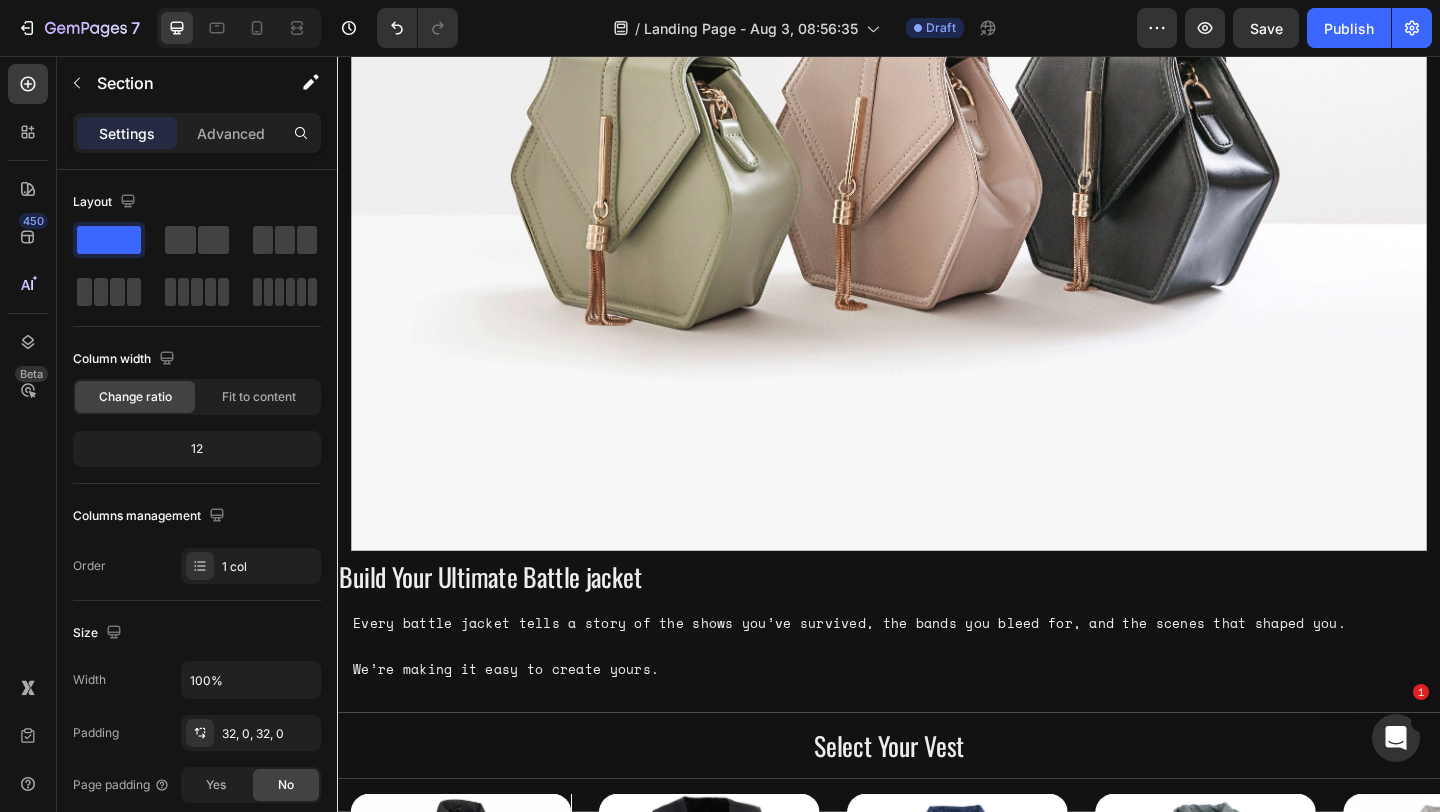 scroll, scrollTop: 409, scrollLeft: 0, axis: vertical 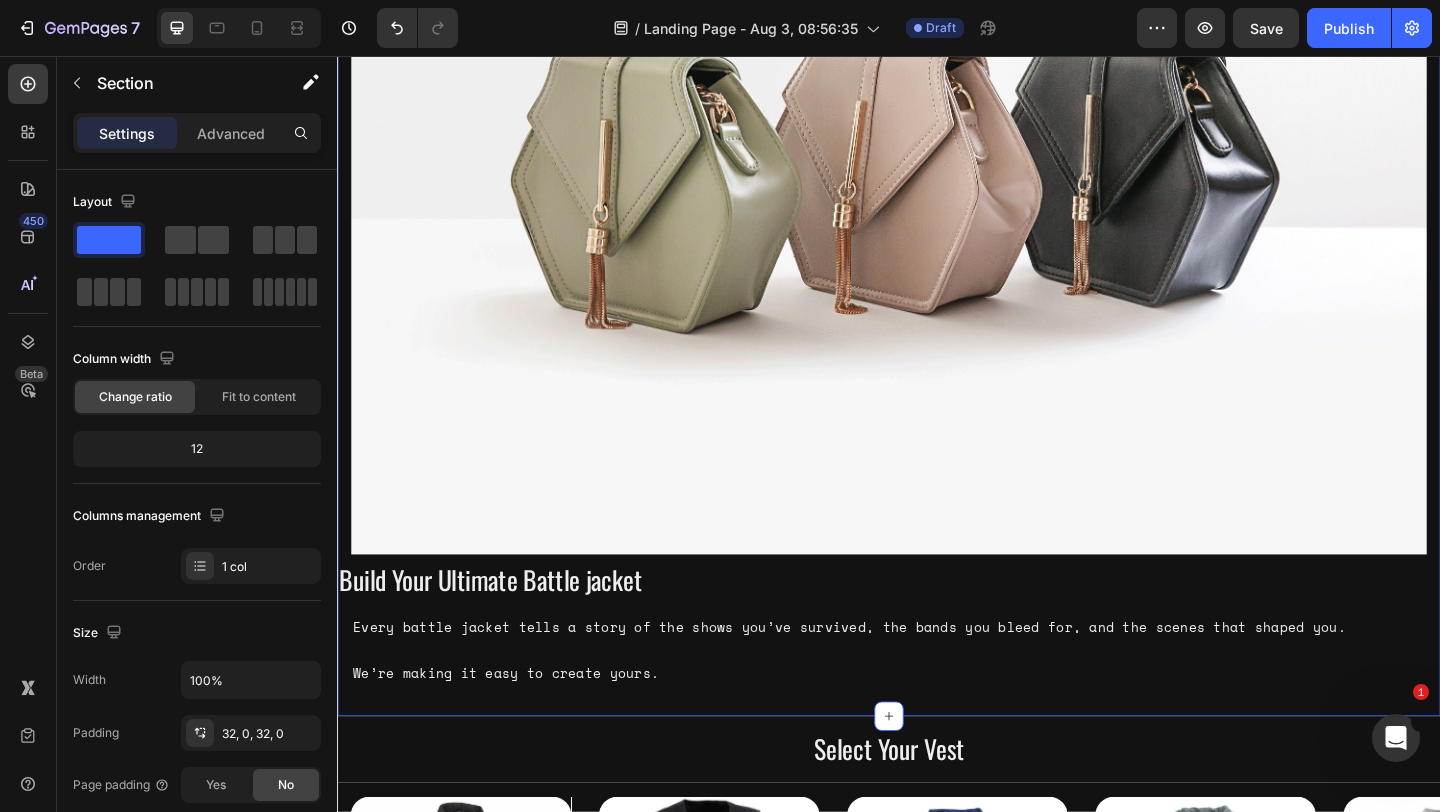 click on "Image Build Your Ultimate Battle jacket Heading Row Every battle jacket tells a story of the shows you’ve survived, the bands you bleed for, and the scenes that shaped you.  We’re making it easy to create yours. Text Block Section 1" at bounding box center [937, 231] 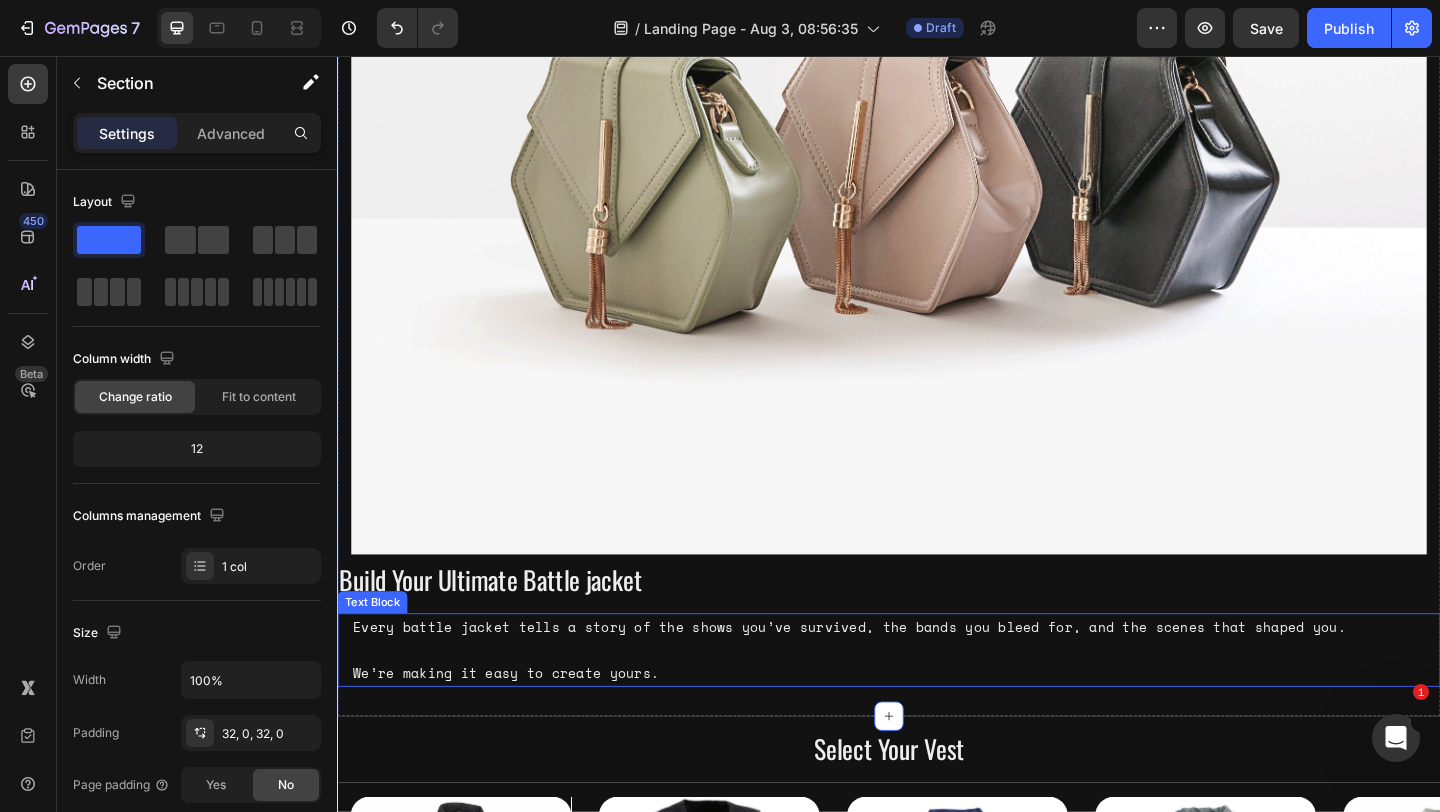 scroll, scrollTop: 426, scrollLeft: 0, axis: vertical 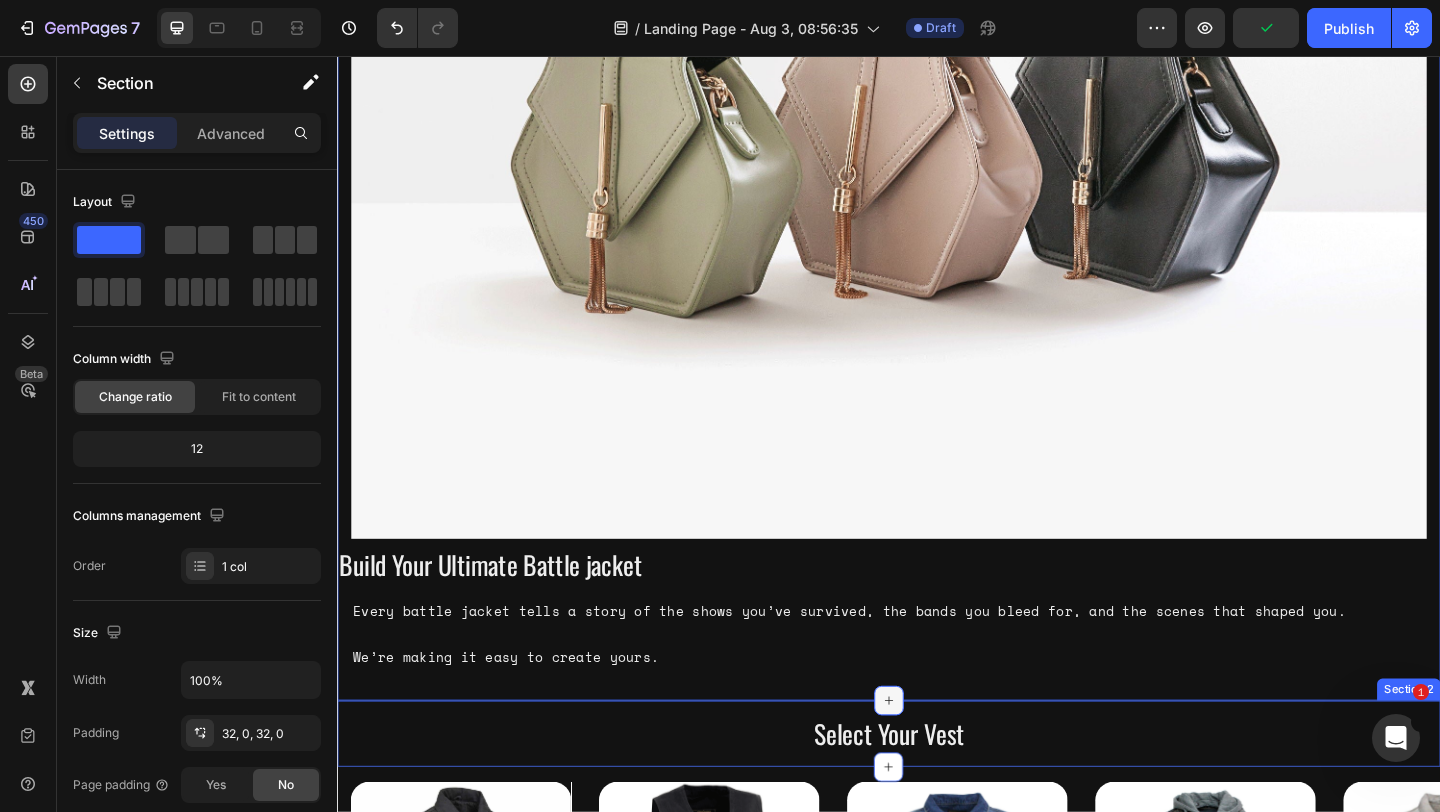 click 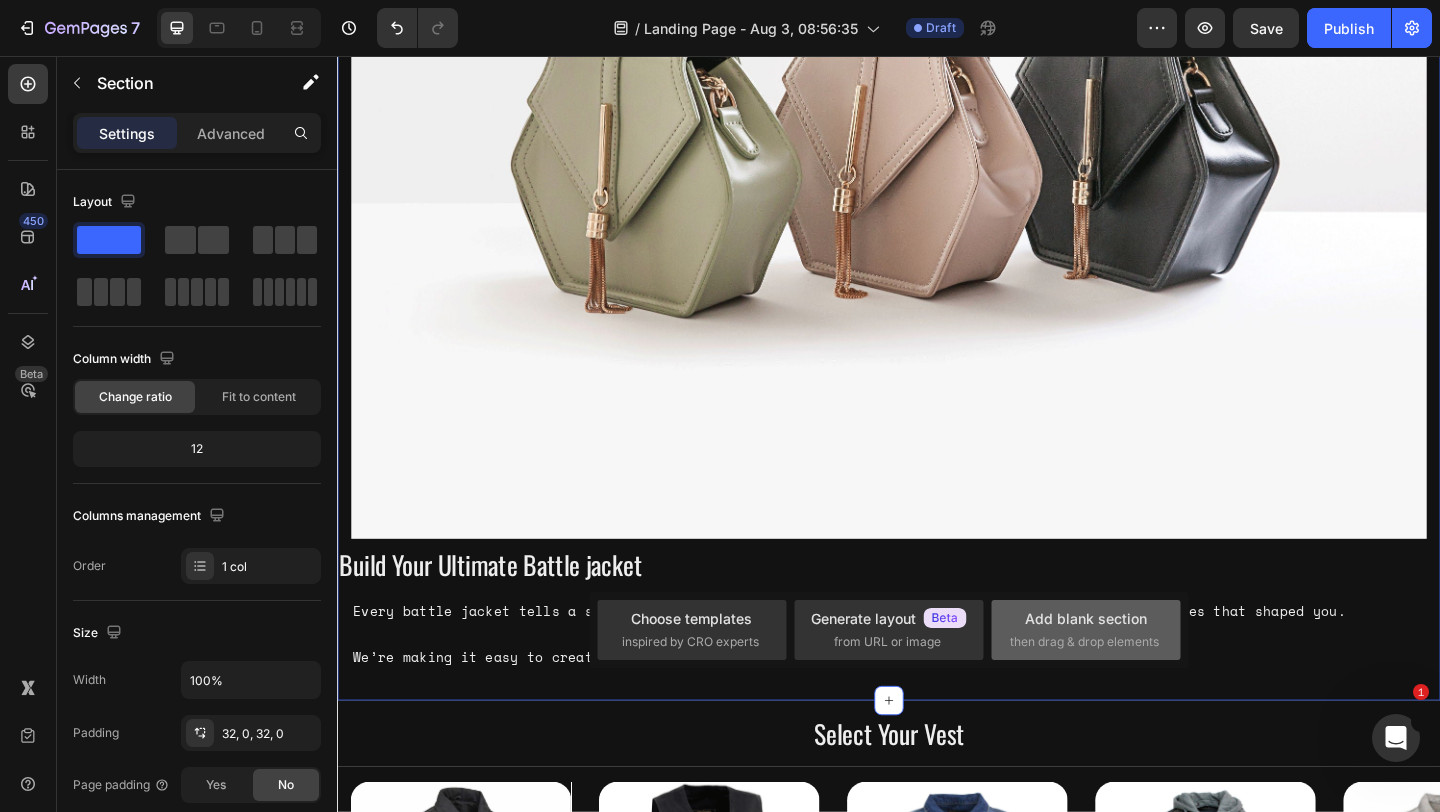 click on "then drag & drop elements" at bounding box center (1084, 642) 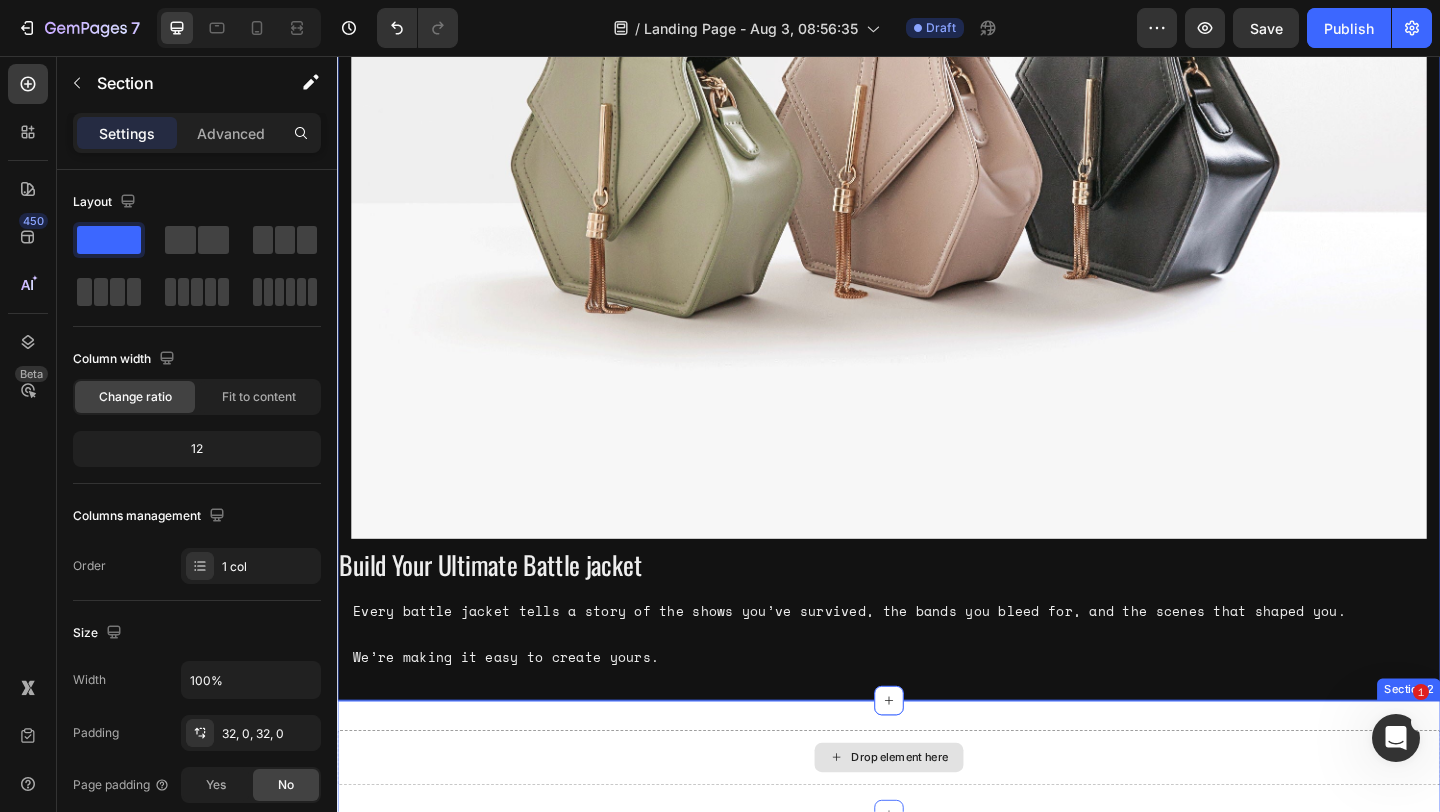 drag, startPoint x: 524, startPoint y: 286, endPoint x: 818, endPoint y: 806, distance: 597.35754 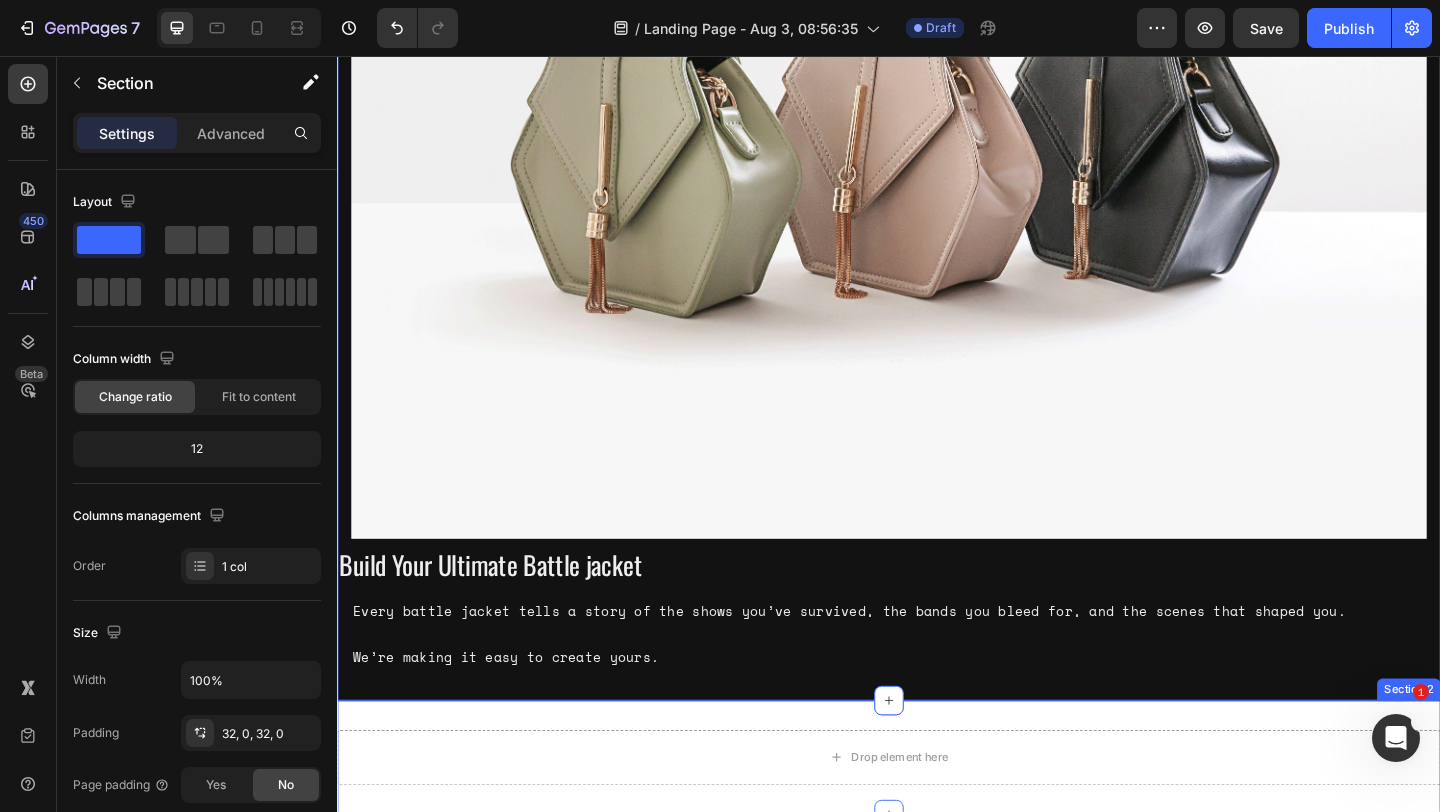 click on "Drop element here Section 2" at bounding box center (937, 819) 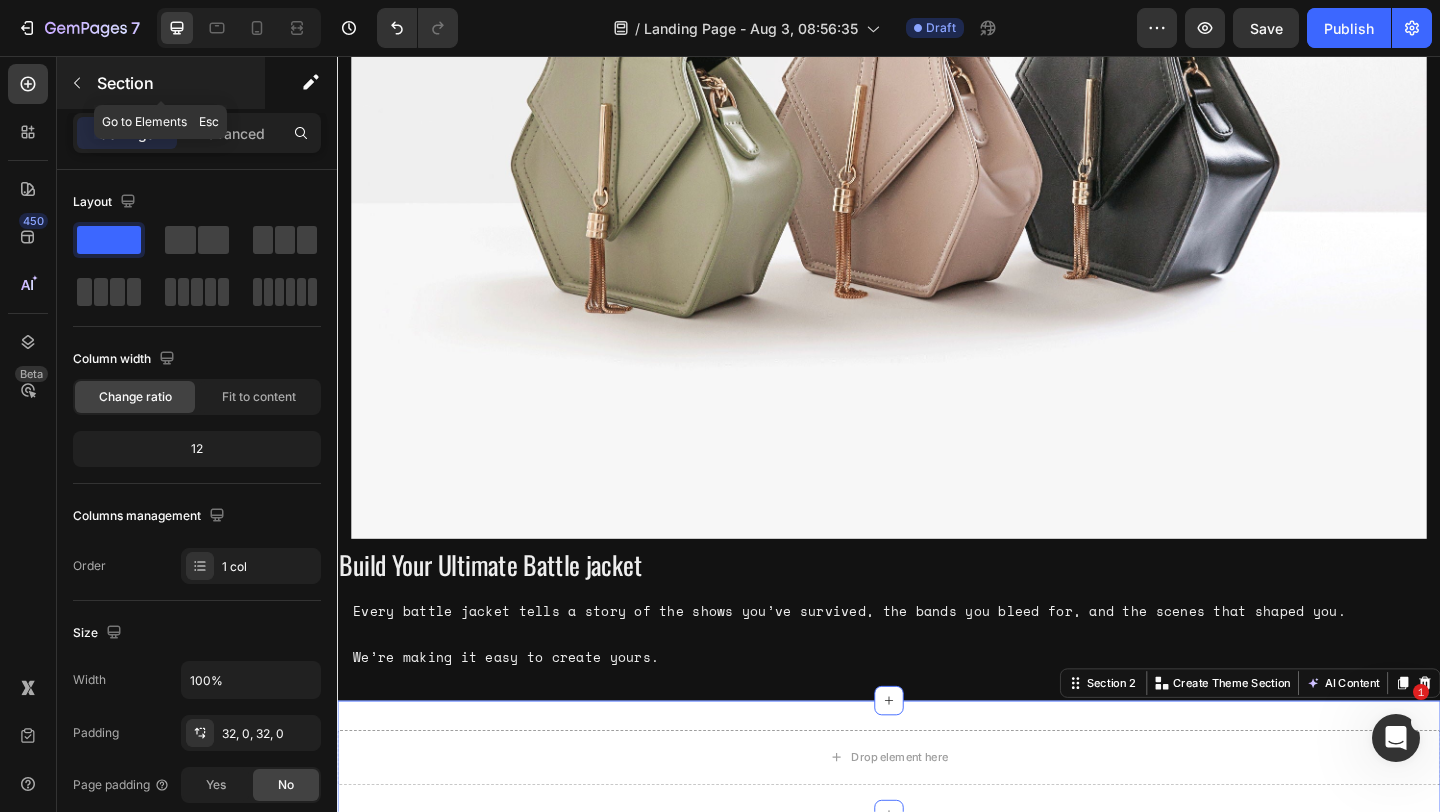click at bounding box center (77, 83) 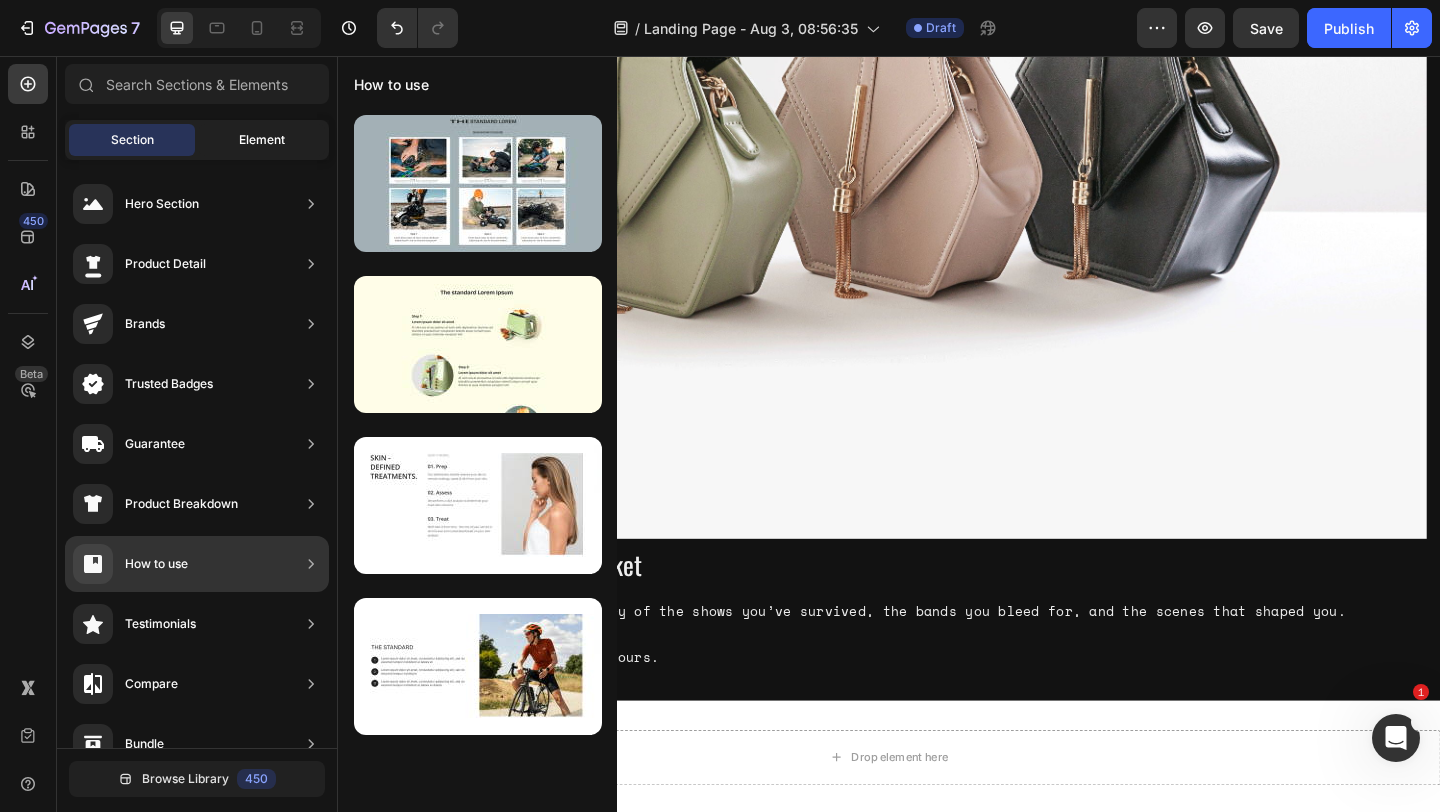click on "Element" at bounding box center (262, 140) 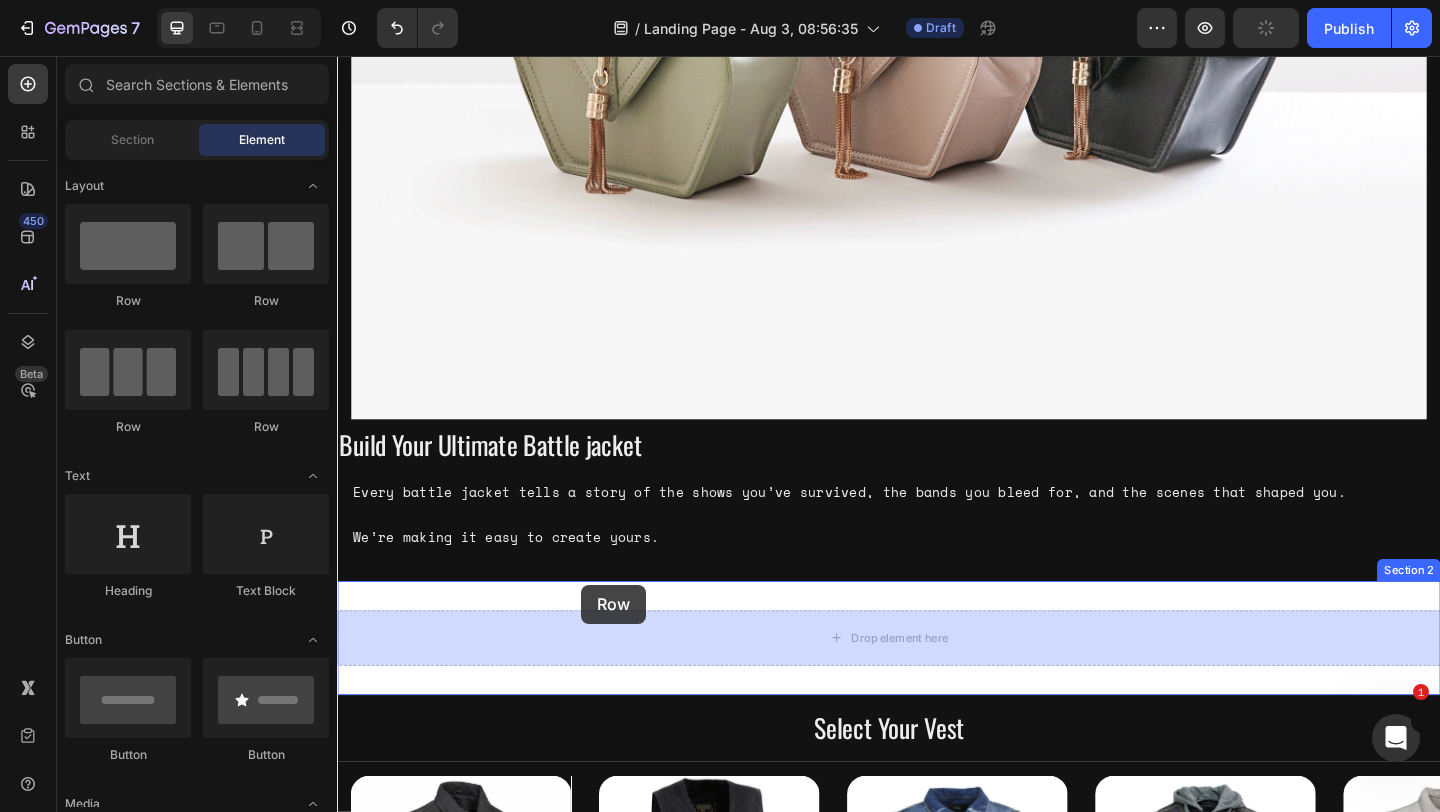 scroll, scrollTop: 562, scrollLeft: 0, axis: vertical 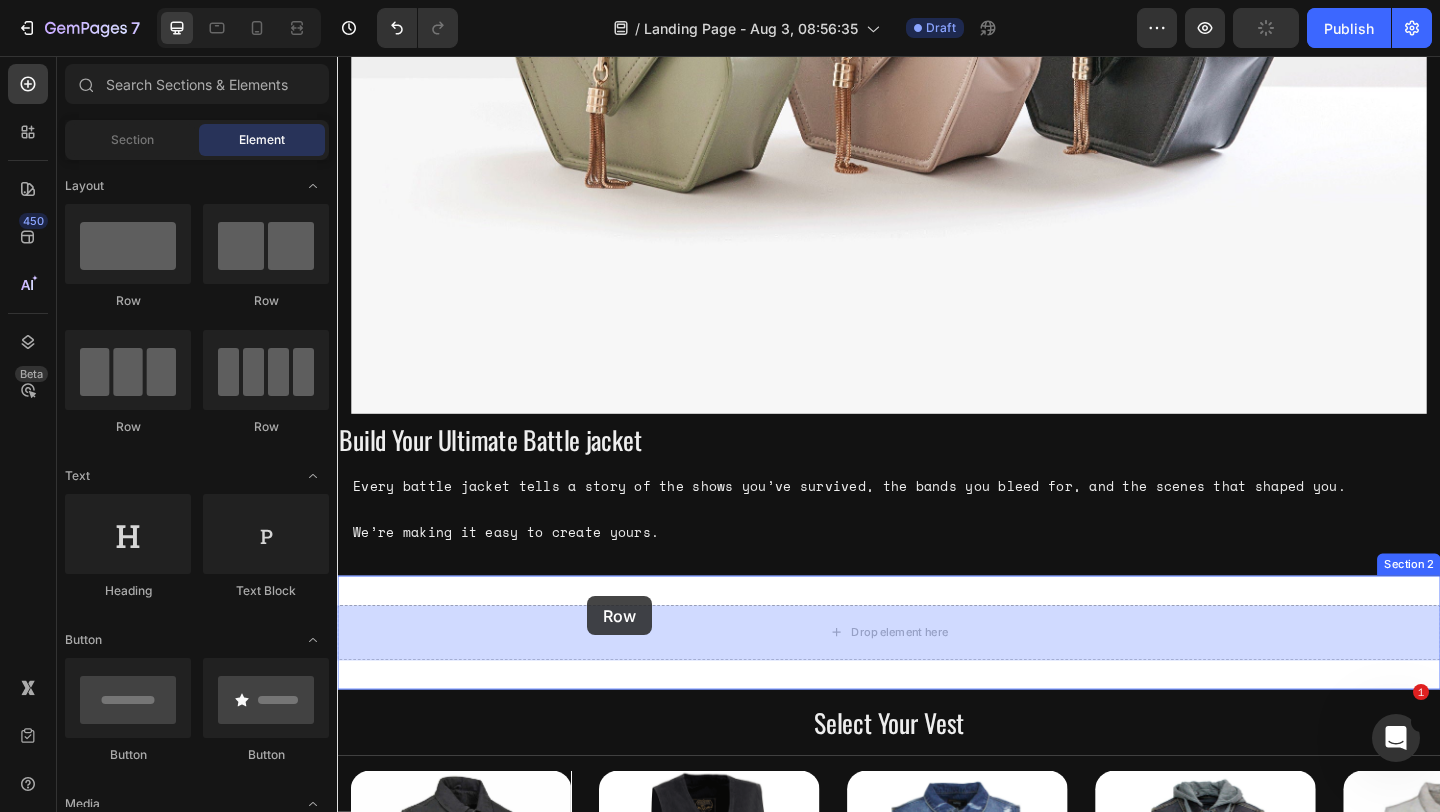 drag, startPoint x: 592, startPoint y: 286, endPoint x: 610, endPoint y: 645, distance: 359.45096 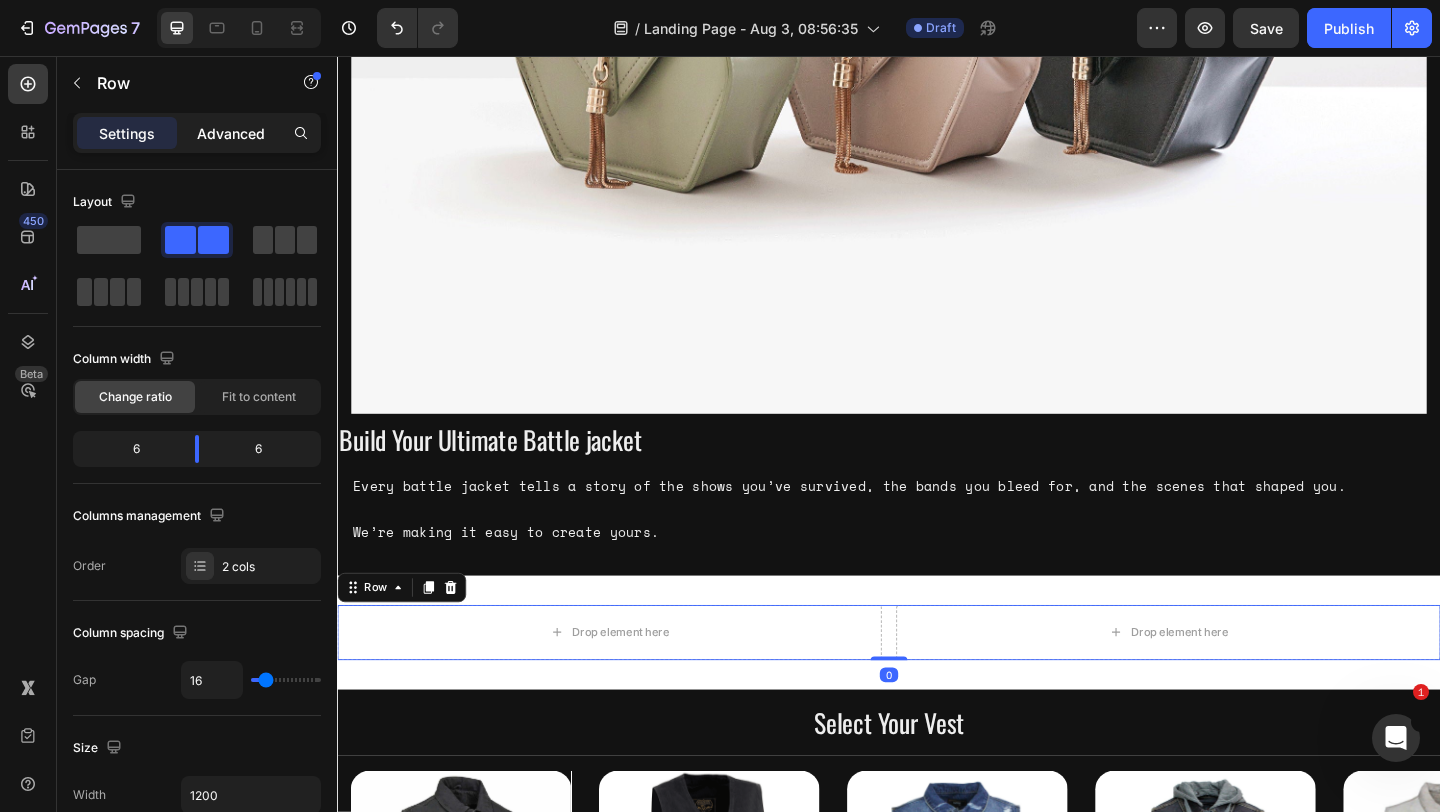 click on "Advanced" at bounding box center (231, 133) 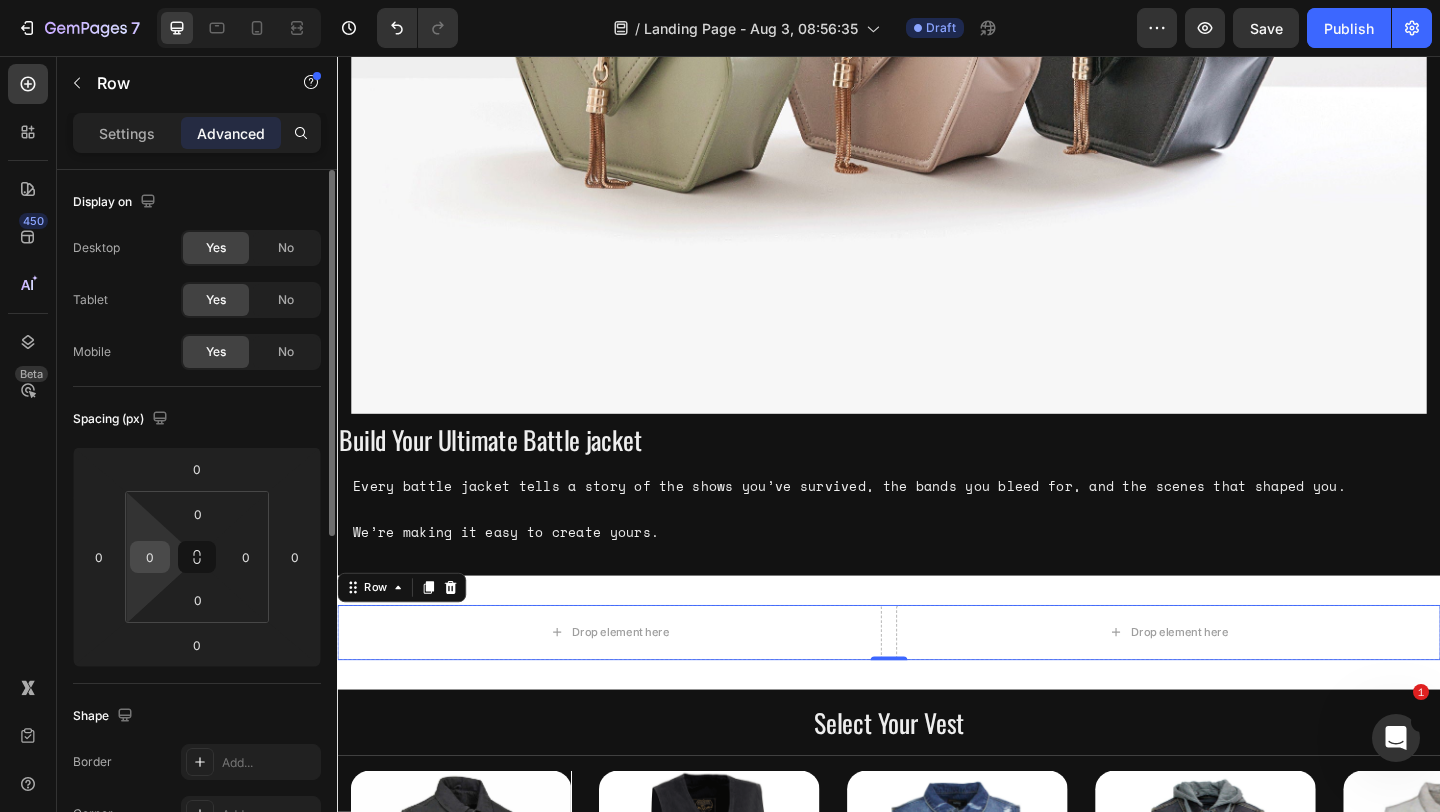 click on "0" at bounding box center [150, 557] 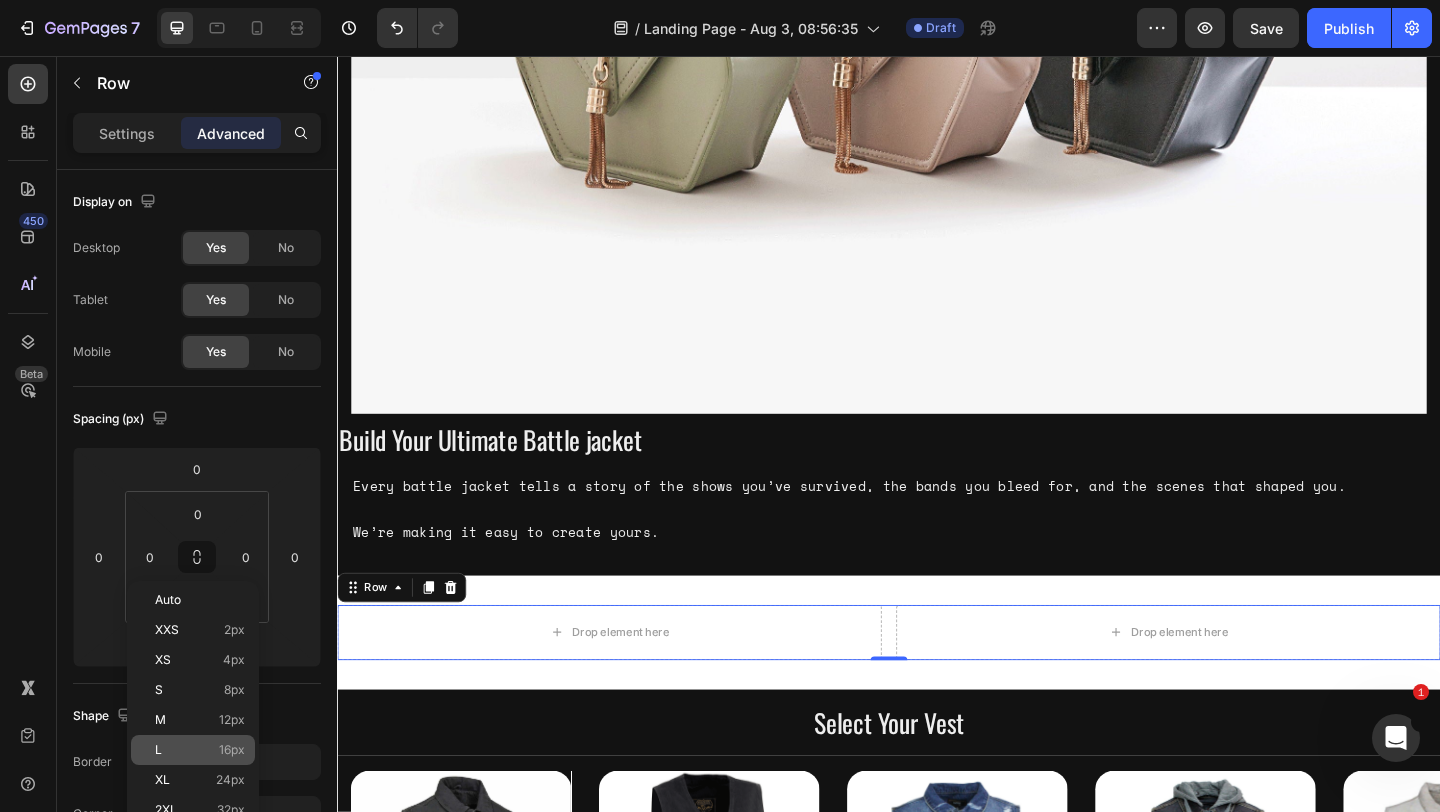 click on "L 16px" at bounding box center [200, 750] 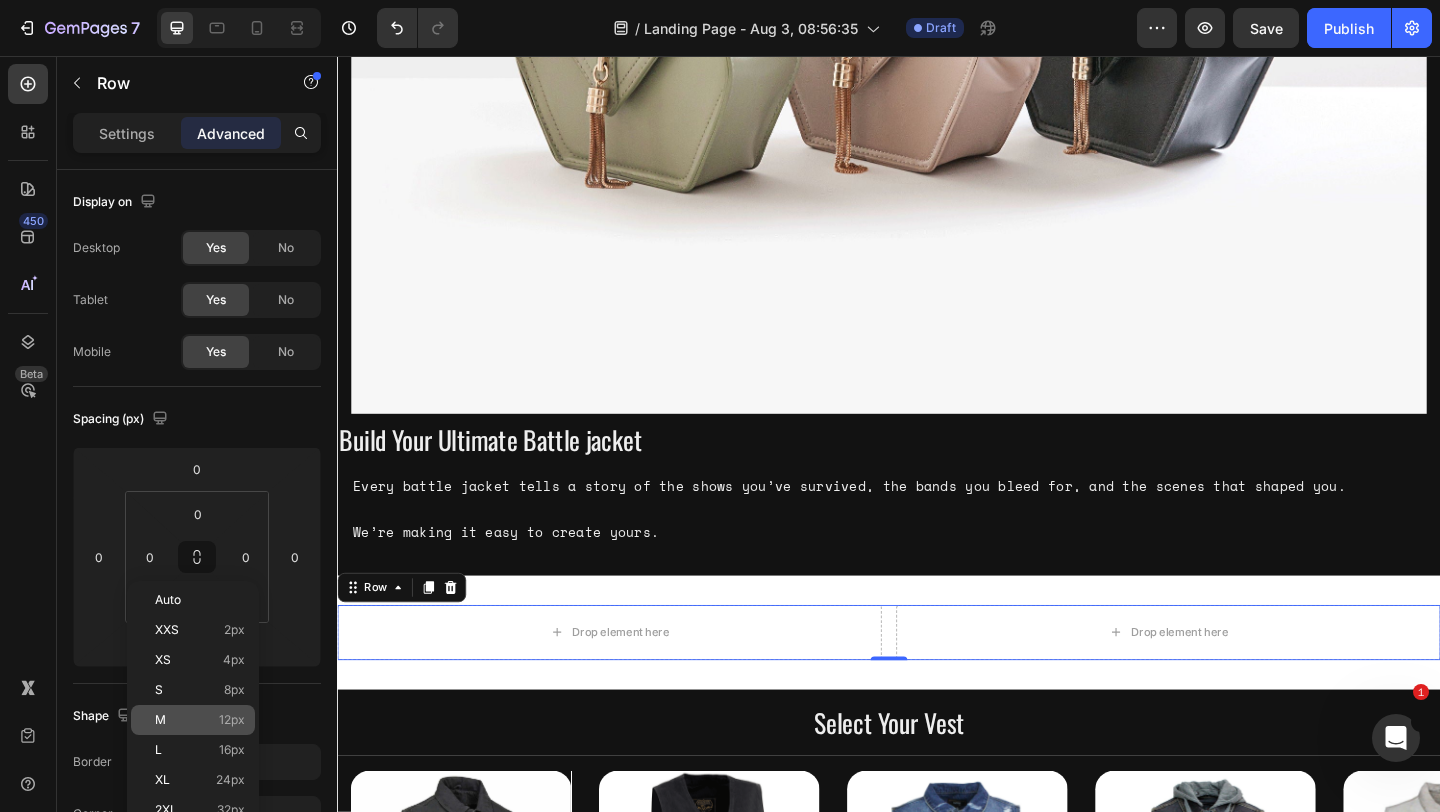 type on "16" 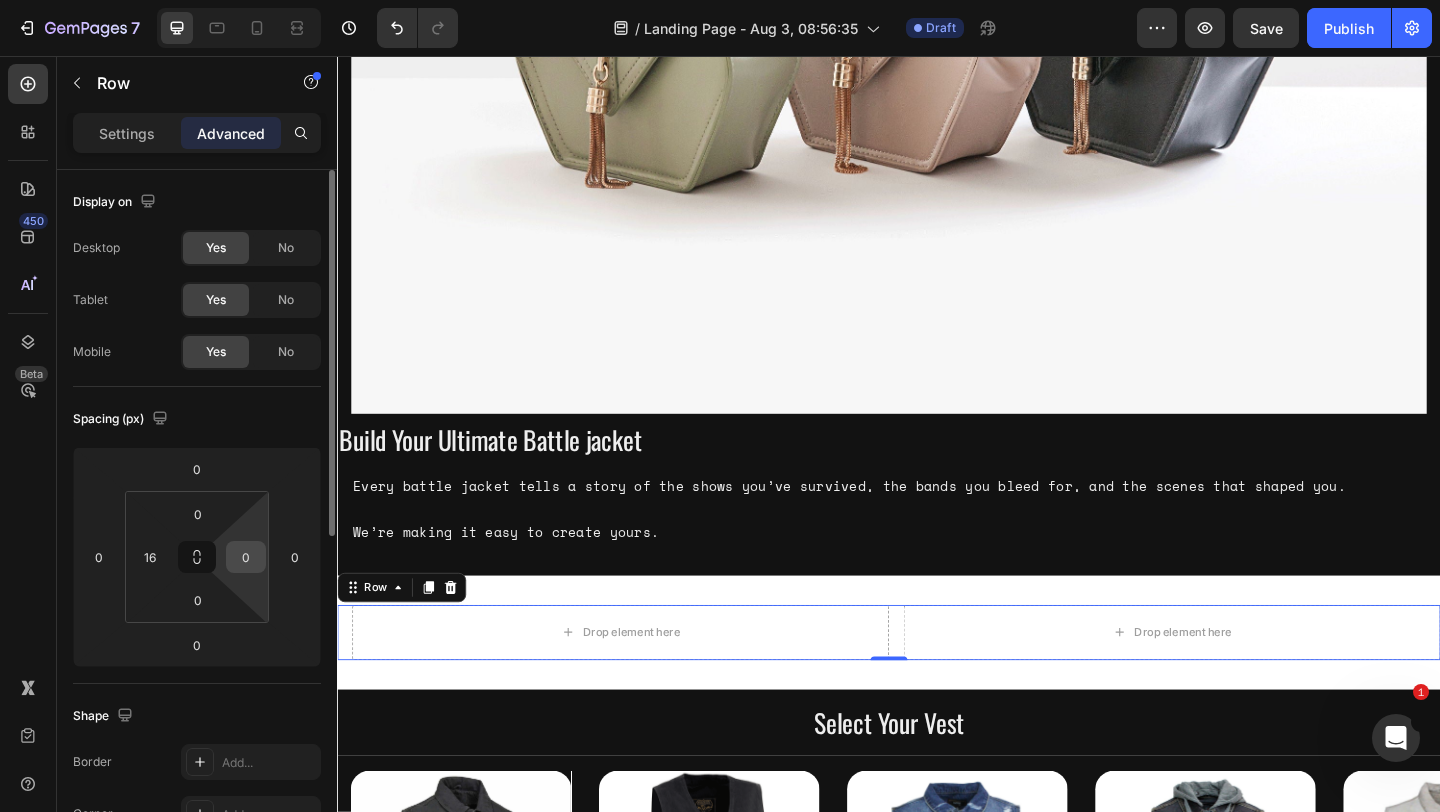 click on "0" at bounding box center (246, 557) 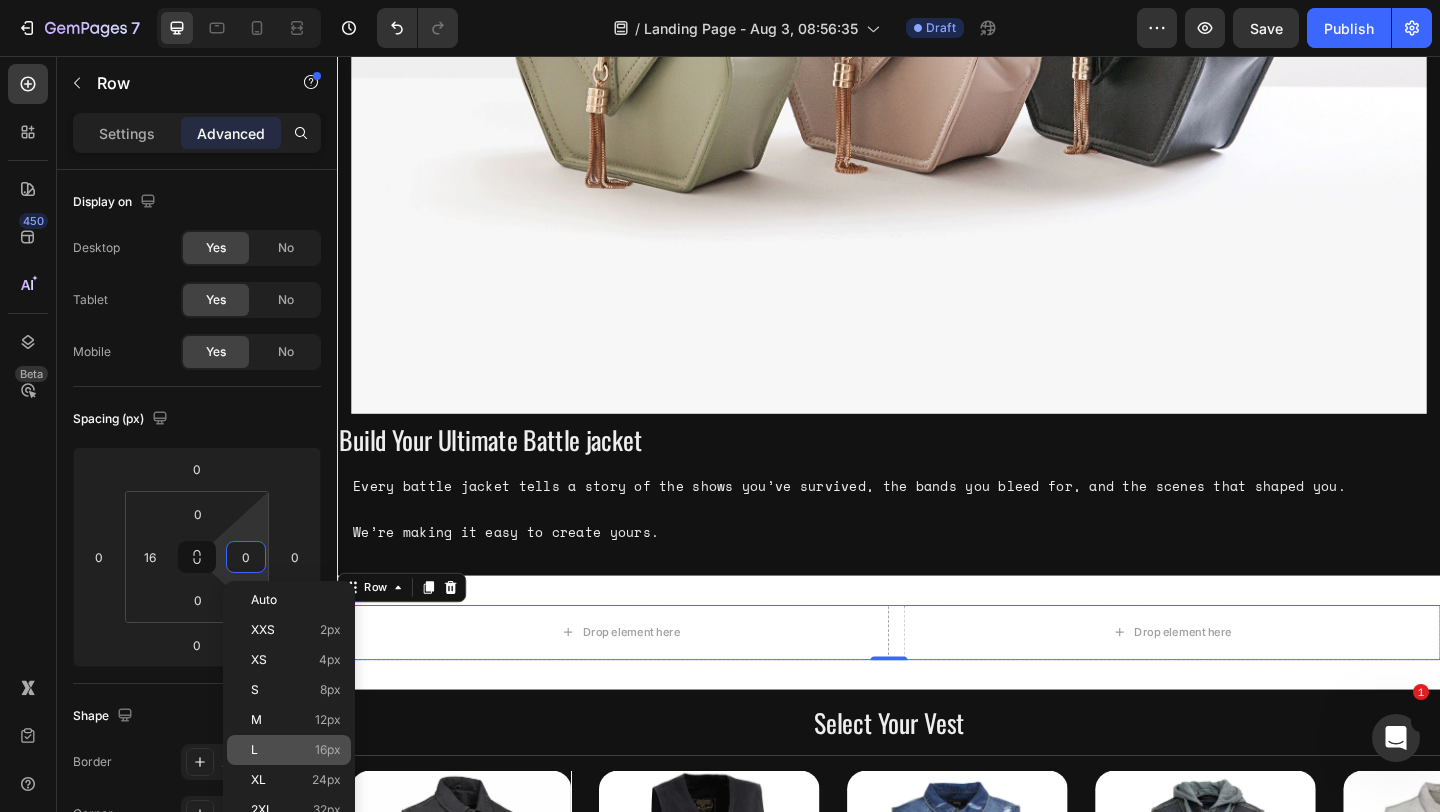 click on "L 16px" 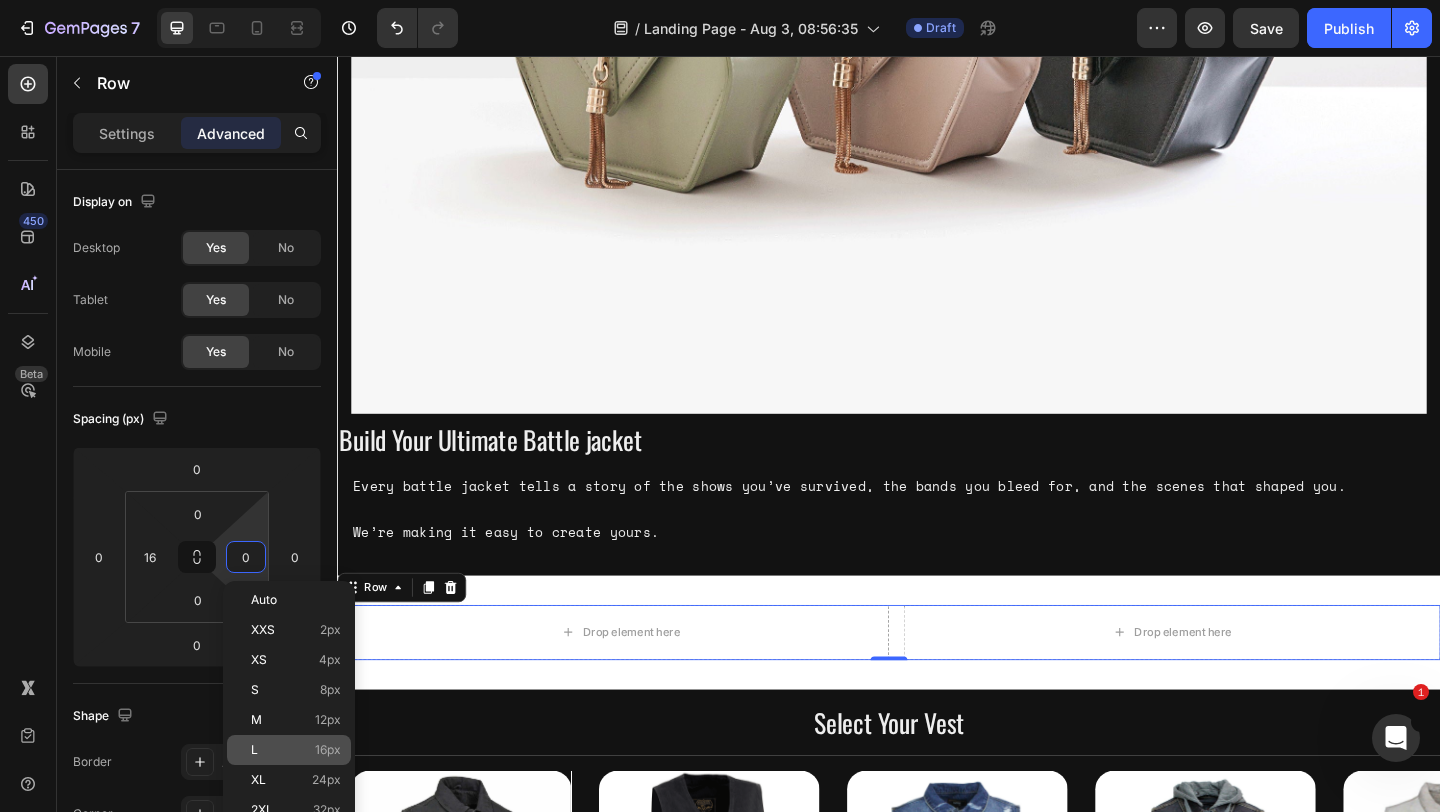 type on "16" 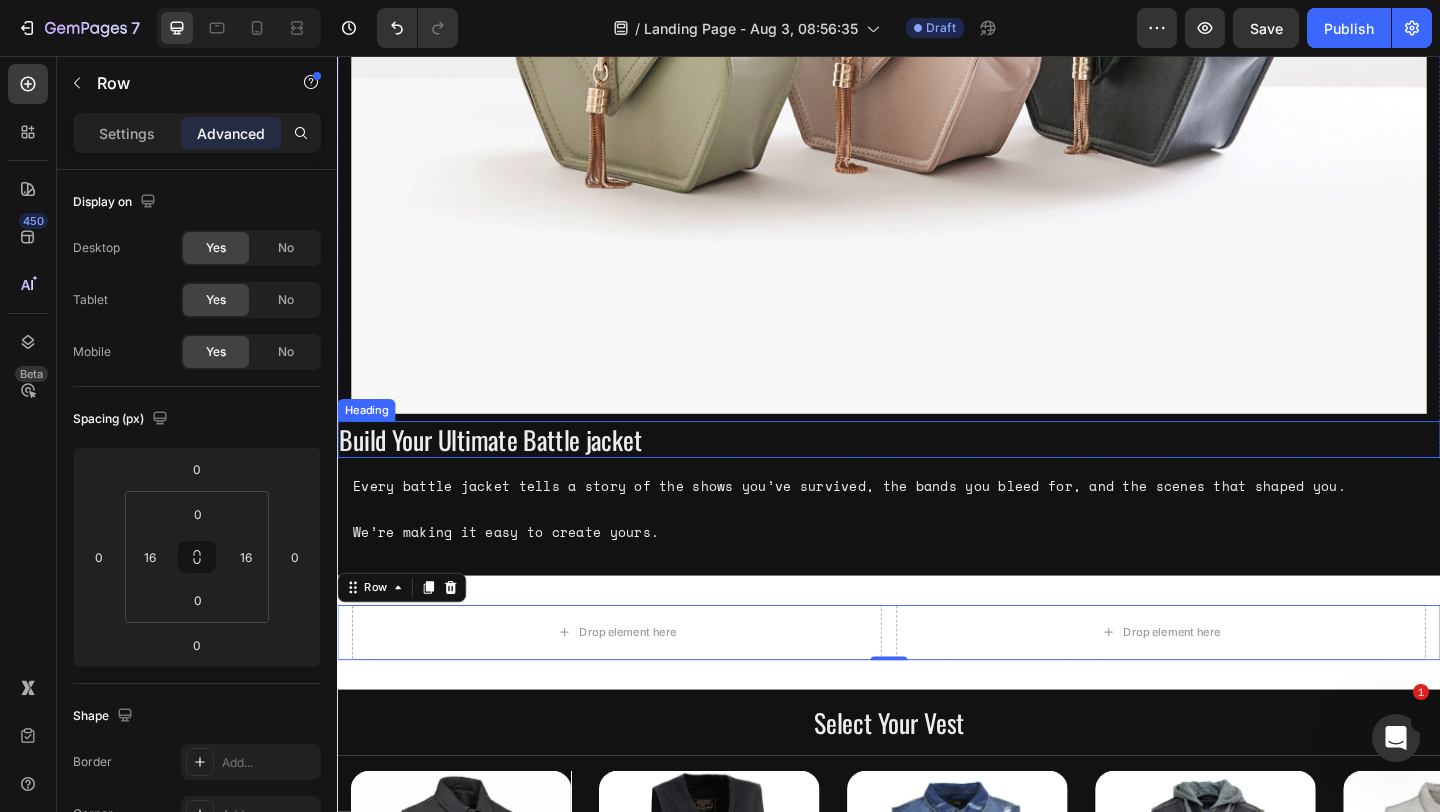 click on "Build Your Ultimate Battle jacket" at bounding box center (937, 473) 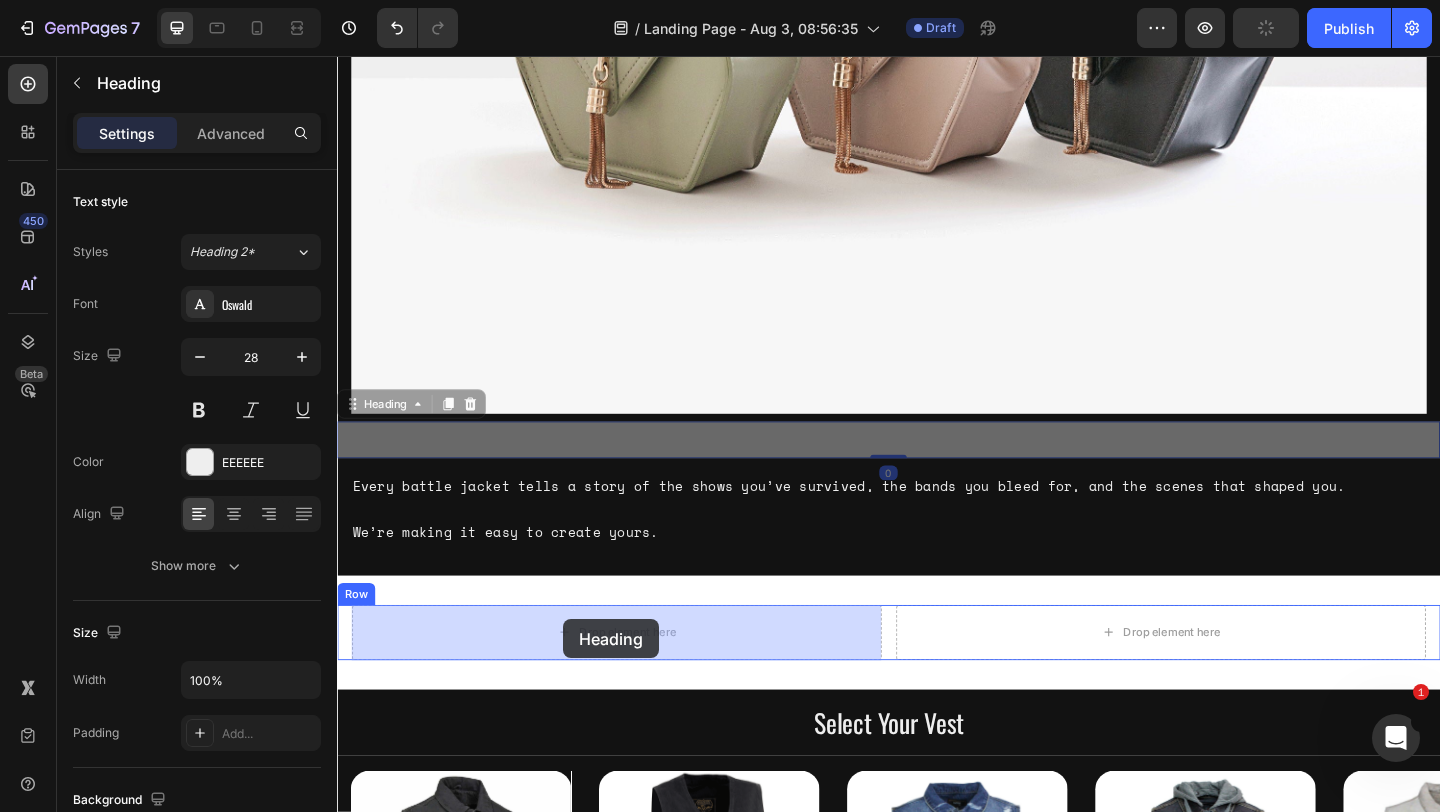 drag, startPoint x: 382, startPoint y: 432, endPoint x: 583, endPoint y: 669, distance: 310.75714 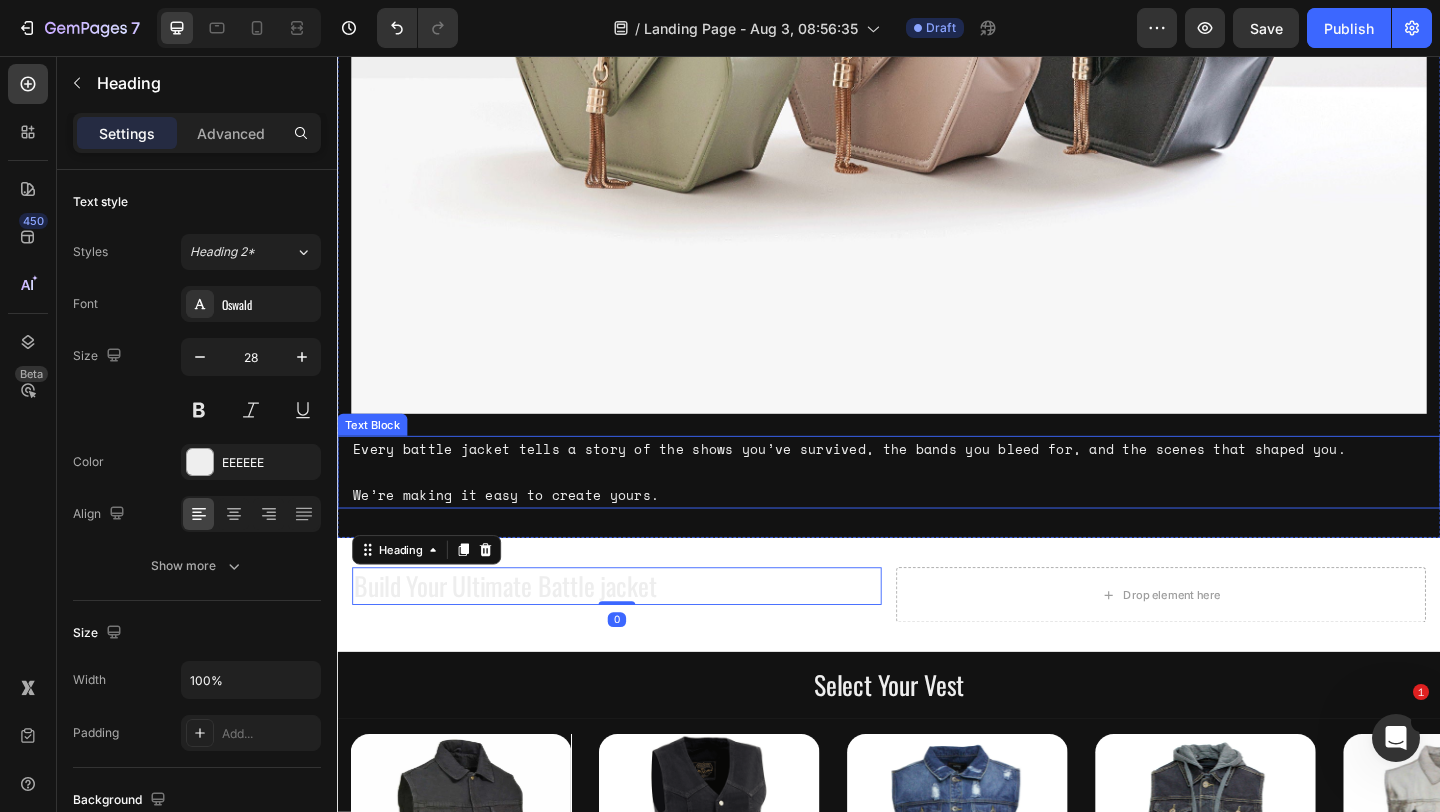 click on "Every battle jacket tells a story of the shows you’ve survived, the bands you bleed for, and the scenes that shaped you.  We’re making it easy to create yours." at bounding box center (937, 509) 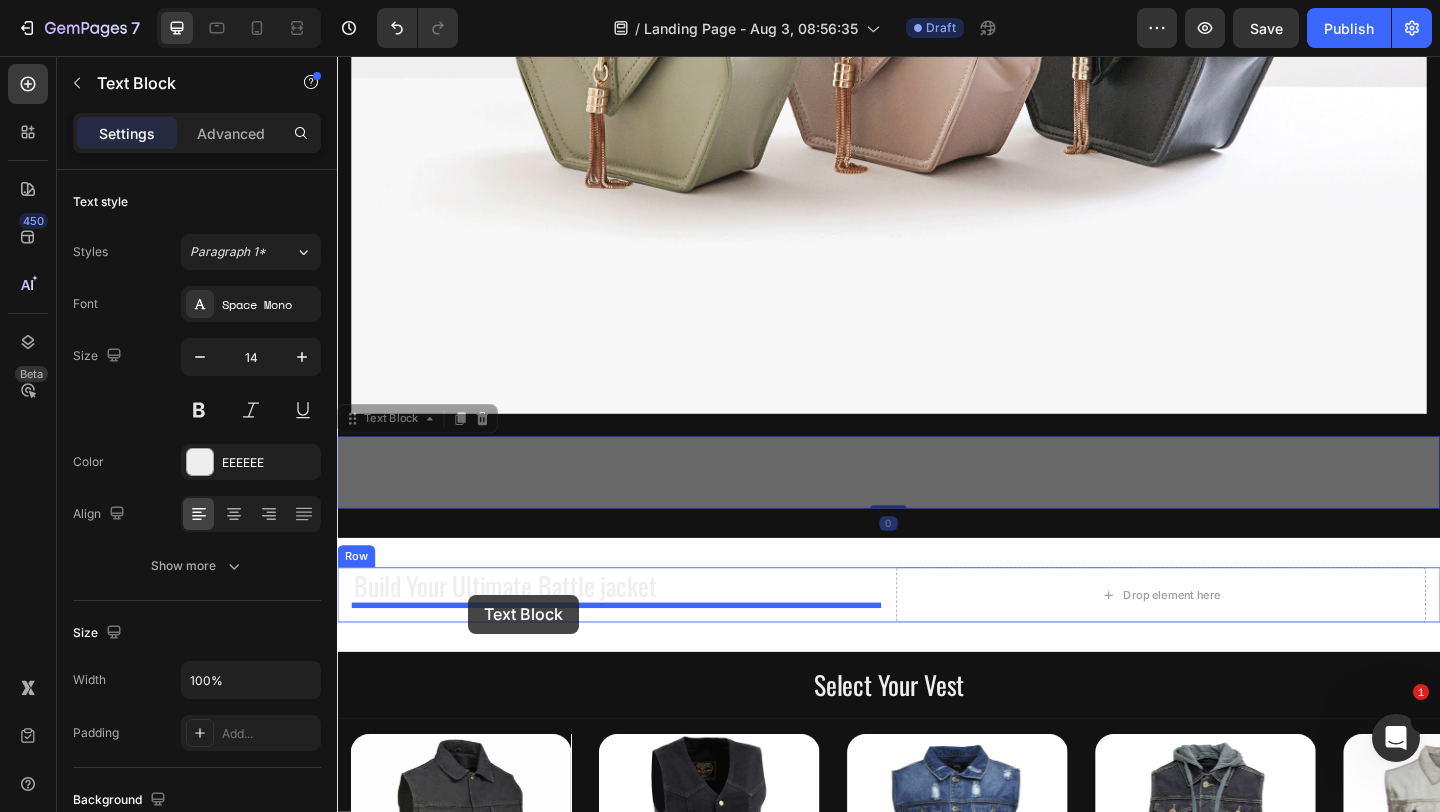 drag, startPoint x: 404, startPoint y: 449, endPoint x: 479, endPoint y: 642, distance: 207.06038 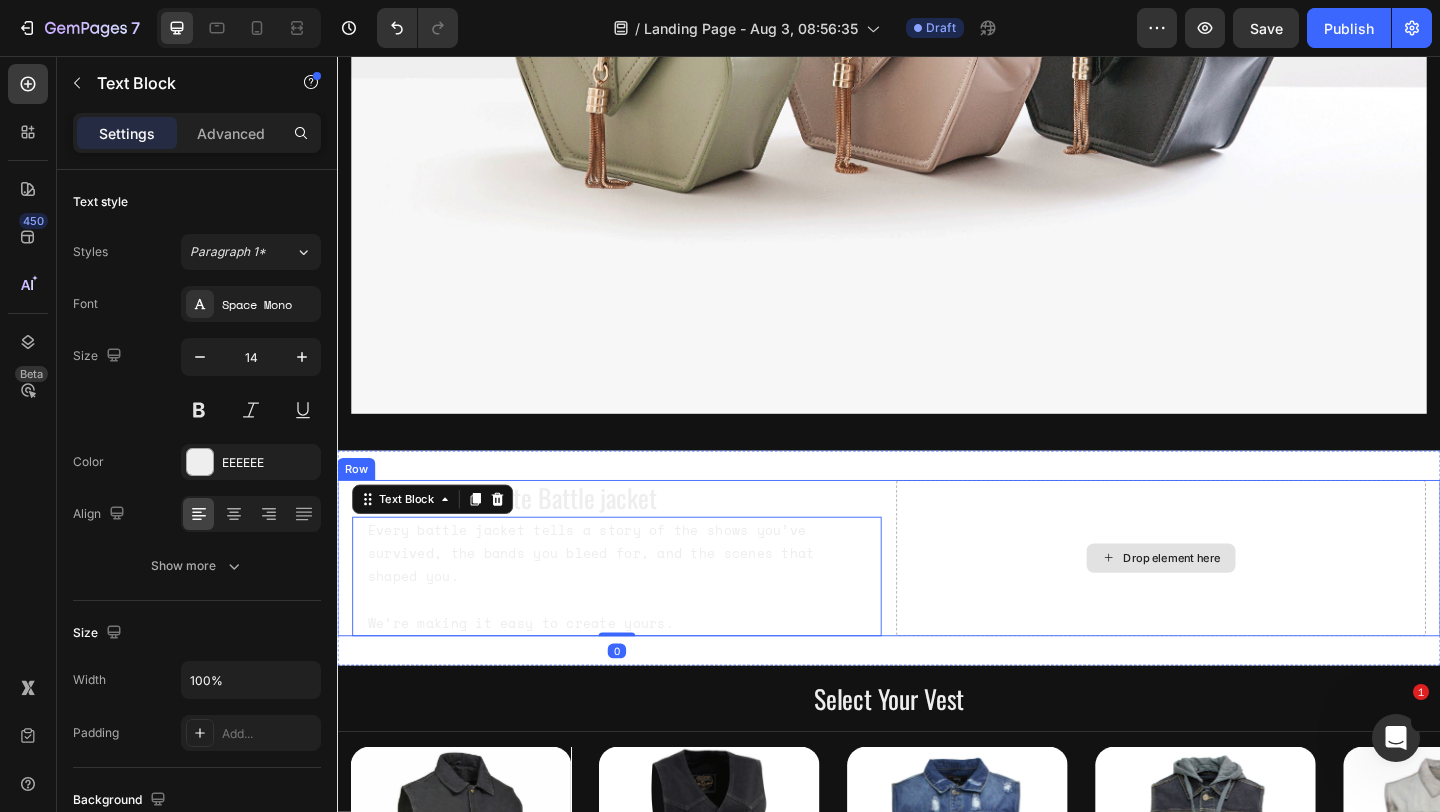 click on "Drop element here" at bounding box center (1233, 602) 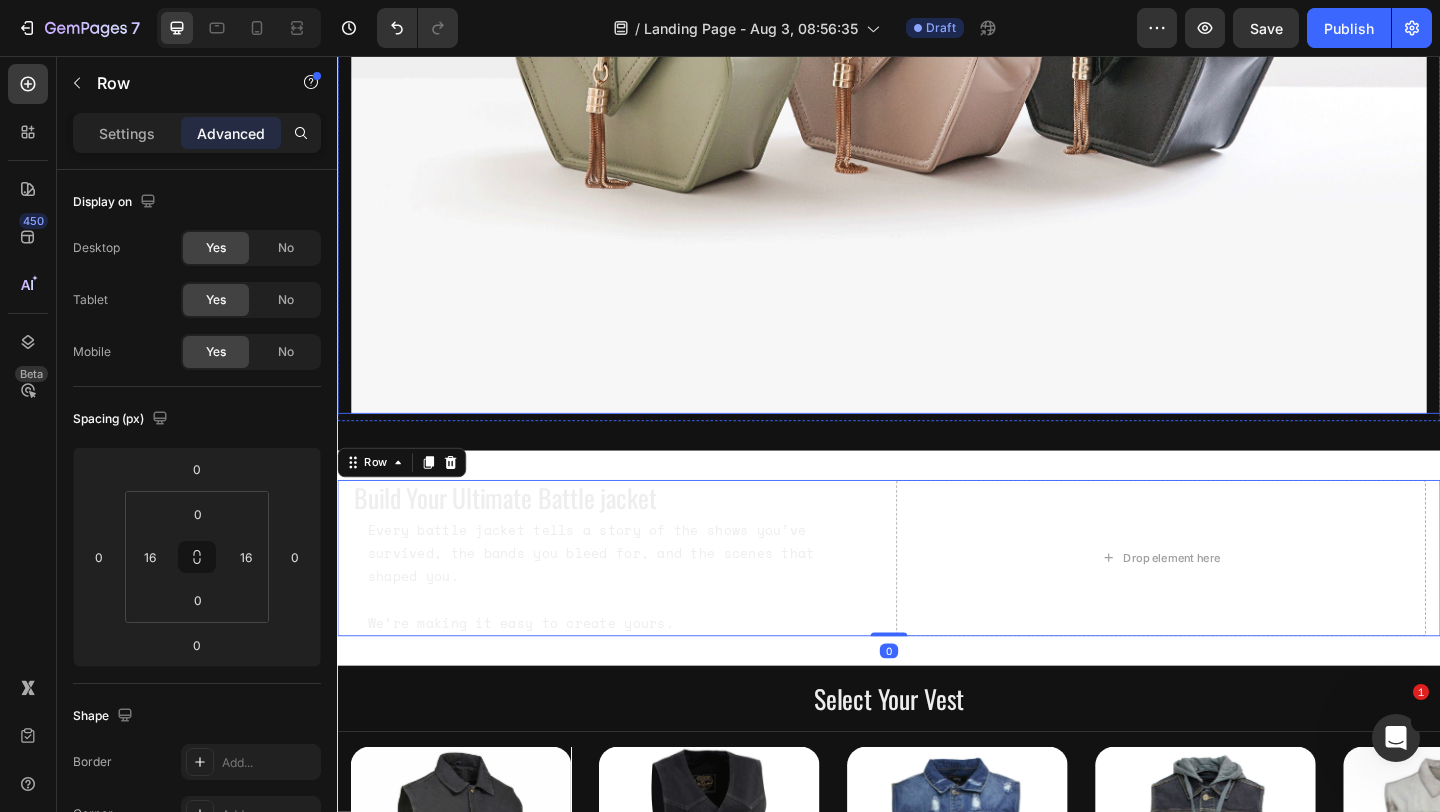 click at bounding box center (937, 6) 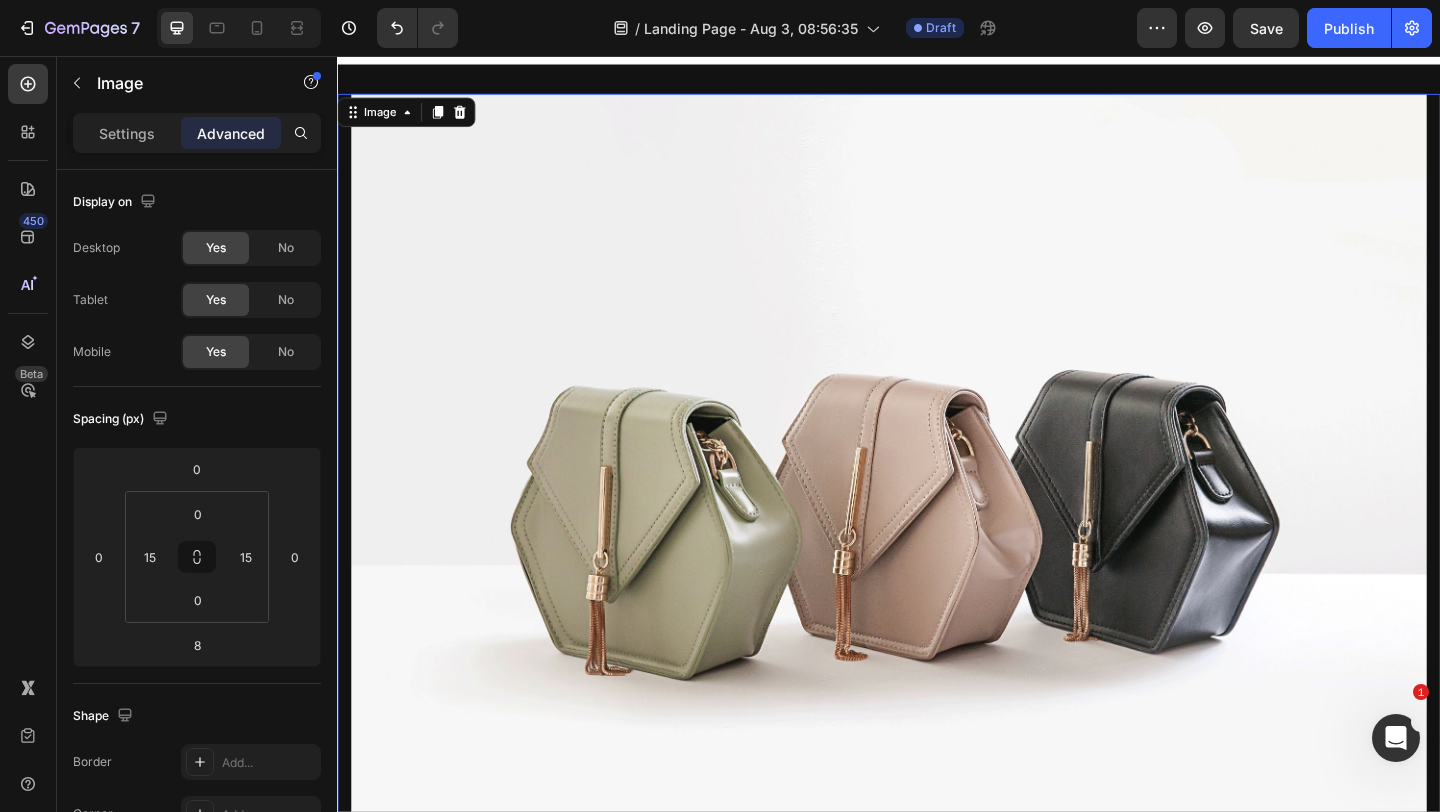 scroll, scrollTop: 0, scrollLeft: 0, axis: both 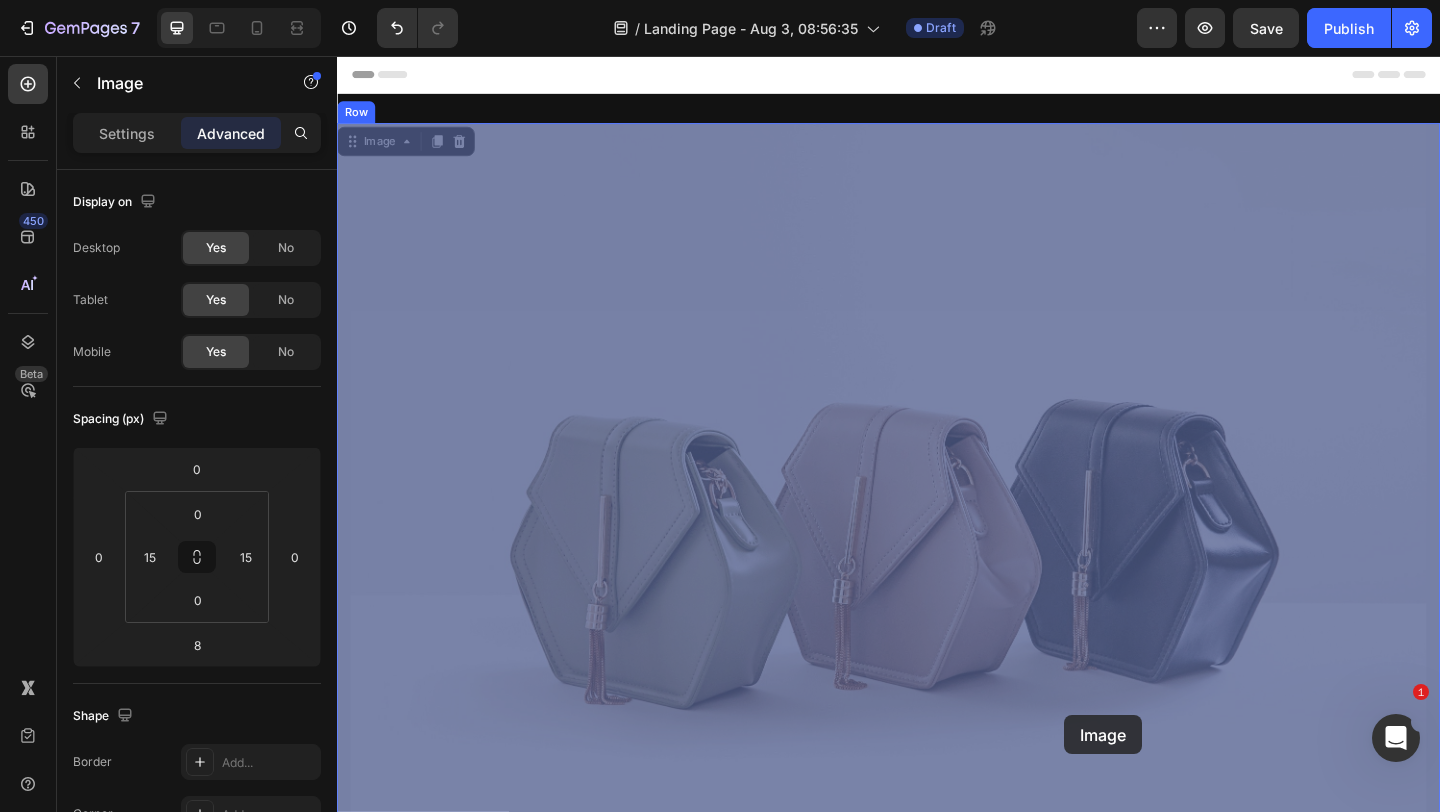 drag, startPoint x: 375, startPoint y: 153, endPoint x: 1126, endPoint y: 805, distance: 994.5376 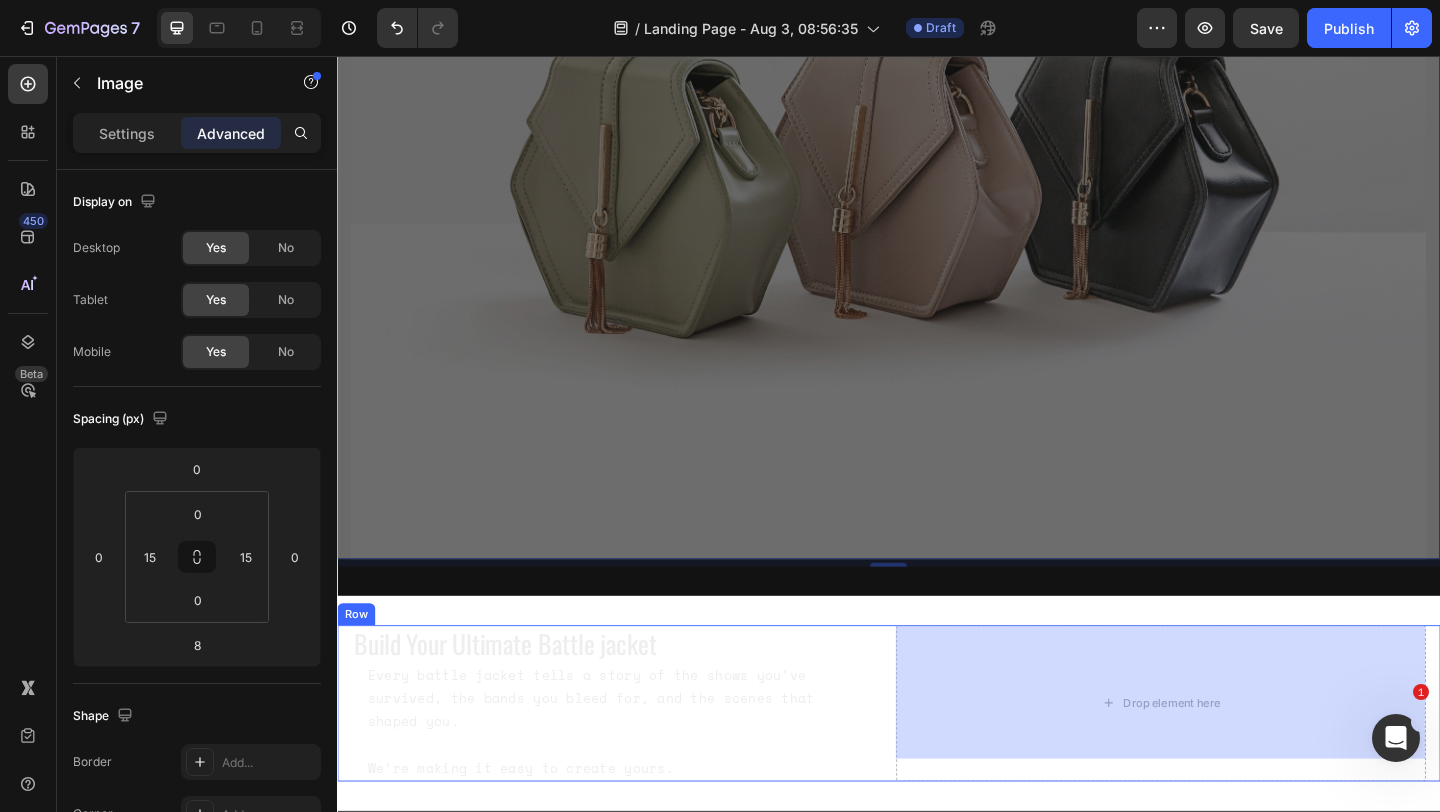 drag, startPoint x: 1126, startPoint y: 805, endPoint x: 1121, endPoint y: 676, distance: 129.09686 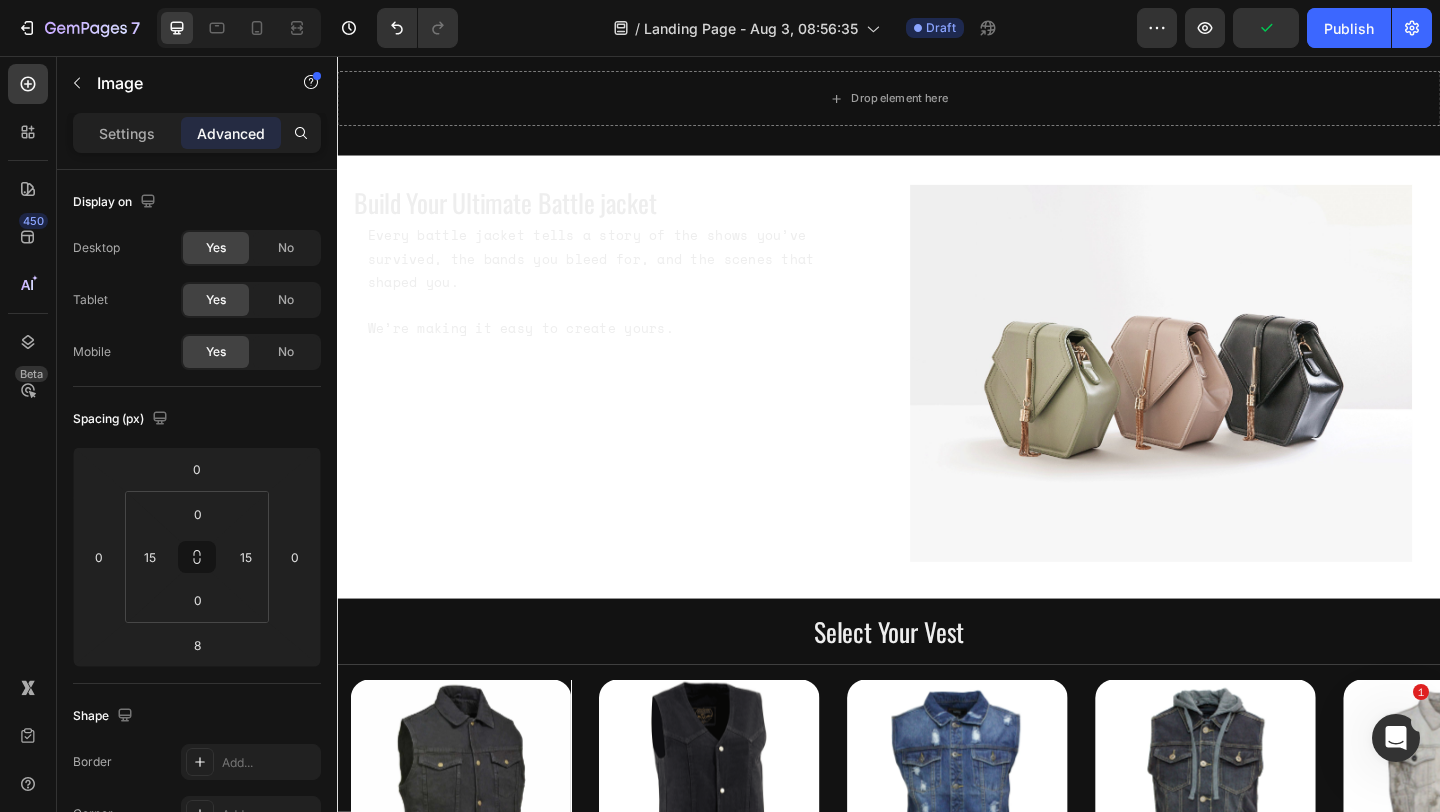 scroll, scrollTop: 41, scrollLeft: 0, axis: vertical 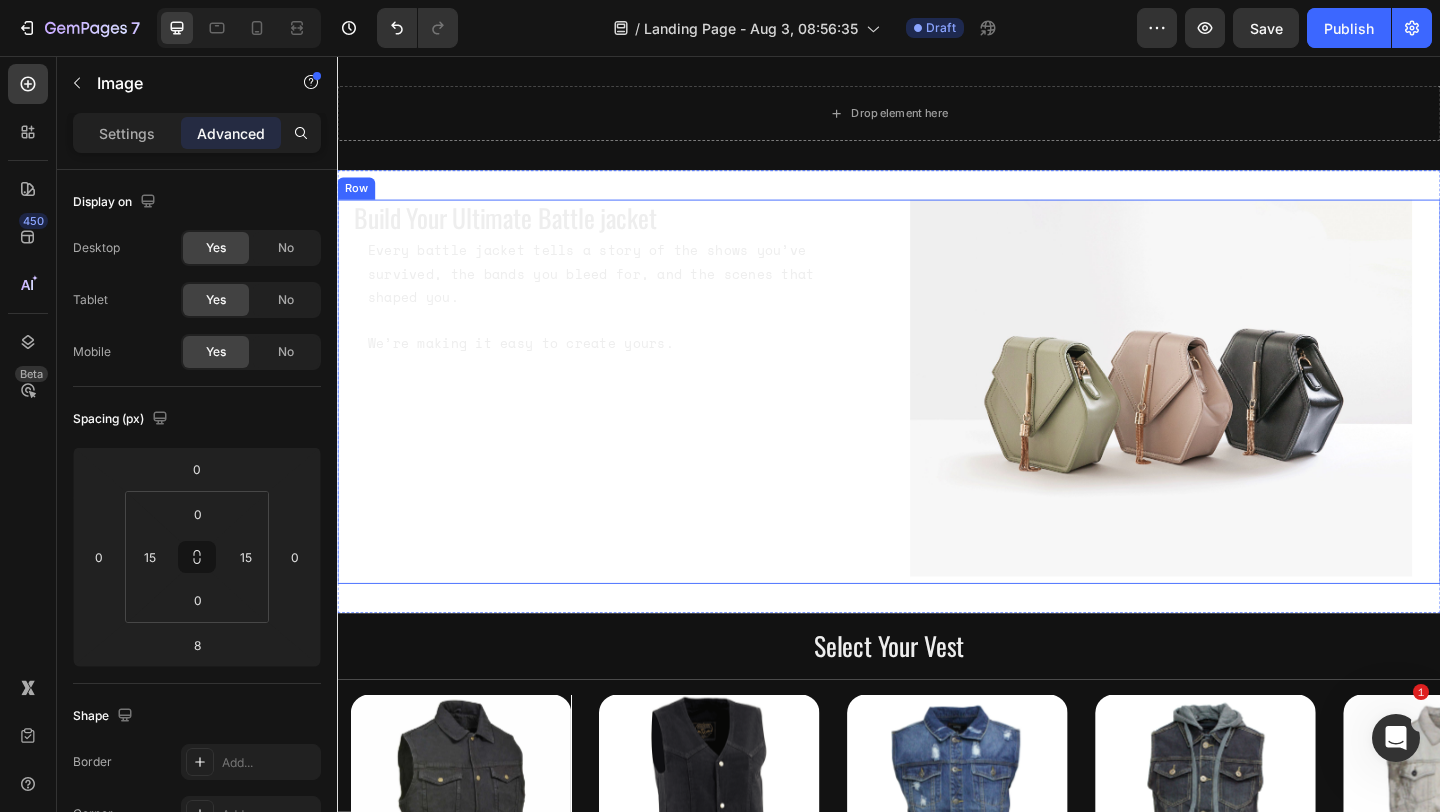 click on "Build Your Ultimate Battle jacket Heading Every battle jacket tells a story of the shows you’ve survived, the bands you bleed for, and the scenes that shaped you.  We’re making it easy to create yours. Text Block" at bounding box center [641, 421] 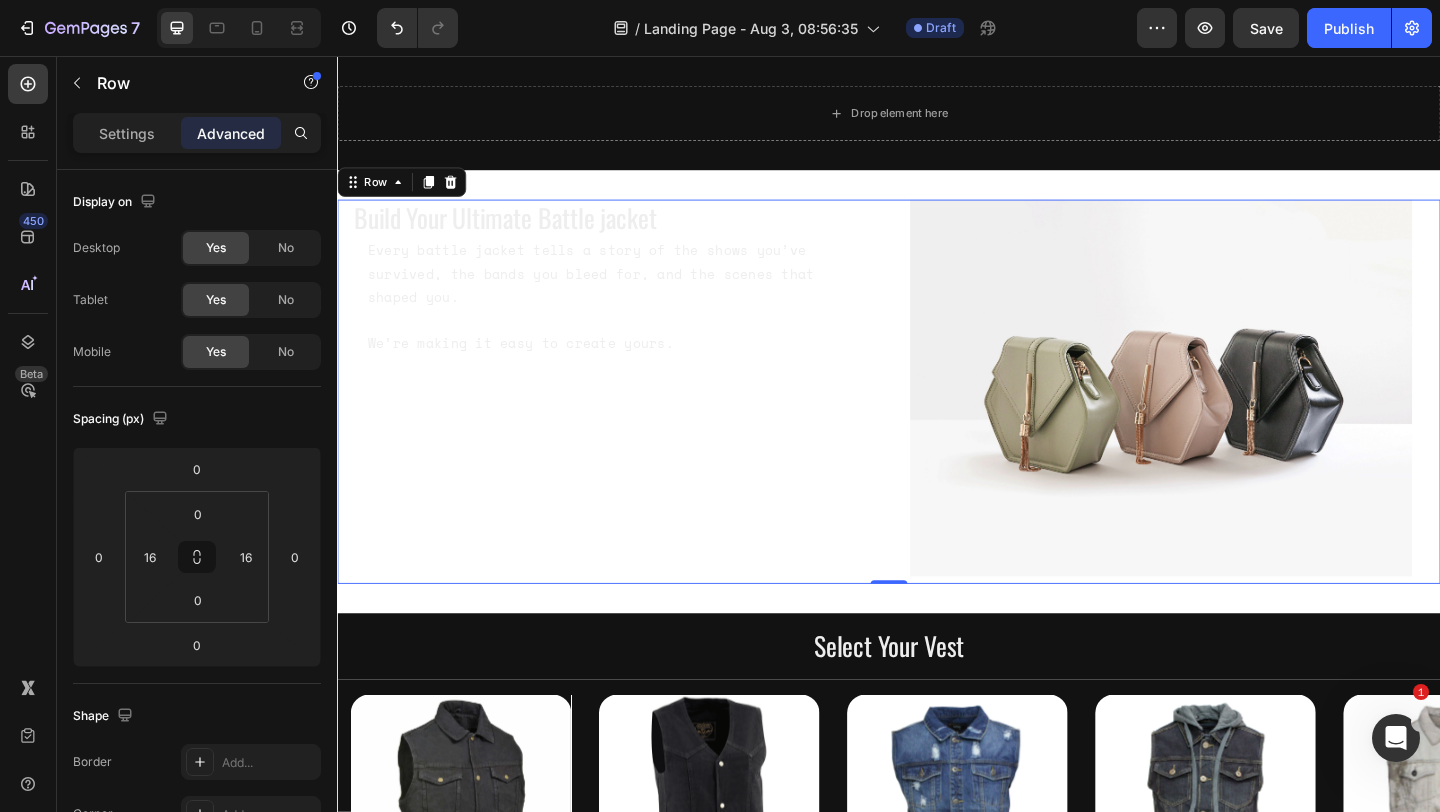 click on "Build Your Ultimate Battle jacket Heading Every battle jacket tells a story of the shows you’ve survived, the bands you bleed for, and the scenes that shaped you.  We’re making it easy to create yours. Text Block" at bounding box center (641, 421) 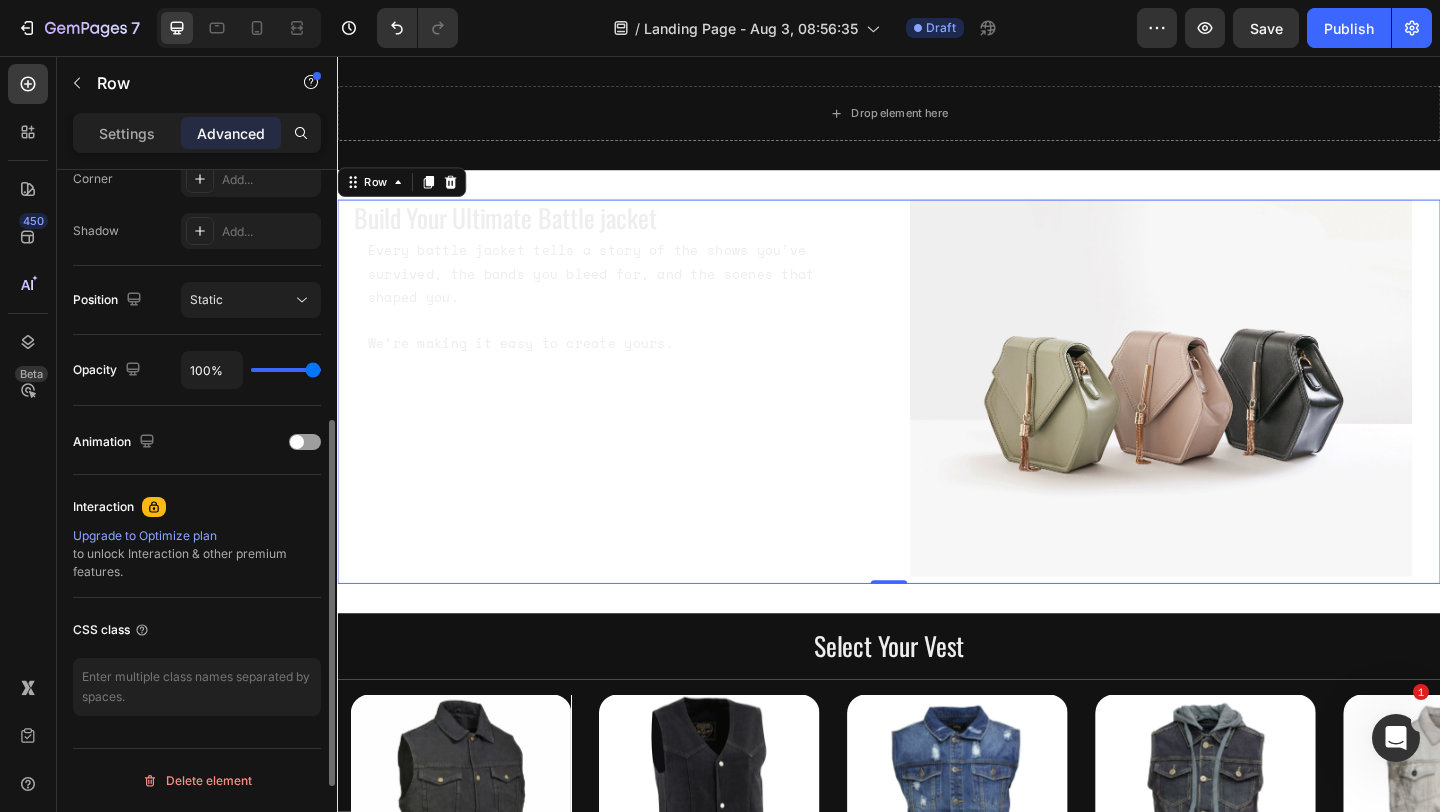scroll, scrollTop: 0, scrollLeft: 0, axis: both 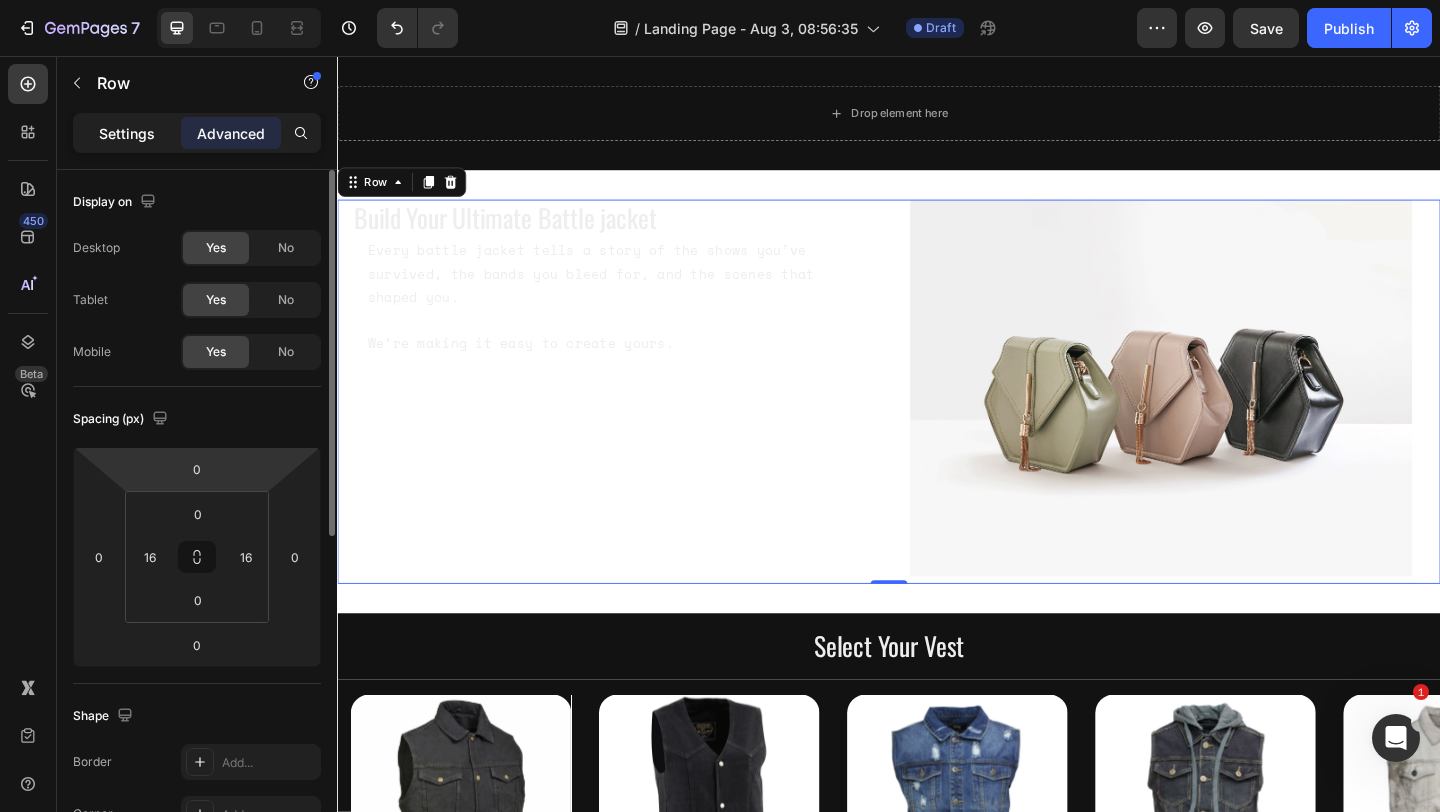 click on "Settings" at bounding box center (127, 133) 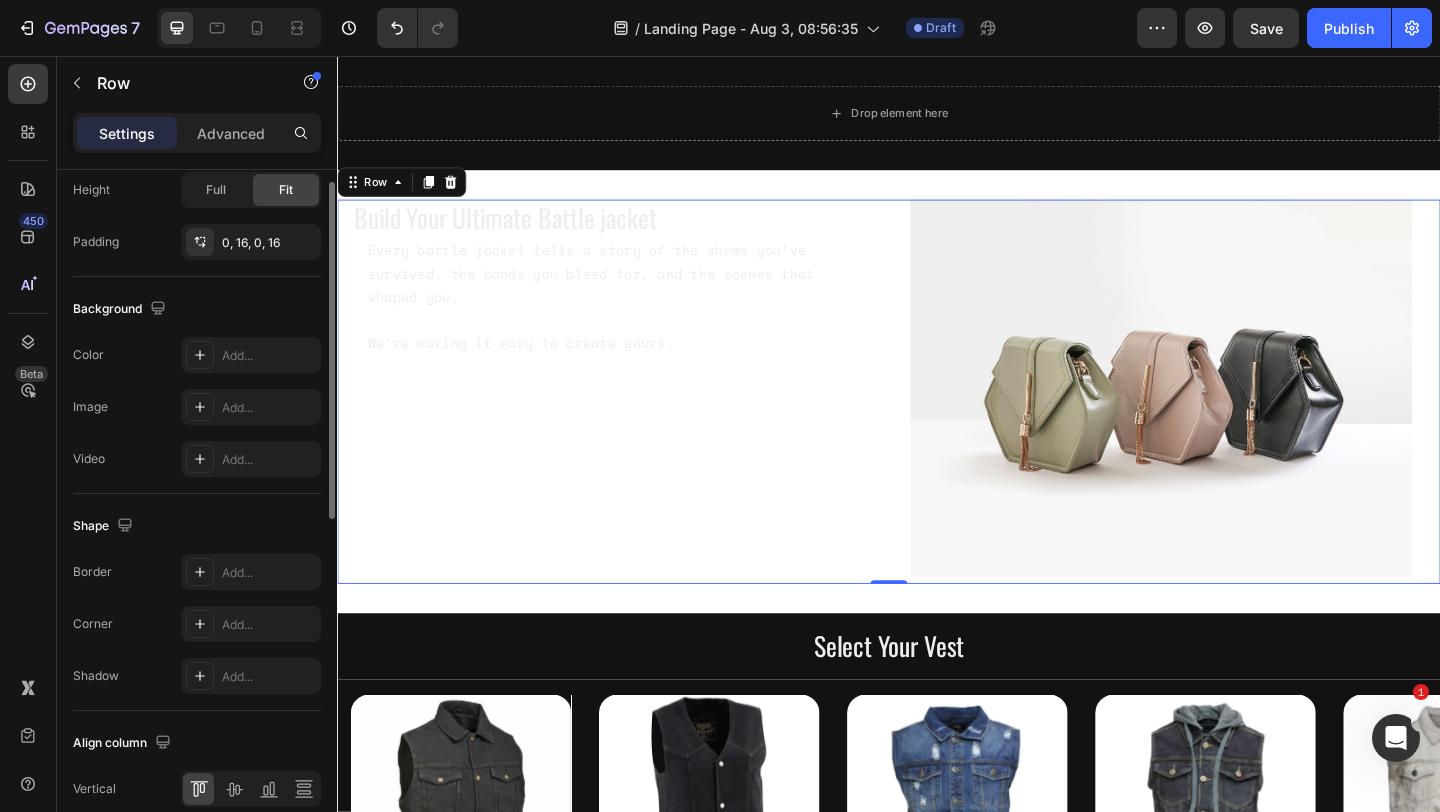 scroll, scrollTop: 749, scrollLeft: 0, axis: vertical 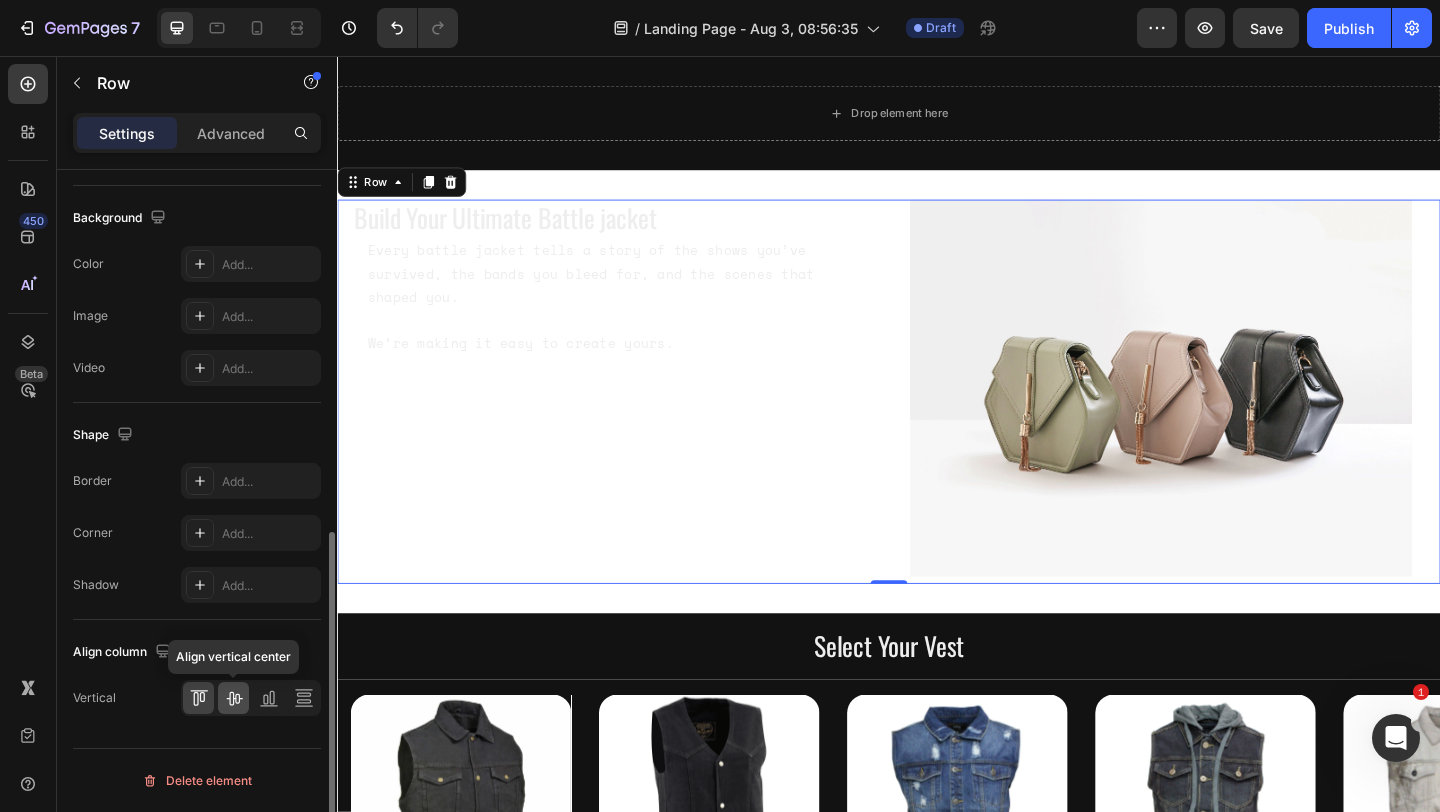 click 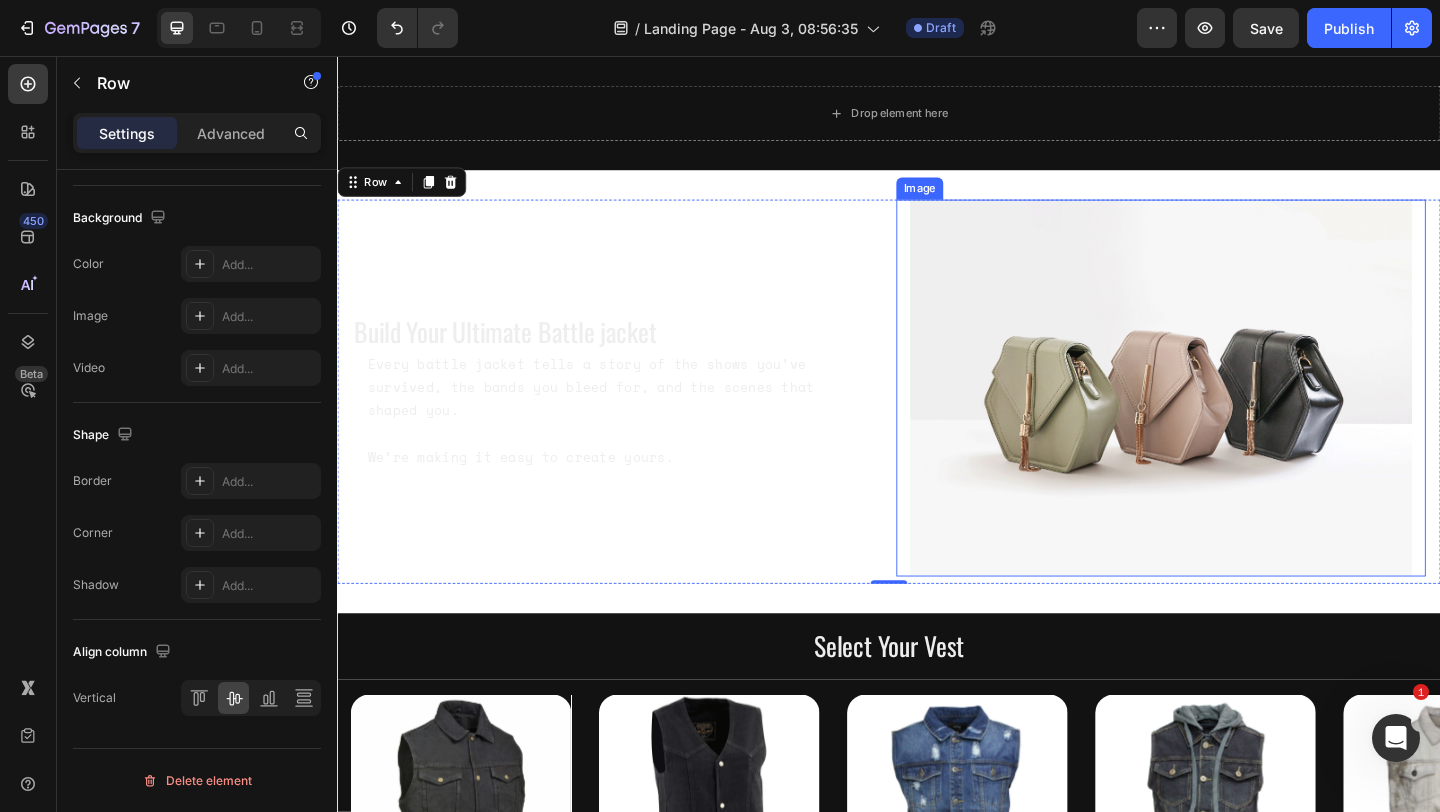 click at bounding box center (1233, 417) 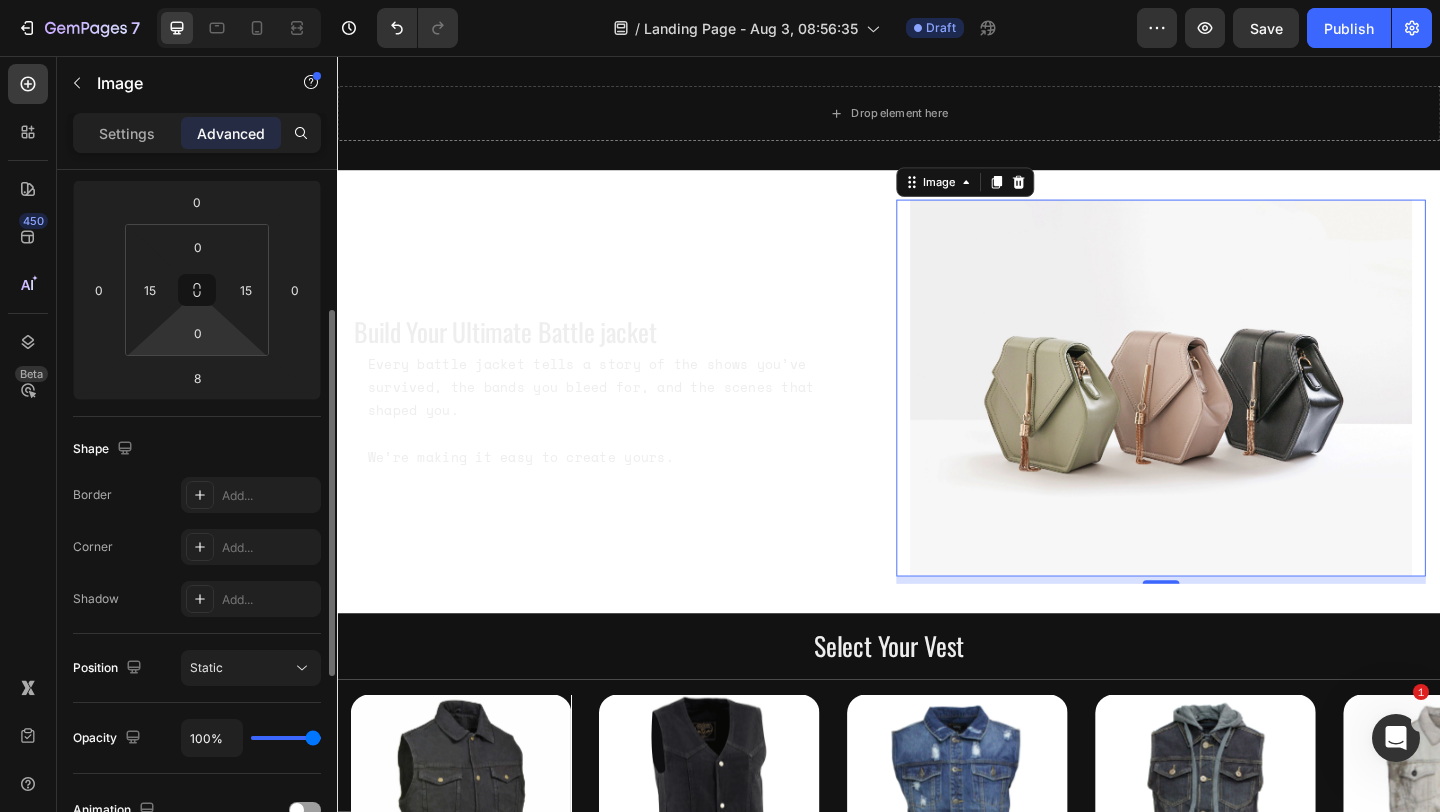 scroll, scrollTop: 0, scrollLeft: 0, axis: both 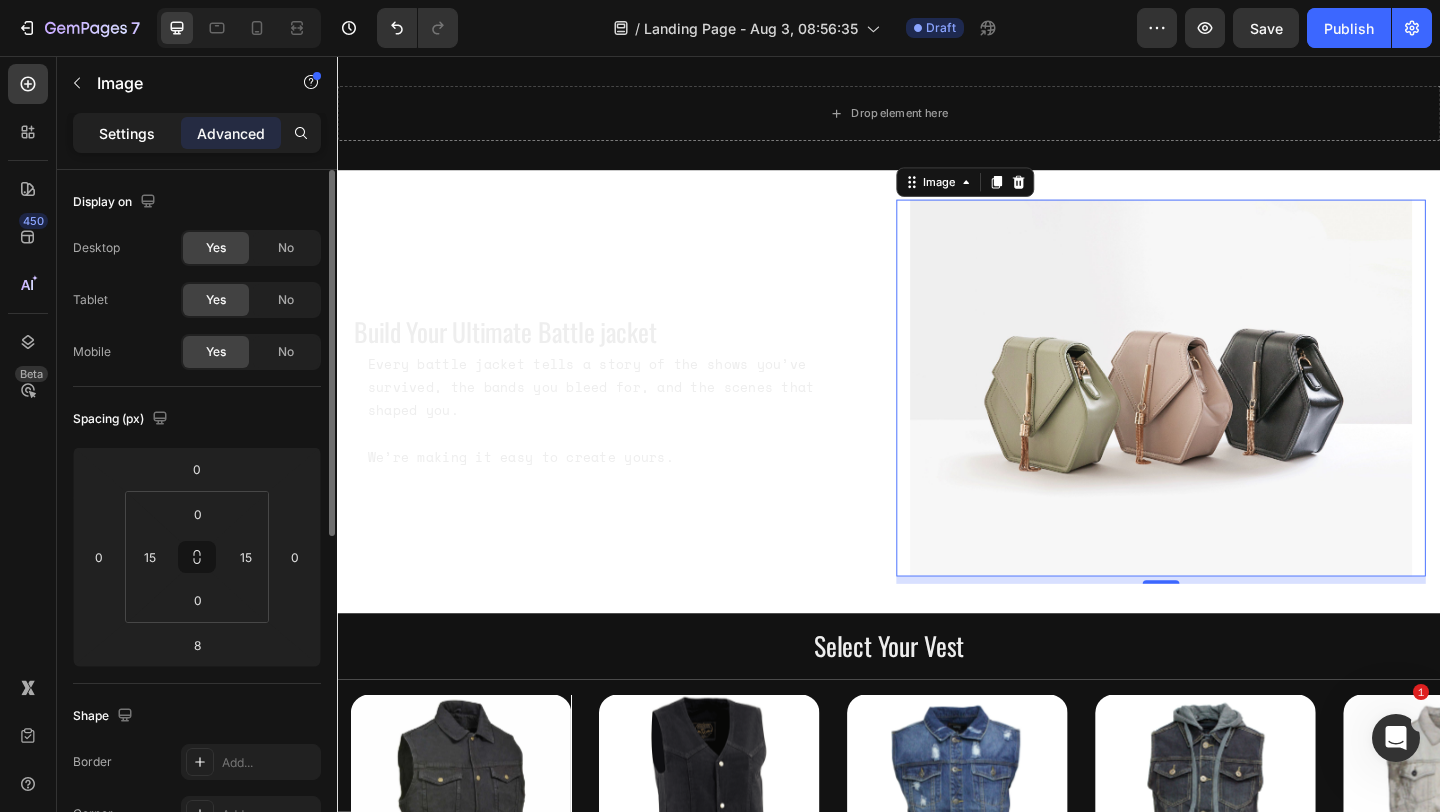 click on "Settings" 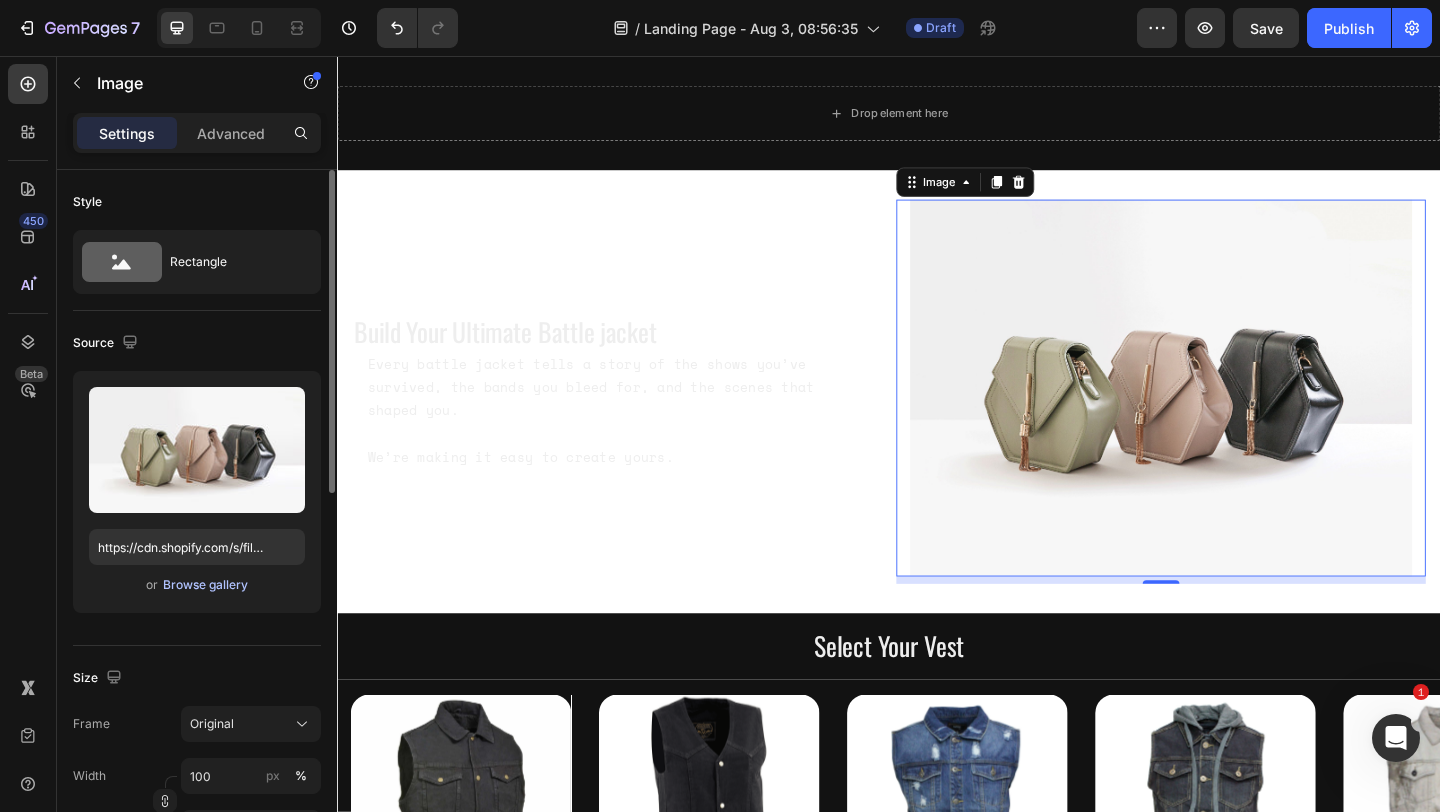 click on "Browse gallery" at bounding box center [205, 585] 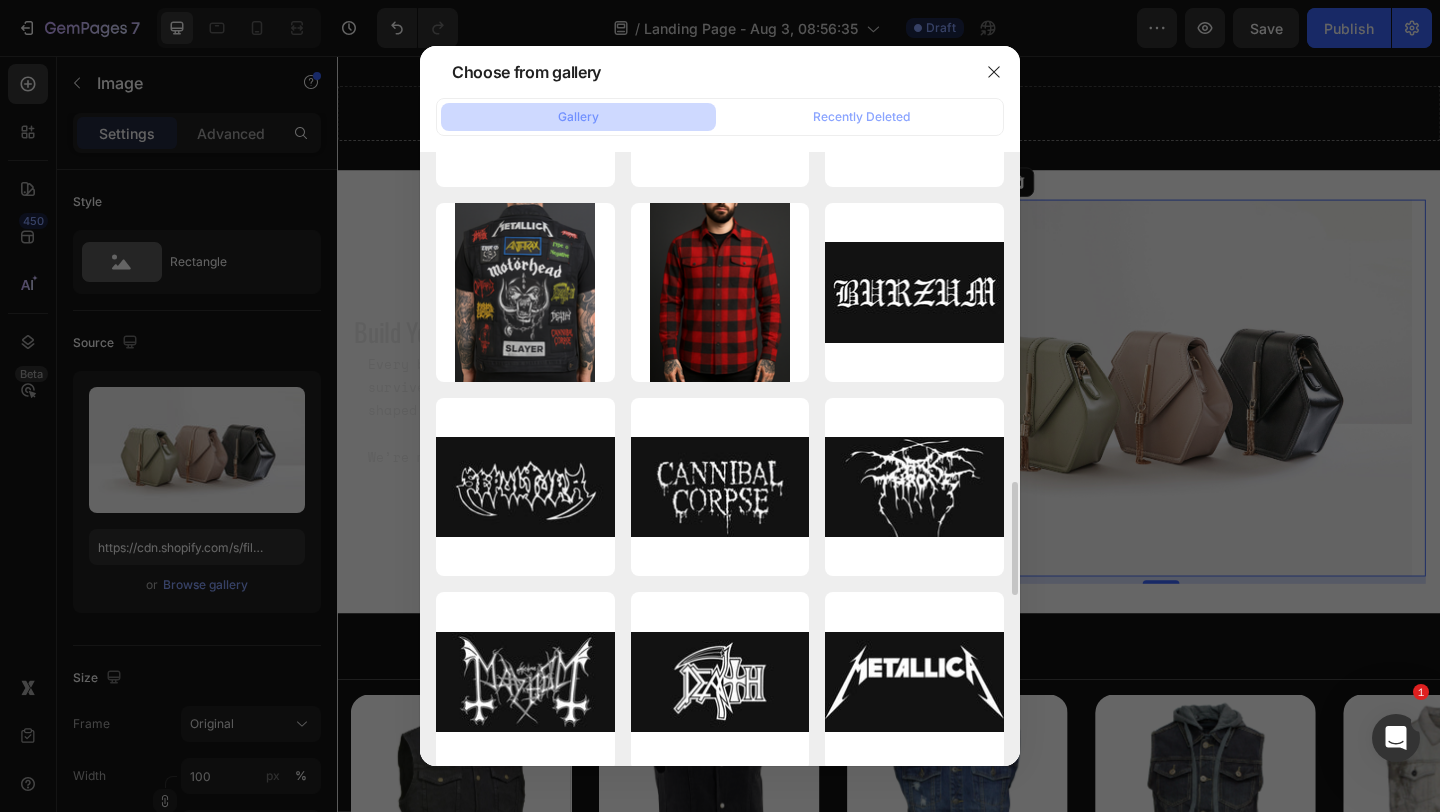 scroll, scrollTop: 1766, scrollLeft: 0, axis: vertical 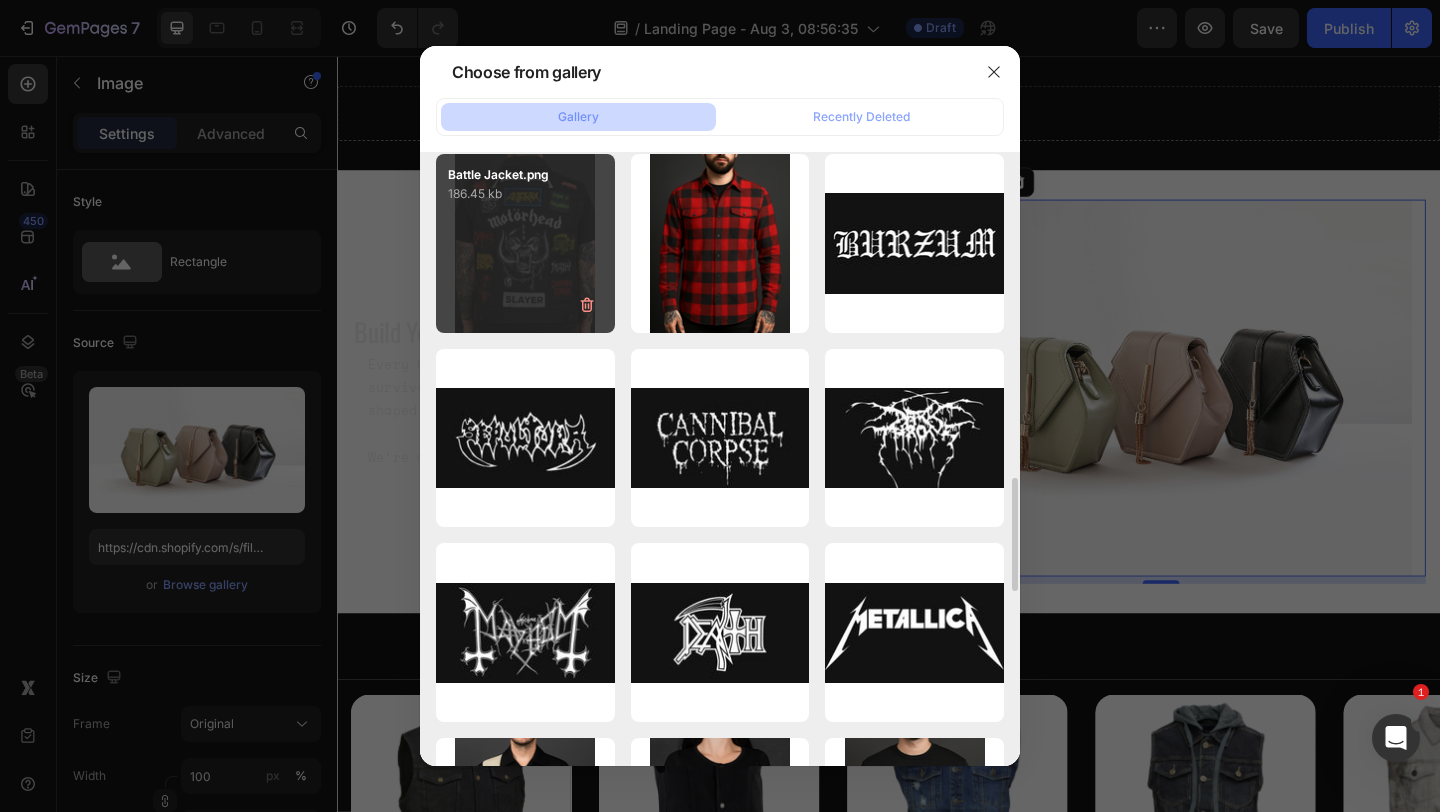click on "Battle Jacket.png 186.45 kb" at bounding box center [525, 243] 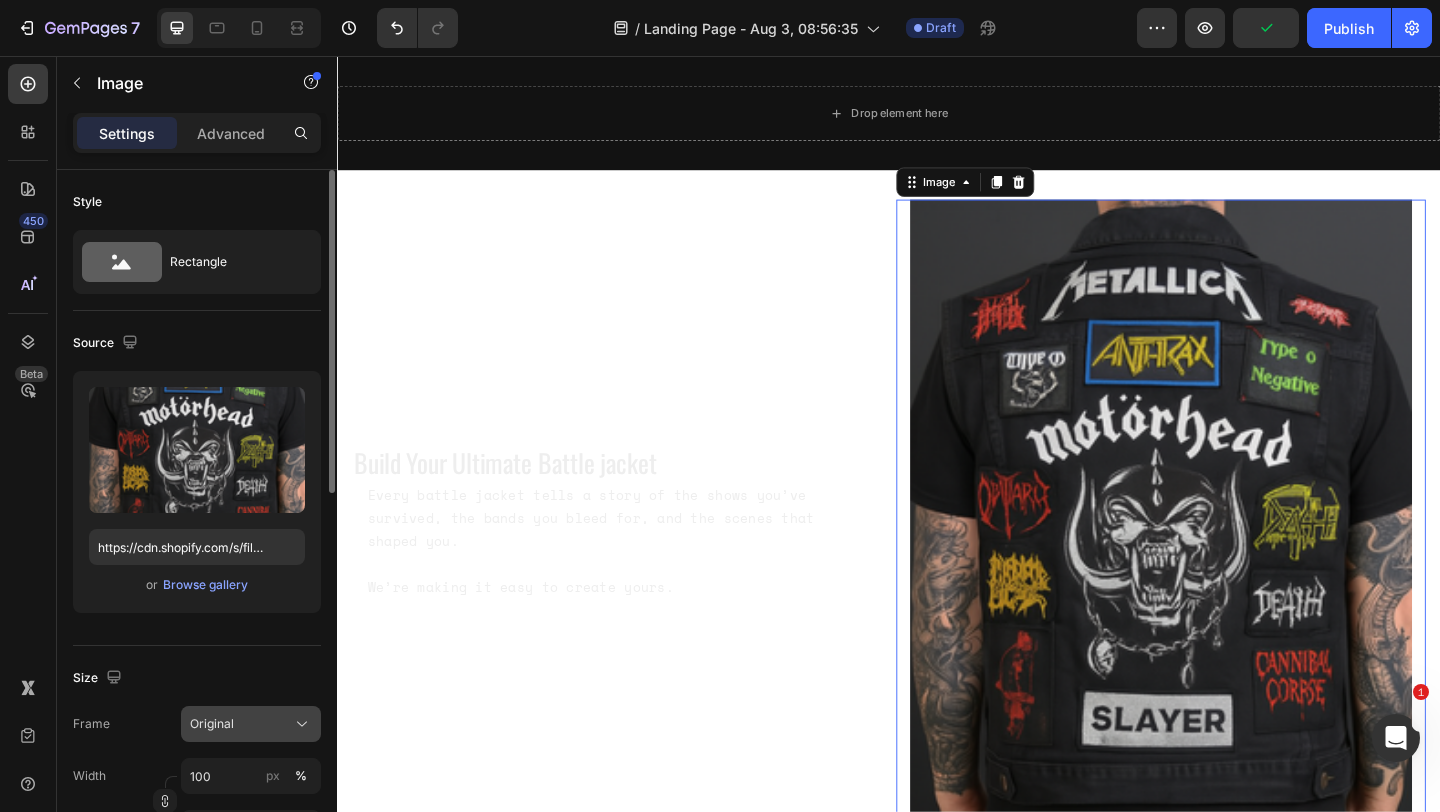 click on "Original" at bounding box center (212, 724) 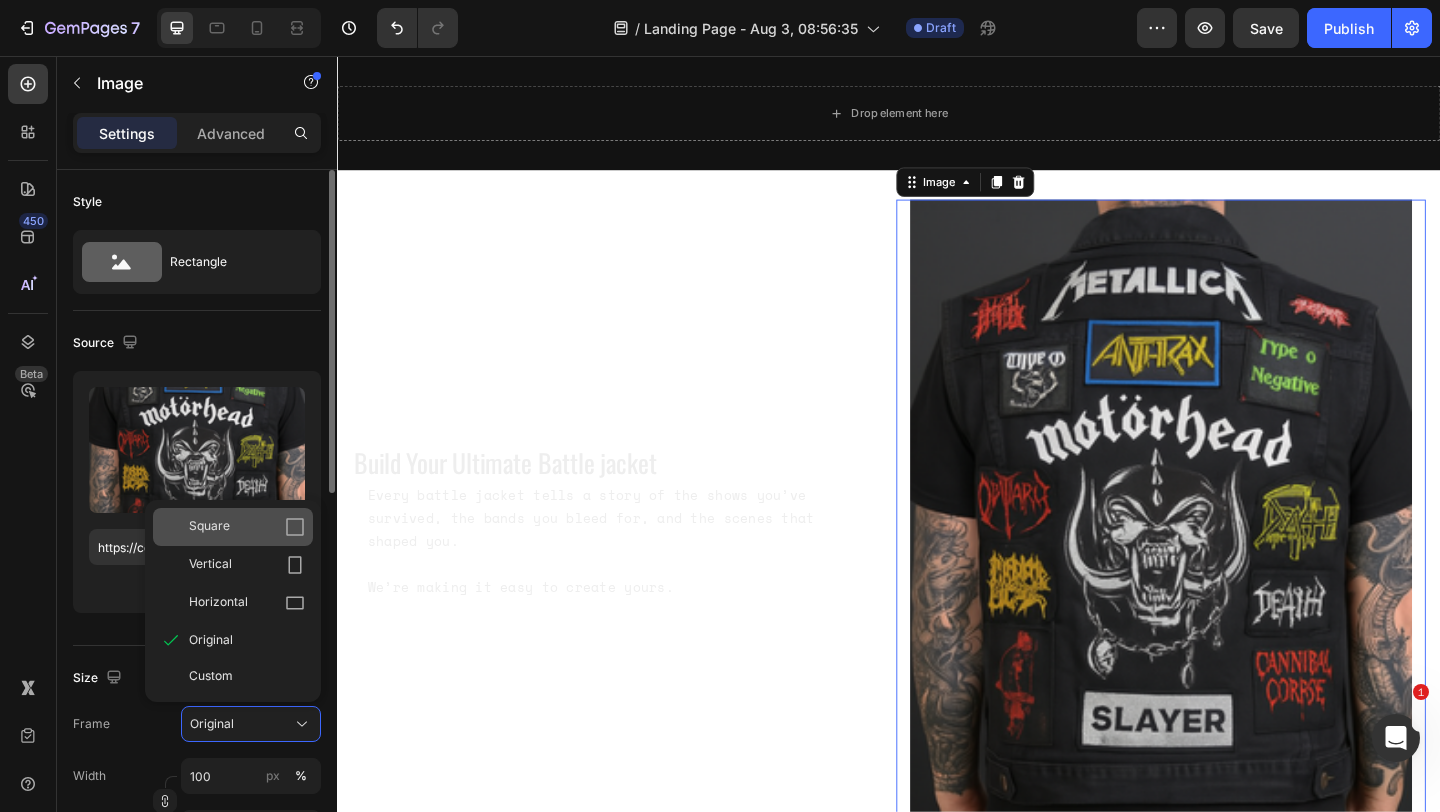 click on "Square" at bounding box center [247, 527] 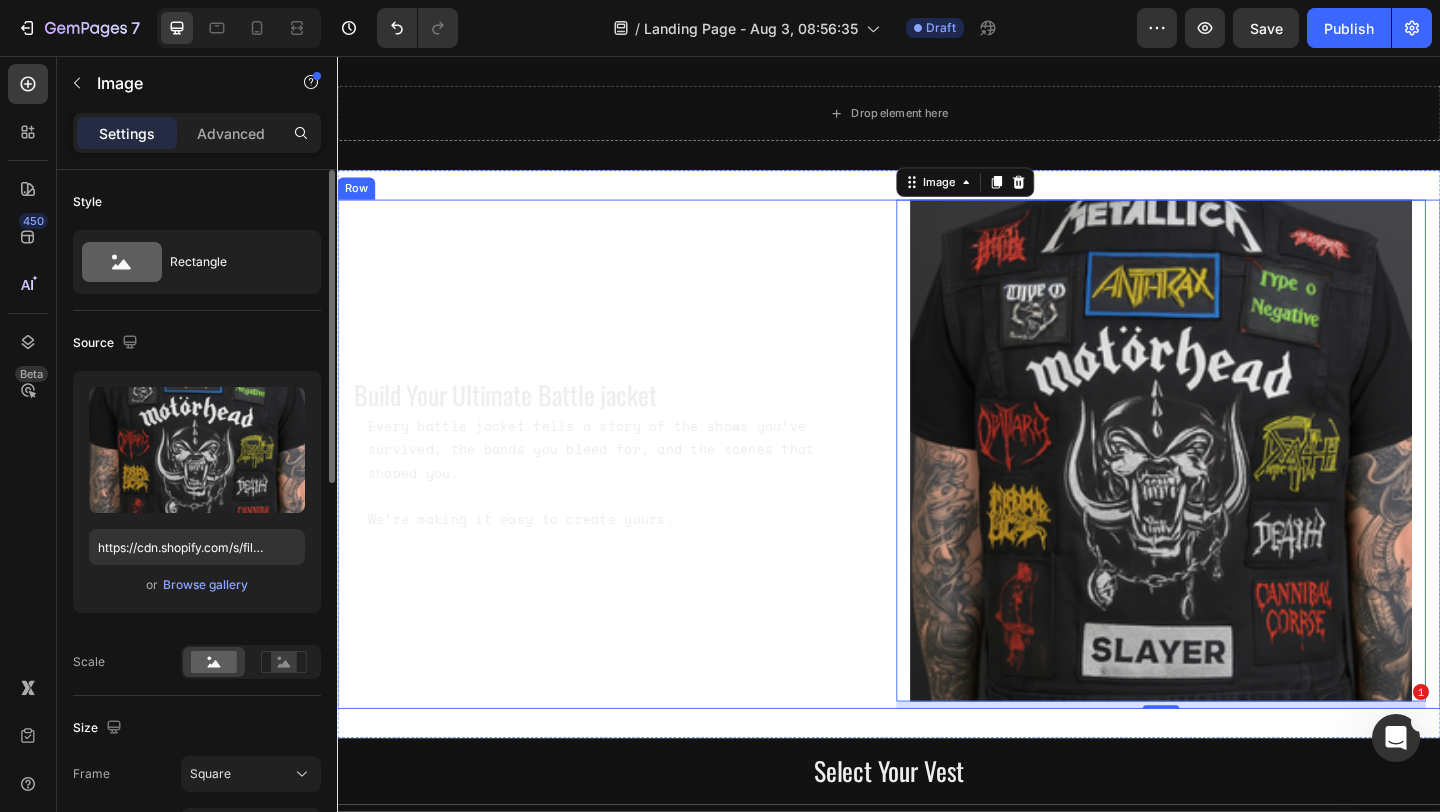 click on "Build Your Ultimate Battle jacket Heading Every battle jacket tells a story of the shows you’ve survived, the bands you bleed for, and the scenes that shaped you.  We’re making it easy to create yours. Text Block" at bounding box center (641, 489) 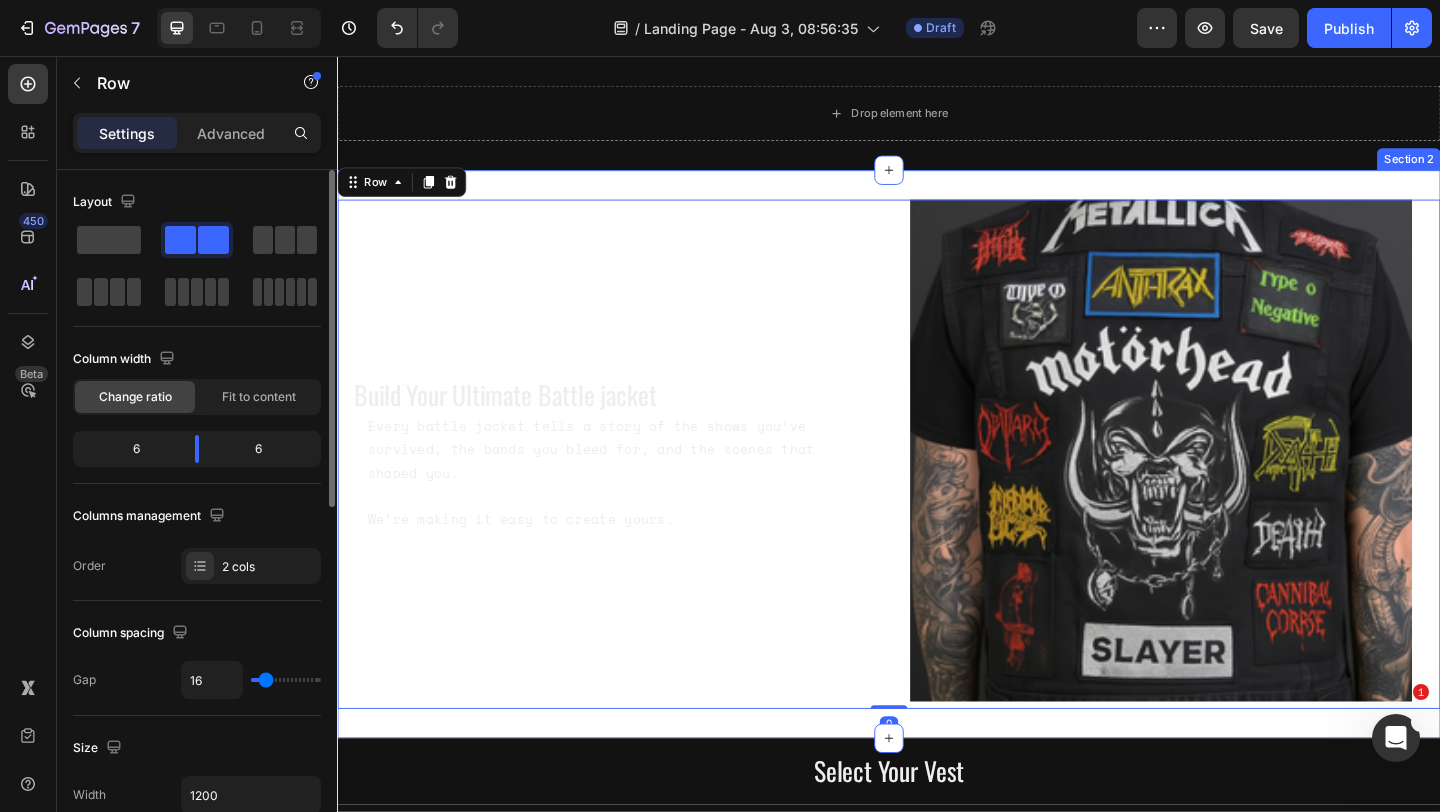 click on "Build Your Ultimate Battle jacket Heading Every battle jacket tells a story of the shows you’ve survived, the bands you bleed for, and the scenes that shaped you.  We’re making it easy to create yours. Text Block Image Row   0 Section 2" at bounding box center (937, 489) 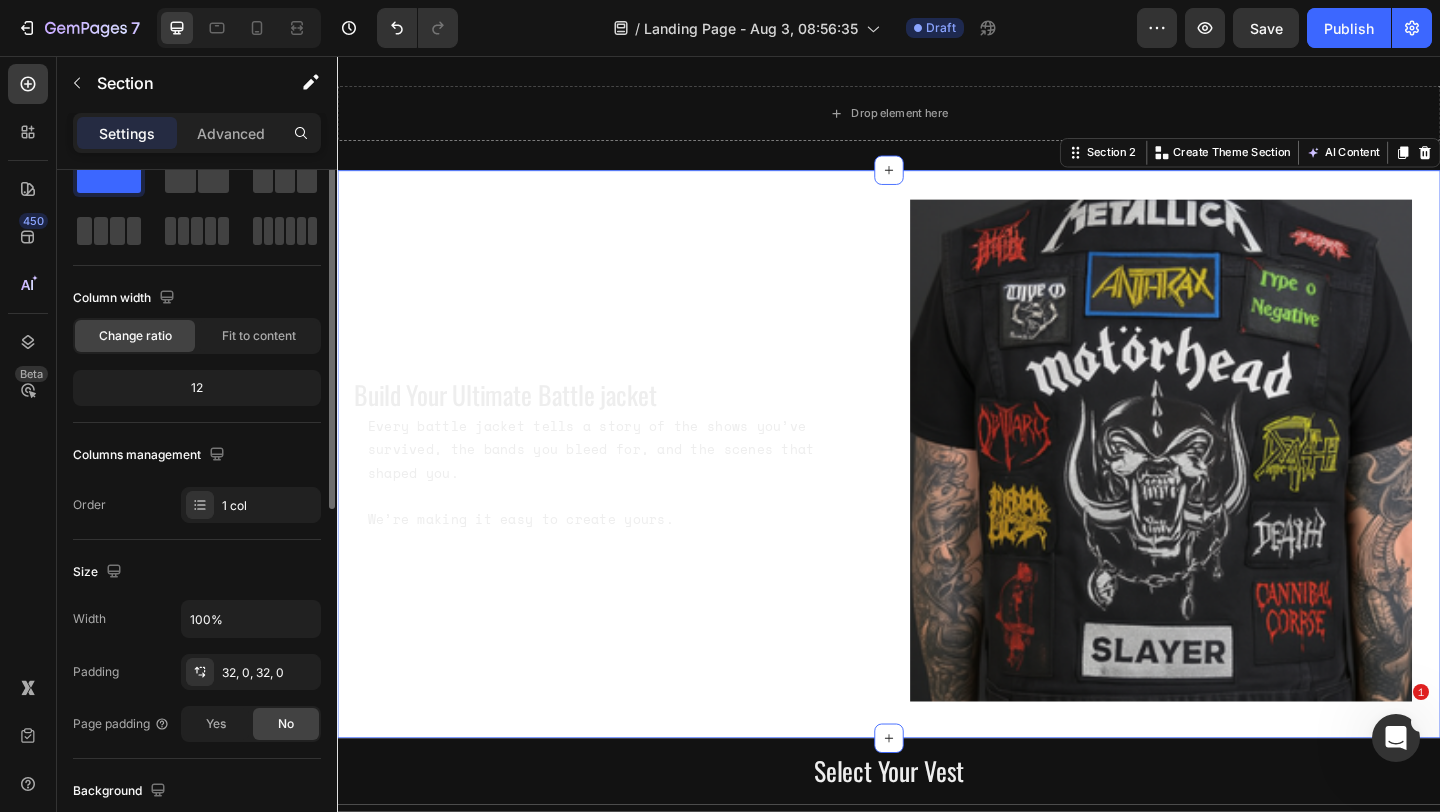 scroll, scrollTop: 0, scrollLeft: 0, axis: both 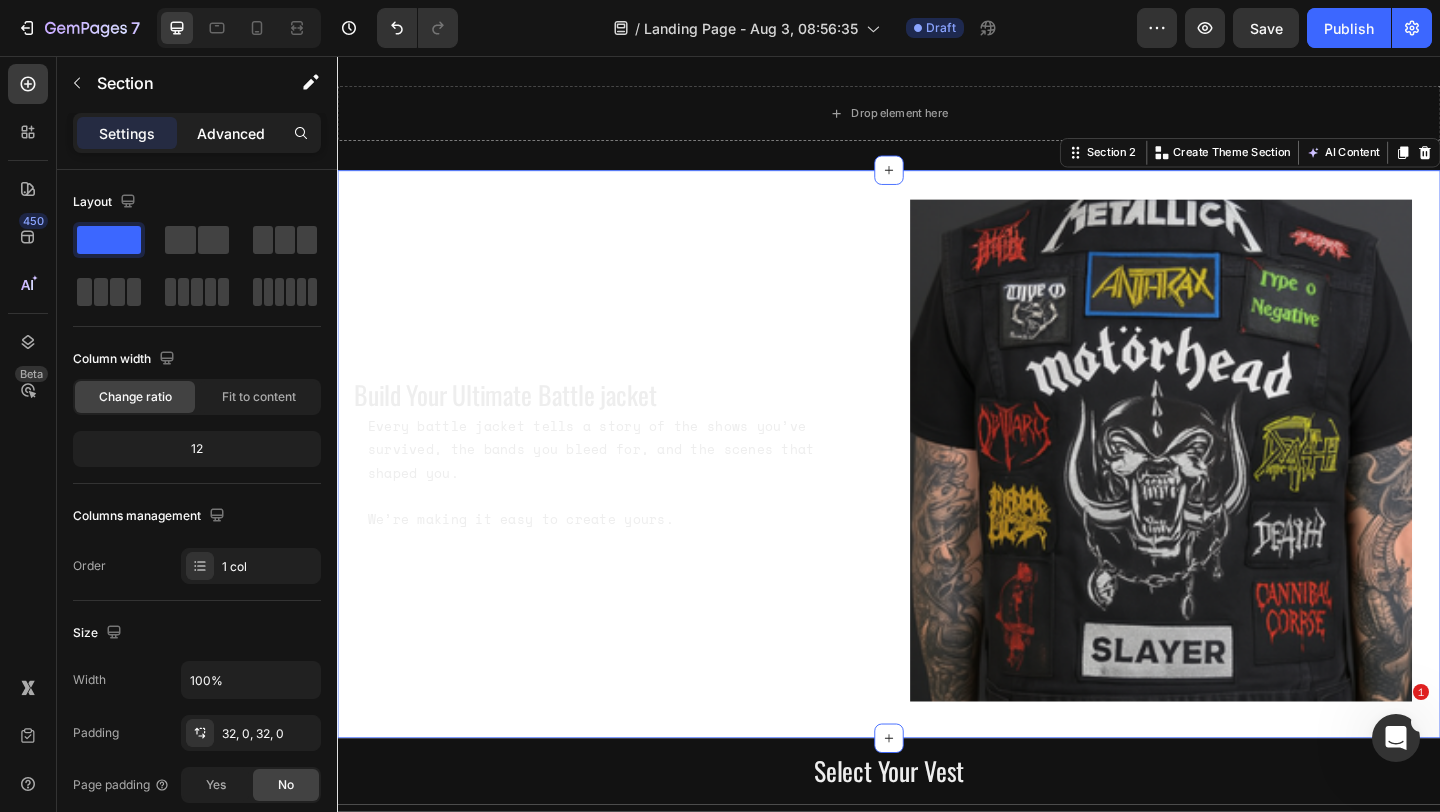 click on "Advanced" at bounding box center [231, 133] 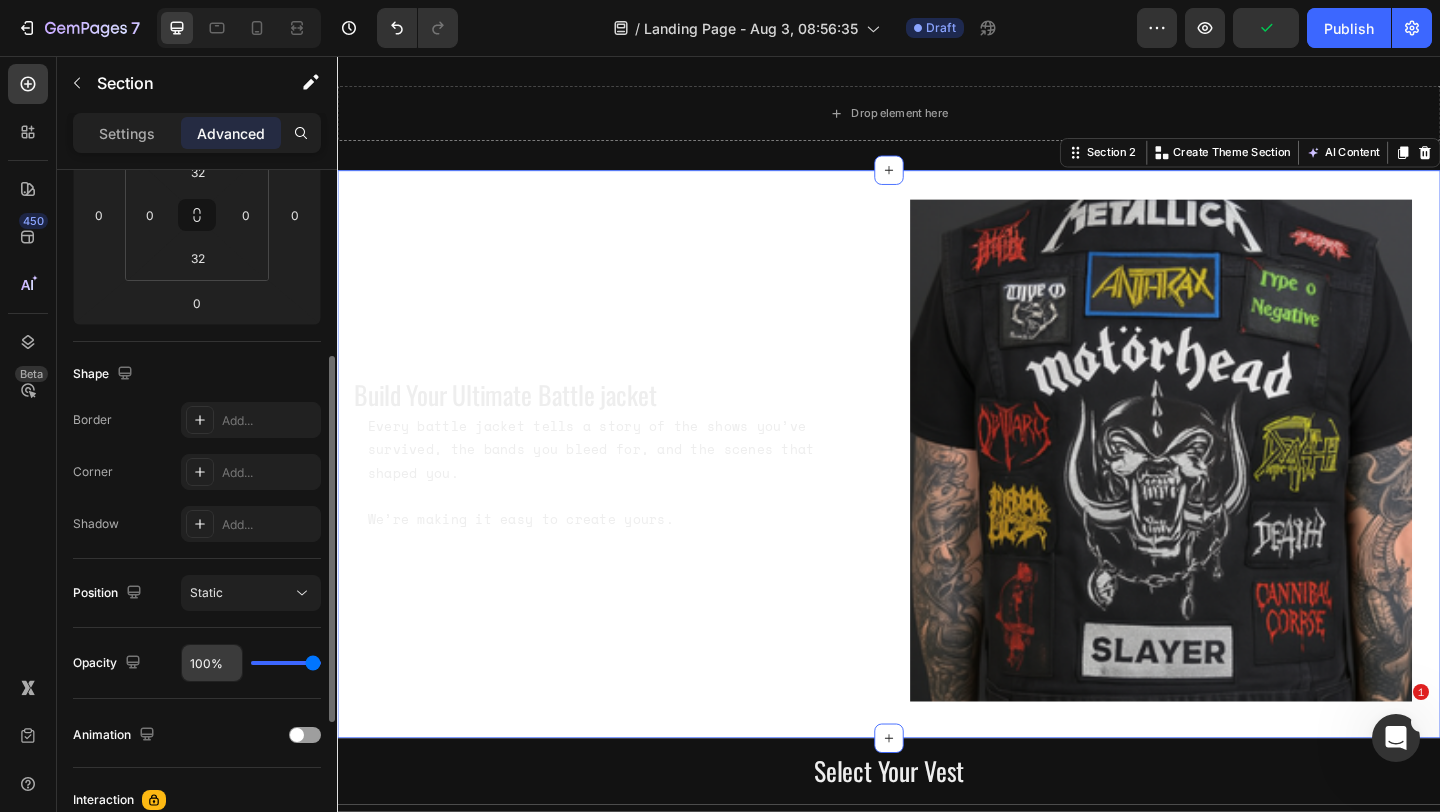 scroll, scrollTop: 341, scrollLeft: 0, axis: vertical 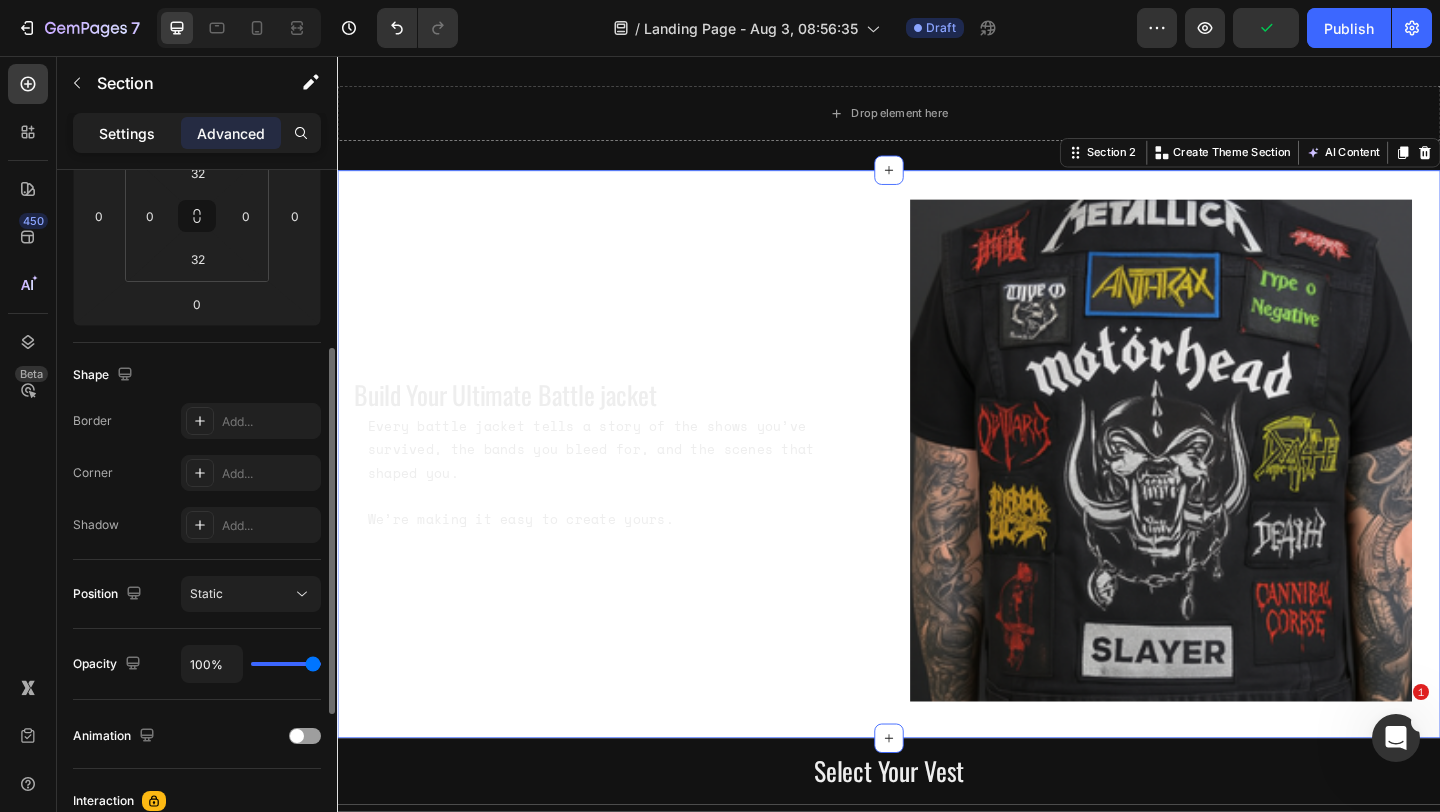 click on "Settings" 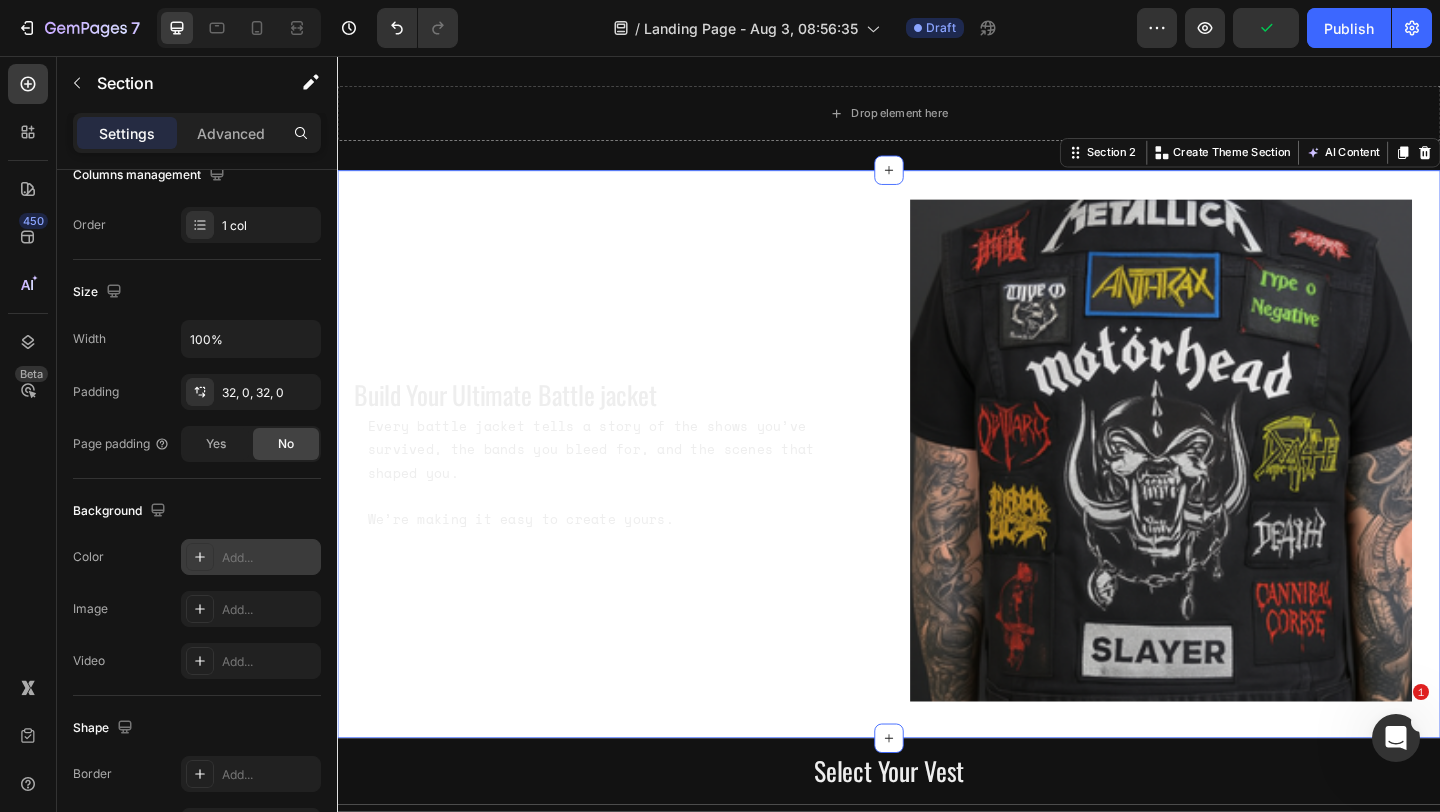click on "Add..." at bounding box center (269, 558) 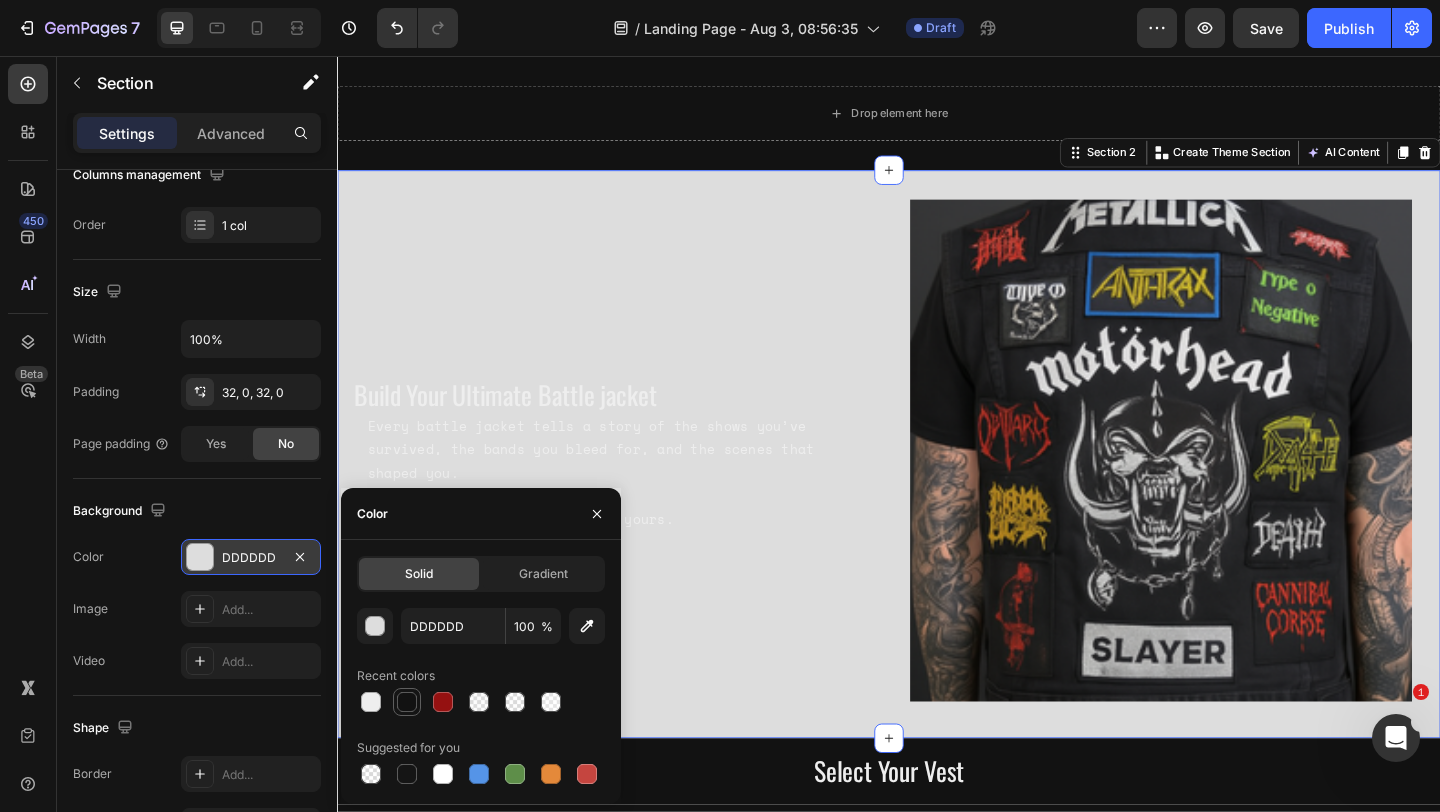 click at bounding box center (407, 702) 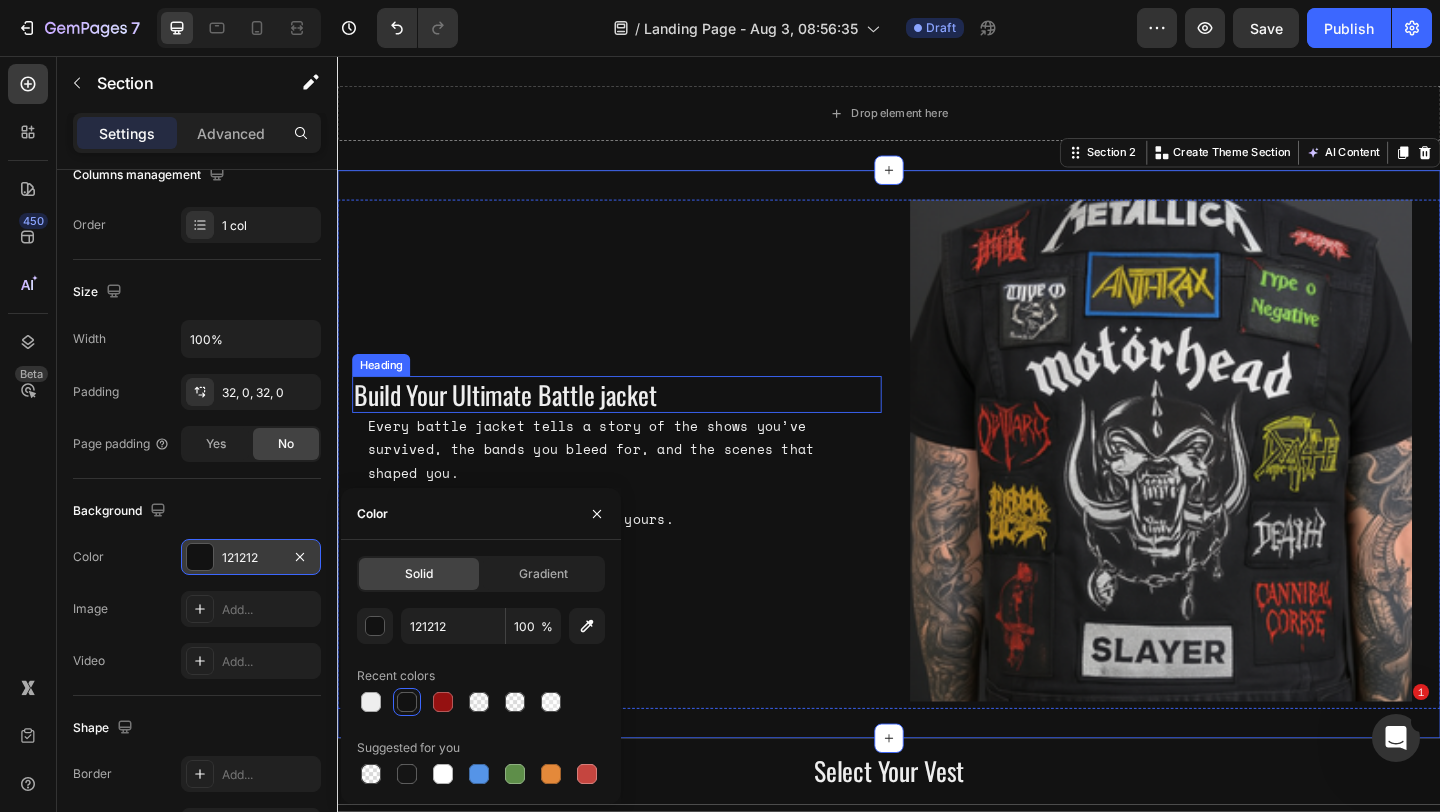 click on "Build Your Ultimate Battle jacket" at bounding box center [641, 424] 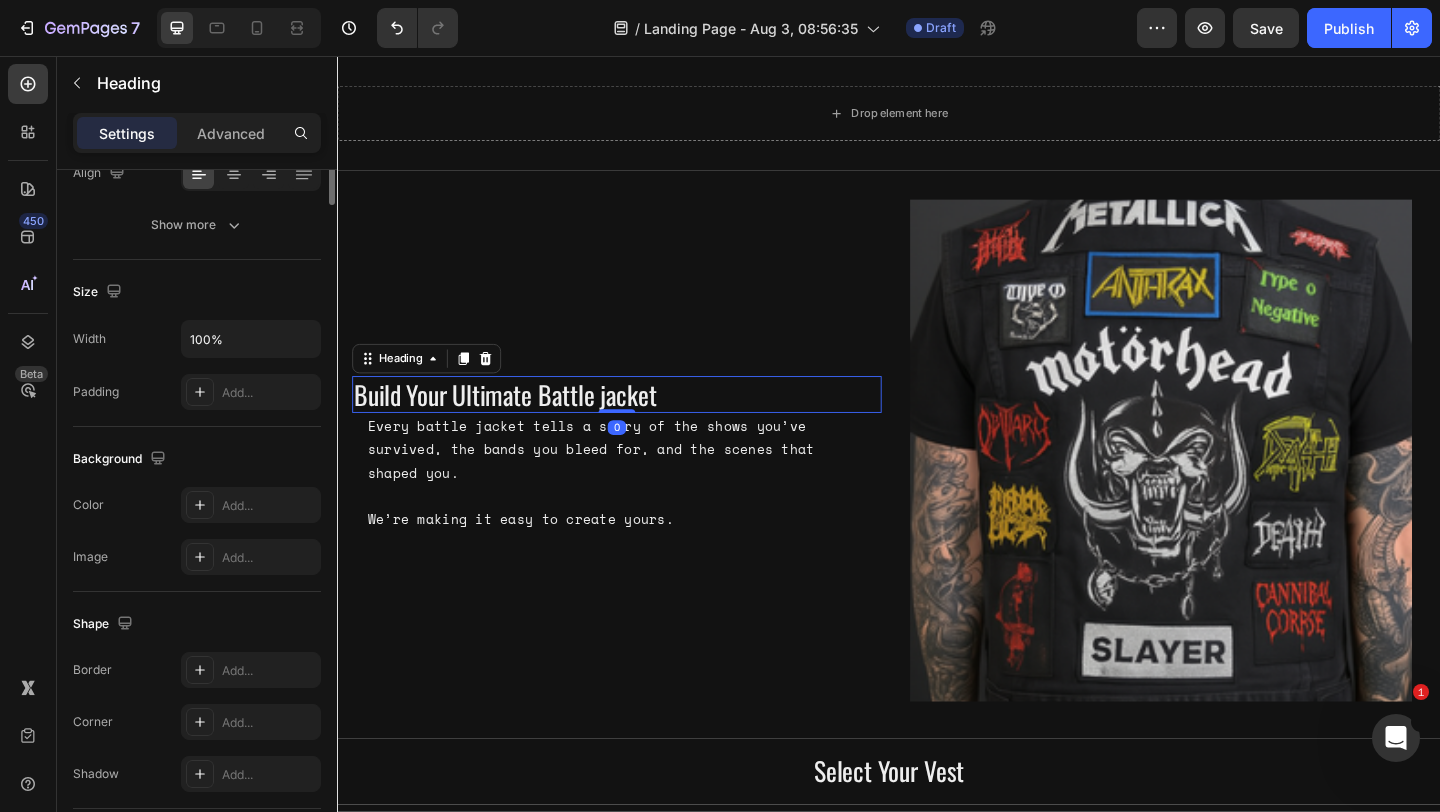 scroll, scrollTop: 0, scrollLeft: 0, axis: both 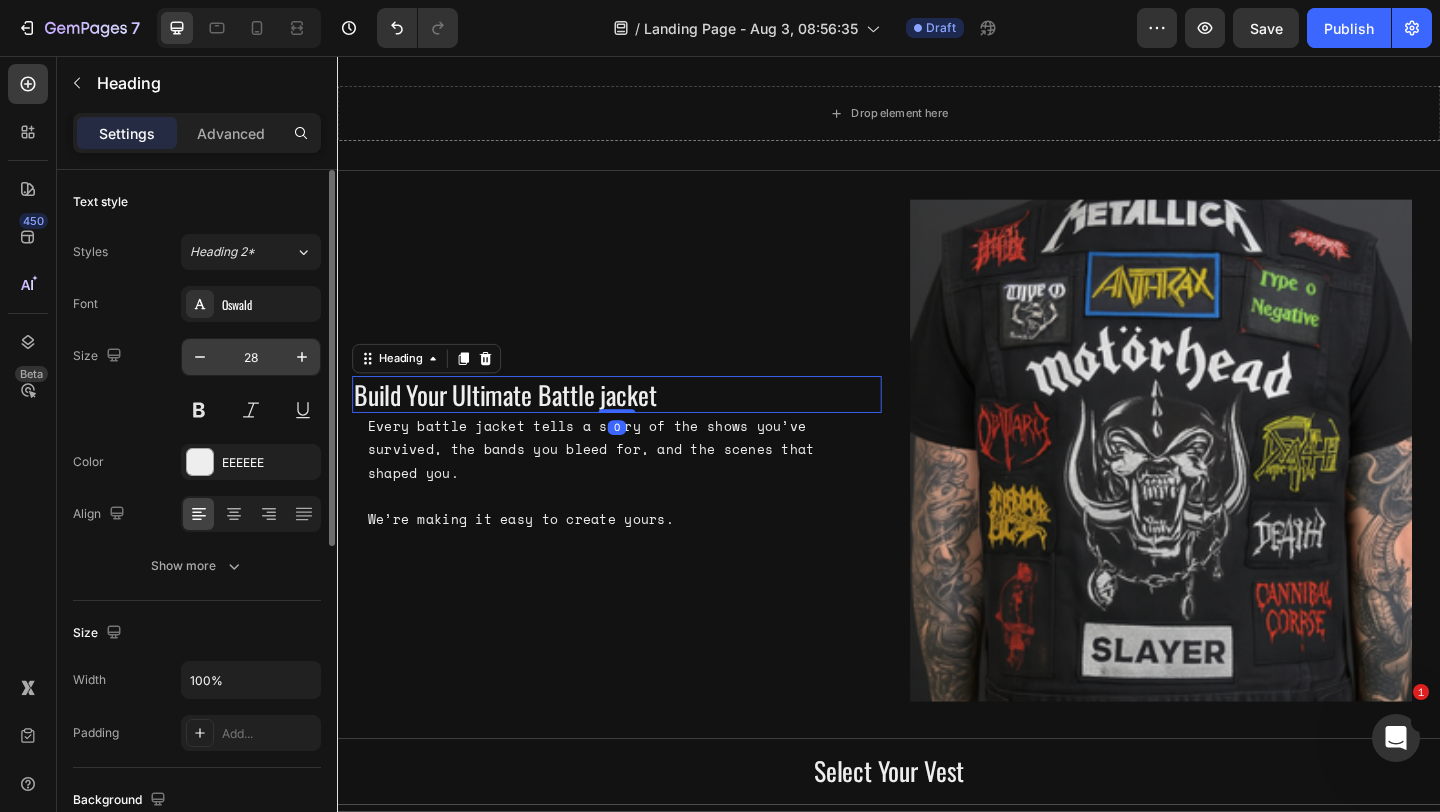 click on "28" at bounding box center (251, 357) 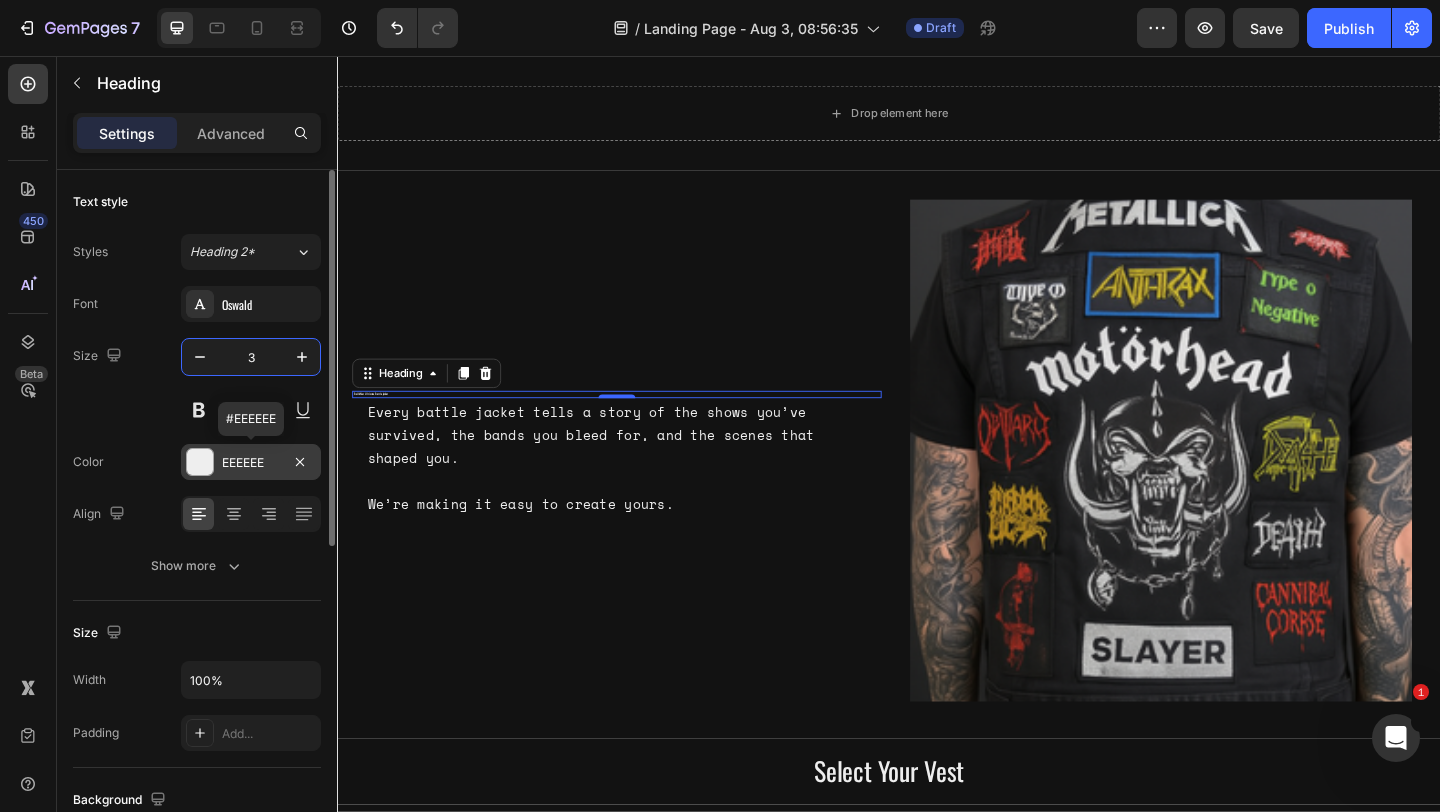 type on "36" 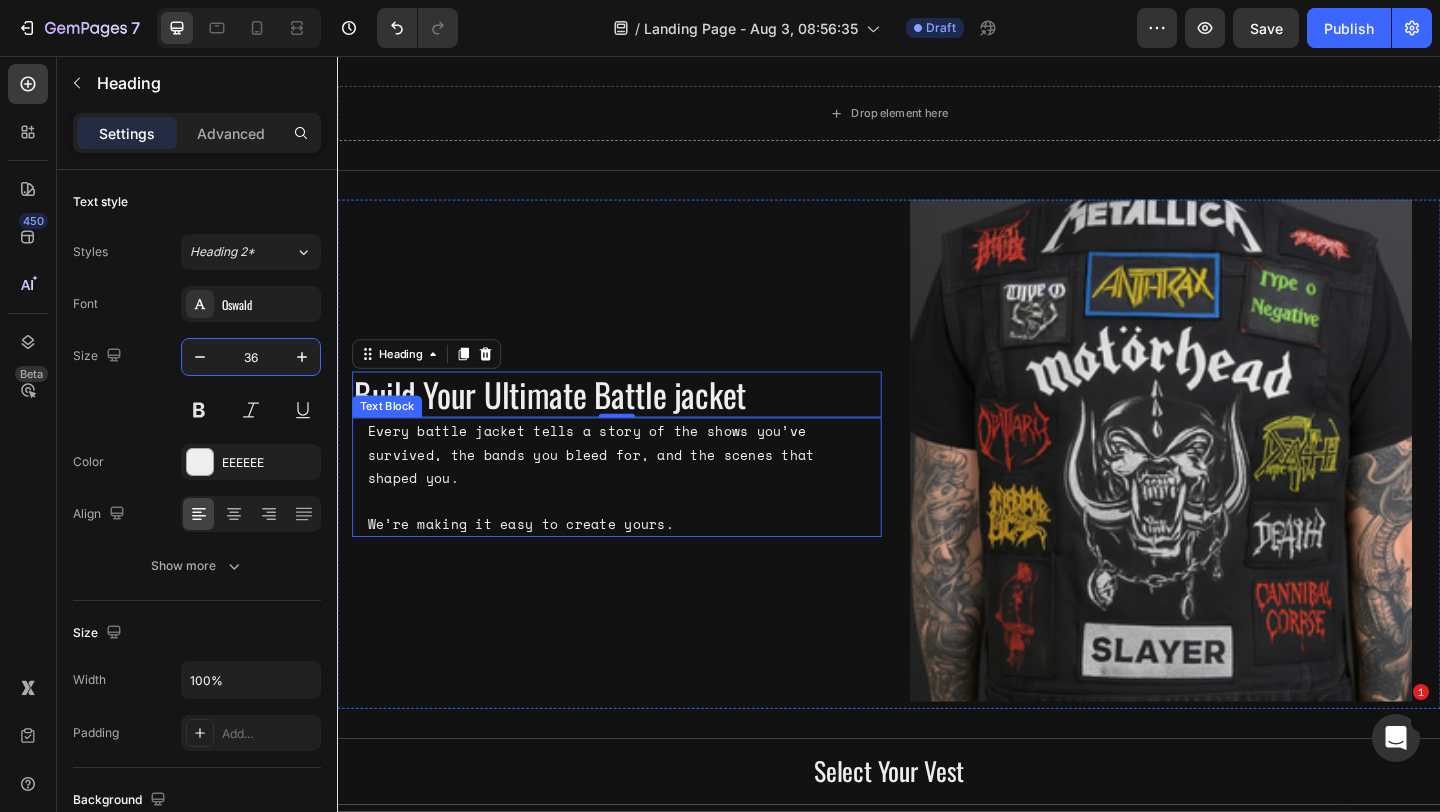 click on "Every battle jacket tells a story of the shows you’ve survived, the bands you bleed for, and the scenes that shaped you.  We’re making it easy to create yours." at bounding box center (641, 514) 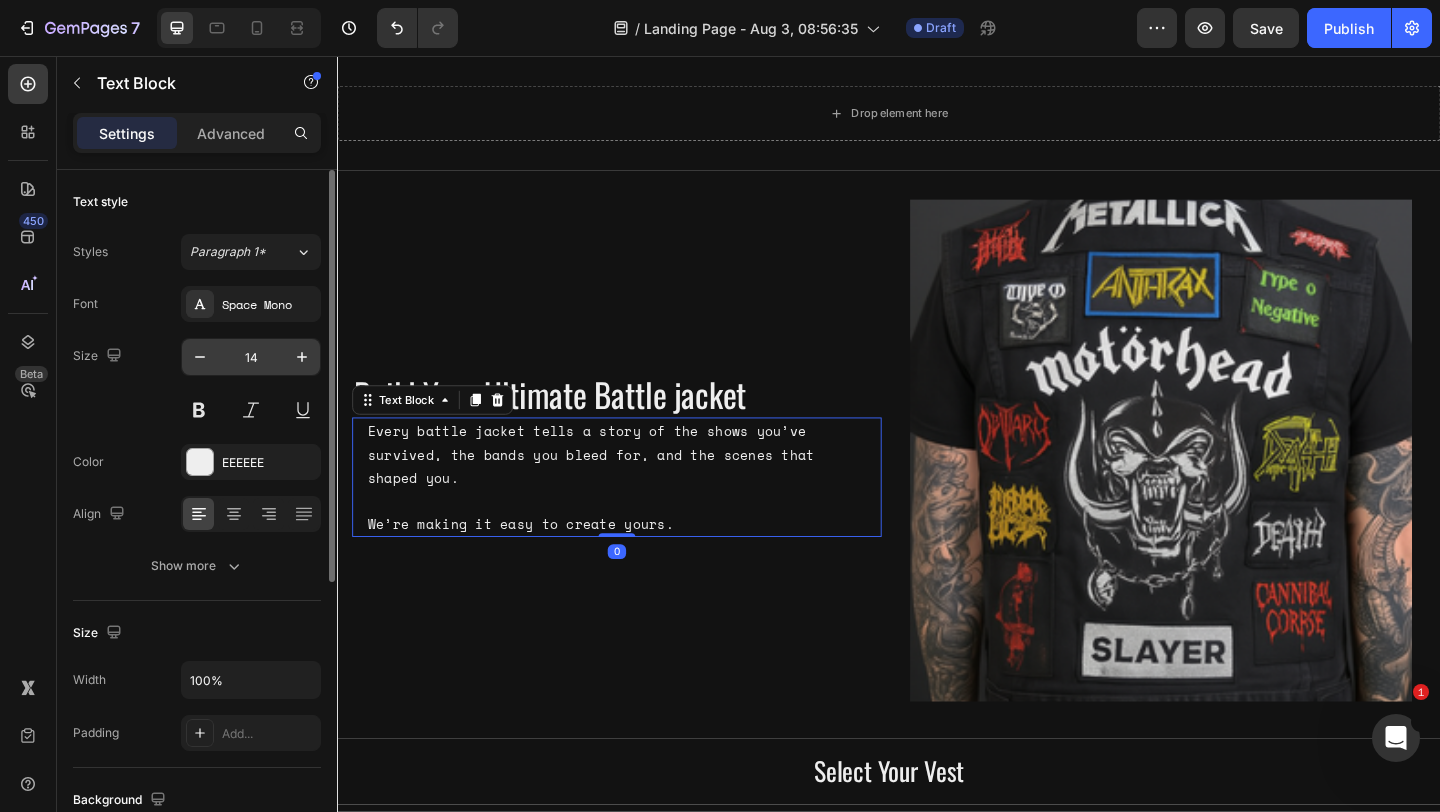 click on "14" at bounding box center (251, 357) 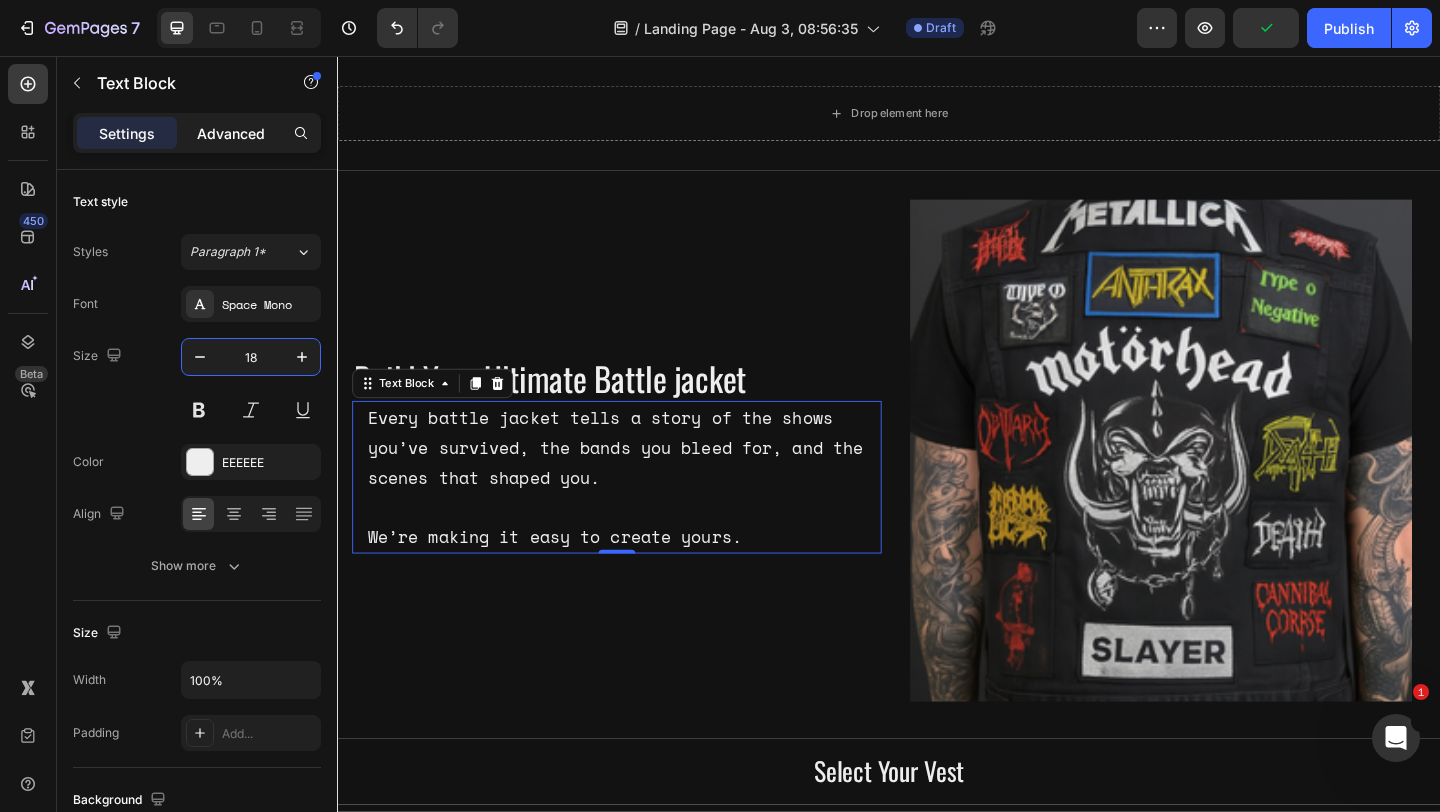 type on "18" 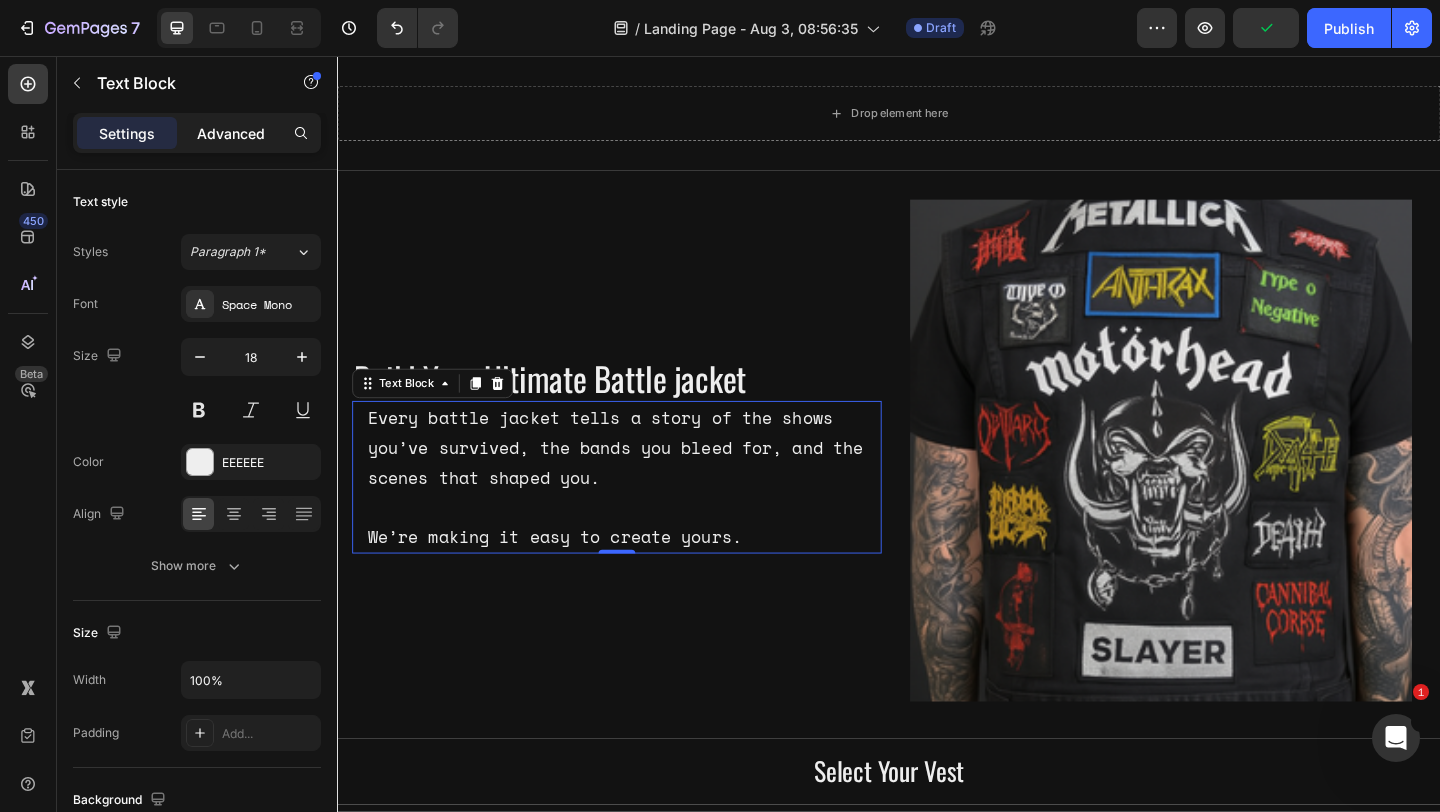 click on "Advanced" at bounding box center [231, 133] 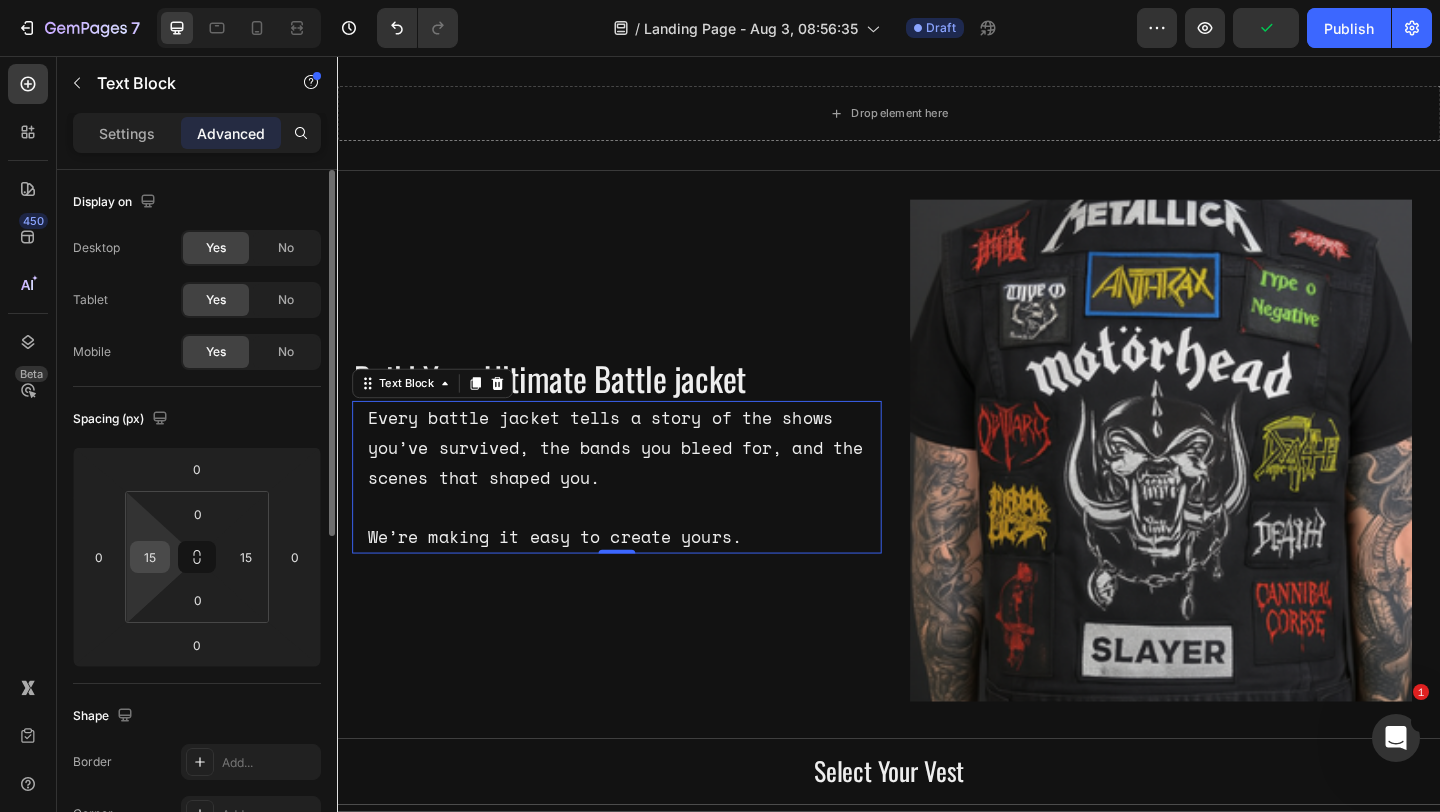click on "15" at bounding box center (150, 557) 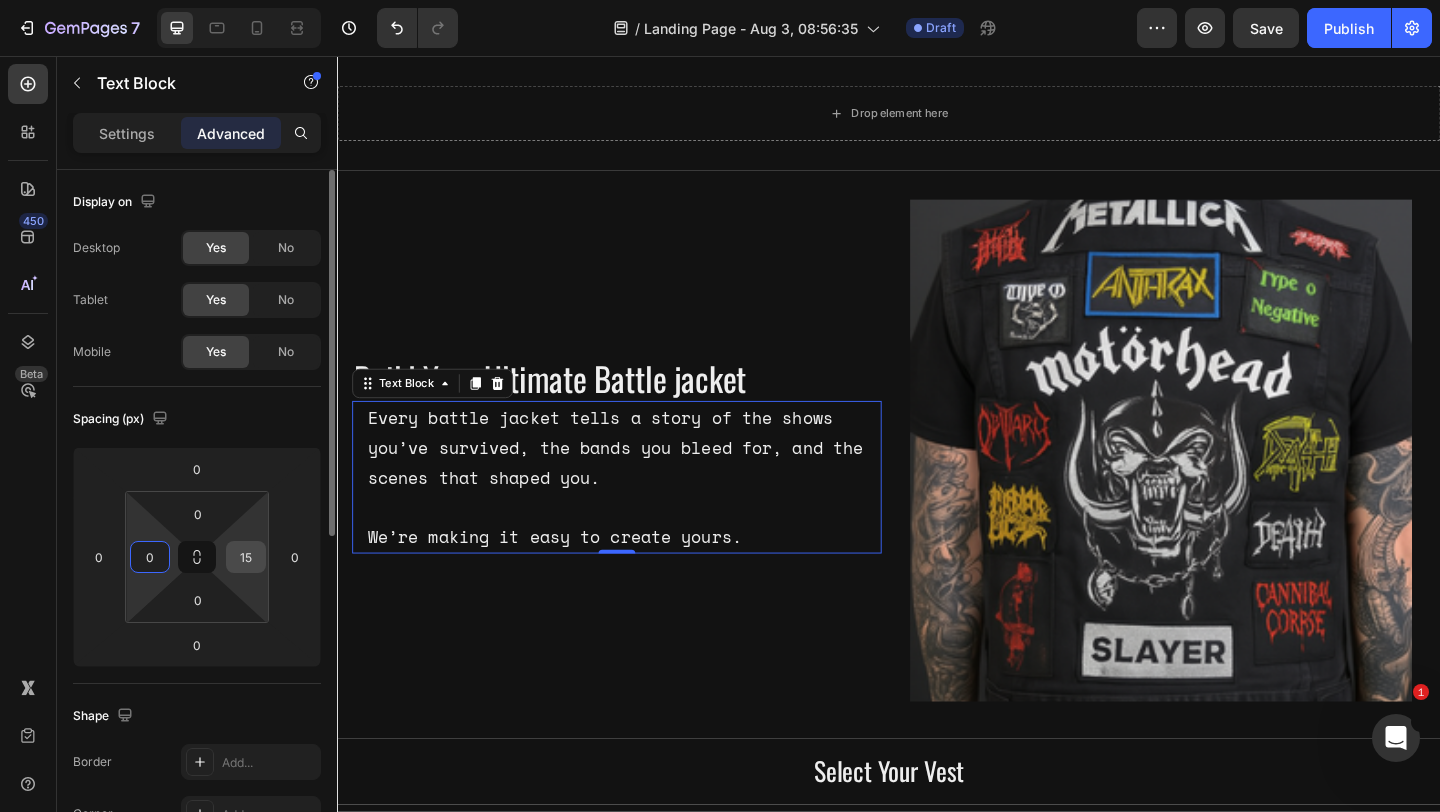 type on "0" 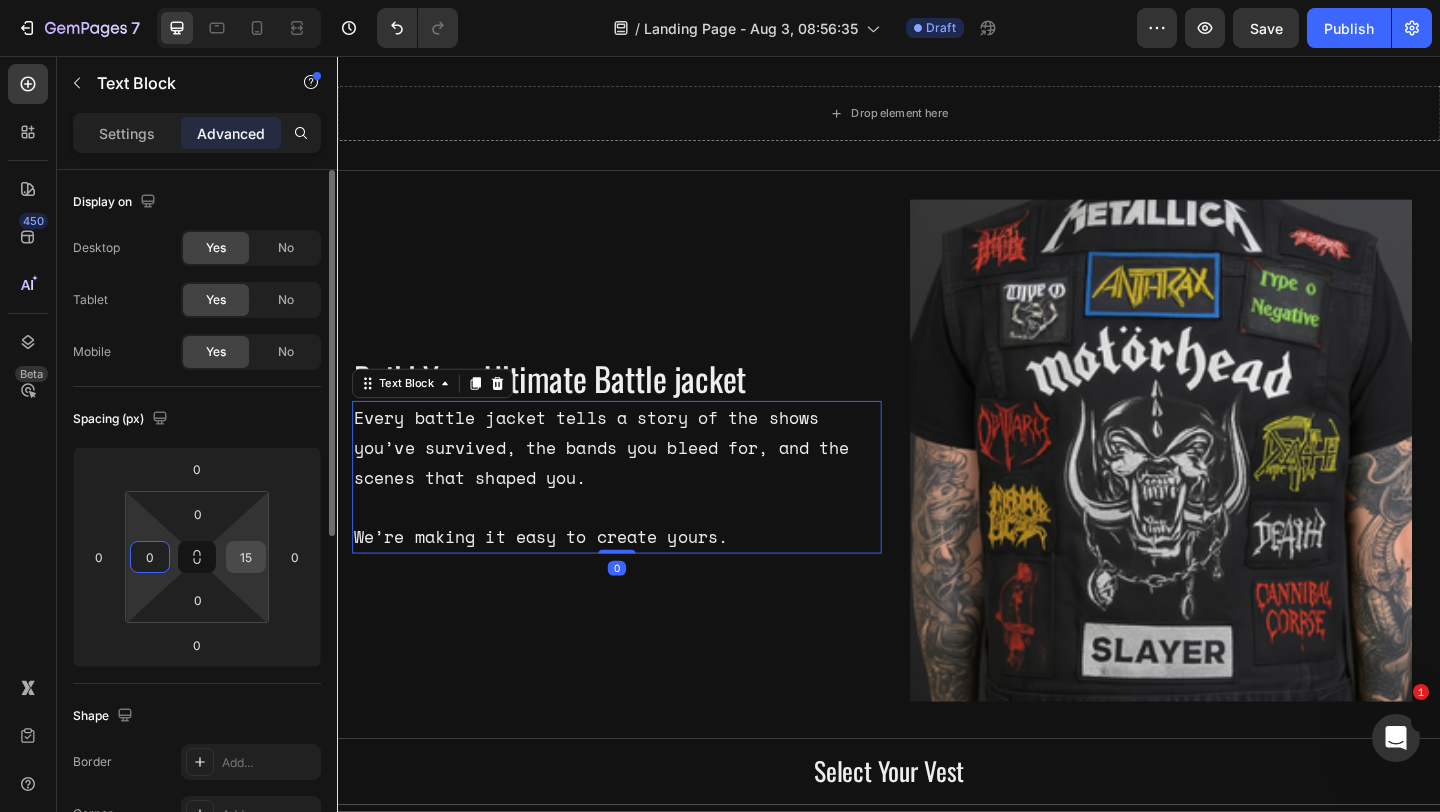 click on "15" at bounding box center (246, 557) 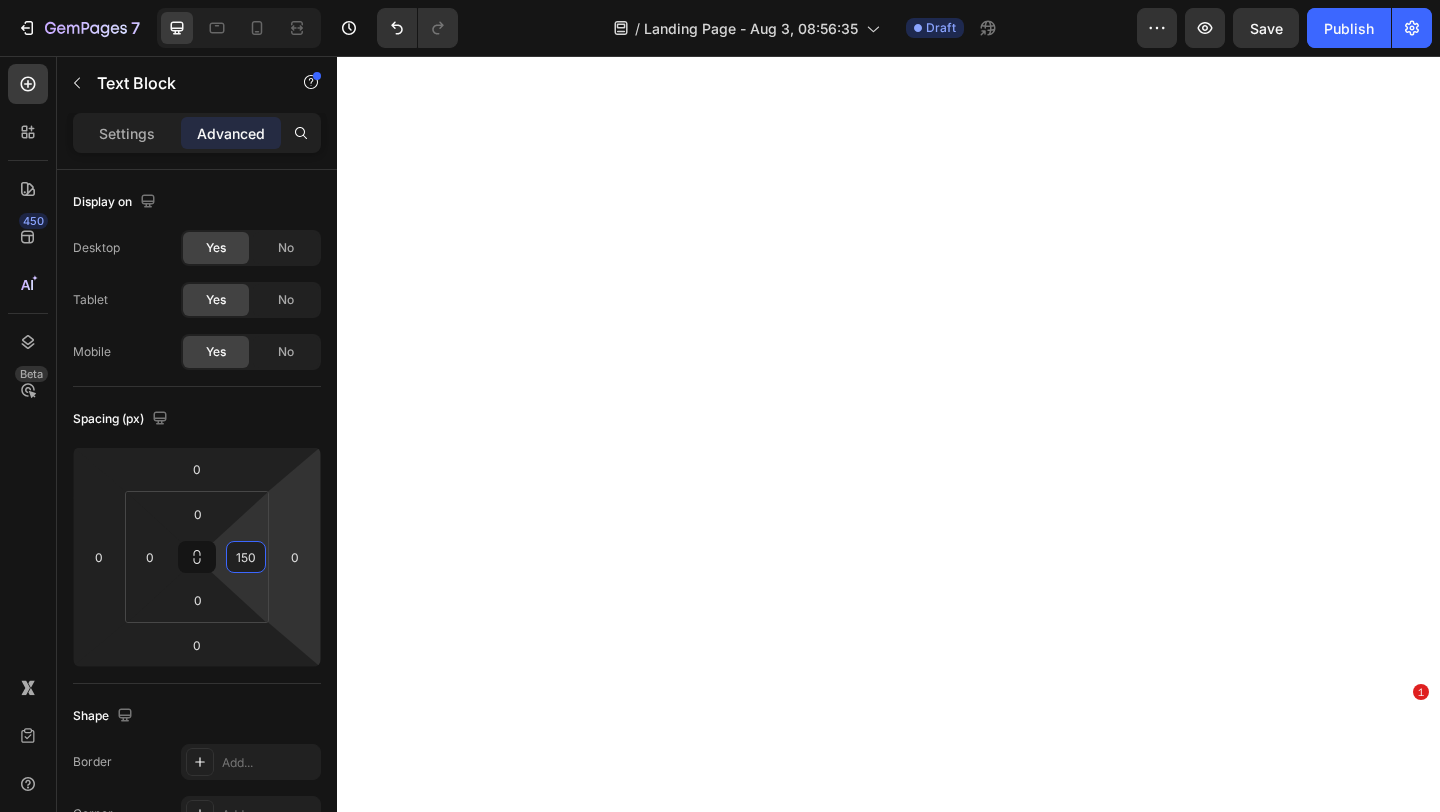 scroll, scrollTop: 0, scrollLeft: 0, axis: both 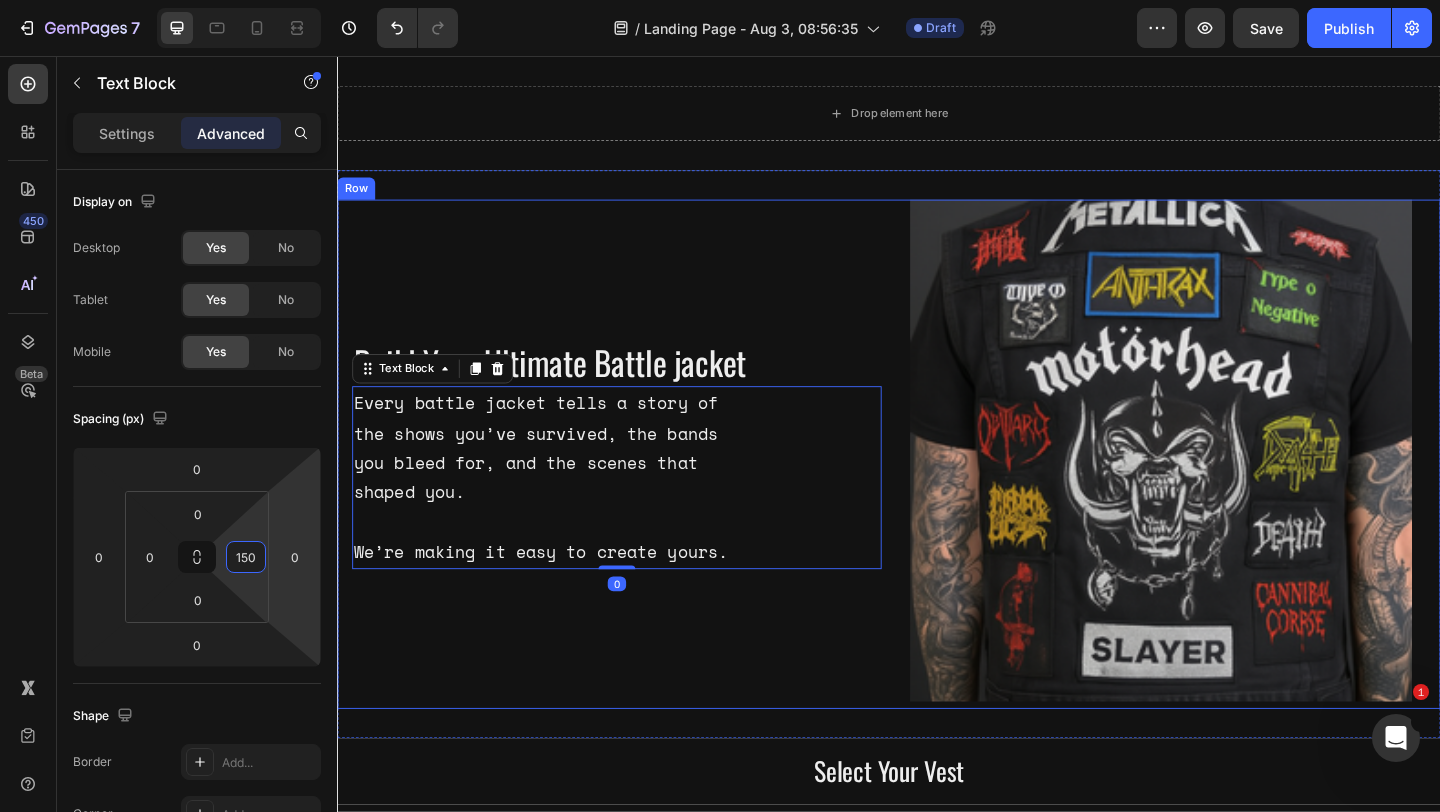 click on "Build Your Ultimate Battle jacket Heading Every battle jacket tells a story of the shows you’ve survived, the bands you bleed for, and the scenes that shaped you.  We’re making it easy to create yours. Text Block   0" at bounding box center (641, 489) 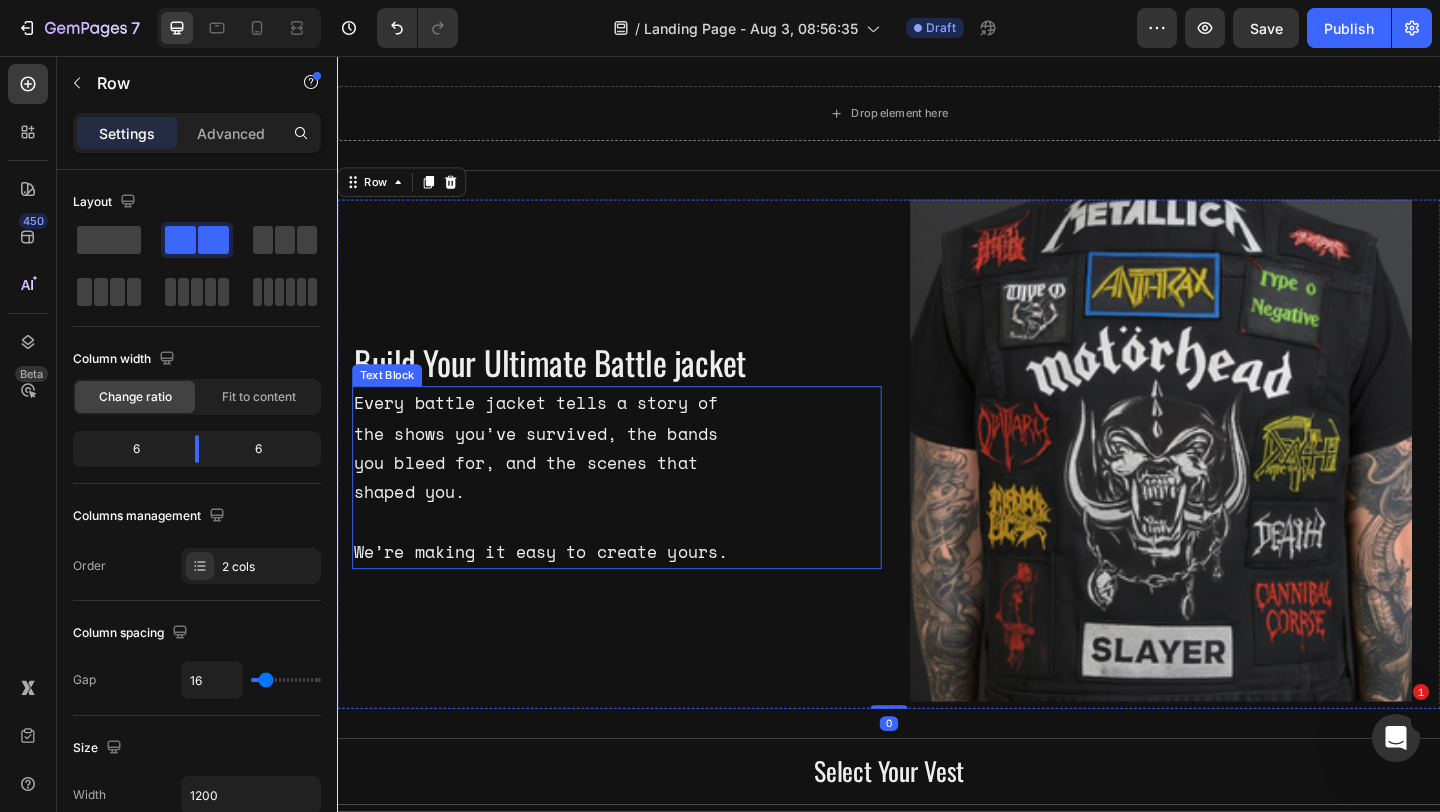 click on "Every battle jacket tells a story of the shows you’ve survived, the bands you bleed for, and the scenes that shaped you.  We’re making it easy to create yours." at bounding box center [566, 514] 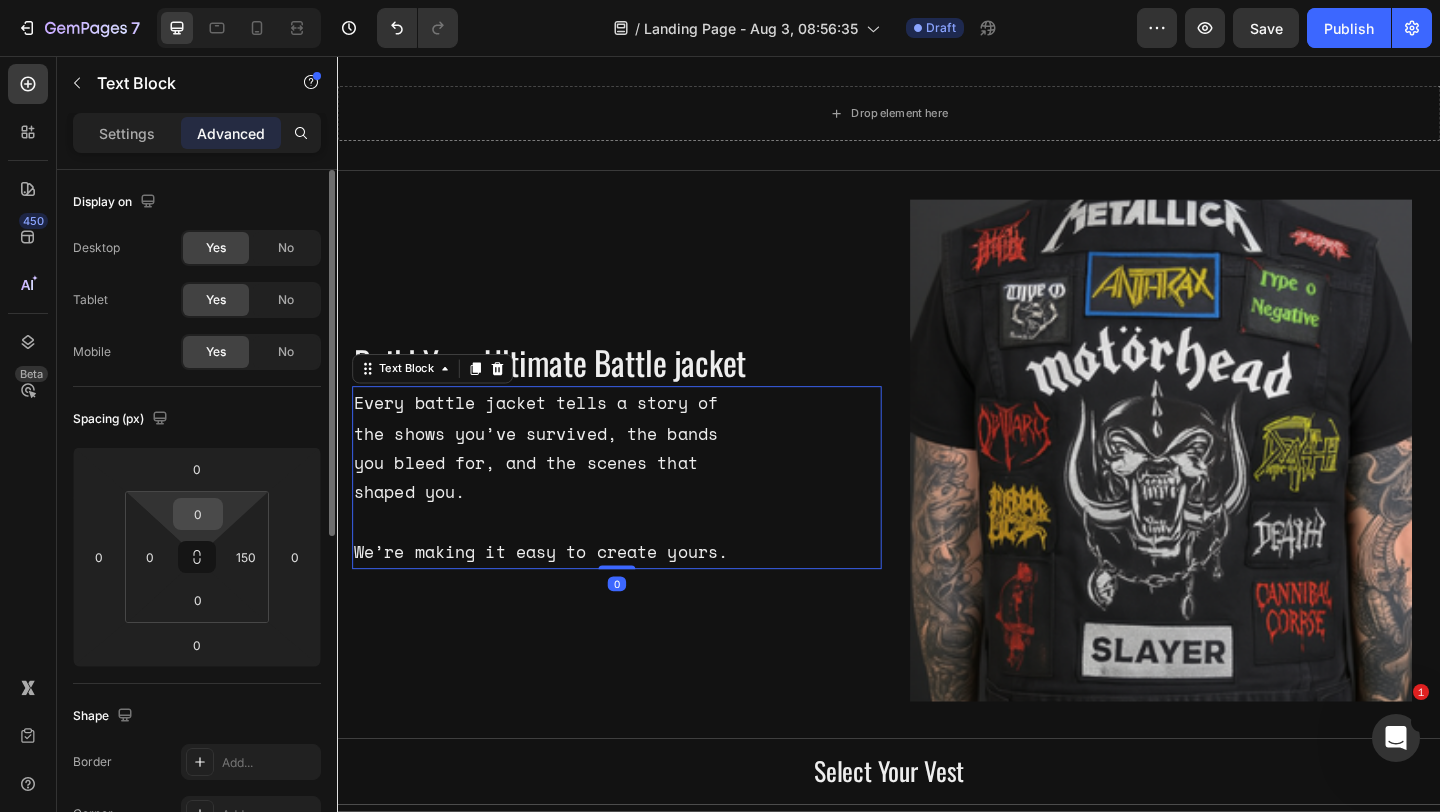 click on "0" at bounding box center [198, 514] 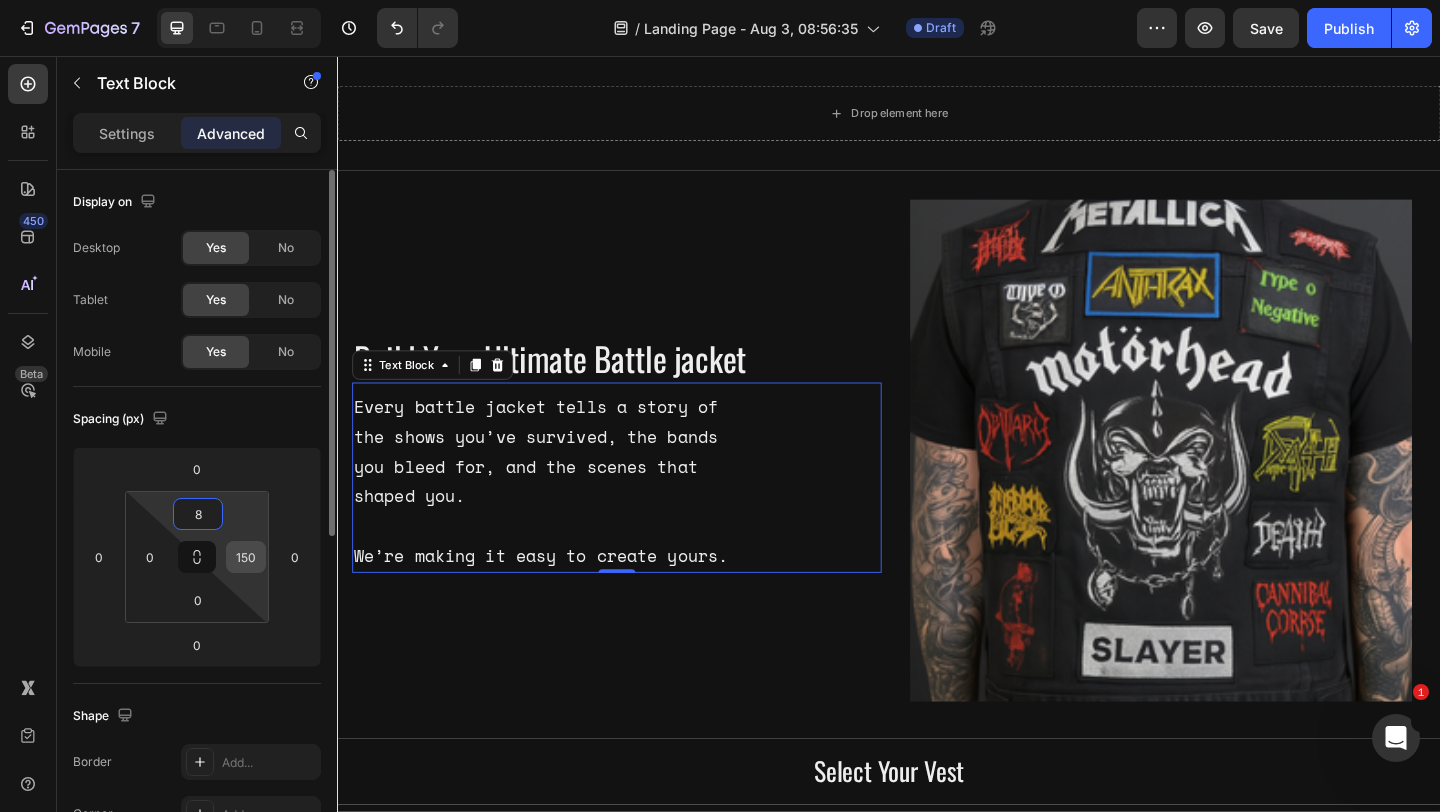 type on "8" 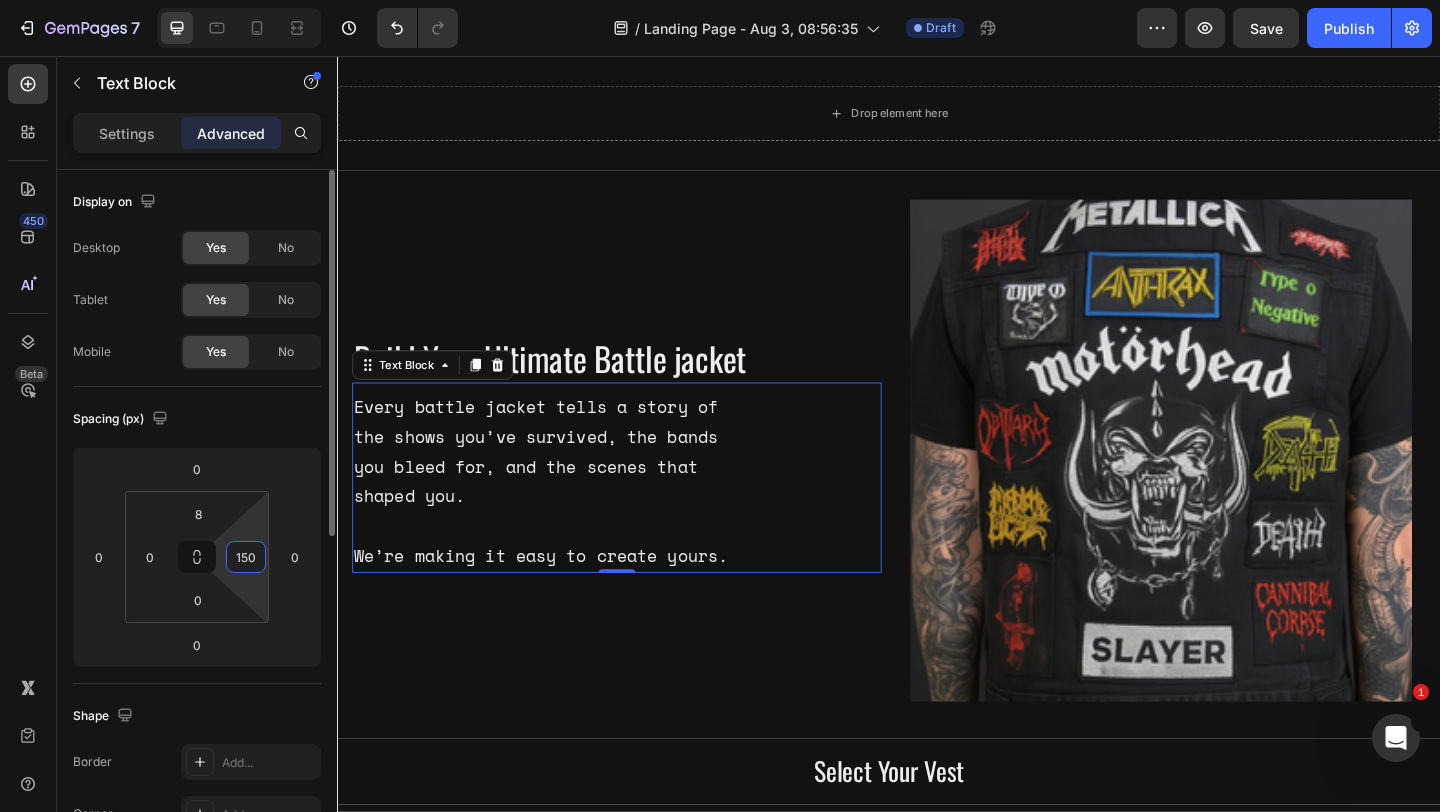click on "150" at bounding box center (246, 557) 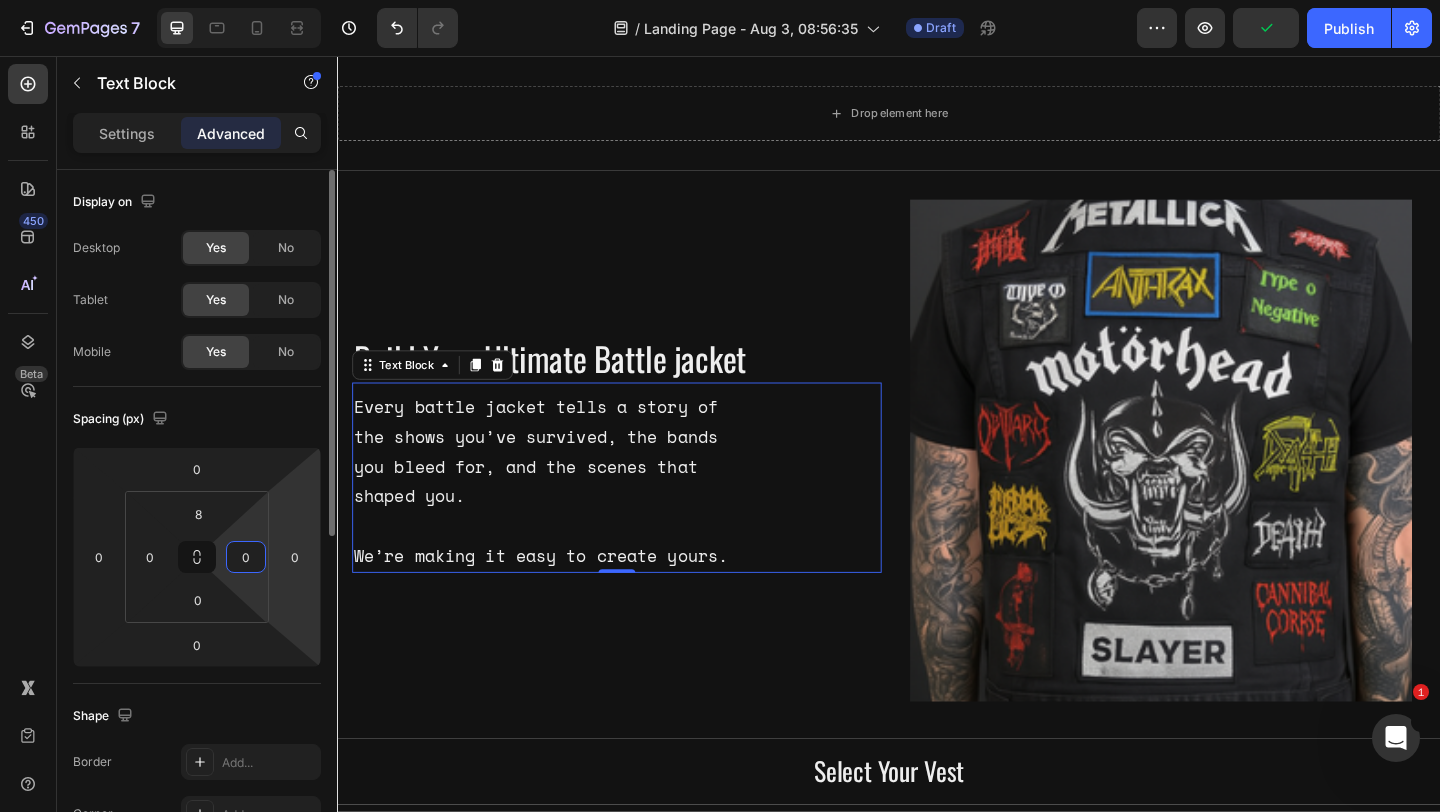type on "0" 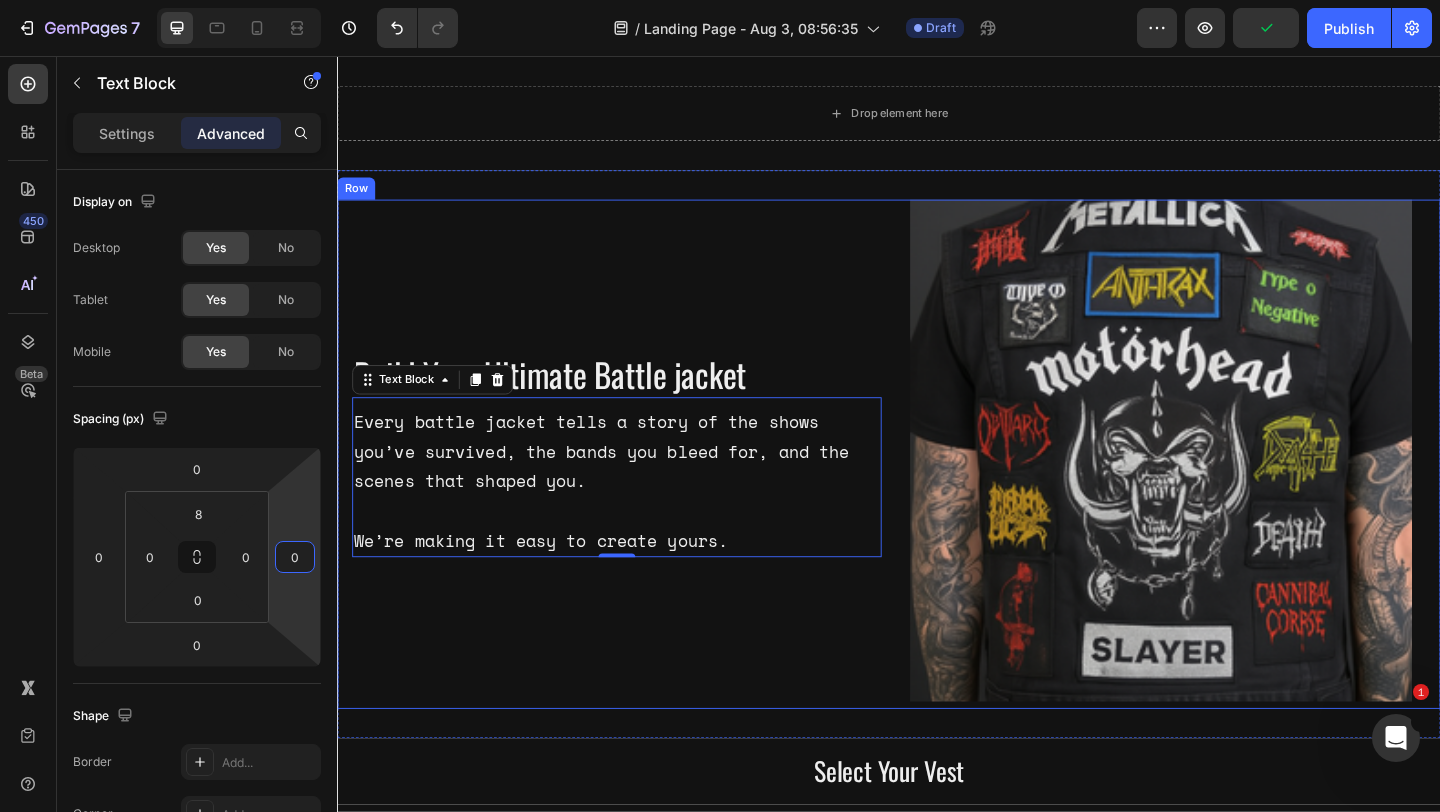 click on "Build Your Ultimate Battle jacket Heading Every battle jacket tells a story of the shows you’ve survived, the bands you bleed for, and the scenes that shaped you.  We’re making it easy to create yours. Text Block   0" at bounding box center (641, 489) 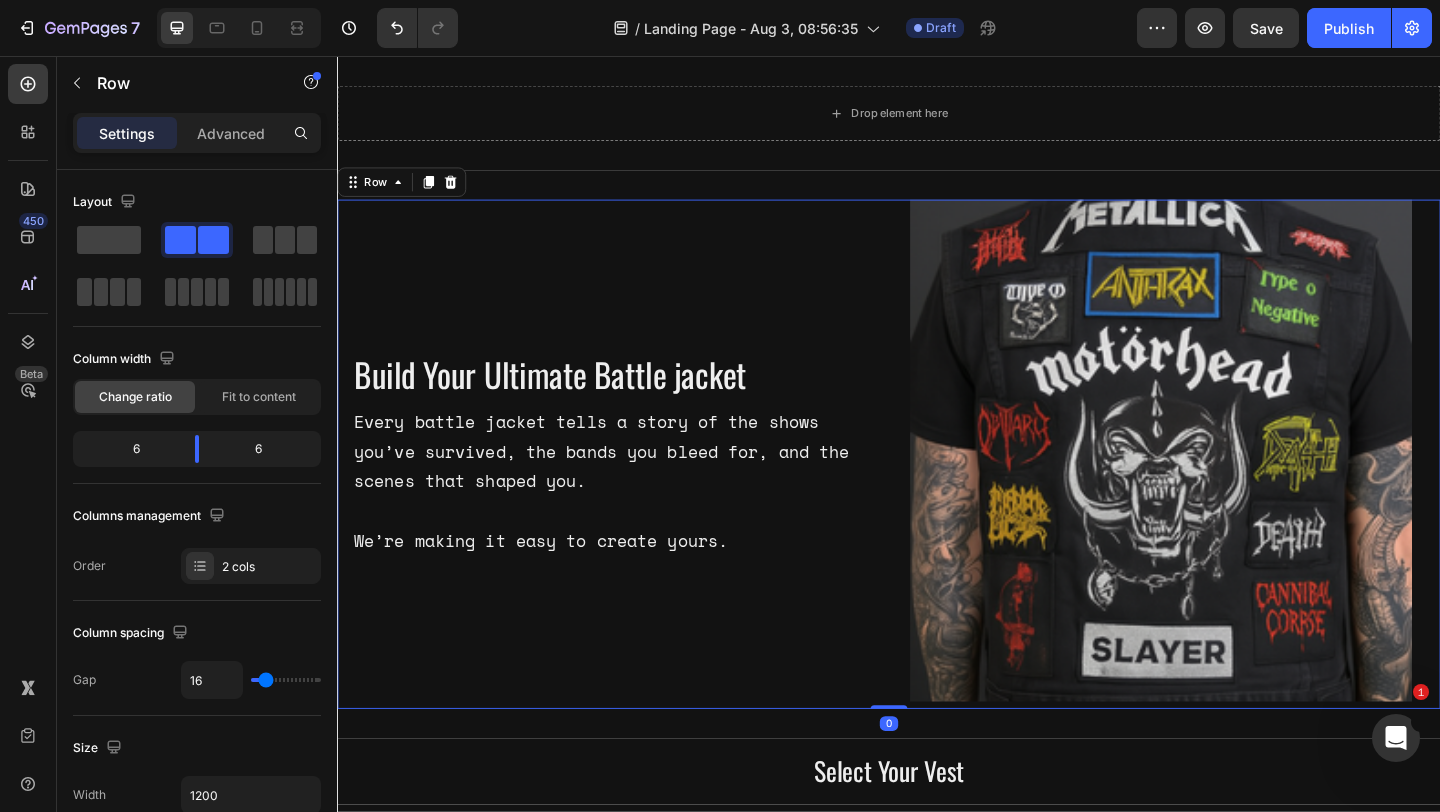 scroll, scrollTop: 0, scrollLeft: 0, axis: both 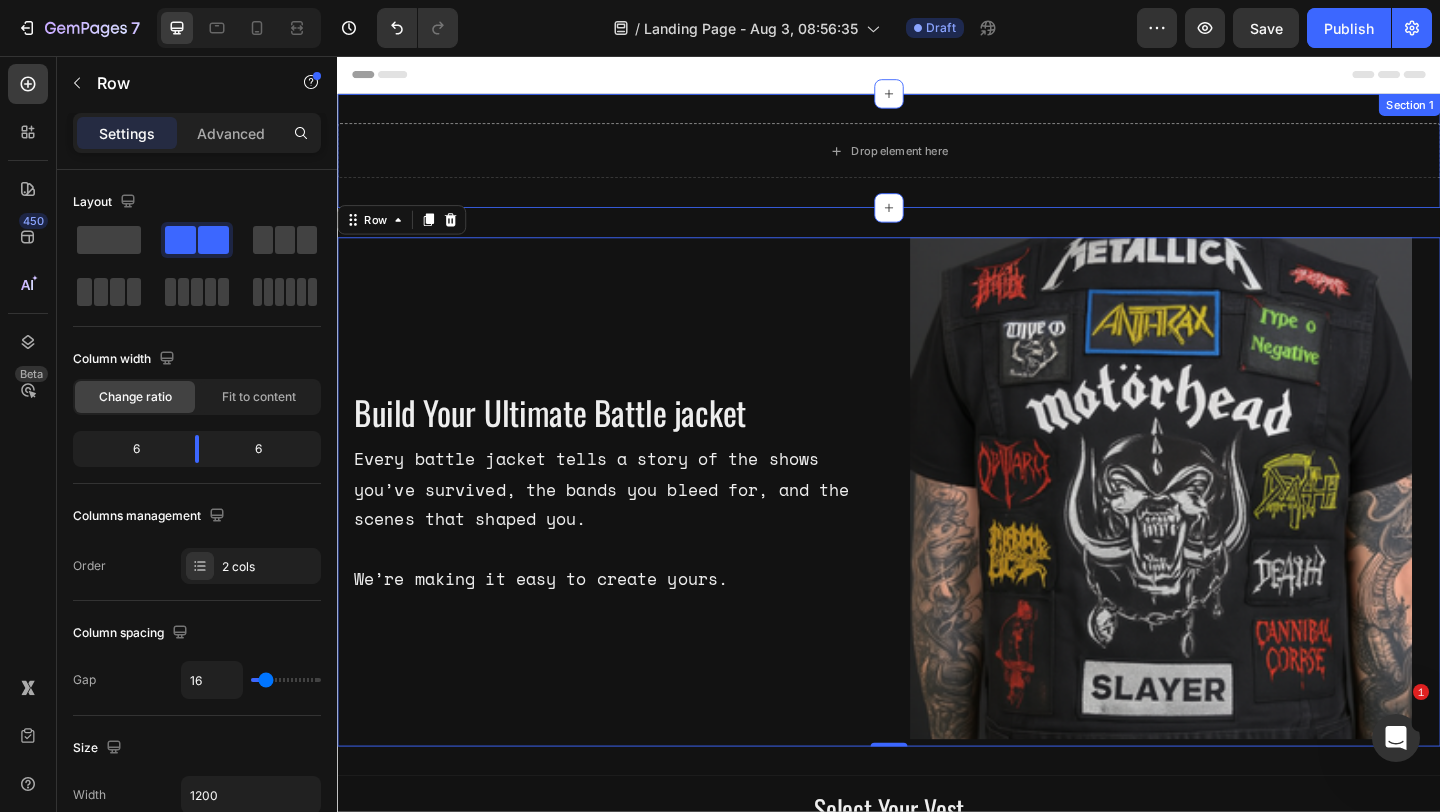 click on "Drop element here Row Section 1" at bounding box center [937, 159] 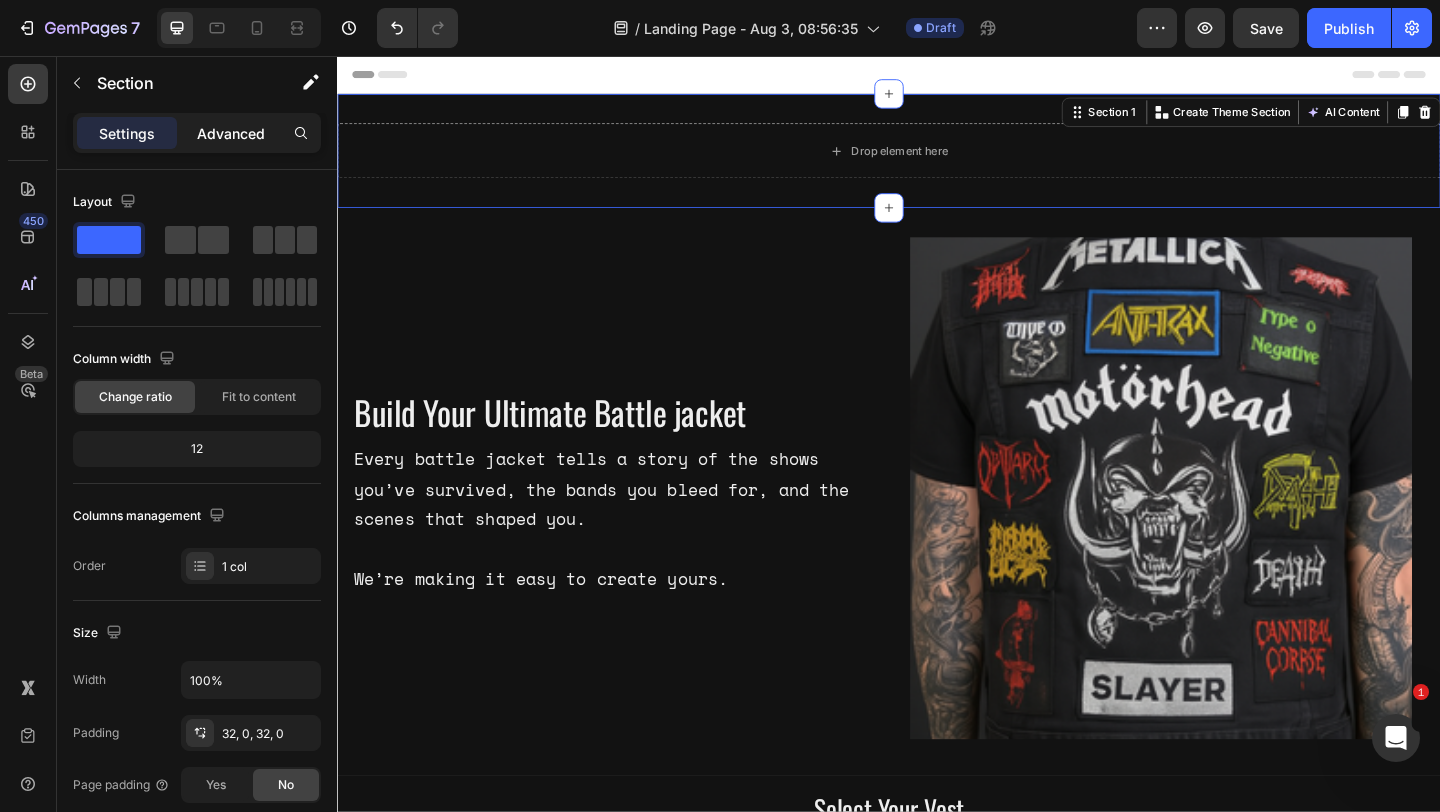 click on "Advanced" 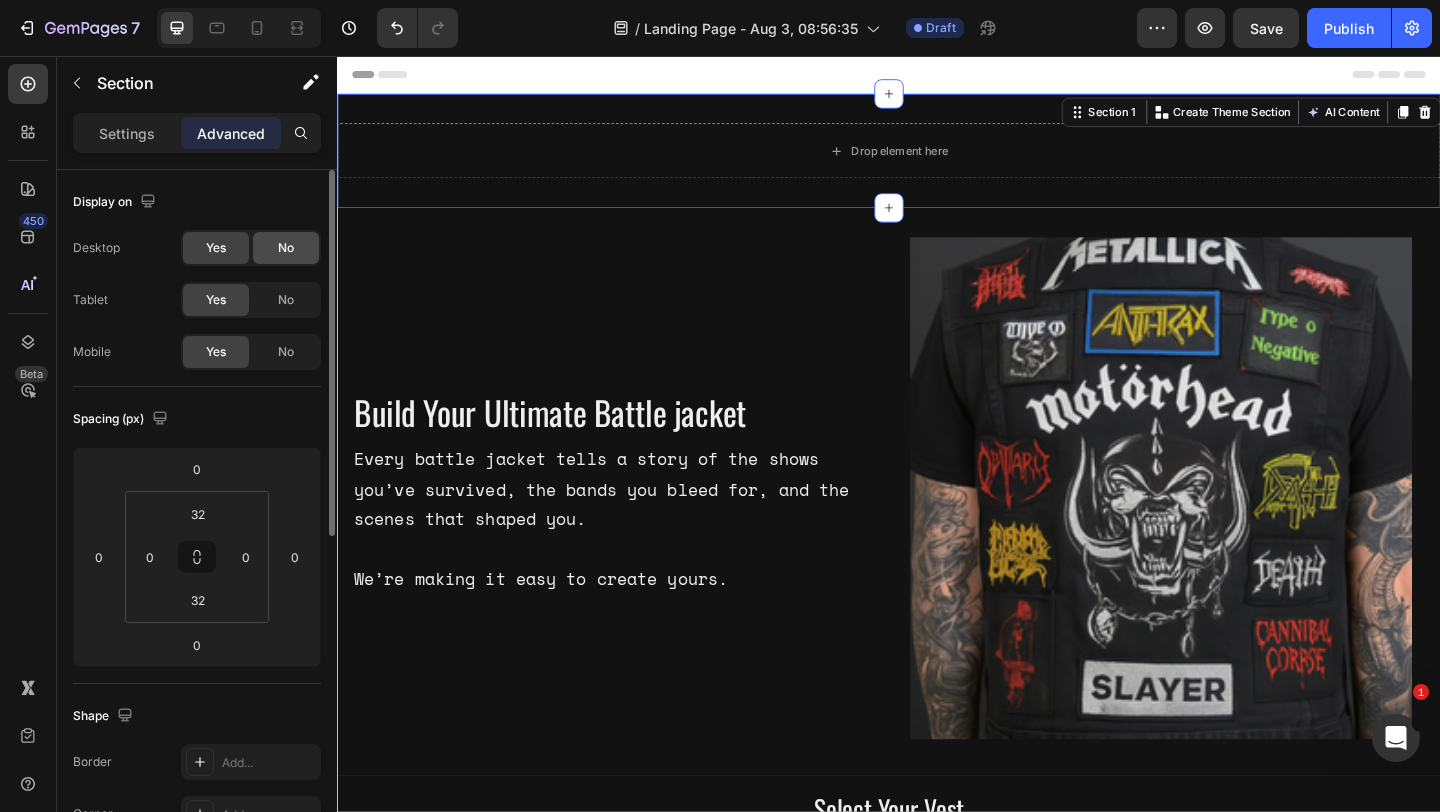 click on "No" 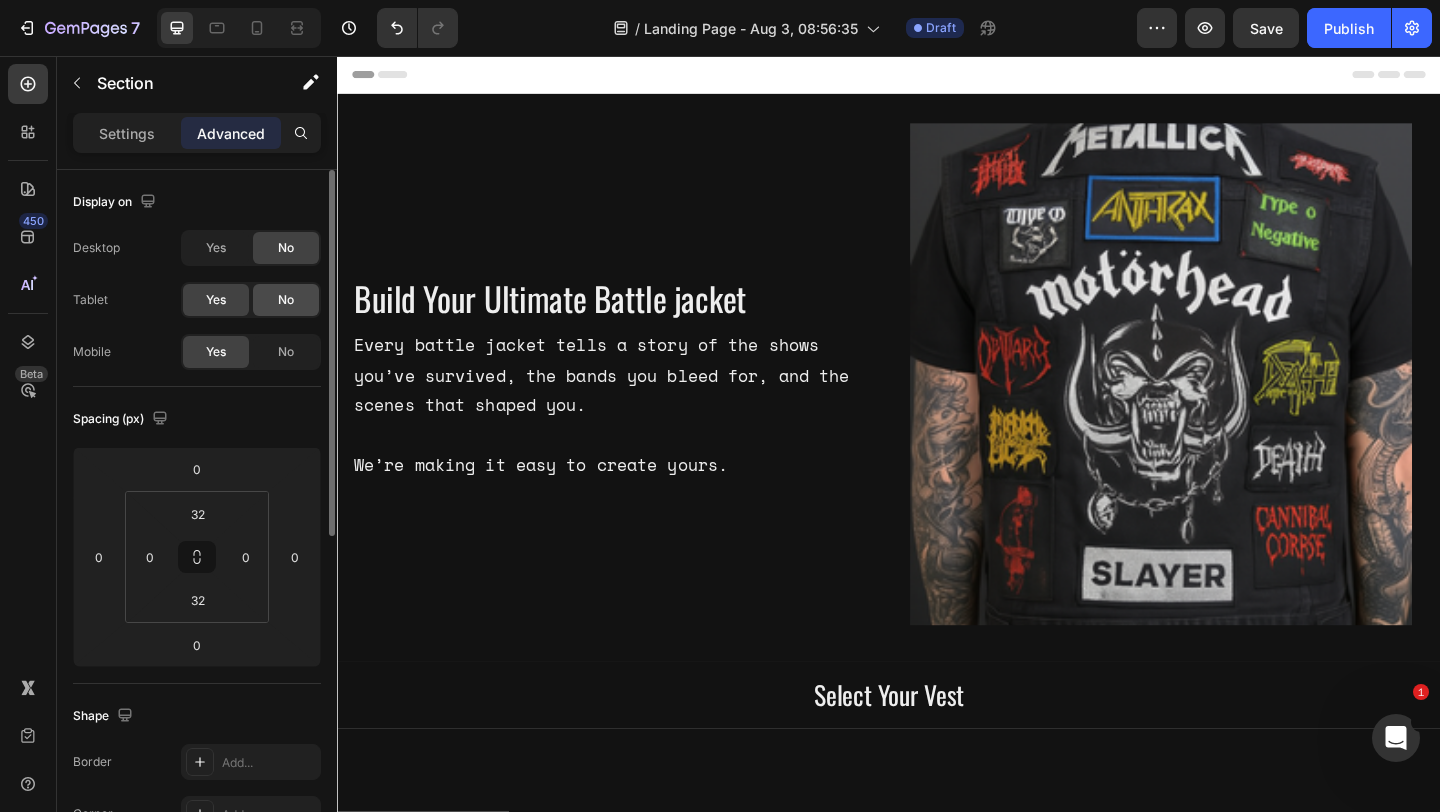 click on "No" 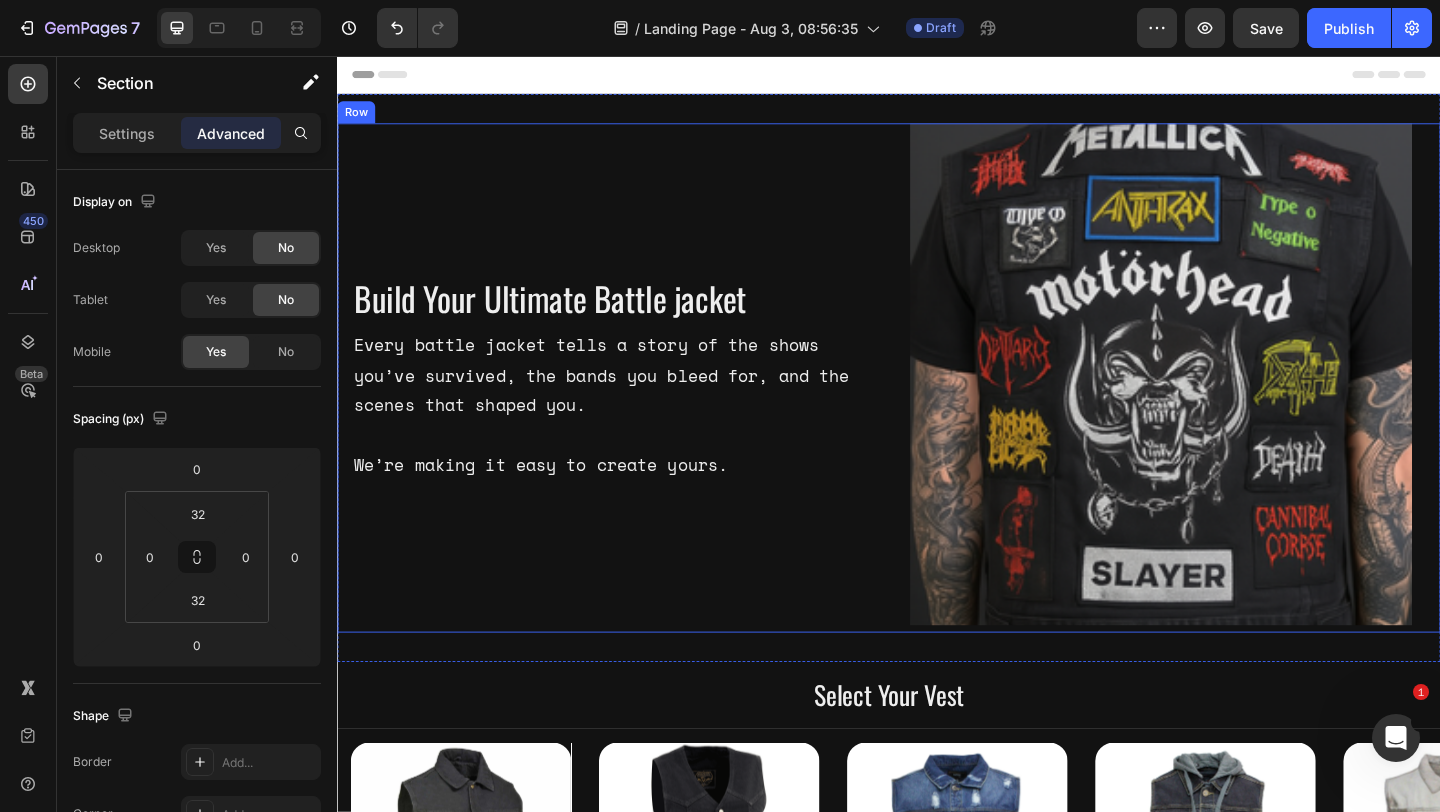 scroll, scrollTop: 81, scrollLeft: 0, axis: vertical 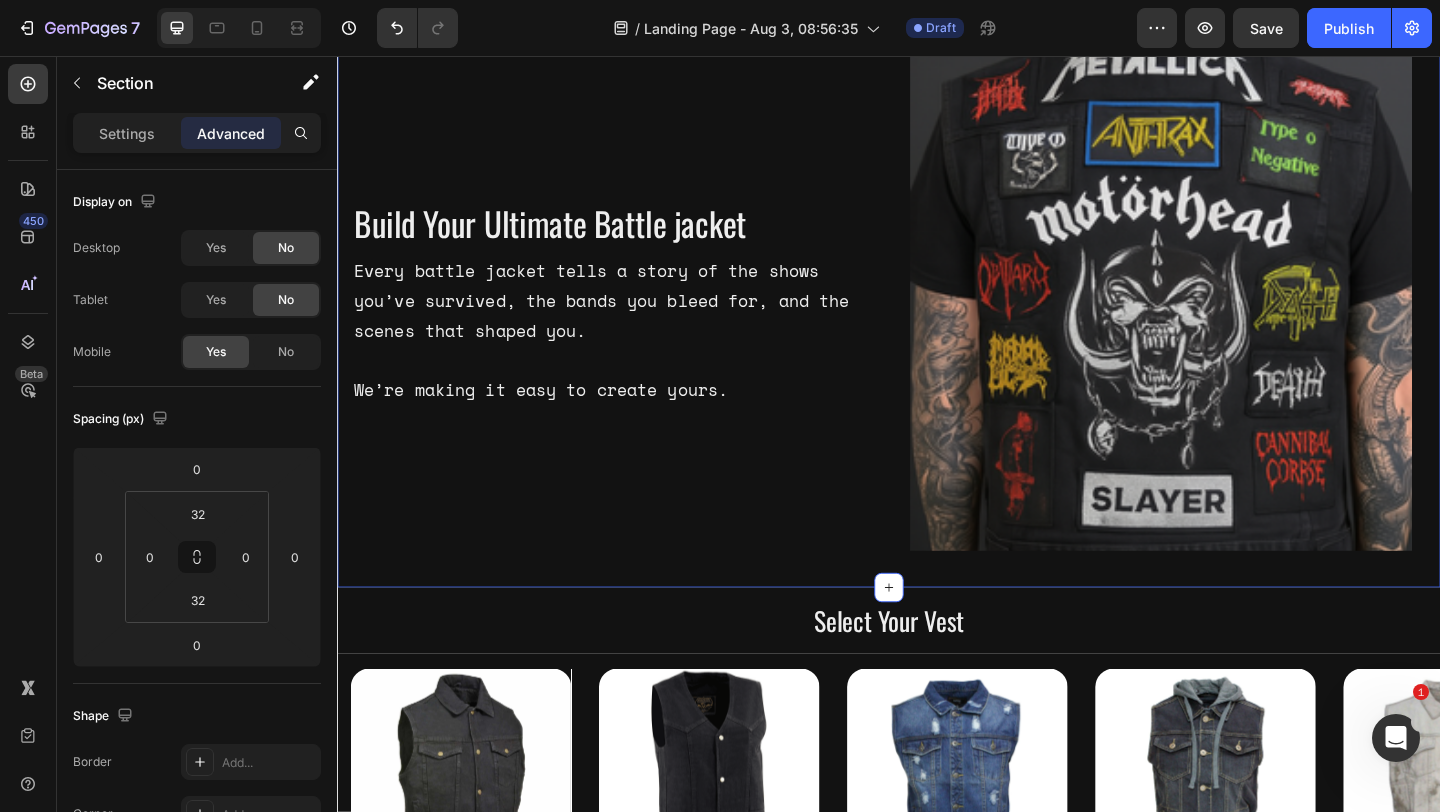 click on "Build Your Ultimate Battle jacket Heading Every battle jacket tells a story of the shows you’ve survived, the bands you bleed for, and the scenes that shaped you.  We’re making it easy to create yours. Text Block Image Row Section 2" at bounding box center [937, 325] 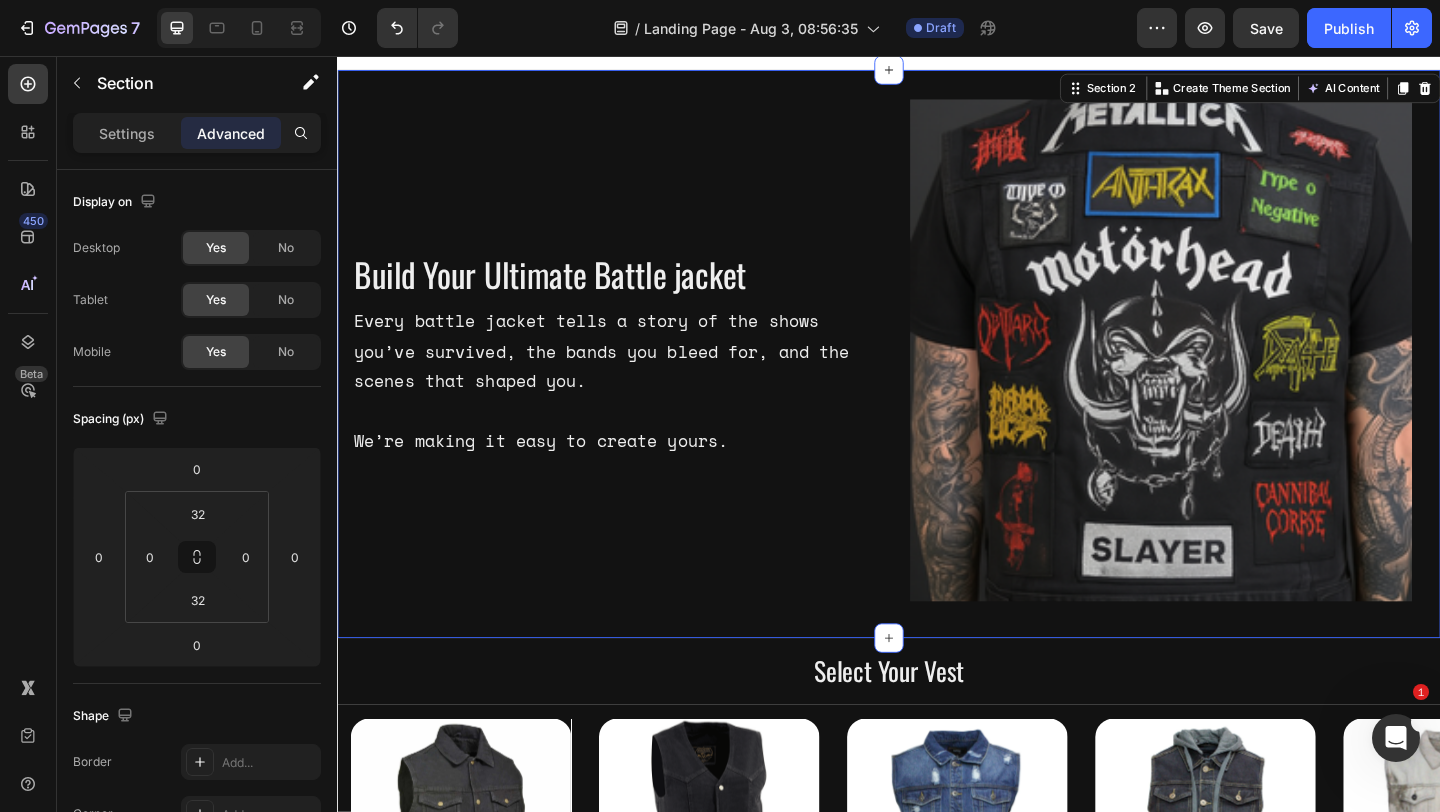 scroll, scrollTop: 0, scrollLeft: 0, axis: both 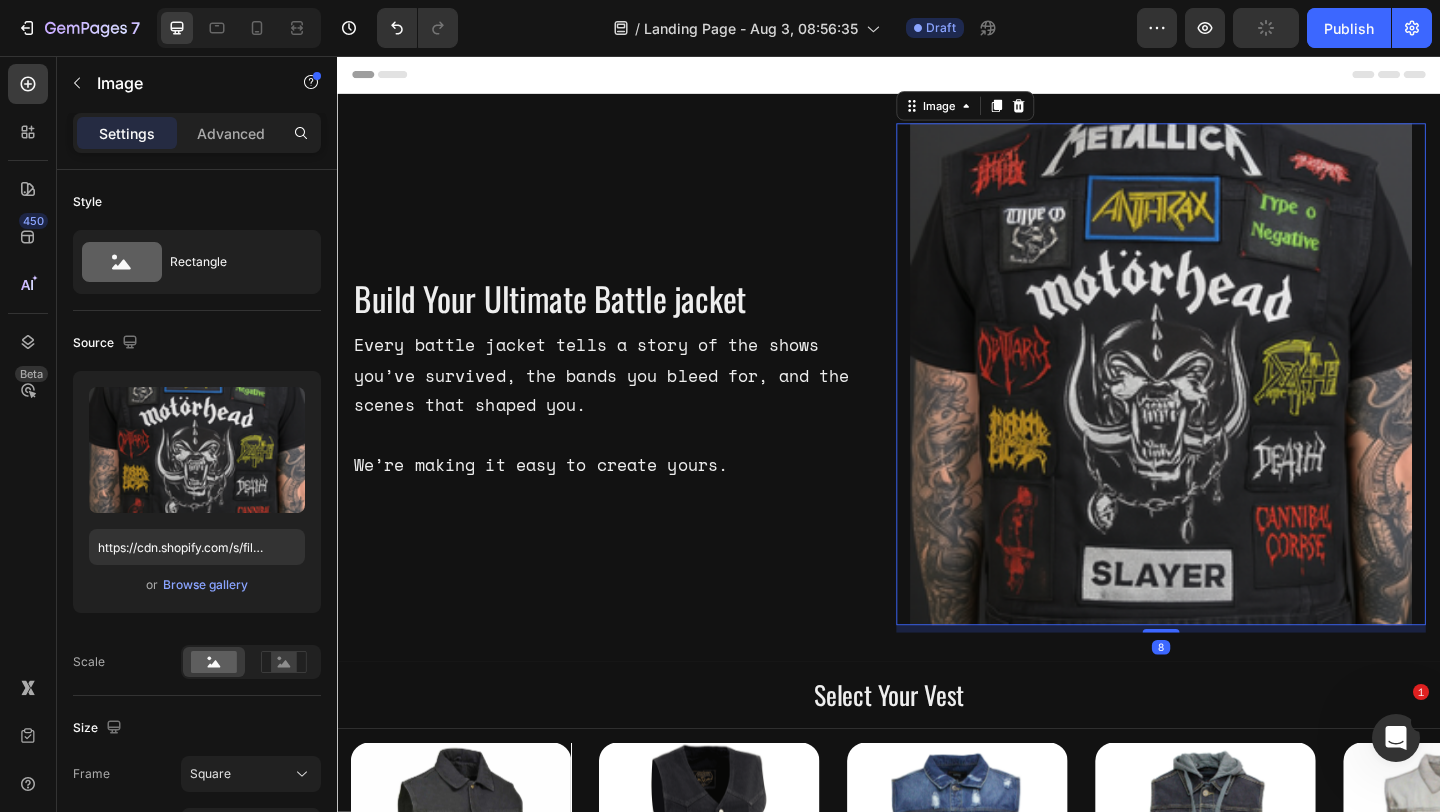 click at bounding box center [1233, 402] 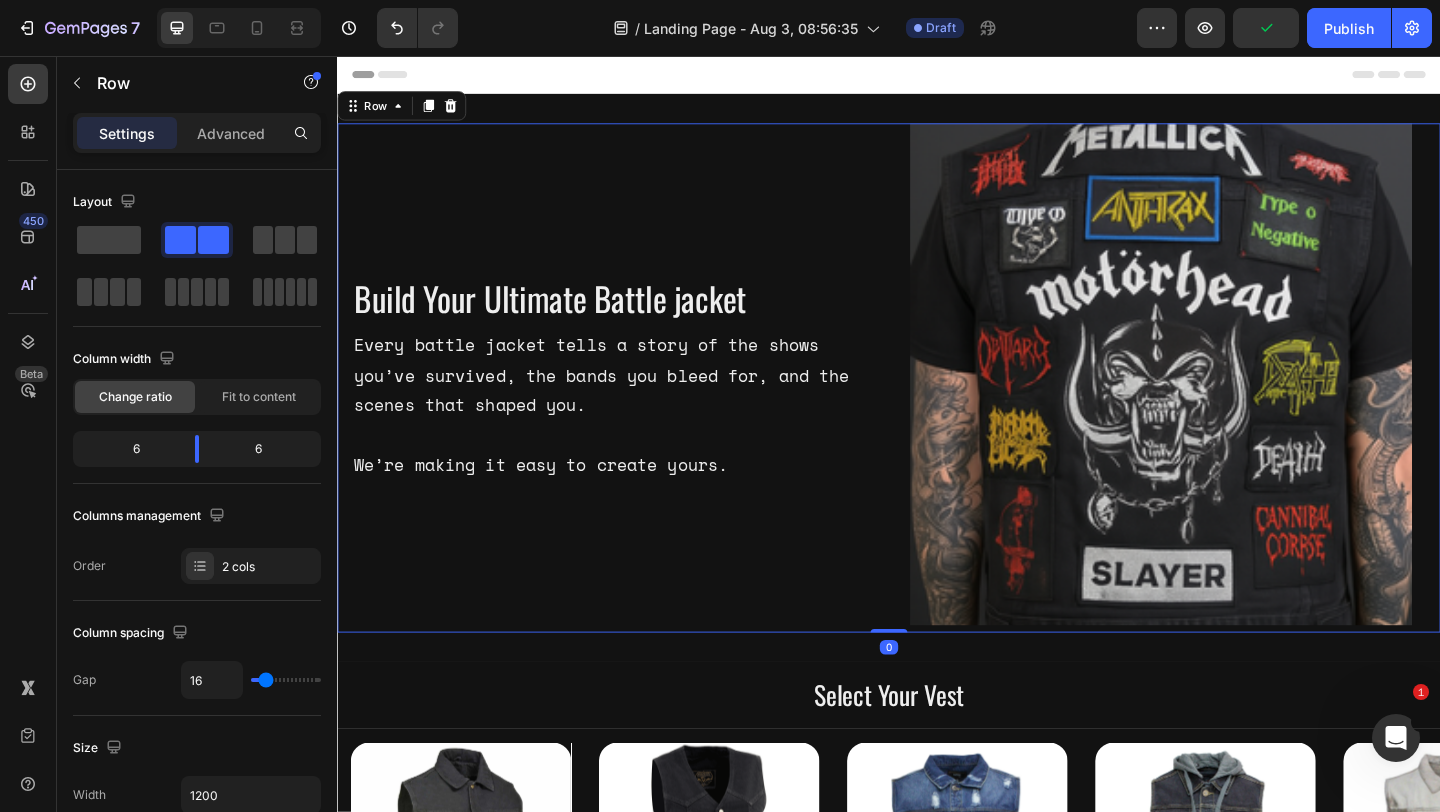 click on "Build Your Ultimate Battle jacket Heading Every battle jacket tells a story of the shows you’ve survived, the bands you bleed for, and the scenes that shaped you.  We’re making it easy to create yours. Text Block" at bounding box center [641, 406] 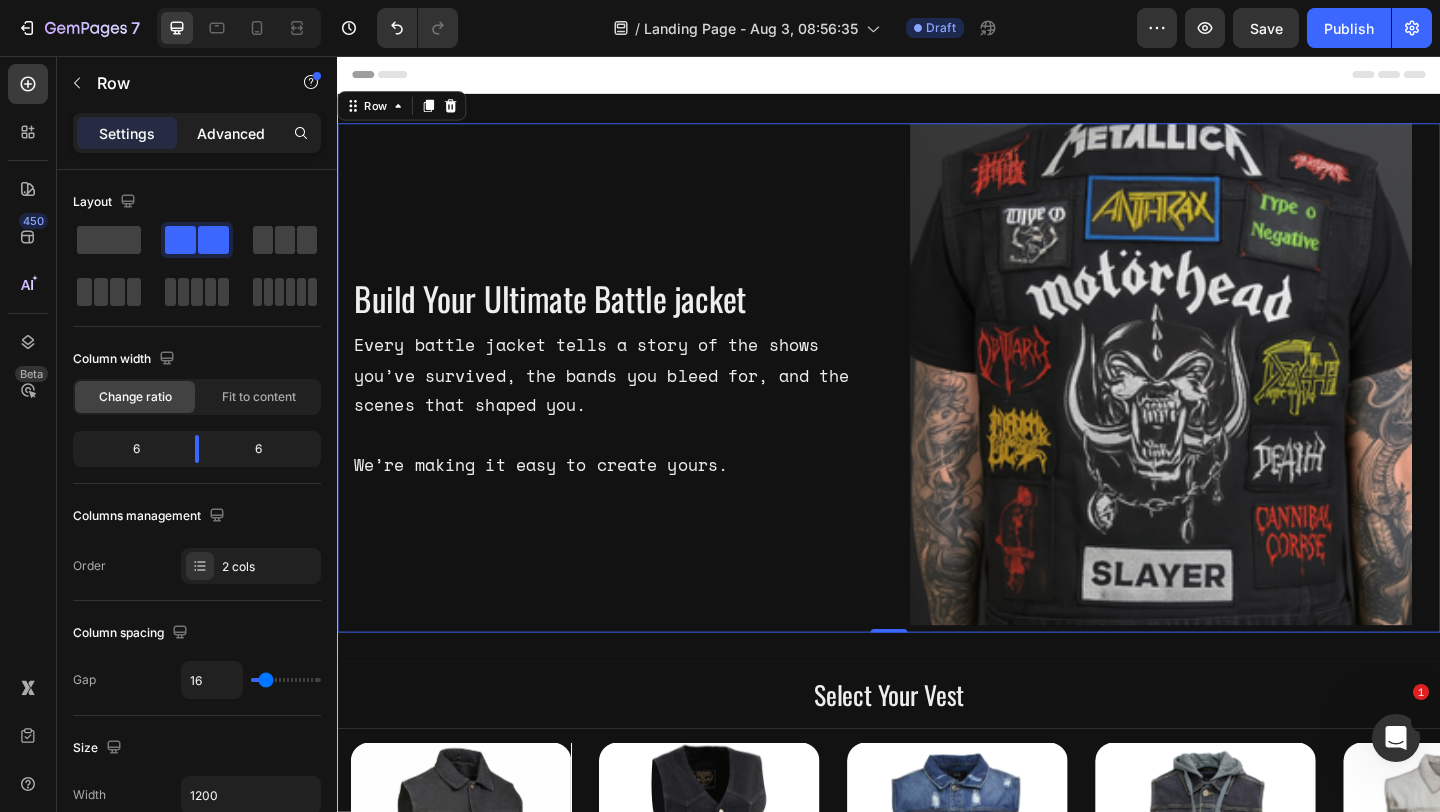 click on "Advanced" at bounding box center [231, 133] 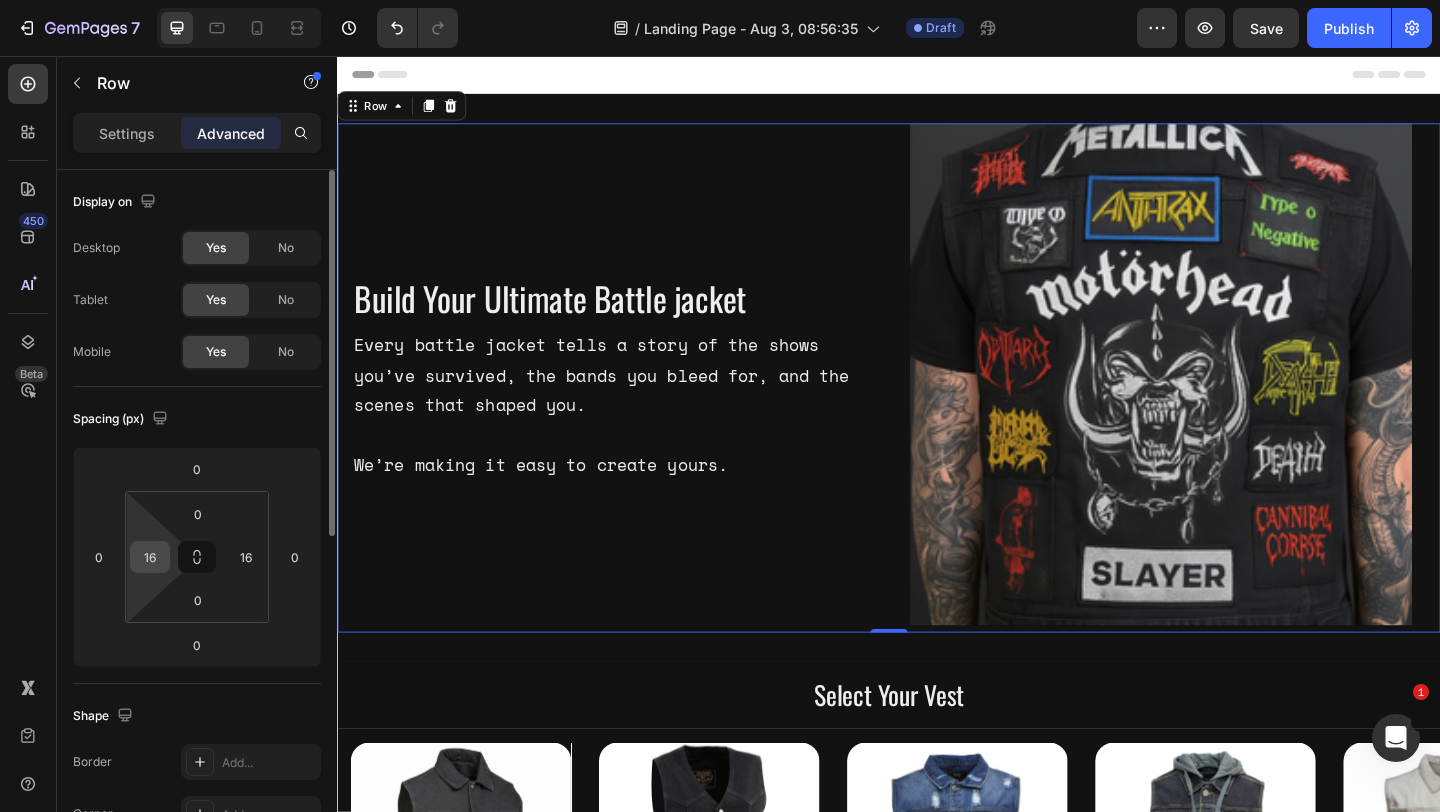 click on "16" at bounding box center (150, 557) 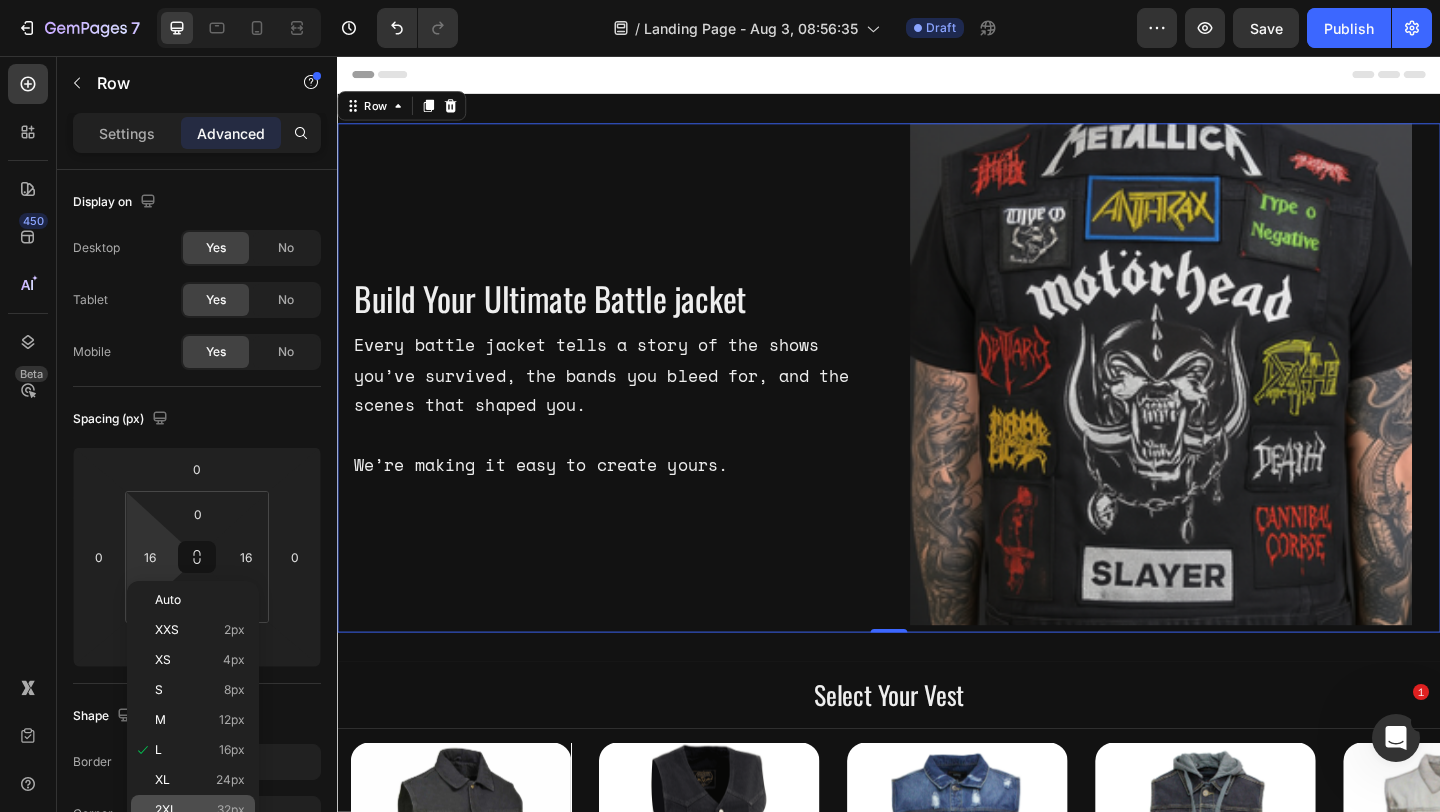 click on "2XL 32px" 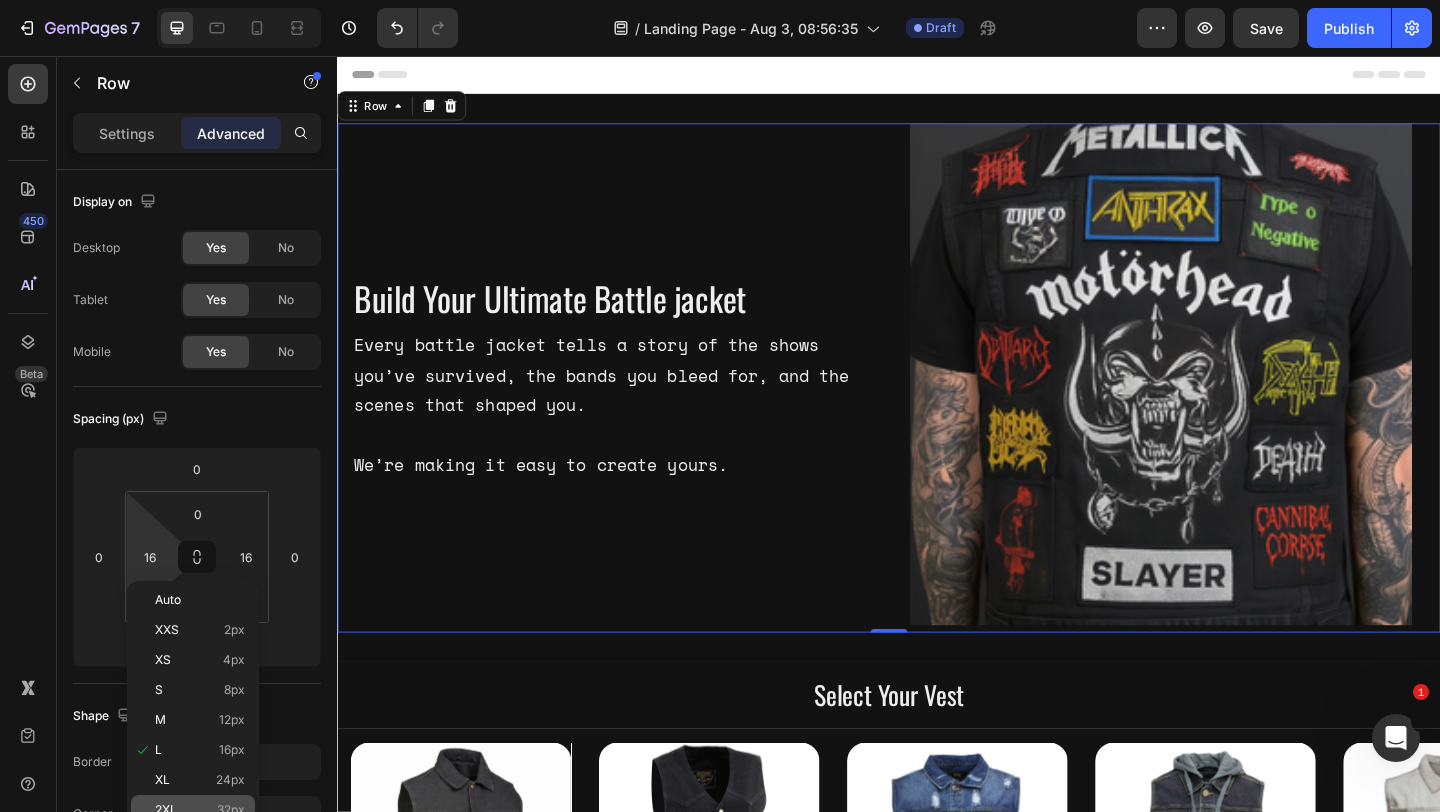 type on "32" 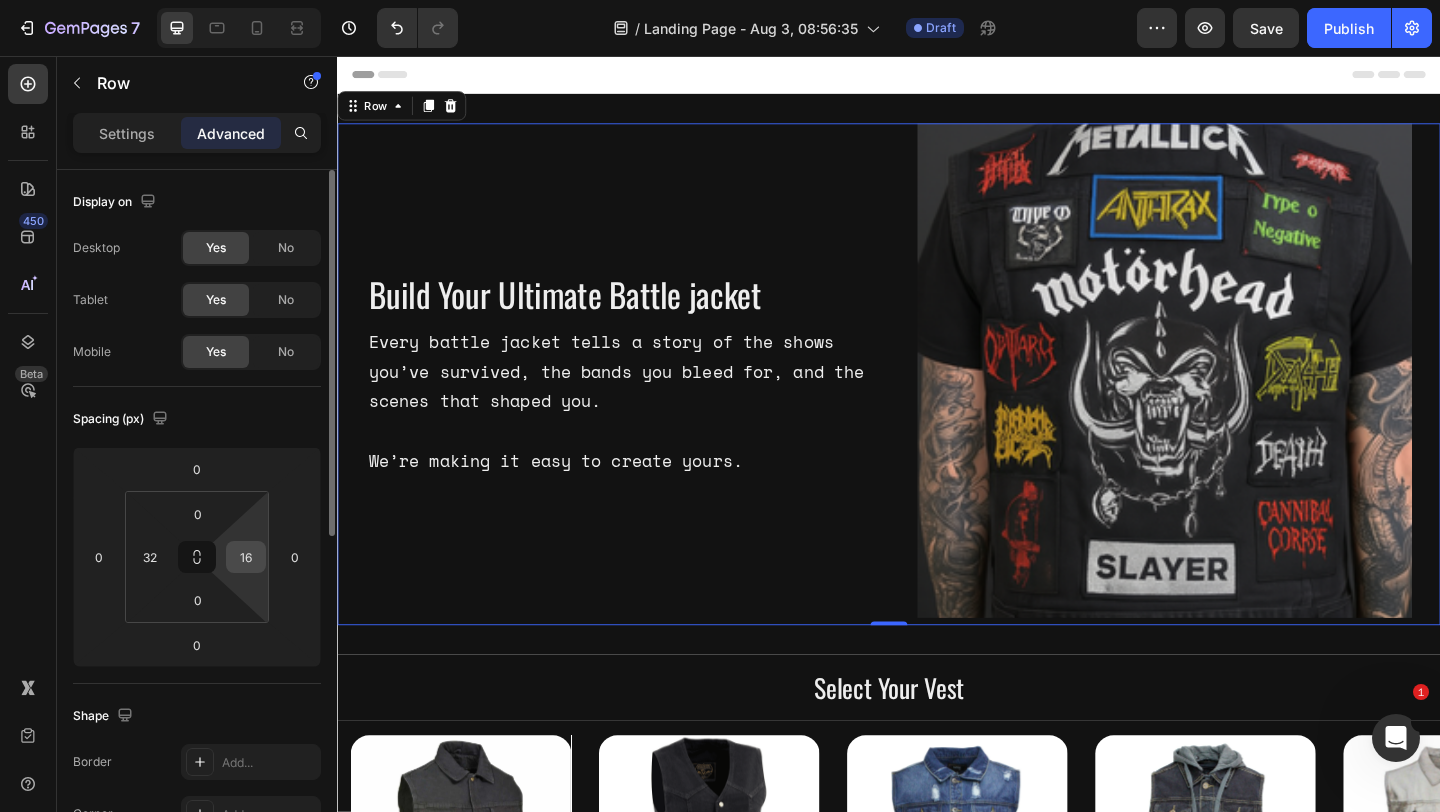 click on "16" at bounding box center (246, 557) 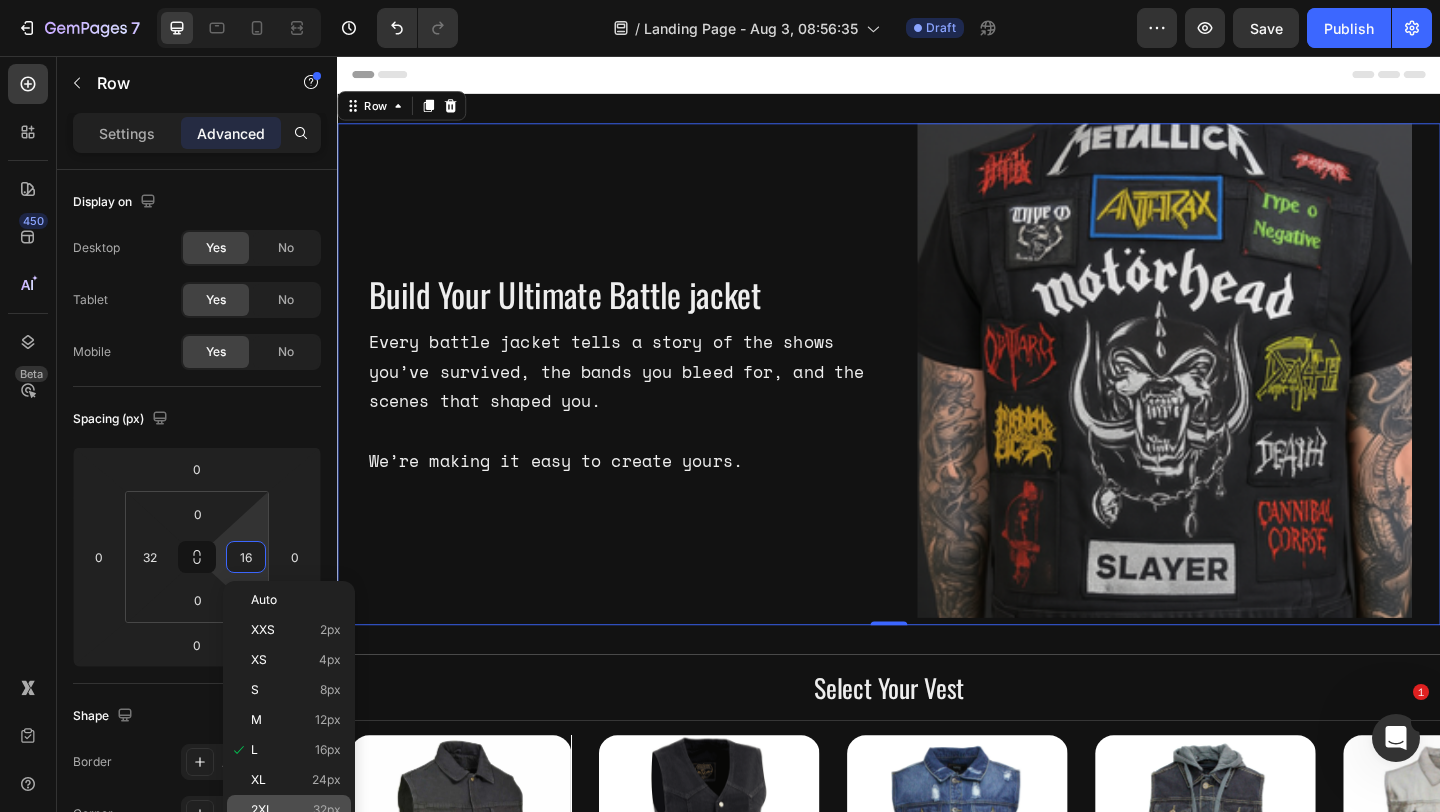 click on "2XL 32px" 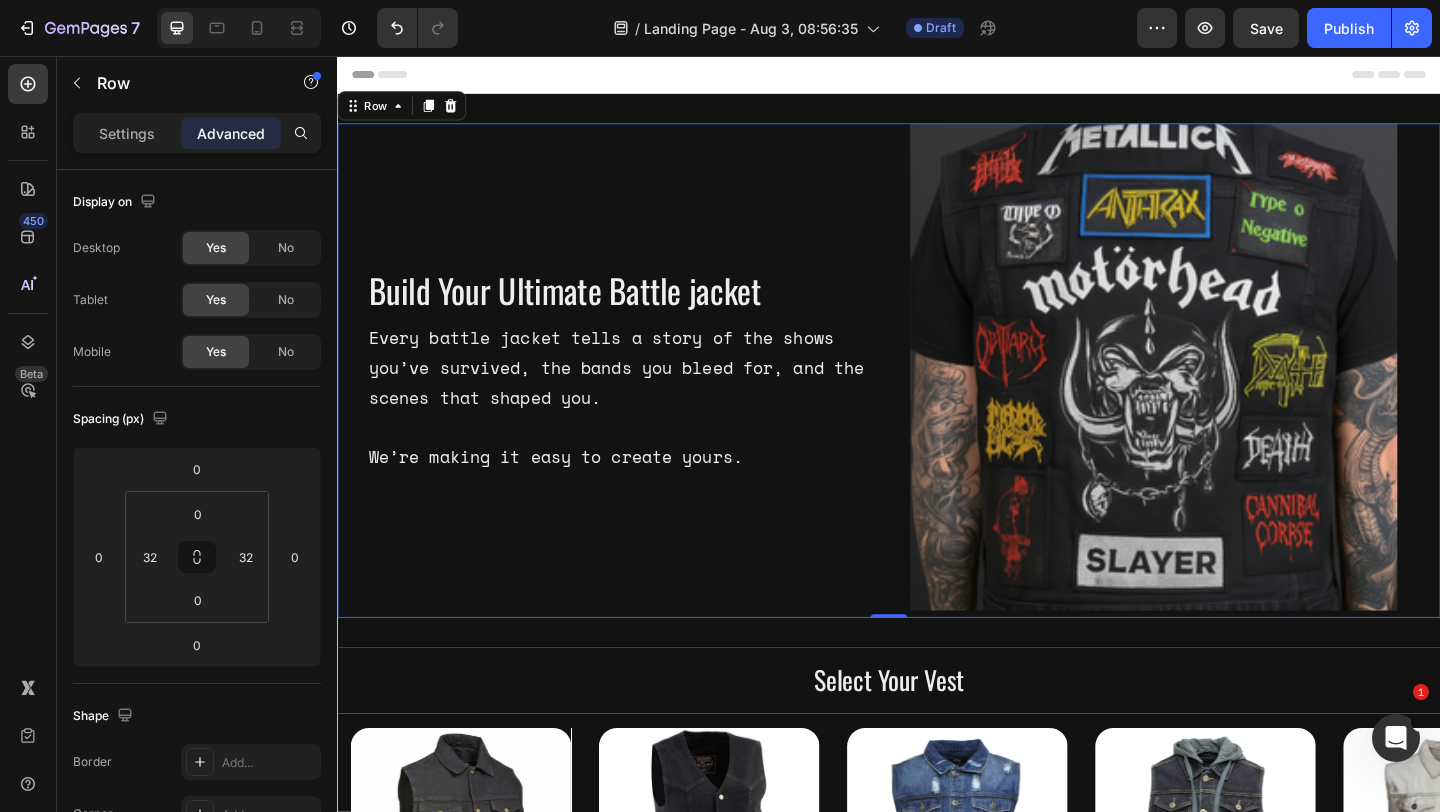 click on "Build Your Ultimate Battle jacket Heading Every battle jacket tells a story of the shows you’ve survived, the bands you bleed for, and the scenes that shaped you.  We’re making it easy to create yours. Text Block" at bounding box center (649, 398) 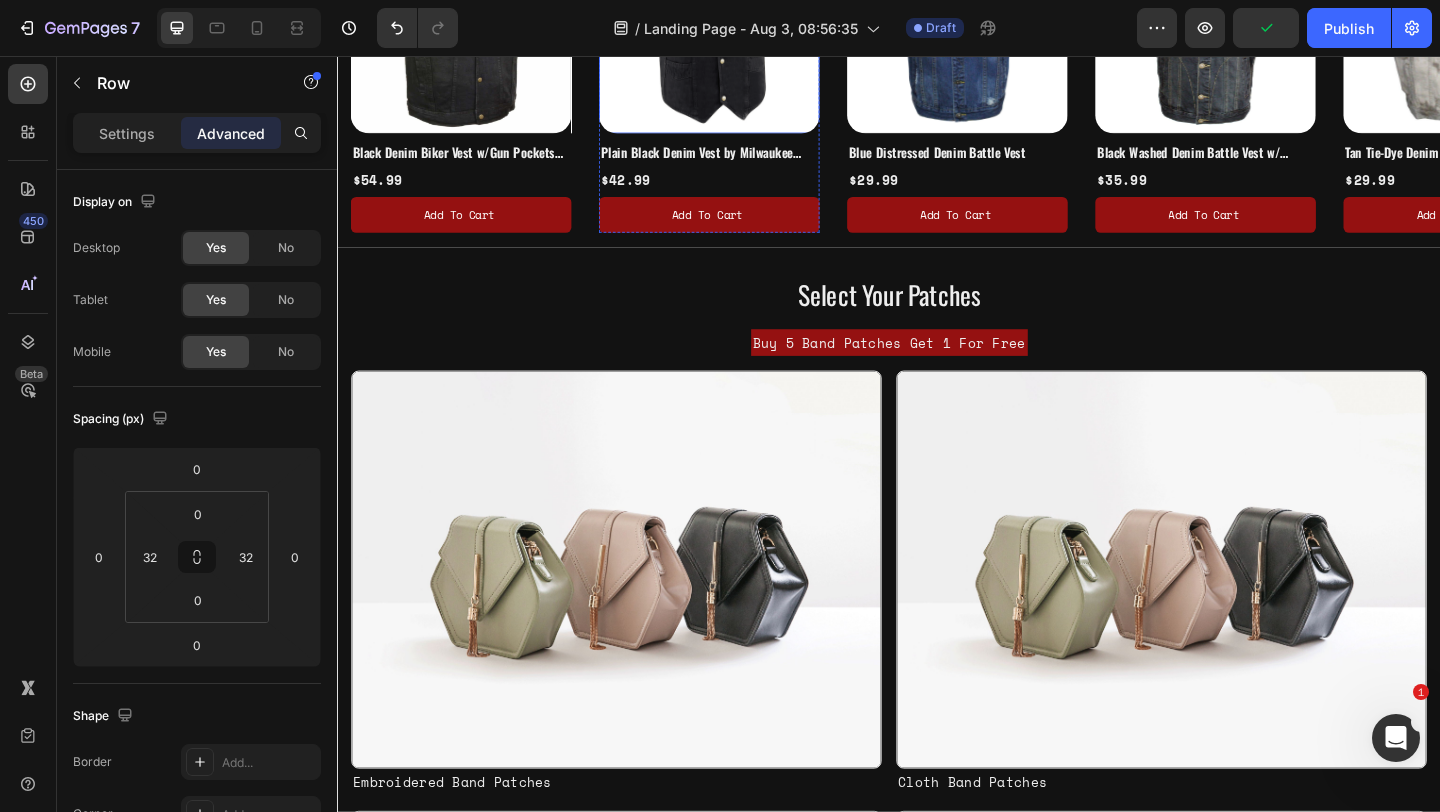 scroll, scrollTop: 957, scrollLeft: 0, axis: vertical 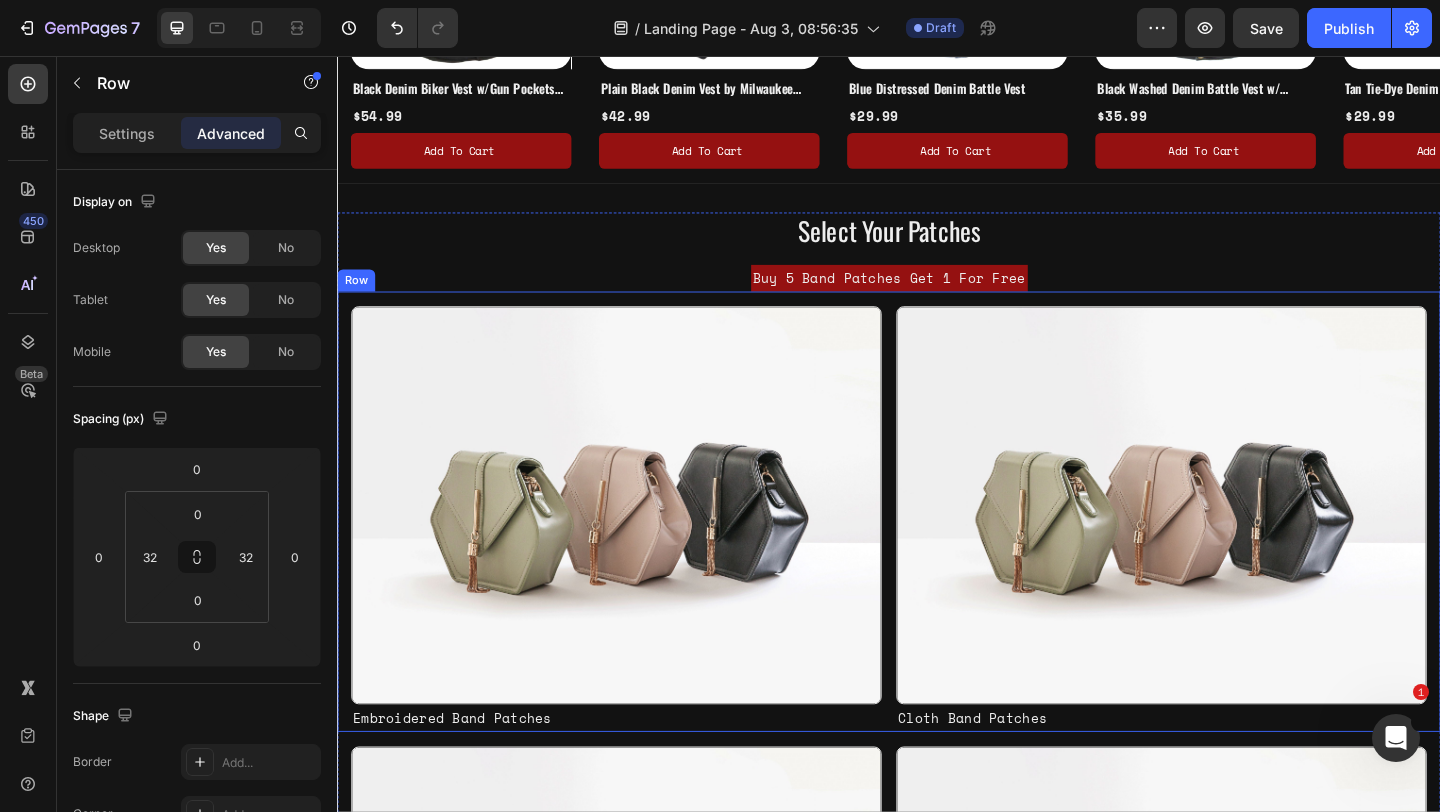 click on "Image Embroidered Band Patches Text Block Image Cloth Band Patches Text Block Row" at bounding box center [937, 551] 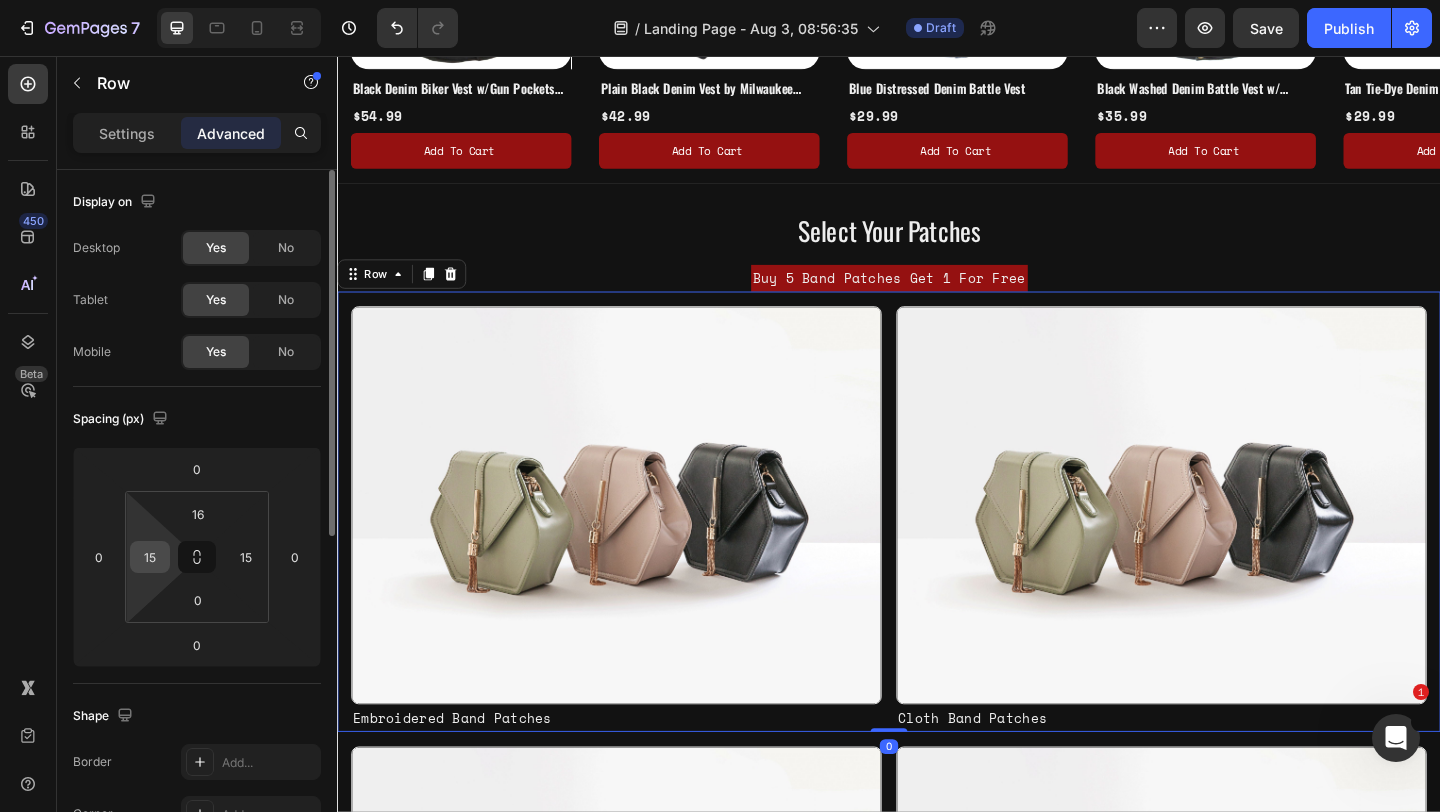 click on "15" at bounding box center [150, 557] 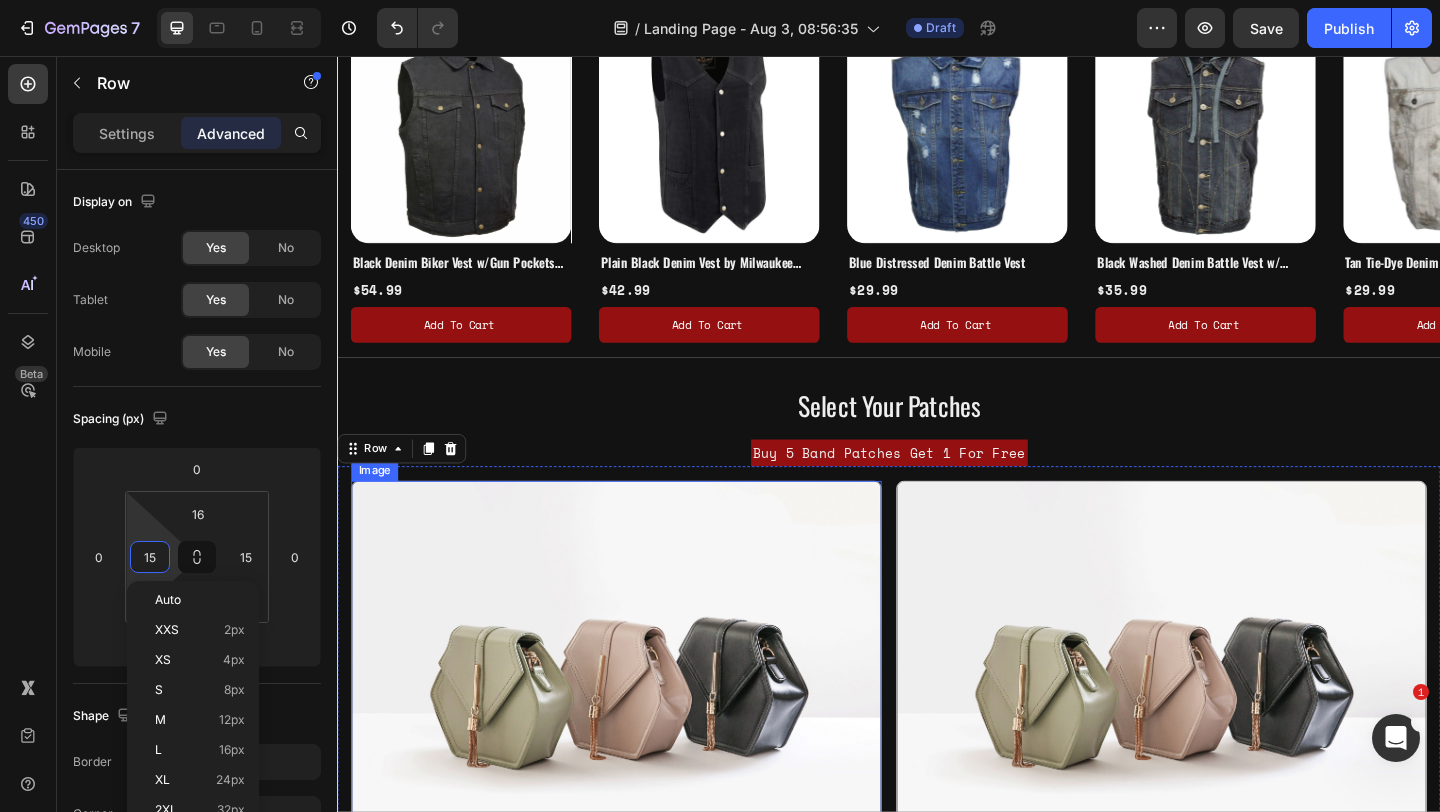 scroll, scrollTop: 757, scrollLeft: 0, axis: vertical 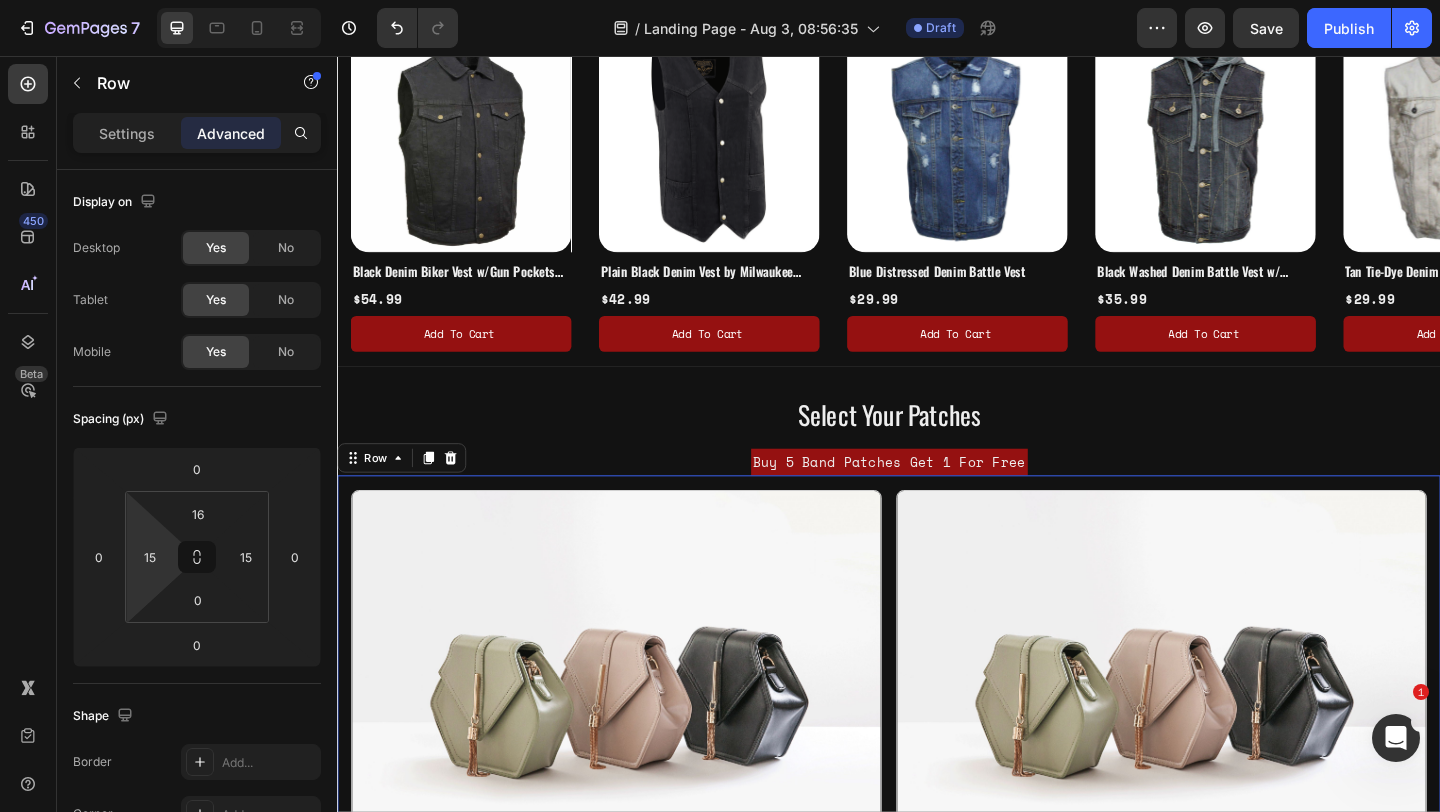 click at bounding box center (239, 28) 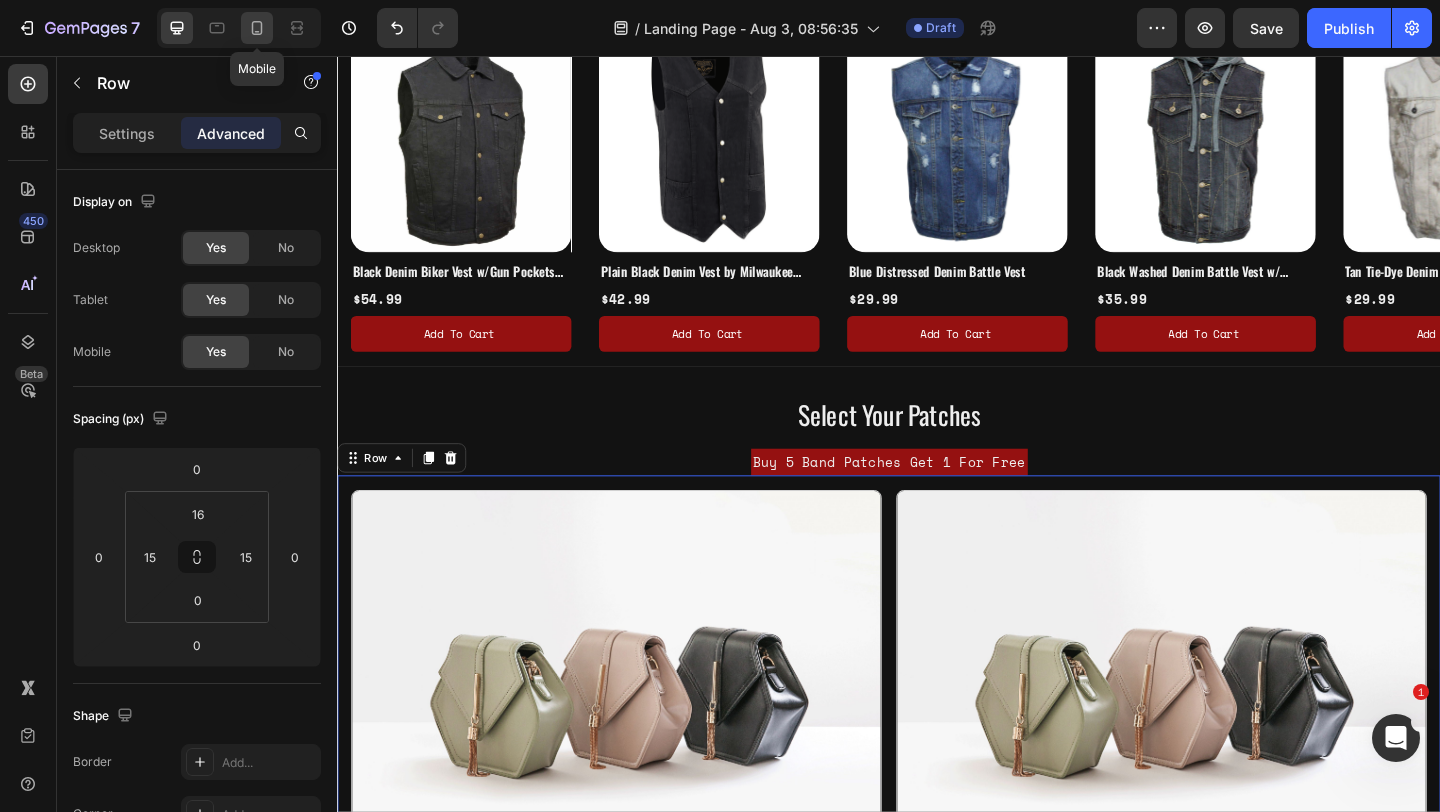 click 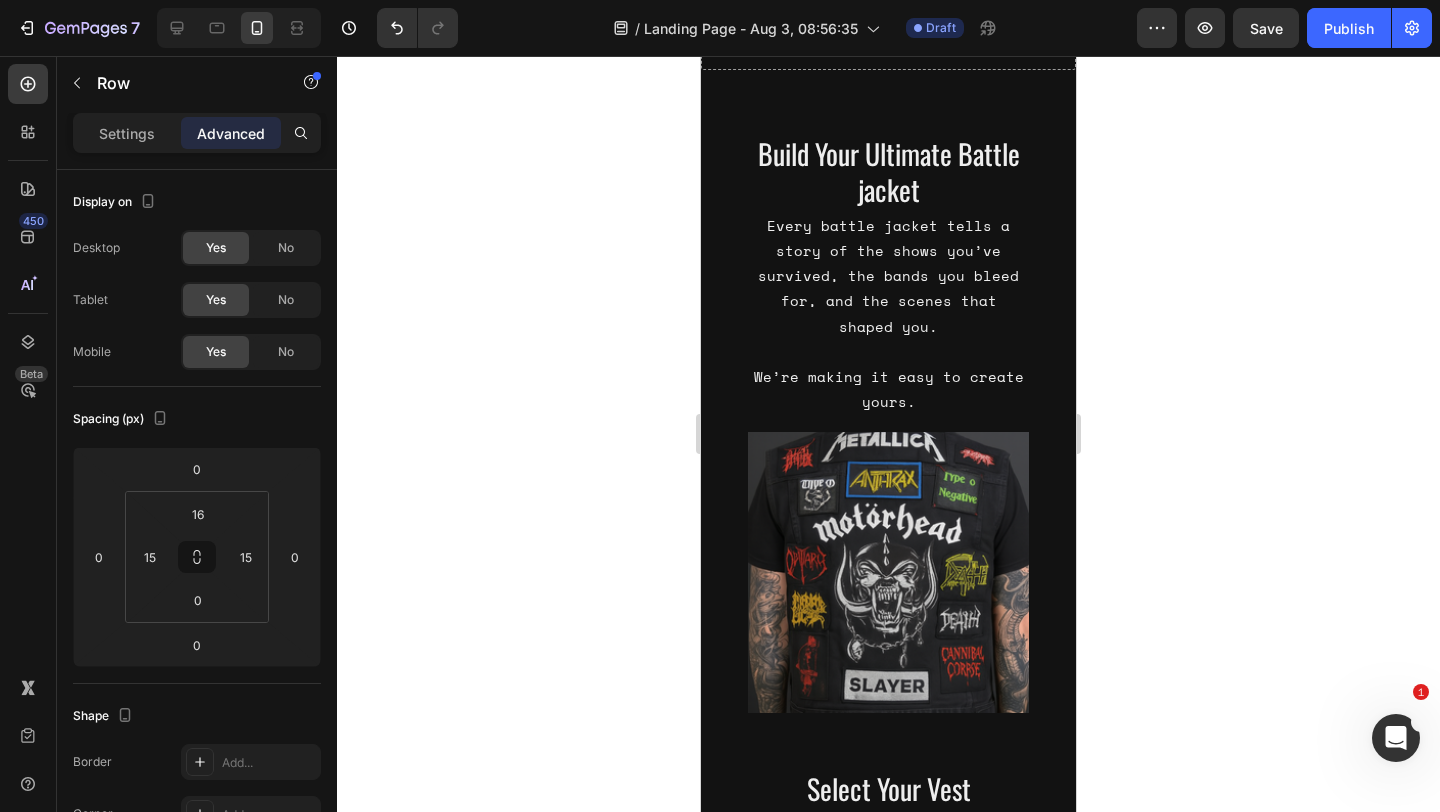 scroll, scrollTop: 0, scrollLeft: 0, axis: both 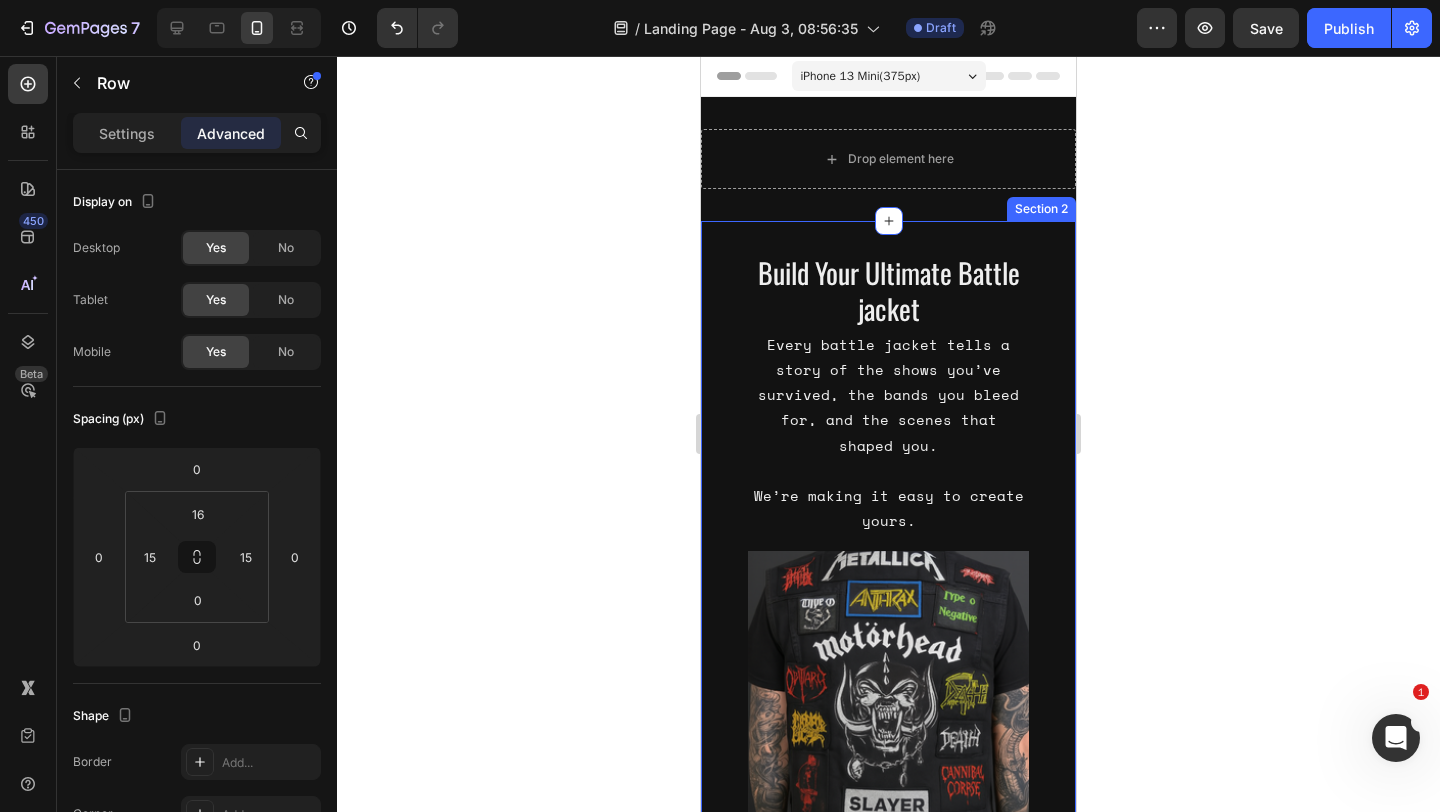 click on "Build Your Ultimate Battle jacket Heading Every battle jacket tells a story of the shows you’ve survived, the bands you bleed for, and the scenes that shaped you.  We’re making it easy to create yours. Text Block Image Row Section 2" at bounding box center [888, 546] 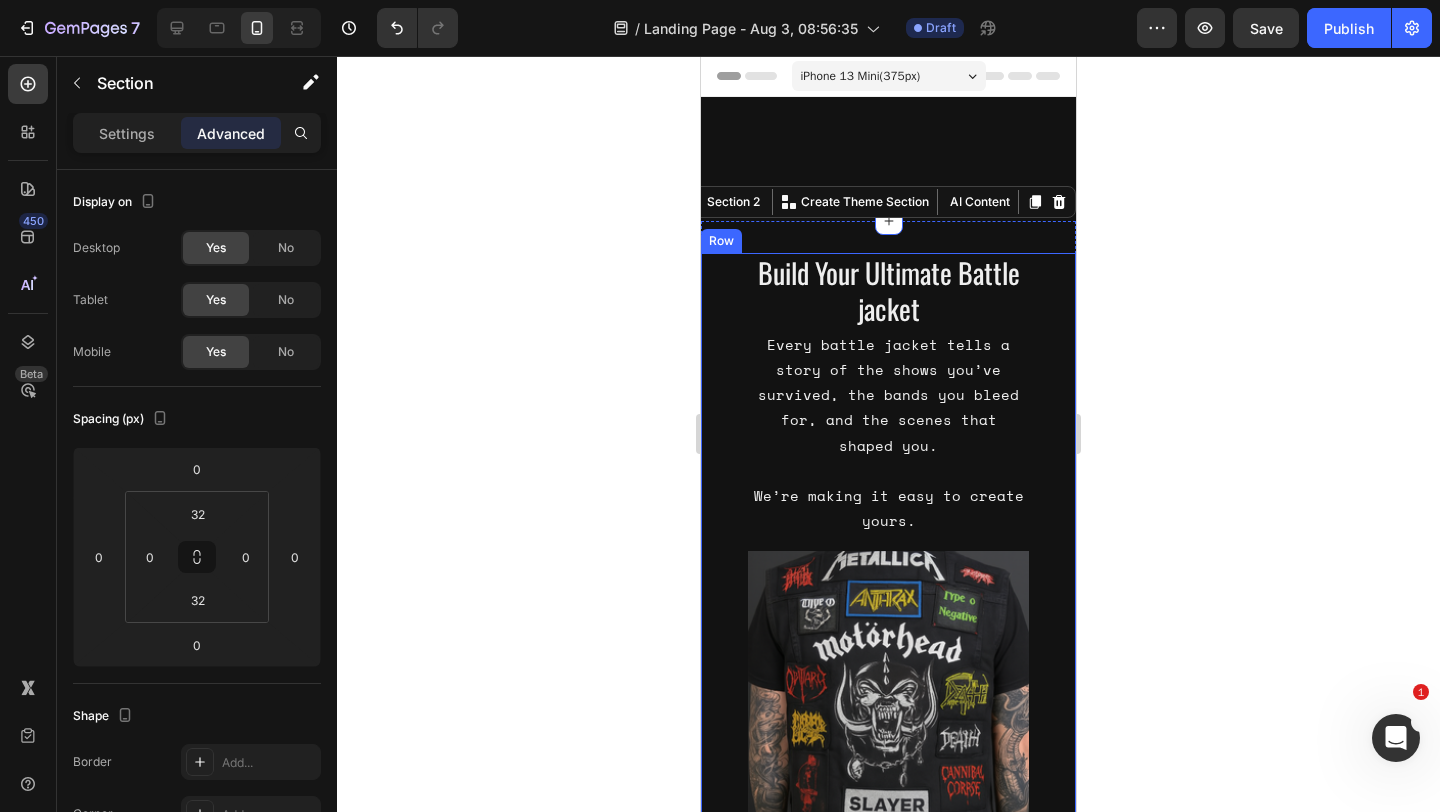 scroll, scrollTop: 221, scrollLeft: 0, axis: vertical 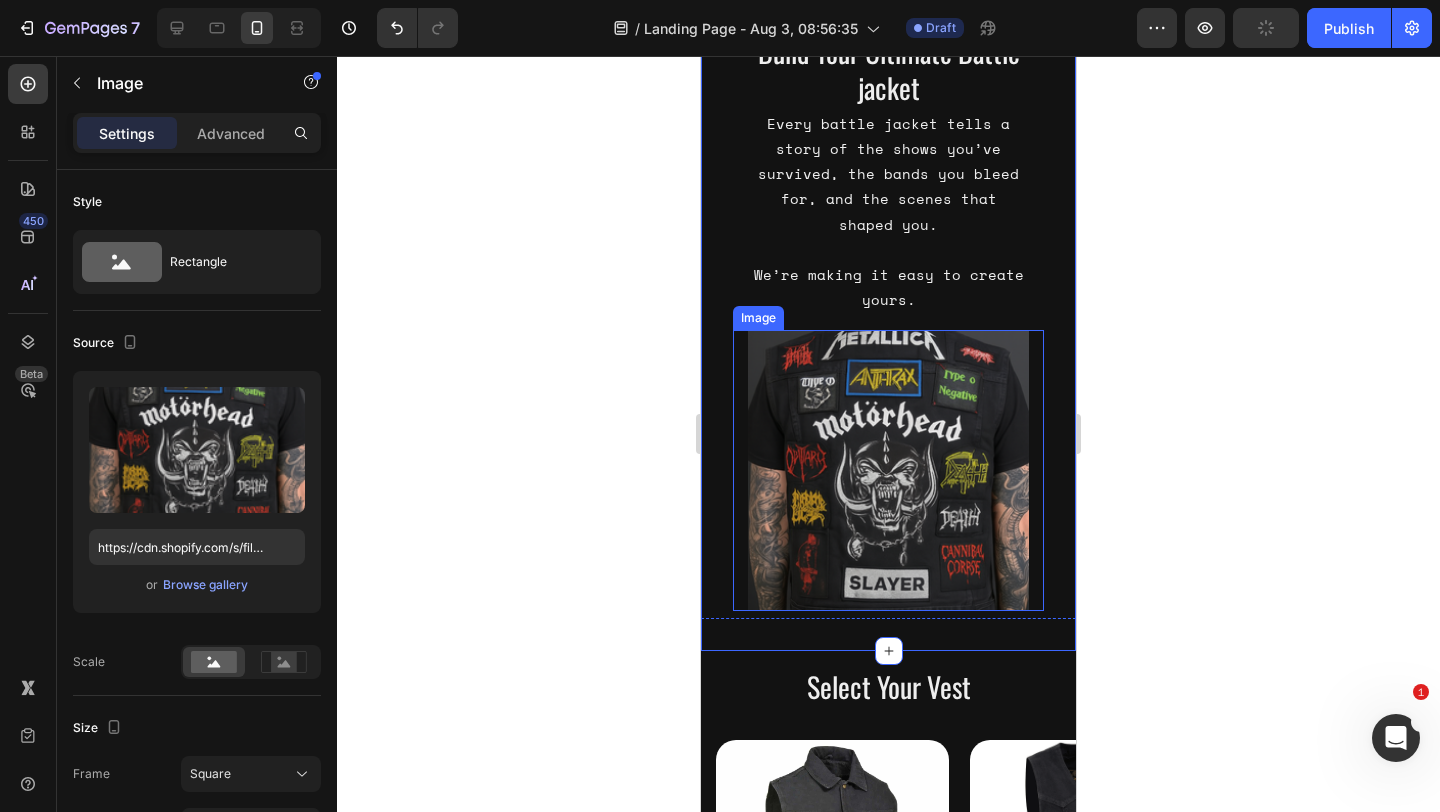 click at bounding box center [888, 470] 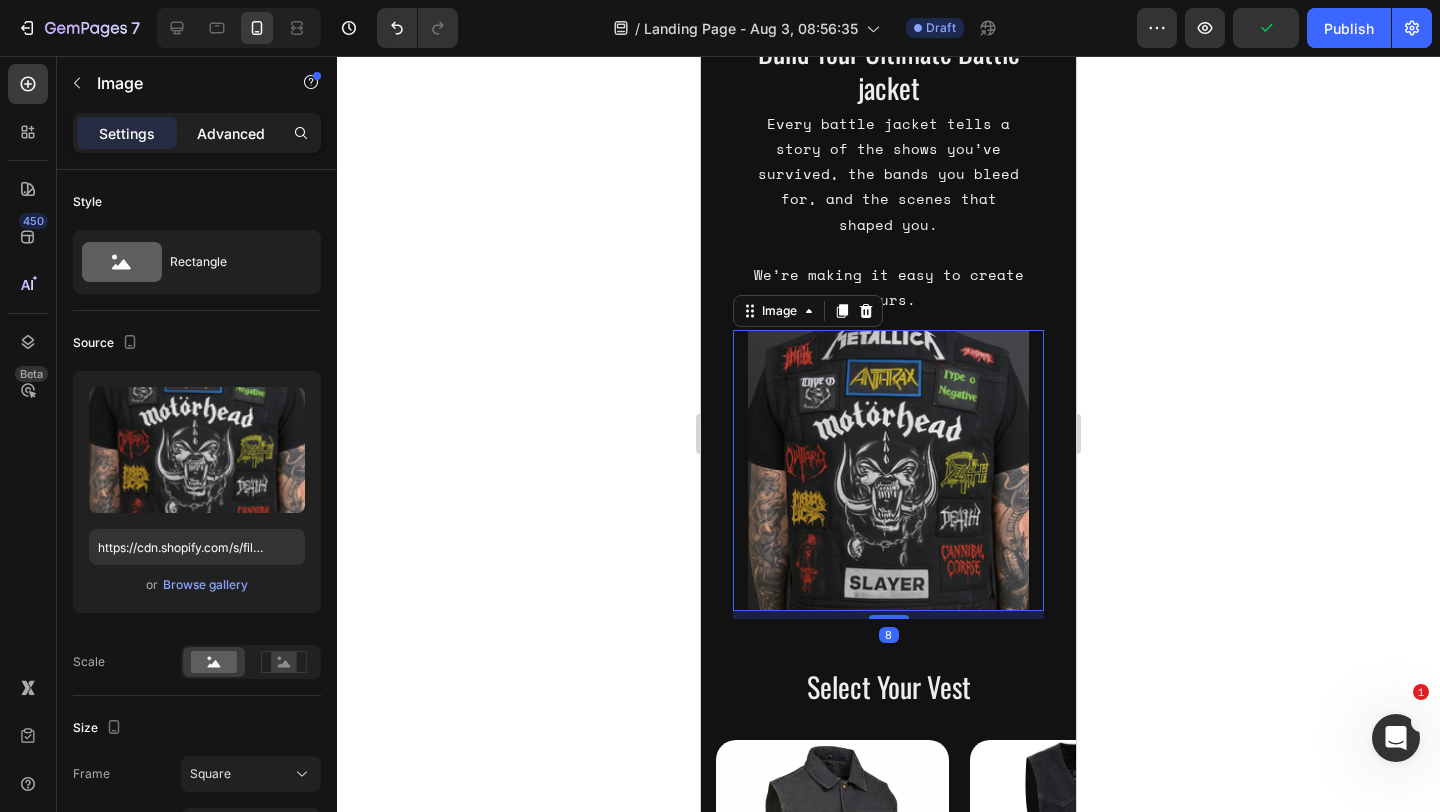 click on "Advanced" at bounding box center [231, 133] 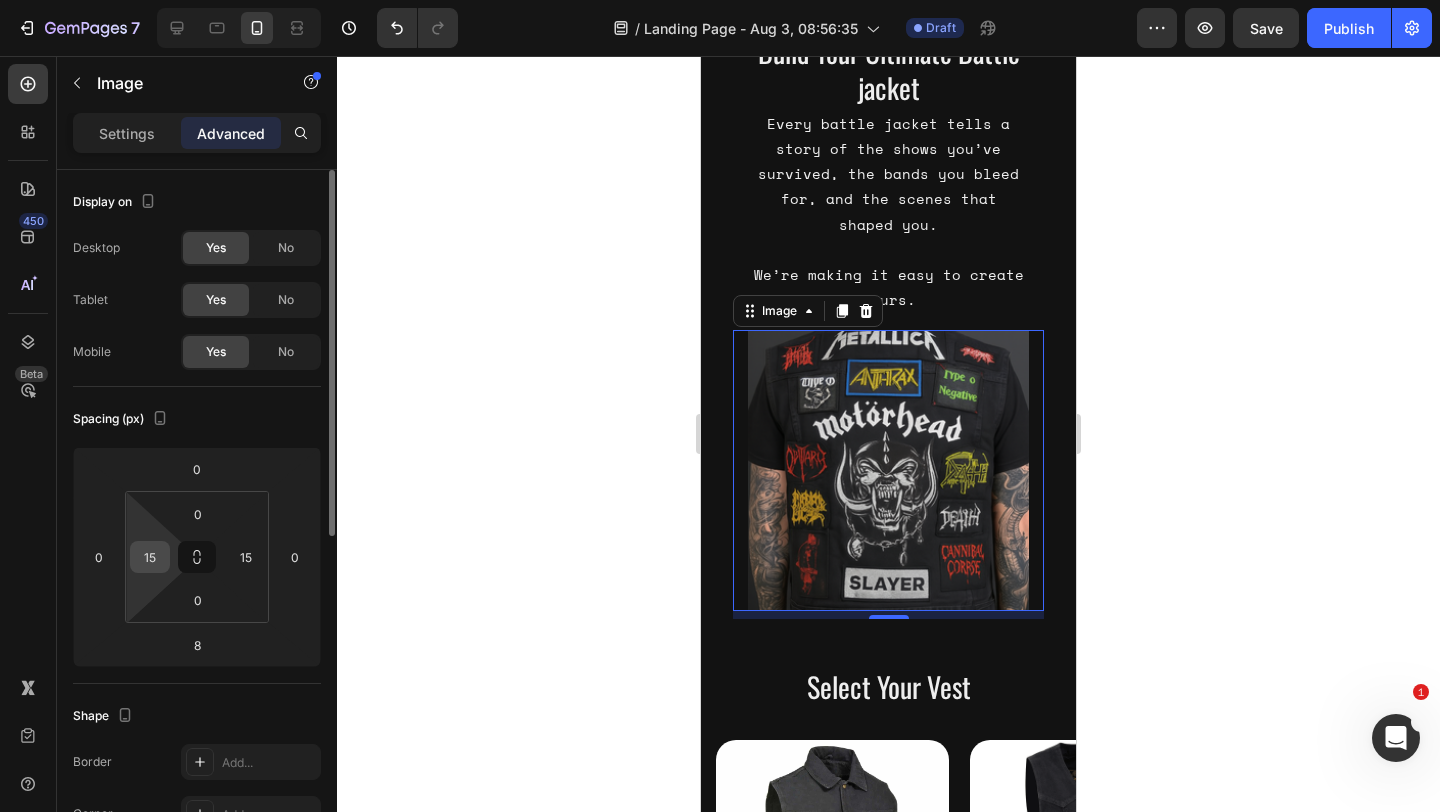 click on "15" at bounding box center (150, 557) 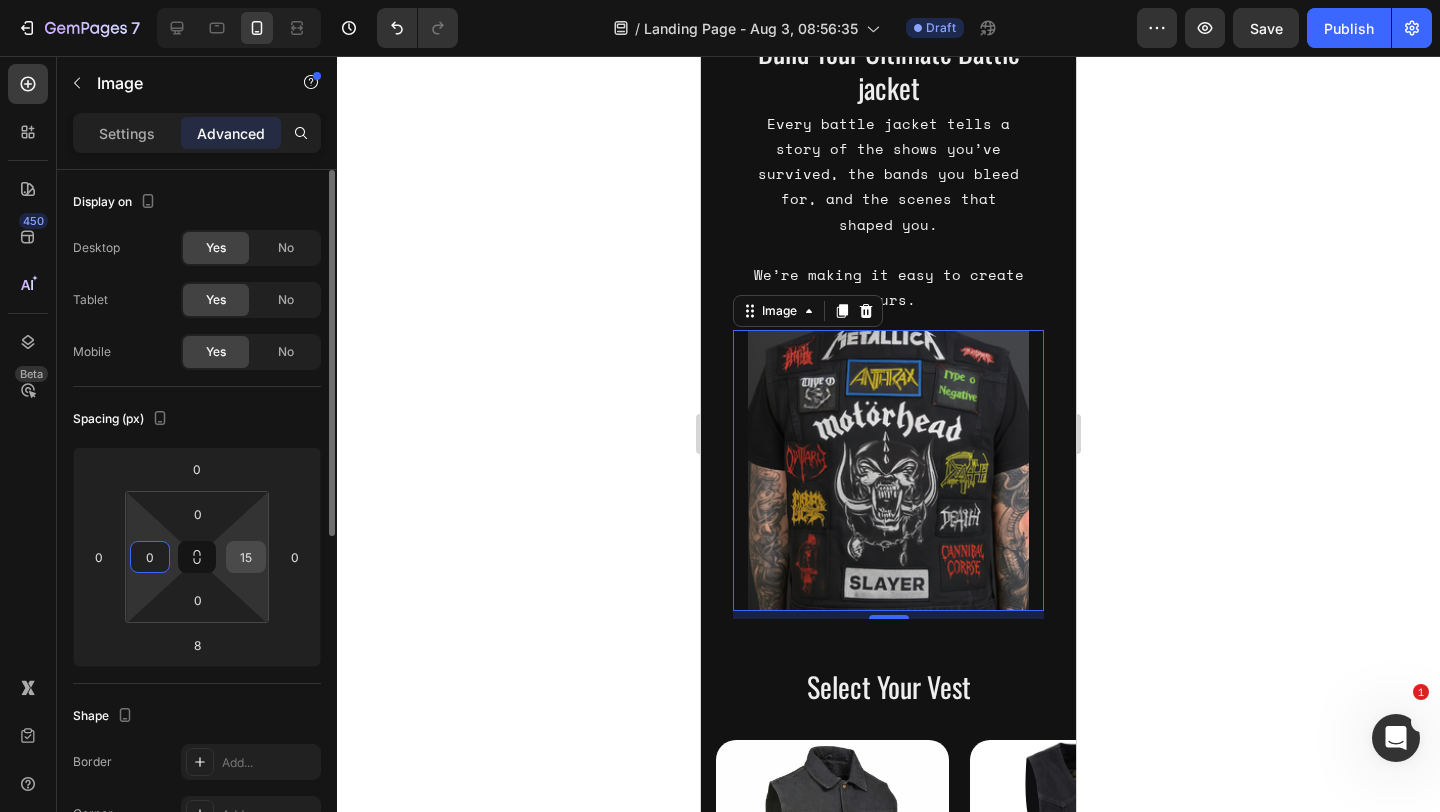 type on "0" 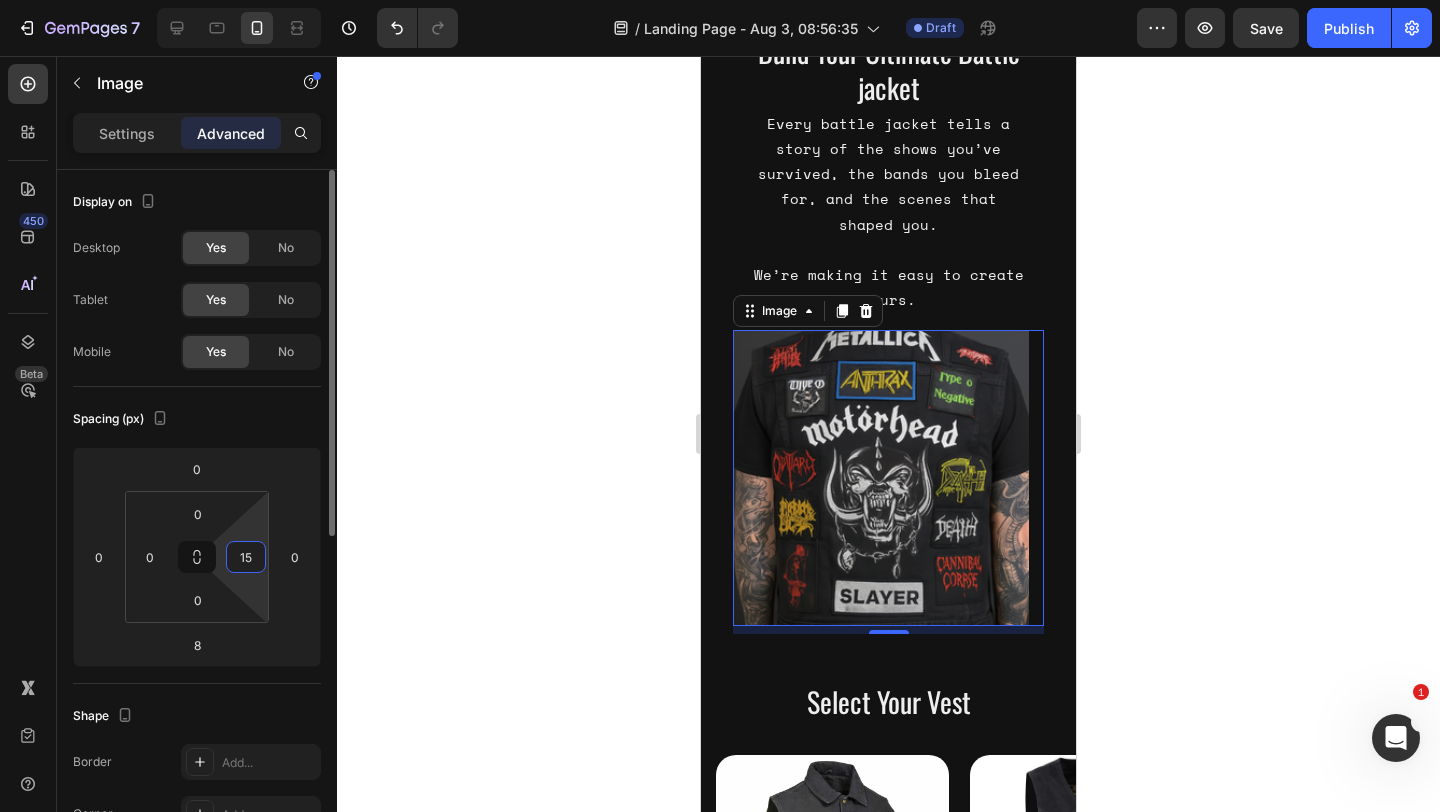 click on "15" at bounding box center (246, 557) 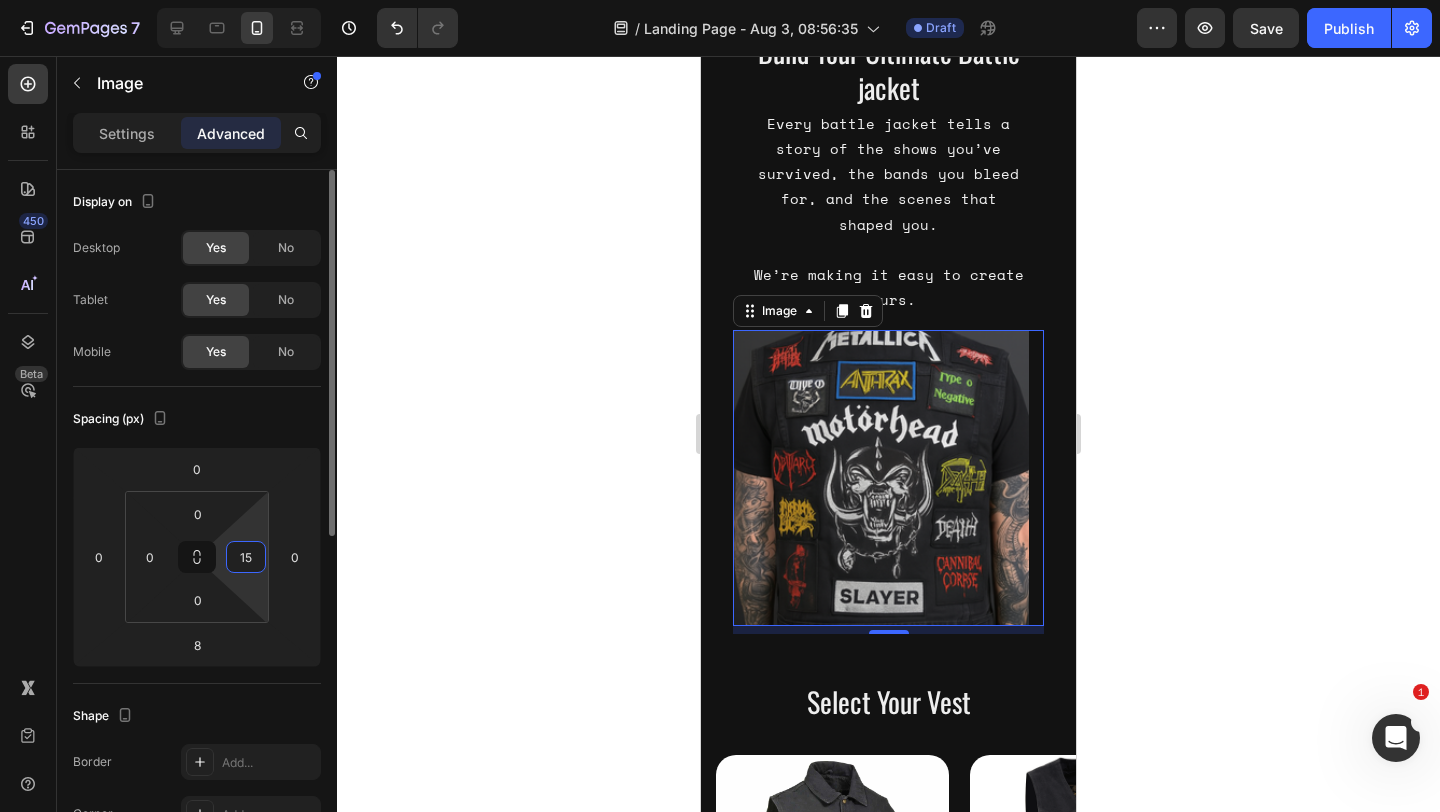 type on "0" 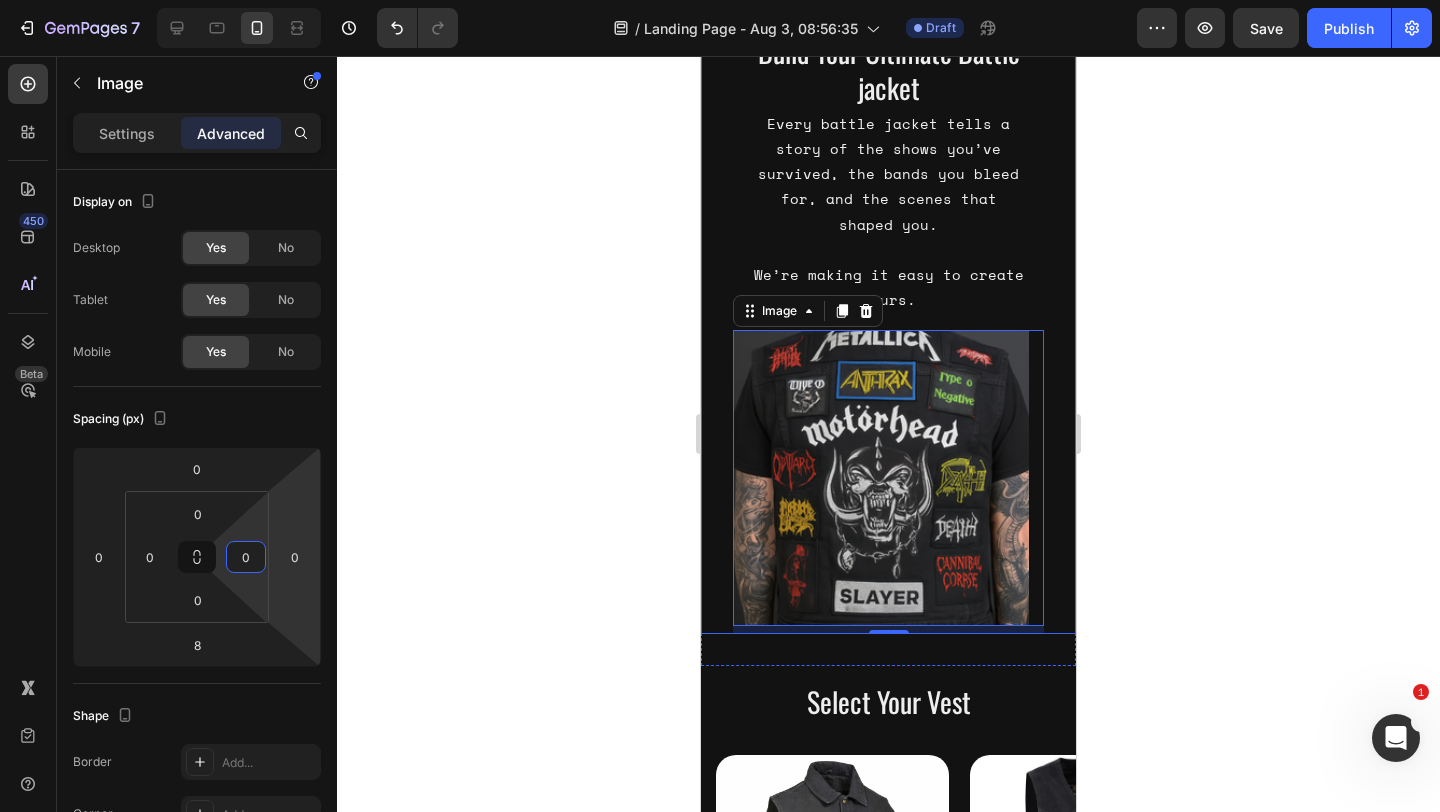 click on "Build Your Ultimate Battle jacket Heading Every battle jacket tells a story of the shows you’ve survived, the bands you bleed for, and the scenes that shaped you.  We’re making it easy to create yours. Text Block Image Row Section 2" at bounding box center [888, 333] 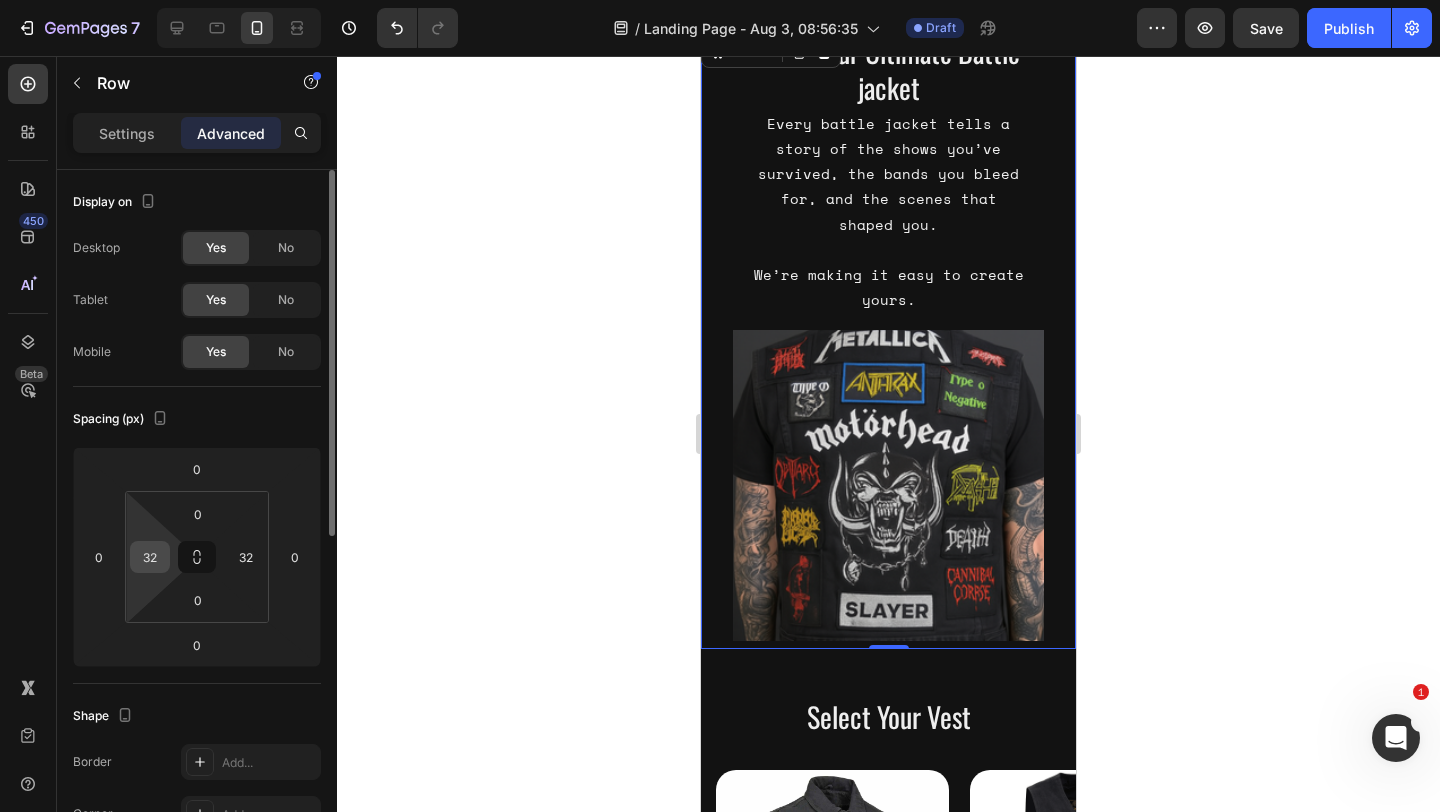 click on "32" at bounding box center (150, 557) 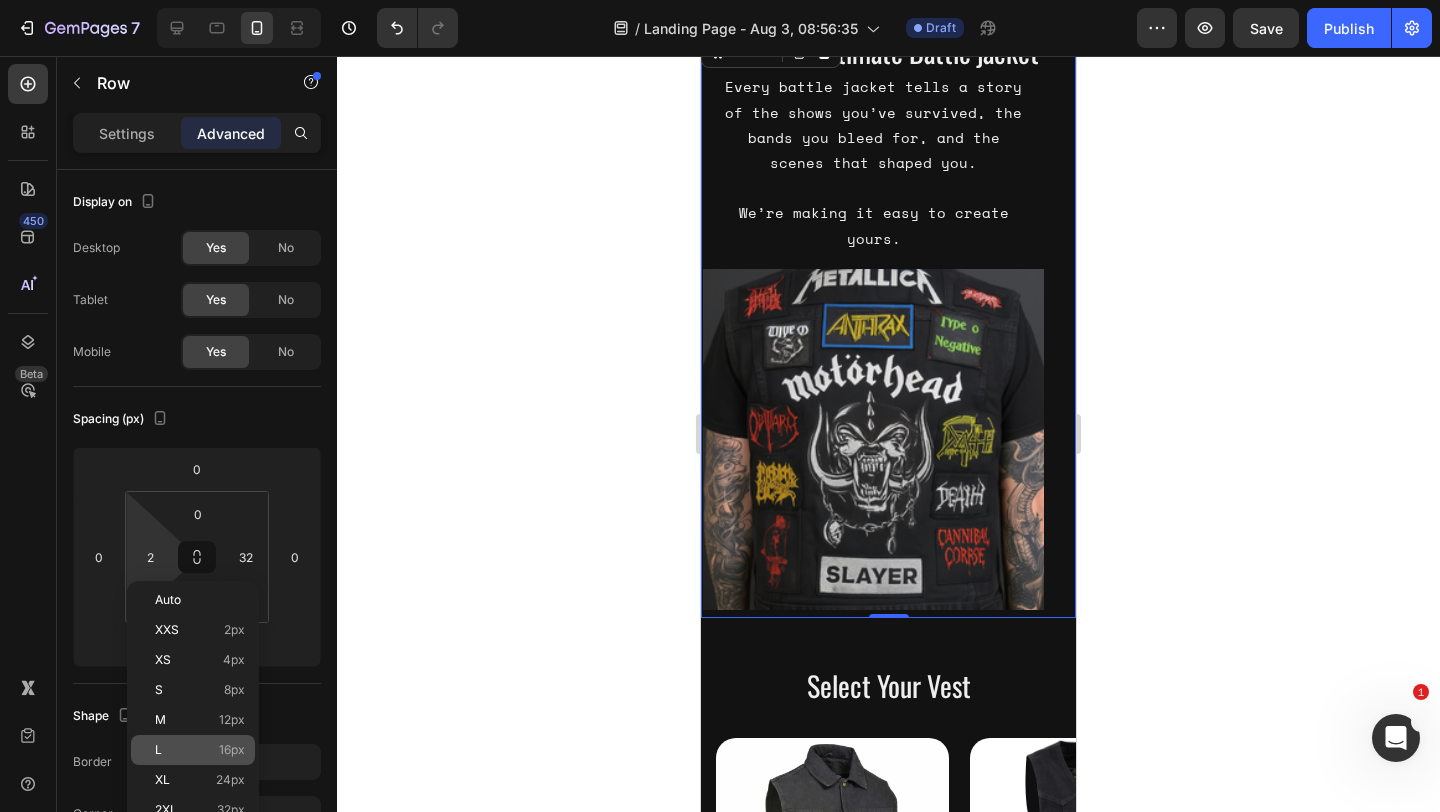 click on "16px" at bounding box center [232, 750] 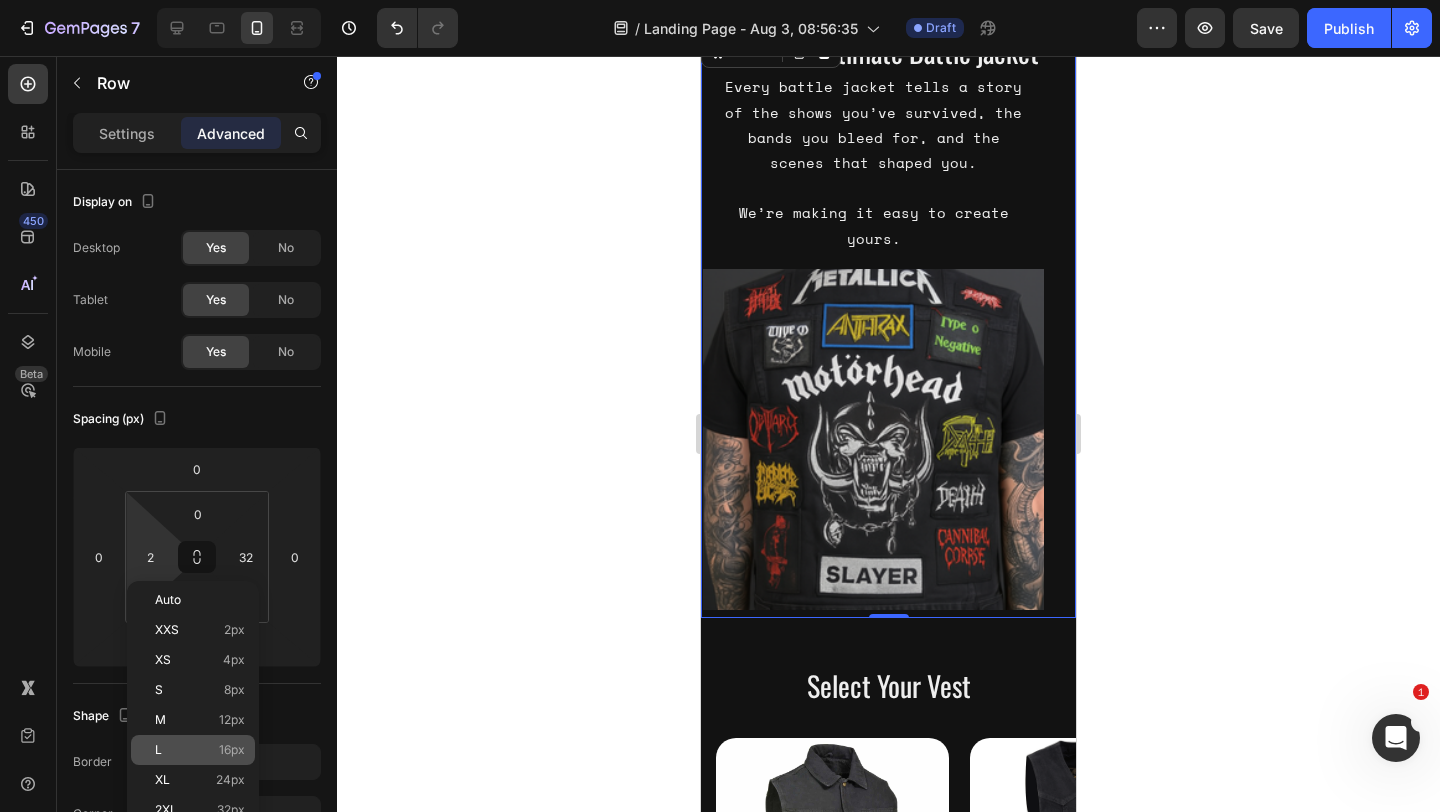 type on "16" 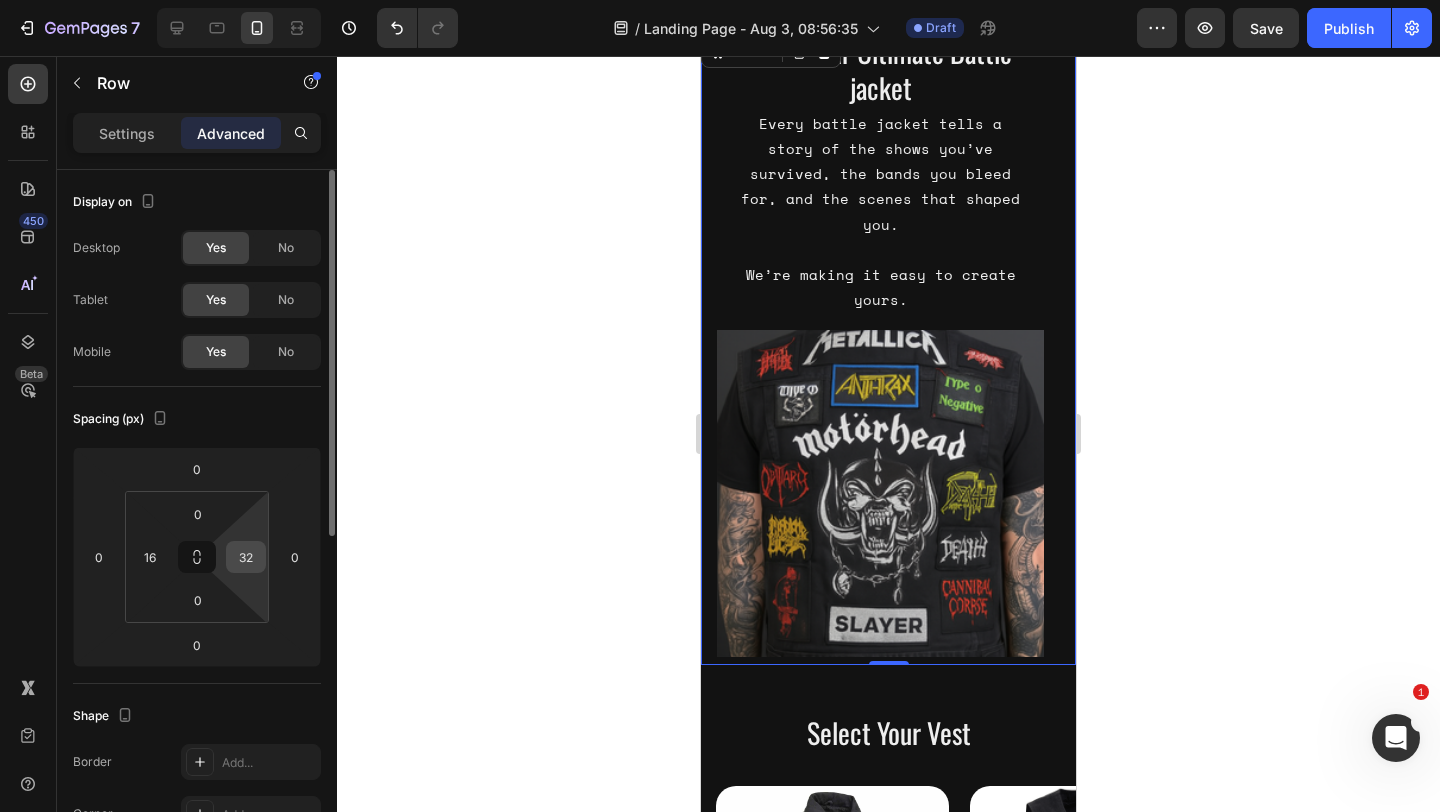 click on "32" at bounding box center [246, 557] 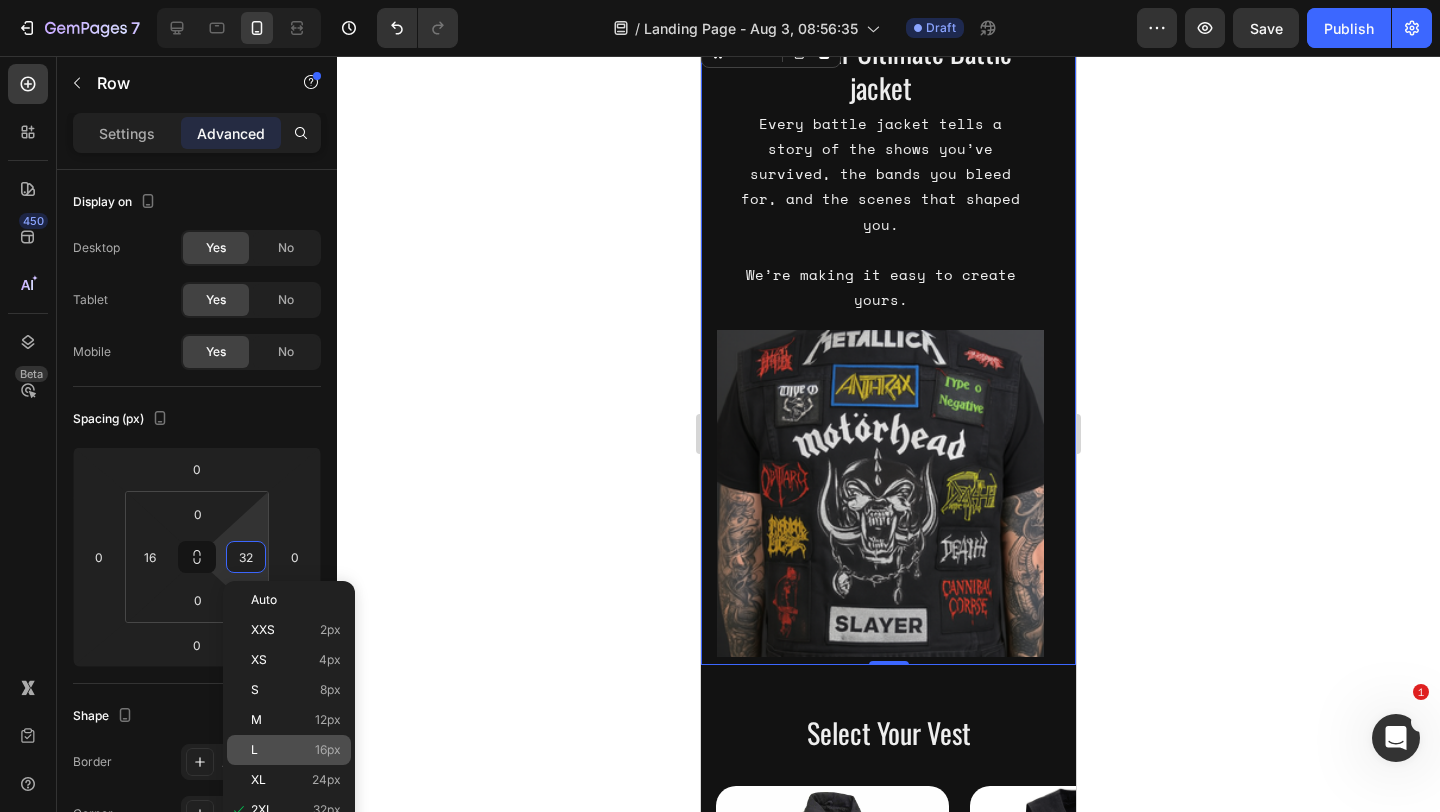 click on "16px" at bounding box center [328, 750] 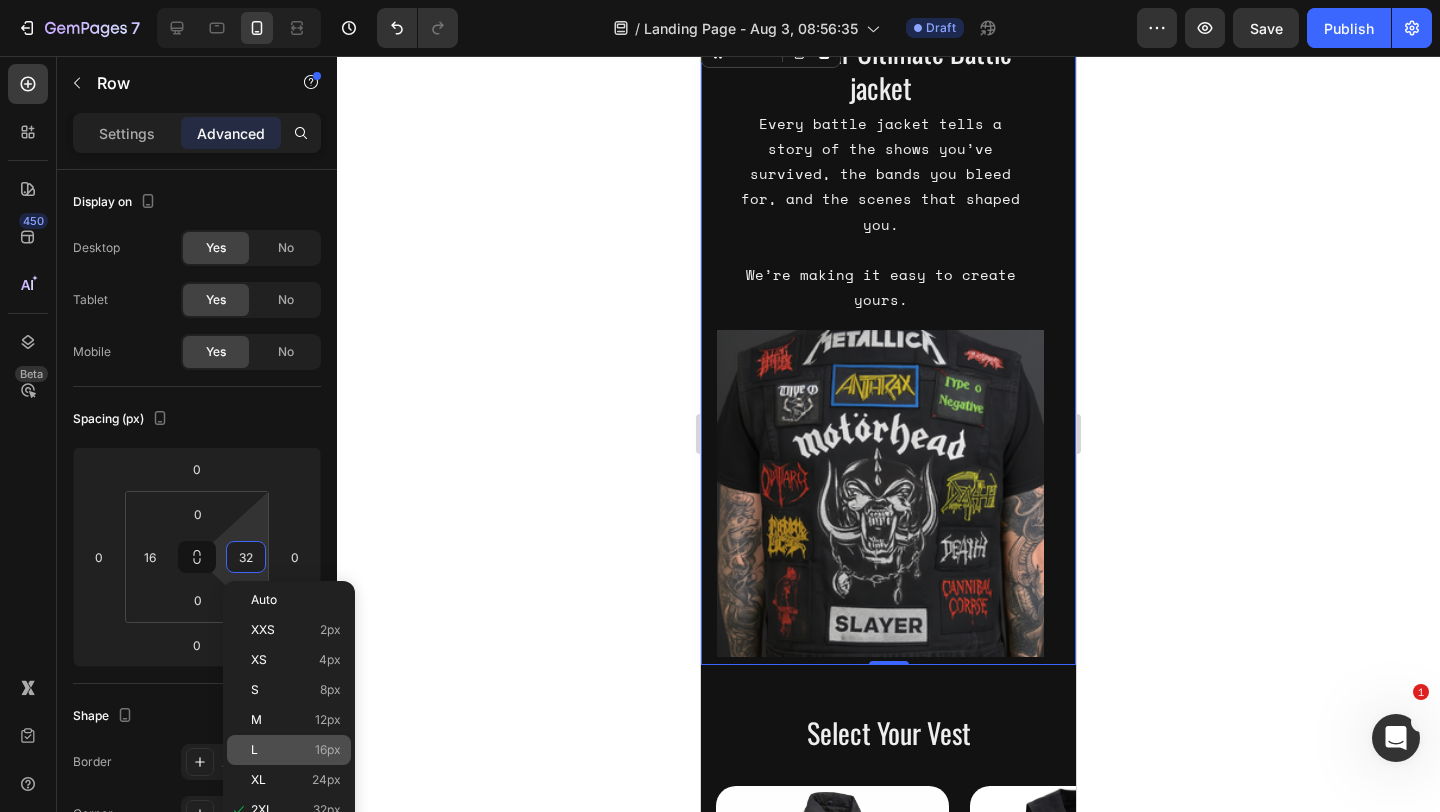 type on "16" 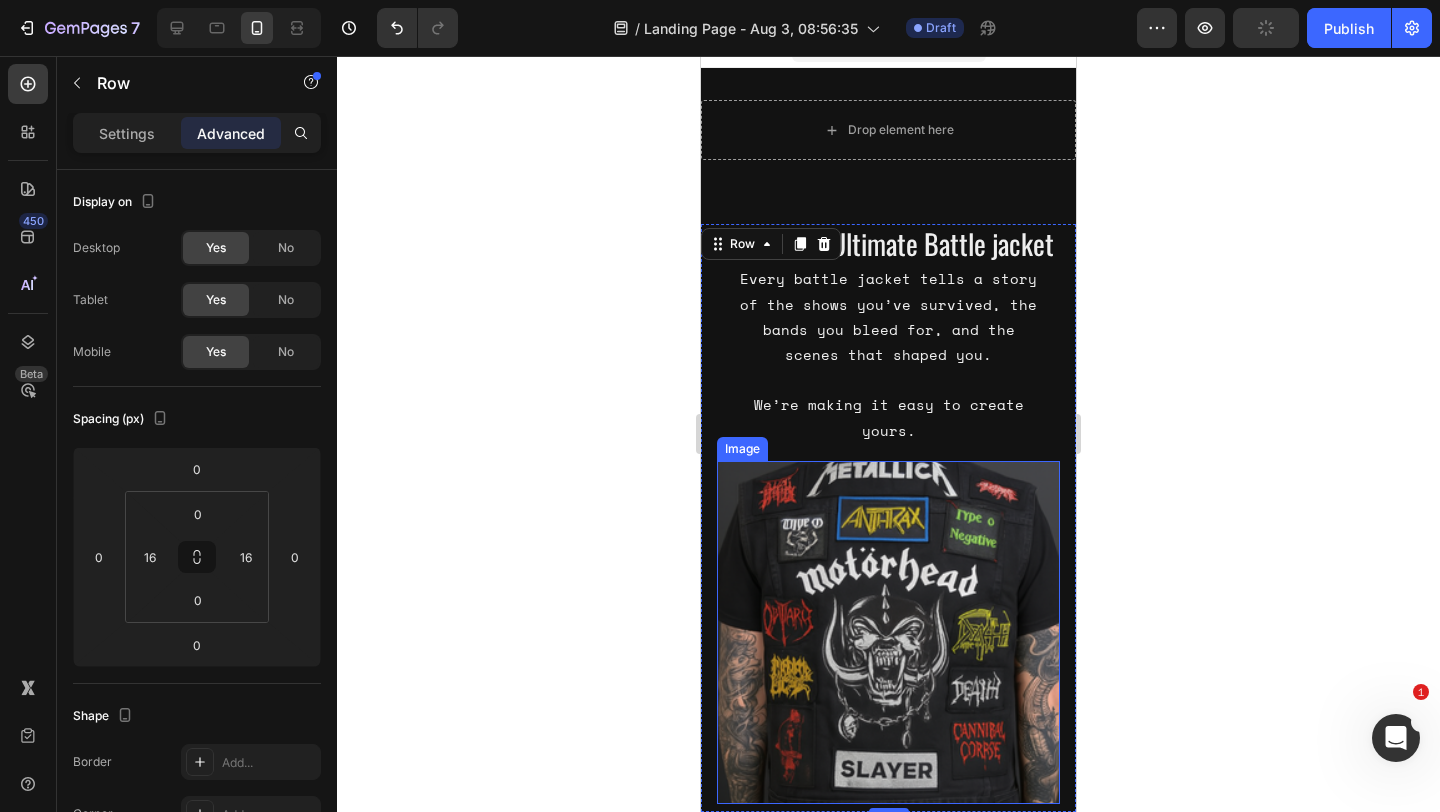 scroll, scrollTop: 39, scrollLeft: 0, axis: vertical 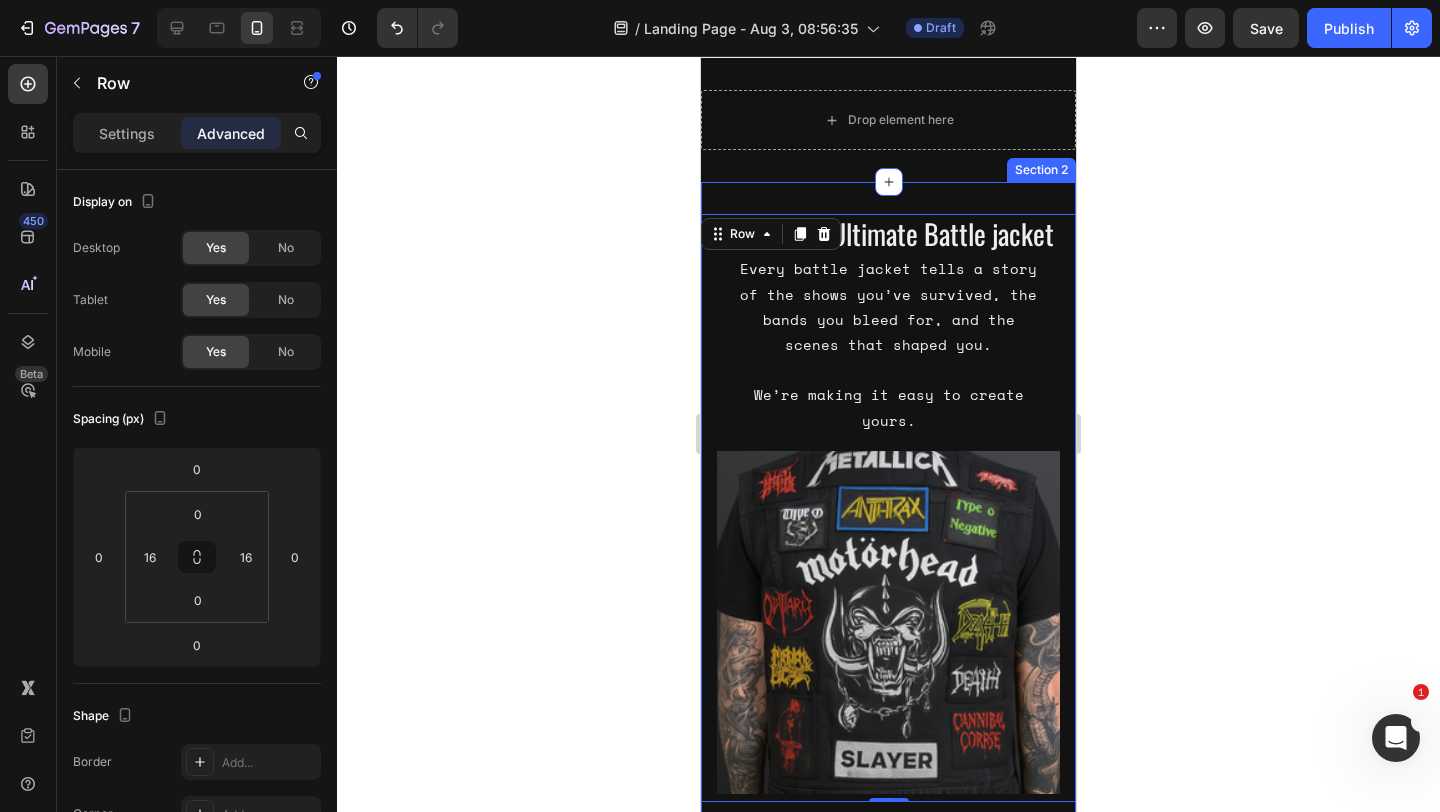 click on "Build Your Ultimate Battle jacket Heading Every battle jacket tells a story of the shows you’ve survived, the bands you bleed for, and the scenes that shaped you.  We’re making it easy to create yours. Text Block Image Row   0 Section 2" at bounding box center (888, 508) 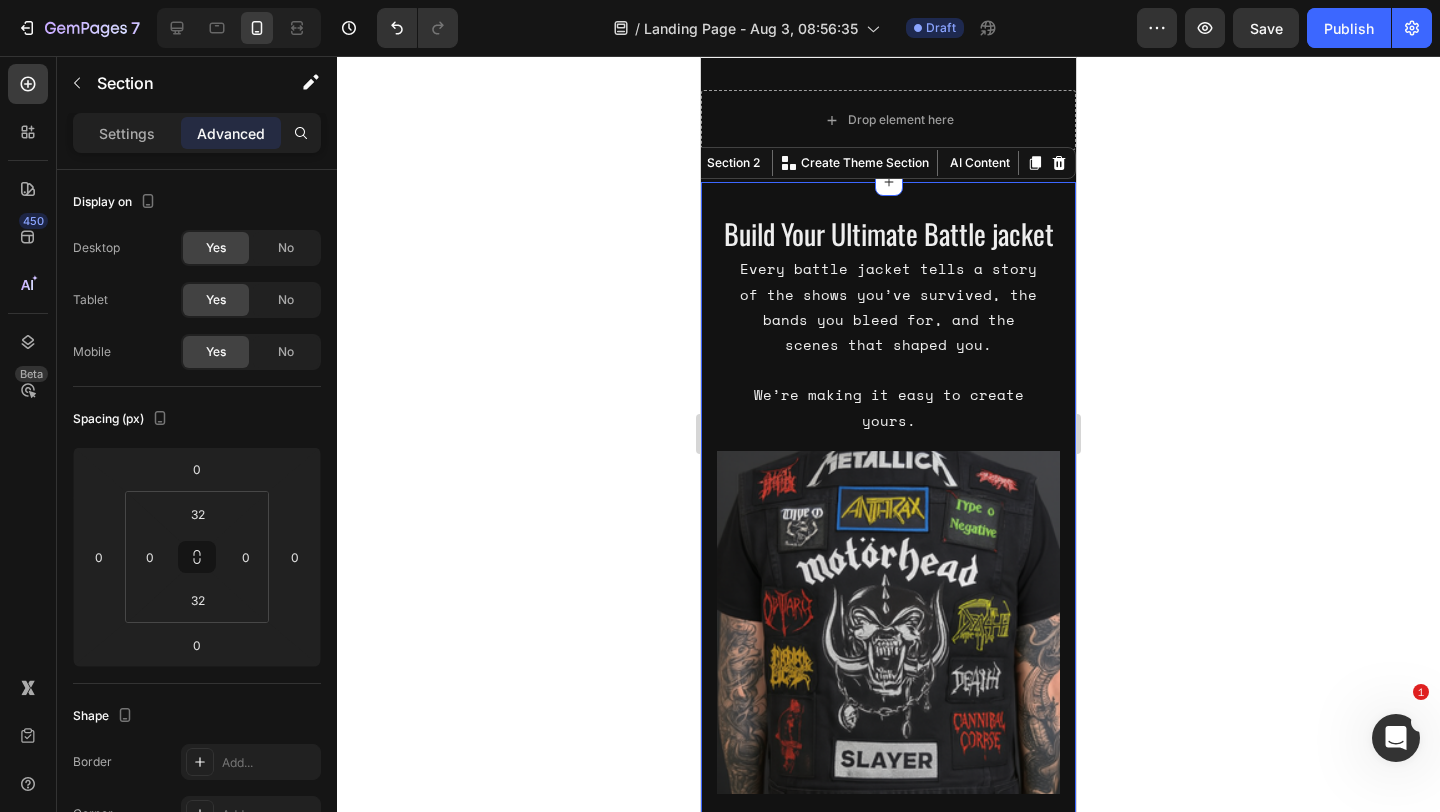 scroll, scrollTop: 0, scrollLeft: 0, axis: both 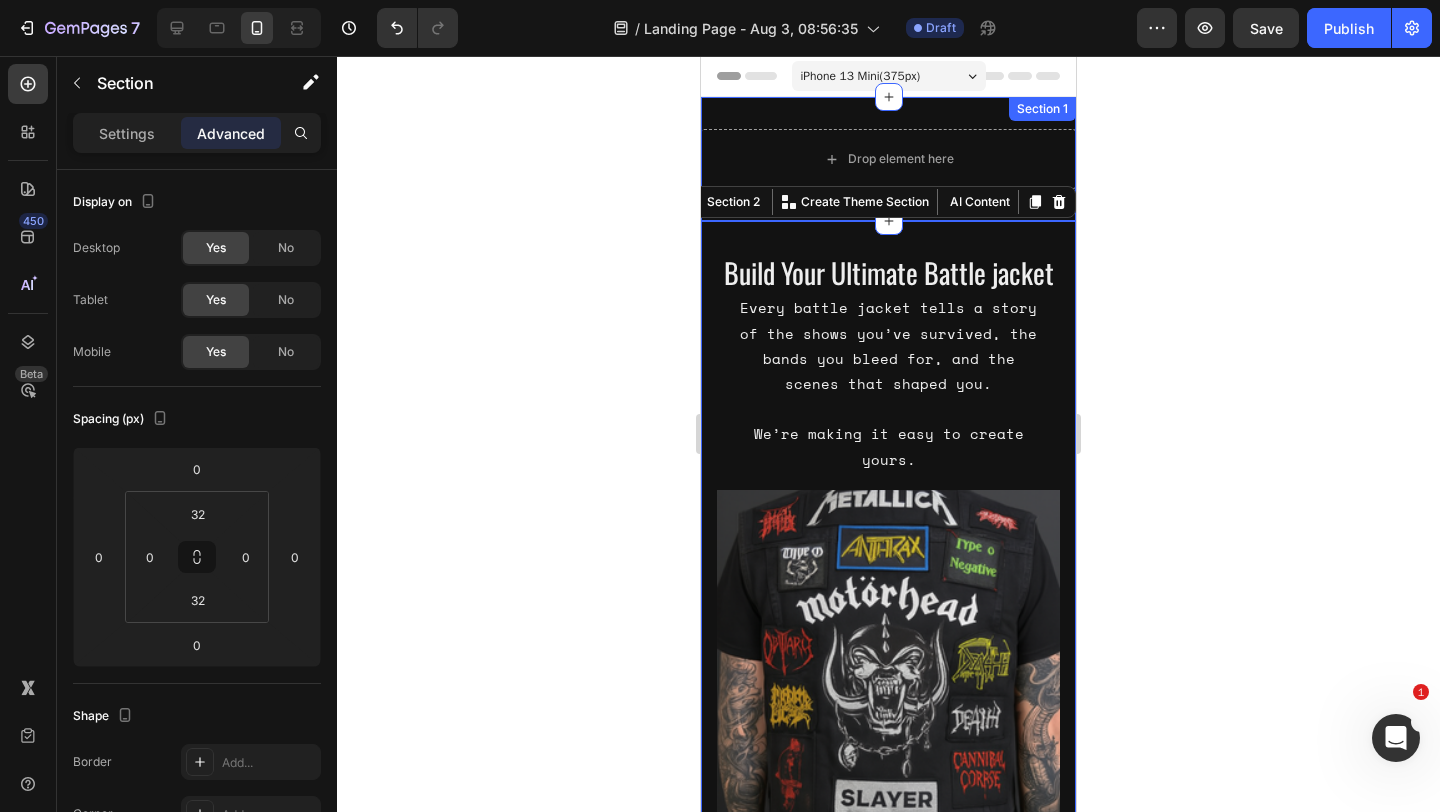 click on "Drop element here Row Section 1" at bounding box center (888, 159) 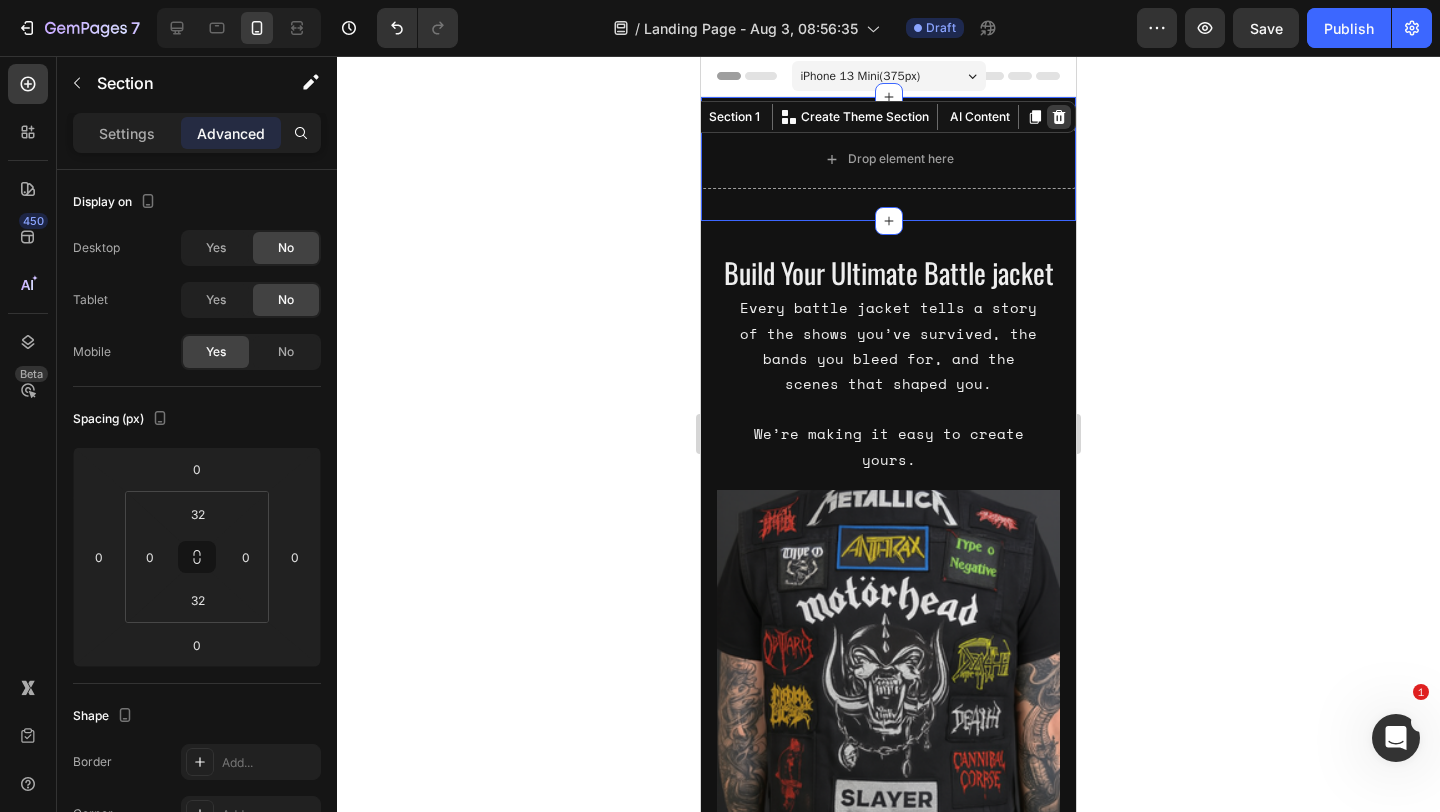 click 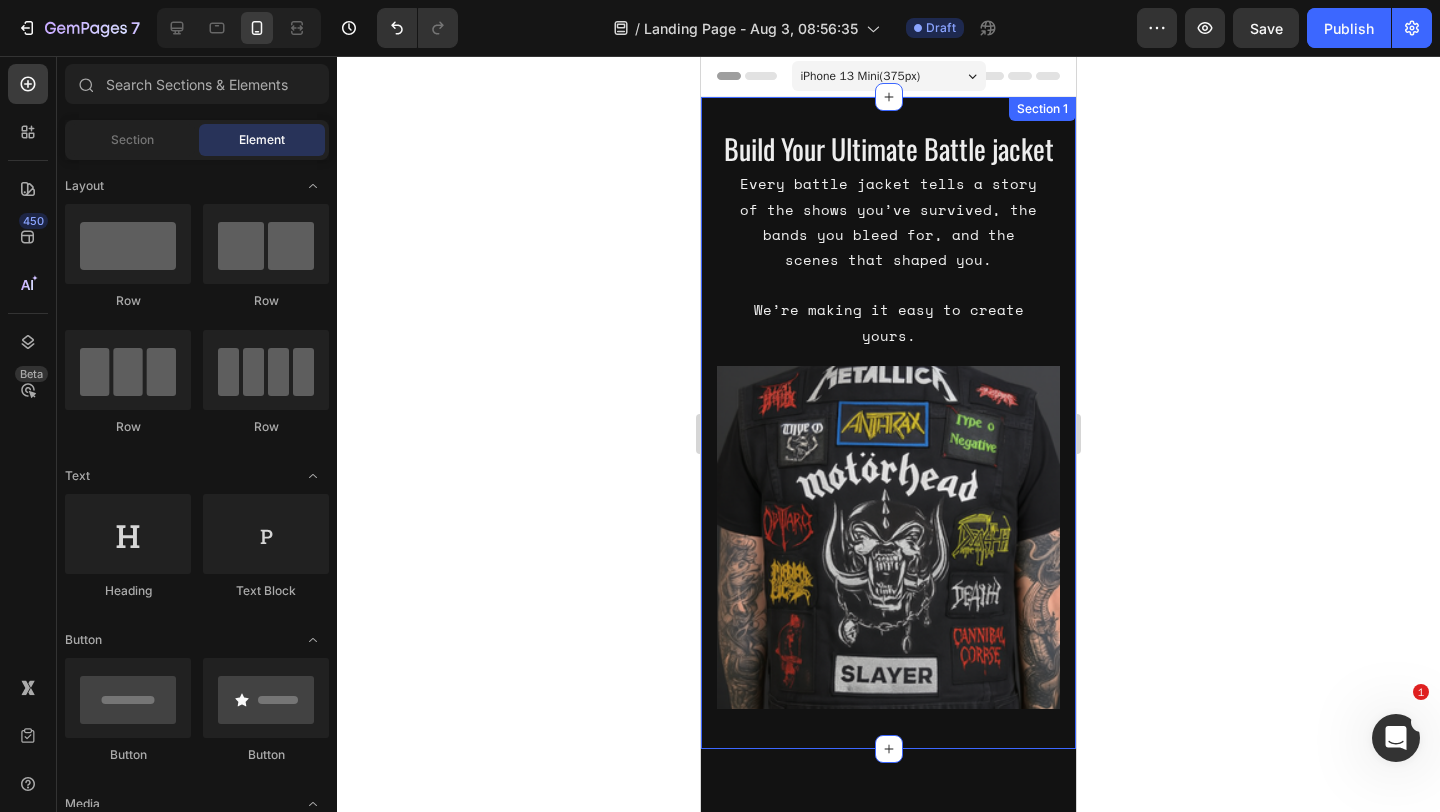 click 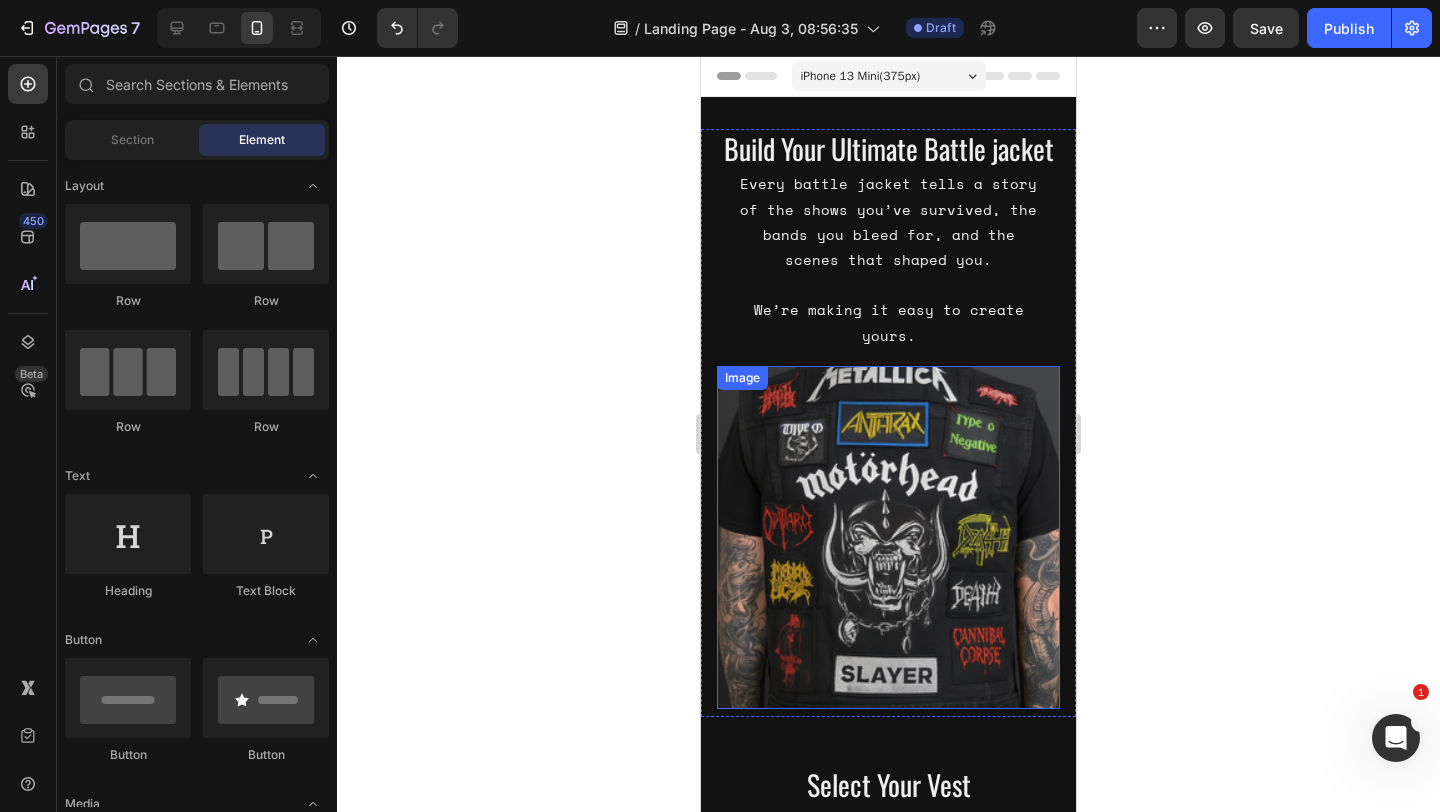 scroll, scrollTop: 255, scrollLeft: 0, axis: vertical 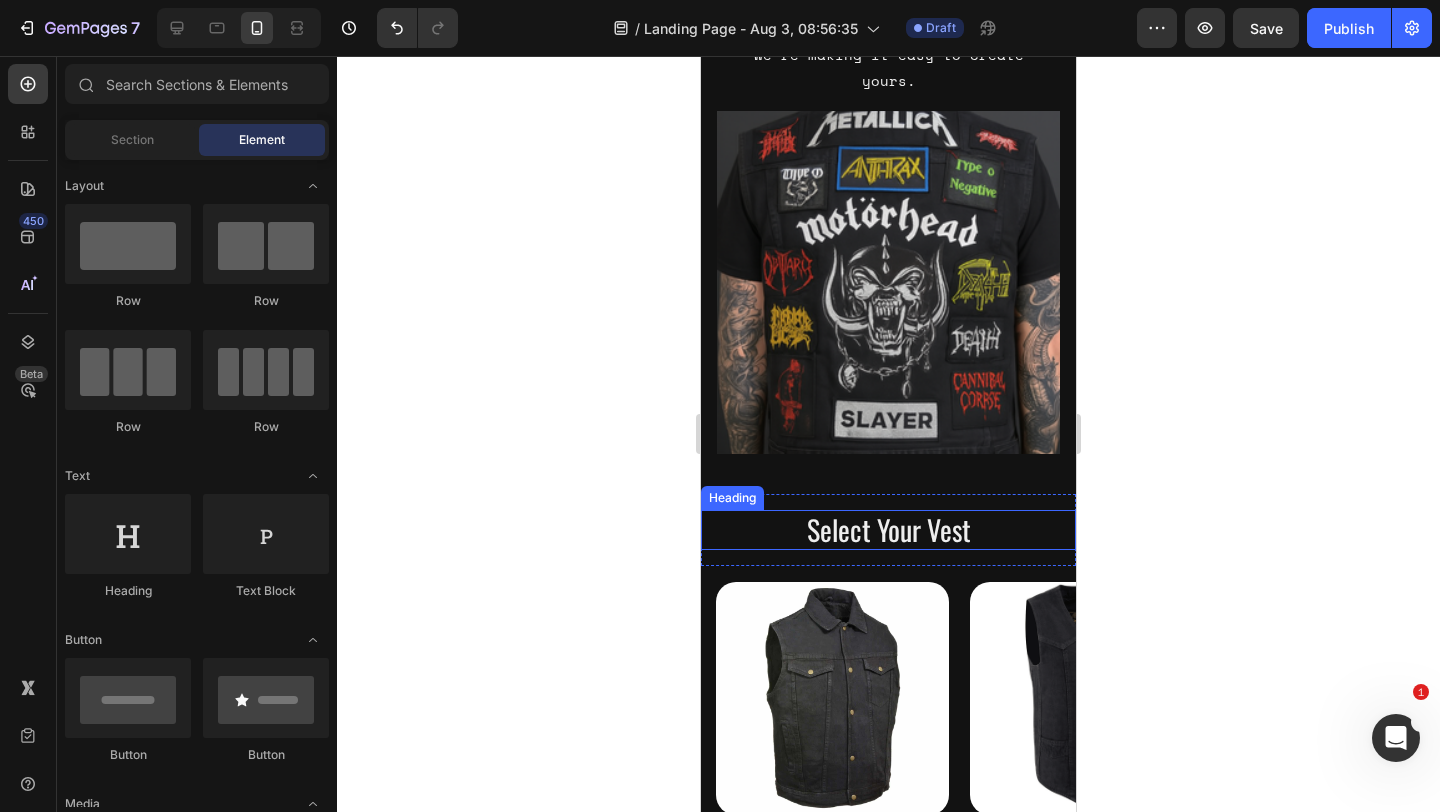 click on "Select Your Vest" at bounding box center [888, 530] 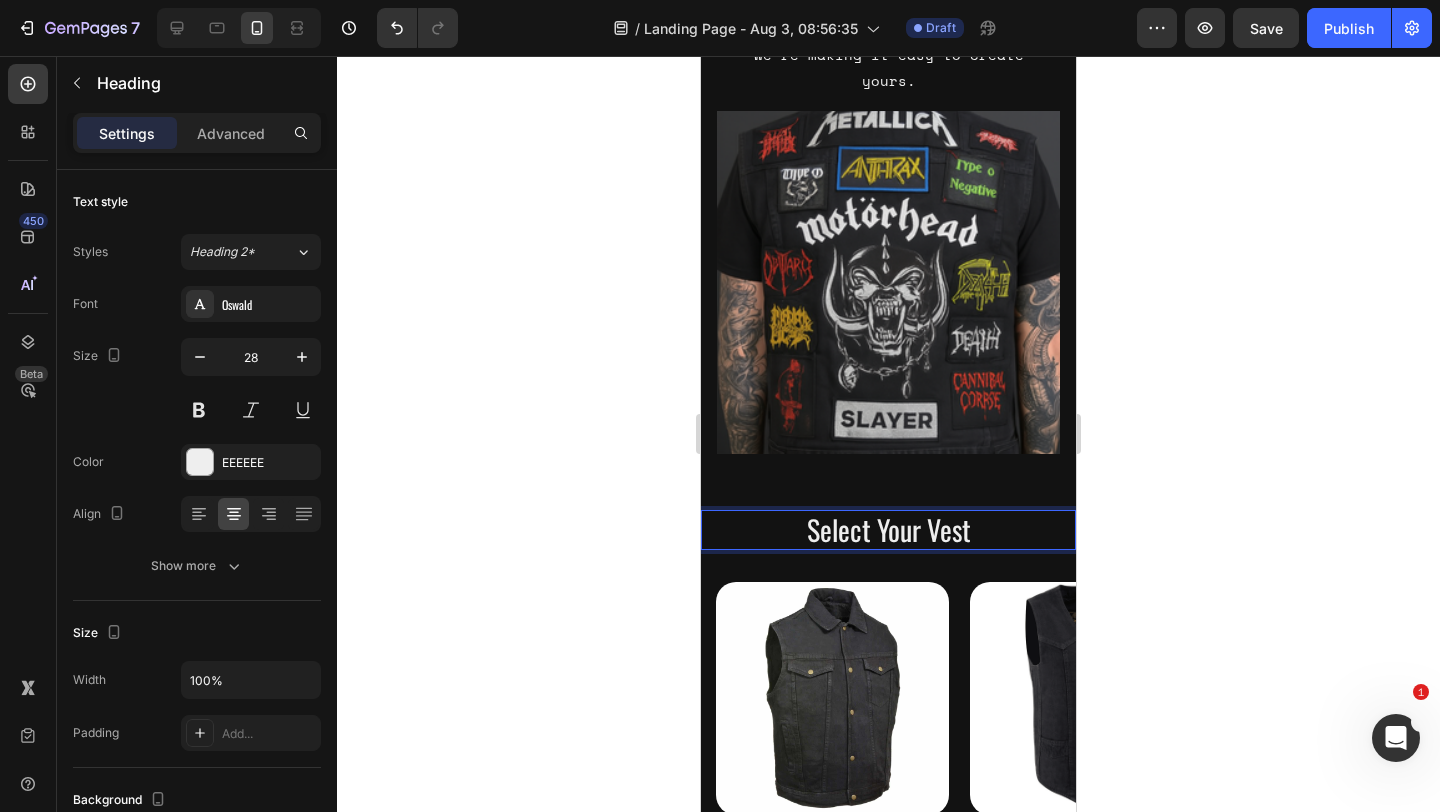 click on "Select Your Vest" at bounding box center (888, 530) 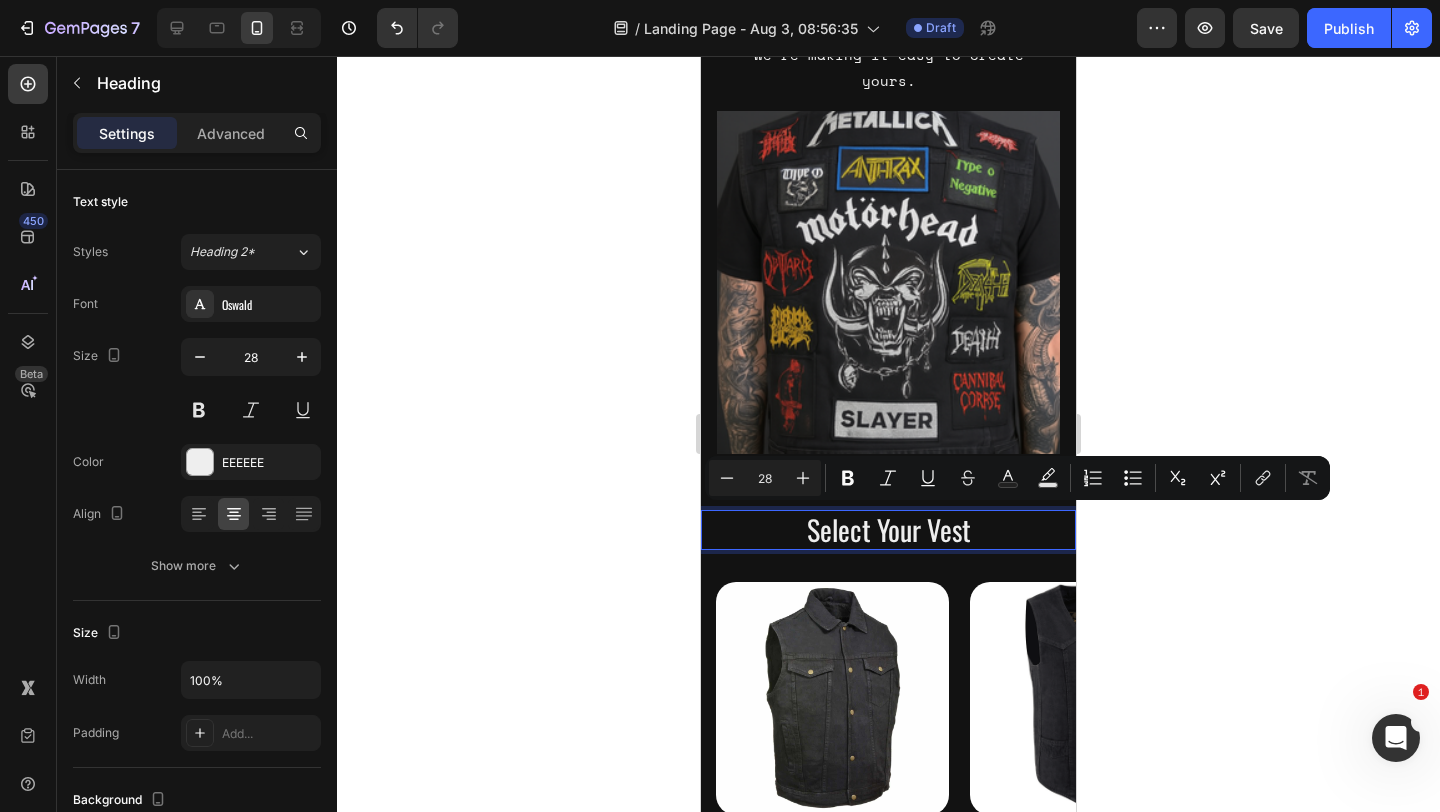 click on "Select Your Vest" at bounding box center [888, 530] 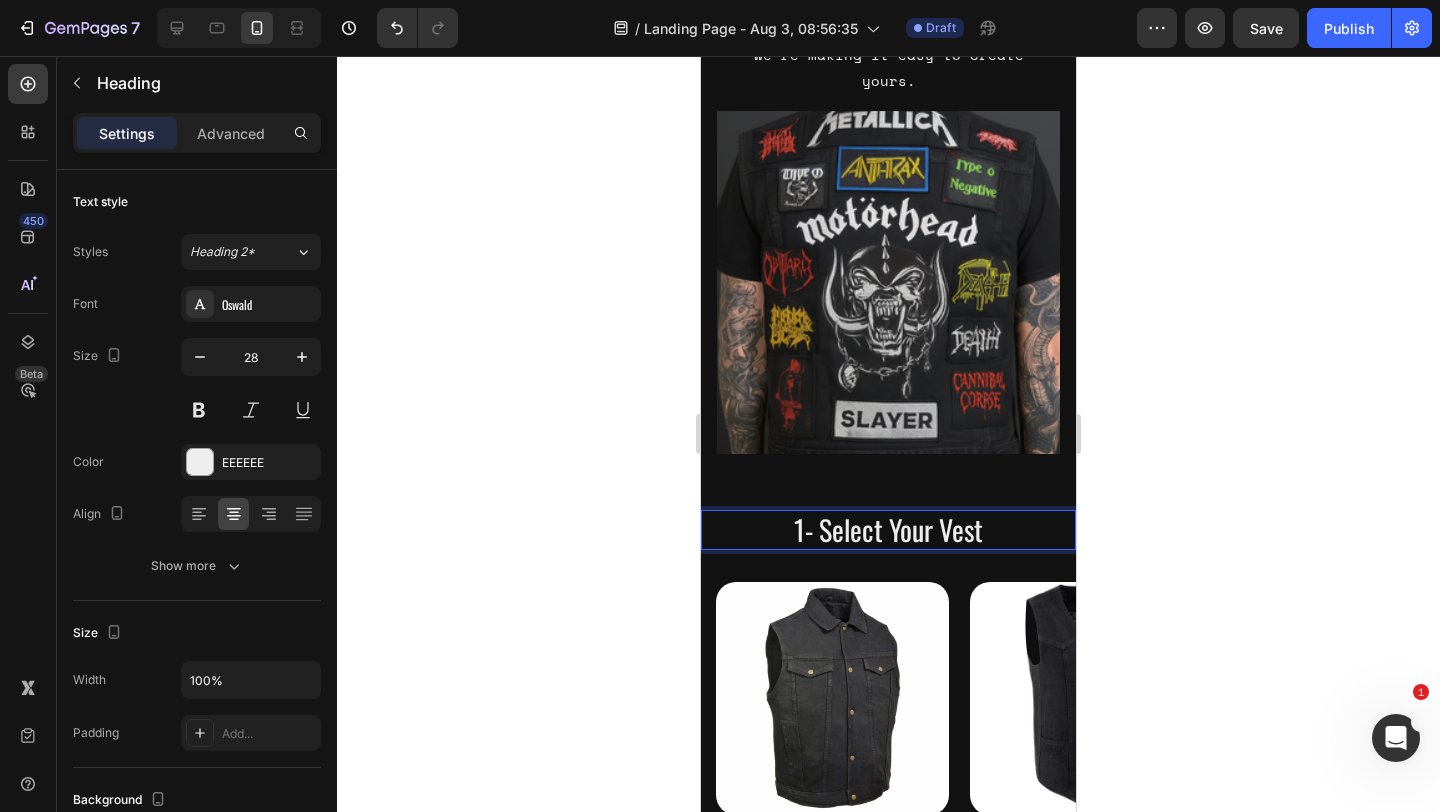 click 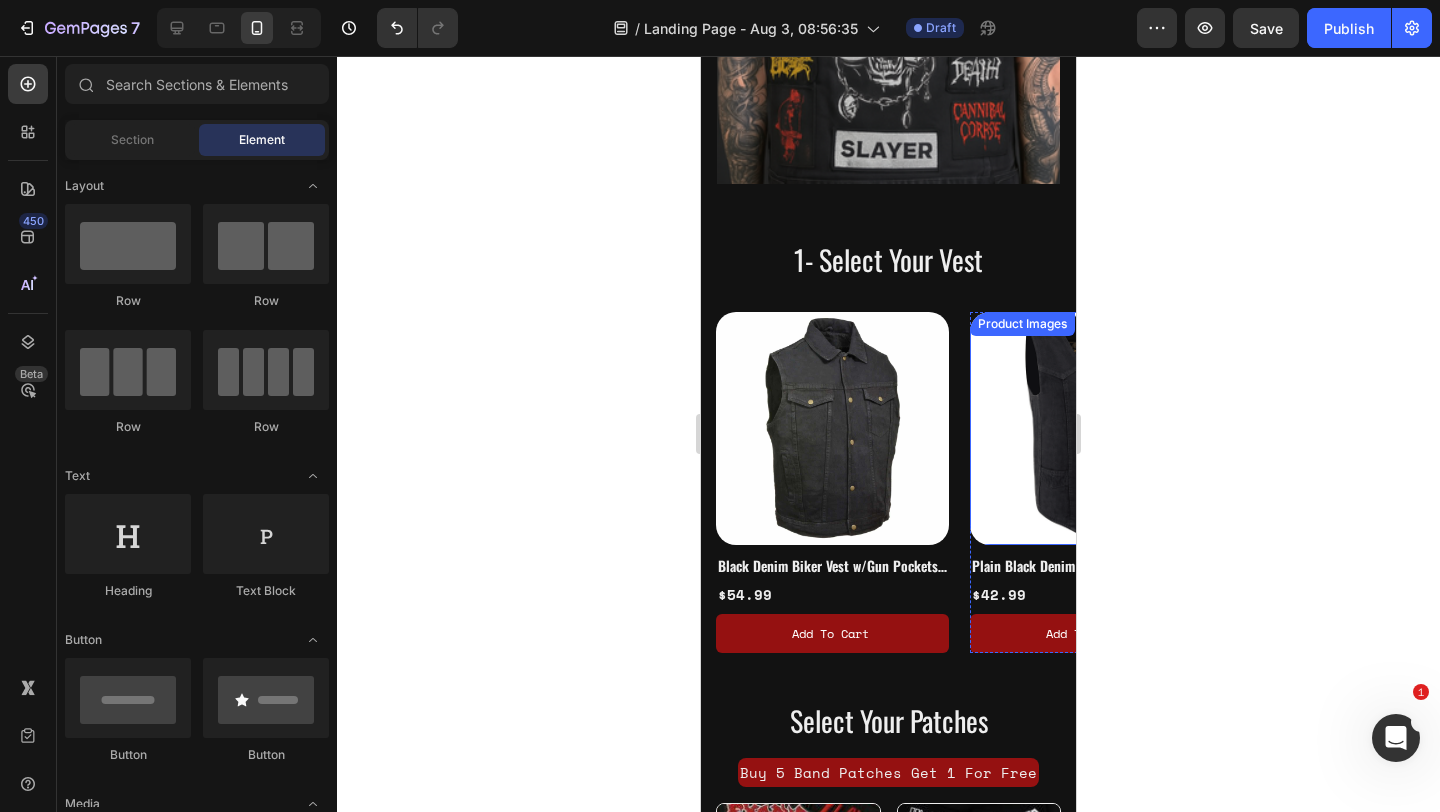 scroll, scrollTop: 523, scrollLeft: 0, axis: vertical 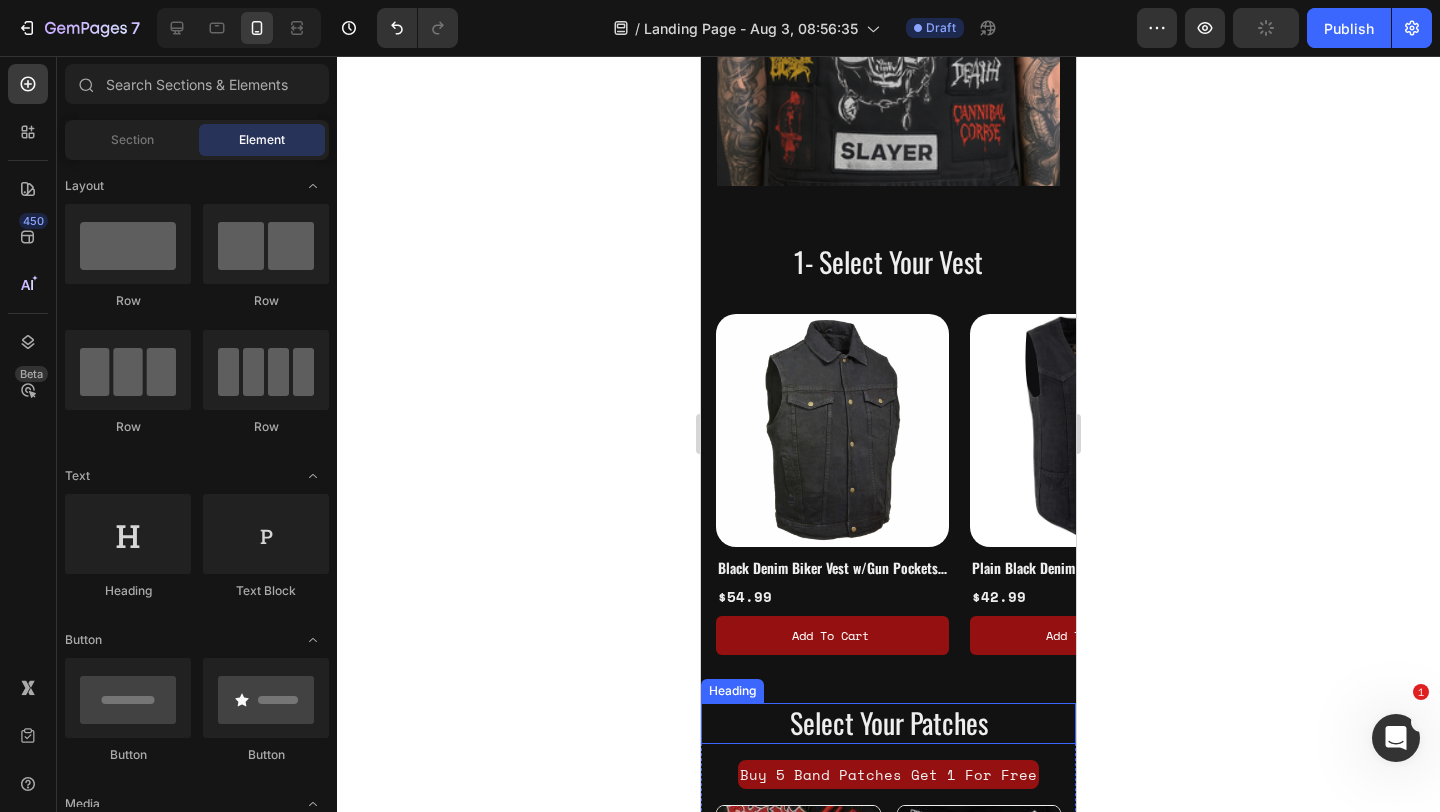 click on "Select Your Patches" at bounding box center [888, 723] 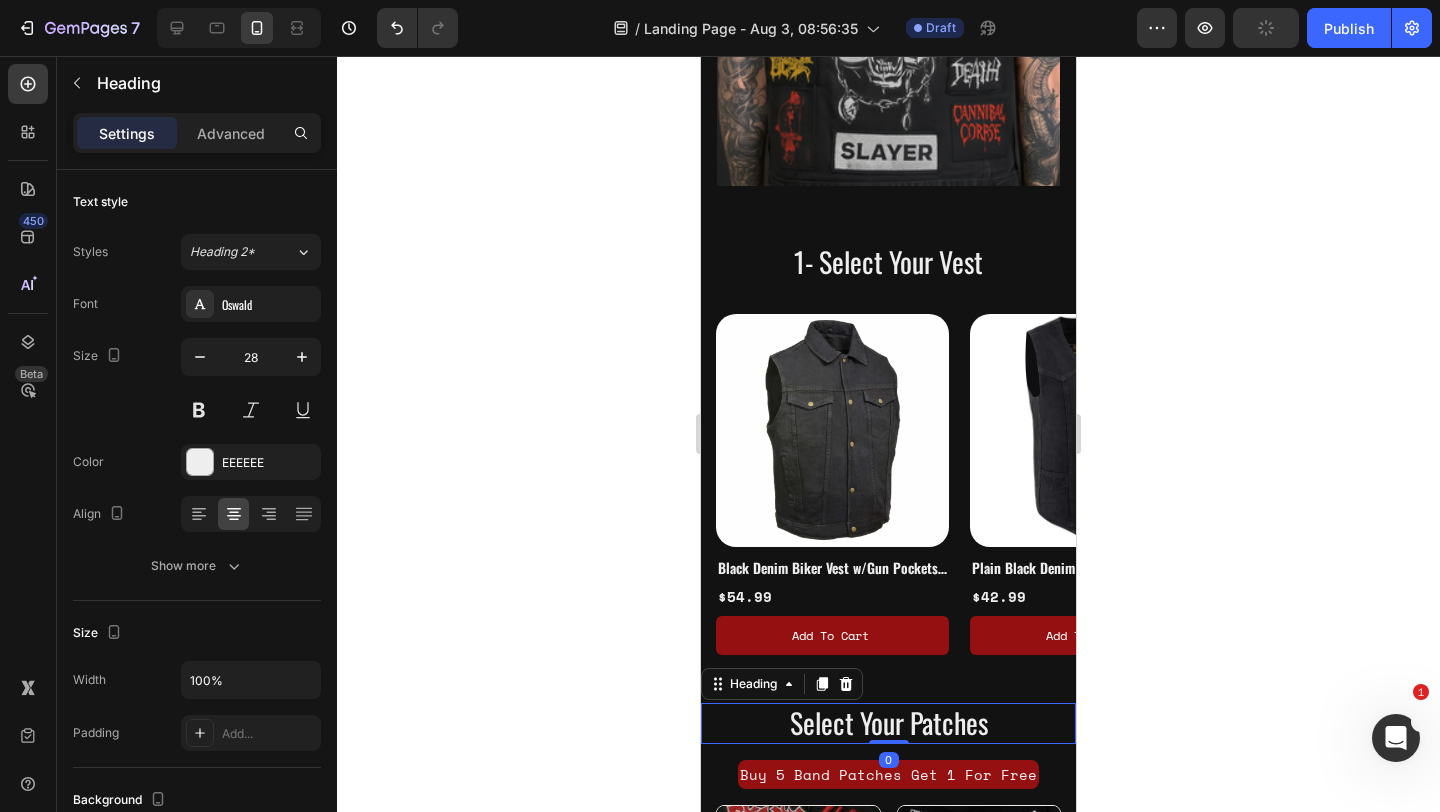 click on "Select Your Patches" at bounding box center [888, 723] 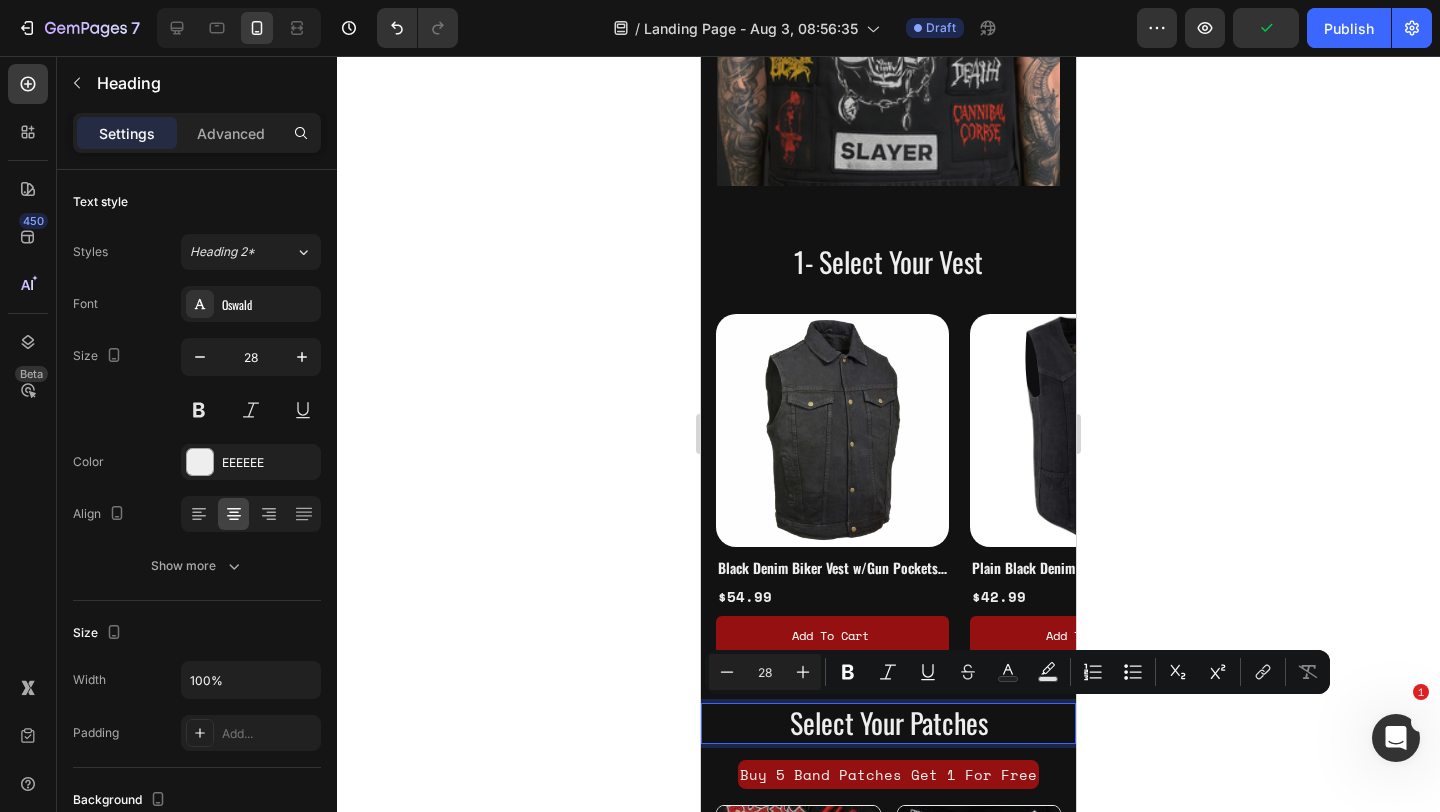 click on "Select Your Patches" at bounding box center (888, 723) 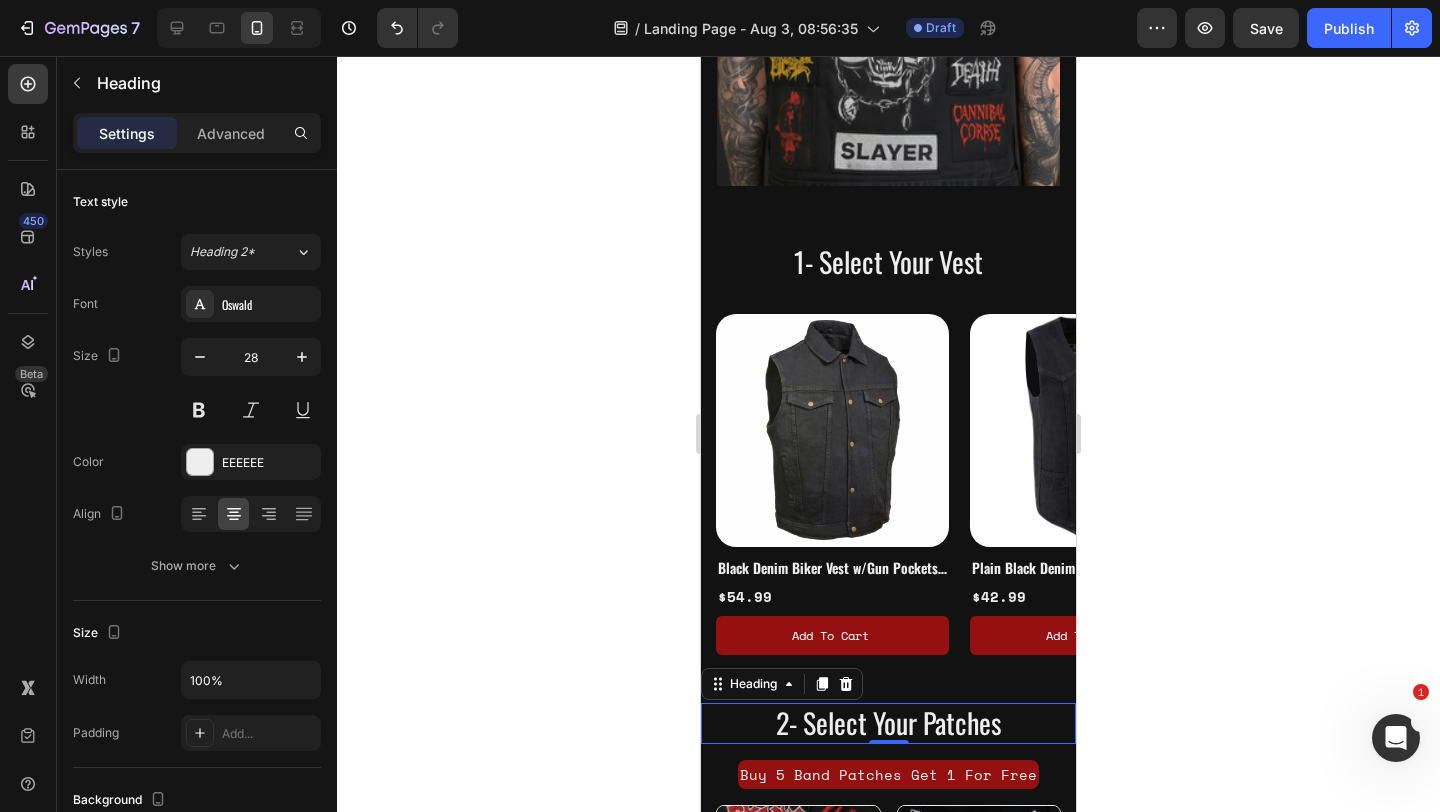 click 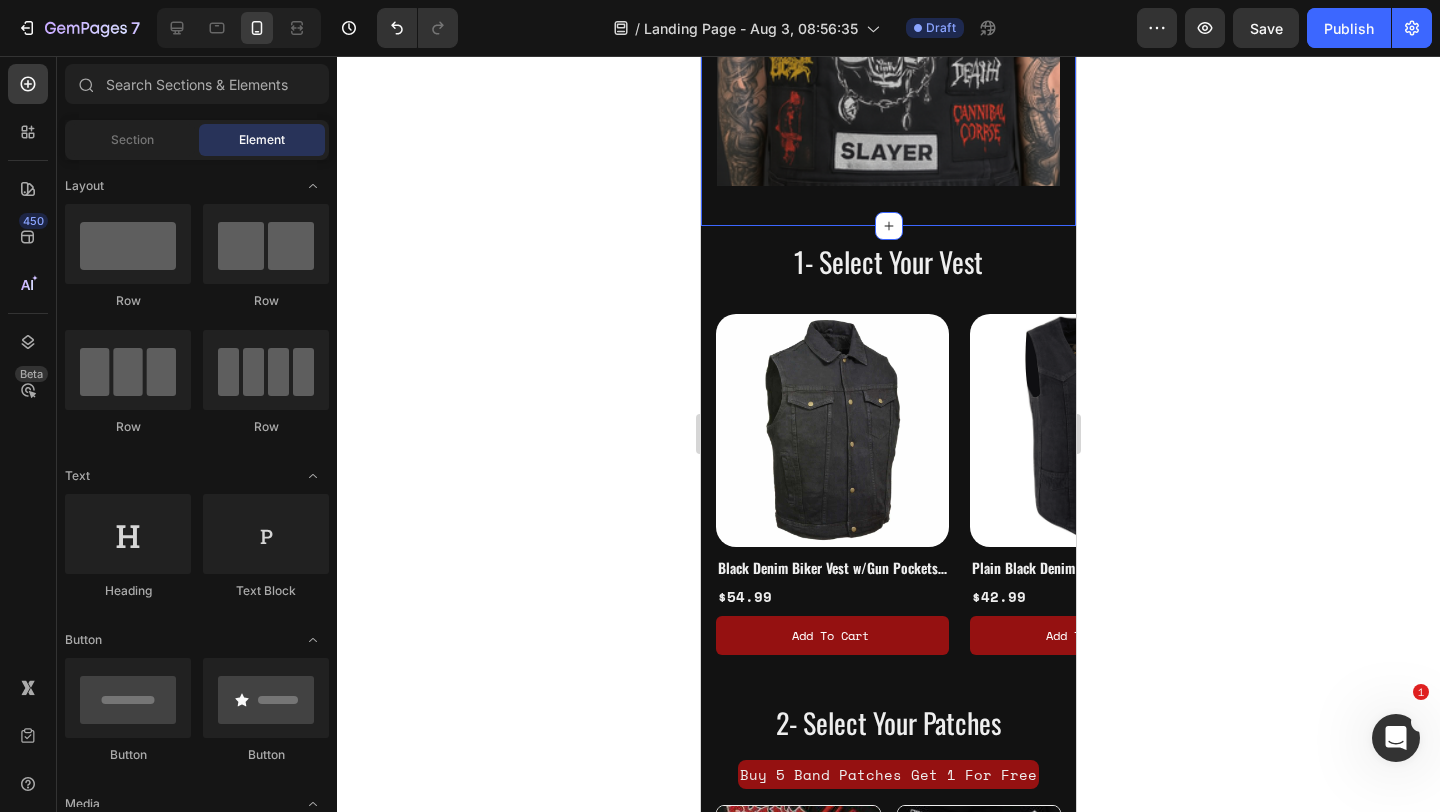 click on "Build Your Ultimate Battle jacket Heading Every battle jacket tells a story of the shows you’ve survived, the bands you bleed for, and the scenes that shaped you.  We’re making it easy to create yours. Text Block Image Row Section 1" at bounding box center (888, -100) 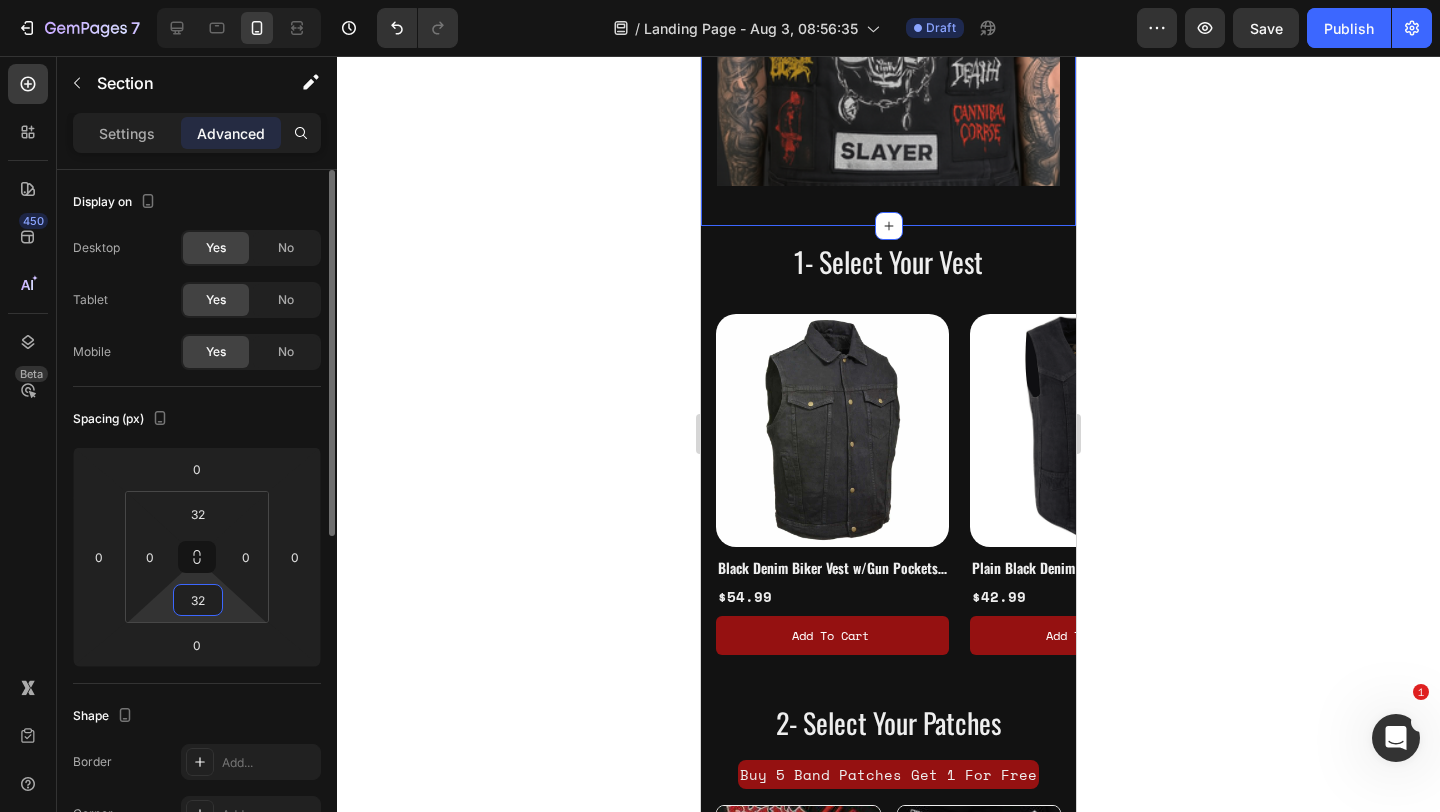 click on "32" at bounding box center [198, 600] 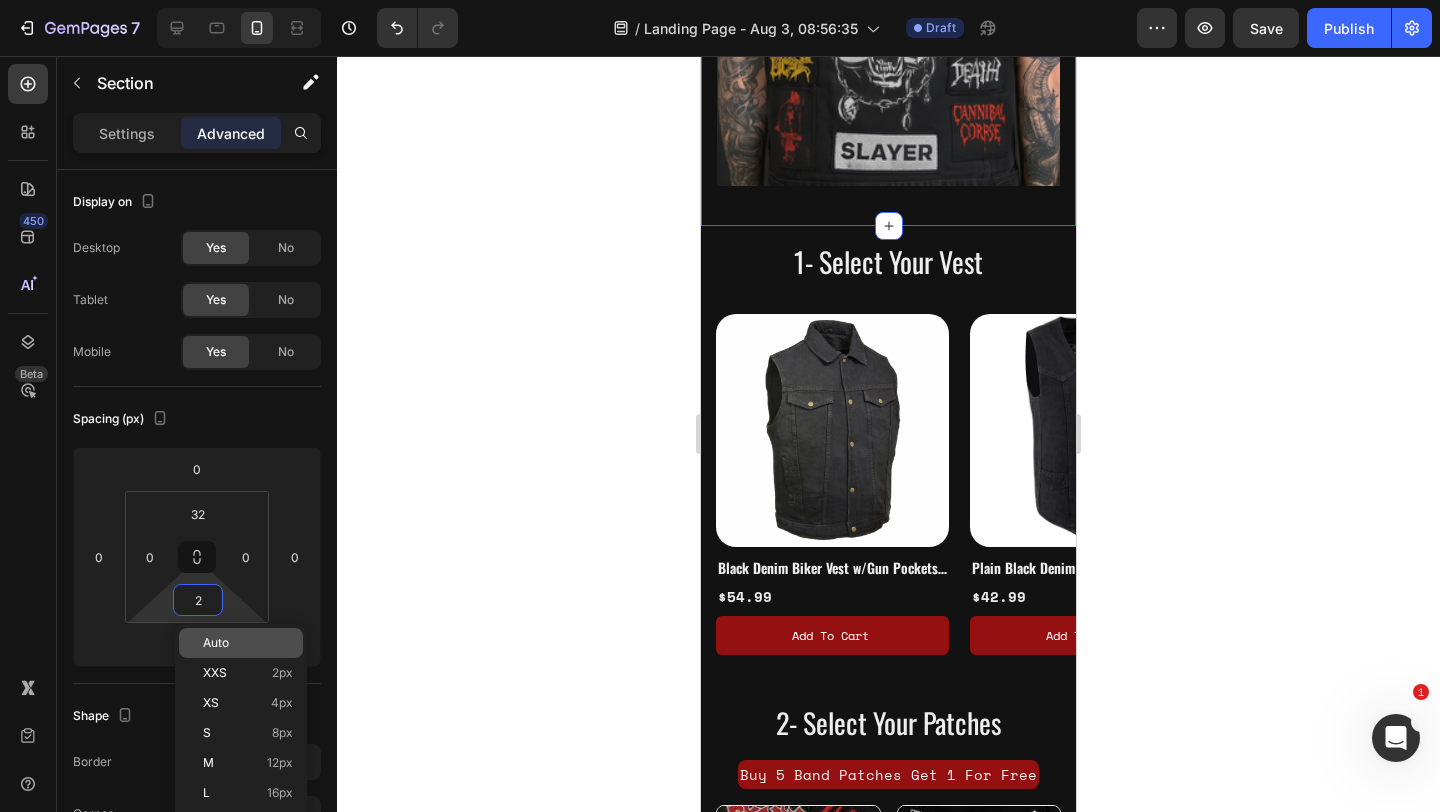 click on "Auto" at bounding box center [248, 643] 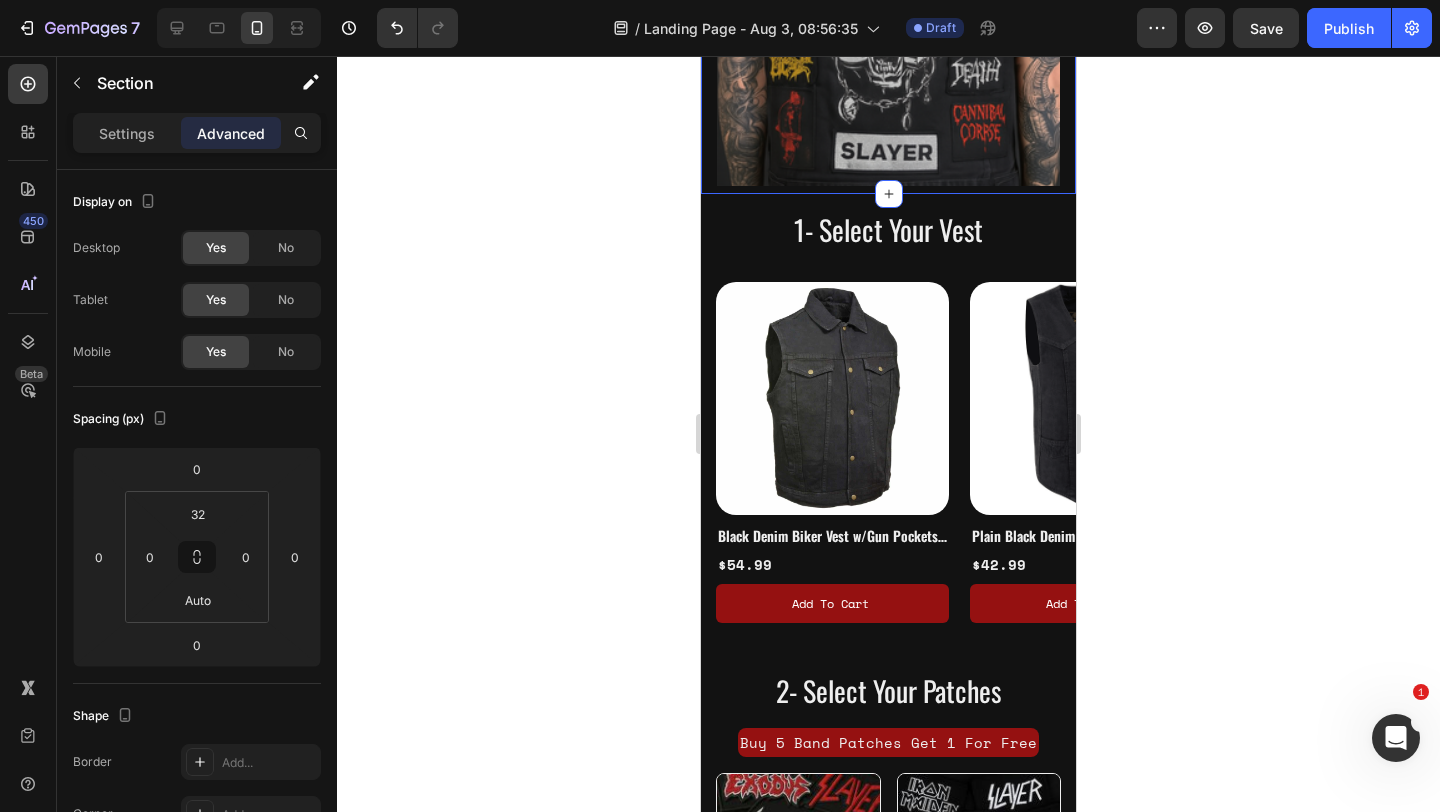 click 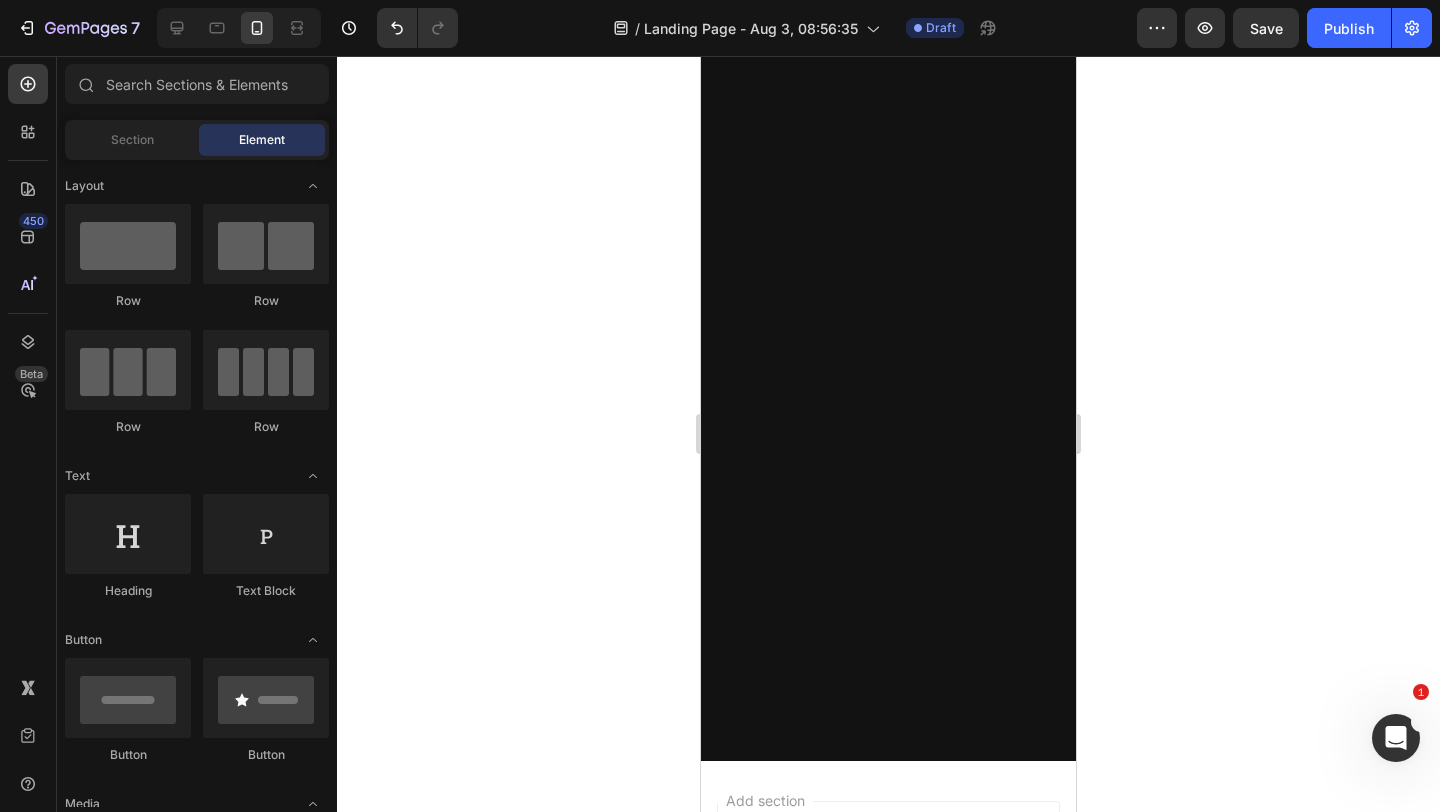 scroll, scrollTop: 0, scrollLeft: 0, axis: both 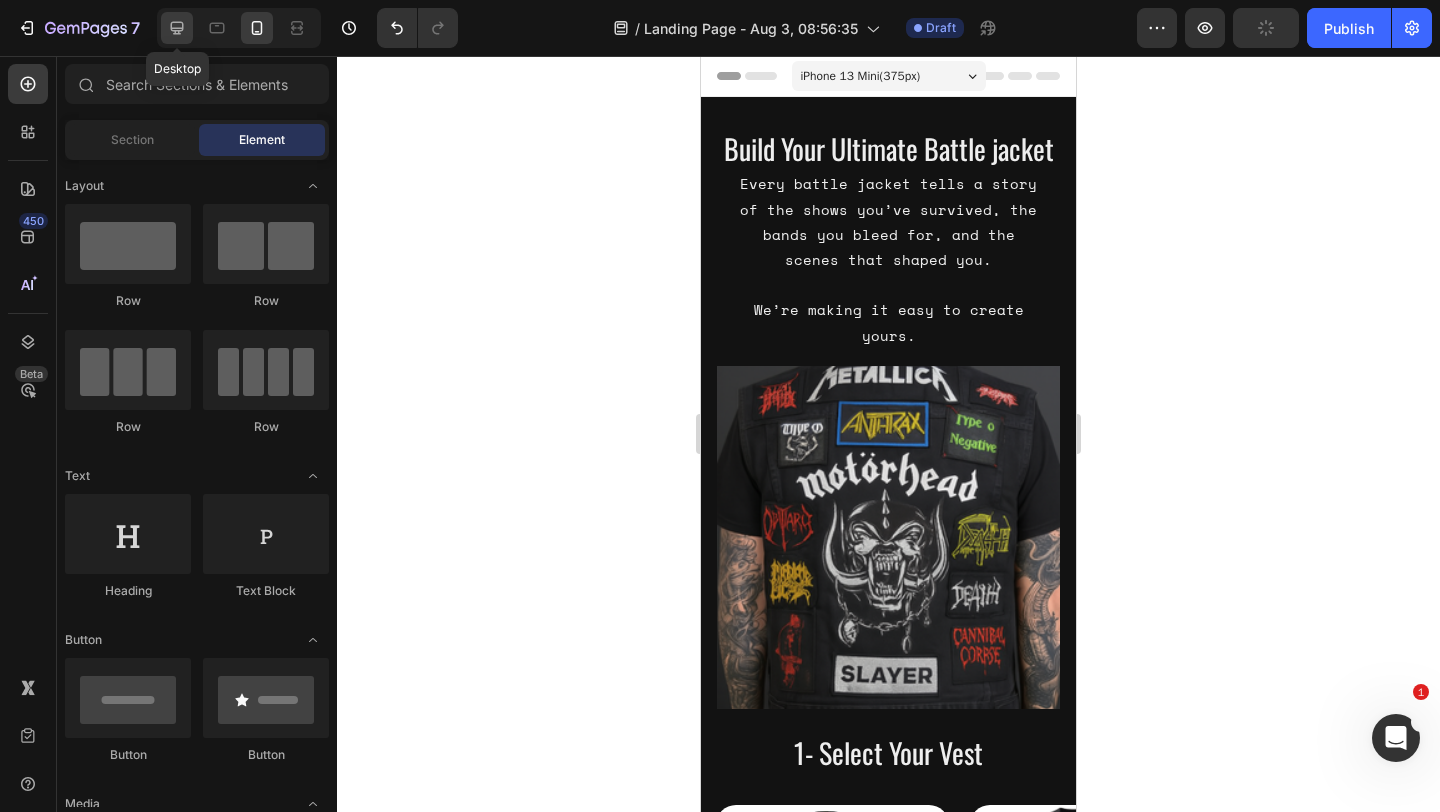 click 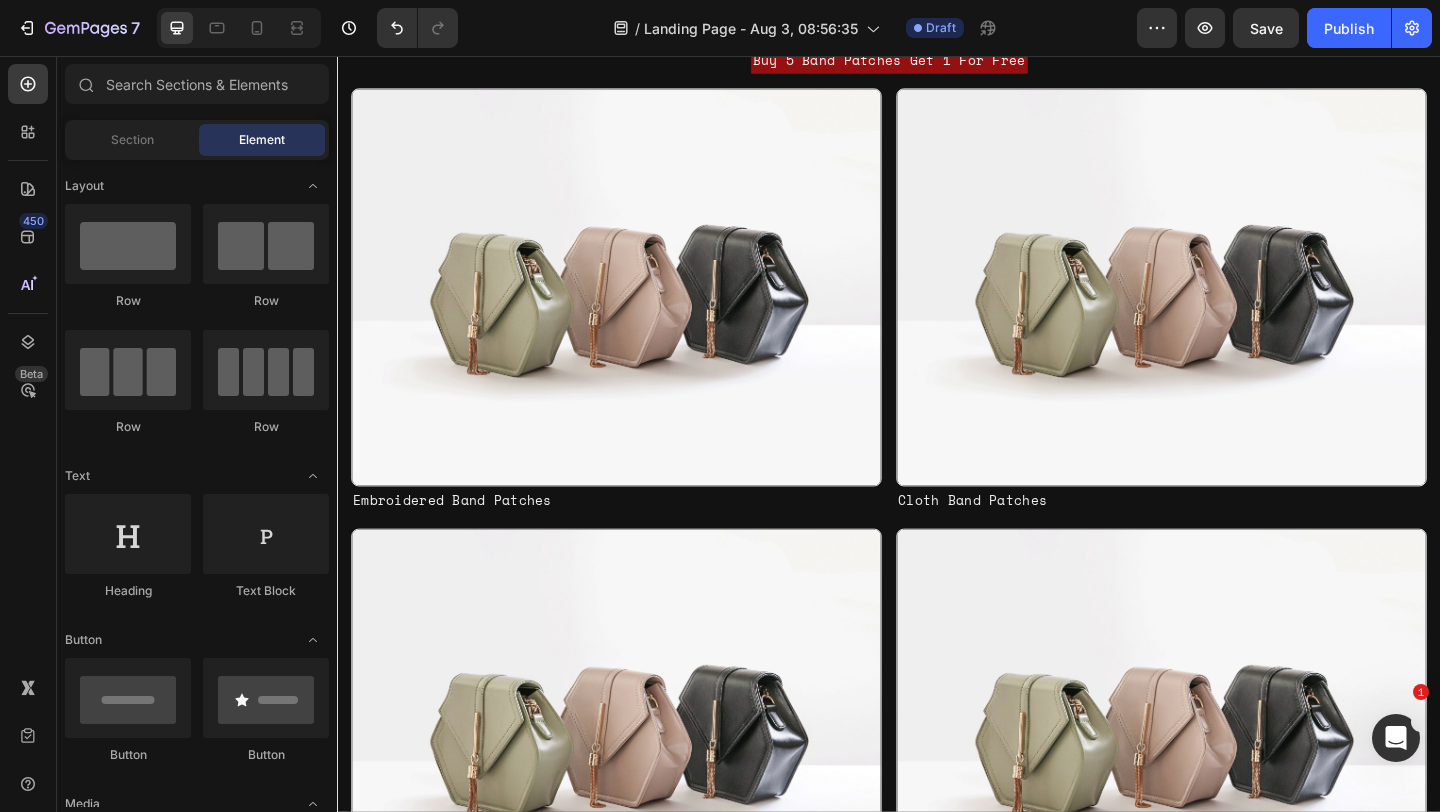 scroll, scrollTop: 740, scrollLeft: 0, axis: vertical 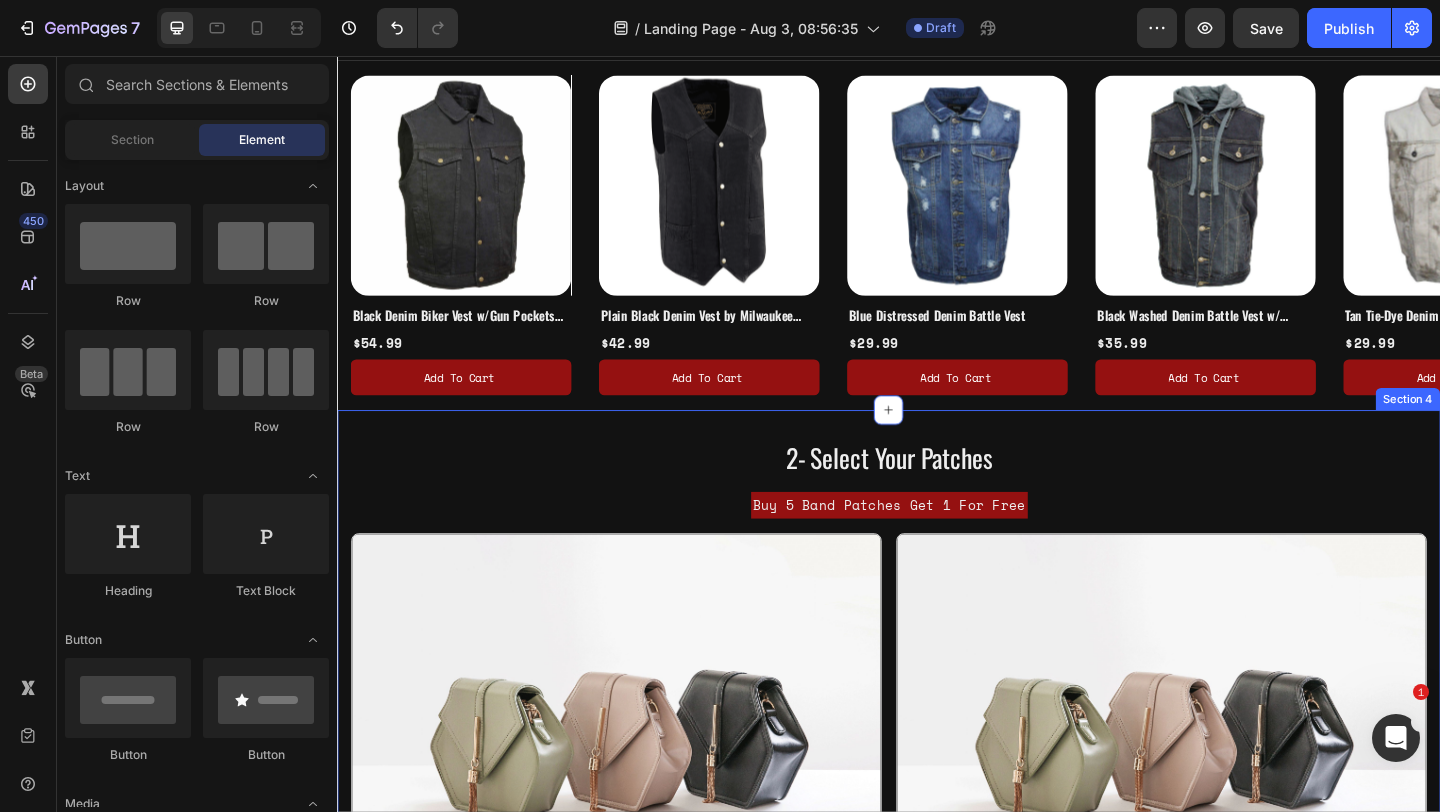 click on "2- Select Your Patches Heading Buy 5 Band Patches Get 1 For Free Text Block Image Embroidered Band Patches Text Block Image Cloth Band Patches Text Block Row Image Horror Patches Text Block Image Miscallaneous Patches Text Block Row Image Back Patches Text Block
Drop element here Row Row Section 4" at bounding box center [937, 1233] 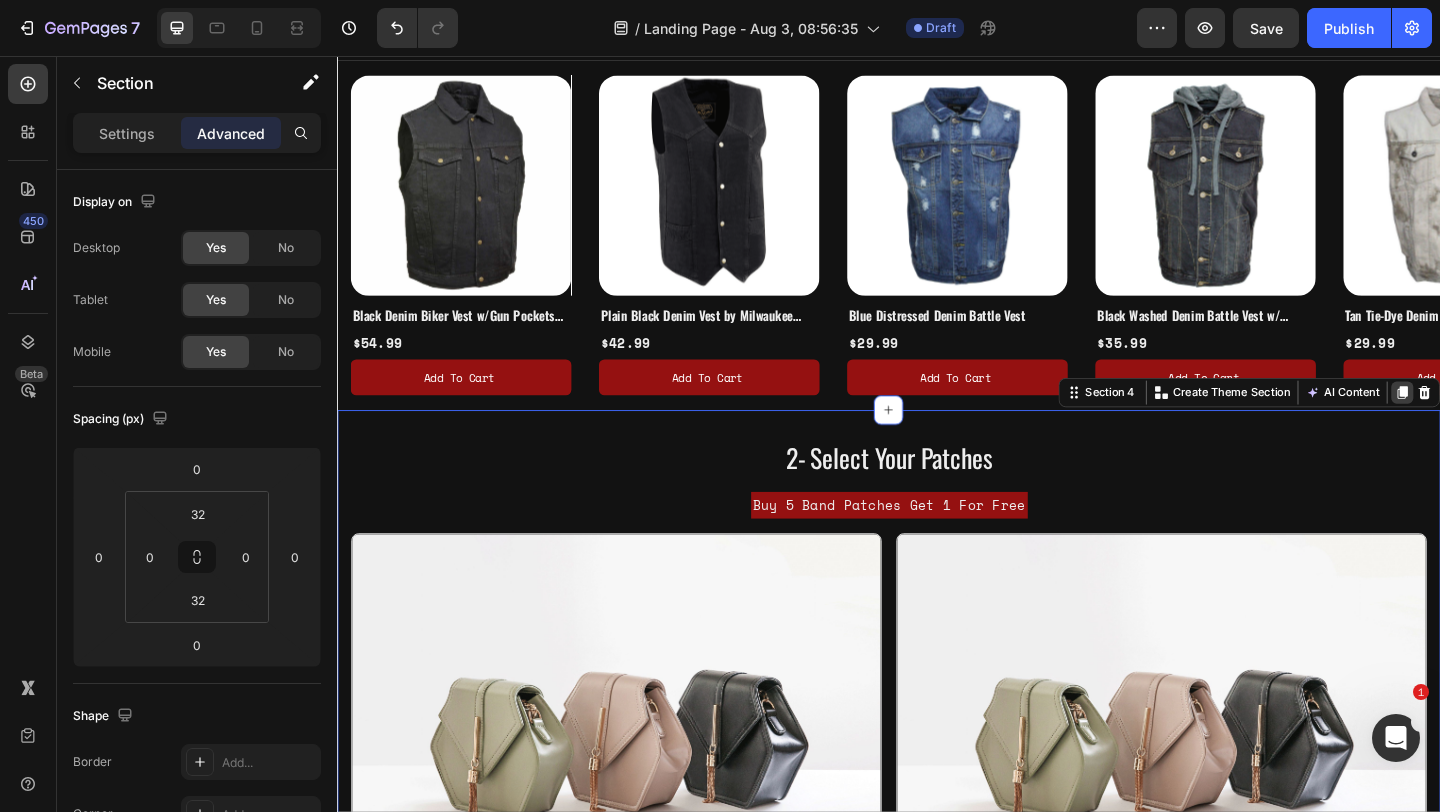 click 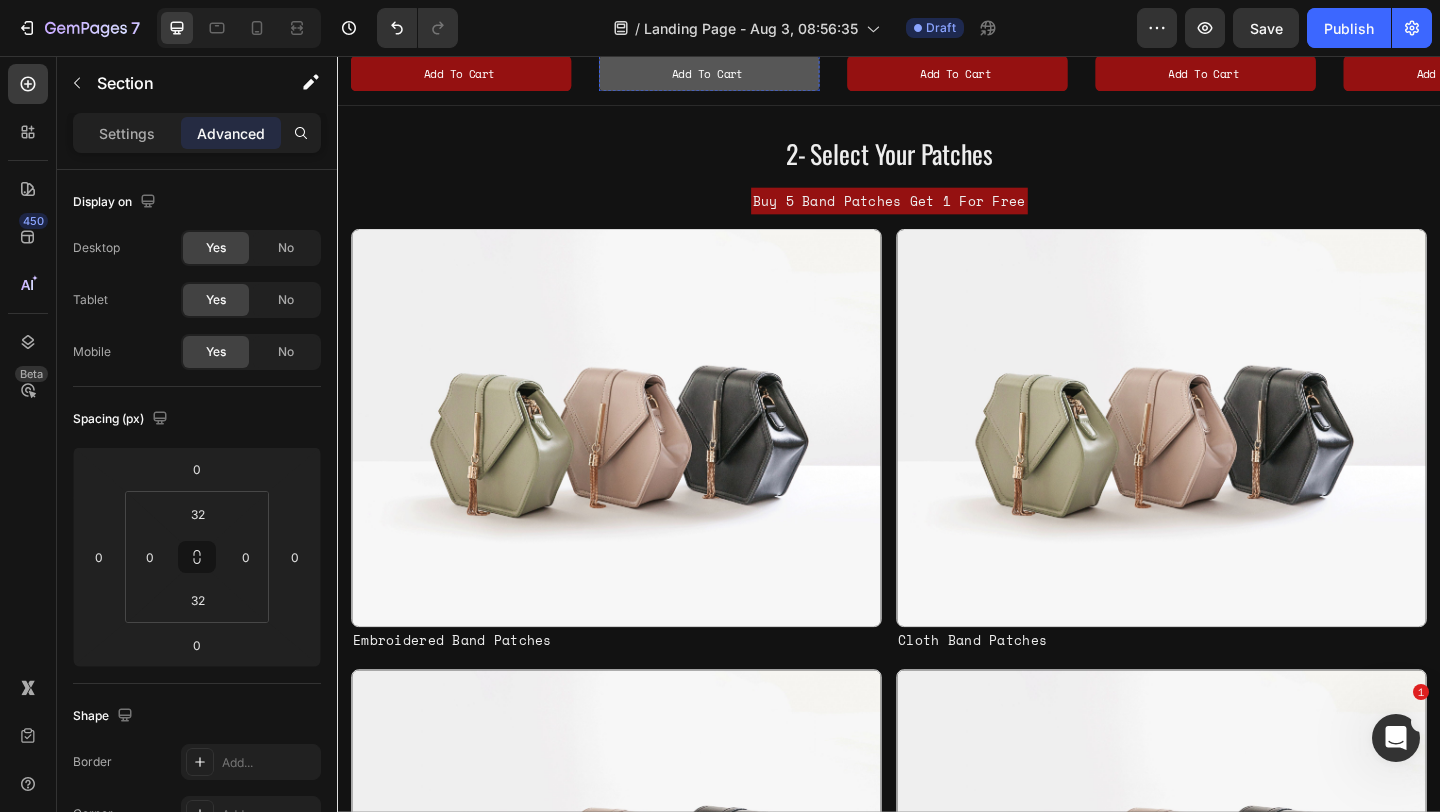 scroll, scrollTop: 595, scrollLeft: 0, axis: vertical 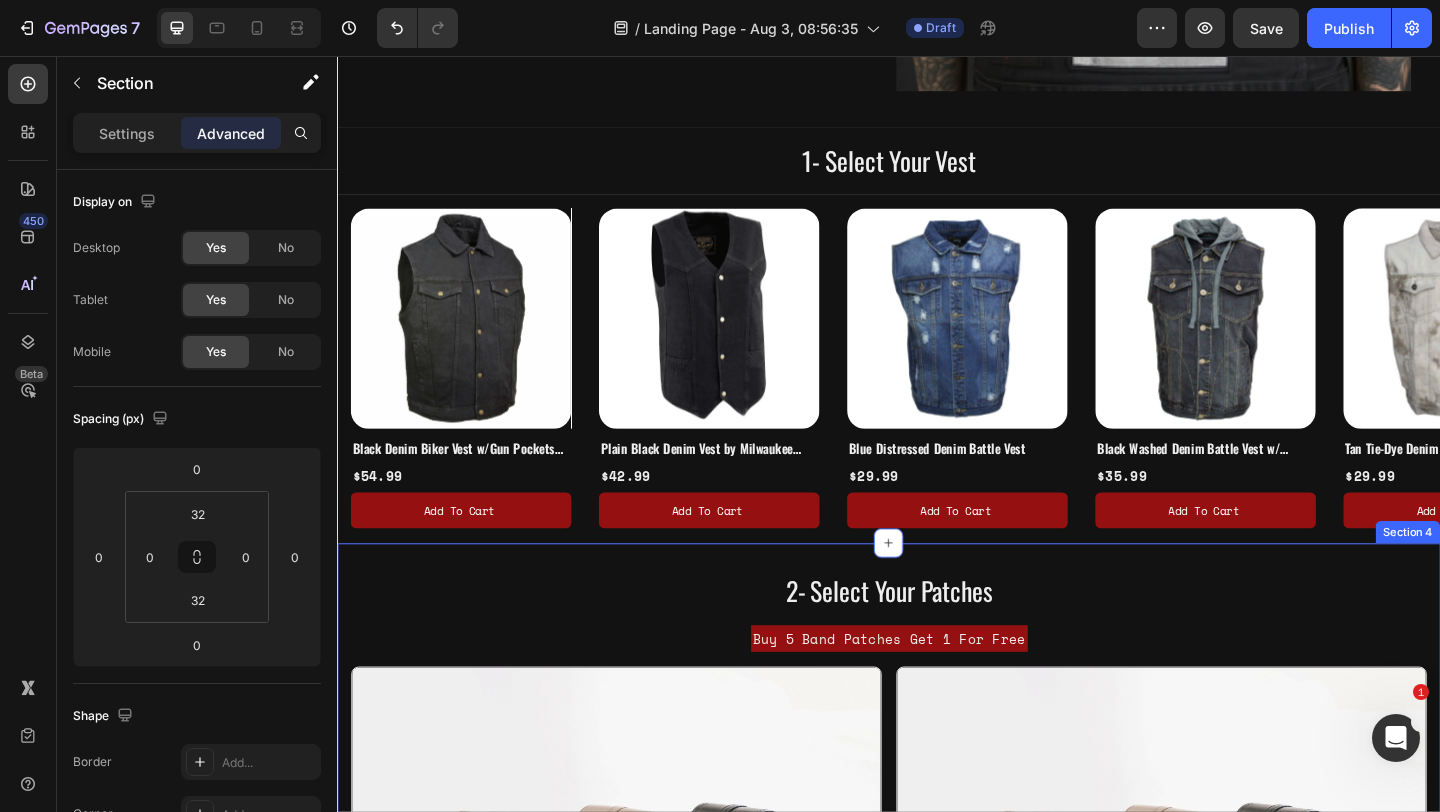 click on "2- Select Your Patches Heading Buy 5 Band Patches Get 1 For Free Text Block Image Embroidered Band Patches Text Block Image Cloth Band Patches Text Block Row Image Horror Patches Text Block Image Miscallaneous Patches Text Block Row Image Back Patches Text Block
Drop element here Row Row Section 4" at bounding box center [937, 1378] 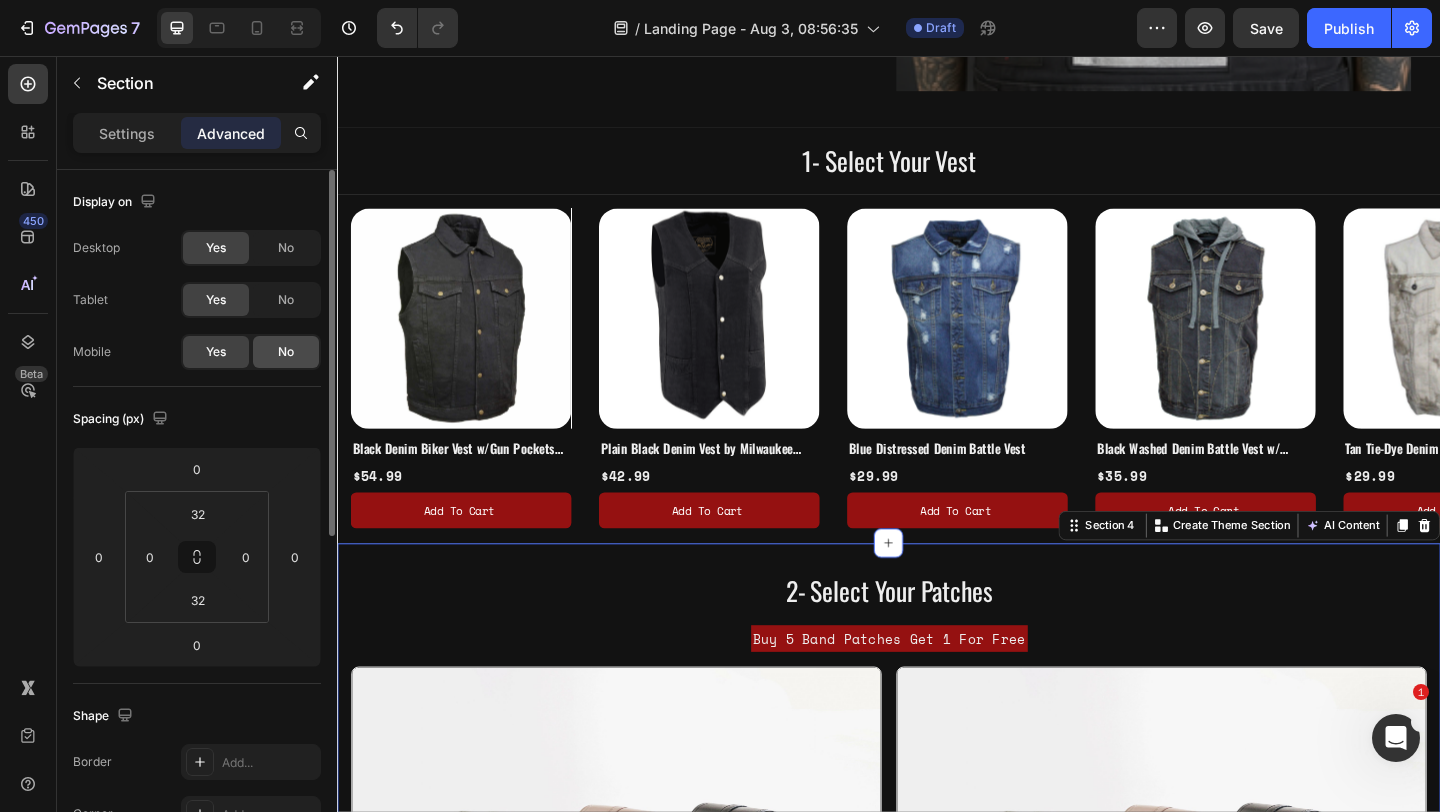 click on "No" 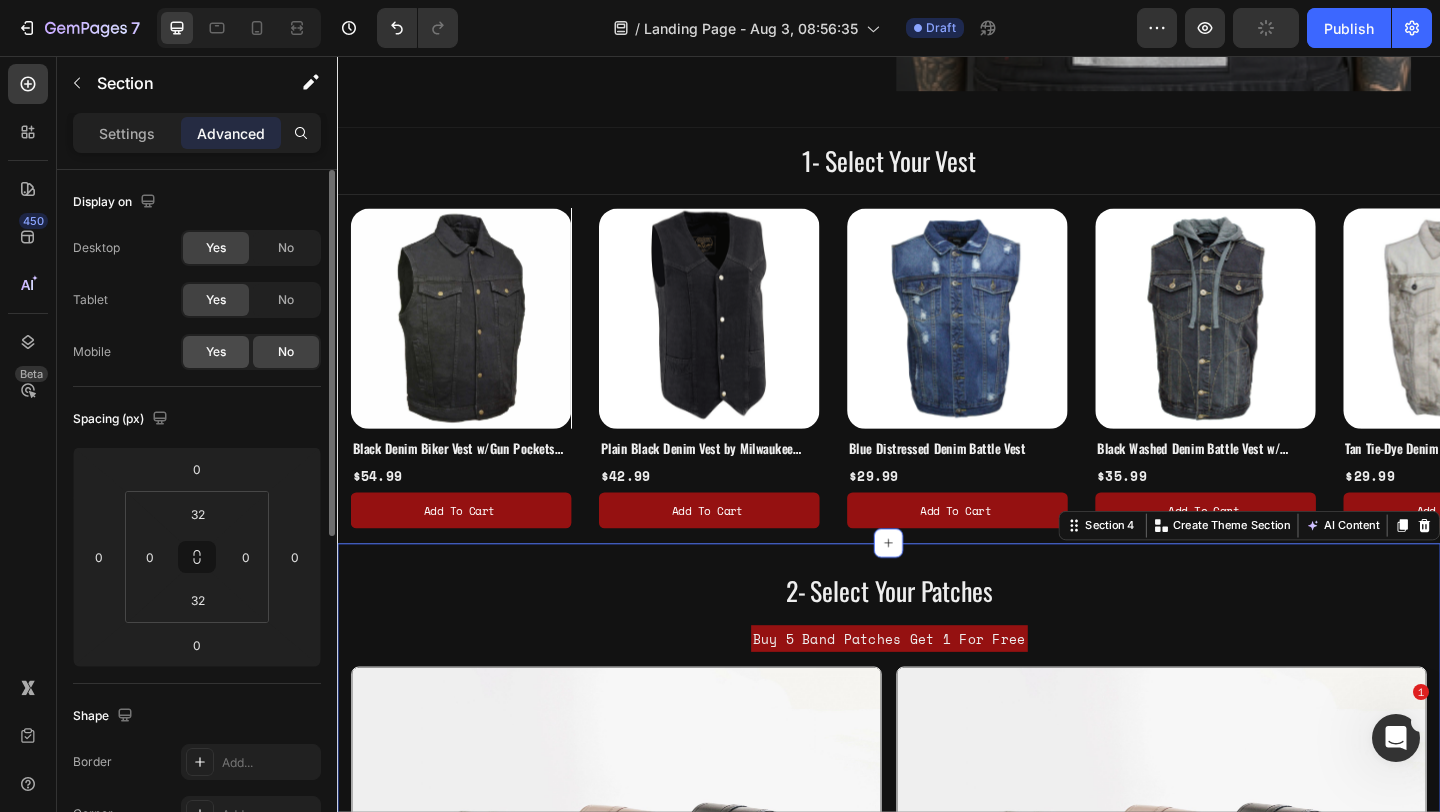 click on "Yes" 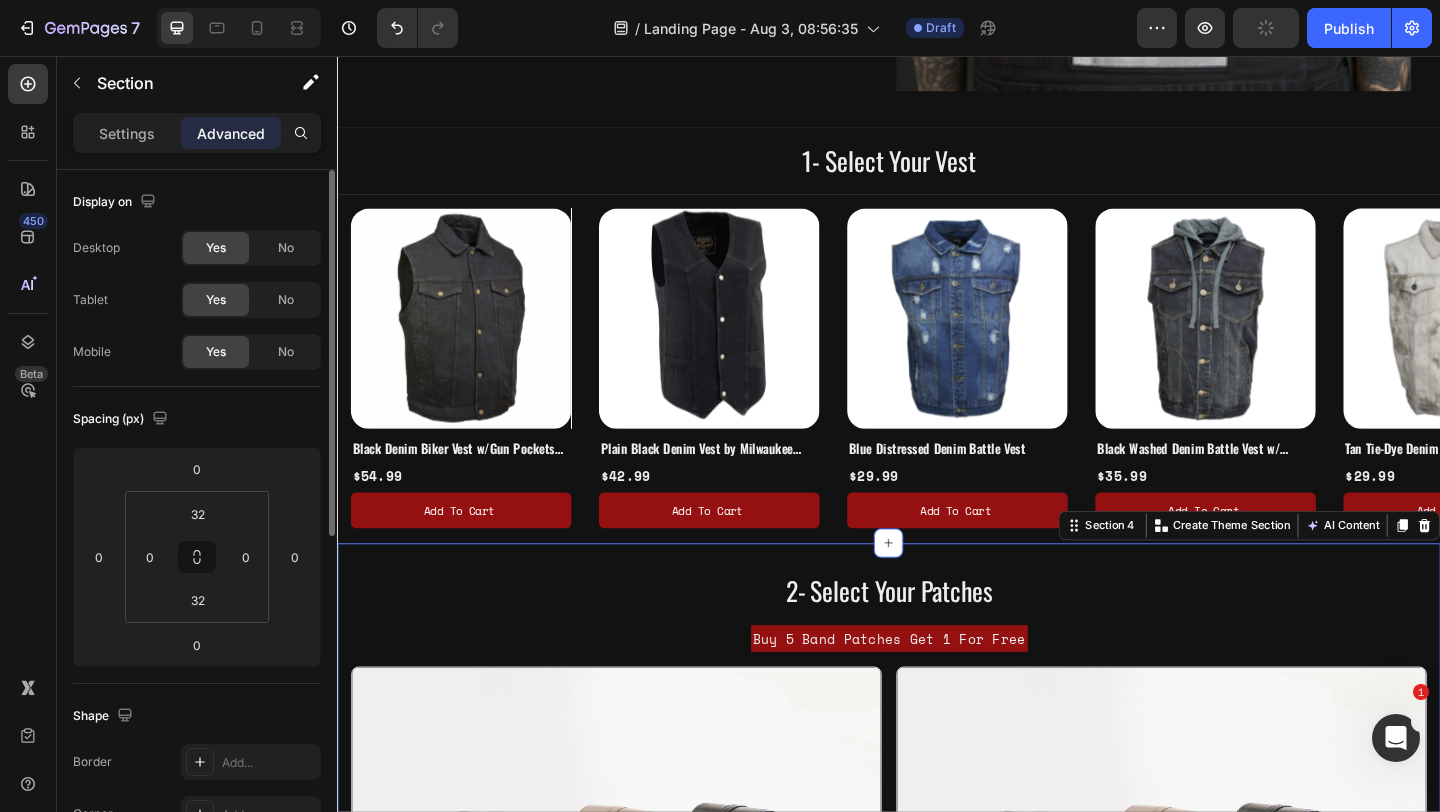click on "Yes No" 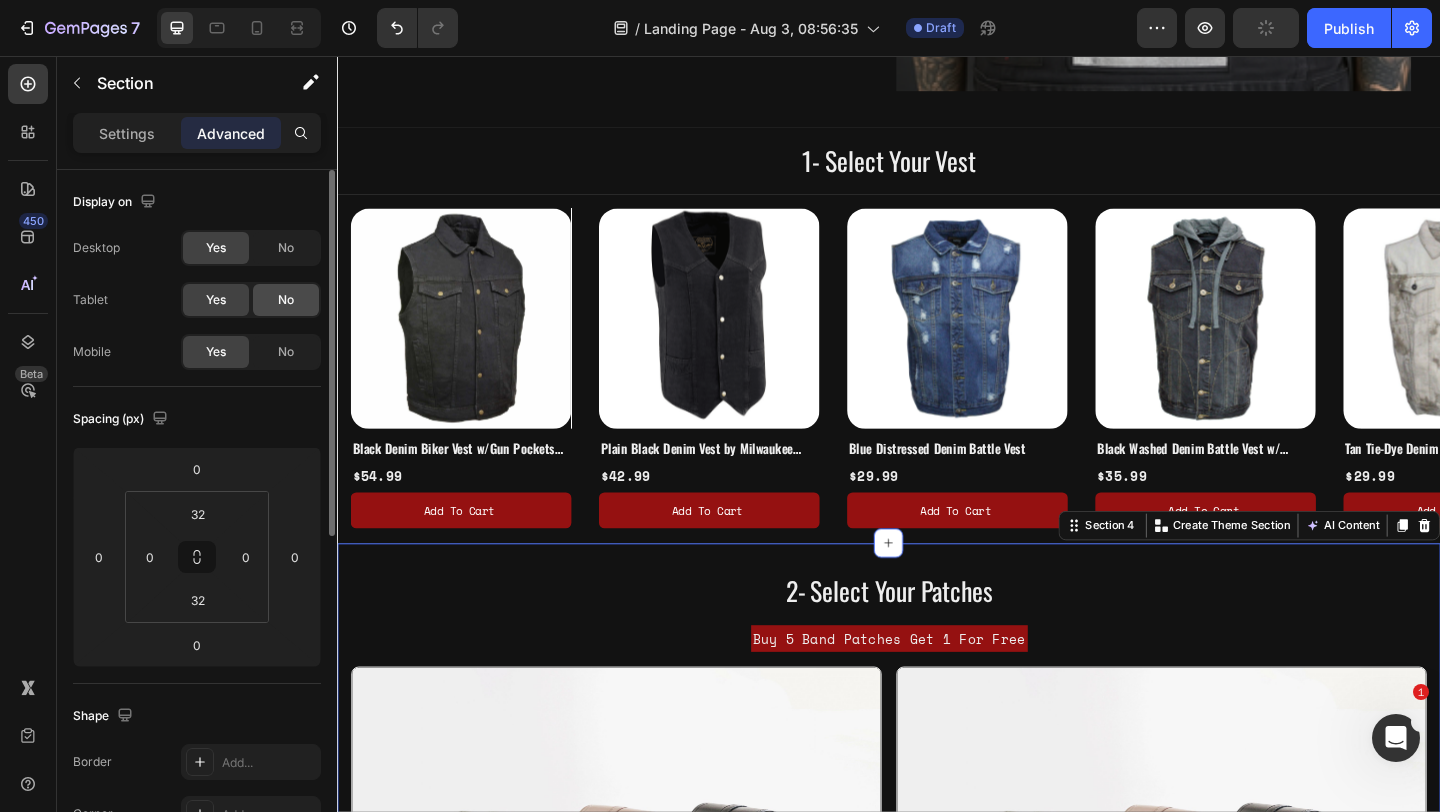 click on "No" 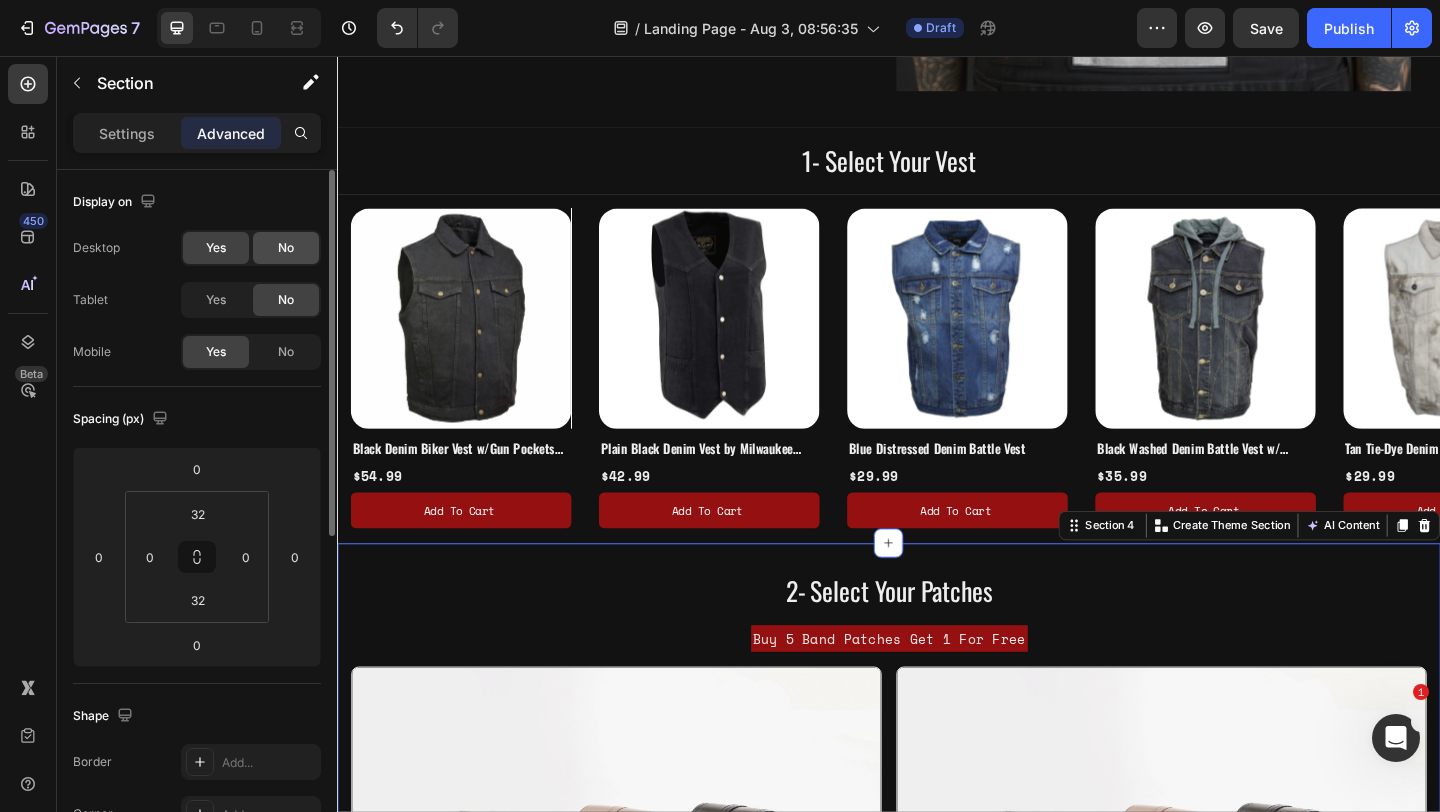 click on "No" 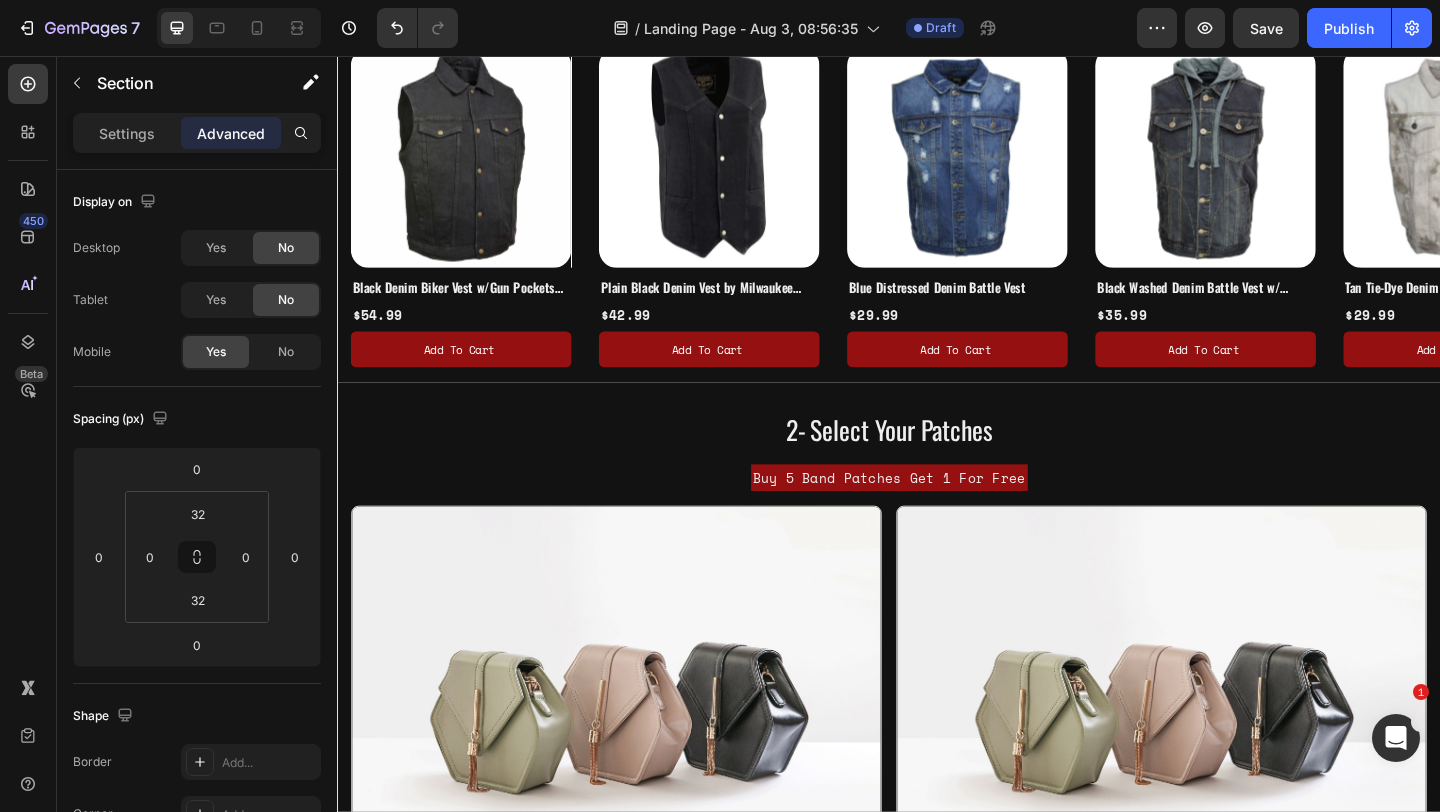 scroll, scrollTop: 781, scrollLeft: 0, axis: vertical 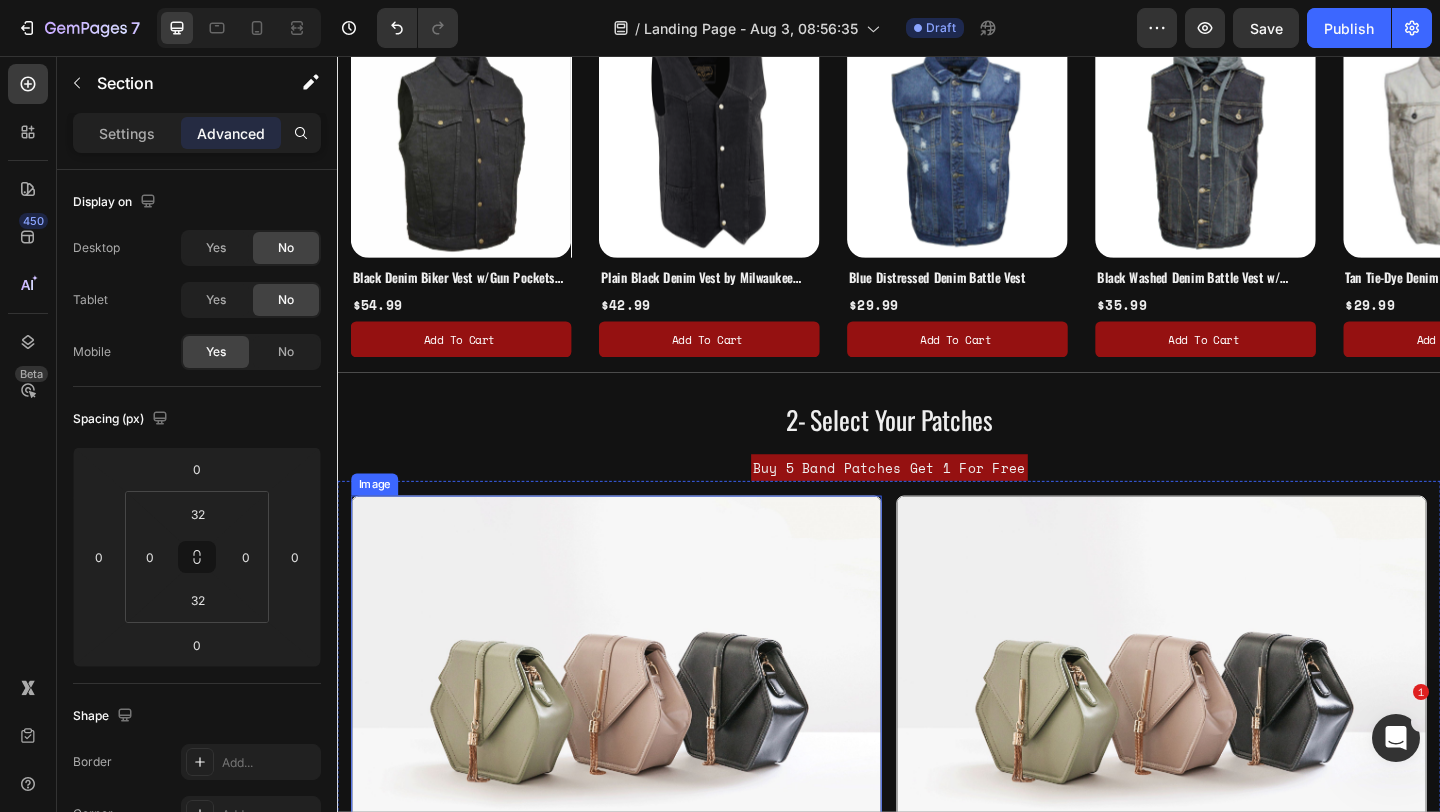 click at bounding box center (640, 750) 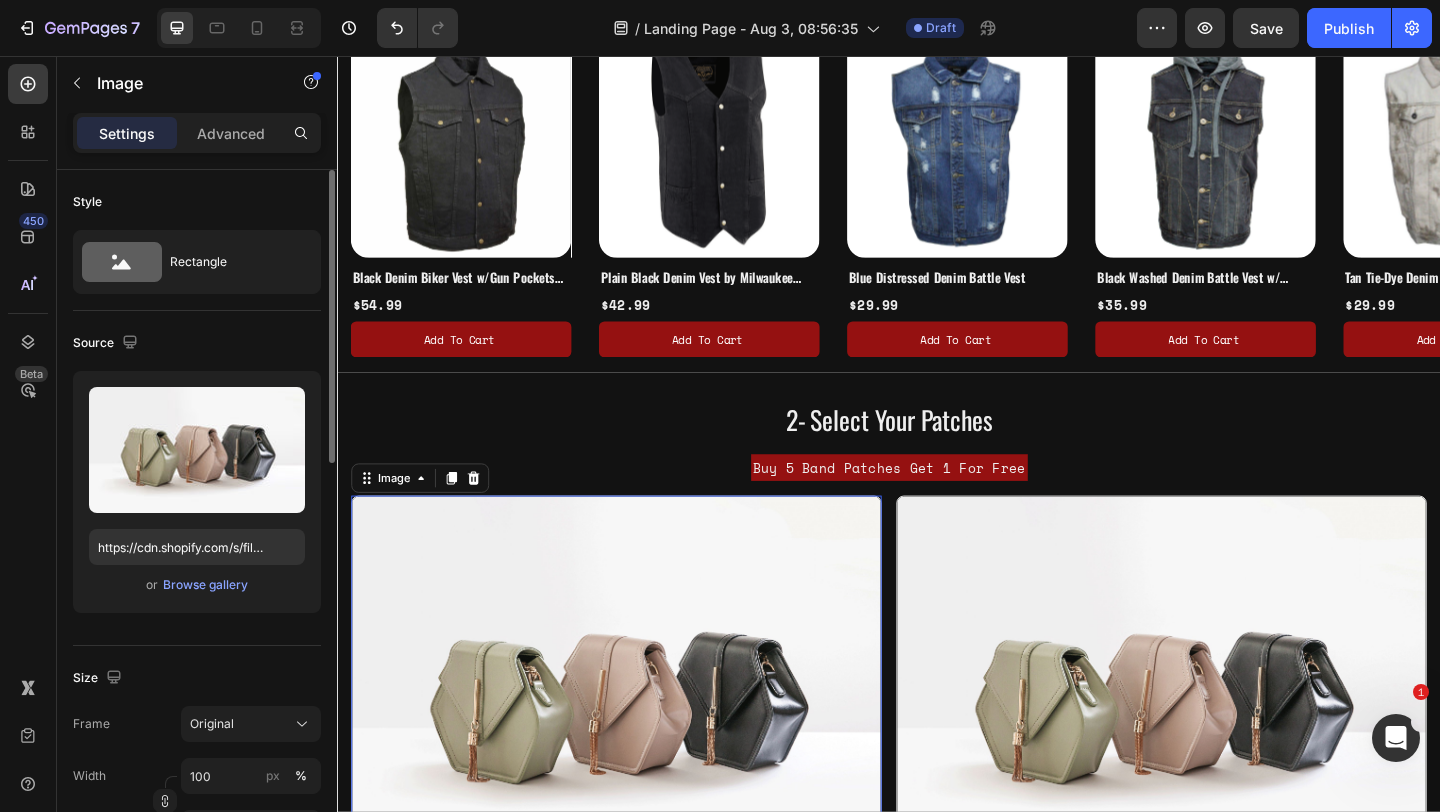 click on "Upload Image https://cdn.shopify.com/s/files/1/2005/9307/files/image_demo.jpg or  Browse gallery" at bounding box center (197, 492) 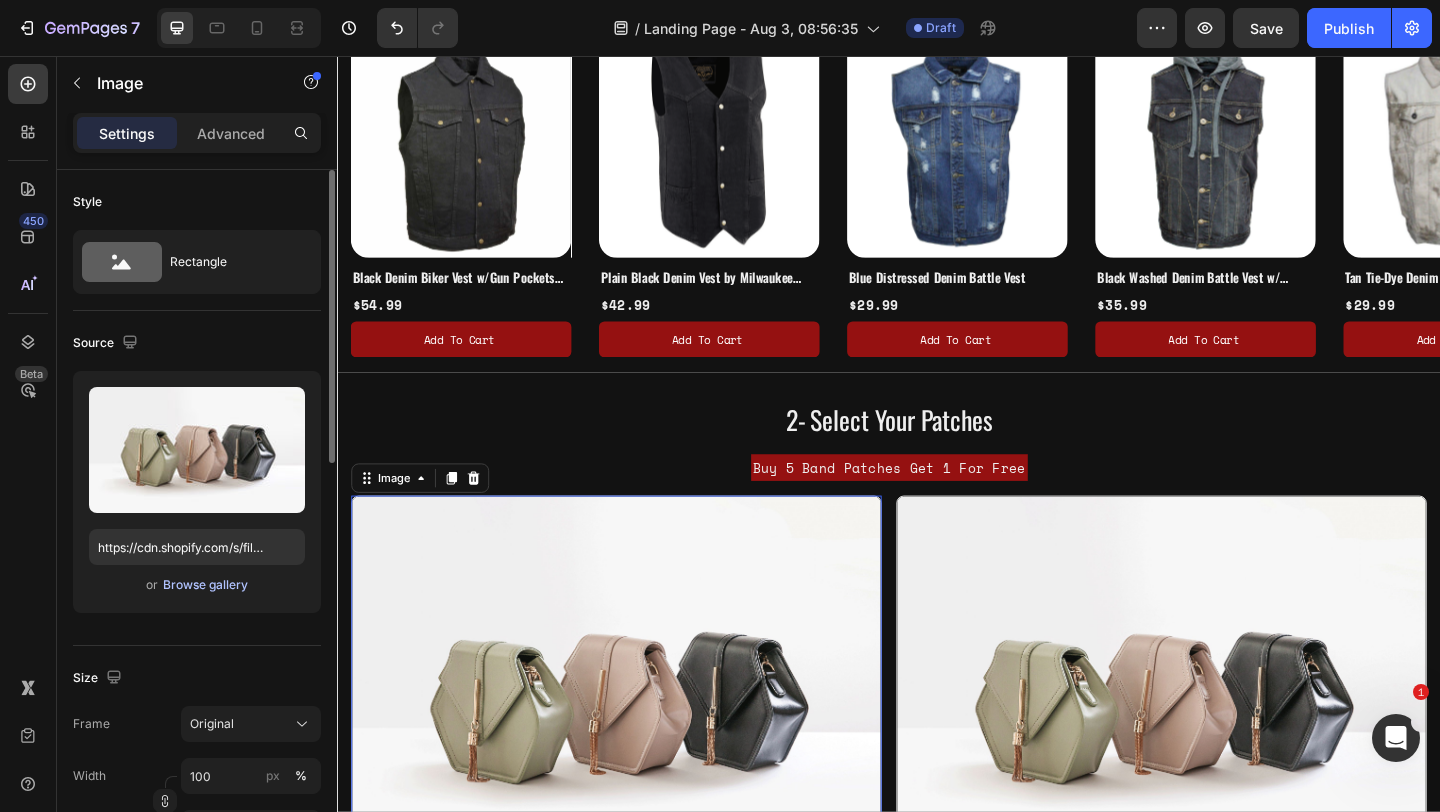 click on "Browse gallery" at bounding box center (205, 585) 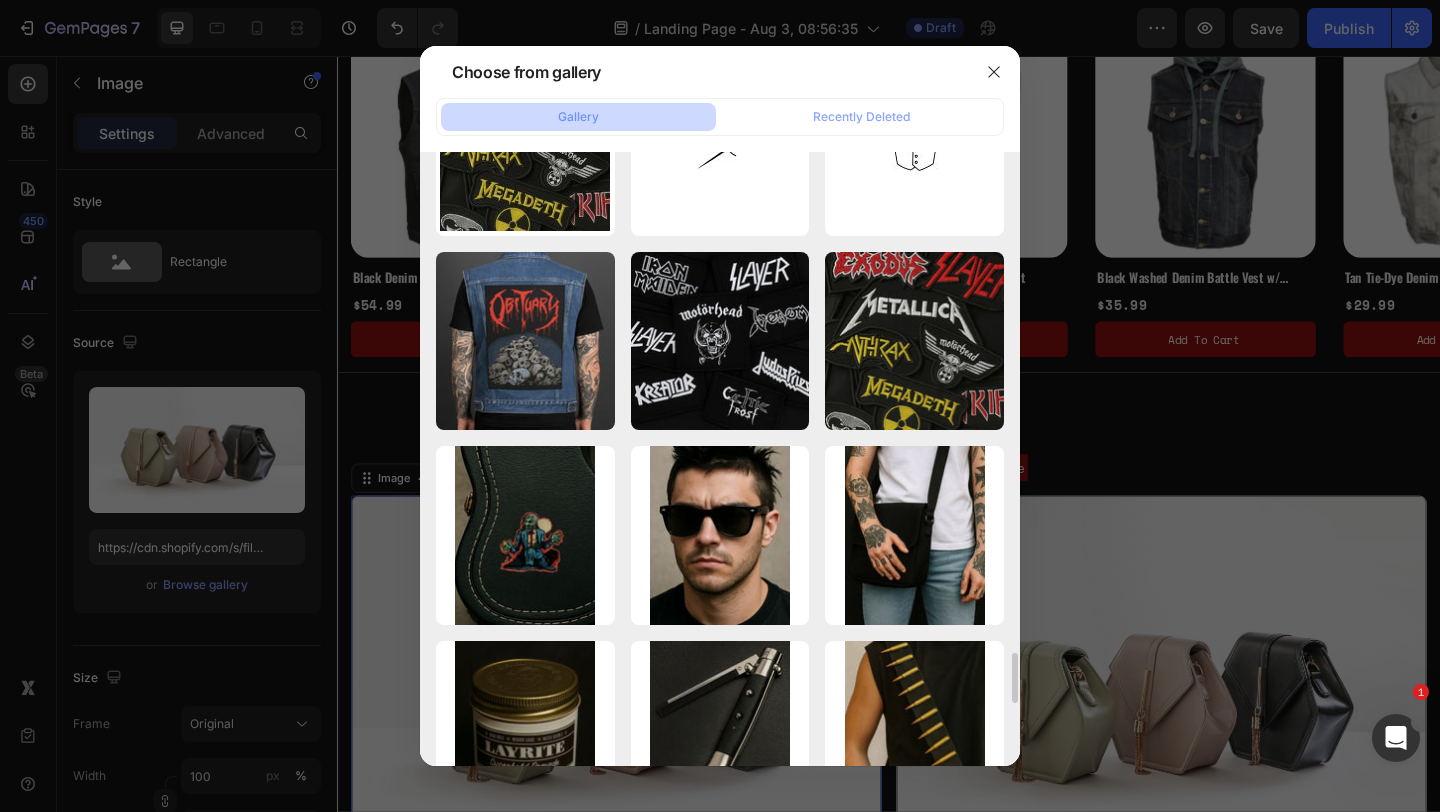 scroll, scrollTop: 6097, scrollLeft: 0, axis: vertical 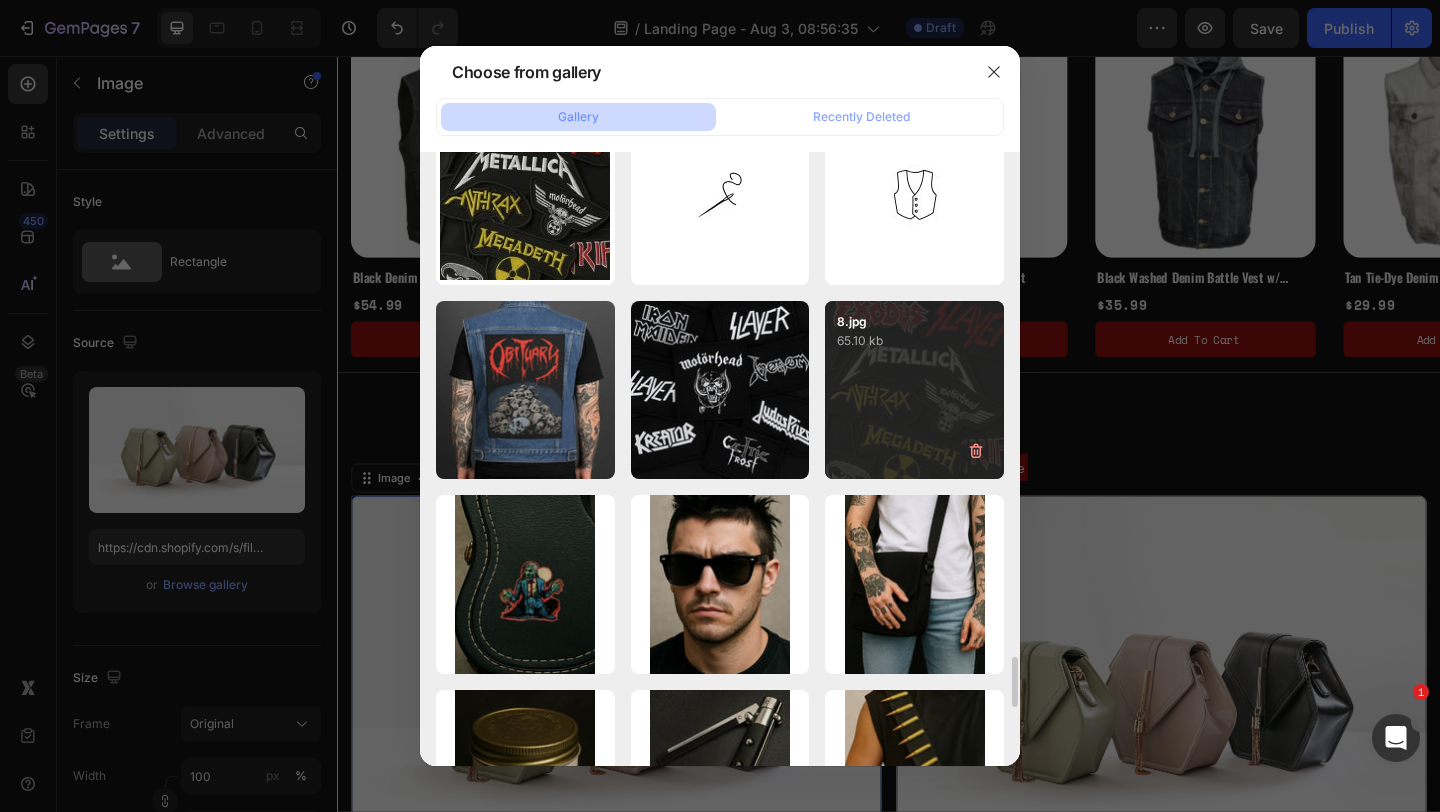 click on "8.jpg 65.10 kb" at bounding box center (914, 390) 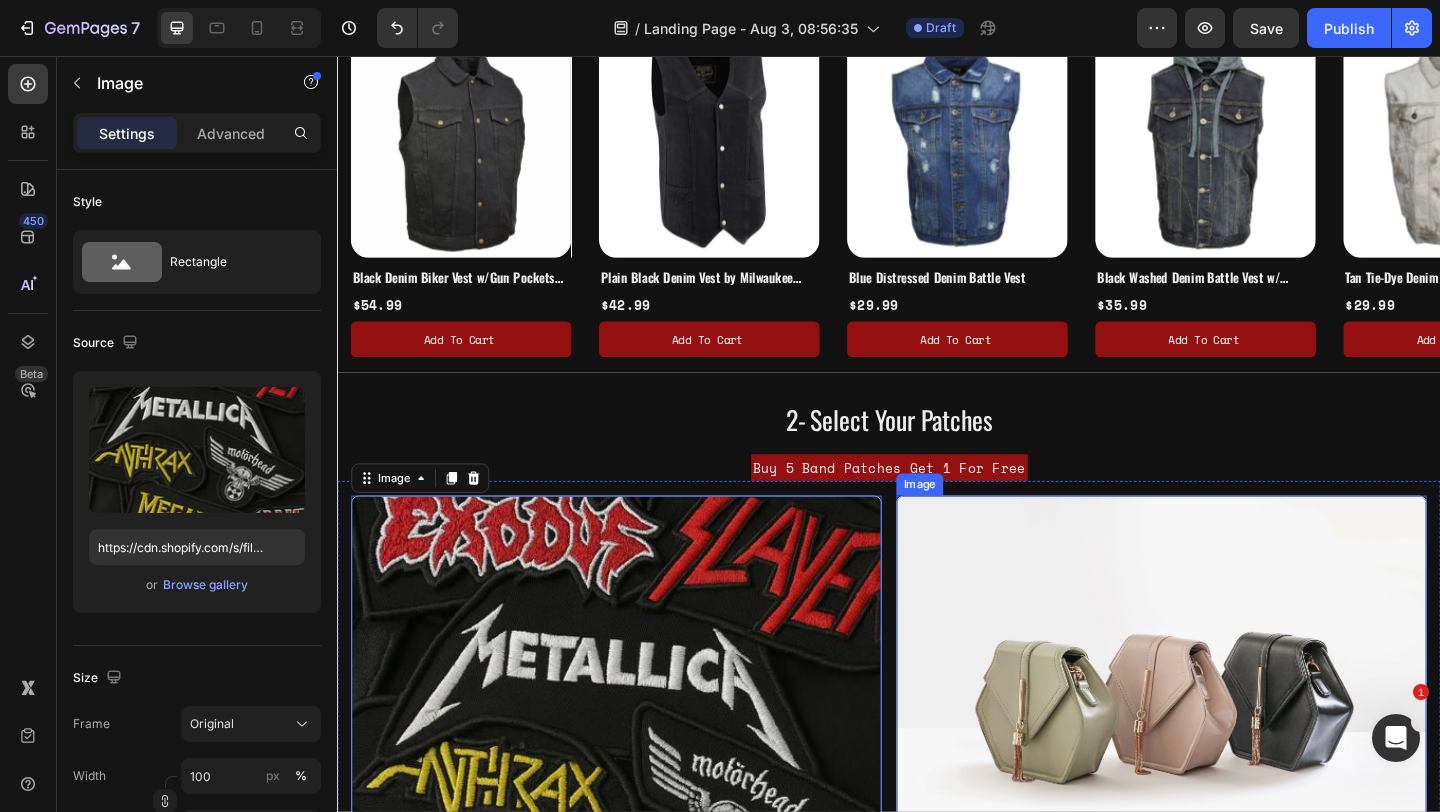 click at bounding box center [1233, 750] 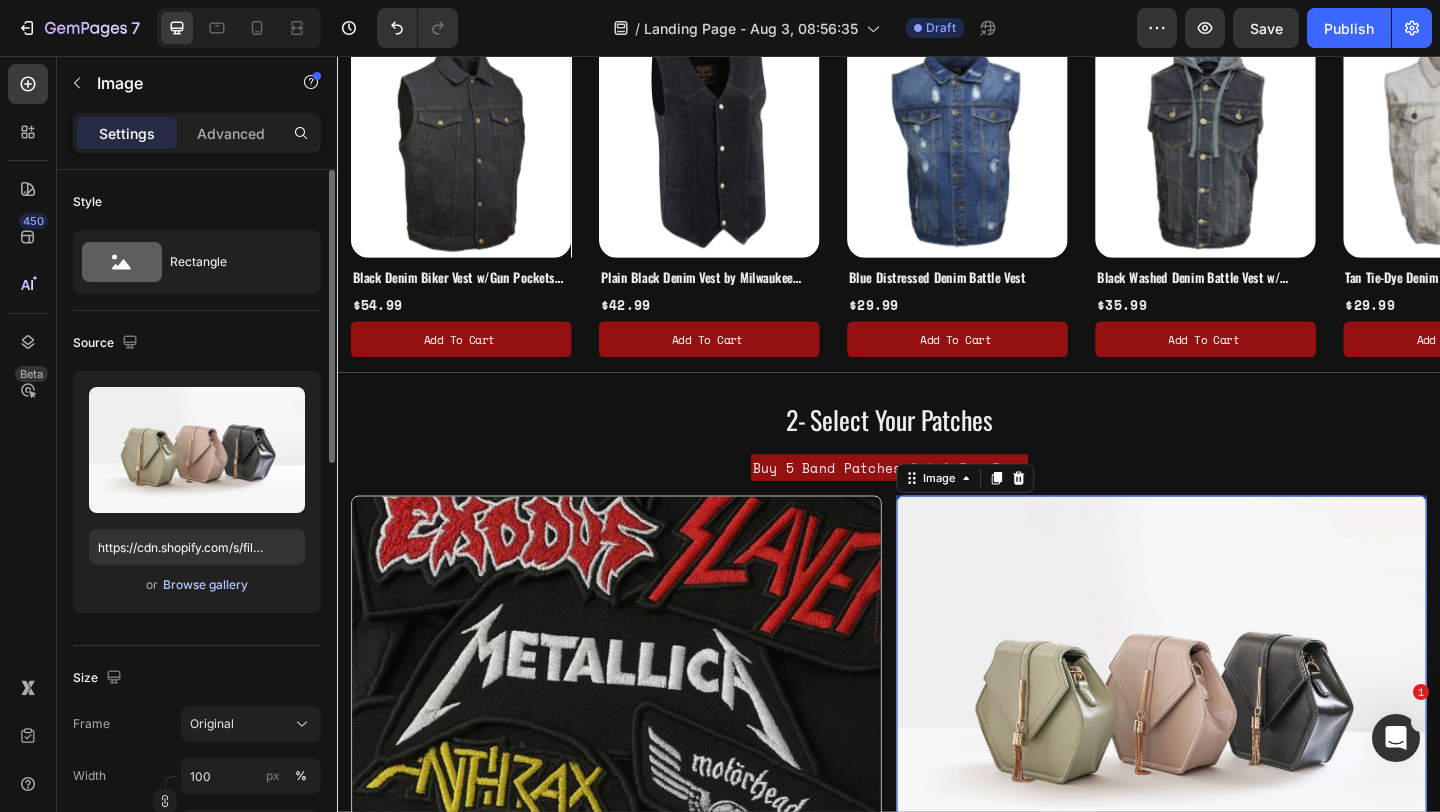 click on "Browse gallery" at bounding box center (205, 585) 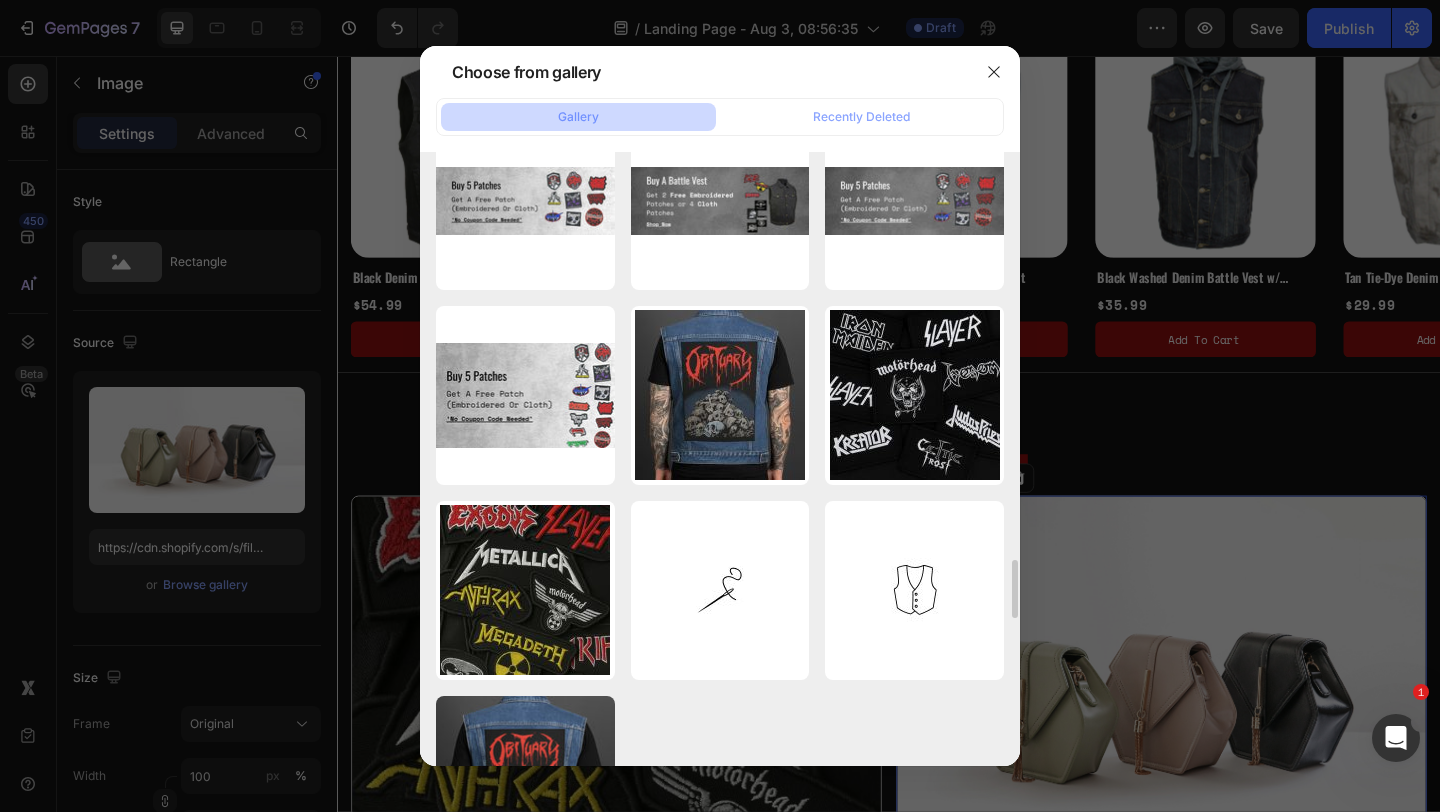 scroll, scrollTop: 5861, scrollLeft: 0, axis: vertical 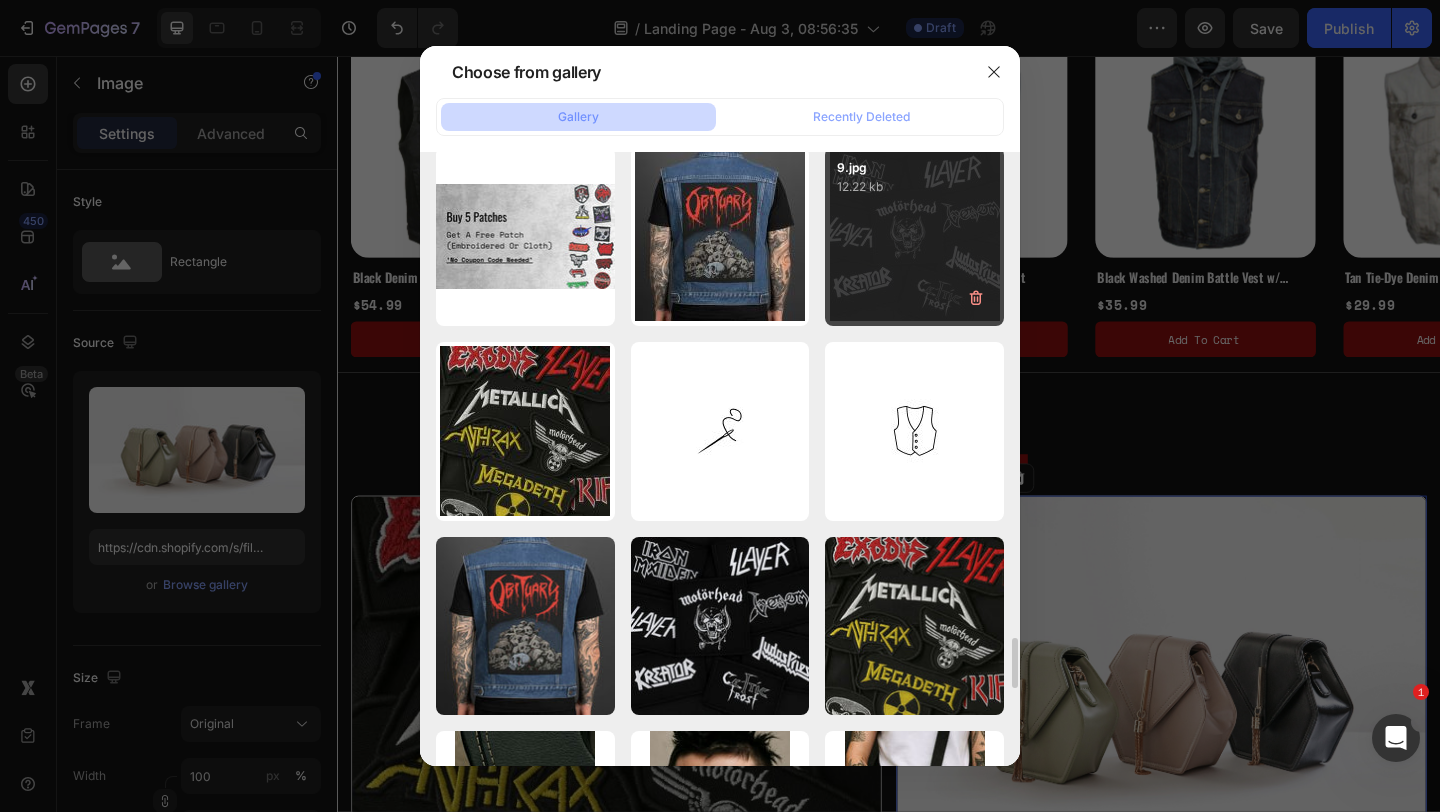click on "9.jpg 12.22 kb" at bounding box center [914, 236] 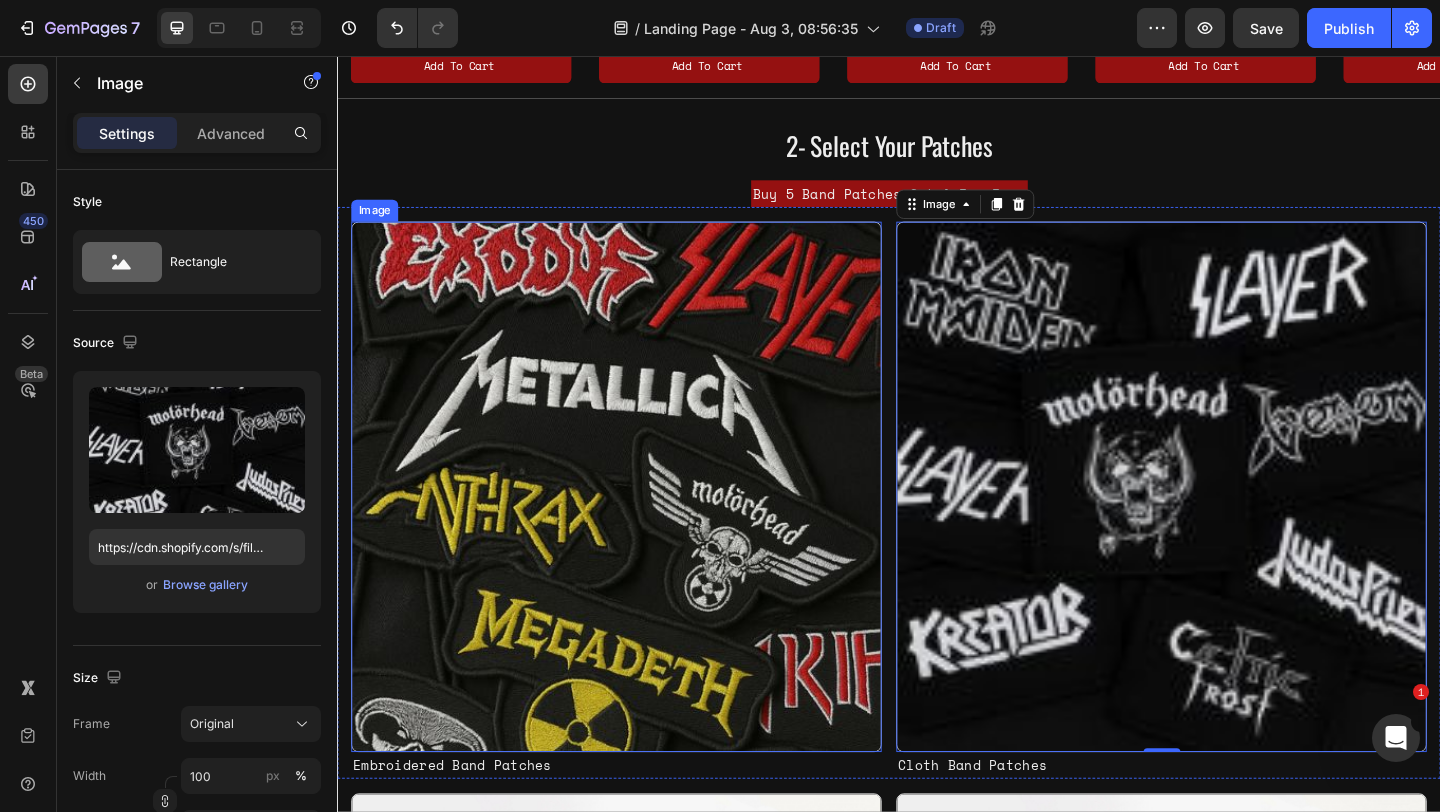 scroll, scrollTop: 1088, scrollLeft: 0, axis: vertical 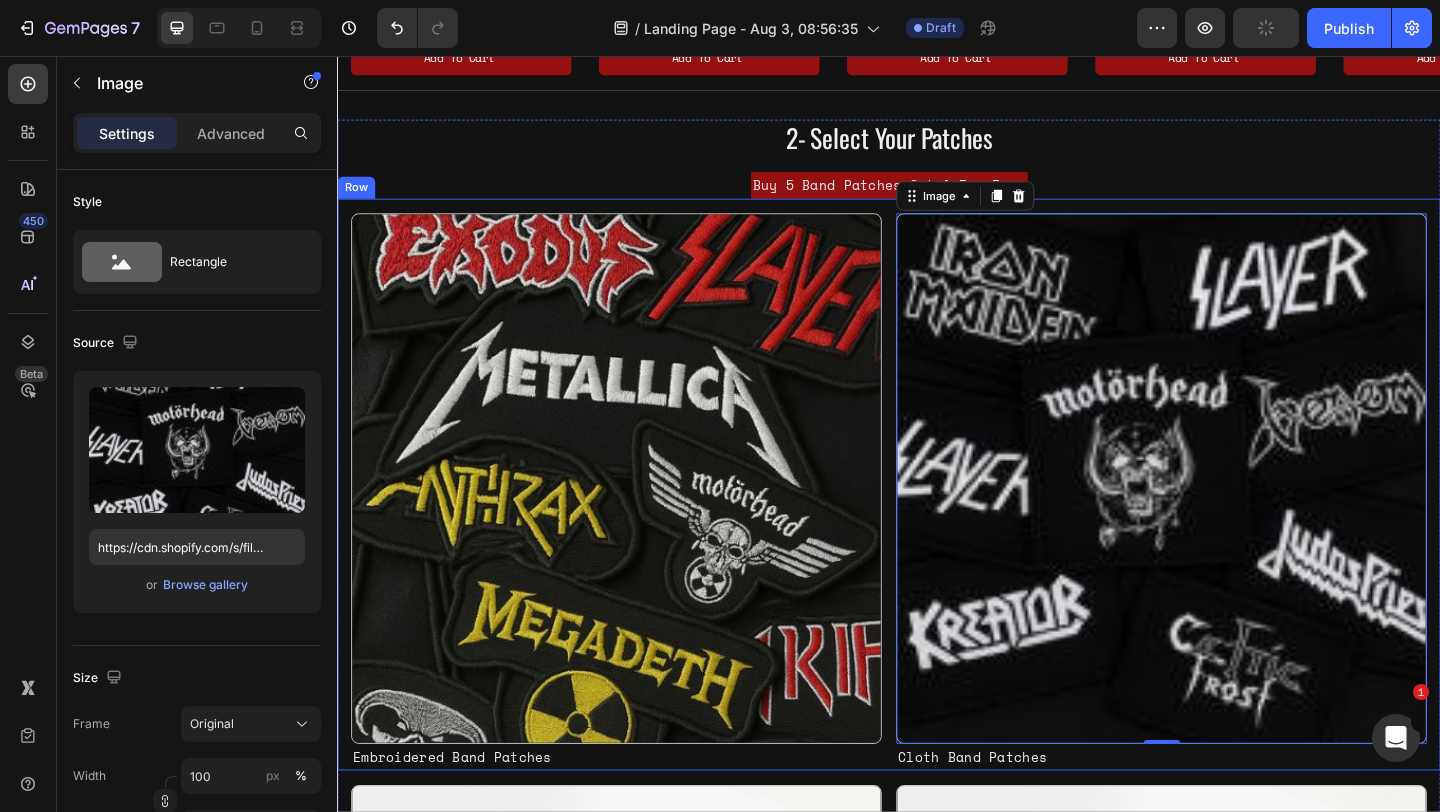 click on "Image Embroidered Band Patches Text Block Image   0 Cloth Band Patches Text Block Row" at bounding box center [937, 522] 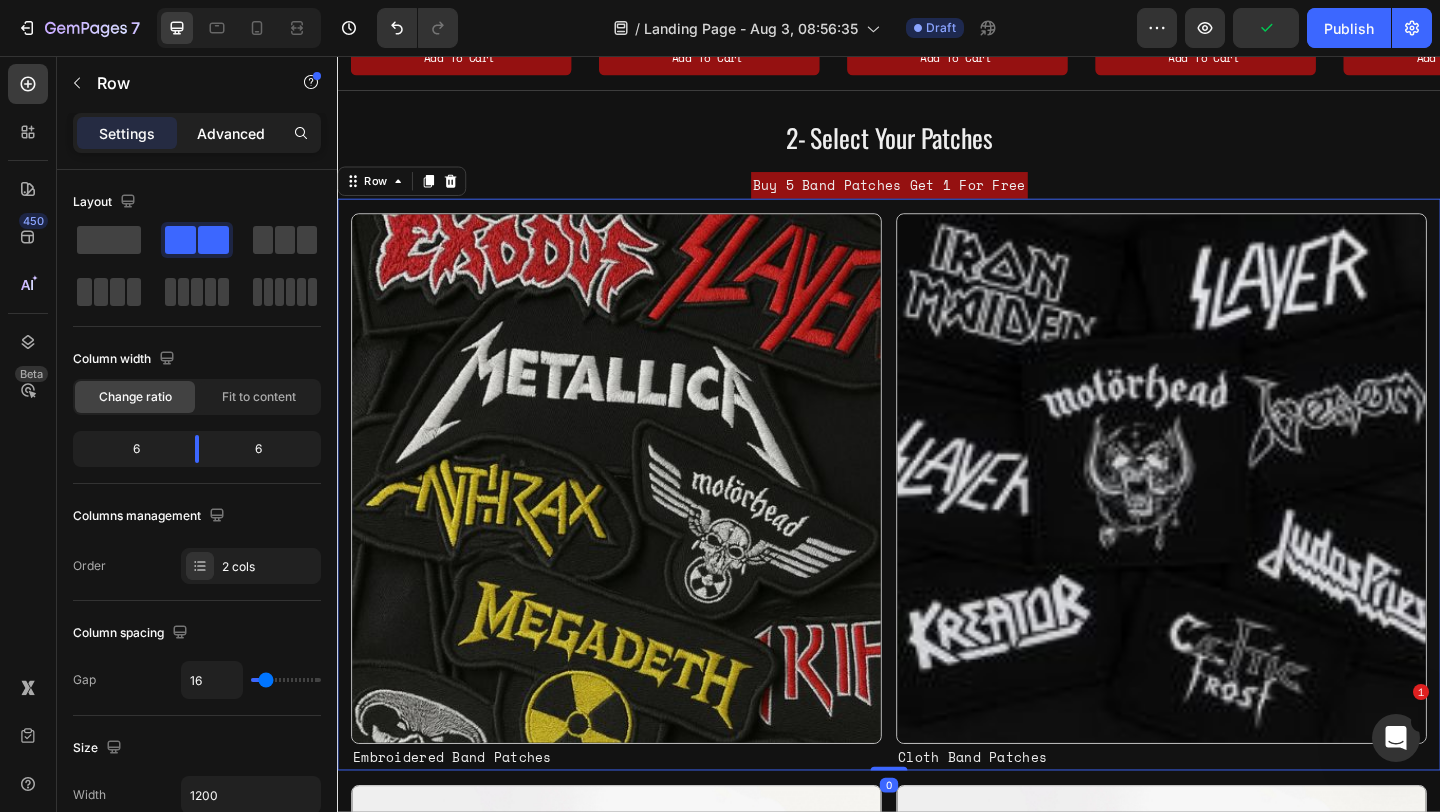 click on "Advanced" at bounding box center (231, 133) 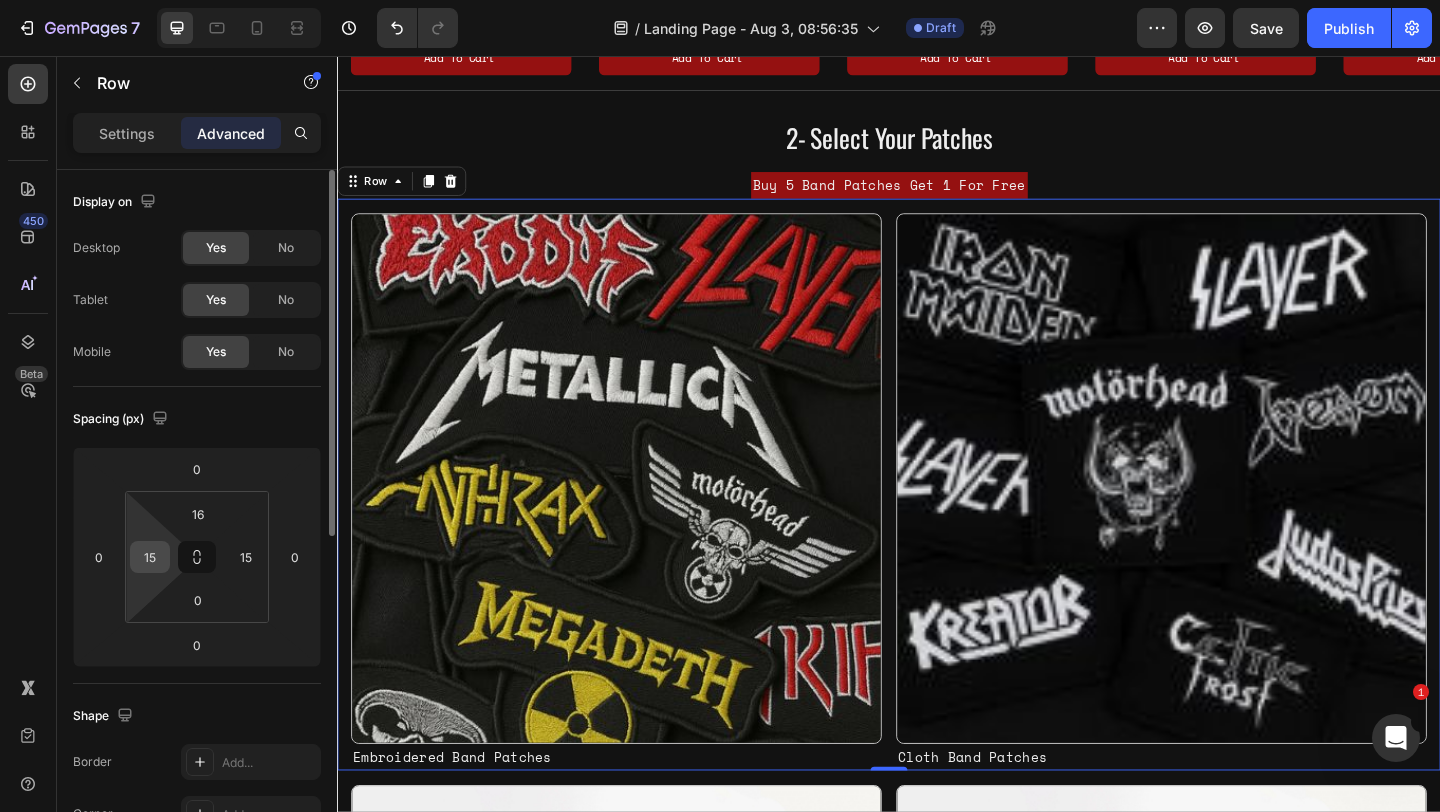 click on "15" at bounding box center (150, 557) 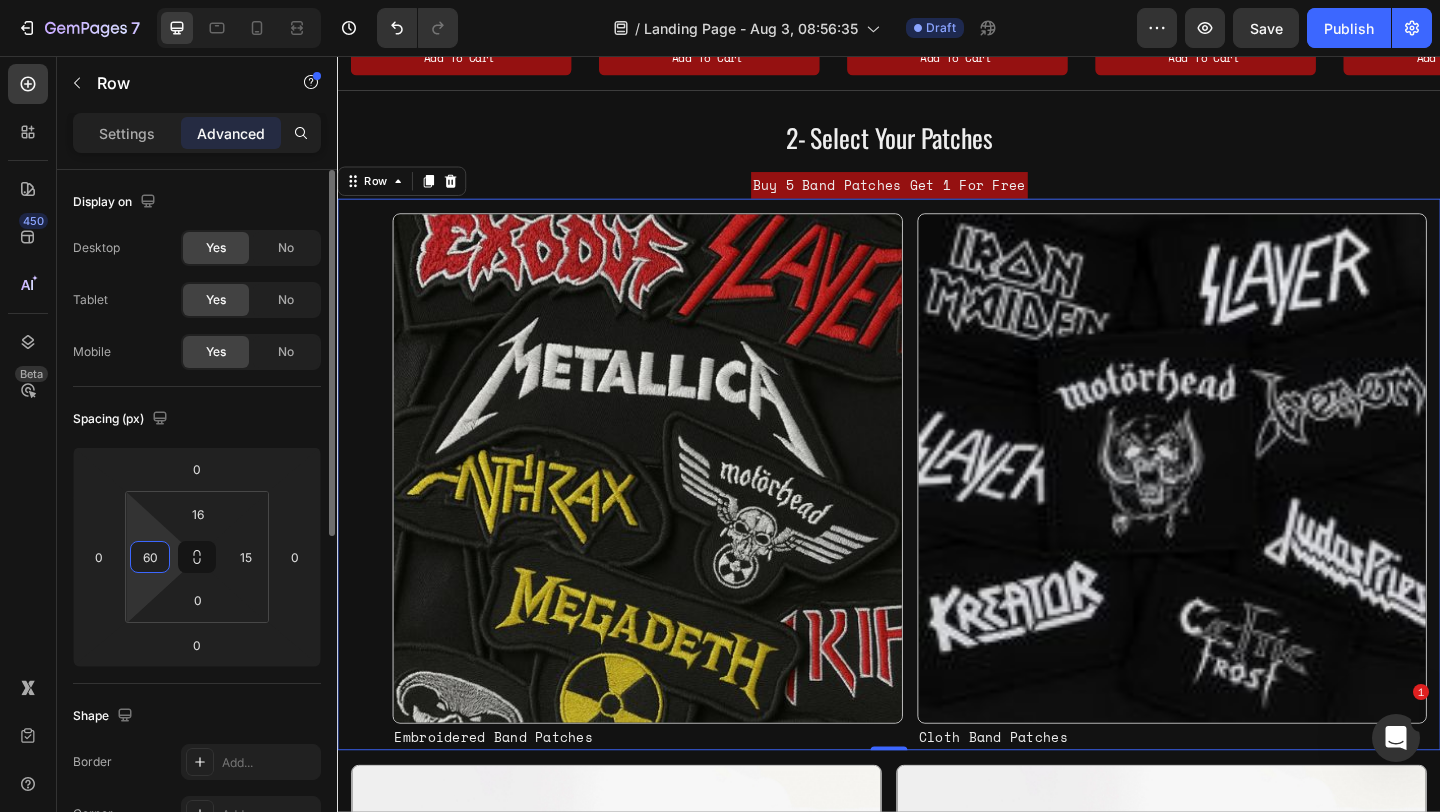 click on "60" at bounding box center (150, 557) 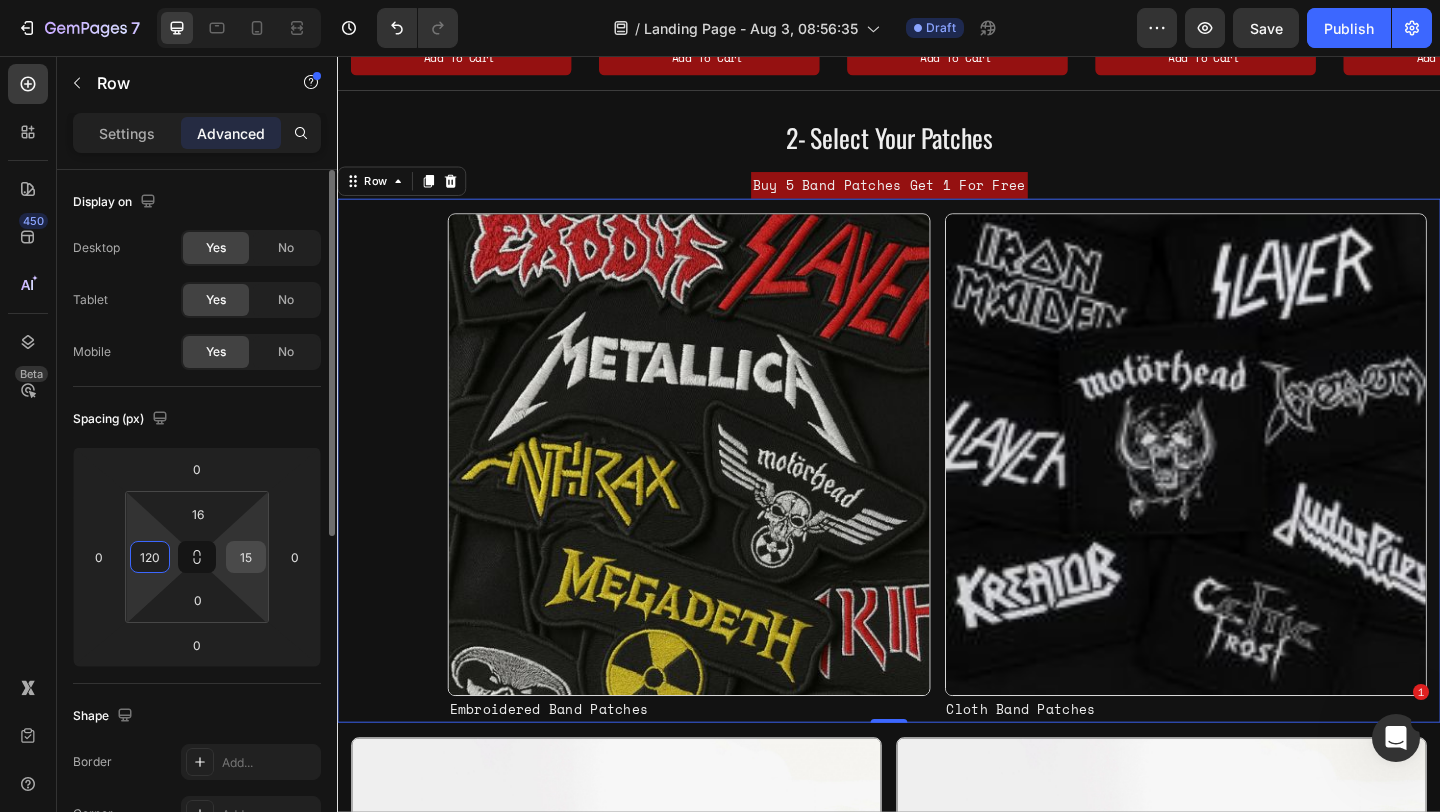 type on "120" 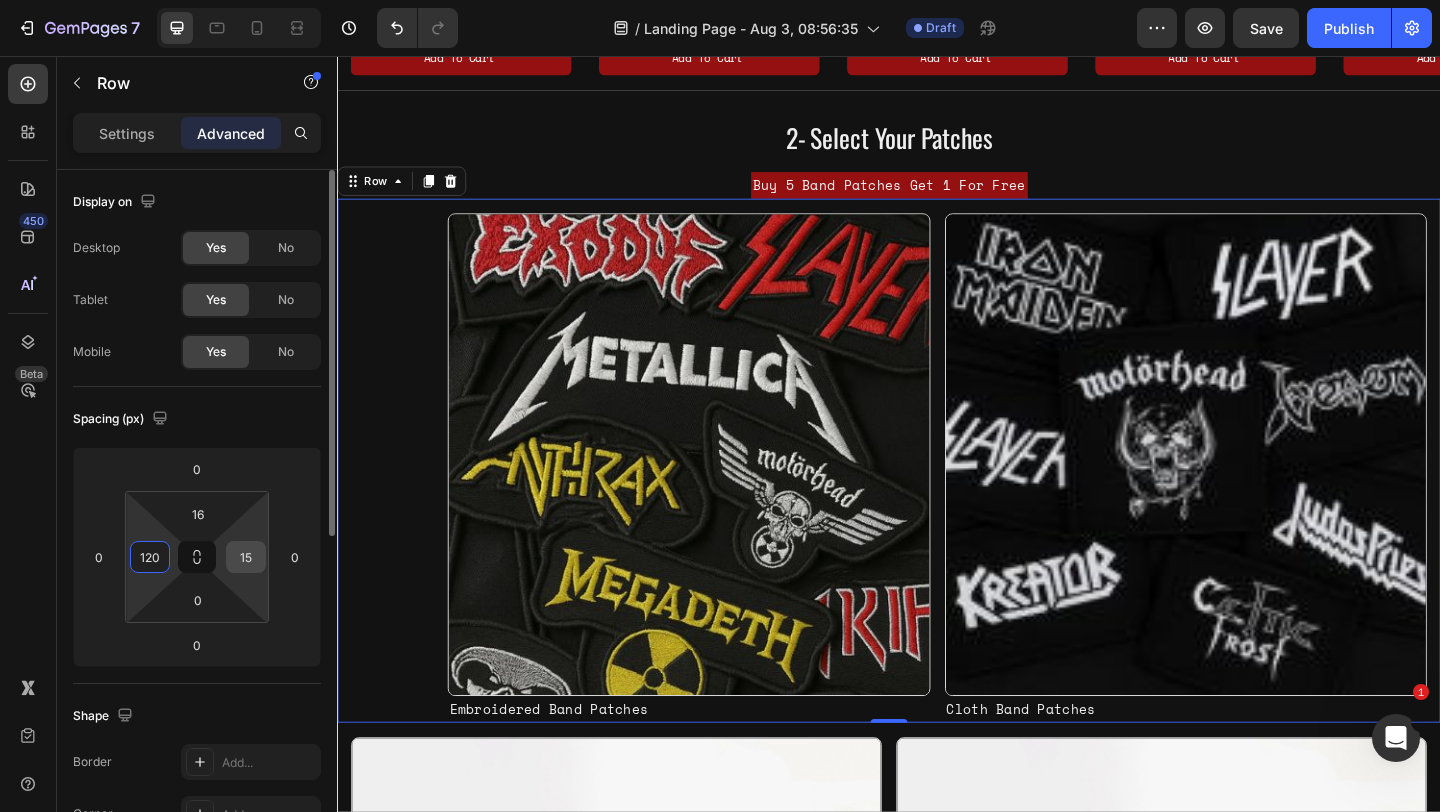 click on "15" at bounding box center (246, 557) 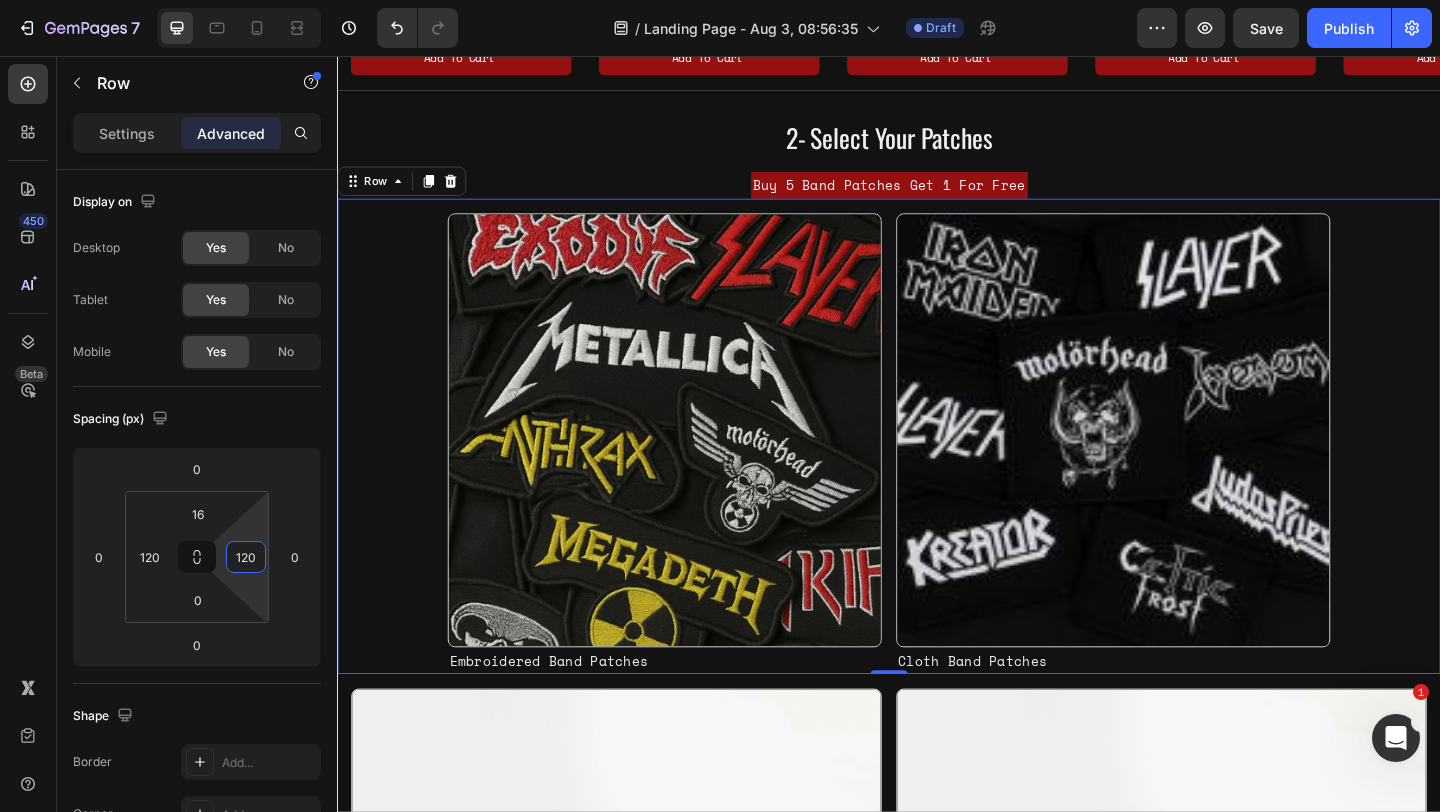 type on "120" 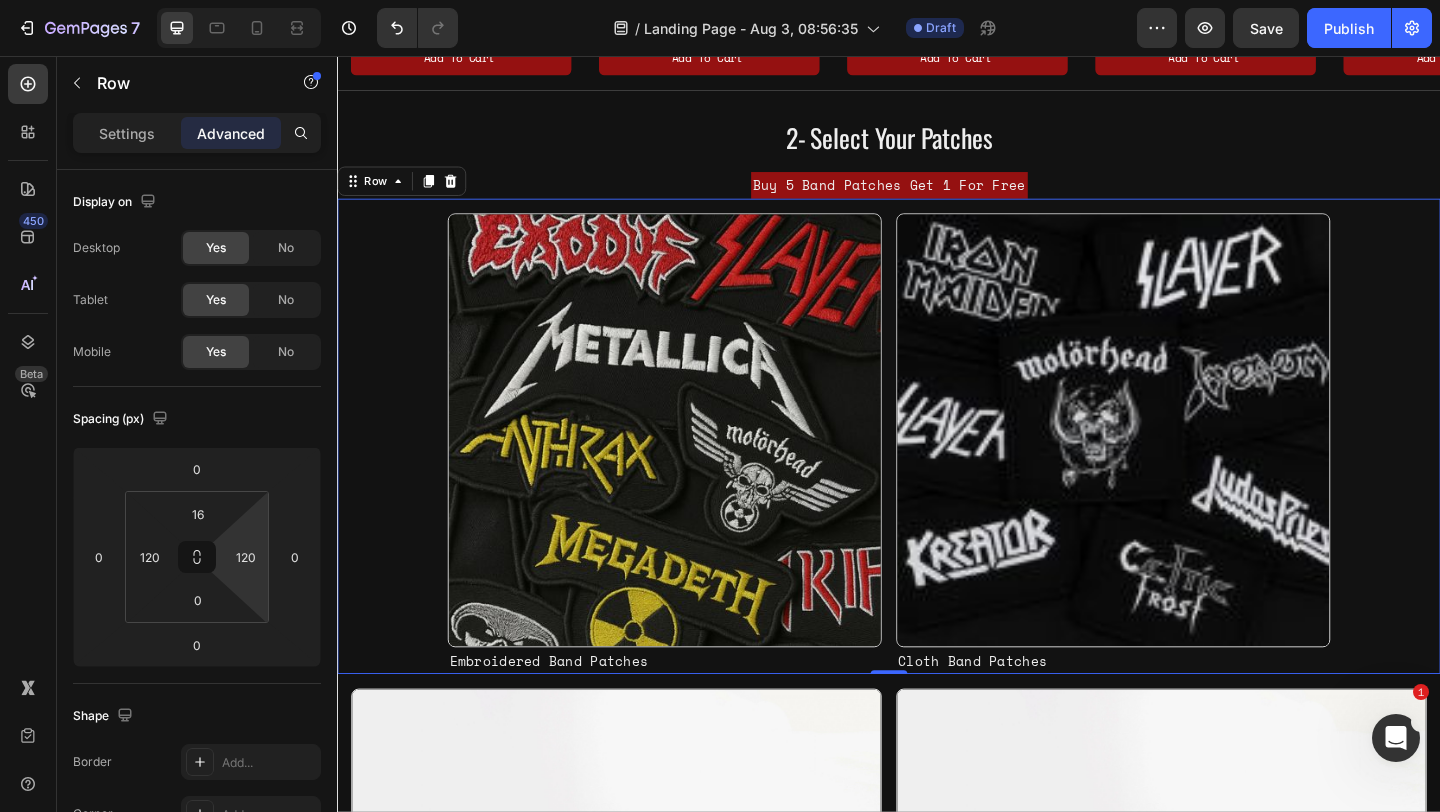 click on "Image Embroidered Band Patches Text Block Image Cloth Band Patches Text Block Row   0" at bounding box center [937, 469] 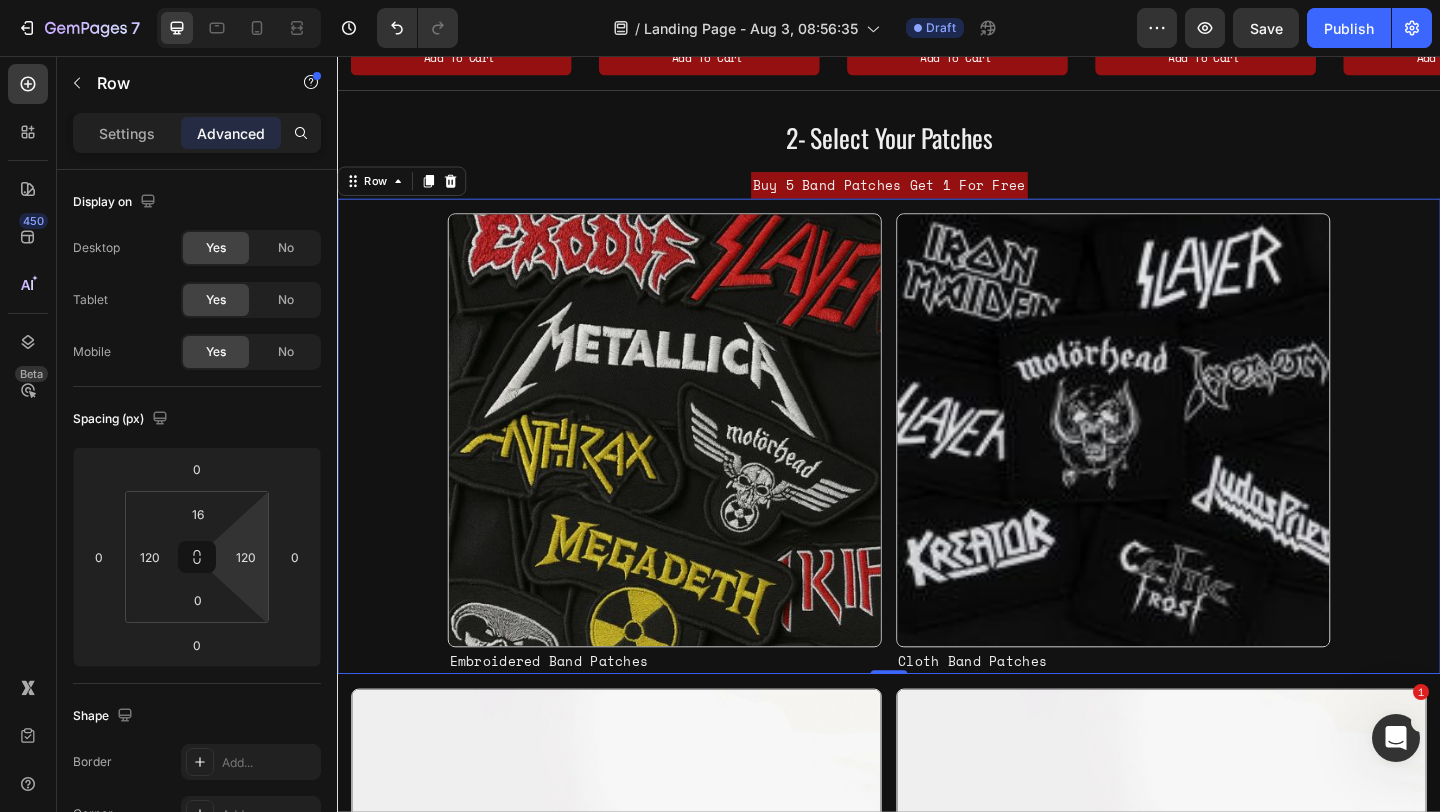 click on "Image Embroidered Band Patches Text Block Image Cloth Band Patches Text Block Row   0" at bounding box center (937, 469) 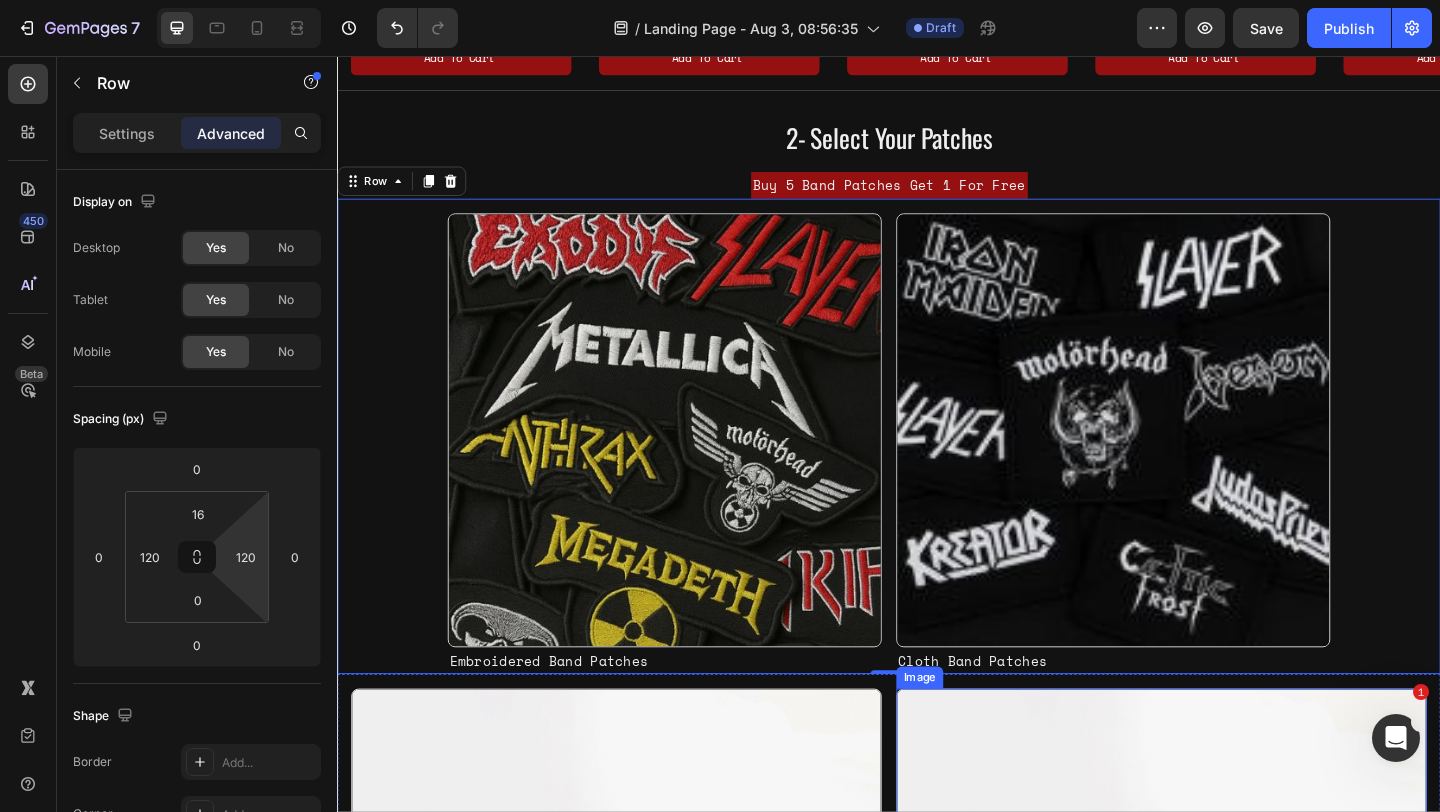 click at bounding box center [1233, 960] 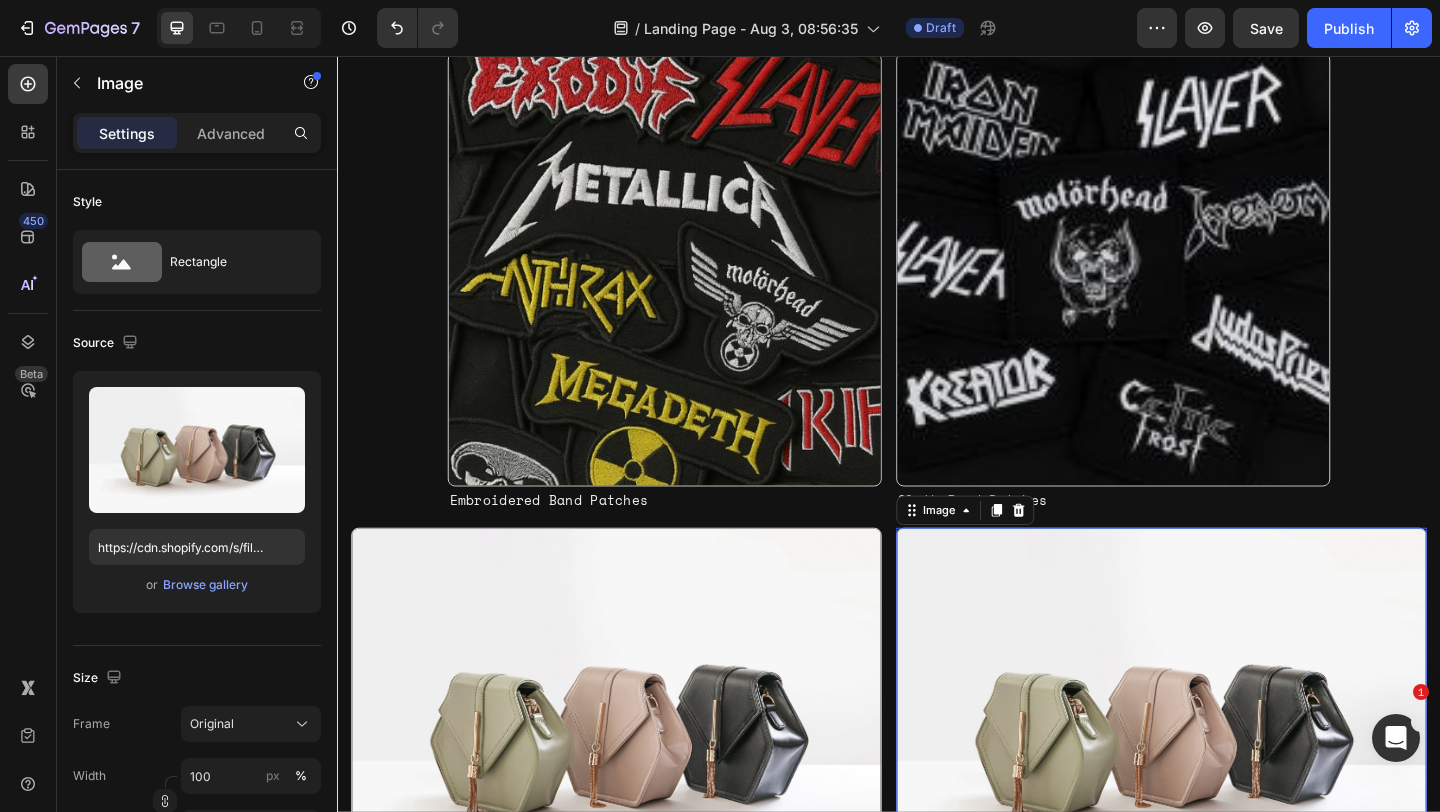 scroll, scrollTop: 1223, scrollLeft: 0, axis: vertical 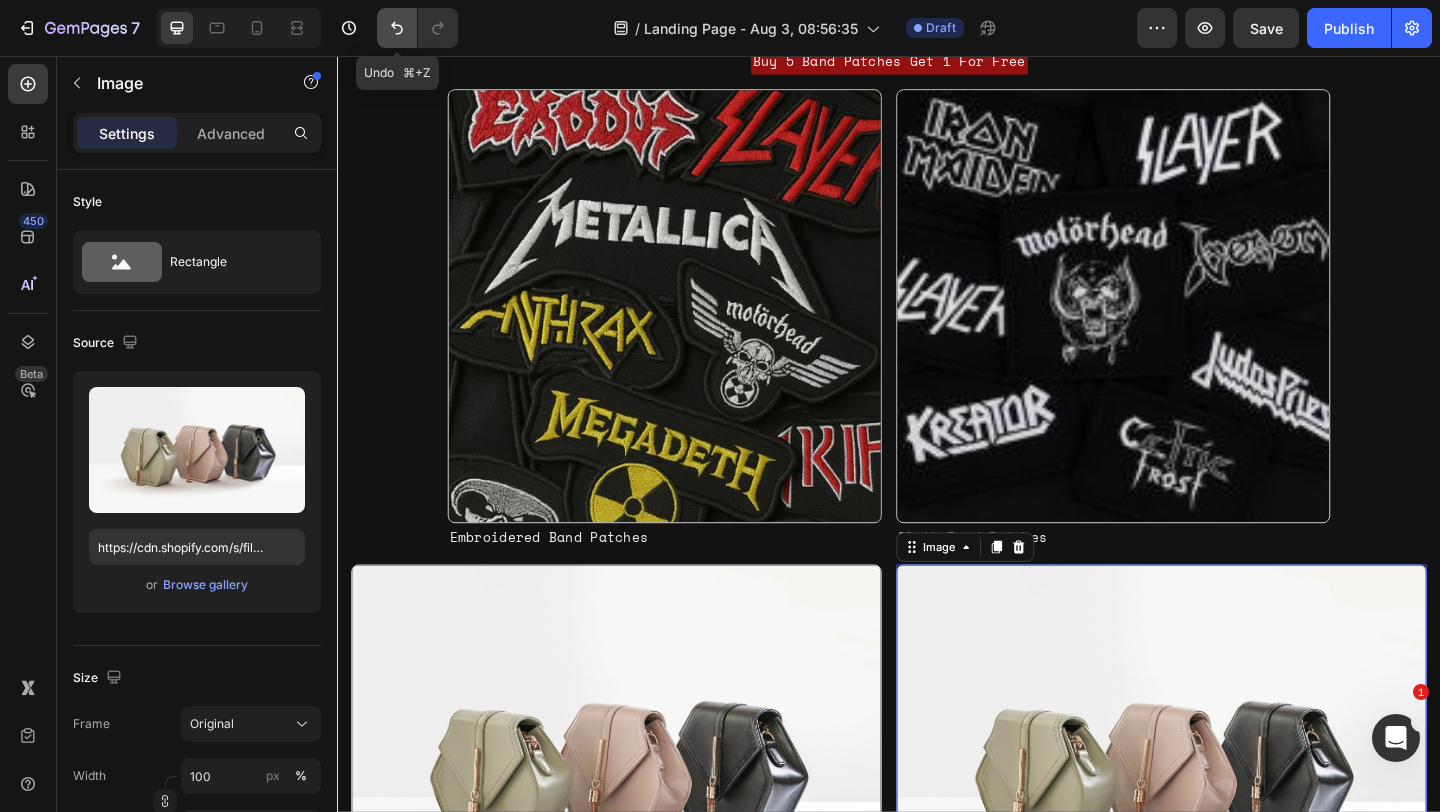 click 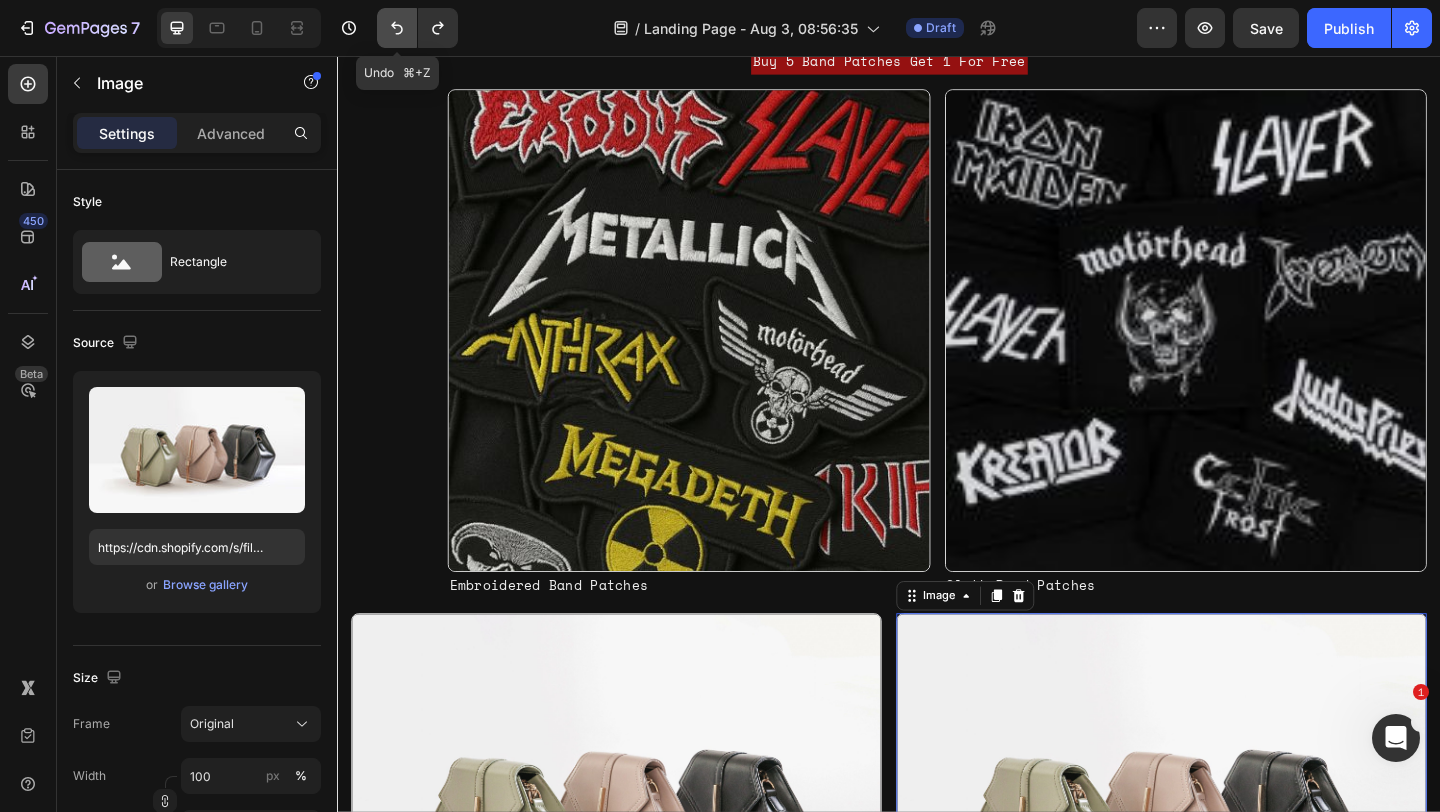 click 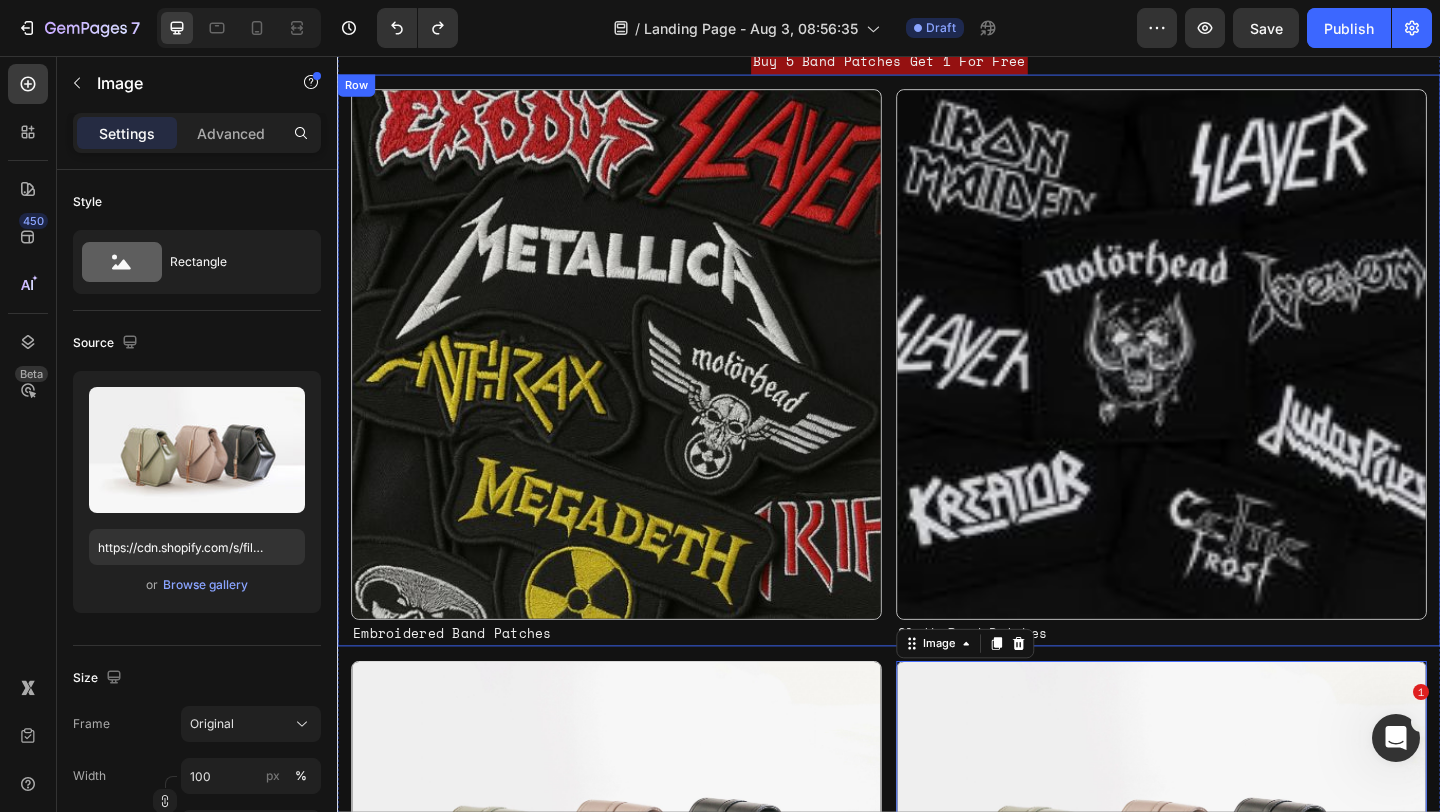 click on "Image Embroidered Band Patches Text Block Image Cloth Band Patches Text Block Row" at bounding box center [937, 387] 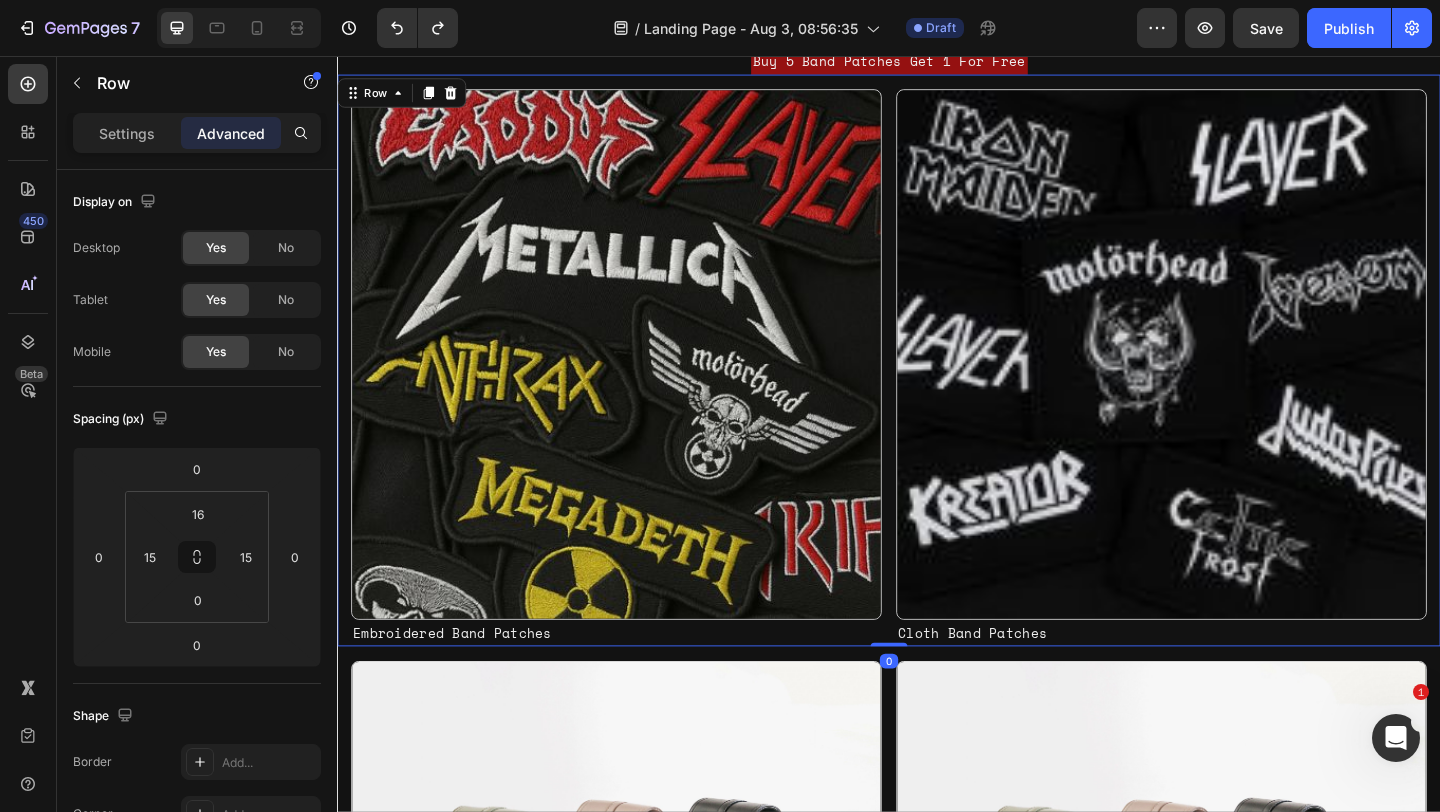 click on "Settings Advanced" at bounding box center (197, 133) 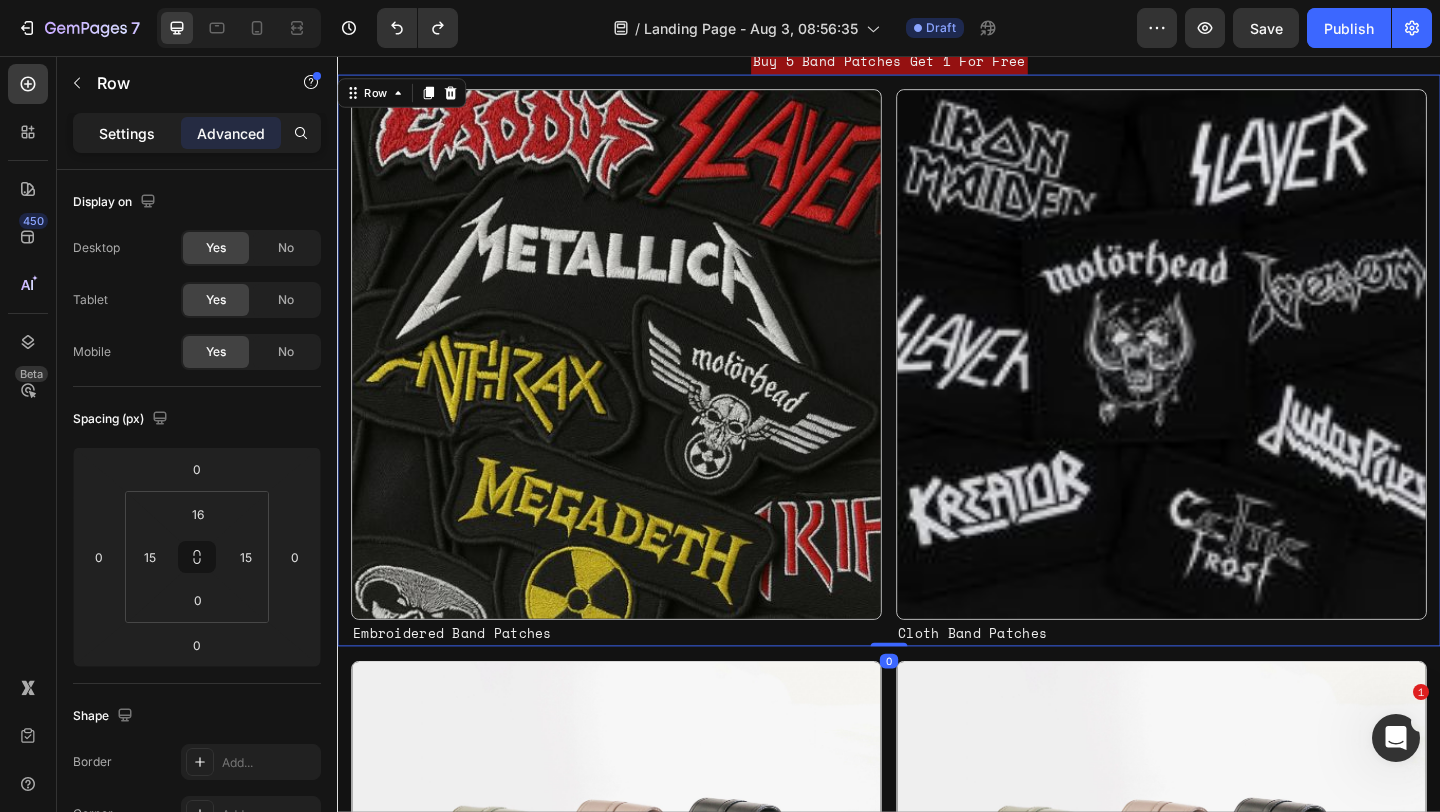click on "Settings" at bounding box center [127, 133] 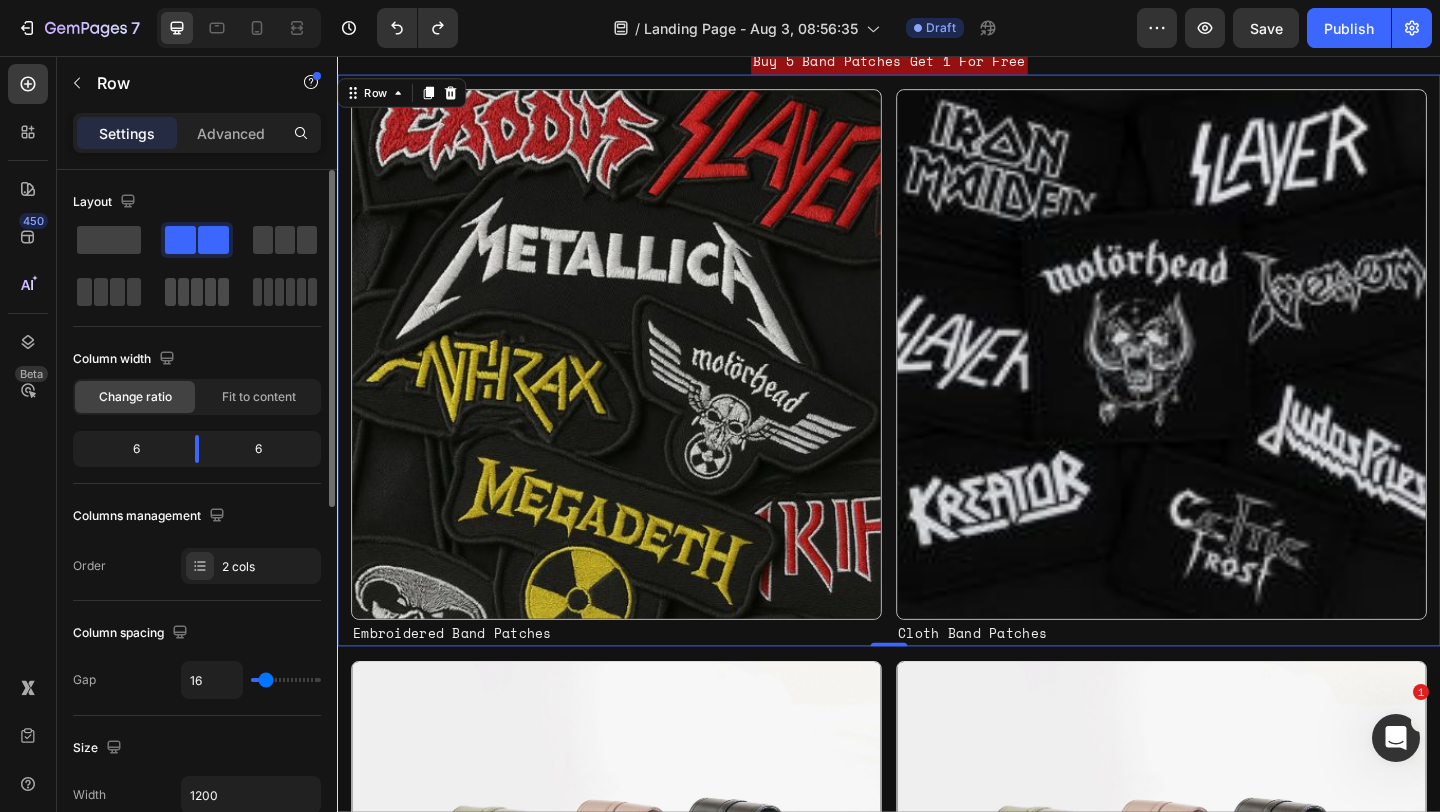 click 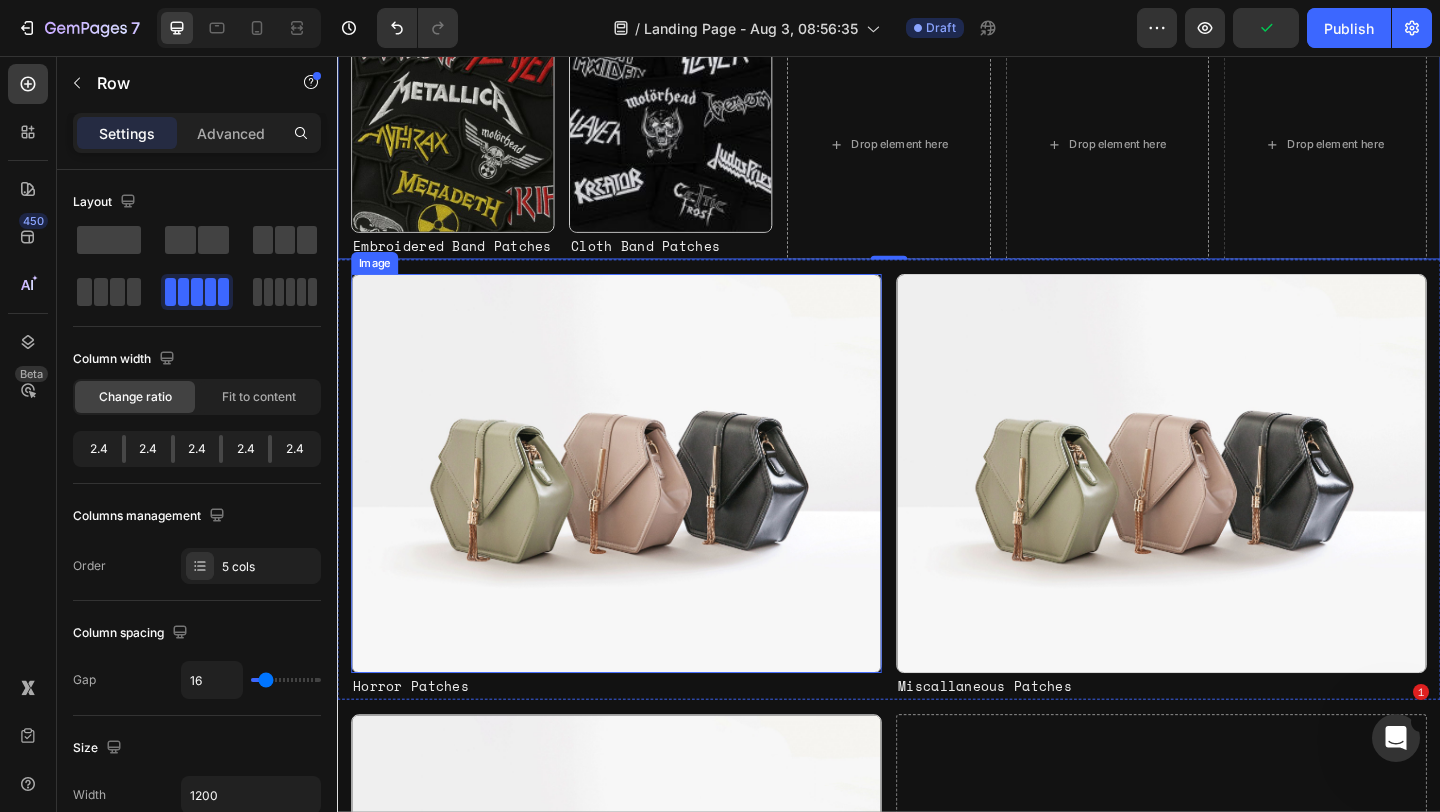 scroll, scrollTop: 1285, scrollLeft: 0, axis: vertical 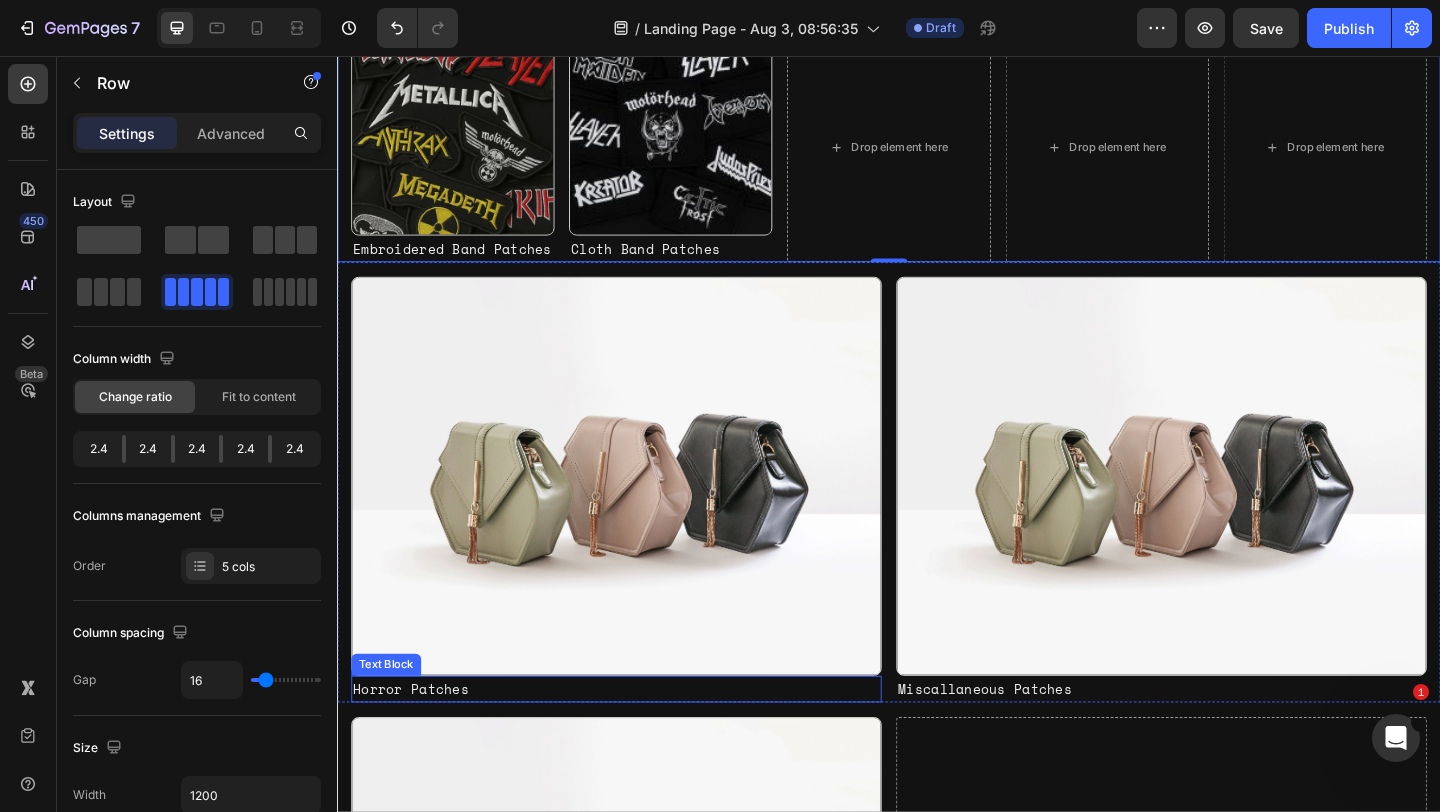 click on "Horror Patches" at bounding box center [640, 744] 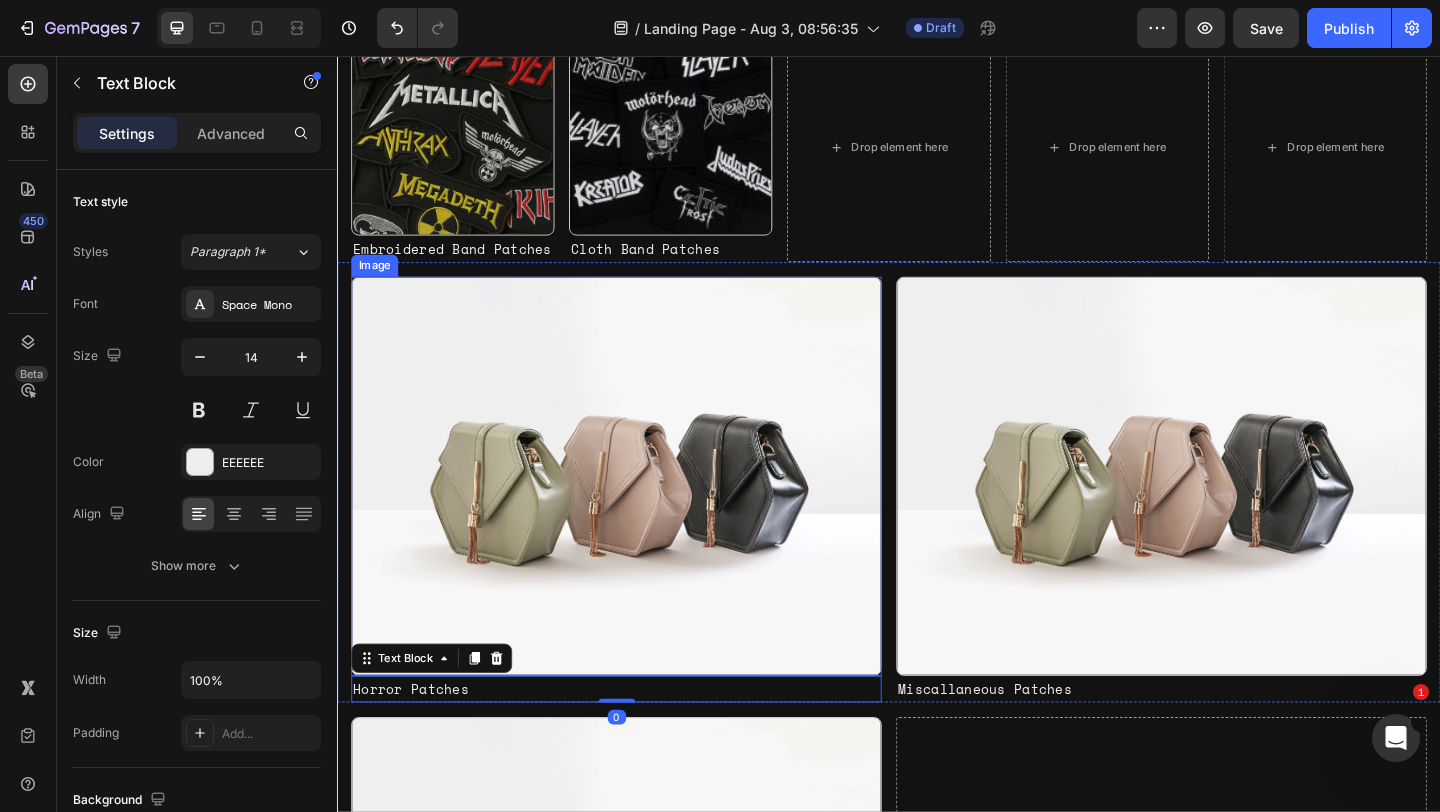 click at bounding box center [640, 512] 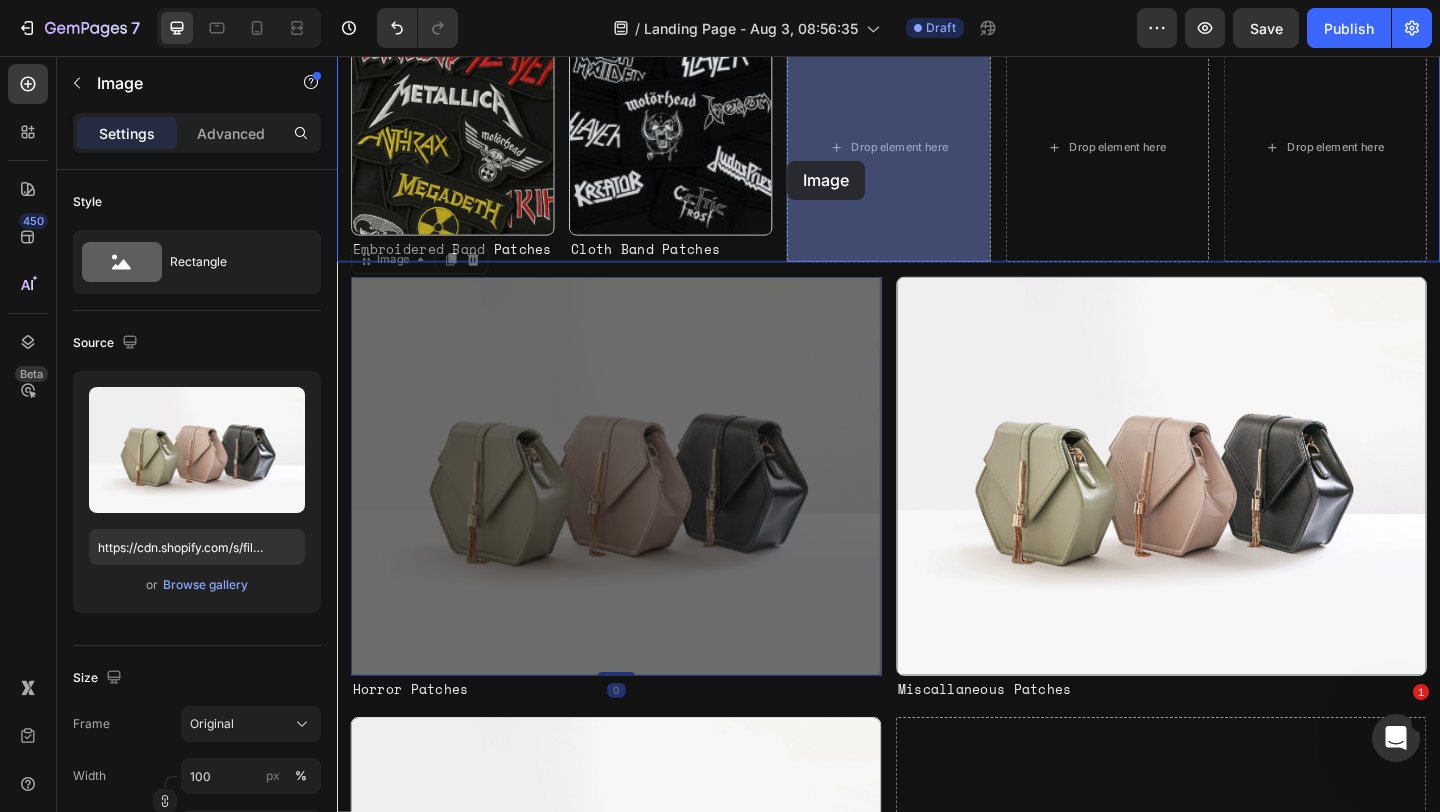 drag, startPoint x: 386, startPoint y: 275, endPoint x: 832, endPoint y: 169, distance: 458.42337 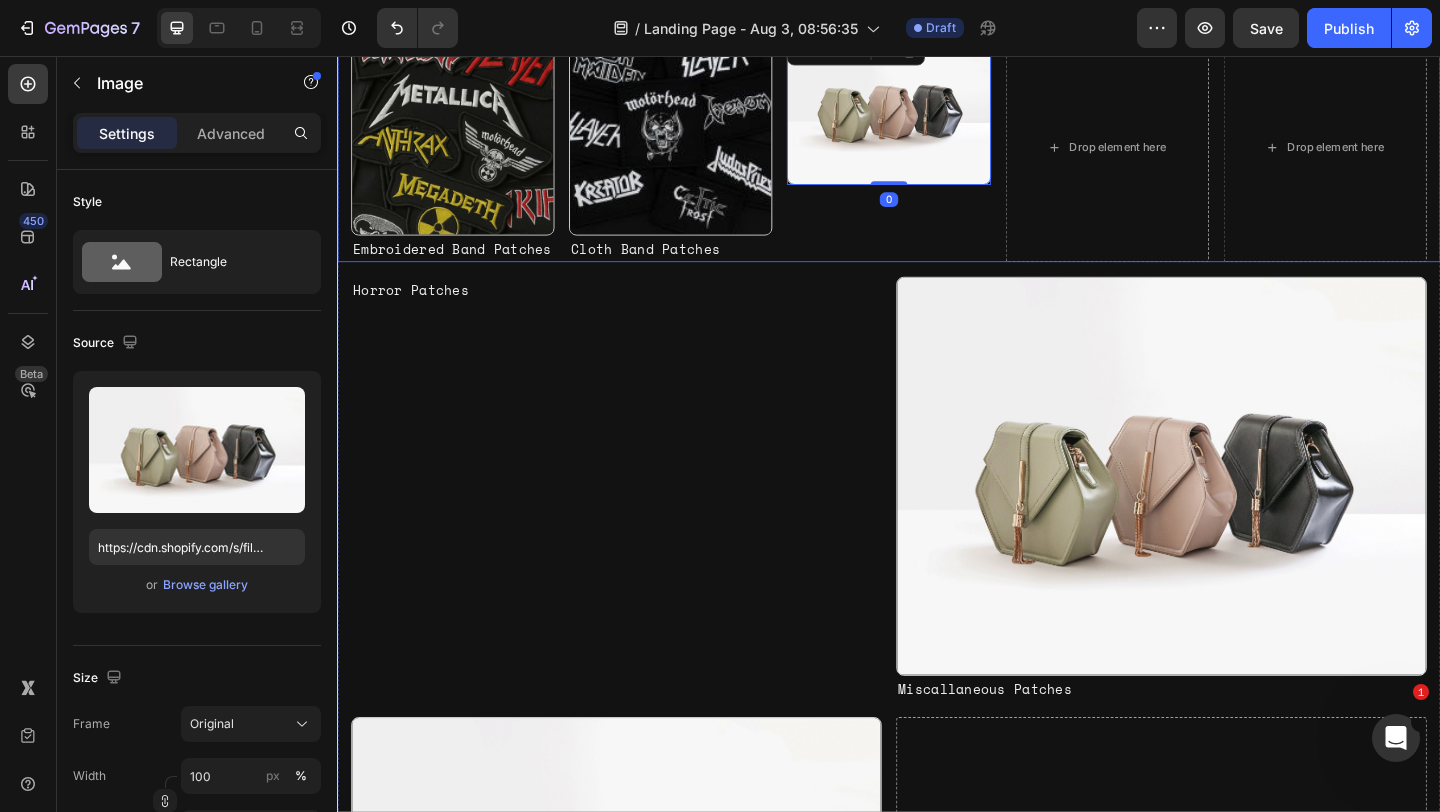 click at bounding box center [1233, 512] 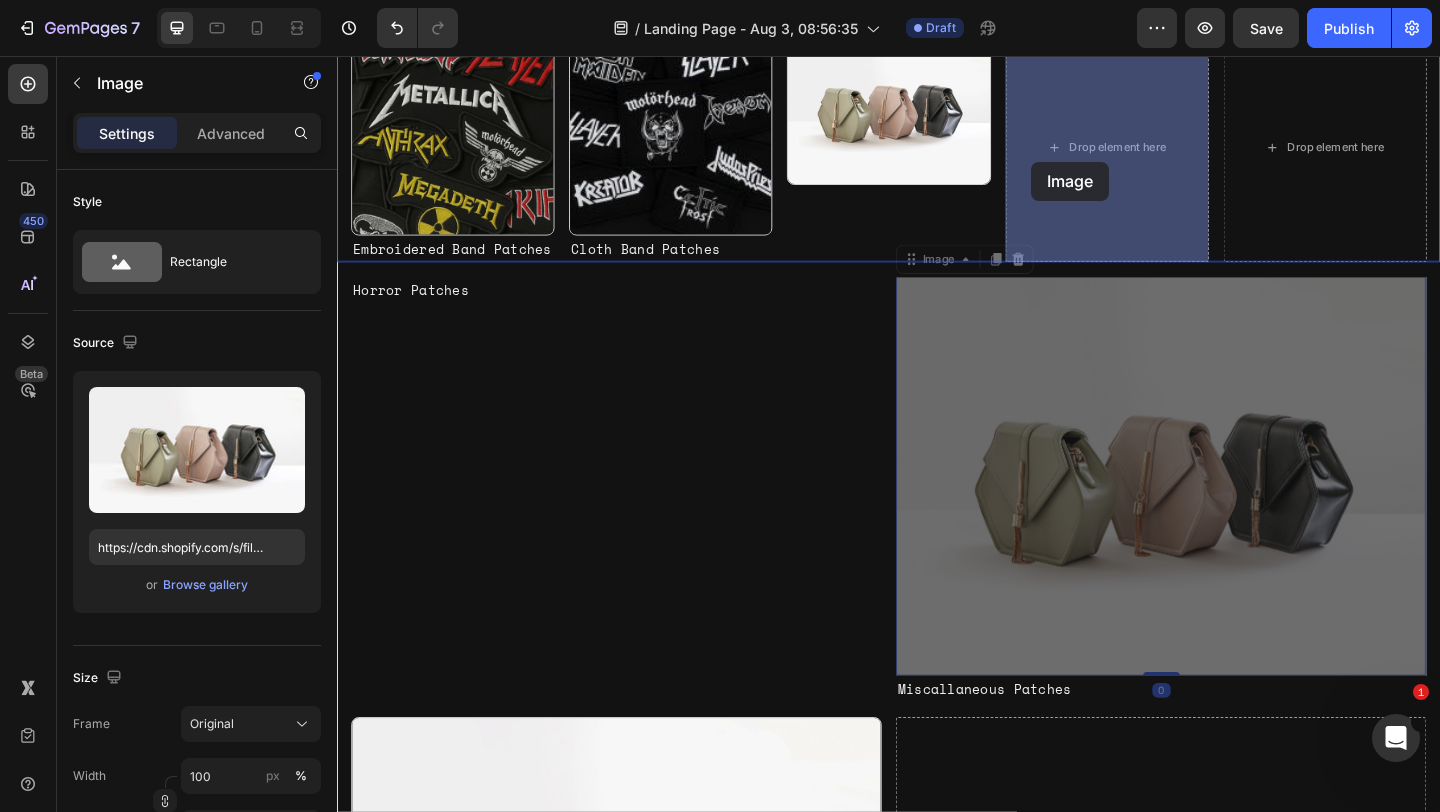 drag, startPoint x: 996, startPoint y: 276, endPoint x: 1094, endPoint y: 170, distance: 144.36066 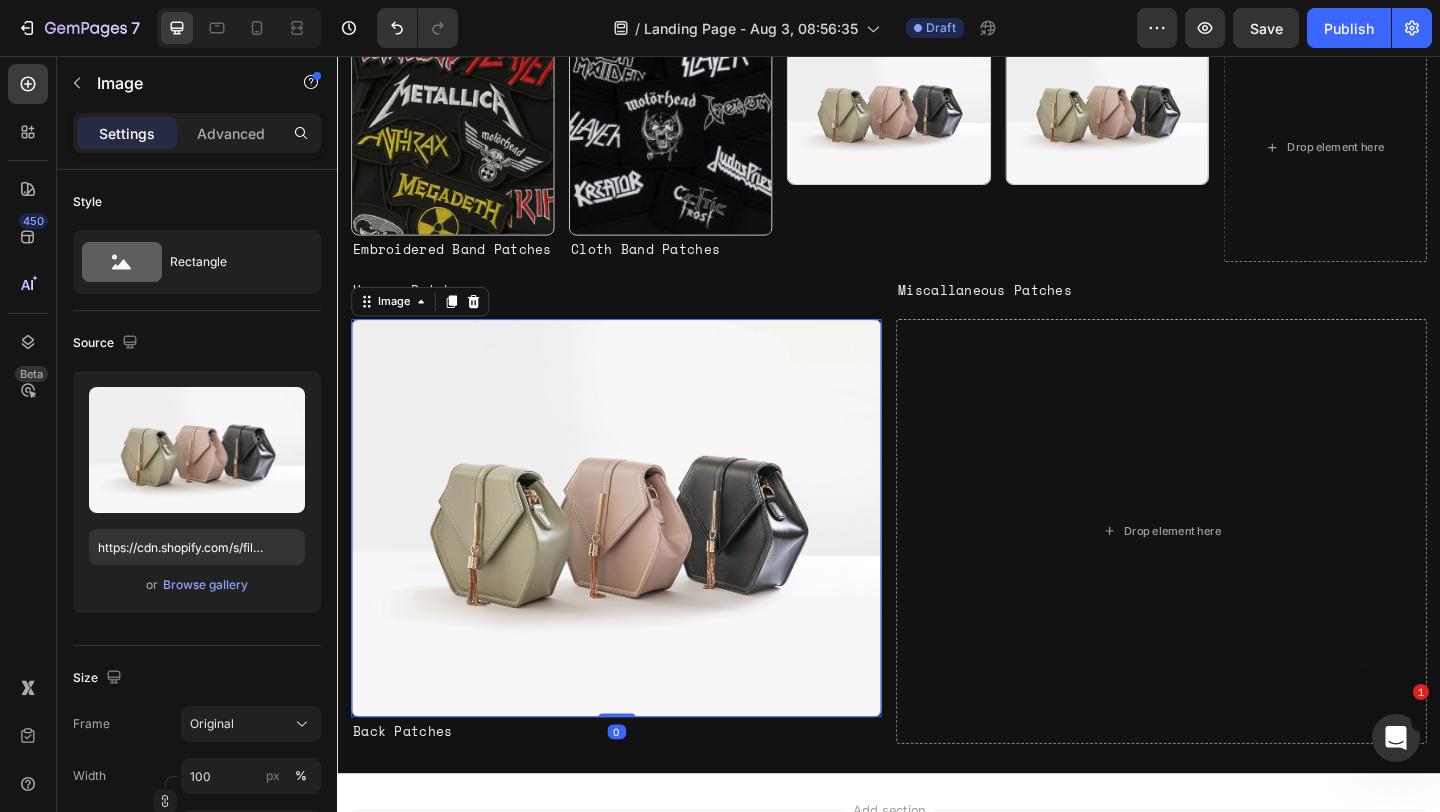 click at bounding box center (640, 558) 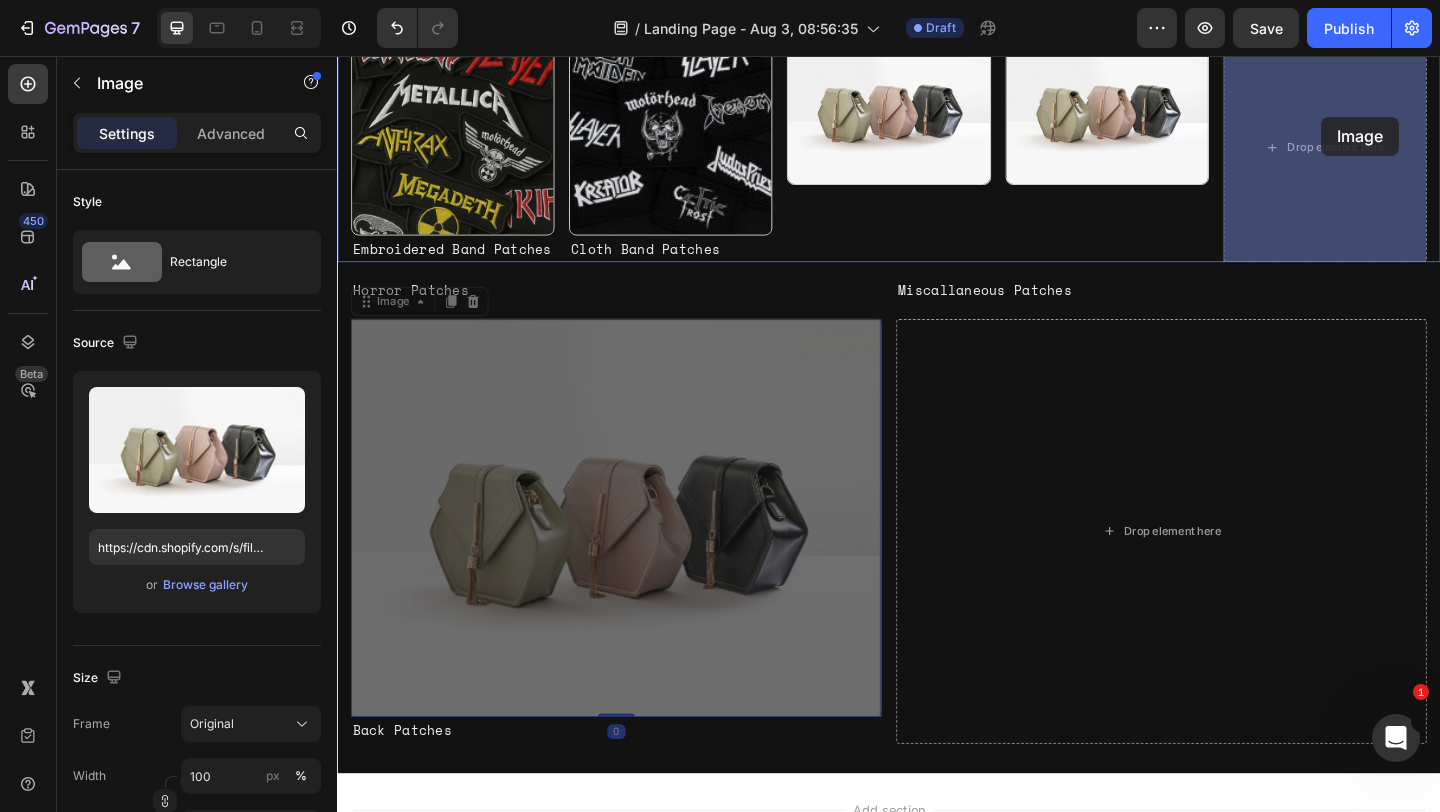 drag, startPoint x: 402, startPoint y: 328, endPoint x: 1406, endPoint y: 122, distance: 1024.9156 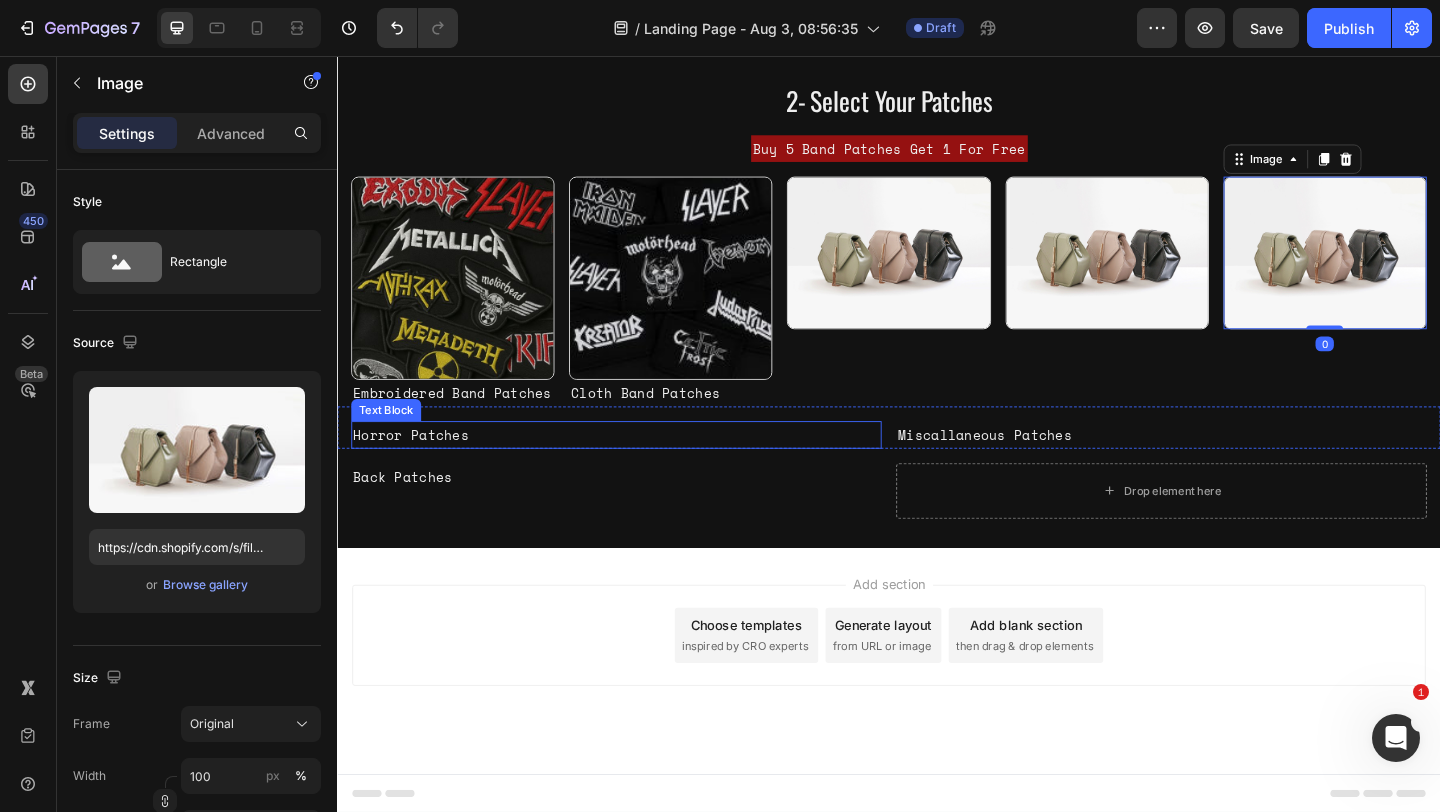 click on "Horror Patches" at bounding box center (640, 467) 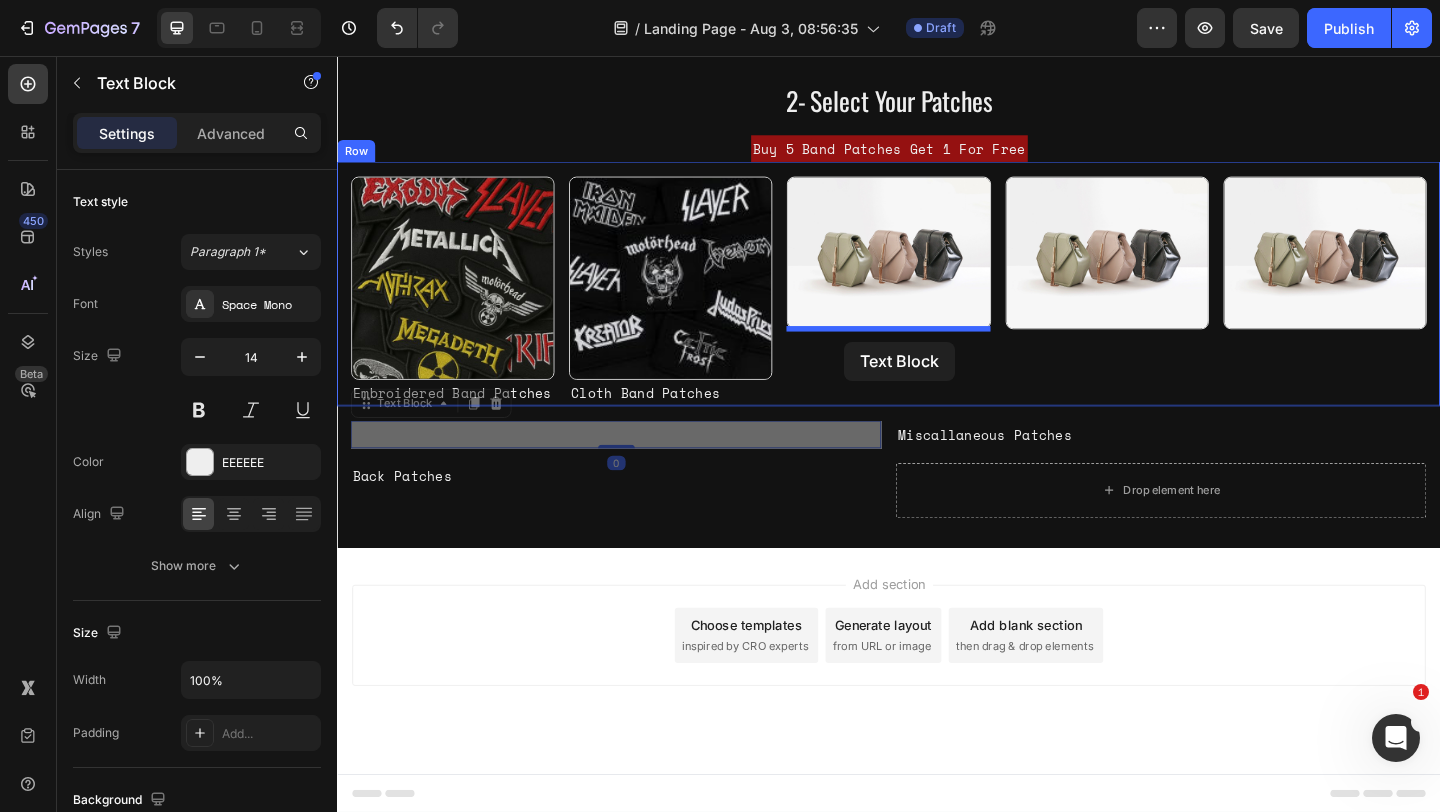 drag, startPoint x: 429, startPoint y: 441, endPoint x: 889, endPoint y: 367, distance: 465.91415 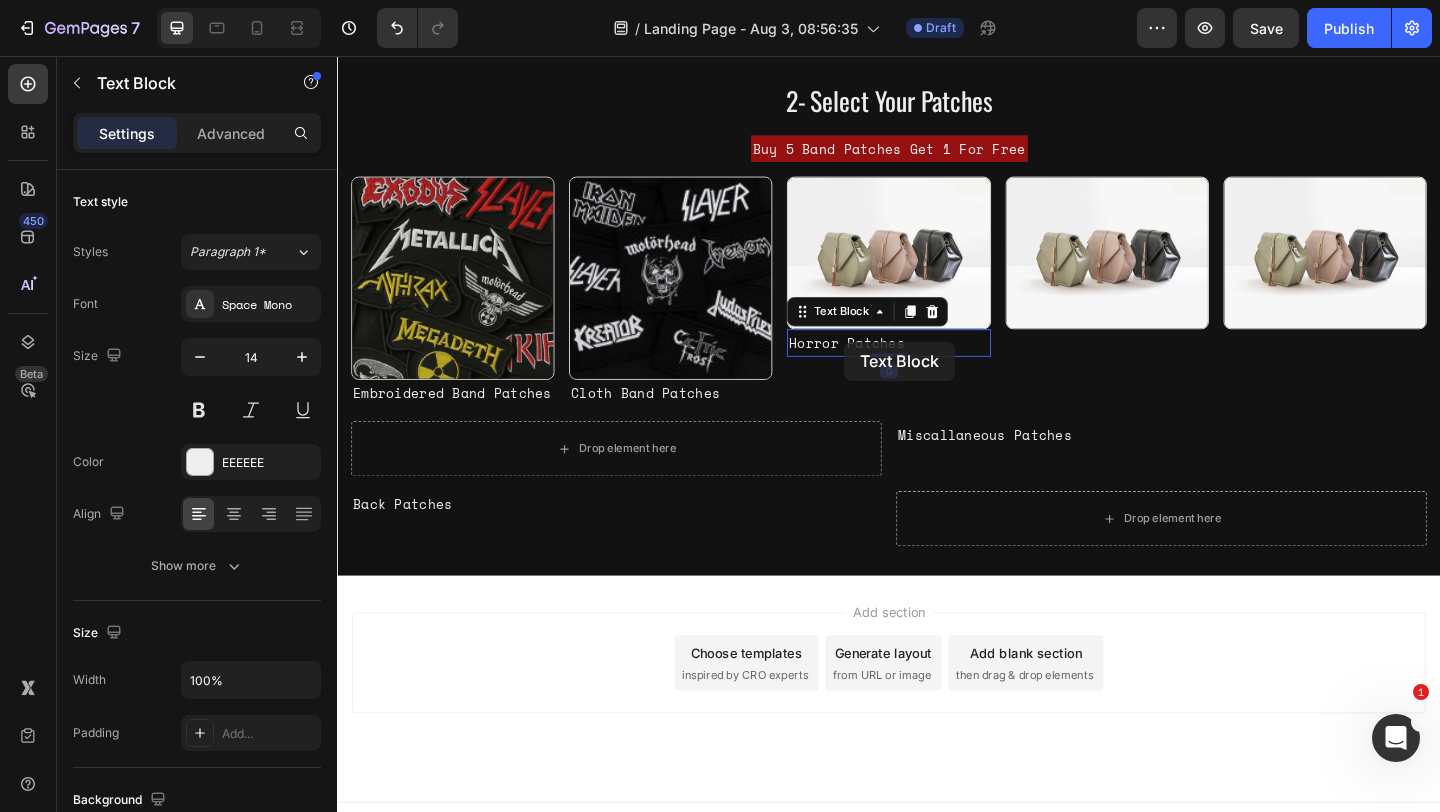scroll, scrollTop: 1159, scrollLeft: 0, axis: vertical 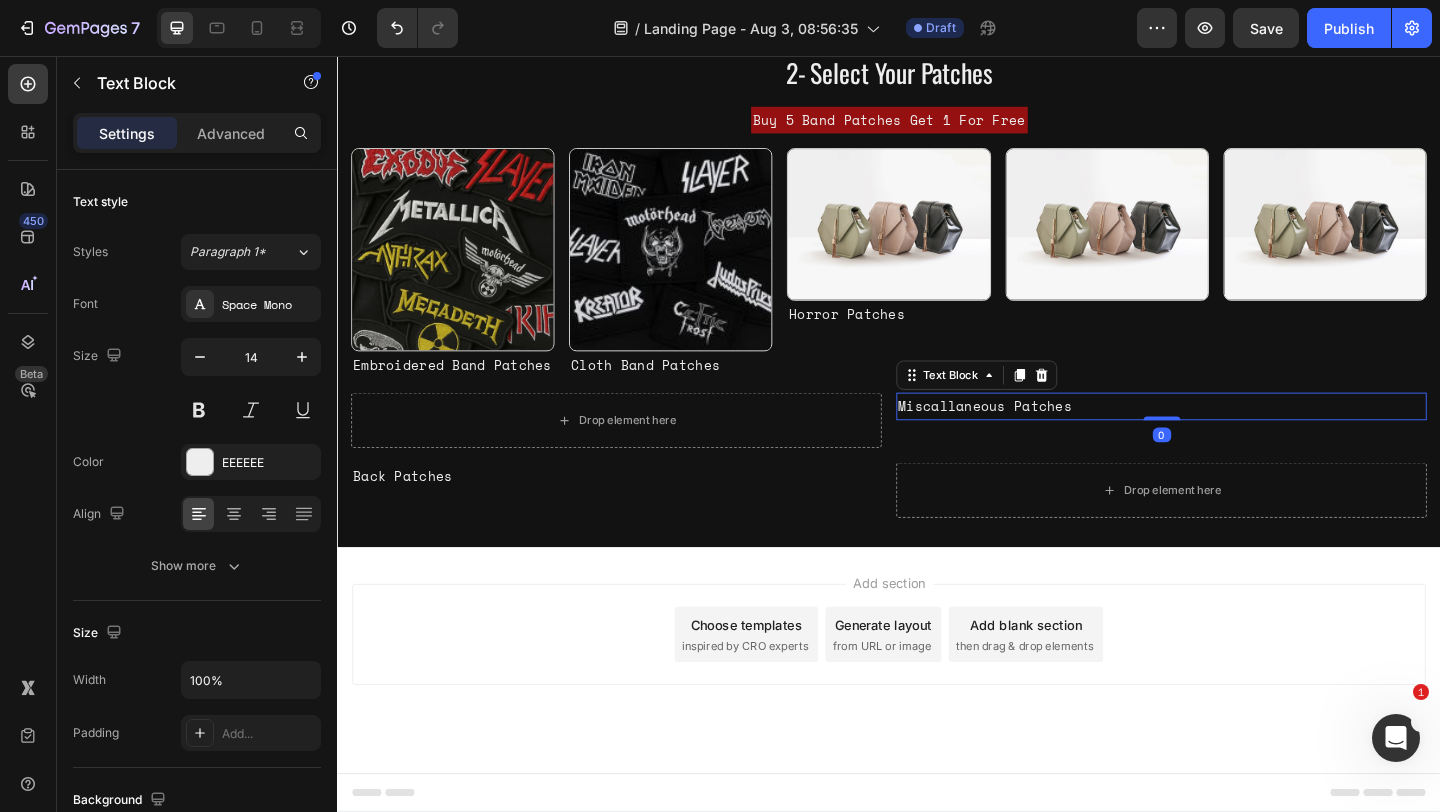 click on "Miscallaneous Patches" at bounding box center [1233, 436] 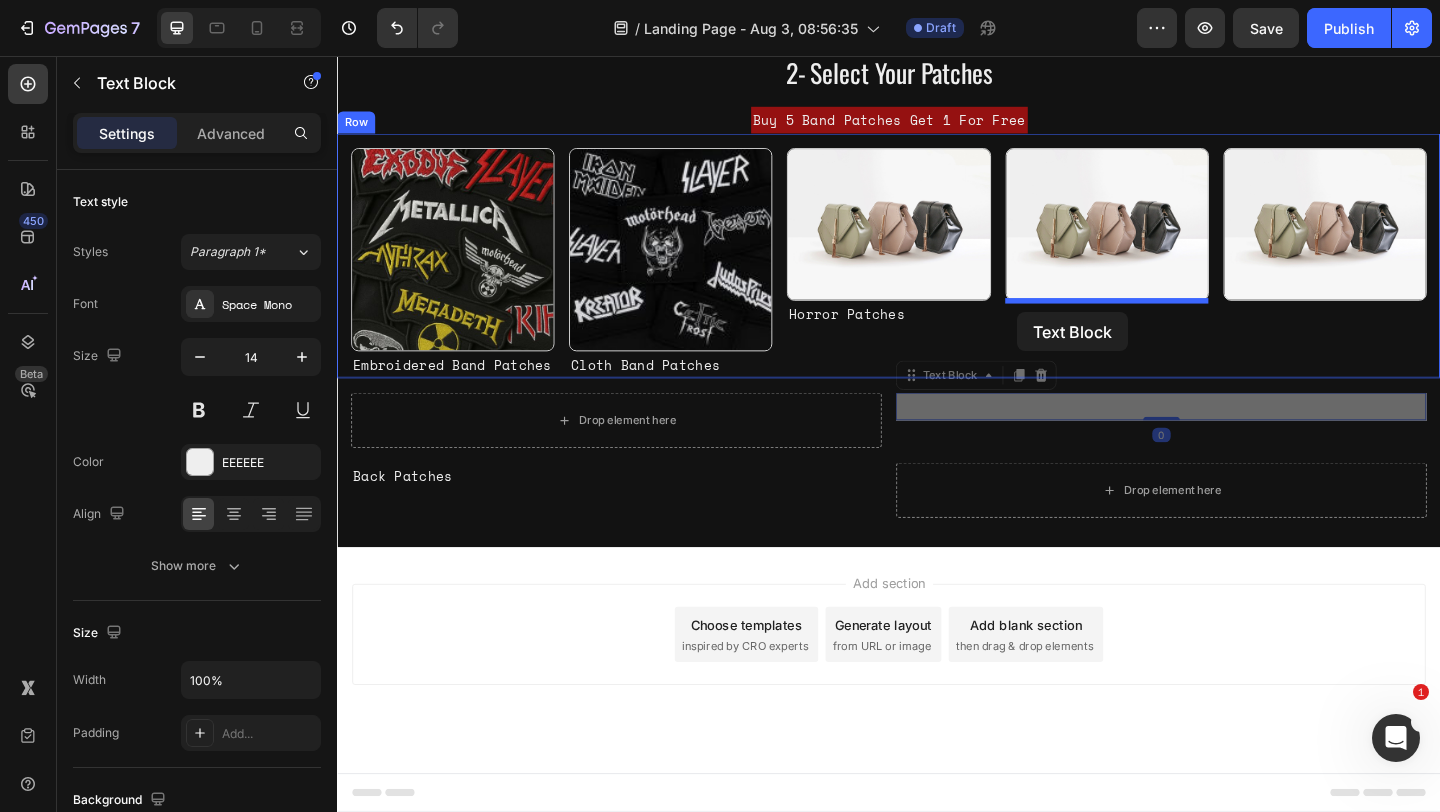 drag, startPoint x: 993, startPoint y: 405, endPoint x: 1077, endPoint y: 335, distance: 109.3435 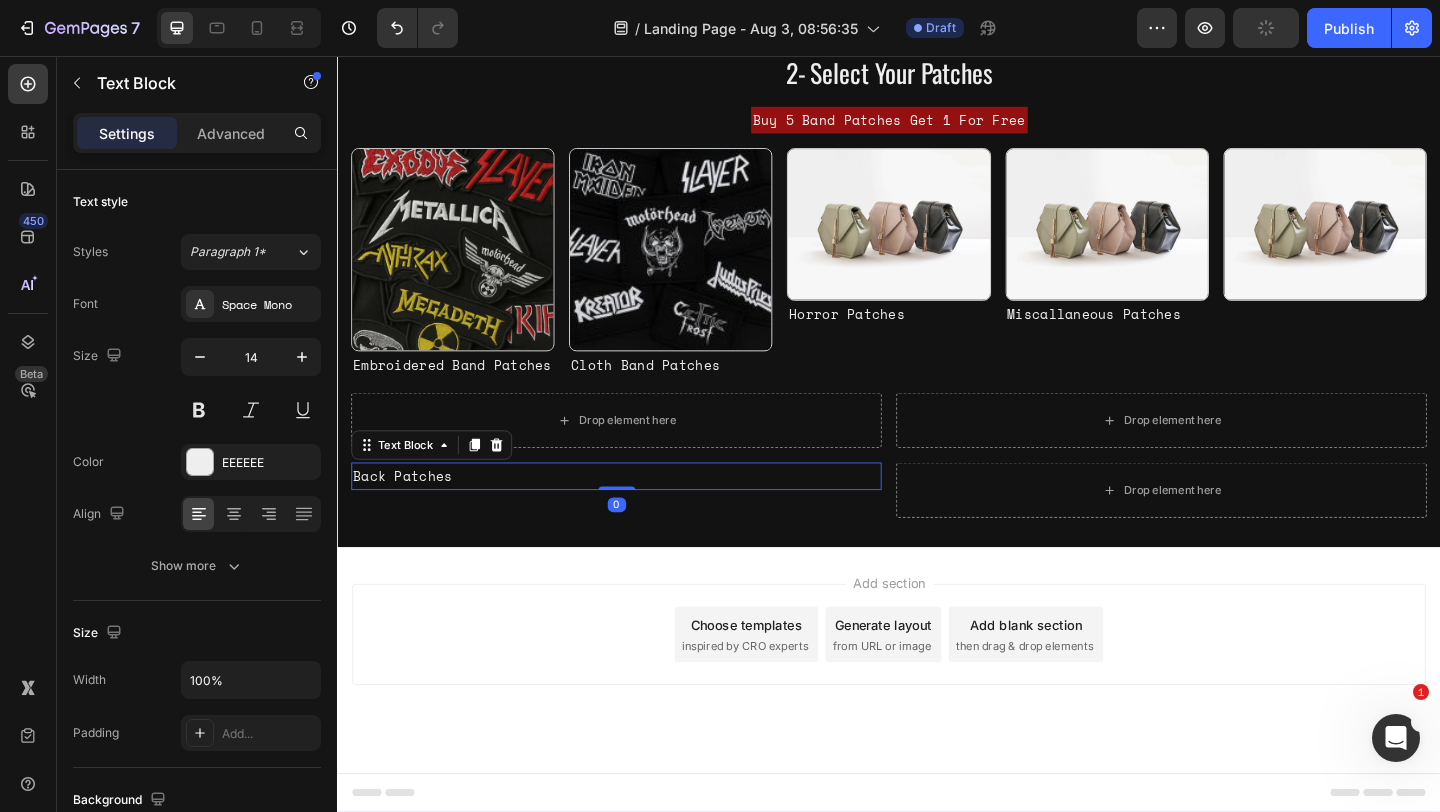 click on "Back Patches" at bounding box center (640, 512) 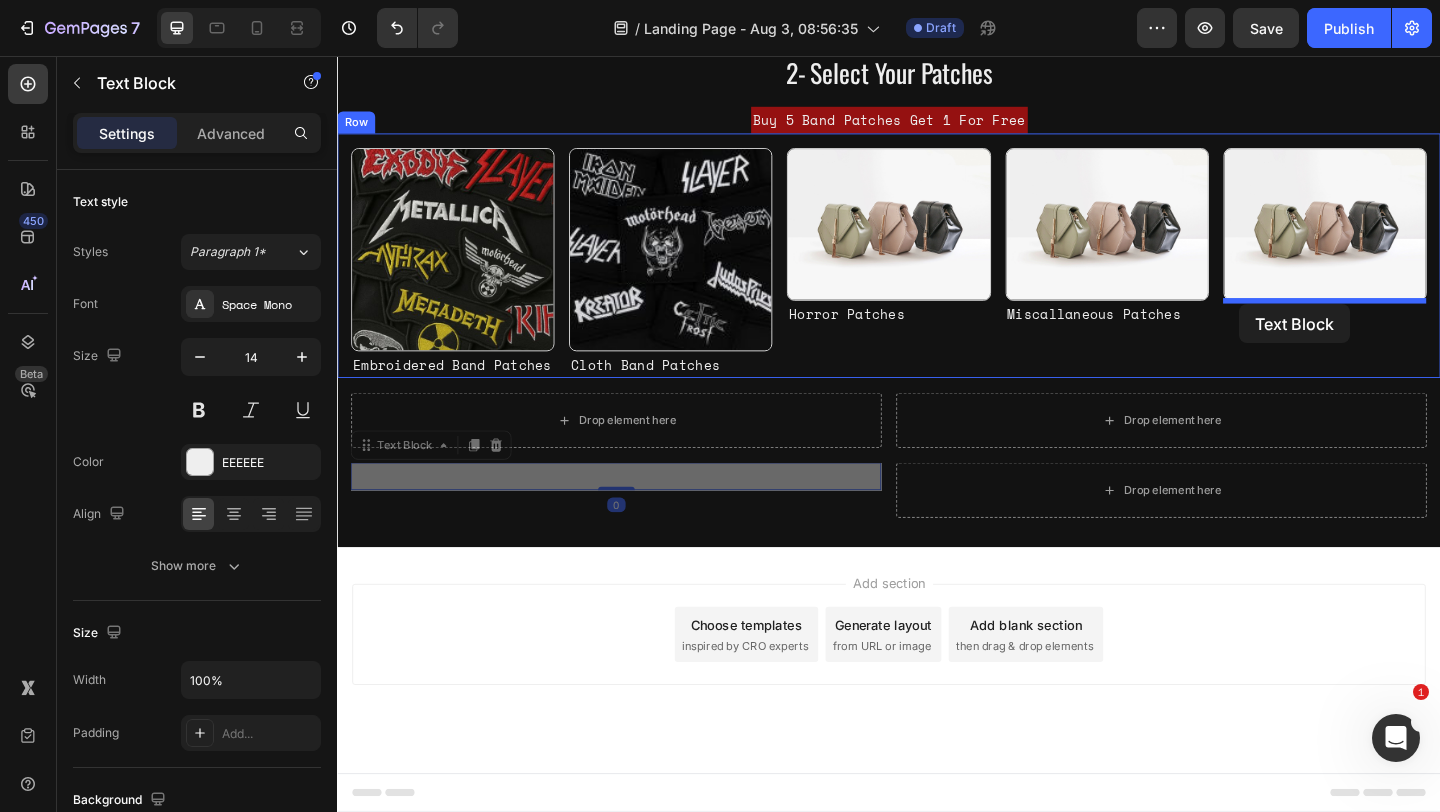 drag, startPoint x: 400, startPoint y: 479, endPoint x: 1317, endPoint y: 329, distance: 929.18726 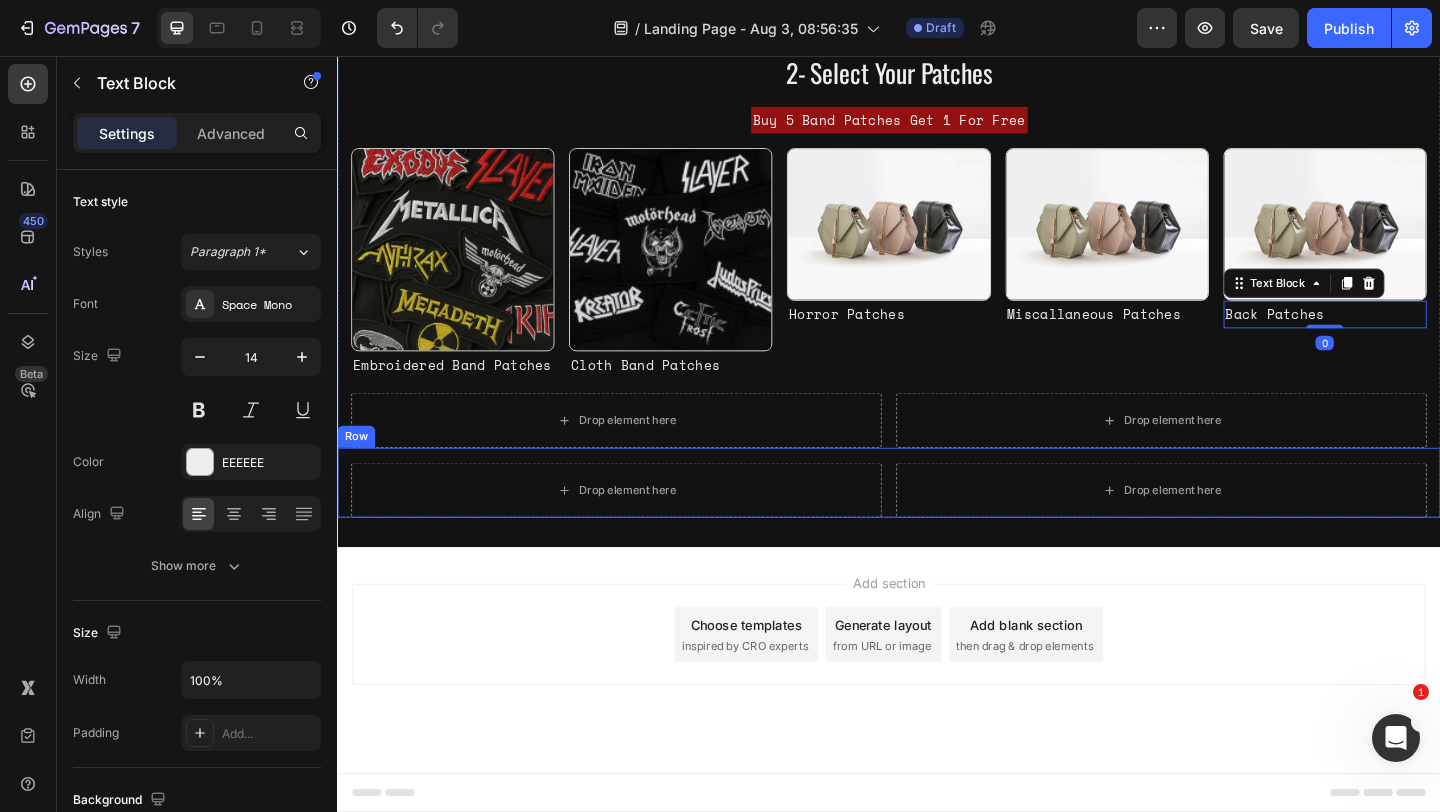 click on "Drop element here
Drop element here Row" at bounding box center (937, 520) 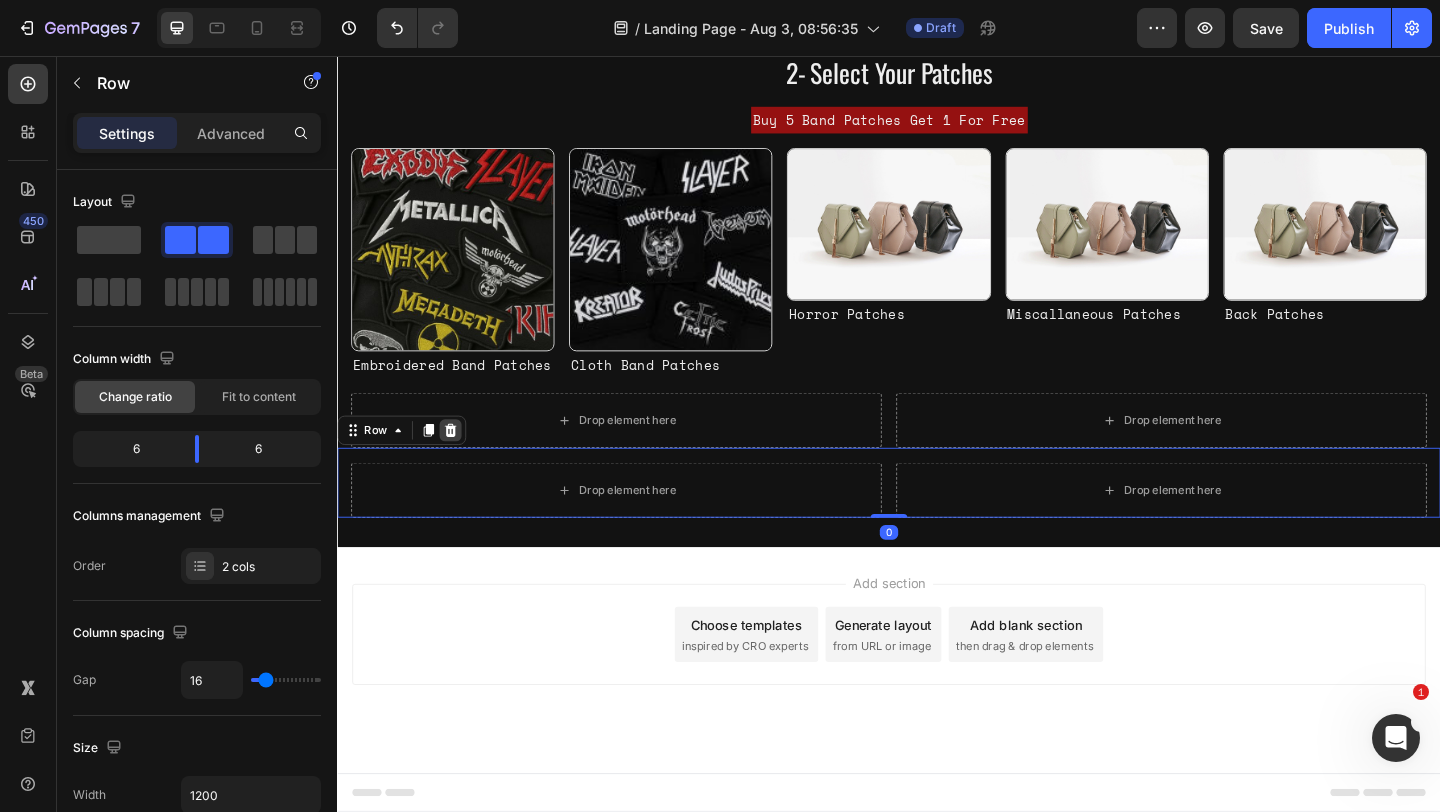 click 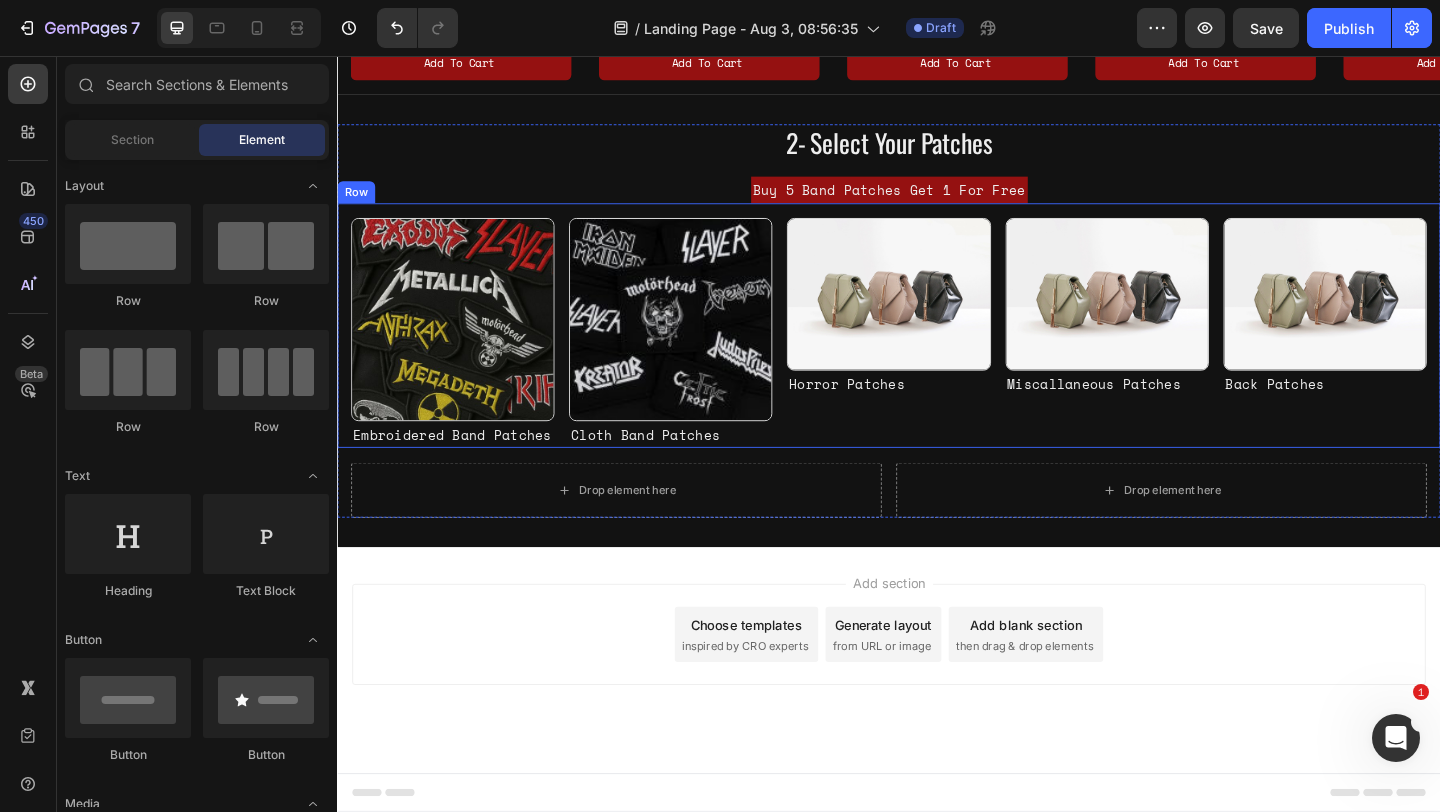 scroll, scrollTop: 1083, scrollLeft: 0, axis: vertical 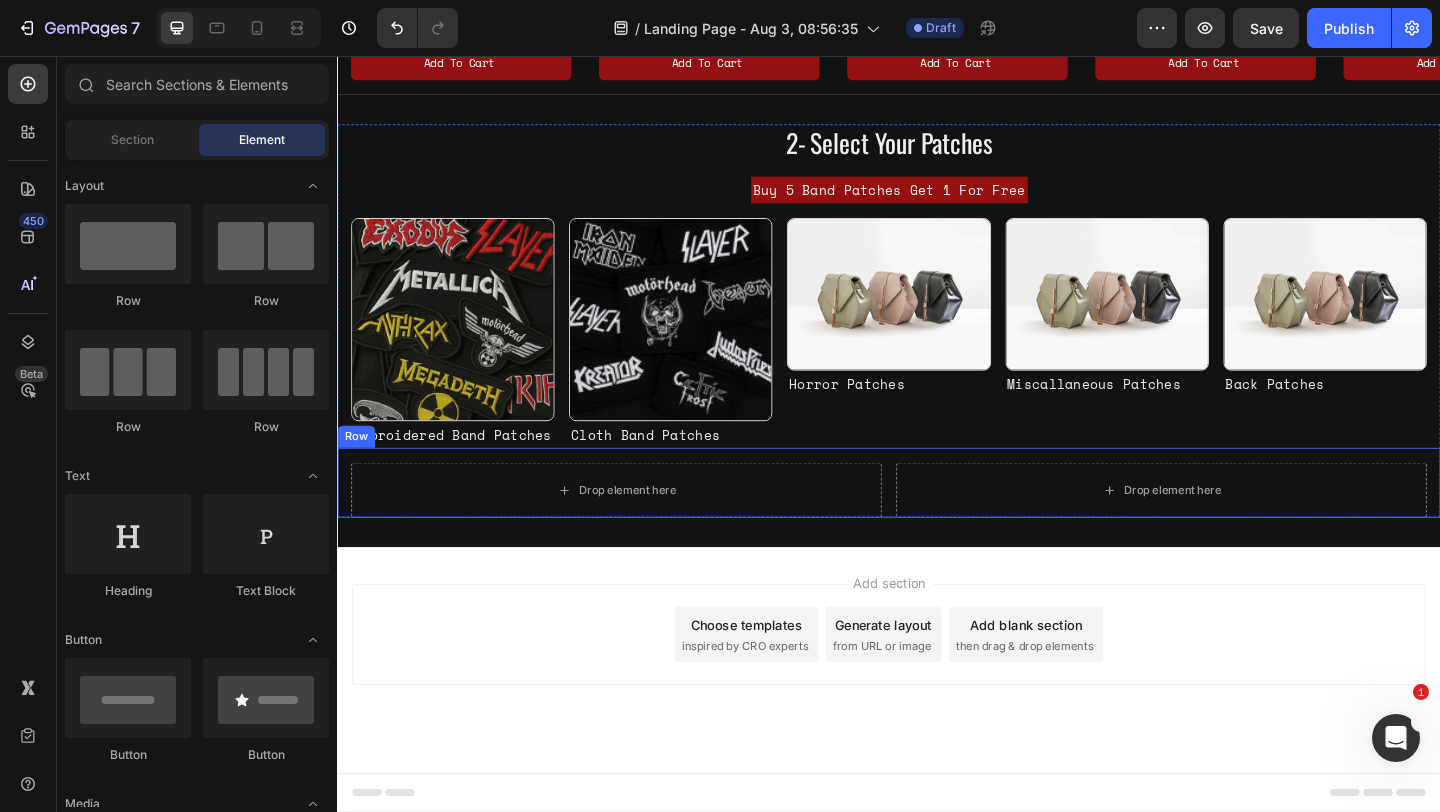 click on "Drop element here
Drop element here Row" at bounding box center (937, 520) 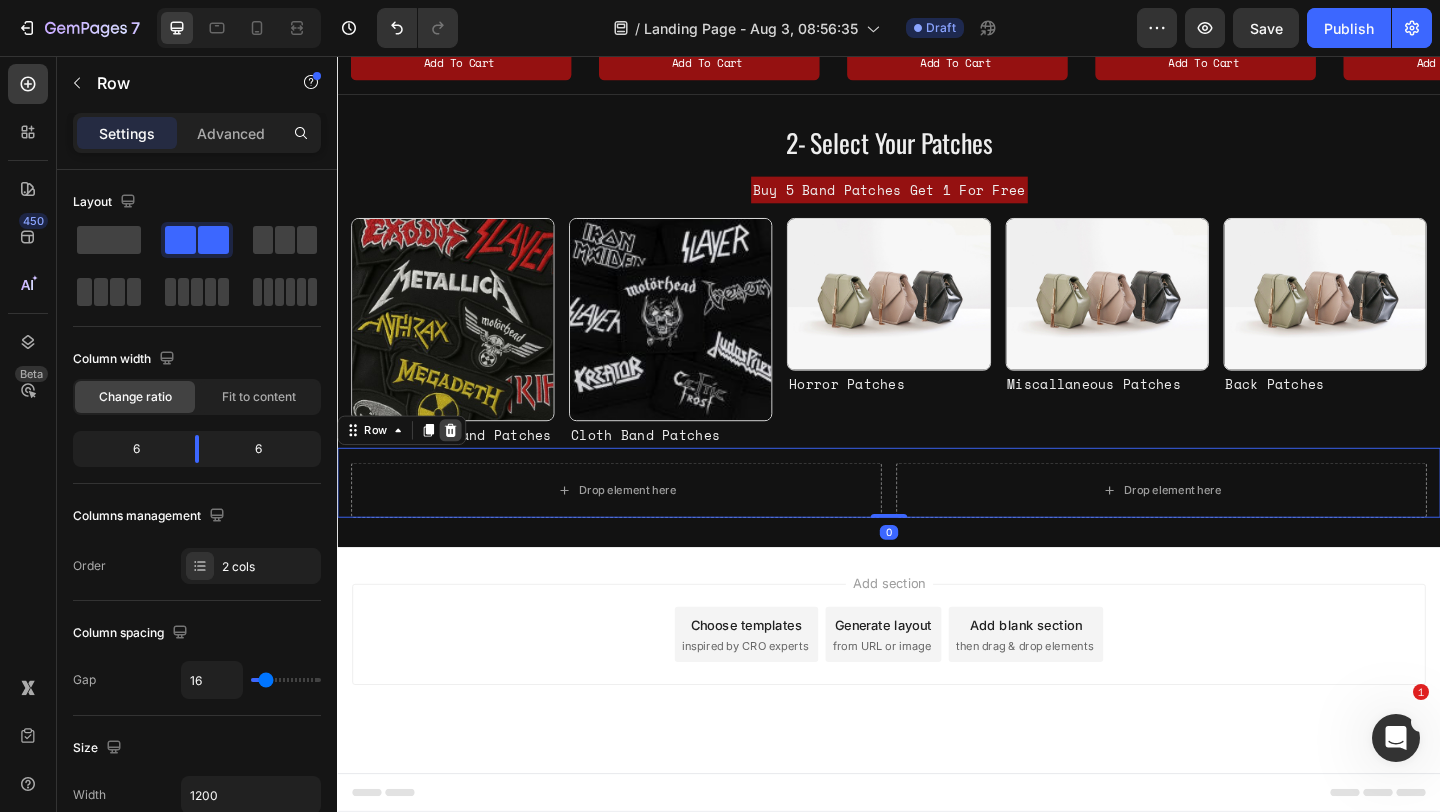 click 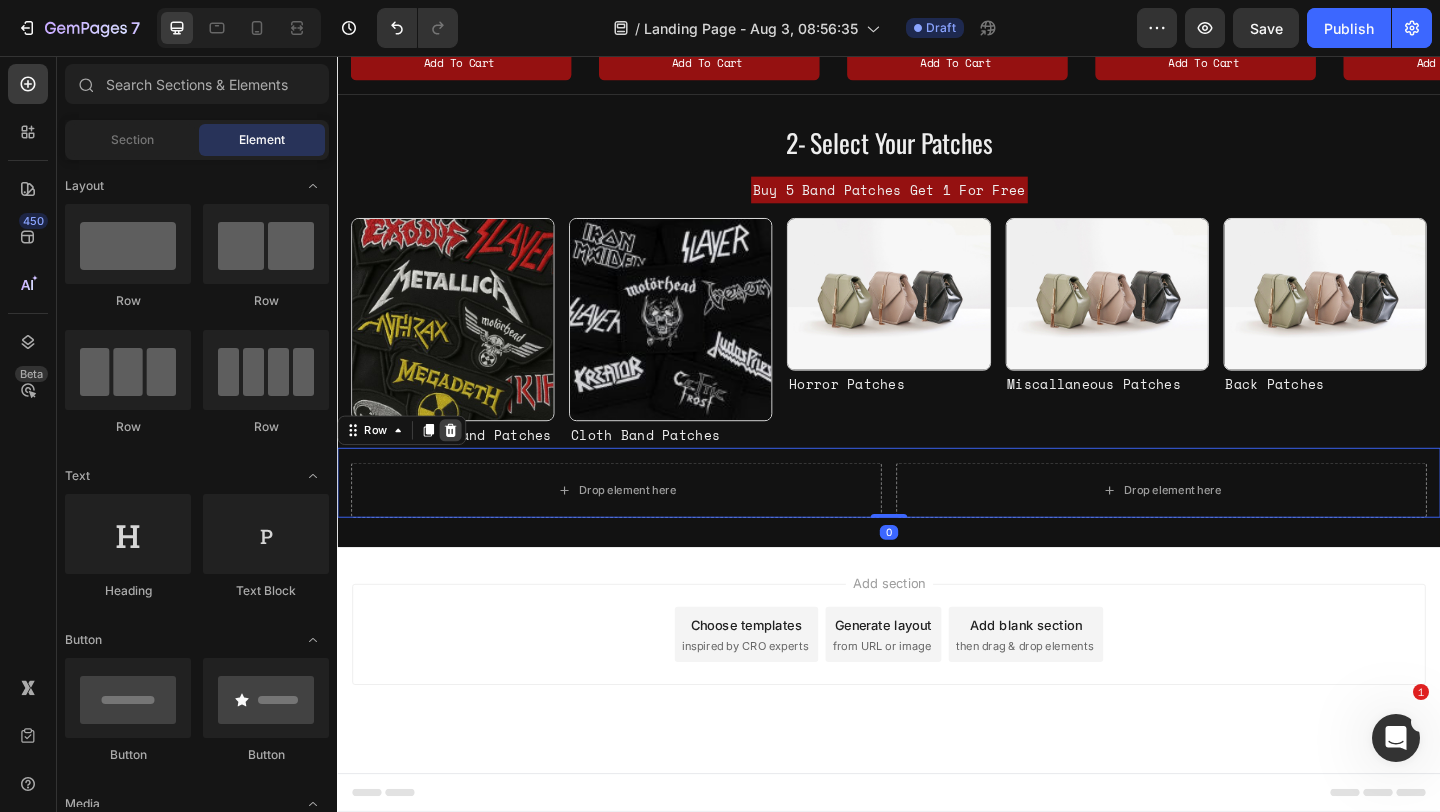 scroll, scrollTop: 1007, scrollLeft: 0, axis: vertical 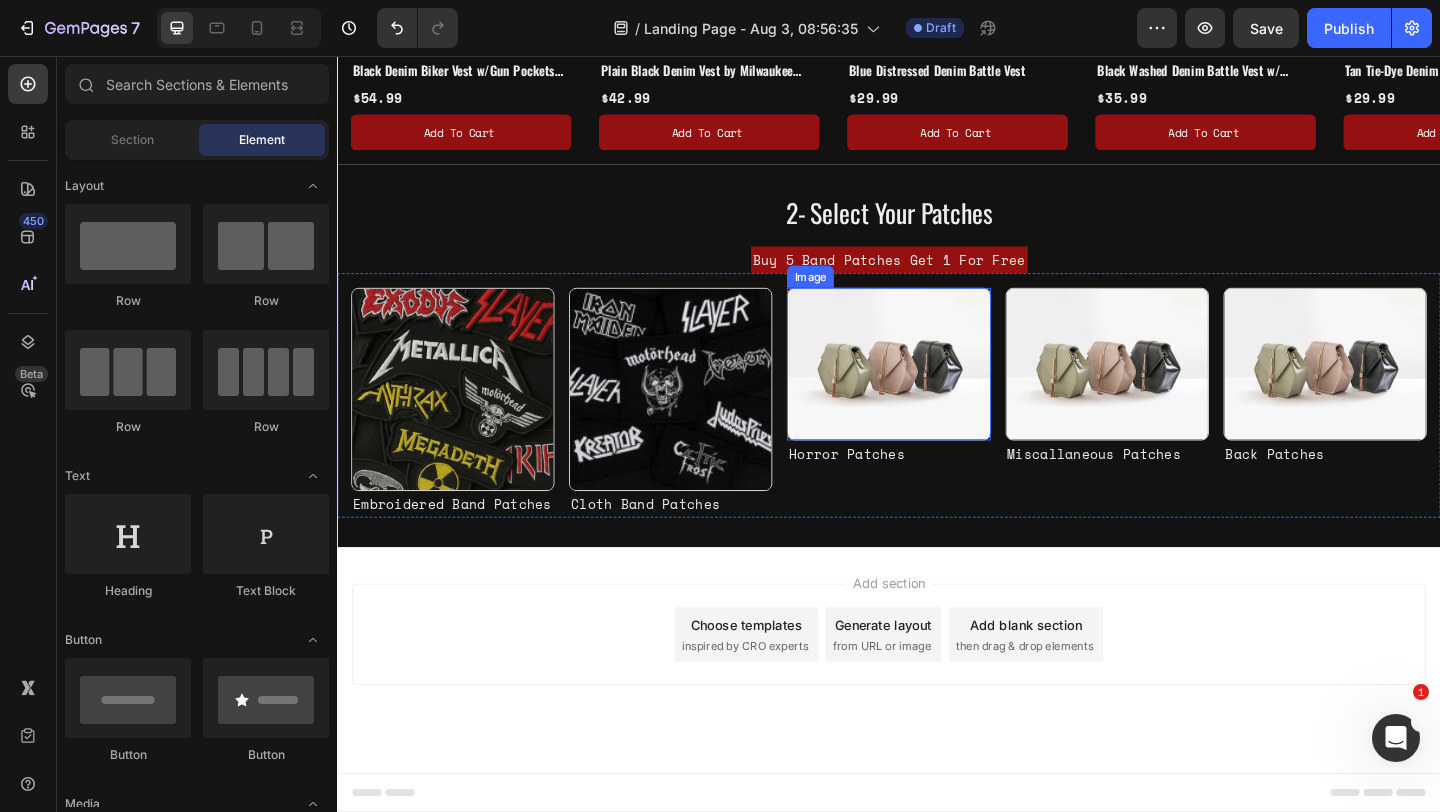 click at bounding box center (936, 391) 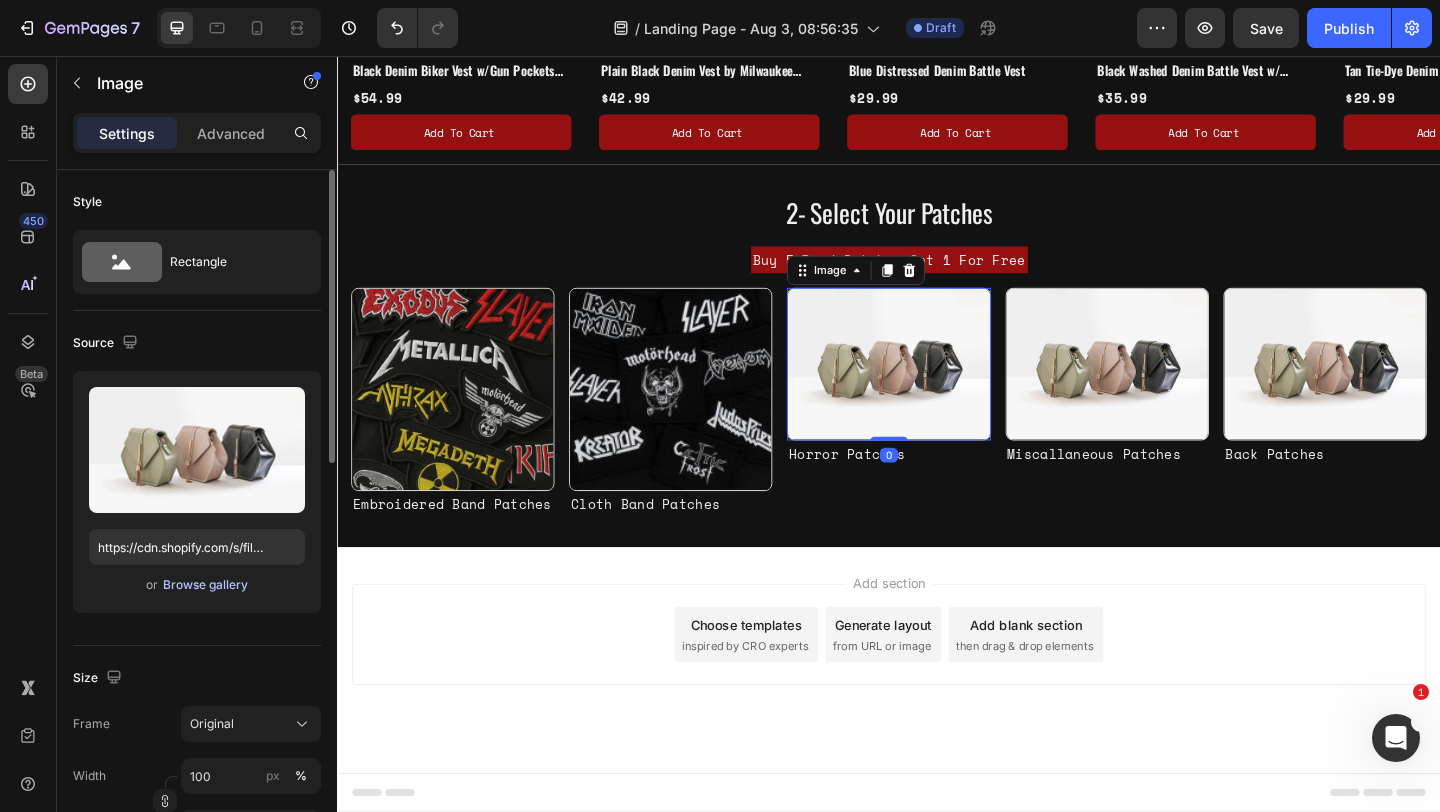 click on "Browse gallery" at bounding box center (205, 585) 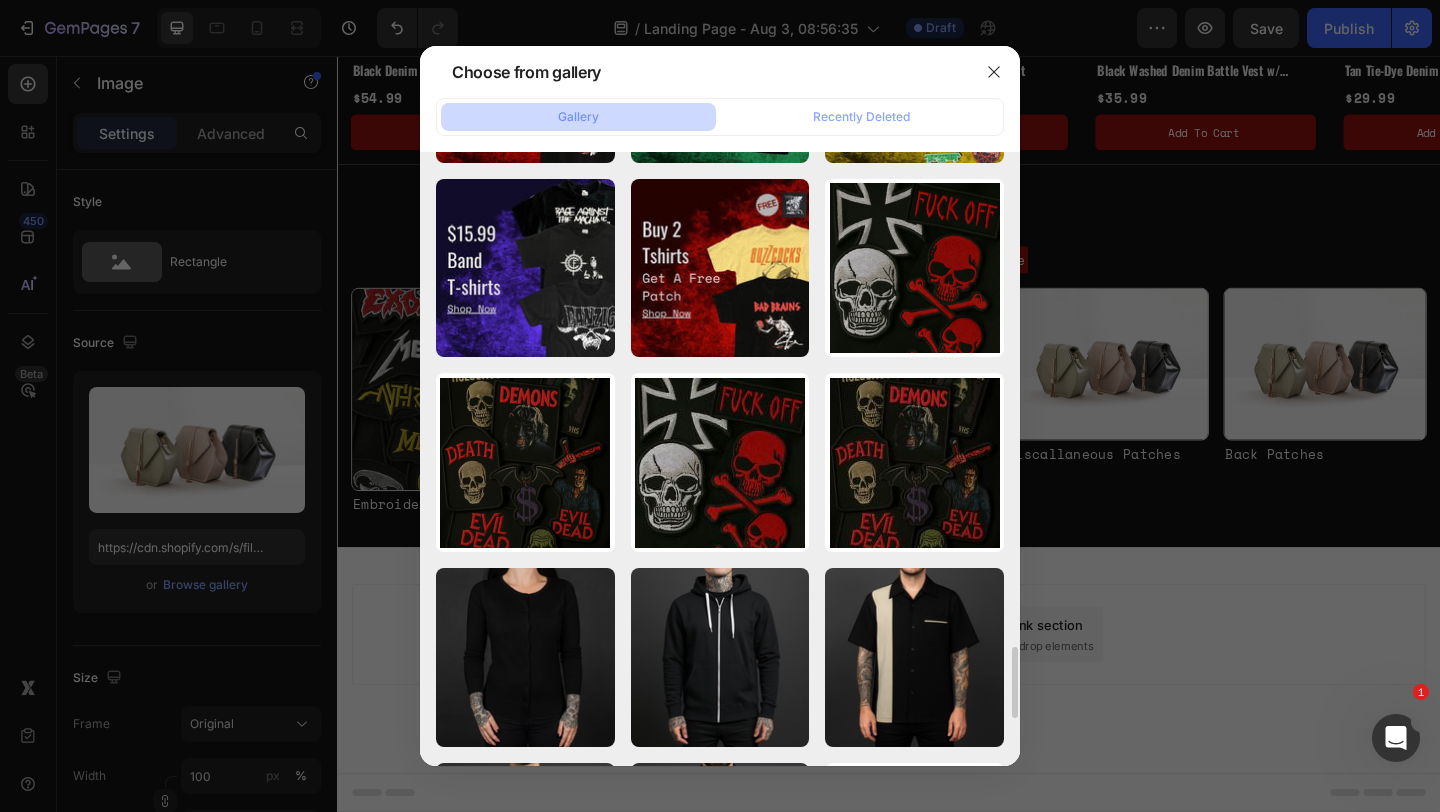 scroll, scrollTop: 4272, scrollLeft: 0, axis: vertical 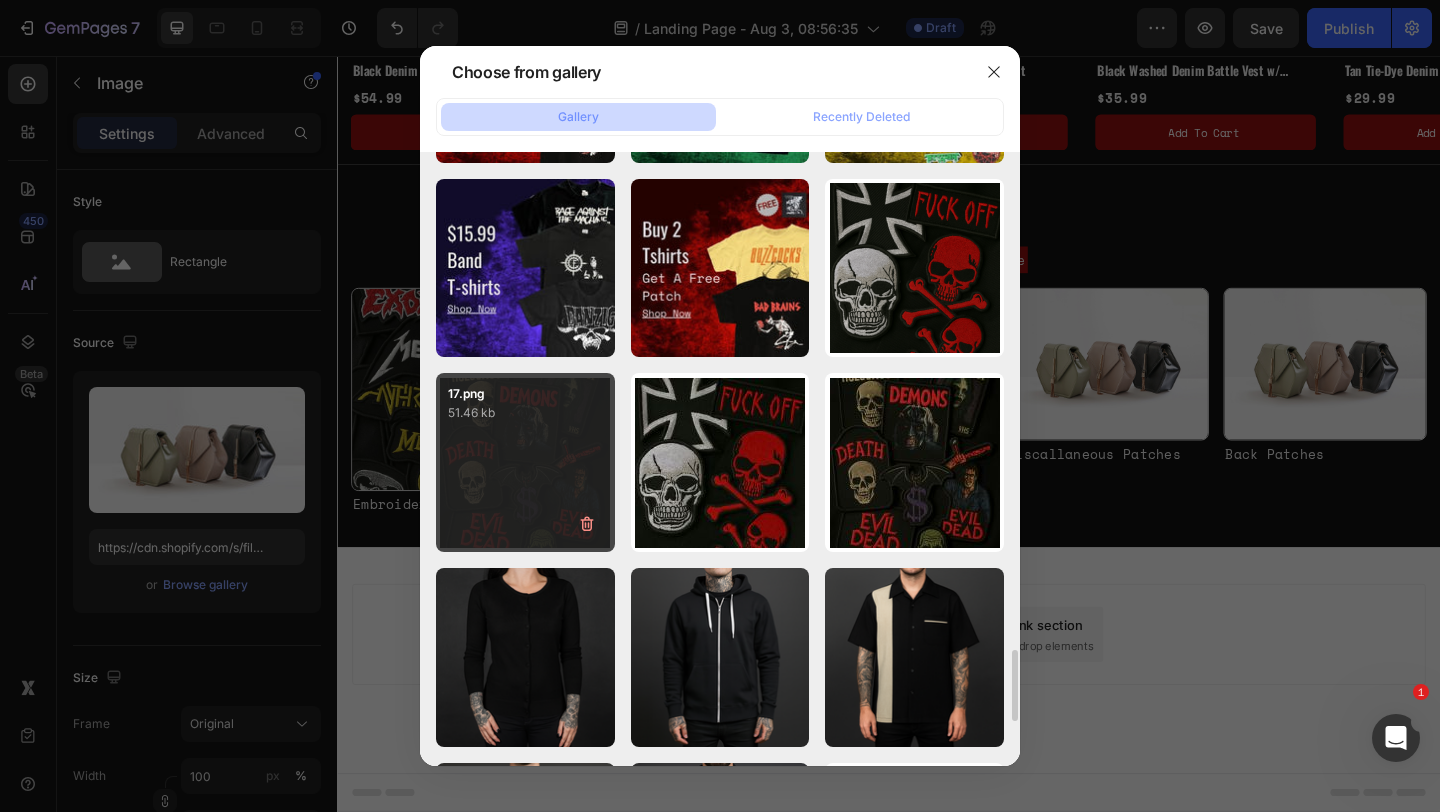 click on "17.png 51.46 kb" at bounding box center (525, 462) 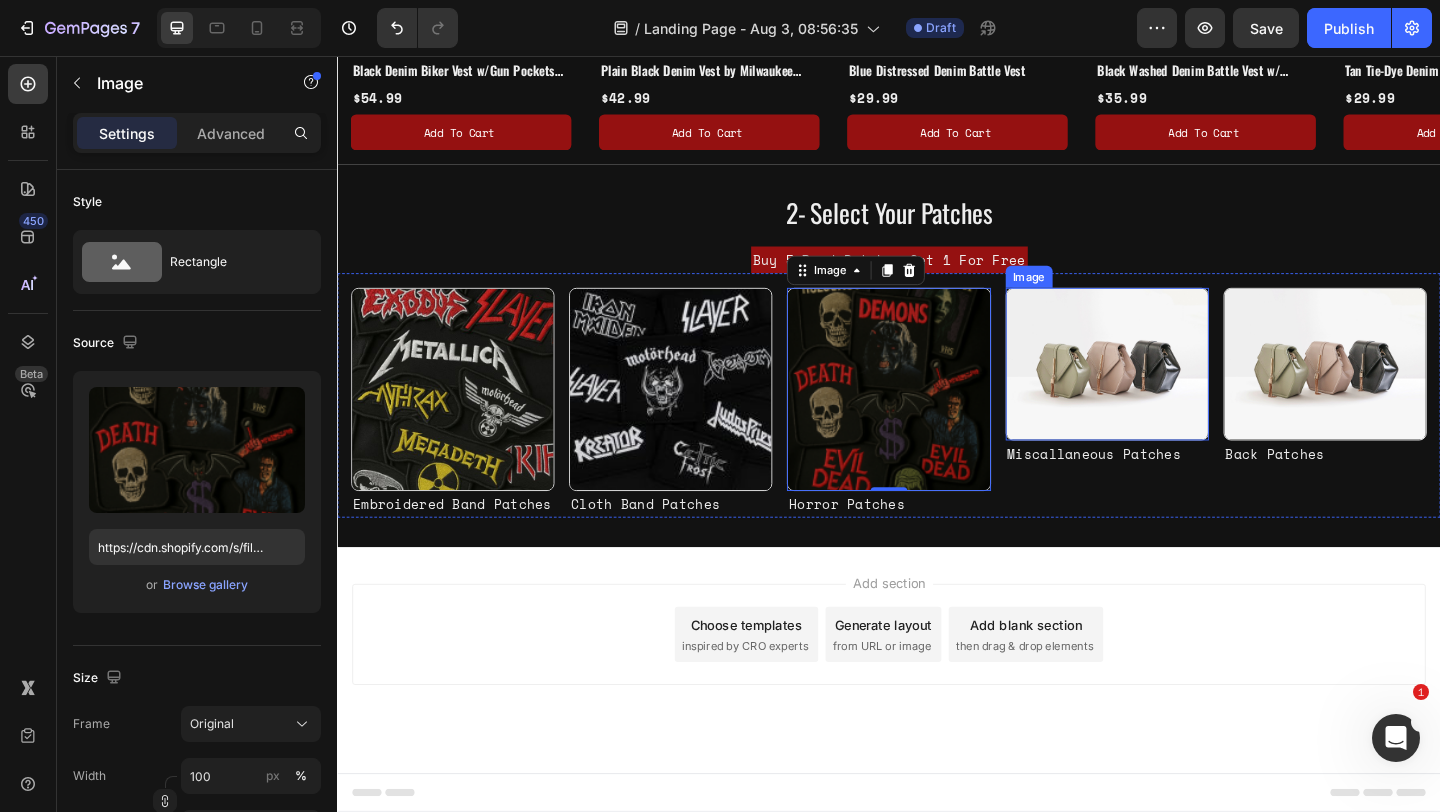 click at bounding box center [1174, 391] 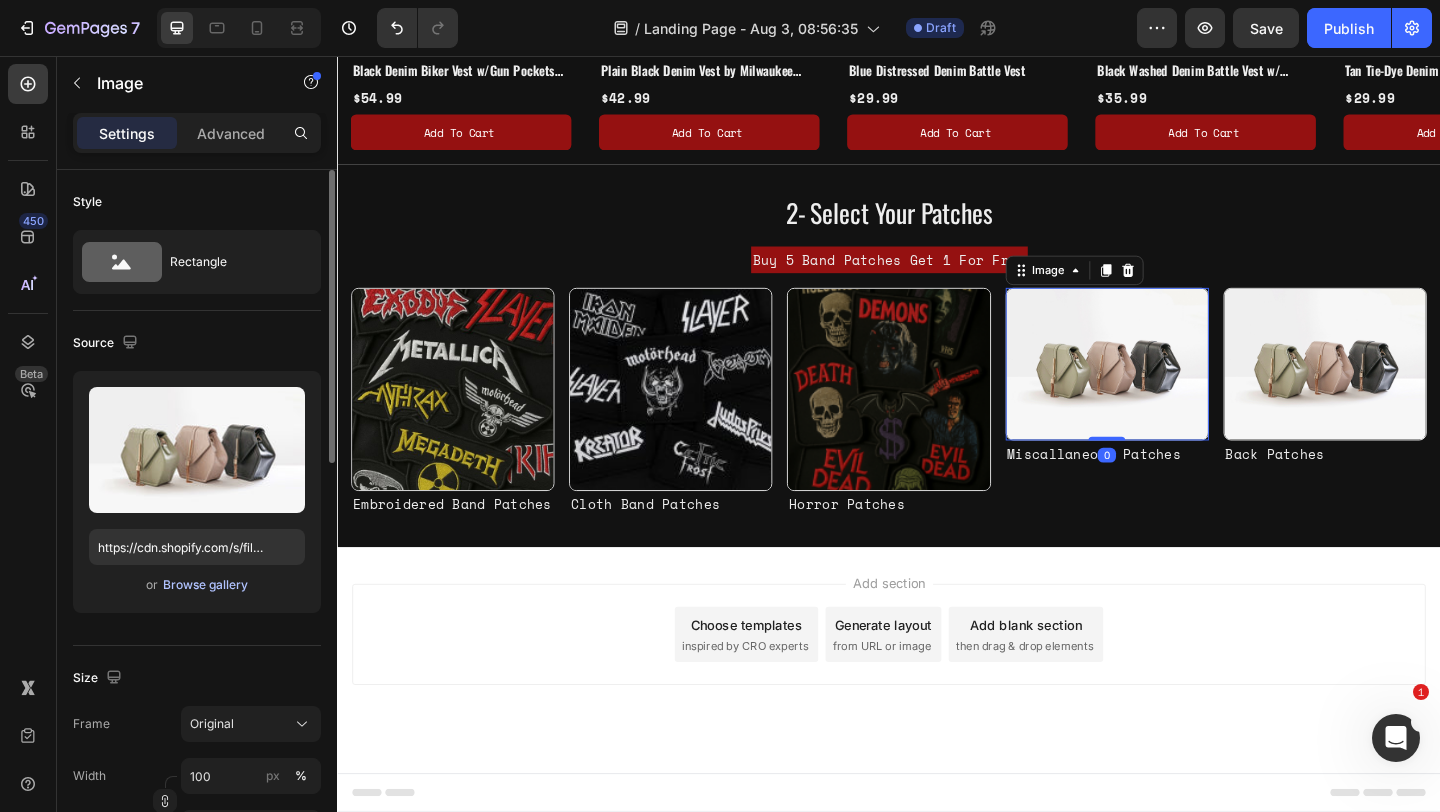 click on "Browse gallery" at bounding box center [205, 585] 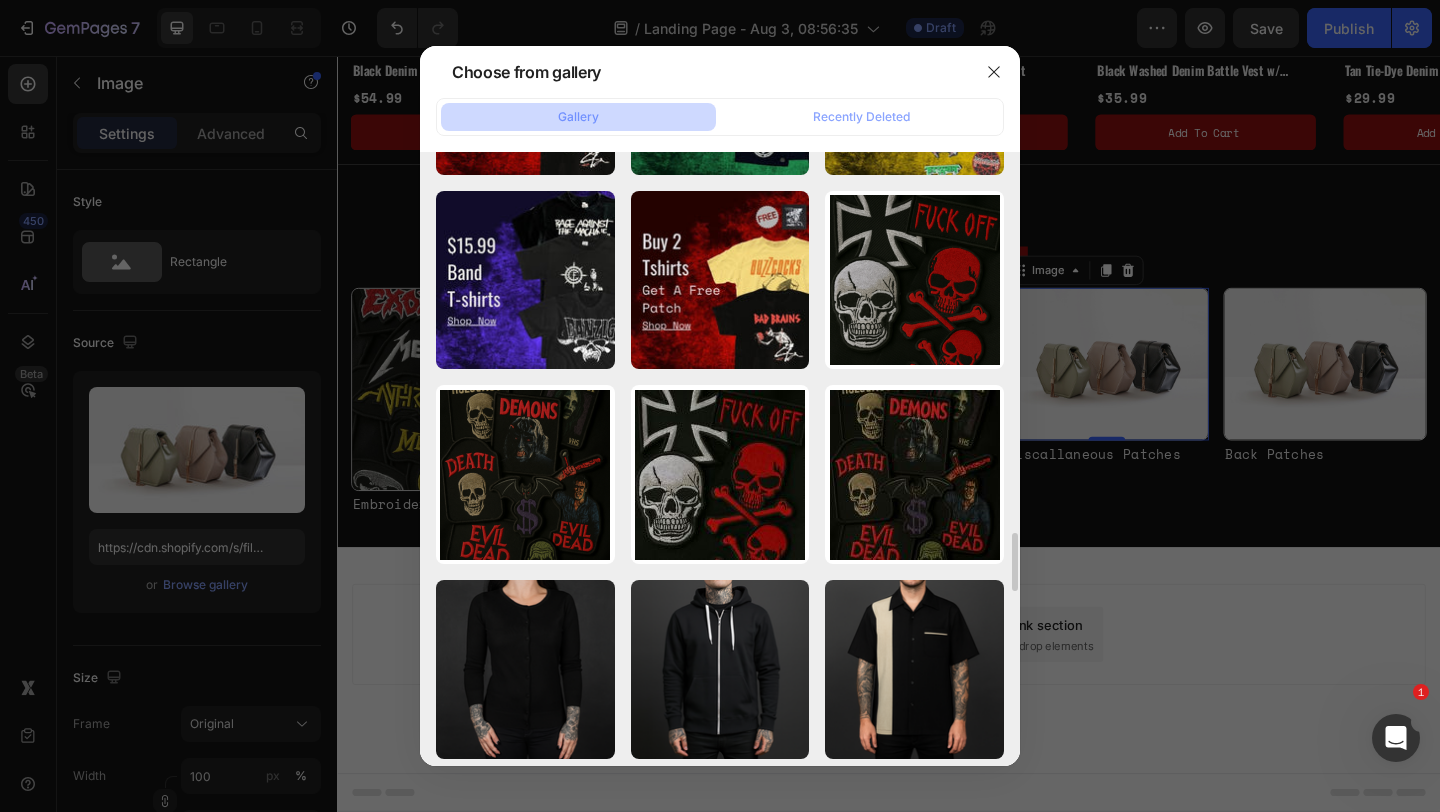 scroll, scrollTop: 4211, scrollLeft: 0, axis: vertical 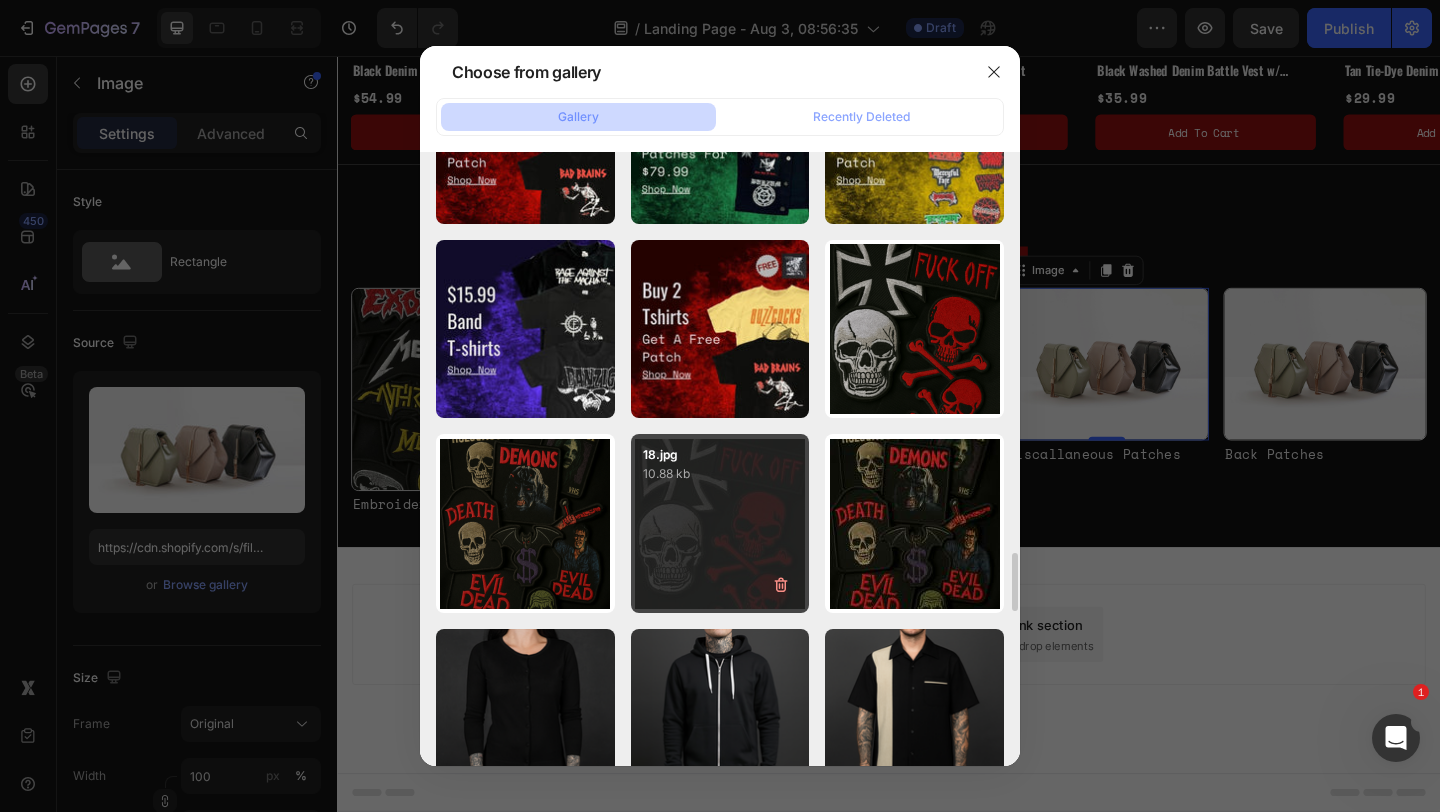 click on "18.jpg 10.88 kb" at bounding box center [720, 523] 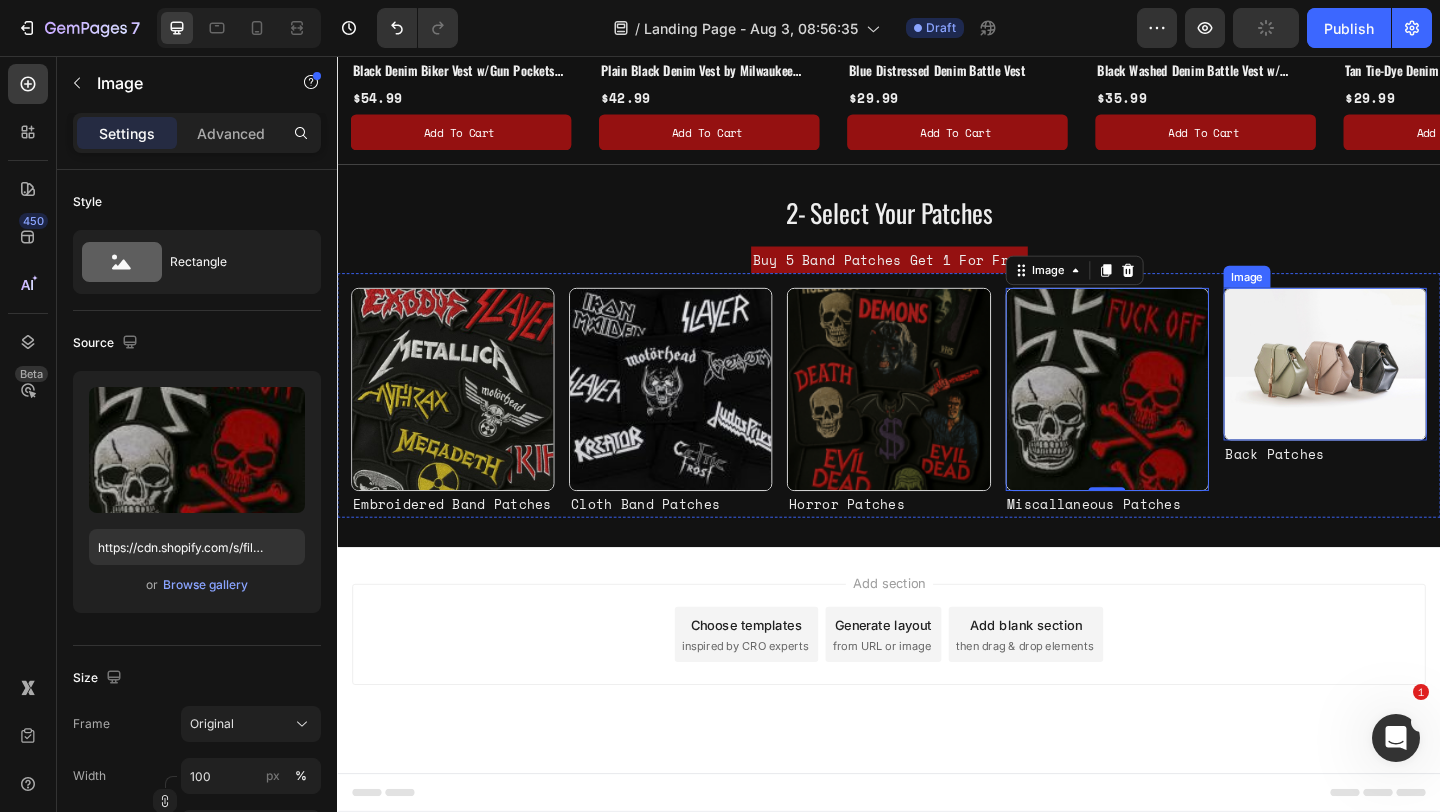 click at bounding box center (1411, 391) 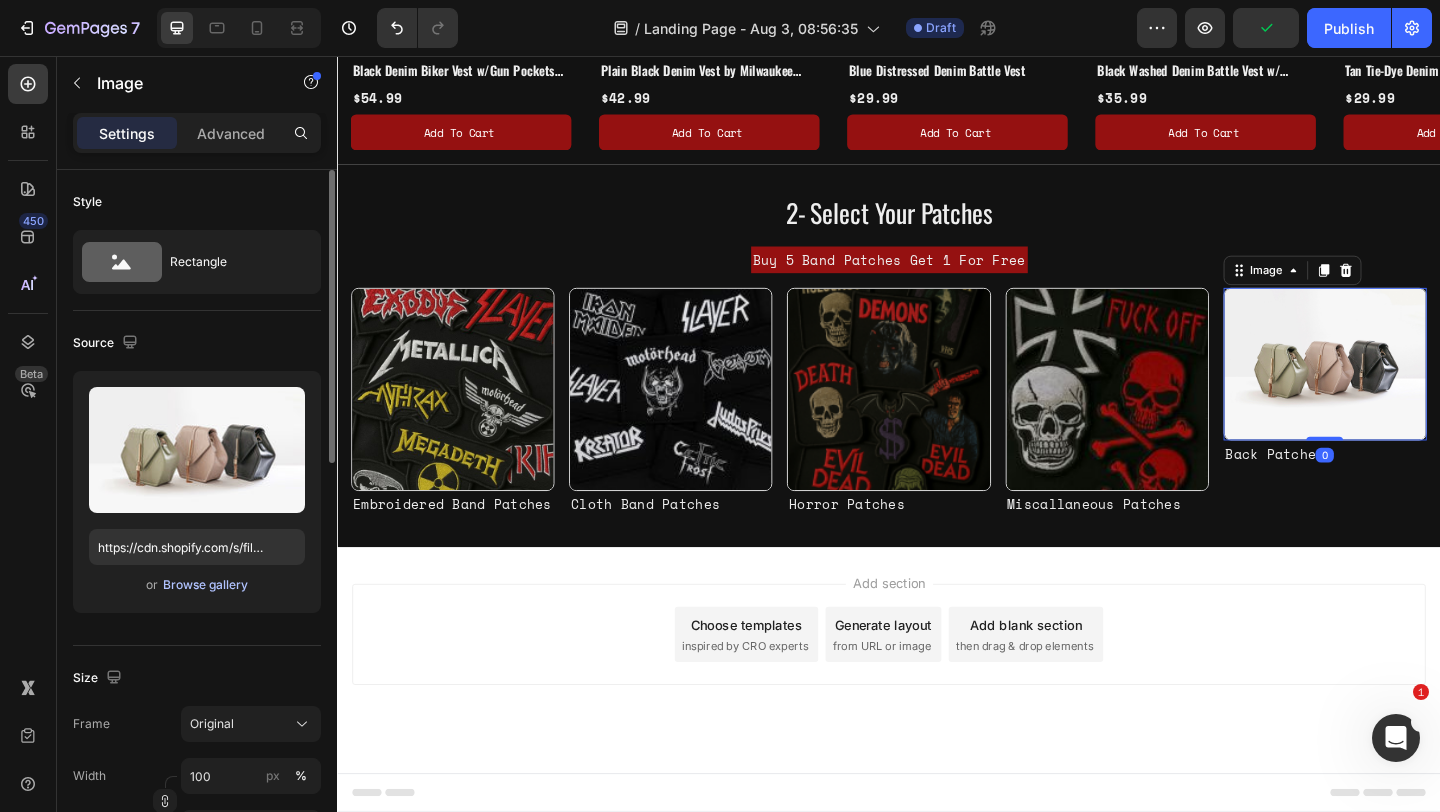 click on "Browse gallery" at bounding box center [205, 585] 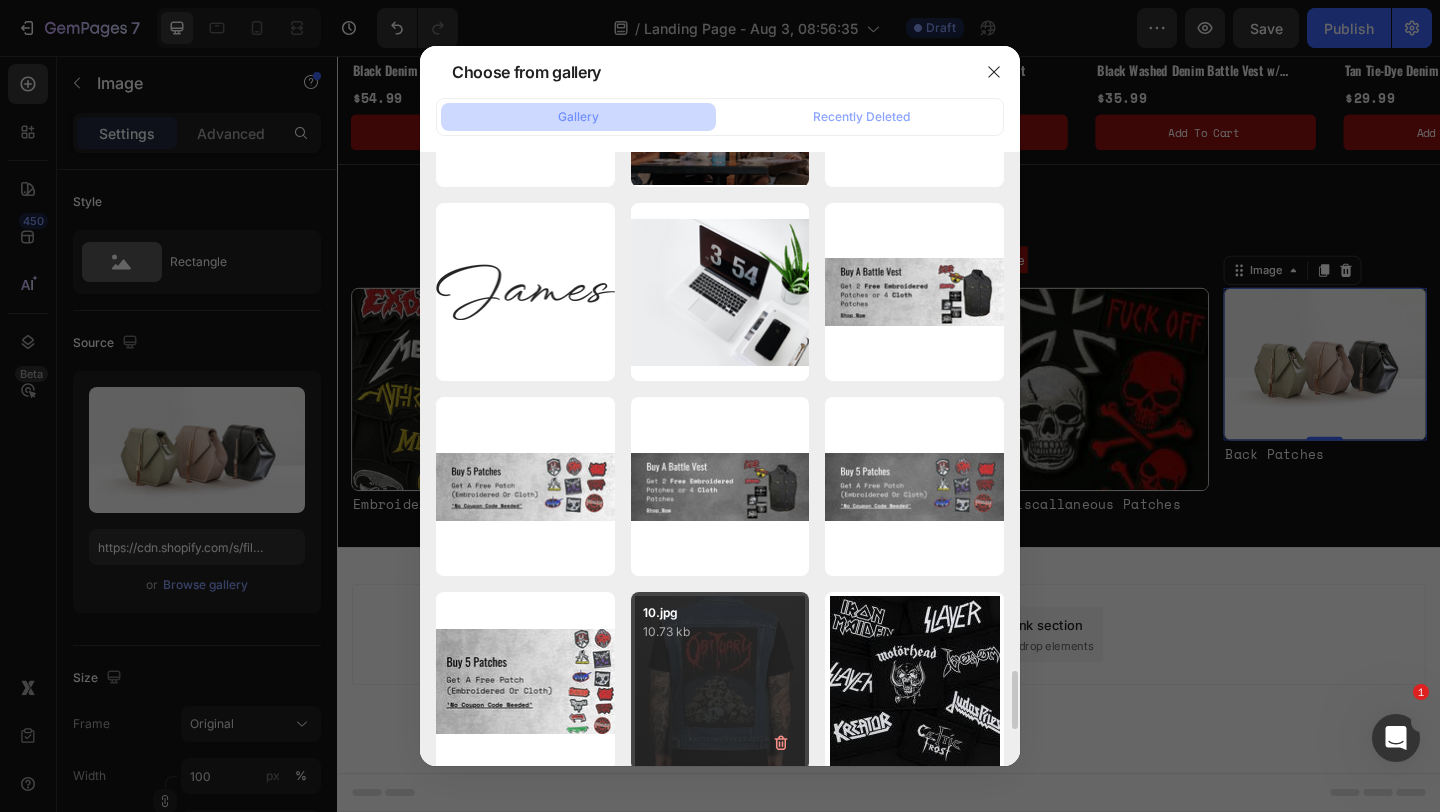 scroll, scrollTop: 5418, scrollLeft: 0, axis: vertical 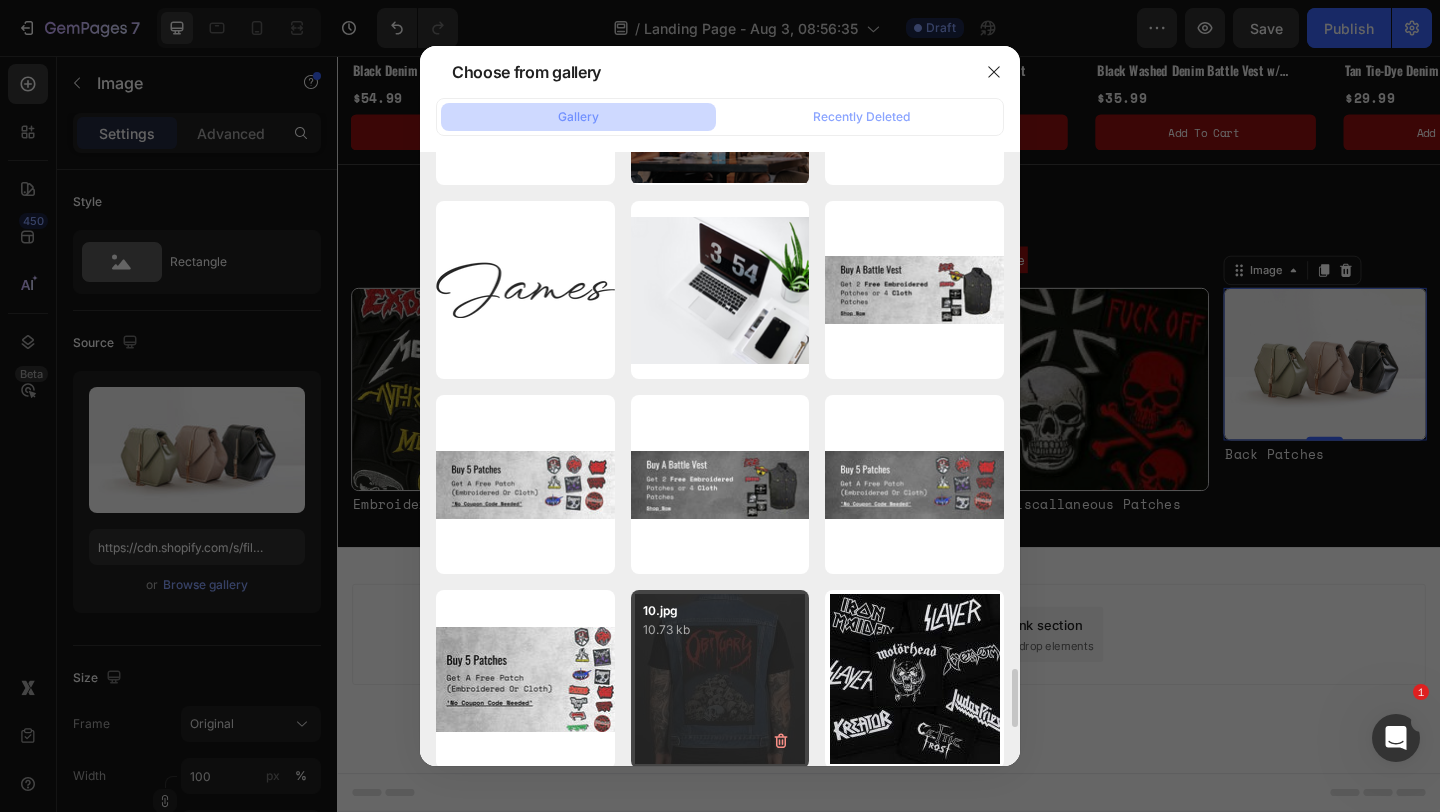 click on "10.73 kb" at bounding box center [720, 630] 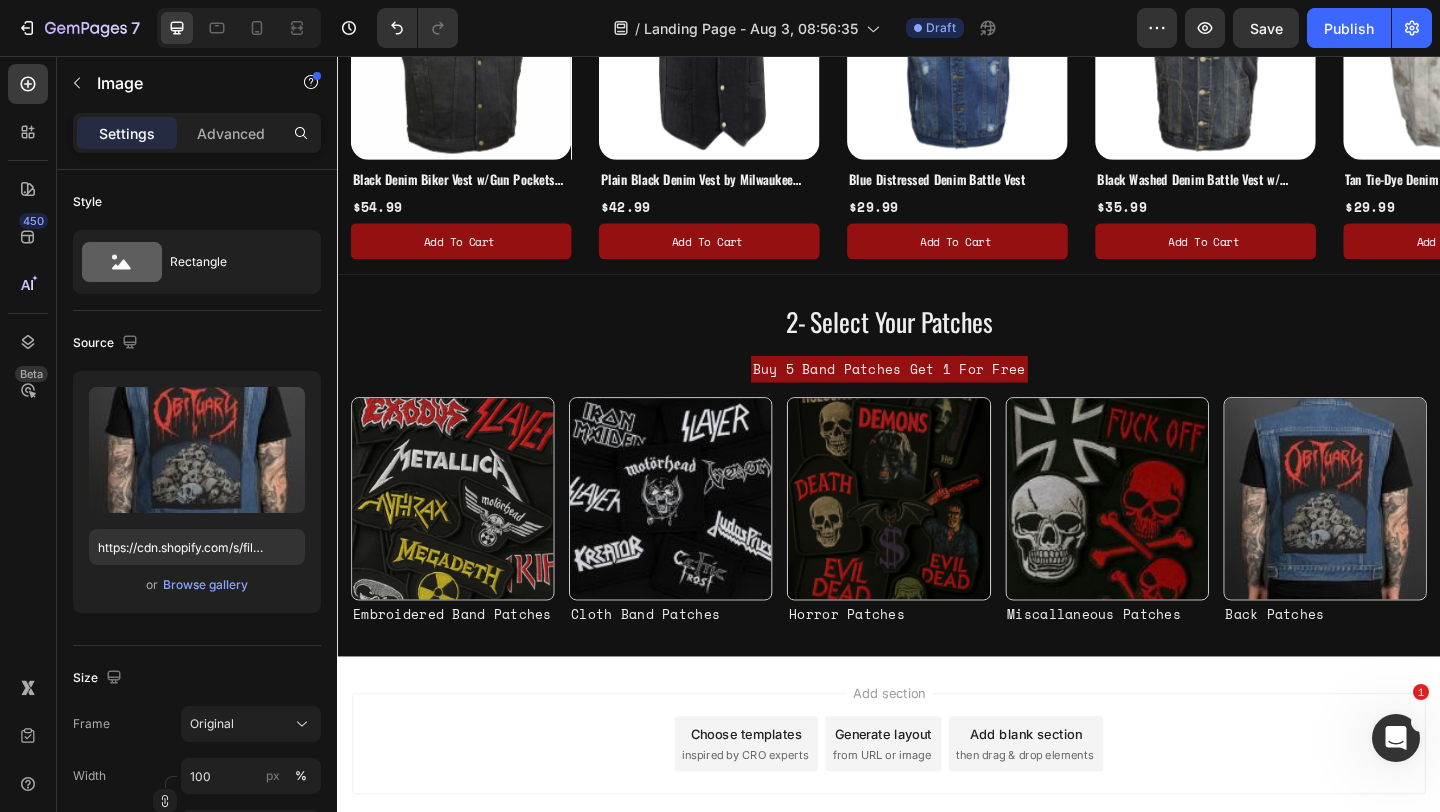 scroll, scrollTop: 896, scrollLeft: 0, axis: vertical 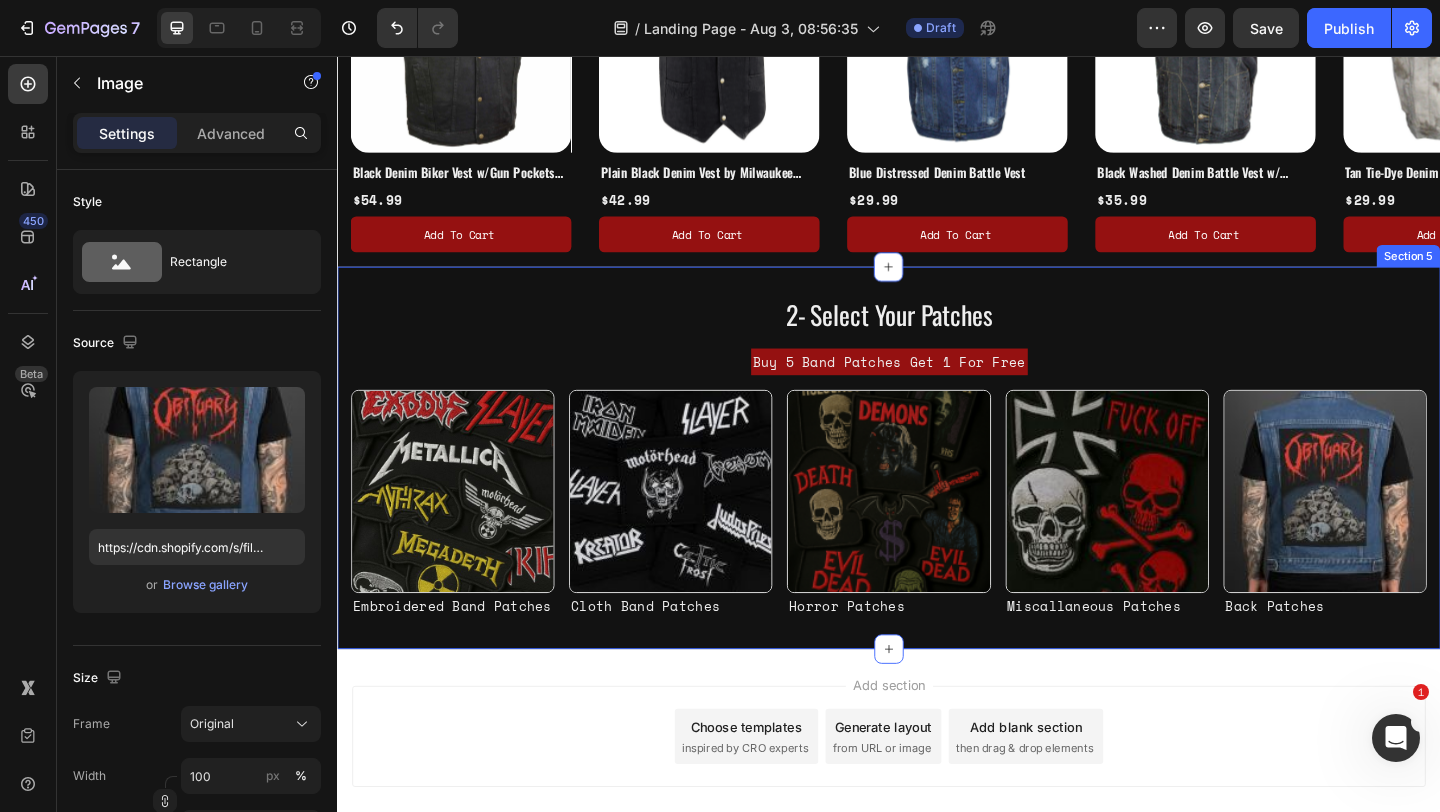 click on "2- Select Your Patches Heading Buy 5 Band Patches Get 1 For Free Text Block Image Embroidered Band Patches Text Block Image Cloth Band Patches Text Block Image Horror Patches Text Block Image Miscallaneous Patches Text Block Image Back Patches Text Block Row Row Section 5" at bounding box center (937, 493) 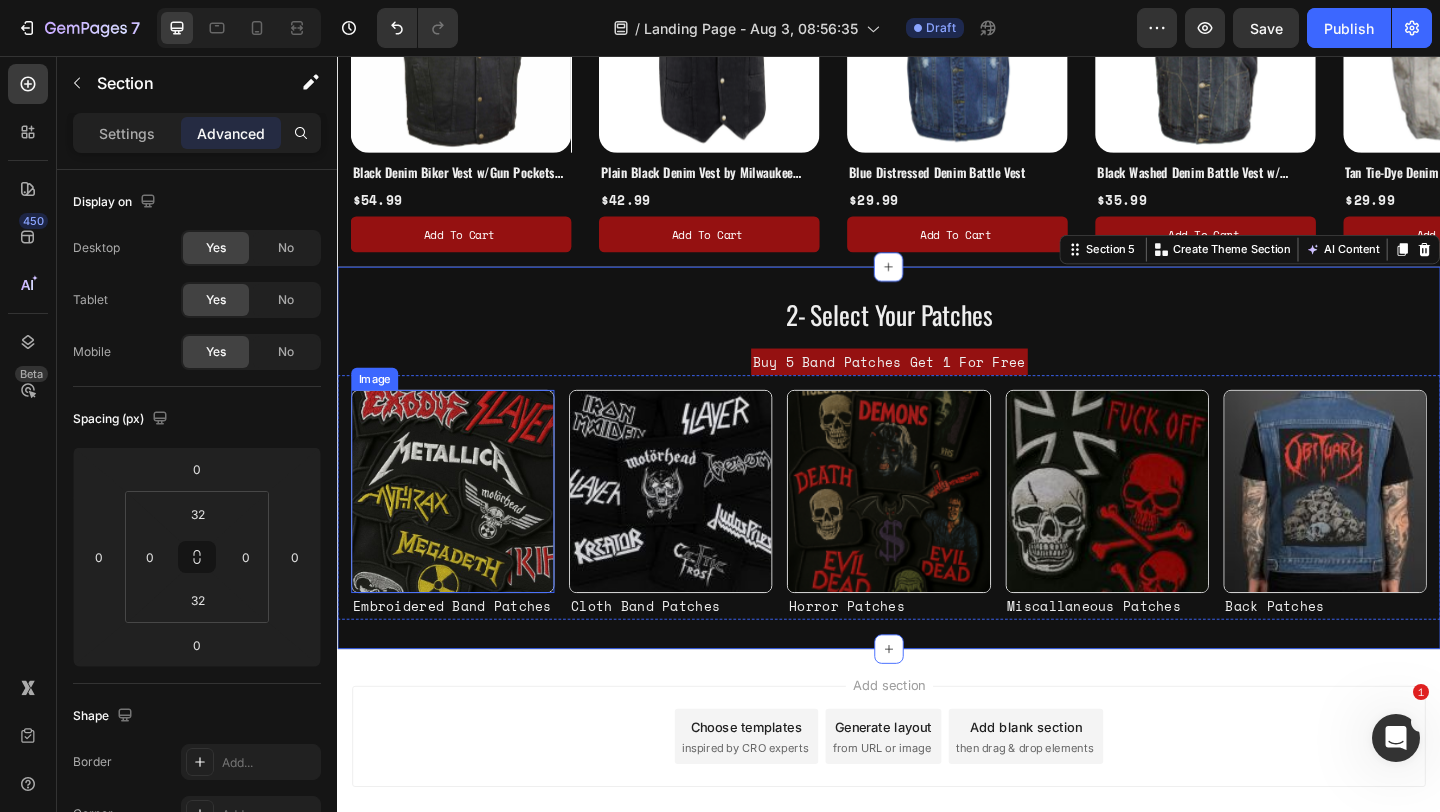 click at bounding box center (462, 529) 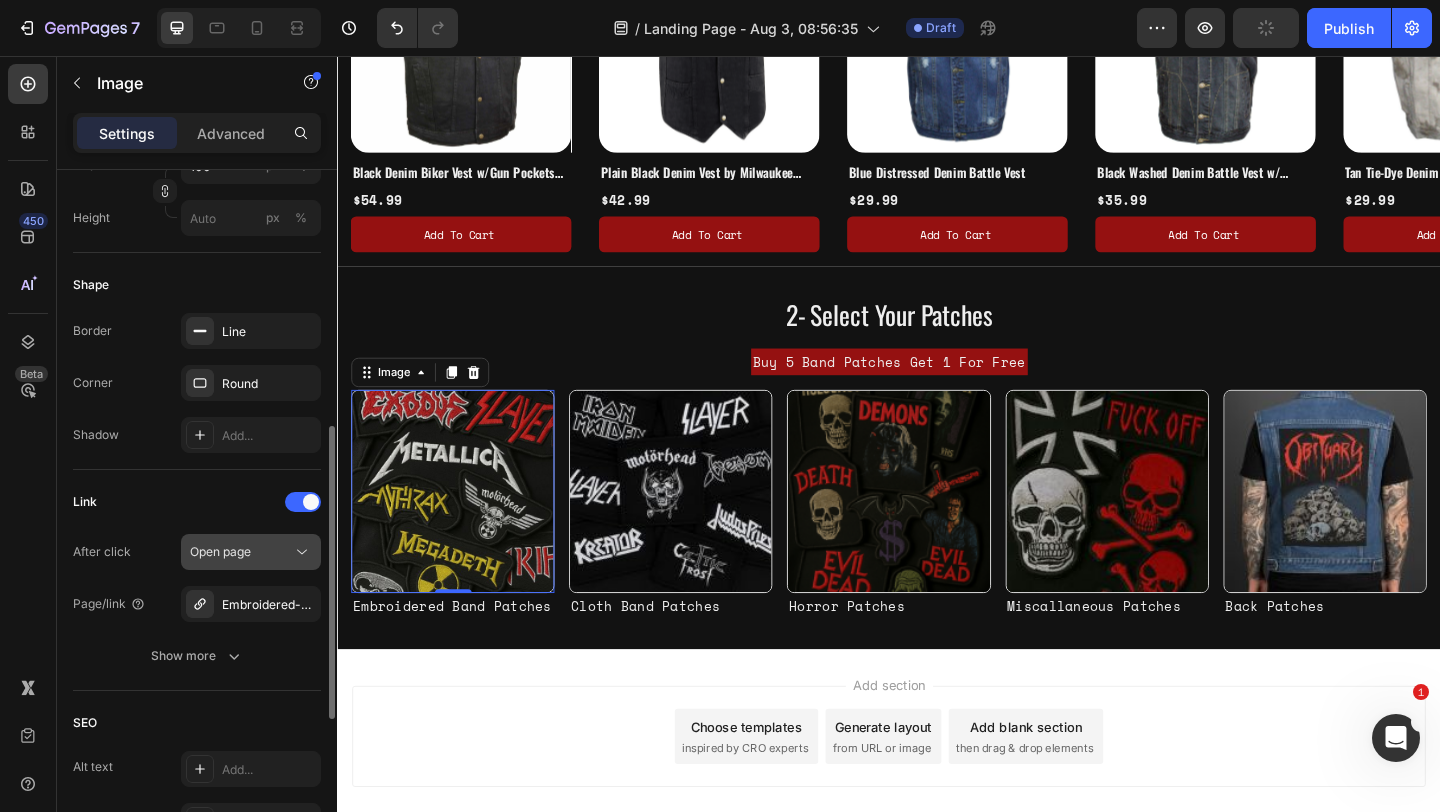 scroll, scrollTop: 611, scrollLeft: 0, axis: vertical 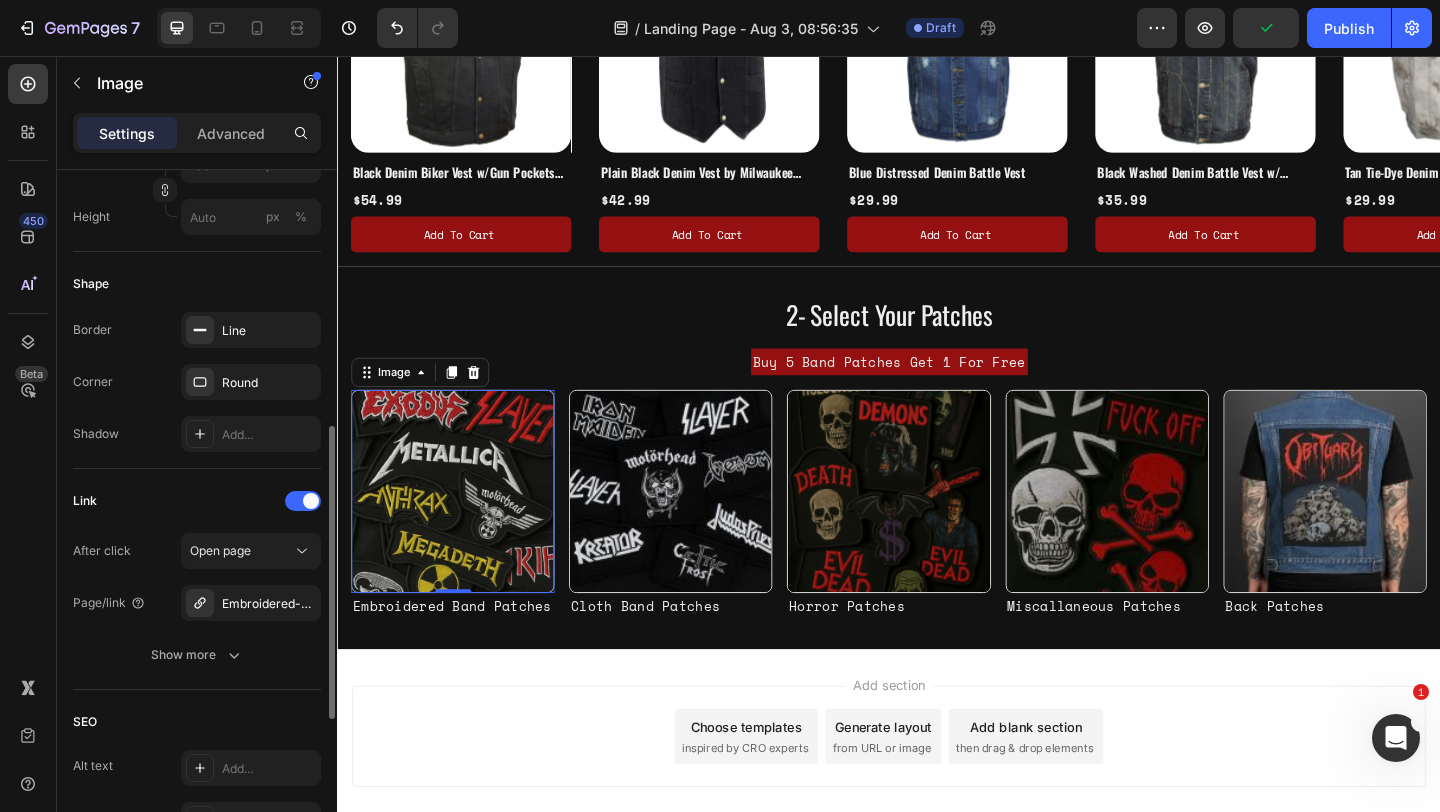 click at bounding box center (699, 529) 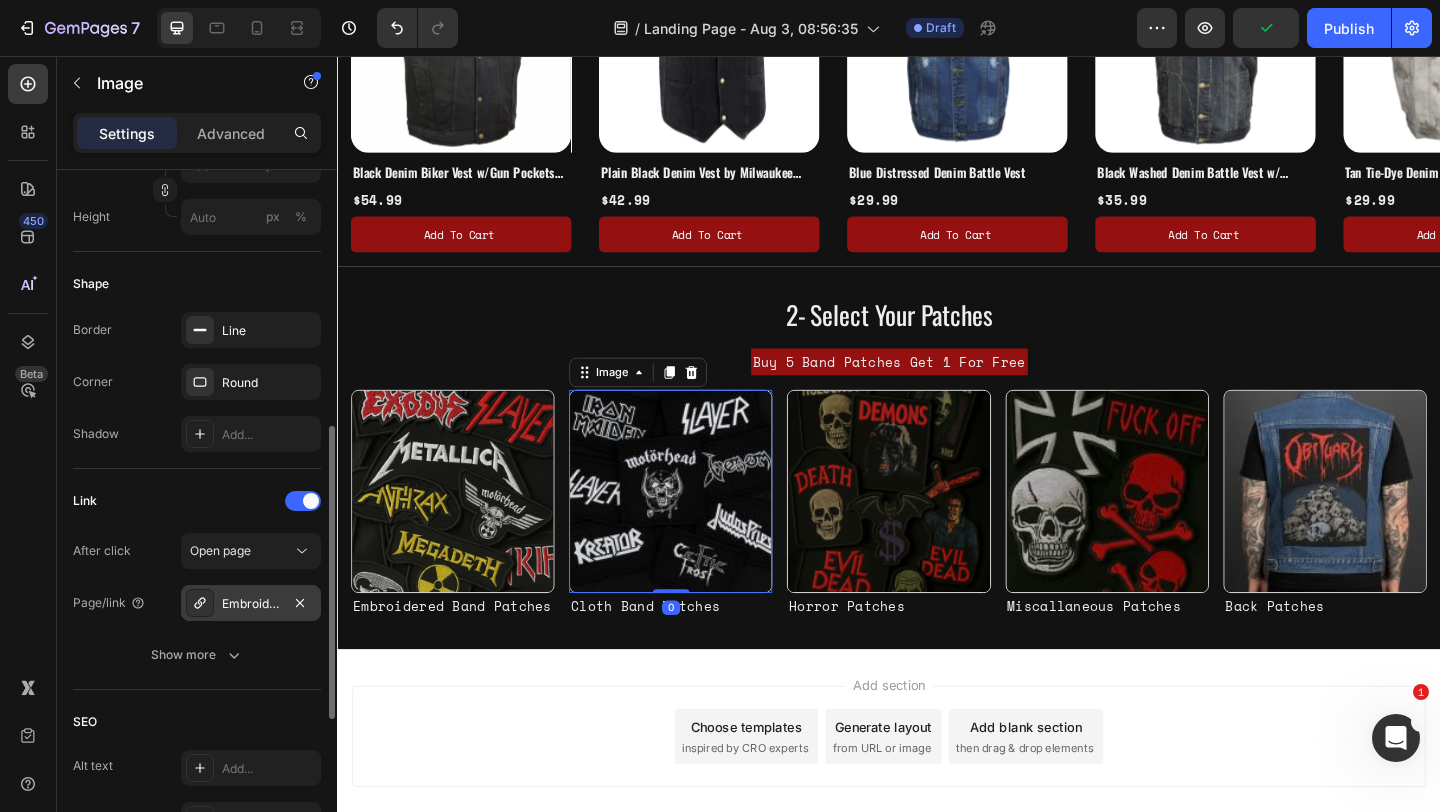click on "Embroidered-band-patches" at bounding box center [251, 604] 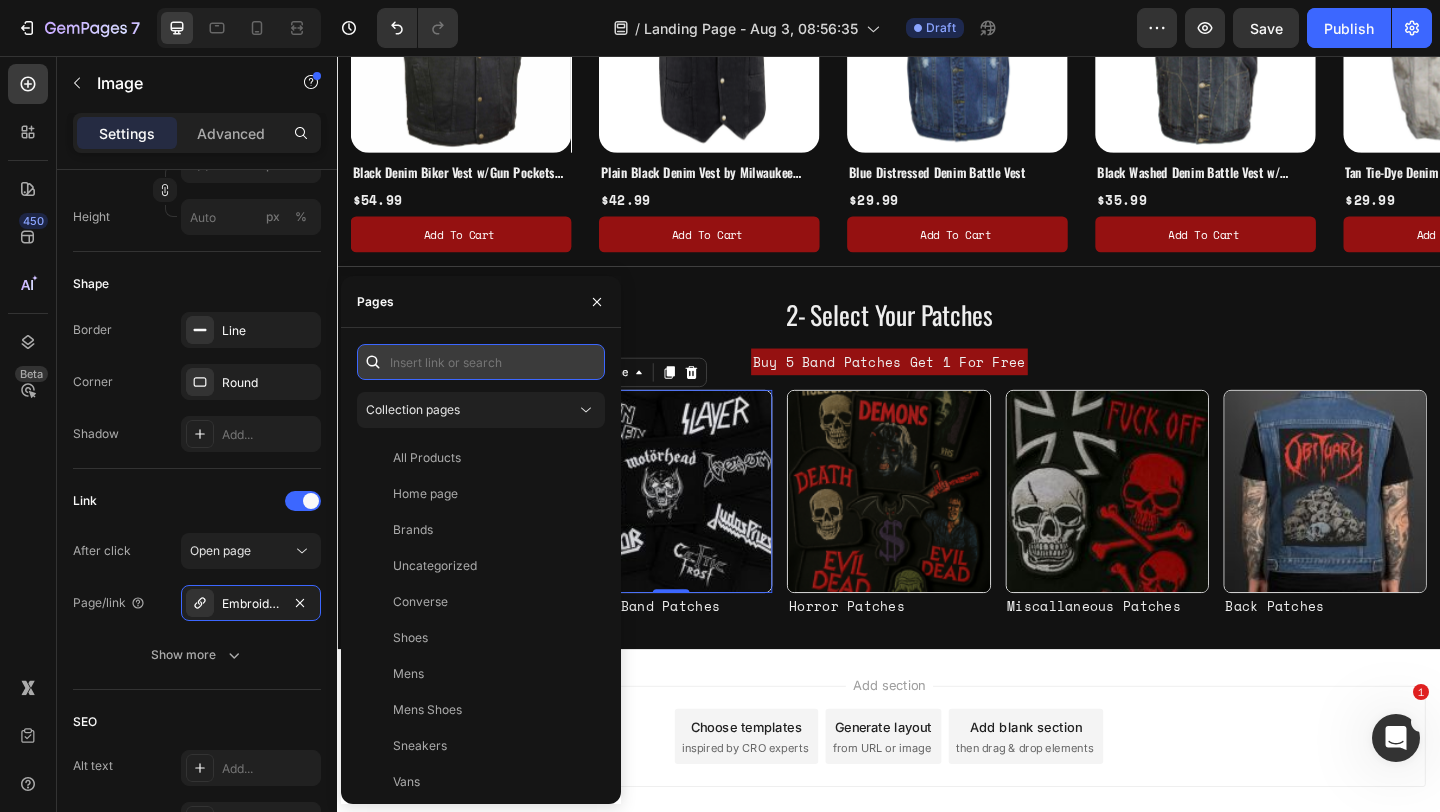 click at bounding box center [481, 362] 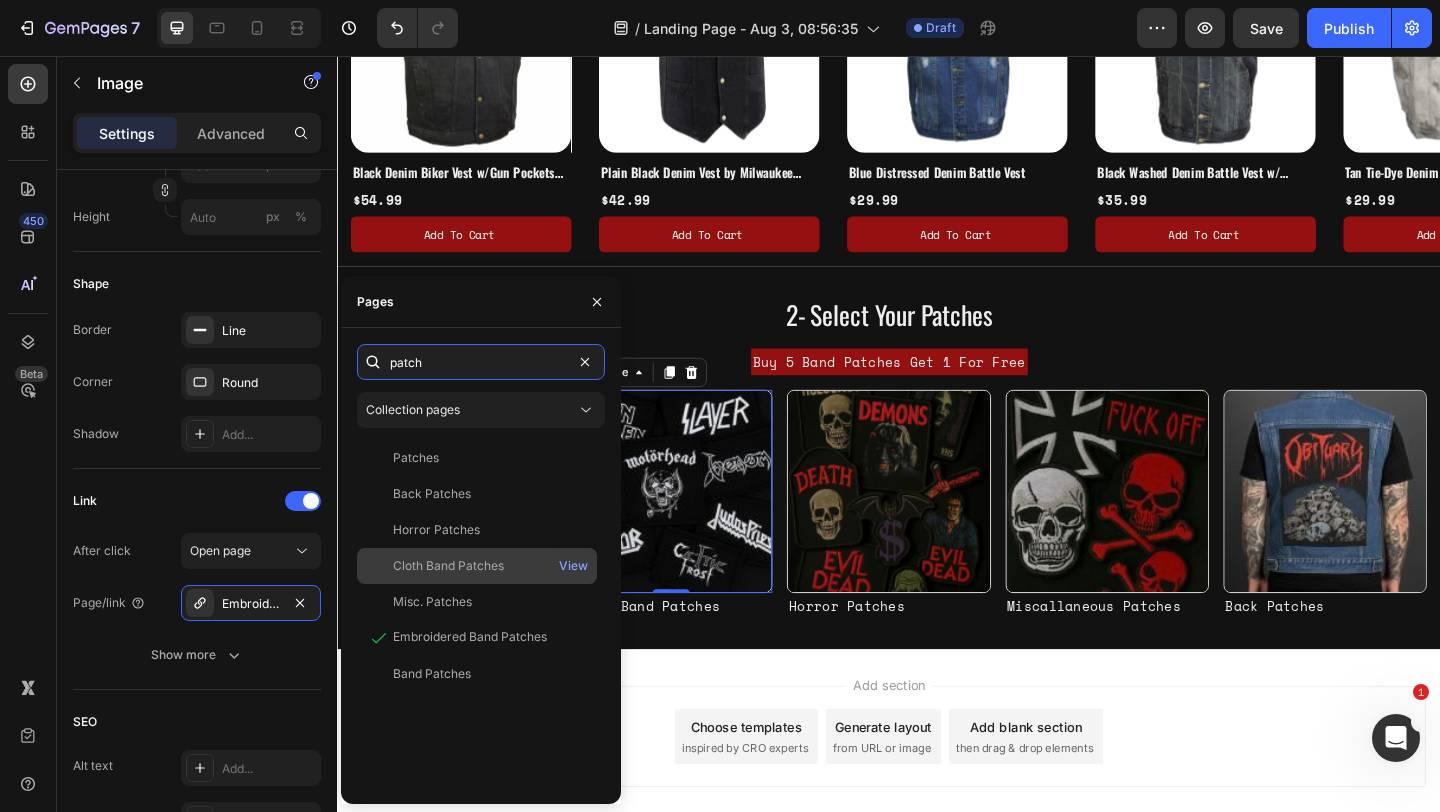 type on "patch" 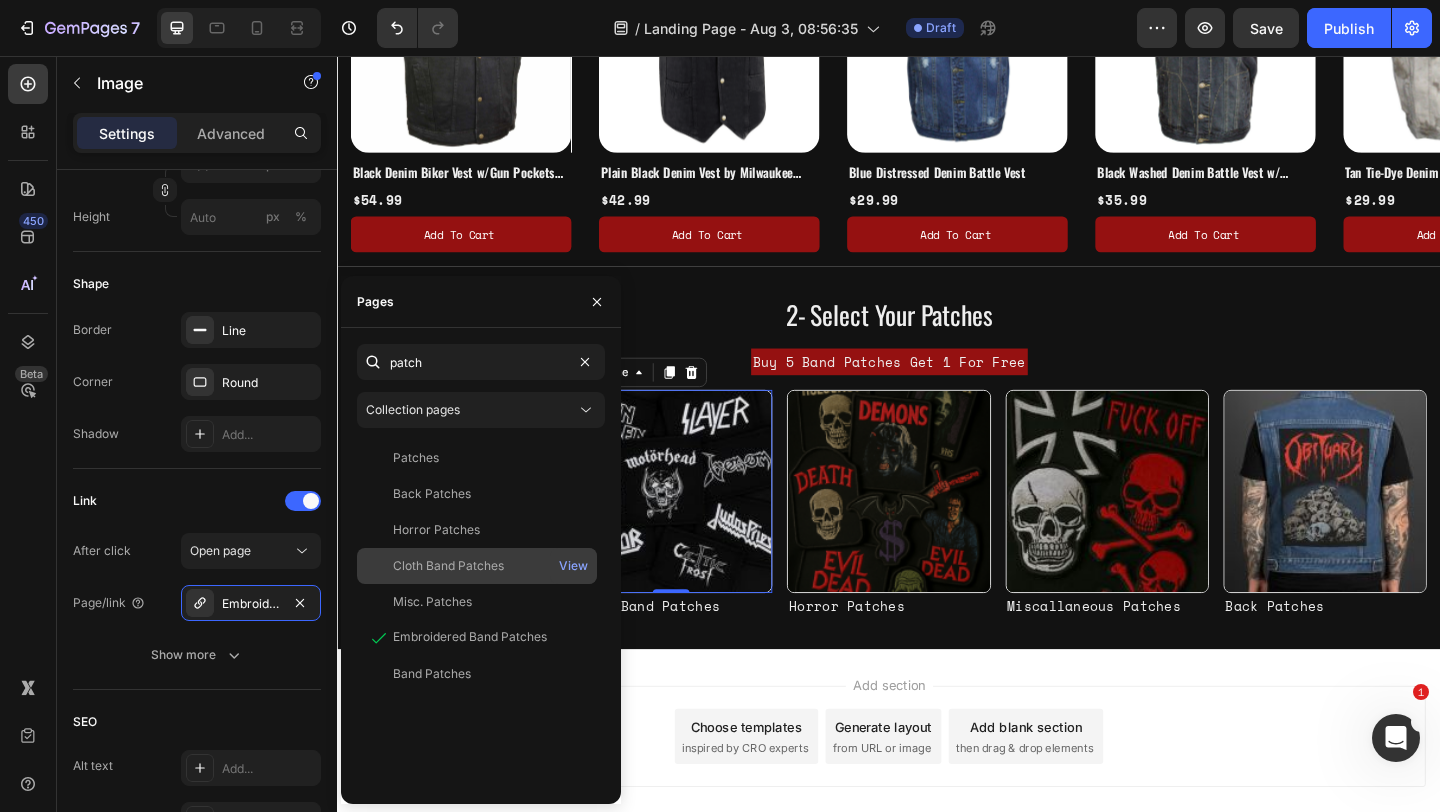 click on "Cloth Band Patches" 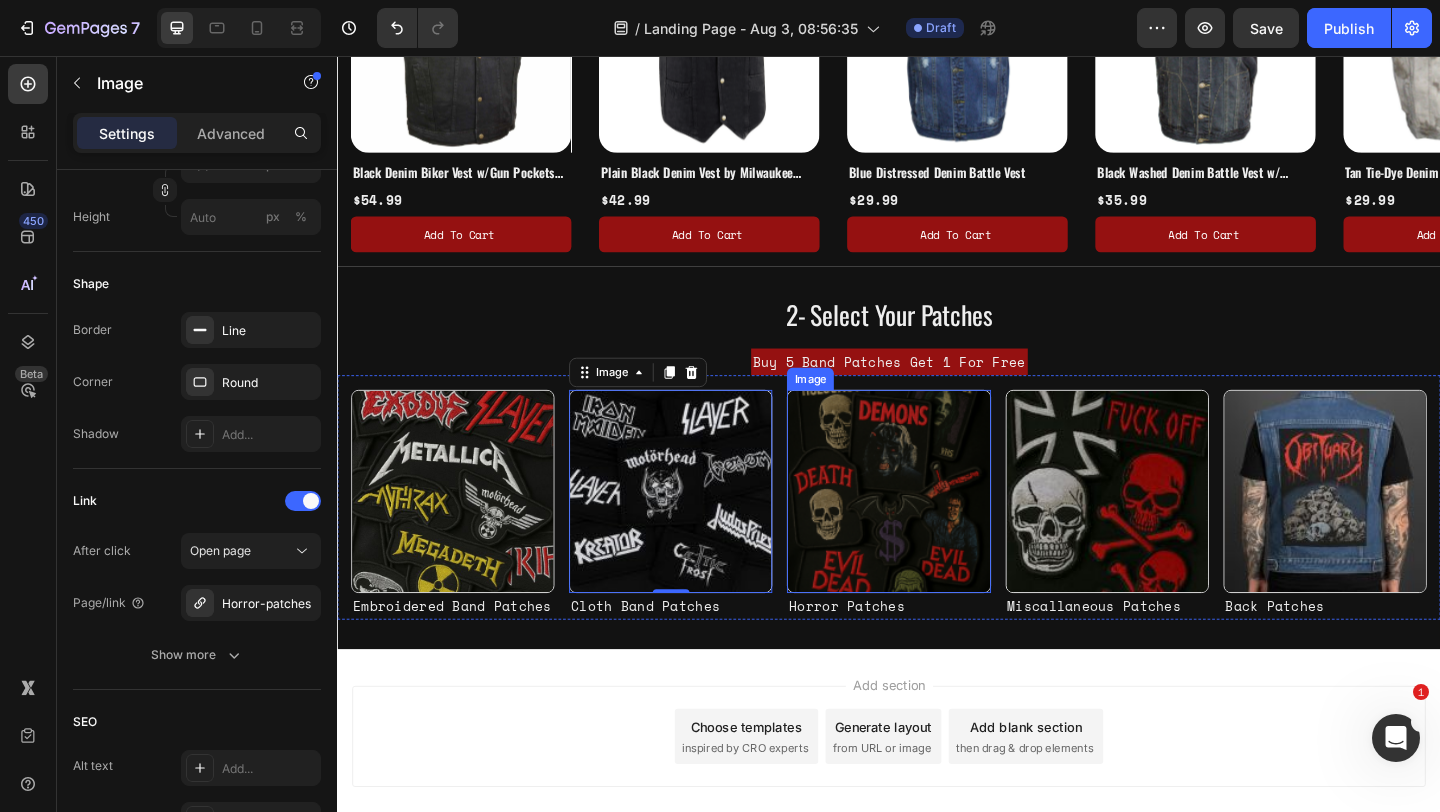 click at bounding box center [936, 529] 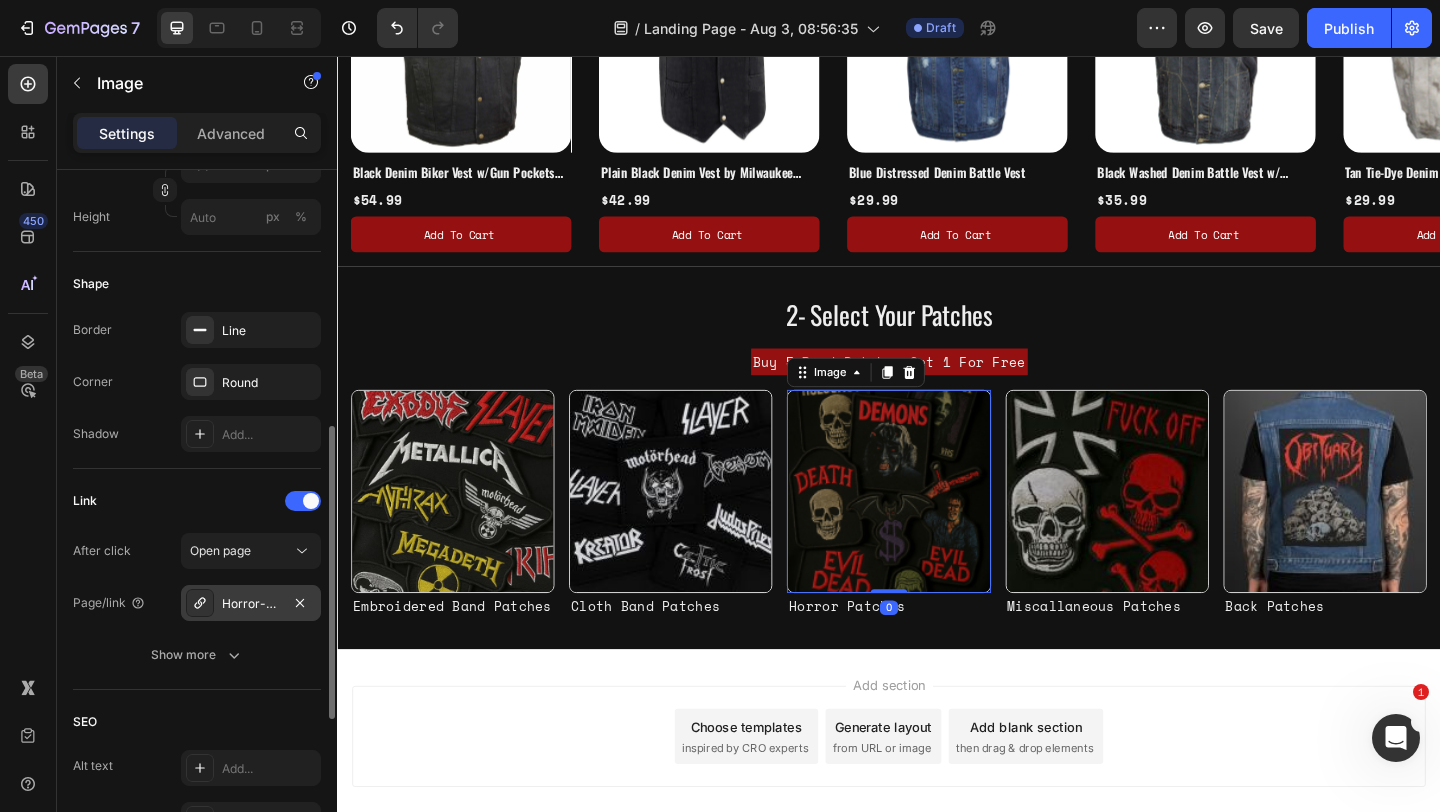 click on "Horror-patches" at bounding box center [251, 604] 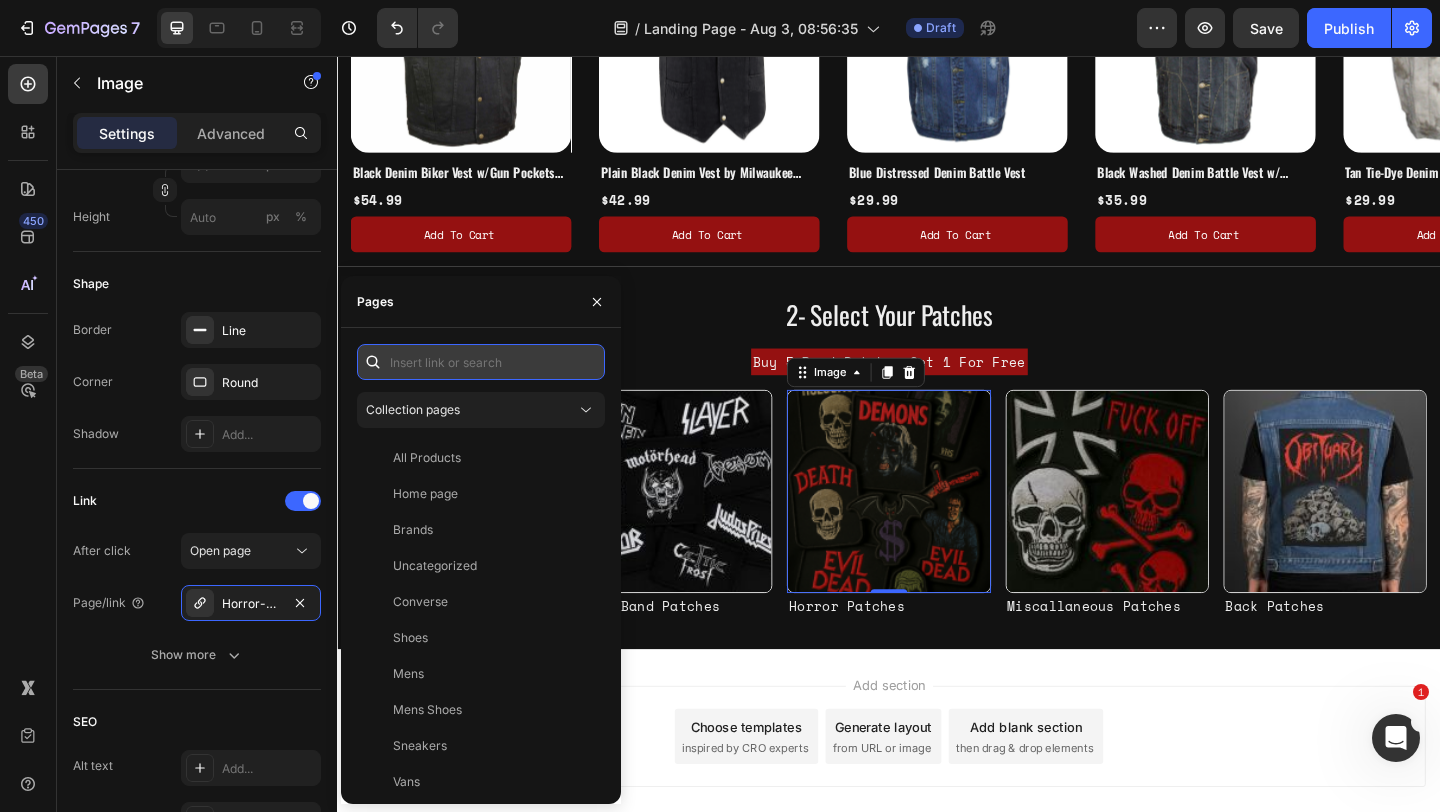click at bounding box center [481, 362] 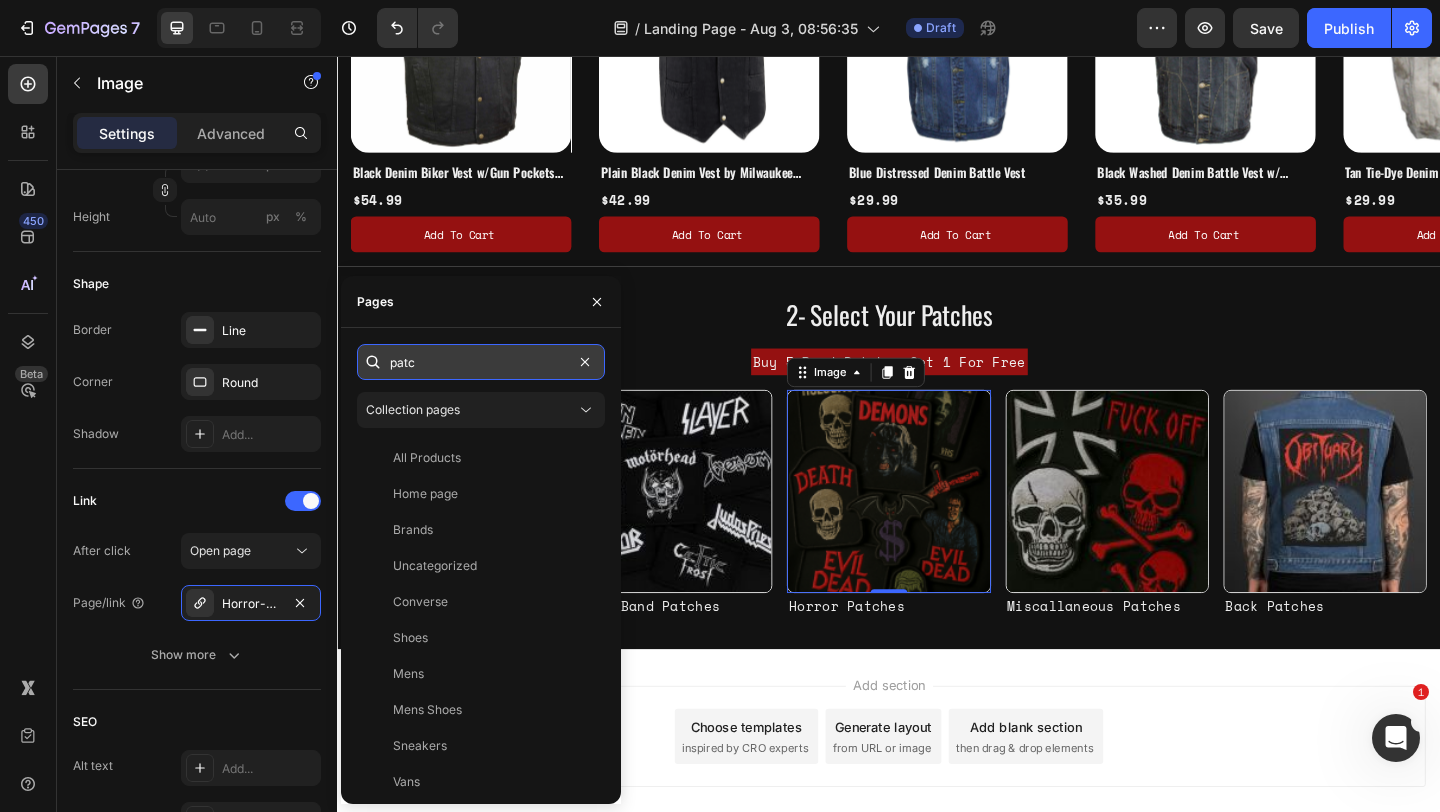 type on "patch" 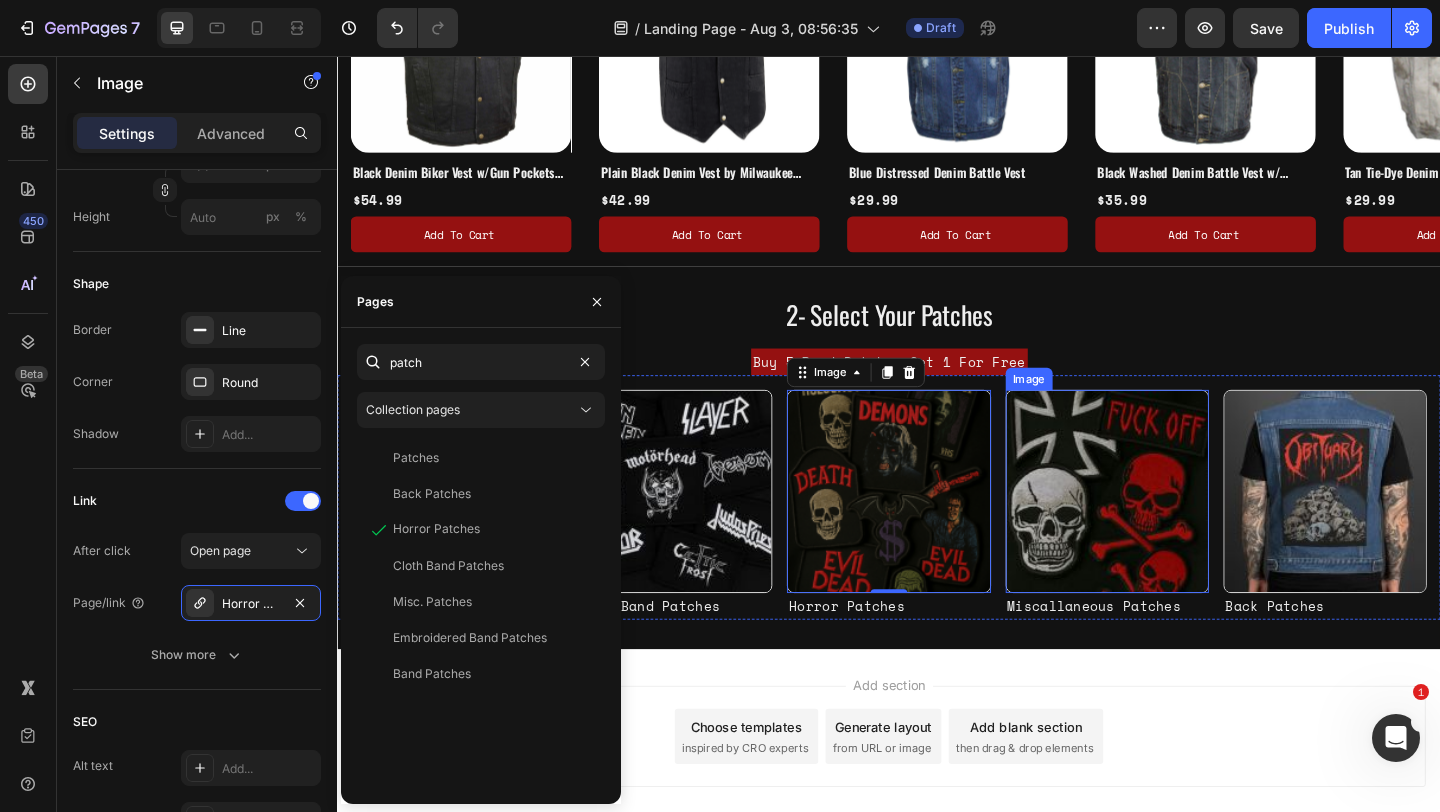 click at bounding box center [1174, 529] 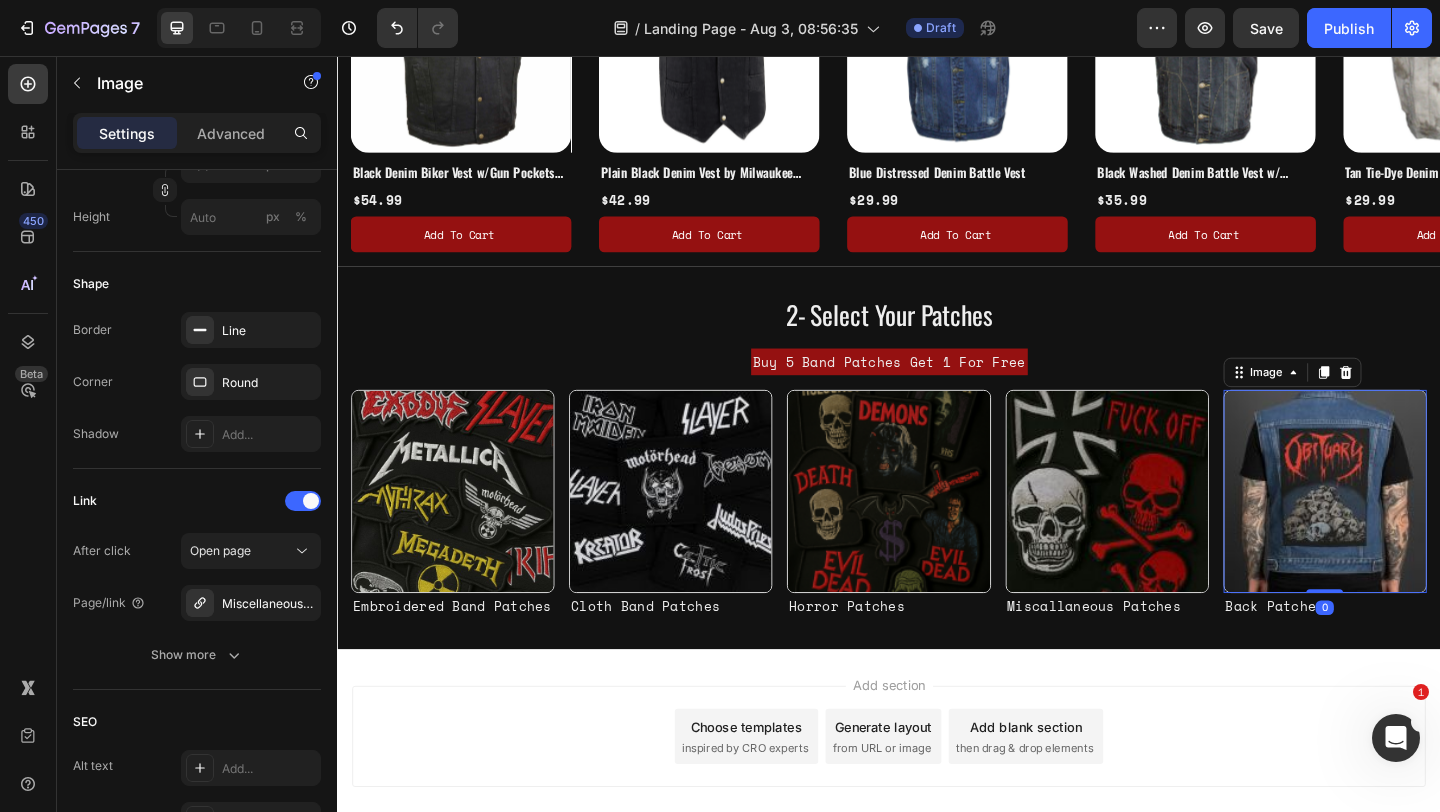 click at bounding box center [1411, 529] 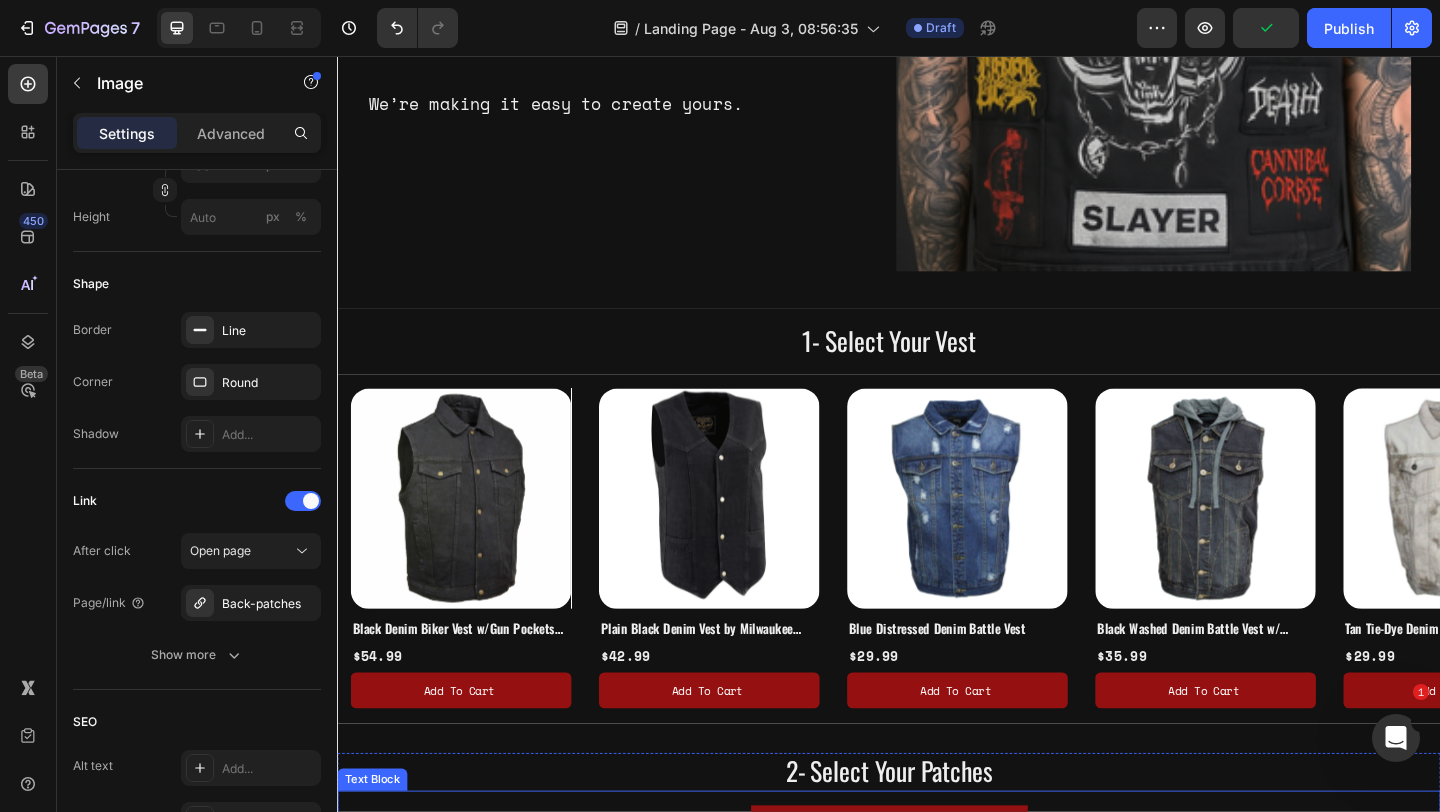 scroll, scrollTop: 0, scrollLeft: 0, axis: both 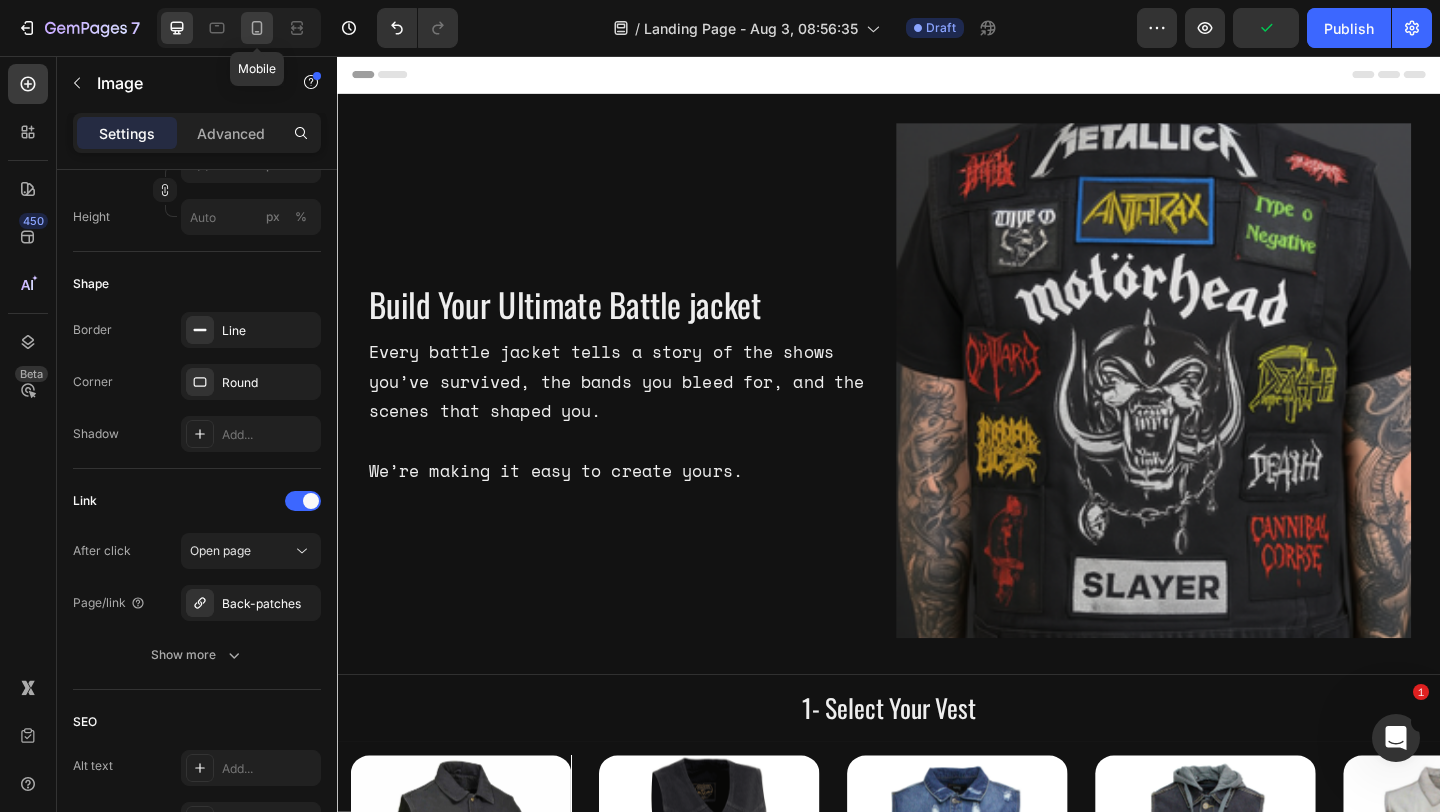 click 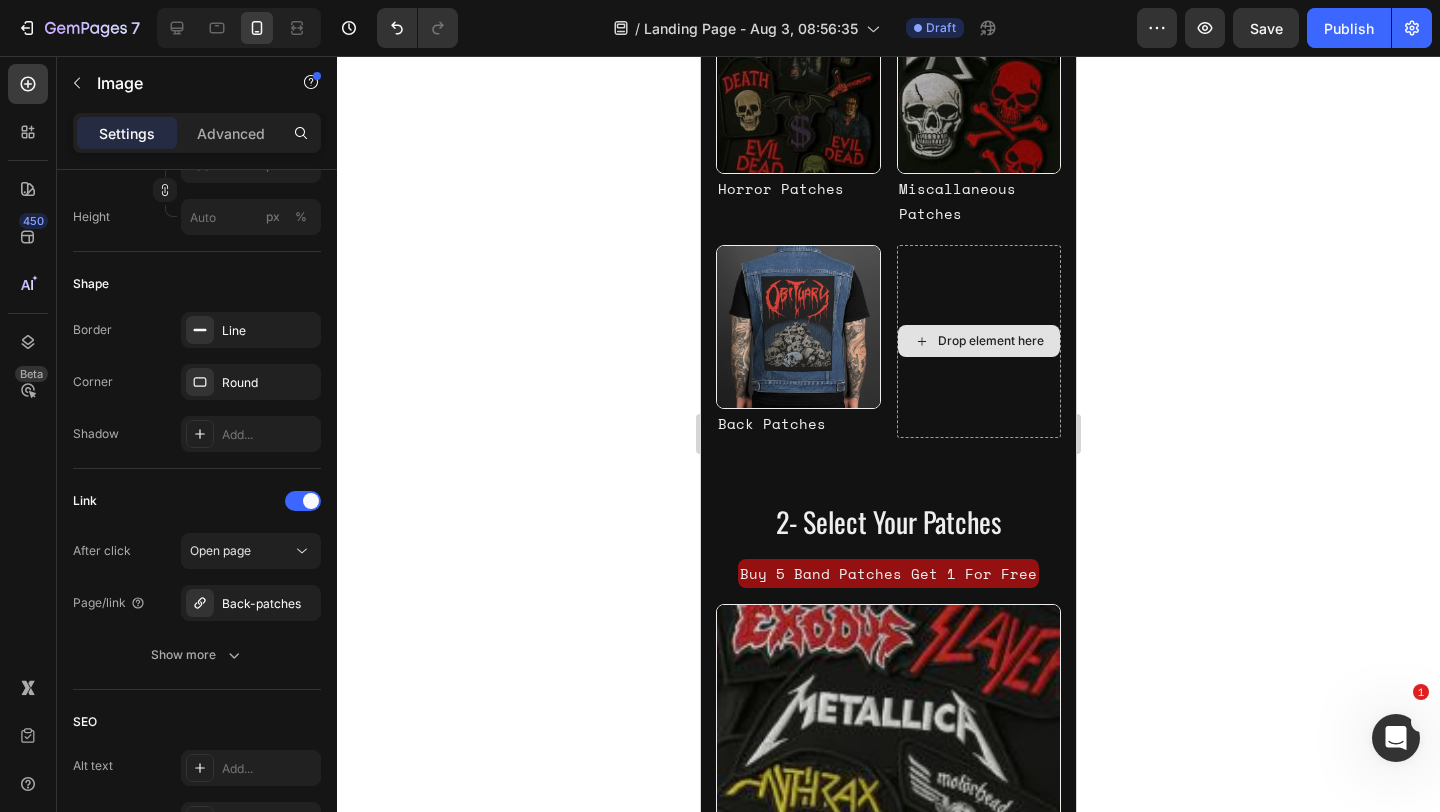 scroll, scrollTop: 1528, scrollLeft: 0, axis: vertical 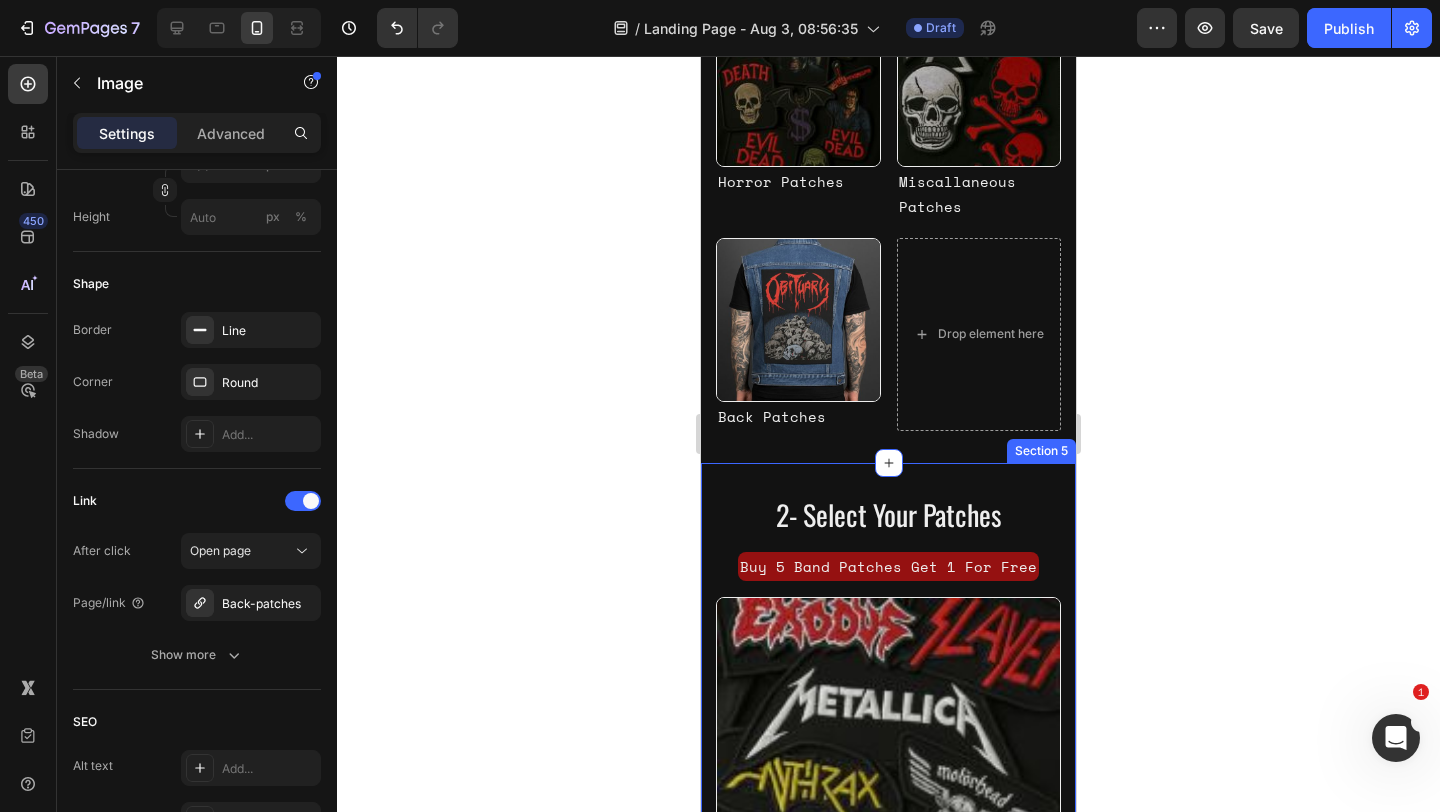 click on "2- Select Your Patches Heading Buy 5 Band Patches Get 1 For Free Text Block Image Embroidered Band Patches Text Block Image Cloth Band Patches Text Block Image Horror Patches Text Block Image Miscallaneous Patches Text Block Image Back Patches Text Block Row Row Section 5" at bounding box center (888, 1513) 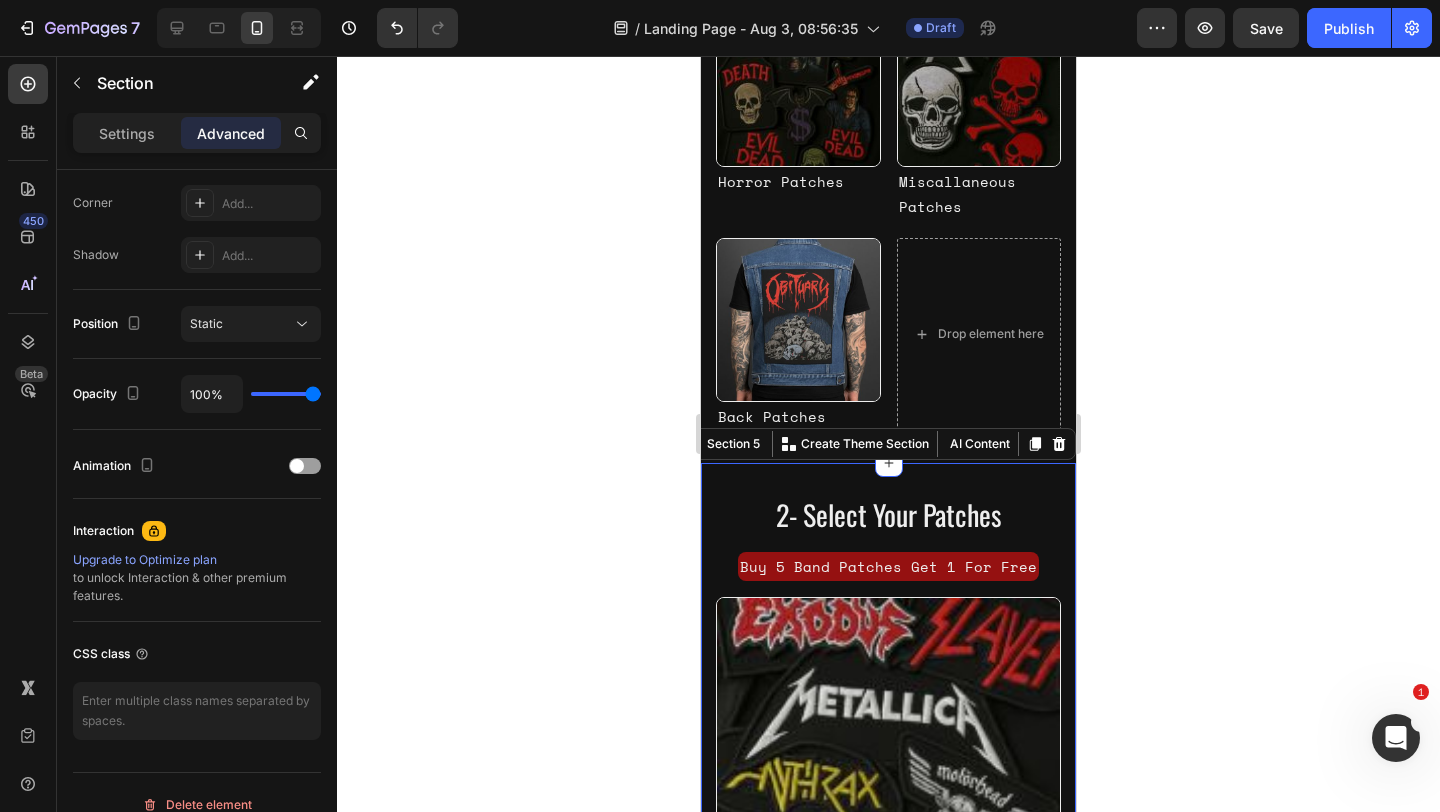scroll, scrollTop: 0, scrollLeft: 0, axis: both 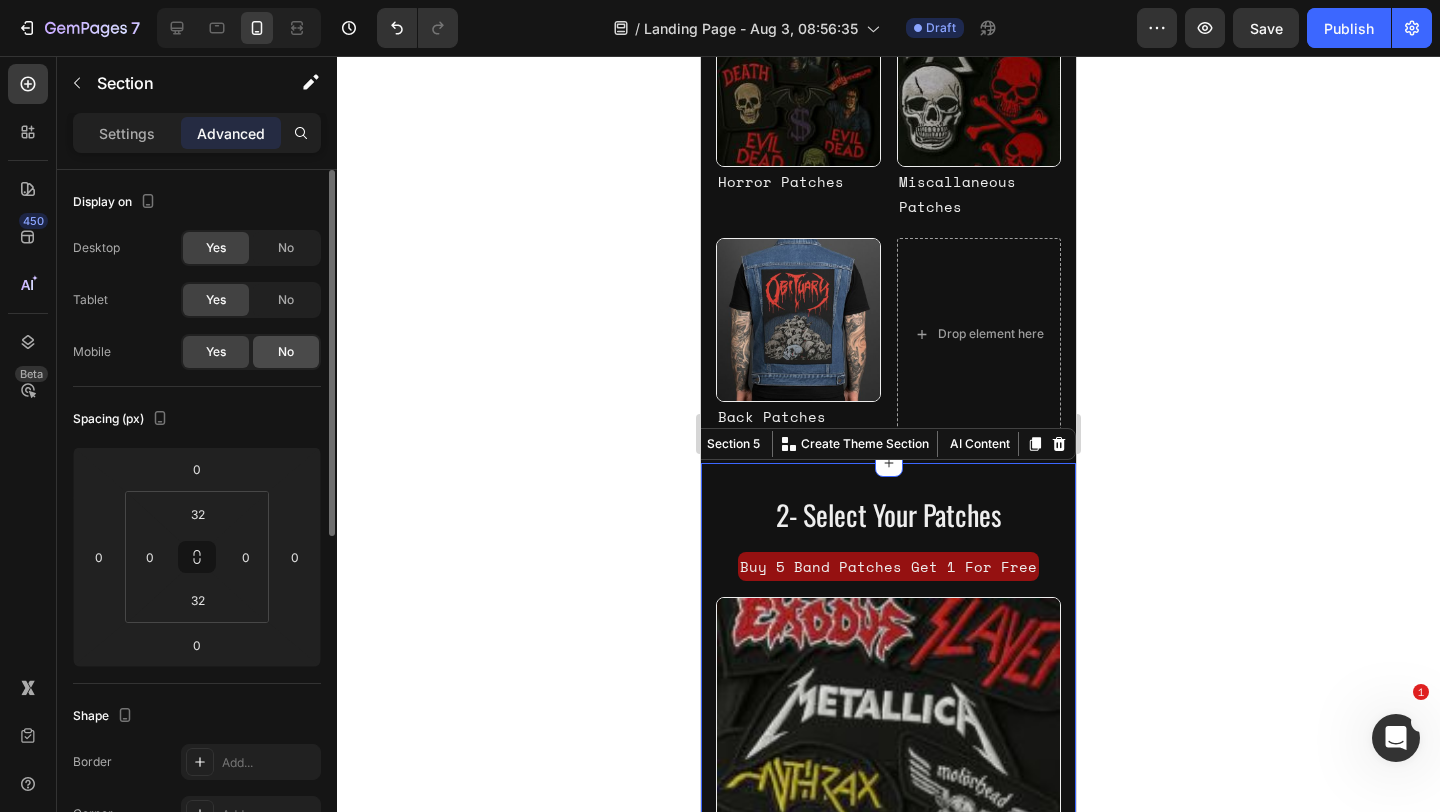 click on "No" 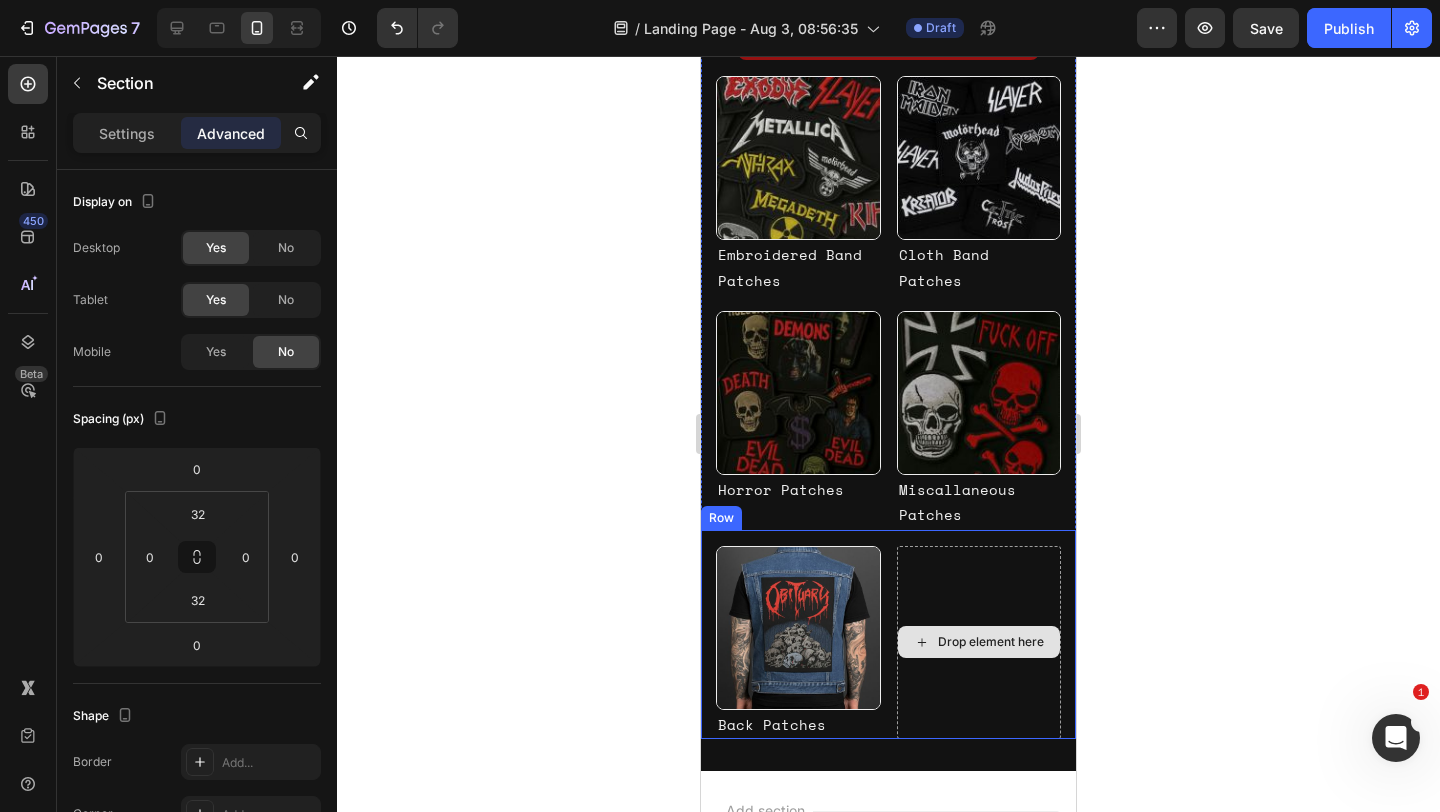 scroll, scrollTop: 0, scrollLeft: 0, axis: both 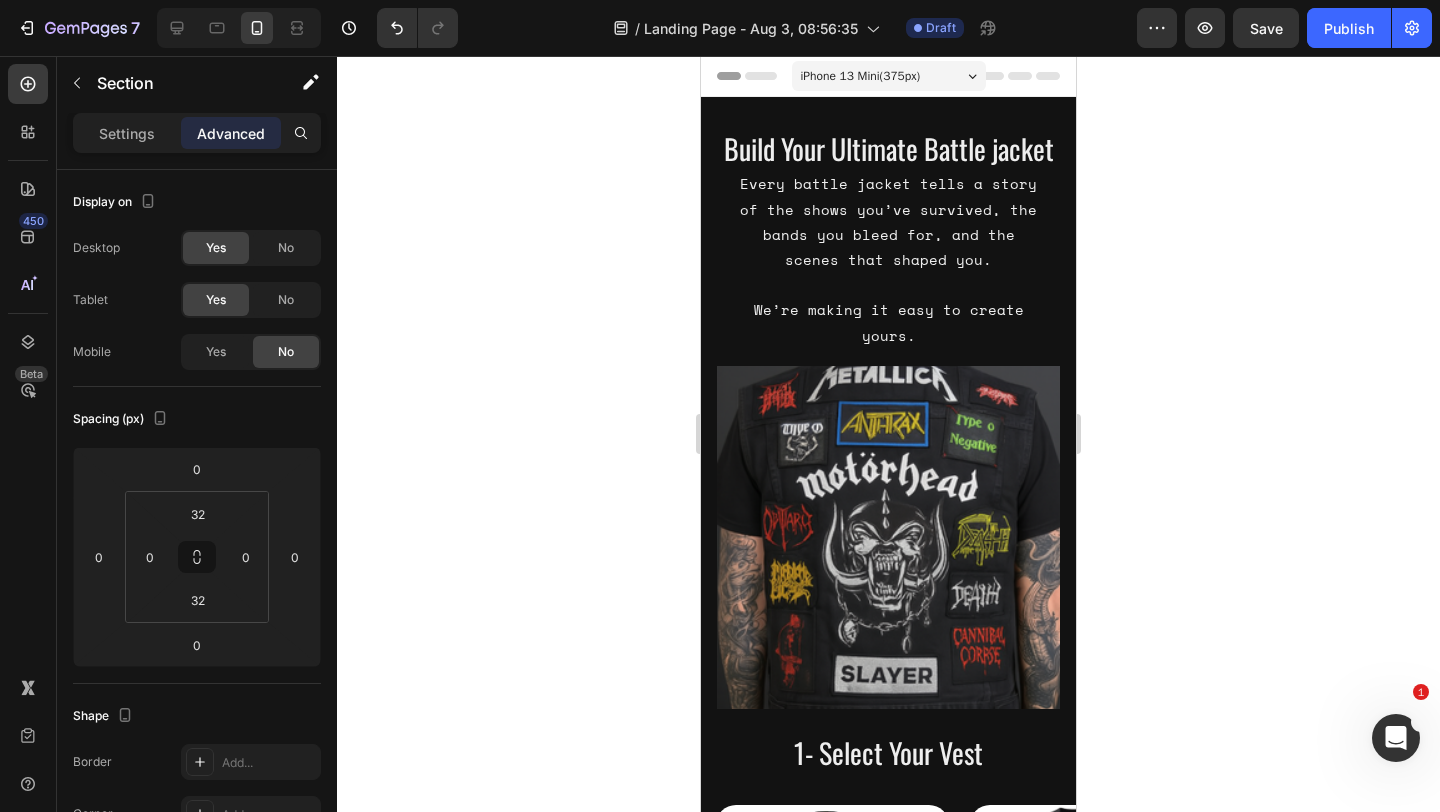 click 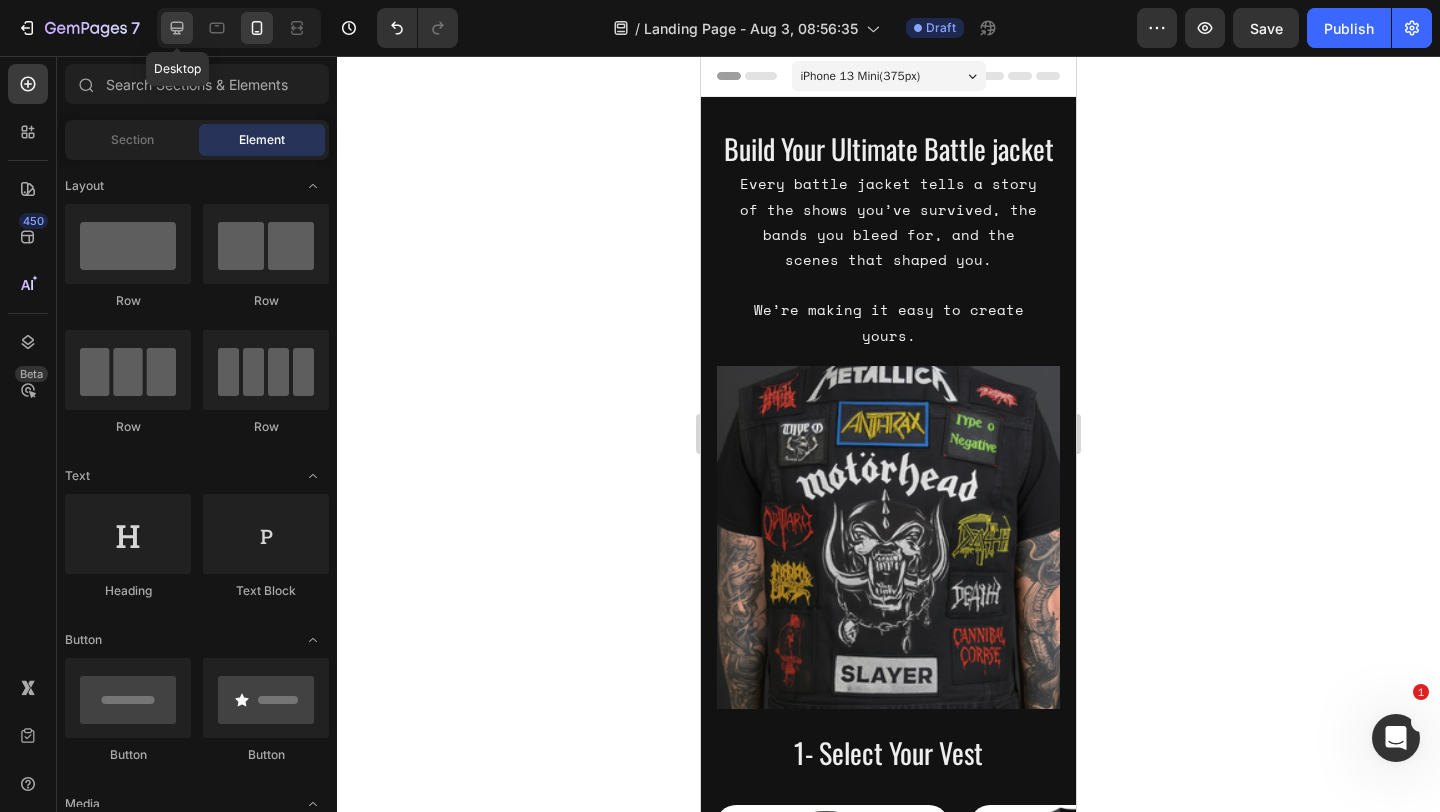 click 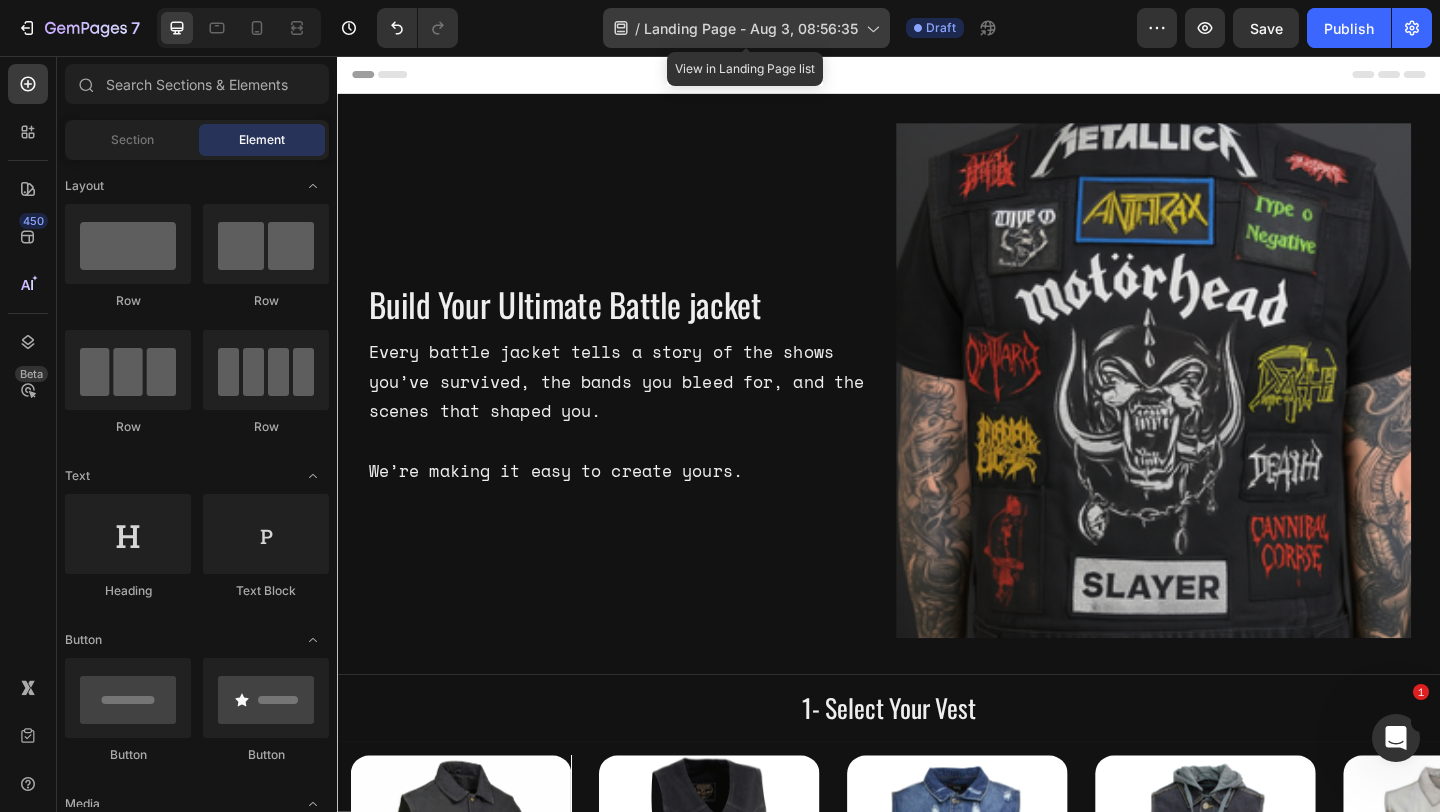 click on "Landing Page - Aug 3, 08:56:35" at bounding box center [751, 28] 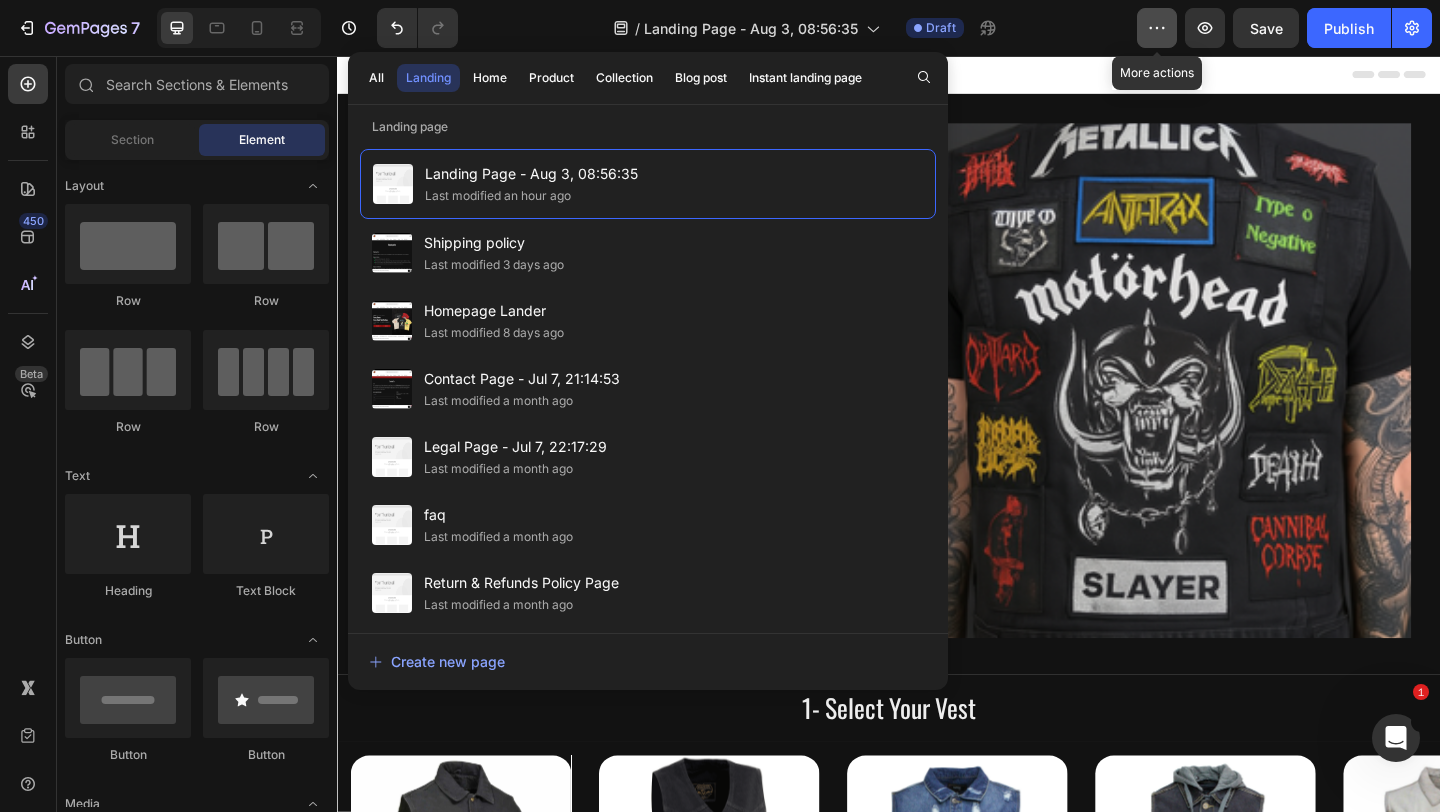 click 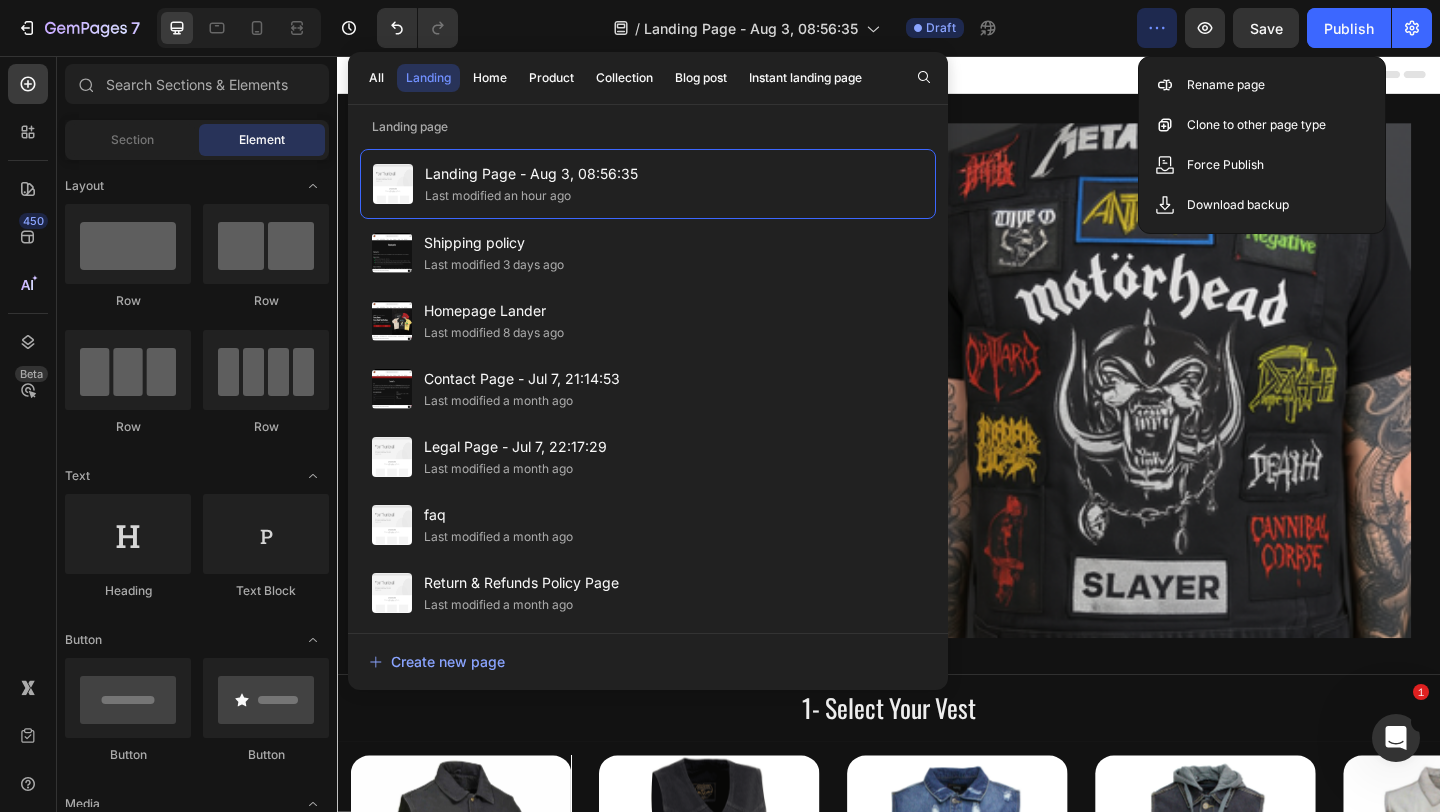 click on "/  Landing Page - Aug 3, 08:56:35 Draft" 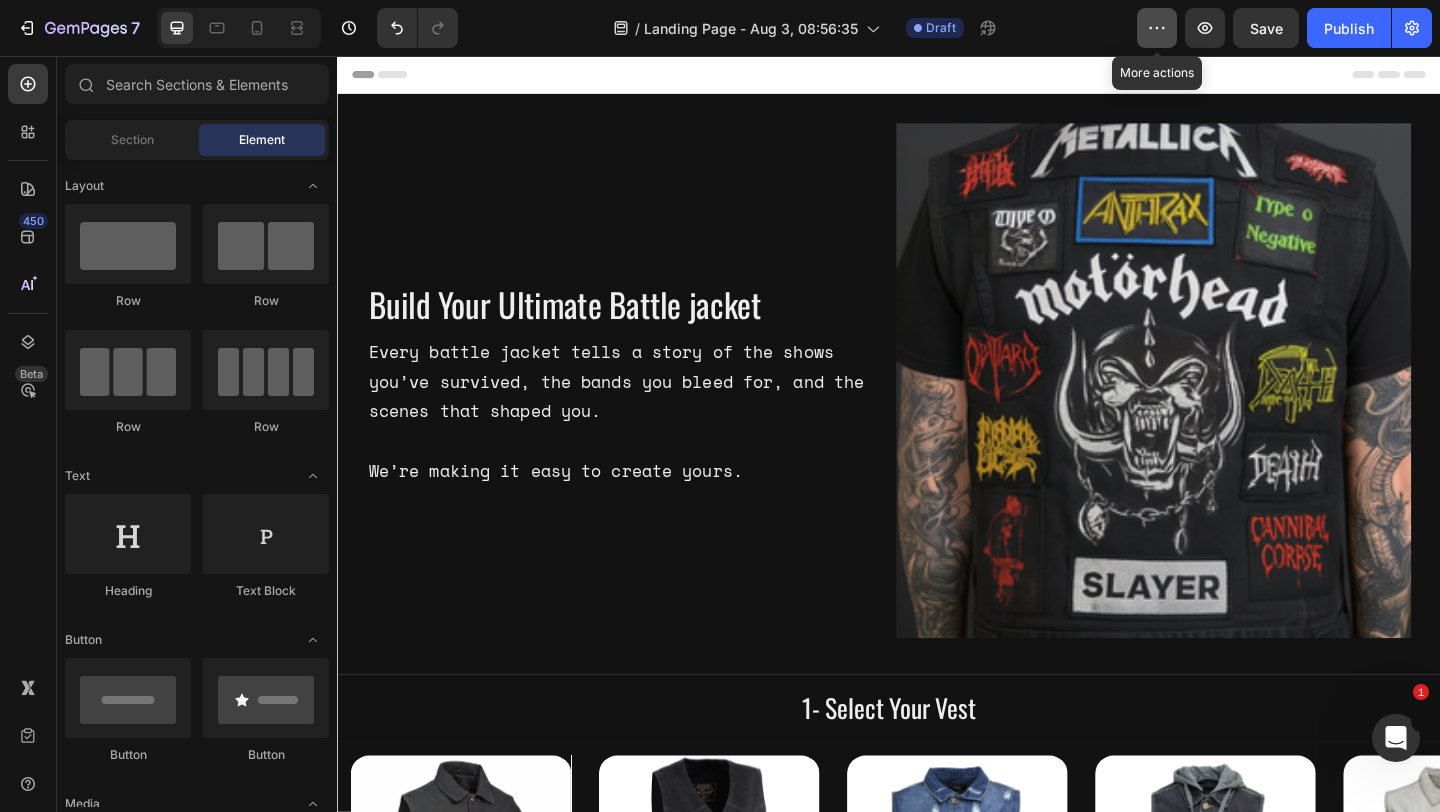 click 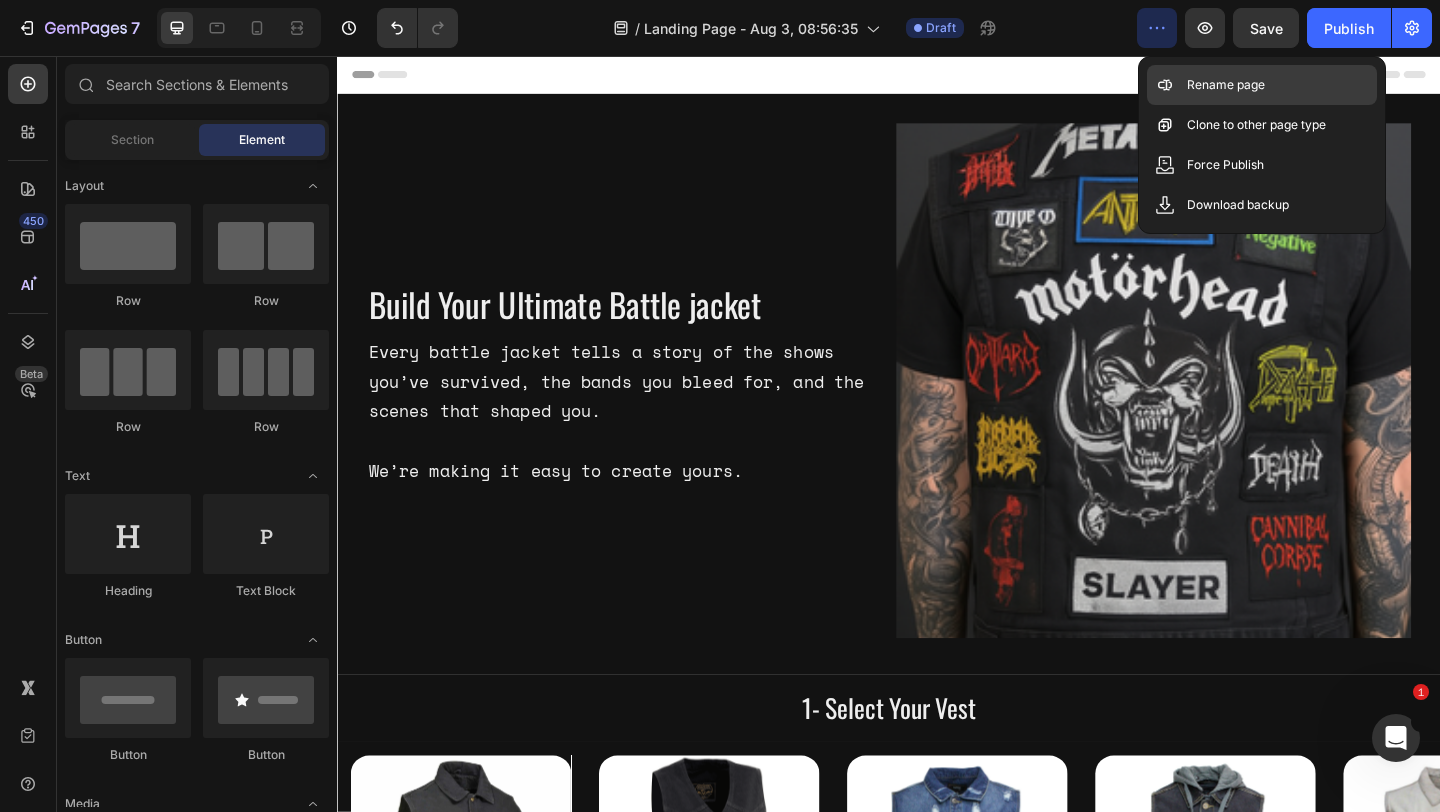 click 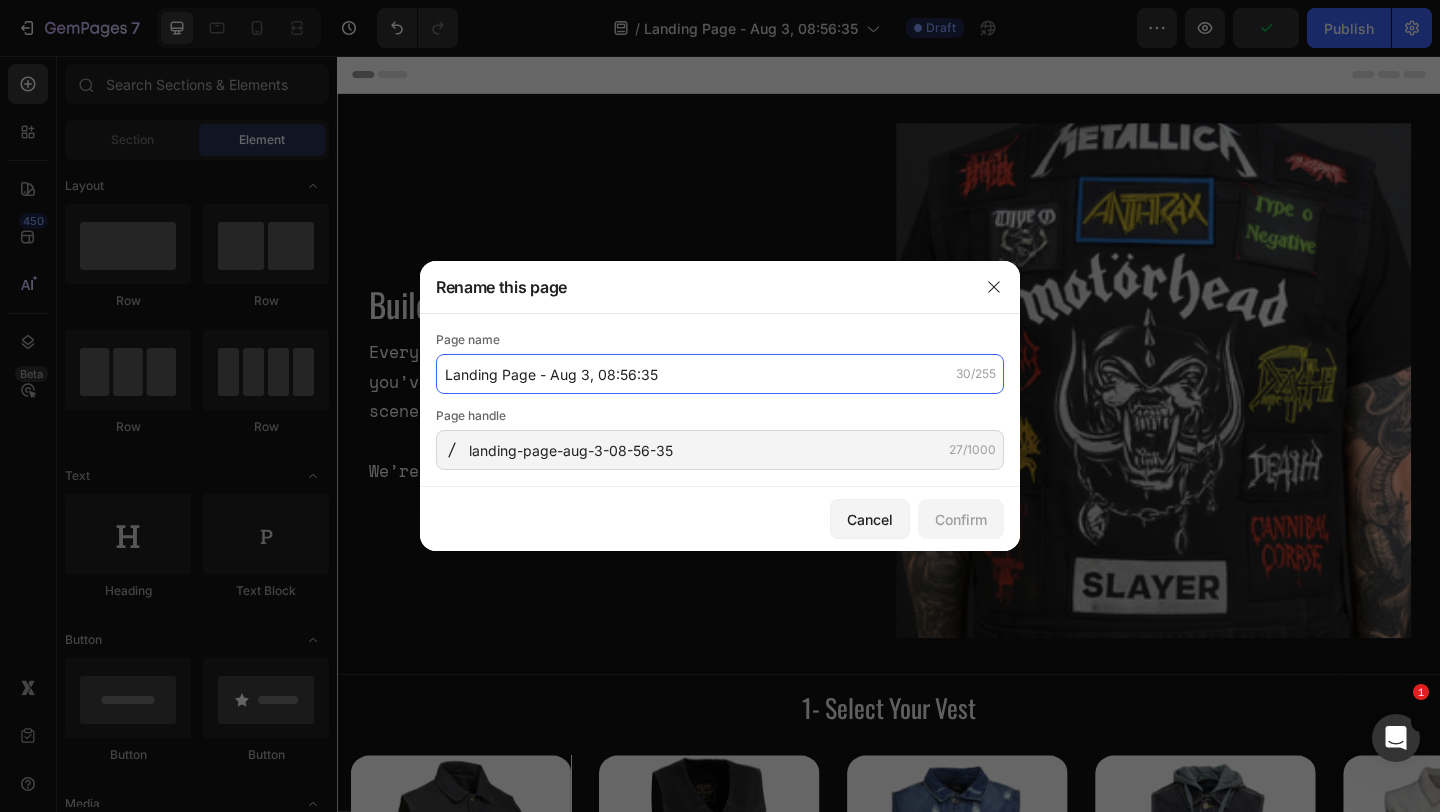 click on "Landing Page - Aug 3, 08:56:35" 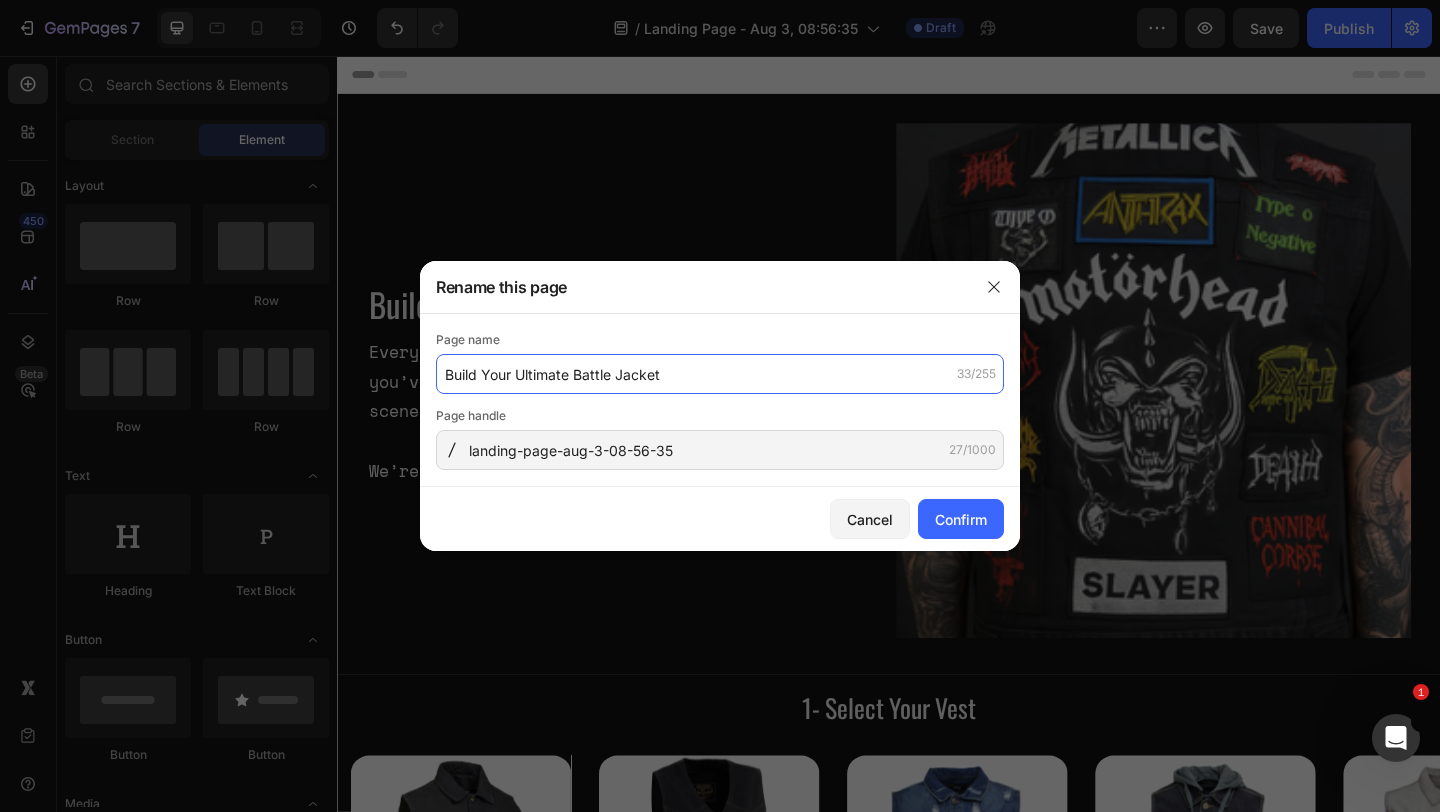 type on "Build Your Ultimate Battle Jacket" 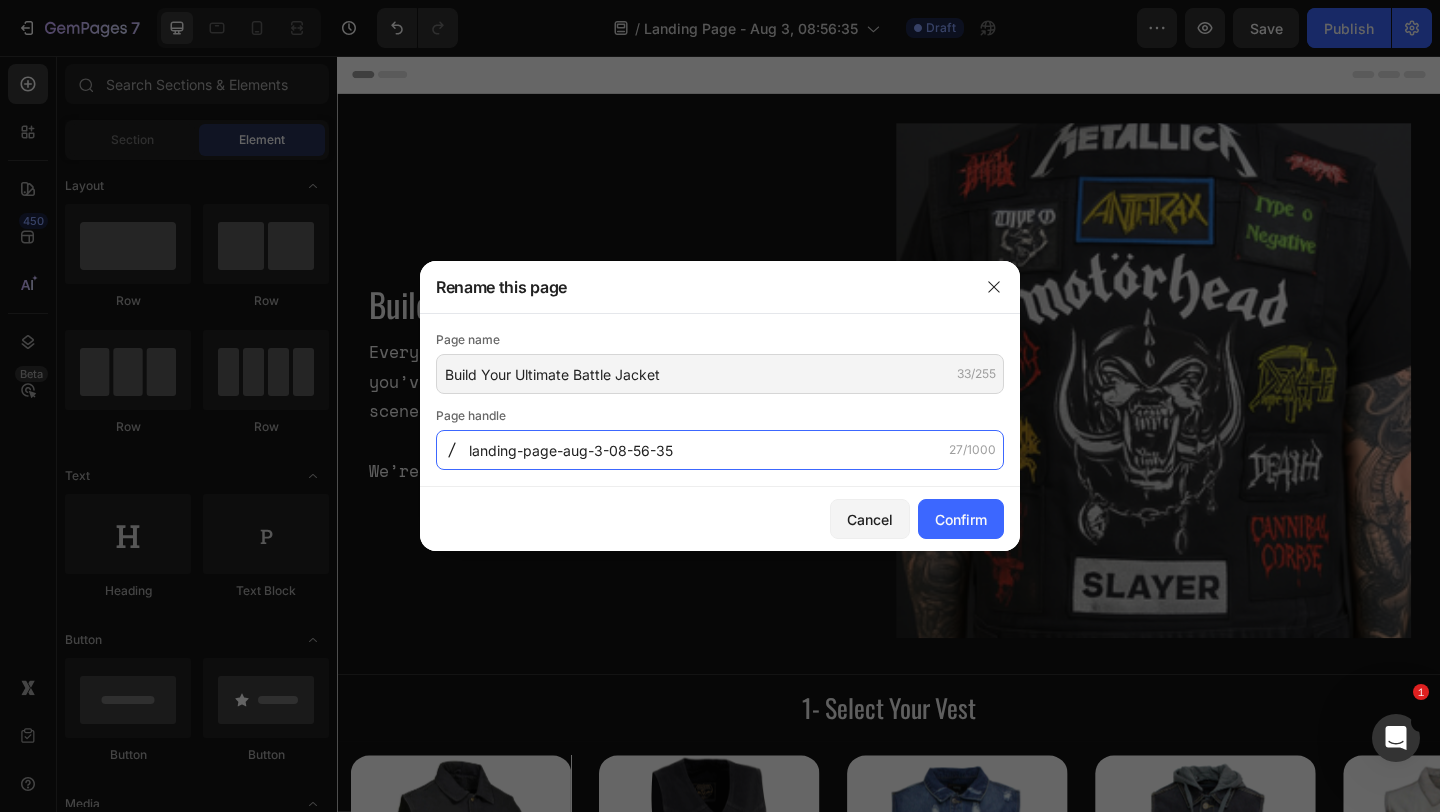 click on "landing-page-aug-3-08-56-35" 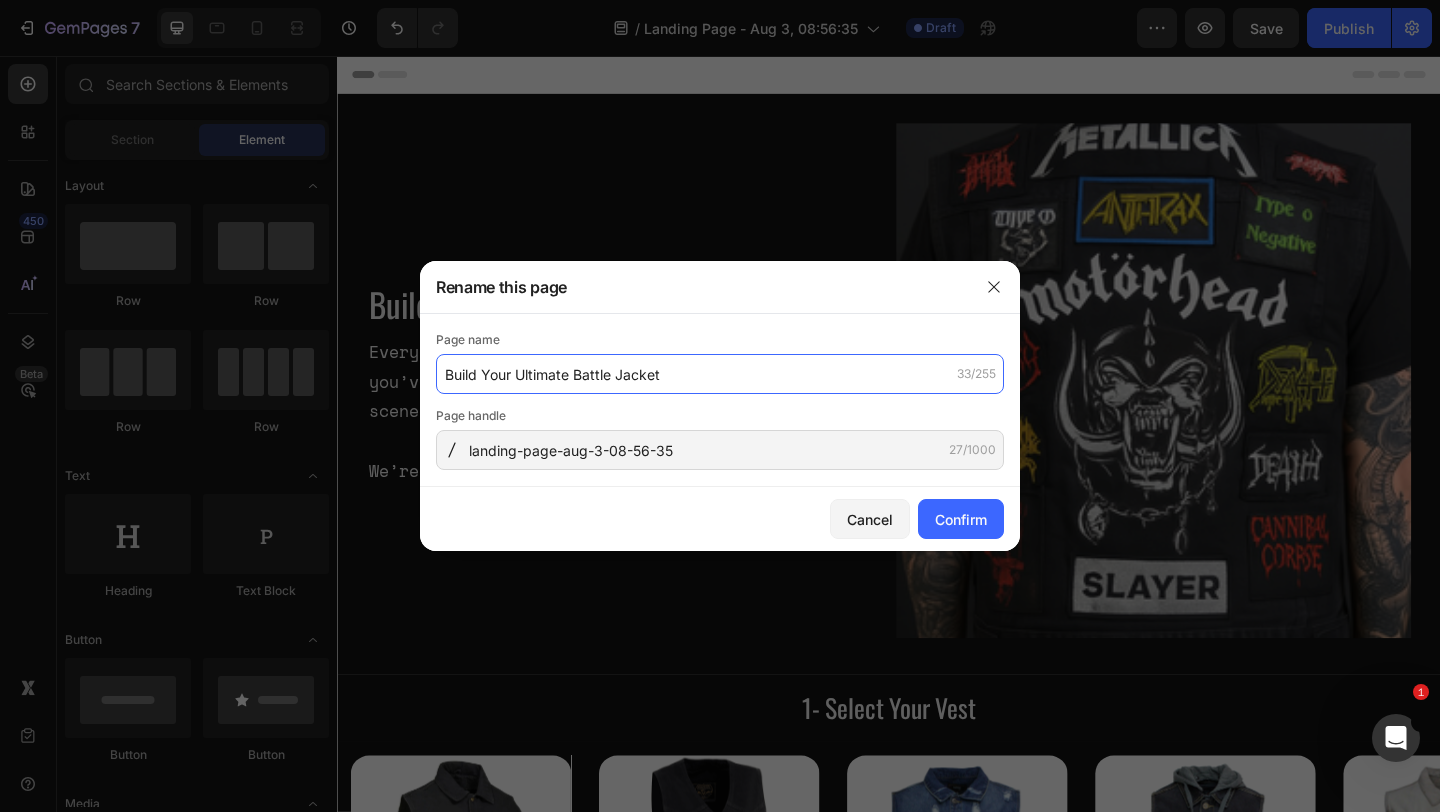 click on "Build Your Ultimate Battle Jacket" 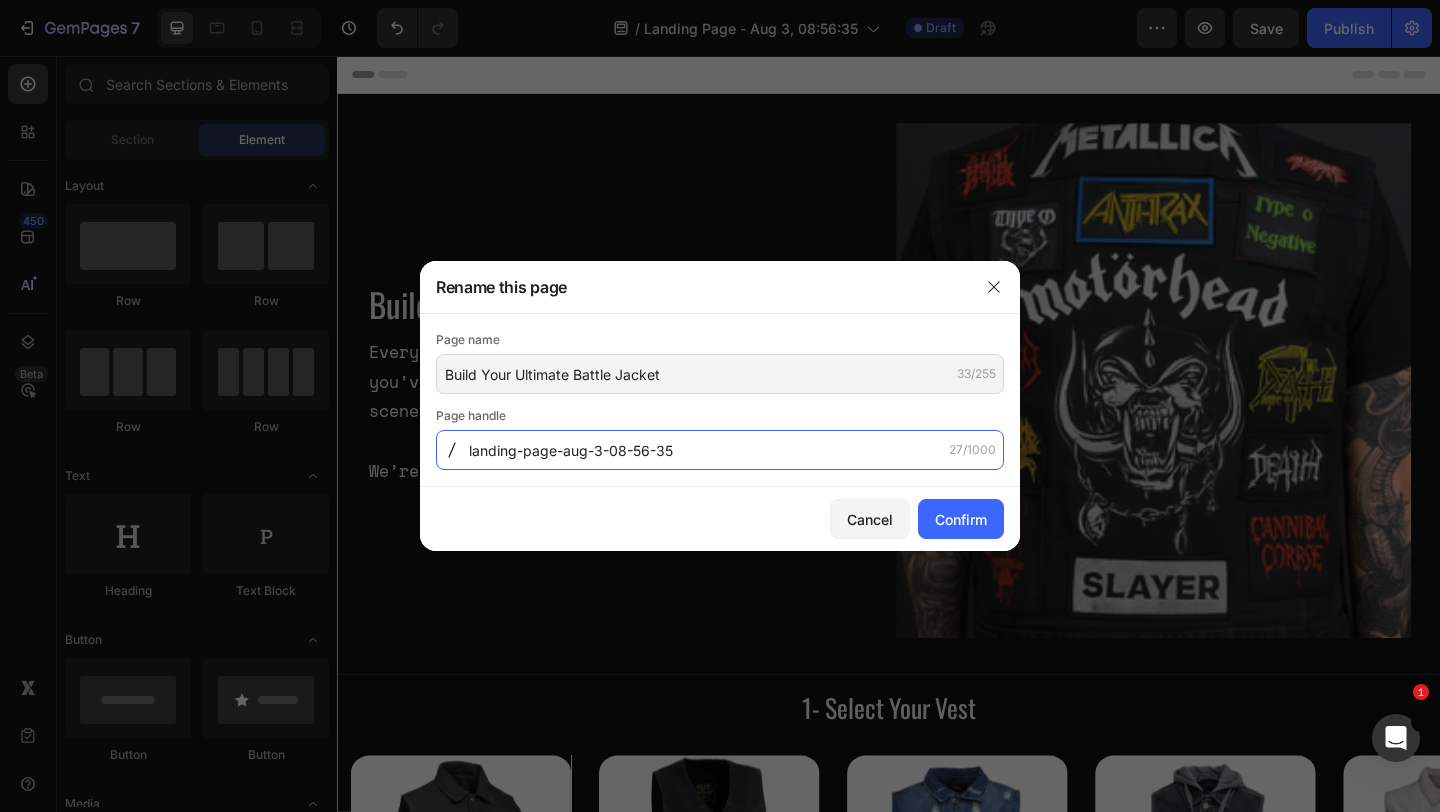 click on "landing-page-aug-3-08-56-35" 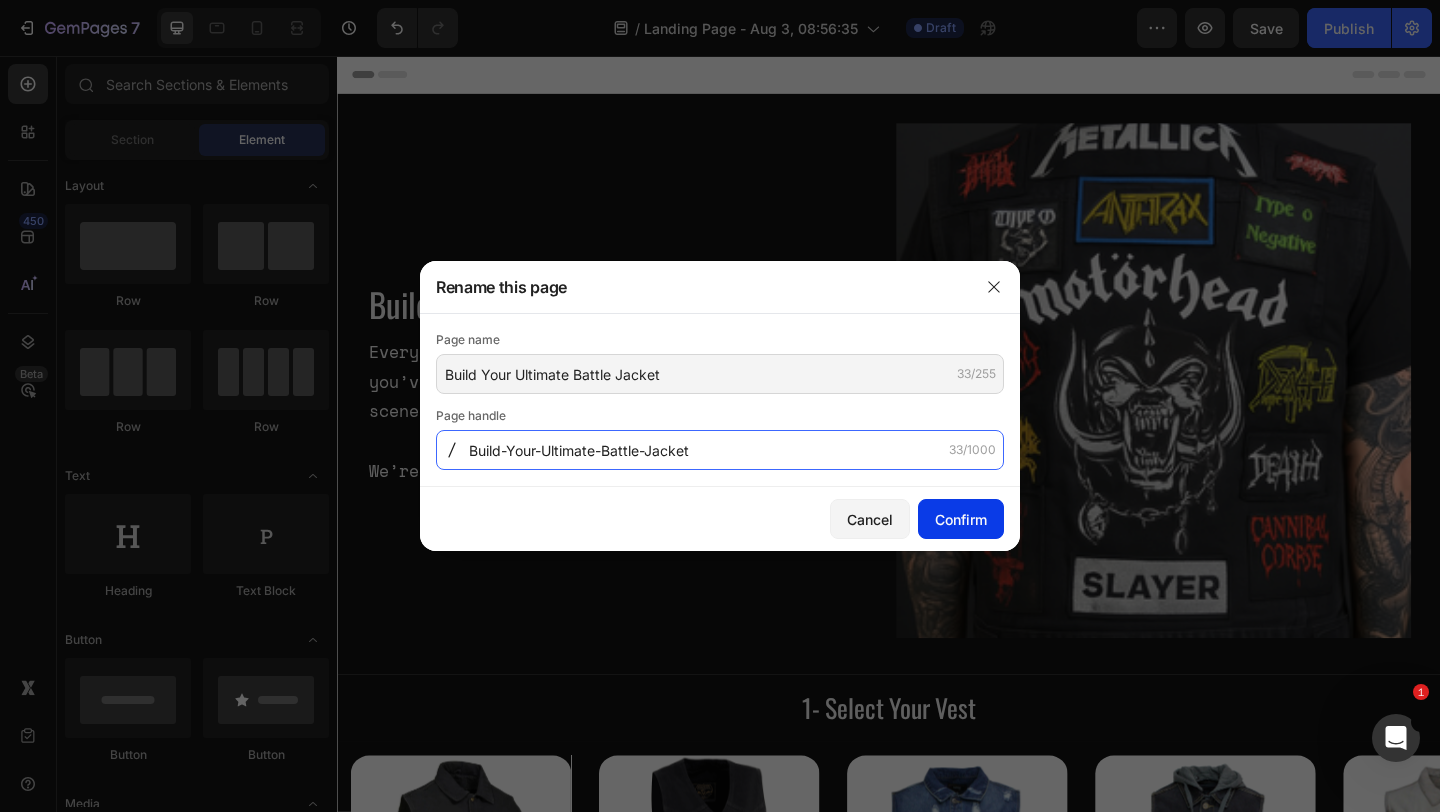 type on "Build-Your-Ultimate-Battle-Jacket" 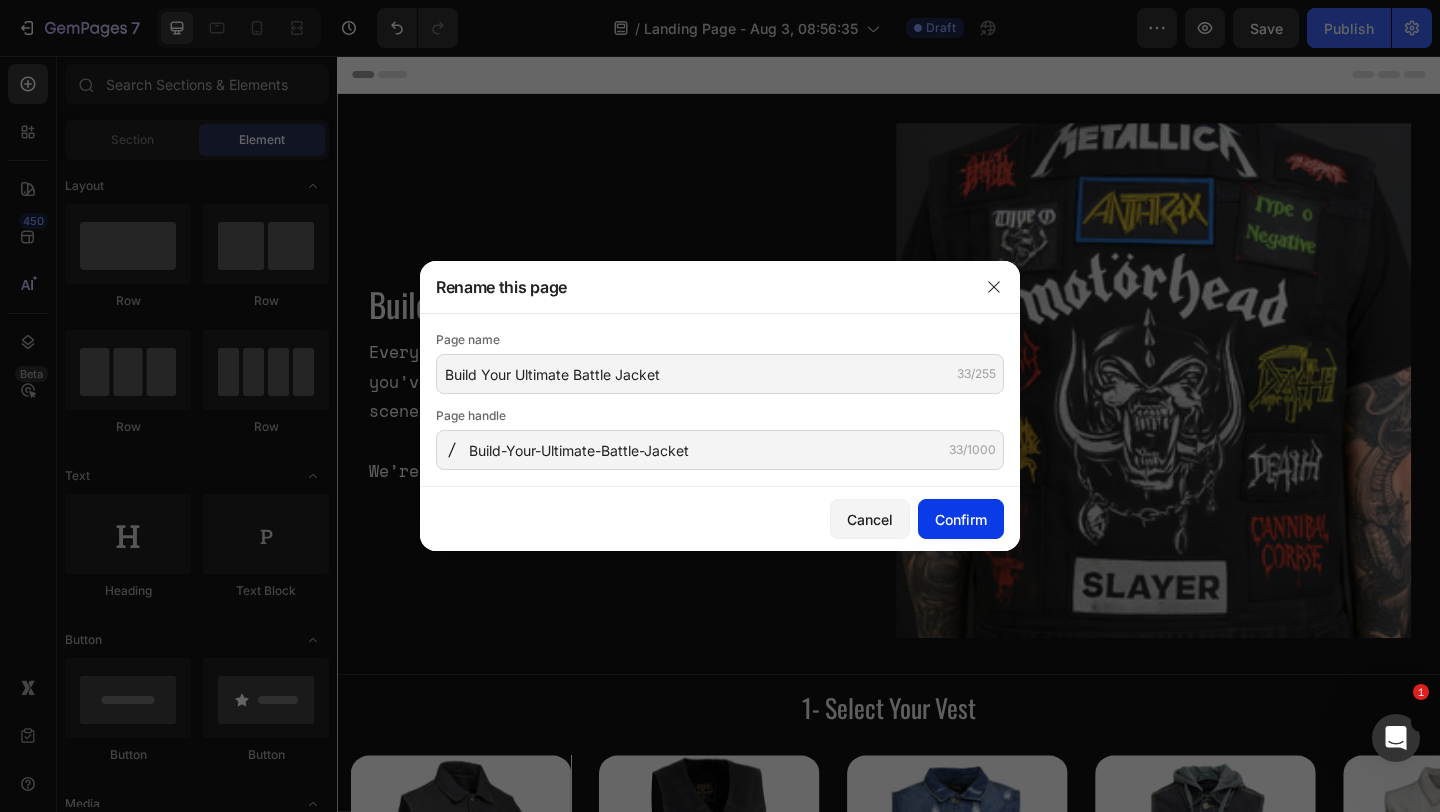 click on "Confirm" 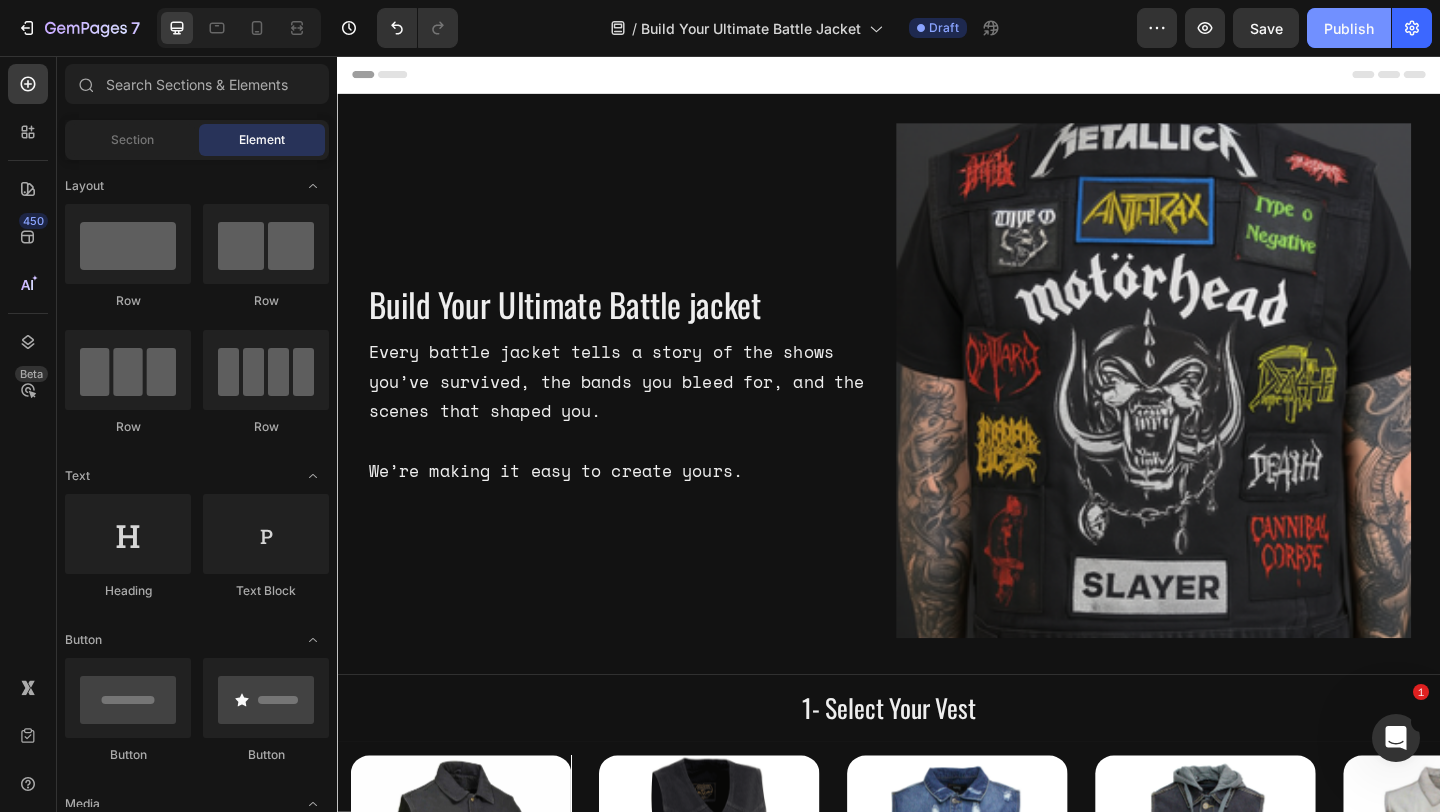 click on "Publish" at bounding box center [1349, 28] 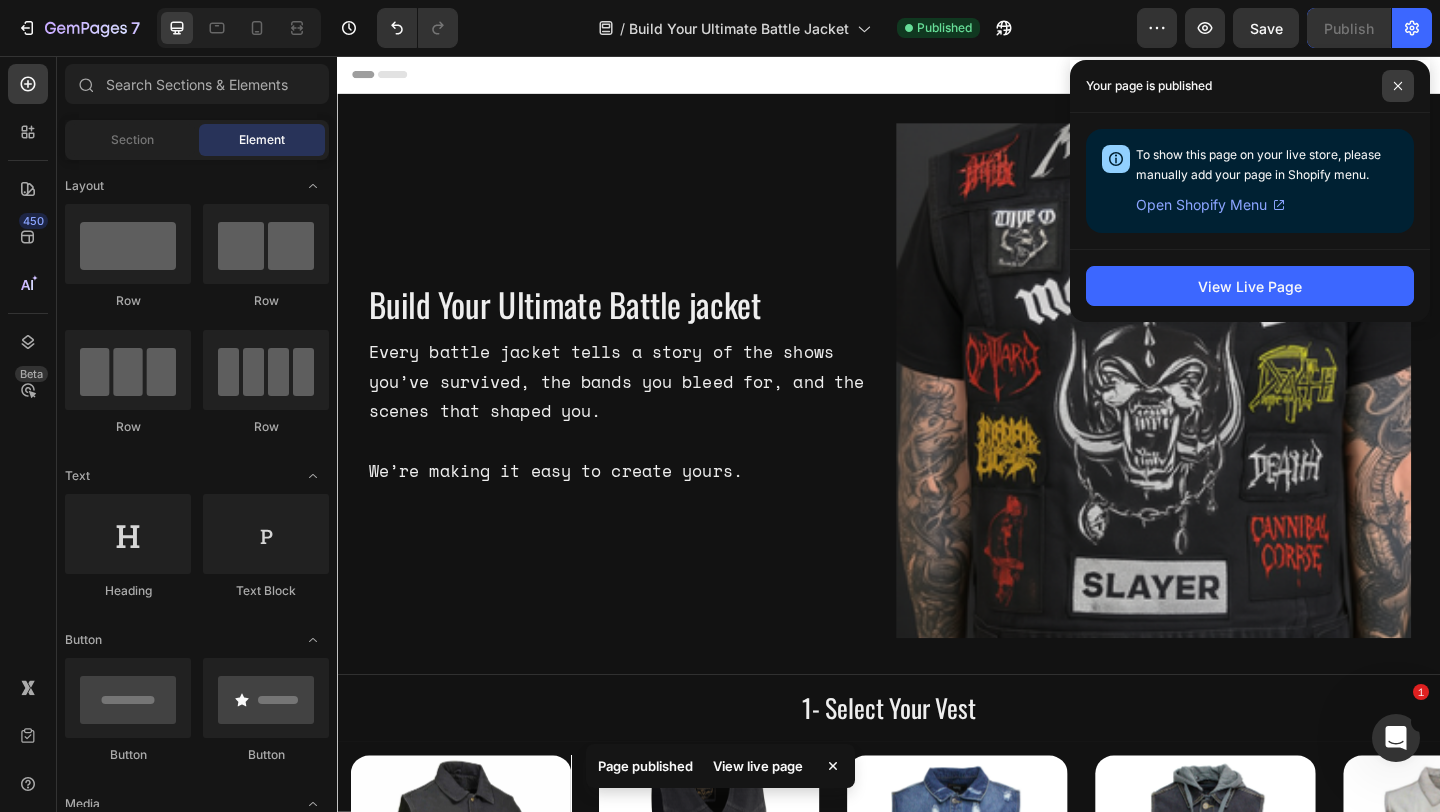click at bounding box center (1398, 86) 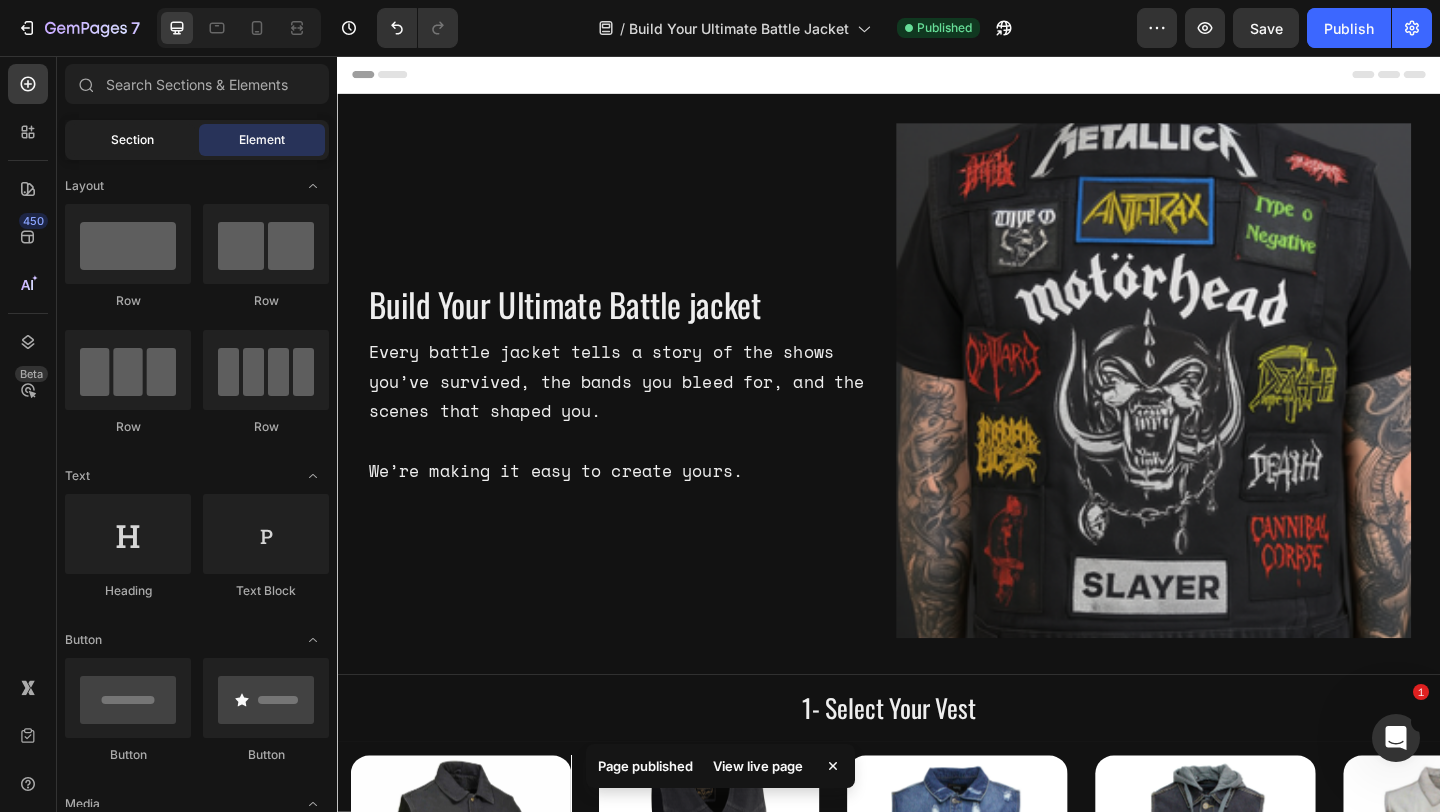 click on "Section" at bounding box center [132, 140] 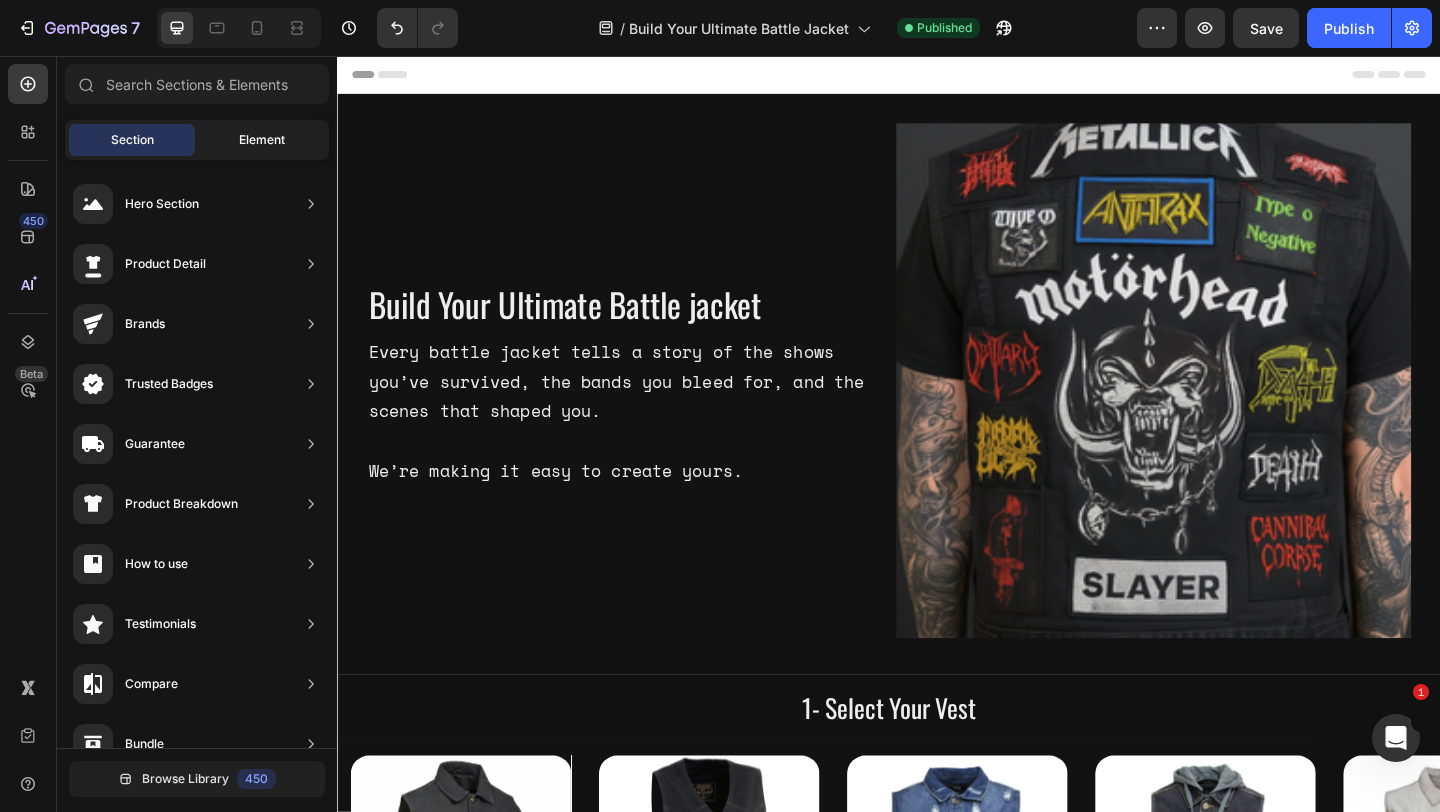 click on "Element" 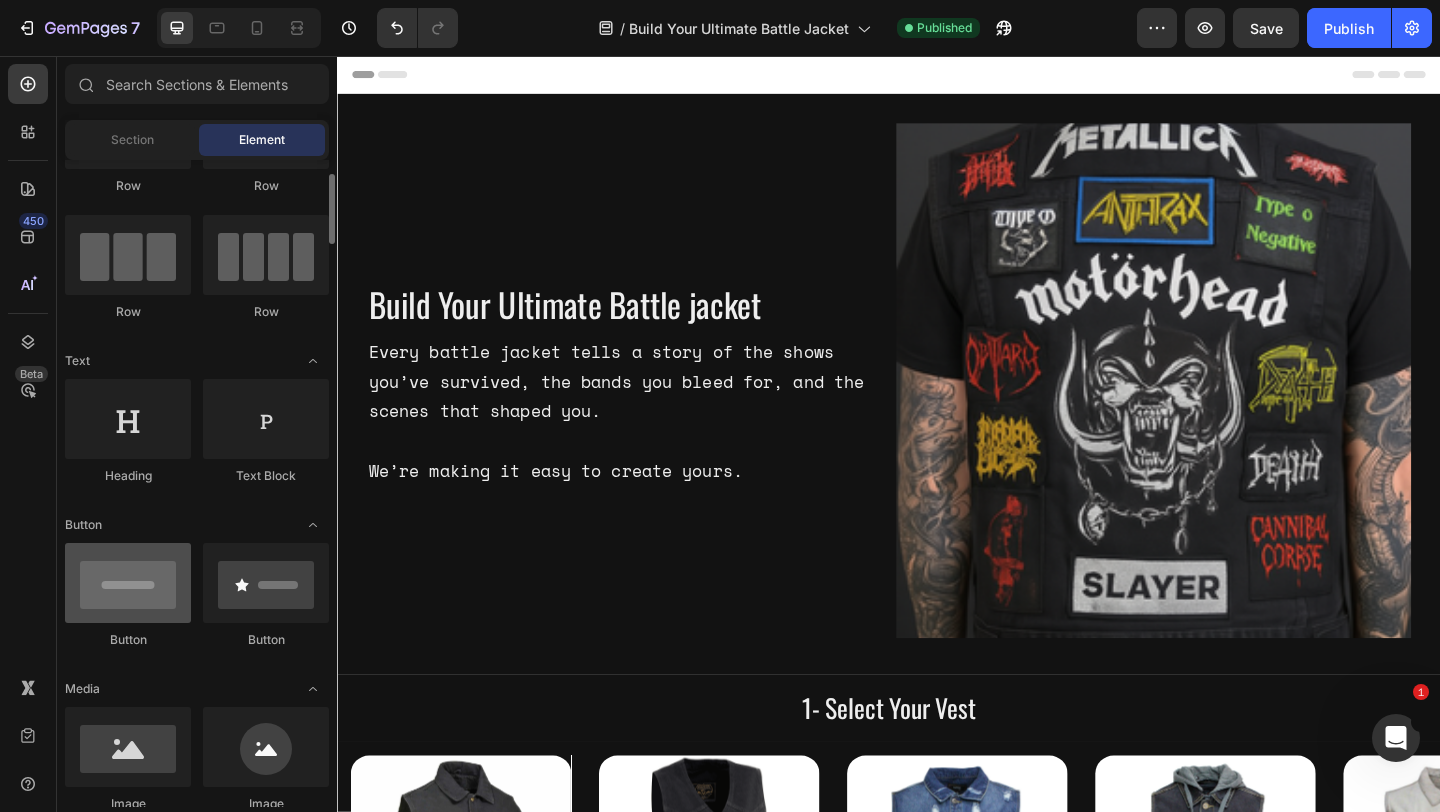 scroll, scrollTop: 118, scrollLeft: 0, axis: vertical 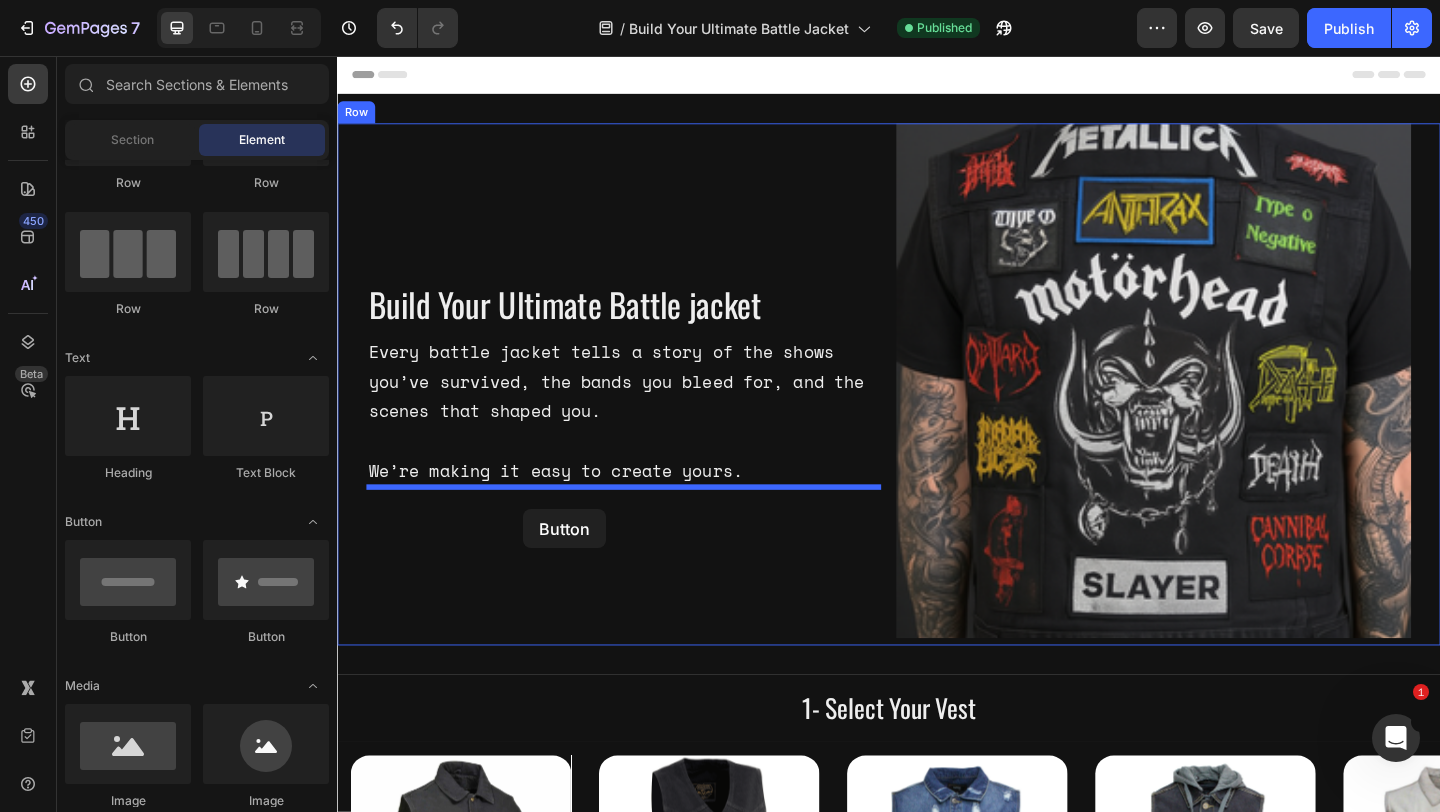 drag, startPoint x: 475, startPoint y: 650, endPoint x: 539, endPoint y: 551, distance: 117.88554 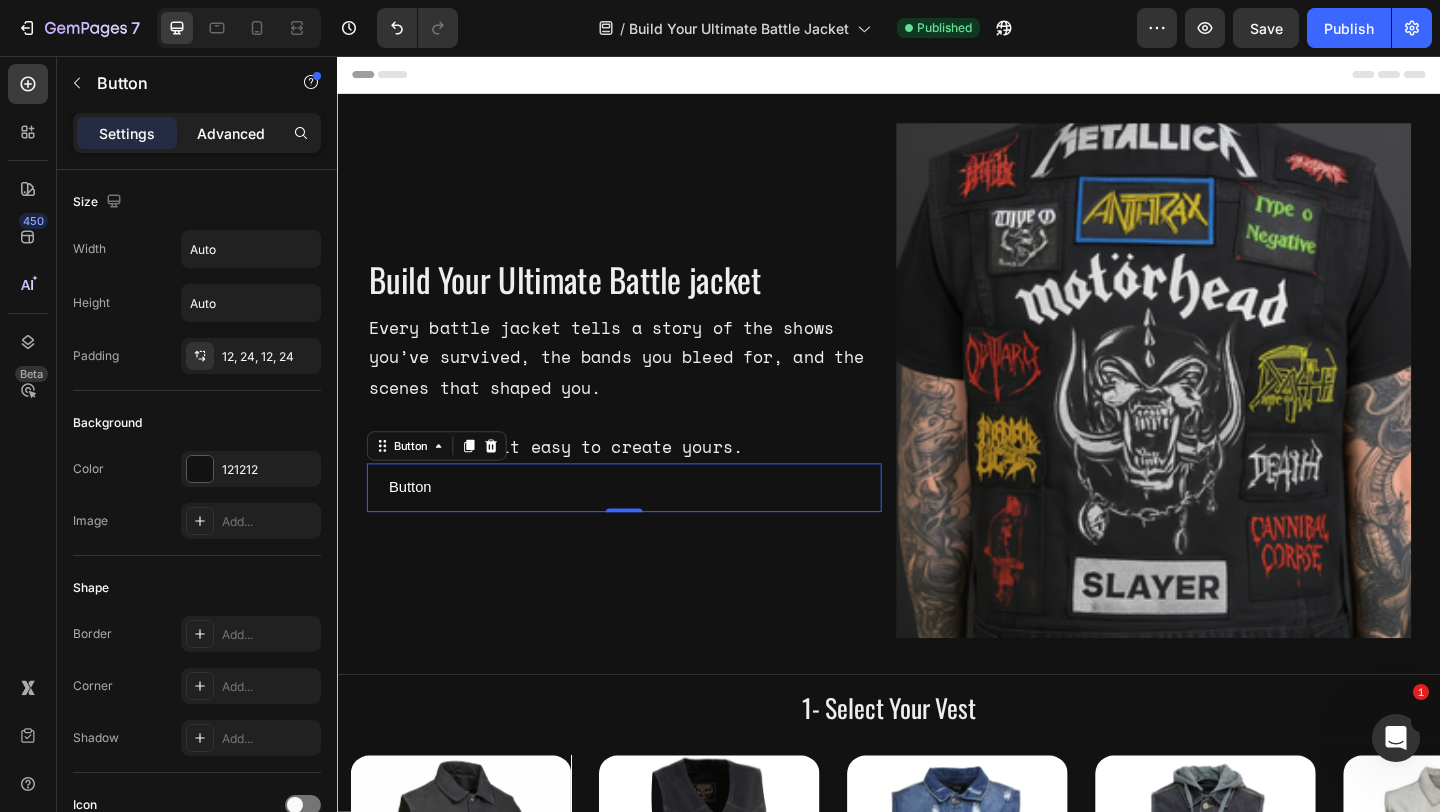 click on "Advanced" 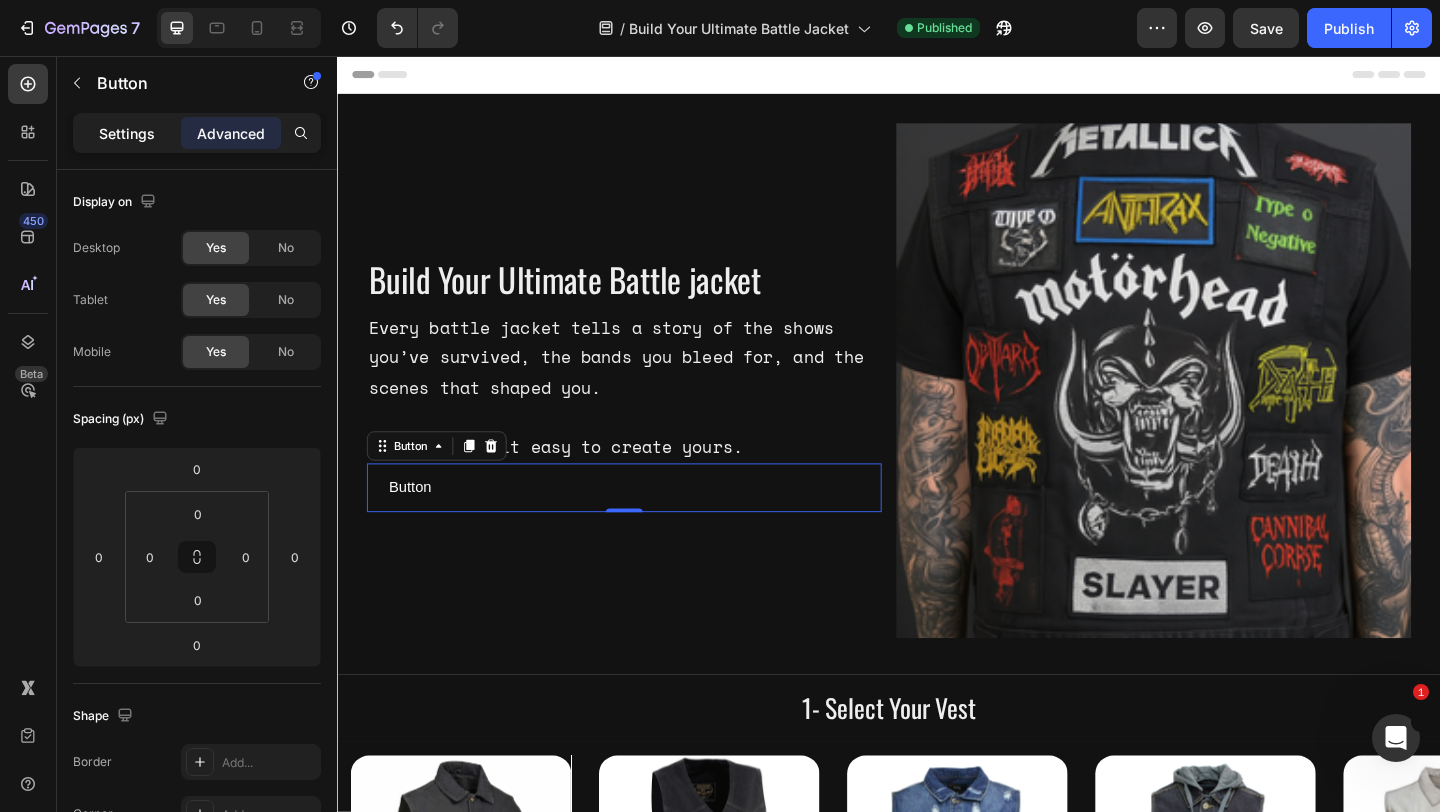 click on "Settings" at bounding box center [127, 133] 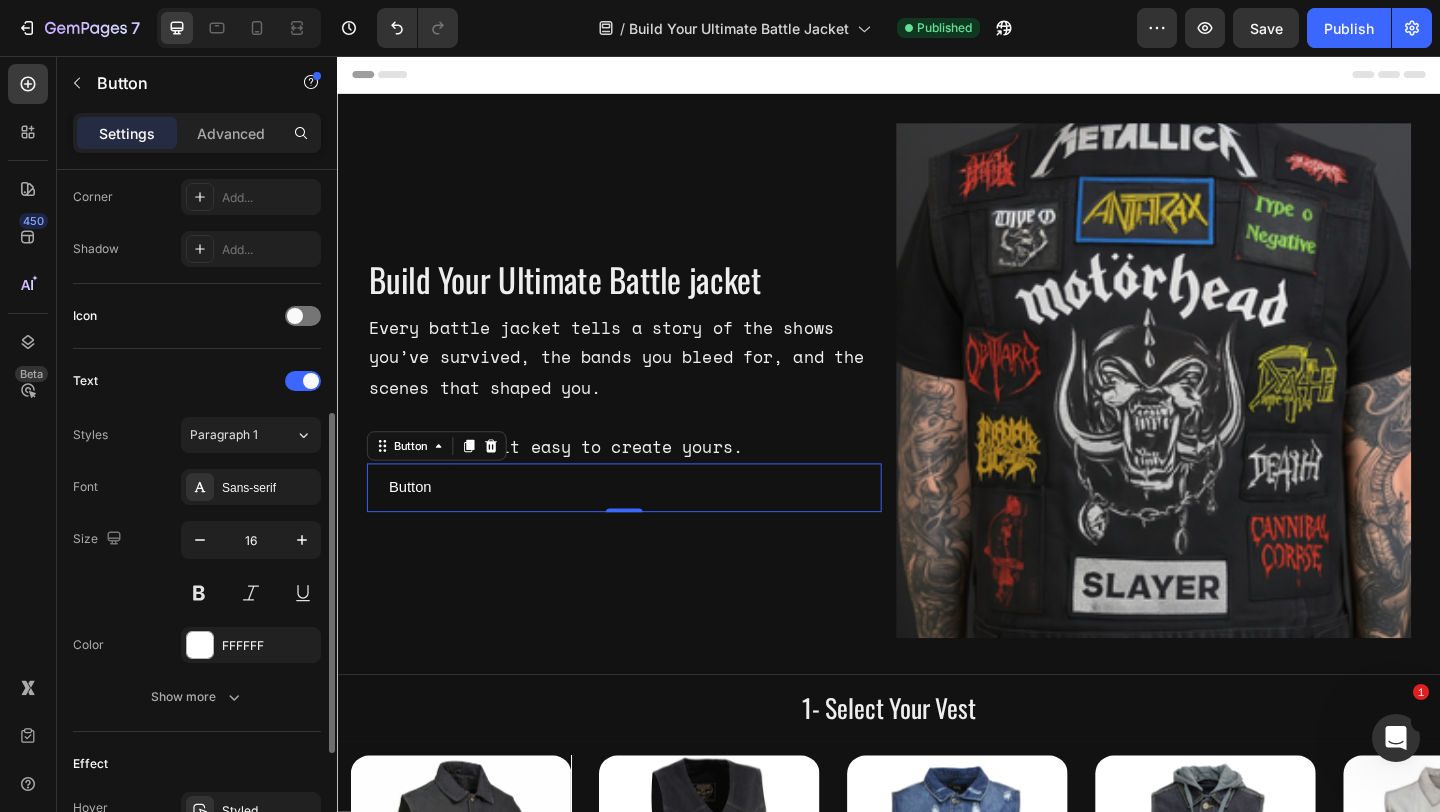 scroll, scrollTop: 492, scrollLeft: 0, axis: vertical 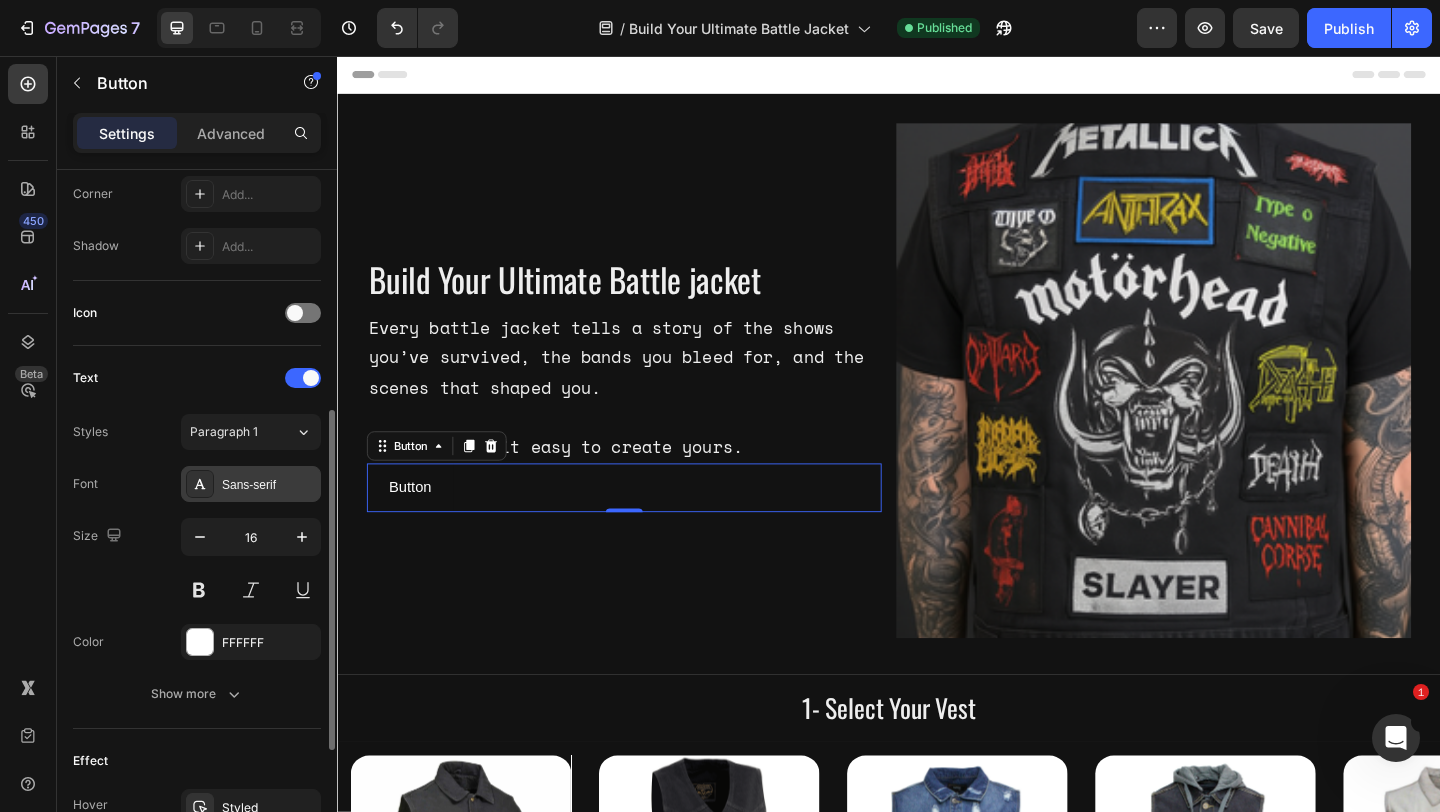 click on "Sans-serif" at bounding box center [269, 485] 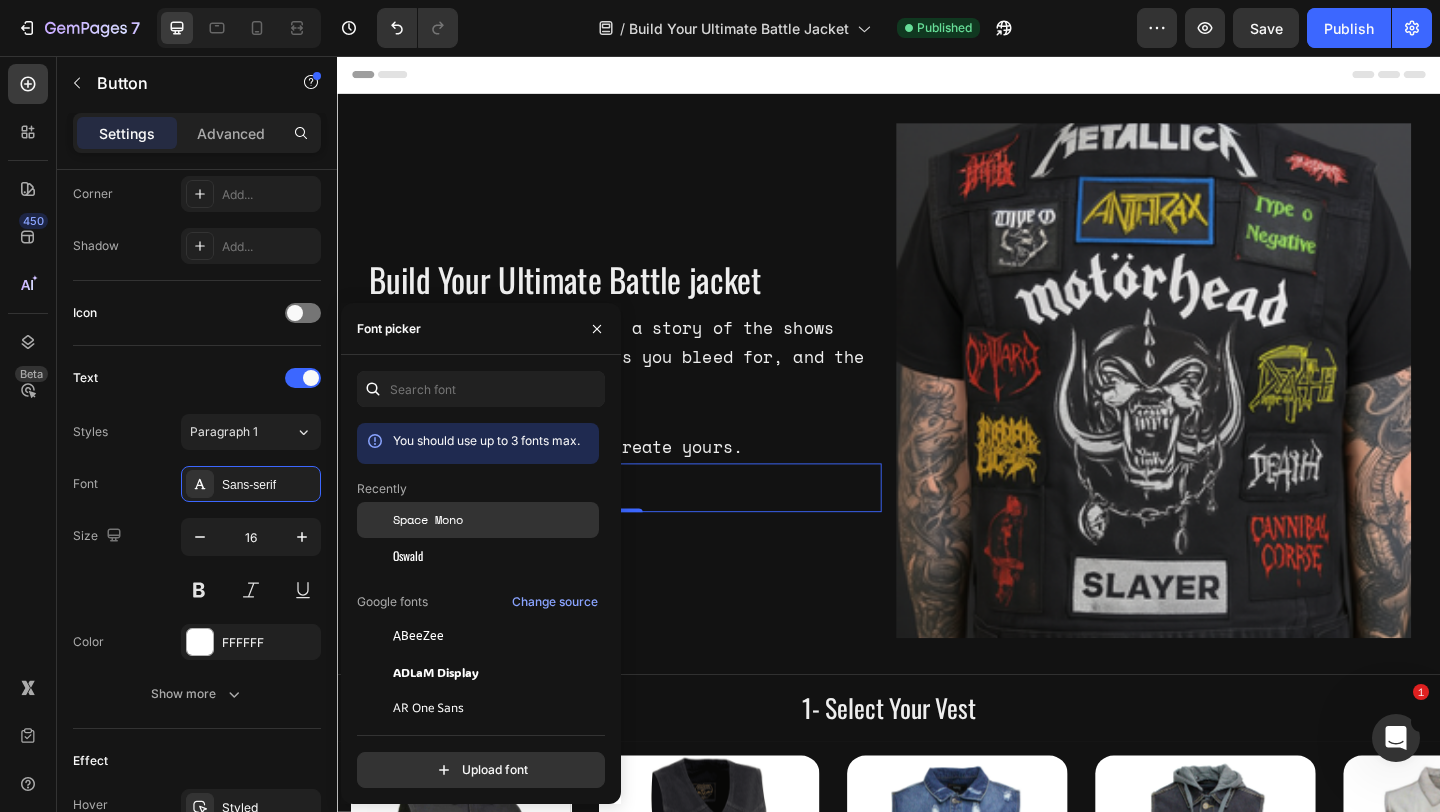 click on "Space Mono" 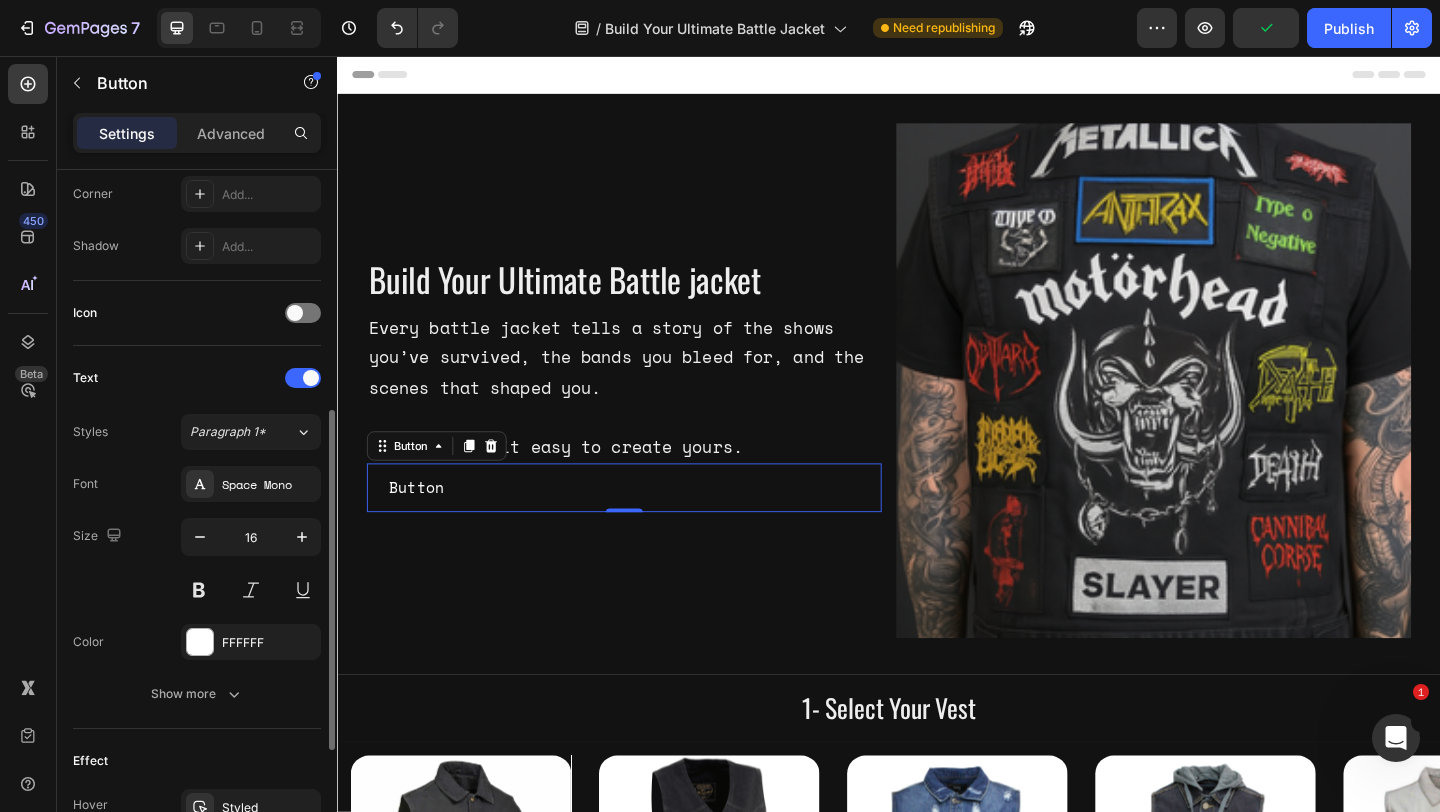 click on "Font Space Mono Size 16 Color FFFFFF Show more" at bounding box center [197, 589] 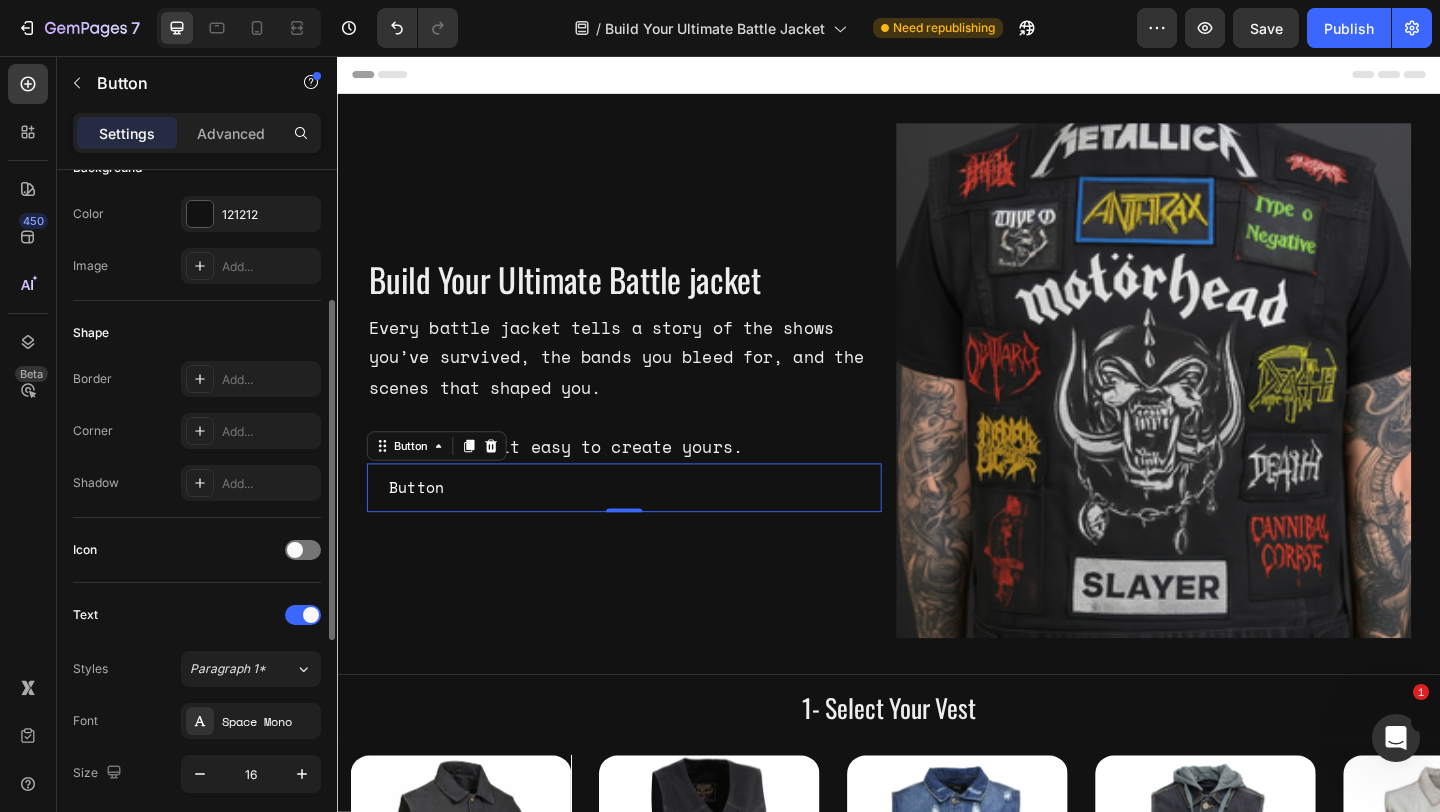scroll, scrollTop: 199, scrollLeft: 0, axis: vertical 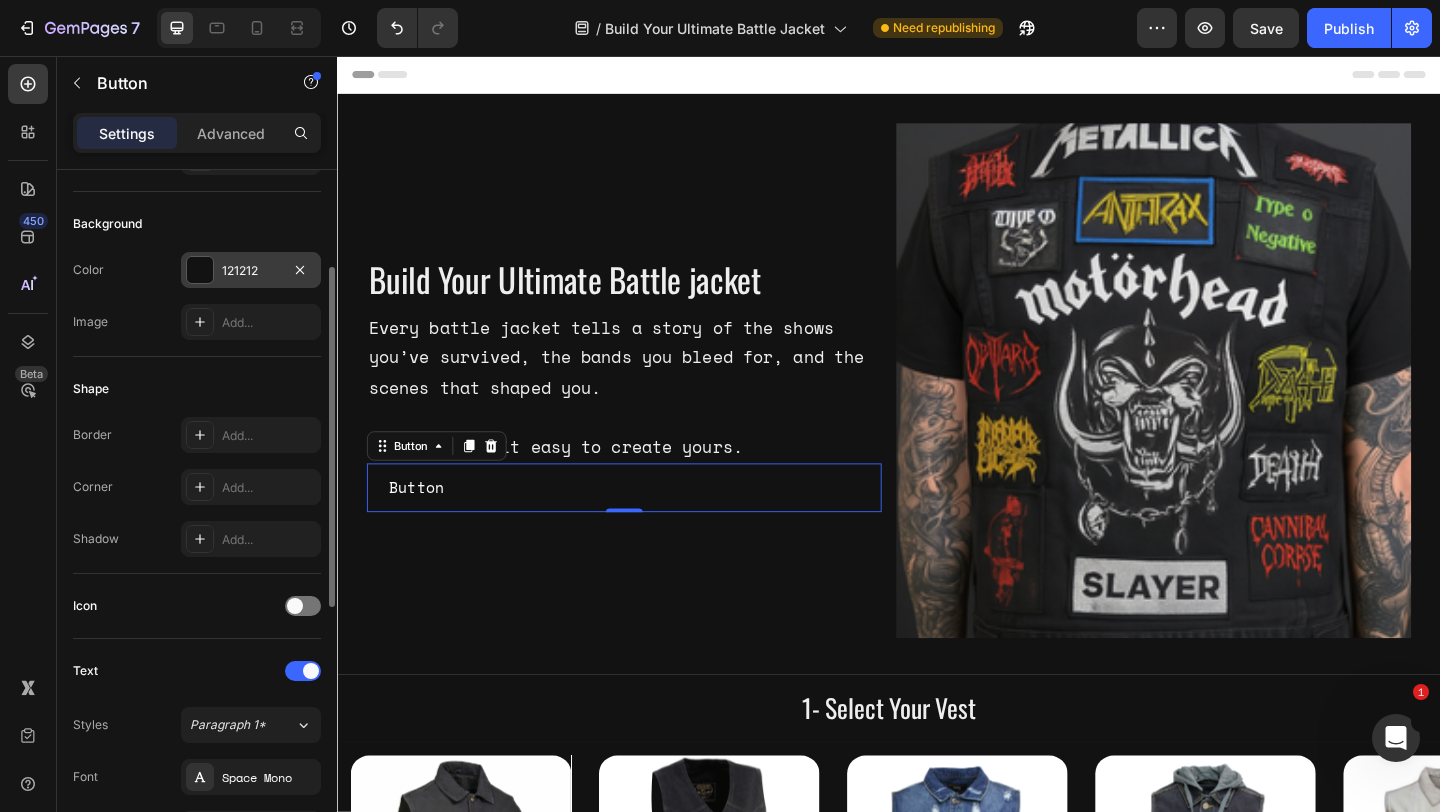 click on "121212" at bounding box center [251, 271] 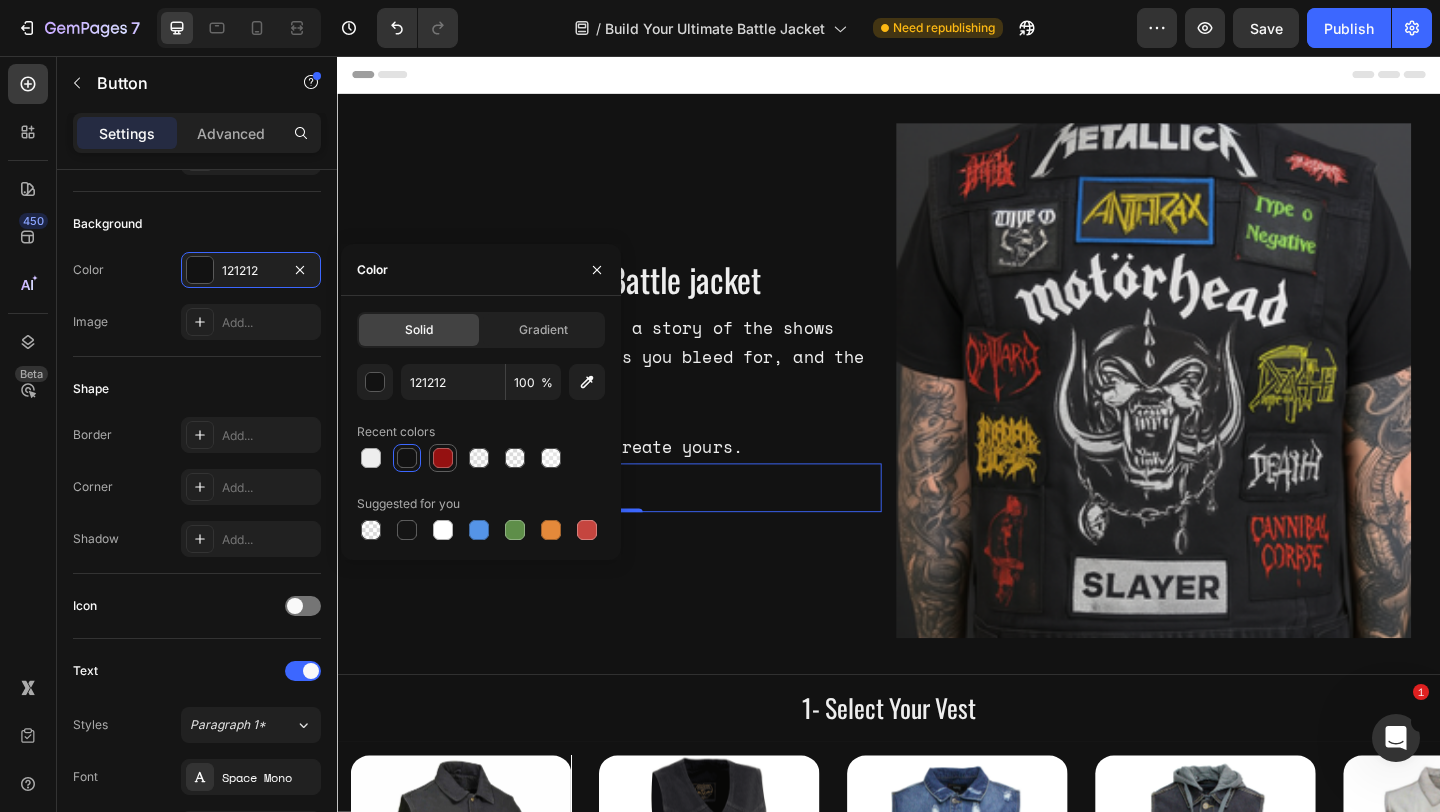 click at bounding box center (443, 458) 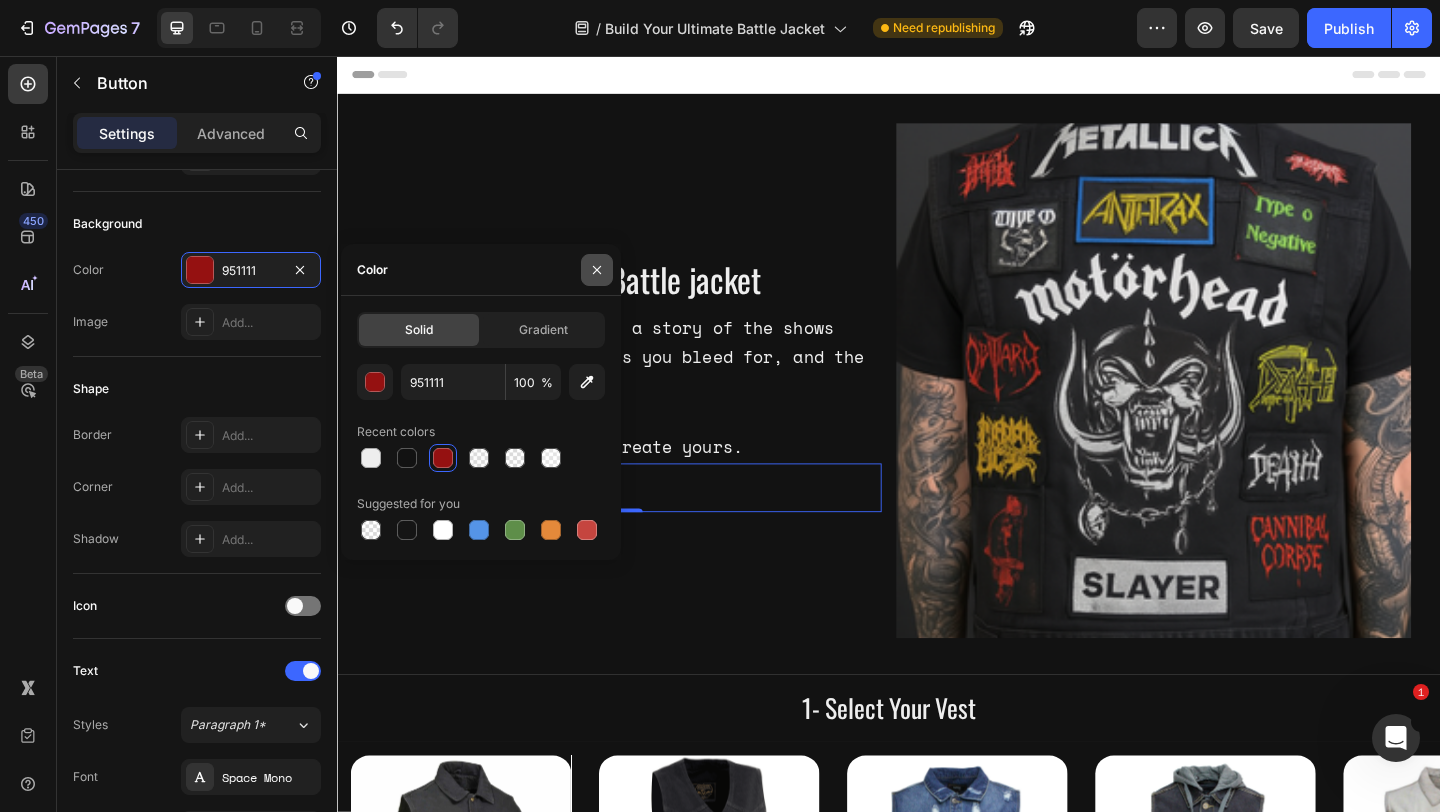 click 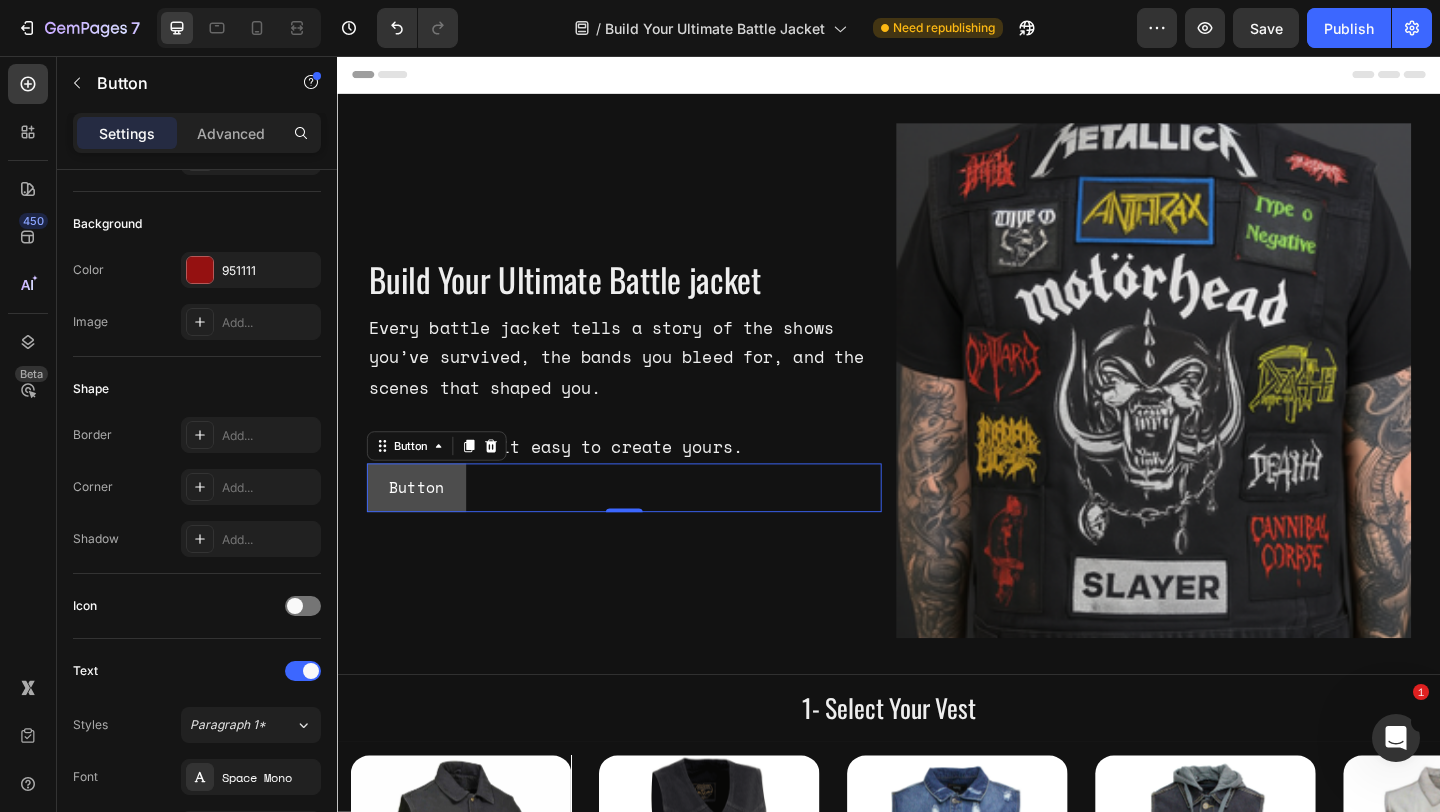 click on "Button" at bounding box center [423, 525] 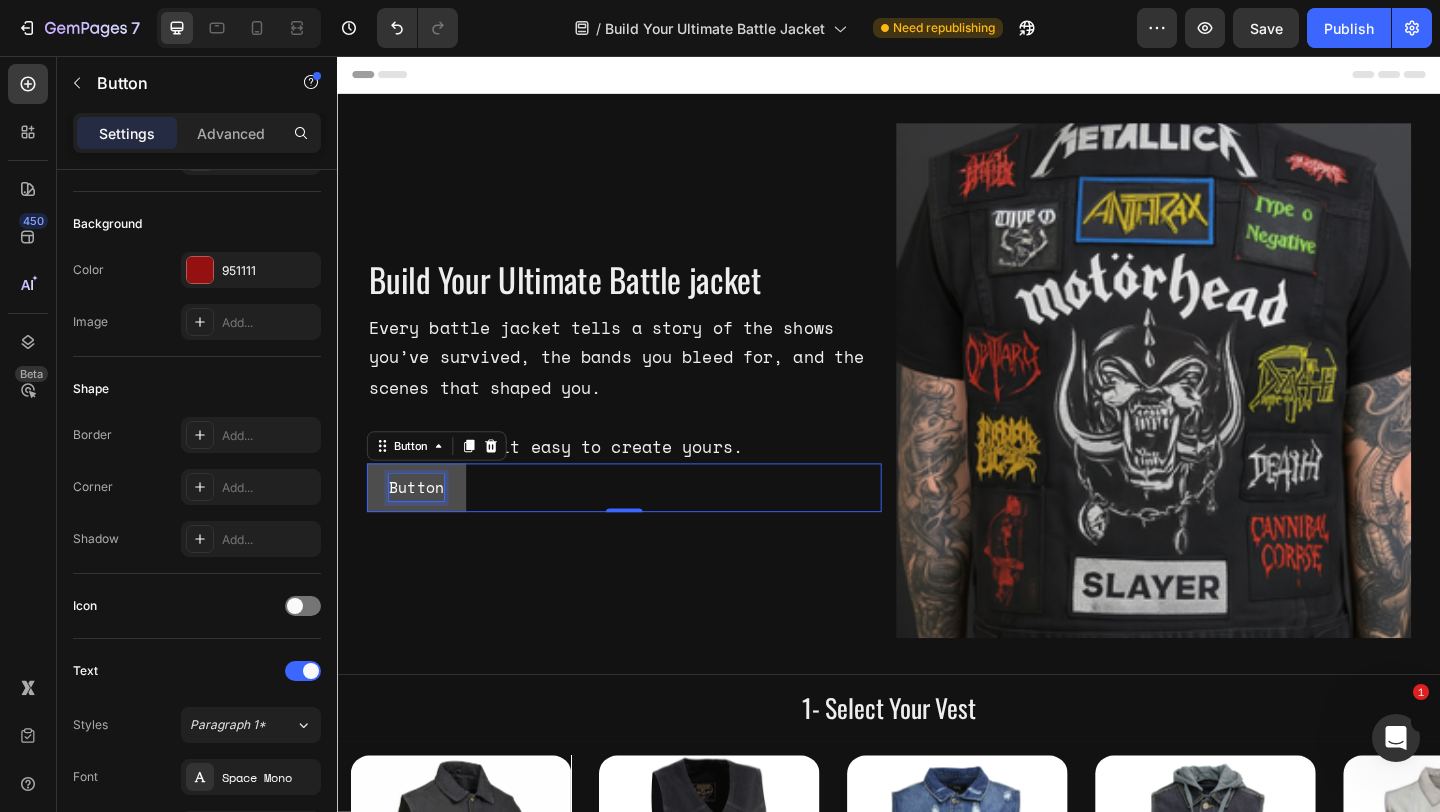 click on "Button" at bounding box center (423, 525) 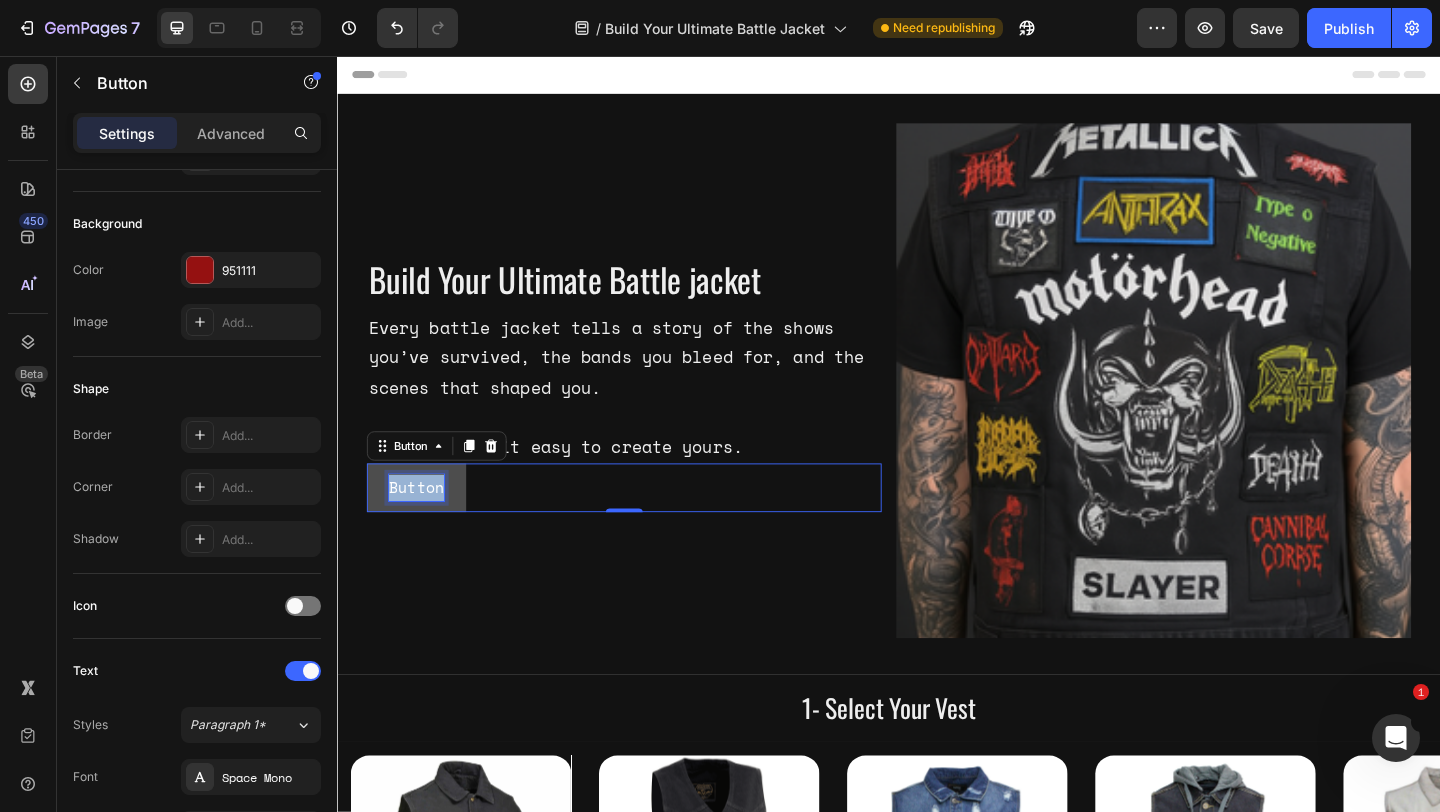 click on "Button" at bounding box center (423, 525) 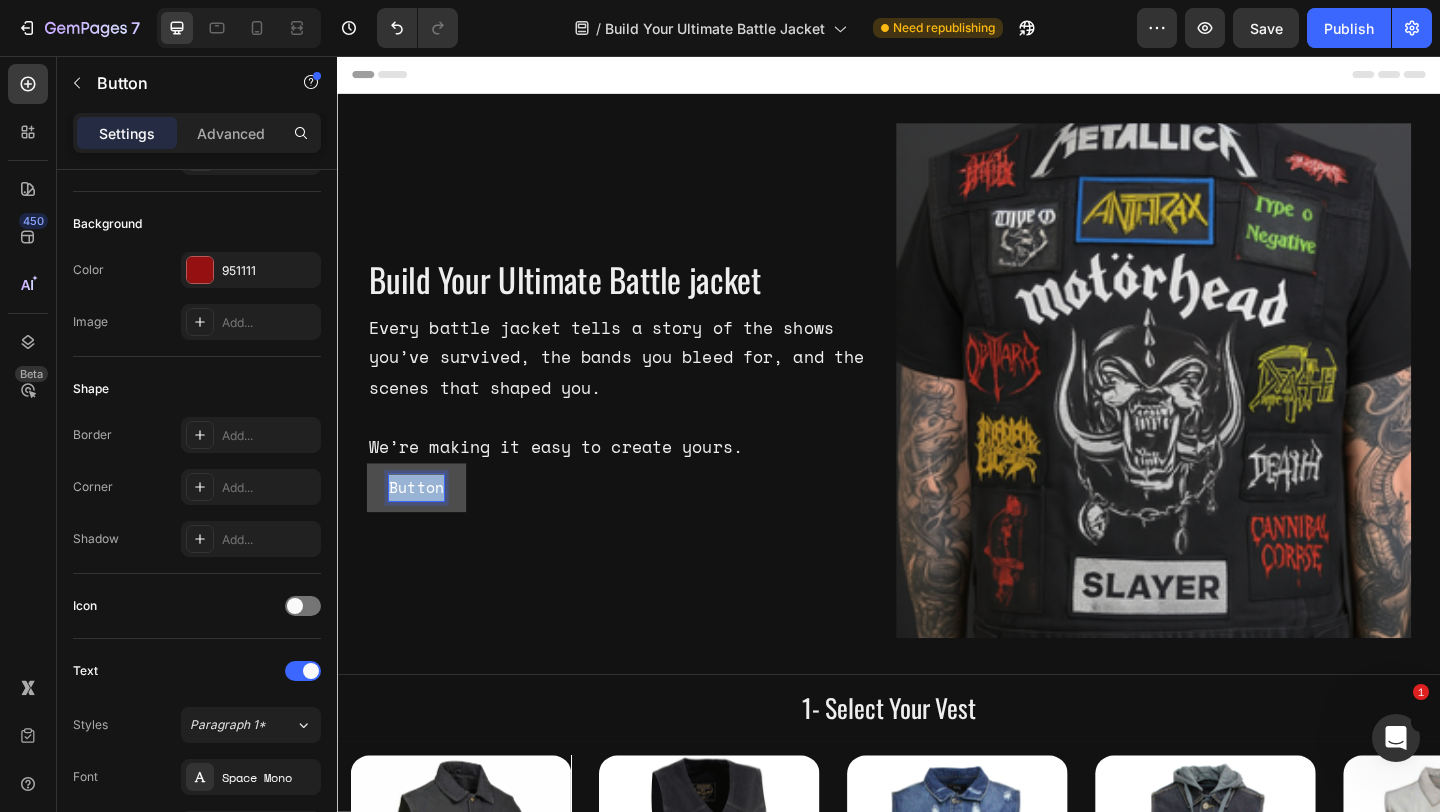 click on "Button" at bounding box center (423, 525) 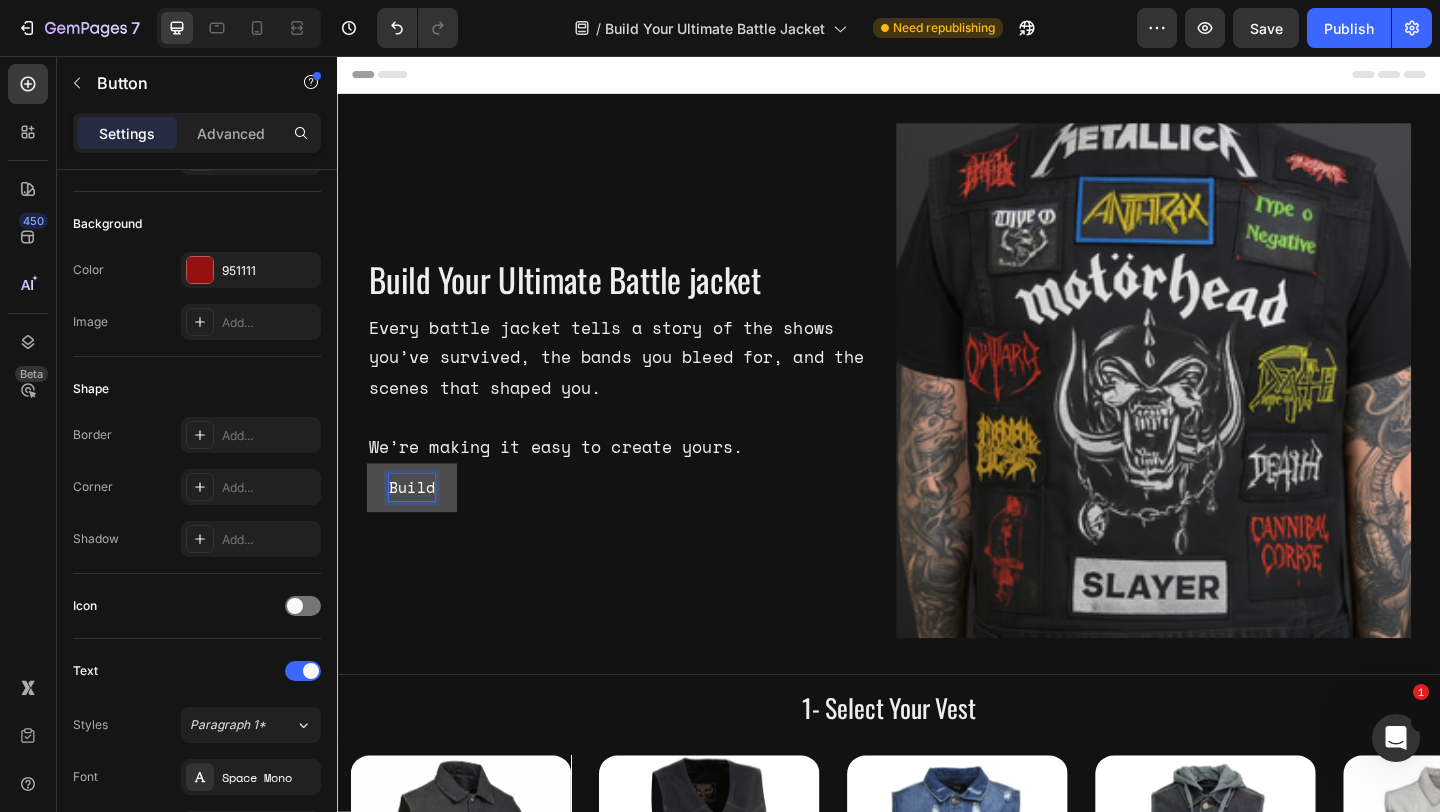 click on "Build" at bounding box center (418, 525) 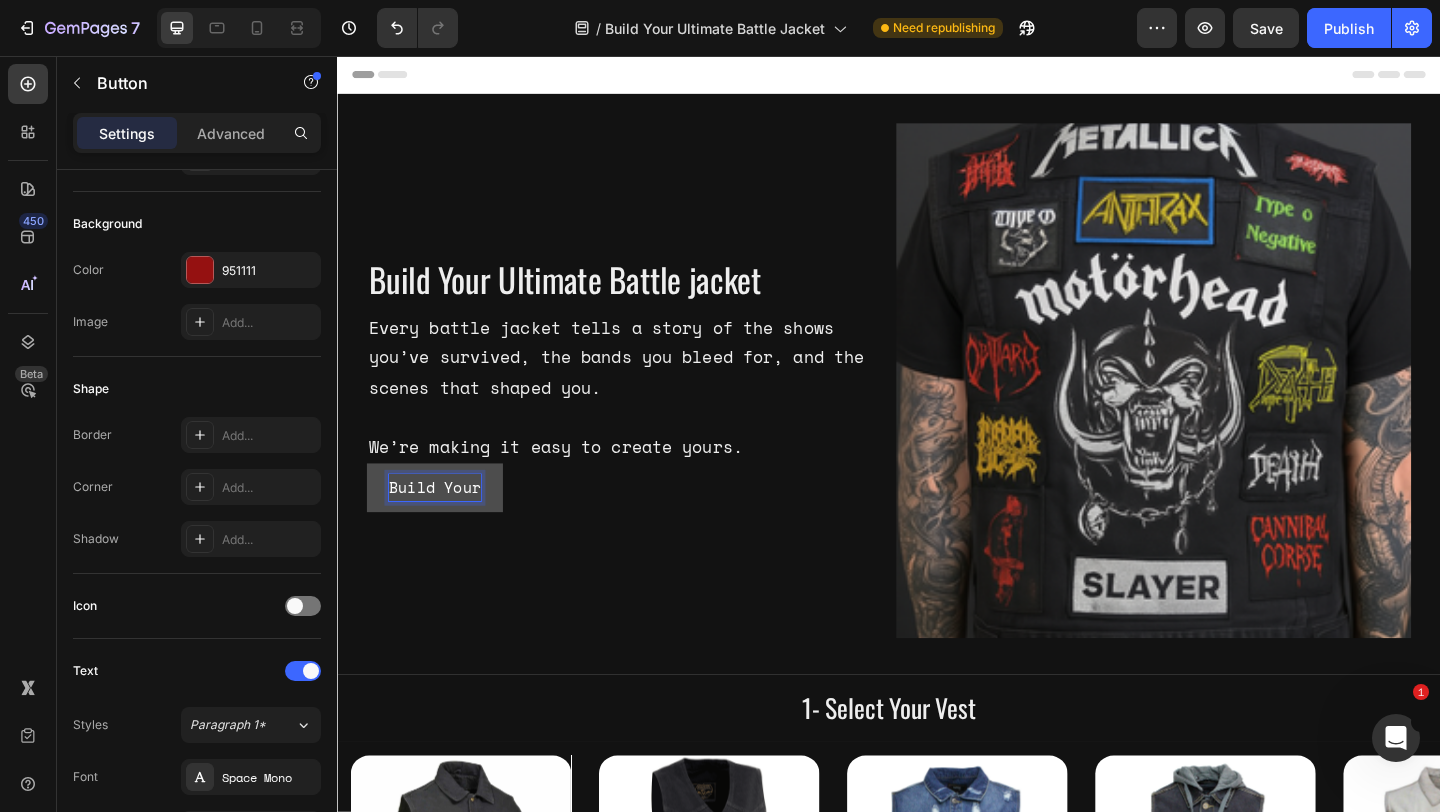 click on "Build Your" at bounding box center (443, 525) 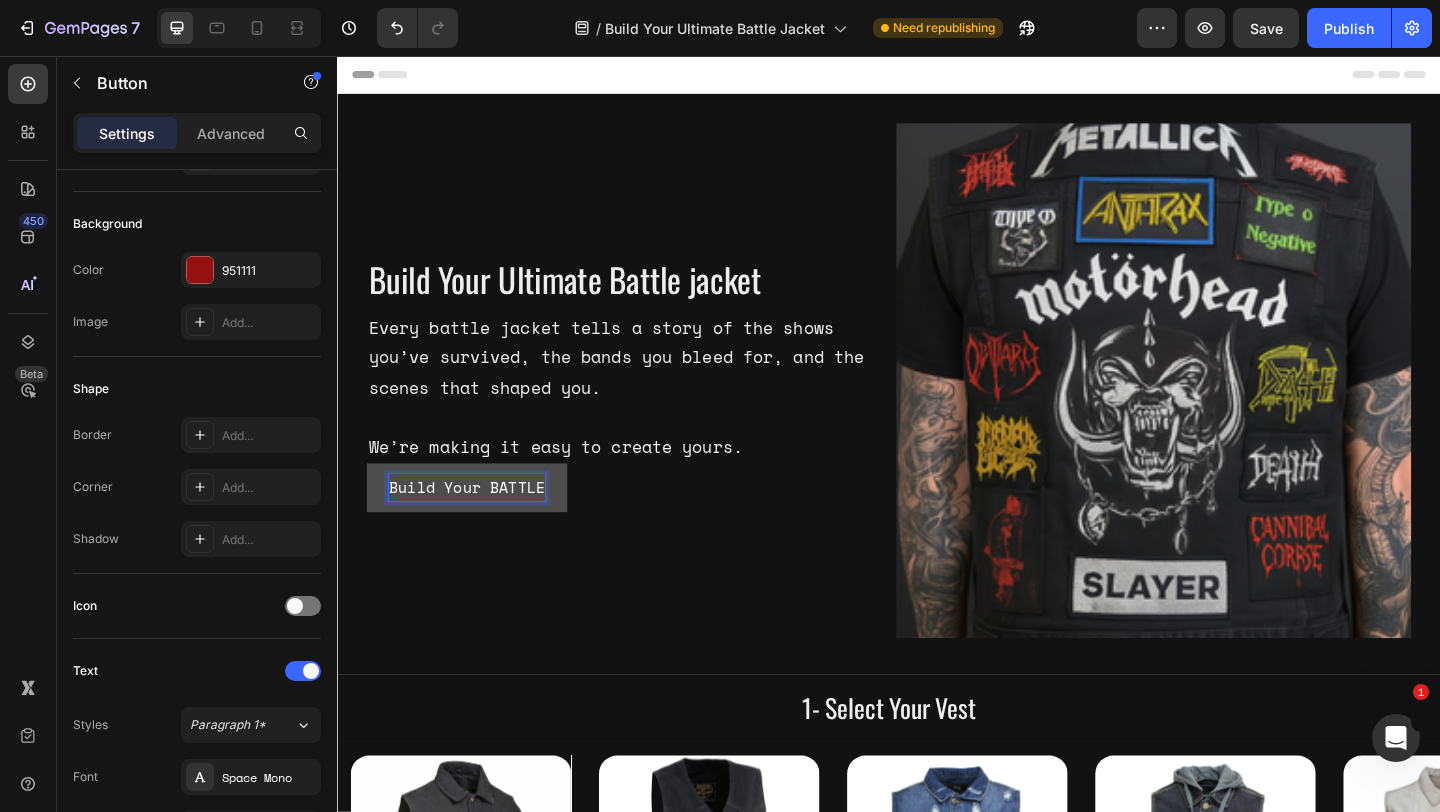 click on "Build Your BATTLE" at bounding box center (478, 525) 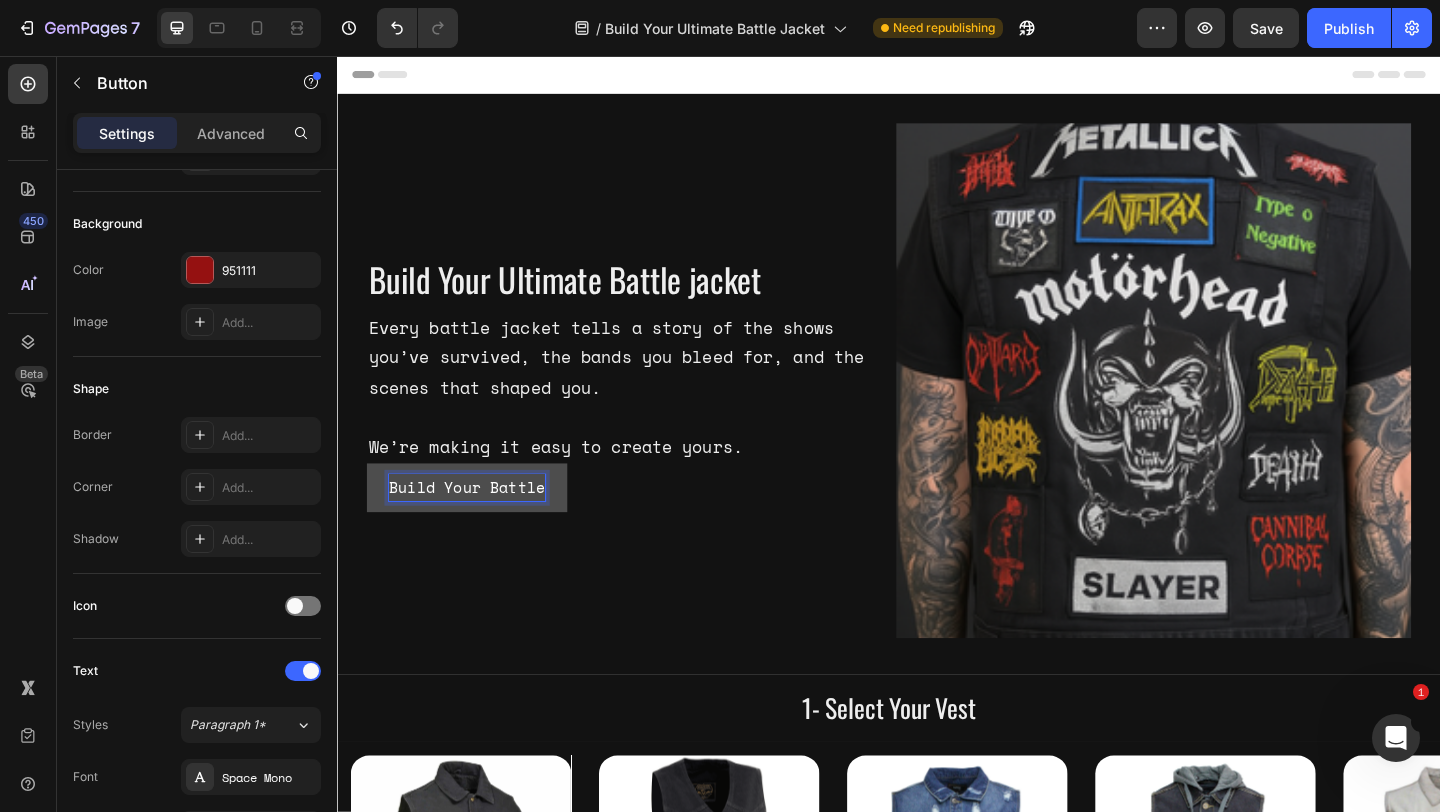 click on "Build Your Battle" at bounding box center [478, 525] 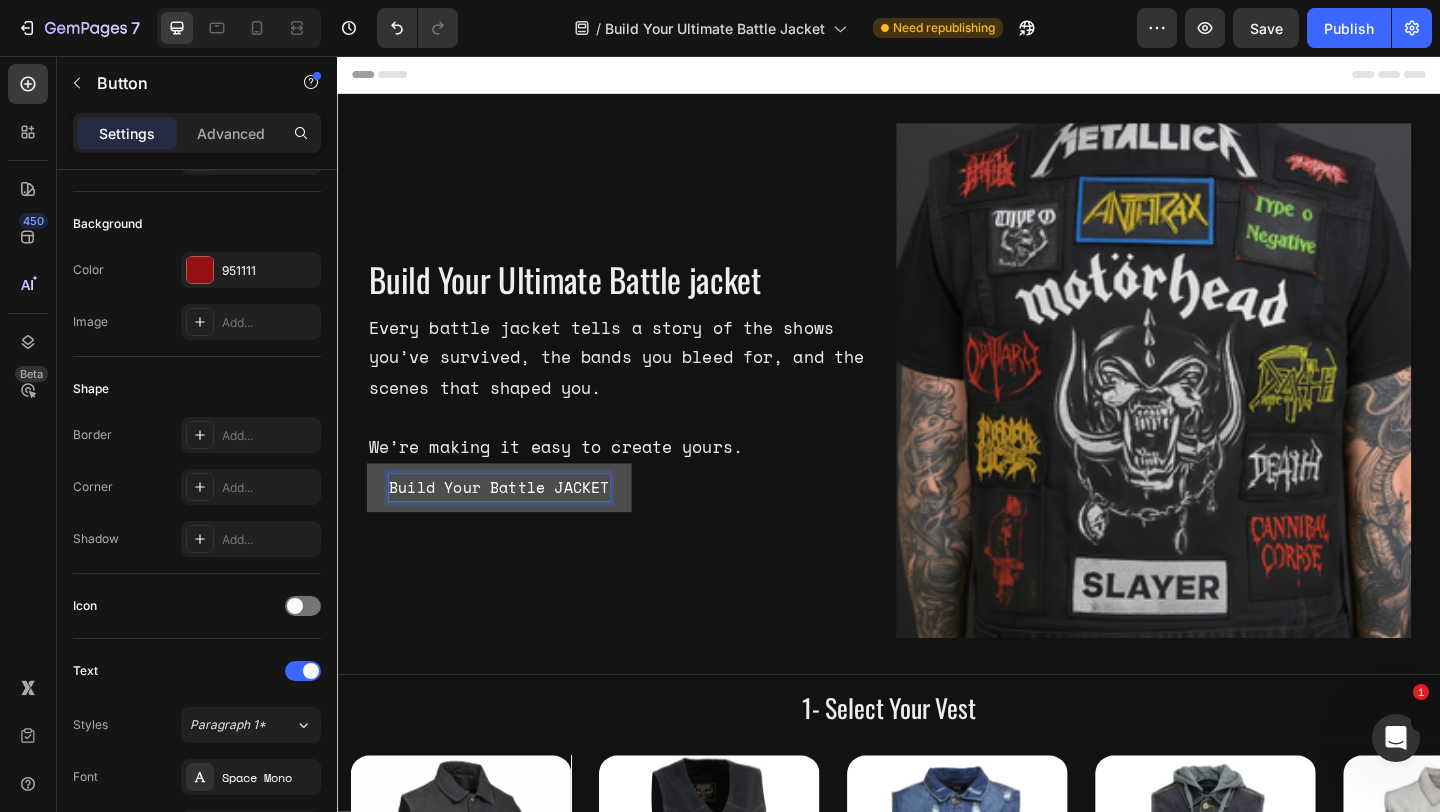 click on "Build Your Battle JACKET" at bounding box center [513, 525] 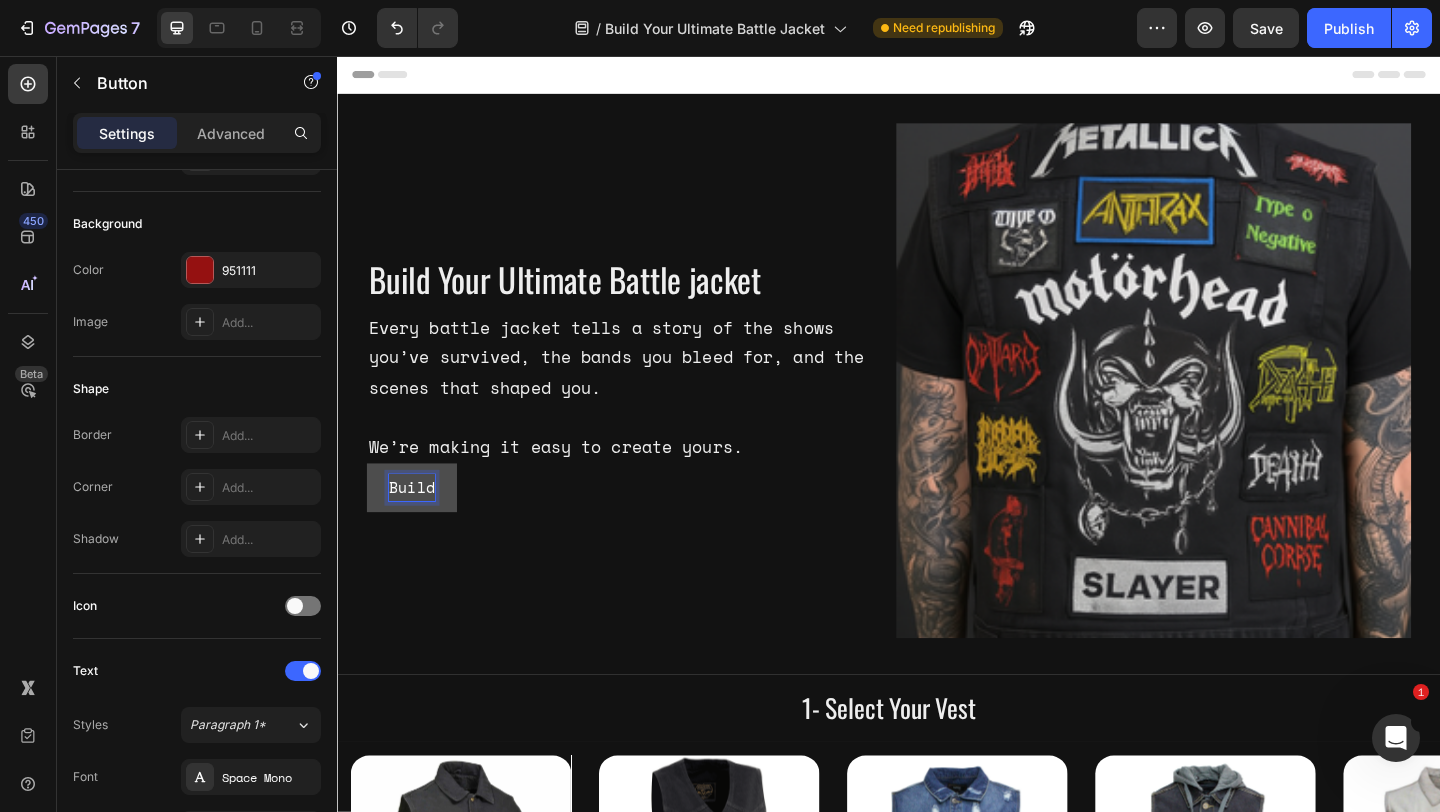 click on "Build" at bounding box center [418, 525] 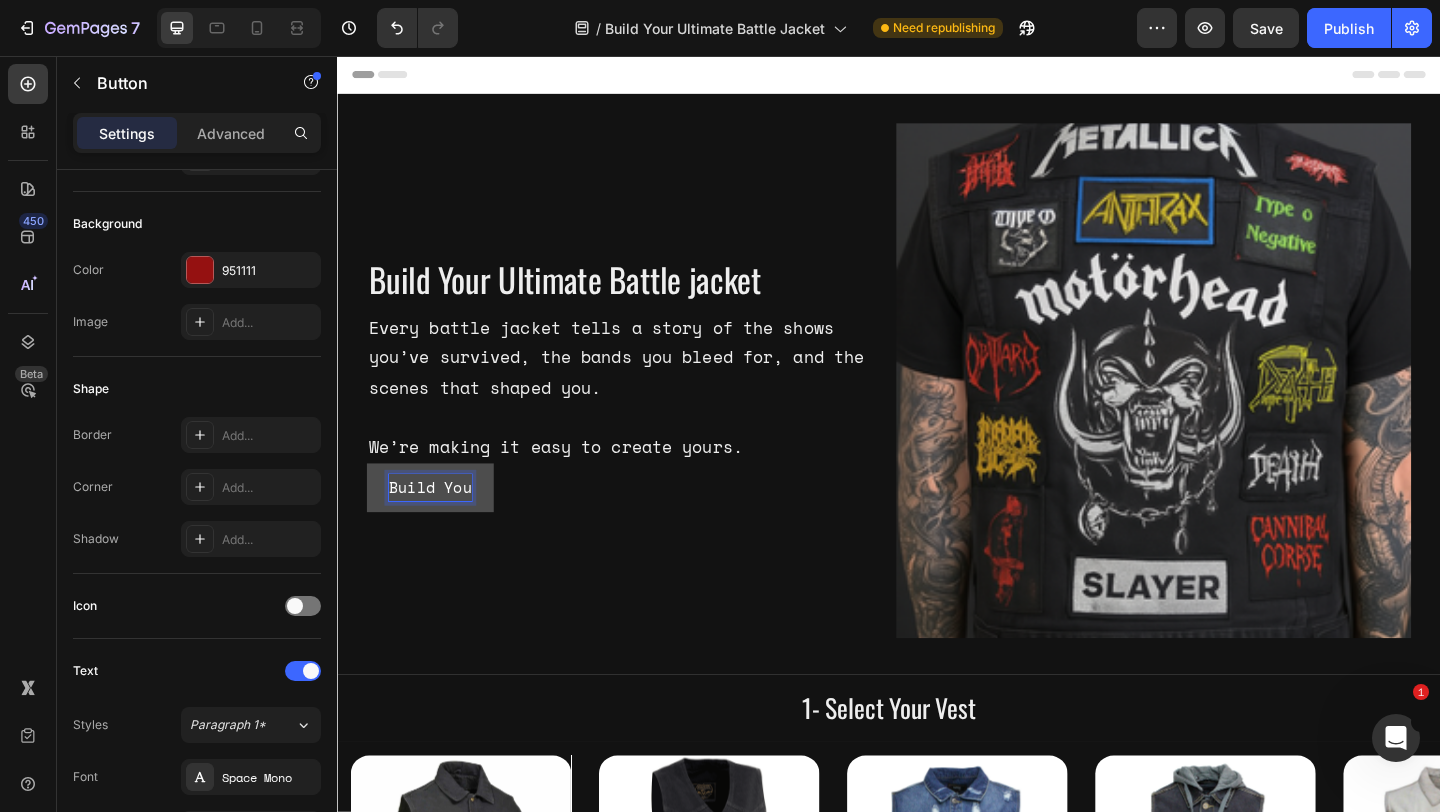 click on "Build You" at bounding box center [438, 525] 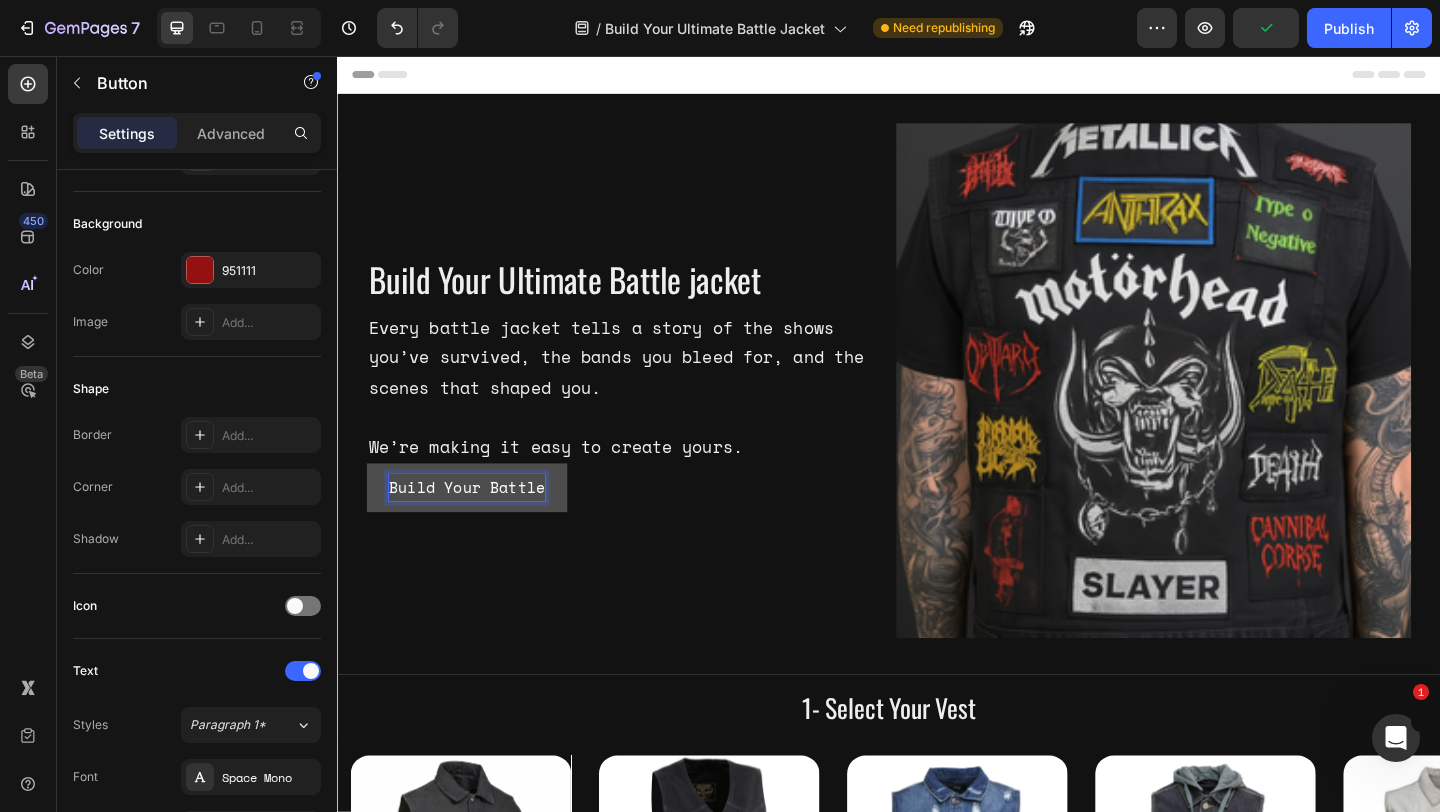 click on "Build Your Battle" at bounding box center [478, 525] 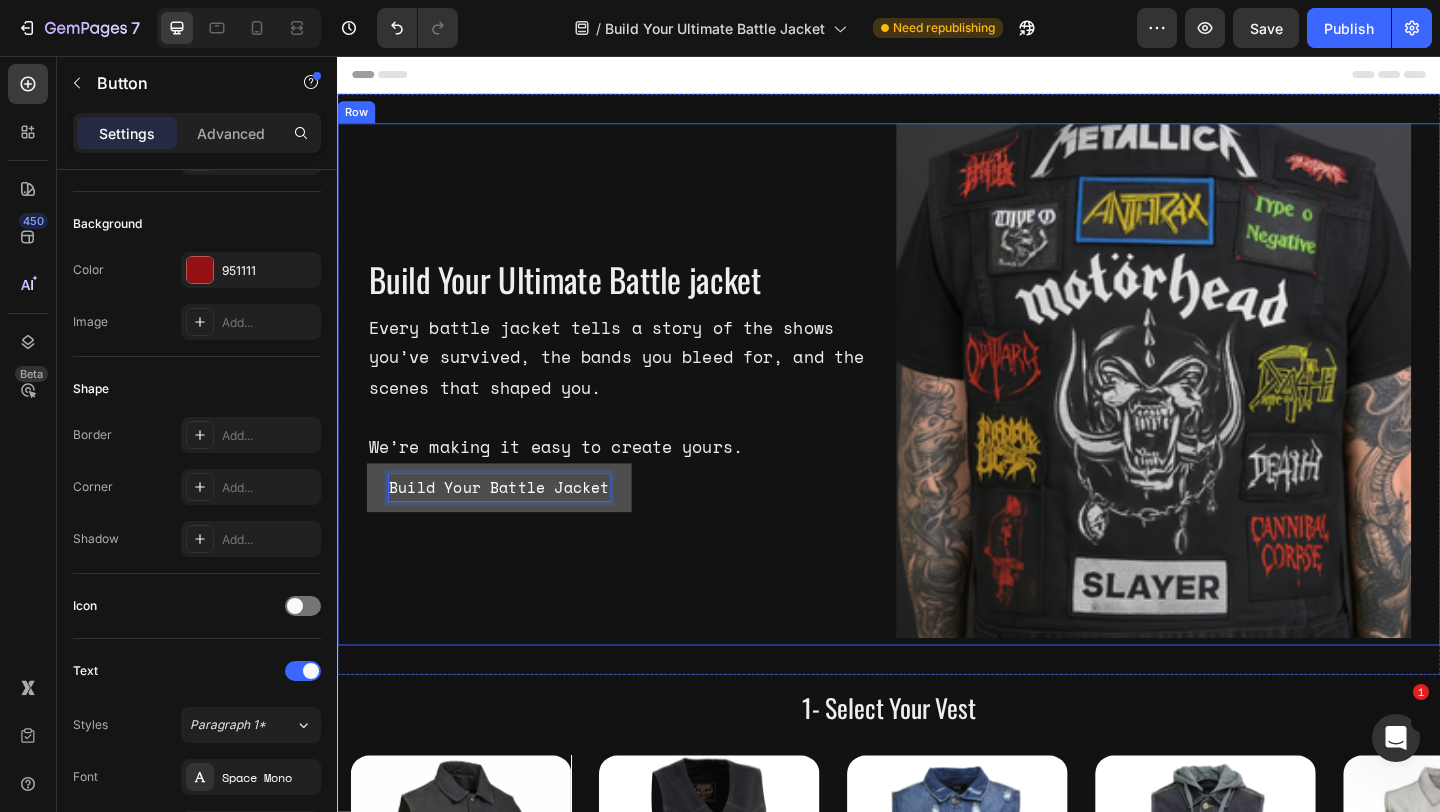 click on "Build Your Ultimate Battle jacket Heading Every battle jacket tells a story of the shows you’ve survived, the bands you bleed for, and the scenes that shaped you.  We’re making it easy to create yours. Text Block Build Your Battle Jacket Button   0" at bounding box center [649, 413] 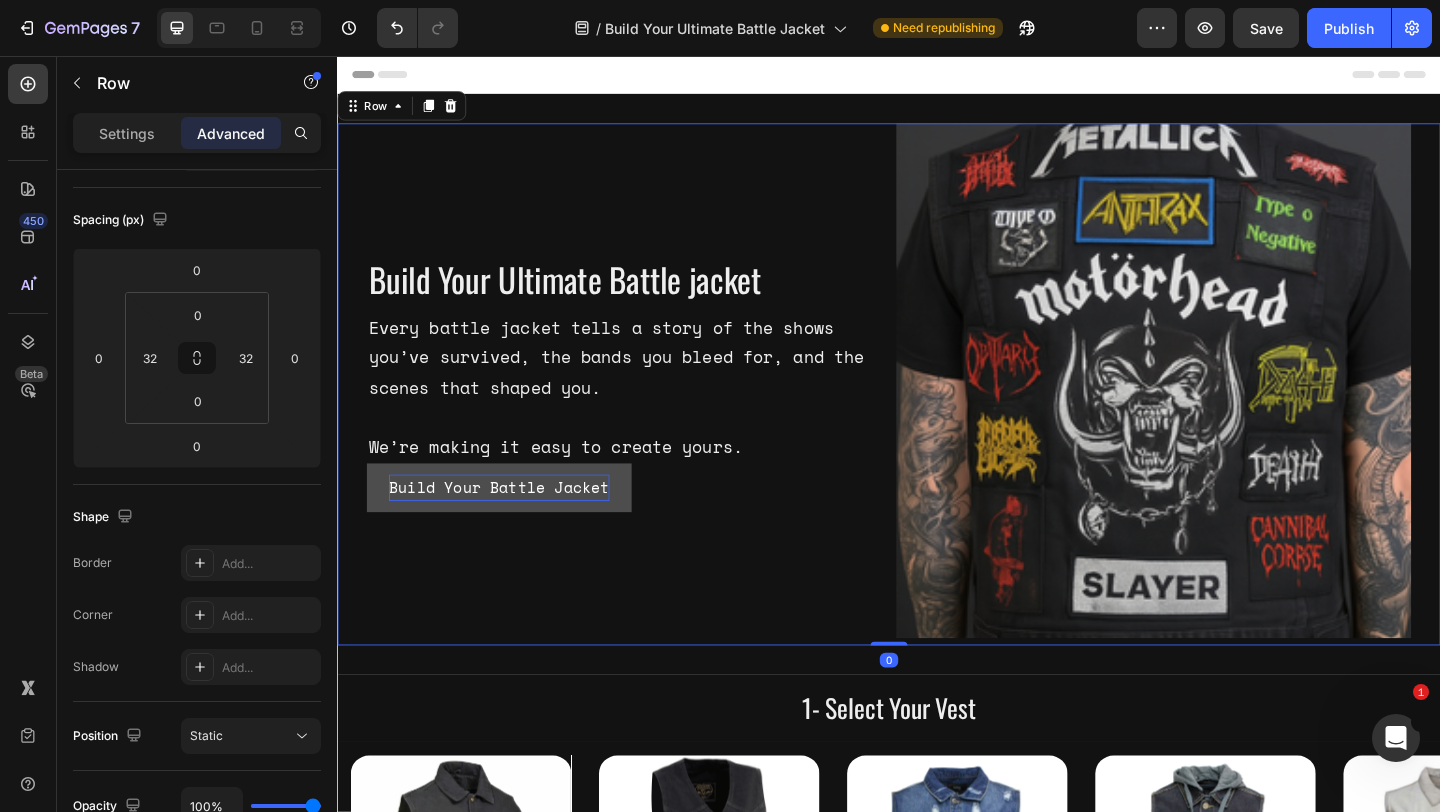 scroll, scrollTop: 0, scrollLeft: 0, axis: both 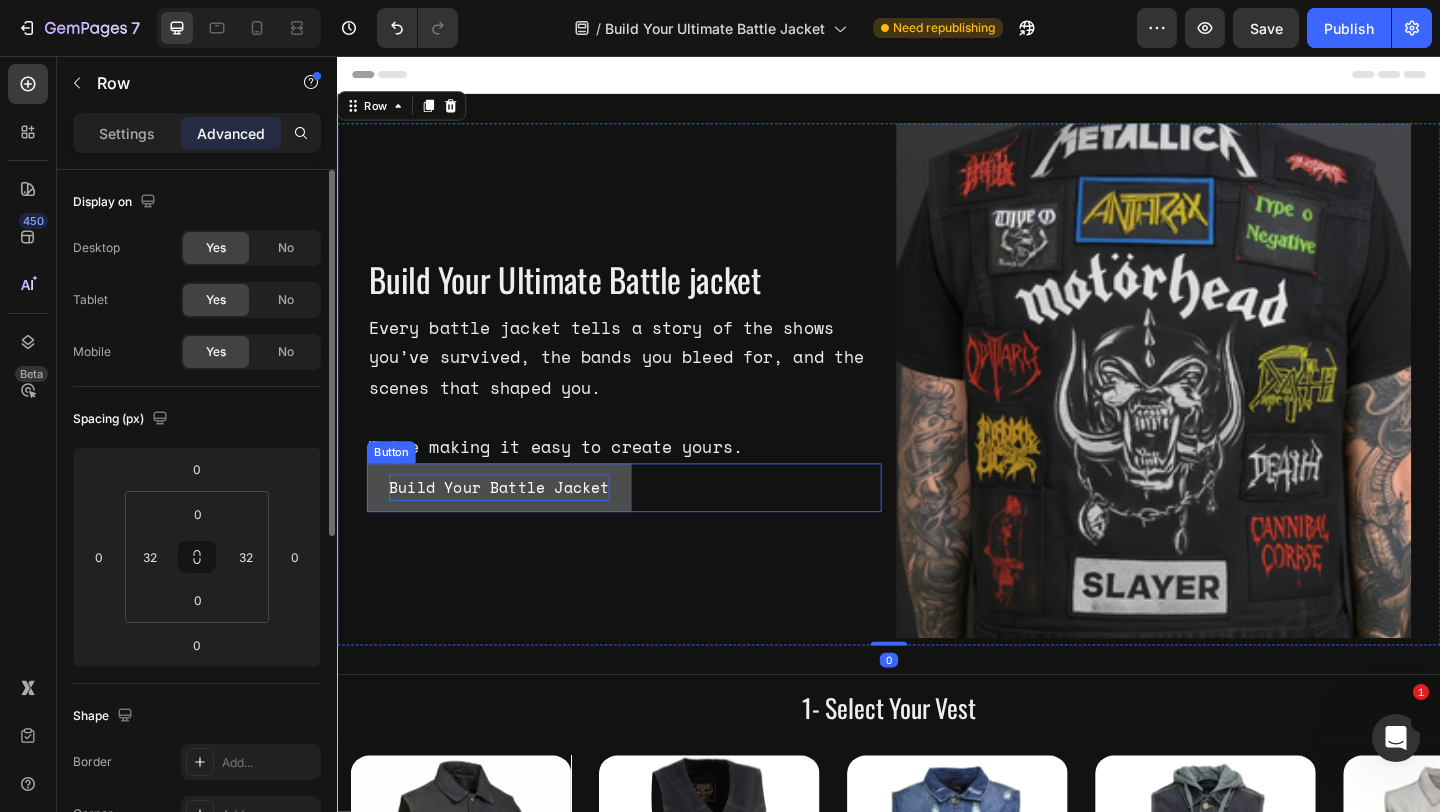 click on "Build Your Battle Jacket" at bounding box center (513, 525) 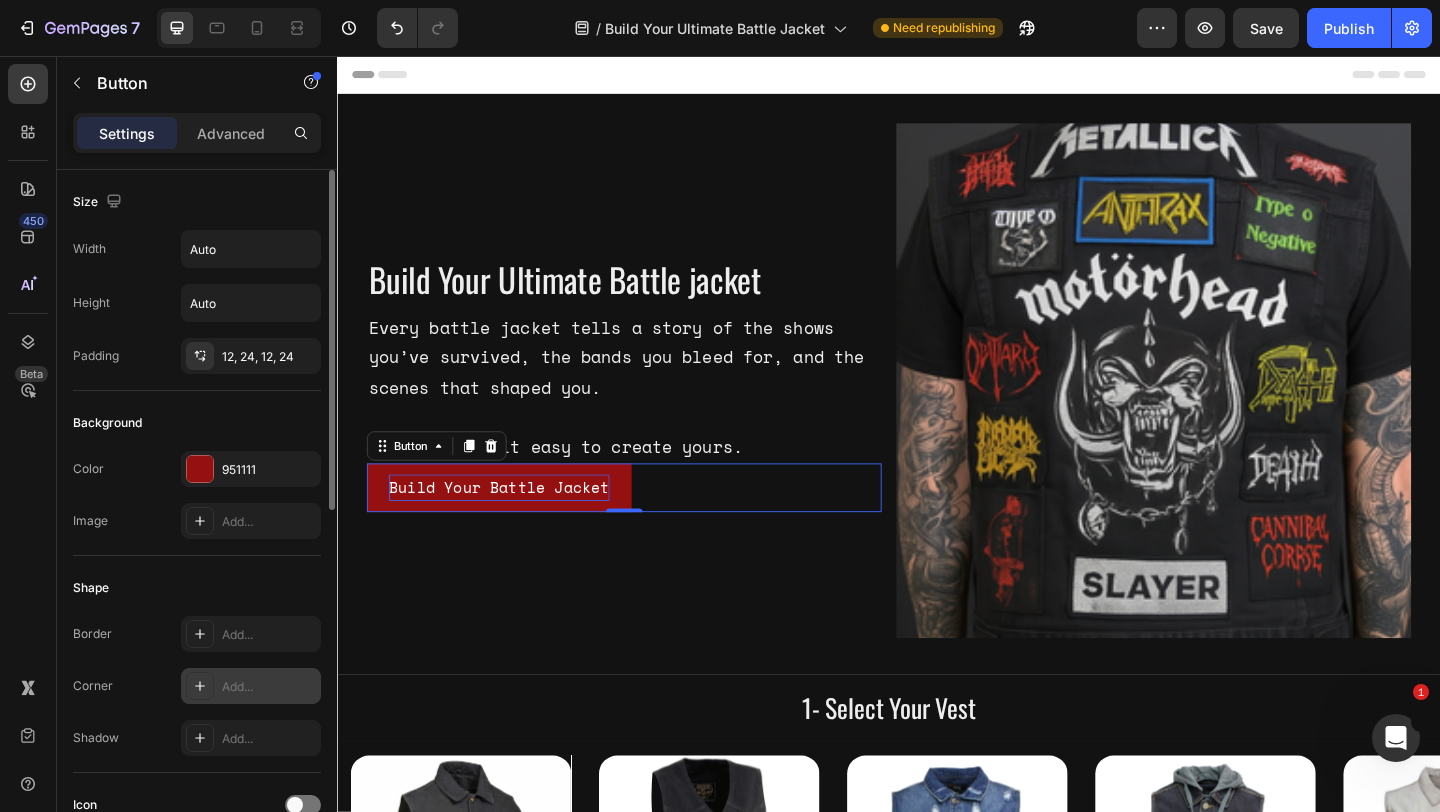click on "Add..." at bounding box center [269, 687] 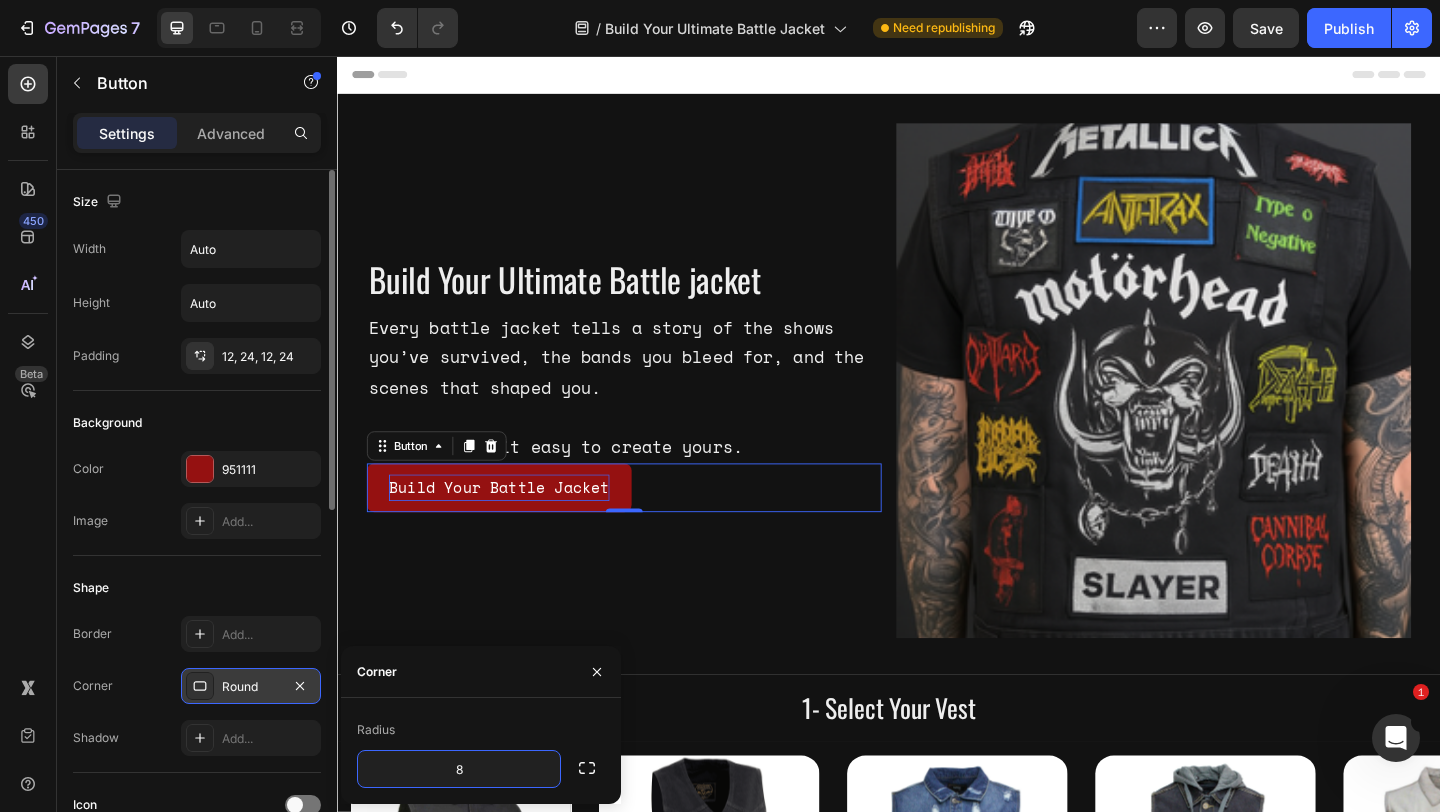 click on "Shape" at bounding box center [197, 588] 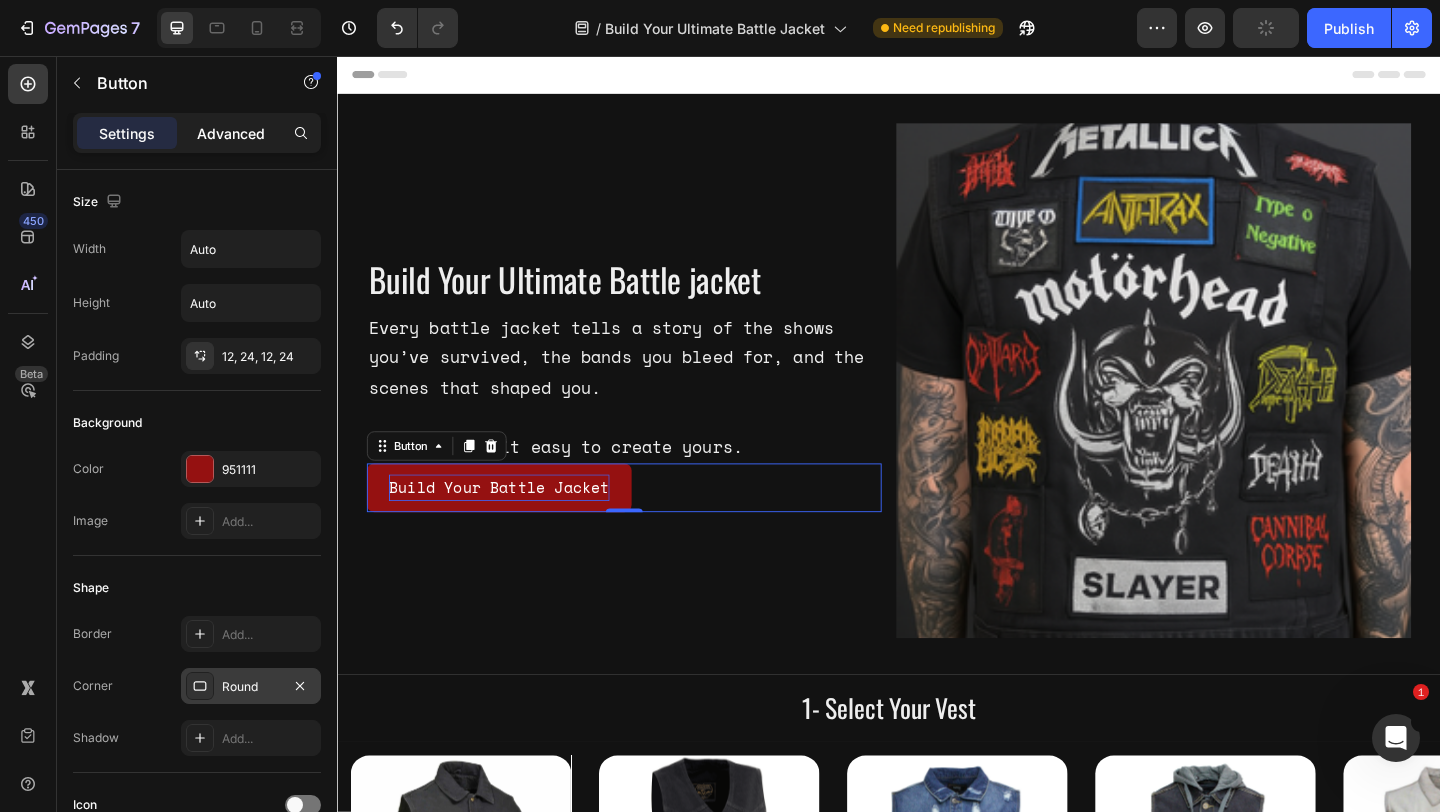 click on "Advanced" 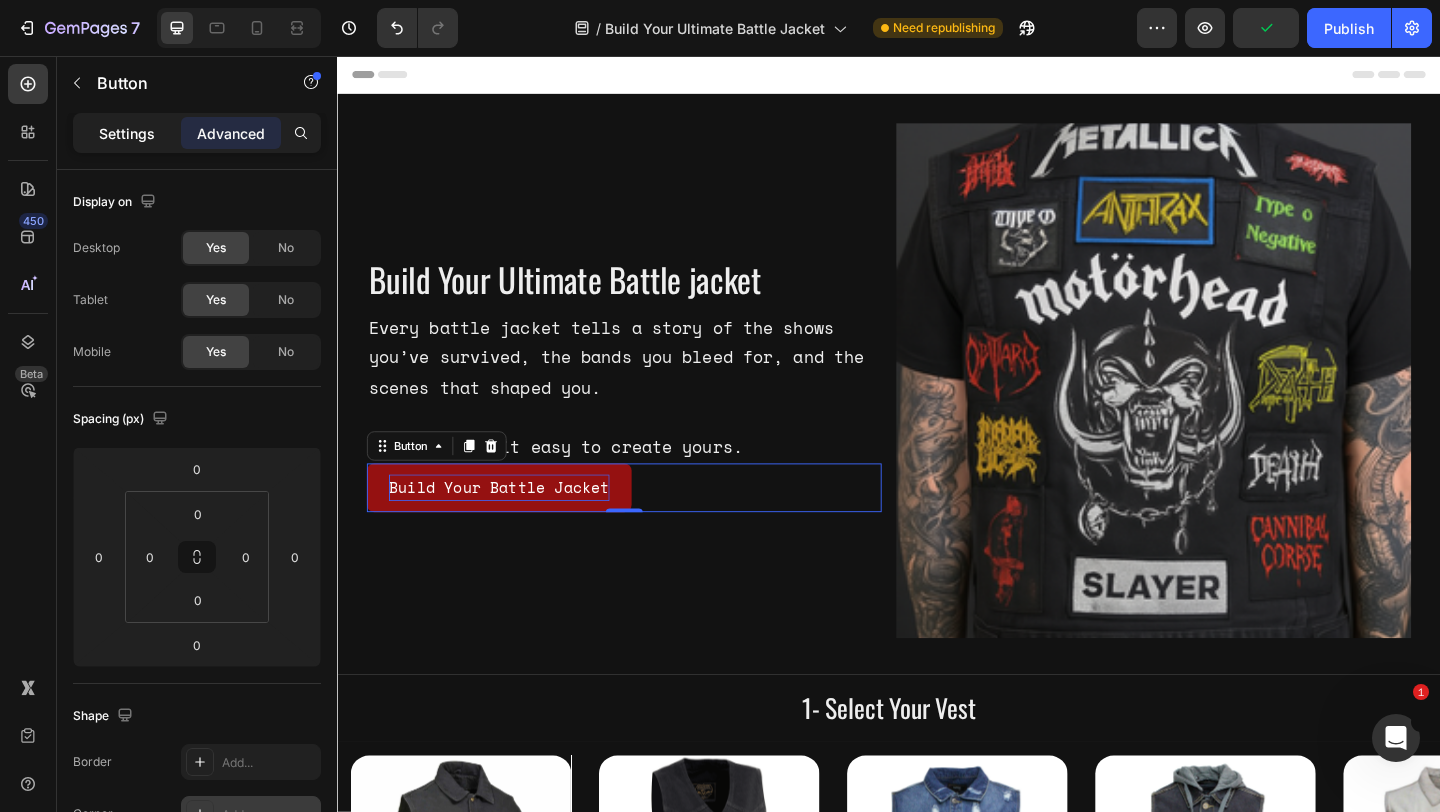 click on "Settings" at bounding box center (127, 133) 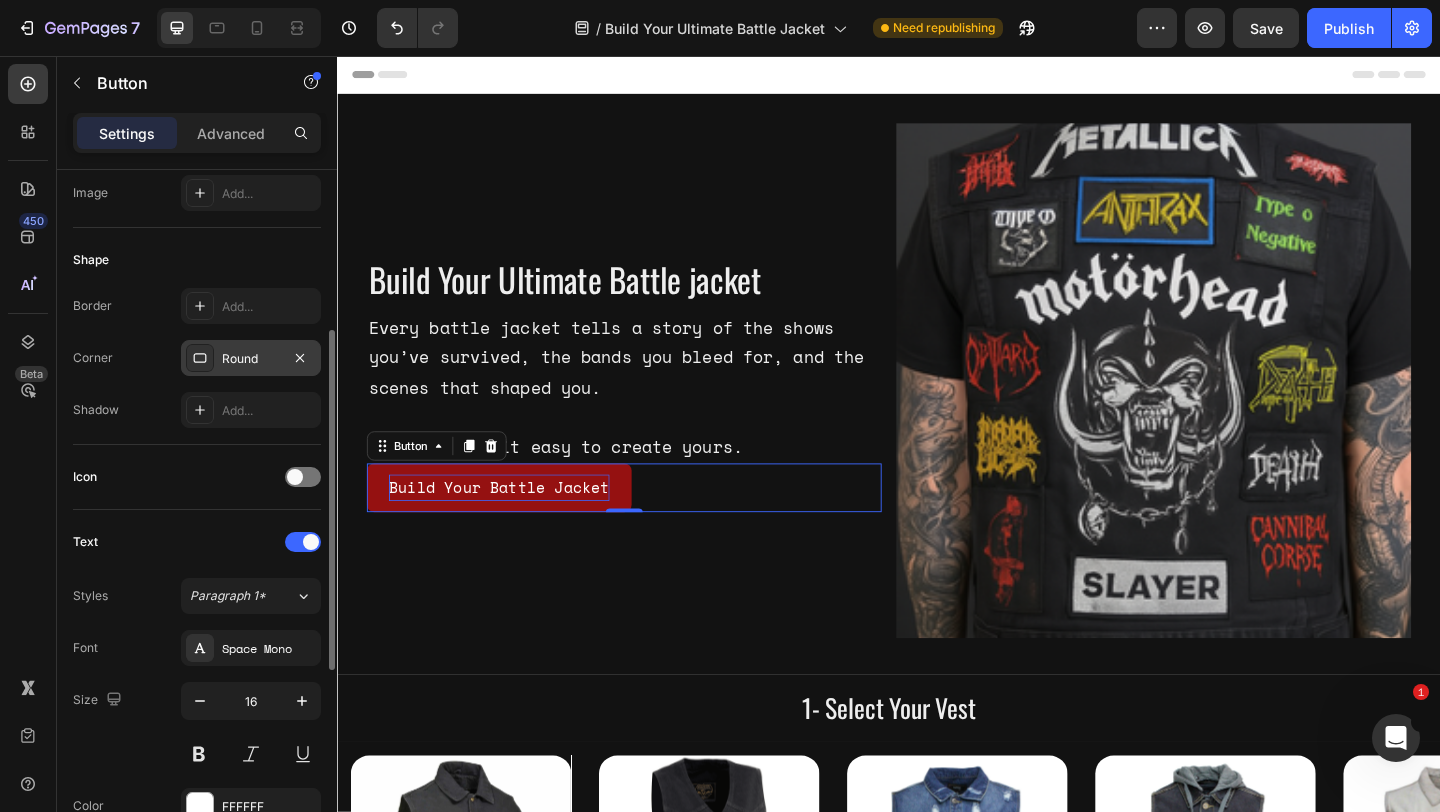 scroll, scrollTop: 331, scrollLeft: 0, axis: vertical 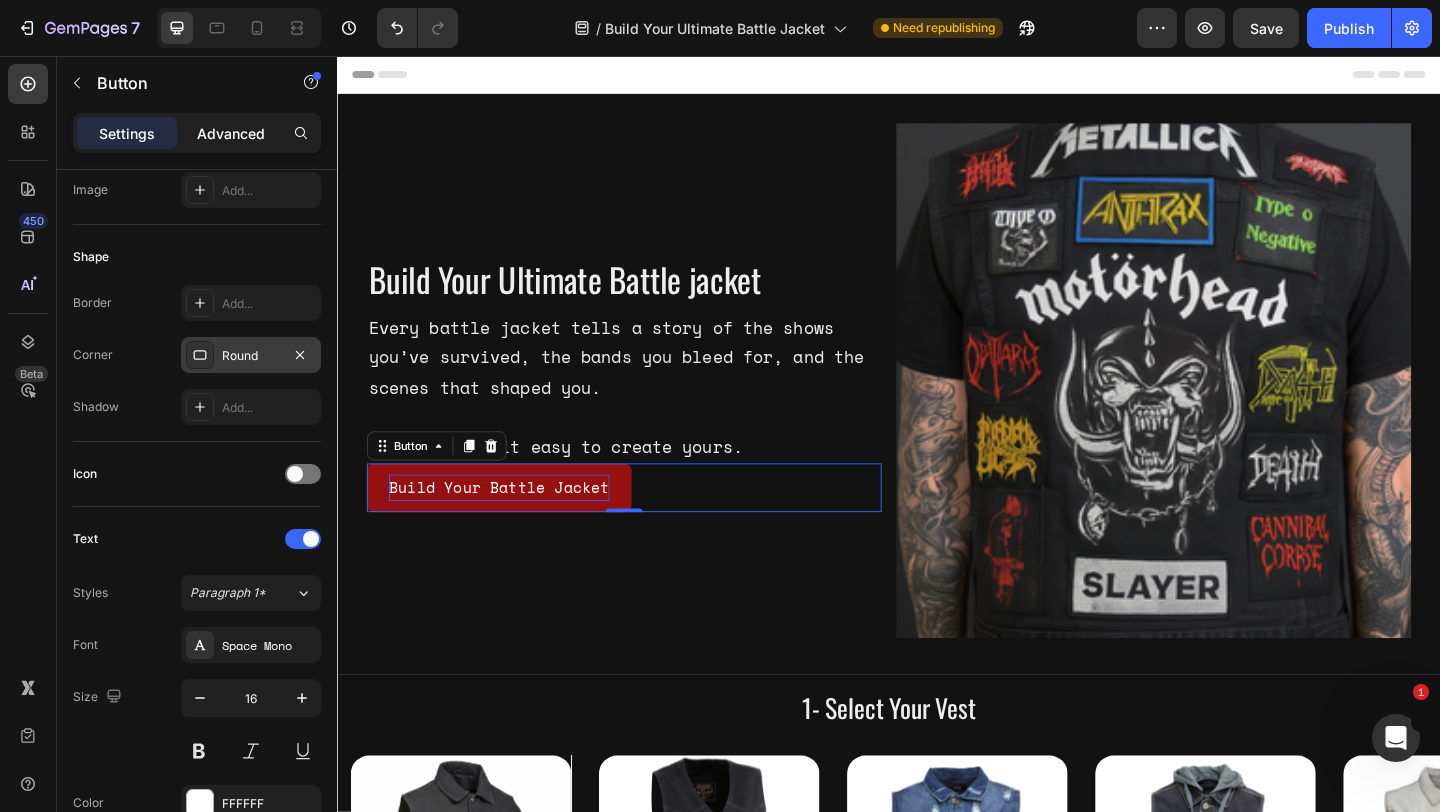 click on "Advanced" at bounding box center [231, 133] 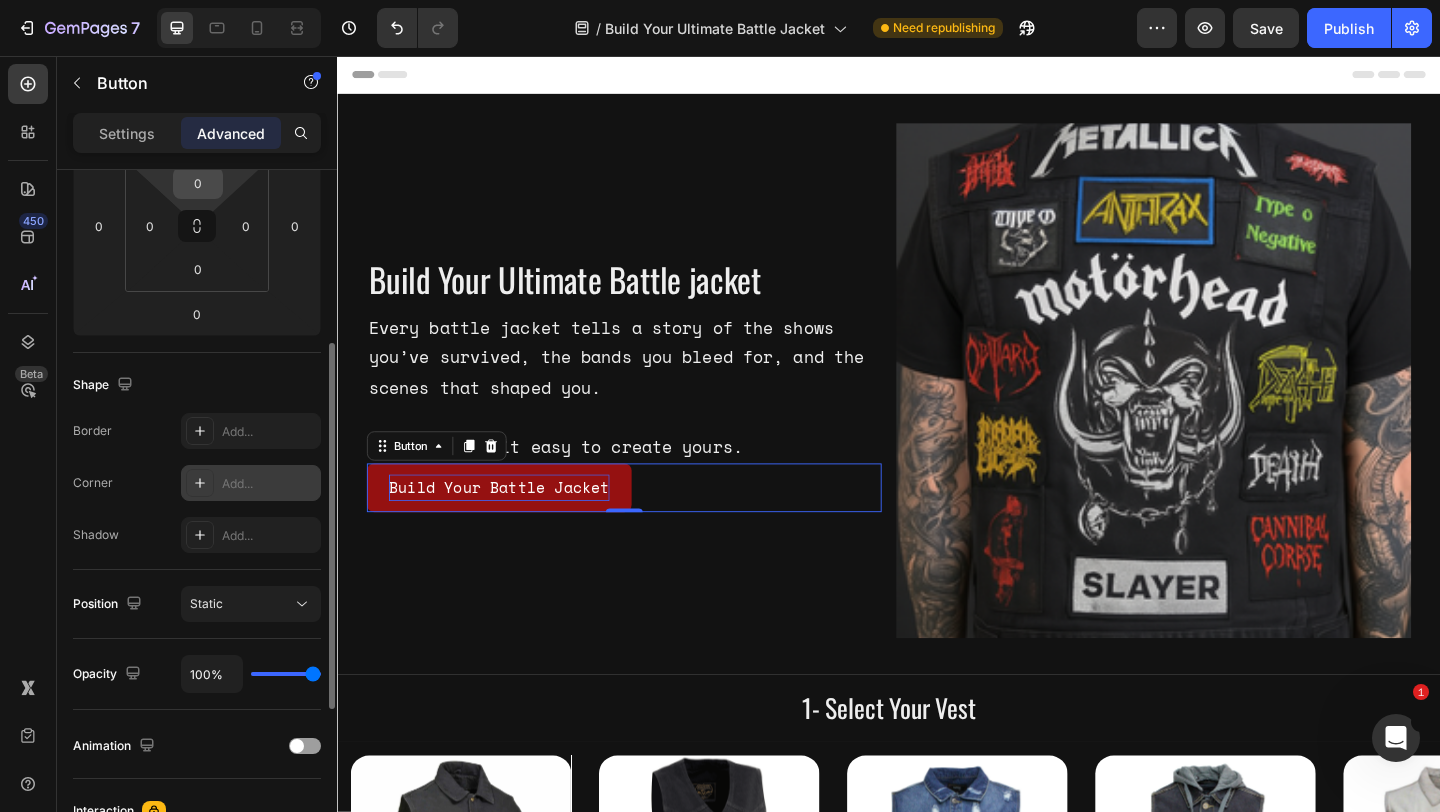 click on "0" at bounding box center (198, 183) 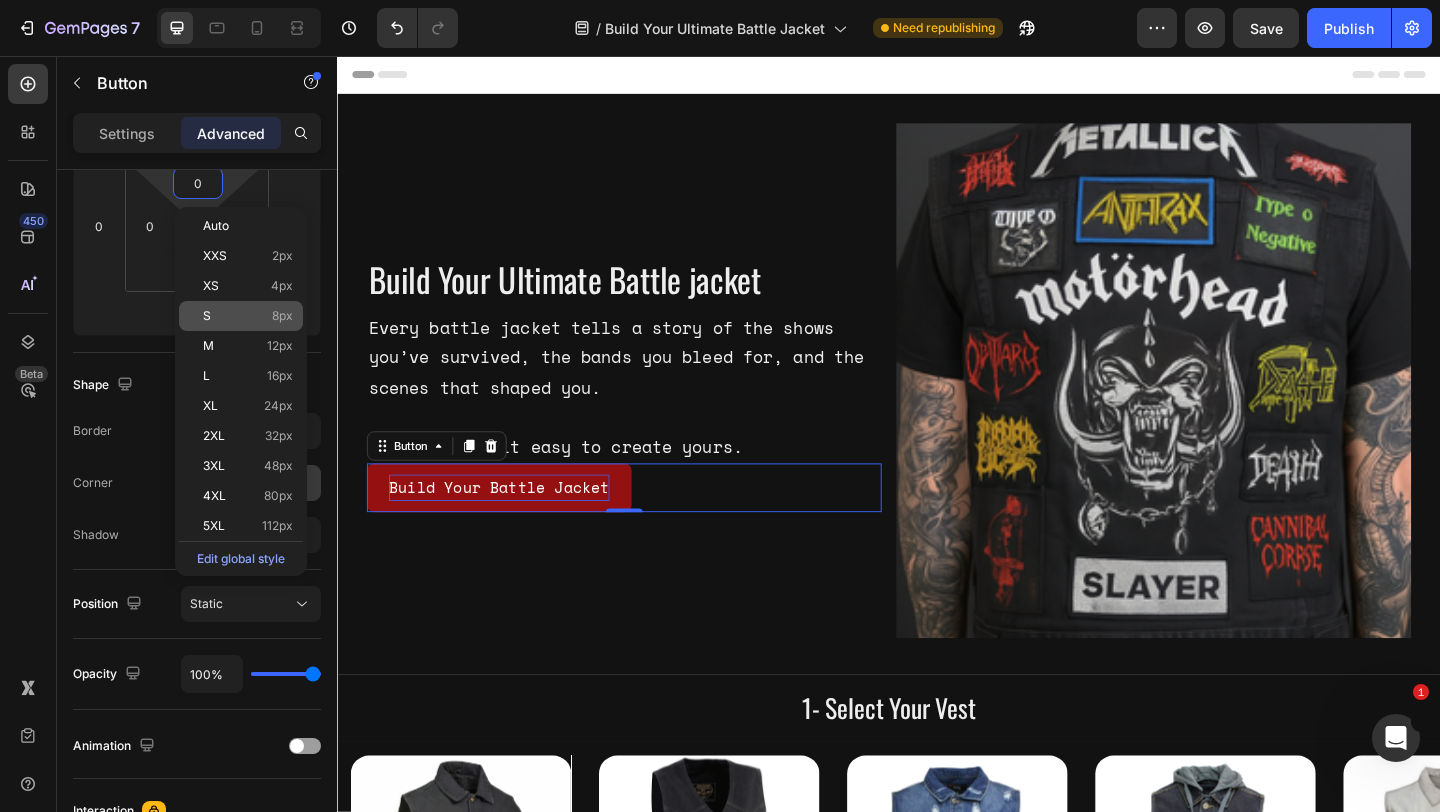 click on "8px" at bounding box center [282, 316] 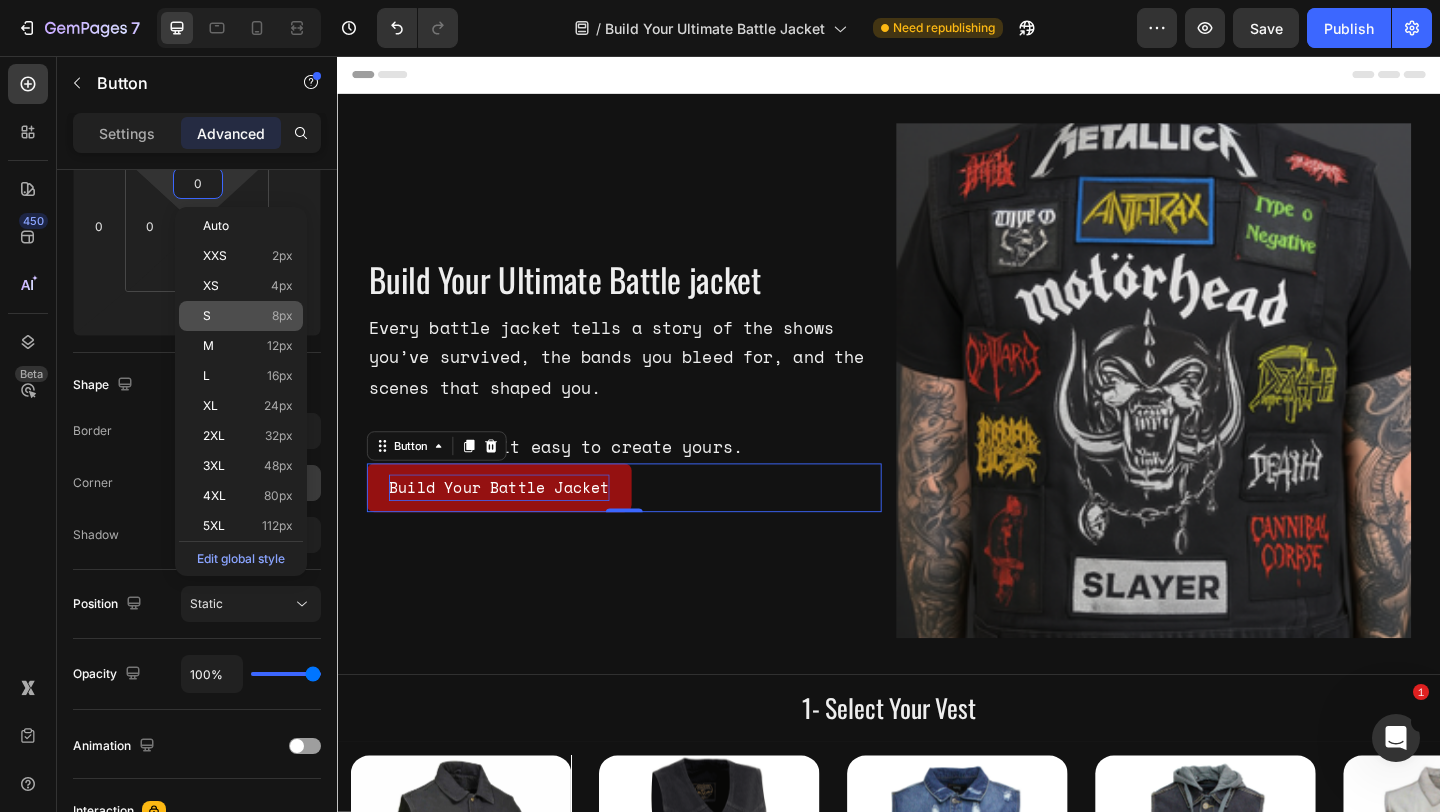 type on "8" 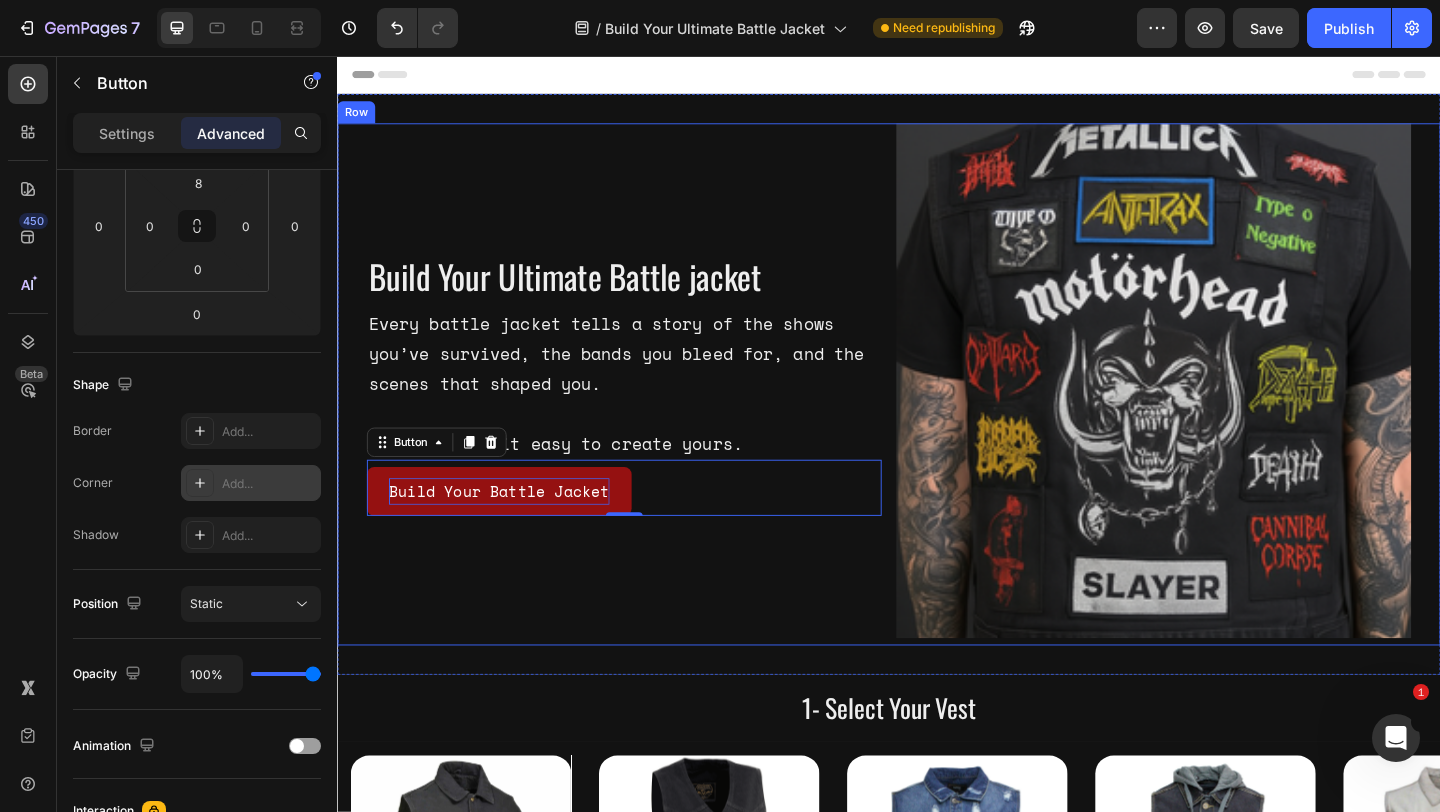 click on "Build Your Ultimate Battle jacket Heading Every battle jacket tells a story of the shows you’ve survived, the bands you bleed for, and the scenes that shaped you.  We’re making it easy to create yours. Text Block Build Your Battle Jacket Button   0" at bounding box center (649, 413) 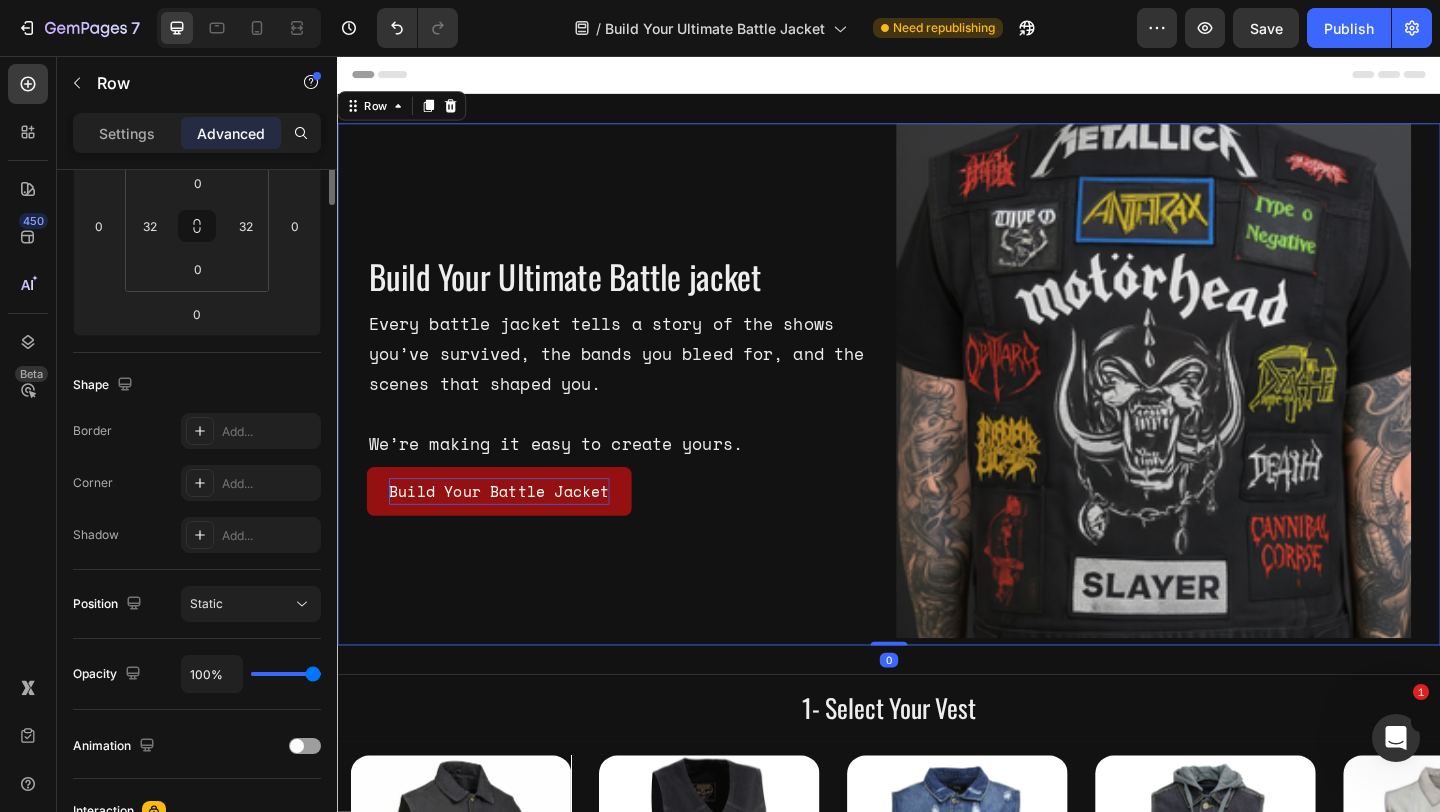 scroll, scrollTop: 0, scrollLeft: 0, axis: both 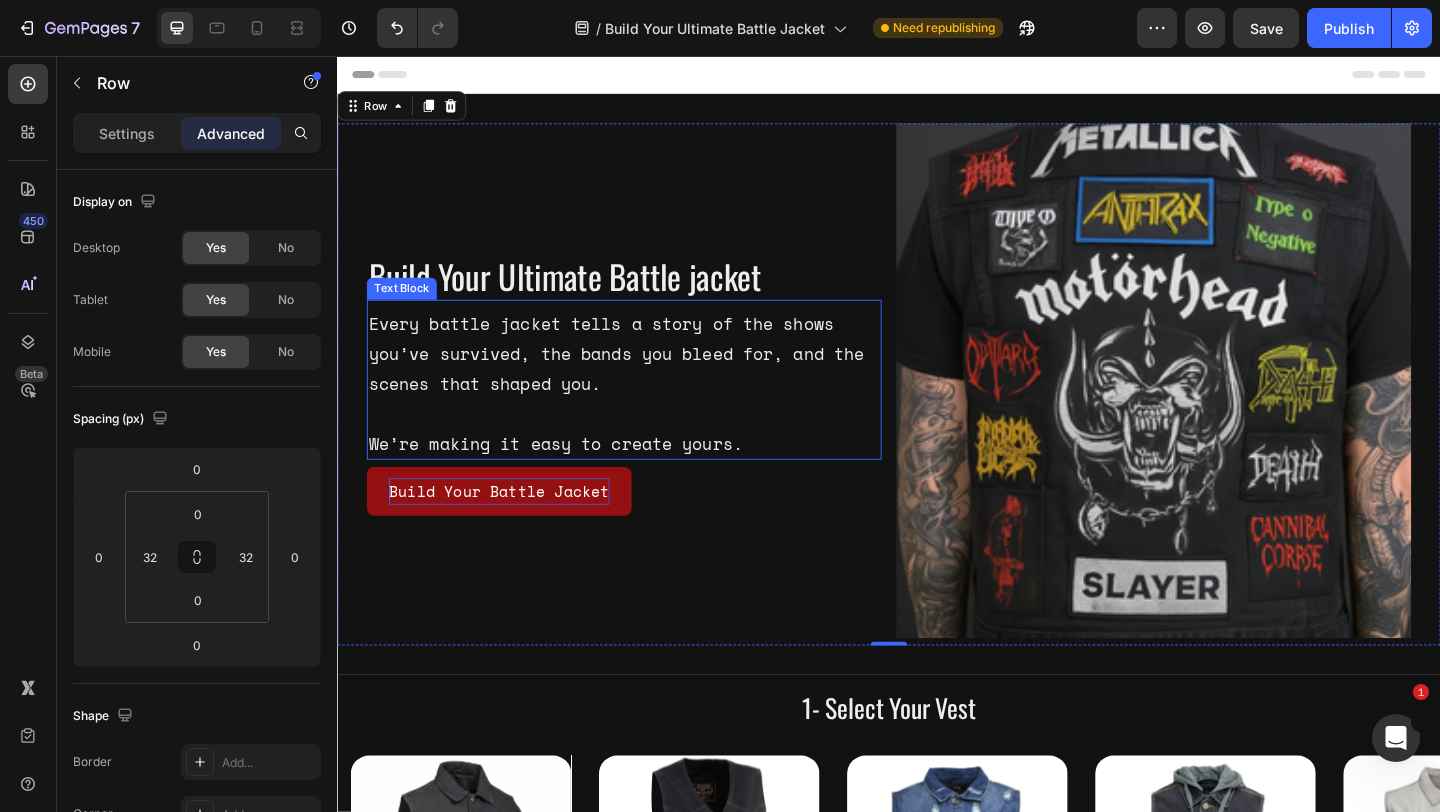 click on "Build Your Battle Jacket Button" at bounding box center [649, 525] 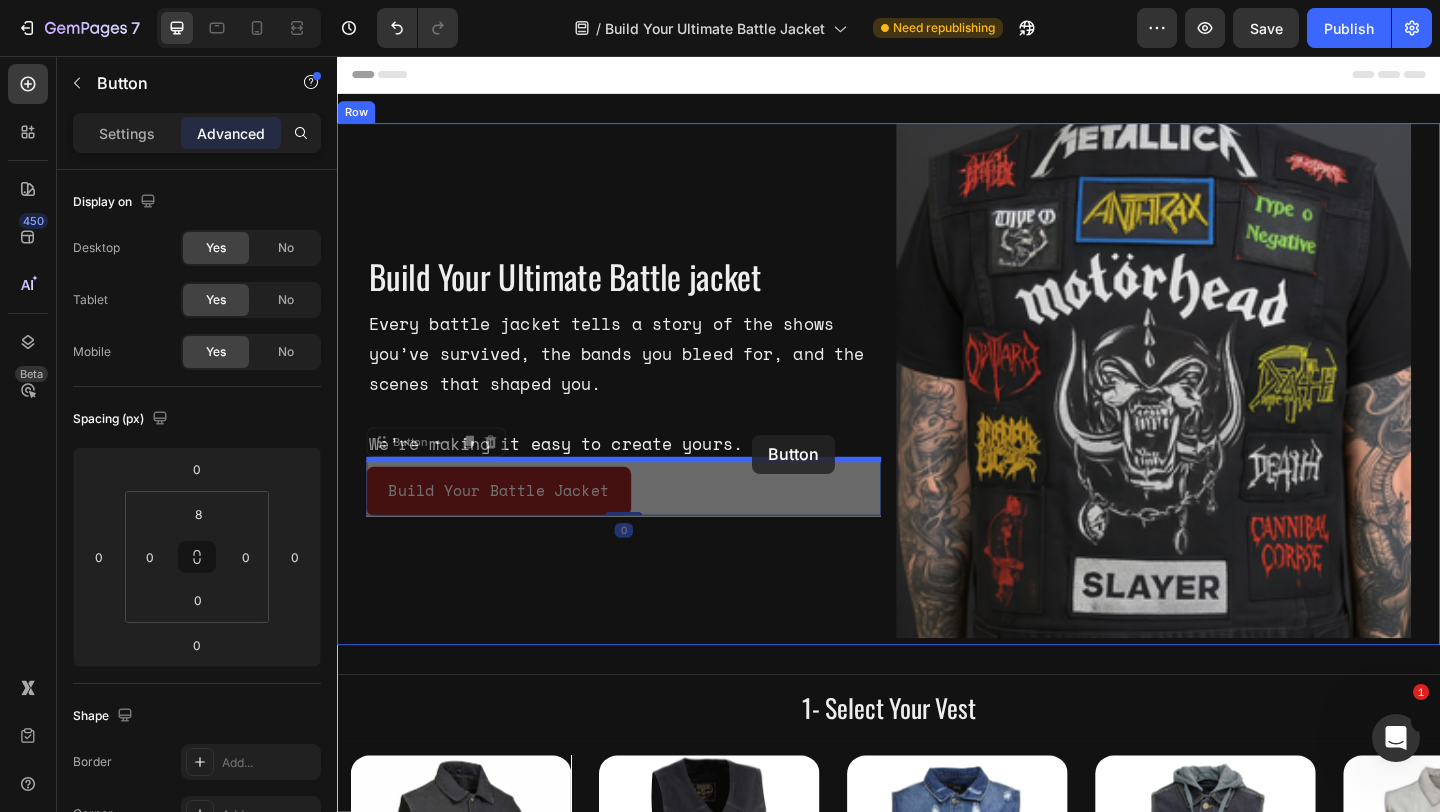 drag, startPoint x: 409, startPoint y: 475, endPoint x: 788, endPoint y: 468, distance: 379.06464 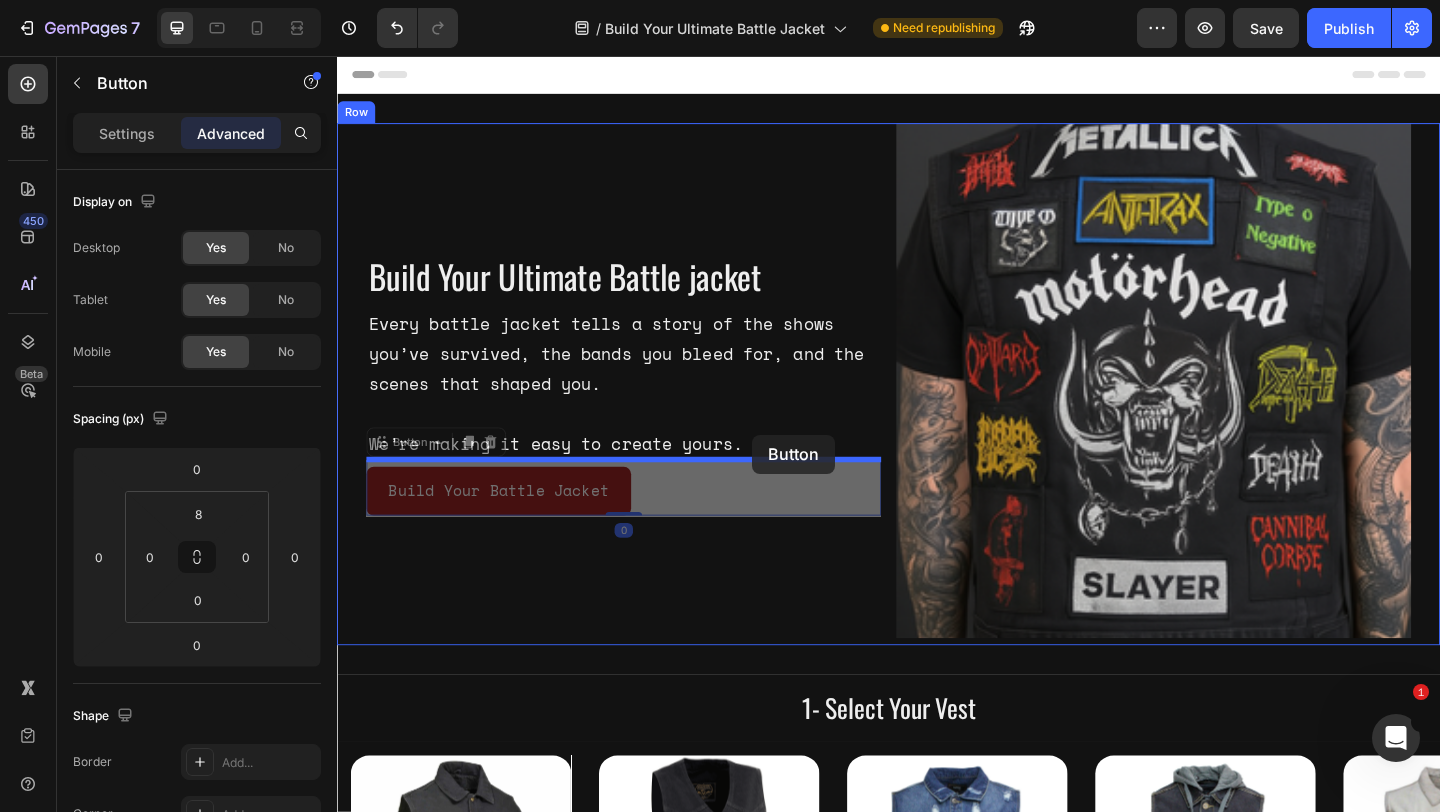 click on "Header Build Your Ultimate Battle jacket Heading Every battle jacket tells a story of the shows you’ve survived, the bands you bleed for, and the scenes that shaped you.  We’re making it easy to create yours. Text Block Build Your Battle Jacket Button   0 Build Your Battle Jacket Button   0 Image Row Section 1 1- Select Your Vest Heading Section 2 Product Images Black Denim Biker Vest w/Gun Pockets By Milwaukee Leather Product Title $54.99 Product Price Product Price Add to cart Add to Cart Product Product Images Plain Black Denim Vest by Milwaukee Leather Product Title $42.99 Product Price Product Price Add to cart Add to Cart Product Product Images Blue Distressed Denim Battle Vest Product Title $29.99 Product Price Product Price Add to cart Add to Cart Product Product Images Black Washed Denim Battle Vest w/ Detachable Hoodie Product Title $35.99 Product Price Product Price Add to cart Add to Cart Product Product Images Tan Tie-Dye Denim Battle Vest Product Title $29.99 Product Price Product Price Row" at bounding box center (937, 973) 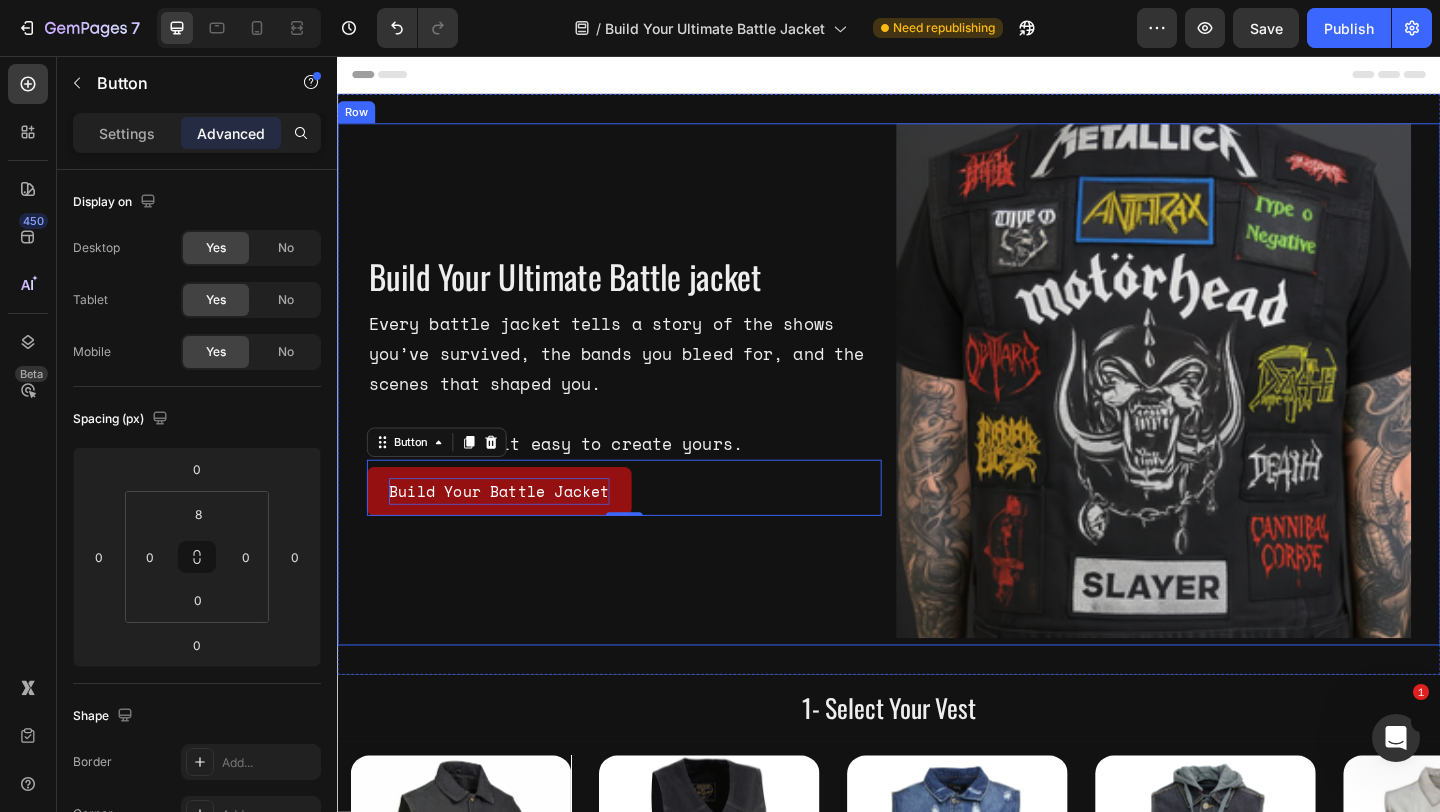 click on "Build Your Ultimate Battle jacket Heading Every battle jacket tells a story of the shows you’ve survived, the bands you bleed for, and the scenes that shaped you.  We’re making it easy to create yours. Text Block Build Your Battle Jacket Button   0" at bounding box center [649, 413] 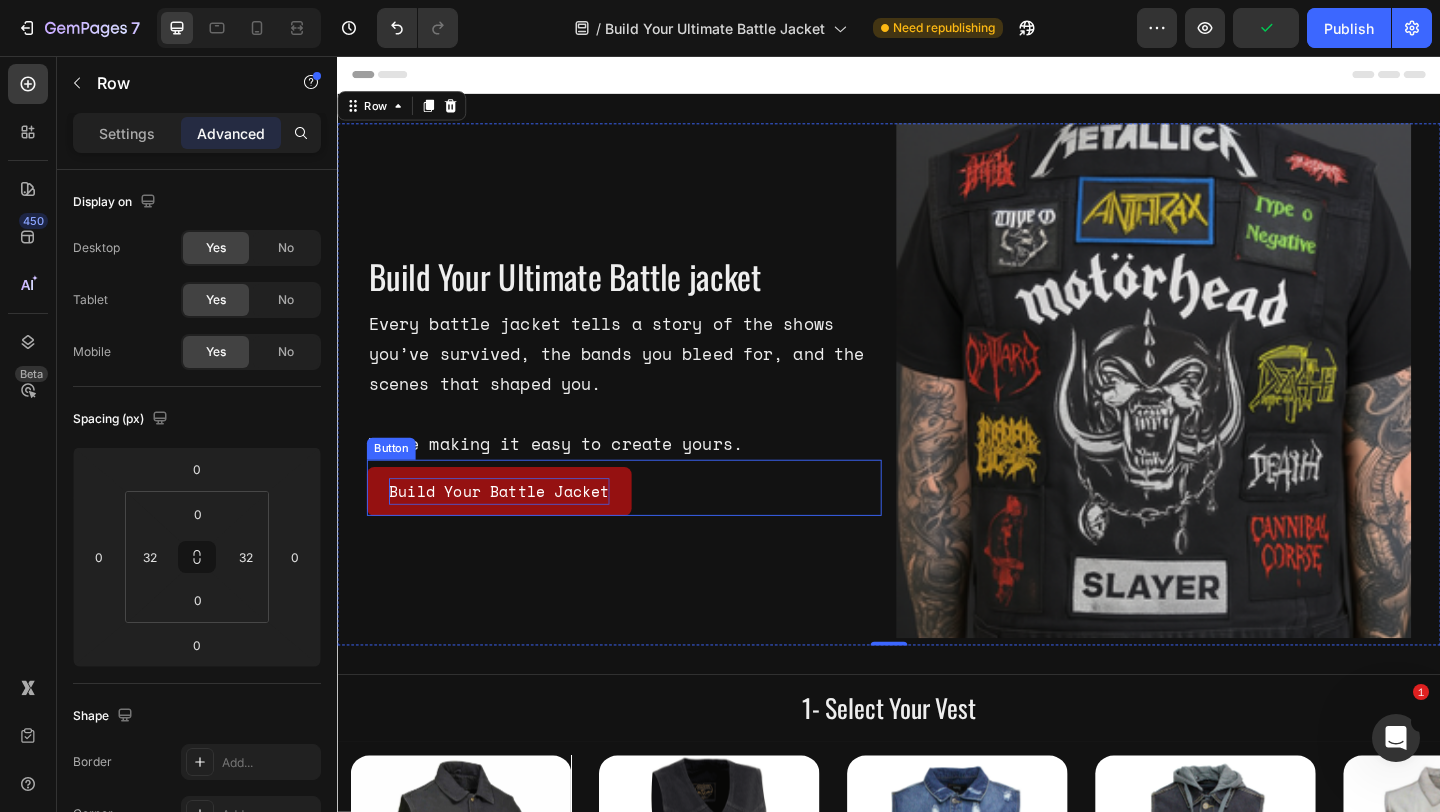 click on "Build Your Battle Jacket Button" at bounding box center [649, 525] 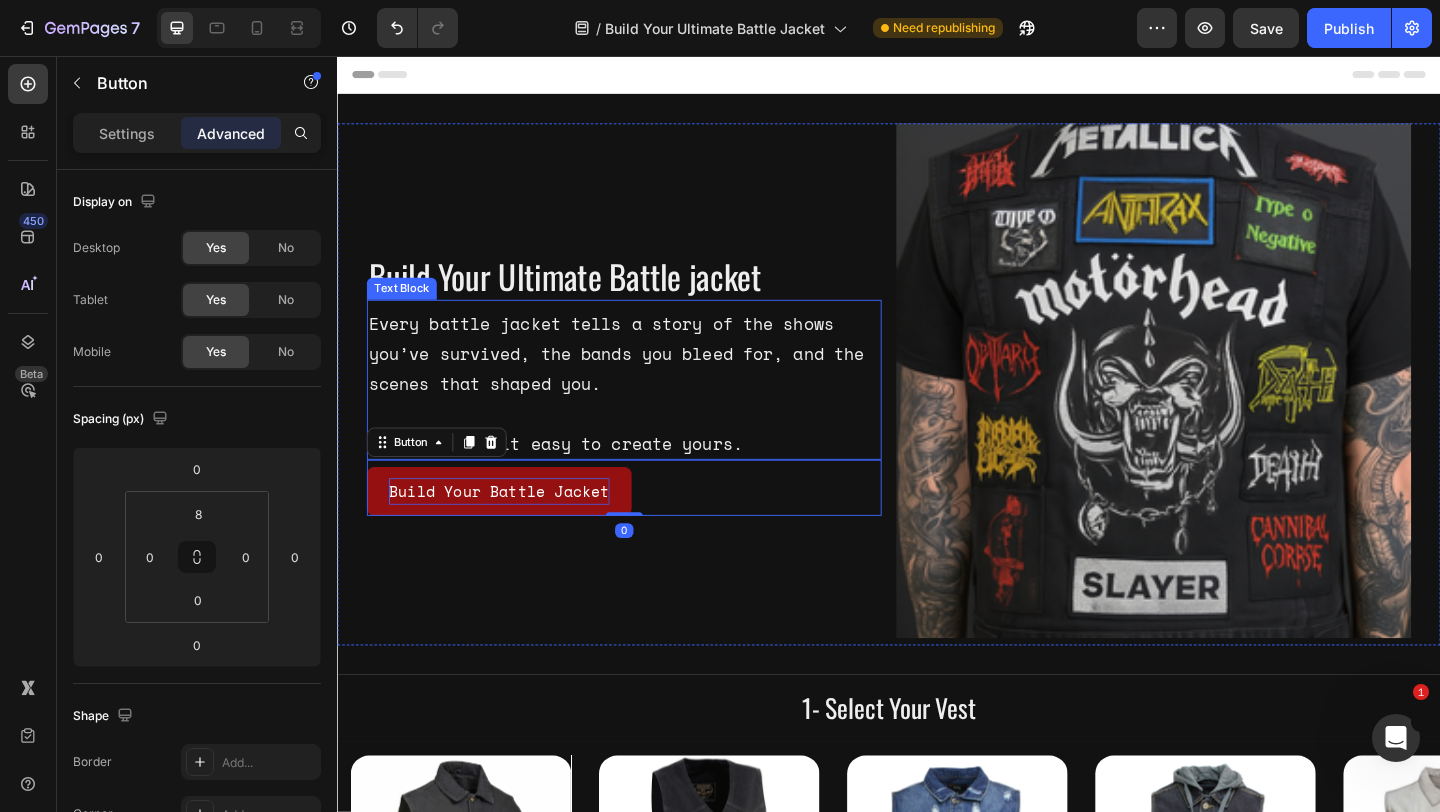 click on "Every battle jacket tells a story of the shows you’ve survived, the bands you bleed for, and the scenes that shaped you.  We’re making it easy to create yours." at bounding box center [649, 412] 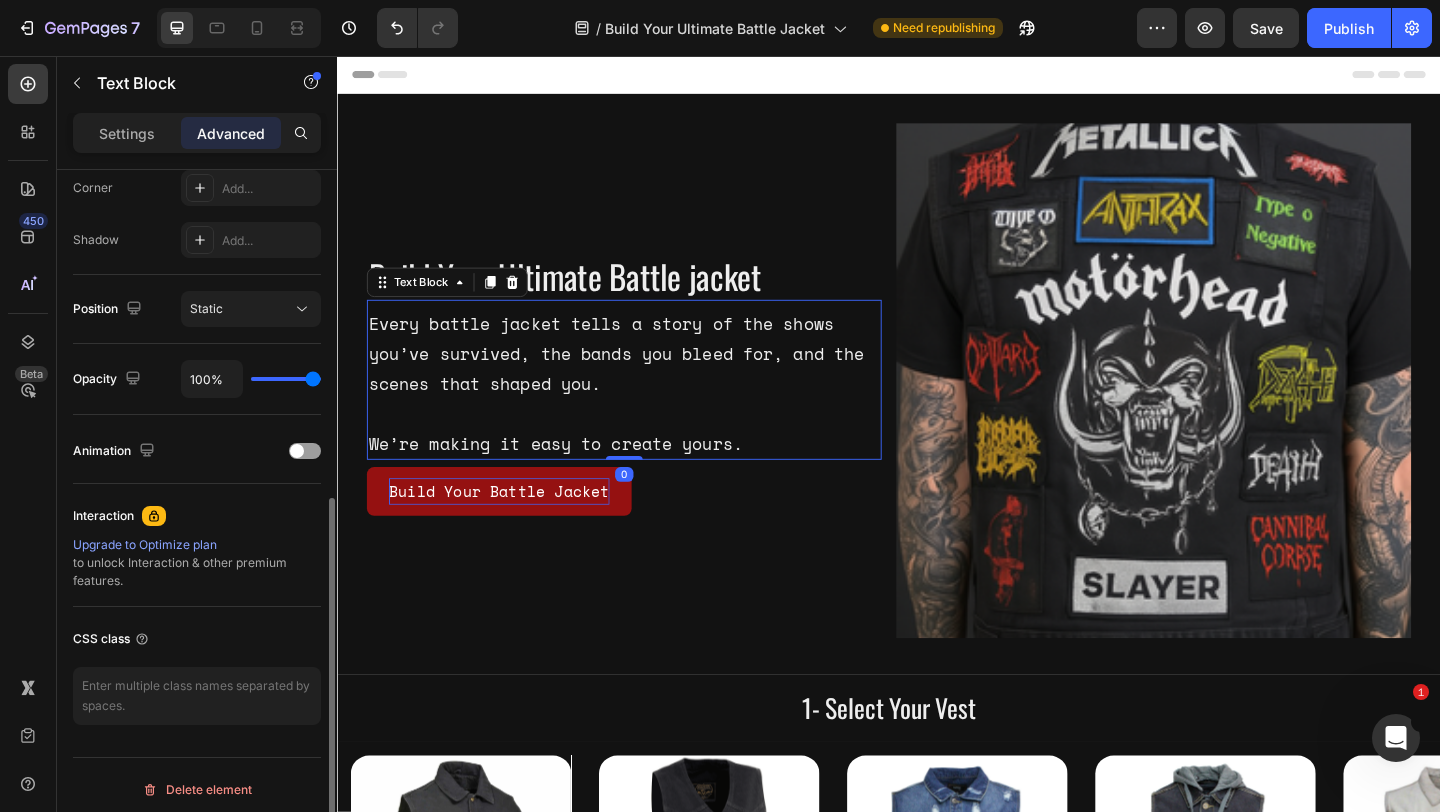 scroll, scrollTop: 635, scrollLeft: 0, axis: vertical 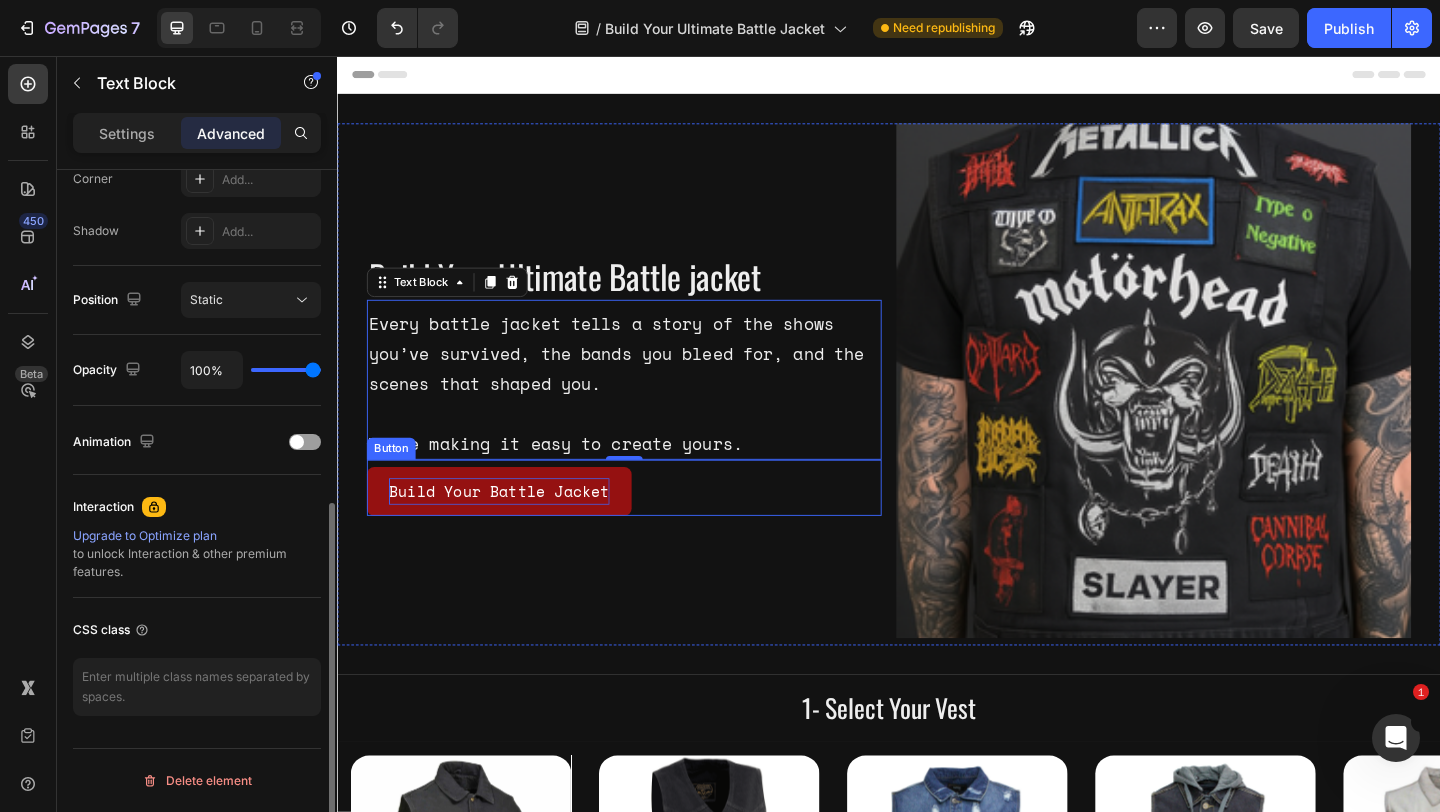 click on "Build Your Battle Jacket" at bounding box center (513, 529) 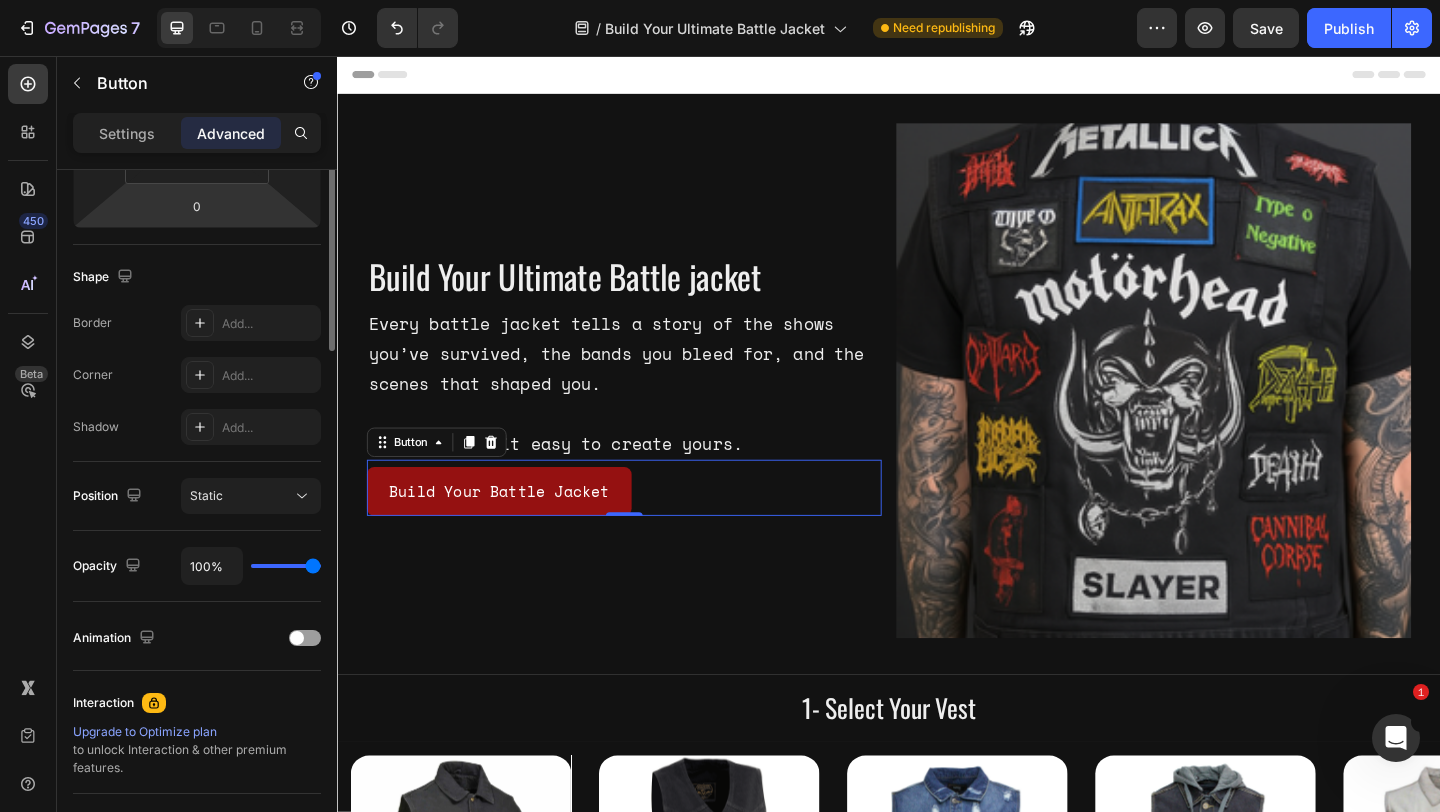 scroll, scrollTop: 0, scrollLeft: 0, axis: both 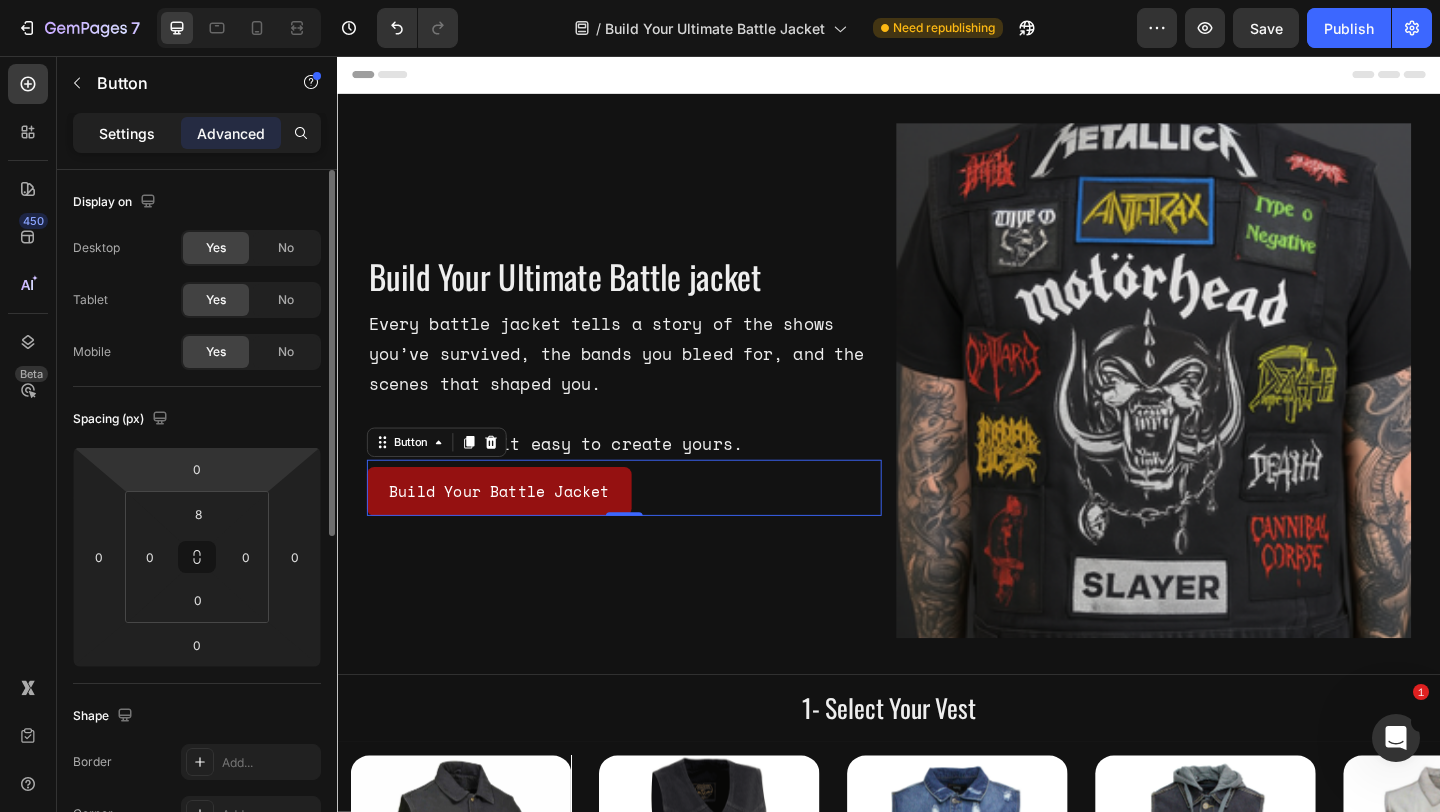 click on "Settings" 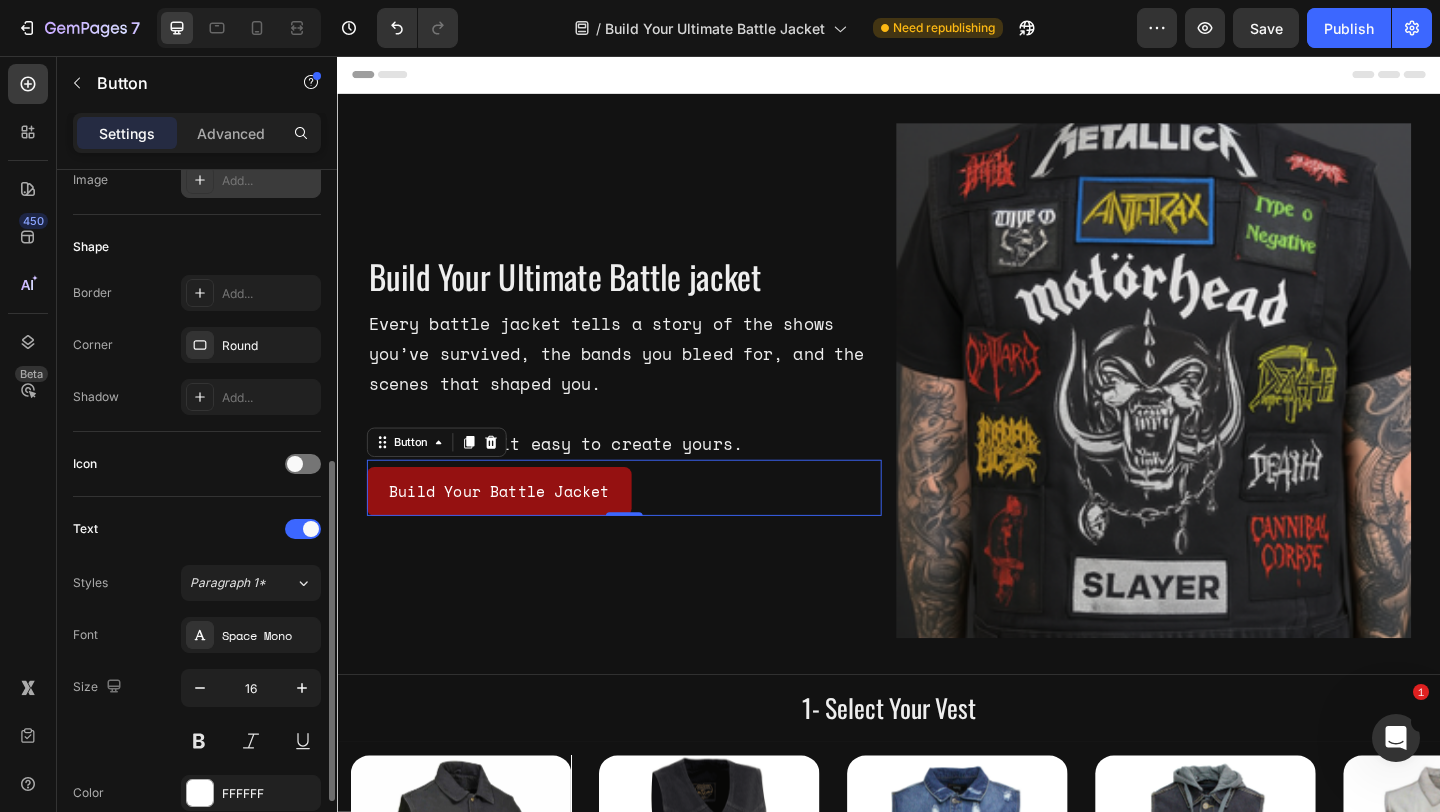 scroll, scrollTop: 471, scrollLeft: 0, axis: vertical 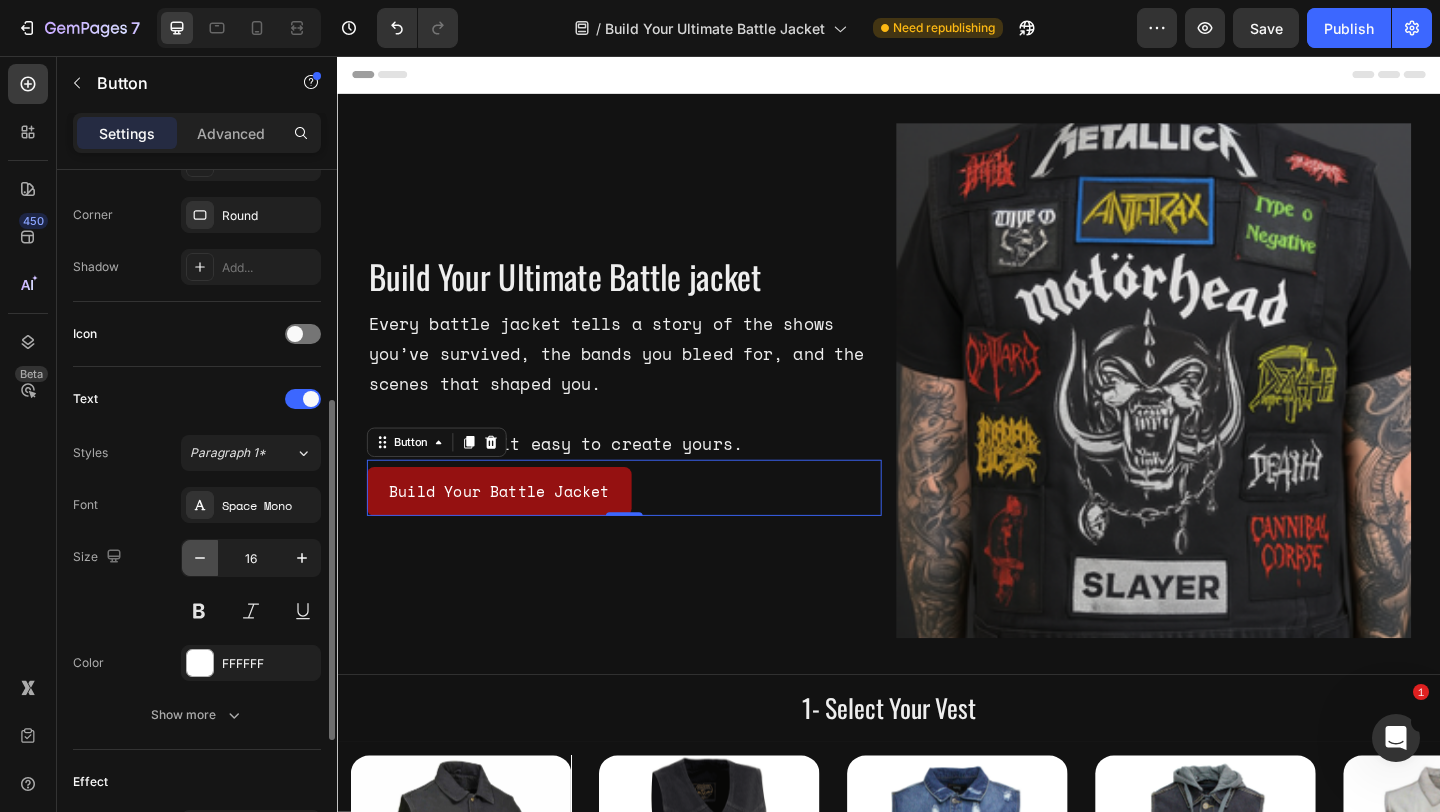 click 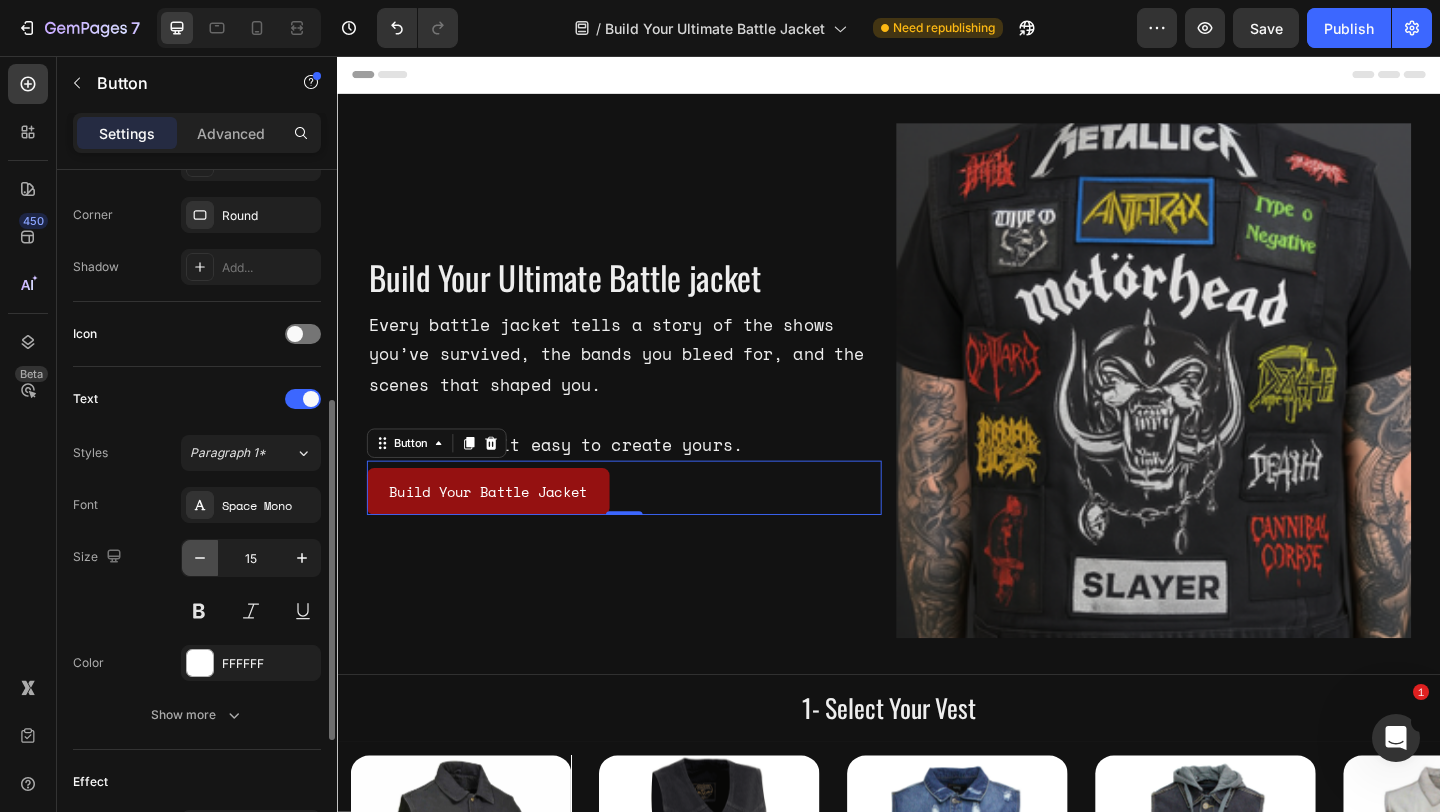 click 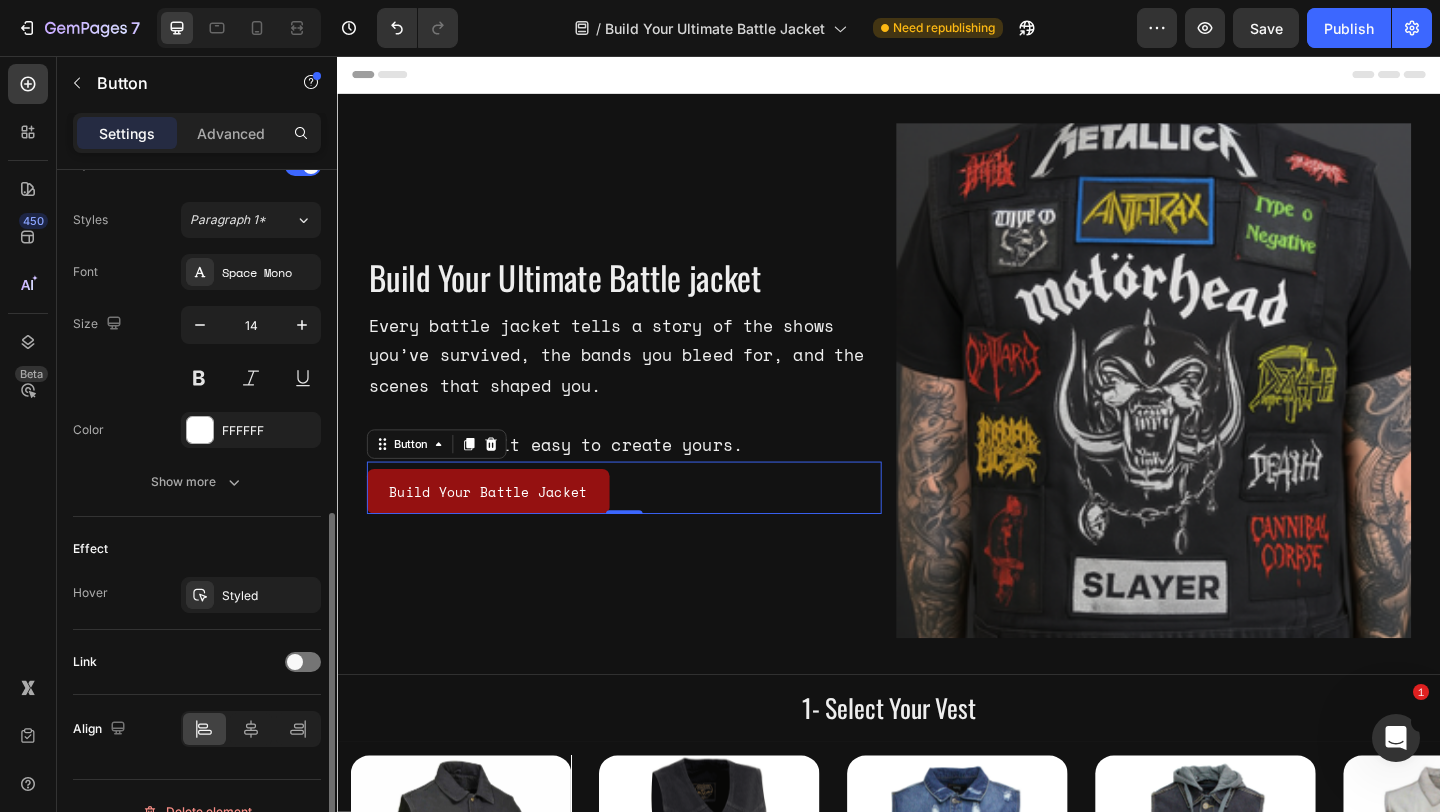 scroll, scrollTop: 735, scrollLeft: 0, axis: vertical 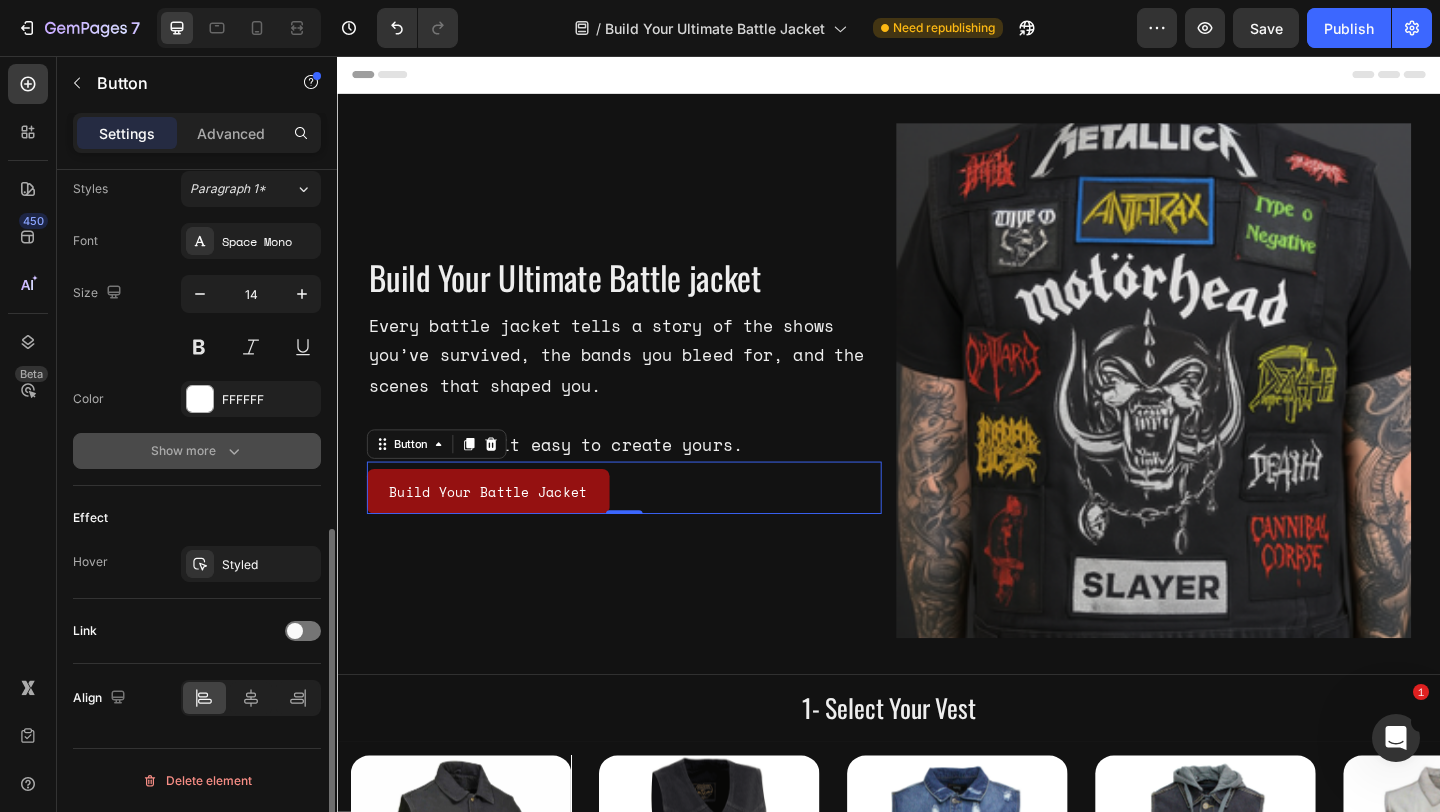 click 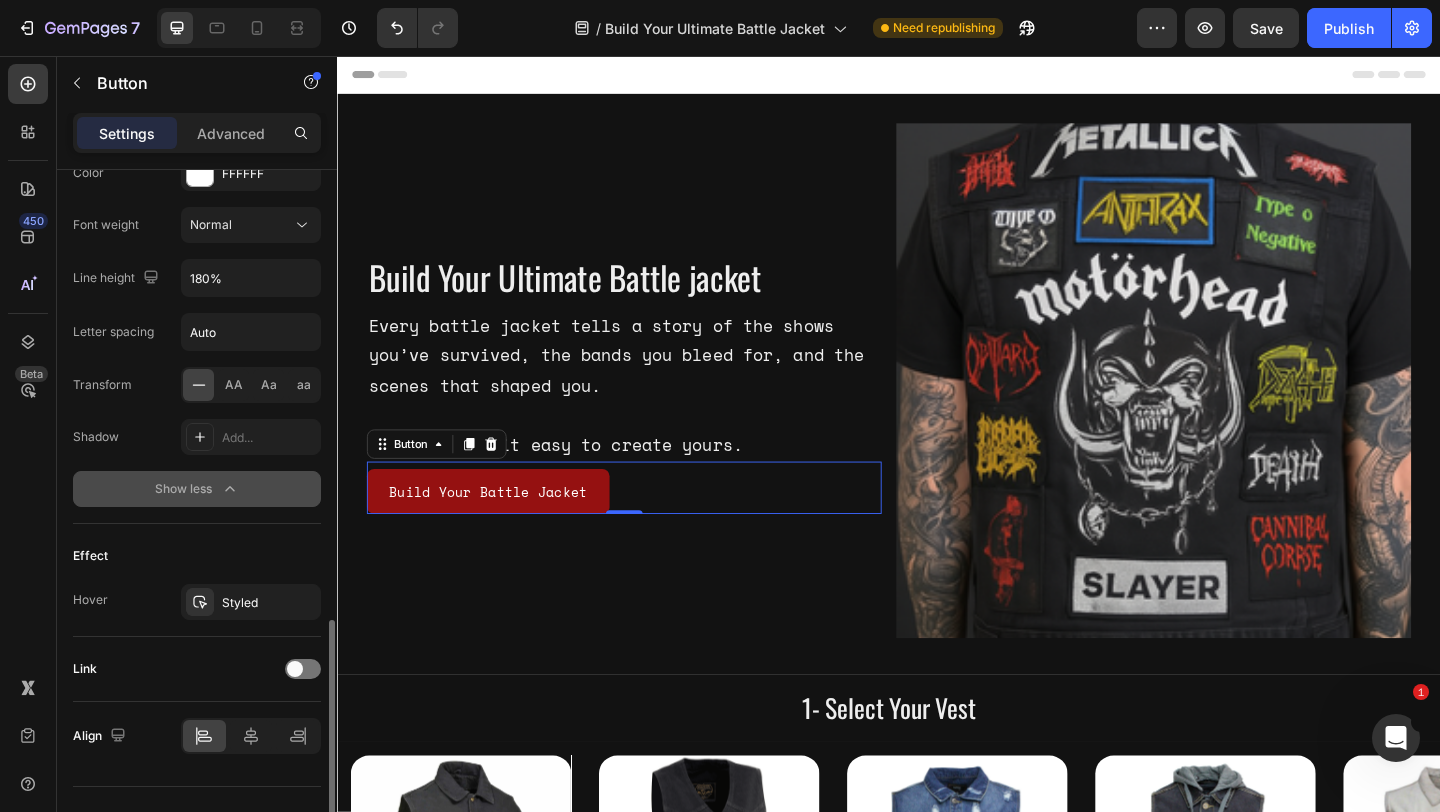scroll, scrollTop: 999, scrollLeft: 0, axis: vertical 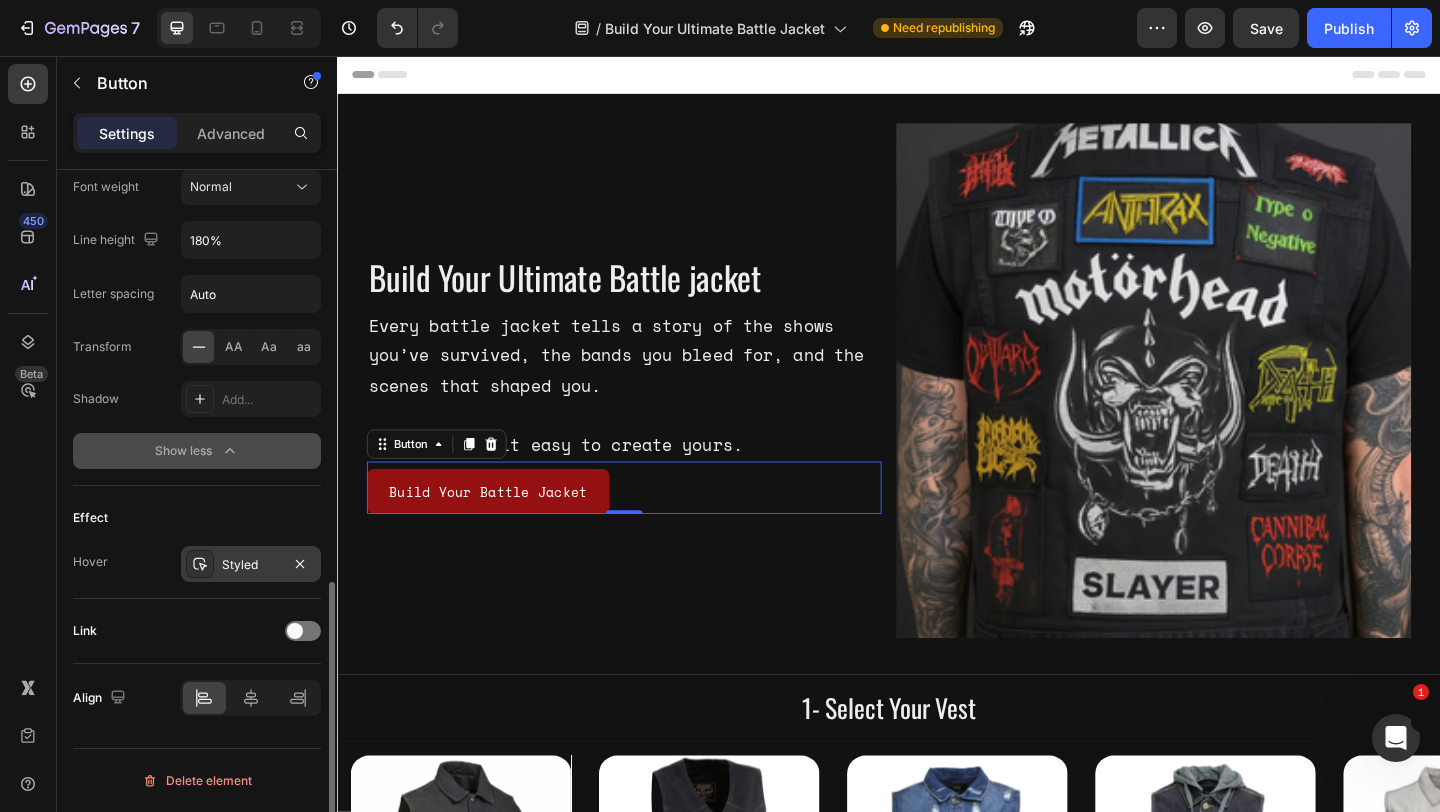 click on "Styled" at bounding box center (251, 565) 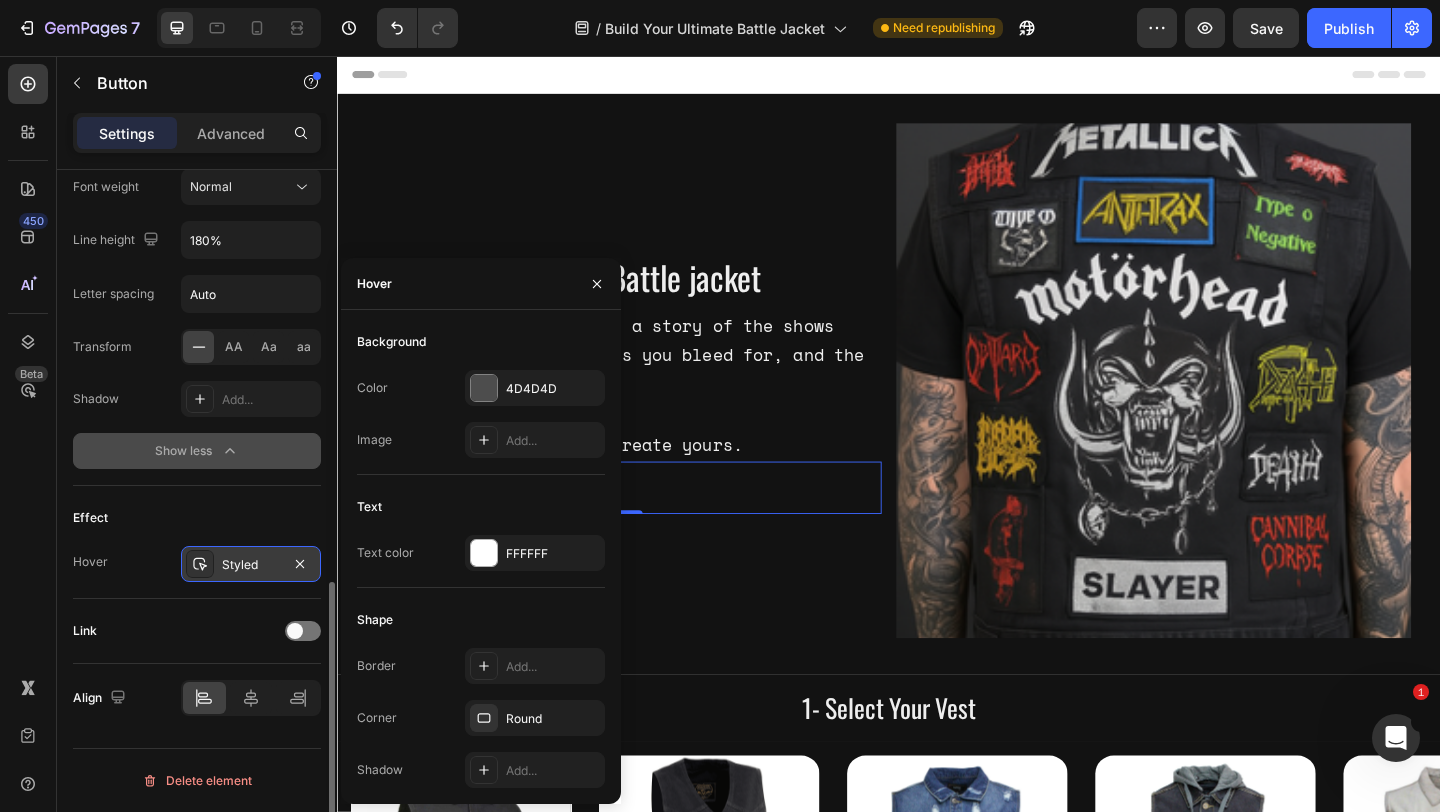 click on "Styled" at bounding box center [251, 565] 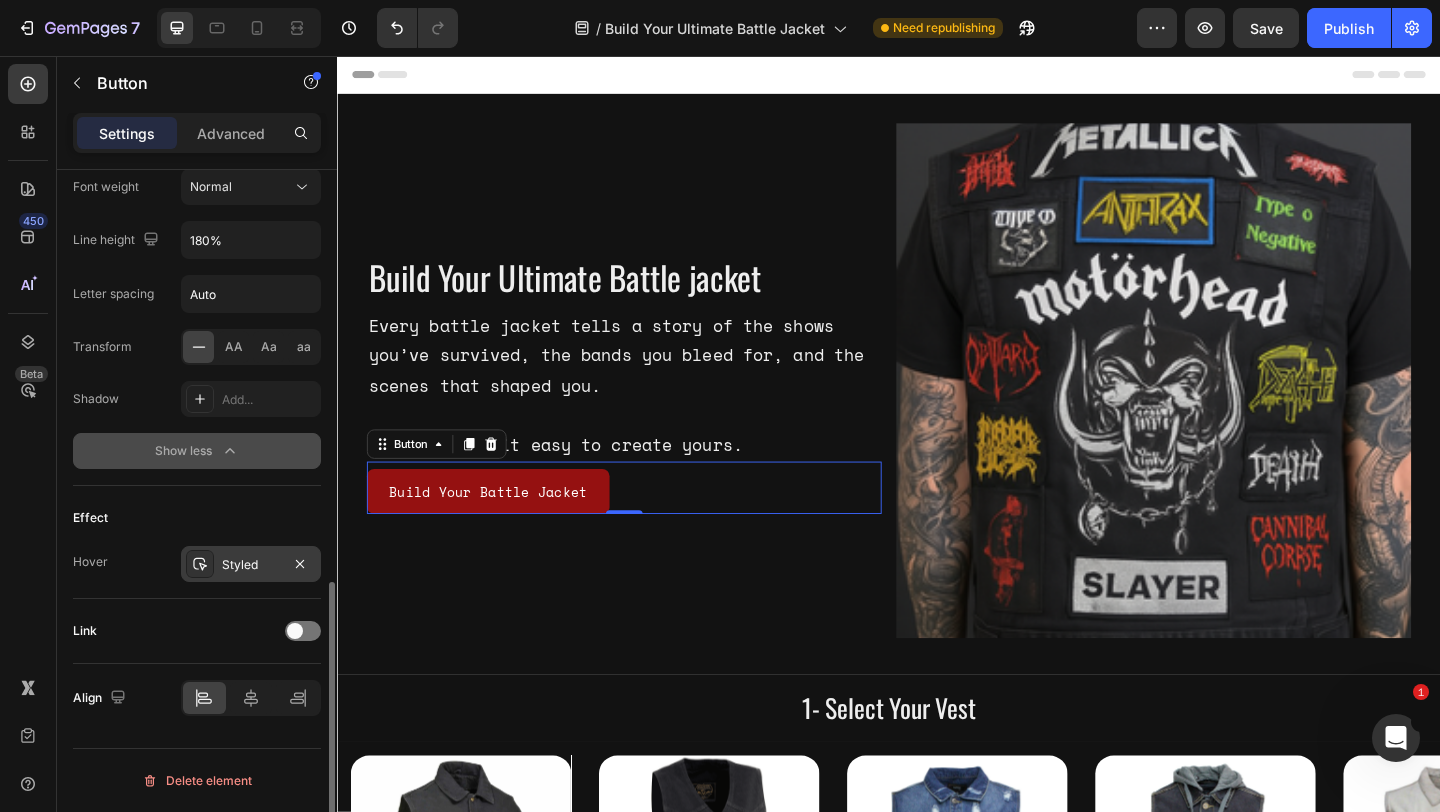 click on "Styled" at bounding box center (251, 565) 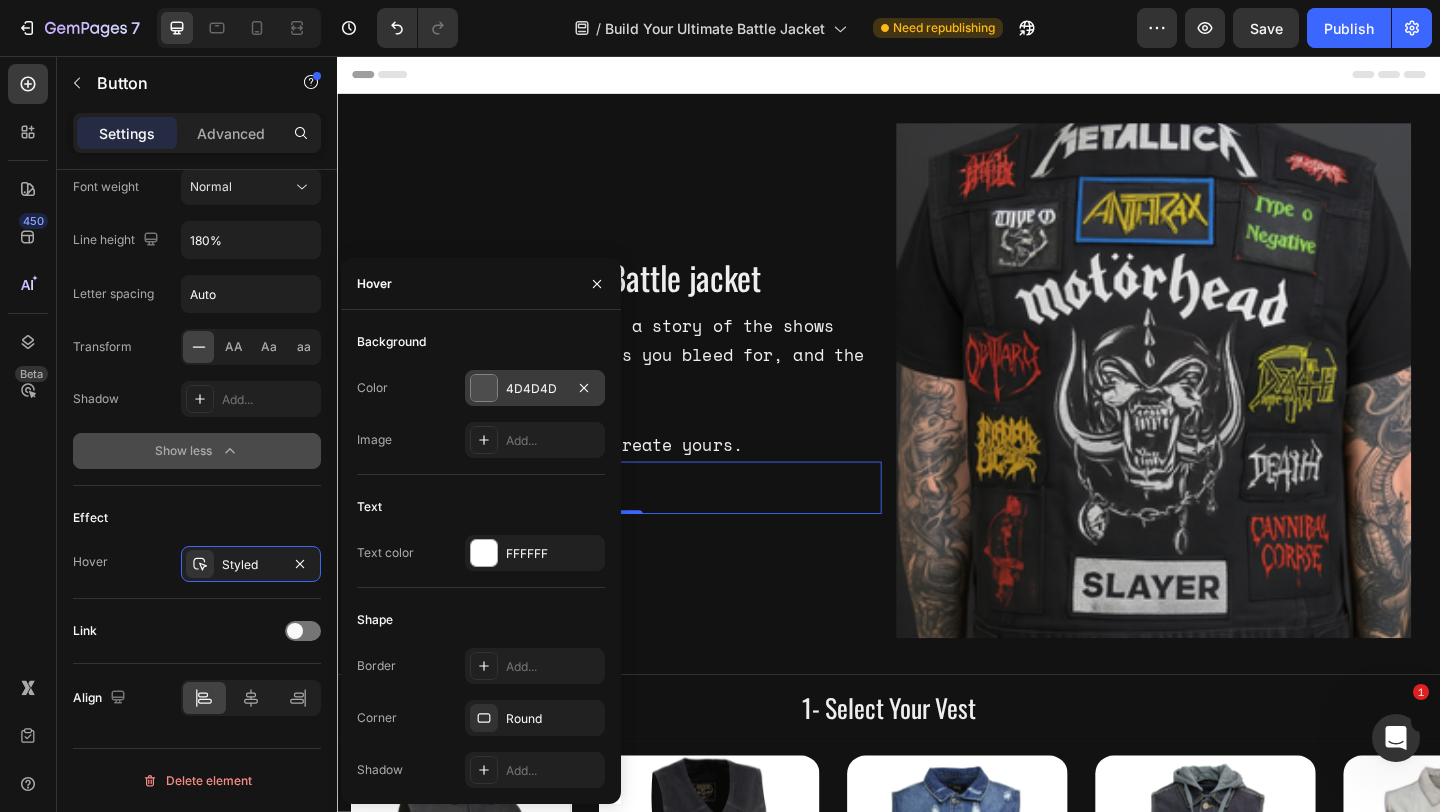 click at bounding box center [484, 388] 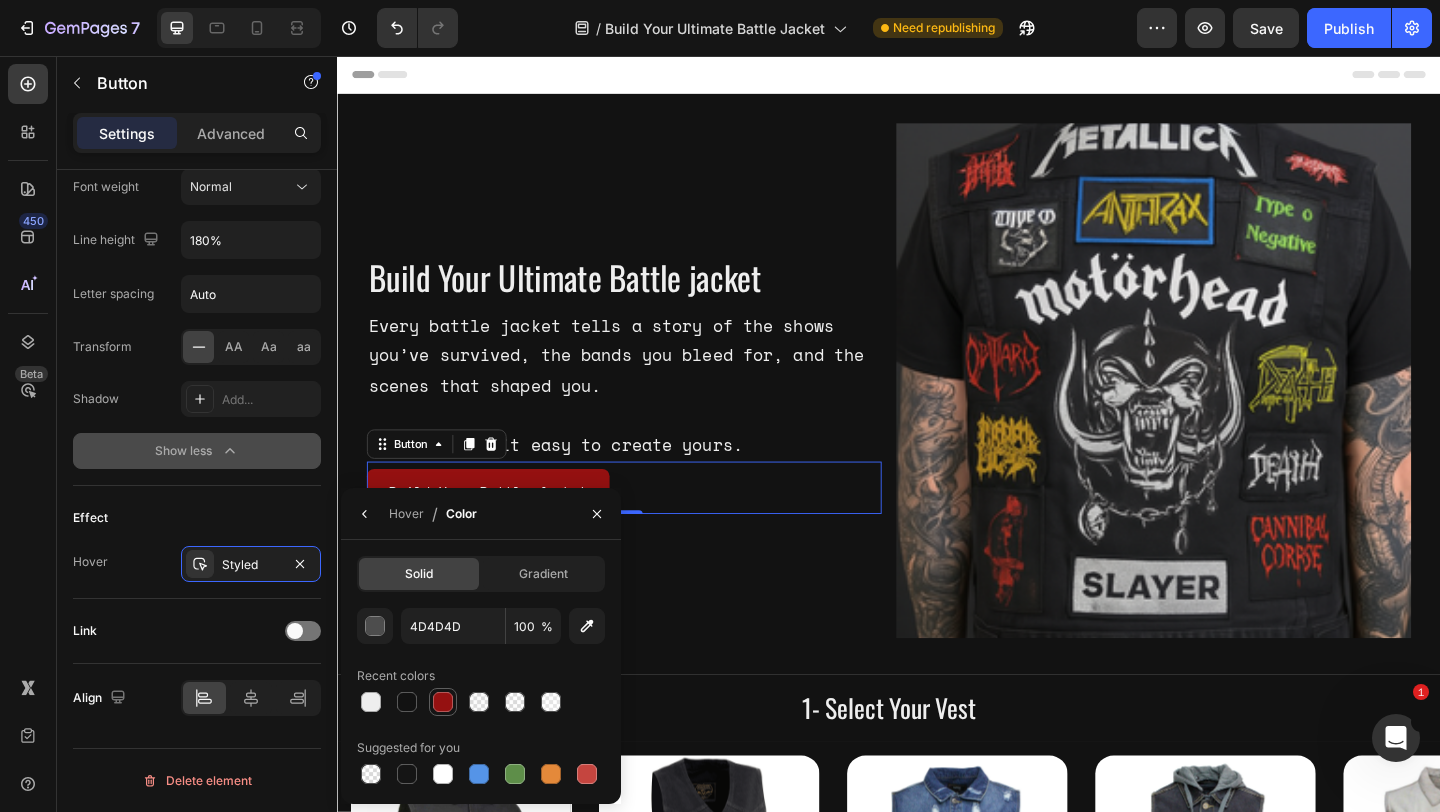 click at bounding box center [443, 702] 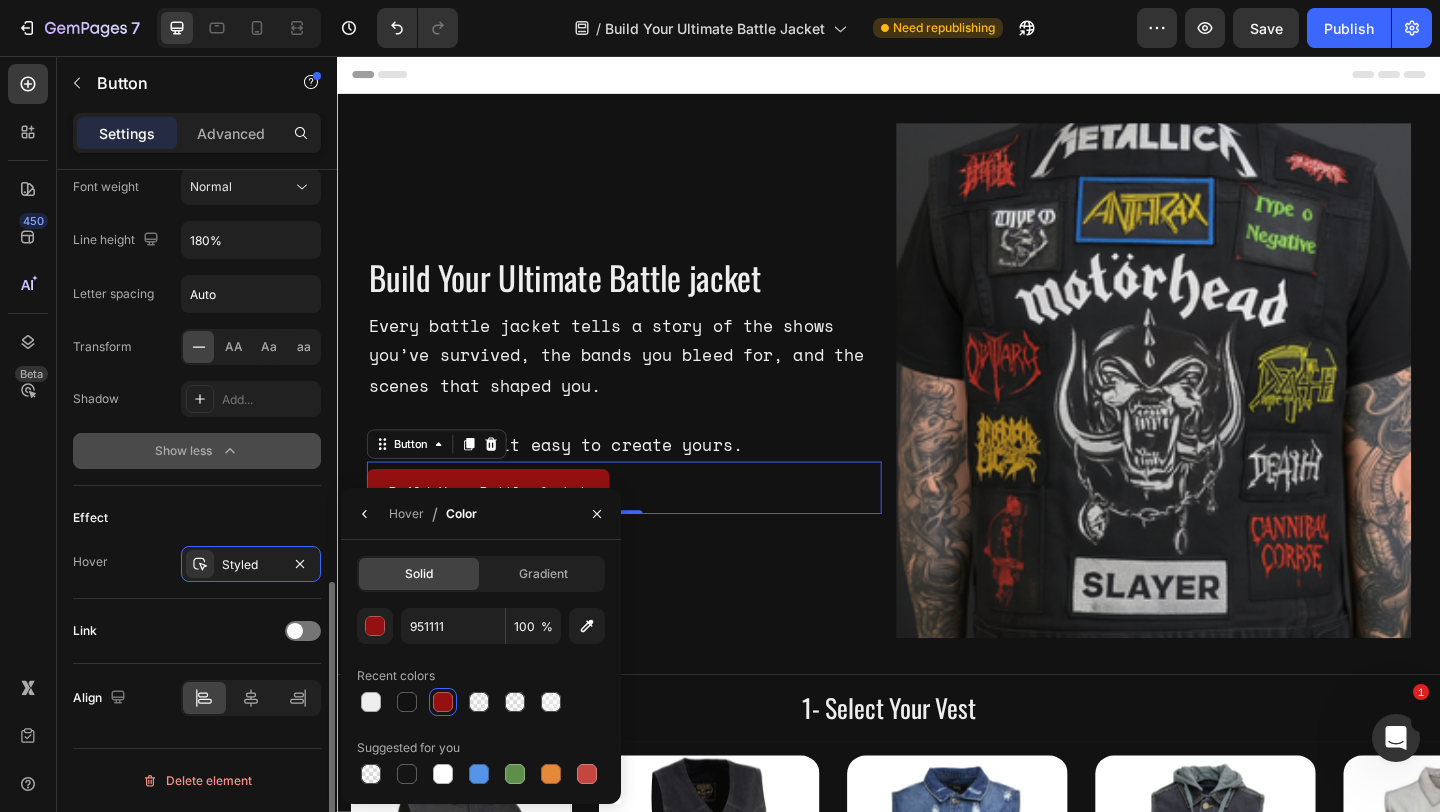 click on "Hover Styled" at bounding box center (197, 564) 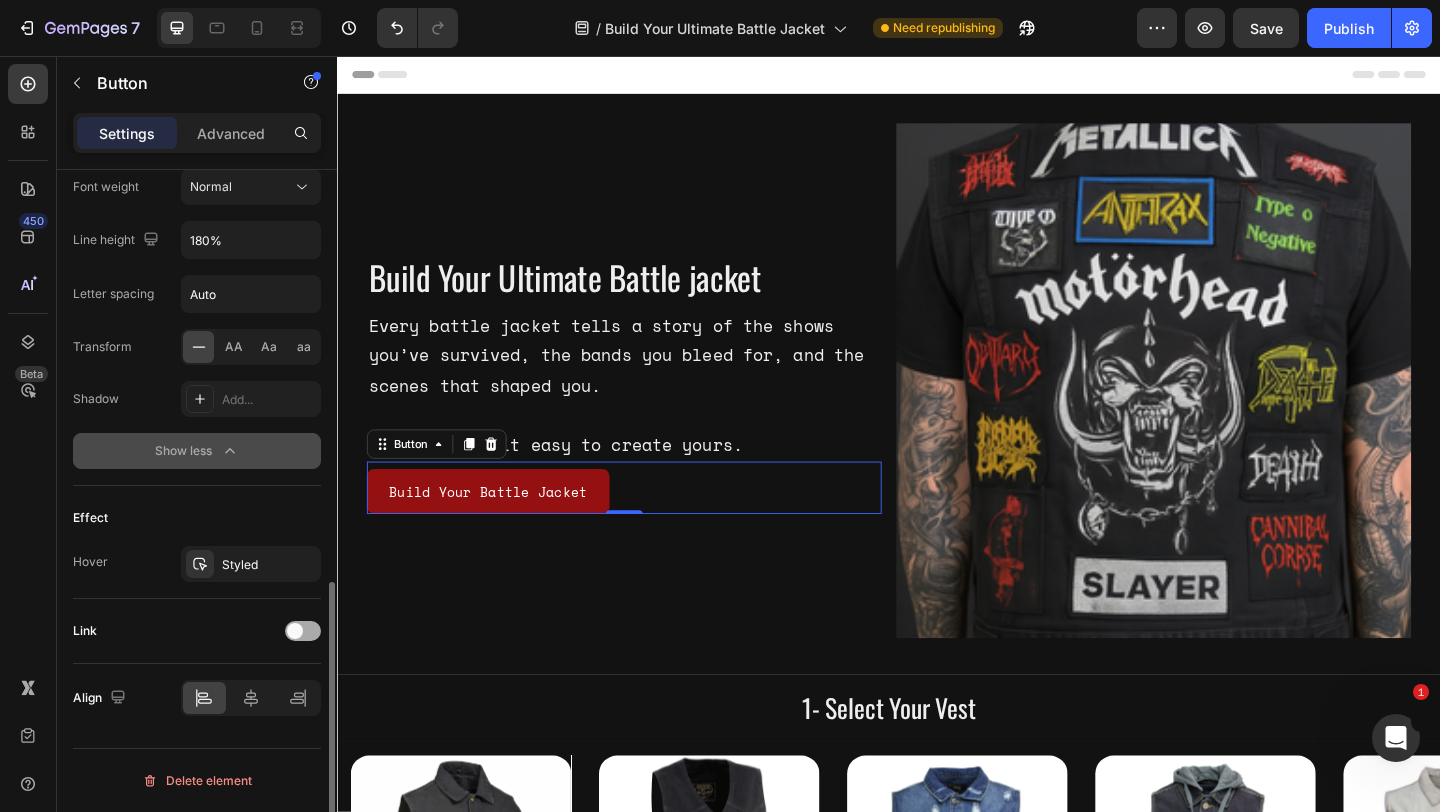 click at bounding box center (303, 631) 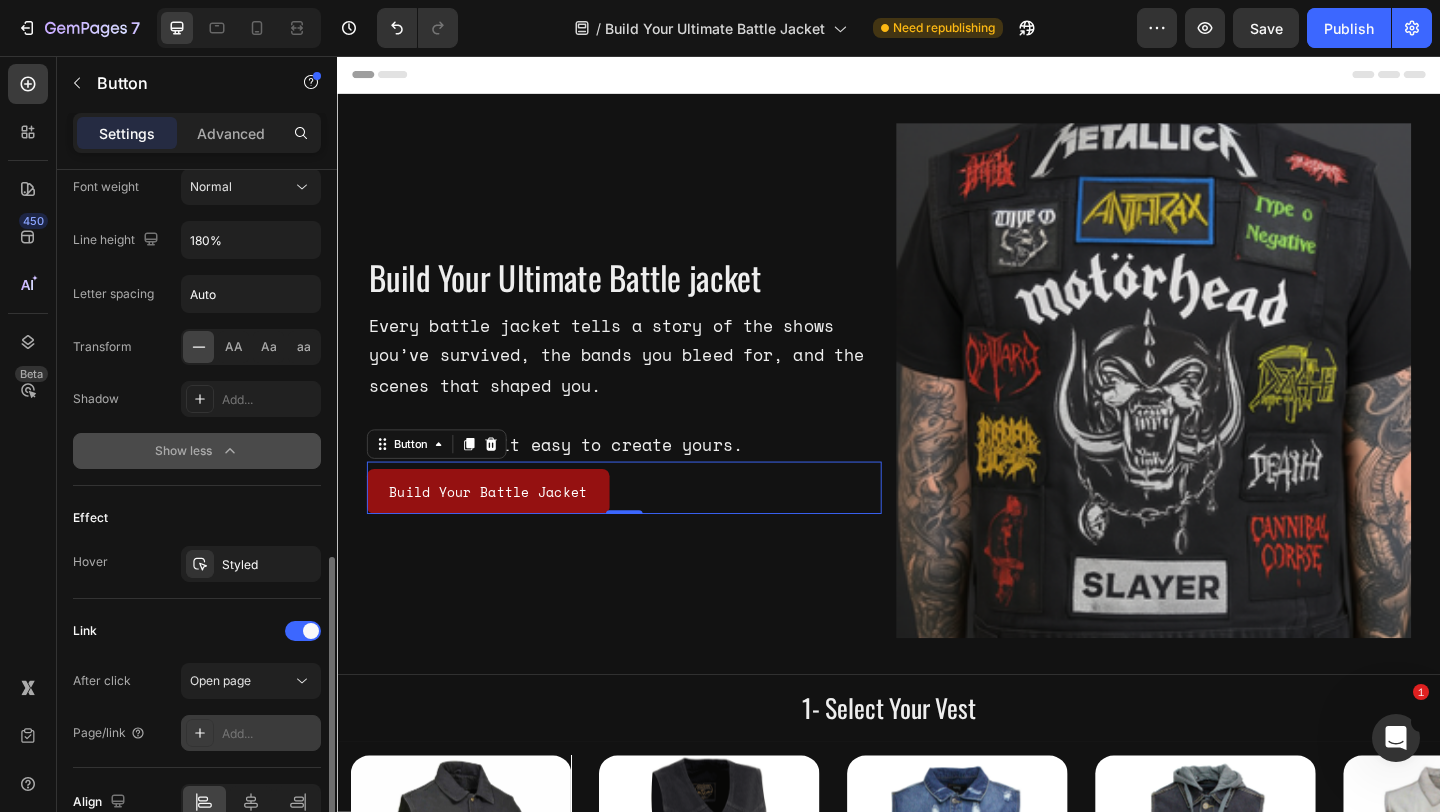click on "Add..." at bounding box center (269, 734) 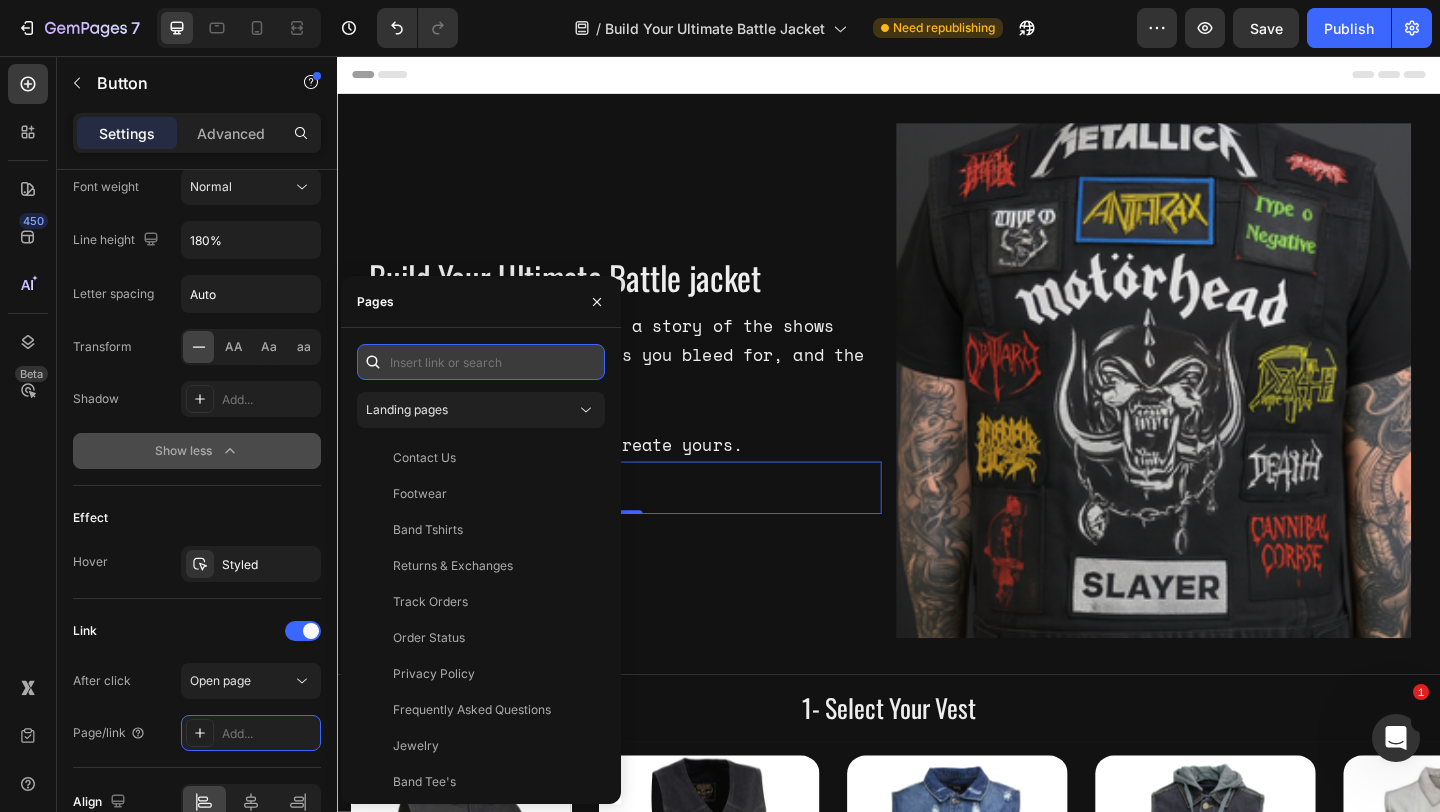 click at bounding box center (481, 362) 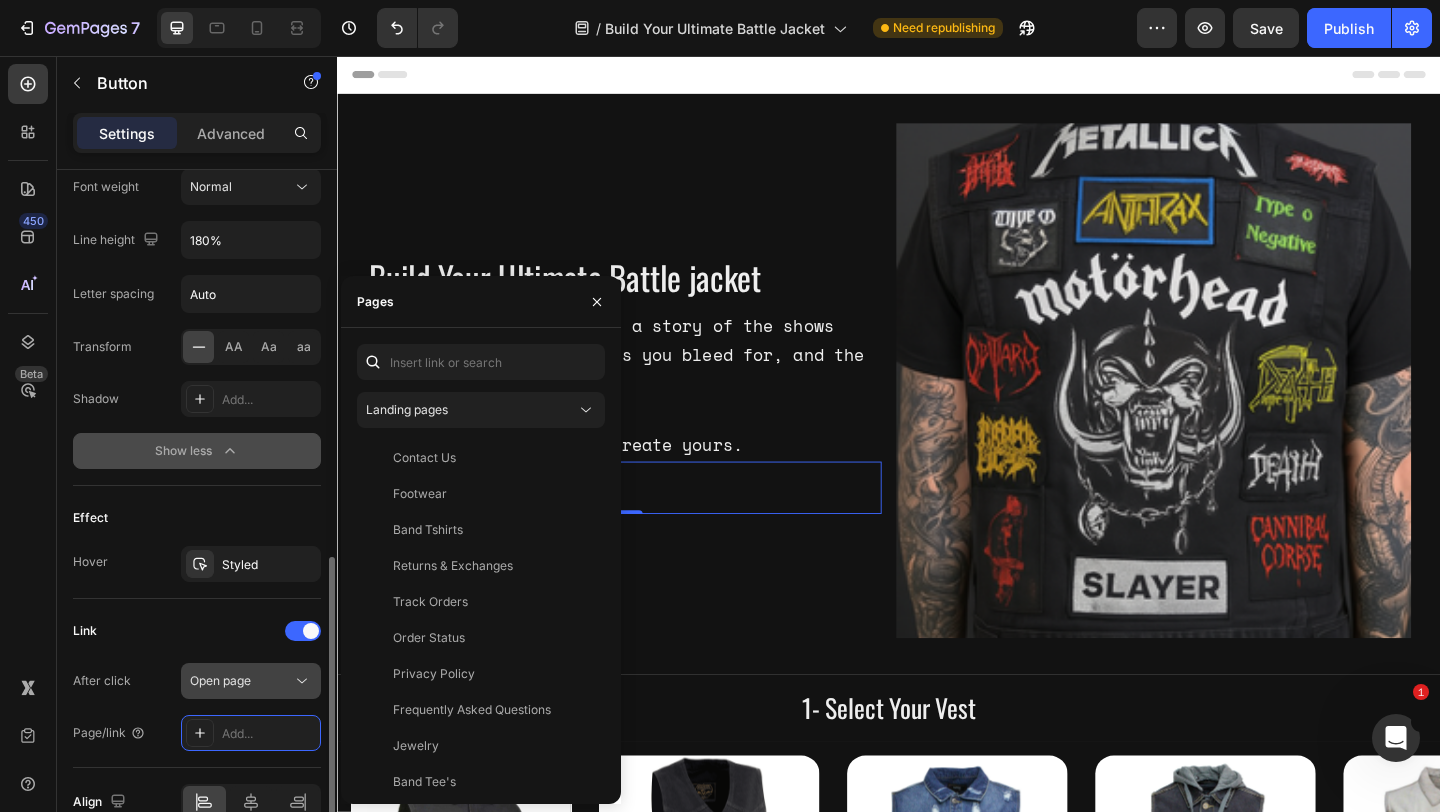 click on "Open page" at bounding box center [251, 681] 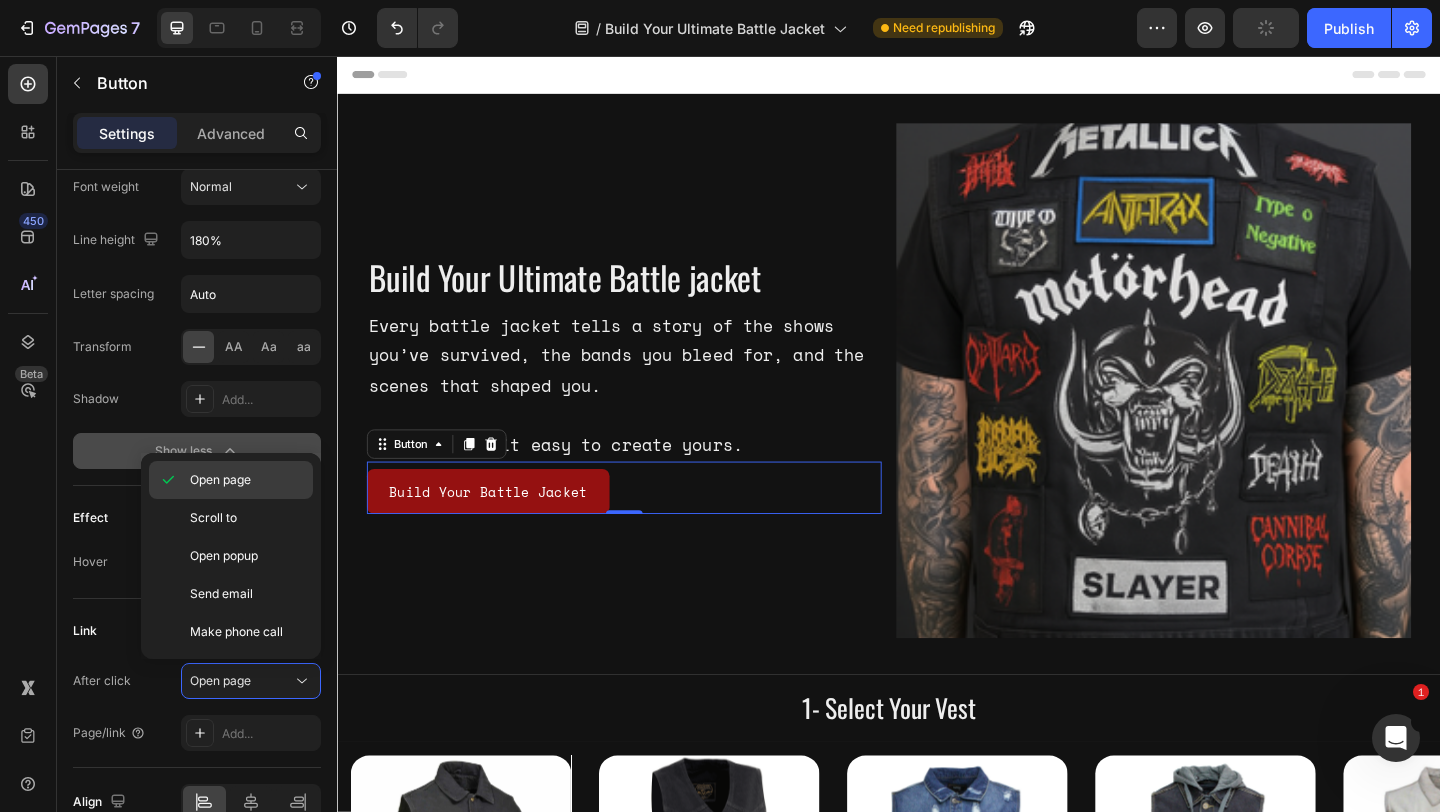 click on "Open page" 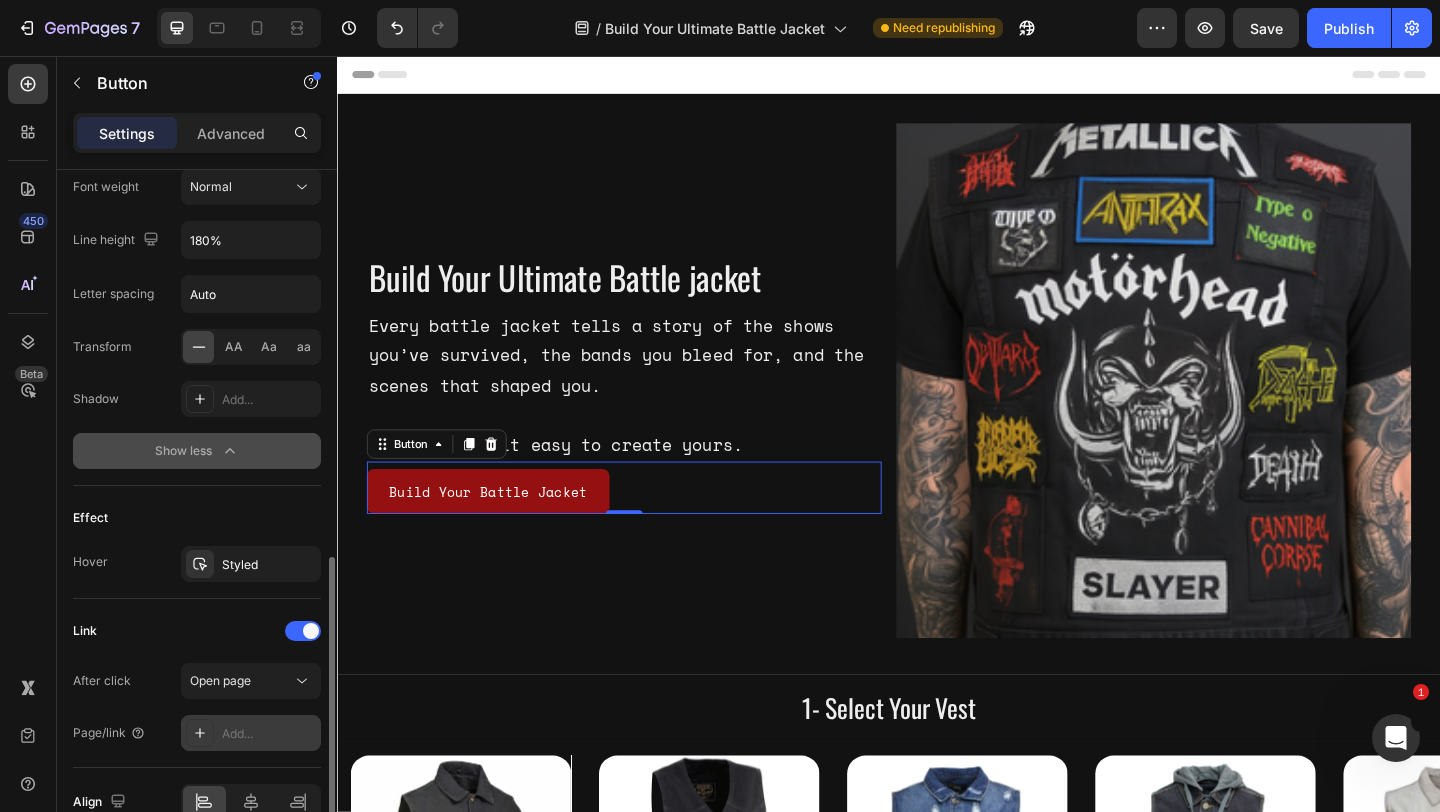 click on "Add..." at bounding box center (269, 734) 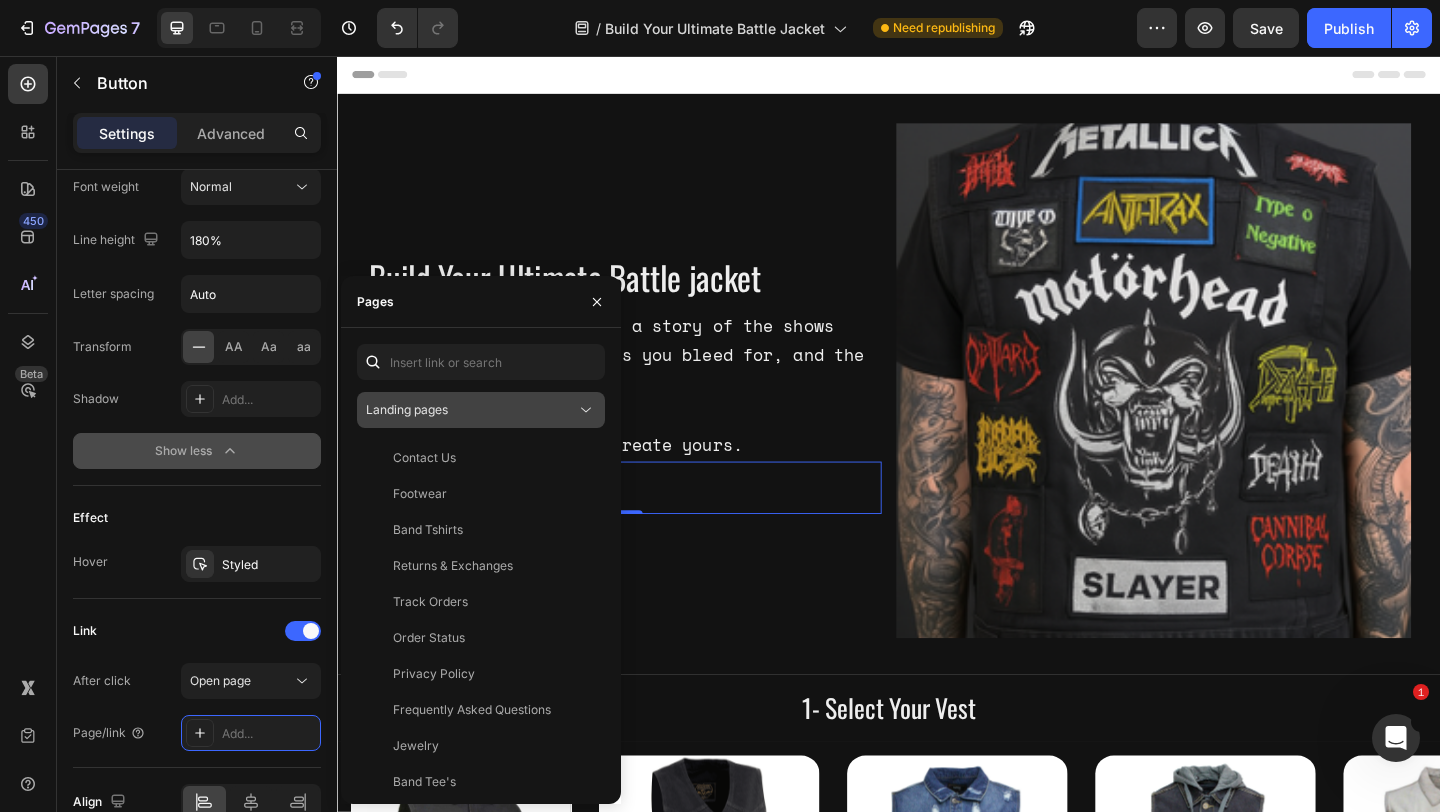 click on "Landing pages" 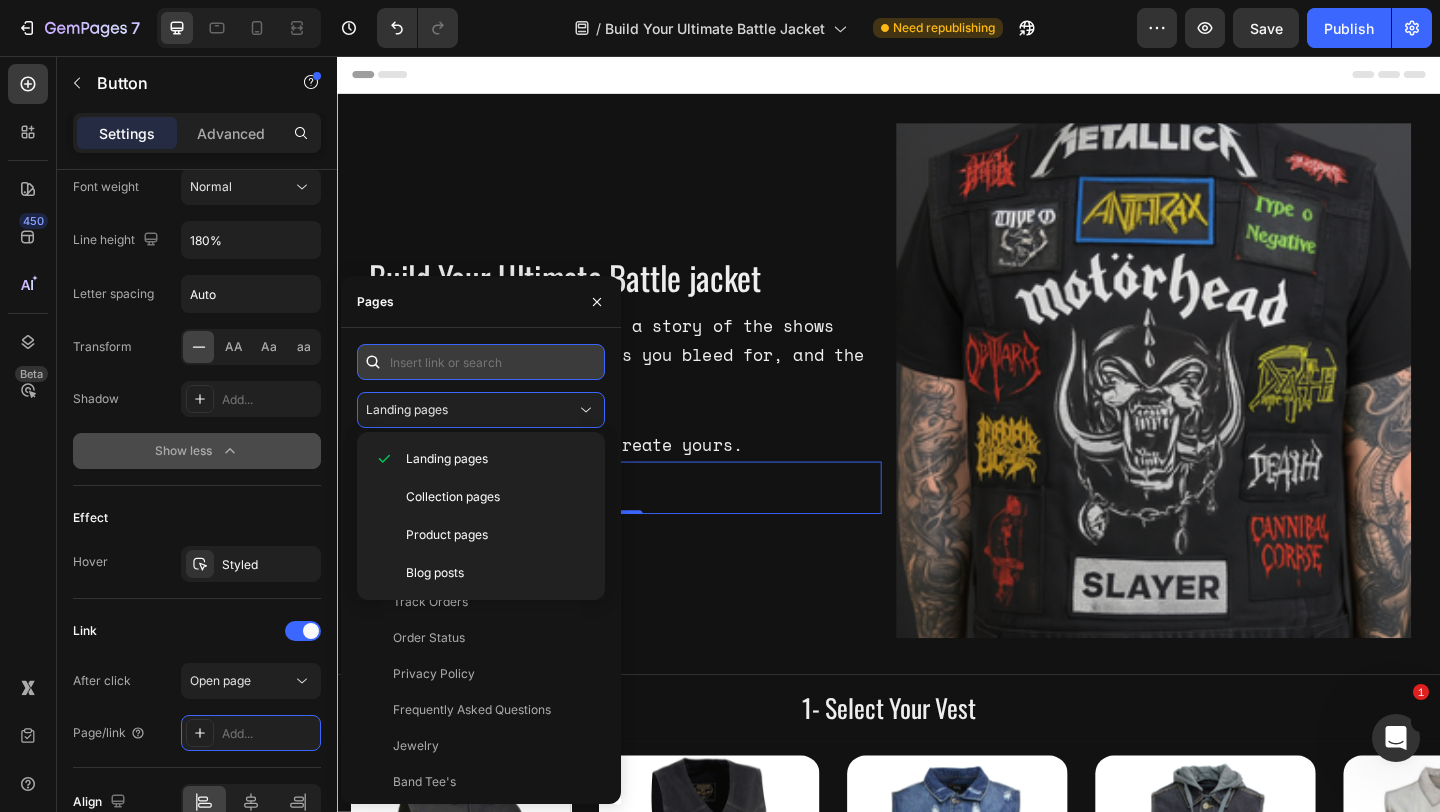 click at bounding box center (481, 362) 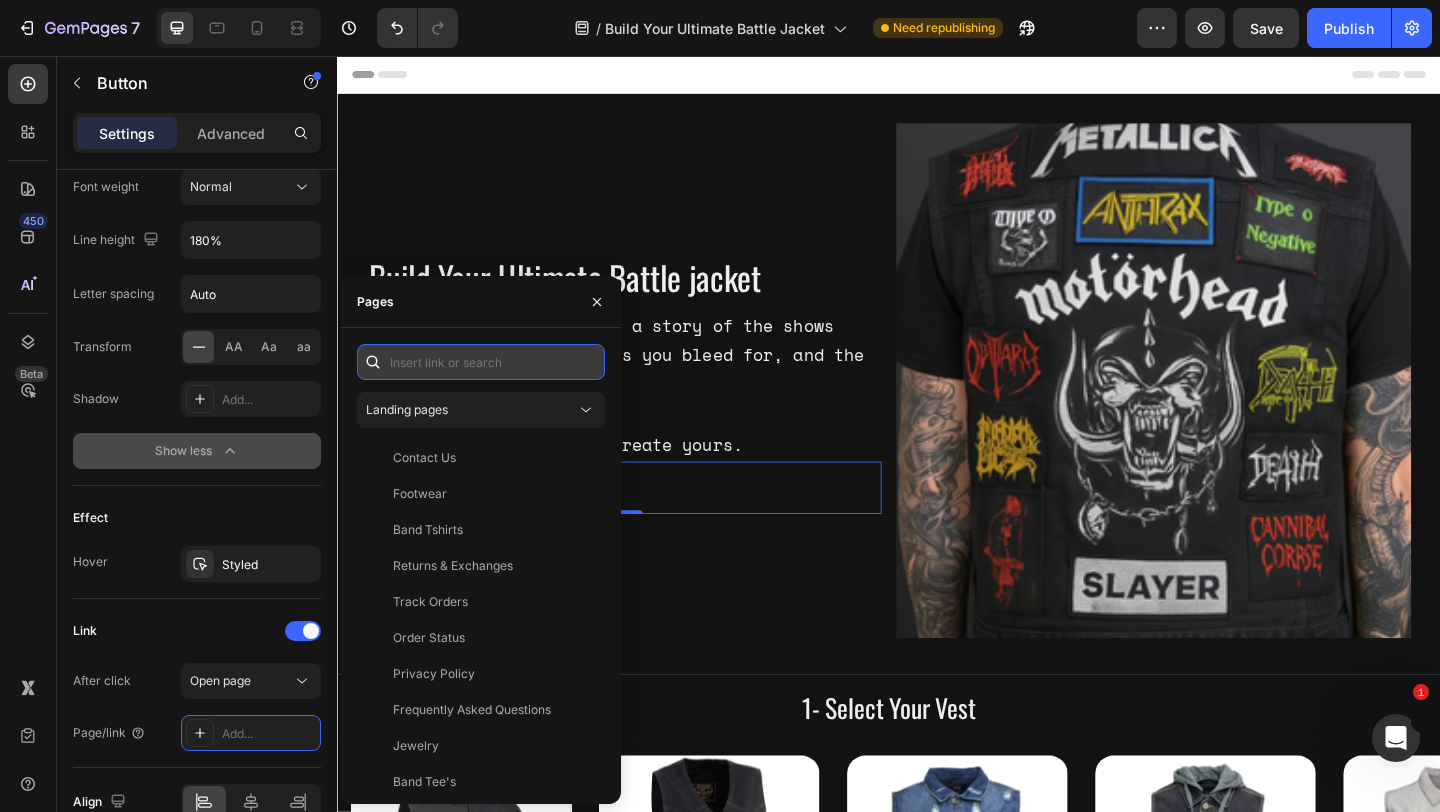 paste on "https://www.redzoneshop.com/apps/secomapp_freegifts_get_order/bundle/7609?ver=3.0" 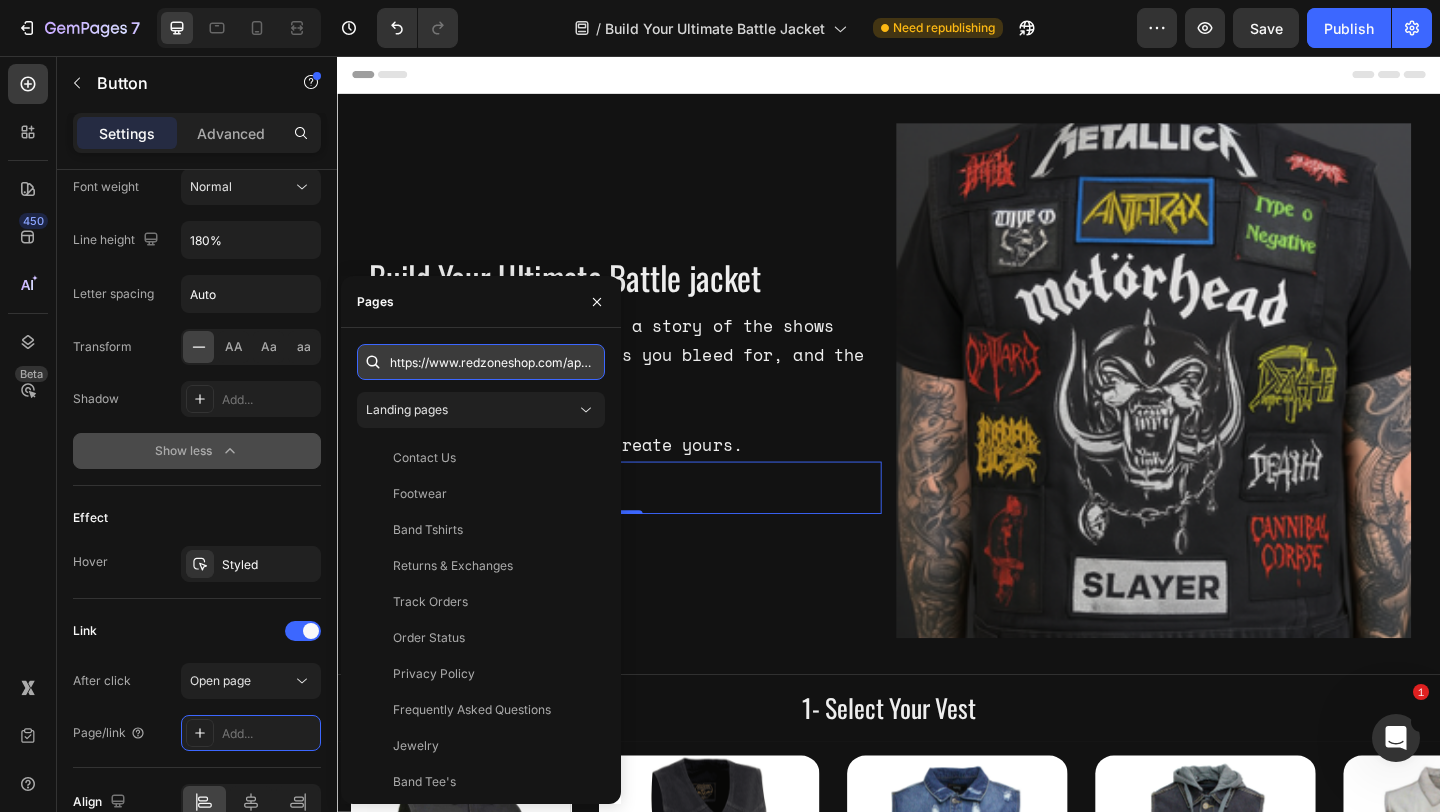 scroll, scrollTop: 0, scrollLeft: 335, axis: horizontal 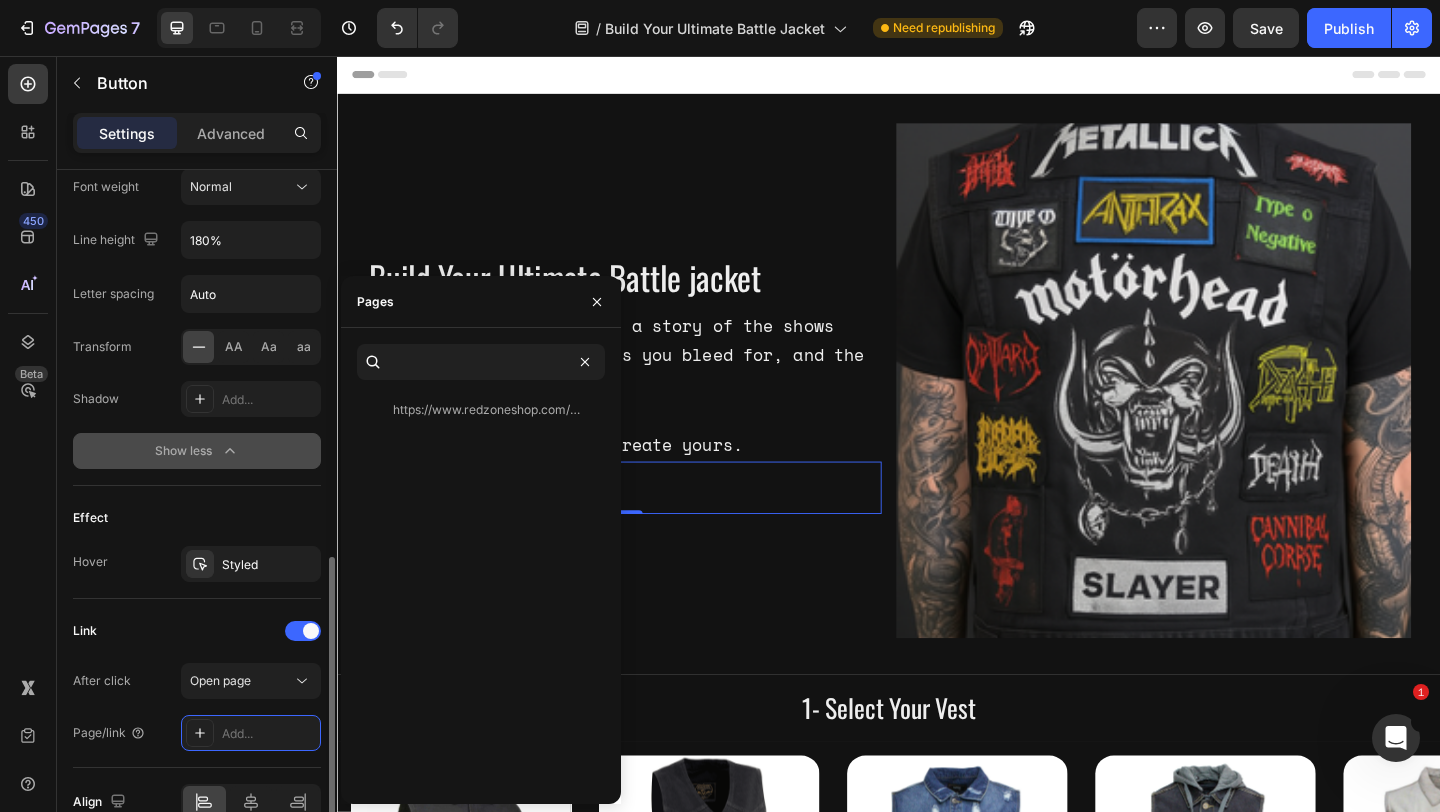 click on "Link" at bounding box center (197, 631) 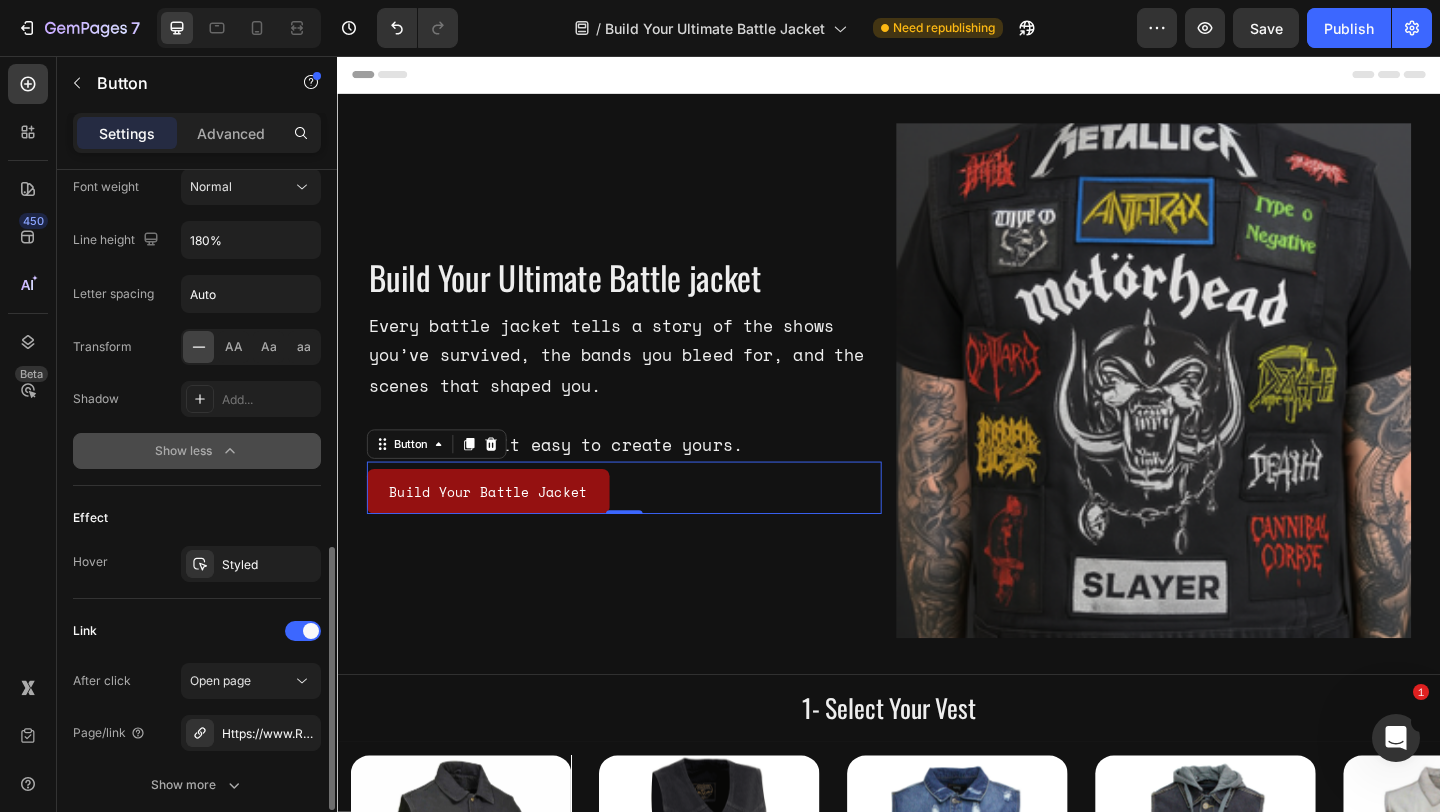 scroll, scrollTop: 0, scrollLeft: 0, axis: both 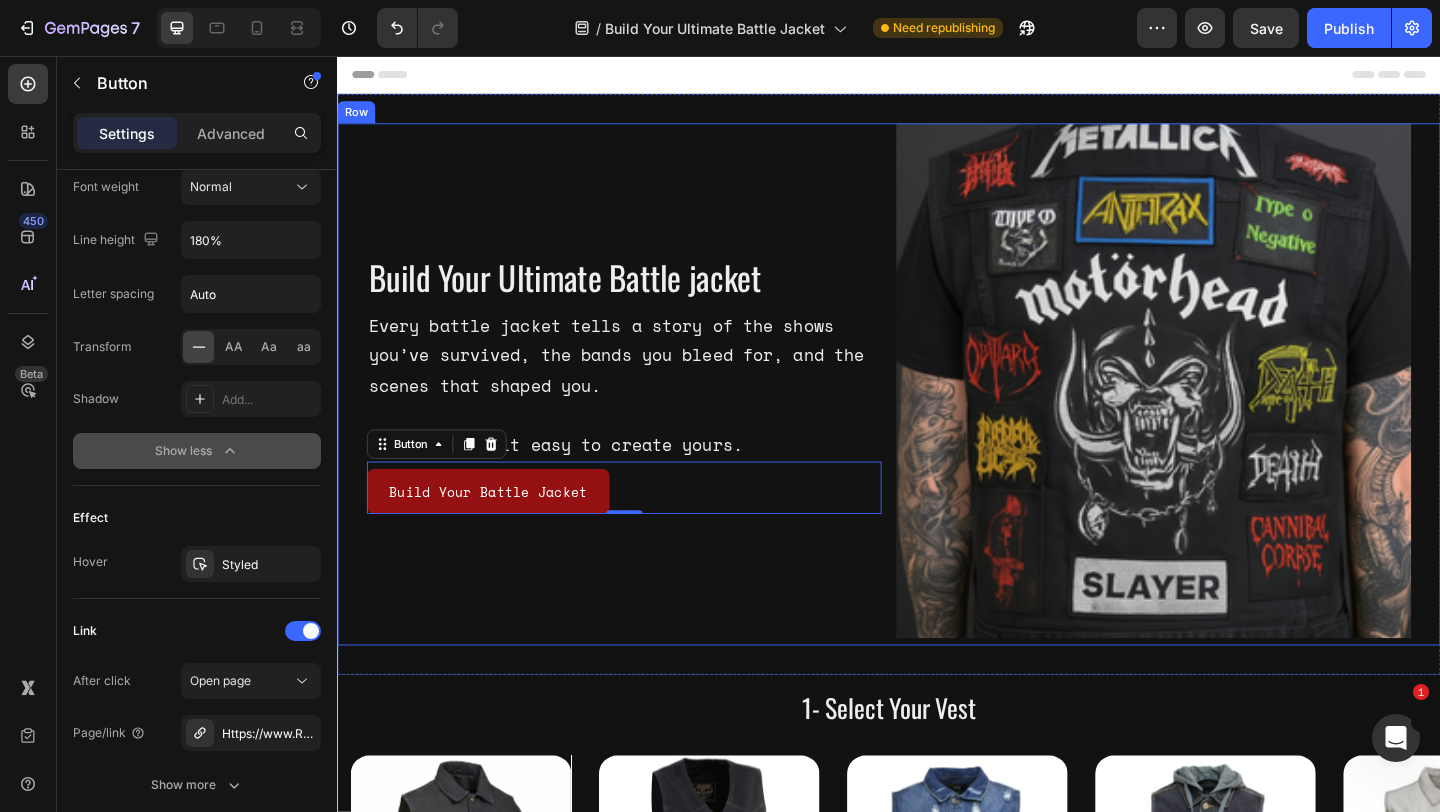 click on "Build Your Ultimate Battle jacket Heading Every battle jacket tells a story of the shows you’ve survived, the bands you bleed for, and the scenes that shaped you.  We’re making it easy to create yours. Text Block Build Your Battle Jacket Button   0" at bounding box center (649, 413) 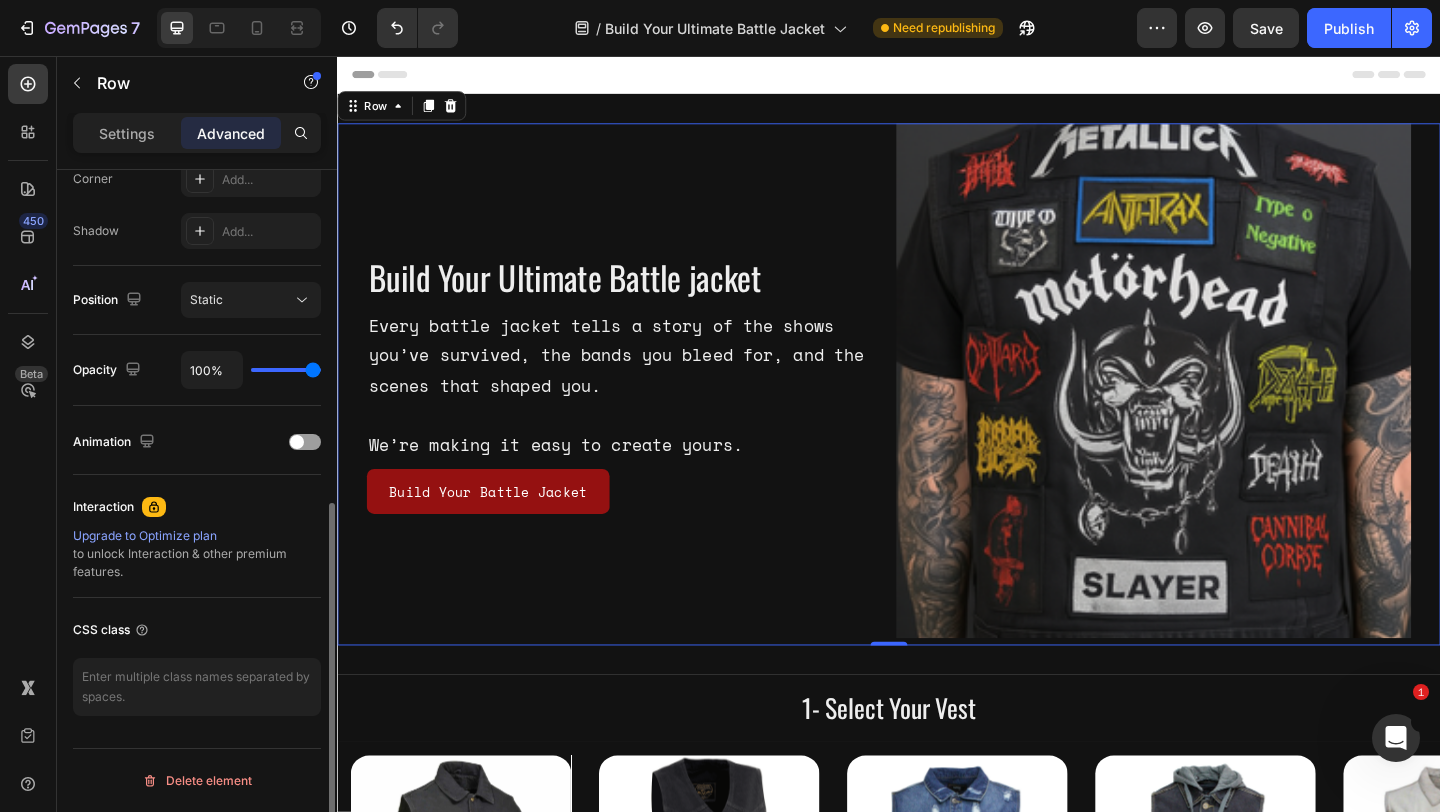 scroll, scrollTop: 0, scrollLeft: 0, axis: both 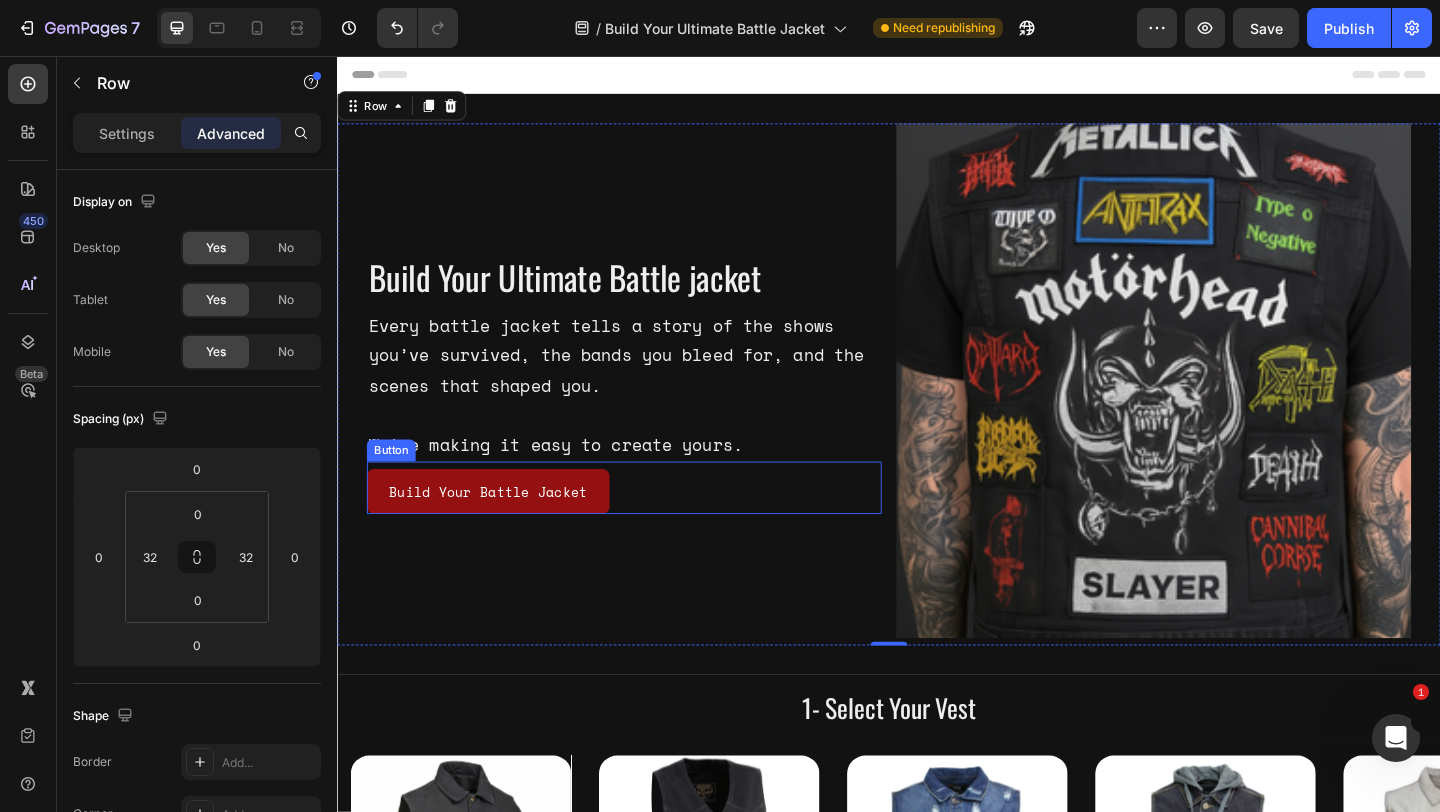 click on "Build Your Battle Jacket Button" at bounding box center [649, 525] 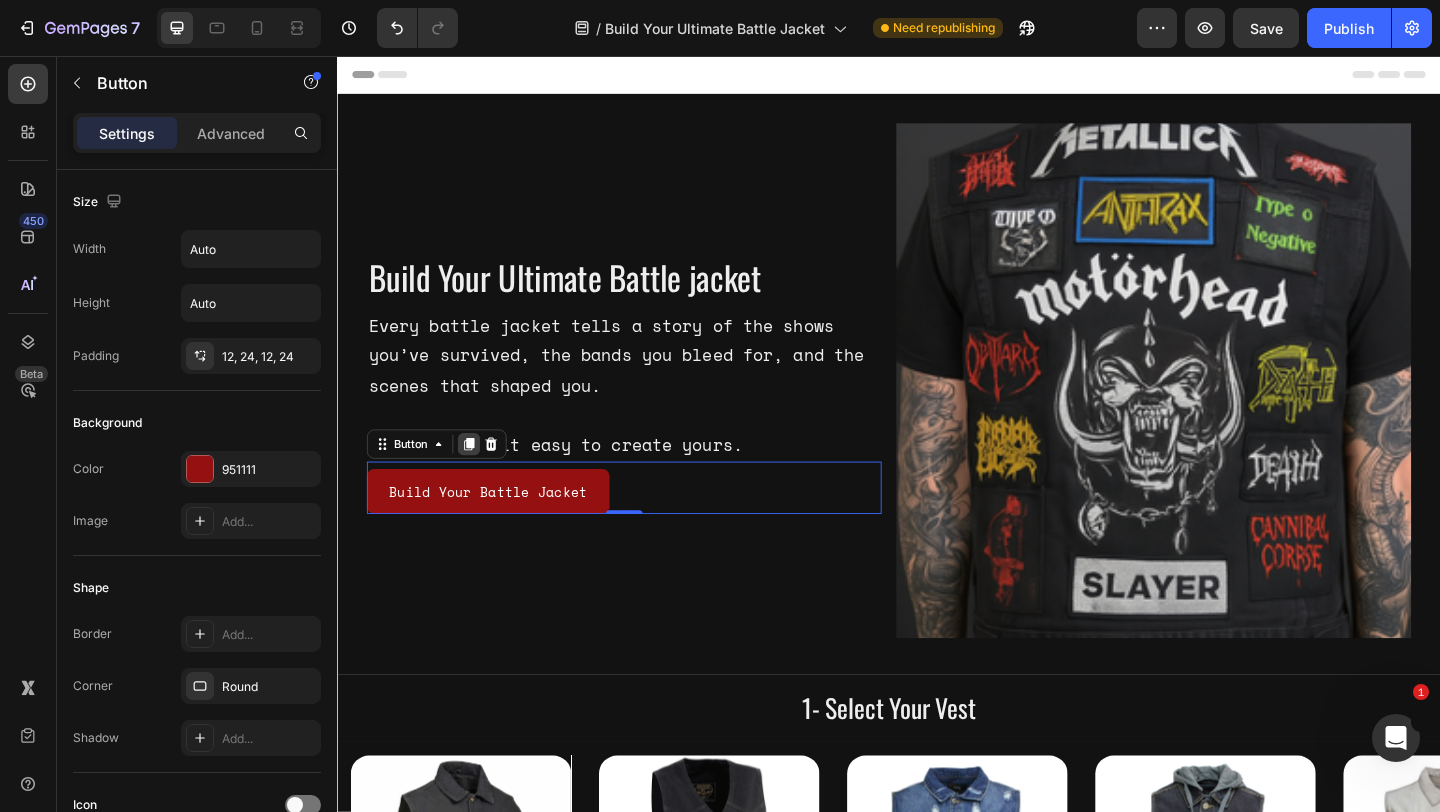 click at bounding box center (480, 478) 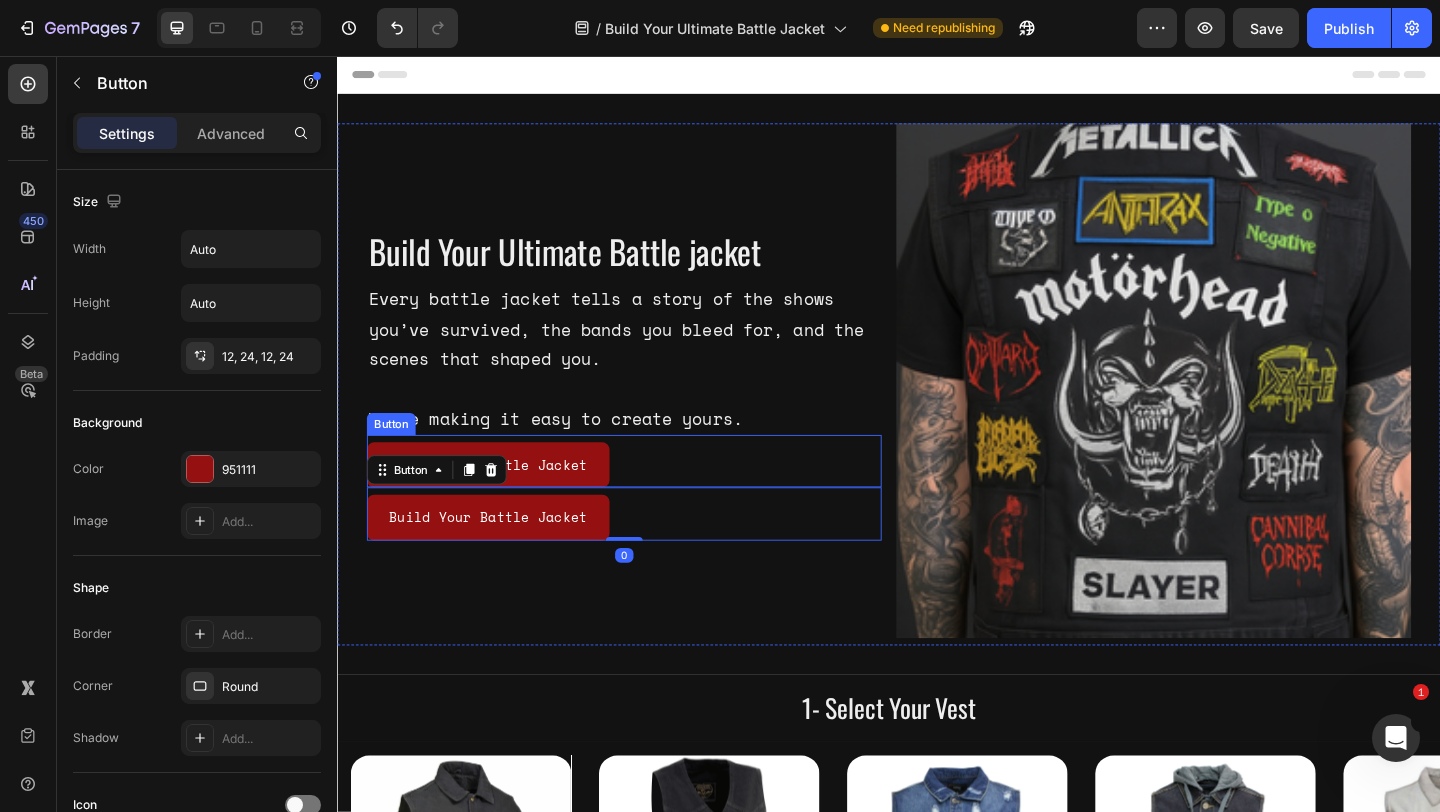 click on "Build Your Battle Jacket Button" at bounding box center [649, 496] 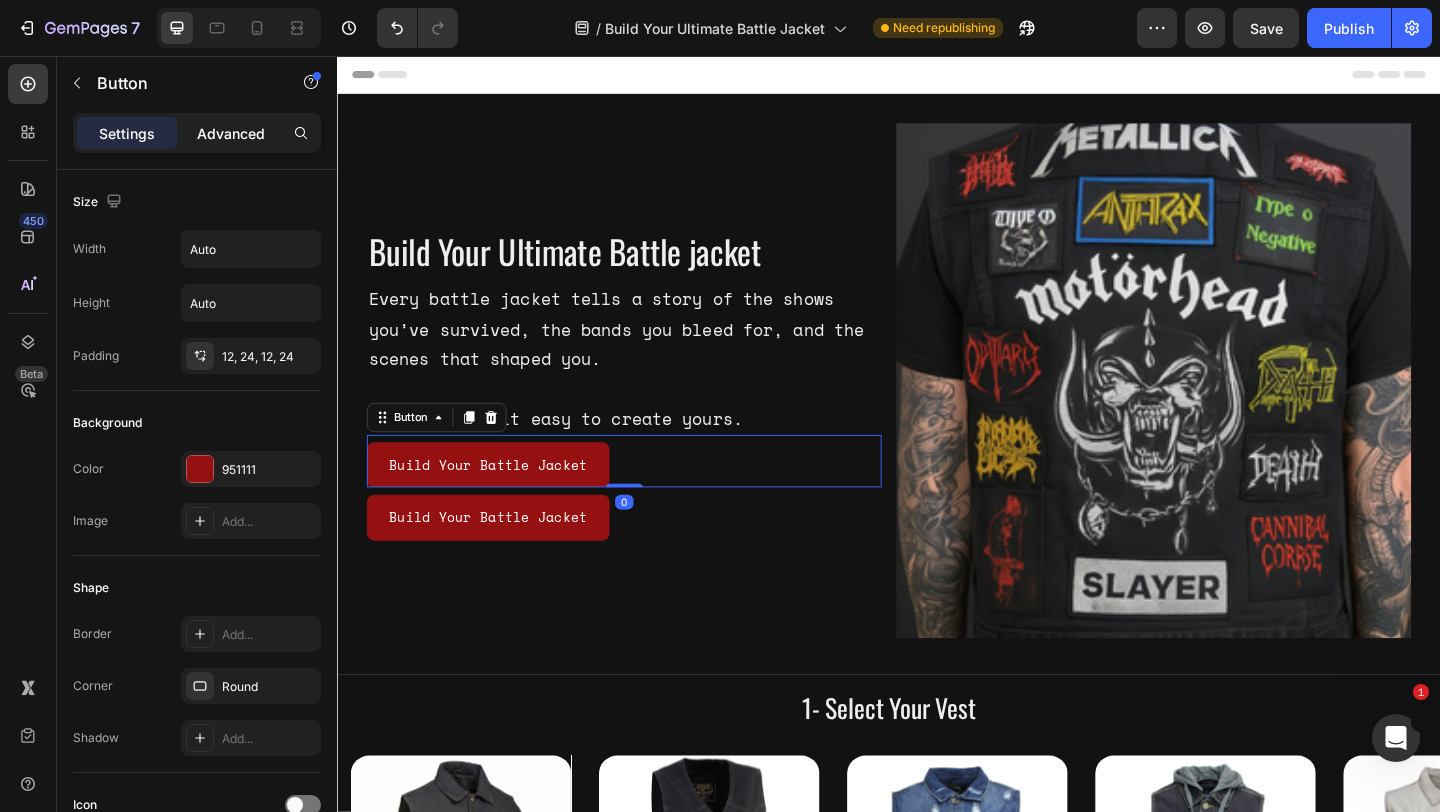click on "Advanced" 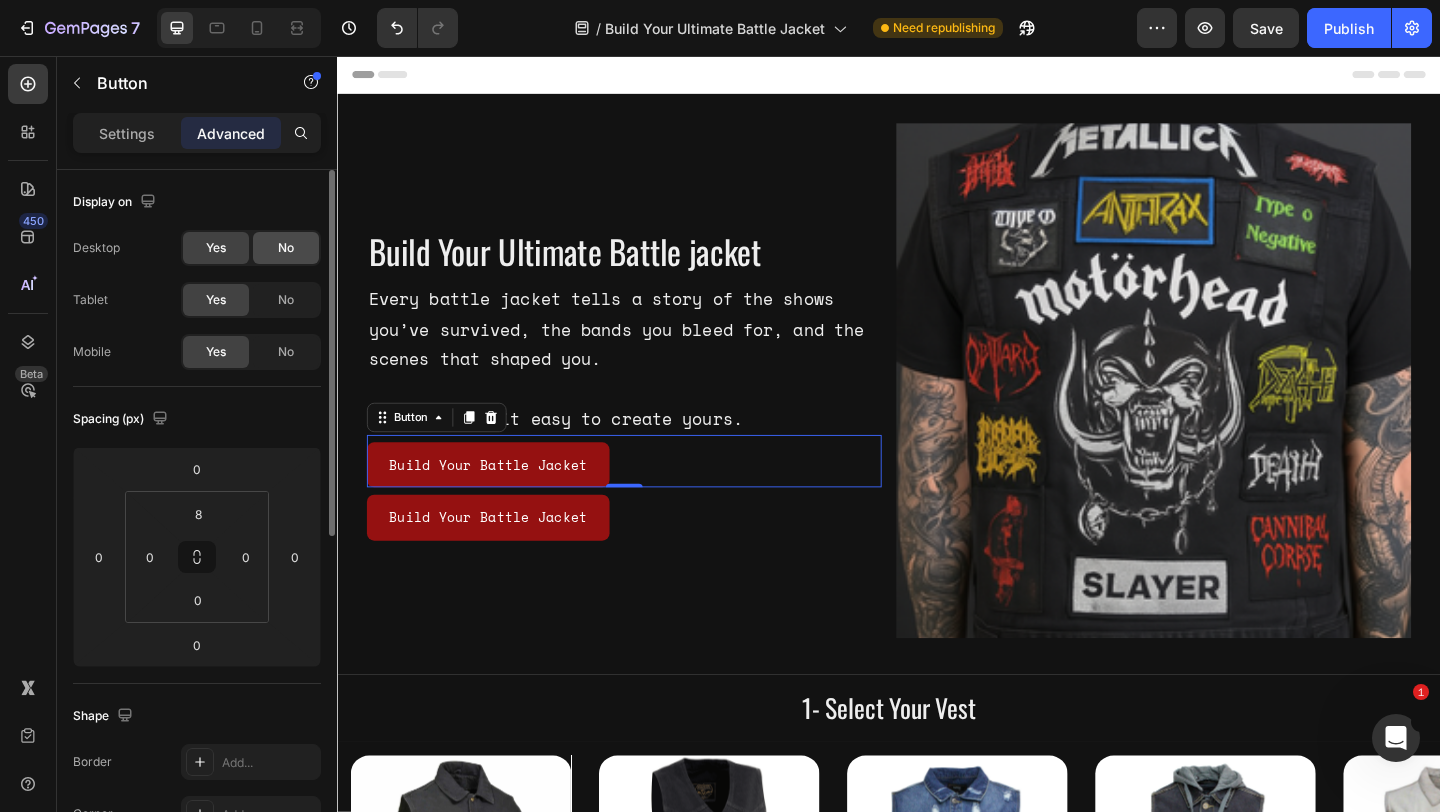 click on "No" 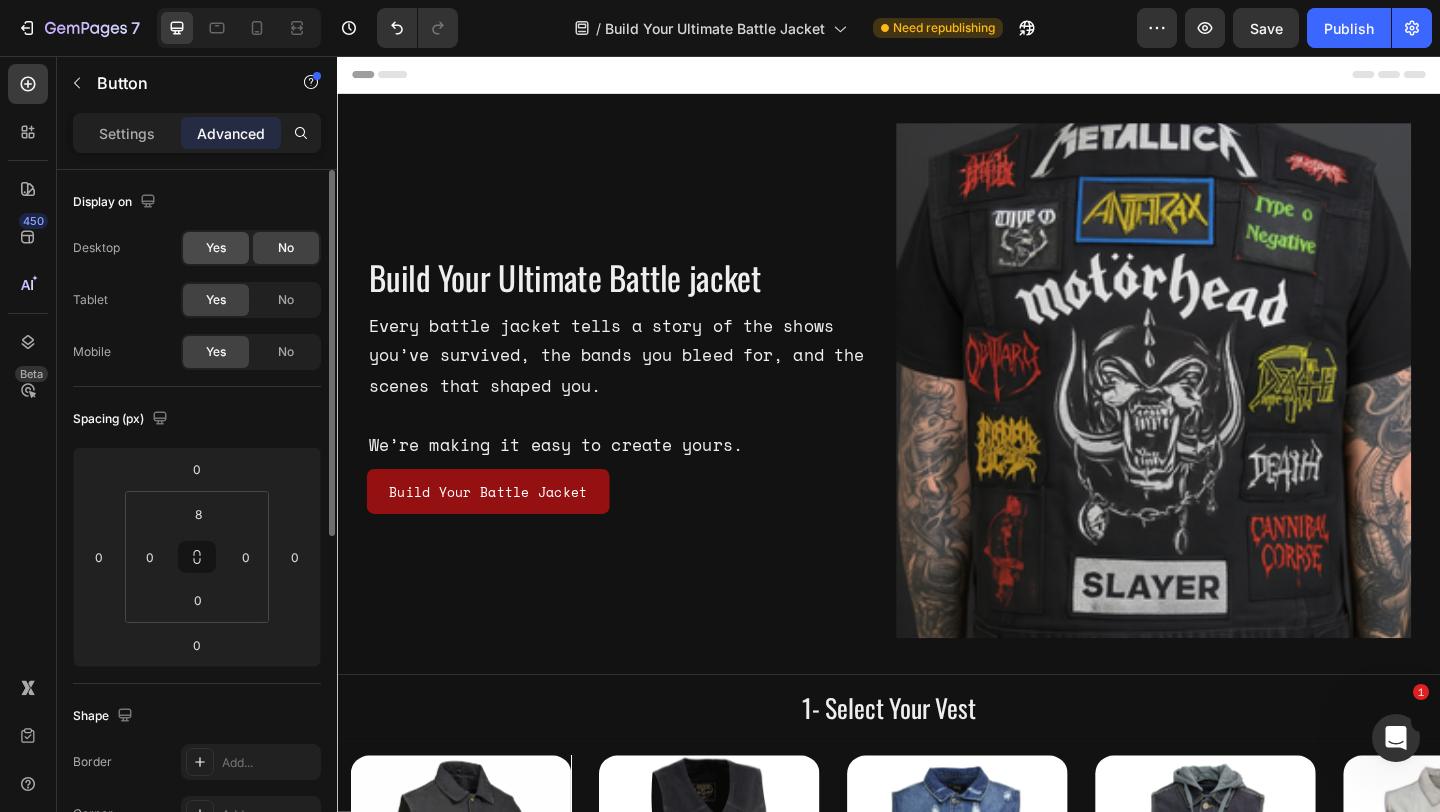 click on "Yes" 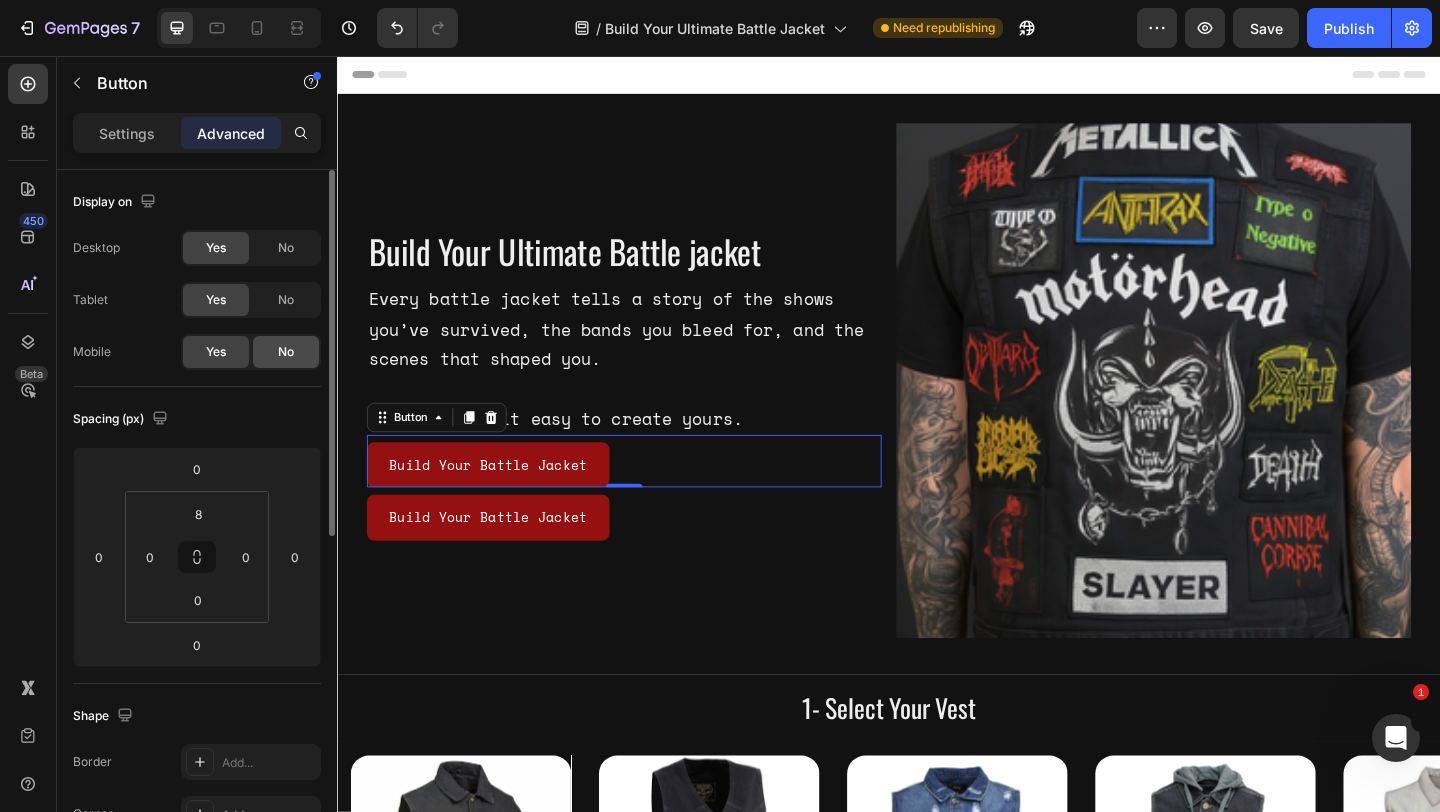 click on "No" 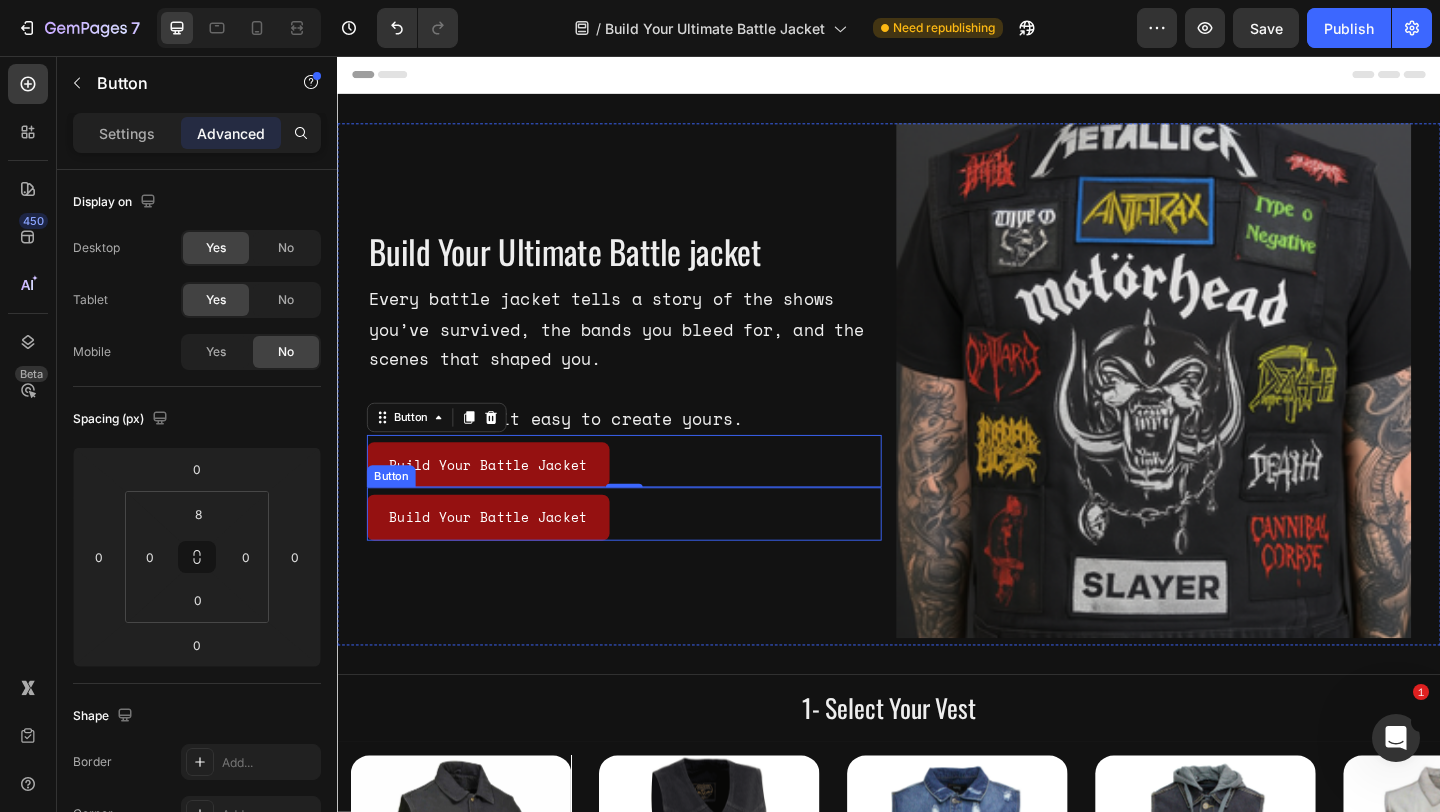 click on "Build Your Battle Jacket Button" at bounding box center [649, 553] 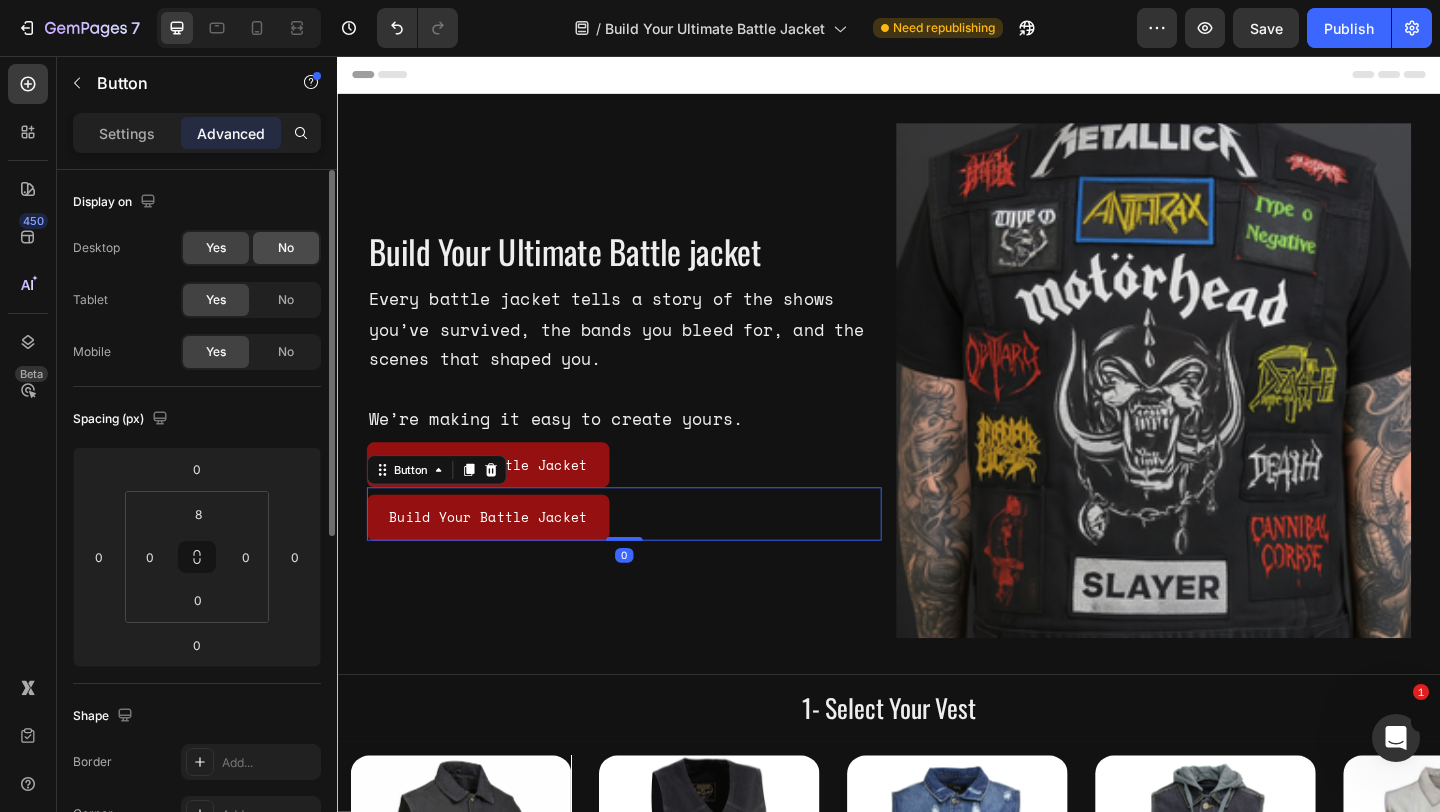 click on "No" 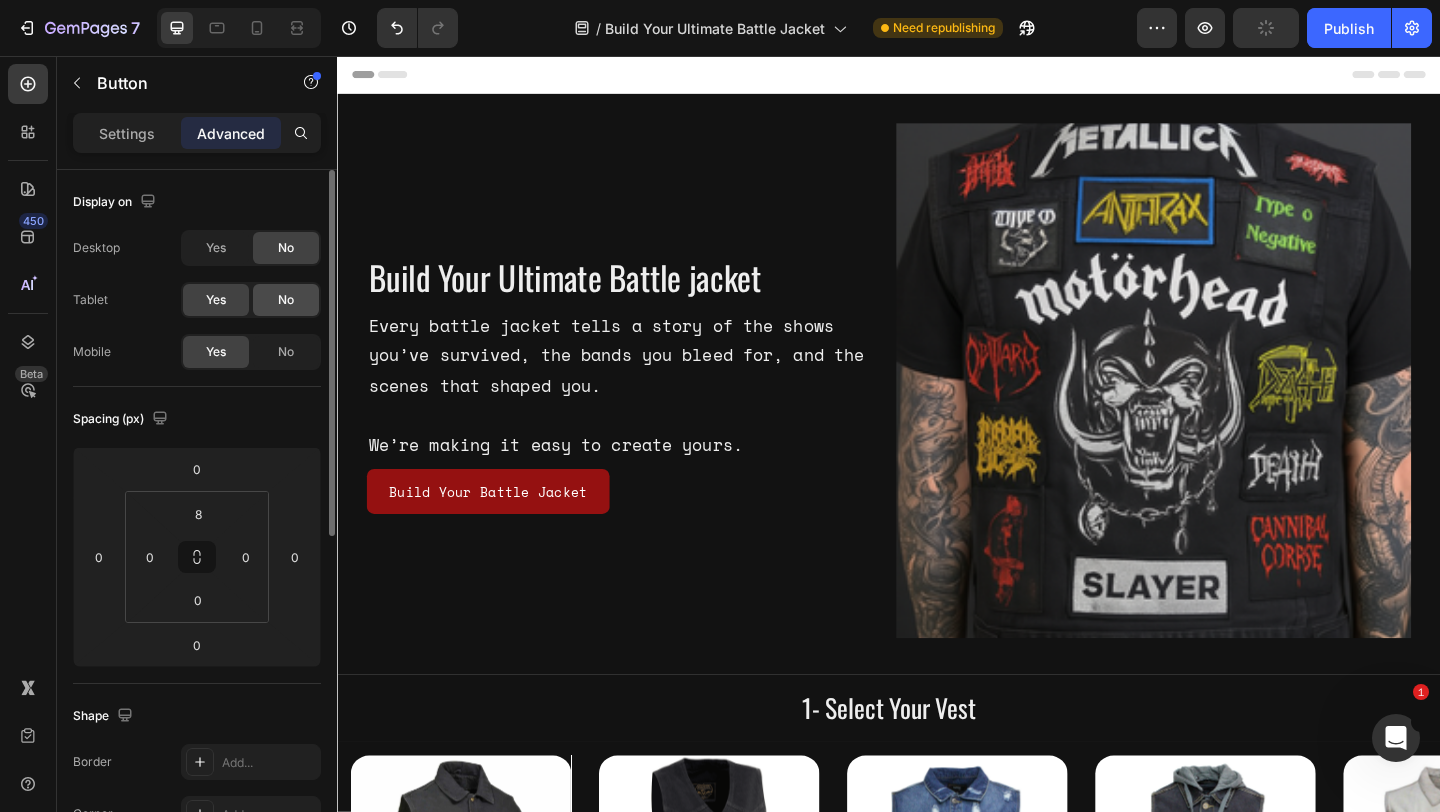 click on "No" 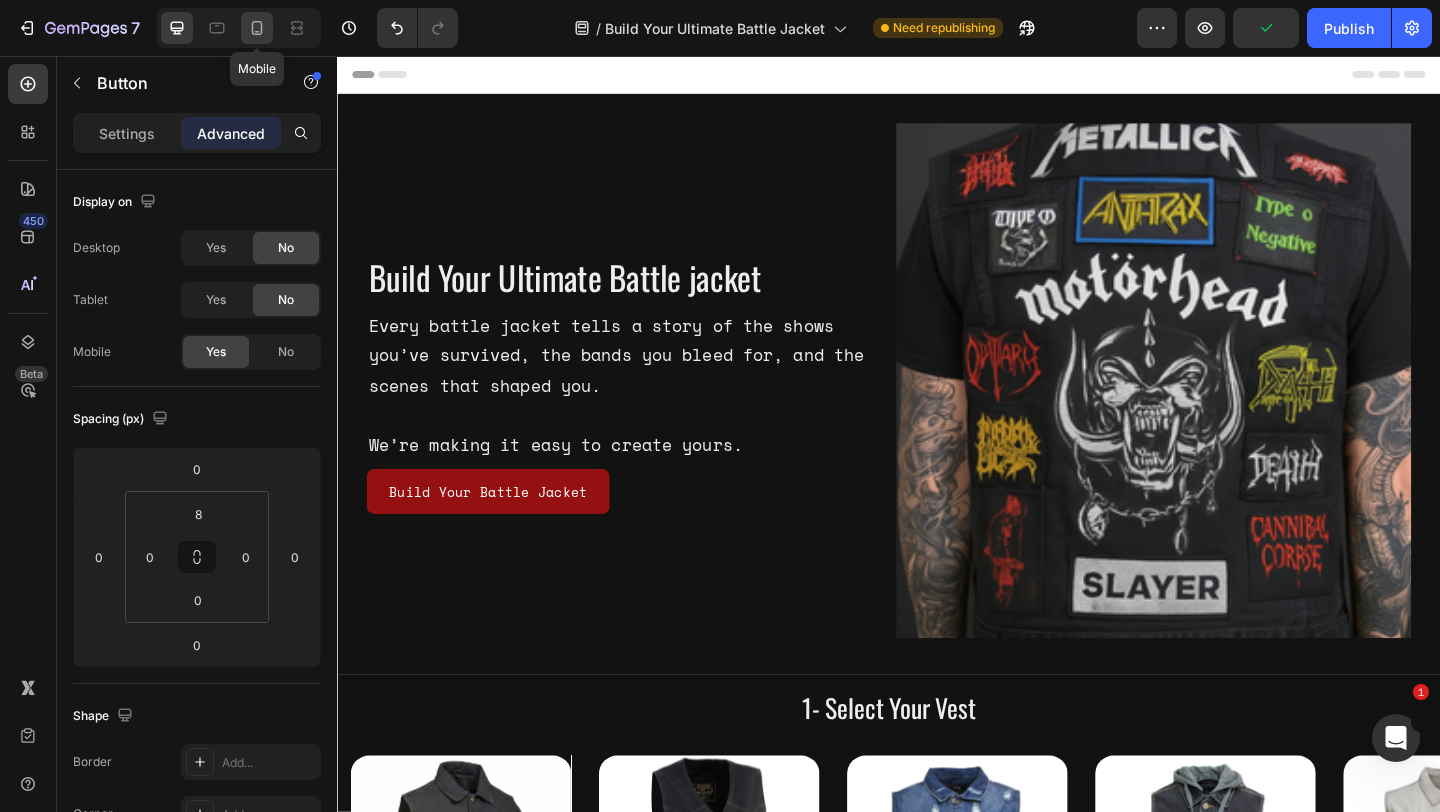 click 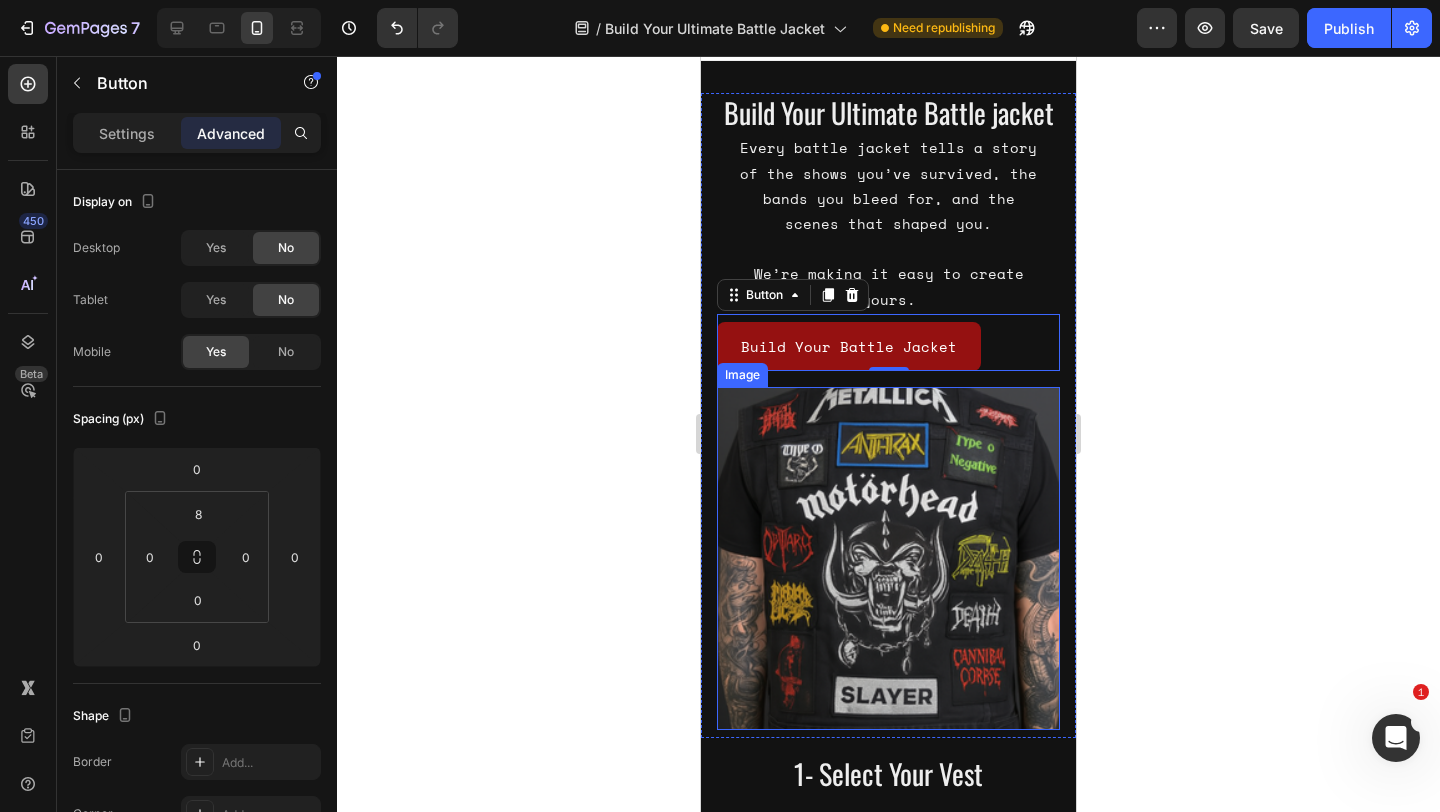 scroll, scrollTop: 0, scrollLeft: 0, axis: both 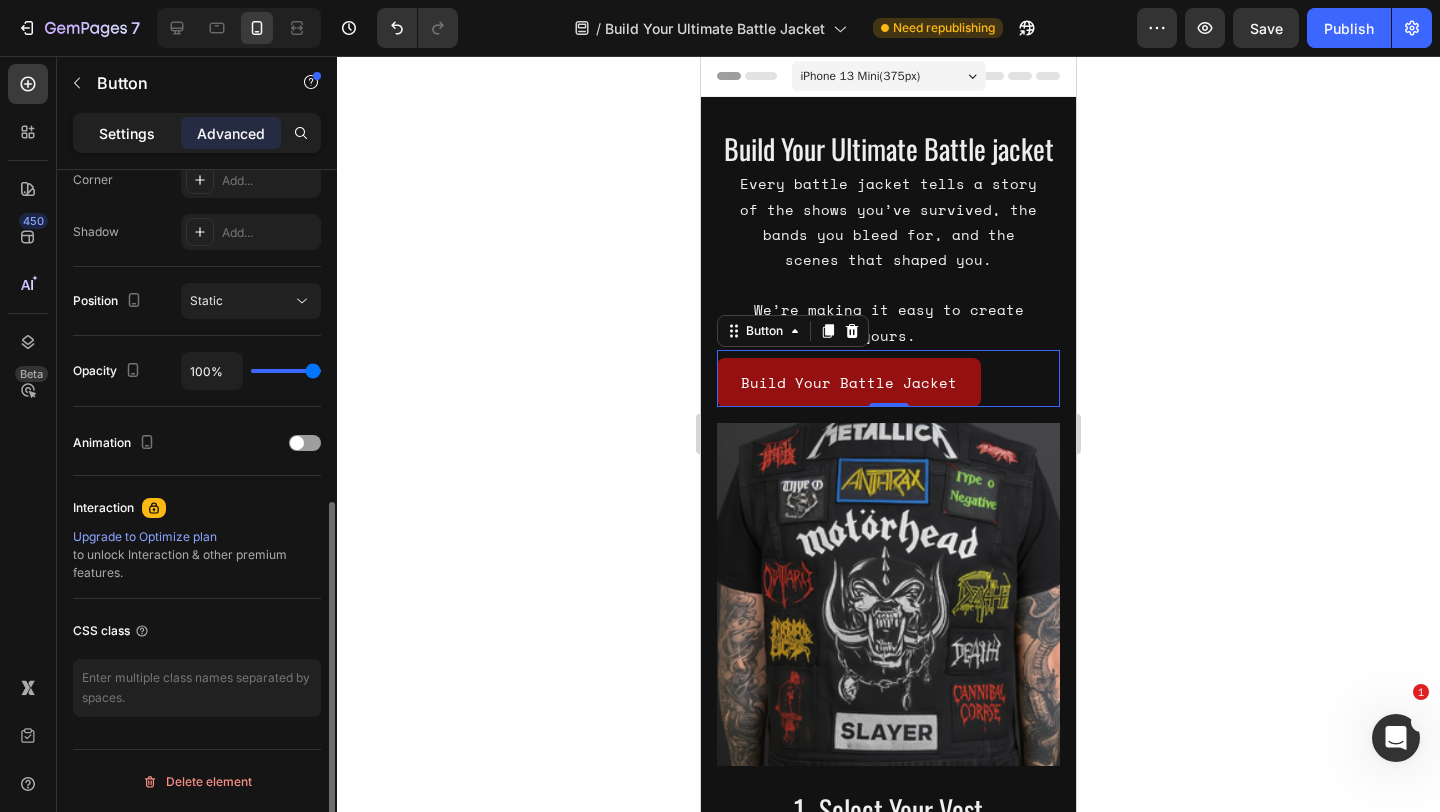 click on "Settings" at bounding box center (127, 133) 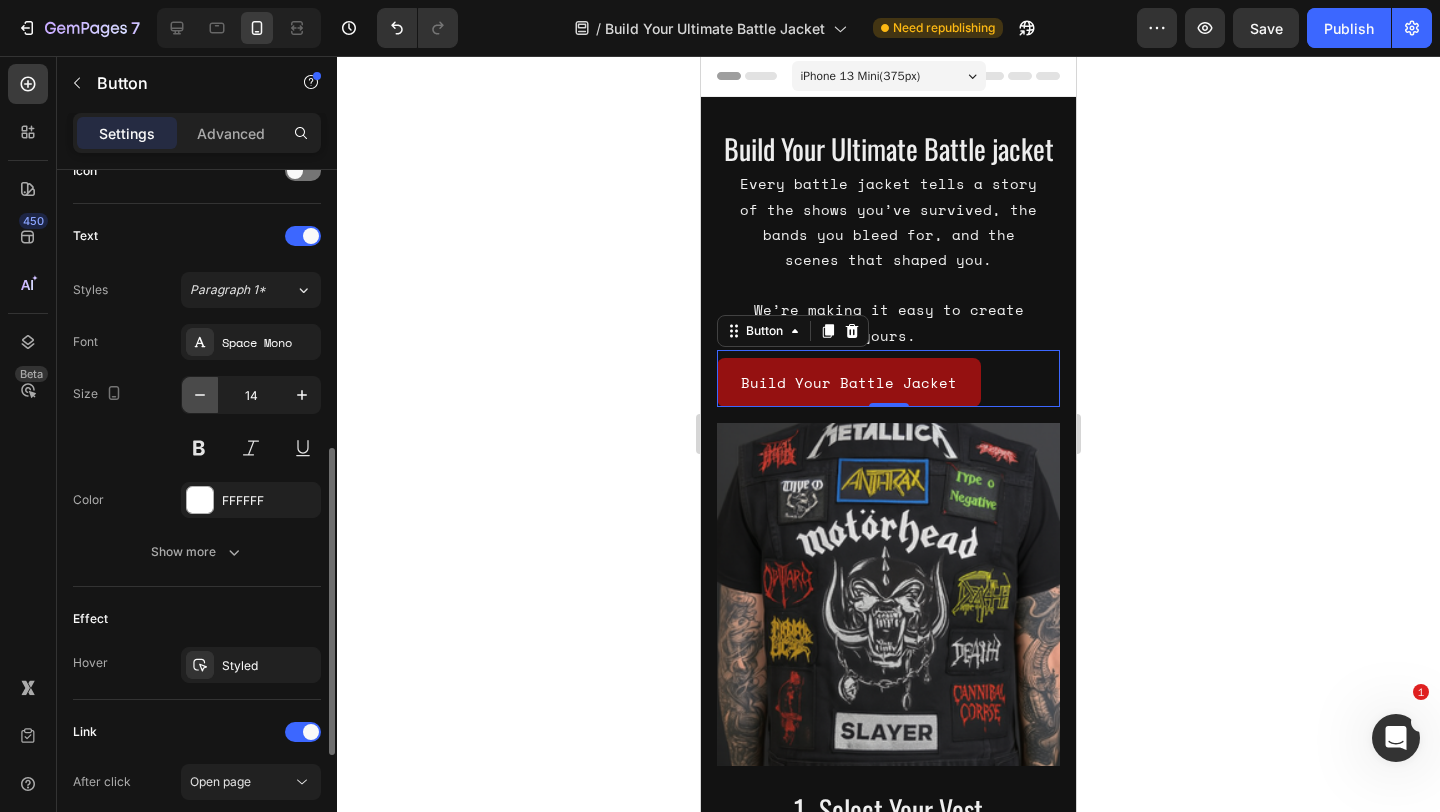click 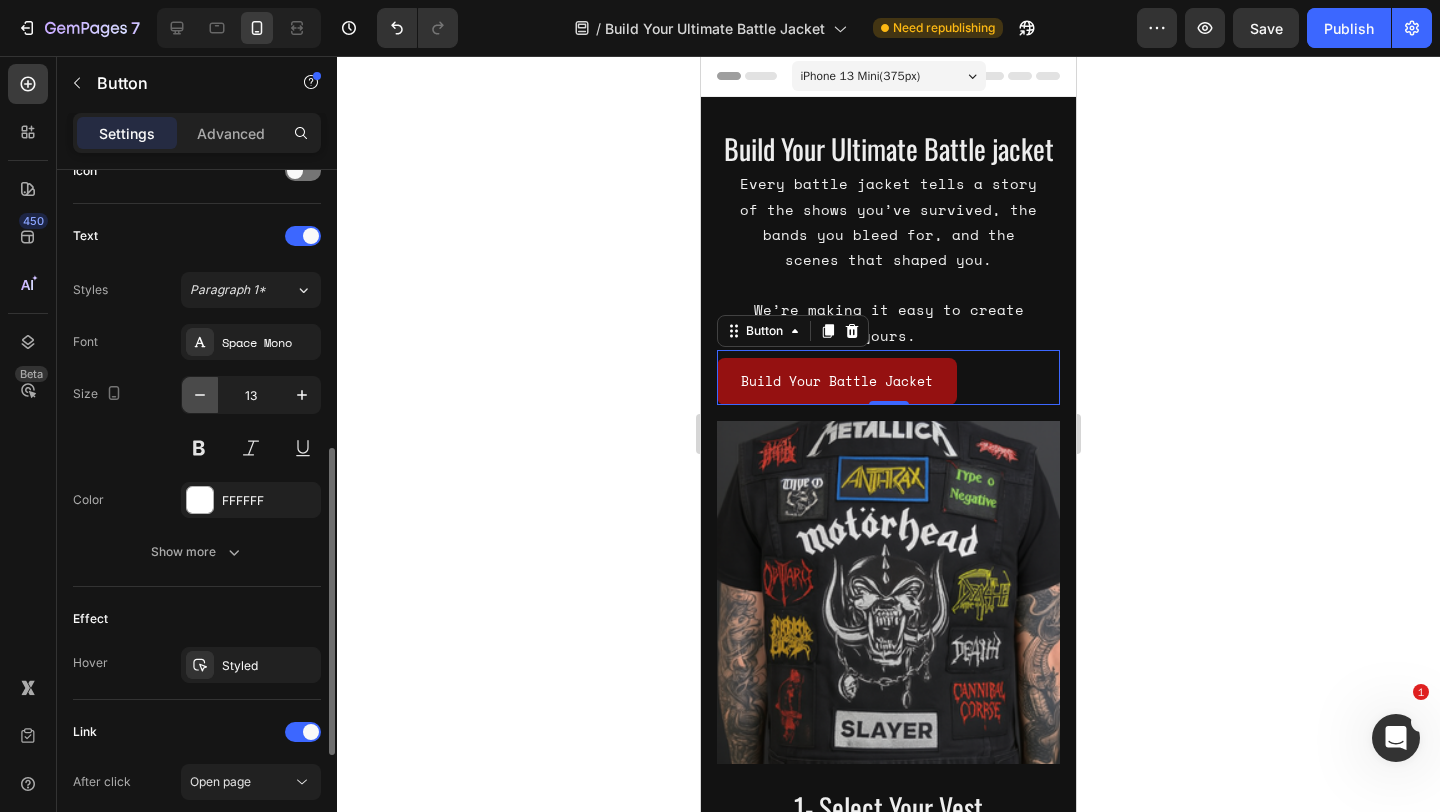 click 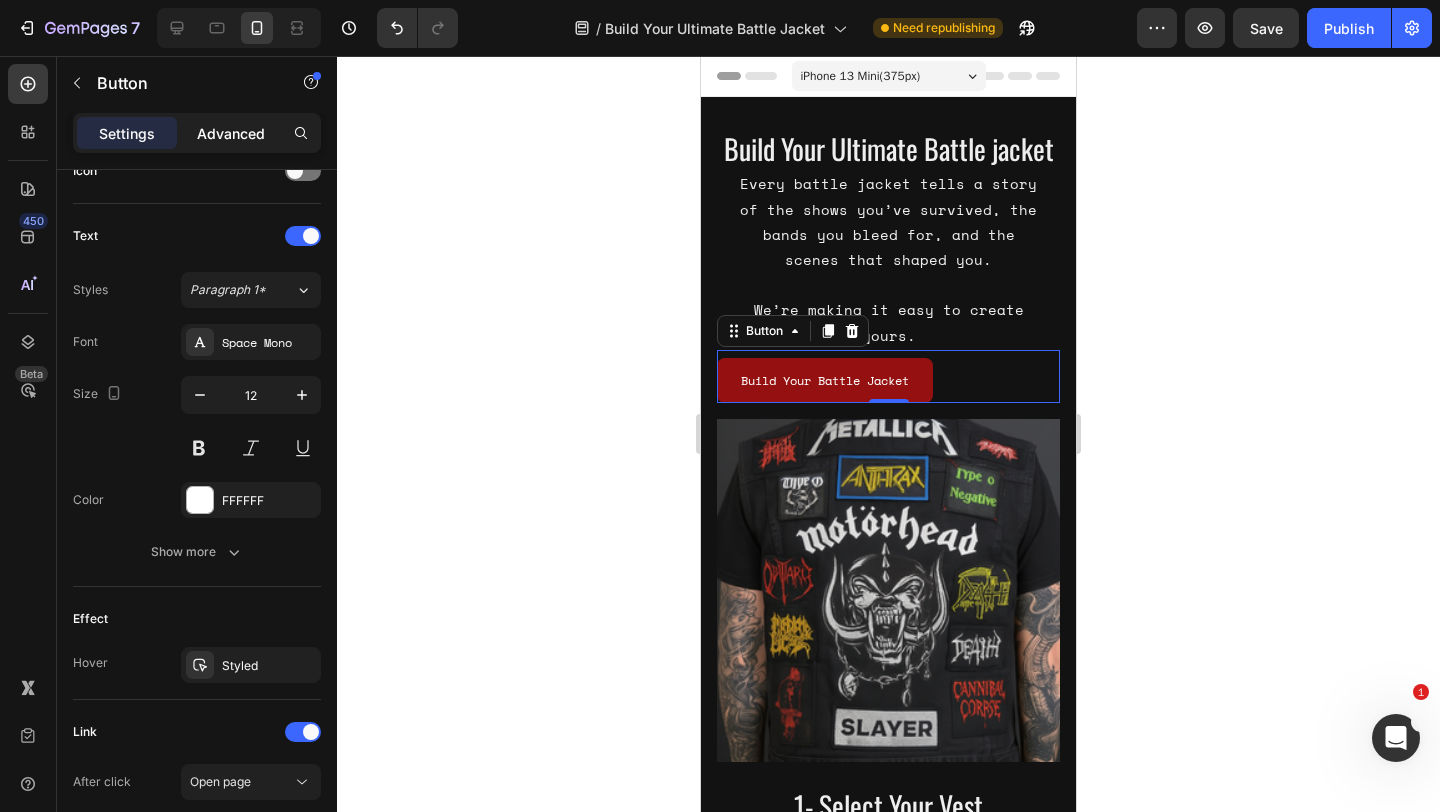 click on "Advanced" at bounding box center [231, 133] 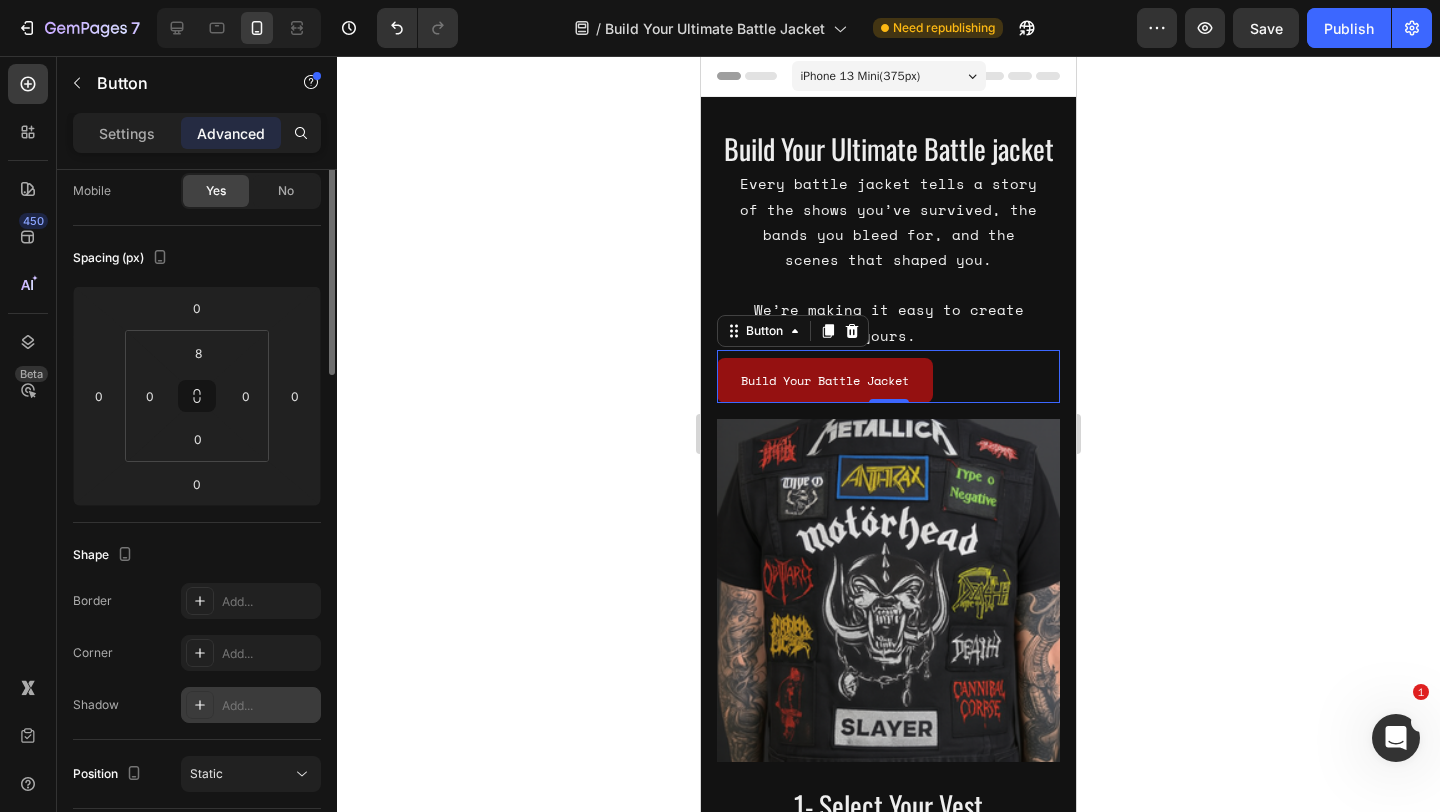 scroll, scrollTop: 0, scrollLeft: 0, axis: both 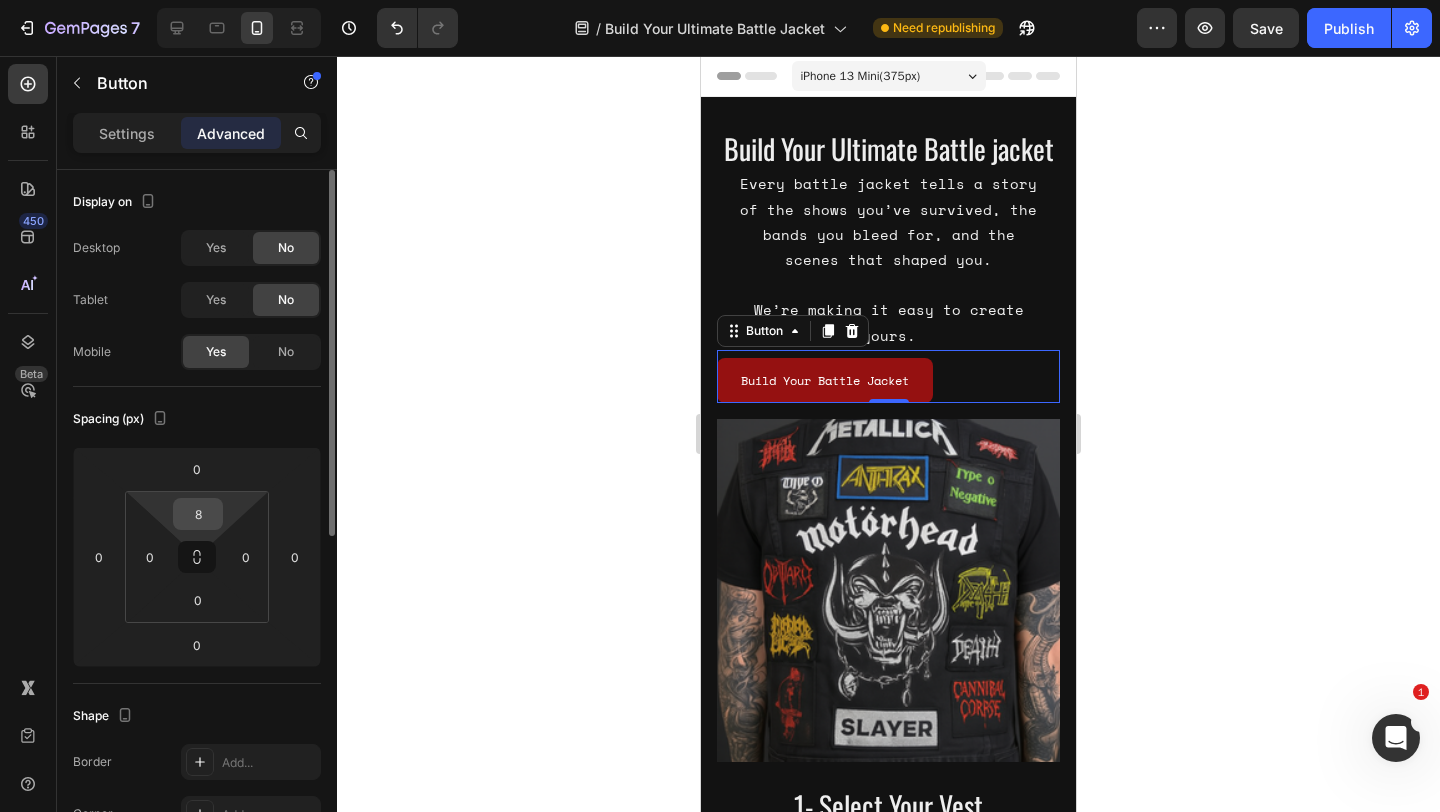 click on "8" at bounding box center (198, 514) 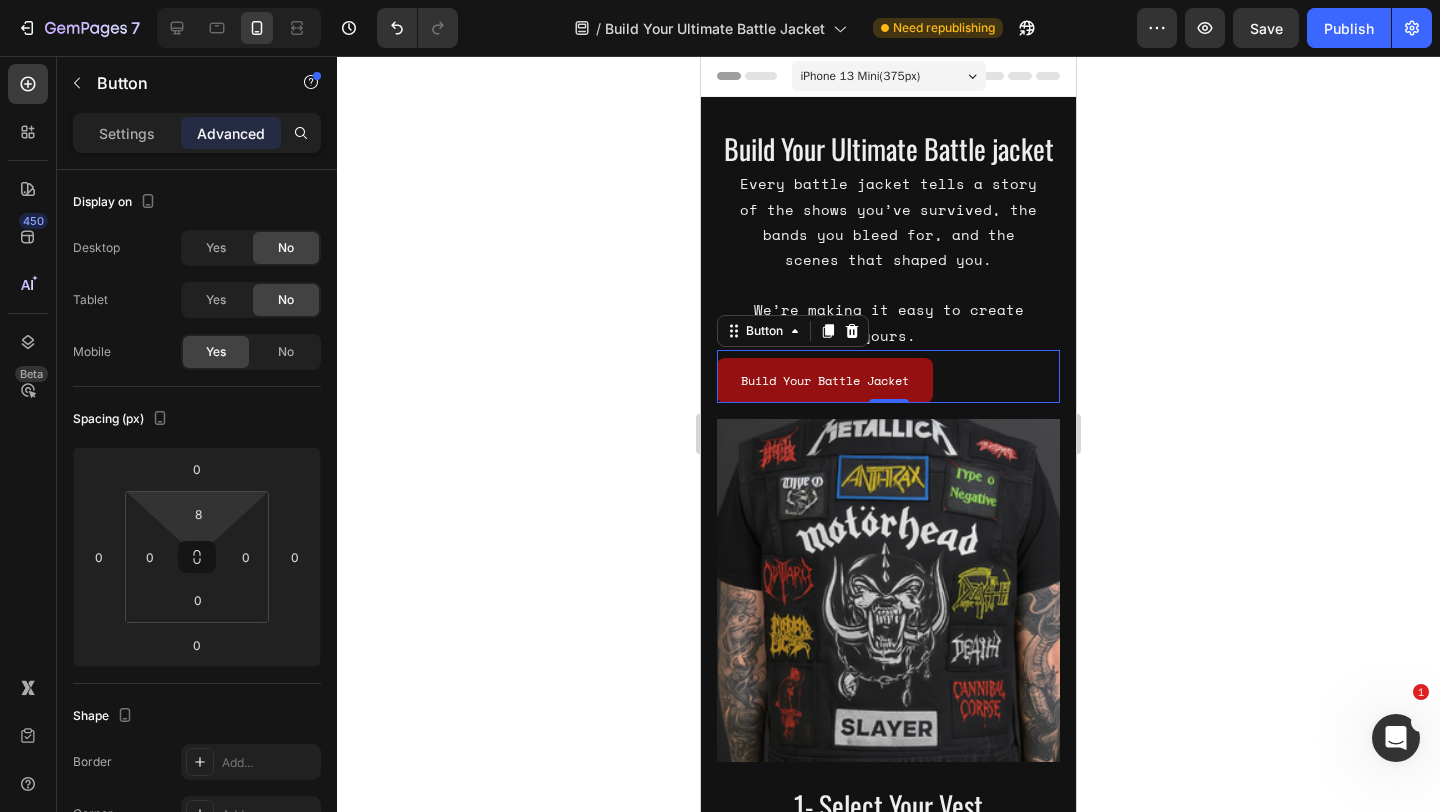 click on "Build Your Battle Jacket" at bounding box center (825, 381) 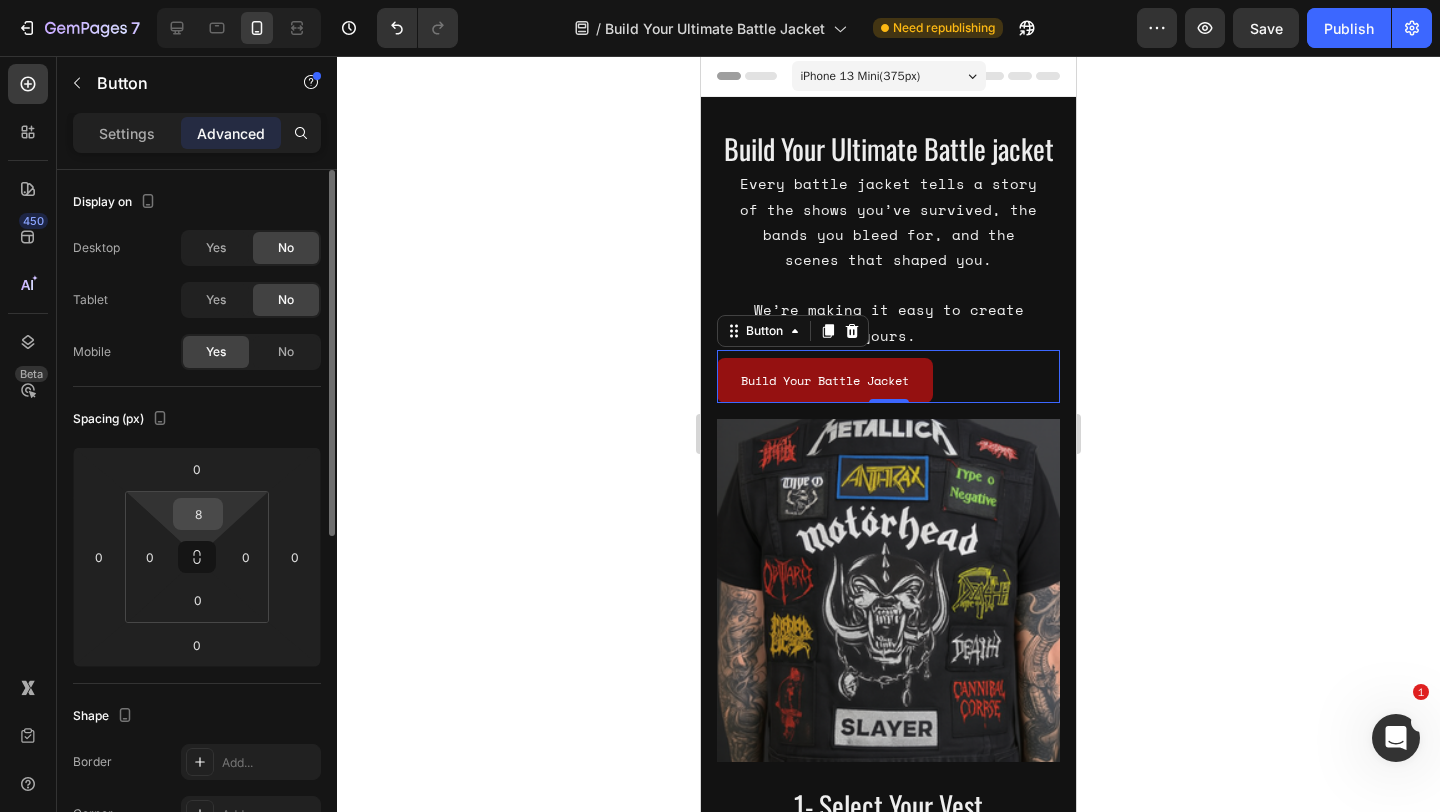 click on "8" at bounding box center [198, 514] 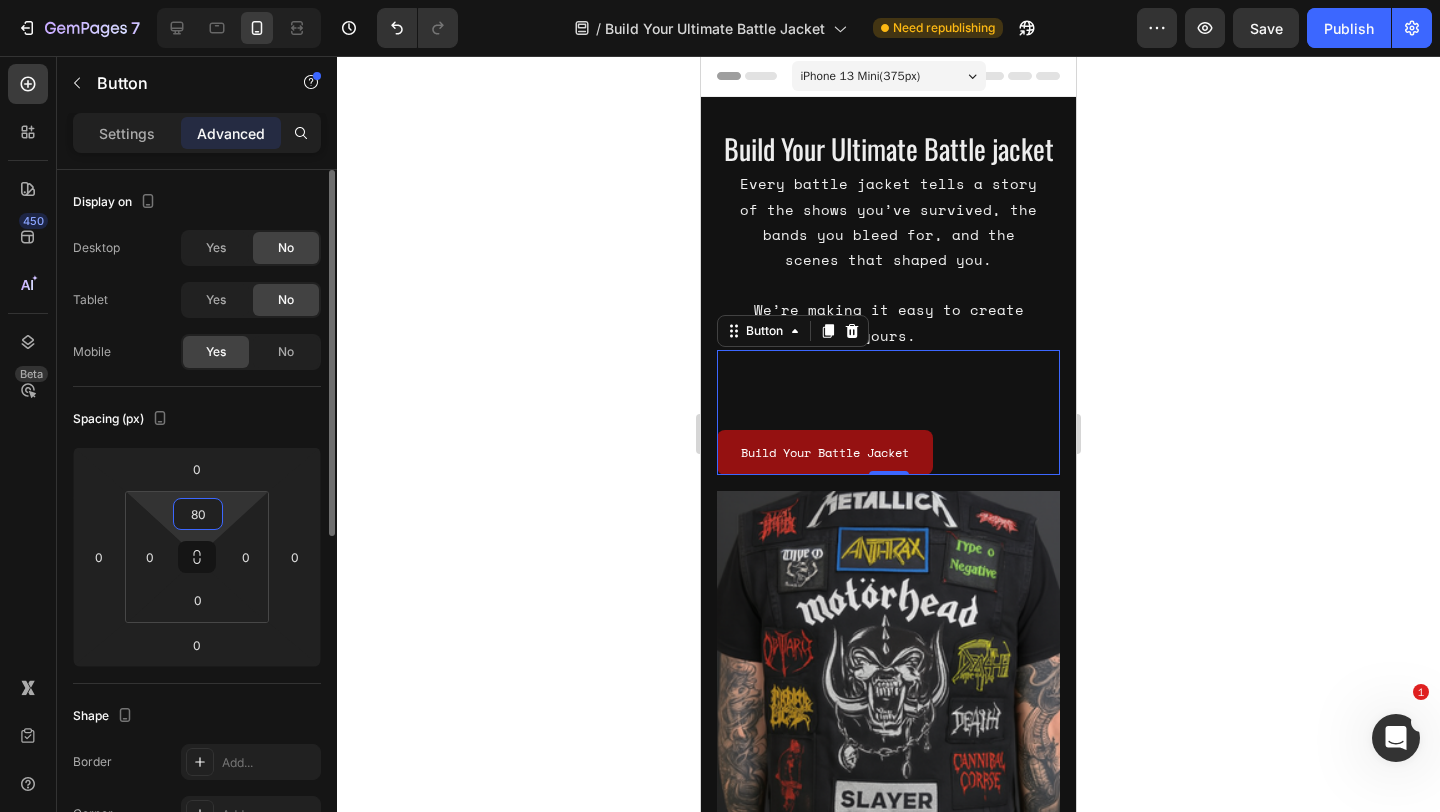 type on "8" 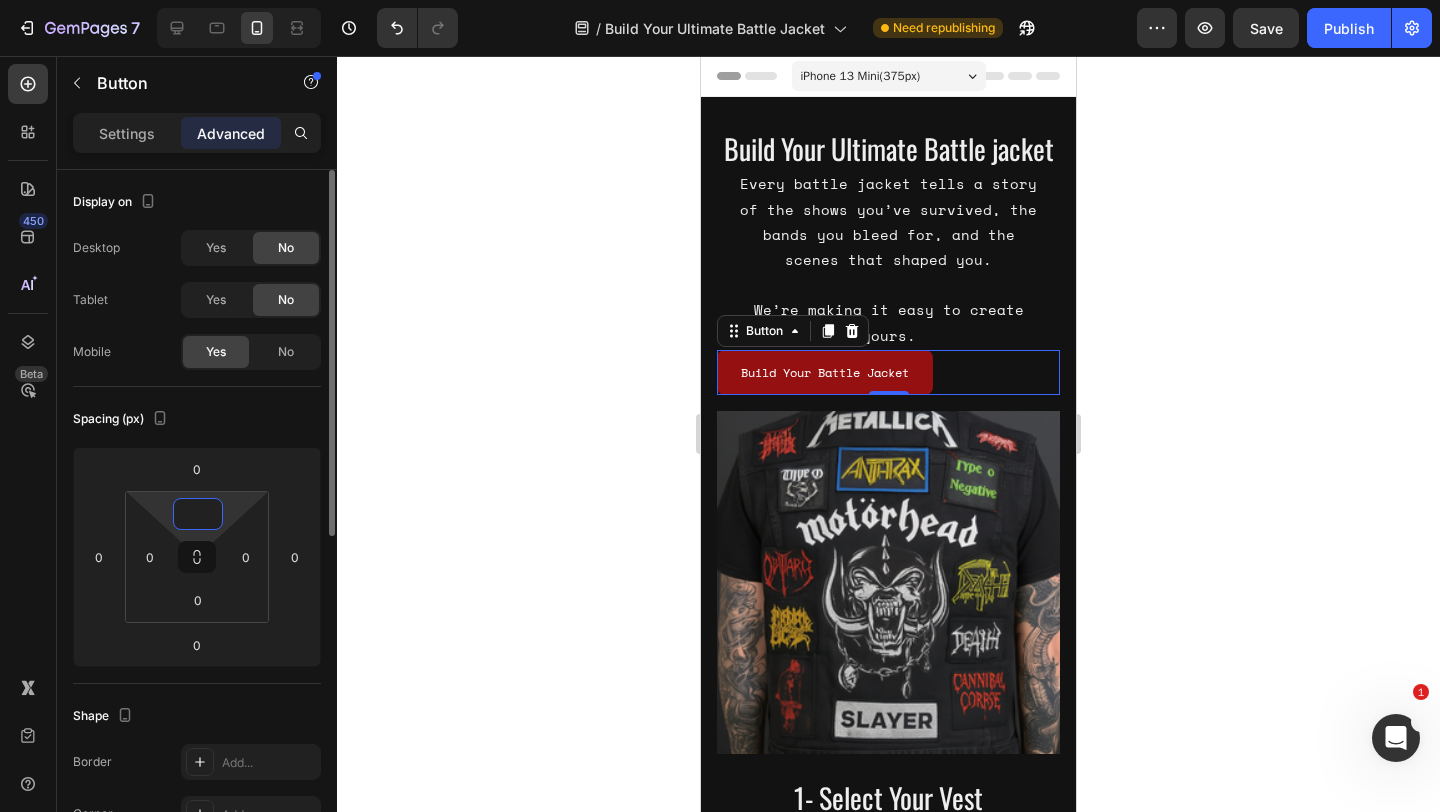 type on "0" 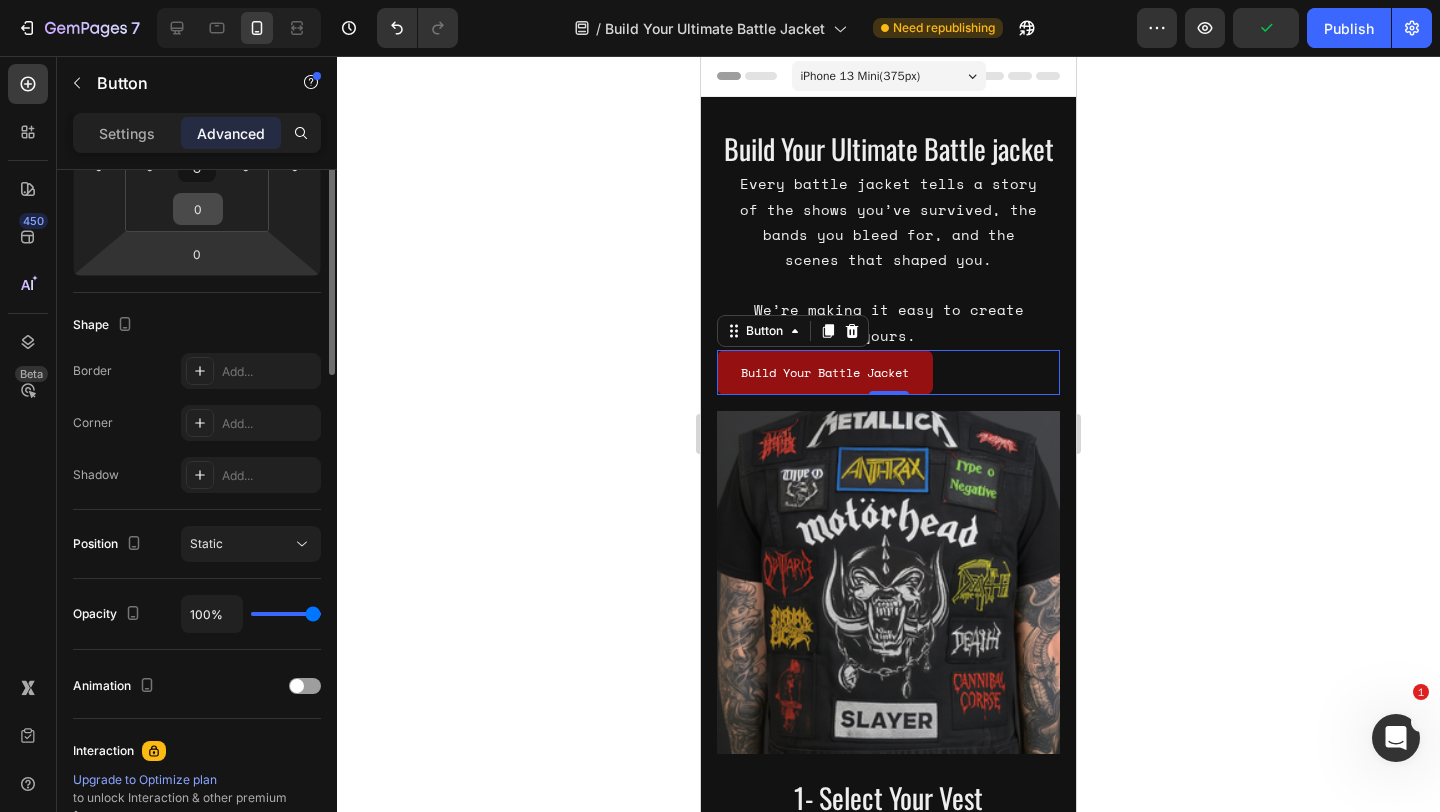 scroll, scrollTop: 635, scrollLeft: 0, axis: vertical 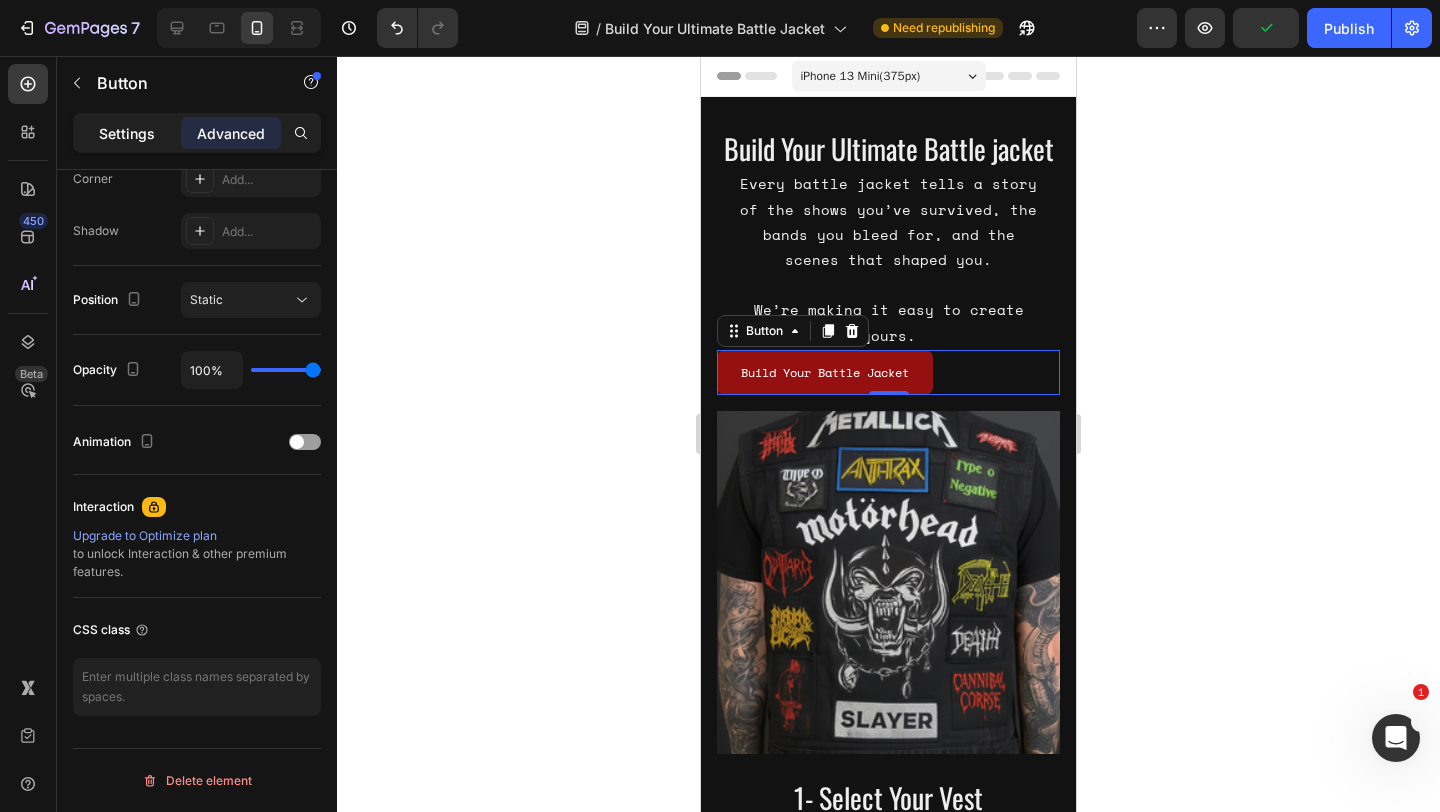click on "Settings" at bounding box center (127, 133) 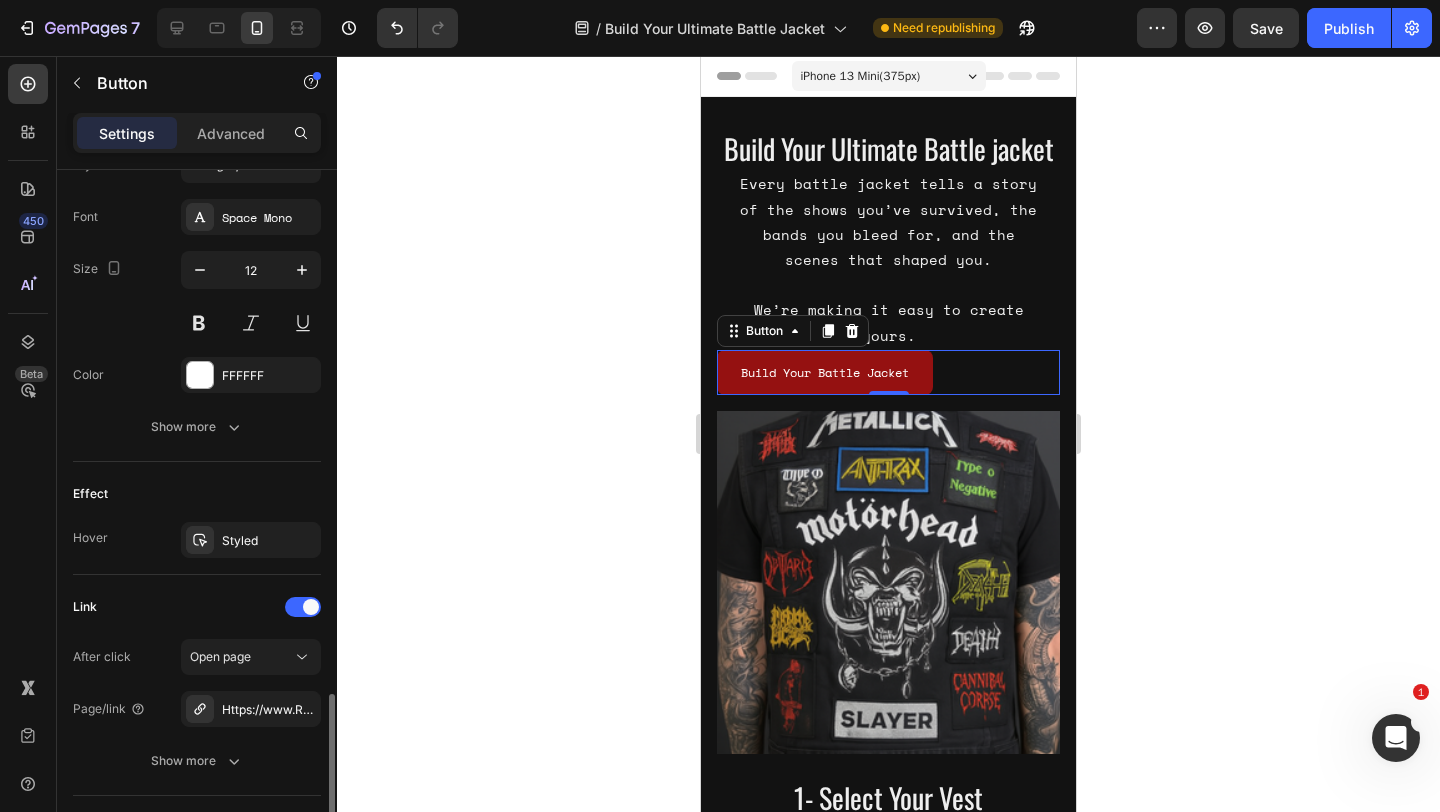 scroll, scrollTop: 891, scrollLeft: 0, axis: vertical 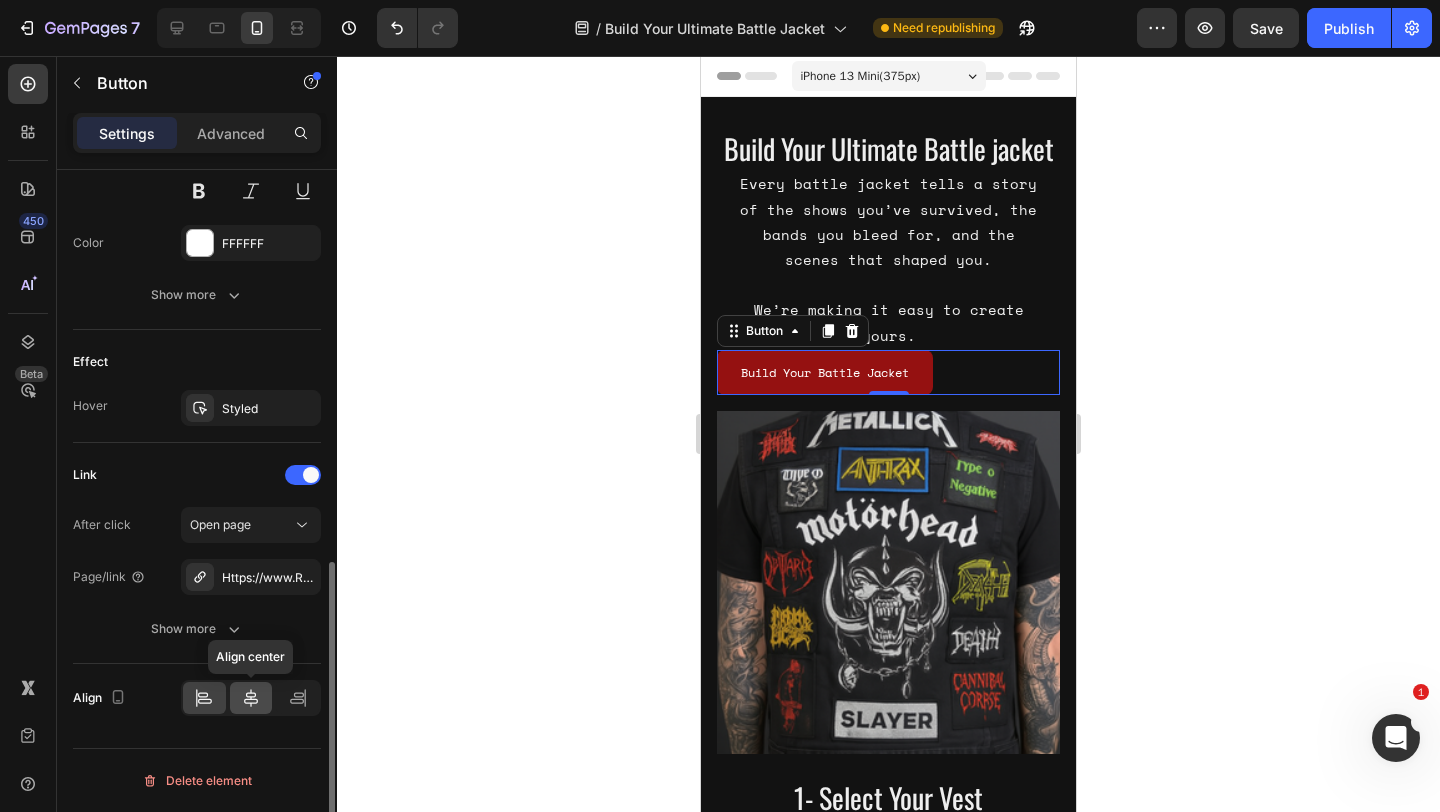 click 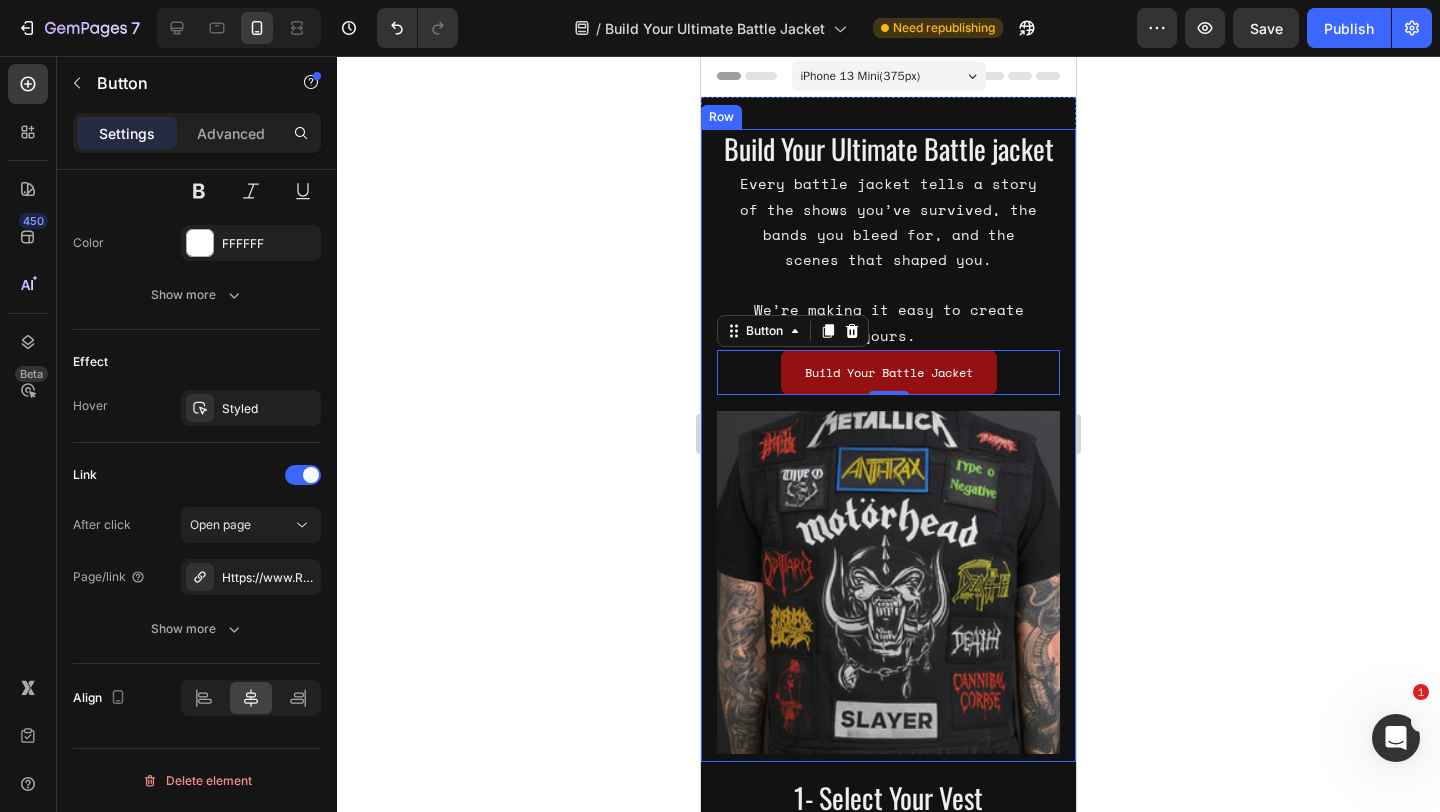 click 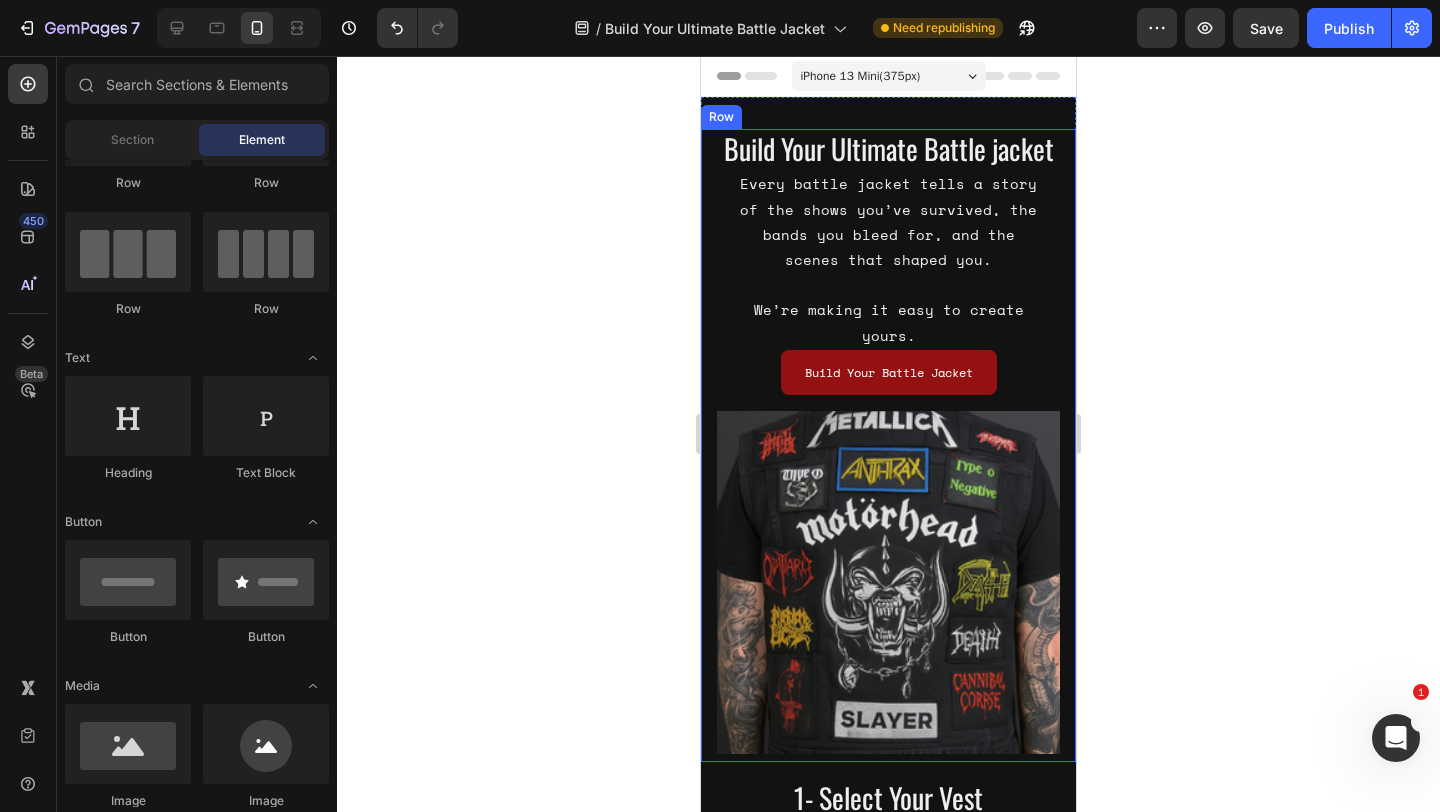 click 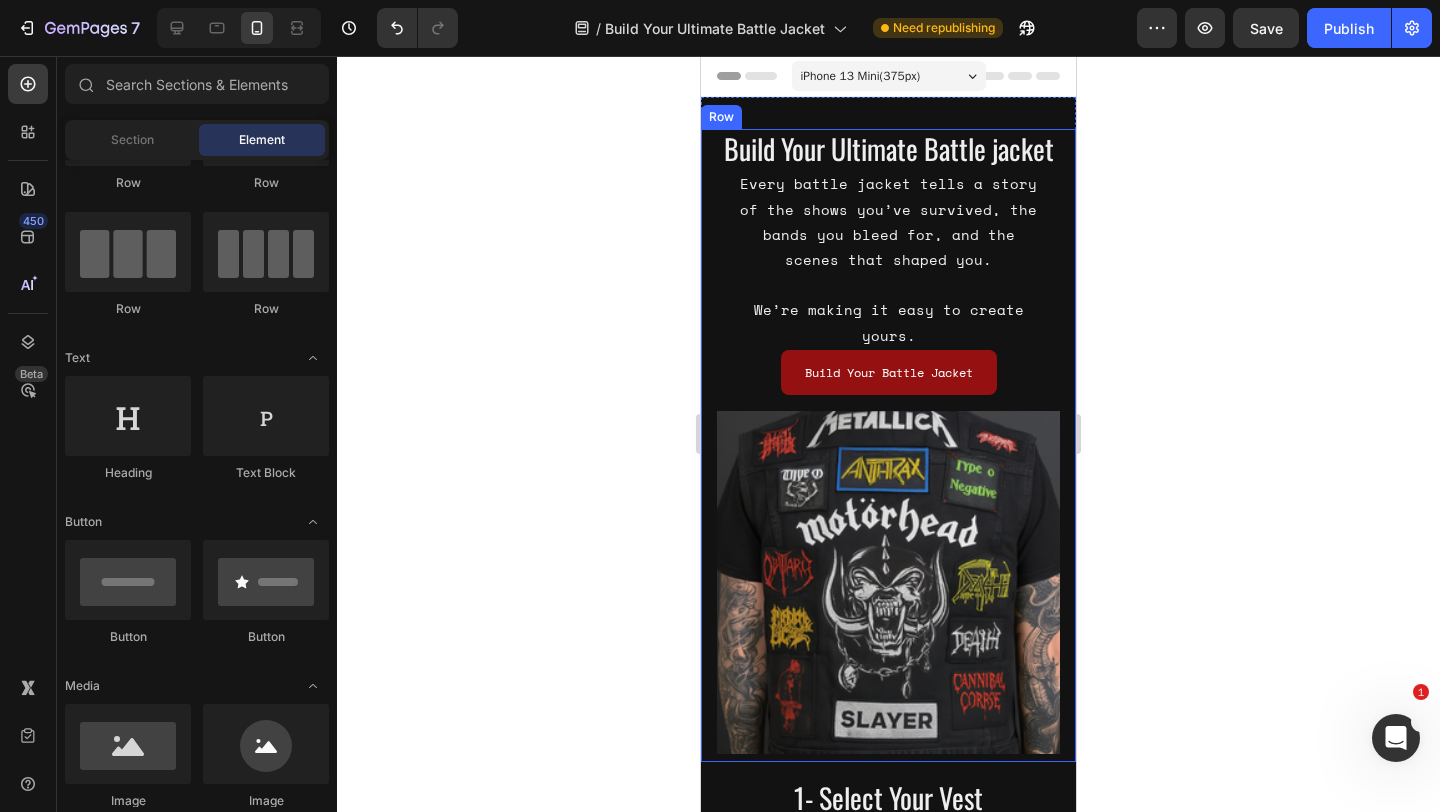 click at bounding box center (888, 582) 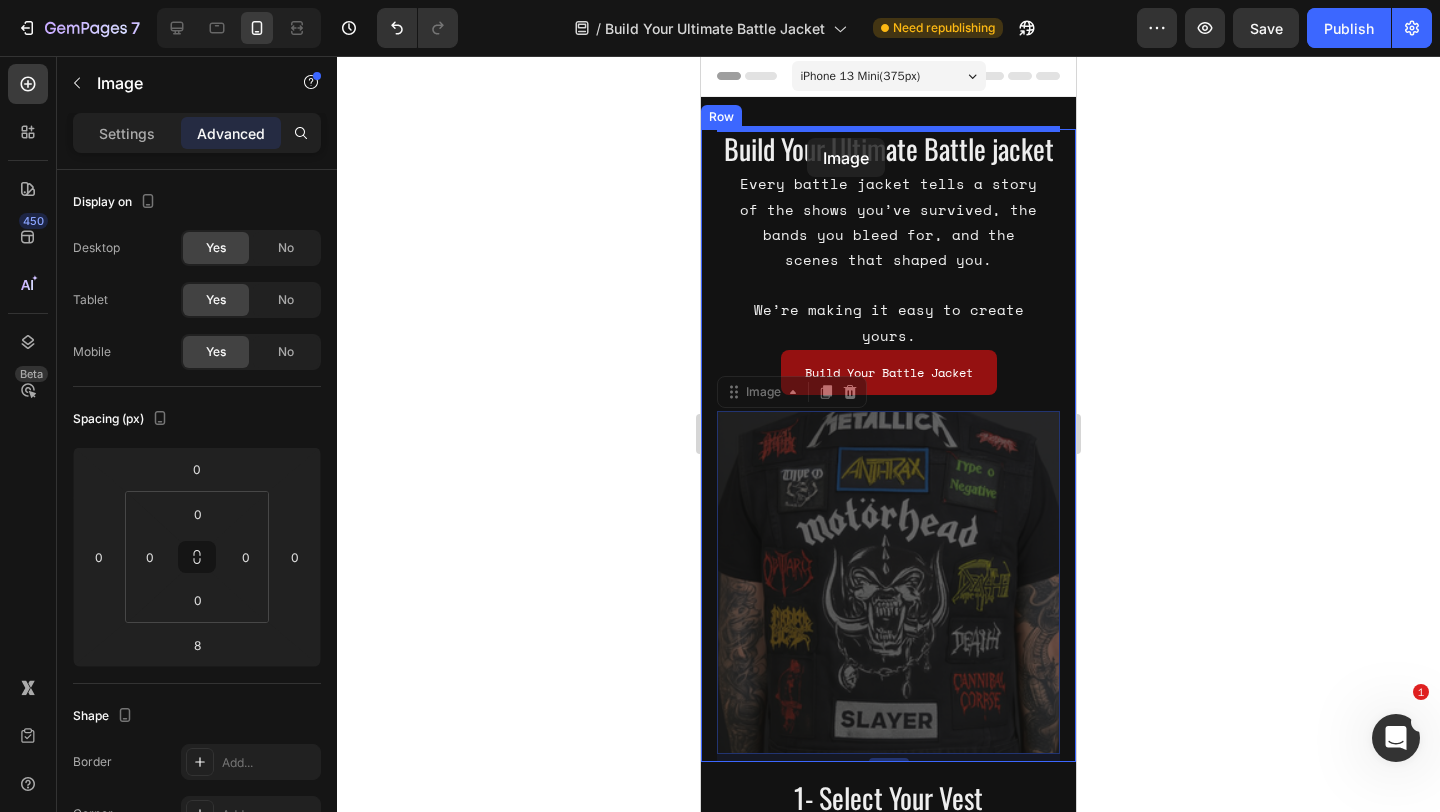 drag, startPoint x: 744, startPoint y: 401, endPoint x: 807, endPoint y: 138, distance: 270.44037 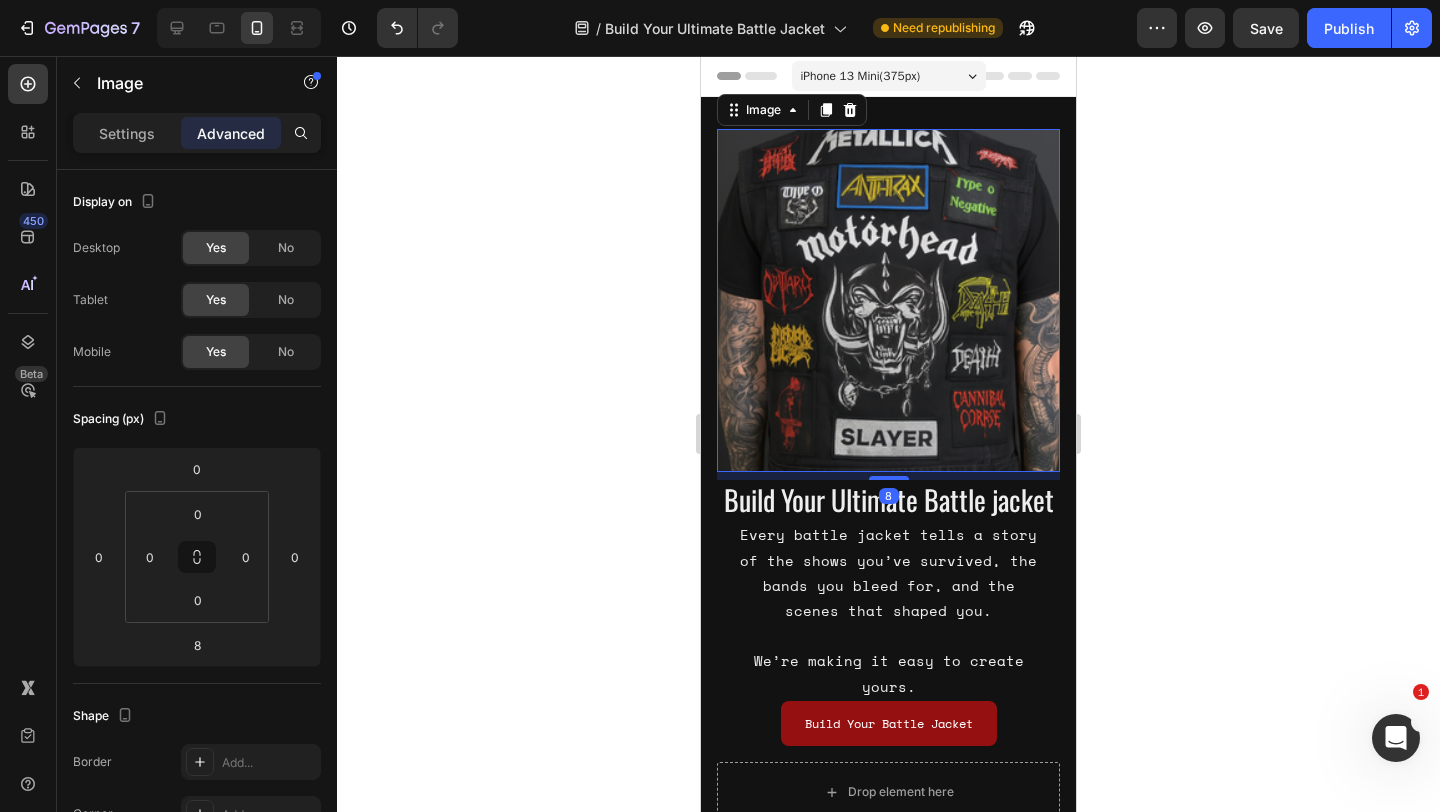 click 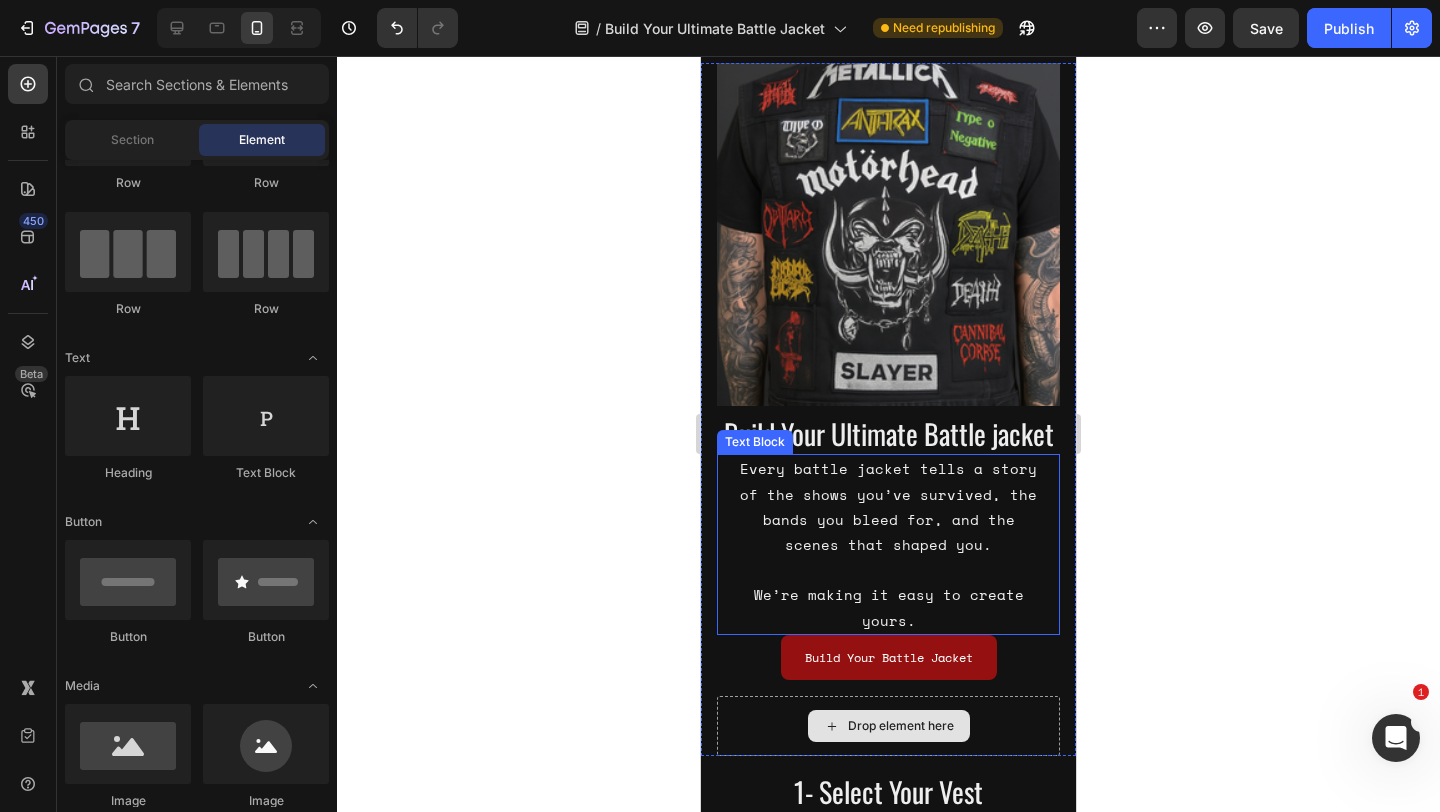 scroll, scrollTop: 193, scrollLeft: 0, axis: vertical 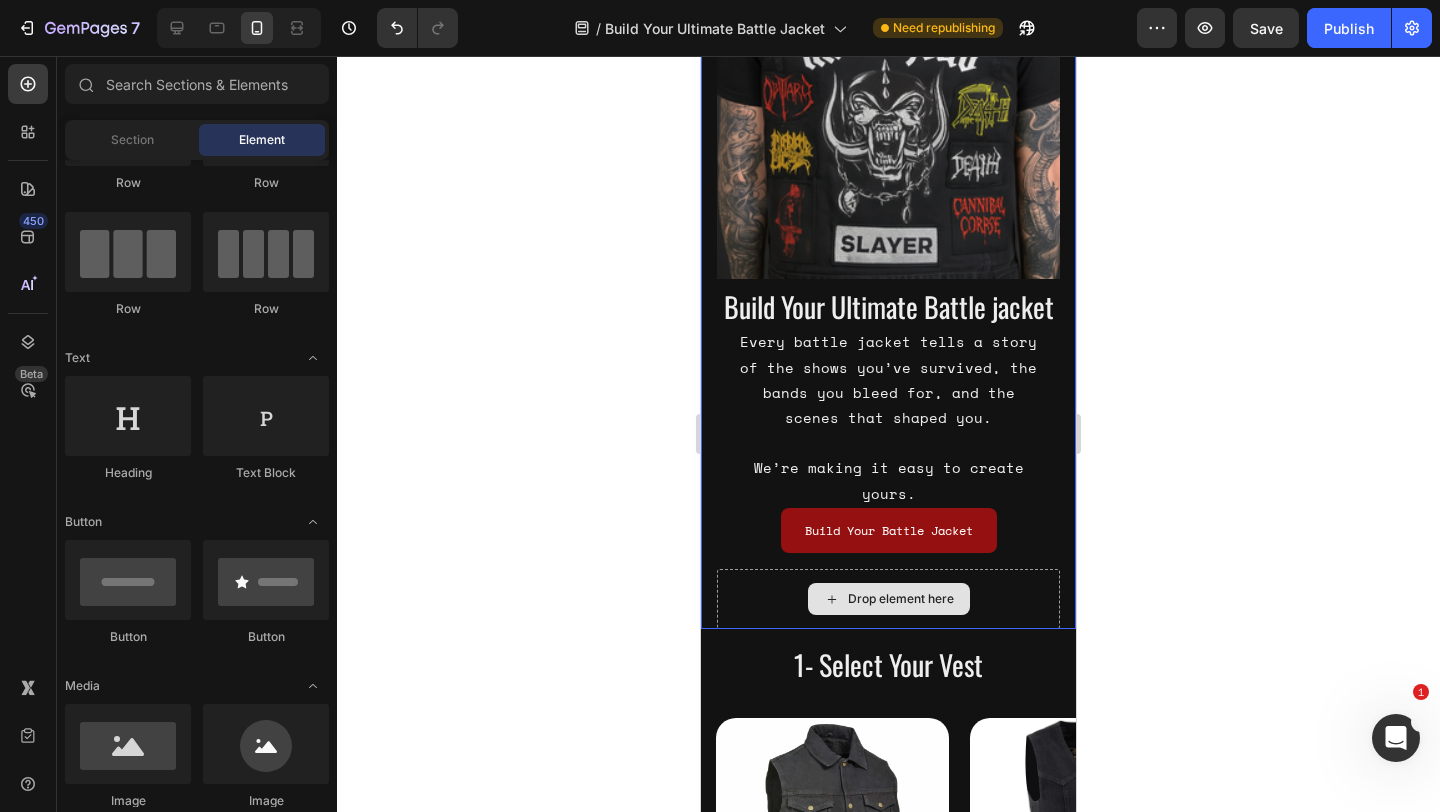click on "Drop element here" at bounding box center (888, 599) 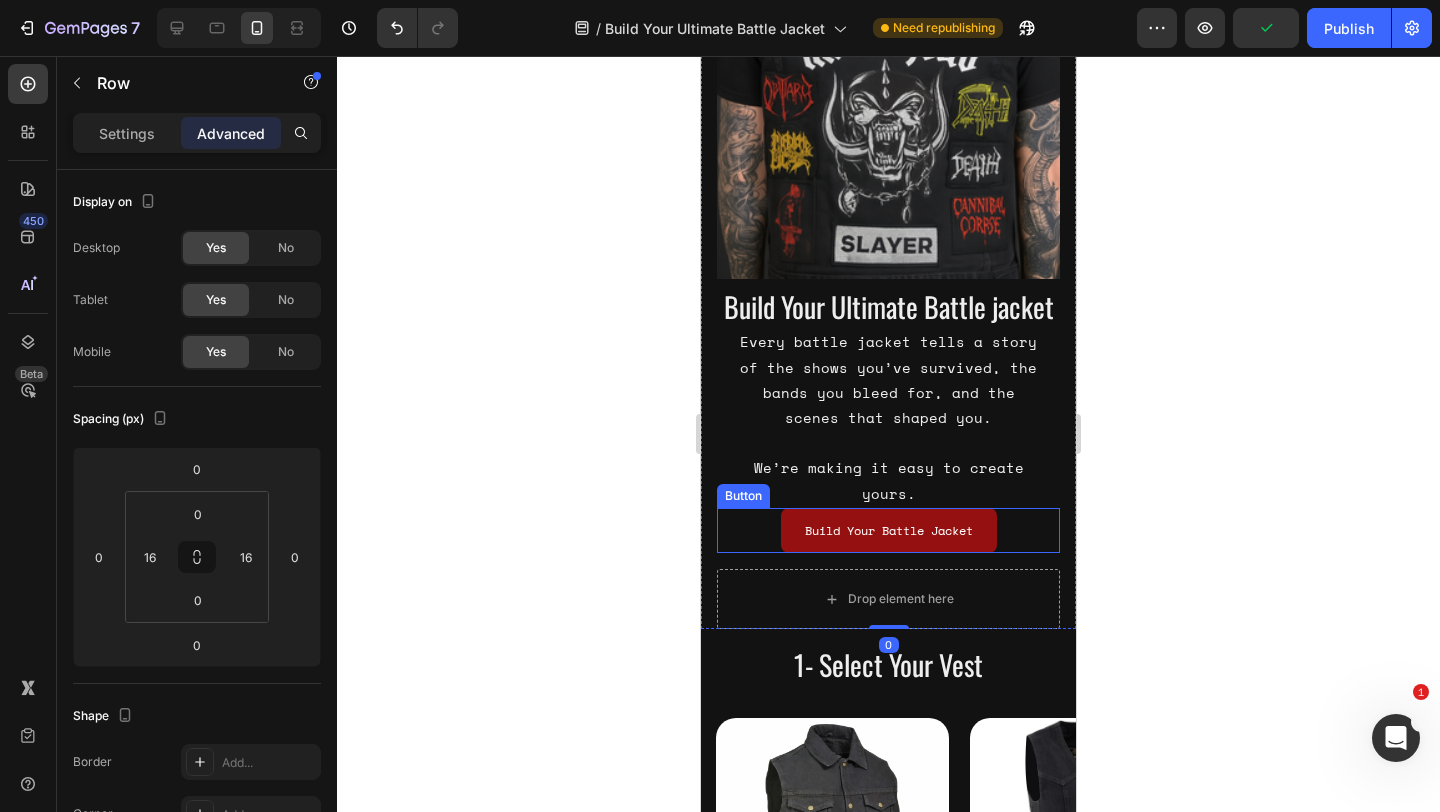 click on "Build Your Battle Jacket Button" at bounding box center [888, 531] 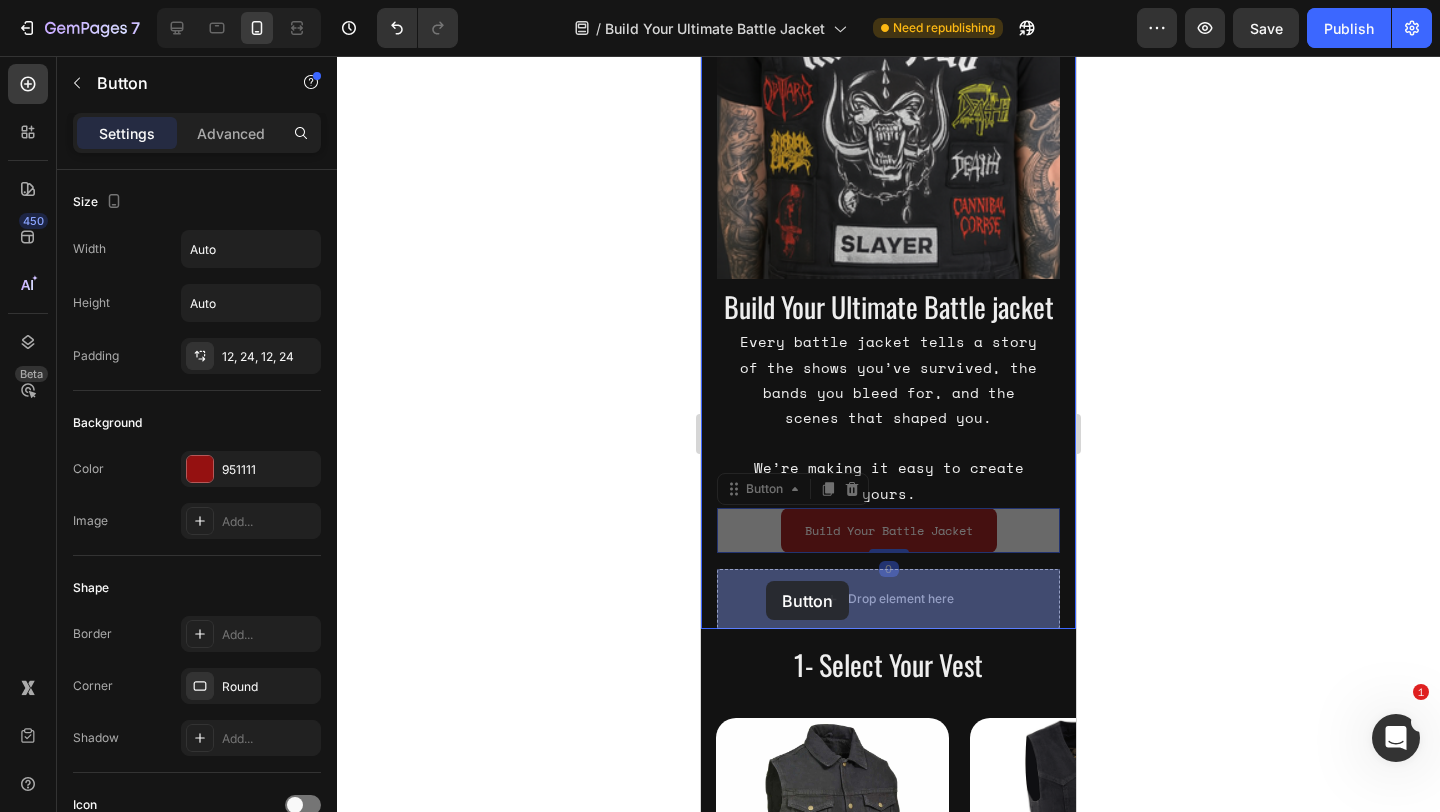 drag, startPoint x: 758, startPoint y: 488, endPoint x: 766, endPoint y: 584, distance: 96.332756 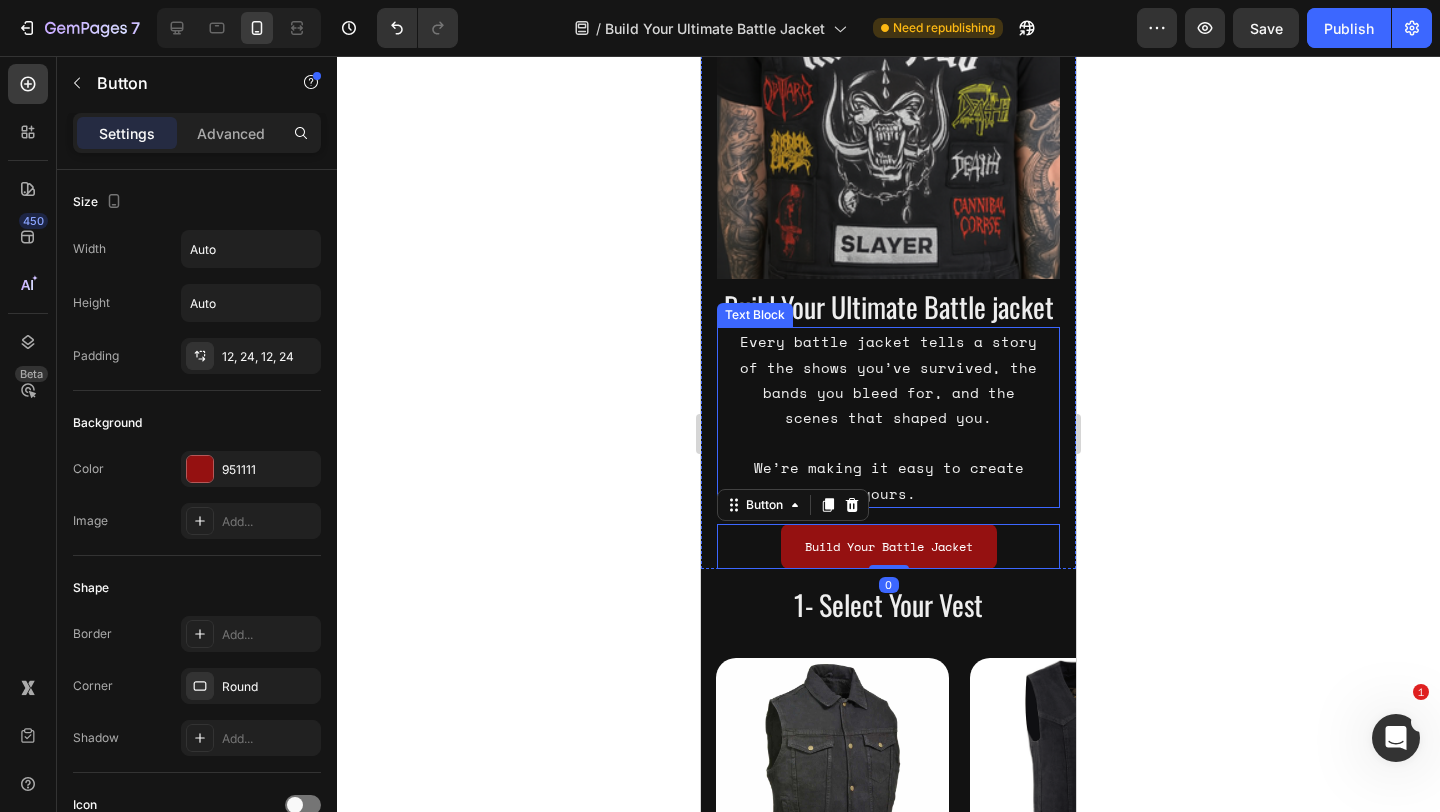 click 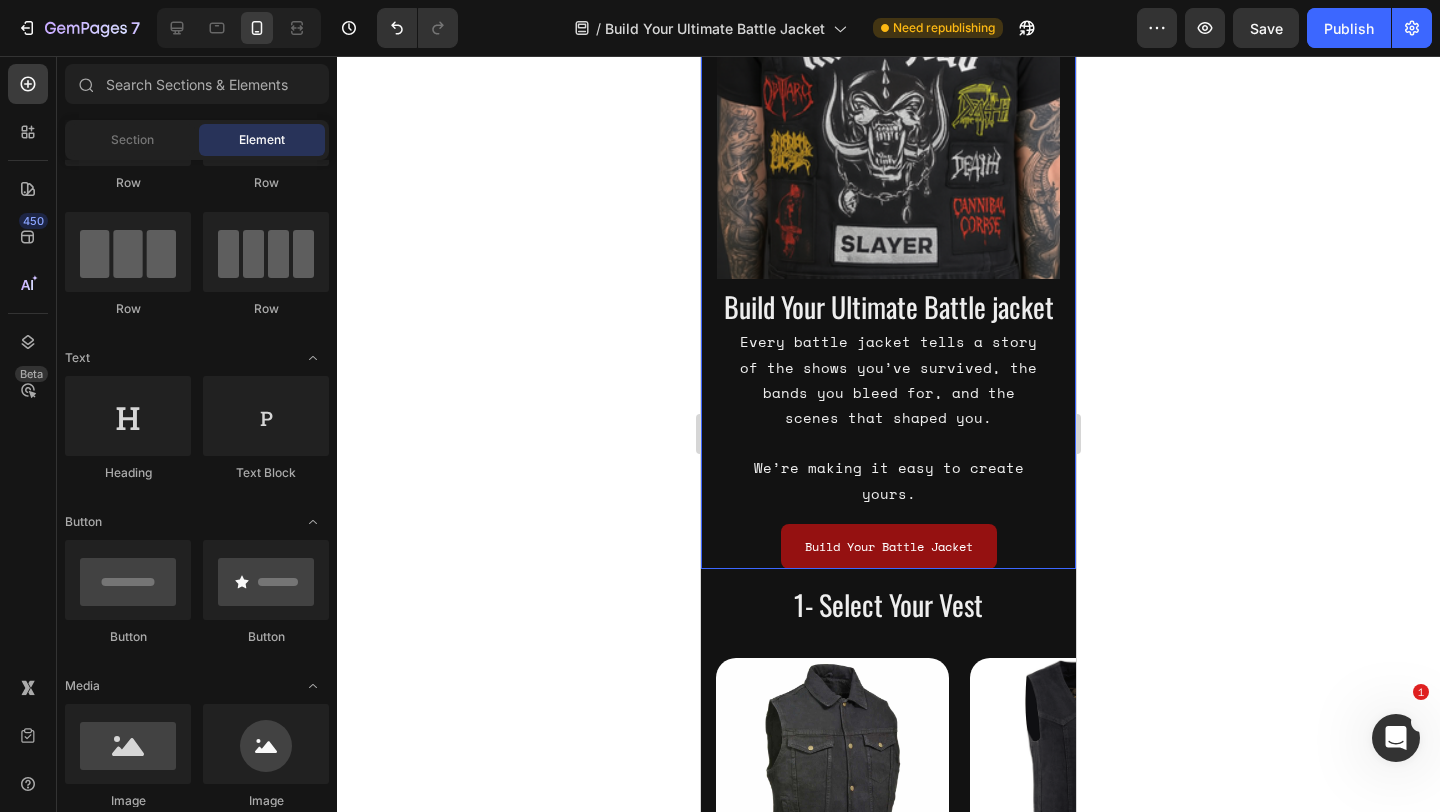 click 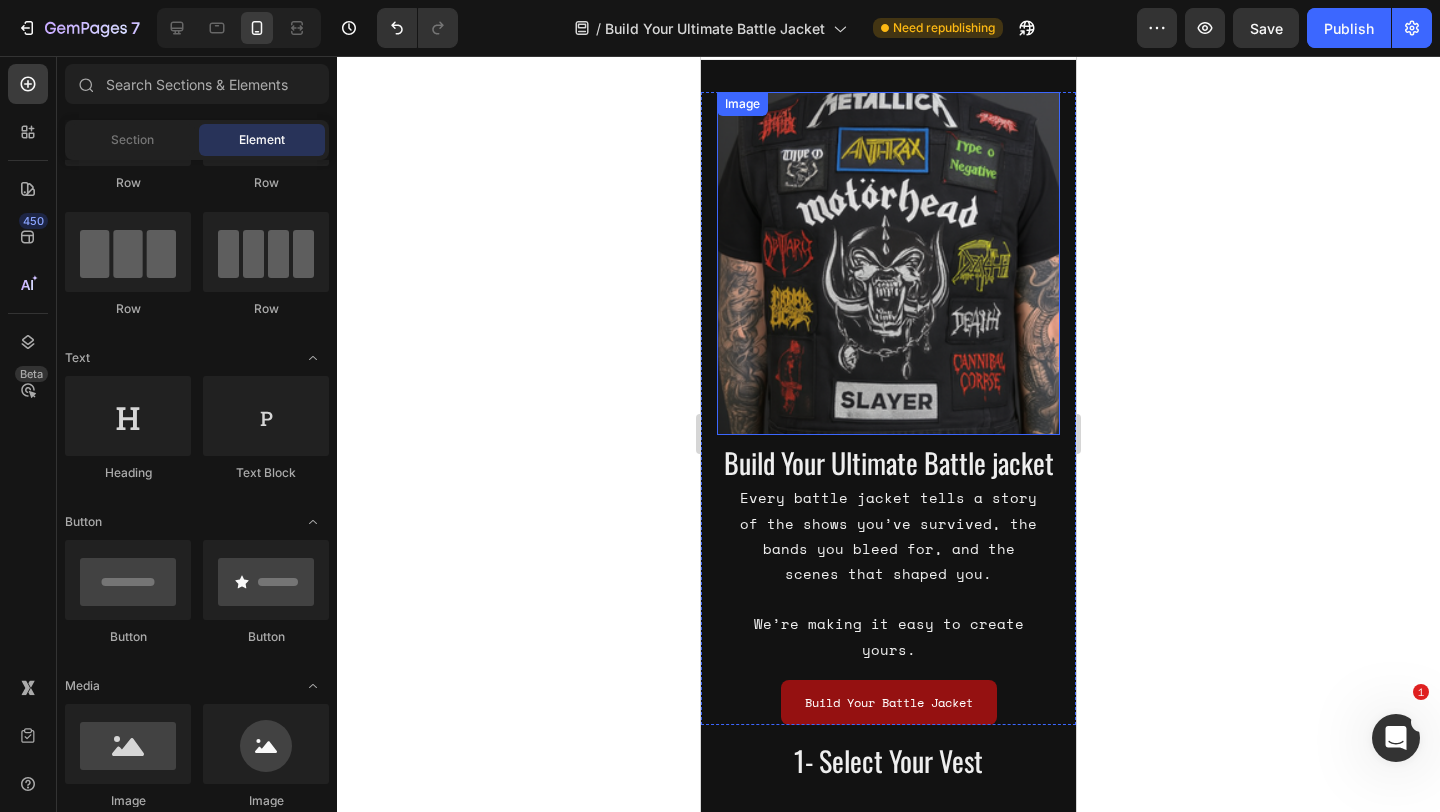 scroll, scrollTop: 0, scrollLeft: 0, axis: both 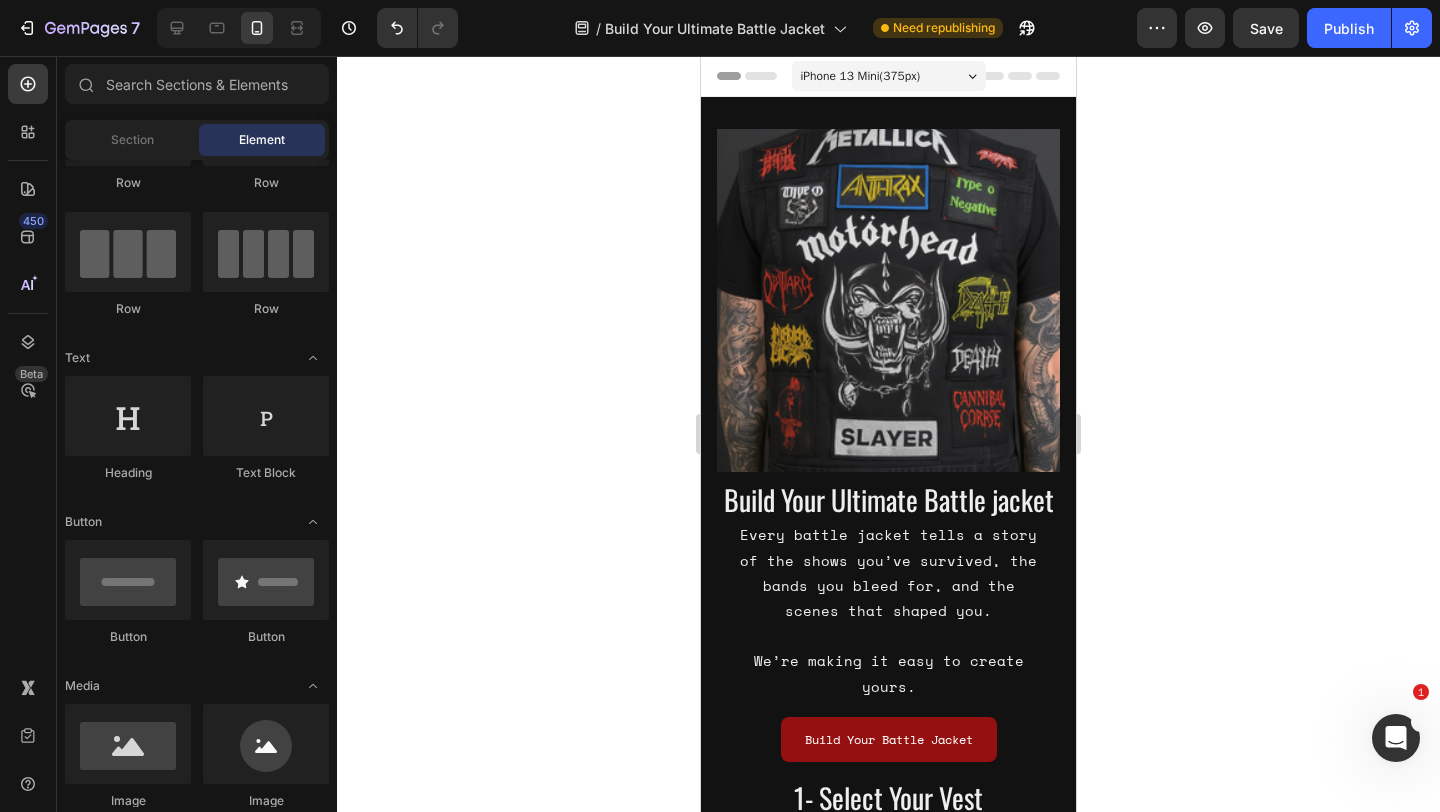 click 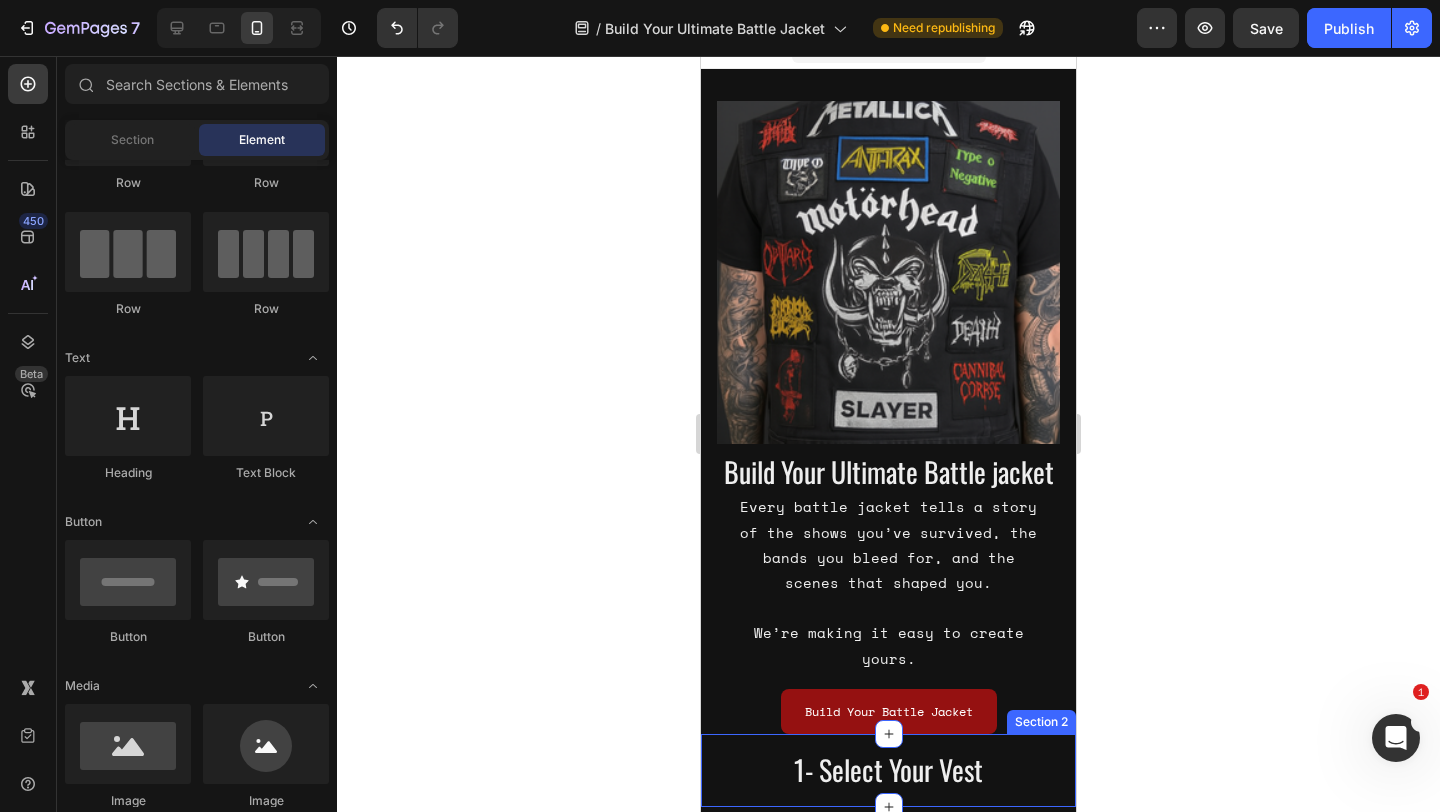 scroll, scrollTop: 138, scrollLeft: 0, axis: vertical 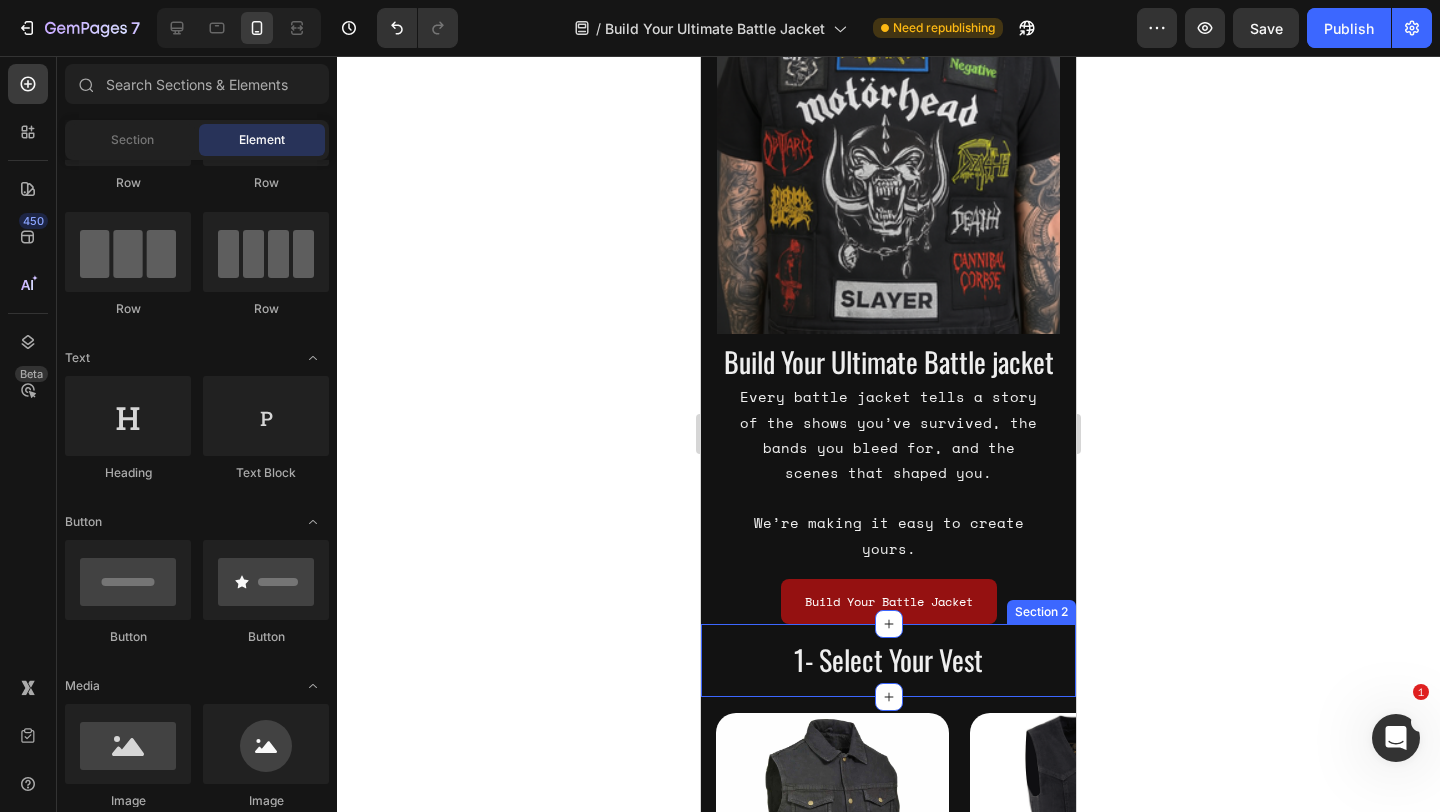 click on "1- Select Your Vest Heading Section 2" at bounding box center (888, 660) 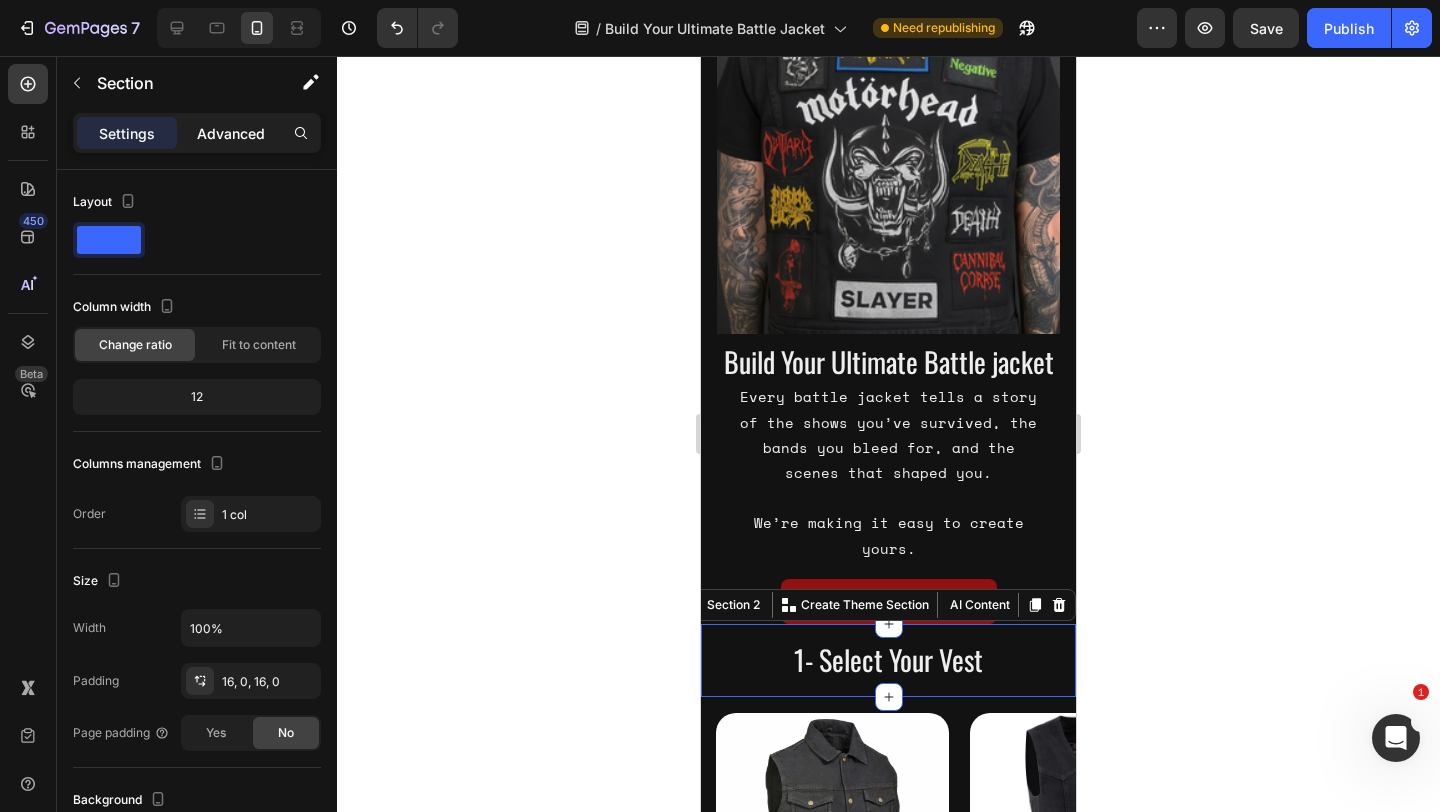 click on "Advanced" at bounding box center (231, 133) 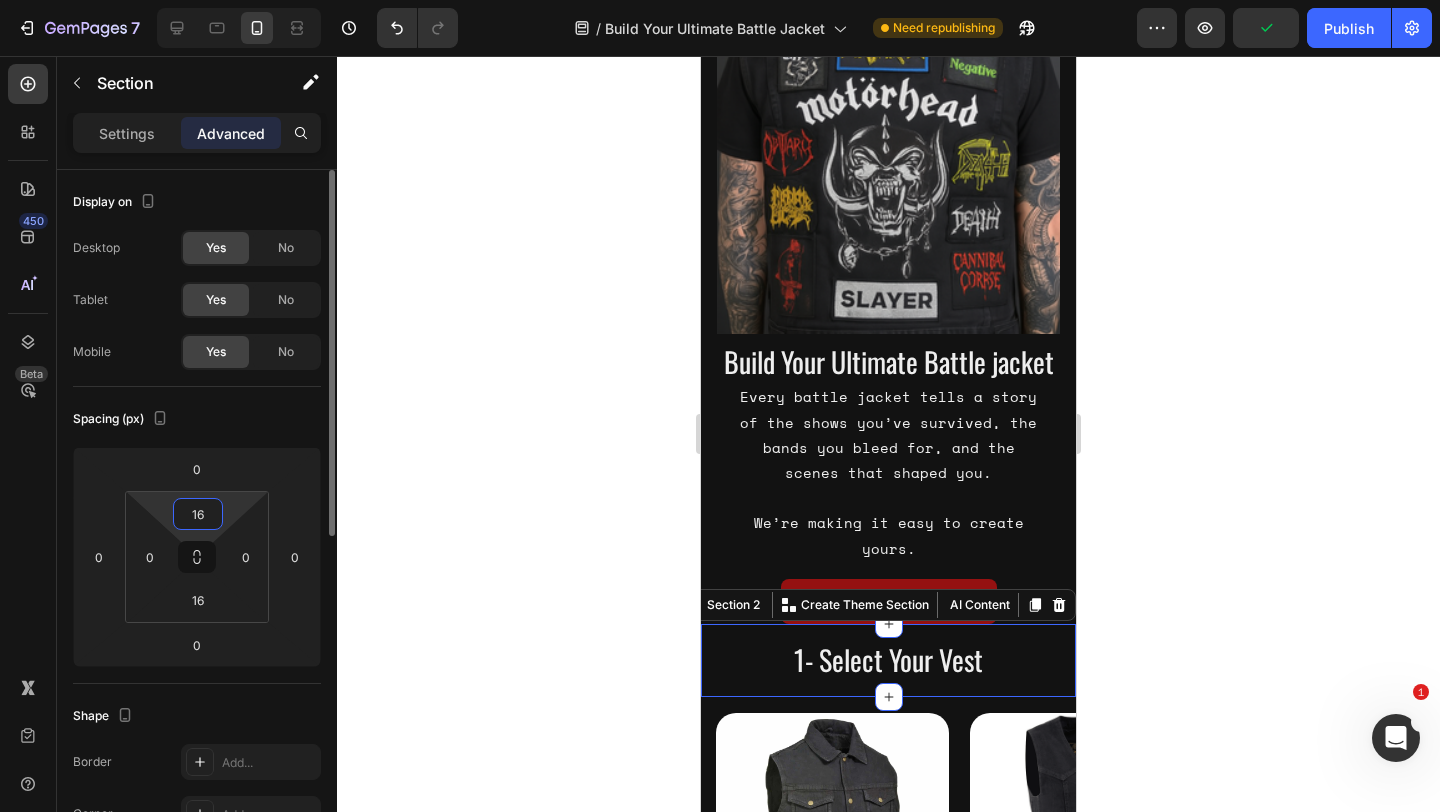 click on "16" at bounding box center (198, 514) 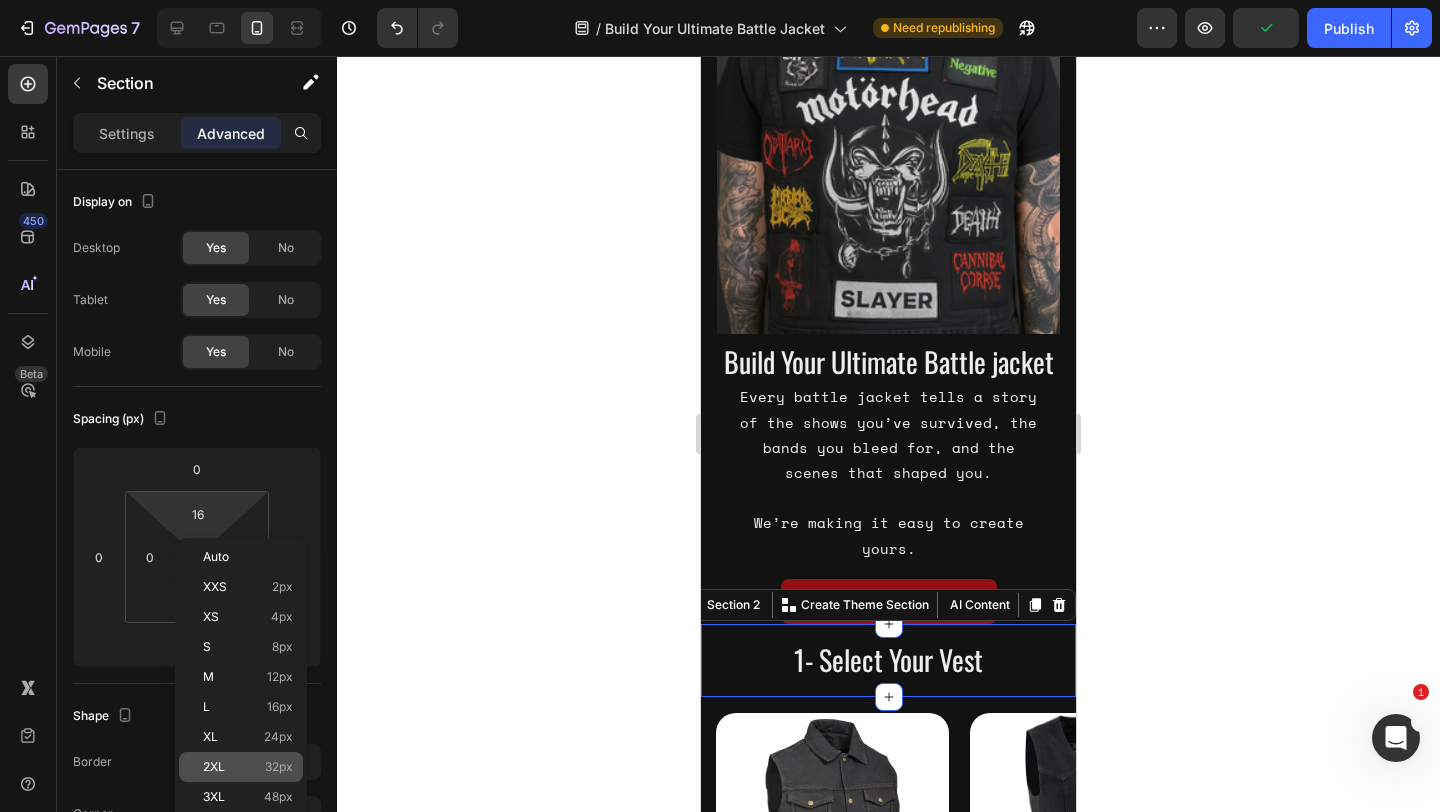 click on "32px" at bounding box center (279, 767) 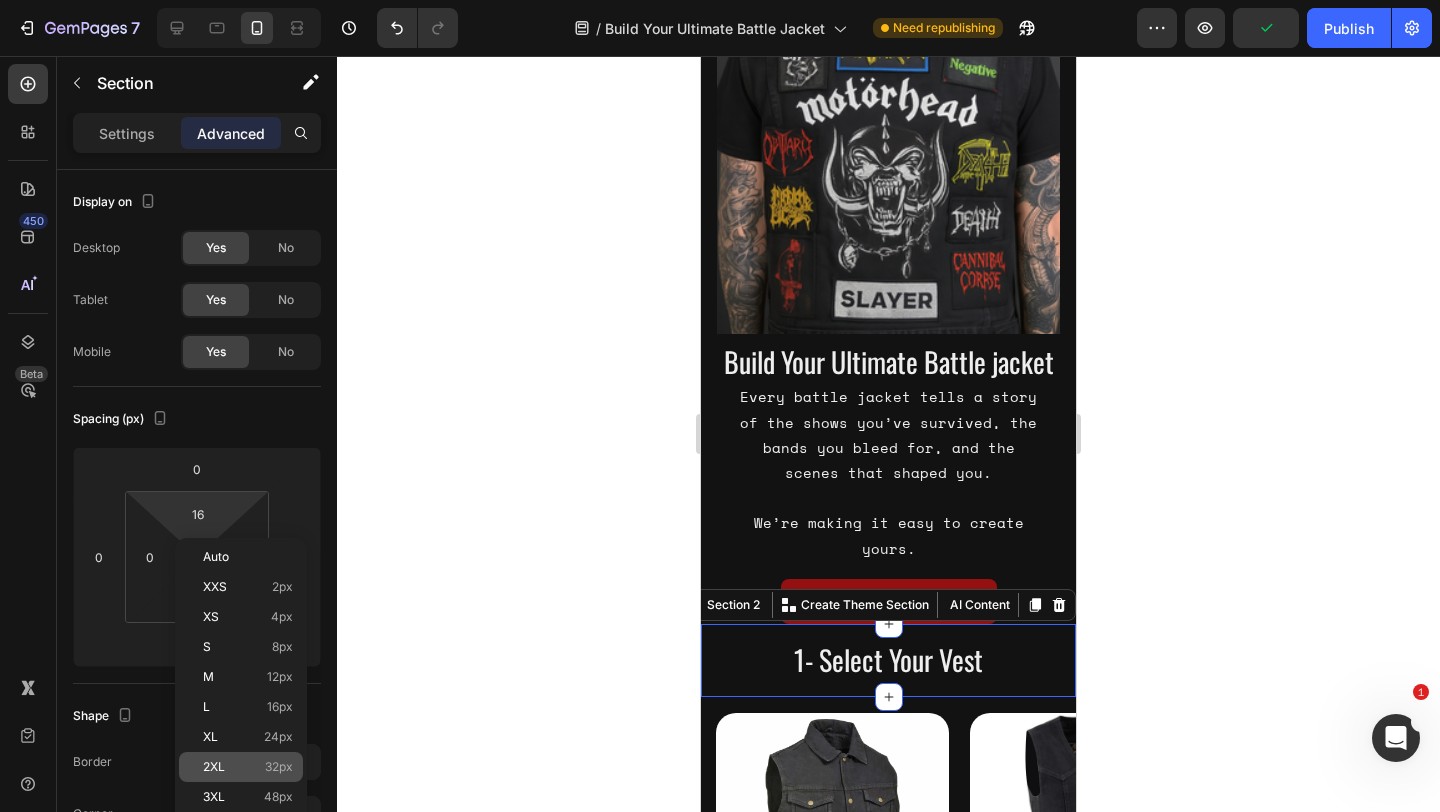 type on "32" 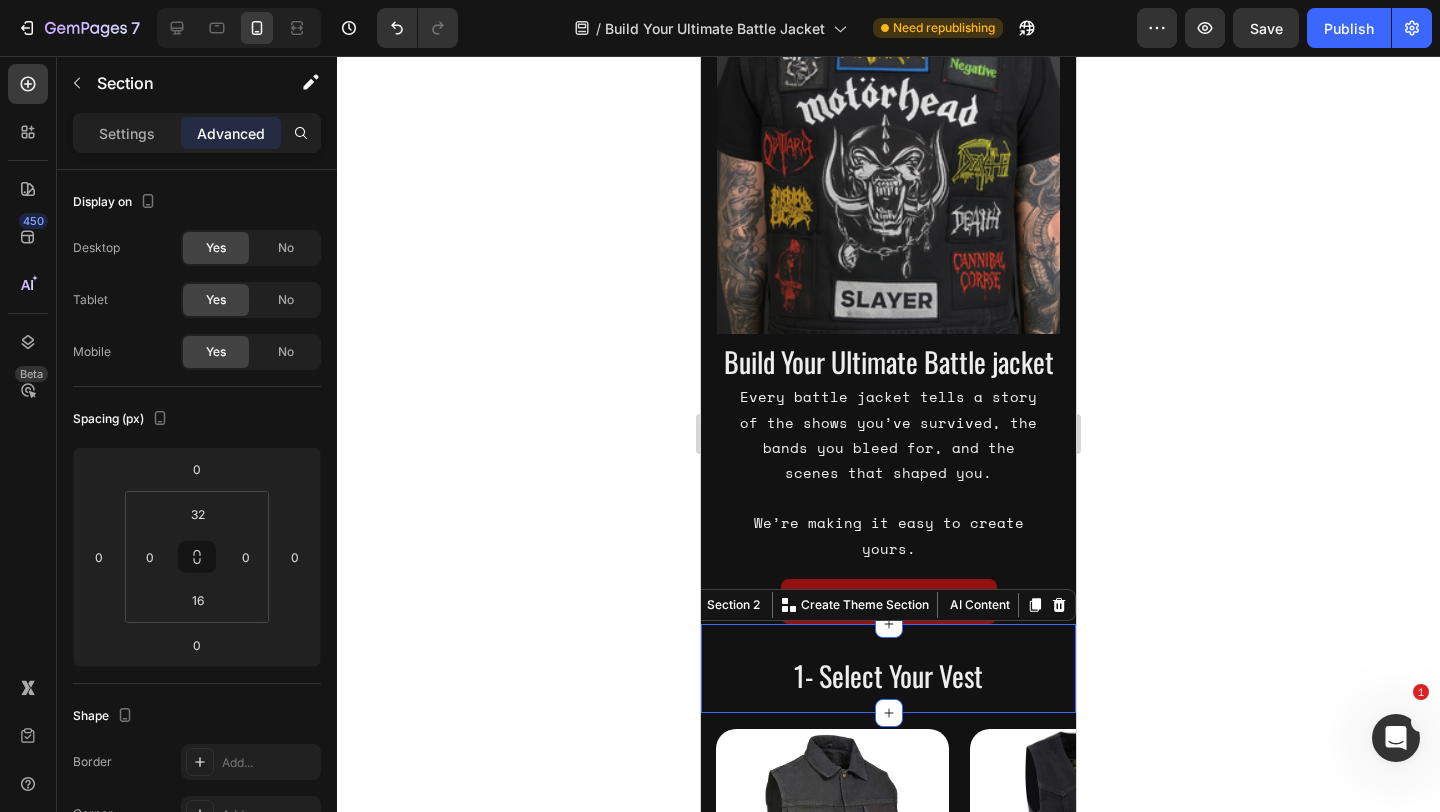 click 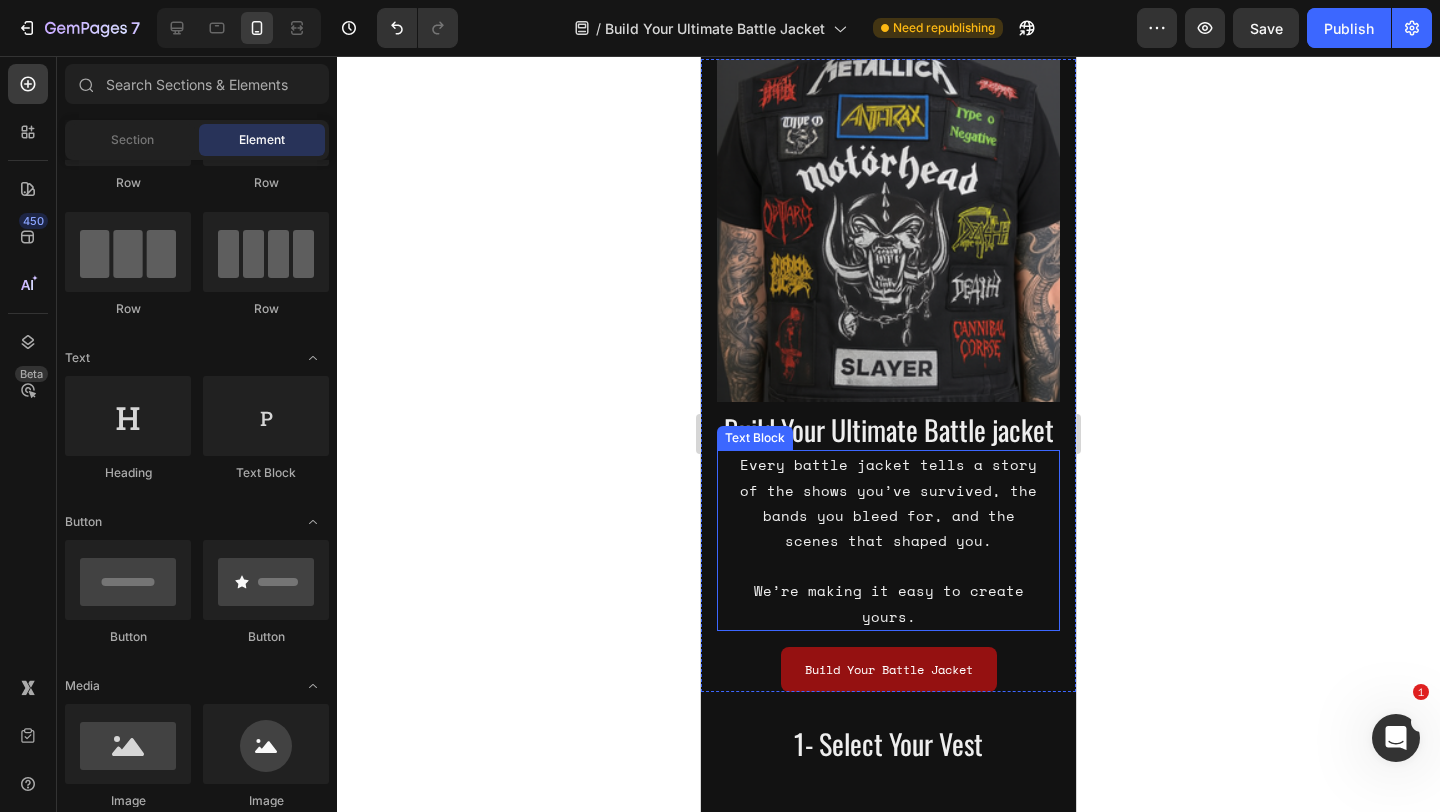 scroll, scrollTop: 0, scrollLeft: 0, axis: both 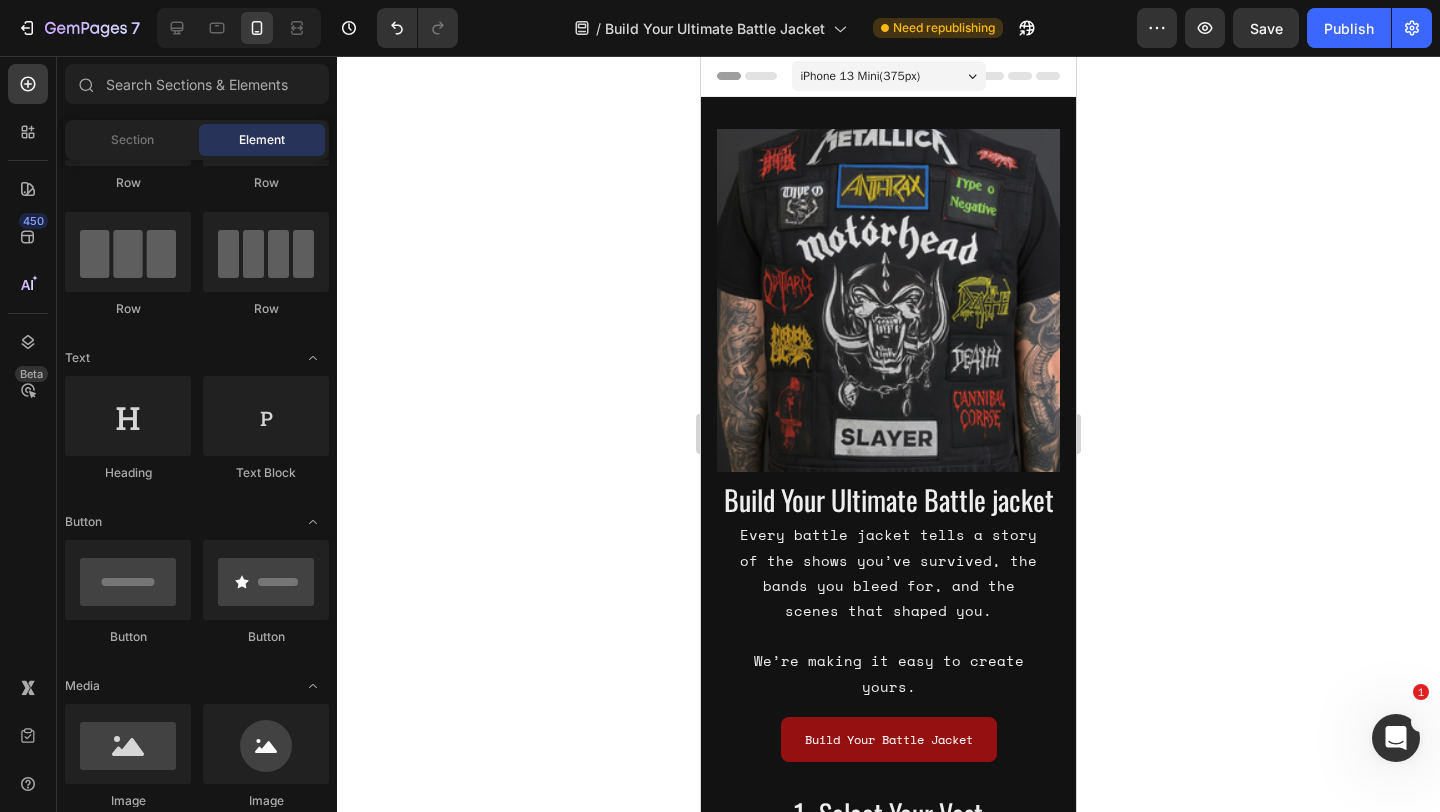 click 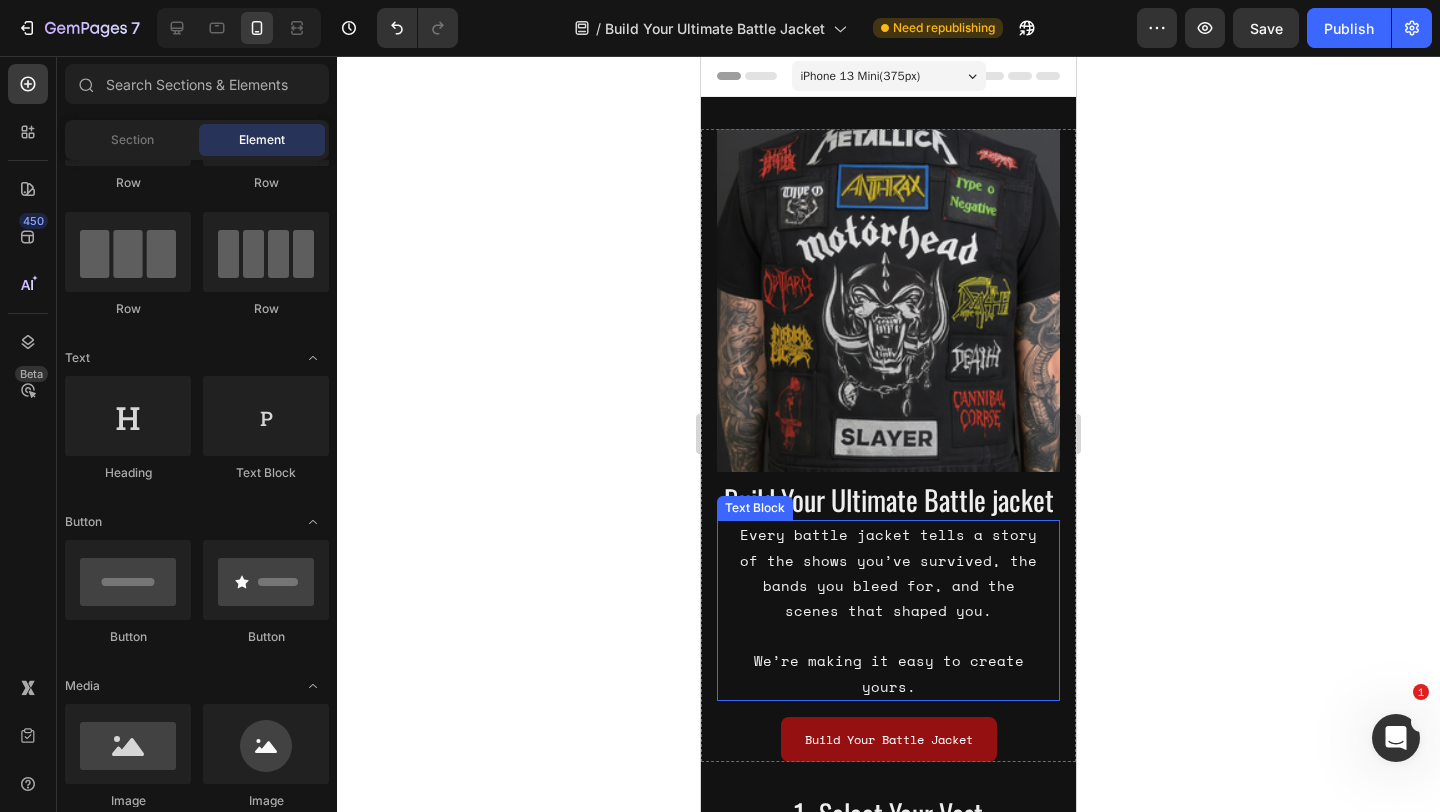 click on "Every battle jacket tells a story of the shows you’ve survived, the bands you bleed for, and the scenes that shaped you.  We’re making it easy to create yours." at bounding box center [888, 610] 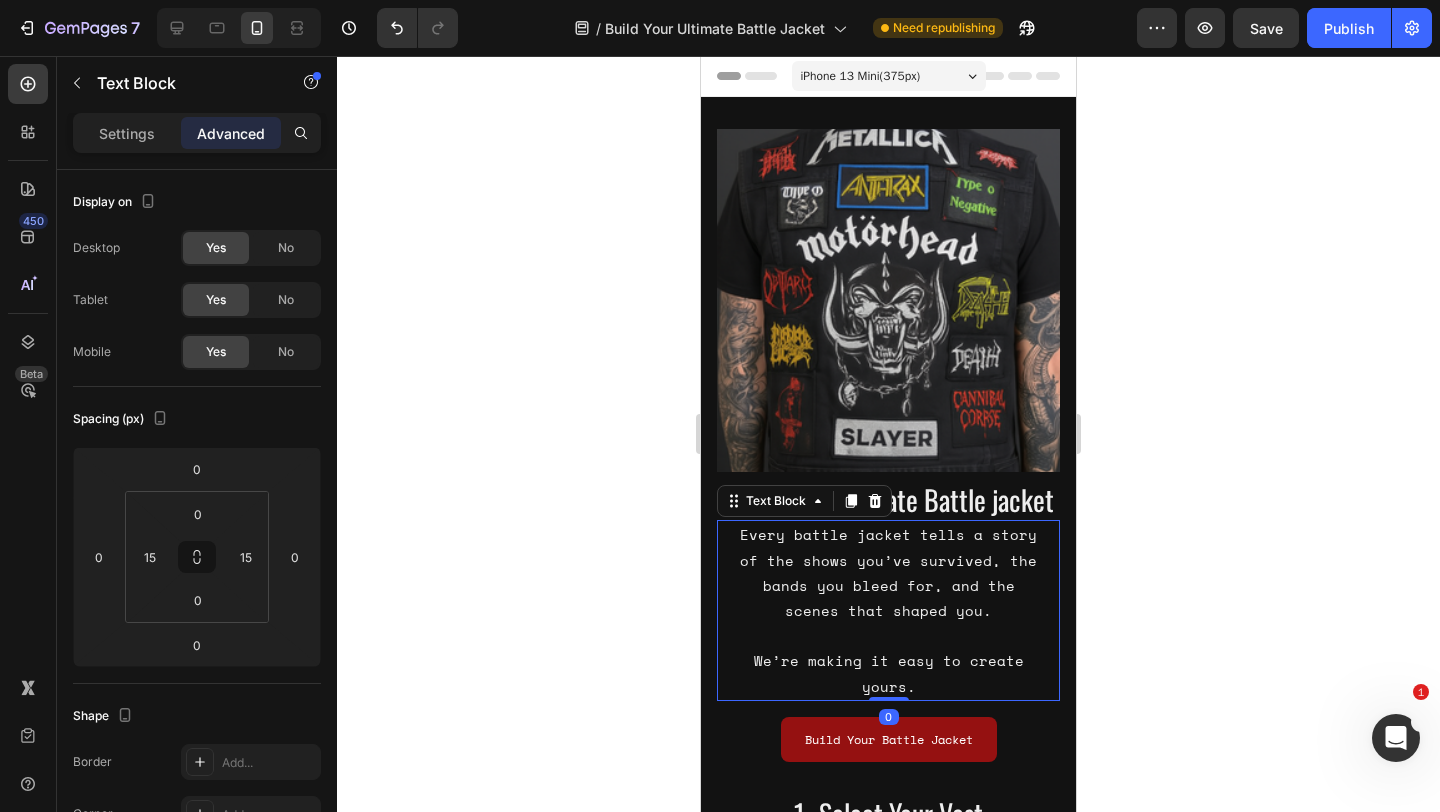 click on "Every battle jacket tells a story of the shows you’ve survived, the bands you bleed for, and the scenes that shaped you.  We’re making it easy to create yours." at bounding box center (888, 610) 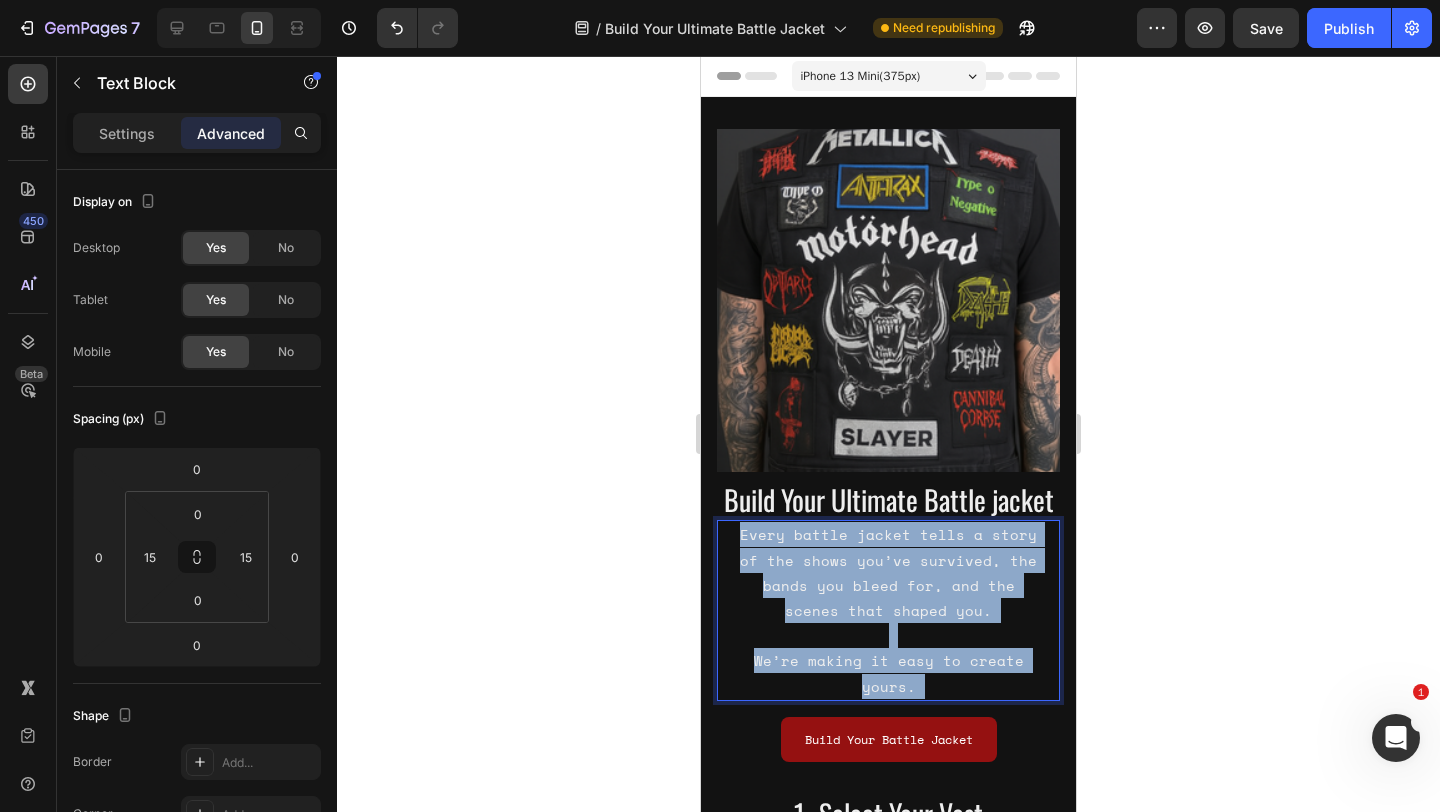 drag, startPoint x: 926, startPoint y: 681, endPoint x: 755, endPoint y: 654, distance: 173.11845 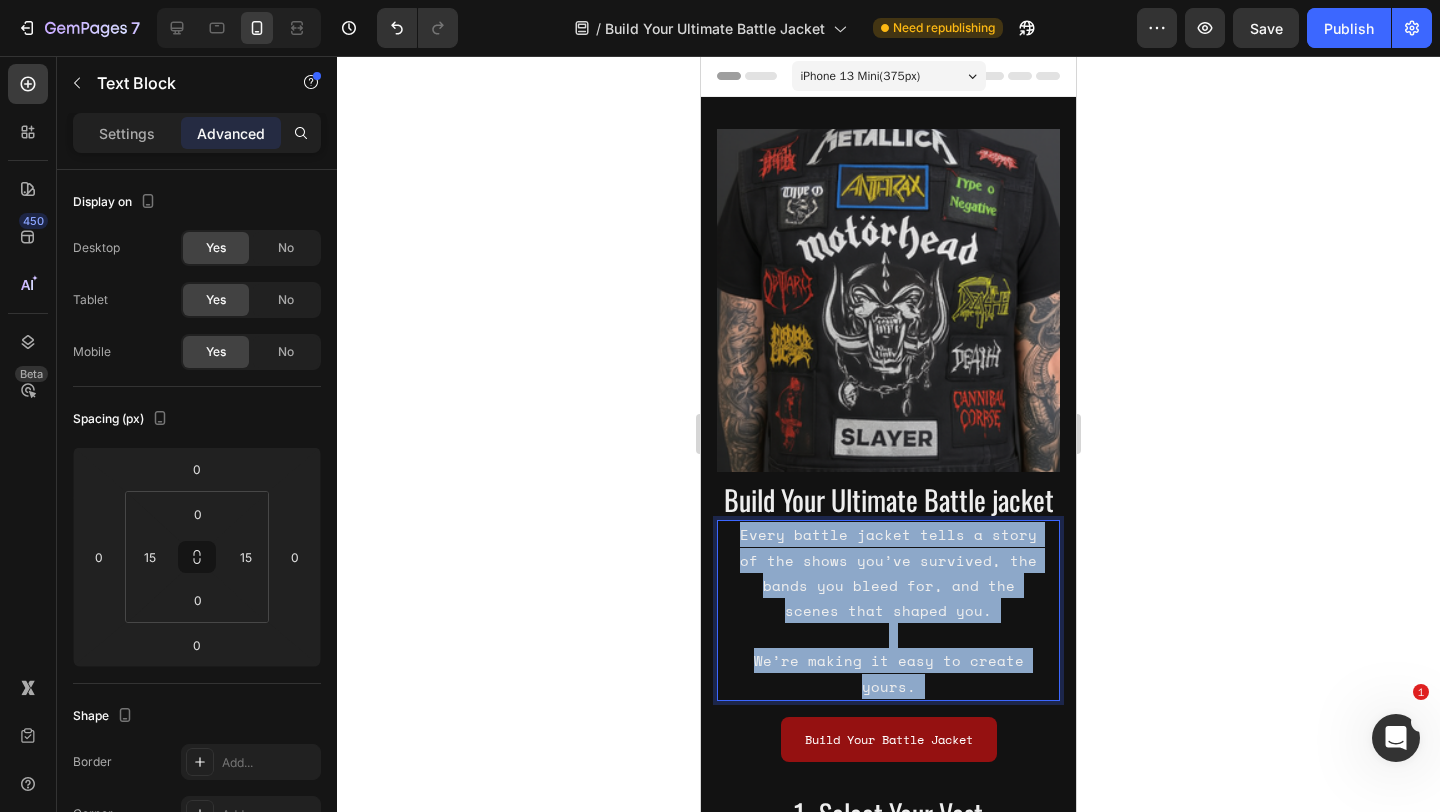 click on "Every battle jacket tells a story of the shows you’ve survived, the bands you bleed for, and the scenes that shaped you.  We’re making it easy to create yours." at bounding box center [888, 610] 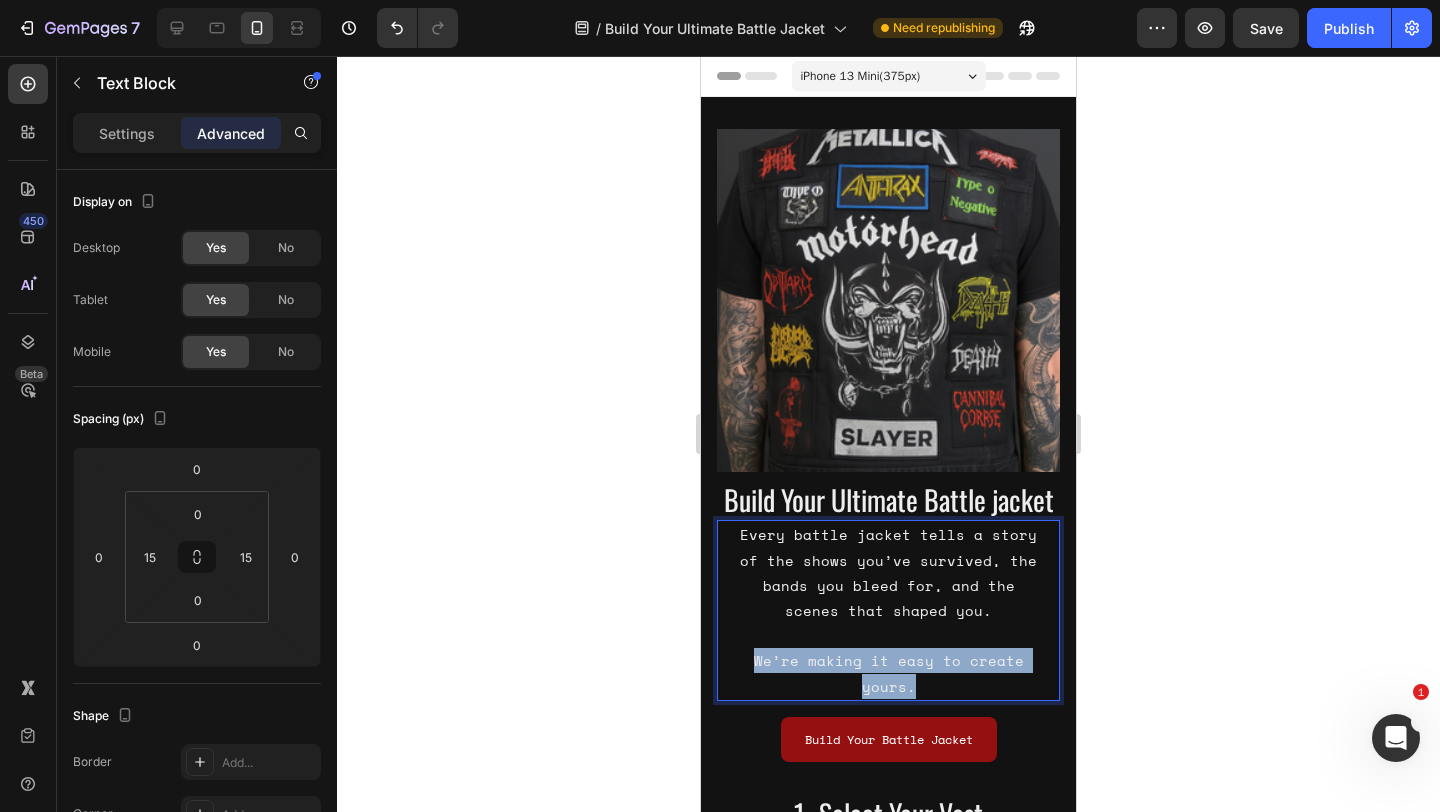 drag, startPoint x: 763, startPoint y: 659, endPoint x: 933, endPoint y: 700, distance: 174.87424 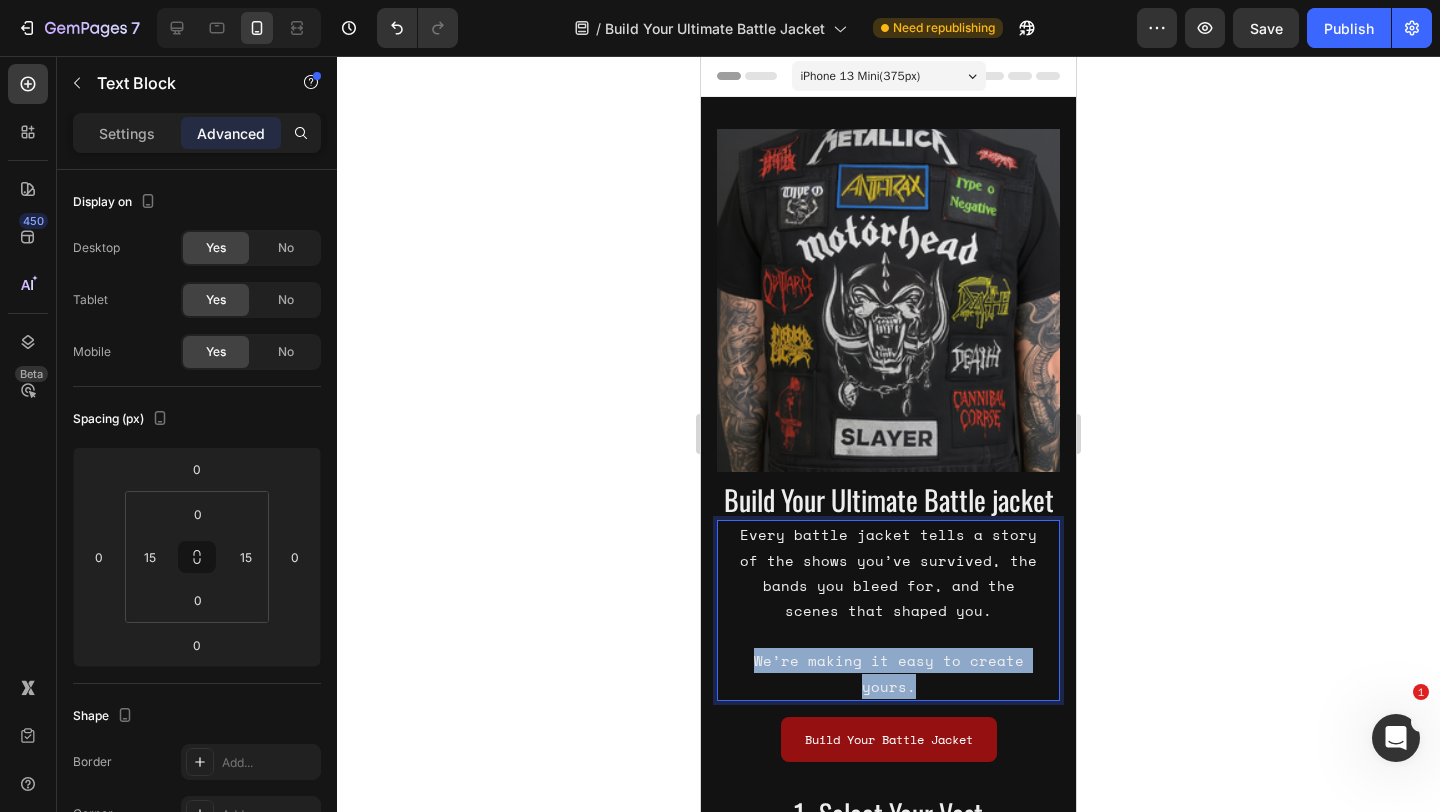 click on "Every battle jacket tells a story of the shows you’ve survived, the bands you bleed for, and the scenes that shaped you.  We’re making it easy to create yours." at bounding box center (888, 610) 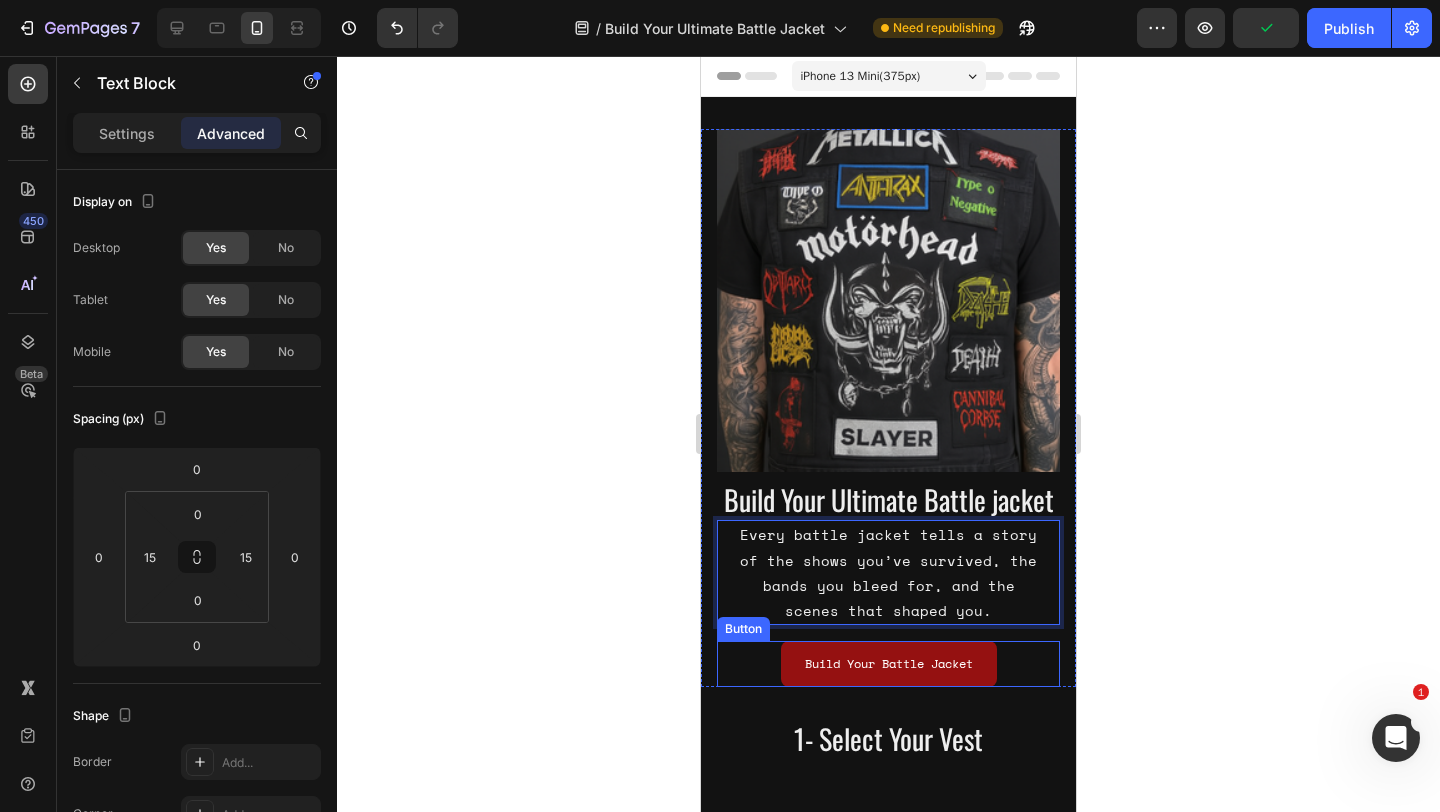 click 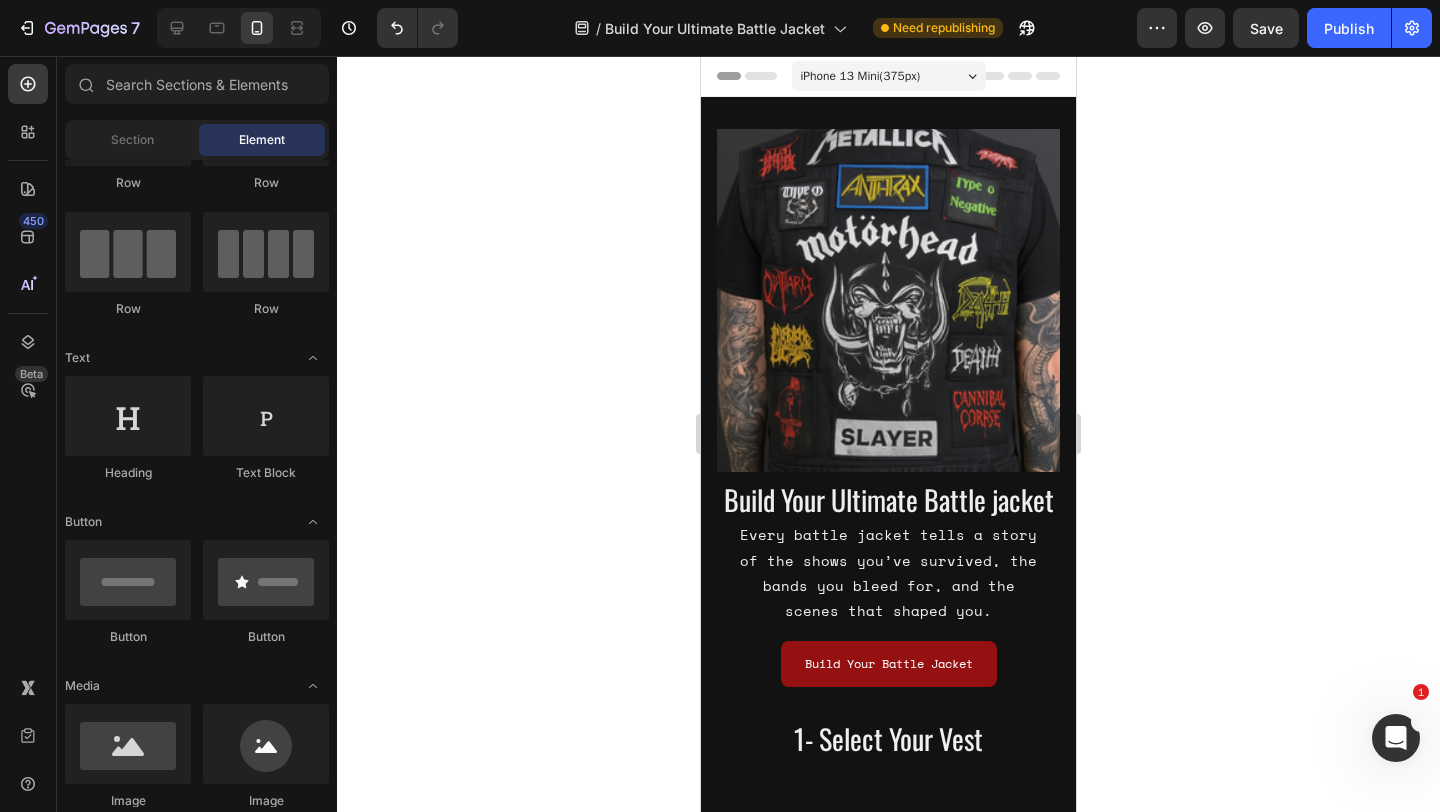 click 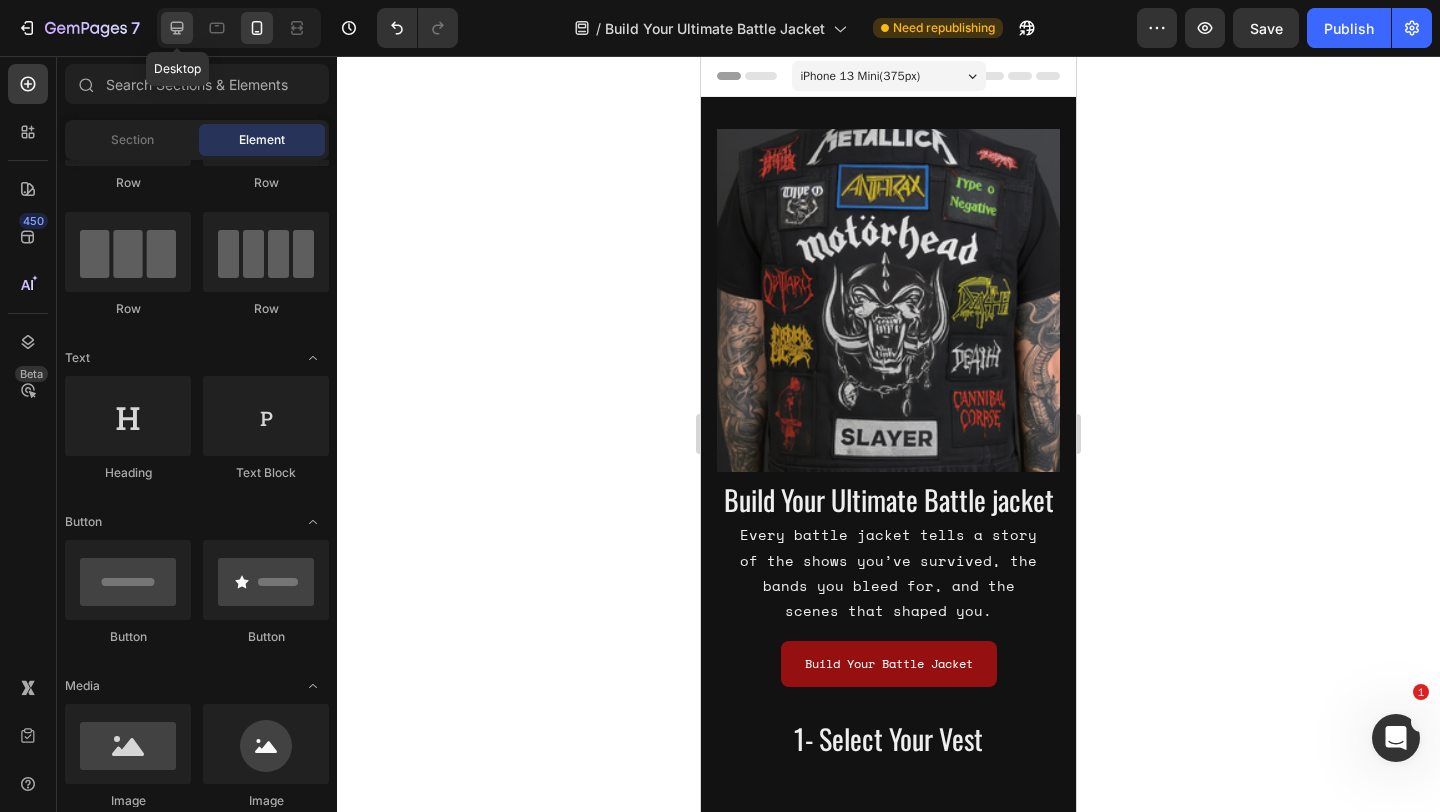 click 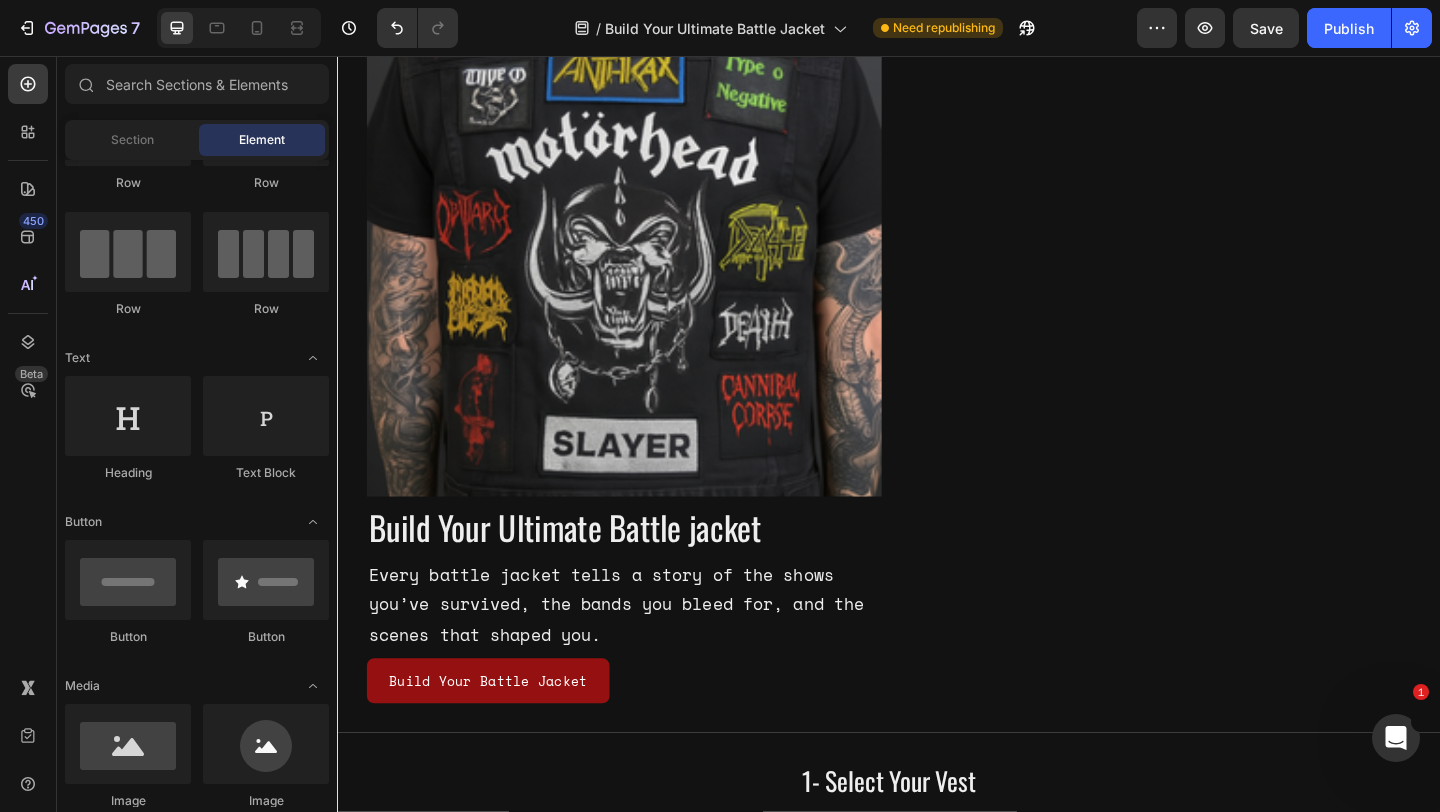 scroll, scrollTop: 141, scrollLeft: 0, axis: vertical 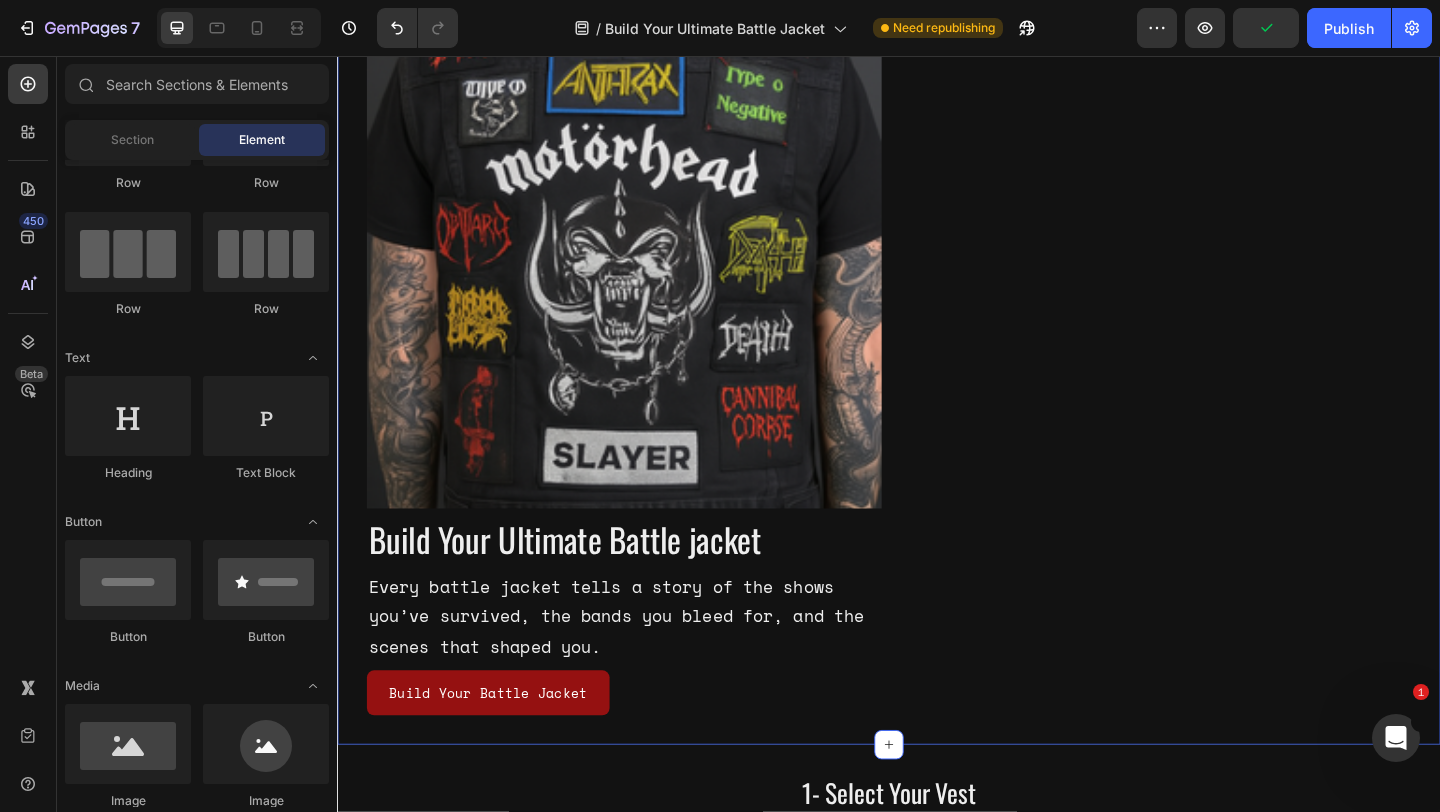 click on "Image Build Your Ultimate Battle jacket Heading Every battle jacket tells a story of the shows you’ve survived, the bands you bleed for, and the scenes that shaped you.  Text Block Build Your Battle Jacket Button Build Your Battle Jacket Button Row Section 1" at bounding box center (937, 380) 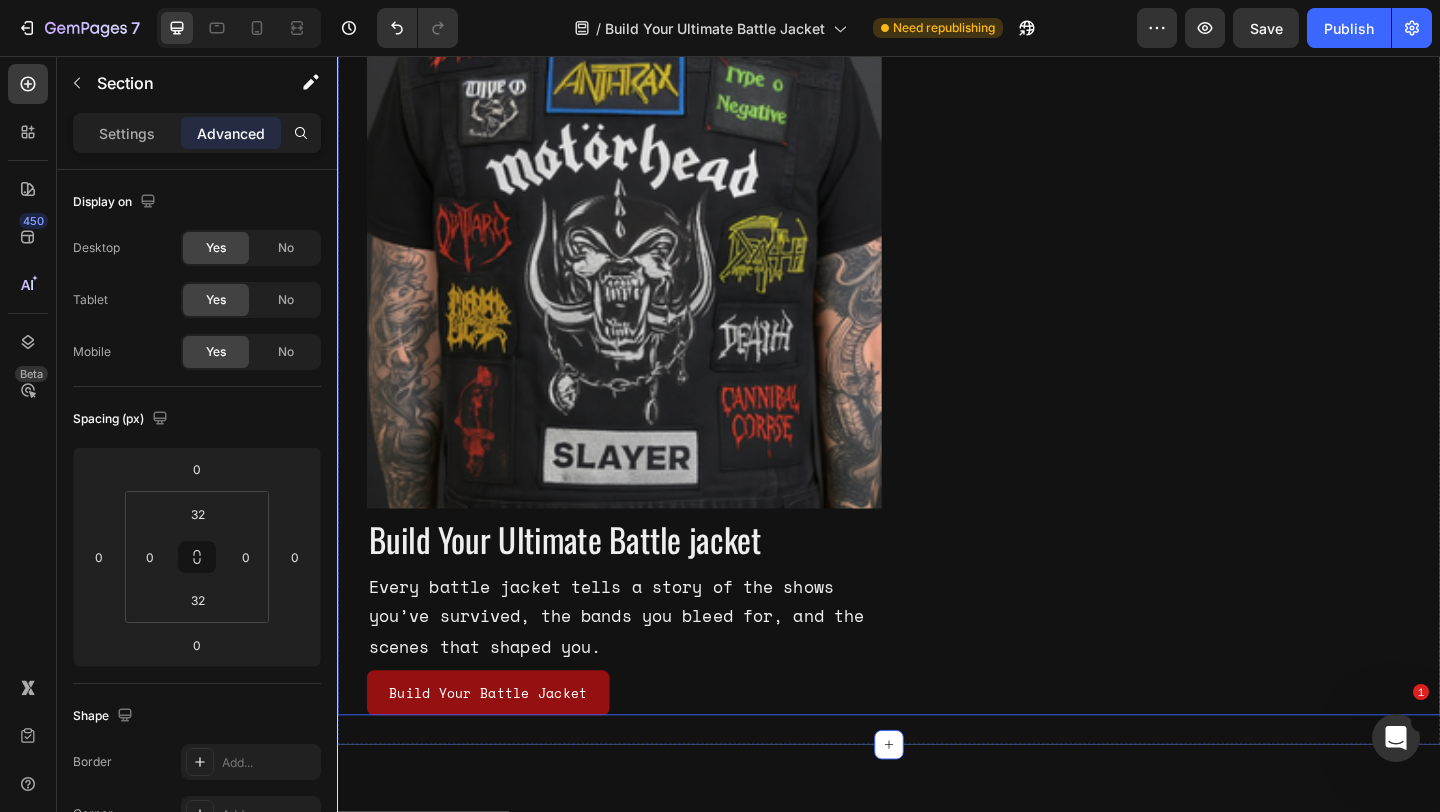scroll, scrollTop: 0, scrollLeft: 0, axis: both 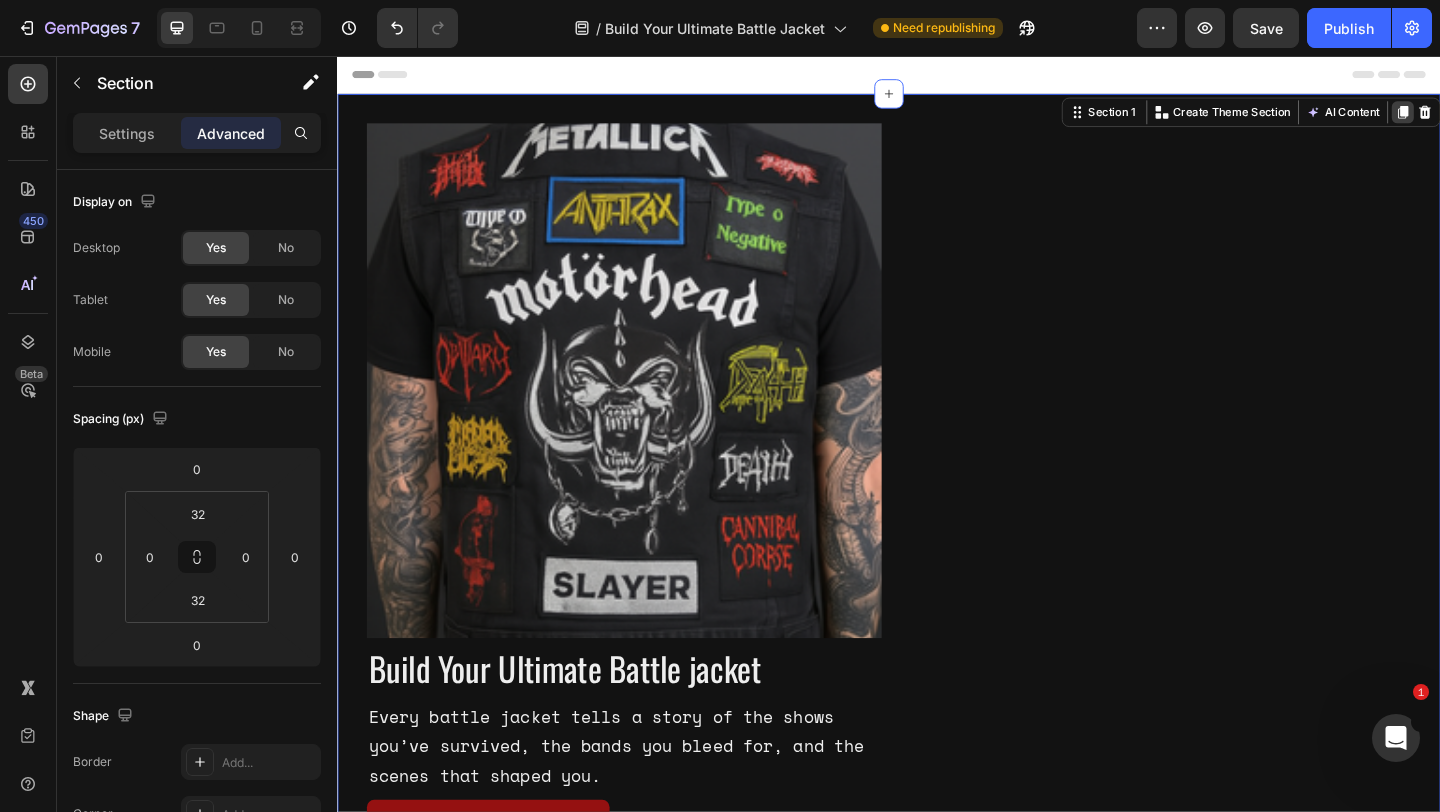 click 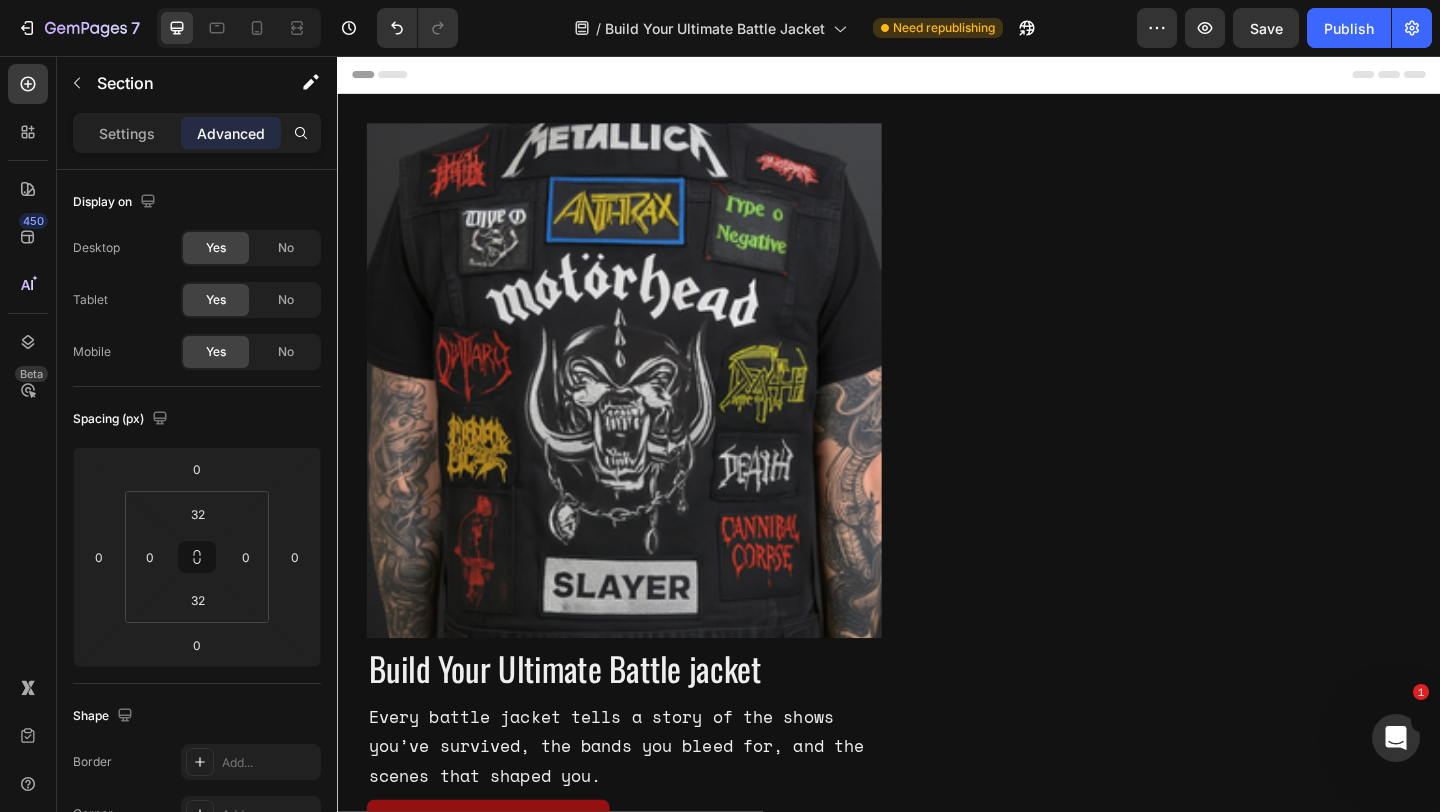 scroll, scrollTop: 103, scrollLeft: 0, axis: vertical 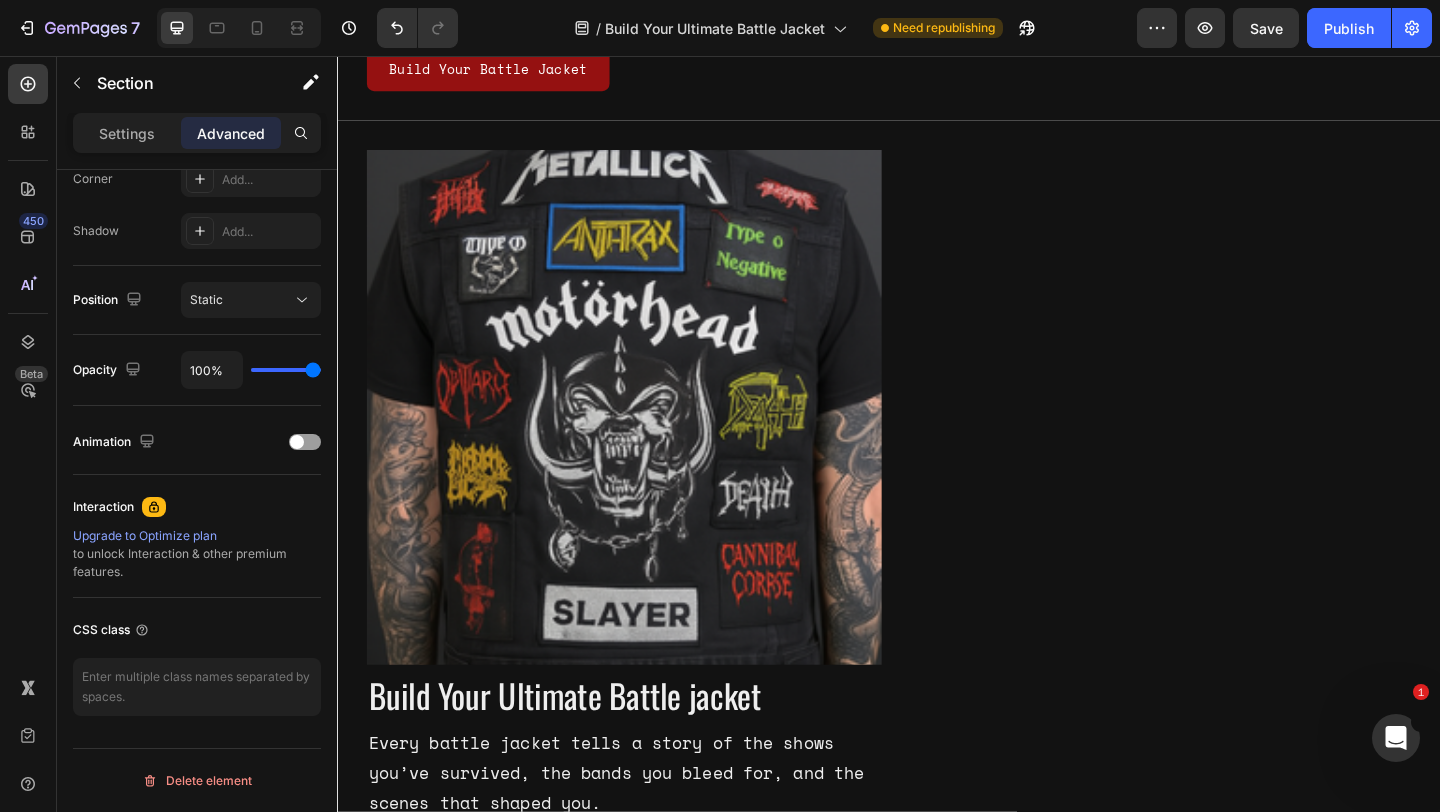click on "Image Build Your Ultimate Battle jacket Heading Every battle jacket tells a story of the shows you’ve survived, the bands you bleed for, and the scenes that shaped you.  Text Block Build Your Battle Jacket Button Build Your Battle Jacket Button Row Section 2" at bounding box center (937, 550) 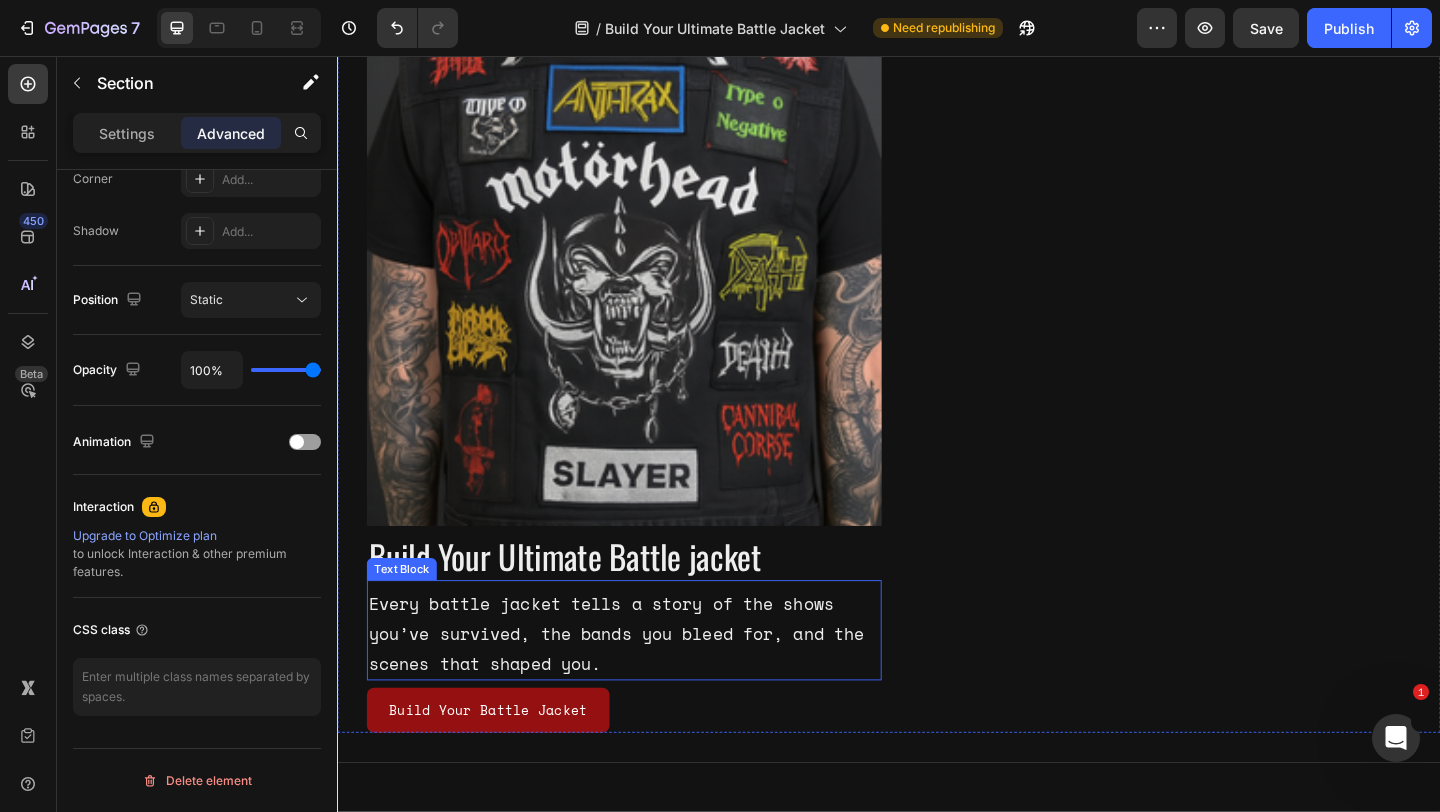 scroll, scrollTop: 974, scrollLeft: 0, axis: vertical 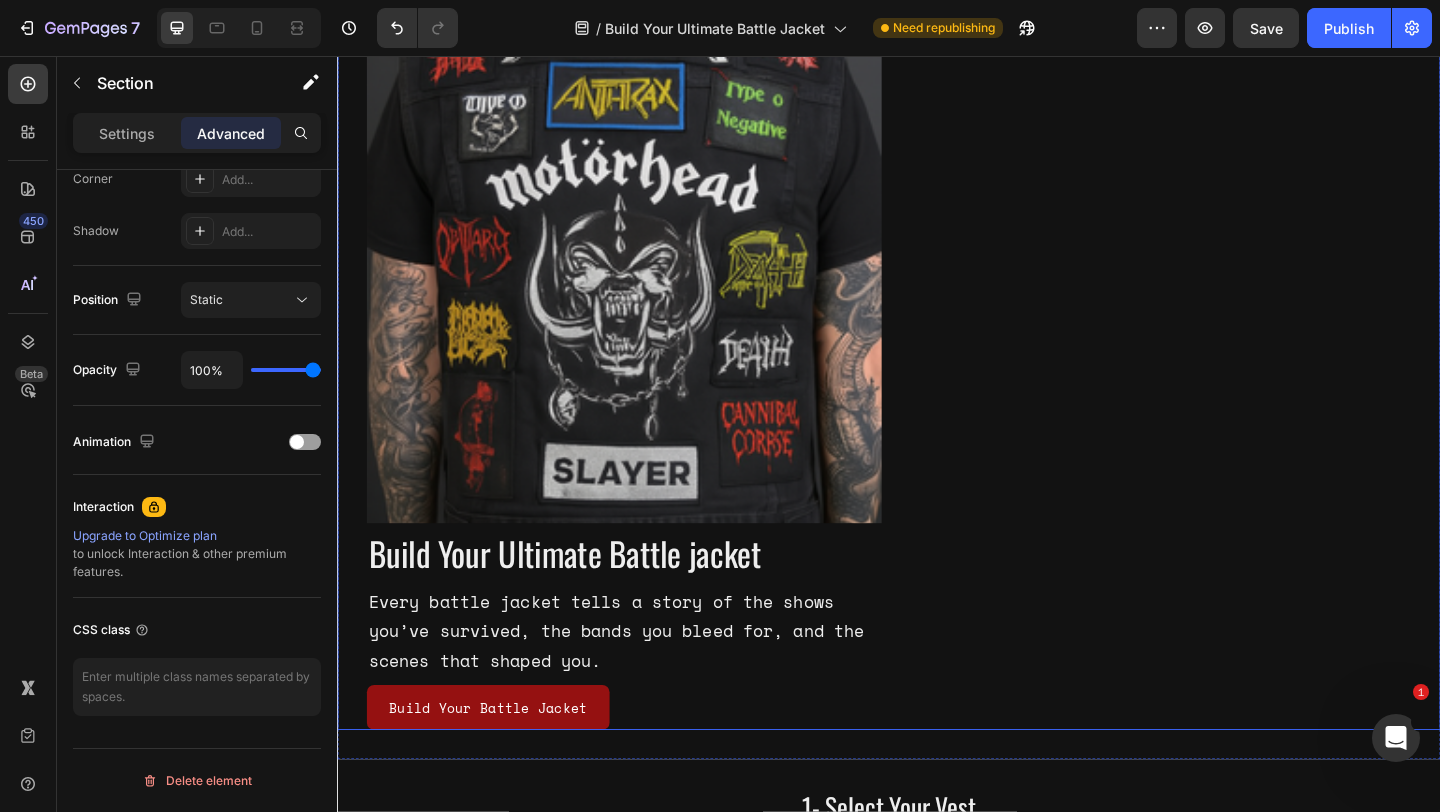click on "Build Your Battle Jacket Button" at bounding box center (1225, 396) 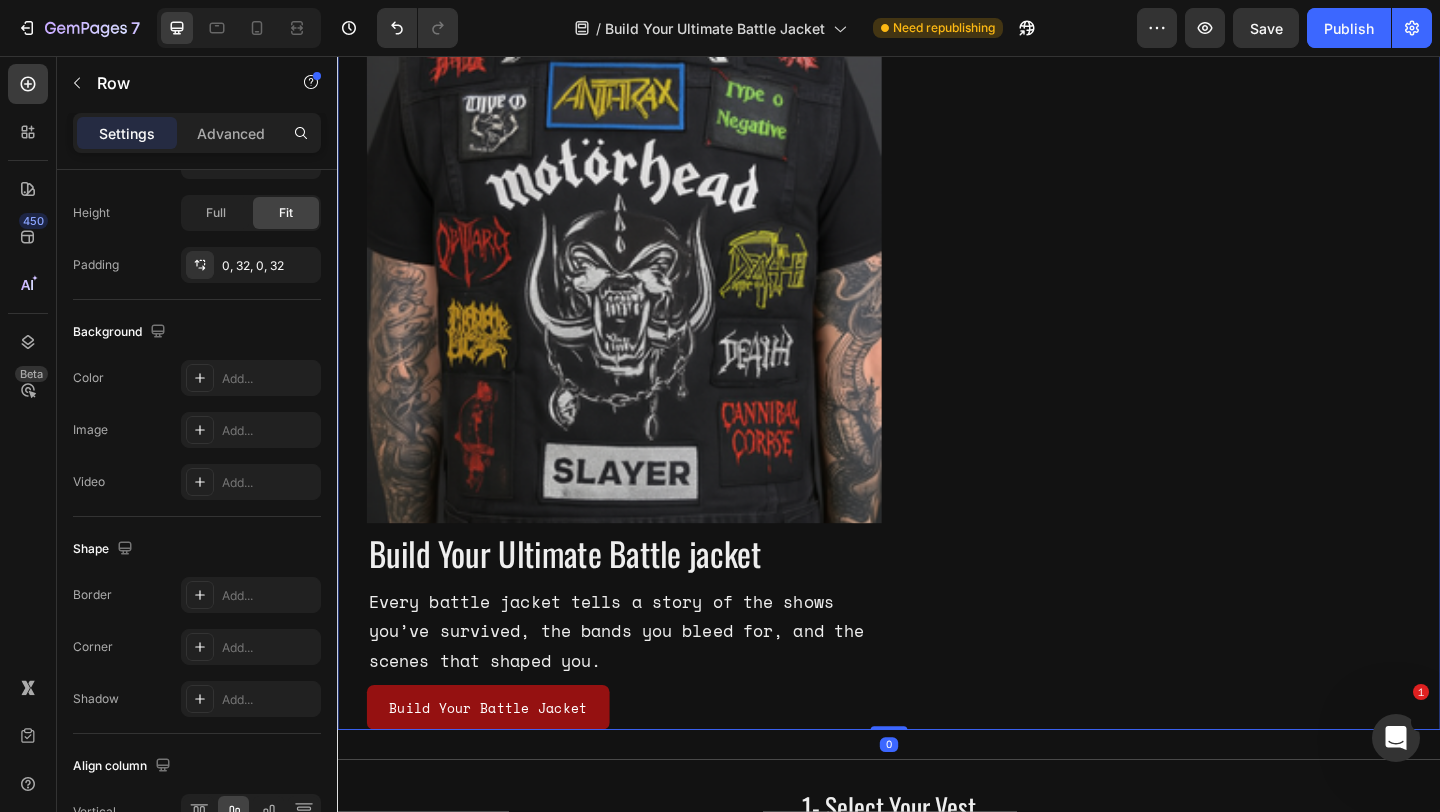 scroll, scrollTop: 0, scrollLeft: 0, axis: both 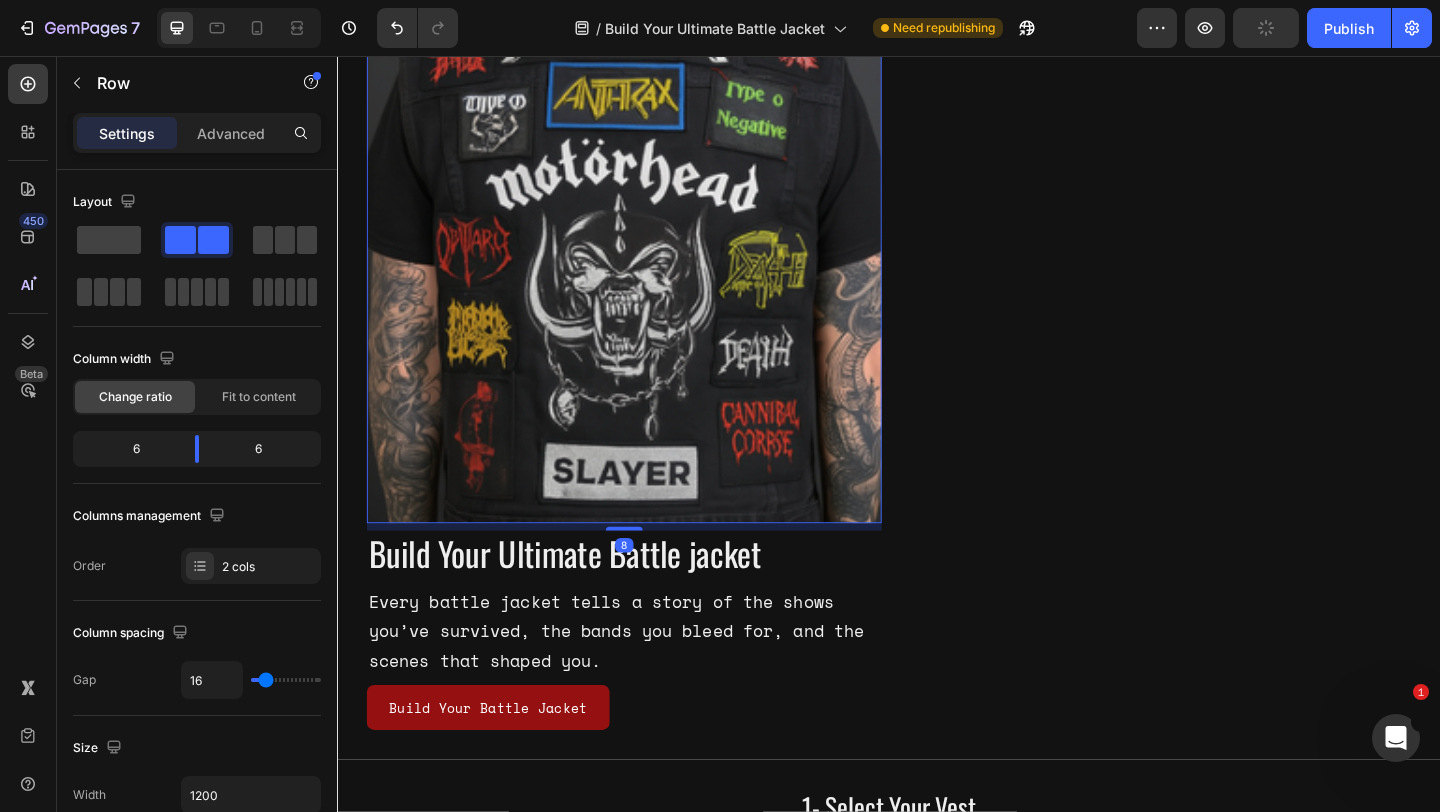 click at bounding box center [649, 284] 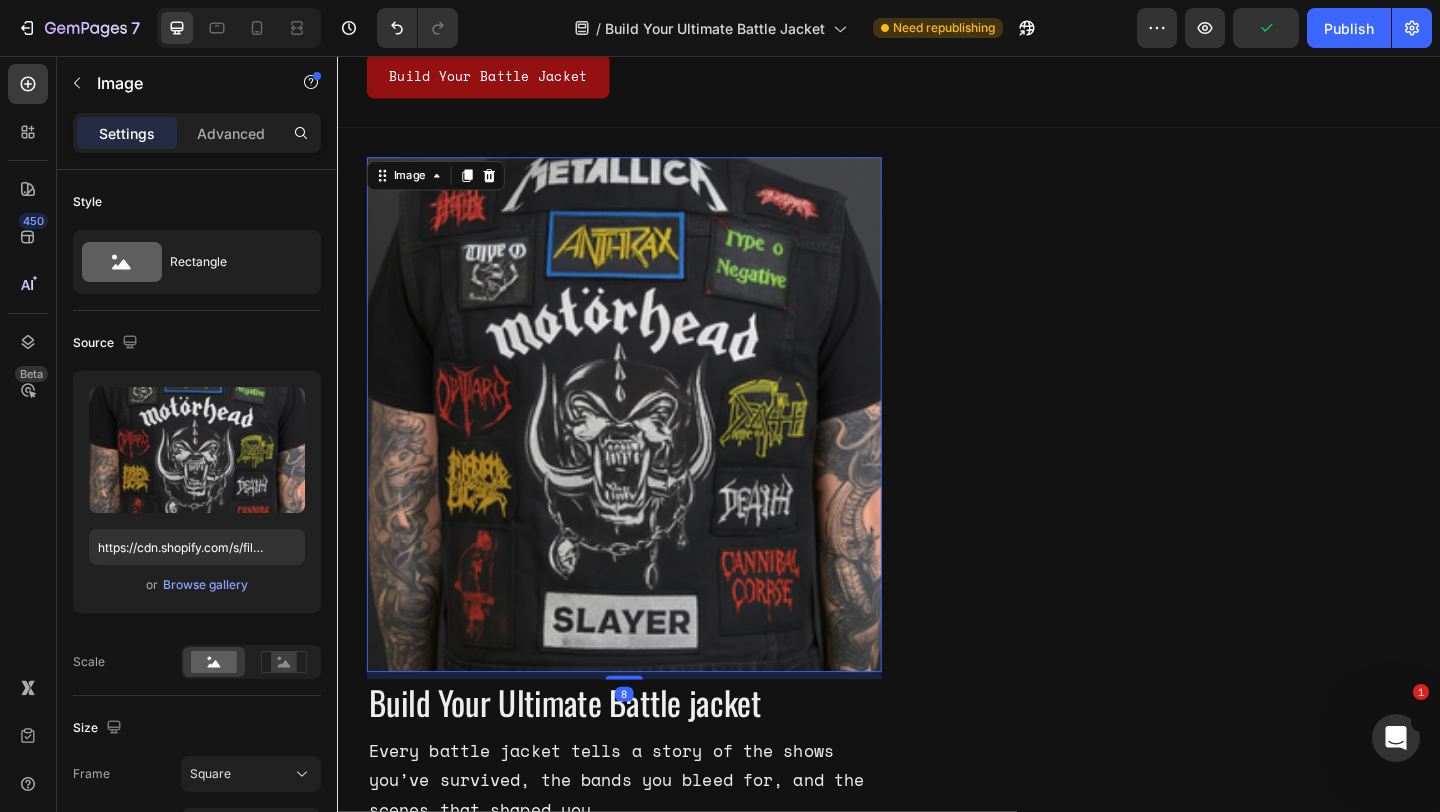 scroll, scrollTop: 785, scrollLeft: 0, axis: vertical 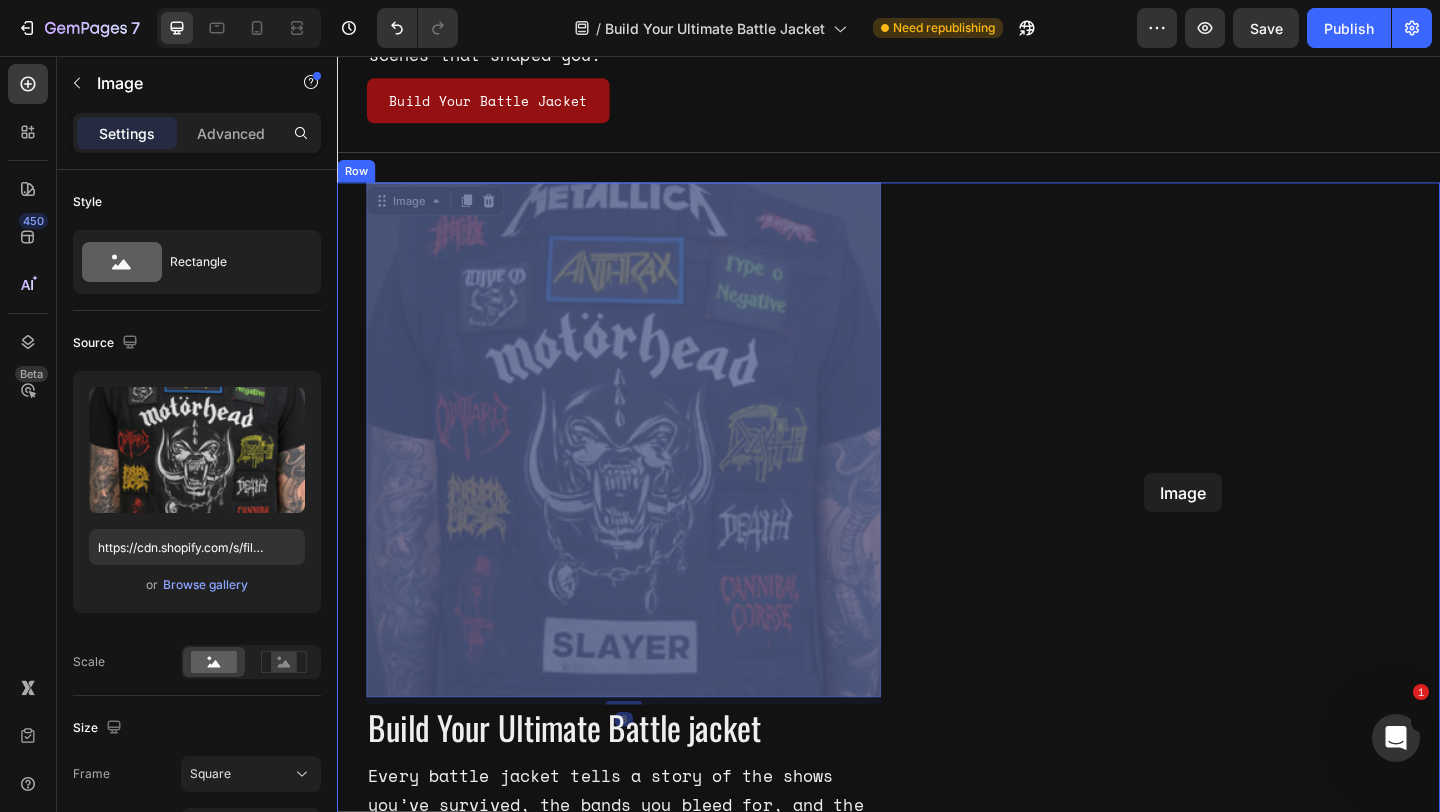 drag, startPoint x: 394, startPoint y: 214, endPoint x: 1215, endPoint y: 509, distance: 872.391 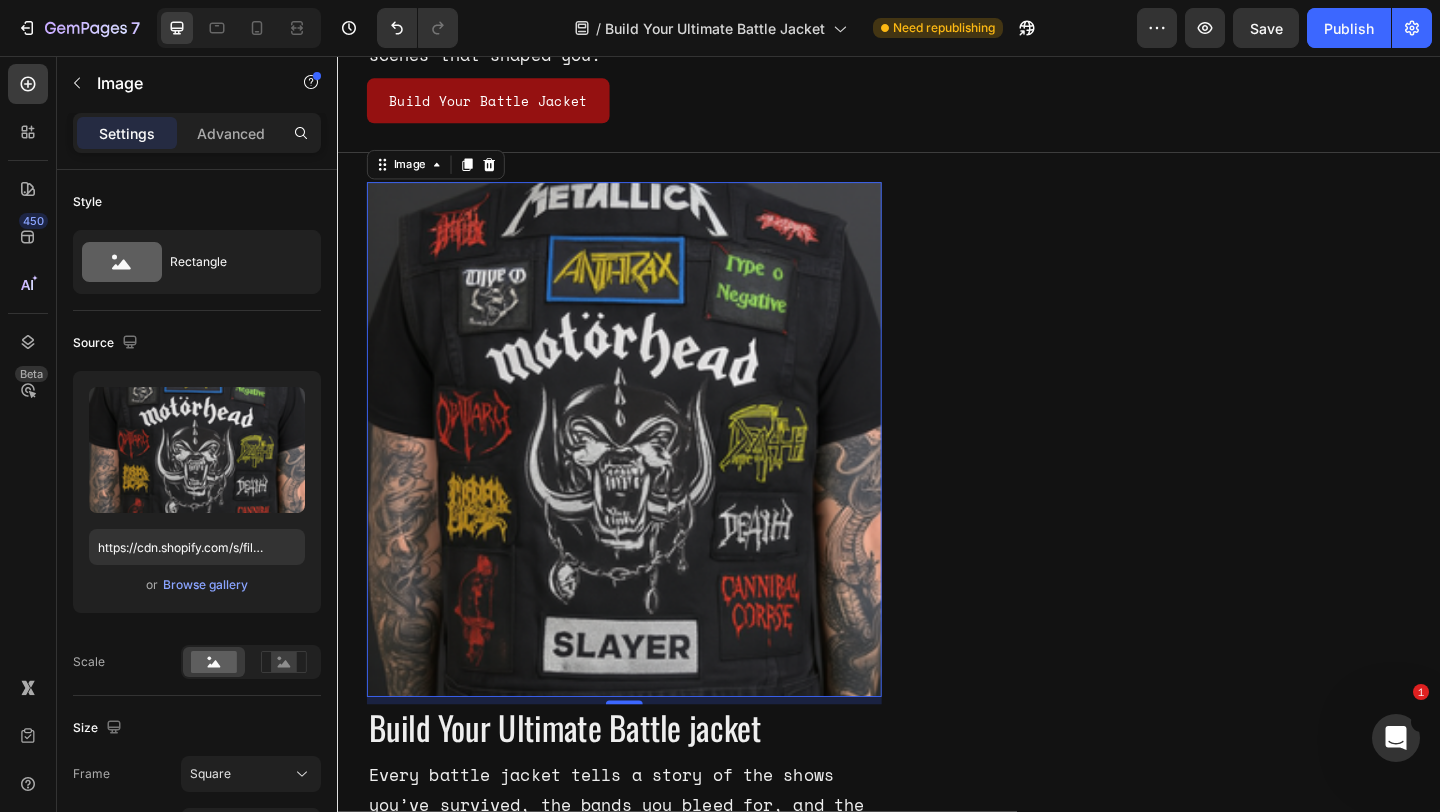 click on "8" at bounding box center [649, 757] 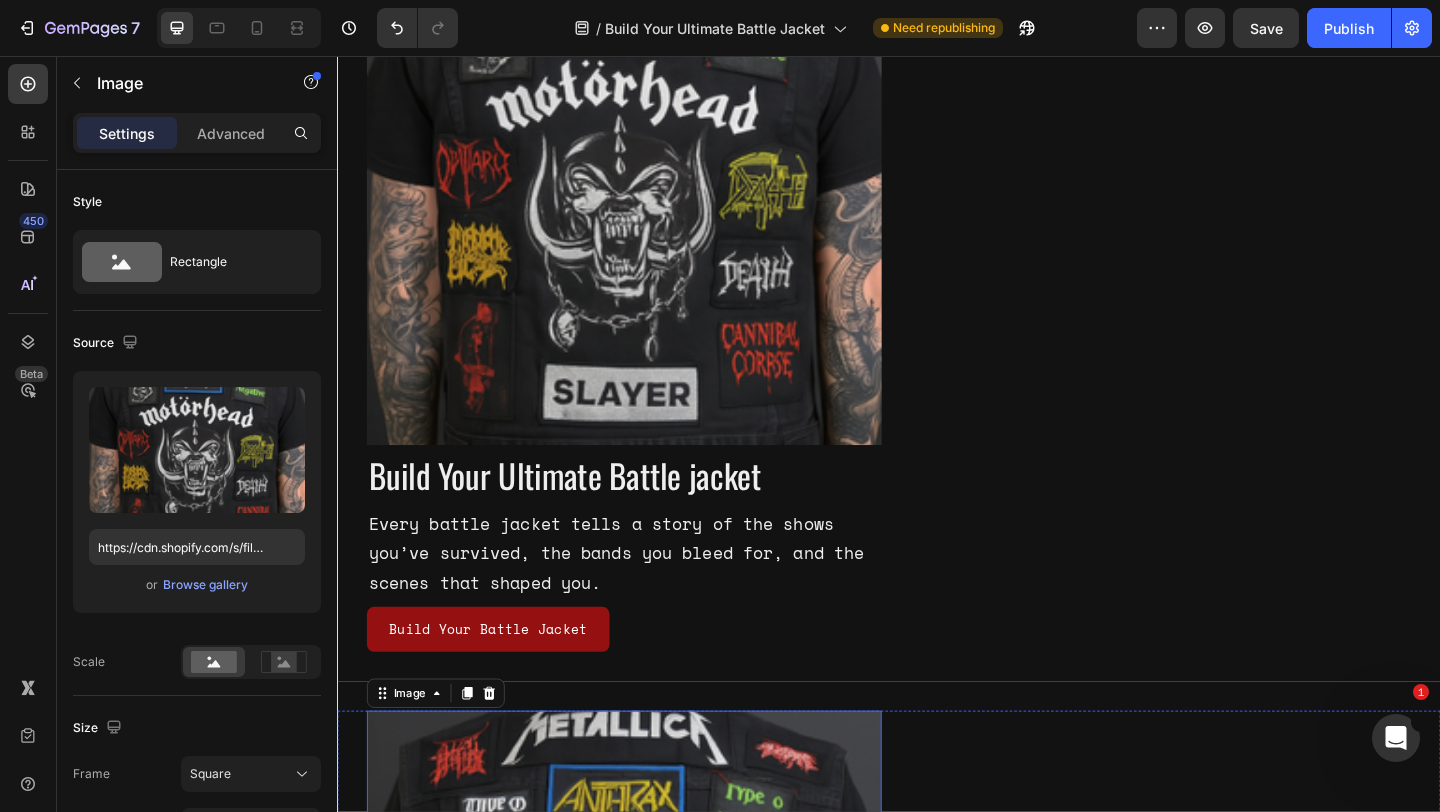 scroll, scrollTop: 197, scrollLeft: 0, axis: vertical 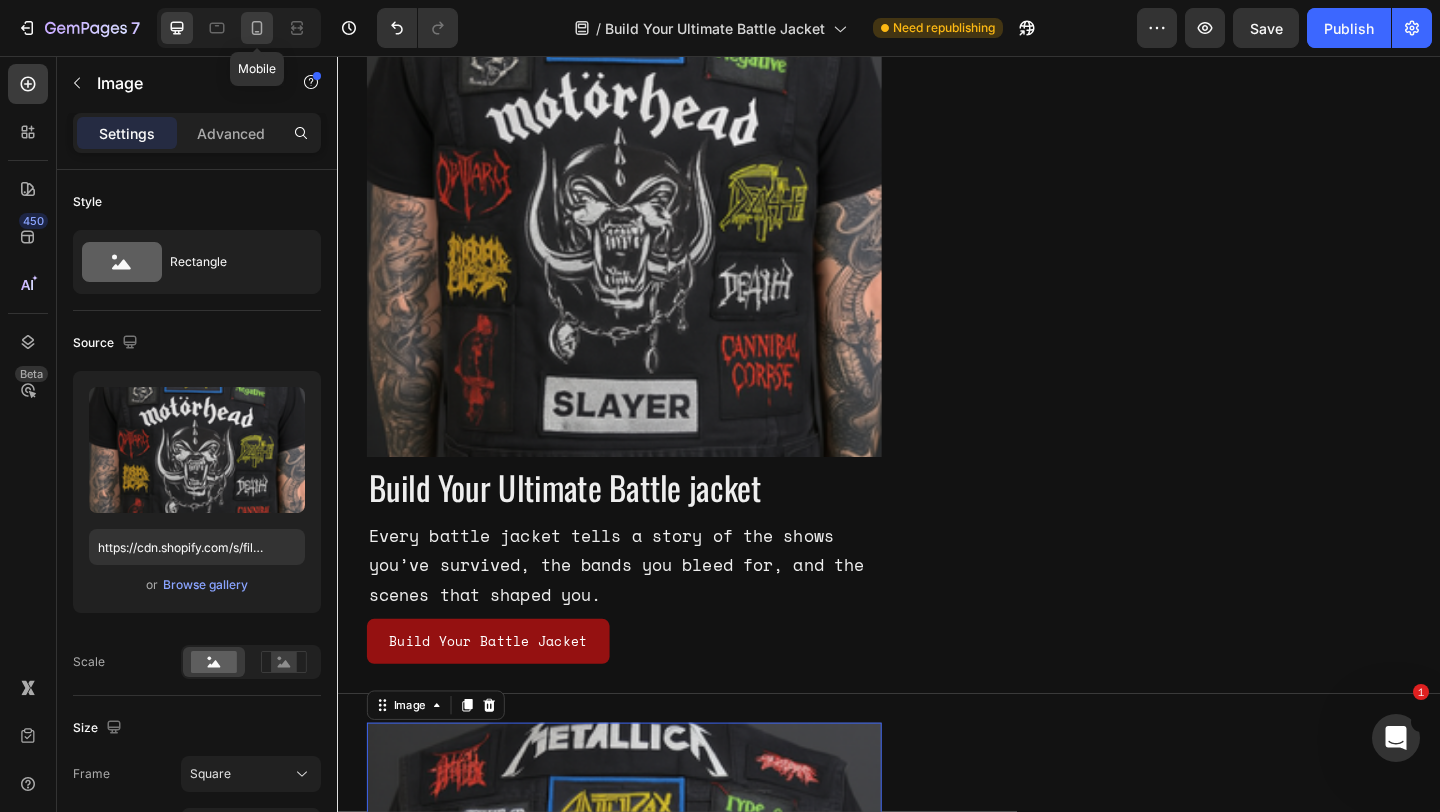 click 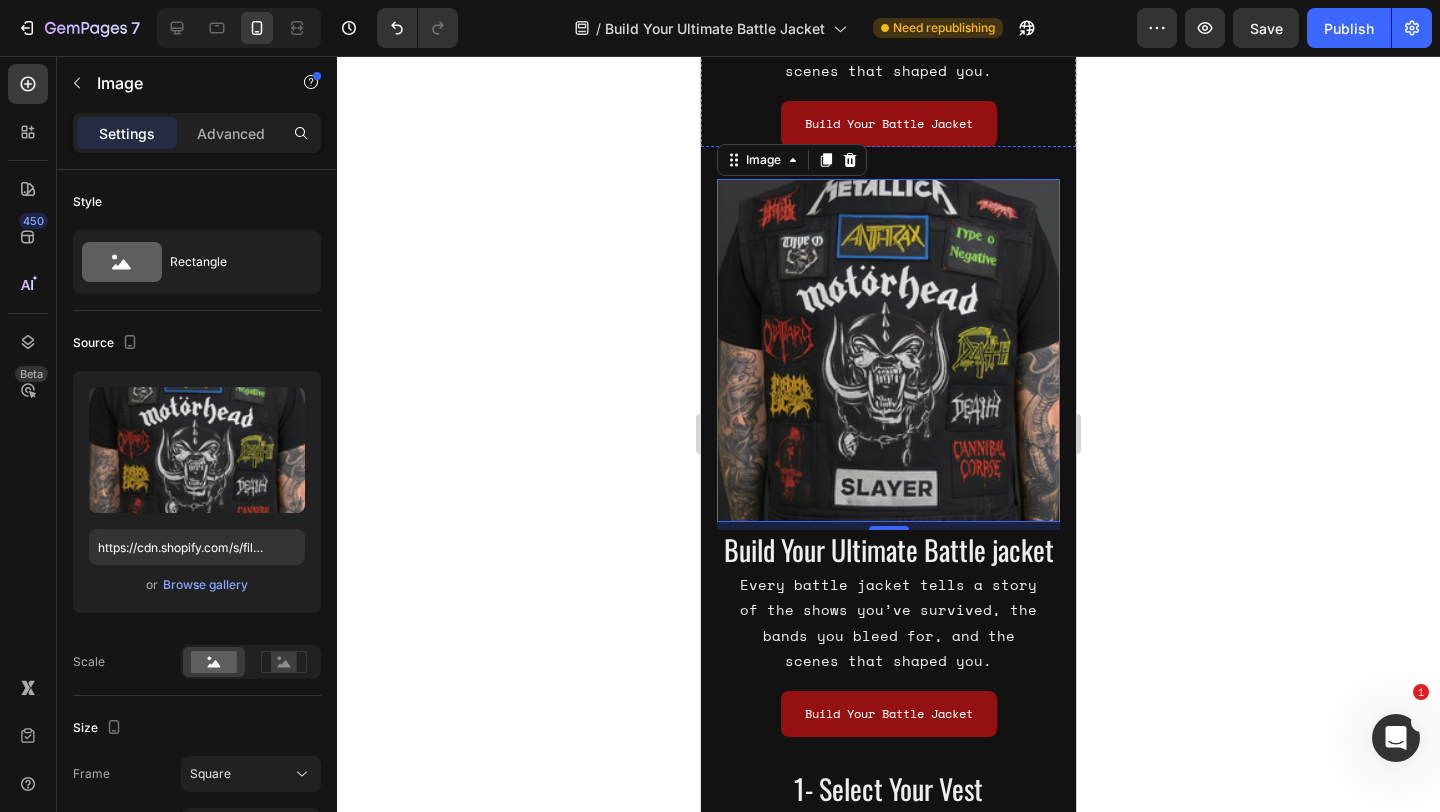 scroll, scrollTop: 593, scrollLeft: 0, axis: vertical 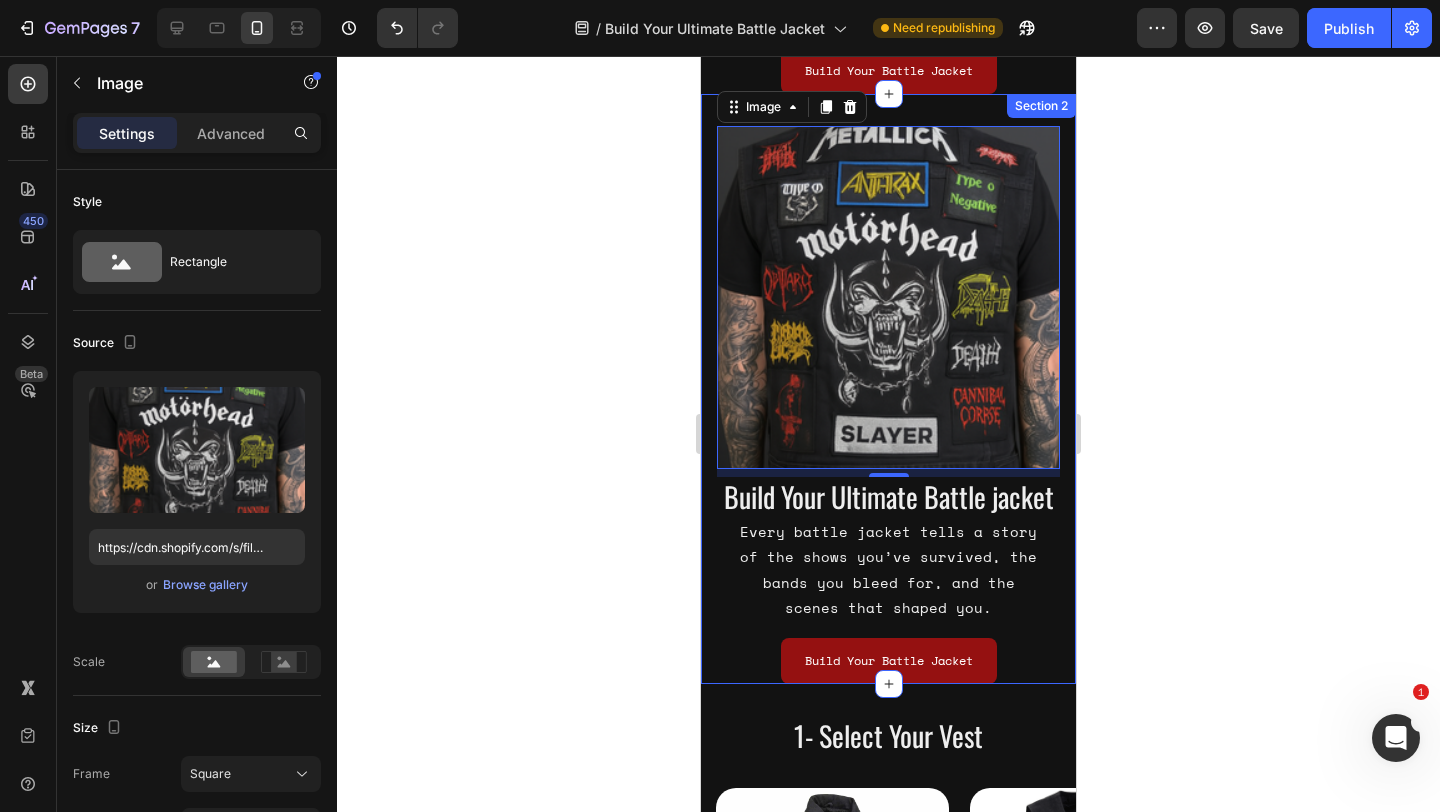 click on "Image   8 Build Your Ultimate Battle jacket Heading Every battle jacket tells a story of the shows you’ve survived, the bands you bleed for, and the scenes that shaped you.  Text Block Build Your Battle Jacket Button Build Your Battle Jacket Button Row Section 2" at bounding box center [888, 389] 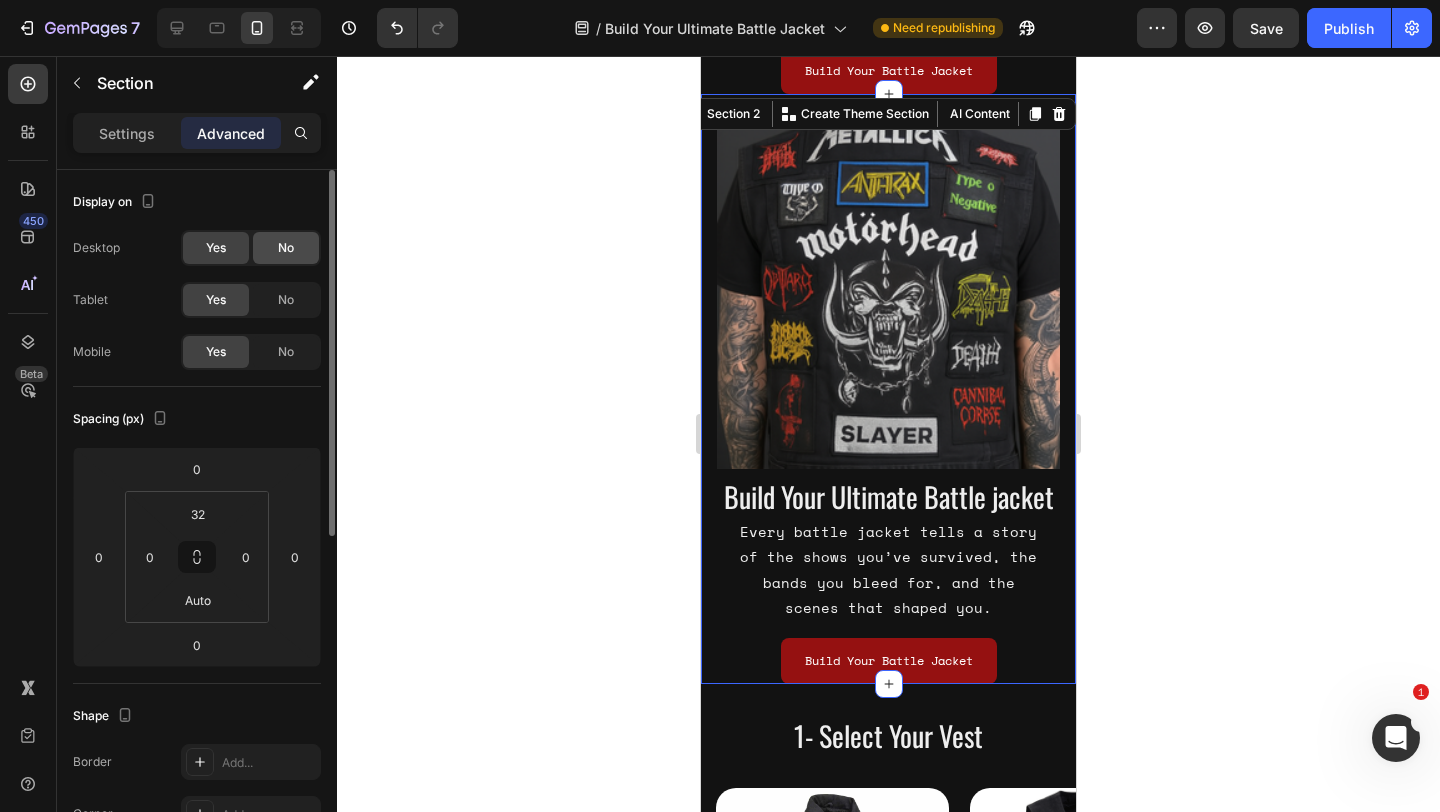 click on "No" 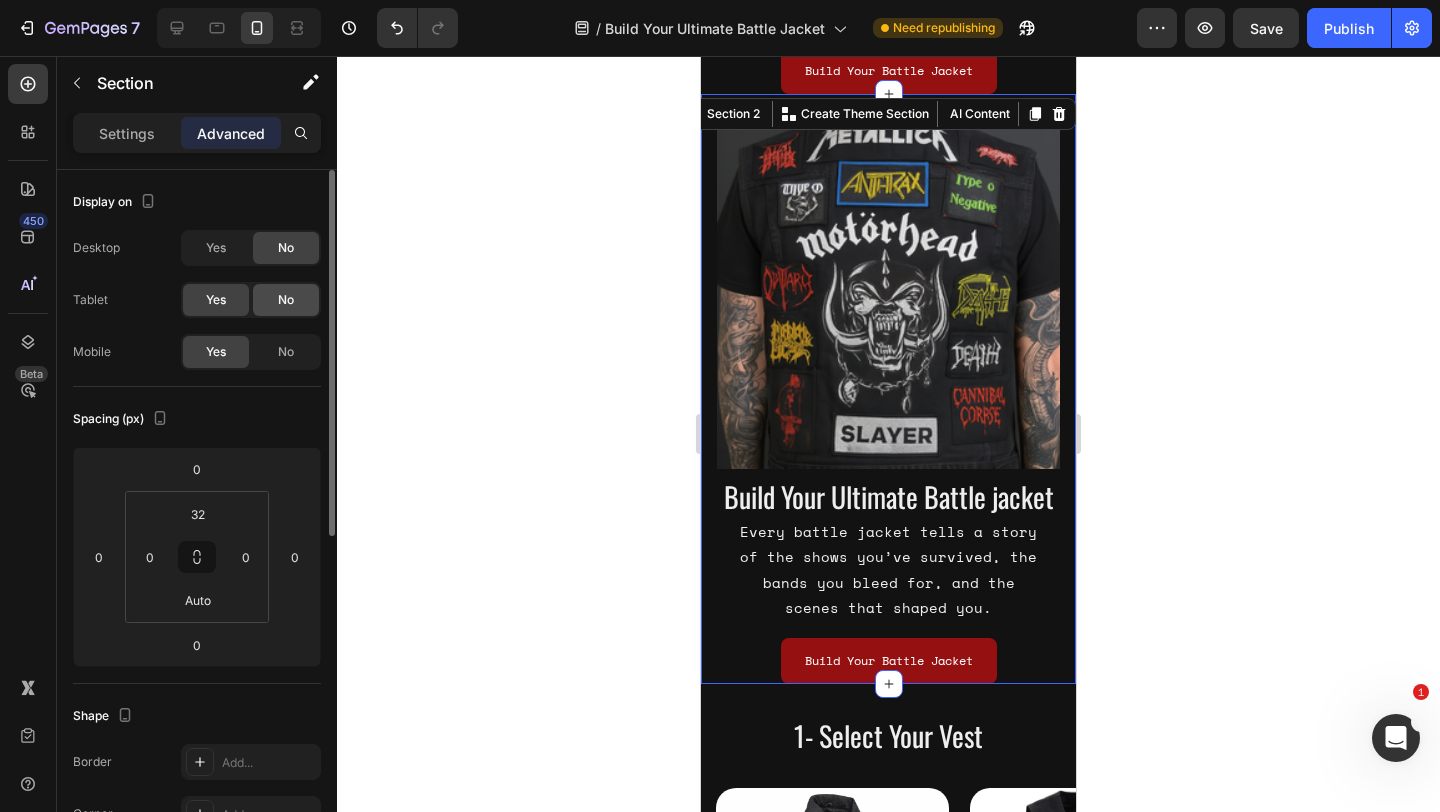 click on "No" 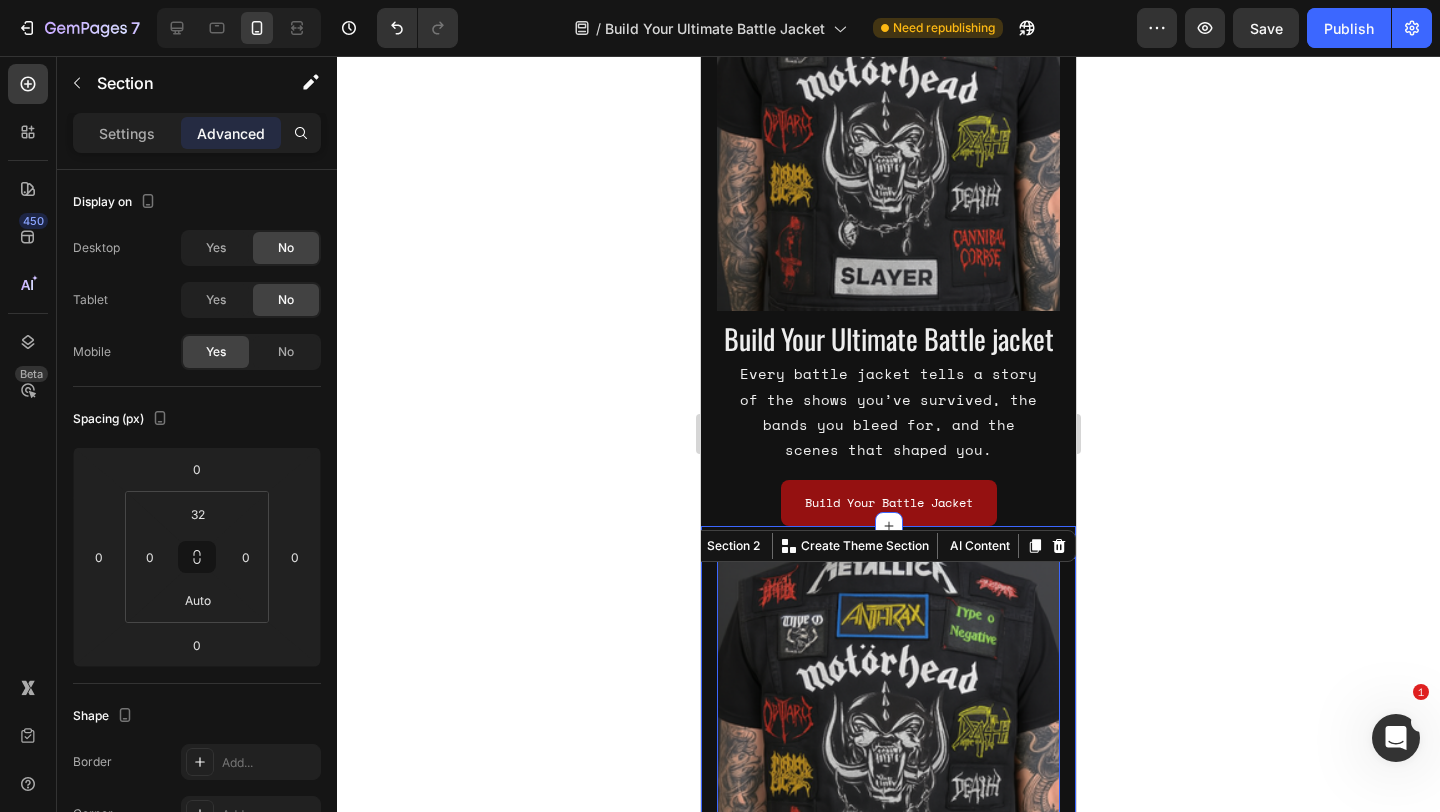 scroll, scrollTop: 0, scrollLeft: 0, axis: both 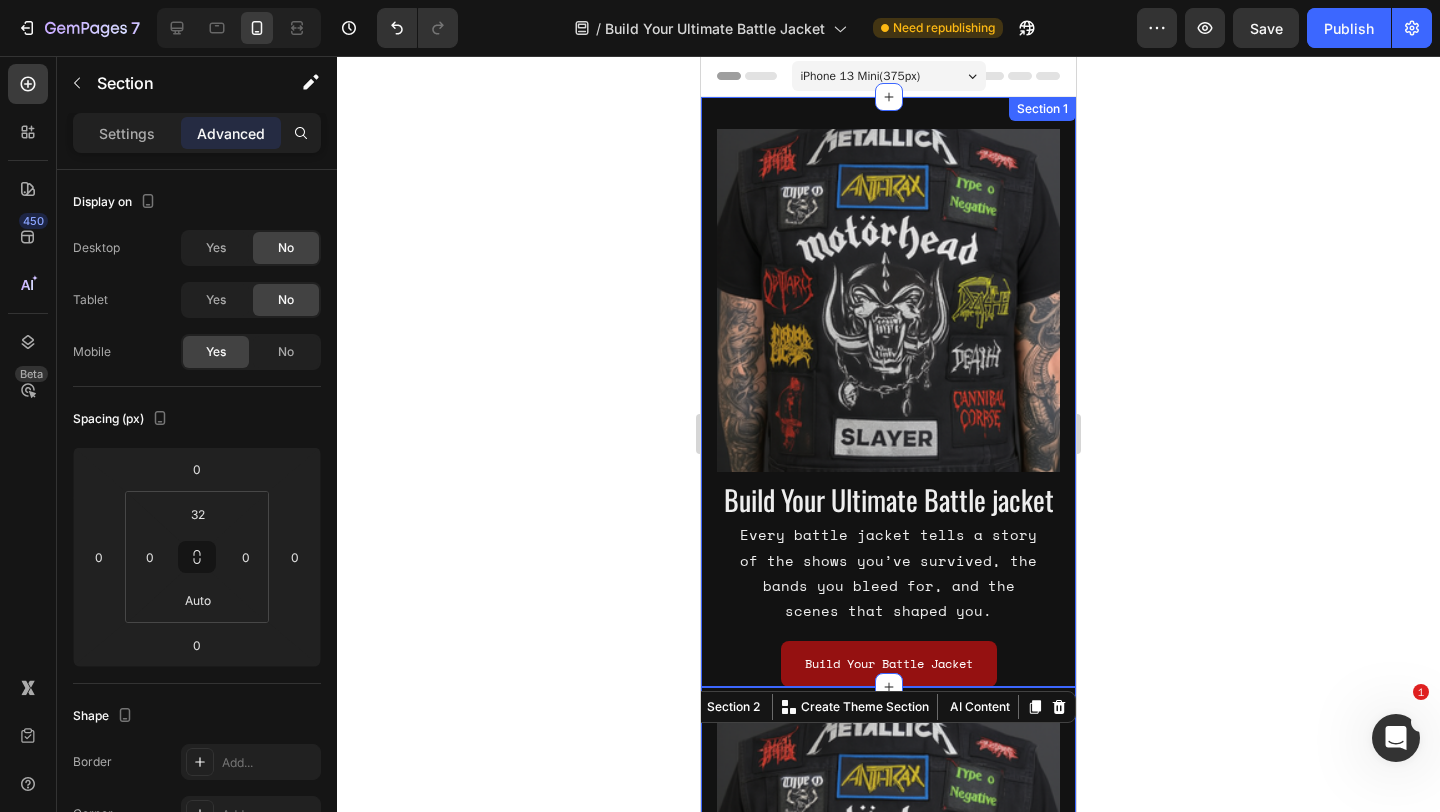 click on "Image Build Your Ultimate Battle jacket Heading Every battle jacket tells a story of the shows you’ve survived, the bands you bleed for, and the scenes that shaped you.  Text Block Build Your Battle Jacket Button Build Your Battle Jacket Button Row Section 1" at bounding box center [888, 392] 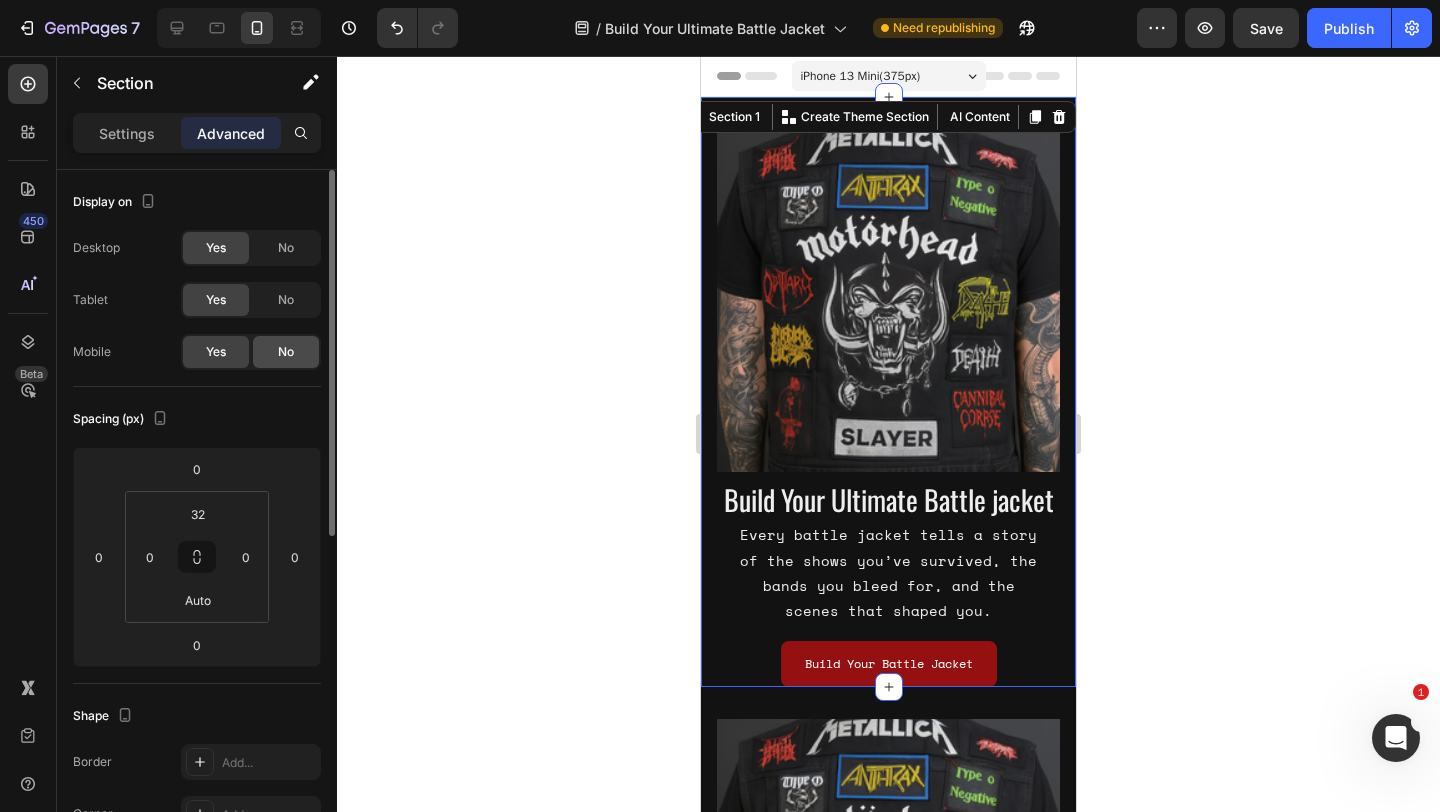 click on "No" 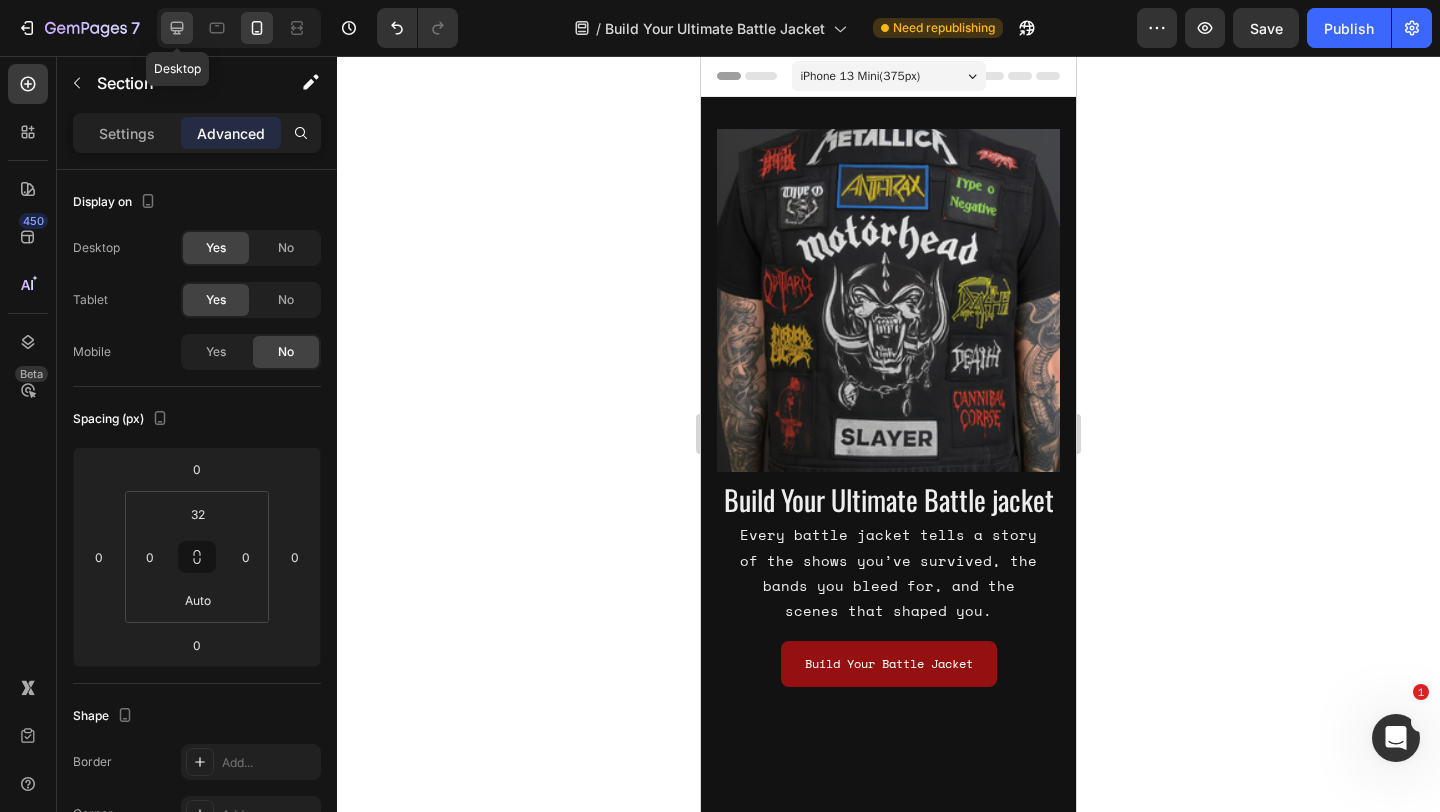 click 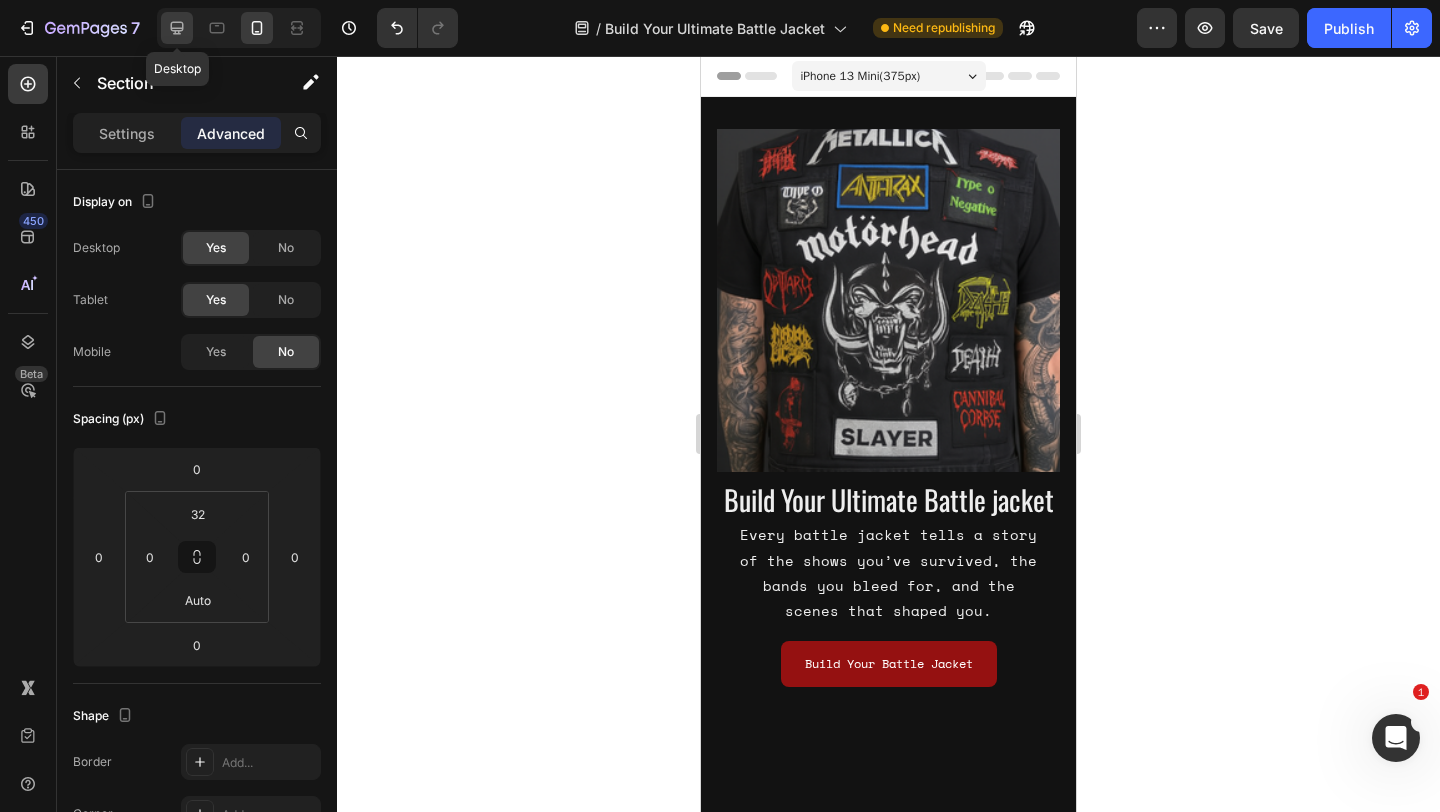type on "32" 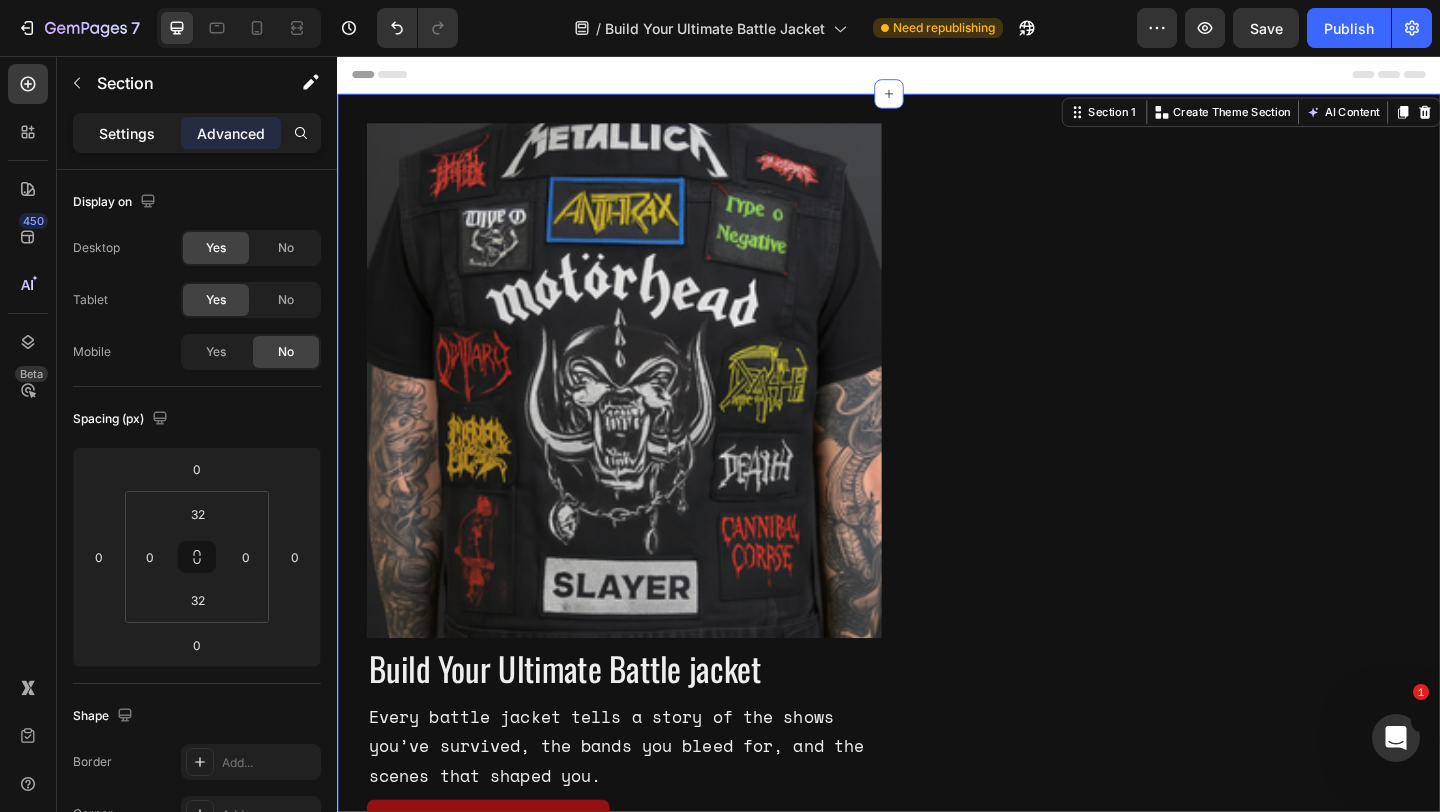 click on "Settings" at bounding box center [127, 133] 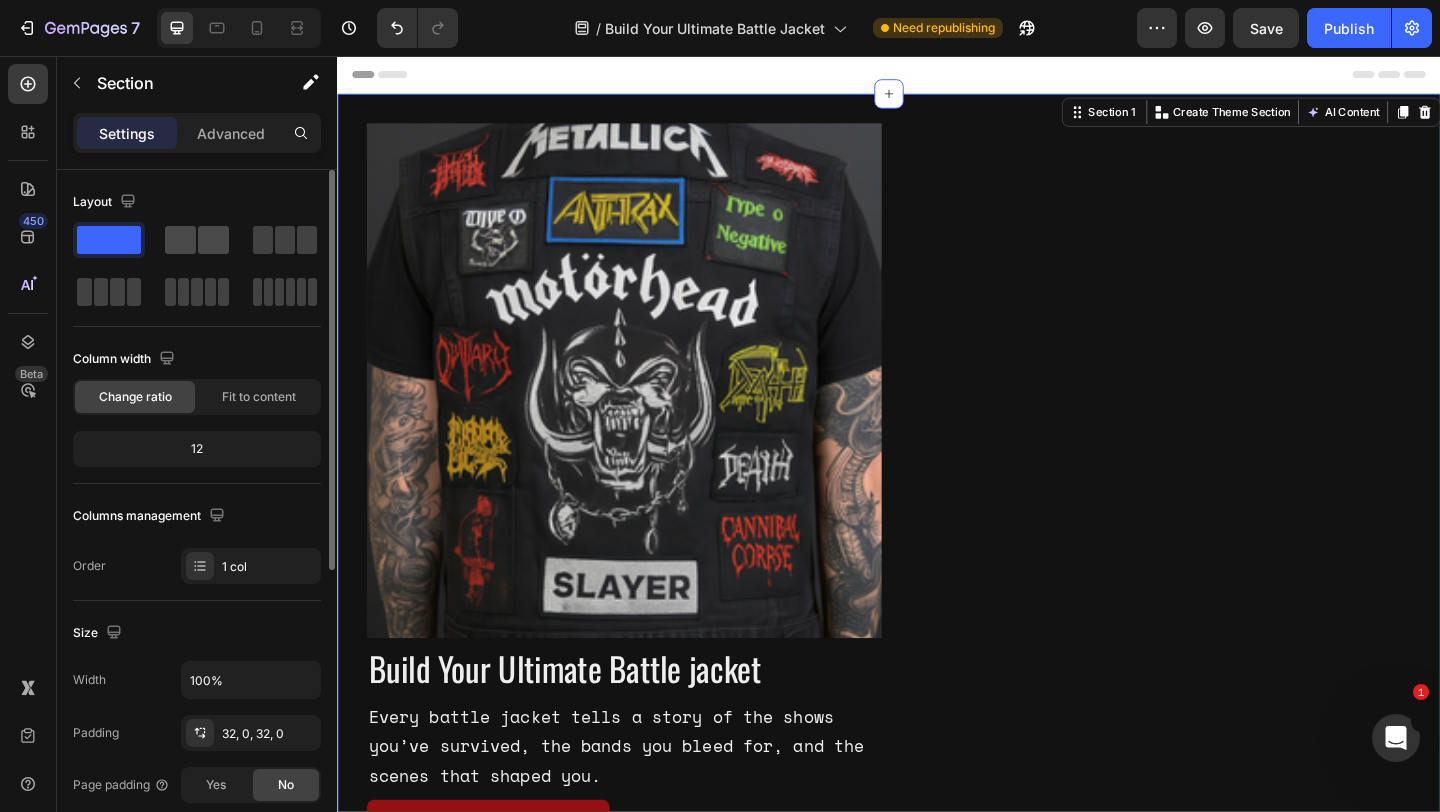 click 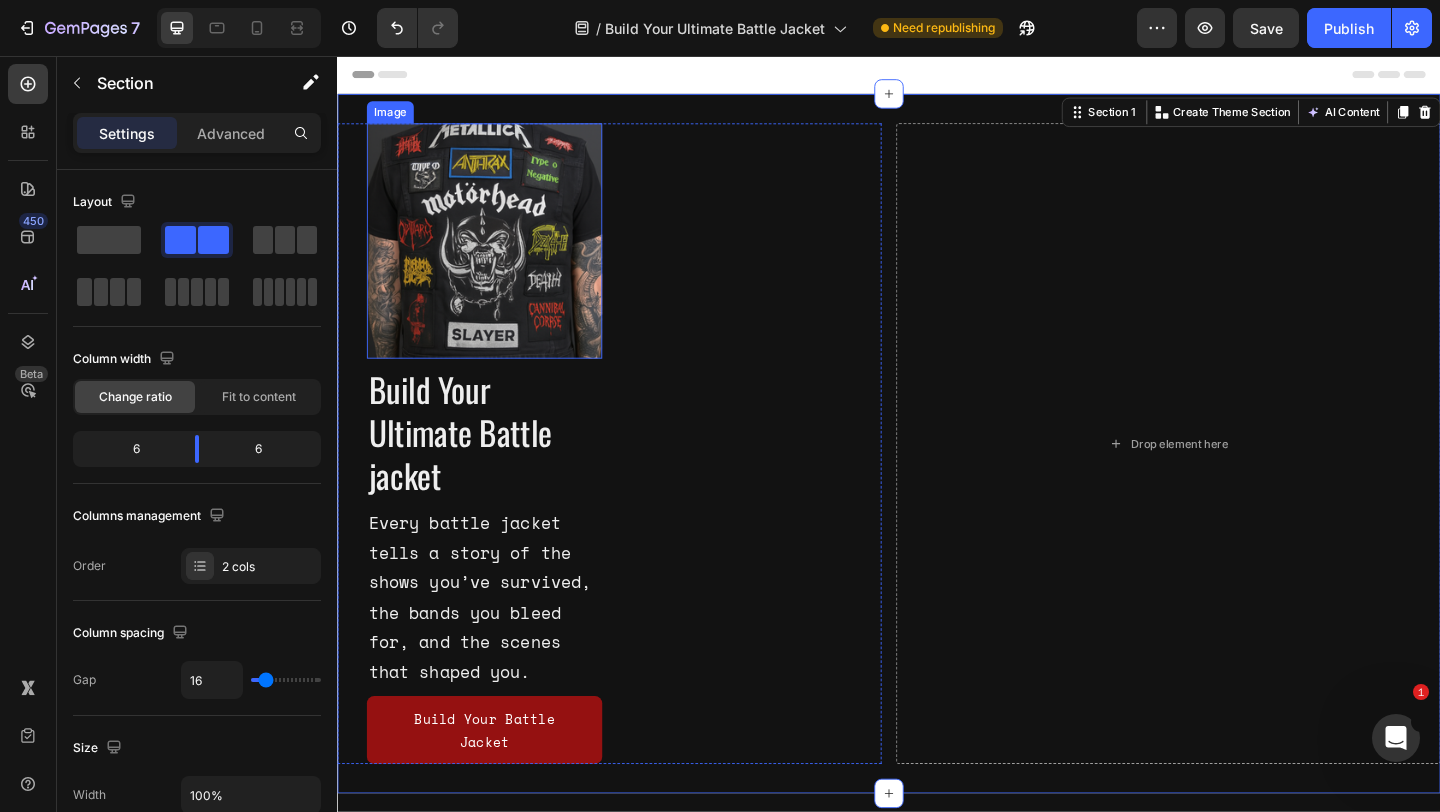 click at bounding box center [497, 257] 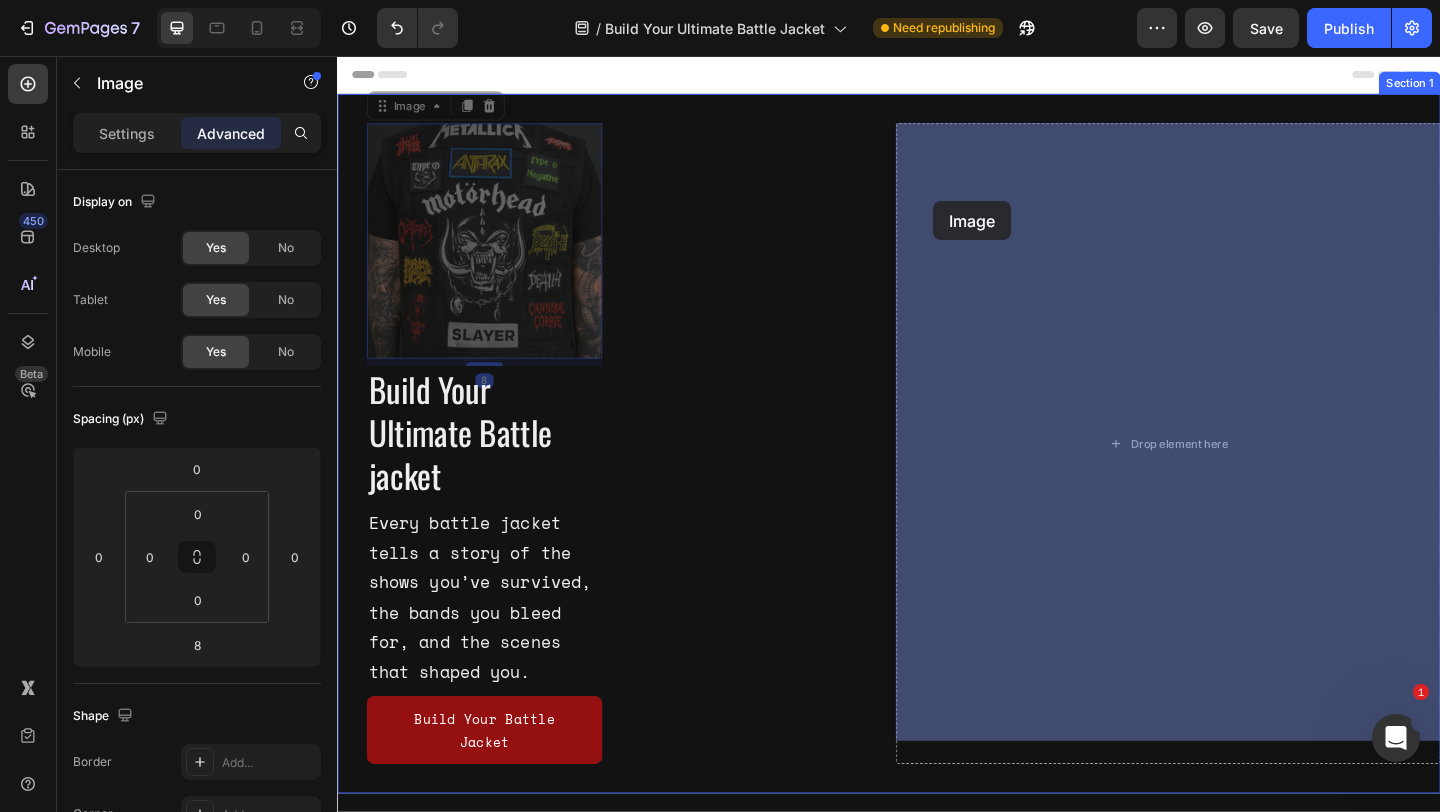 drag, startPoint x: 405, startPoint y: 114, endPoint x: 985, endPoint y: 214, distance: 588.55756 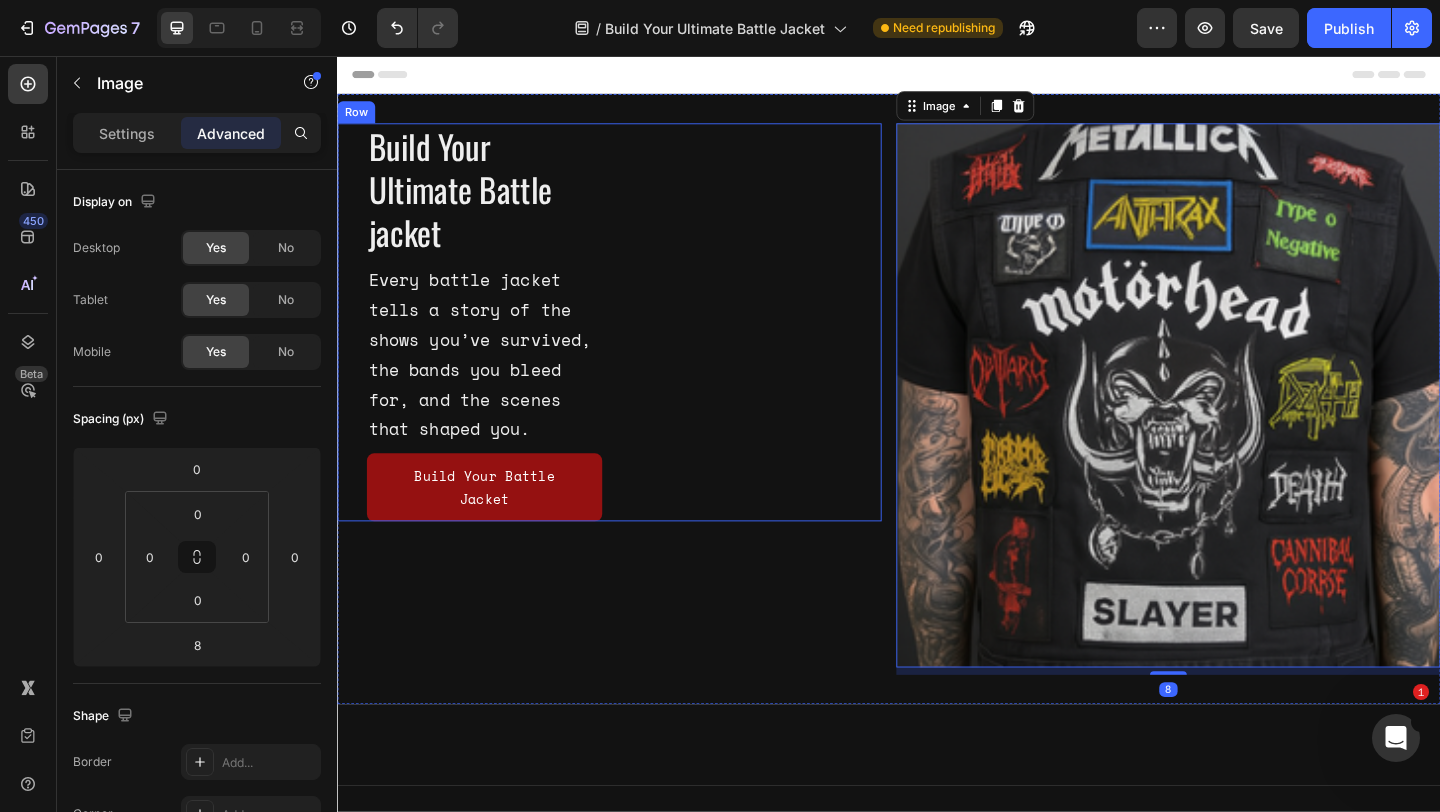 click on "Build Your Battle Jacket Button" at bounding box center (769, 345) 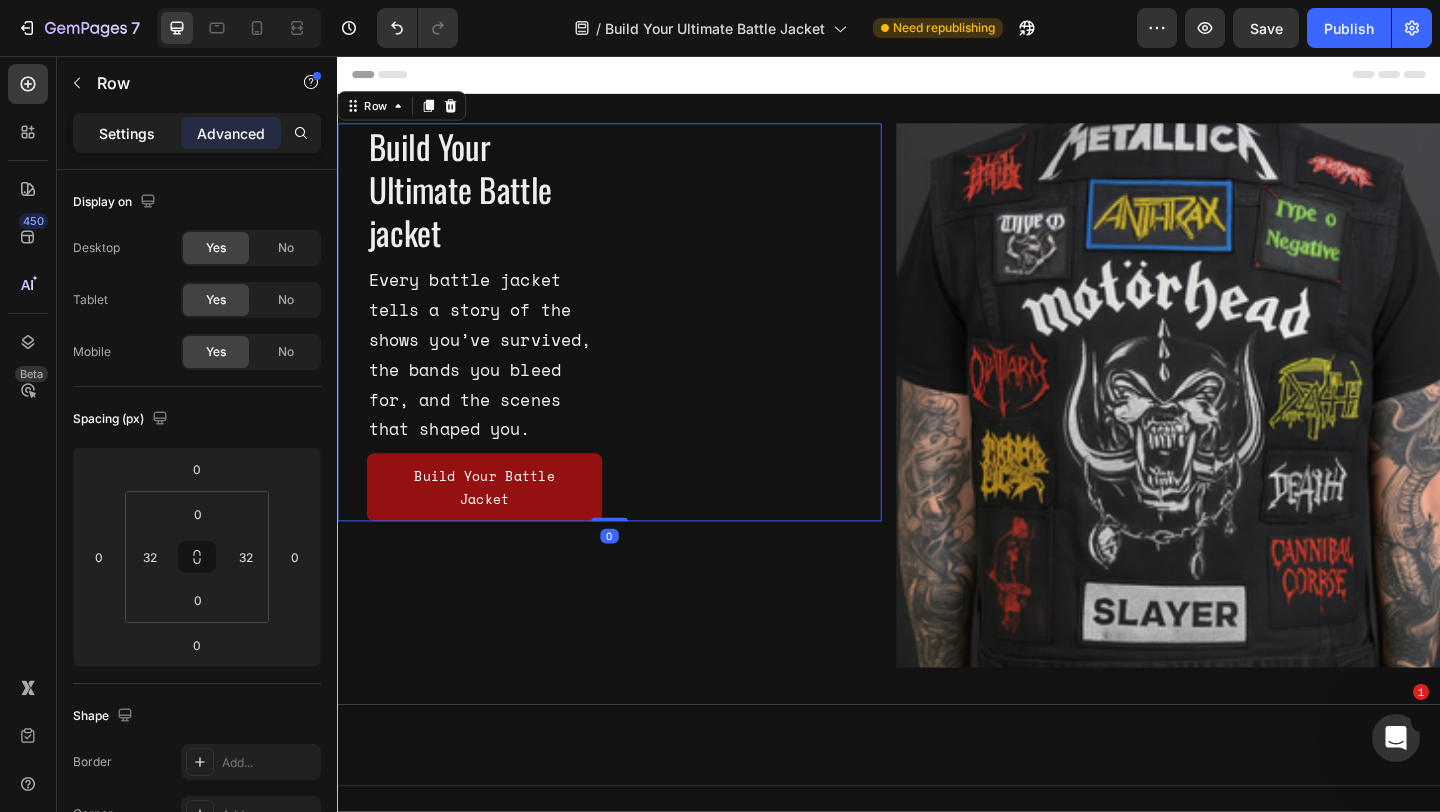 click on "Settings" at bounding box center [127, 133] 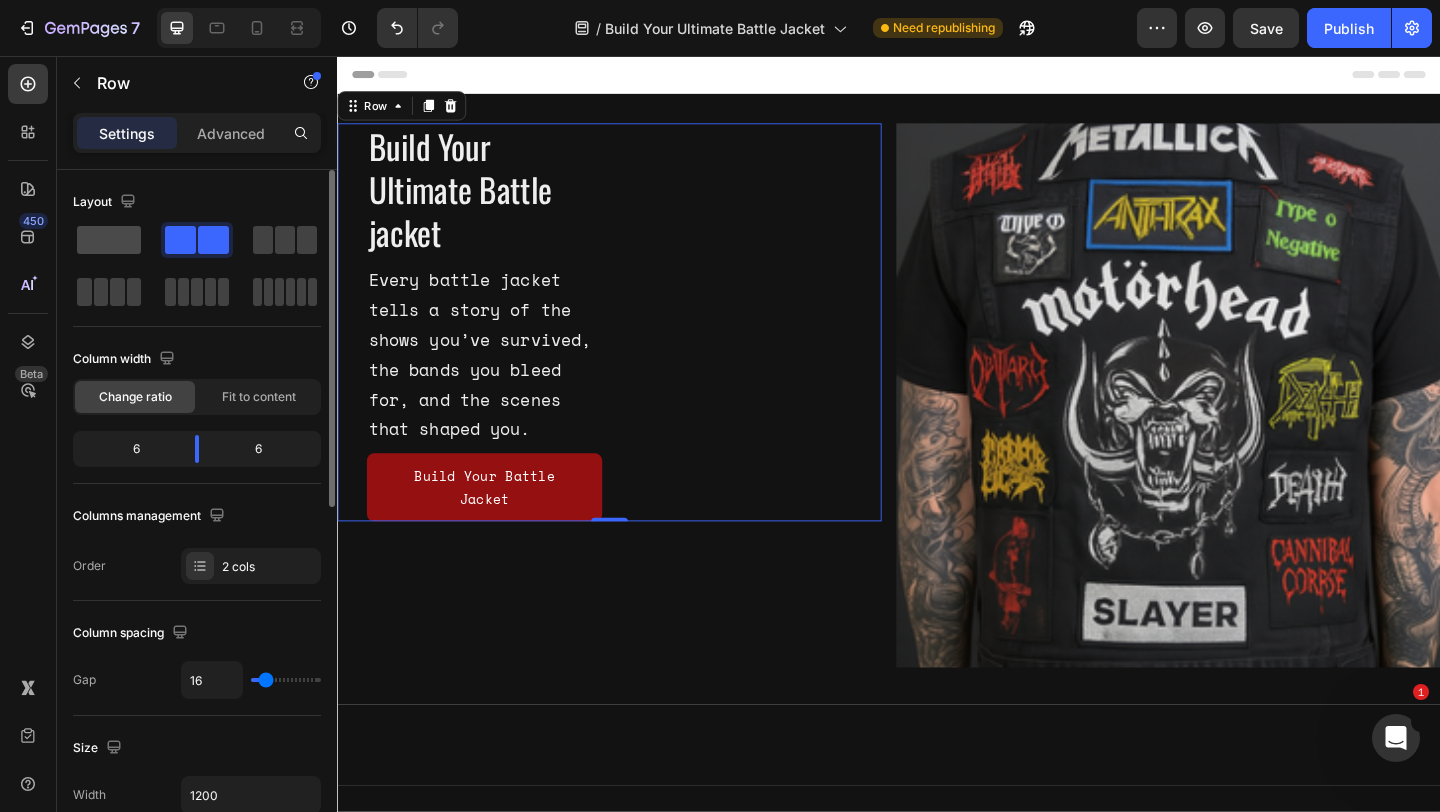 click 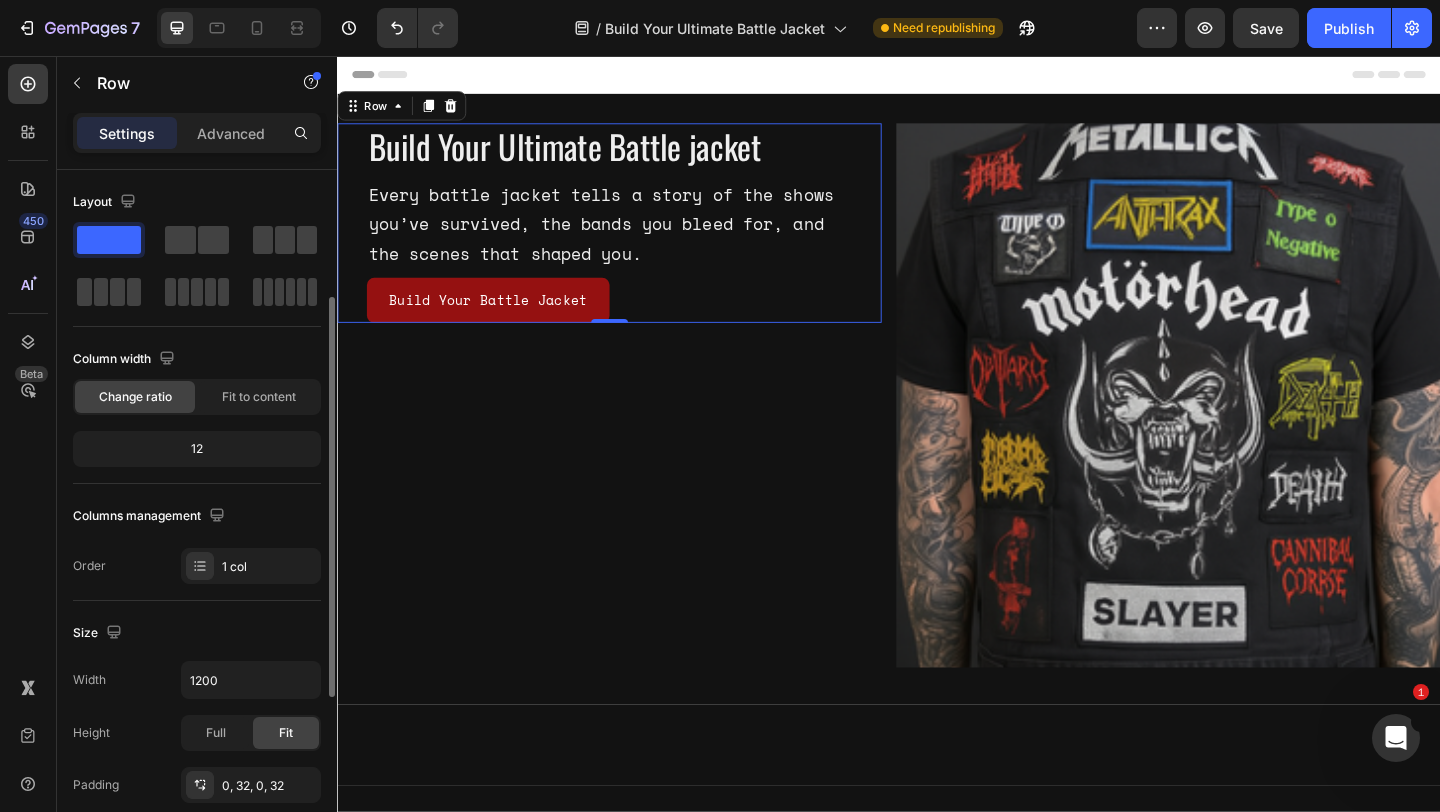 scroll, scrollTop: 521, scrollLeft: 0, axis: vertical 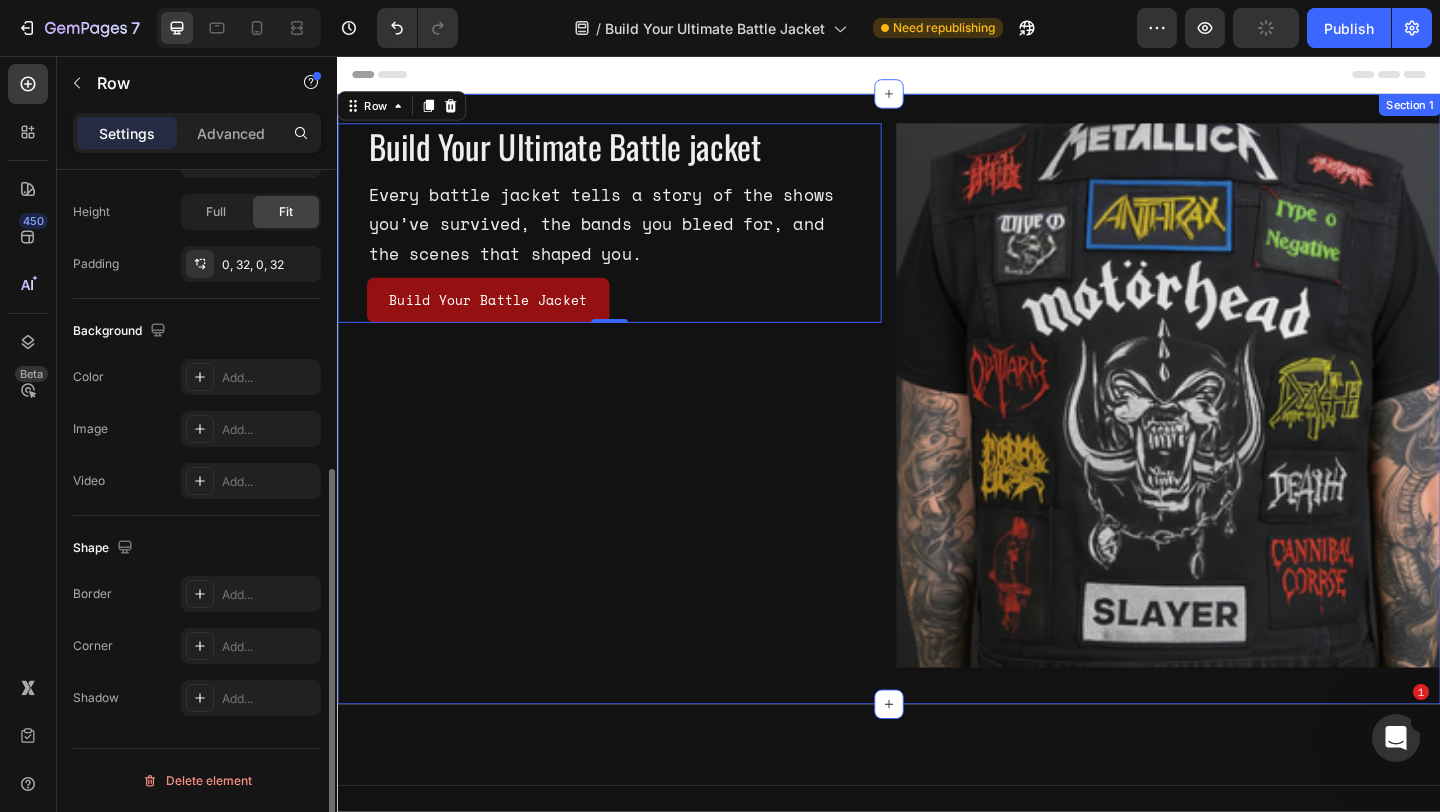 click on "Build Your Ultimate Battle jacket Heading Every battle jacket tells a story of the shows you’ve survived, the bands you bleed for, and the scenes that shaped you.  Text Block Build Your Battle Jacket Button Build Your Battle Jacket Button Row   0" at bounding box center [633, 429] 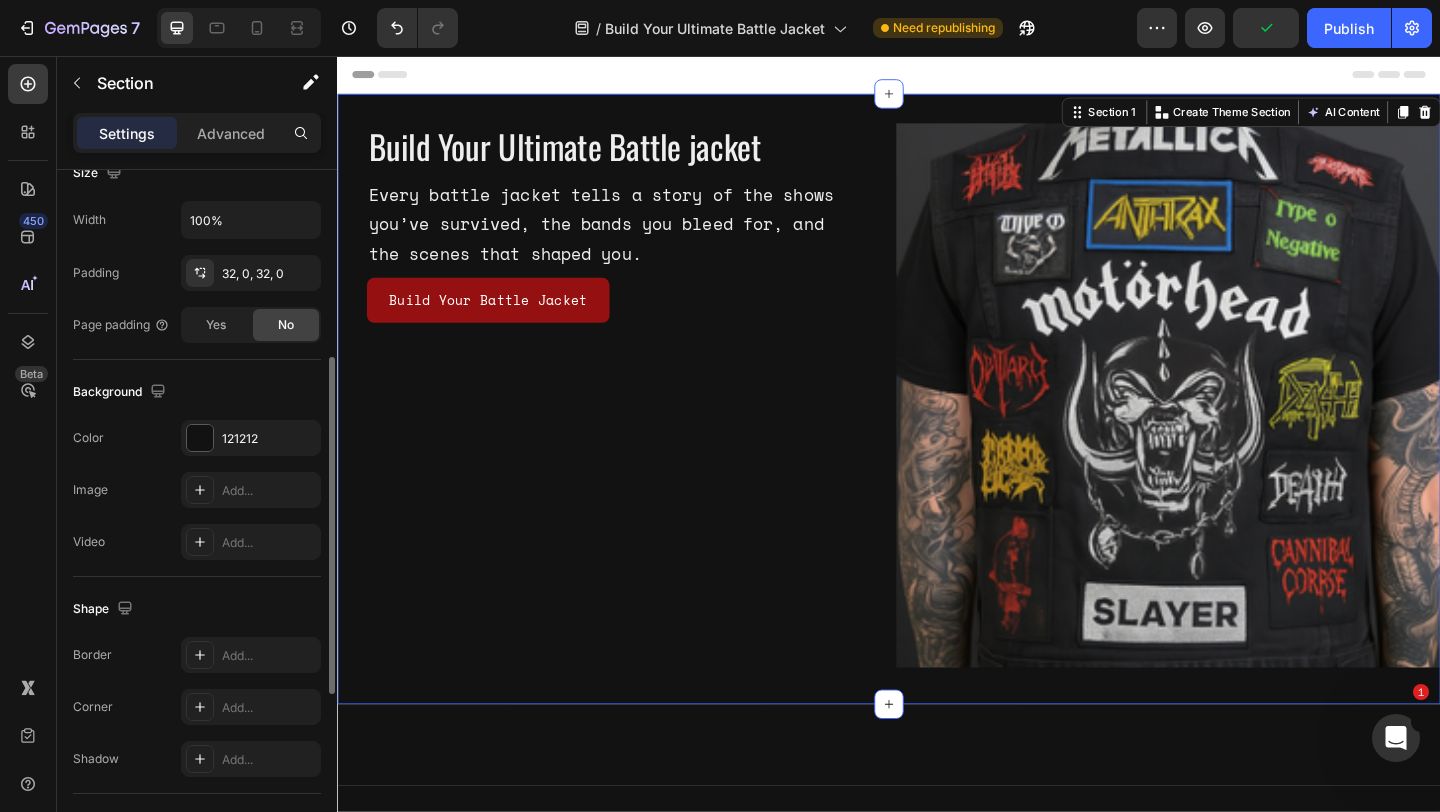 scroll, scrollTop: 749, scrollLeft: 0, axis: vertical 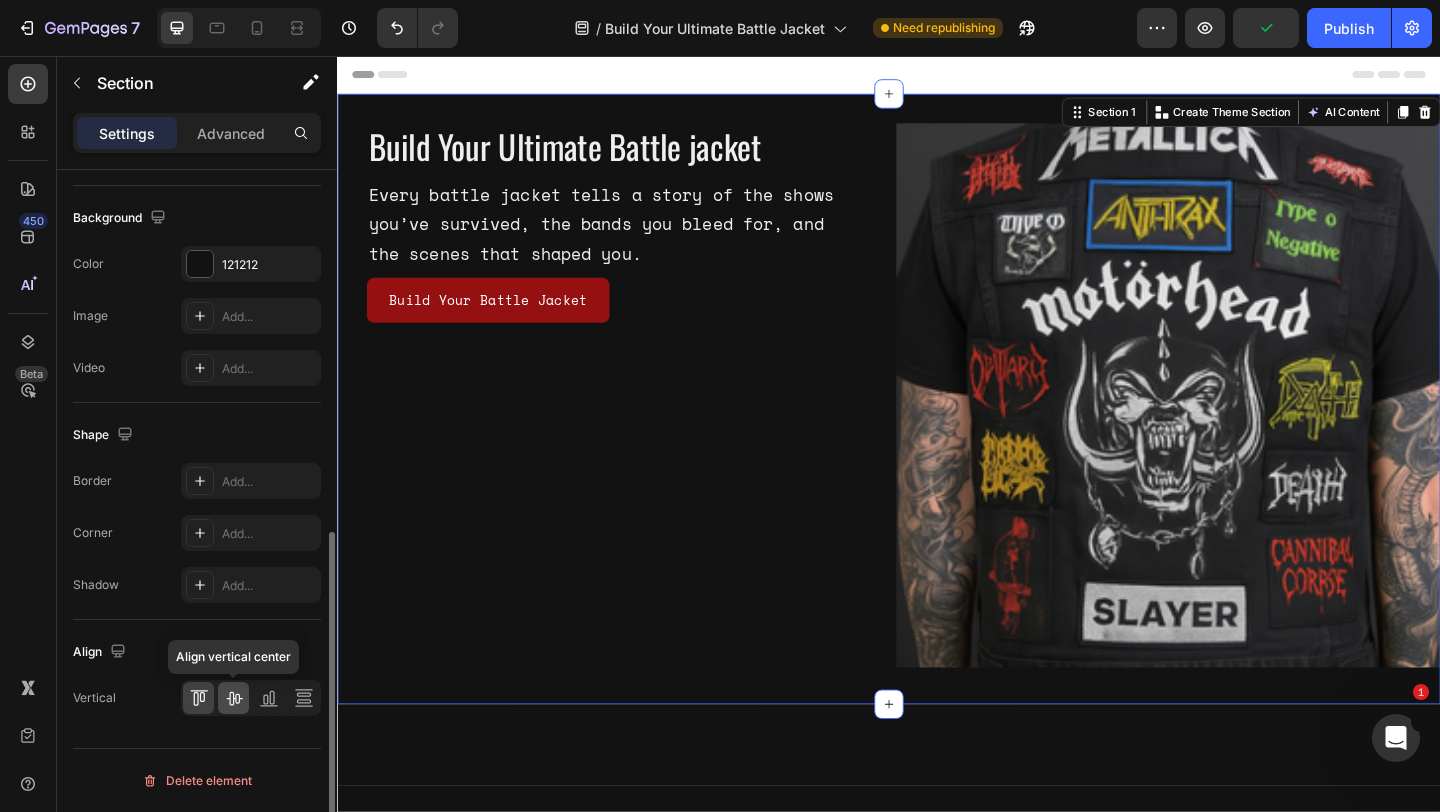 click 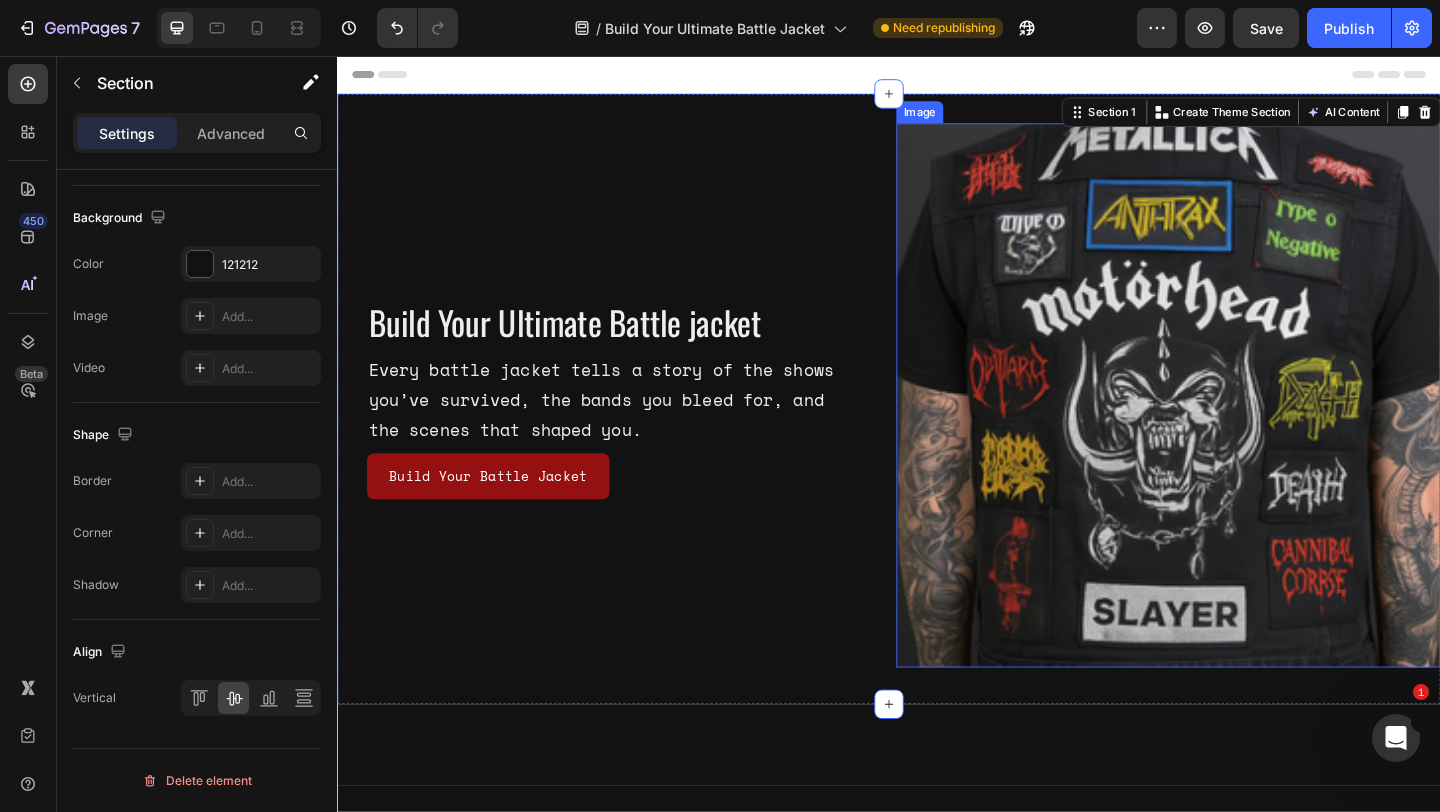 click at bounding box center (1241, 425) 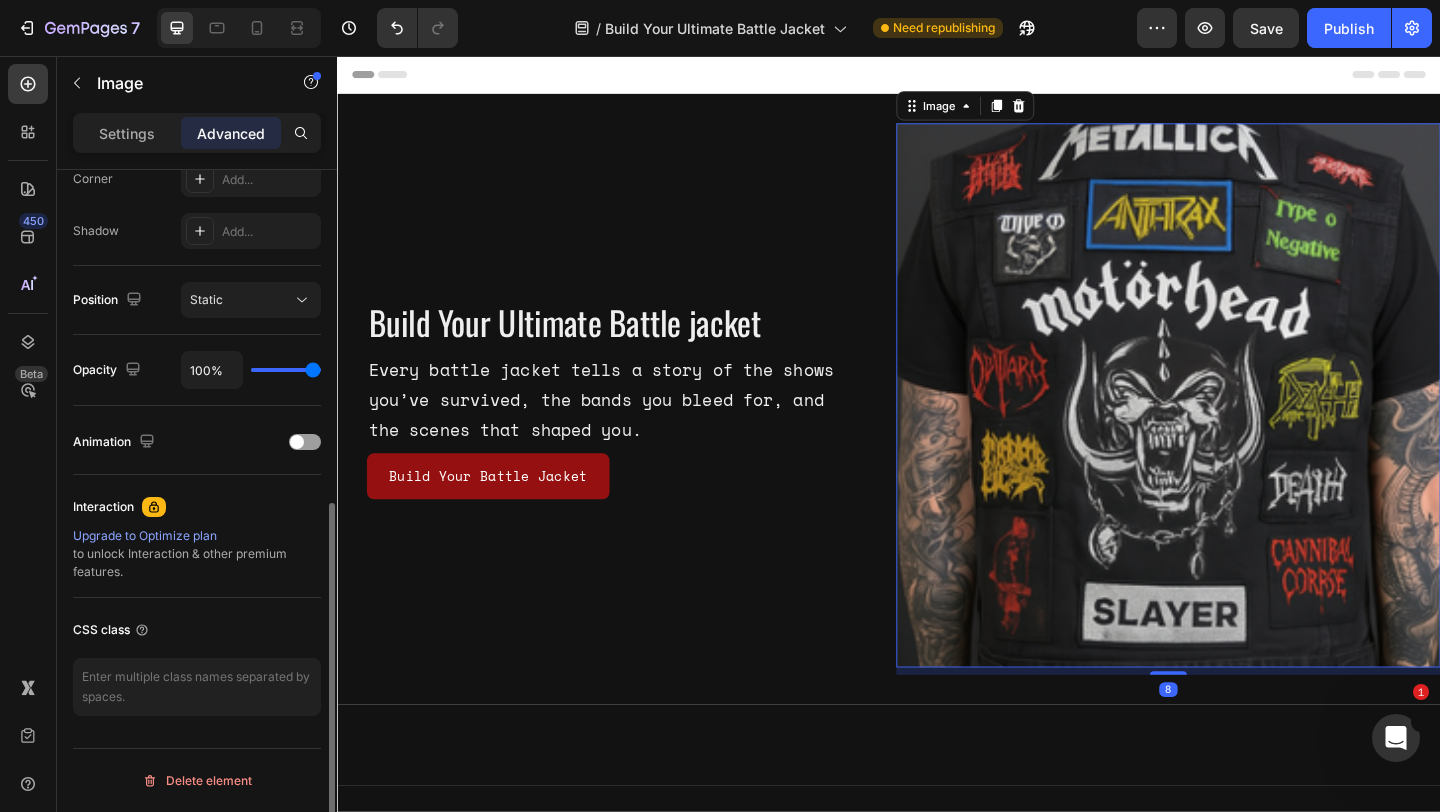 scroll, scrollTop: 0, scrollLeft: 0, axis: both 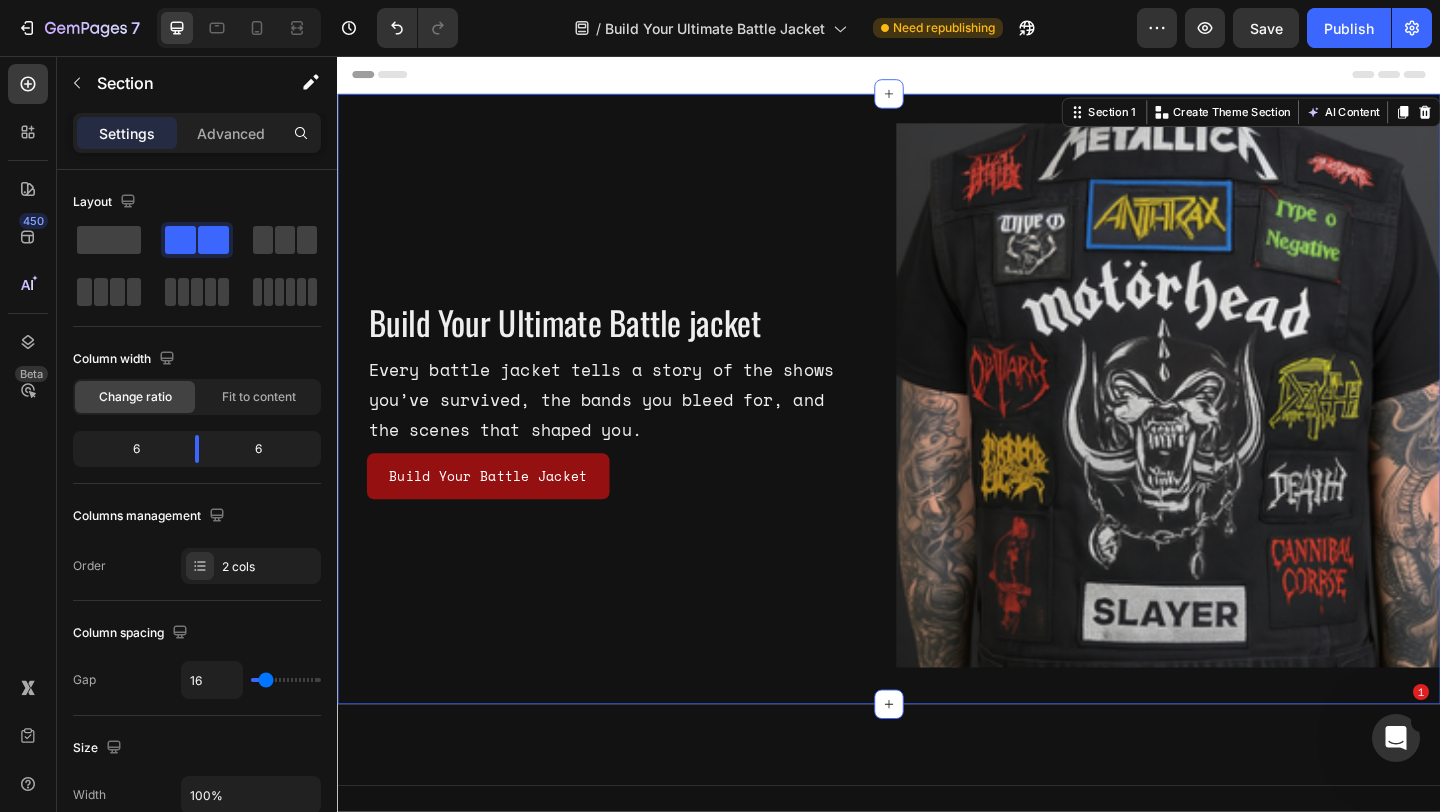 click on "Build Your Ultimate Battle jacket Heading Every battle jacket tells a story of the shows you’ve survived, the bands you bleed for, and the scenes that shaped you.  Text Block Build Your Battle Jacket Button Build Your Battle Jacket Button Row" at bounding box center (633, 429) 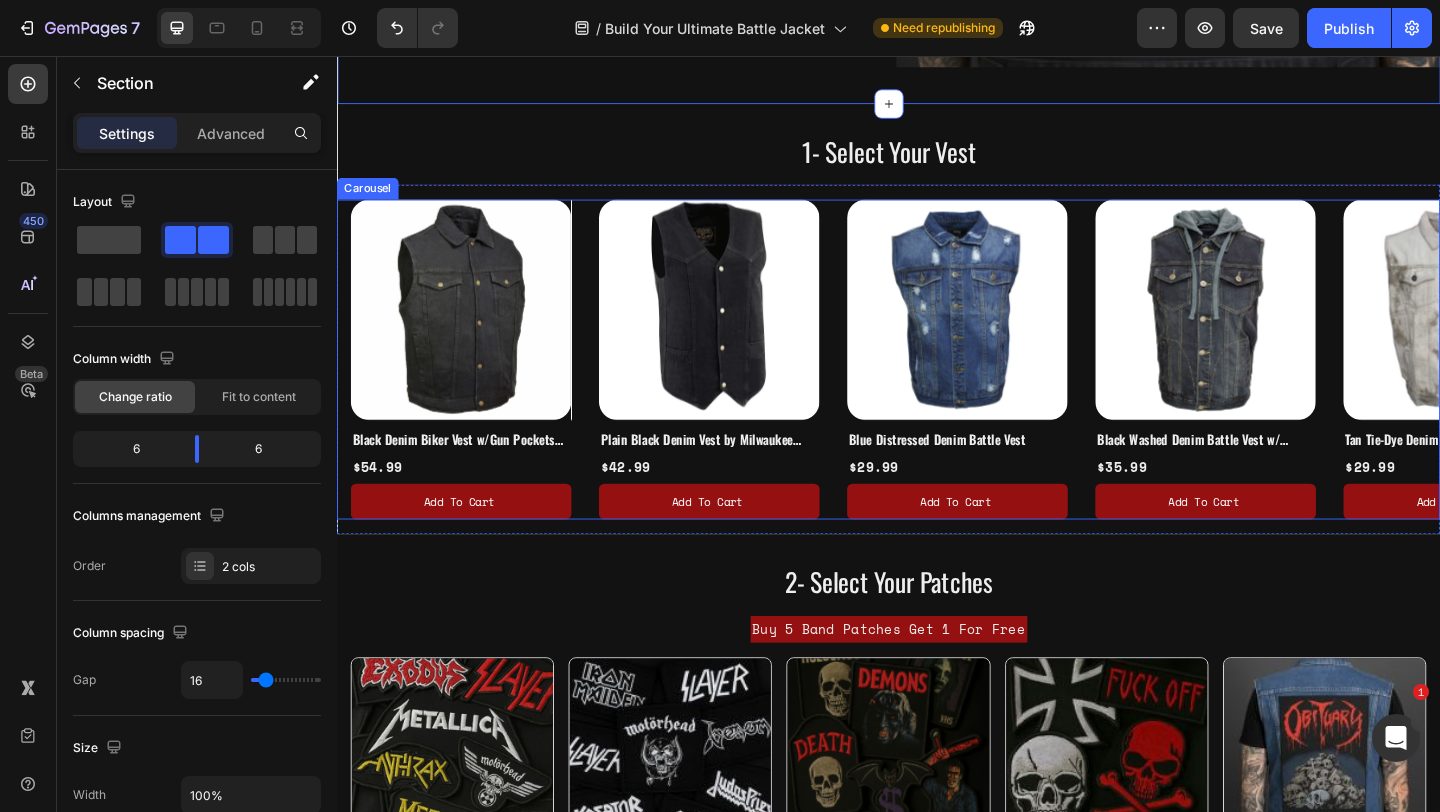 scroll, scrollTop: 664, scrollLeft: 0, axis: vertical 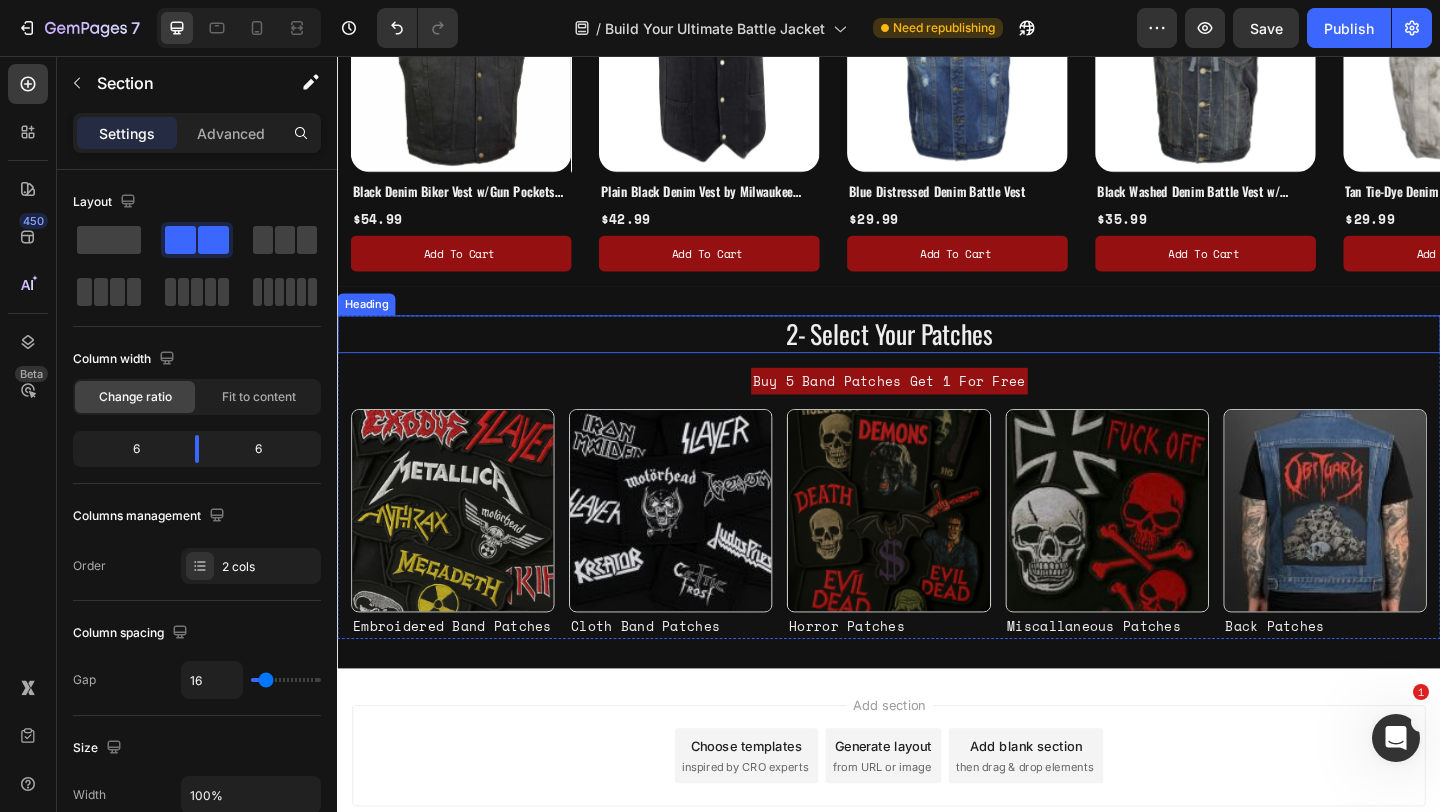 click on "2- Select Your Patches" at bounding box center [937, 358] 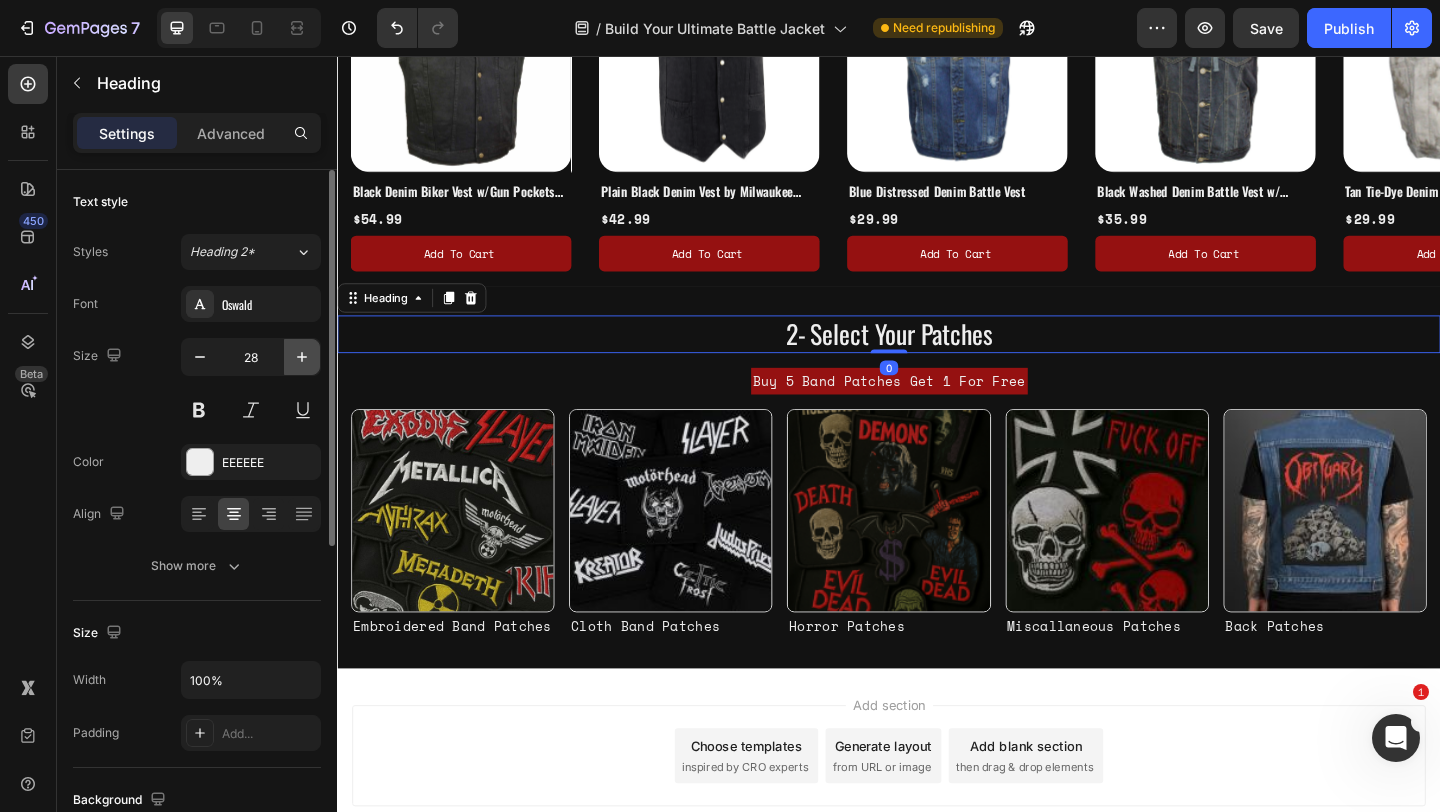 click 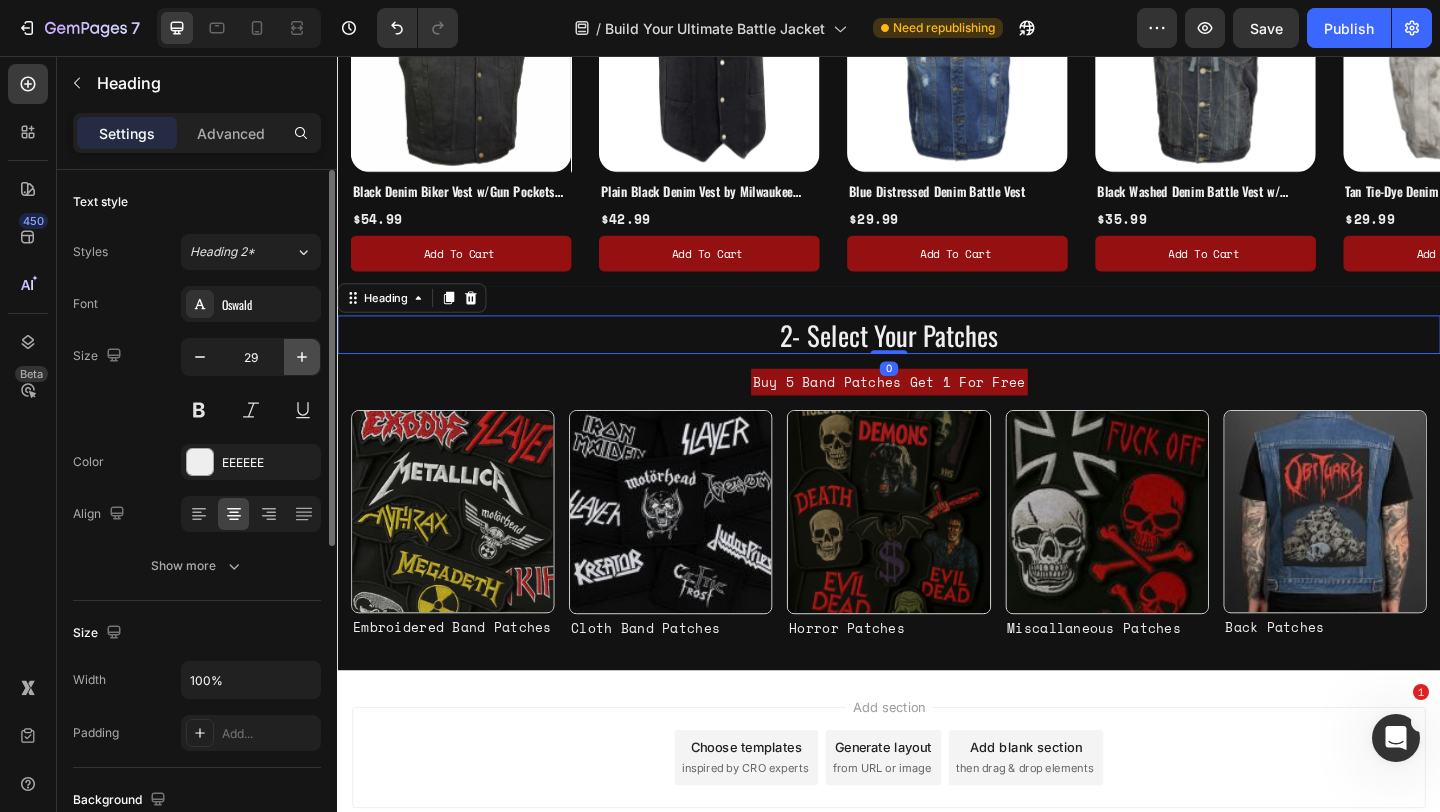 click 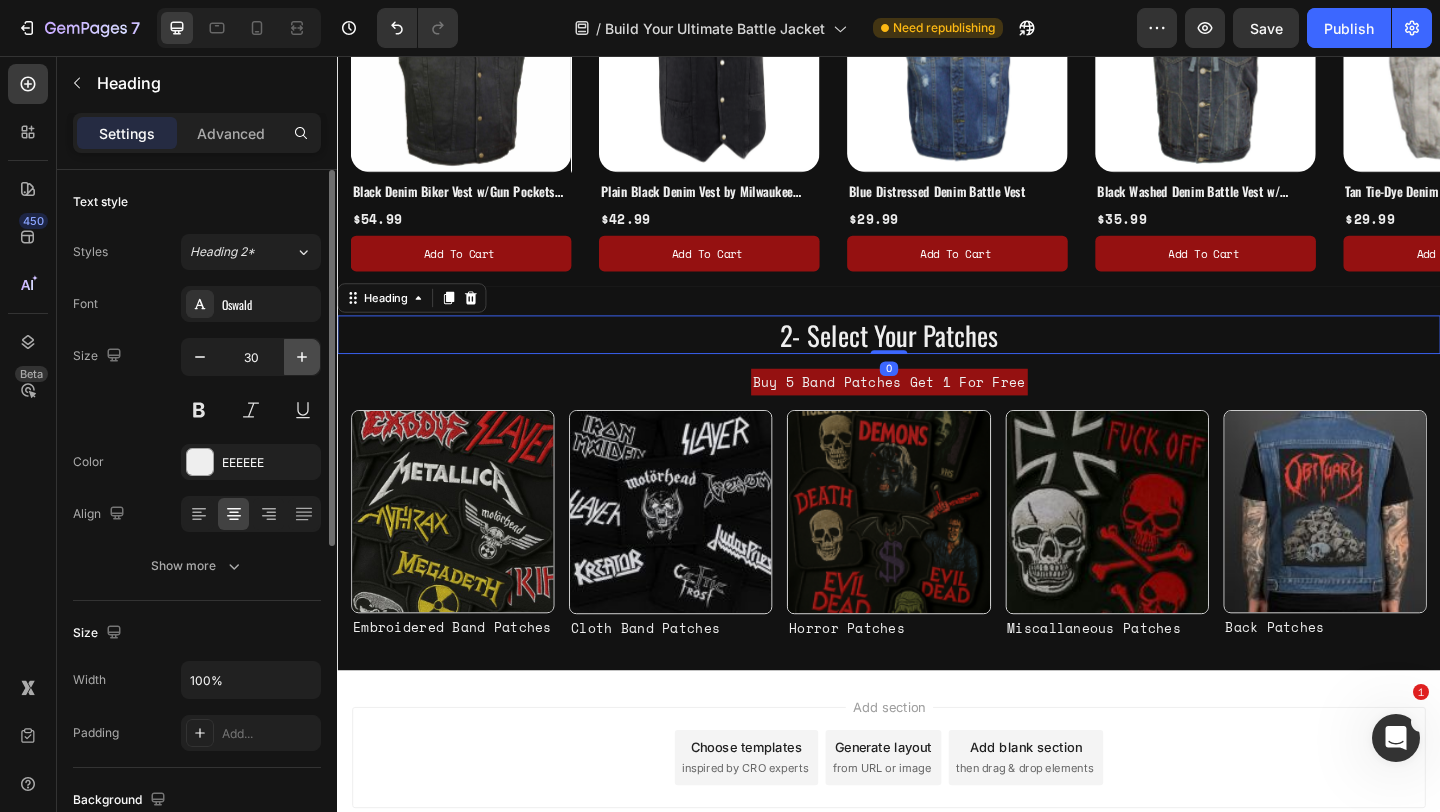 click 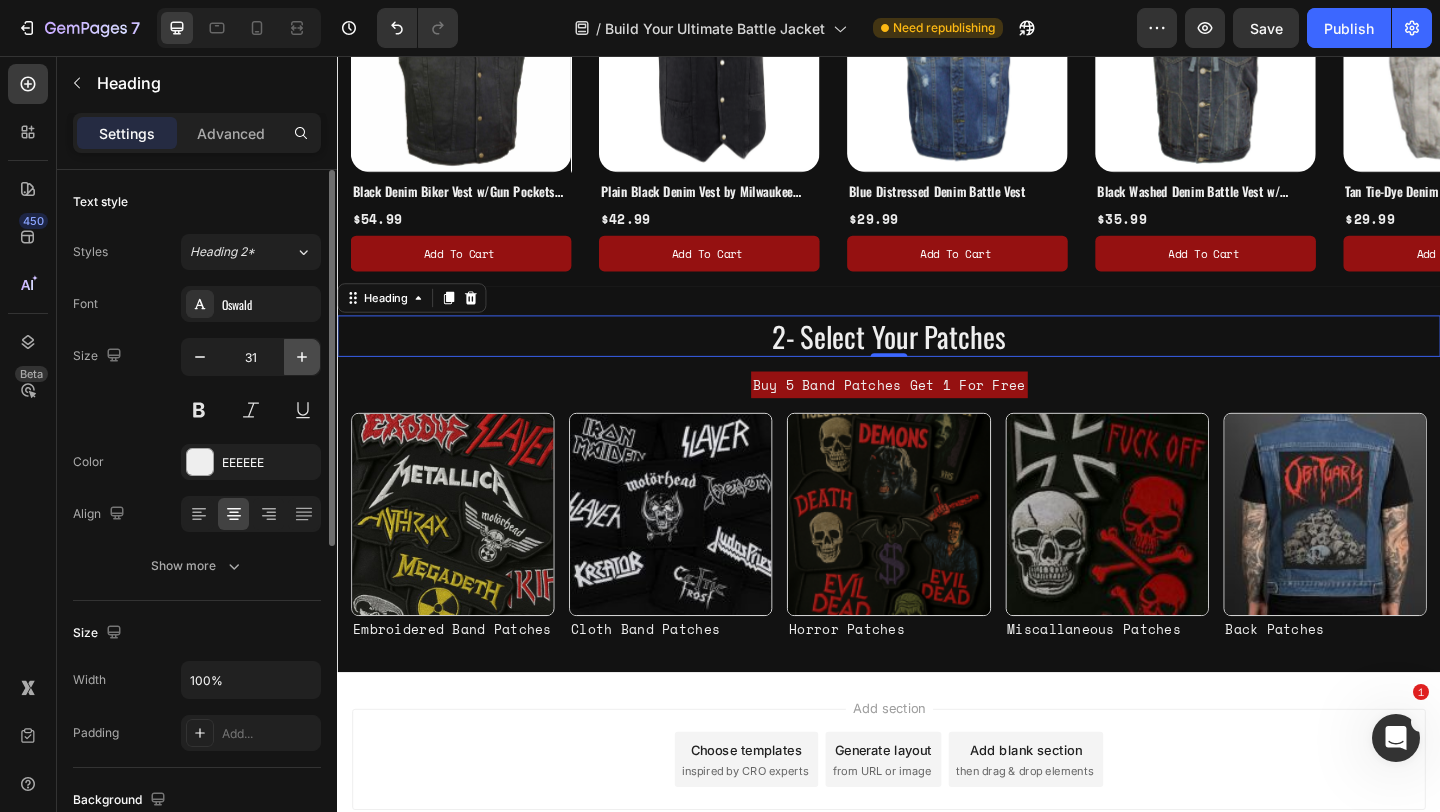 click 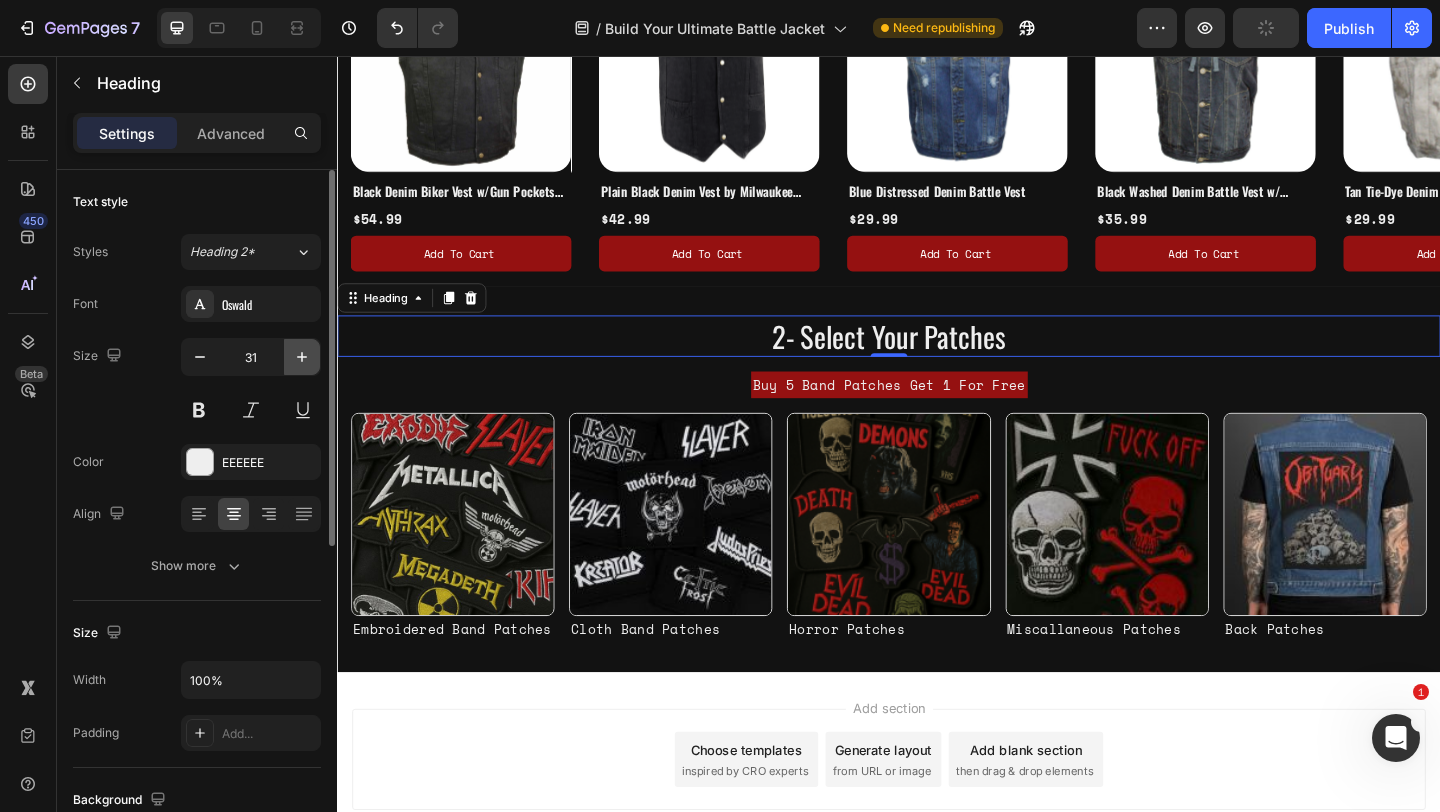 type on "32" 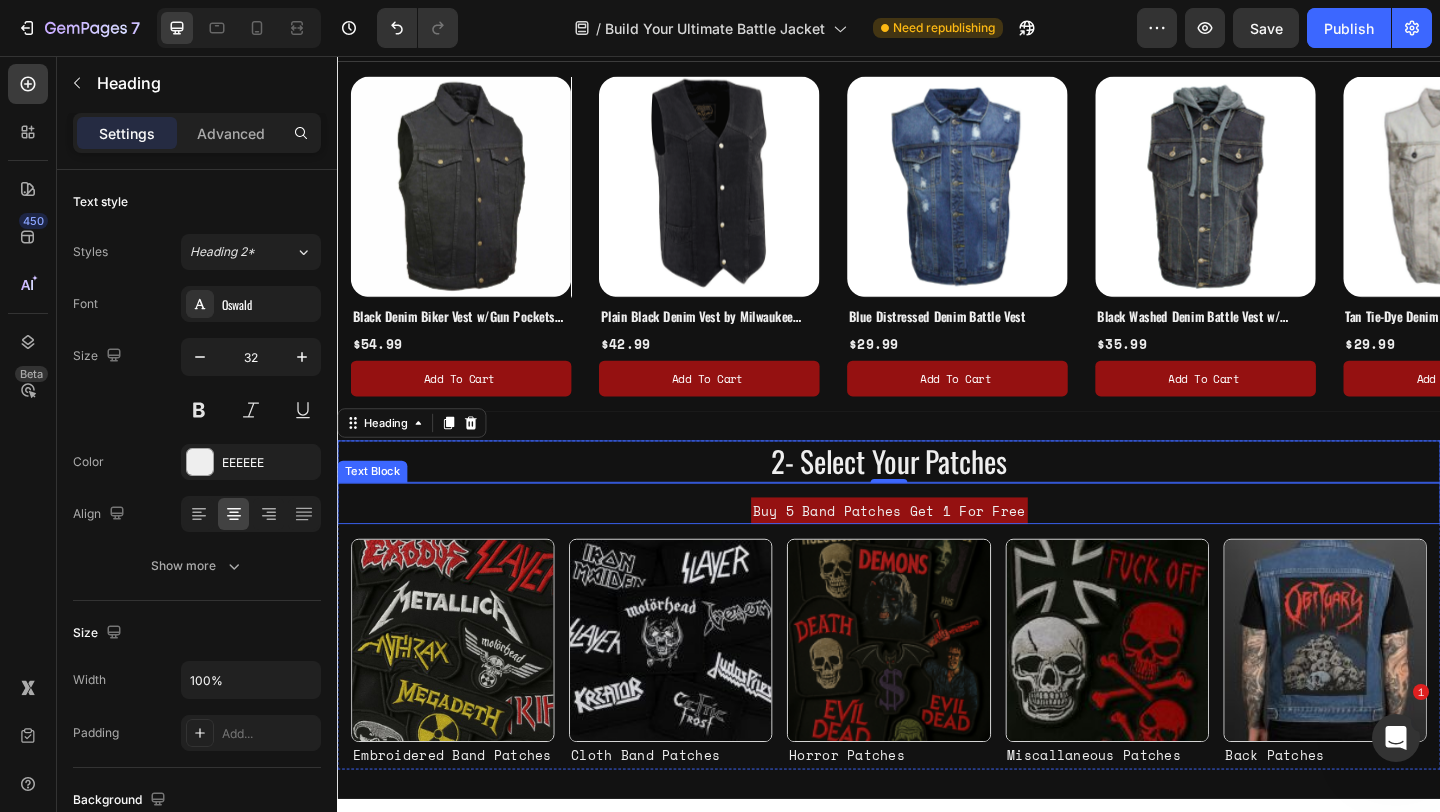 scroll, scrollTop: 668, scrollLeft: 0, axis: vertical 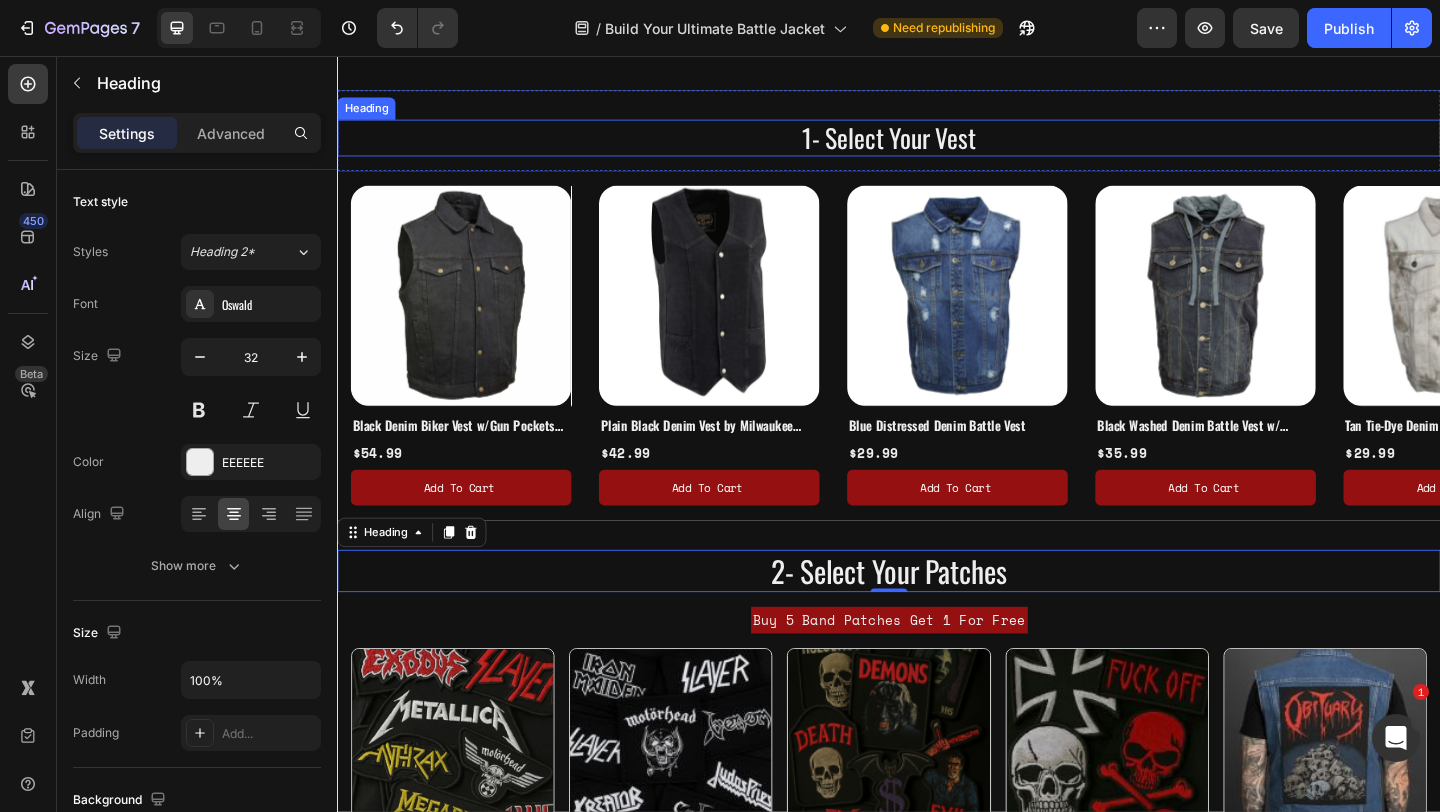 click on "1- Select Your Vest" at bounding box center [937, 145] 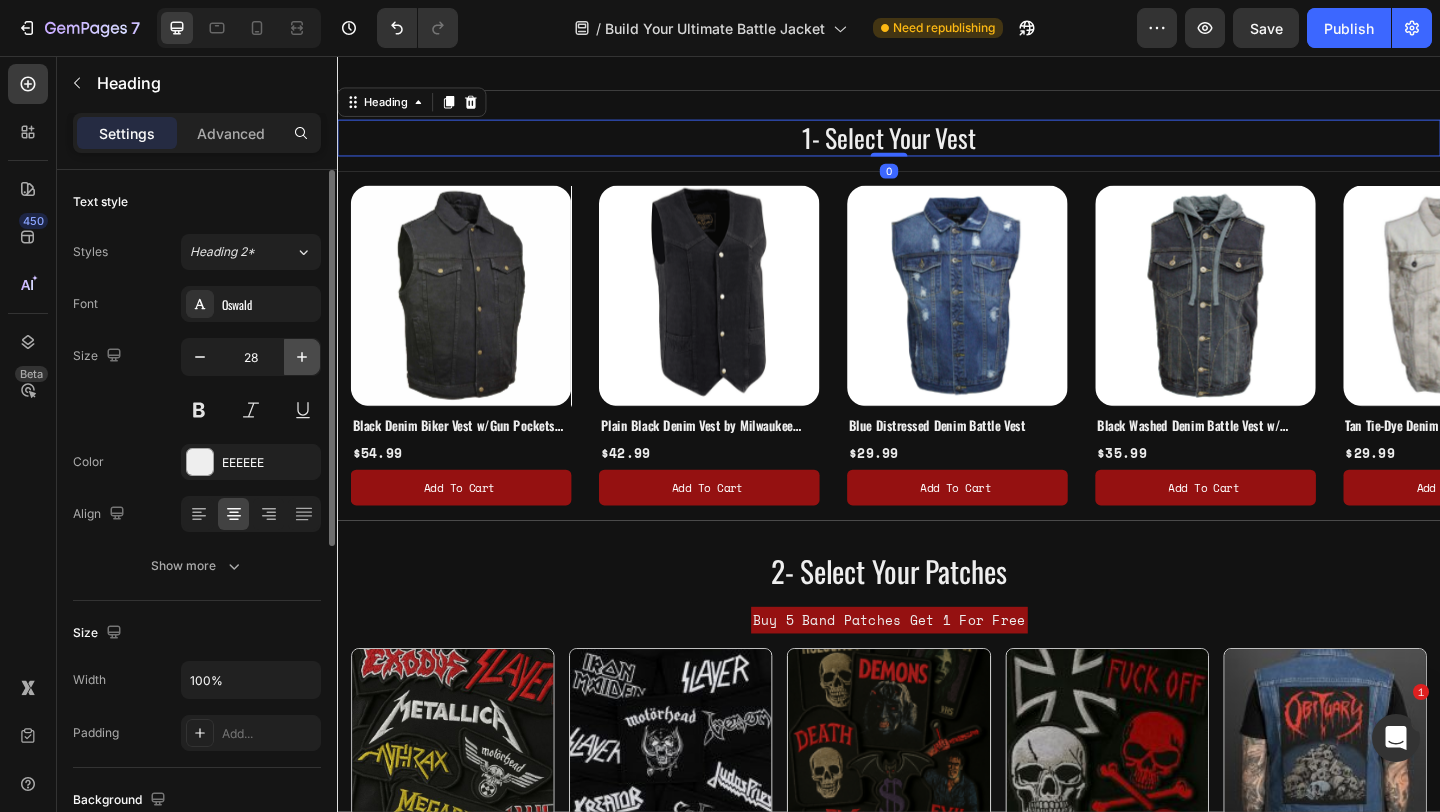 click at bounding box center (302, 357) 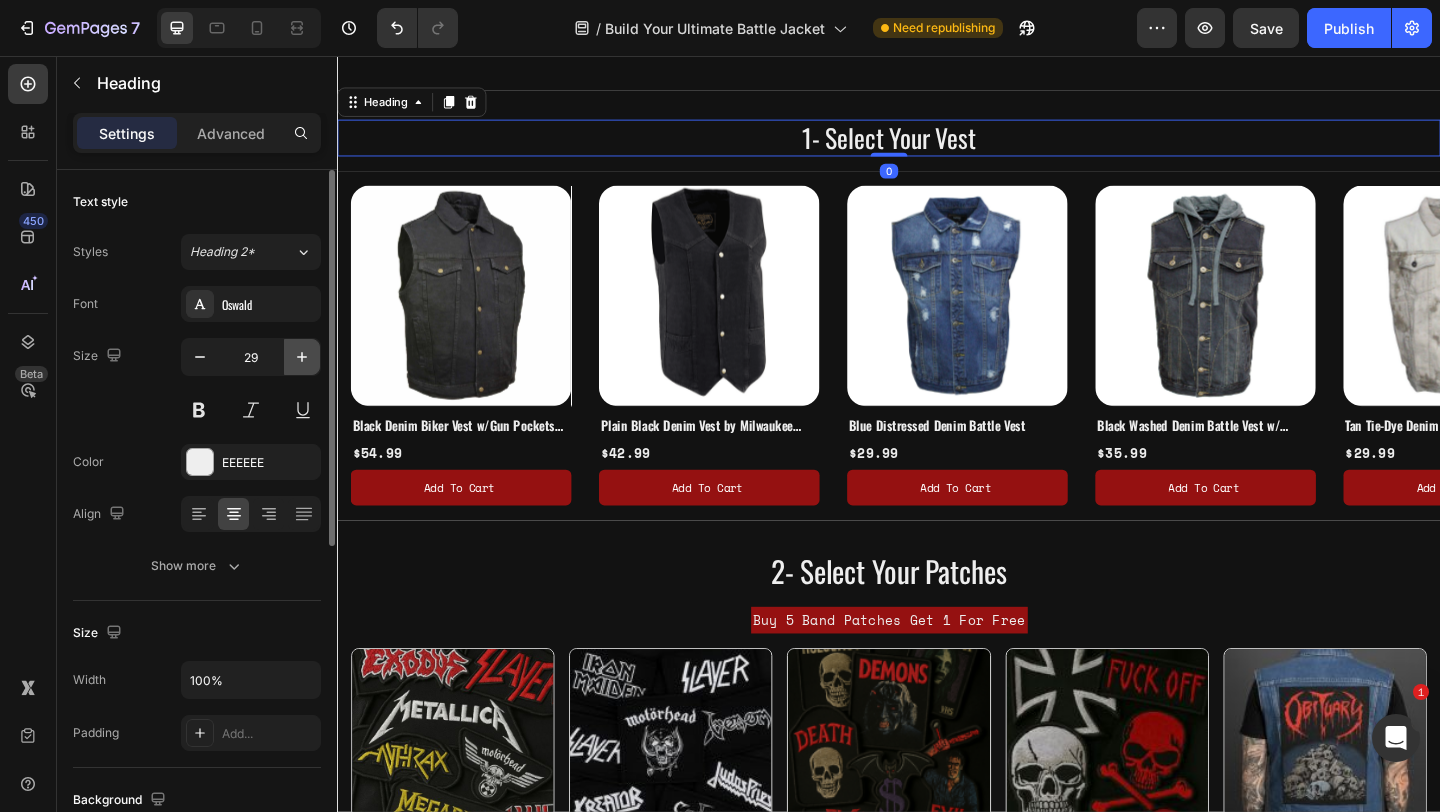 click at bounding box center (302, 357) 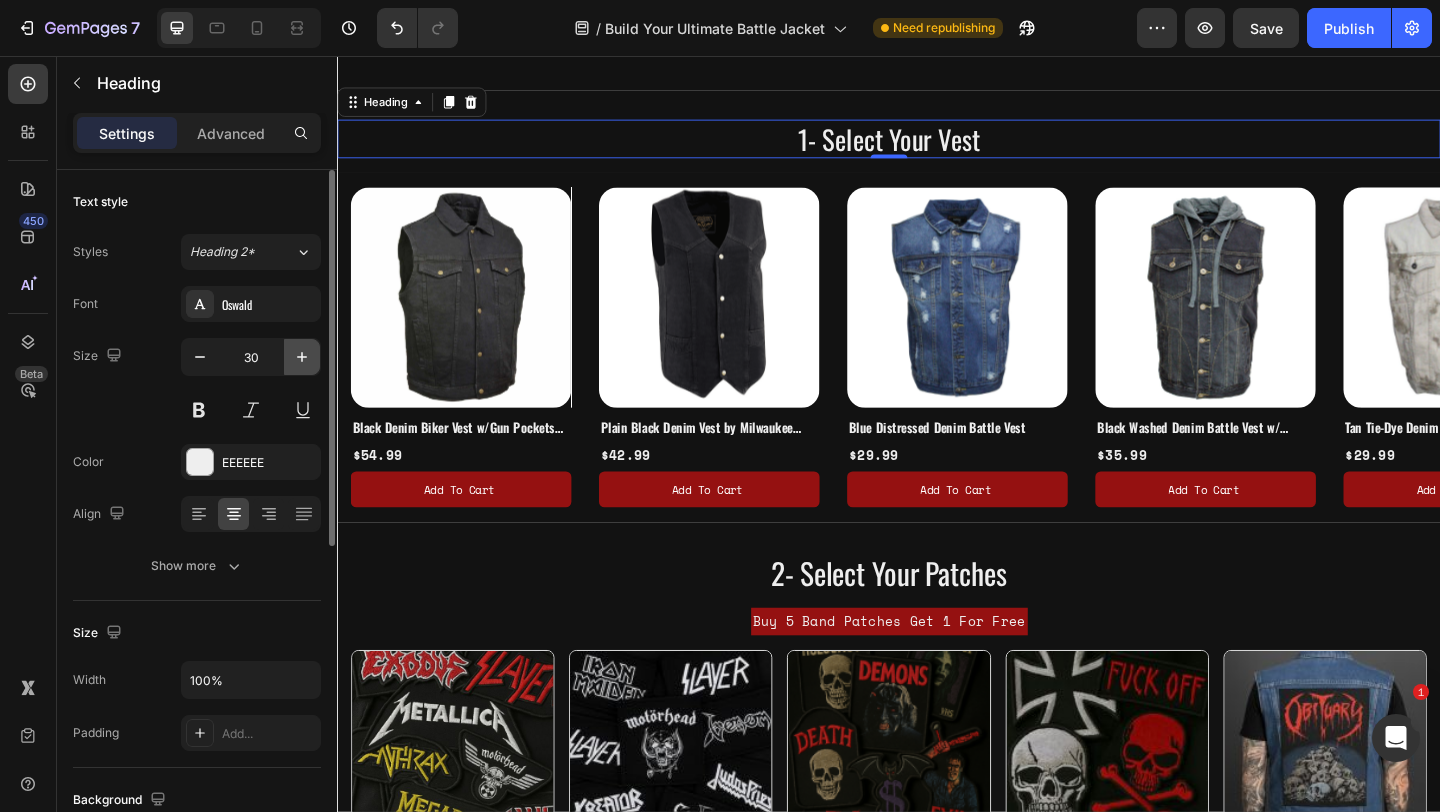 click at bounding box center [302, 357] 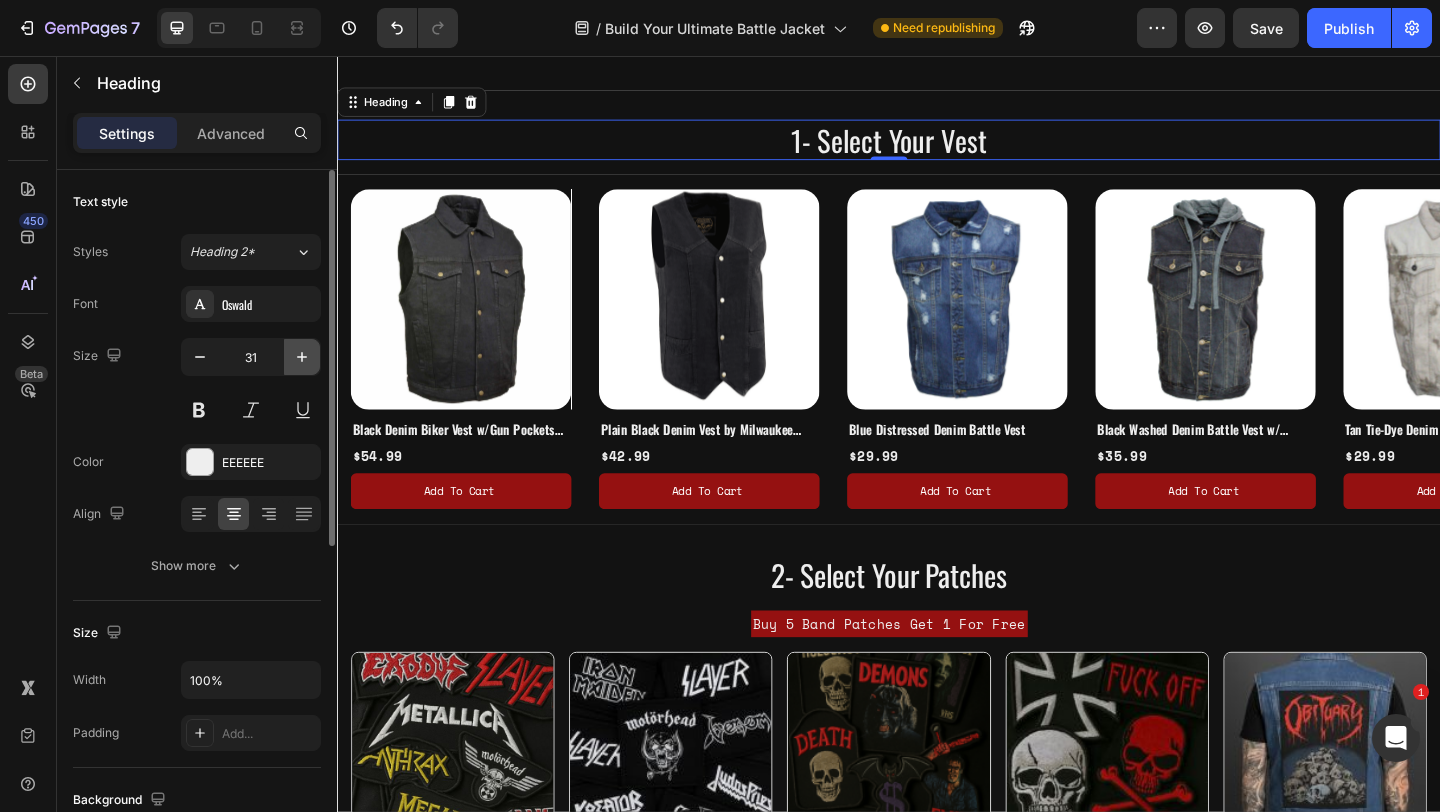 click at bounding box center (302, 357) 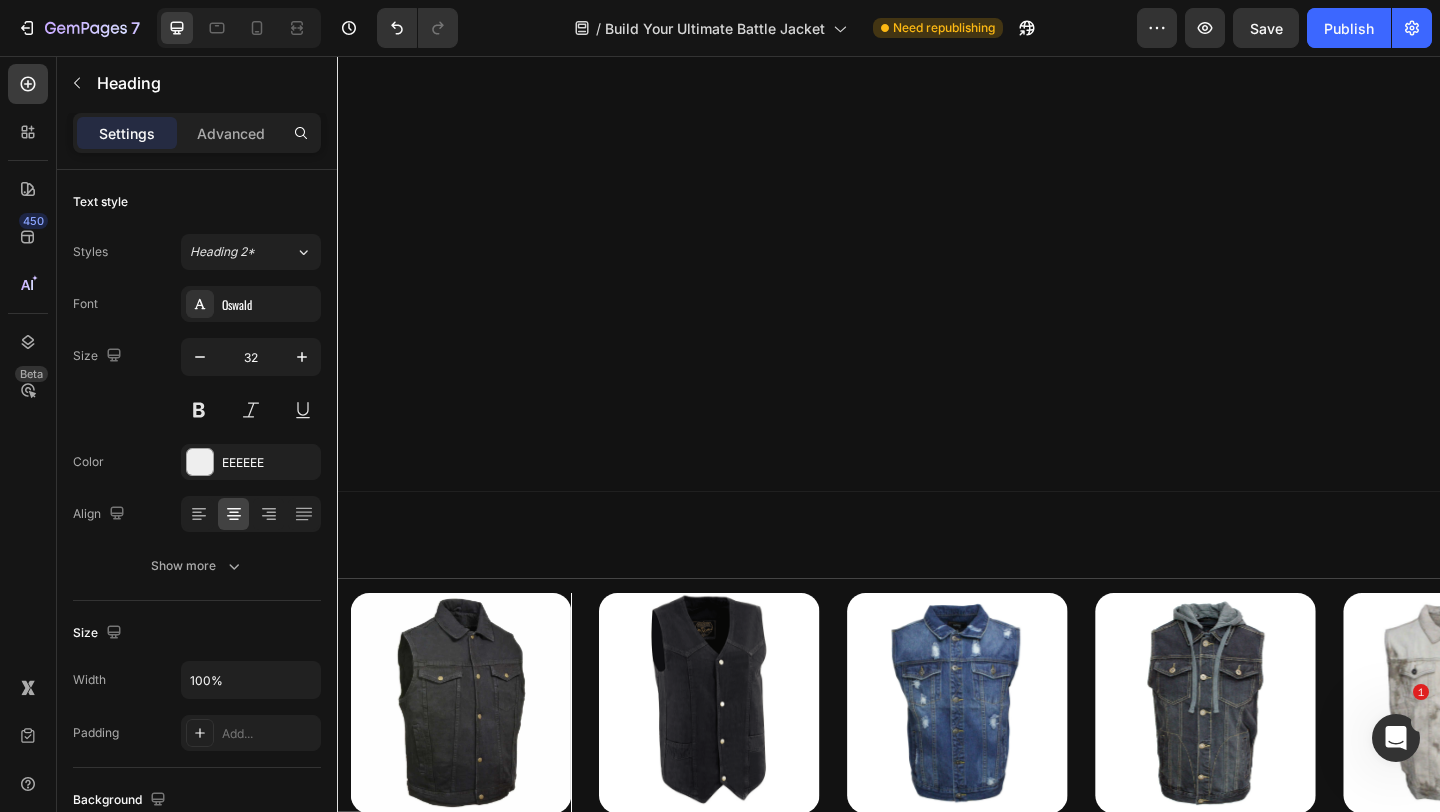 scroll, scrollTop: 1065, scrollLeft: 0, axis: vertical 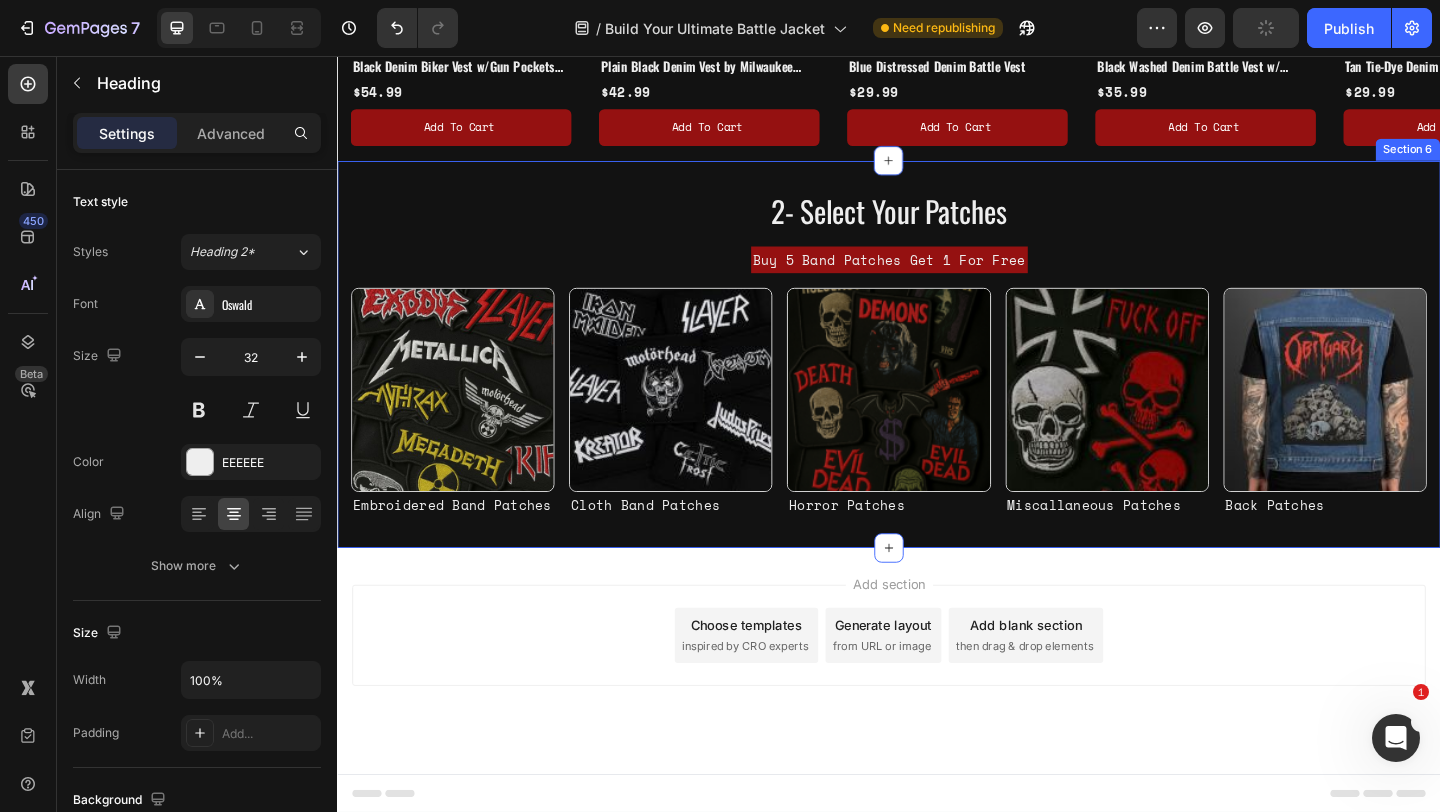 click on "2- Select Your Patches Heading Buy 5 Band Patches Get 1 For Free Text Block Image Embroidered Band Patches Text Block Image Cloth Band Patches Text Block Image Horror Patches Text Block Image Miscallaneous Patches Text Block Image Back Patches Text Block Row Row Section 6" at bounding box center (937, 380) 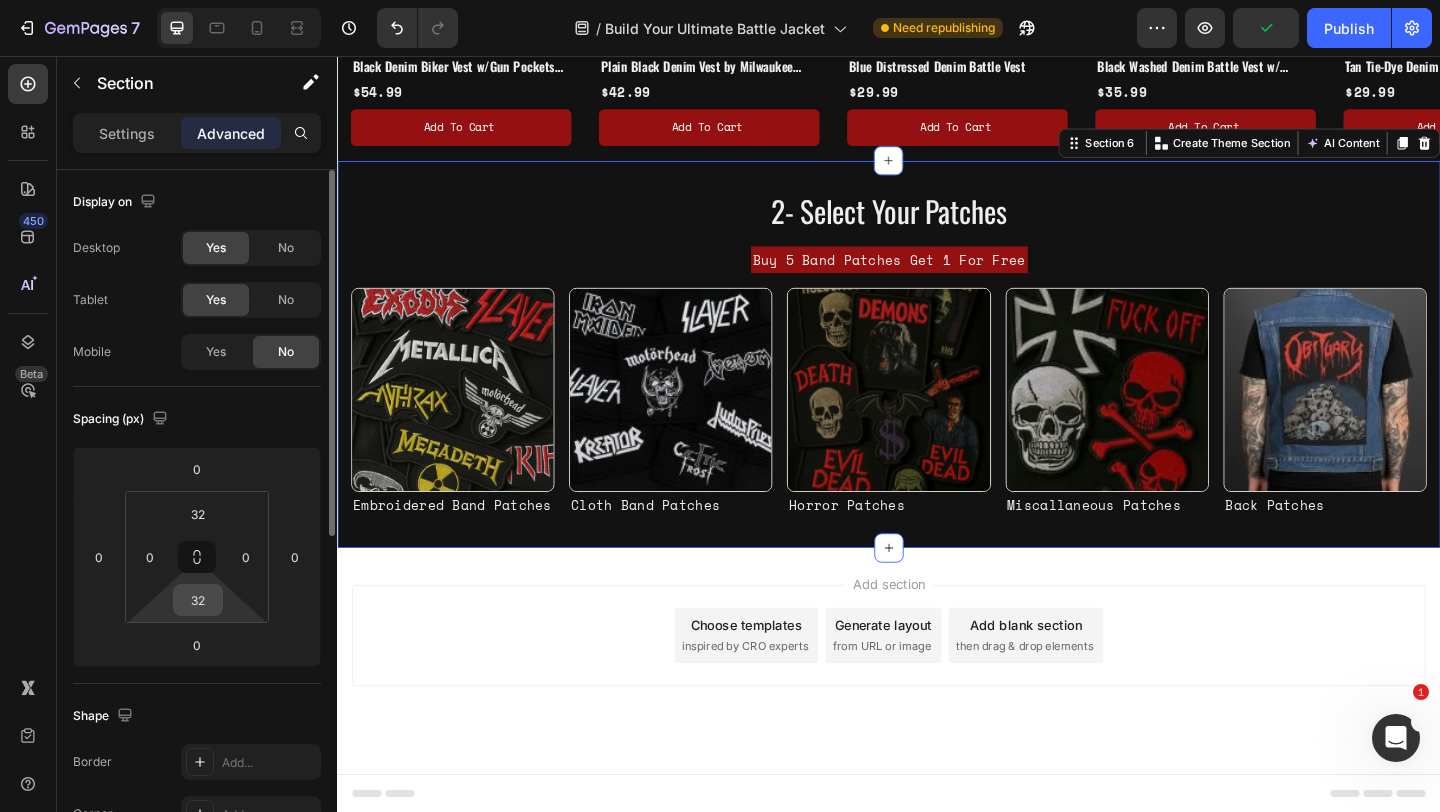 click on "32" at bounding box center (198, 600) 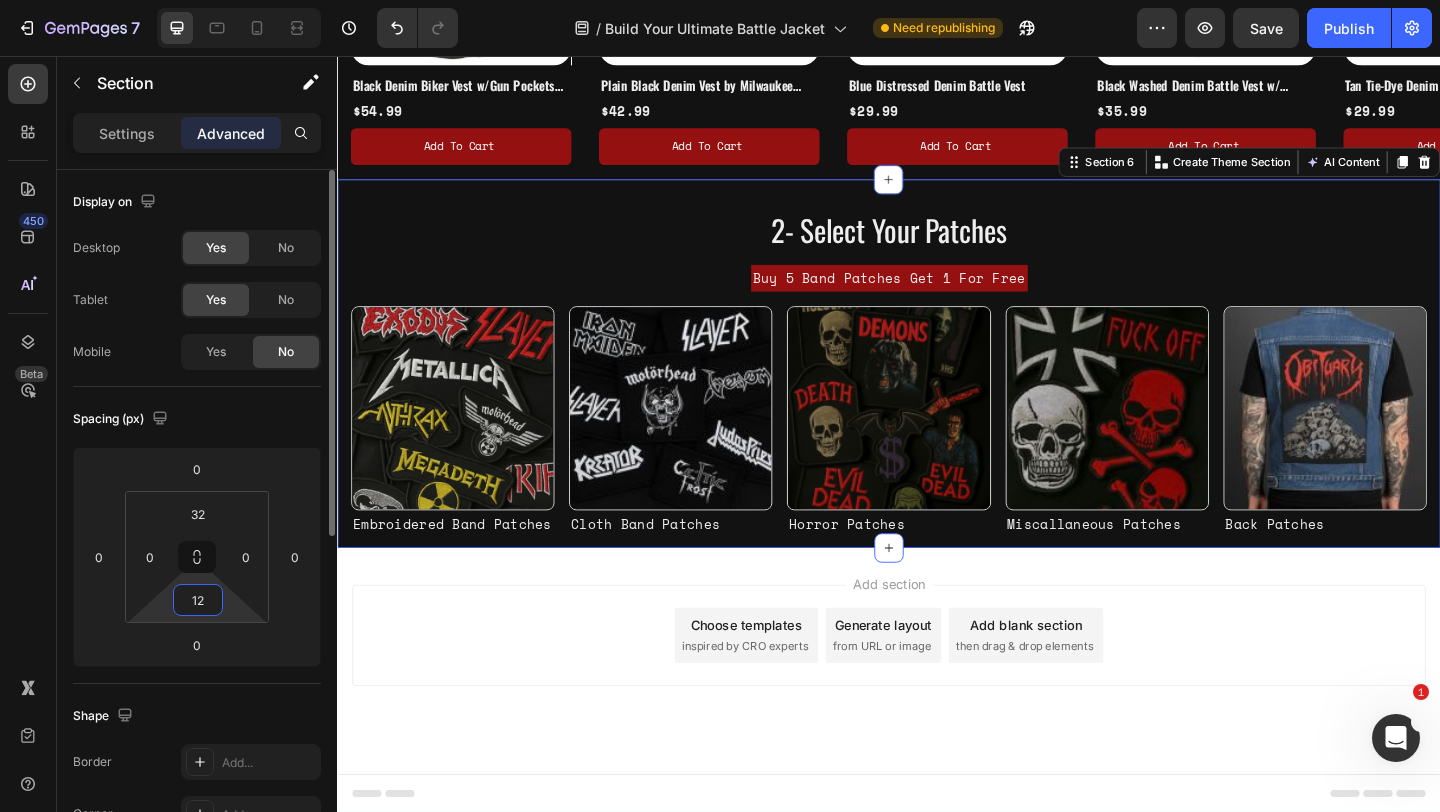 type on "120" 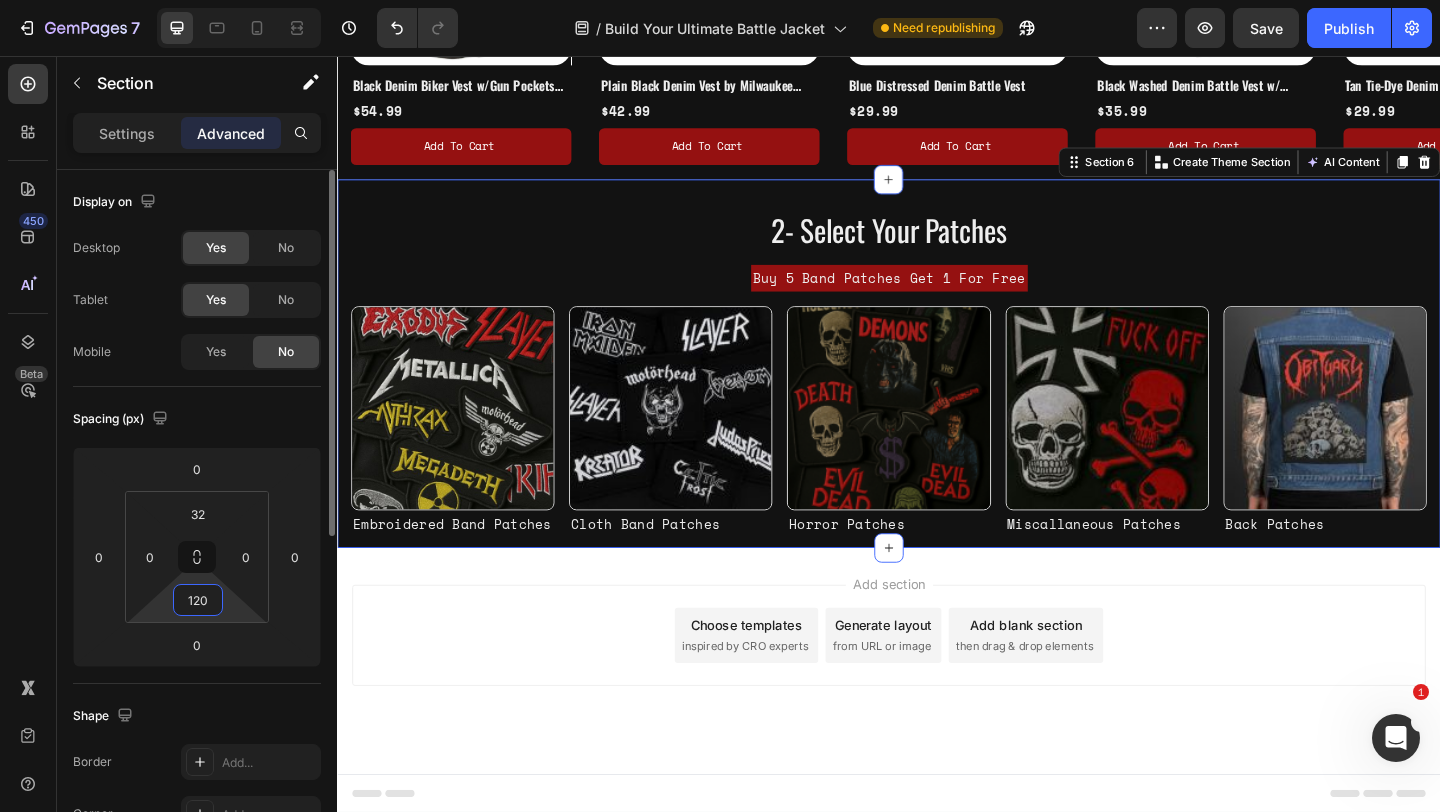 scroll, scrollTop: 1065, scrollLeft: 0, axis: vertical 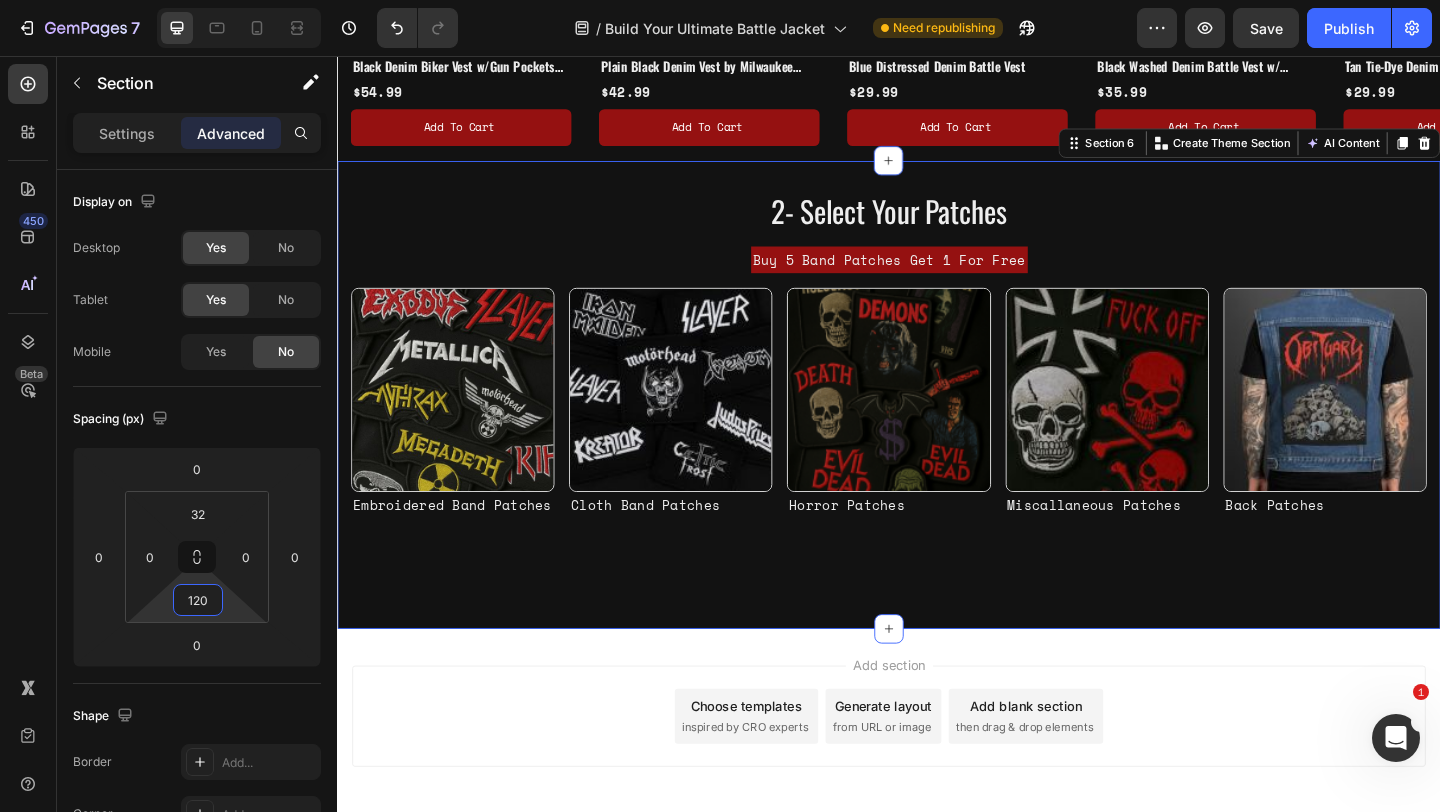 click on "Add section Choose templates inspired by CRO experts Generate layout from URL or image Add blank section then drag & drop elements" at bounding box center [937, 802] 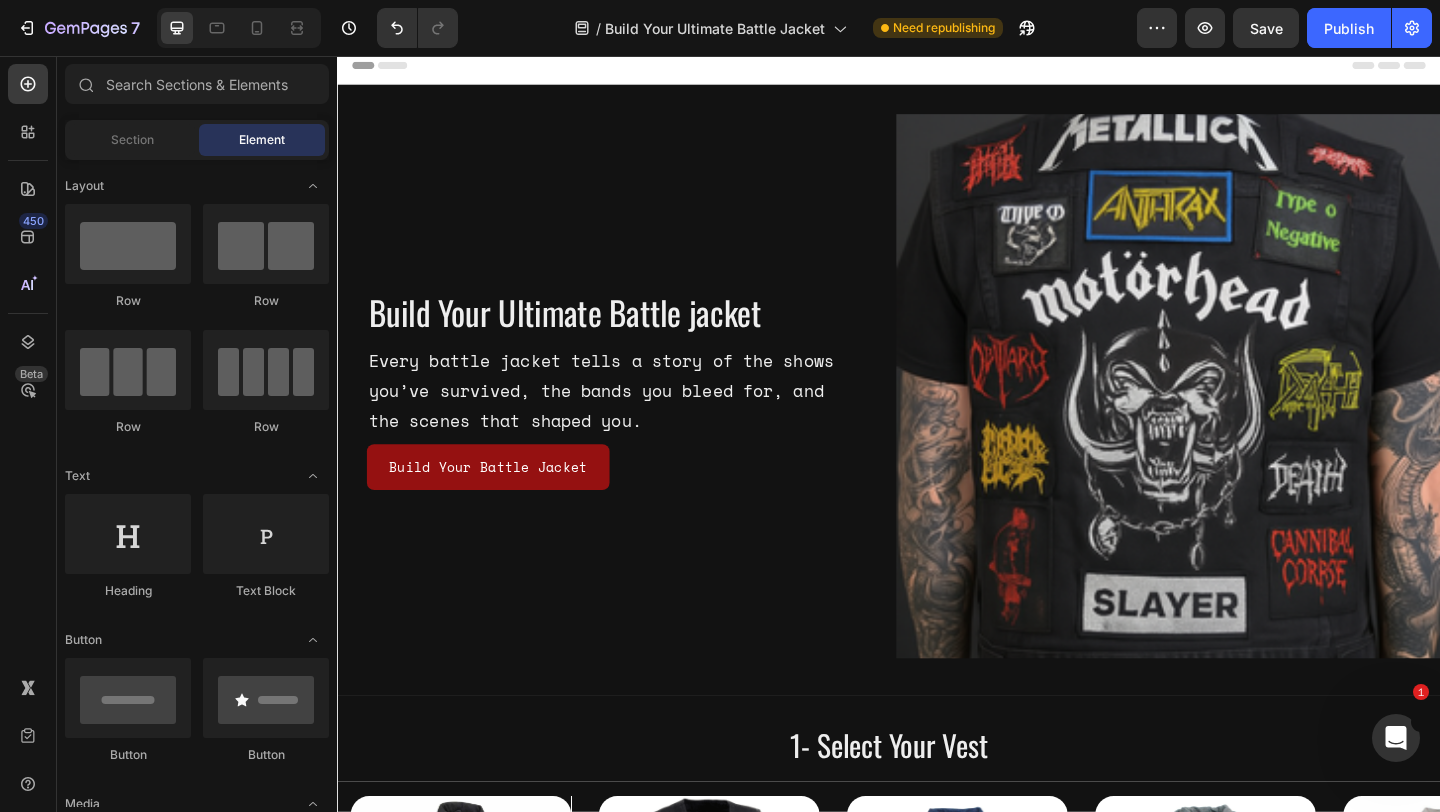 scroll, scrollTop: 0, scrollLeft: 0, axis: both 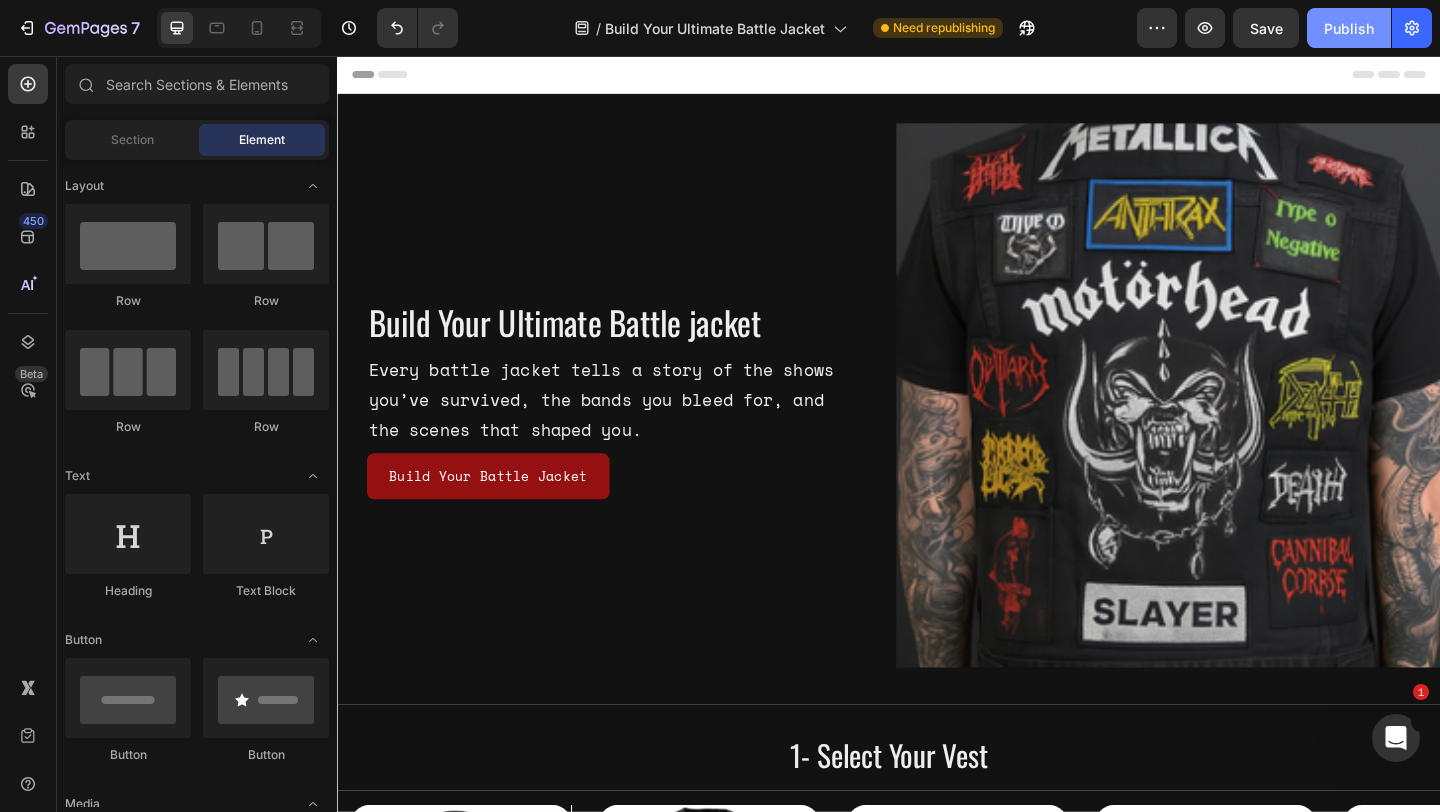 click on "Publish" at bounding box center [1349, 28] 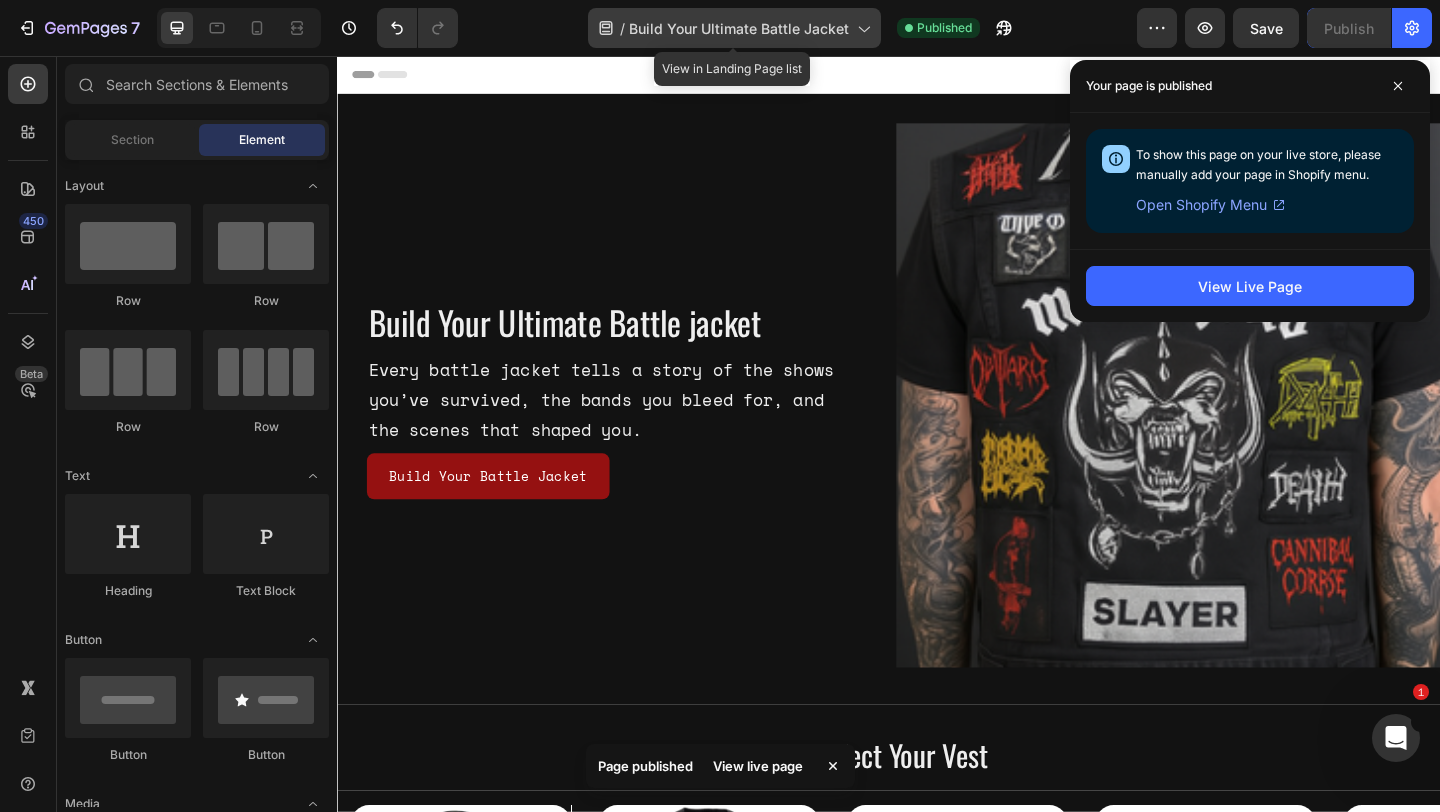 click on "/  Build Your Ultimate Battle Jacket" 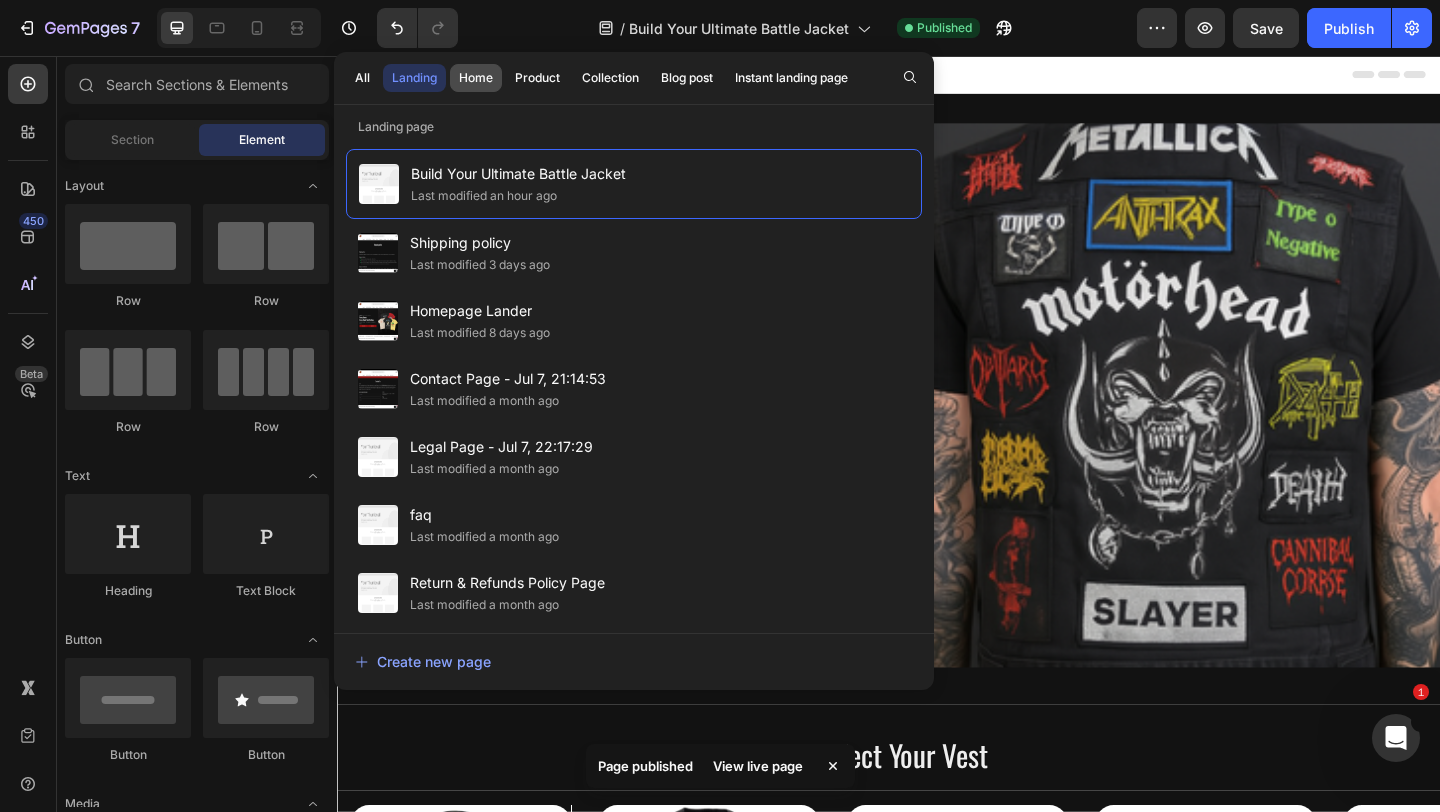 click on "Home" at bounding box center [476, 78] 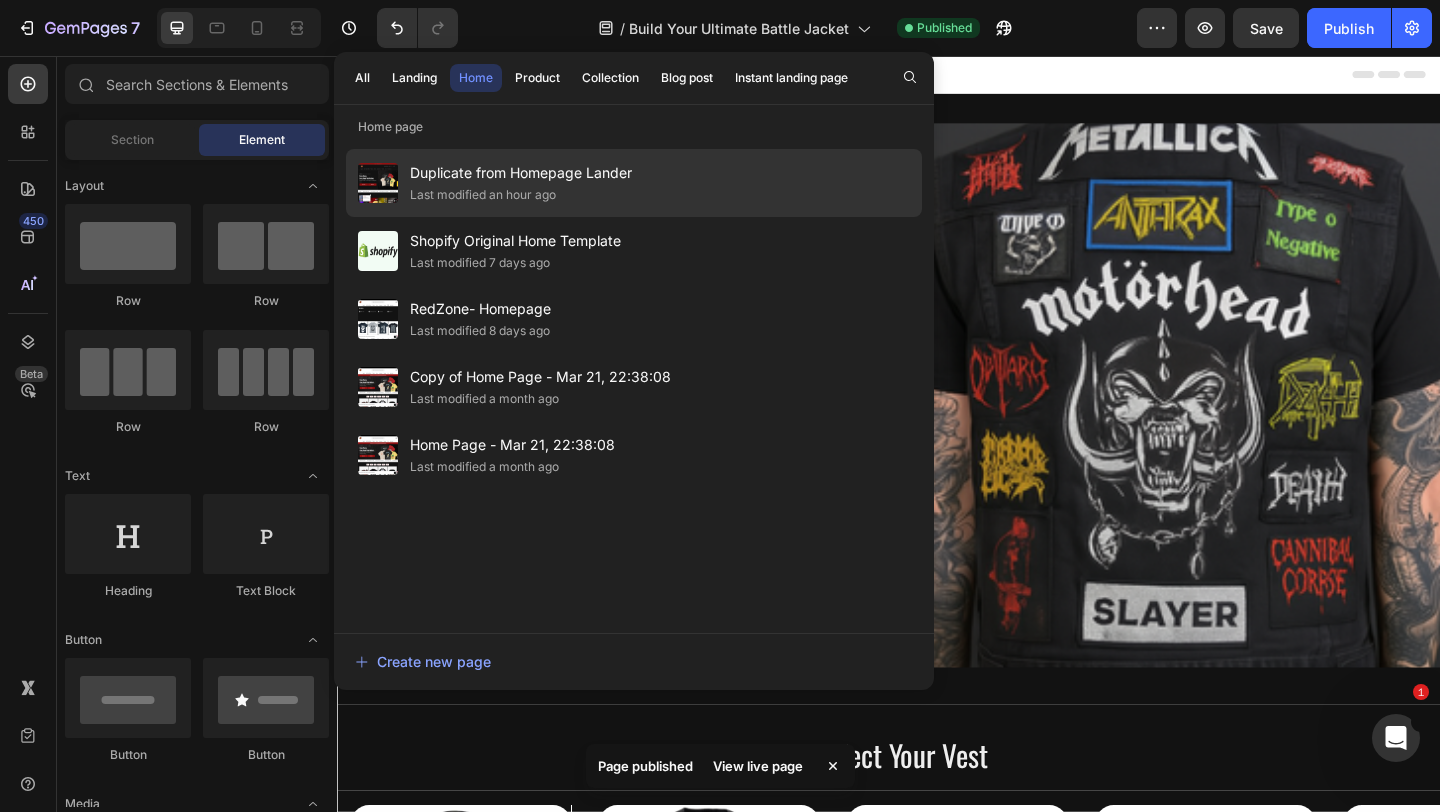 click on "Duplicate from Homepage Lander" at bounding box center (521, 173) 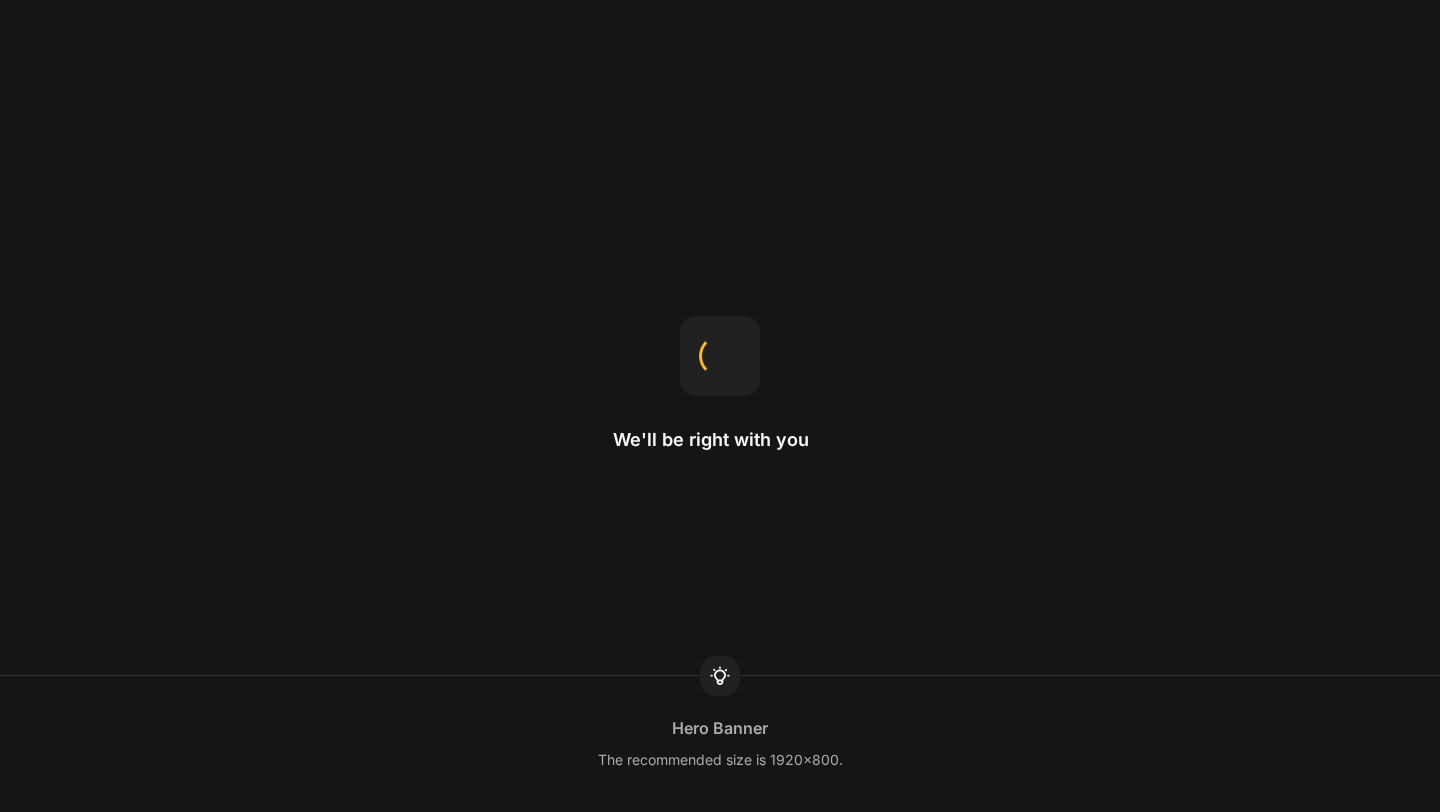 scroll, scrollTop: 0, scrollLeft: 0, axis: both 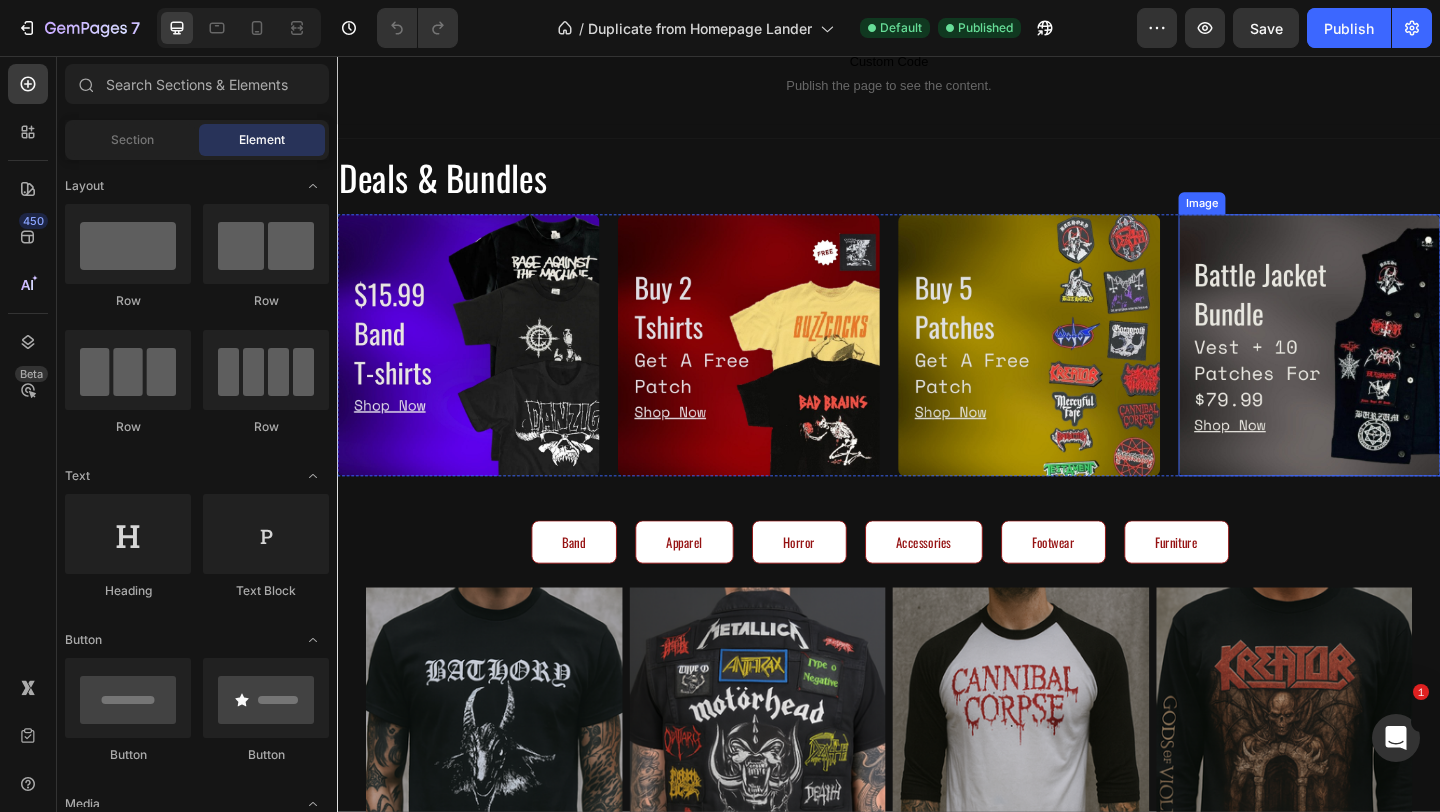click at bounding box center [1394, 370] 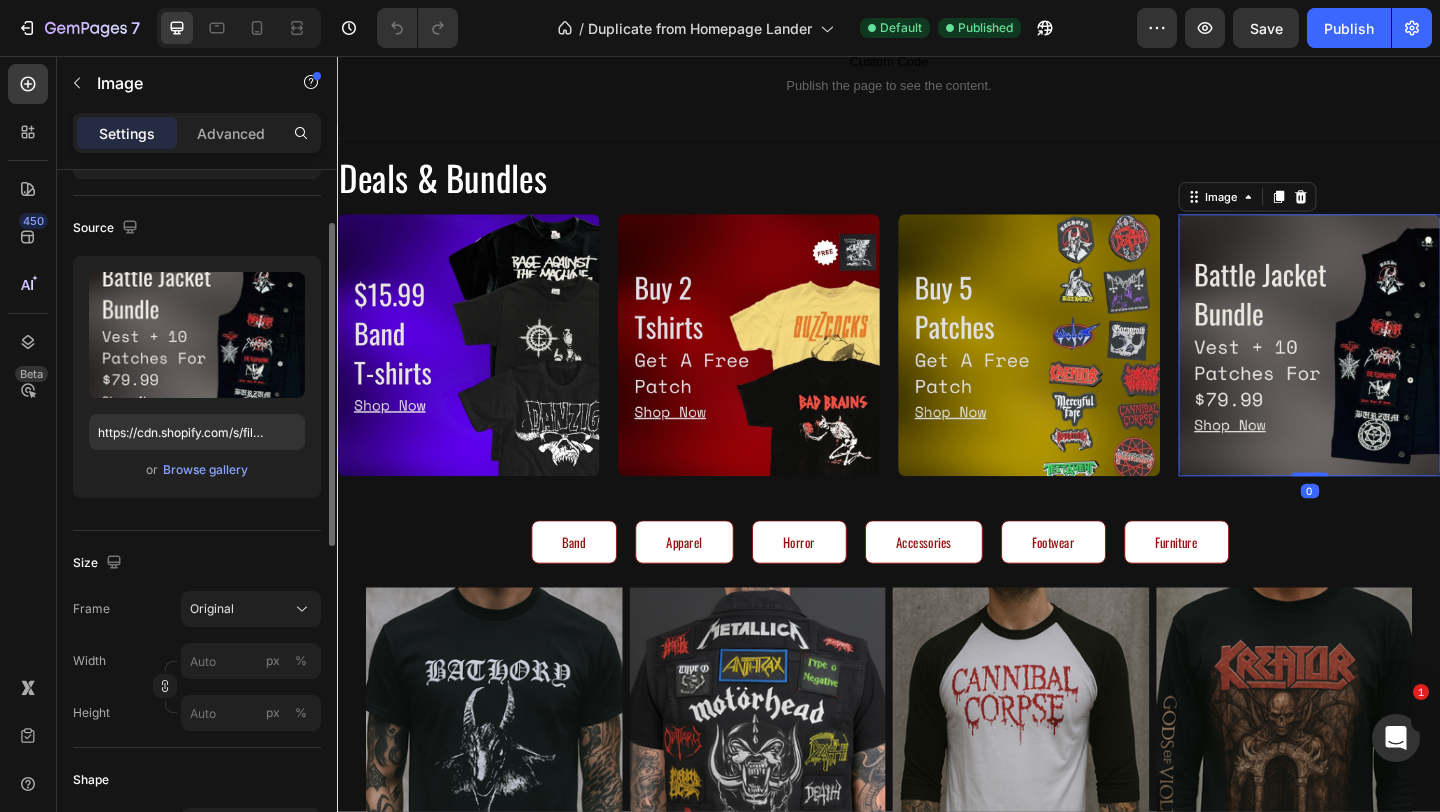 scroll, scrollTop: 119, scrollLeft: 0, axis: vertical 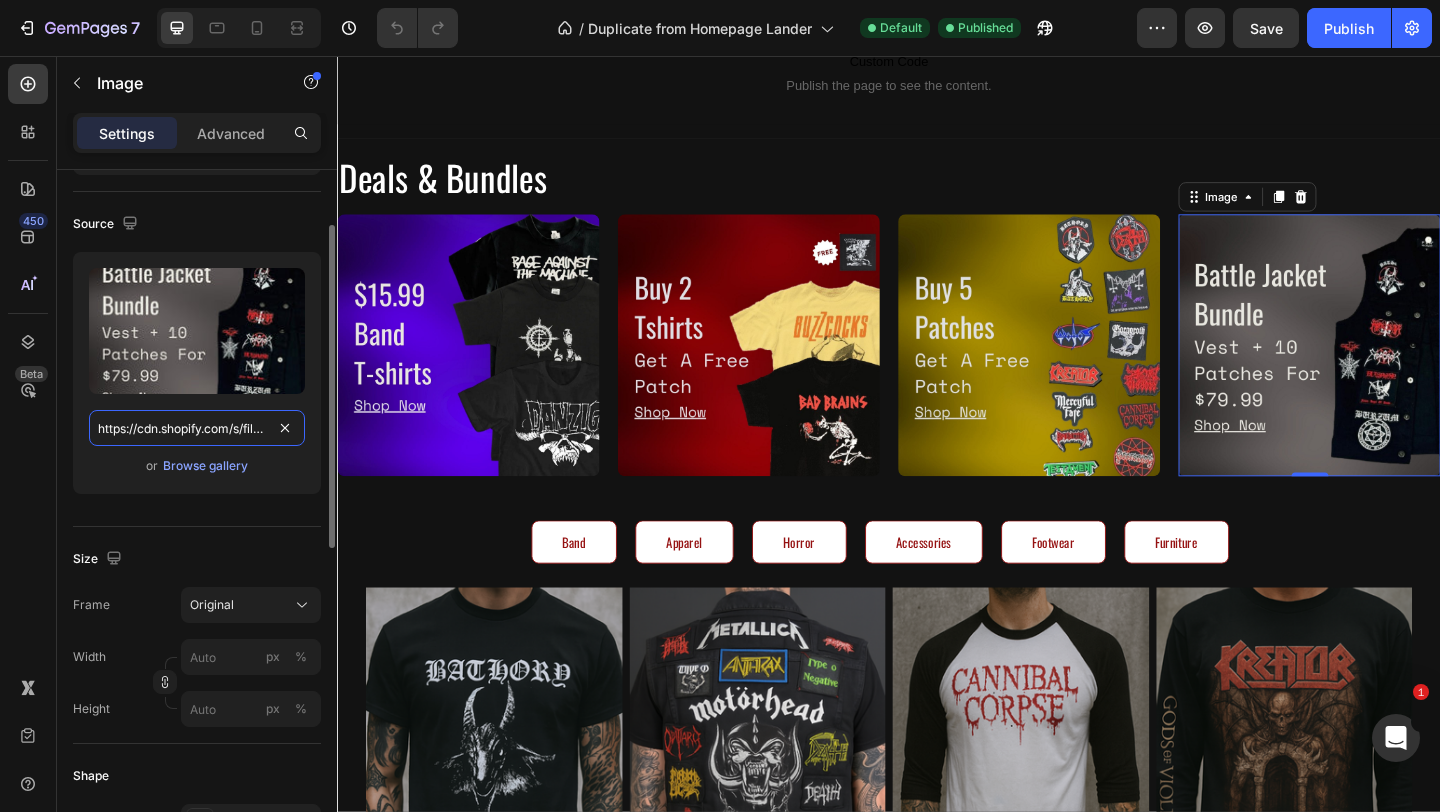 click on "https://cdn.shopify.com/s/files/1/0820/4009/5011/files/gempages_525467313311319095-4d5f1431-ad78-46a0-a320-d6f03808e1dc.jpg" at bounding box center (197, 428) 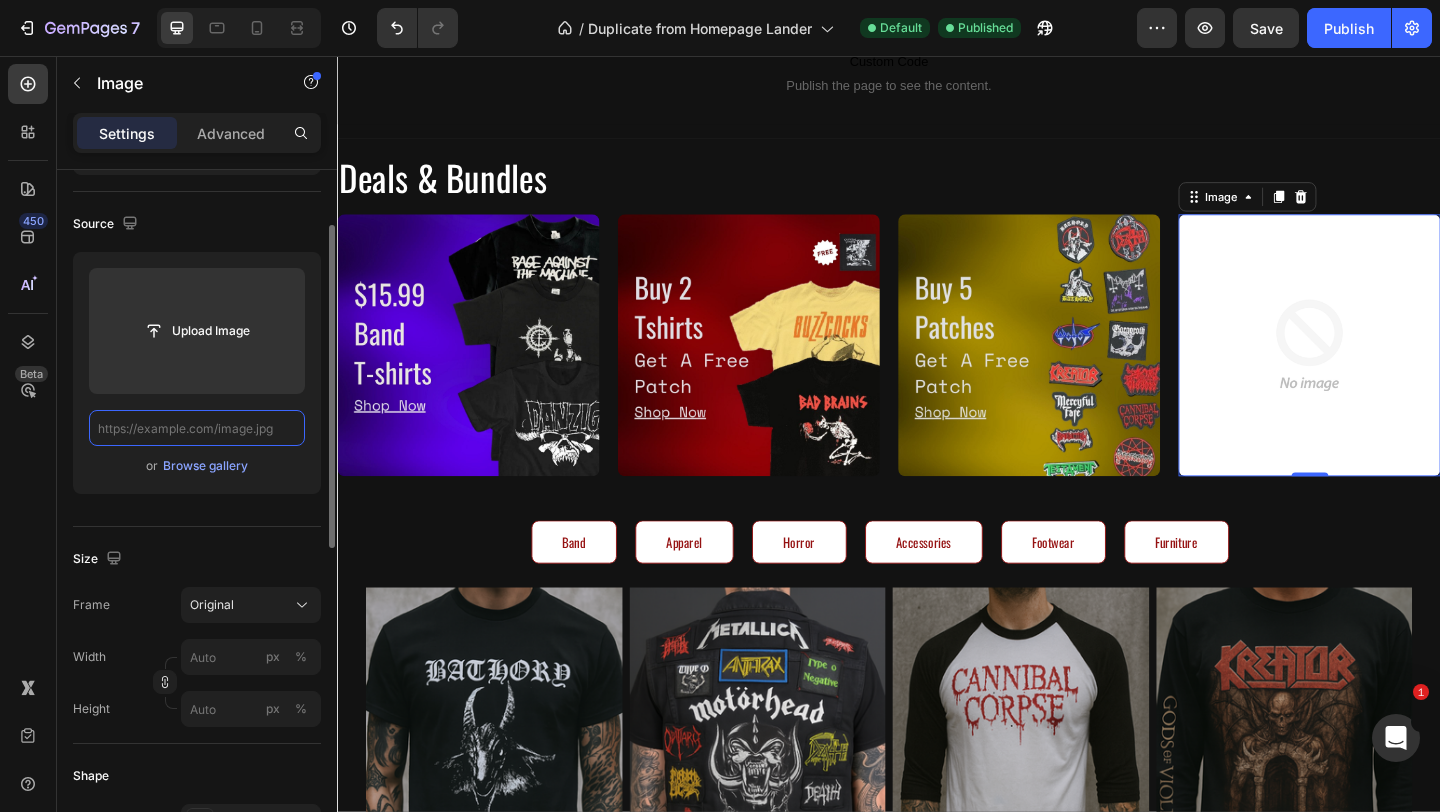type on "https://cdn.shopify.com/s/files/1/0820/4009/5011/files/gempages_525467313311319095-4d5f1431-ad78-46a0-a320-d6f03808e1dc.jpg" 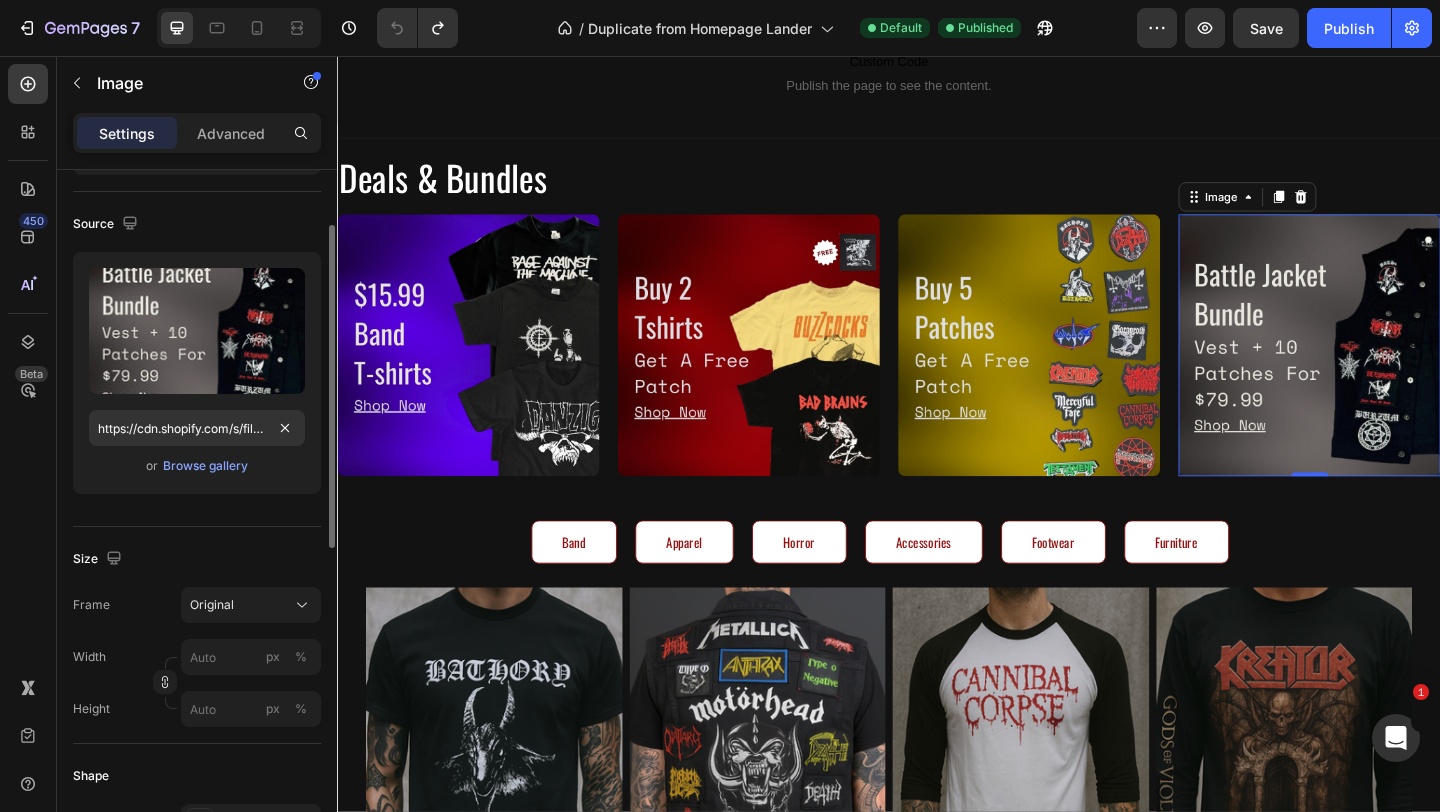 click on "Size Frame Original Width px % Height px %" 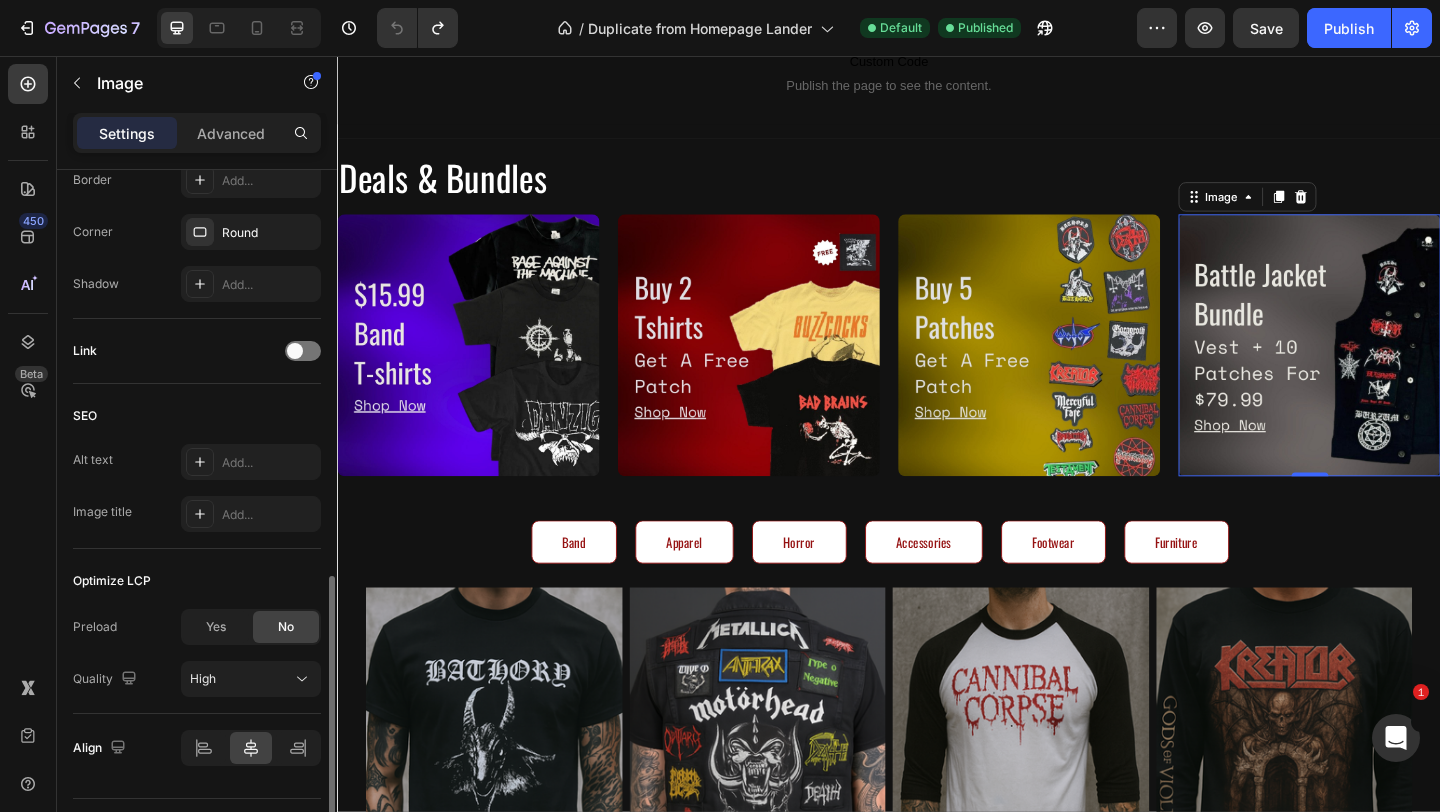 scroll, scrollTop: 811, scrollLeft: 0, axis: vertical 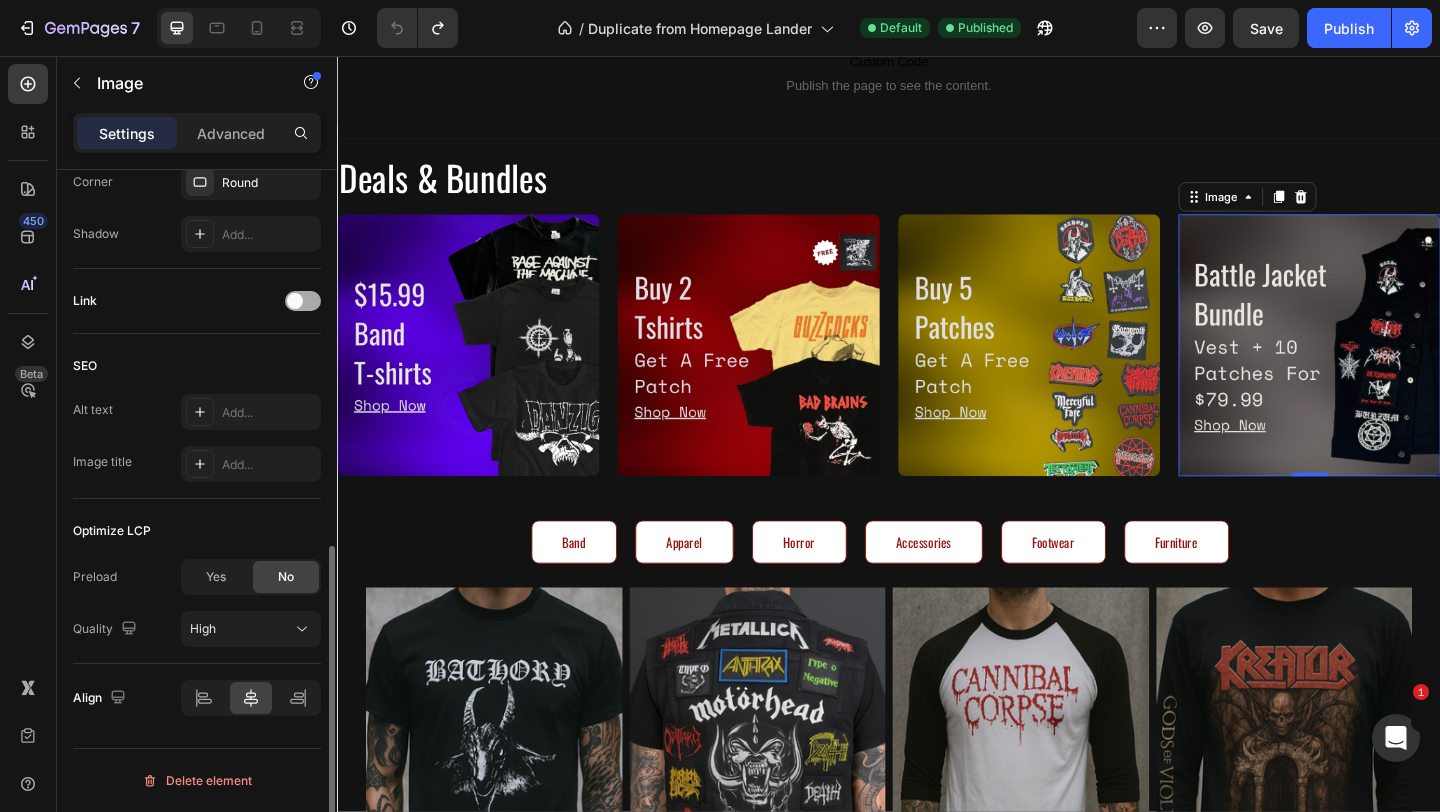 click at bounding box center (303, 301) 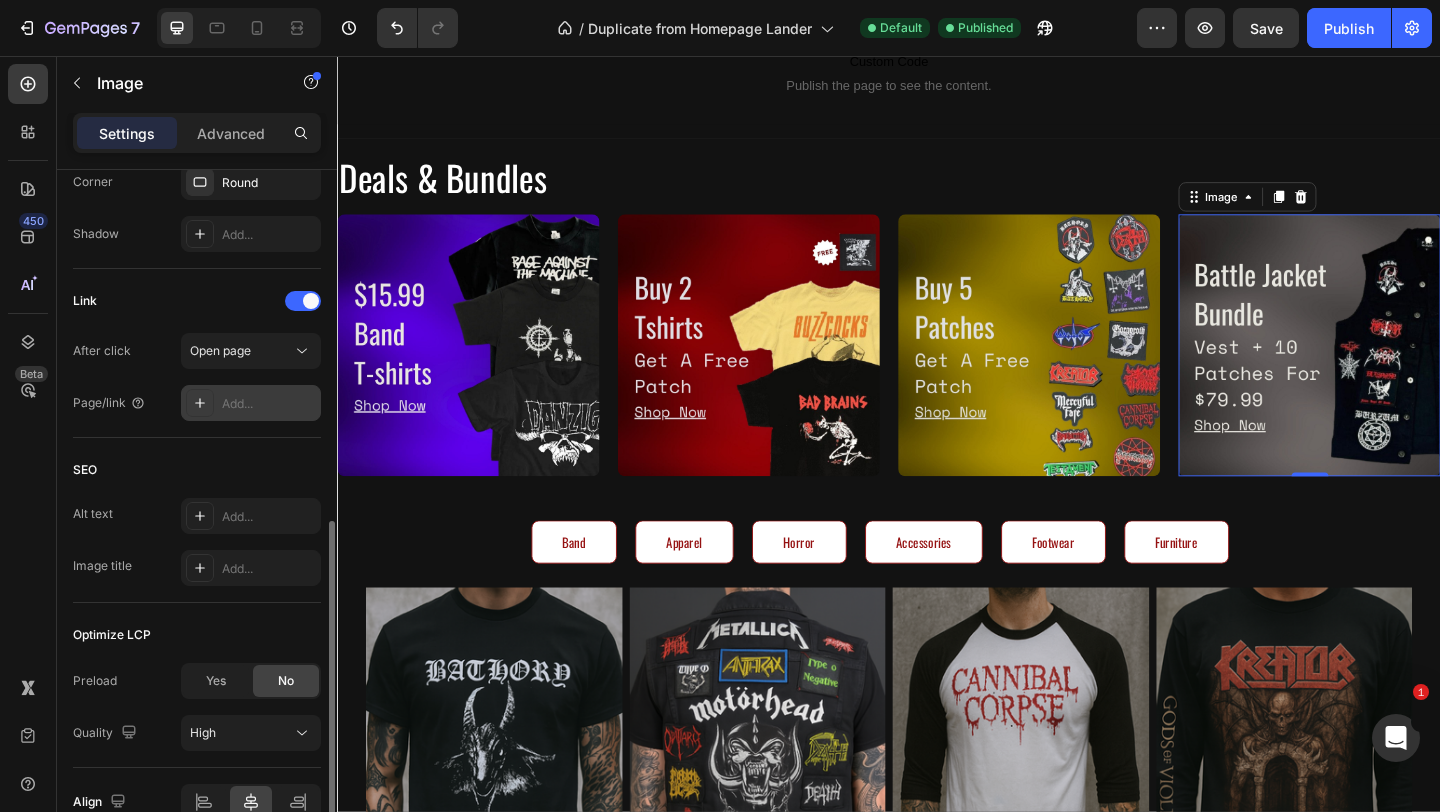 click on "Add..." at bounding box center (269, 404) 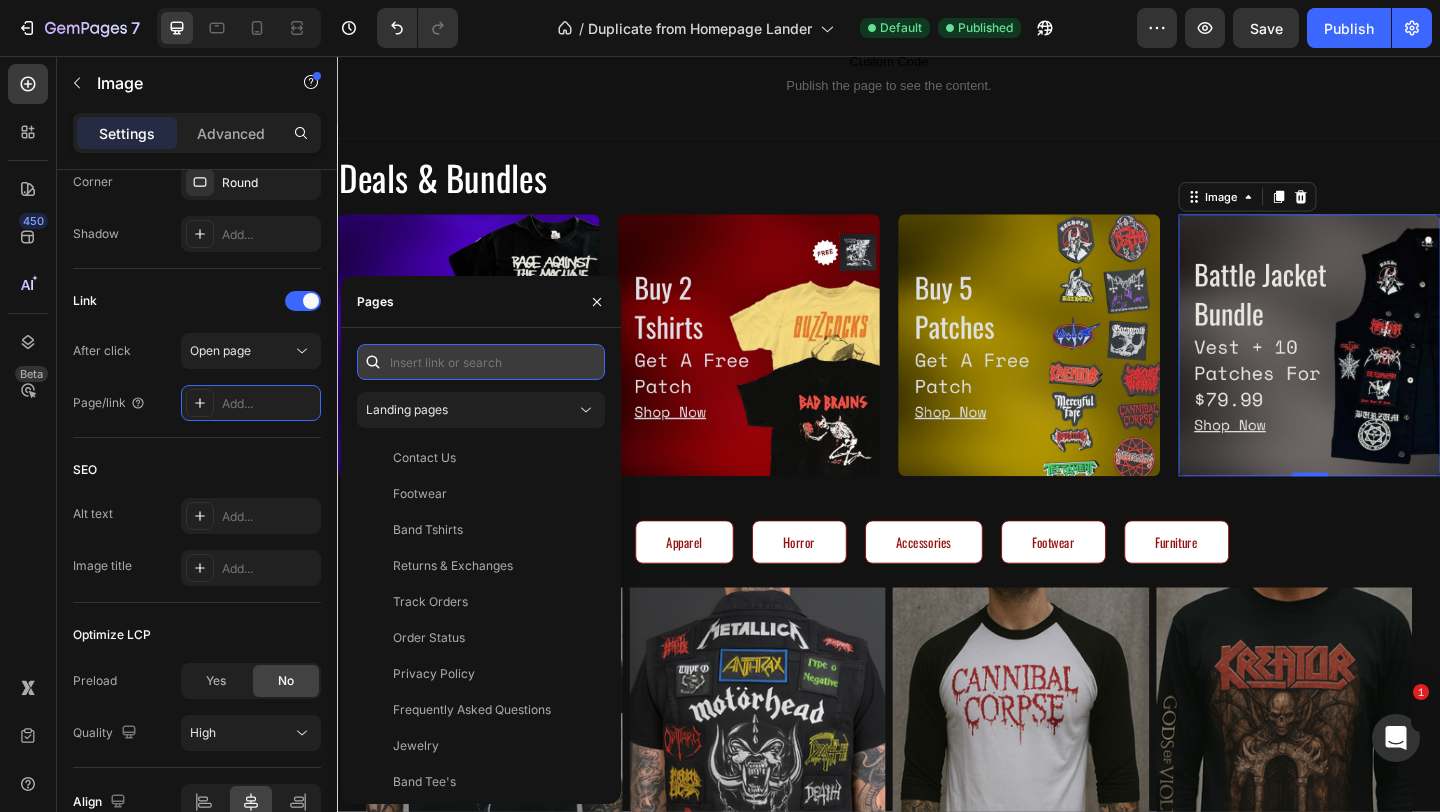 click at bounding box center (481, 362) 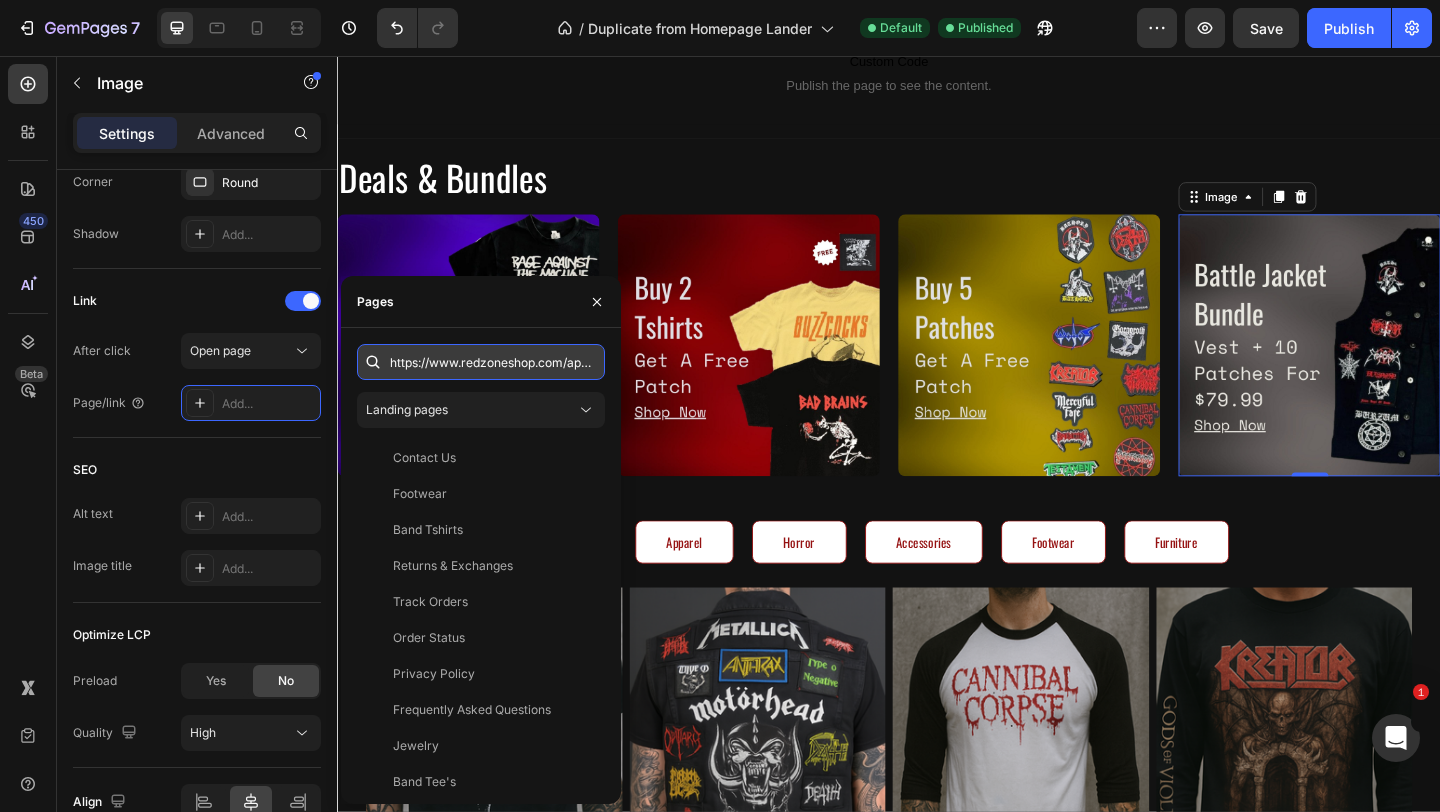 scroll, scrollTop: 0, scrollLeft: 335, axis: horizontal 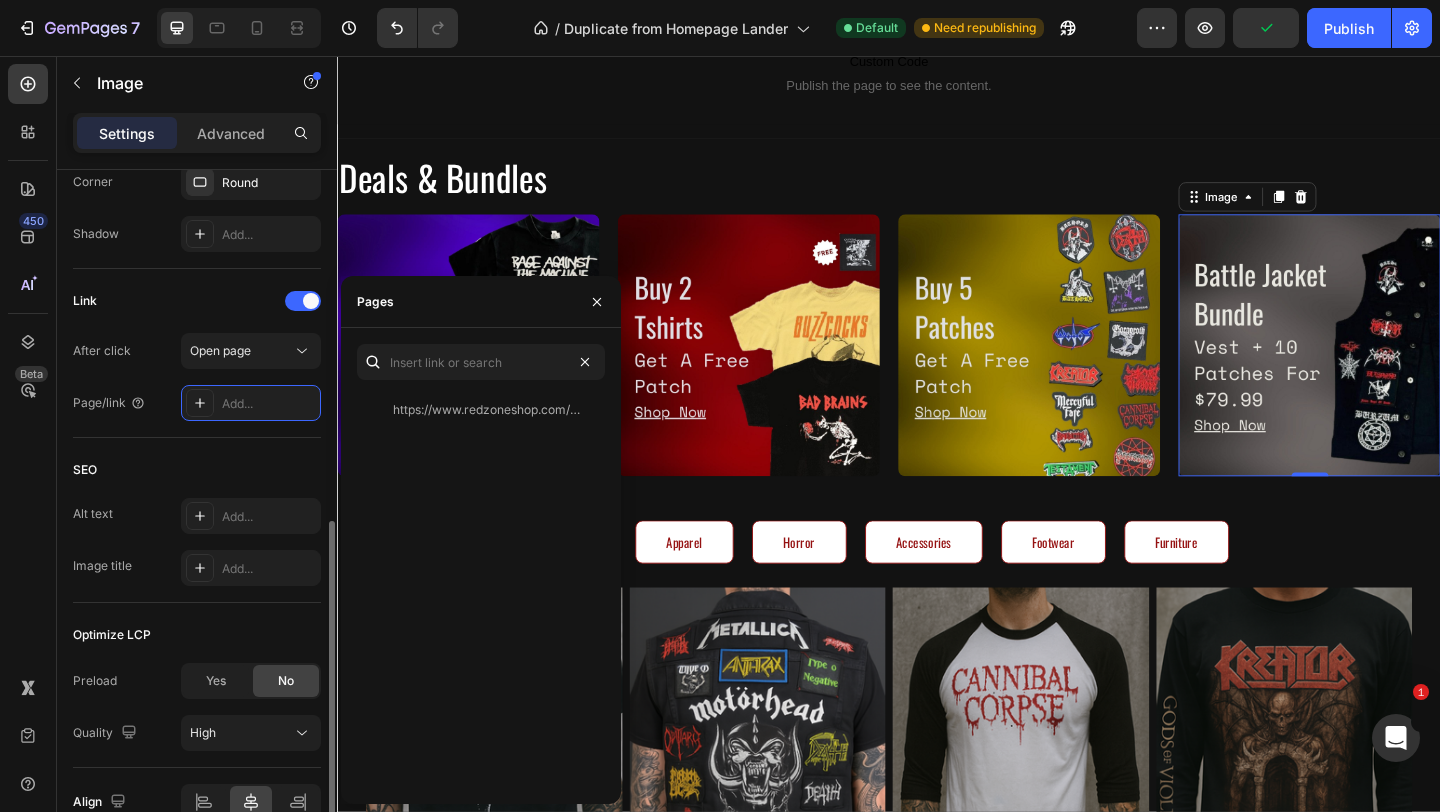 click on "Style Rectangle Source Upload Image https://cdn.shopify.com/s/files/1/0820/4009/5011/files/gempages_525467313311319095-4d5f1431-ad78-46a0-a320-d6f03808e1dc.jpg or  Browse gallery  Size Frame Original Width px % Height px % Shape Border Add... Corner Round Shadow Add... Link After click Open page Page/link Add... SEO Alt text Add... Image title Add... Optimize LCP Preload Yes No Quality High Align" at bounding box center (197, 97) 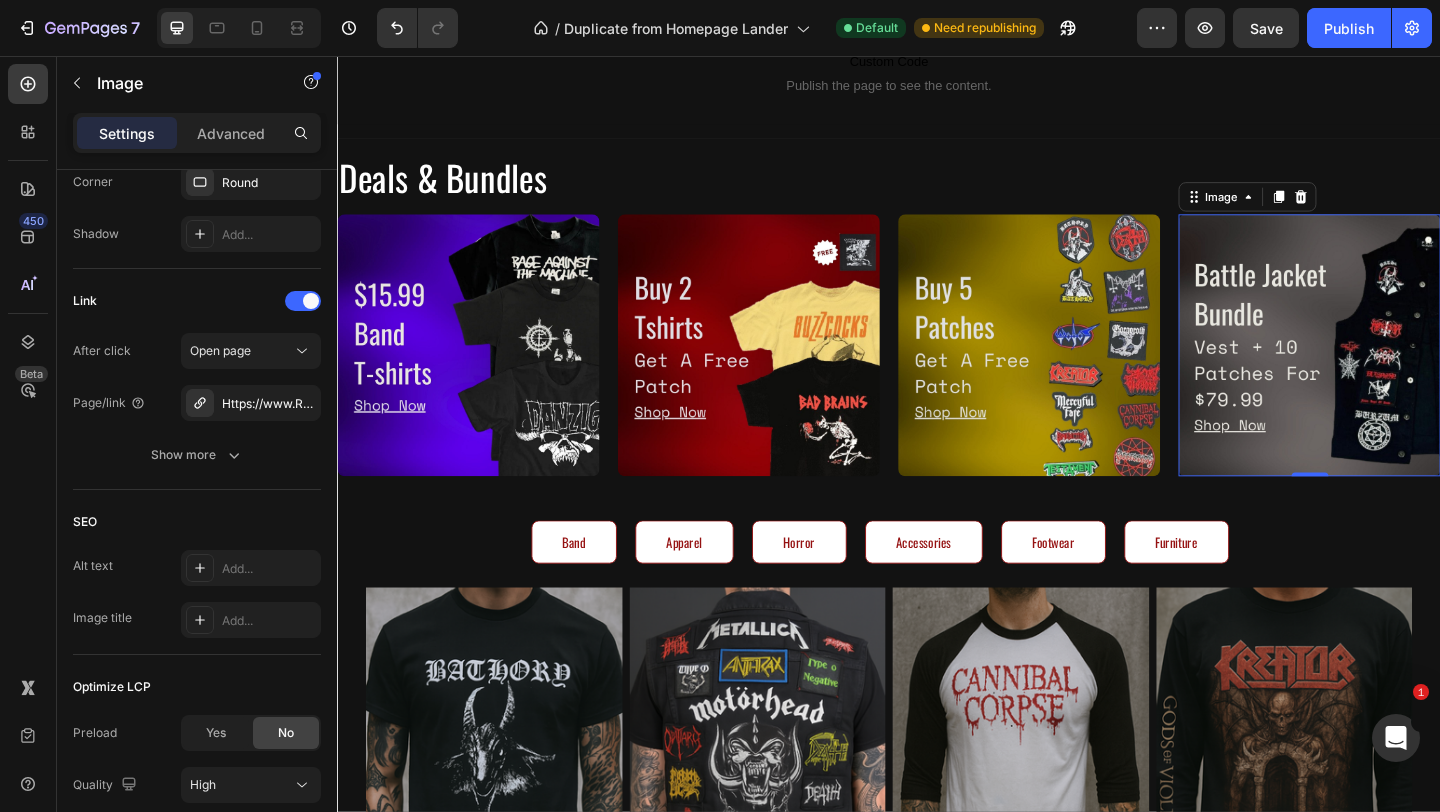 click at bounding box center [1394, 370] 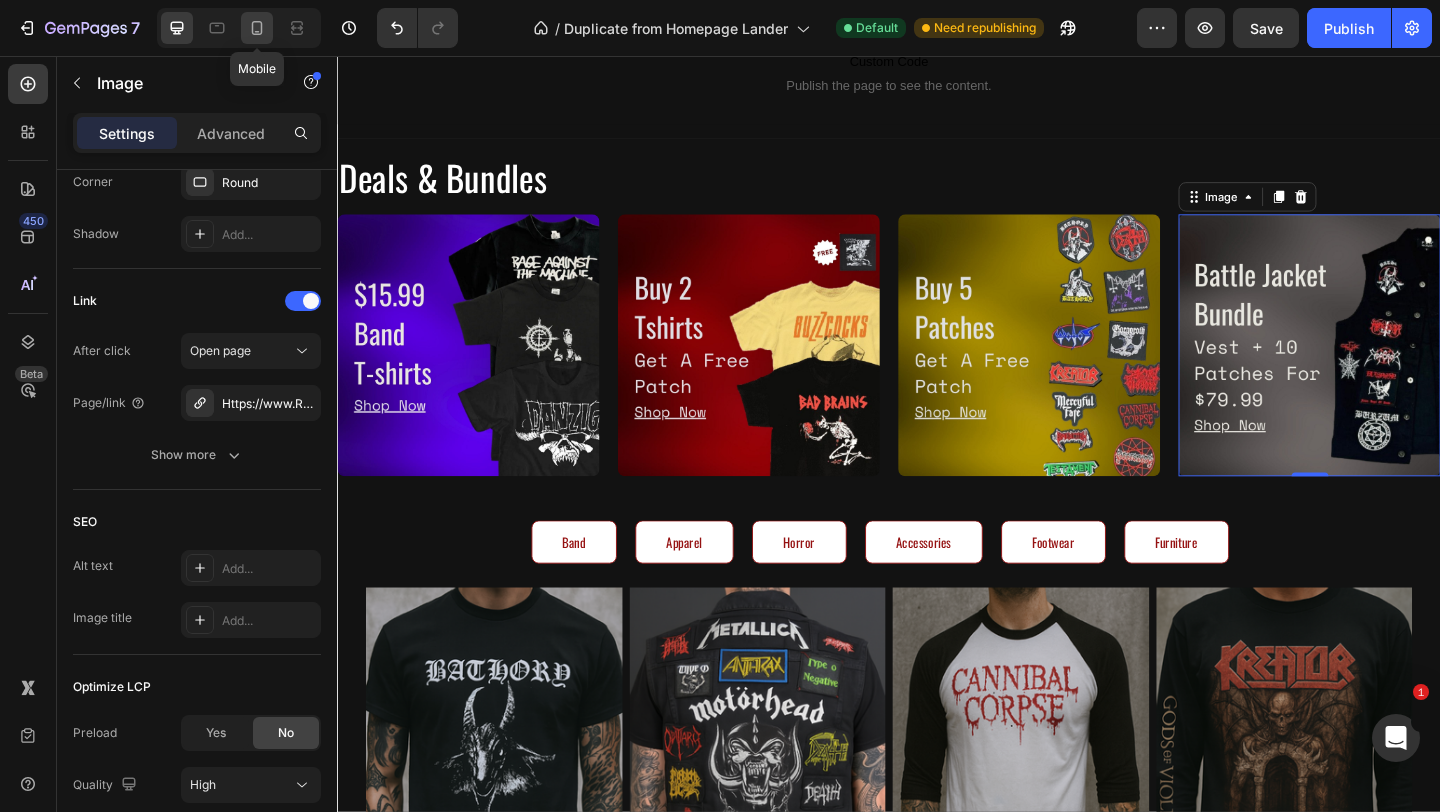 click 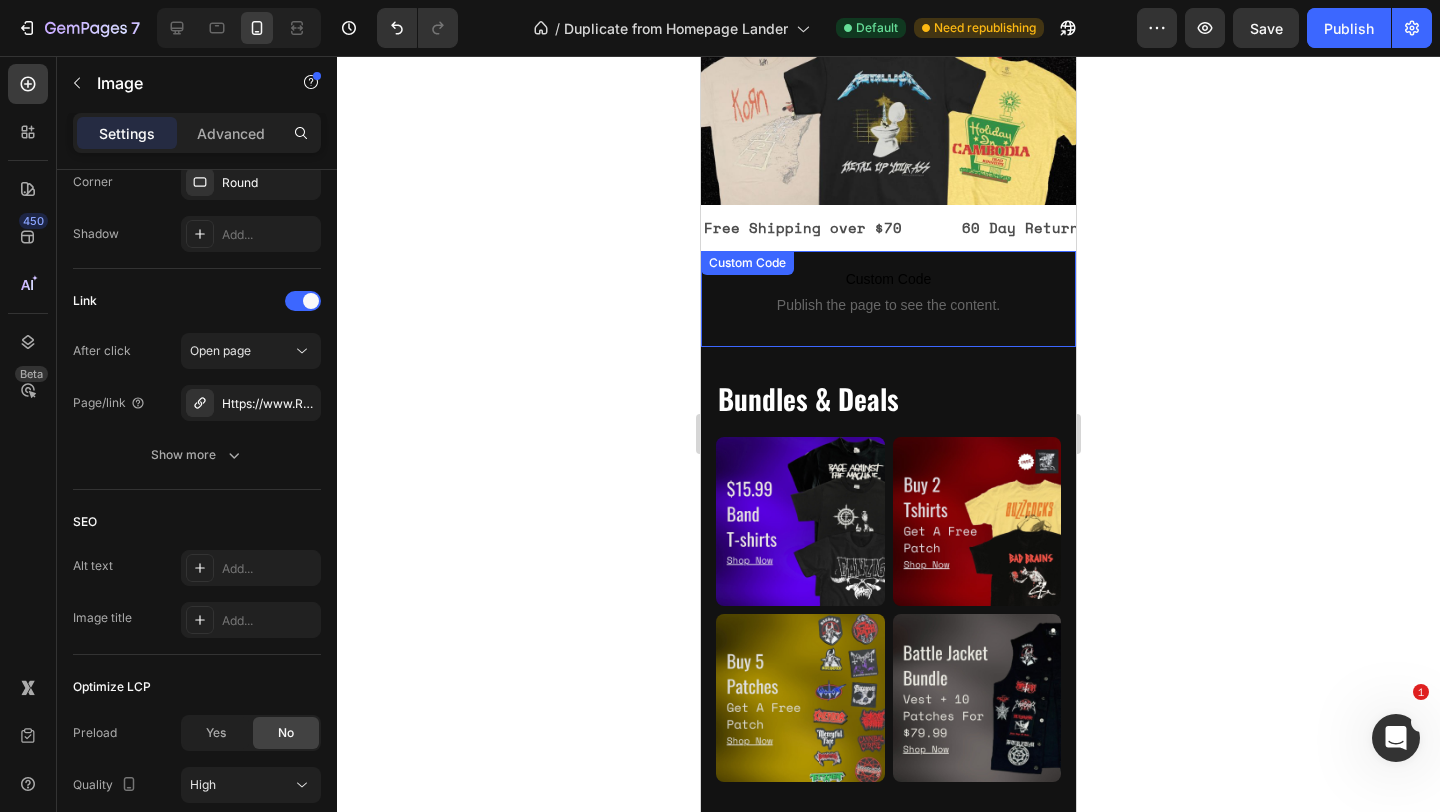 scroll, scrollTop: 671, scrollLeft: 0, axis: vertical 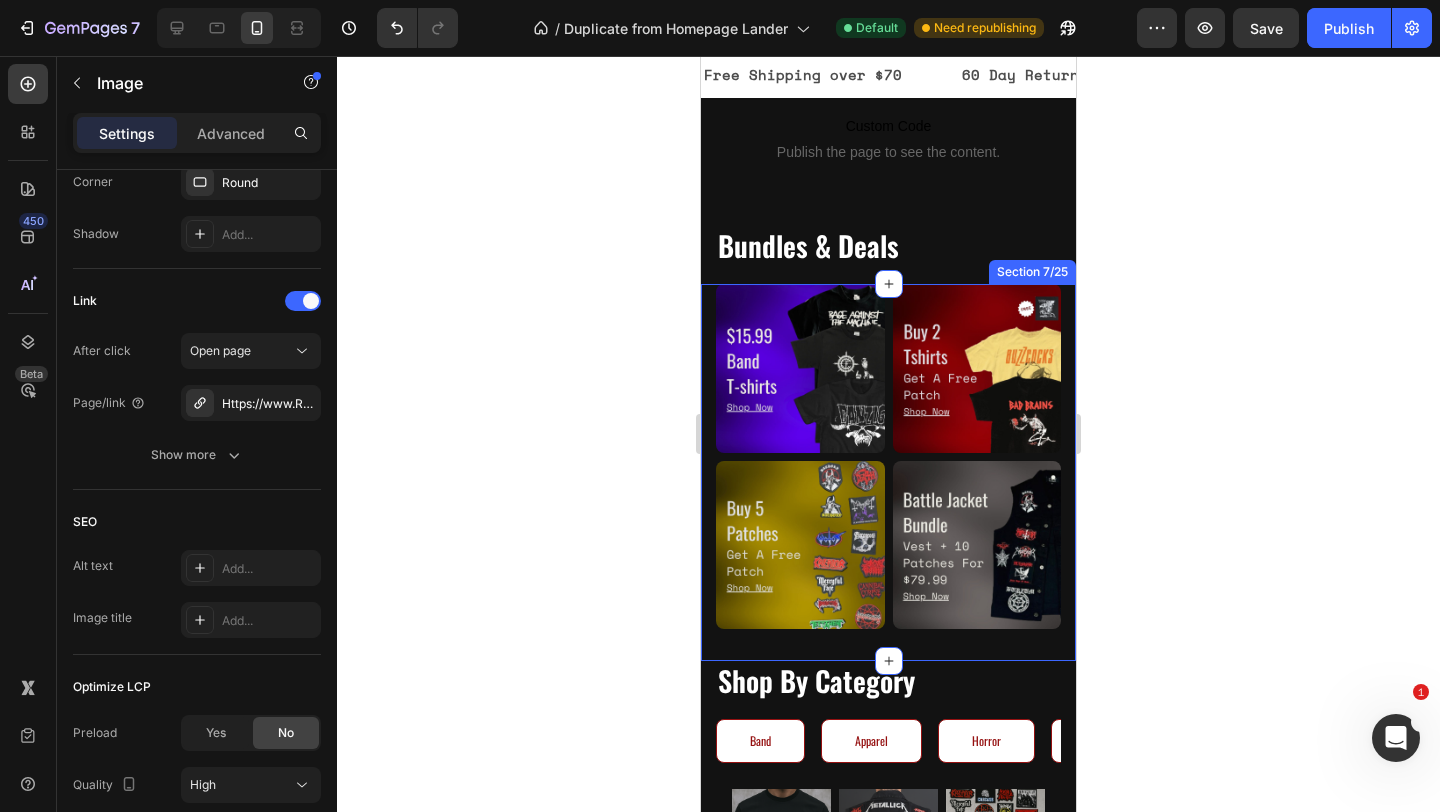 click on "Image" at bounding box center (977, 545) 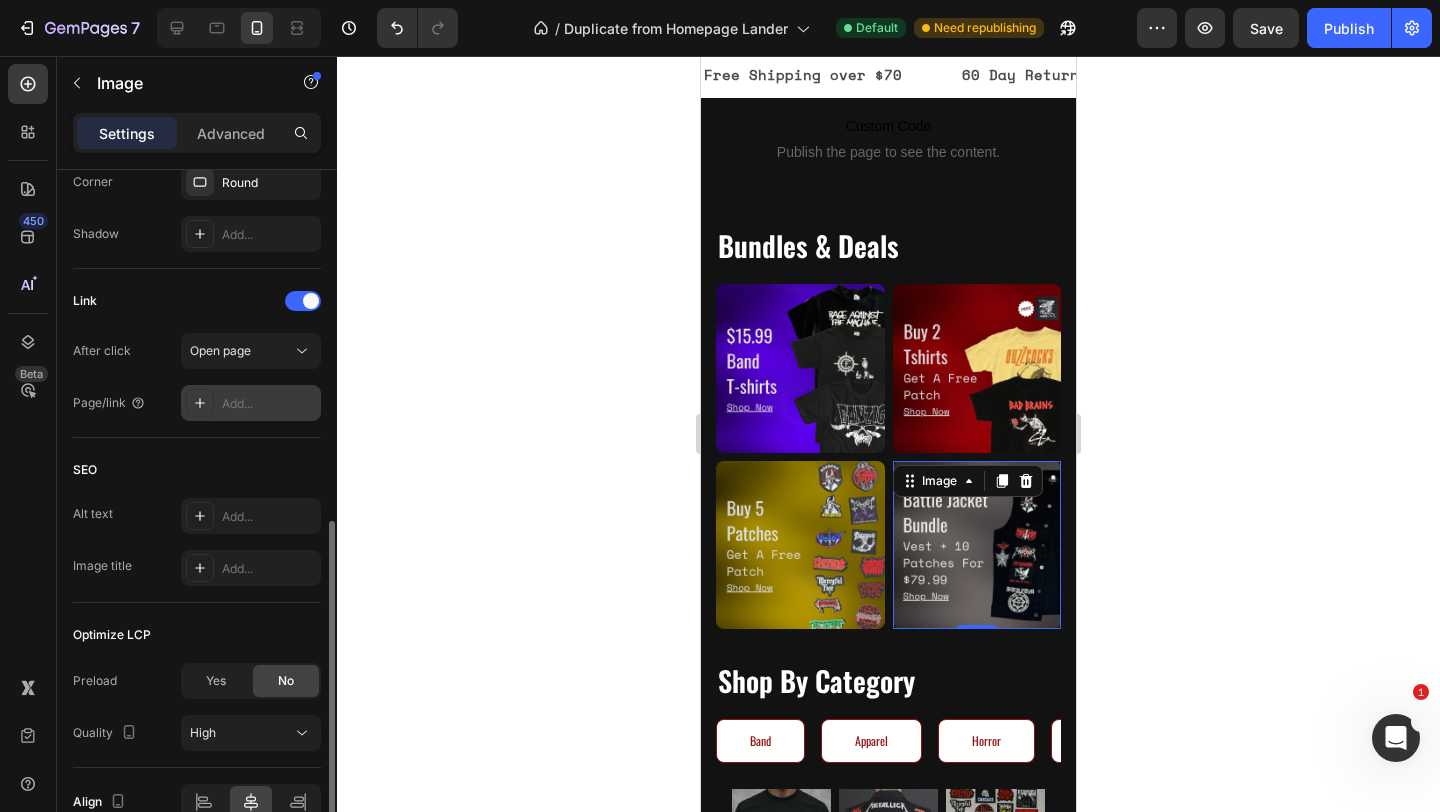 click on "Add..." at bounding box center (269, 404) 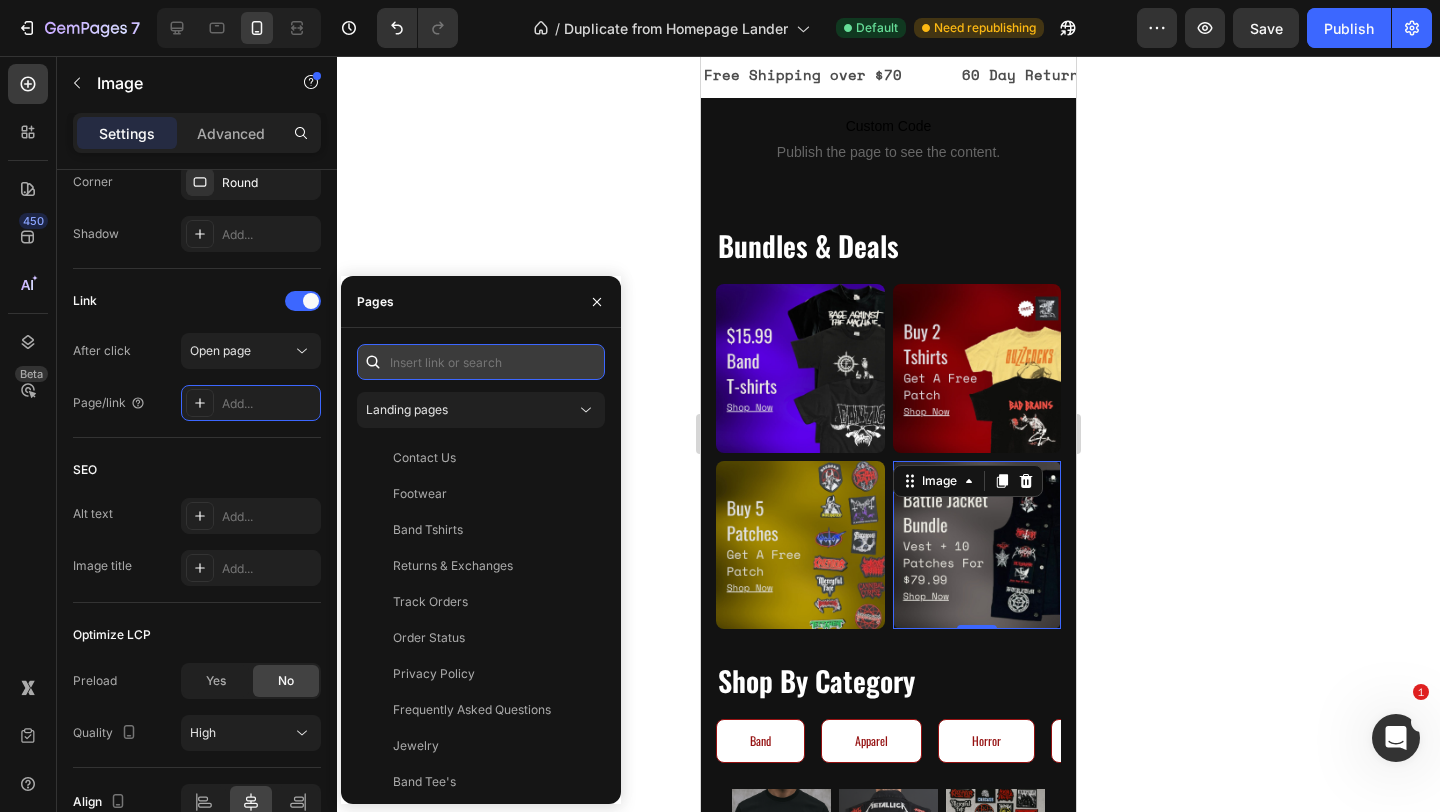 click at bounding box center [481, 362] 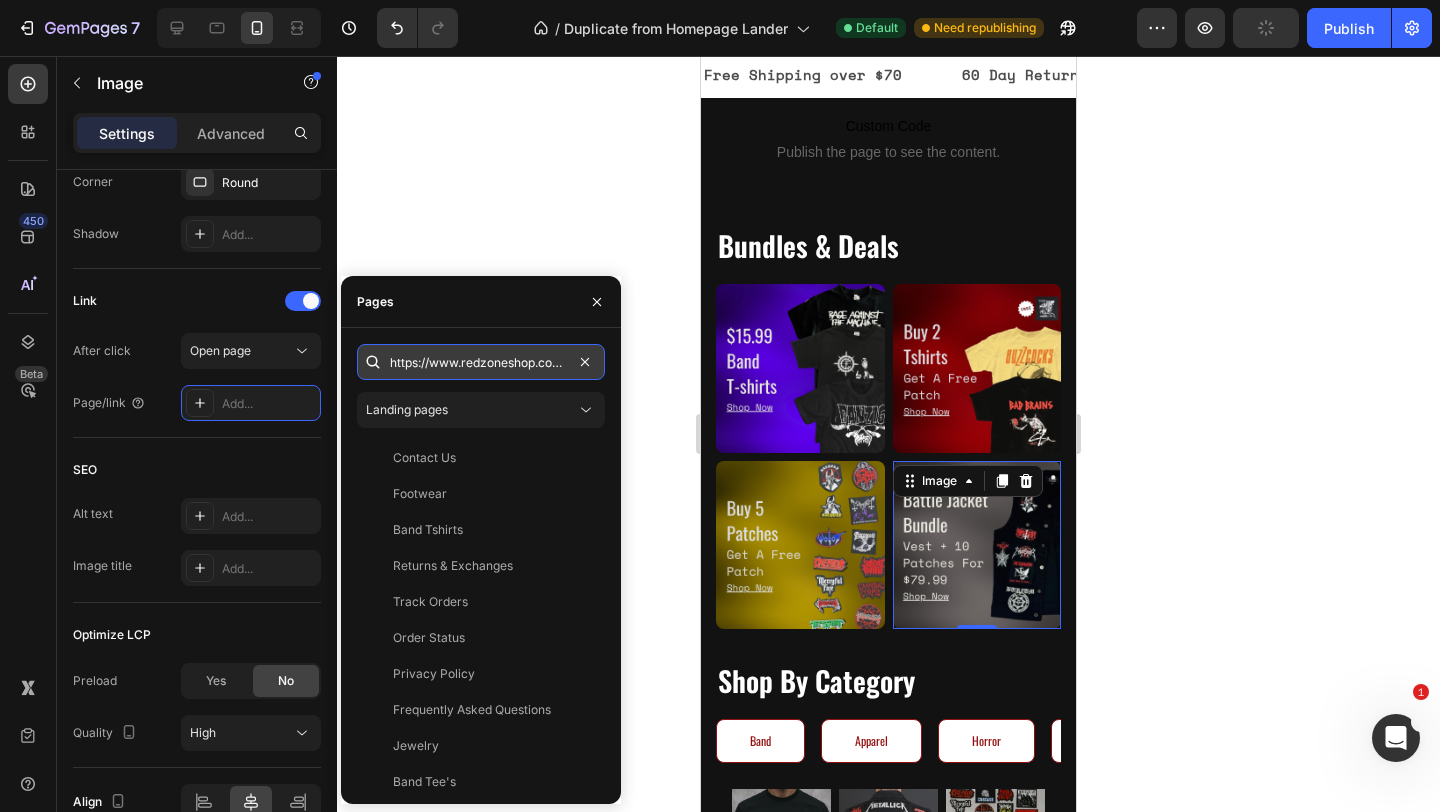 scroll, scrollTop: 0, scrollLeft: 335, axis: horizontal 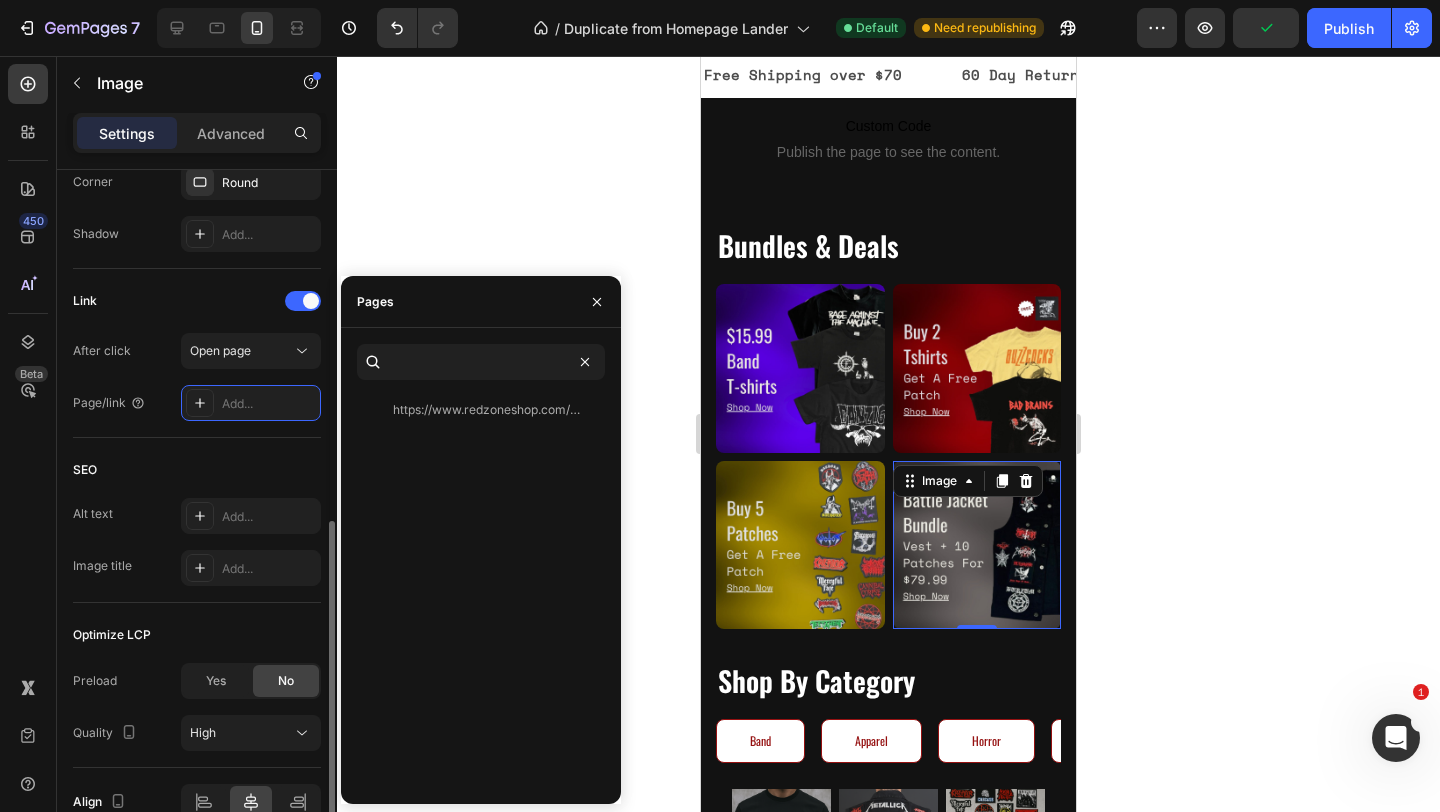 click on "Link After click Open page Page/link Add..." 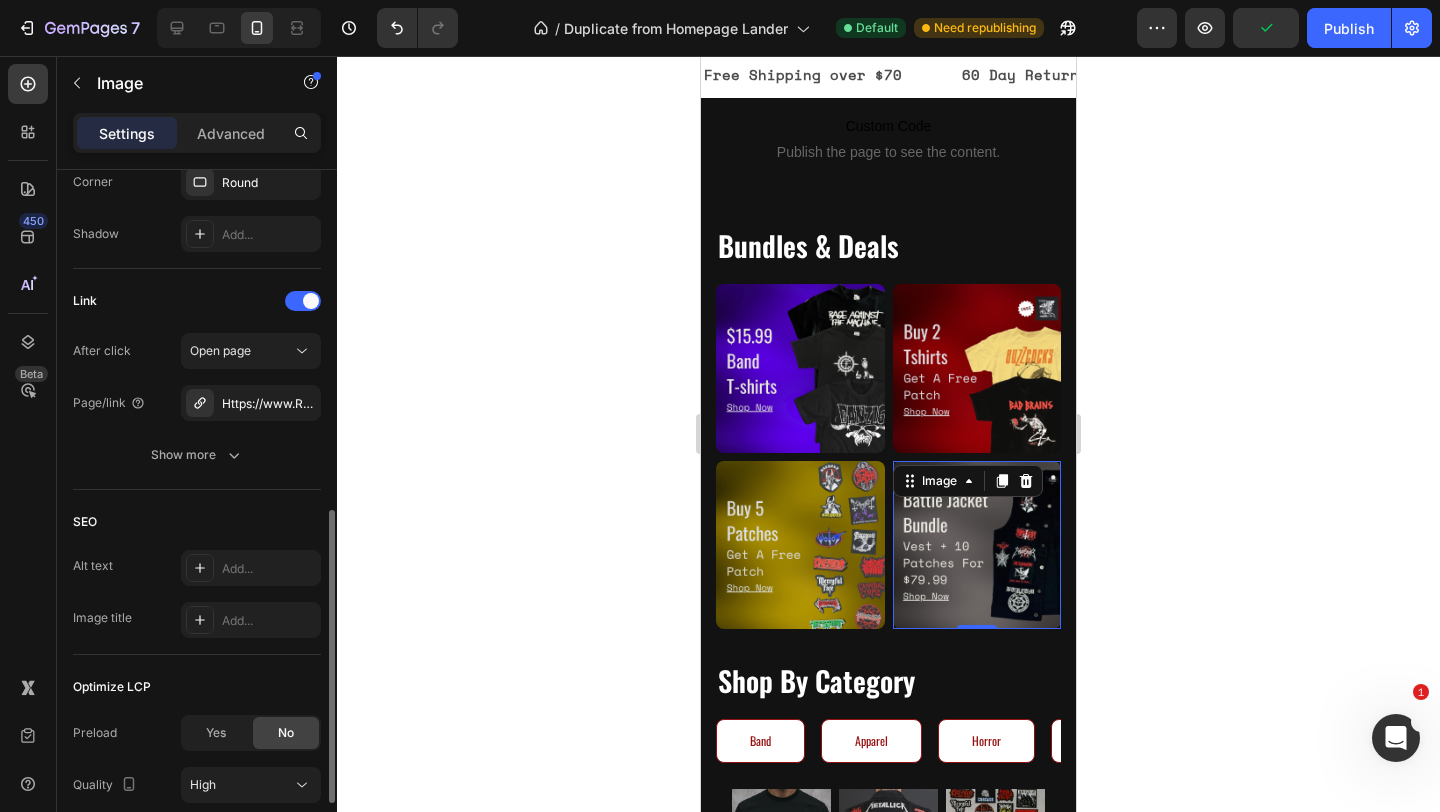 scroll, scrollTop: 0, scrollLeft: 0, axis: both 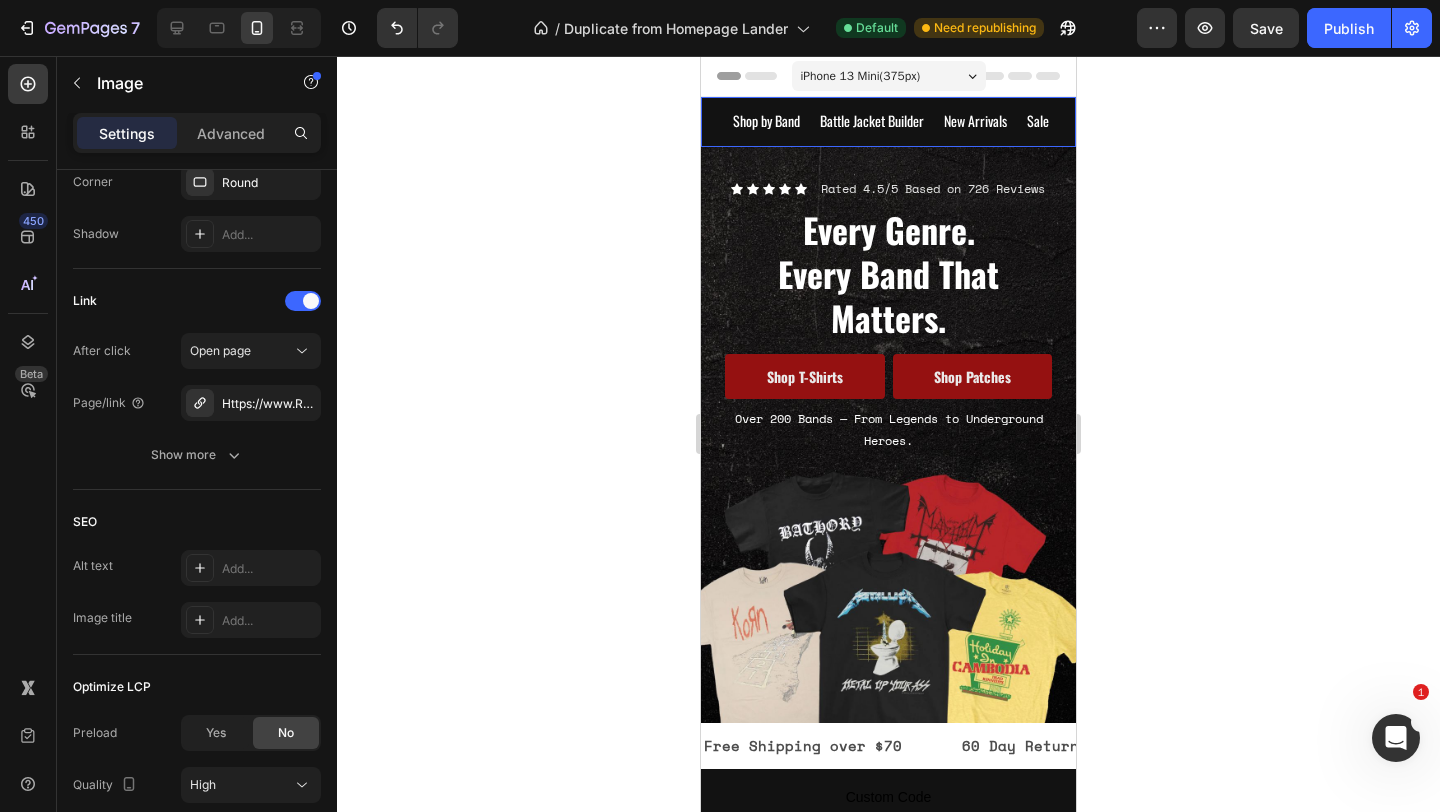 click on "Battle Jacket Builder" at bounding box center [872, 120] 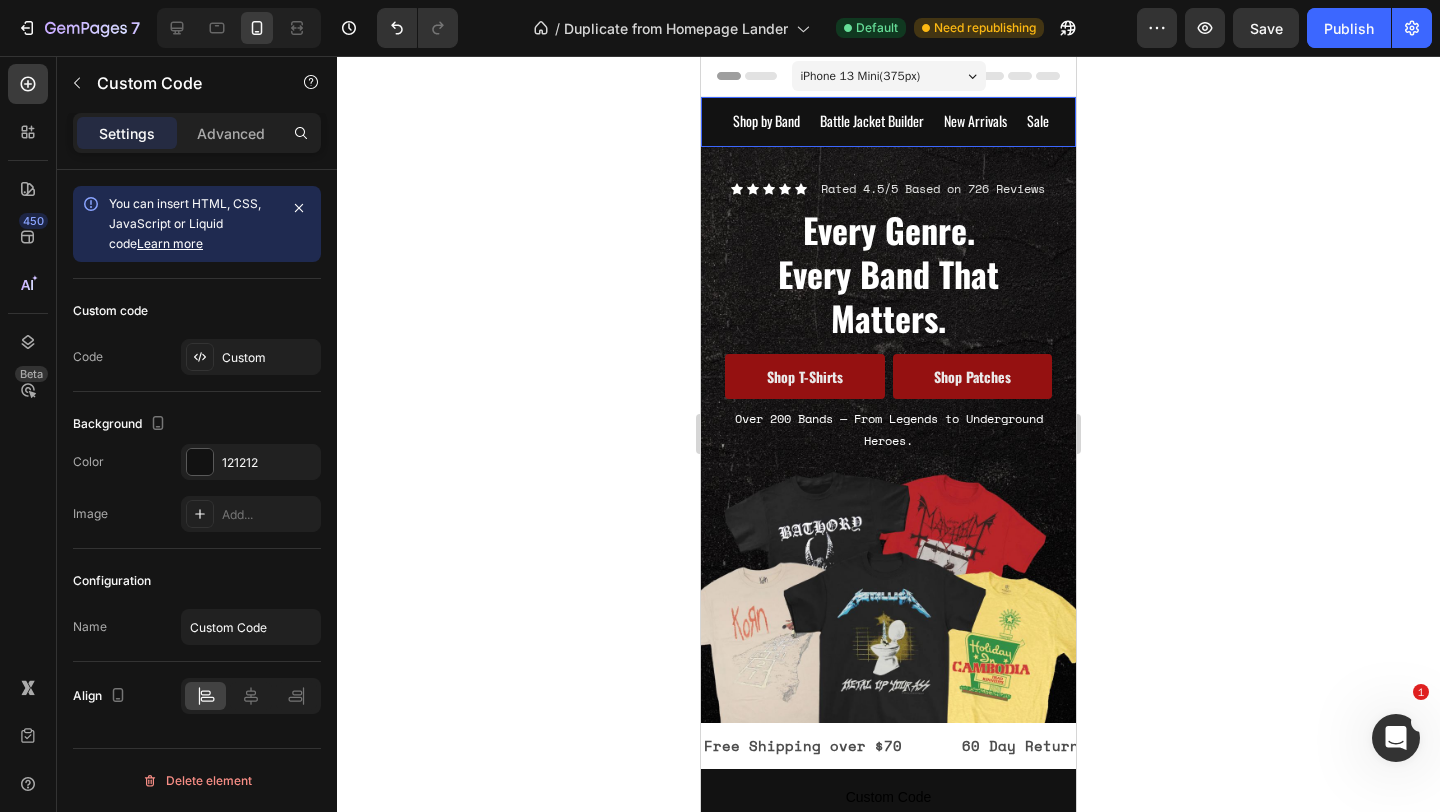 scroll, scrollTop: 0, scrollLeft: 0, axis: both 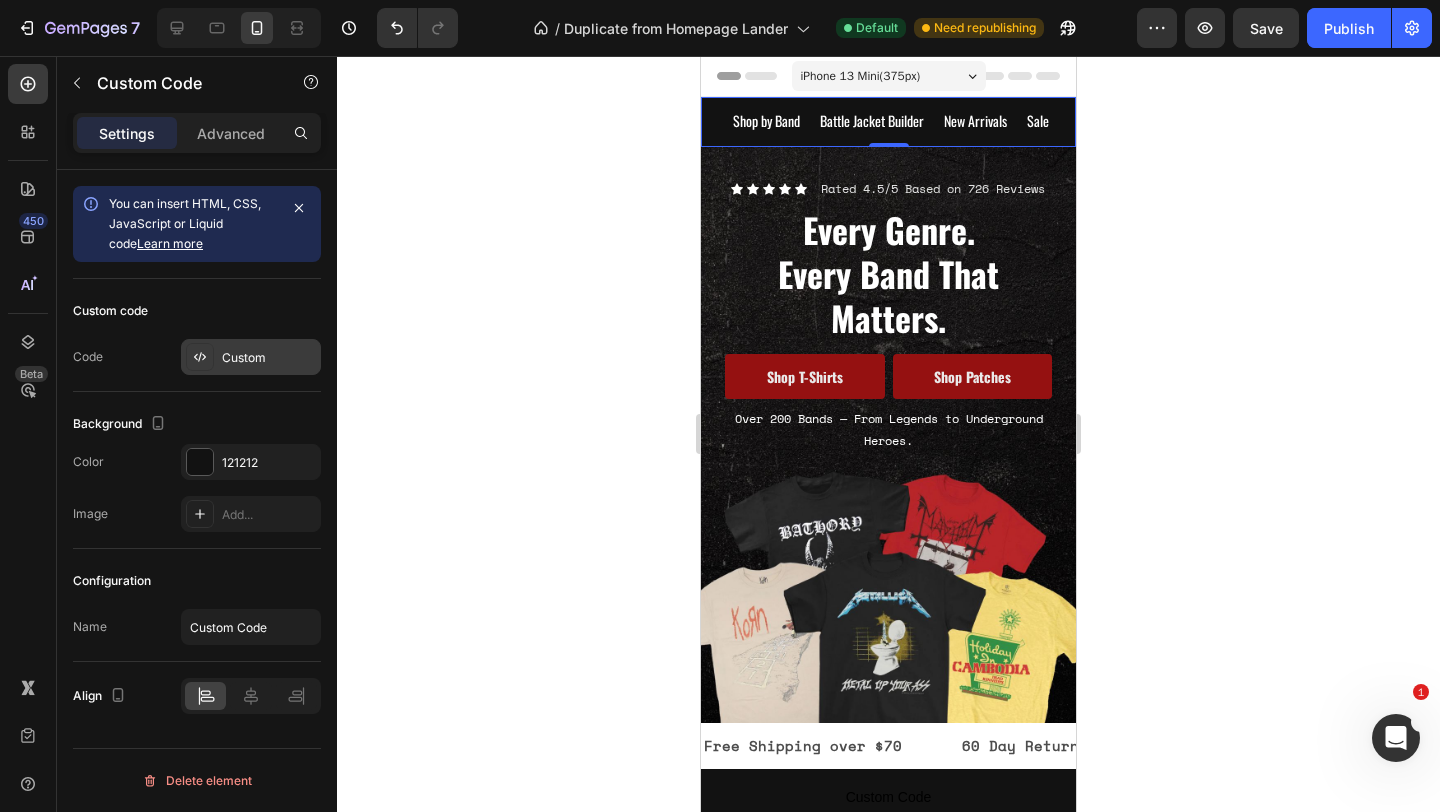 click on "Custom" at bounding box center (251, 357) 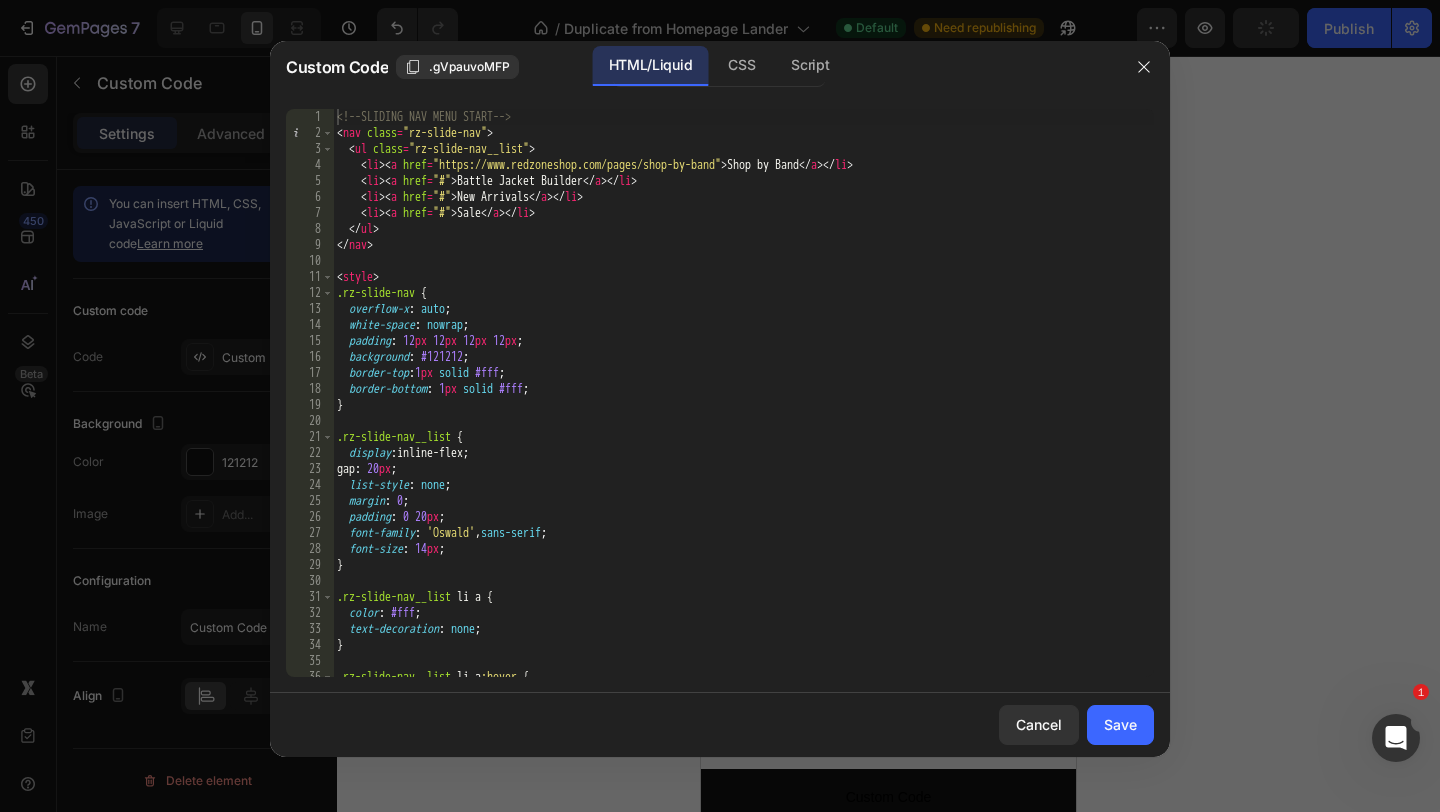 click on "<!--  SLIDING NAV MENU START  --> < nav   class = "rz-slide-nav" >    < ul   class = "rz-slide-nav__list" >      < li > < a   href = "https://www.redzoneshop.com/pages/shop-by-band" > Shop by Band </ a > </ li >      < li > < a   href = "#" > Battle Jacket Builder </ a > </ li >      < li > < a   href = "#" > New Arrivals </ a > </ li >      < li > < a   href = "#" > Sale </ a > </ li >    </ ul > </ nav > < style > .rz-slide-nav   {    overflow-x :   auto ;    white-space :   nowrap ;    padding :   12 px   12 px   12 px   12 px ;    background :   #121212 ;    border-top : 1 px   solid   #fff ;    border-bottom :   1 px   solid   #fff ; } .rz-slide-nav__list   {    display :  inline-flex ;   gap :   20 px ;    list-style :   none ;    margin :   0 ;    padding :   0   20 px ;    font-family :   ' Oswald ' ,  sans-serif ;    font-size :   14 px ; } .rz-slide-nav__list   li   a   {    color :   #fff ;    text-decoration :   none ; } .rz-slide-nav__list   li   a :hover   {    /* No hover effect */" at bounding box center (743, 409) 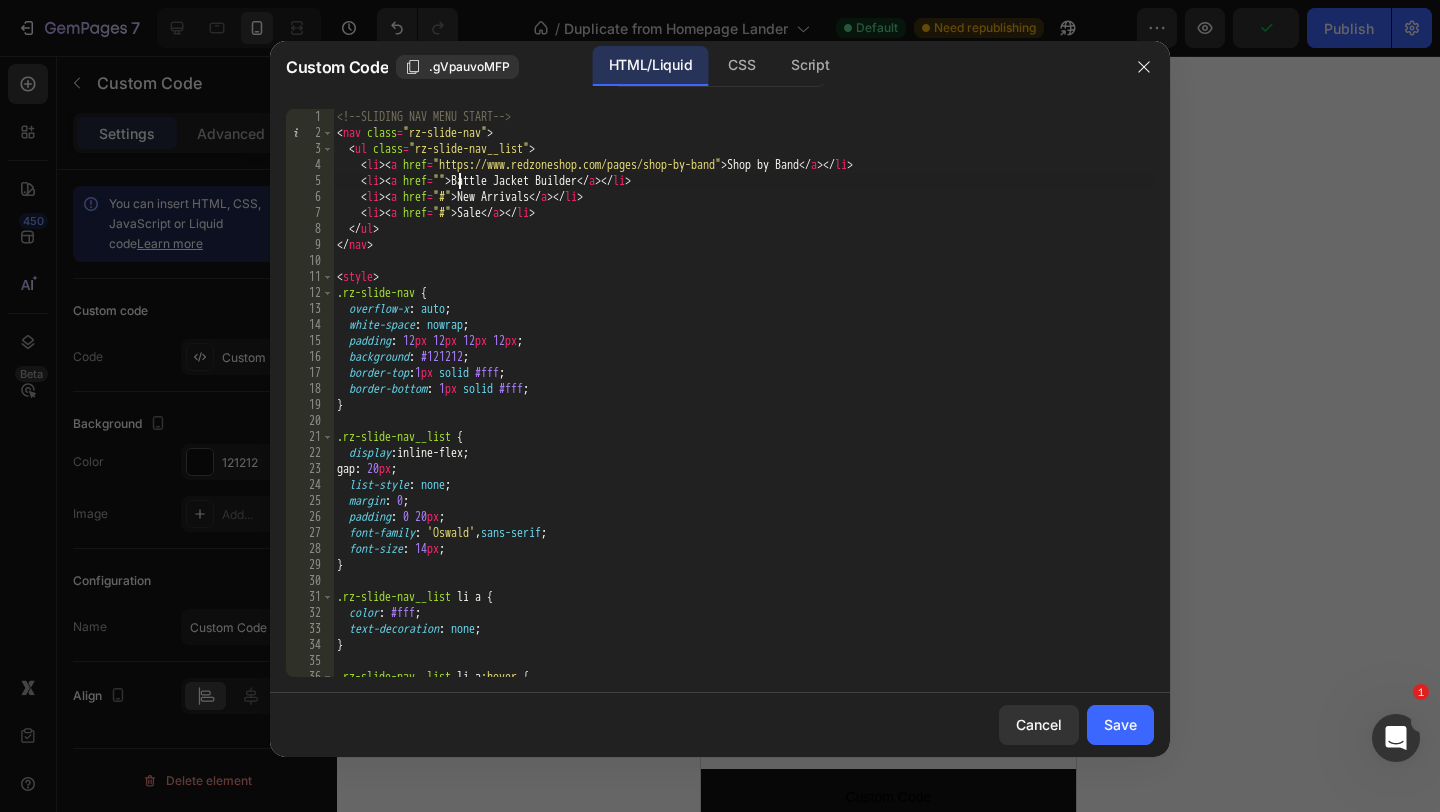 paste on "https://www.redzoneshop.com/apps/secomapp_freegifts_get_order/bundle/7609?ver=3.0" 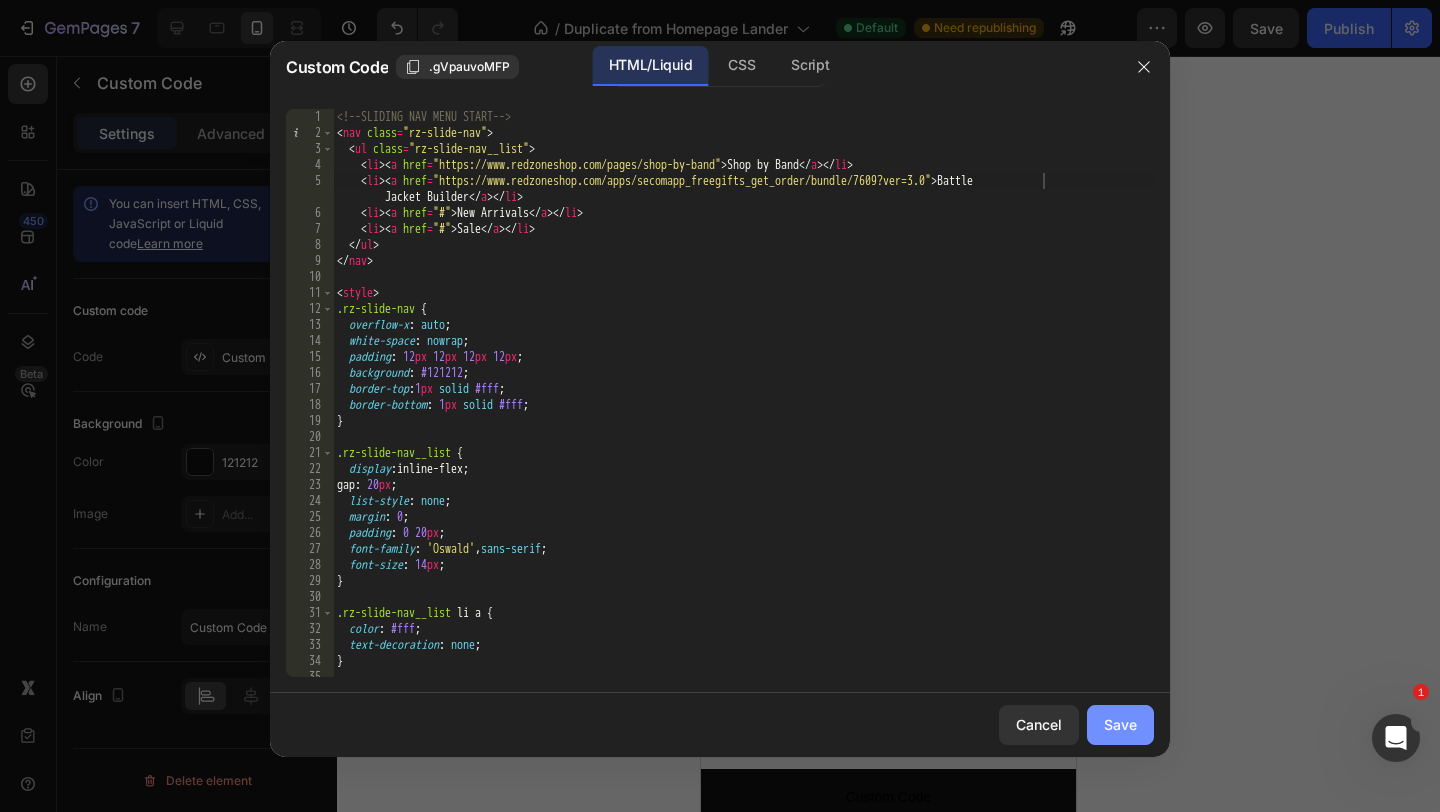 click on "Save" at bounding box center [1120, 724] 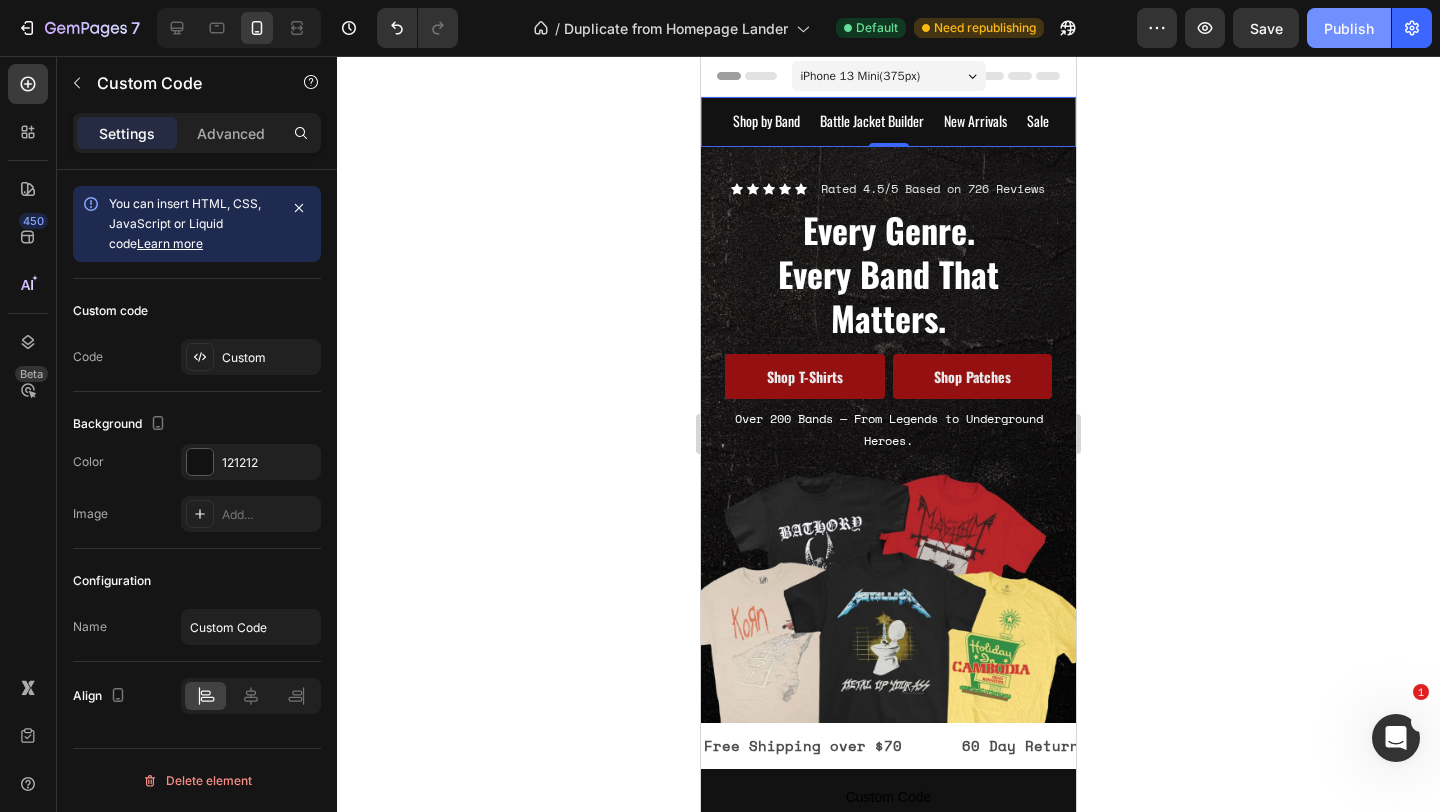 click on "Publish" at bounding box center [1349, 28] 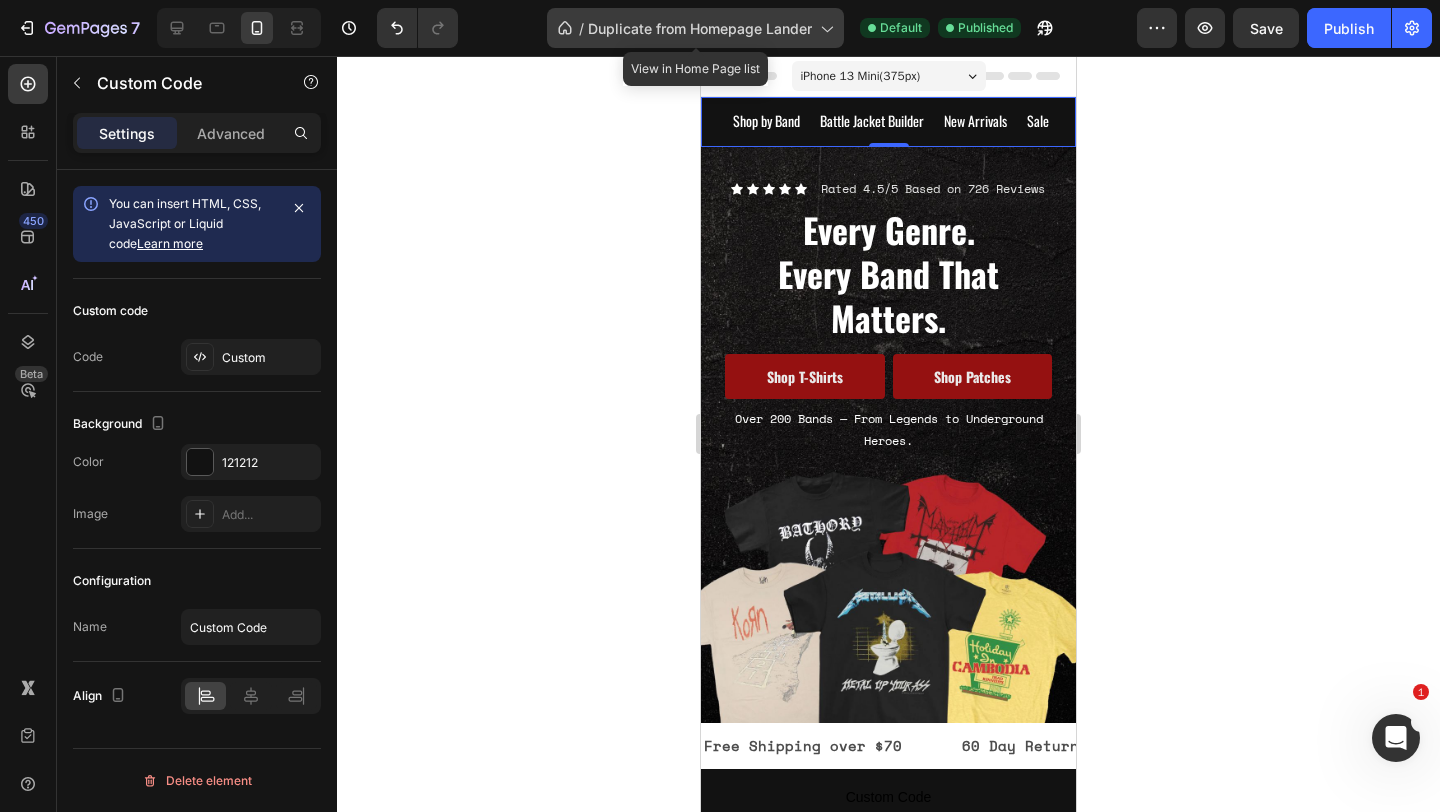 click on "Duplicate from Homepage Lander" at bounding box center [700, 28] 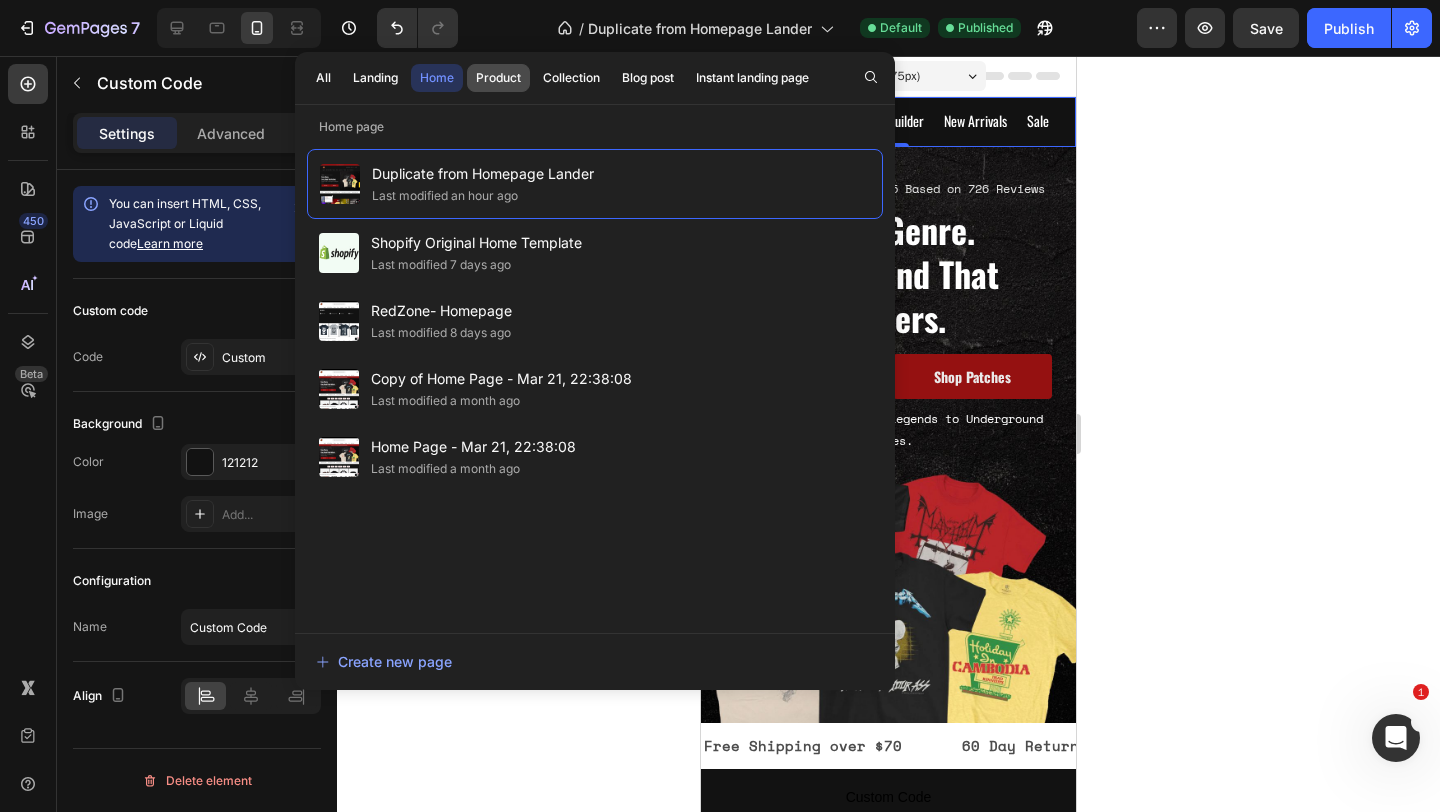click on "Product" at bounding box center (498, 78) 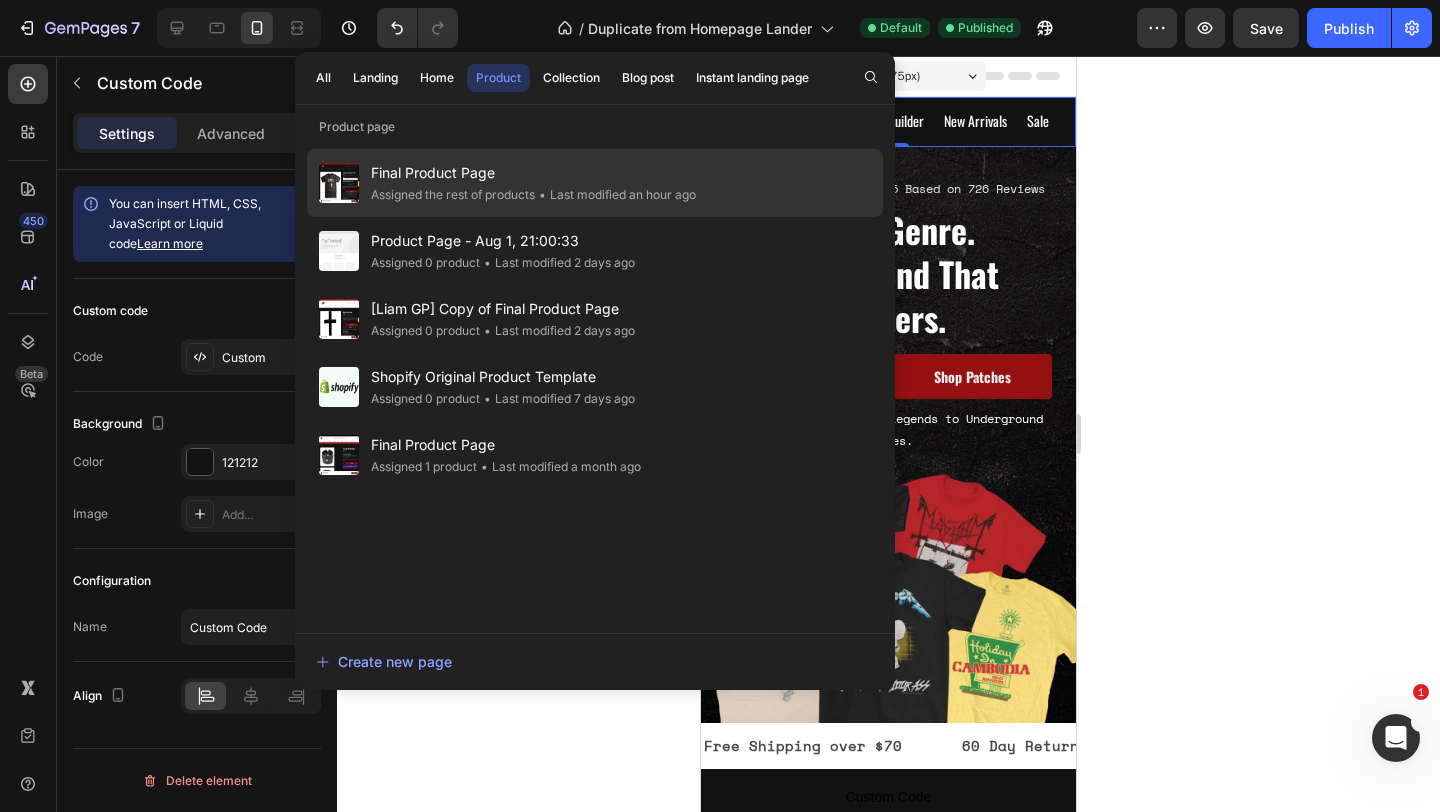 click on "Assigned the rest of products" 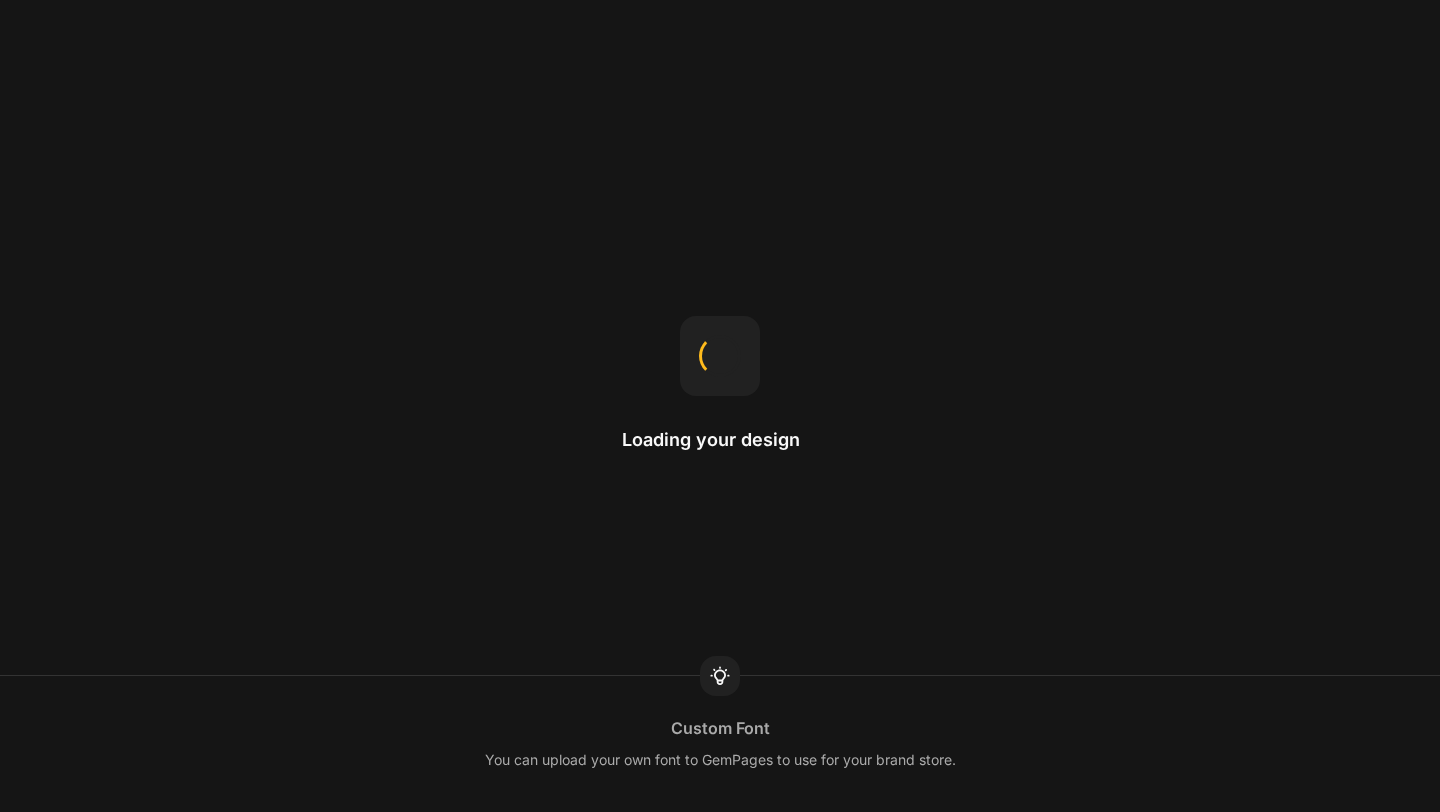 scroll, scrollTop: 0, scrollLeft: 0, axis: both 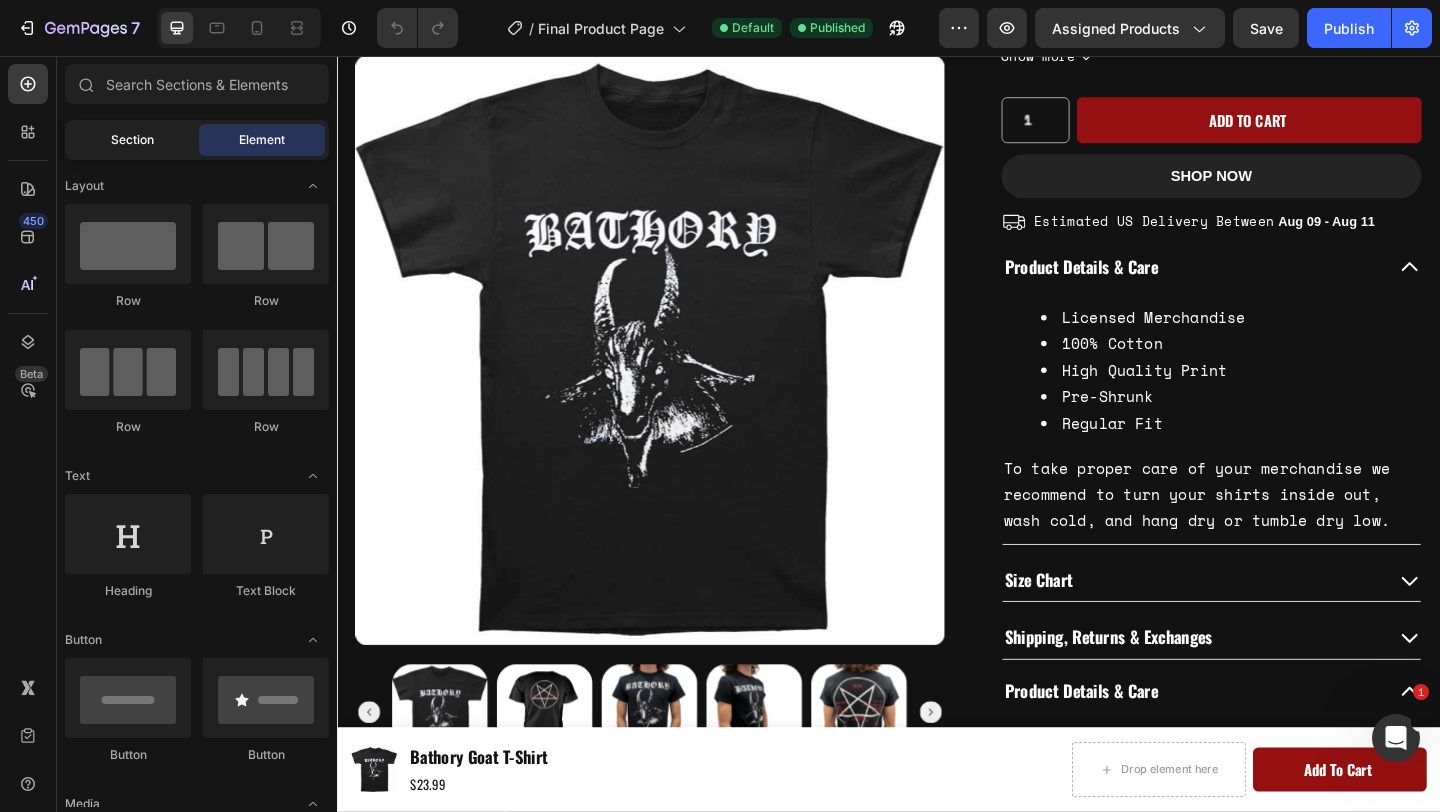 click on "Section" at bounding box center (132, 140) 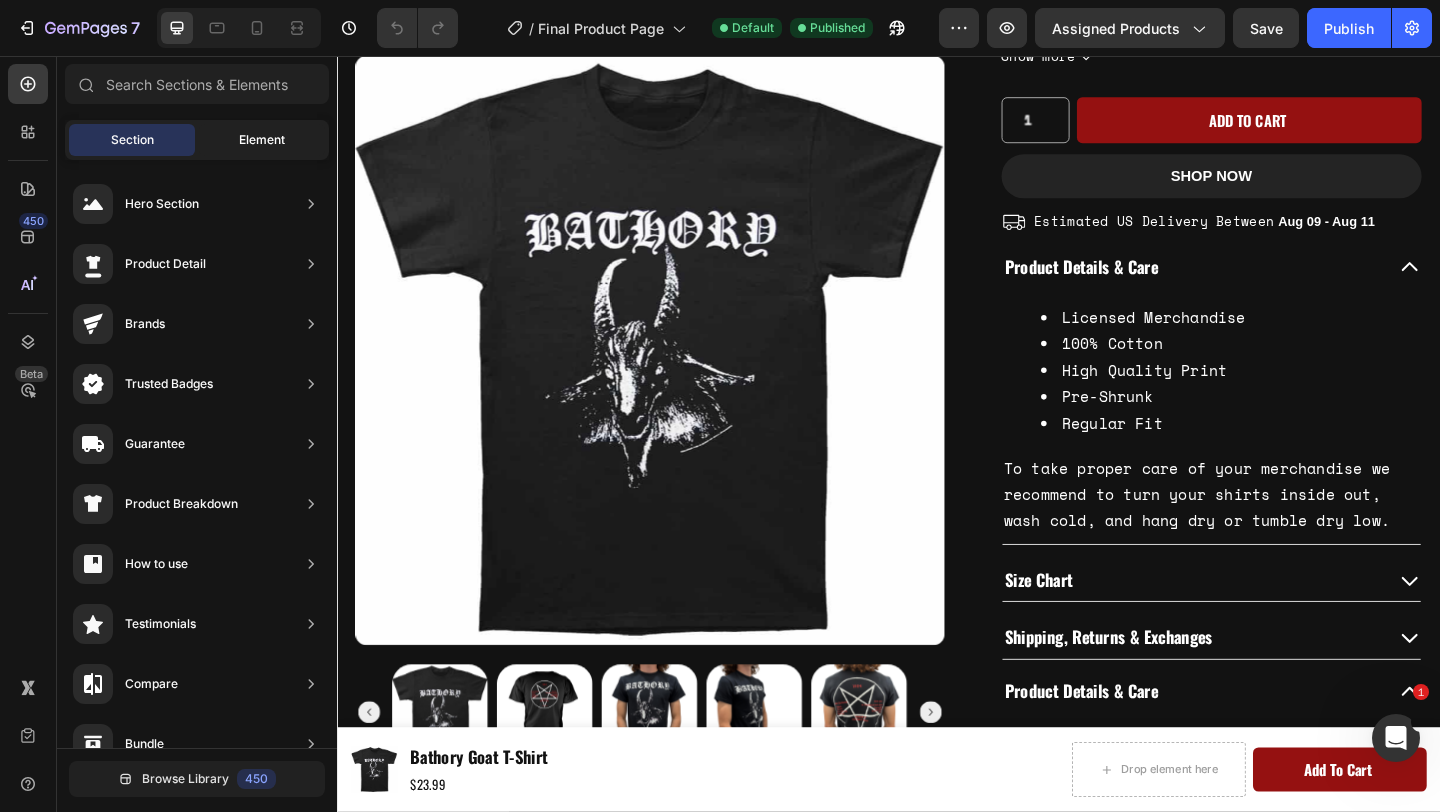 click on "Element" 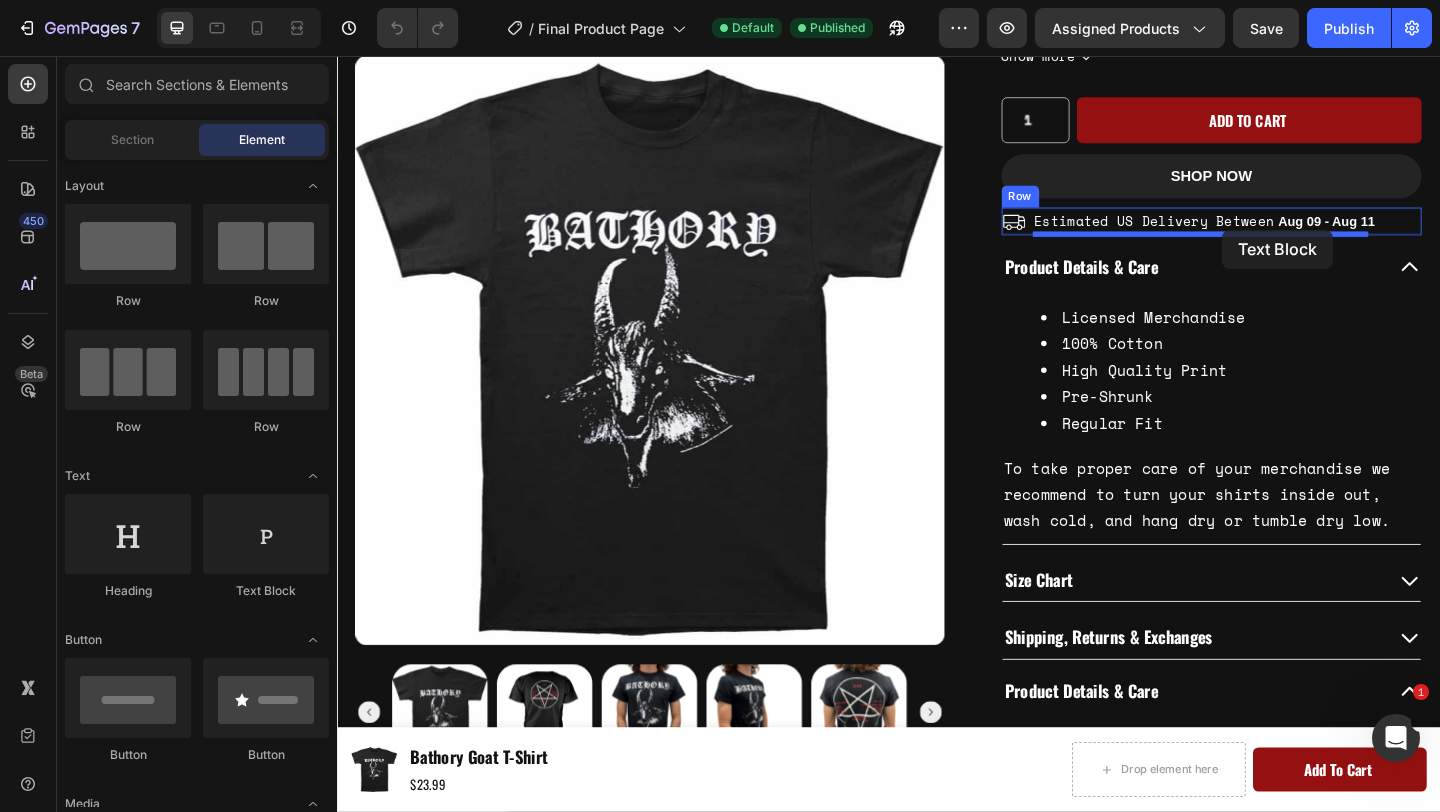 drag, startPoint x: 577, startPoint y: 592, endPoint x: 1300, endPoint y: 245, distance: 801.95886 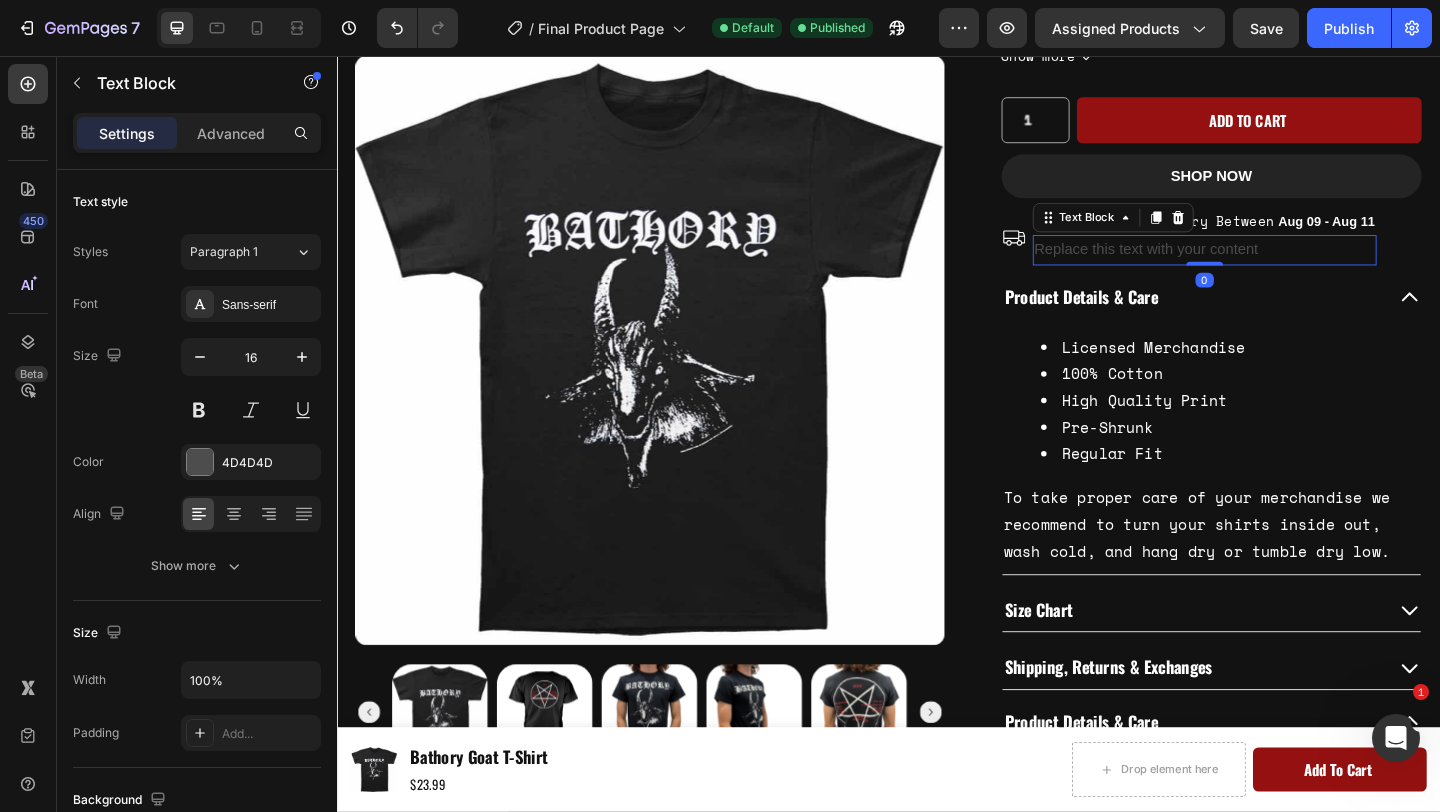 click on "Replace this text with your content" at bounding box center (1281, 267) 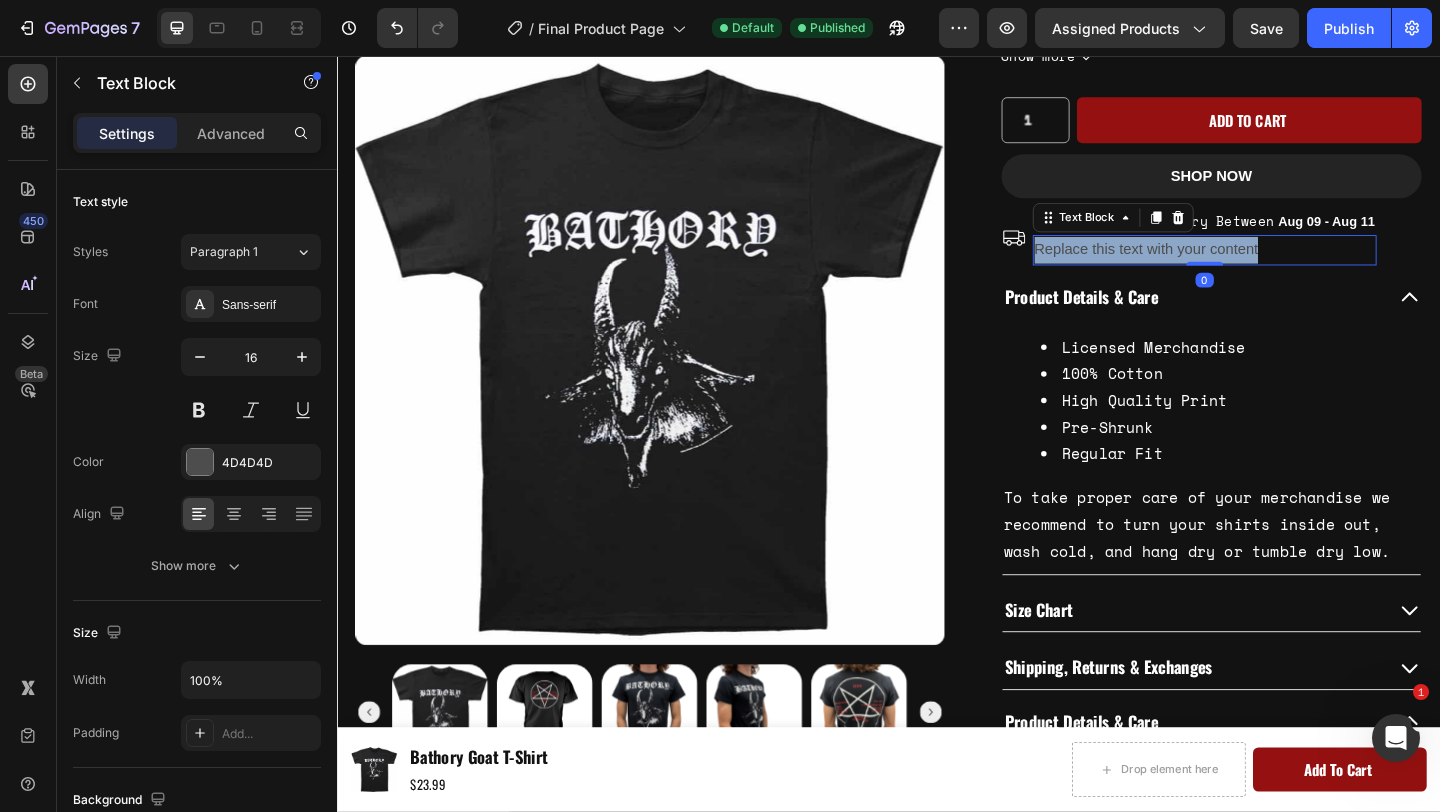 click on "Replace this text with your content" at bounding box center (1281, 267) 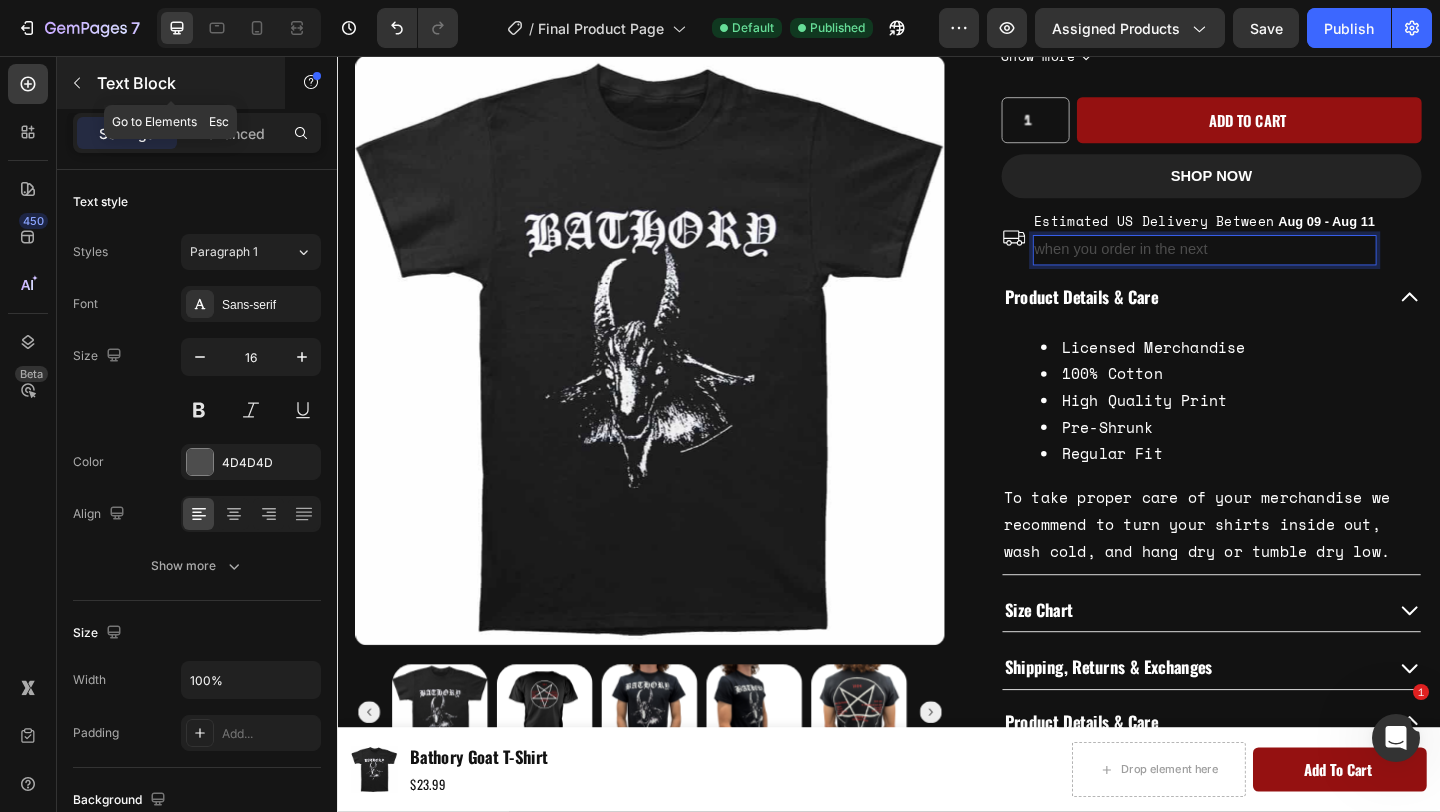 click 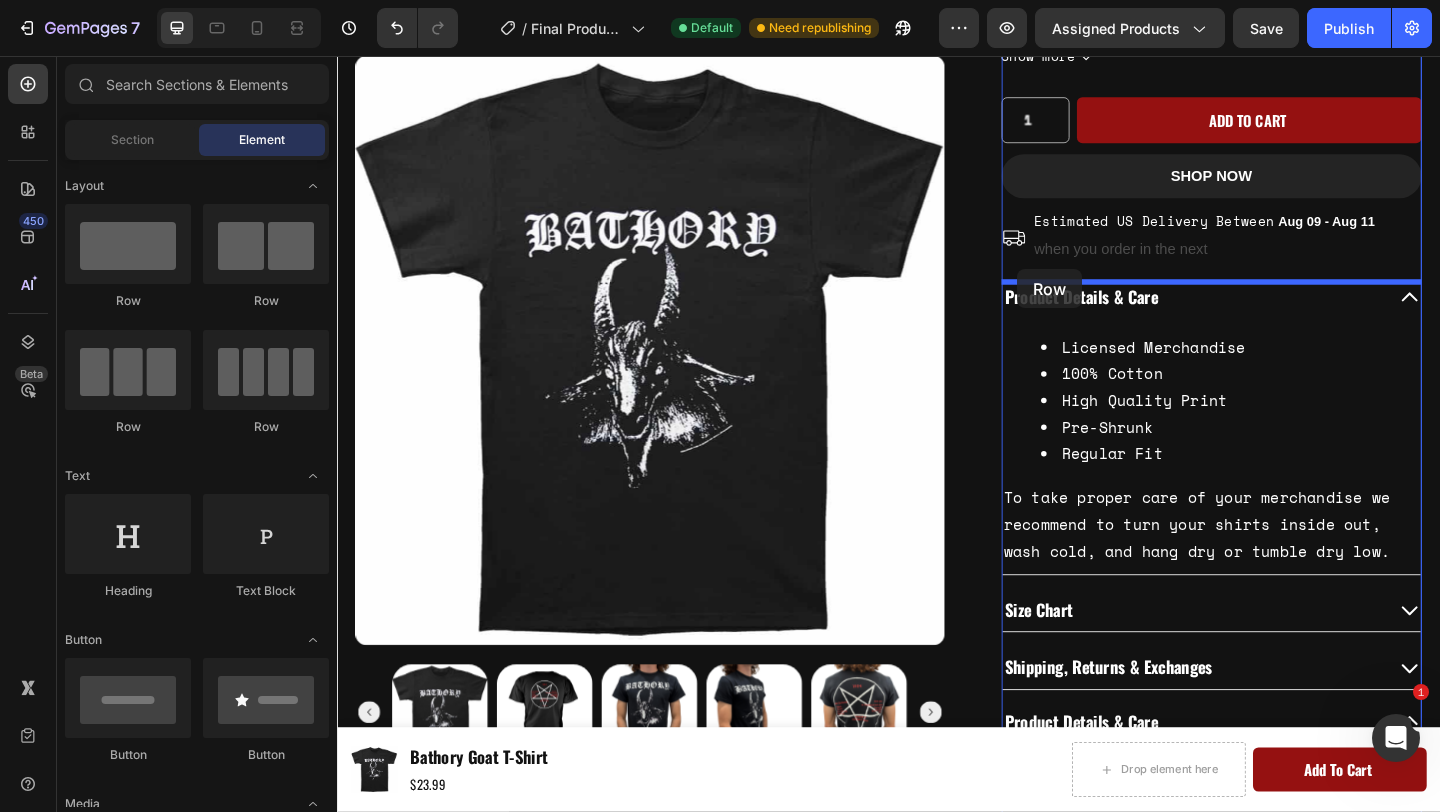 drag, startPoint x: 596, startPoint y: 297, endPoint x: 1077, endPoint y: 288, distance: 481.0842 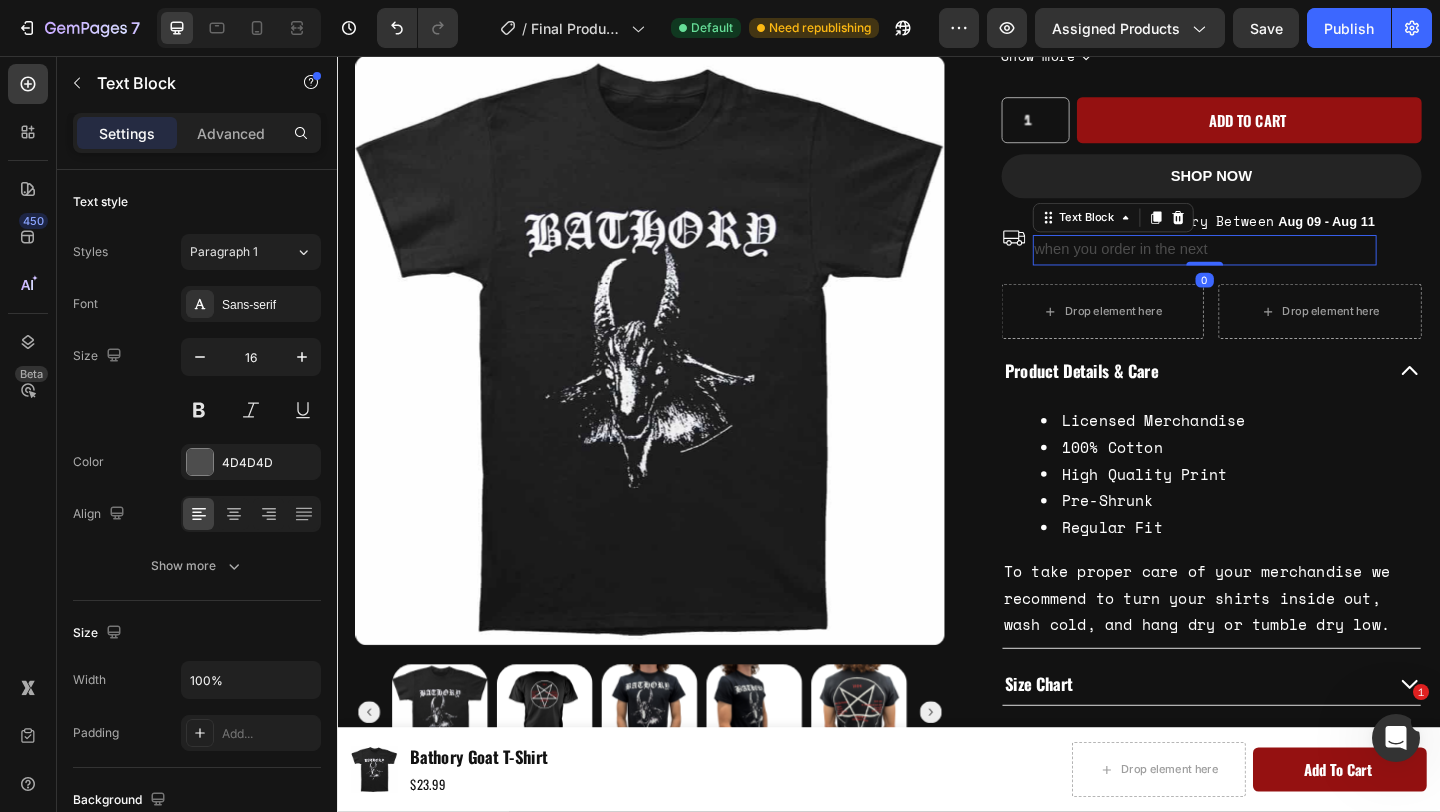 click on "when you order in the next" at bounding box center [1281, 267] 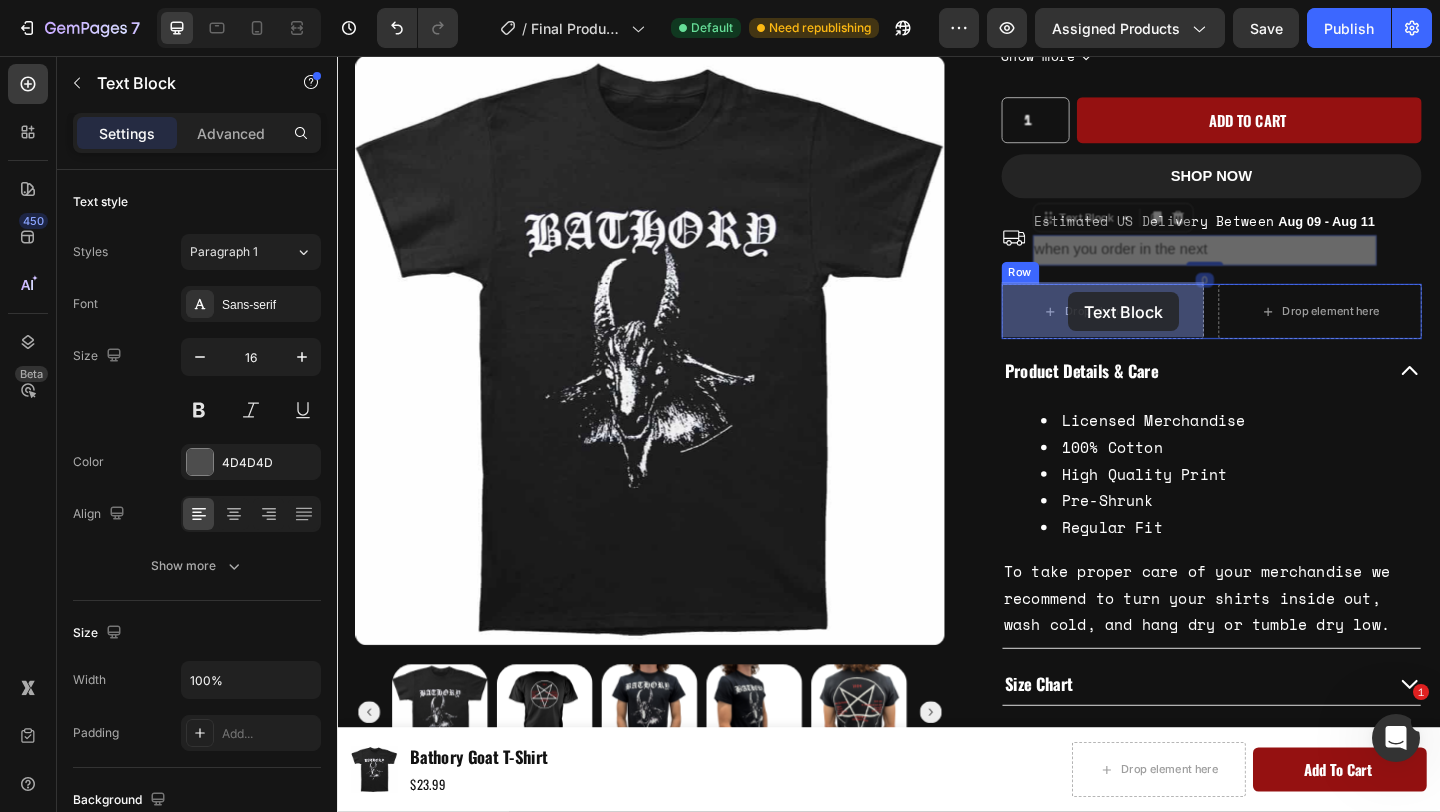 drag, startPoint x: 1129, startPoint y: 233, endPoint x: 1132, endPoint y: 314, distance: 81.055534 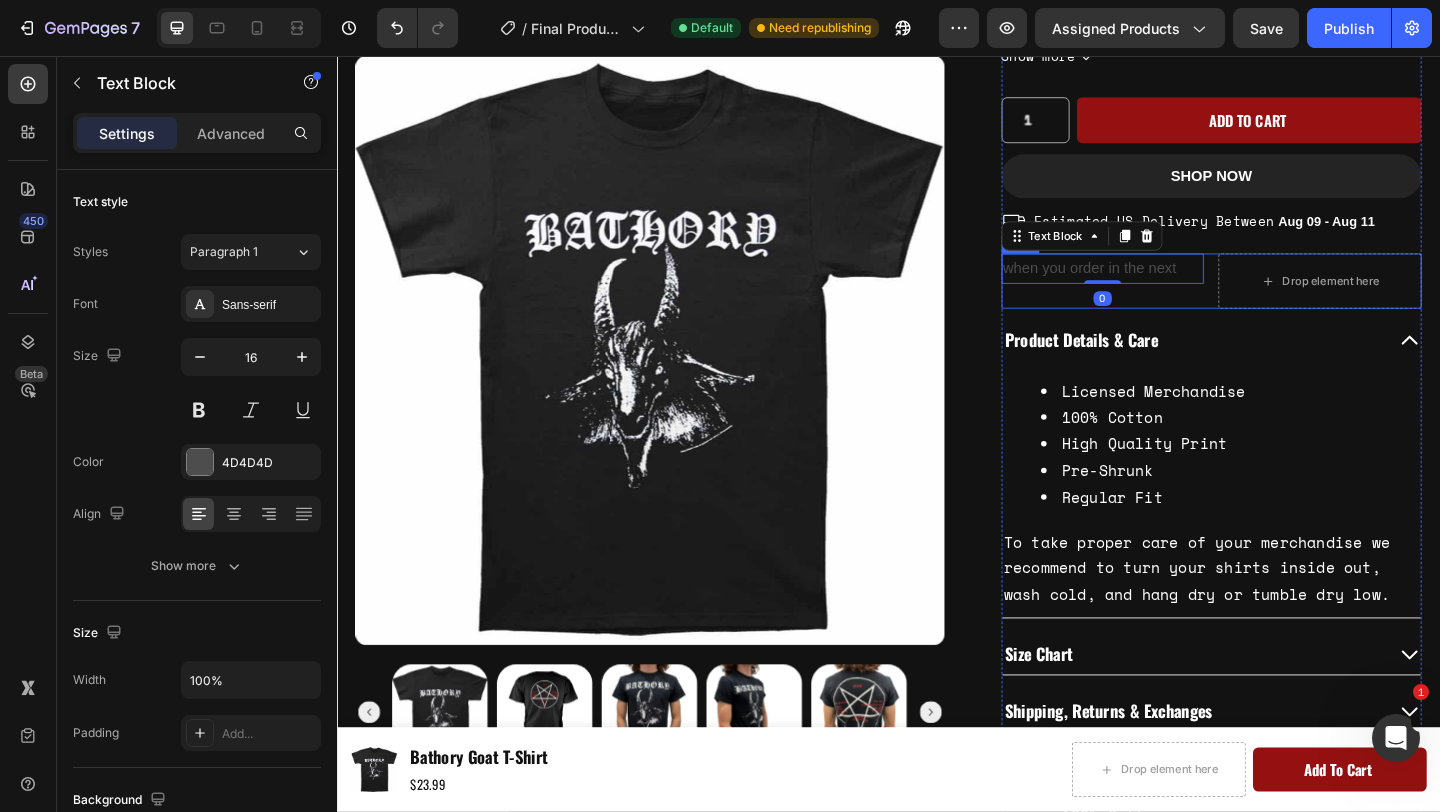 click on "when you order in the next Text Block   0
Drop element here Row" at bounding box center [1289, 301] 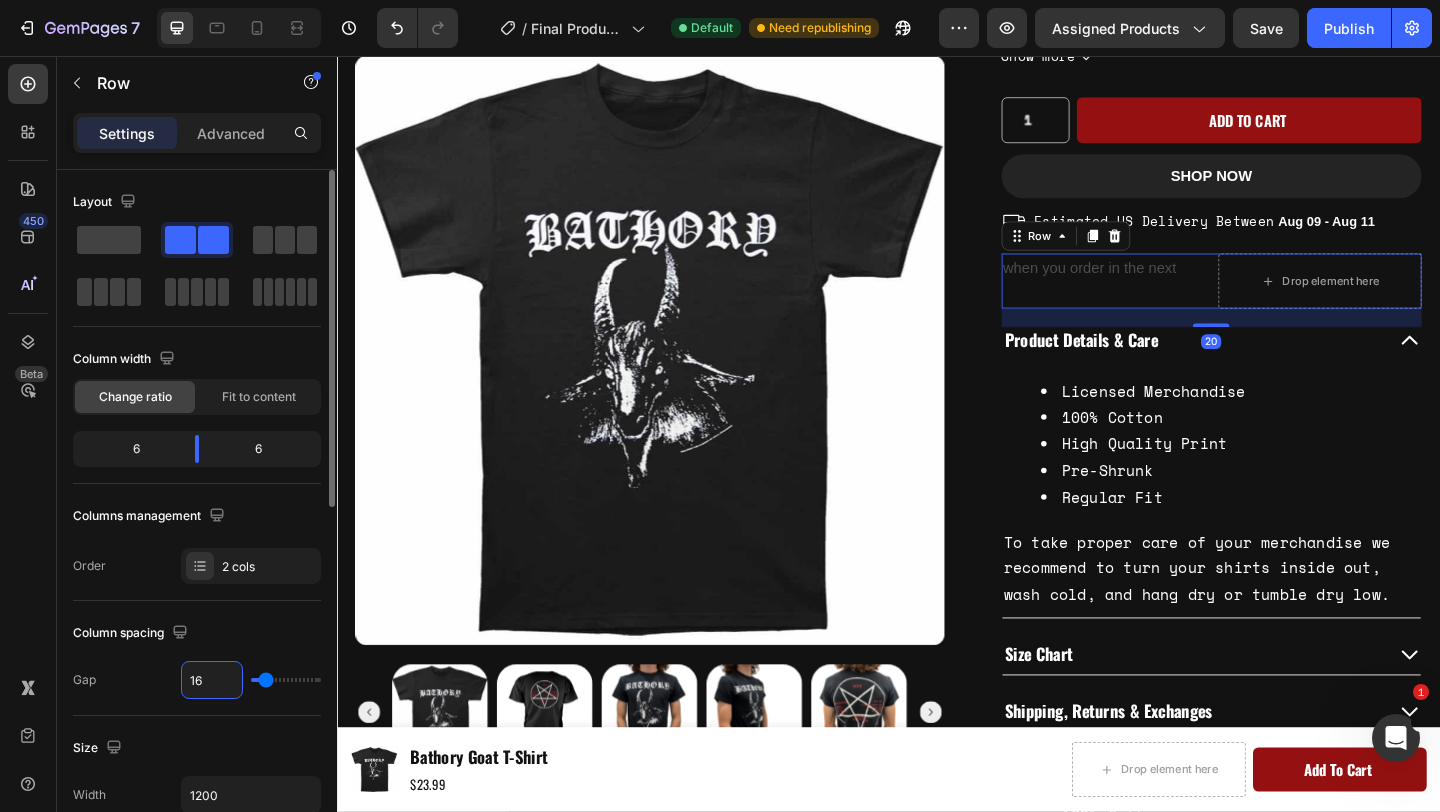 click on "16" at bounding box center [212, 680] 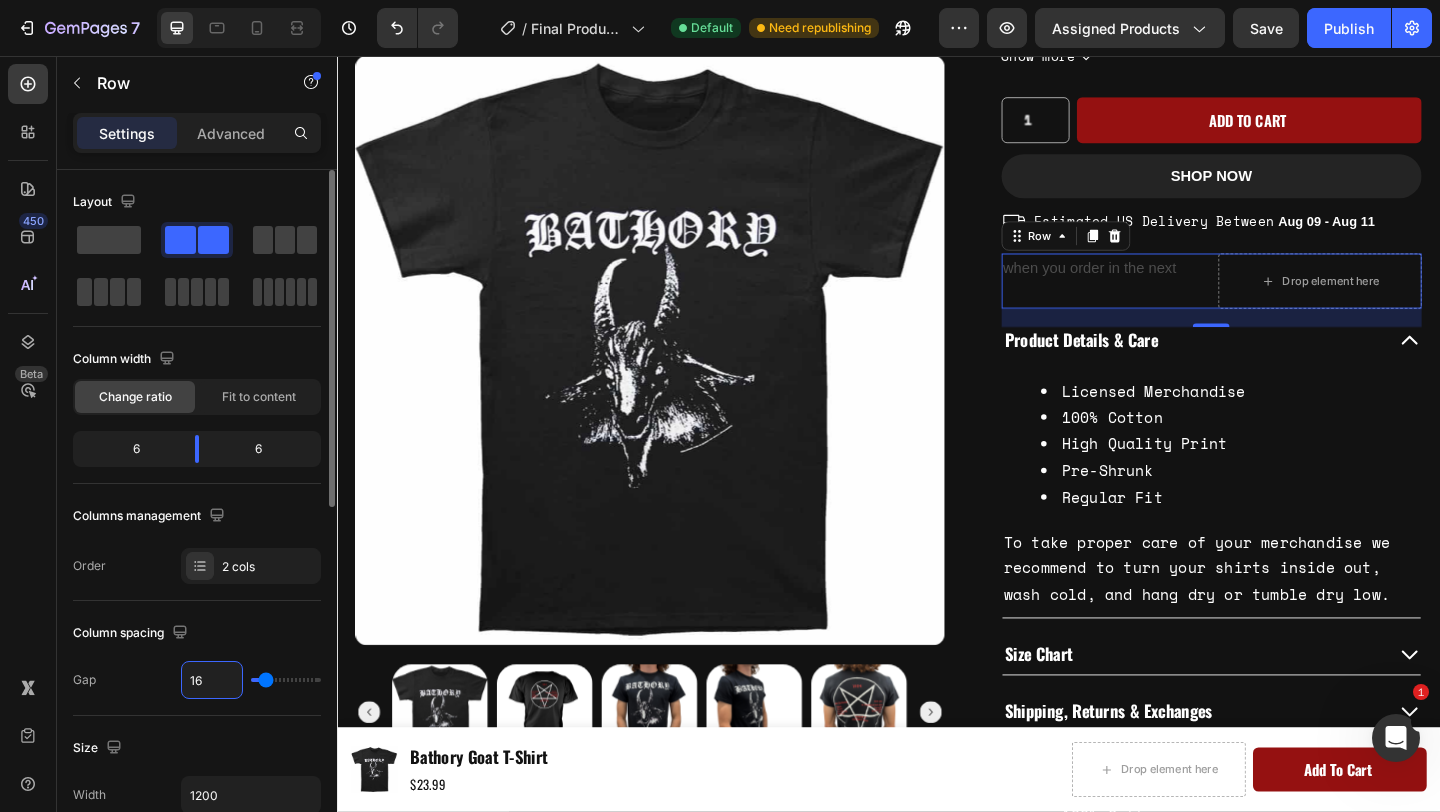 type on "0" 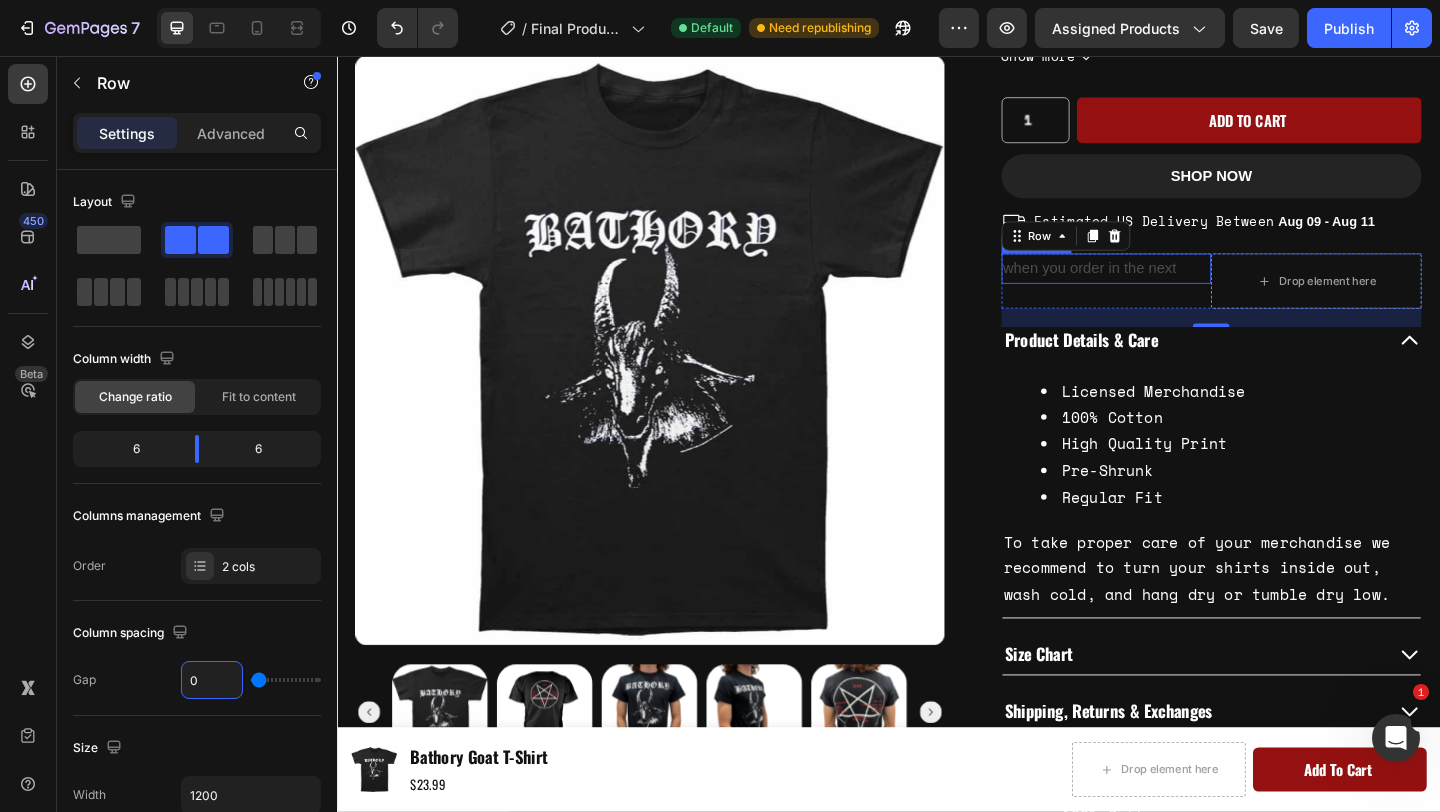 click on "when you order in the next" at bounding box center (1174, 287) 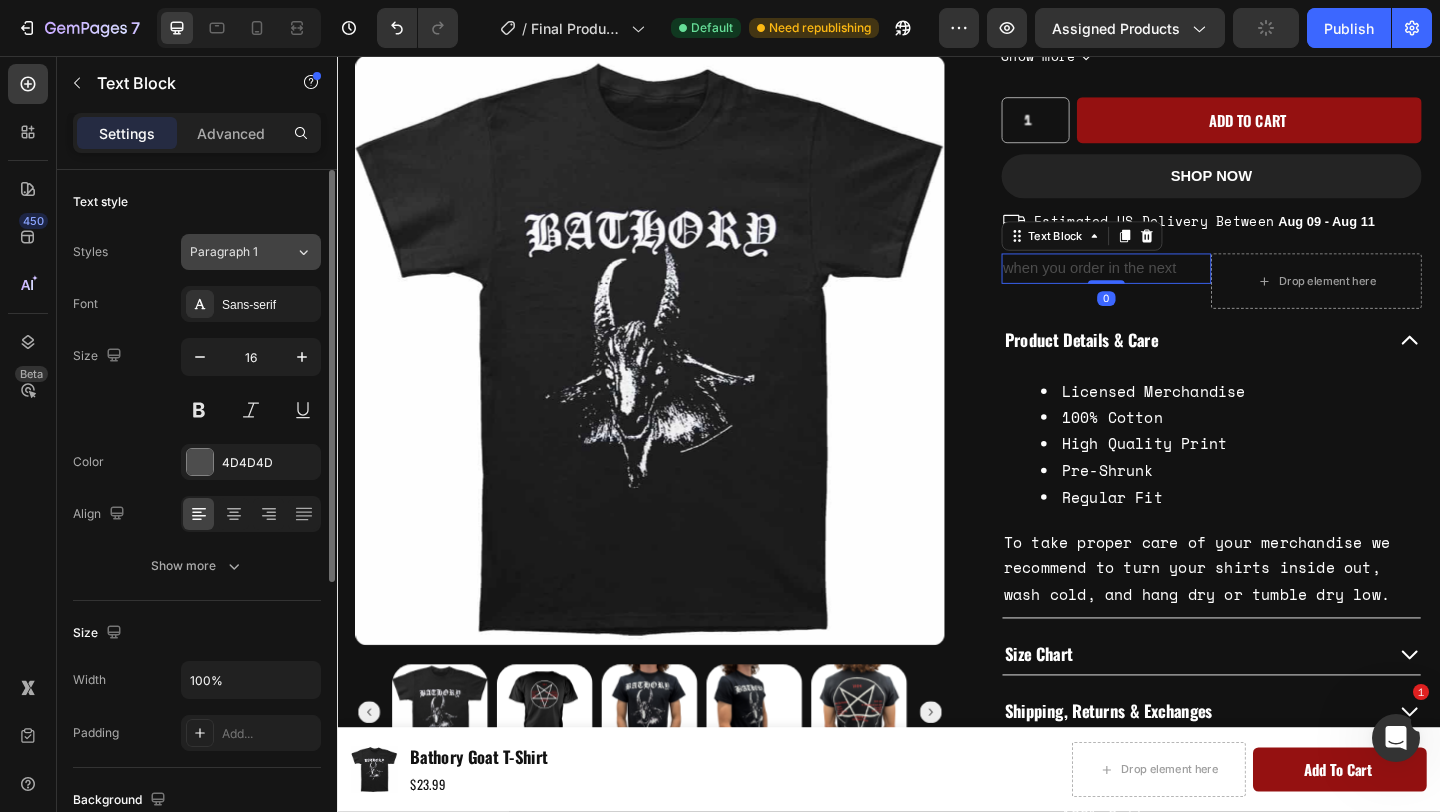 click on "Paragraph 1" 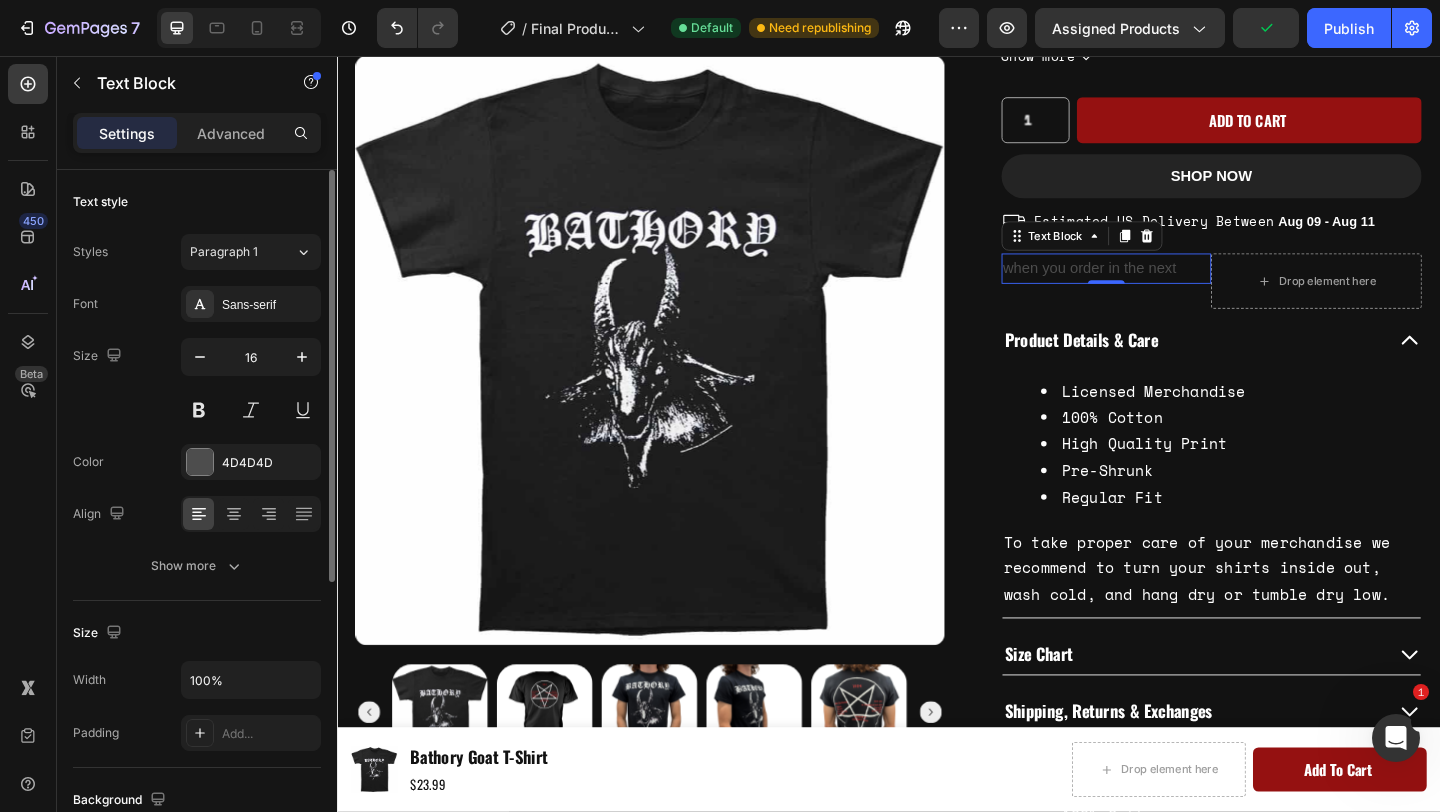 click on "Text style" at bounding box center [197, 202] 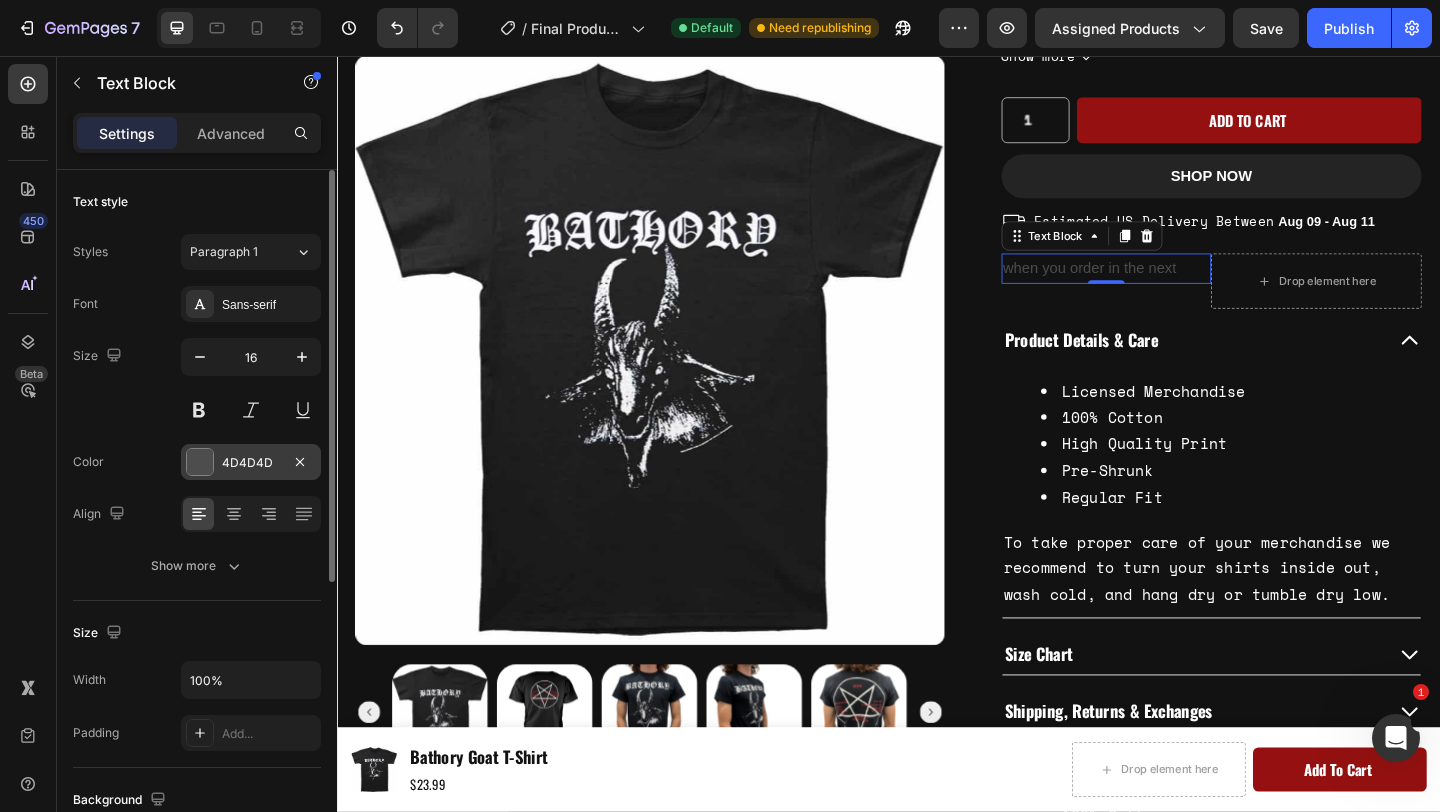 click at bounding box center [200, 462] 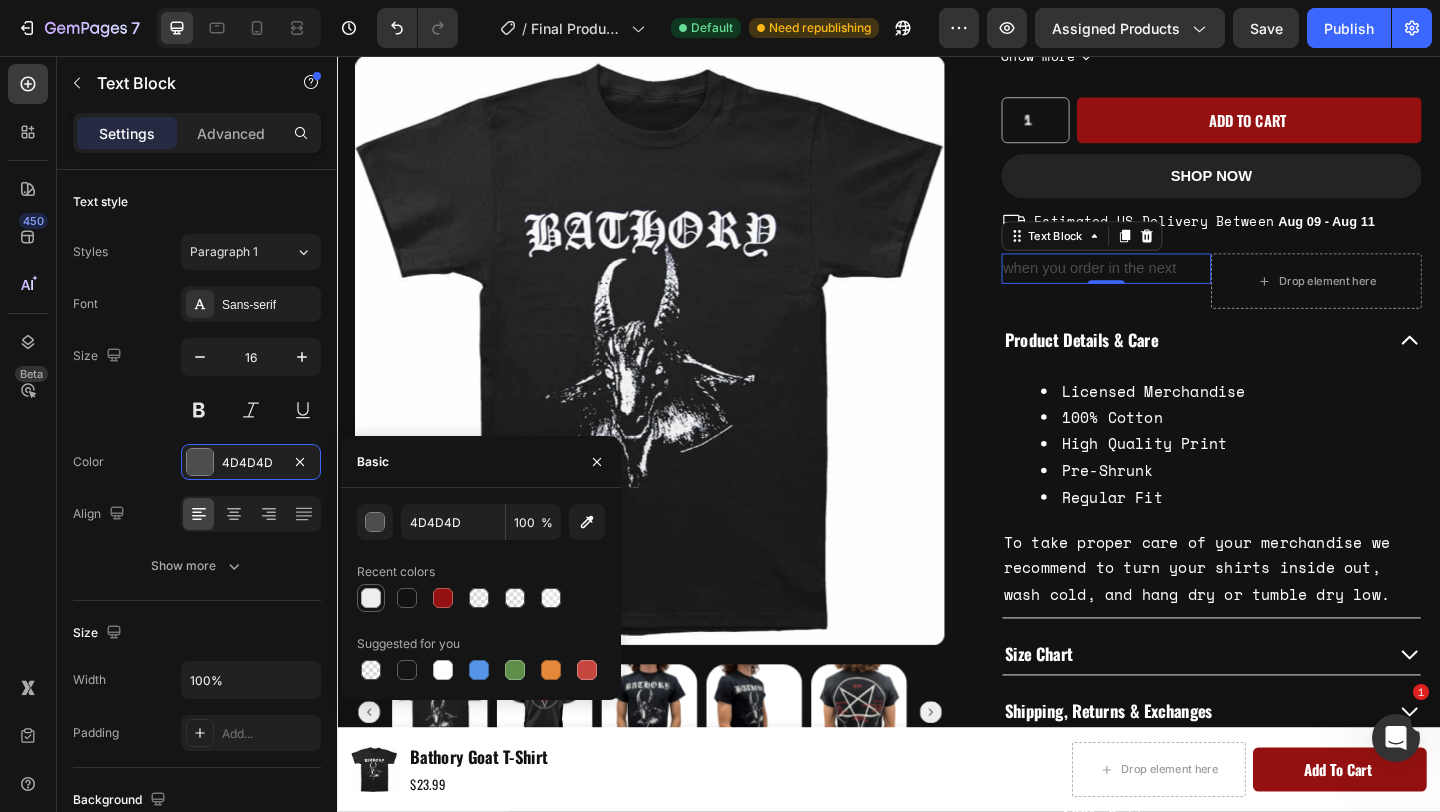 click at bounding box center [371, 598] 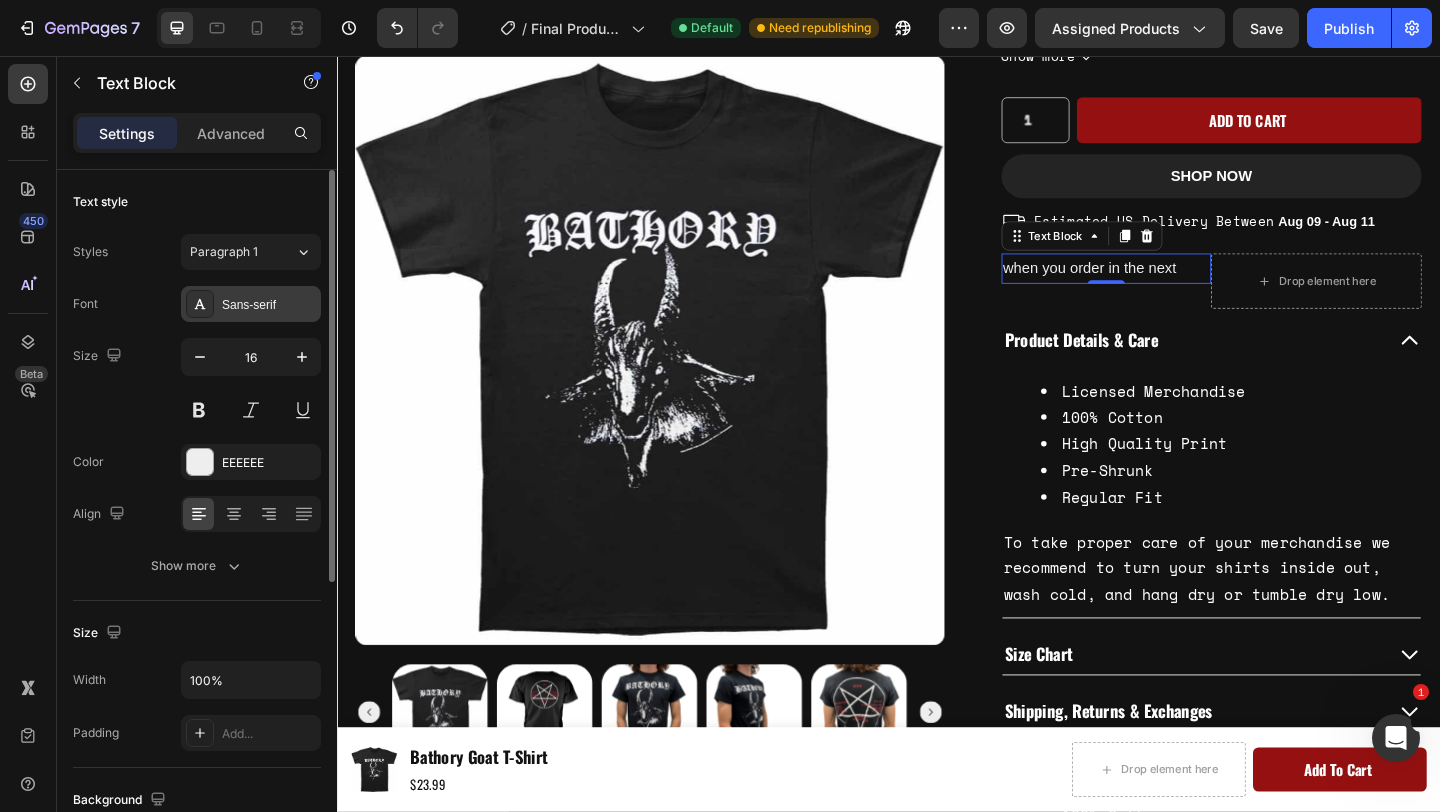 click on "Sans-serif" at bounding box center [269, 305] 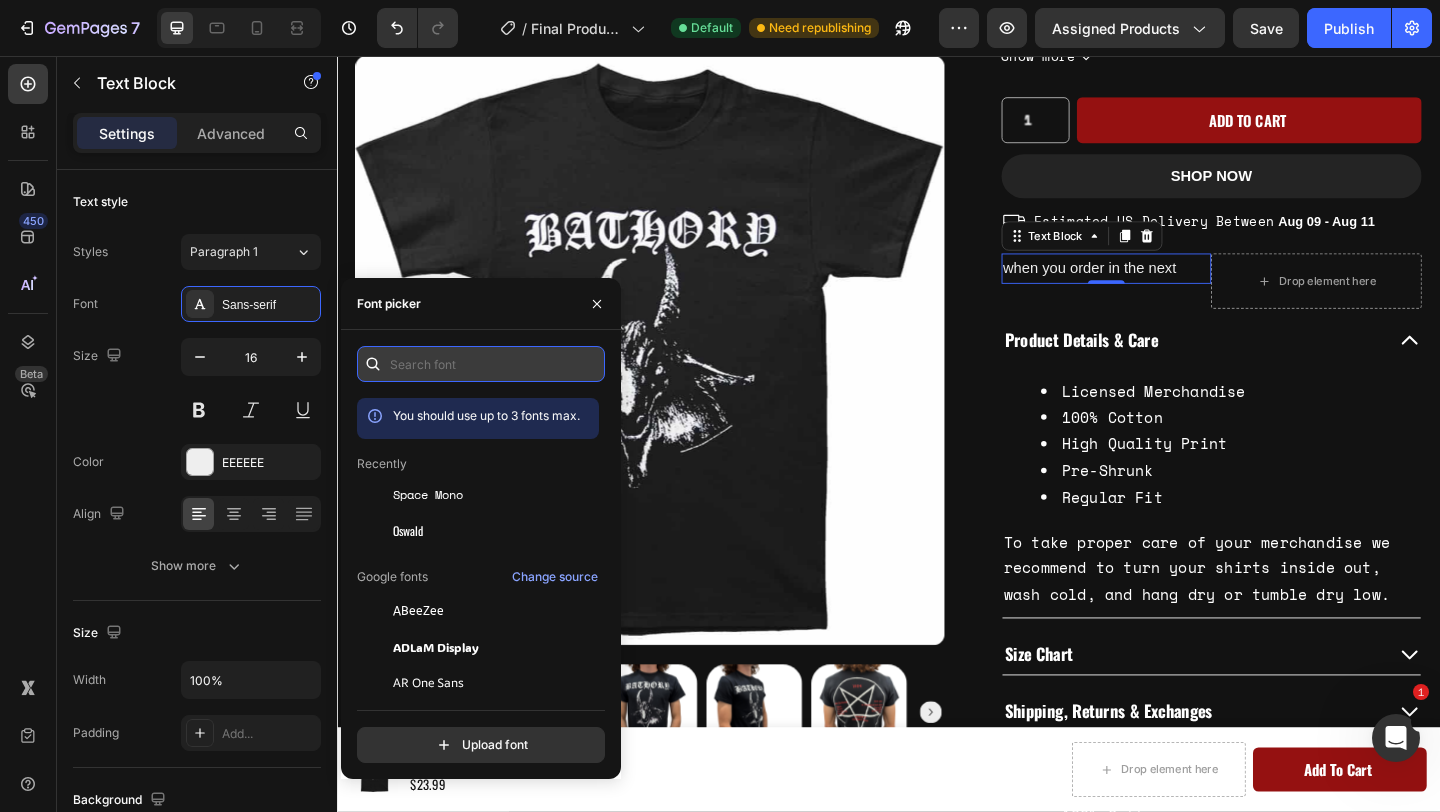 click at bounding box center [481, 364] 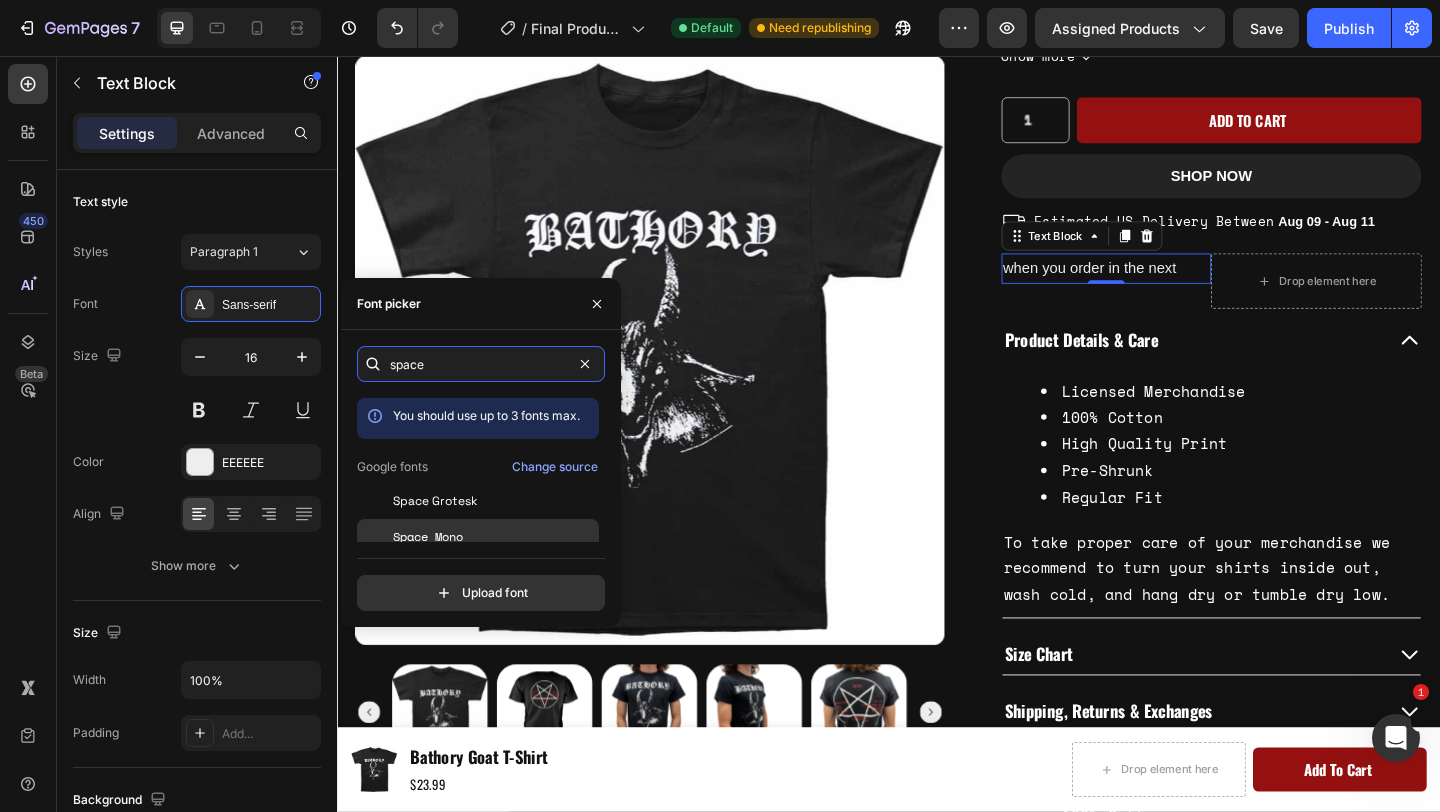 type on "space" 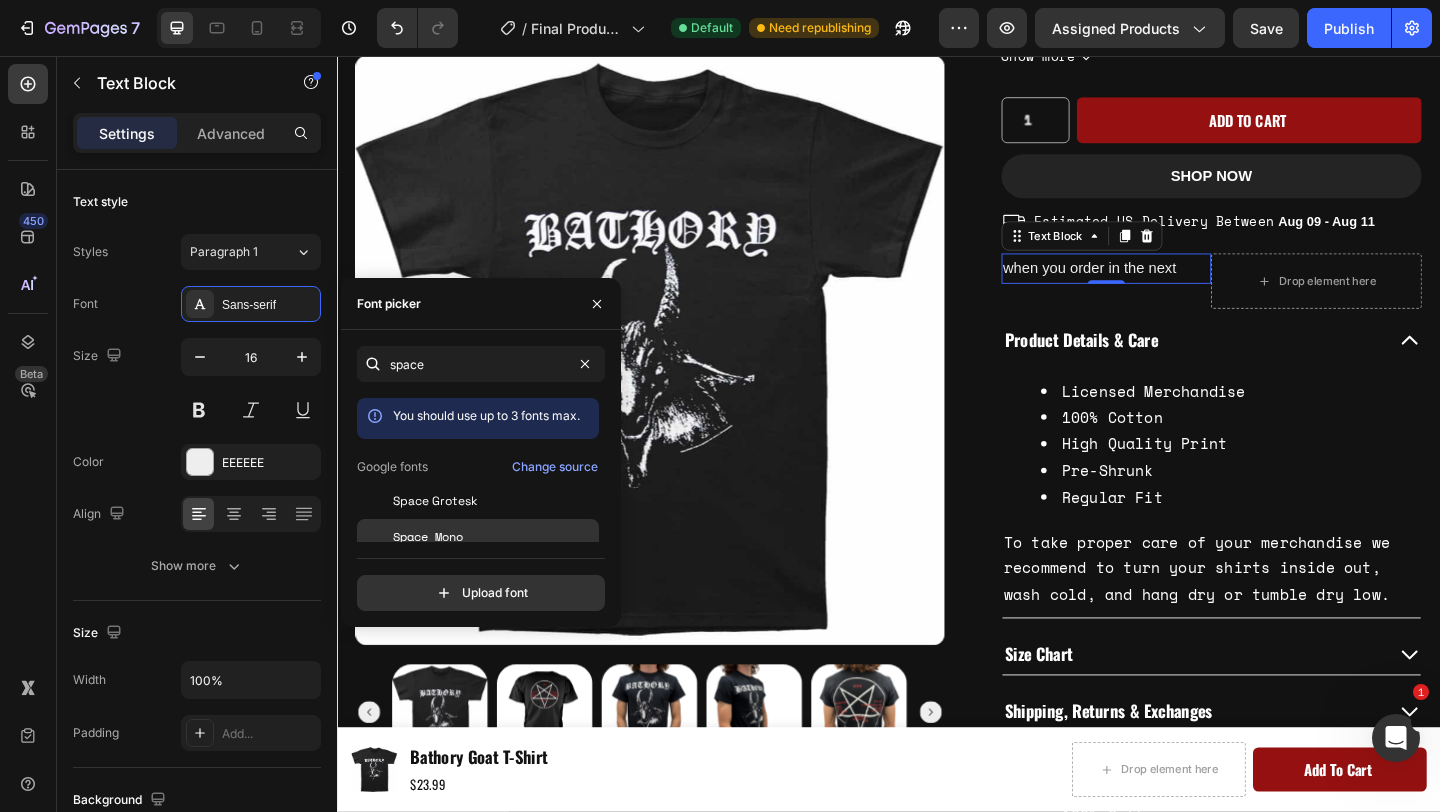 click on "Space Mono" at bounding box center (494, 537) 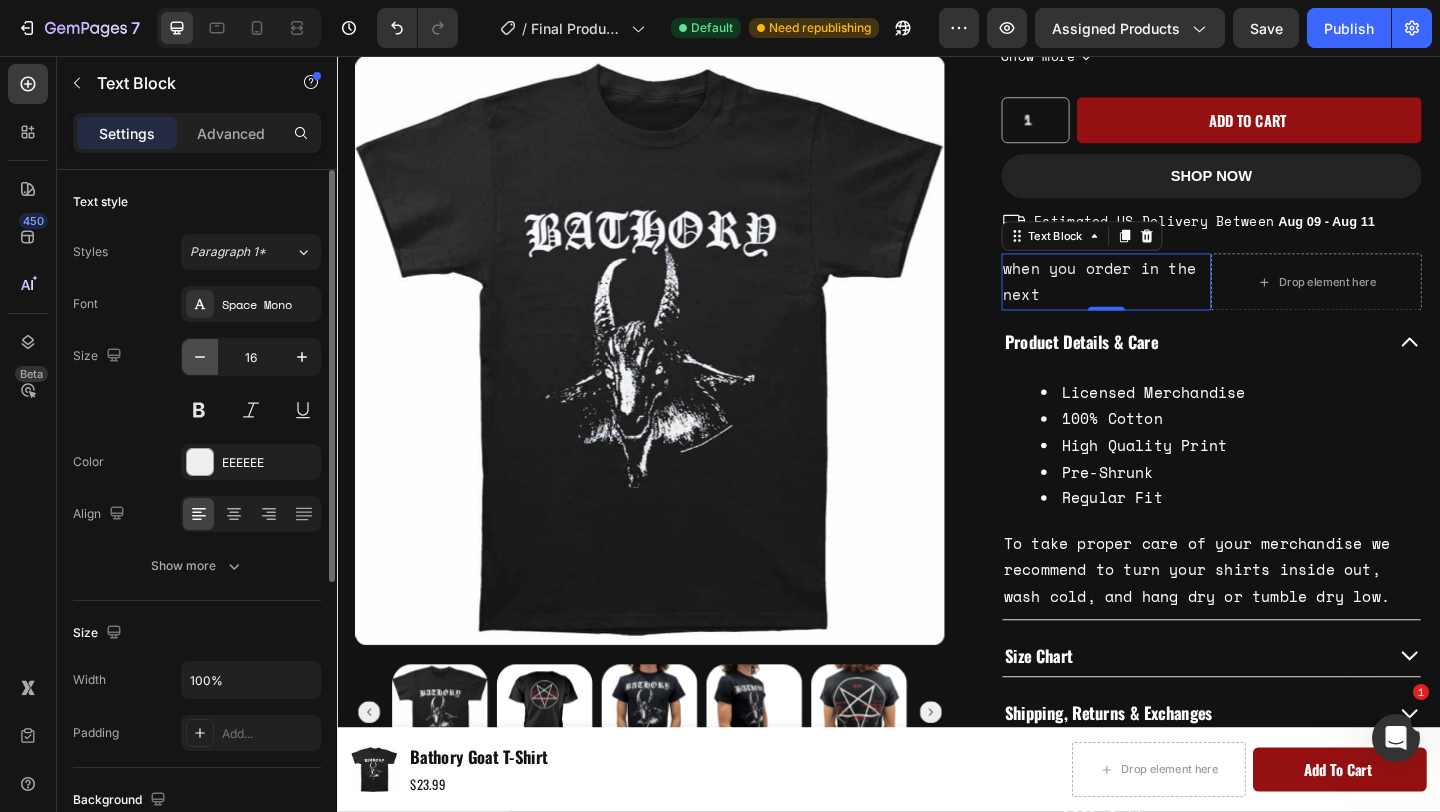 click 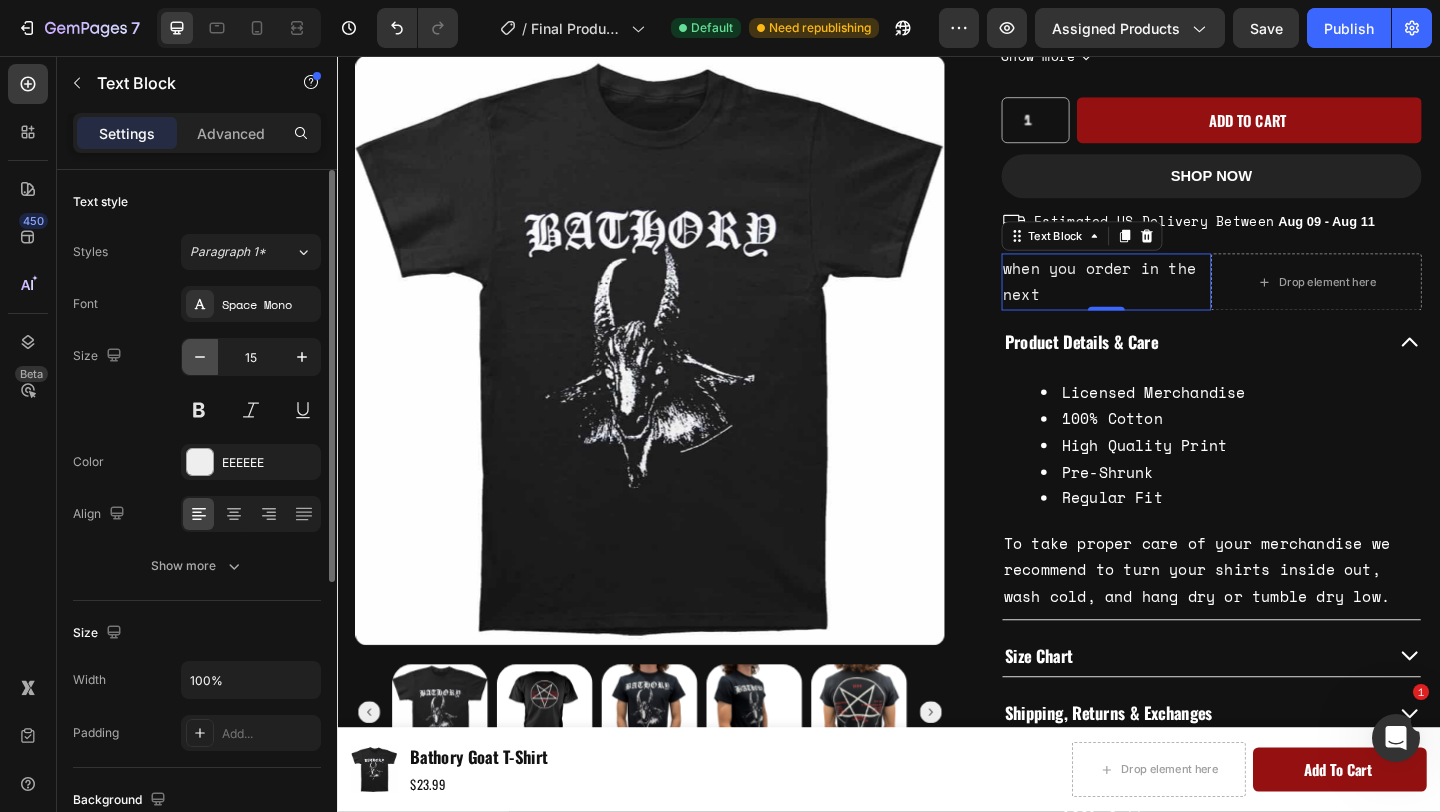 click 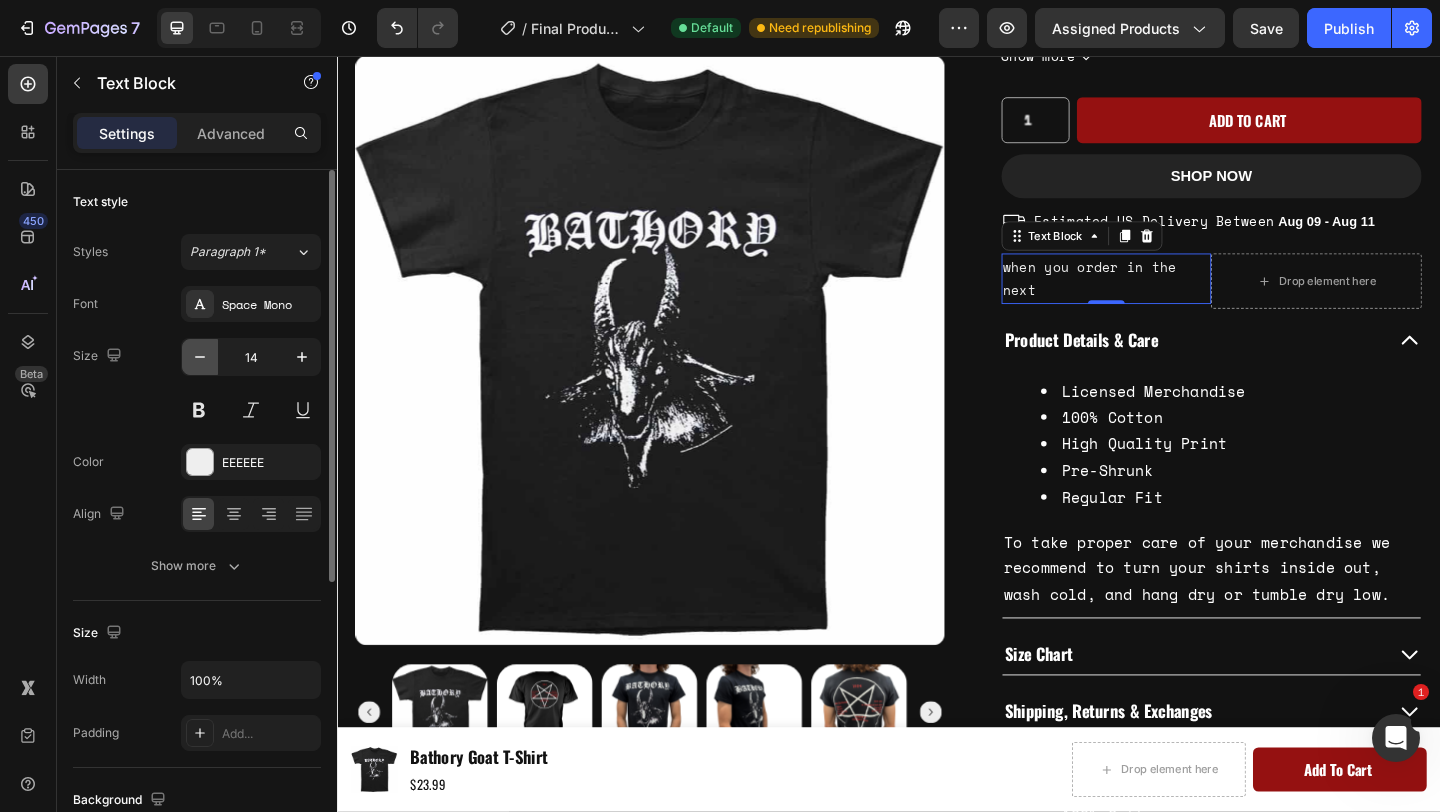 click 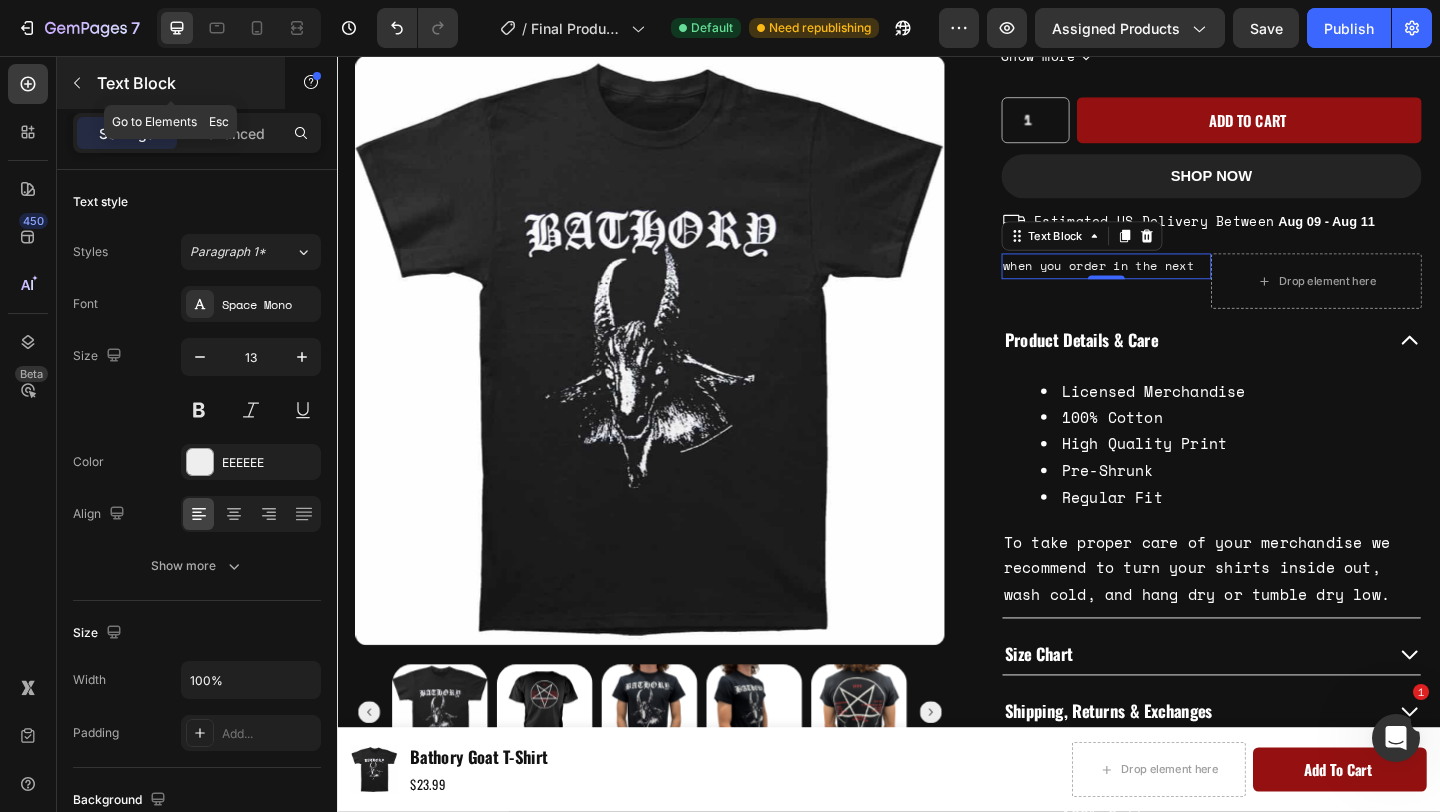 click at bounding box center (77, 83) 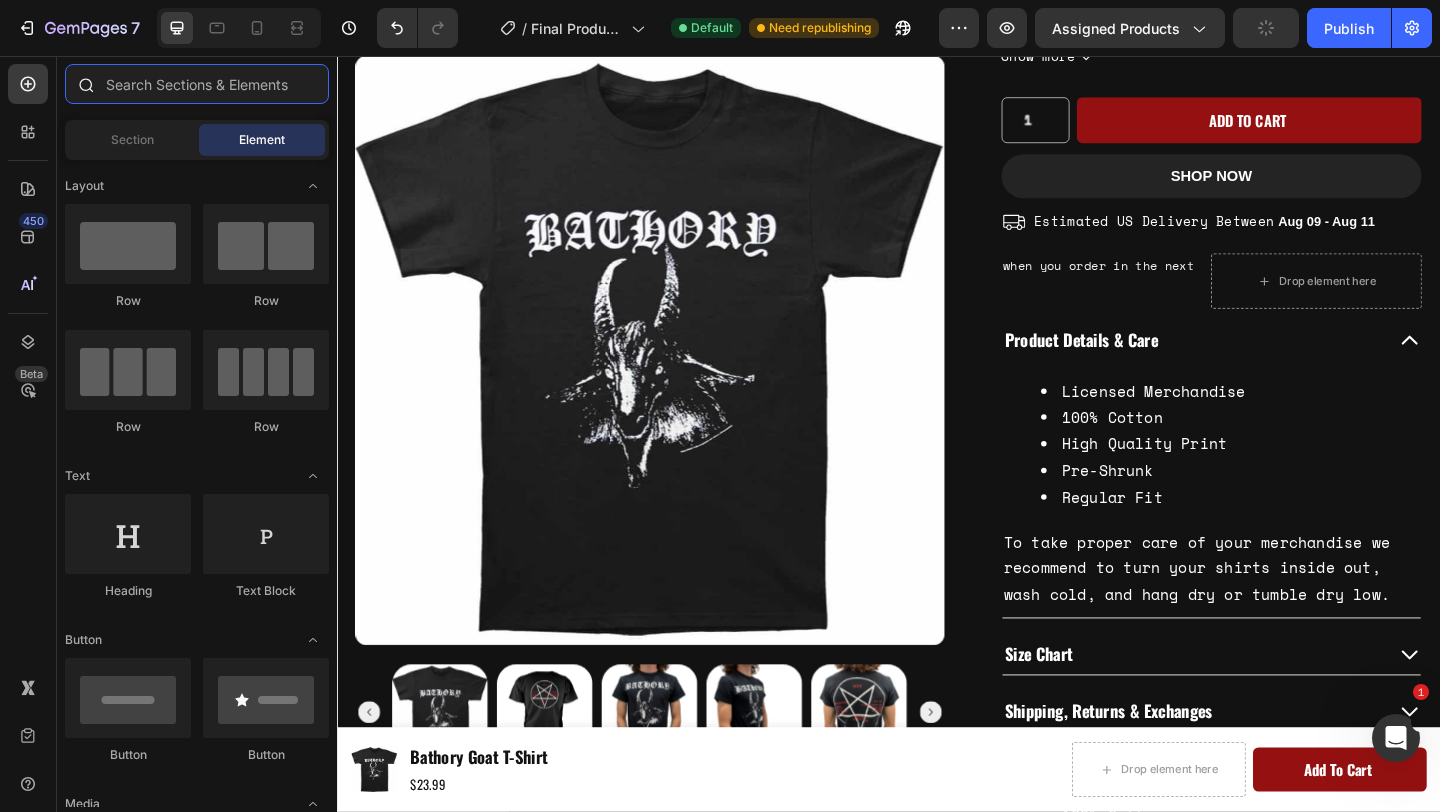 click at bounding box center (197, 84) 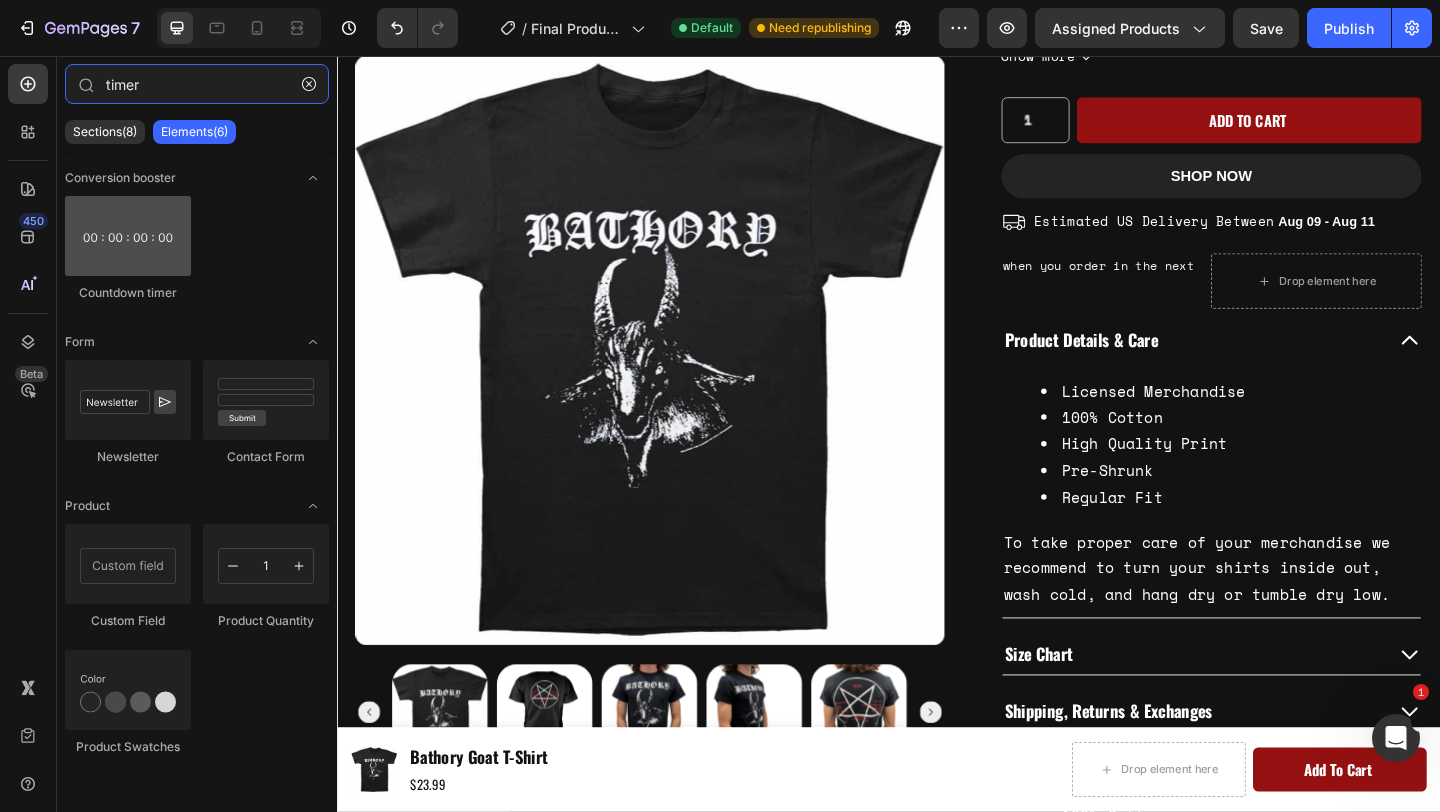 type on "timer" 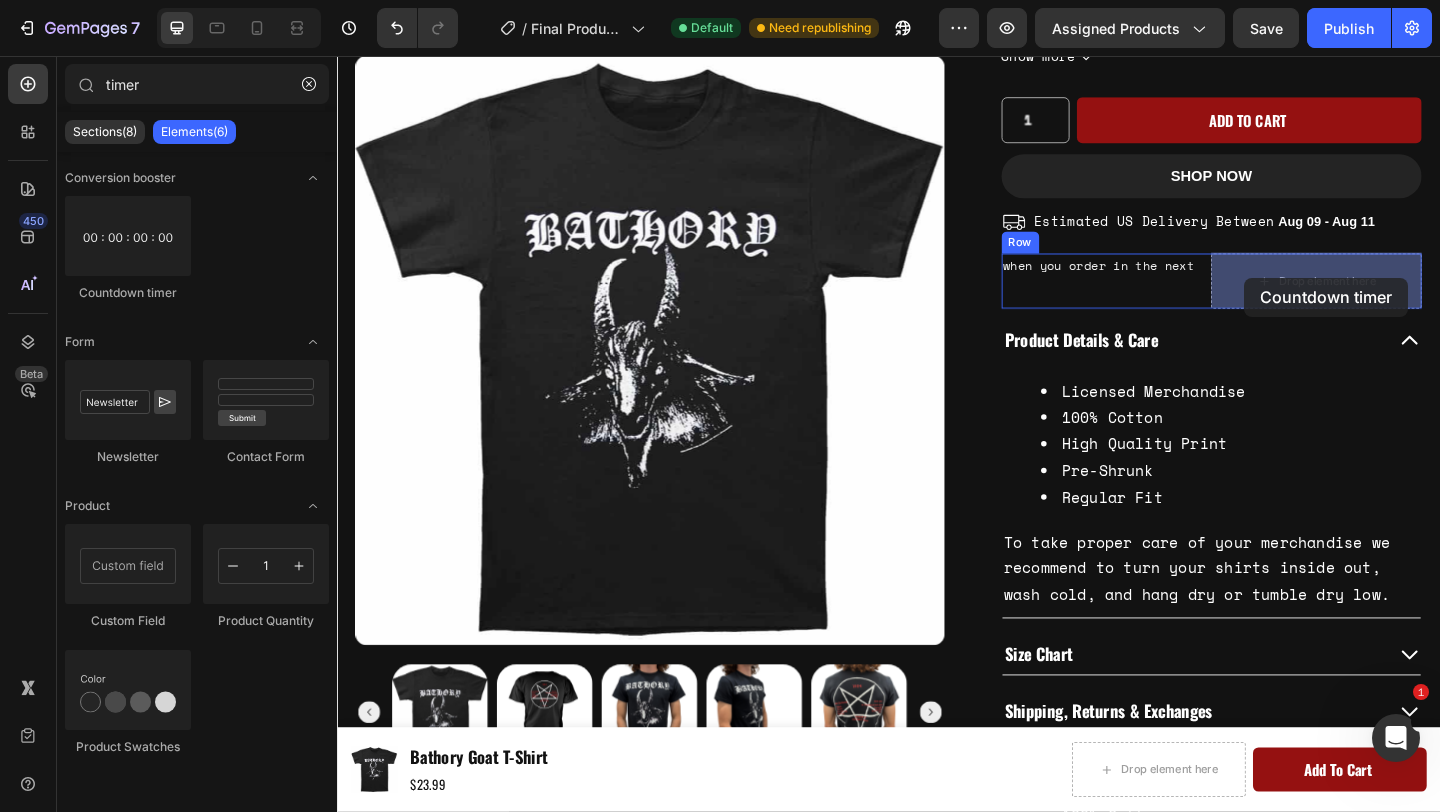 drag, startPoint x: 470, startPoint y: 275, endPoint x: 1322, endPoint y: 298, distance: 852.31036 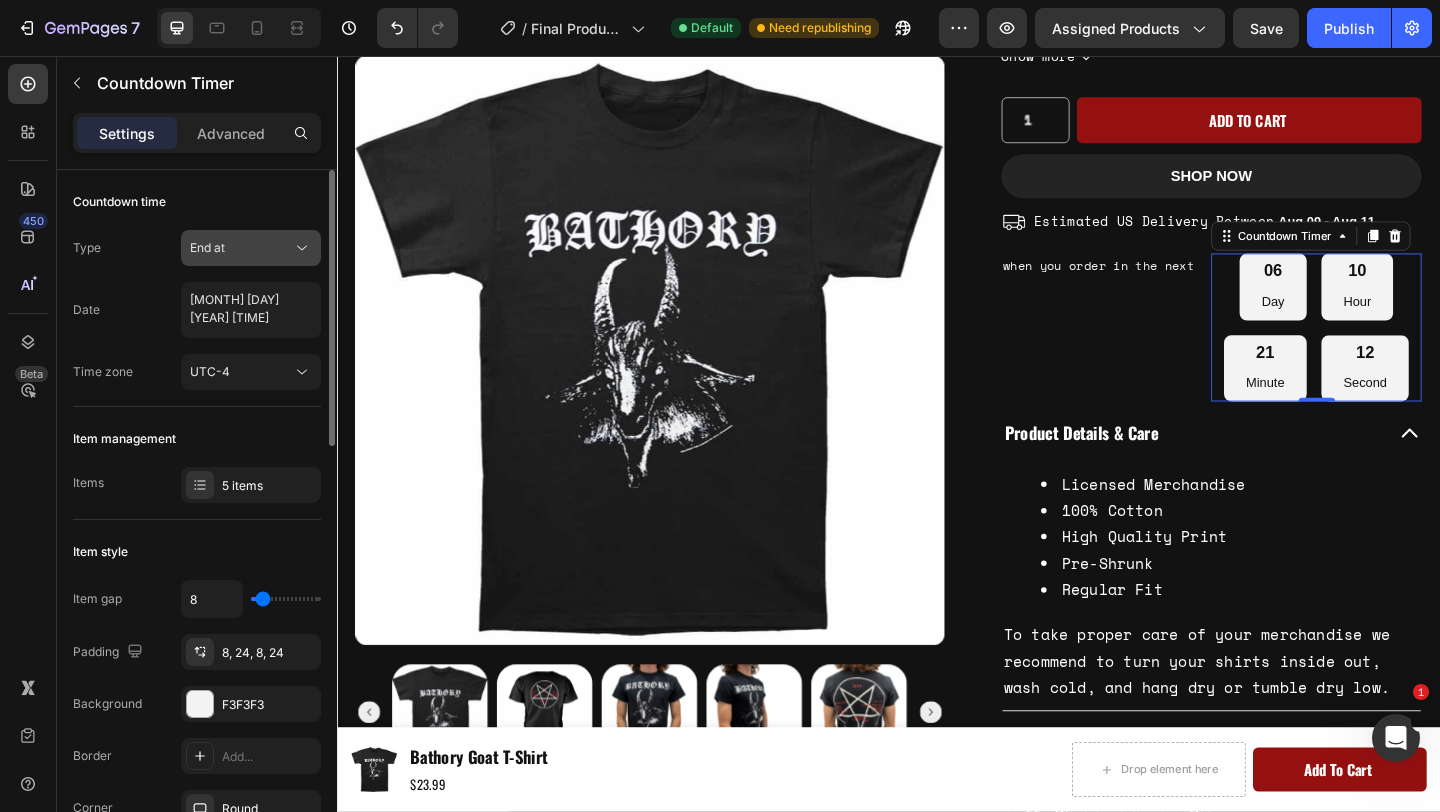 click on "End at" at bounding box center [241, 248] 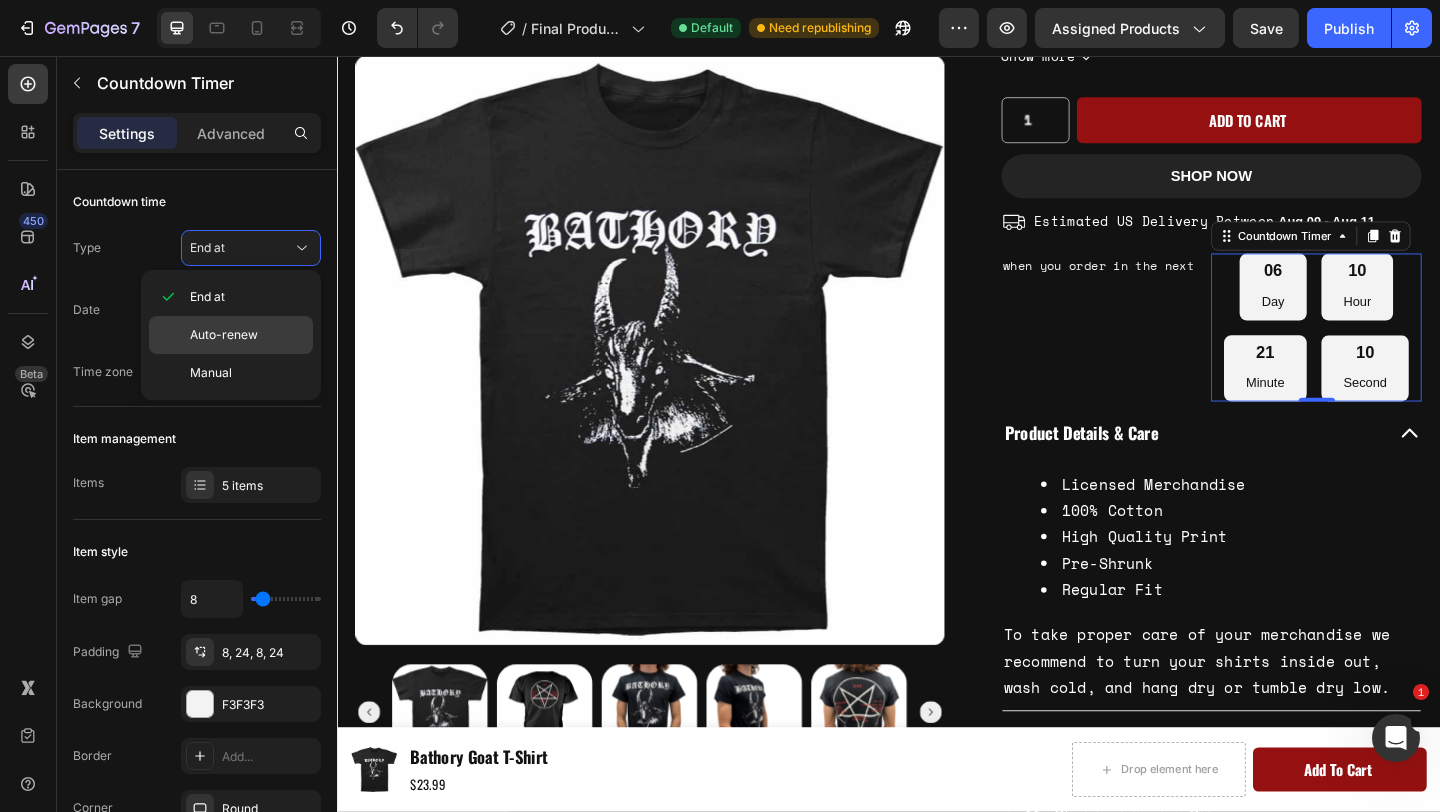 click on "Auto-renew" at bounding box center (247, 335) 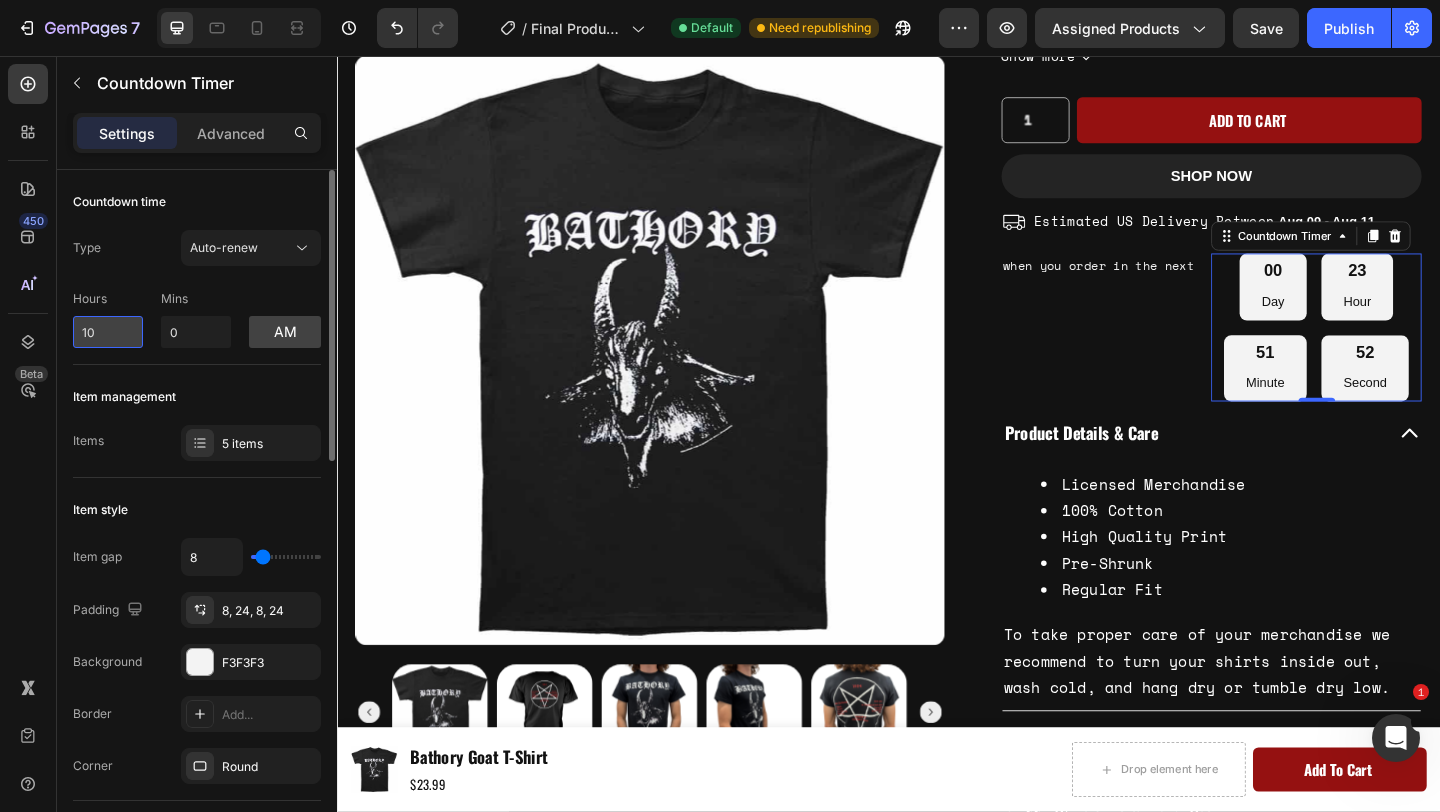 click on "10" at bounding box center [108, 332] 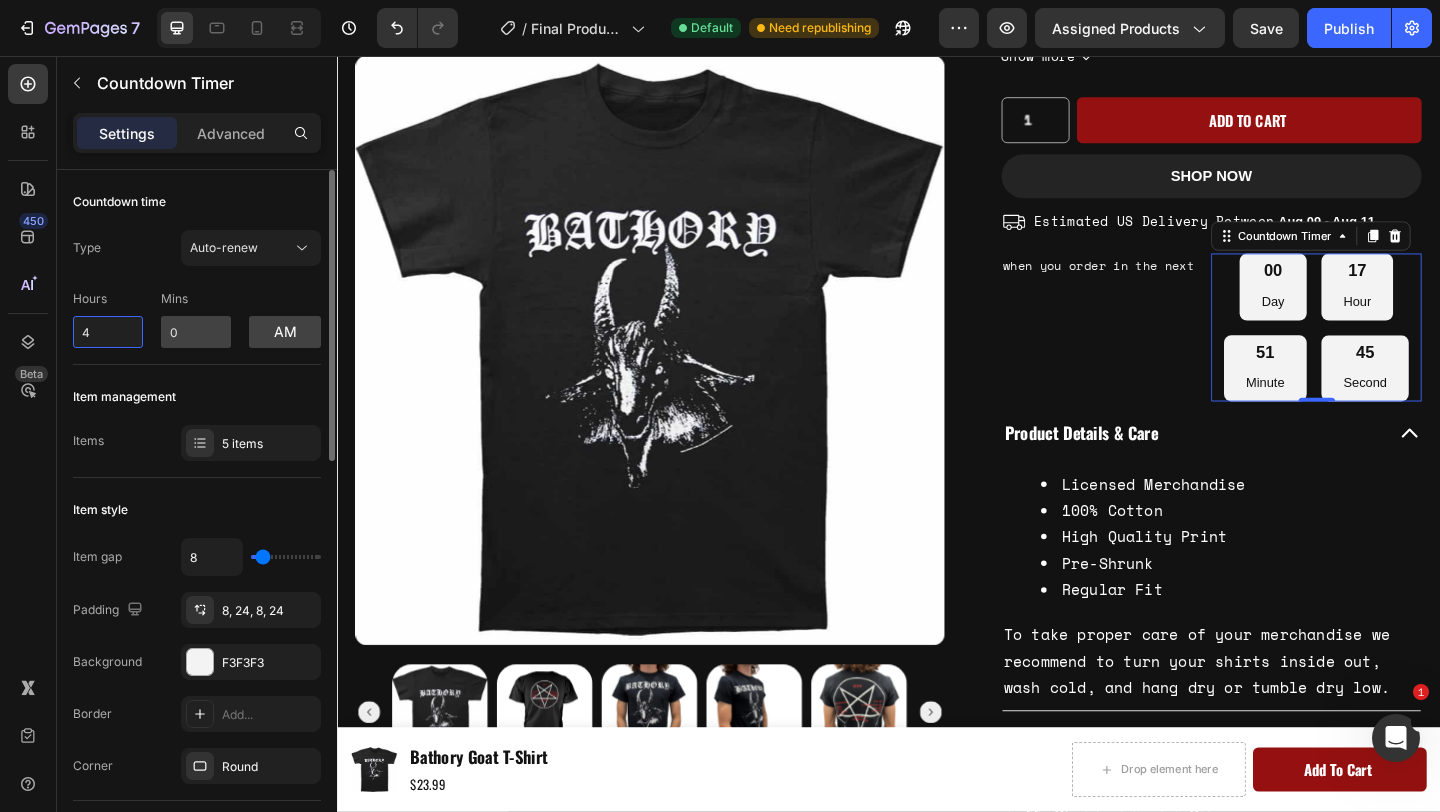 type on "4" 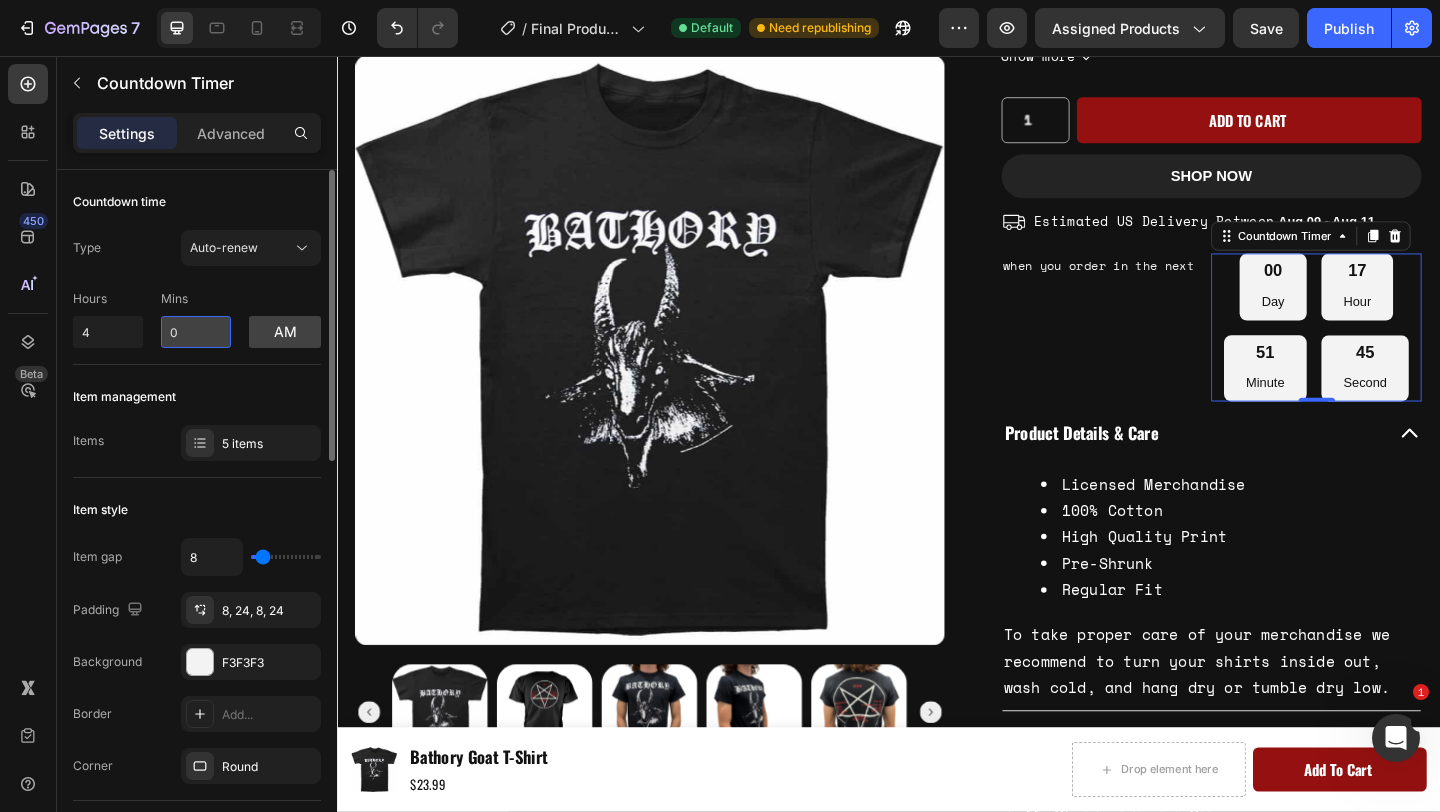 click on "0" at bounding box center [196, 332] 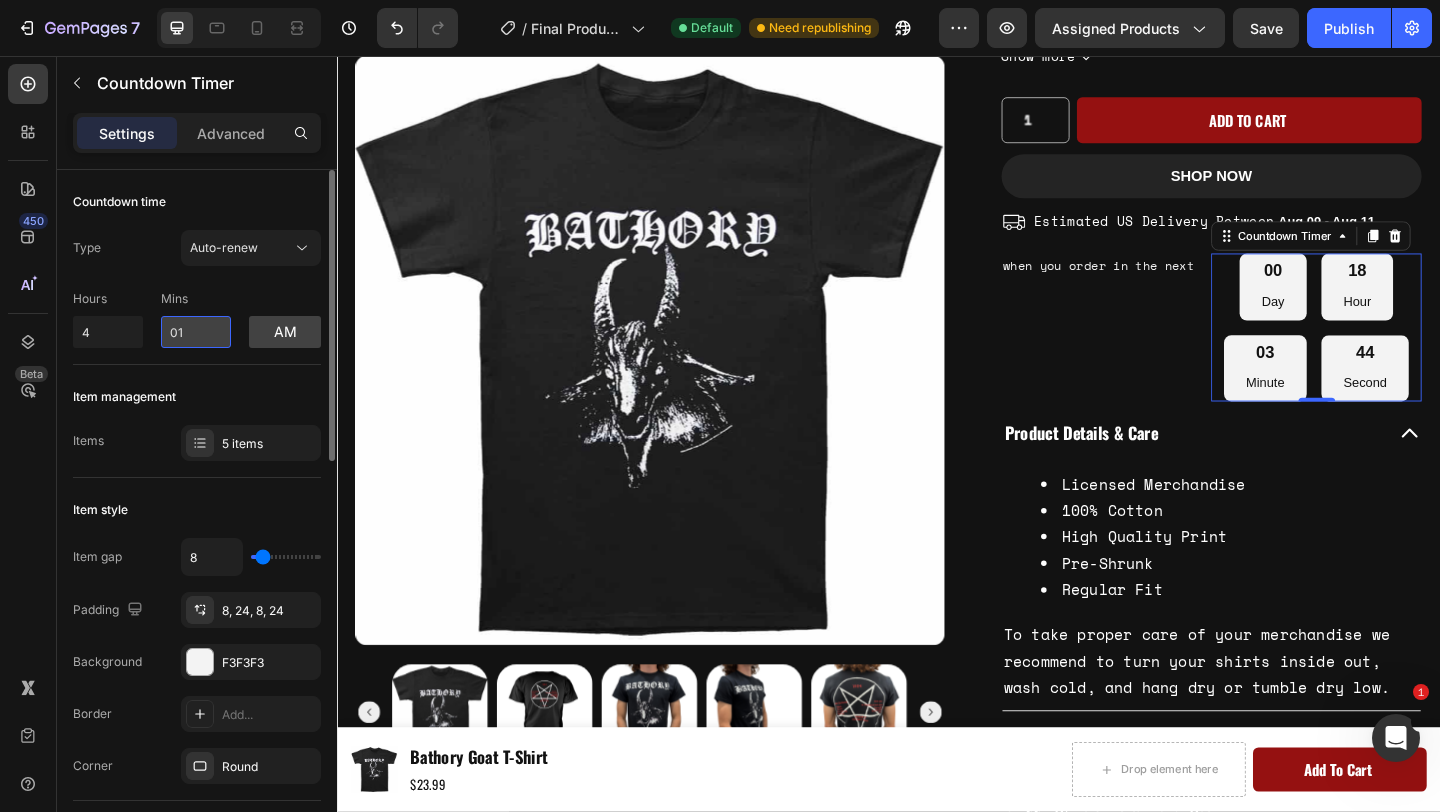 type on "0" 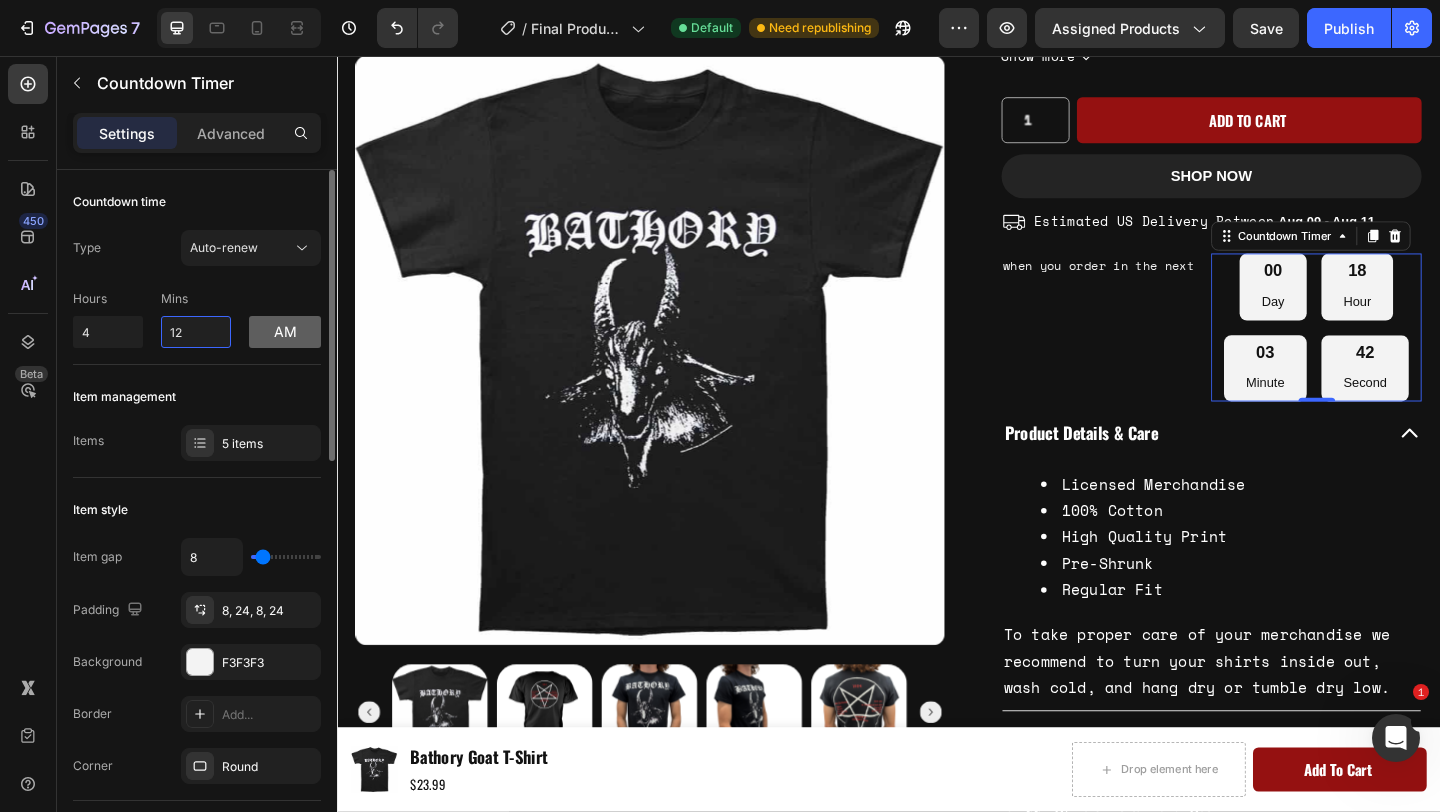 type on "12" 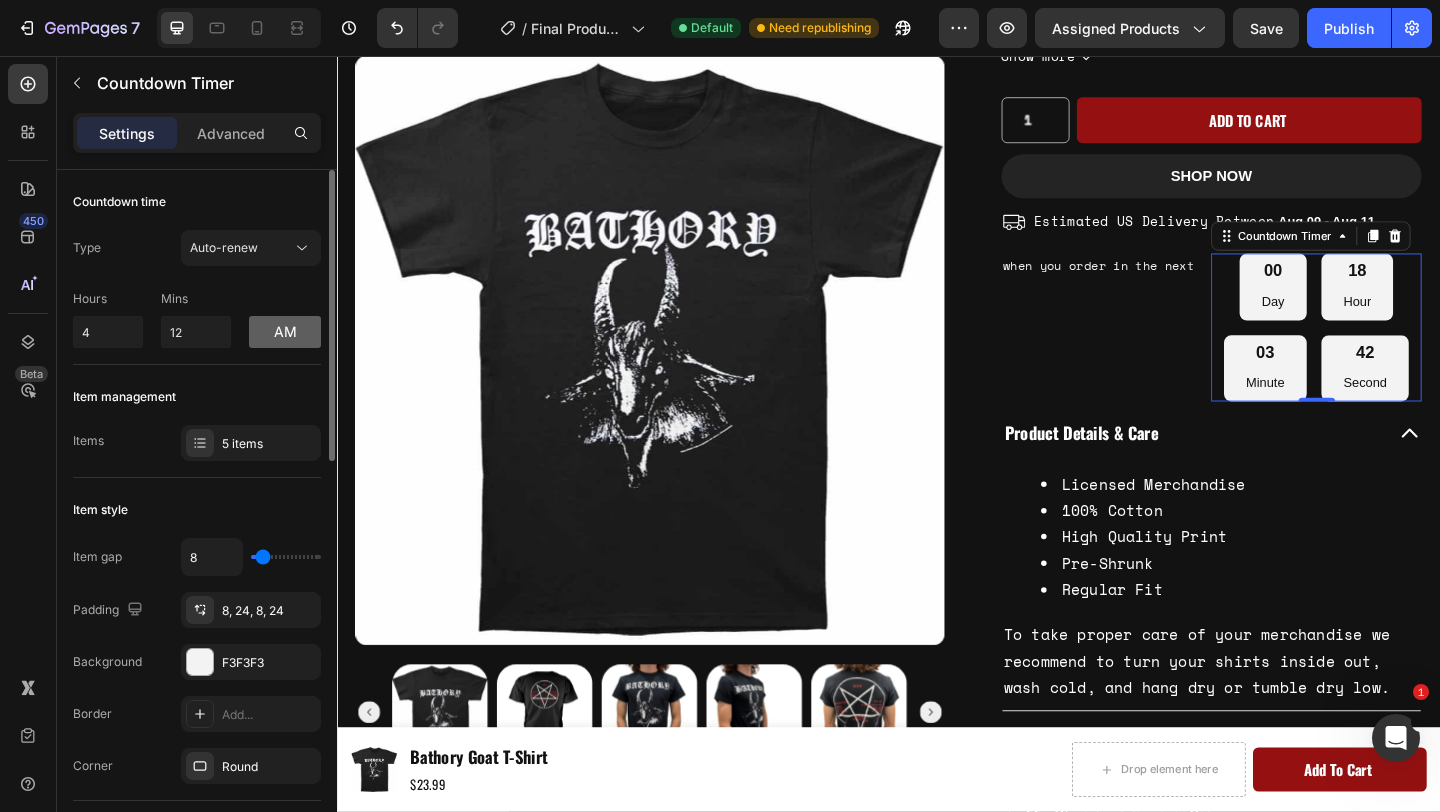 click on "am" at bounding box center (285, 332) 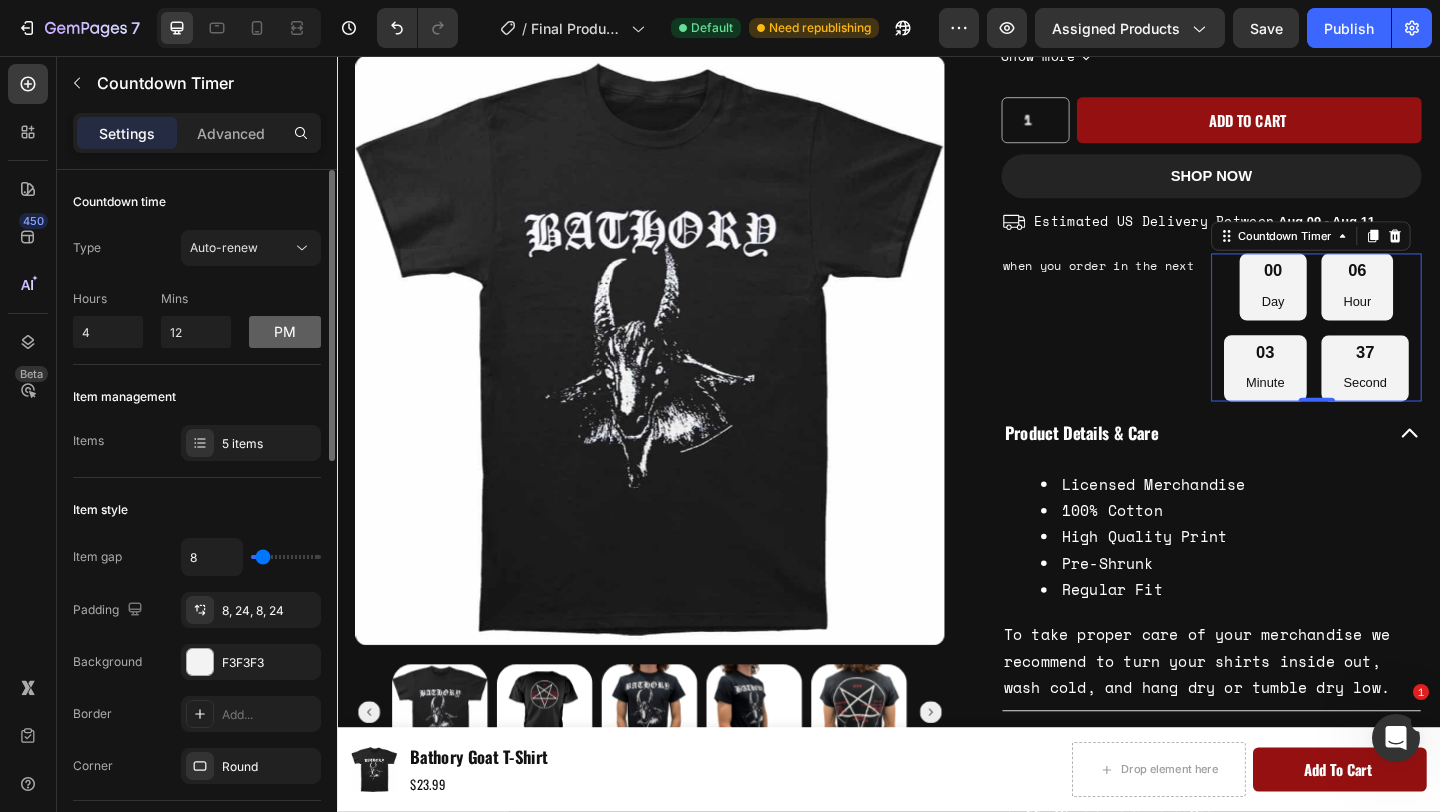 click on "pm" at bounding box center [285, 332] 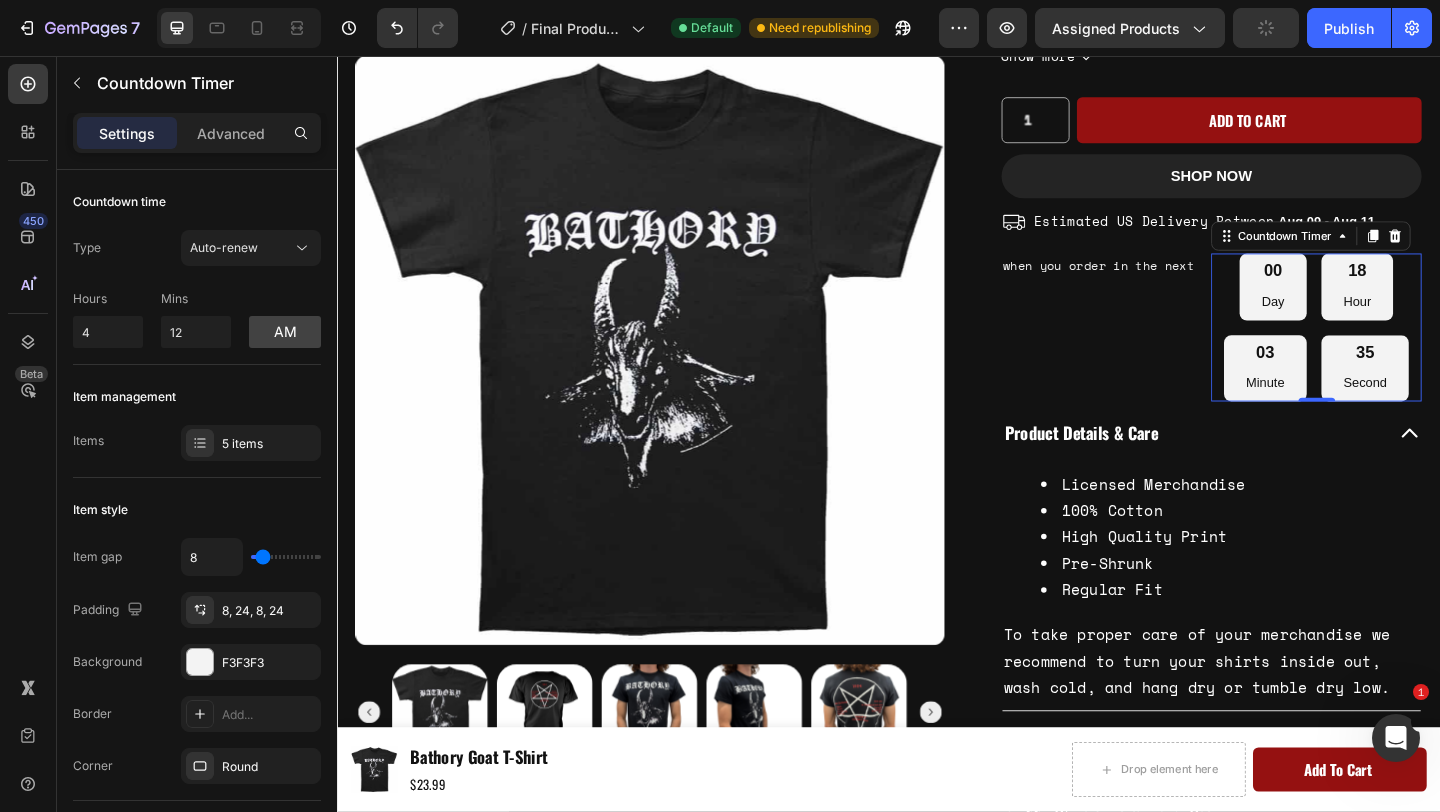 click on "00 Day" at bounding box center [1355, 307] 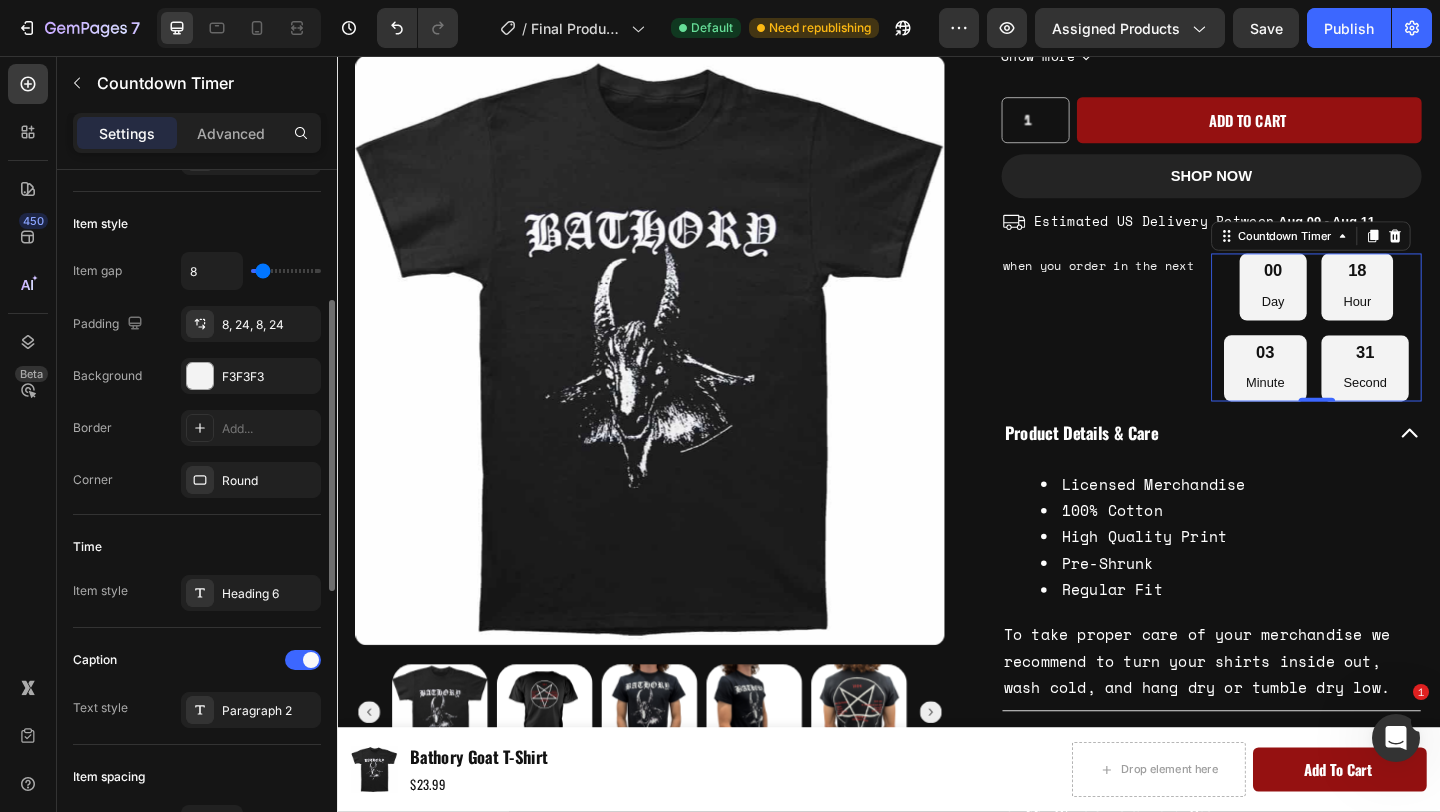 scroll, scrollTop: 294, scrollLeft: 0, axis: vertical 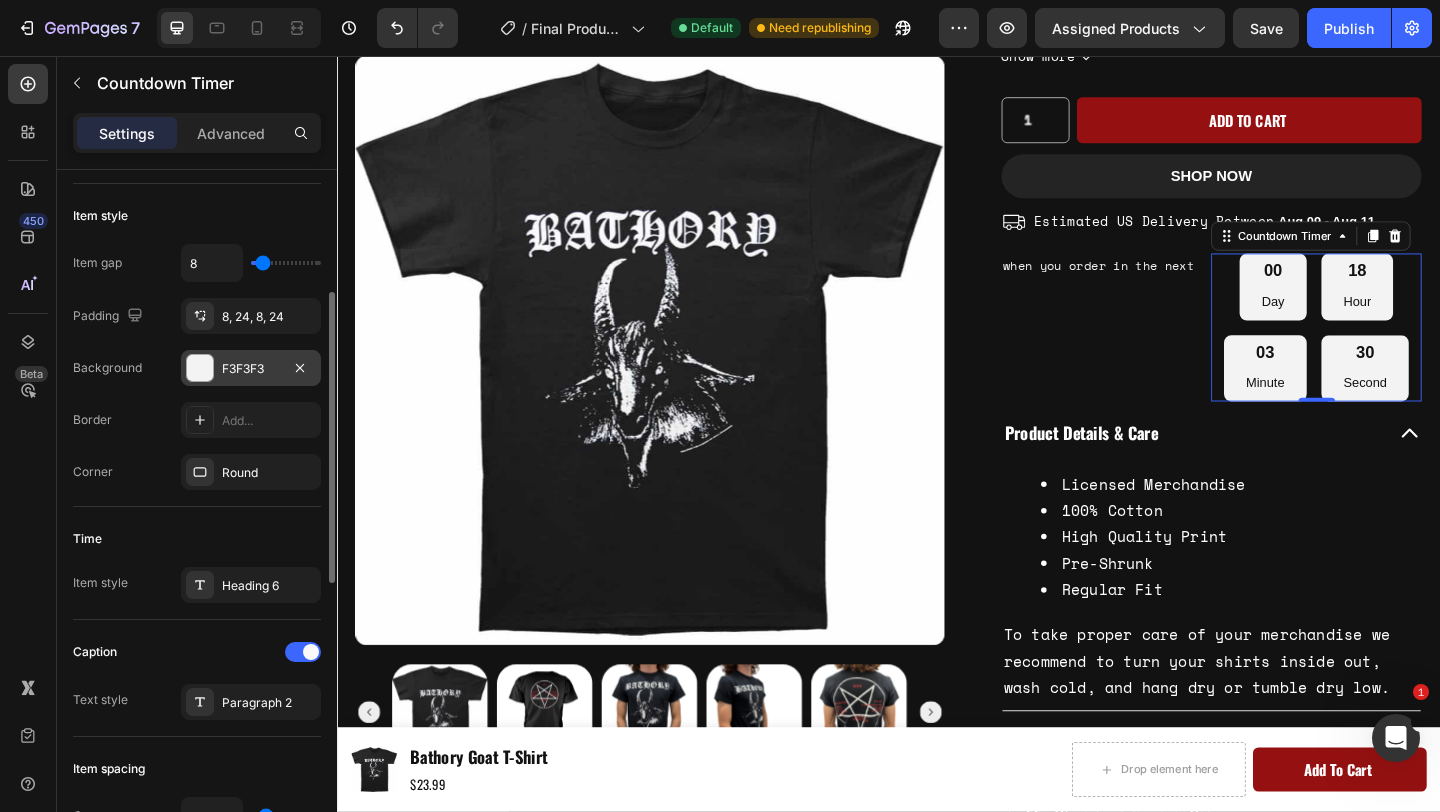 click on "F3F3F3" at bounding box center [251, 369] 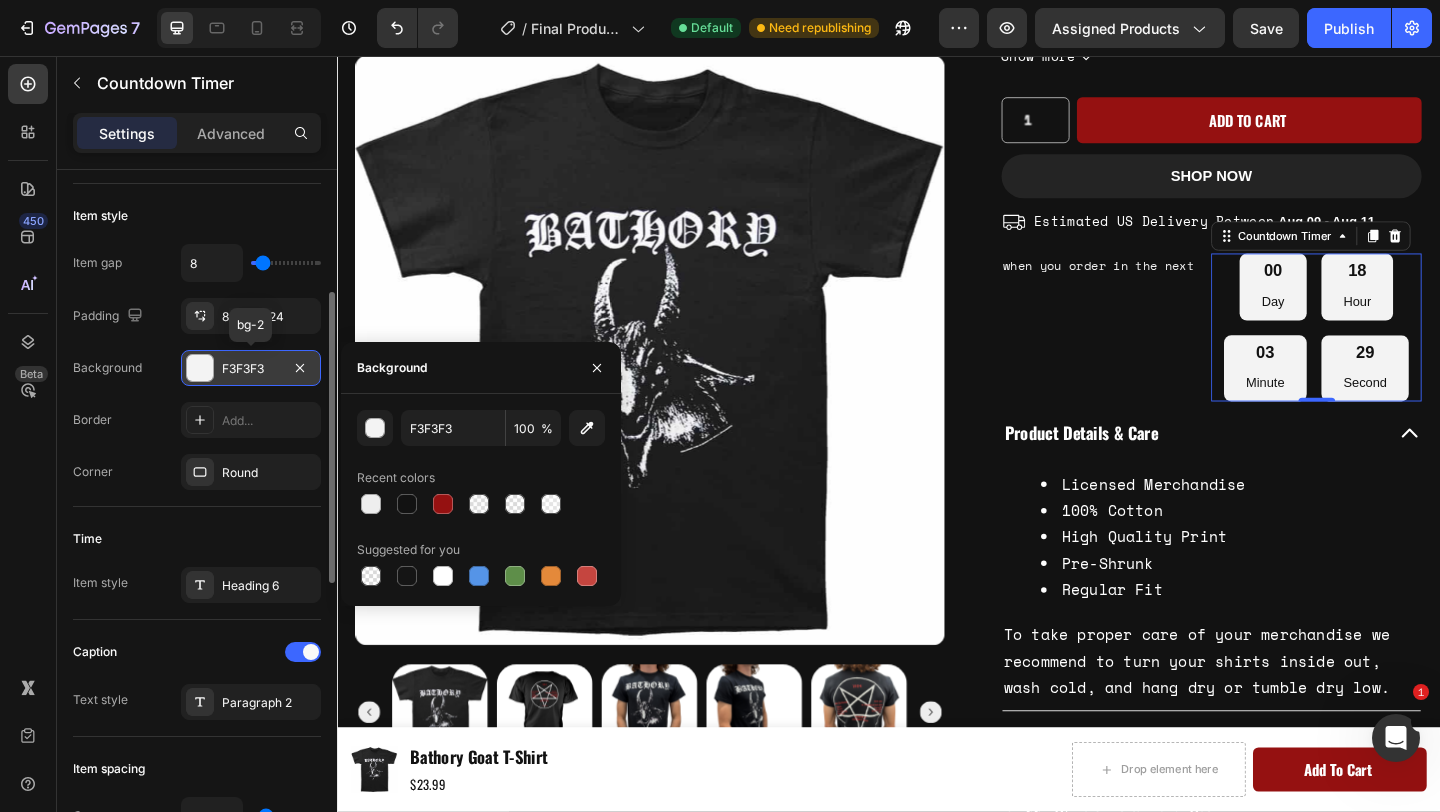 click on "F3F3F3" at bounding box center (251, 369) 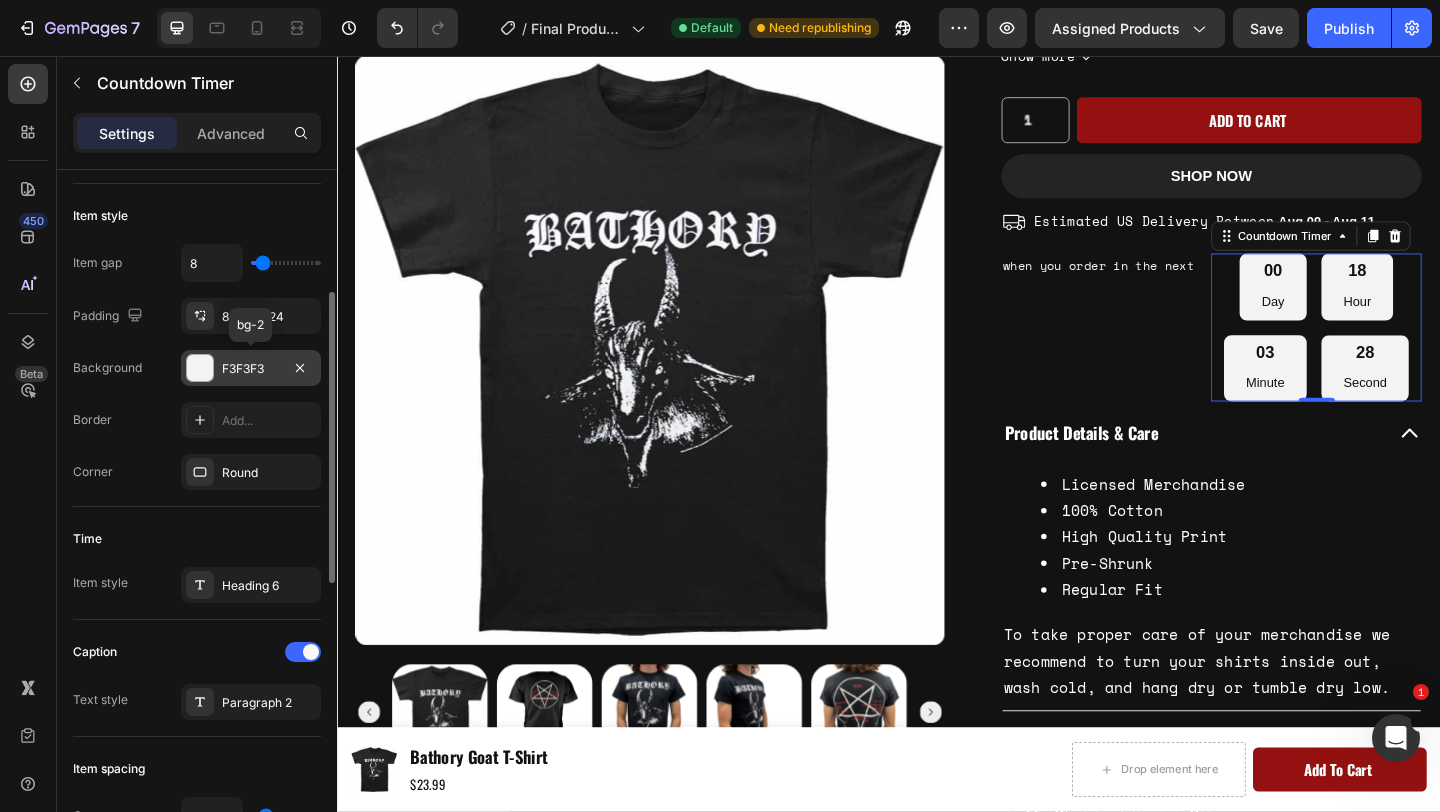 click on "F3F3F3" at bounding box center [251, 369] 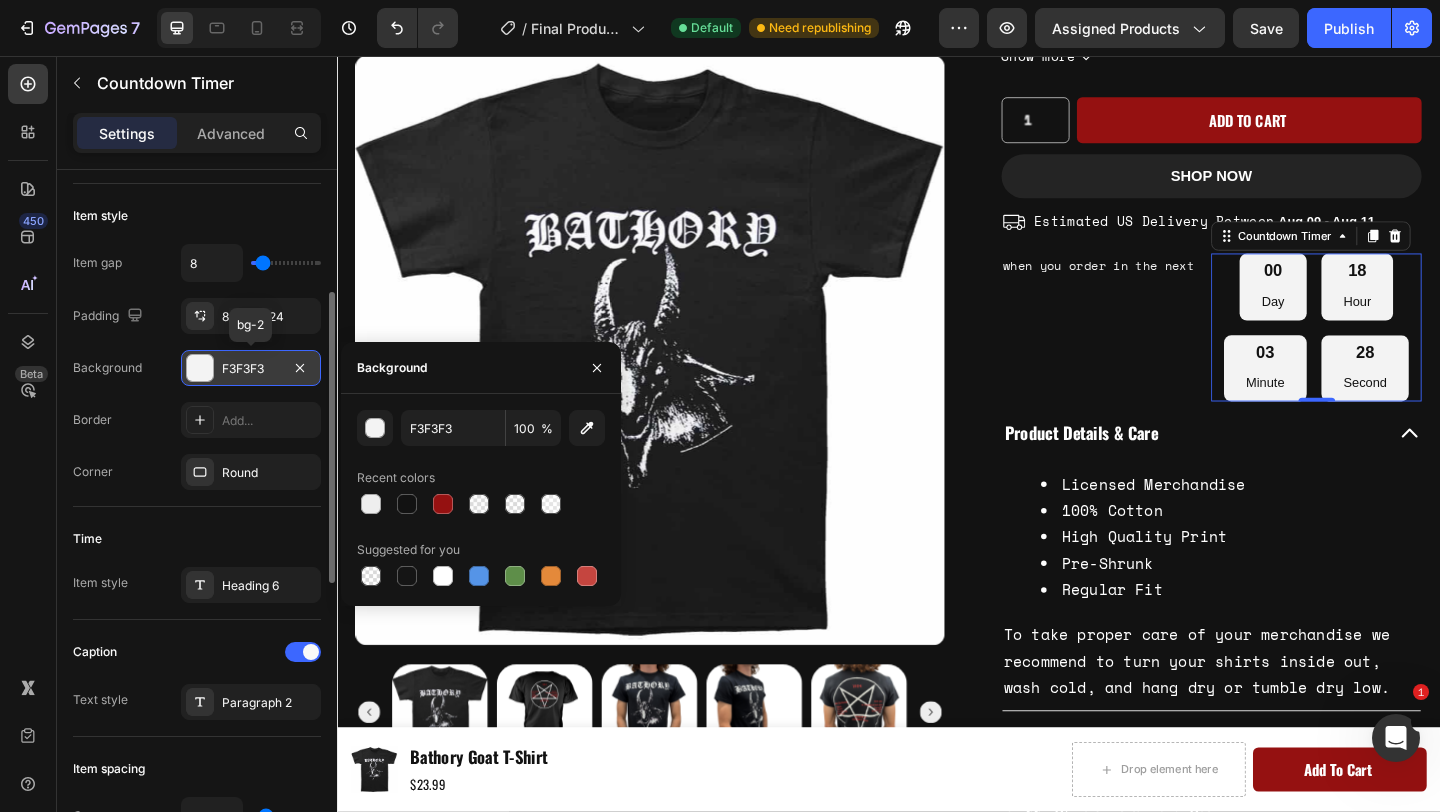 click on "F3F3F3" at bounding box center (251, 369) 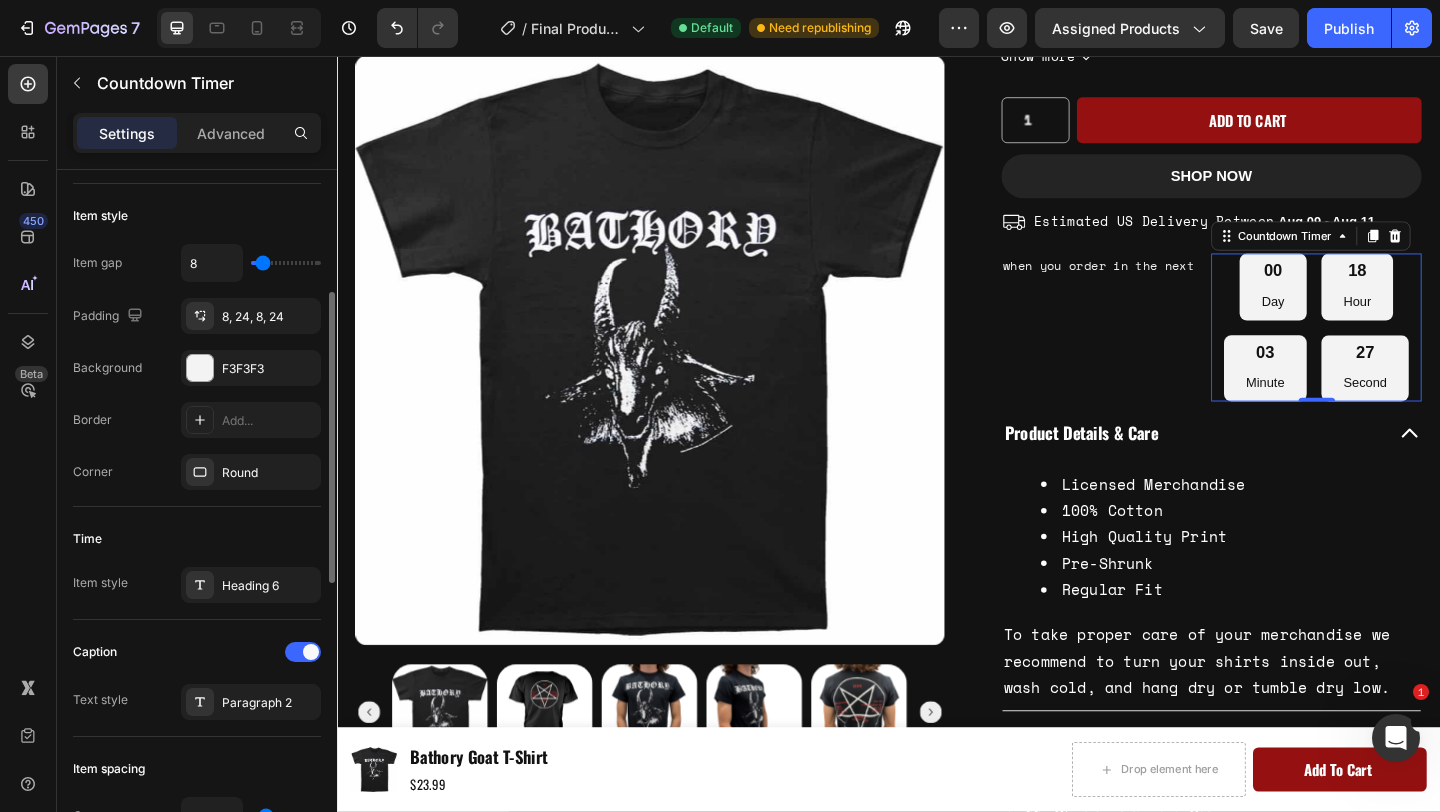 type on "0" 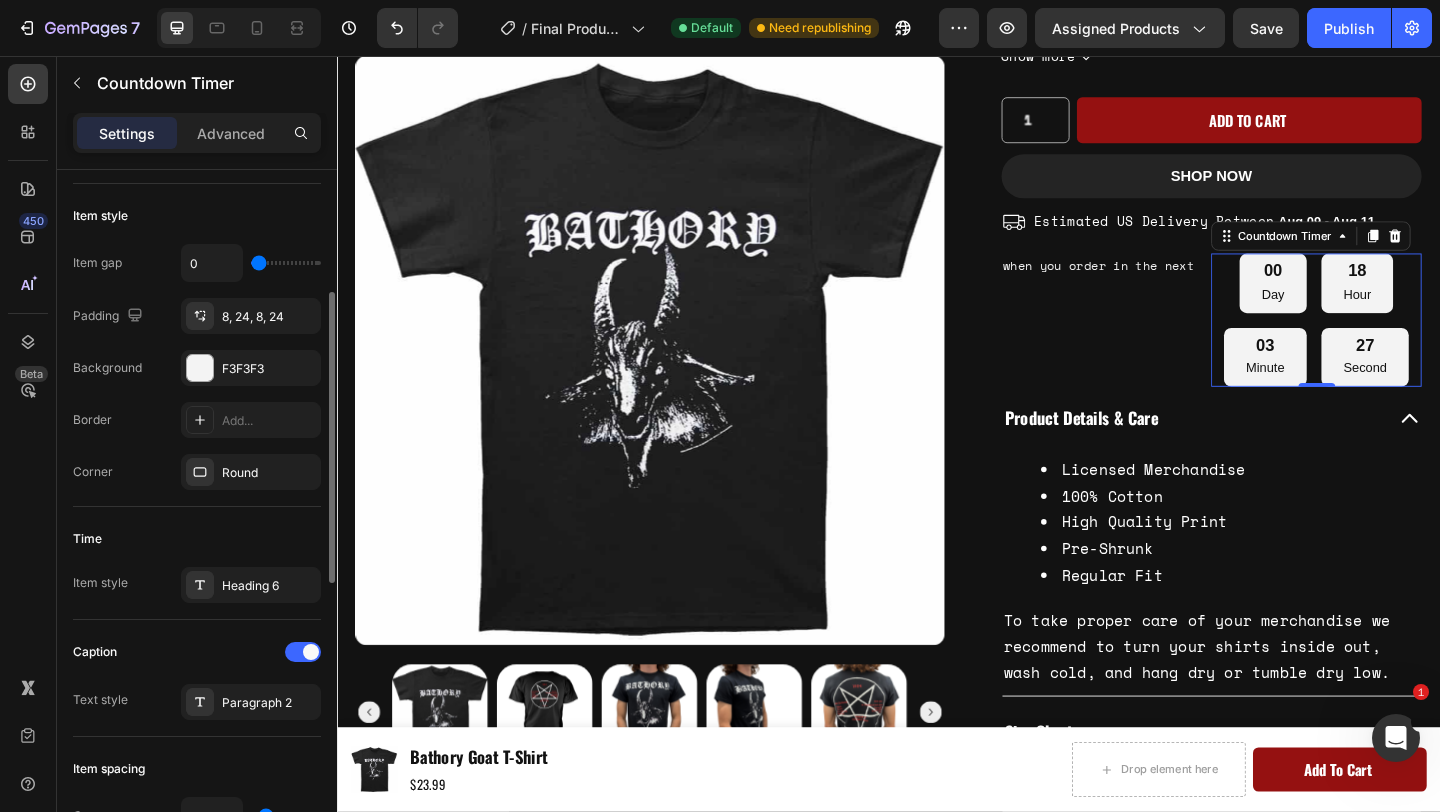 drag, startPoint x: 265, startPoint y: 263, endPoint x: 233, endPoint y: 263, distance: 32 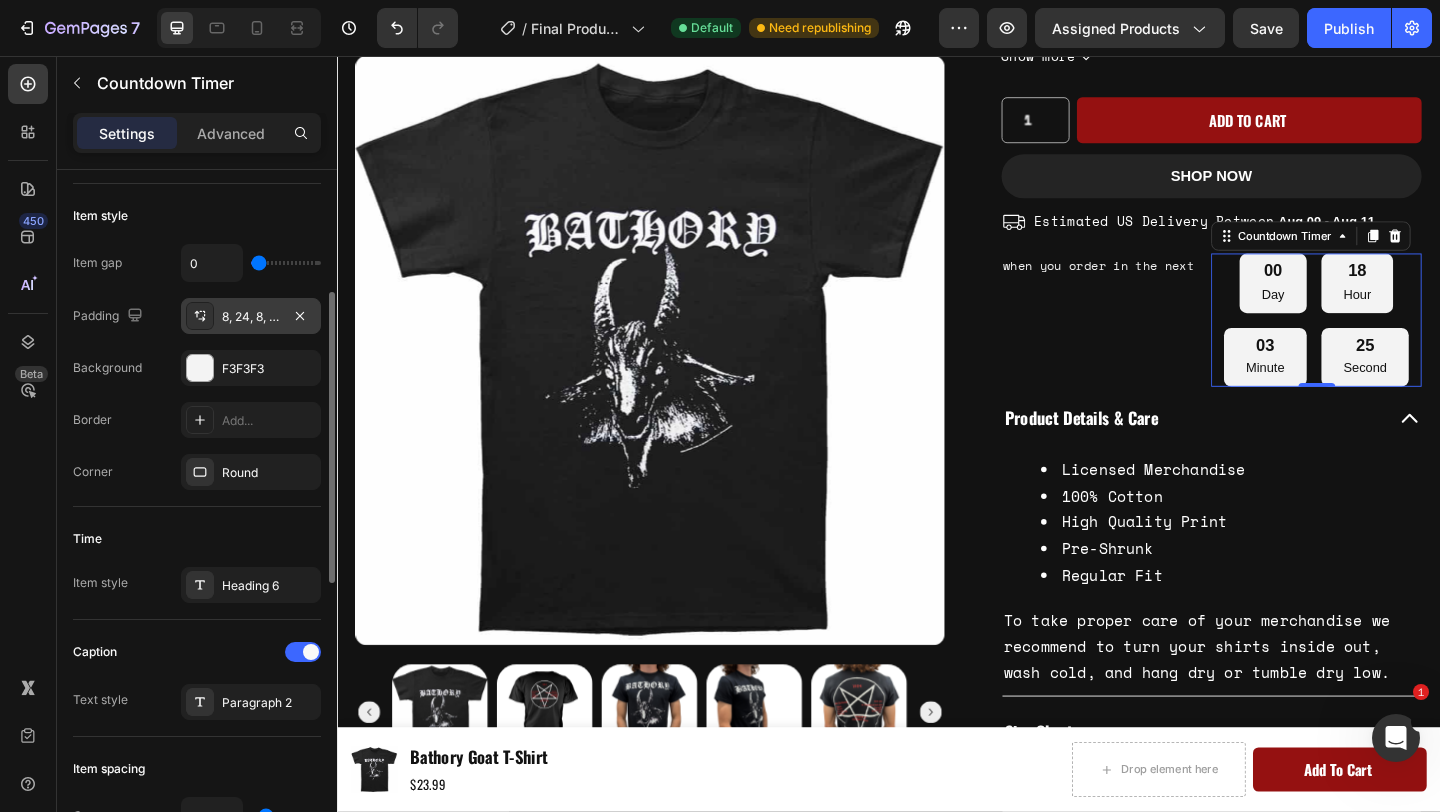 click on "8, 24, 8, 24" at bounding box center (251, 317) 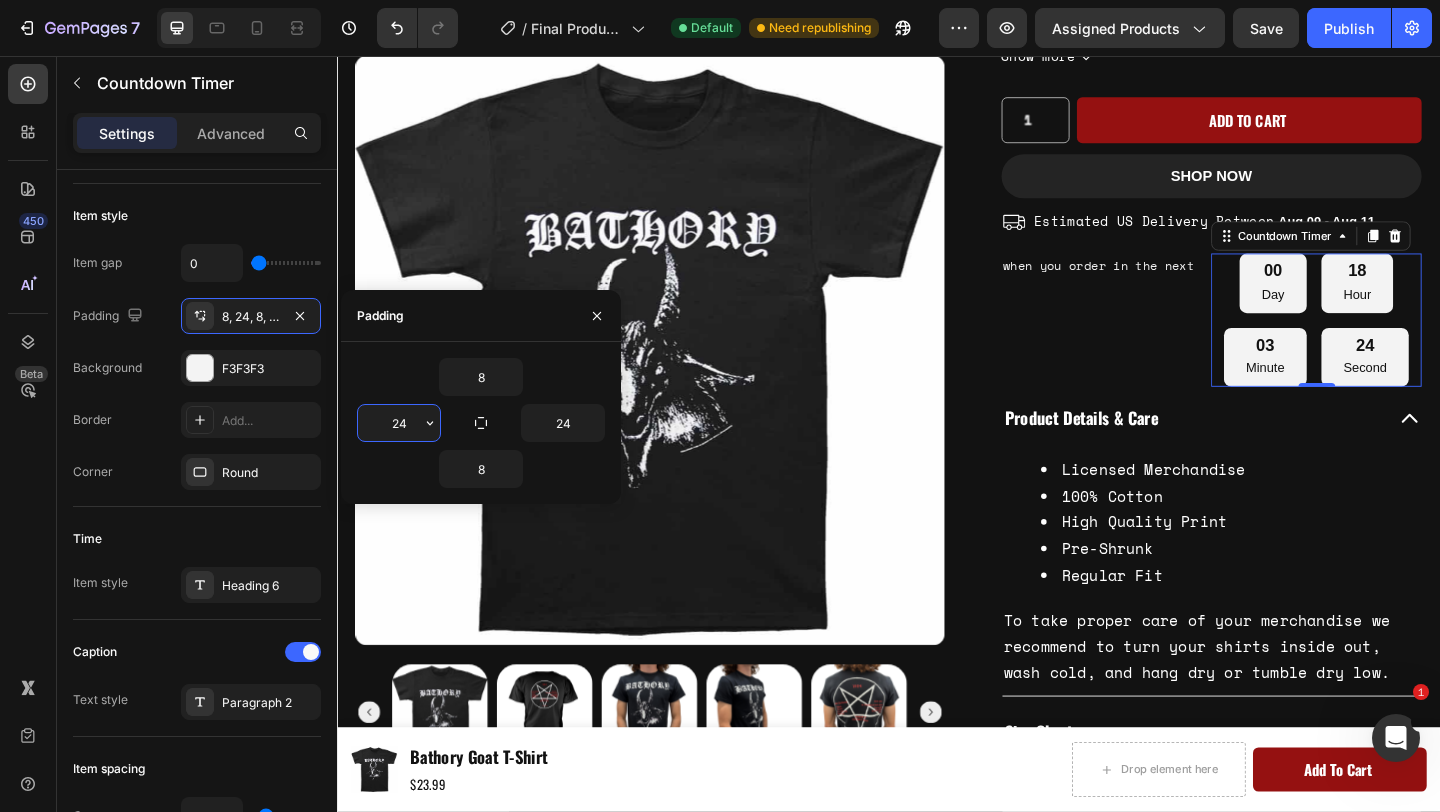 click on "24" at bounding box center [399, 423] 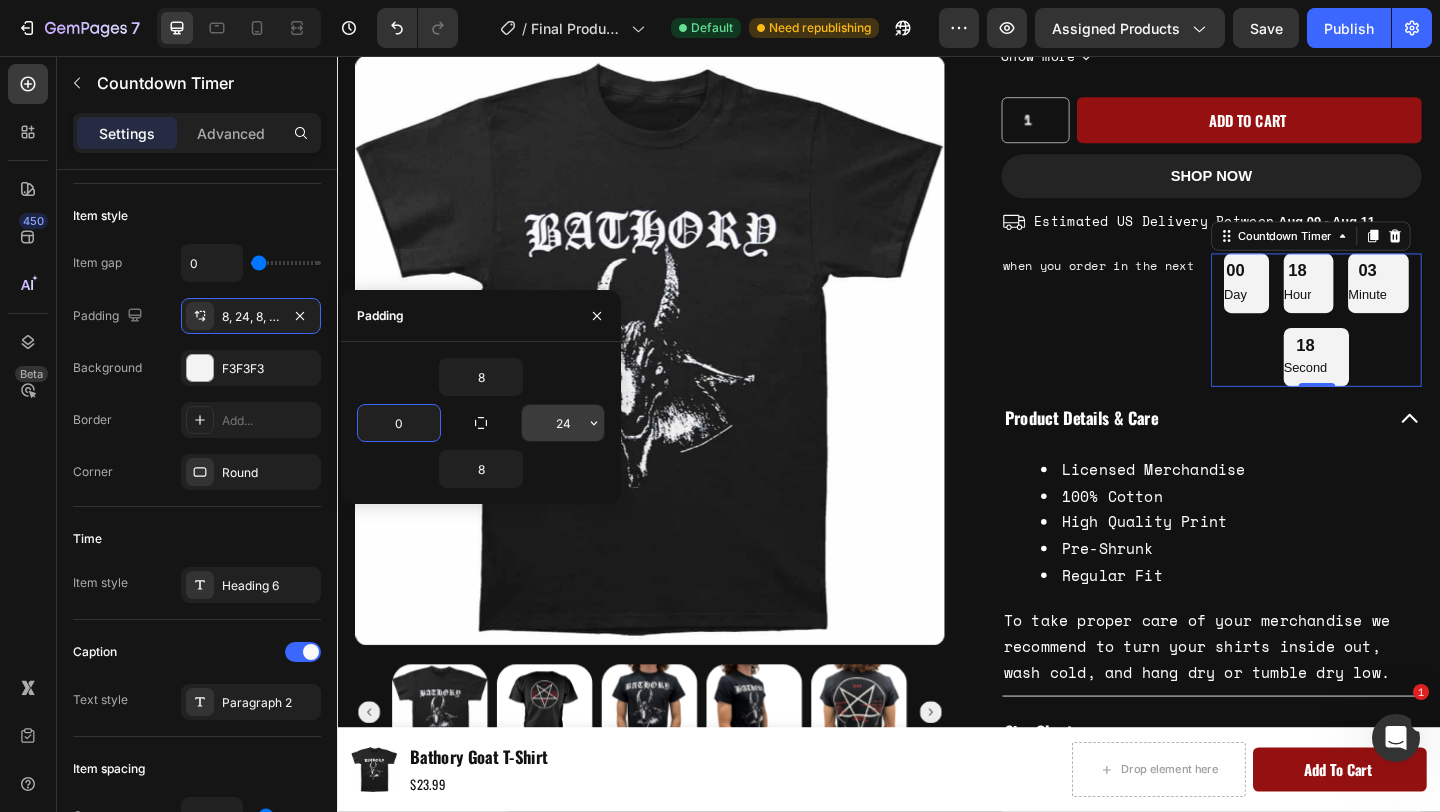 type on "0" 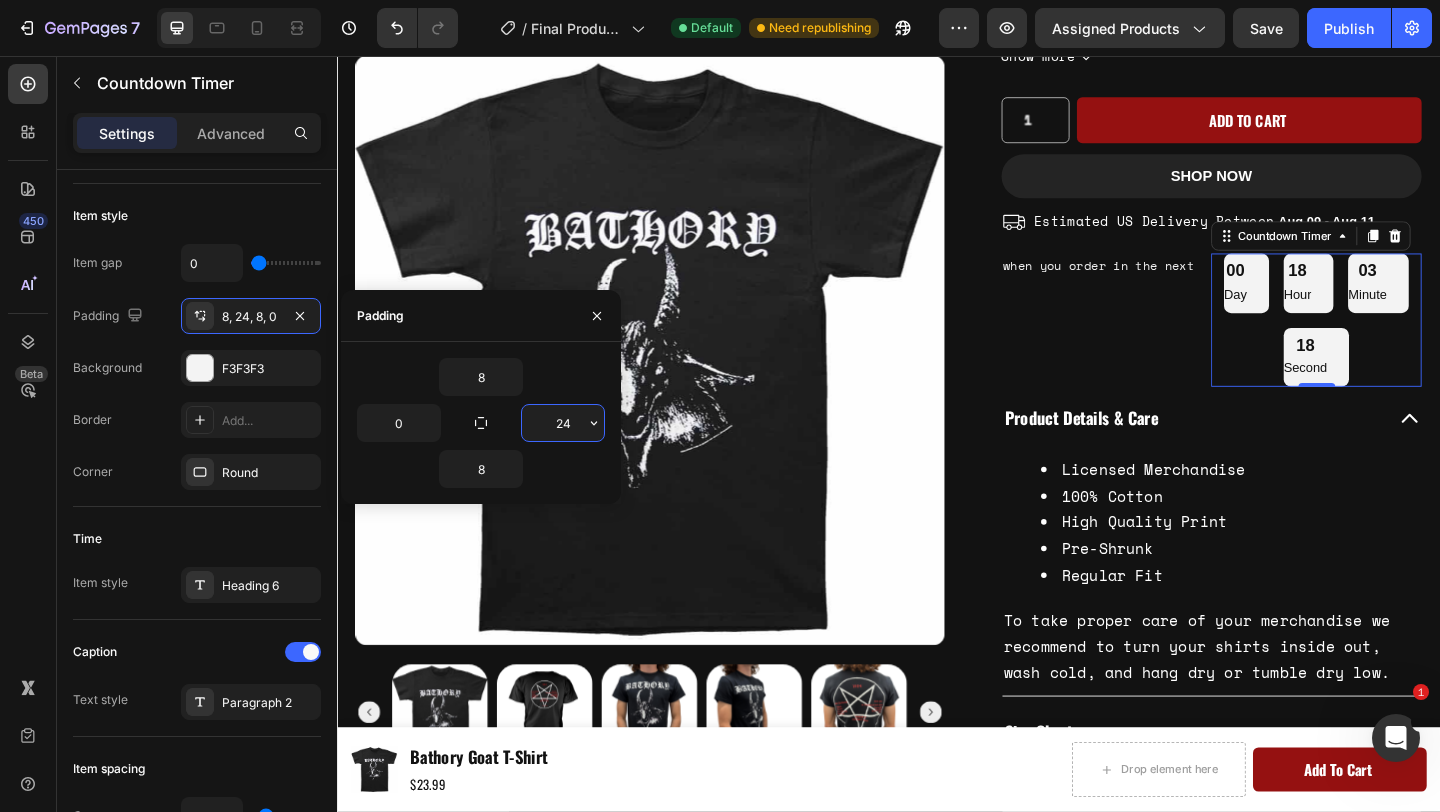 click on "24" at bounding box center [563, 423] 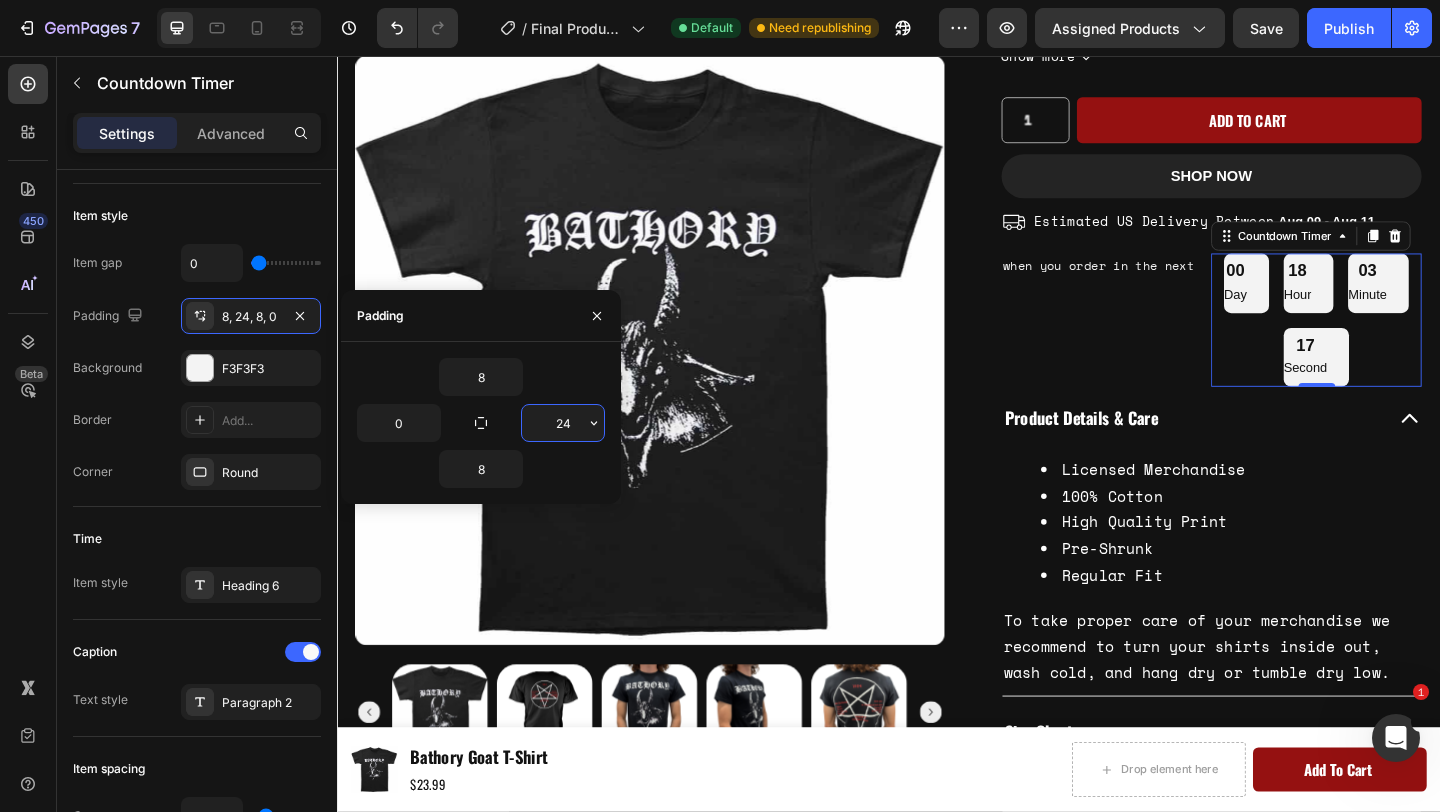 type on "0" 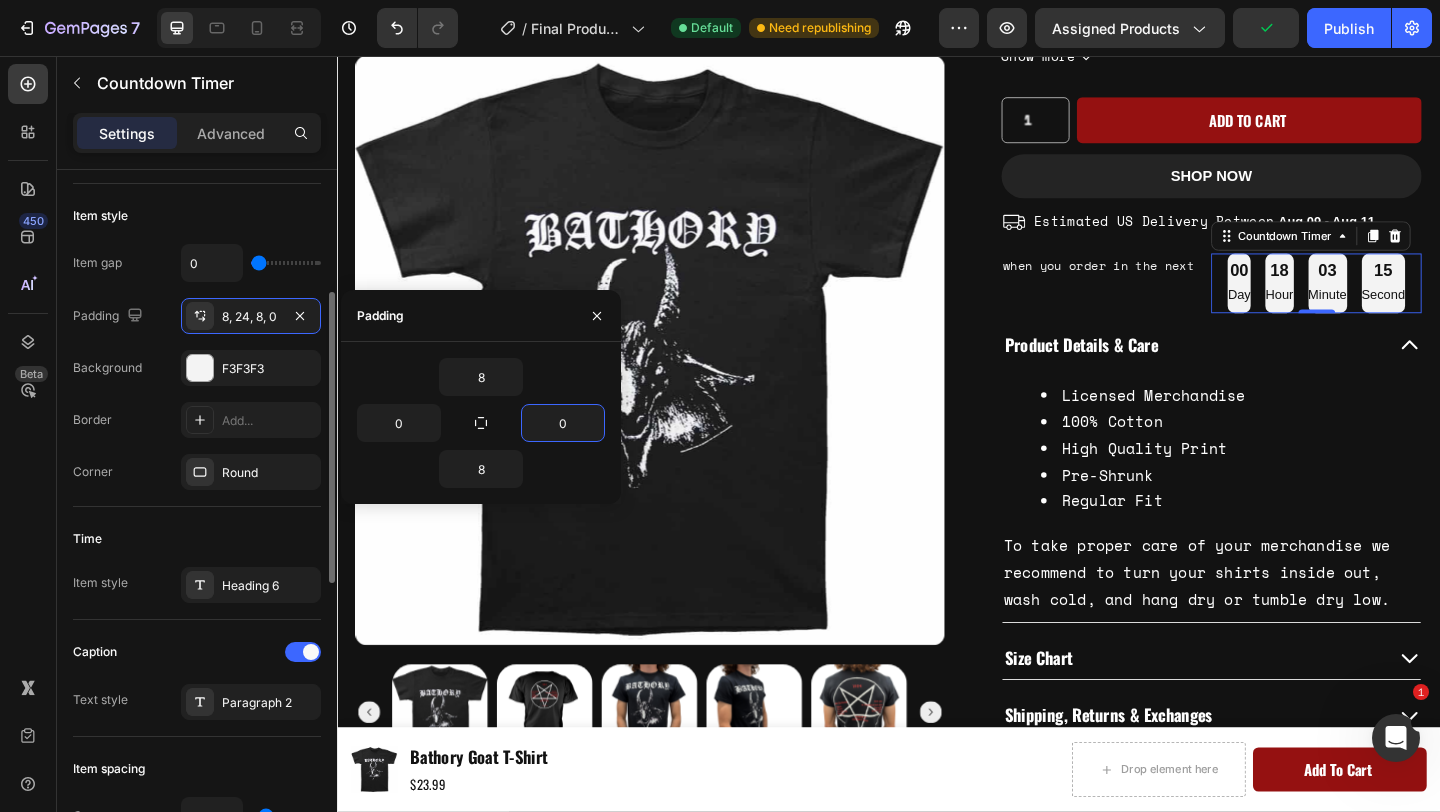 click on "Background F3F3F3" at bounding box center [197, 368] 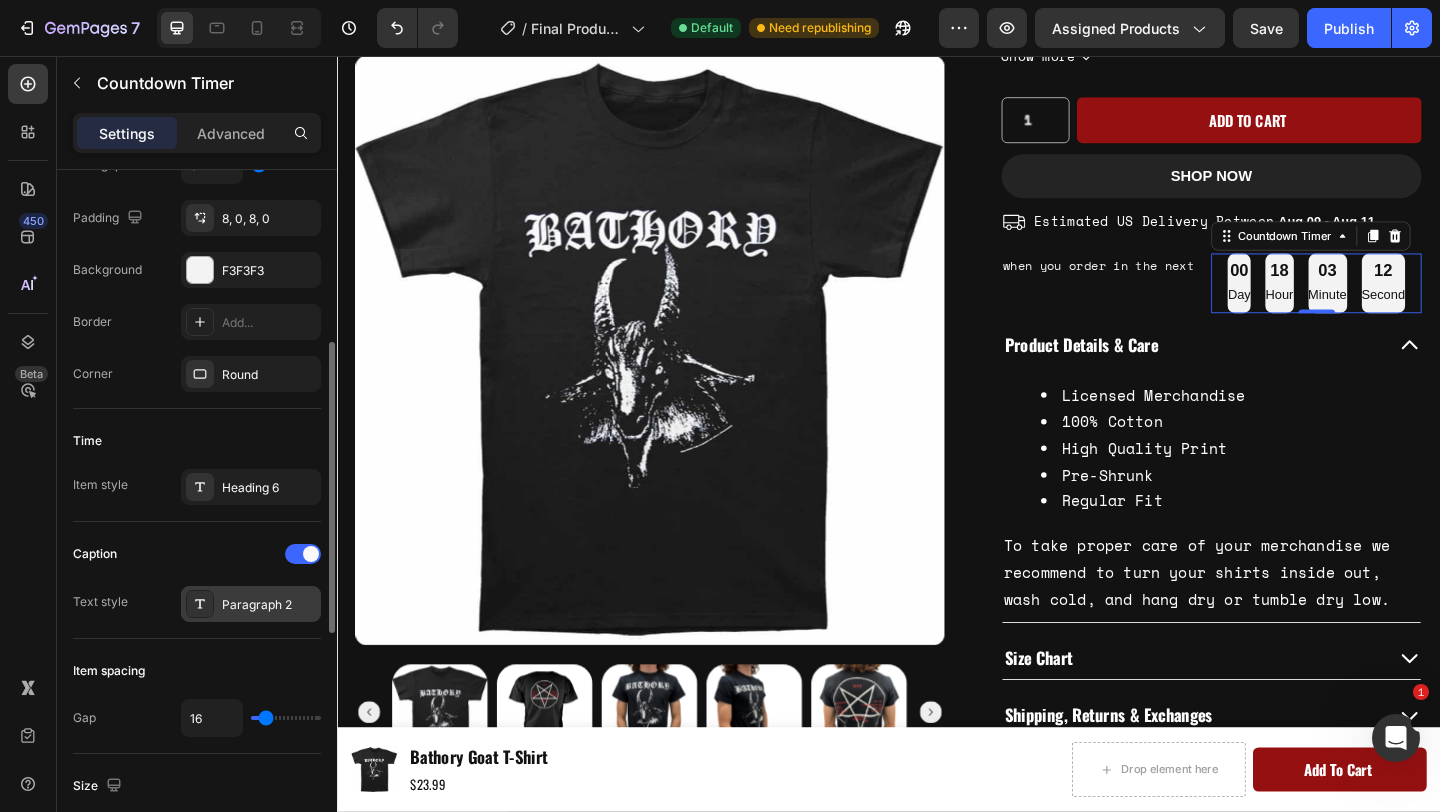 scroll, scrollTop: 398, scrollLeft: 0, axis: vertical 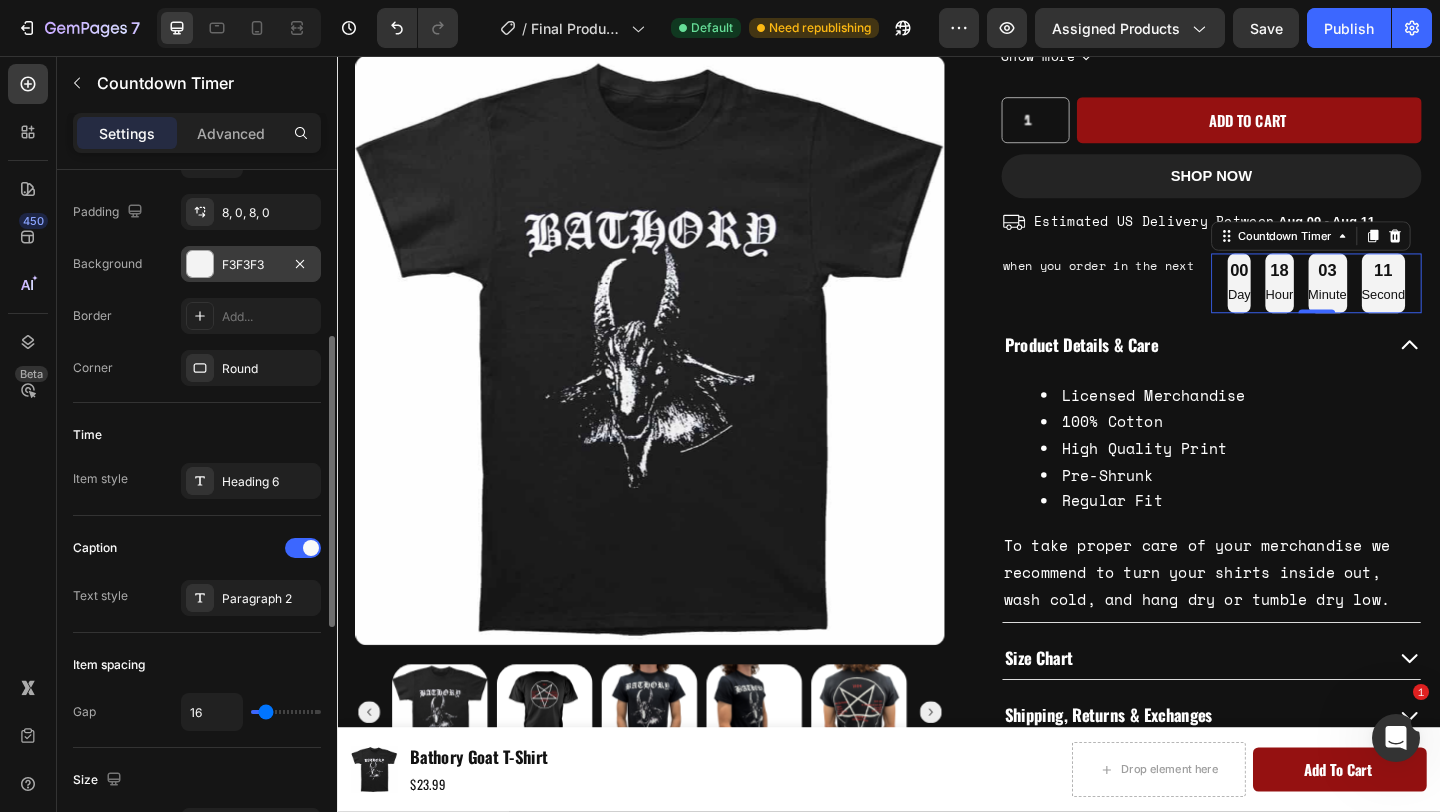 click on "F3F3F3" at bounding box center (251, 264) 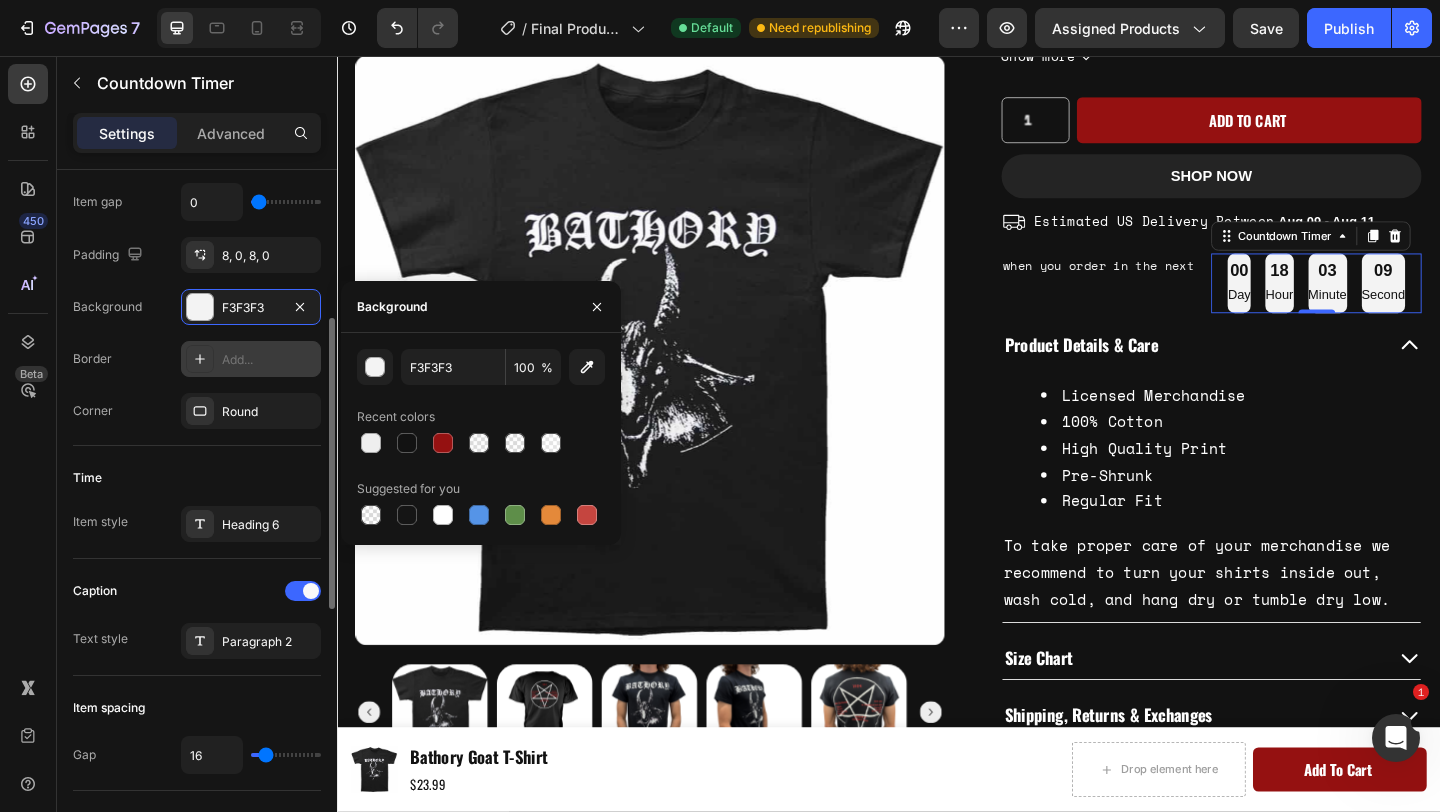 scroll, scrollTop: 358, scrollLeft: 0, axis: vertical 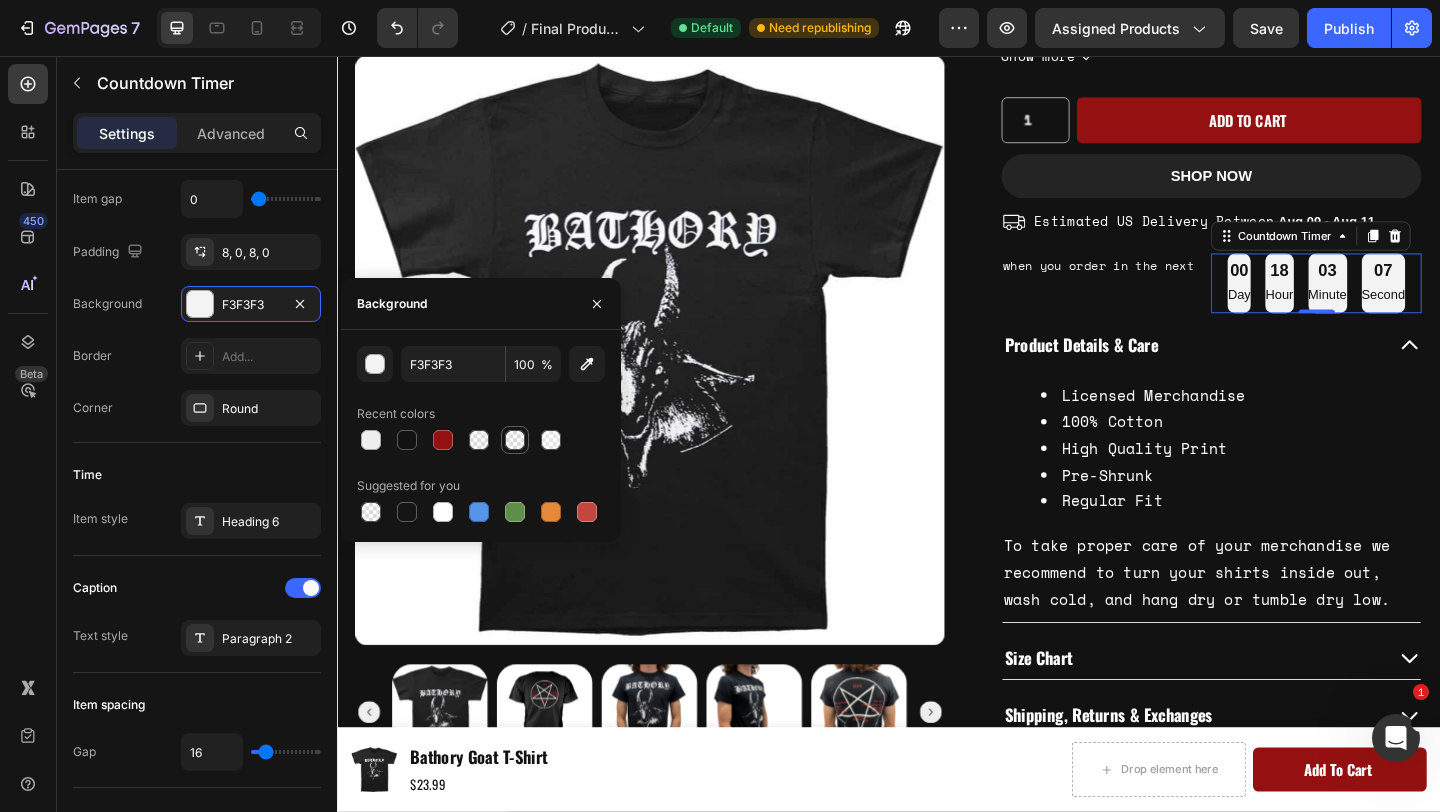 click at bounding box center [515, 440] 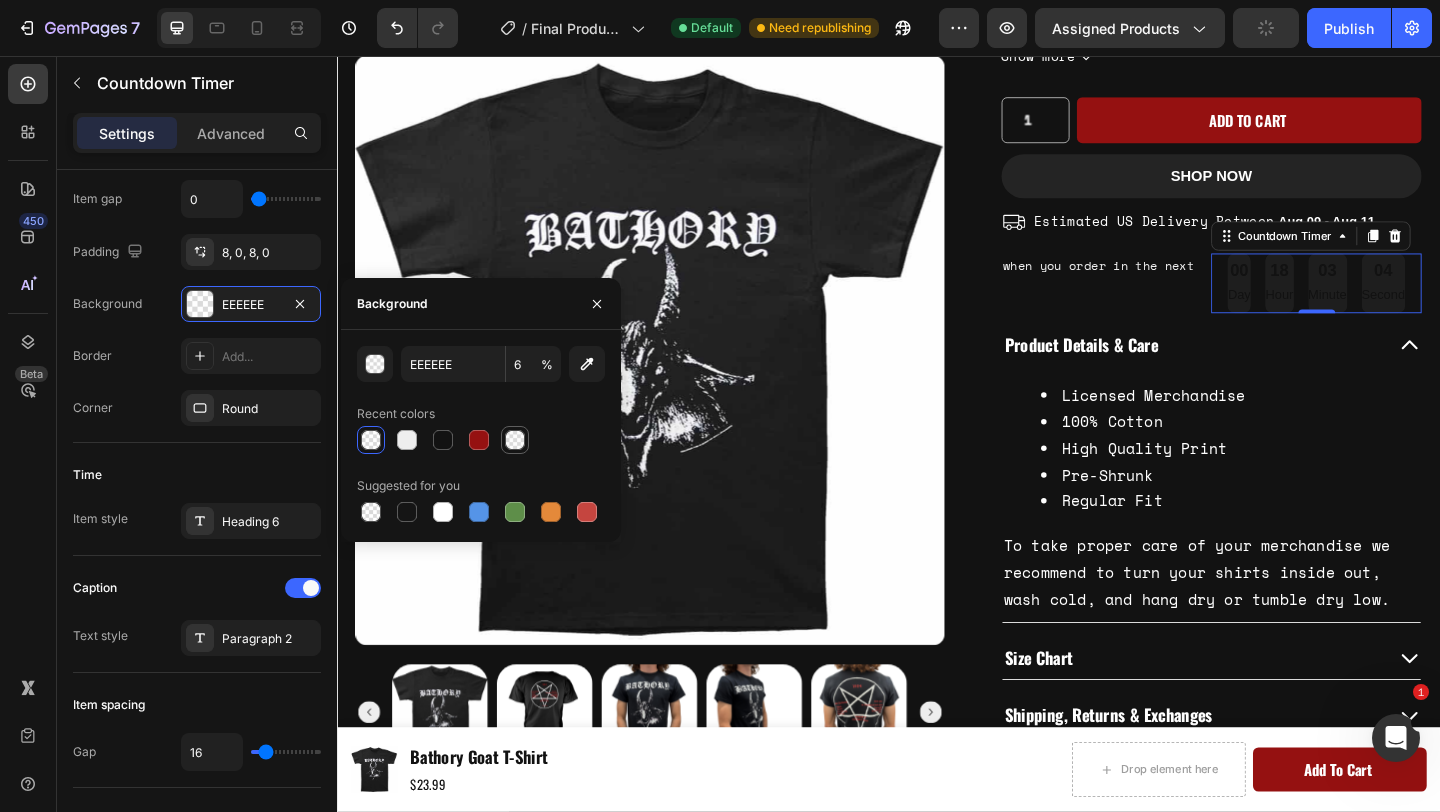 click at bounding box center [515, 440] 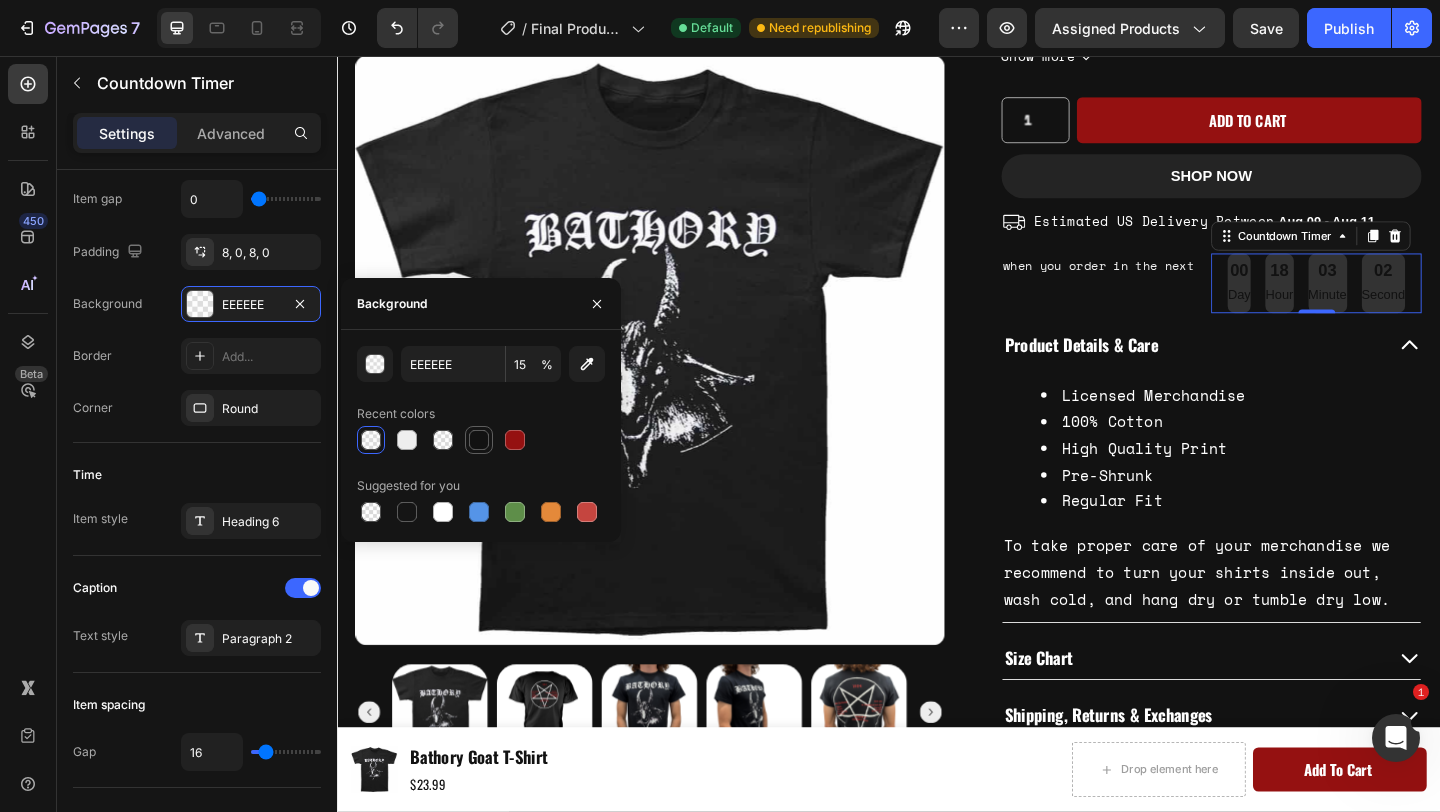 click at bounding box center (479, 440) 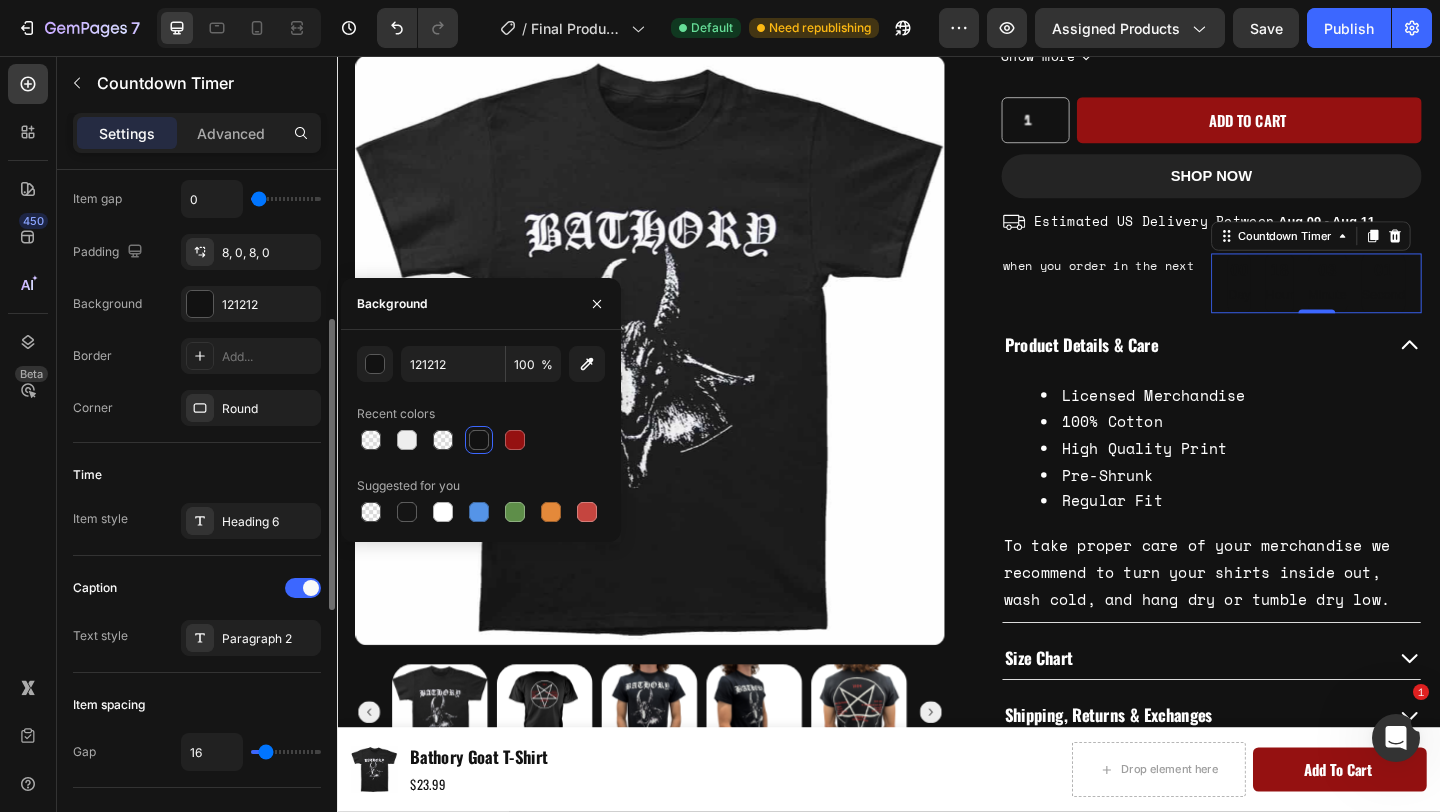 click on "Border Add..." at bounding box center [197, 356] 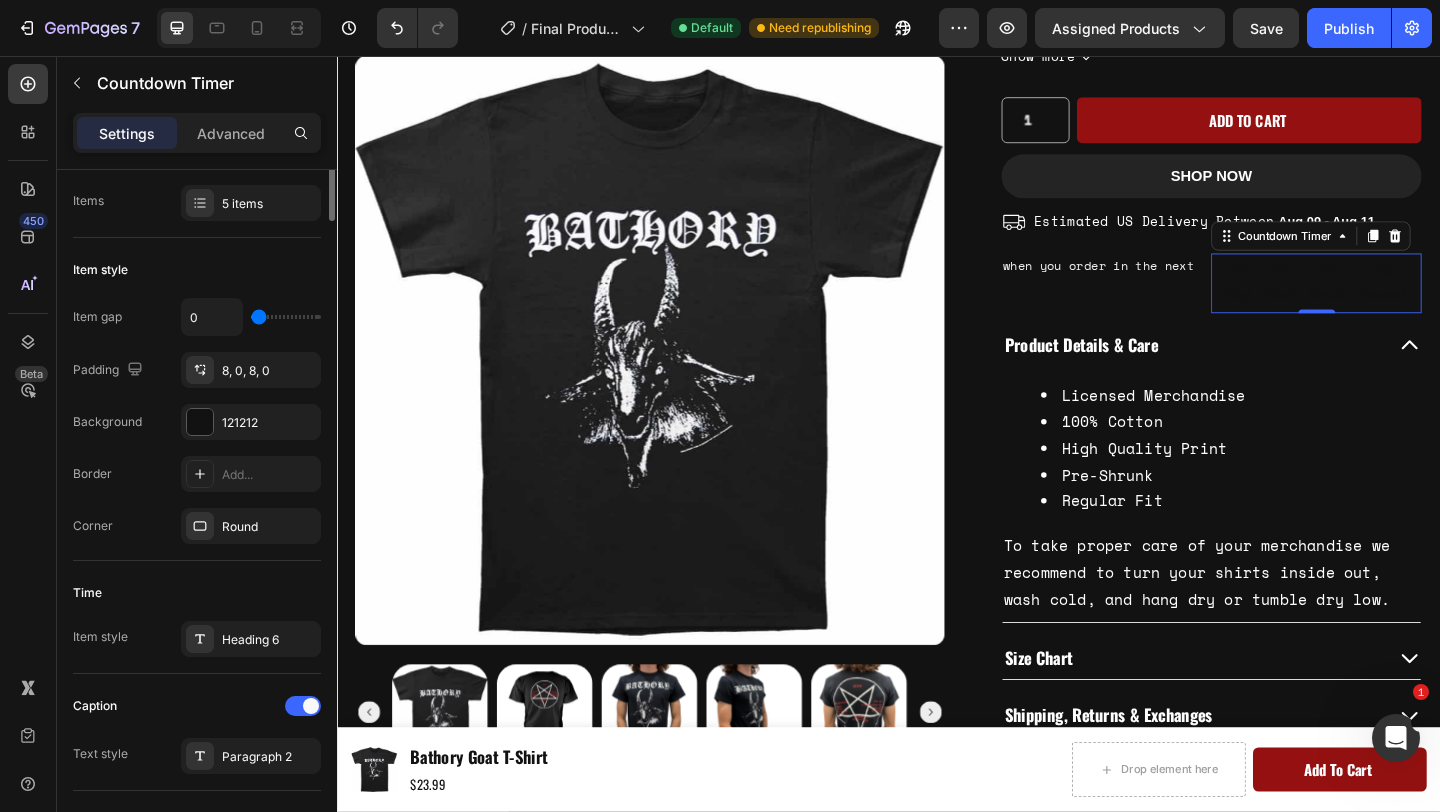 scroll, scrollTop: 0, scrollLeft: 0, axis: both 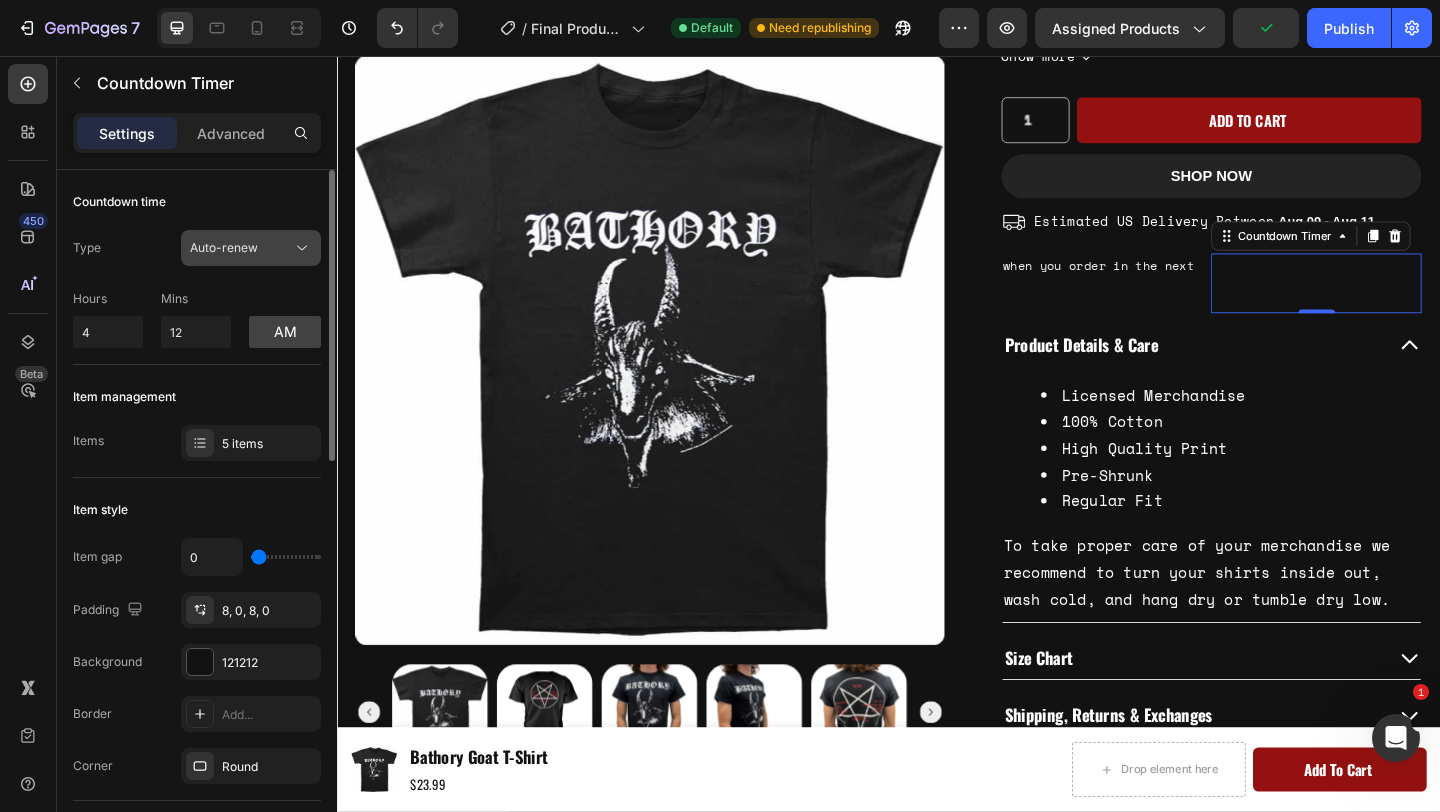 click on "Auto-renew" 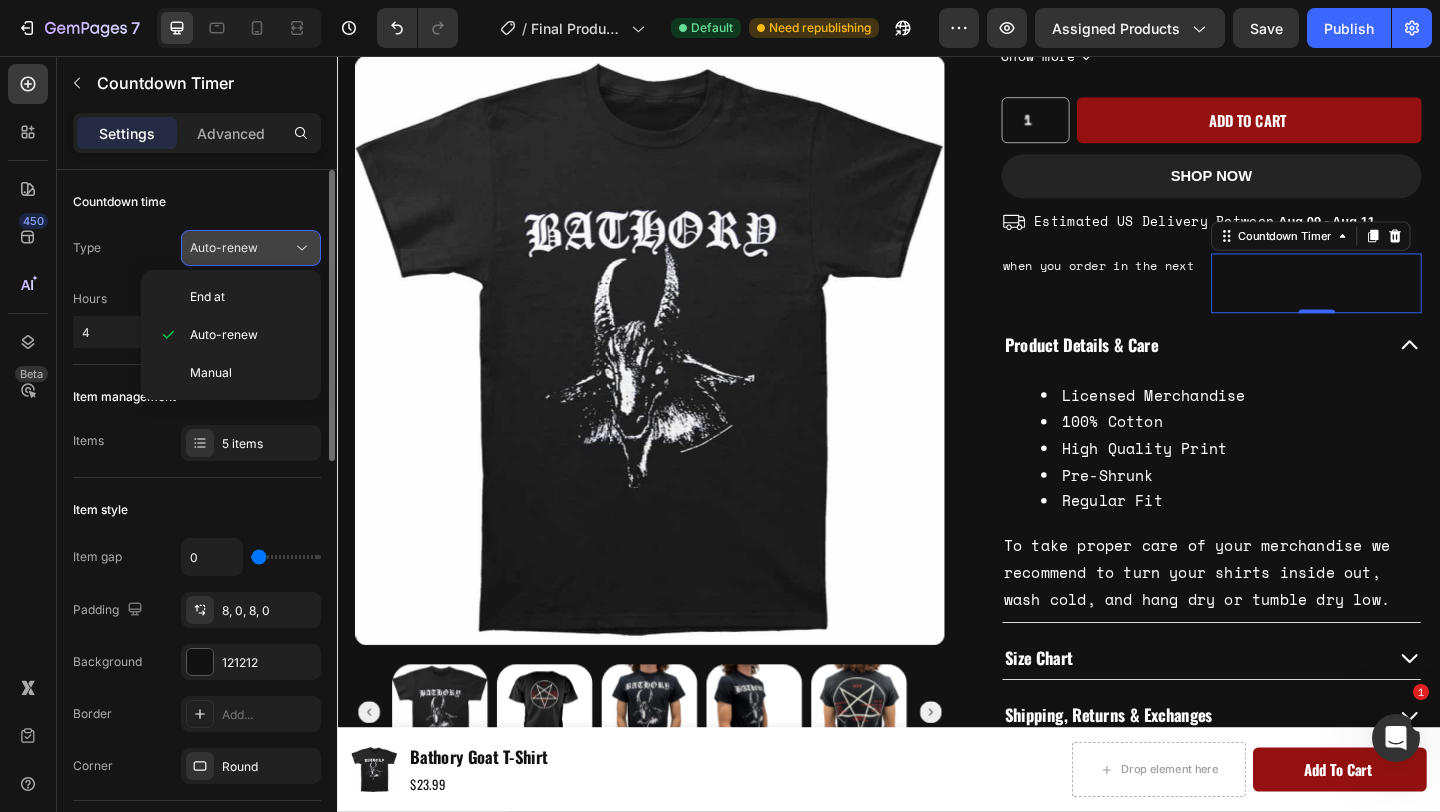 click on "Auto-renew" 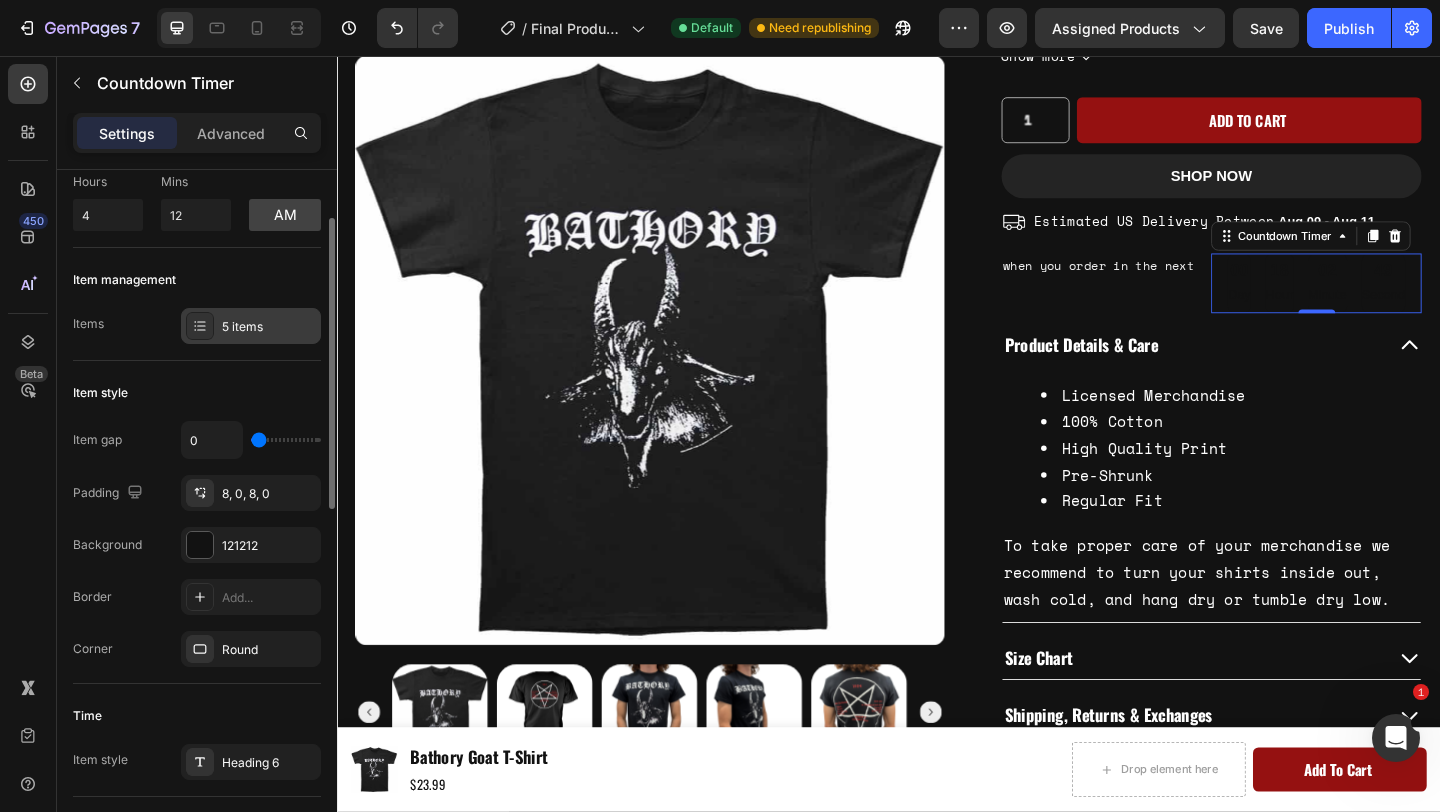 scroll, scrollTop: 135, scrollLeft: 0, axis: vertical 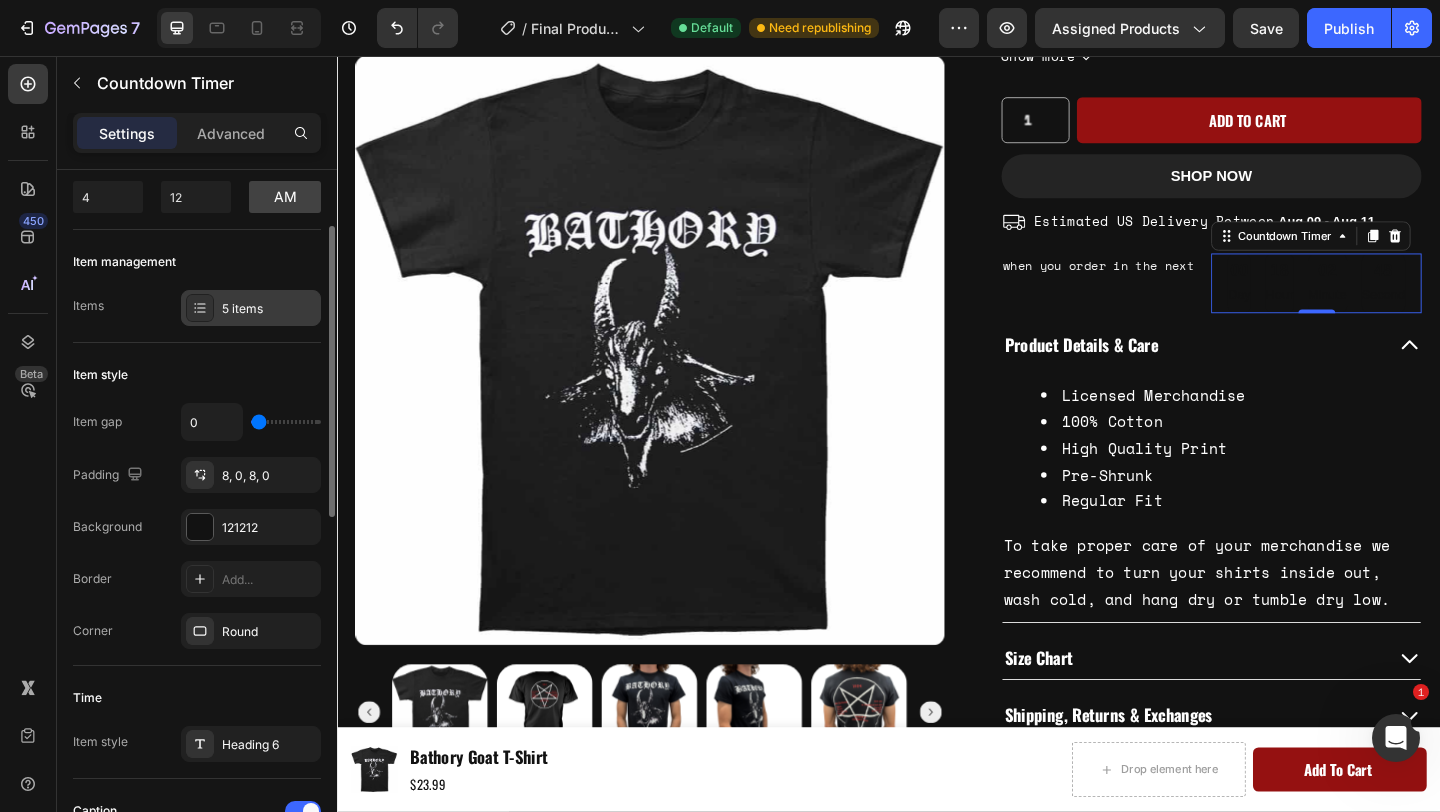 click on "5 items" at bounding box center (251, 308) 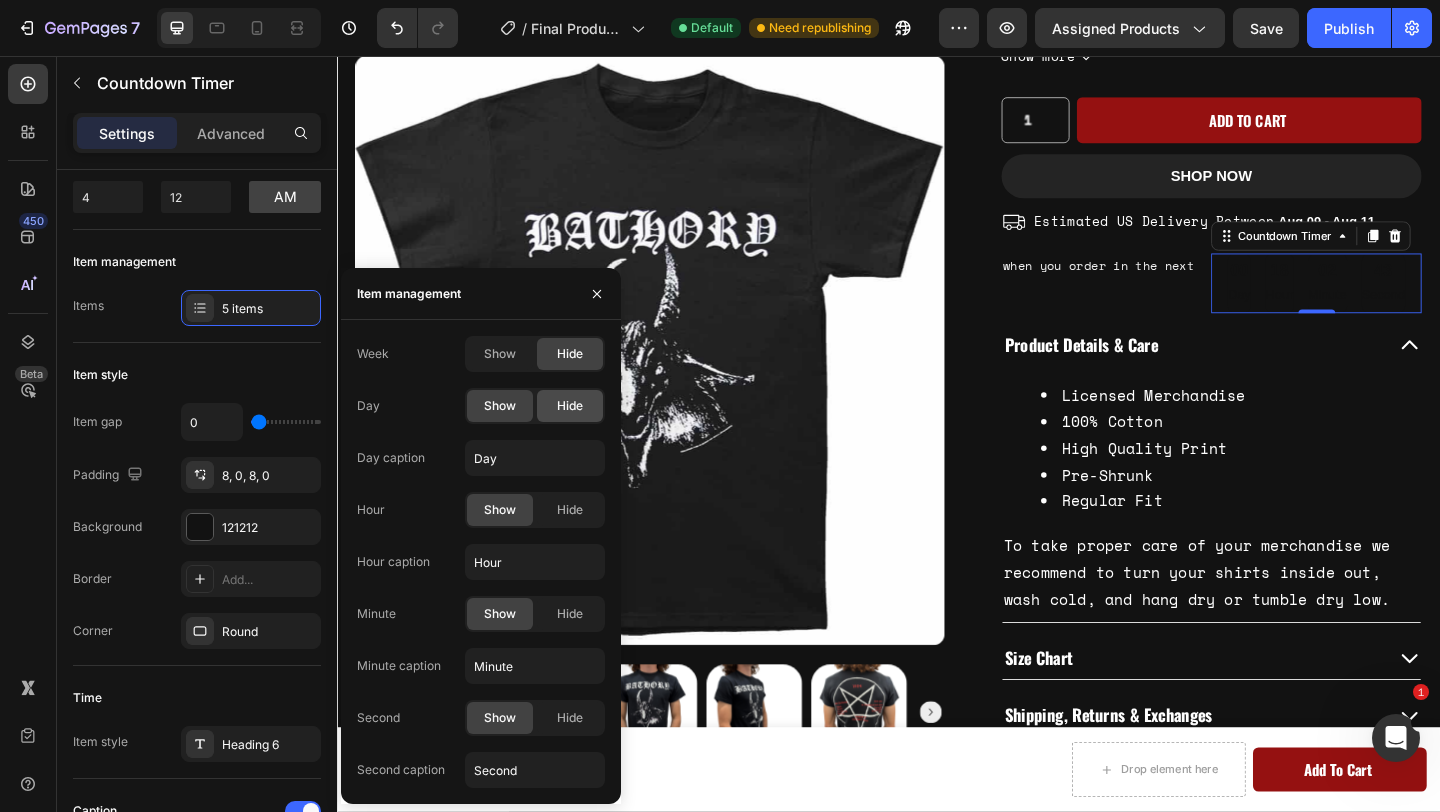 click on "Hide" 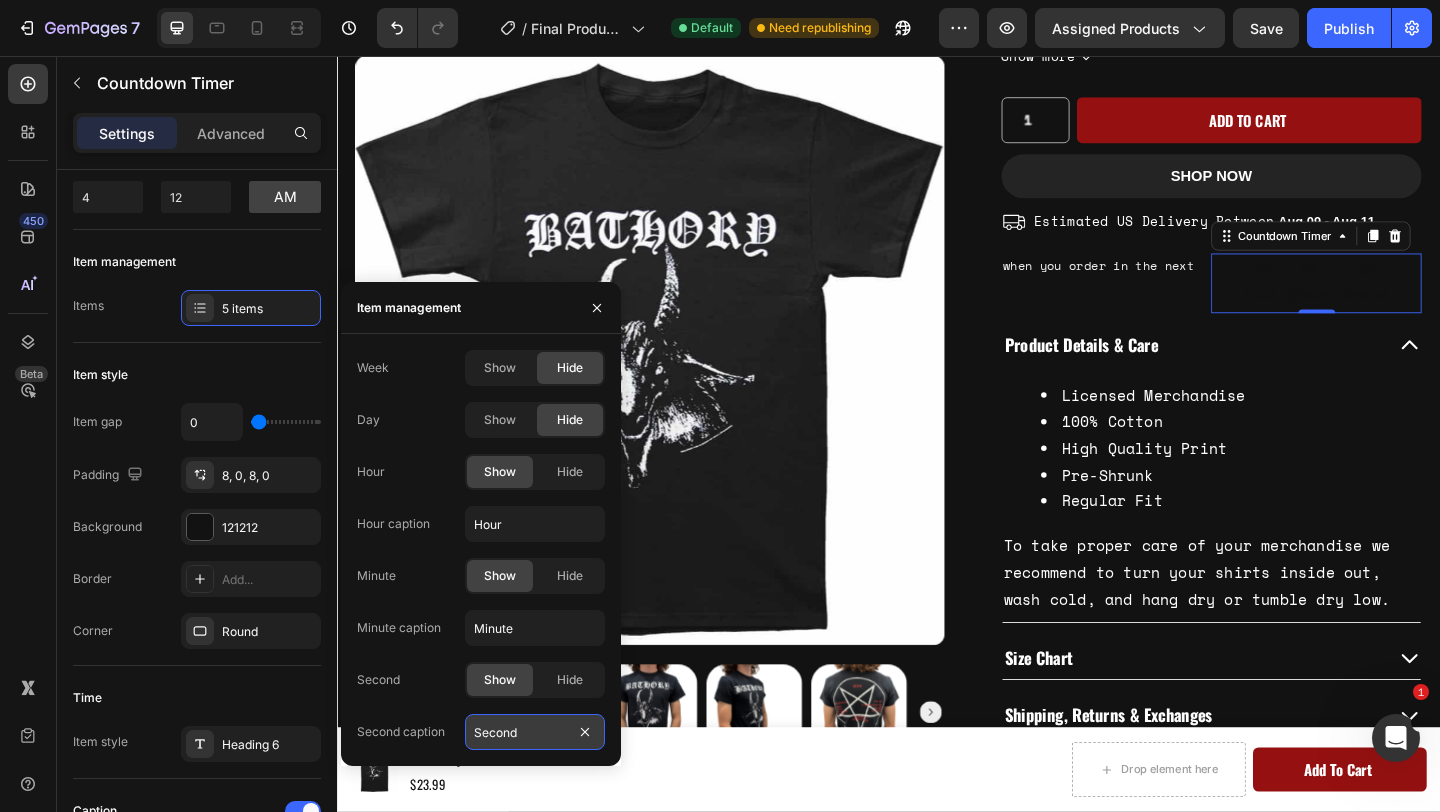 click on "Second" at bounding box center [535, 732] 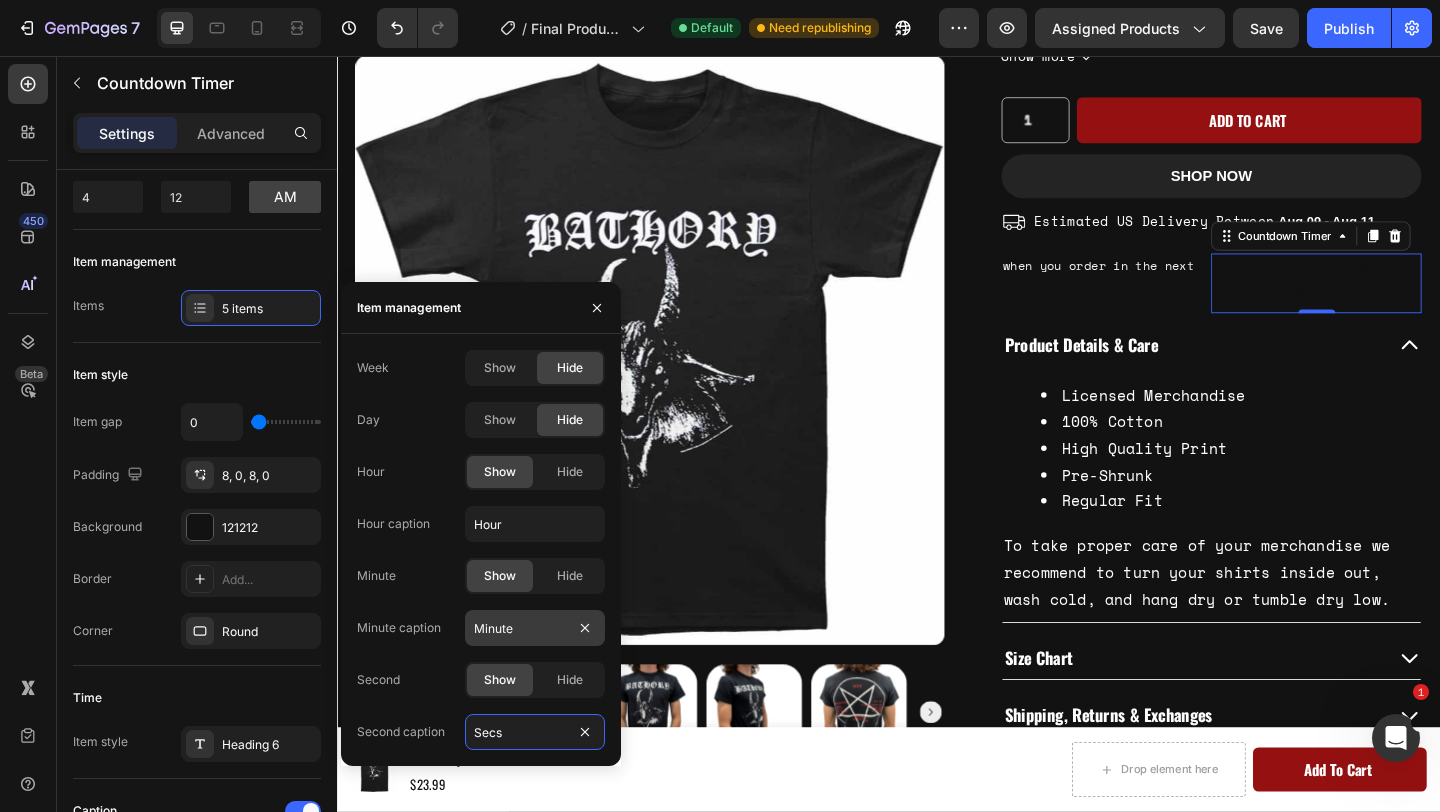 type on "Secs" 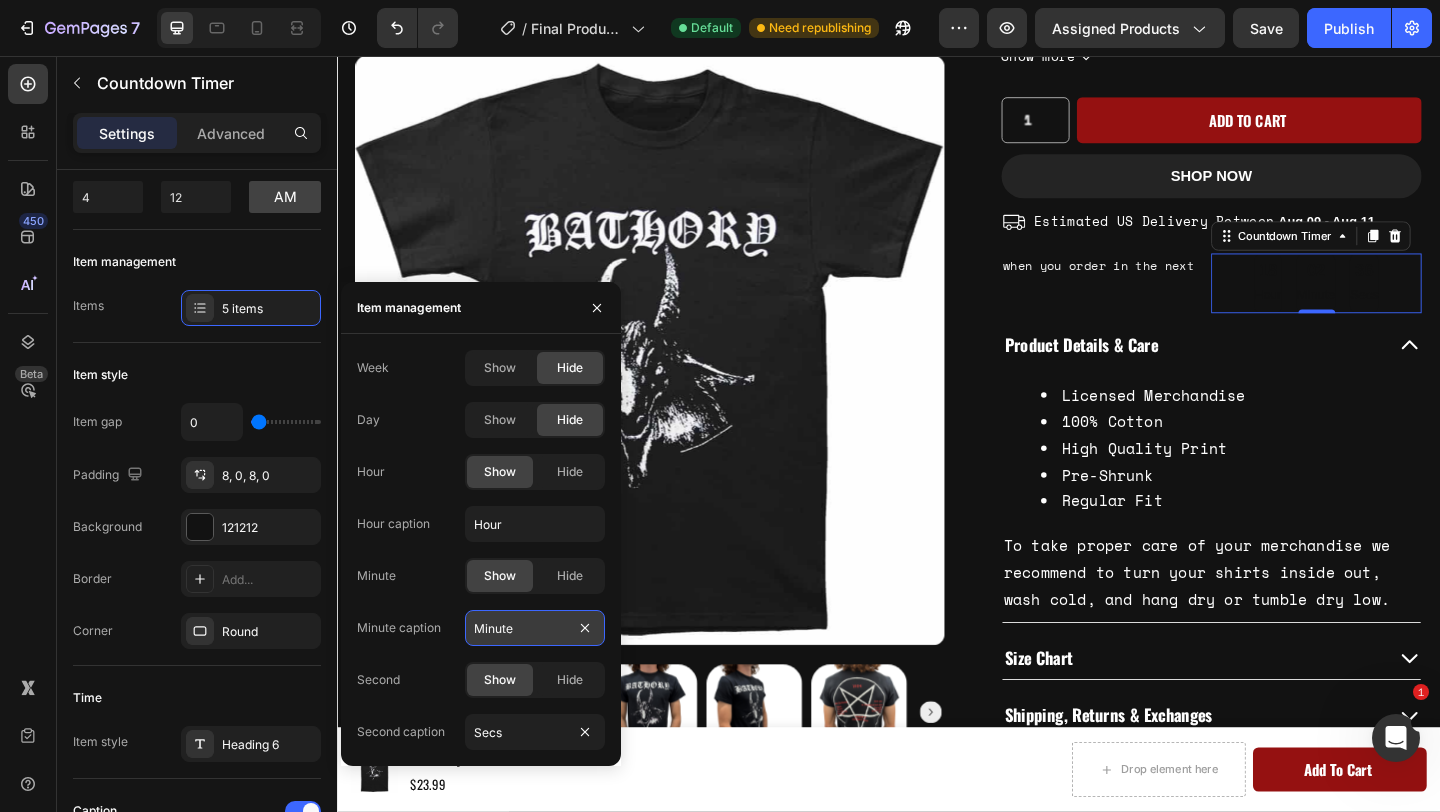 click on "Minute" at bounding box center (535, 628) 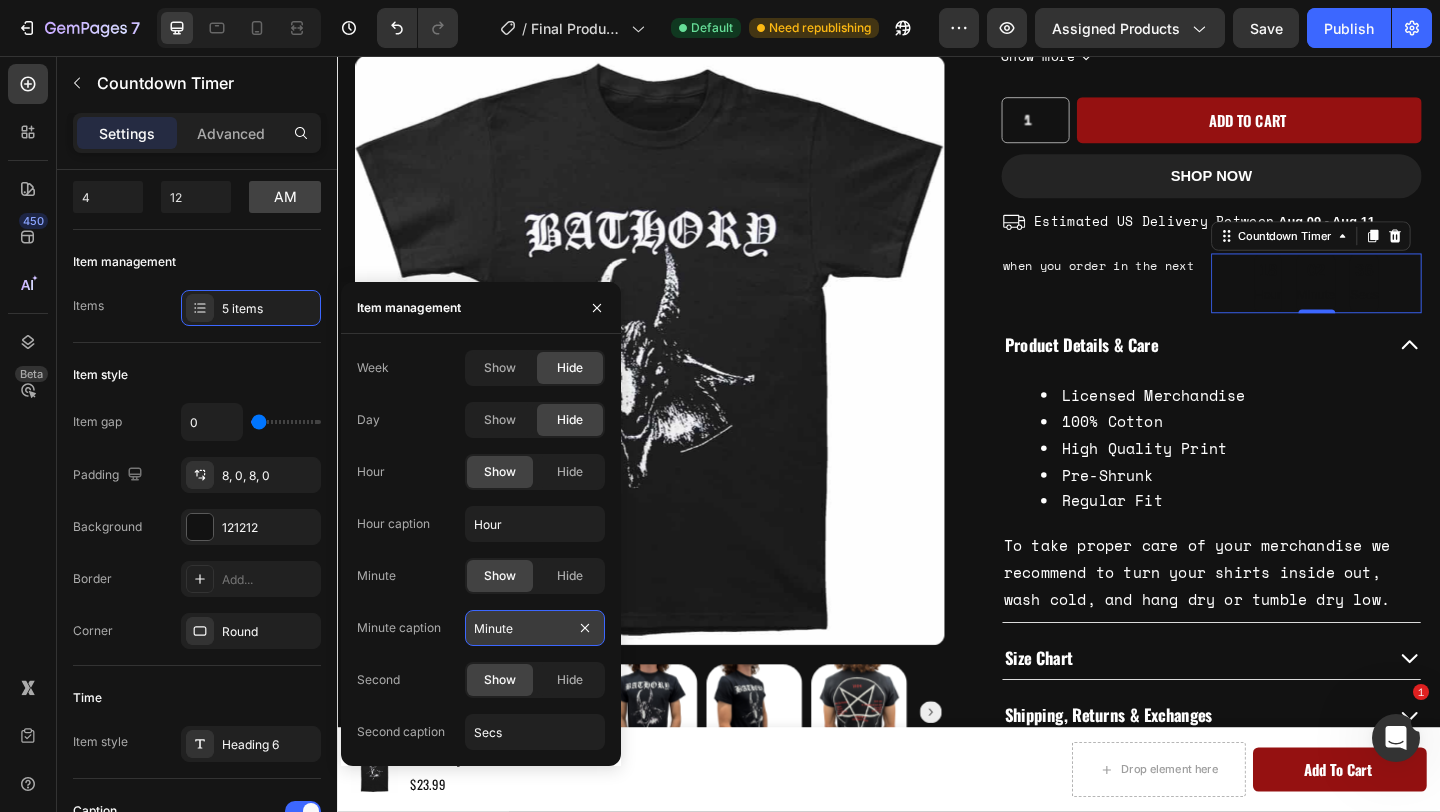 click on "Minute" at bounding box center [535, 628] 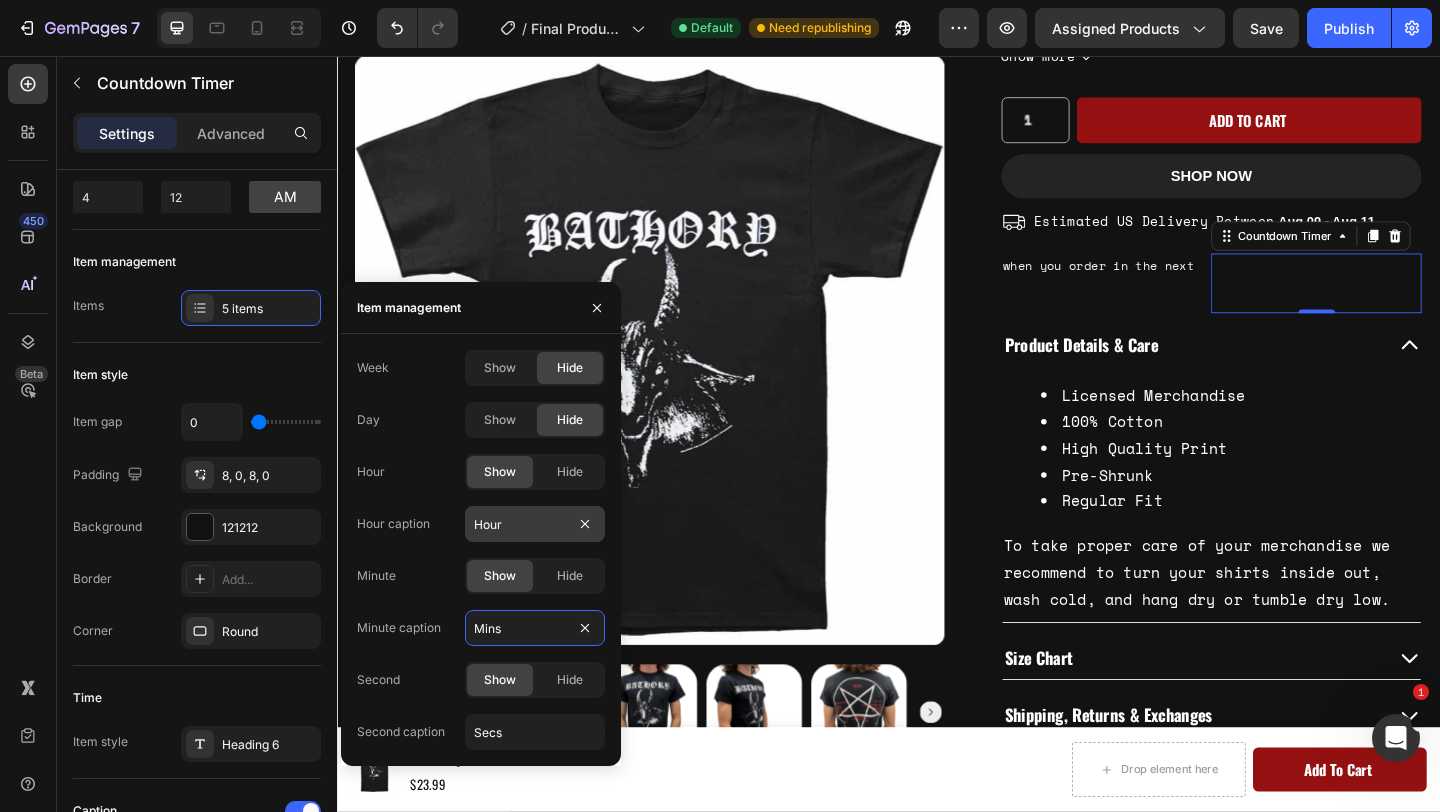 type on "Mins" 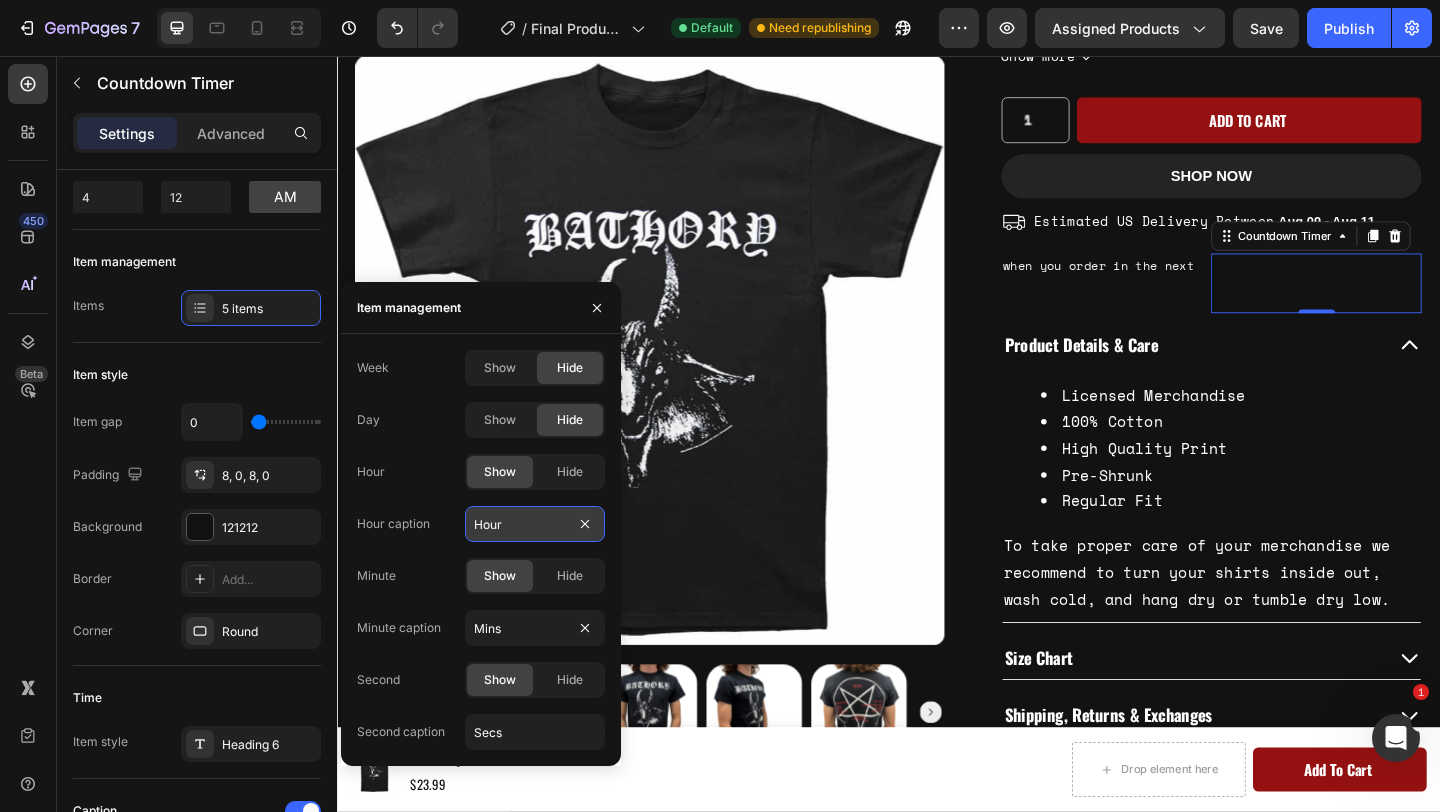 click on "Hour" at bounding box center [535, 524] 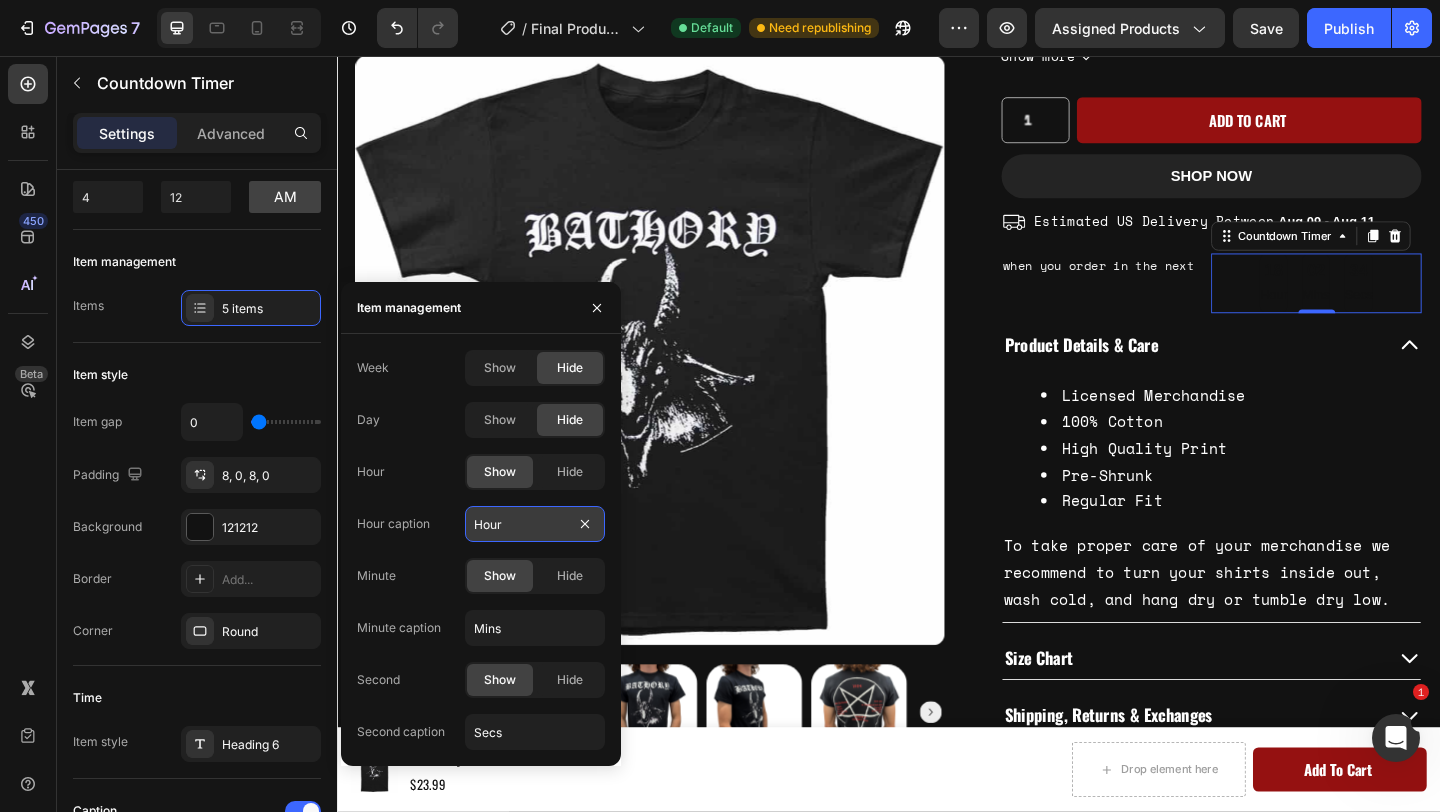 click on "Hour" at bounding box center (535, 524) 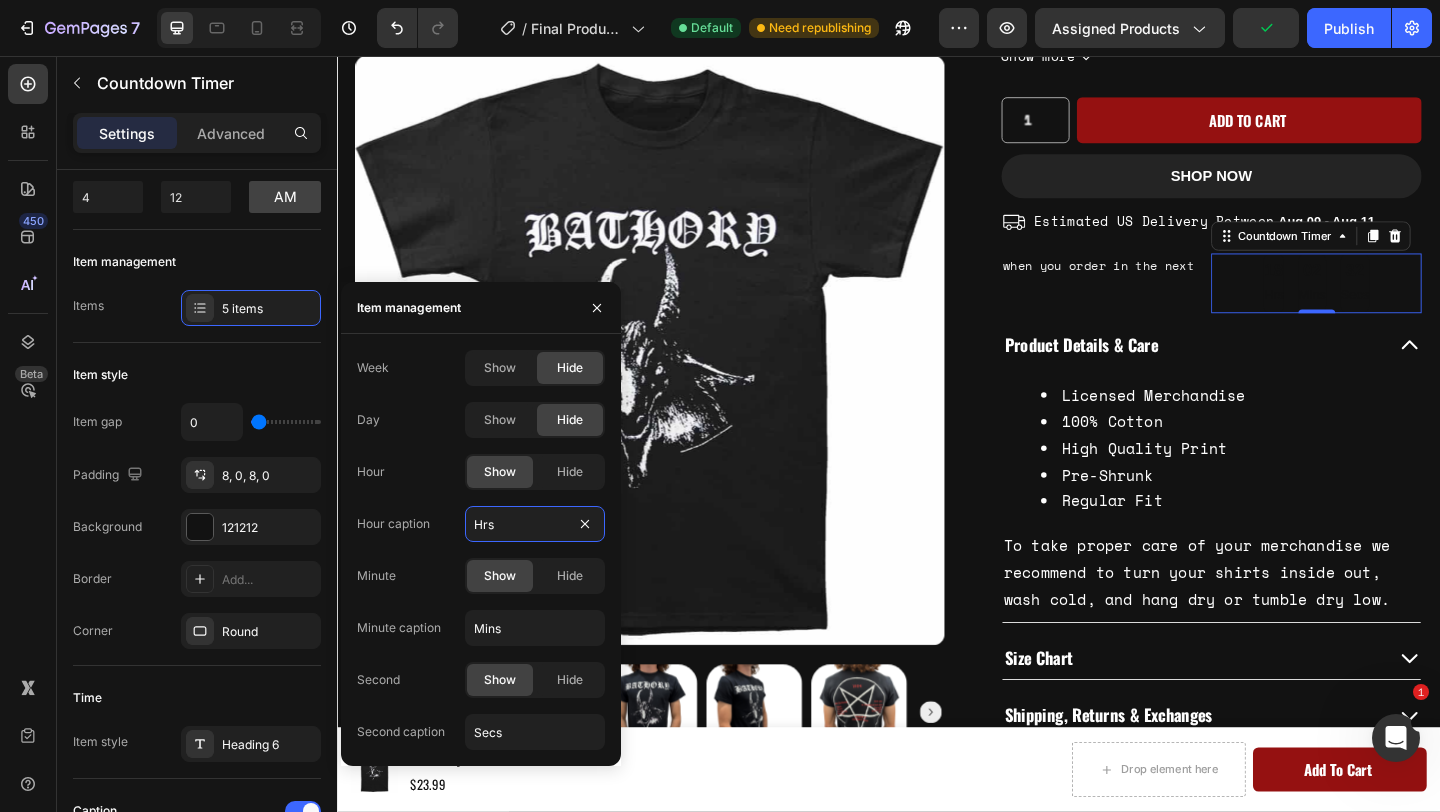type on "Hrs" 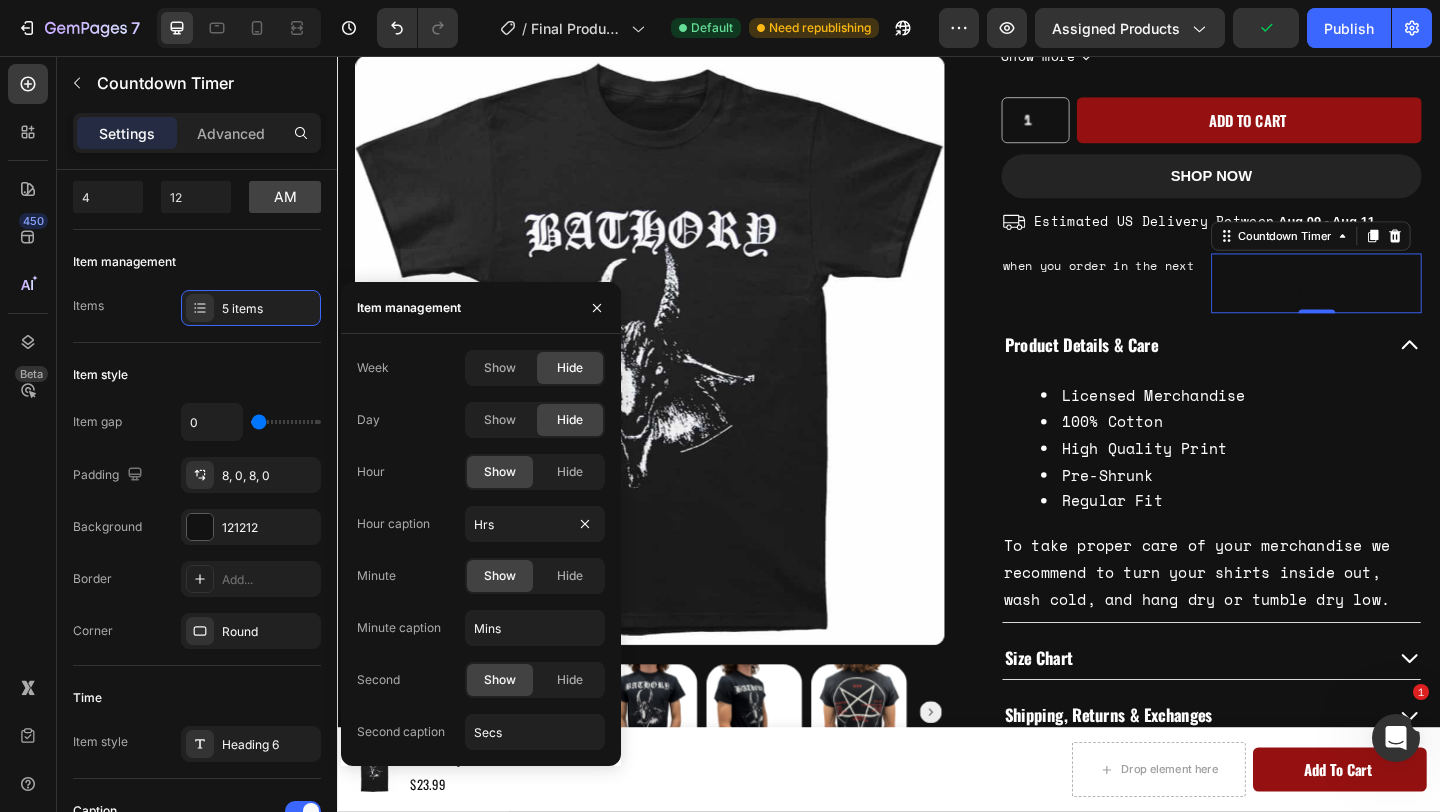 click on "Week Show Hide Day Show Hide Hour Show Hide Hour caption Hrs Minute Show Hide Minute caption Mins Second Show Hide Second caption Secs" at bounding box center (481, 550) 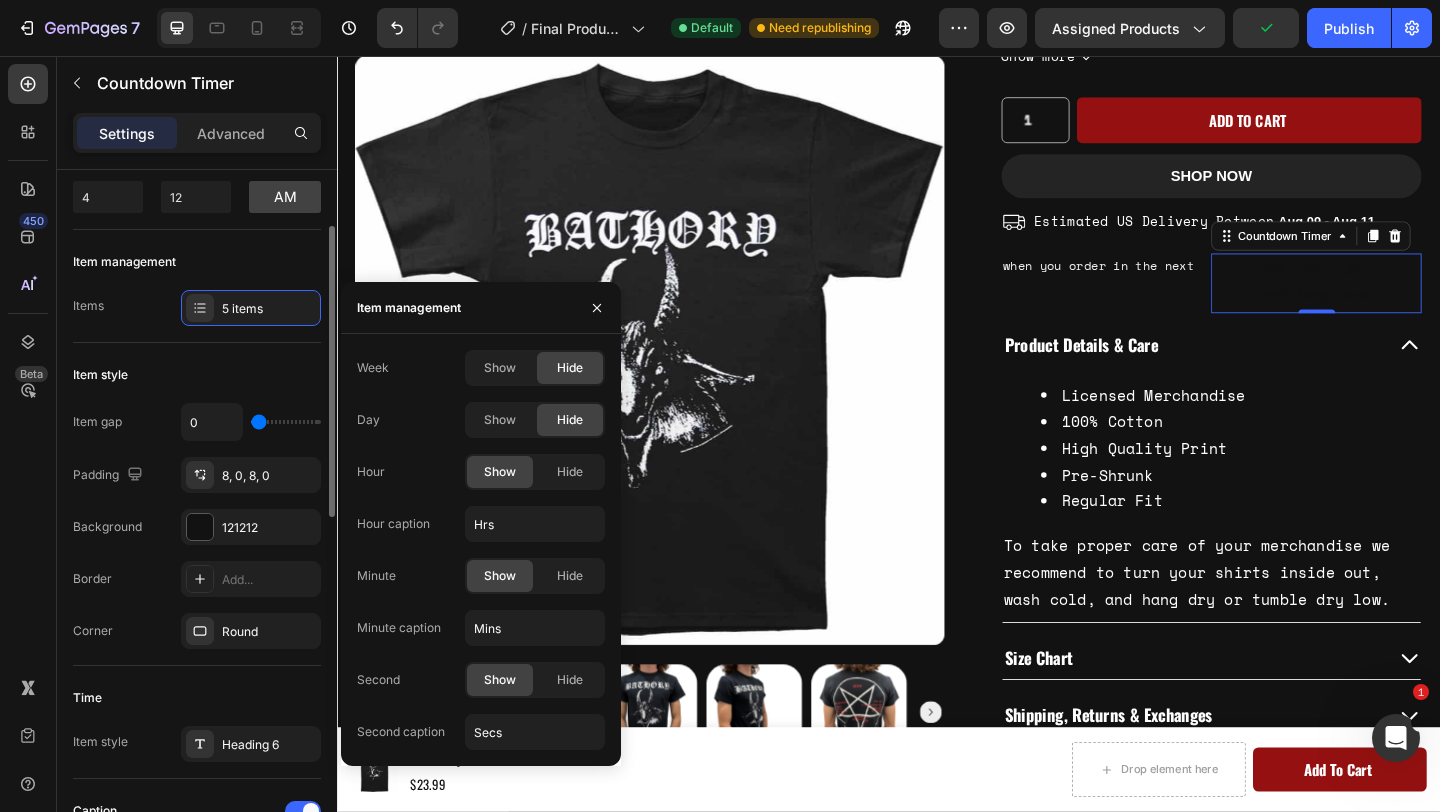 click on "Item style" at bounding box center [197, 375] 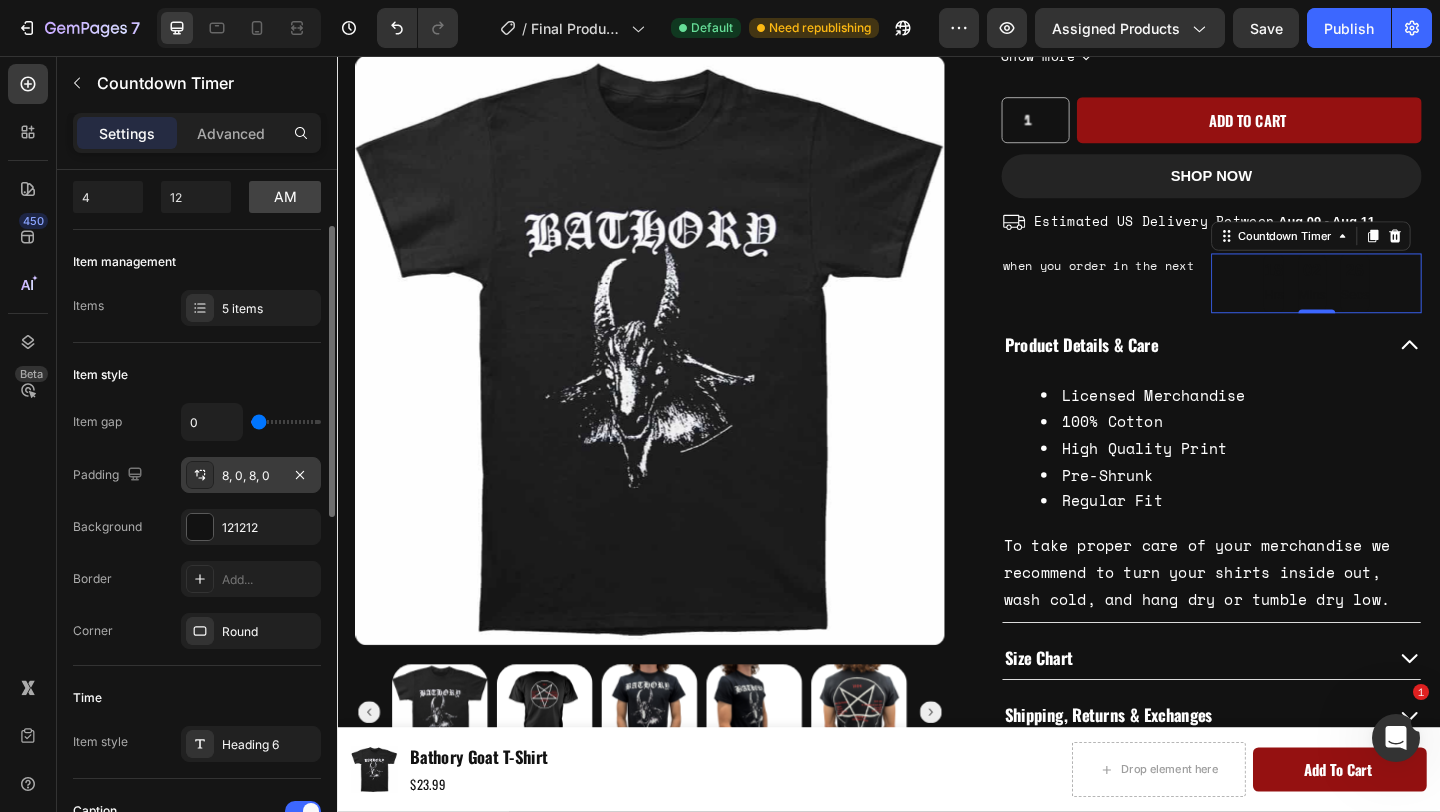 click on "8, 0, 8, 0" at bounding box center (251, 476) 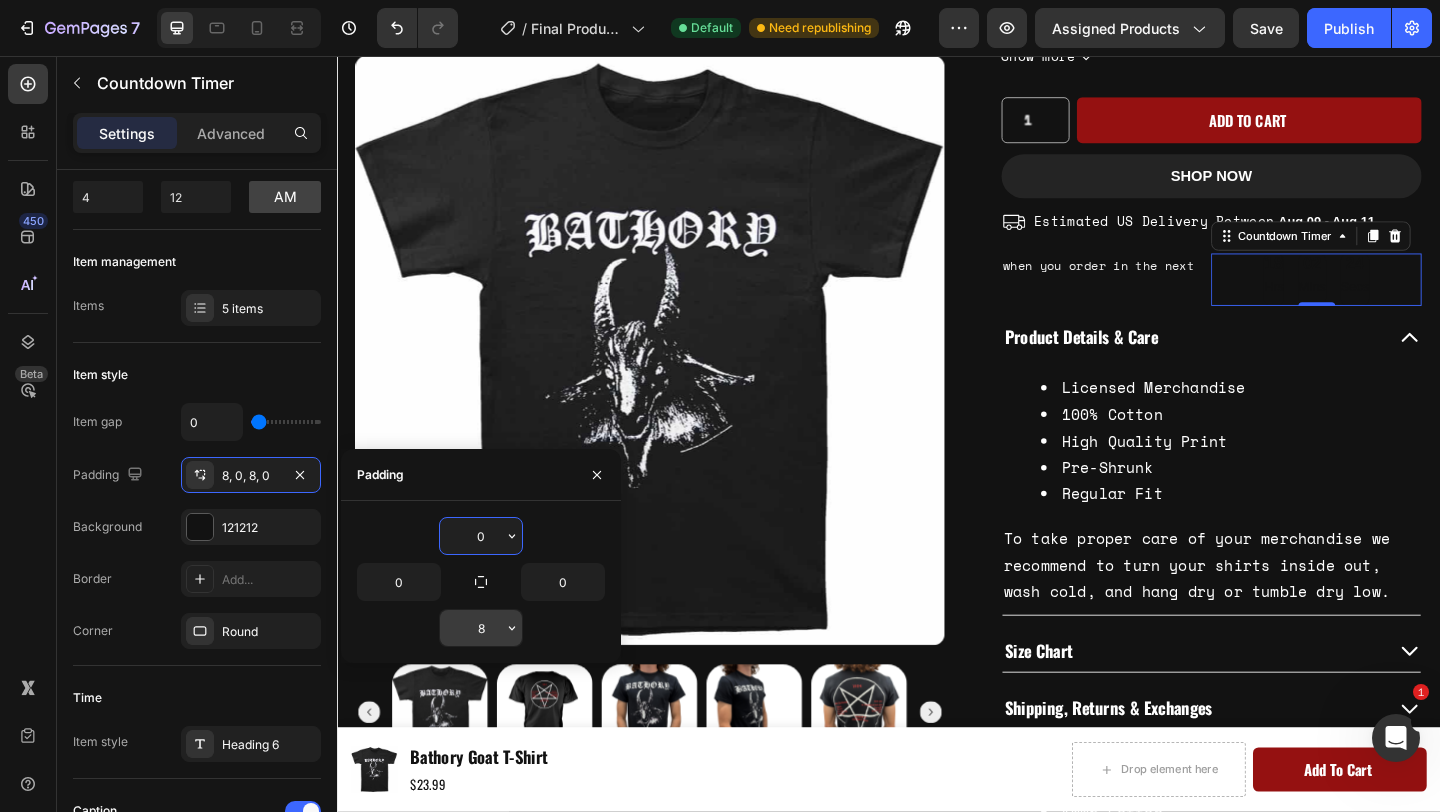 type on "0" 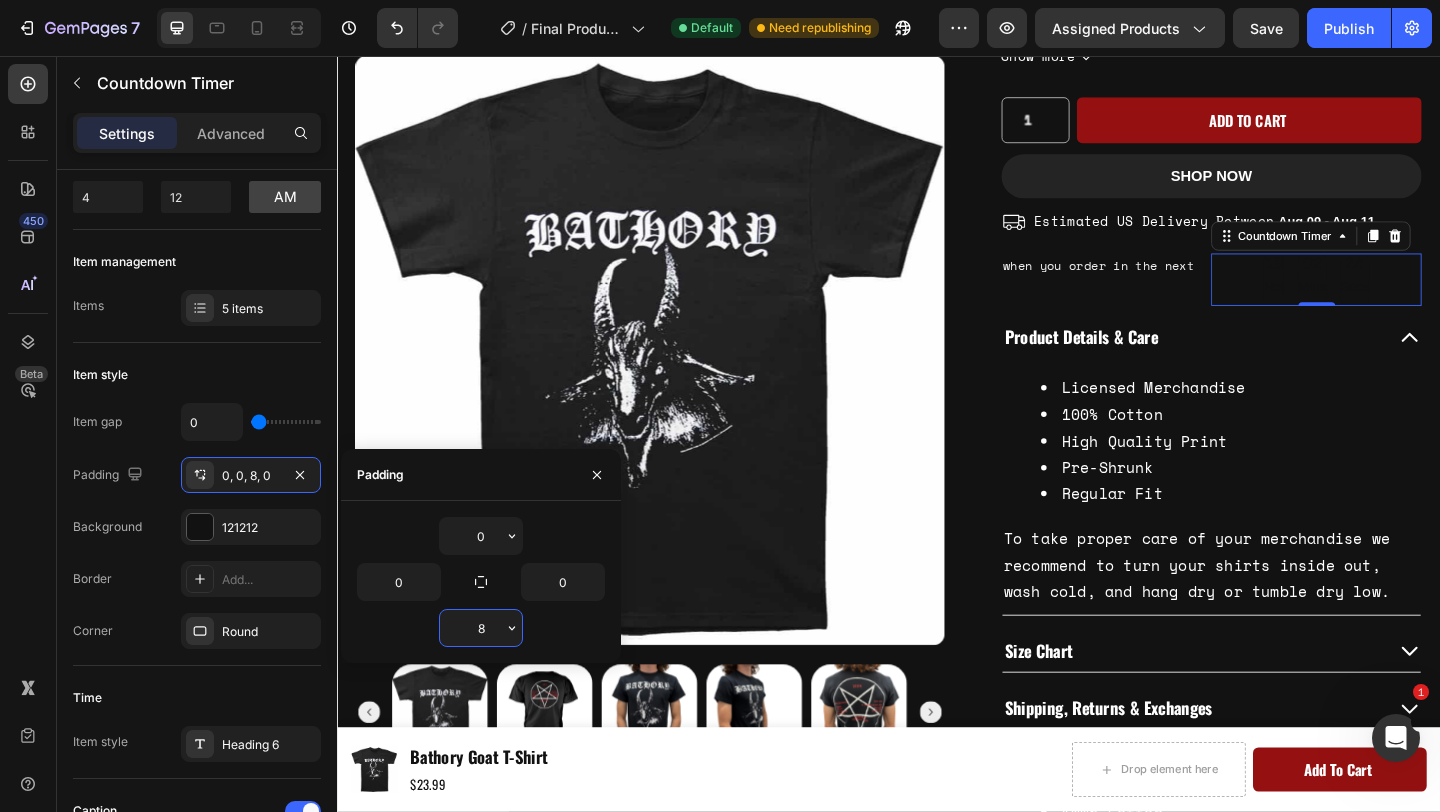 click on "8" at bounding box center (481, 628) 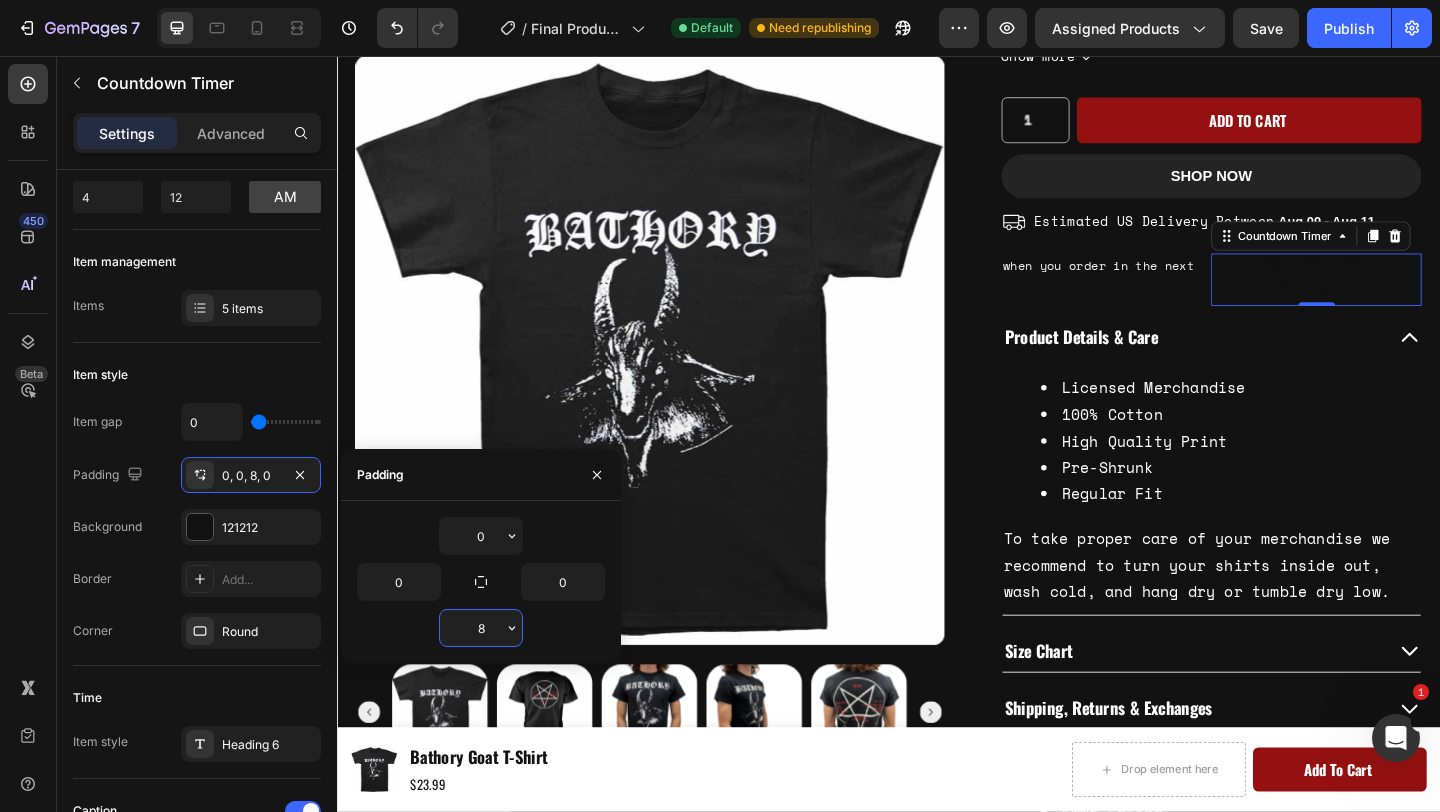 type on "0" 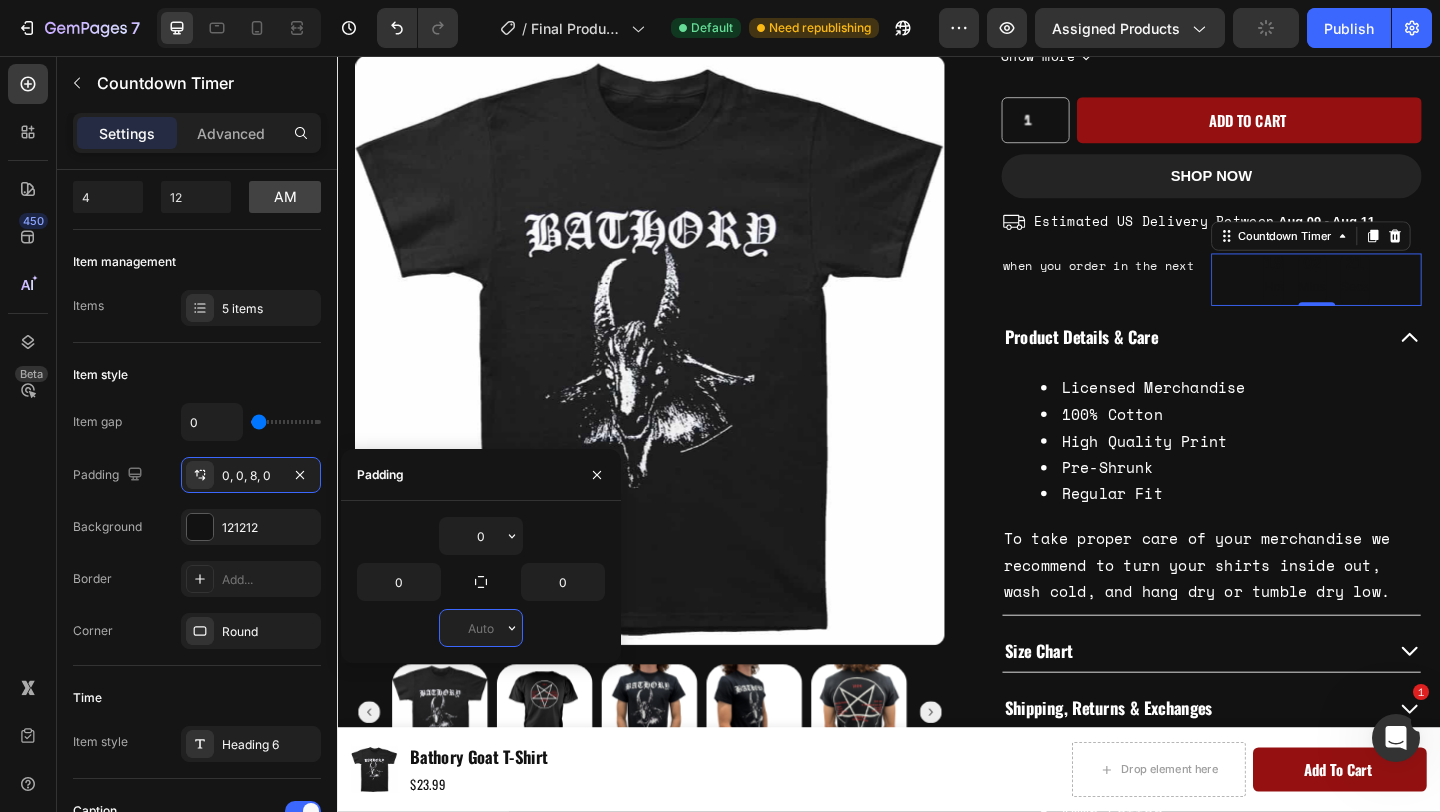 type on "8" 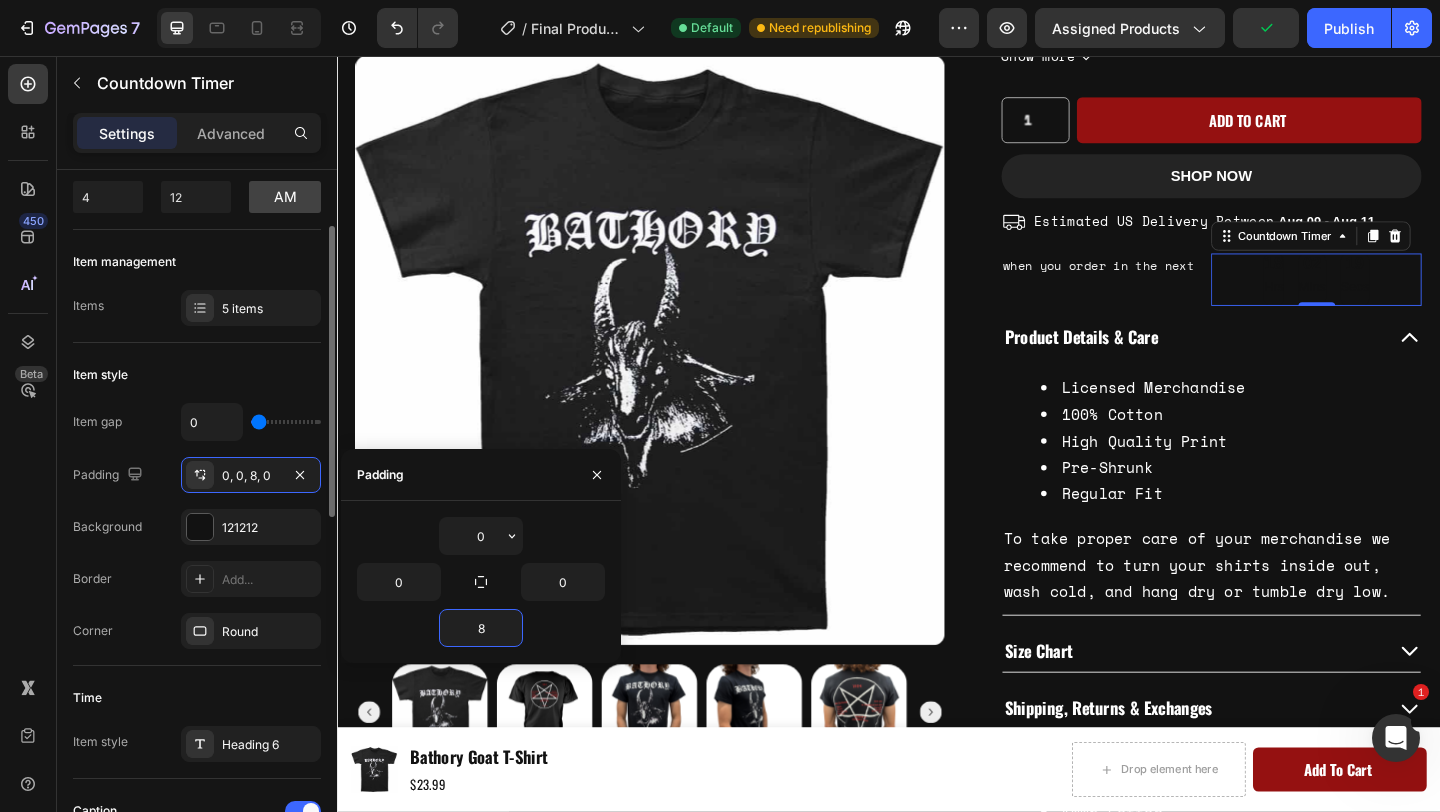 click on "Item style" at bounding box center (197, 375) 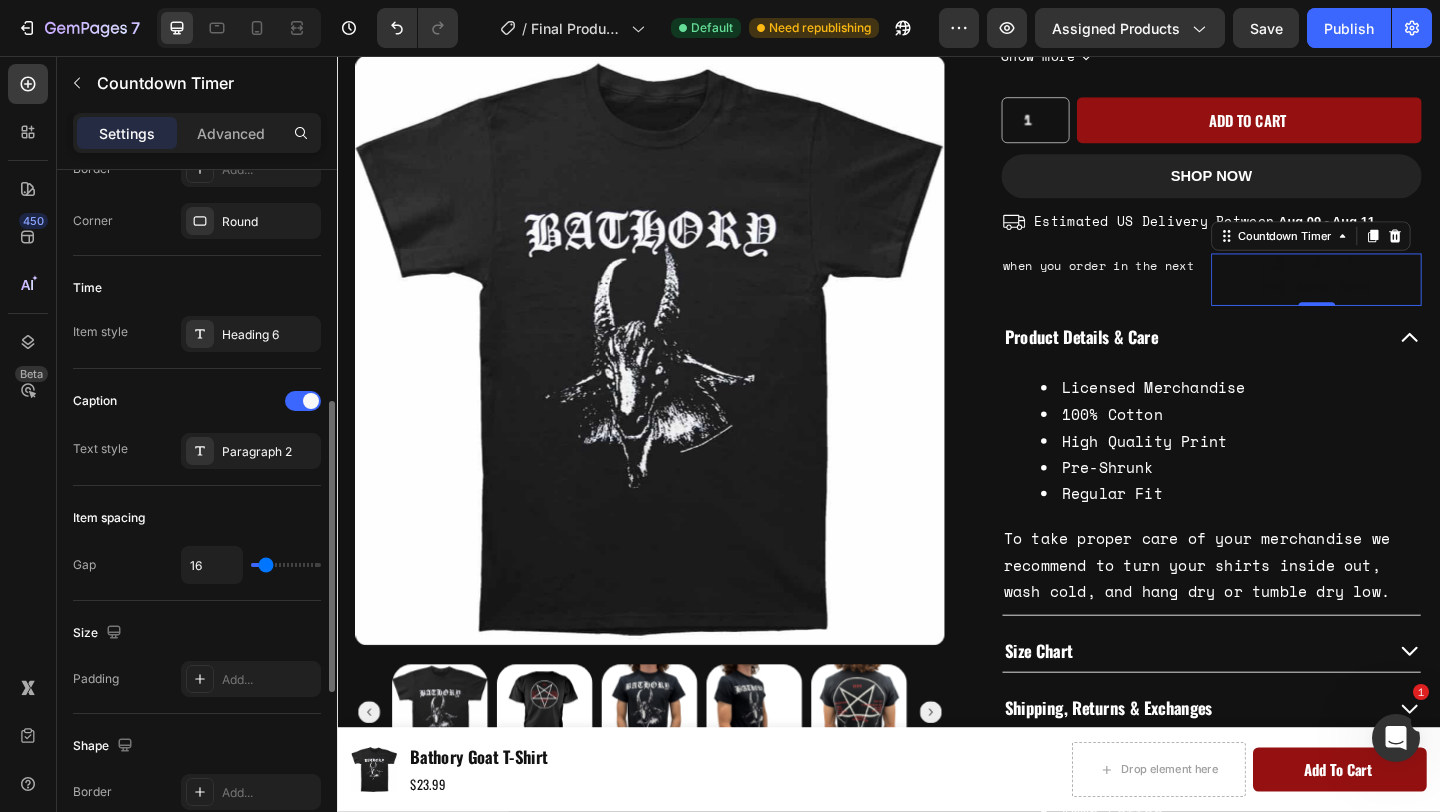 scroll, scrollTop: 548, scrollLeft: 0, axis: vertical 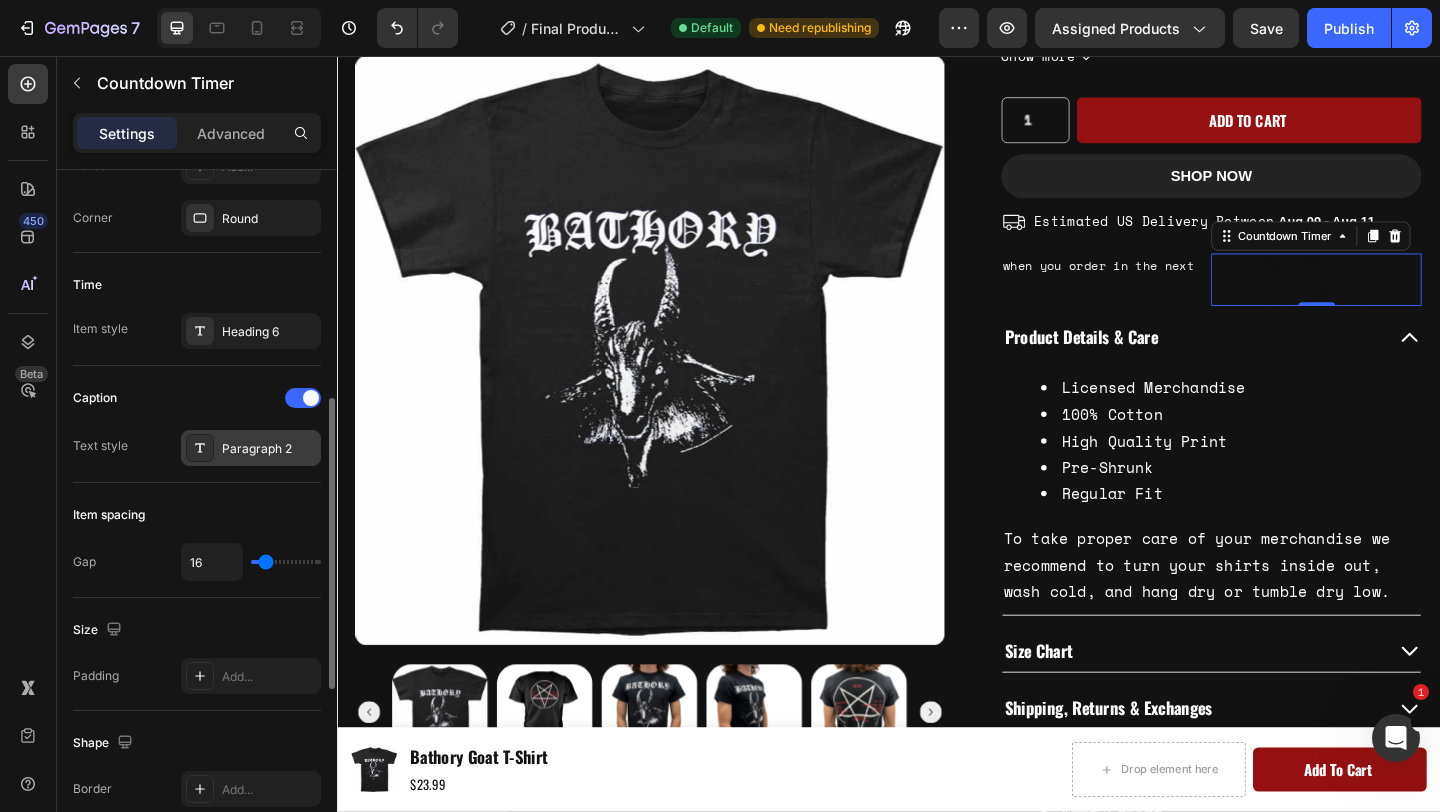click on "Paragraph 2" at bounding box center [269, 449] 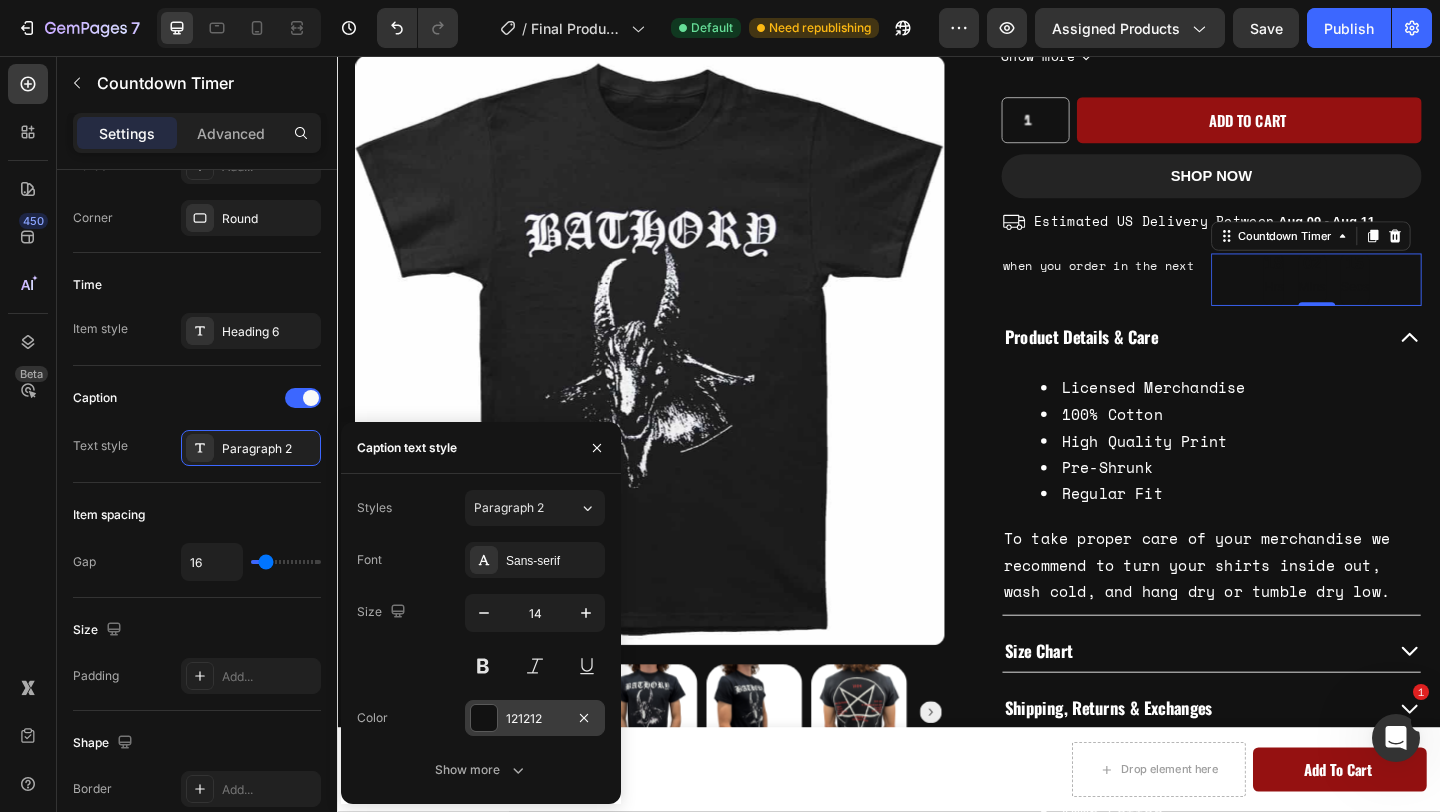 click at bounding box center [484, 718] 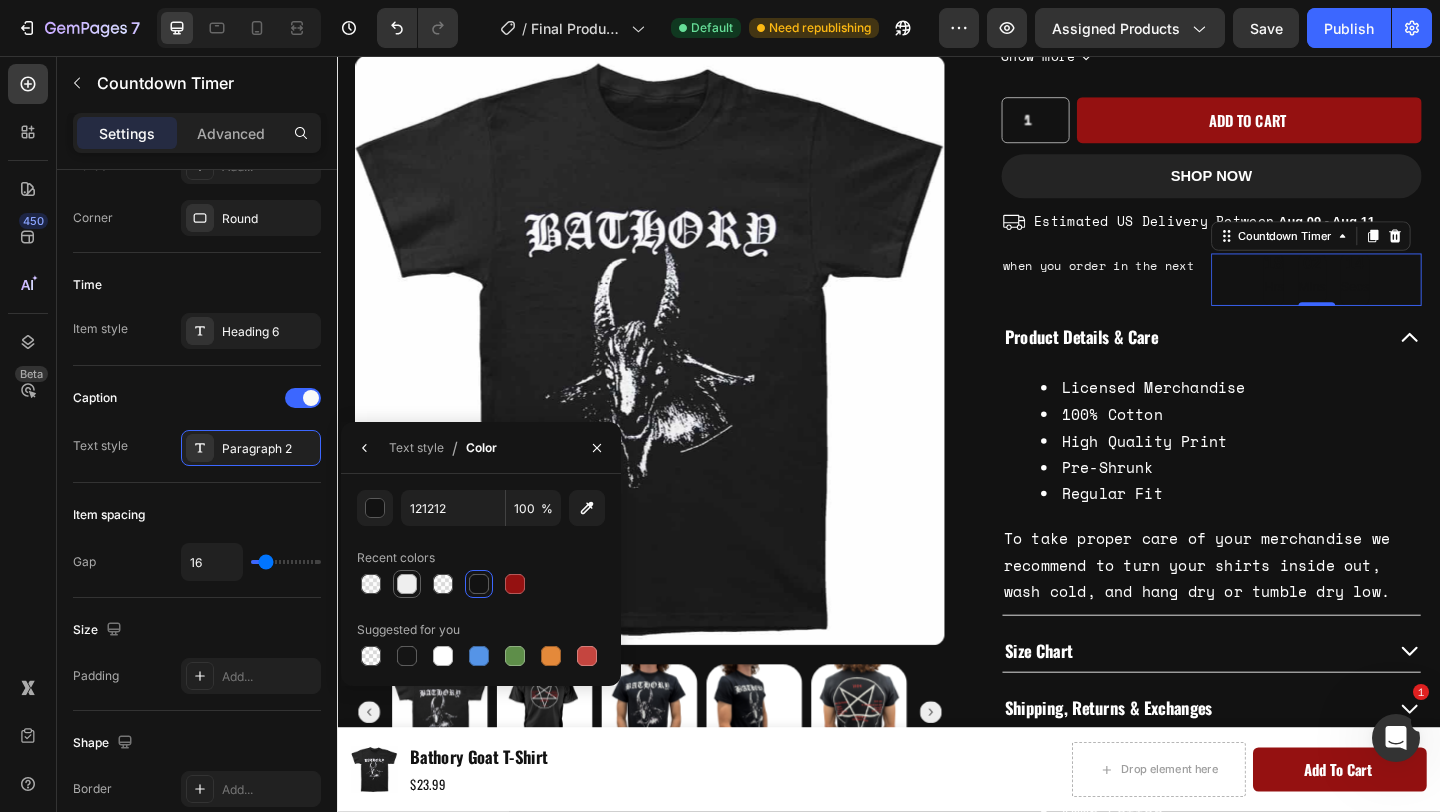 click at bounding box center (407, 584) 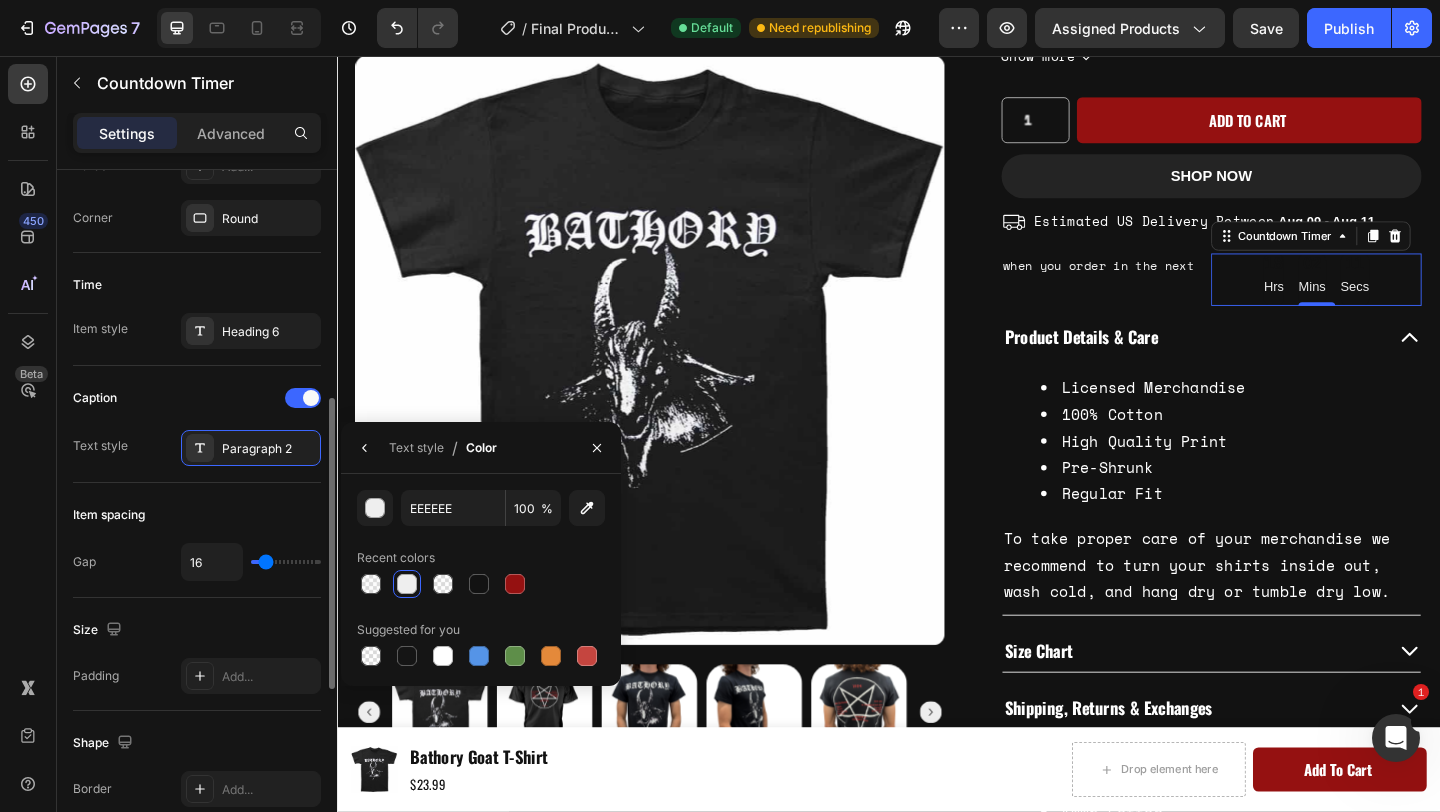 click on "Item spacing" at bounding box center [197, 515] 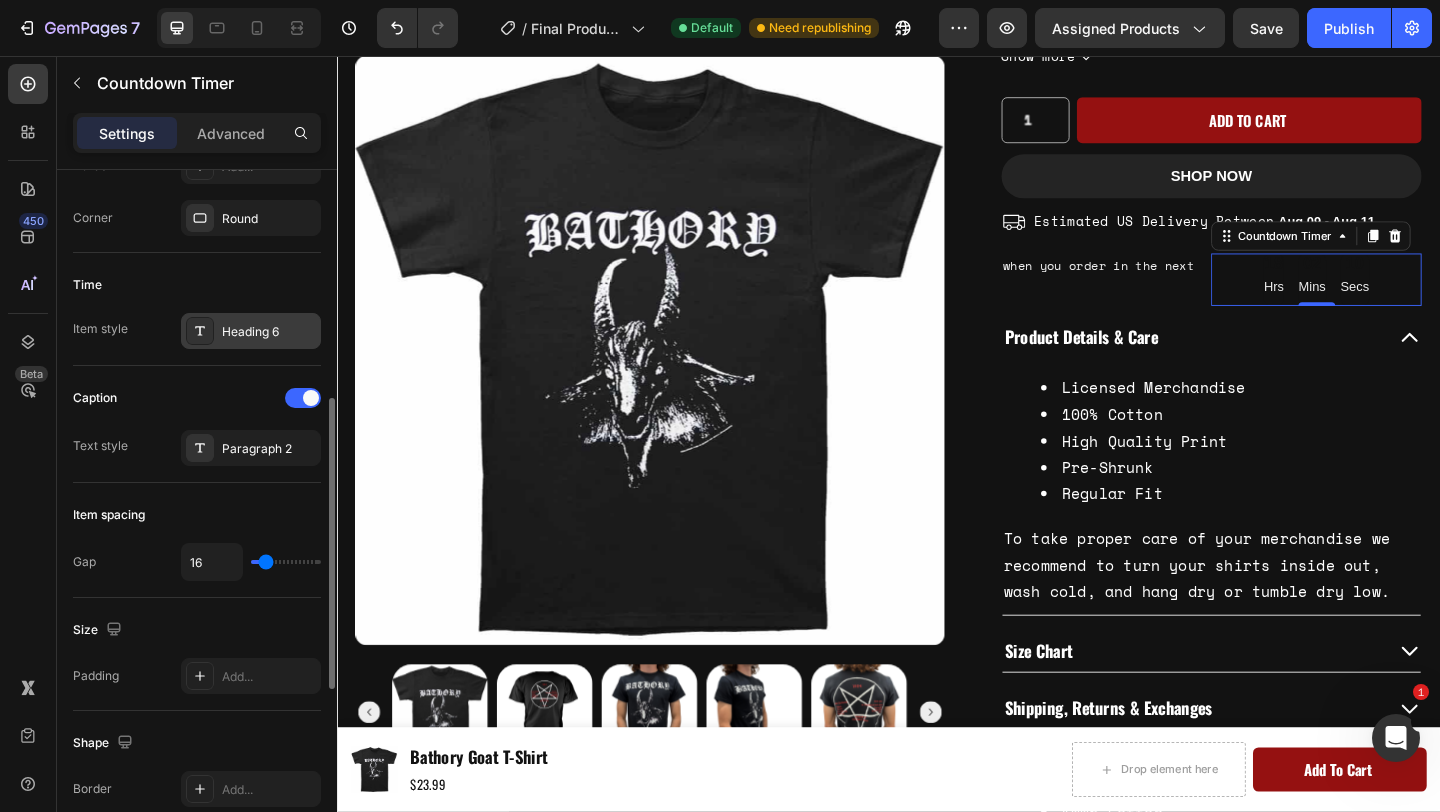 click on "Heading 6" at bounding box center [269, 332] 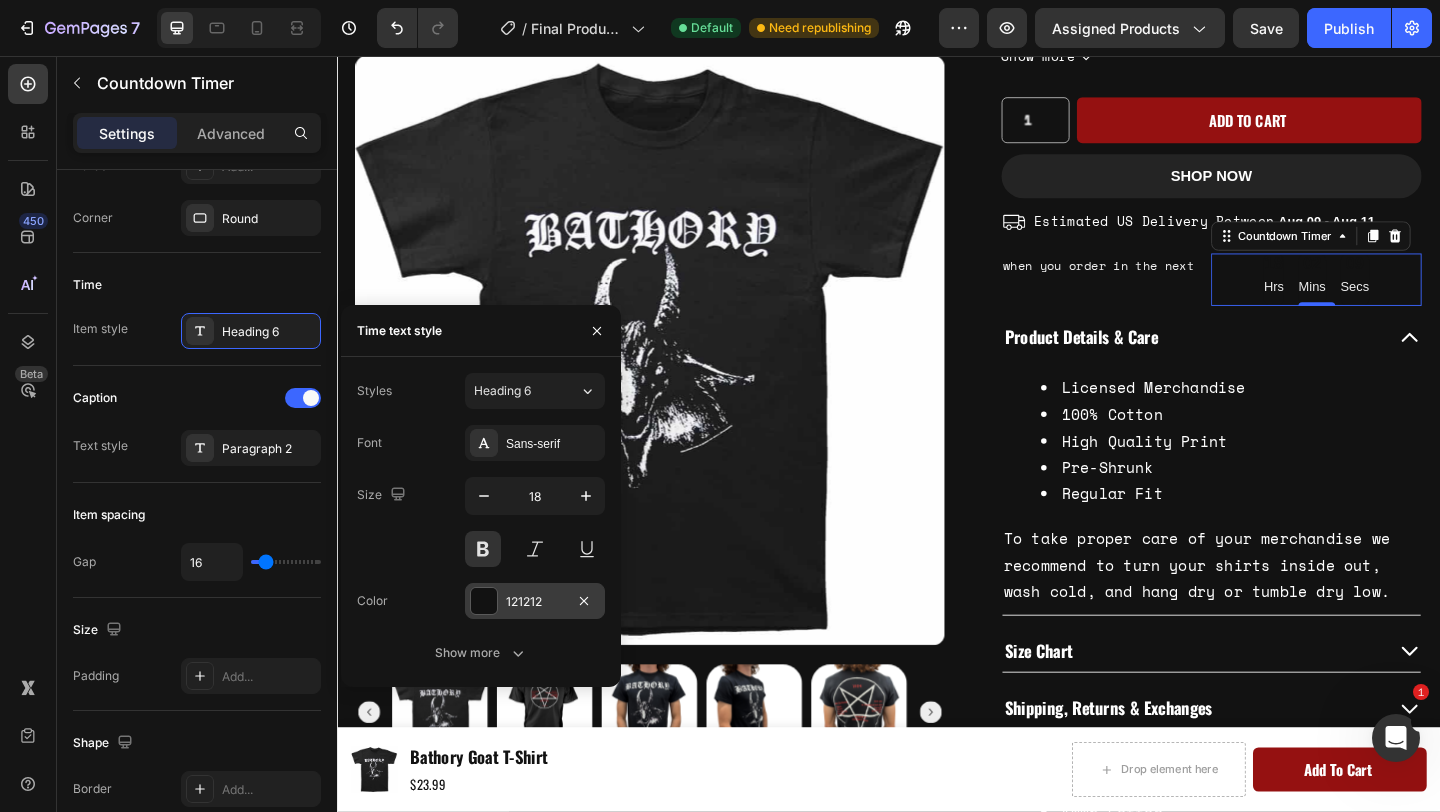 click on "121212" at bounding box center (535, 601) 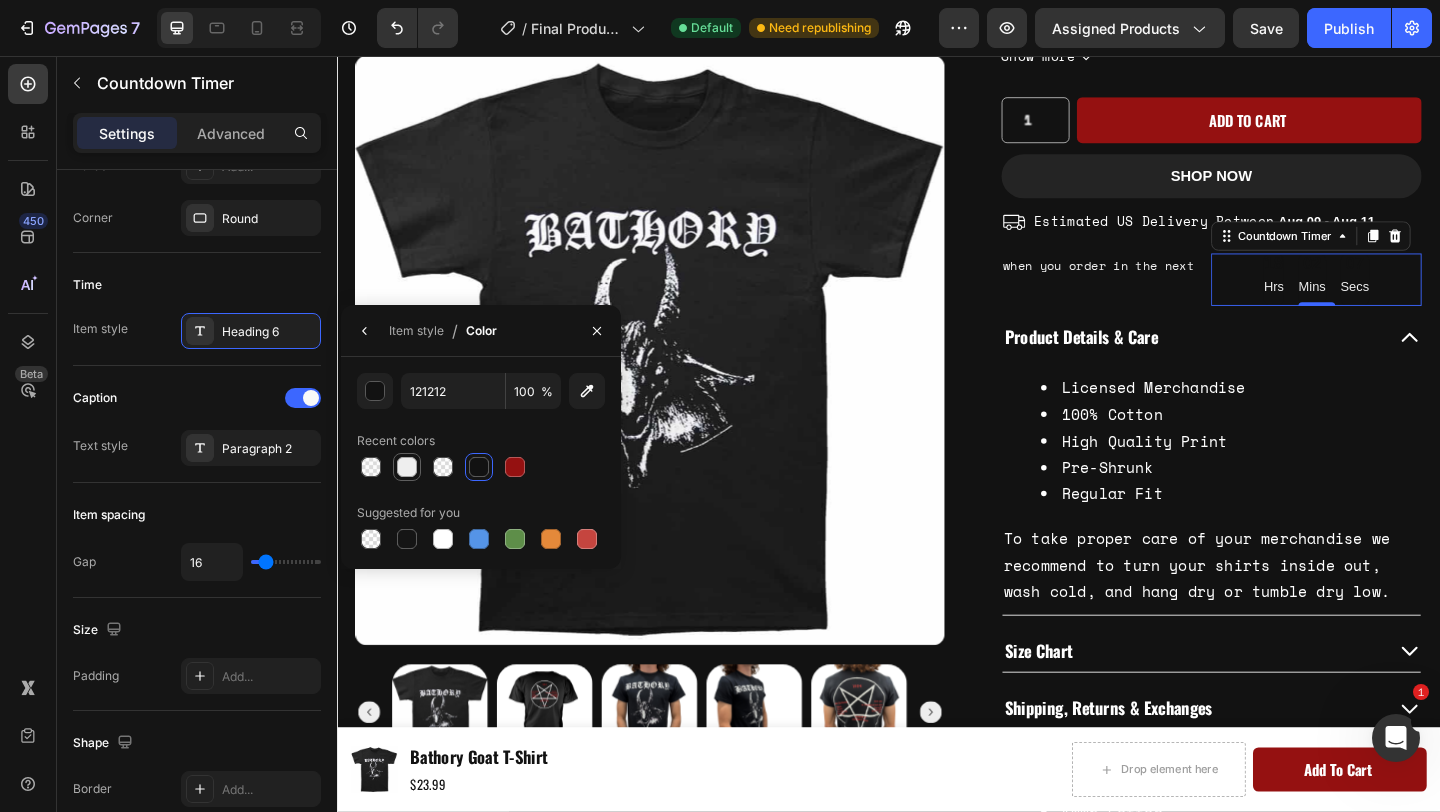 click at bounding box center [407, 467] 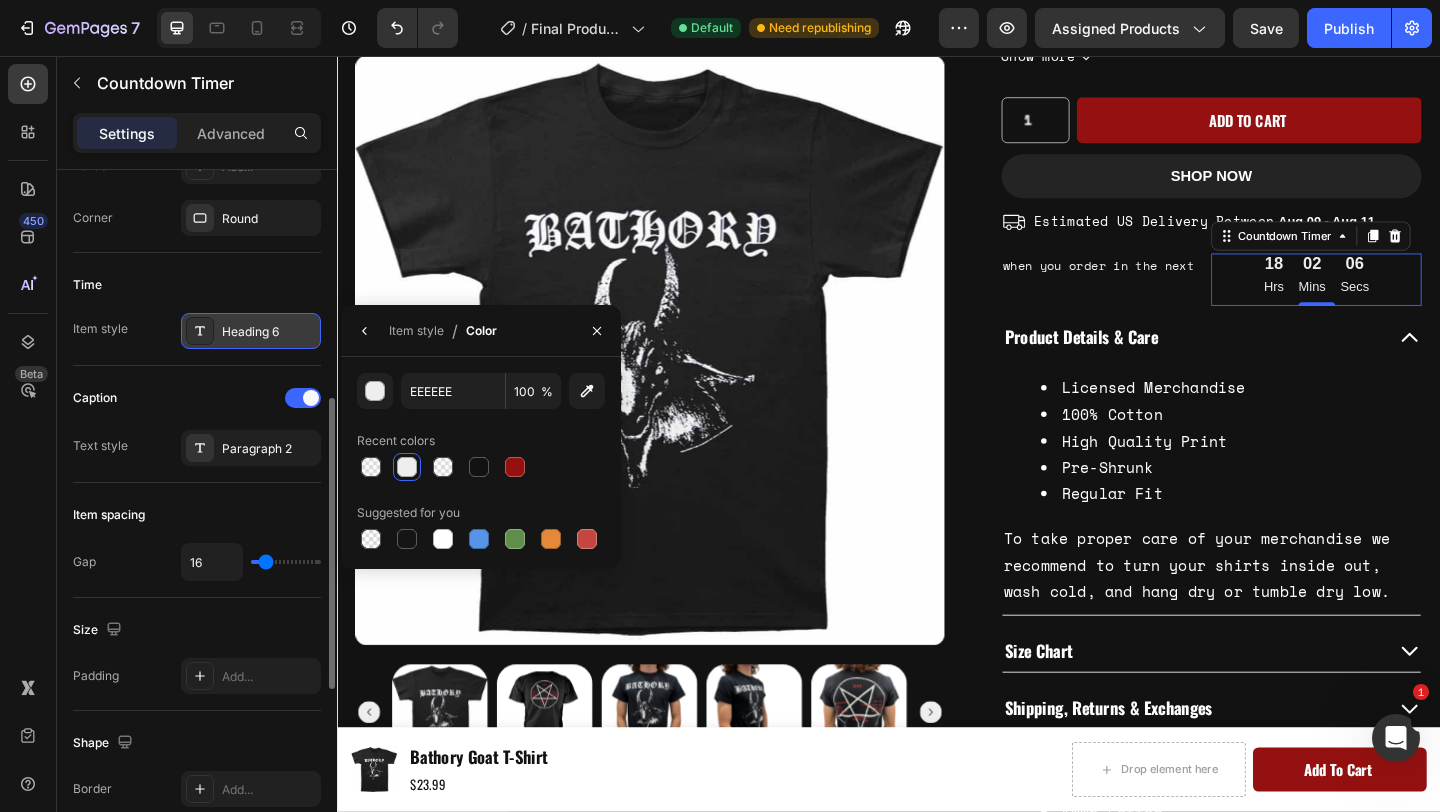 click on "Heading 6" at bounding box center (269, 332) 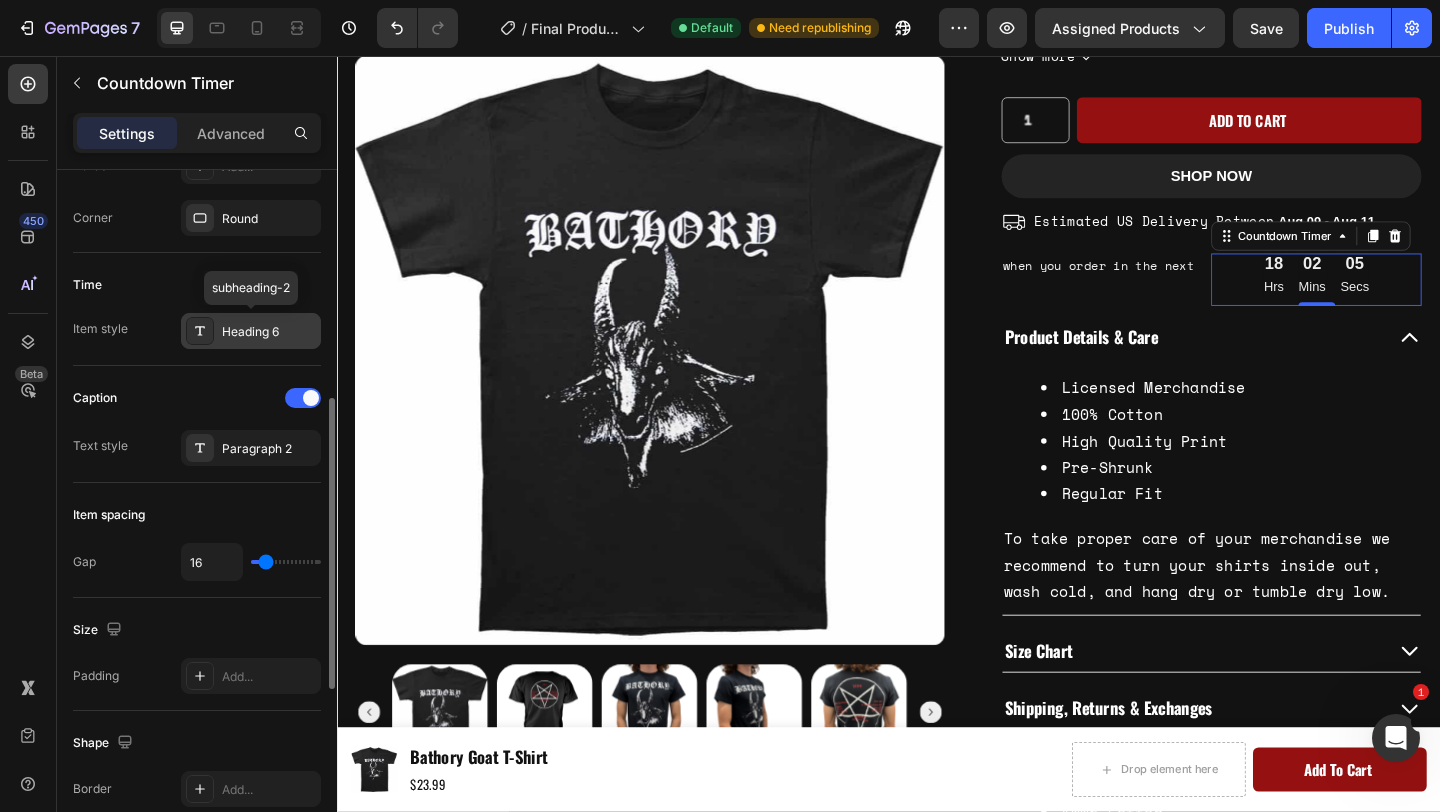 click on "Heading 6" at bounding box center [269, 332] 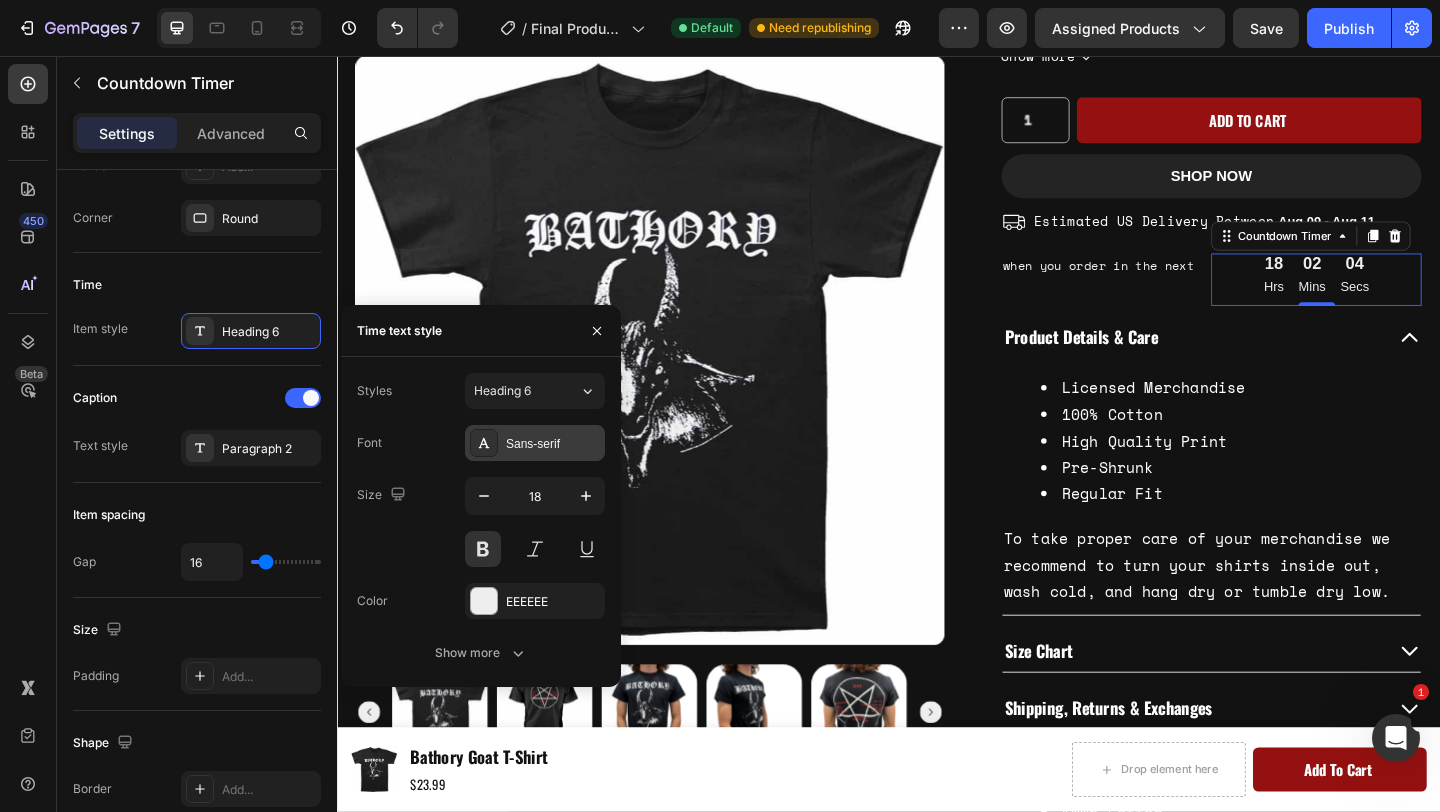 click on "Sans-serif" at bounding box center [553, 444] 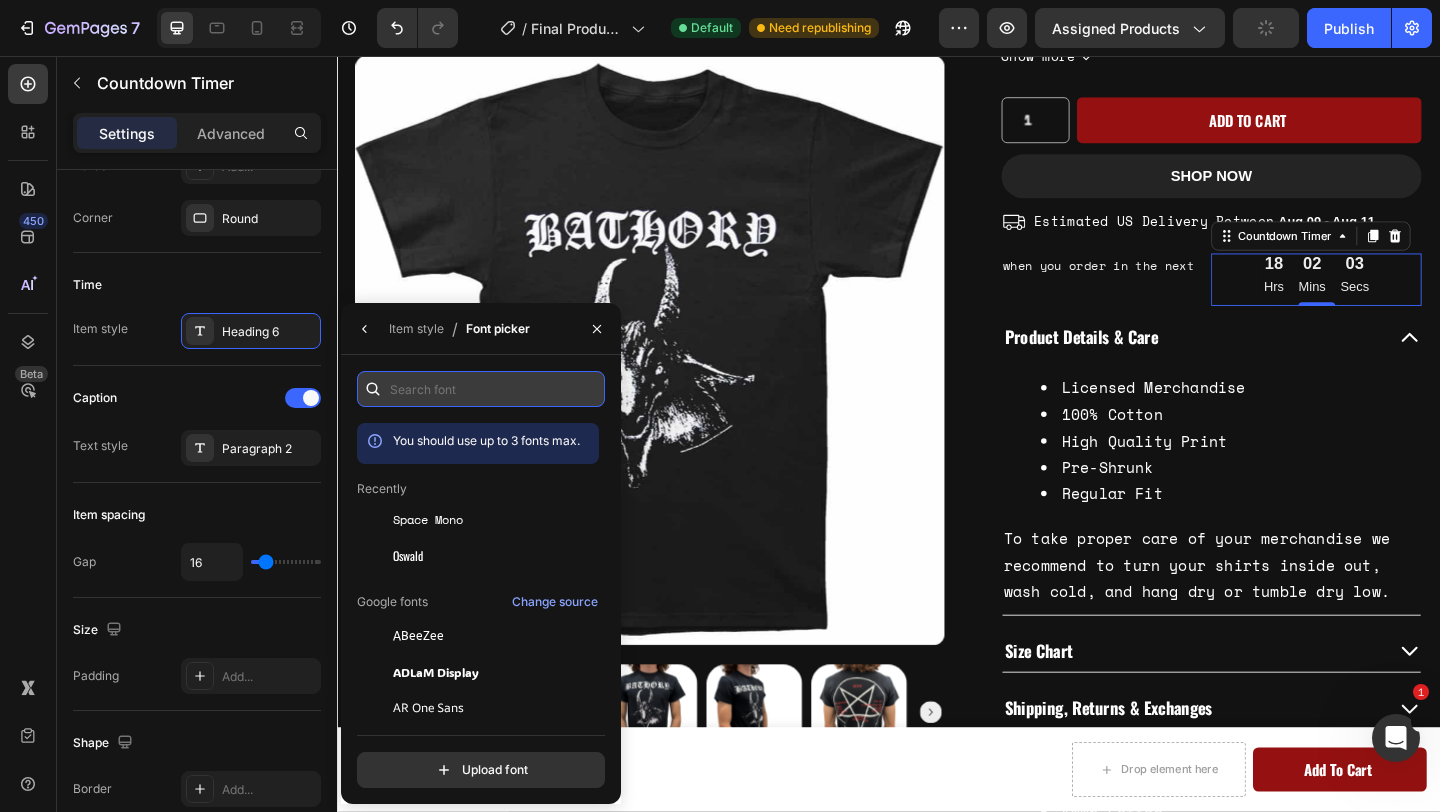 click at bounding box center (481, 389) 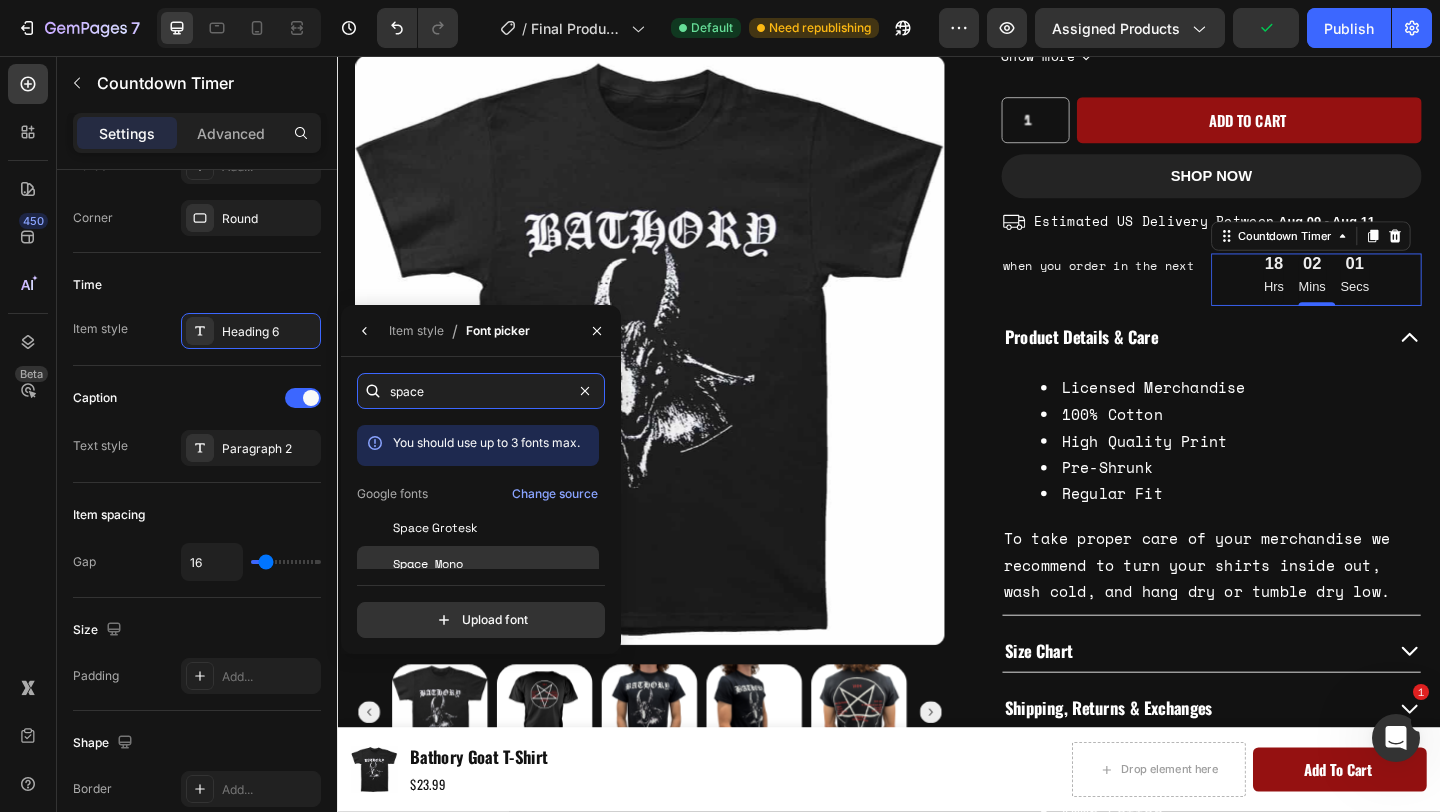 type on "space" 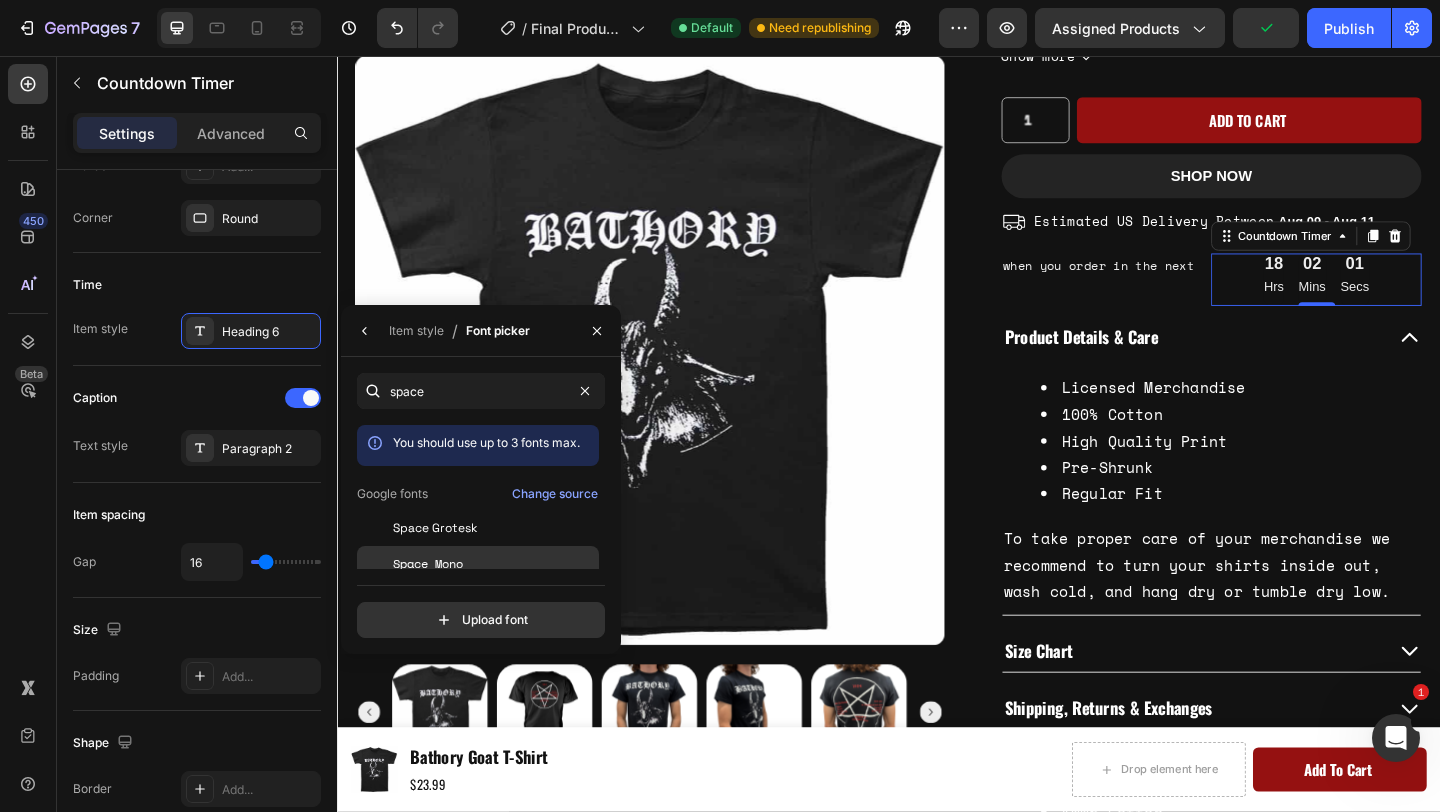 click on "Space Mono" at bounding box center (494, 564) 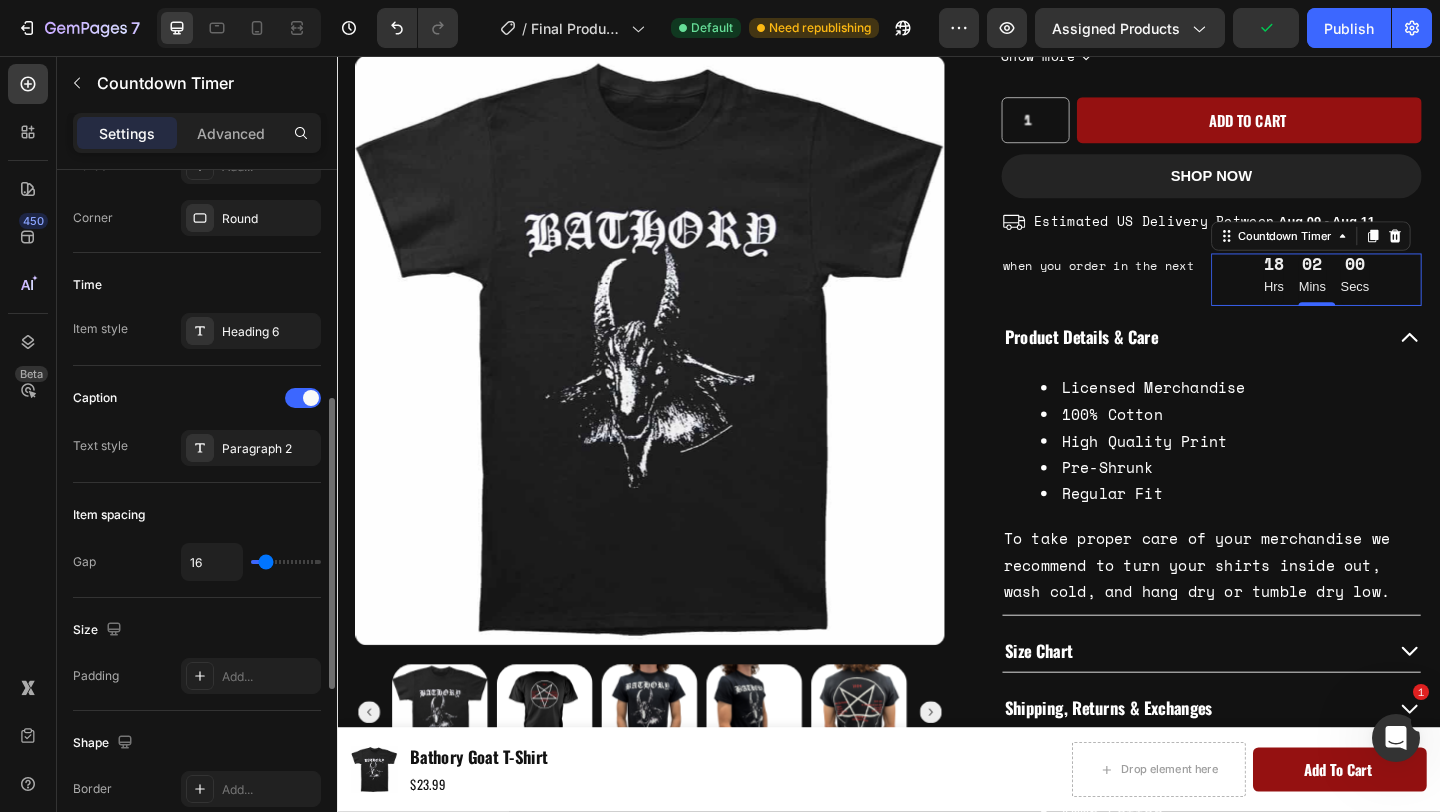 click on "Caption Text style Paragraph 2" at bounding box center (197, 424) 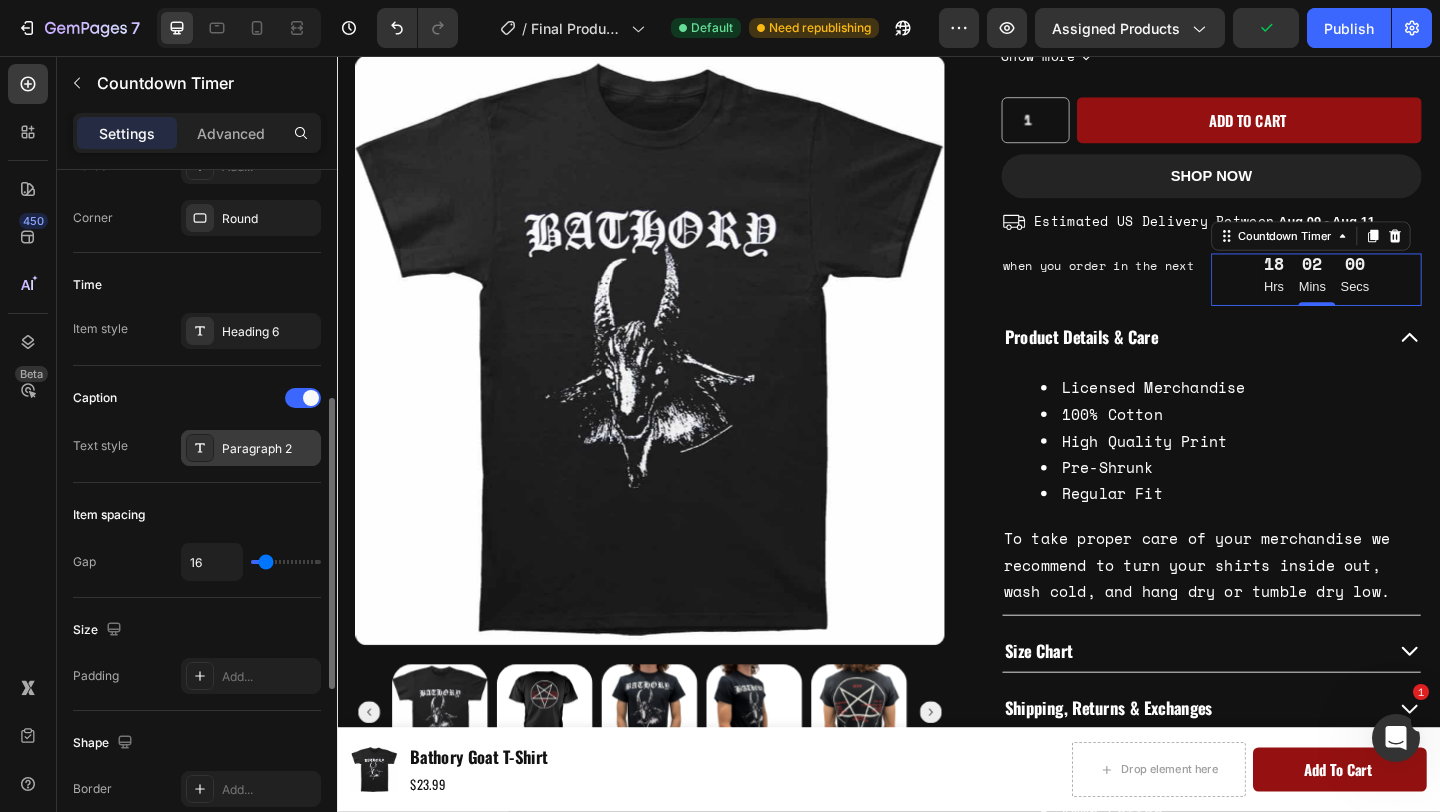 click on "Paragraph 2" at bounding box center [269, 449] 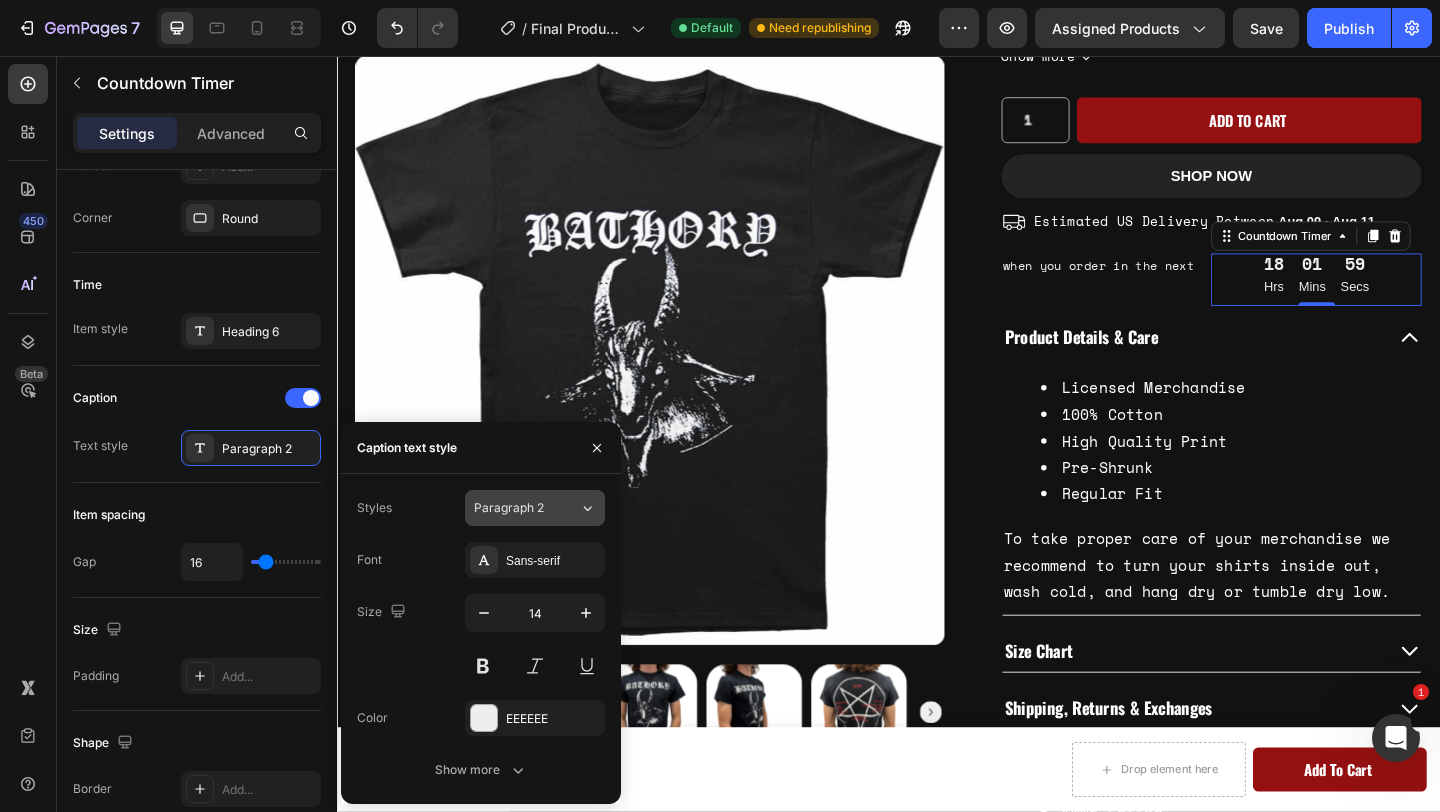 click on "Paragraph 2" 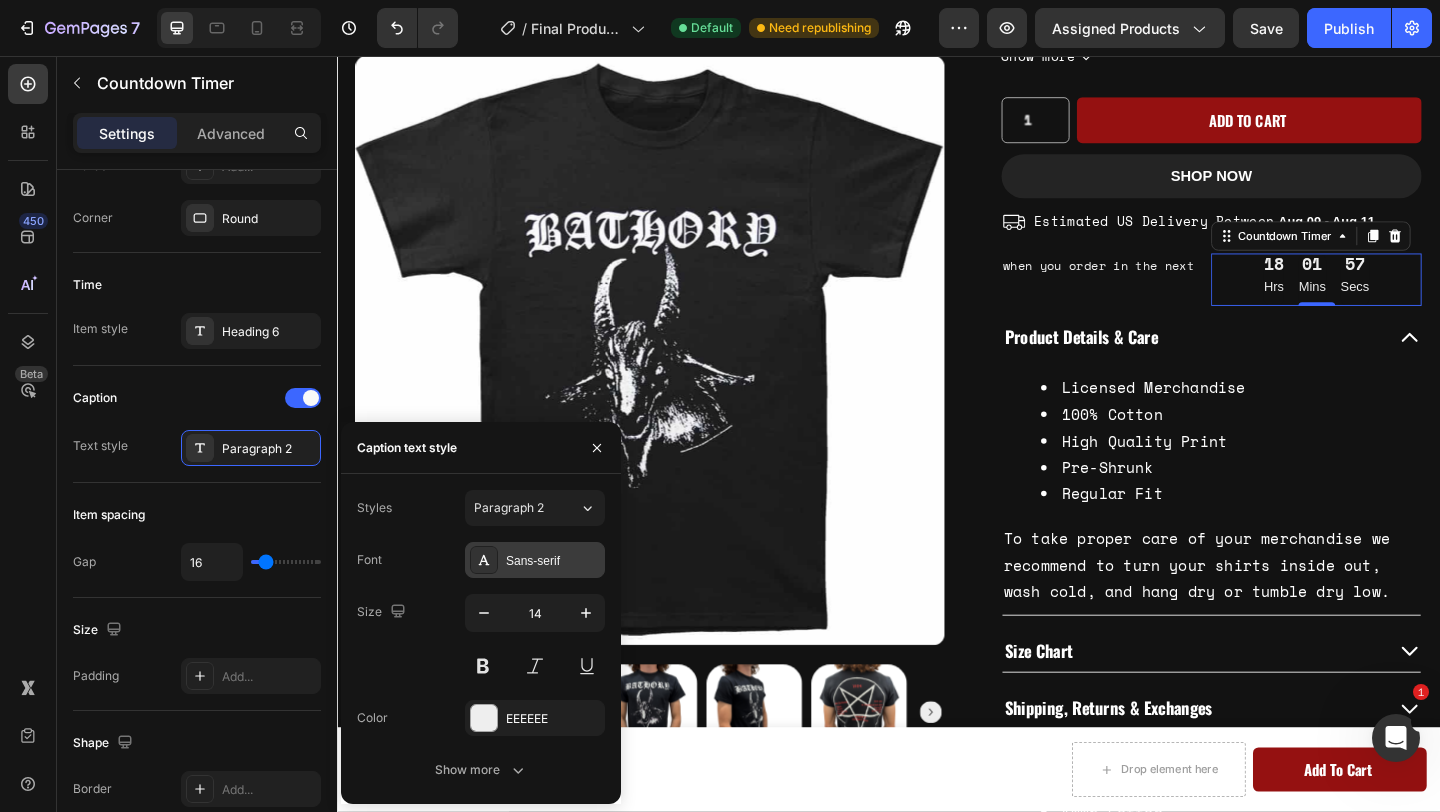 click on "Sans-serif" at bounding box center (553, 561) 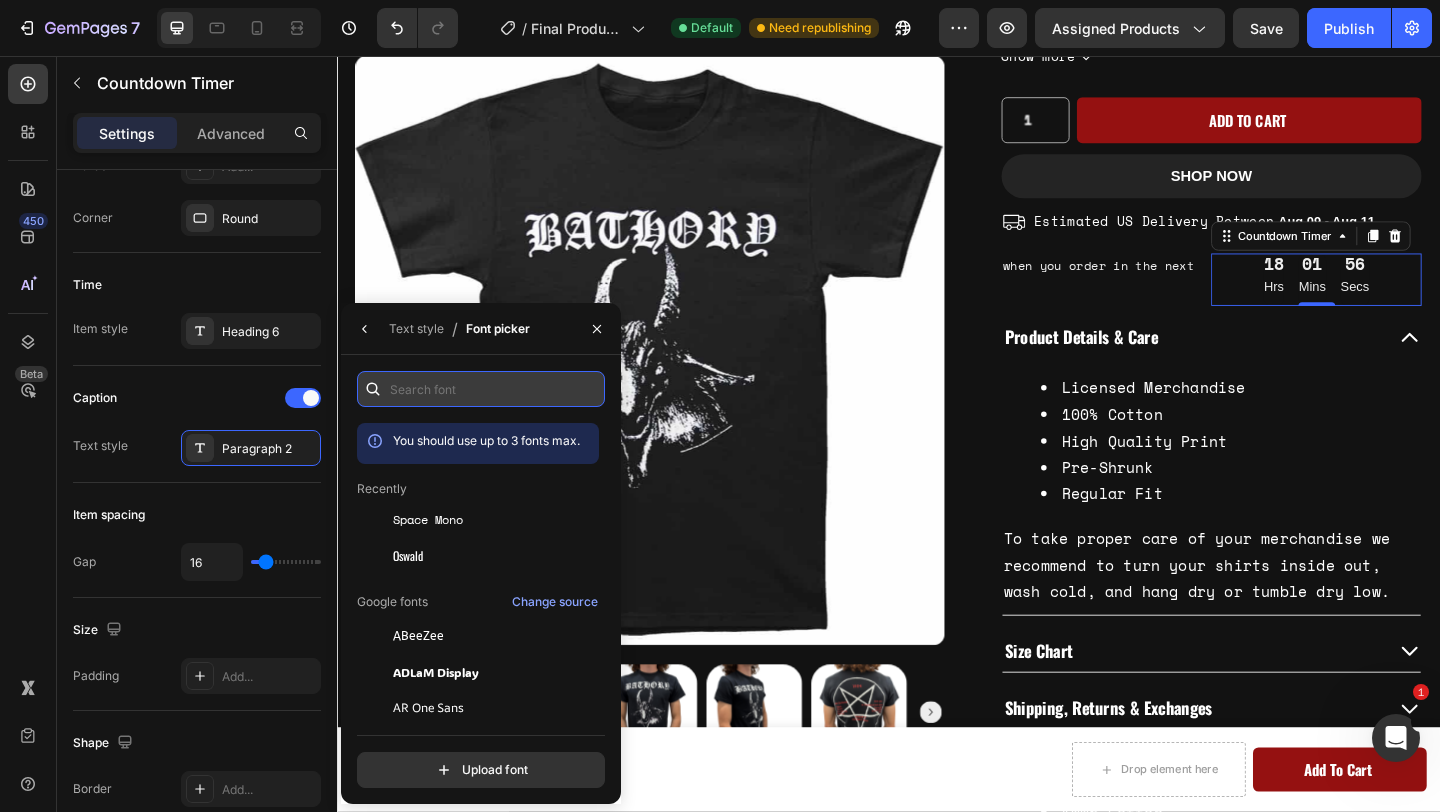 click at bounding box center (481, 389) 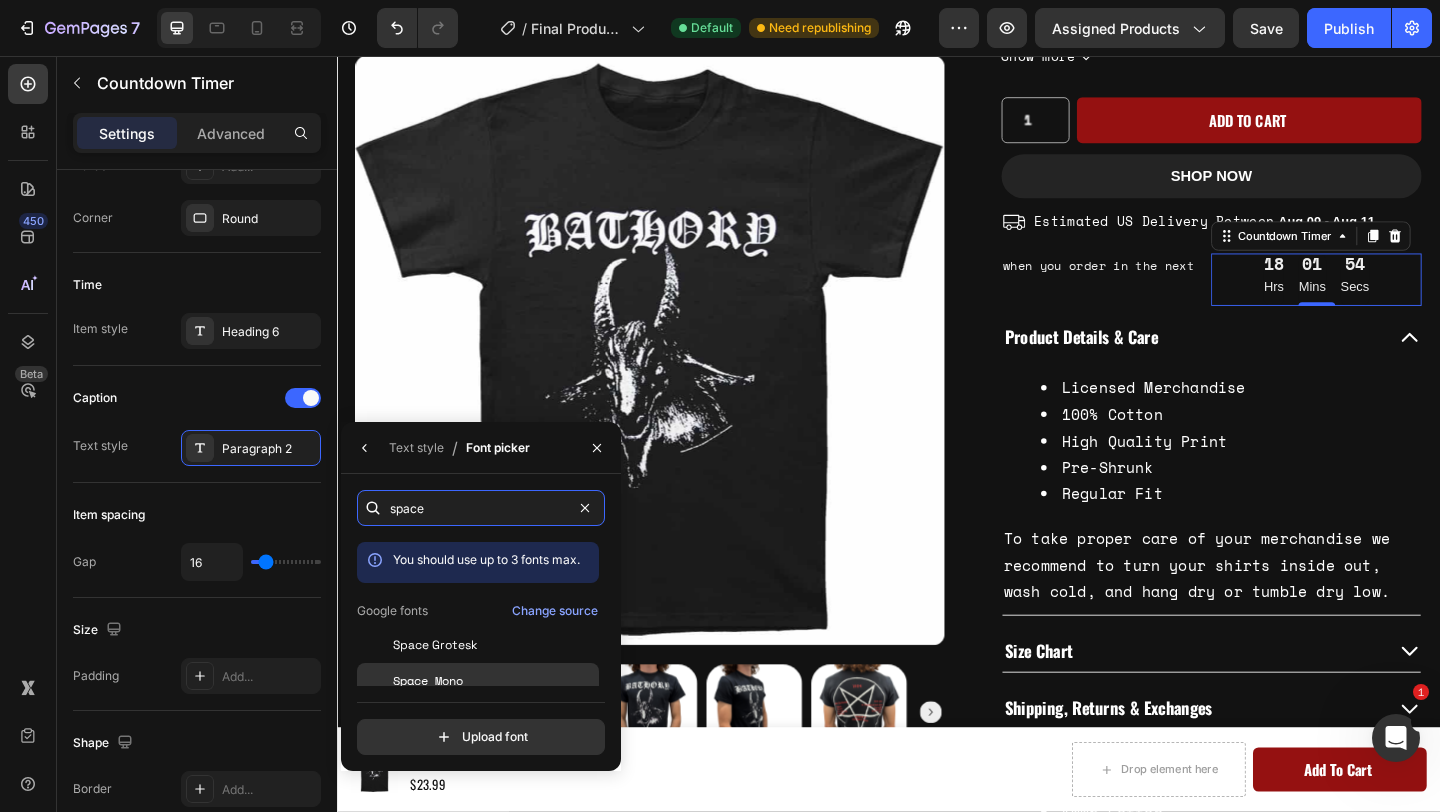 type on "space" 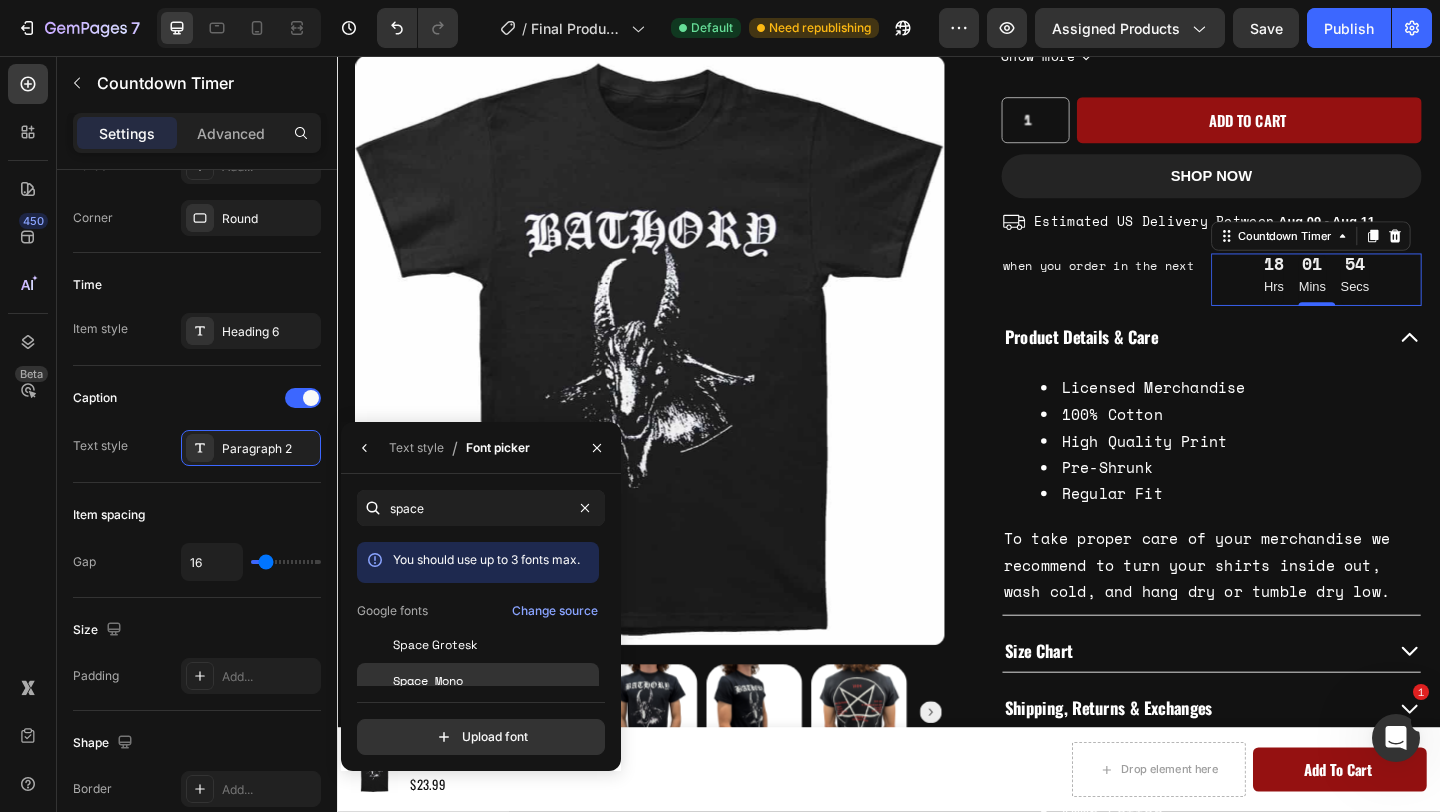 click on "Space Mono" at bounding box center [428, 681] 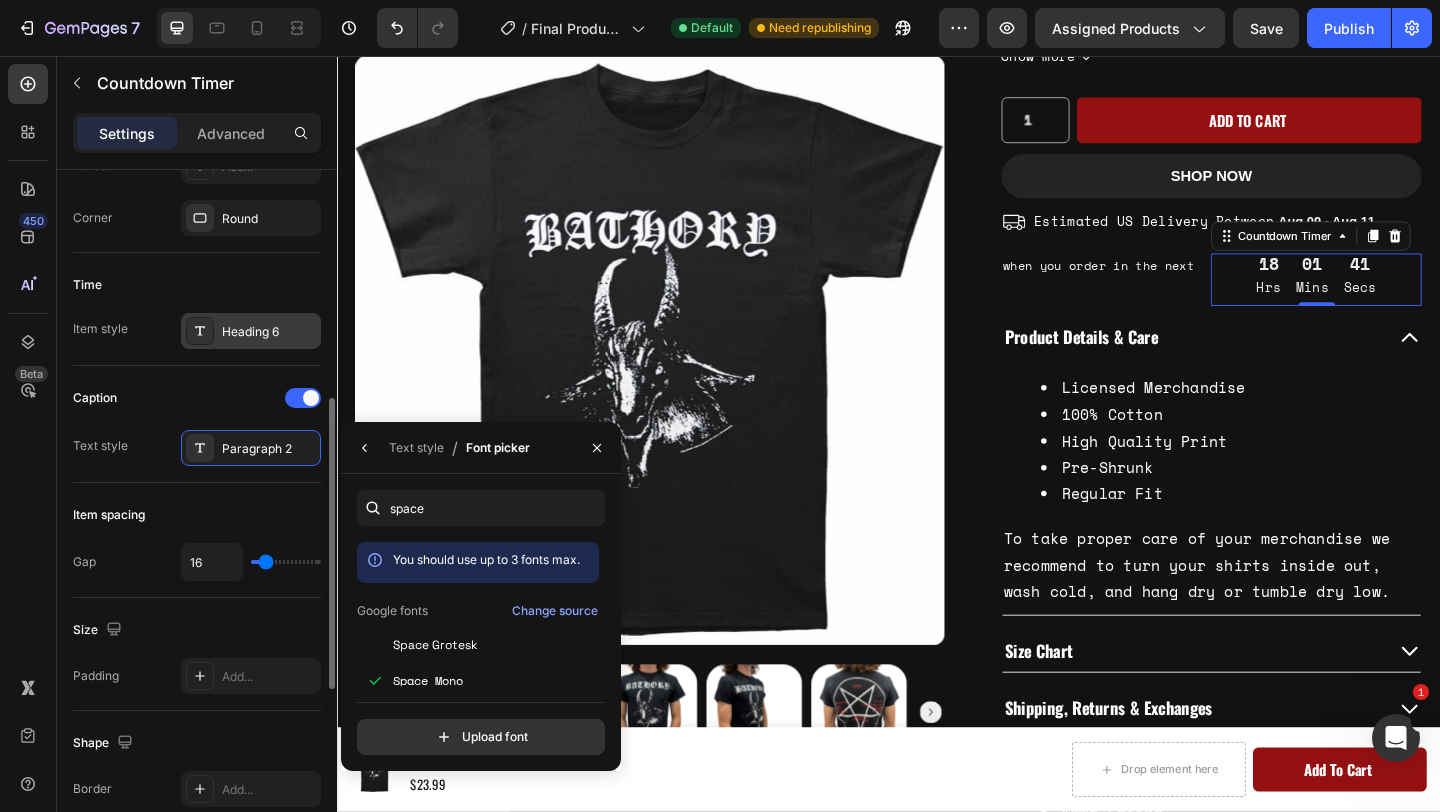 click on "Heading 6" at bounding box center [251, 331] 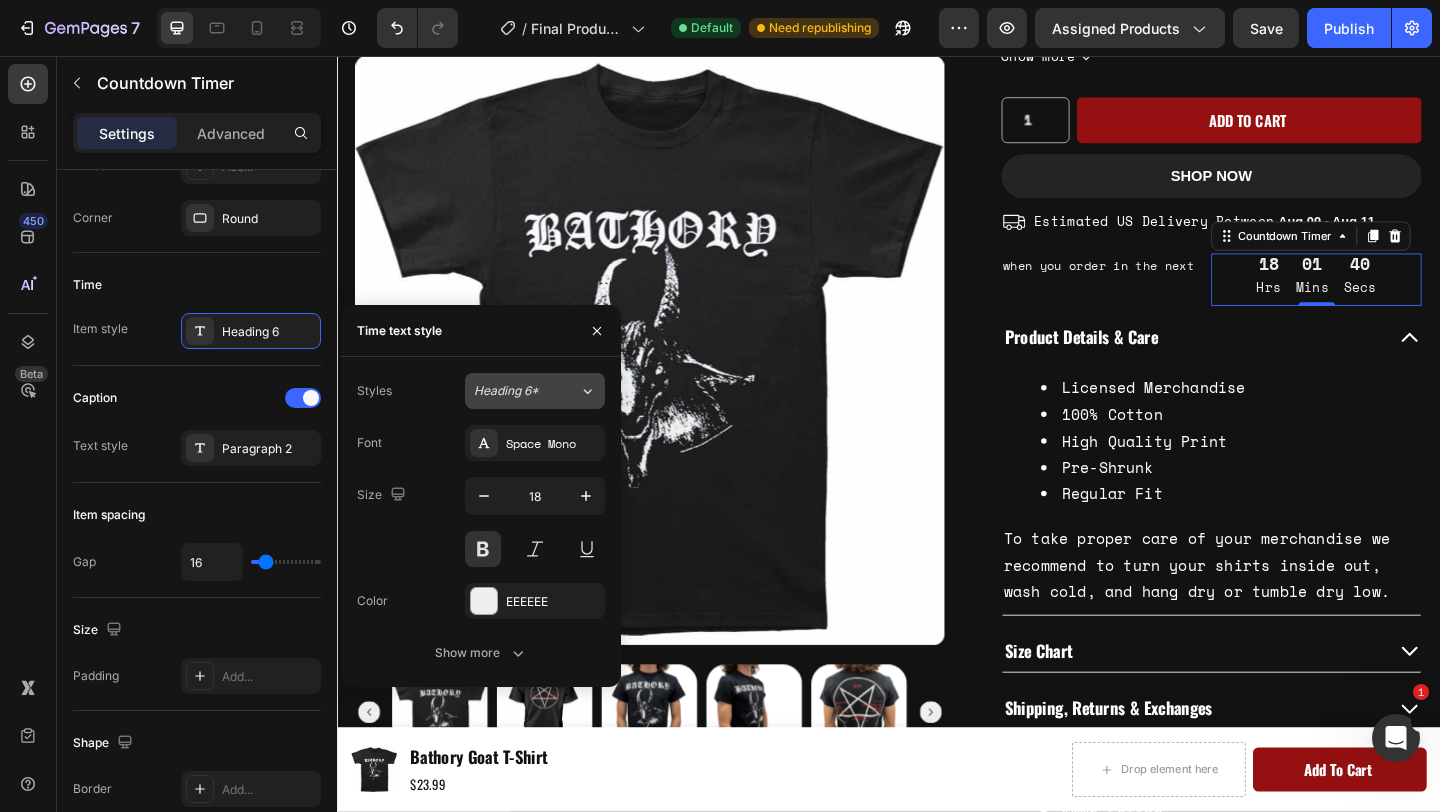 click on "Heading 6*" 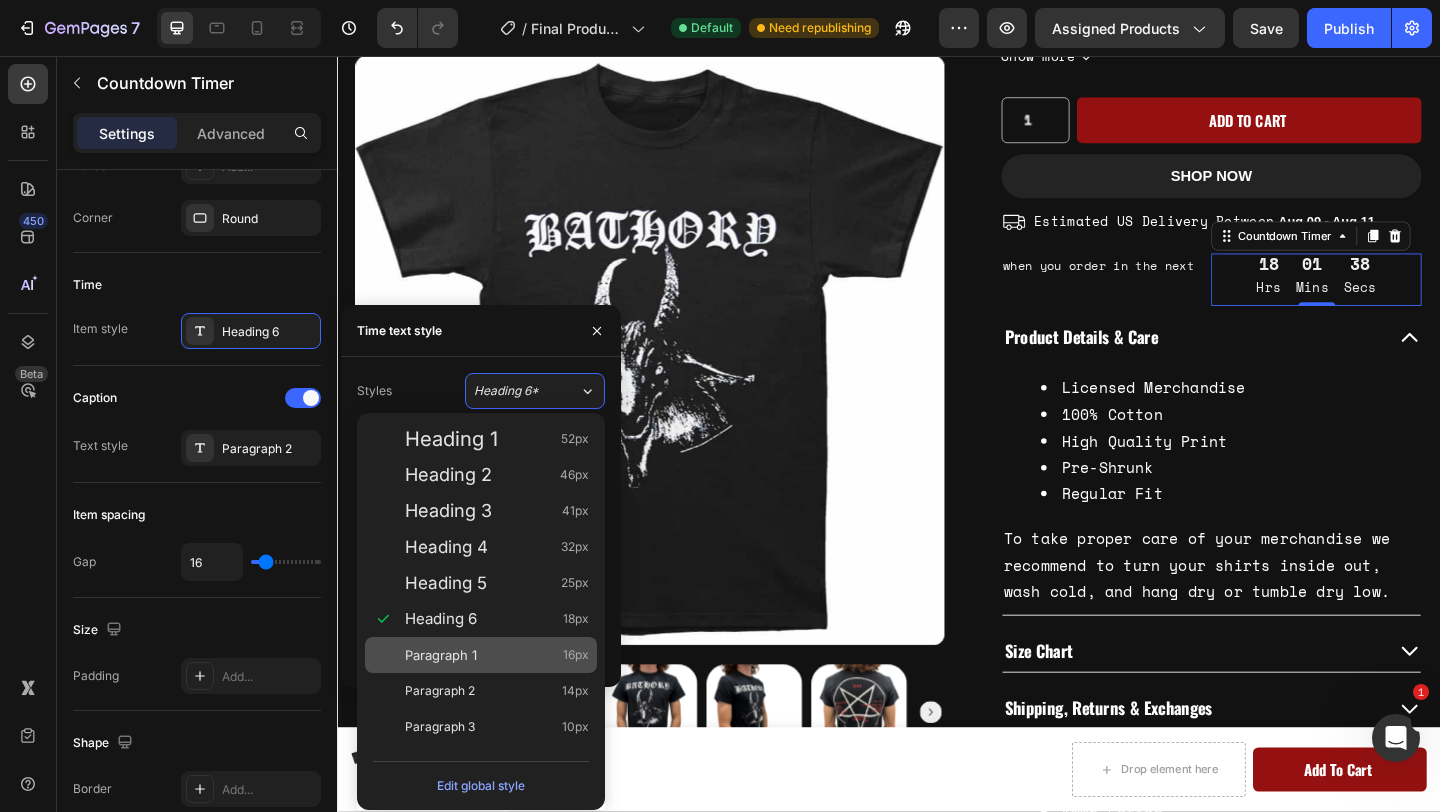 click on "Paragraph 1" at bounding box center (441, 655) 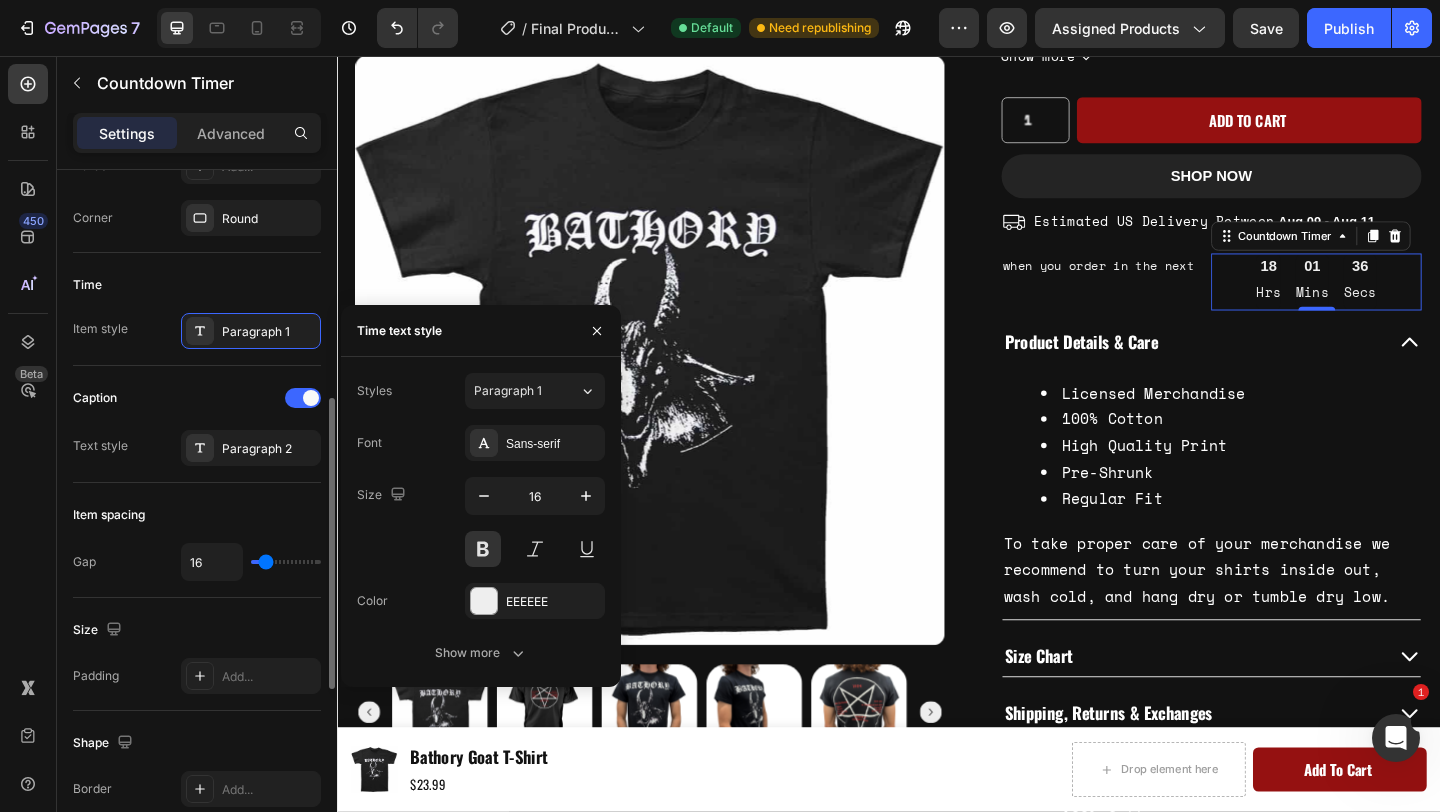 click on "Caption Text style Paragraph 2" 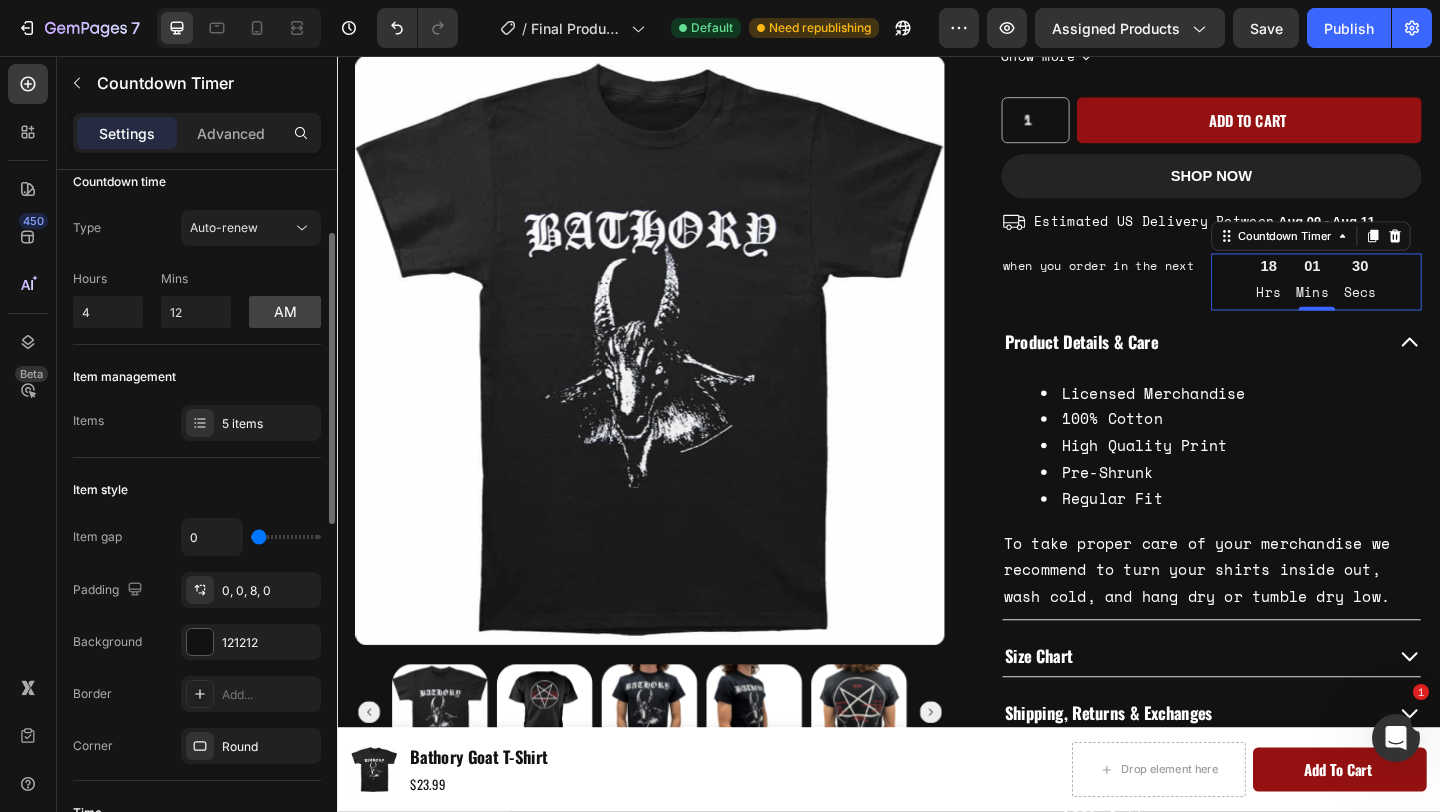scroll, scrollTop: 0, scrollLeft: 0, axis: both 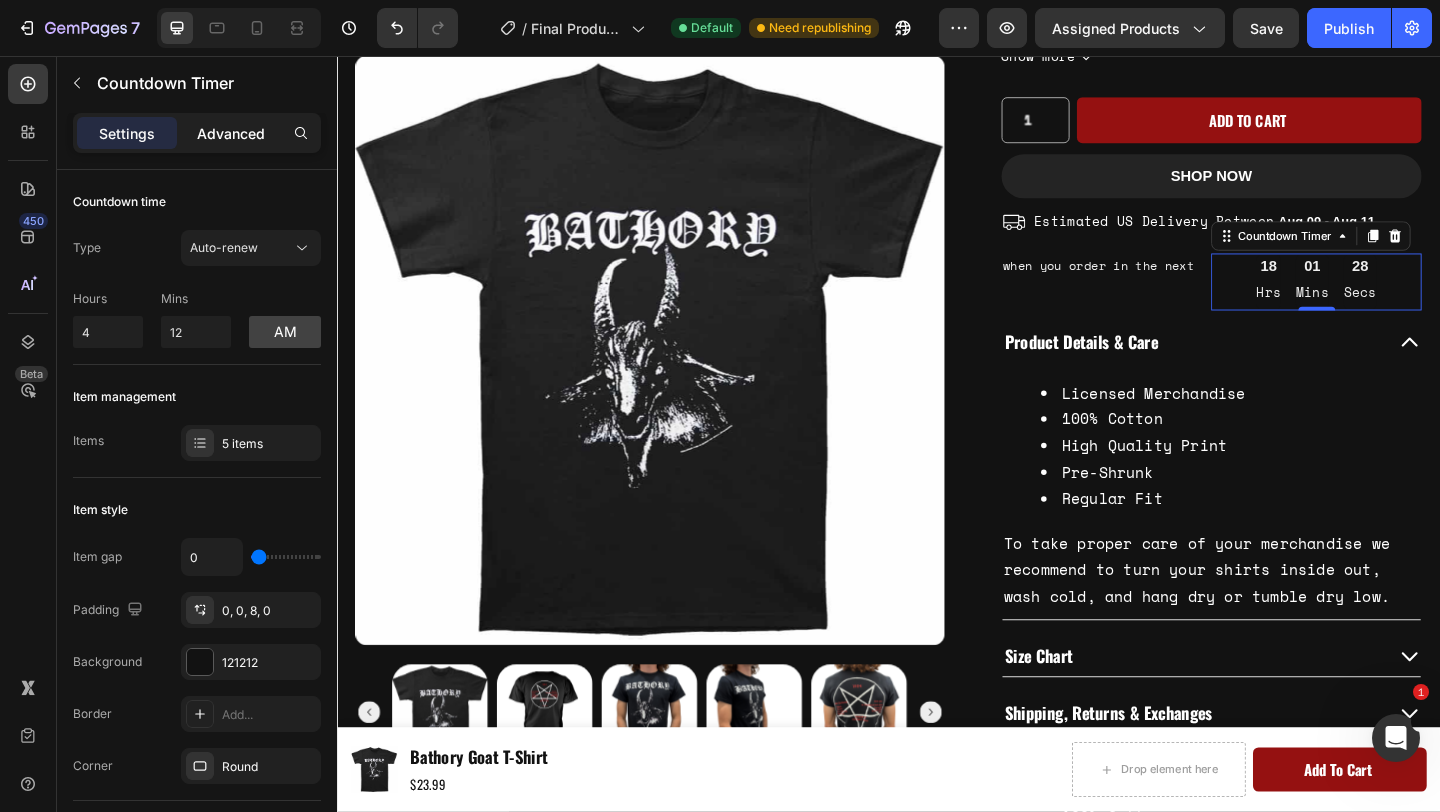 click on "Advanced" 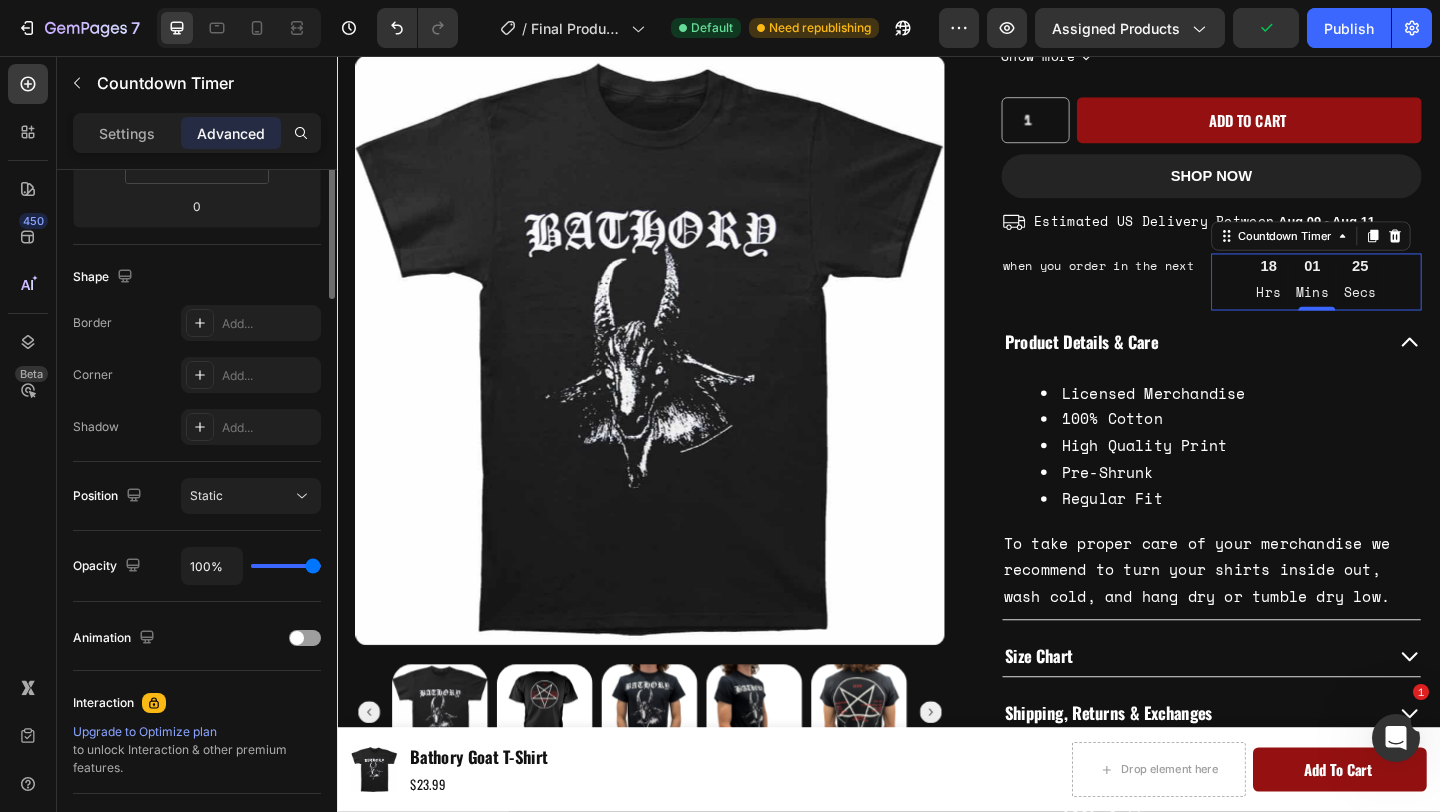 scroll, scrollTop: 0, scrollLeft: 0, axis: both 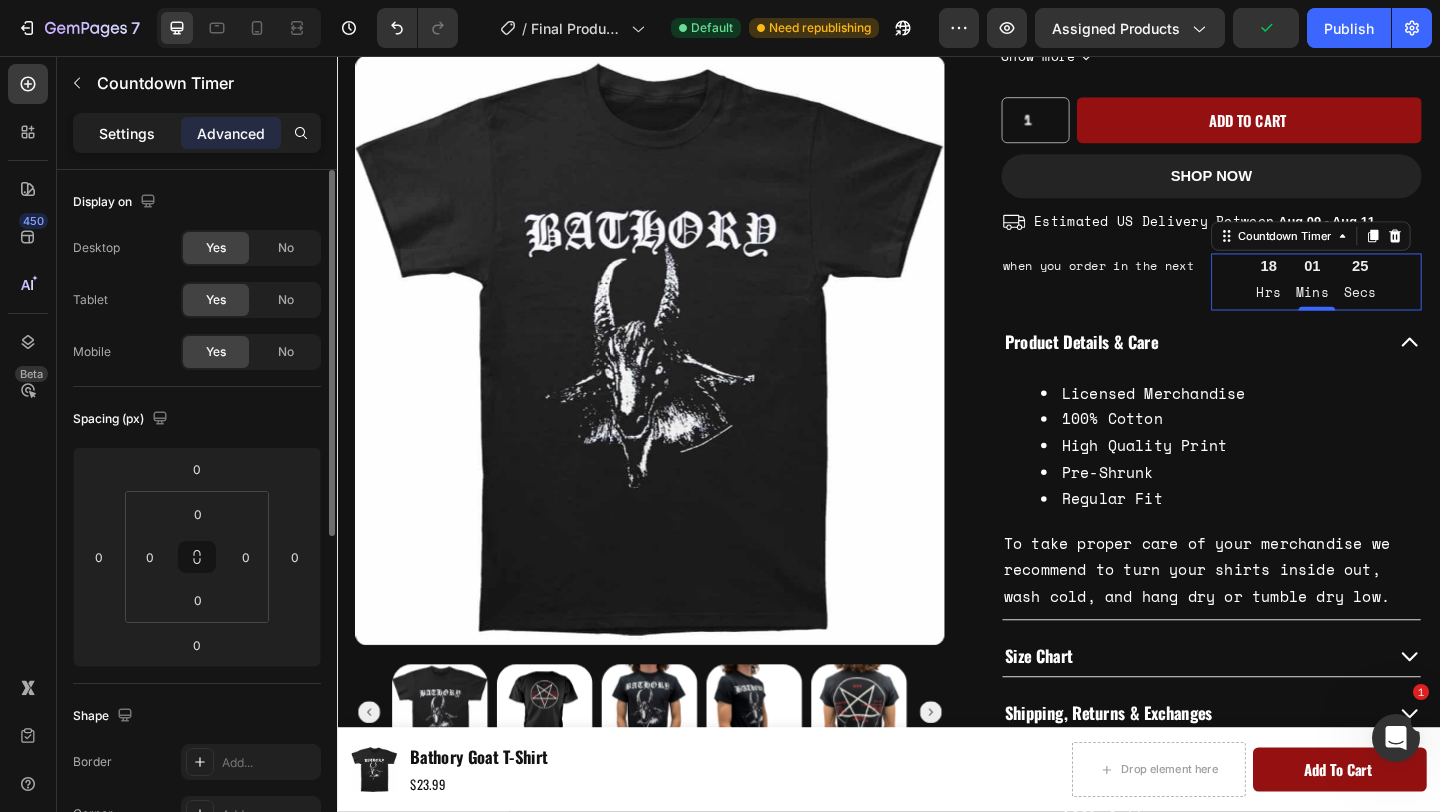 click on "Settings" at bounding box center [127, 133] 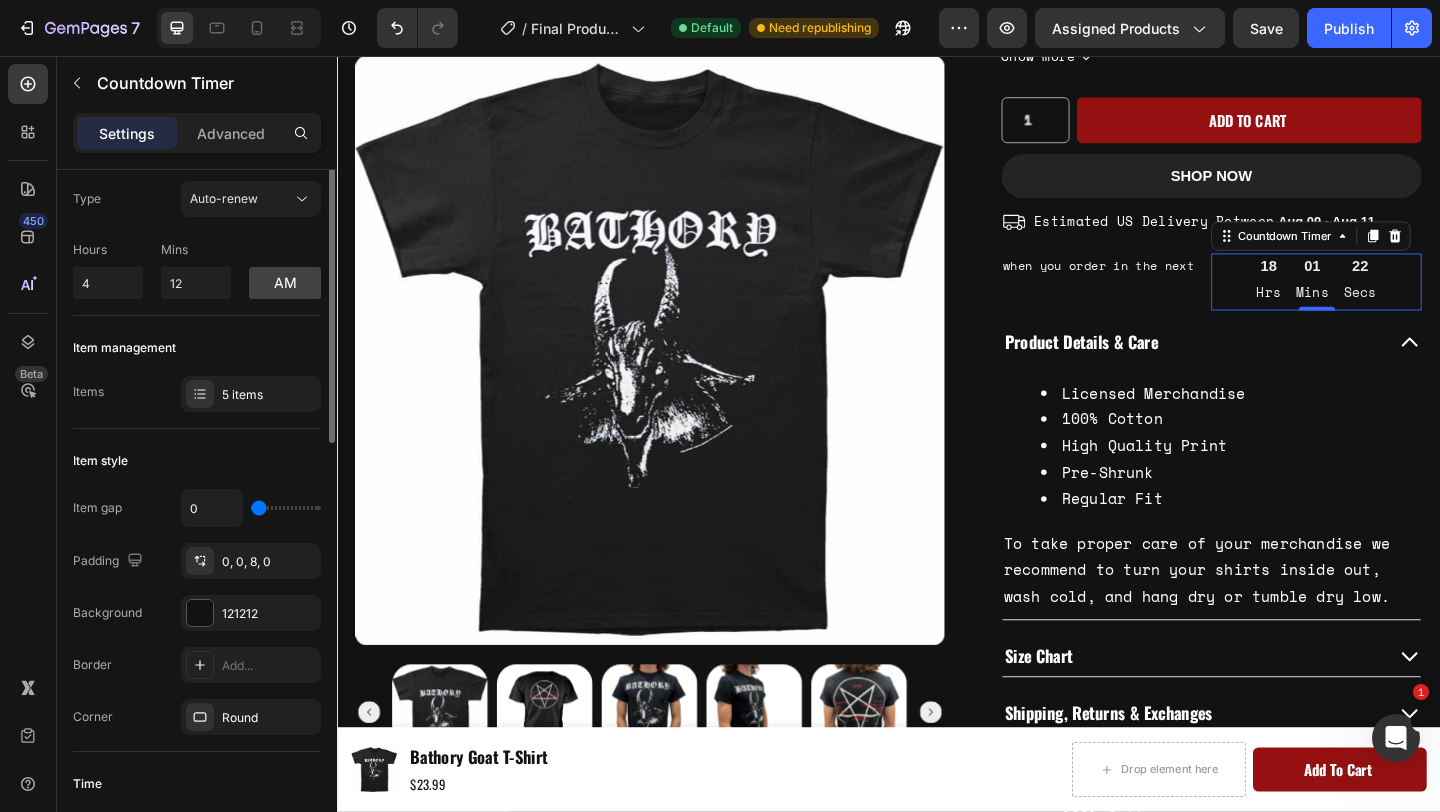 scroll, scrollTop: 59, scrollLeft: 0, axis: vertical 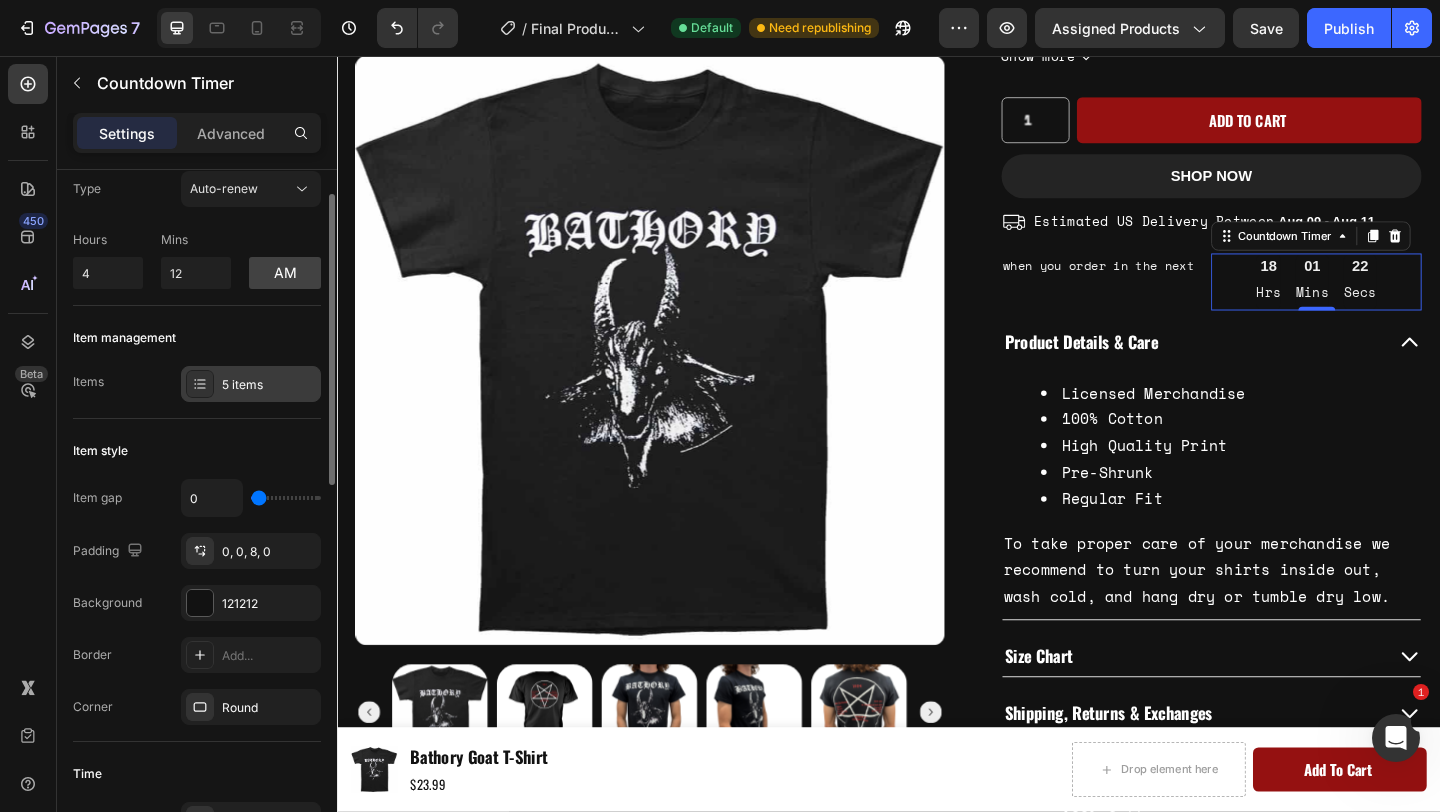 click on "5 items" at bounding box center (251, 384) 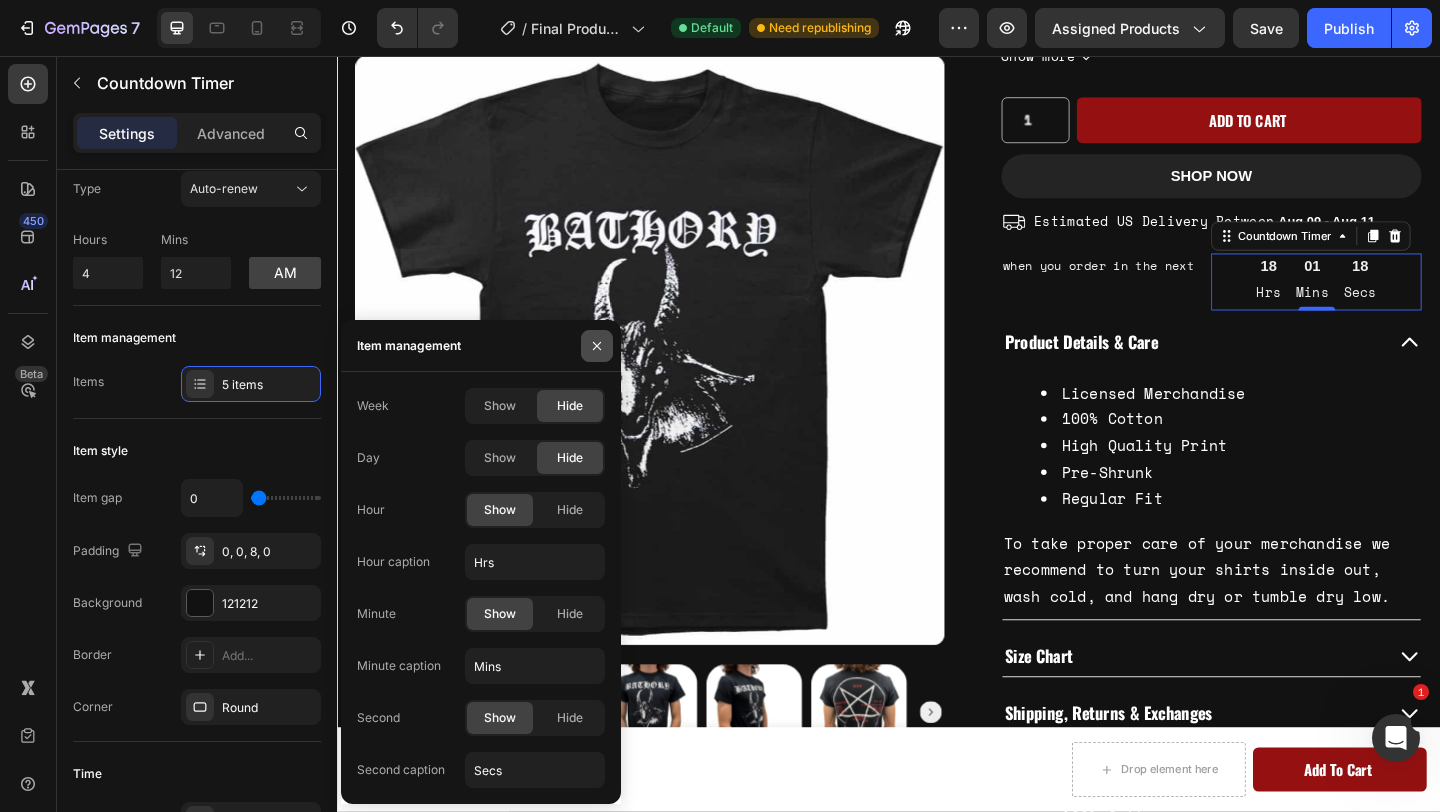 click 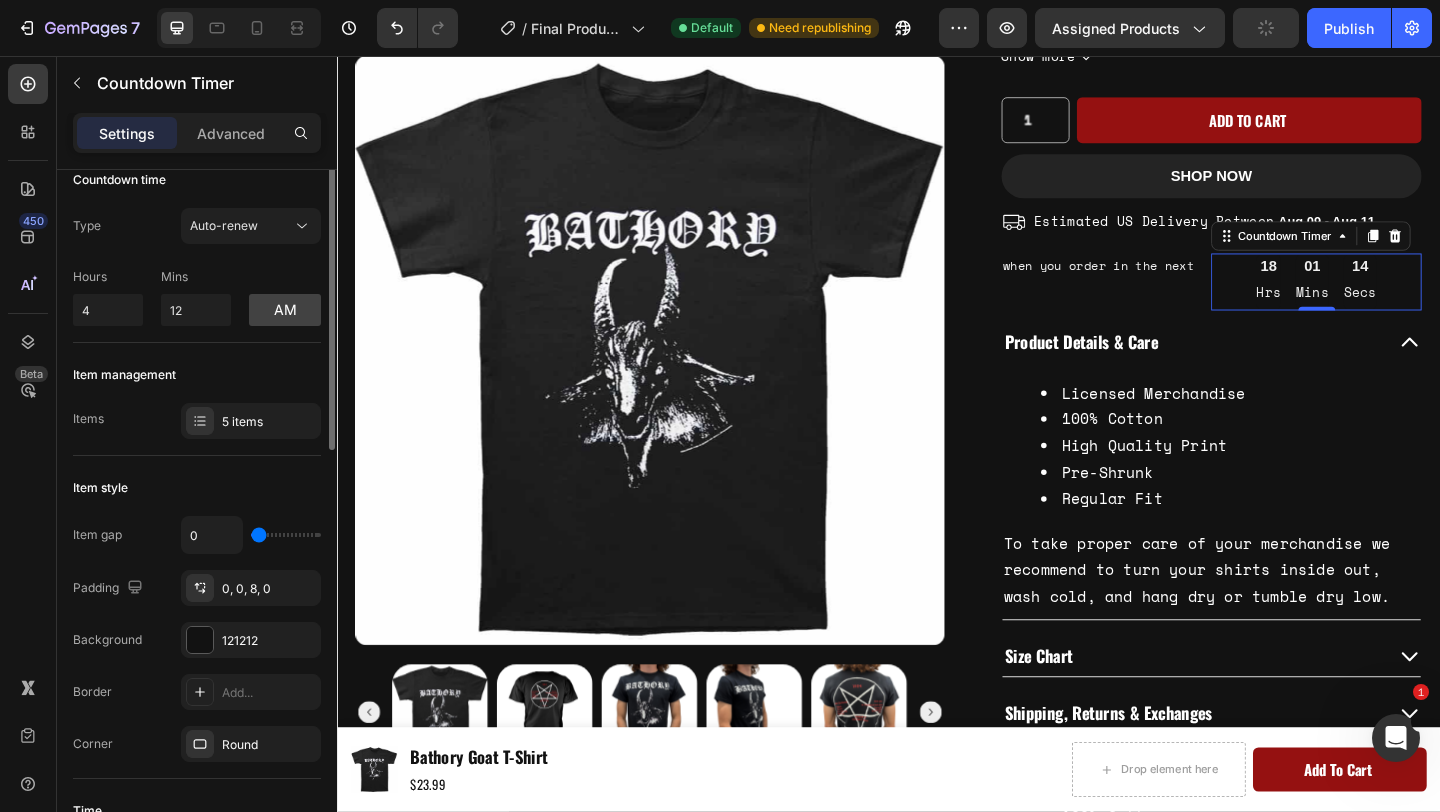 scroll, scrollTop: 0, scrollLeft: 0, axis: both 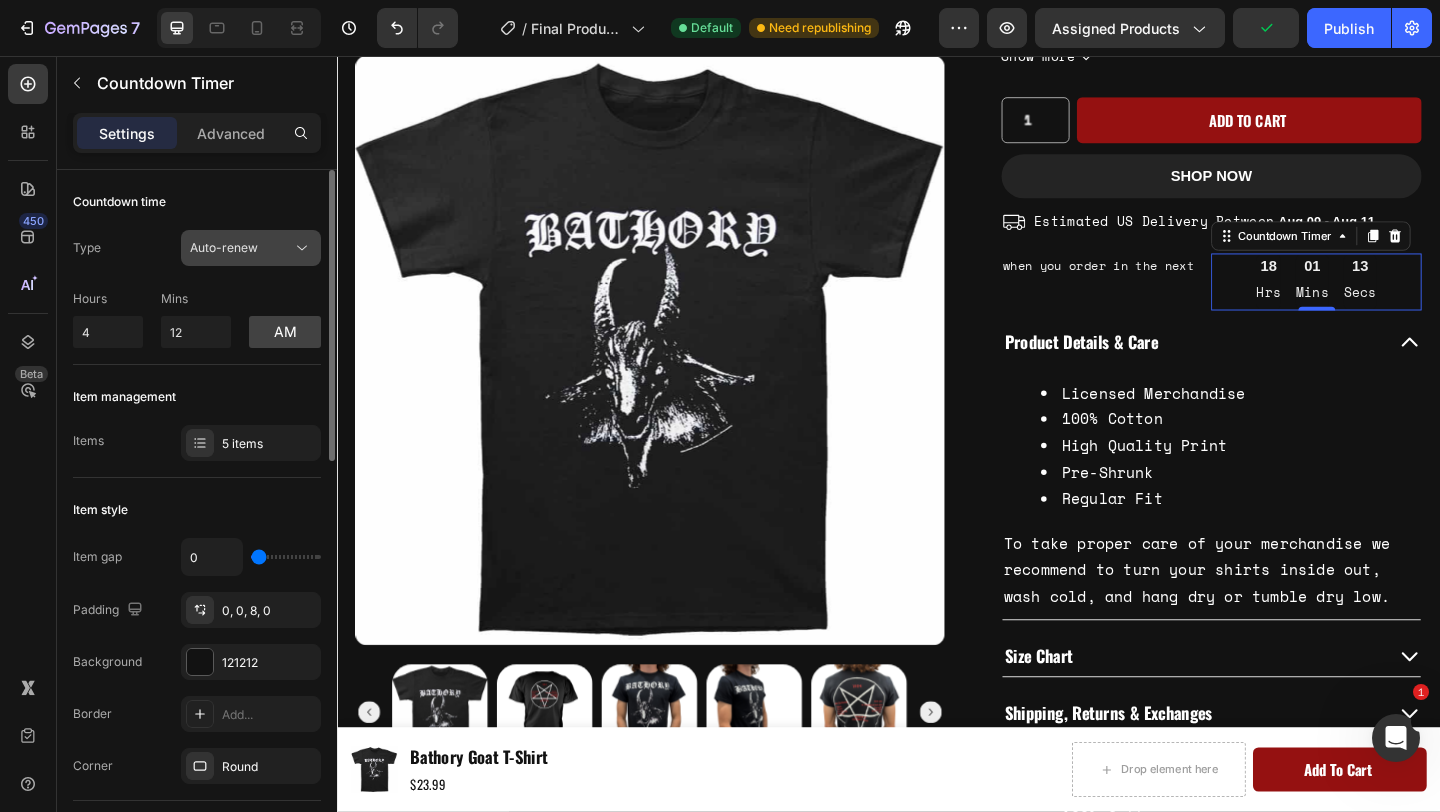 click on "Auto-renew" 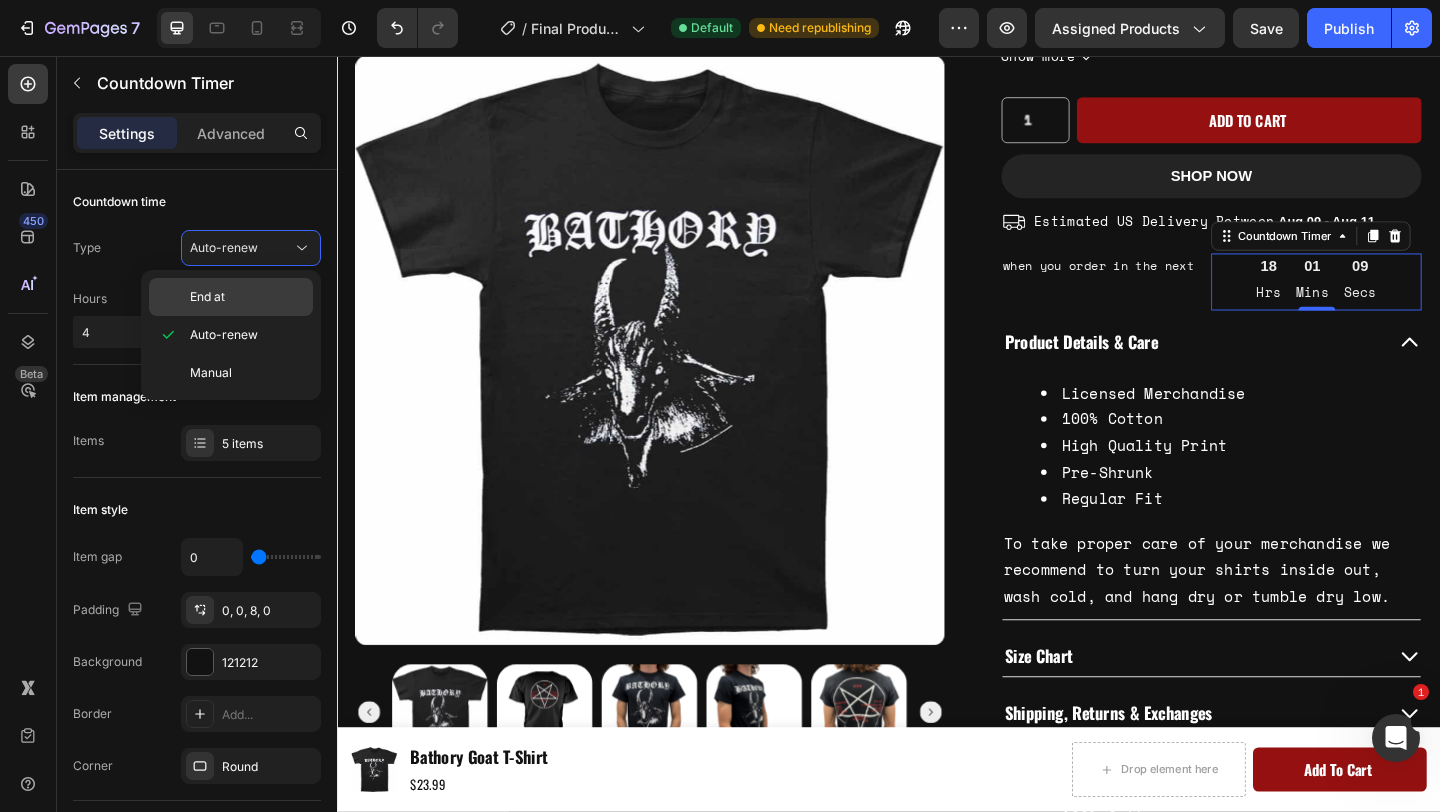 click on "End at" at bounding box center (247, 297) 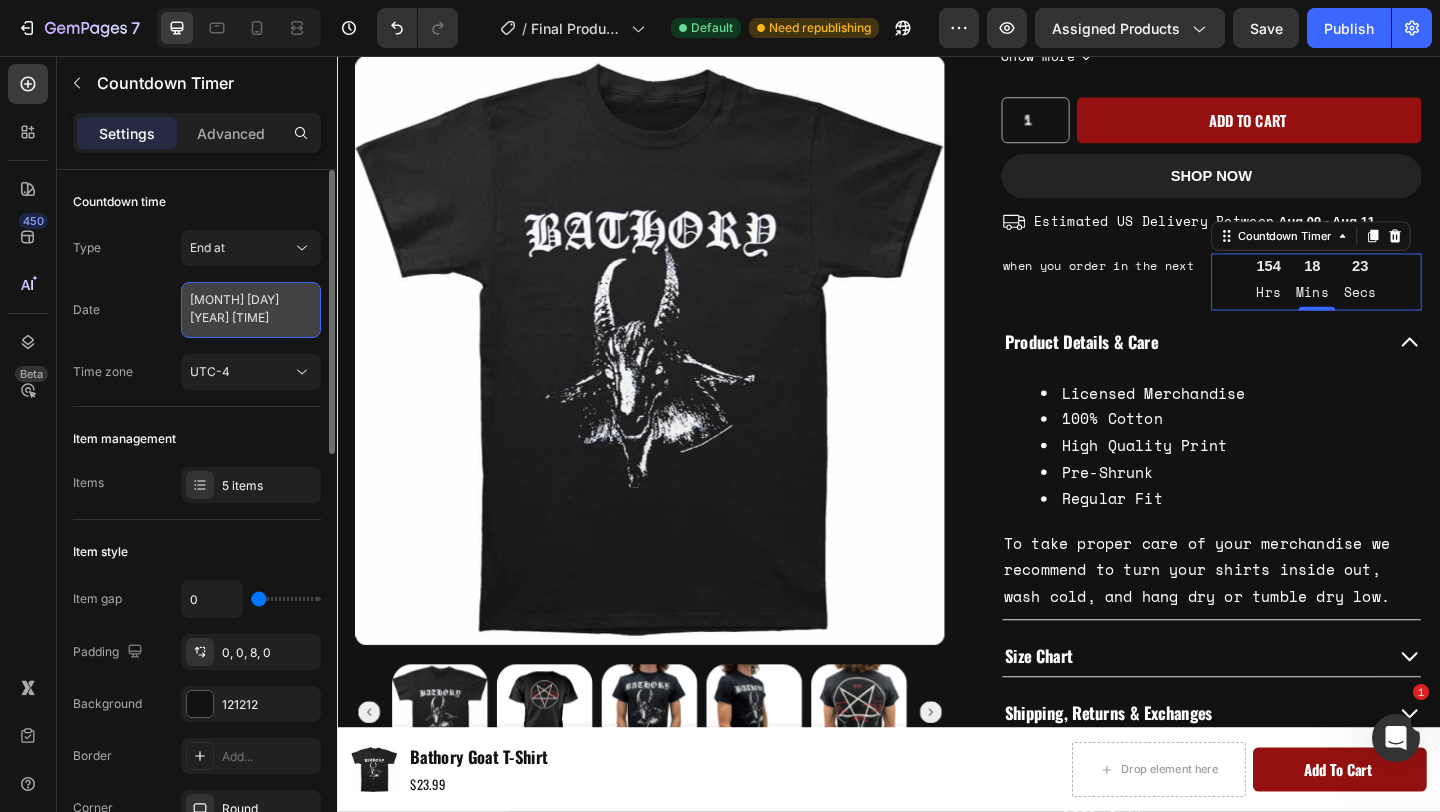 select on "23" 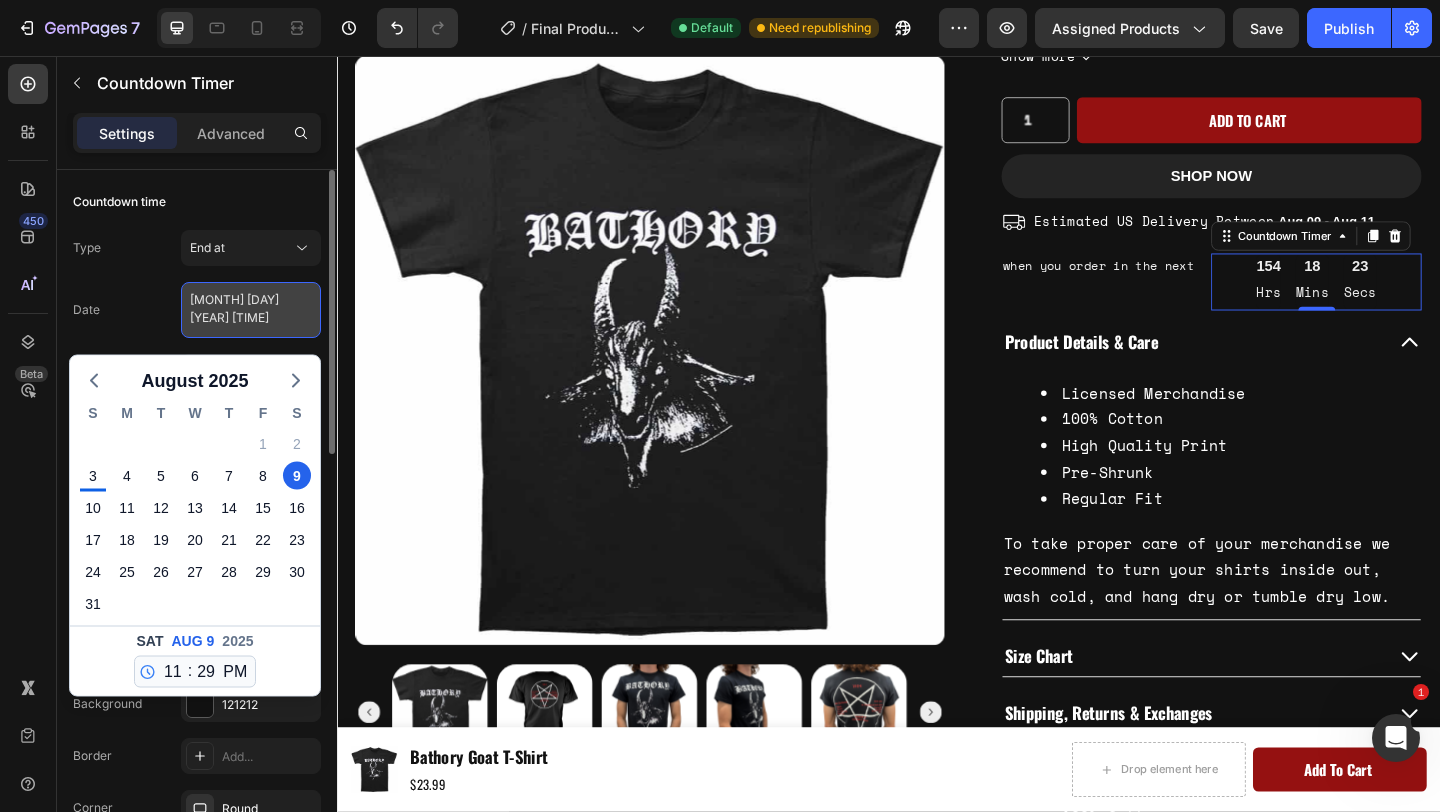 click on "August 09 2025 11:29 PM" at bounding box center (251, 310) 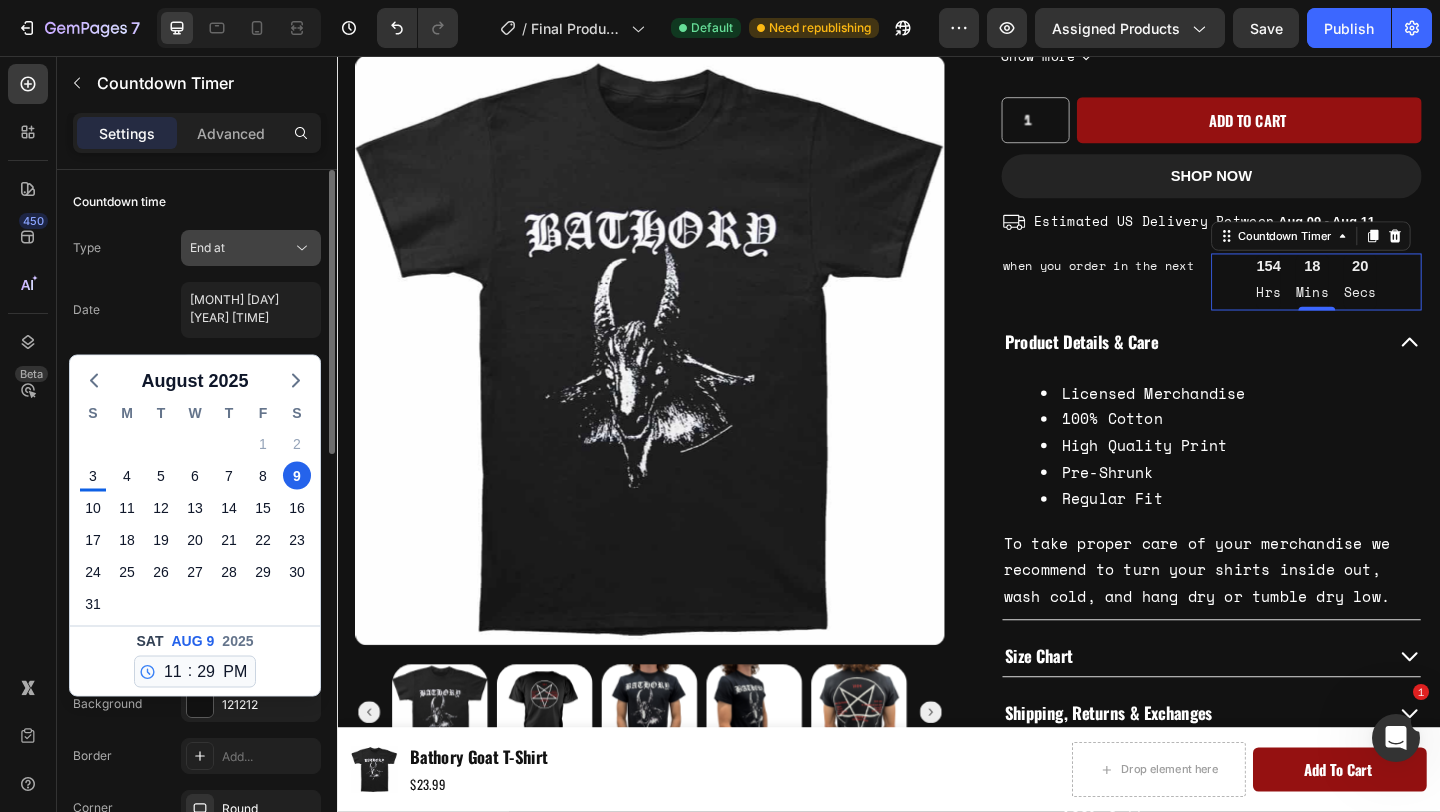 click on "End at" at bounding box center (241, 248) 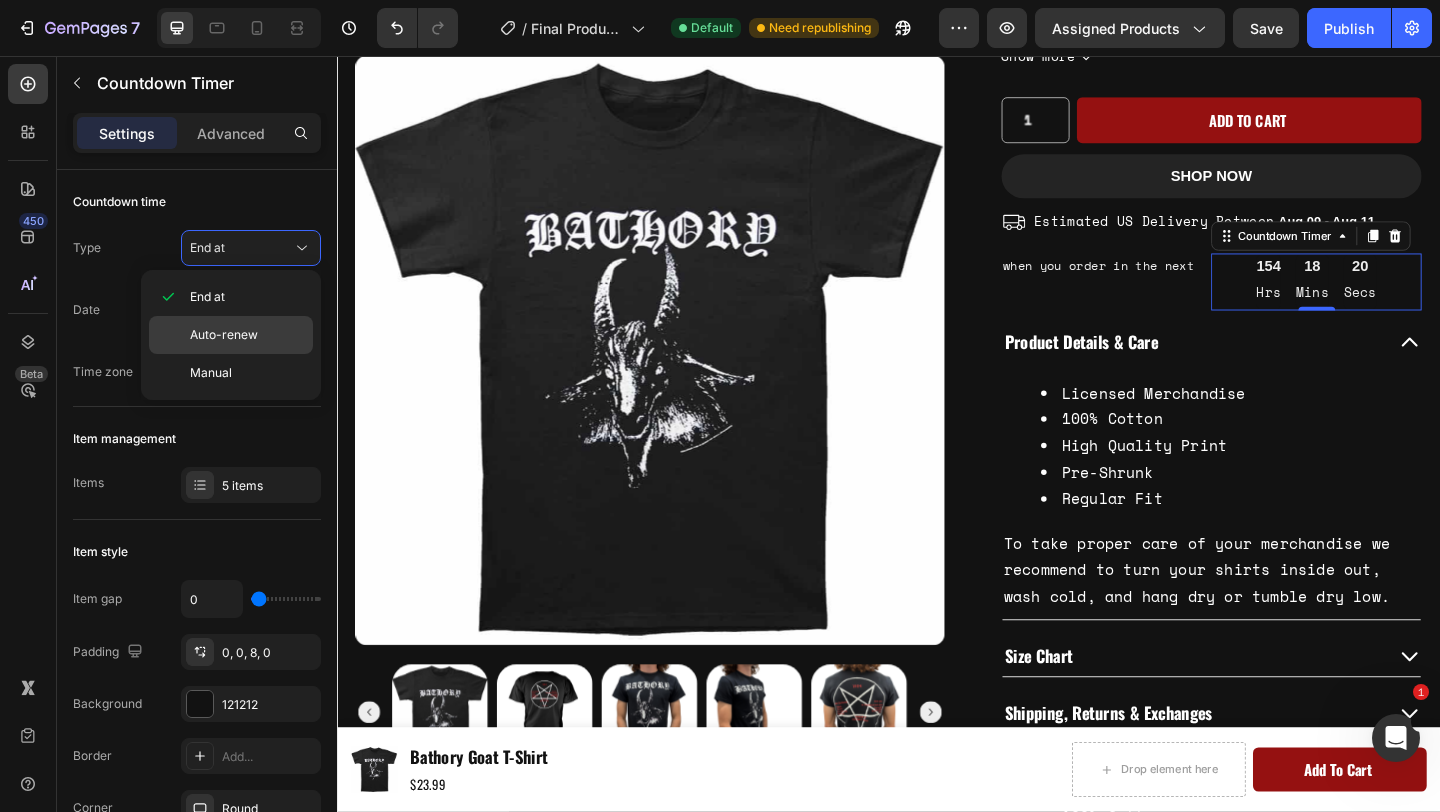 click on "Auto-renew" at bounding box center [247, 335] 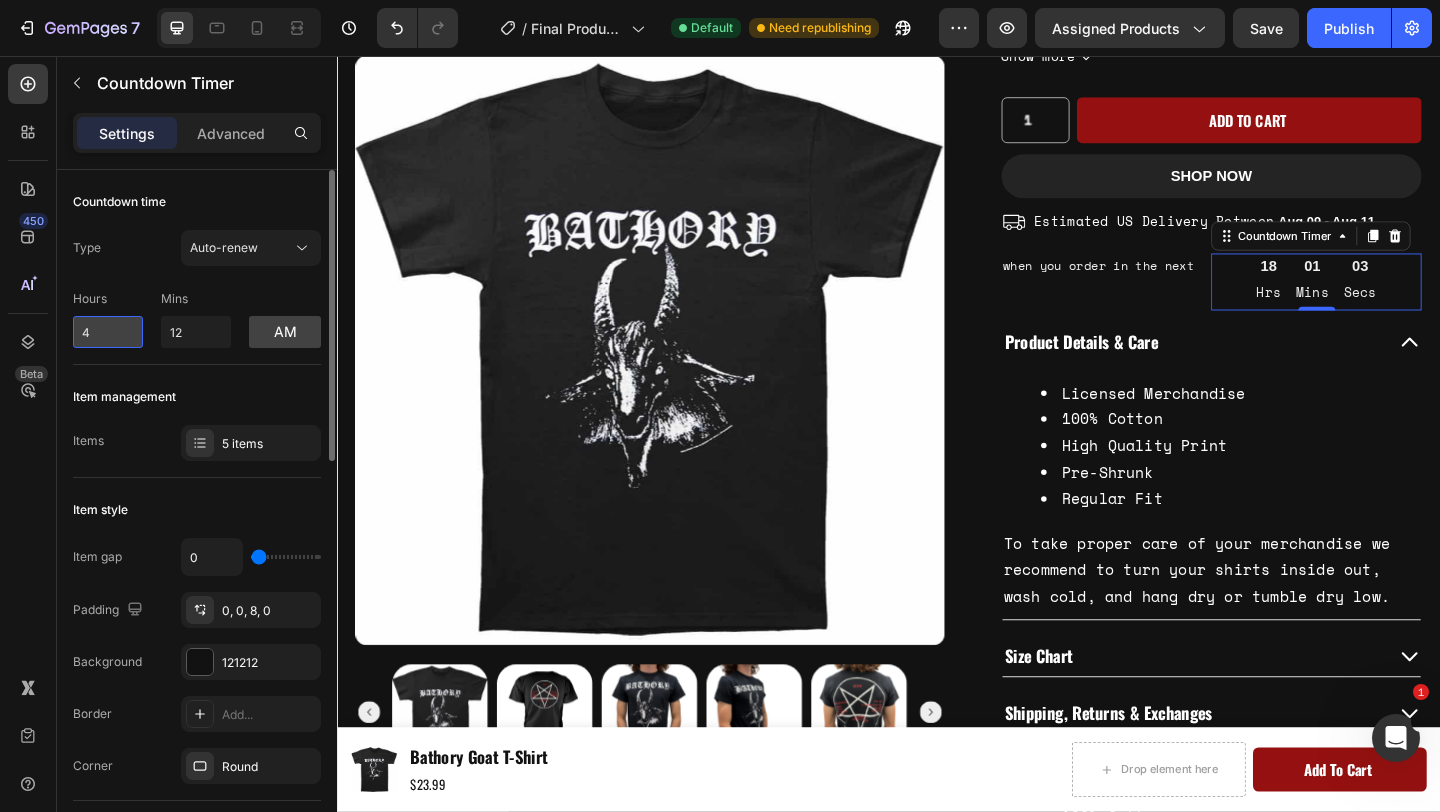click on "4" at bounding box center [108, 332] 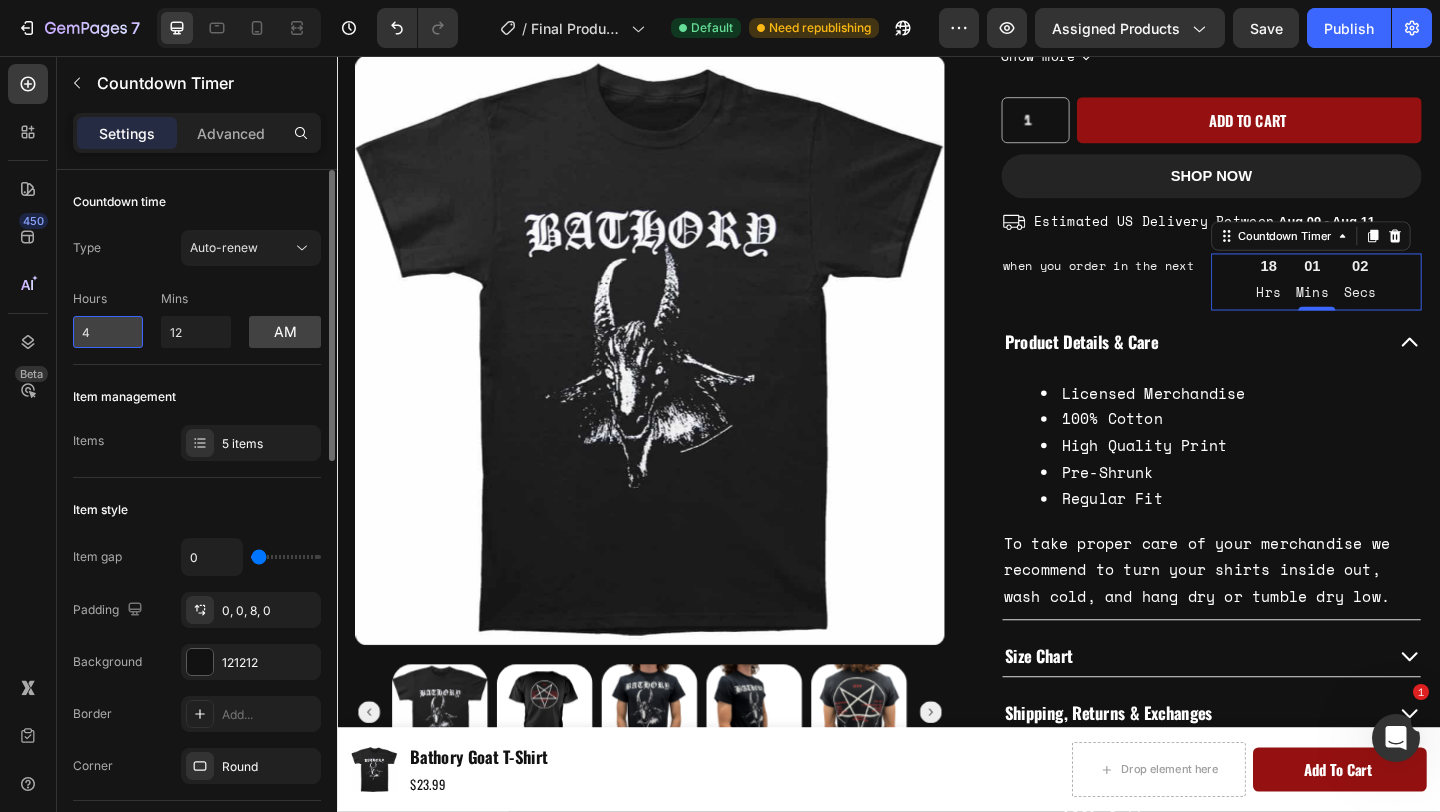 click on "4" at bounding box center (108, 332) 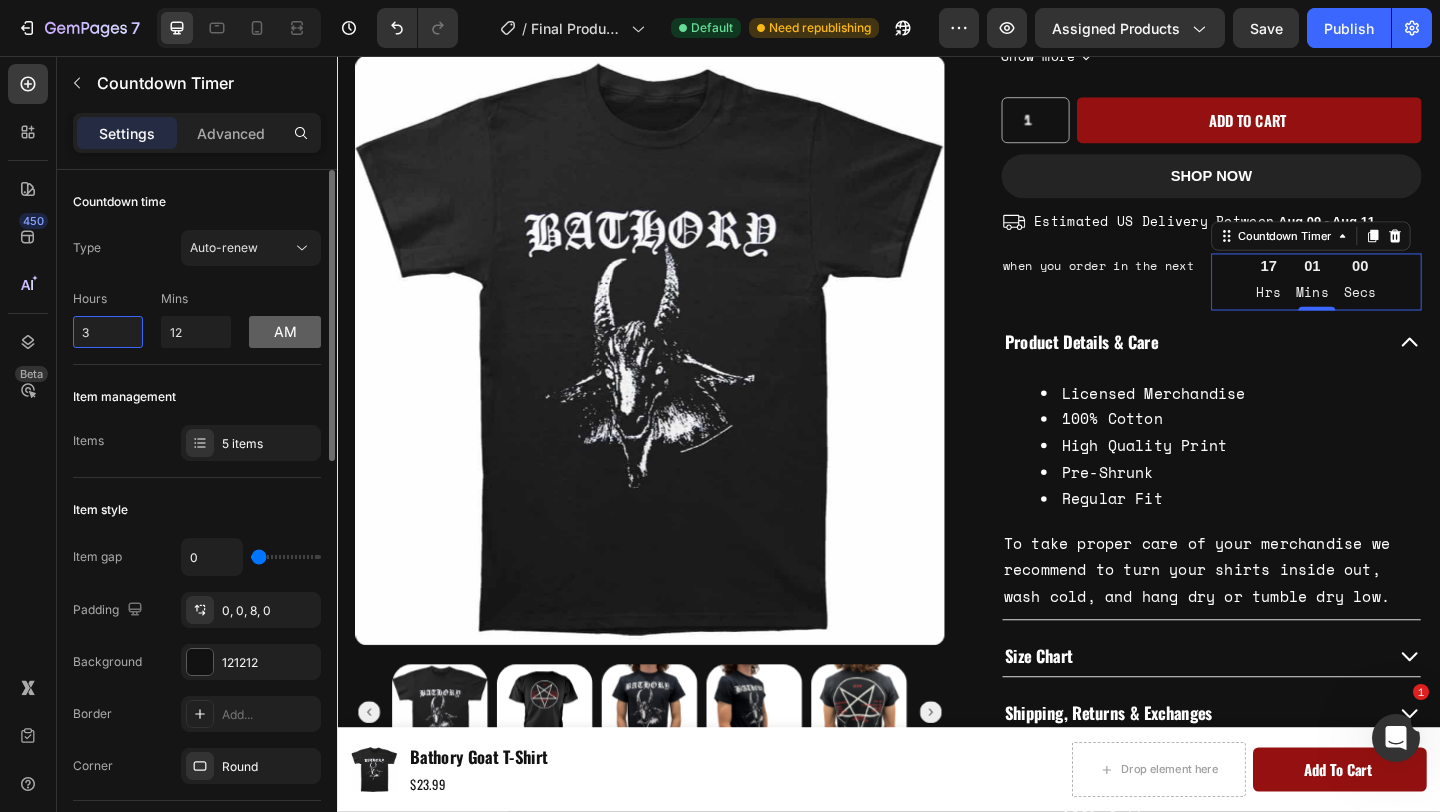 type on "3" 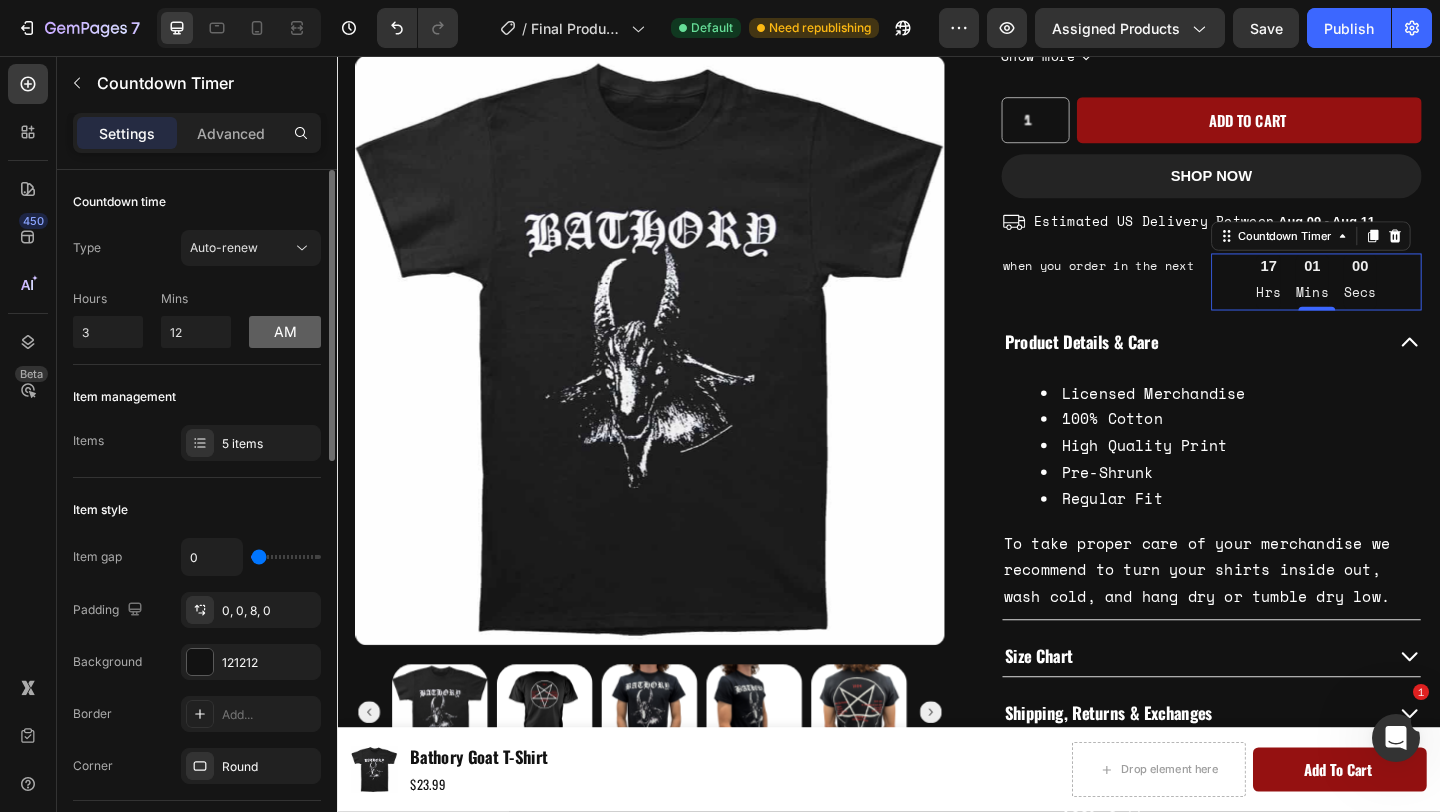 click on "am" at bounding box center [285, 332] 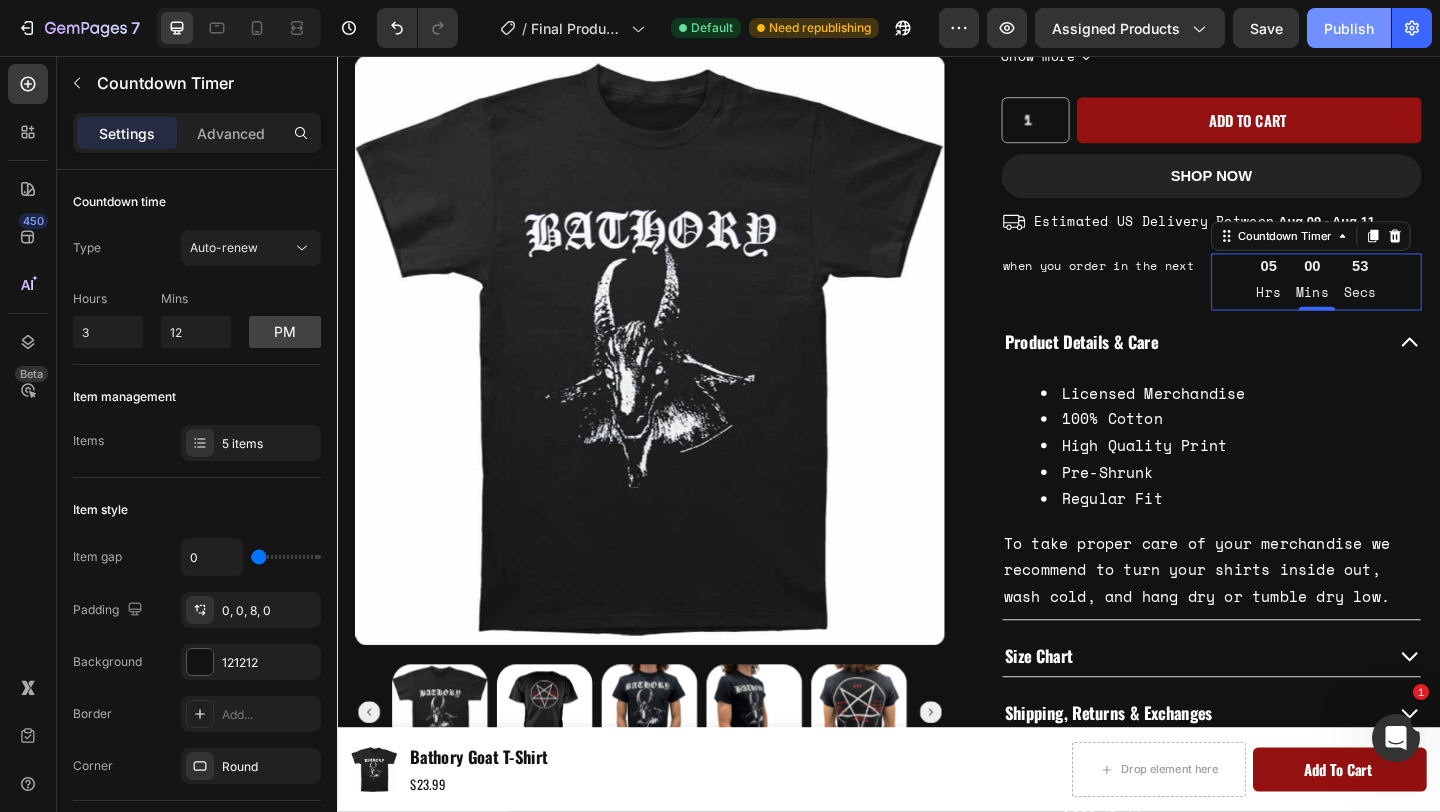 click on "Publish" at bounding box center [1349, 28] 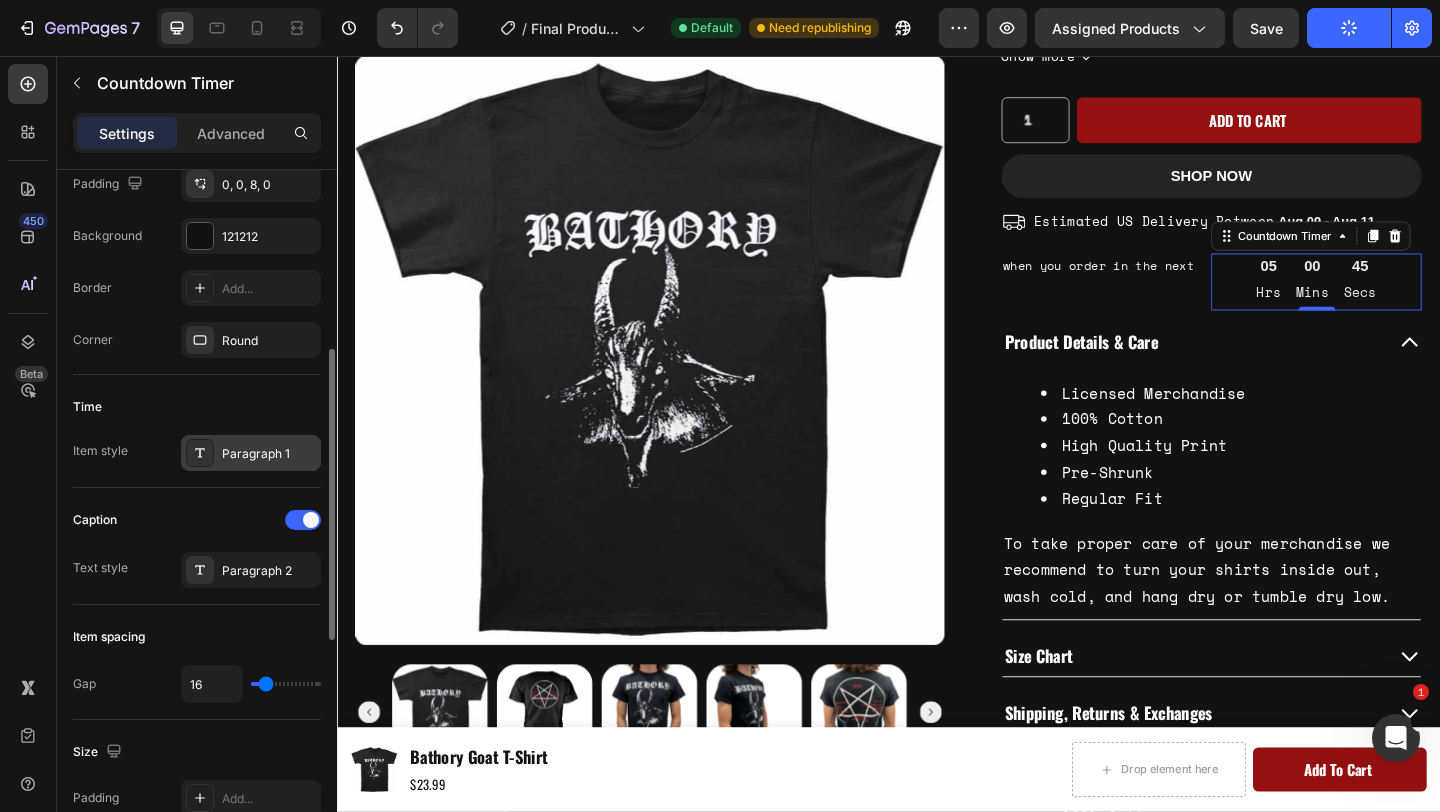 scroll, scrollTop: 427, scrollLeft: 0, axis: vertical 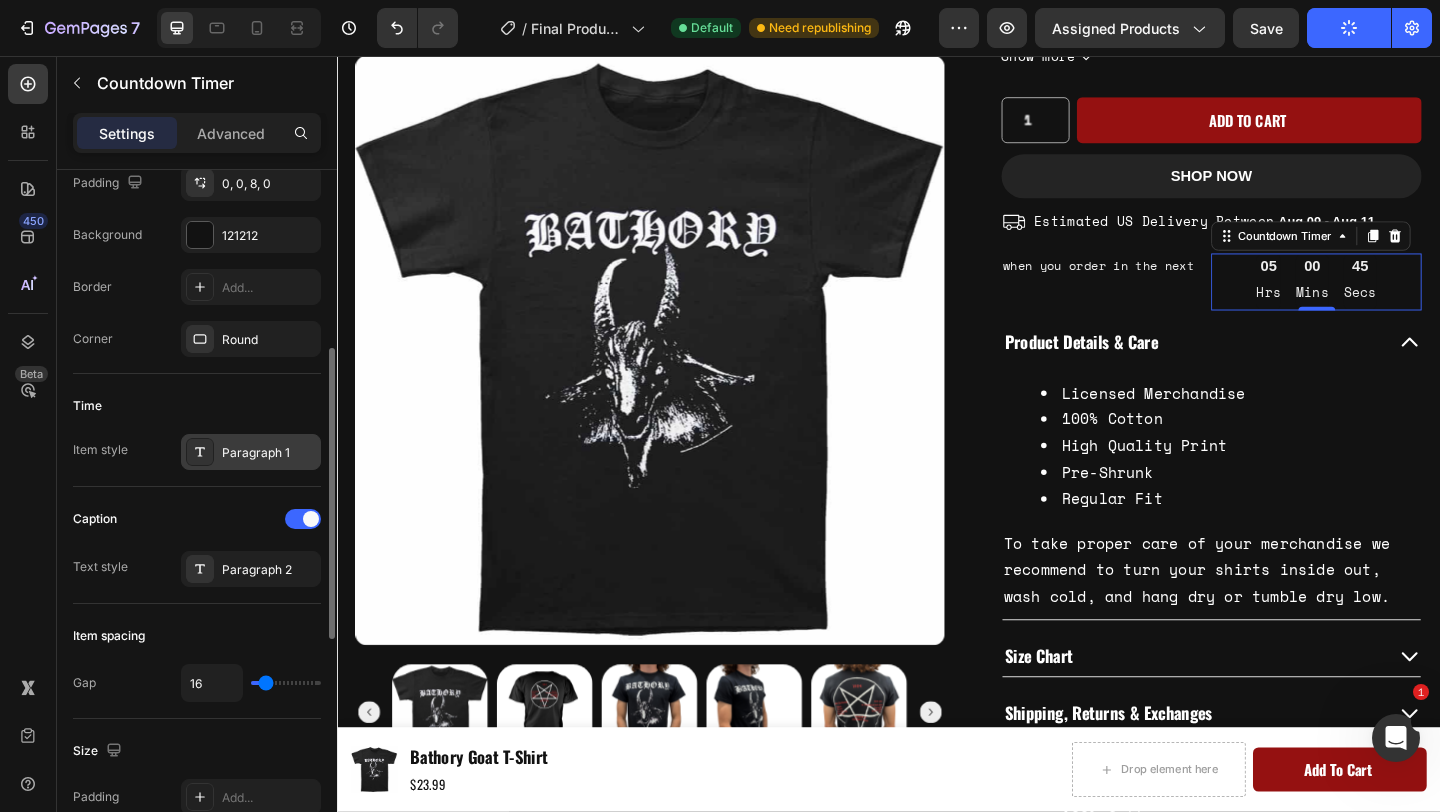 click on "Paragraph 1" at bounding box center [269, 453] 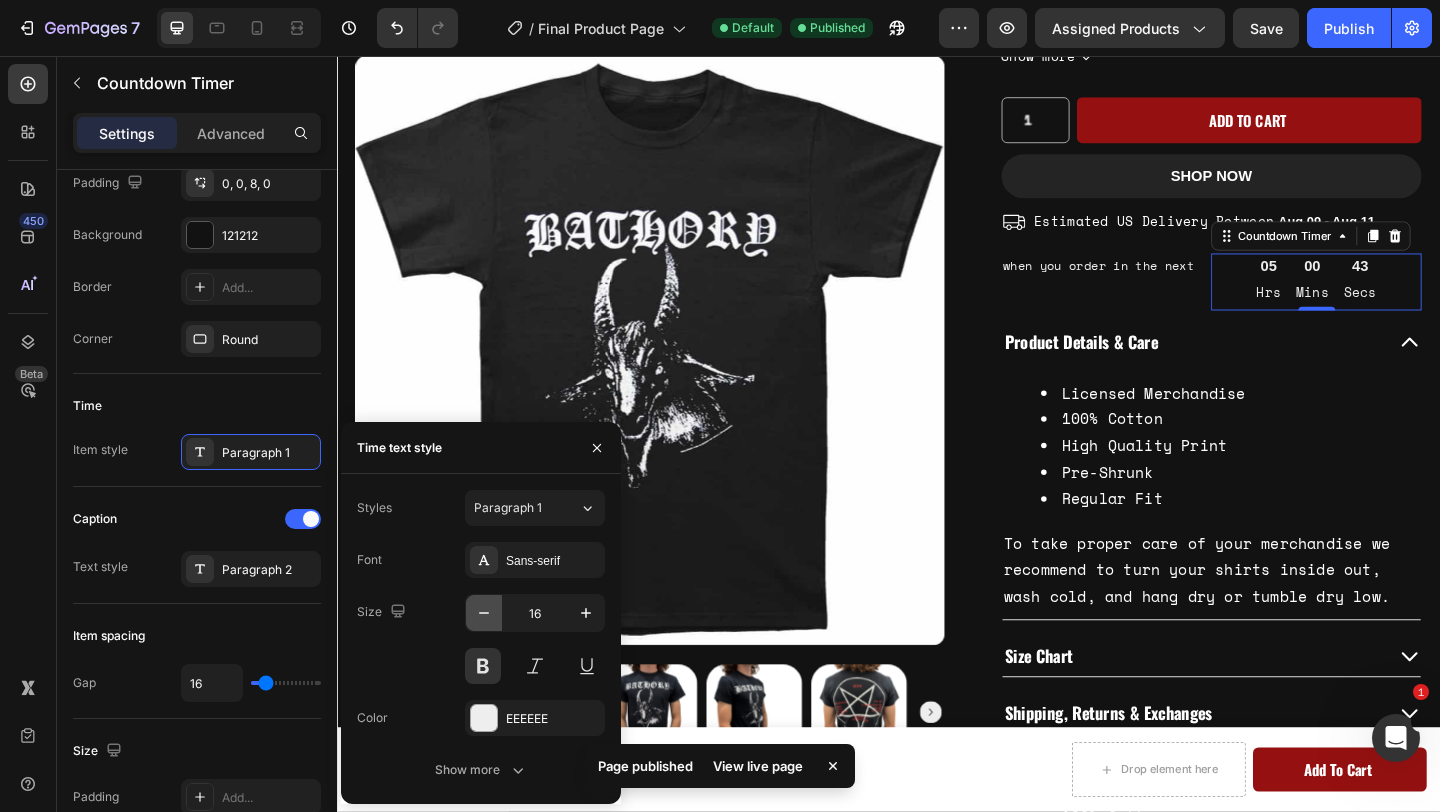 click 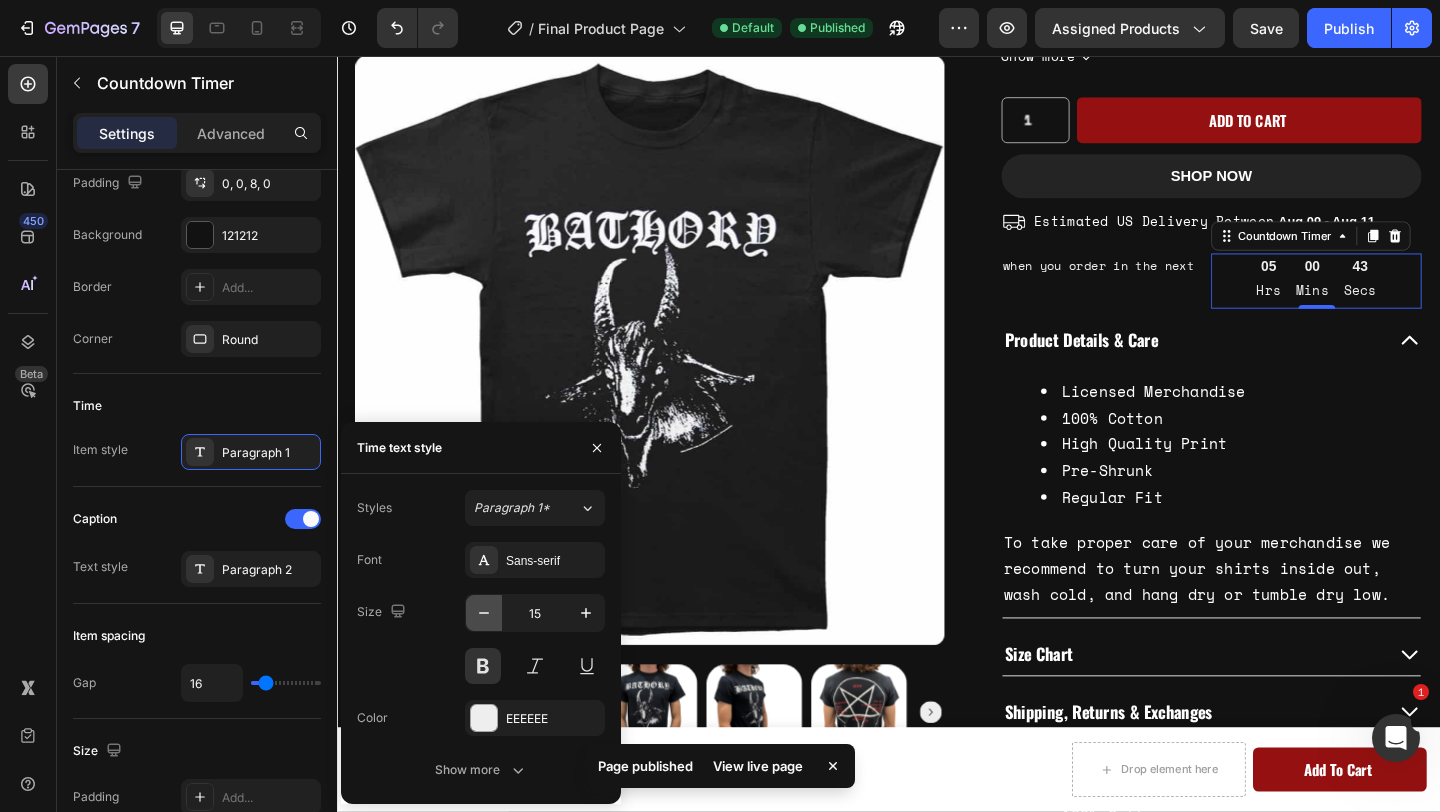 click 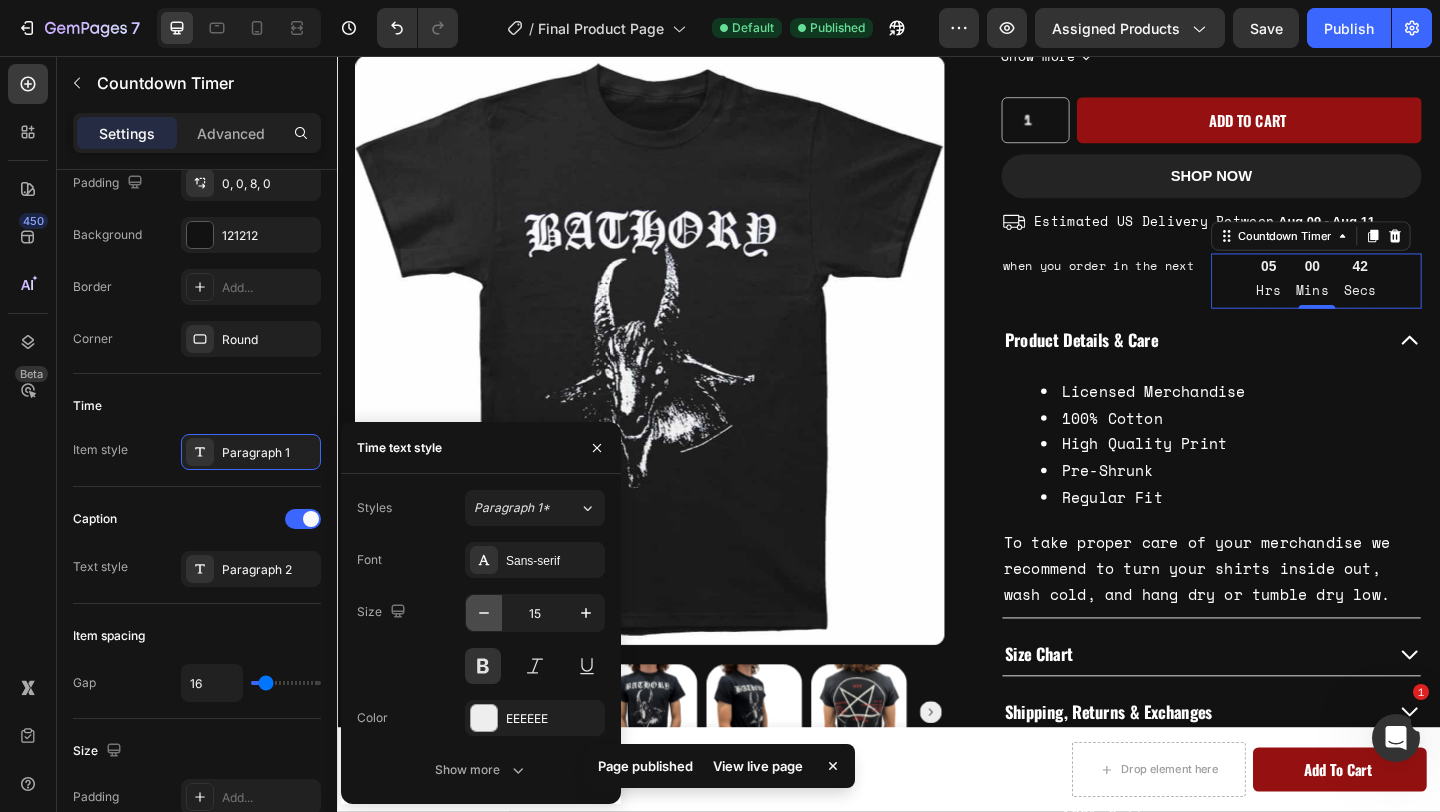 type on "14" 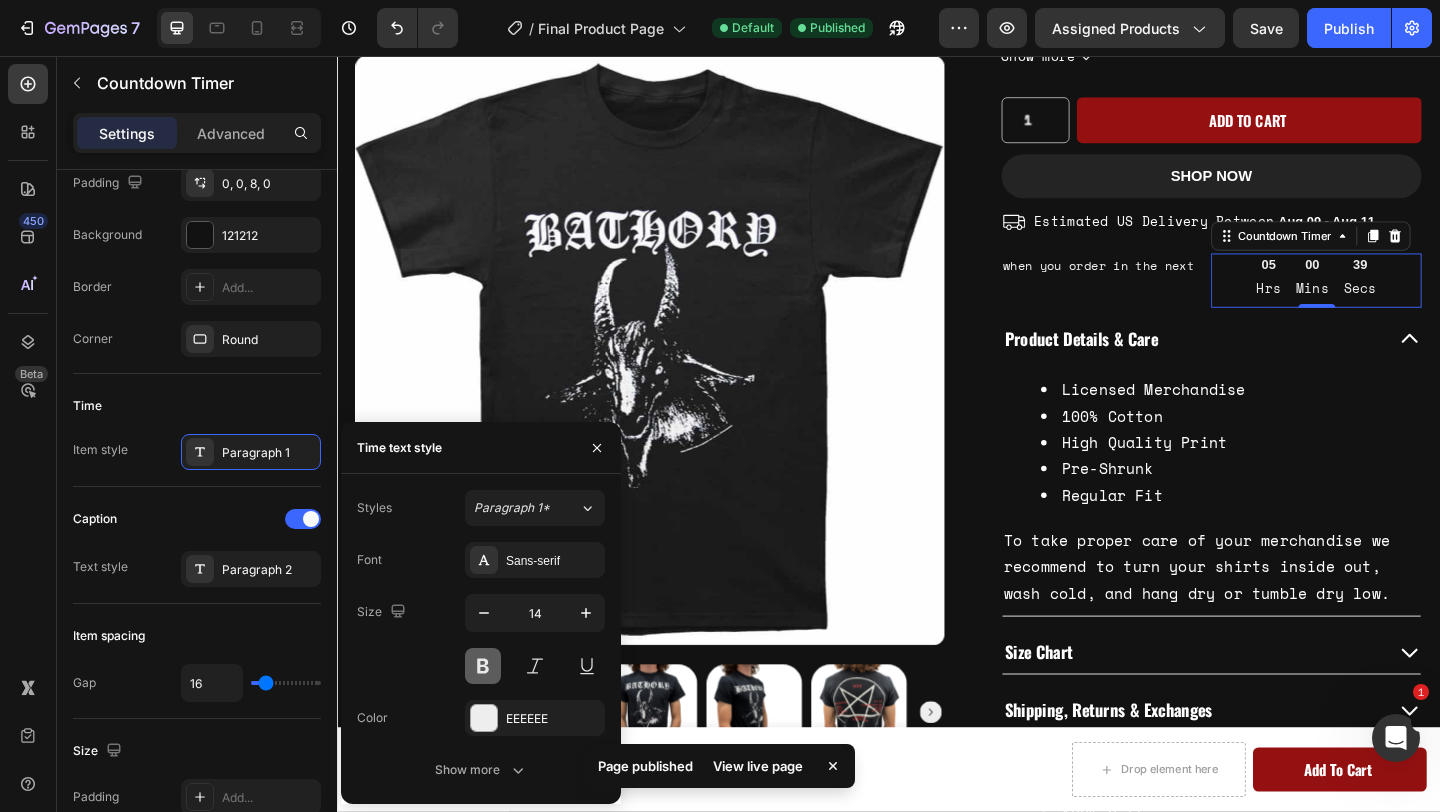 click at bounding box center (483, 666) 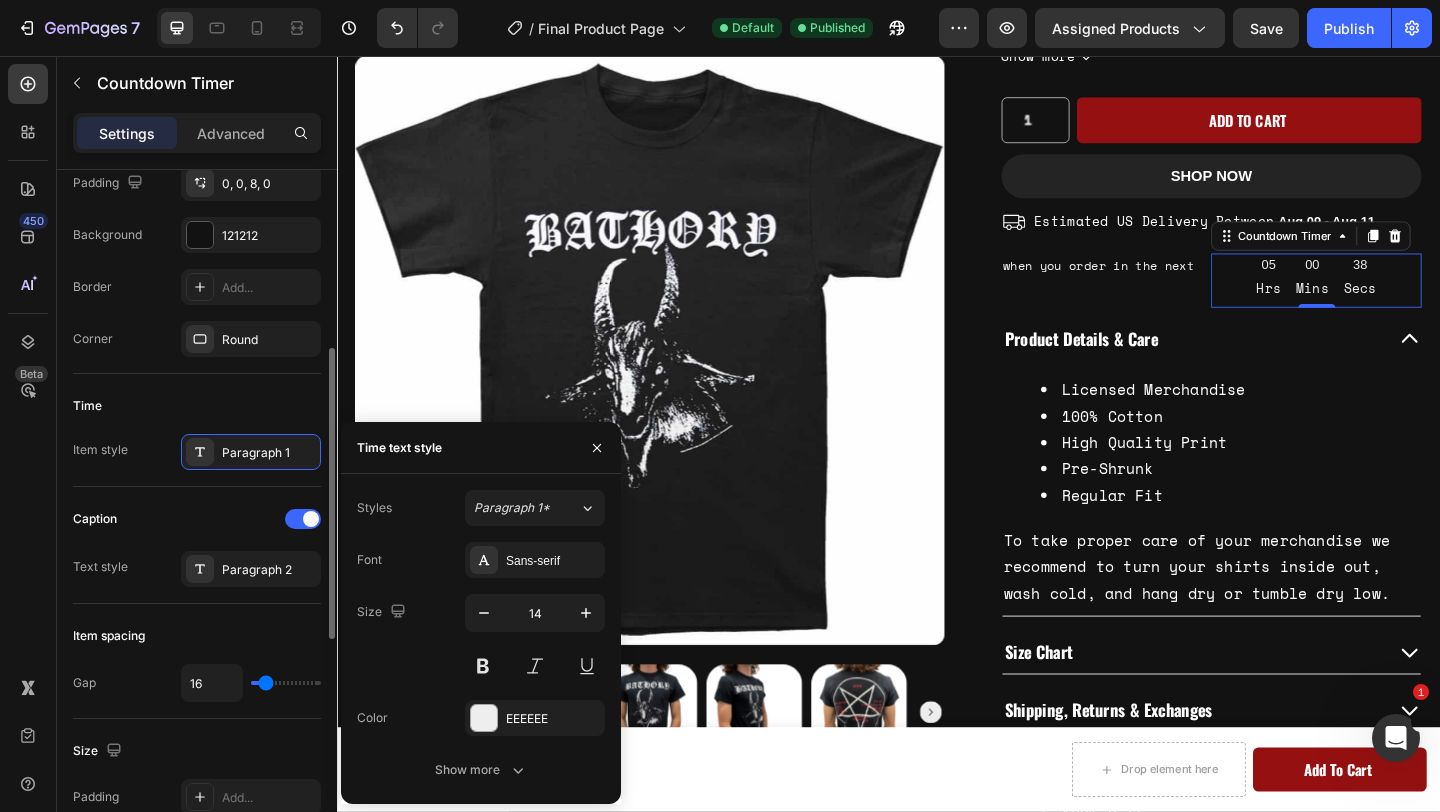 click on "Caption" at bounding box center (197, 519) 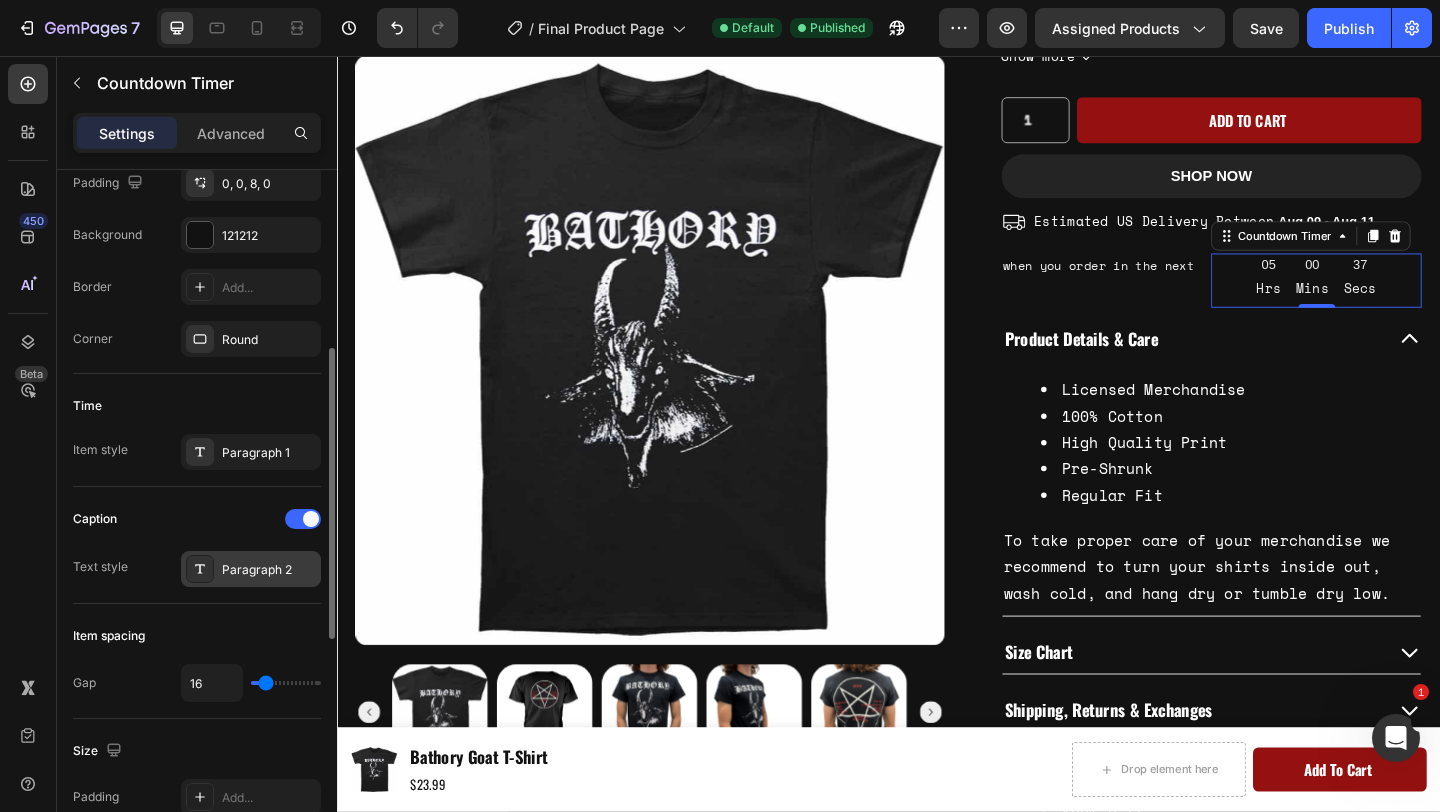 click on "Paragraph 2" at bounding box center [251, 569] 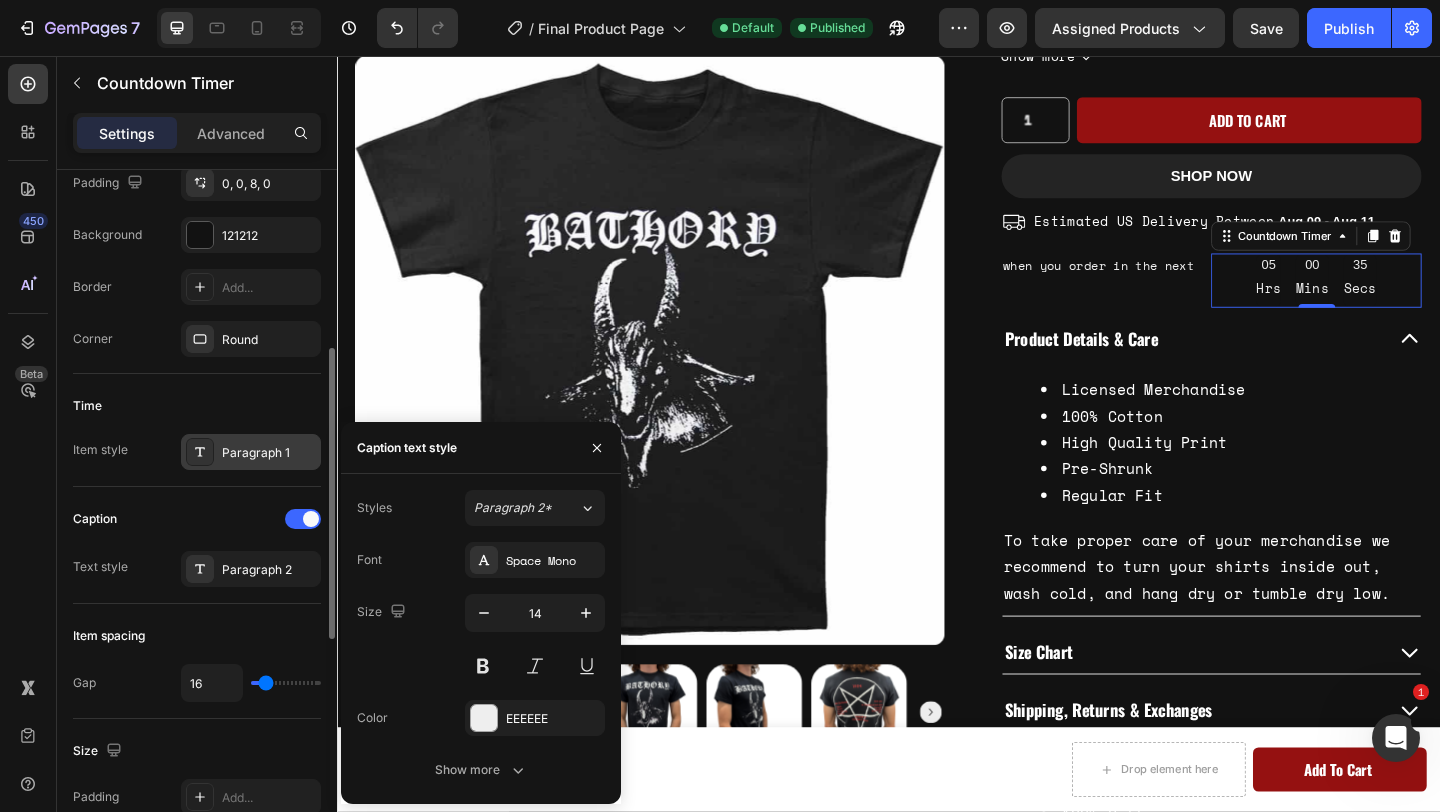 click on "Paragraph 1" at bounding box center [269, 453] 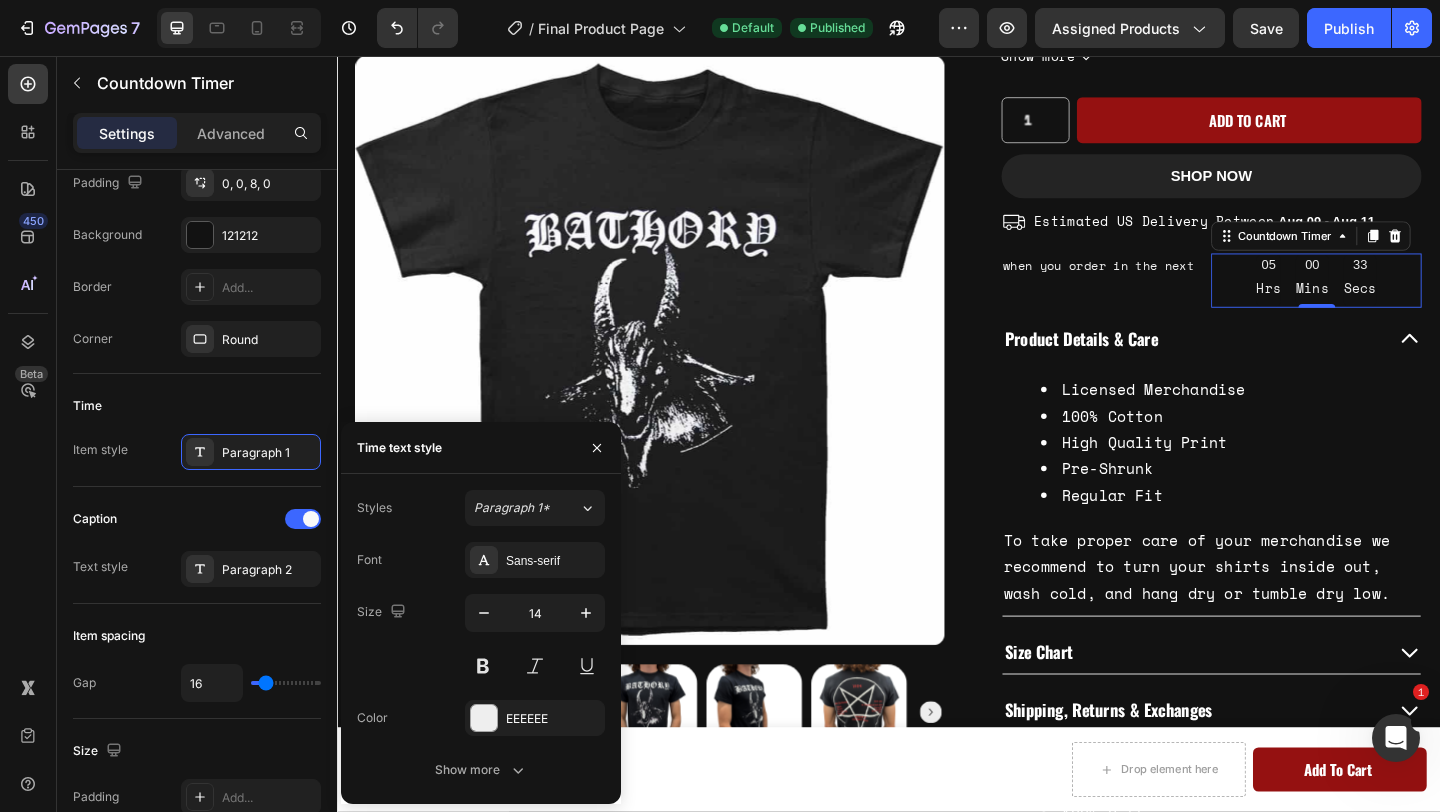 click on "7  Version history  /  Final Product Page Default Published Preview Assigned Products  Save   Publish" 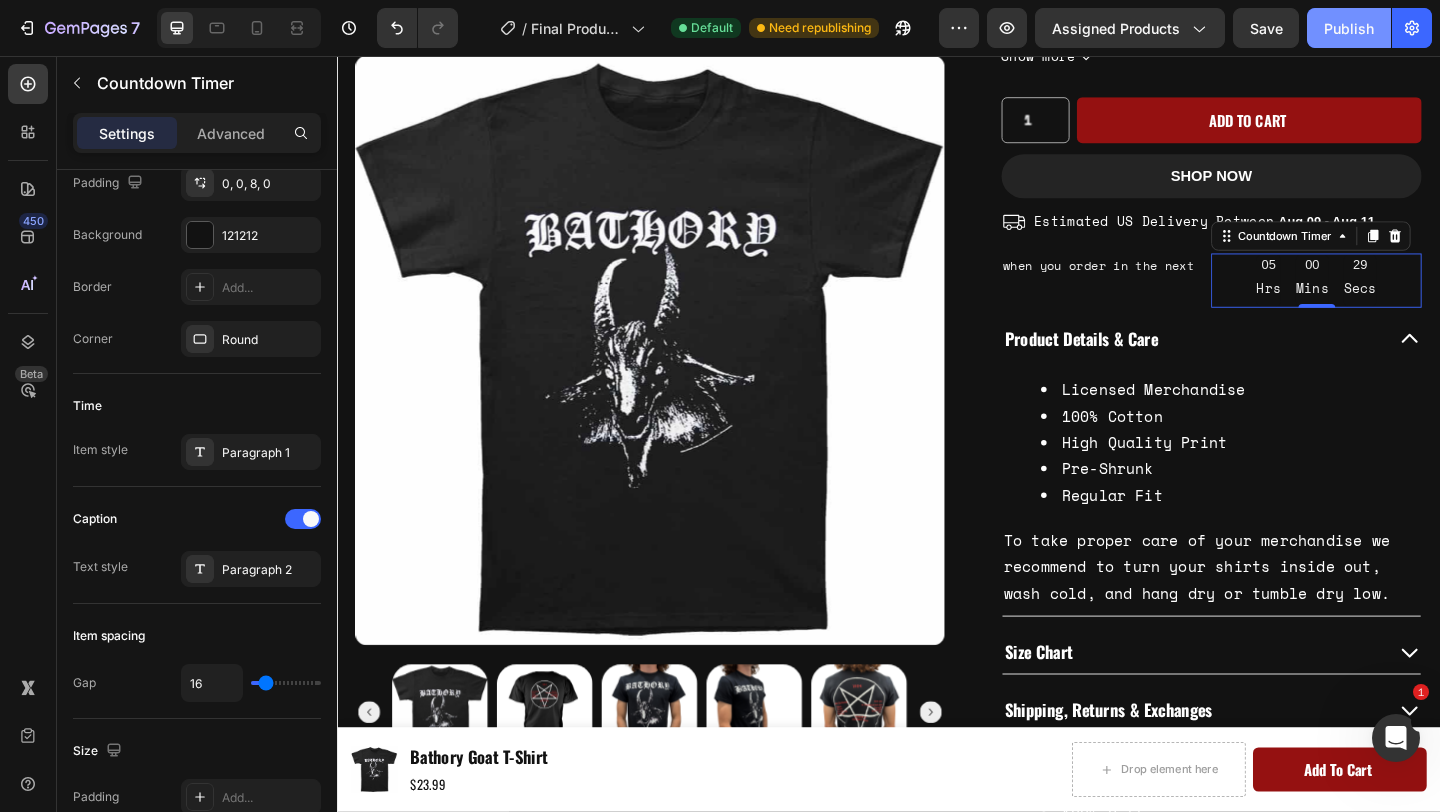 click on "Publish" 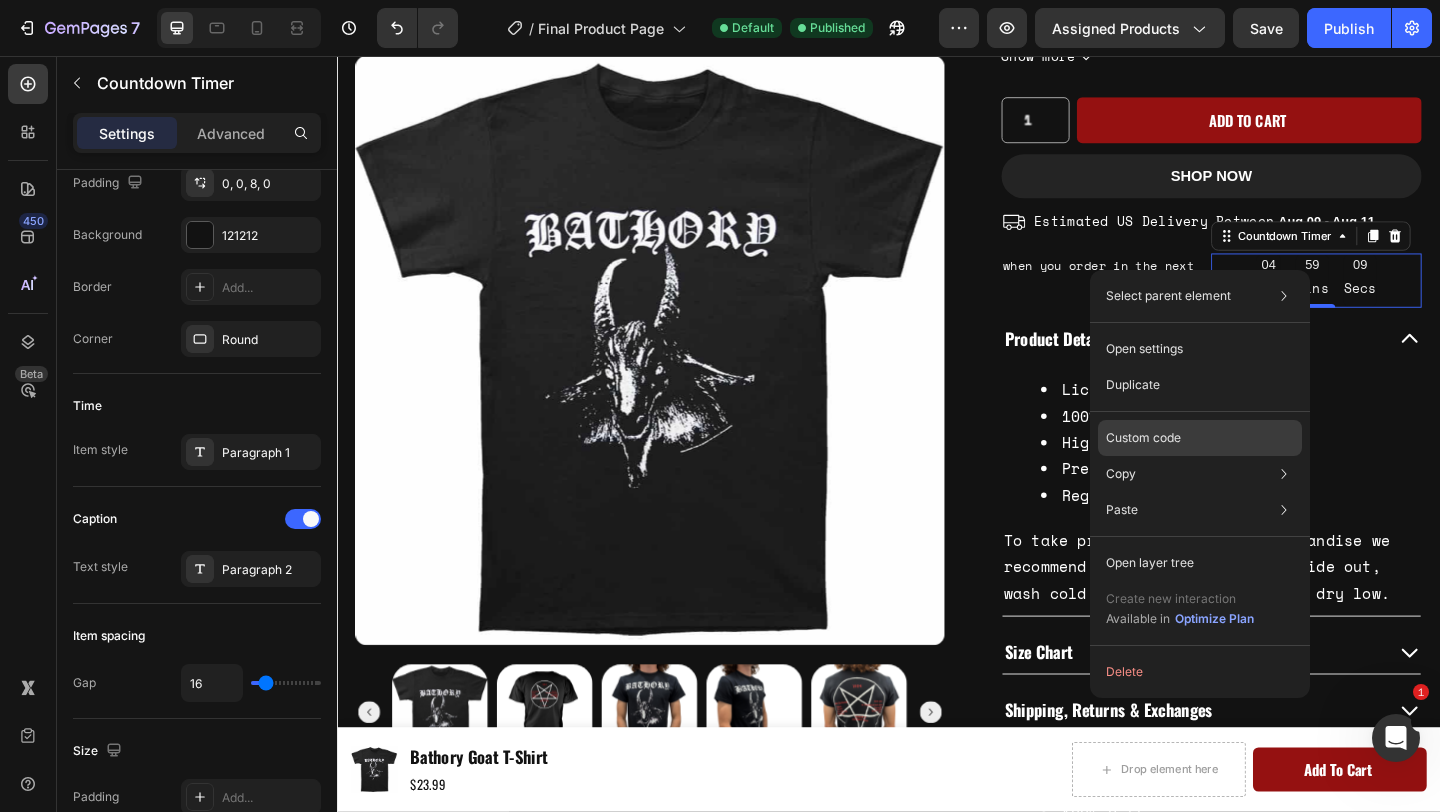 click on "Custom code" 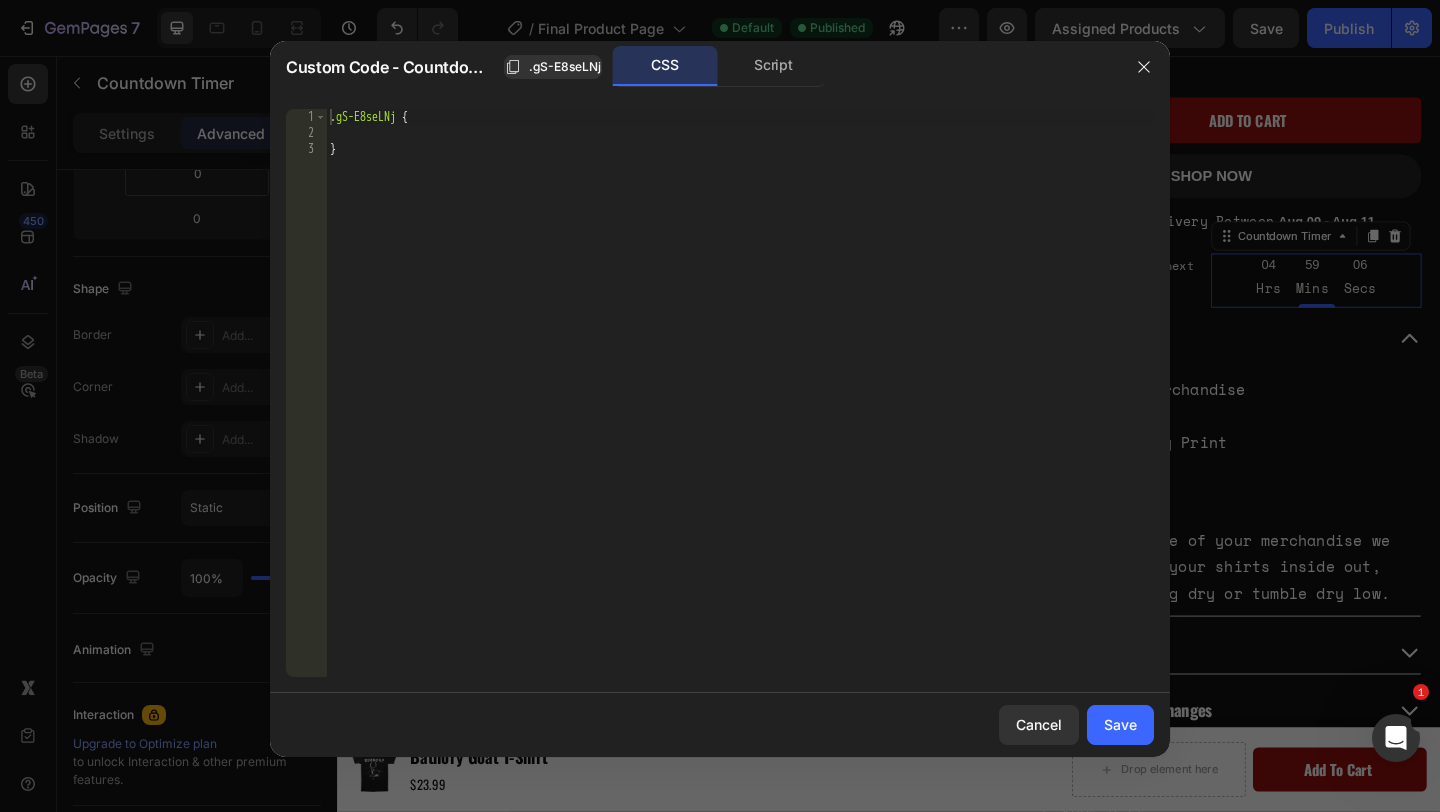 click on ".gS-E8seLNj   { }" at bounding box center (740, 409) 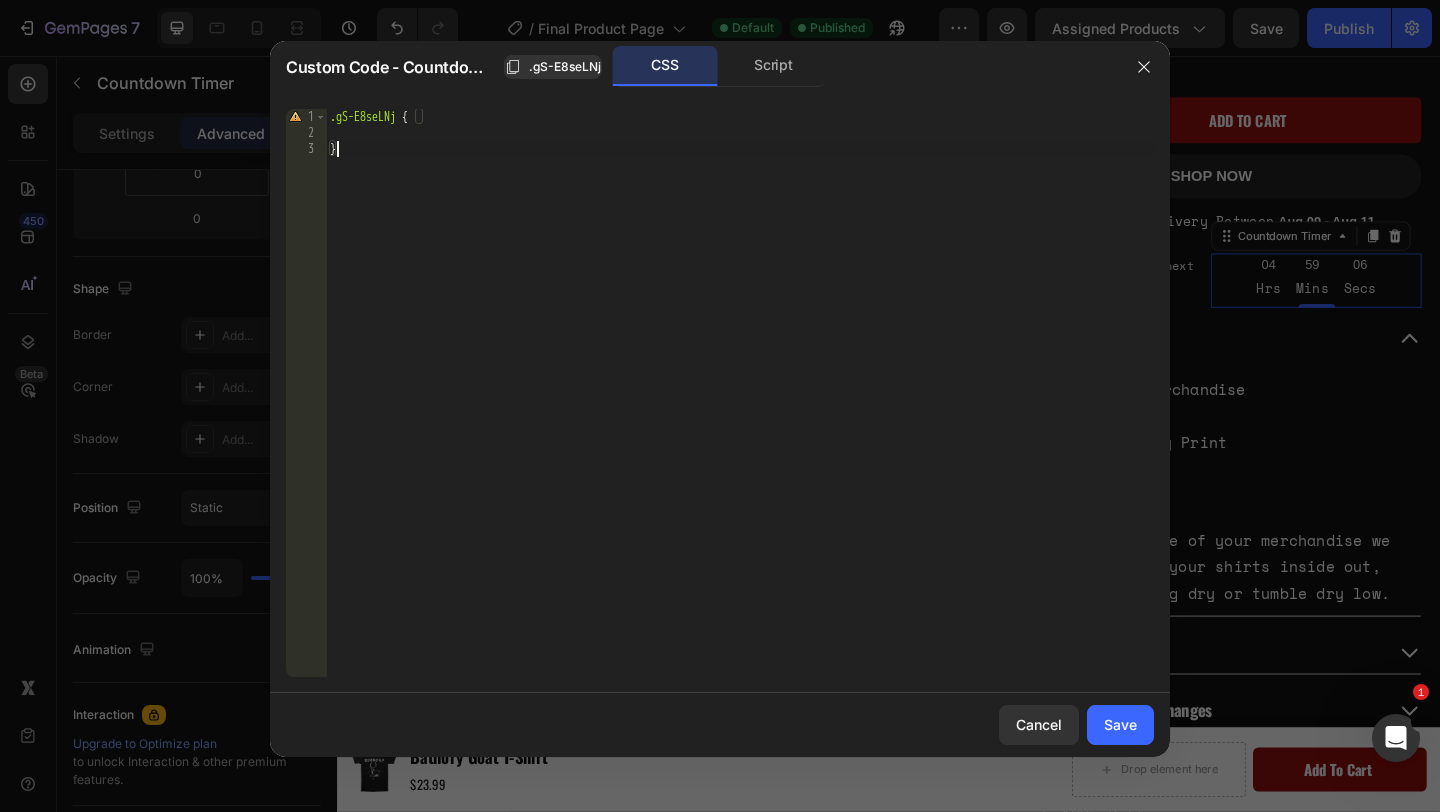 type on "}" 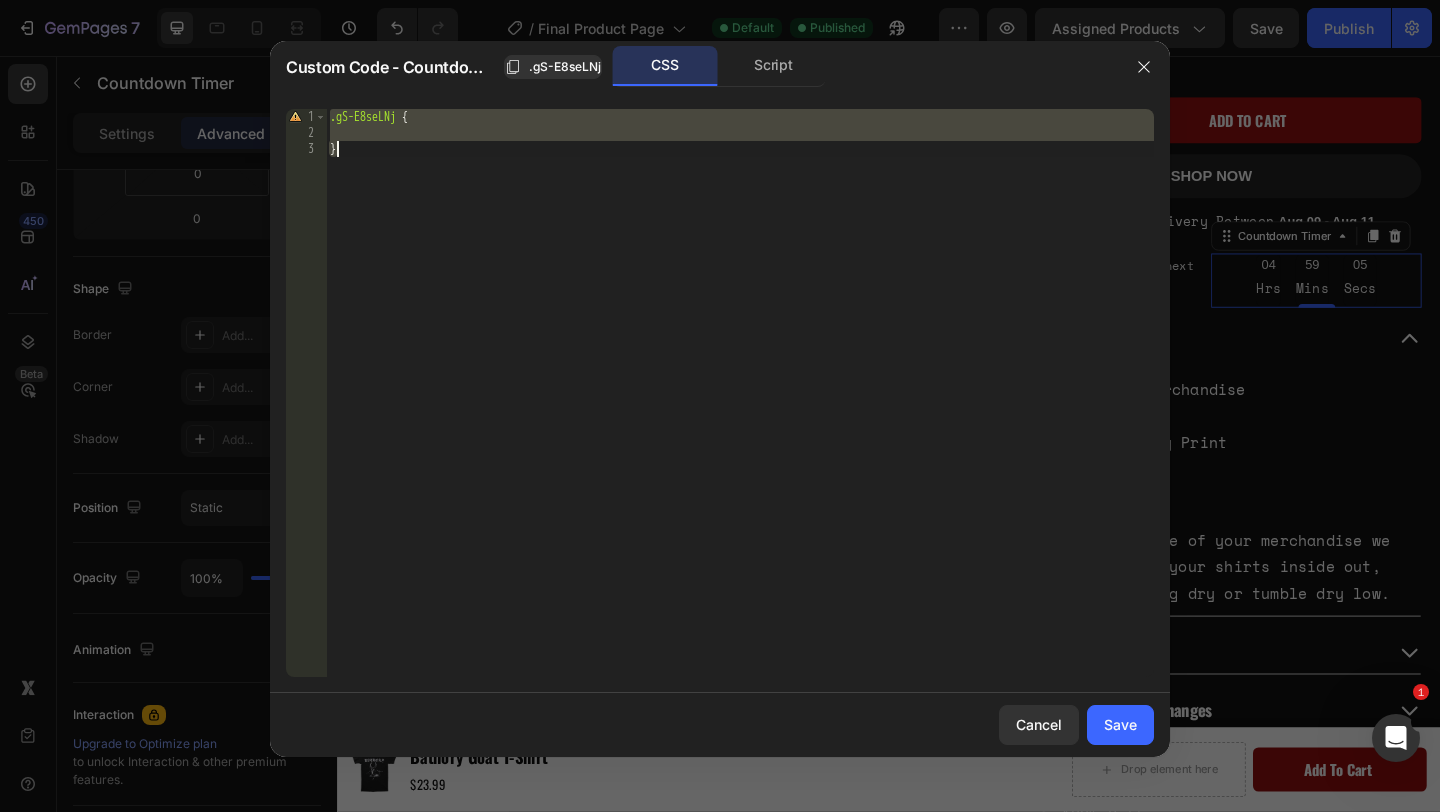 paste 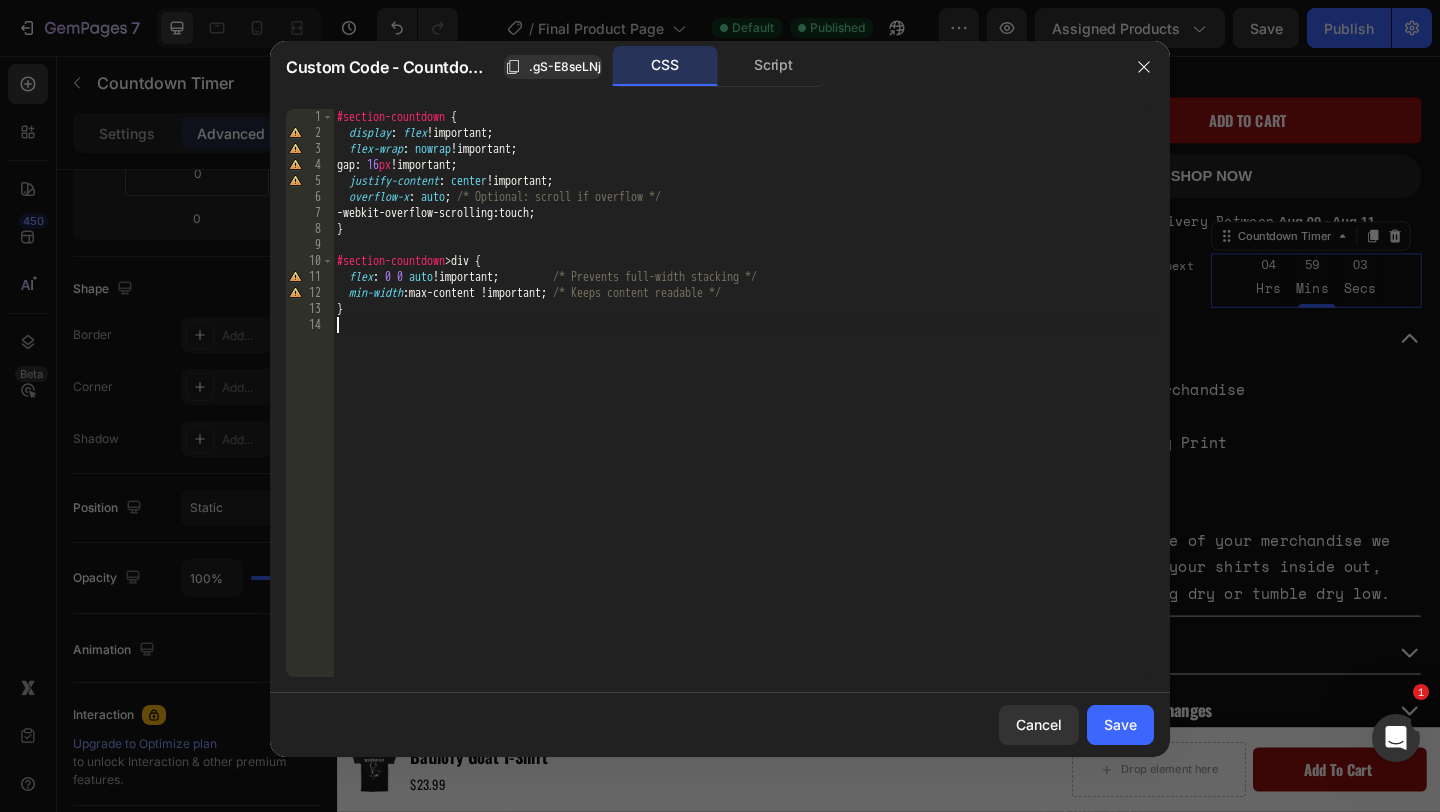 click on "#section-countdown   {    display :   flex  !important ;    flex-wrap :   nowrap  !important ;   gap :   16 px  !important ;    justify-content :   center  !important ;    overflow-x :   auto ;   /* Optional: scroll if overflow */   -webkit-overflow-scrolling :  touch ; } #section-countdown  >  div   {    flex :   0   0   auto  !important ;           /* Prevents full-width stacking */    min-width :  max-content !important ;   /* Keeps content readable */ }" at bounding box center (743, 409) 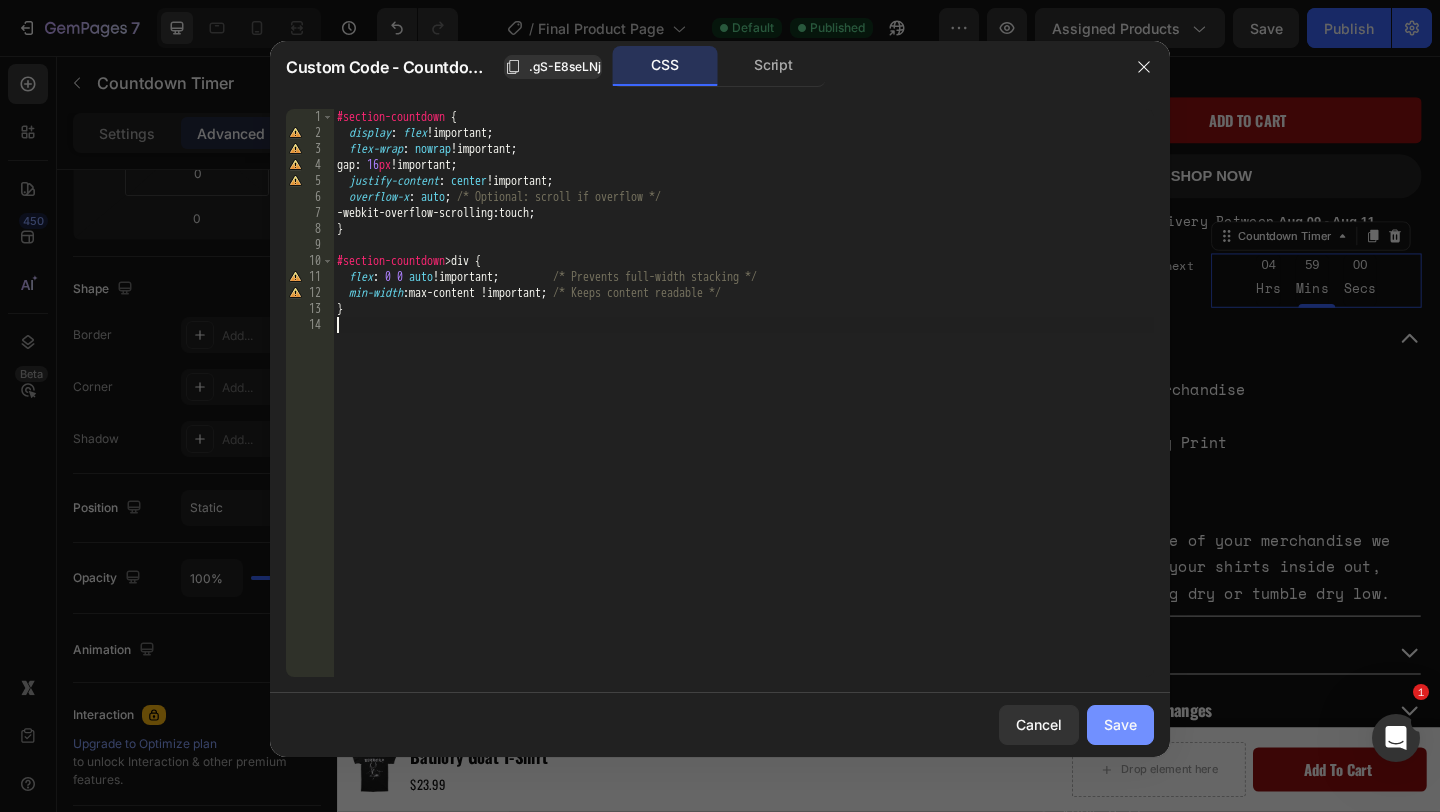 click on "Save" 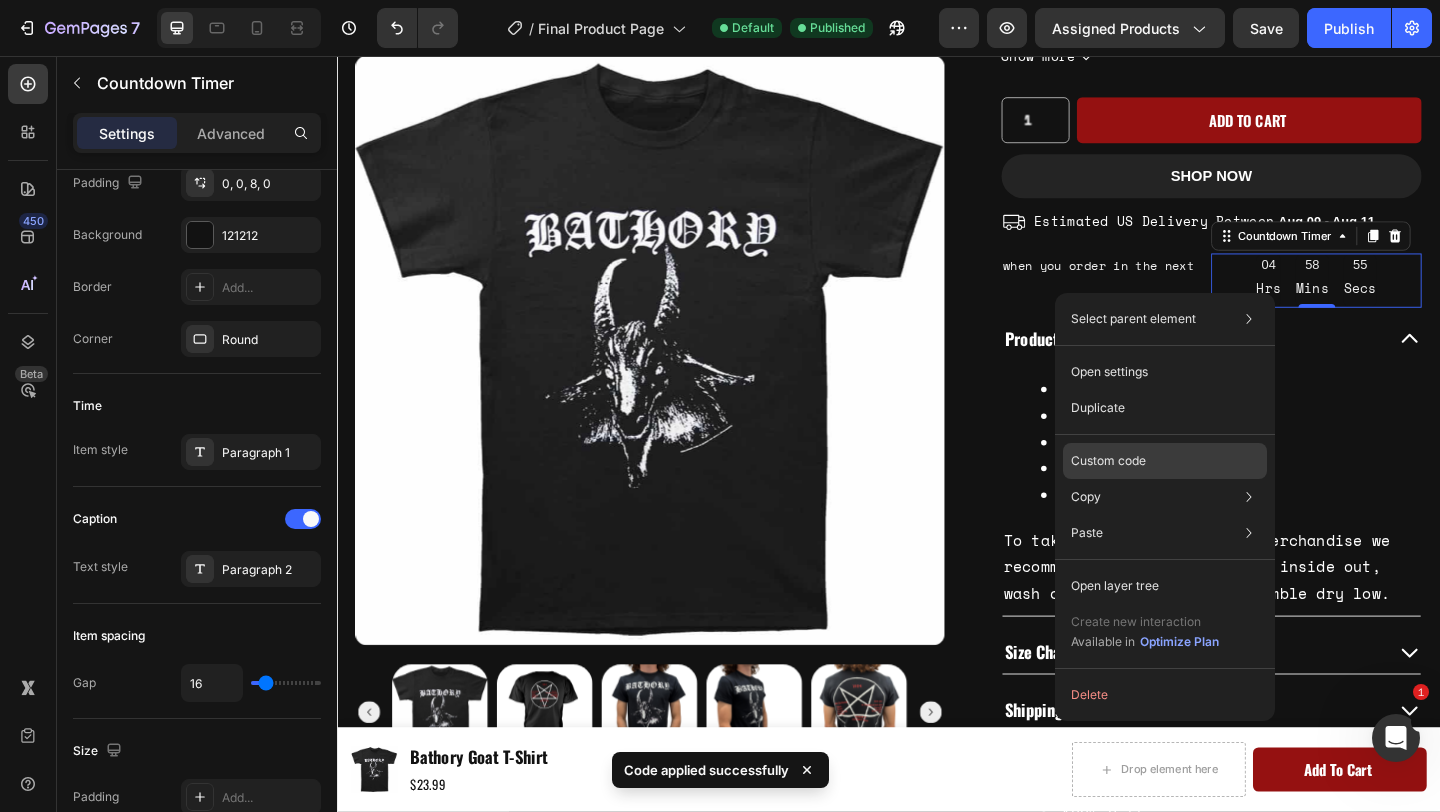 click on "Custom code" 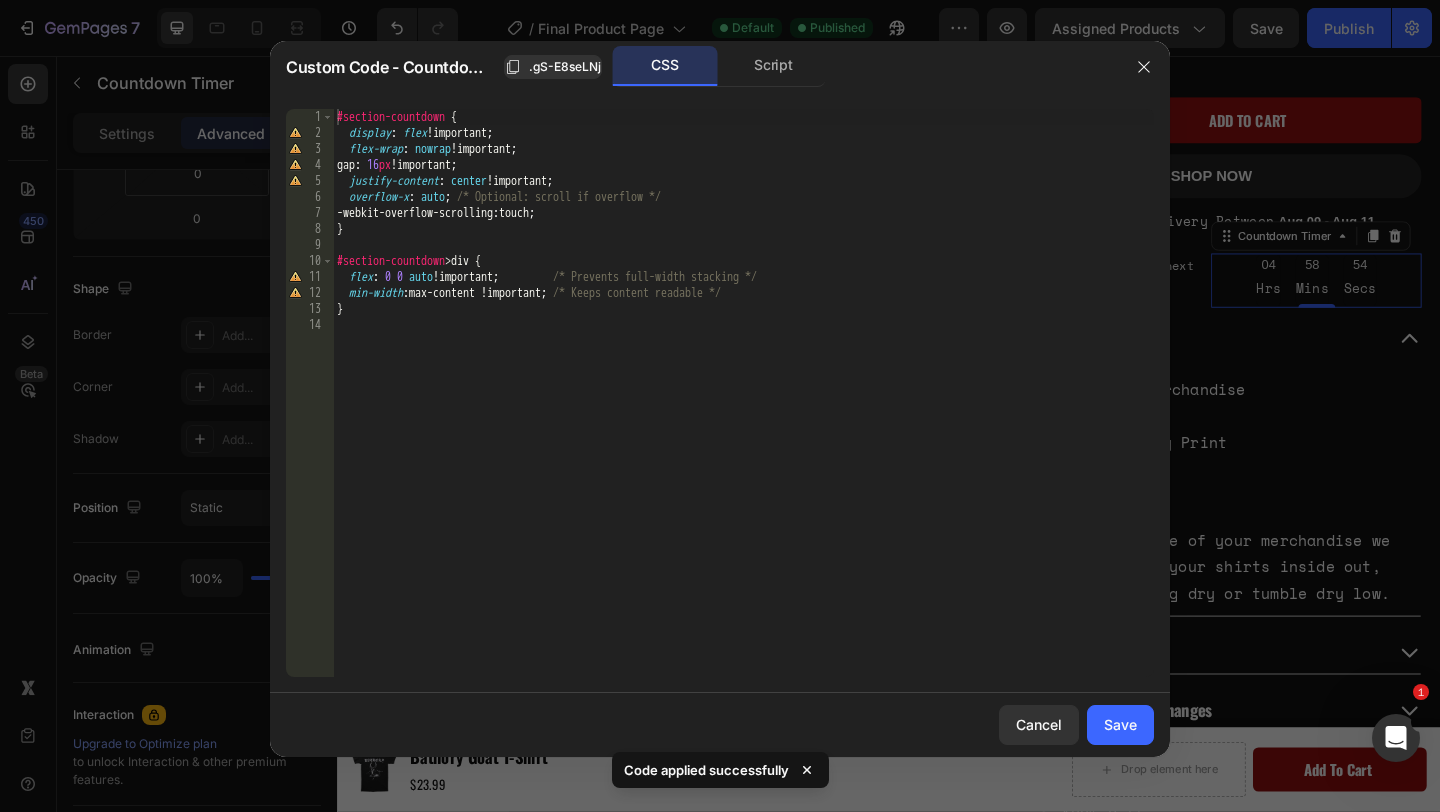 type on "flex: 0 0 auto !important;         /* Prevents full-width stacking */" 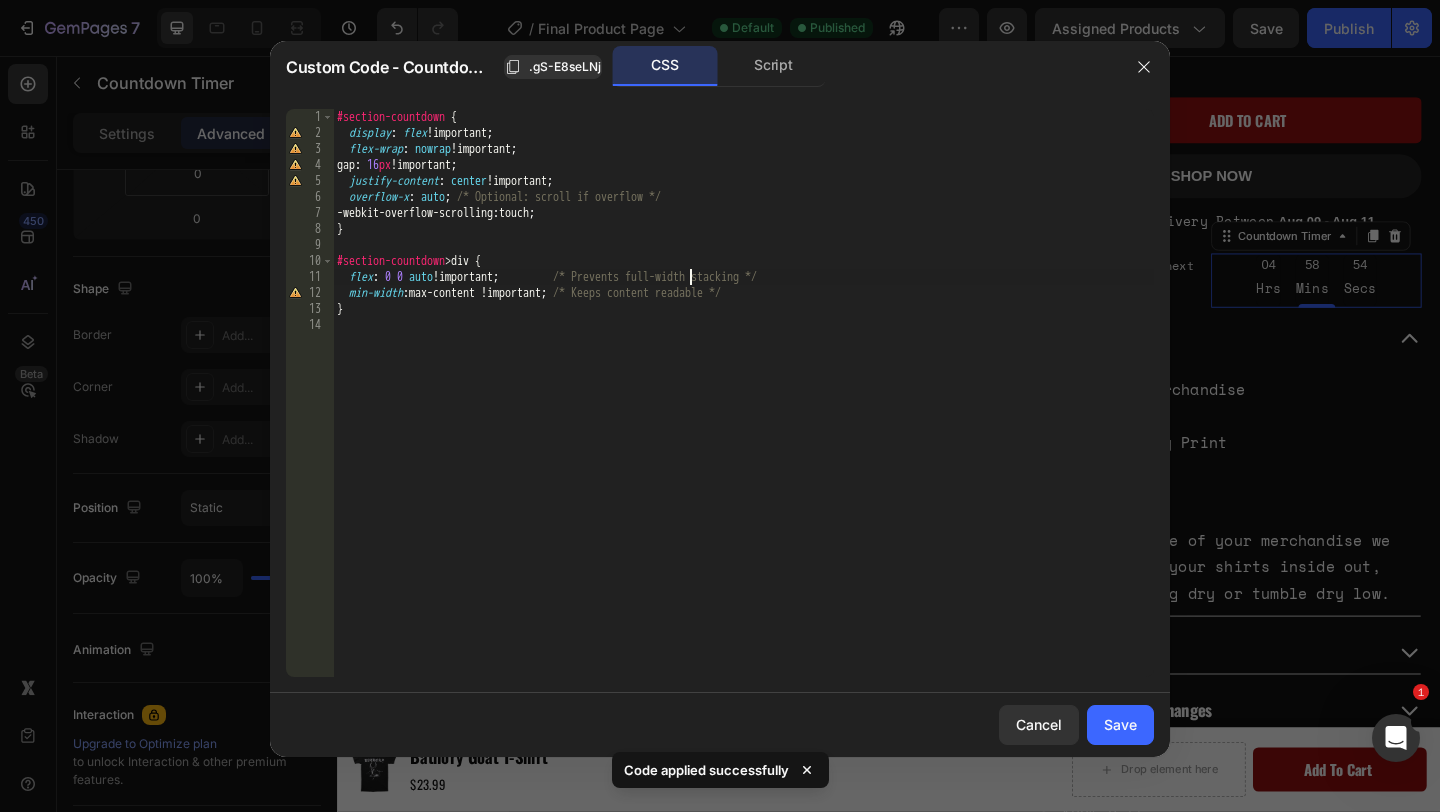 click on "#section-countdown   {    display :   flex  !important ;    flex-wrap :   nowrap  !important ;   gap :   16 px  !important ;    justify-content :   center  !important ;    overflow-x :   auto ;   /* Optional: scroll if overflow */   -webkit-overflow-scrolling :  touch ; } #section-countdown  >  div   {    flex :   0   0   auto  !important ;           /* Prevents full-width stacking */    min-width :  max-content !important ;   /* Keeps content readable */ }" at bounding box center [743, 409] 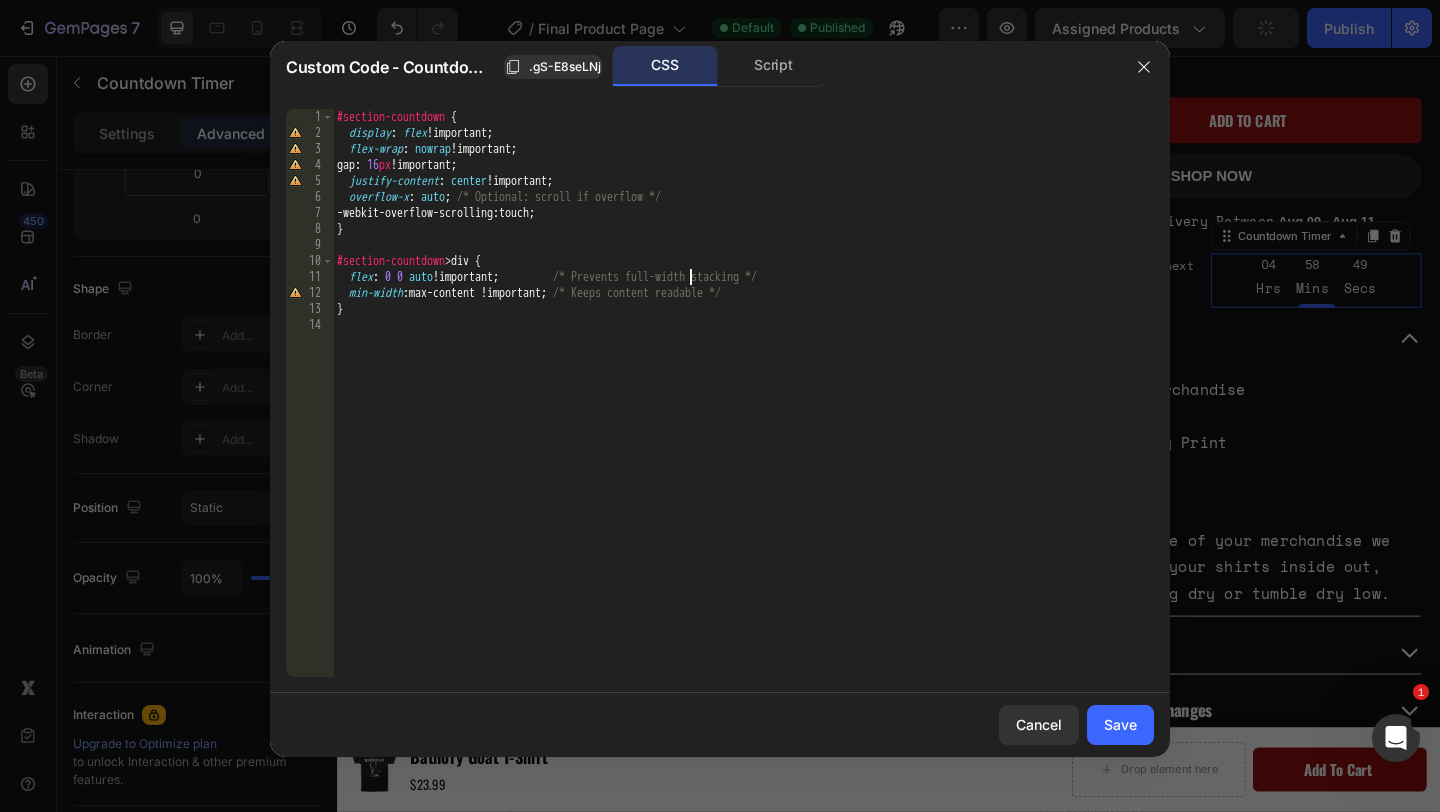 click on "#section-countdown   {    display :   flex  !important ;    flex-wrap :   nowrap  !important ;   gap :   16 px  !important ;    justify-content :   center  !important ;    overflow-x :   auto ;   /* Optional: scroll if overflow */   -webkit-overflow-scrolling :  touch ; } #section-countdown  >  div   {    flex :   0   0   auto  !important ;           /* Prevents full-width stacking */    min-width :  max-content !important ;   /* Keeps content readable */ }" at bounding box center (743, 409) 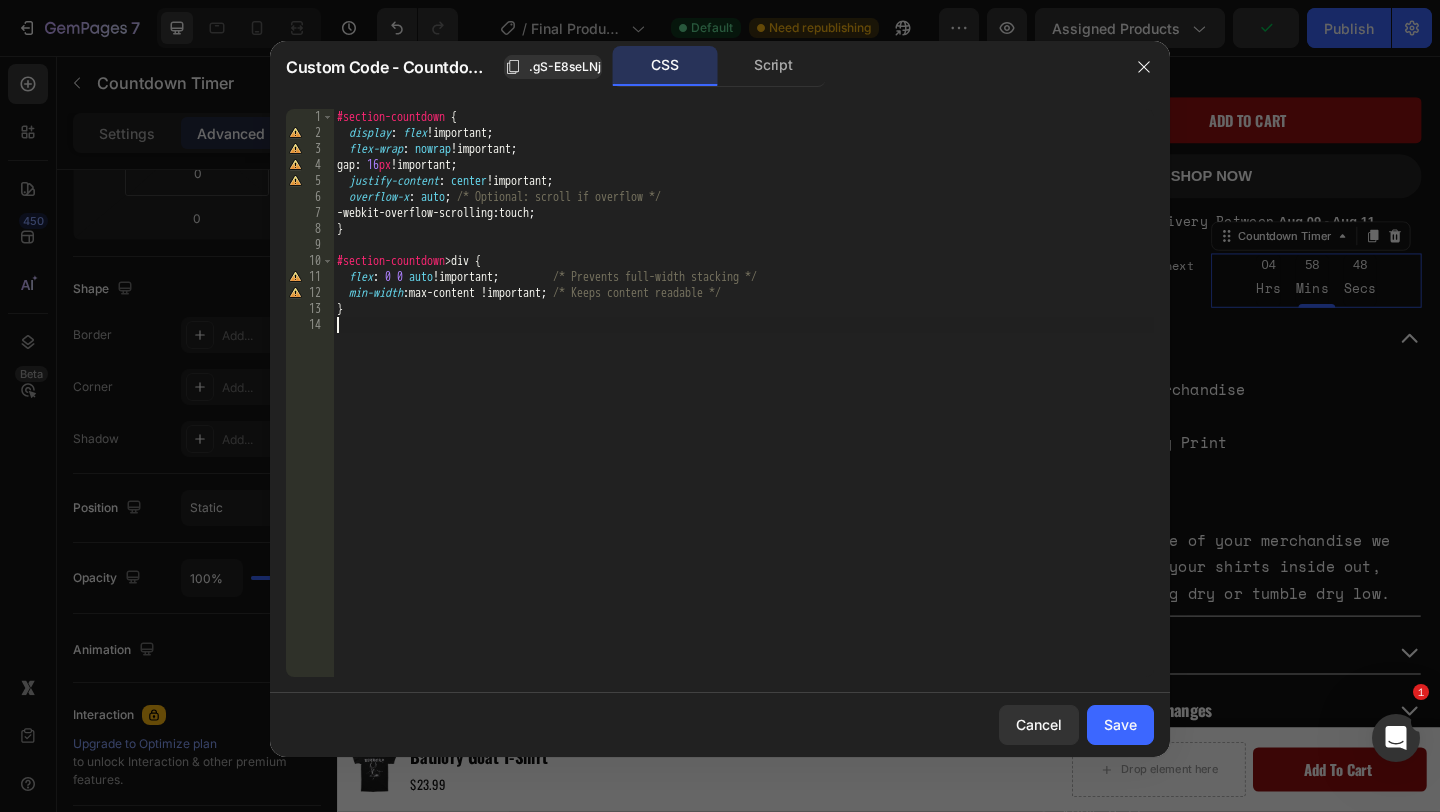 type on "}" 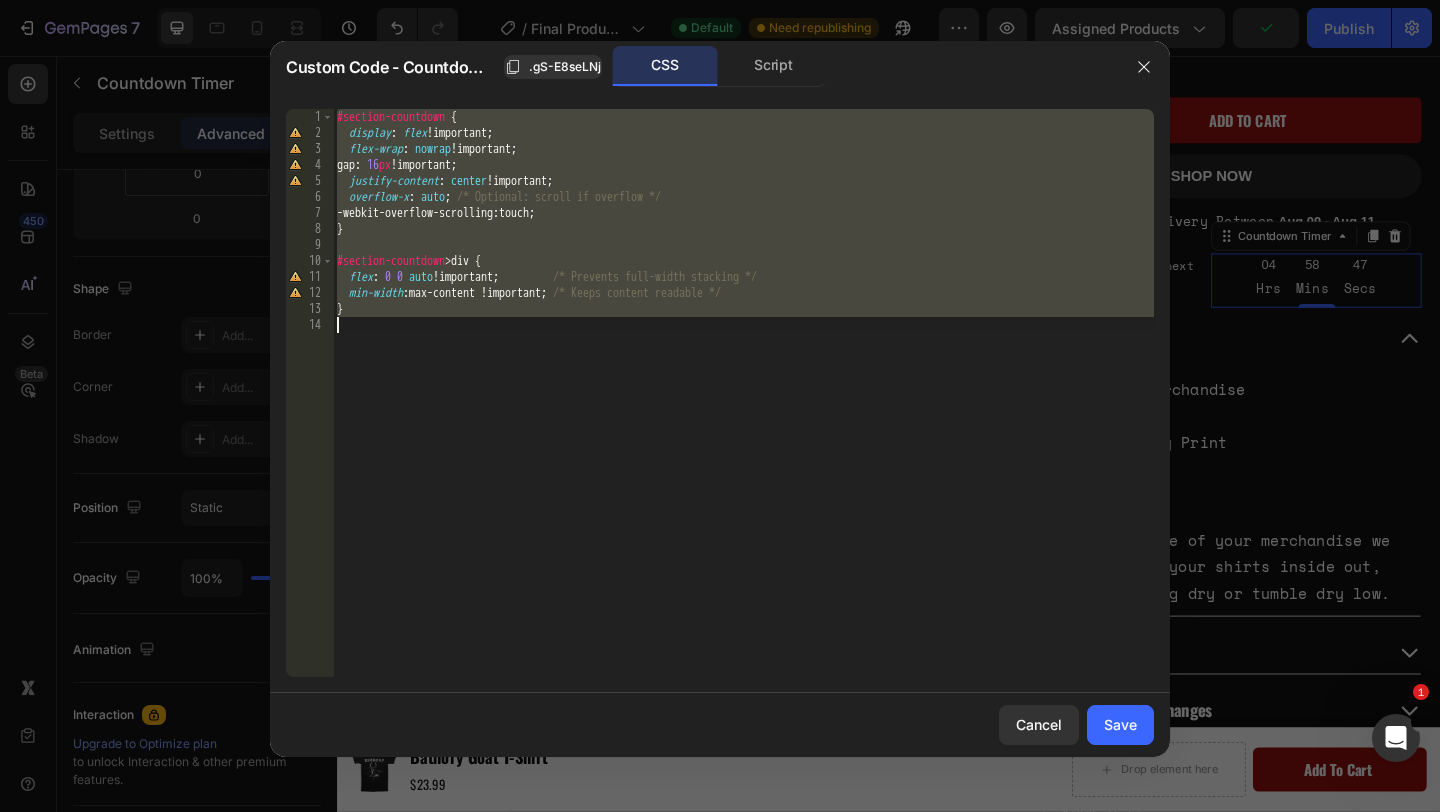 type 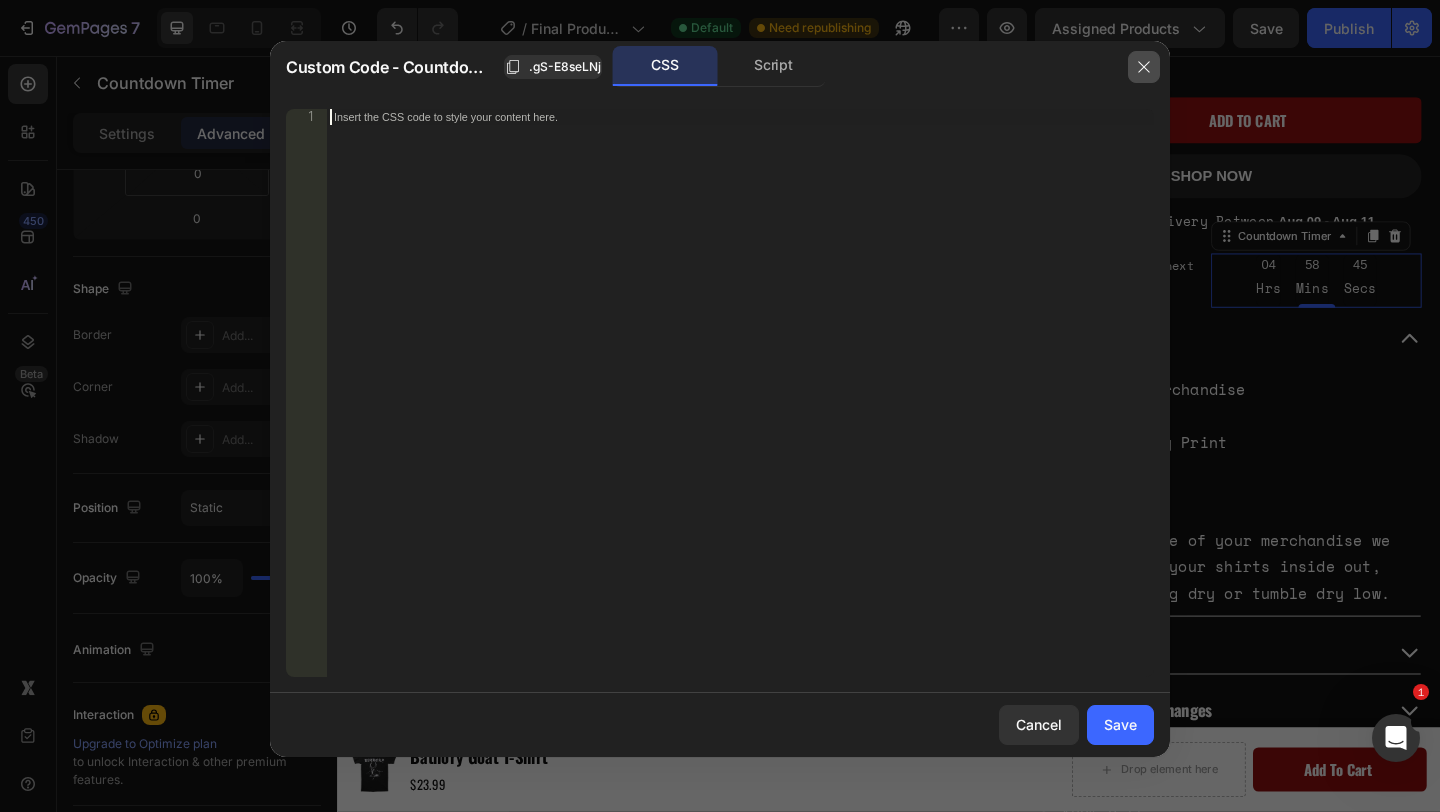 click at bounding box center [1144, 67] 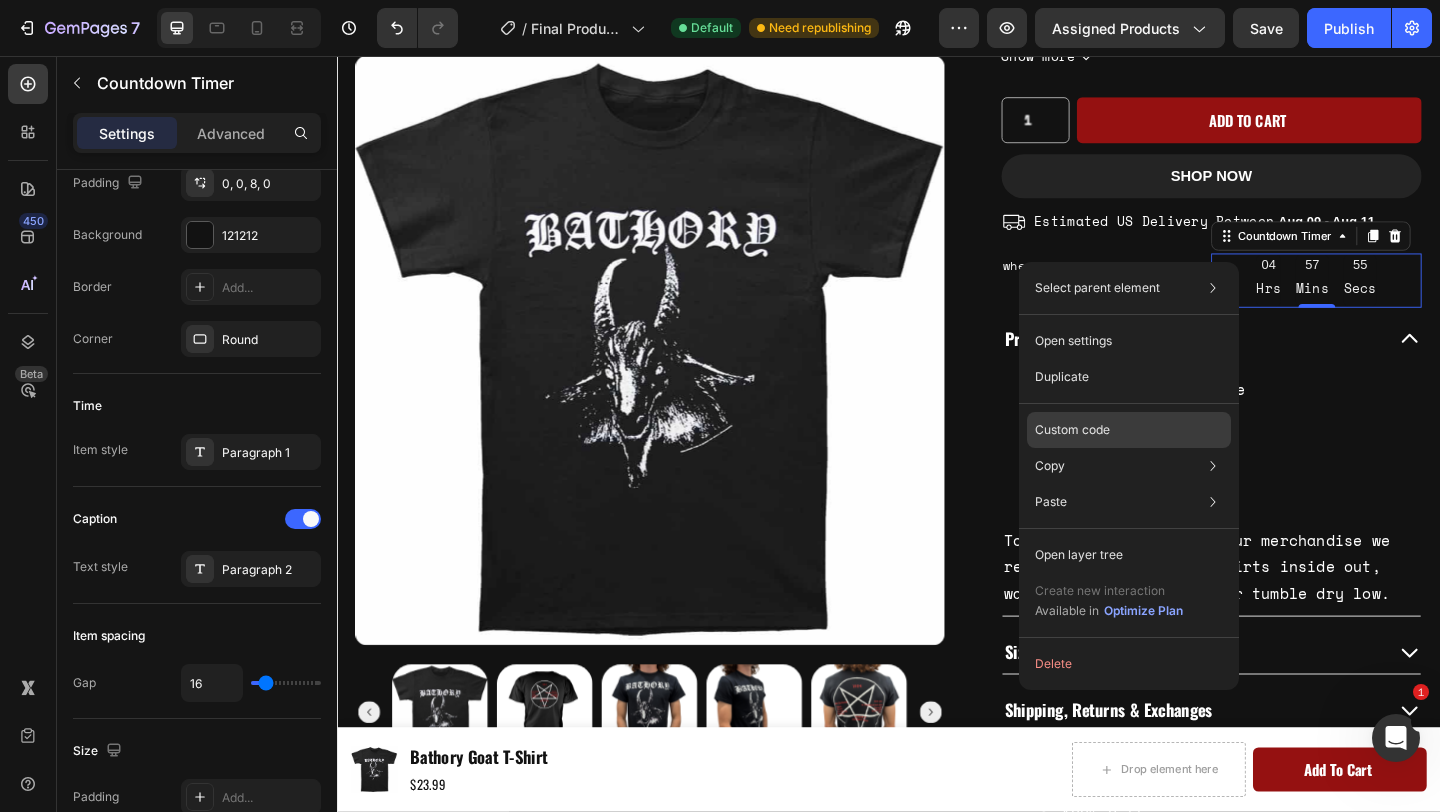 click on "Custom code" 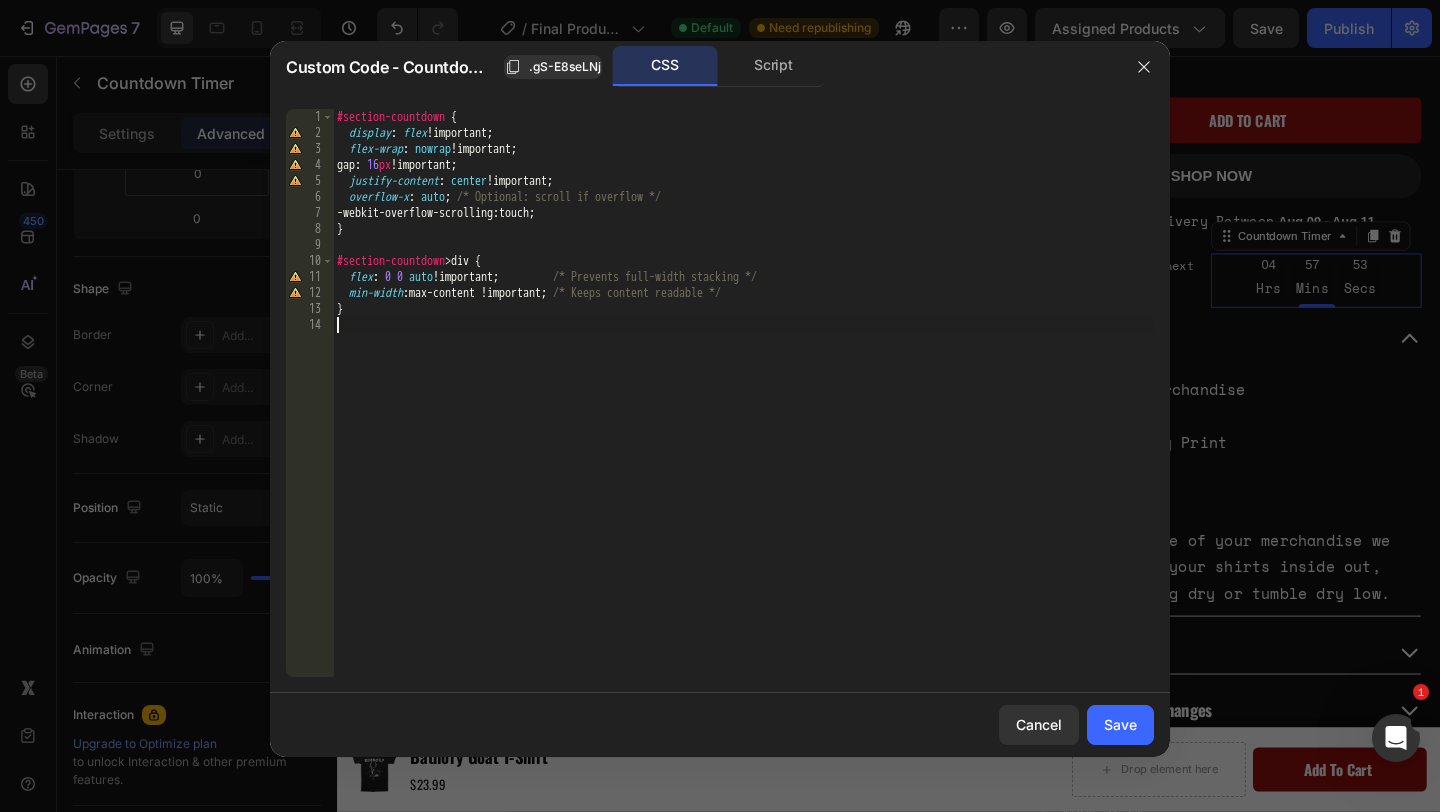 click on "#section-countdown   {    display :   flex  !important ;    flex-wrap :   nowrap  !important ;   gap :   16 px  !important ;    justify-content :   center  !important ;    overflow-x :   auto ;   /* Optional: scroll if overflow */   -webkit-overflow-scrolling :  touch ; } #section-countdown  >  div   {    flex :   0   0   auto  !important ;           /* Prevents full-width stacking */    min-width :  max-content !important ;   /* Keeps content readable */ }" at bounding box center [743, 409] 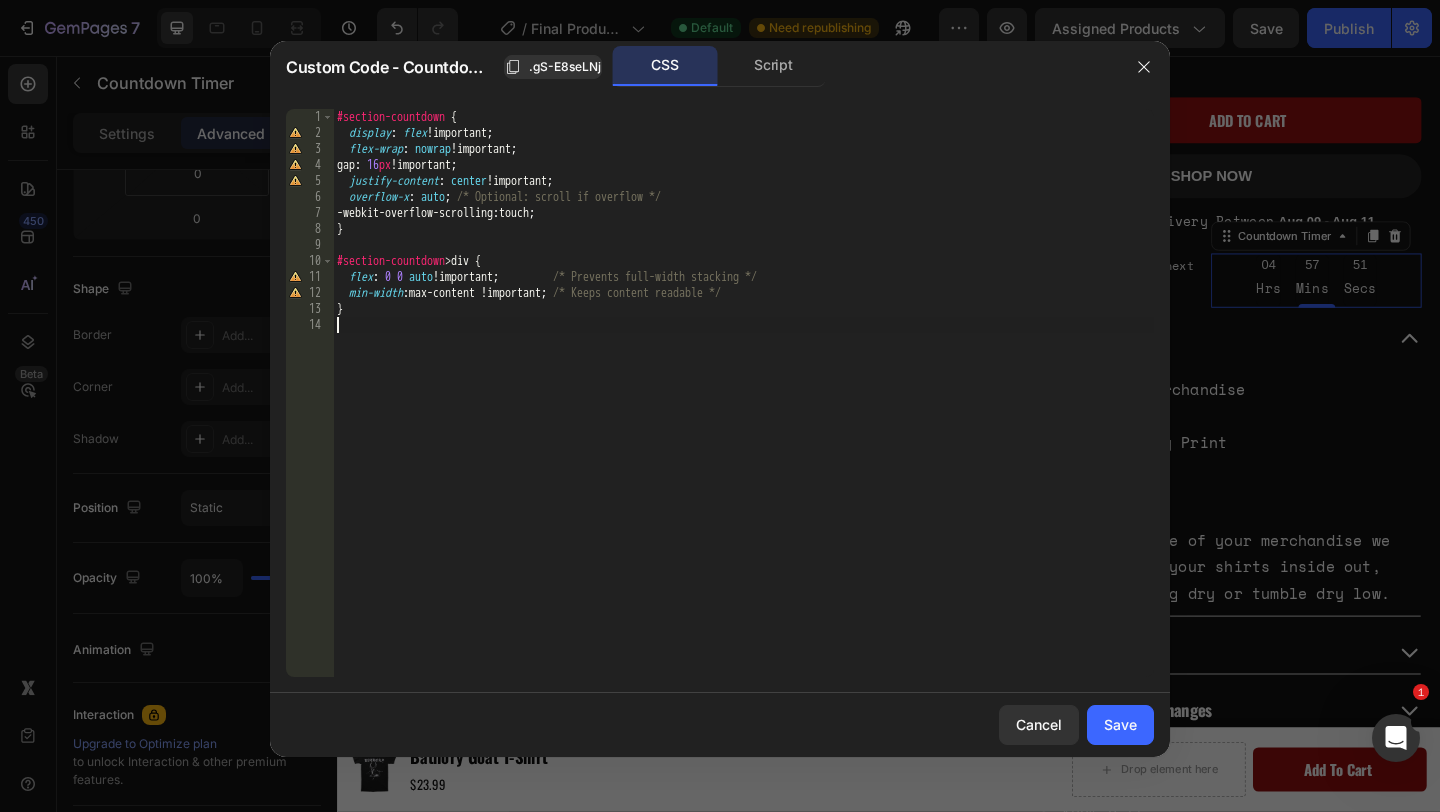 type on "}" 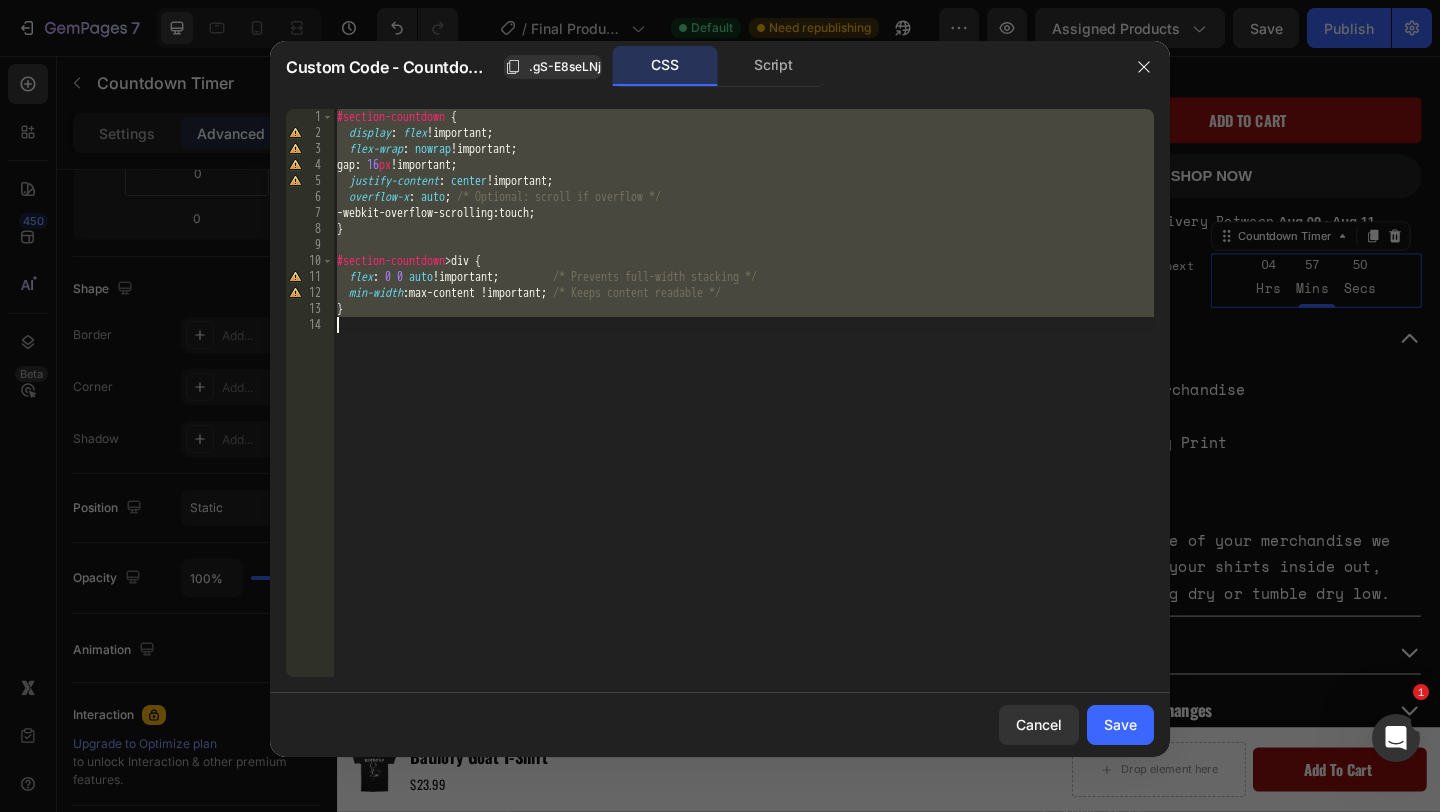 paste 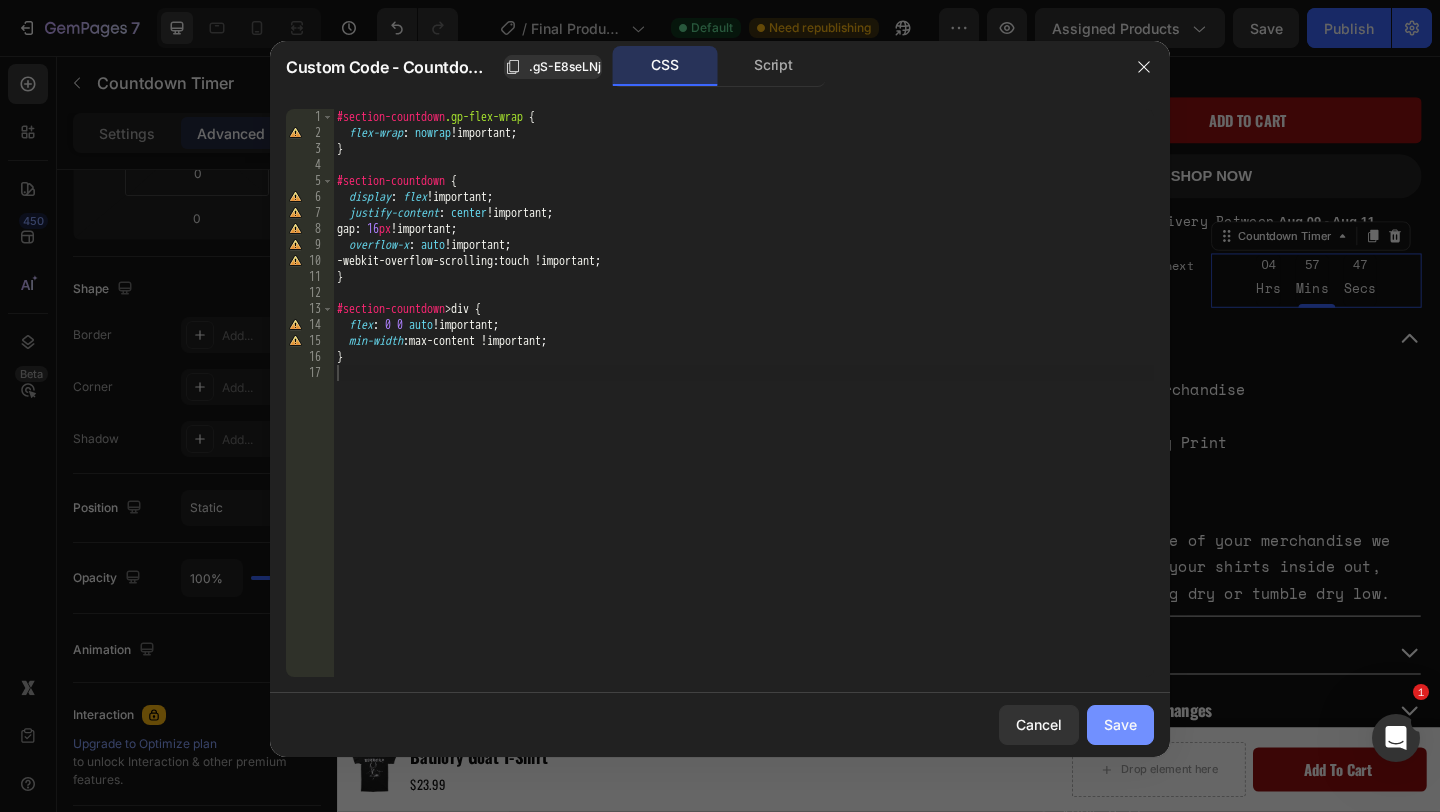 click on "Save" at bounding box center [1120, 724] 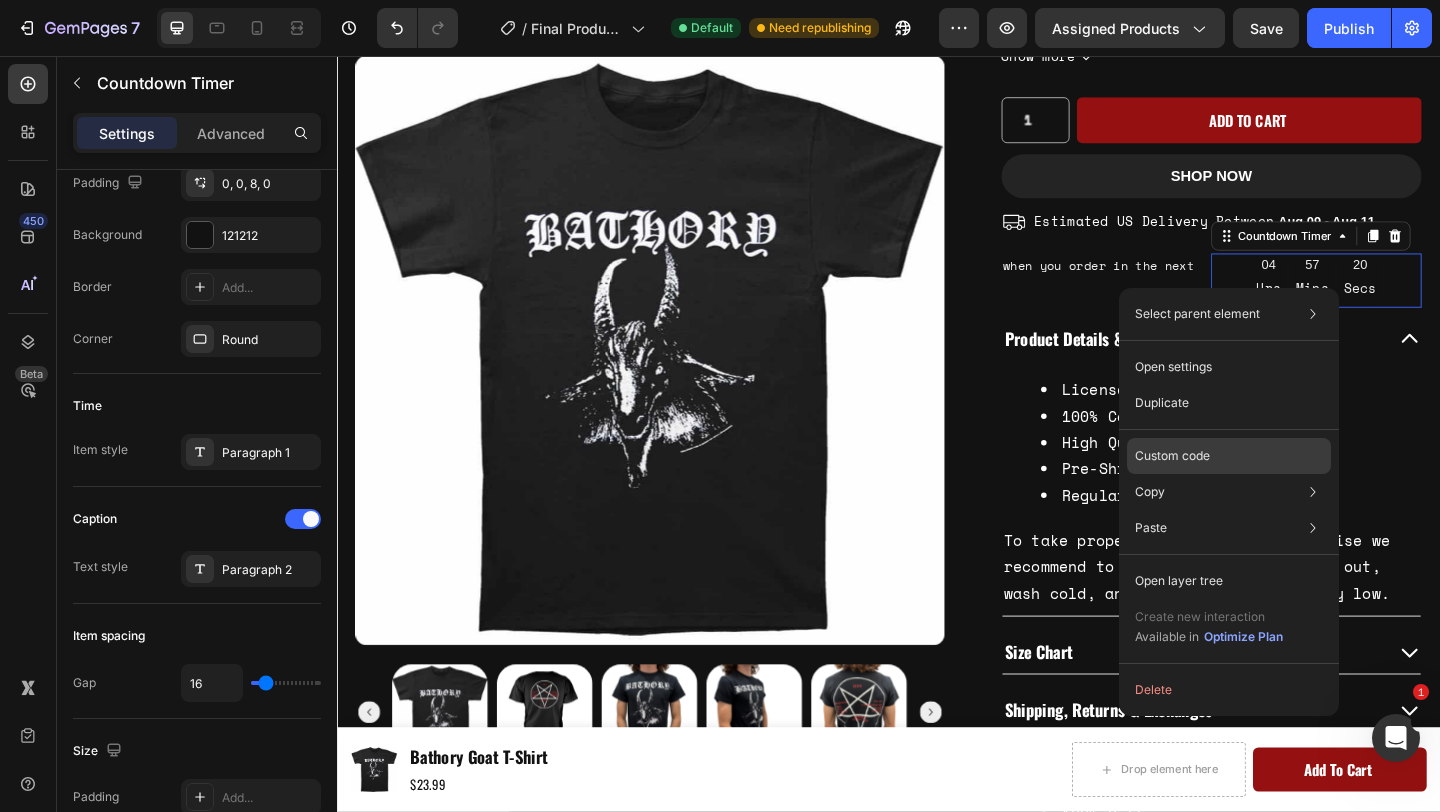 click on "Custom code" 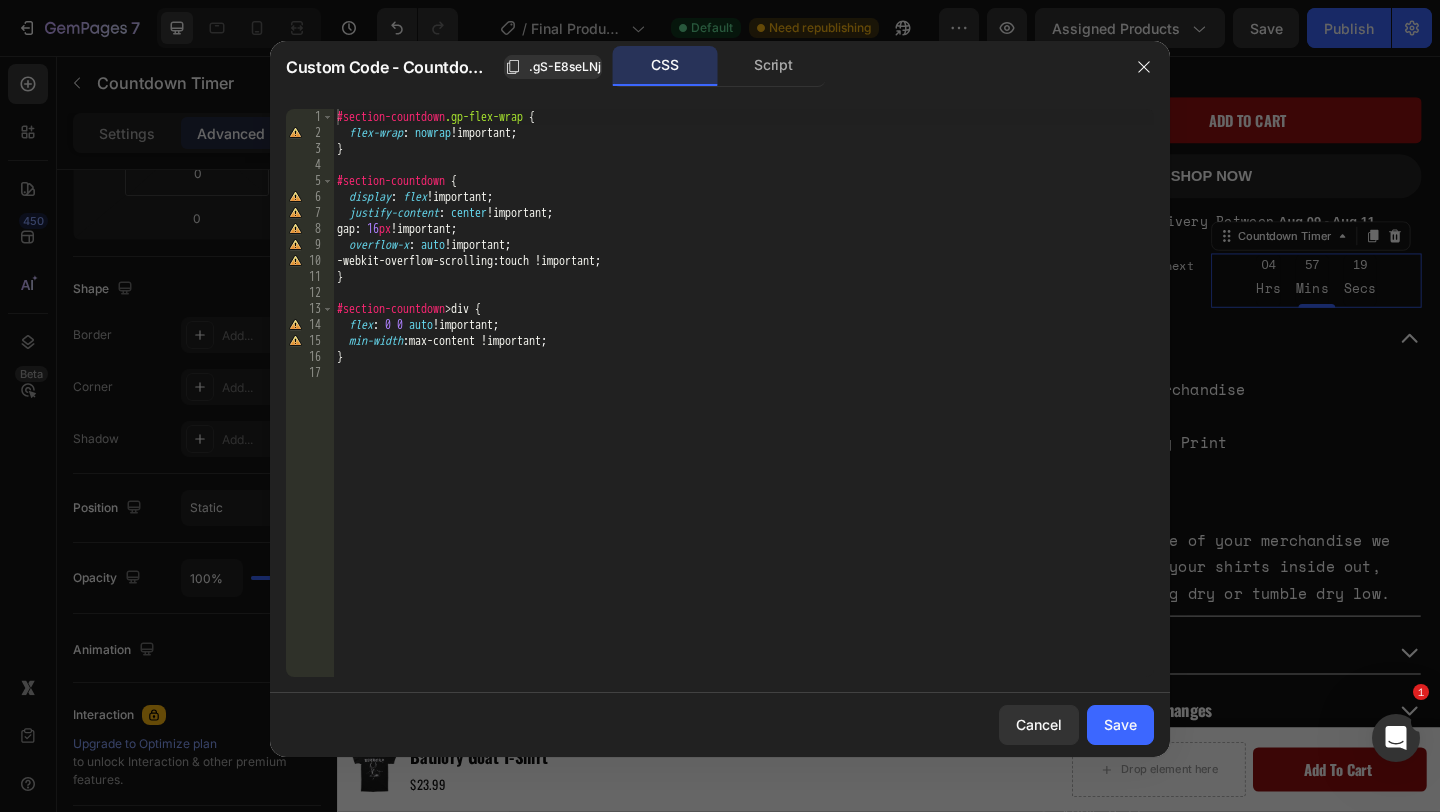 click on "#section-countdown .gp-flex-wrap   {    flex-wrap :   nowrap  !important ; } #section-countdown   {    display :   flex  !important ;    justify-content :   center  !important ;   gap :   16 px  !important ;    overflow-x :   auto  !important ;   -webkit-overflow-scrolling :  touch !important ; } #section-countdown  >  div   {    flex :   0   0   auto  !important ;    min-width :  max-content !important ; }" at bounding box center [743, 409] 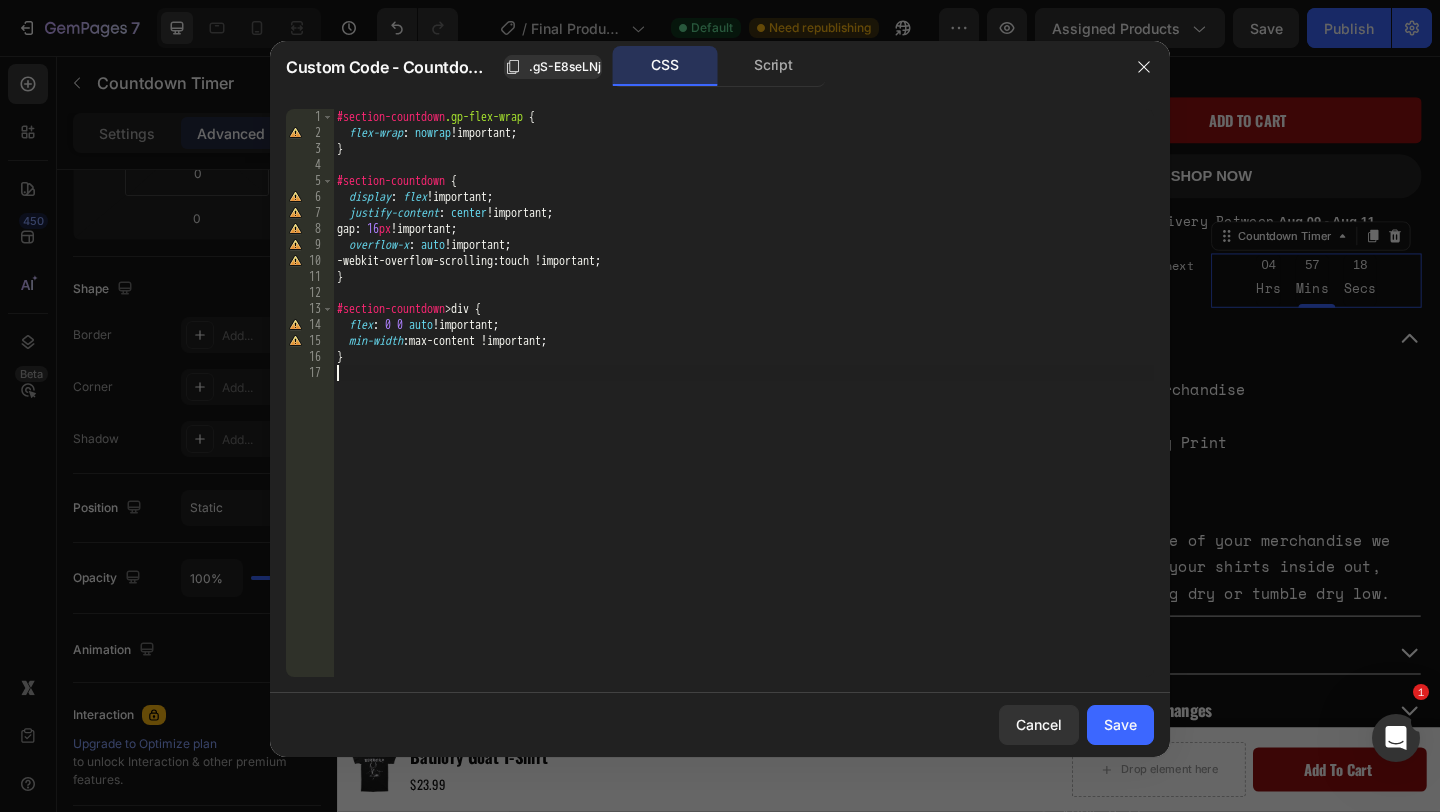 type on "}" 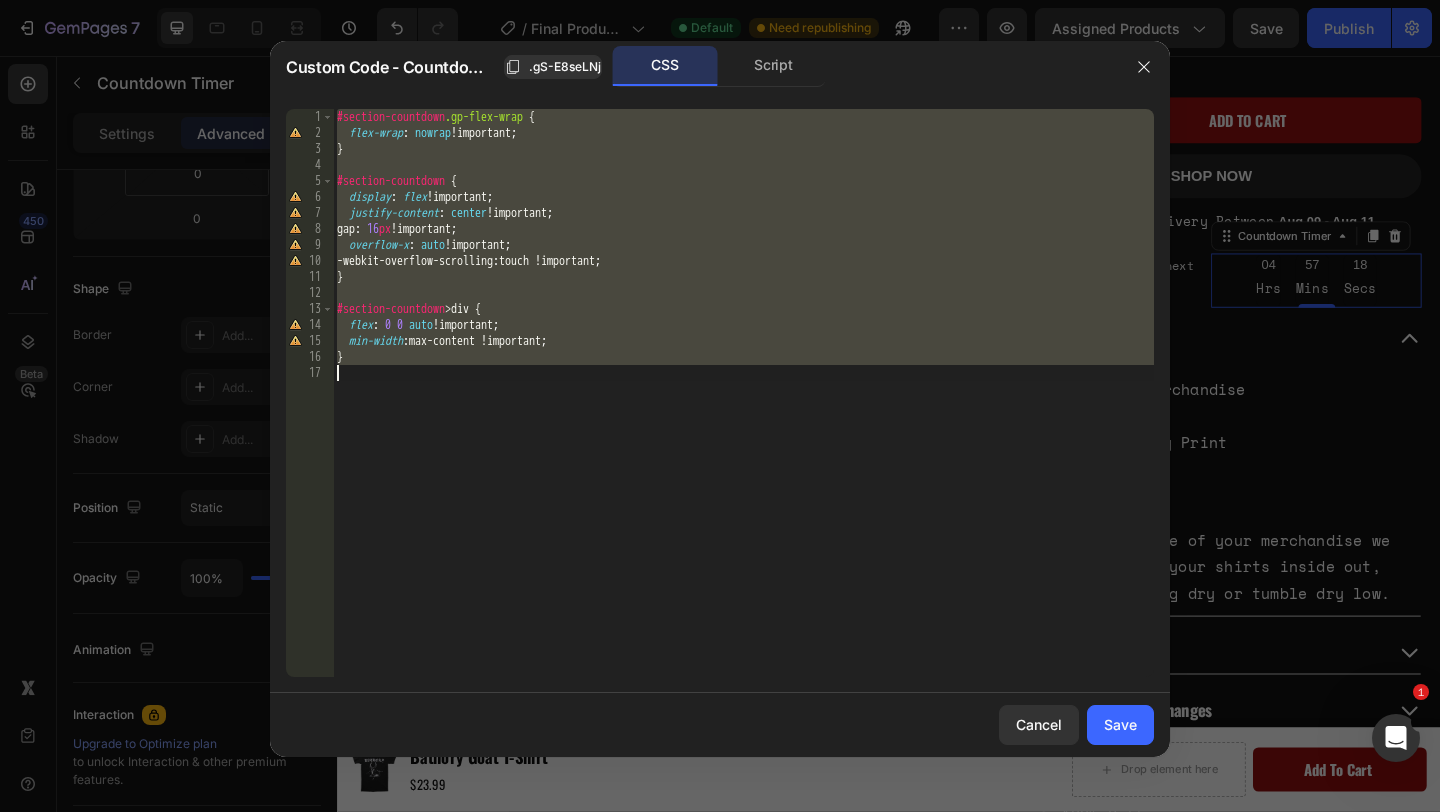 paste 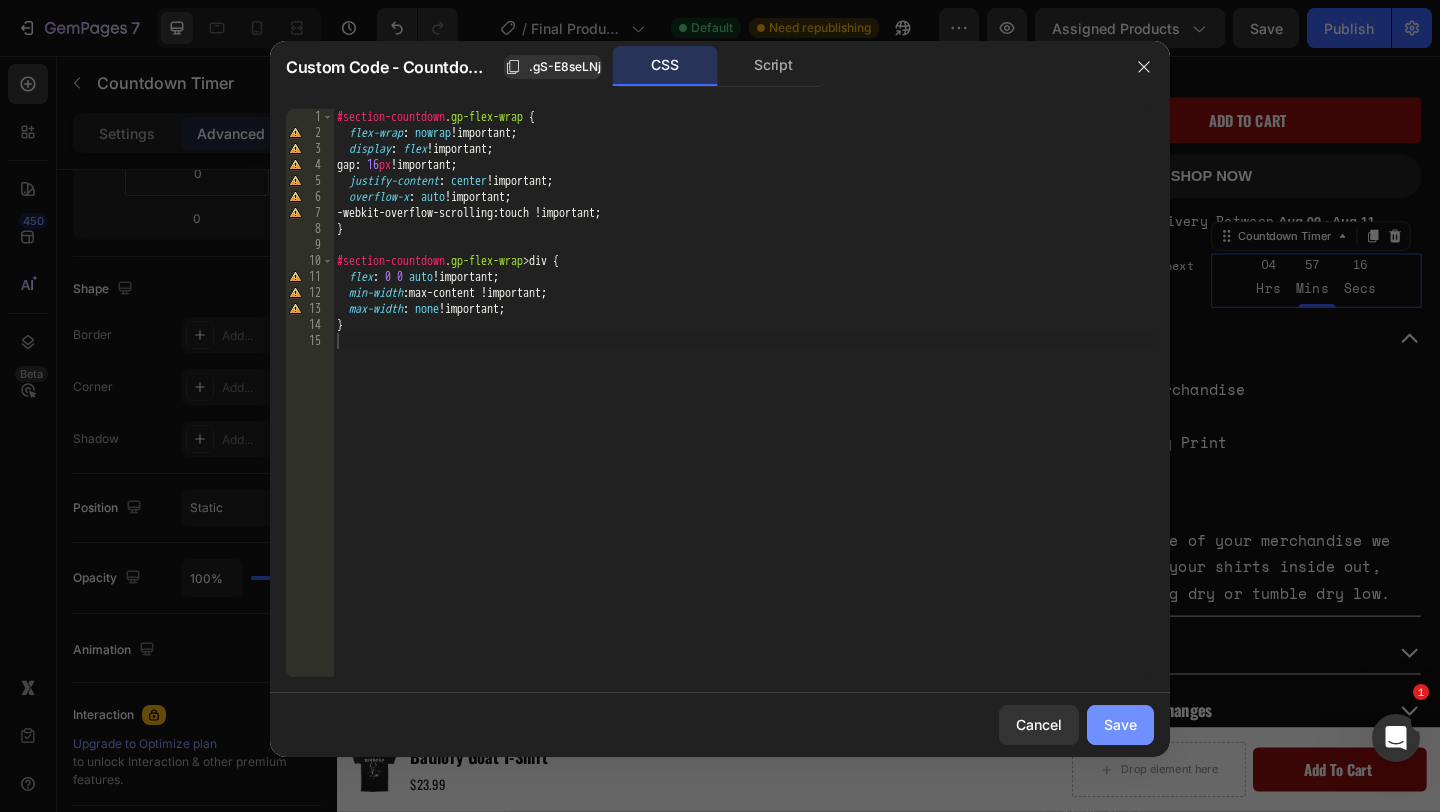 click on "Save" at bounding box center (1120, 724) 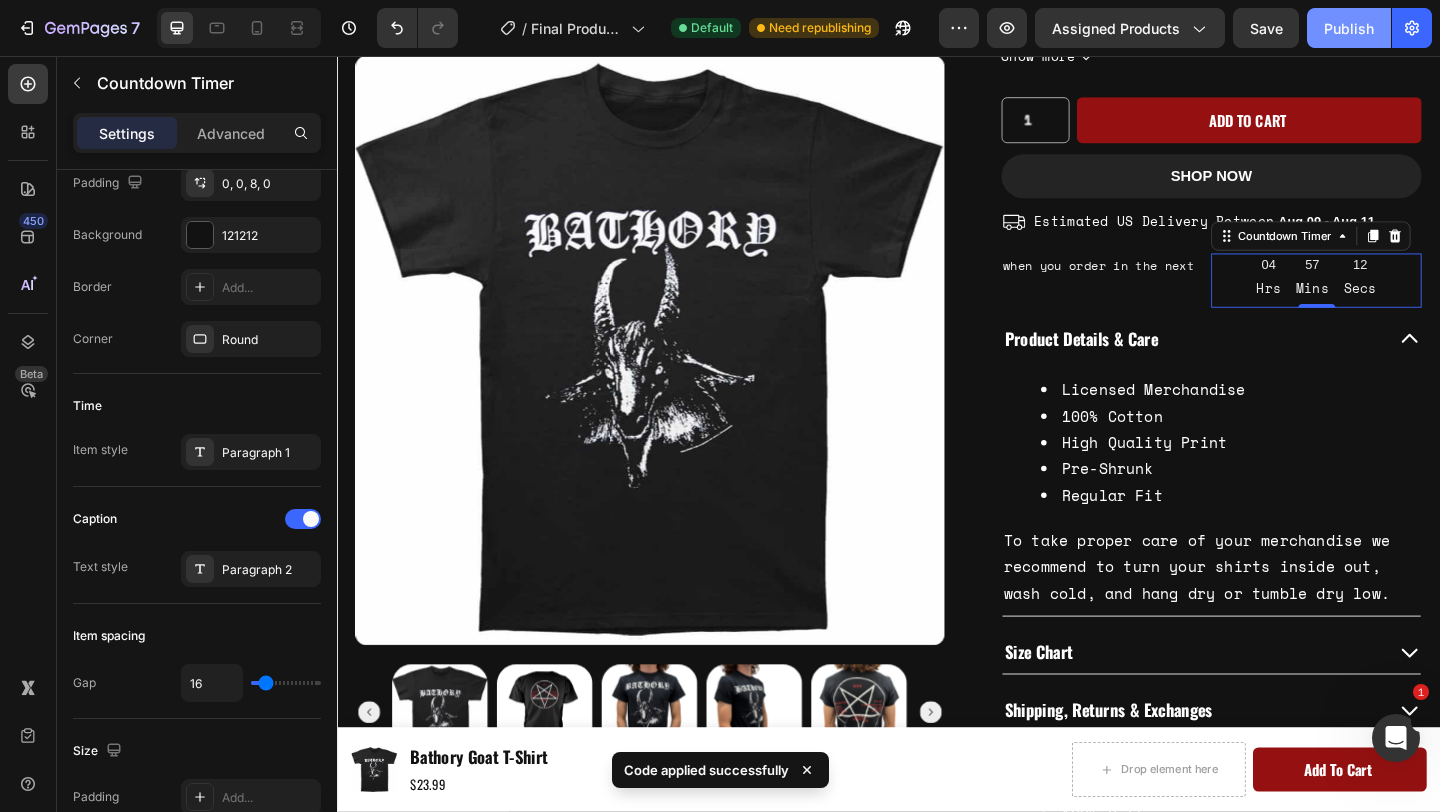 click on "Publish" 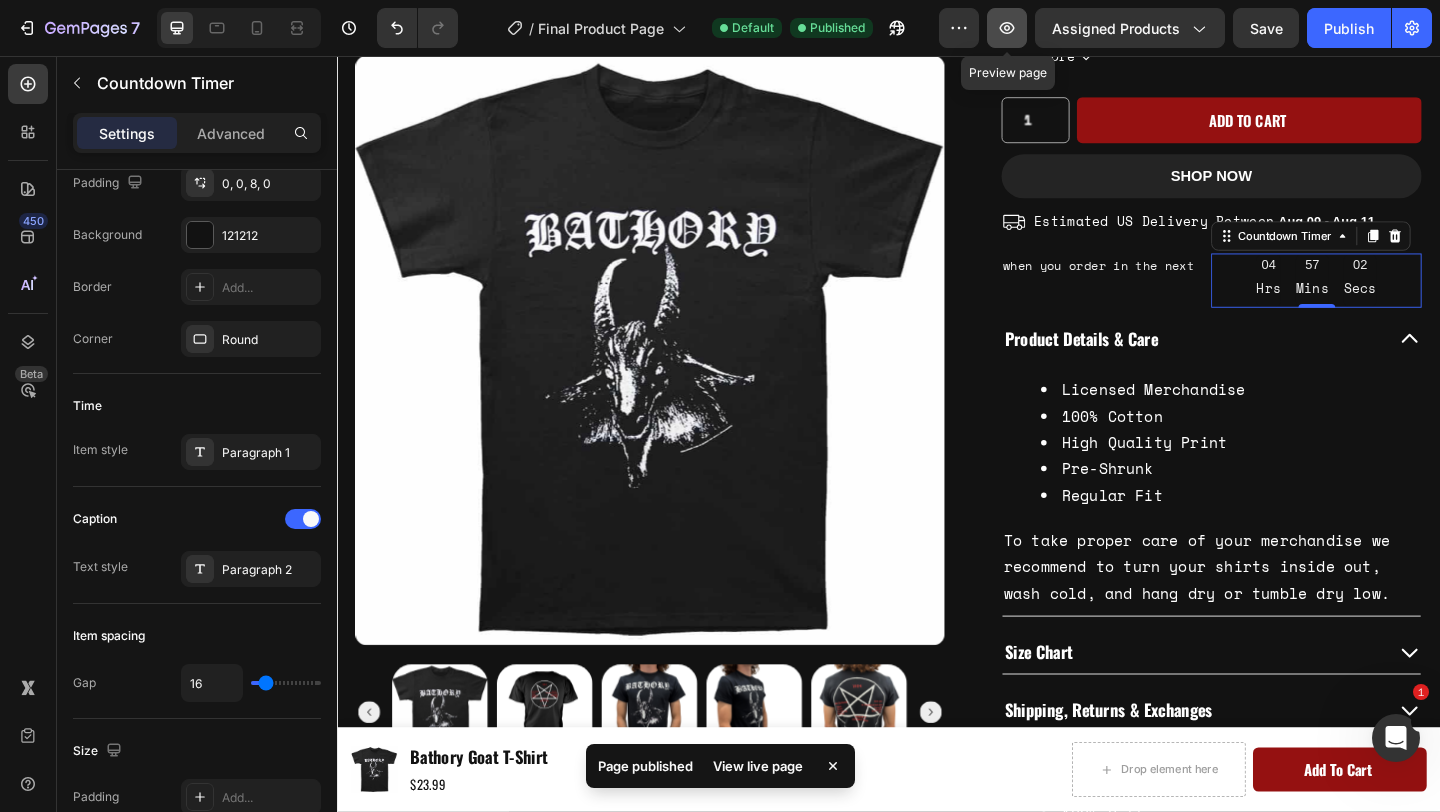 click 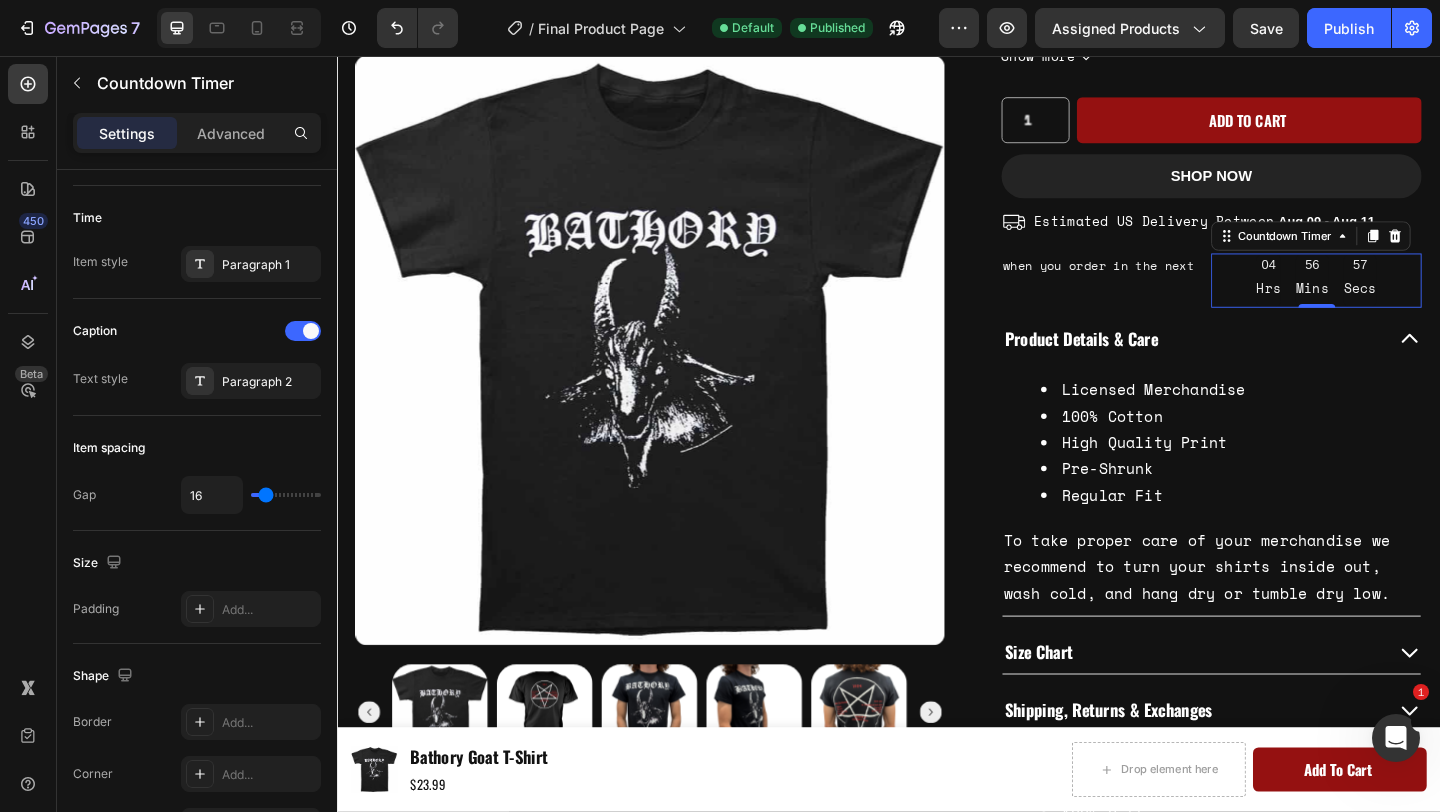 scroll, scrollTop: 977, scrollLeft: 0, axis: vertical 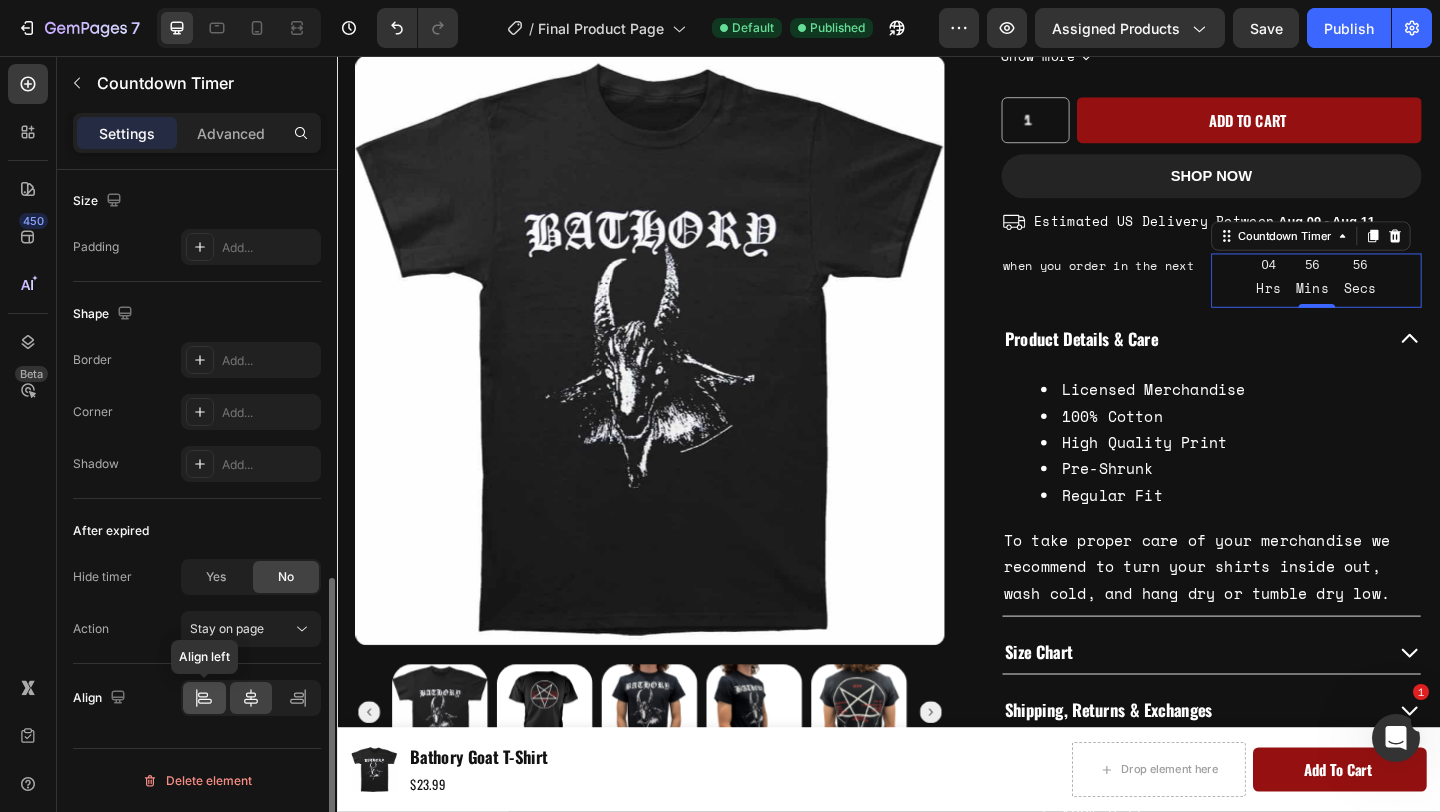 click 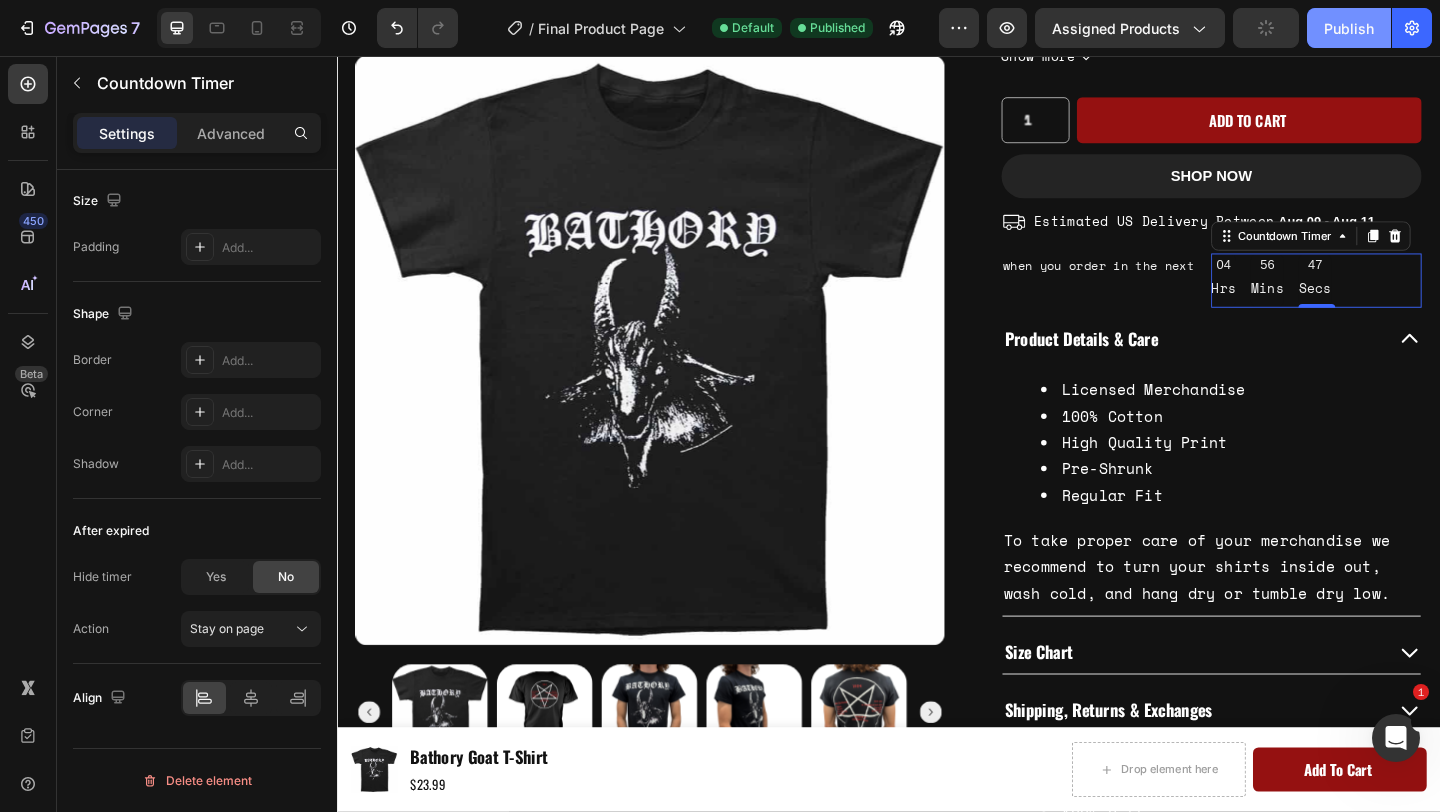 click on "Publish" at bounding box center [1349, 28] 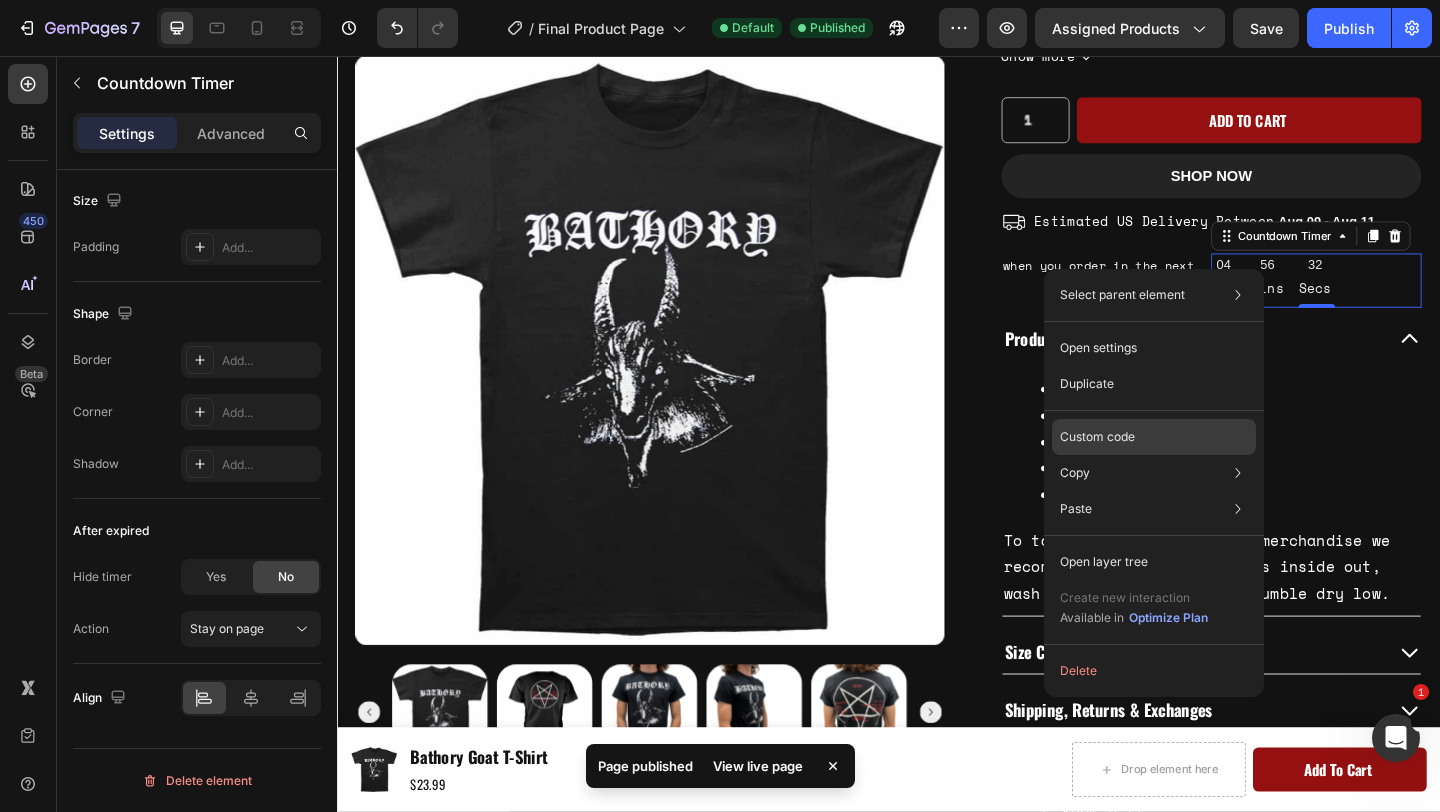 click on "Custom code" 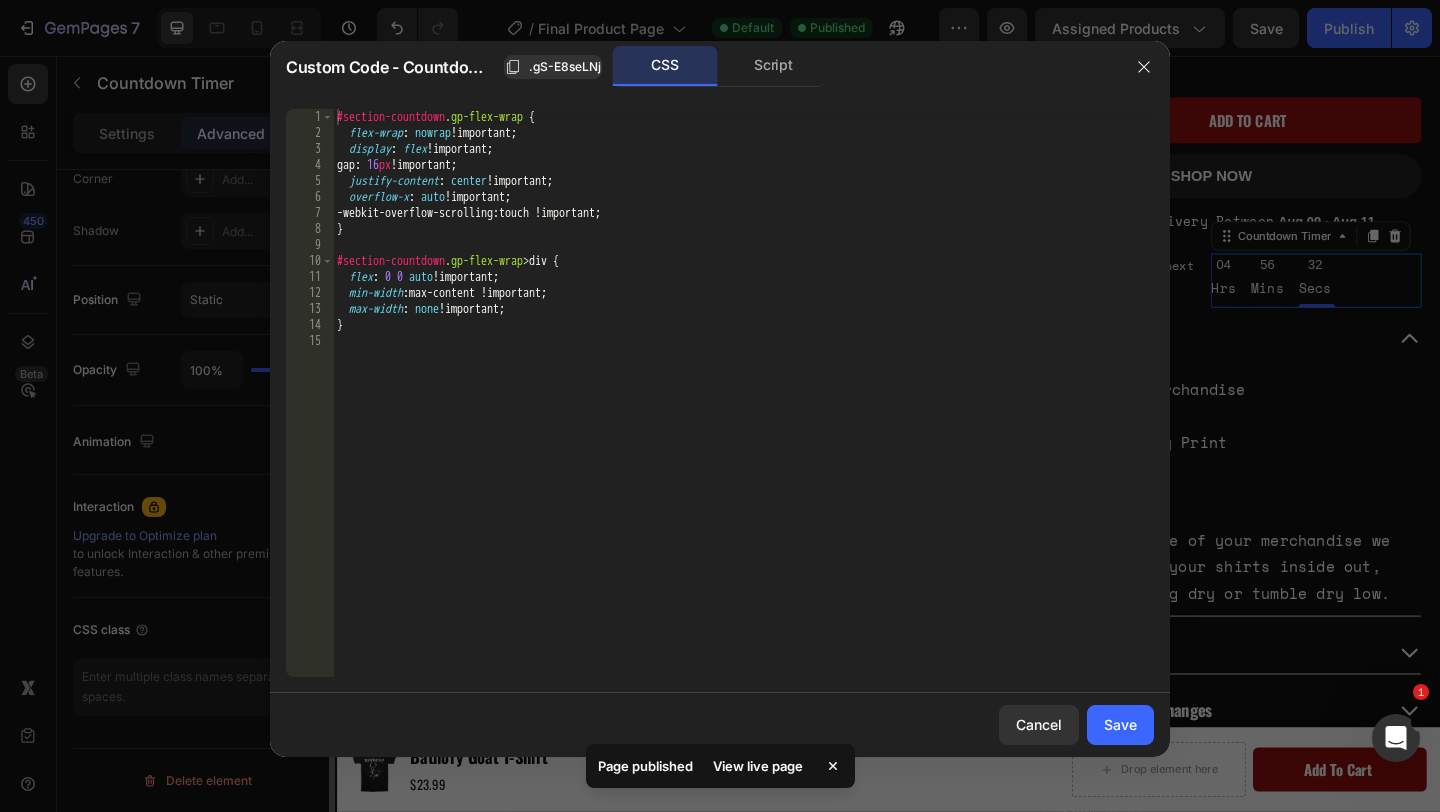 scroll, scrollTop: 635, scrollLeft: 0, axis: vertical 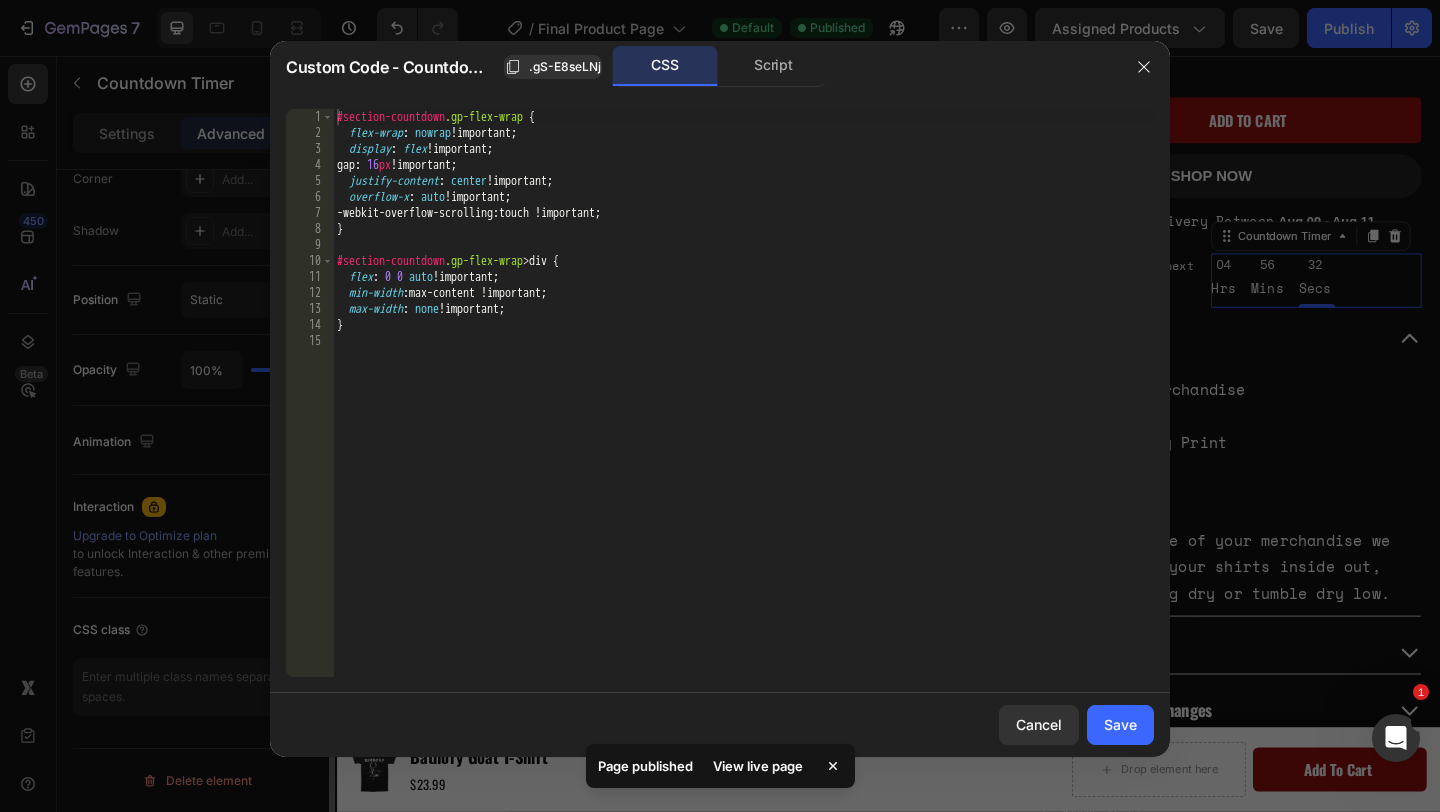 type 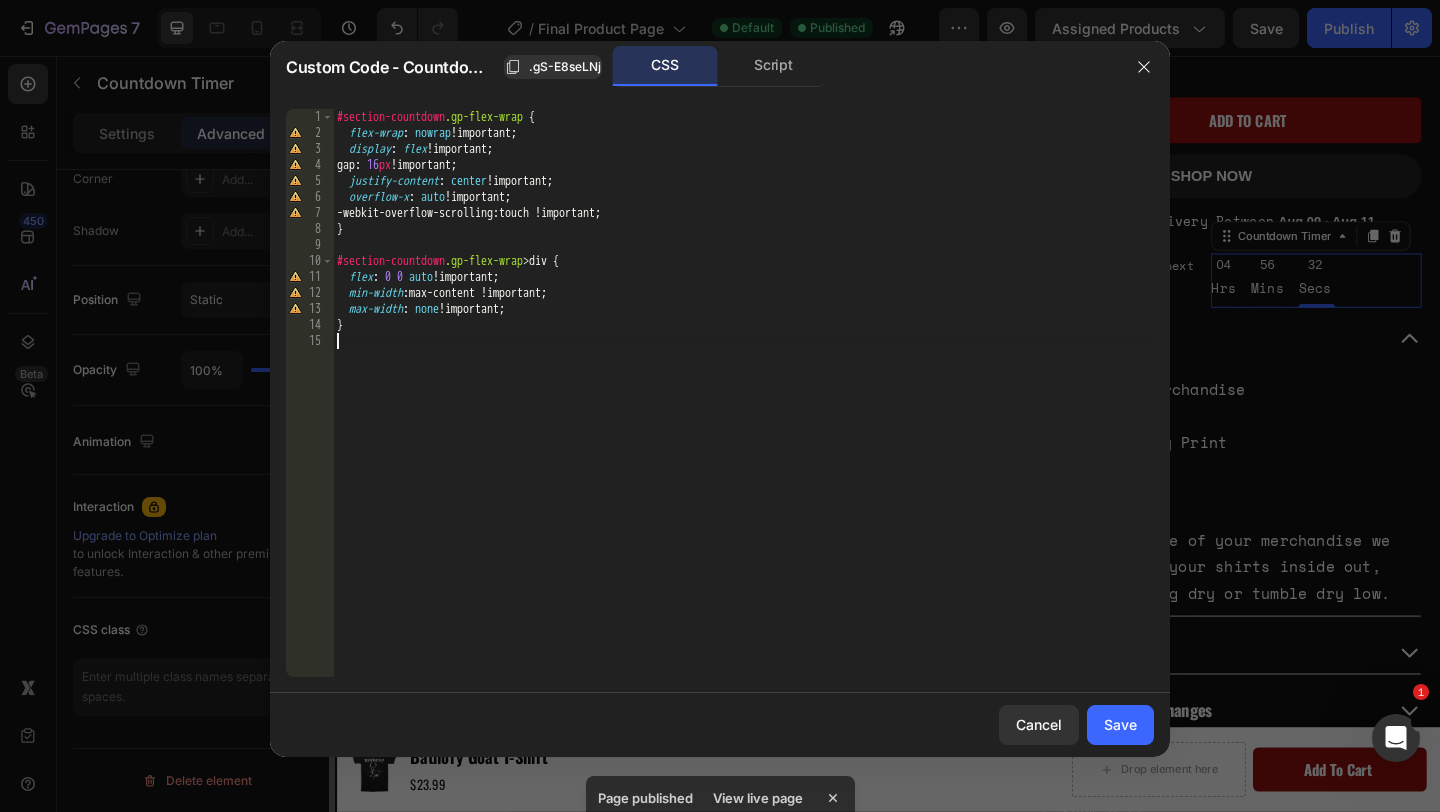 click on "#section-countdown .gp-flex-wrap   {    flex-wrap :   nowrap  !important ;    display :   flex  !important ;   gap :   16 px  !important ;    justify-content :   center  !important ;    overflow-x :   auto  !important ;   -webkit-overflow-scrolling :  touch !important ; } #section-countdown .gp-flex-wrap  >  div   {    flex :   0   0   auto  !important ;    min-width :  max-content !important ;    max-width :   none  !important ; }" at bounding box center (743, 409) 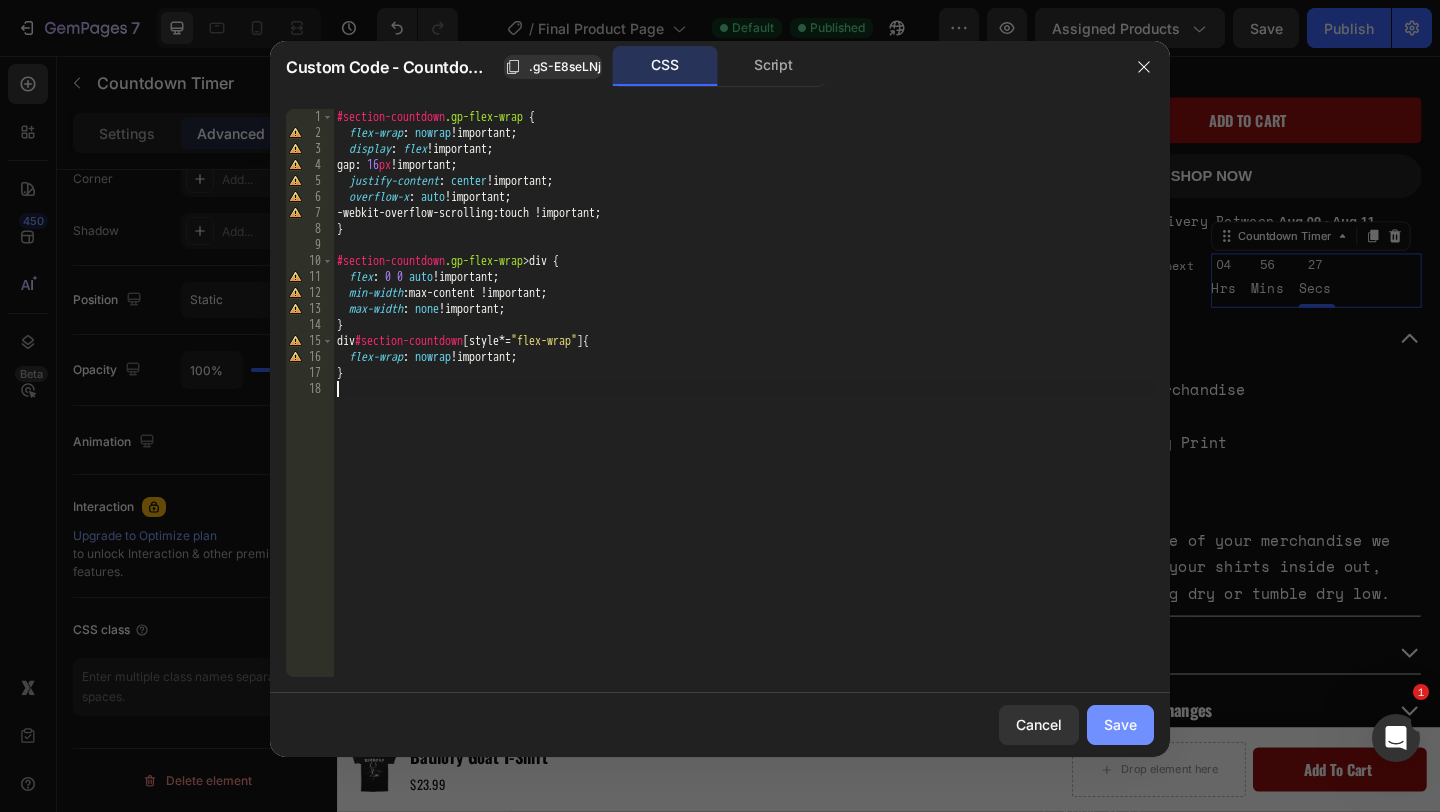 click on "Save" at bounding box center (1120, 724) 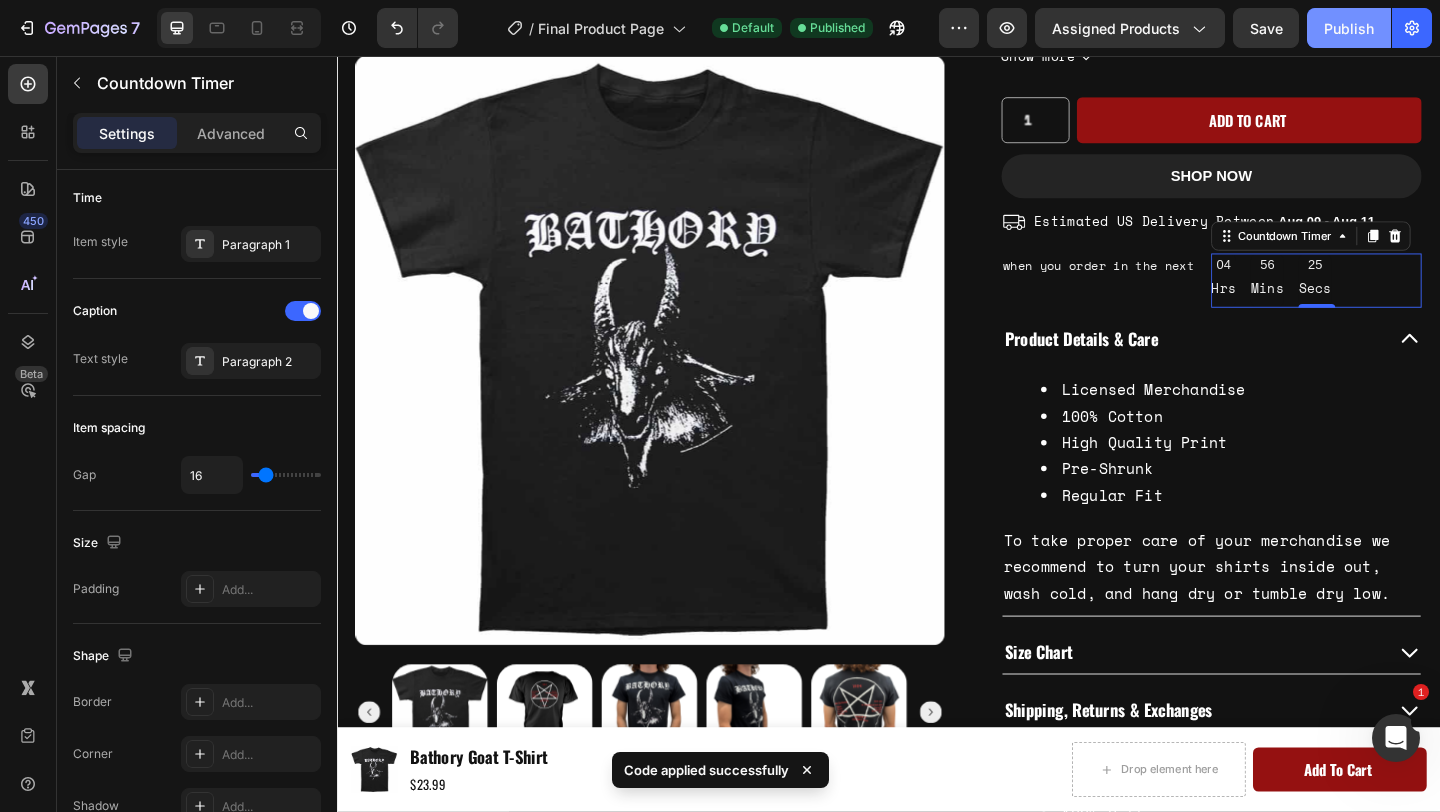 click on "Publish" at bounding box center (1349, 28) 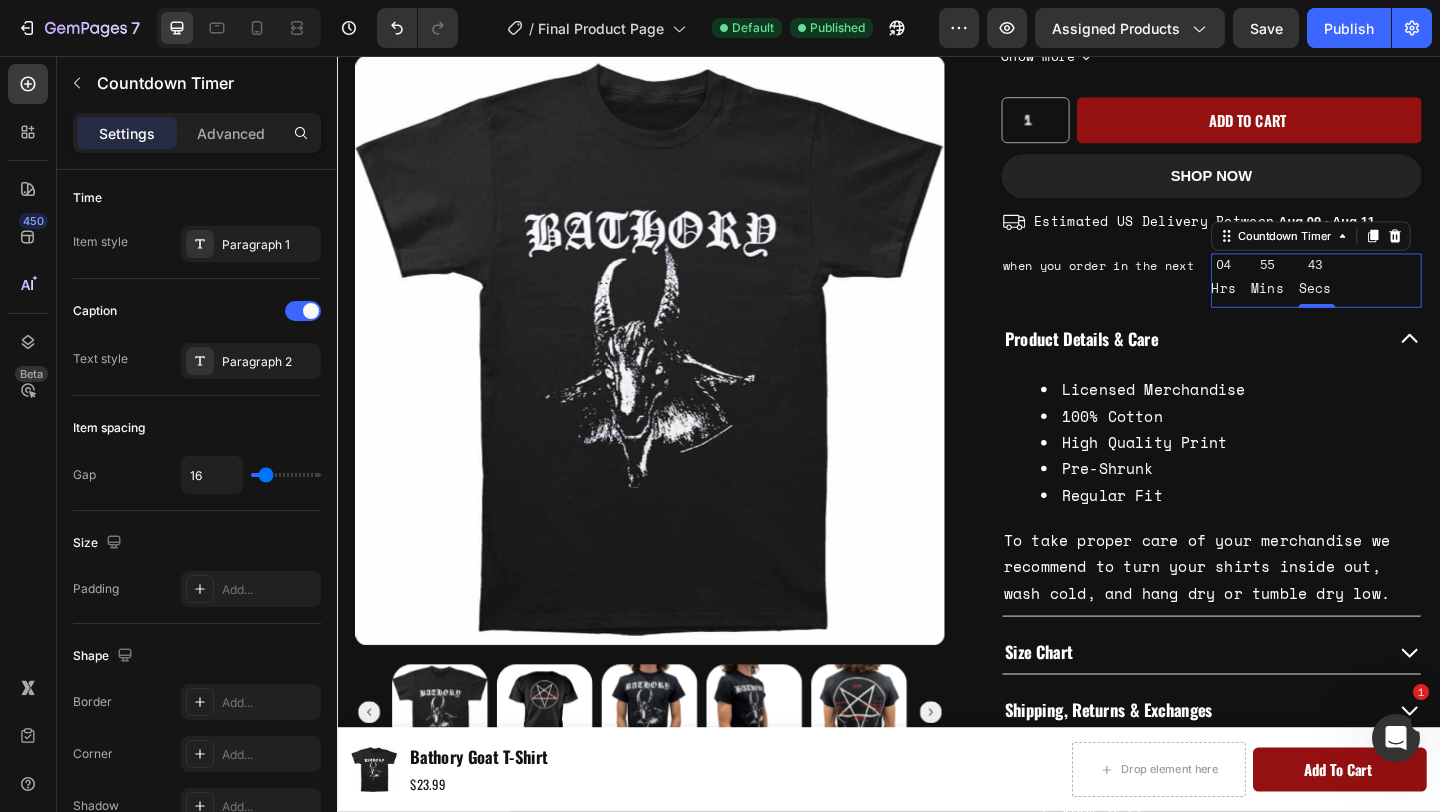 click 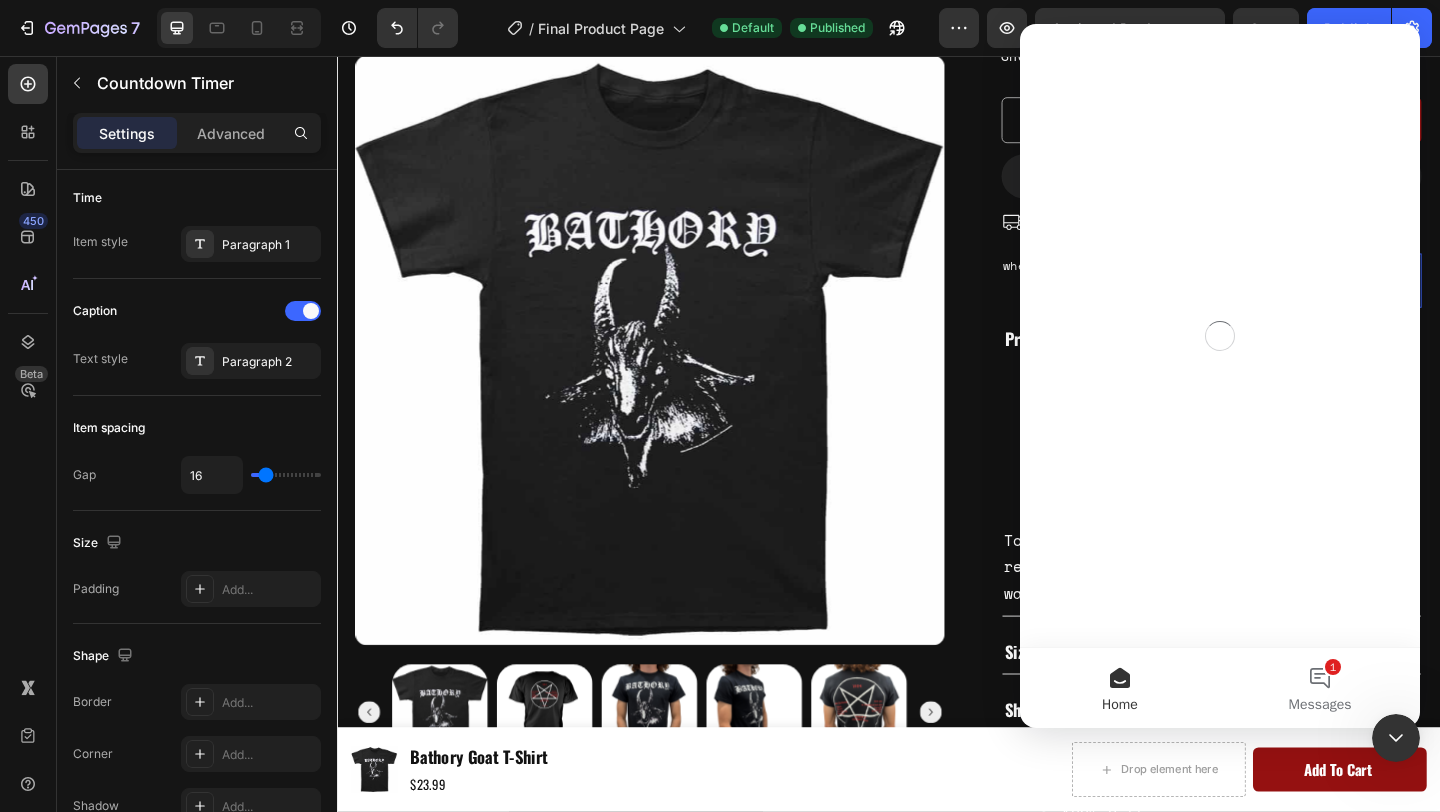 scroll, scrollTop: 0, scrollLeft: 0, axis: both 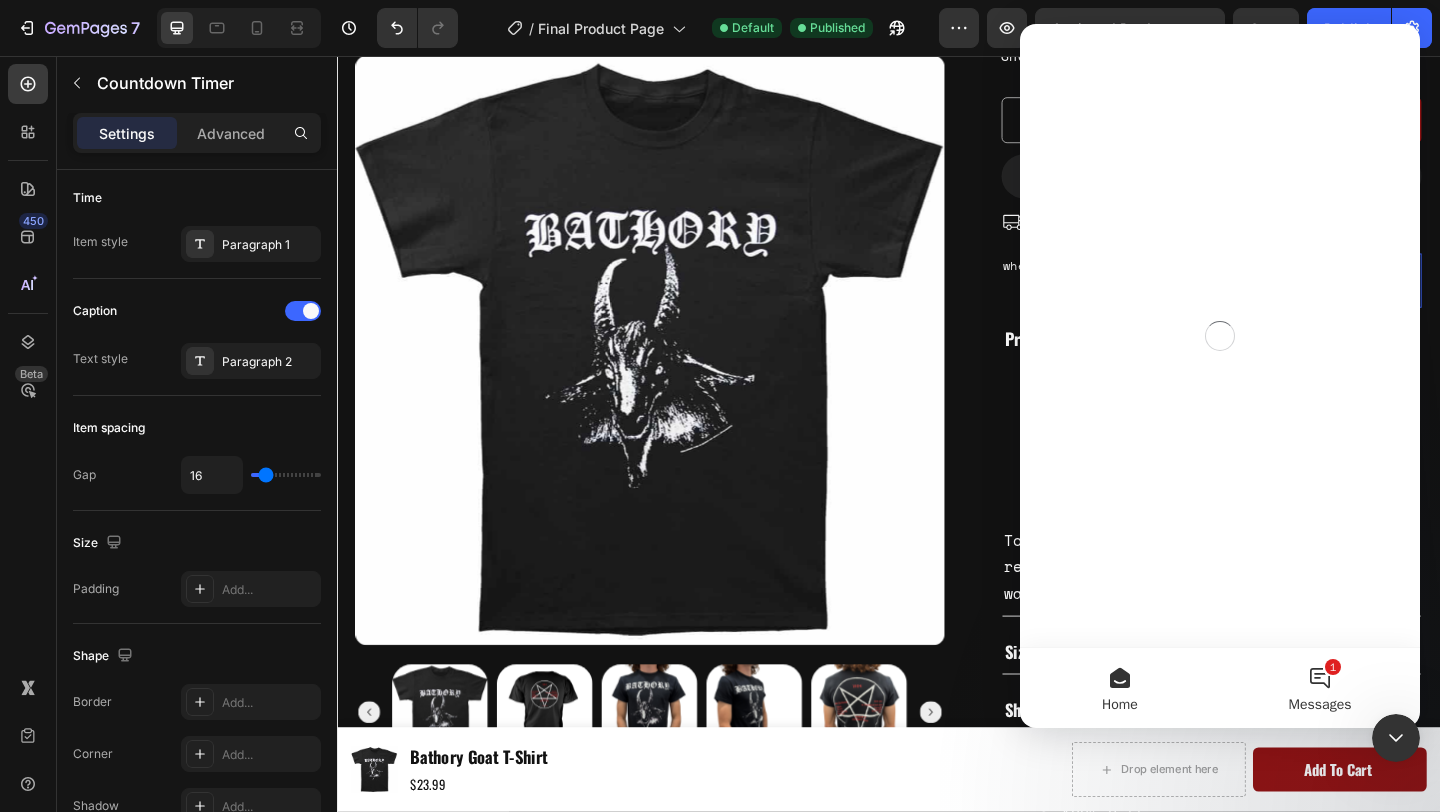 click on "1 Messages" at bounding box center (1320, 688) 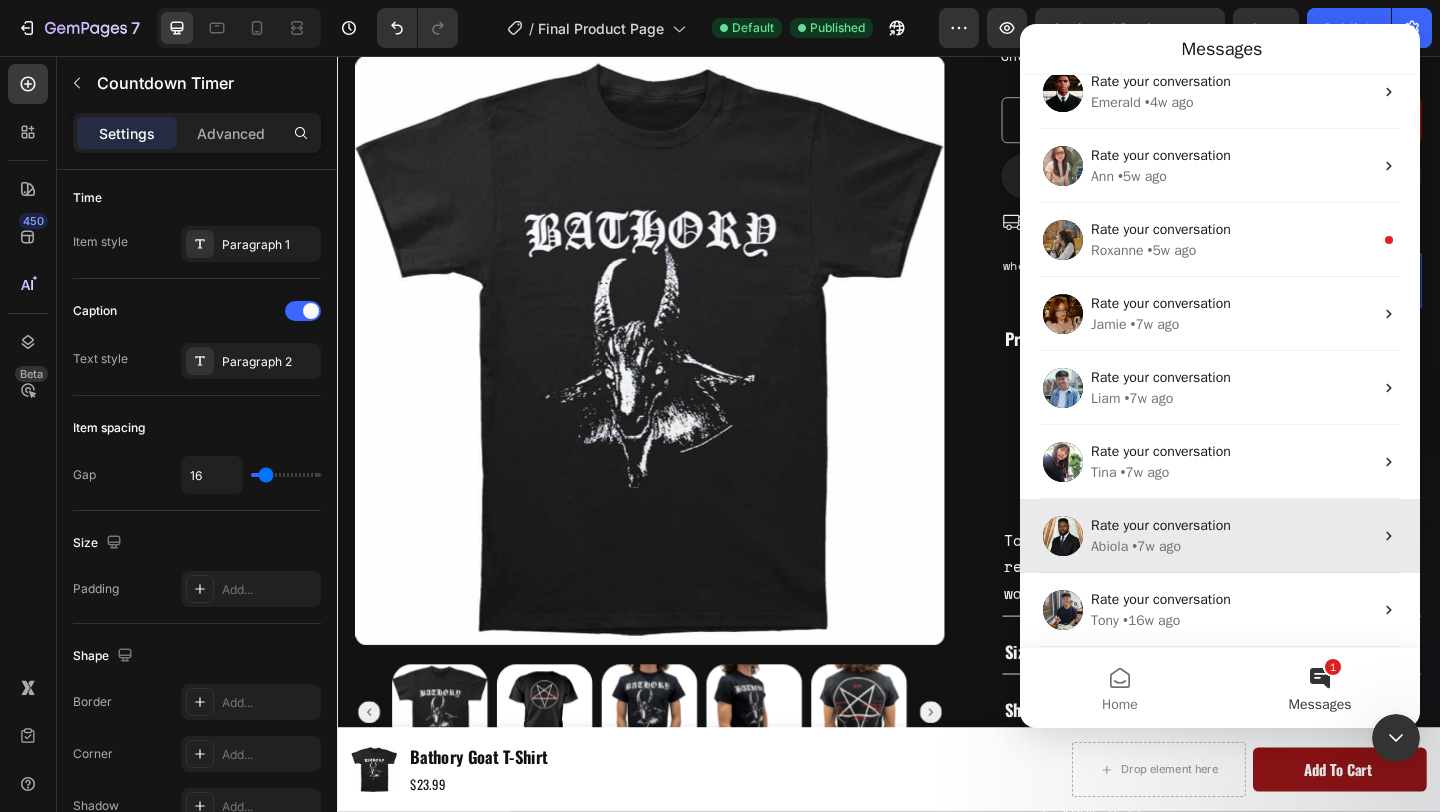 scroll, scrollTop: 0, scrollLeft: 0, axis: both 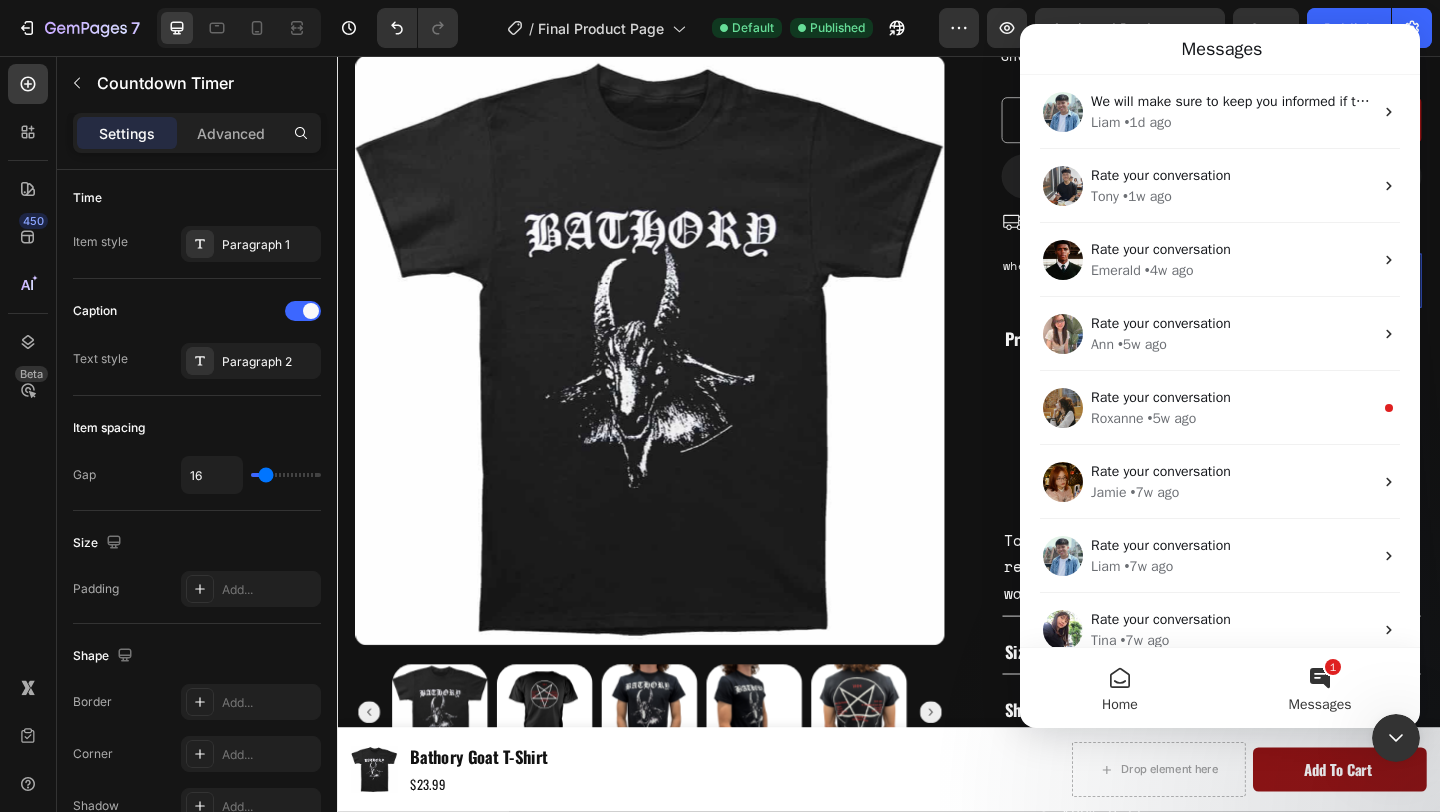 click on "Home" at bounding box center (1120, 688) 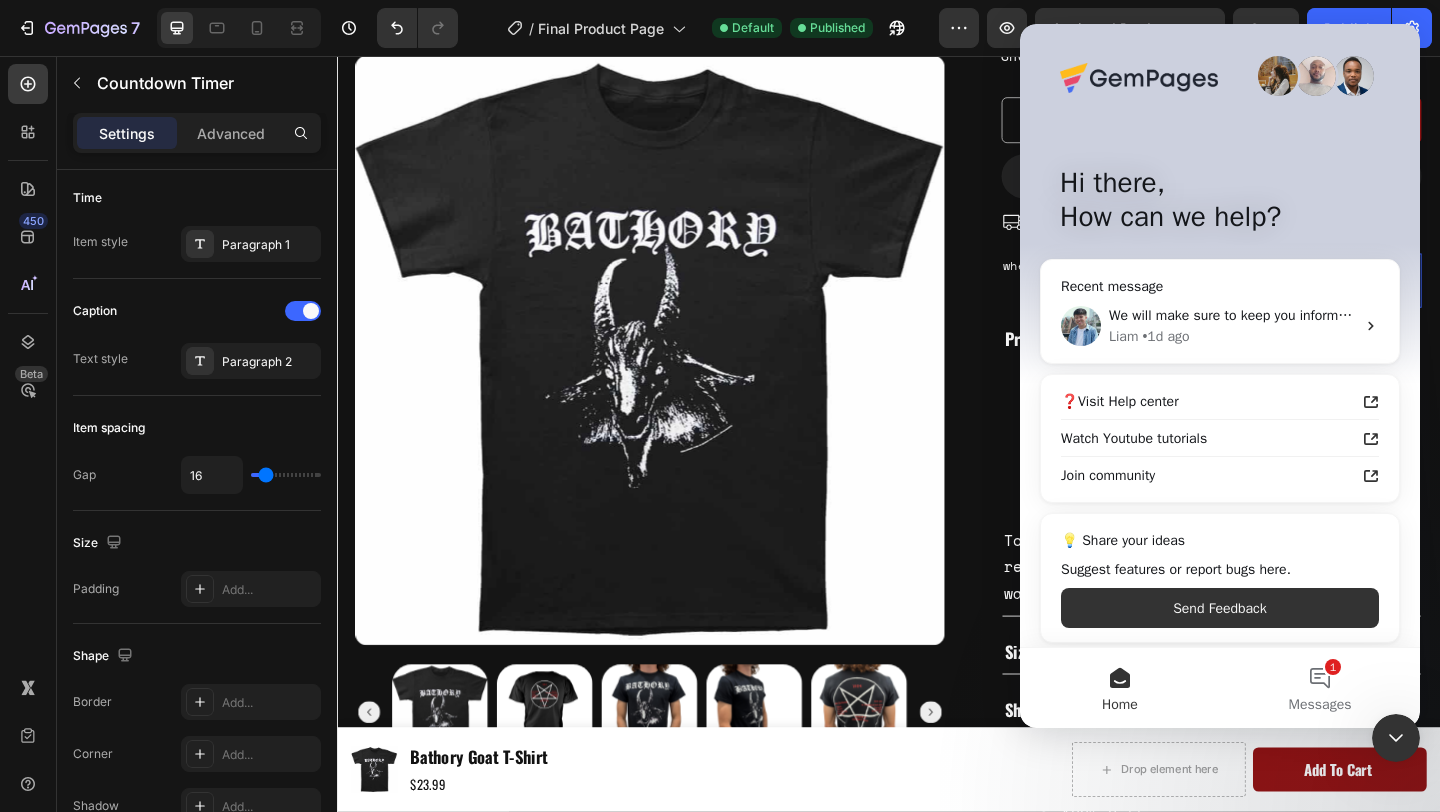scroll, scrollTop: 6, scrollLeft: 0, axis: vertical 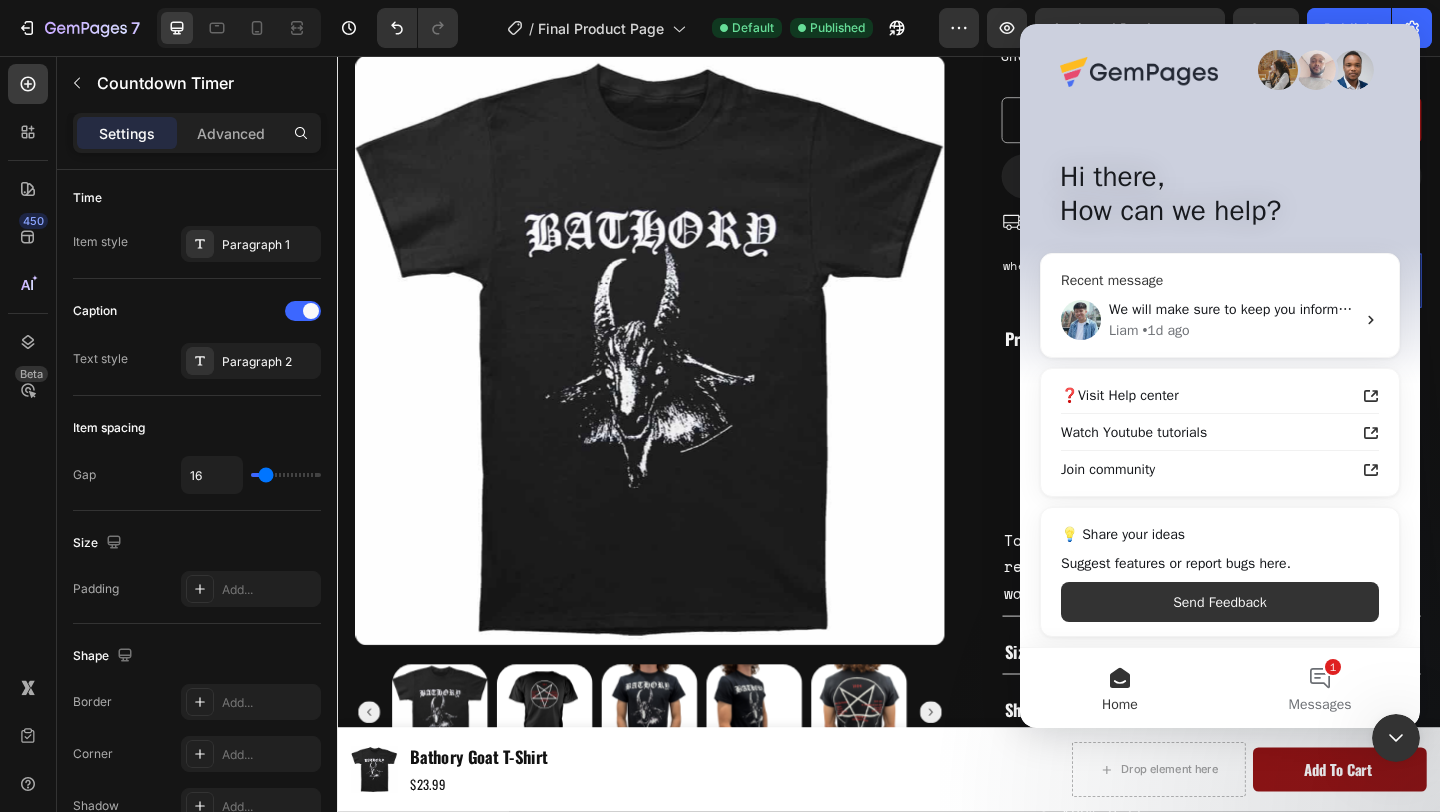 click on "We will make sure to keep you informed if there are any updates." at bounding box center [1308, 309] 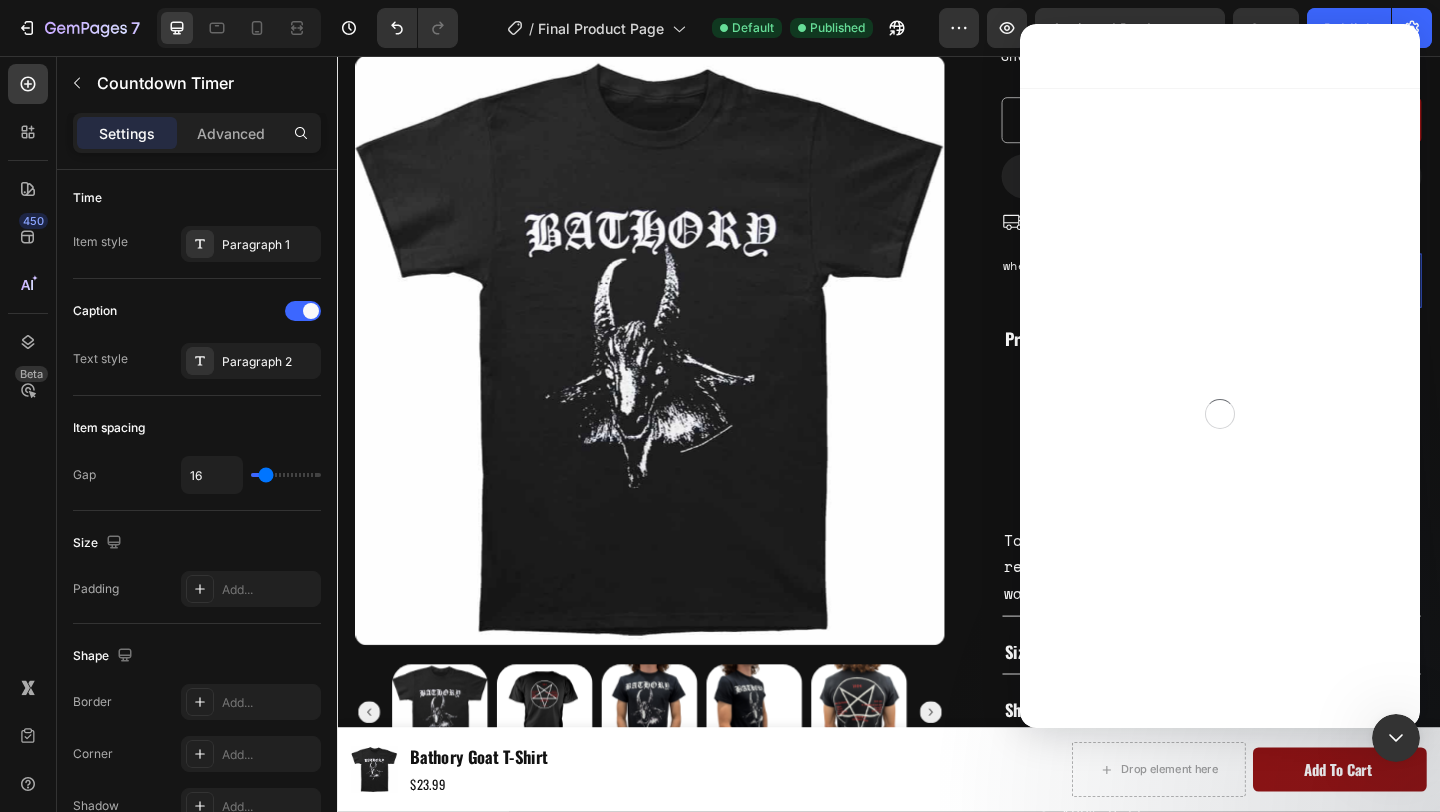 scroll, scrollTop: 0, scrollLeft: 0, axis: both 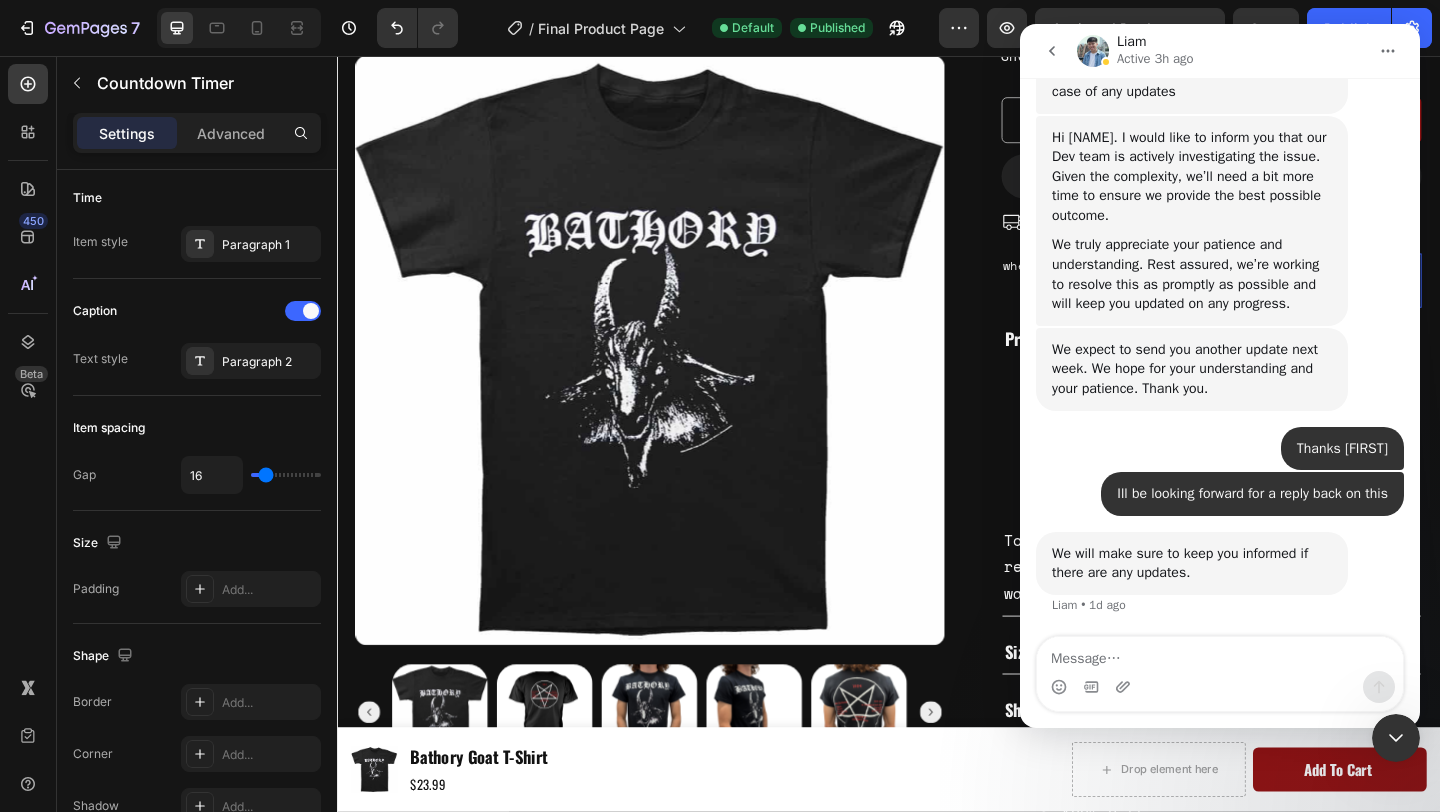 click at bounding box center [1396, 738] 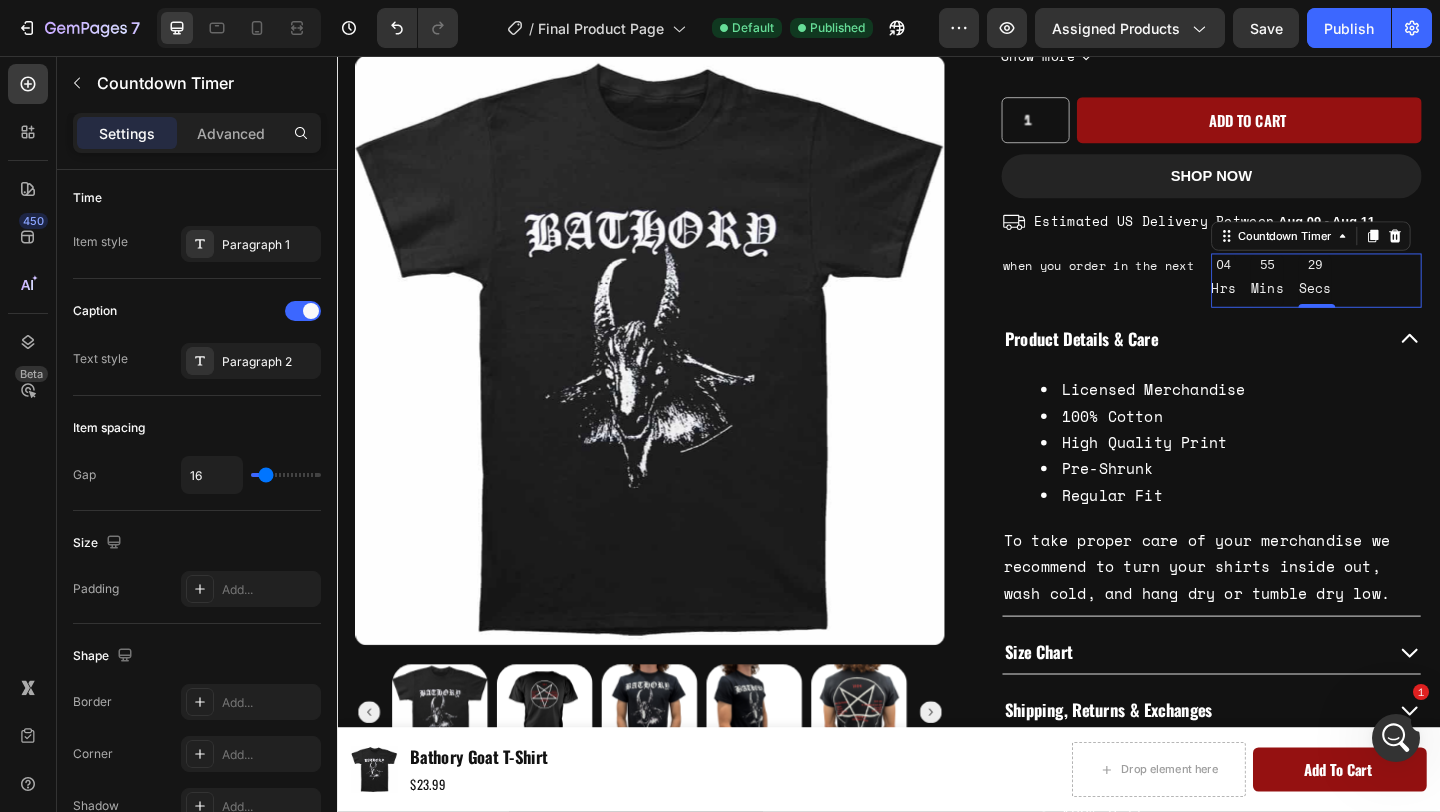 scroll, scrollTop: 0, scrollLeft: 0, axis: both 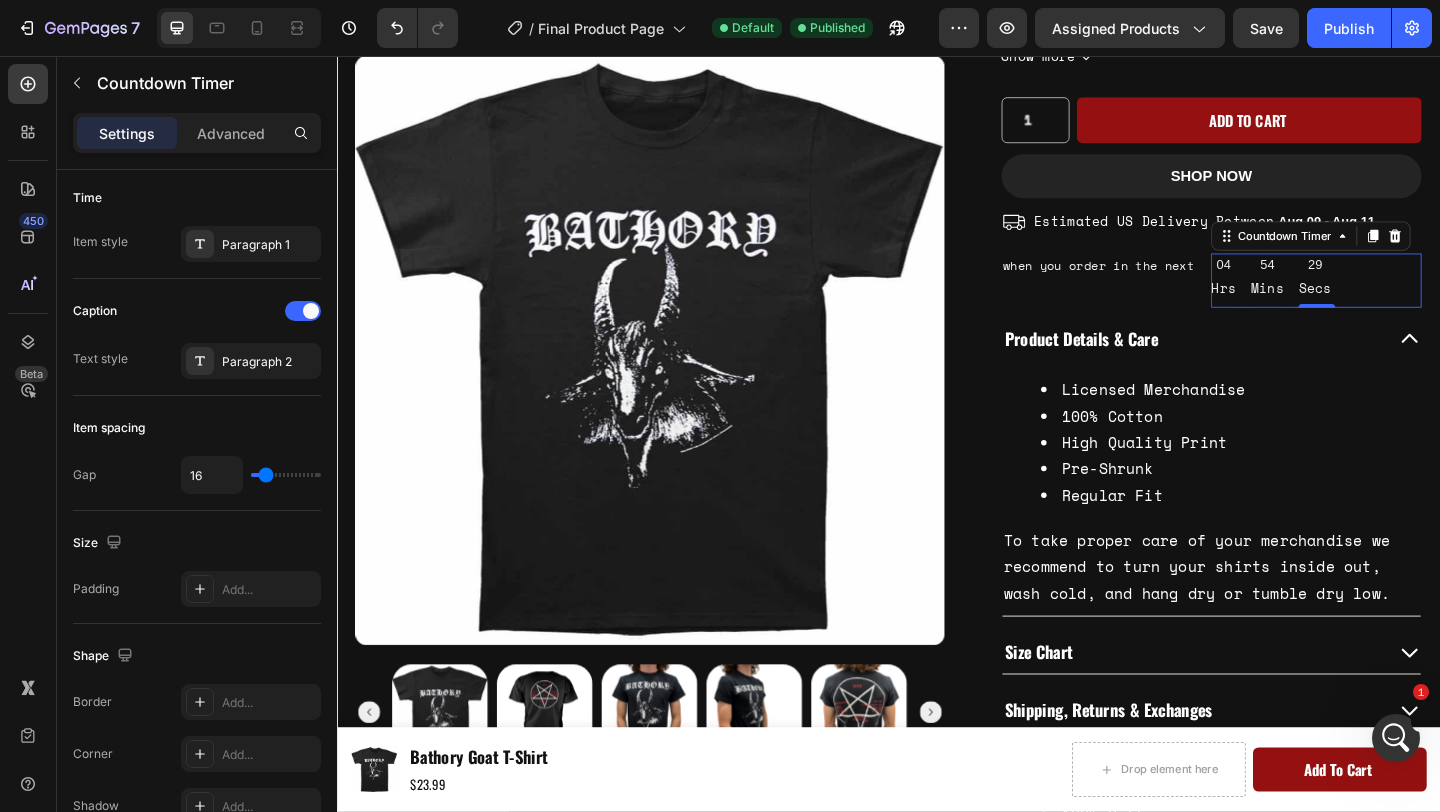click on "04 Hrs 54 Mins 29 Secs" at bounding box center (1402, 300) 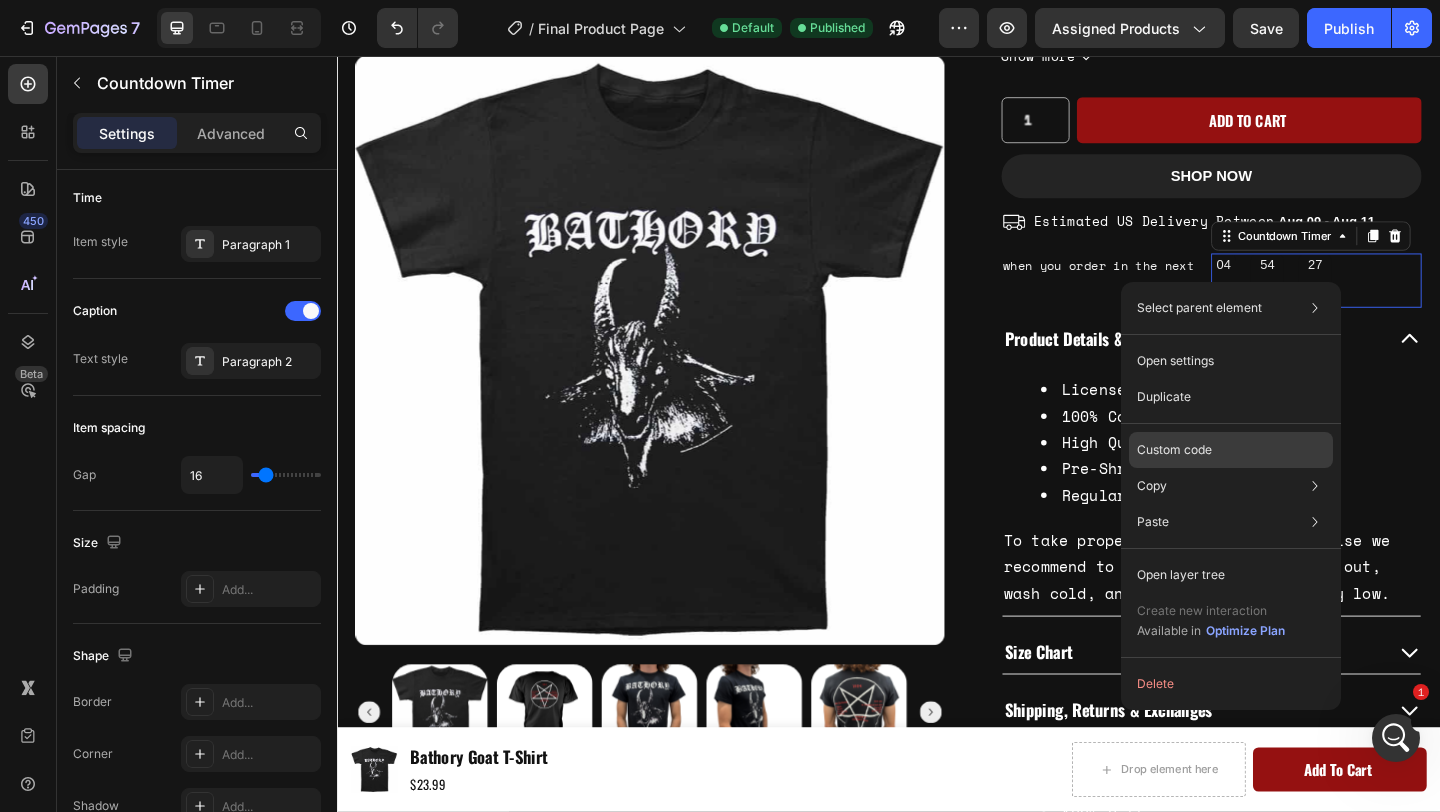click on "Custom code" 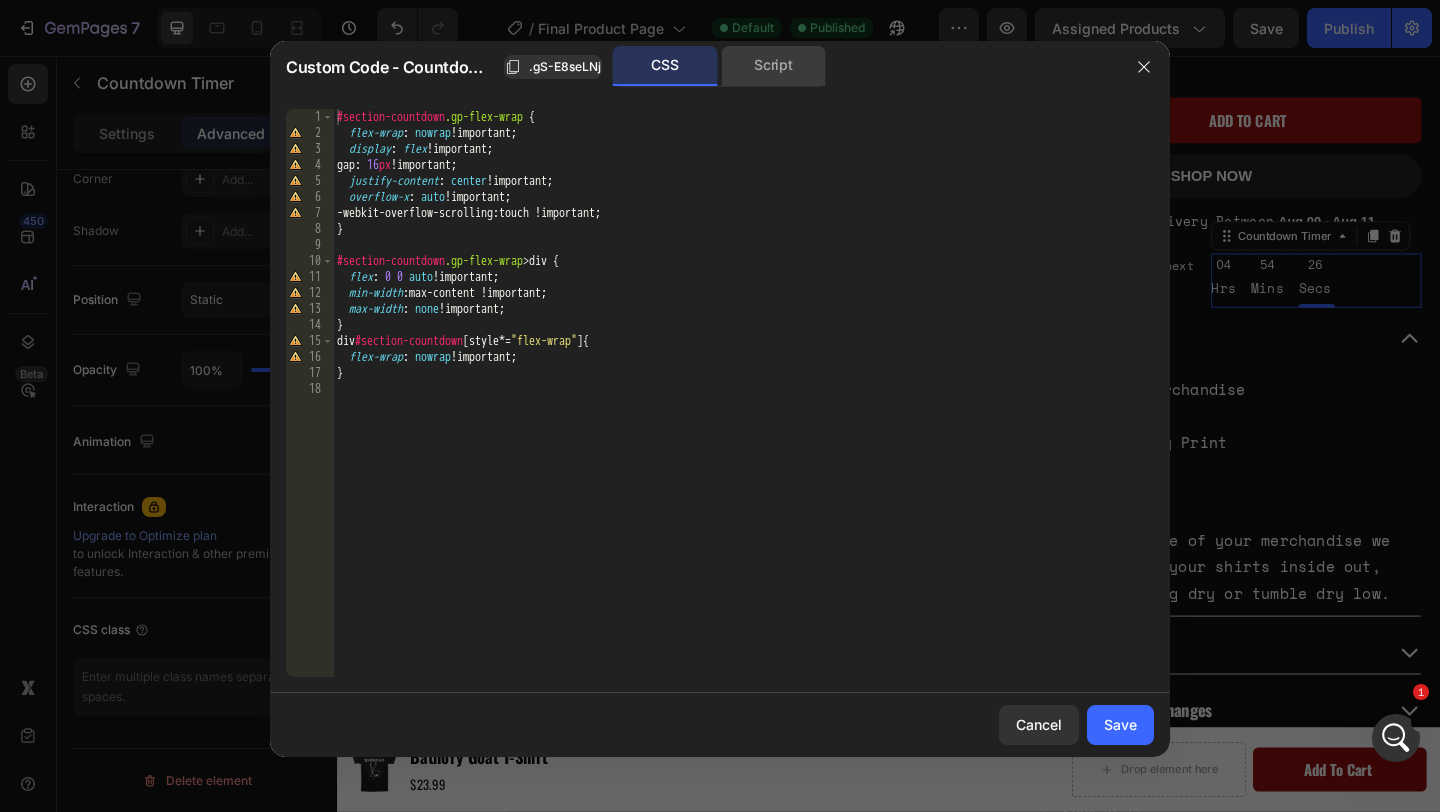 click on "Script" 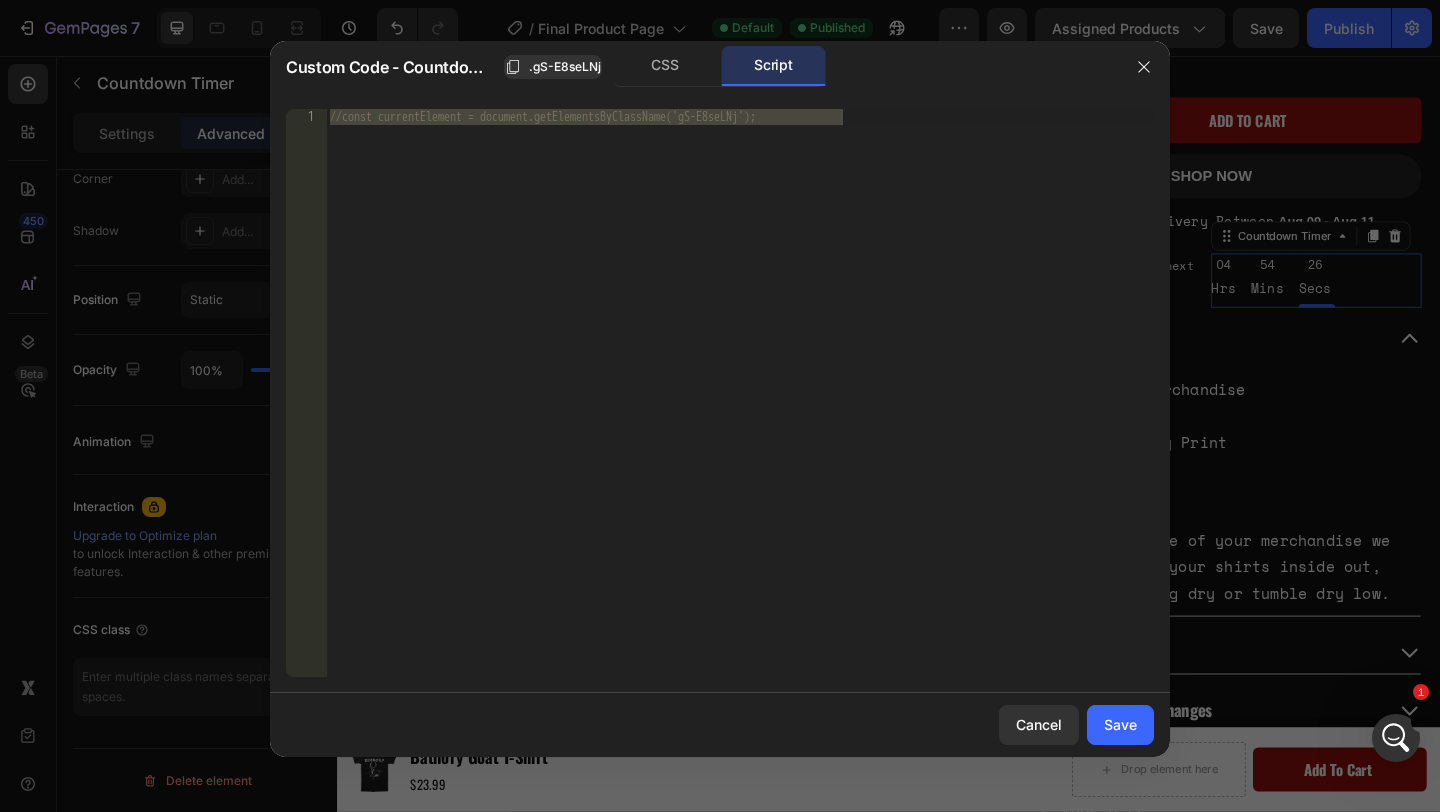 type on "//const currentElement = document.getElementsByClassName('gS-E8seLNj');" 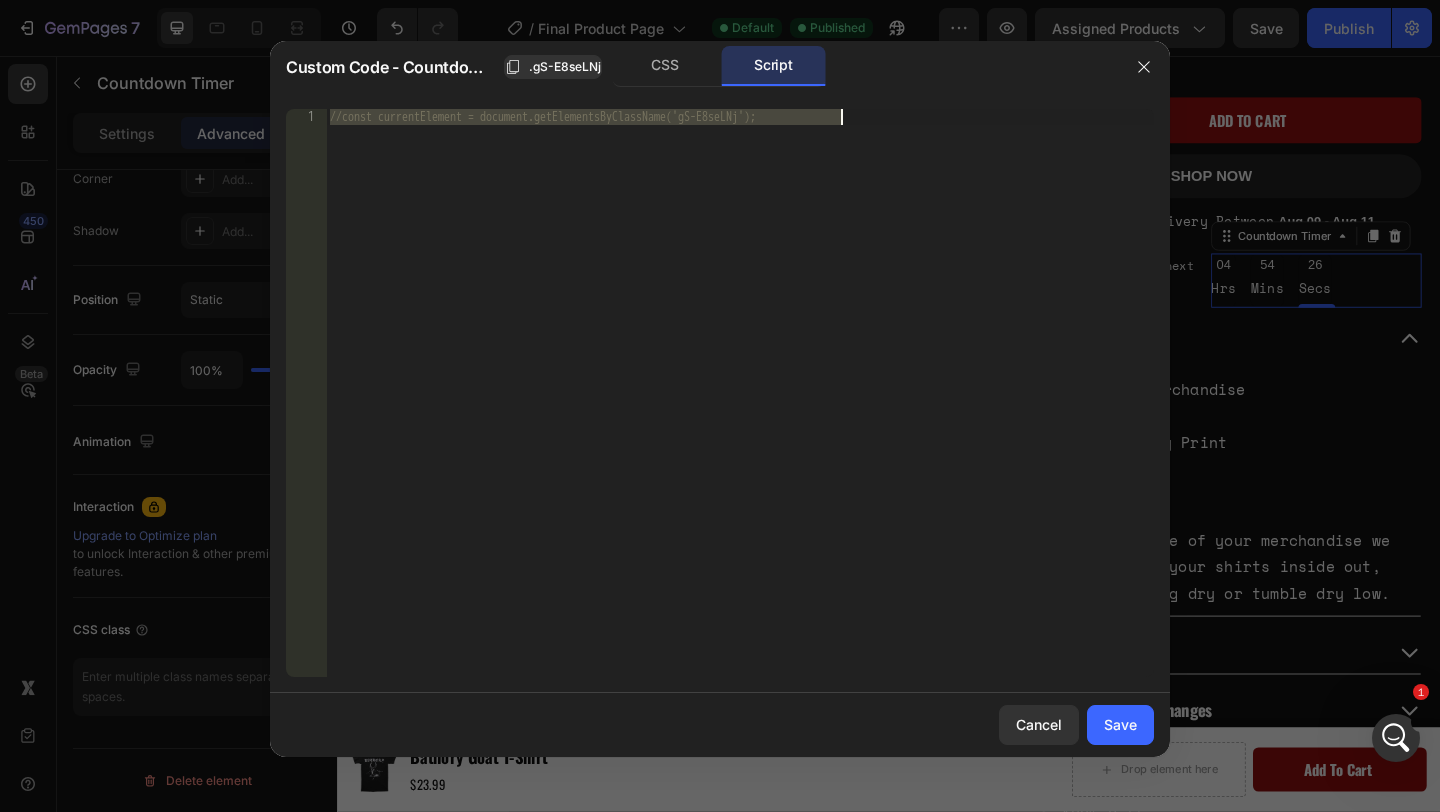 click on "//const currentElement = document.getElementsByClassName('gS-E8seLNj');" at bounding box center [740, 409] 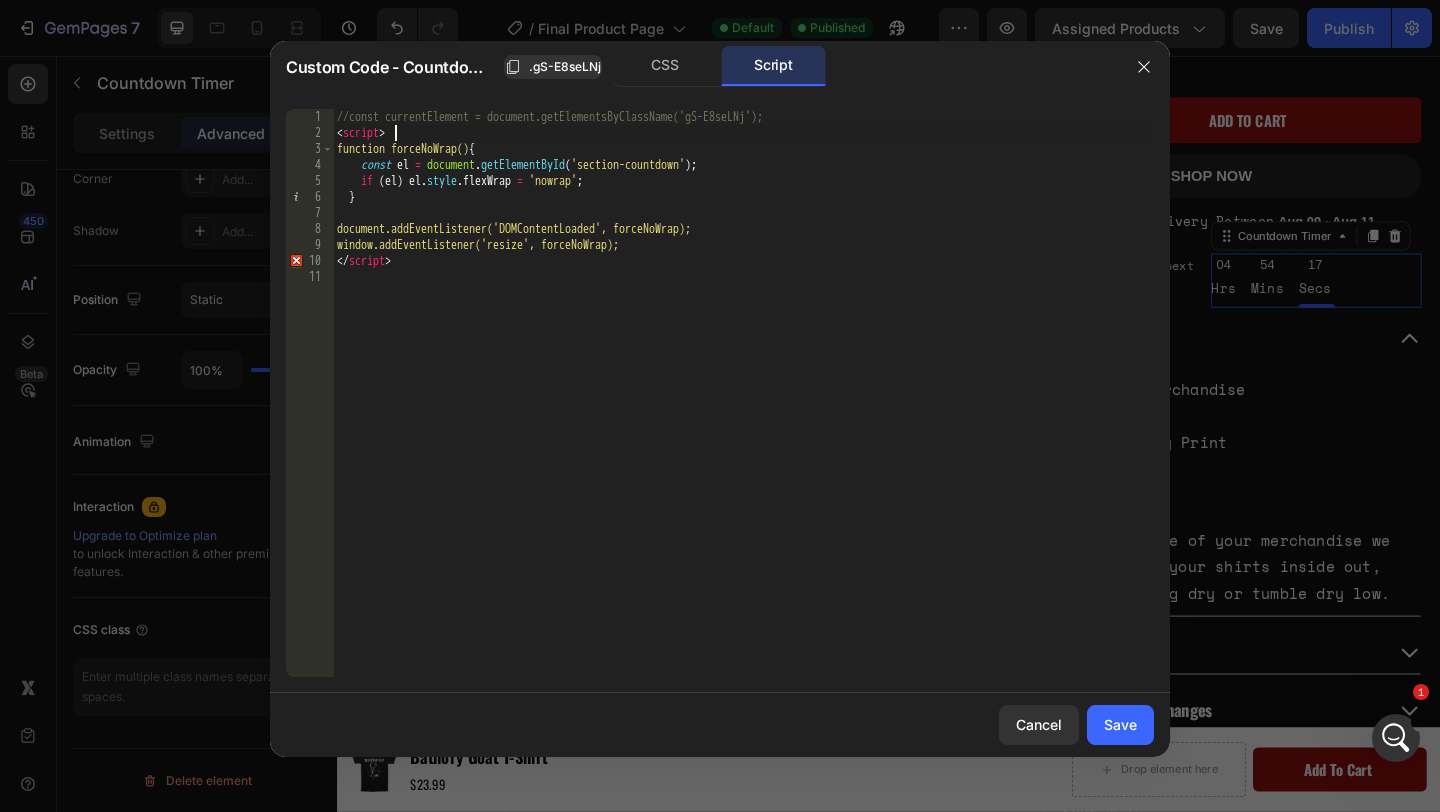 drag, startPoint x: 413, startPoint y: 135, endPoint x: 326, endPoint y: 135, distance: 87 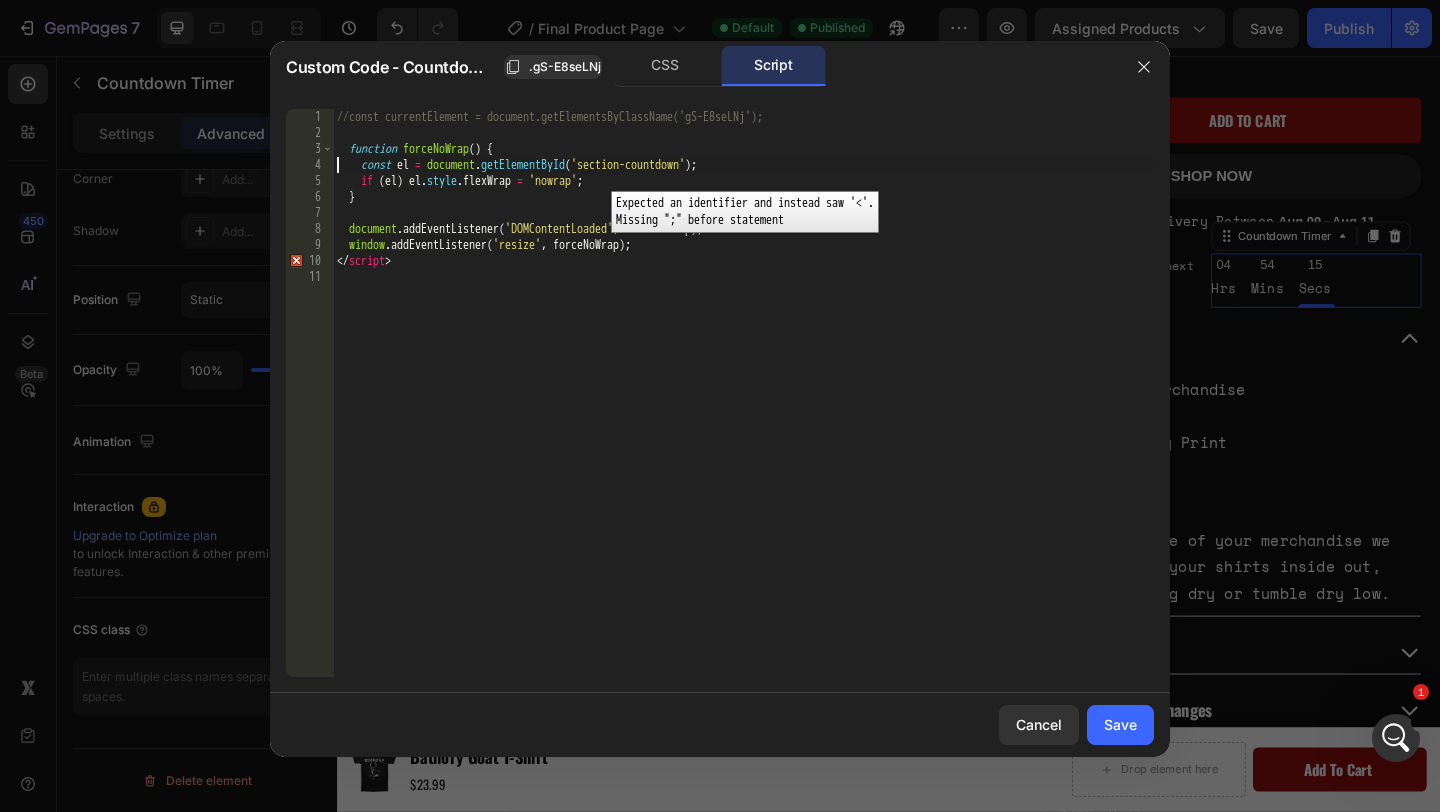 type on "}" 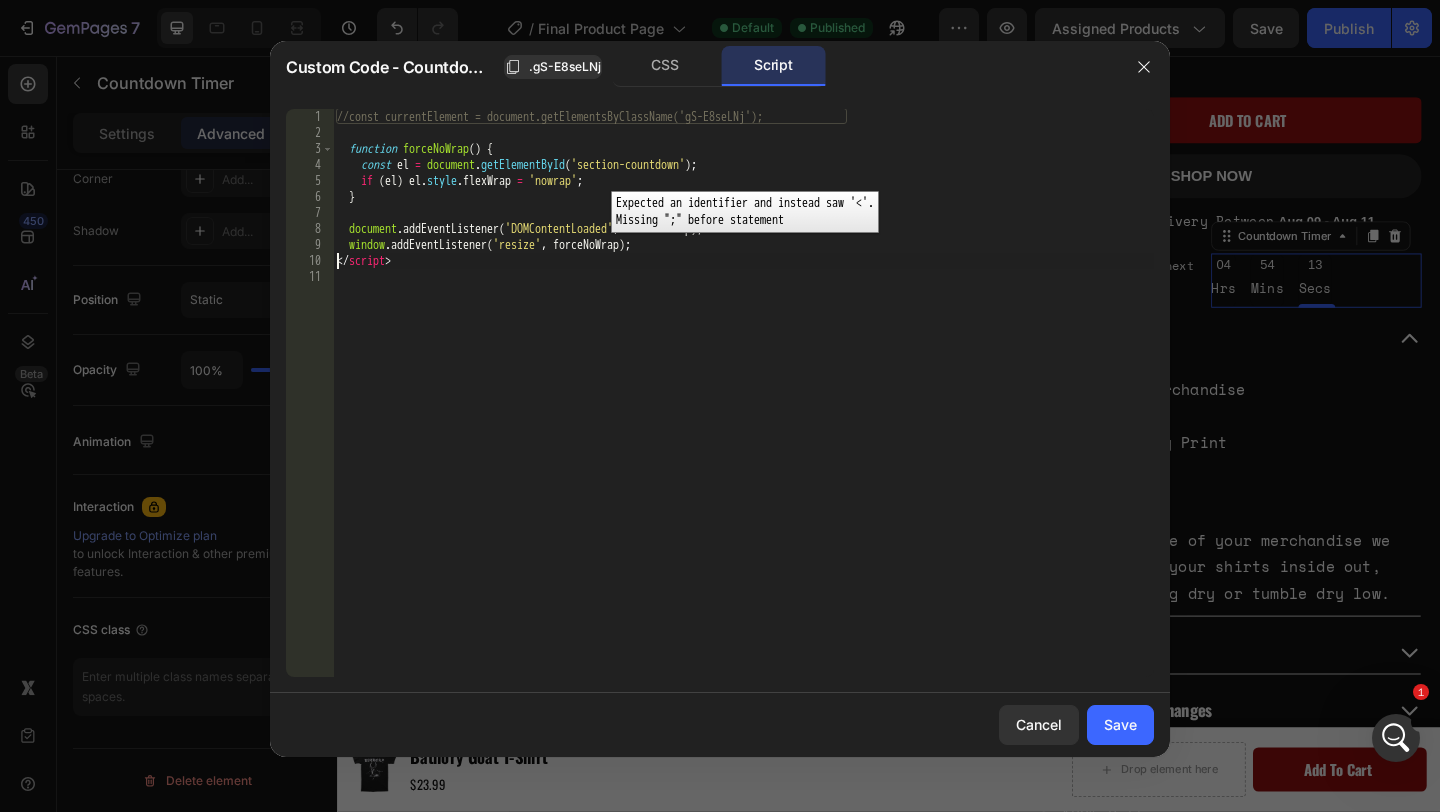 type on "</script>" 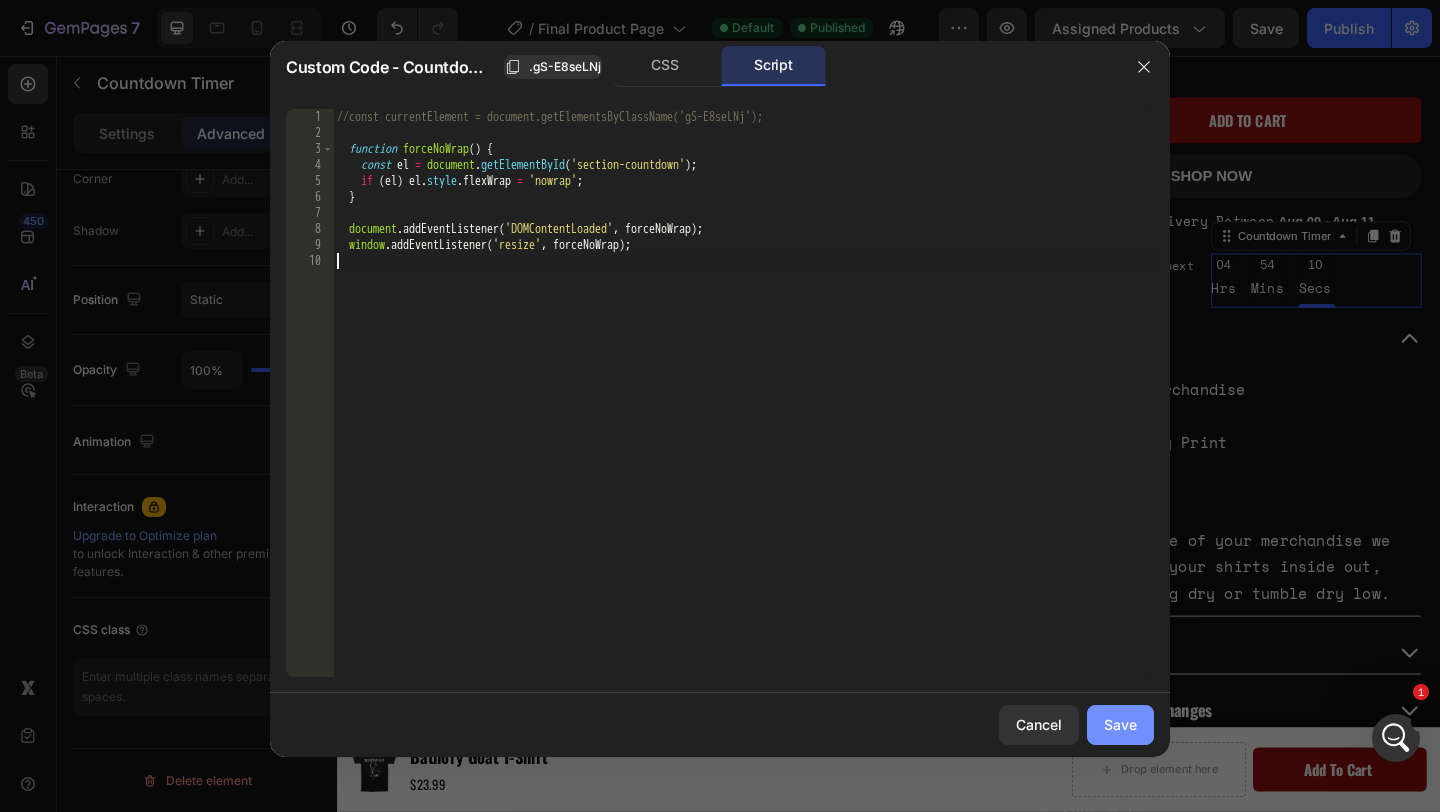 type 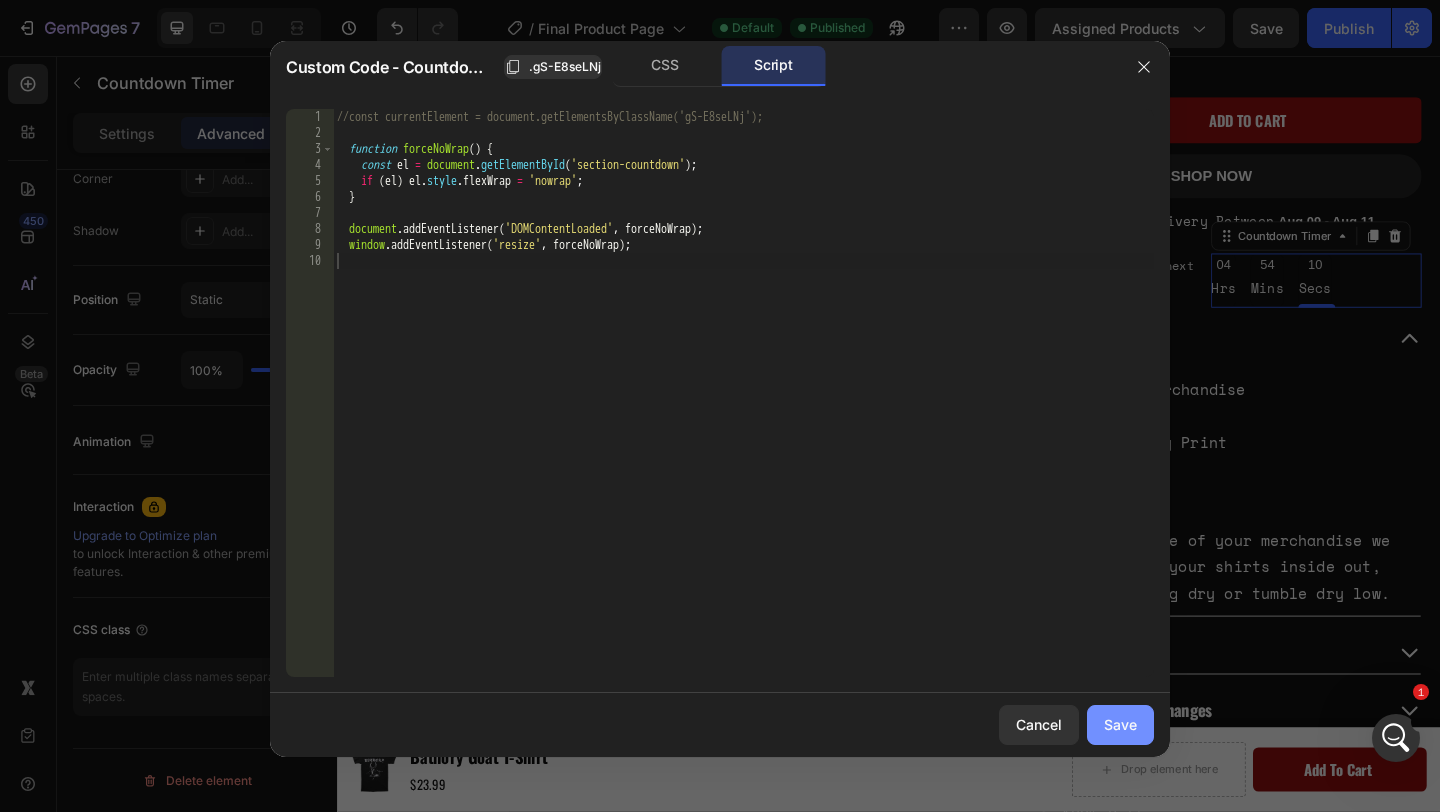 click on "Save" at bounding box center [1120, 724] 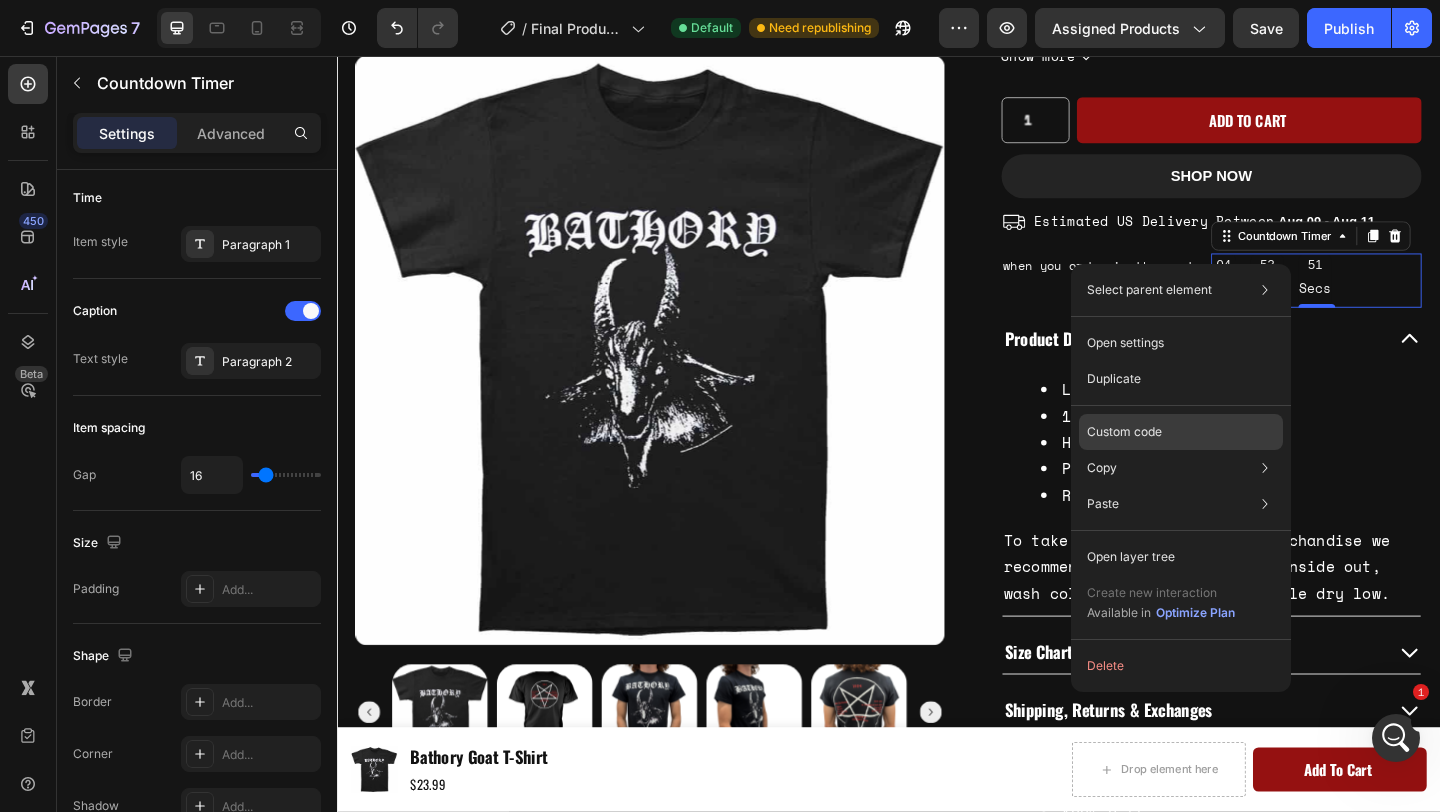 click on "Custom code" 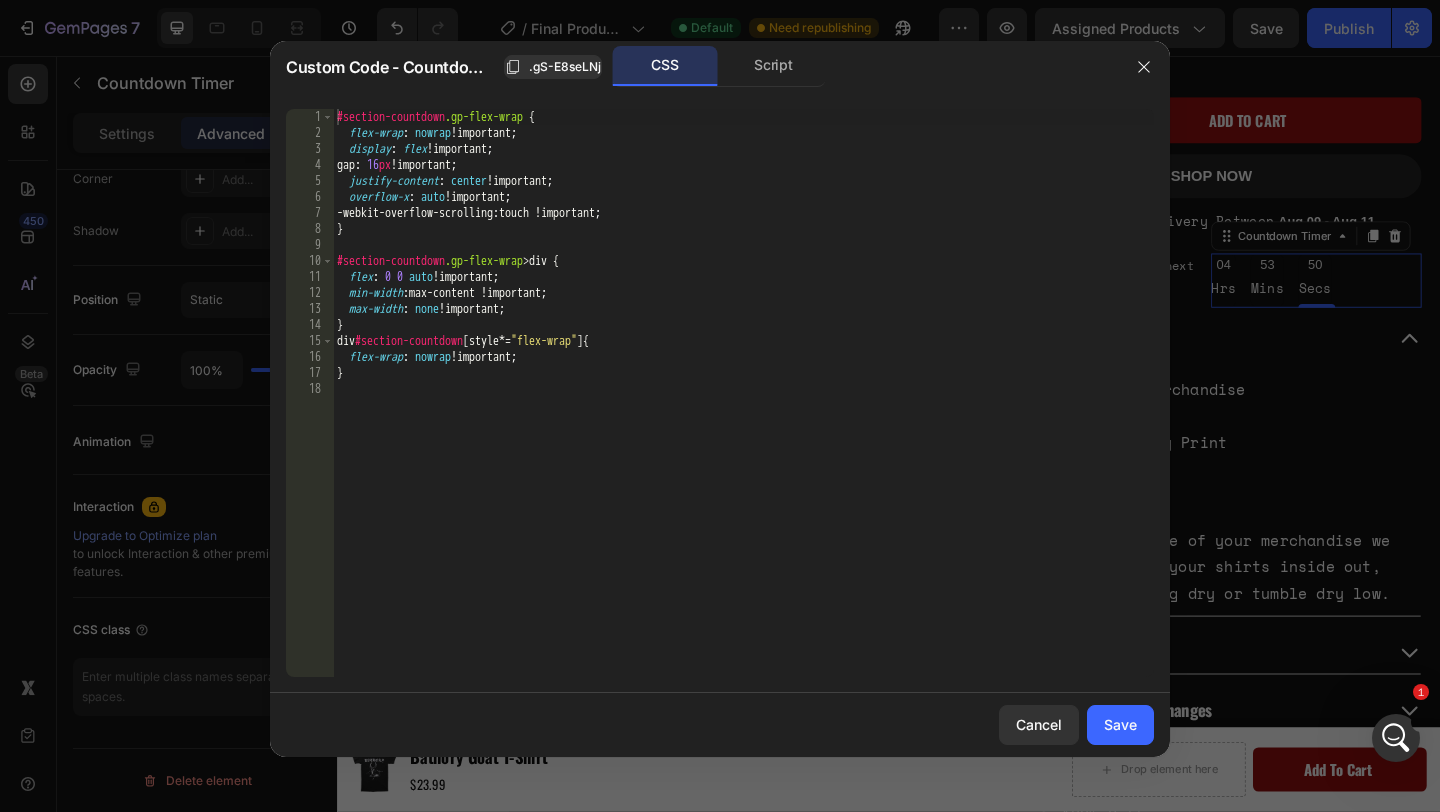 click on "#section-countdown .gp-flex-wrap   {    flex-wrap :   nowrap  !important ;    display :   flex  !important ;   gap :   16 px  !important ;    justify-content :   center  !important ;    overflow-x :   auto  !important ;   -webkit-overflow-scrolling :  touch !important ; } #section-countdown .gp-flex-wrap  >  div   {    flex :   0   0   auto  !important ;    min-width :  max-content !important ;    max-width :   none  !important ; } div #section-countdown [ style *= " flex-wrap " ]  {    flex-wrap :   nowrap  !important ; }" at bounding box center [743, 409] 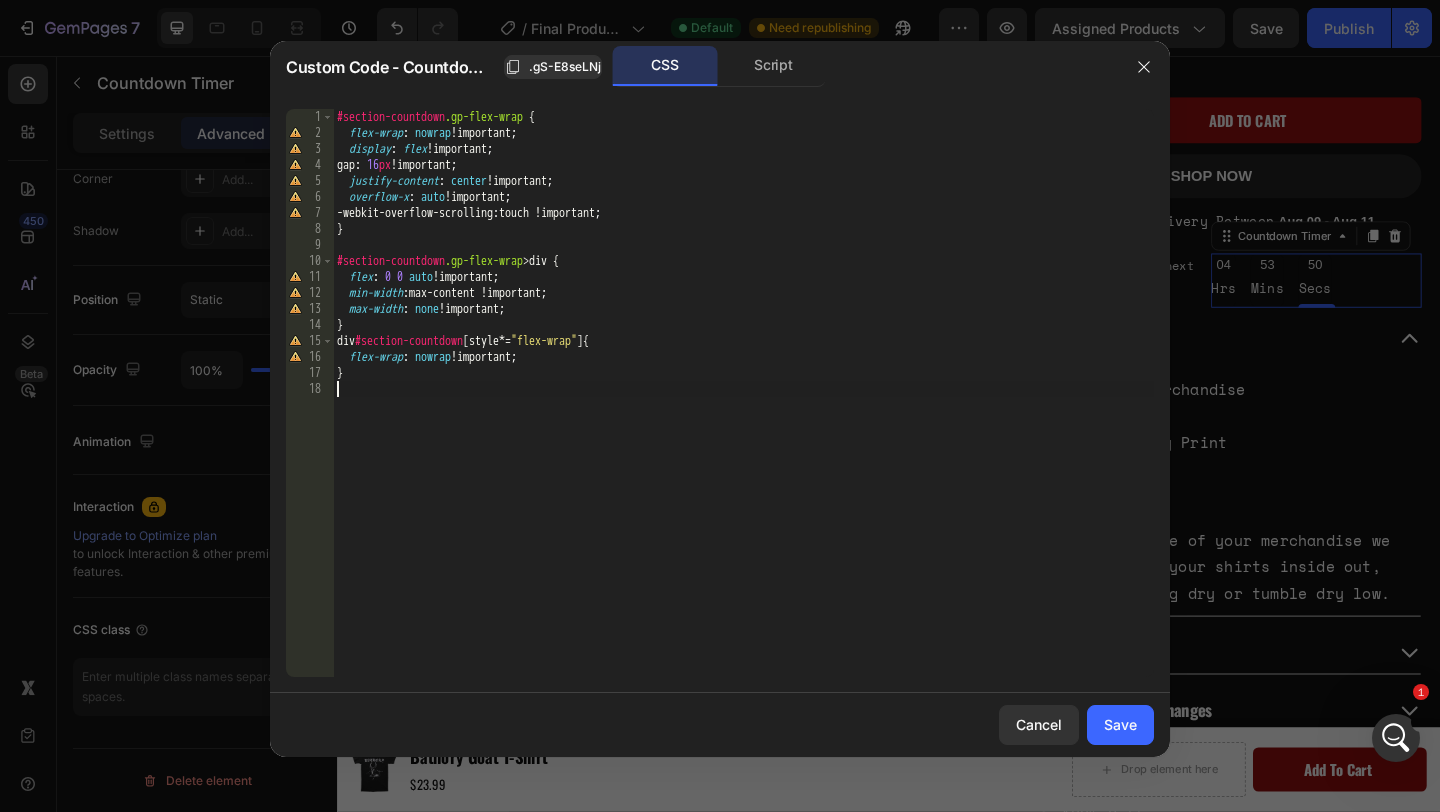 type on "}" 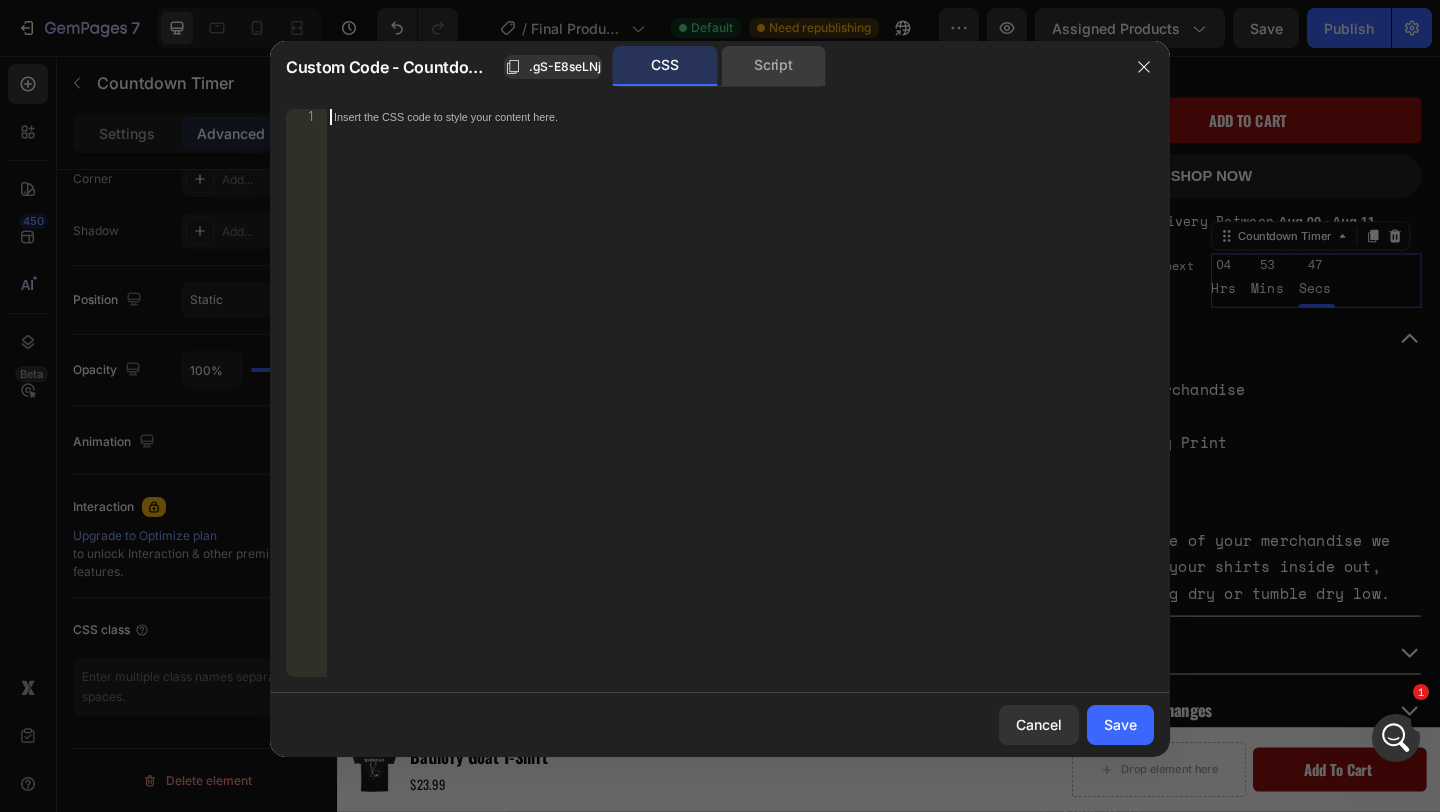 click on "Script" 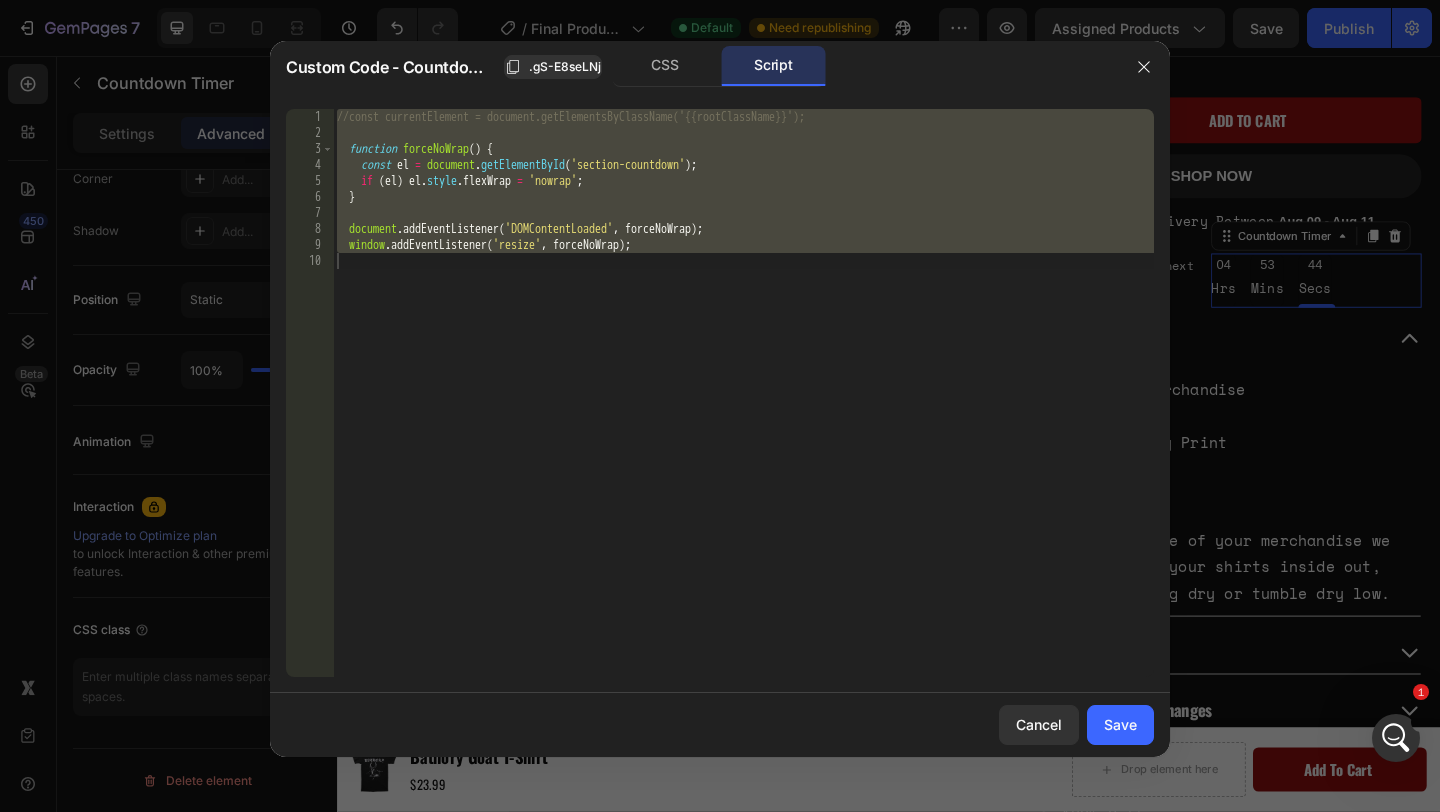 type on "window.addEventListener('resize', forceNoWrap);" 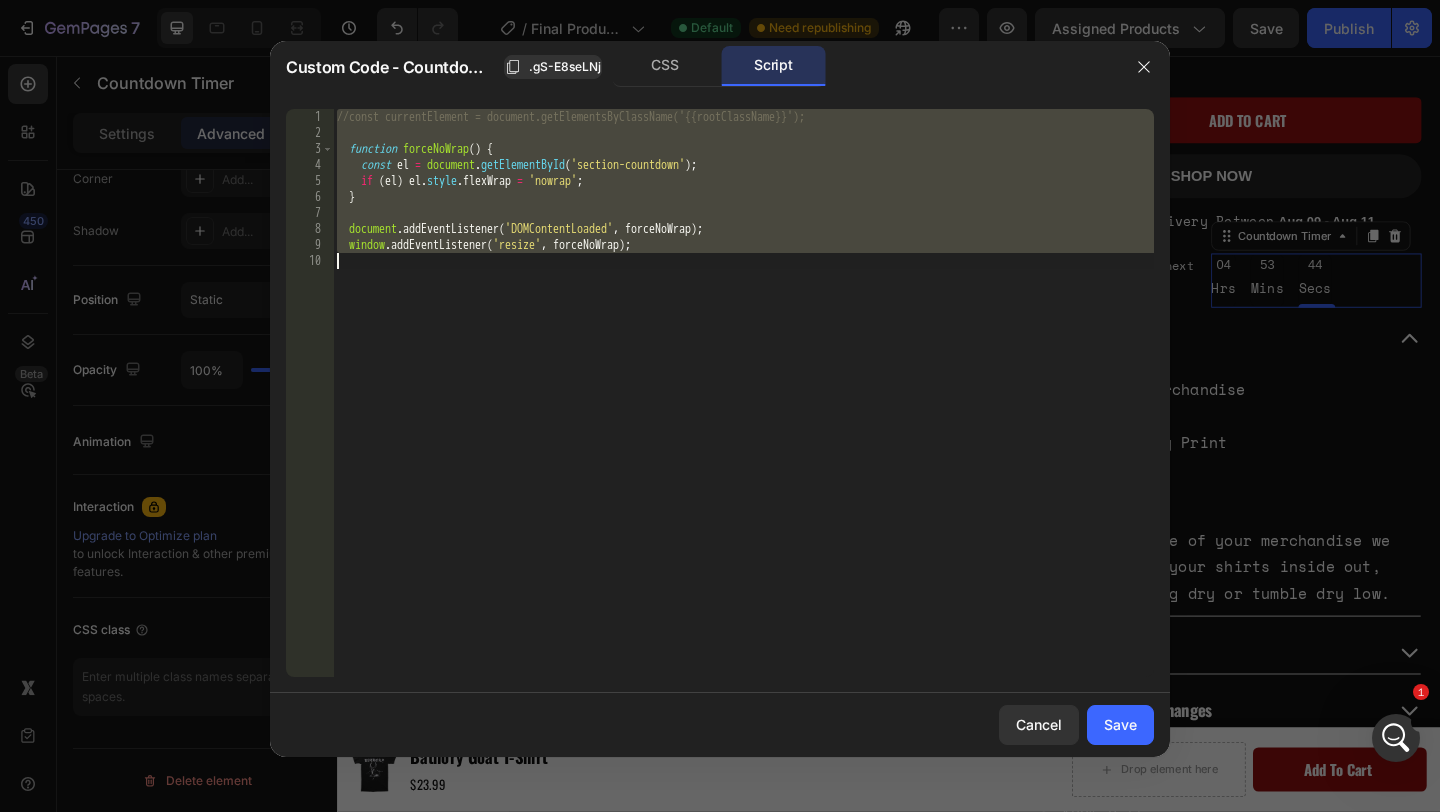 click on "//const currentElement = document.getElementsByClassName('{{rootClassName}}');    function   forceNoWrap ( )   {      const   el   =   document . getElementById ( 'section-countdown' ) ;      if   ( el )   el . style . flexWrap   =   'nowrap' ;    }    document . addEventListener ( 'DOMContentLoaded' ,   forceNoWrap ) ;    window . addEventListener ( 'resize' ,   forceNoWrap ) ;" at bounding box center [743, 409] 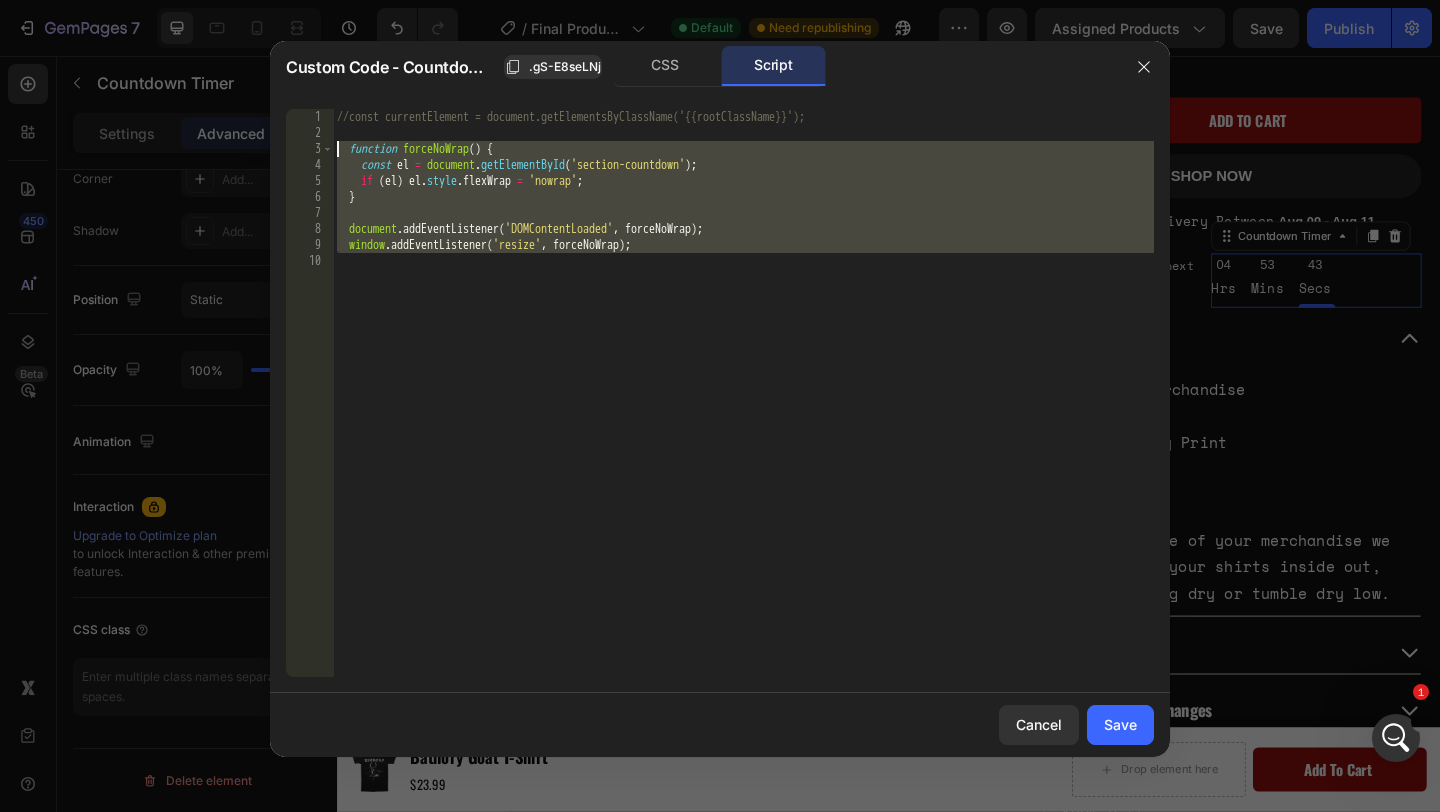 drag, startPoint x: 682, startPoint y: 276, endPoint x: 336, endPoint y: 148, distance: 368.91733 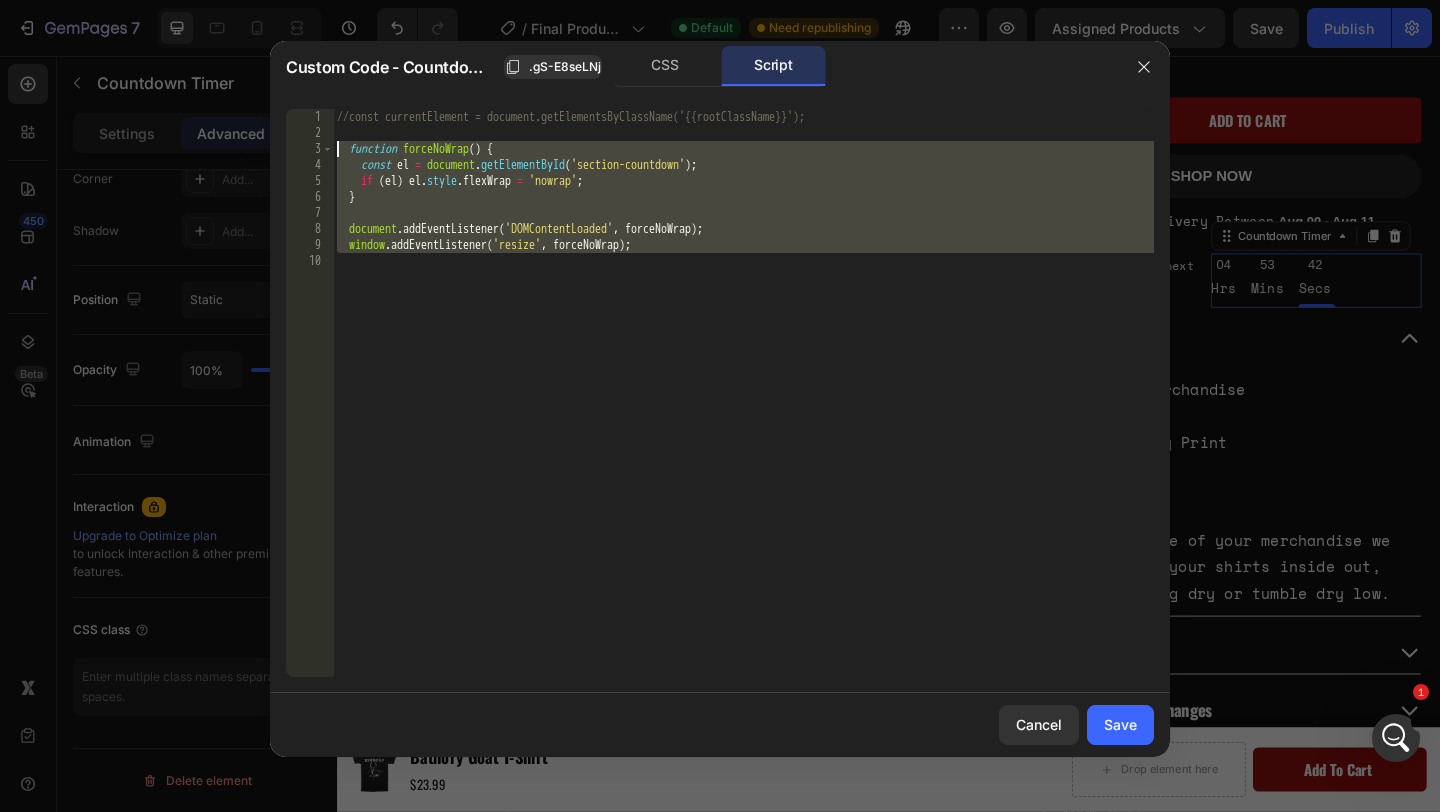 type 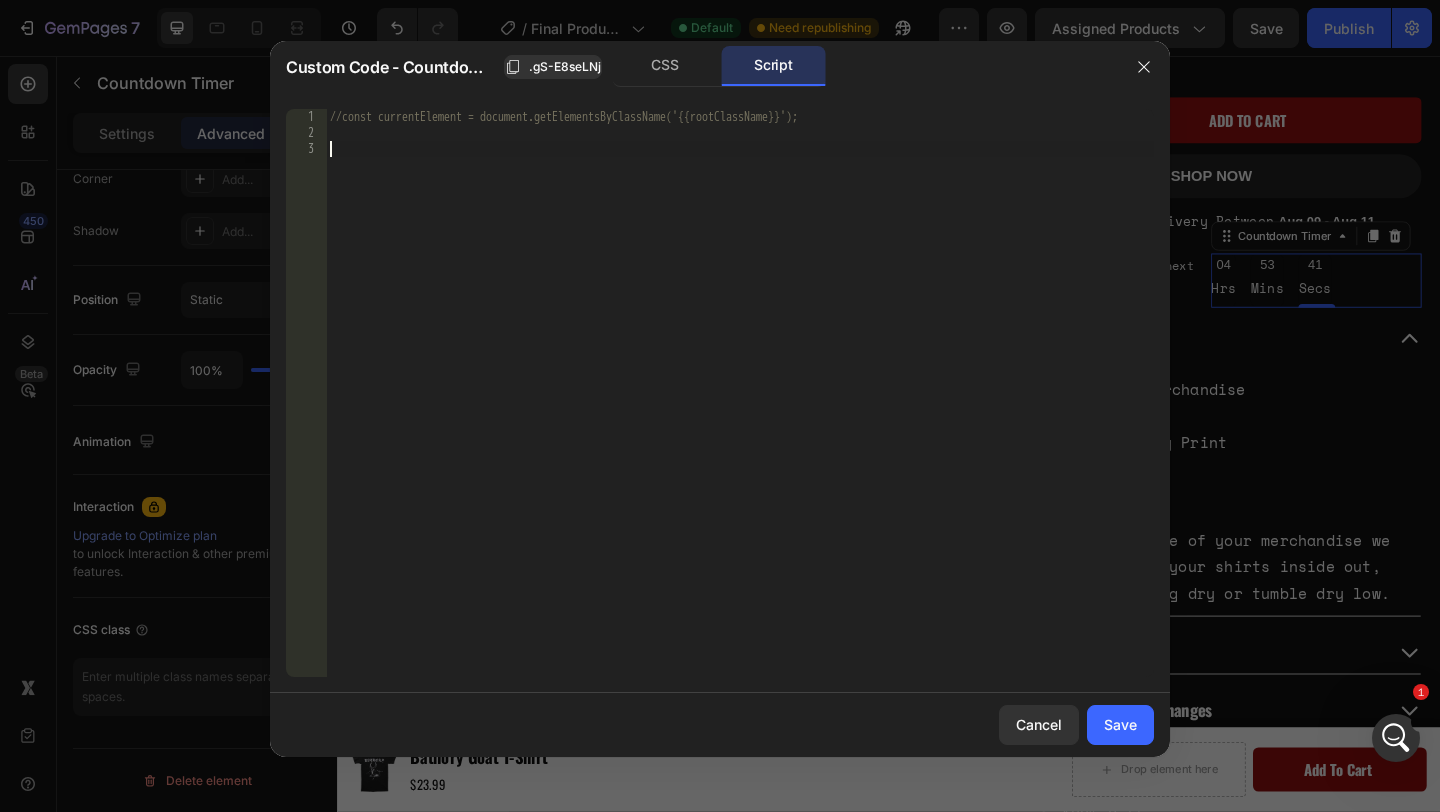 click on "//const currentElement = document.getElementsByClassName('{{rootClassName}}');" at bounding box center (740, 409) 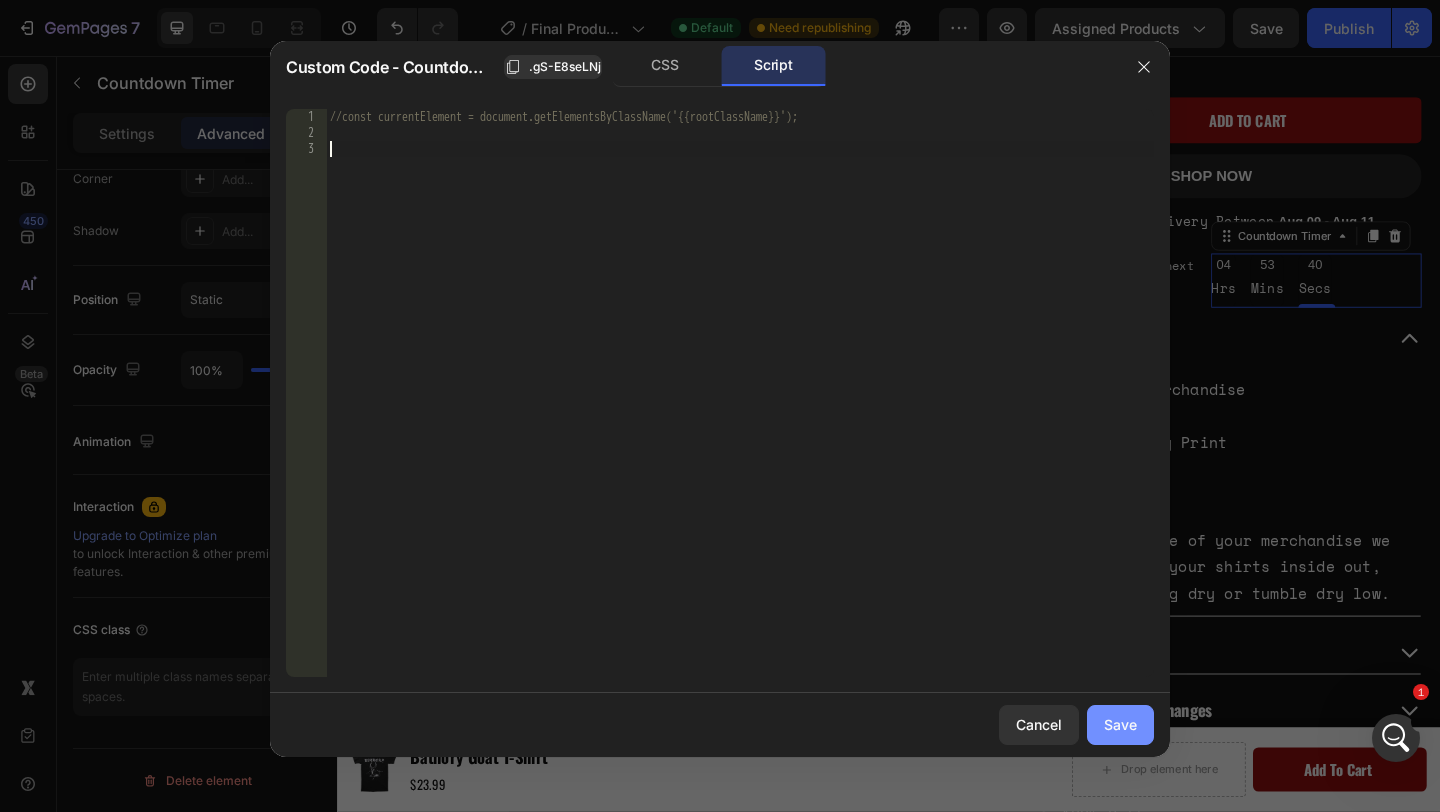 drag, startPoint x: 1121, startPoint y: 720, endPoint x: 853, endPoint y: 715, distance: 268.04663 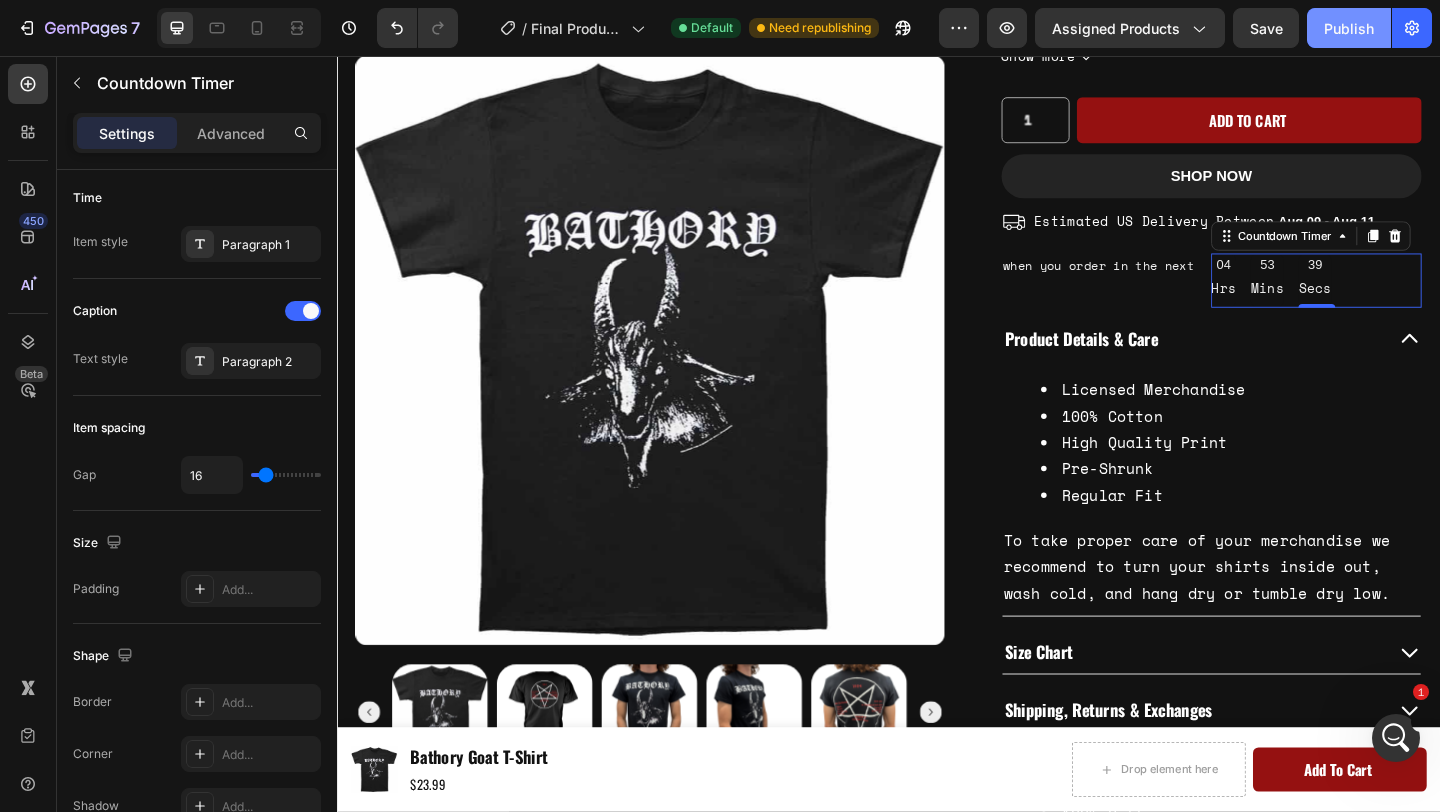 click on "Publish" at bounding box center (1349, 28) 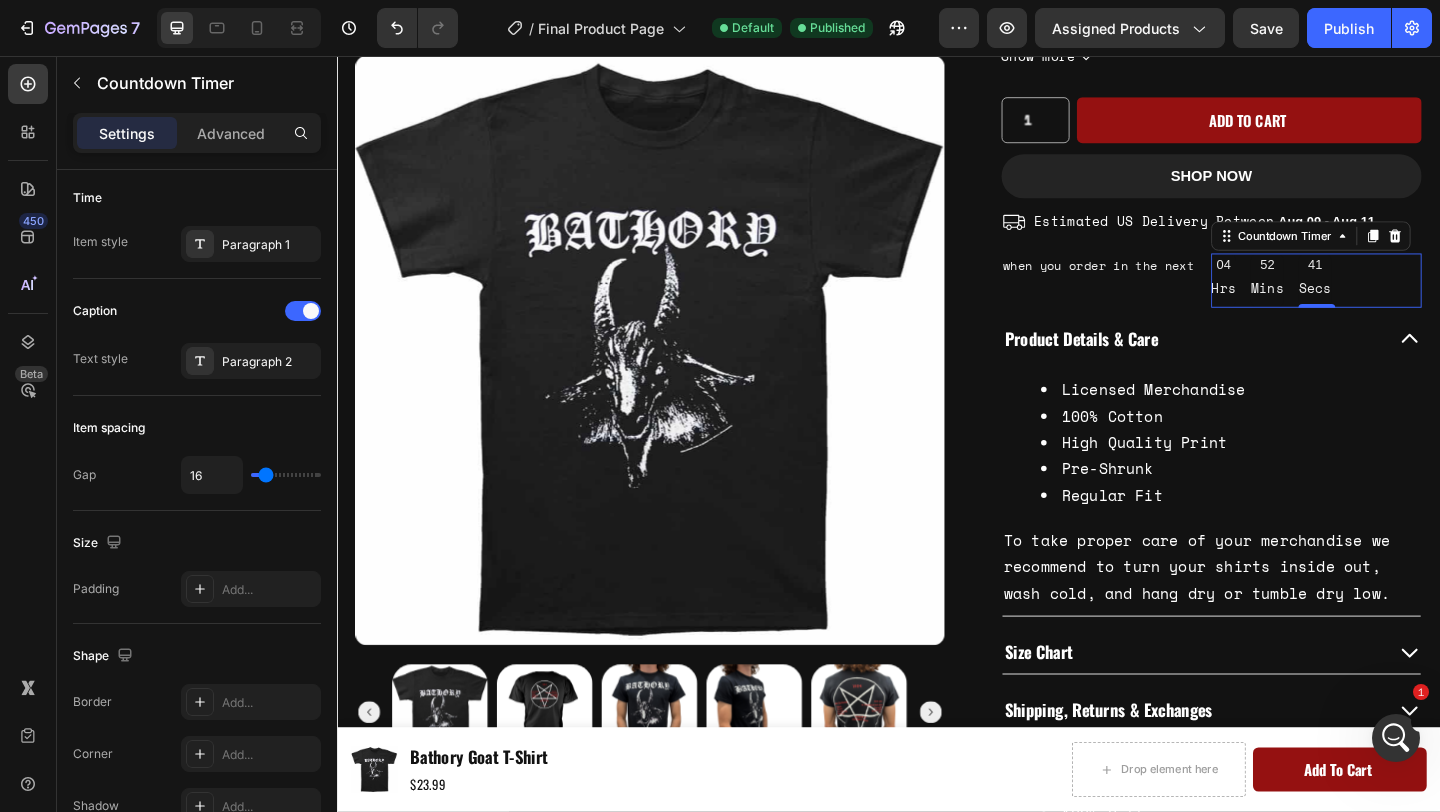 click at bounding box center (1396, 738) 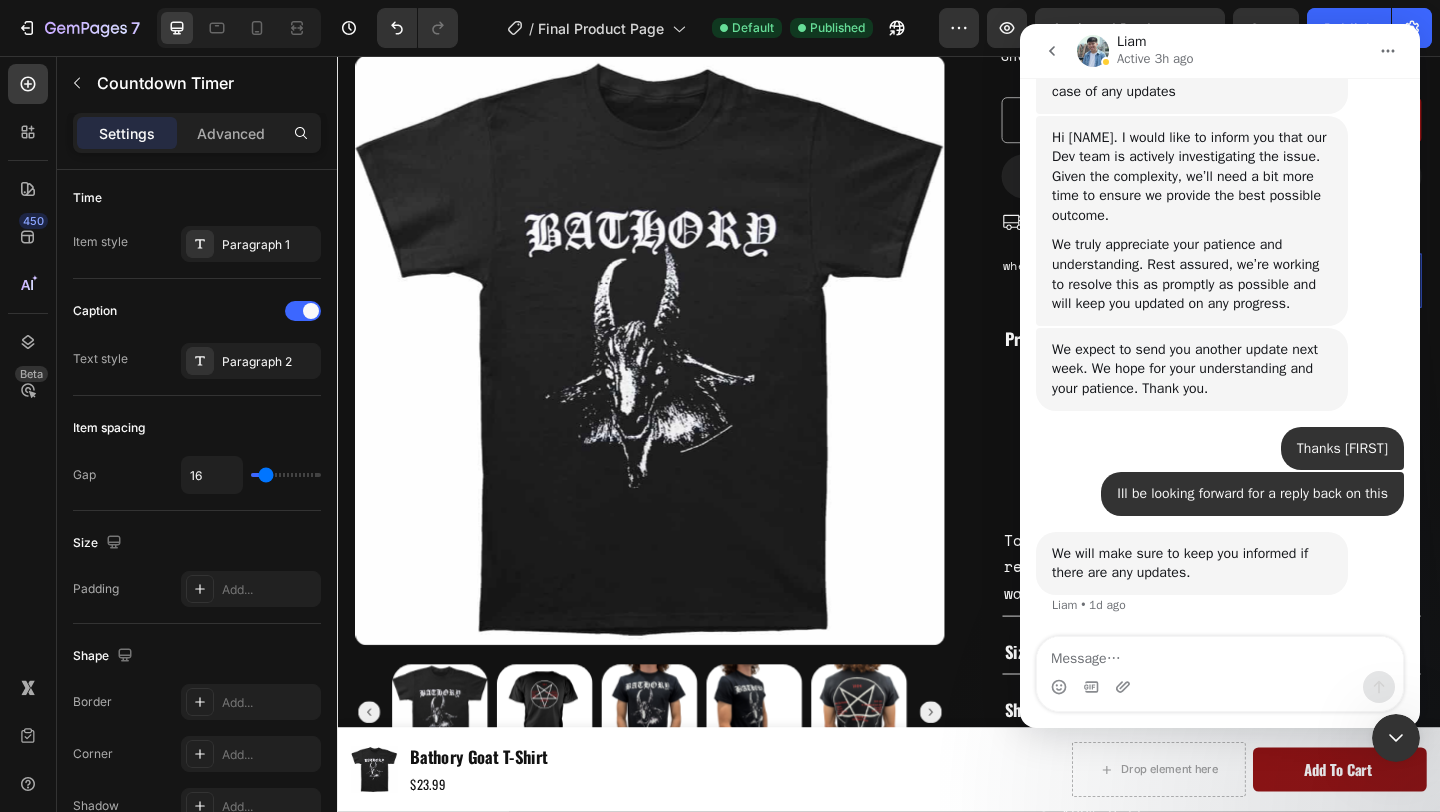 scroll, scrollTop: 4467, scrollLeft: 0, axis: vertical 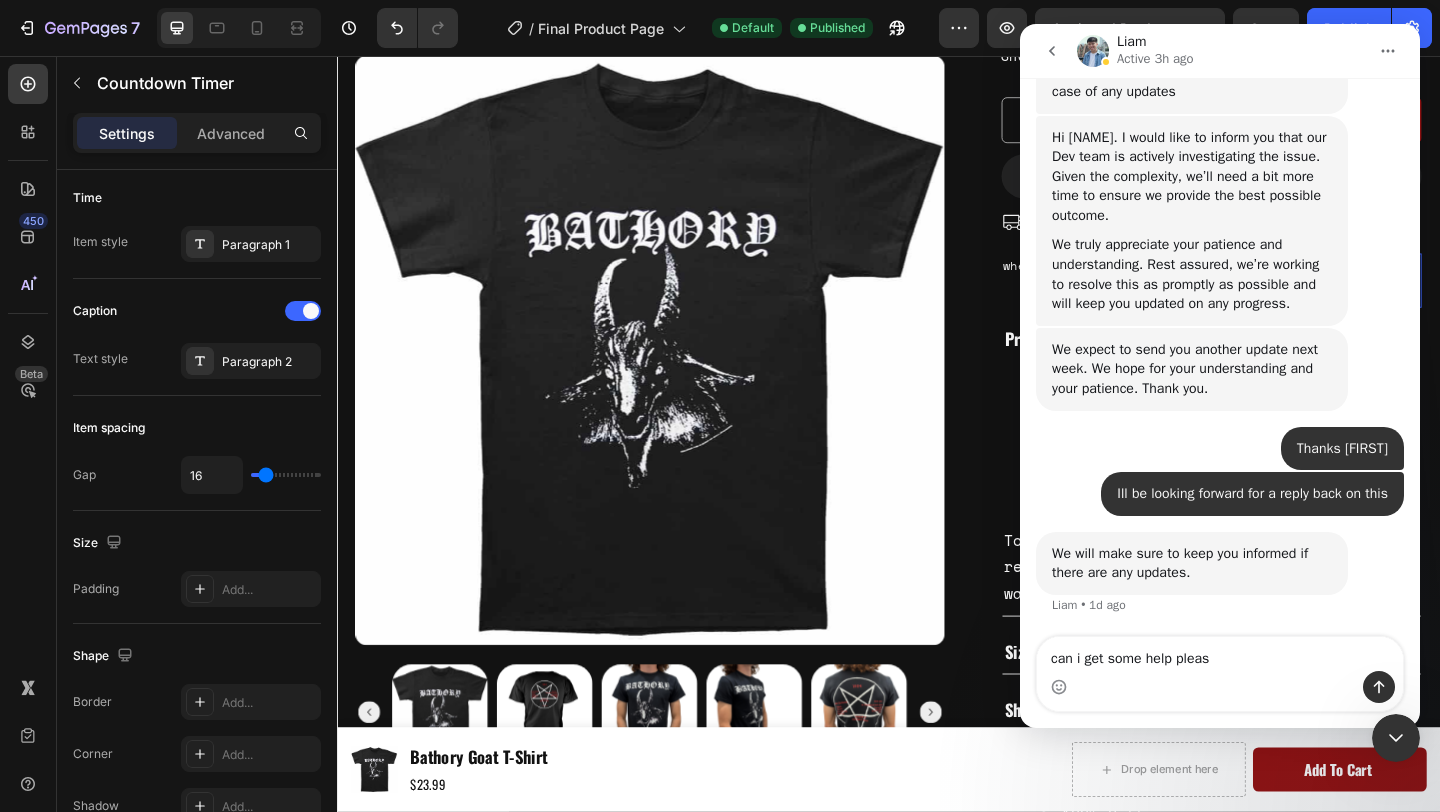 type on "can i get some help please" 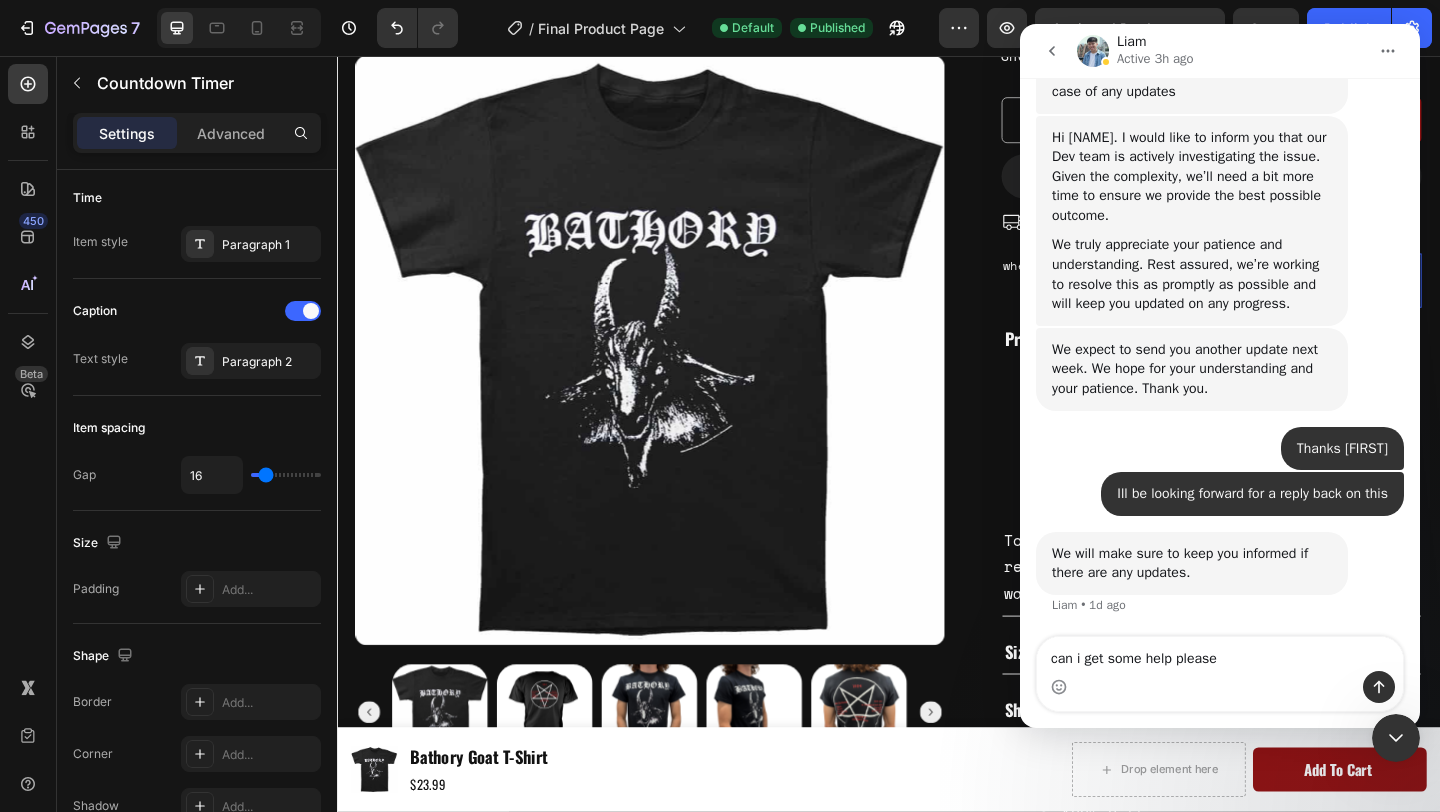 type 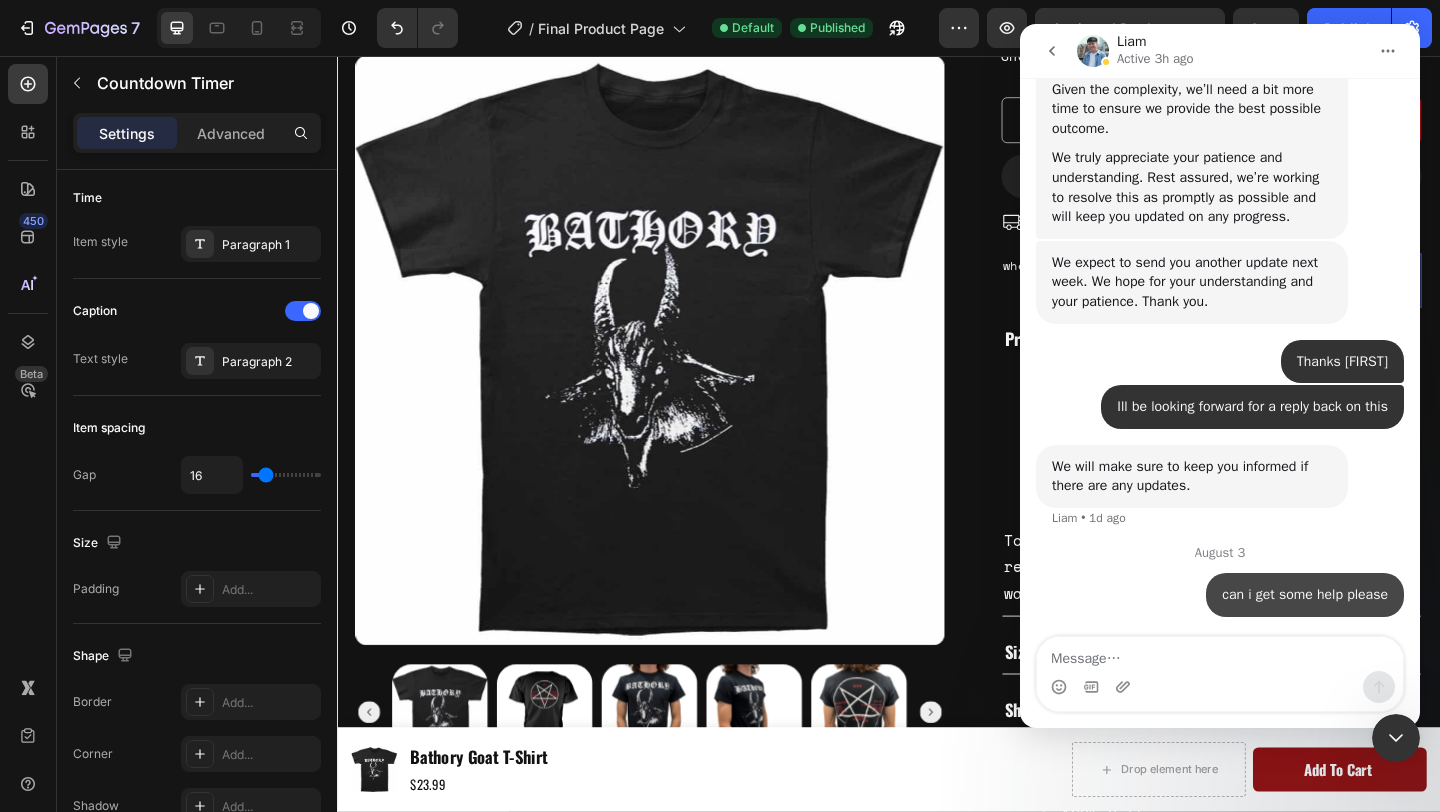 scroll, scrollTop: 4554, scrollLeft: 0, axis: vertical 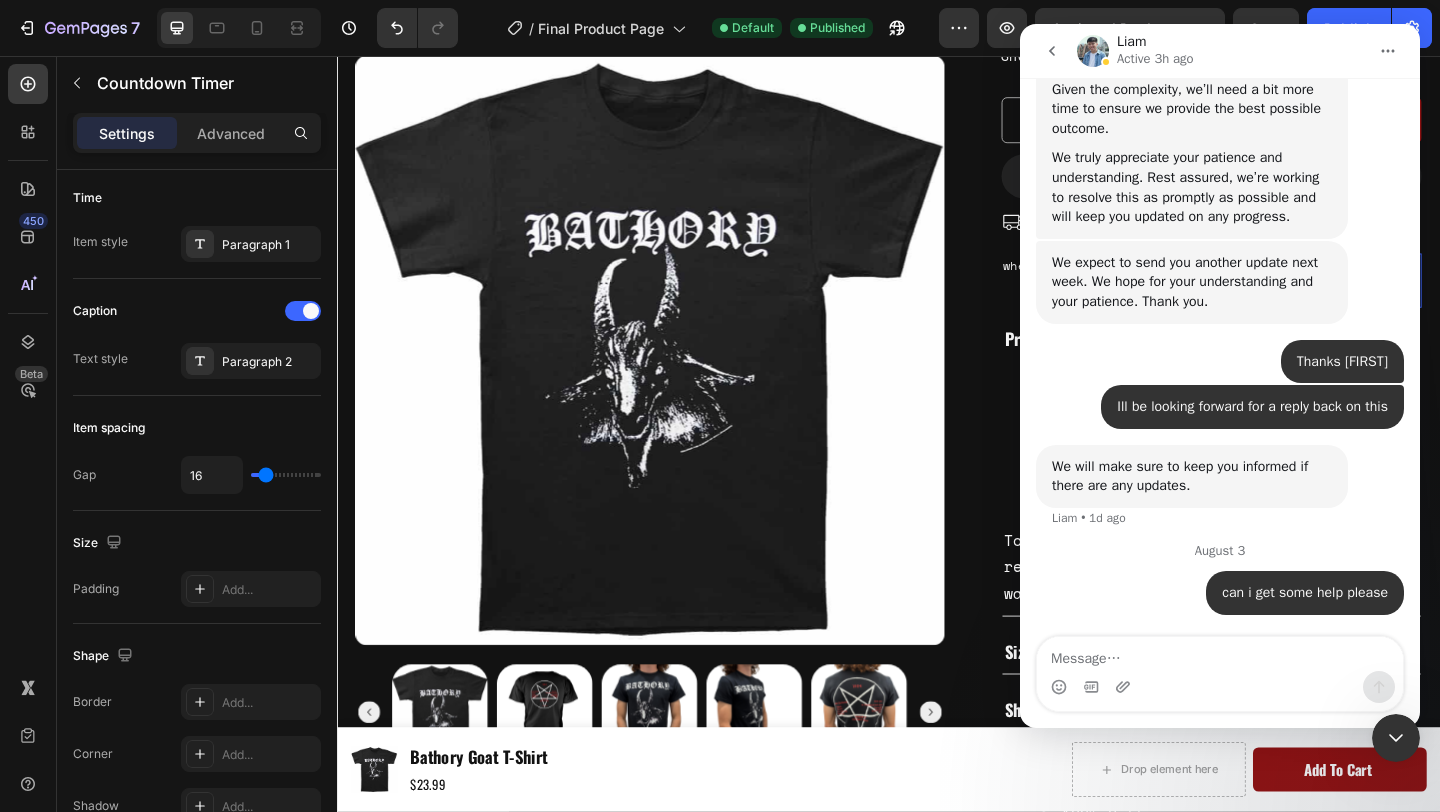 click at bounding box center [1052, 51] 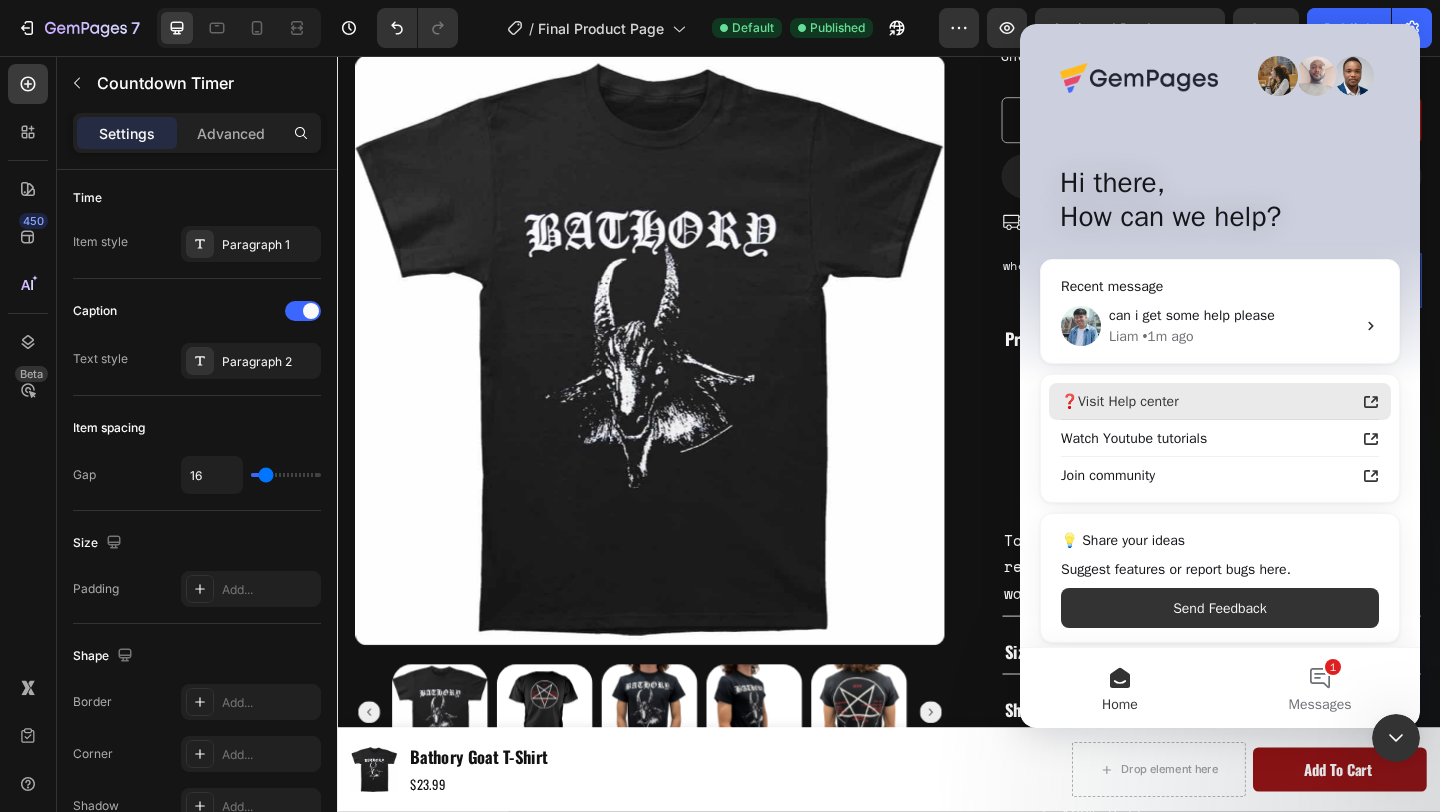 scroll, scrollTop: 6, scrollLeft: 0, axis: vertical 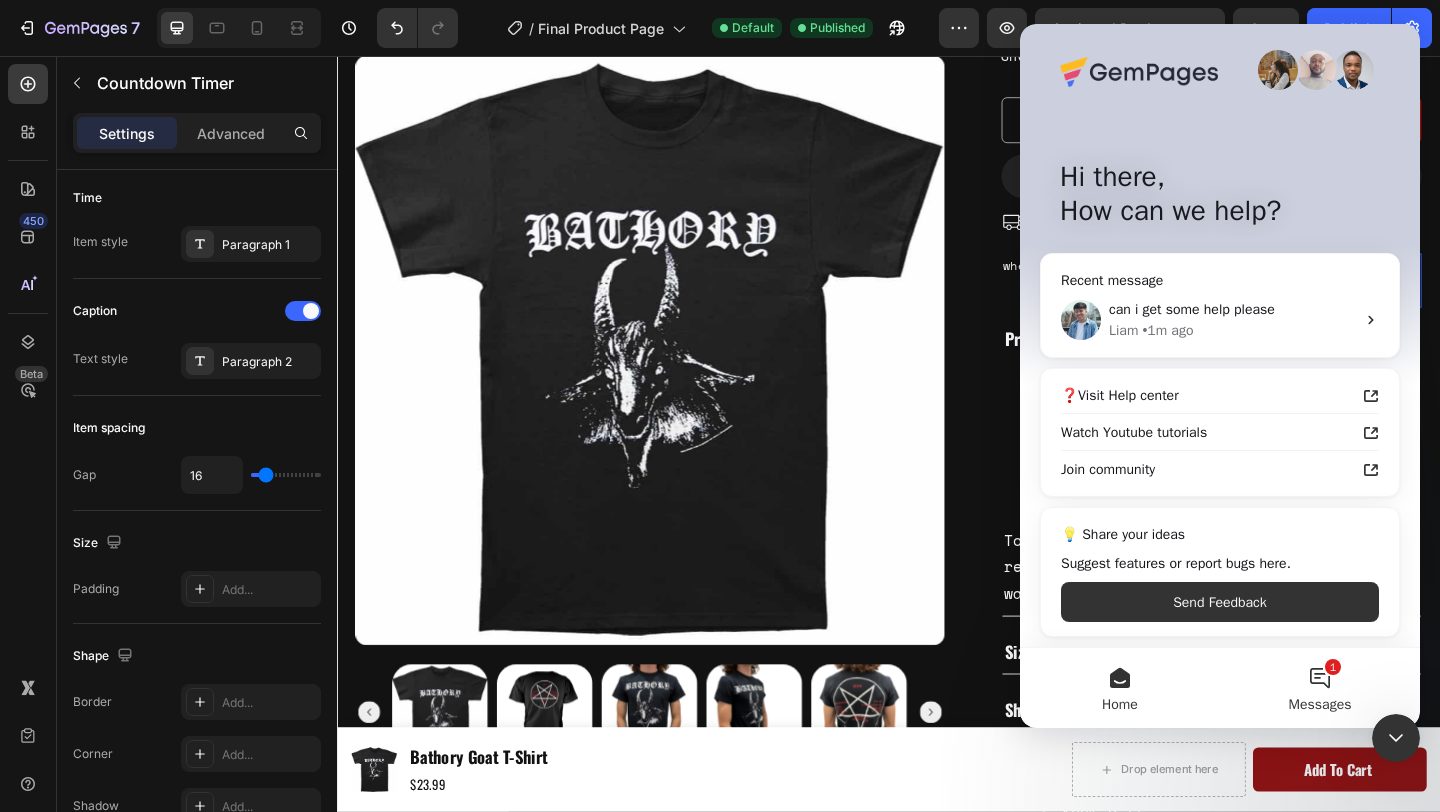click on "1 Messages" at bounding box center [1320, 688] 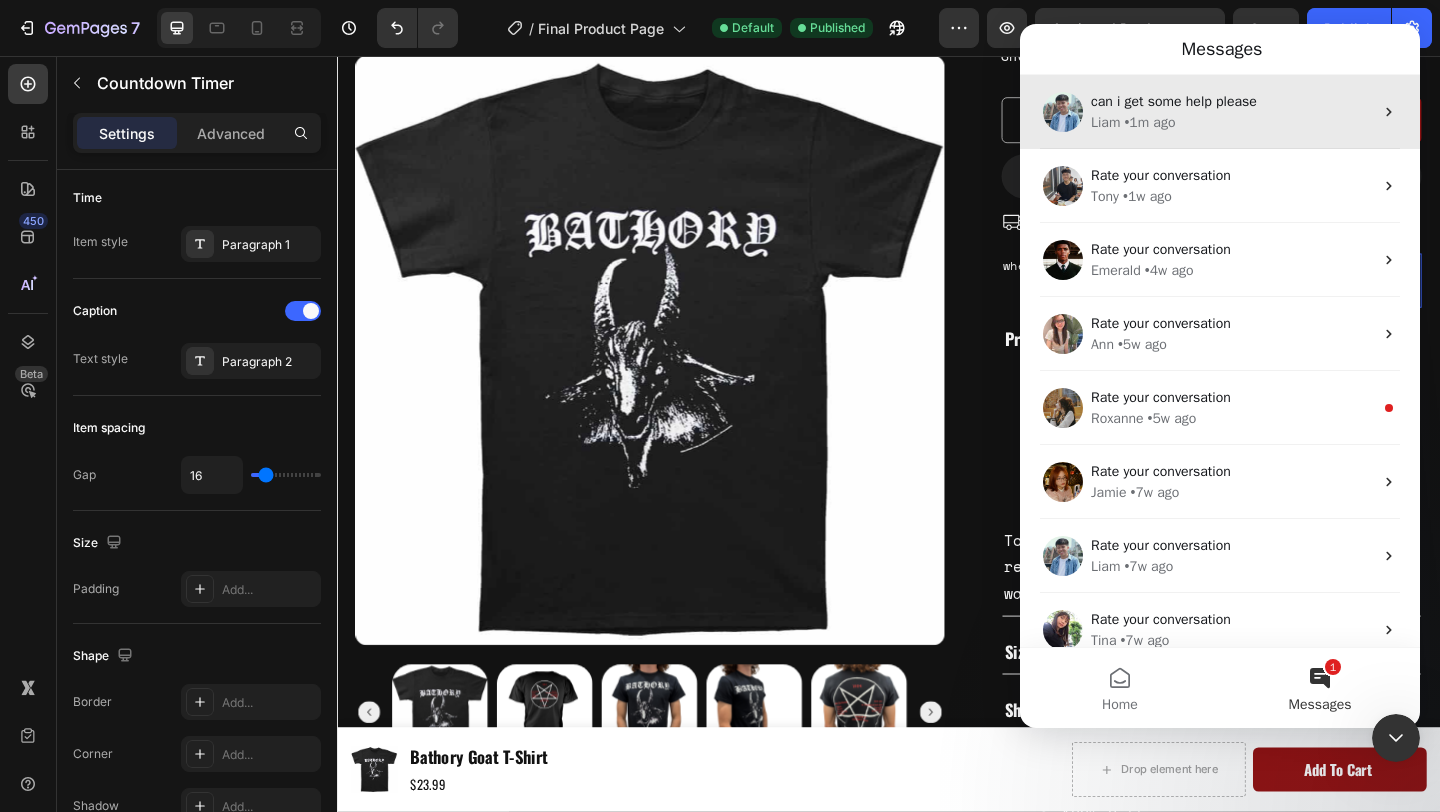 click on "can i get some help please Liam •  1m ago" at bounding box center (1220, 112) 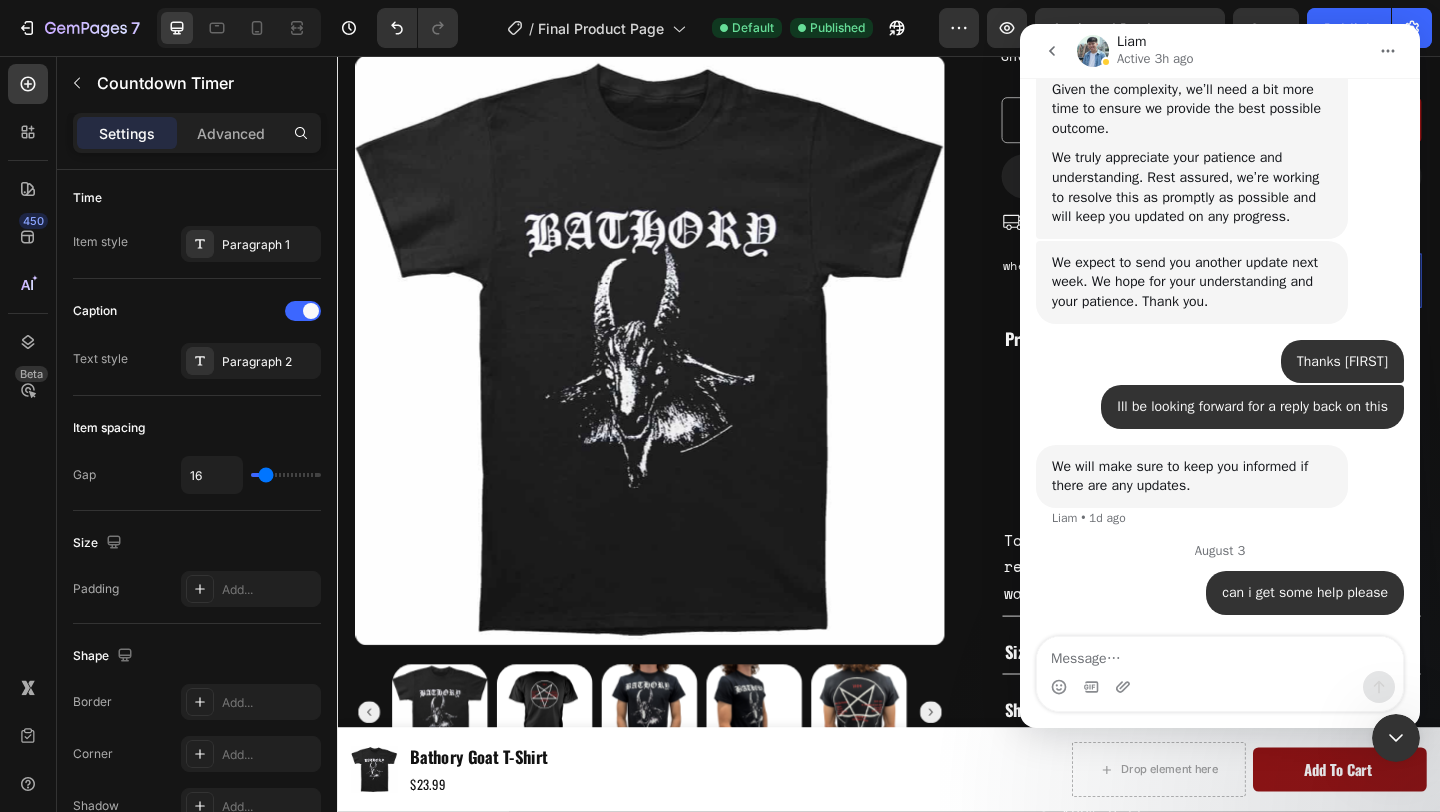 scroll, scrollTop: 4554, scrollLeft: 0, axis: vertical 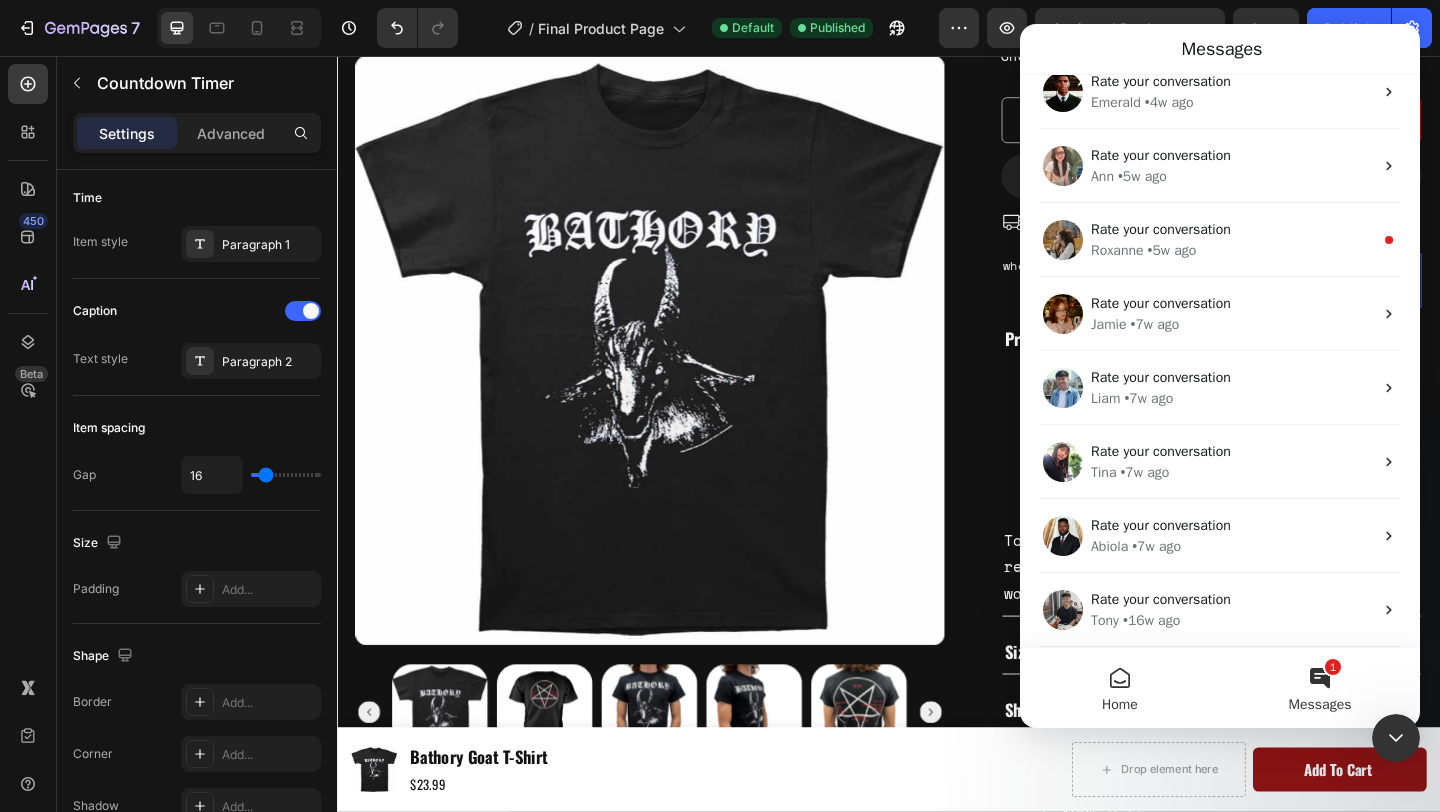 click on "Home" at bounding box center [1120, 688] 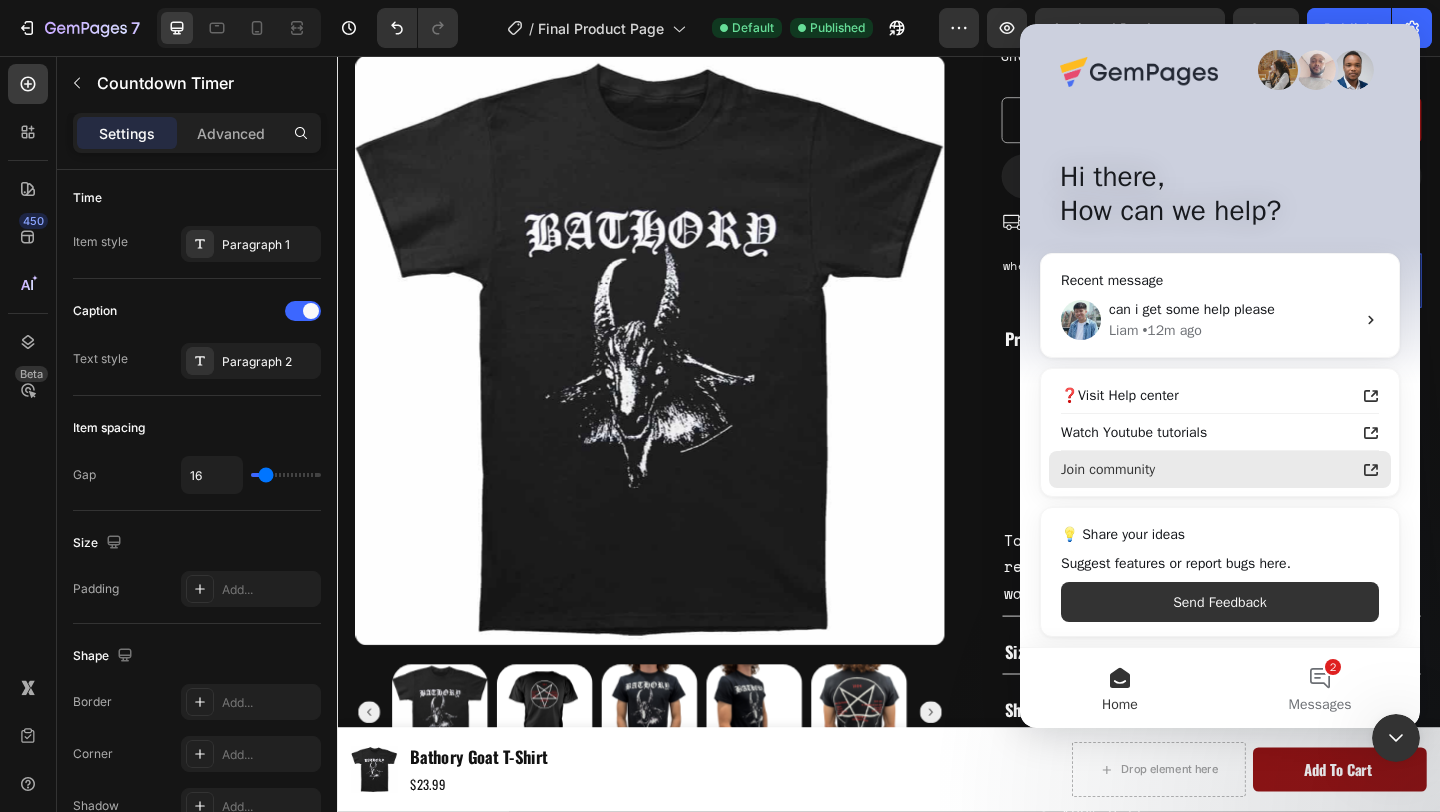 scroll, scrollTop: 0, scrollLeft: 0, axis: both 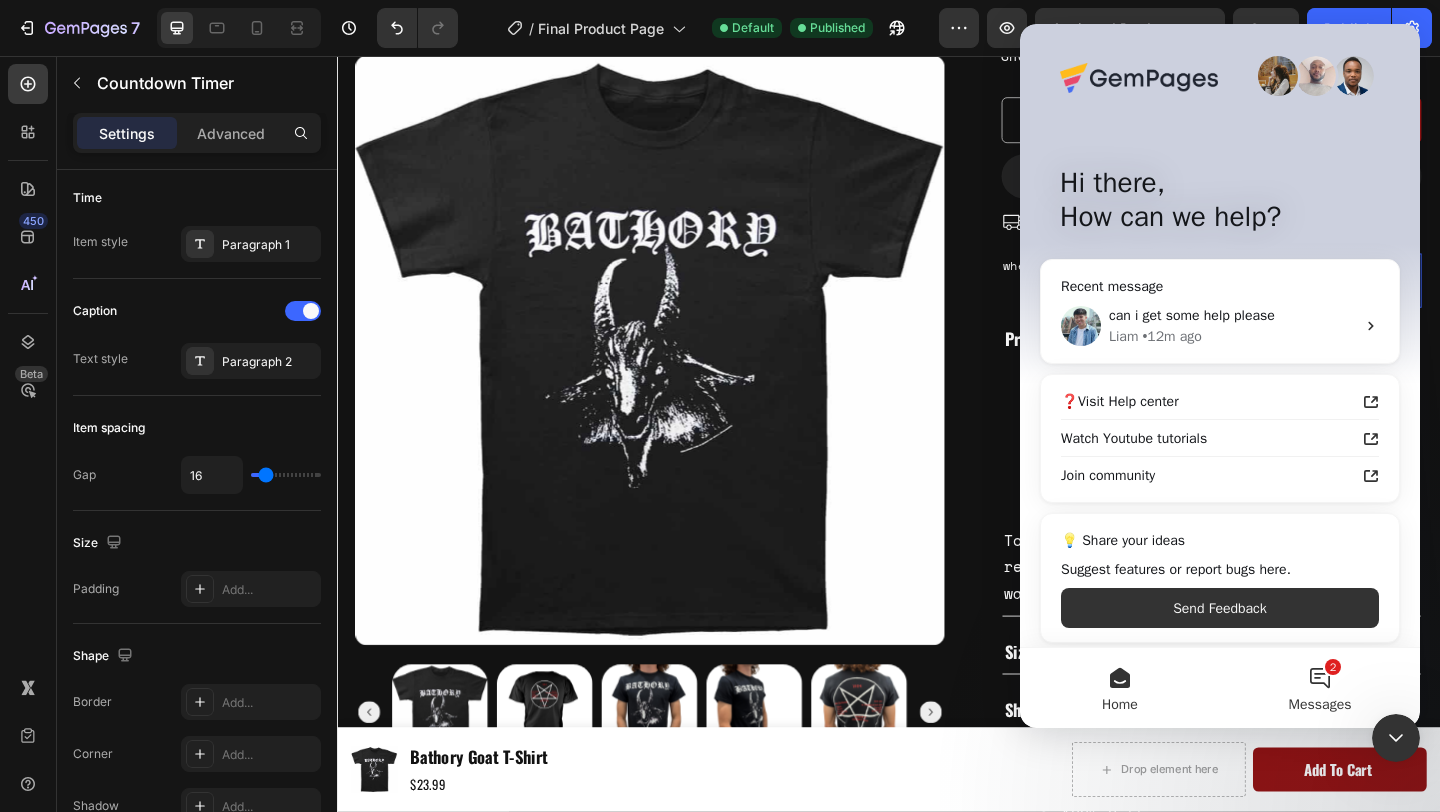 click on "2 Messages" at bounding box center [1320, 688] 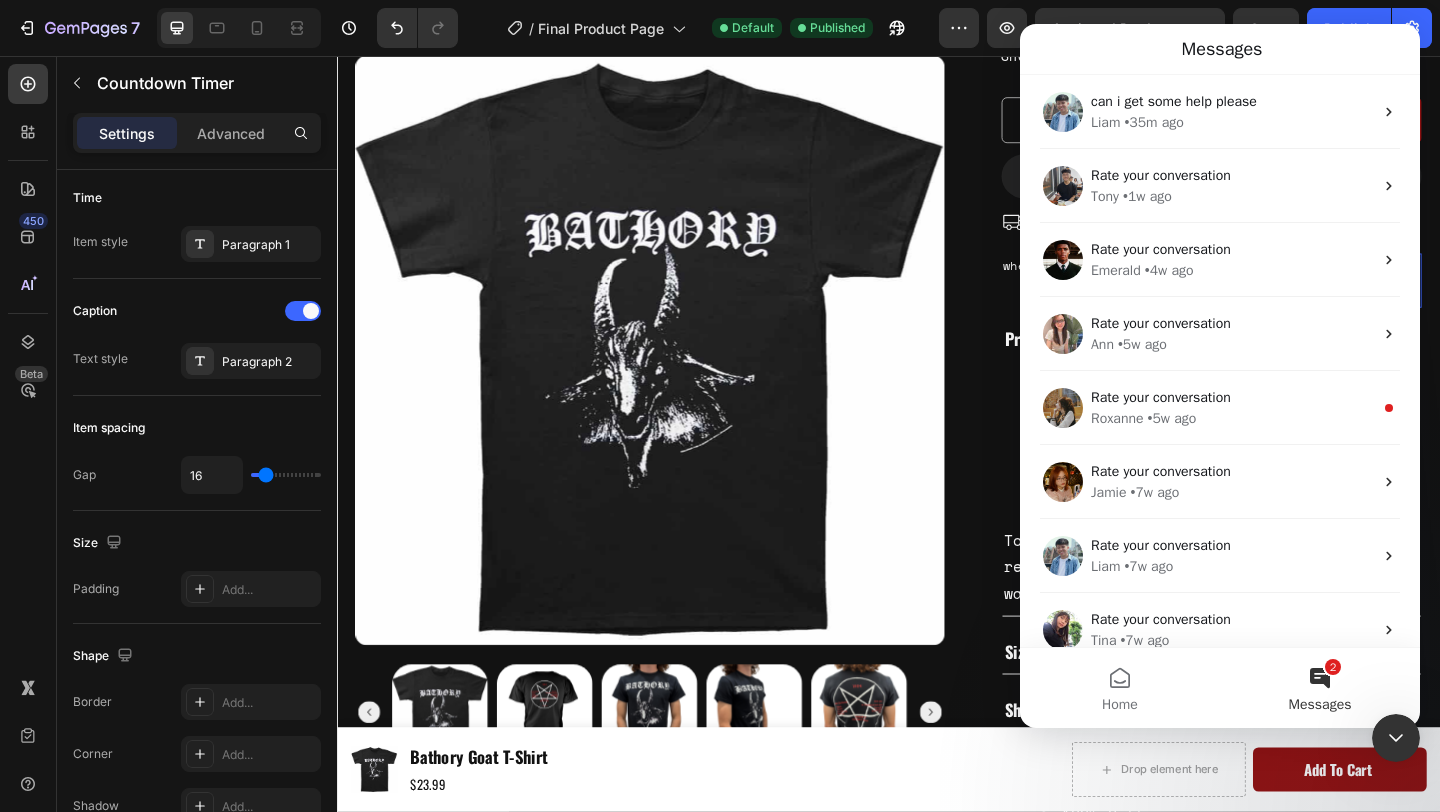 click on "2 Messages" at bounding box center [1320, 688] 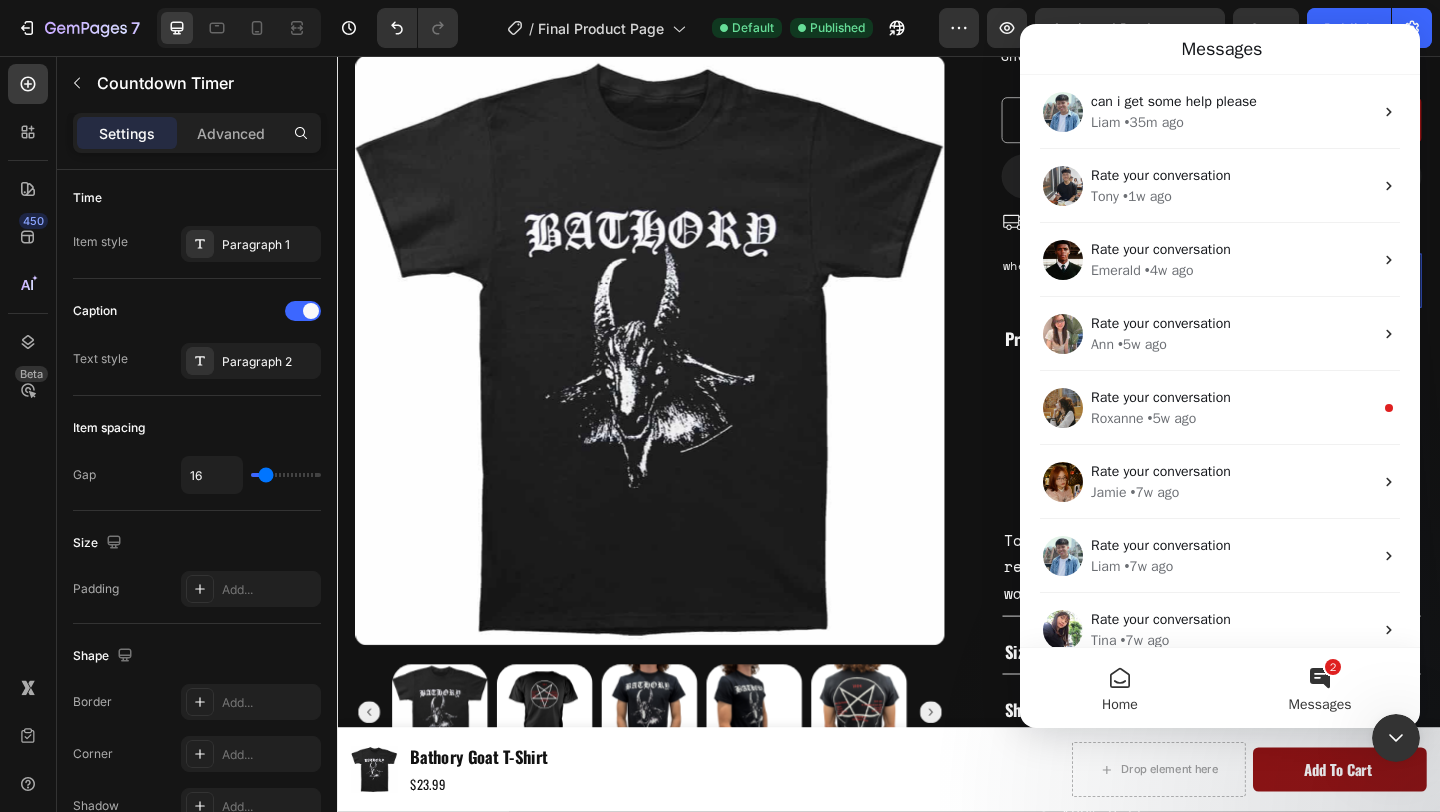 click on "Home" at bounding box center (1120, 688) 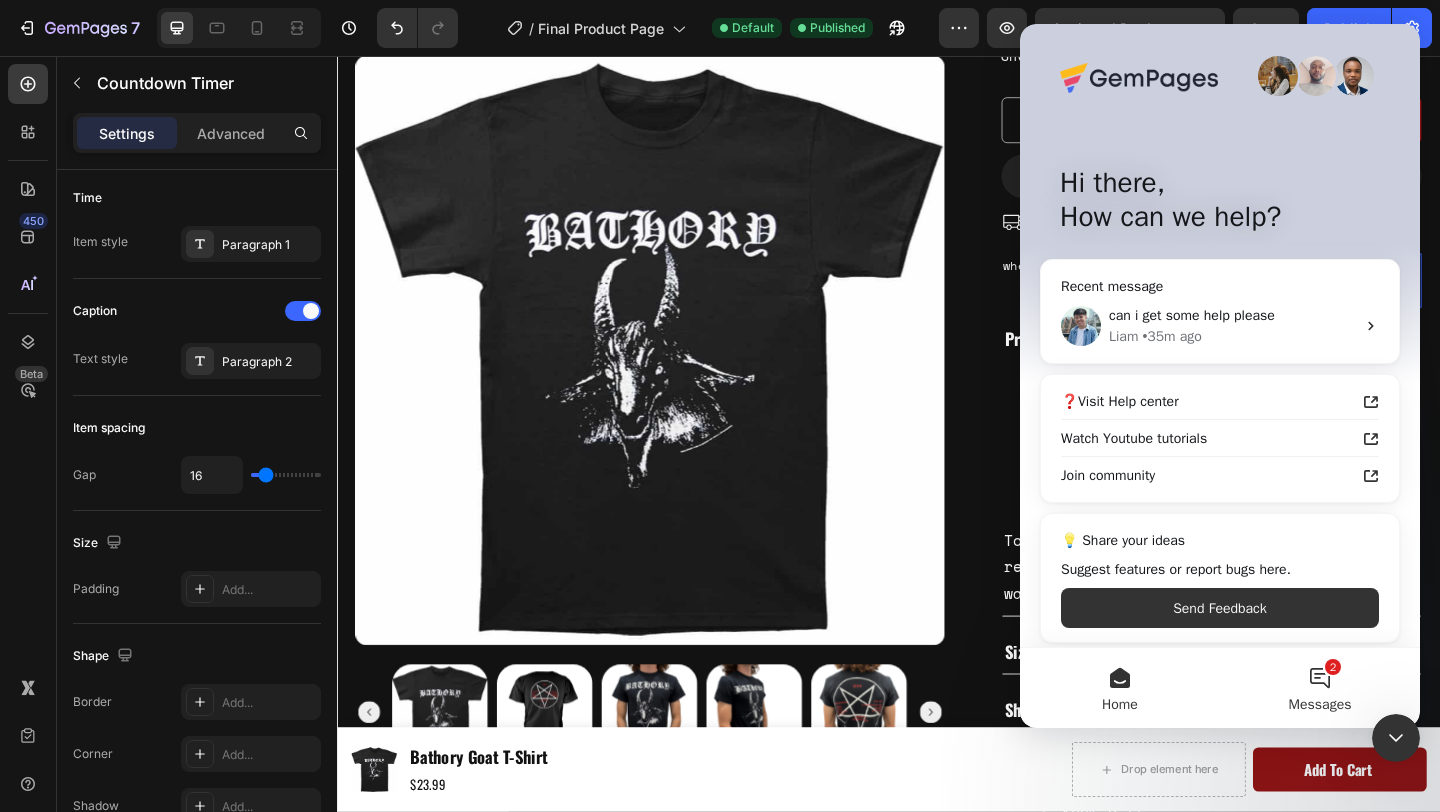click on "2 Messages" at bounding box center [1320, 688] 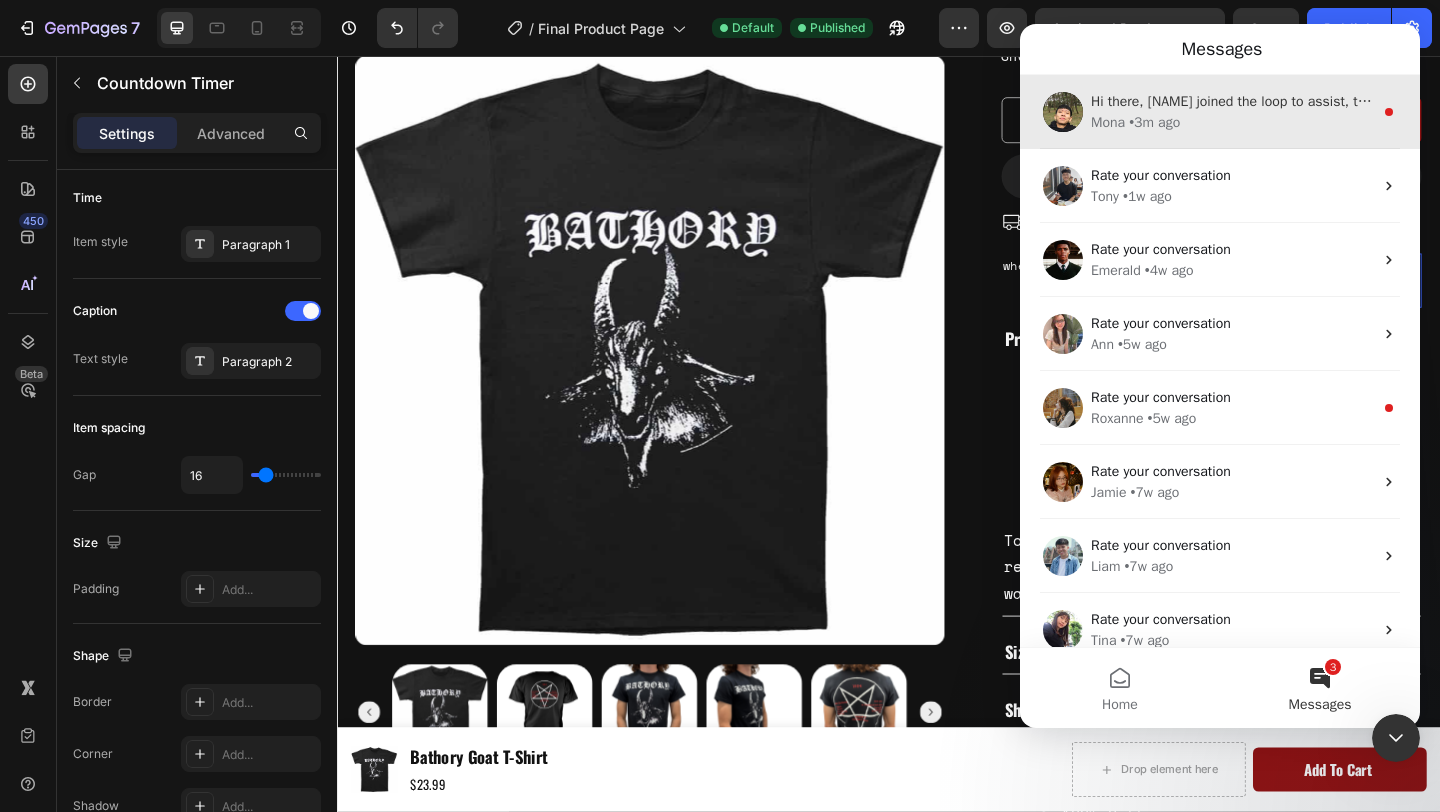 click on "Mona •  3m ago" at bounding box center (1232, 122) 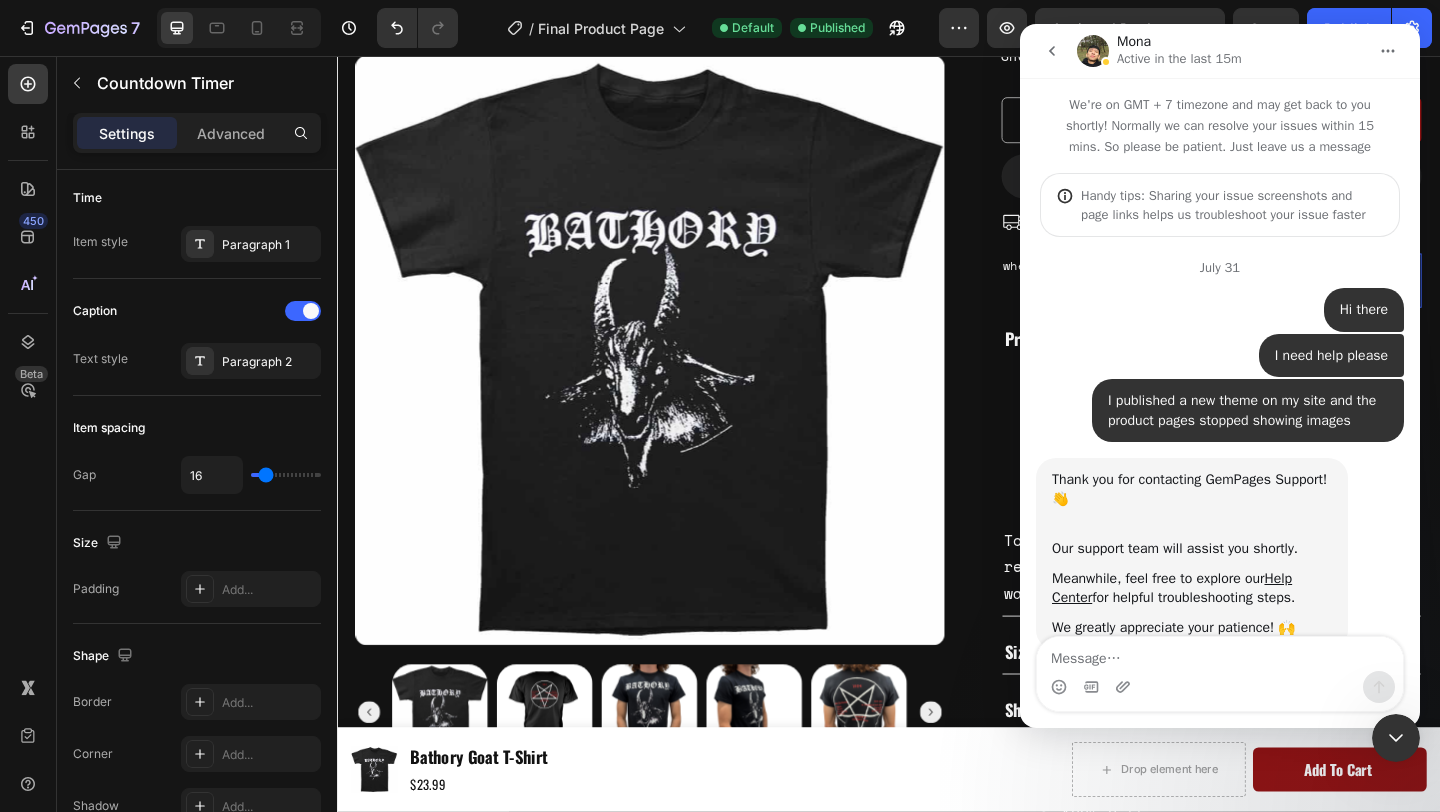 scroll, scrollTop: 3, scrollLeft: 0, axis: vertical 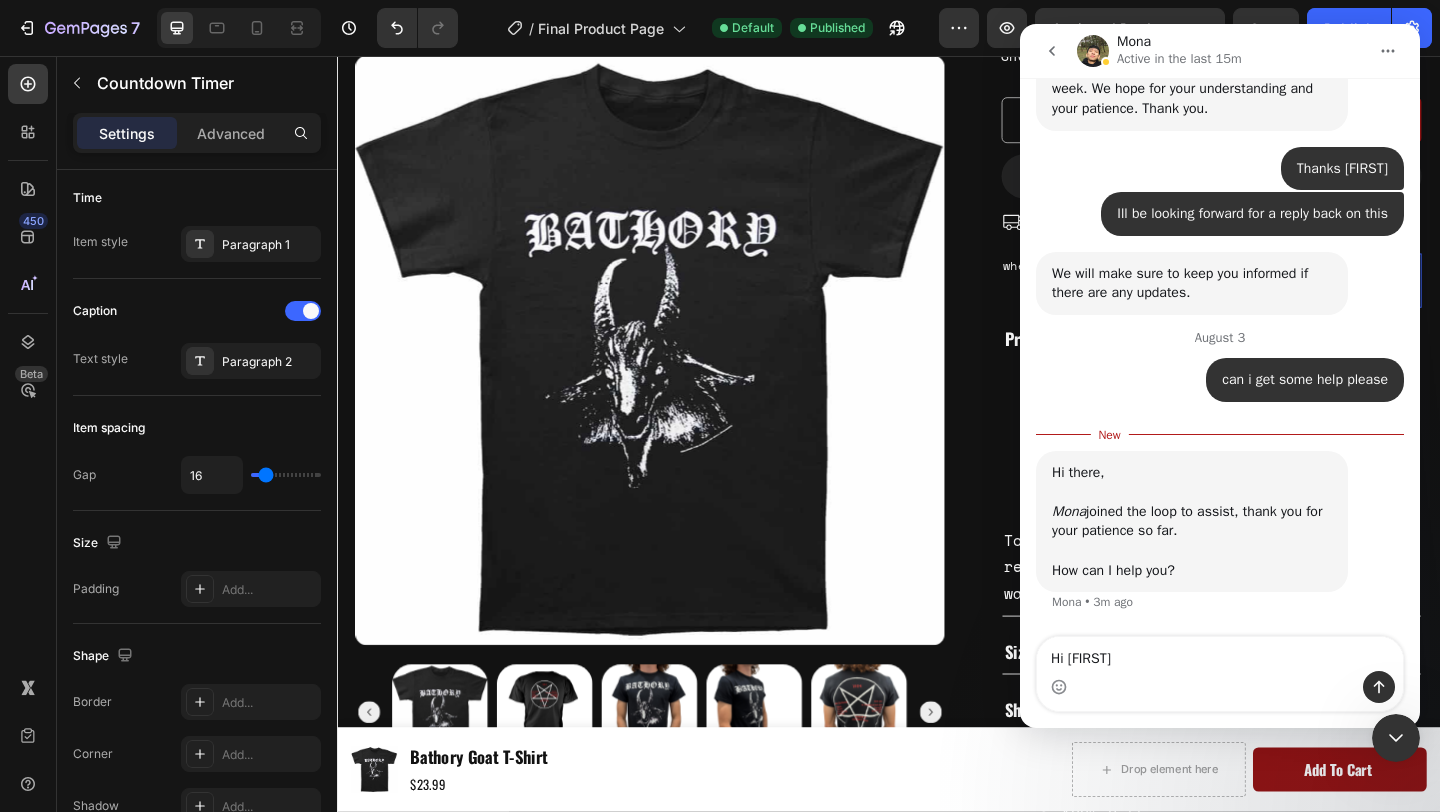 type on "Hi Mona" 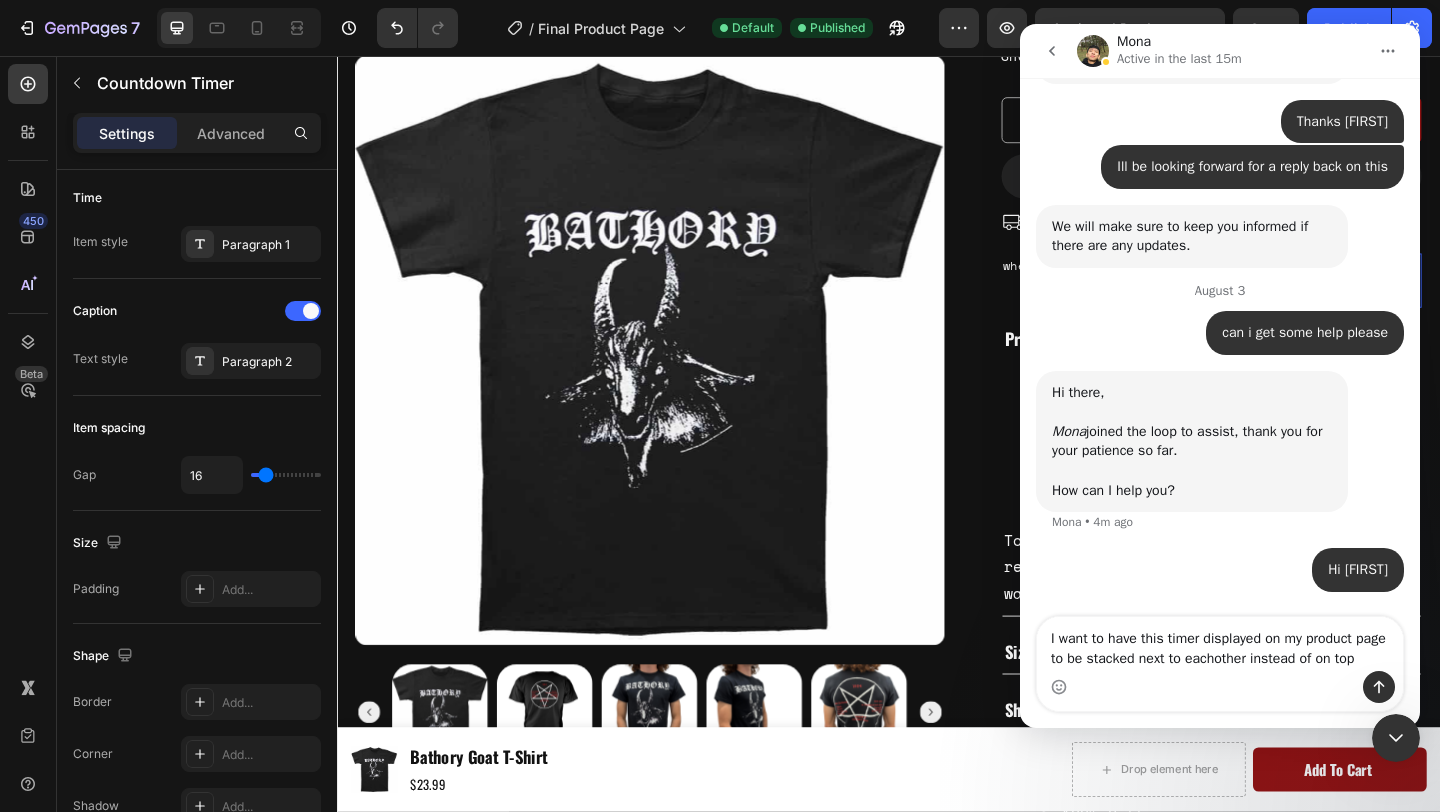 scroll, scrollTop: 4811, scrollLeft: 0, axis: vertical 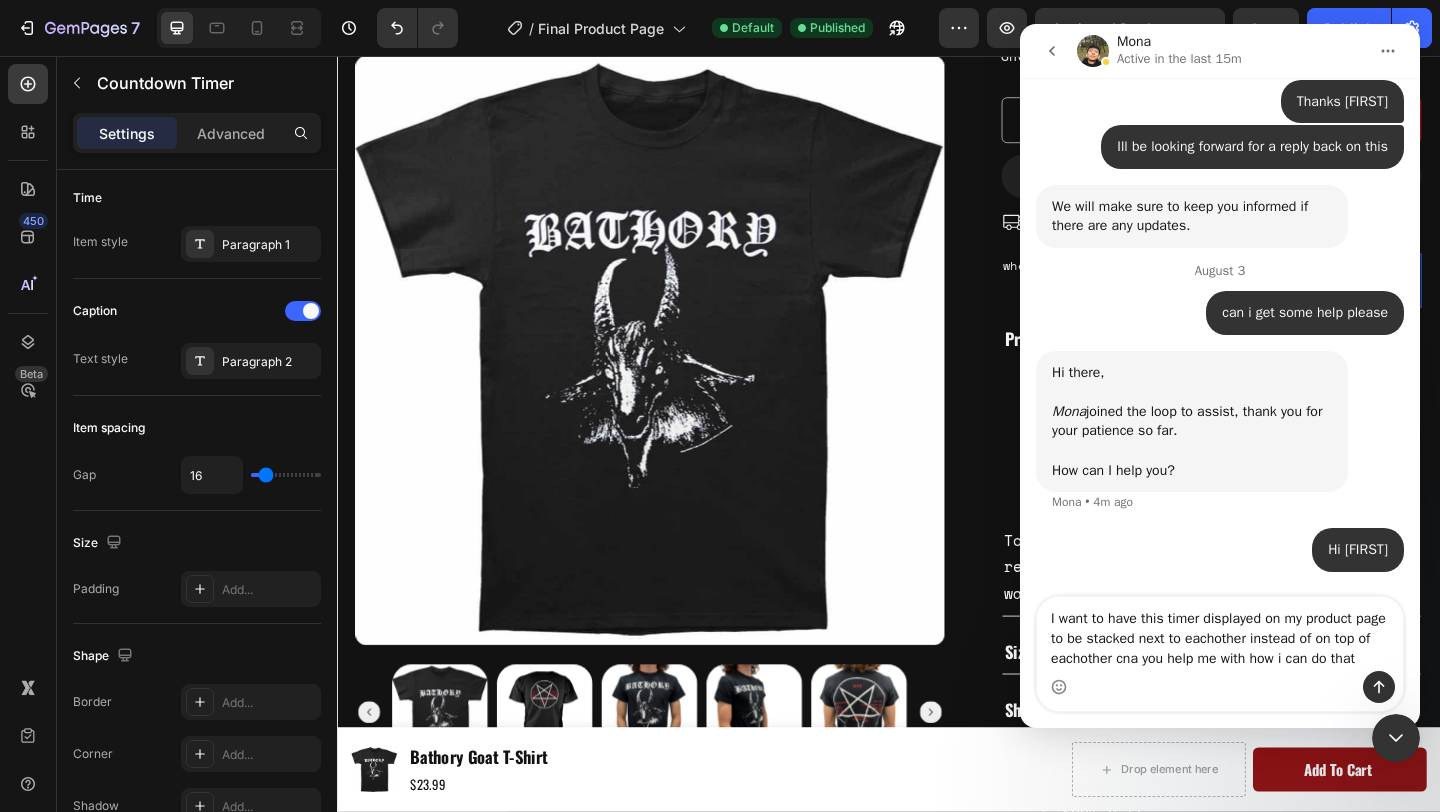 type on "I want to have this timer displayed on my product page to be stacked next to eachother instead of on top of eachother cna you help me with how i can do that?" 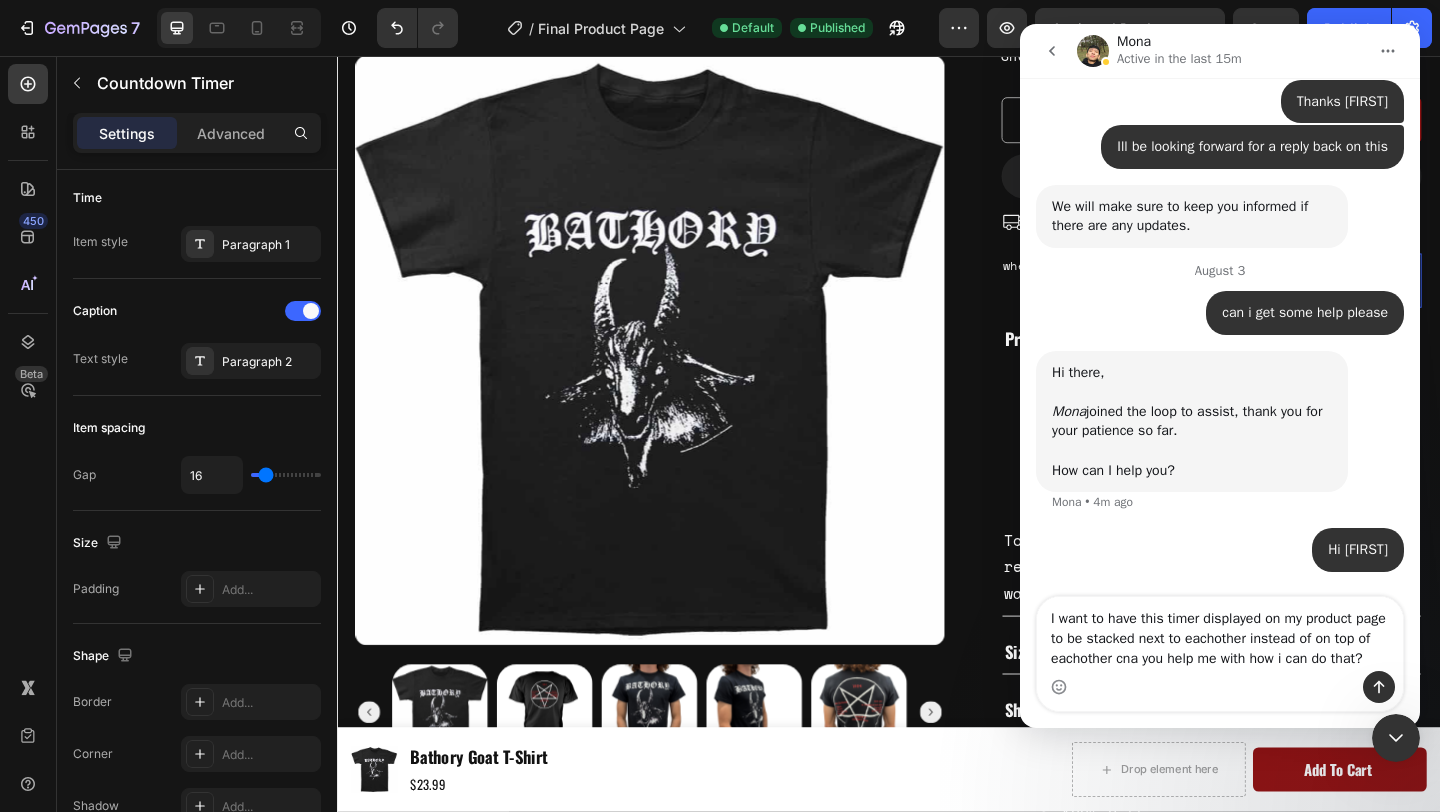 type 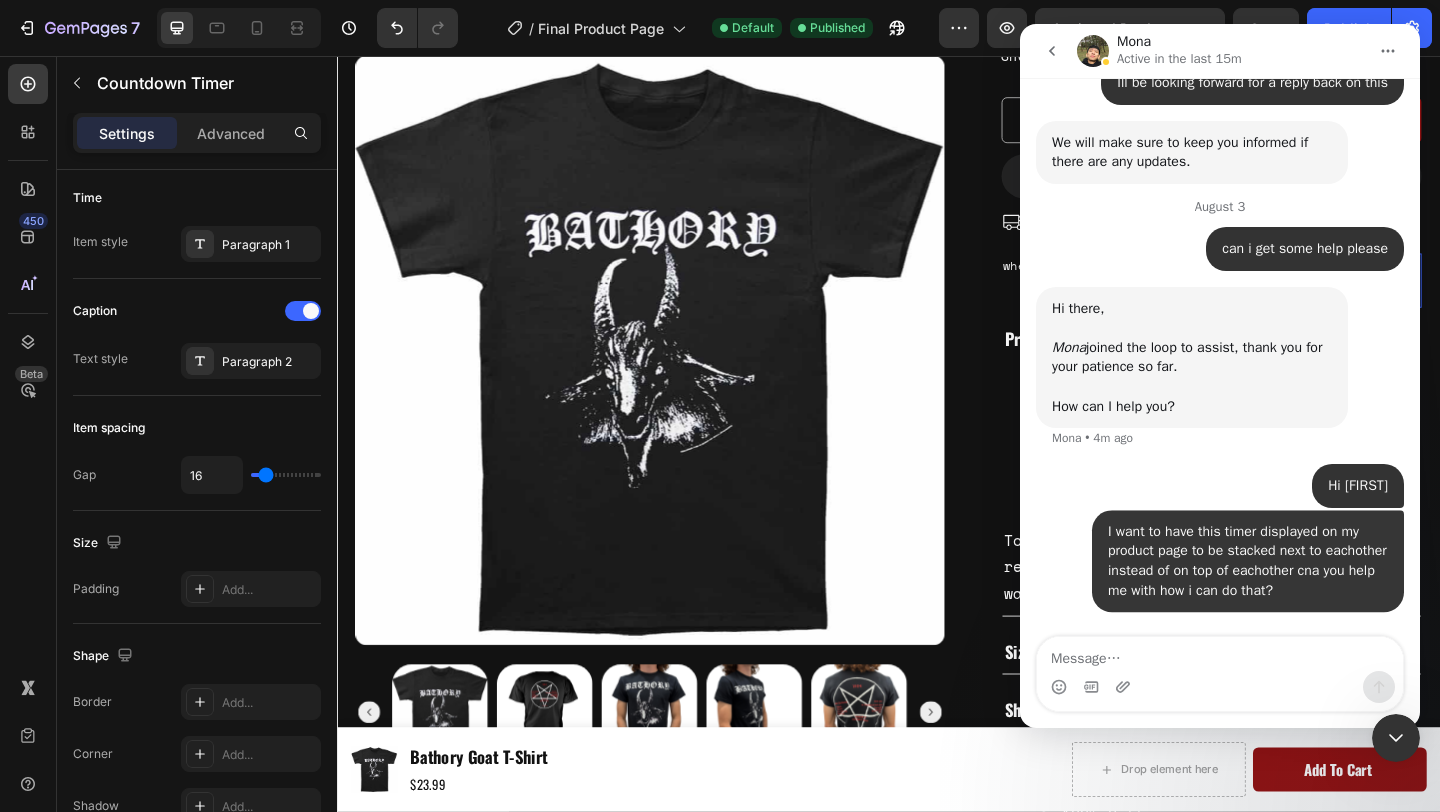 scroll, scrollTop: 4875, scrollLeft: 0, axis: vertical 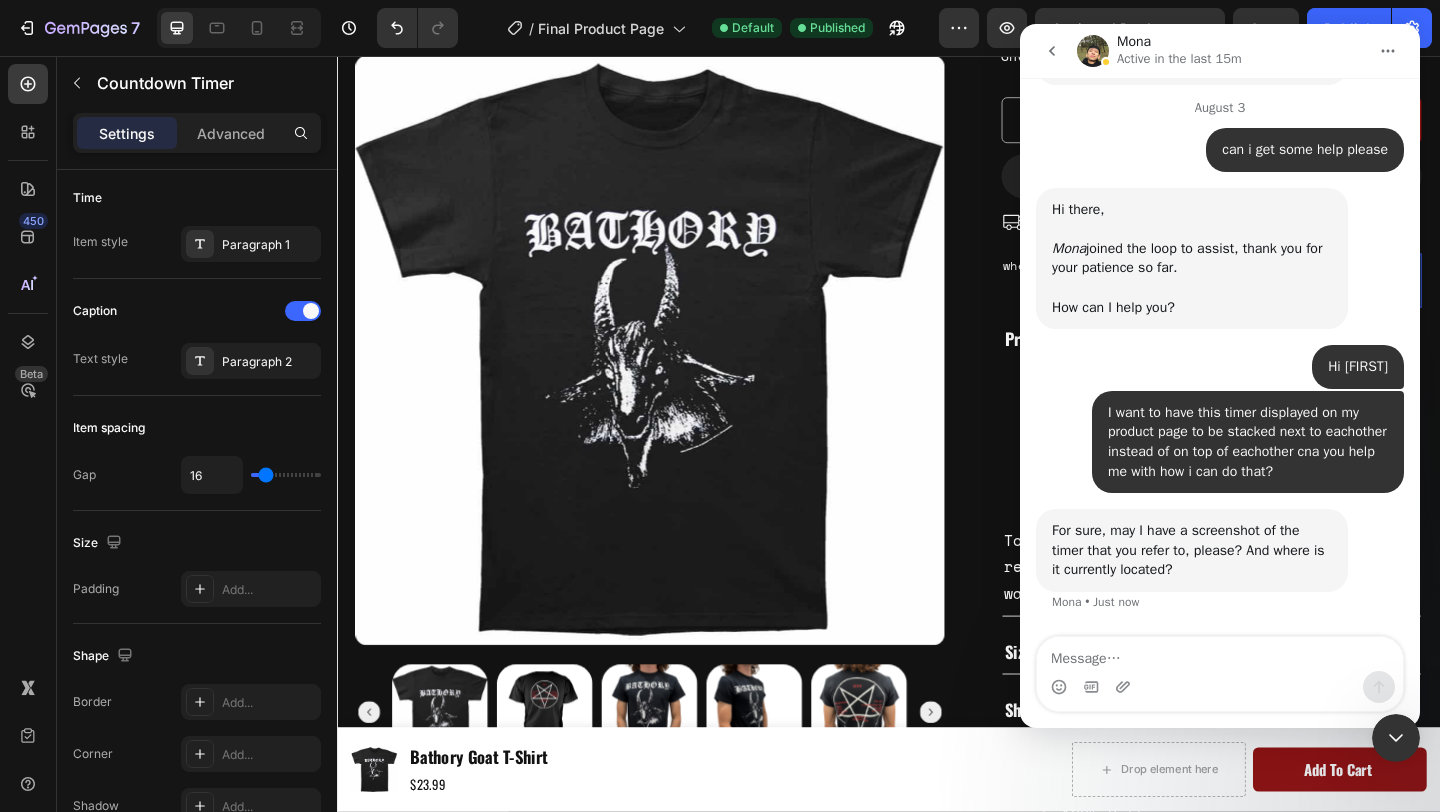 click at bounding box center (1396, 738) 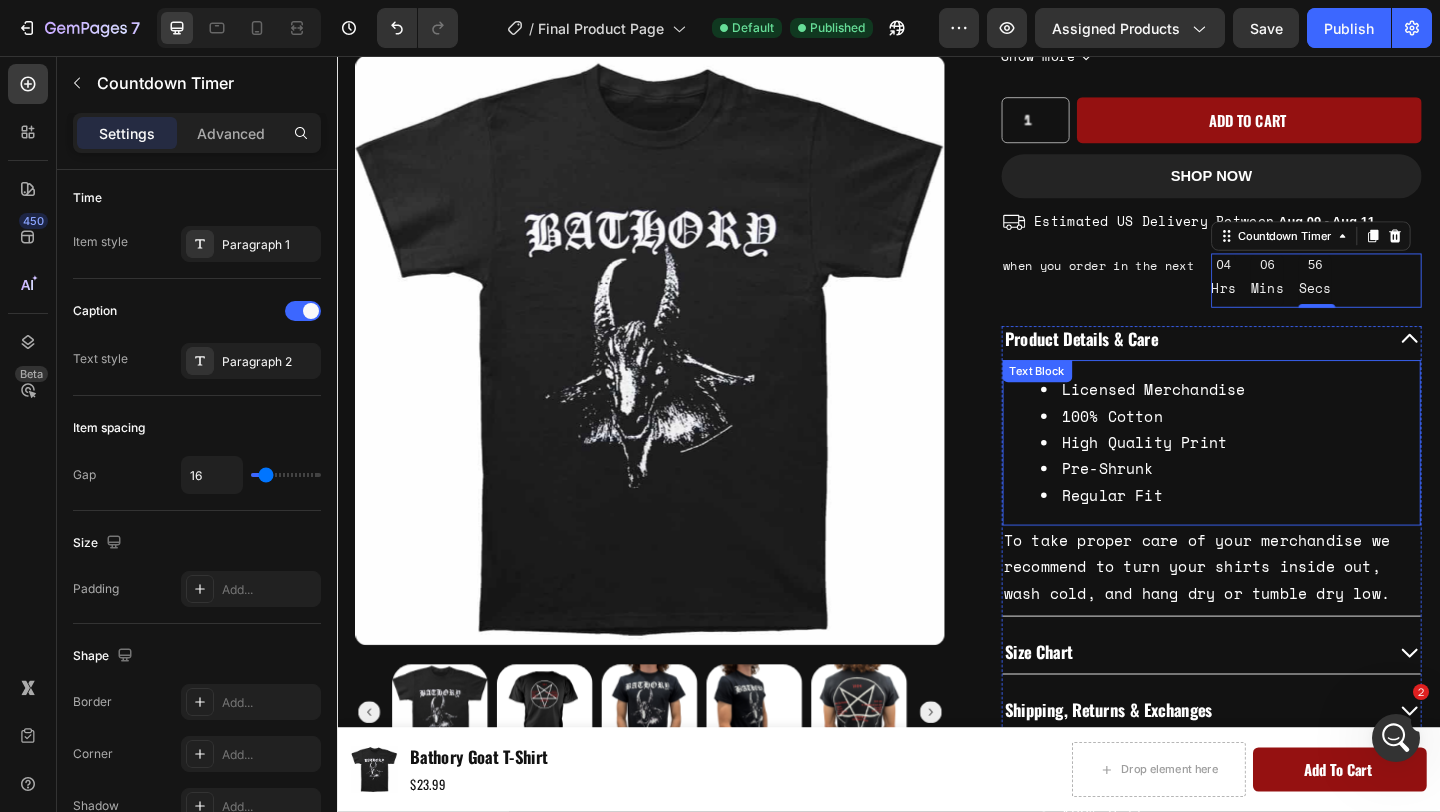 scroll, scrollTop: 690, scrollLeft: 0, axis: vertical 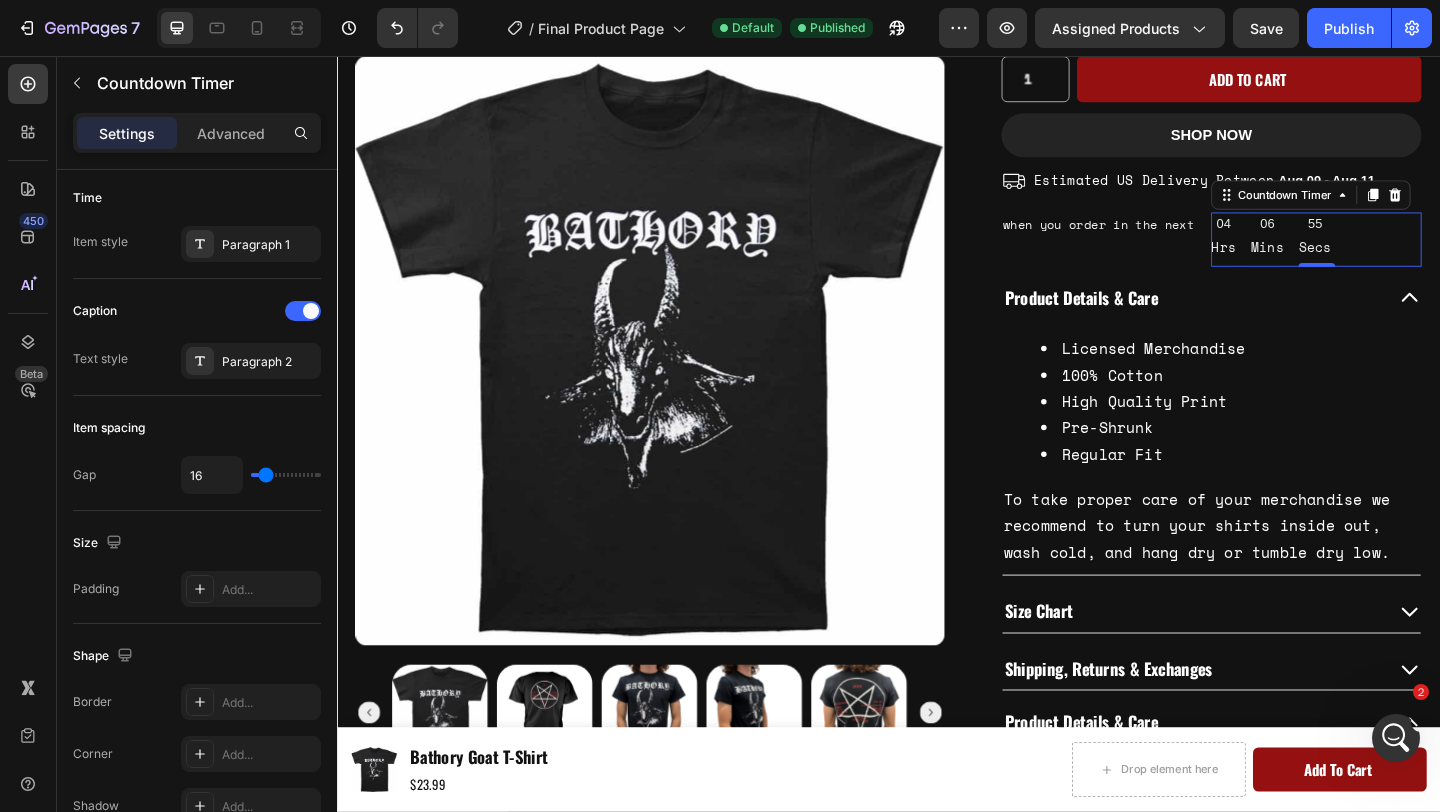 click on "Header
Product Images Judge.me - Preview Badge (Stars) Judge.me Bathory Goat T-Shirt Product Title $23.99 Product Price Product Price No compare price Product Price No discount   Not be displayed when published Discount Tag Row
Custom Code
Publish the page to see the content.
Custom Code
Low stock -  4  items left Stock Counter Row SIZE TEES: S S S S M M M L L L XL XL XL 2XL 2XL 2XL Product Variants & Swatches Bathory Goat T-Shirt
- Bathory is the debut studio album by Swedish extreme metal band Bathory, whose Goat drawing by Joseph Smith cover was initially supposed to be in gold.
- Featuring a front print of album cover featuring the iconic Bathory Goat. Show more
Product Description 1 Product Quantity Add to cart Add to Cart Row SHOP NOW Dynamic Checkout
Icon
Estimated US Delivery Between
Aug 09 - Aug 11
Delivery Date Row when you order in the next 04 Hrs" at bounding box center (937, 2248) 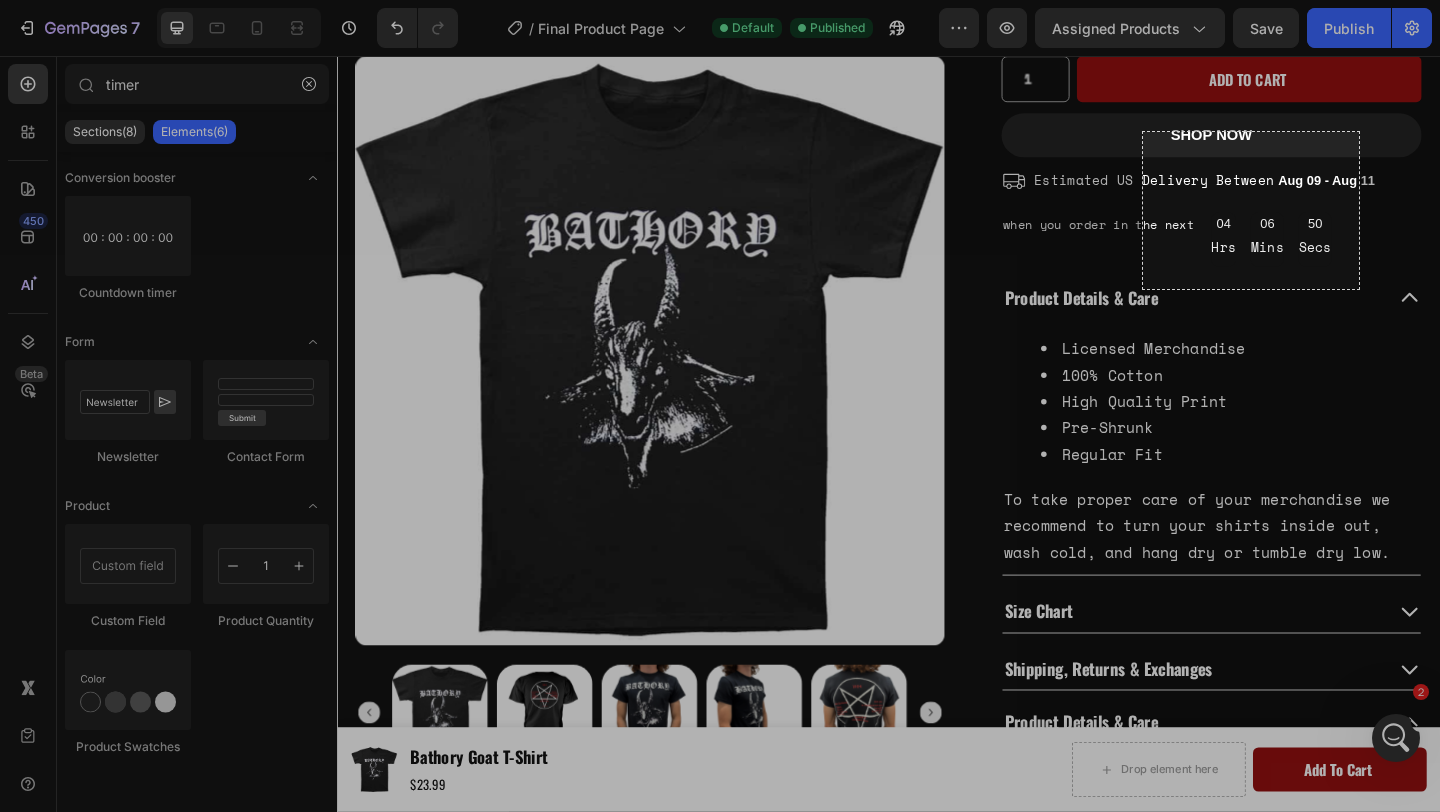 drag, startPoint x: 1143, startPoint y: 132, endPoint x: 1359, endPoint y: 289, distance: 267.02997 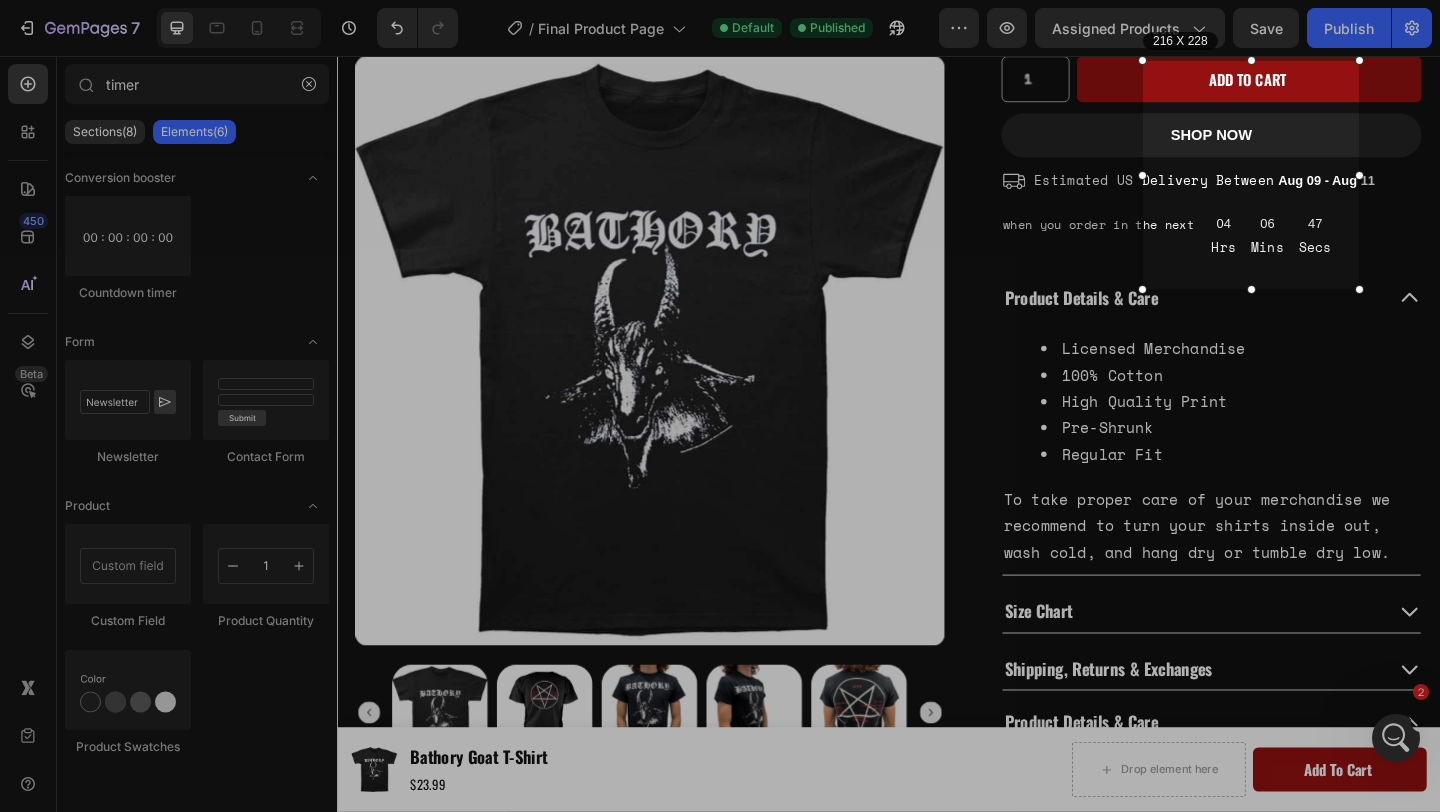 drag, startPoint x: 1250, startPoint y: 129, endPoint x: 1261, endPoint y: 59, distance: 70.85902 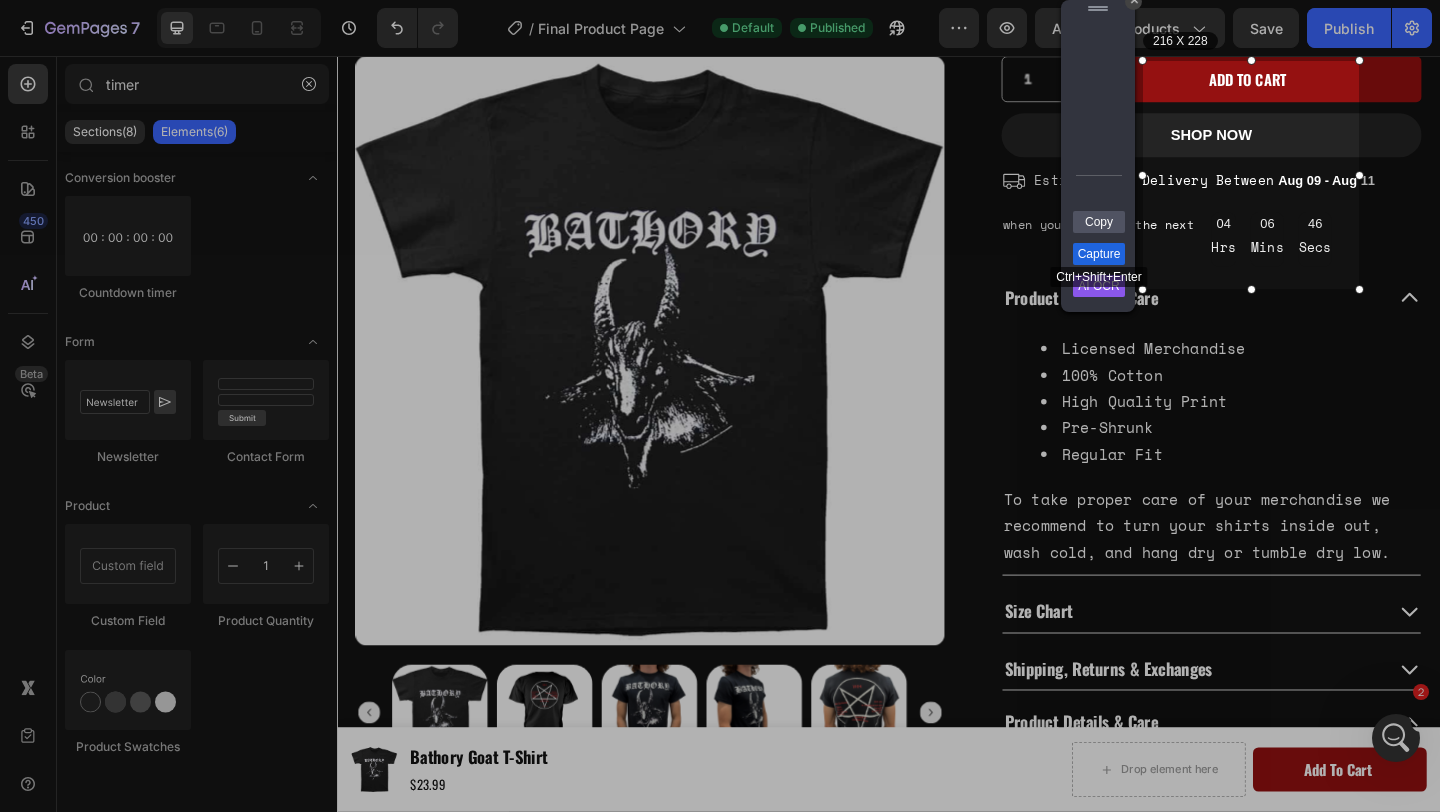 click on "Capture" at bounding box center [1099, 254] 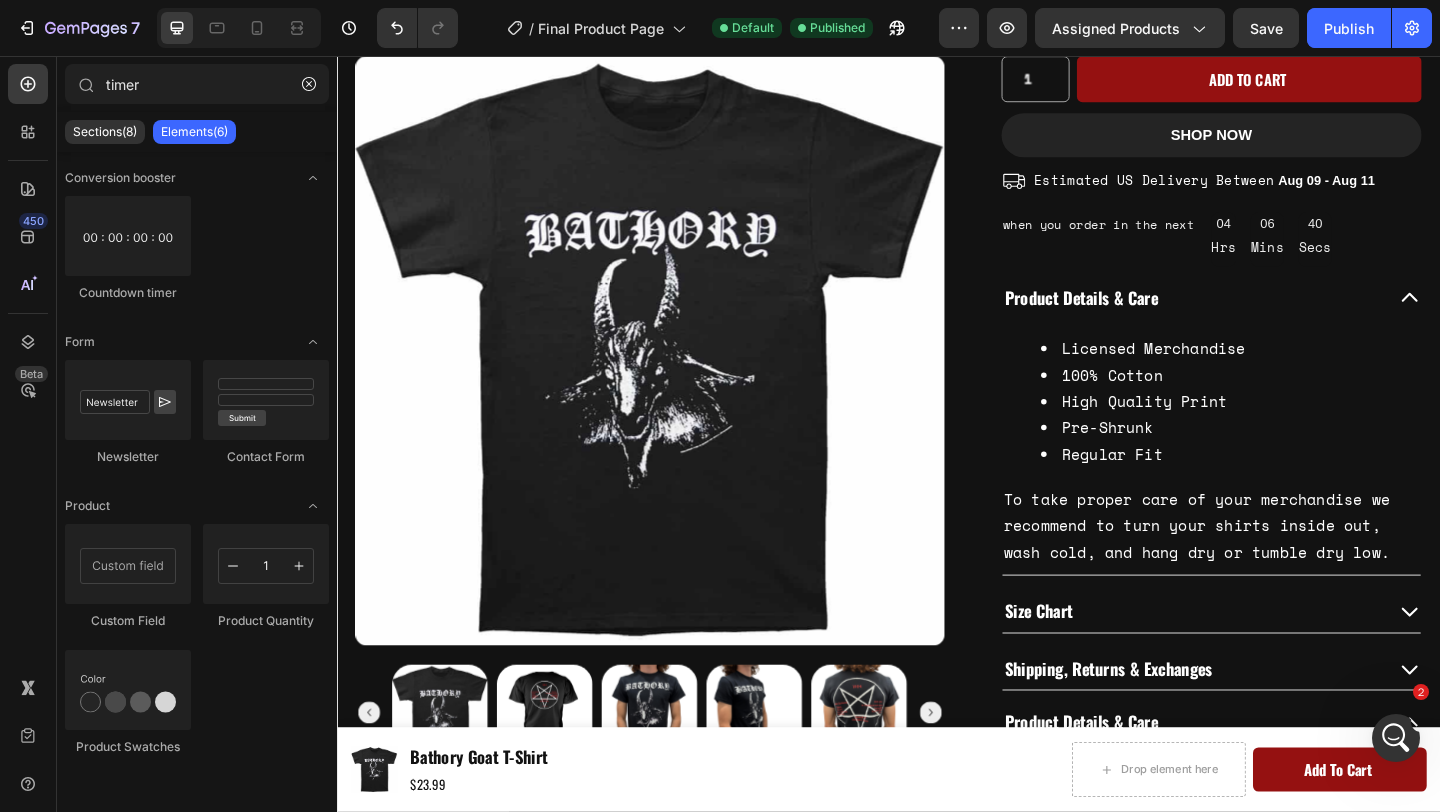 click at bounding box center (1396, 738) 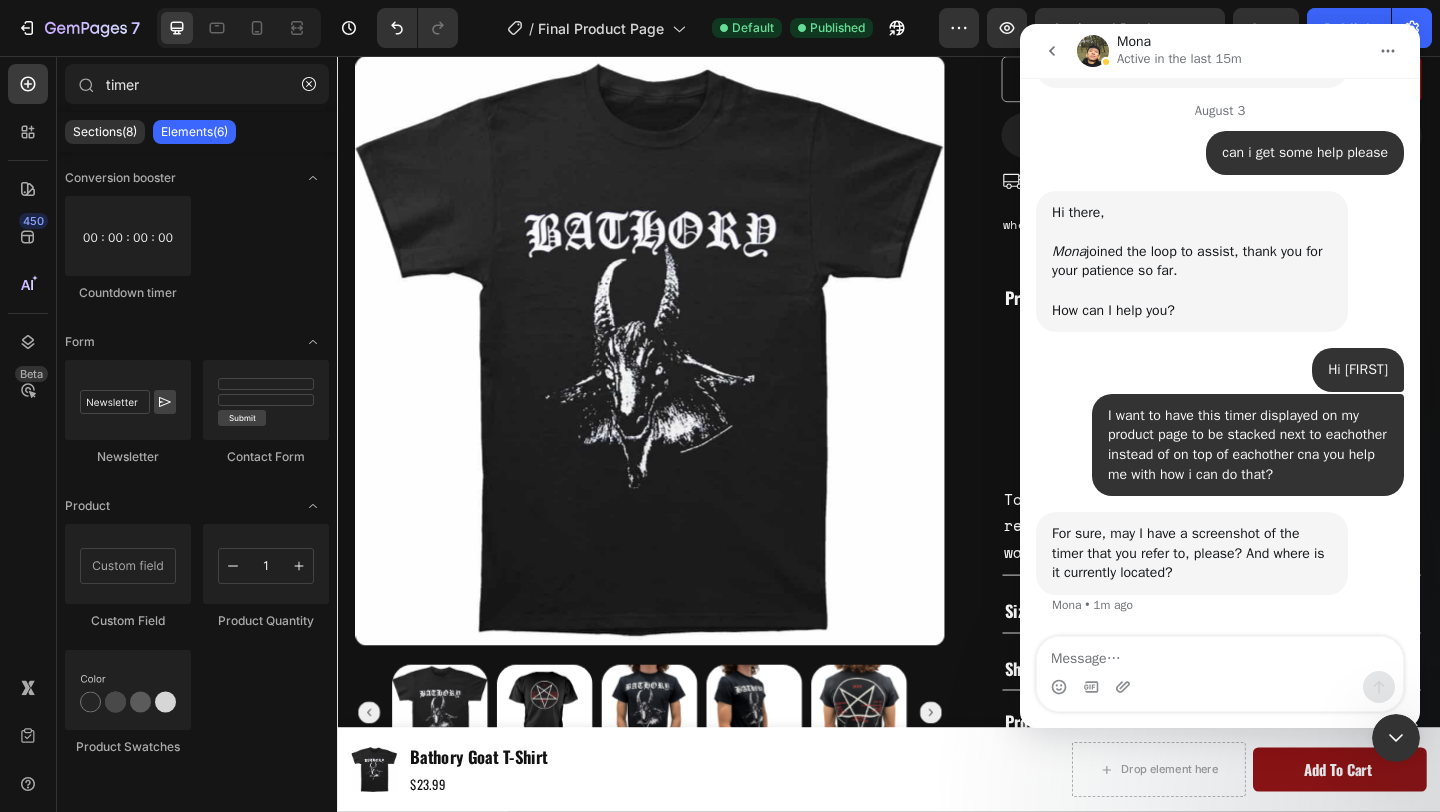scroll, scrollTop: 4974, scrollLeft: 0, axis: vertical 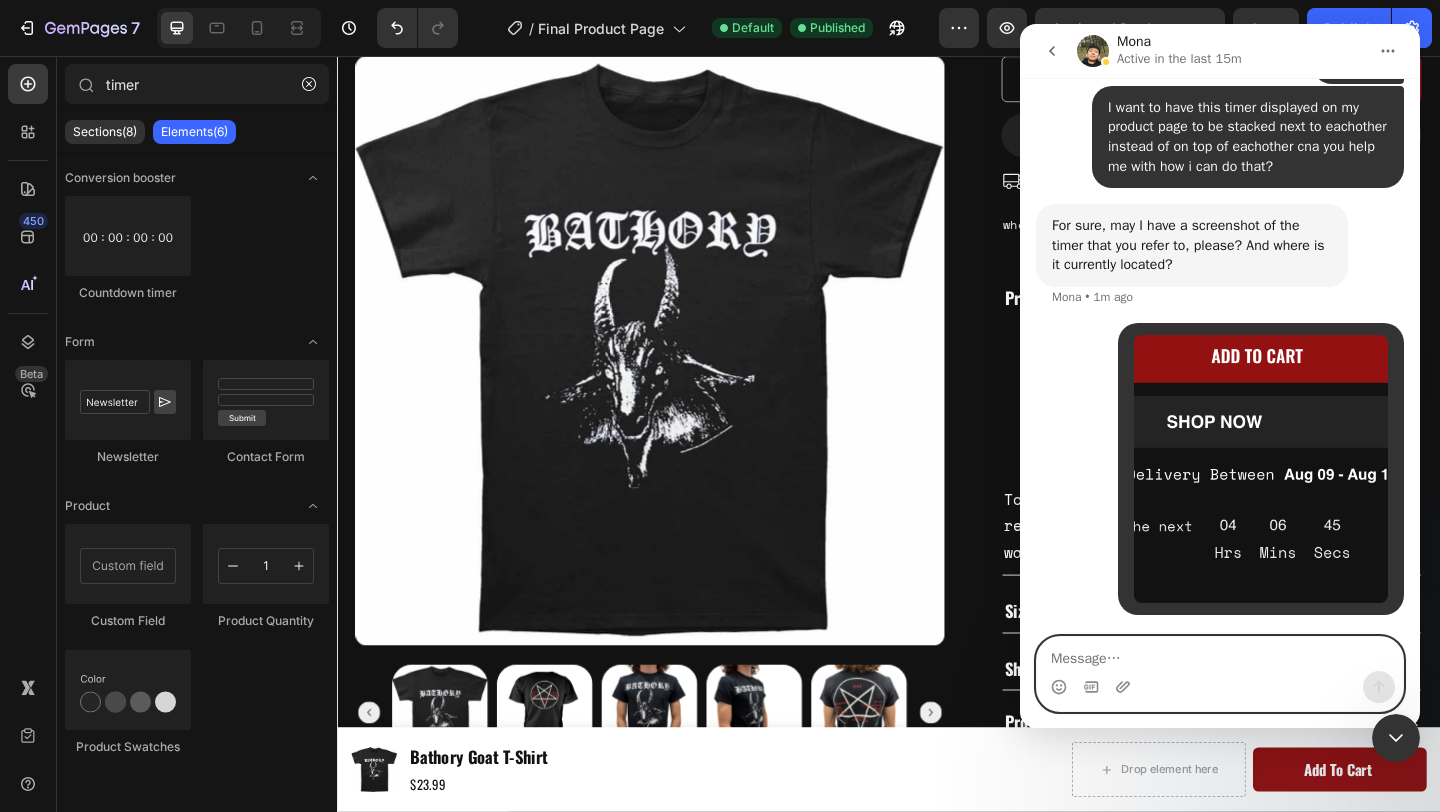 click at bounding box center (1220, 654) 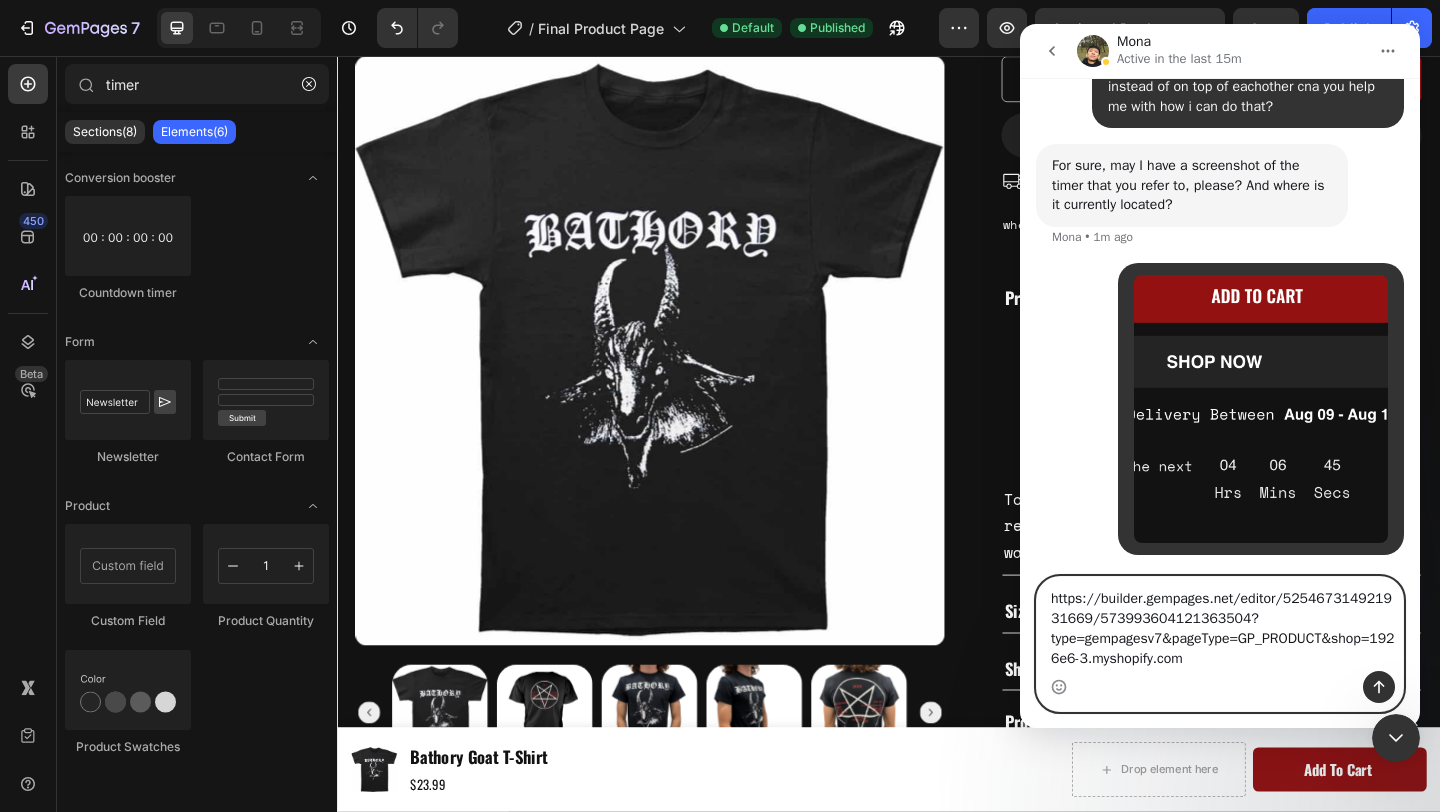 type on "https://builder.gempages.net/editor/525467314921931669/573993604121363504?type=gempagesv7&pageType=GP_PRODUCT&shop=1926e6-3.myshopify.com" 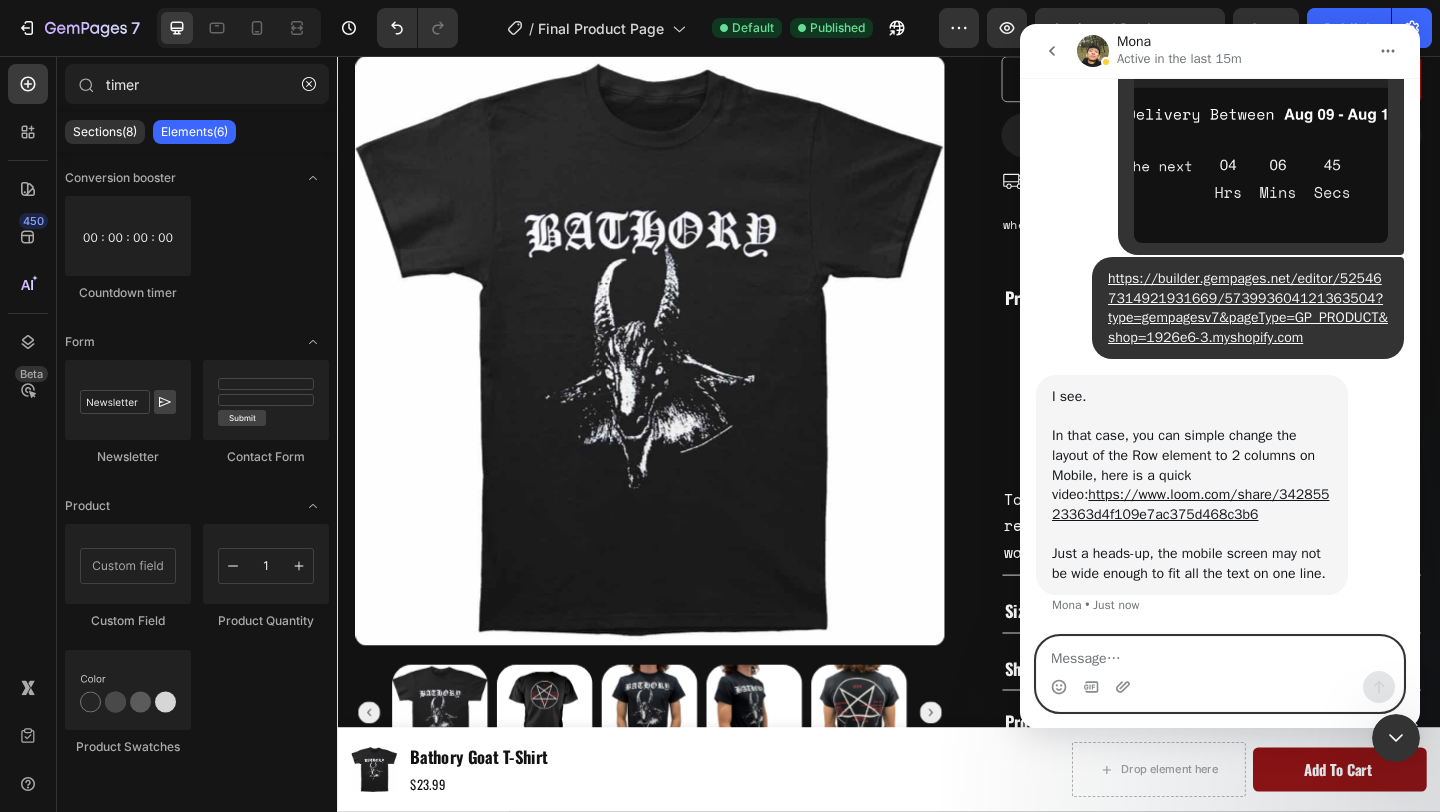 scroll, scrollTop: 5642, scrollLeft: 0, axis: vertical 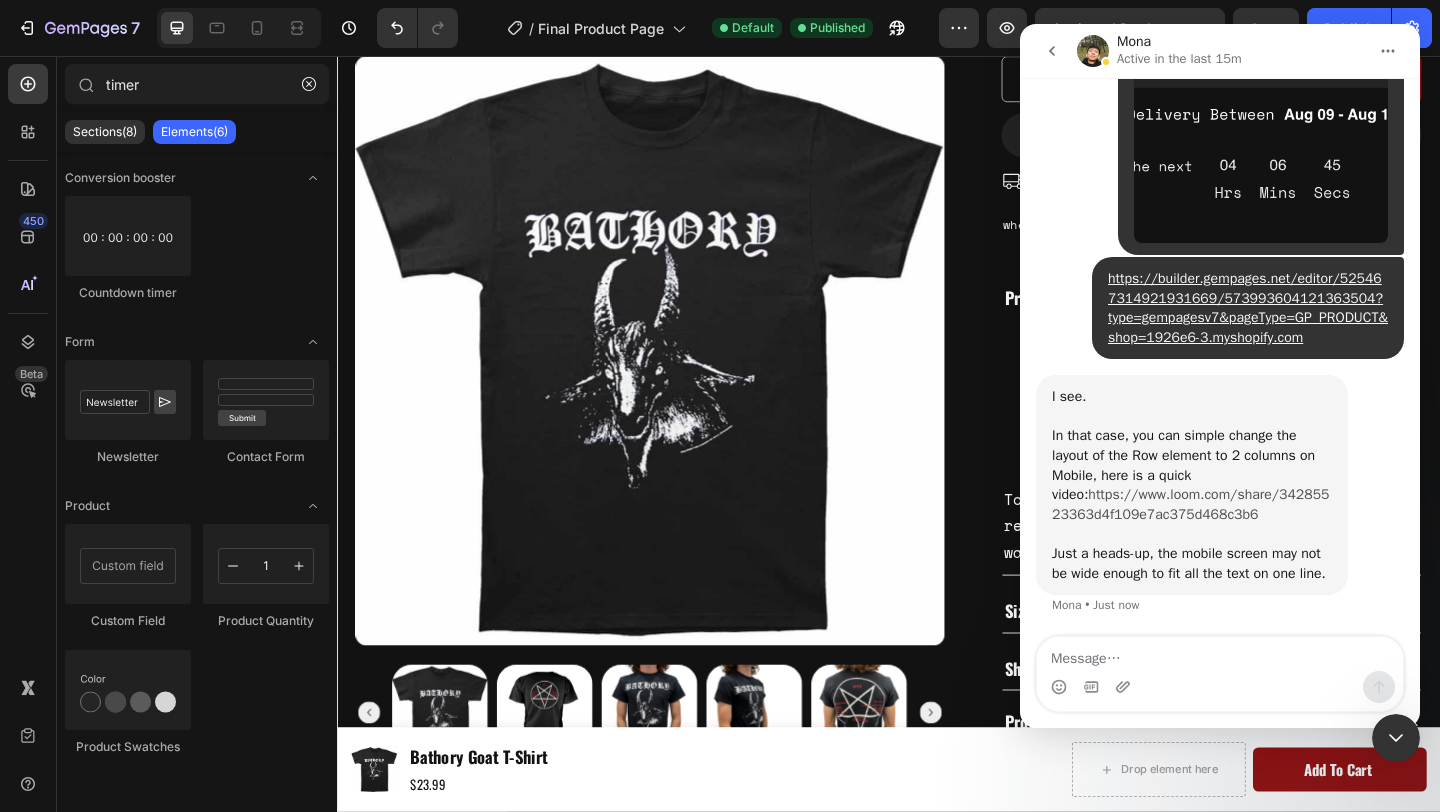 click on "https://www.loom.com/share/34285523363d4f109e7ac375d468c3b6" at bounding box center (1190, 504) 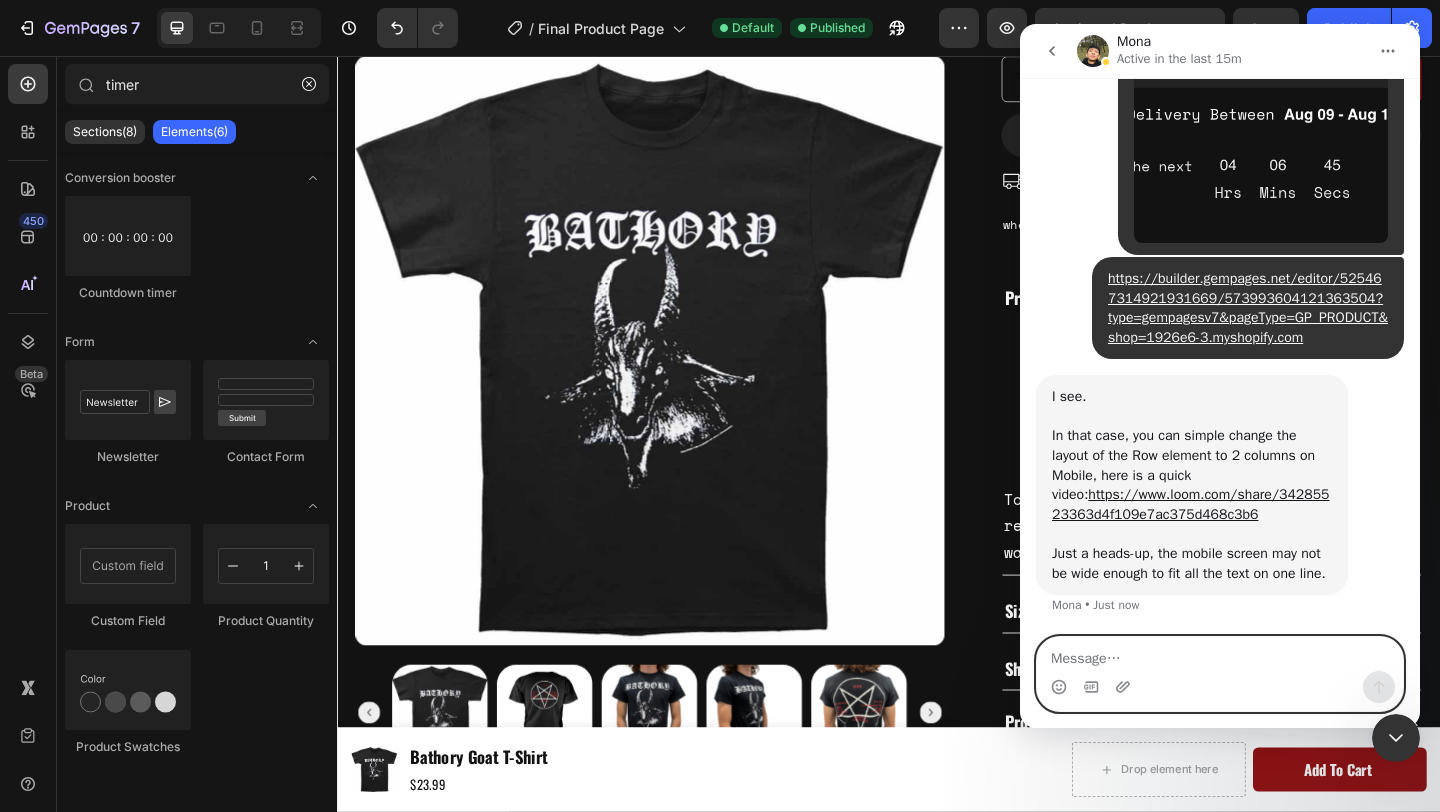 click at bounding box center (1220, 654) 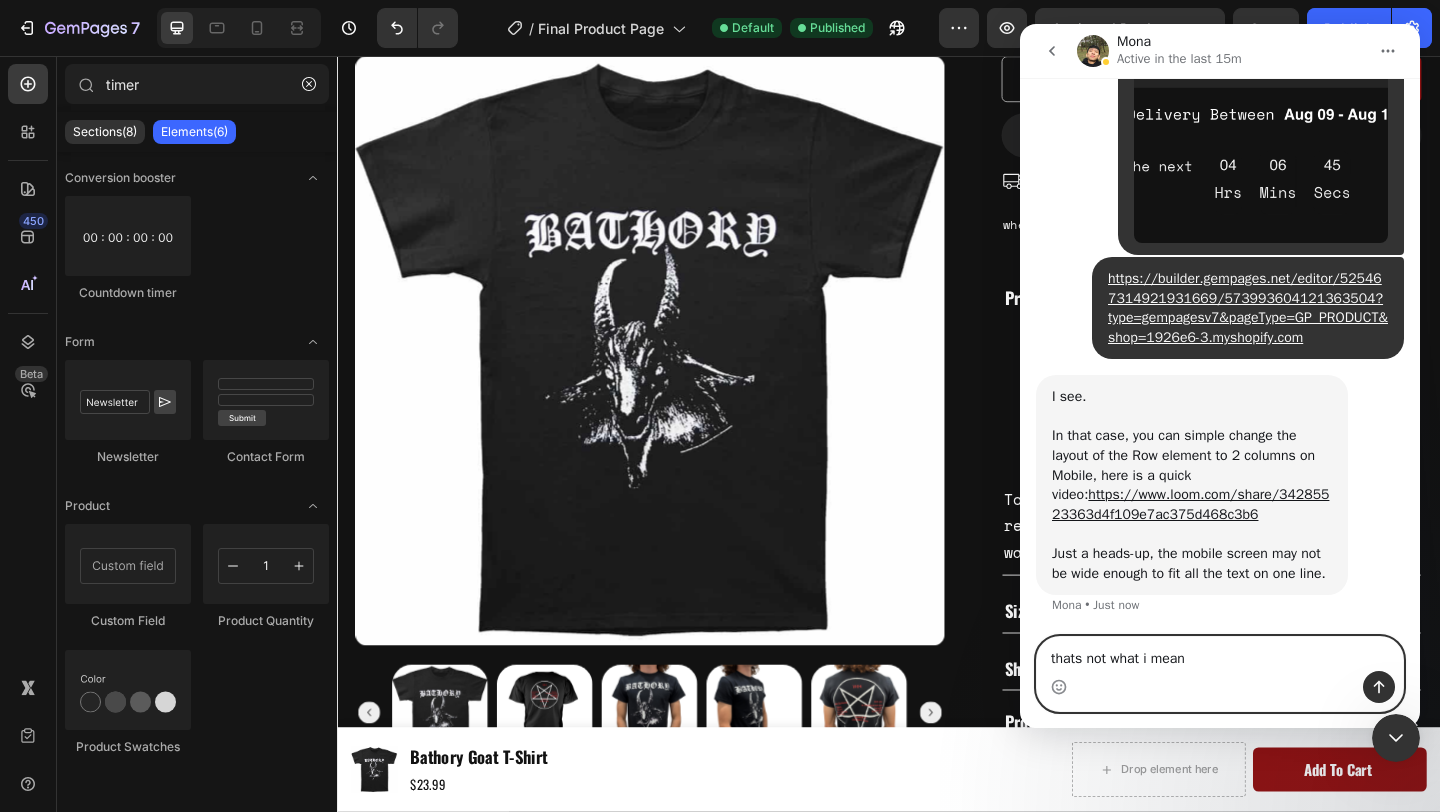 type on "thats not what i meant" 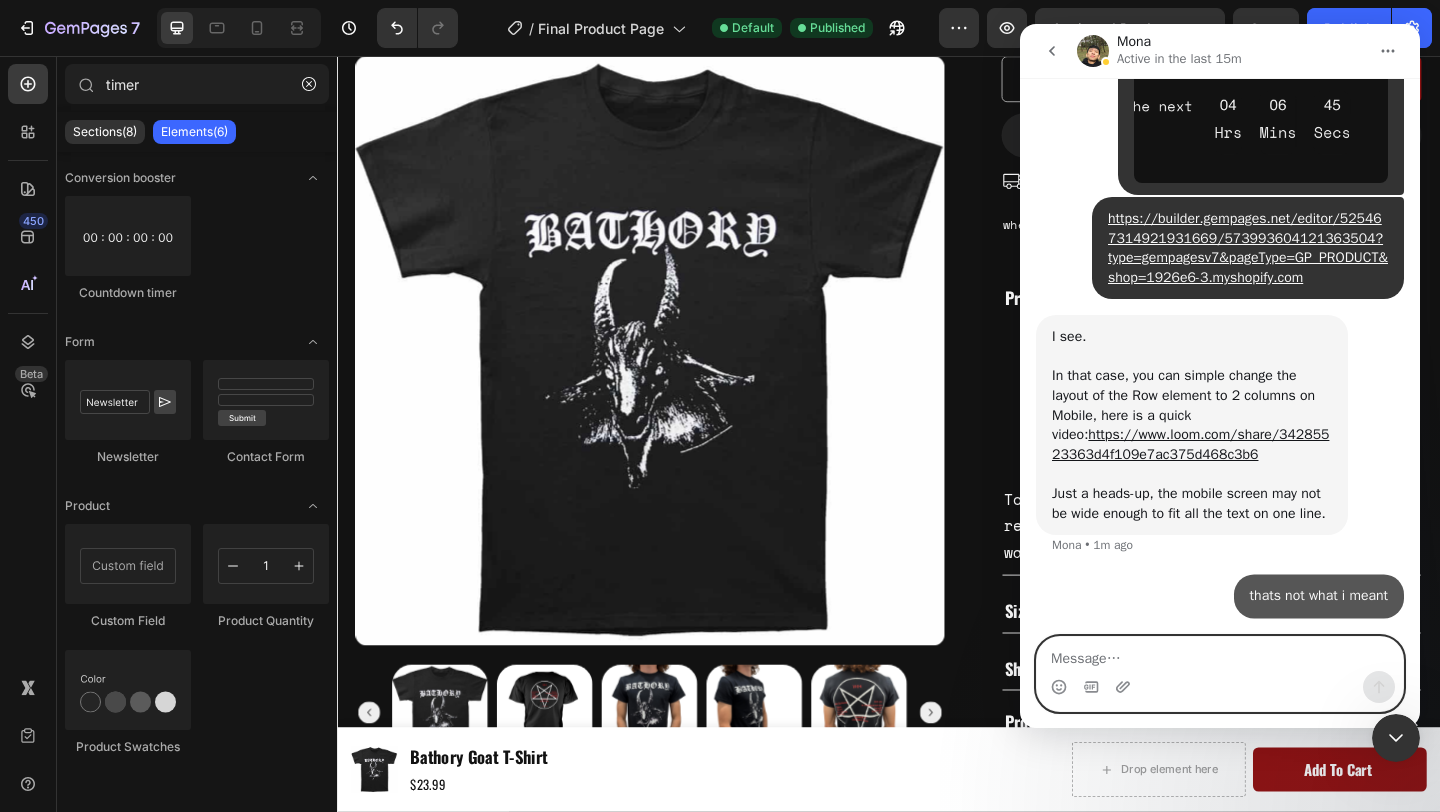 scroll, scrollTop: 5701, scrollLeft: 0, axis: vertical 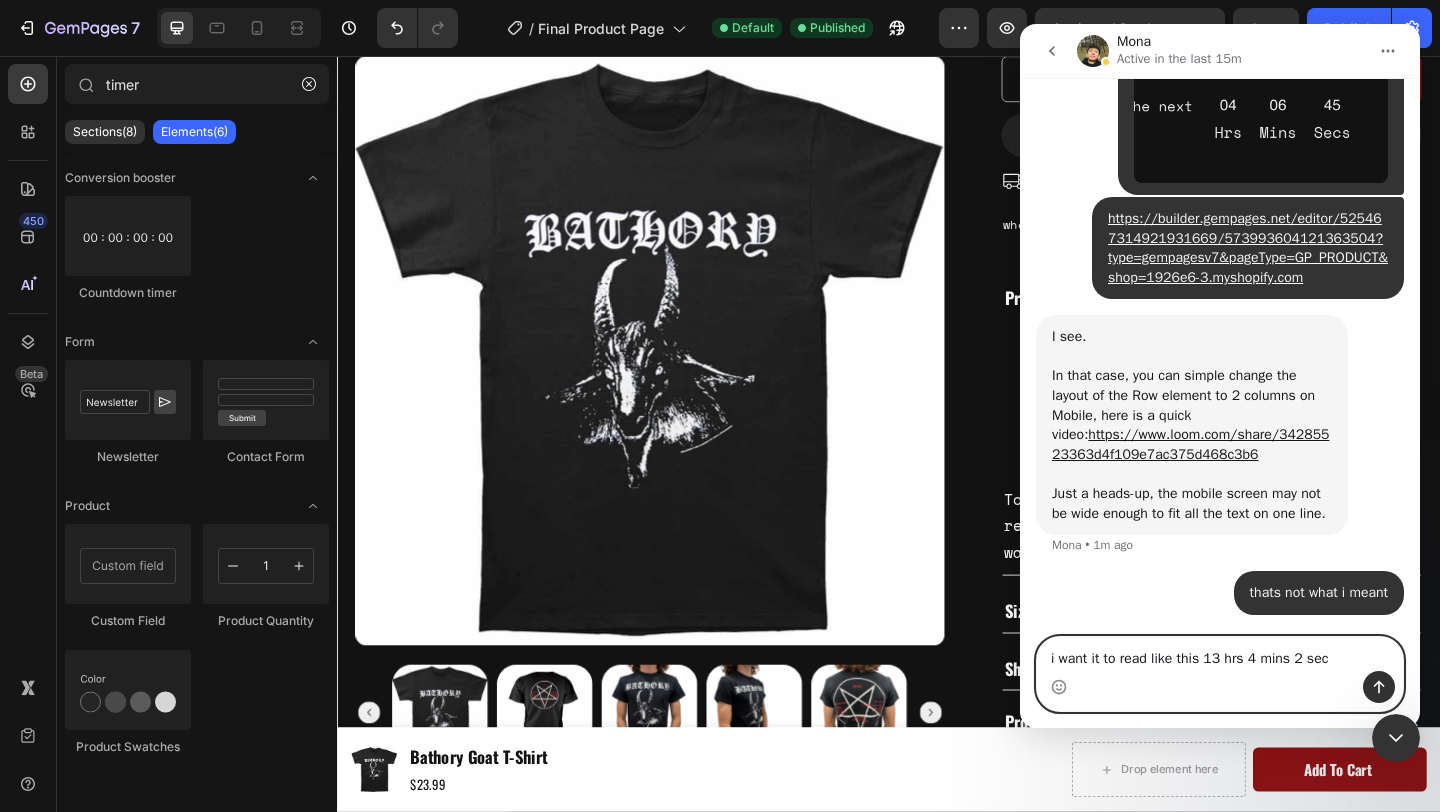 type on "i want it to read like this 13 hrs 4 mins 2 secs" 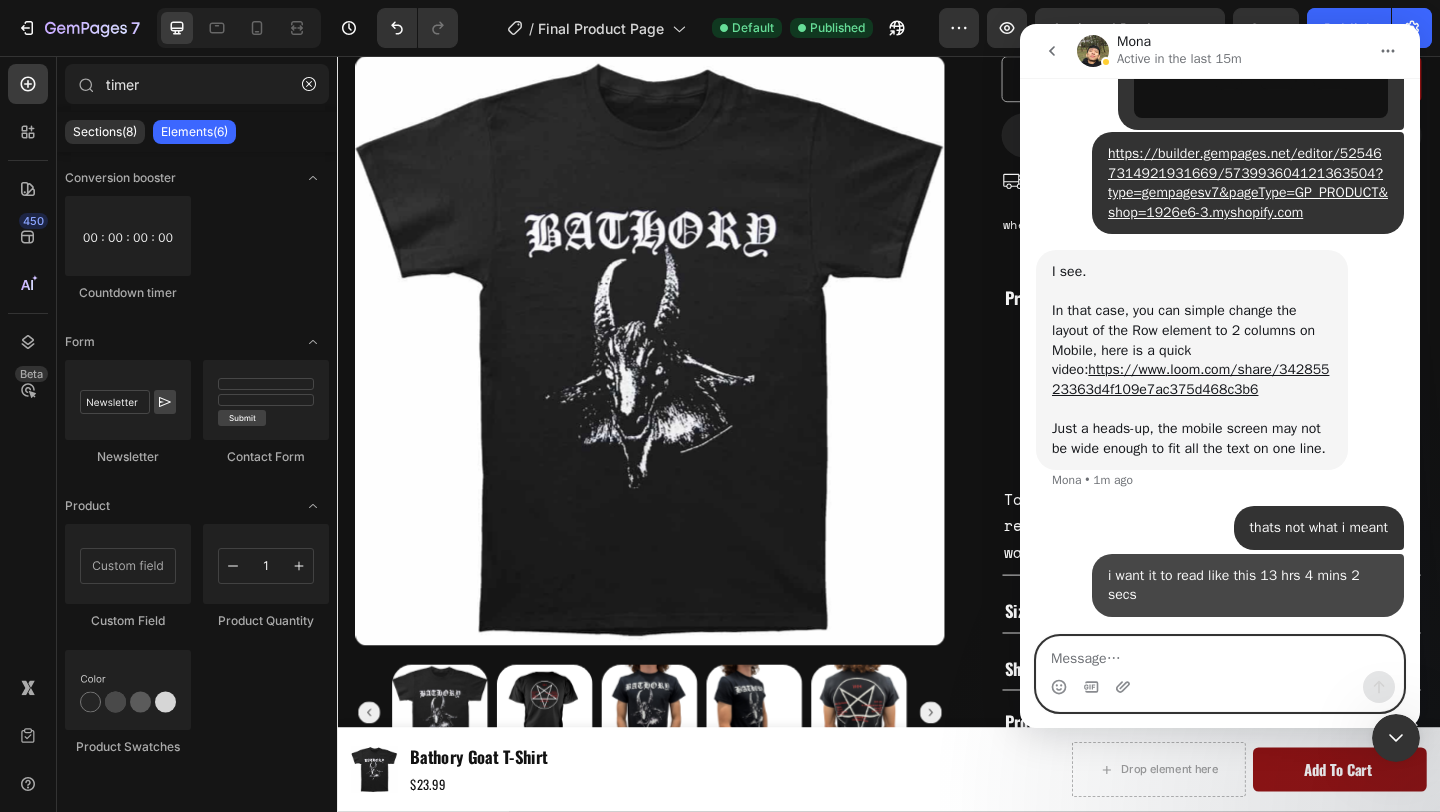 scroll, scrollTop: 5767, scrollLeft: 0, axis: vertical 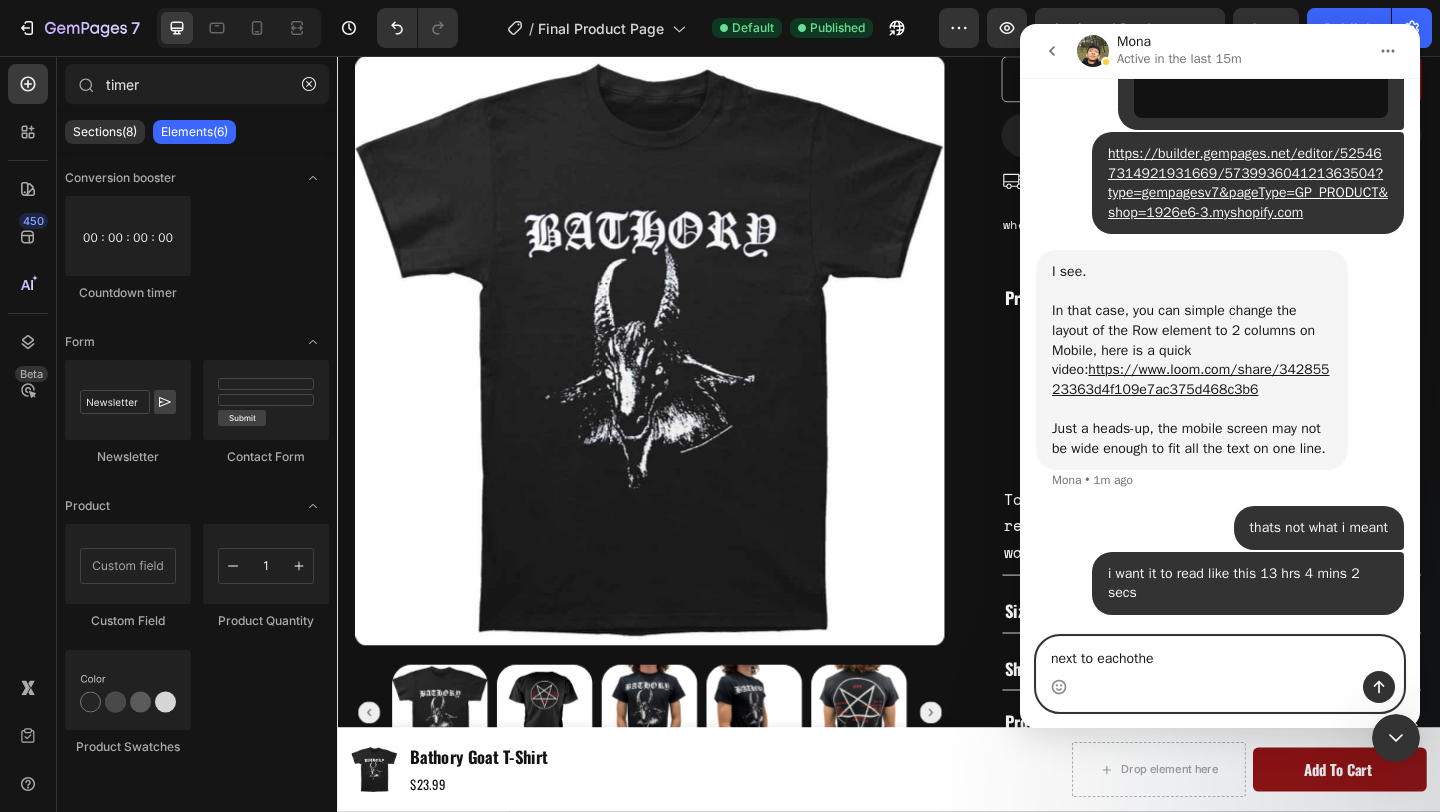 type on "next to eachother" 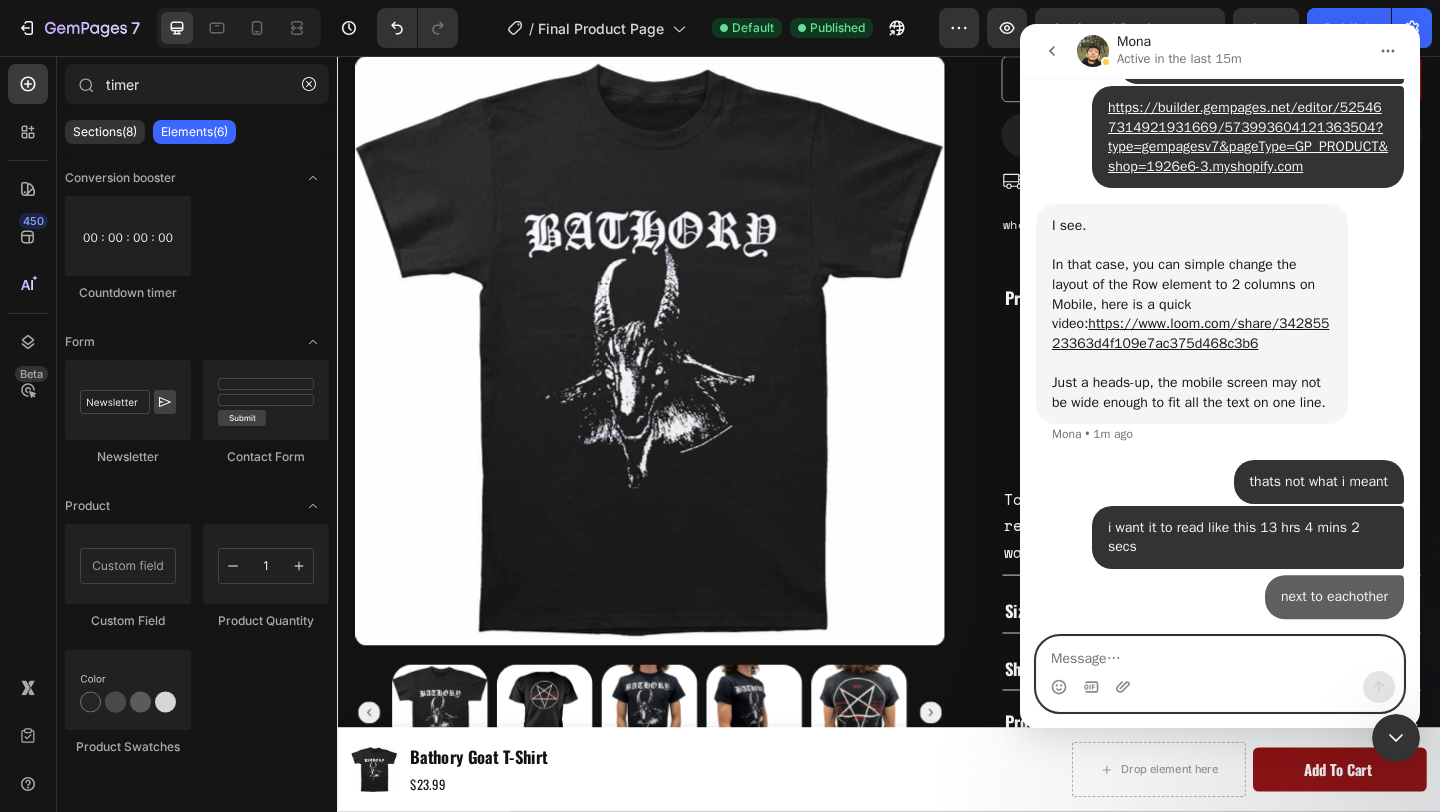 scroll, scrollTop: 5812, scrollLeft: 0, axis: vertical 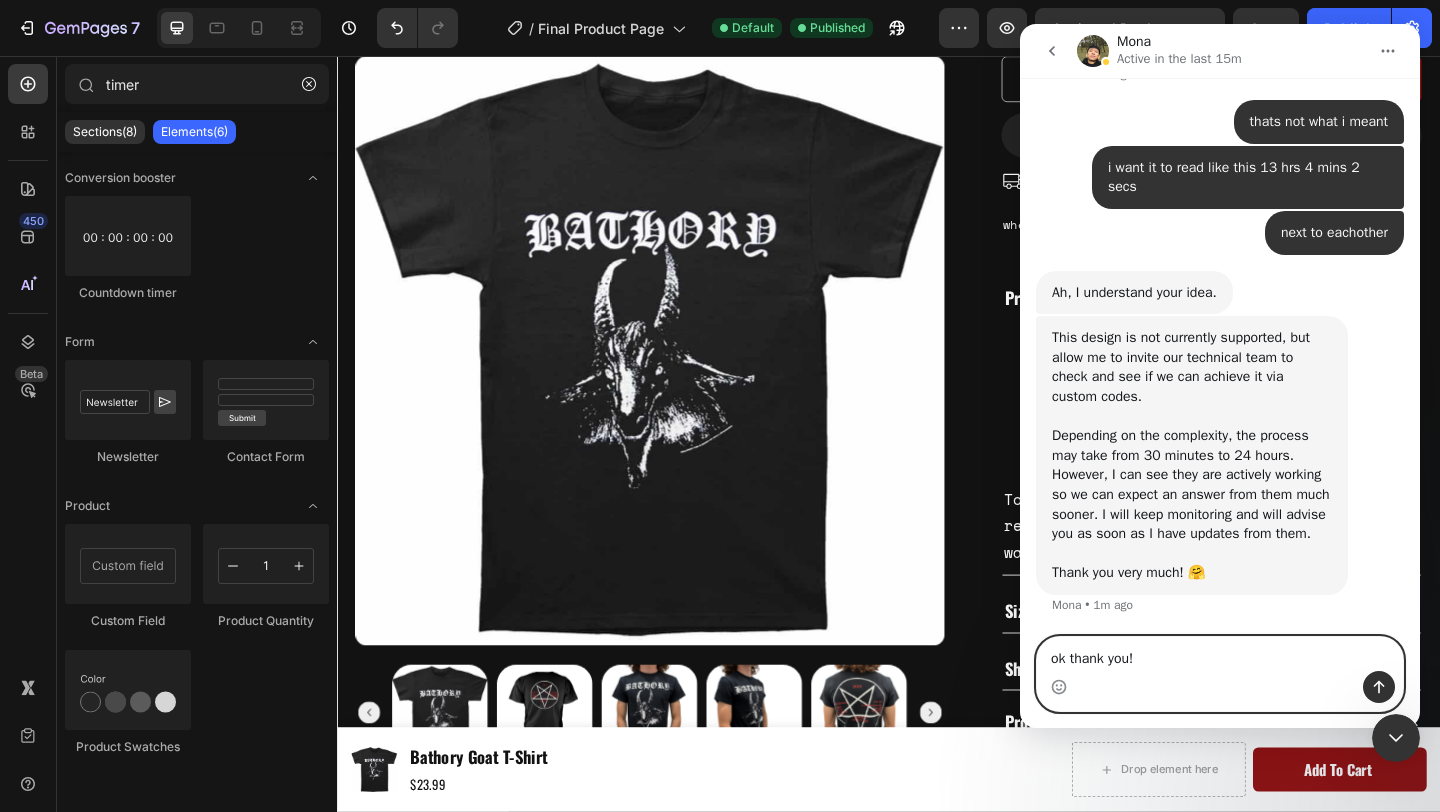 type on "ok thank you!!" 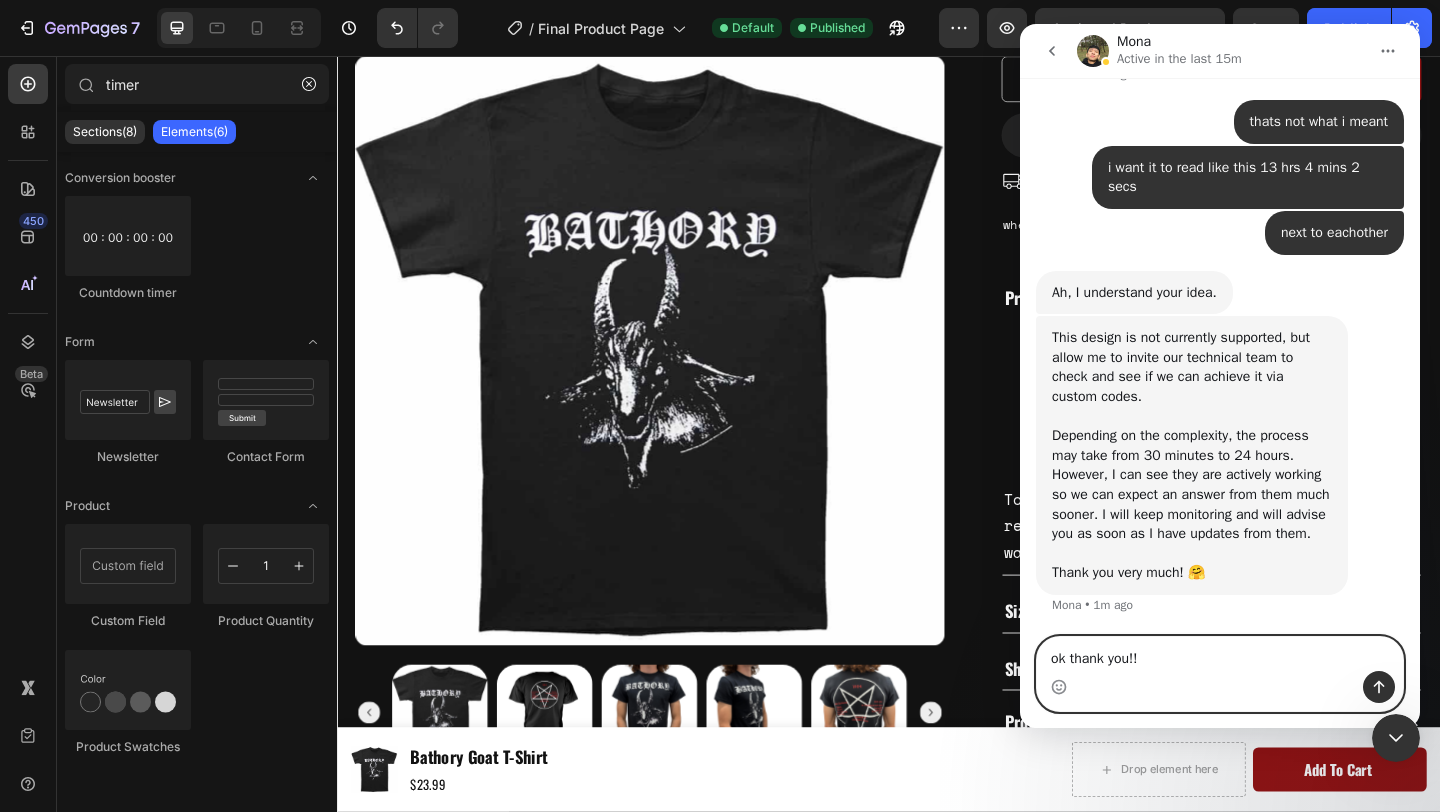 type 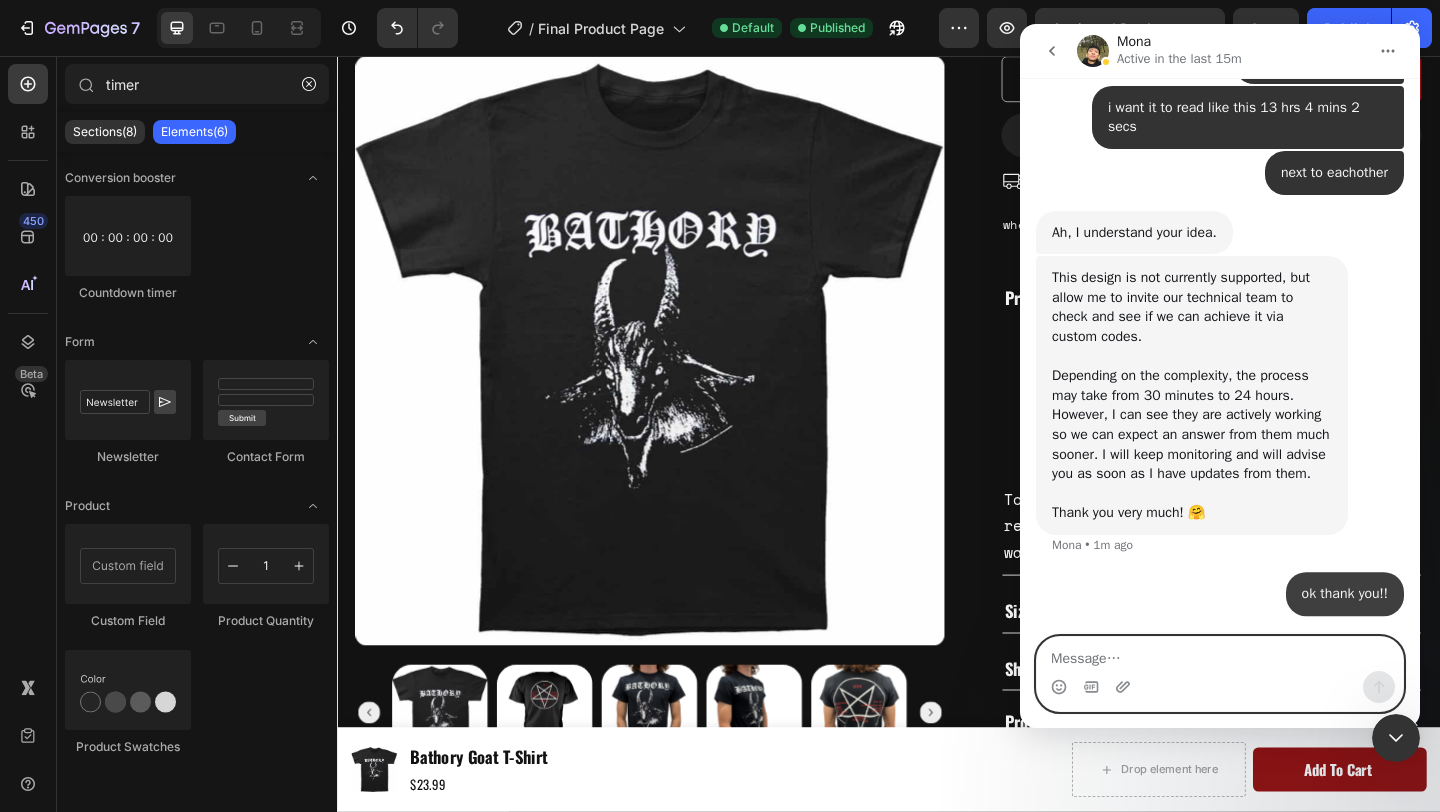 scroll, scrollTop: 6252, scrollLeft: 0, axis: vertical 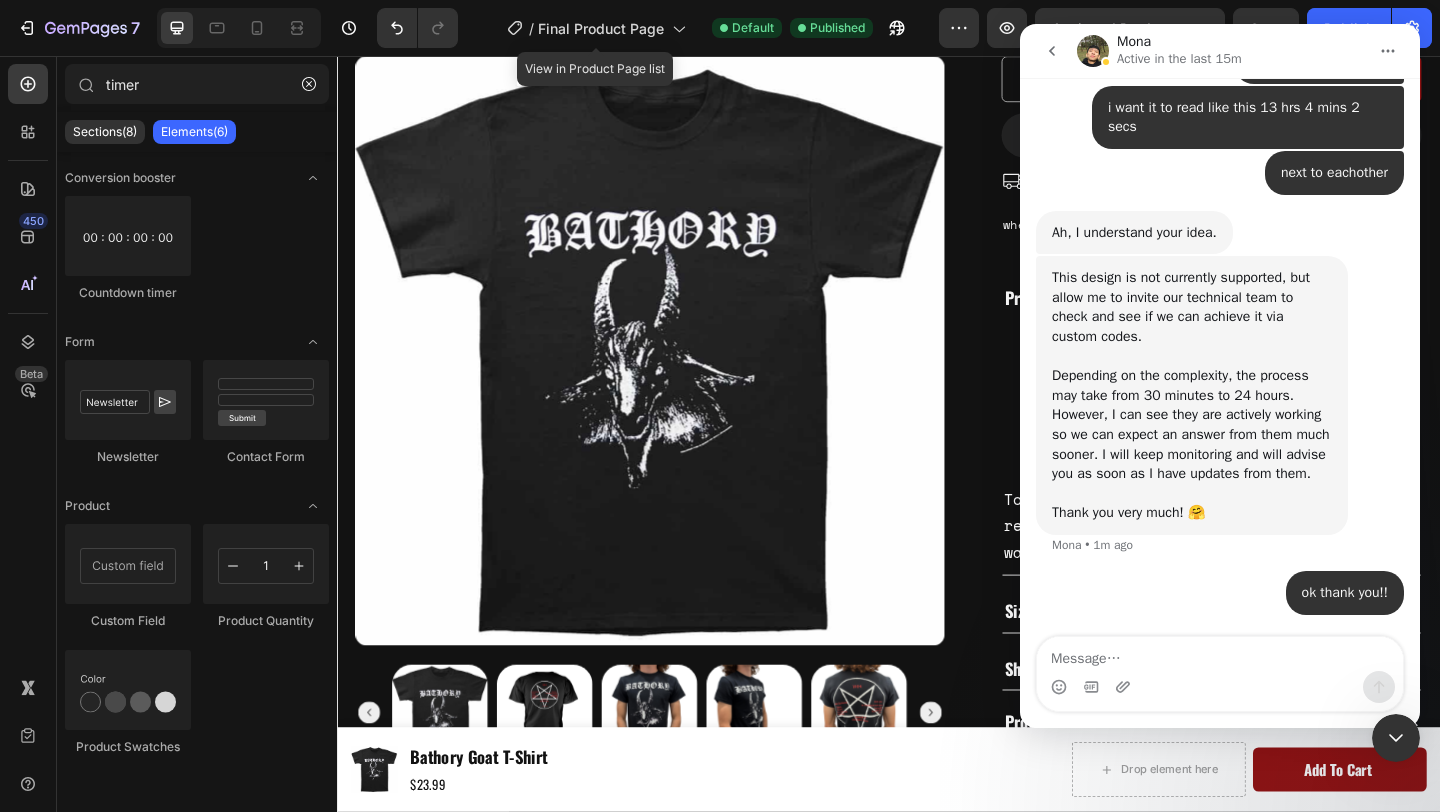 click on "/  Final Product Page" 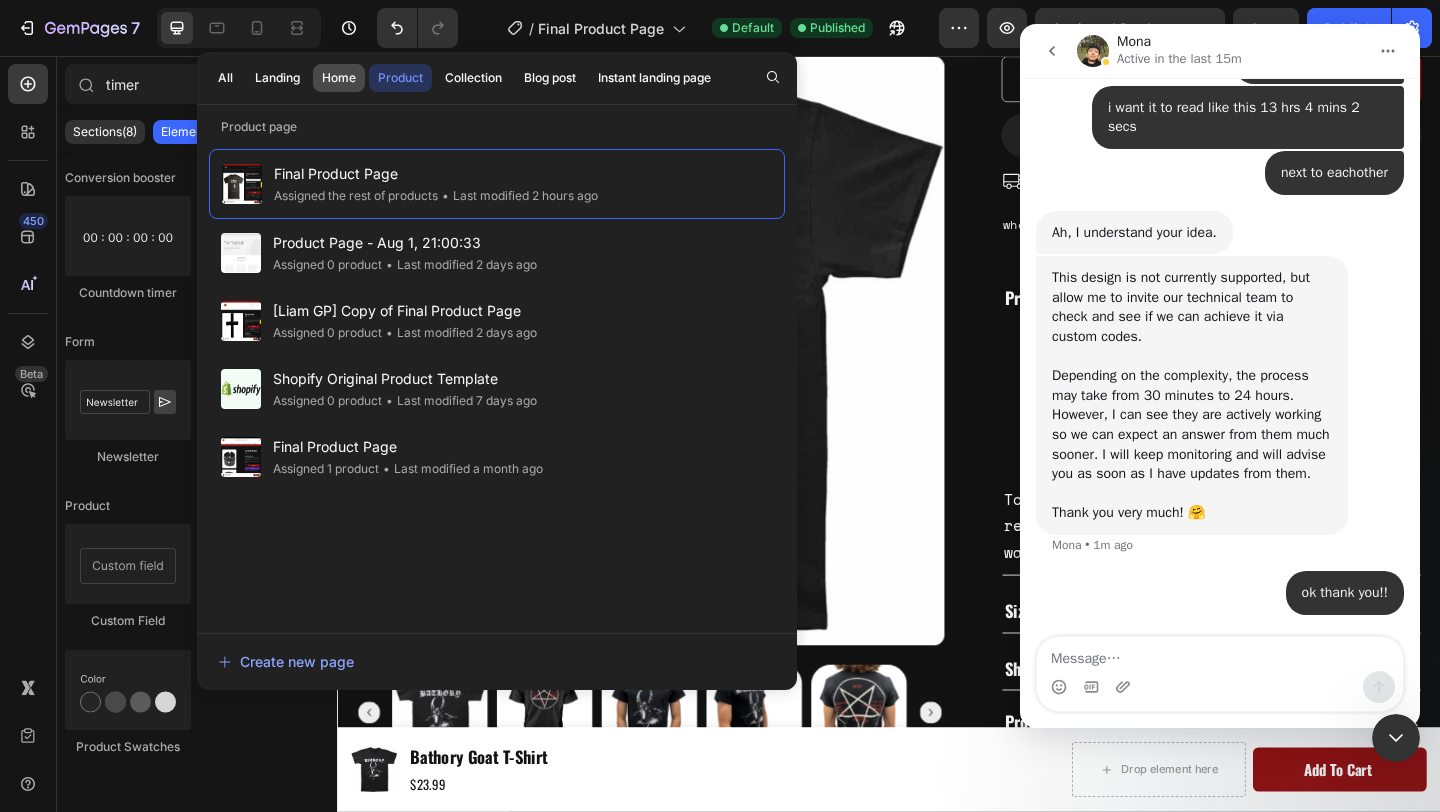 click on "Home" 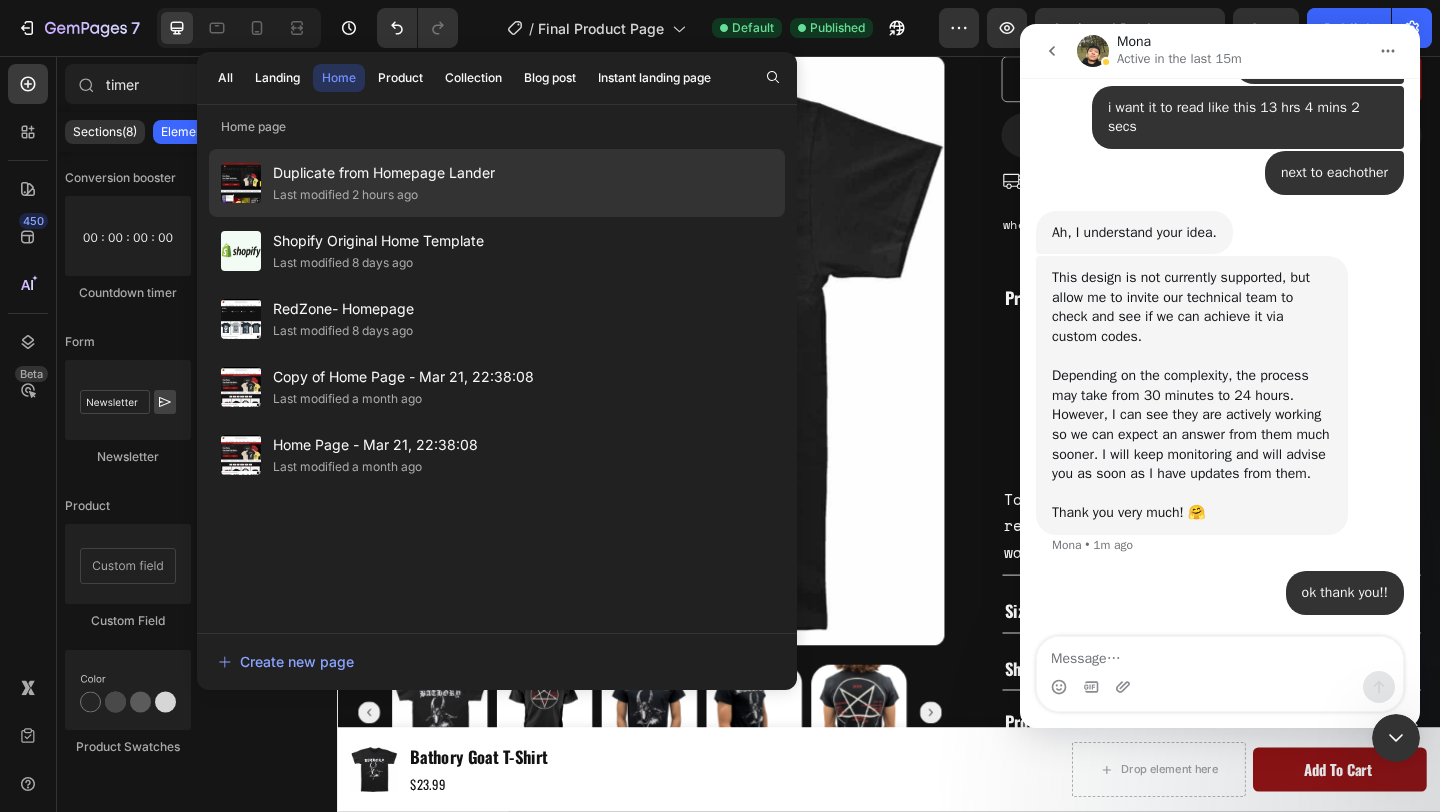 click on "Duplicate from Homepage Lander Last modified 2 hours ago" 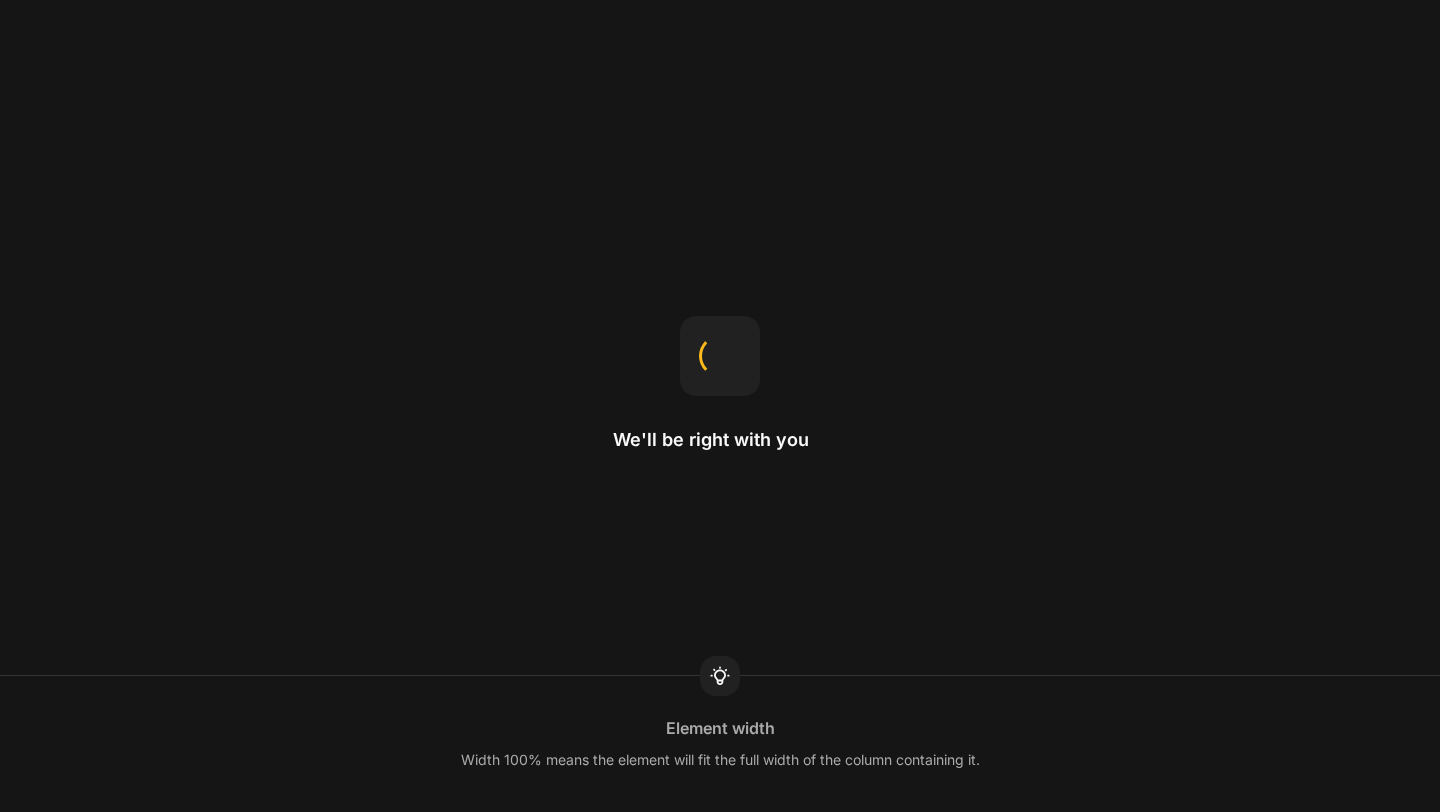 scroll, scrollTop: 0, scrollLeft: 0, axis: both 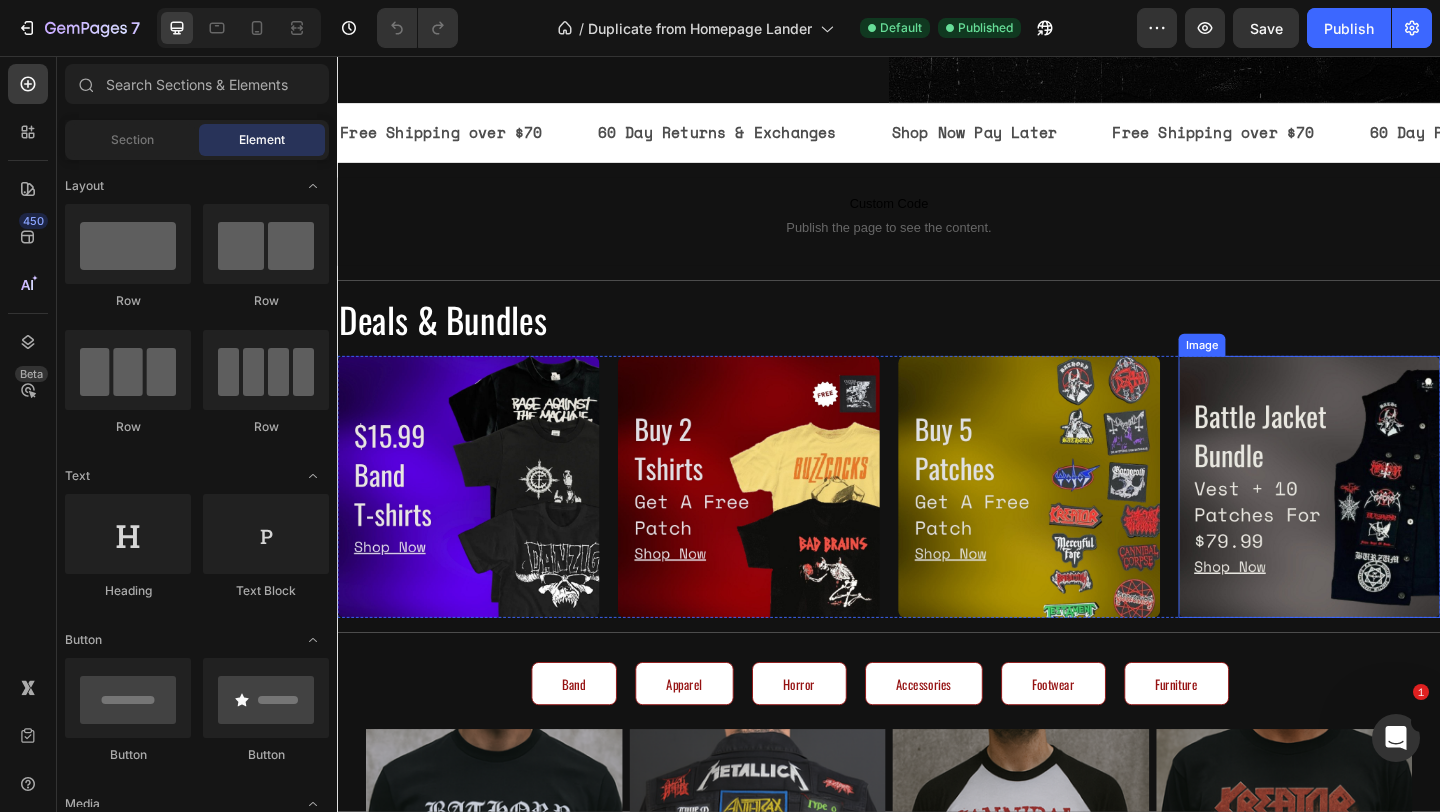 click at bounding box center (1394, 524) 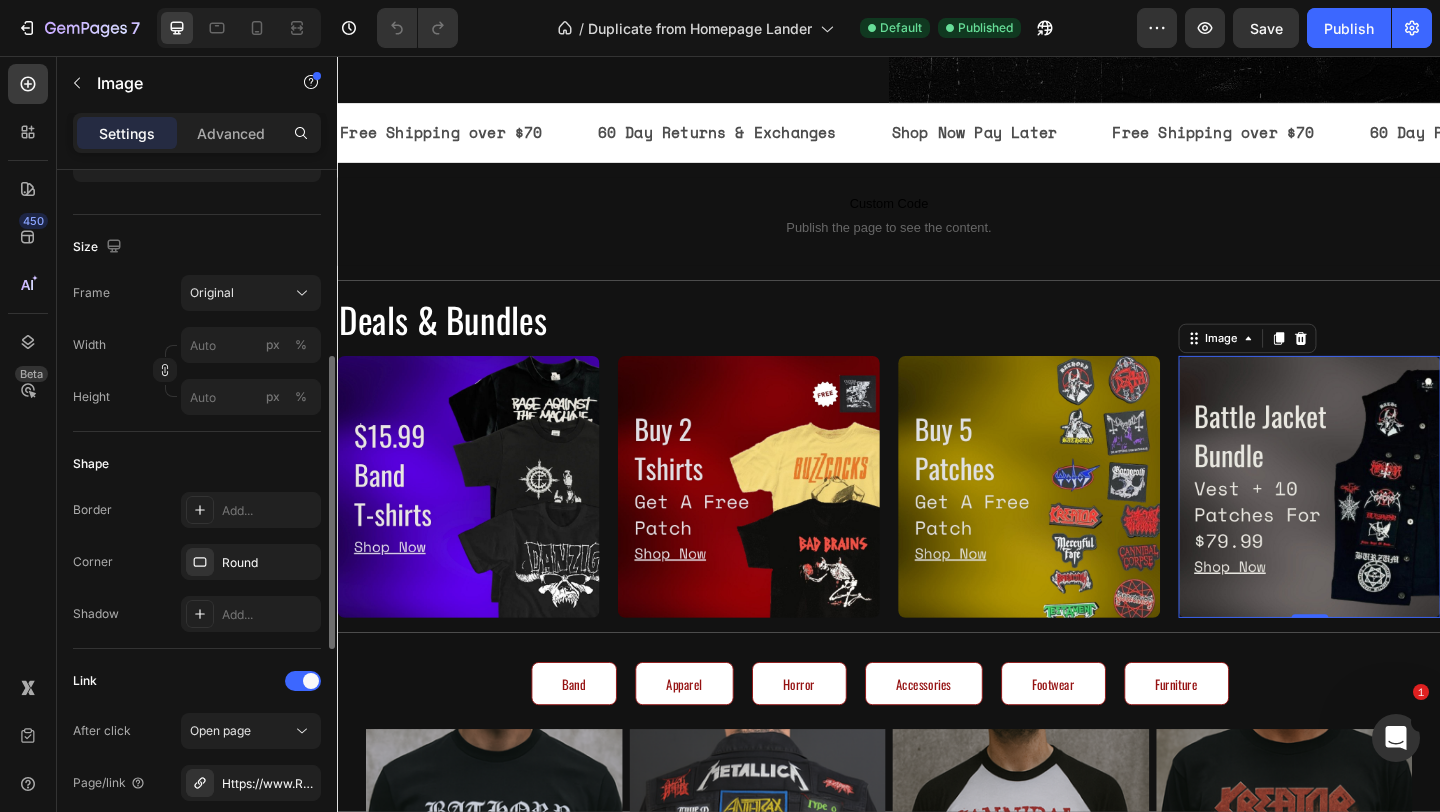 scroll, scrollTop: 441, scrollLeft: 0, axis: vertical 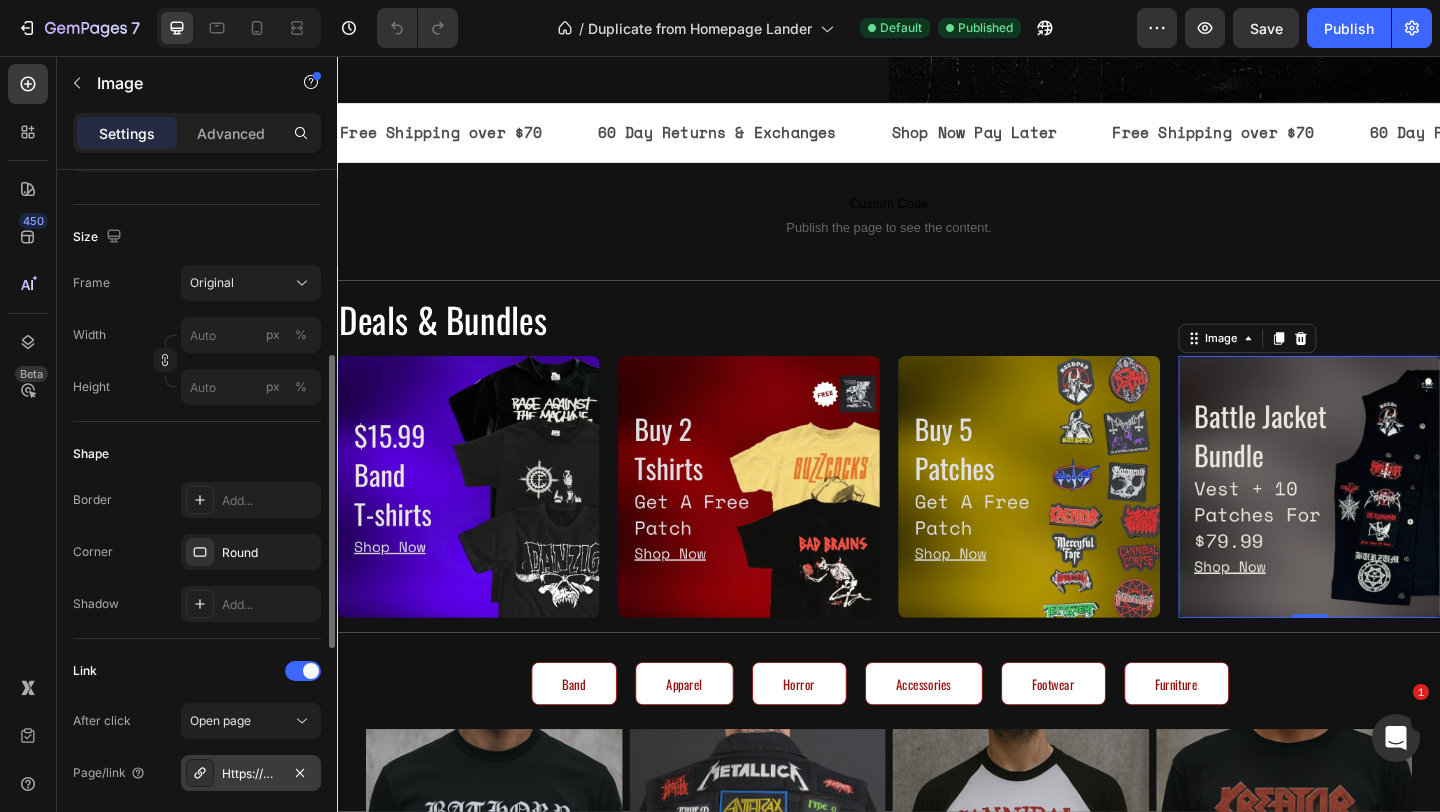 click on "Https://www.Redzoneshop.Com/apps/secomapp_freegifts_get_order/bundle/7609?Ver=3.0" at bounding box center (251, 774) 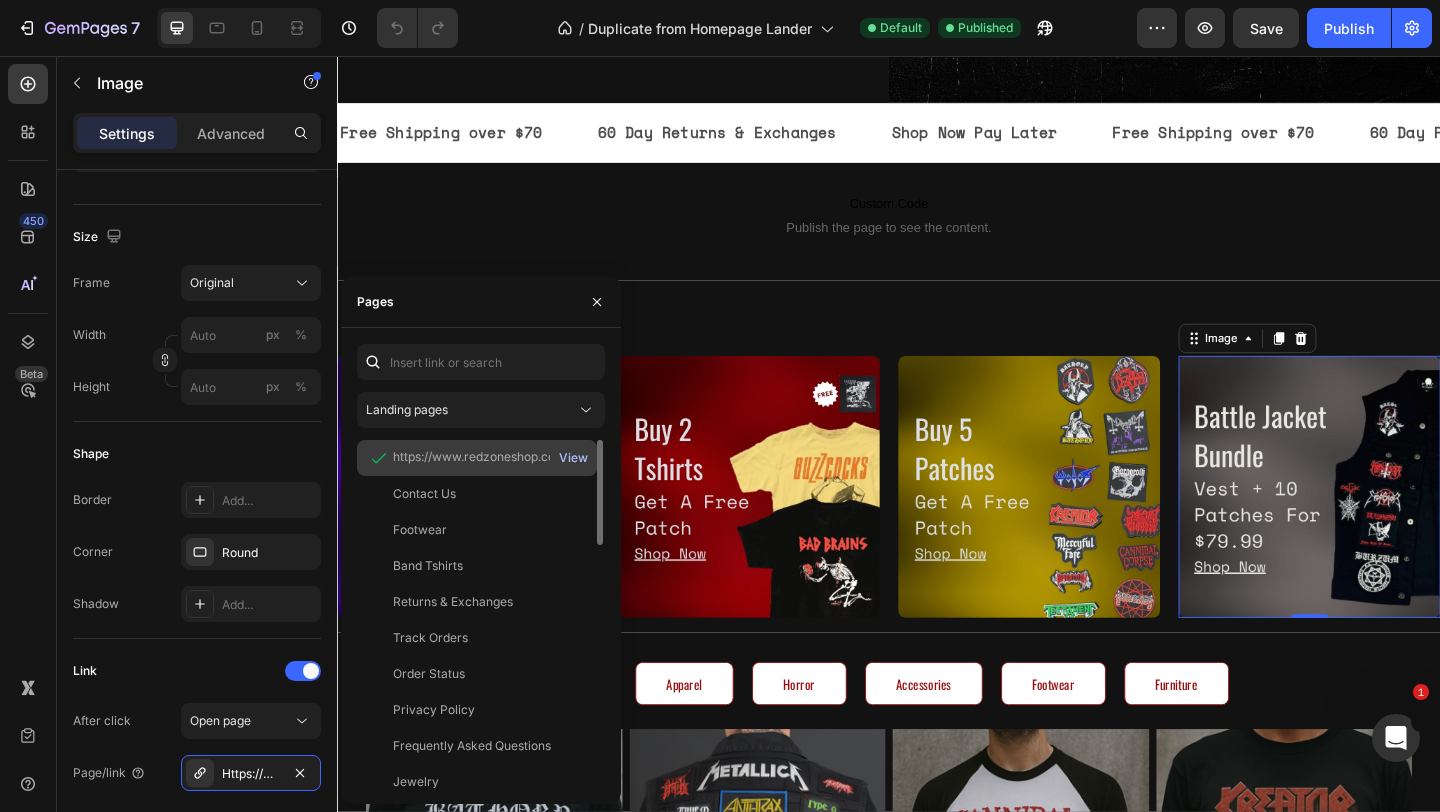 click on "View" at bounding box center (573, 458) 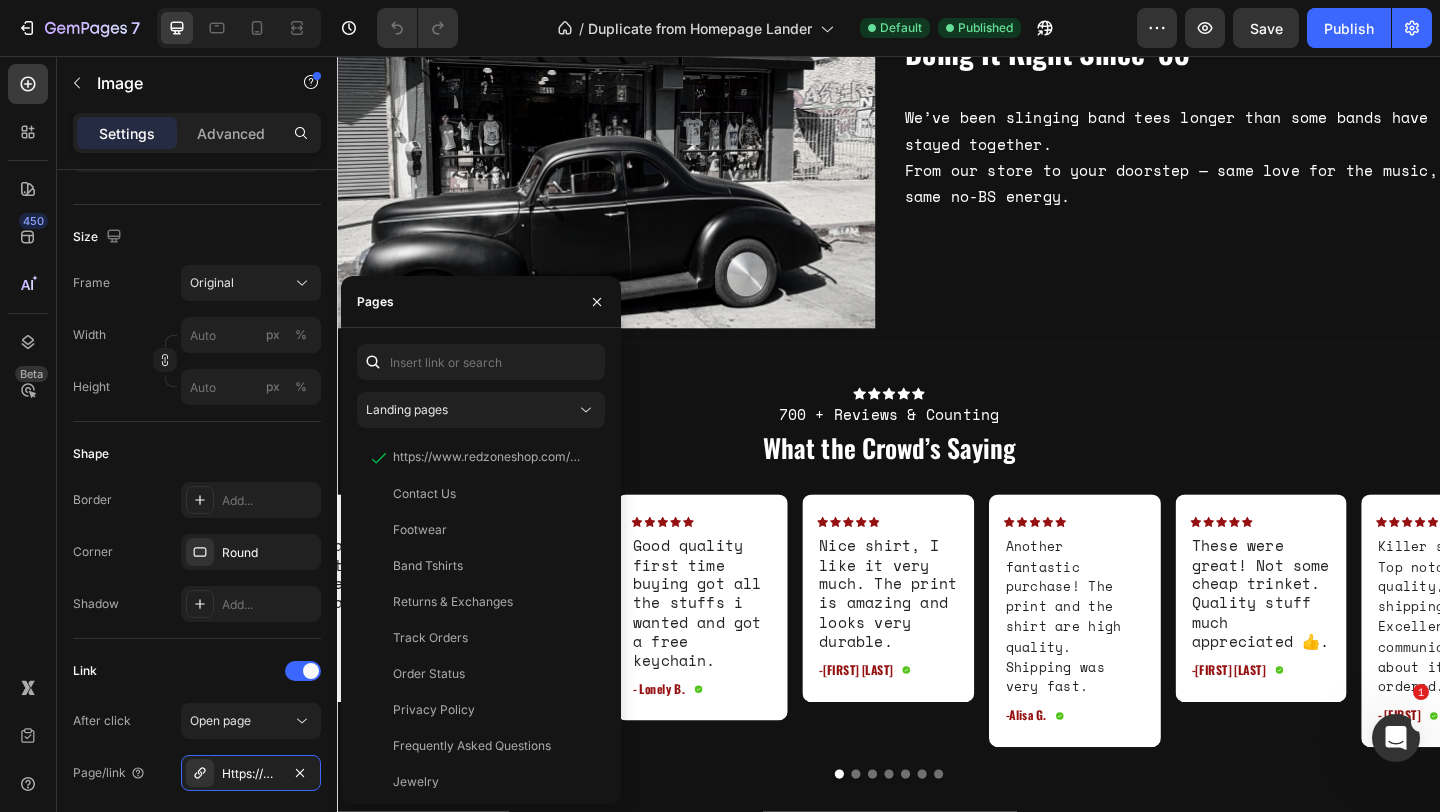 scroll, scrollTop: 3057, scrollLeft: 0, axis: vertical 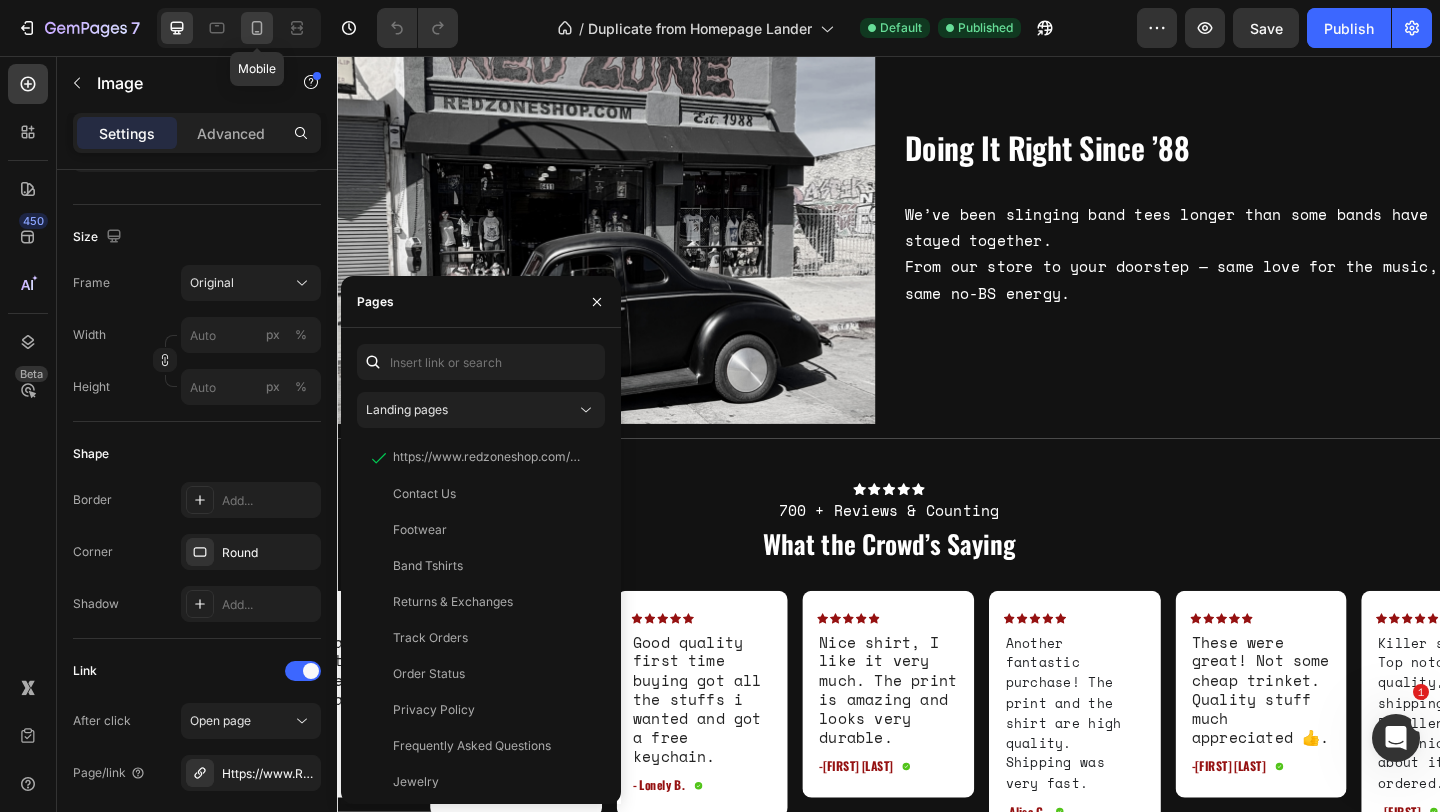 click 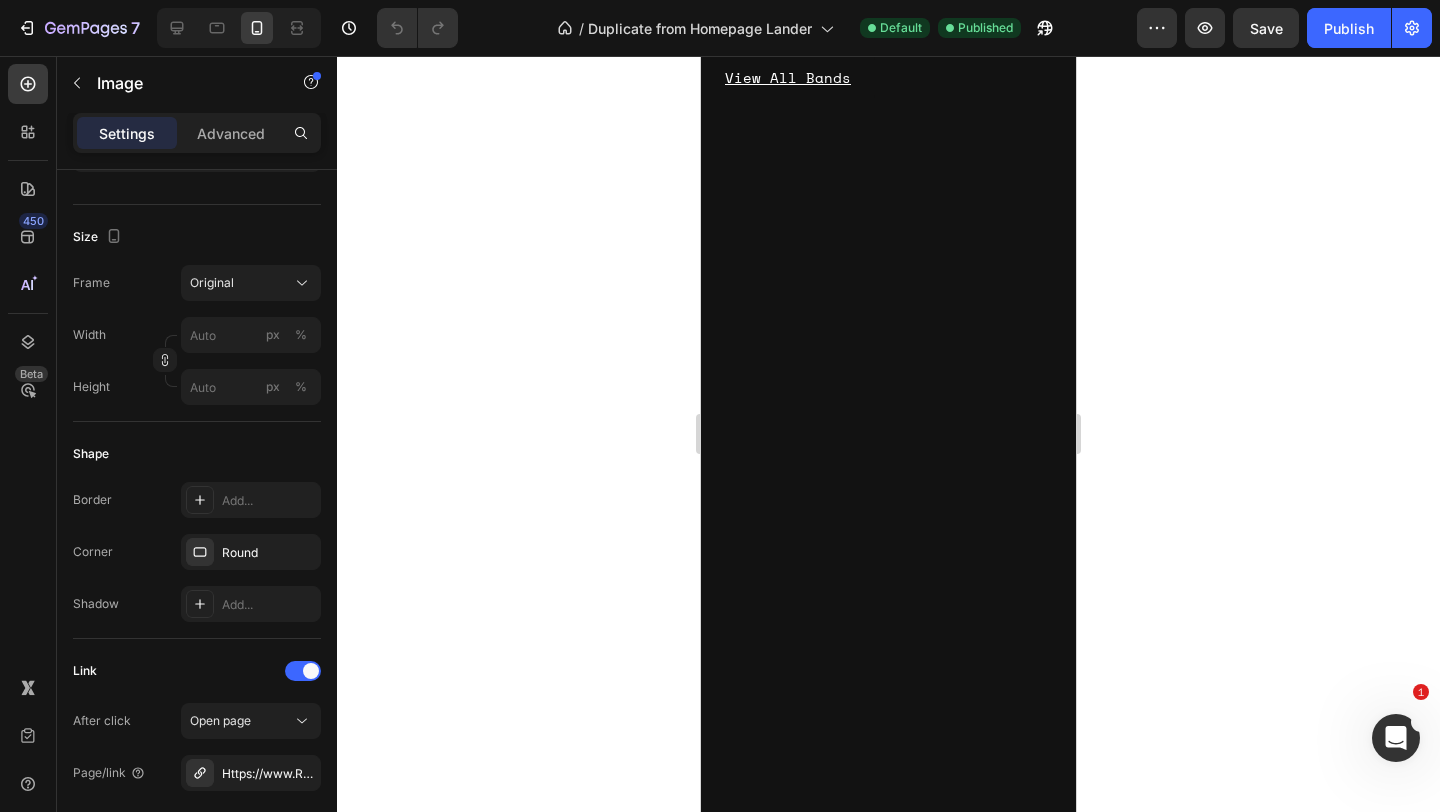 scroll, scrollTop: 1706, scrollLeft: 0, axis: vertical 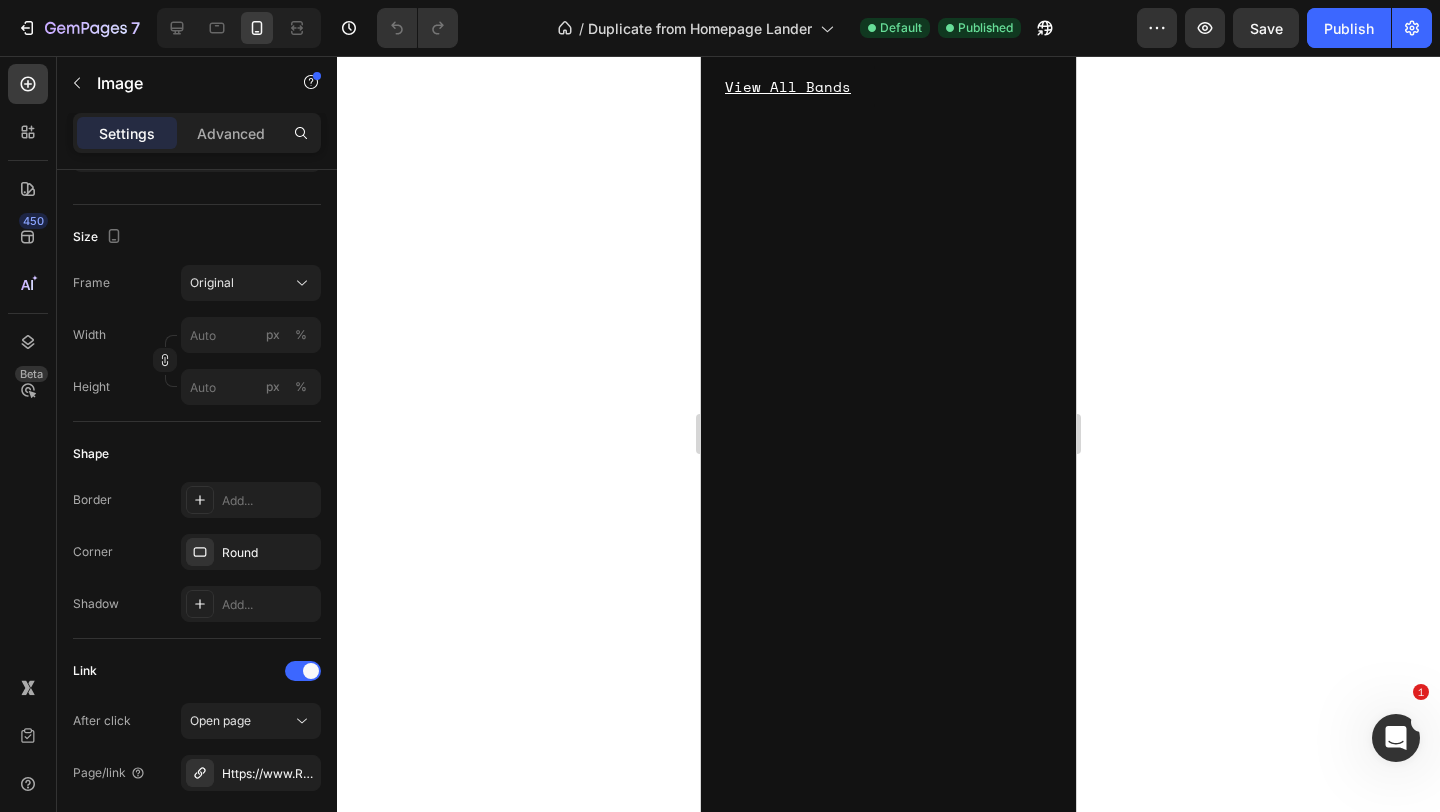 click on "Build Your Battle Jacket" at bounding box center (888, -152) 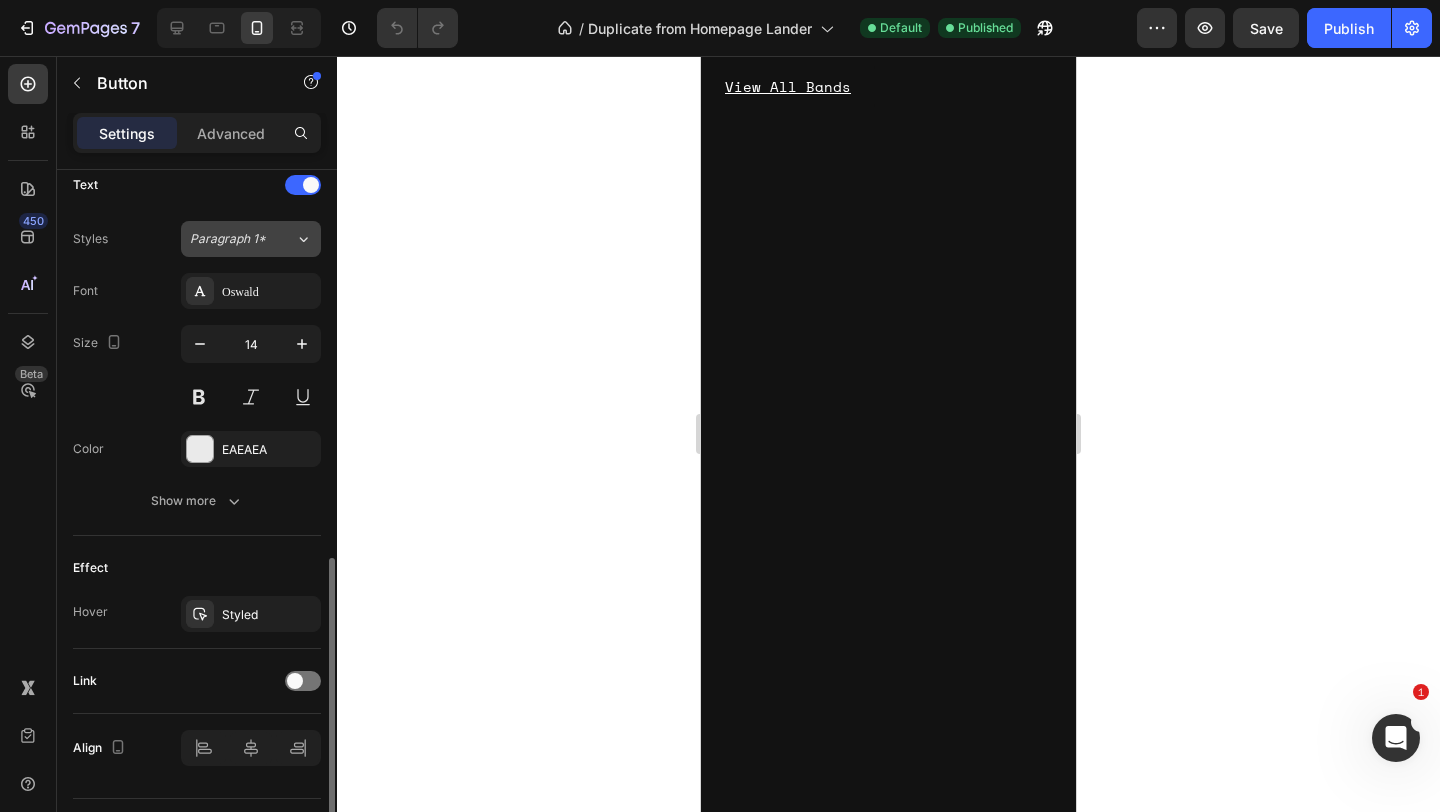 scroll, scrollTop: 735, scrollLeft: 0, axis: vertical 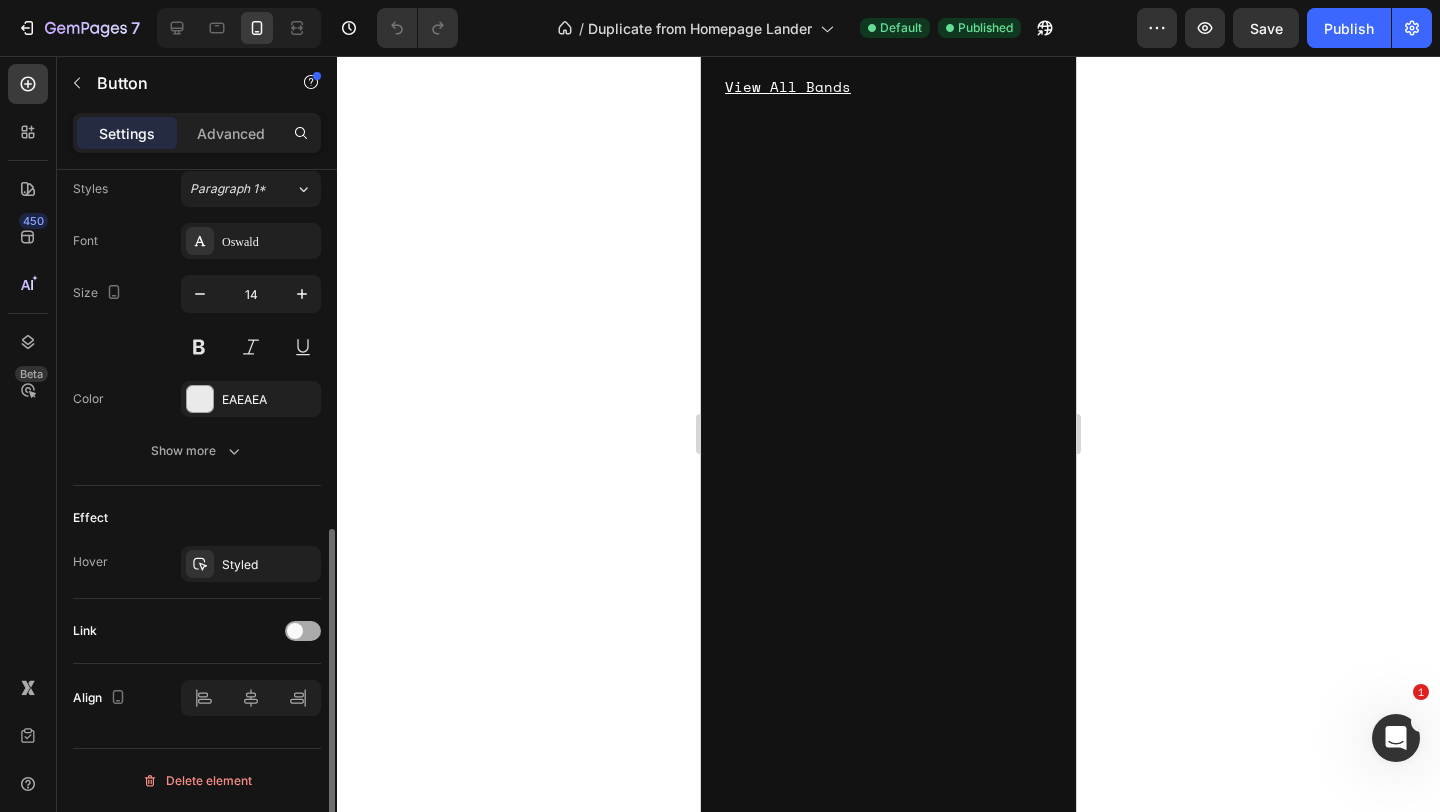 click at bounding box center (303, 631) 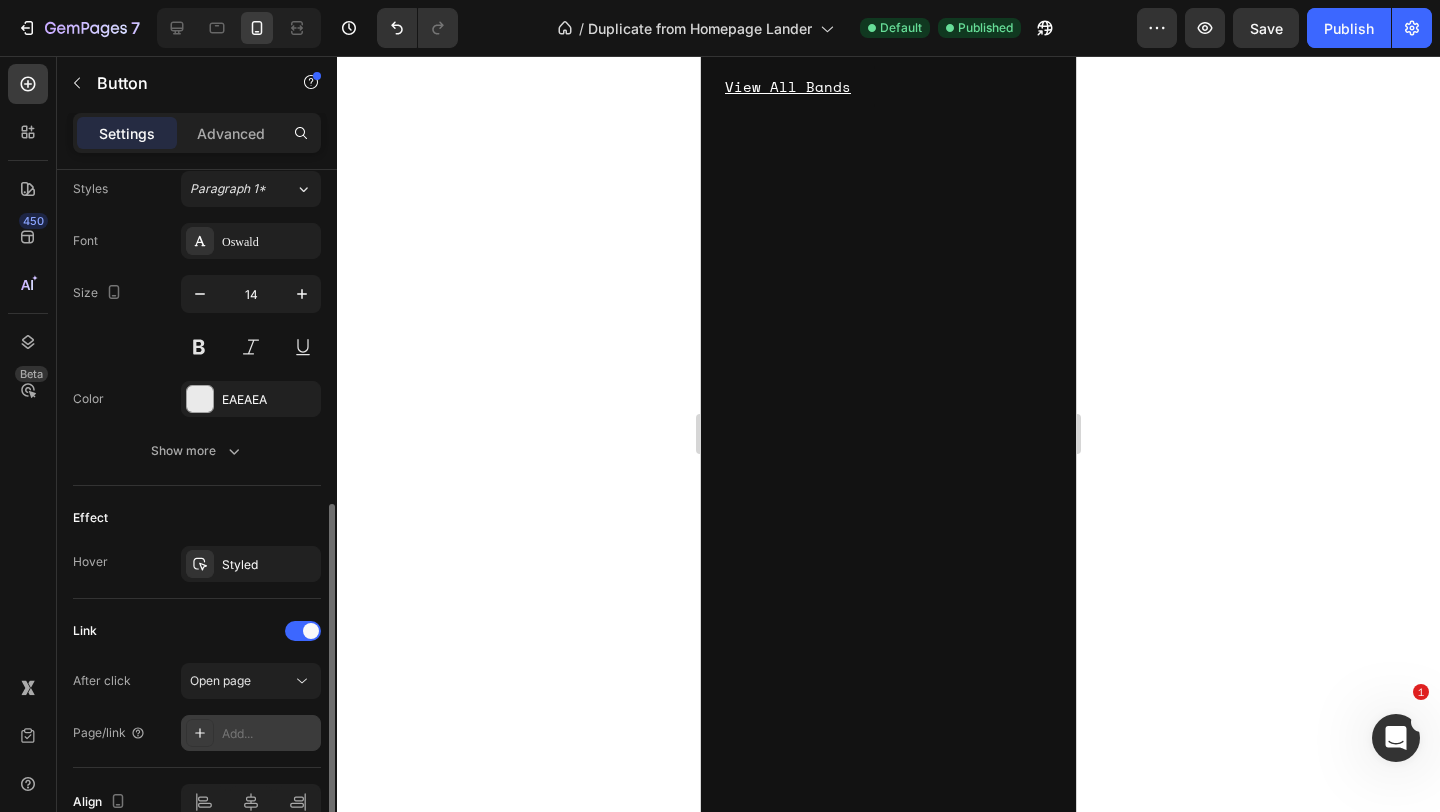 click on "Add..." at bounding box center [251, 733] 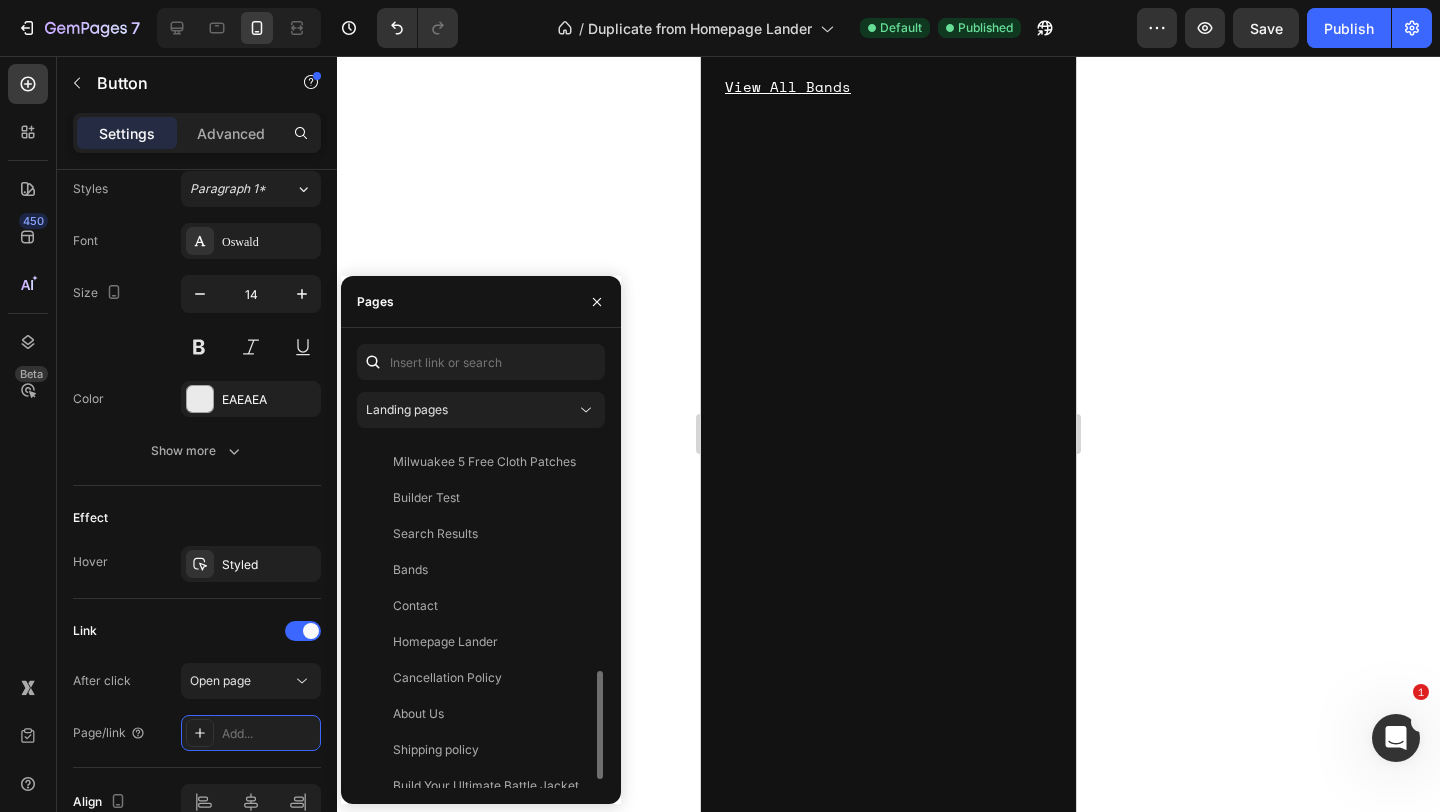 scroll, scrollTop: 768, scrollLeft: 0, axis: vertical 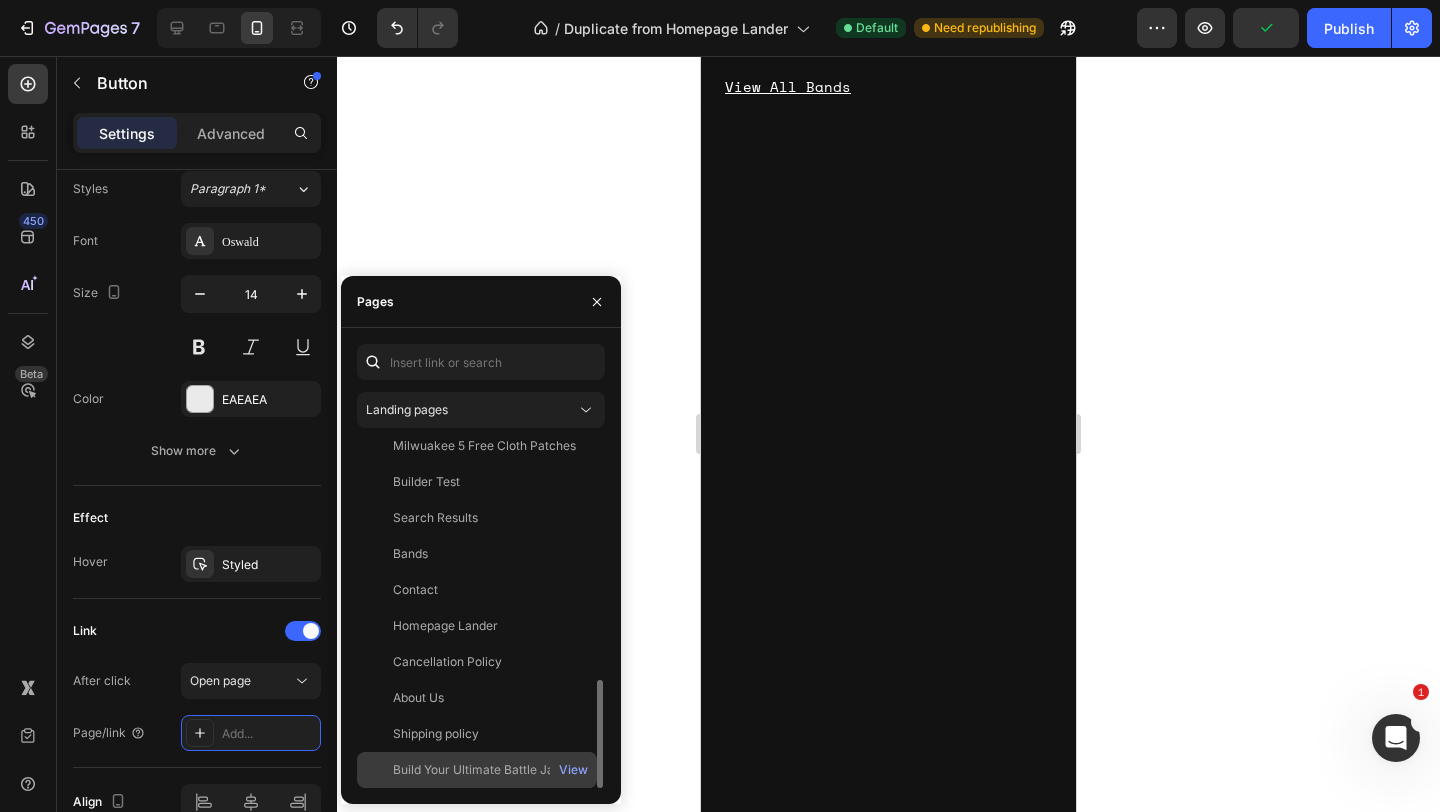 click on "Build Your Ultimate Battle Jacket" 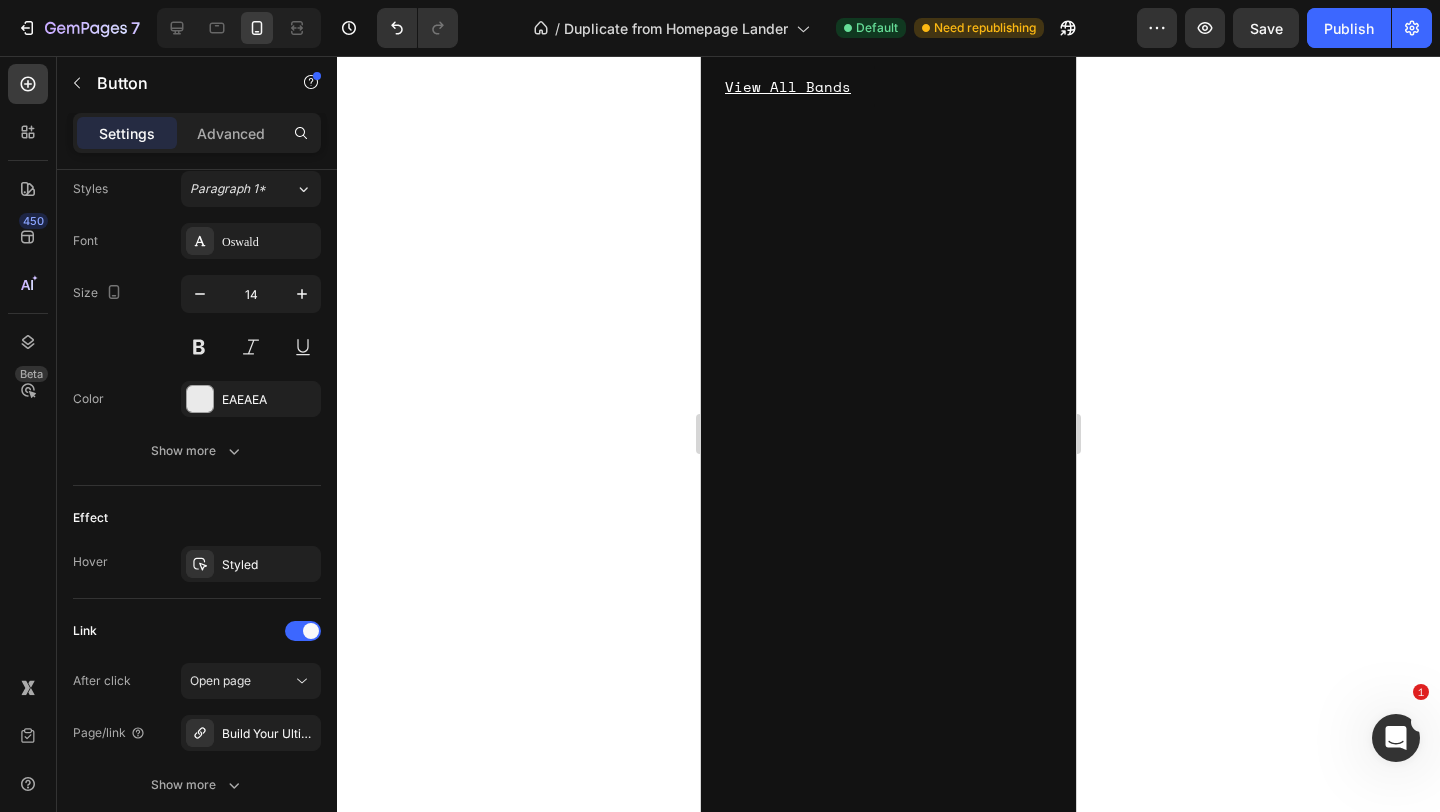 click 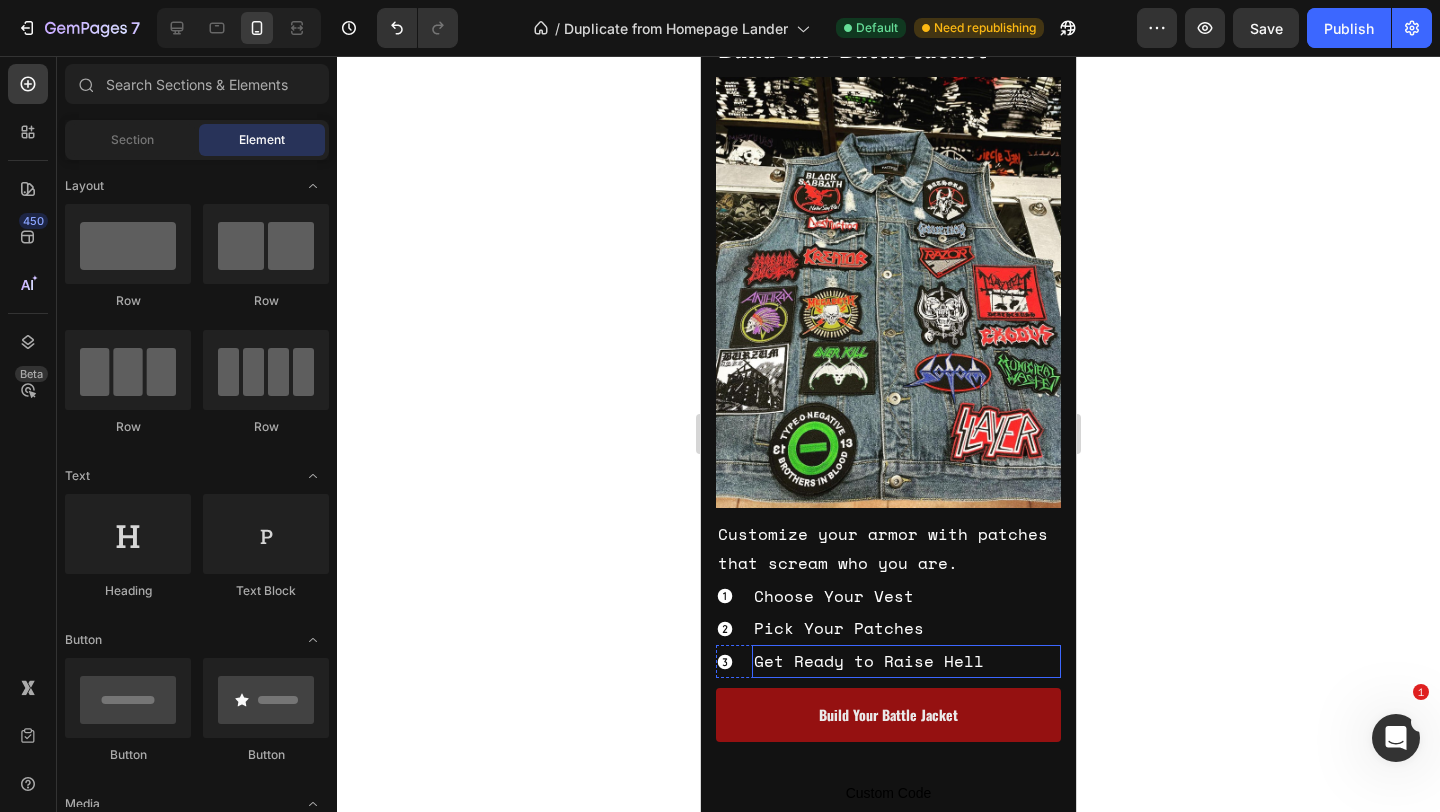 scroll, scrollTop: 1269, scrollLeft: 0, axis: vertical 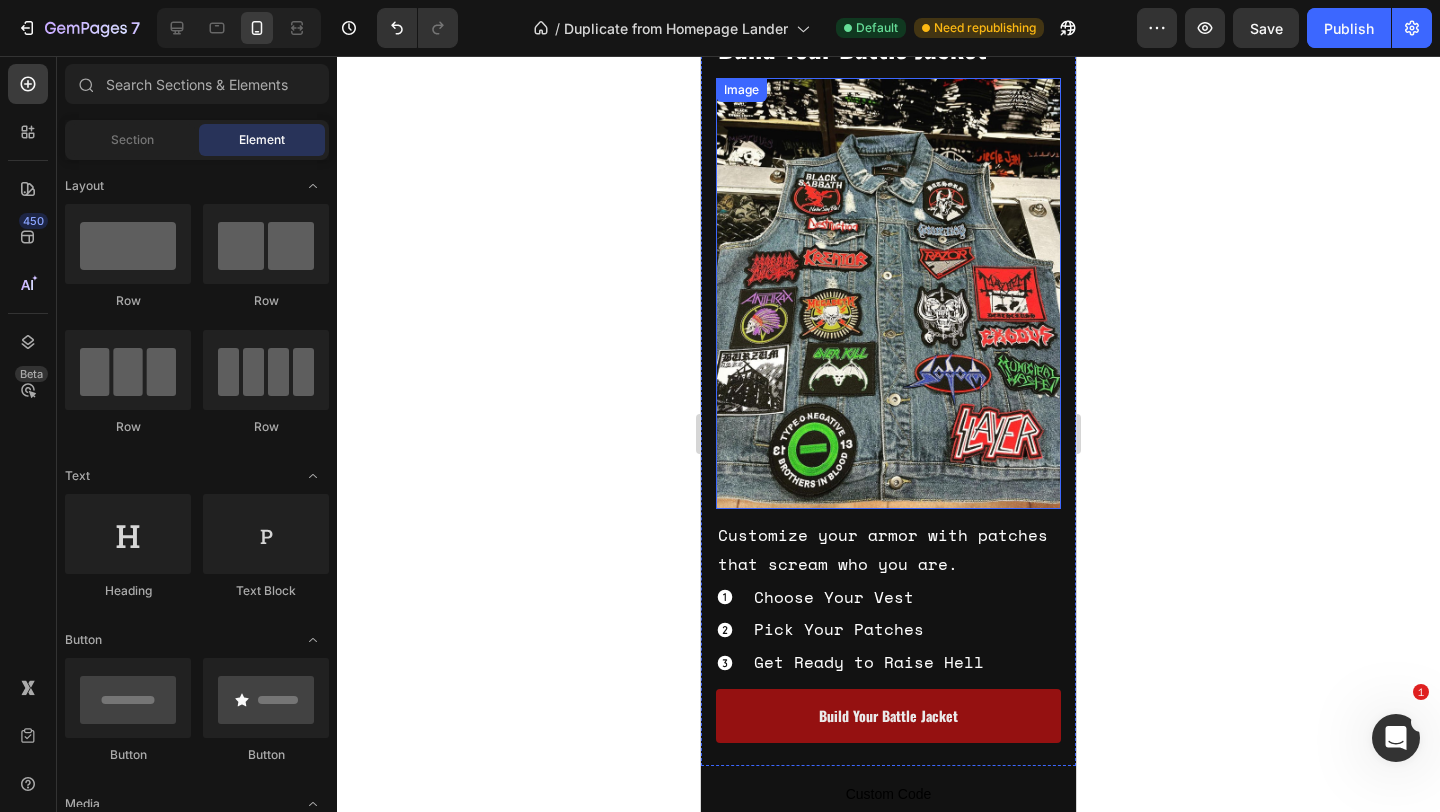 click at bounding box center [888, 293] 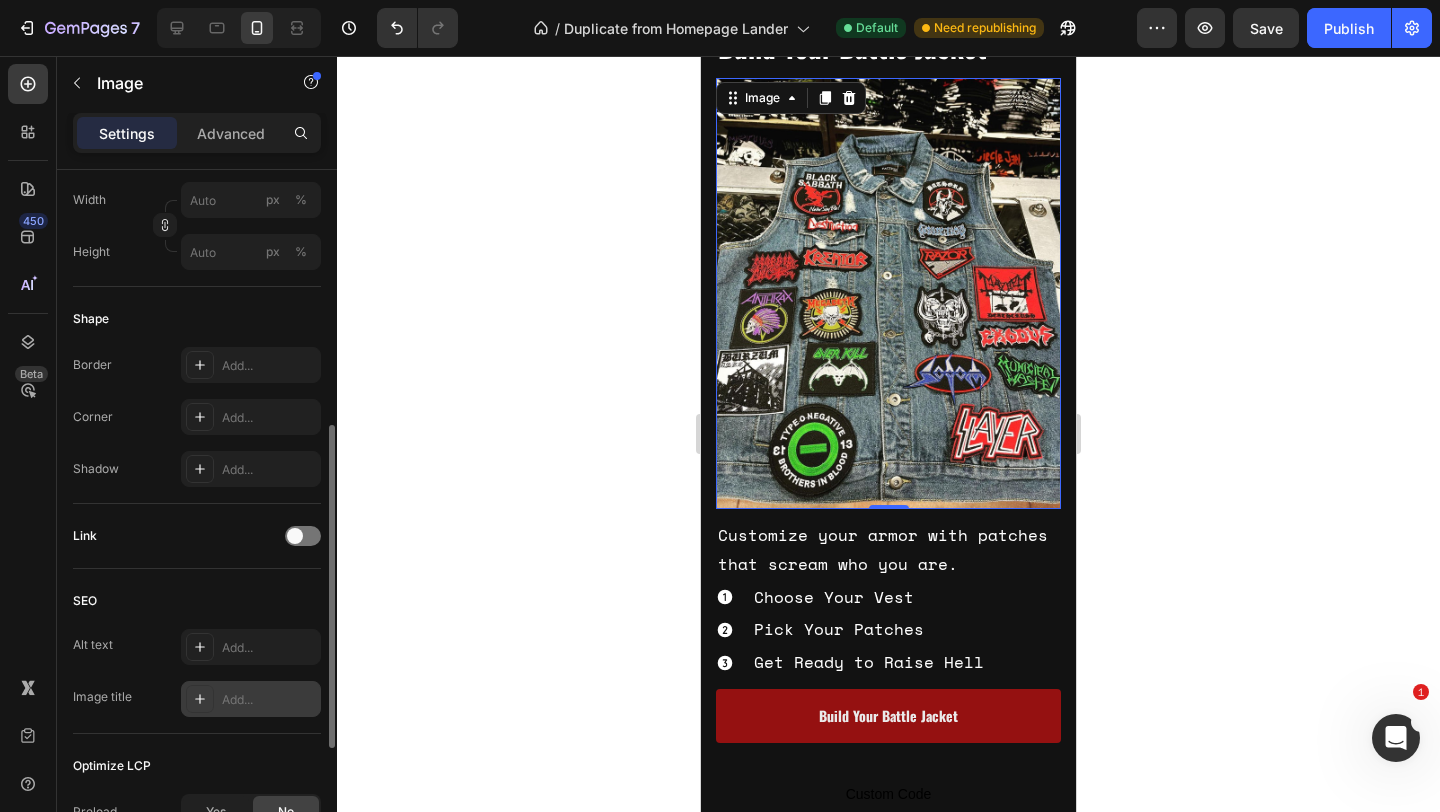 scroll, scrollTop: 578, scrollLeft: 0, axis: vertical 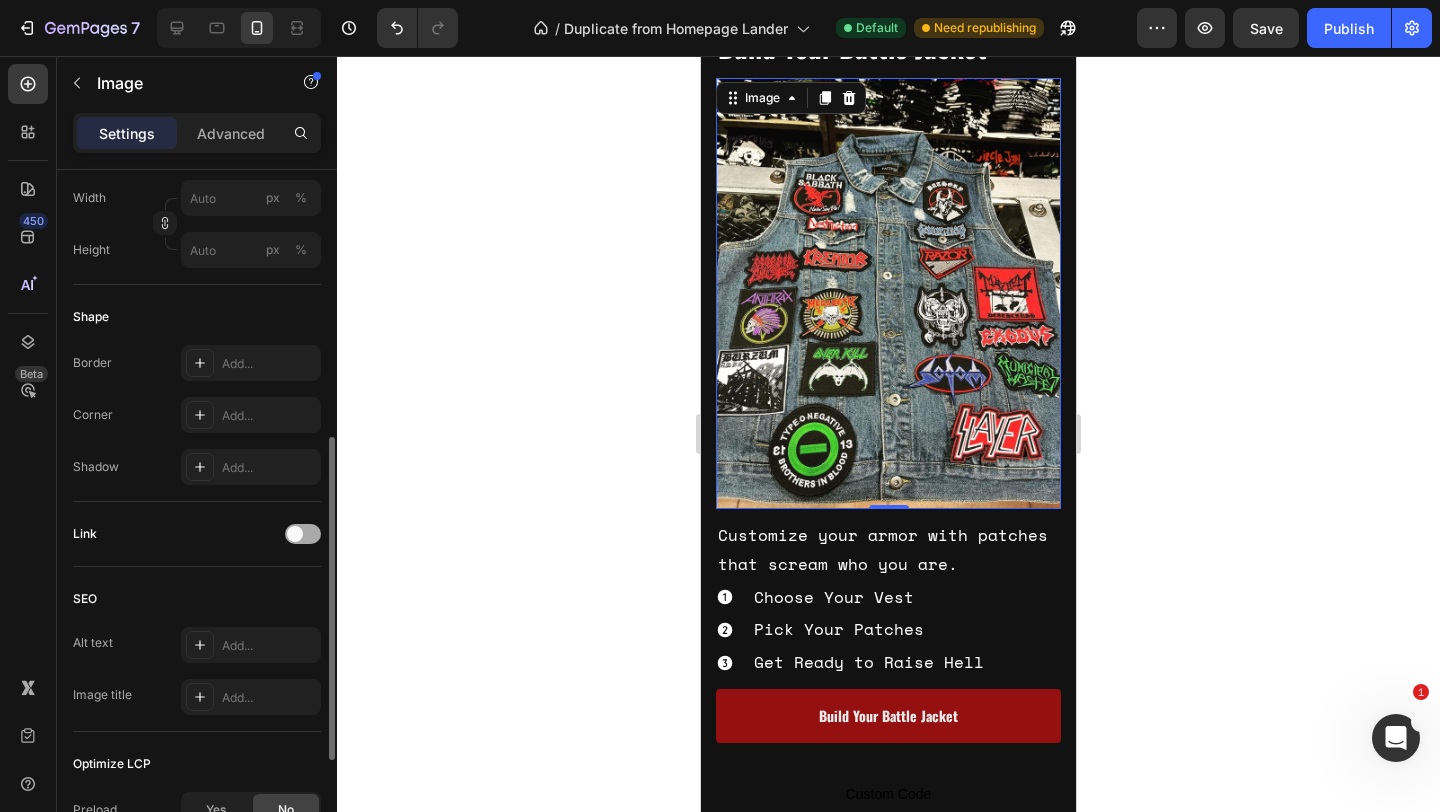 click at bounding box center [303, 534] 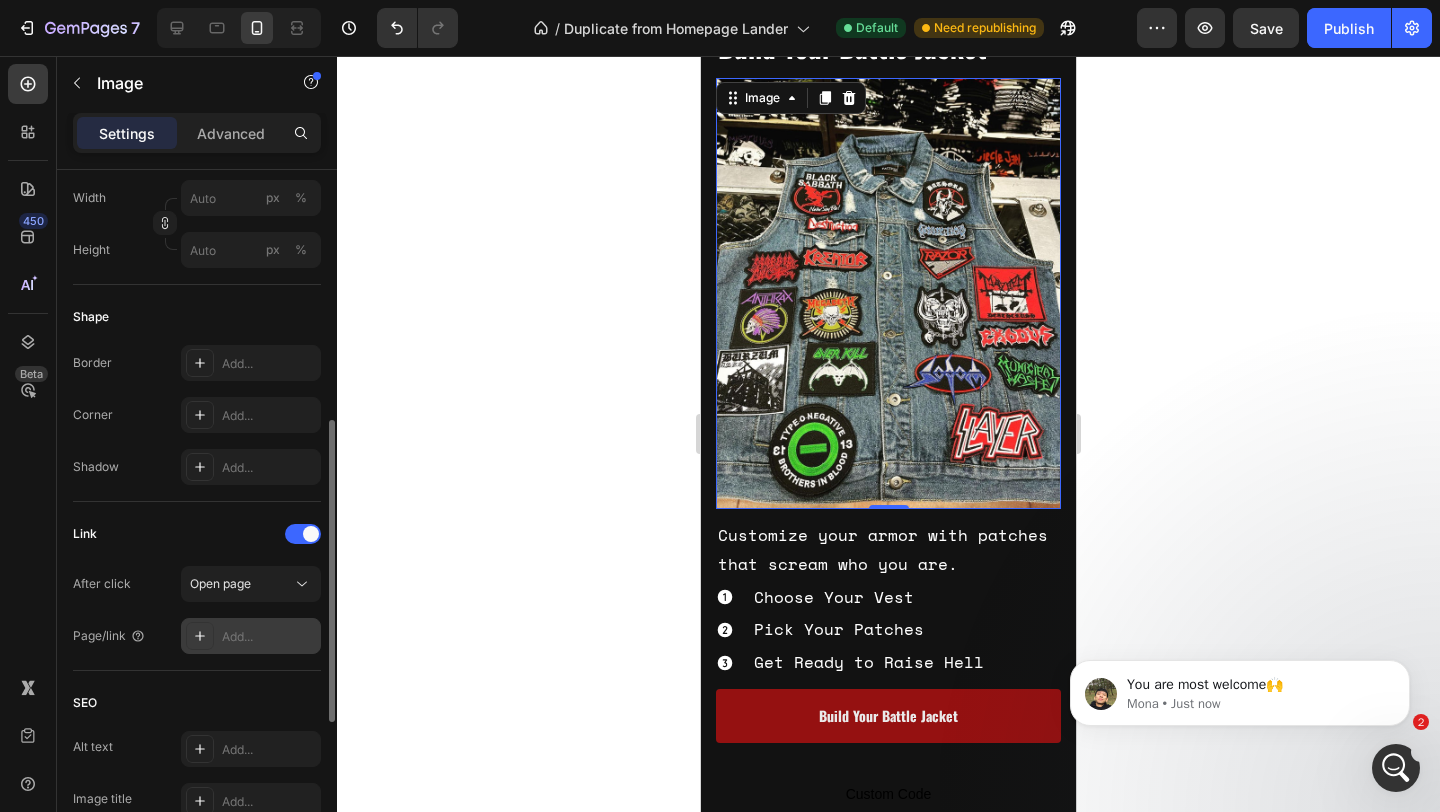 scroll, scrollTop: 0, scrollLeft: 0, axis: both 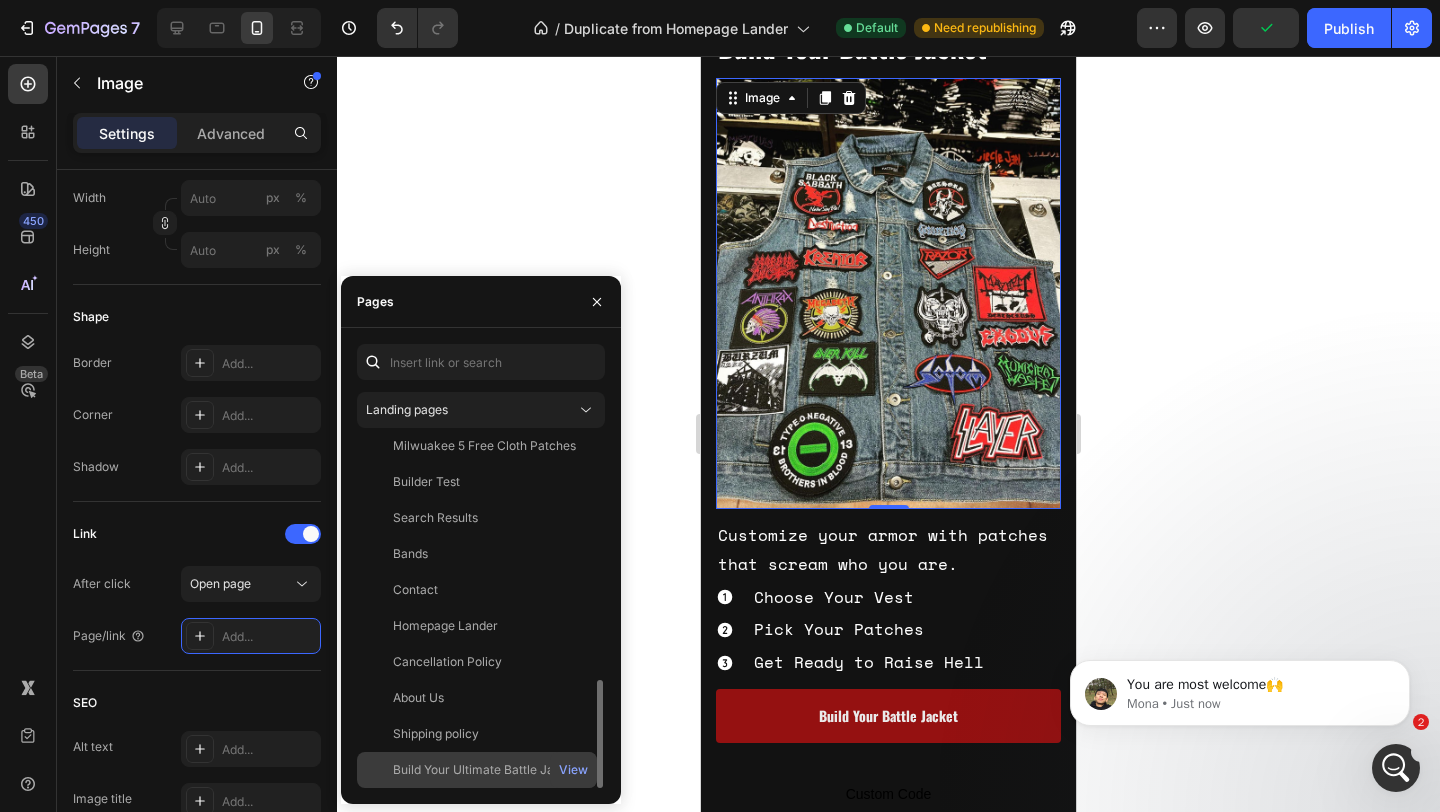 click on "Build Your Ultimate Battle Jacket" 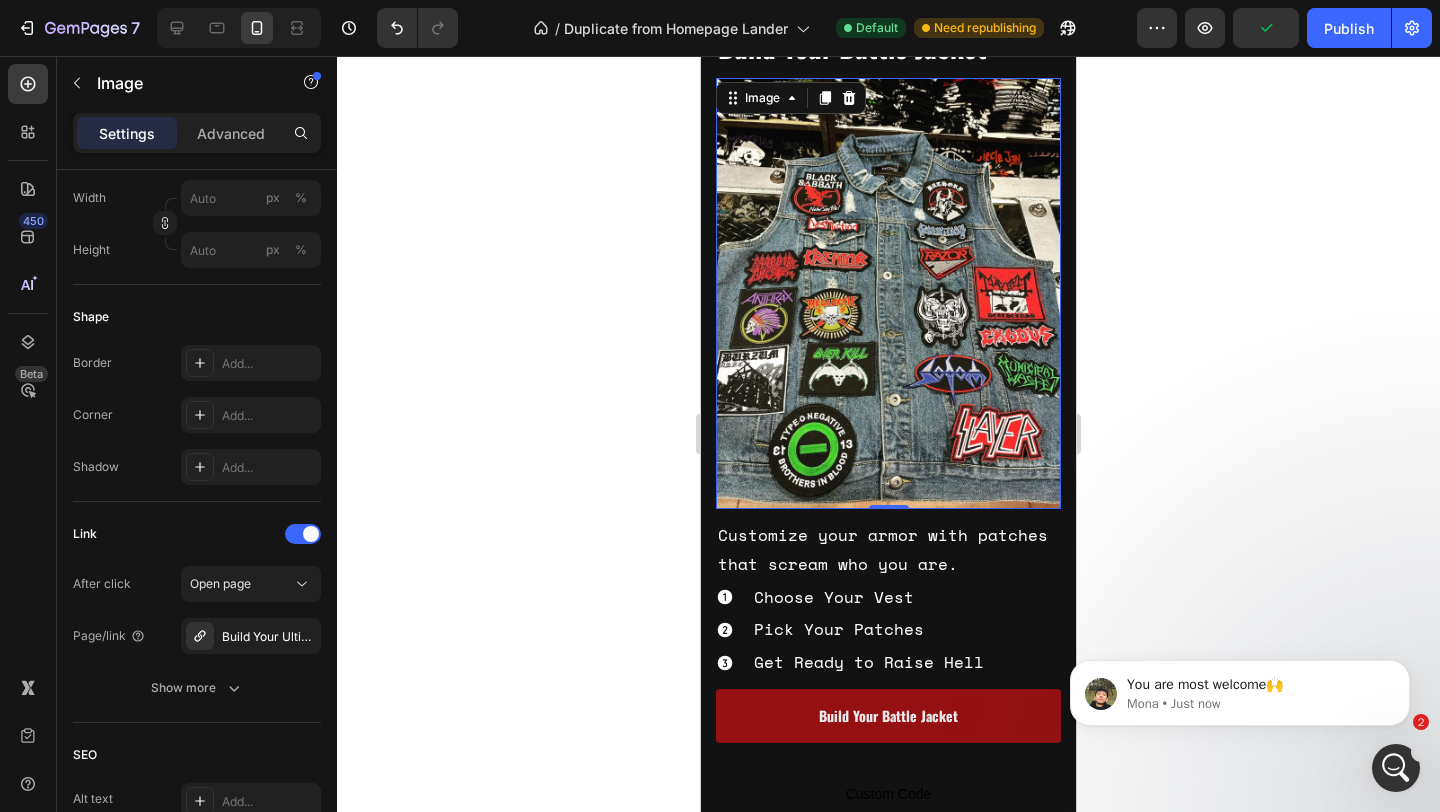 click 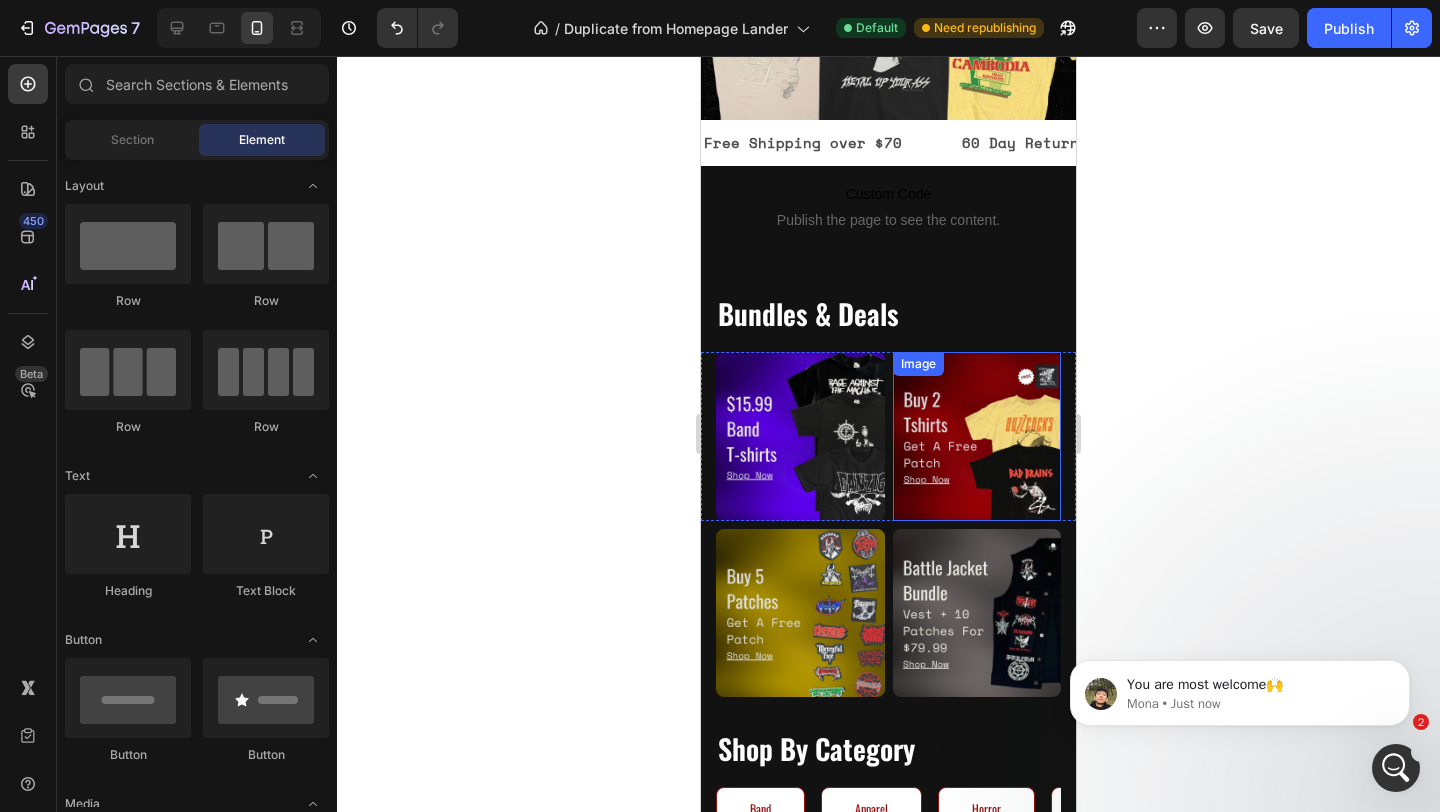 scroll, scrollTop: 605, scrollLeft: 0, axis: vertical 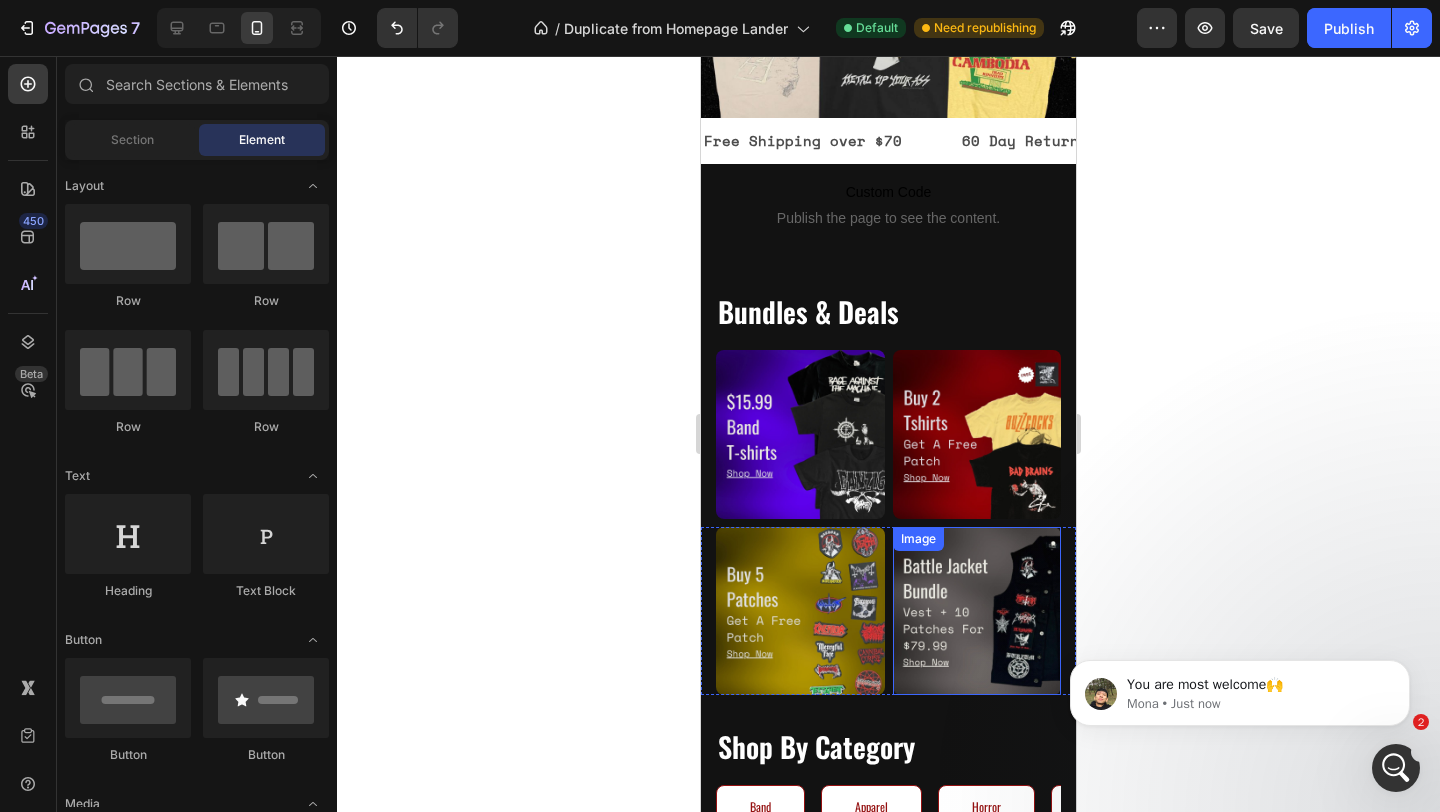 click at bounding box center (977, 611) 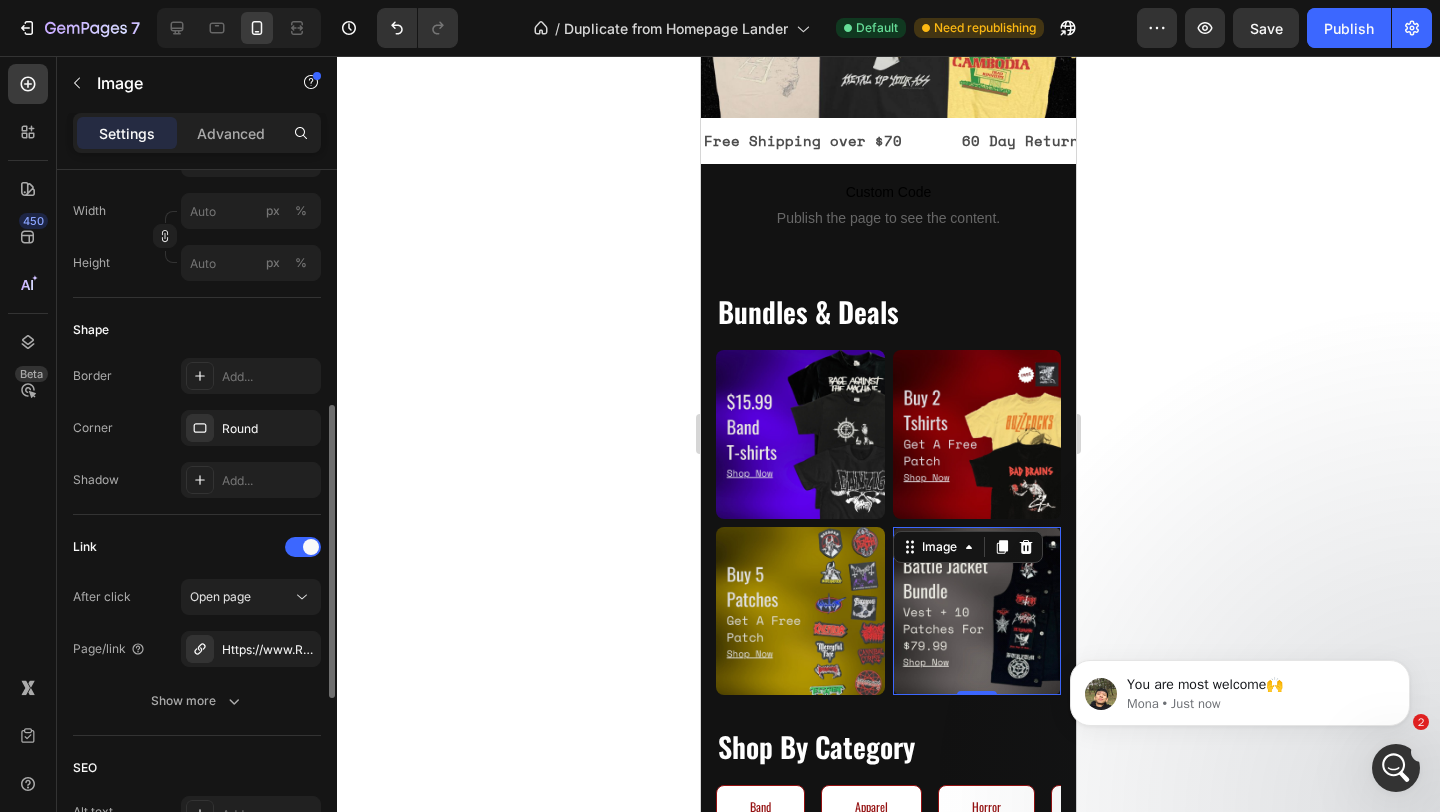 scroll, scrollTop: 569, scrollLeft: 0, axis: vertical 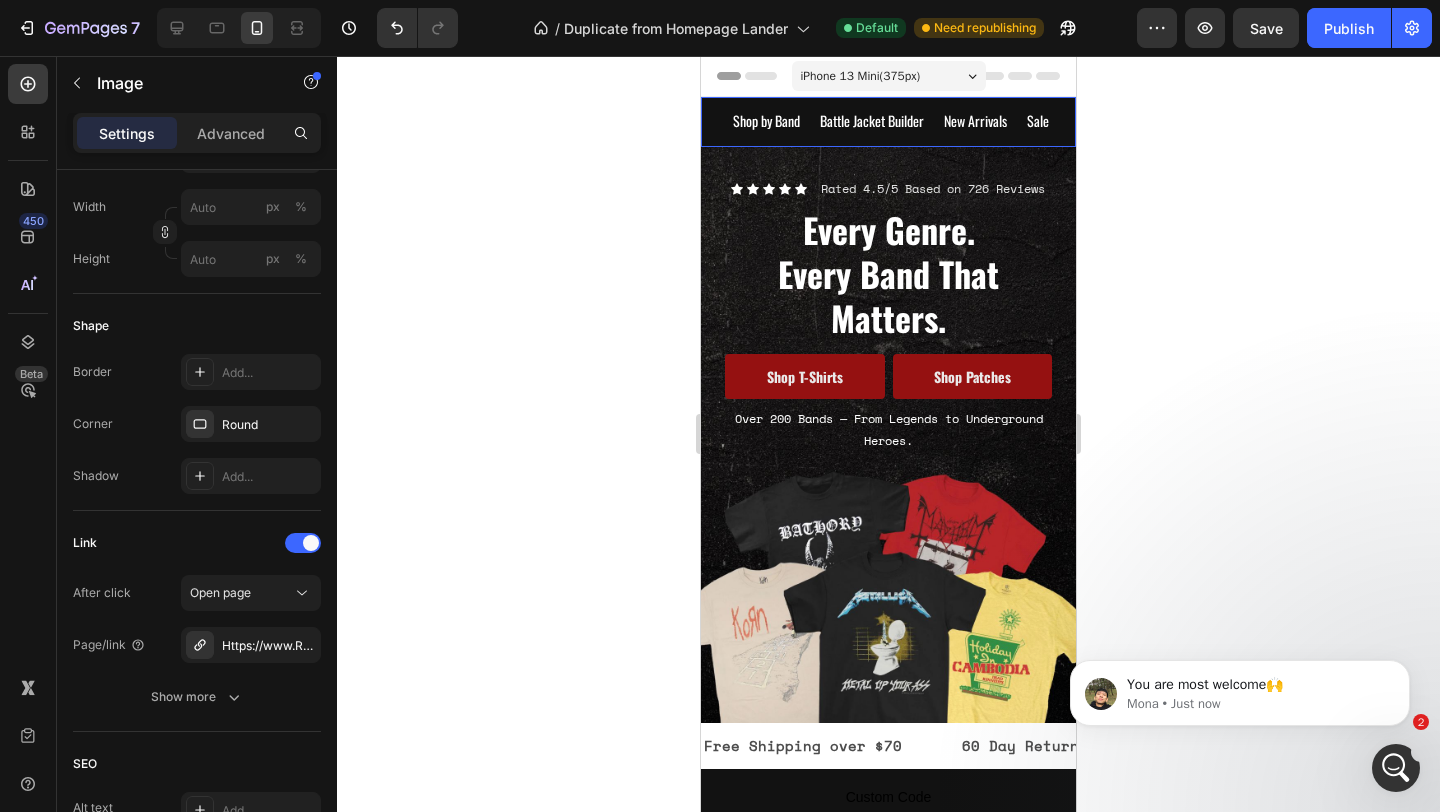 click on "Battle Jacket Builder" at bounding box center [872, 120] 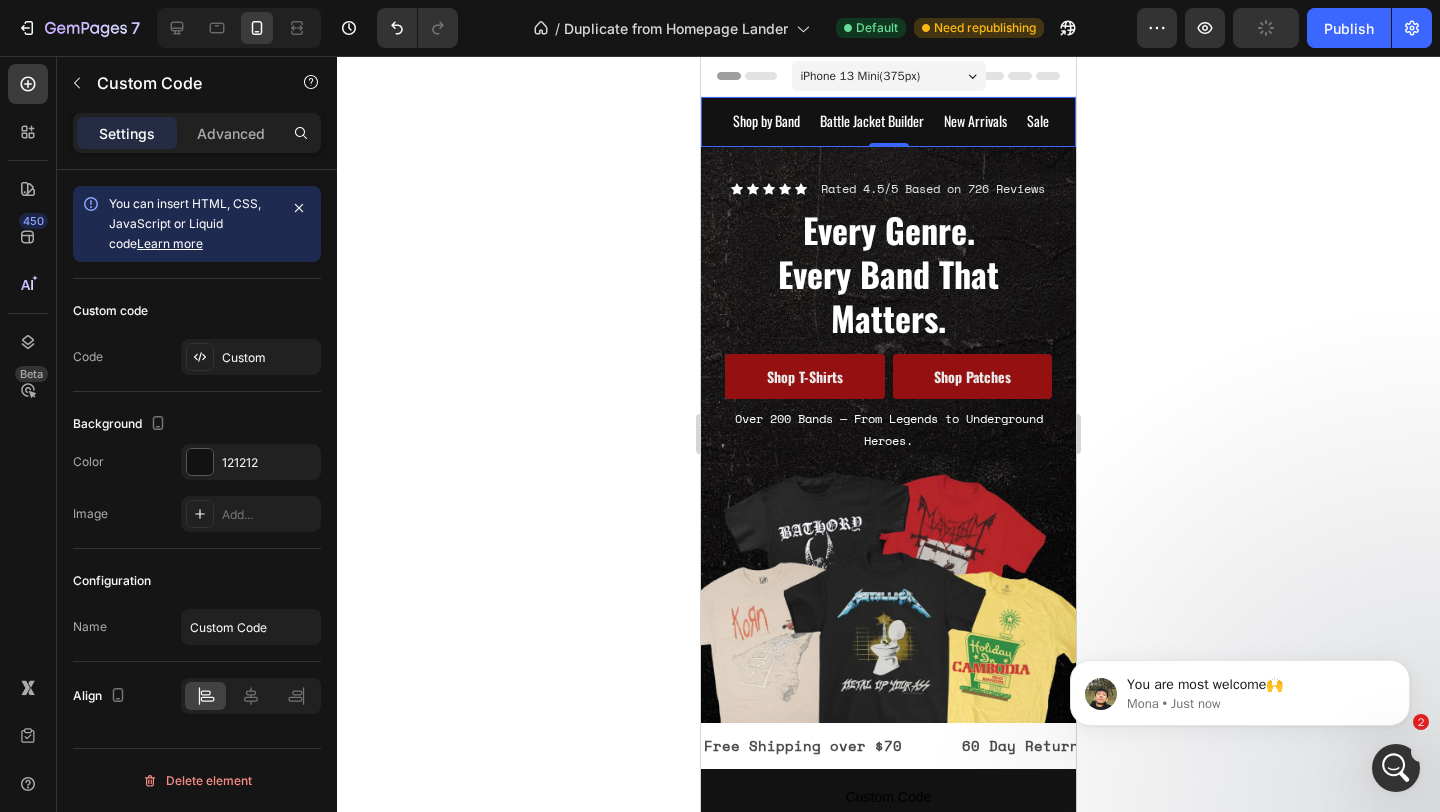 scroll, scrollTop: 0, scrollLeft: 0, axis: both 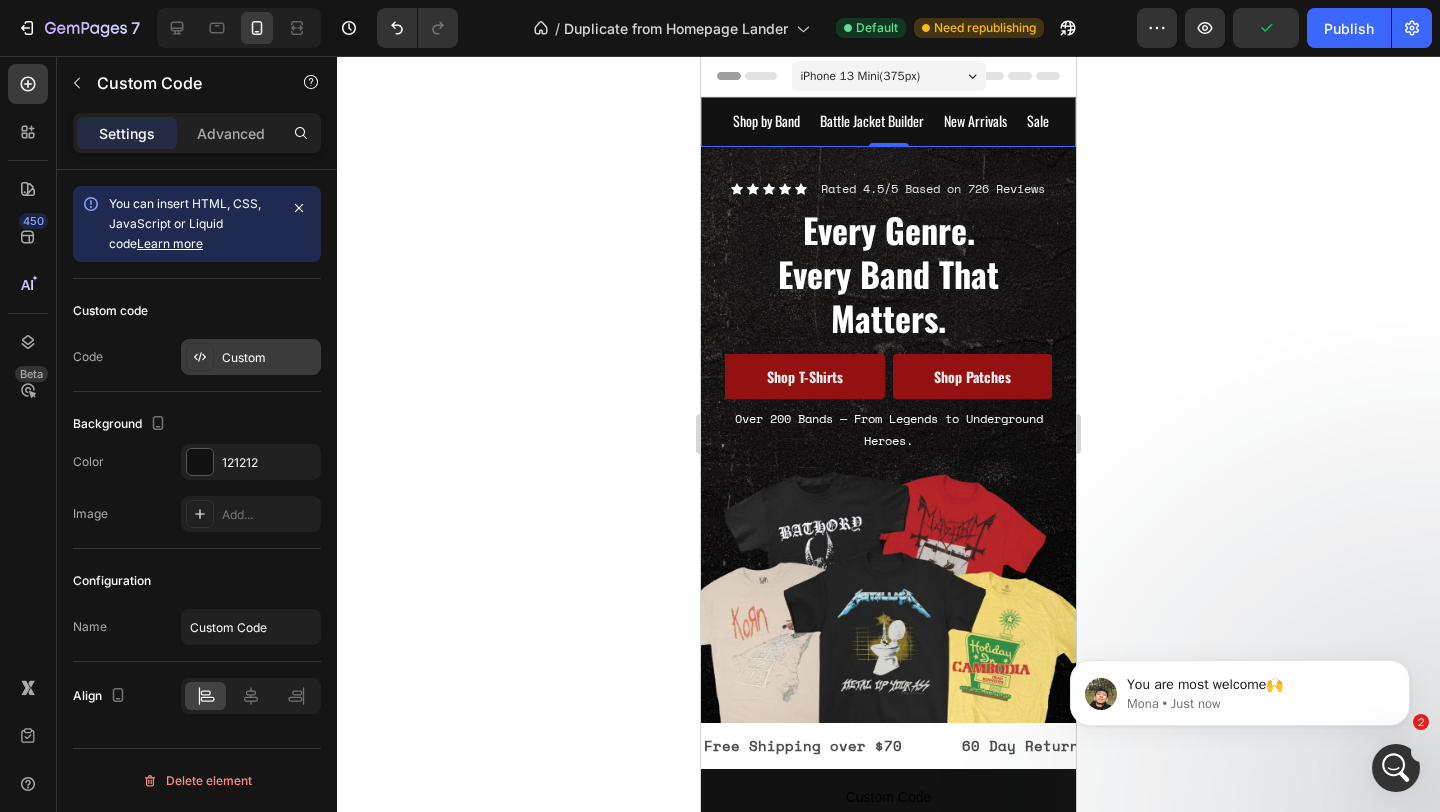 click on "Custom" at bounding box center (269, 358) 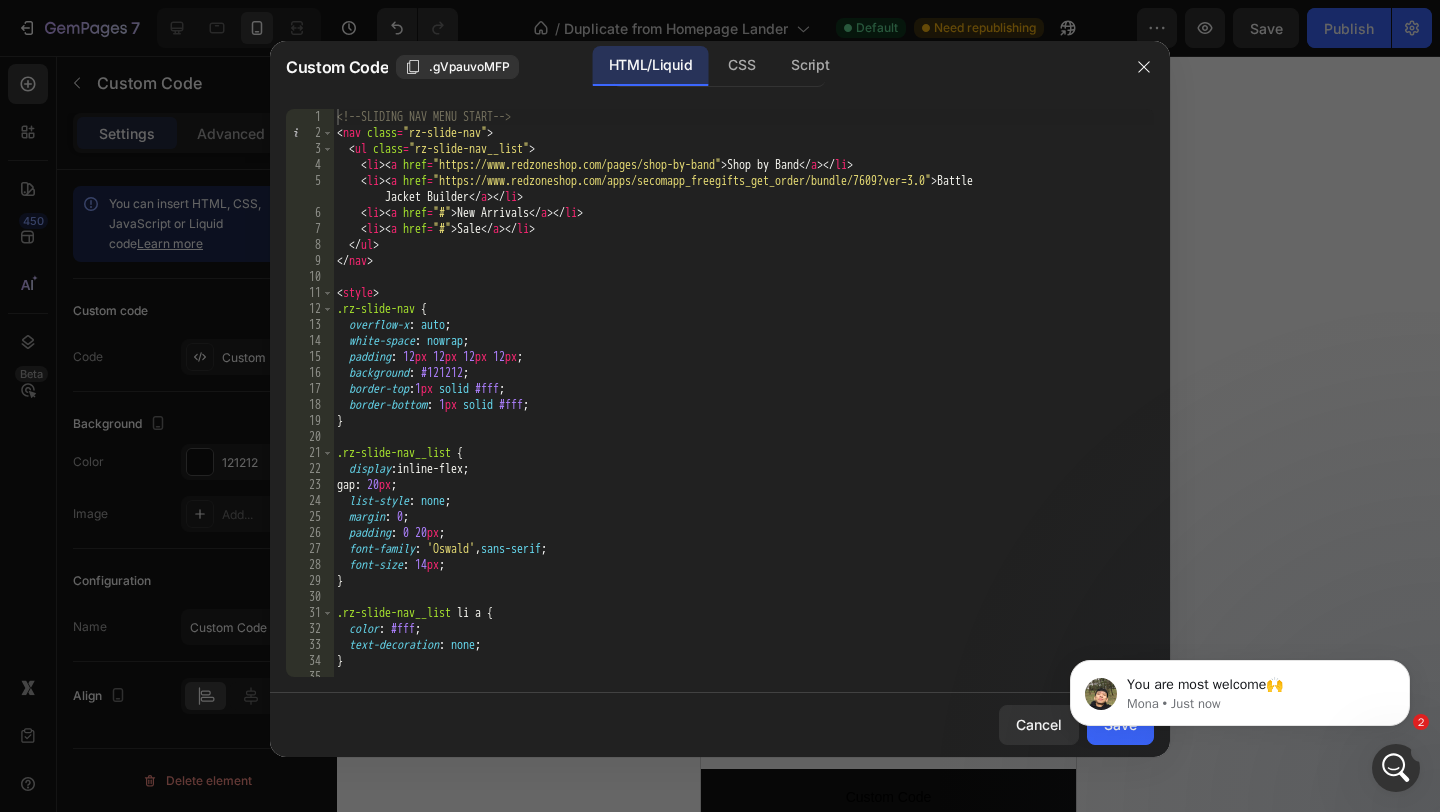 click on "You are most welcome🙌 [FIRST] • Just now" at bounding box center (1240, 688) 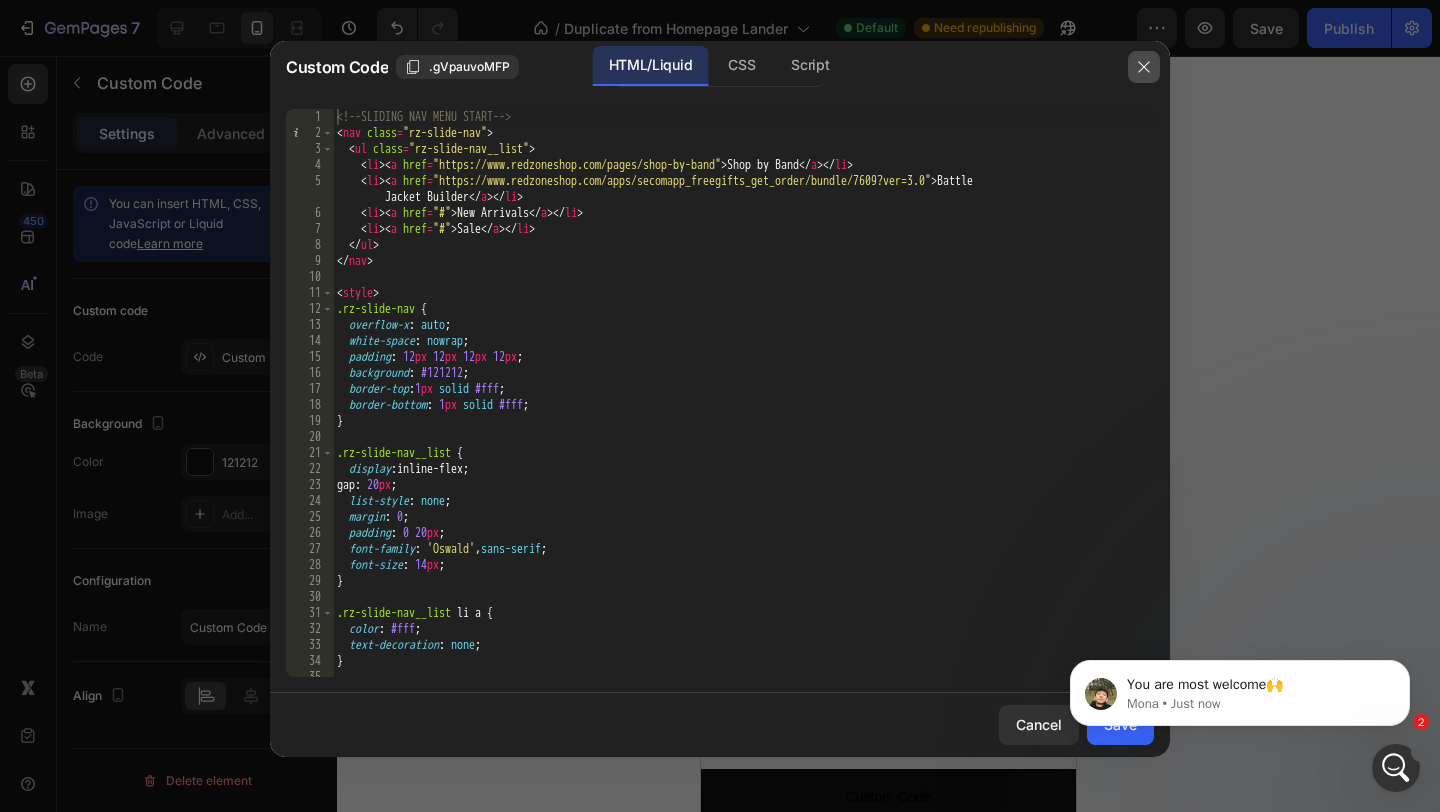 click 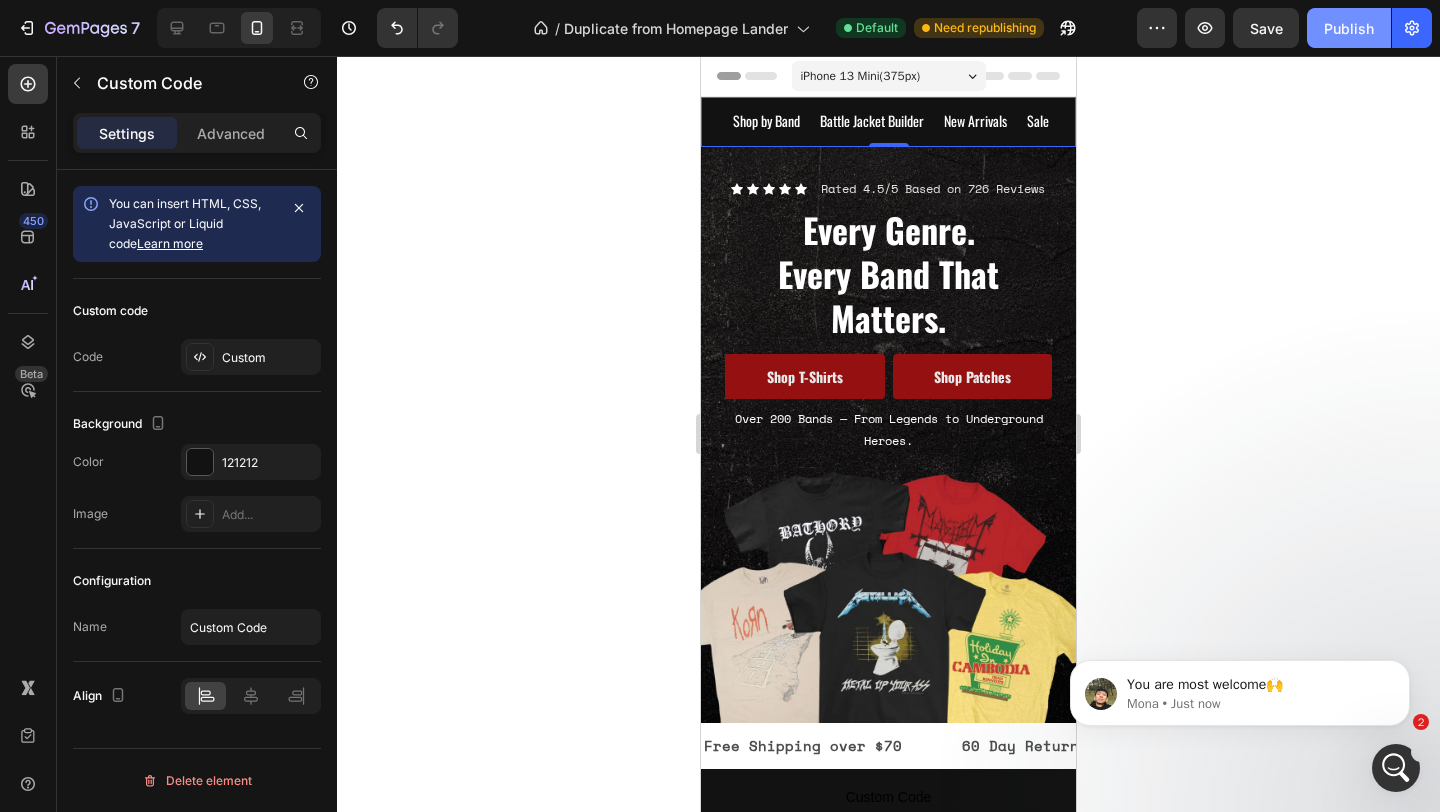 click on "Publish" 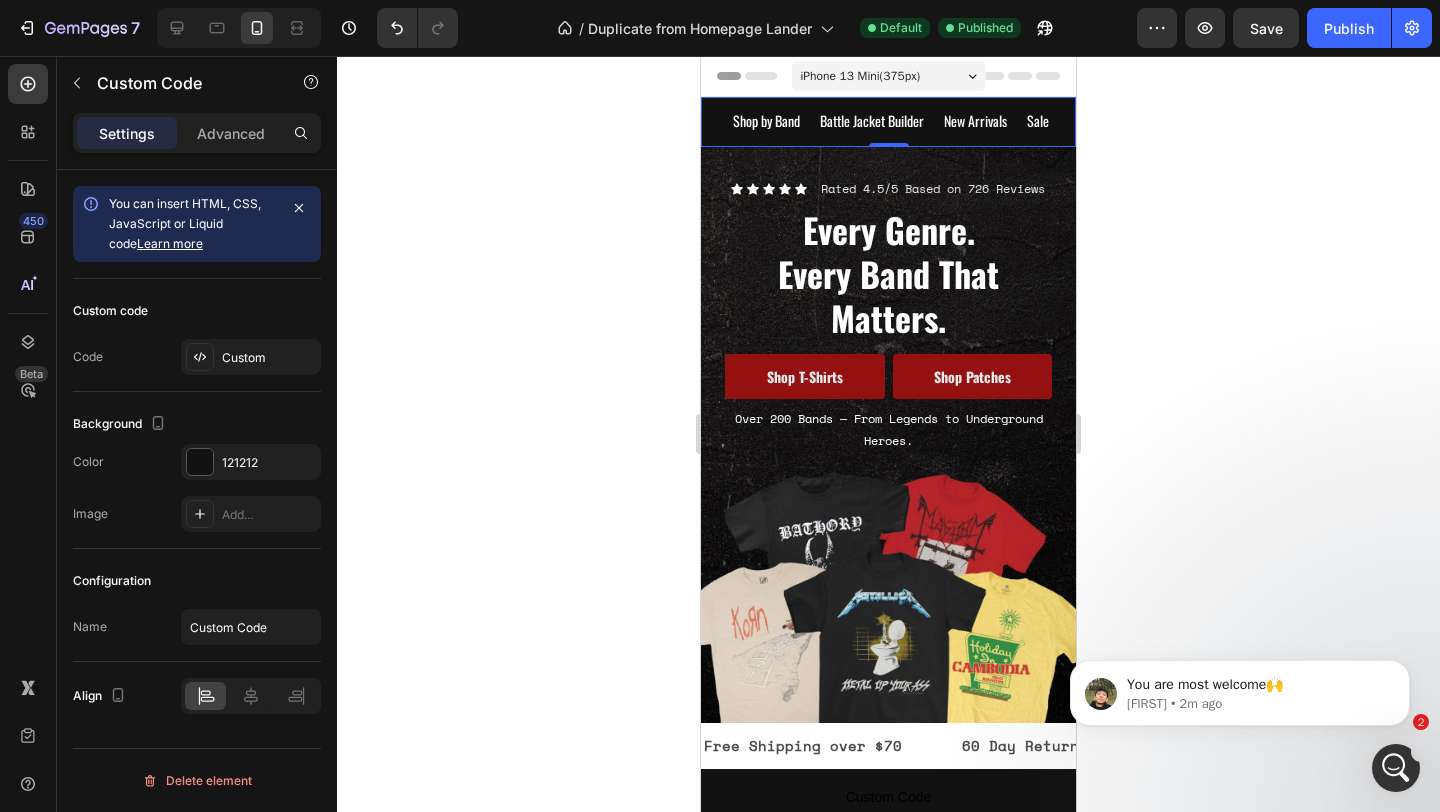 click on "Shop by Band
Battle Jacket Builder
New Arrivals
Sale" at bounding box center (888, 120) 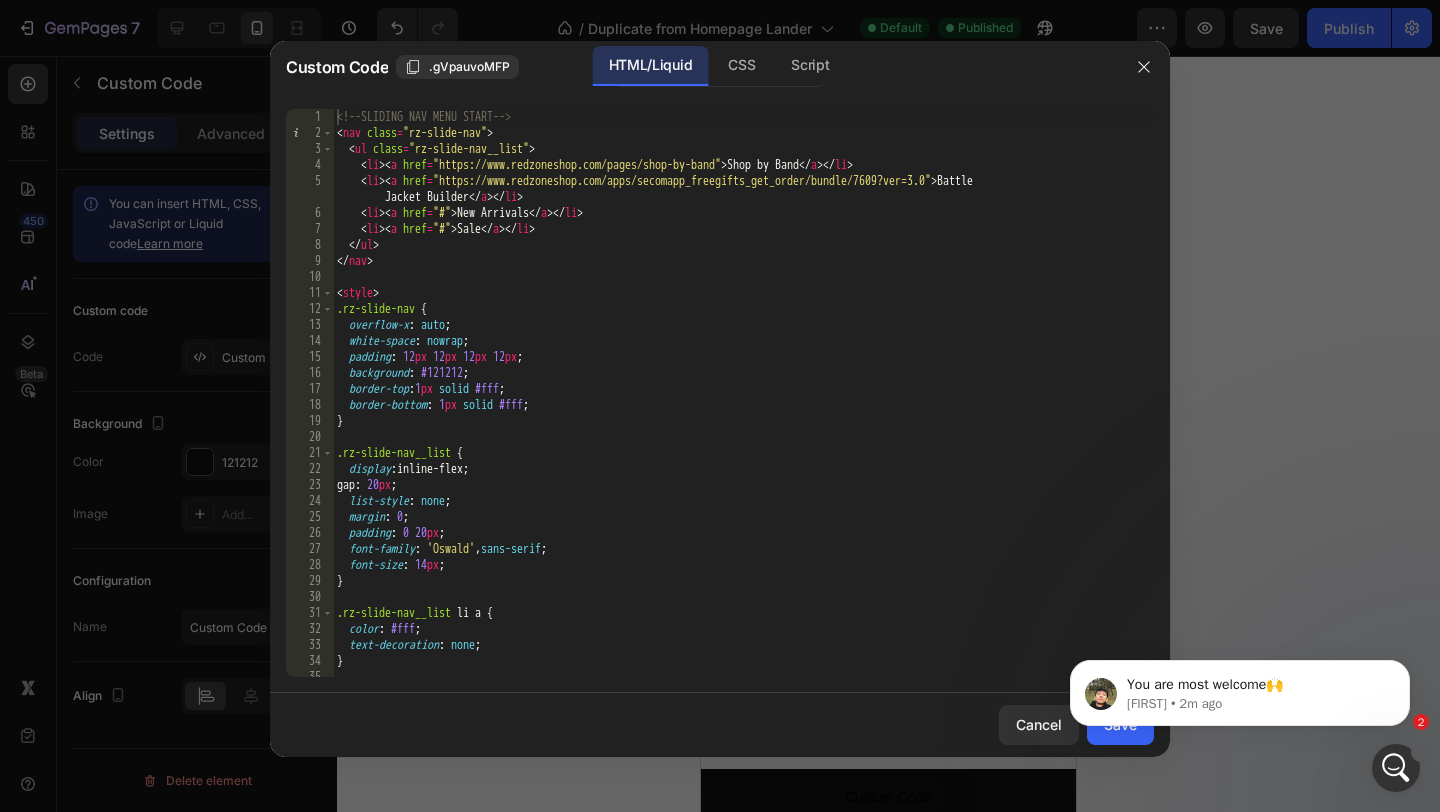 click on "<!--  SLIDING NAV MENU START  --> < nav   class = "rz-slide-nav" >    < ul   class = "rz-slide-nav__list" >      < li > < a   href = "https://www.redzoneshop.com/pages/shop-by-band" > Shop by Band </ a > </ li >      < li > < a   href = "https://www.redzoneshop.com/apps/secomapp_freegifts_get_order/bundle/7609?ver=3.0" > Battle           Jacket Builder </ a > </ li >      < li > < a   href = "#" > New Arrivals </ a > </ li >      < li > < a   href = "#" > Sale </ a > </ li >    </ ul > </ nav > < style > .rz-slide-nav   {    overflow-x :   auto ;    white-space :   nowrap ;    padding :   12 px   12 px   12 px   12 px ;    background :   #121212 ;    border-top : 1 px   solid   #fff ;    border-bottom :   1 px   solid   #fff ; } .rz-slide-nav__list   {    display :  inline-flex ;   gap :   20 px ;    list-style :   none ;    margin :   0 ;    padding :   0   20 px ;    font-family :   ' Oswald ' ,  sans-serif ;    font-size :   14 px ; } .rz-slide-nav__list   li   a   {    color :   #fff ;    :   none" at bounding box center (743, 409) 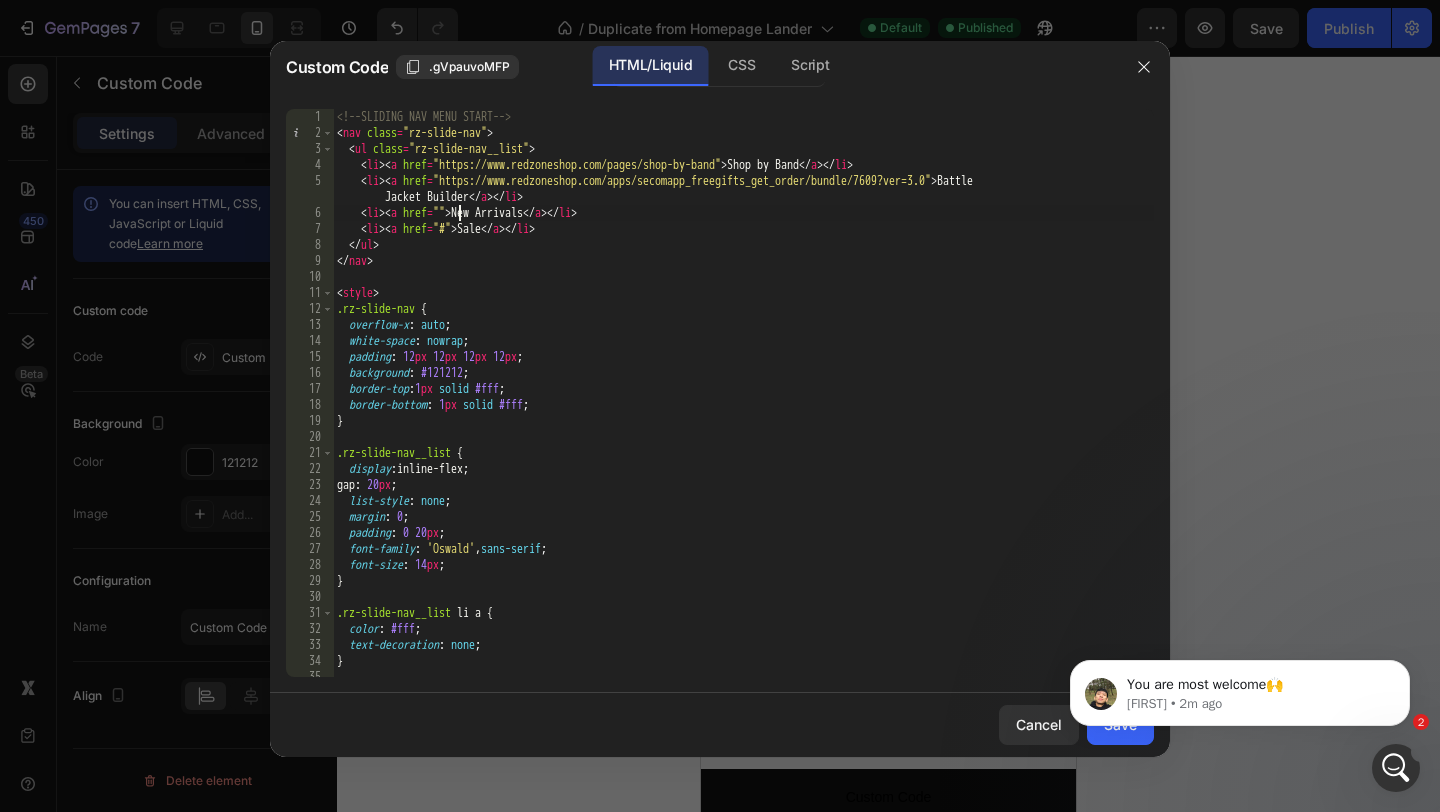 paste on "https://www.redzoneshop.com/collections/new-collection" 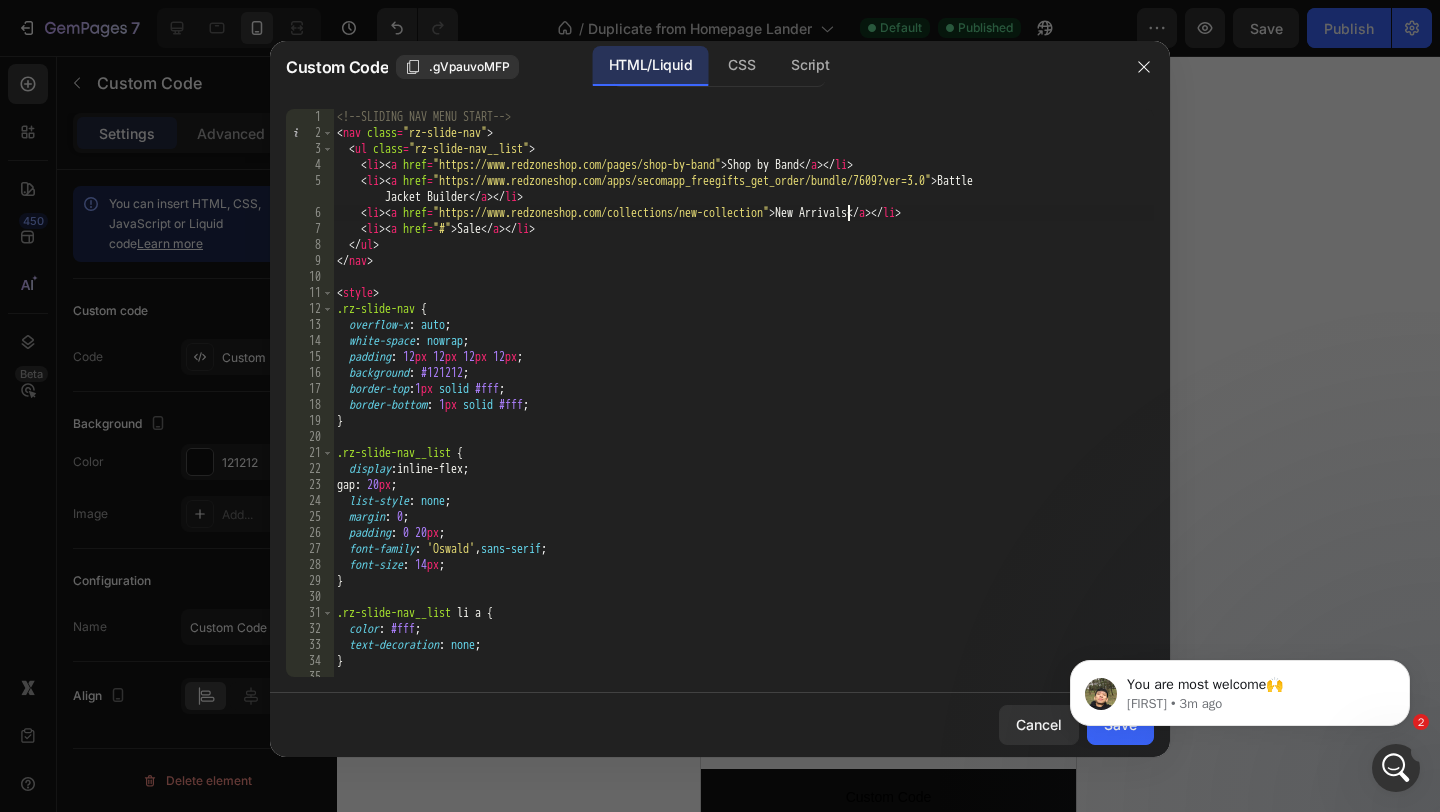 click on "<!--  SLIDING NAV MENU START  --> < nav   class = "rz-slide-nav" >    < ul   class = "rz-slide-nav__list" >      < li > < a   href = "https://www.redzoneshop.com/pages/shop-by-band" > Shop by Band </ a > </ li >      < li > < a   href = "https://www.redzoneshop.com/apps/secomapp_freegifts_get_order/bundle/7609?ver=3.0" > Battle           Jacket Builder </ a > </ li >      < li > < a   href = "https://www.redzoneshop.com/collections/new-collection" > New Arrivals </ a > </ li >      < li > < a   href = "#" > Sale </ a > </ li >    </ ul > </ nav > < style > .rz-slide-nav   {    overflow-x :   auto ;    white-space :   nowrap ;    padding :   12 px   12 px   12 px   12 px ;    background :   #121212 ;    border-top : 1 px   solid   #fff ;    border-bottom :   1 px   solid   #fff ; } .rz-slide-nav__list   {    display :  inline-flex ;   gap :   20 px ;    list-style :   none ;    margin :   0 ;    padding :   0   20 px ;    font-family :   ' Oswald ' ,  sans-serif ;    font-size :   14 px ; }   li   a" at bounding box center (743, 409) 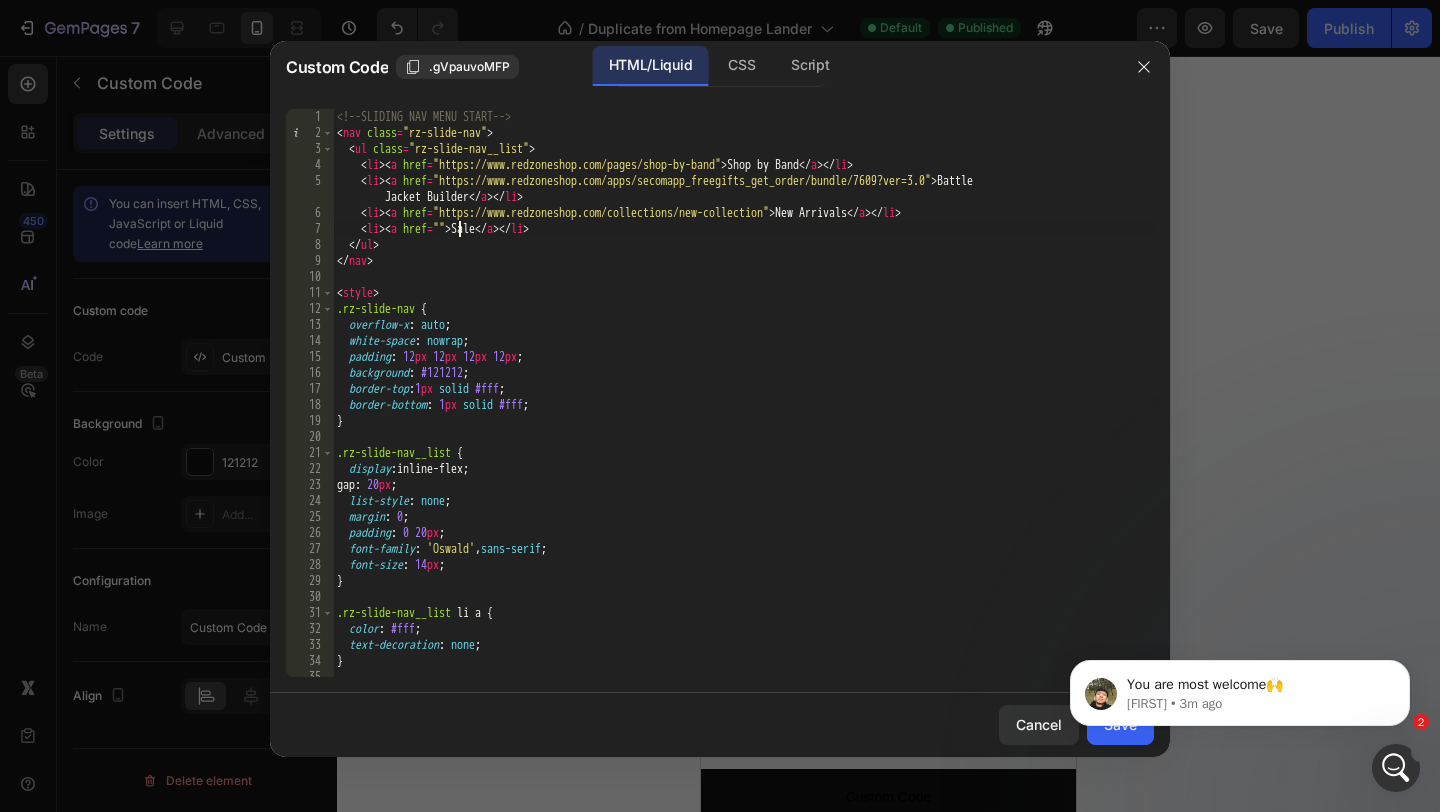 paste on "https://www.redzoneshop.com/collections/tshirts-under-16" 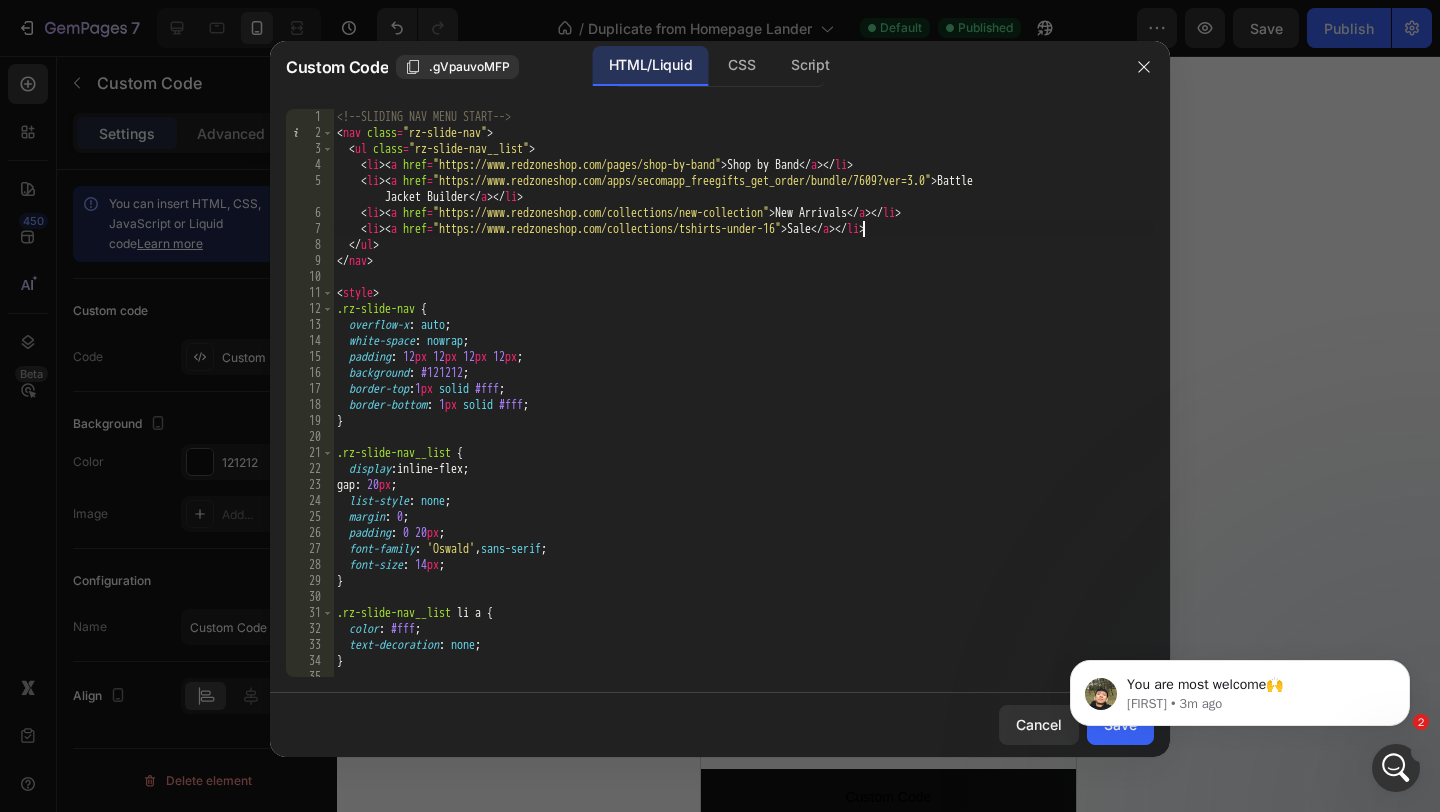 click on "<!--  SLIDING NAV MENU START  --> < nav   class = "rz-slide-nav" >    < ul   class = "rz-slide-nav__list" >      < li > < a   href = "https://www.redzoneshop.com/pages/shop-by-band" > Shop by Band </ a > </ li >      < li > < a   href = "https://www.redzoneshop.com/apps/secomapp_freegifts_get_order/bundle/7609?ver=3.0" > Battle           Jacket Builder </ a > </ li >      < li > < a   href = "https://www.redzoneshop.com/collections/new-collection" > New Arrivals </ a > </ li >      < li > < a   href = "https://www.redzoneshop.com/collections/tshirts-under-16" > Sale </ a > </ li >    </ ul > </ nav > < style > .rz-slide-nav   {    overflow-x :   auto ;    white-space :   nowrap ;    padding :   12 px   12 px   12 px   12 px ;    background :   #121212 ;    border-top : 1 px   solid   #fff ;    border-bottom :   1 px   solid   #fff ; } .rz-slide-nav__list   {    display :  inline-flex ;   gap :   20 px ;    list-style :   none ;    margin :   0 ;    padding :   0   20 px ;    font-family :   ' Oswald '" at bounding box center (743, 409) 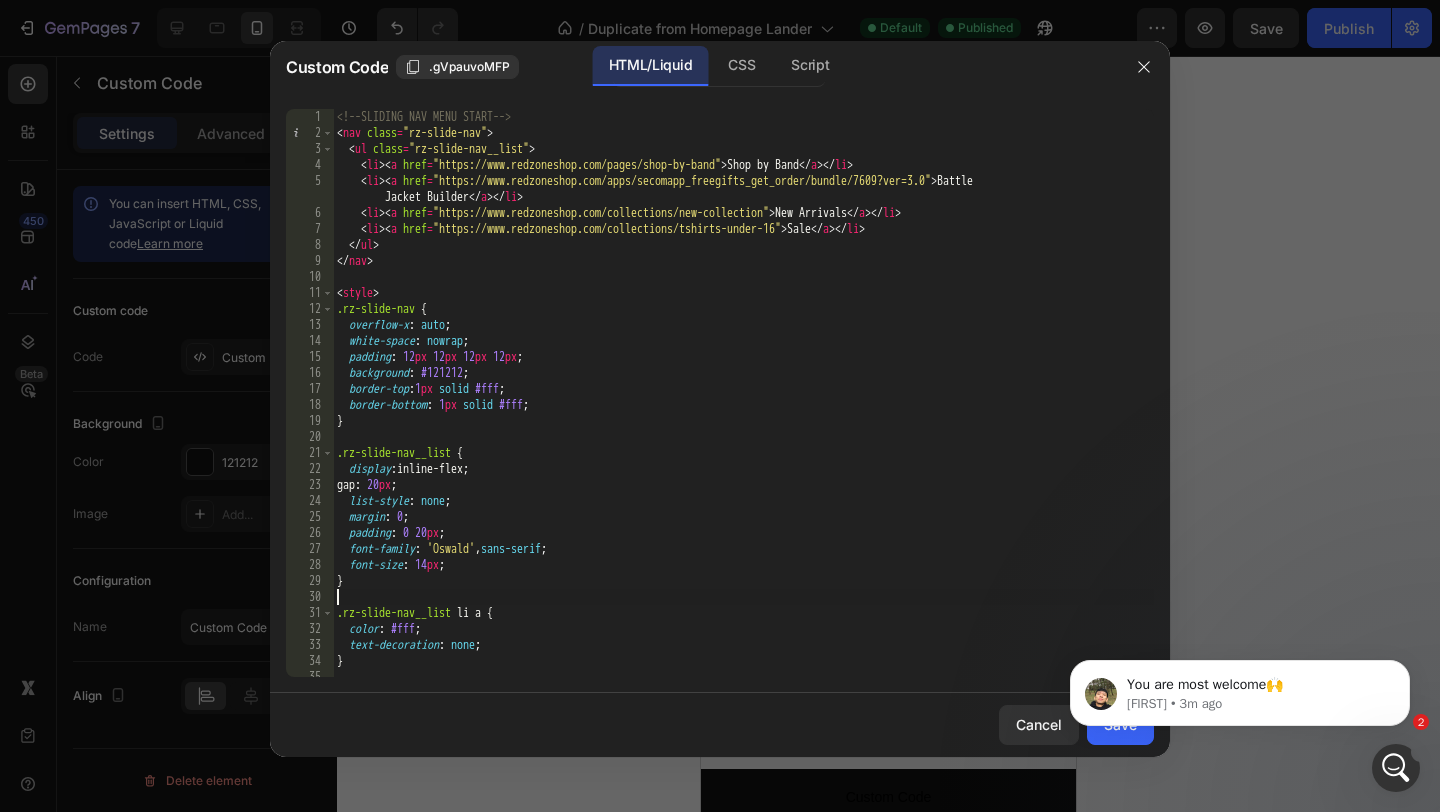 click on "You are most welcome🙌 Mona • 3m ago" at bounding box center (1240, 688) 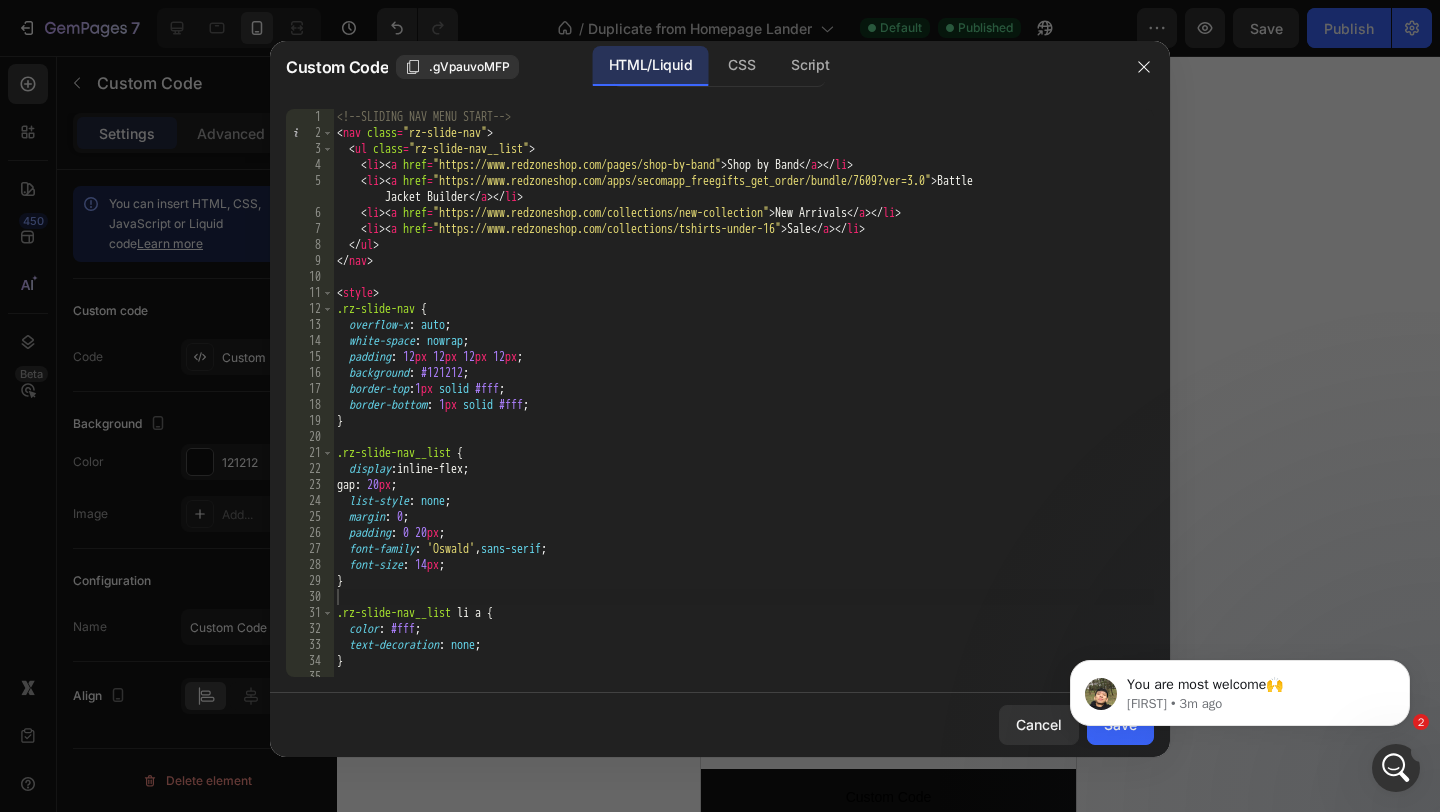 click on "You are most welcome🙌 Mona • 3m ago" at bounding box center (1240, 688) 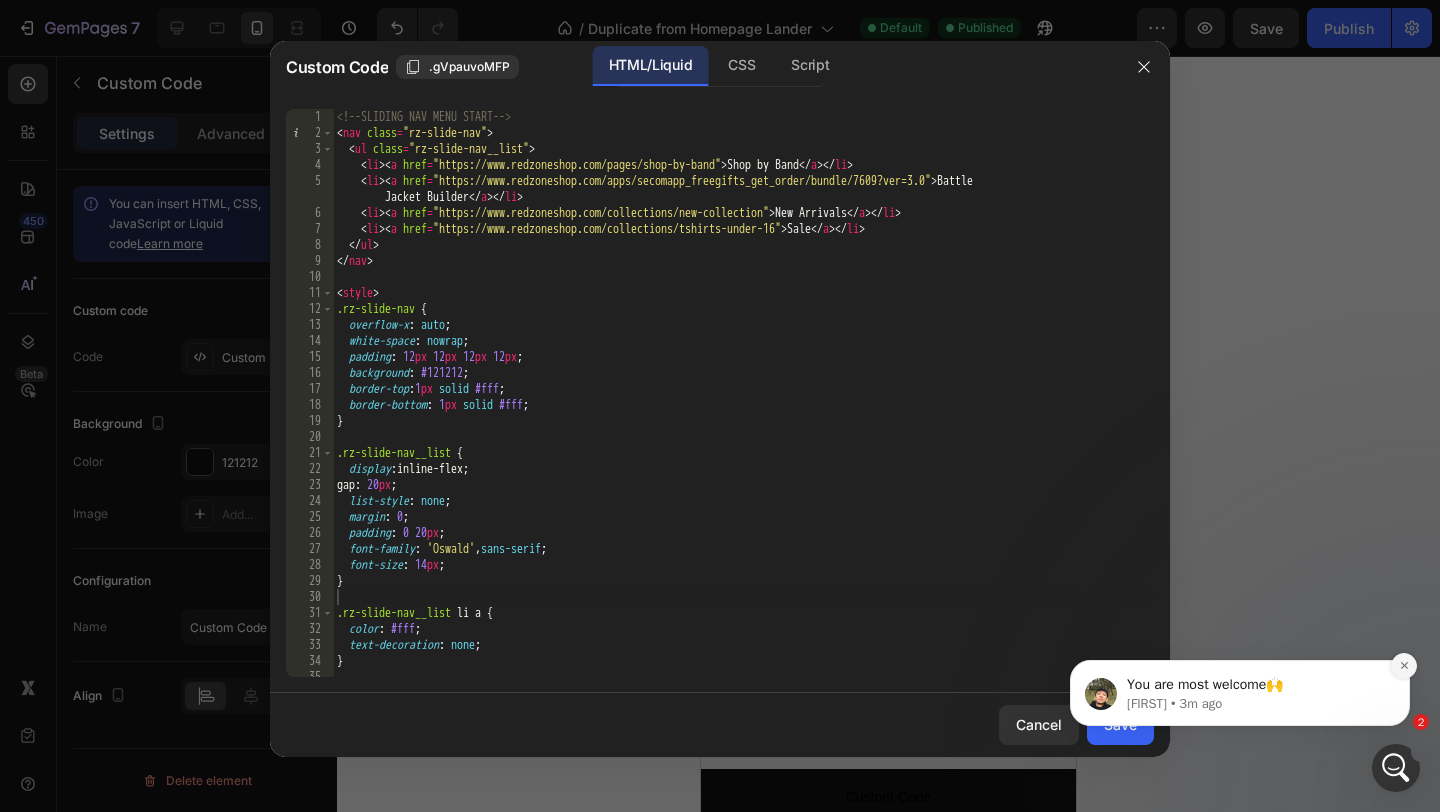 click 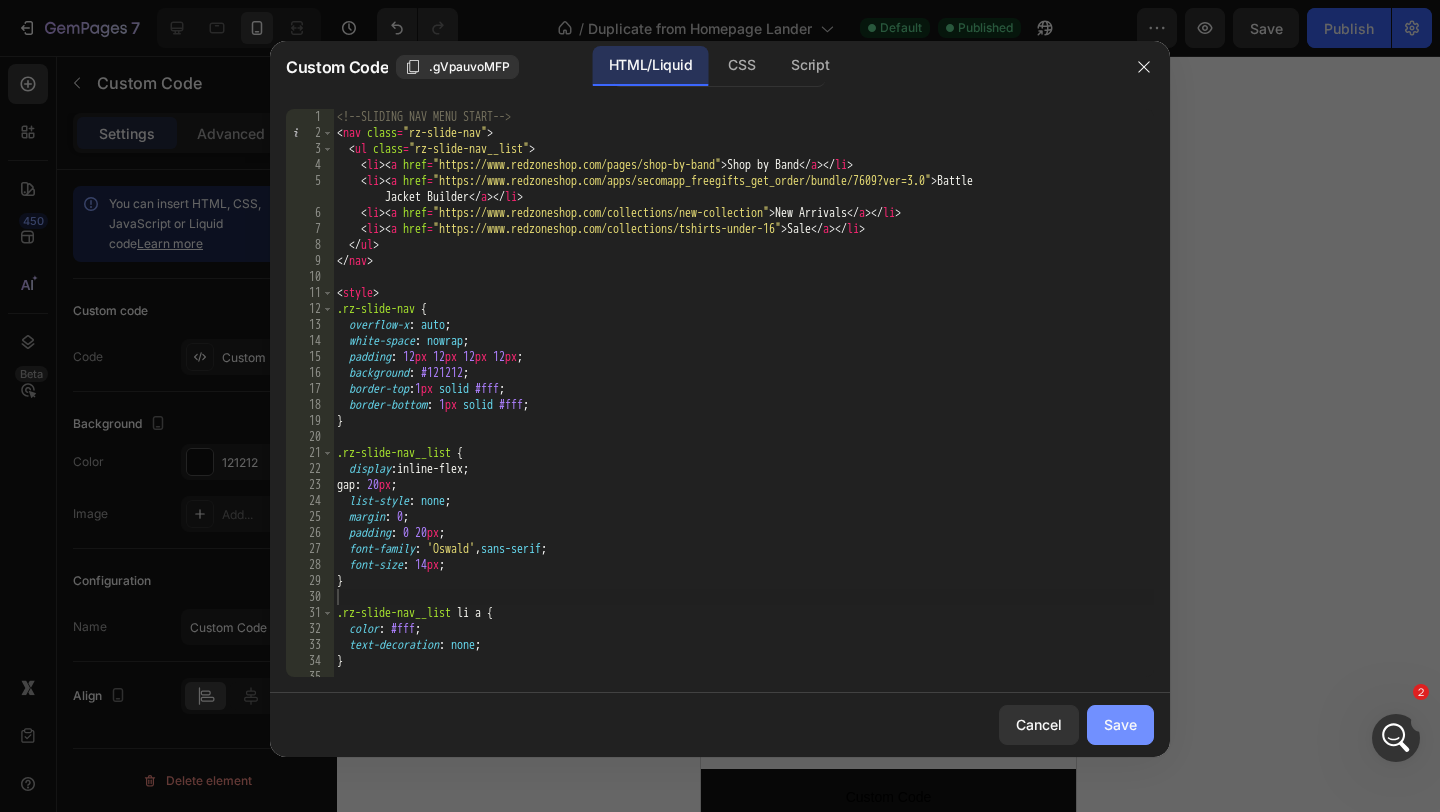 click on "Save" at bounding box center (1120, 724) 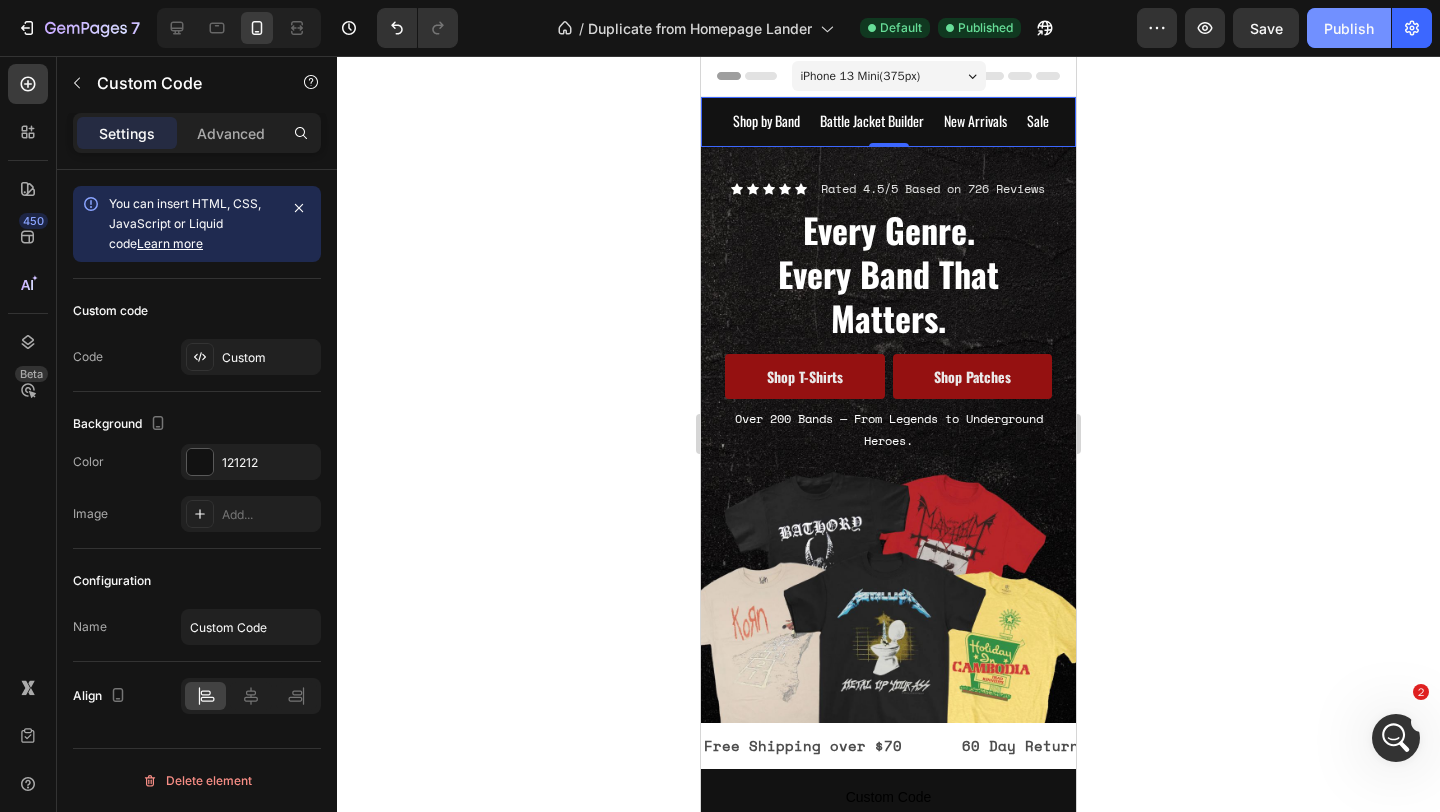 click on "Publish" at bounding box center [1349, 28] 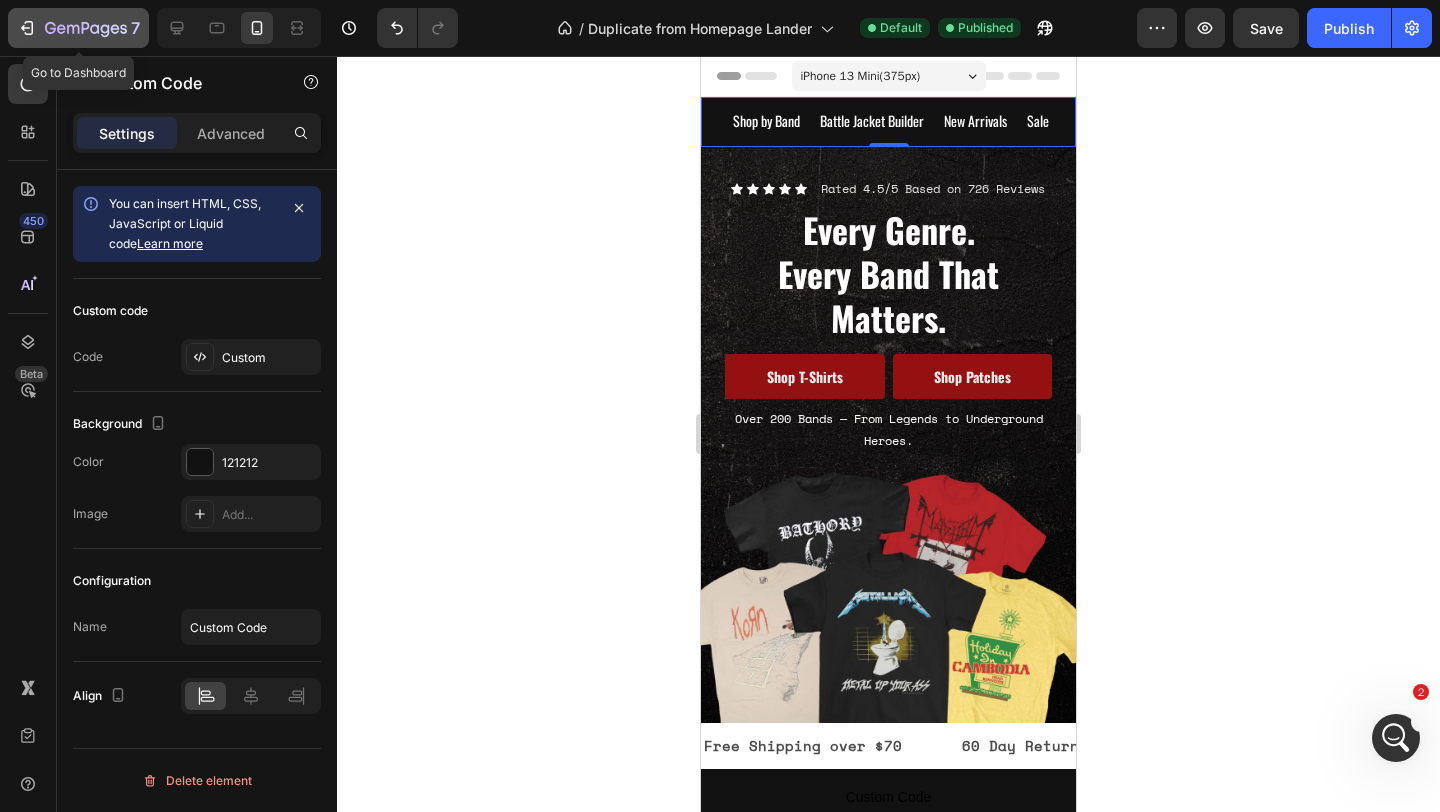 click 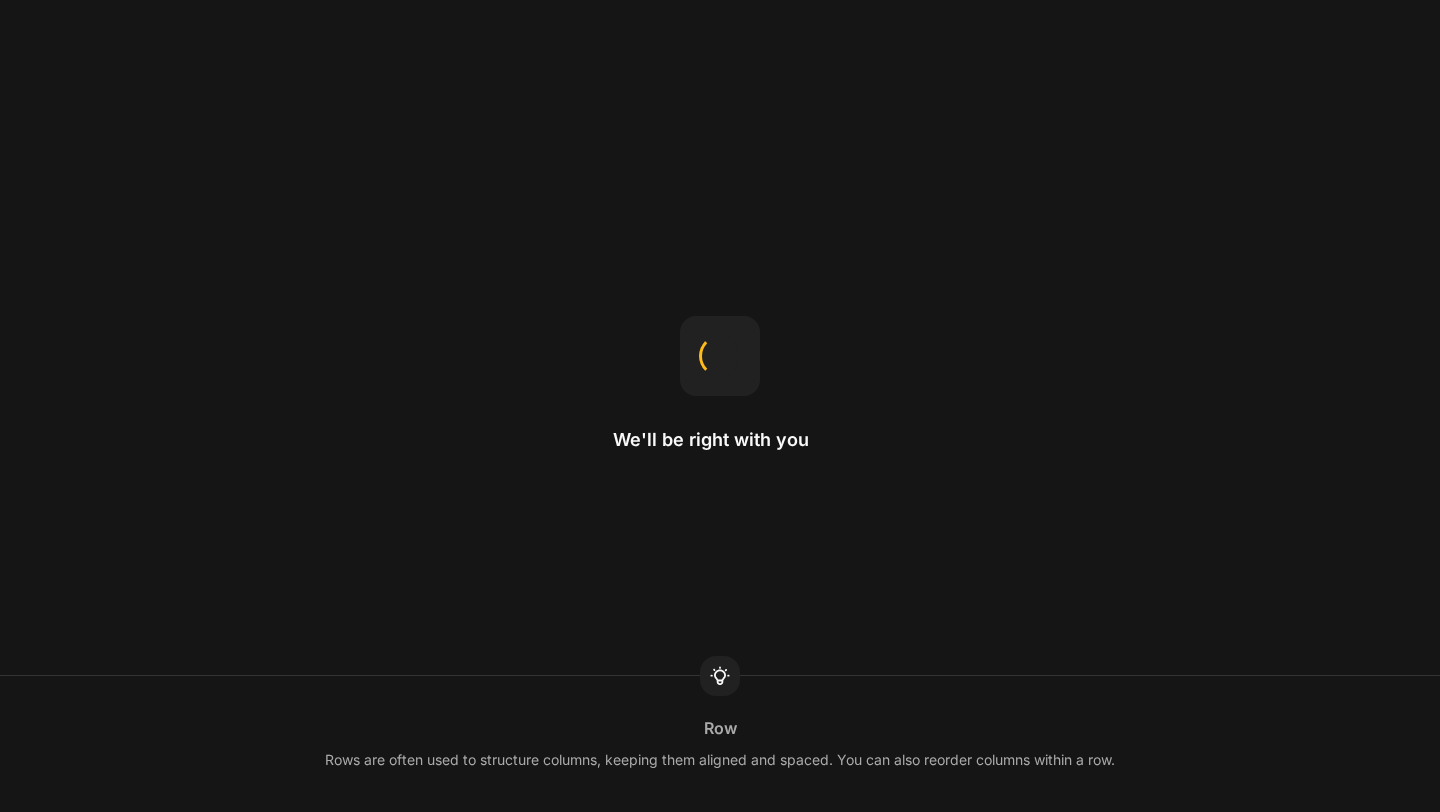 scroll, scrollTop: 0, scrollLeft: 0, axis: both 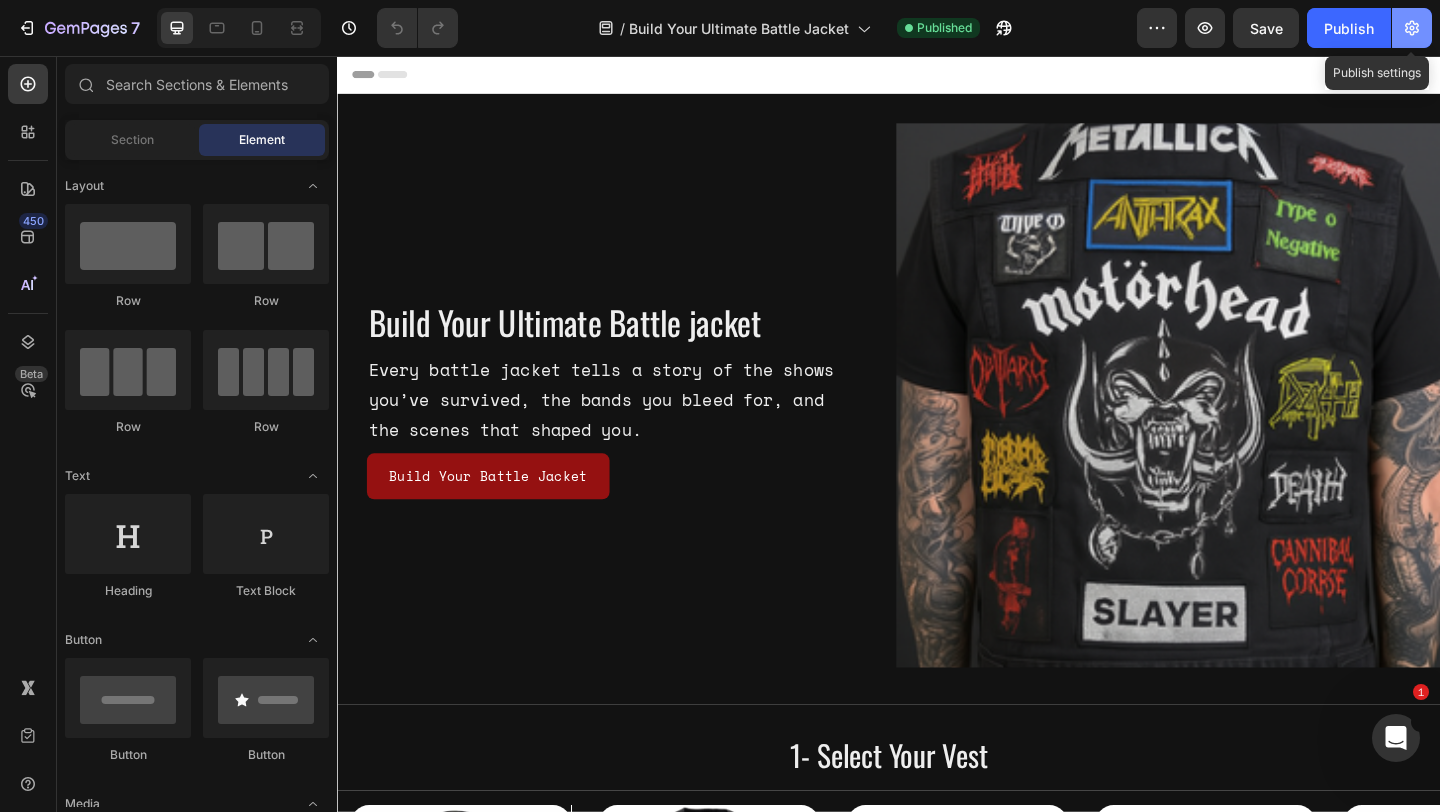 click 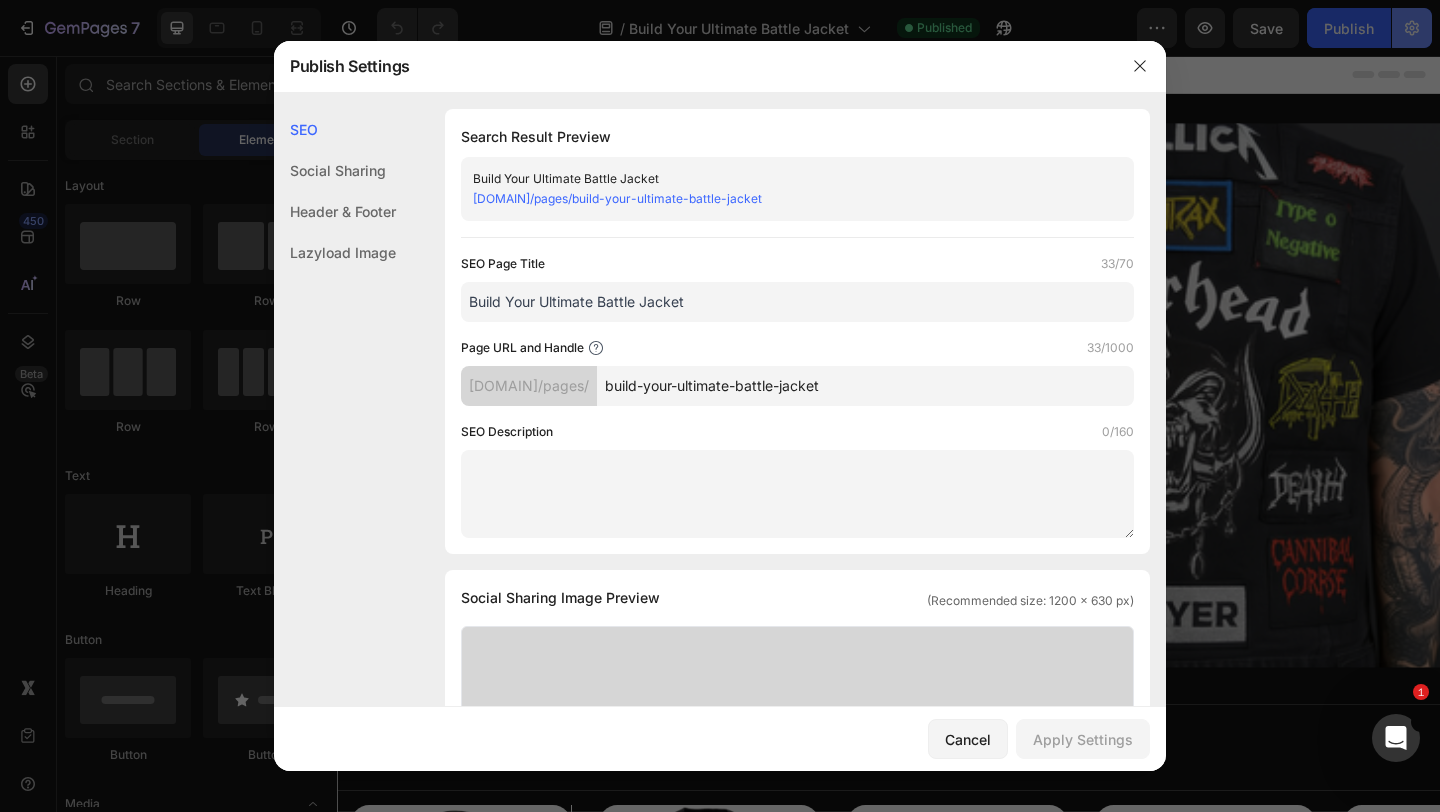 scroll, scrollTop: 0, scrollLeft: 0, axis: both 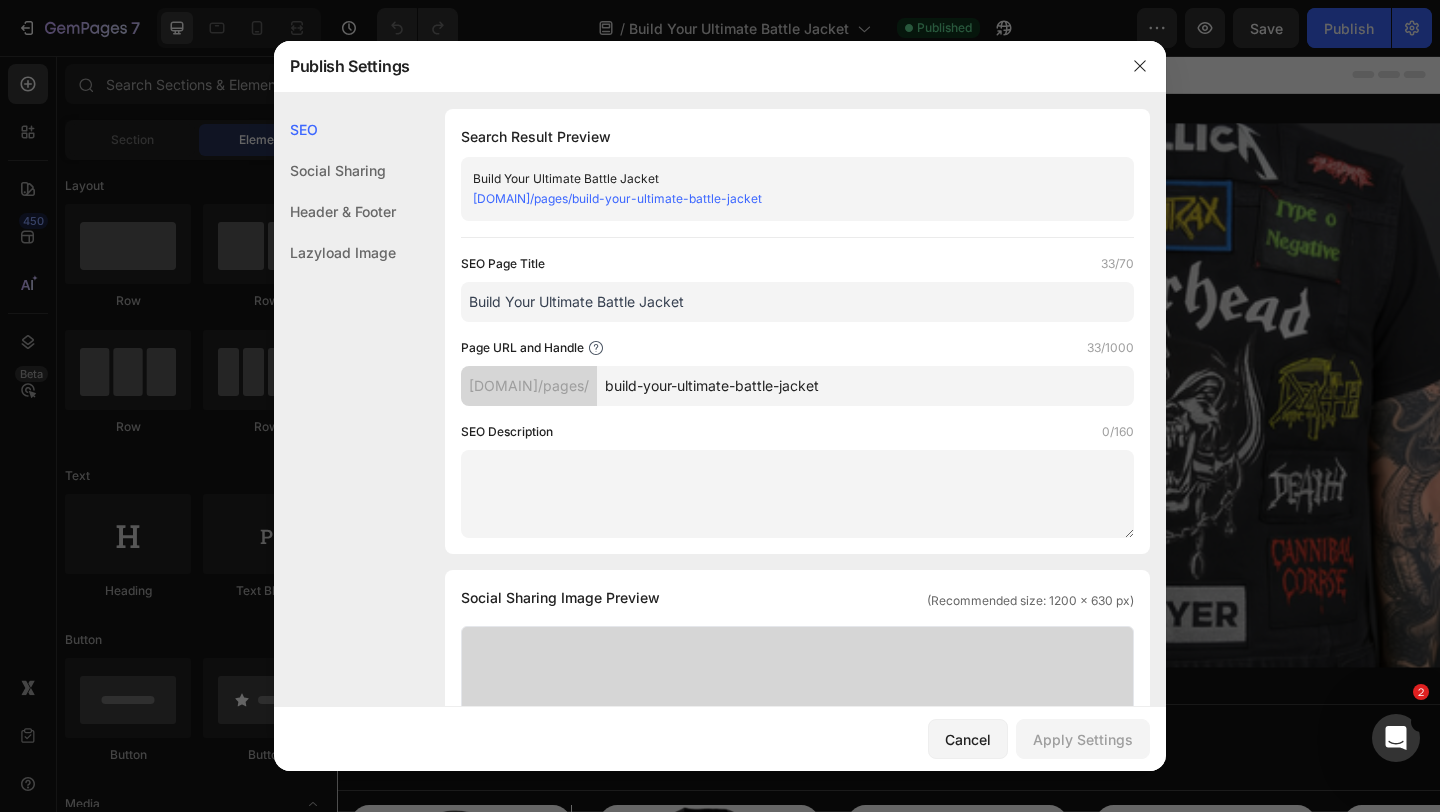 click on "[DOMAIN]/pages/build-your-ultimate-battle-jacket" at bounding box center [617, 198] 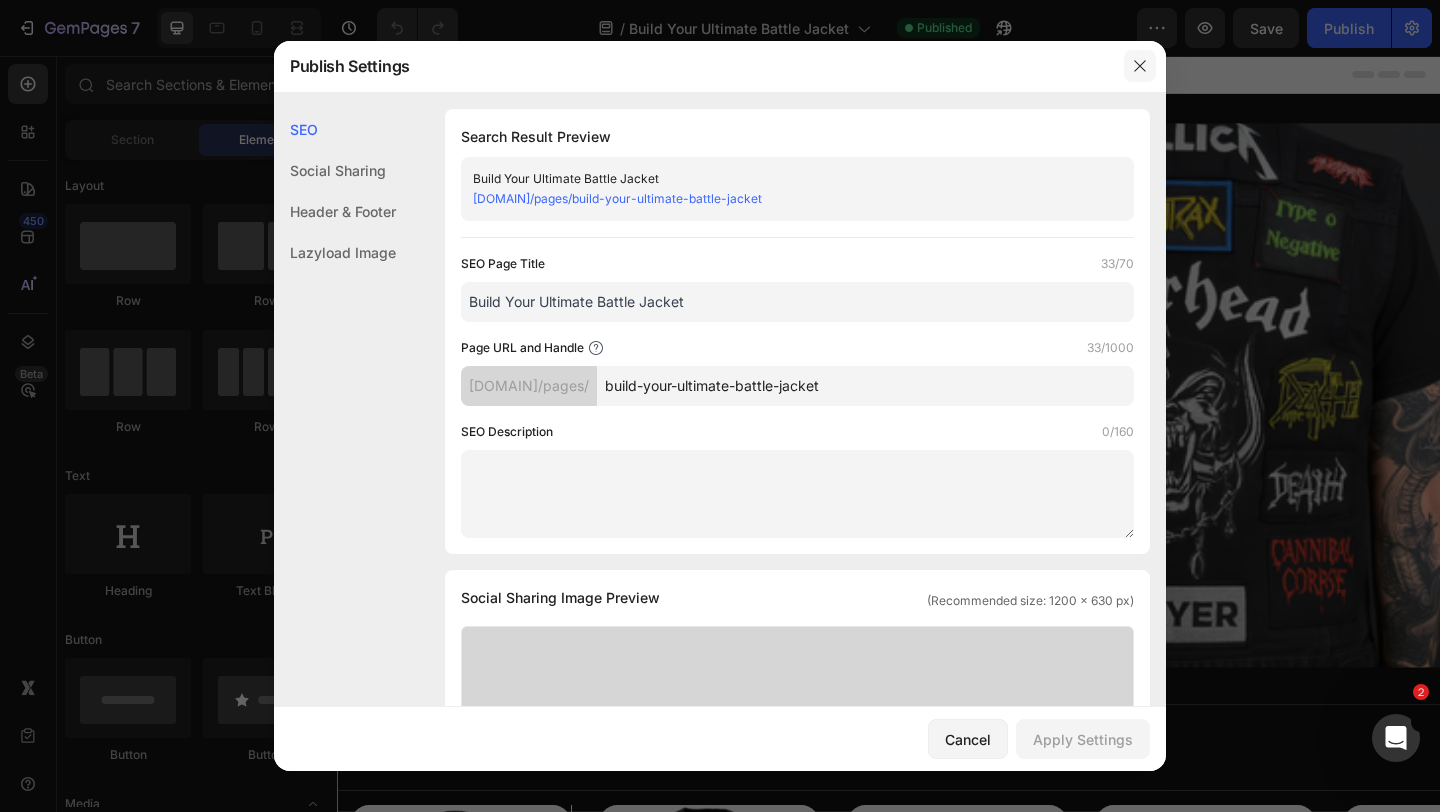 click 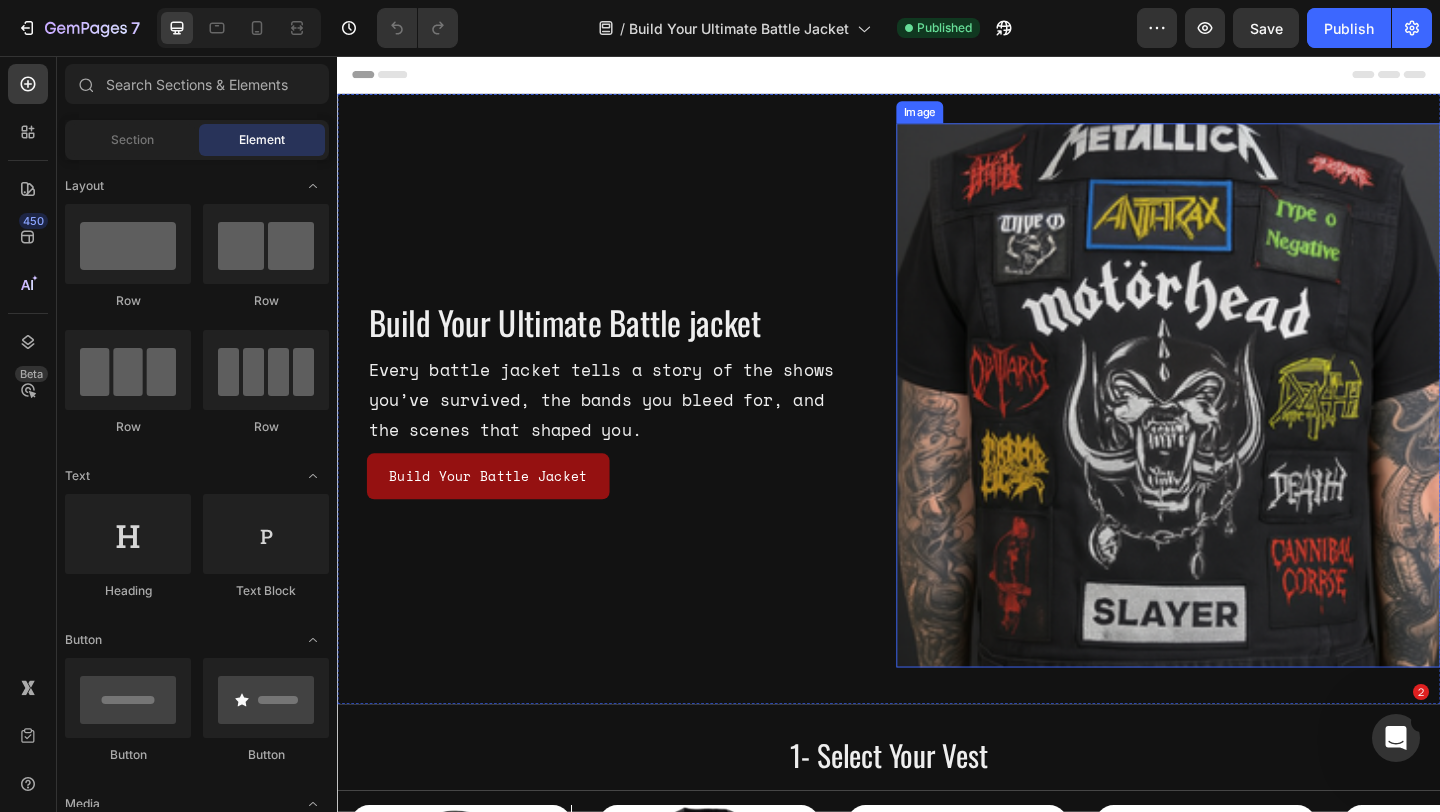 click at bounding box center [1241, 425] 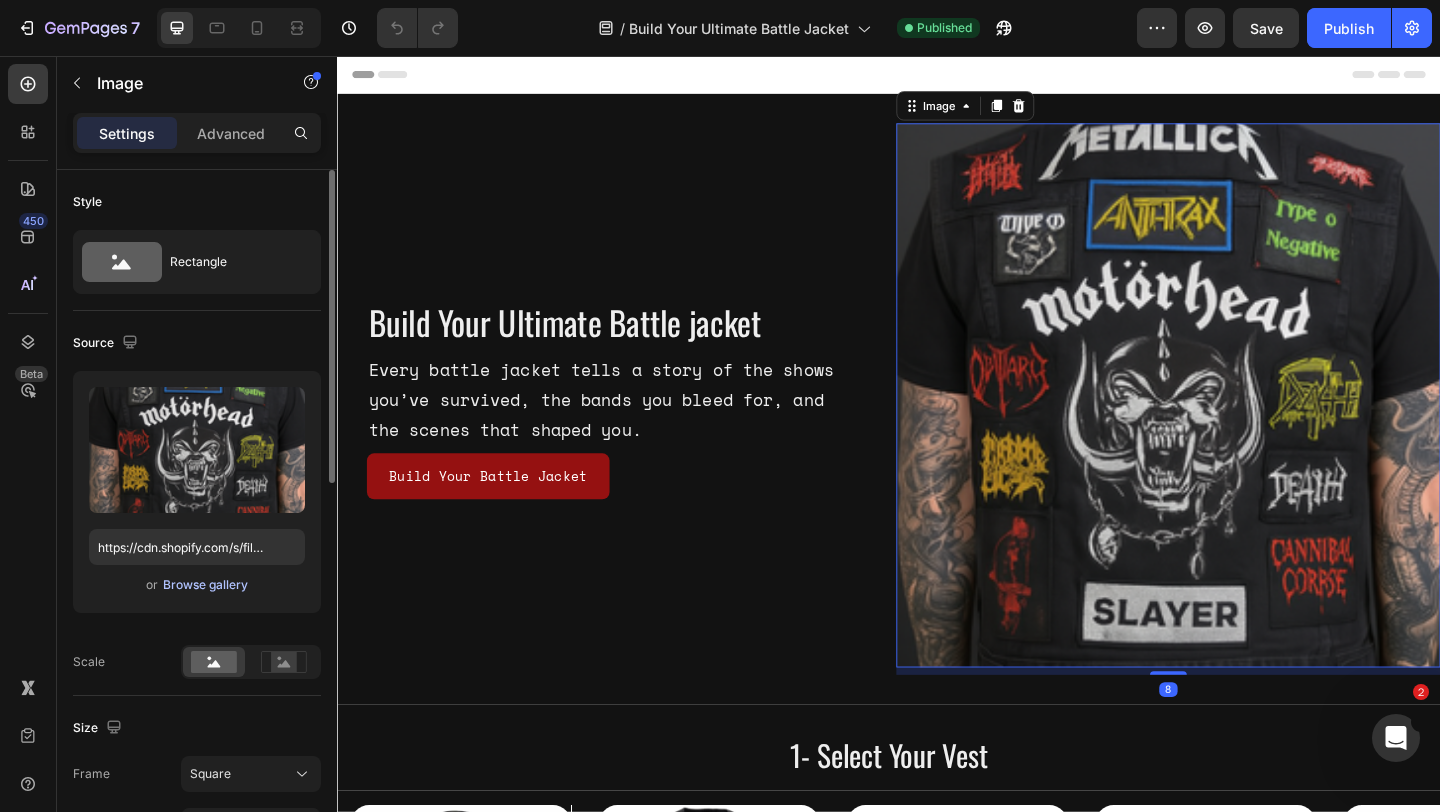 click on "Browse gallery" at bounding box center [205, 585] 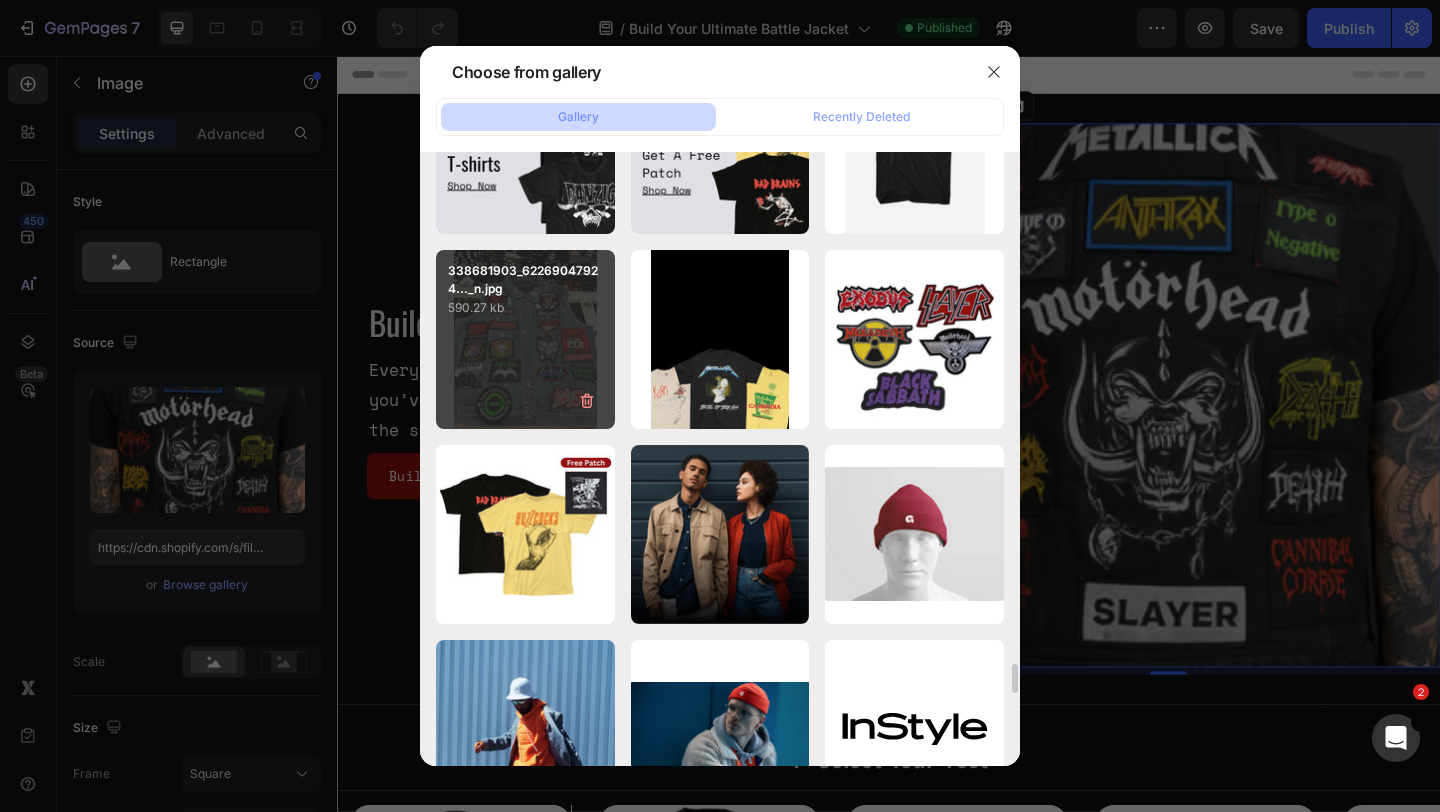 scroll, scrollTop: 10422, scrollLeft: 0, axis: vertical 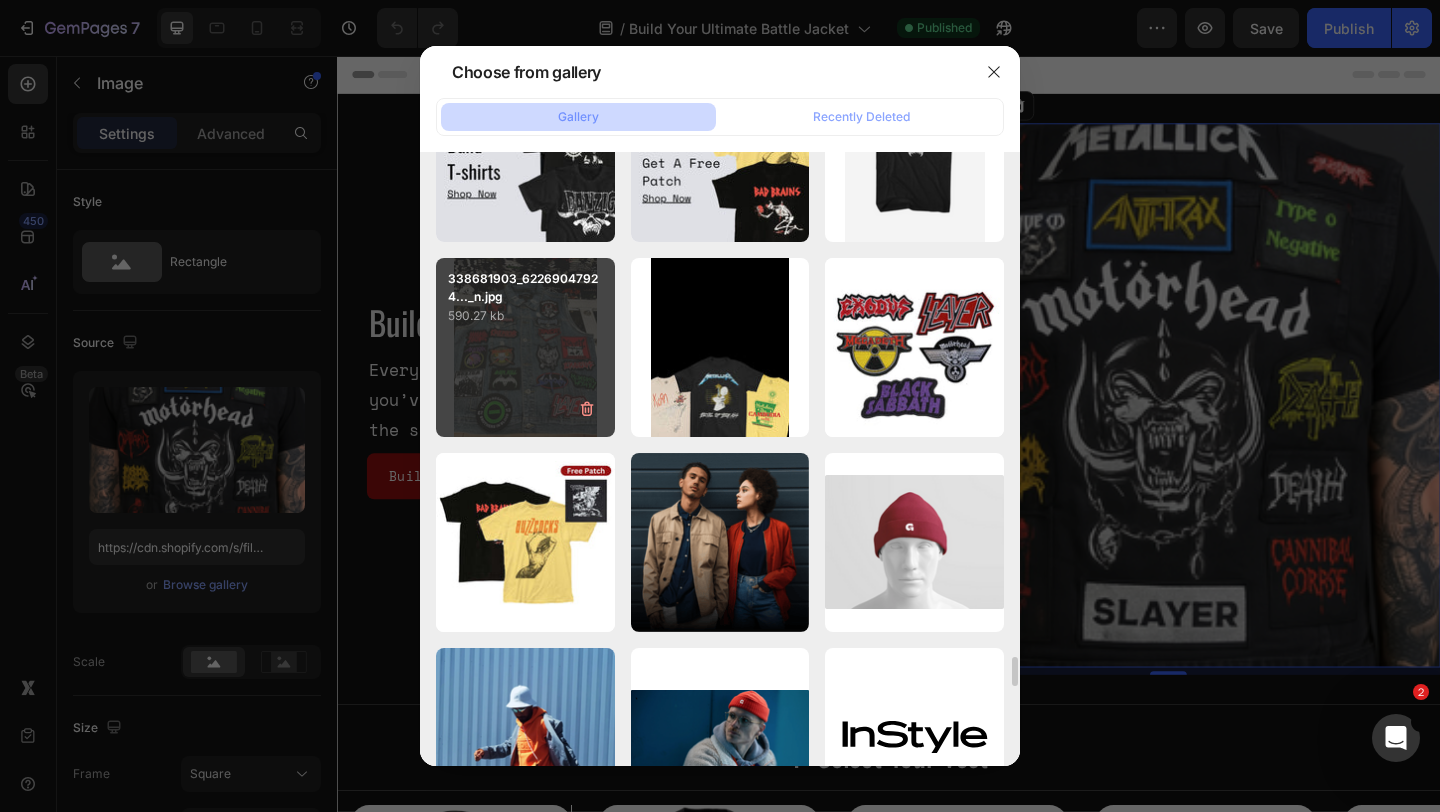 click on "338681903_62269047924..._n.jpg 590.27 kb" at bounding box center (525, 347) 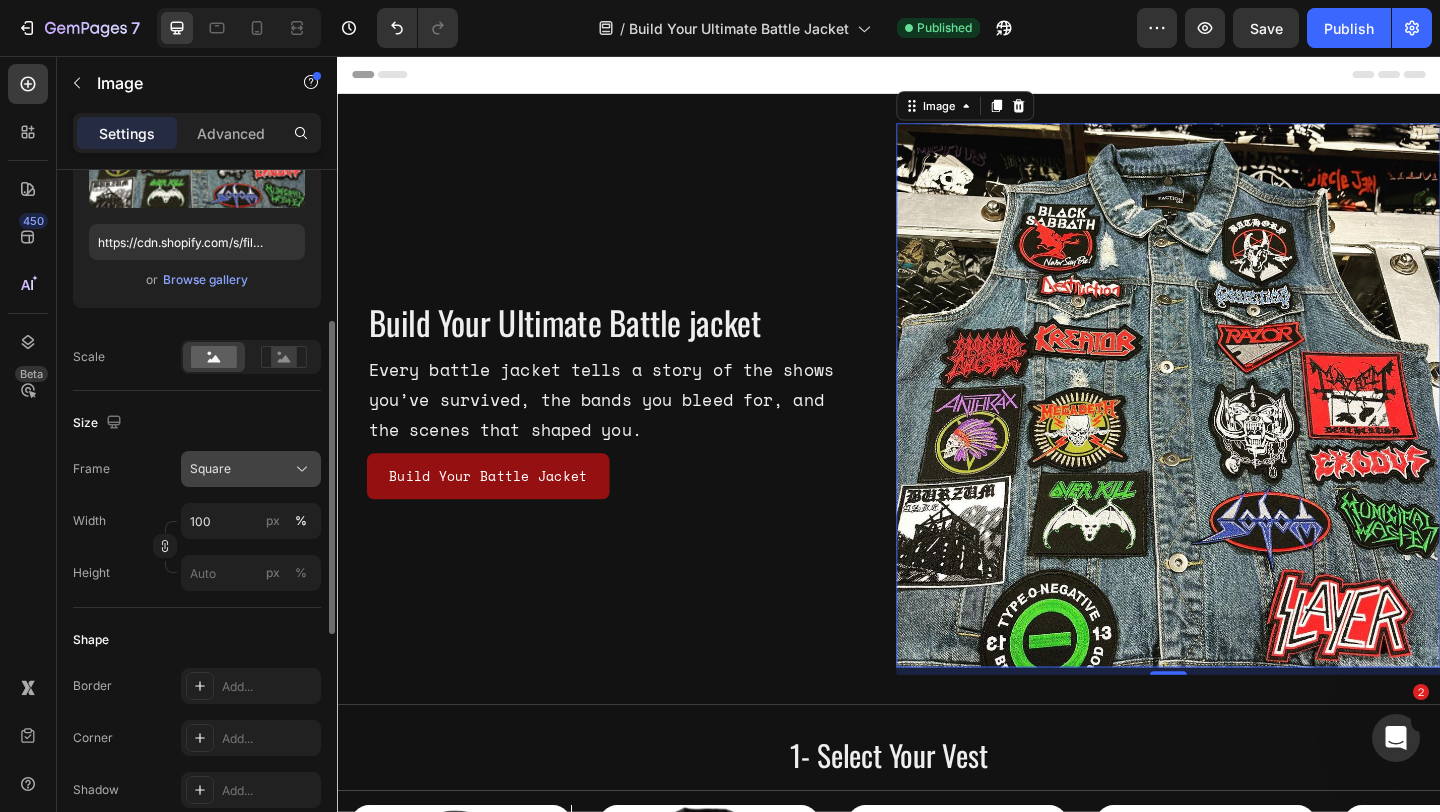 scroll, scrollTop: 315, scrollLeft: 0, axis: vertical 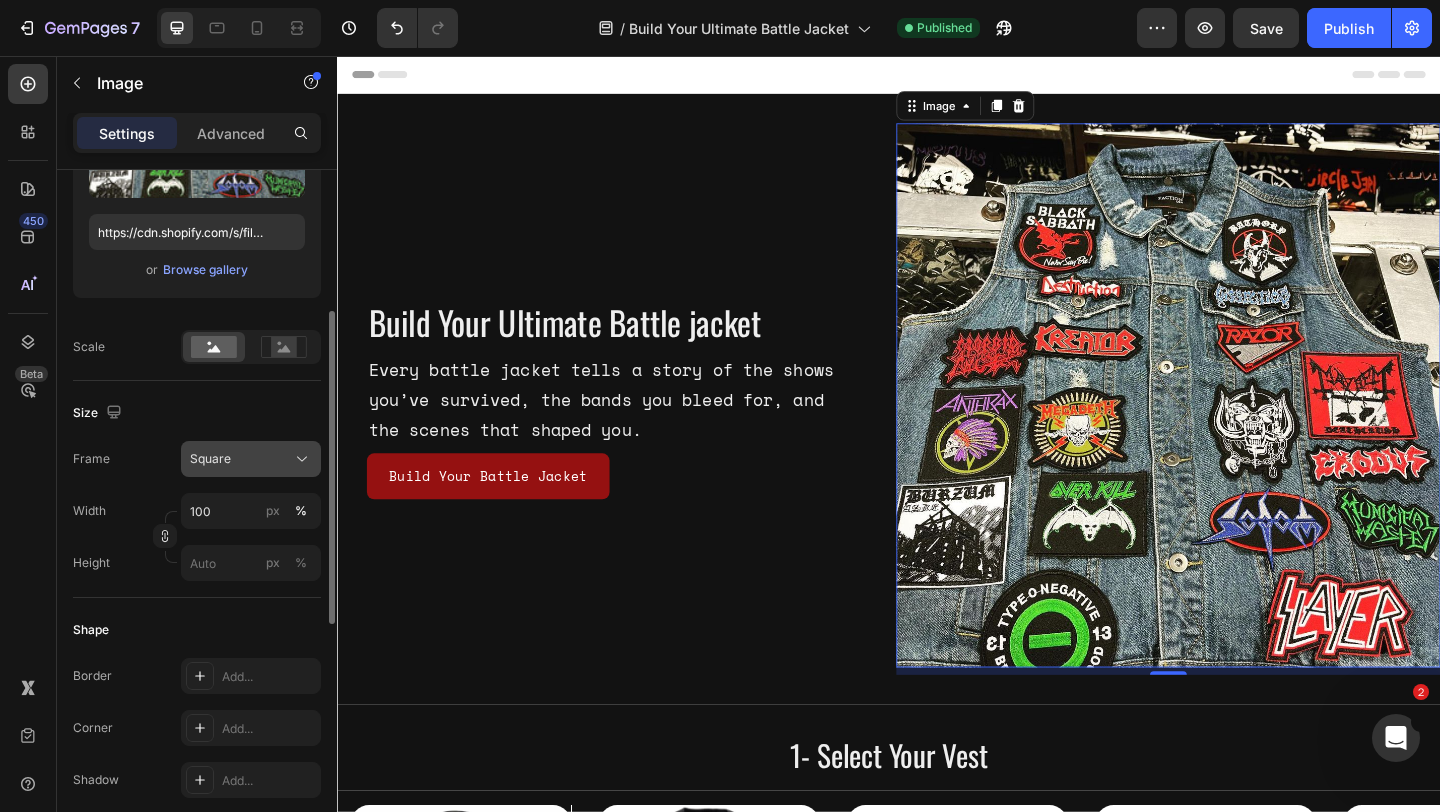 click on "Square" at bounding box center (251, 459) 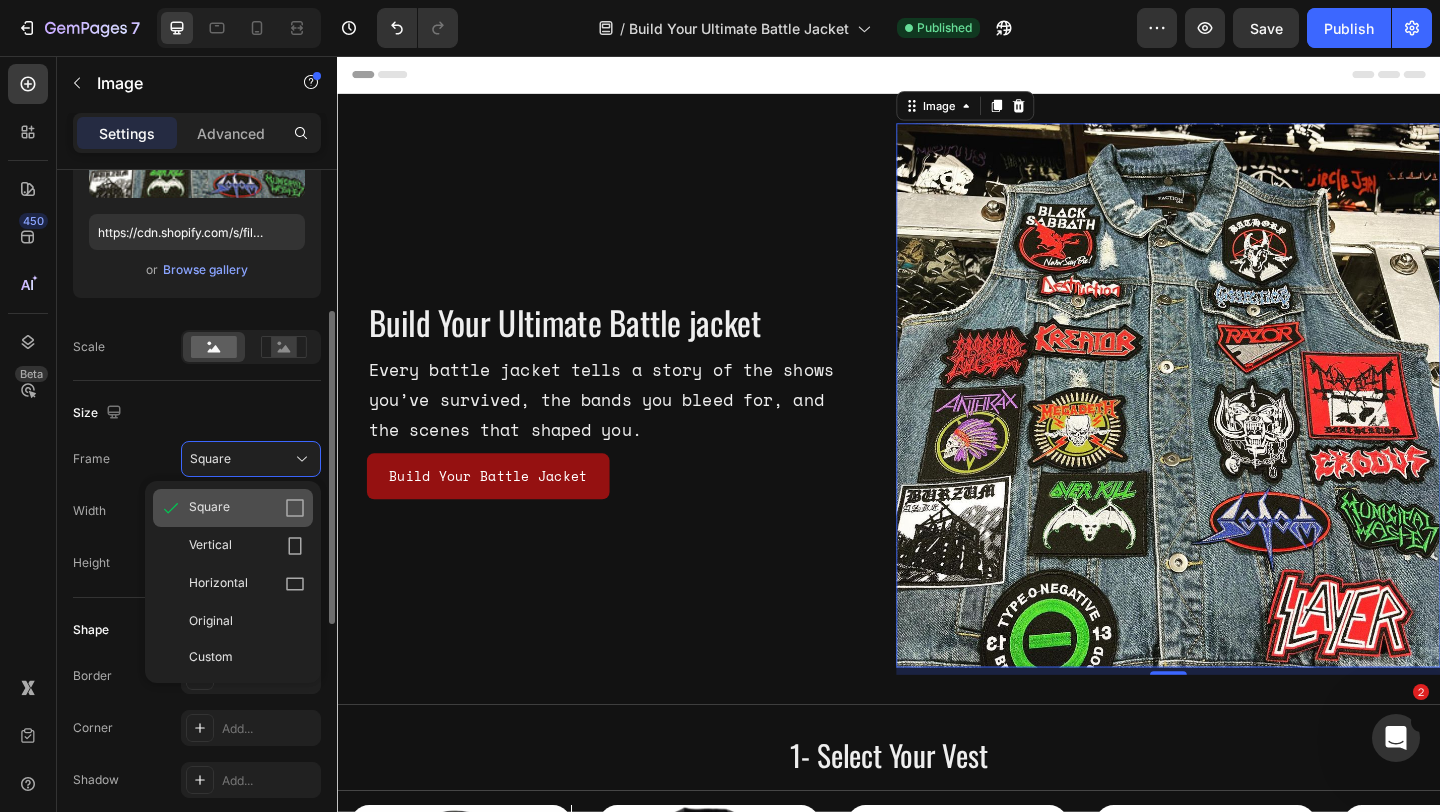 click on "Square" at bounding box center [247, 508] 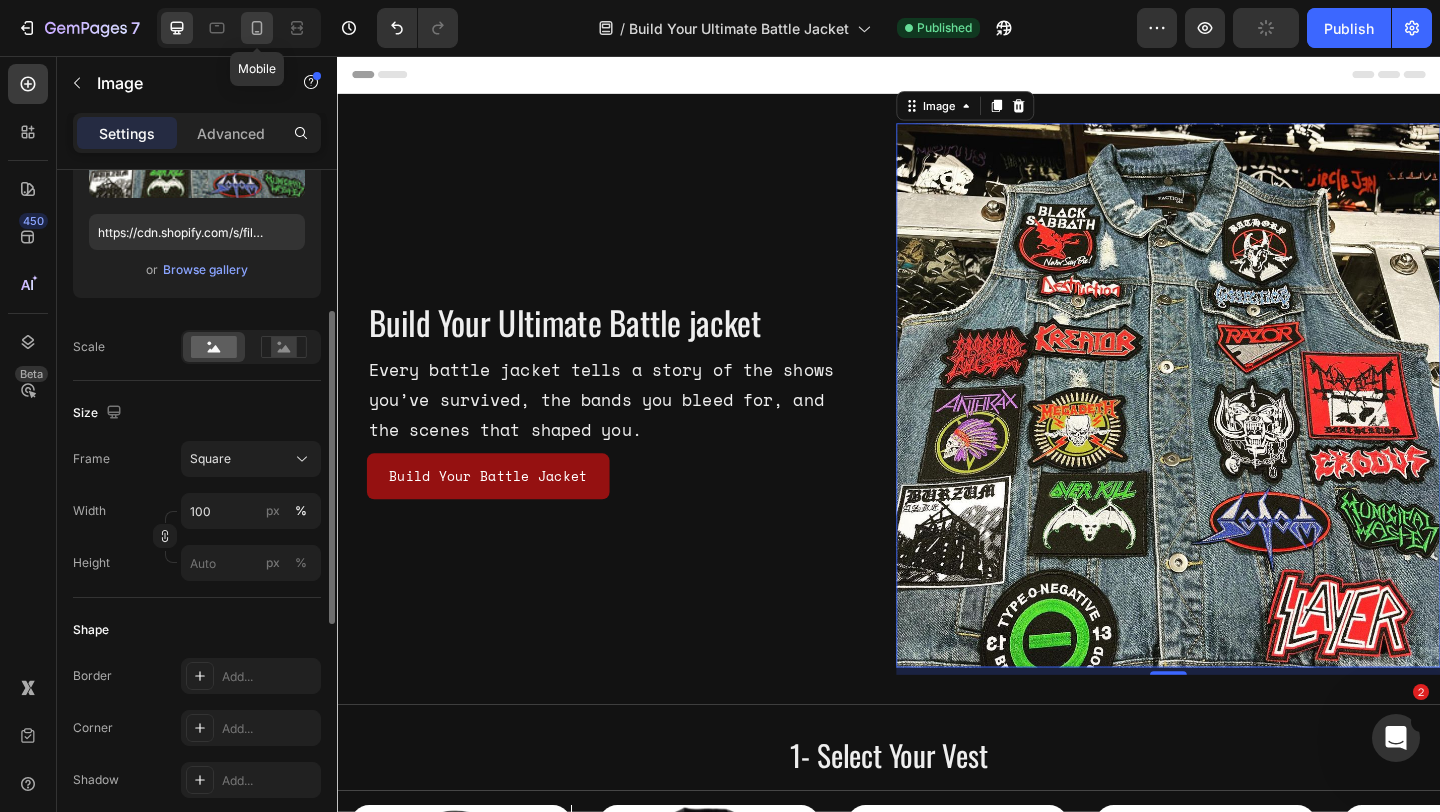 click 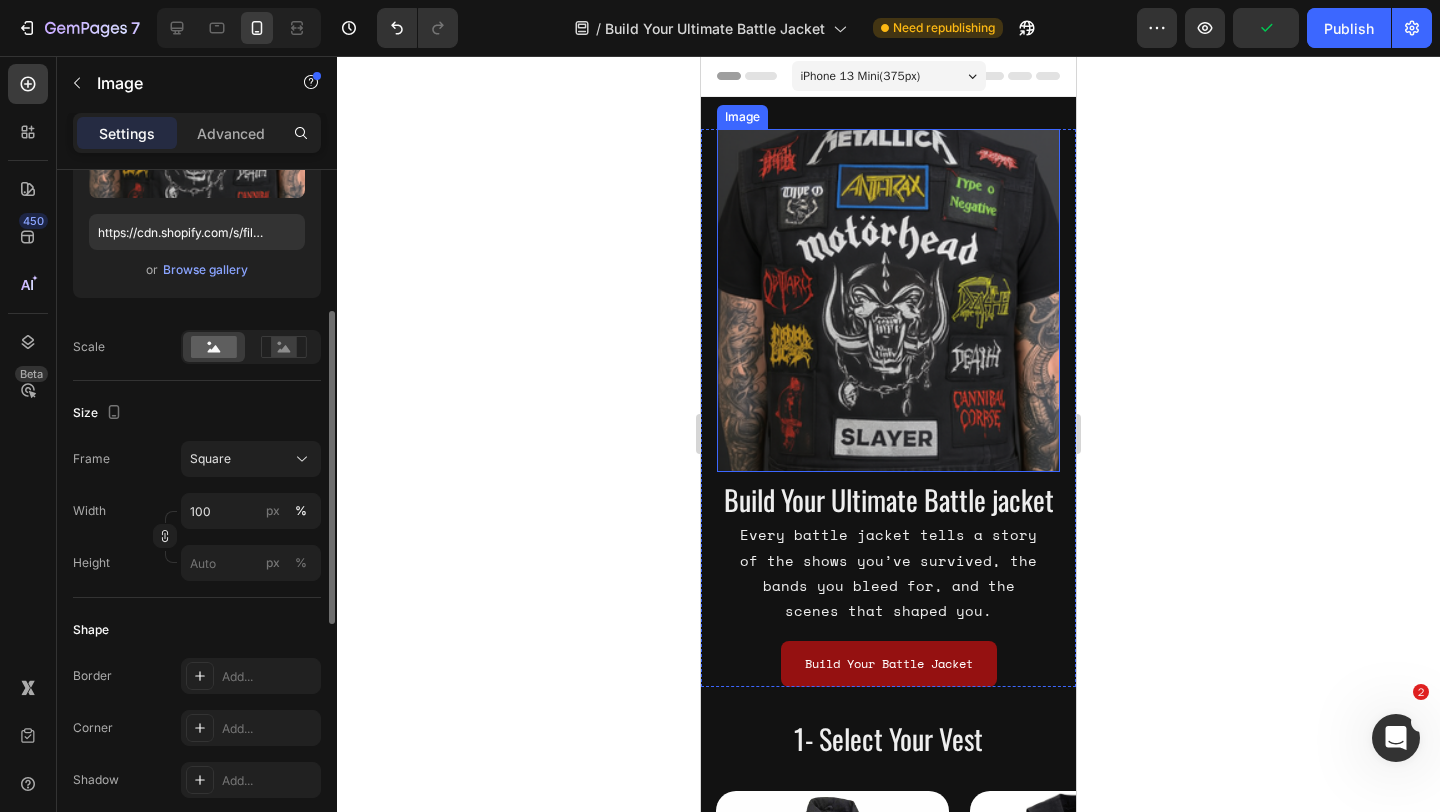 click at bounding box center (888, 300) 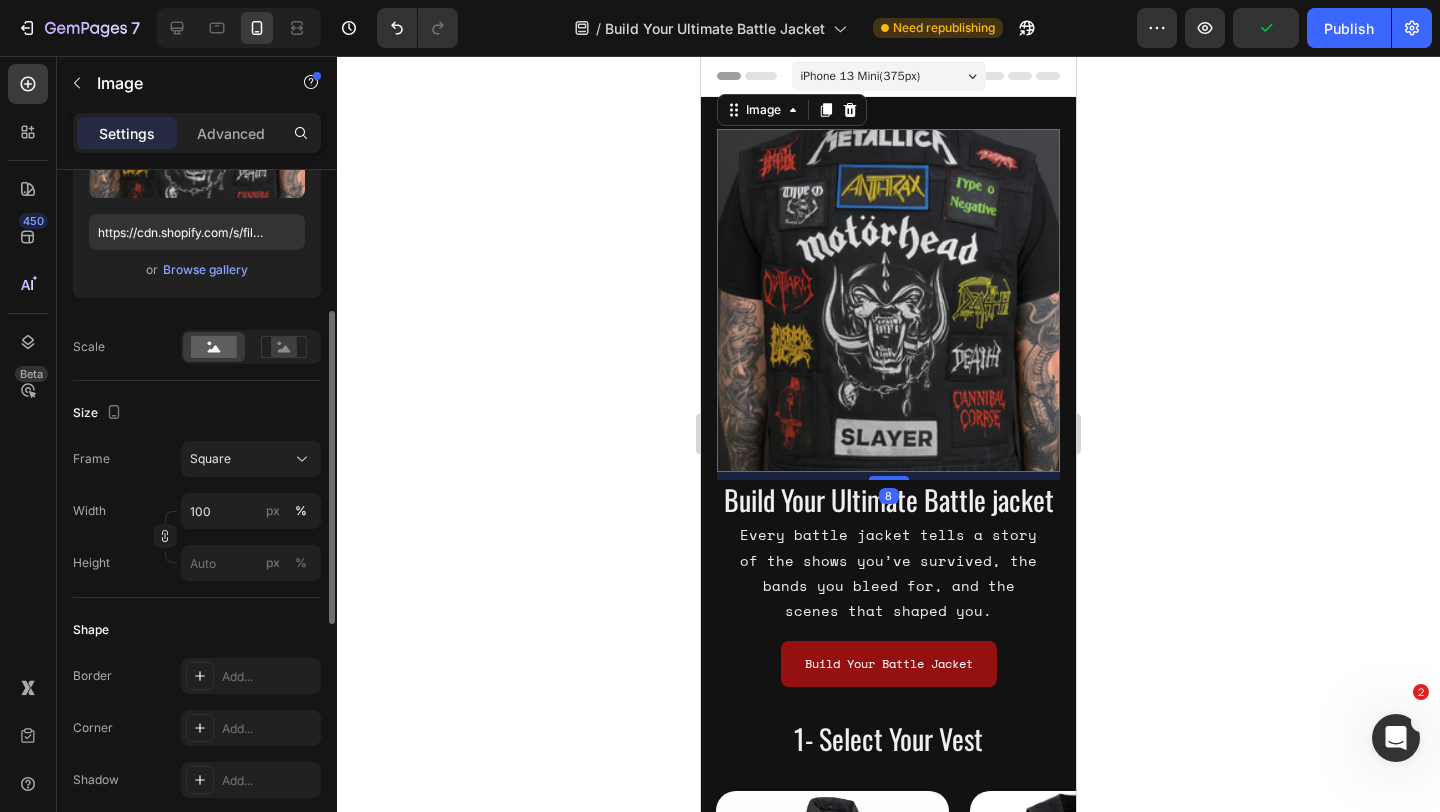 click 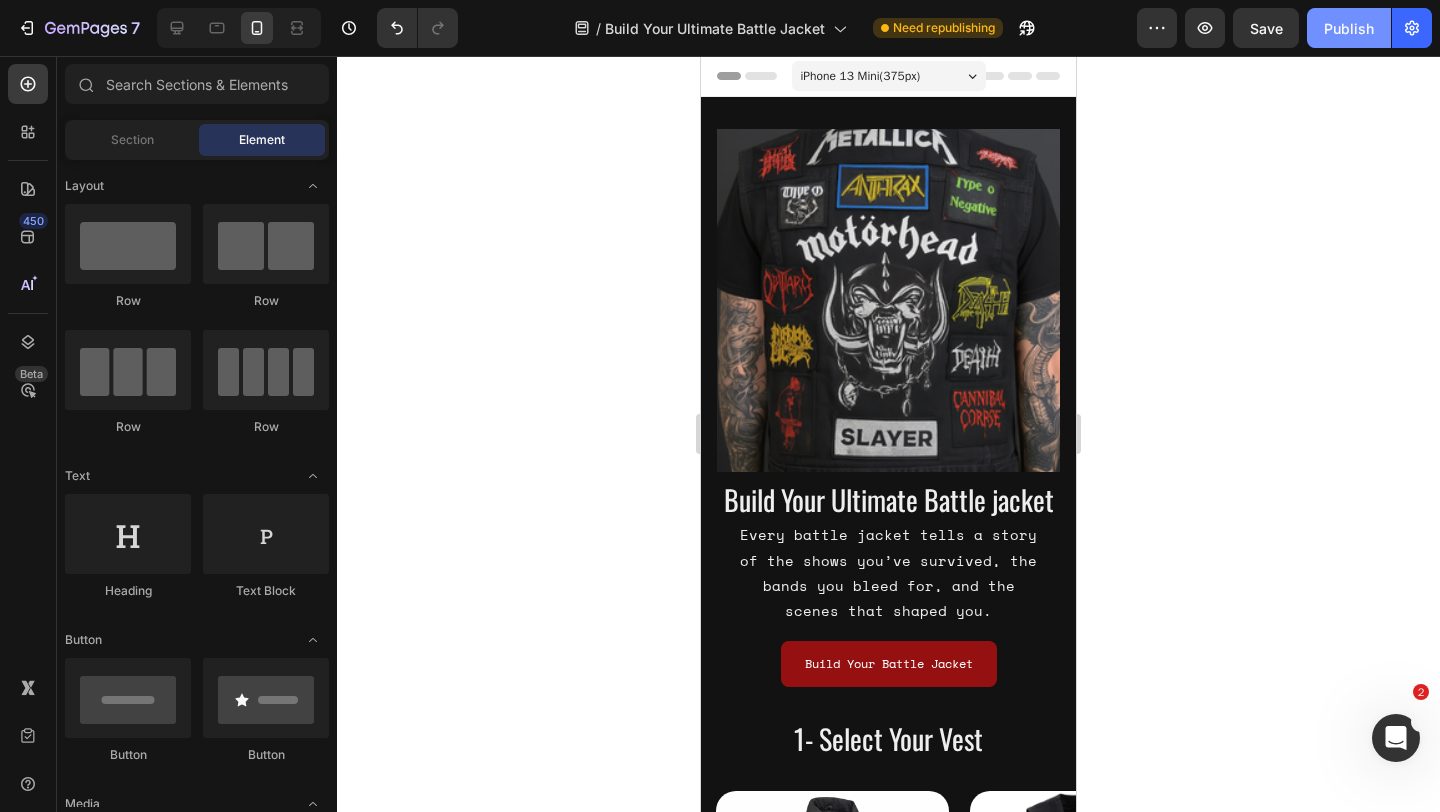 click on "Publish" at bounding box center [1349, 28] 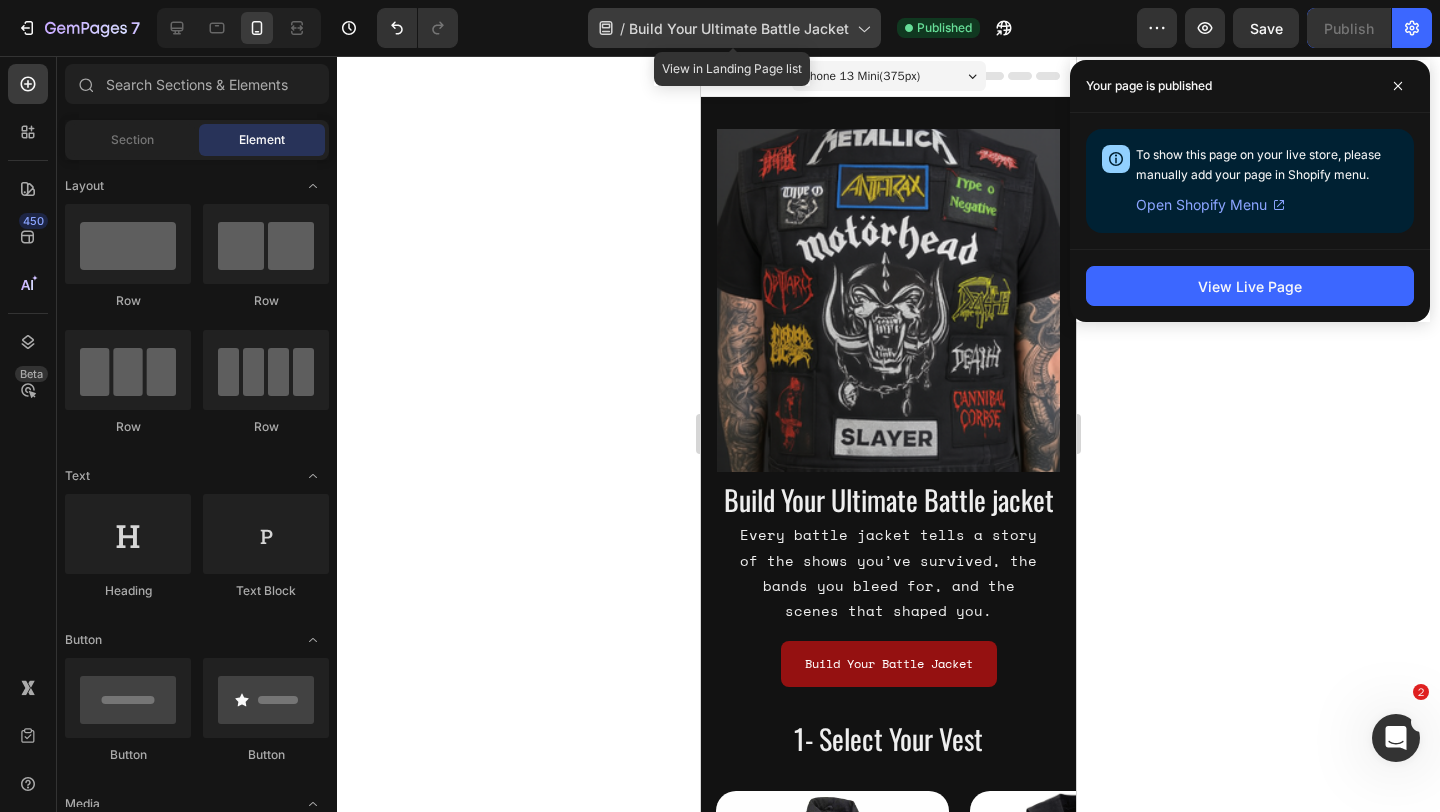 click on "/  Build Your Ultimate Battle Jacket" 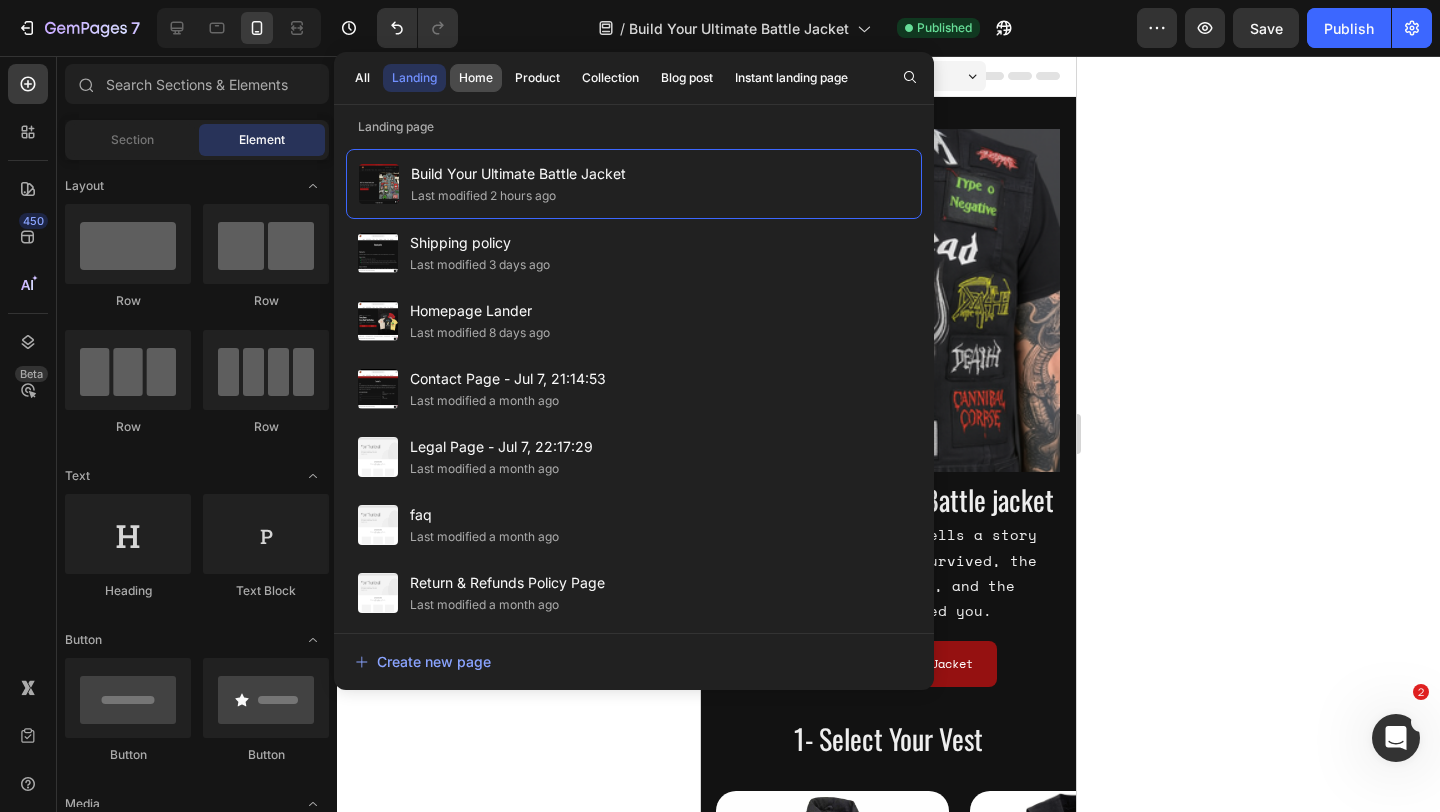 click on "Home" at bounding box center [476, 78] 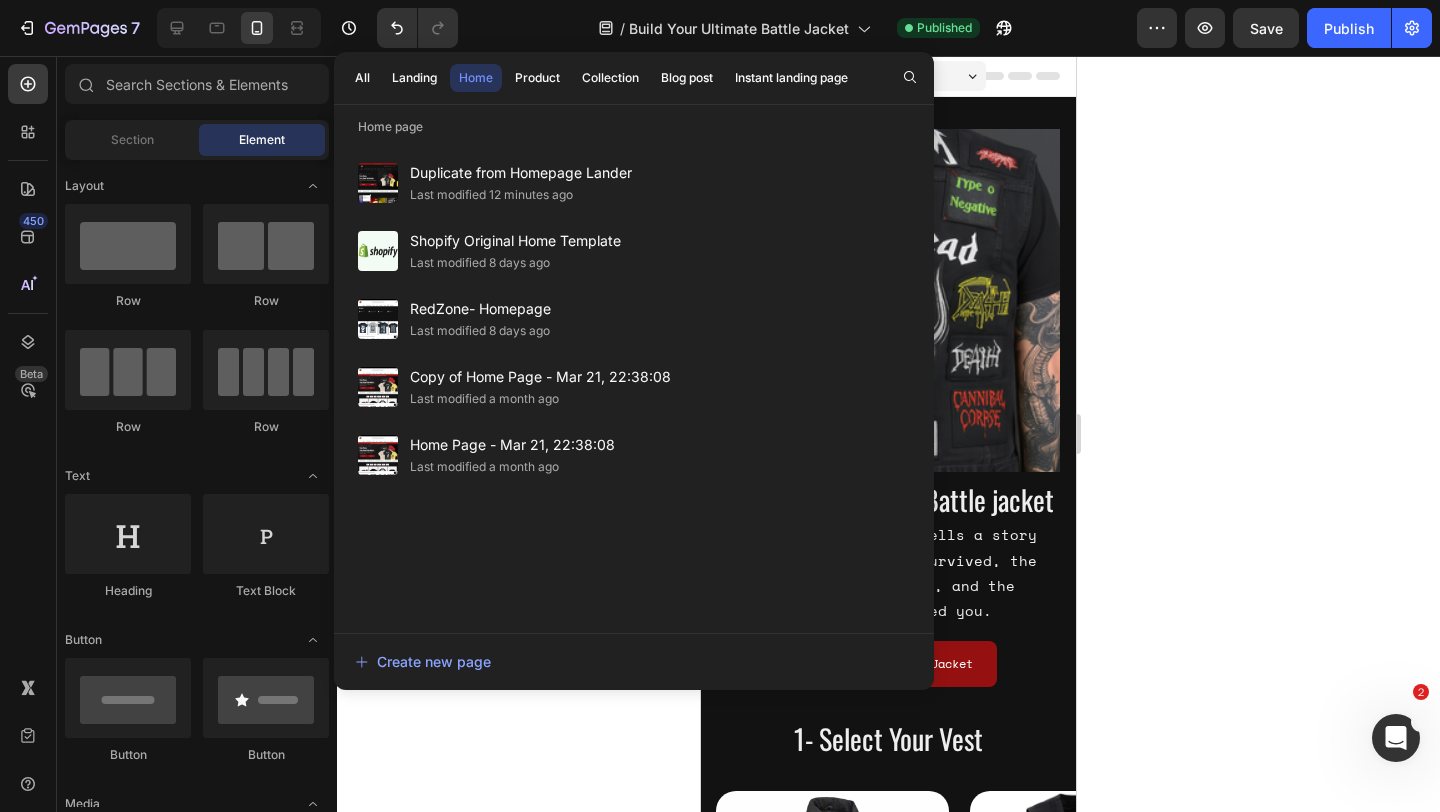 click on "Home" at bounding box center (476, 78) 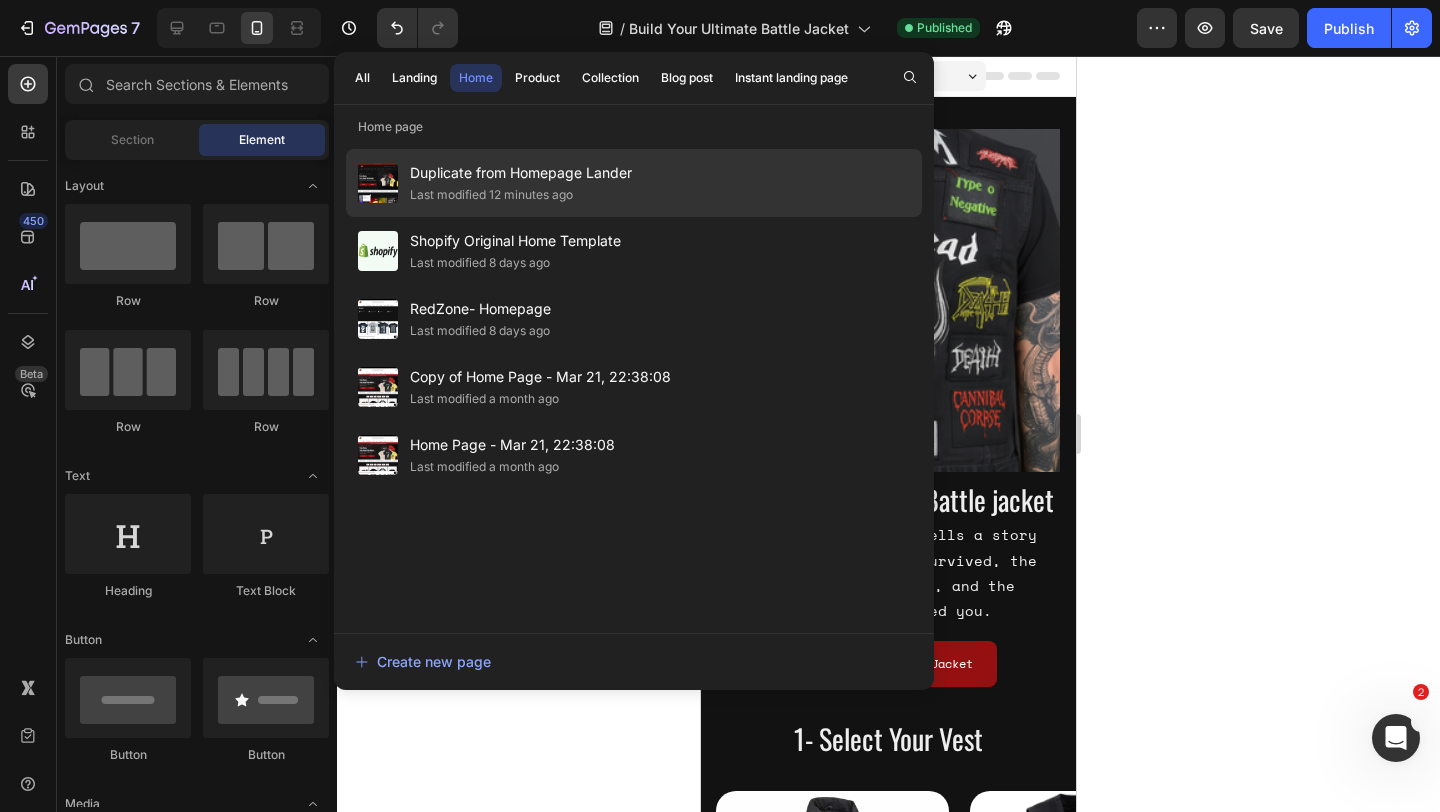 click on "Duplicate from Homepage Lander" at bounding box center (521, 173) 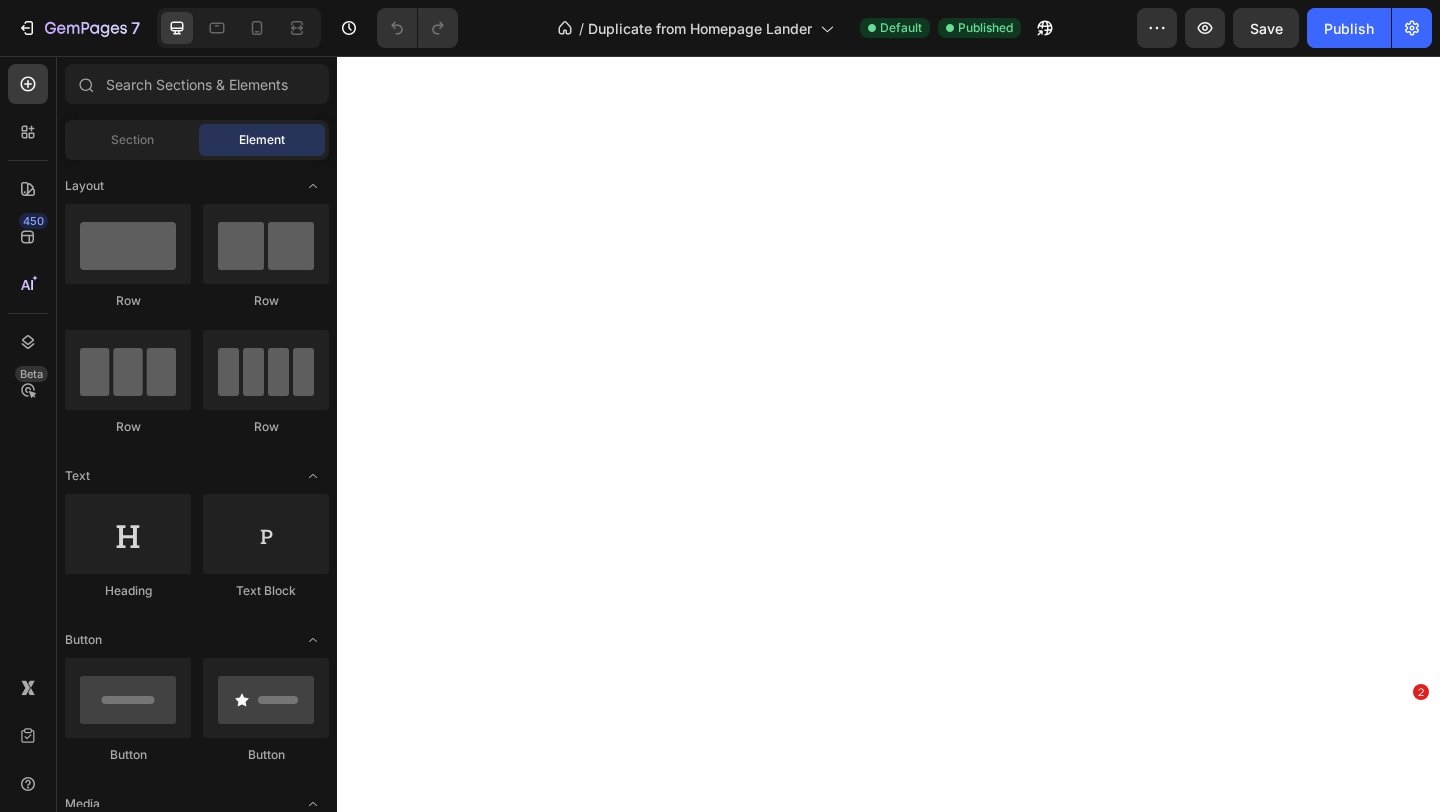 scroll, scrollTop: 0, scrollLeft: 0, axis: both 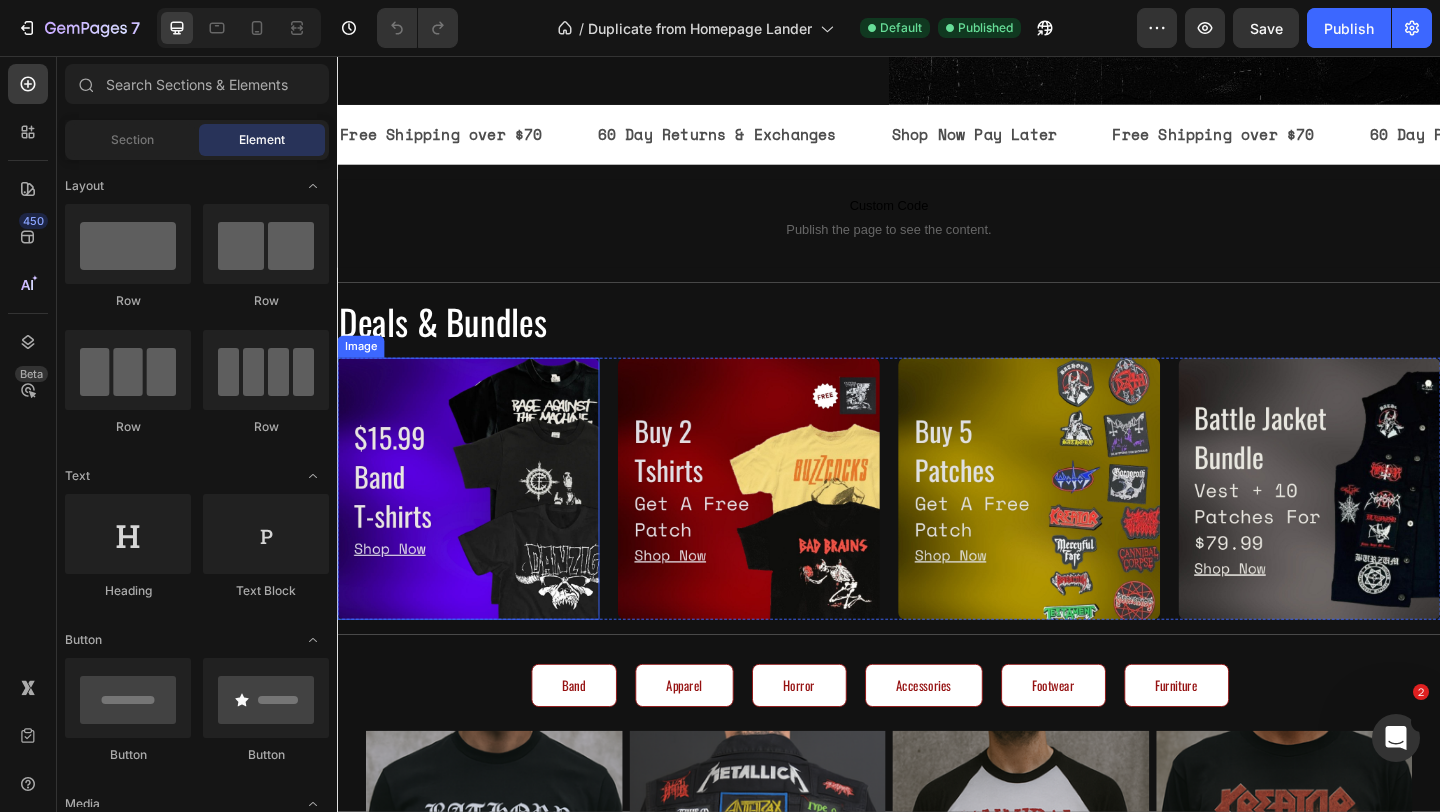 click at bounding box center (479, 526) 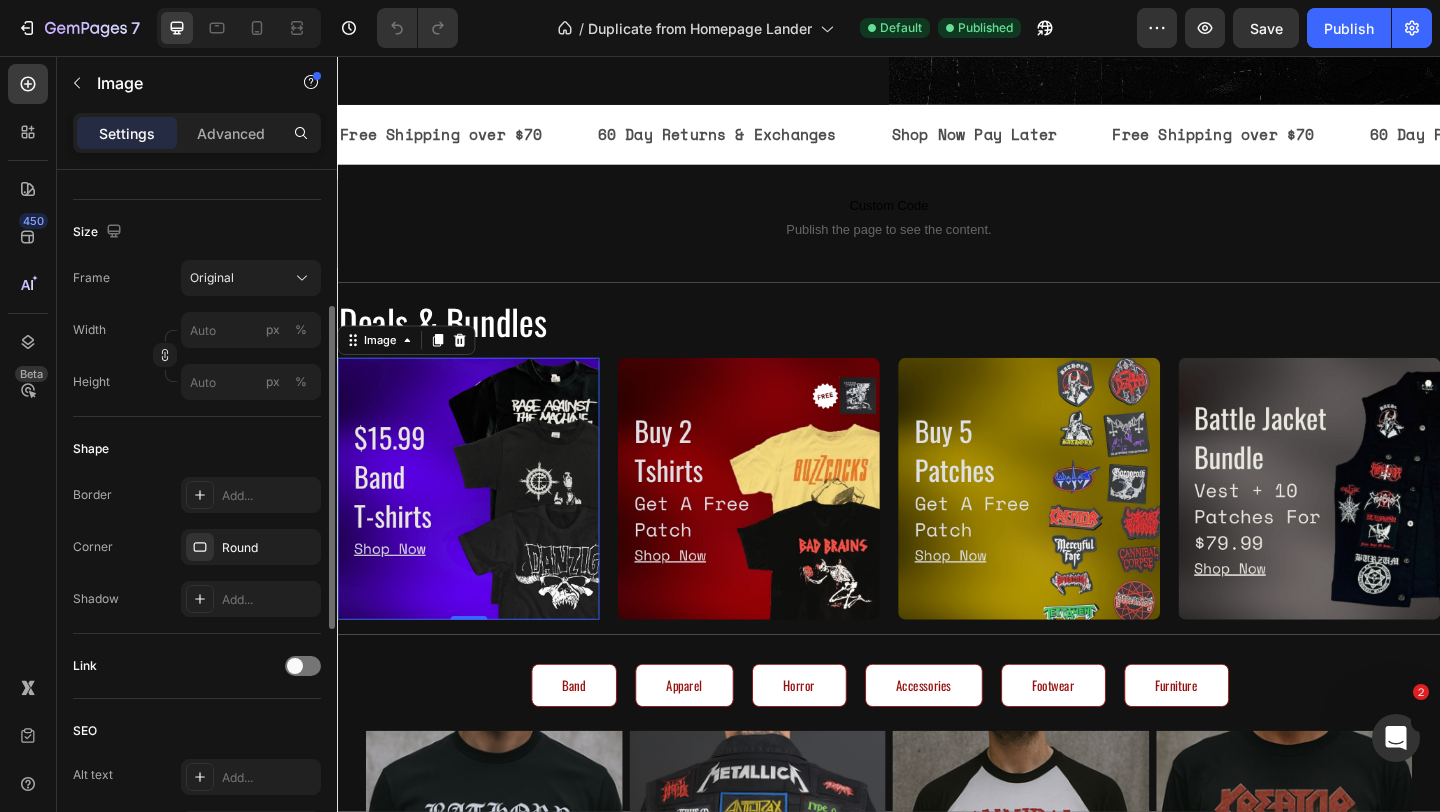 scroll, scrollTop: 458, scrollLeft: 0, axis: vertical 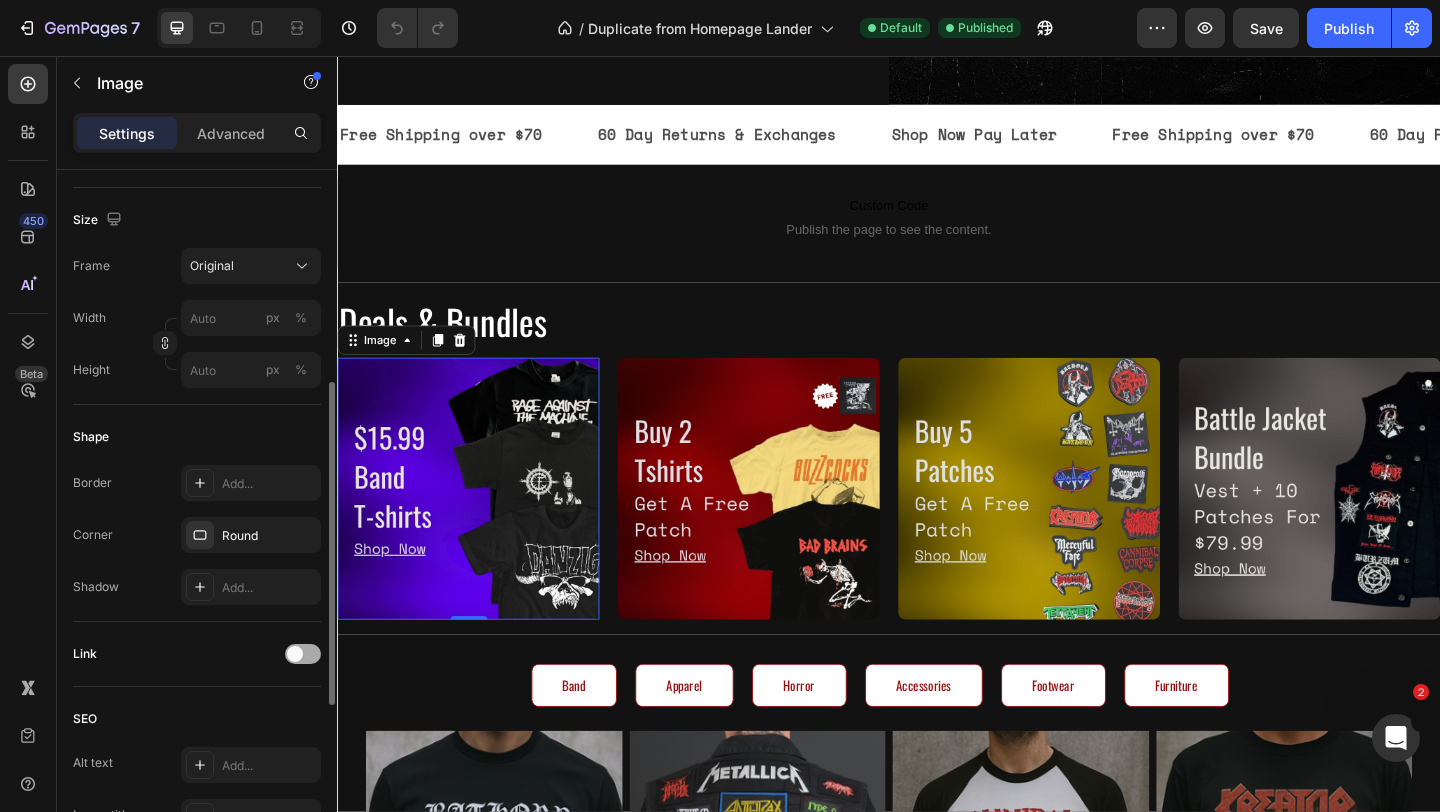 click at bounding box center [303, 654] 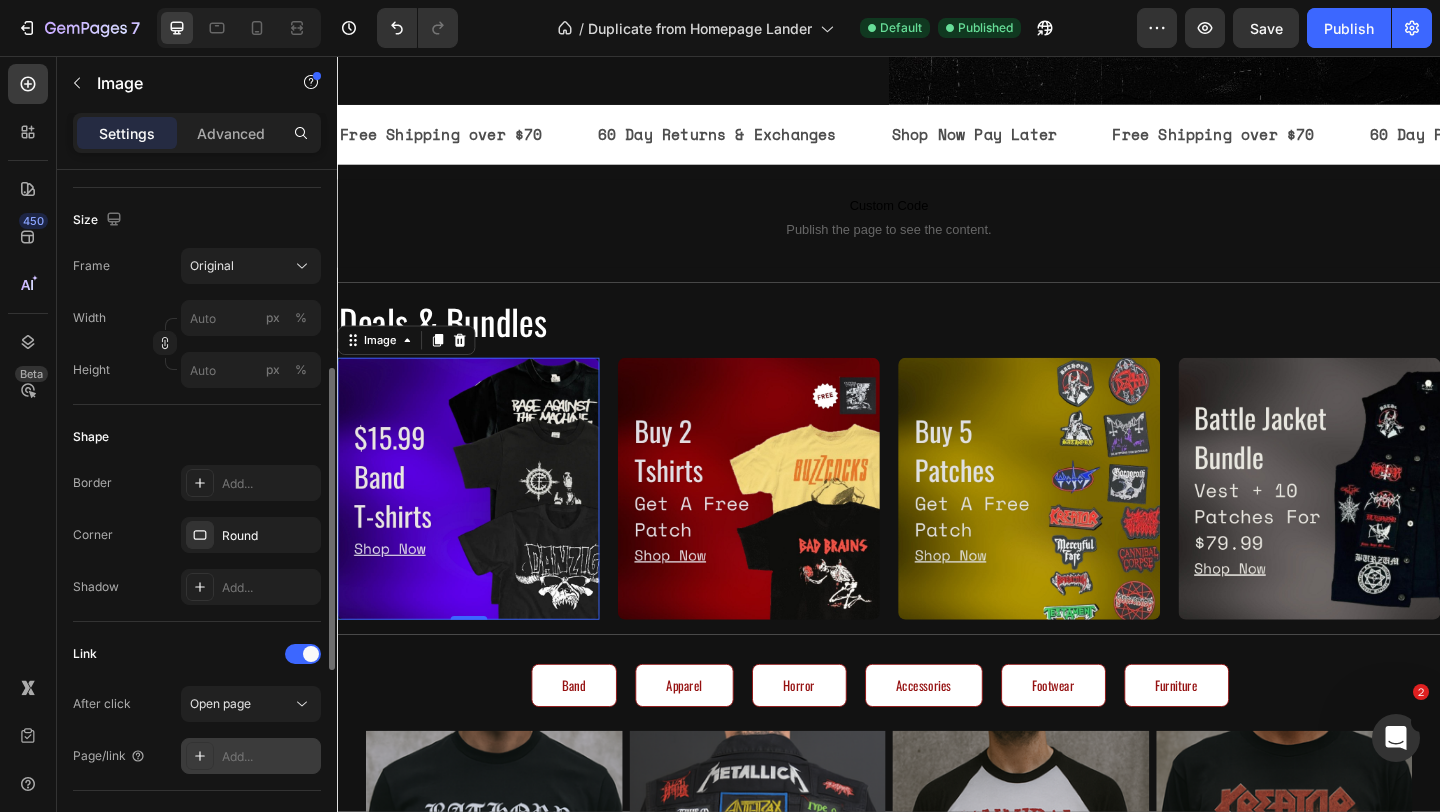 click on "Add..." at bounding box center (269, 757) 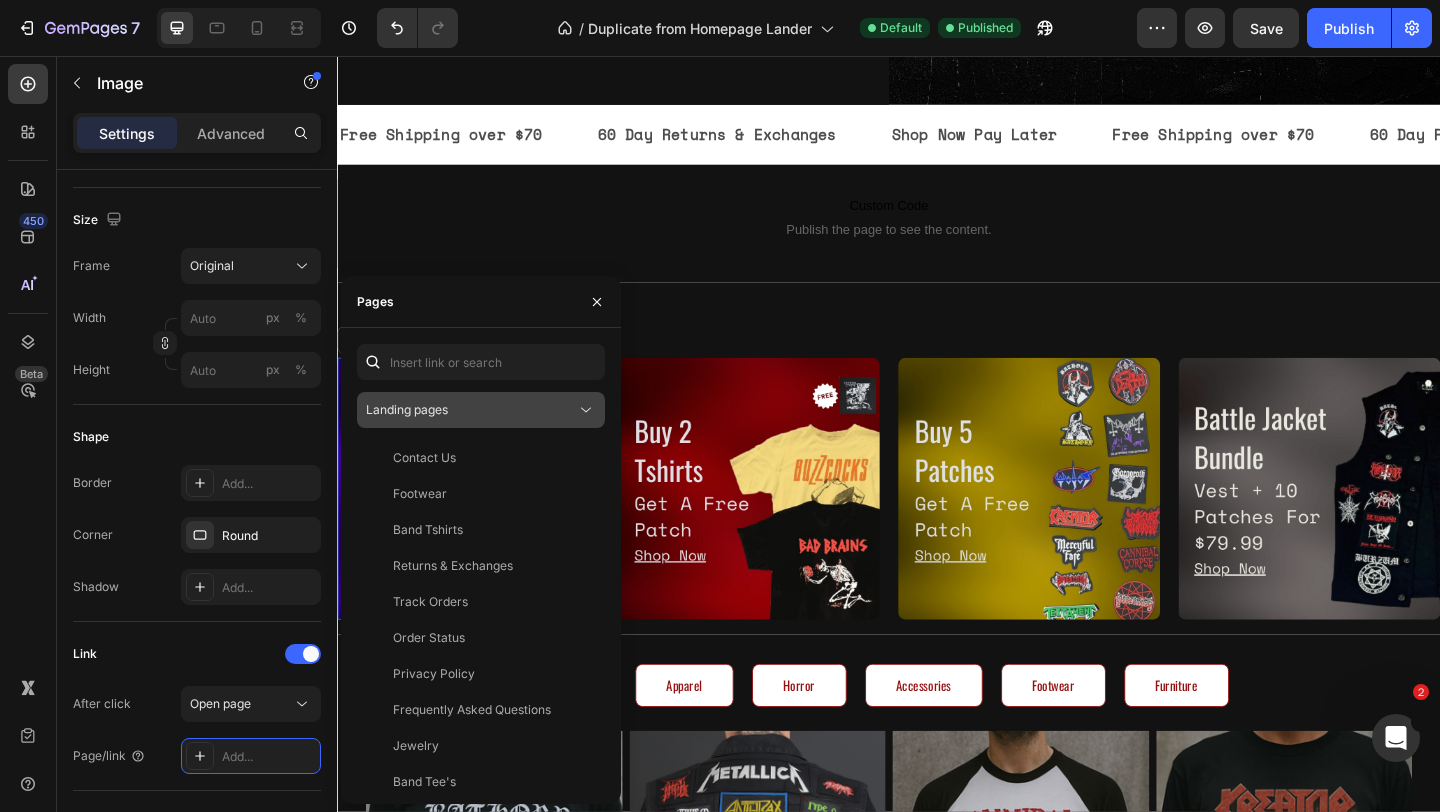 click on "Landing pages" 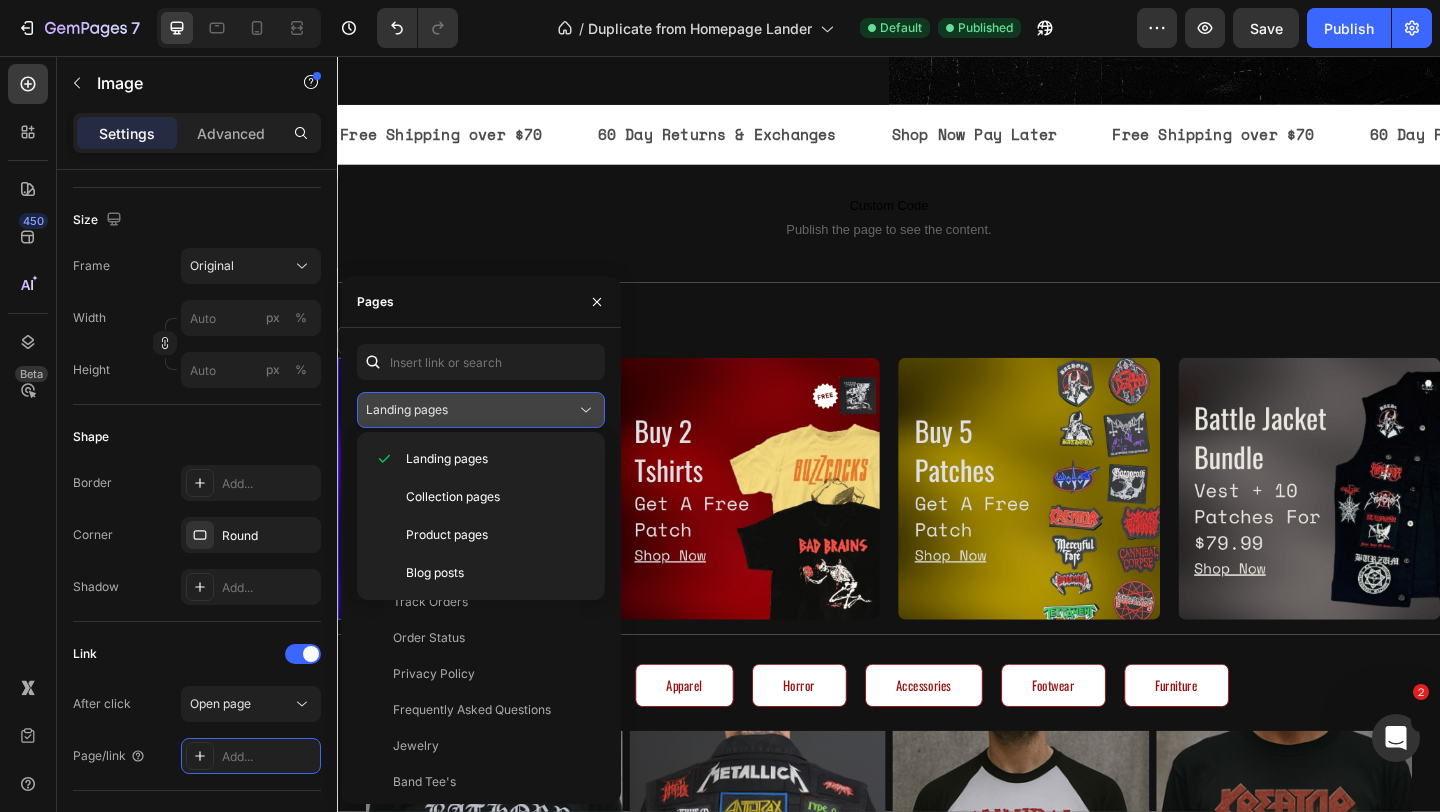 click on "Landing pages" 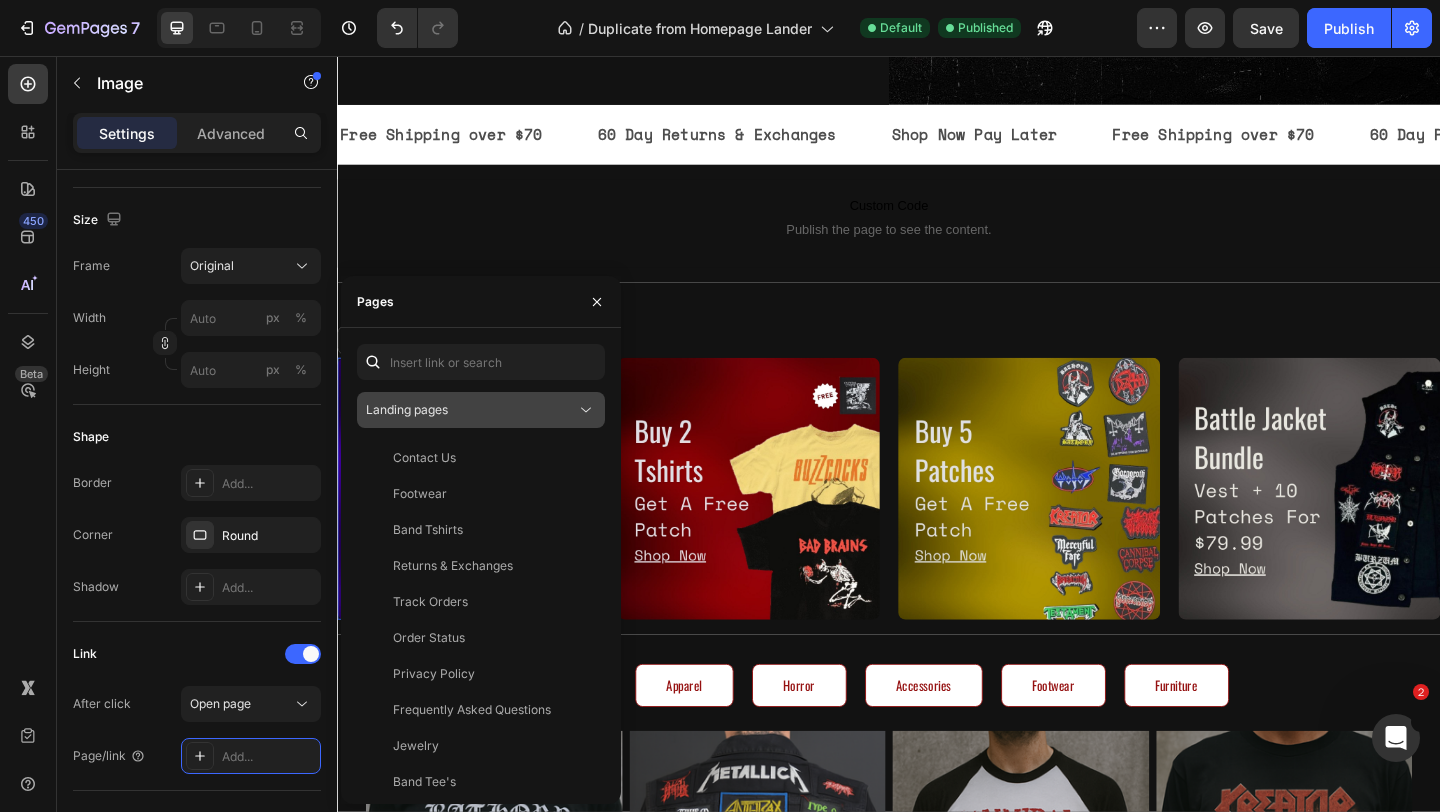 click on "Landing pages" at bounding box center [471, 410] 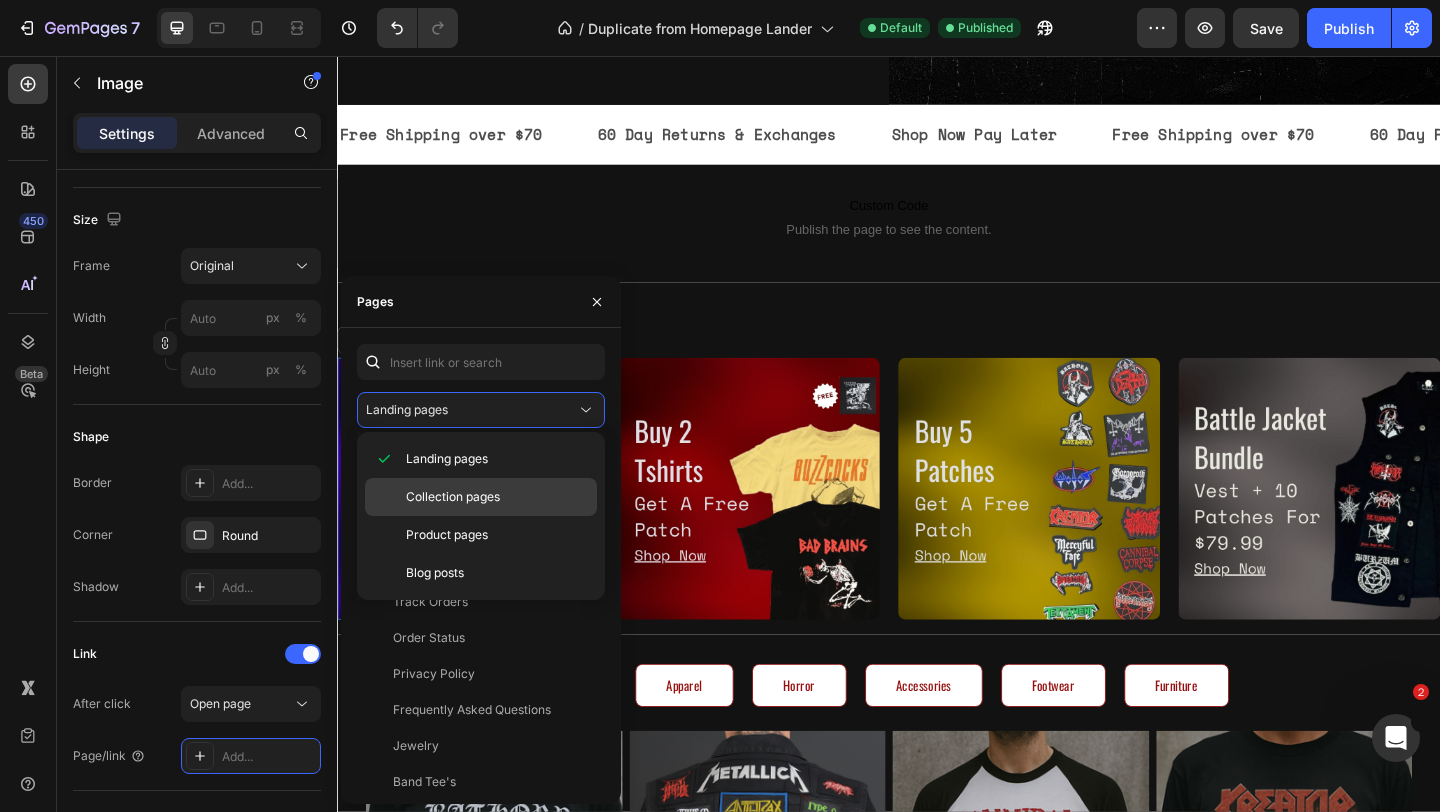click on "Collection pages" 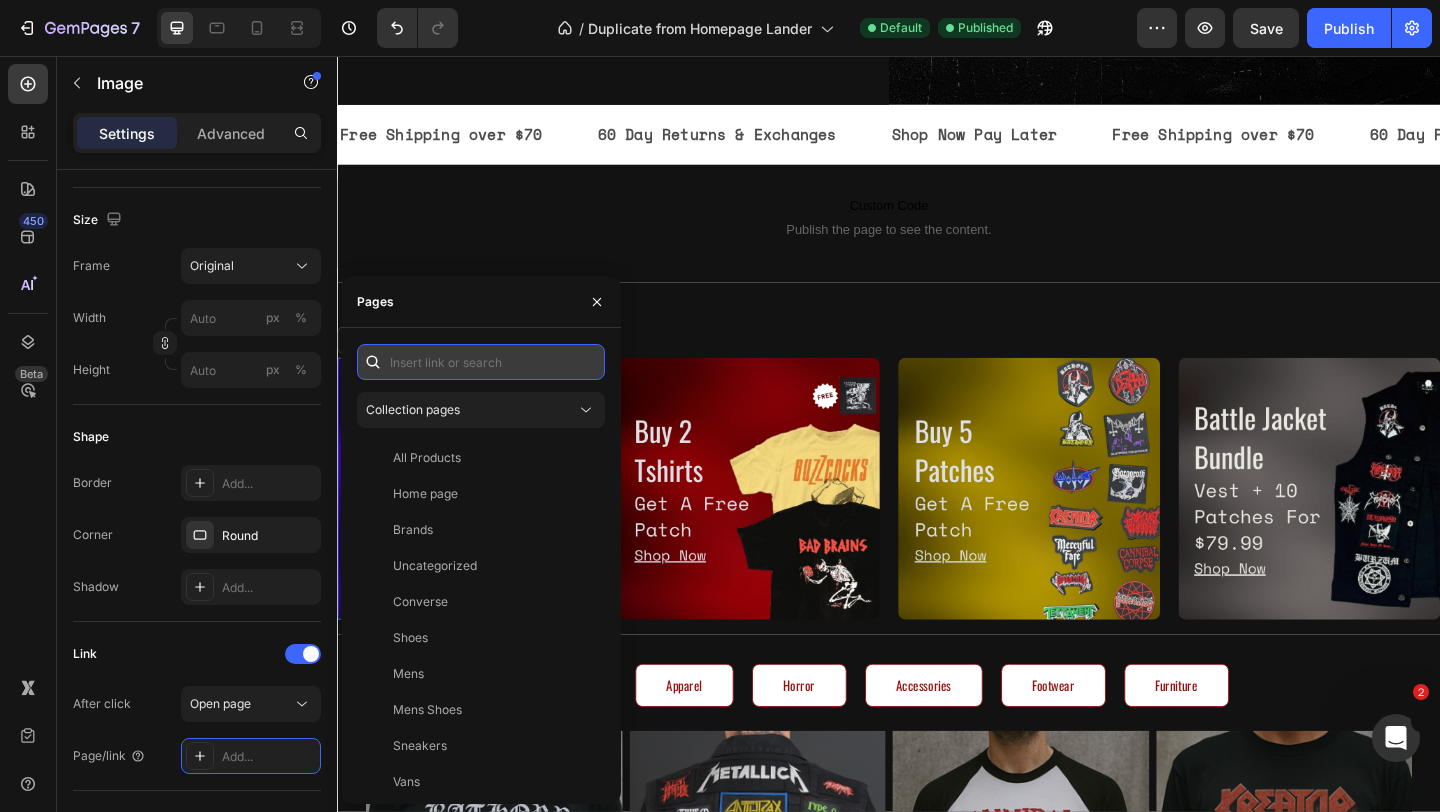 click at bounding box center (481, 362) 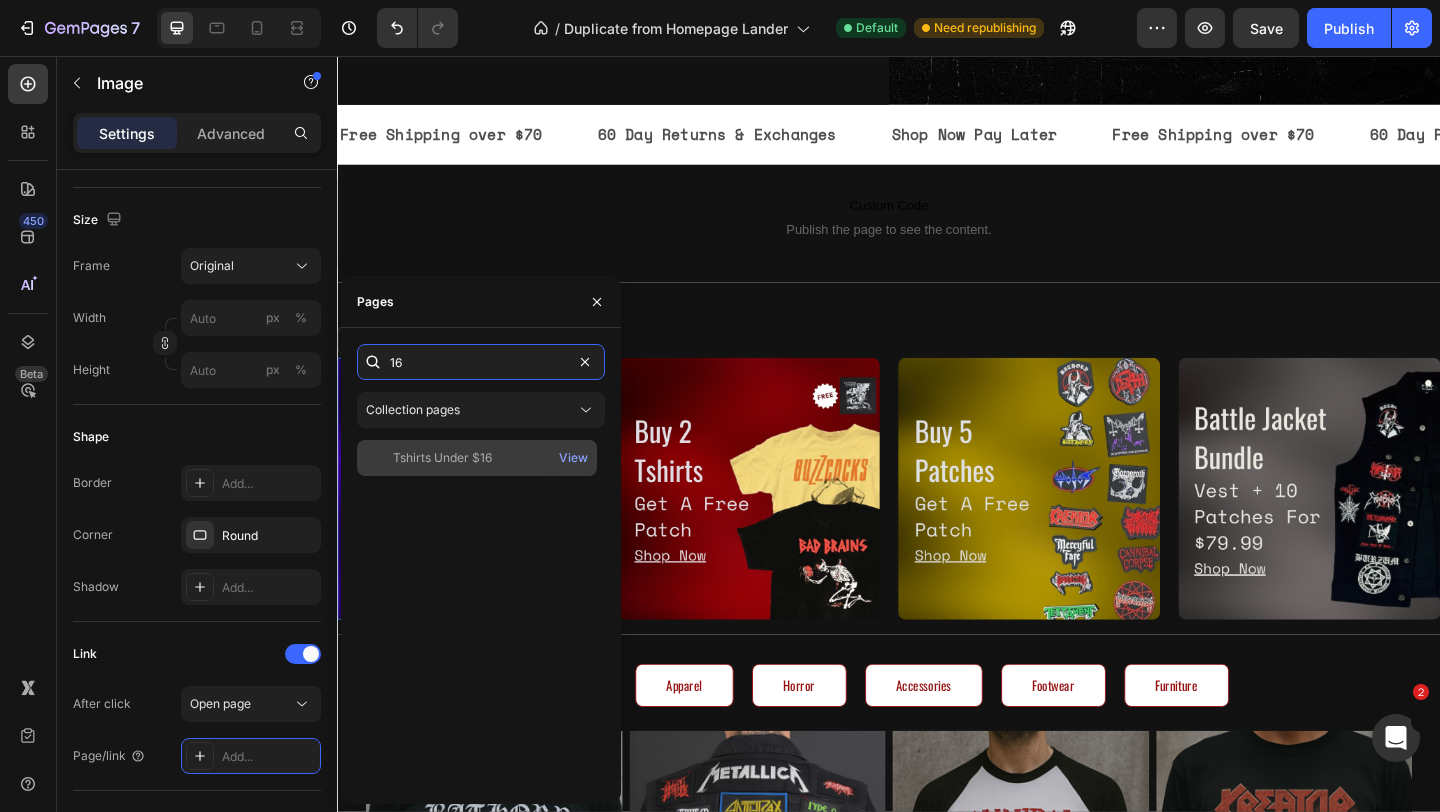 type on "16" 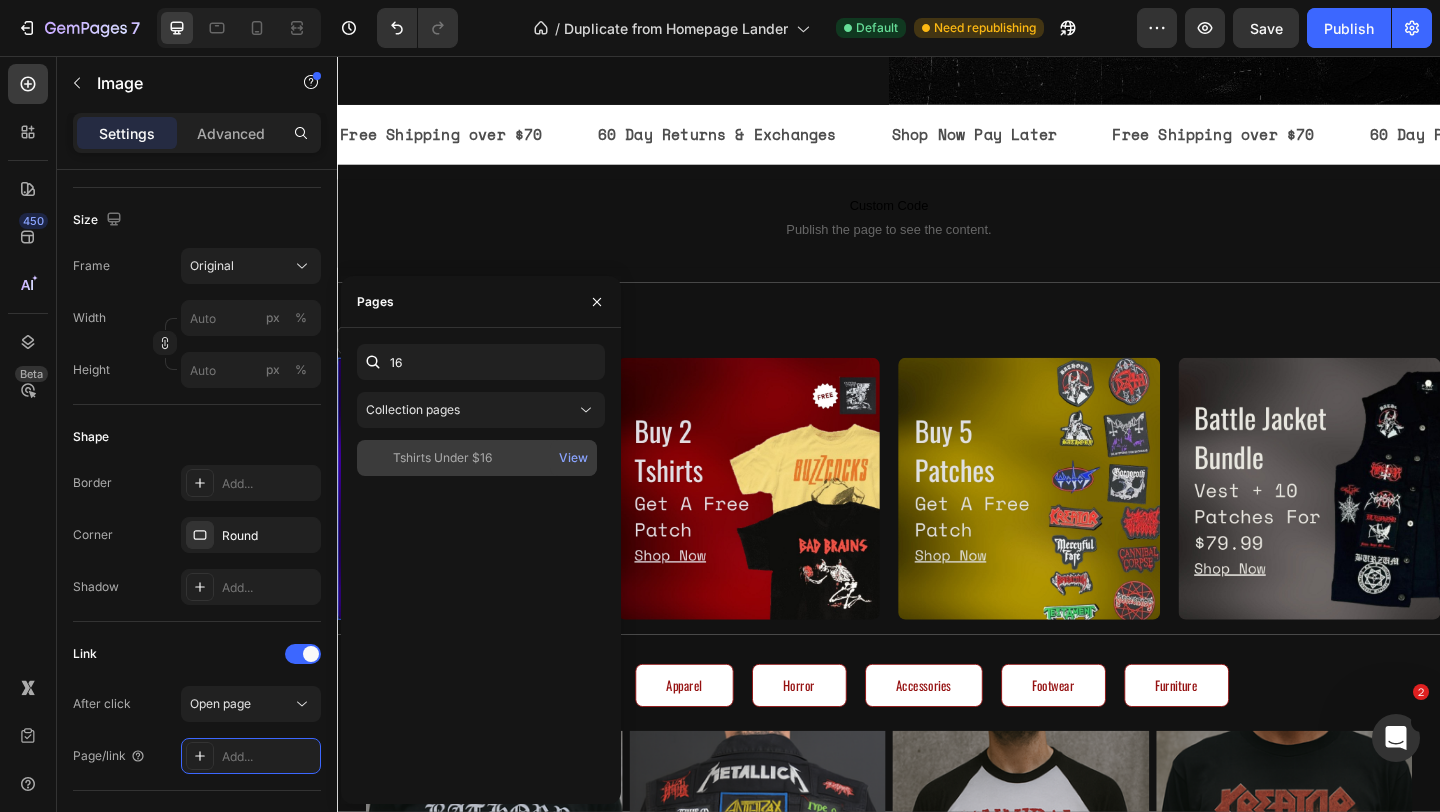 click on "Tshirts Under $16" at bounding box center [477, 458] 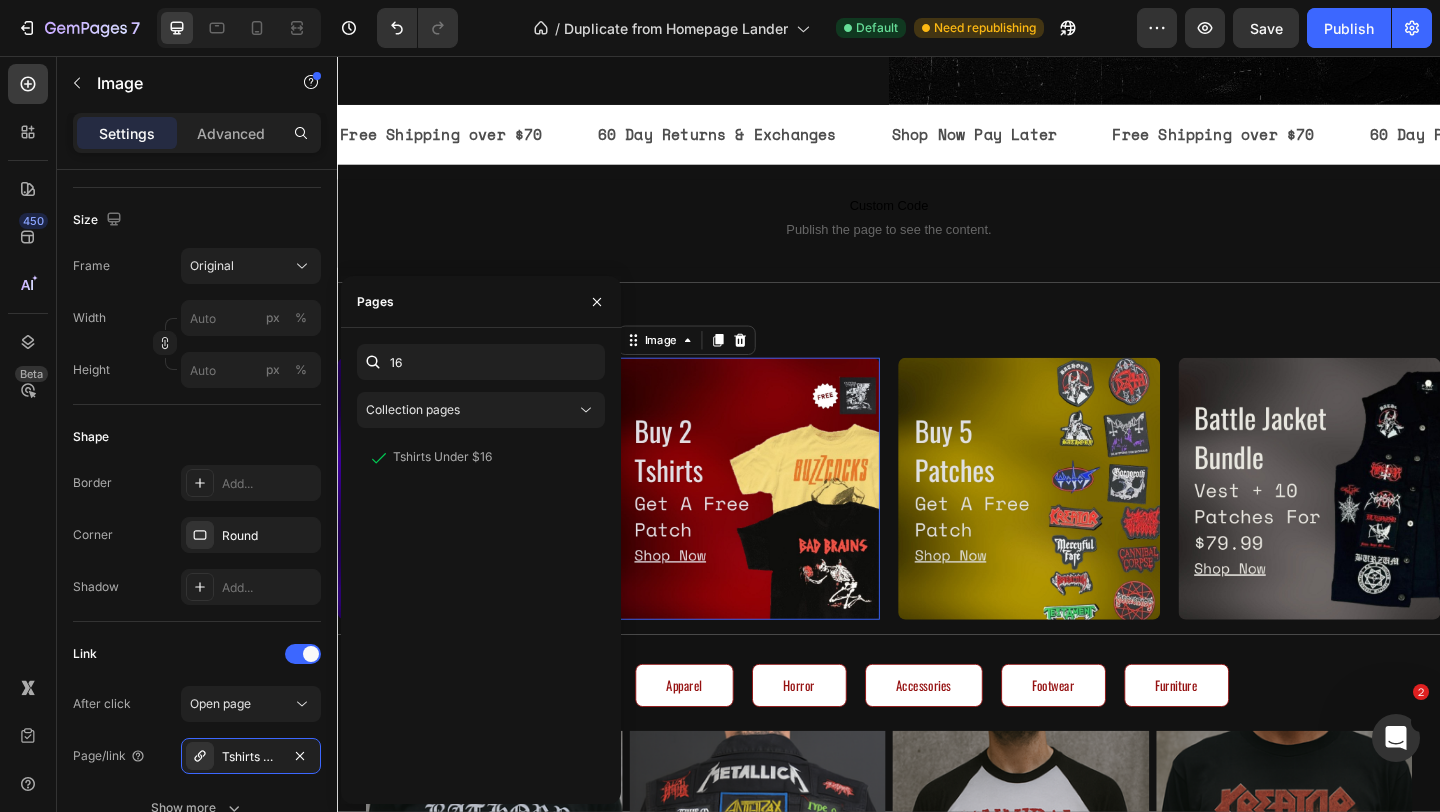 click at bounding box center [784, 526] 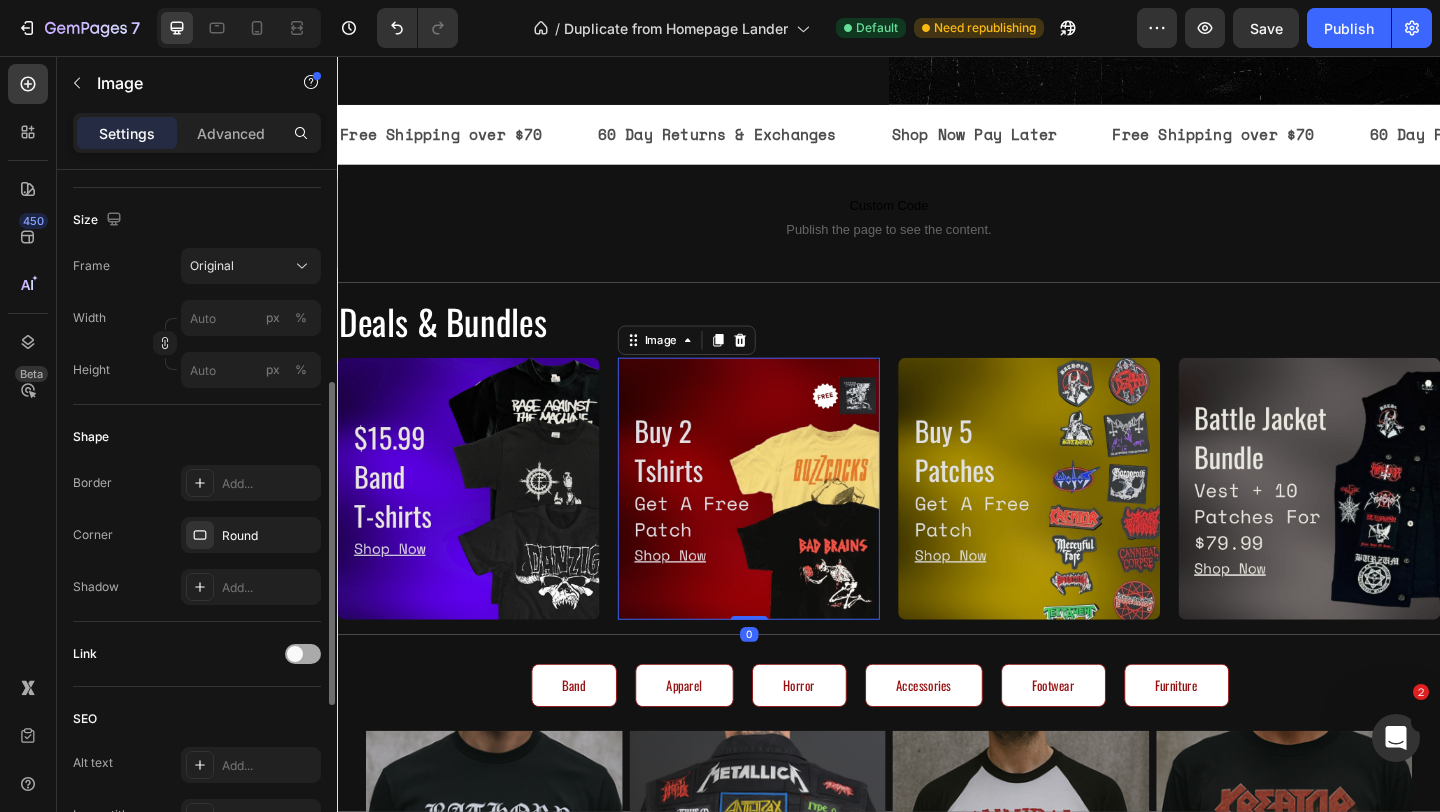 click at bounding box center (303, 654) 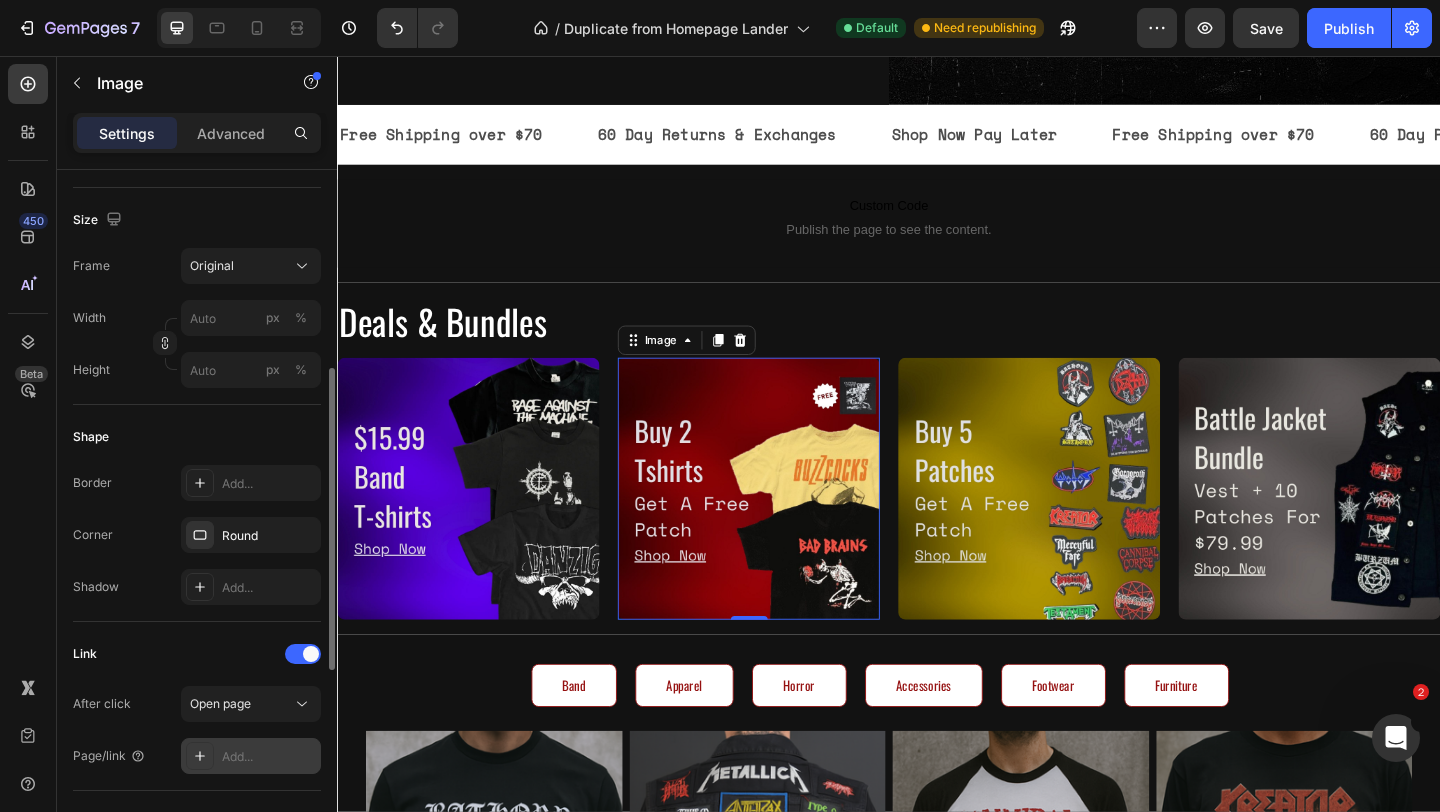 click on "Add..." at bounding box center (269, 757) 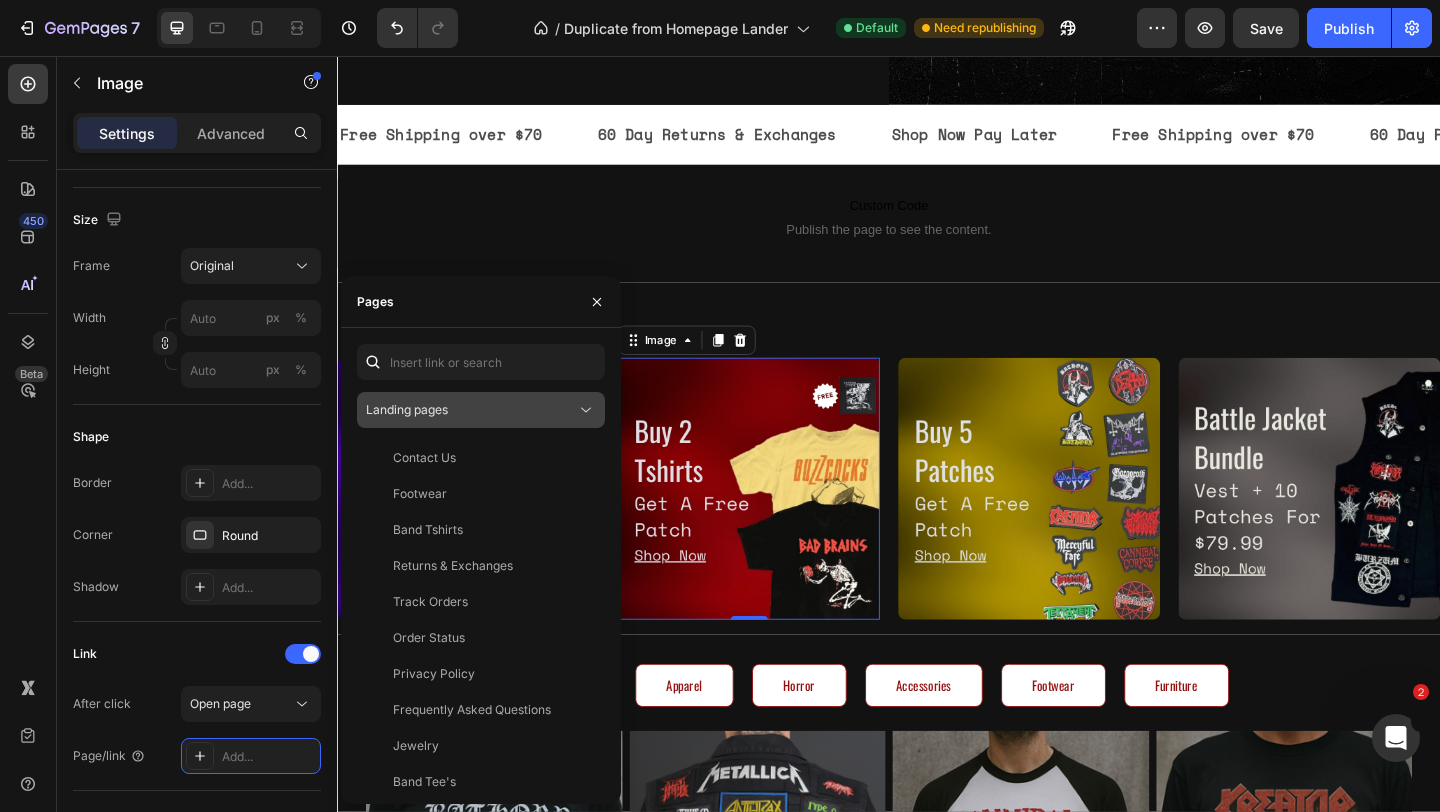 click on "Landing pages" at bounding box center [471, 410] 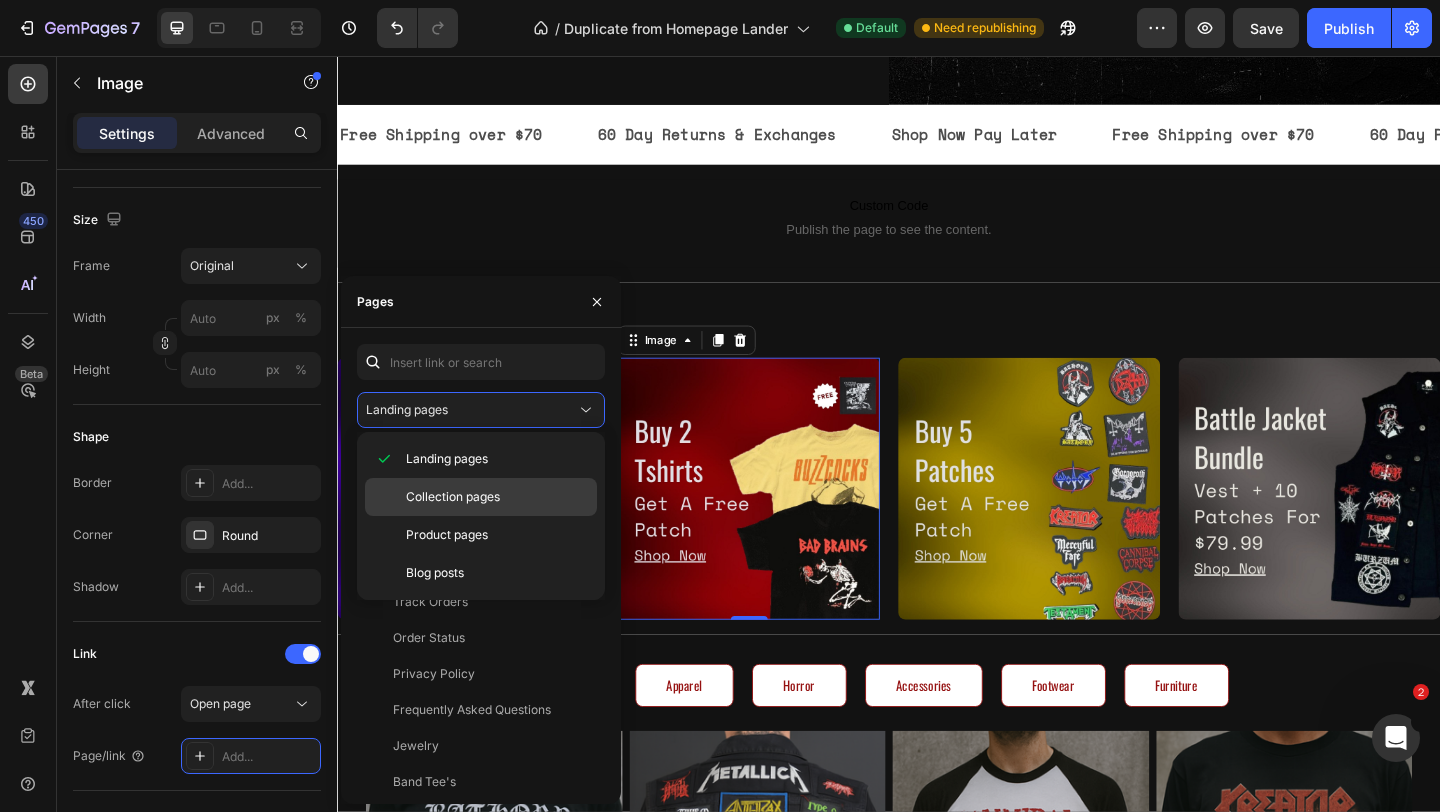 click on "Collection pages" at bounding box center [453, 497] 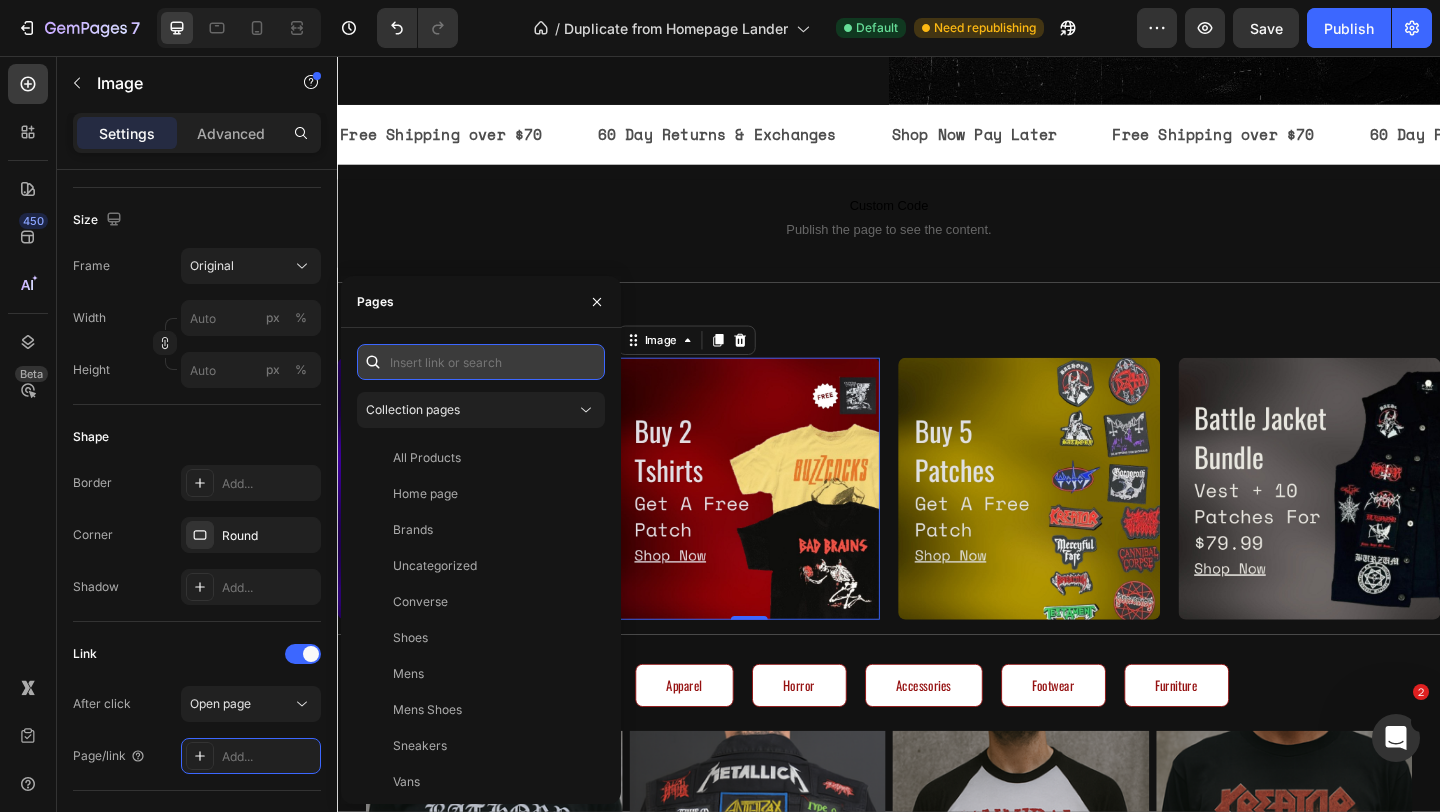 click at bounding box center [481, 362] 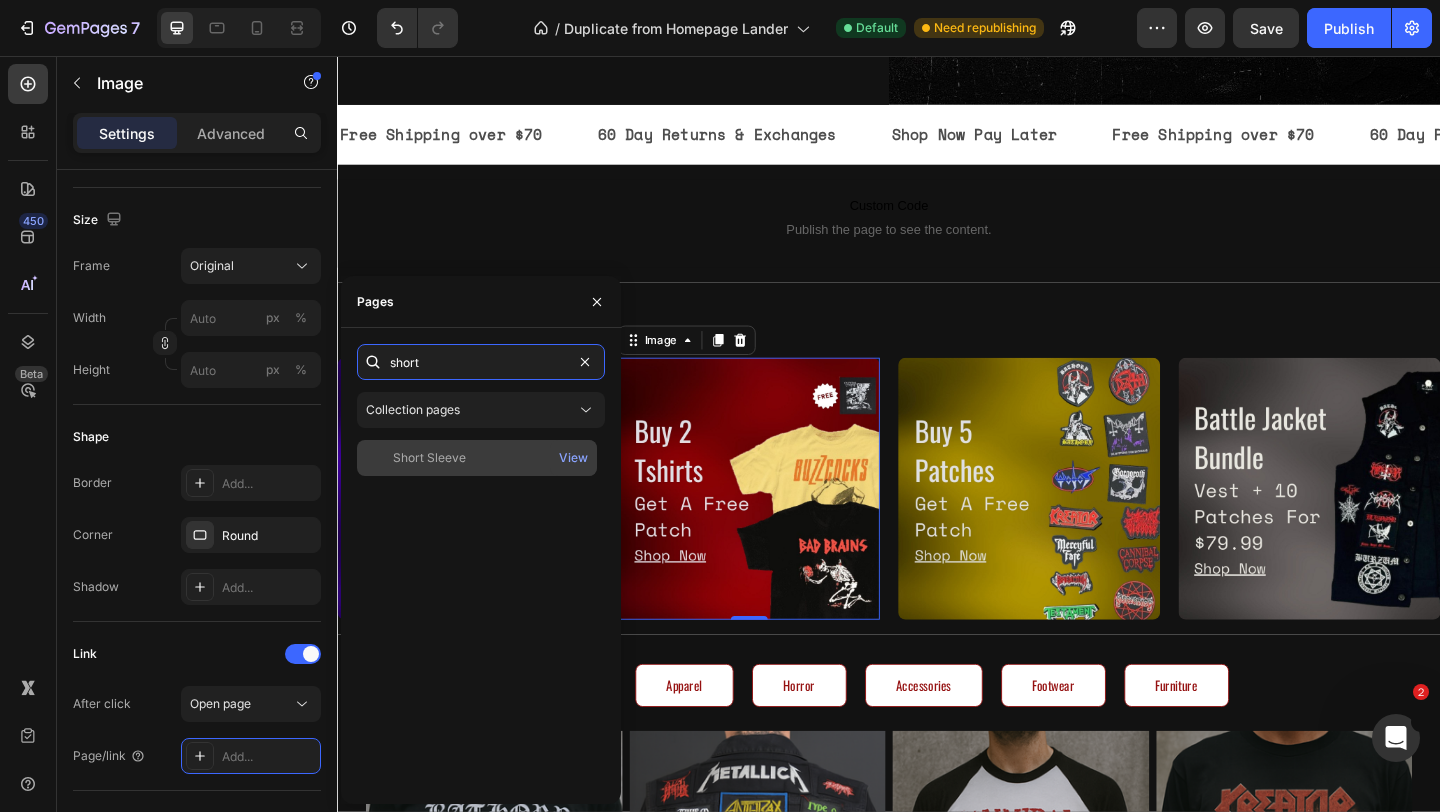 type on "short" 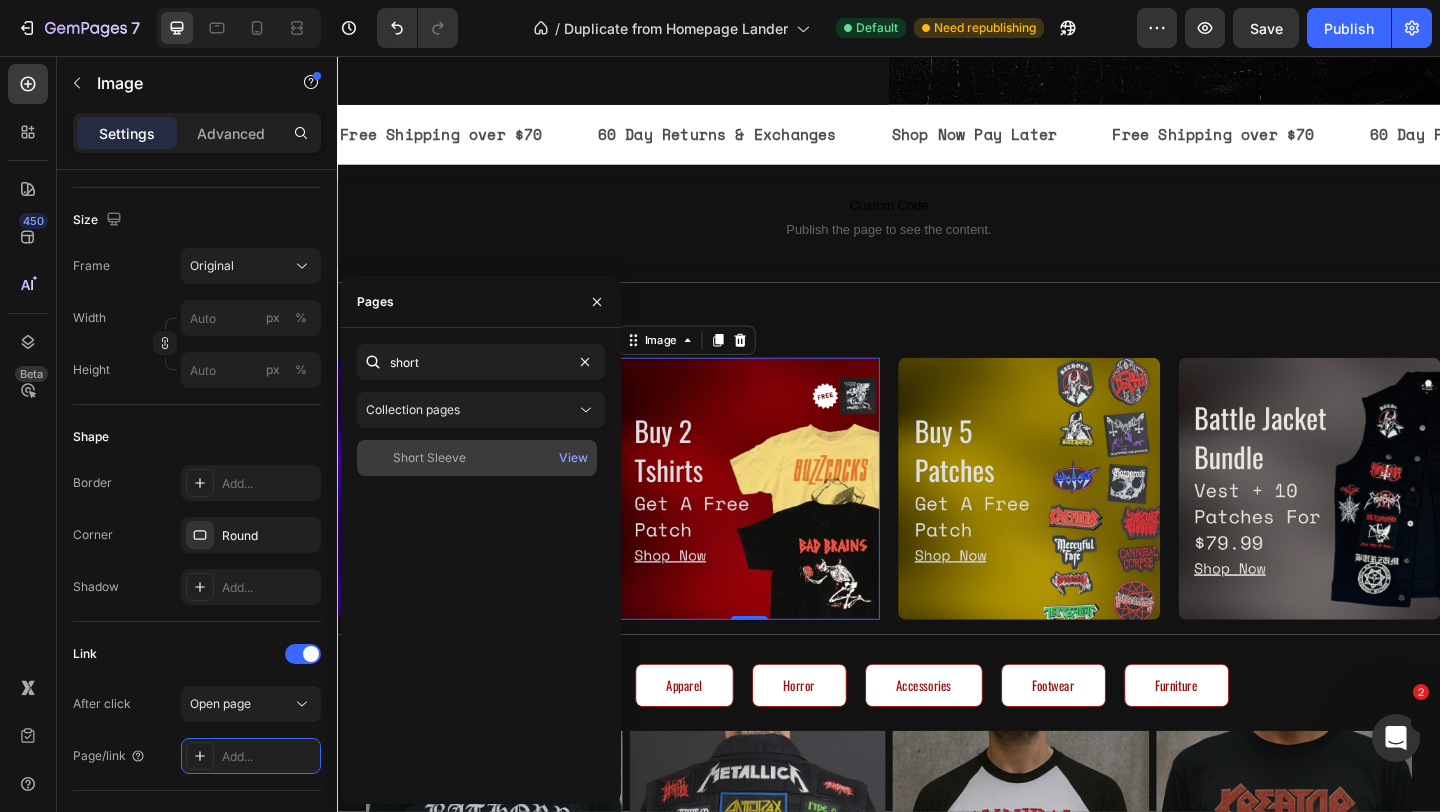 click on "Short Sleeve" at bounding box center (477, 458) 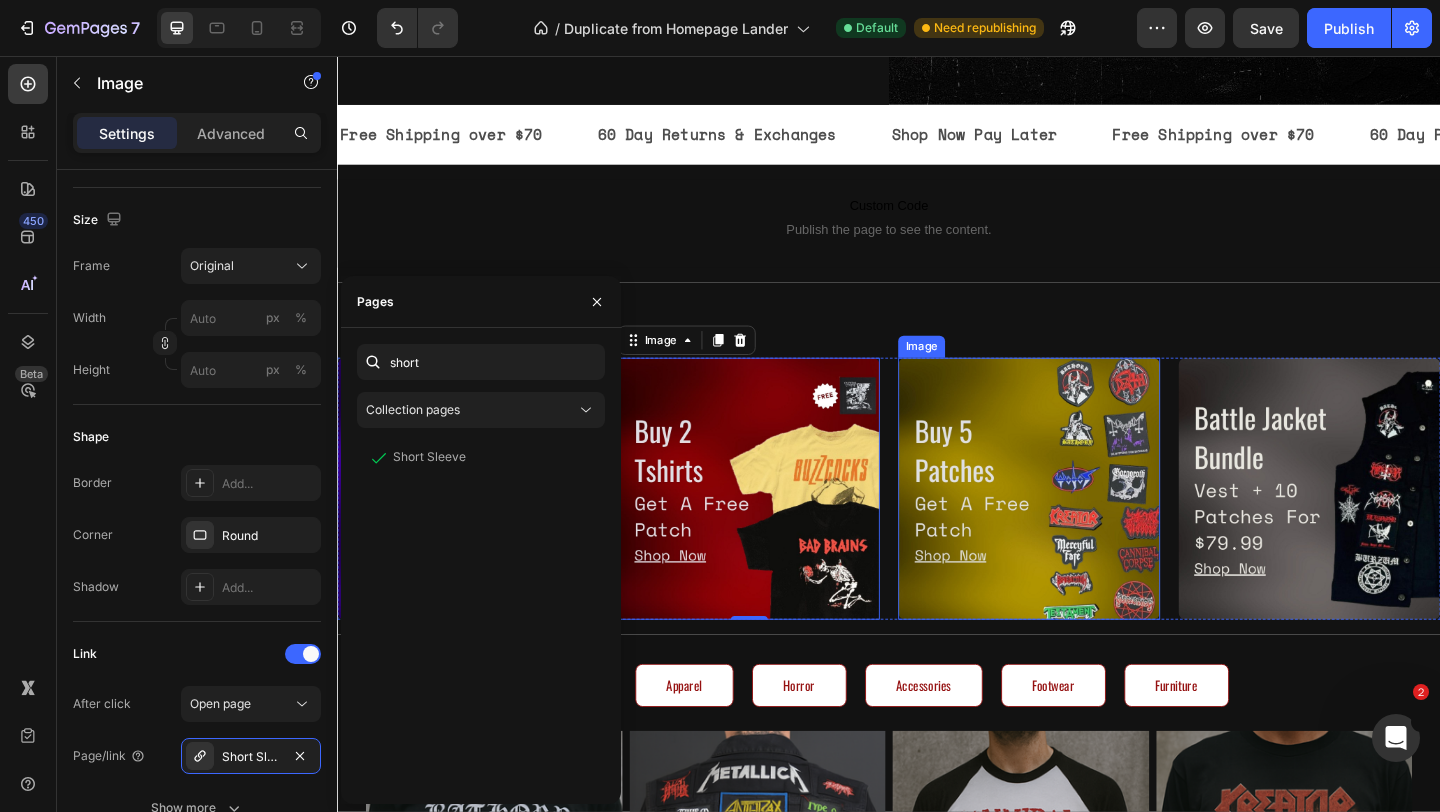 click at bounding box center [1089, 526] 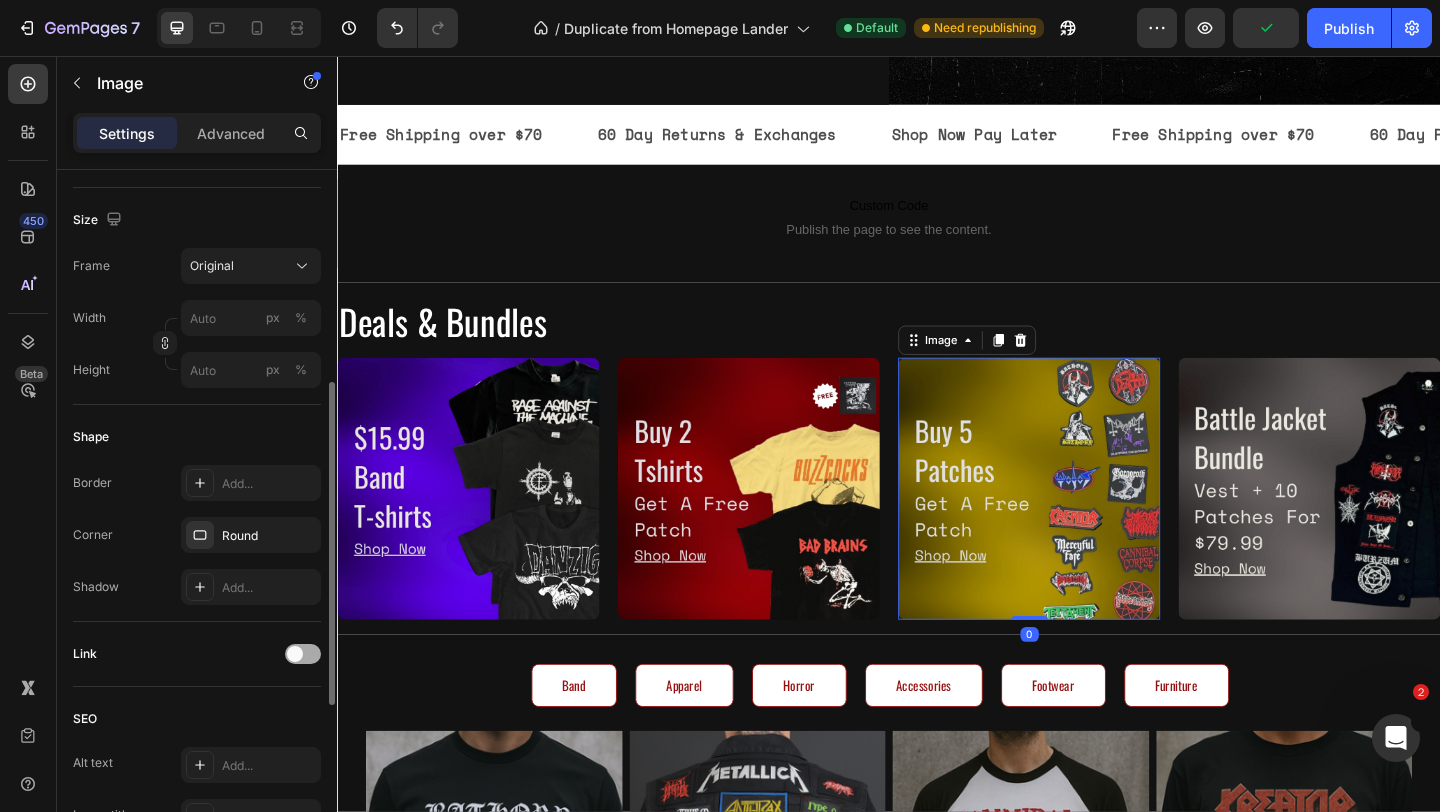 click at bounding box center (303, 654) 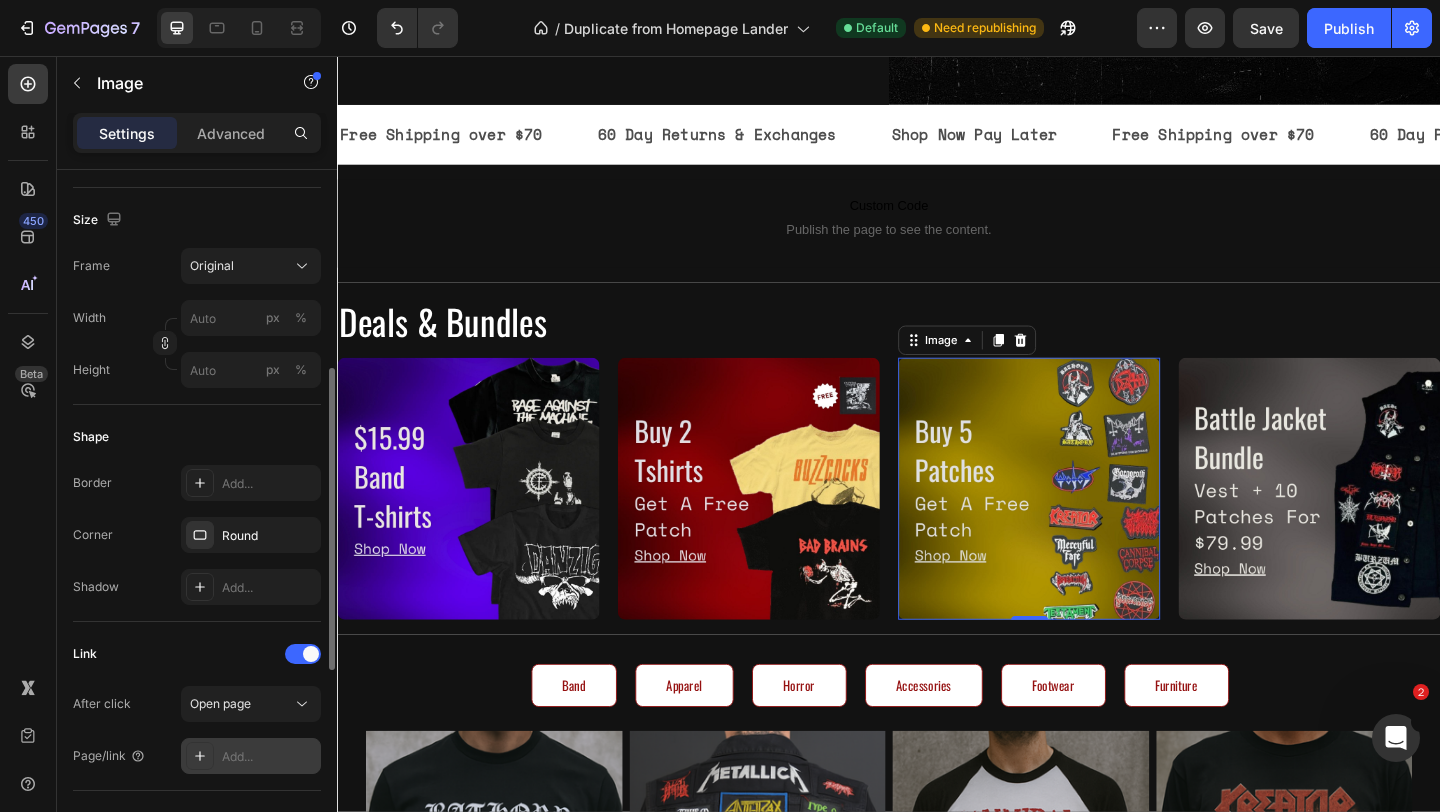 click on "Add..." at bounding box center [269, 757] 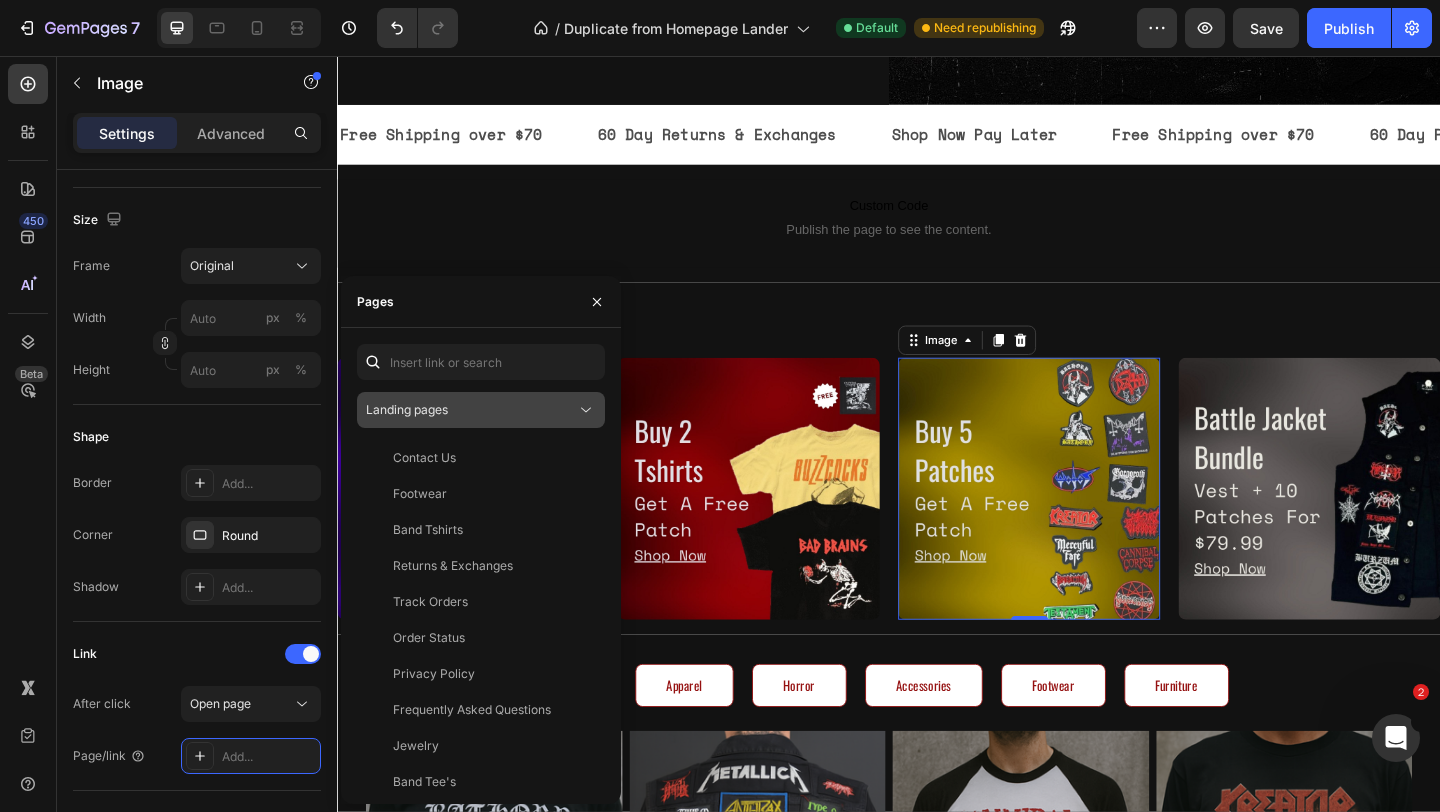 click on "Landing pages" at bounding box center [471, 410] 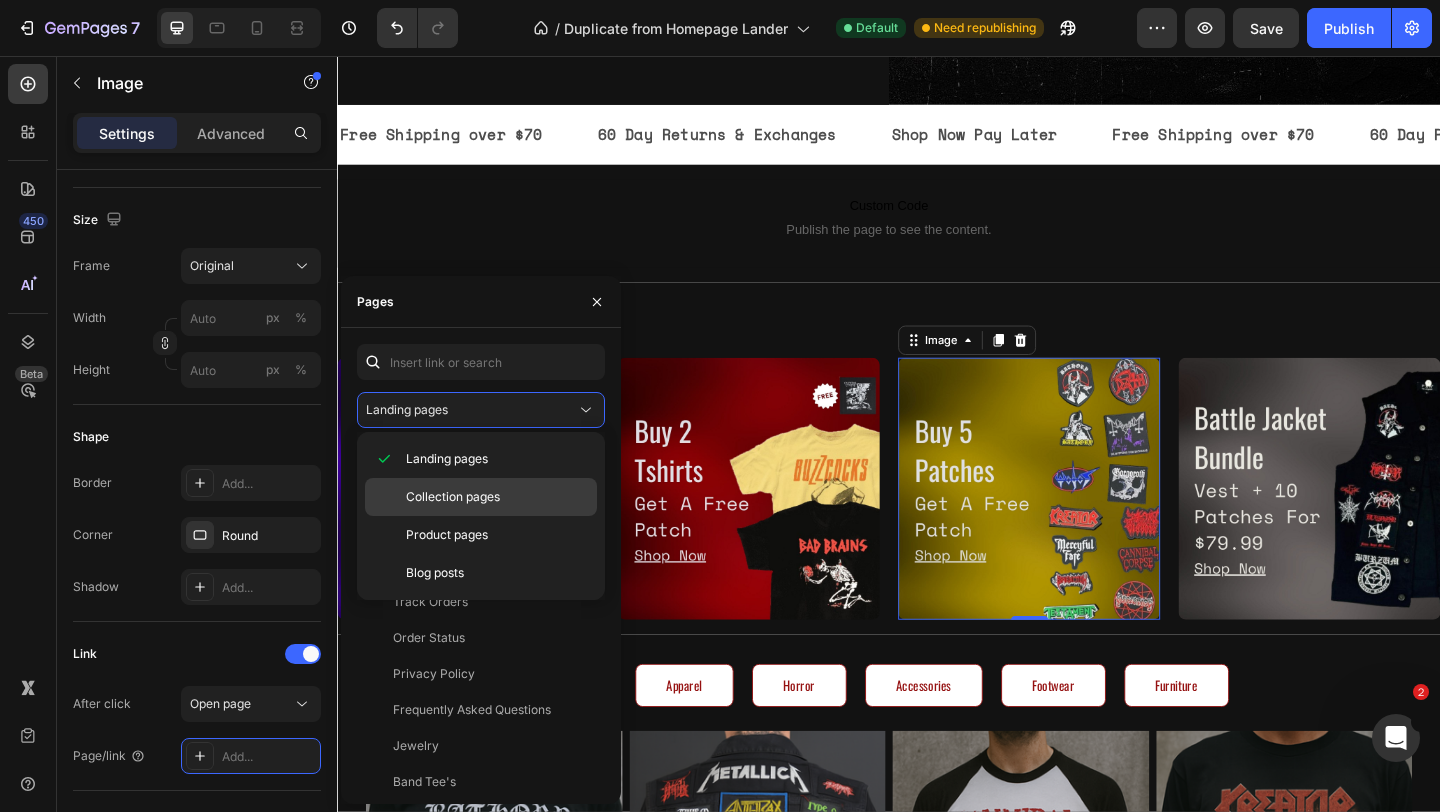 click on "Collection pages" at bounding box center [453, 497] 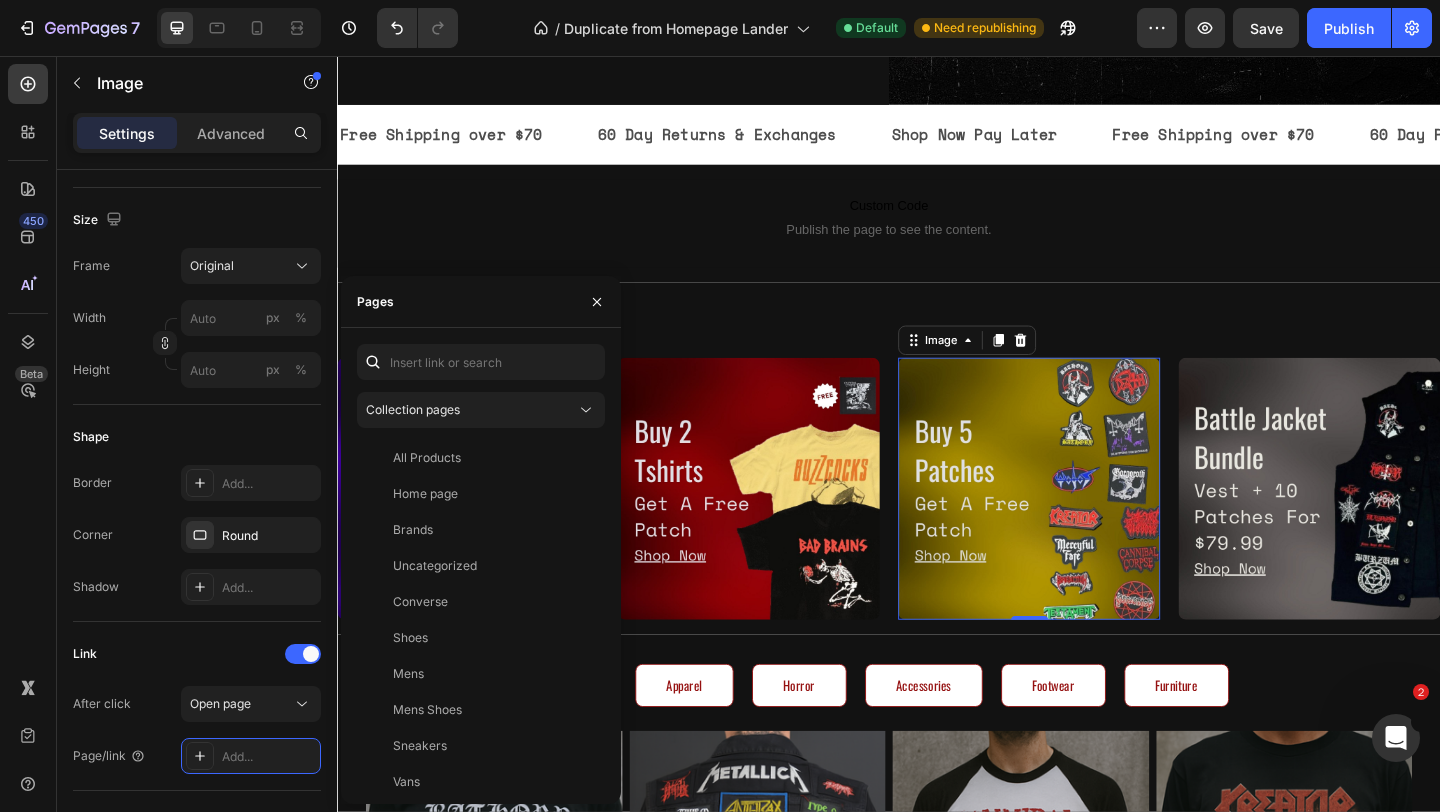 click on "Collection pages All Products   View Home page   View Brands   View Uncategorized   View Converse   View Shoes   View Mens   View Mens Shoes   View Sneakers   View Vans   View Apparel   View Flannel   View Bowling Shirts   View Accessories   View Dr. Martens   View Pomades   View" at bounding box center [481, 566] 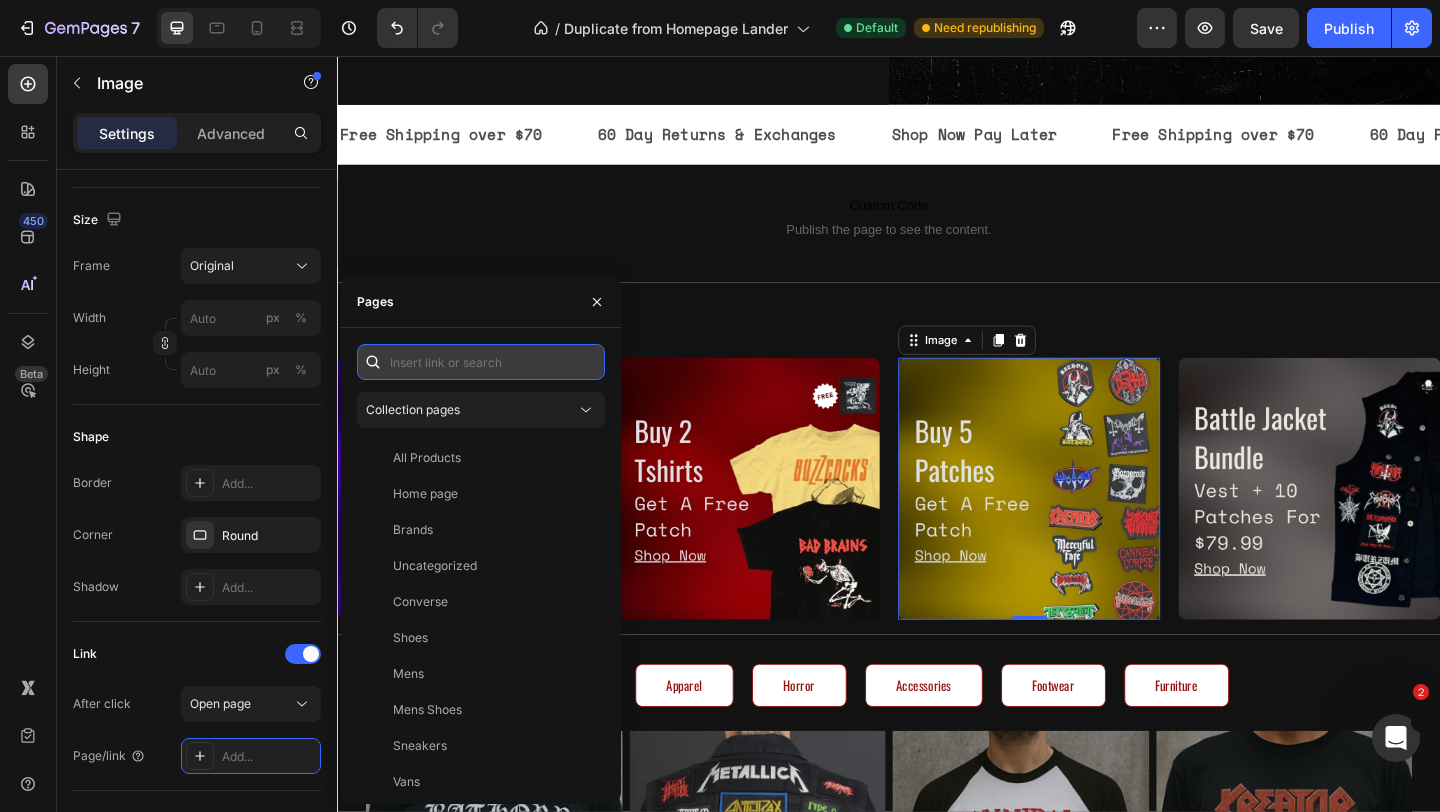 click at bounding box center (481, 362) 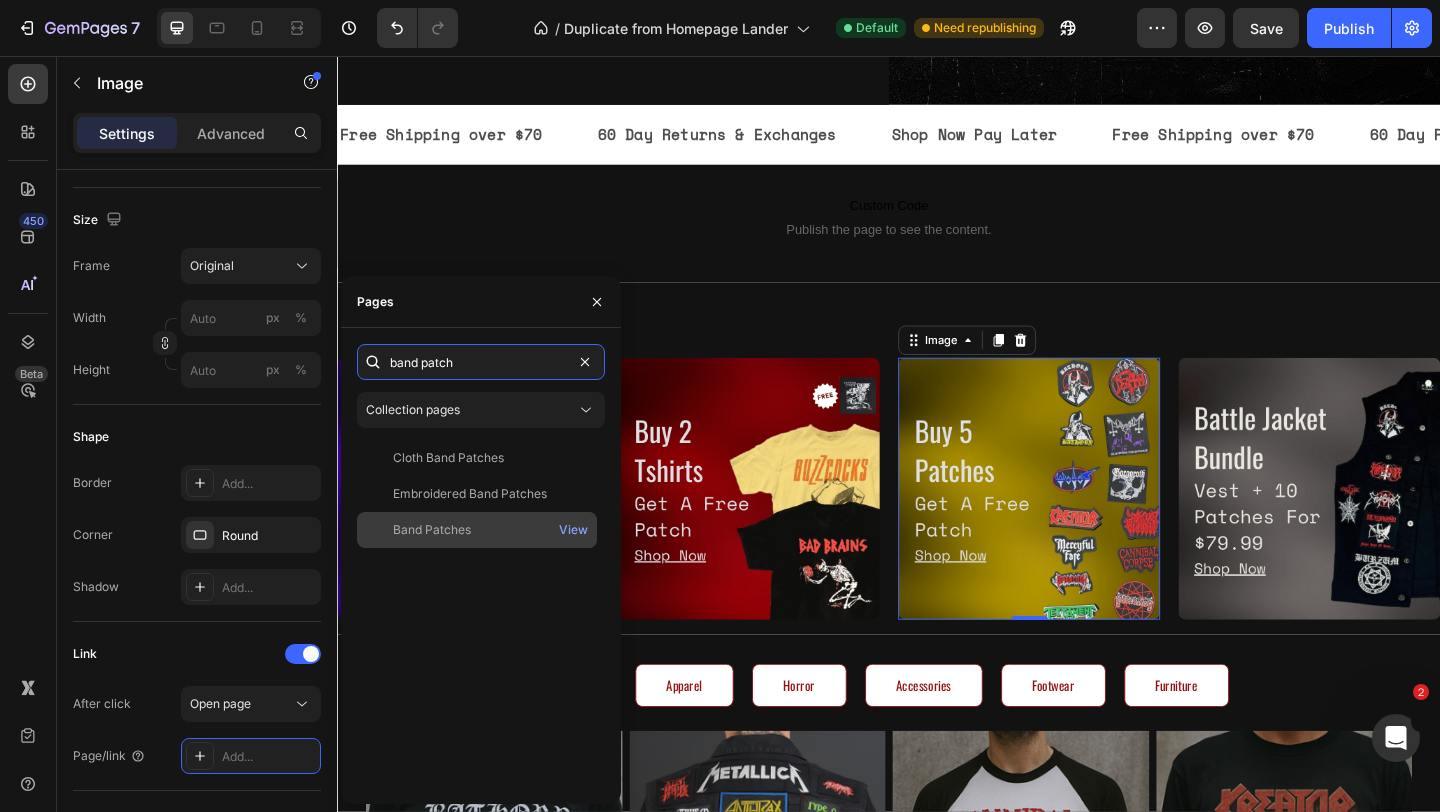 type on "band patch" 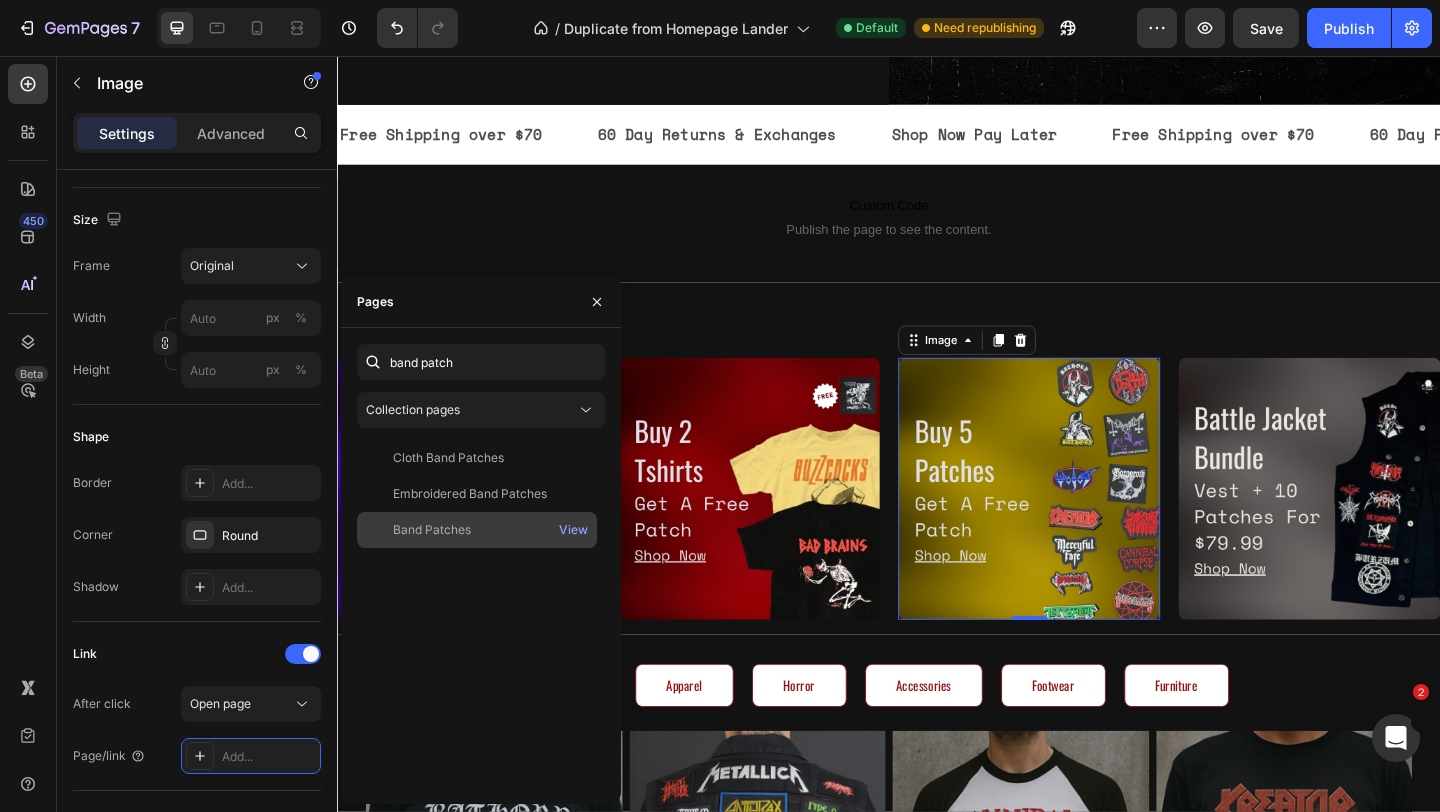 click on "Band Patches" at bounding box center (477, 530) 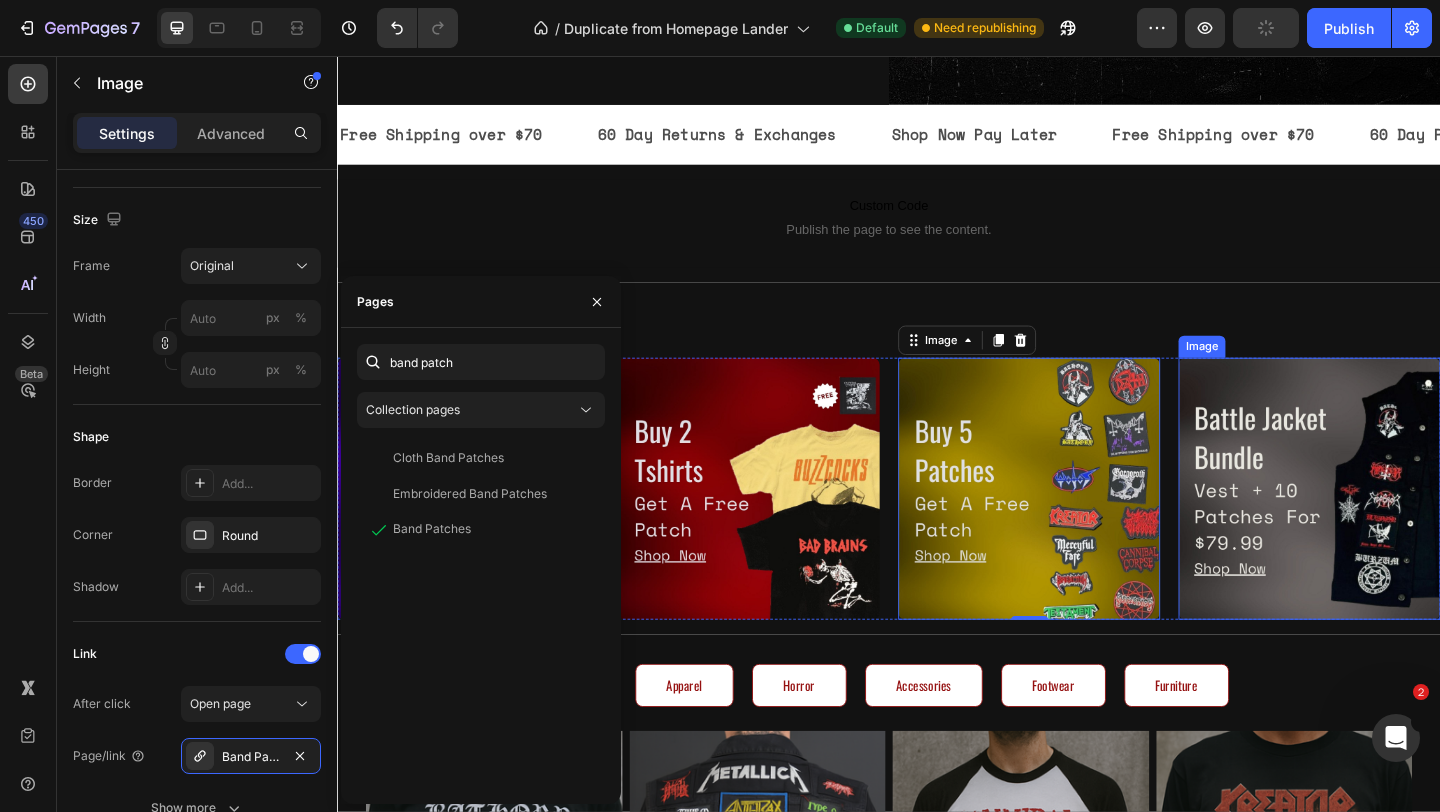 click at bounding box center (1394, 526) 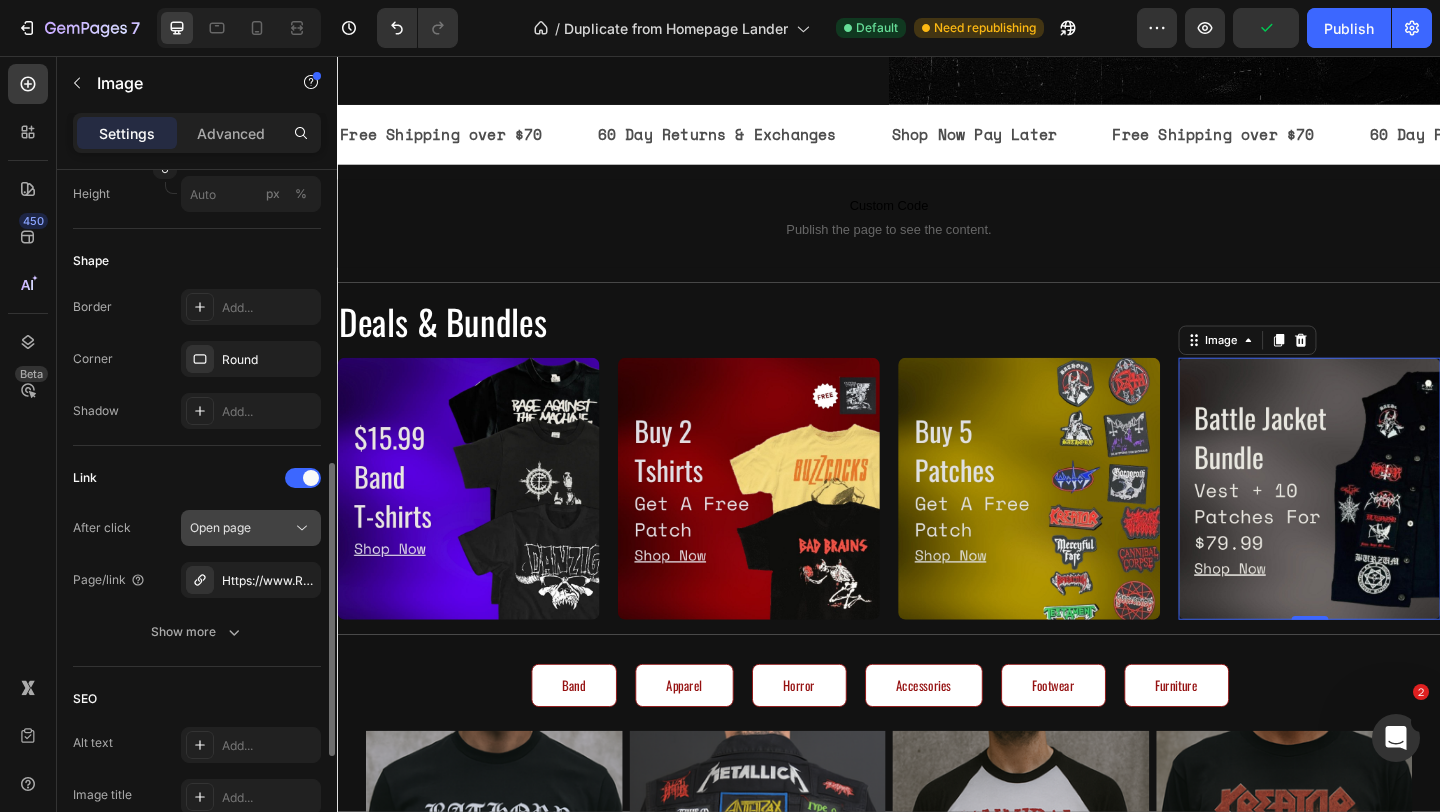 scroll, scrollTop: 696, scrollLeft: 0, axis: vertical 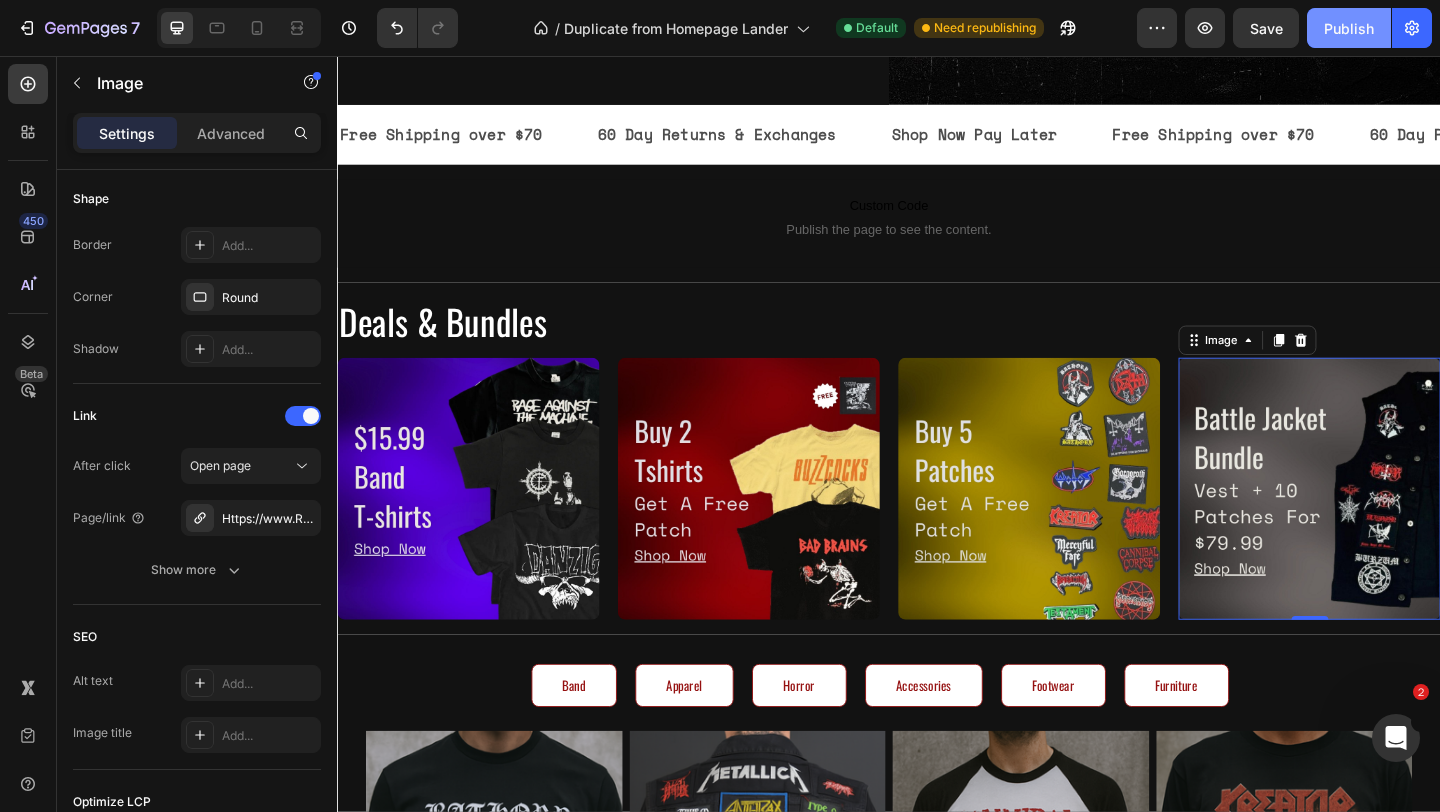 click on "Publish" 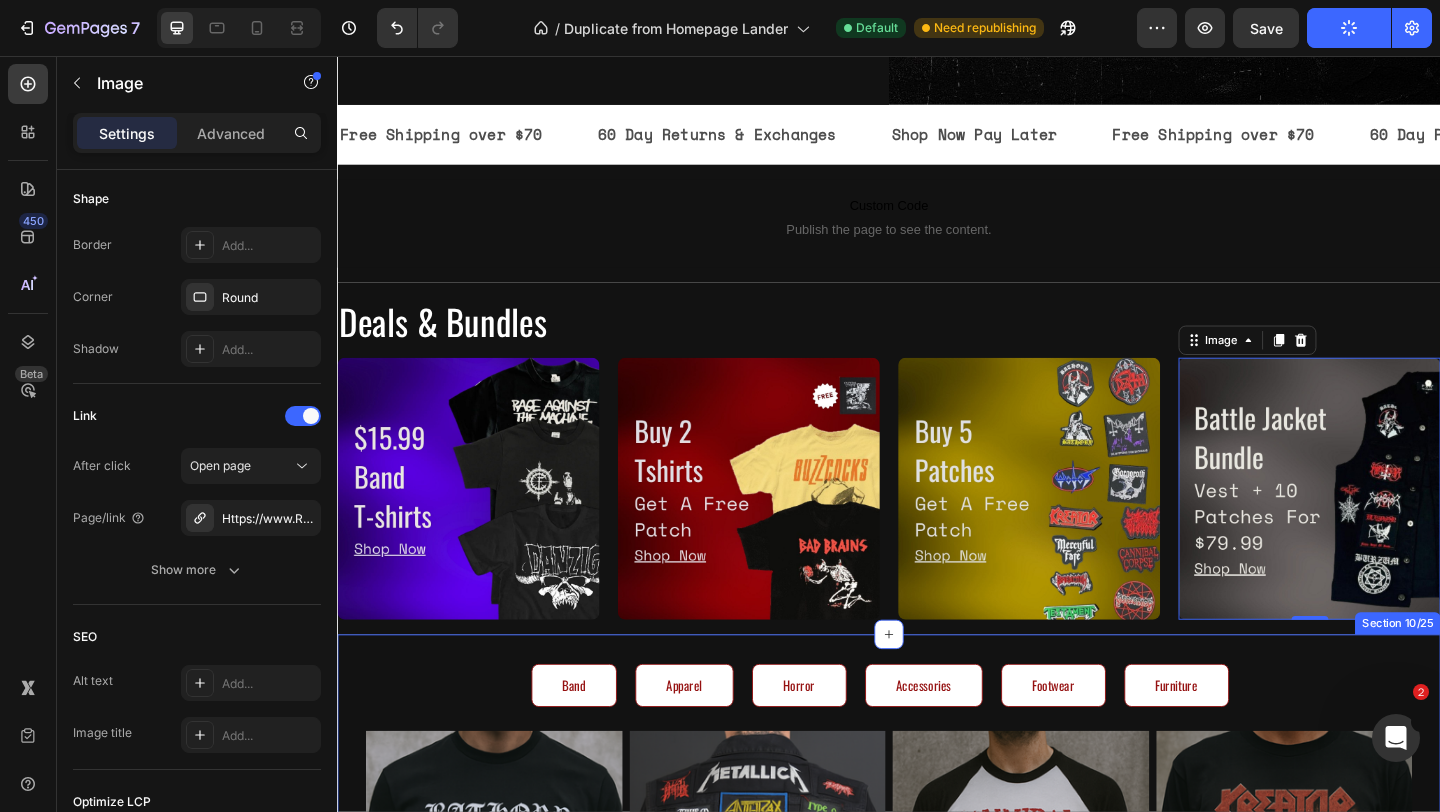 click on "Band  Apparel Horror Accessories Footwear Furniture Image Battle Jacket Text Block Image Short Sleeve Text Block Image Baseball Tee Text Block Image Long Sleeve Text Block Row Image Hoodies Text Block Image Women's Text Block Image Kids Text Block Image Super 7 Band Figurines Text Block Row Image T-shirts Text Block Image Flannels Text Block Image Jackets Text Block Image Cardigans Text Block Row Image Bowling Shirts Text Block Image Pants Text Block Image Socks Text Block Image Beanies/Hats Text Block Row Image Horror T-Shirts Text Block Image Horror Patches Text Block Image Super7 Horror Figurines Text Block Image Band Patches Text Block Row Image Chokers Text Block Image Bracelets Text Block Image Belts Text Block Image Earrings Text Block Image Wallets Text Block Row Image Bags Text Block Image Gloves Text Block Image Bandanas Text Block Image Sunglasses Text Block Image Keychains Text Block Row Image Zipper Pulls Text Block Image Guitar Straps Text Block Image Switchblade Combs Text Block Image Stickers" at bounding box center (937, 1141) 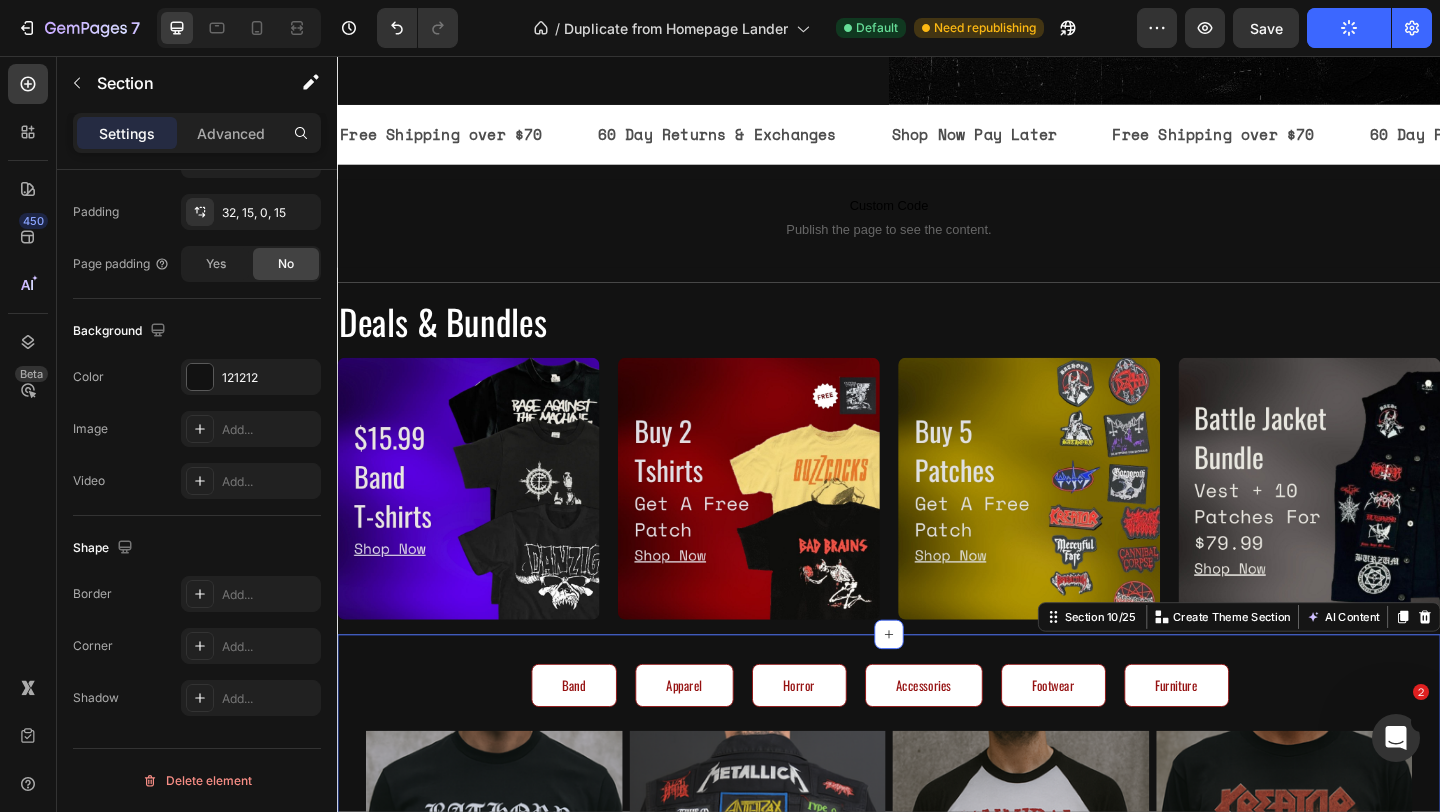 scroll, scrollTop: 0, scrollLeft: 0, axis: both 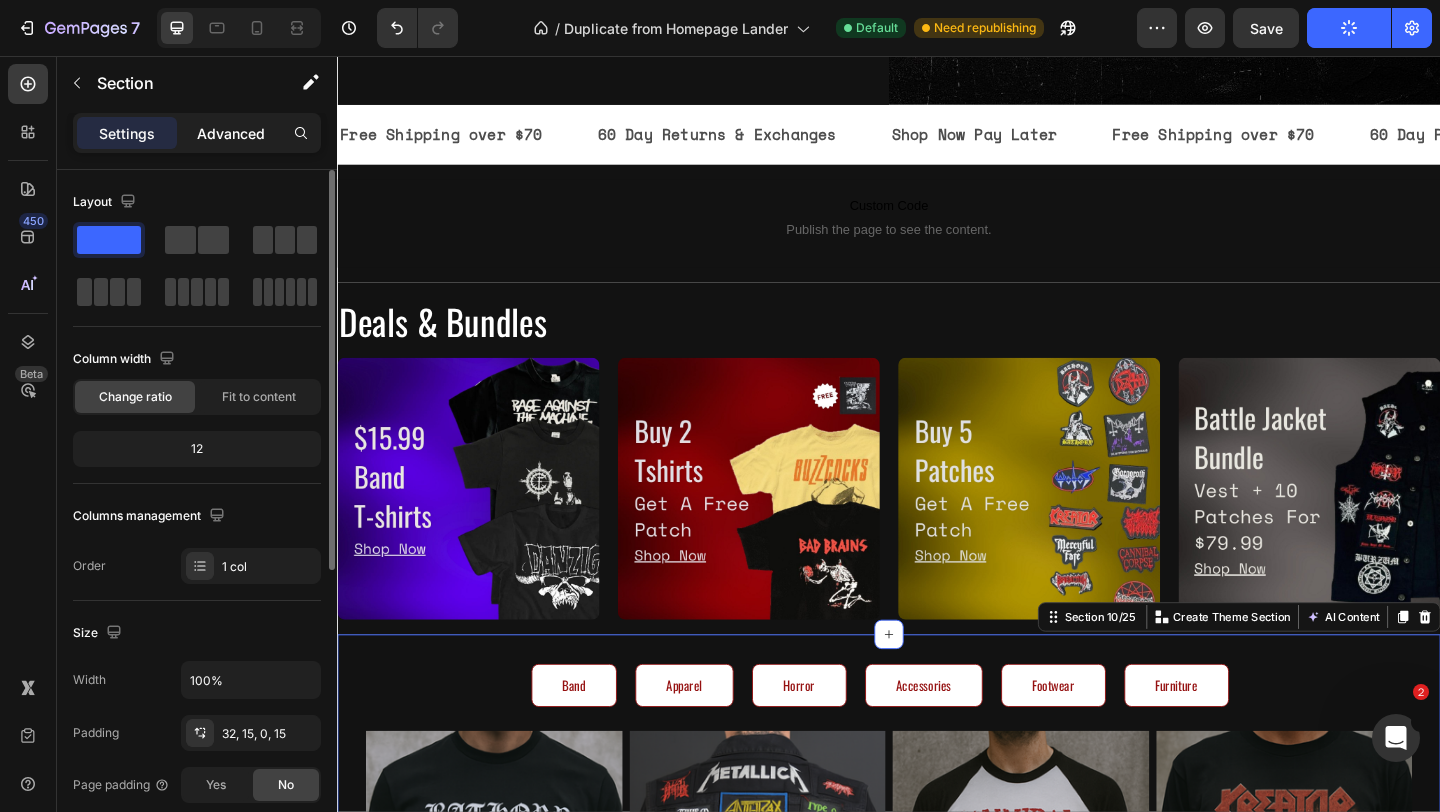 click on "Advanced" at bounding box center (231, 133) 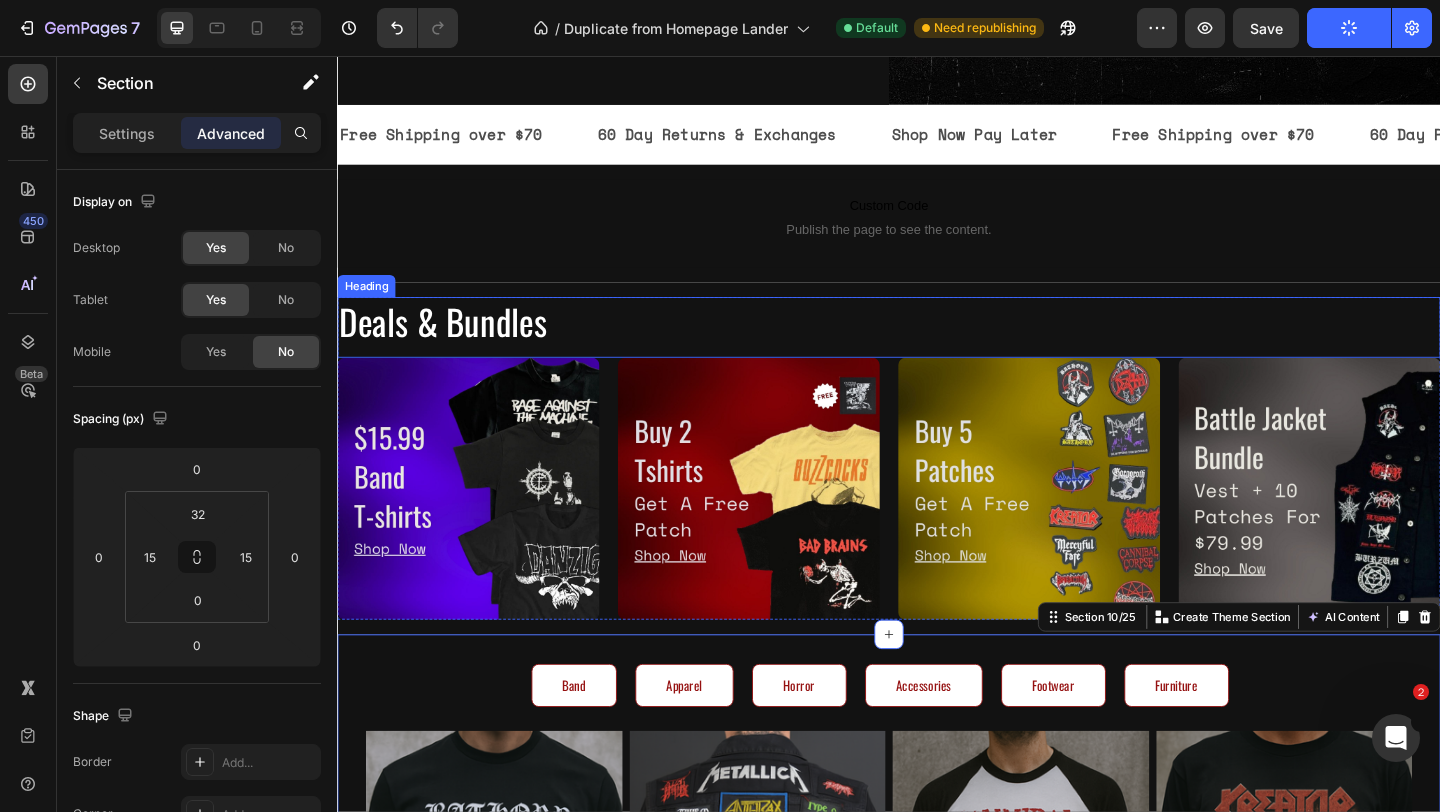 click on "Deals & Bundles" at bounding box center [937, 344] 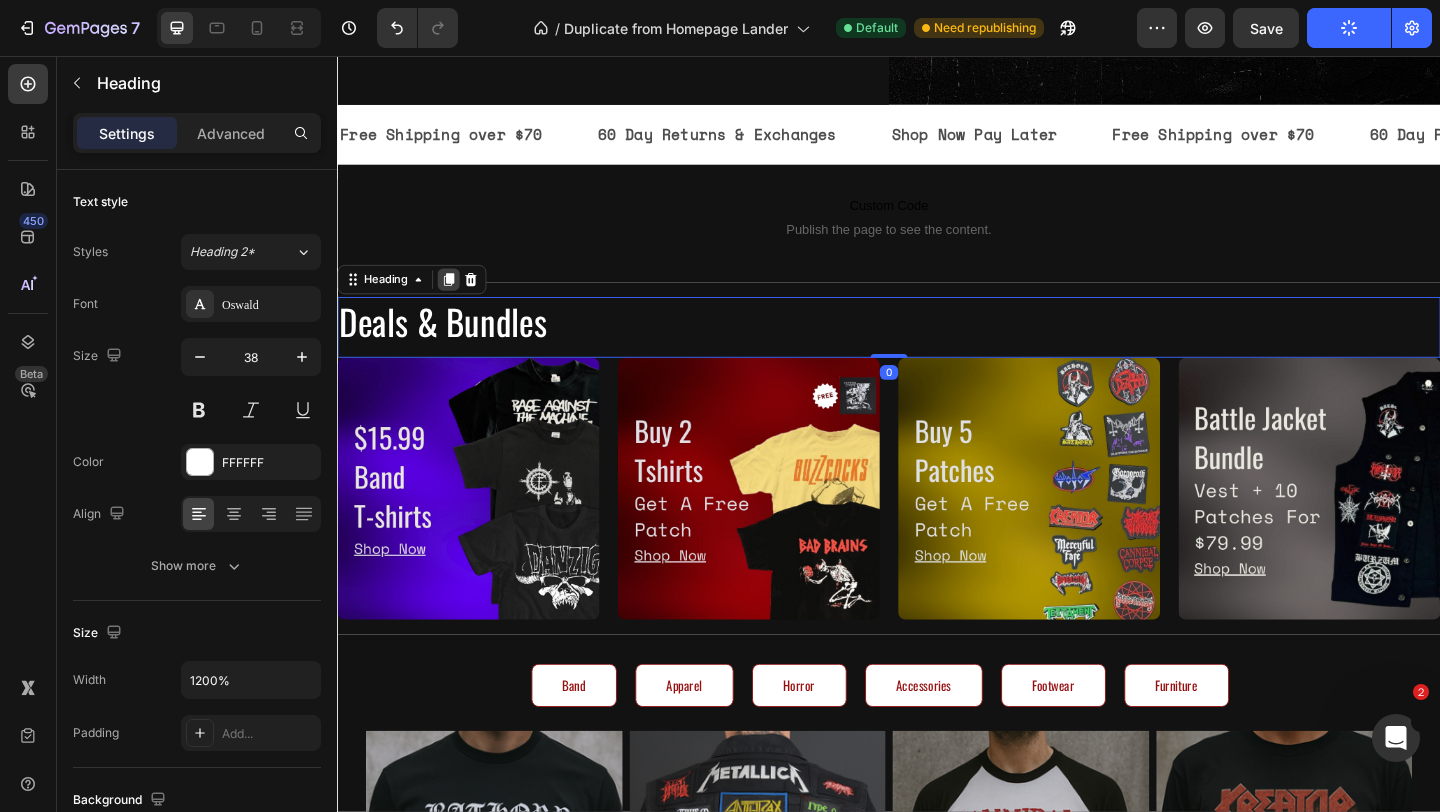 click 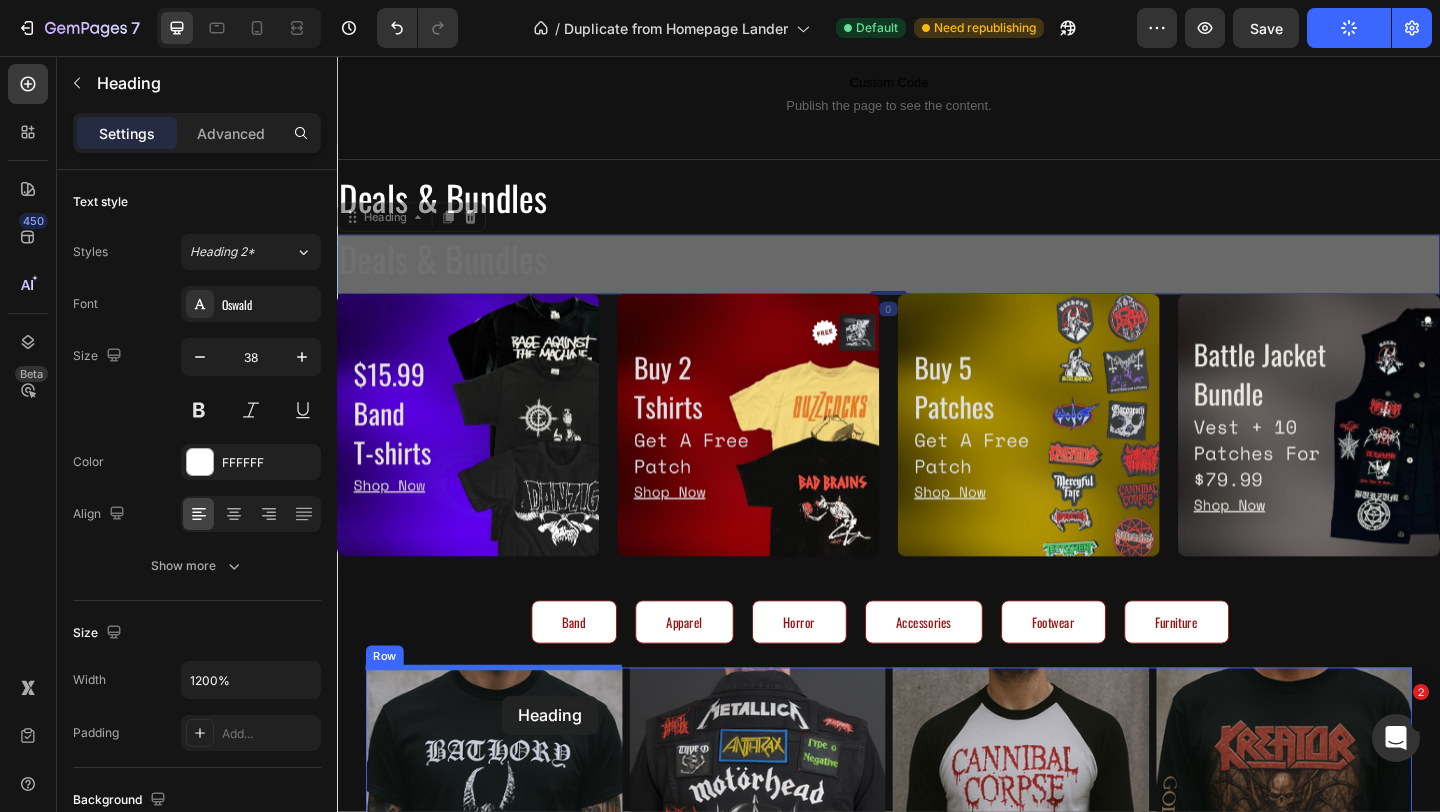 scroll, scrollTop: 571, scrollLeft: 0, axis: vertical 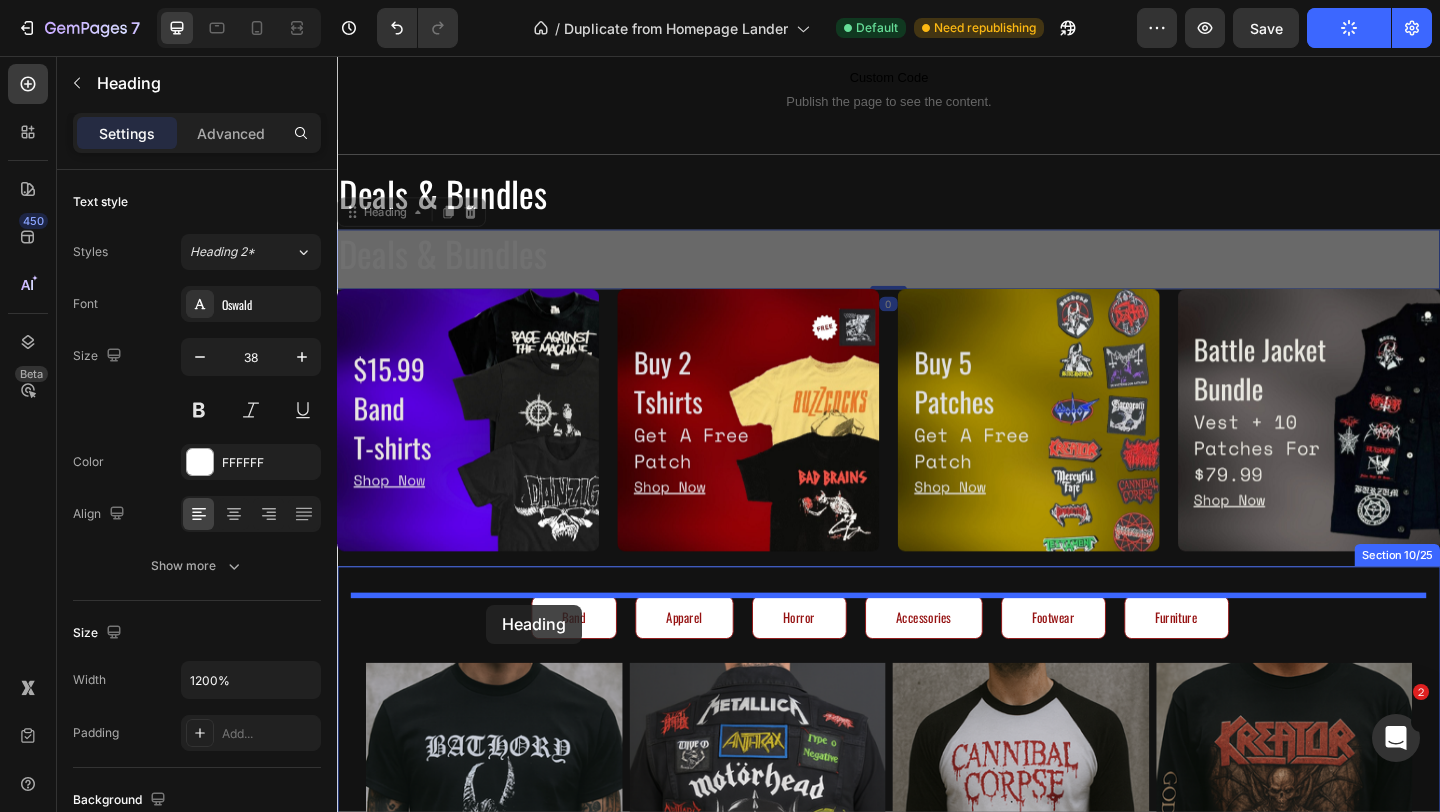 drag, startPoint x: 403, startPoint y: 376, endPoint x: 499, endPoint y: 653, distance: 293.1638 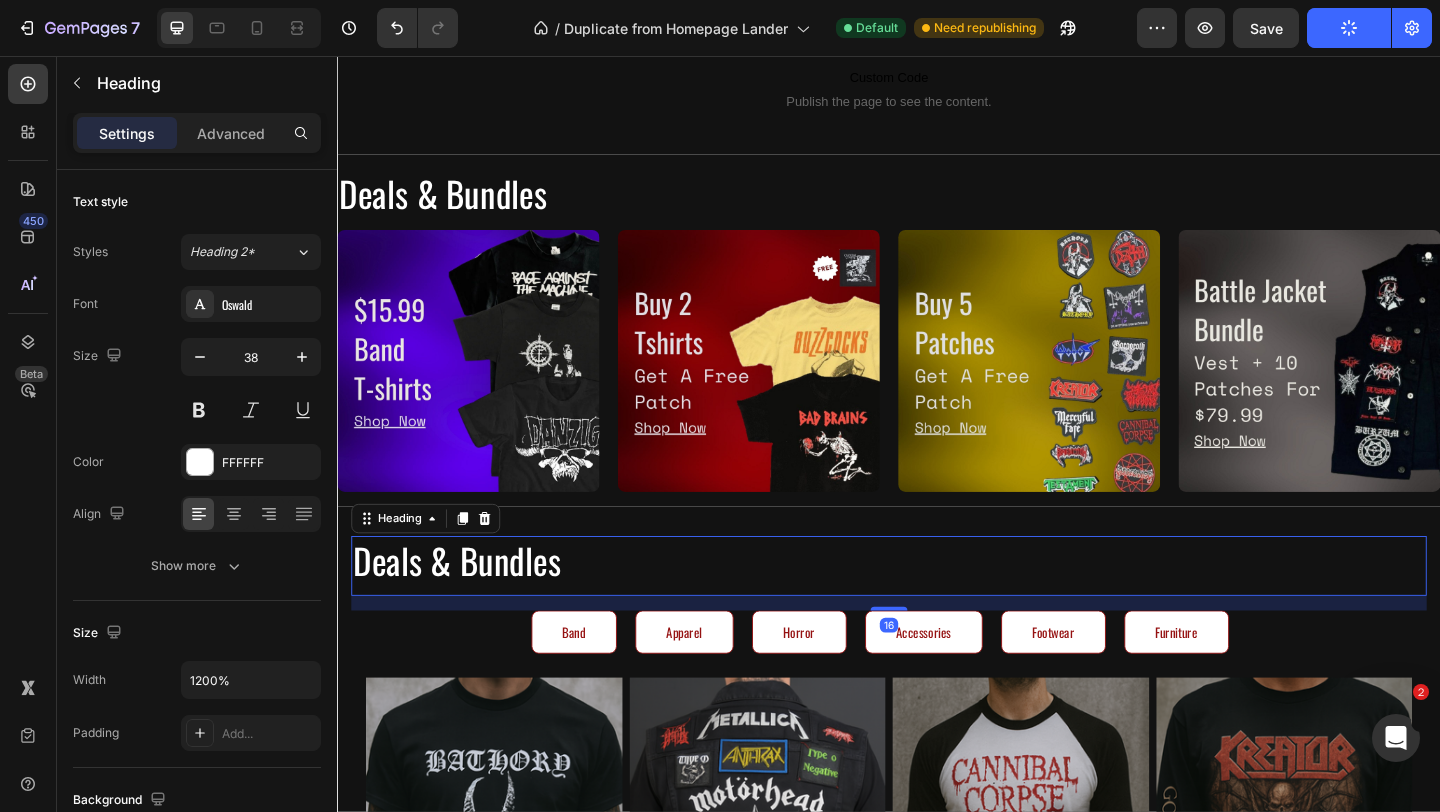 click on "Deals & Bundles" at bounding box center (937, 604) 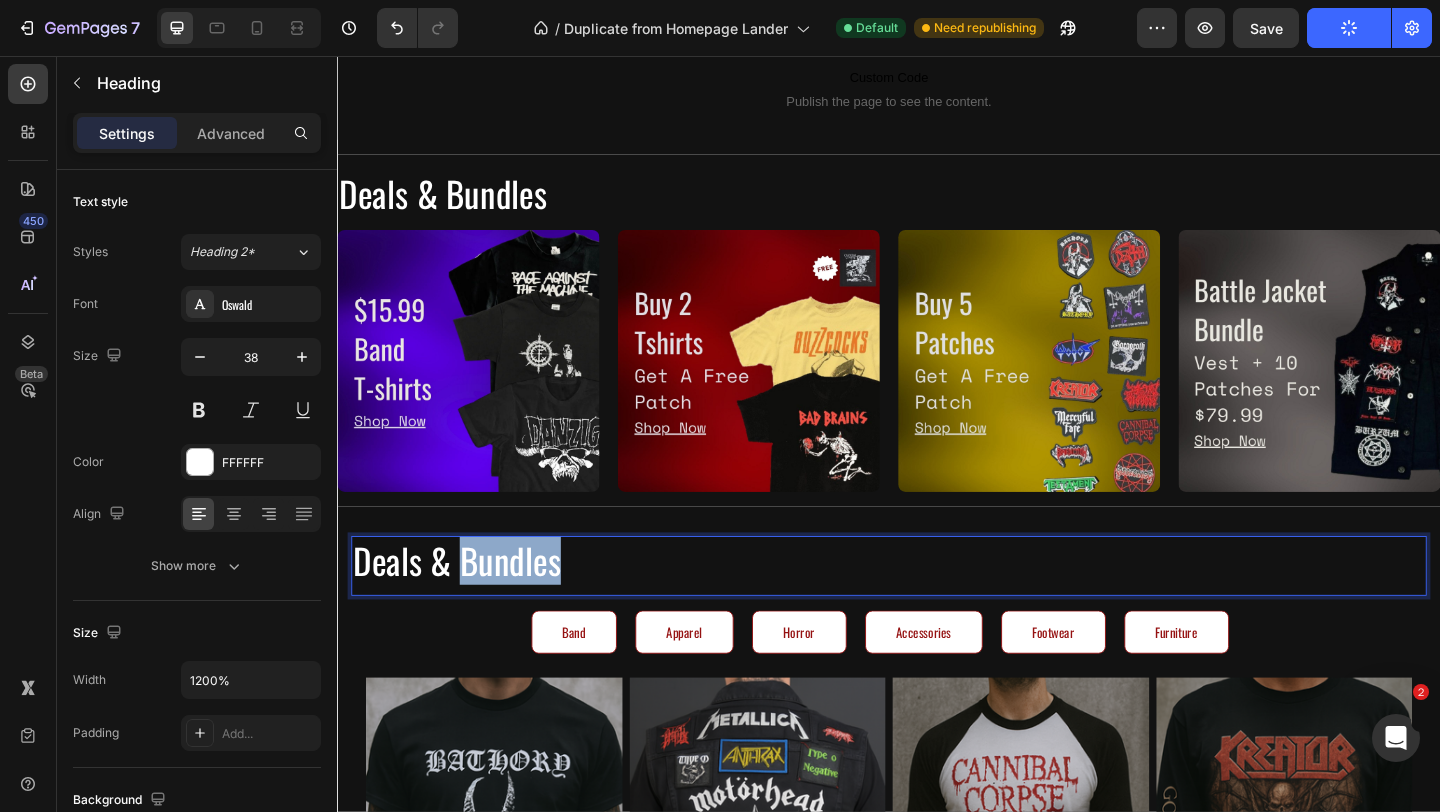 click on "Deals & Bundles" at bounding box center (937, 604) 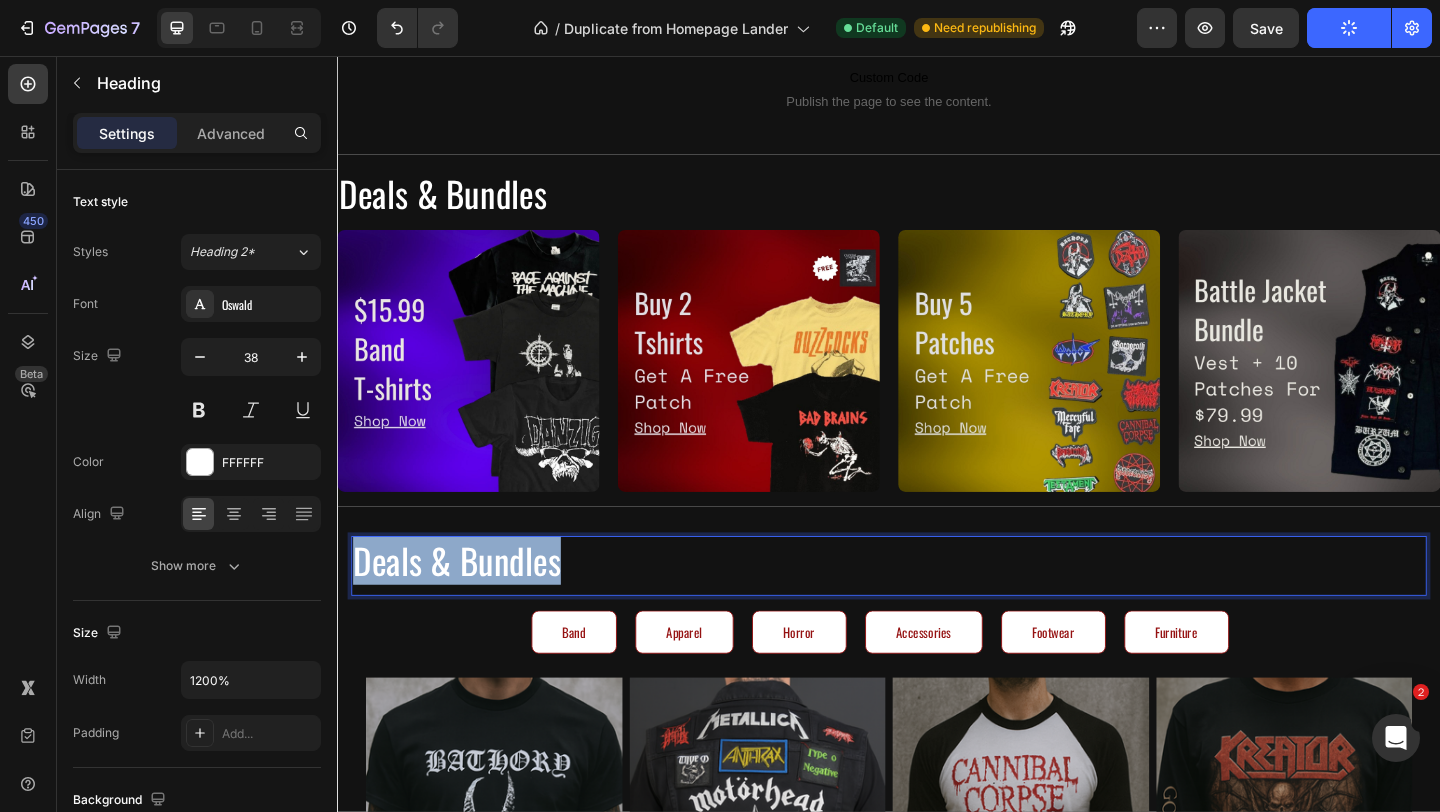 click on "Deals & Bundles" at bounding box center (937, 604) 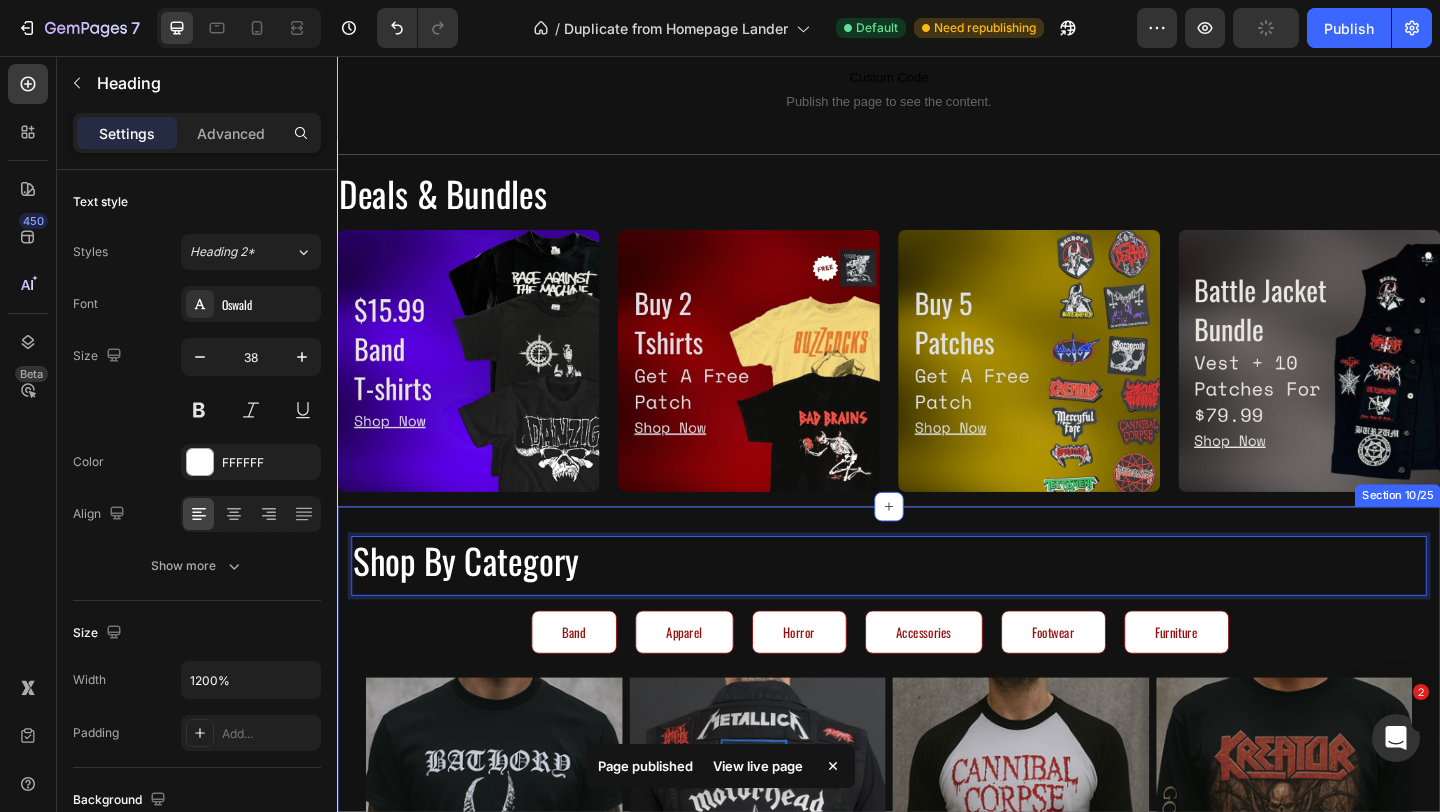 click on "Shop By Category Heading   16 Band  Apparel Horror Accessories Footwear Furniture Image Battle Jacket Text Block Image Short Sleeve Text Block Image Baseball Tee Text Block Image Long Sleeve Text Block Row Image Hoodies Text Block Image Women's Text Block Image Kids Text Block Image Super 7 Band Figurines Text Block Row Image T-shirts Text Block Image Flannels Text Block Image Jackets Text Block Image Cardigans Text Block Row Image Bowling Shirts Text Block Image Pants Text Block Image Socks Text Block Image Beanies/Hats Text Block Row Image Horror T-Shirts Text Block Image Horror Patches Text Block Image Super7 Horror Figurines Text Block Image Band Patches Text Block Row Image Chokers Text Block Image Bracelets Text Block Image Belts Text Block Image Earrings Text Block Image Wallets Text Block Row Image Bags Text Block Image Gloves Text Block Image Bandanas Text Block Image Sunglasses Text Block Image Keychains Text Block Row Image Zipper Pulls Text Block Image Guitar Straps Text Block Image Text Block" at bounding box center [937, 1042] 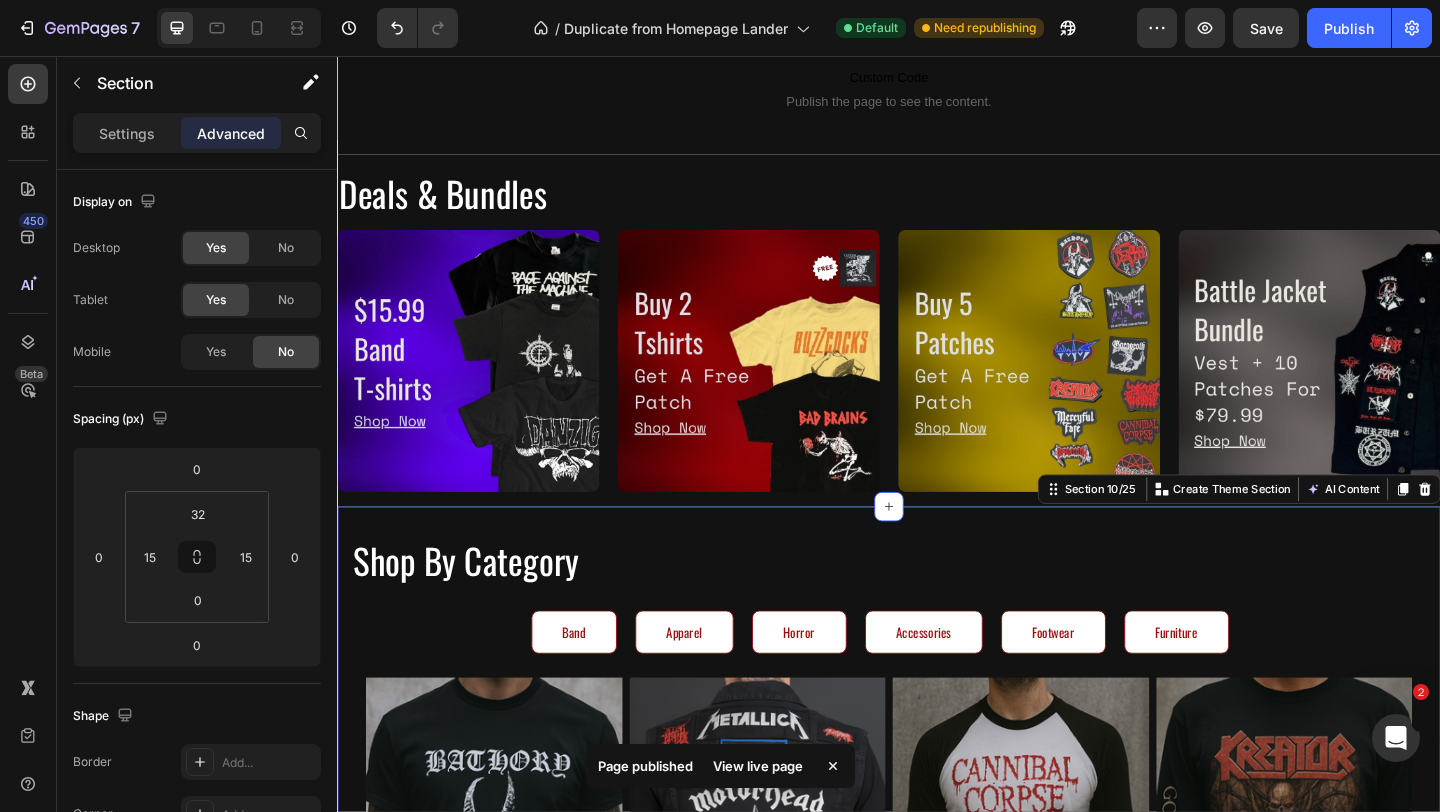 click on "Shop By Category" at bounding box center (937, 604) 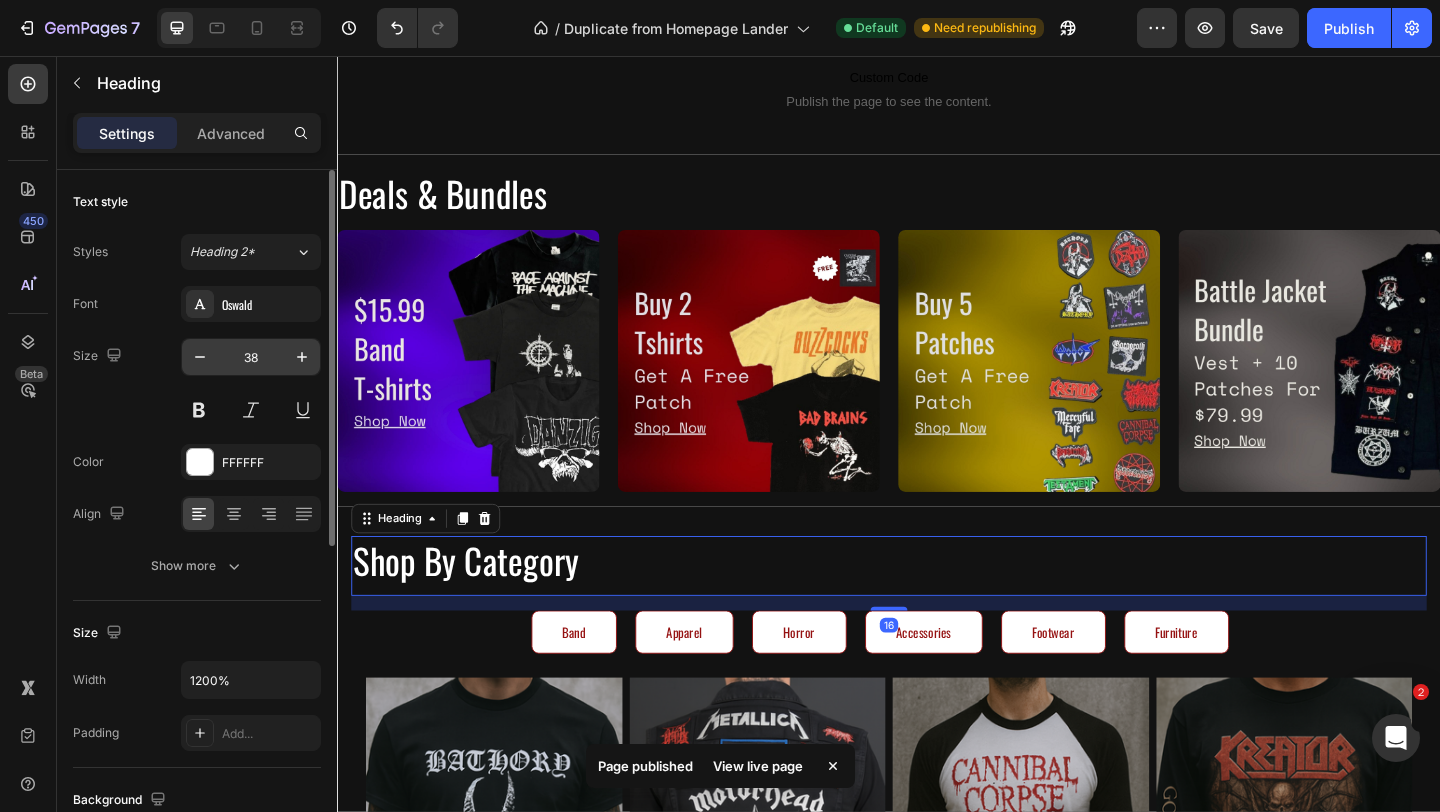 click on "38" at bounding box center [251, 357] 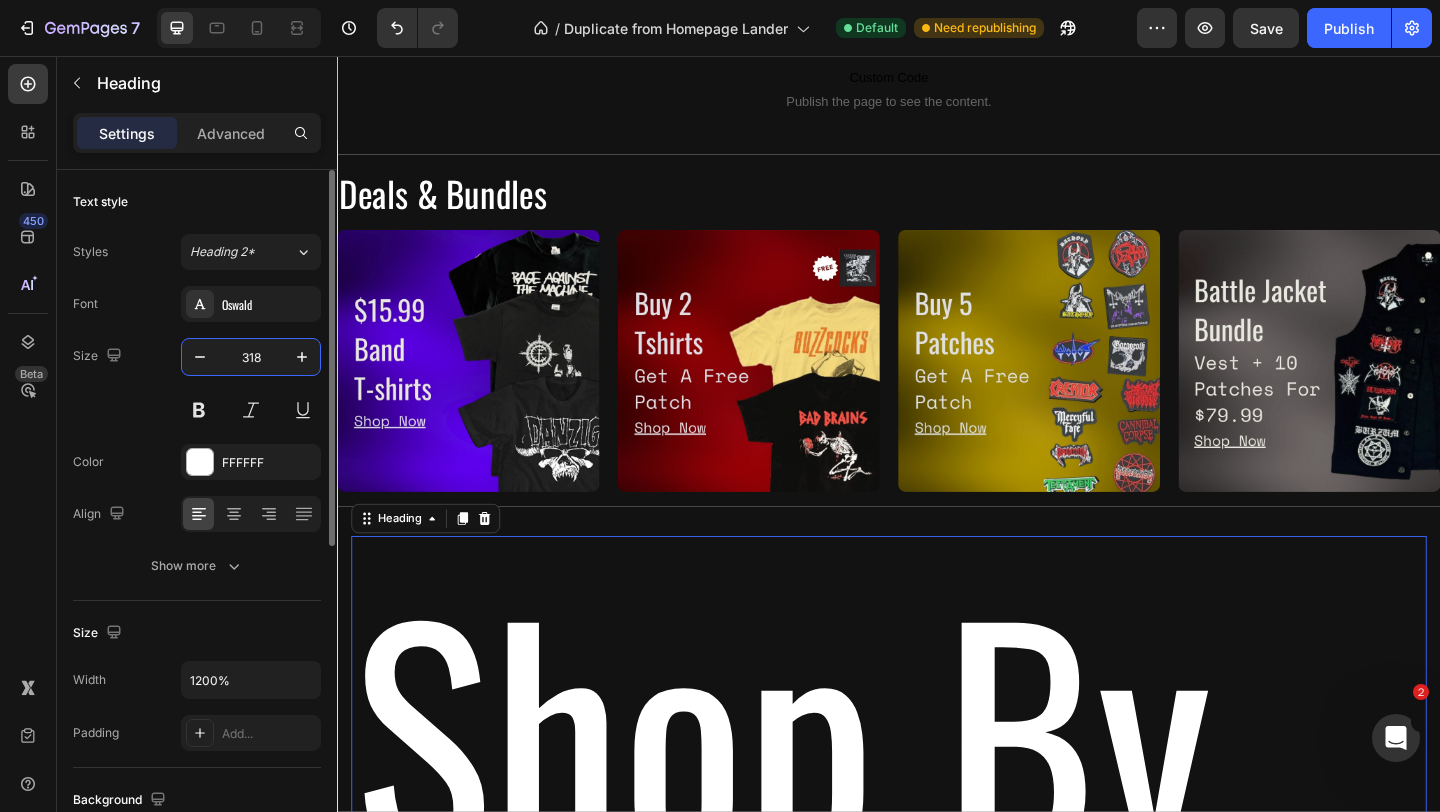 click on "318" at bounding box center (251, 357) 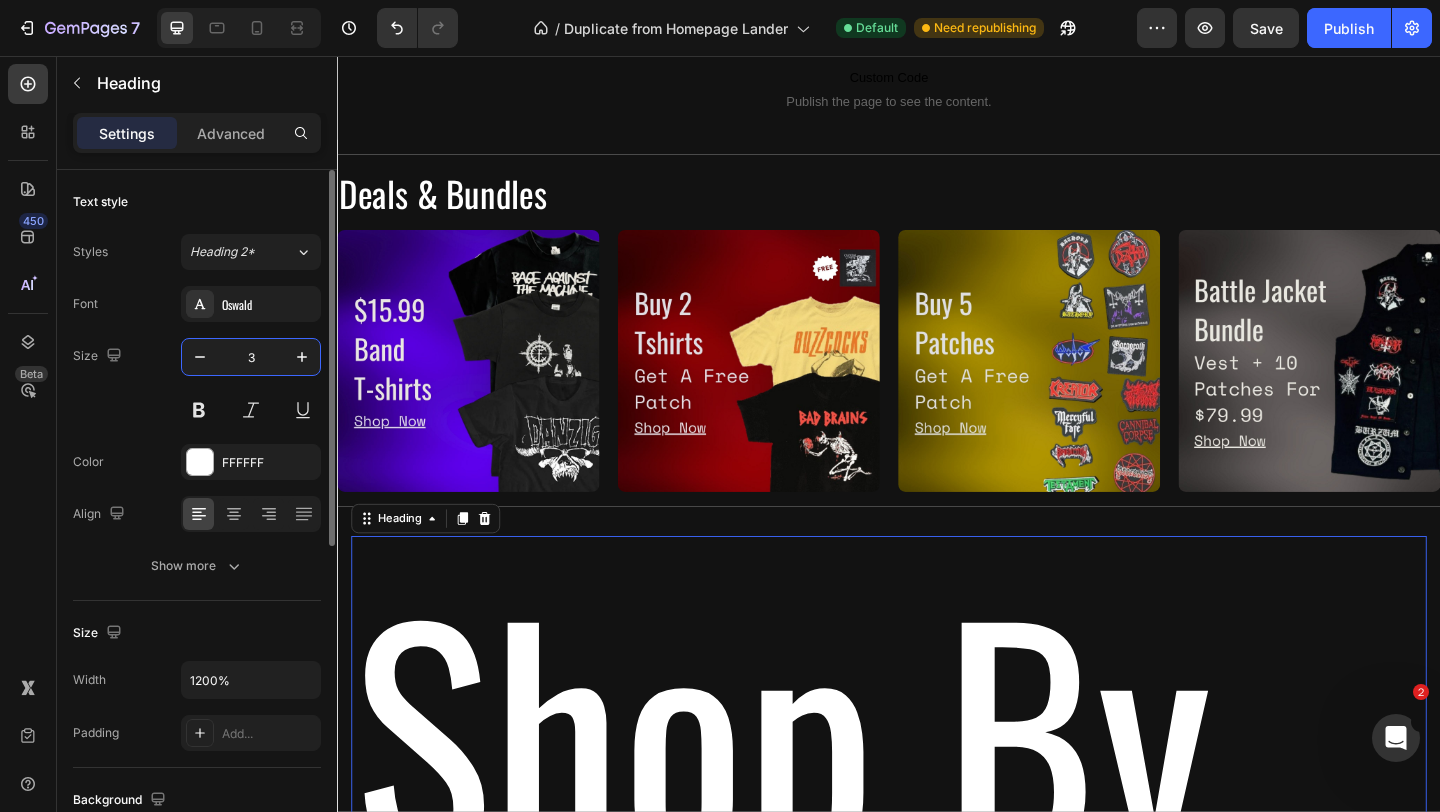 type on "31" 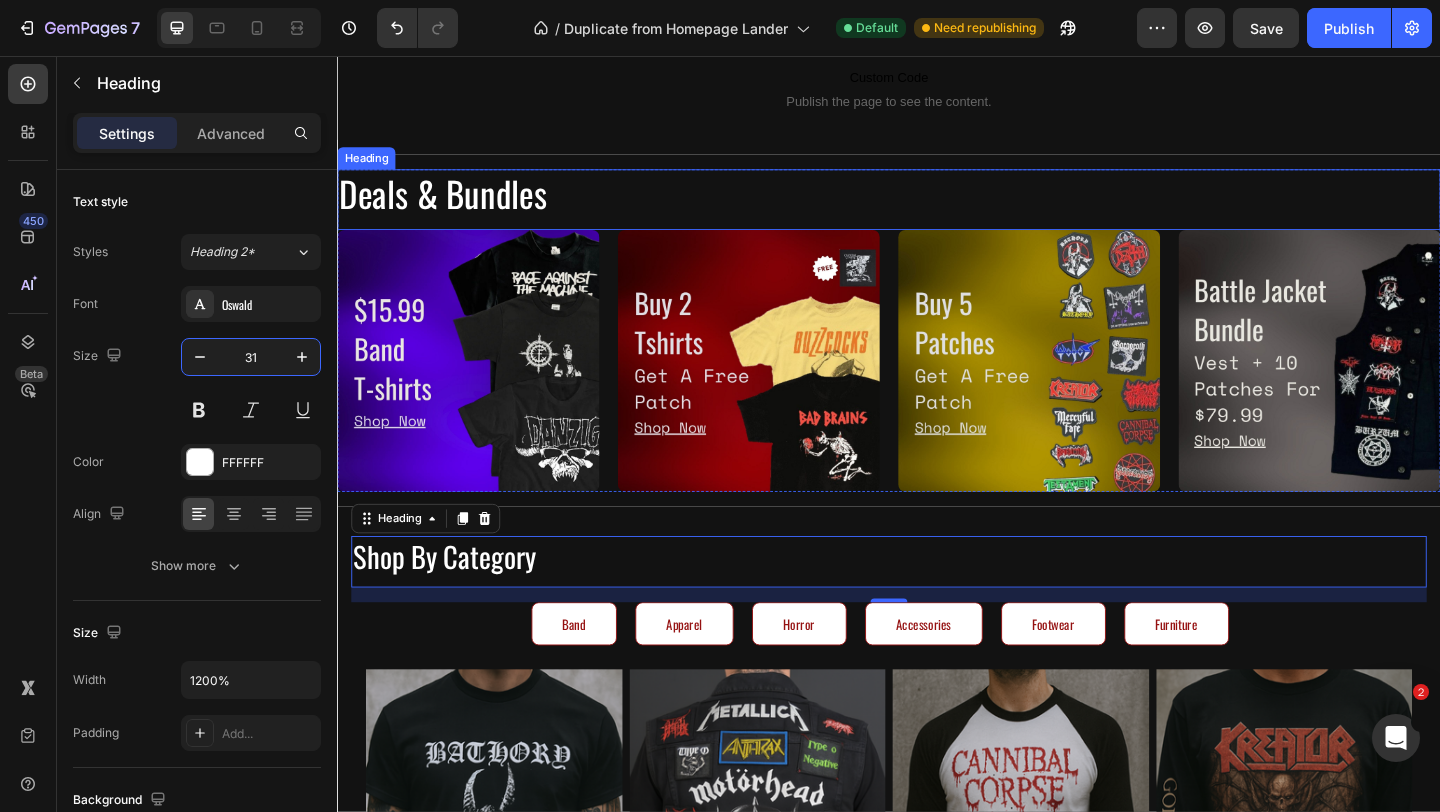 click on "Deals & Bundles" at bounding box center [937, 205] 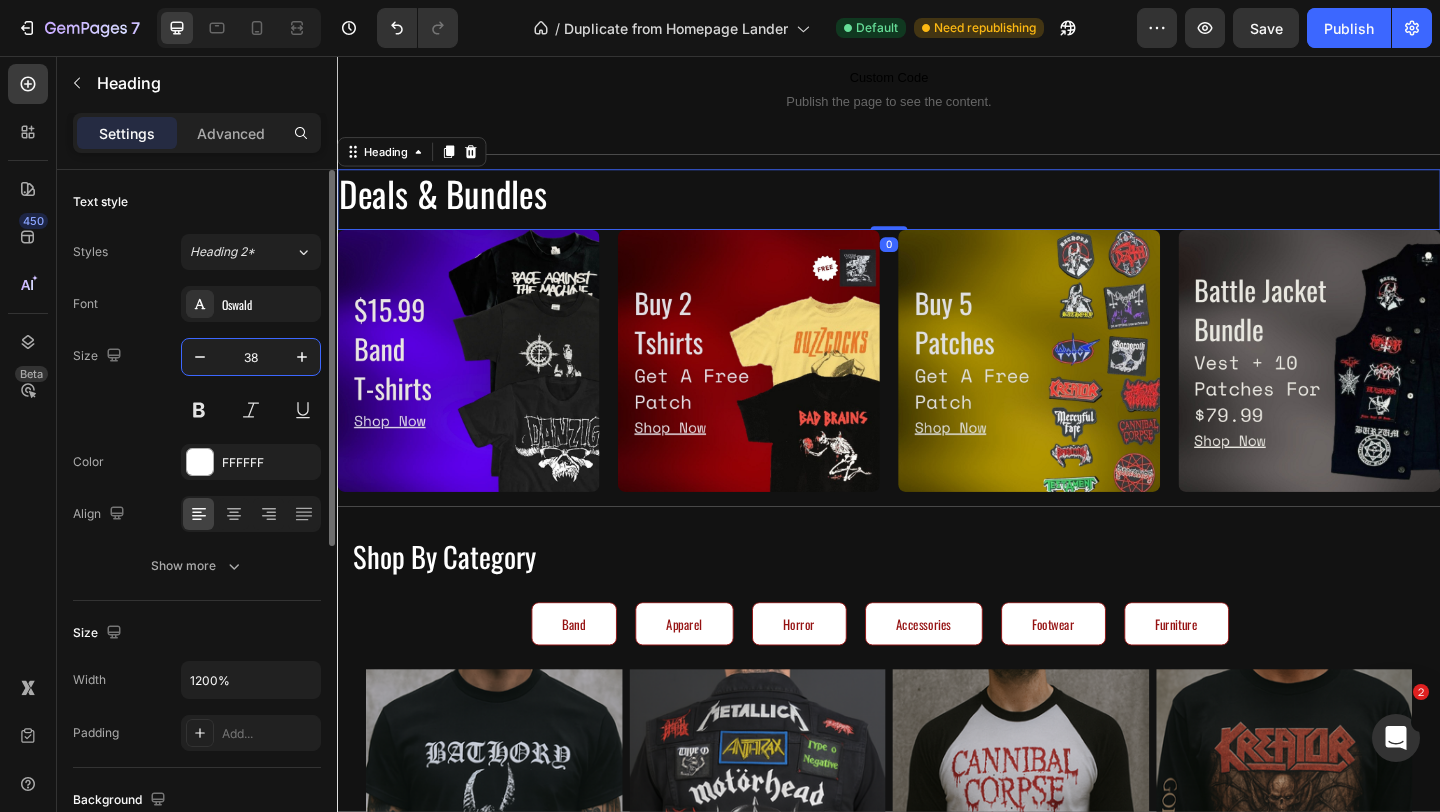 click on "38" at bounding box center (251, 357) 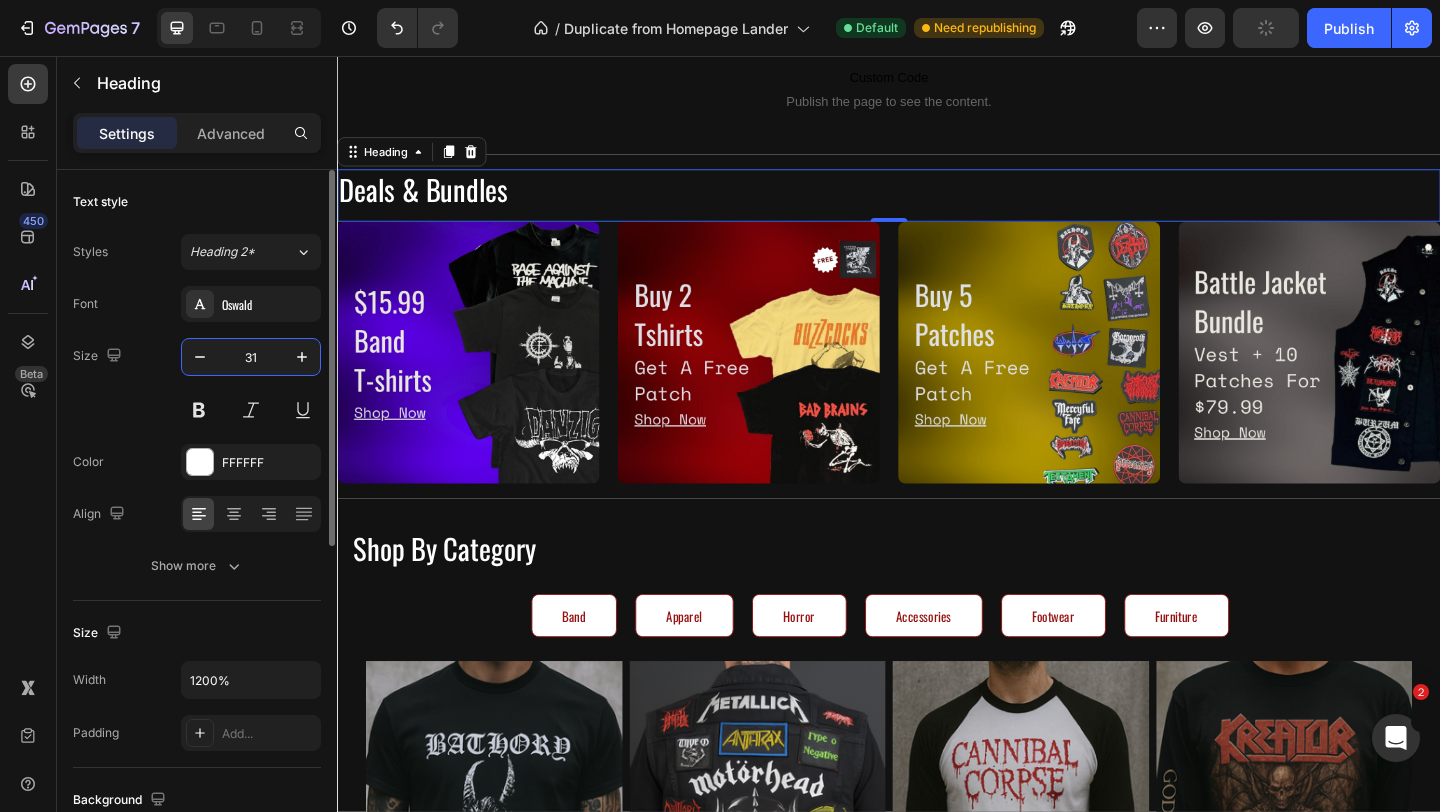 click 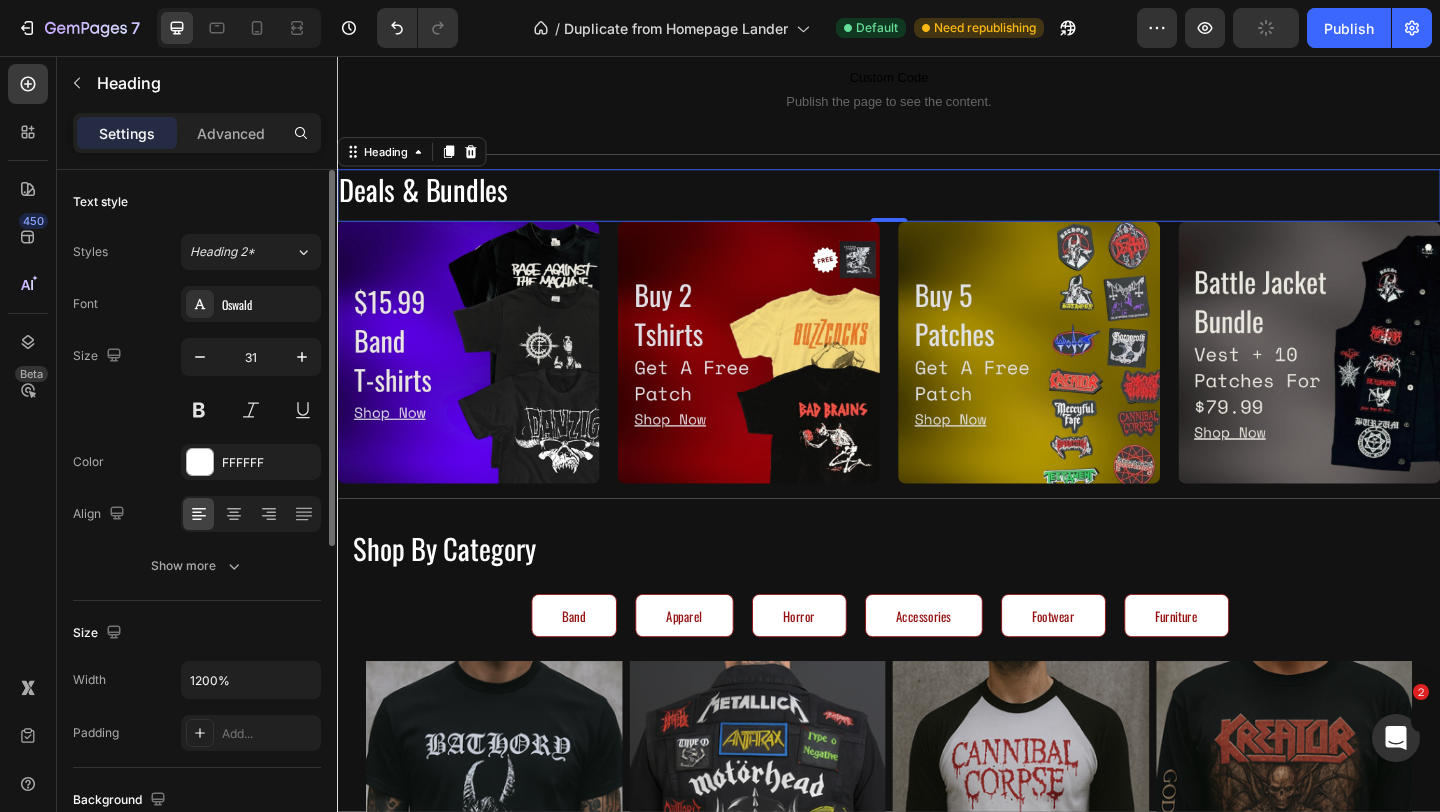 type on "32" 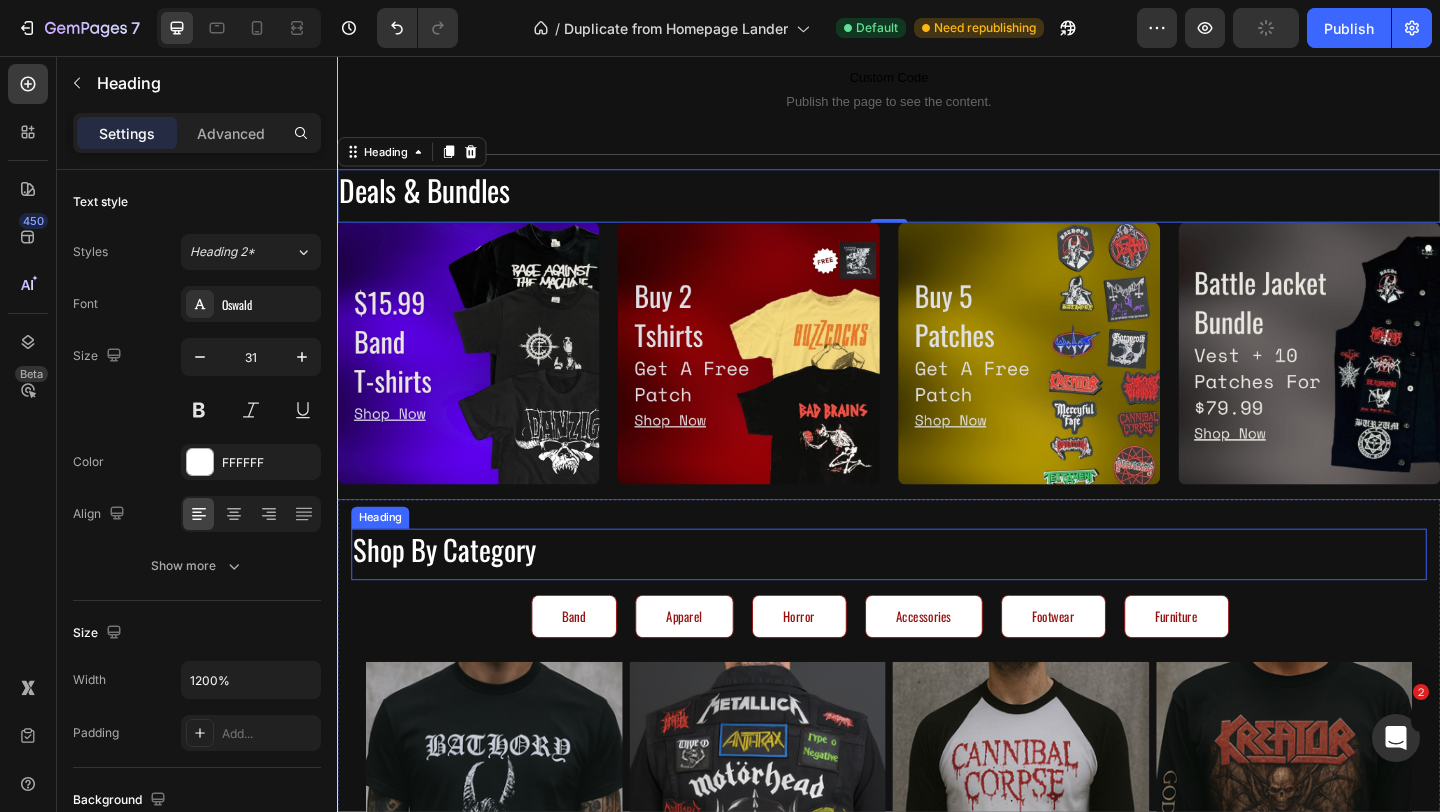 click on "Shop By Category" at bounding box center [937, 592] 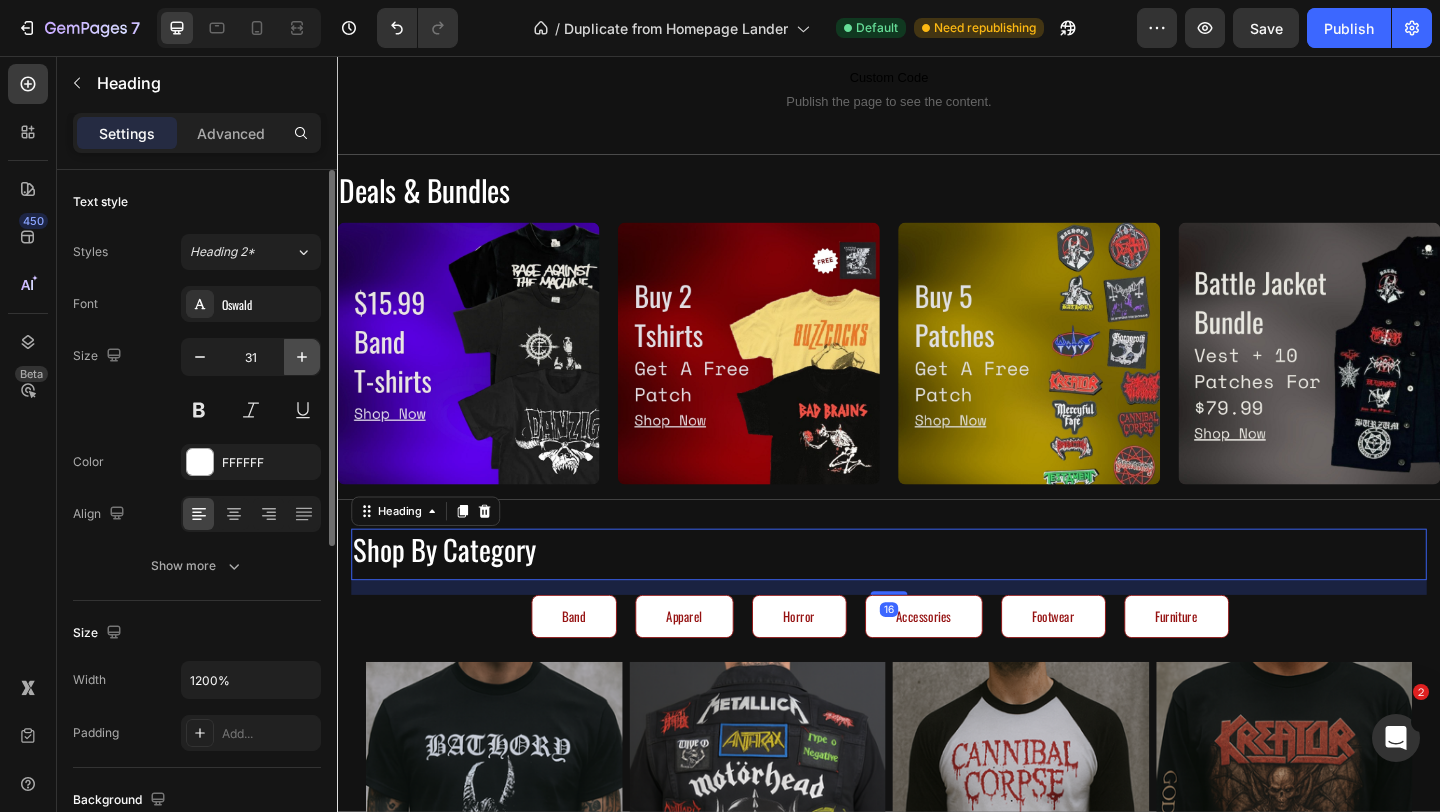 click 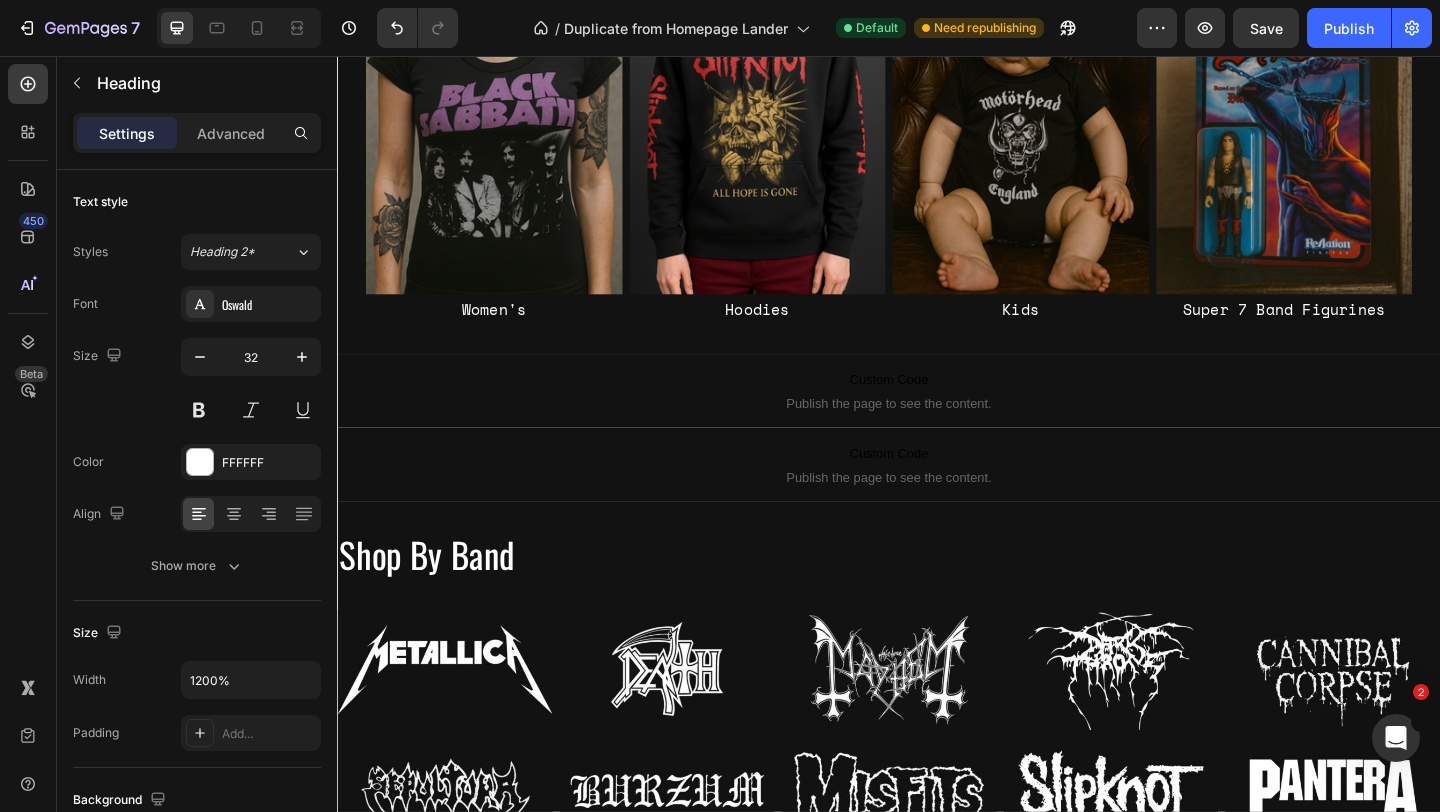 scroll, scrollTop: 1715, scrollLeft: 0, axis: vertical 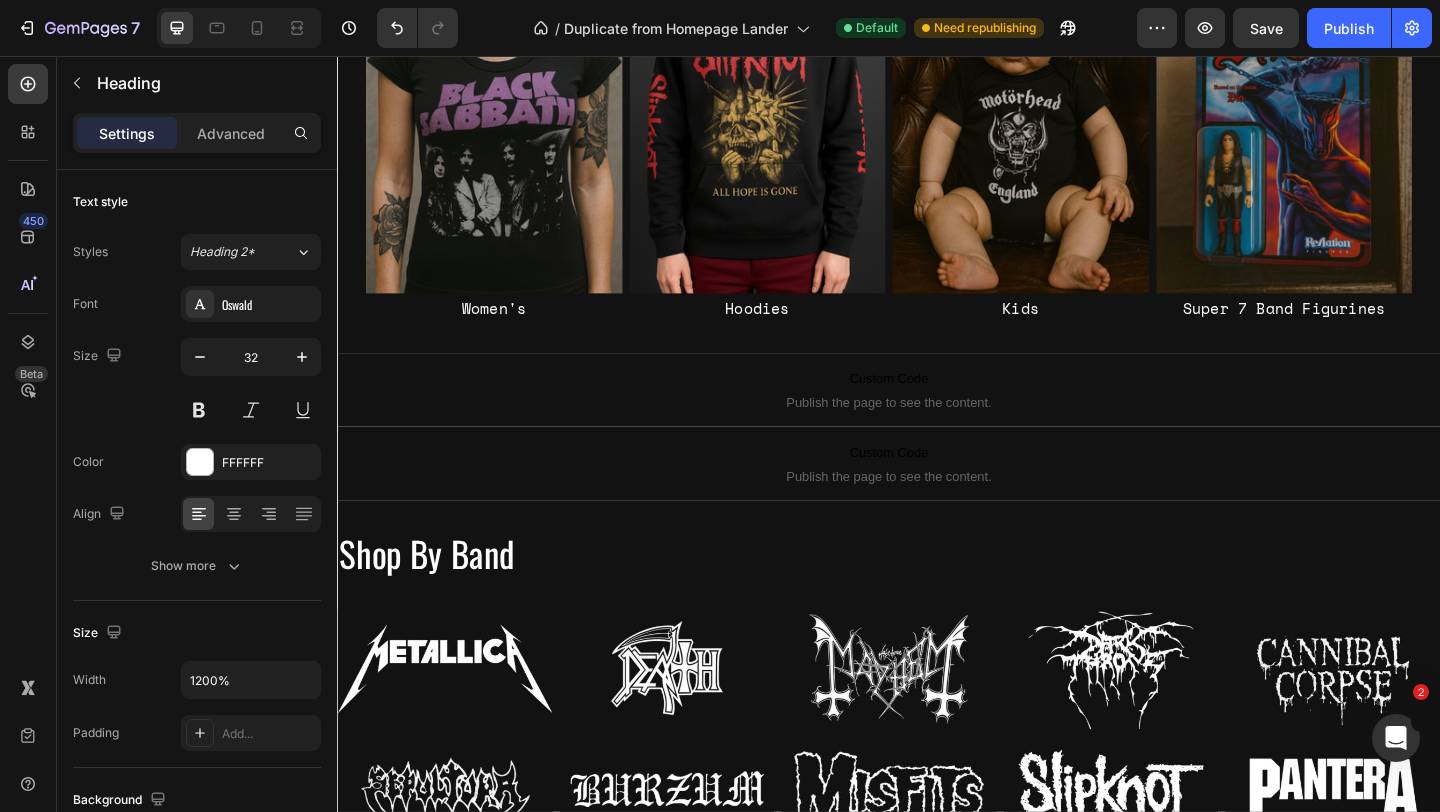 click on "Shop By Band" at bounding box center [937, 597] 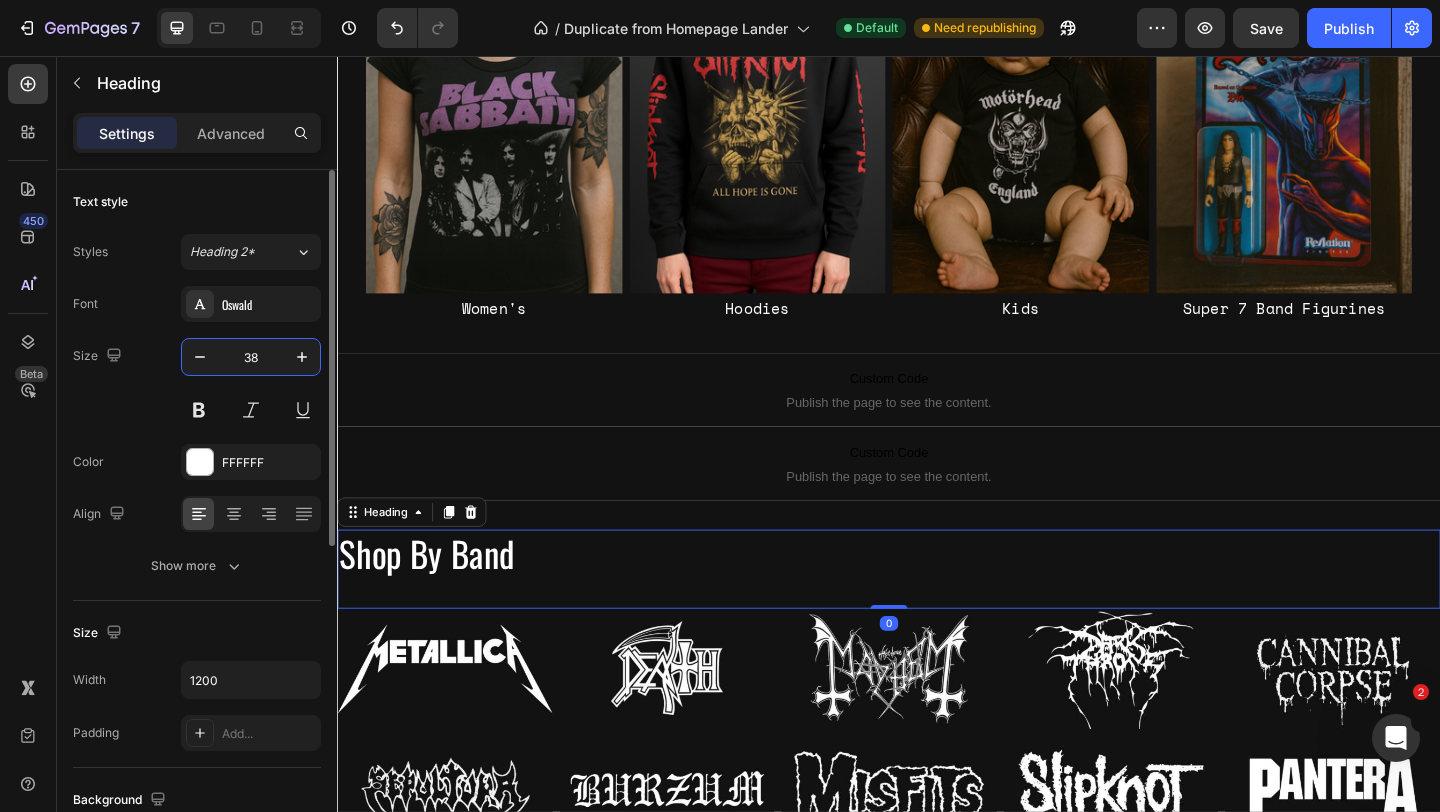 click on "38" at bounding box center [251, 357] 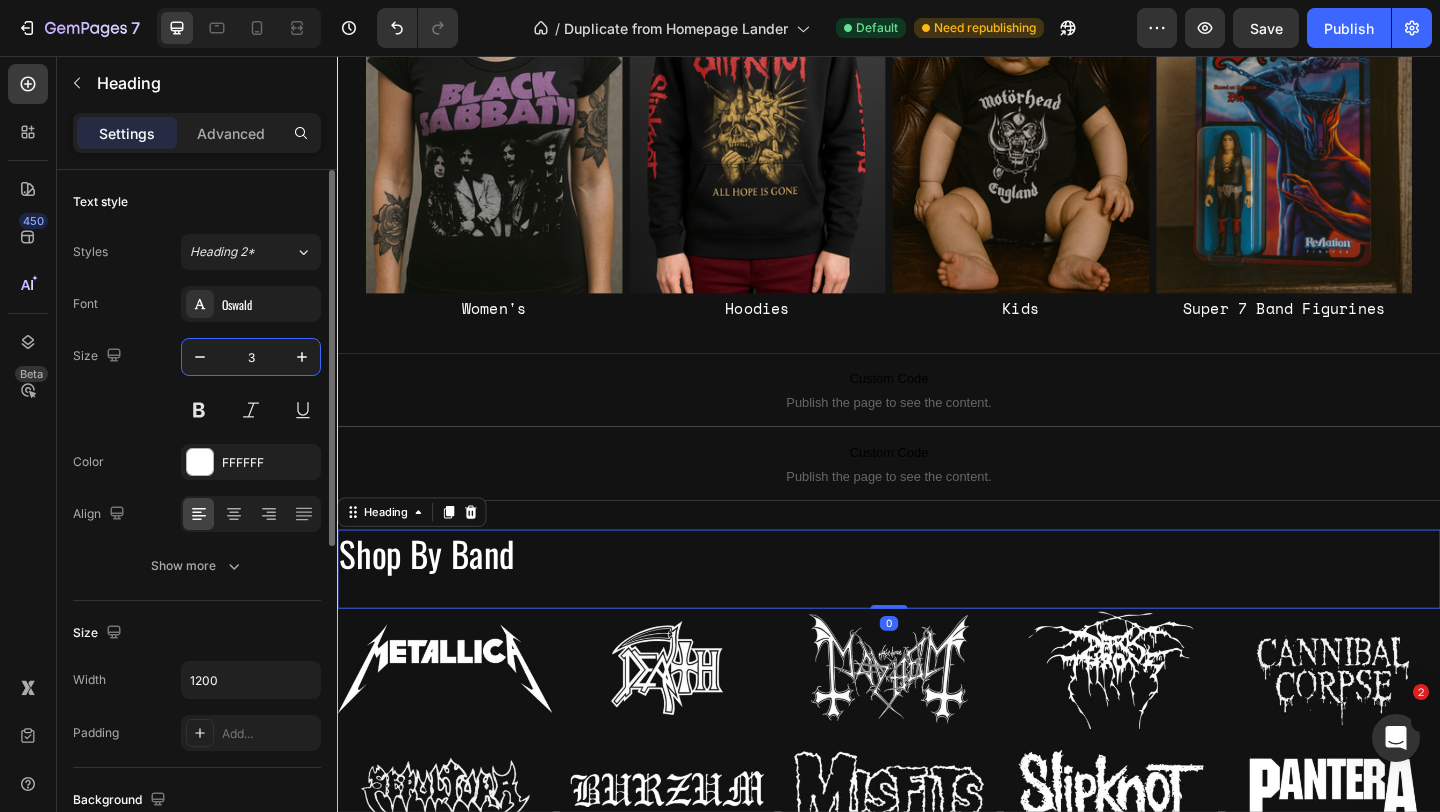 type on "32" 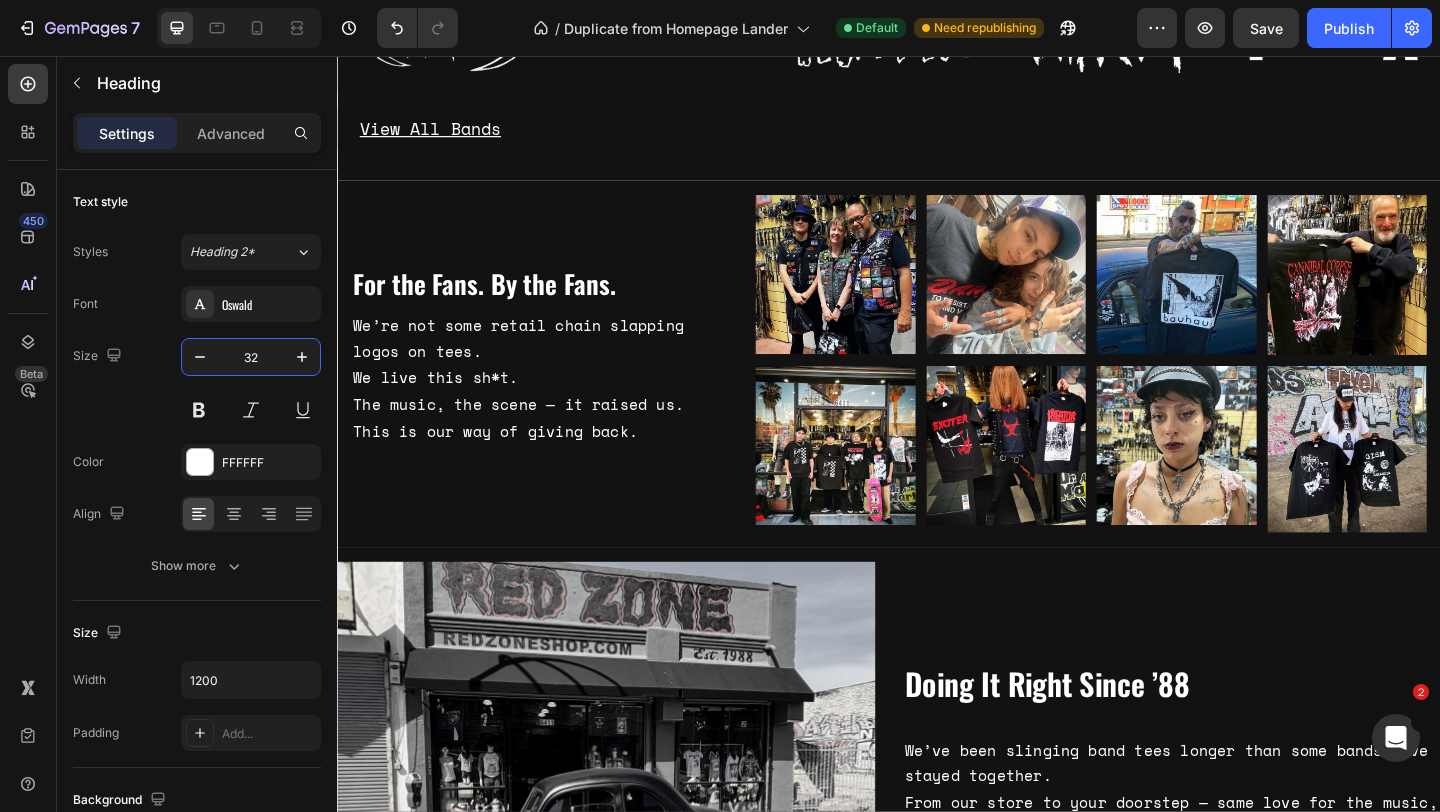 scroll, scrollTop: 2611, scrollLeft: 0, axis: vertical 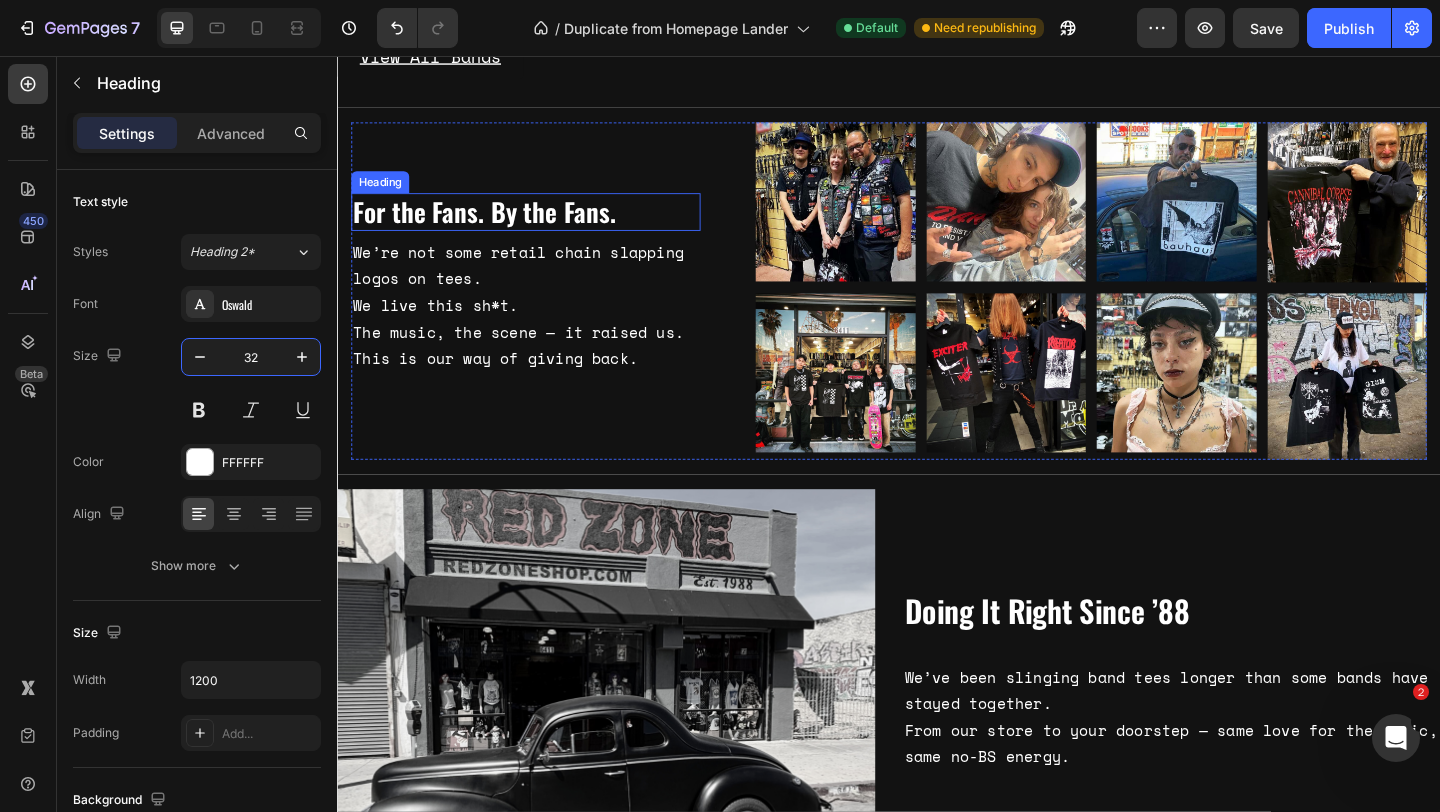 click on "For the Fans. By the Fans." at bounding box center [542, 225] 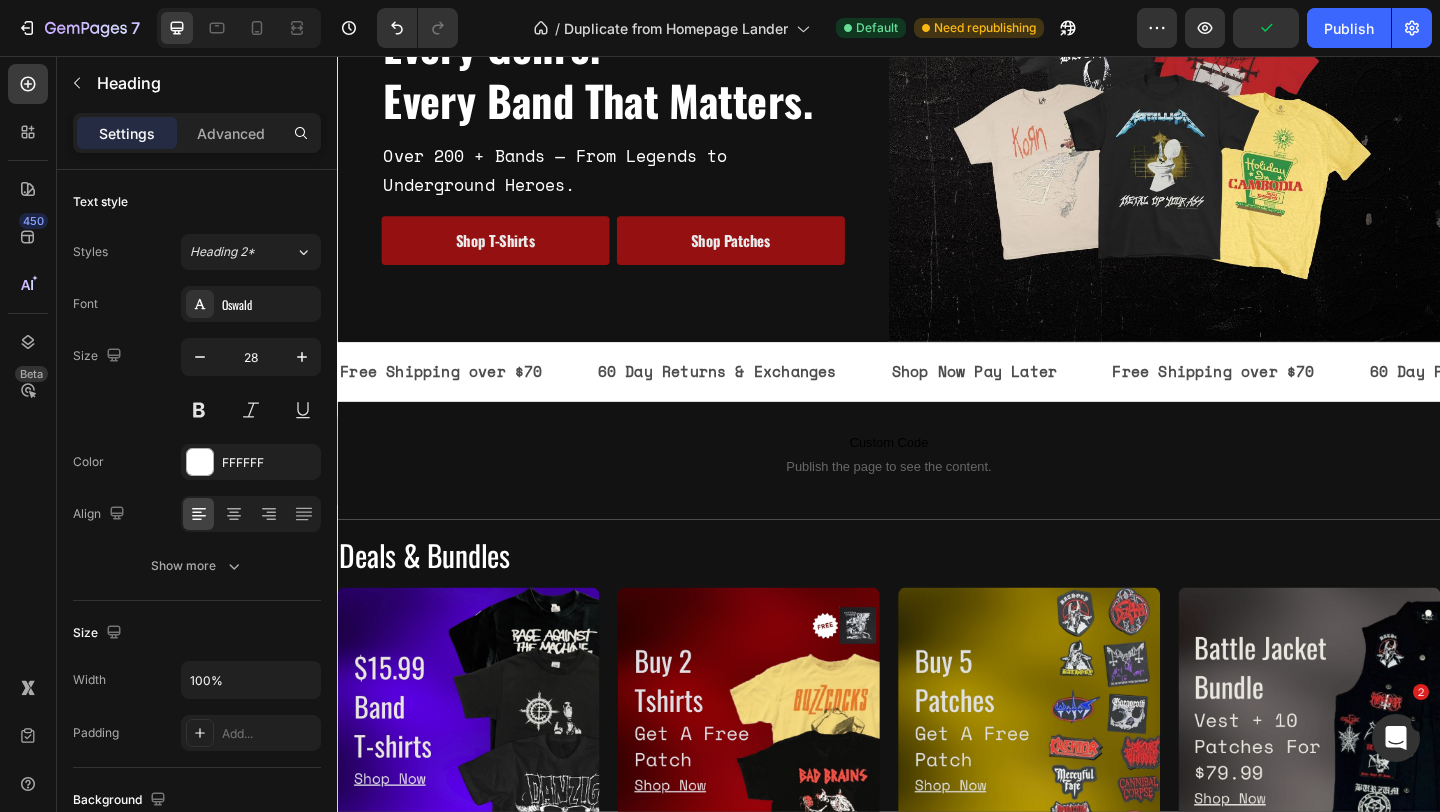 scroll, scrollTop: 0, scrollLeft: 0, axis: both 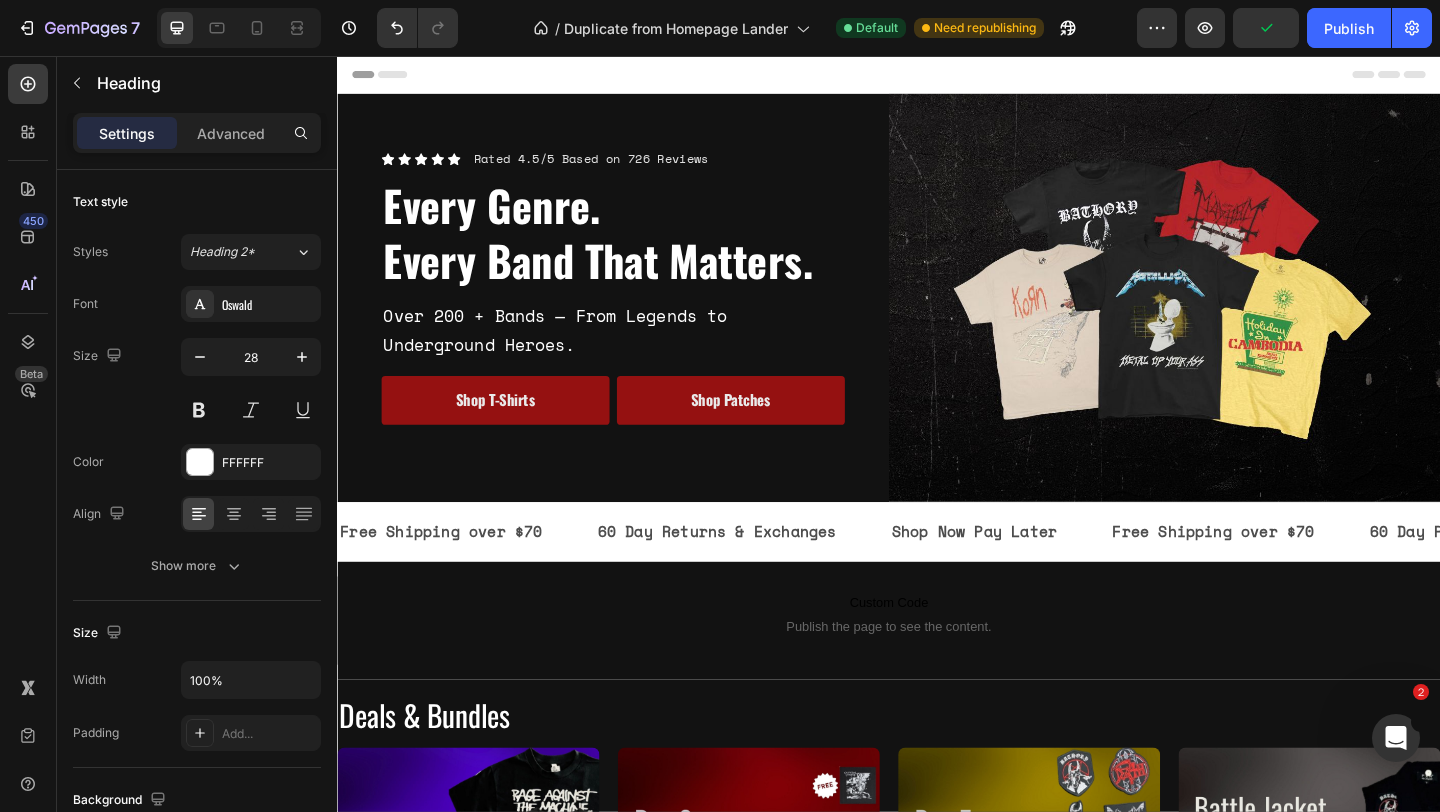 click on "Header" at bounding box center (937, 76) 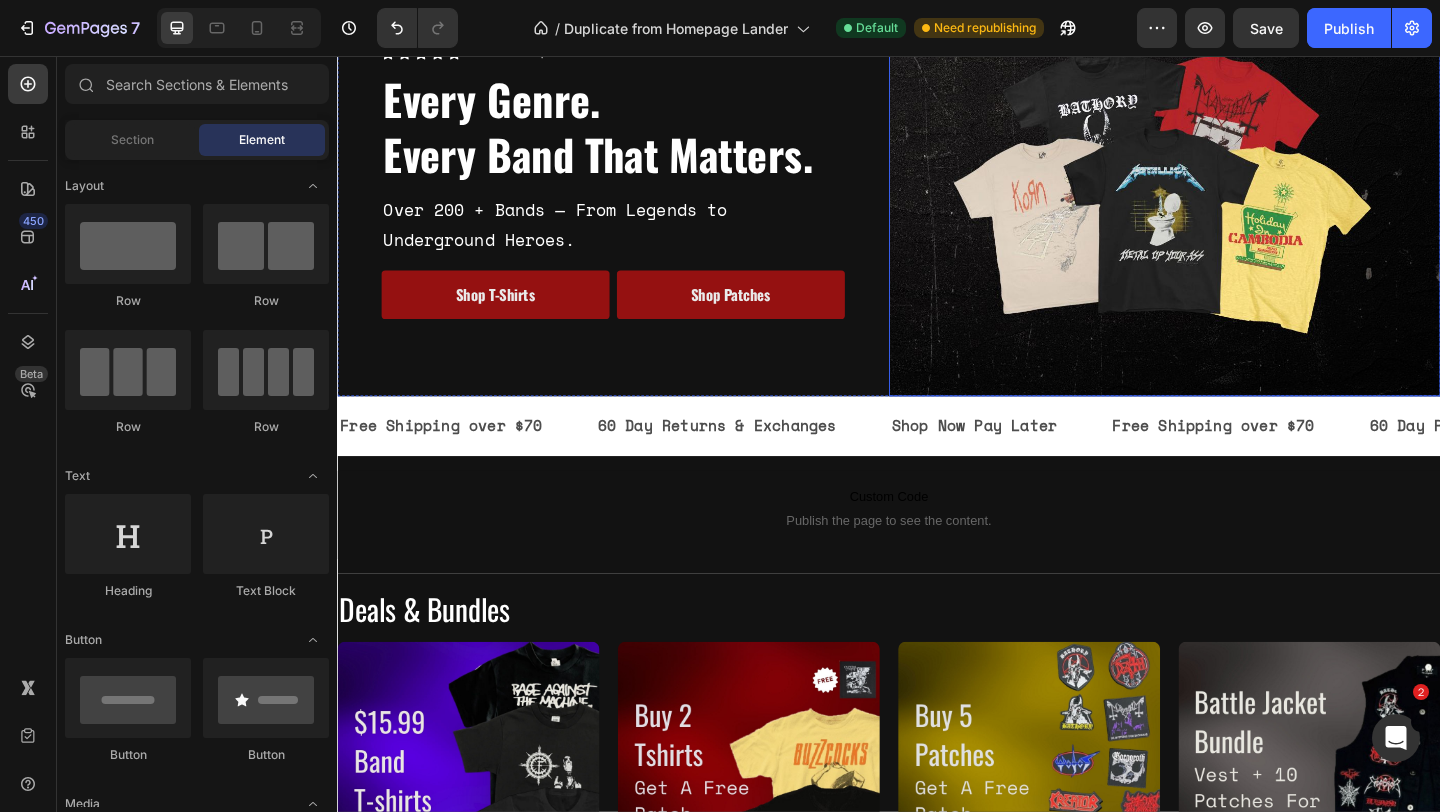 scroll, scrollTop: 380, scrollLeft: 0, axis: vertical 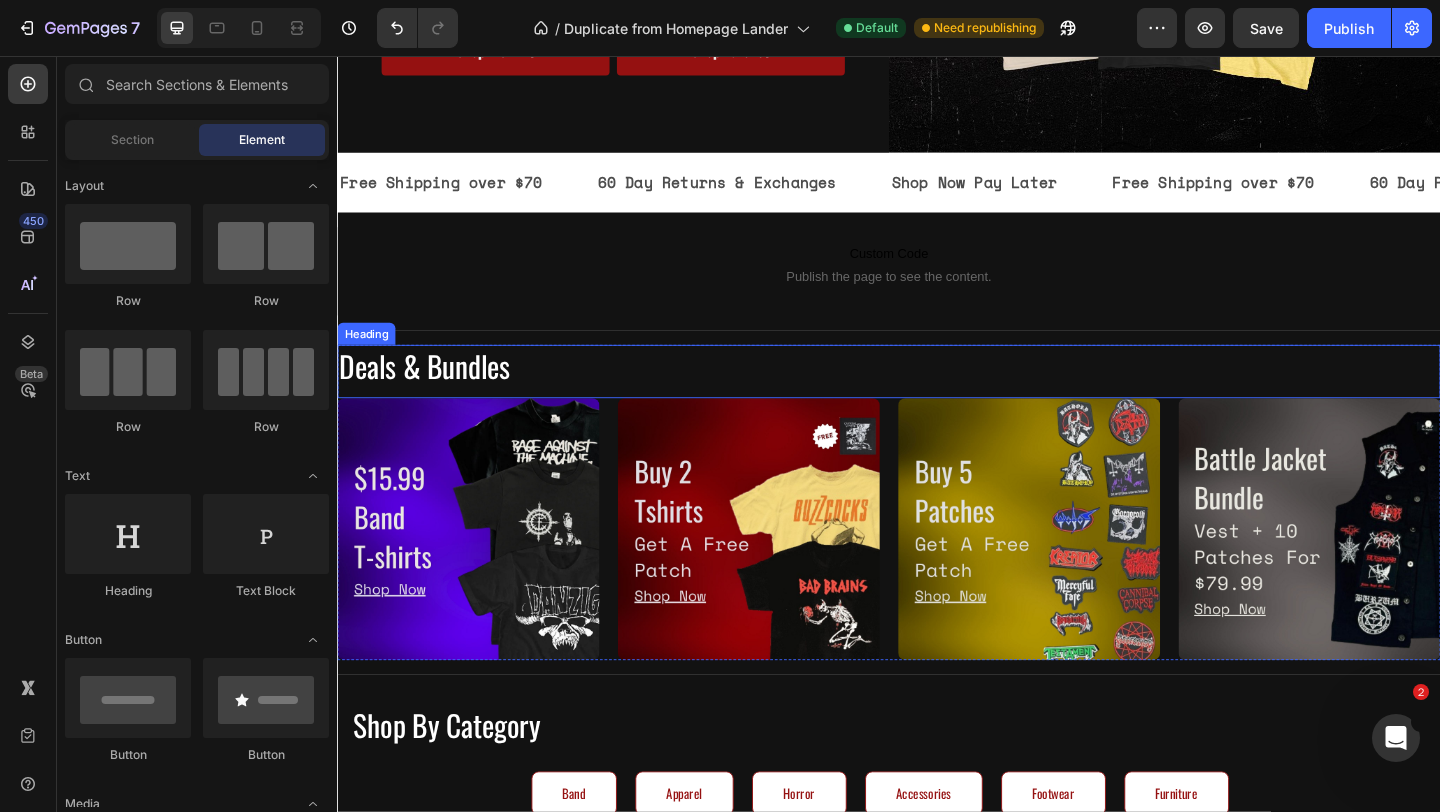 click on "Deals & Bundles" at bounding box center (937, 393) 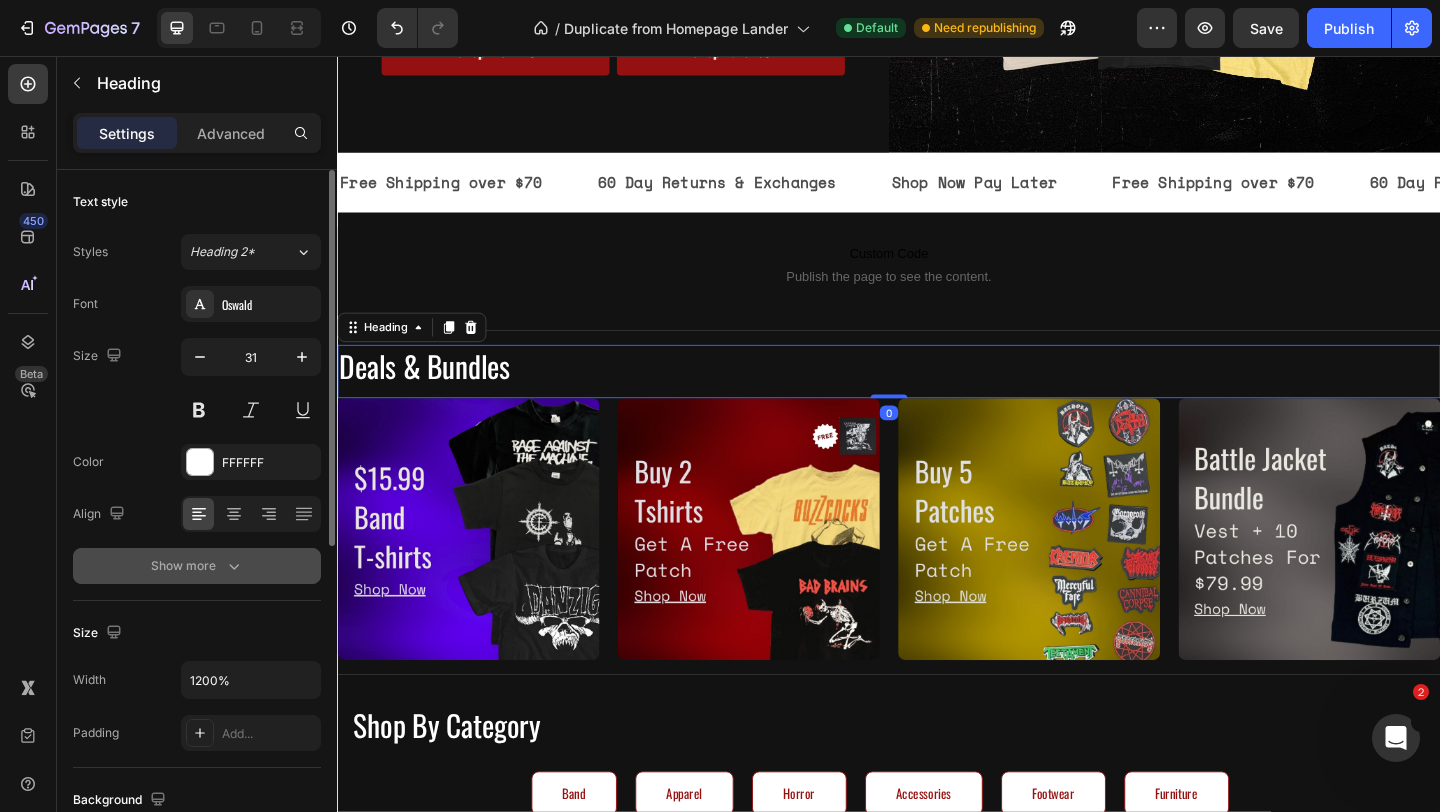 click on "Show more" at bounding box center (197, 566) 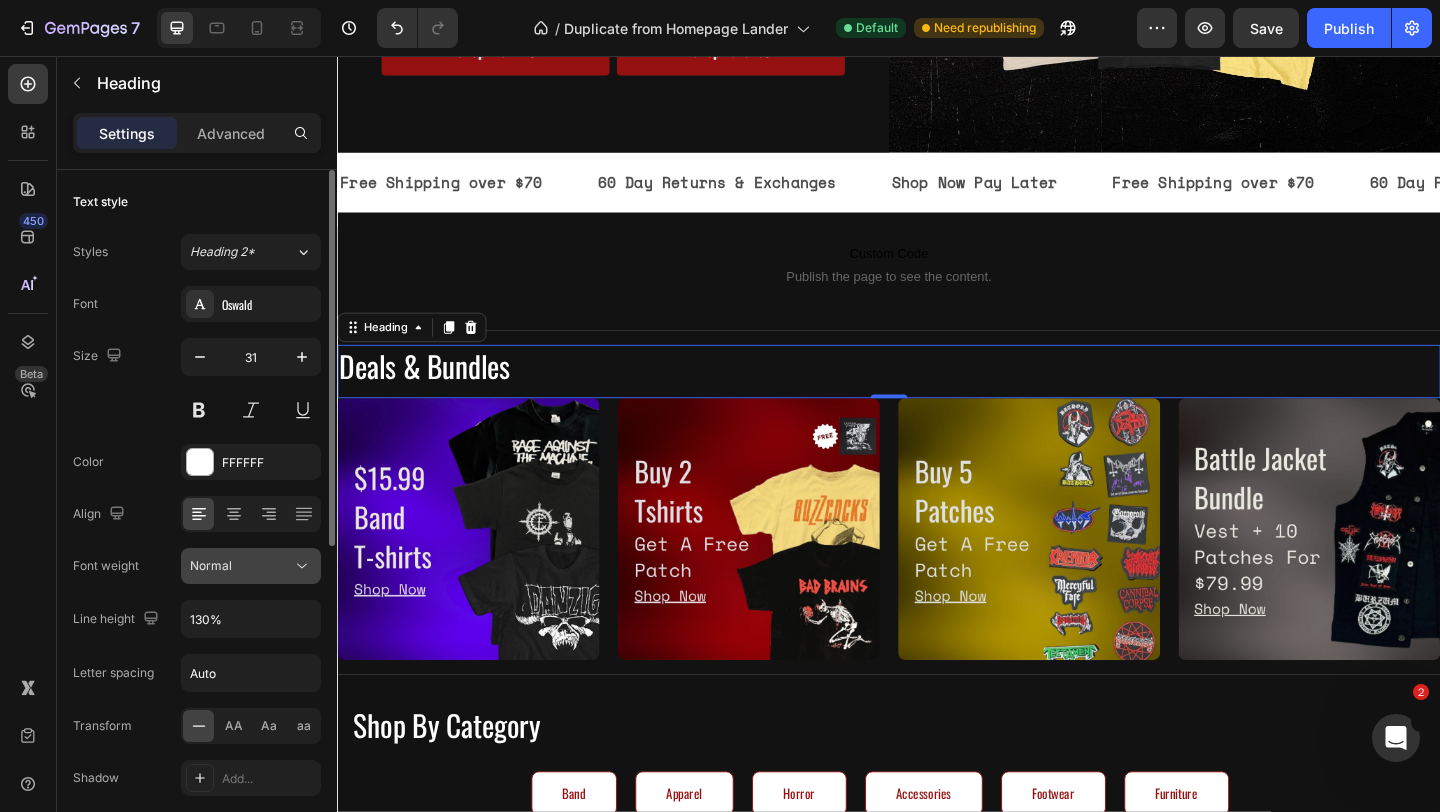 click on "Normal" at bounding box center (241, 566) 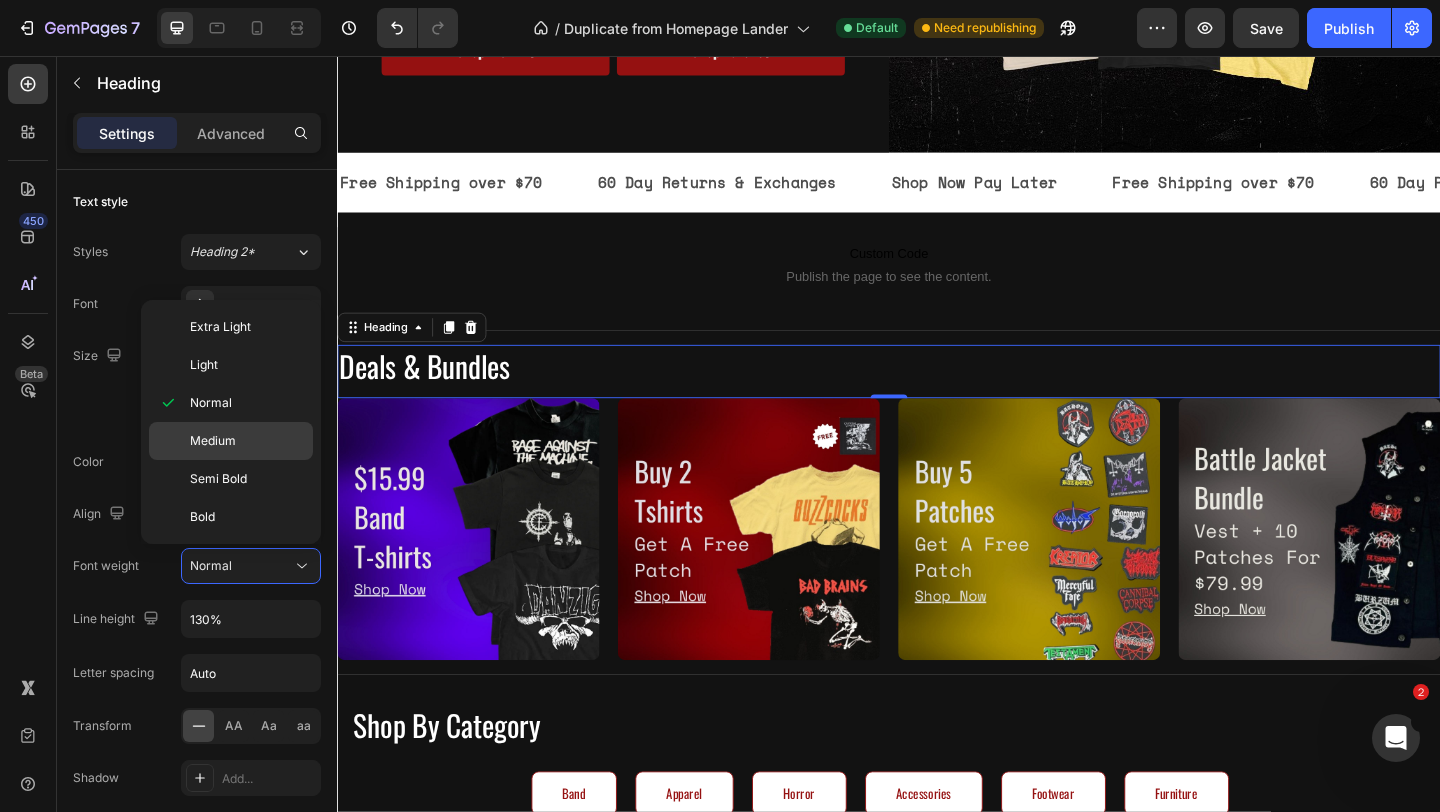 click on "Medium" at bounding box center [247, 441] 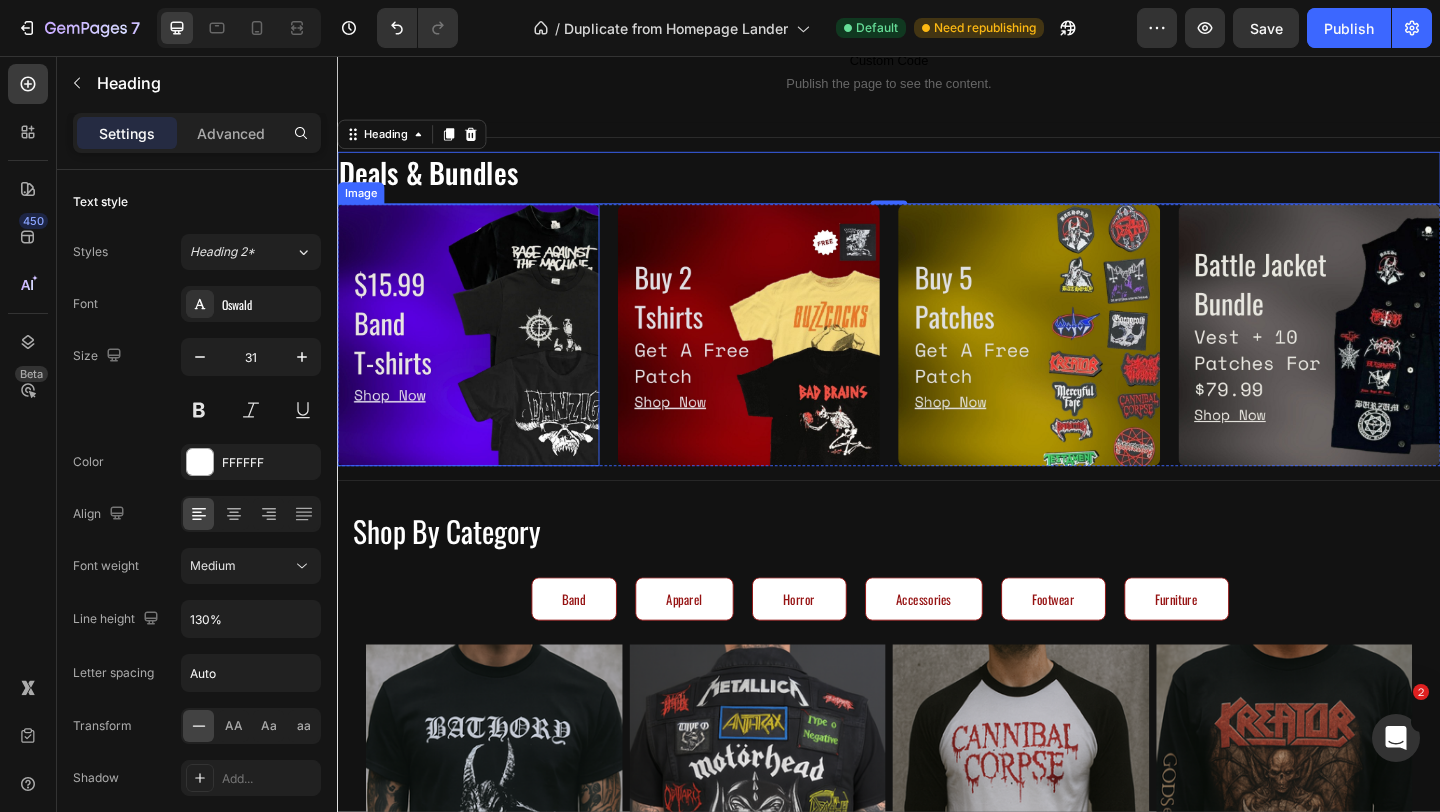 scroll, scrollTop: 596, scrollLeft: 0, axis: vertical 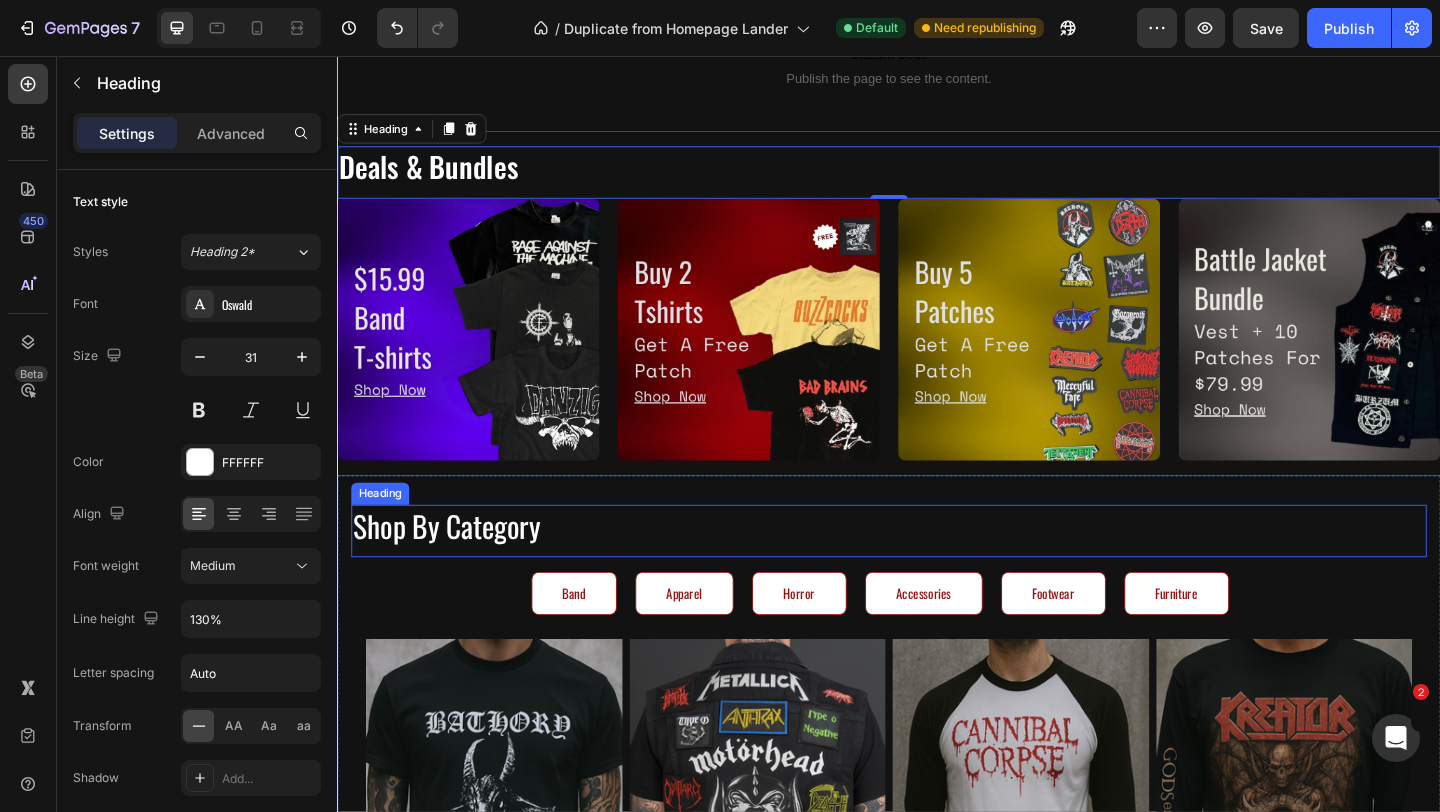click on "Shop By Category" at bounding box center (937, 567) 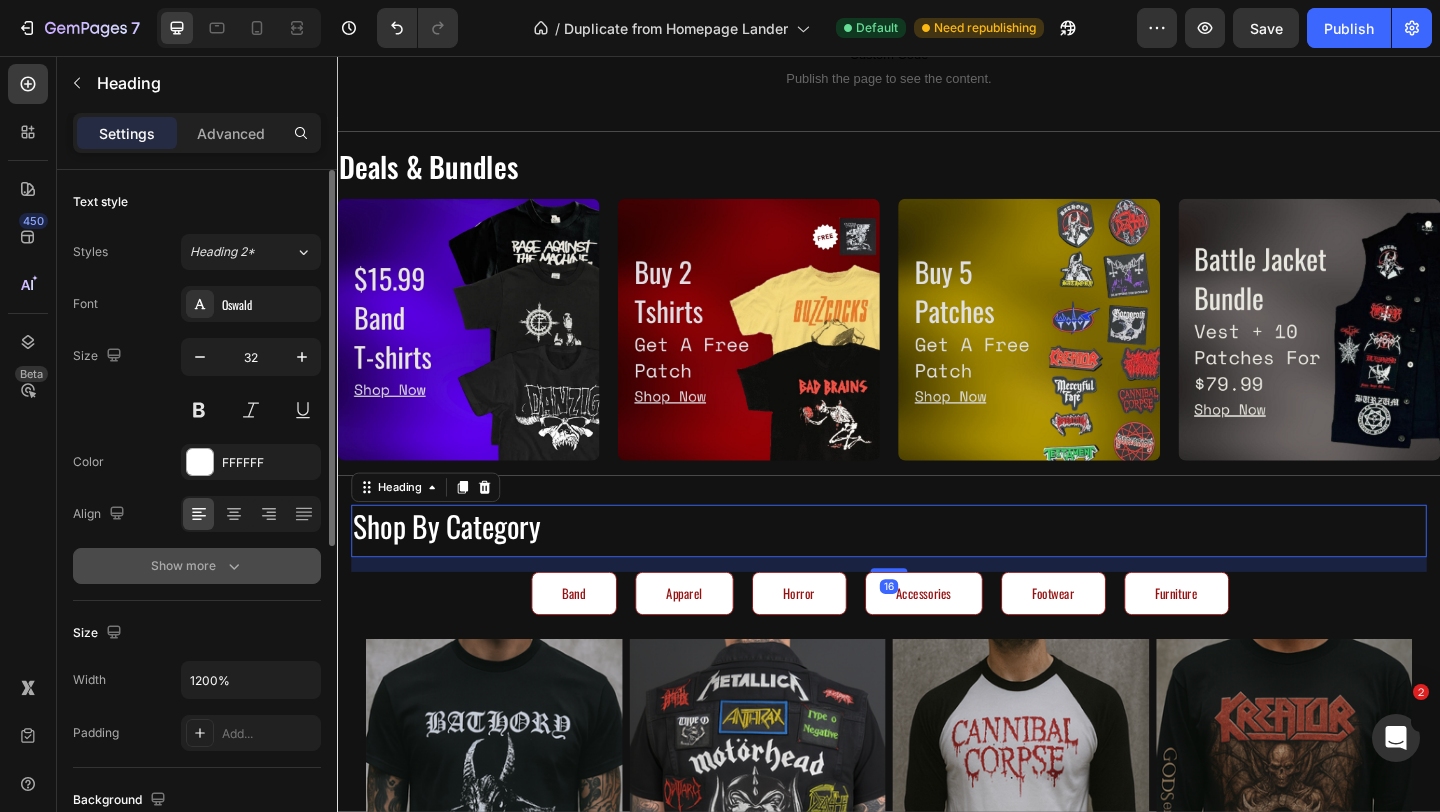 click 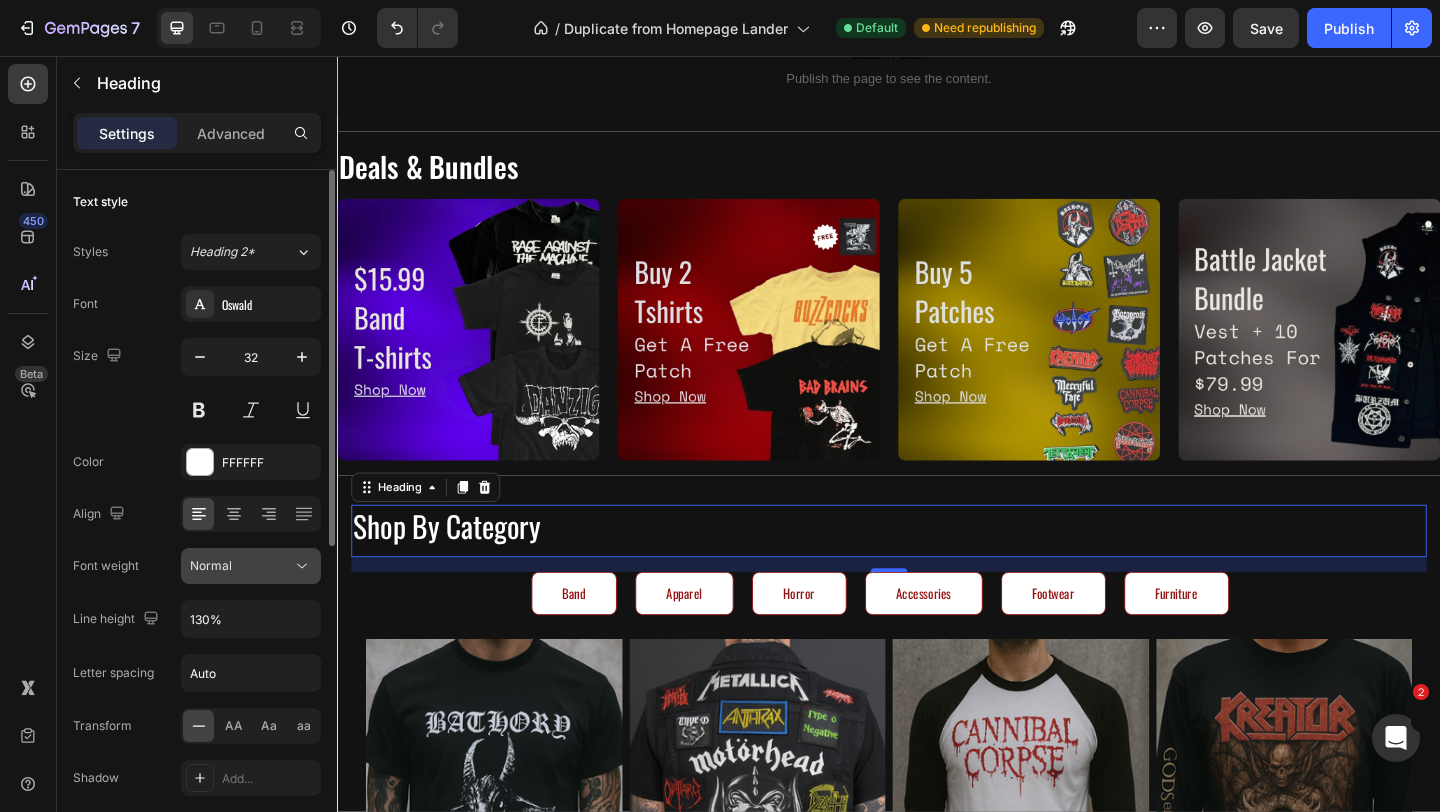 click on "Normal" at bounding box center (241, 566) 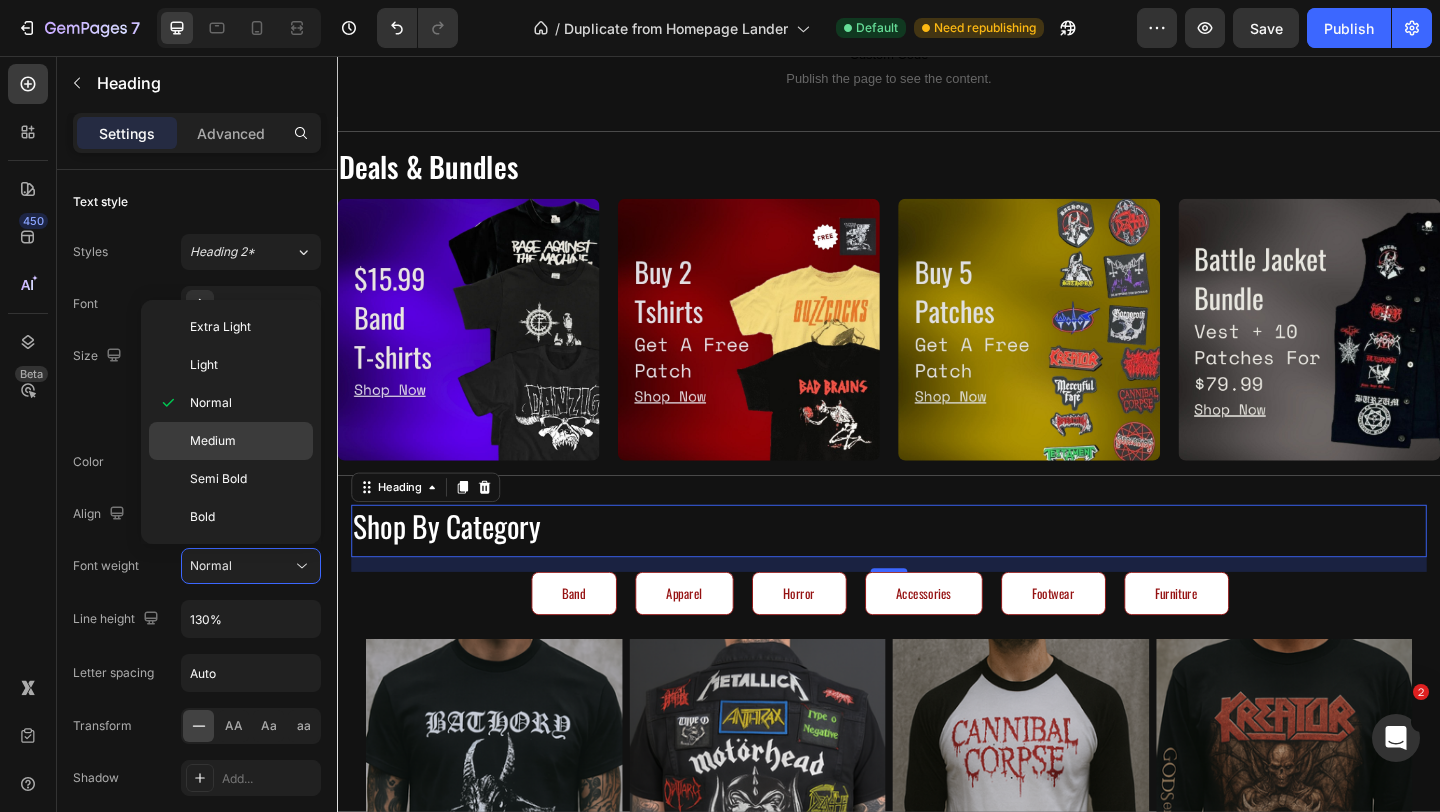 click on "Medium" at bounding box center [247, 441] 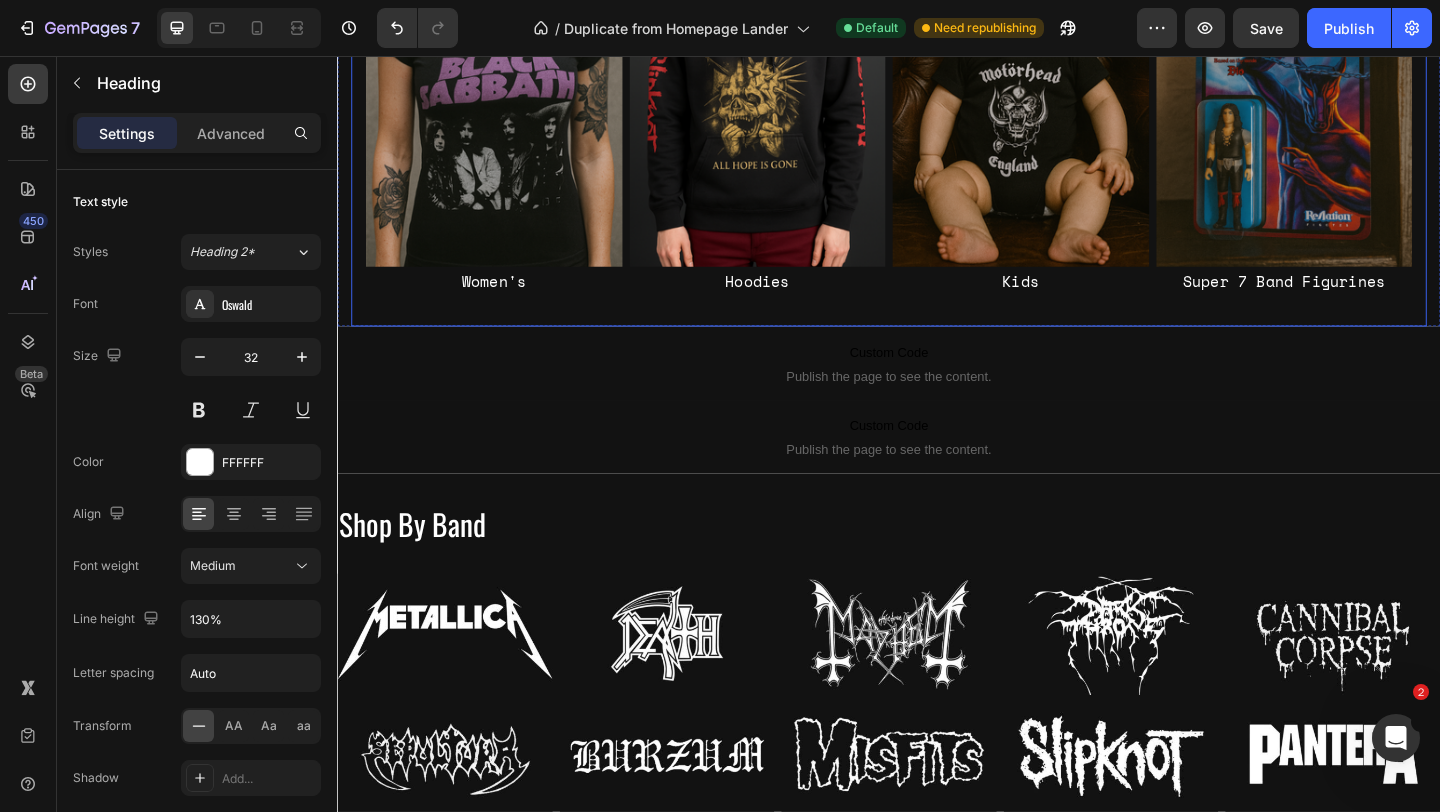 scroll, scrollTop: 1977, scrollLeft: 0, axis: vertical 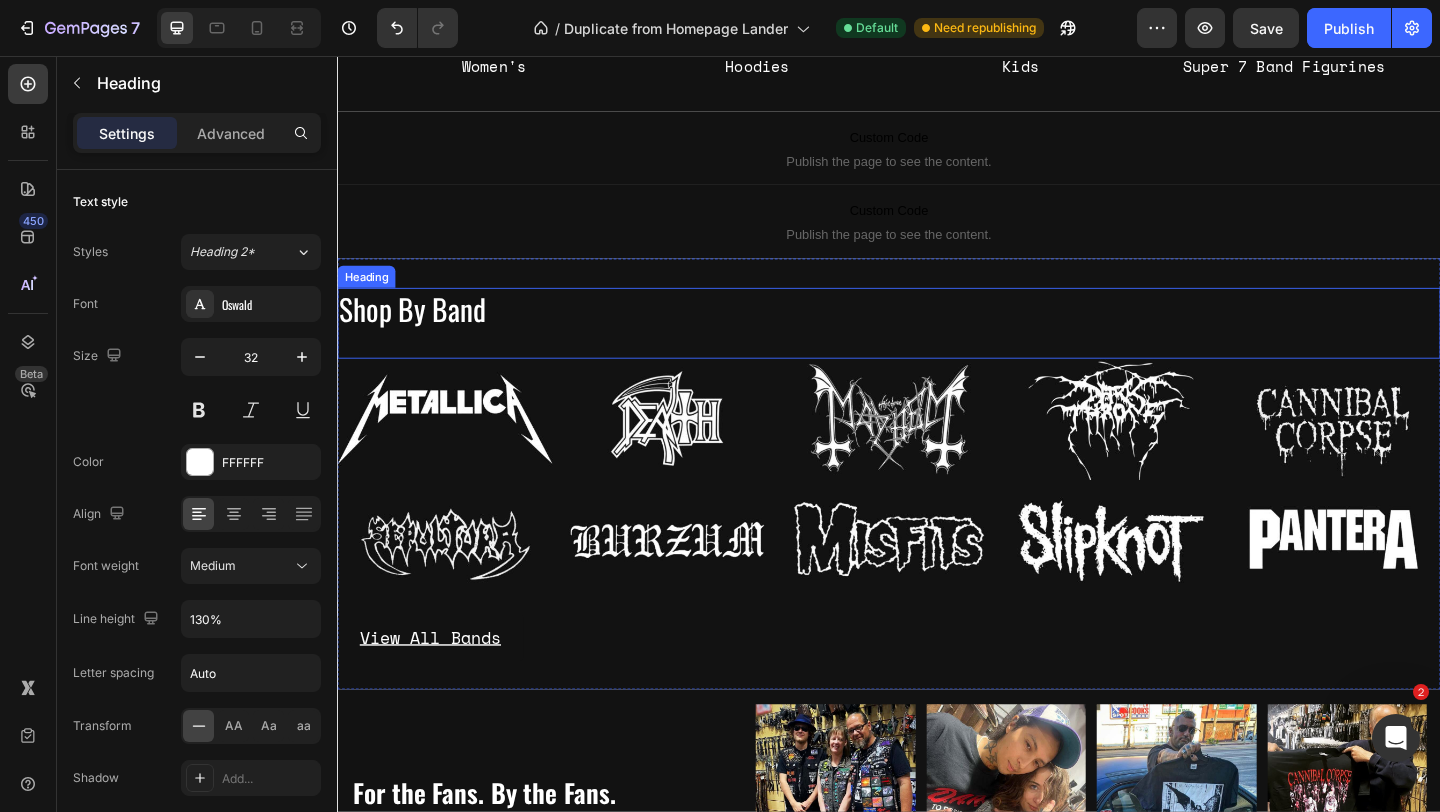 click on "Shop By Band" at bounding box center [937, 331] 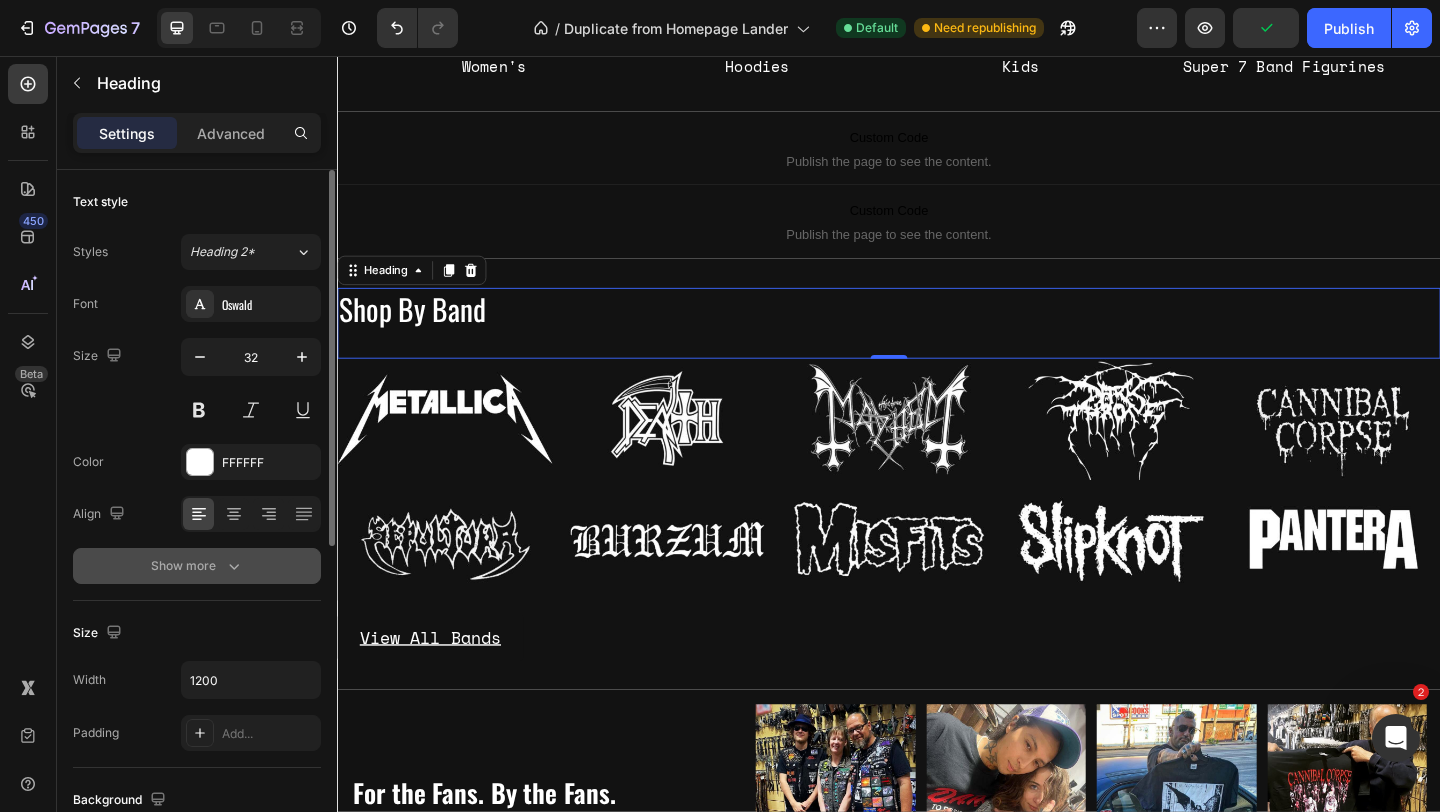 click 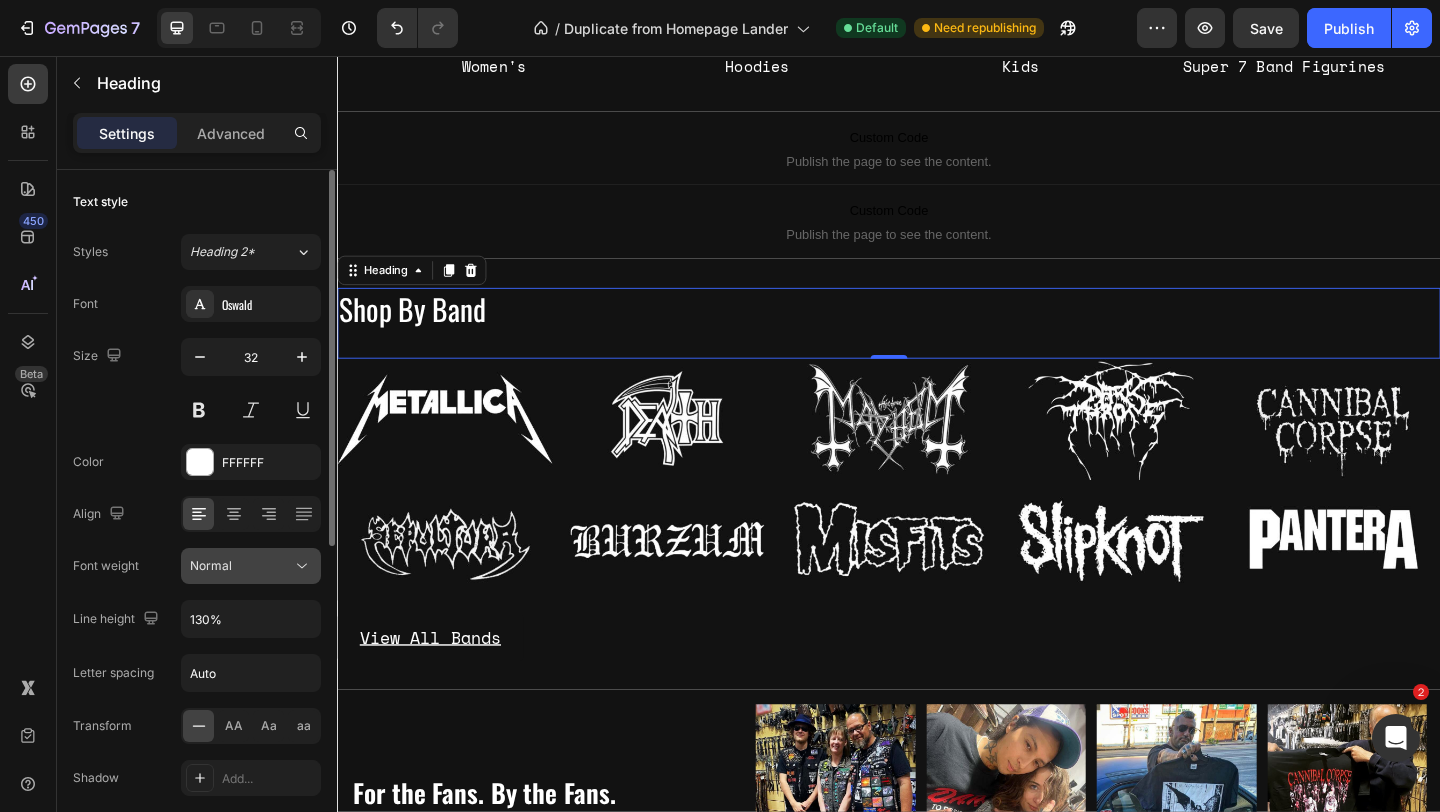 click on "Normal" 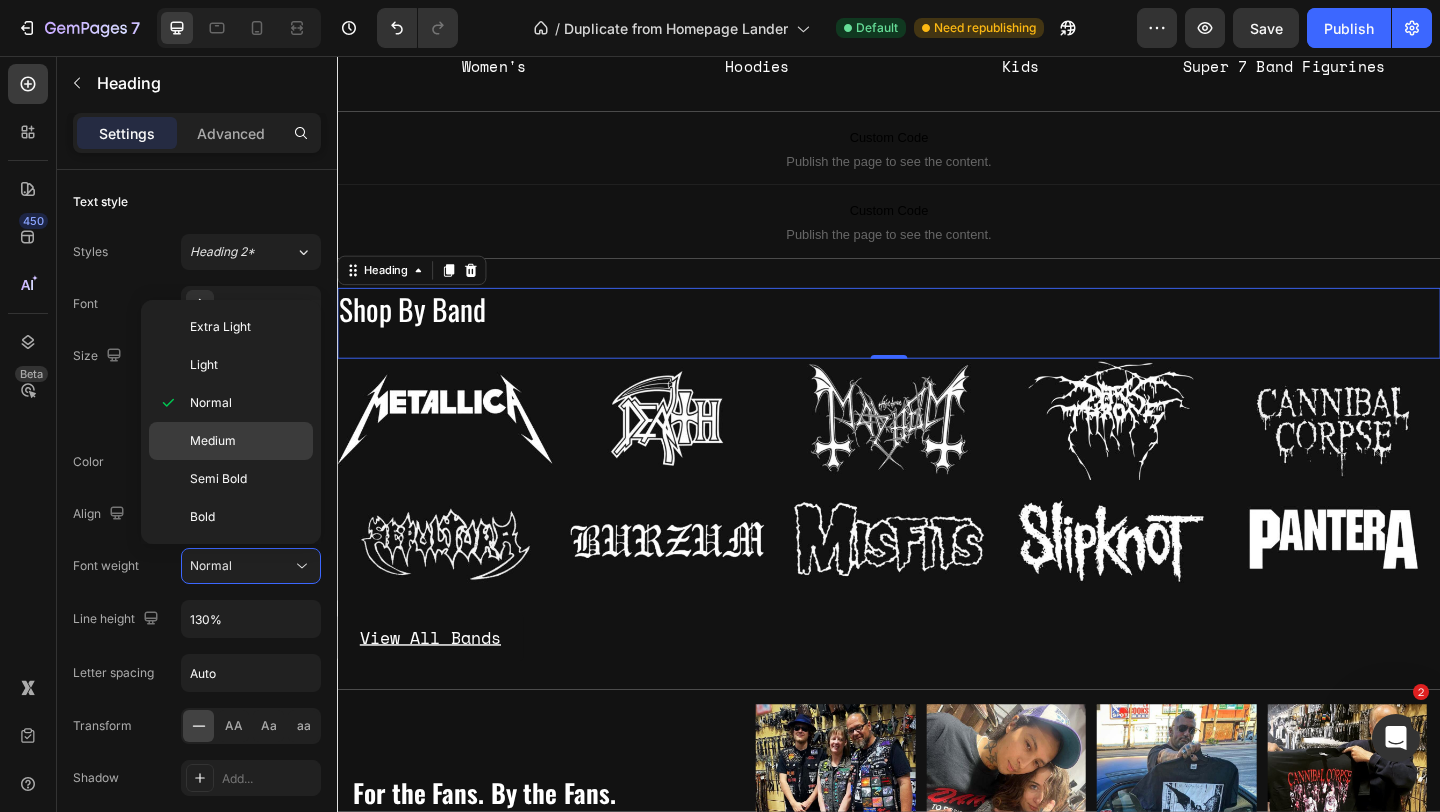 click on "Medium" 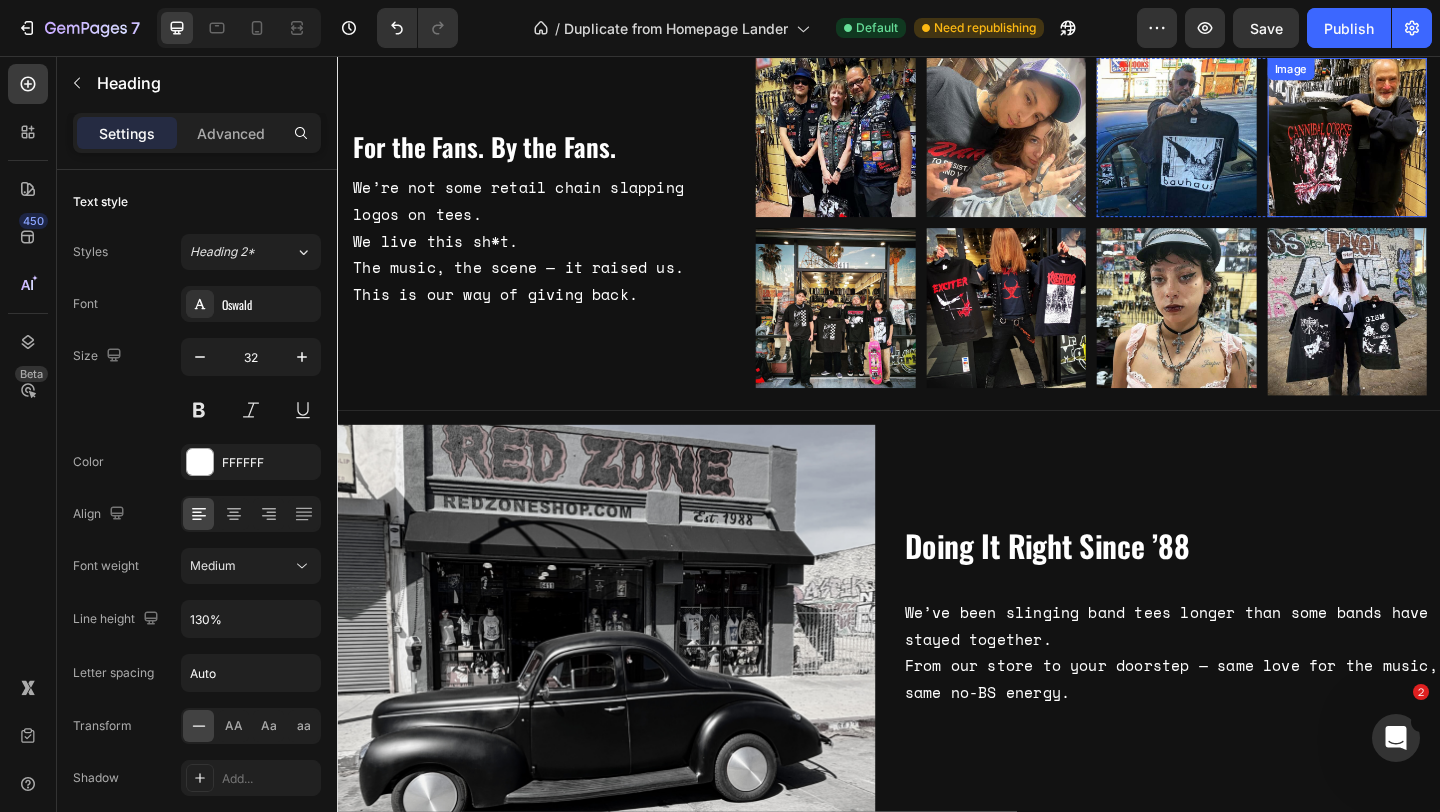 scroll, scrollTop: 2710, scrollLeft: 0, axis: vertical 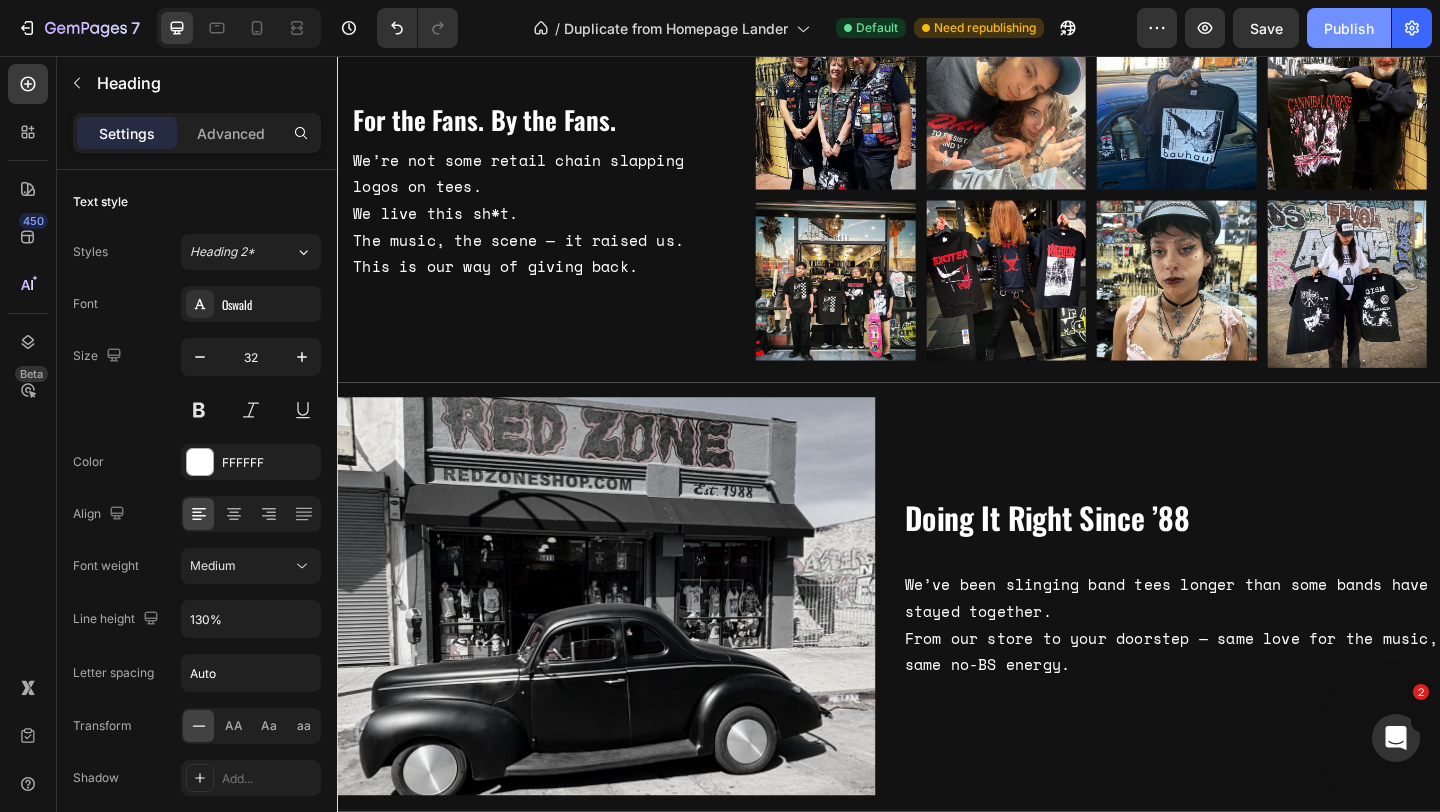 click on "Publish" 